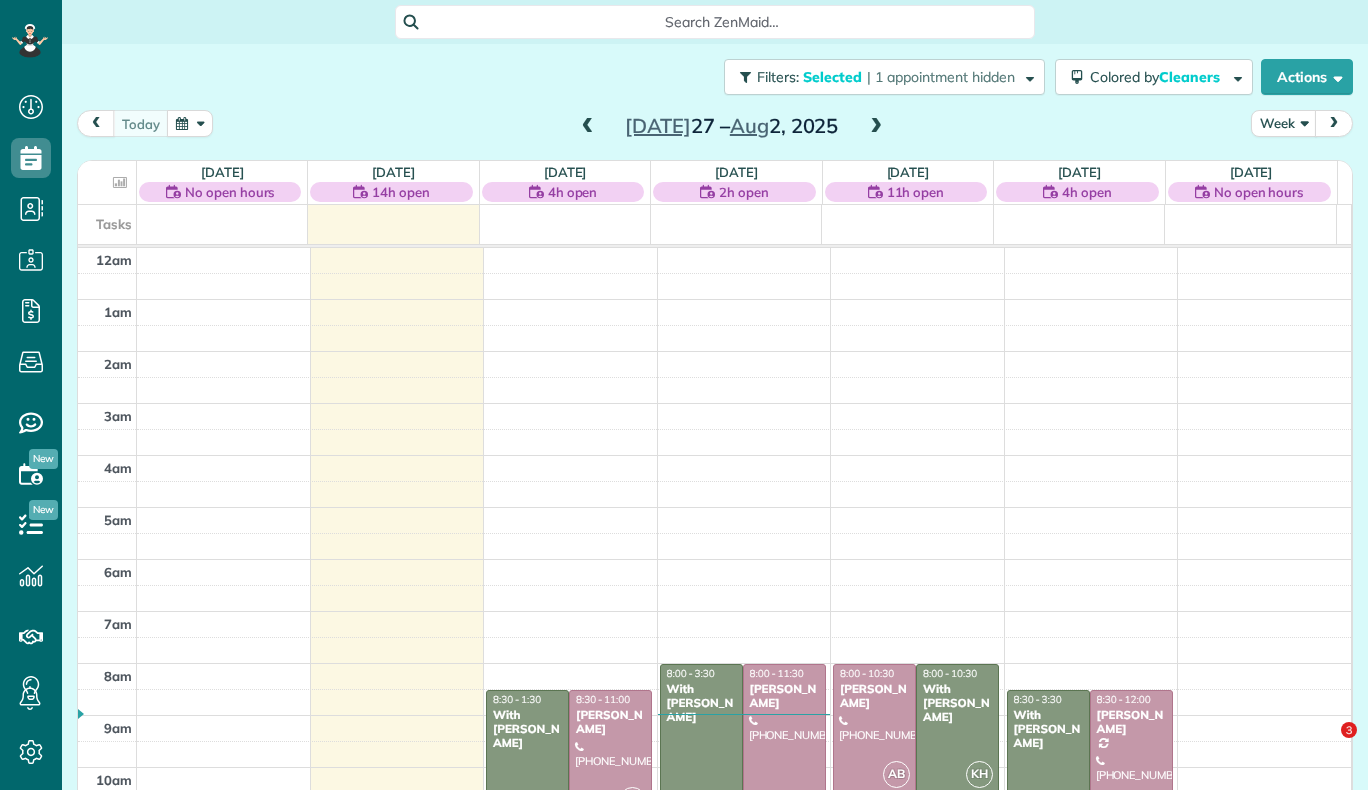 scroll, scrollTop: 0, scrollLeft: 0, axis: both 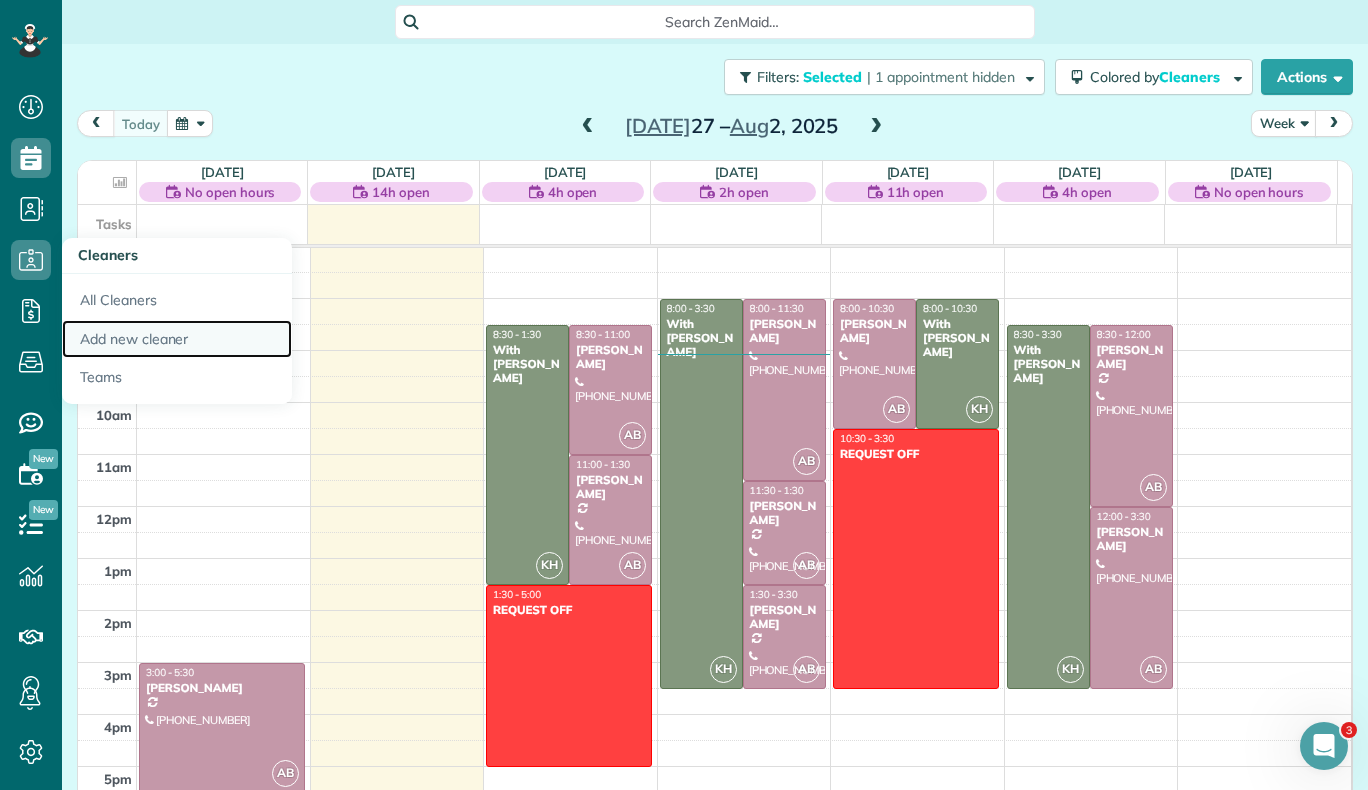 click on "Add new cleaner" at bounding box center [177, 339] 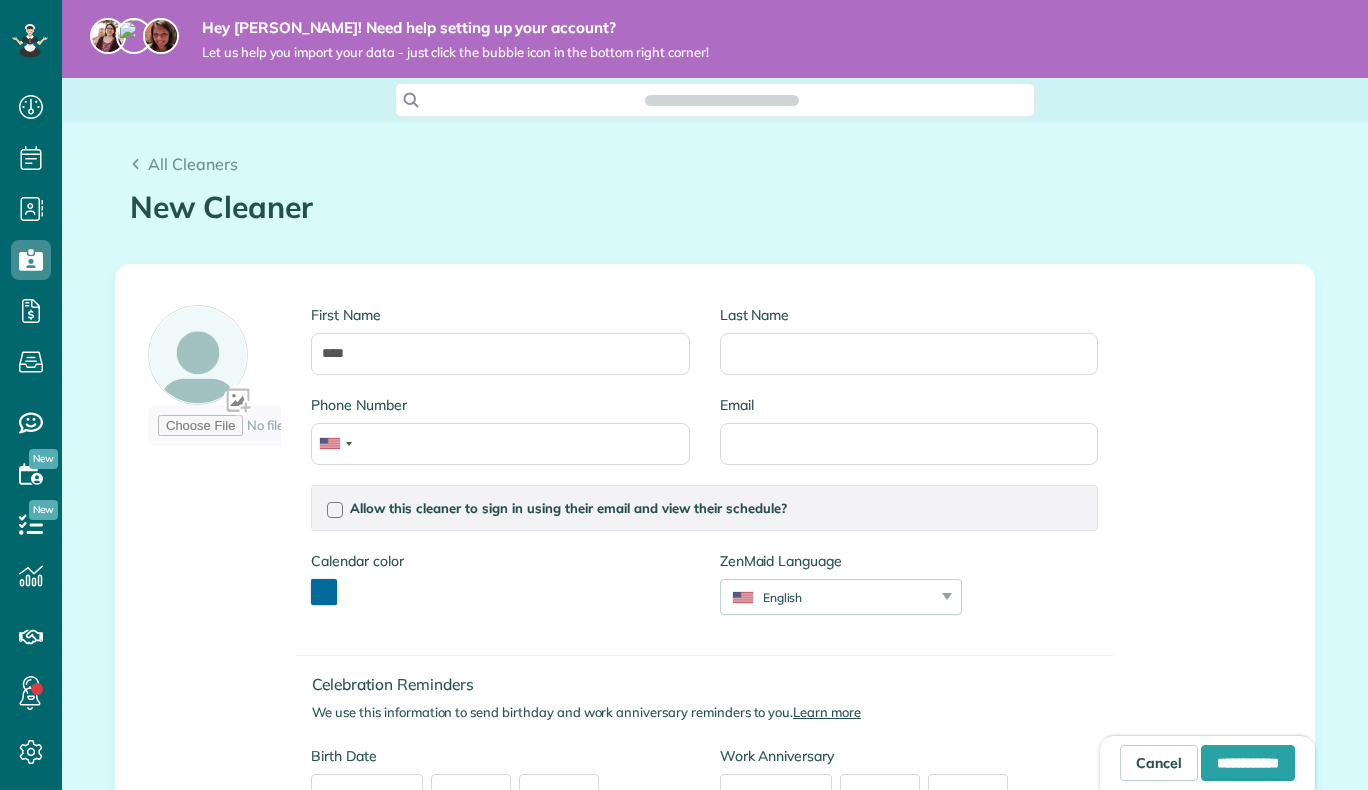 type on "****" 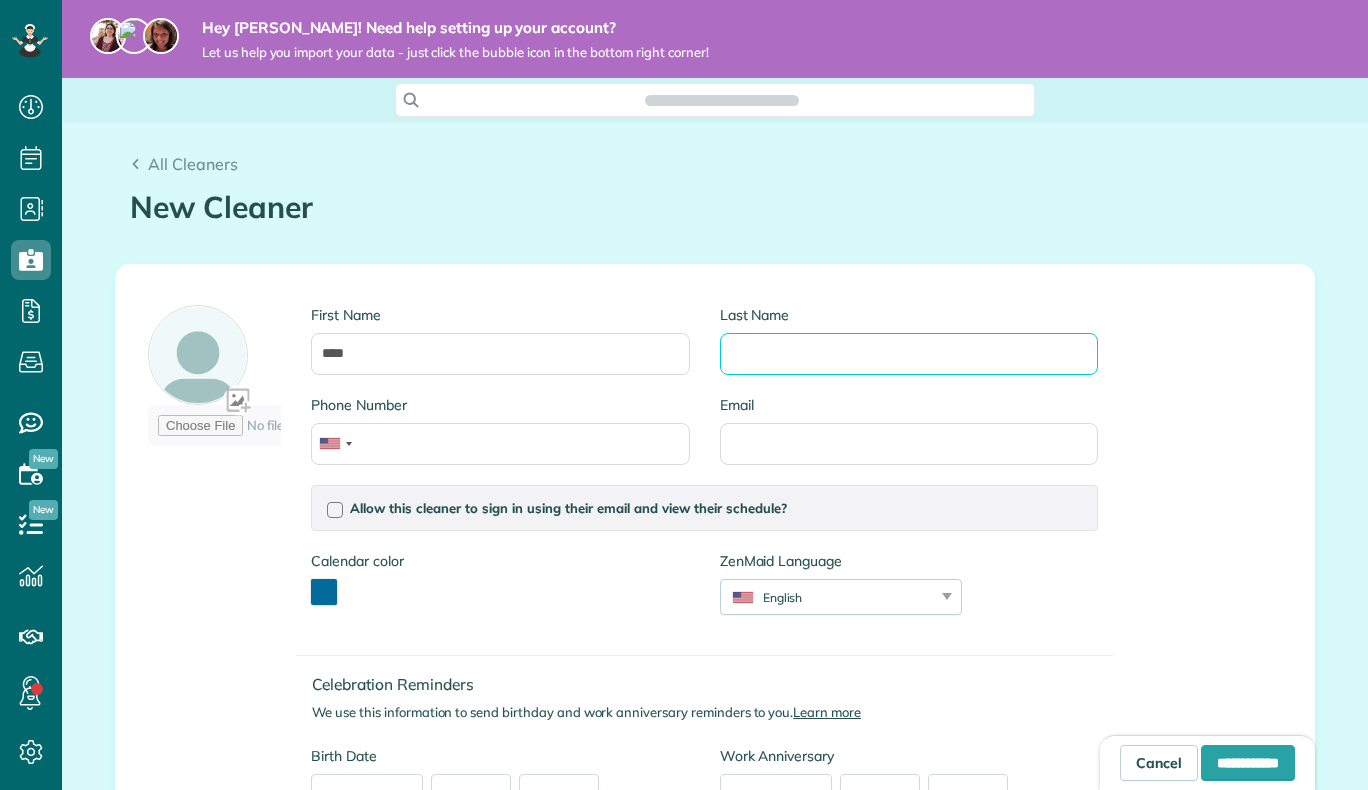 scroll, scrollTop: 0, scrollLeft: 0, axis: both 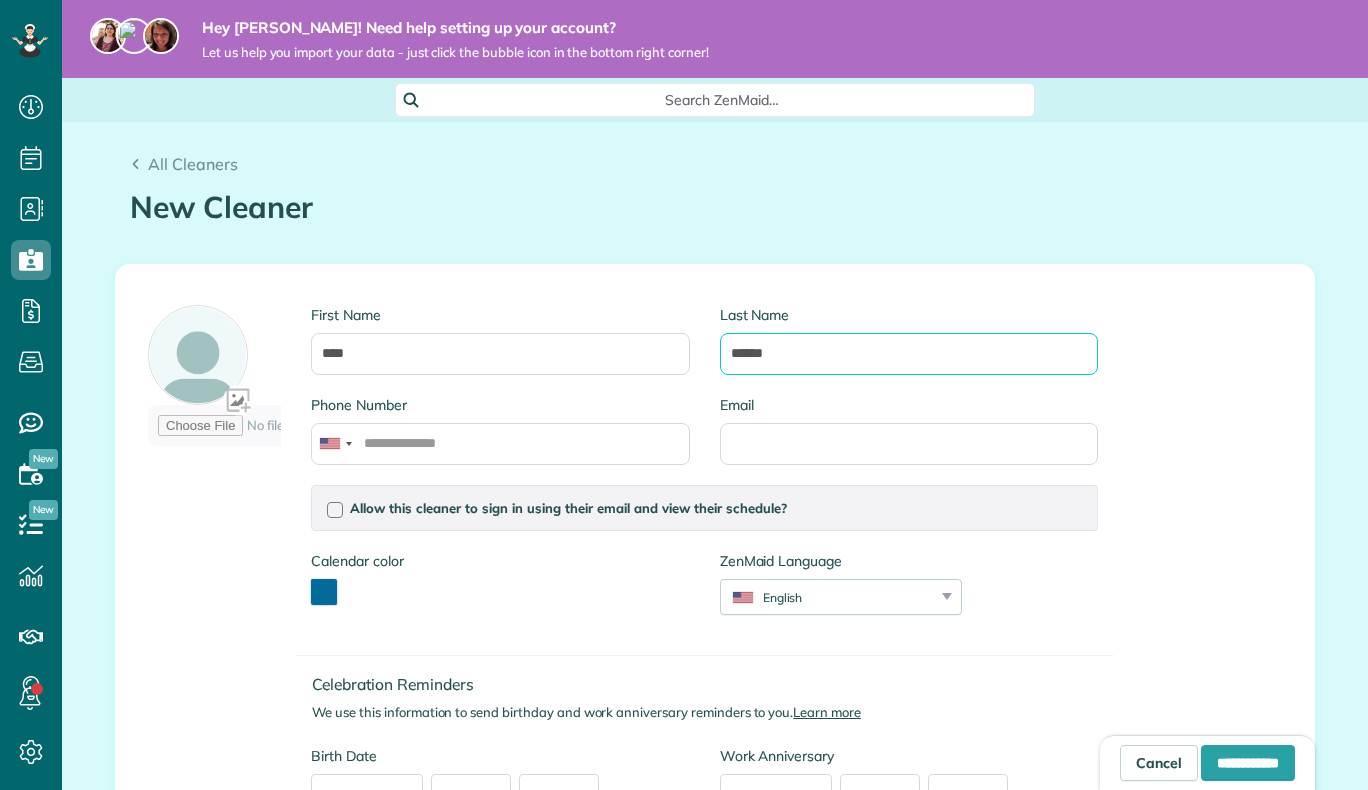type on "******" 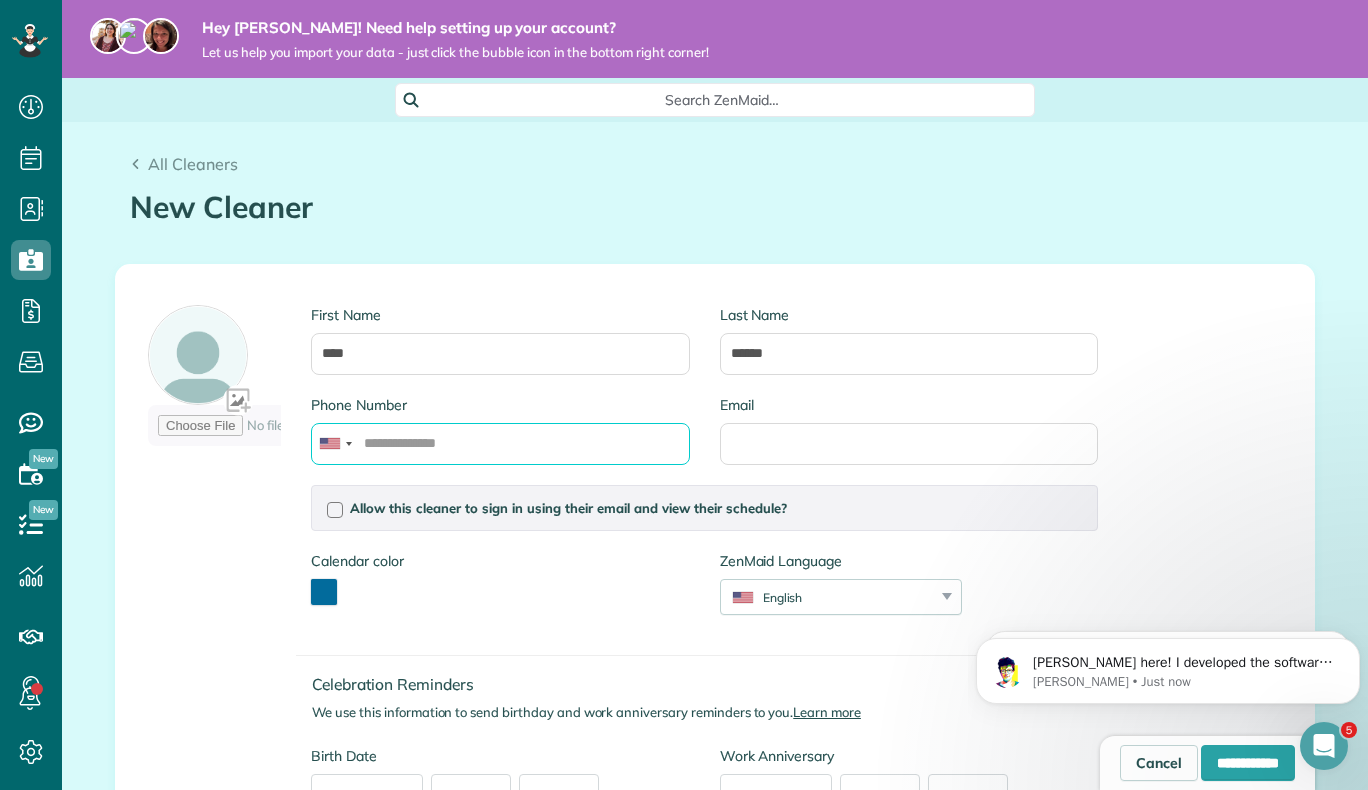 scroll, scrollTop: 0, scrollLeft: 0, axis: both 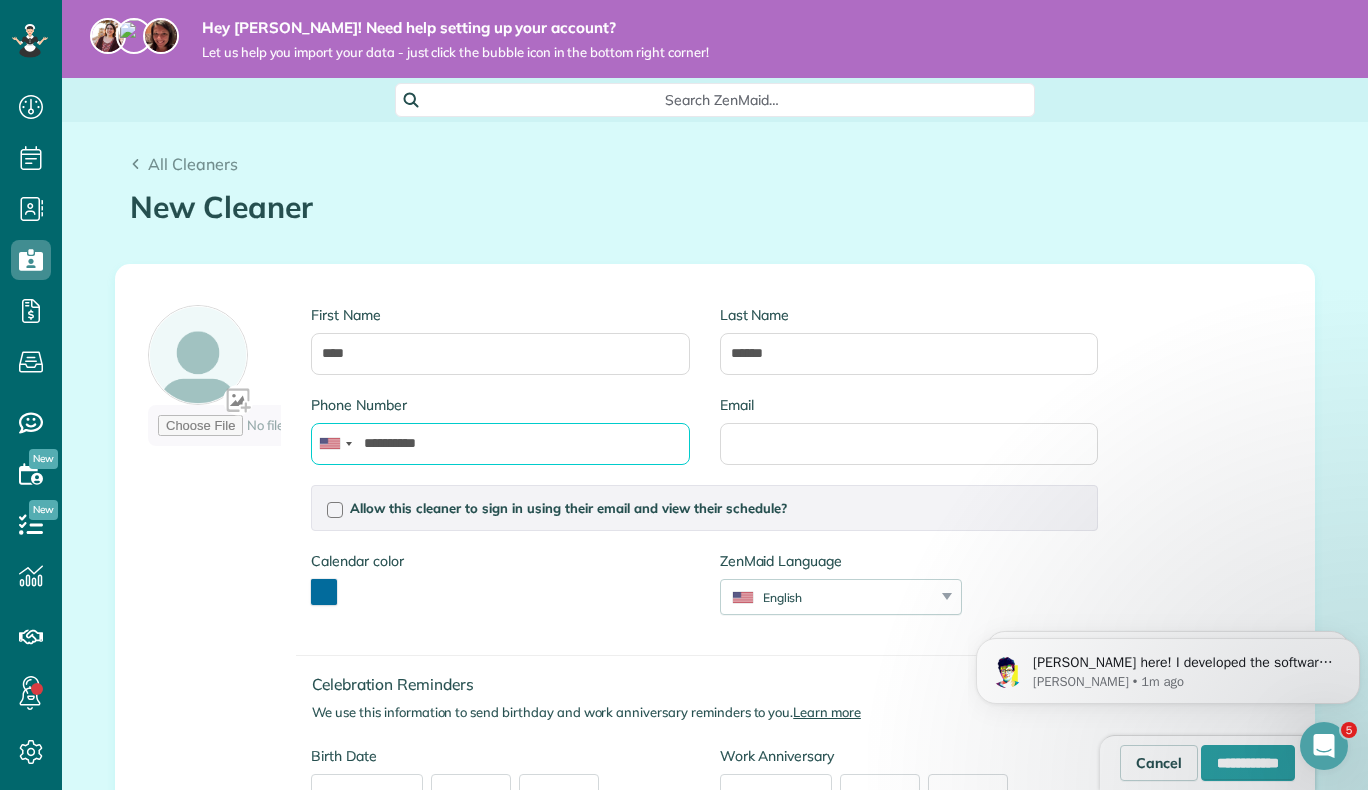 type on "**********" 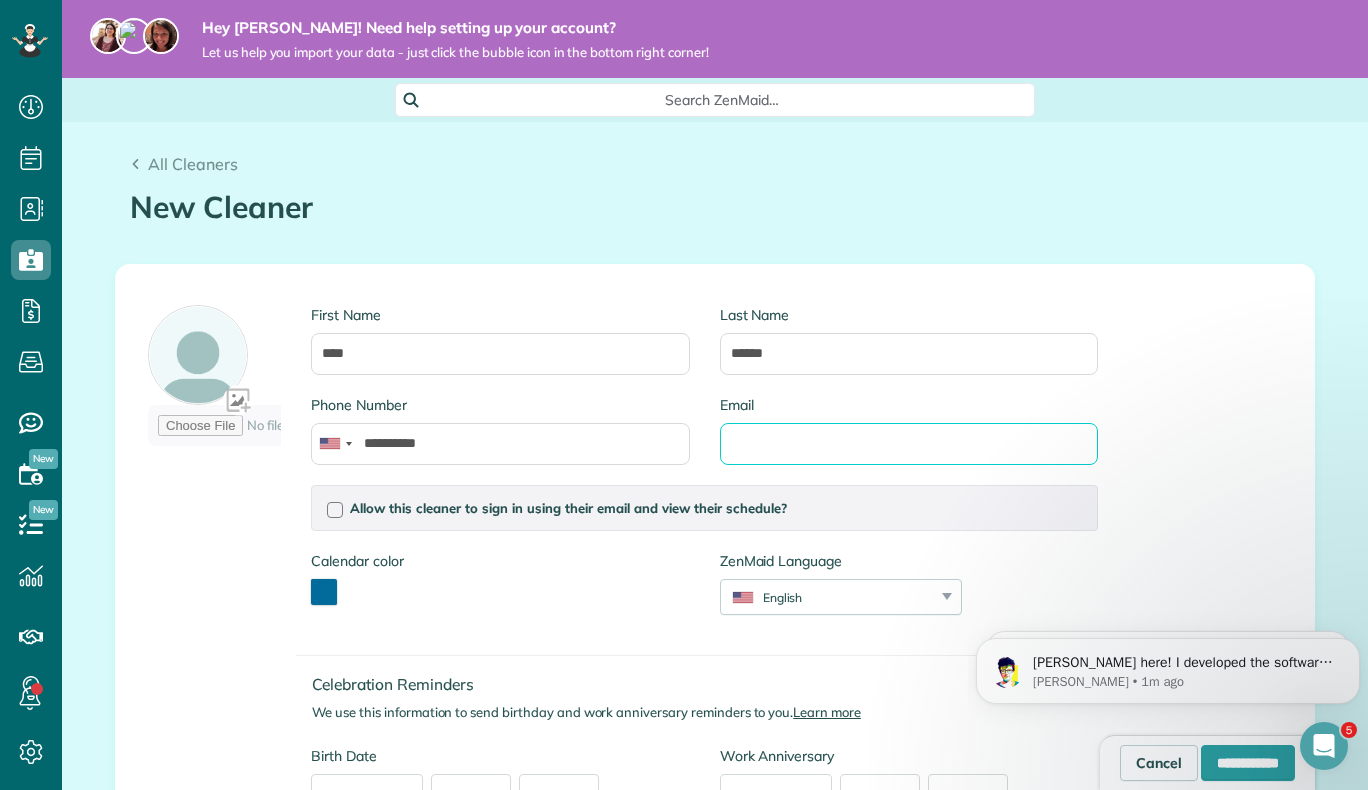 click on "Email" at bounding box center [909, 444] 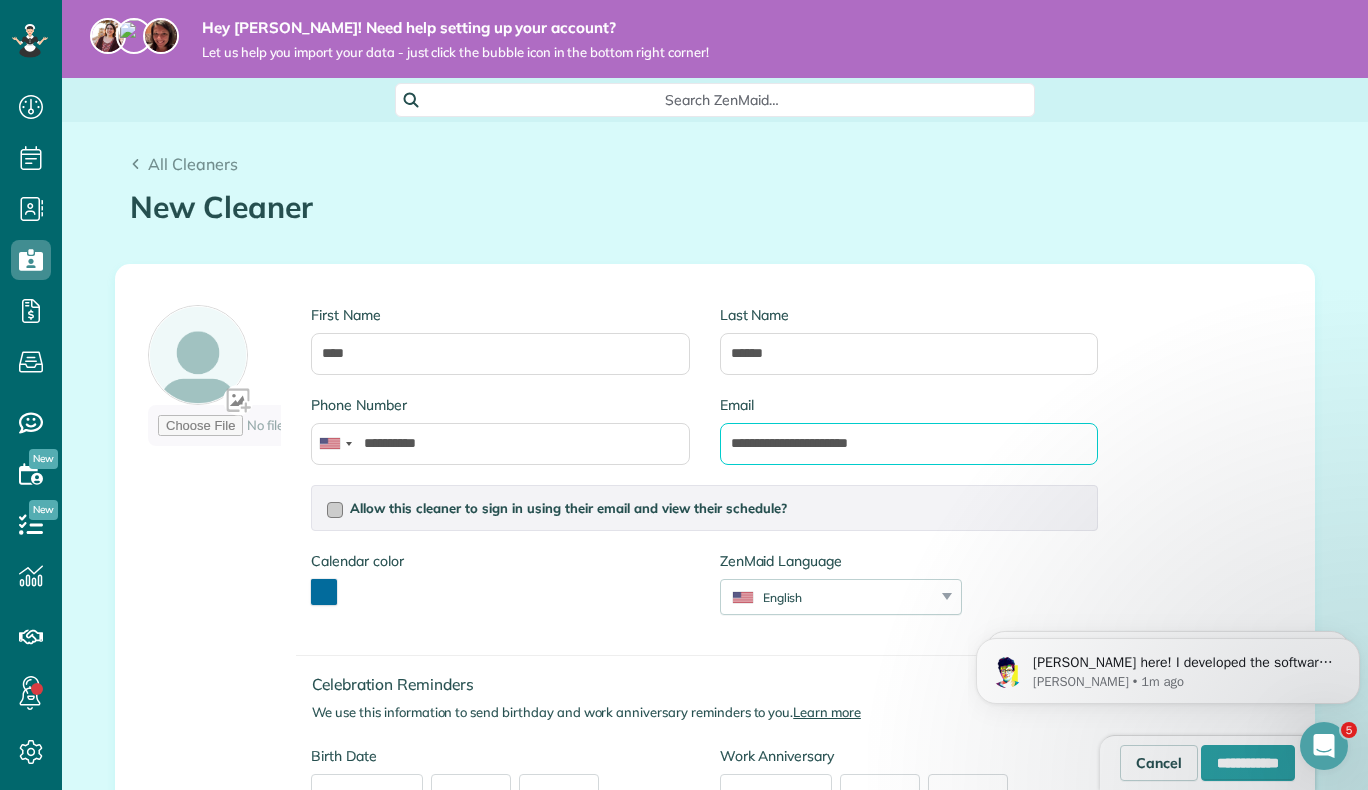 type on "**********" 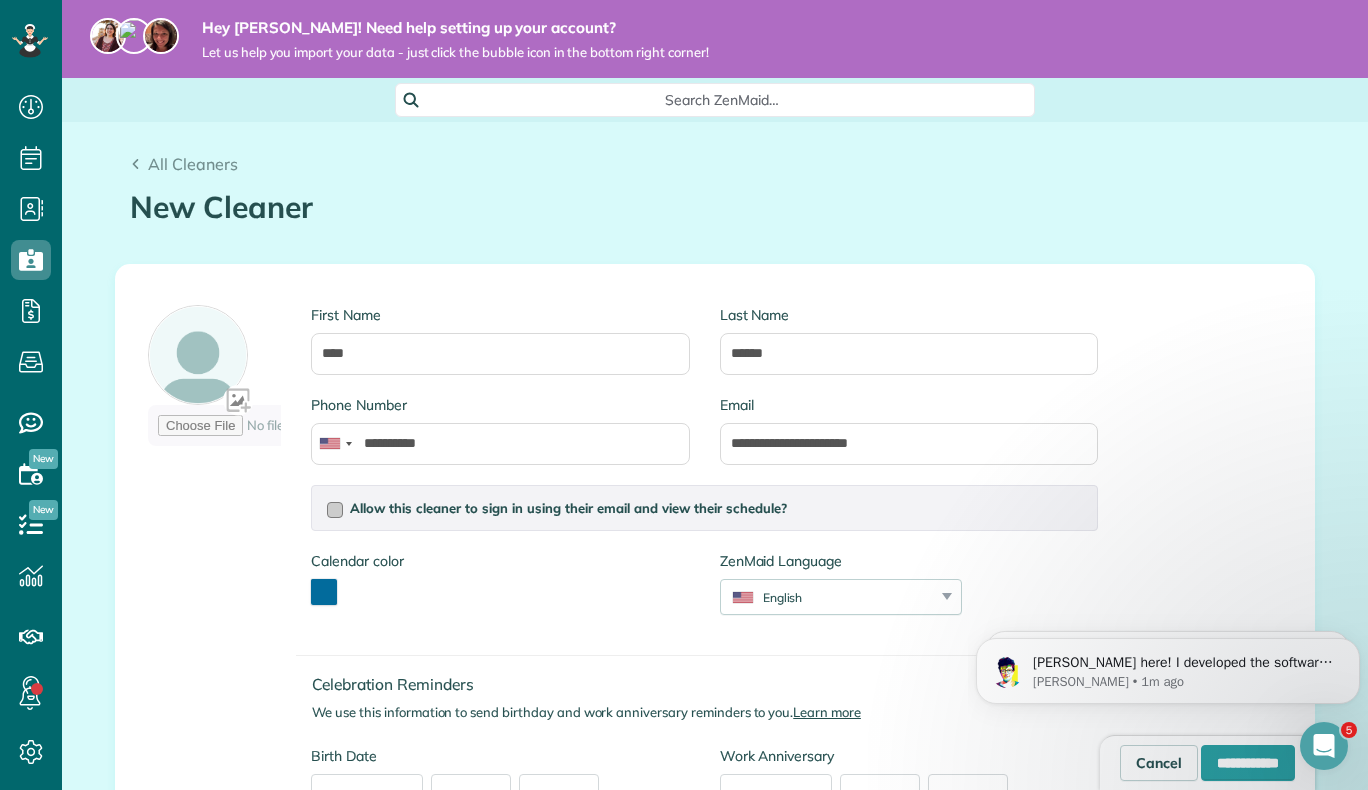 click at bounding box center [335, 510] 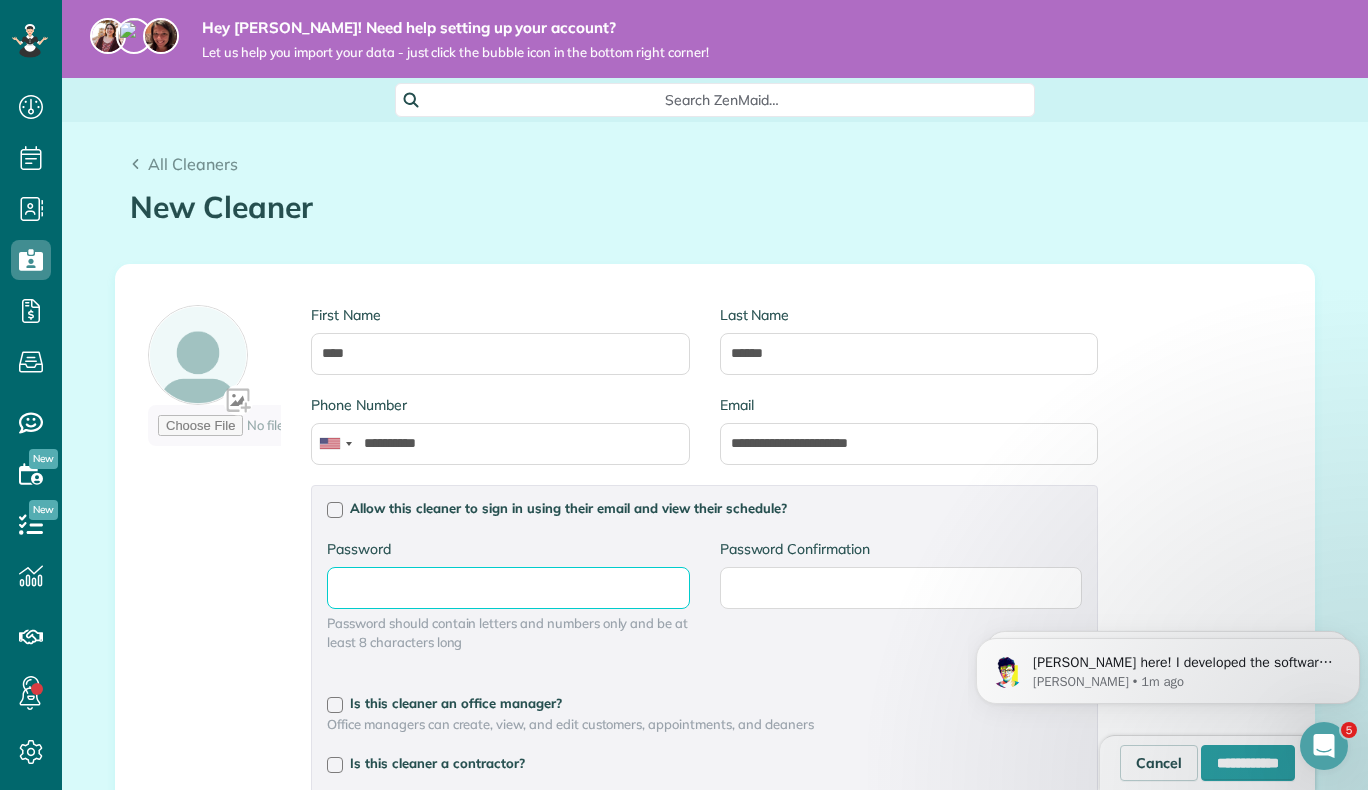 click on "Password" at bounding box center (0, 0) 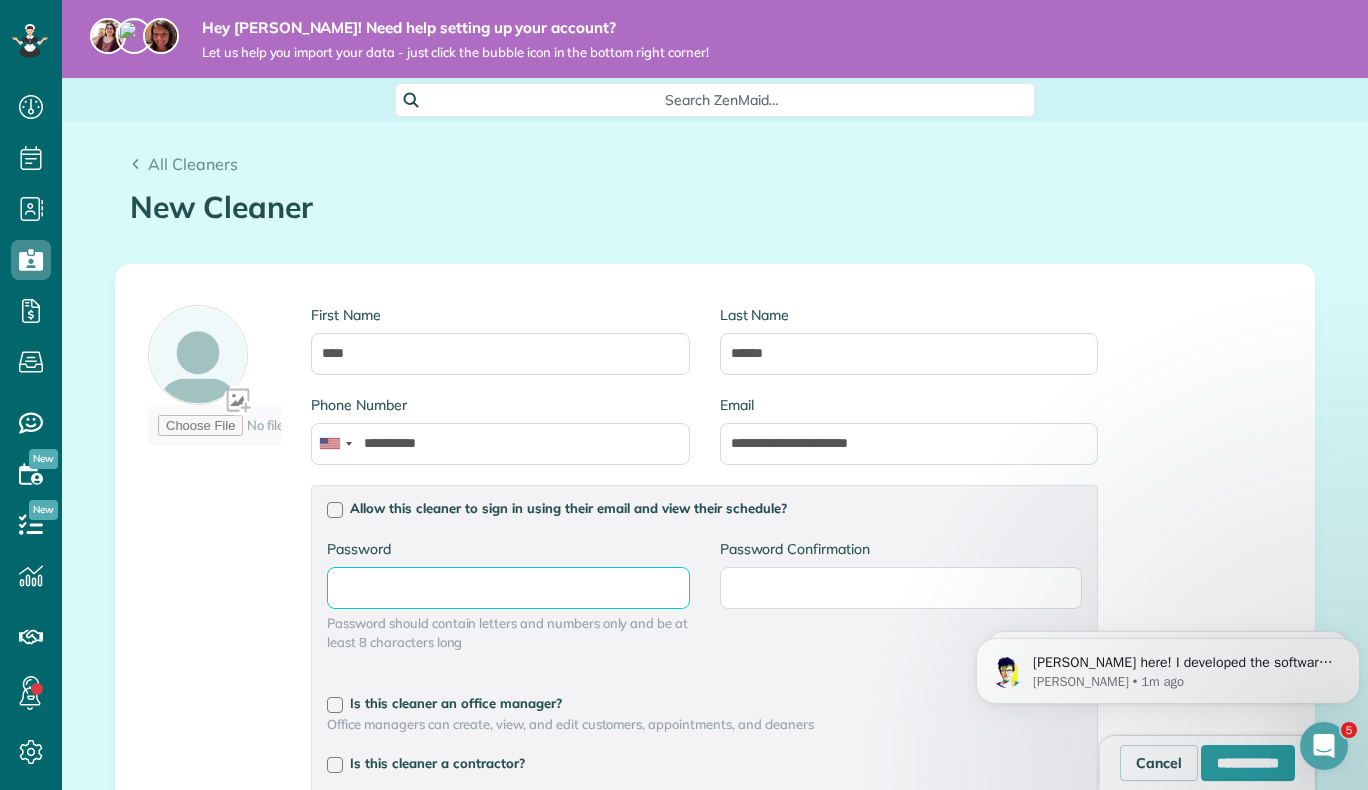 click on "Password" at bounding box center (0, 0) 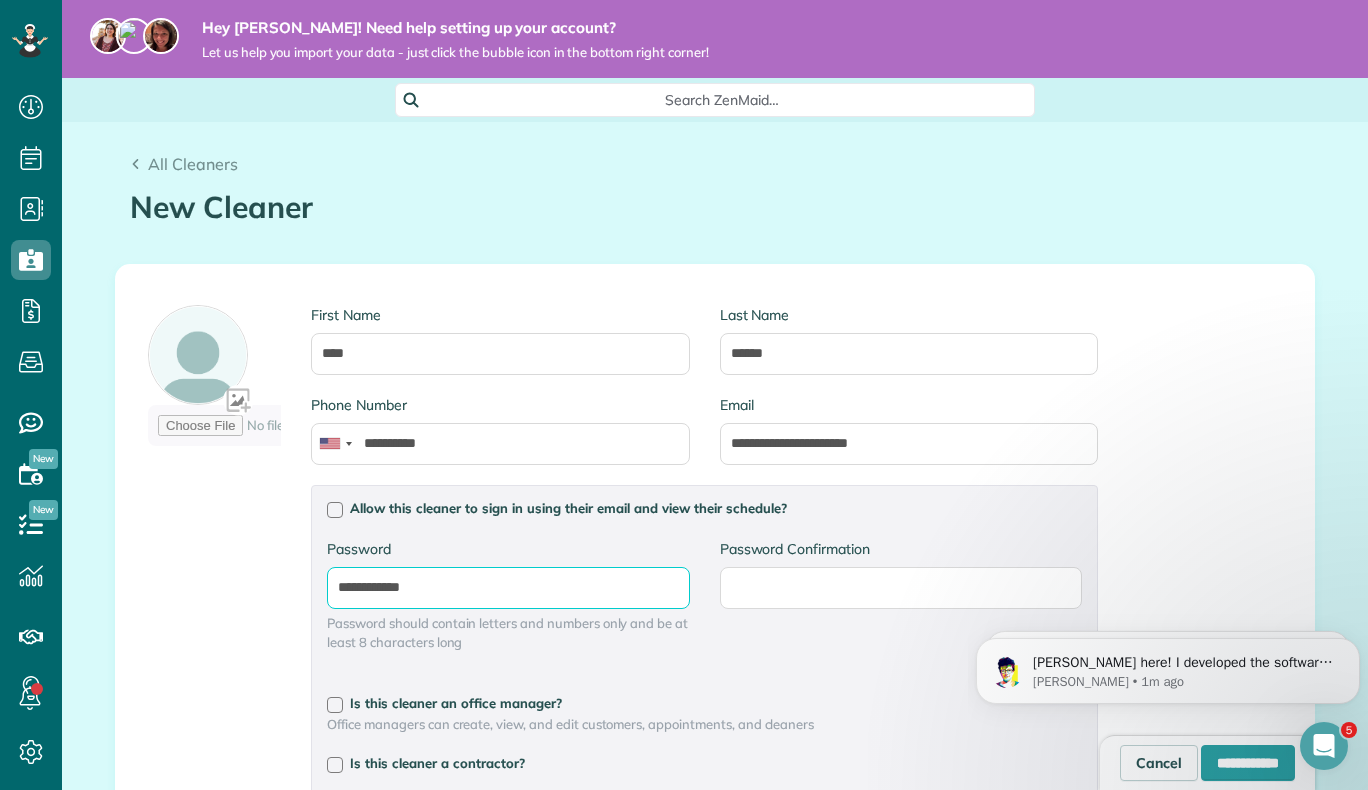 type on "**********" 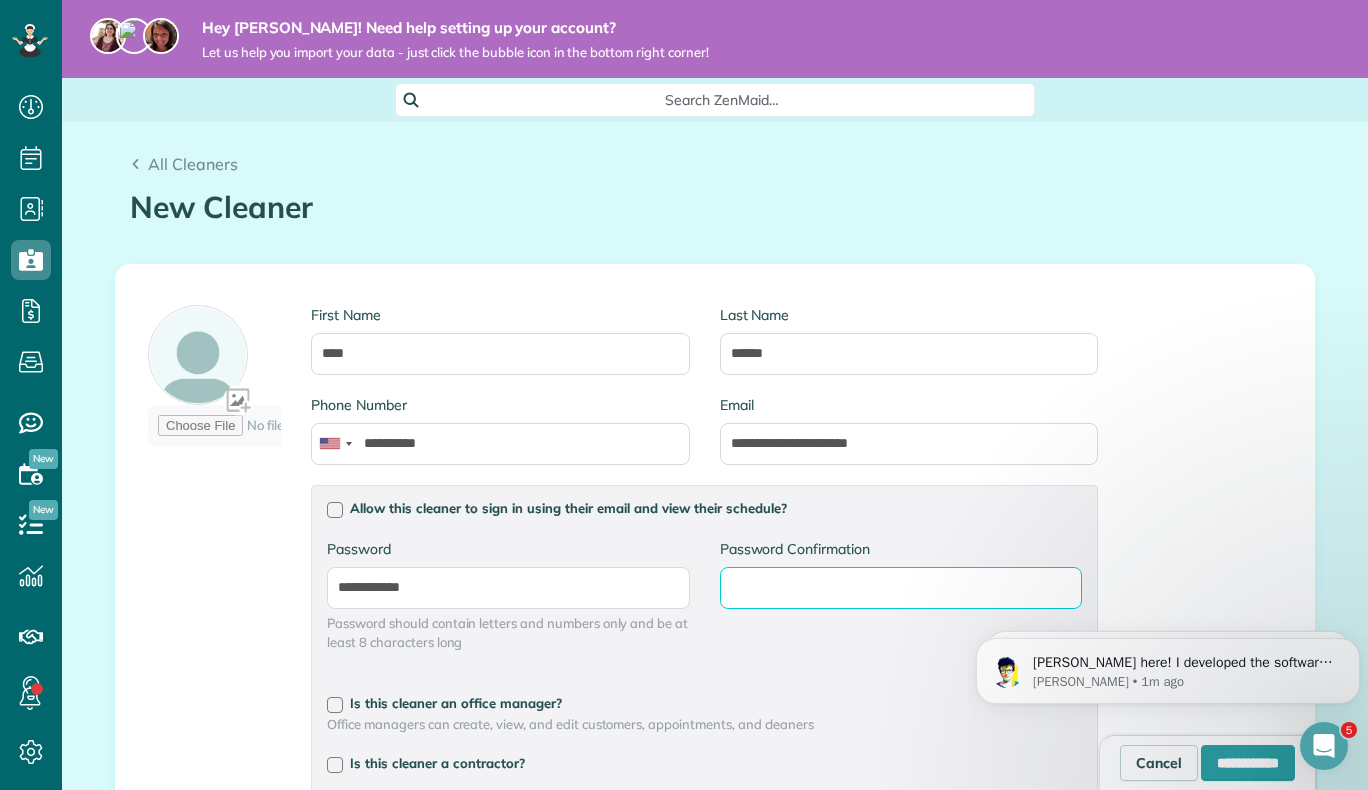 click on "Password Confirmation" at bounding box center [0, 0] 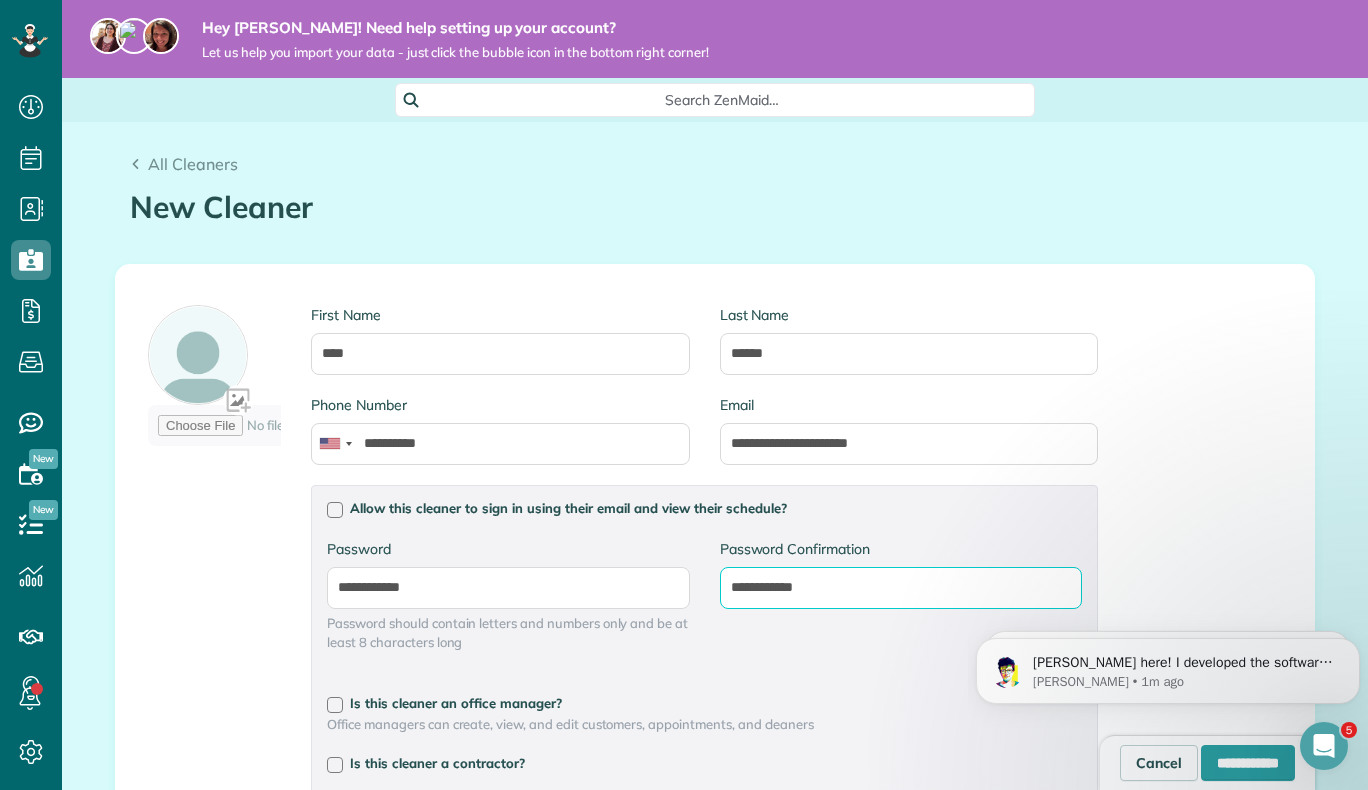 scroll, scrollTop: 177, scrollLeft: 0, axis: vertical 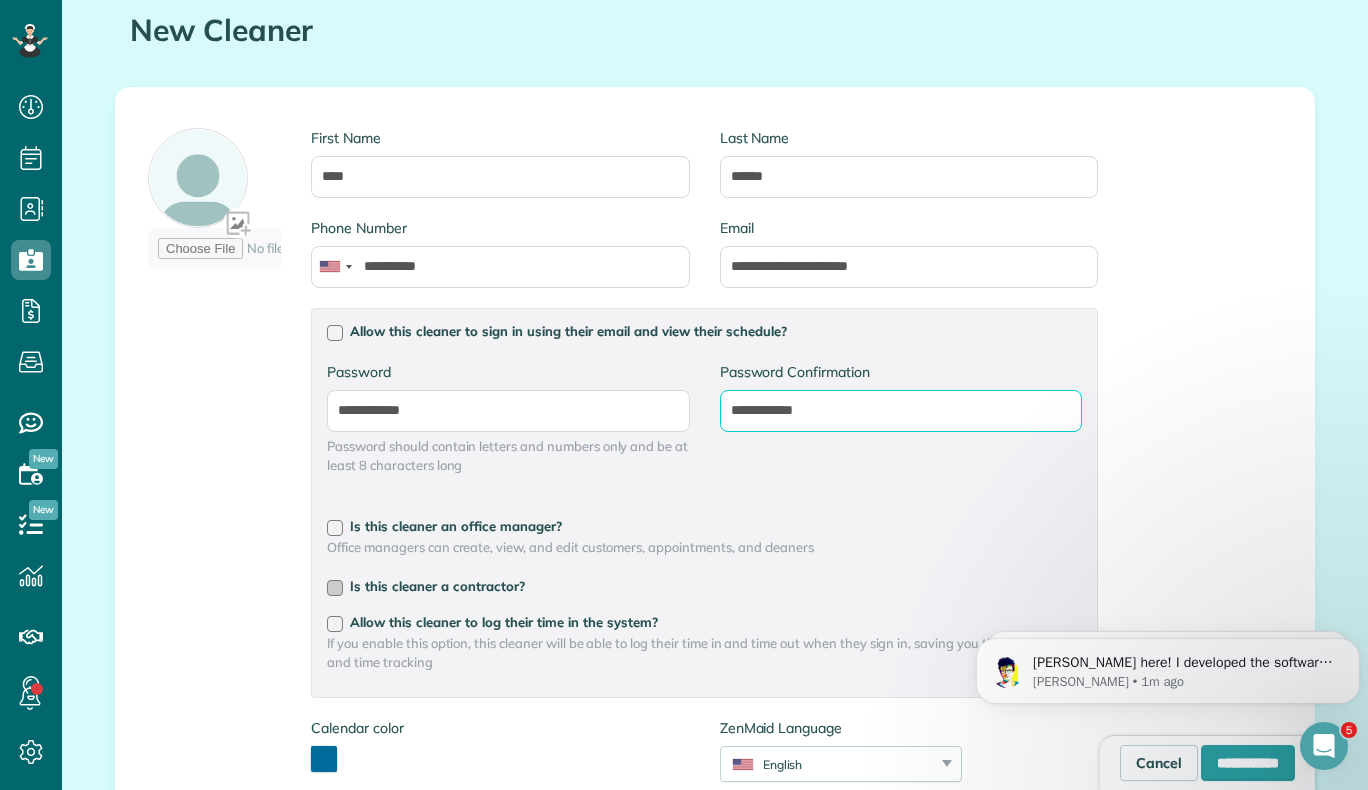 type on "**********" 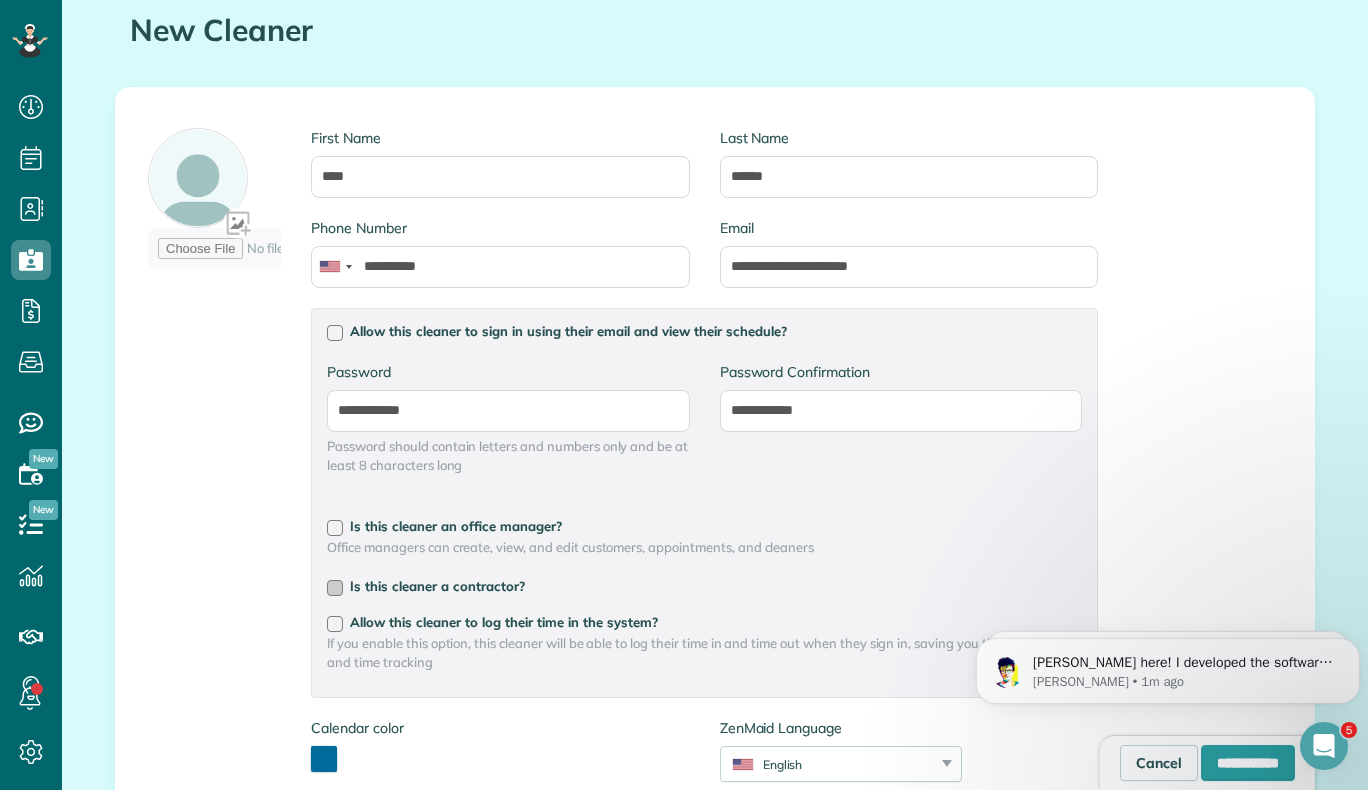 click at bounding box center (335, 588) 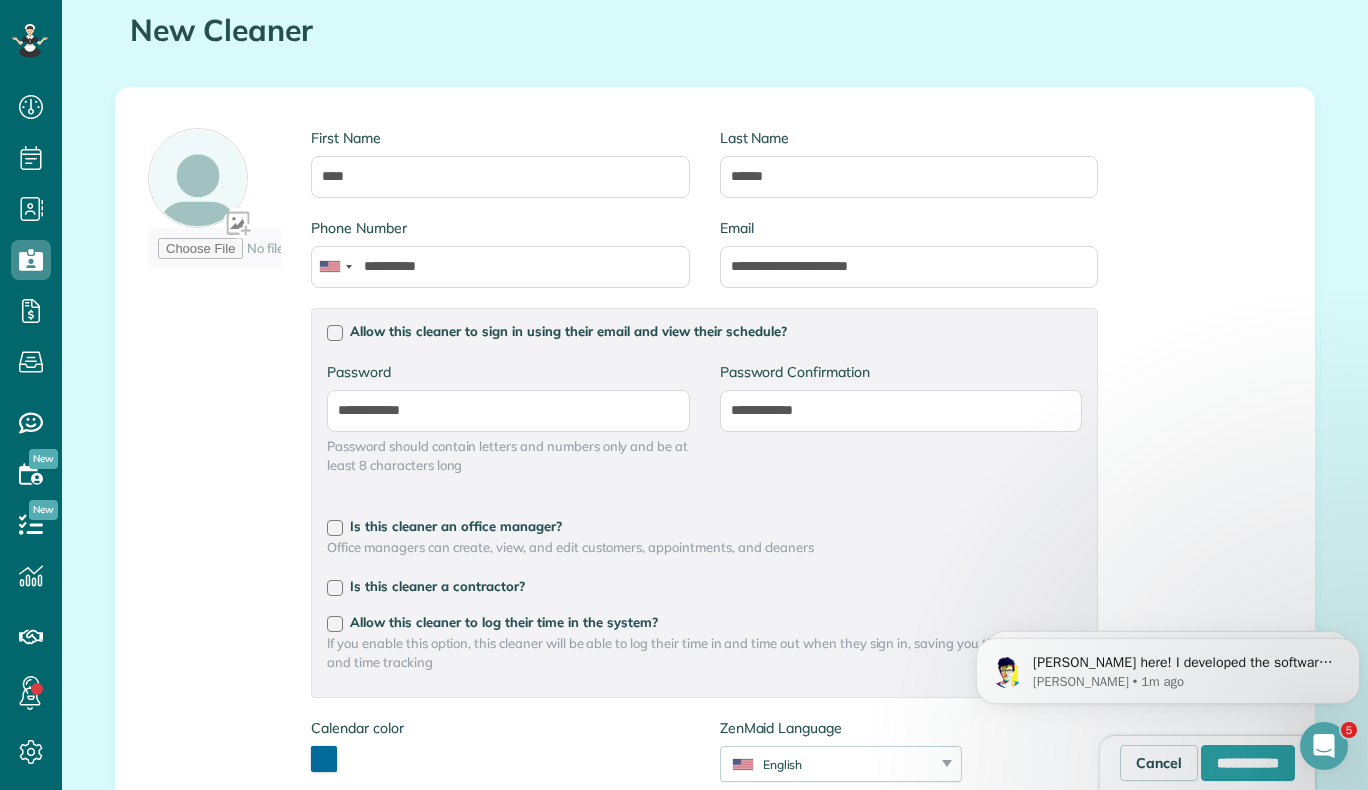click on "Allow this cleaner to log their time in the system? If you enable this option, this cleaner will be able to log their time in and time out when they sign in, saving you time on payroll and time tracking" at bounding box center (704, 643) 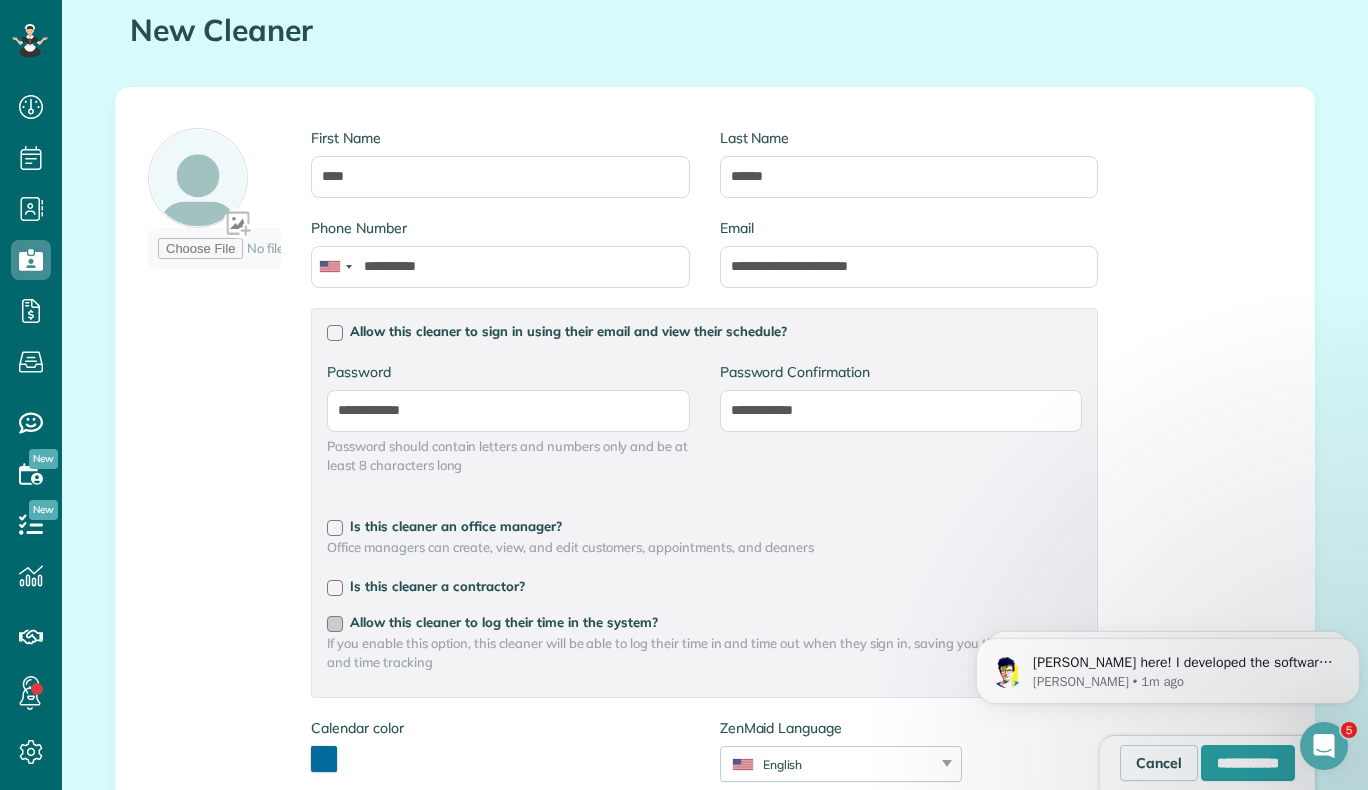 click at bounding box center [335, 624] 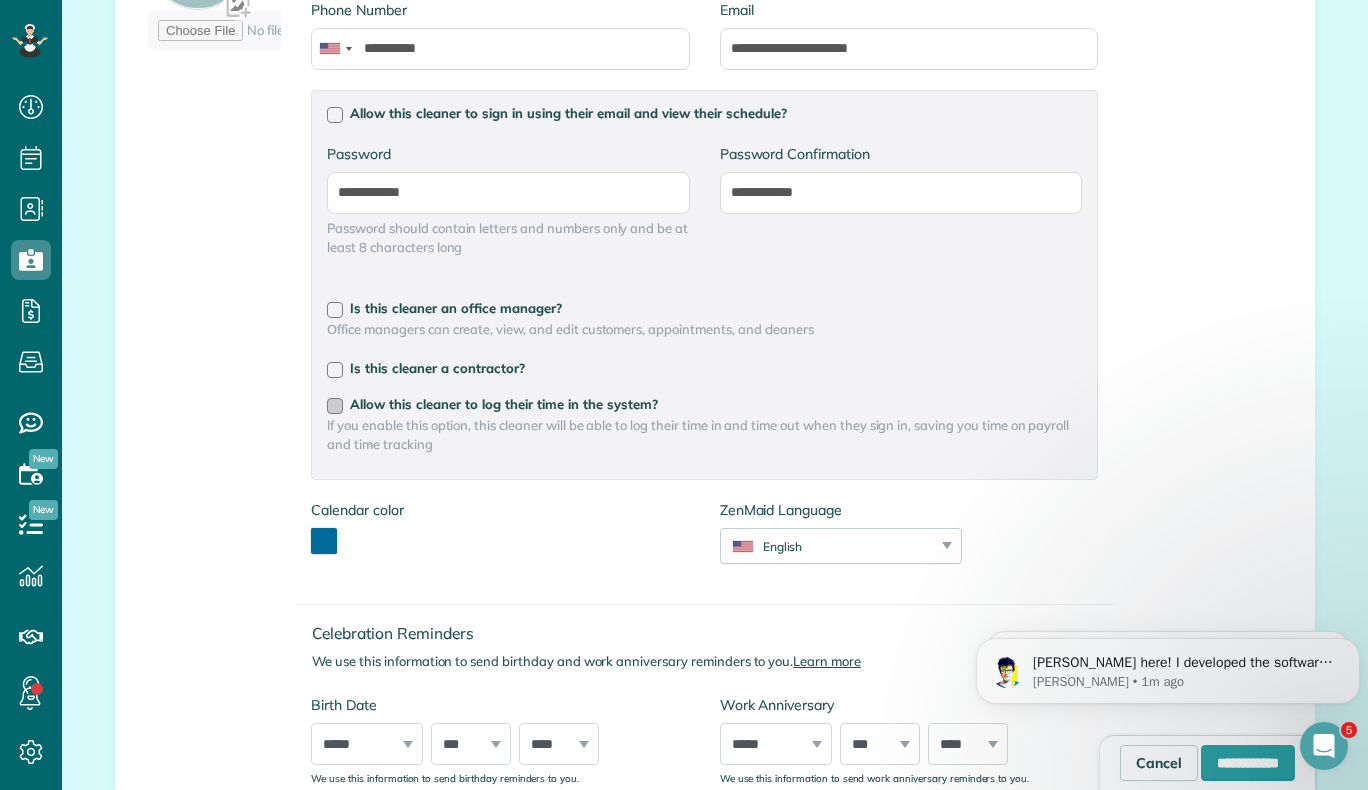 scroll, scrollTop: 398, scrollLeft: 0, axis: vertical 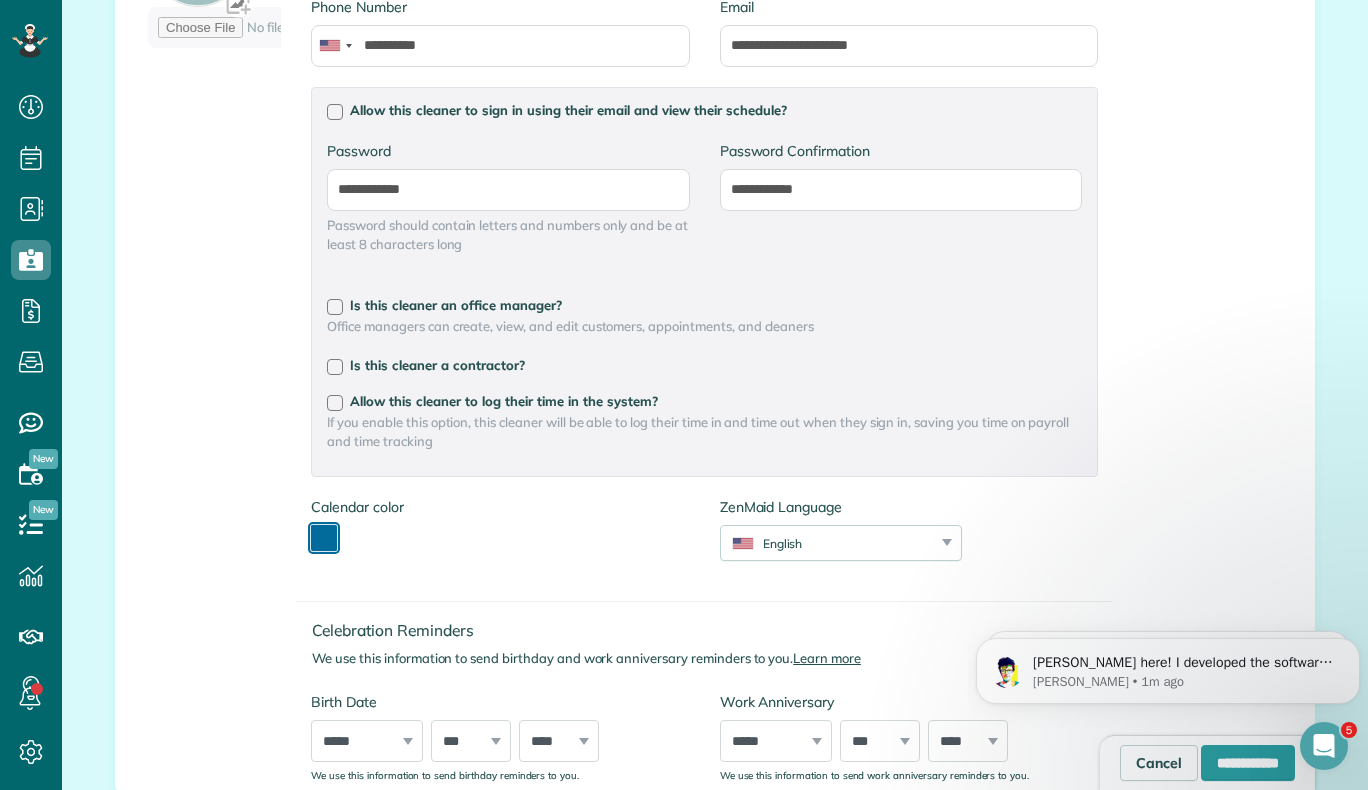 click at bounding box center [324, 538] 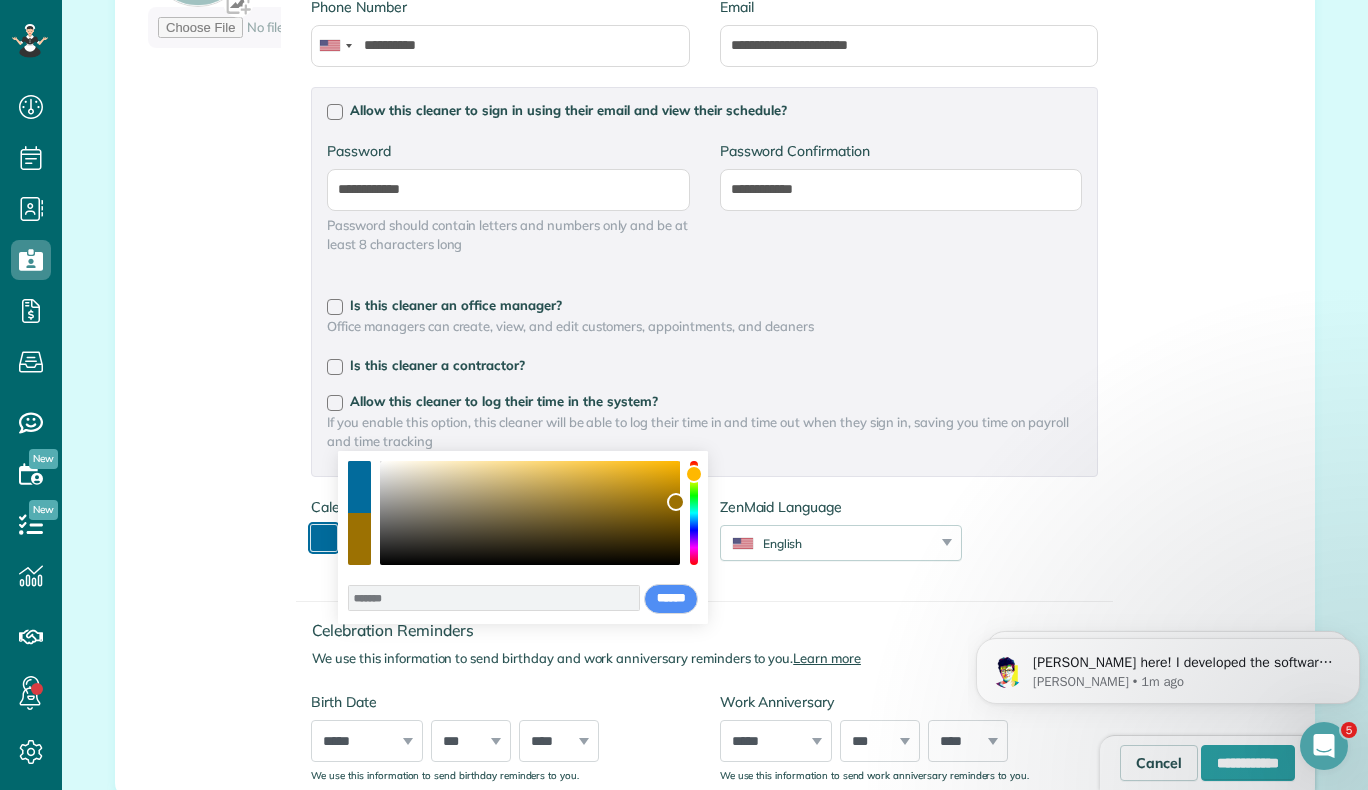 drag, startPoint x: 695, startPoint y: 531, endPoint x: 693, endPoint y: 474, distance: 57.035076 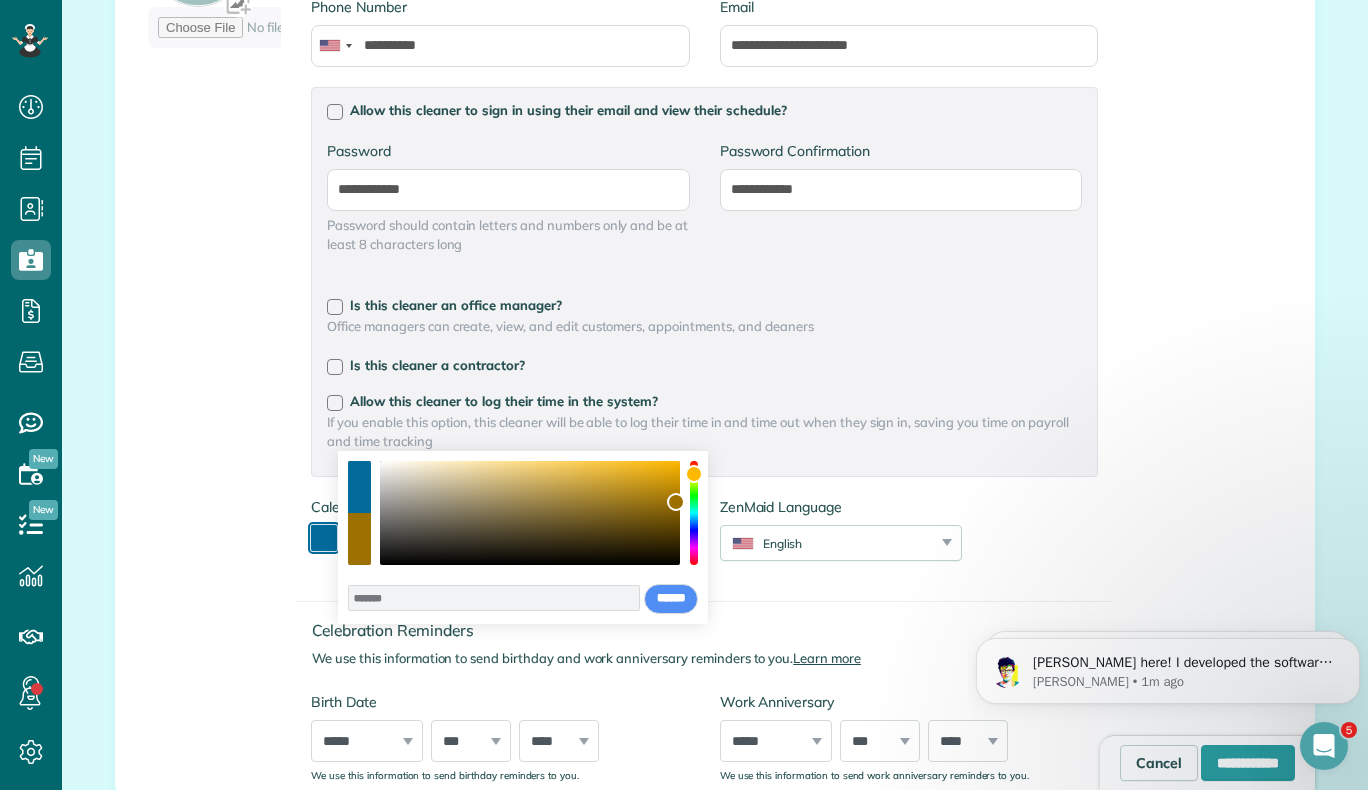 click at bounding box center (694, 513) 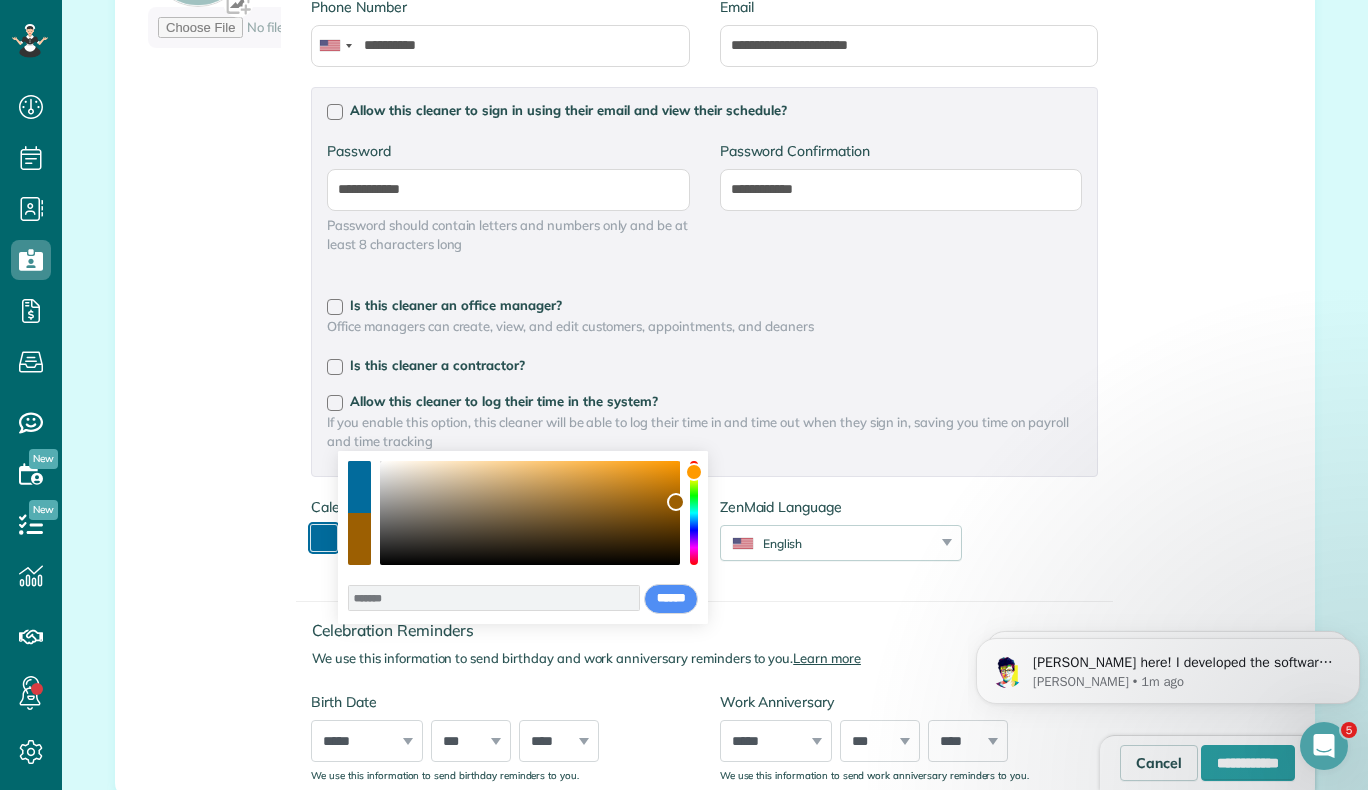 click at bounding box center [694, 472] 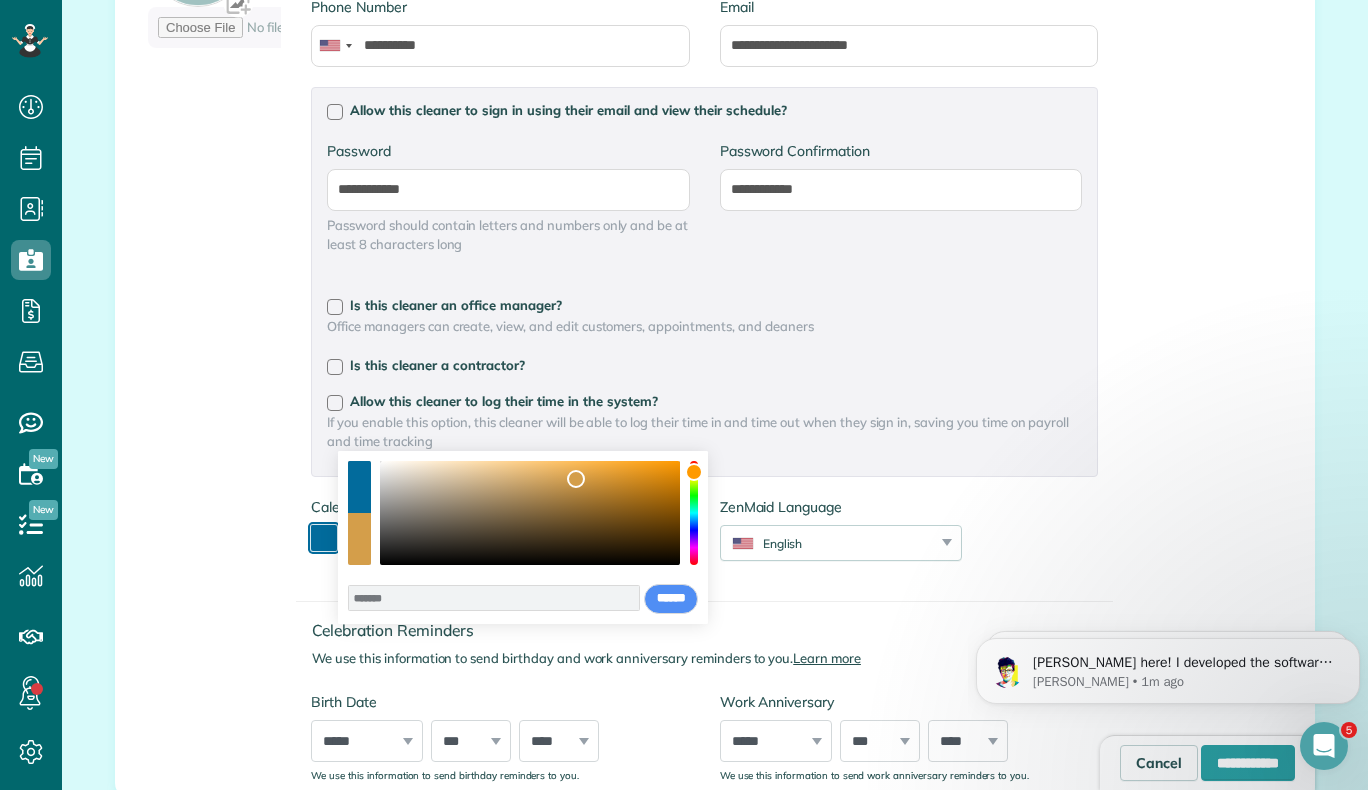 type on "*******" 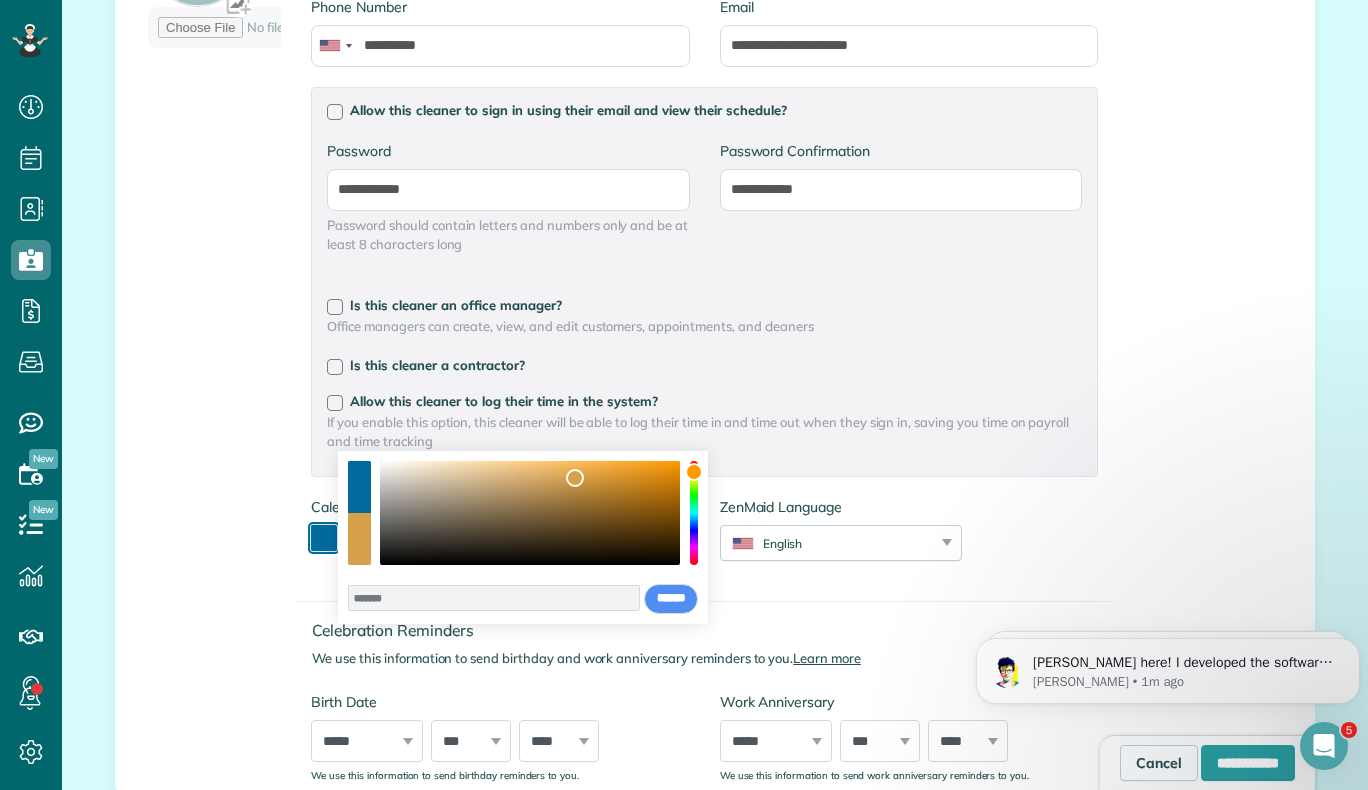 drag, startPoint x: 677, startPoint y: 509, endPoint x: 575, endPoint y: 478, distance: 106.60675 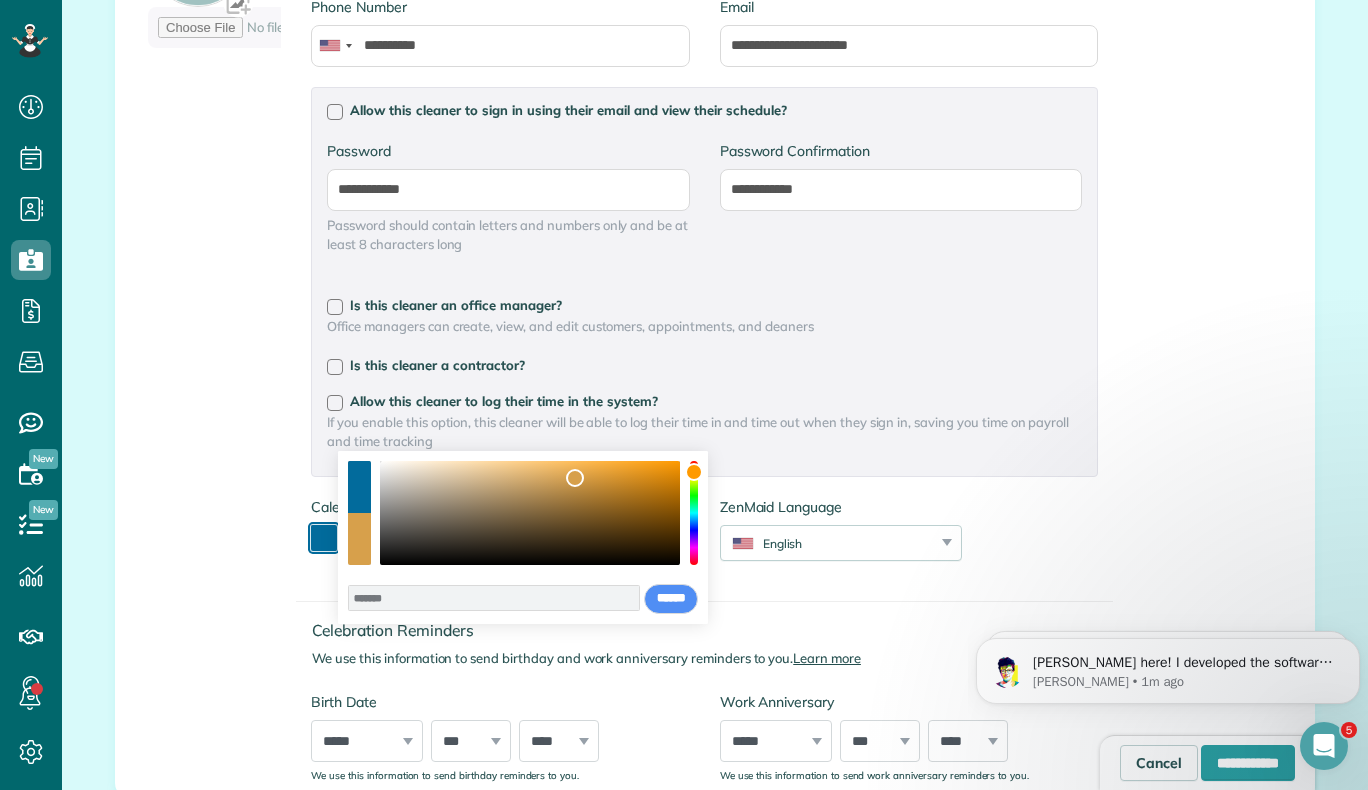 click at bounding box center (575, 478) 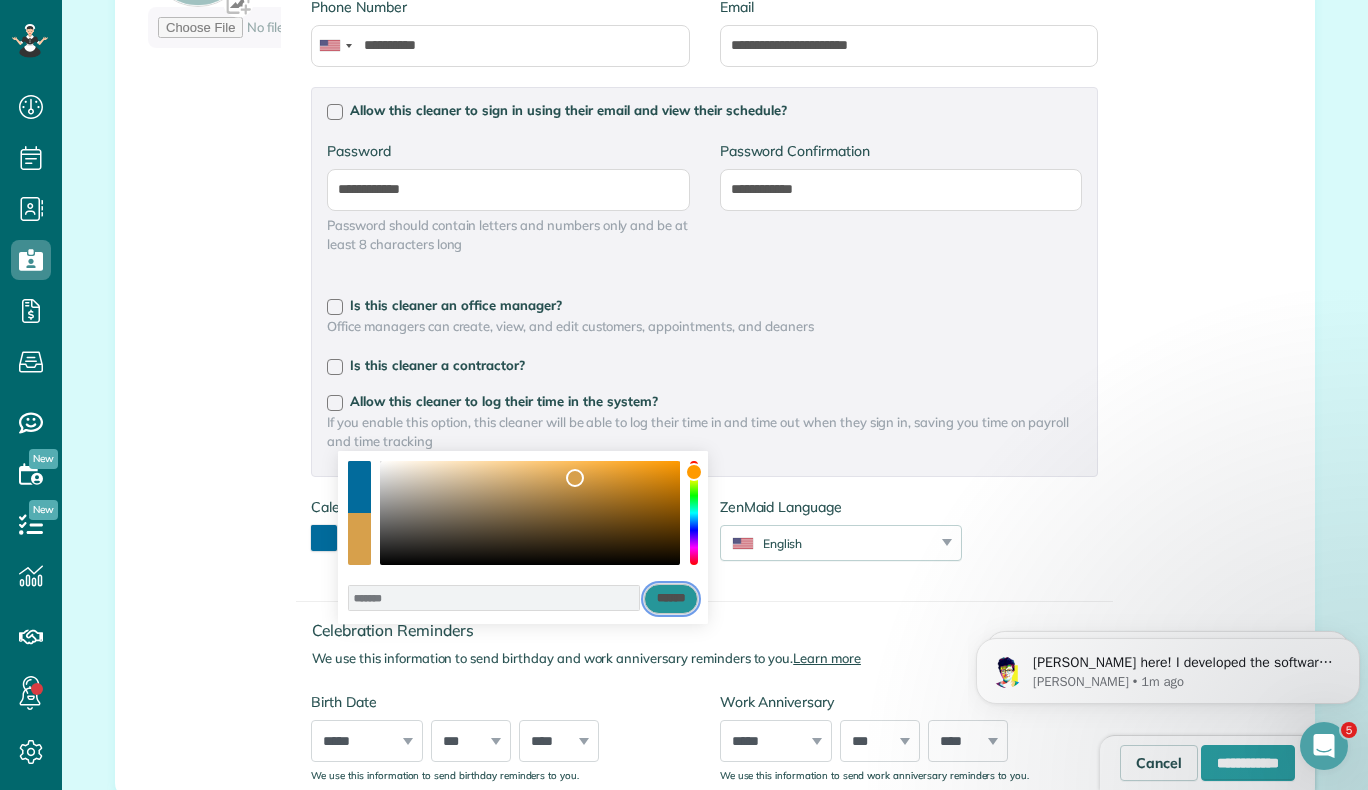 click on "******" at bounding box center (671, 599) 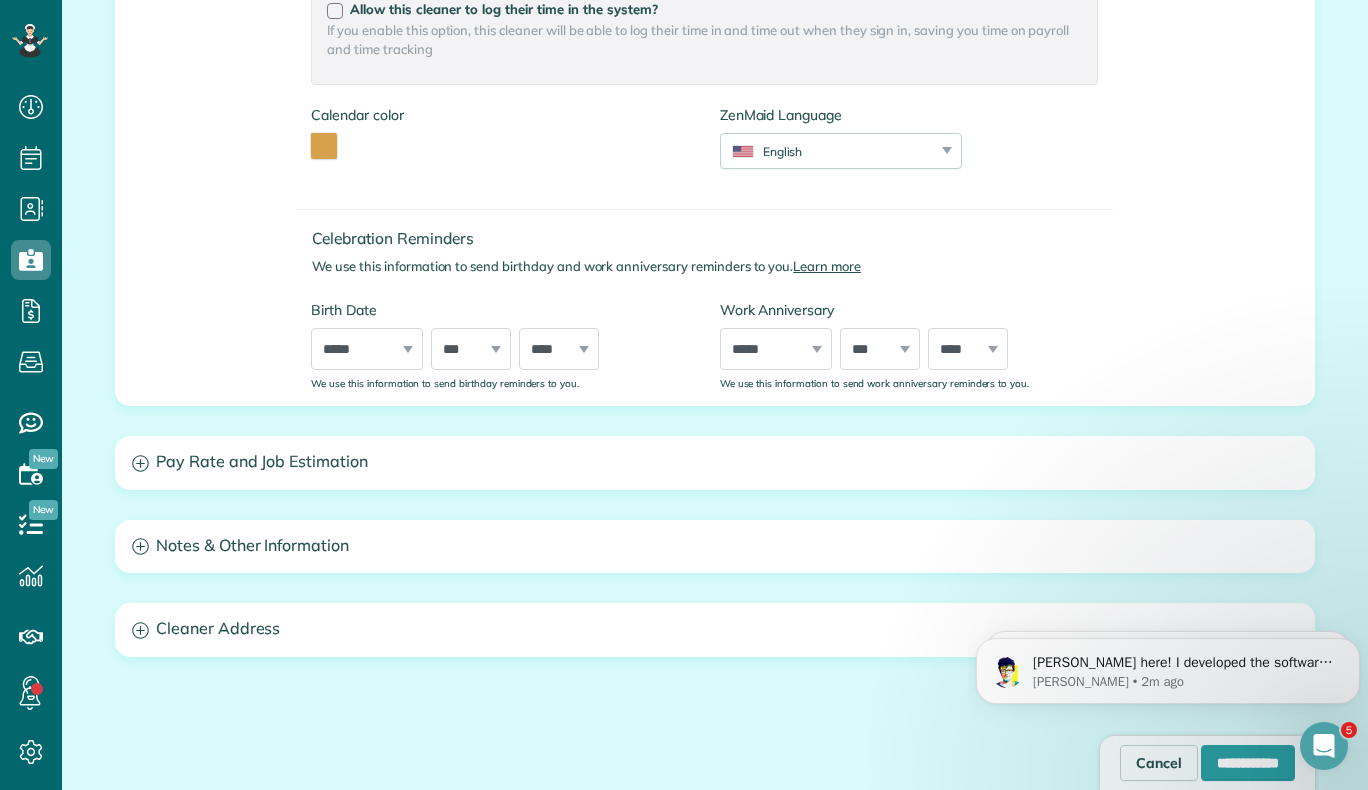 scroll, scrollTop: 791, scrollLeft: 0, axis: vertical 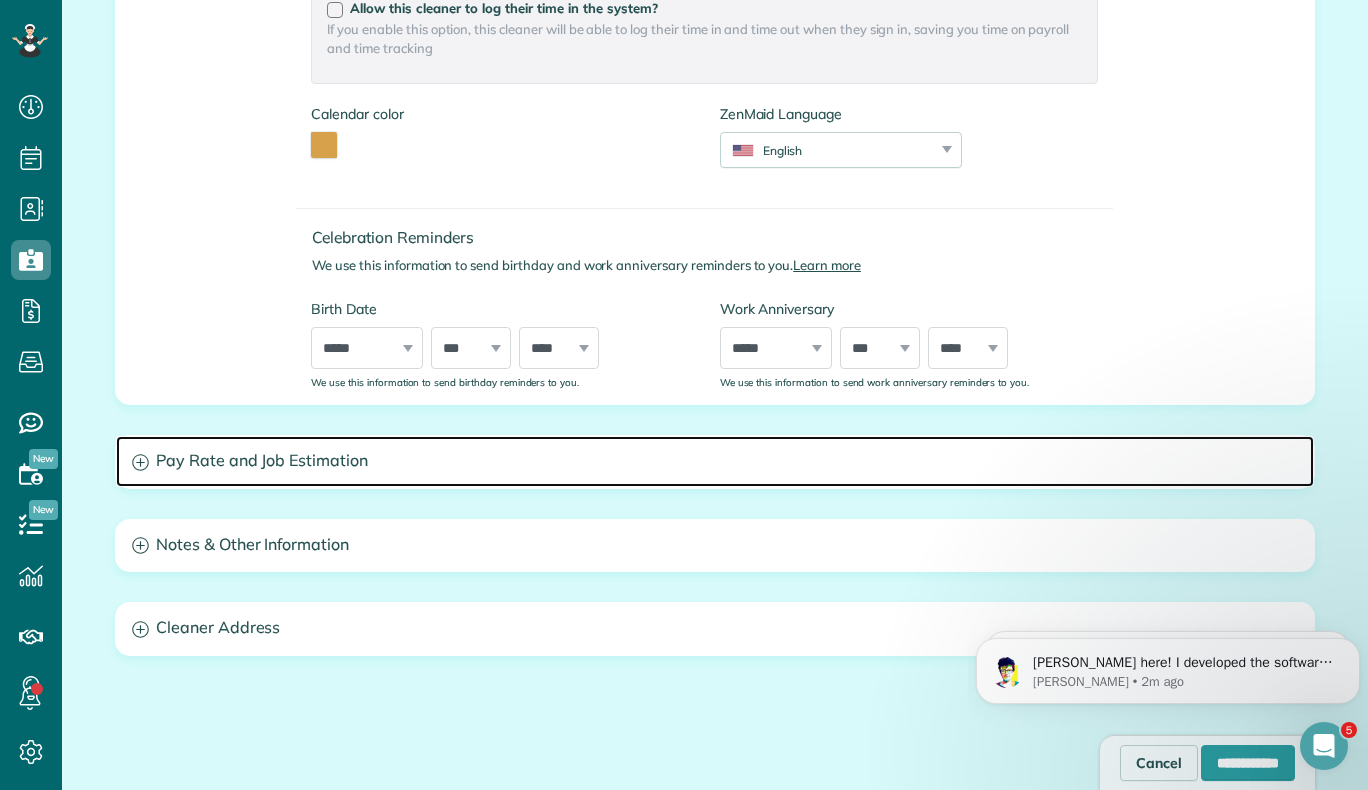 click on "Pay Rate and Job Estimation" at bounding box center (715, 461) 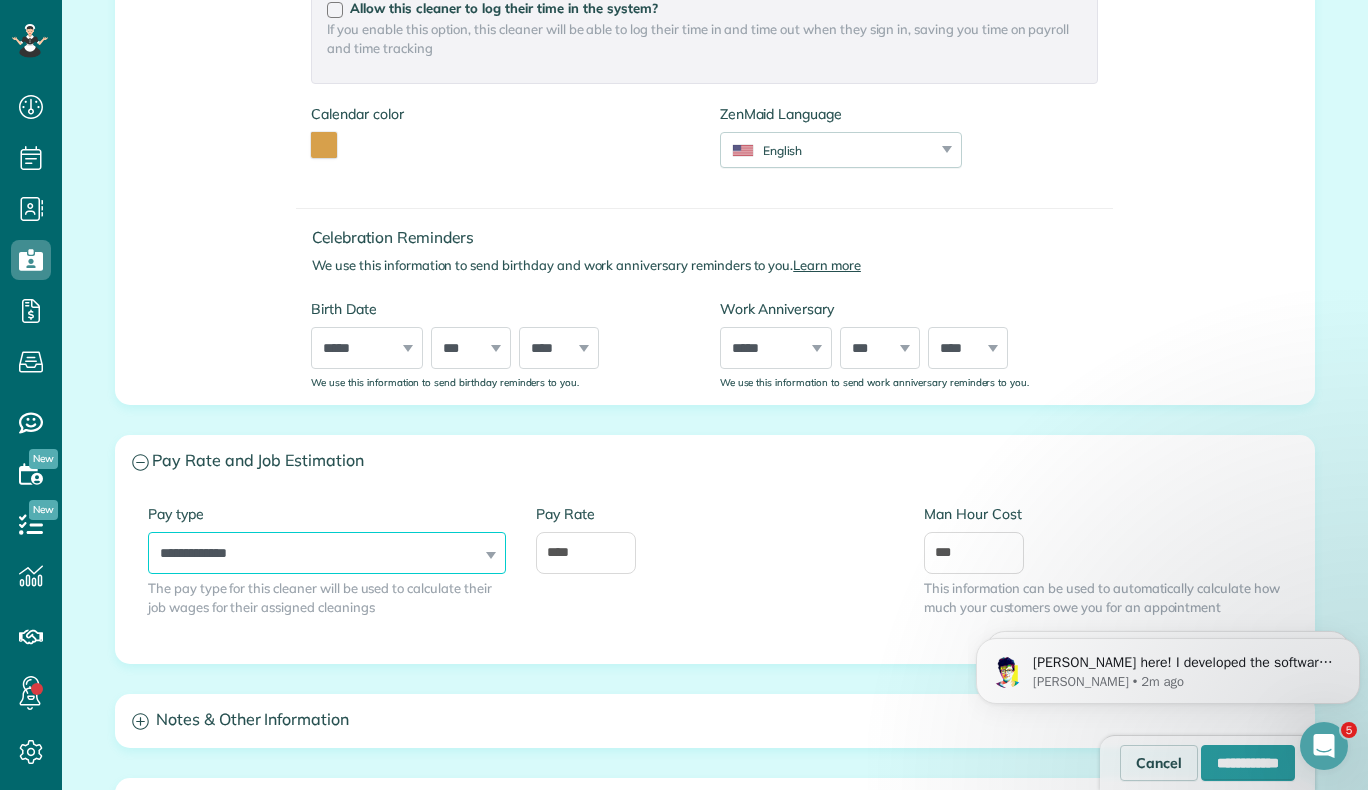 click on "**********" at bounding box center [327, 553] 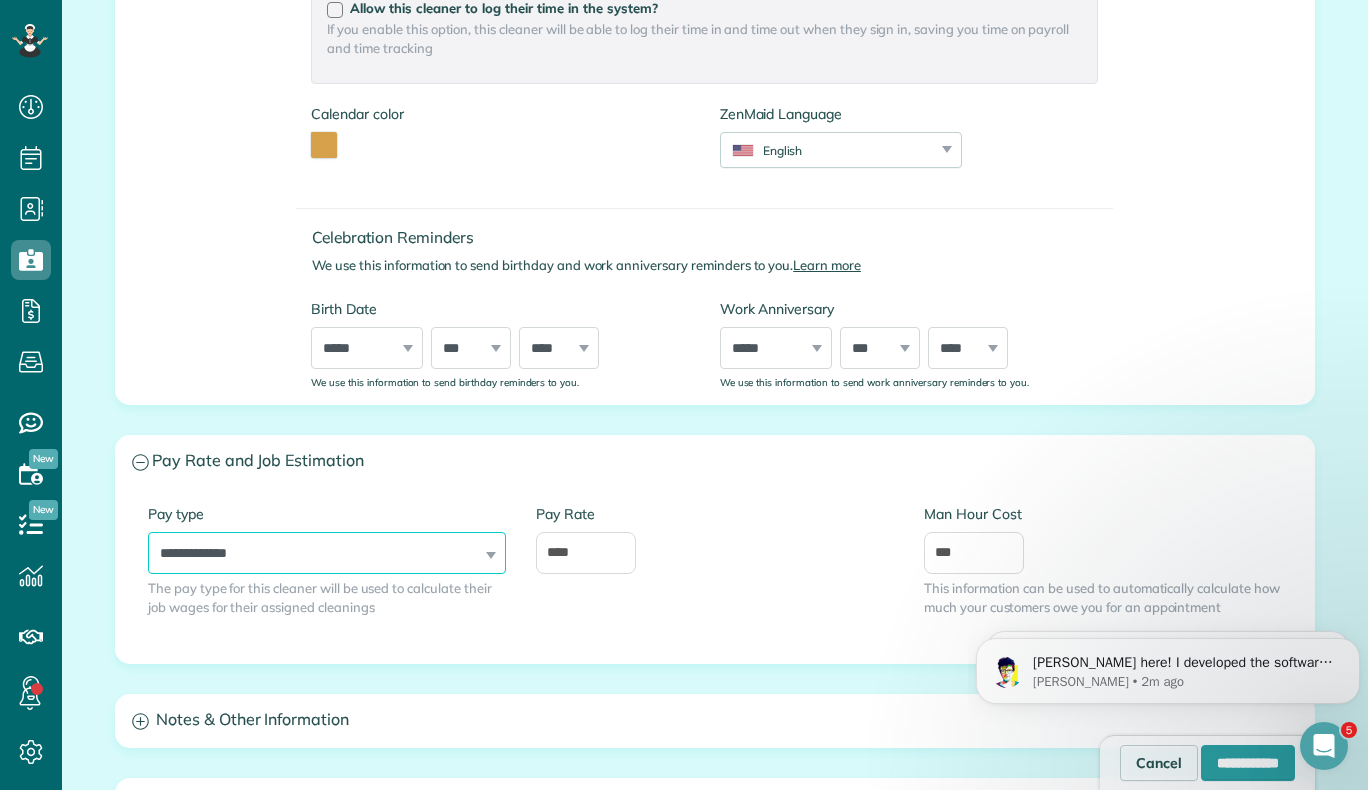 select on "******" 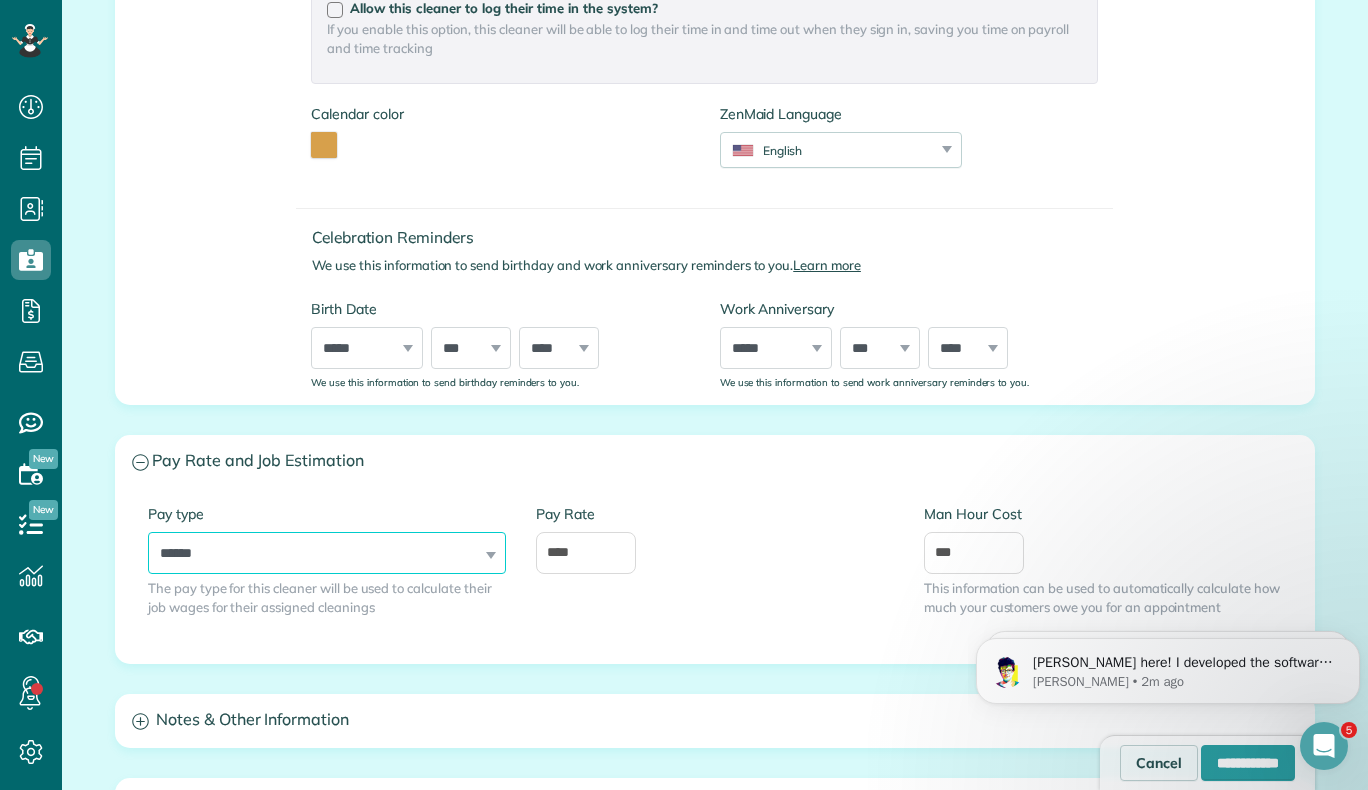 click on "**********" at bounding box center [327, 553] 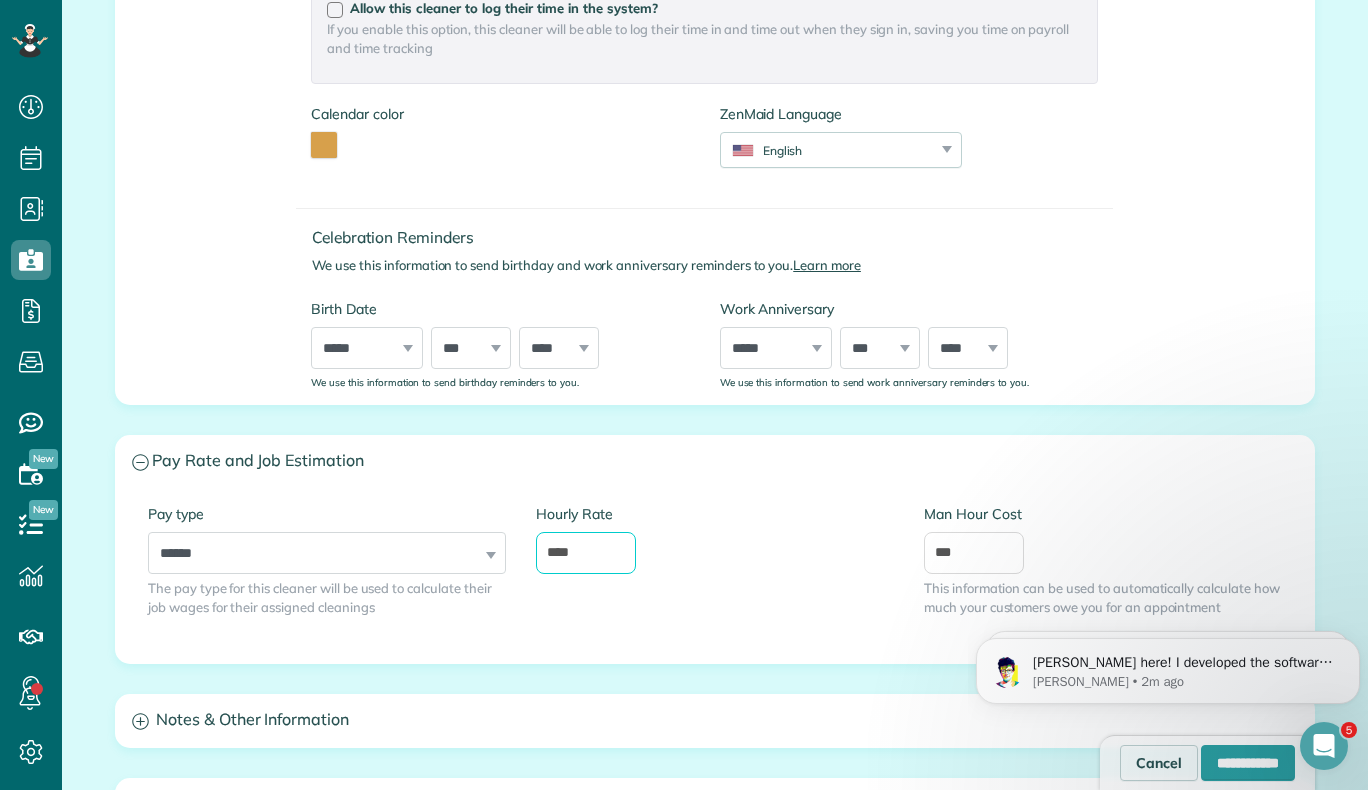 click on "****" at bounding box center (586, 553) 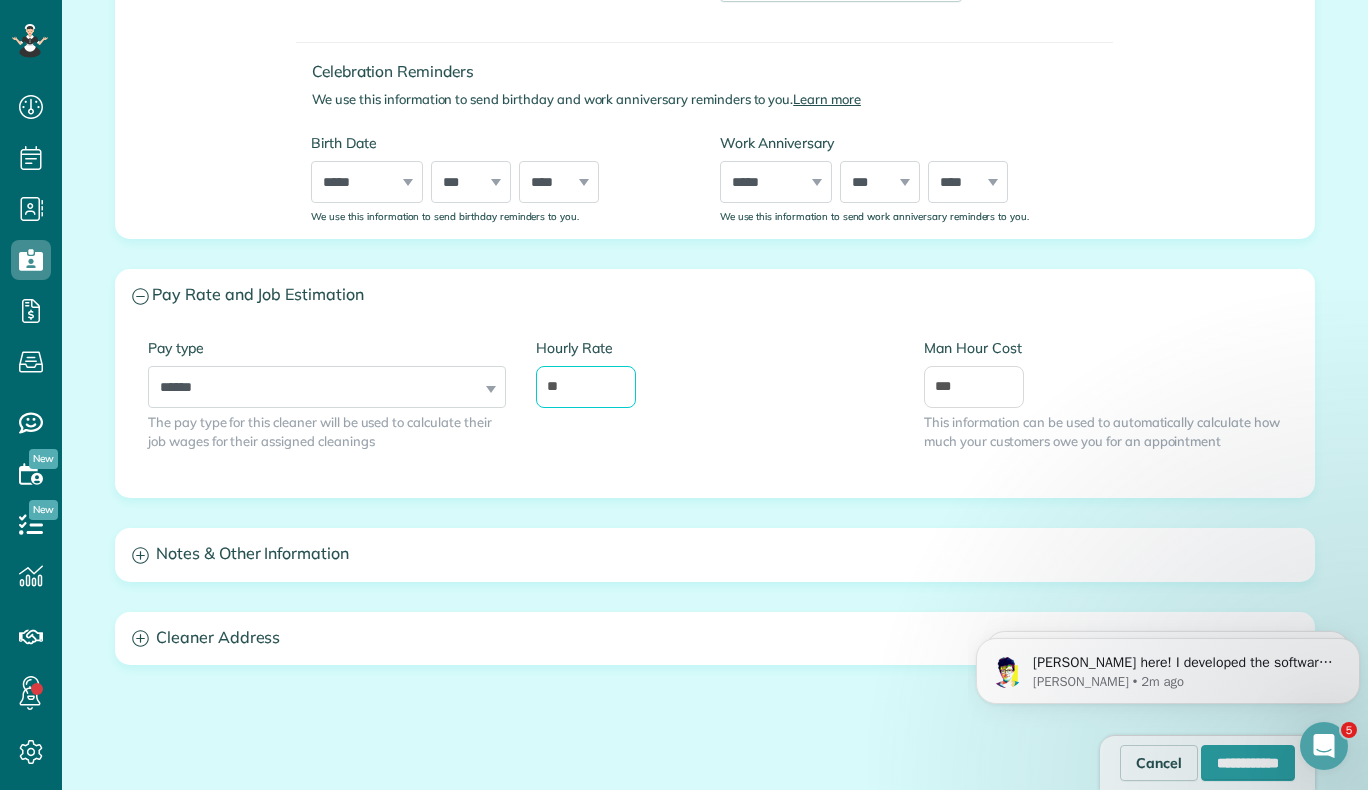 scroll, scrollTop: 961, scrollLeft: 0, axis: vertical 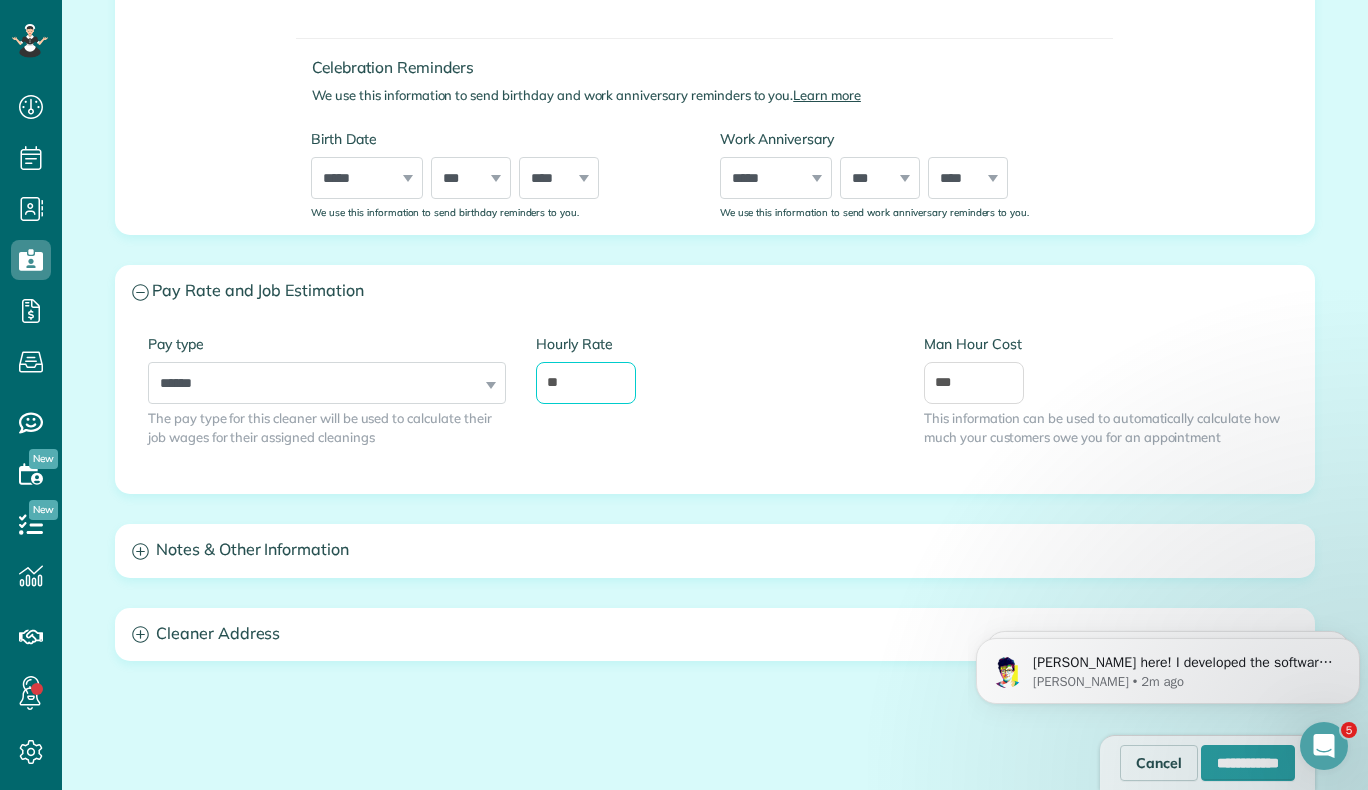 type on "**" 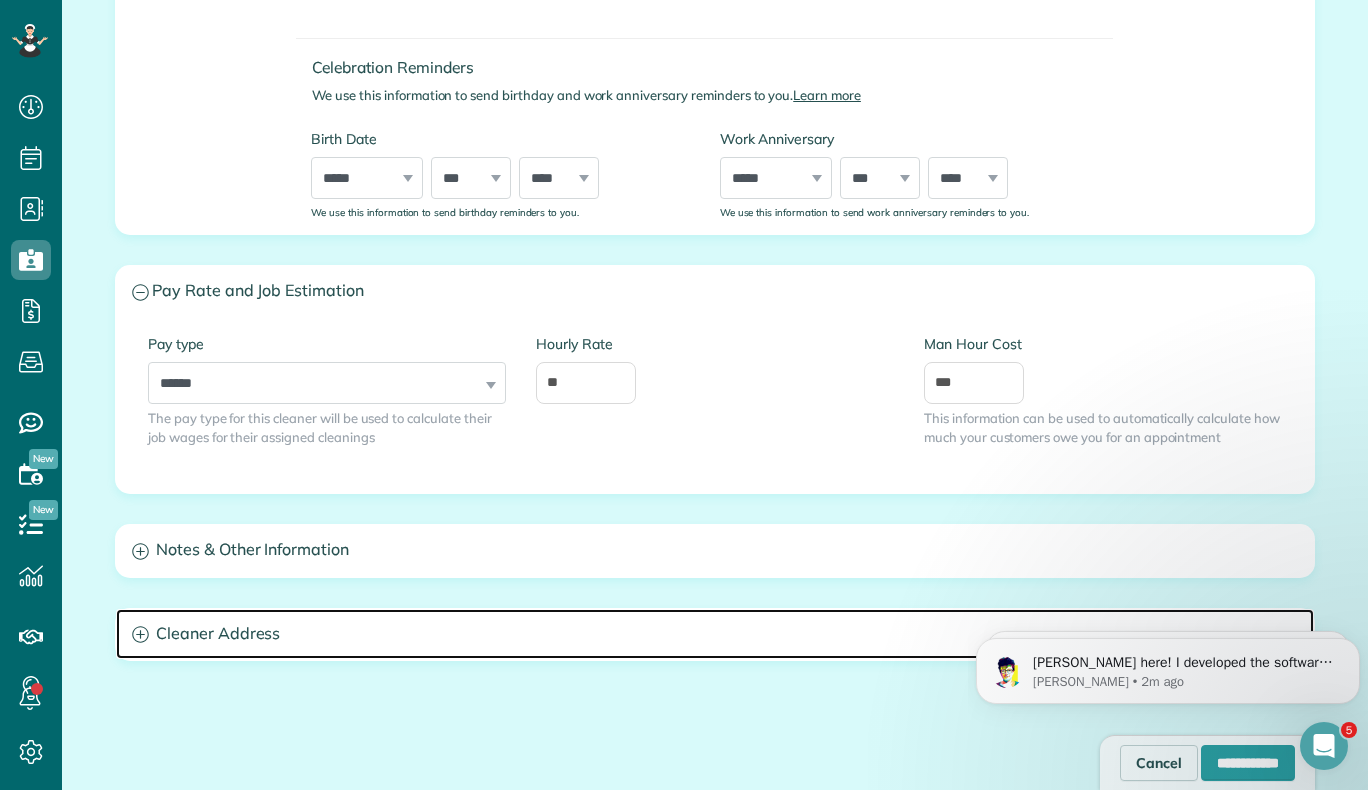 click on "Cleaner Address" at bounding box center [715, 634] 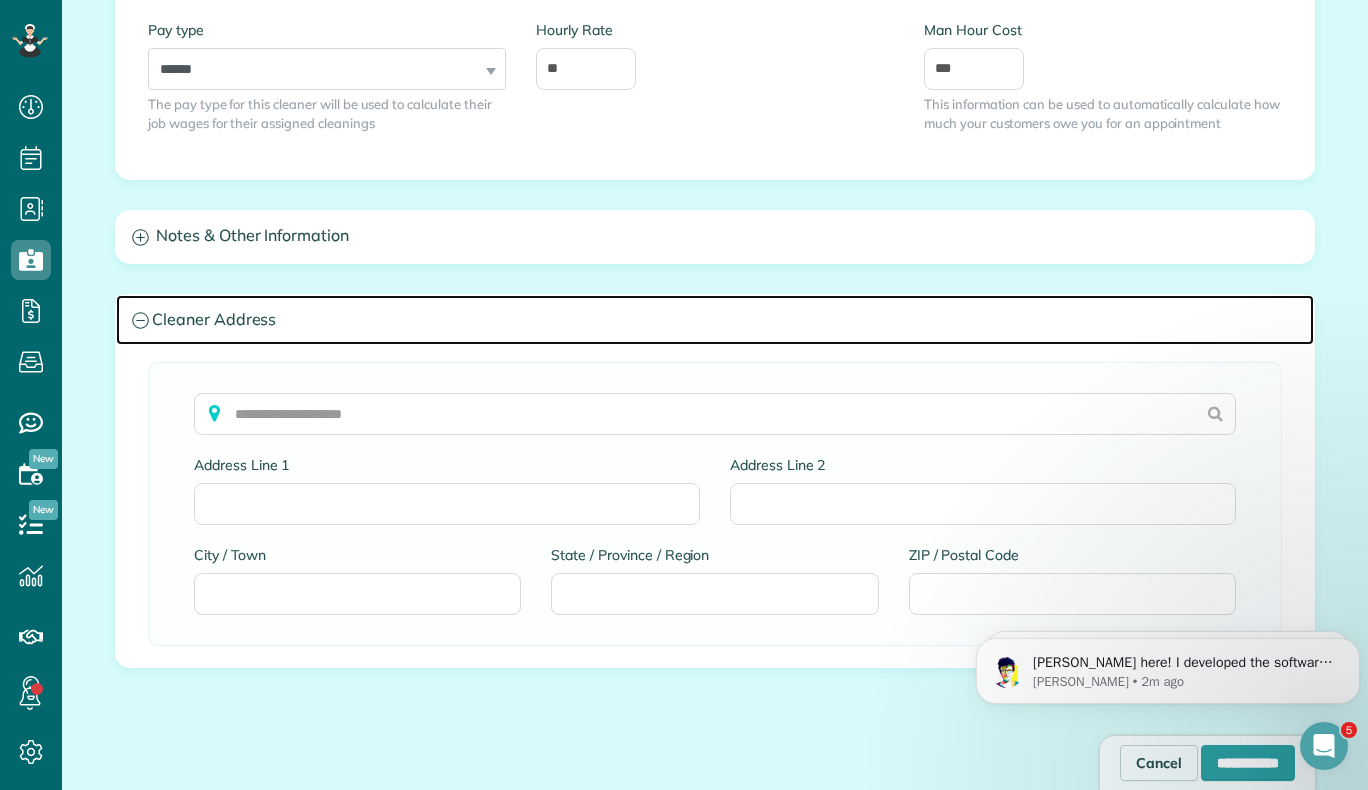 scroll, scrollTop: 1279, scrollLeft: 0, axis: vertical 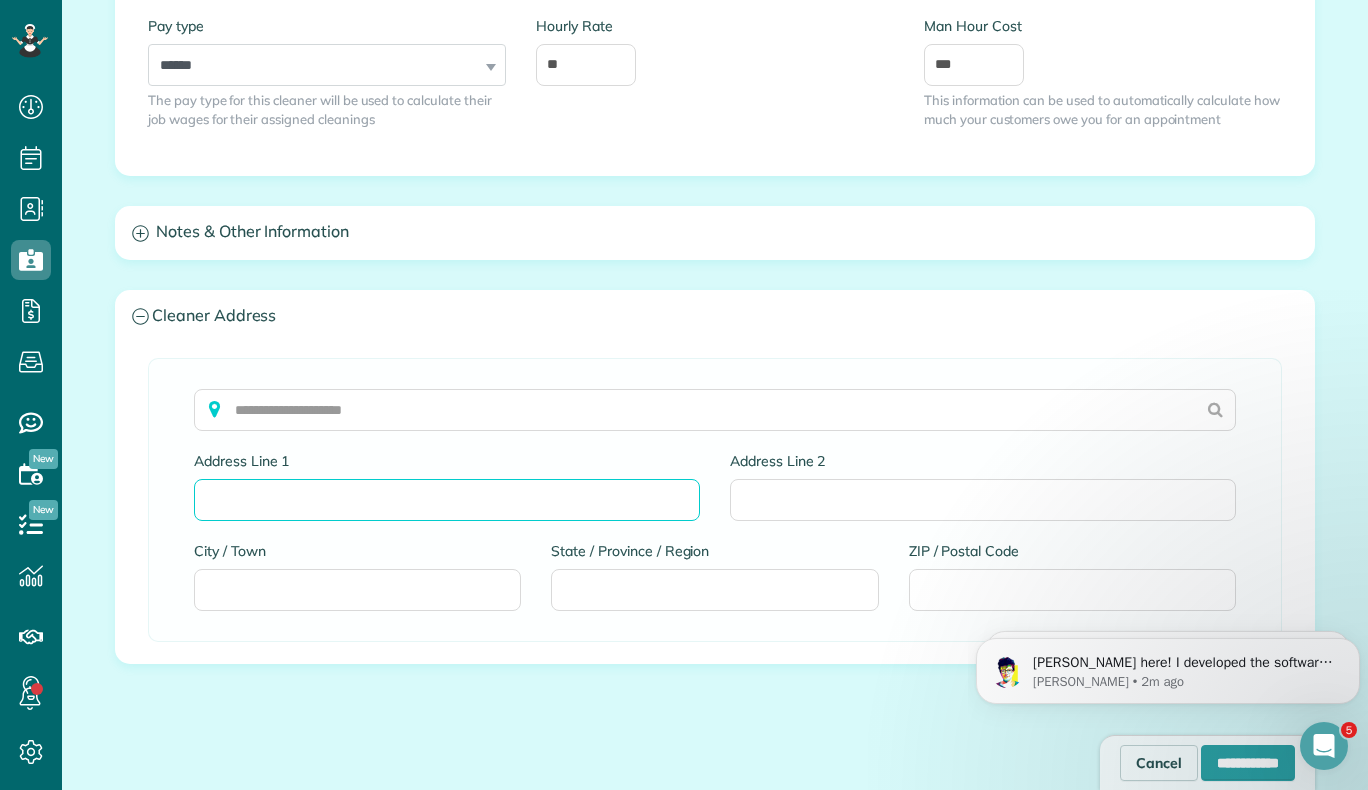 click on "Address Line 1" at bounding box center [447, 500] 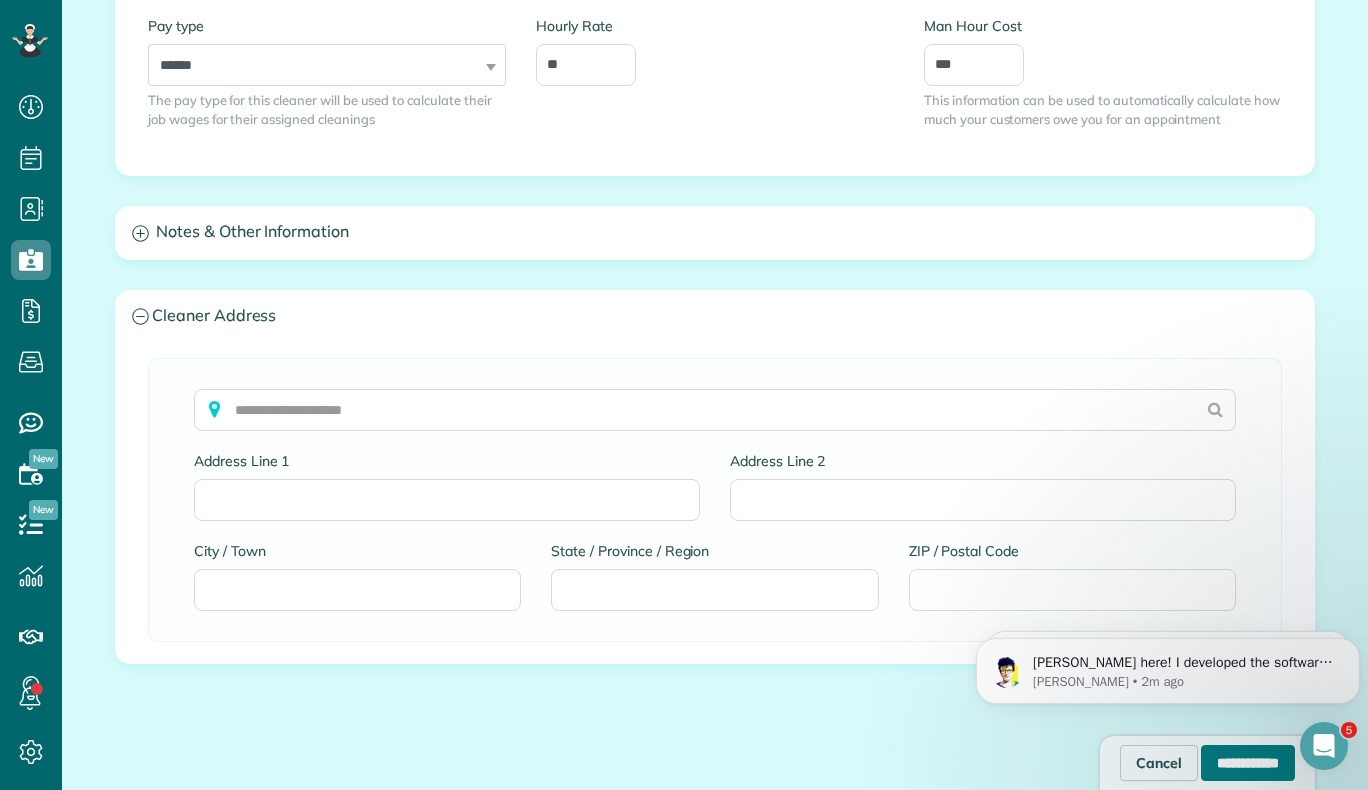 click on "**********" at bounding box center [1248, 763] 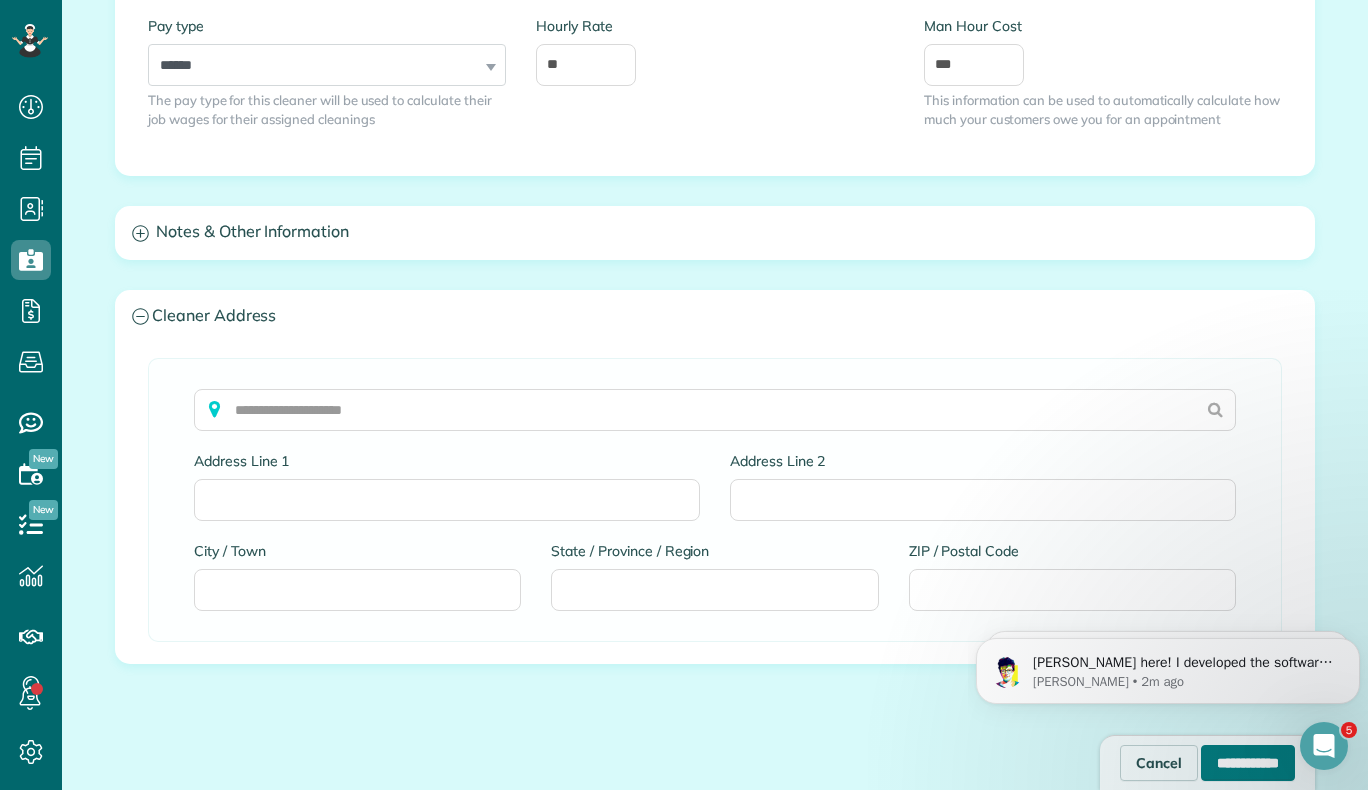 type on "**********" 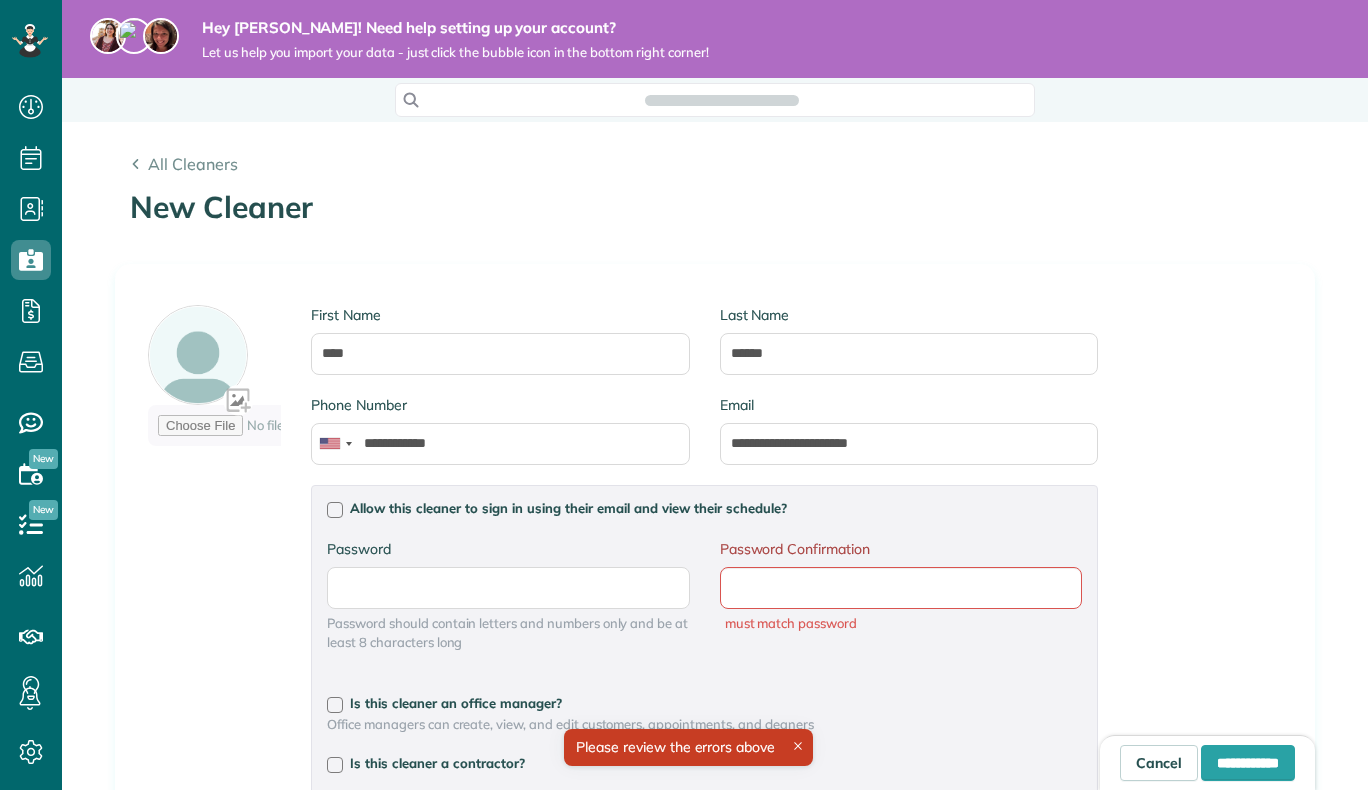 scroll, scrollTop: 0, scrollLeft: 0, axis: both 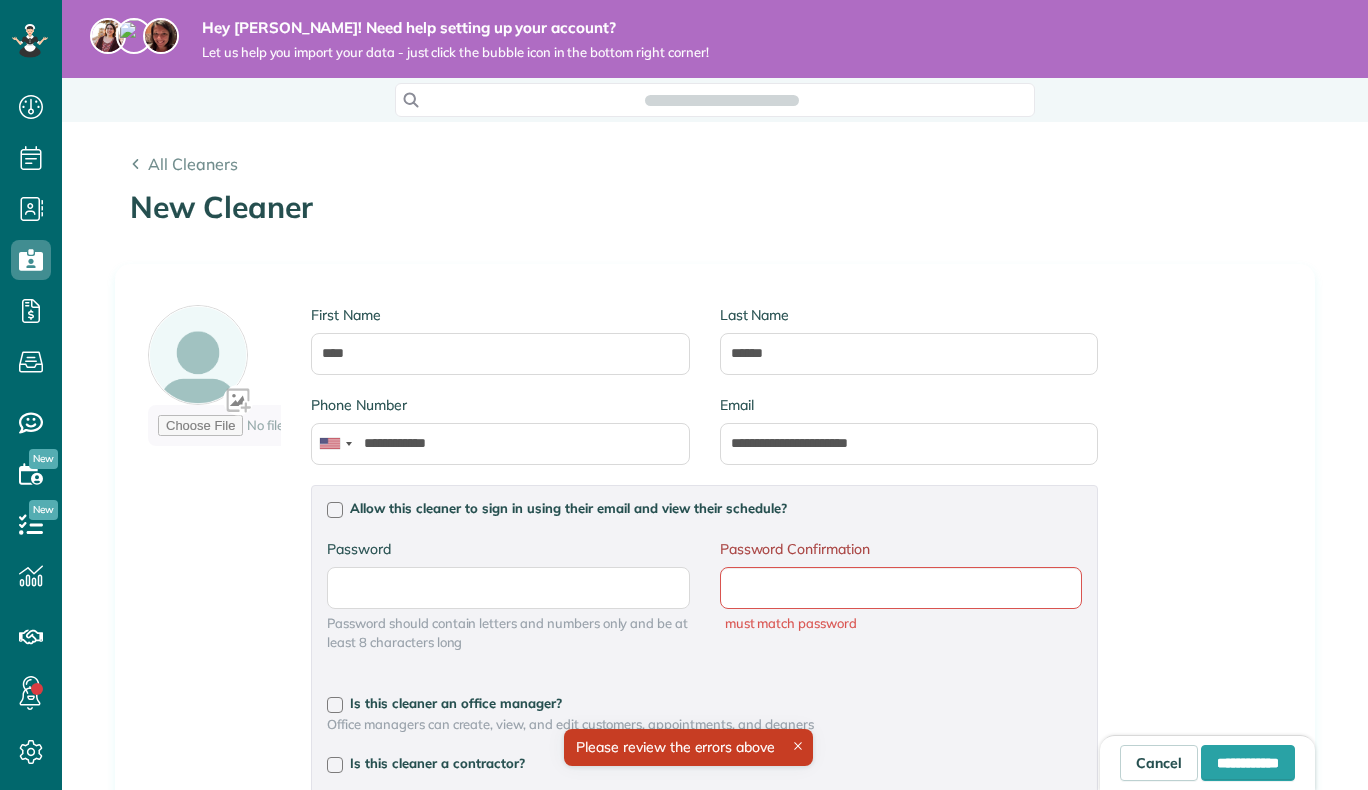 type on "**********" 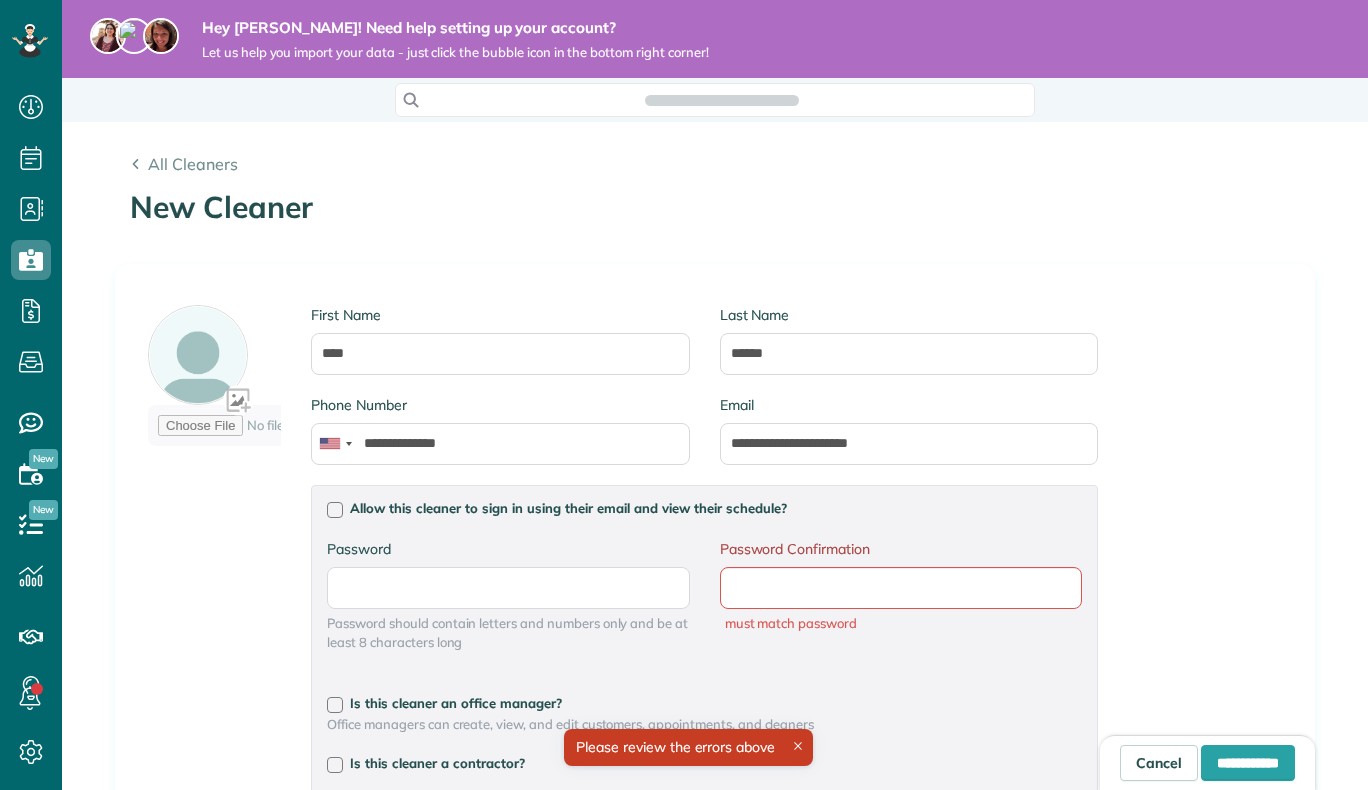 scroll, scrollTop: 9, scrollLeft: 9, axis: both 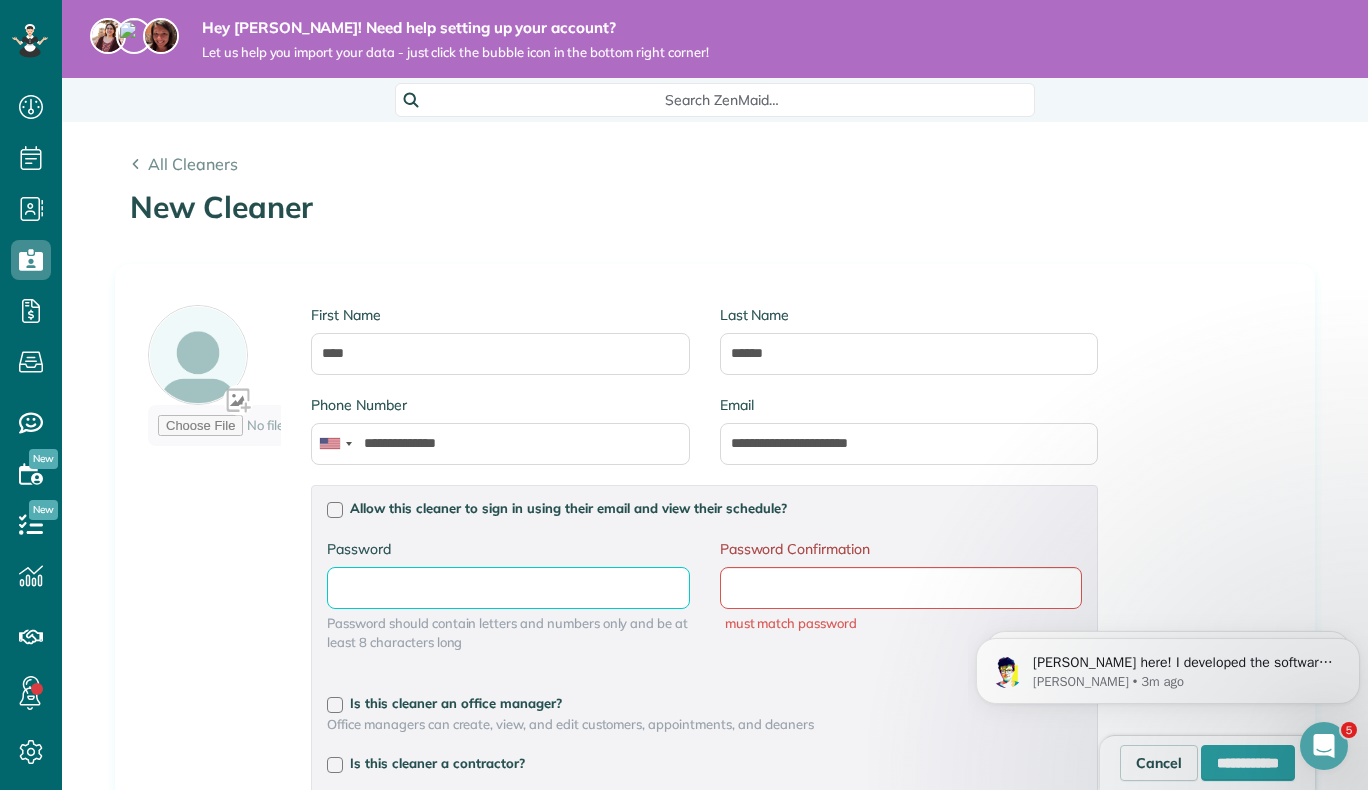 click on "Password" at bounding box center [0, 0] 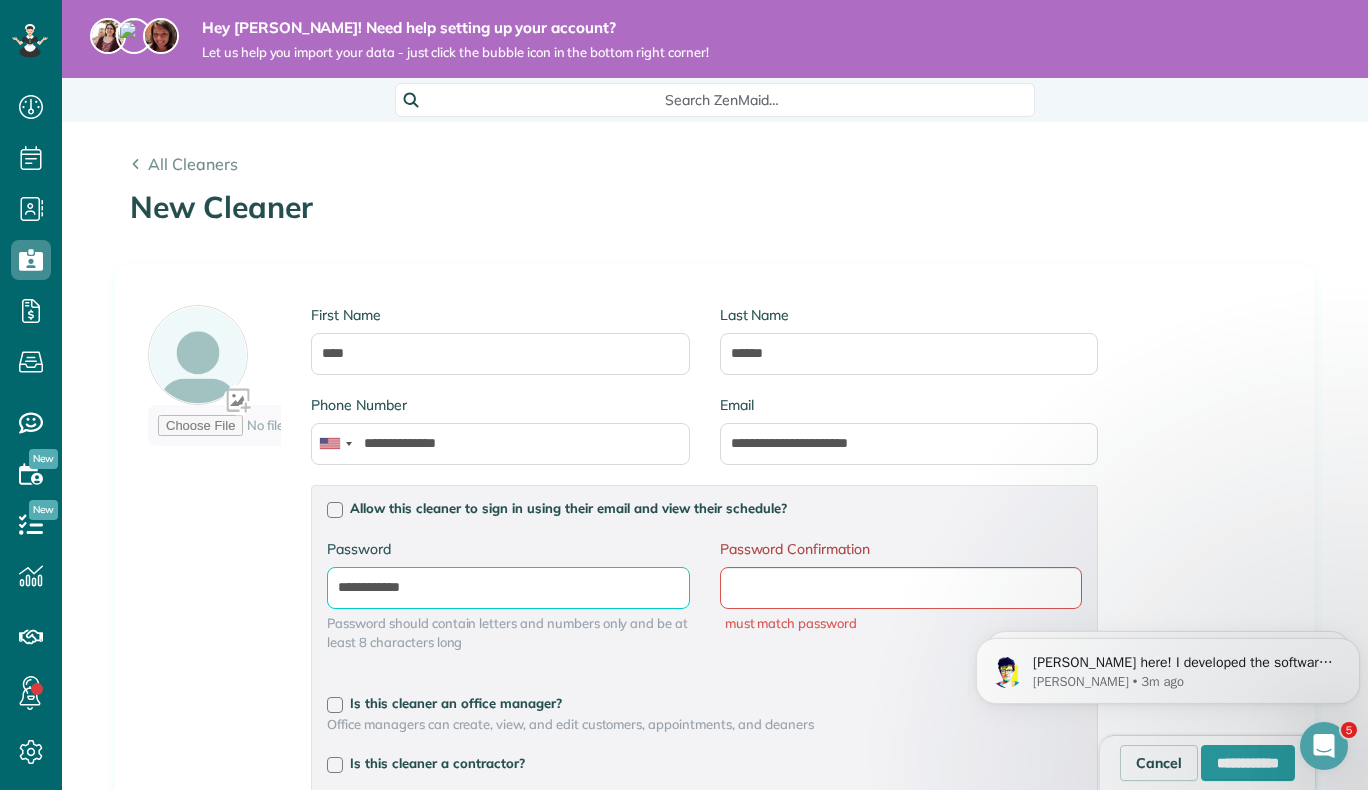 type on "**********" 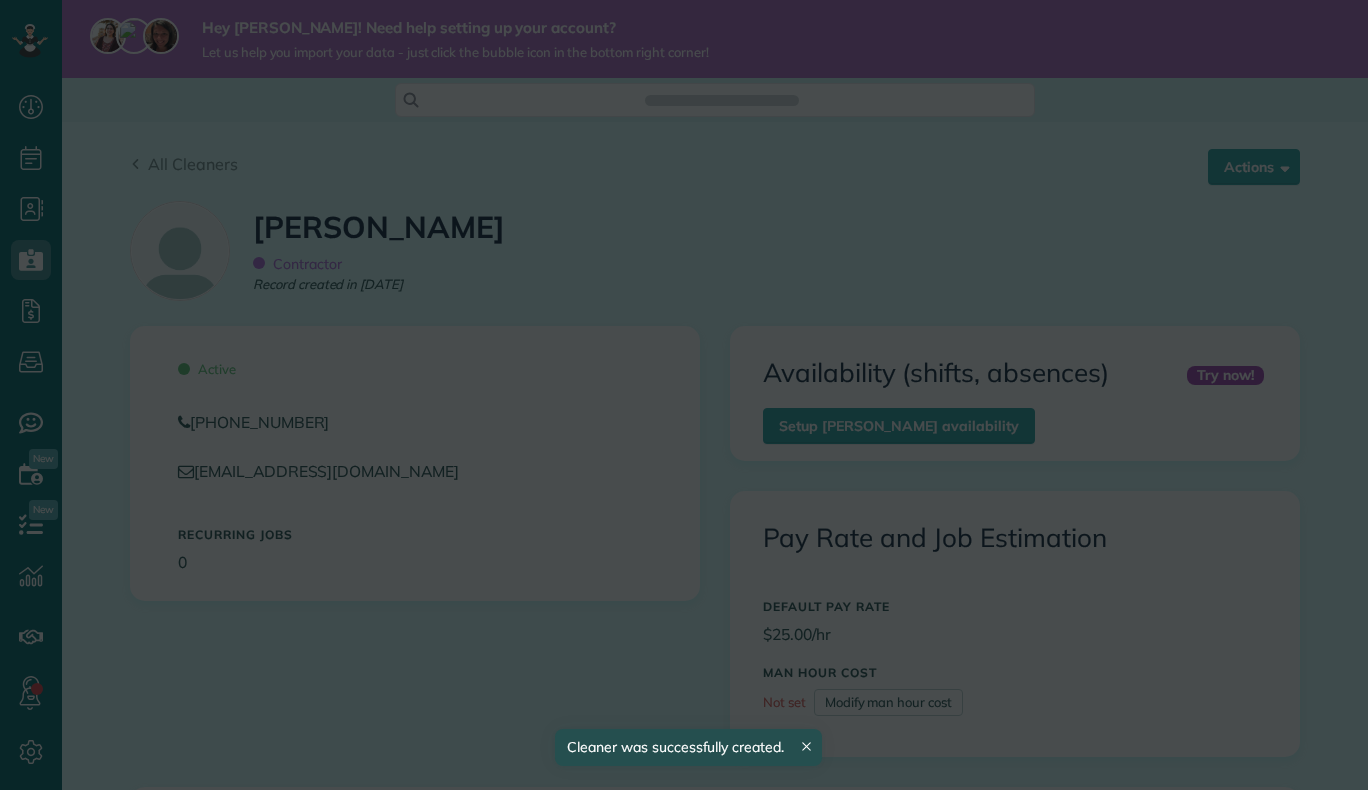 scroll, scrollTop: 0, scrollLeft: 0, axis: both 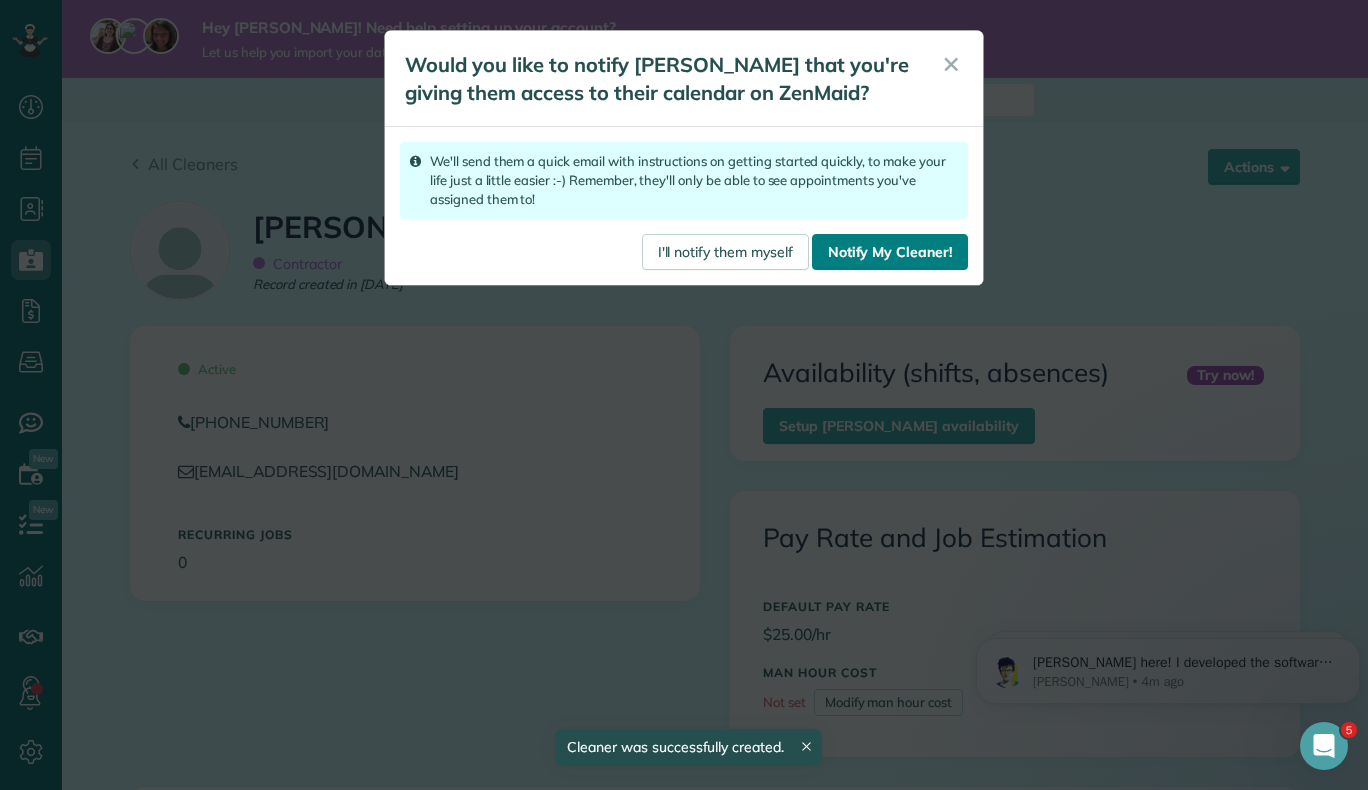 click on "Notify My Cleaner!" at bounding box center [890, 252] 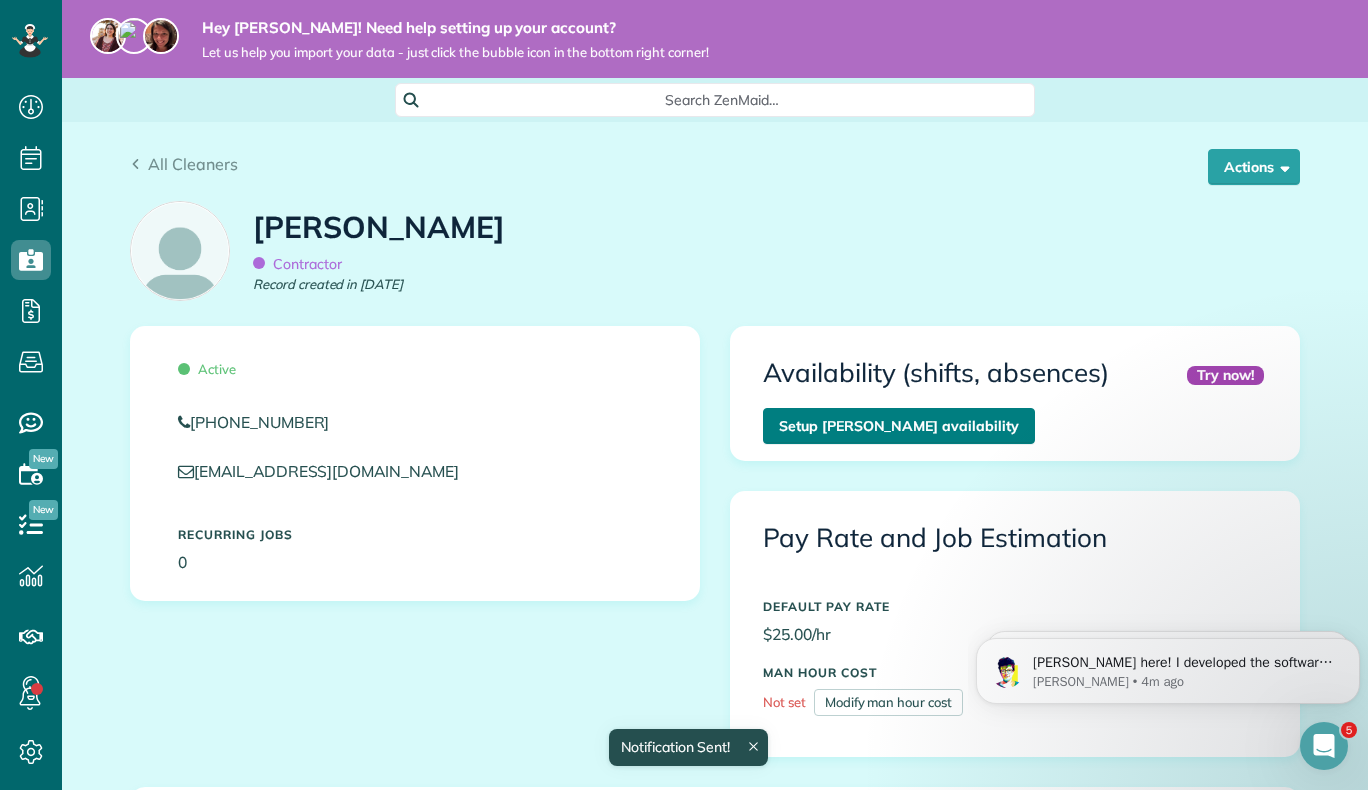 click on "Setup Tina Bannow’s availability" at bounding box center [899, 426] 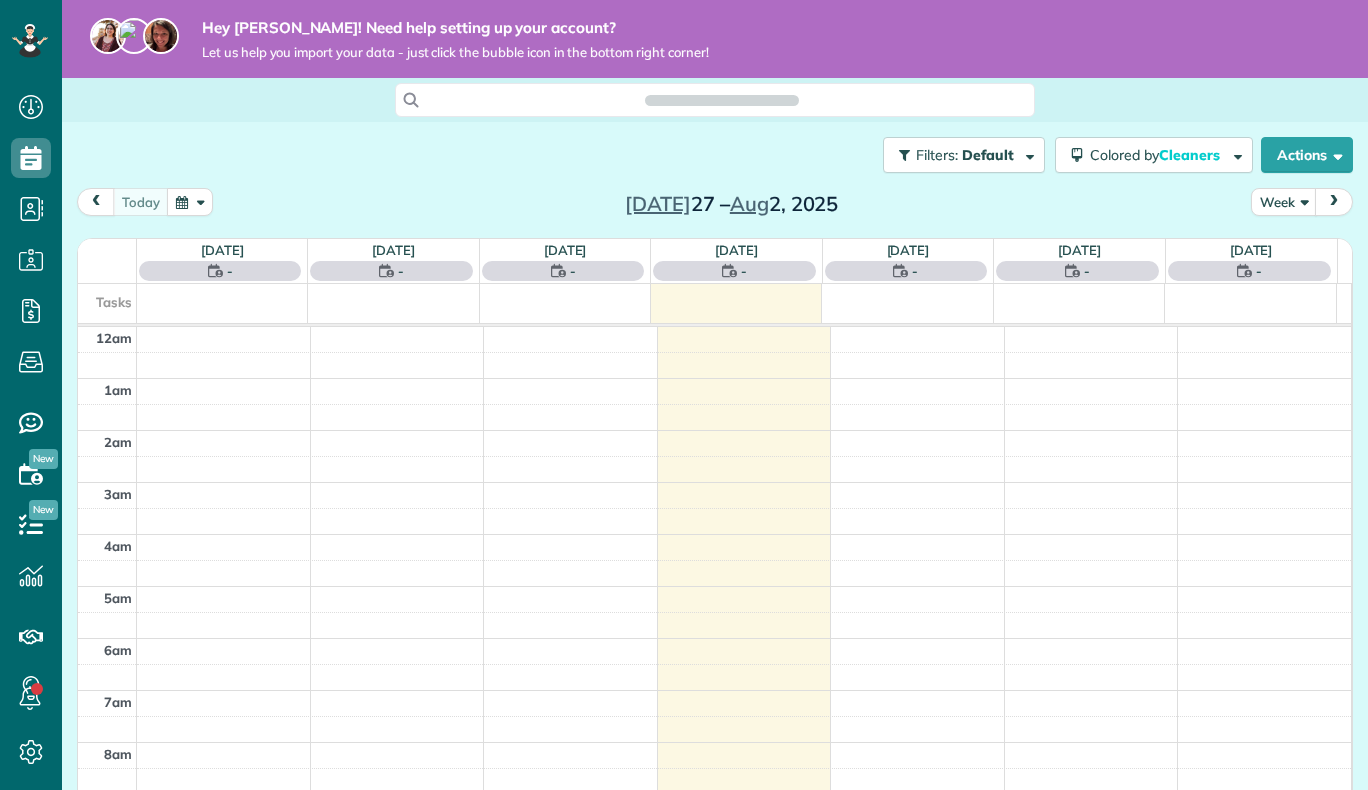 scroll, scrollTop: 0, scrollLeft: 0, axis: both 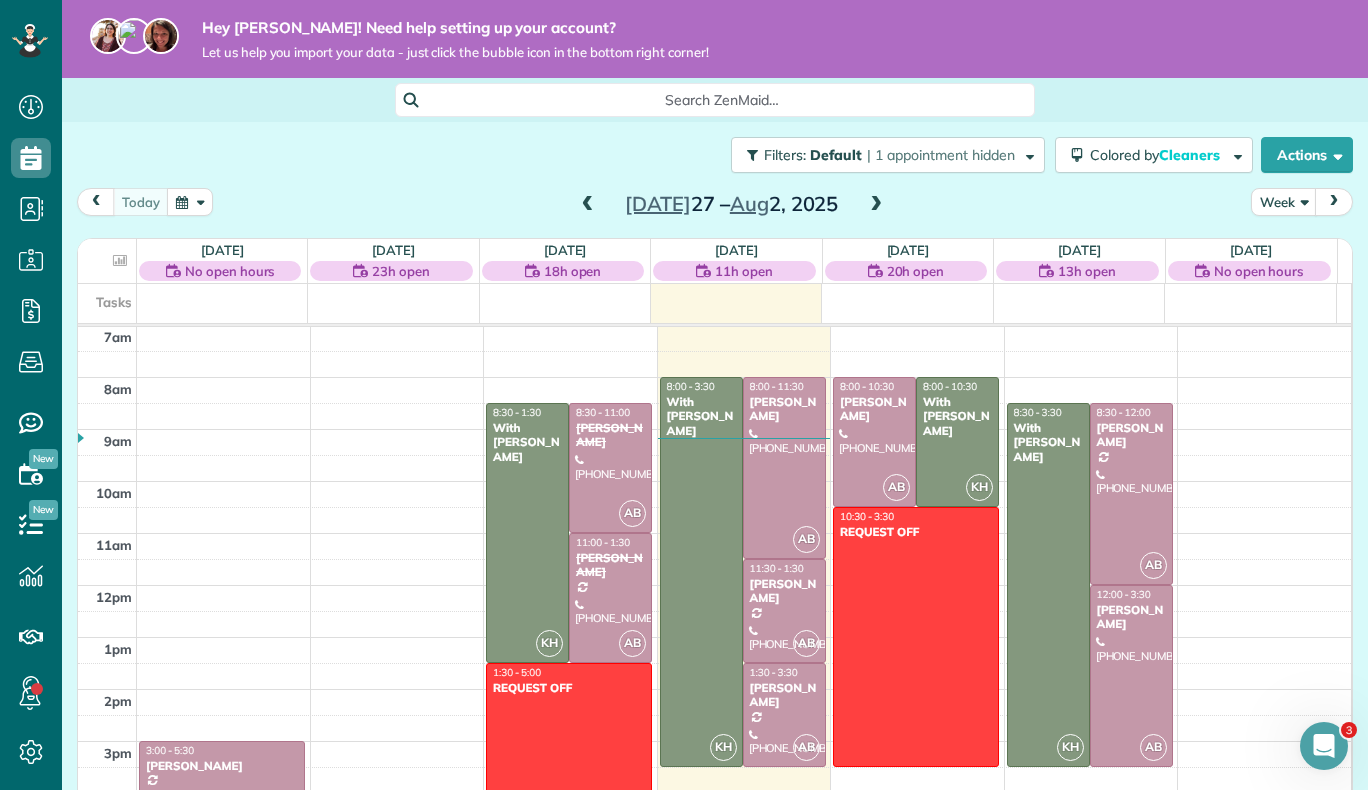click at bounding box center [876, 205] 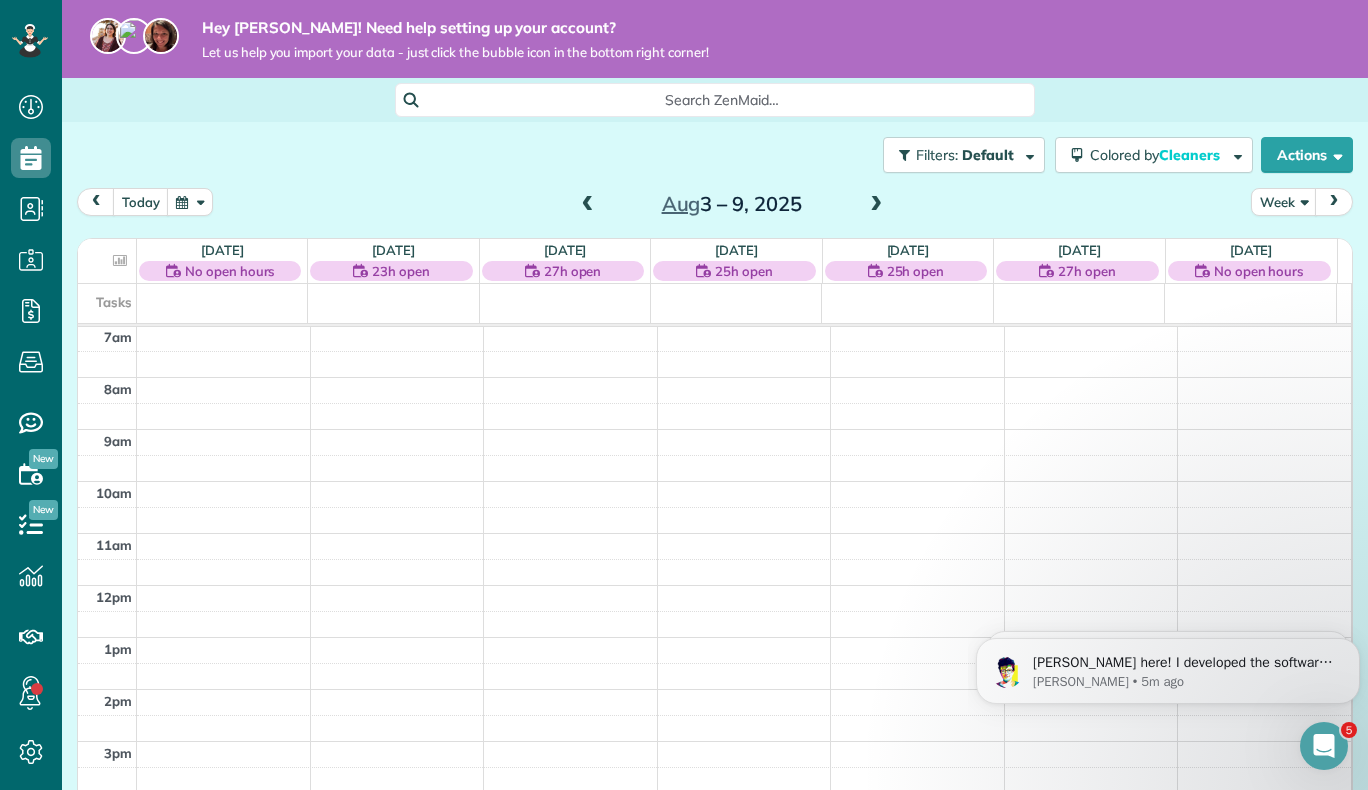scroll, scrollTop: 0, scrollLeft: 0, axis: both 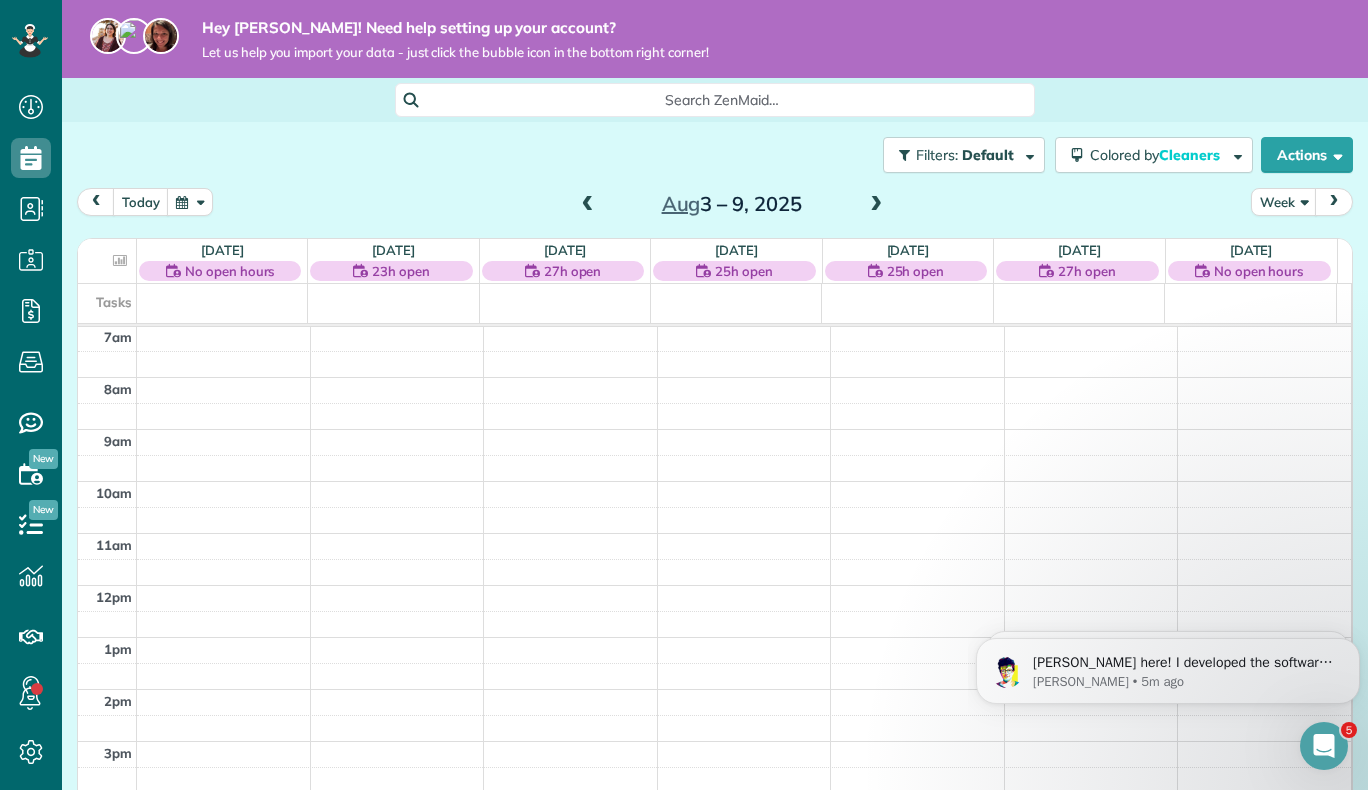 click at bounding box center (876, 205) 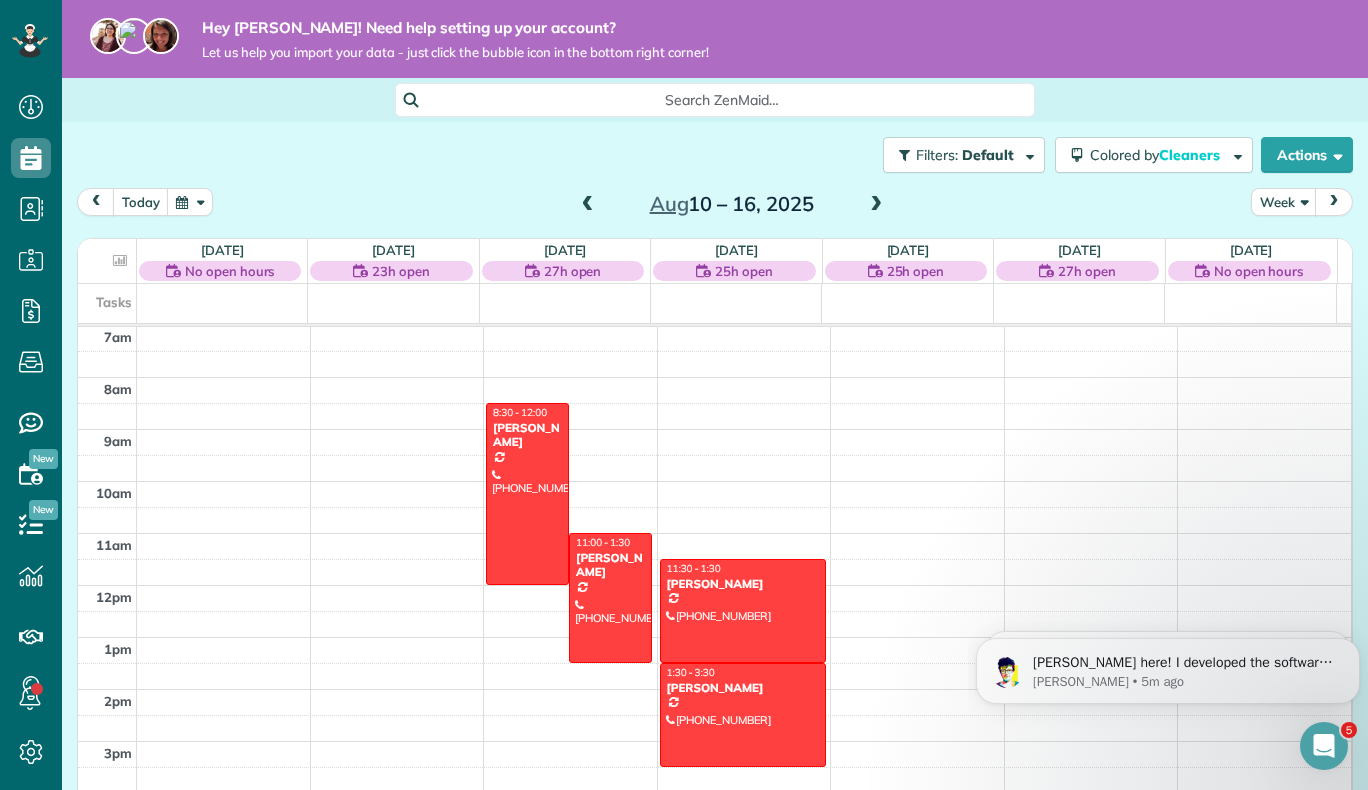 click on "12am 1am 2am 3am 4am 5am 6am 7am 8am 9am 10am 11am 12pm 1pm 2pm 3pm 4pm 5pm 6pm 7pm 8pm 9pm 10pm 11pm 8:30 - 12:00 Elizabeth Holl (720) 771-7862 2545 Bluestem Willow Dr Loveland, CO 80538 11:00 - 1:30 Danielle Phillips (970) 576-8586 1440 Shelby Dr Berthoud, CO 80513 11:30 - 1:30 Mark Neff (970) 402-0942 1107 willshire dr Berthoud, CO 80513 1:30 - 3:30 Elizabeth Gonzales (970) 324-4107 321 Capital Reef Rd Berthoud, CO 80513" at bounding box center [714, 585] 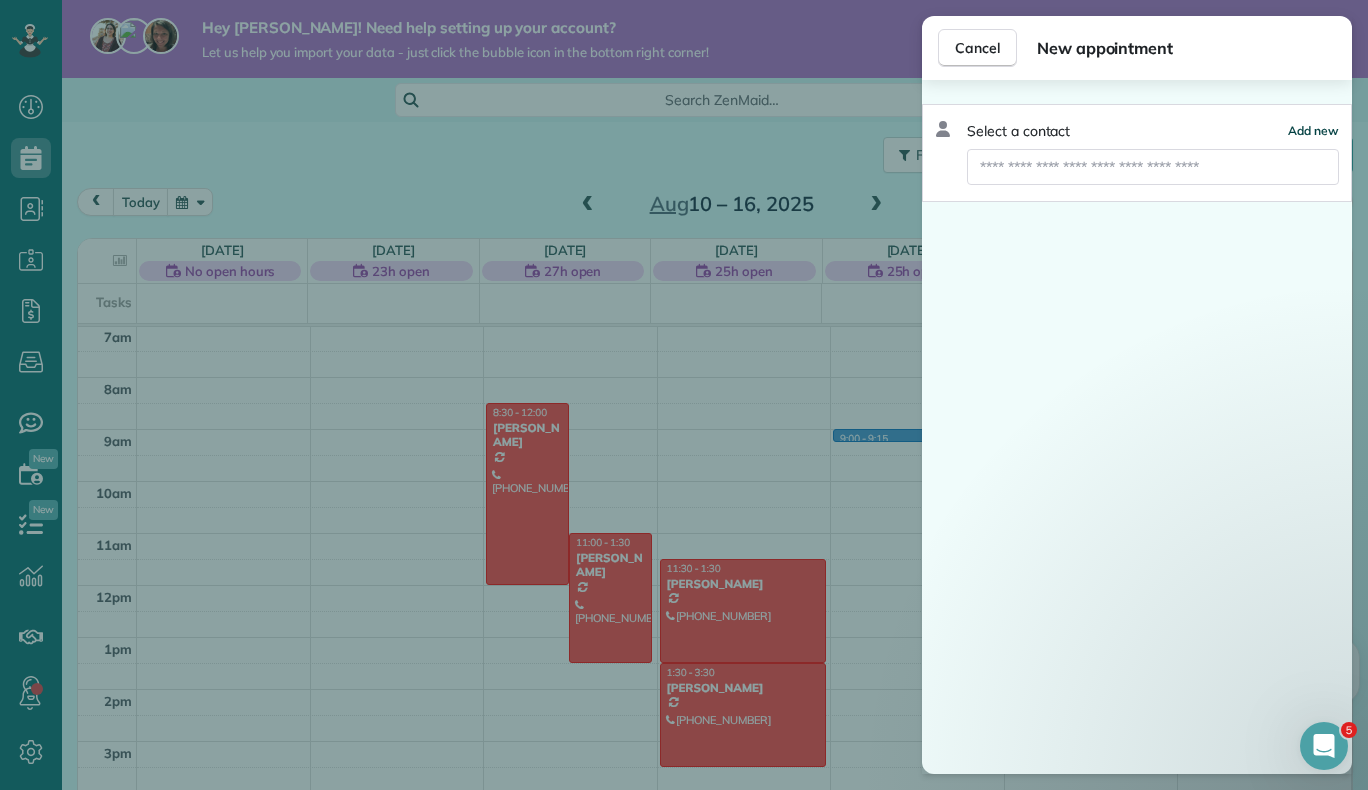 click on "Add new" at bounding box center (1313, 130) 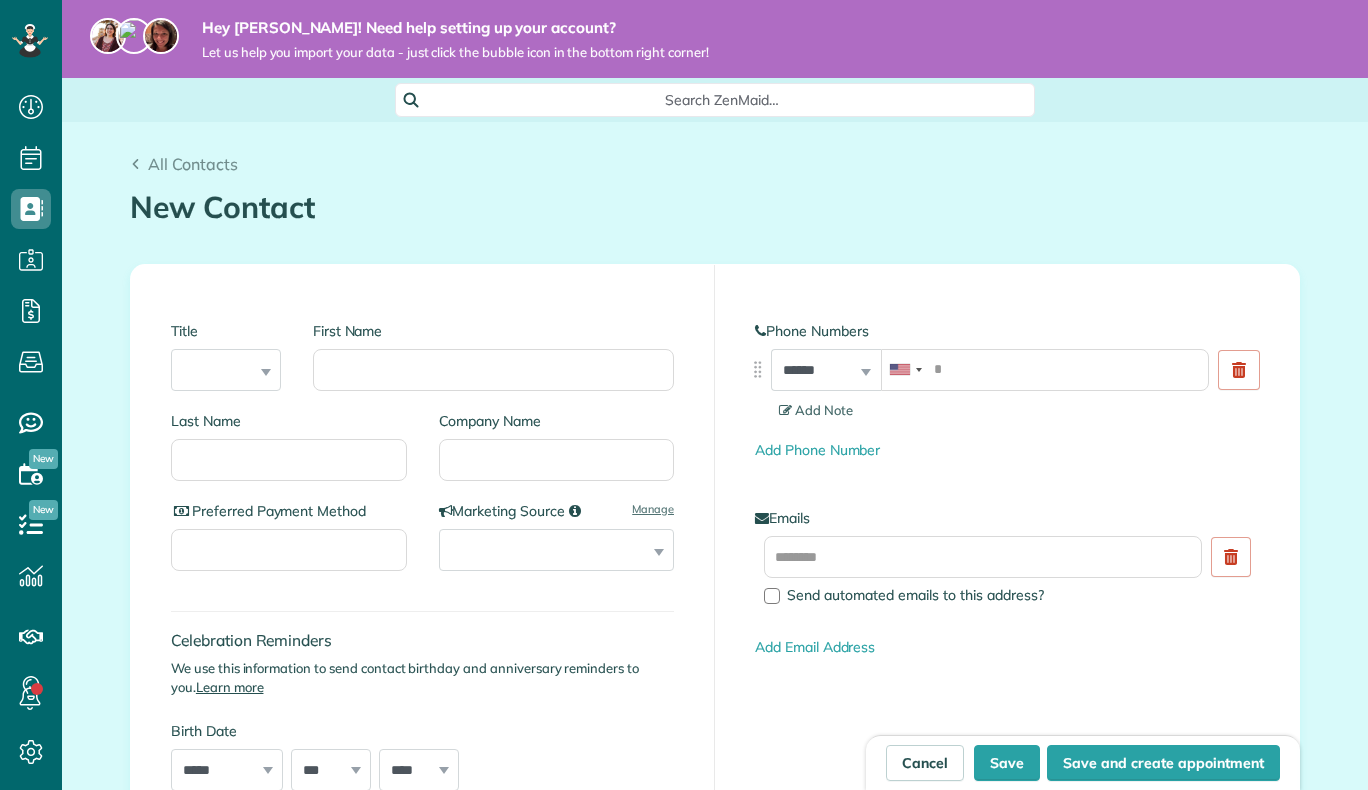 scroll, scrollTop: 0, scrollLeft: 0, axis: both 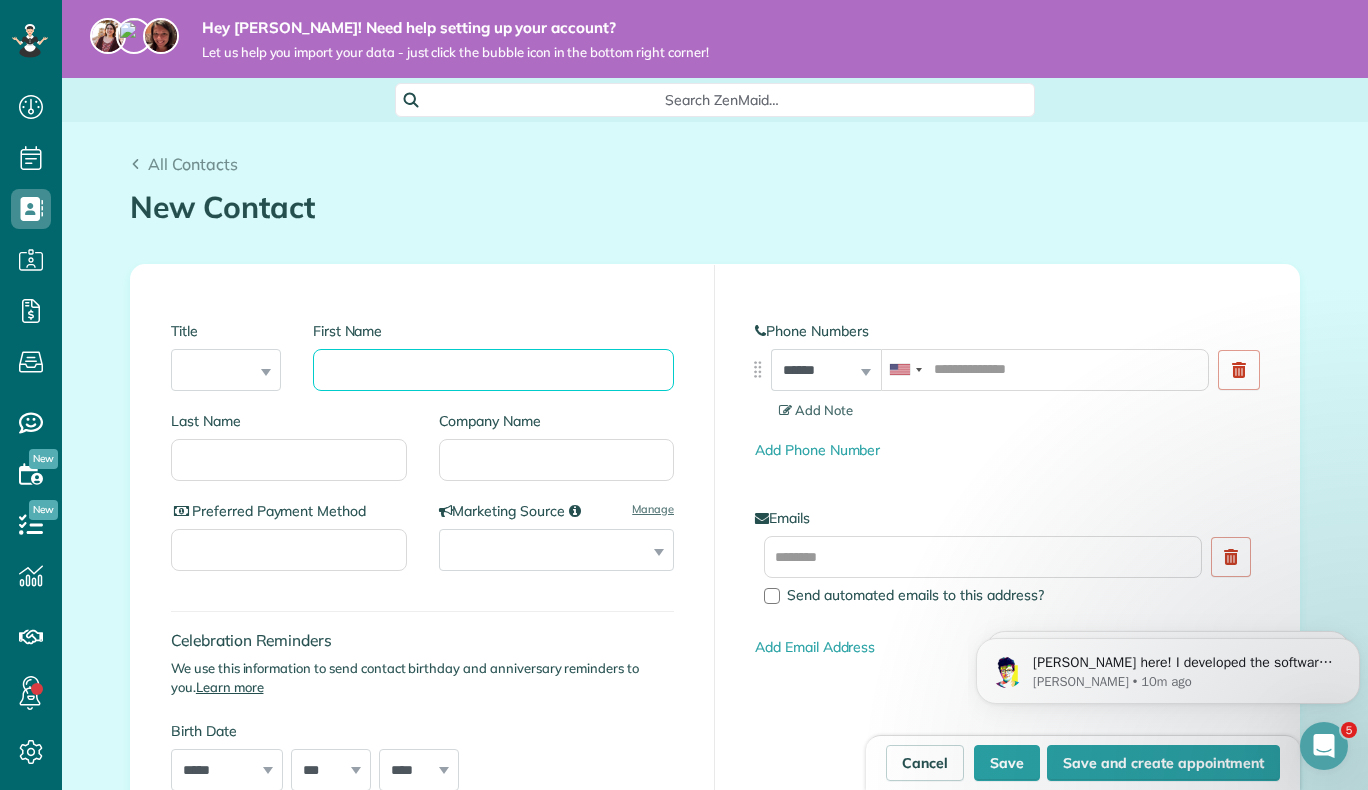 click on "First Name" at bounding box center [493, 370] 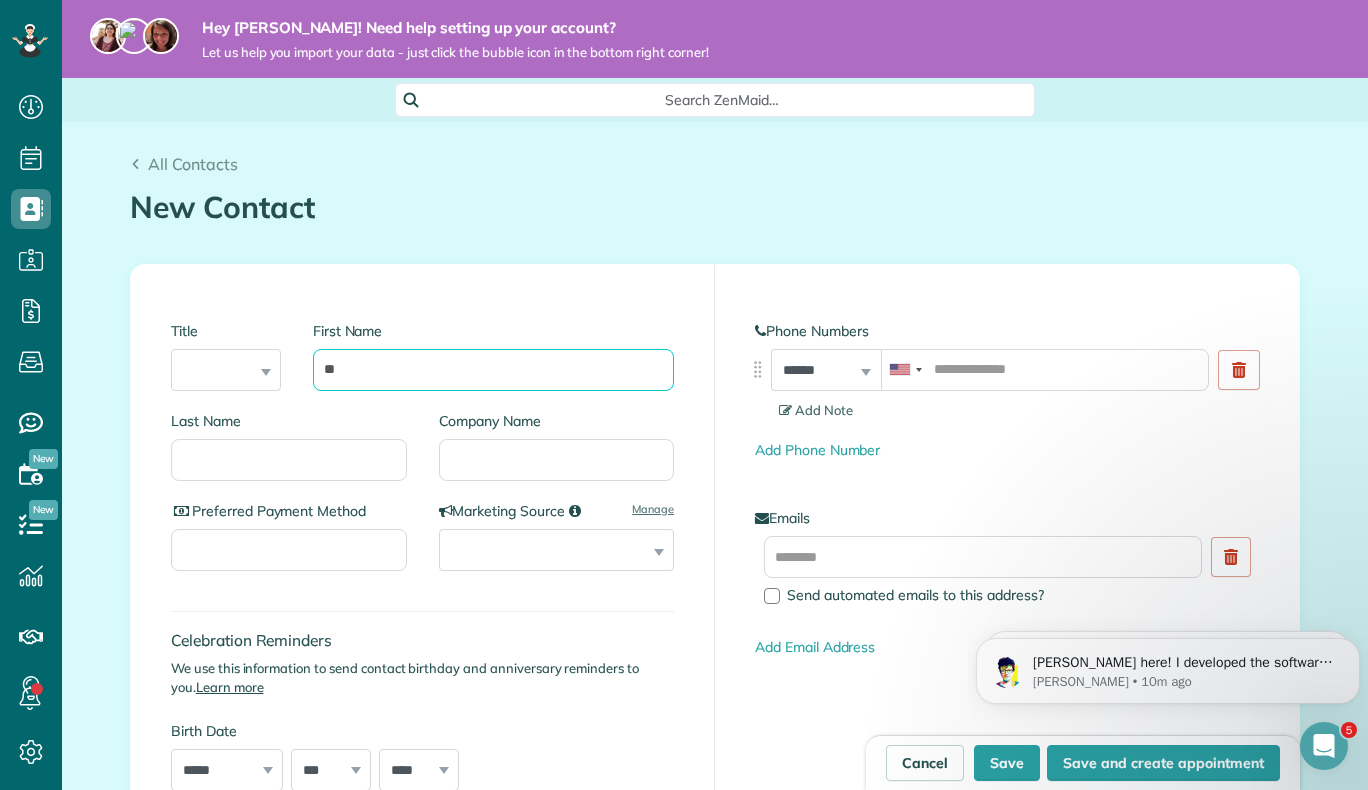 type on "*" 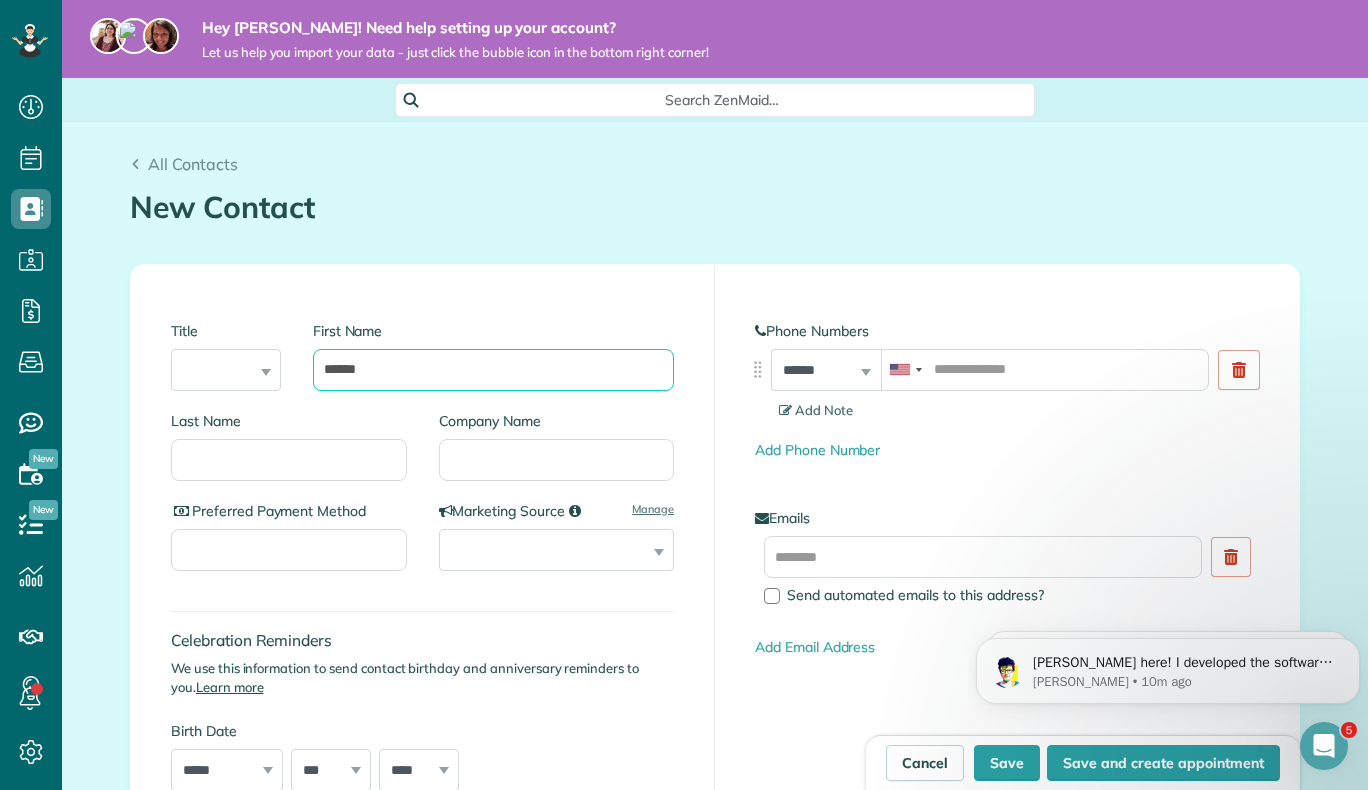 type on "******" 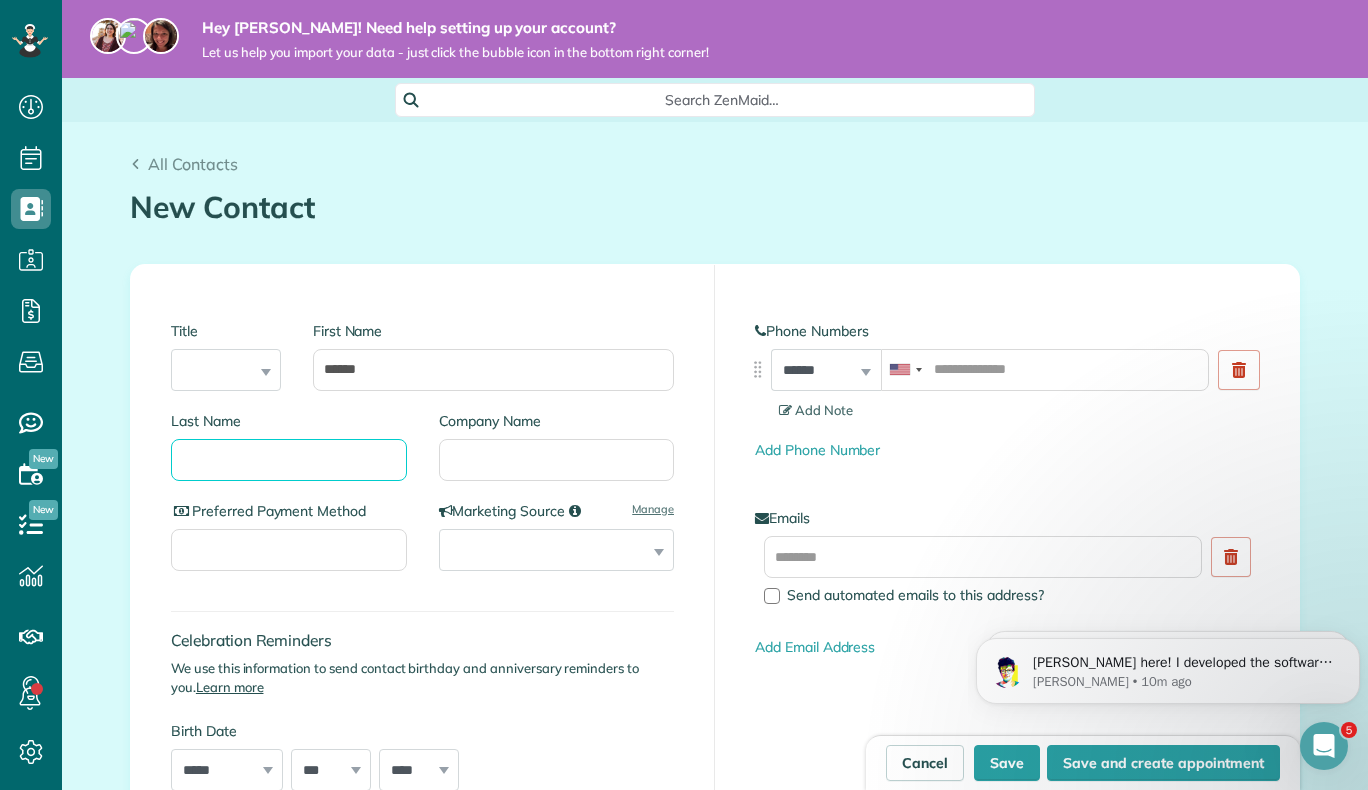 click on "Last Name" at bounding box center (289, 460) 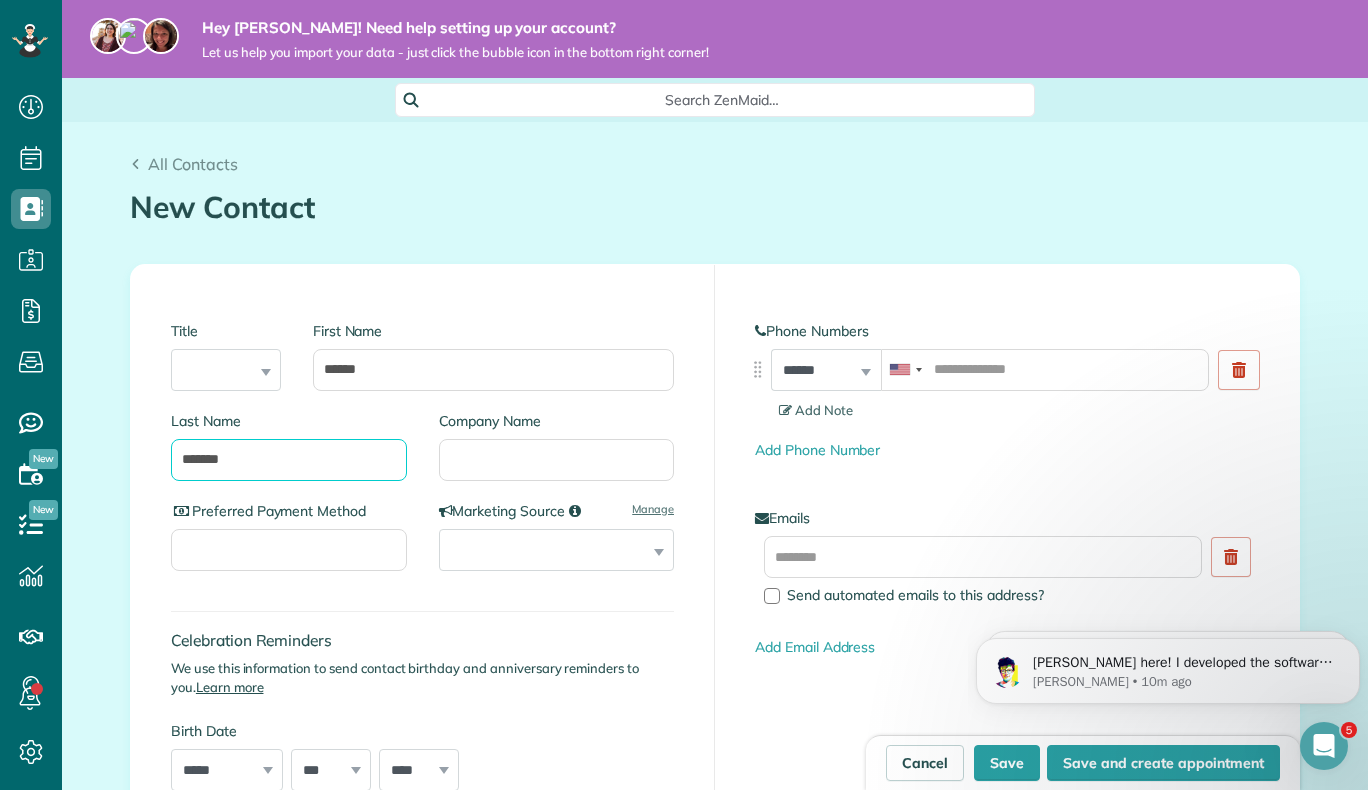 type on "*******" 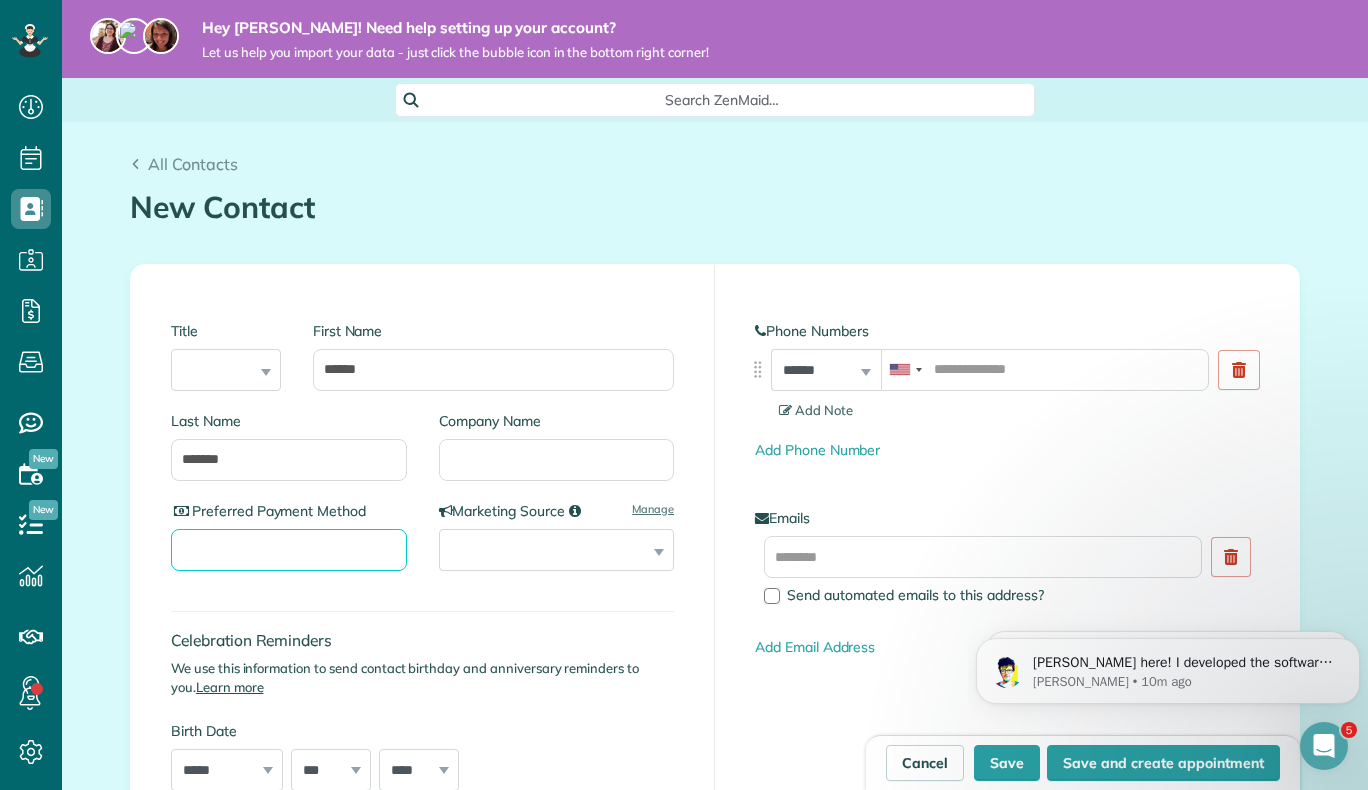 click on "Preferred Payment Method" at bounding box center (289, 550) 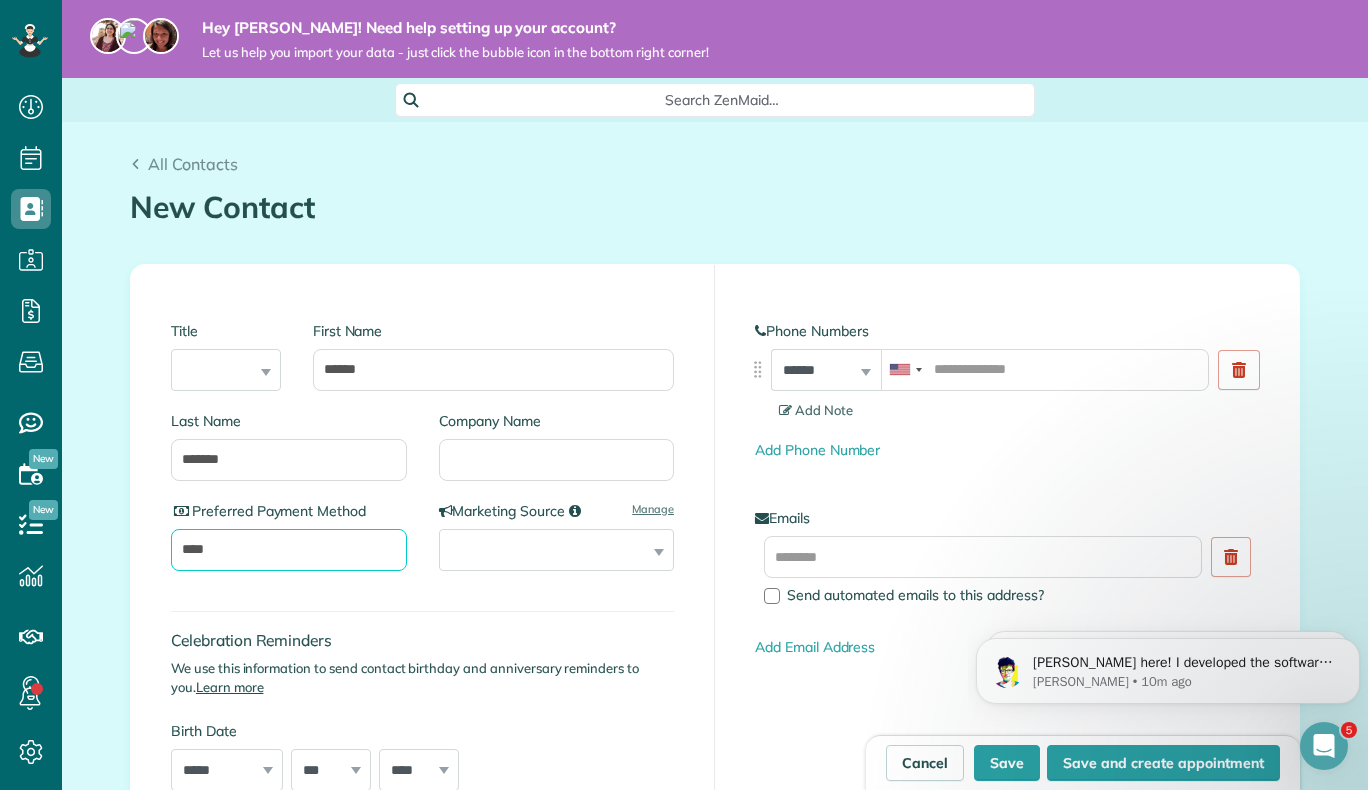 type on "****" 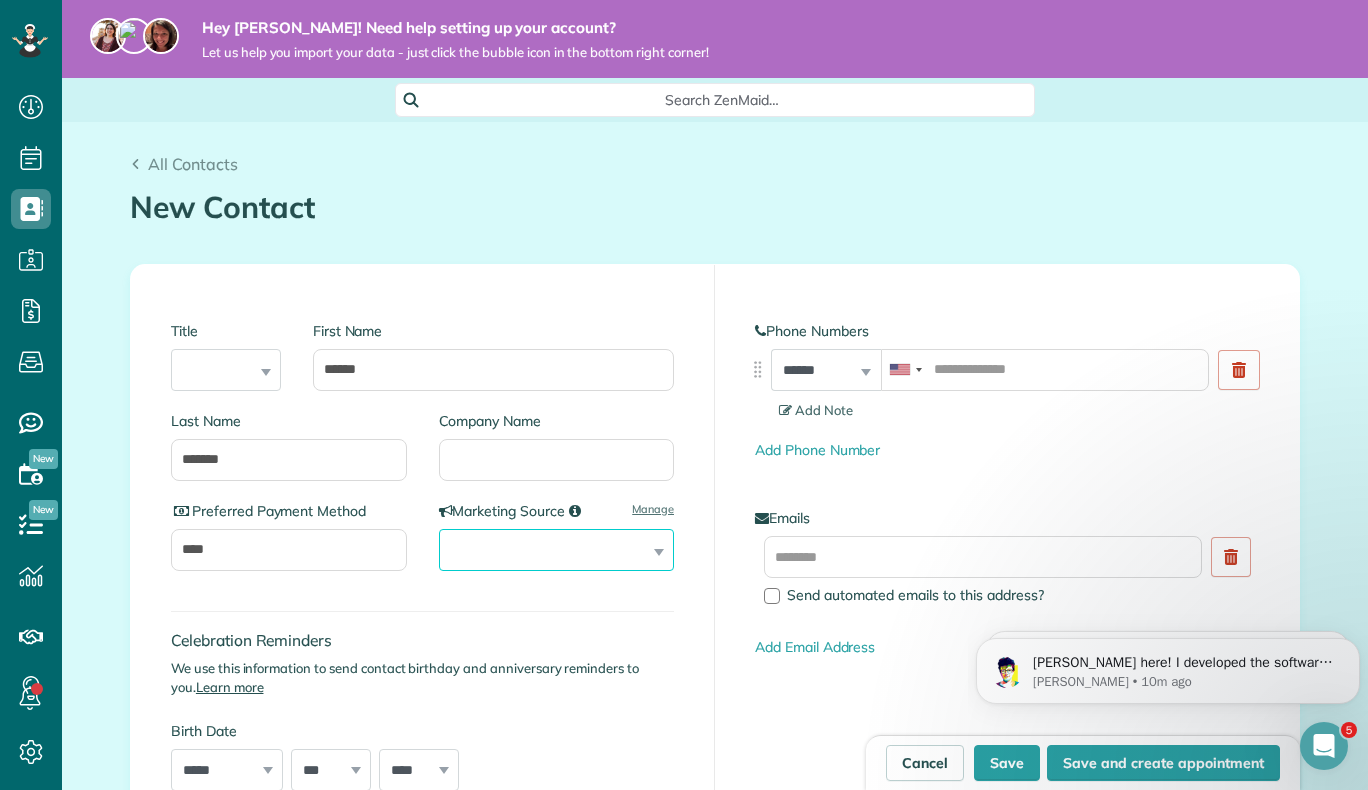 click on "**********" at bounding box center (557, 550) 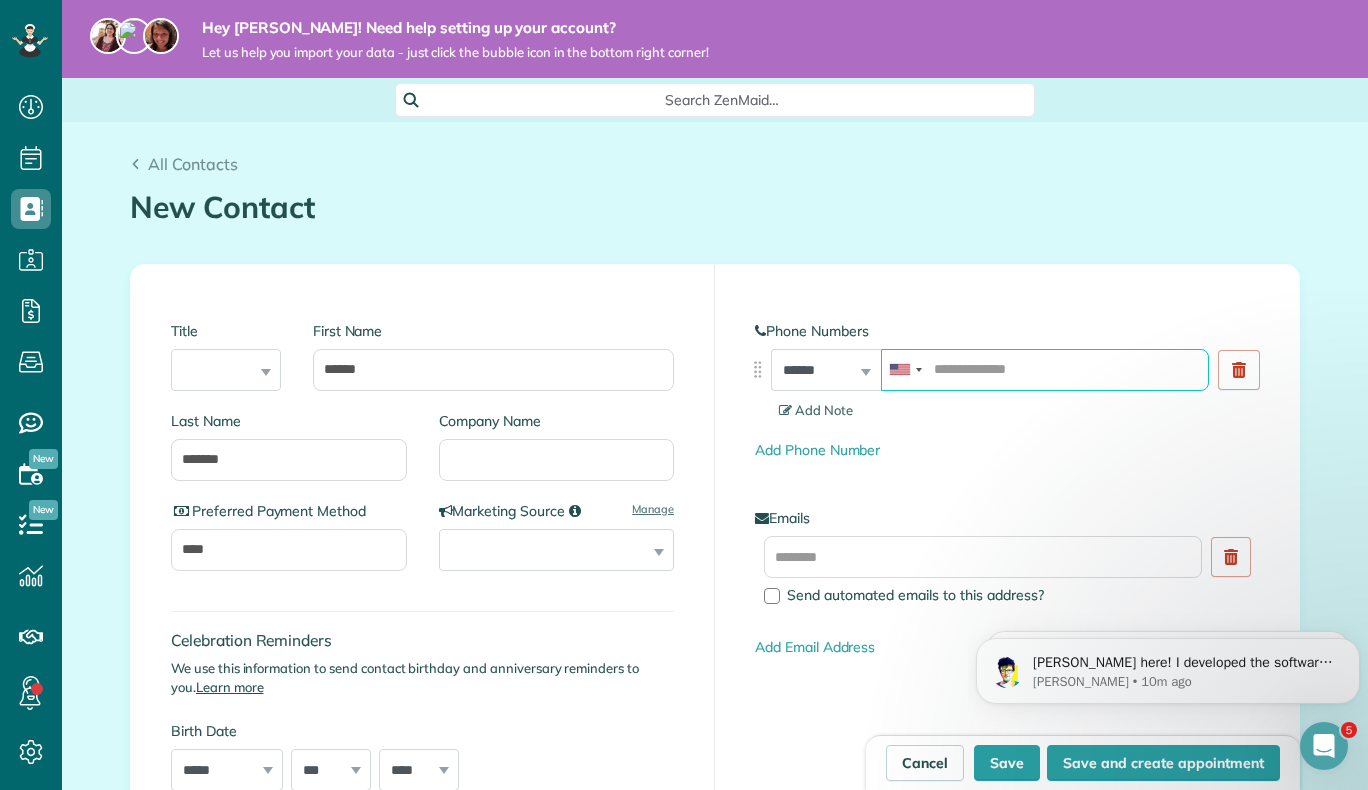 click at bounding box center (1045, 370) 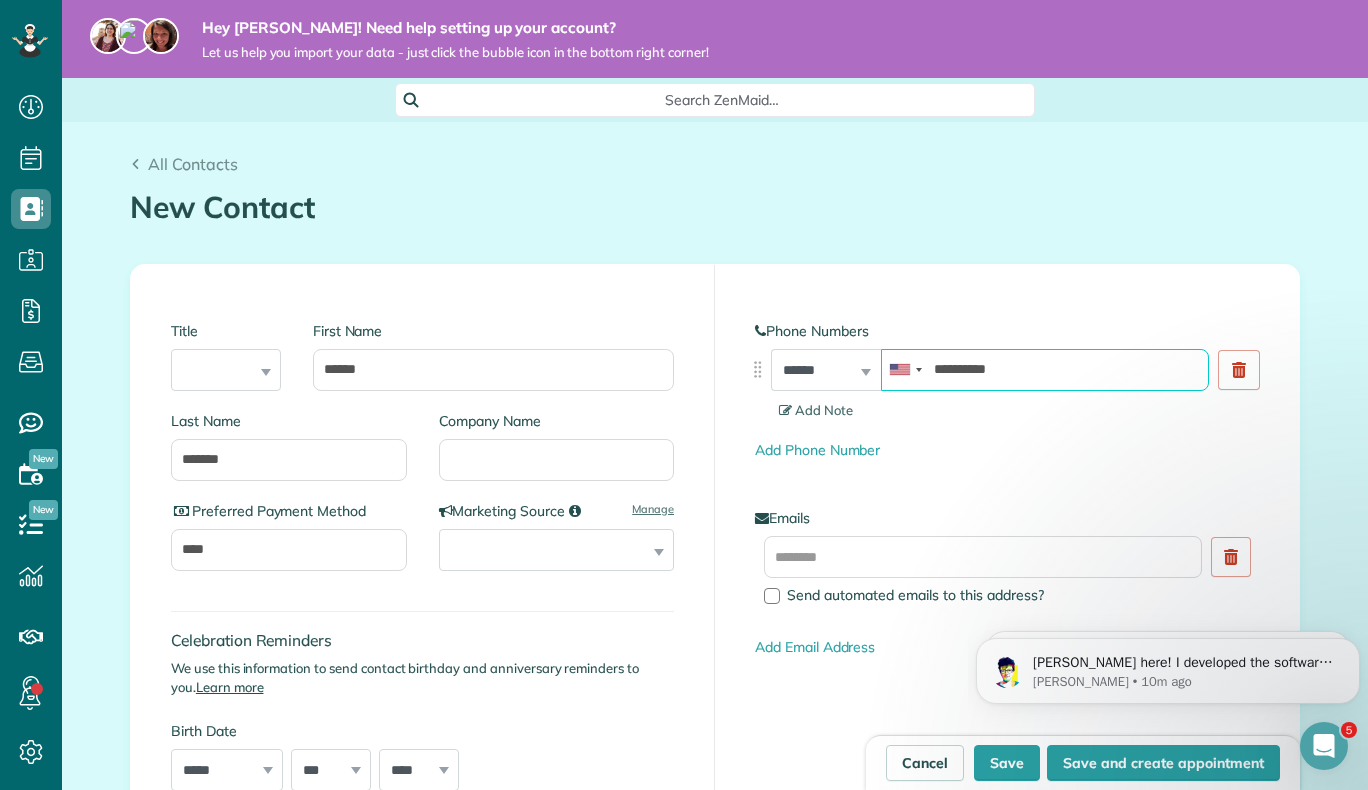 scroll, scrollTop: 114, scrollLeft: 0, axis: vertical 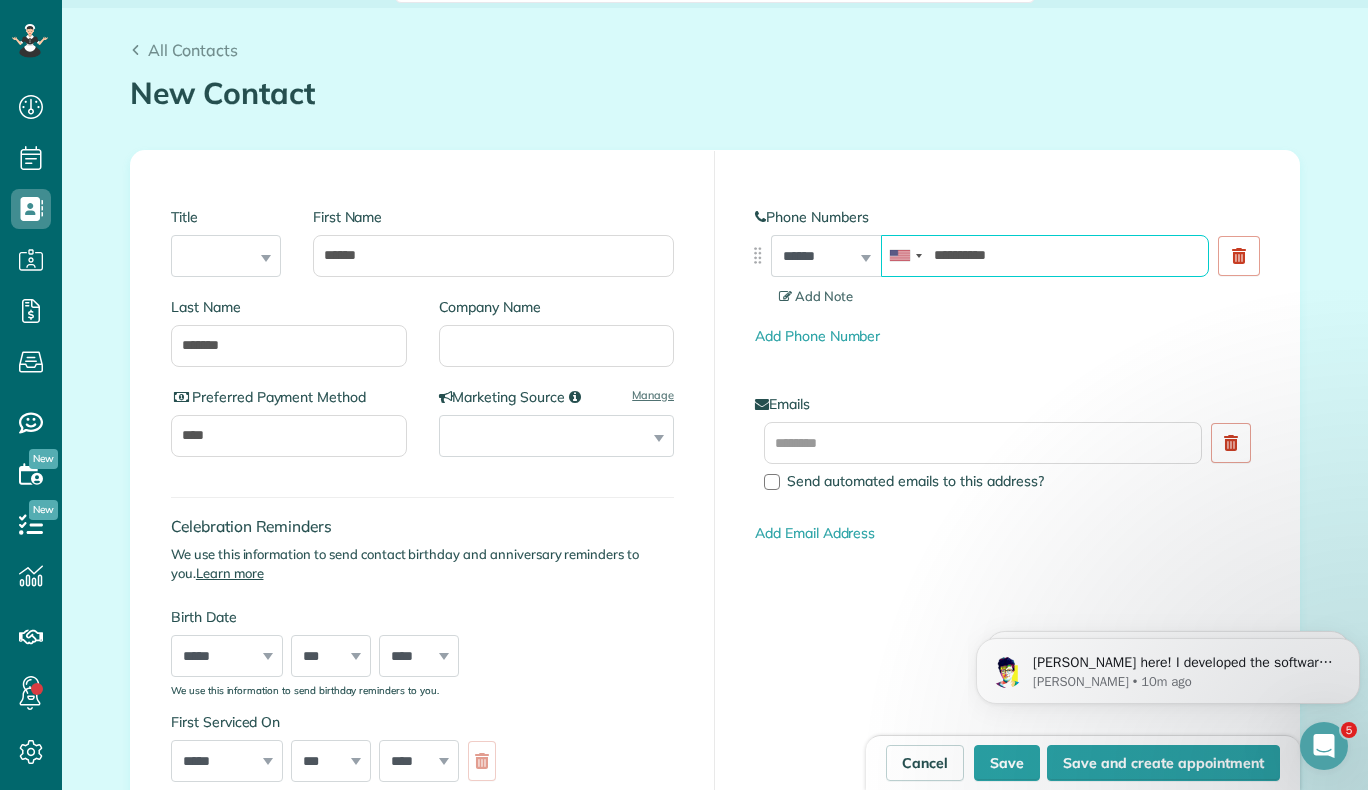 type on "**********" 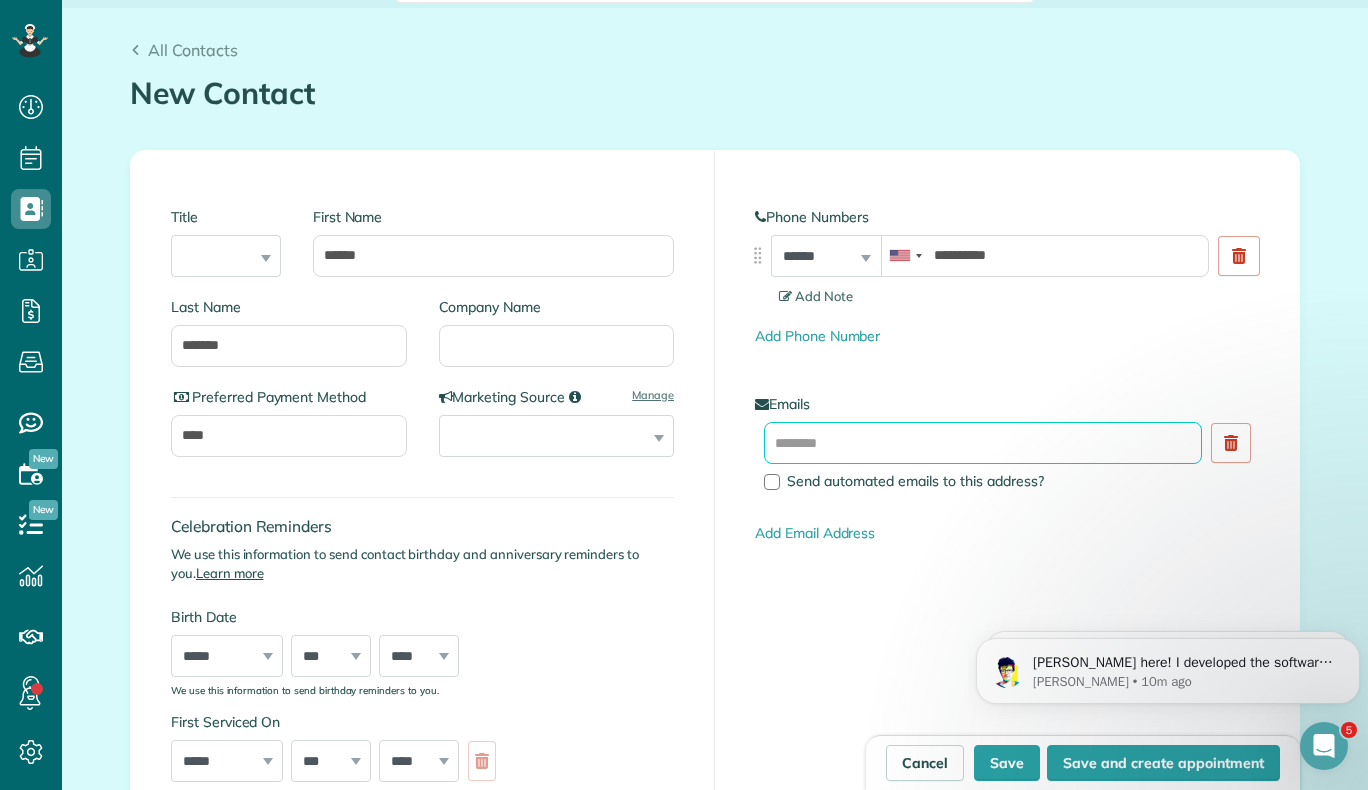 click at bounding box center [983, 443] 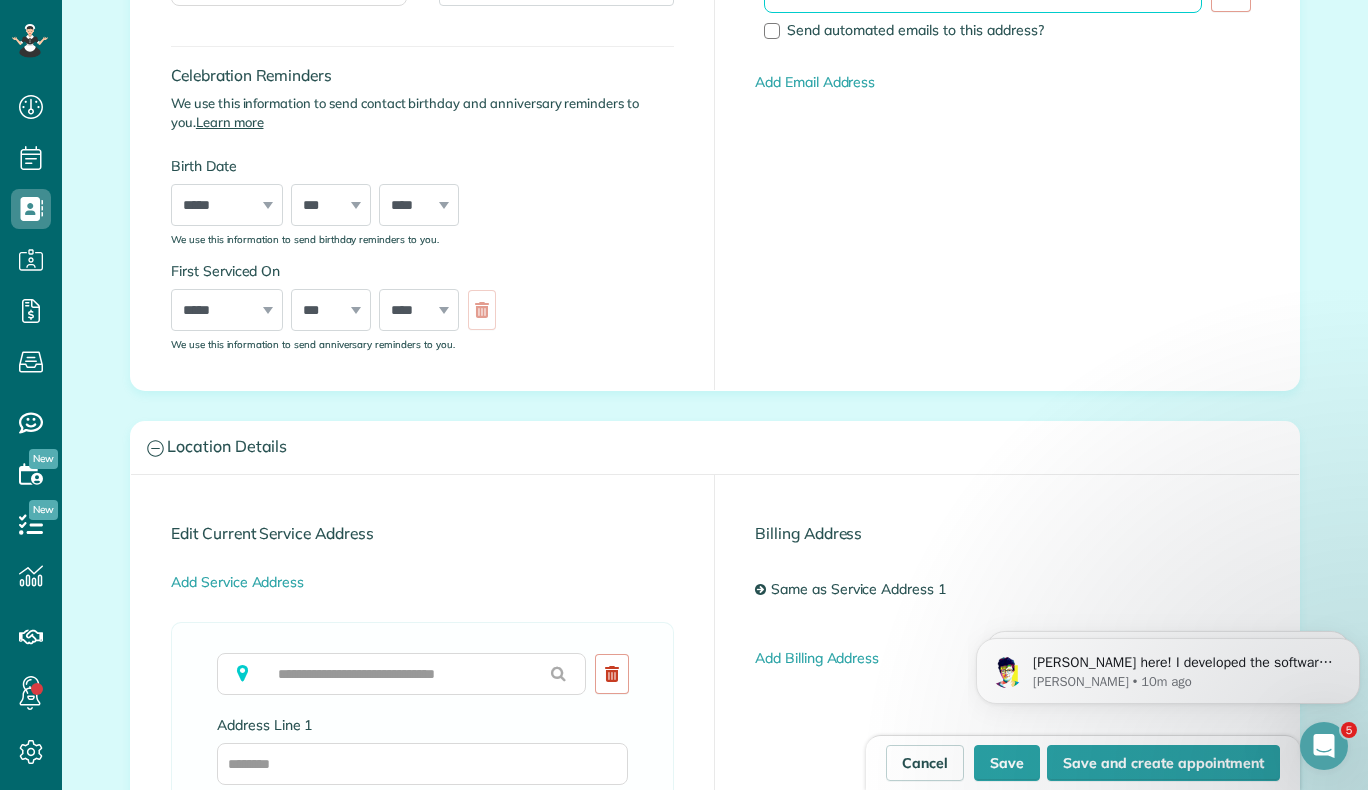 scroll, scrollTop: 752, scrollLeft: 0, axis: vertical 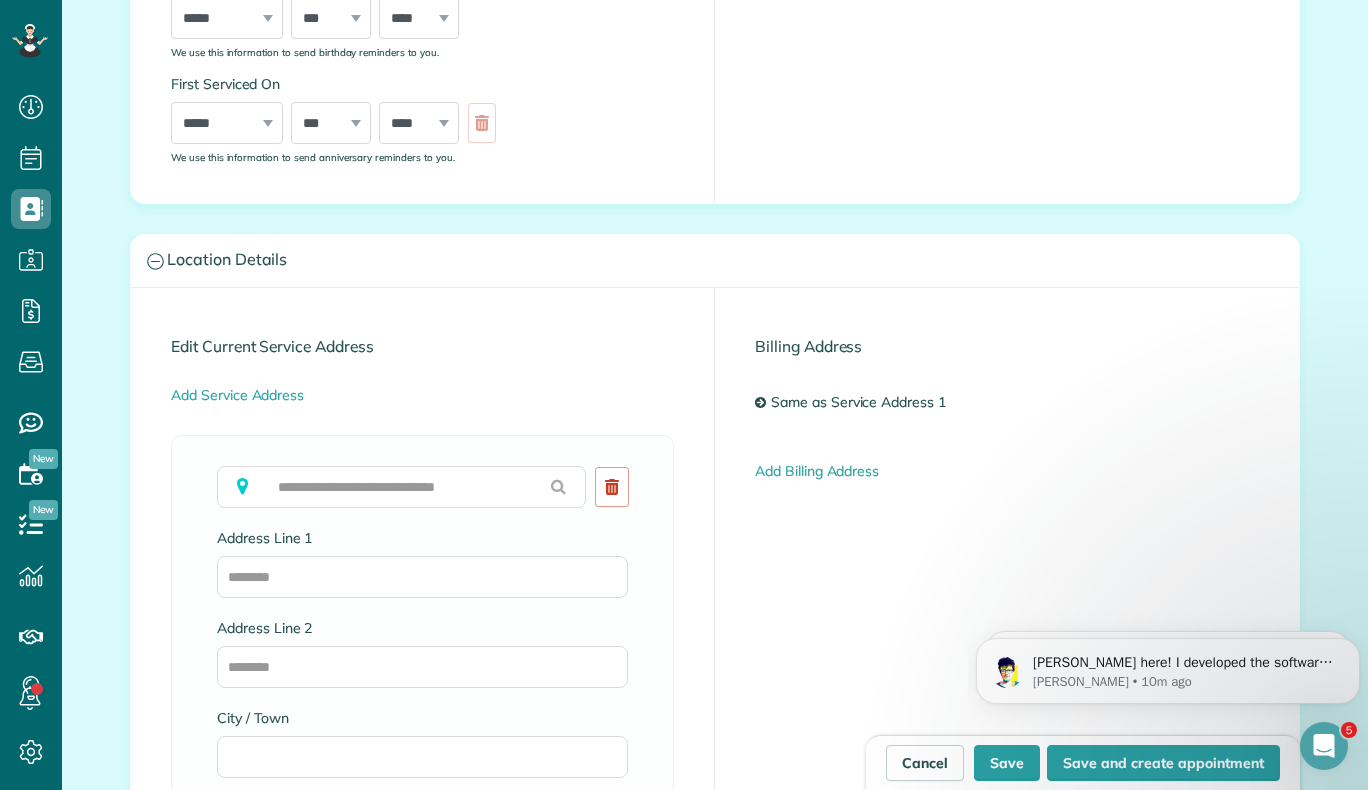 type on "**********" 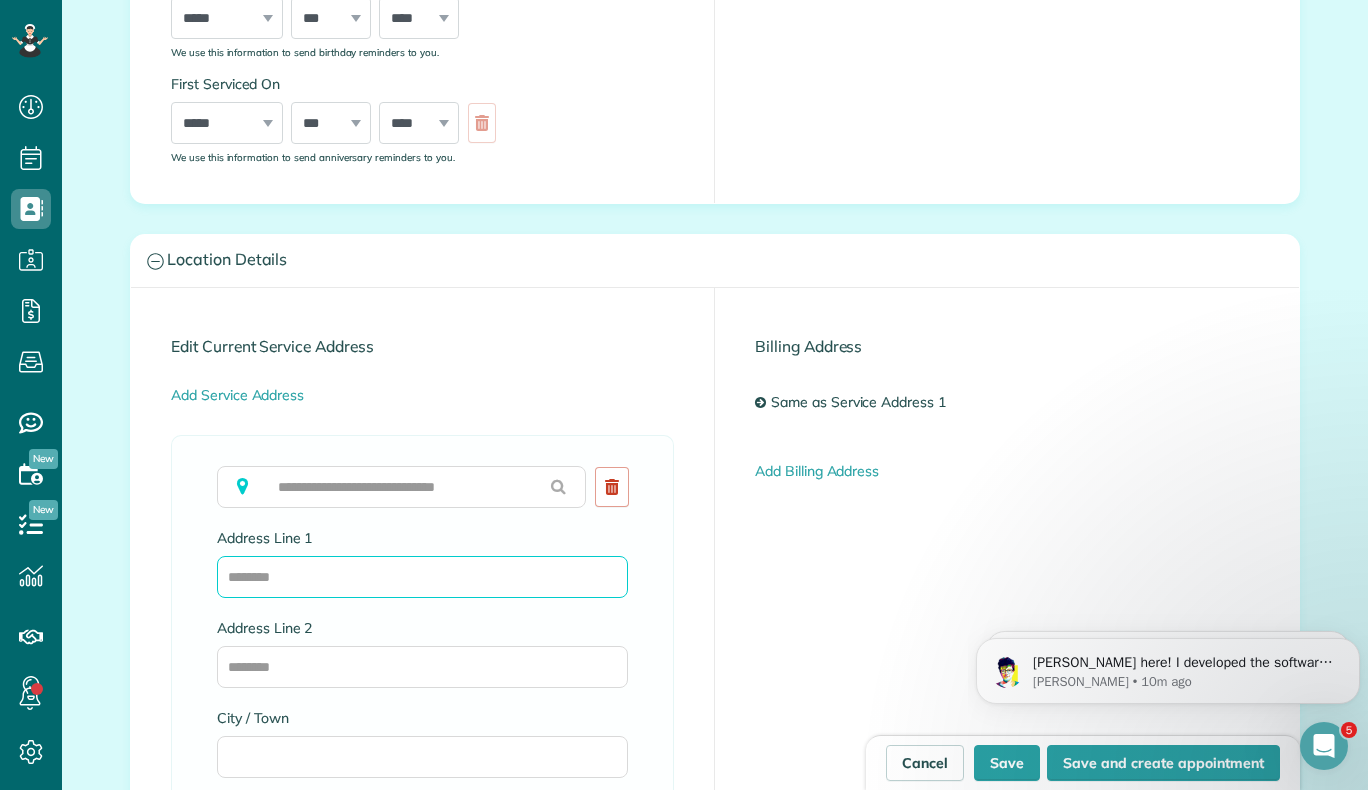 click on "Address Line 1" at bounding box center [422, 577] 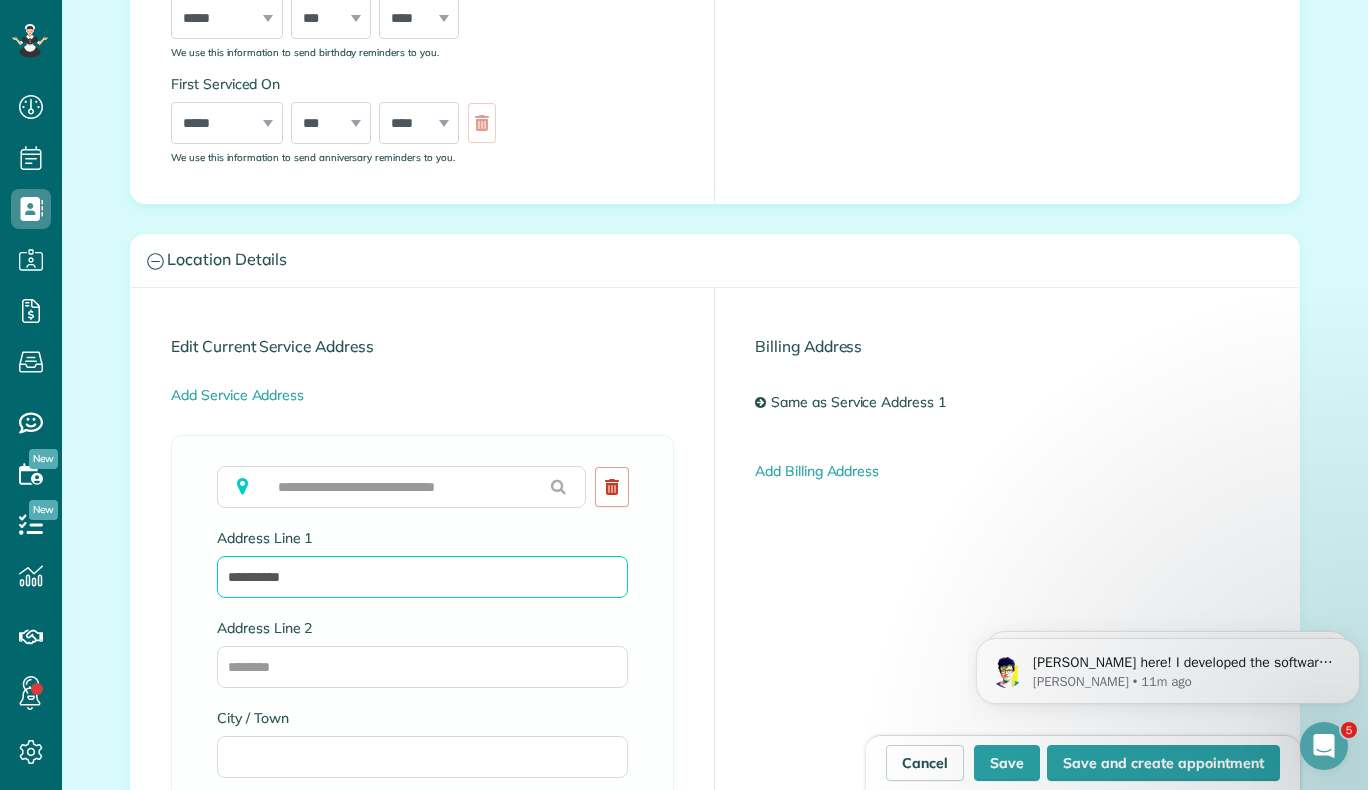type on "**********" 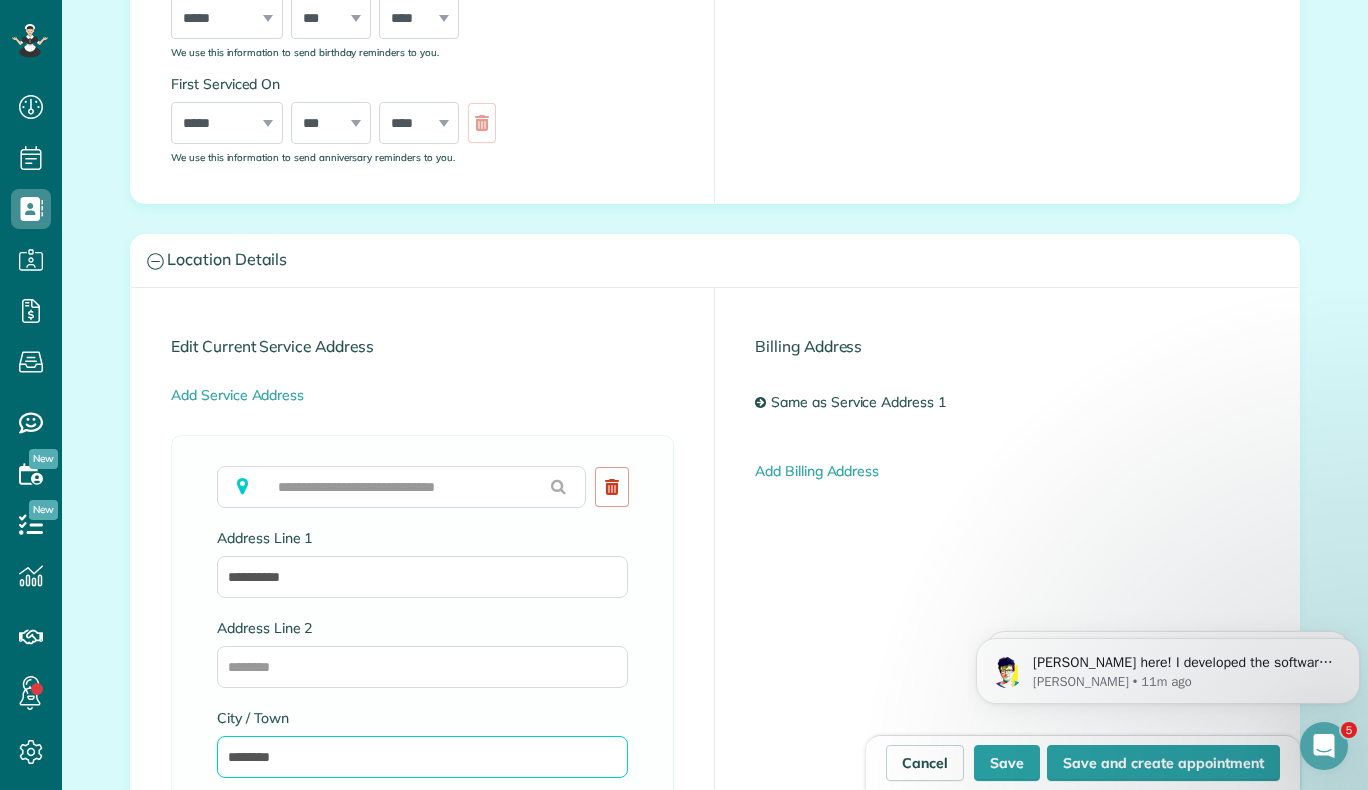 type on "********" 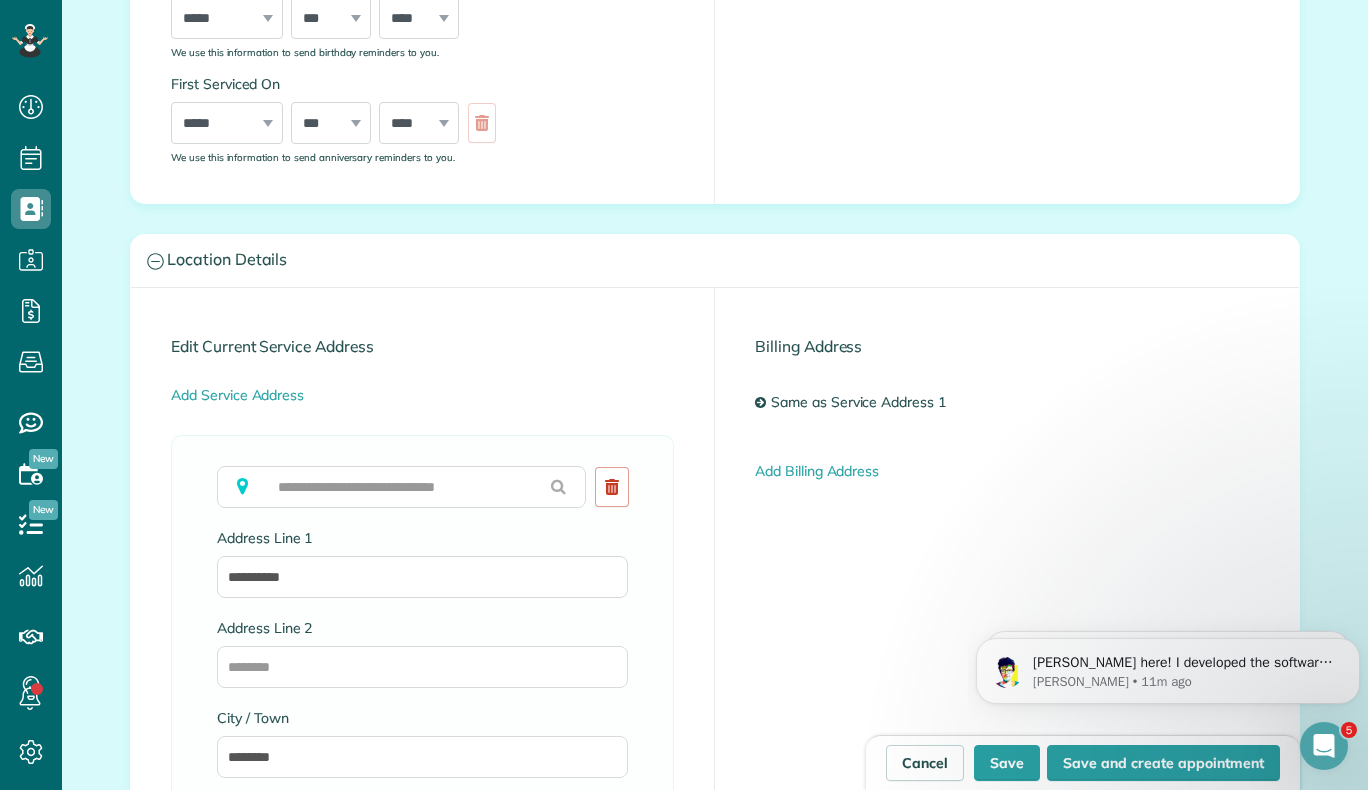 scroll, scrollTop: 1204, scrollLeft: 0, axis: vertical 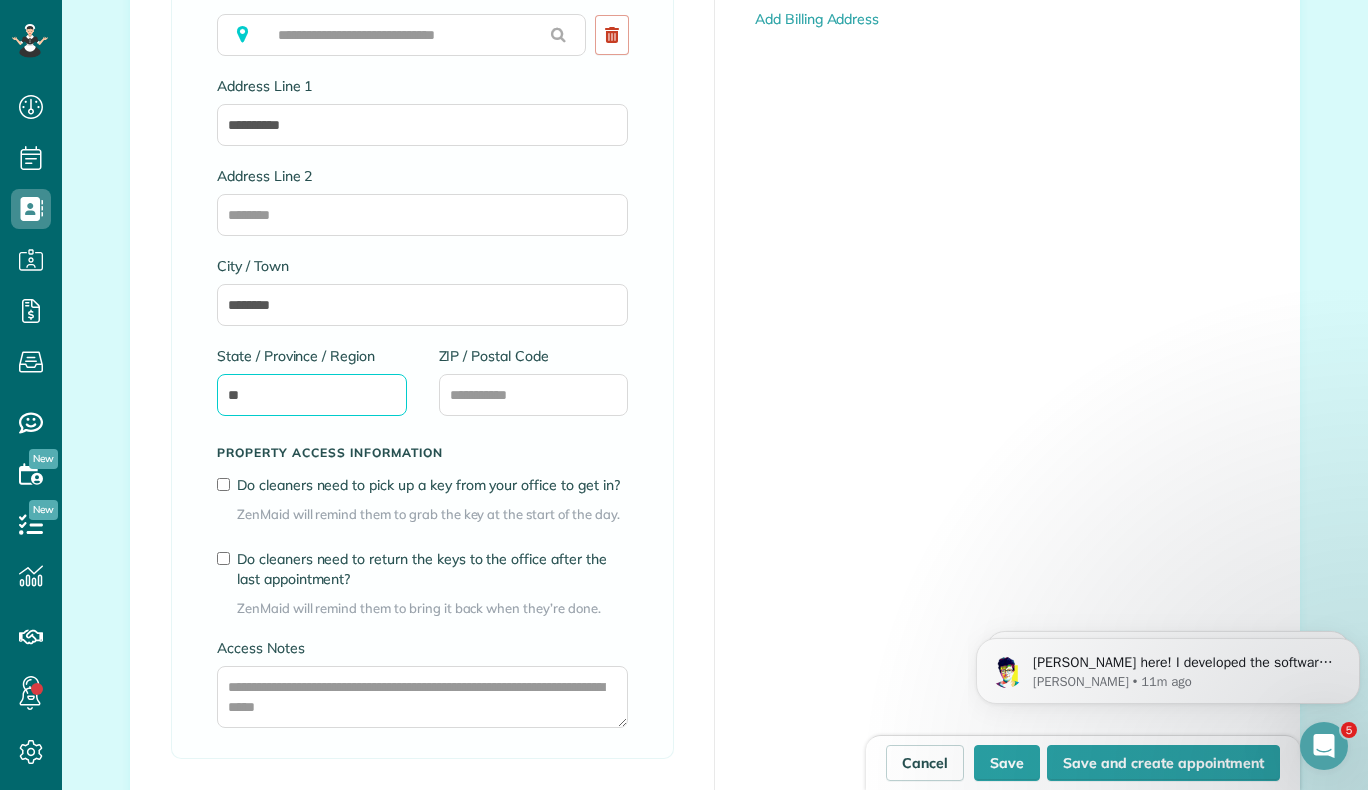 type on "**" 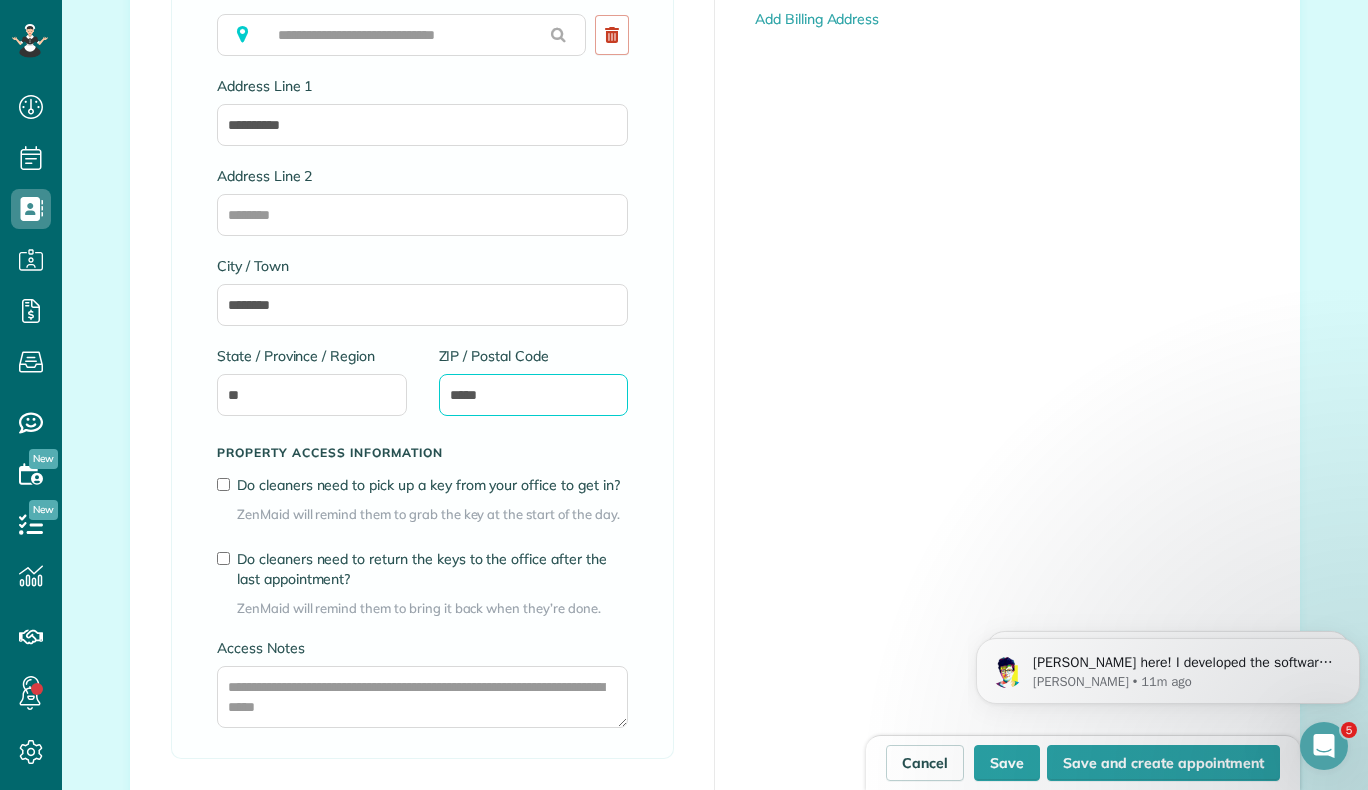 type on "*****" 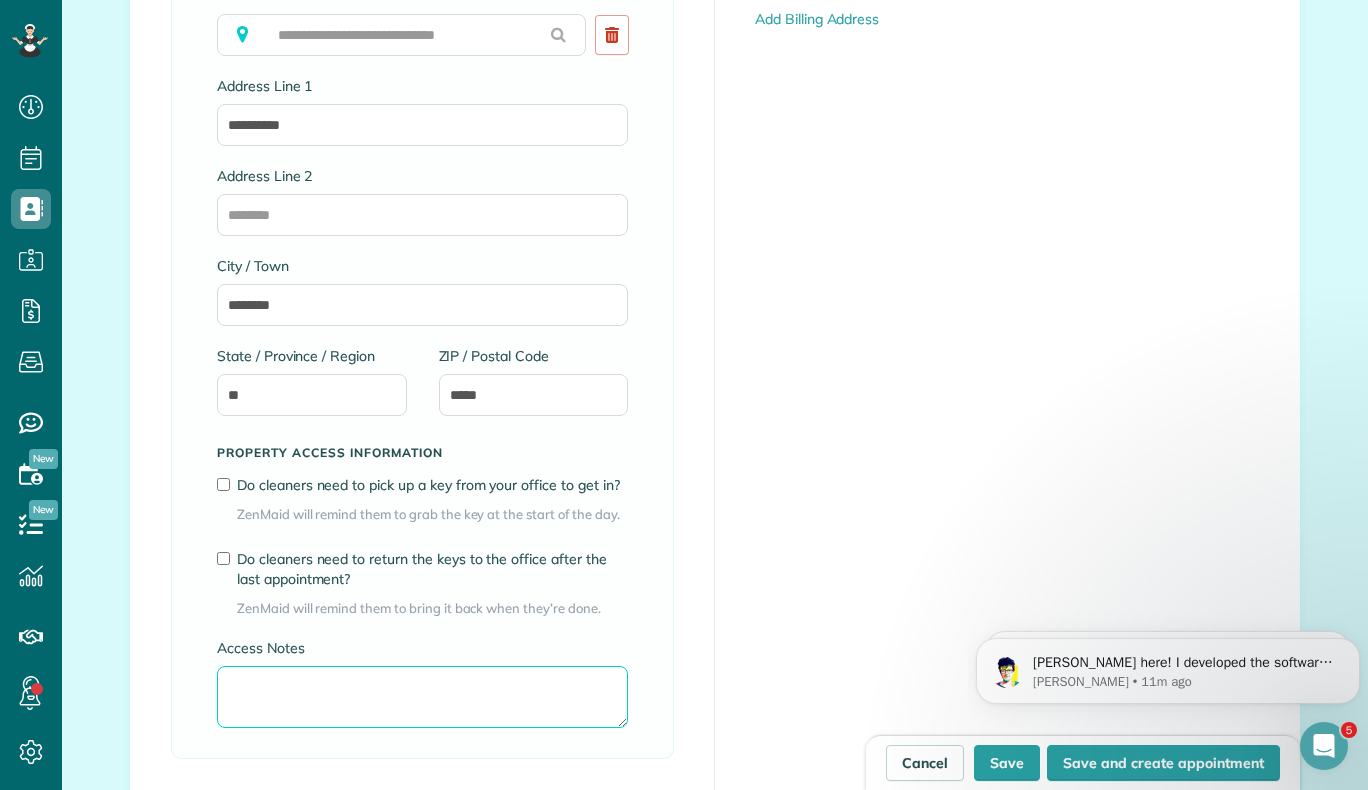 click on "Access Notes" at bounding box center [422, 697] 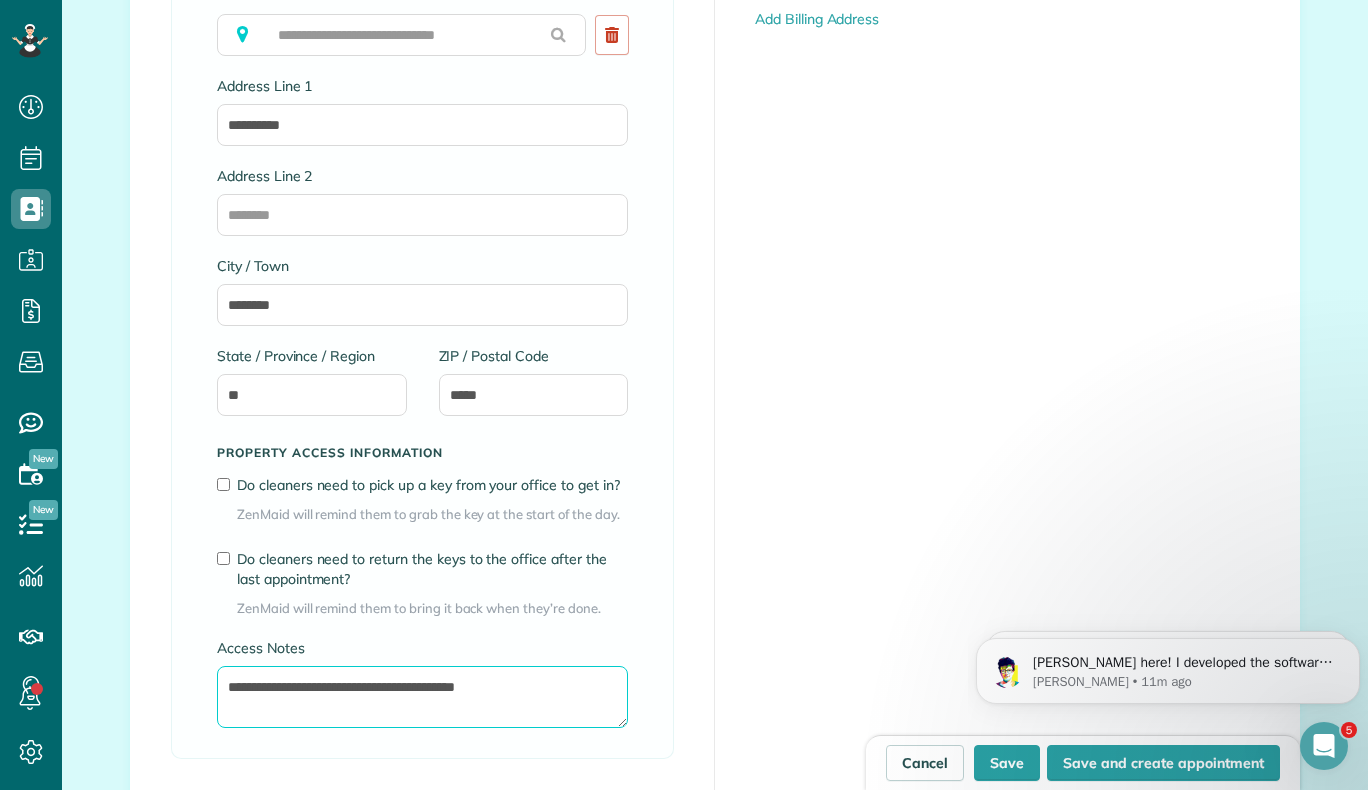type on "**********" 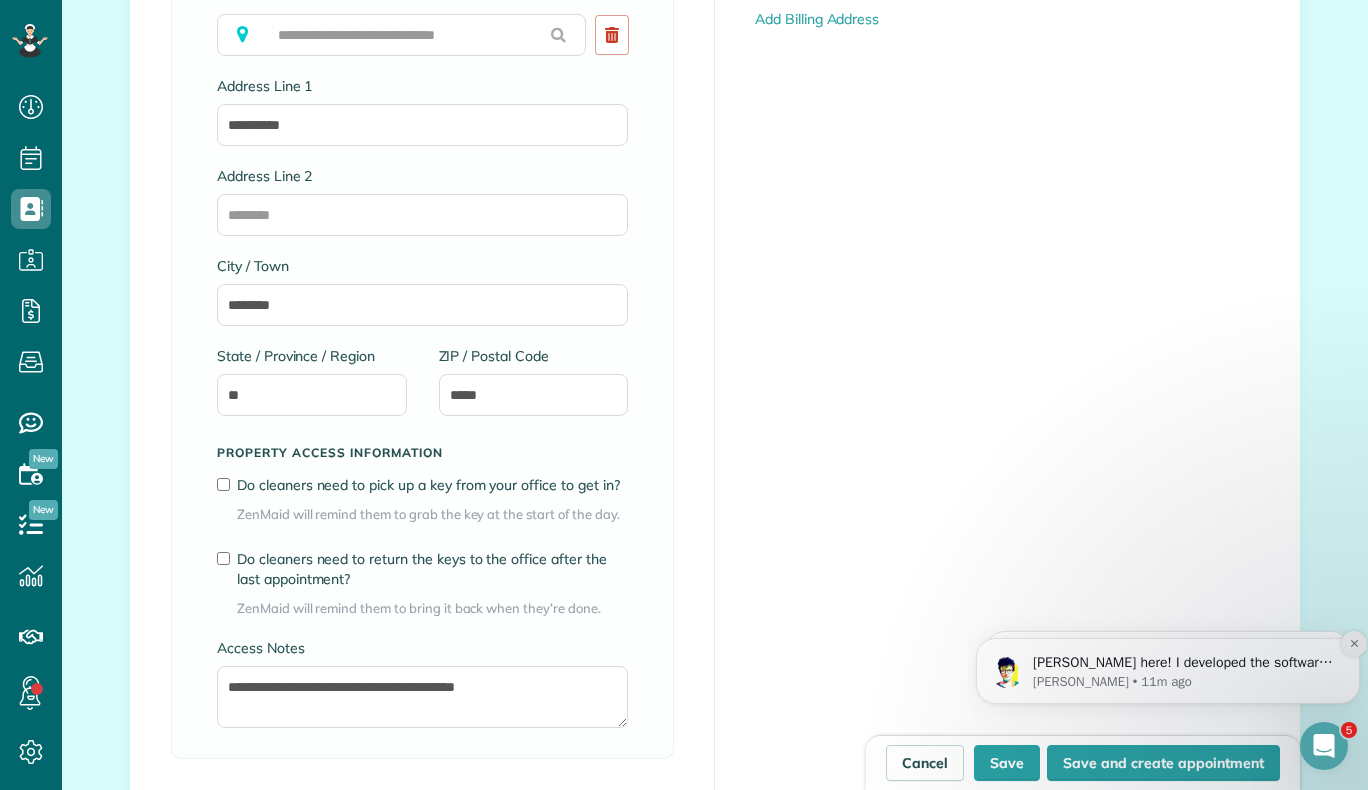 click 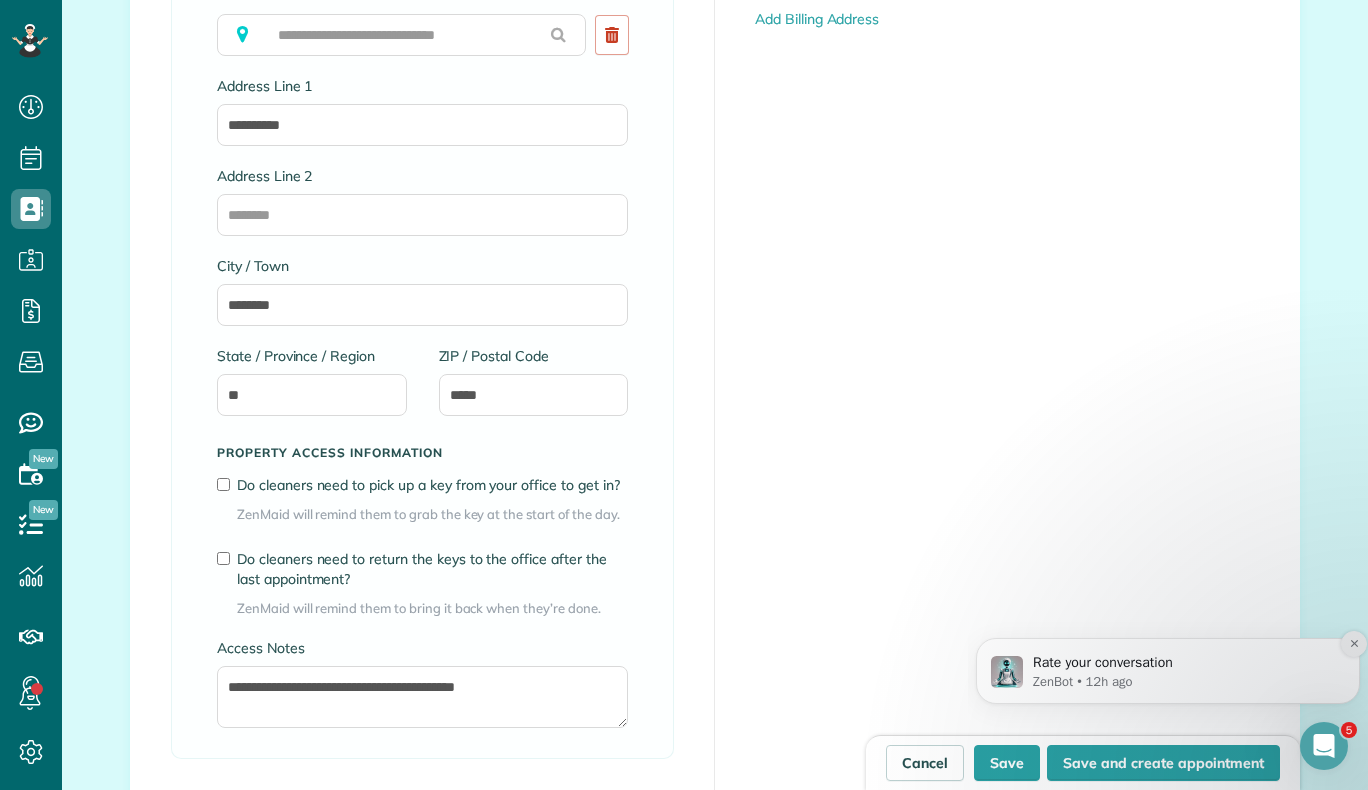 click 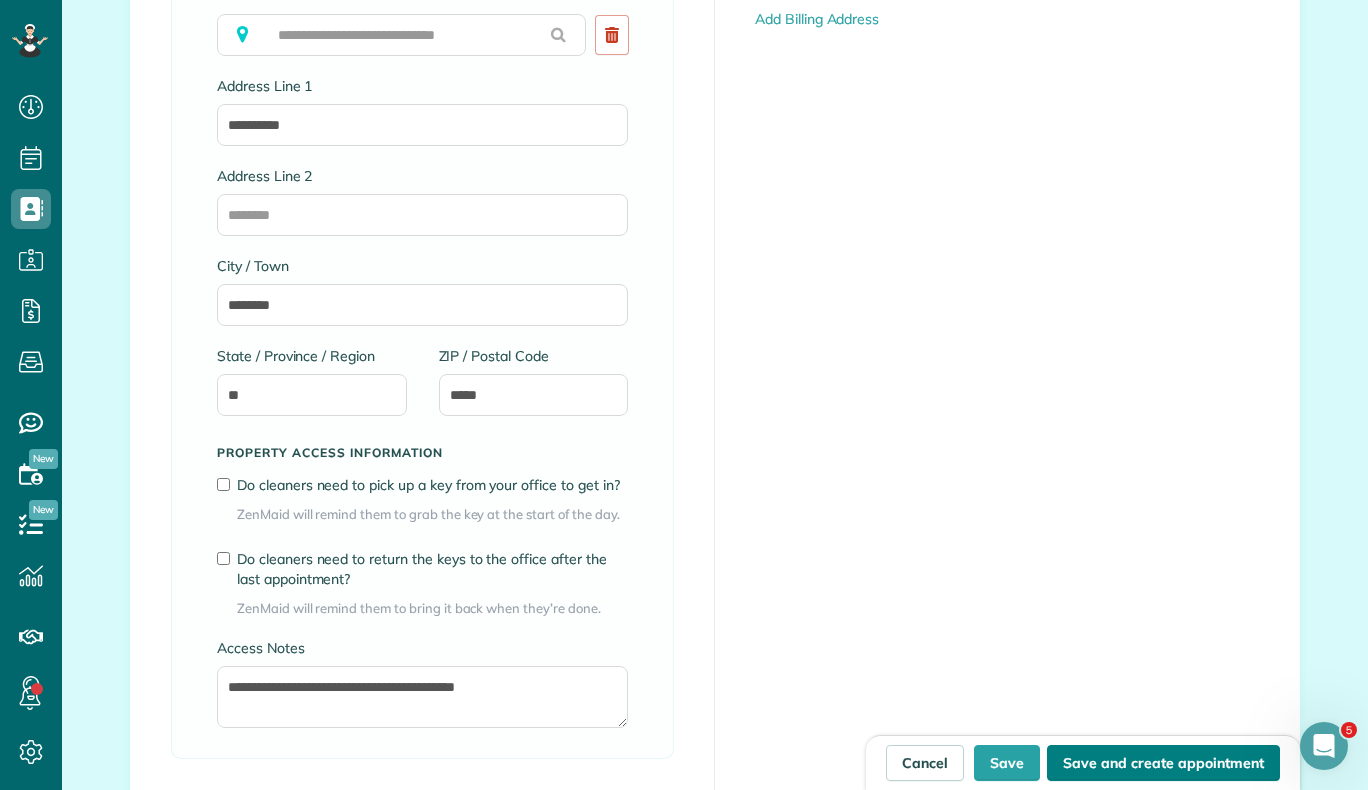 click on "Save and create appointment" at bounding box center [1163, 763] 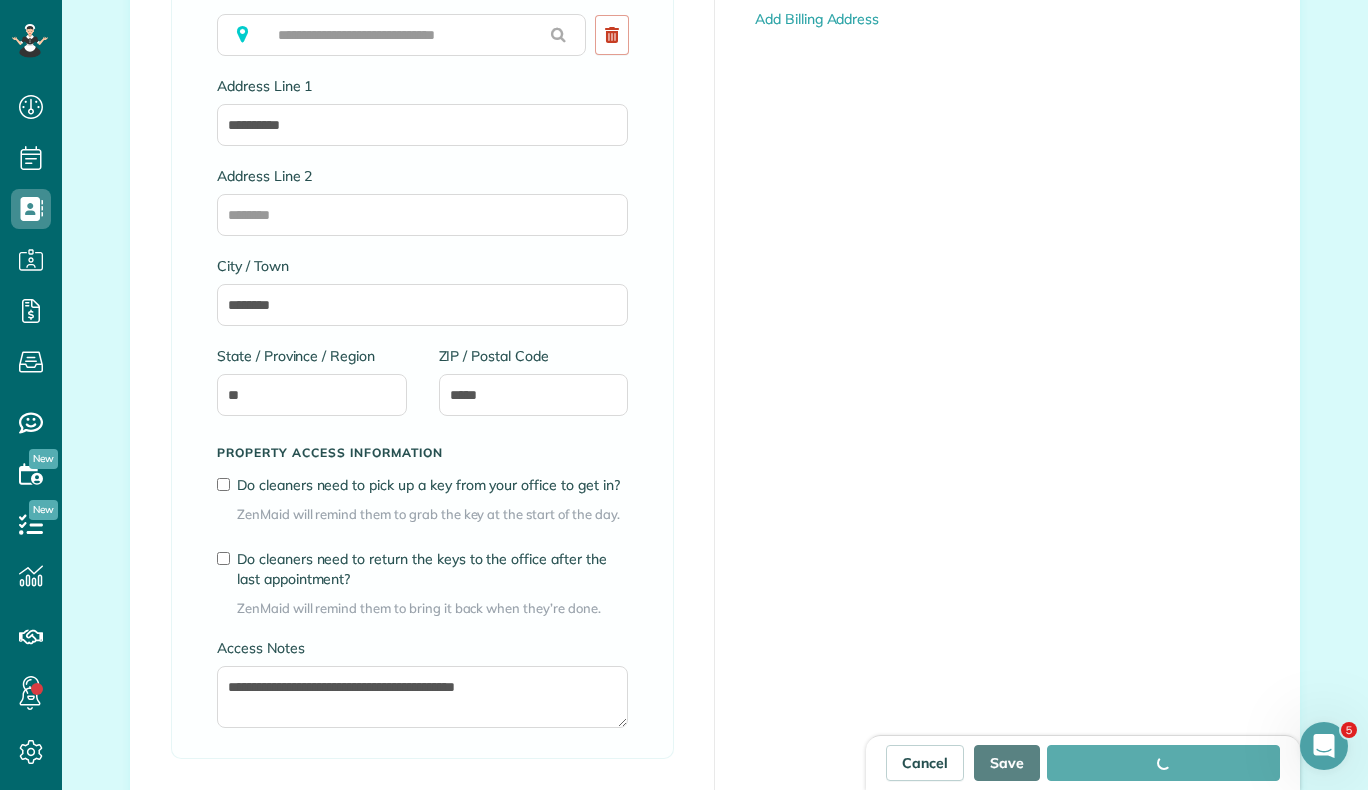 type on "**********" 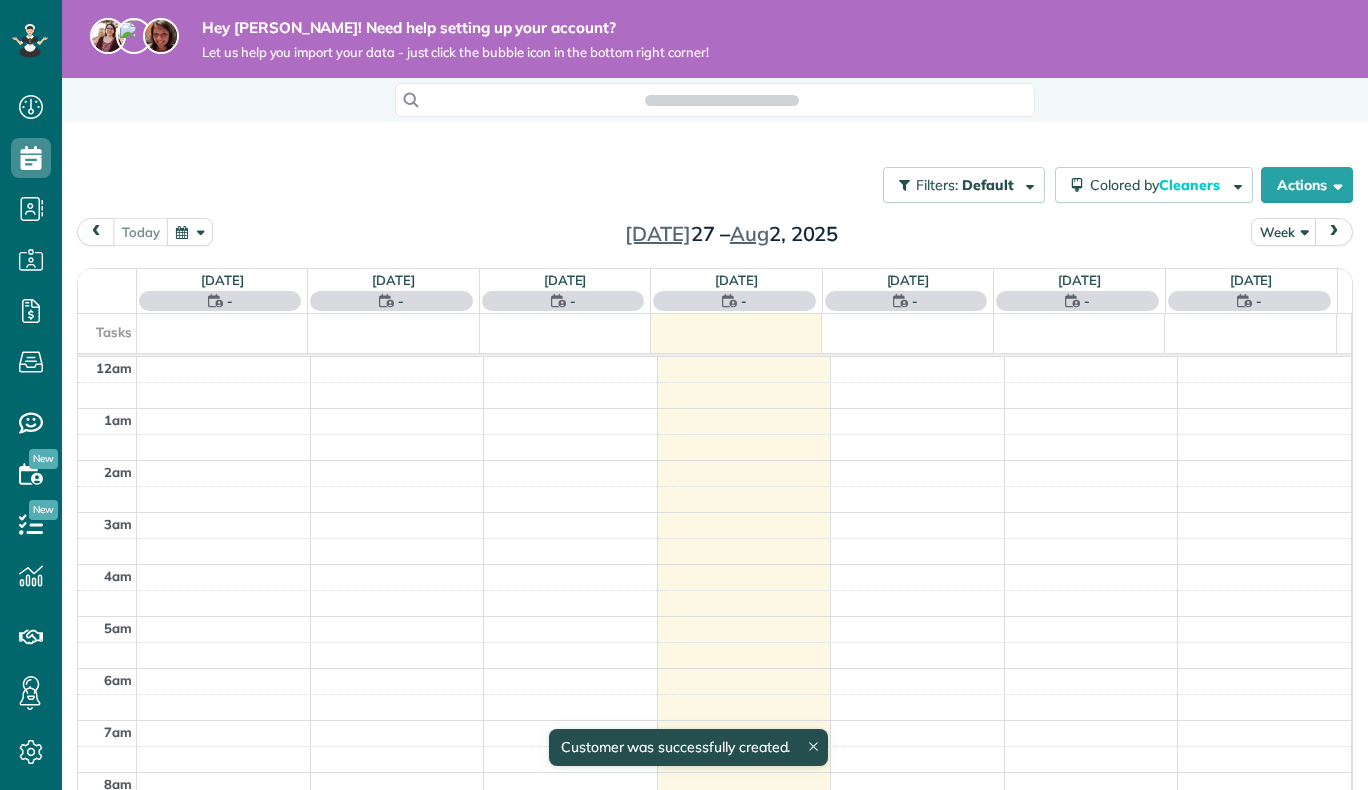 scroll, scrollTop: 0, scrollLeft: 0, axis: both 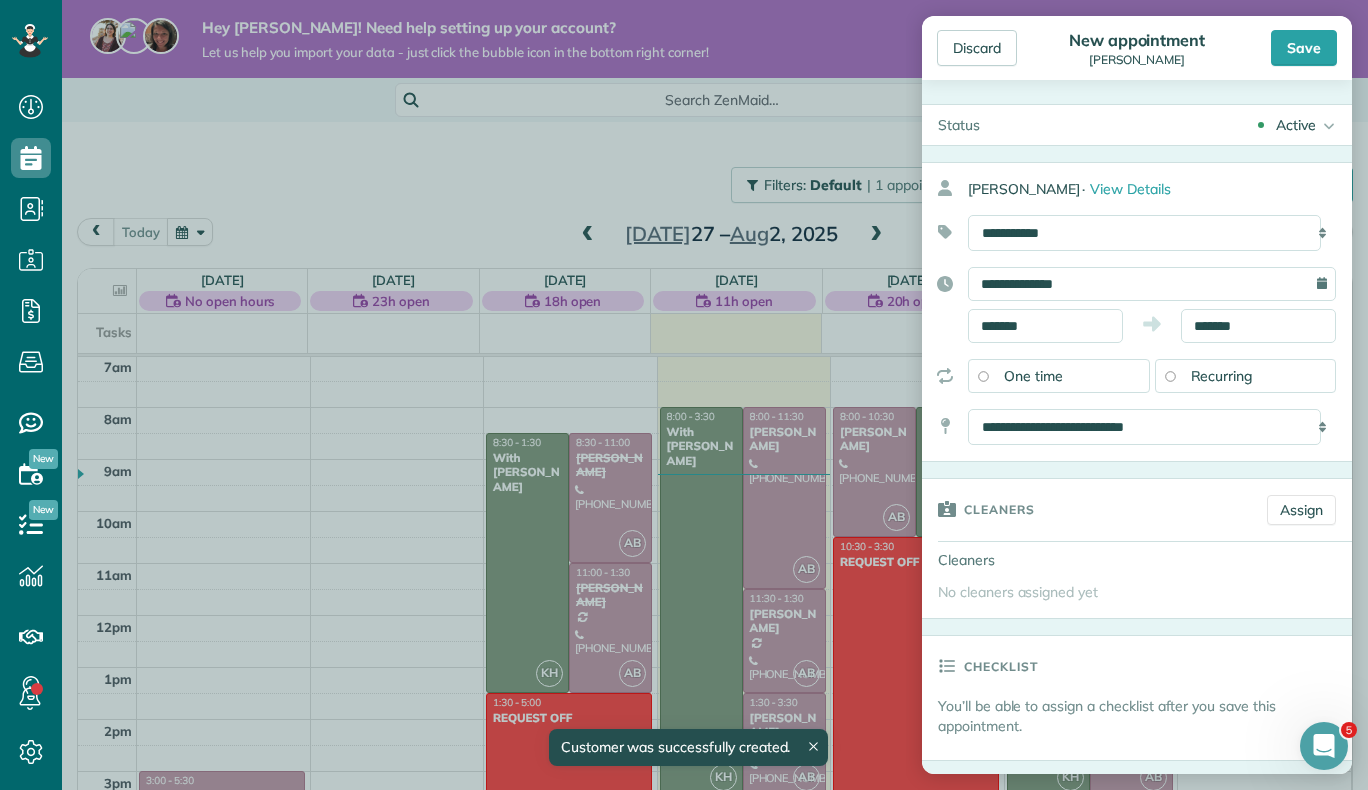 click on "Recurring" at bounding box center (1222, 376) 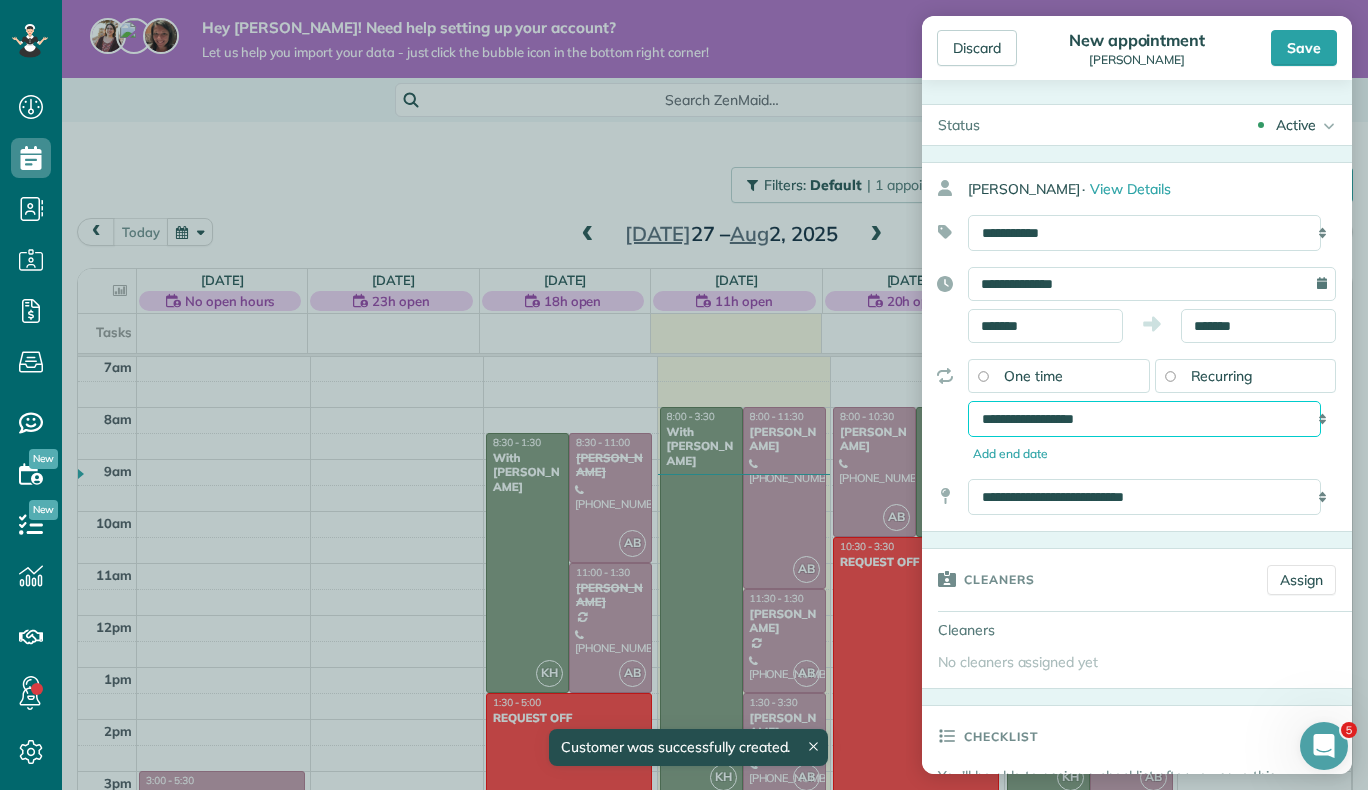click on "**********" at bounding box center (1144, 419) 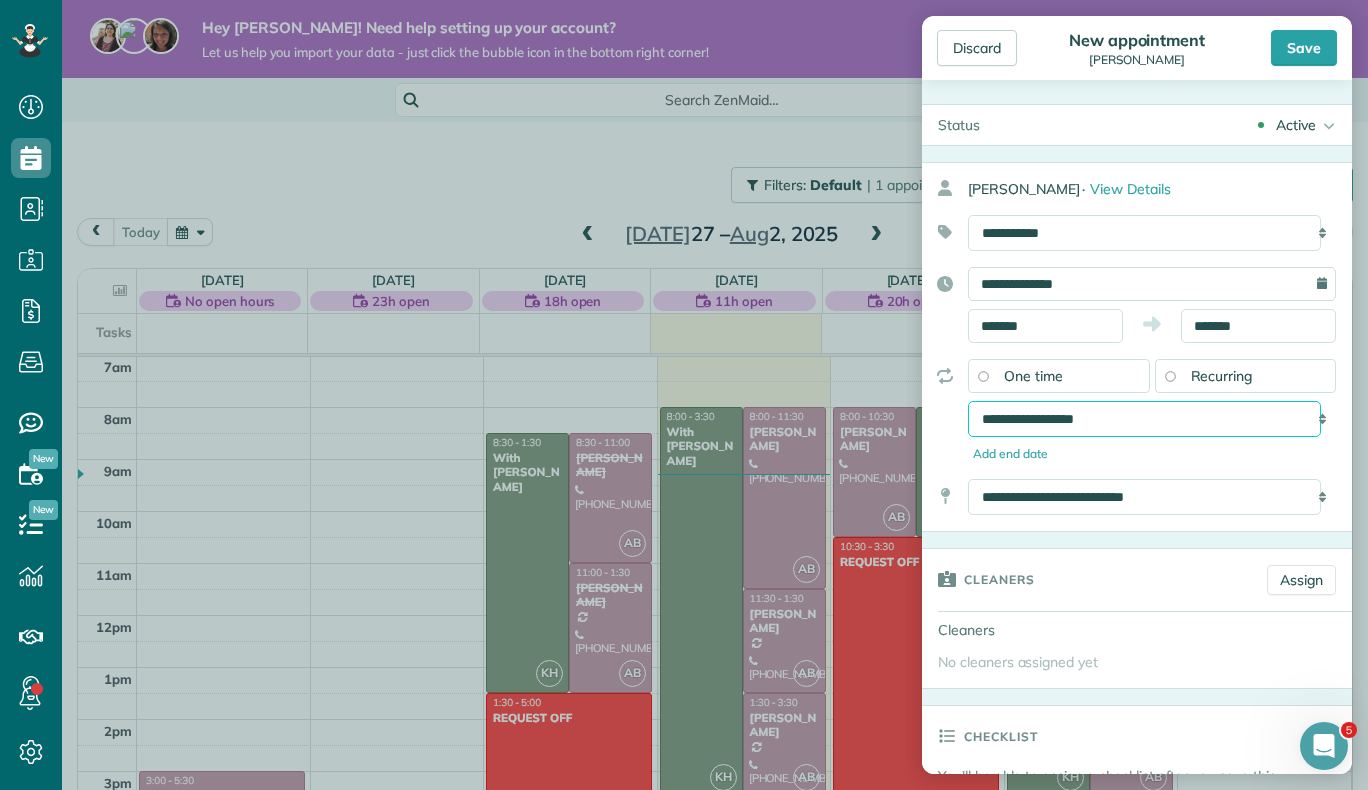 select on "**********" 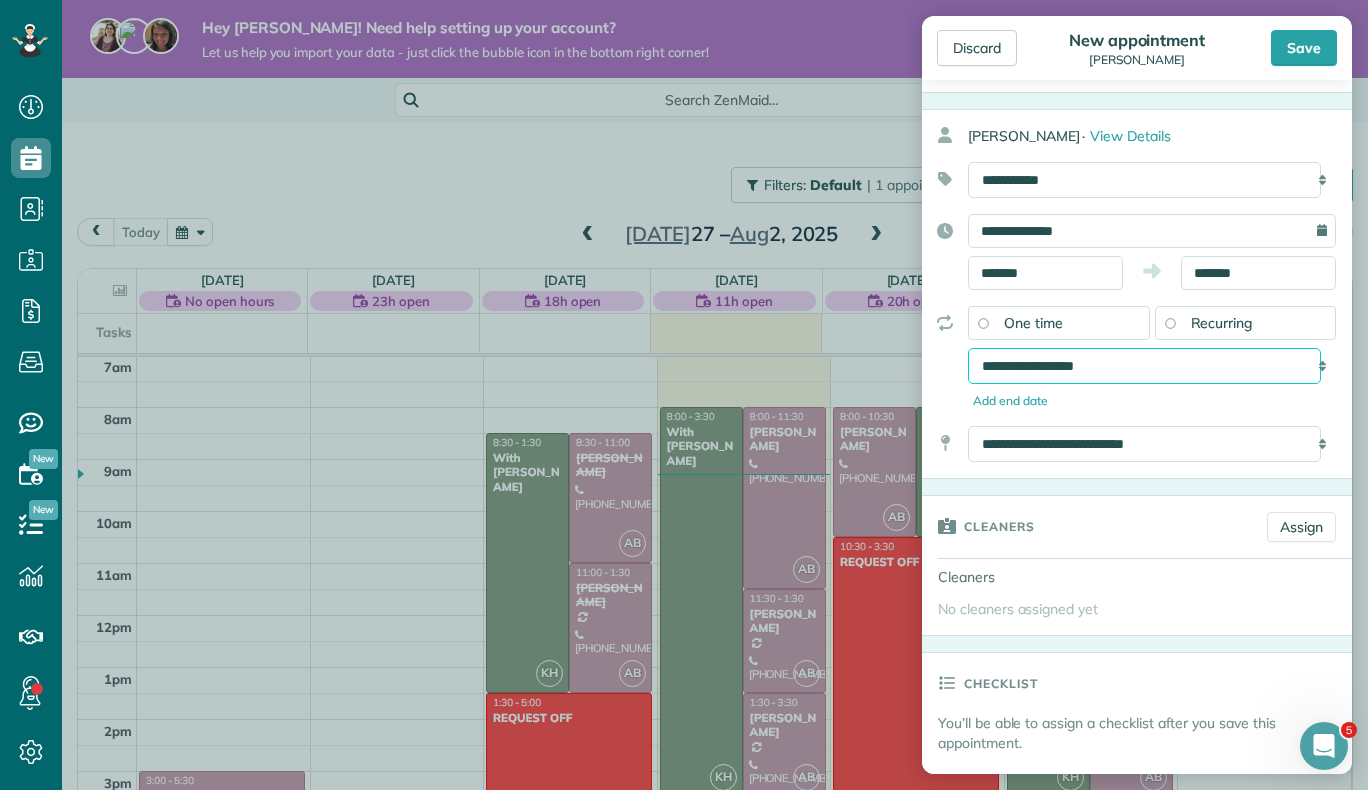 scroll, scrollTop: 54, scrollLeft: 0, axis: vertical 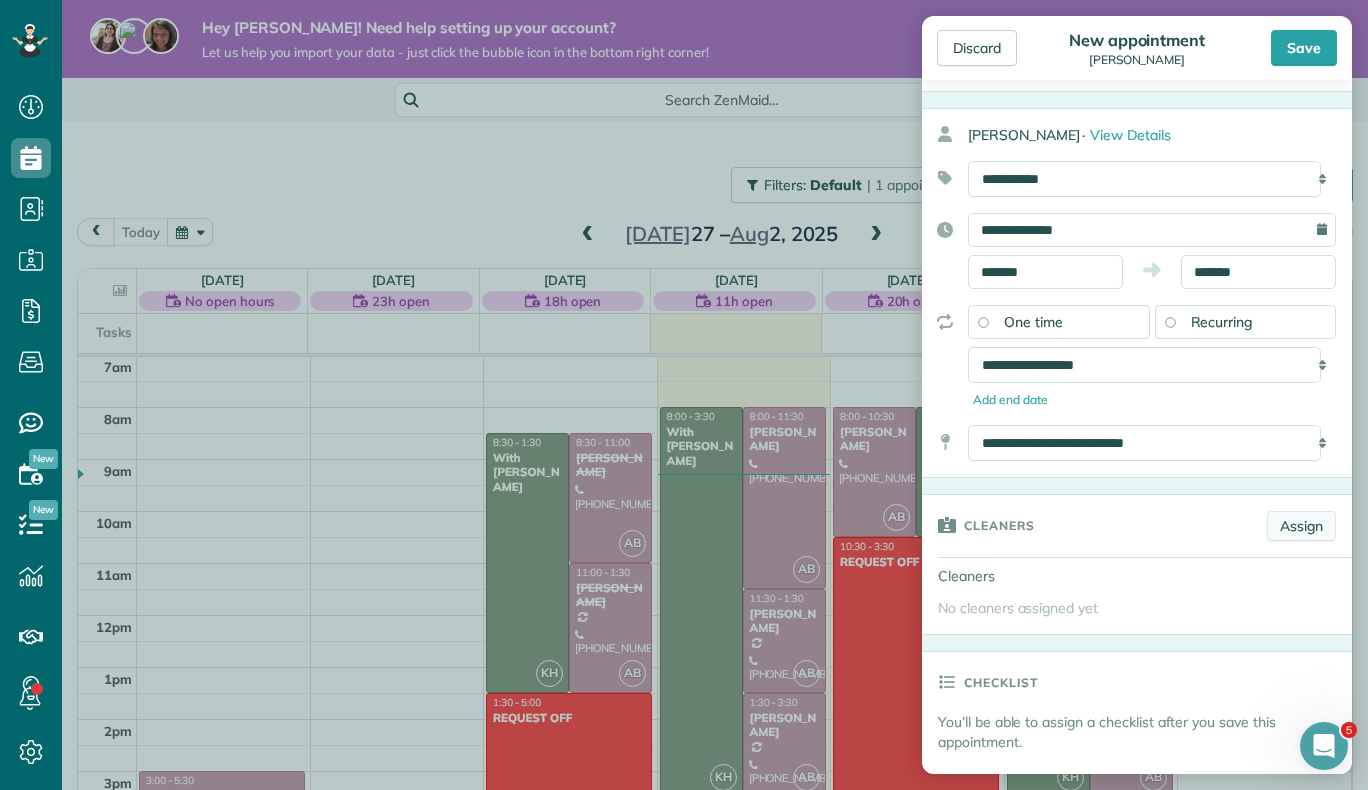 click on "Assign" at bounding box center [1301, 526] 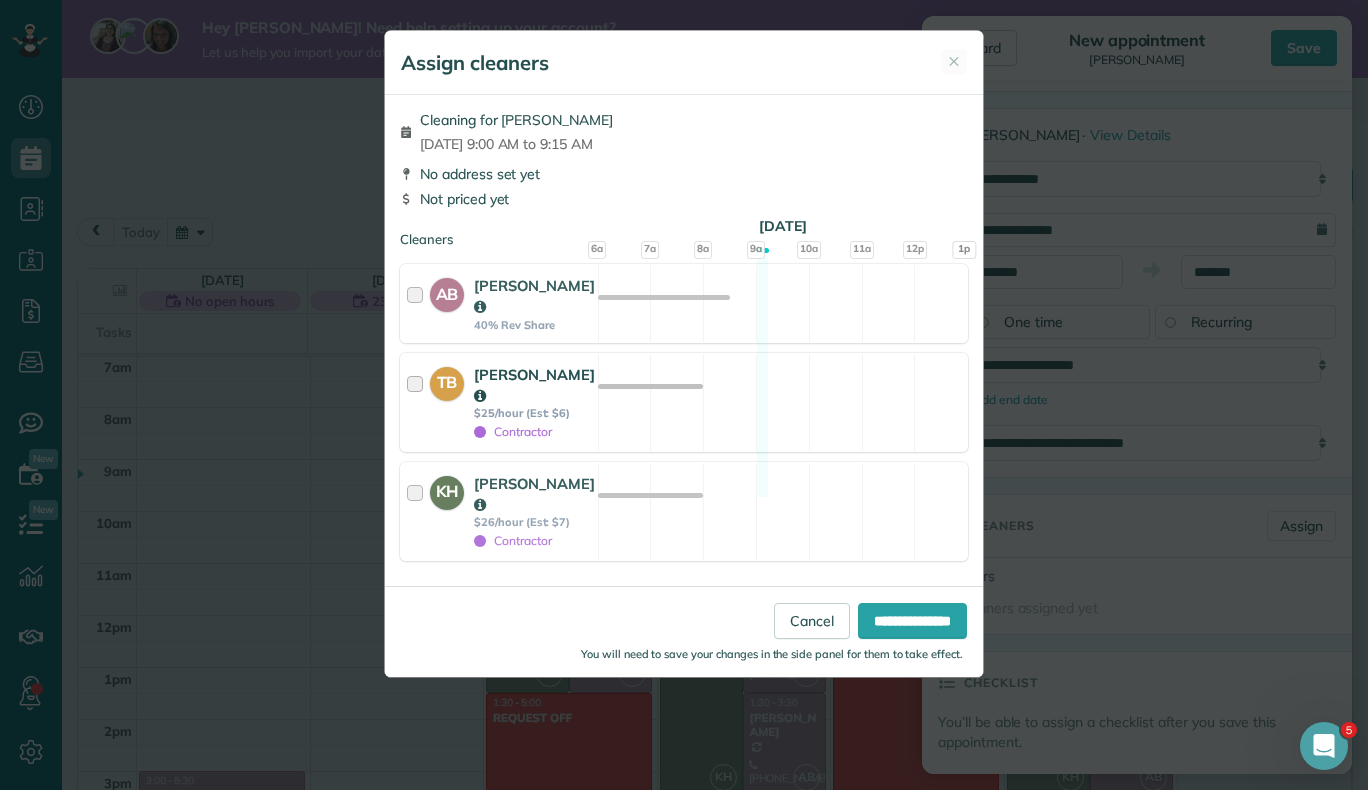 click at bounding box center [418, 402] 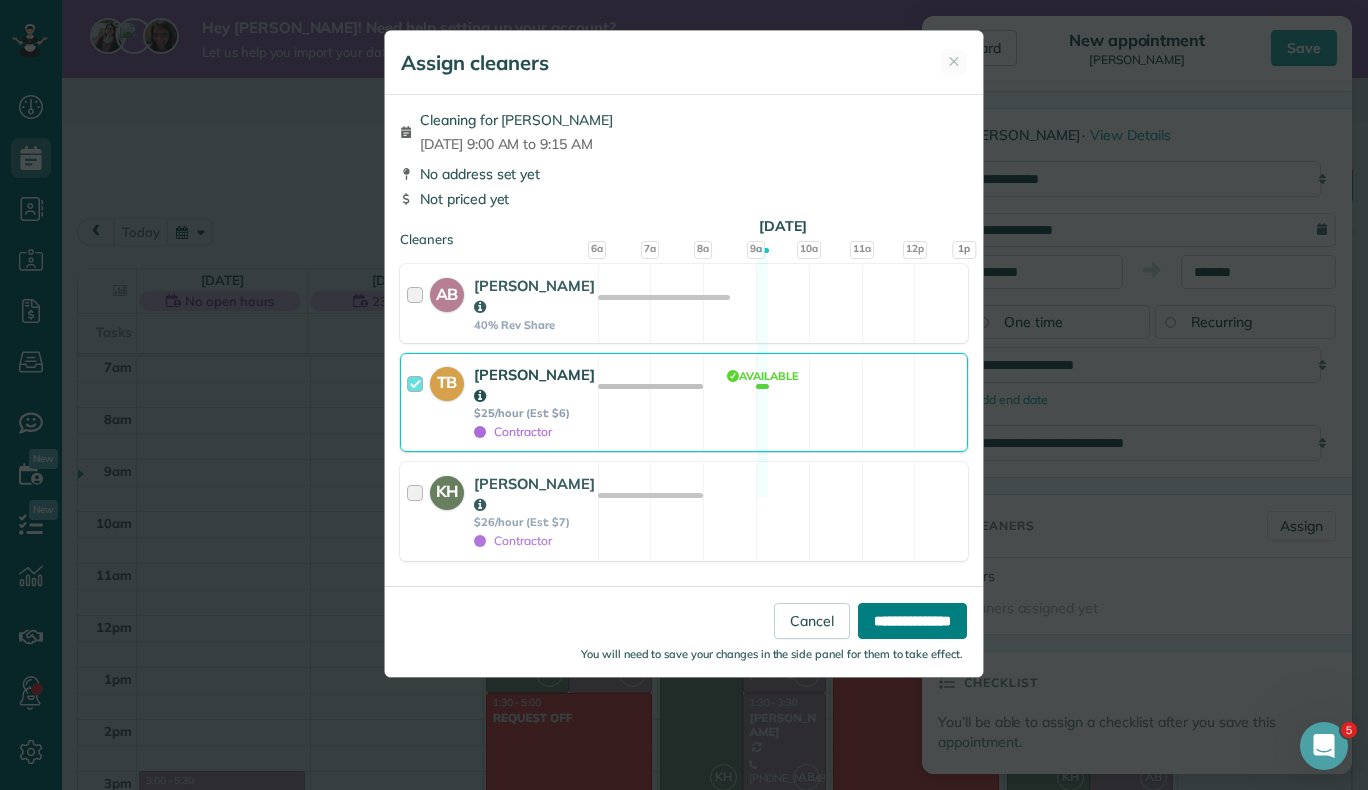 click on "**********" at bounding box center (912, 621) 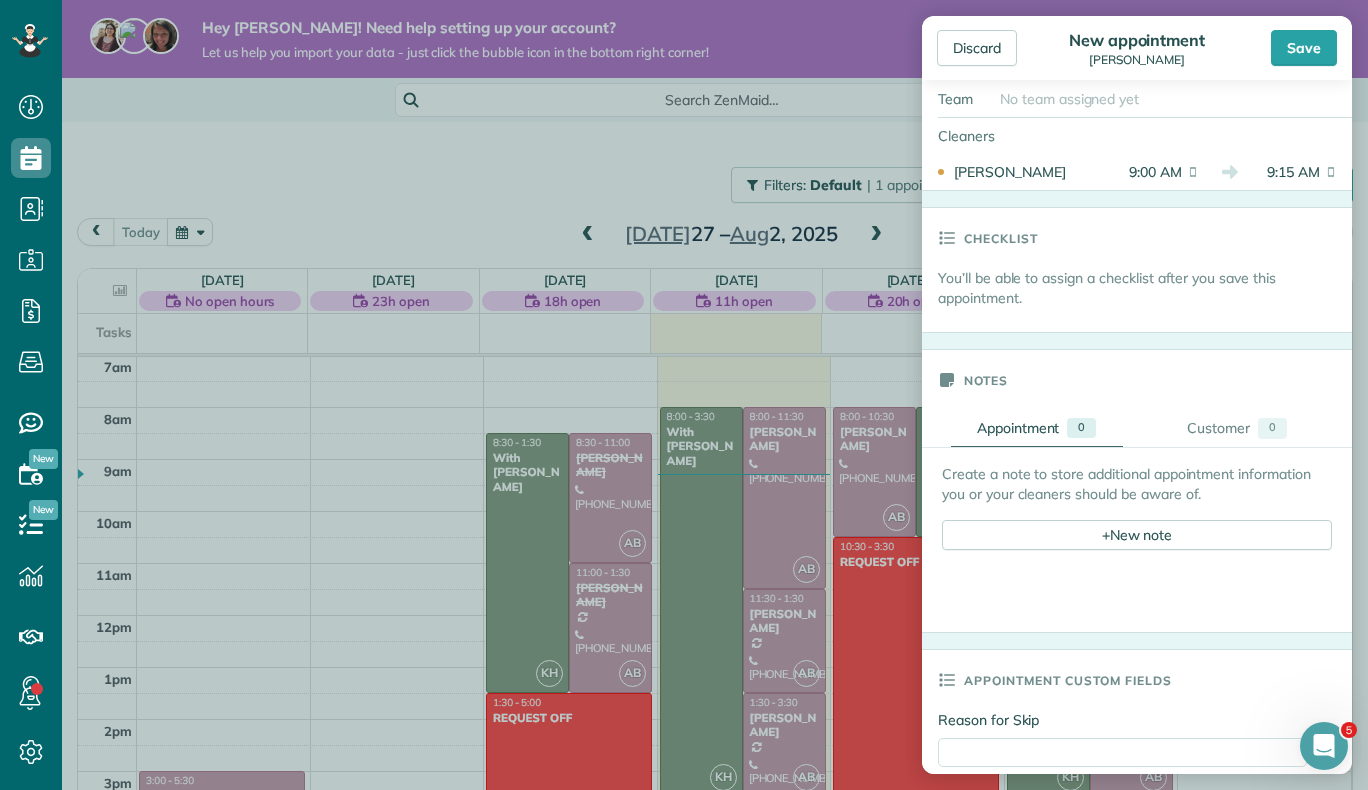 scroll, scrollTop: 531, scrollLeft: 0, axis: vertical 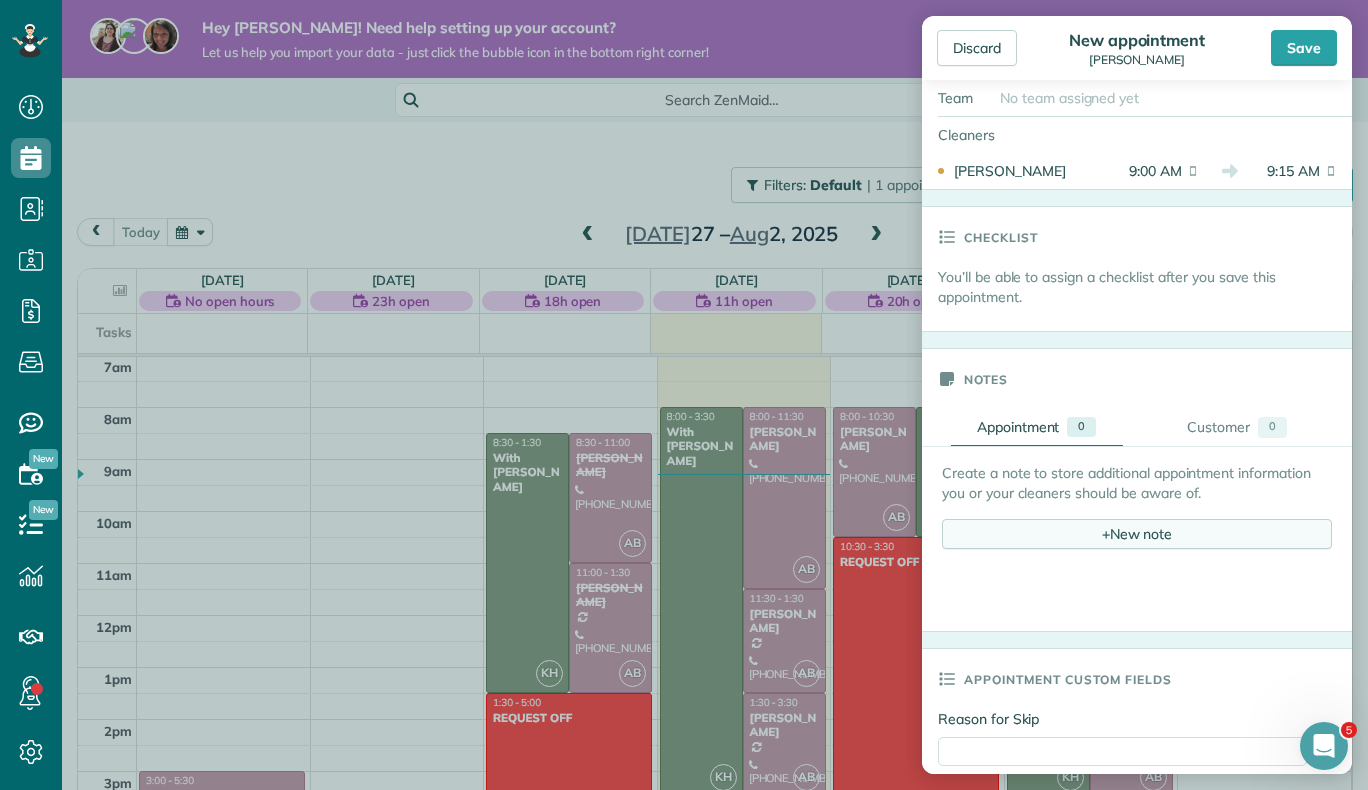 click on "+ New note" at bounding box center (1137, 534) 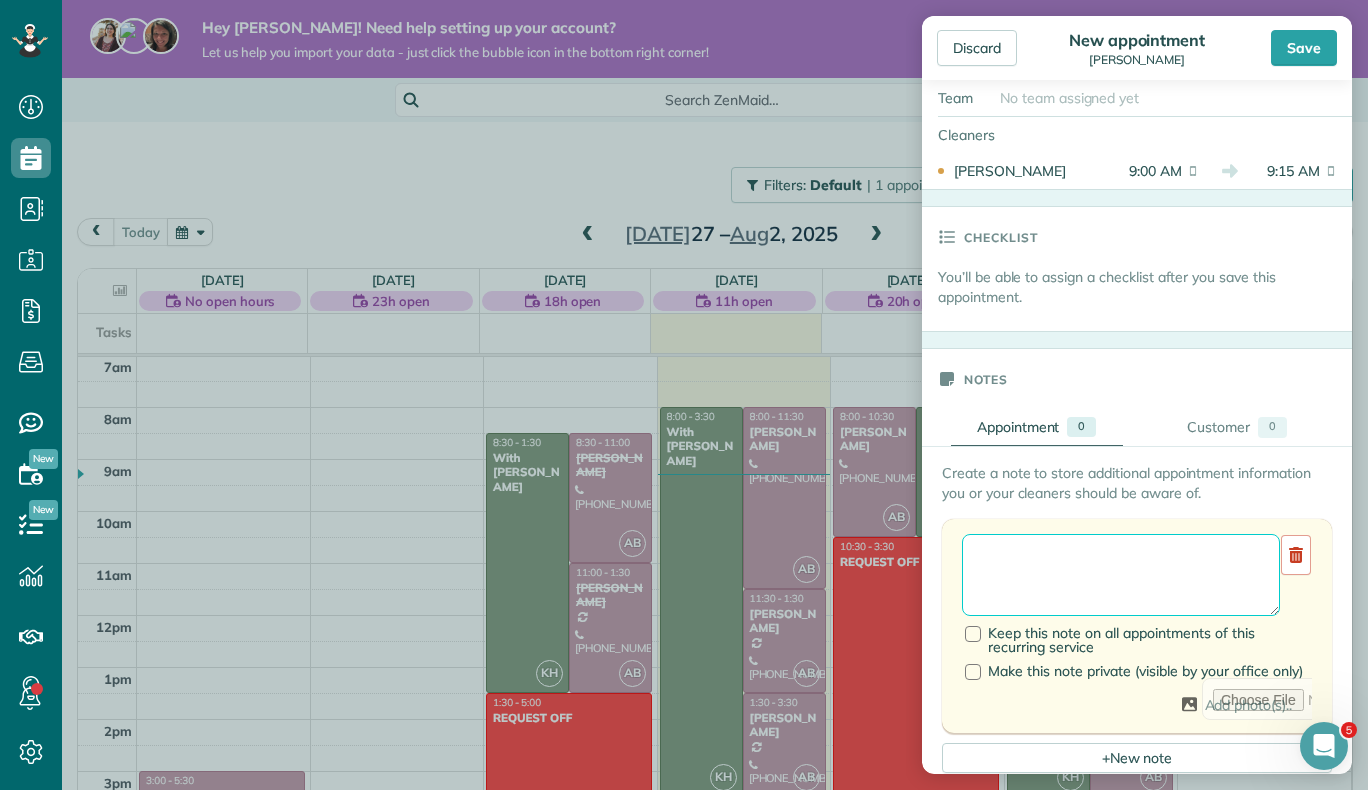 click at bounding box center [1121, 575] 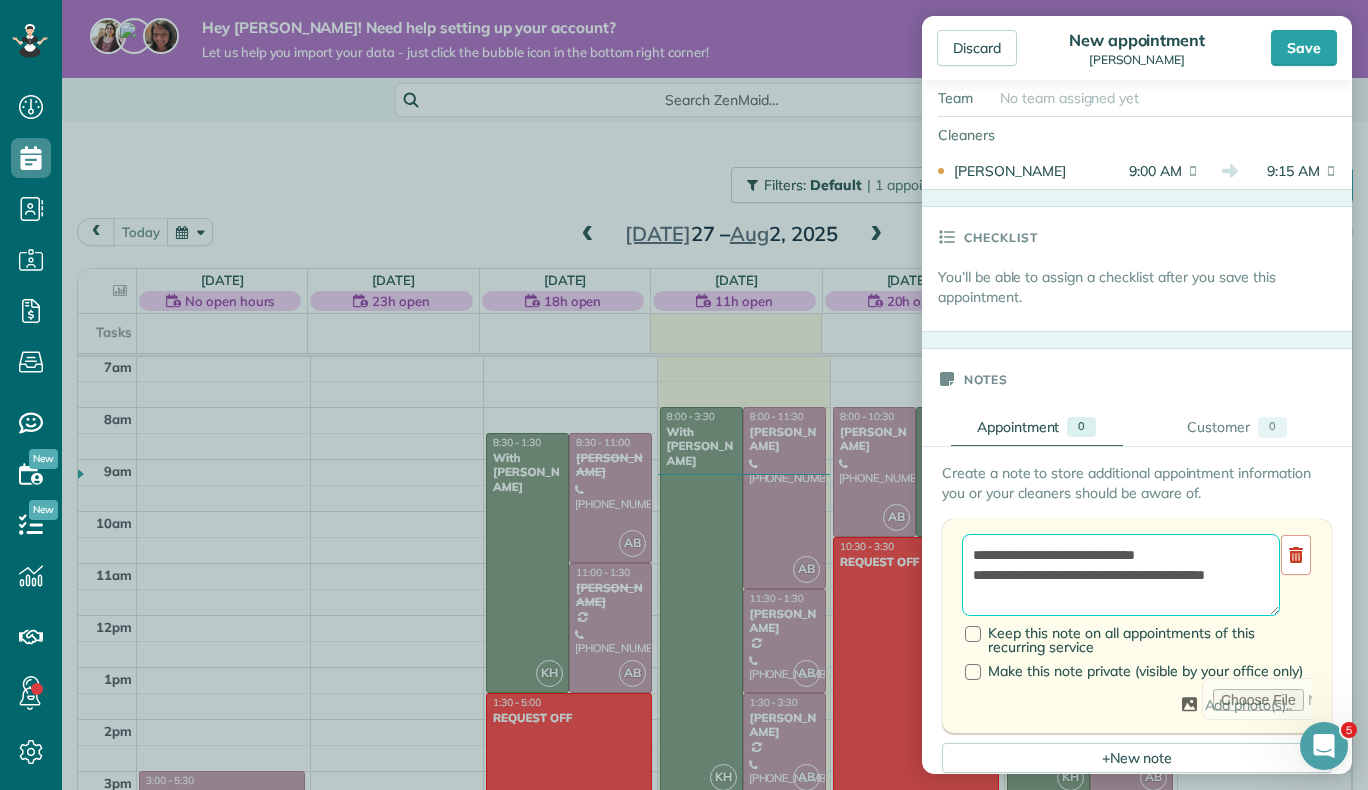 click on "**********" at bounding box center (1121, 575) 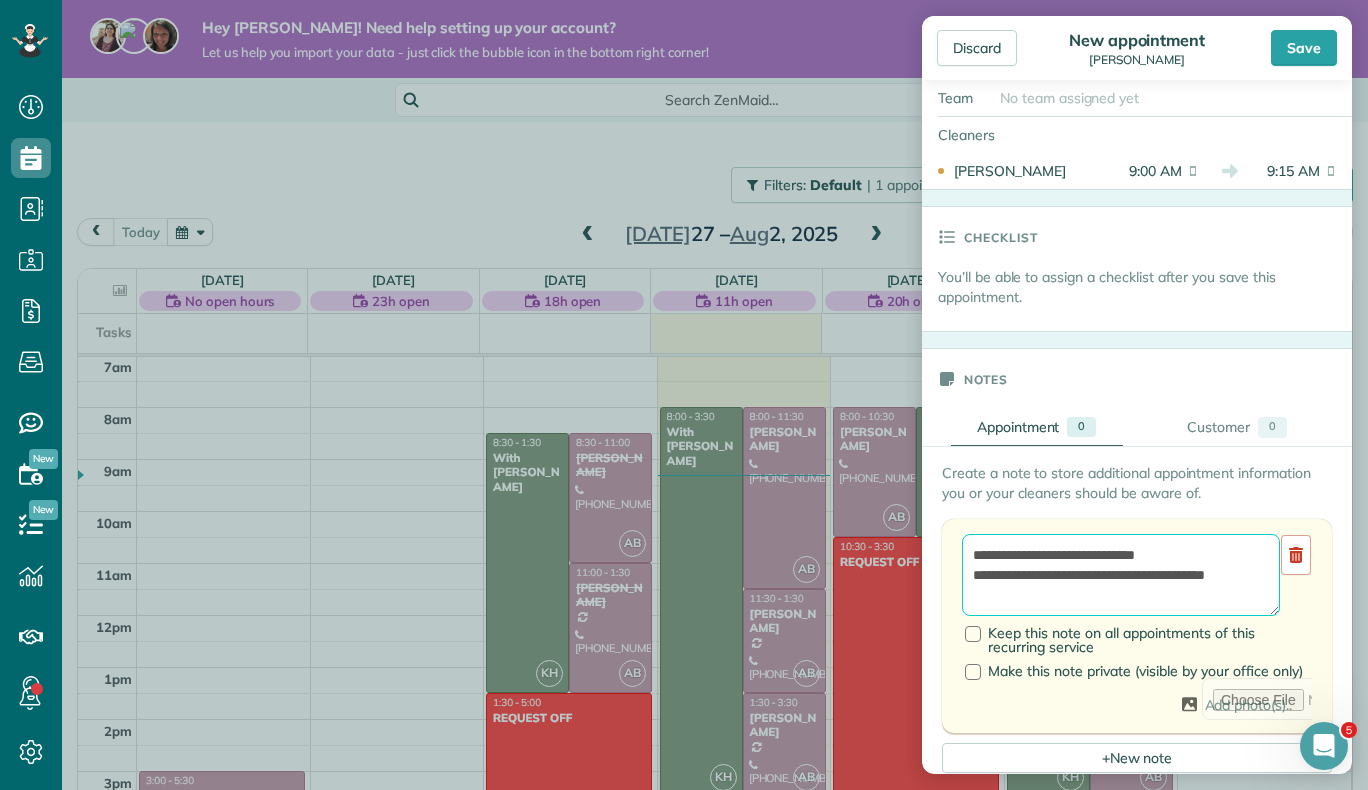 click on "**********" at bounding box center [1121, 575] 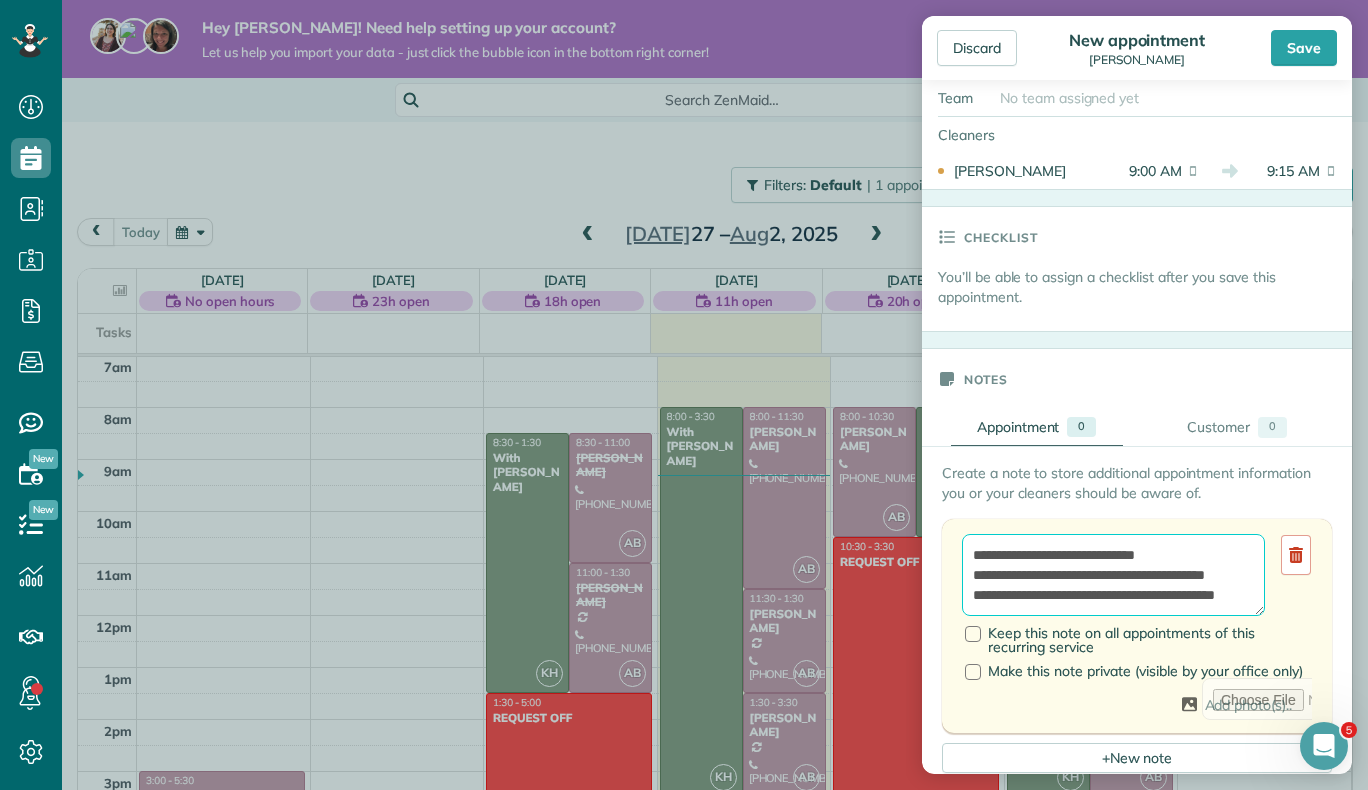 scroll, scrollTop: 48, scrollLeft: 0, axis: vertical 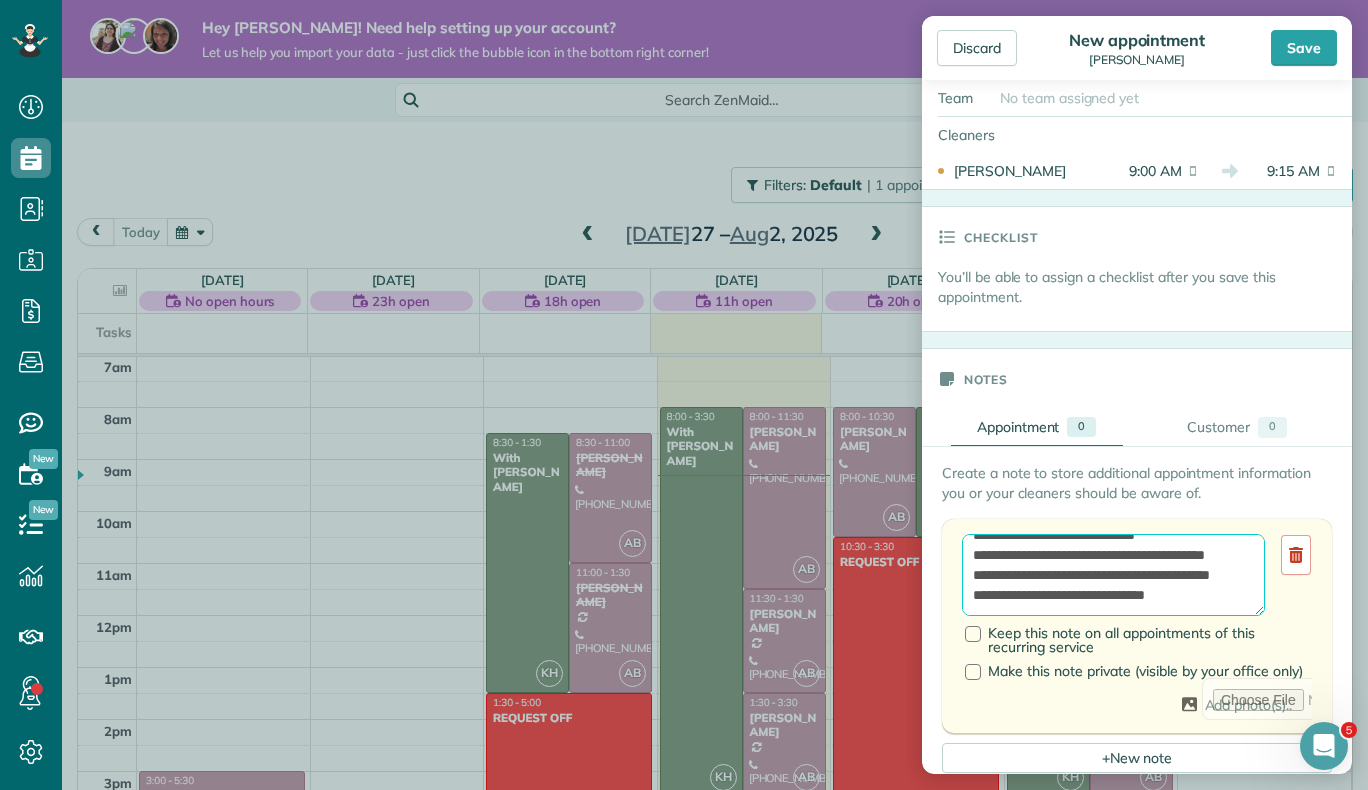 click on "**********" at bounding box center [1113, 575] 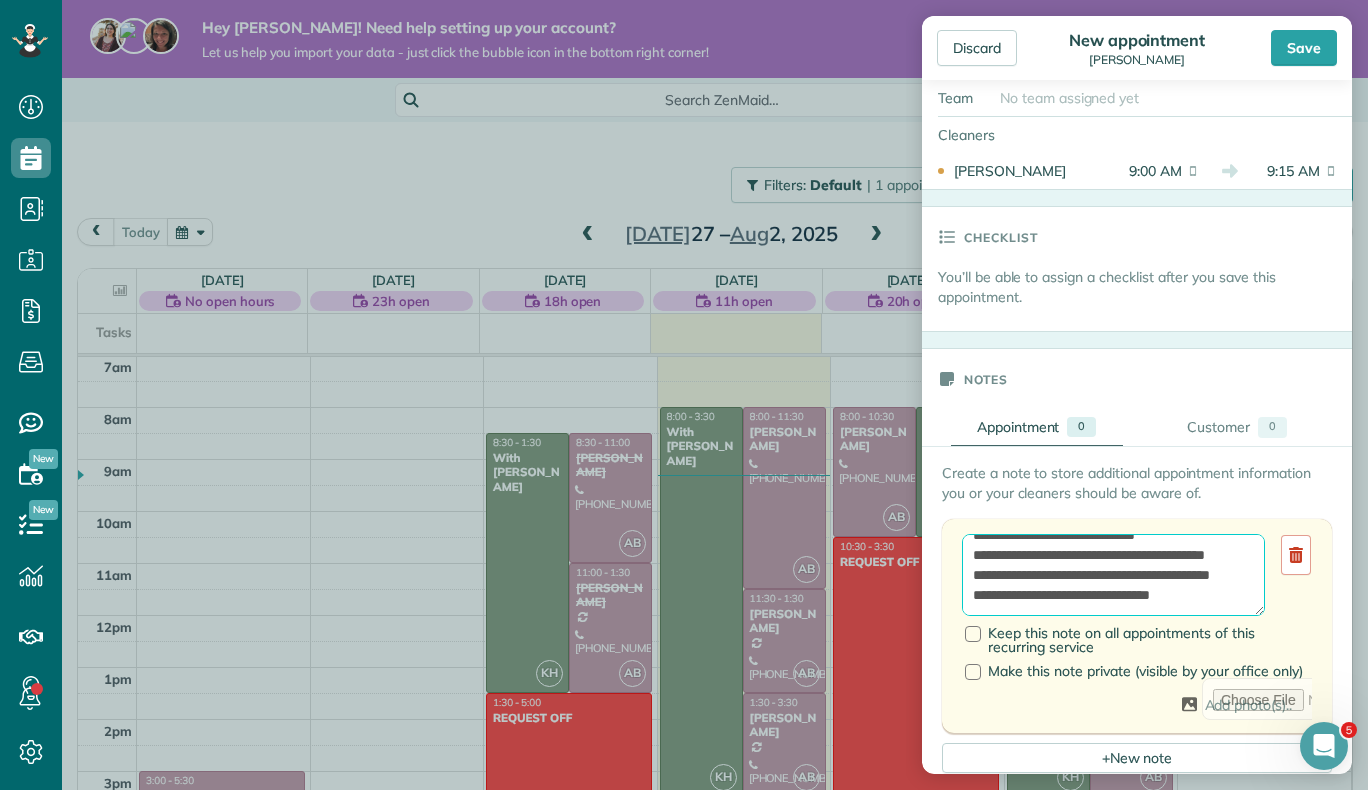 click on "**********" at bounding box center [1113, 575] 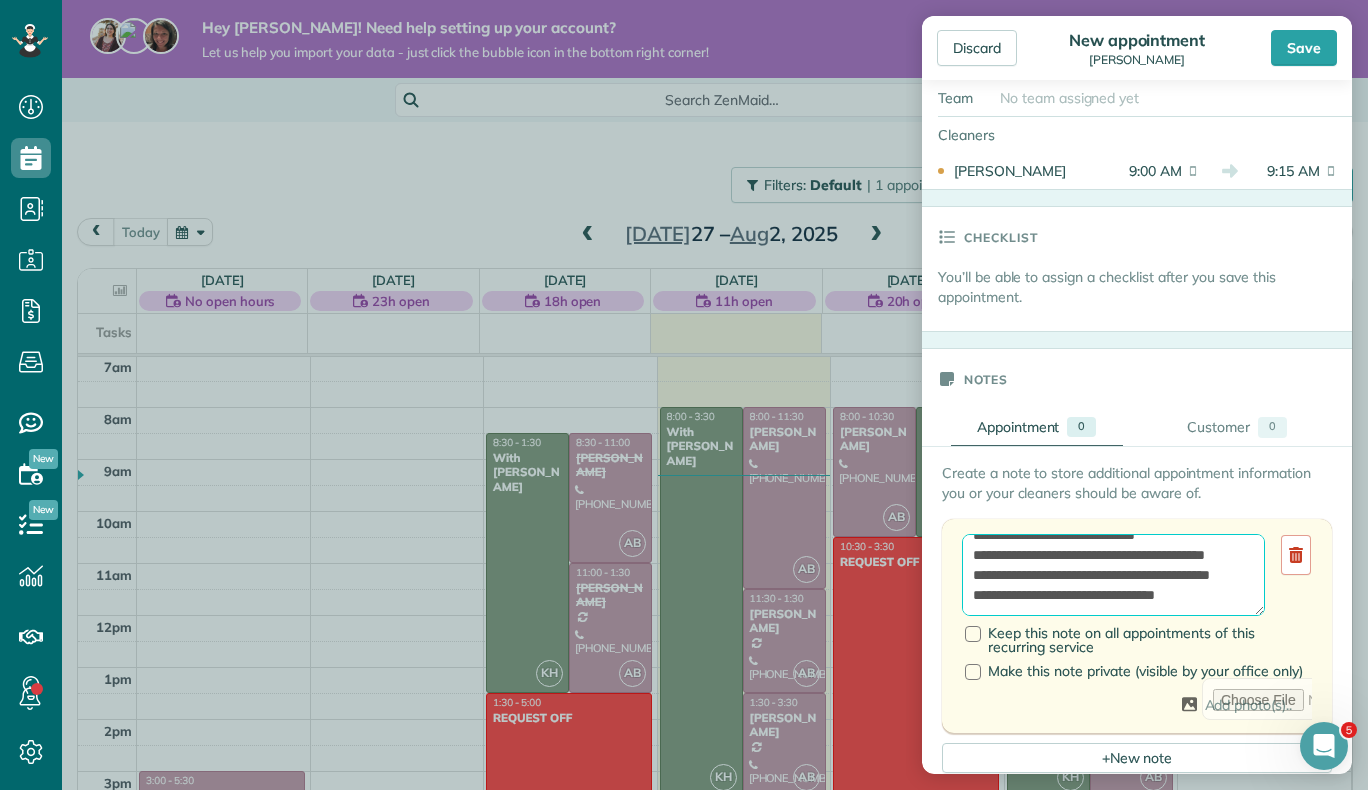 scroll, scrollTop: 68, scrollLeft: 0, axis: vertical 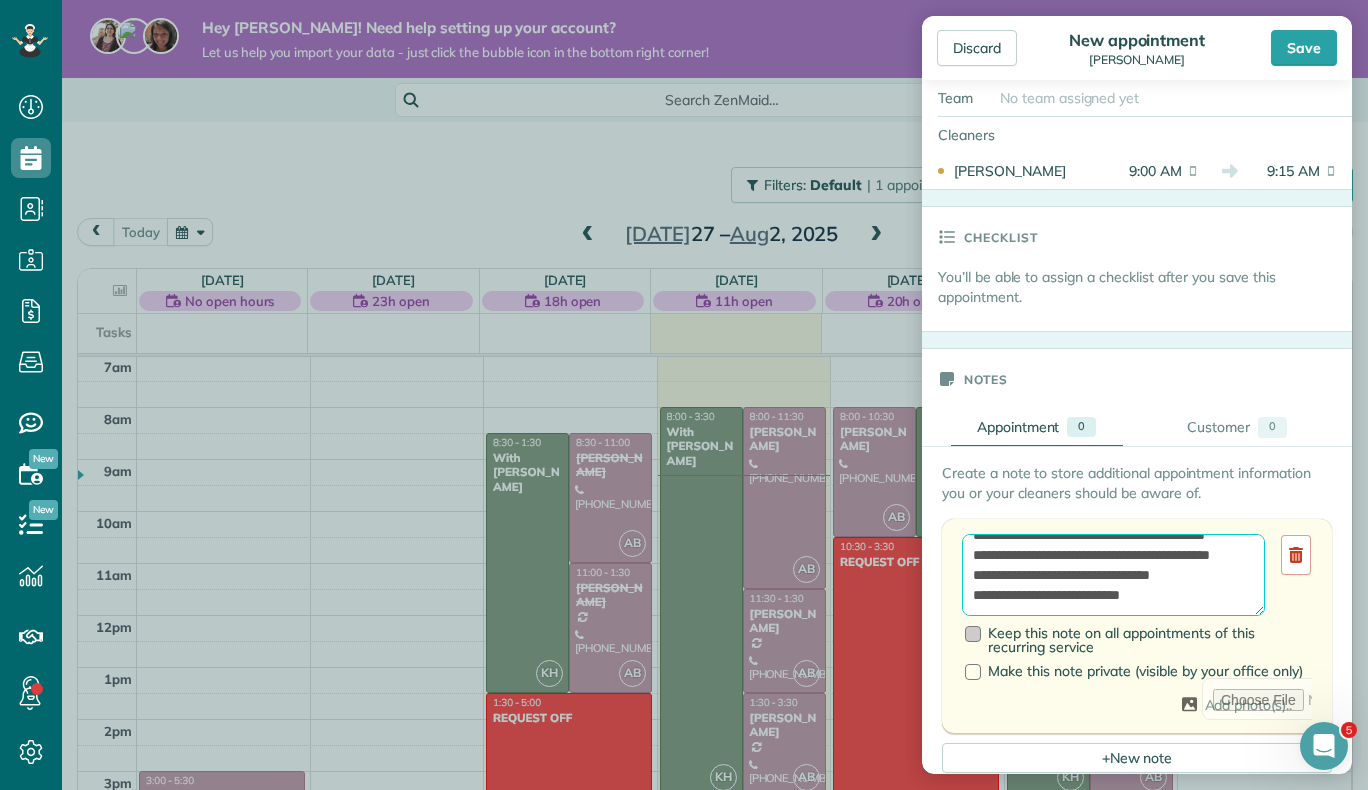 type on "**********" 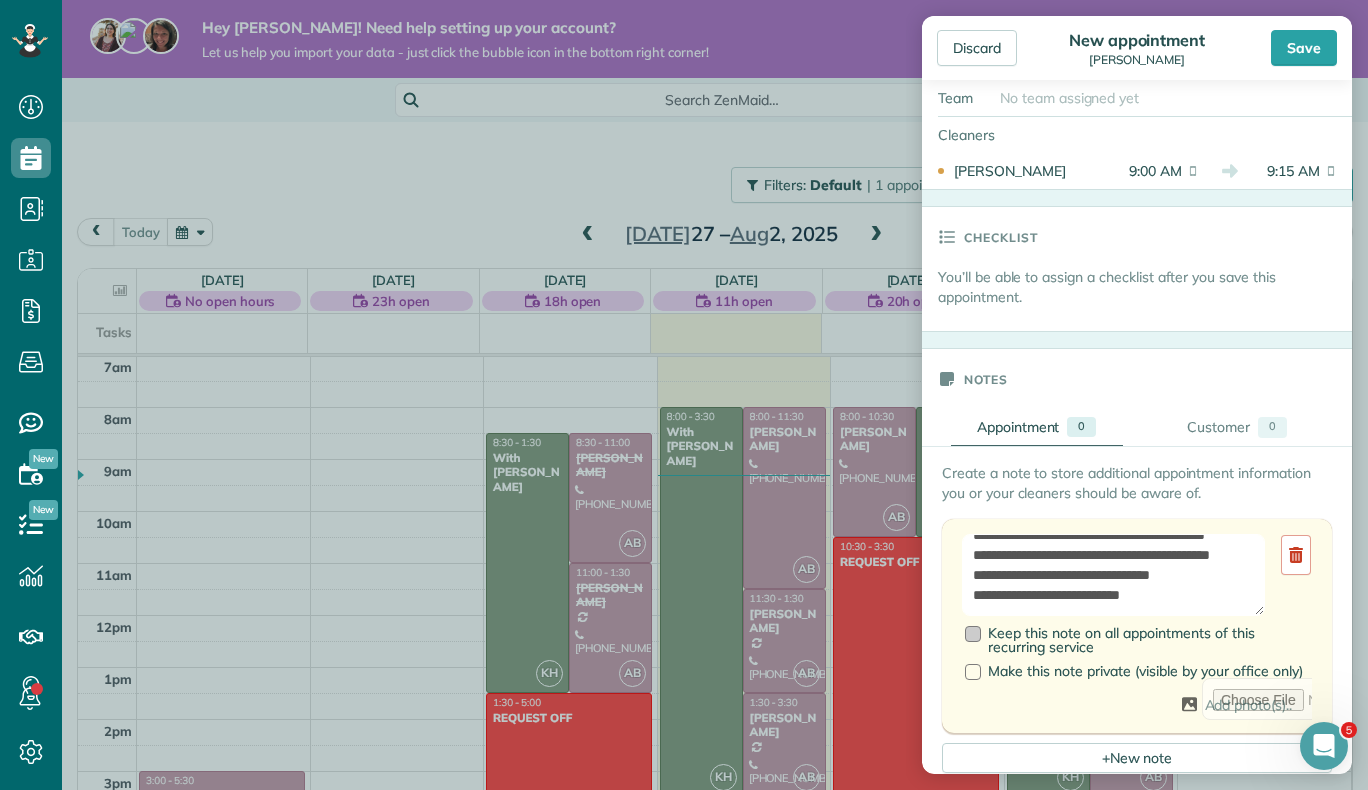 click at bounding box center (973, 634) 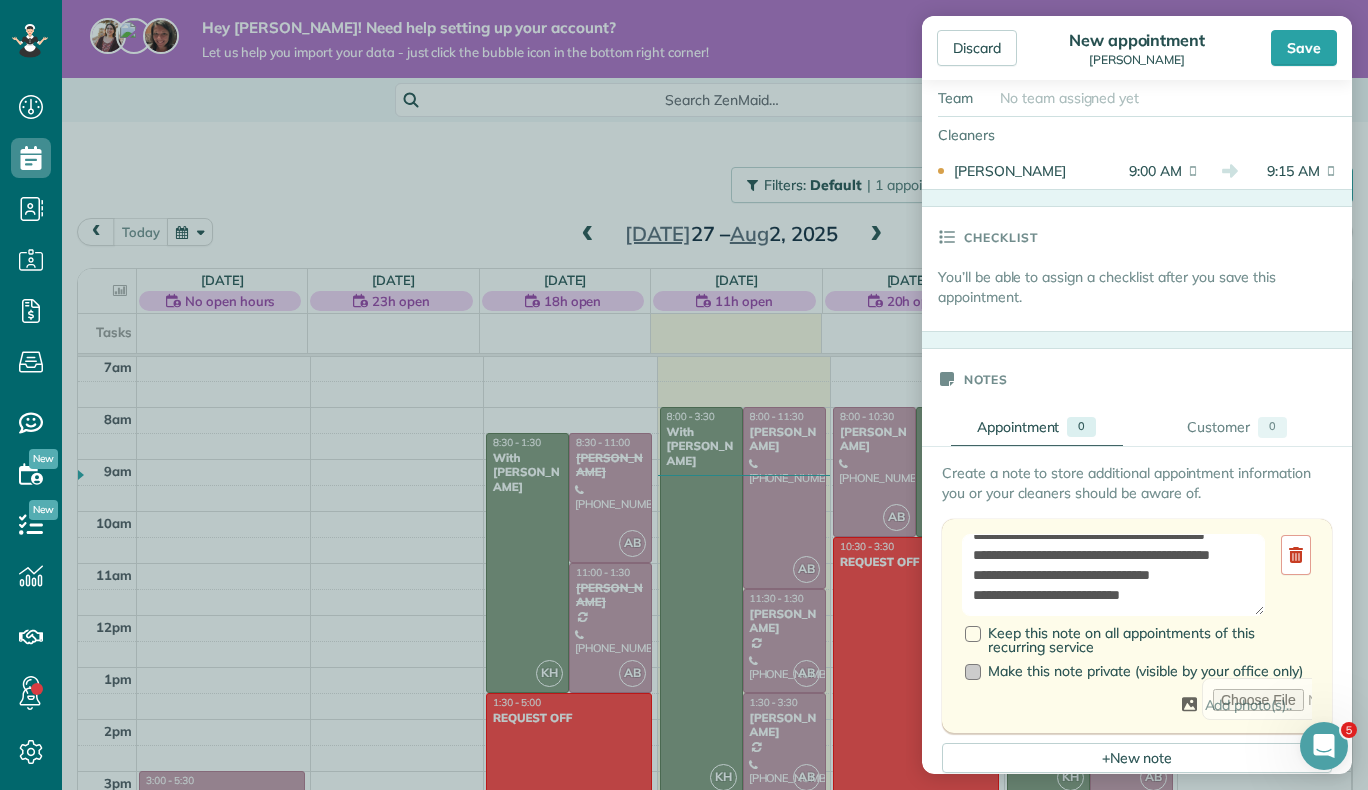 click at bounding box center (973, 672) 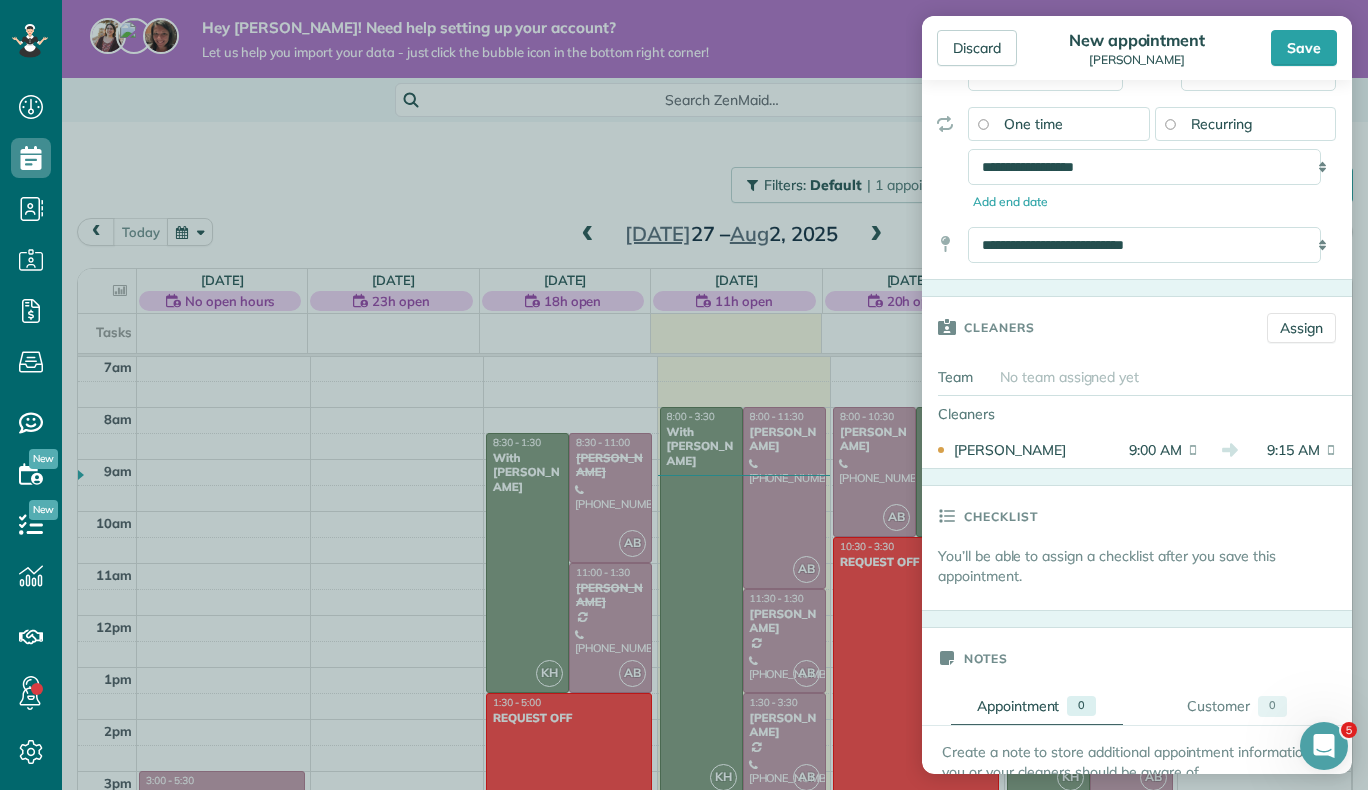 scroll, scrollTop: 253, scrollLeft: 0, axis: vertical 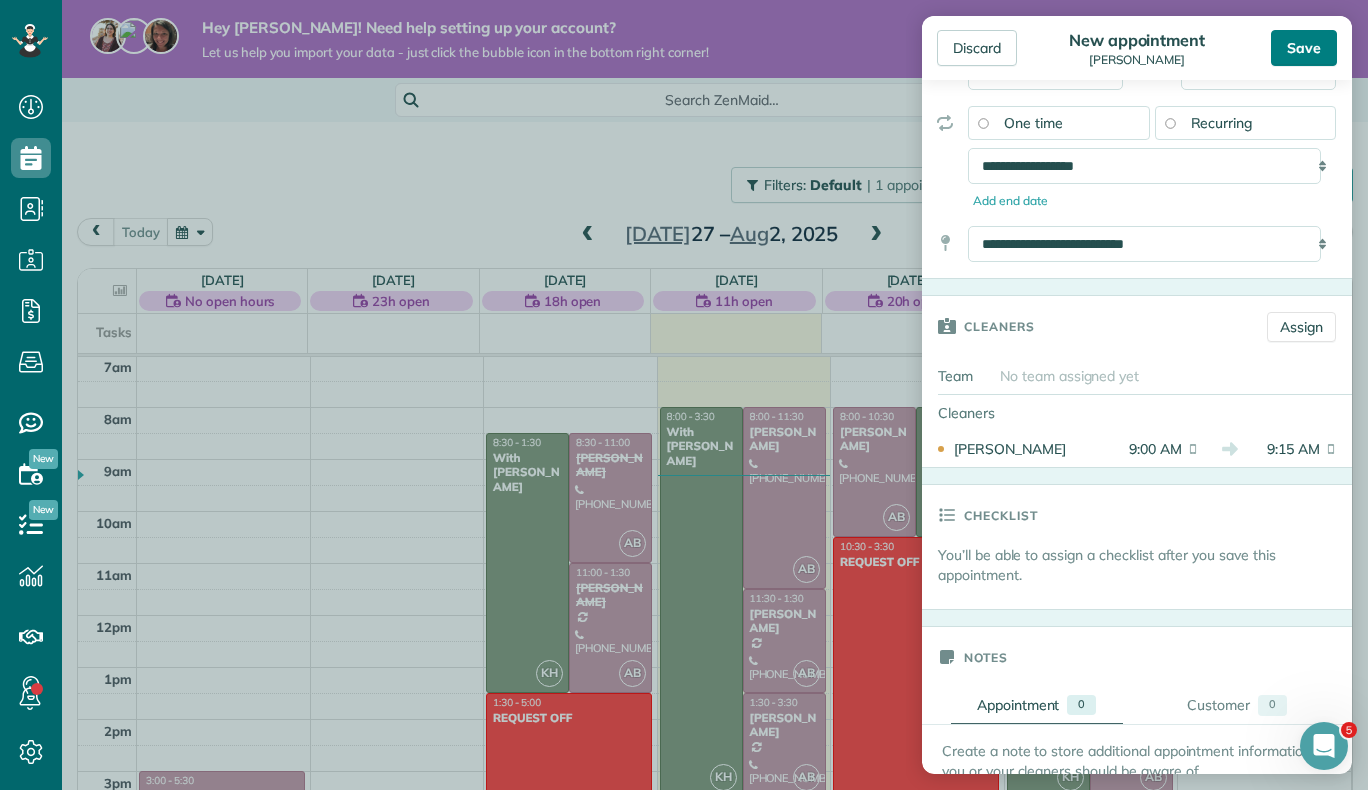 click on "Save" at bounding box center [1304, 48] 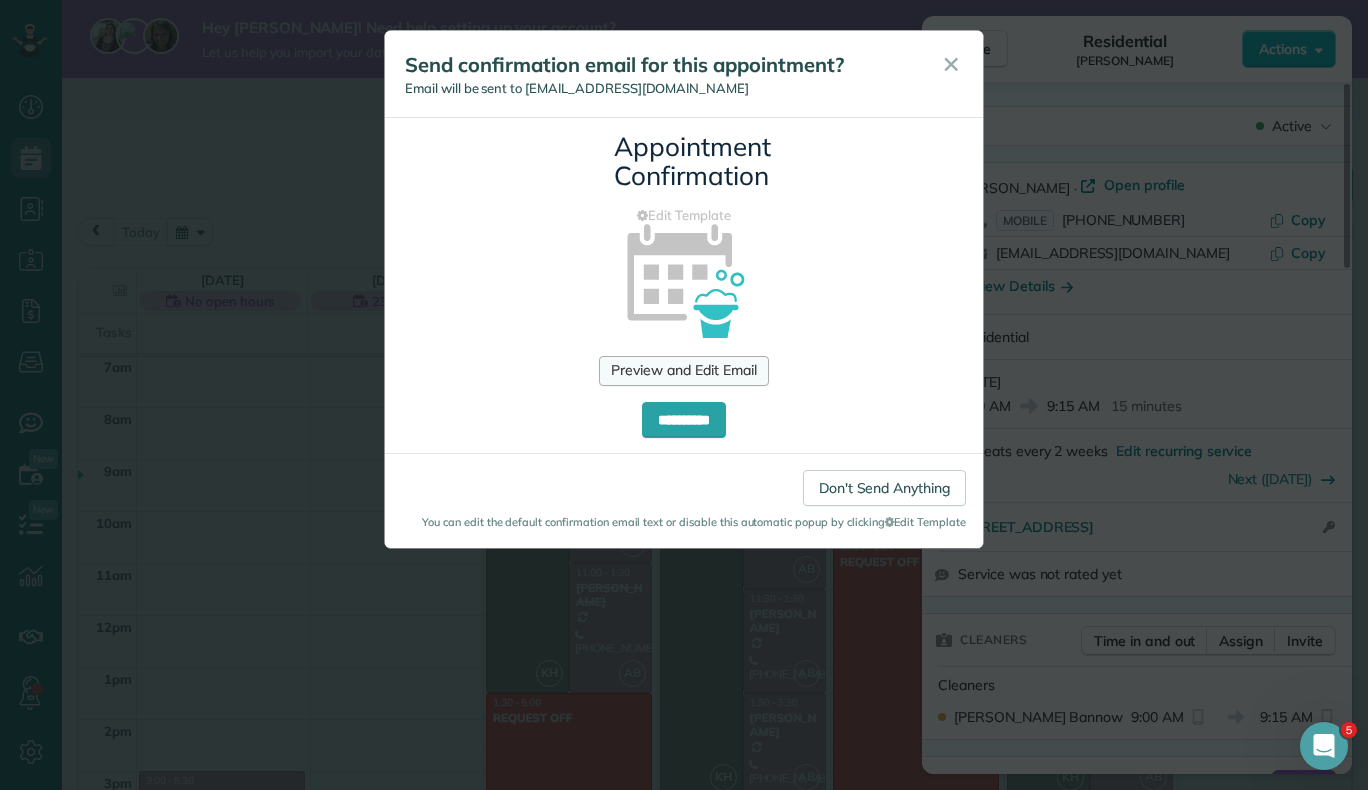 click on "Preview and Edit Email" at bounding box center (683, 371) 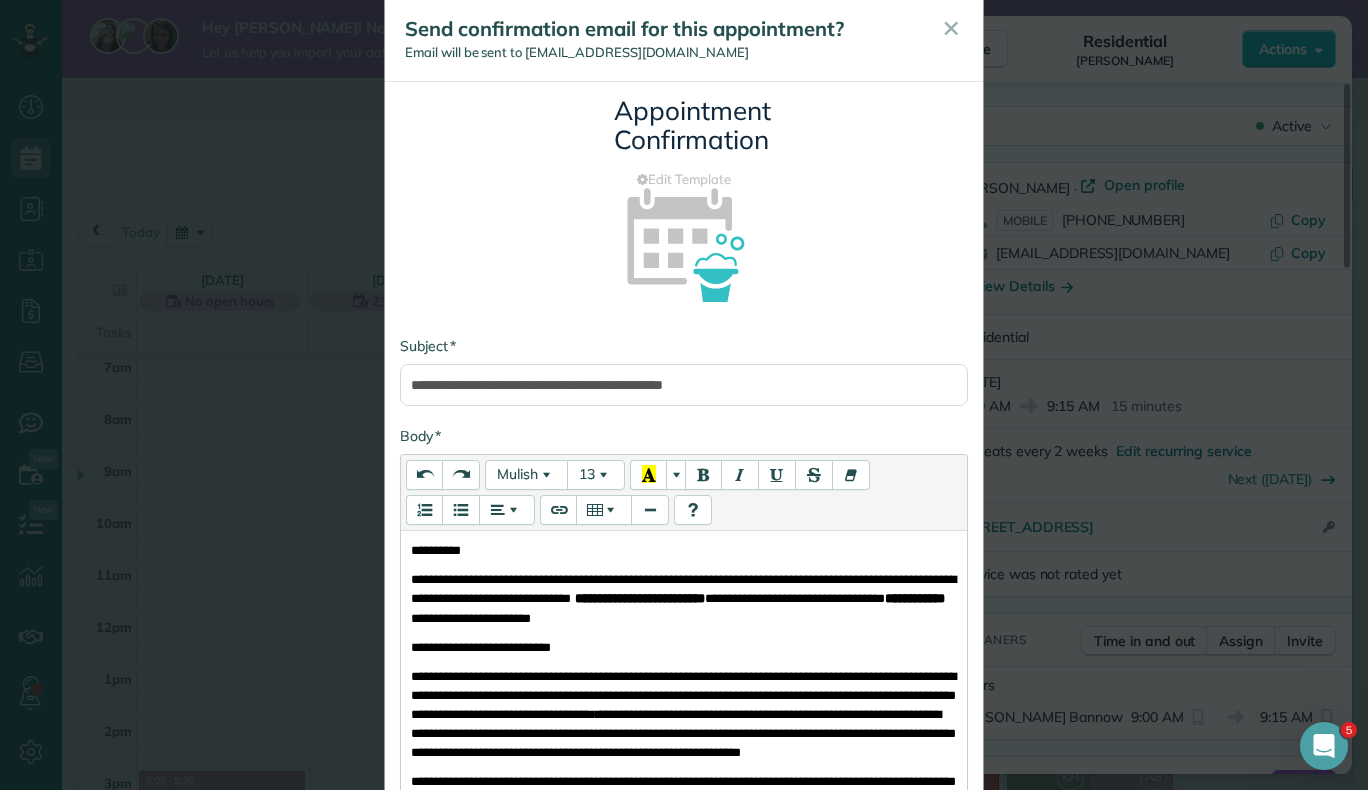 scroll, scrollTop: 35, scrollLeft: 0, axis: vertical 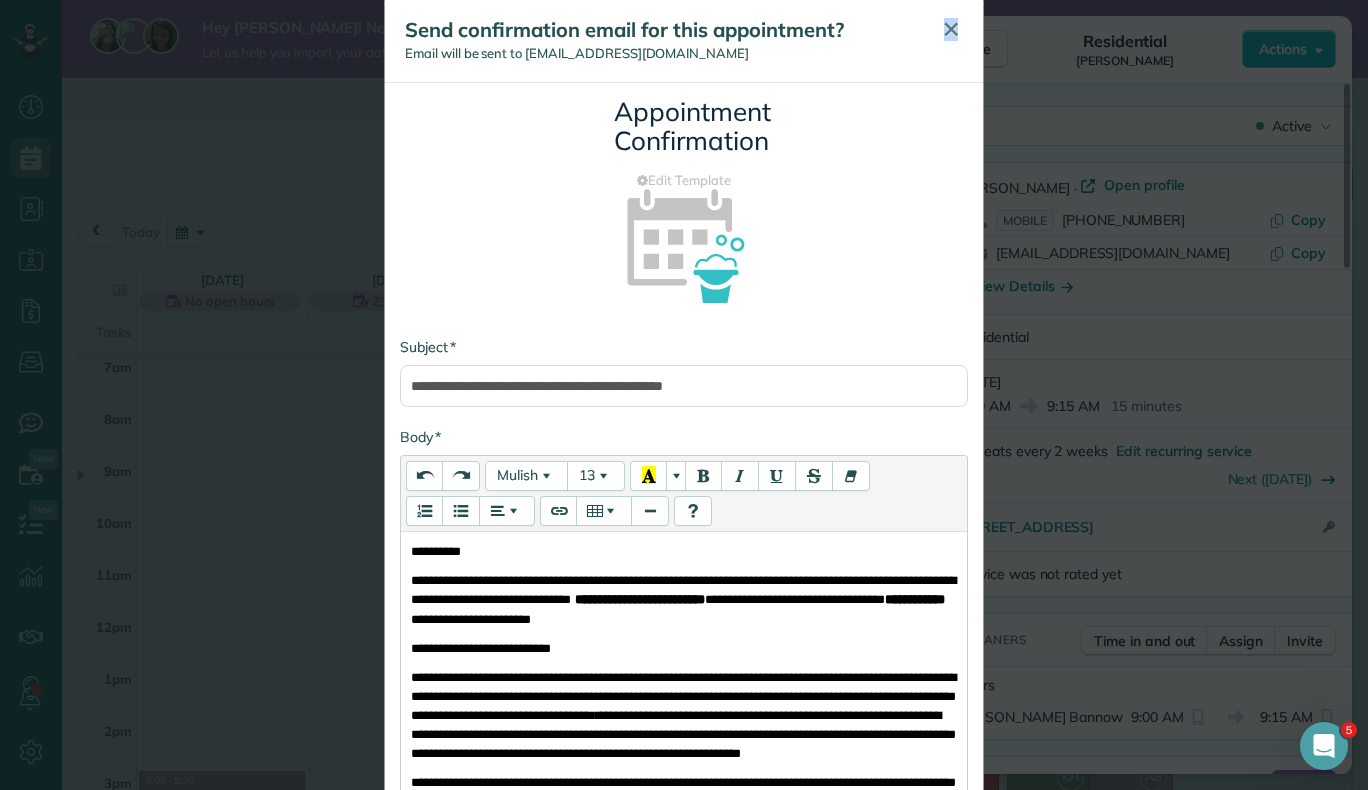 drag, startPoint x: 910, startPoint y: 47, endPoint x: 954, endPoint y: 30, distance: 47.169907 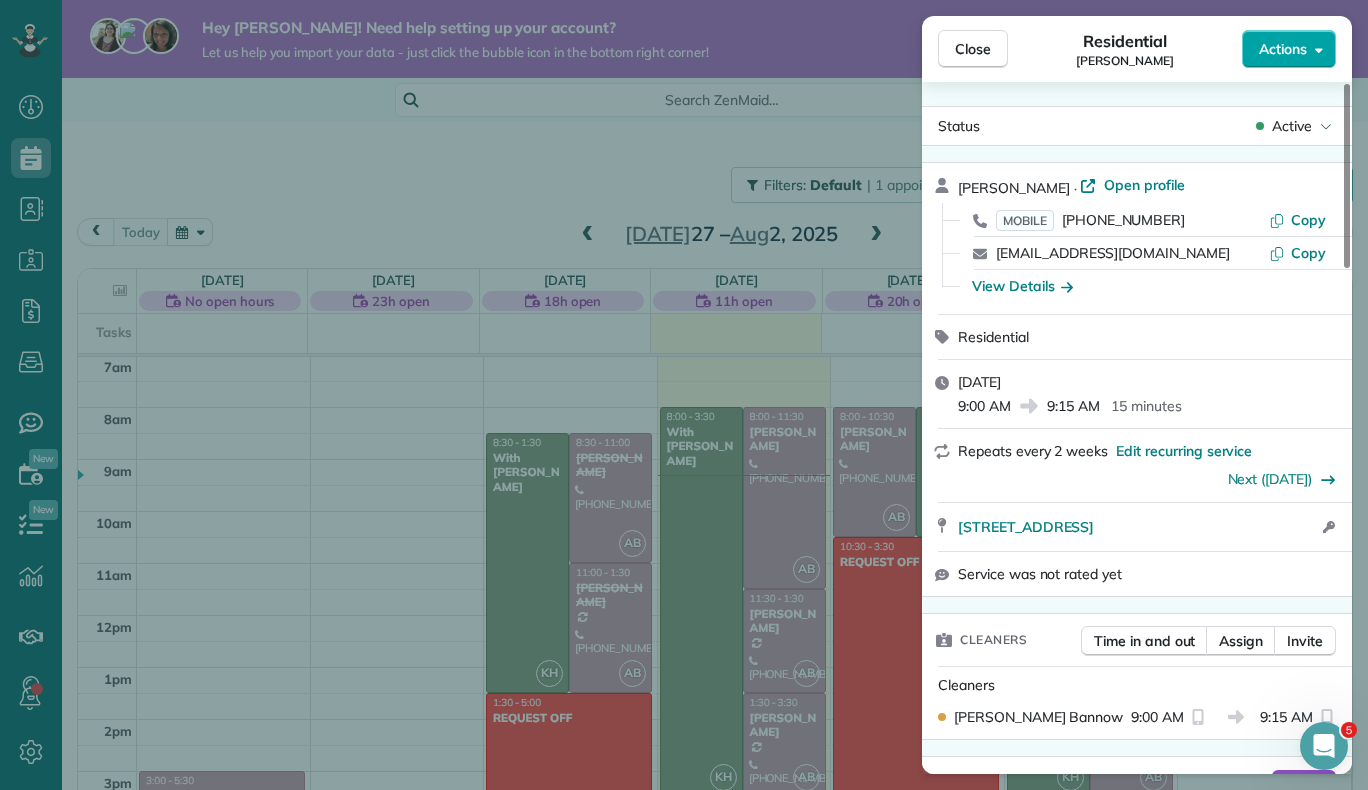 click on "Actions" at bounding box center (1289, 49) 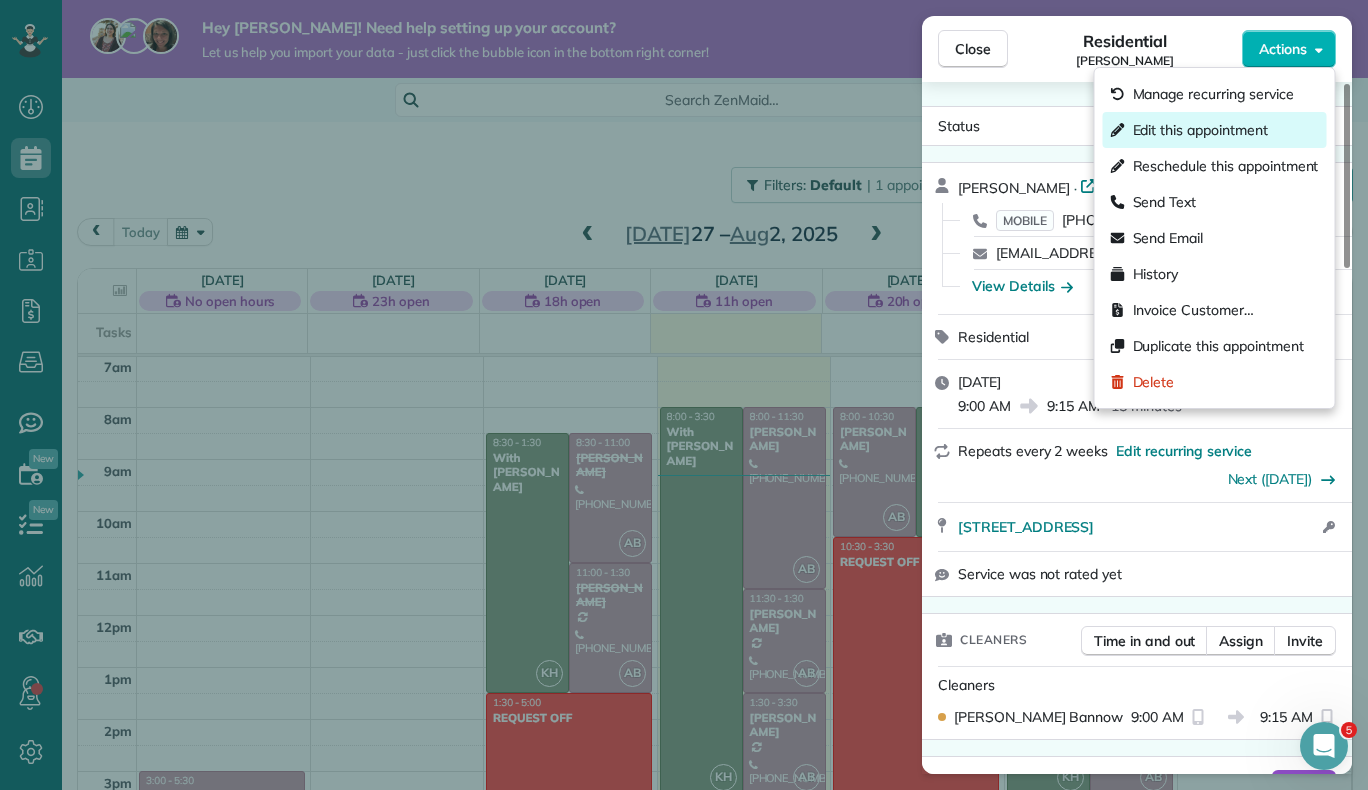 click on "Edit this appointment" at bounding box center [1215, 130] 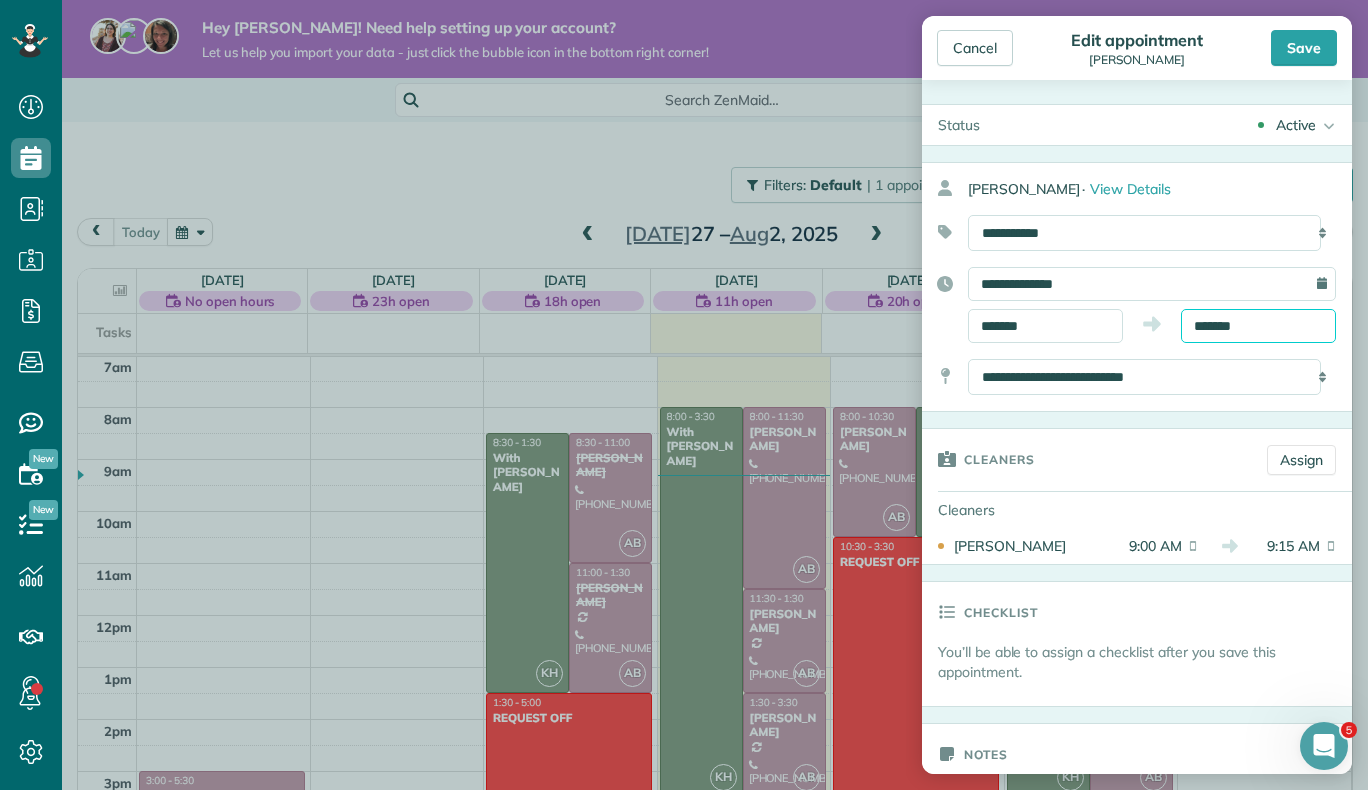 click on "*******" at bounding box center [1258, 326] 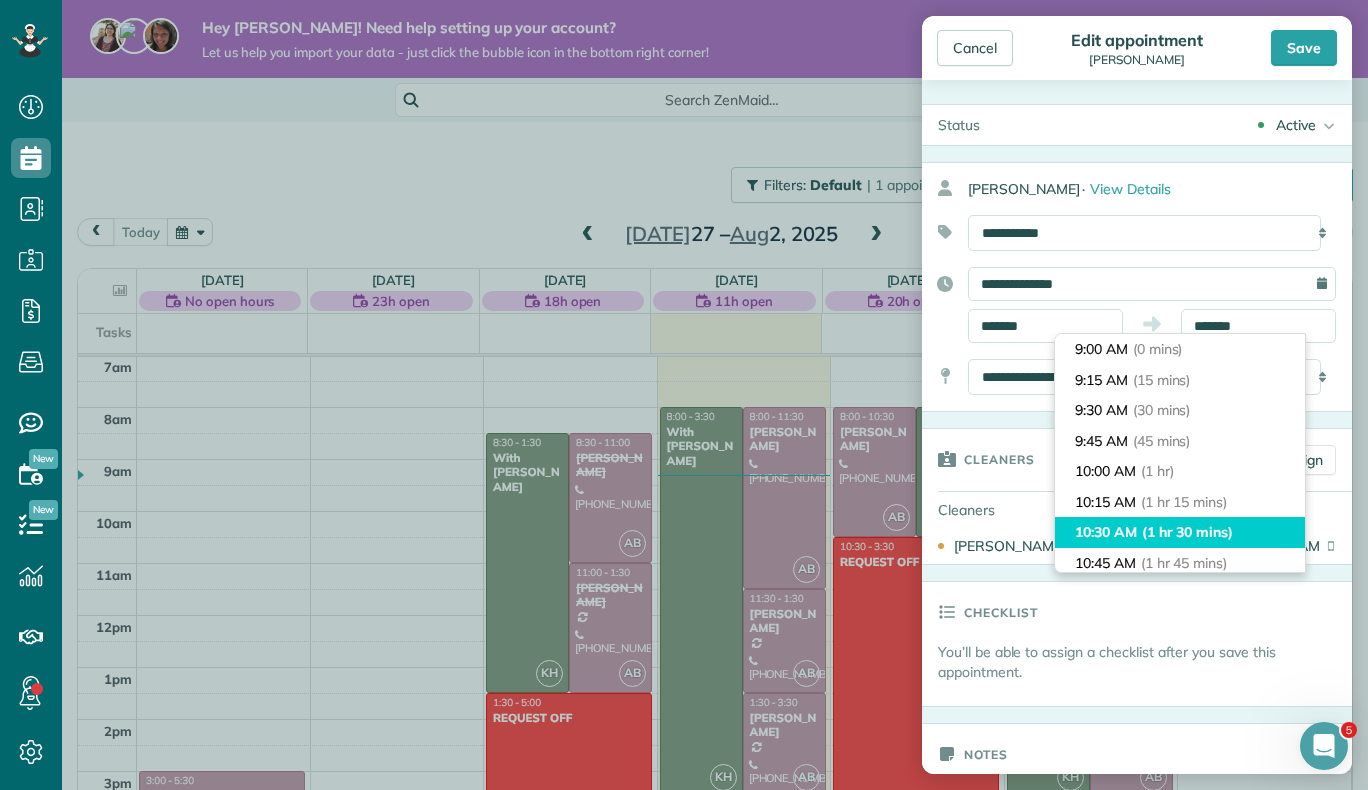 type on "********" 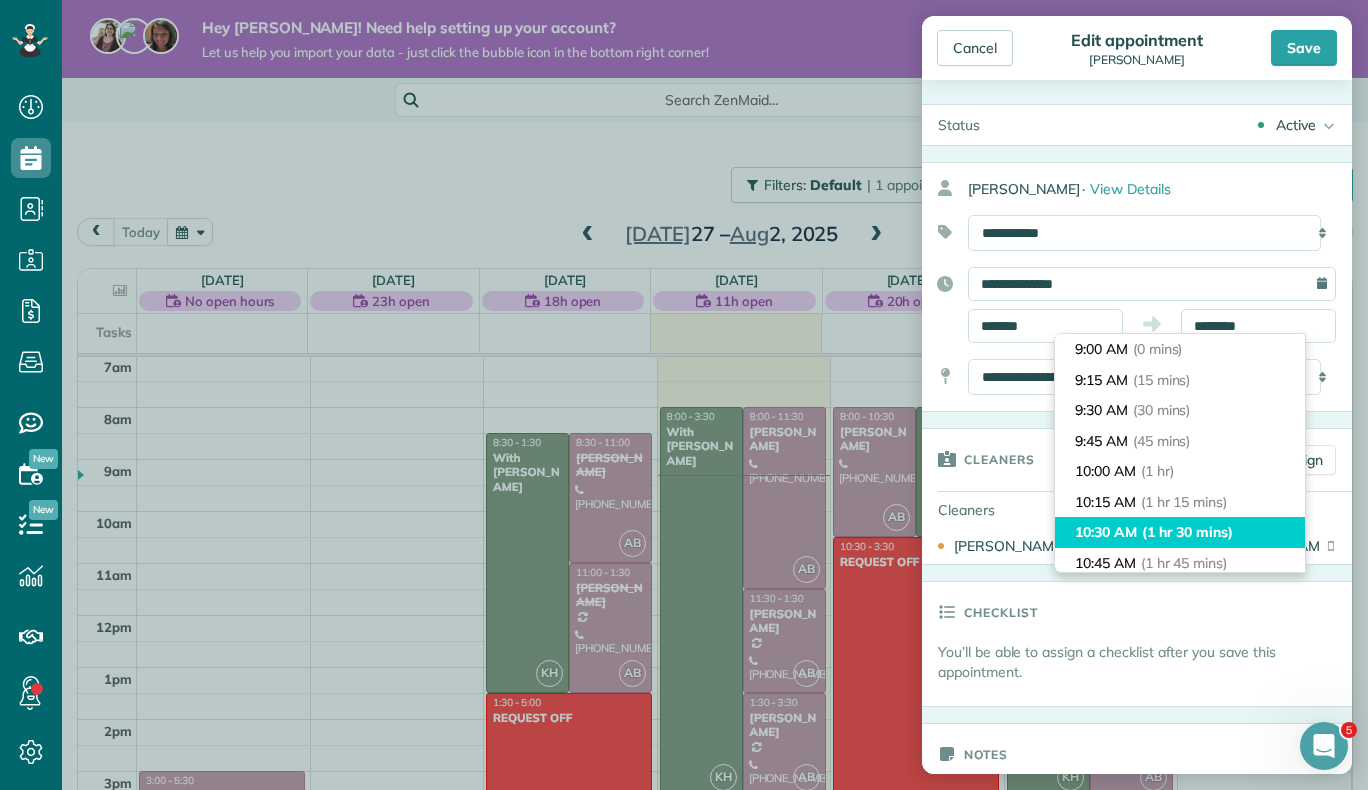 click on "(1 hr 30 mins)" at bounding box center (1187, 532) 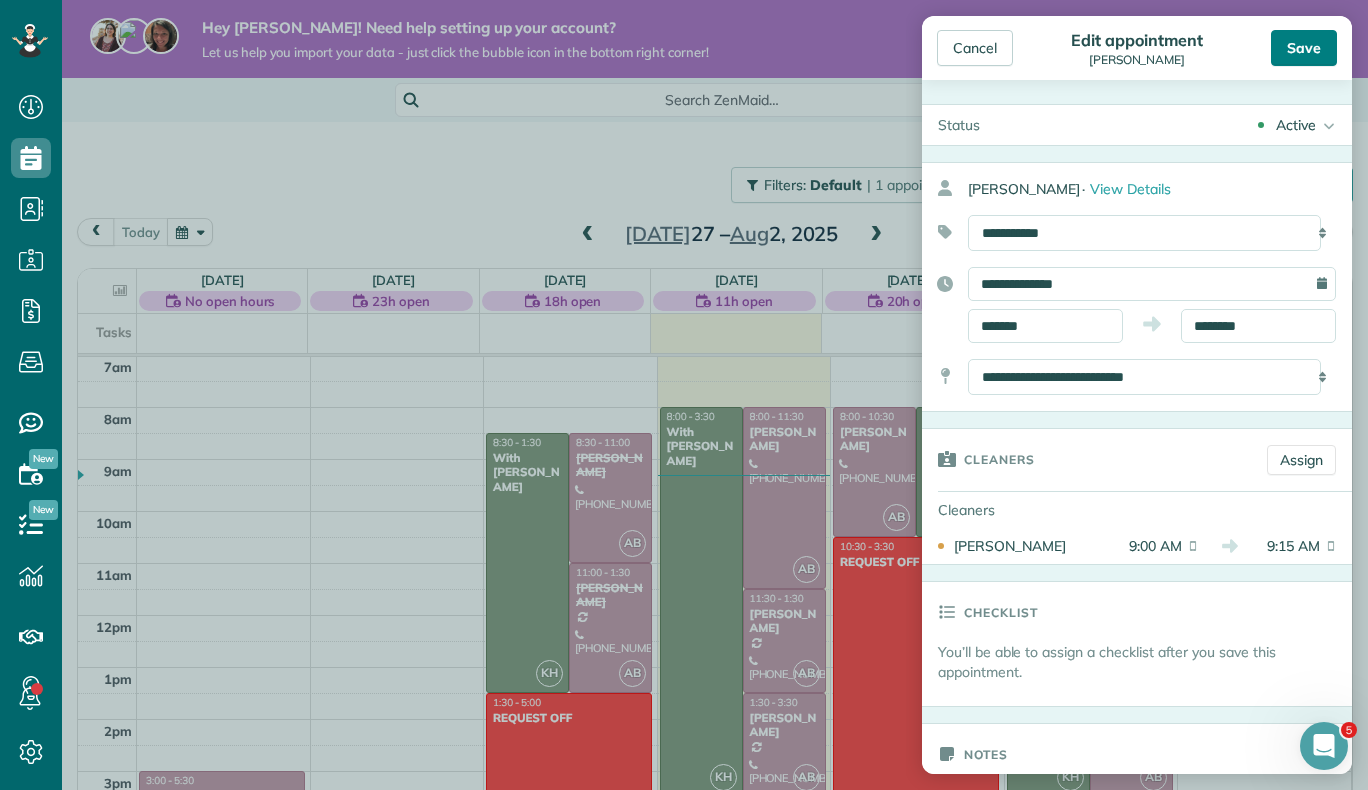 click on "Save" at bounding box center [1304, 48] 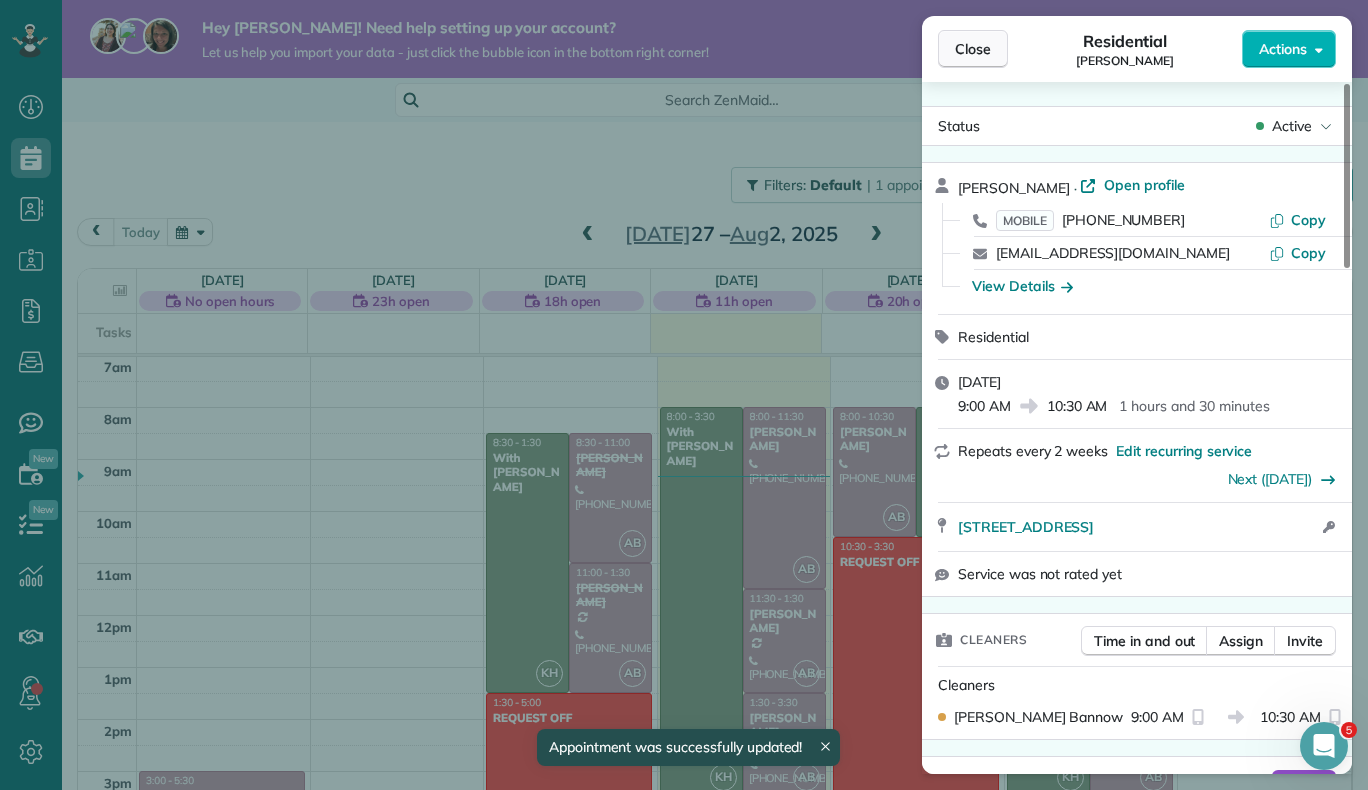 click on "Close" at bounding box center [973, 49] 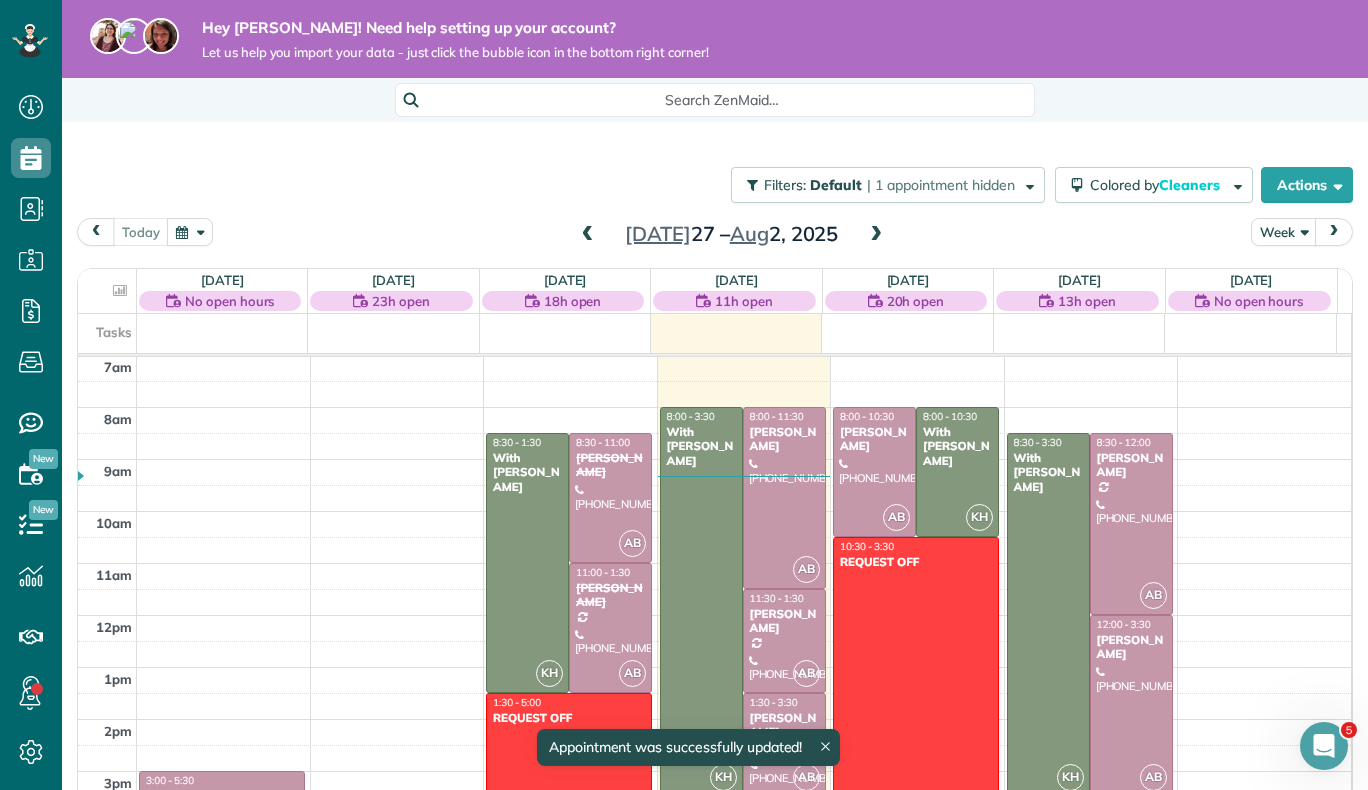 click at bounding box center [876, 235] 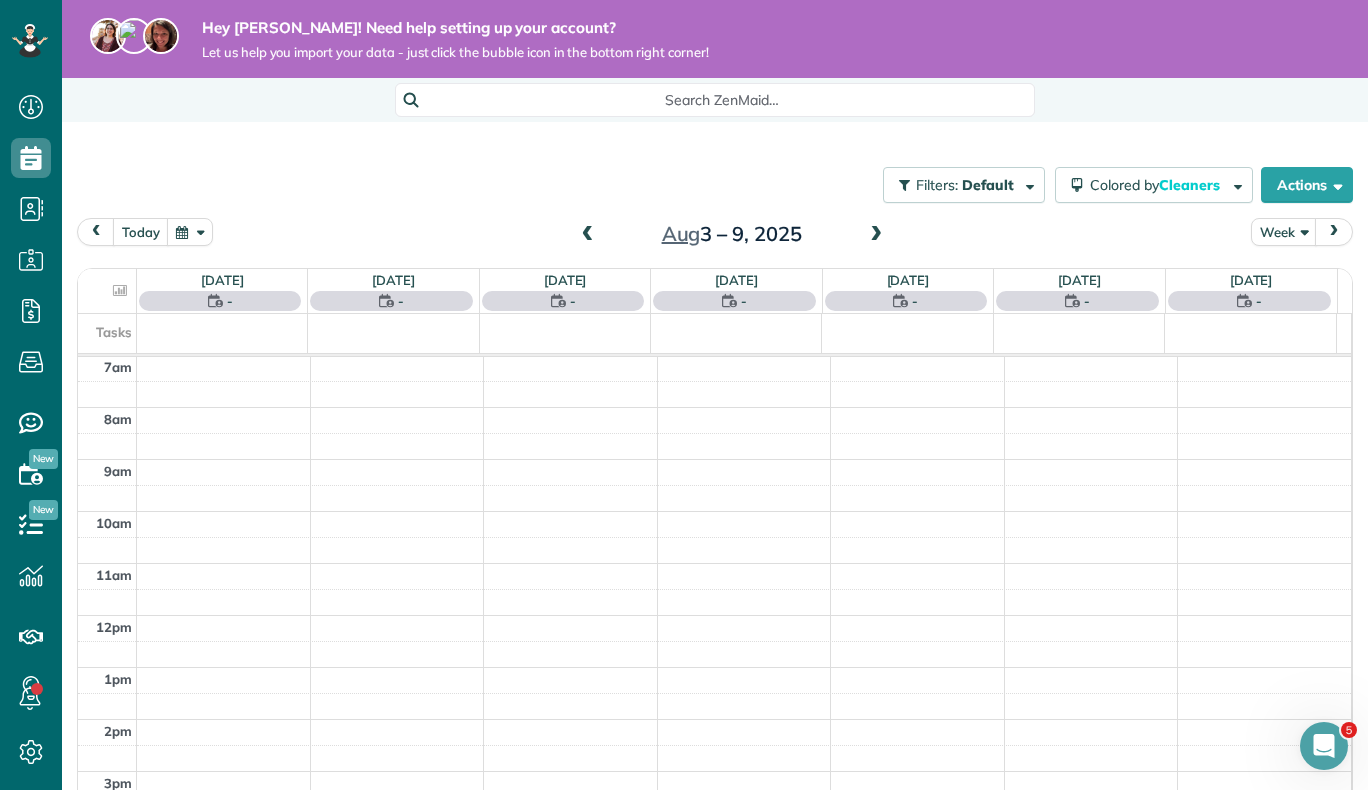 click at bounding box center [876, 235] 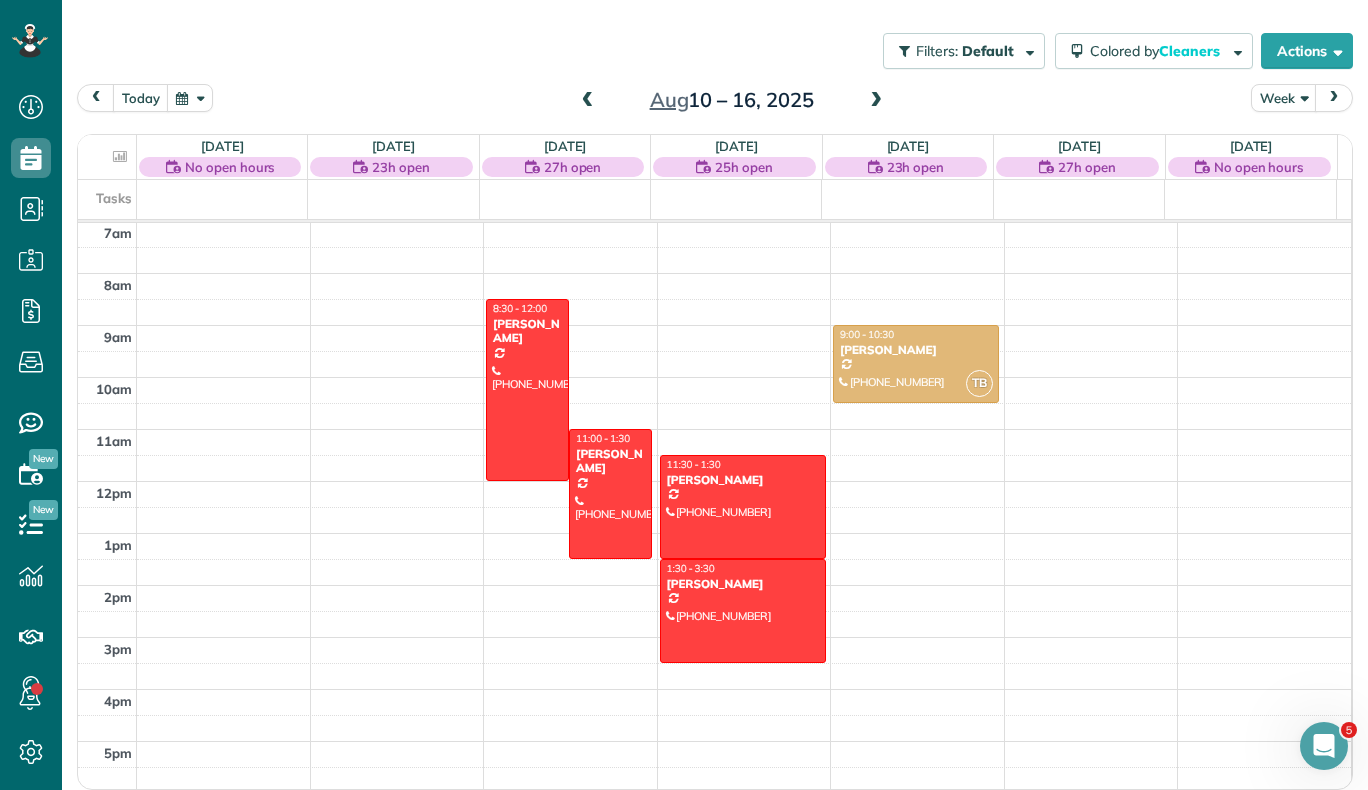 scroll, scrollTop: 134, scrollLeft: 0, axis: vertical 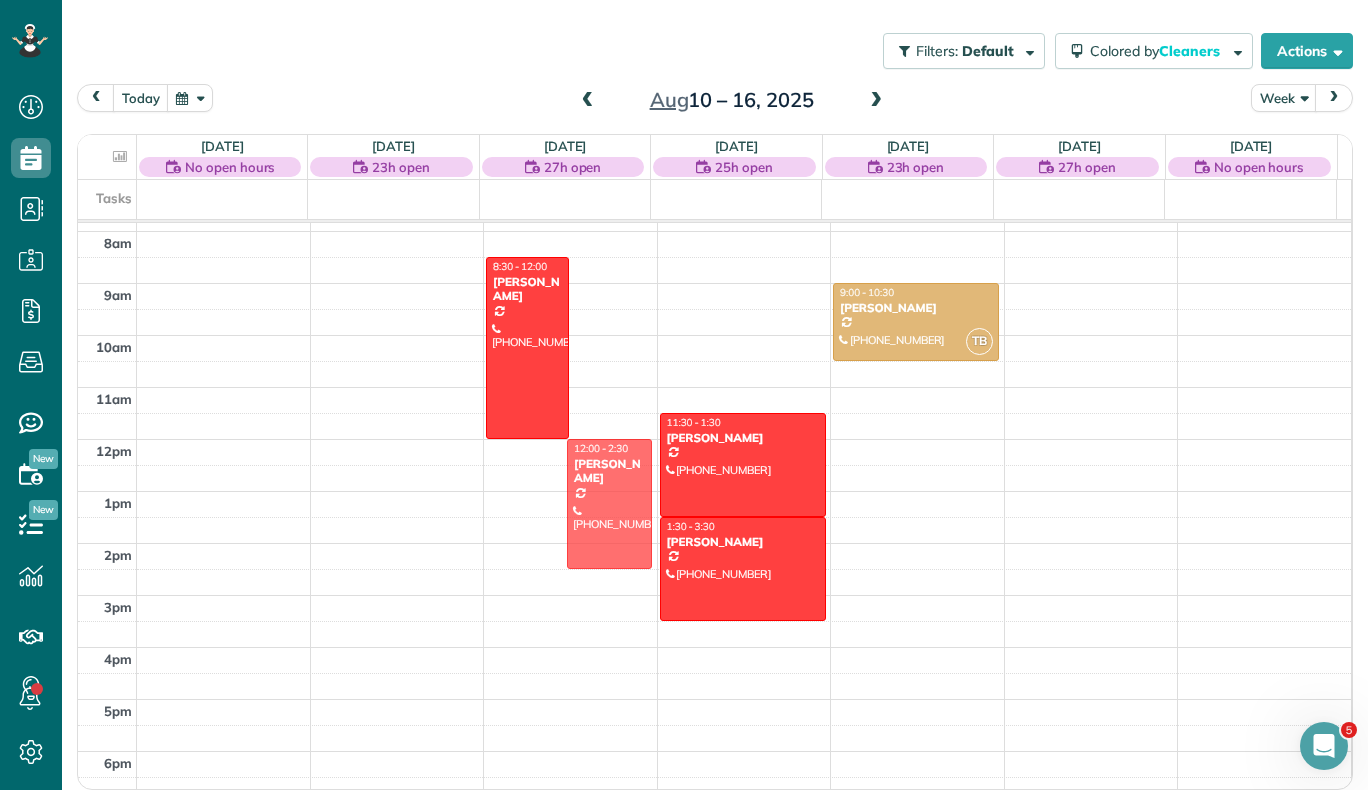drag, startPoint x: 618, startPoint y: 431, endPoint x: 603, endPoint y: 486, distance: 57.00877 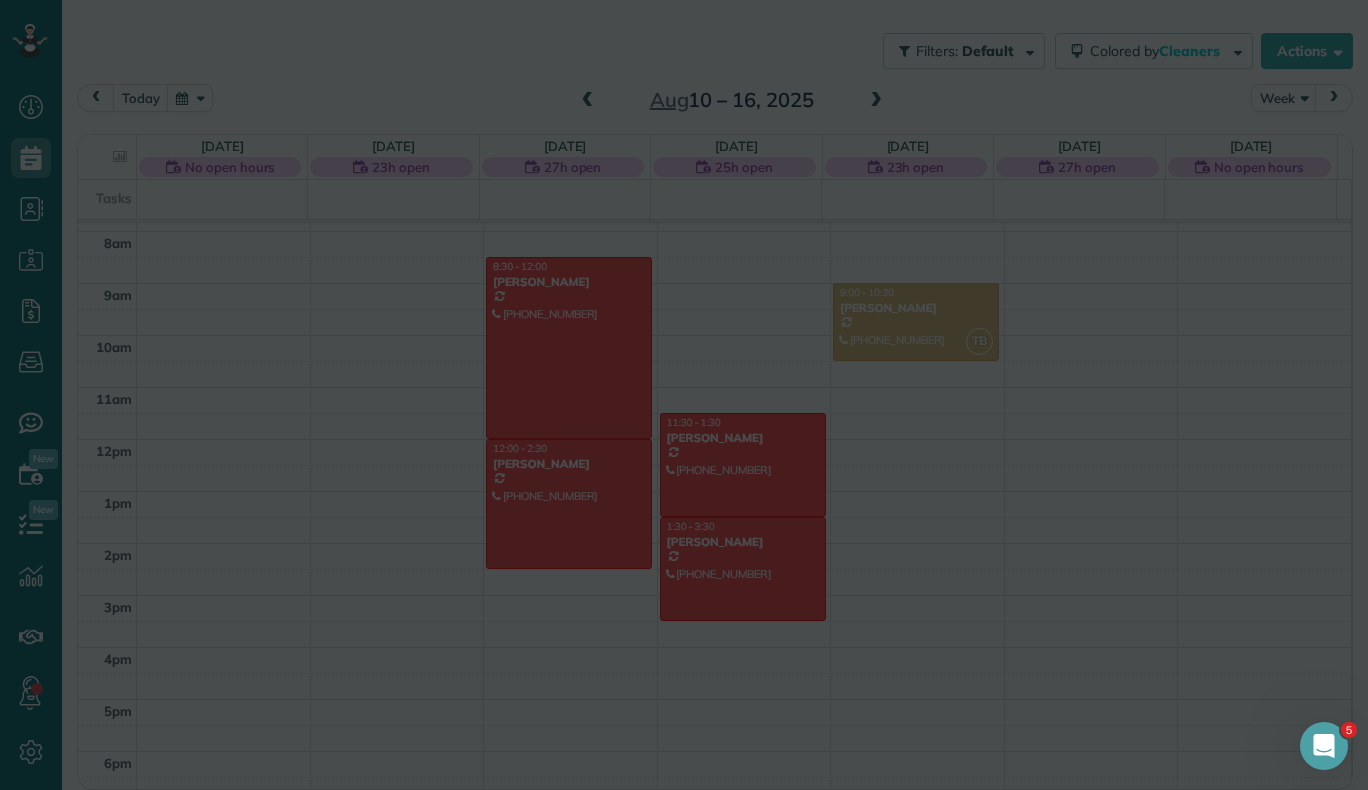 scroll, scrollTop: 132, scrollLeft: 0, axis: vertical 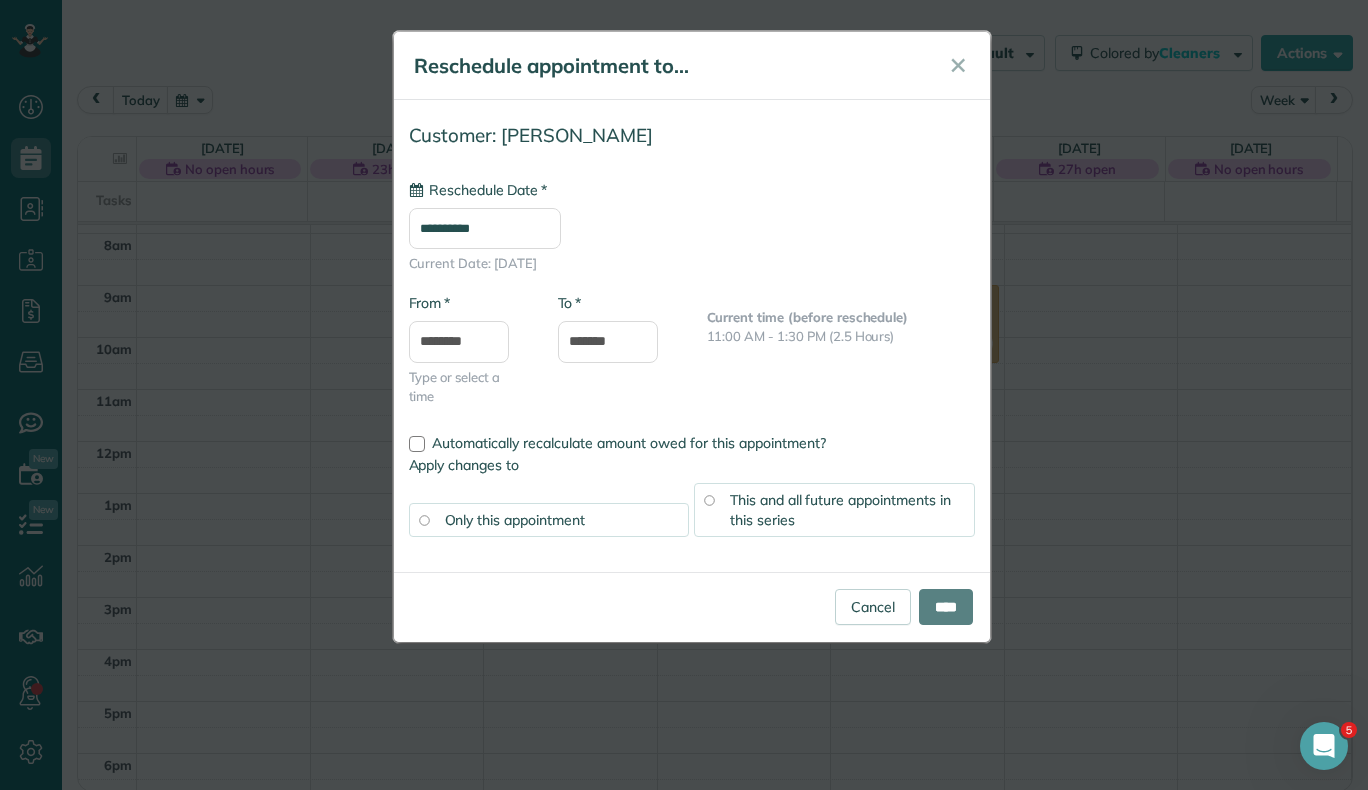 type on "**********" 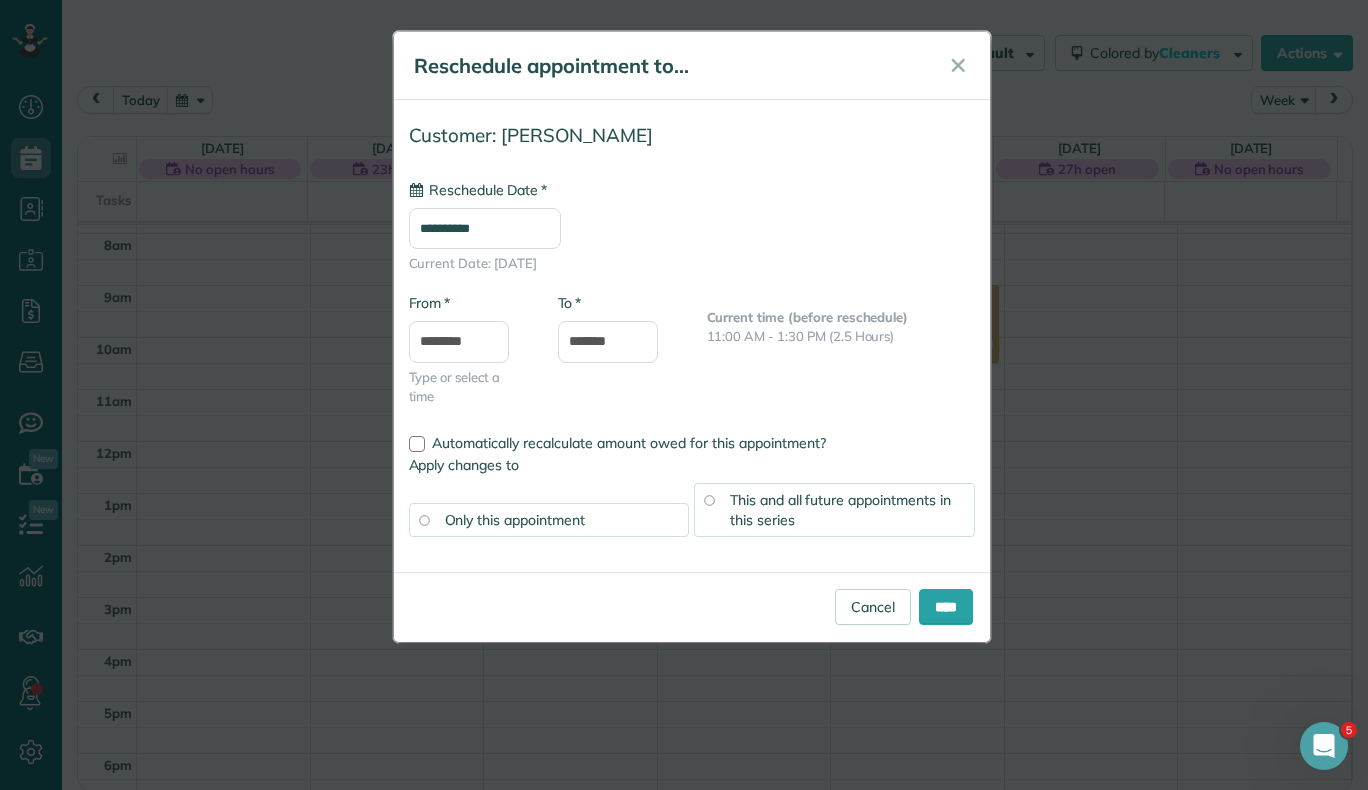 click on "Only this appointment This and all future appointments in this series" at bounding box center (692, 510) 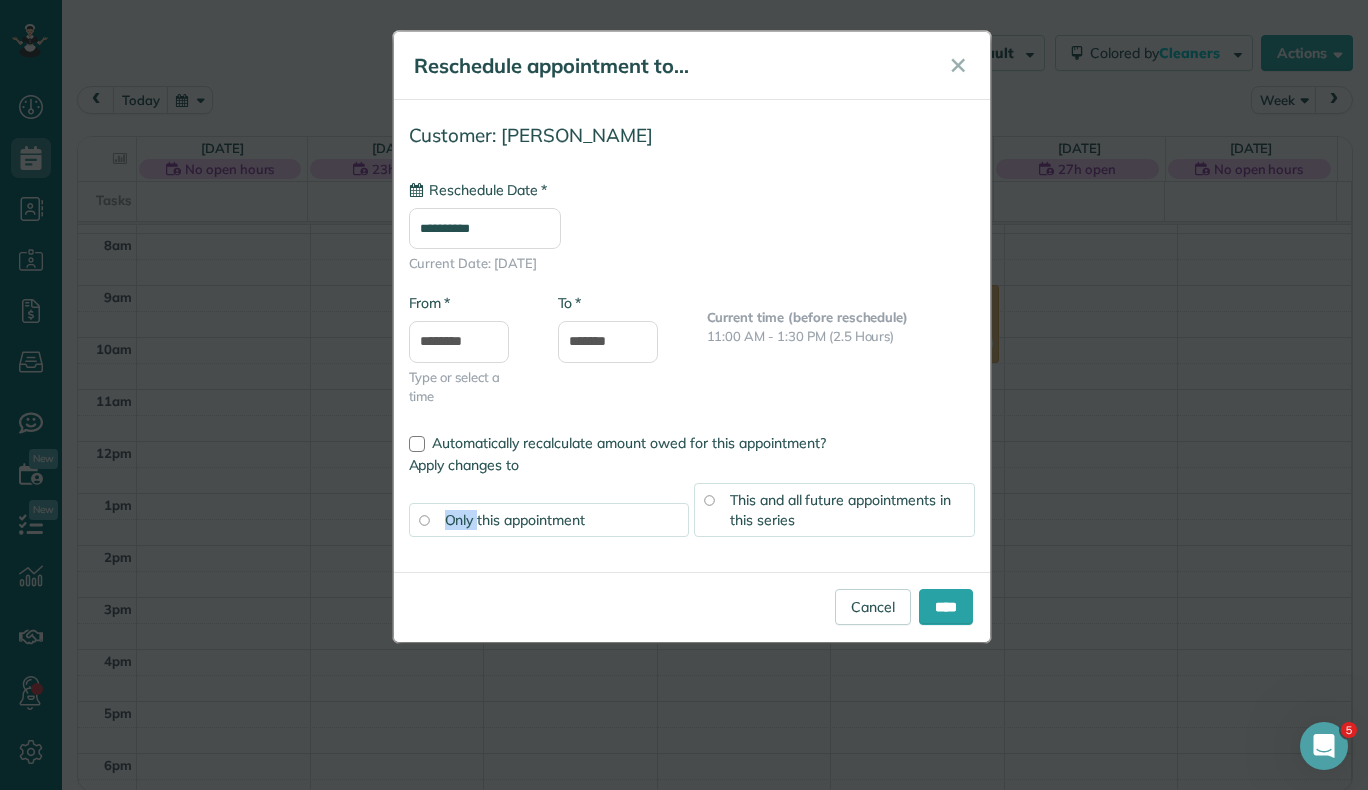 click on "Only this appointment This and all future appointments in this series" at bounding box center [692, 510] 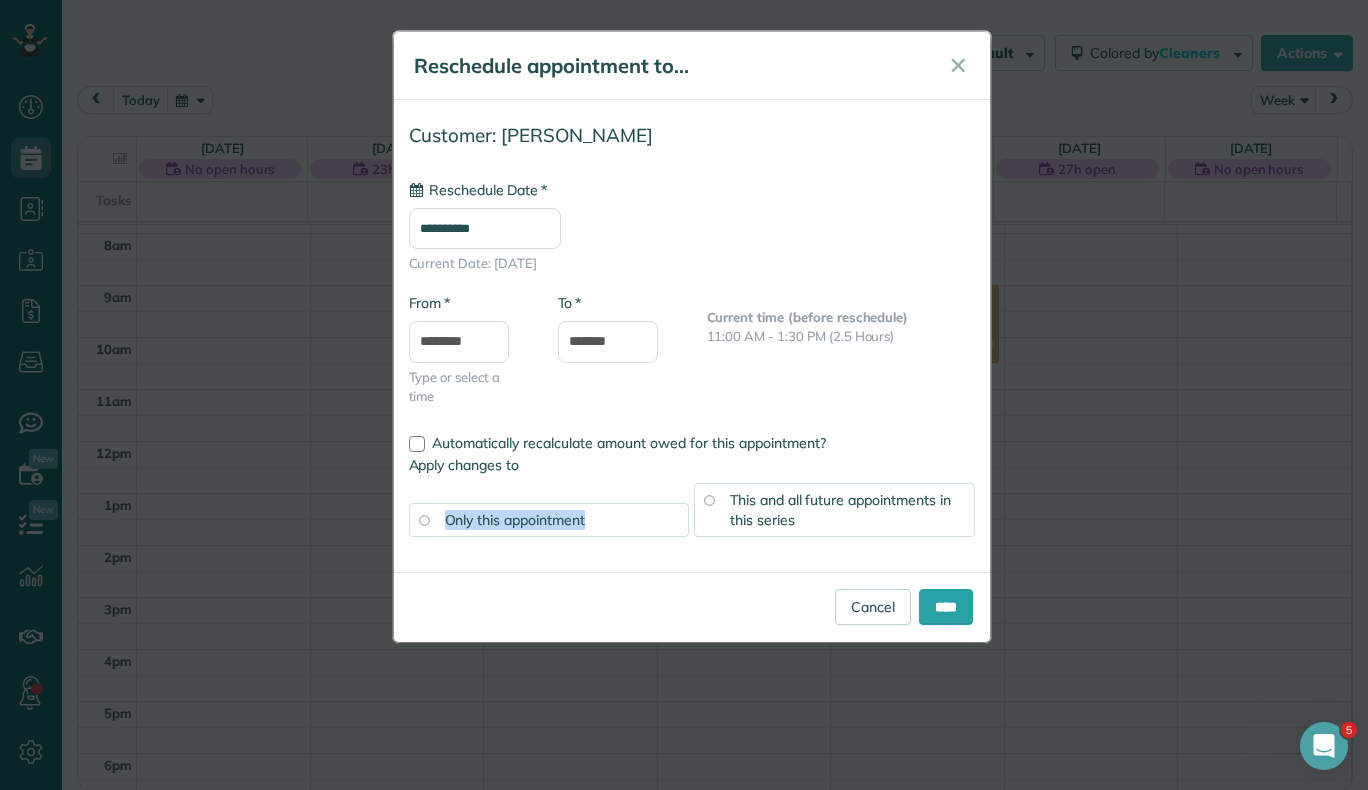 click on "Only this appointment This and all future appointments in this series" at bounding box center [692, 510] 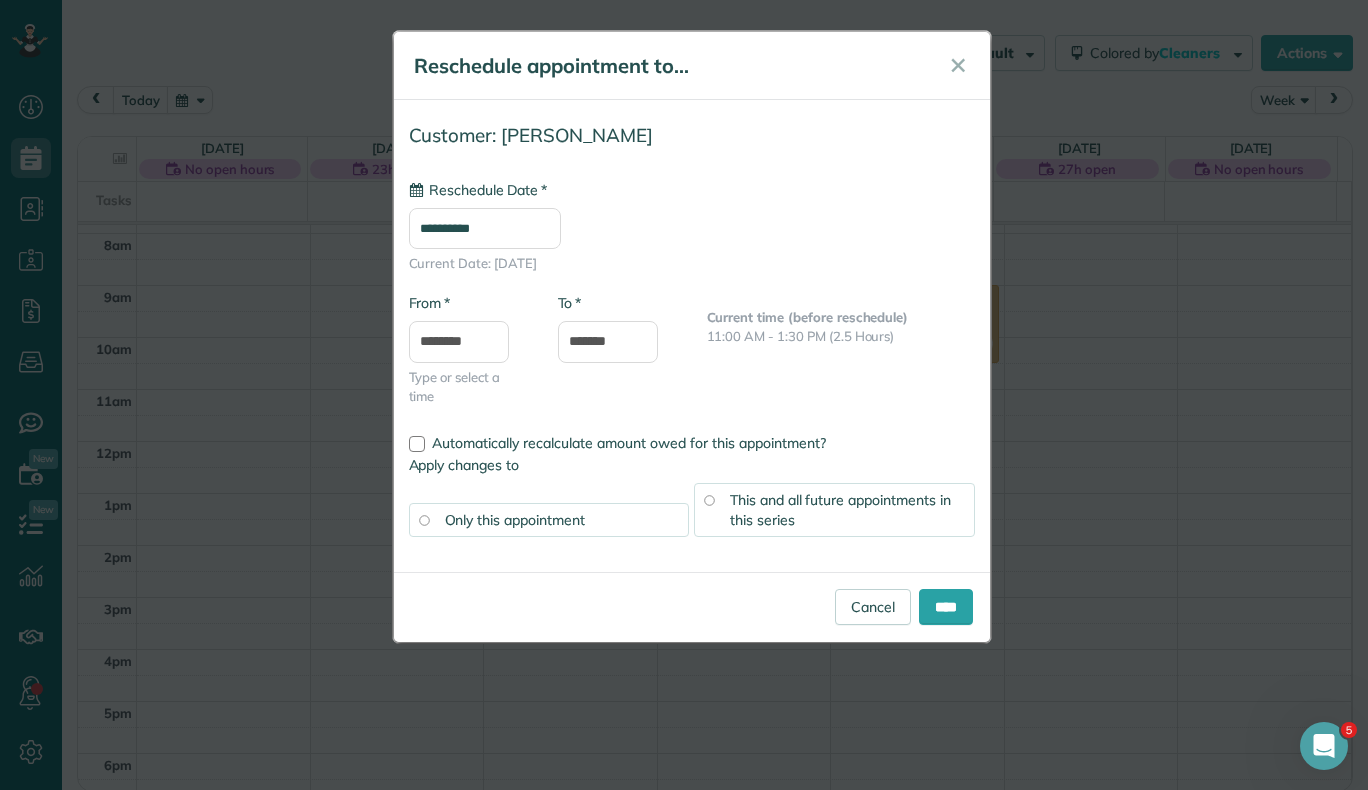 click on "**********" at bounding box center [692, 226] 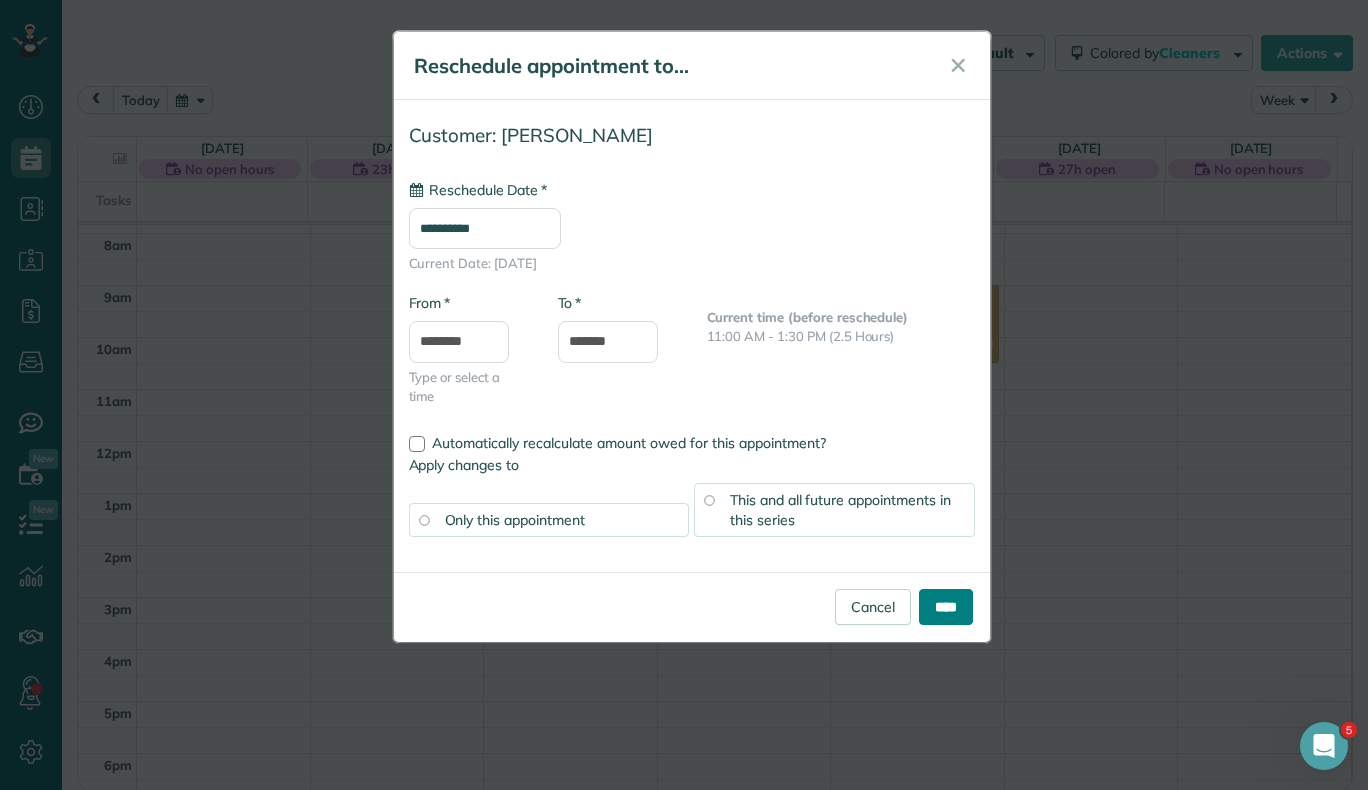 click on "****" at bounding box center (946, 607) 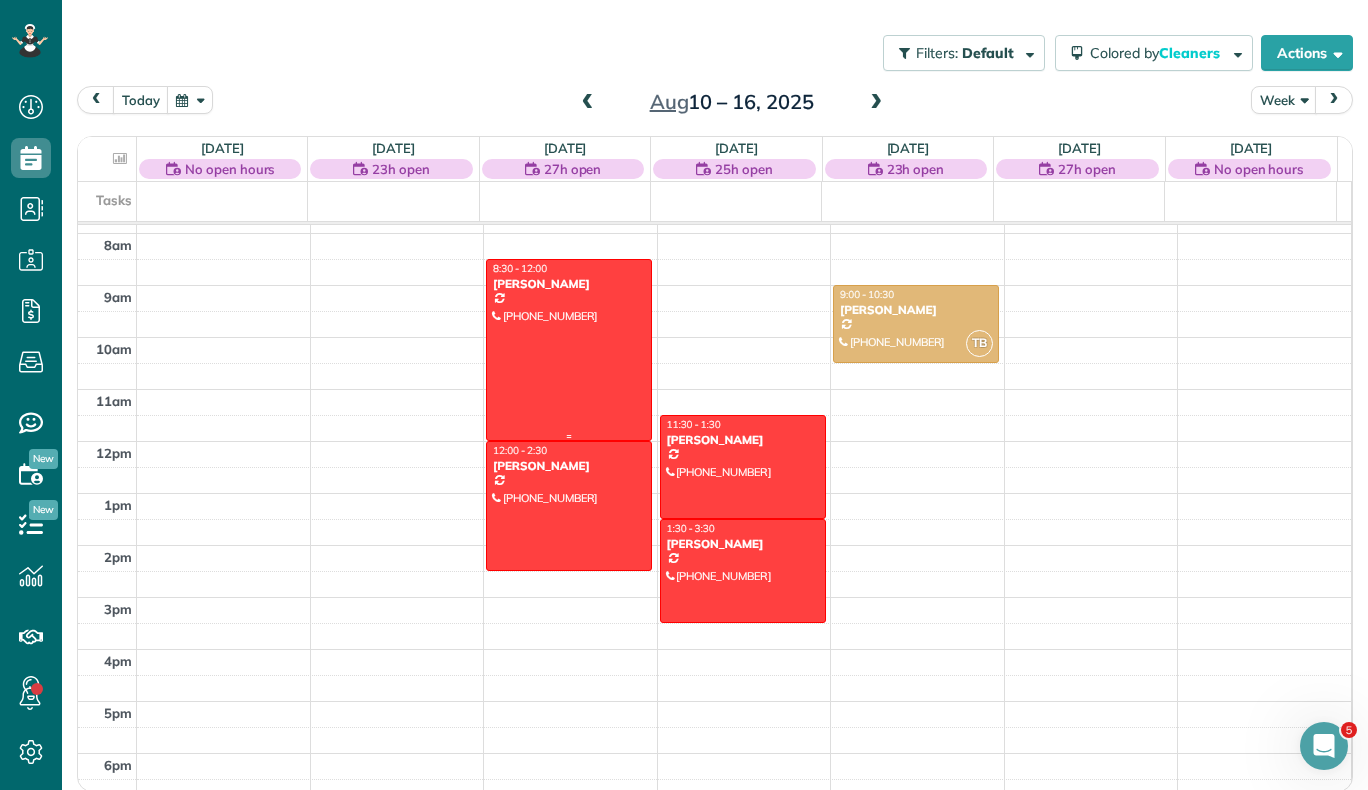 click at bounding box center [569, 350] 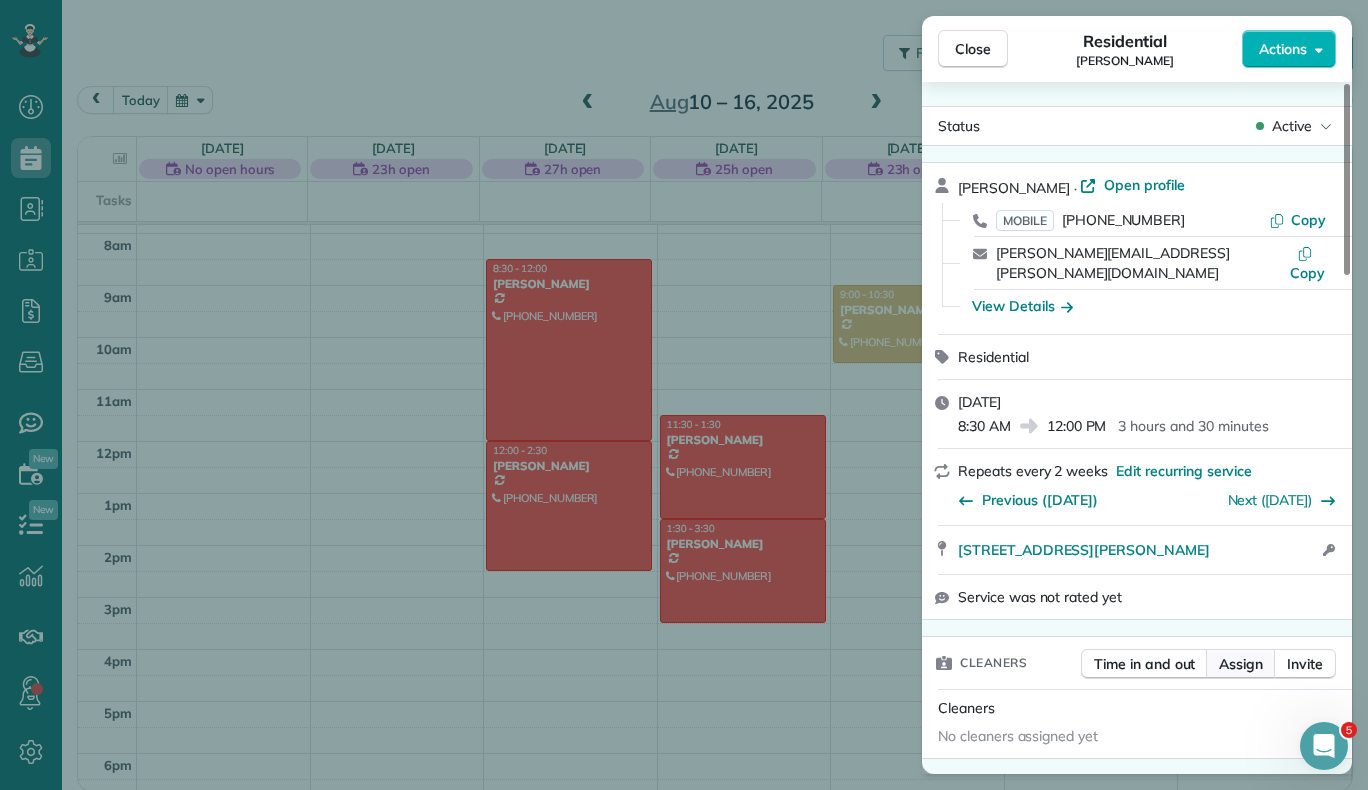 click on "Assign" at bounding box center [1241, 664] 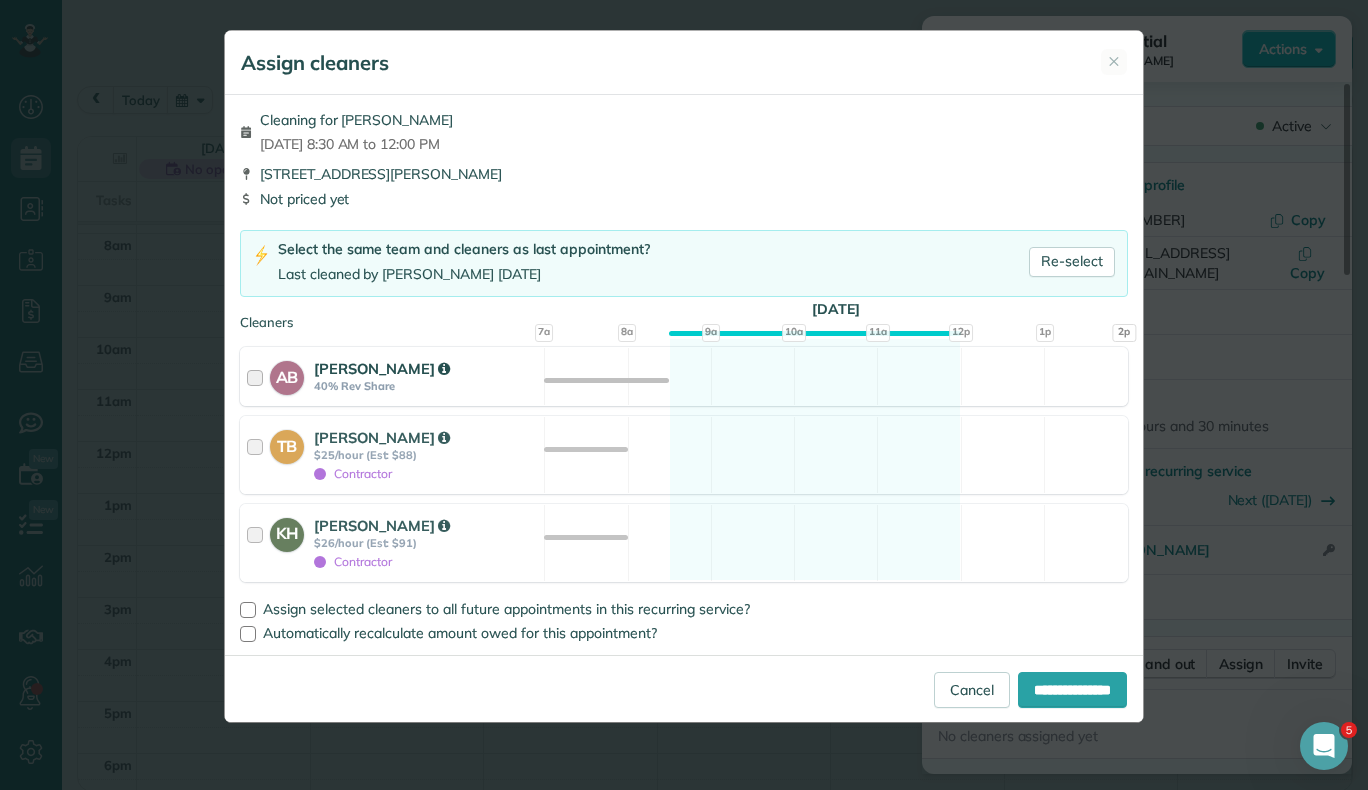 click at bounding box center (258, 376) 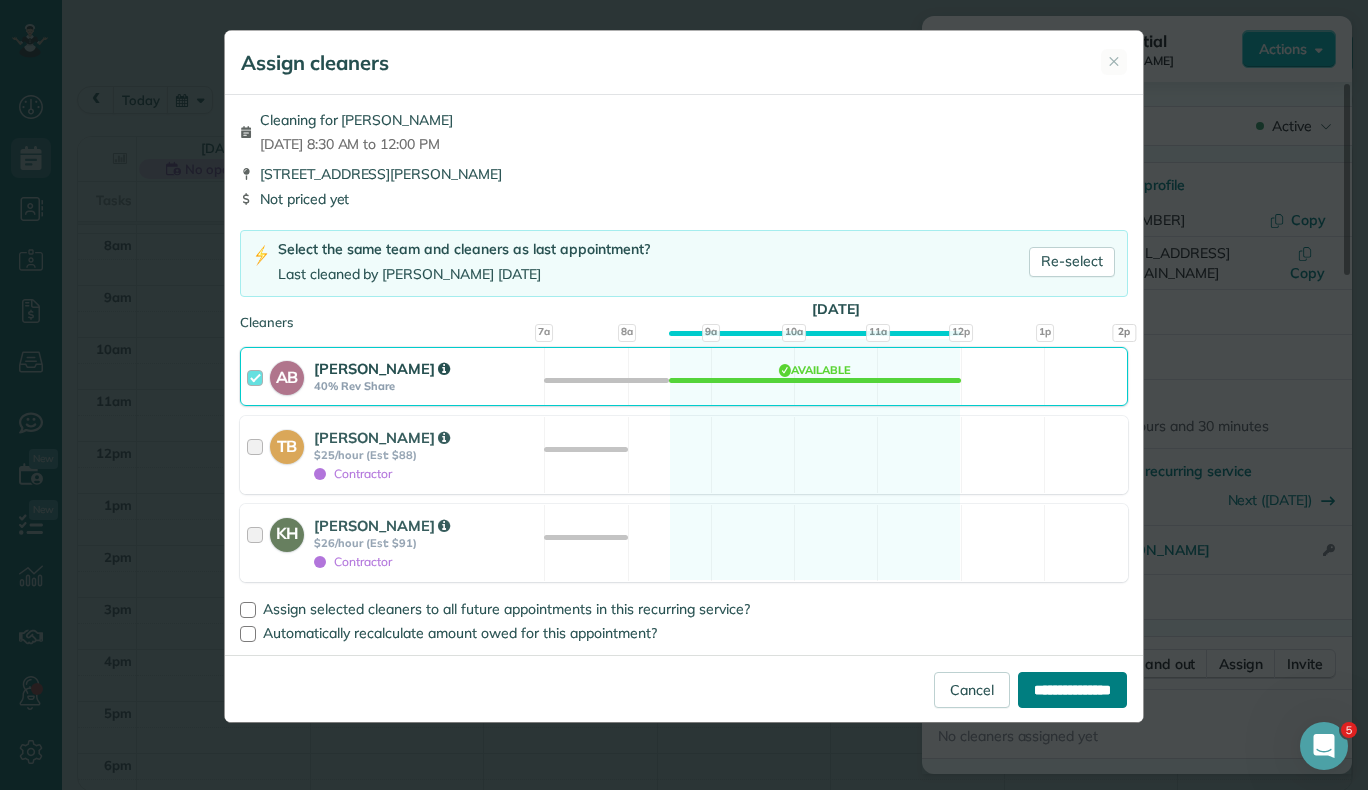 click on "**********" at bounding box center [1072, 690] 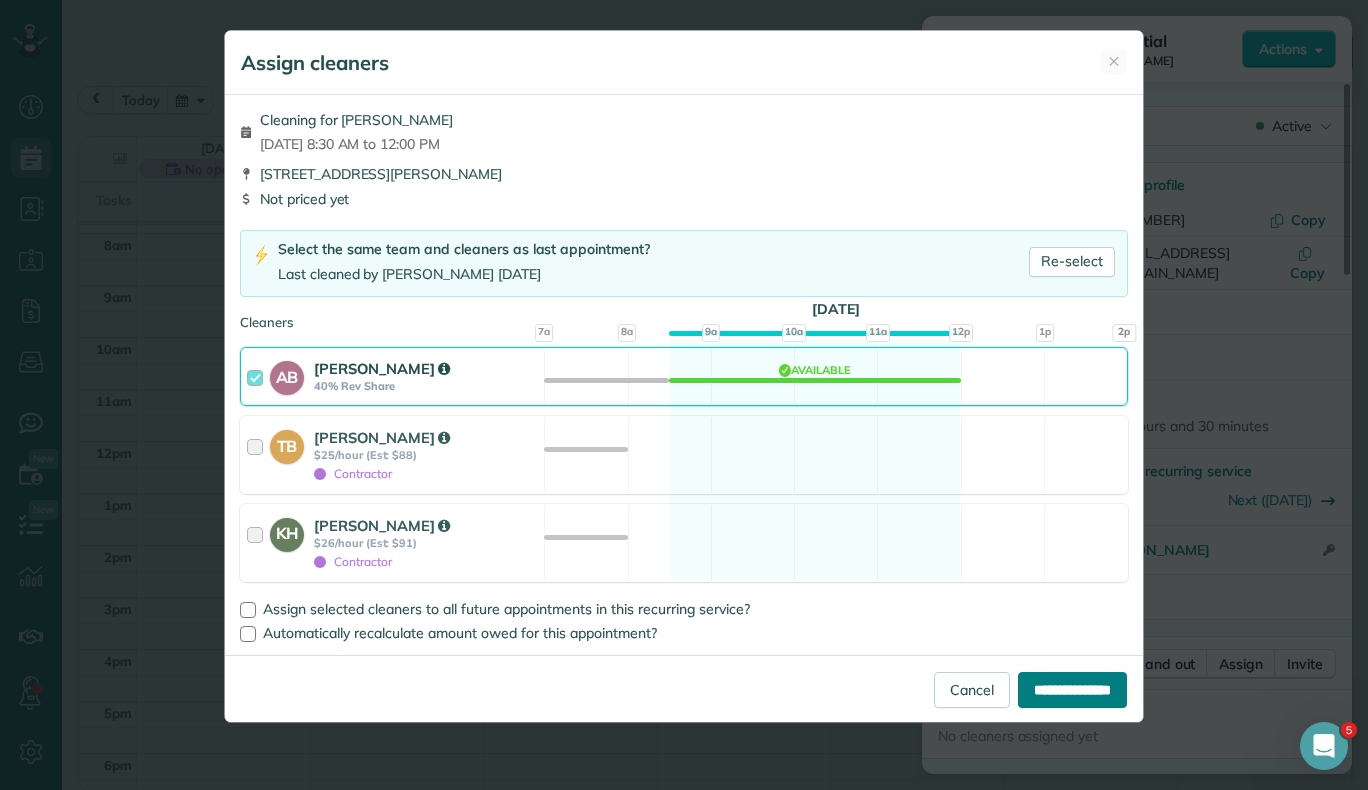 type on "**********" 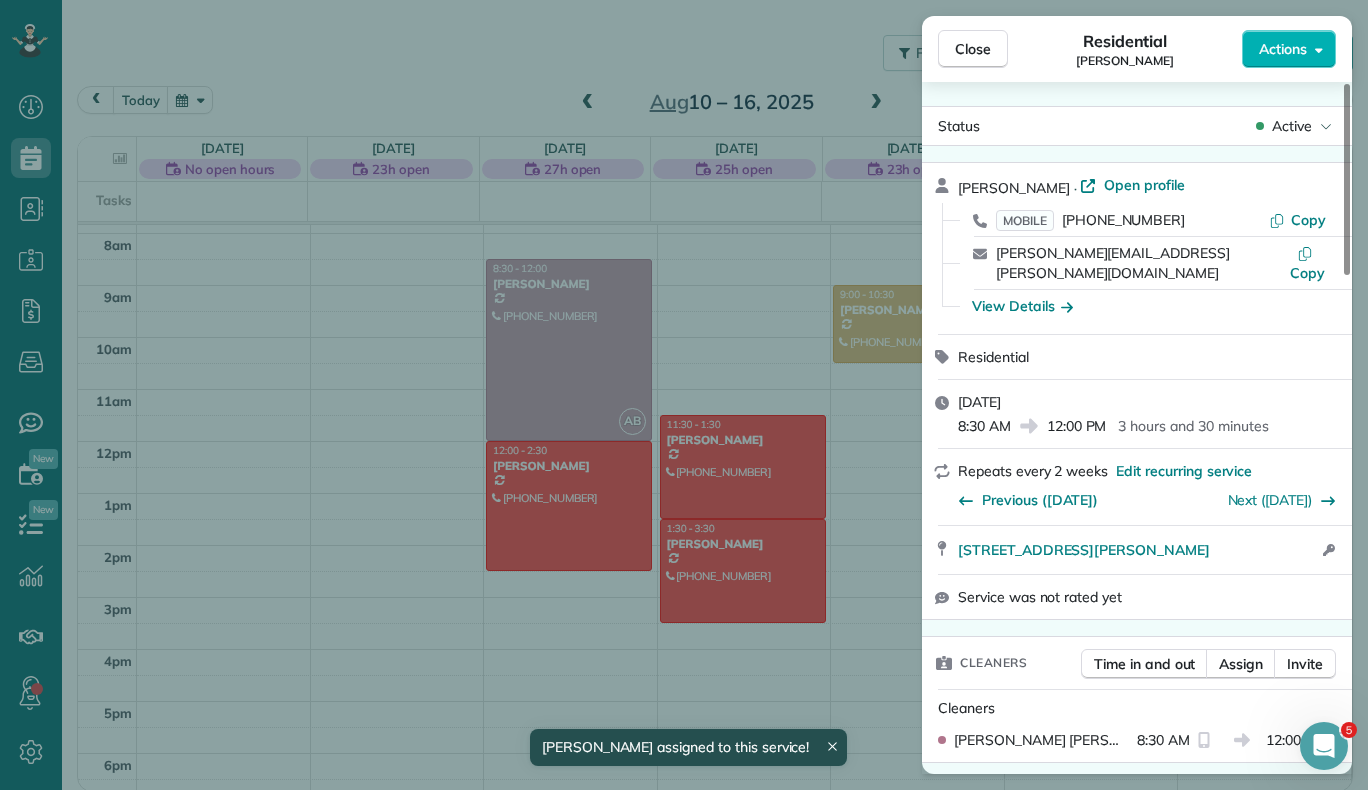 click on "Close Residential Elizabeth Holl Actions Status Active Elizabeth Holl · Open profile MOBILE (720) 771-7862 Copy elizabeth.m.holl@gmail.com Copy View Details Residential Tuesday, August 12, 2025 8:30 AM 12:00 PM 3 hours and 30 minutes Repeats every 2 weeks Edit recurring service Previous (Aug 01) Next (Aug 26) 2545 Bluestem Willow Dr Loveland CO 80538 Open access information Service was not rated yet Cleaners Time in and out Assign Invite Cleaners Ashley   Beggs 8:30 AM 12:00 PM Checklist Try Now Keep this appointment up to your standards. Stay on top of every detail, keep your cleaners organised, and your client happy. Assign a checklist Watch a 5 min demo Billing Billing actions Service Add an item Overcharge $0.00 Discount $0.00 Coupon discount - Primary tax - Secondary tax - Total appointment price $0.00 Tips collected $0.00 Mark as paid Total including tip $0.00 Get paid online in no-time! Send an invoice and reward your cleaners with tips Charge customer credit card Appointment custom fields - - Notes 1" at bounding box center (684, 395) 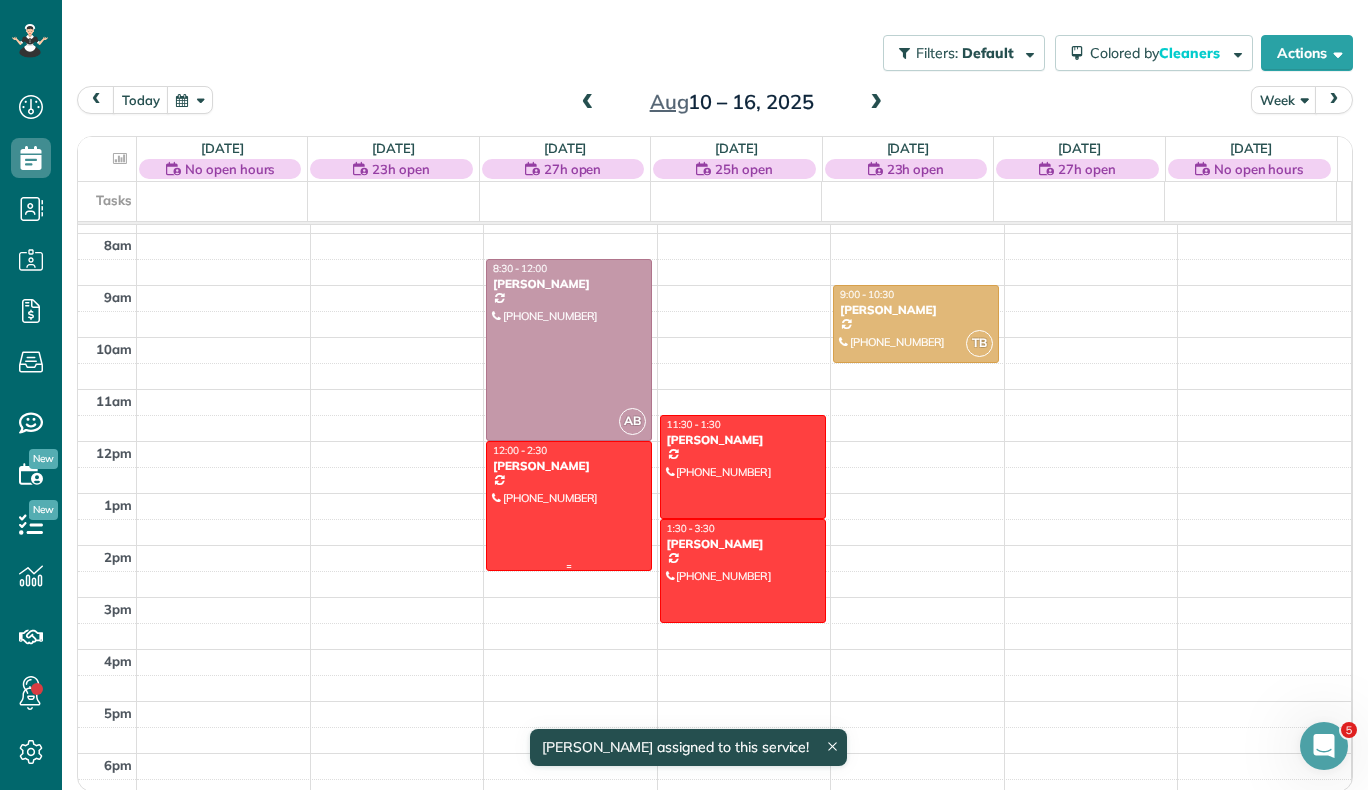click at bounding box center [569, 506] 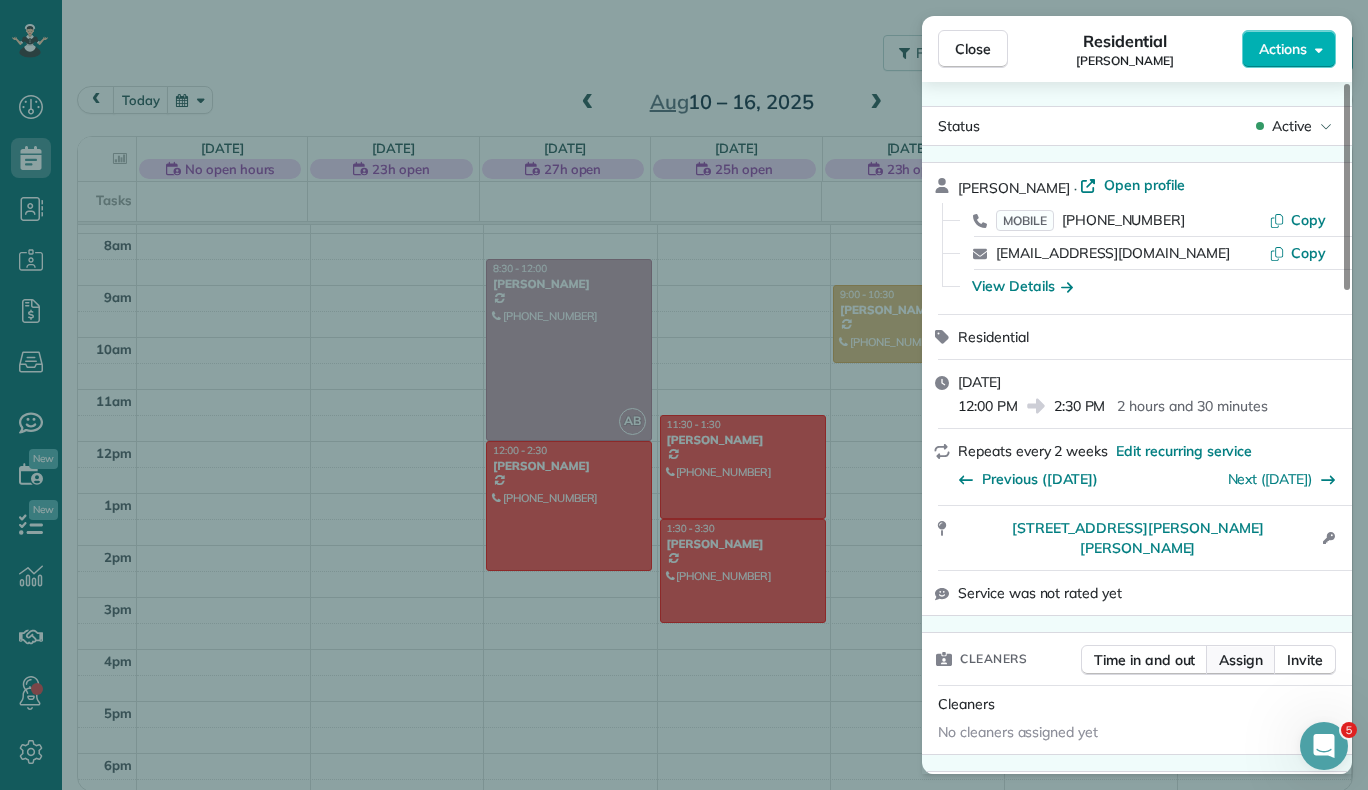click on "Assign" at bounding box center (1241, 660) 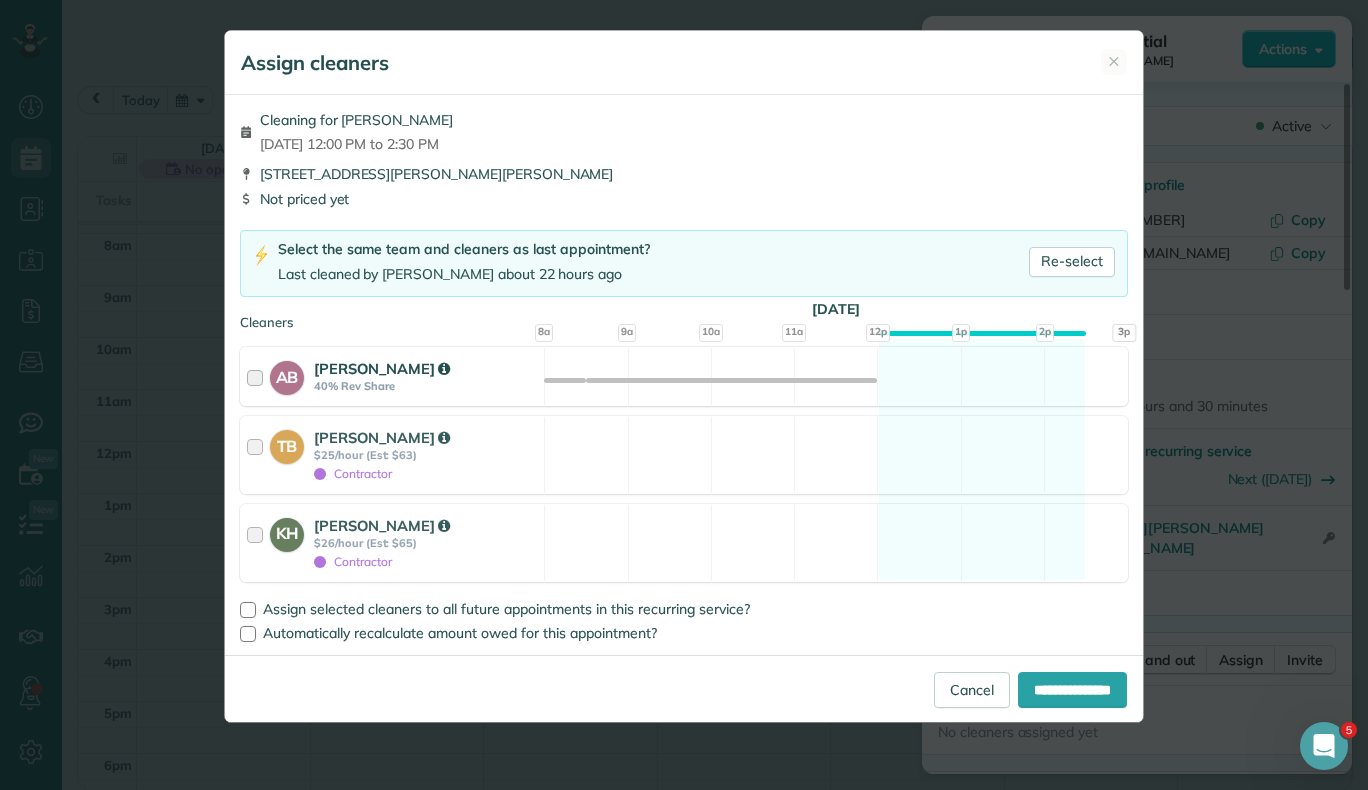 click at bounding box center [258, 376] 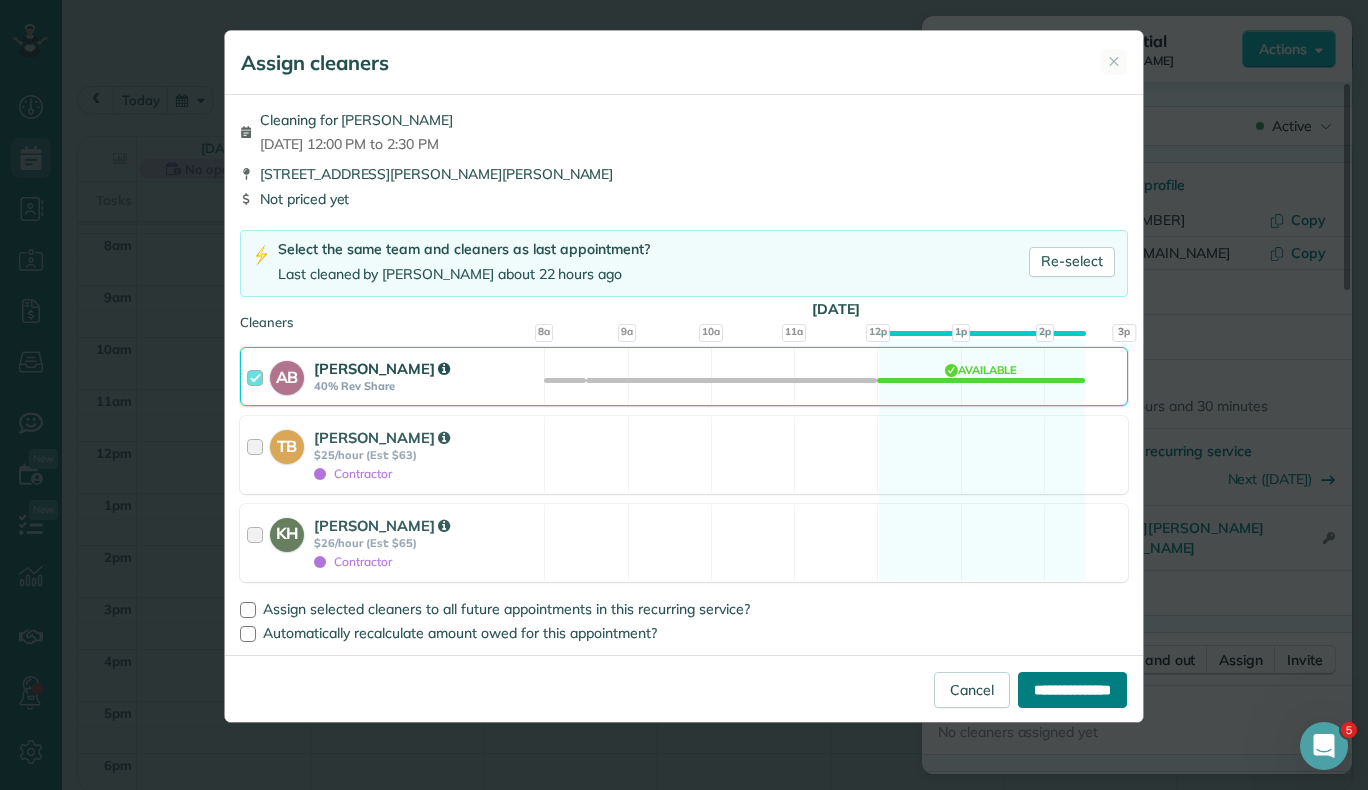 click on "**********" at bounding box center (1072, 690) 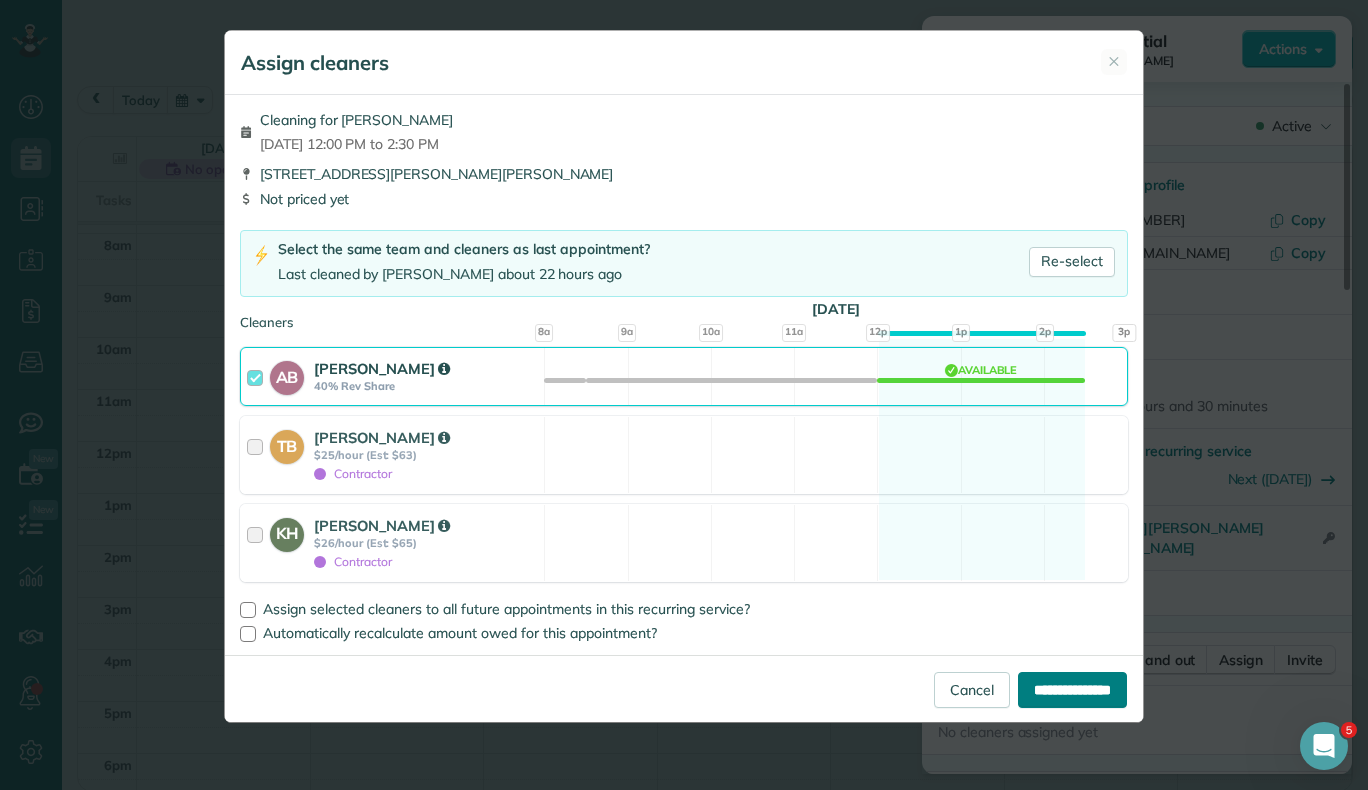 type on "**********" 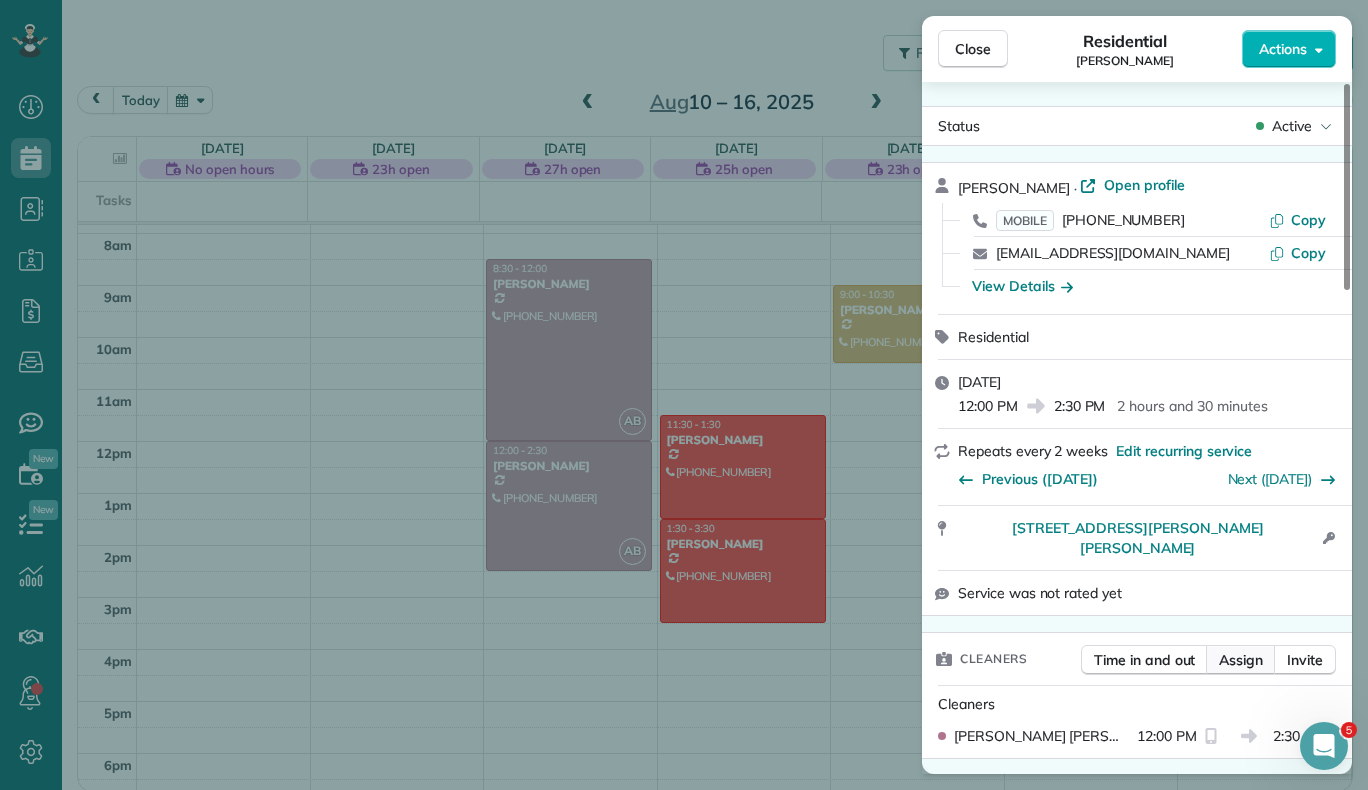 click on "Assign" at bounding box center [1241, 660] 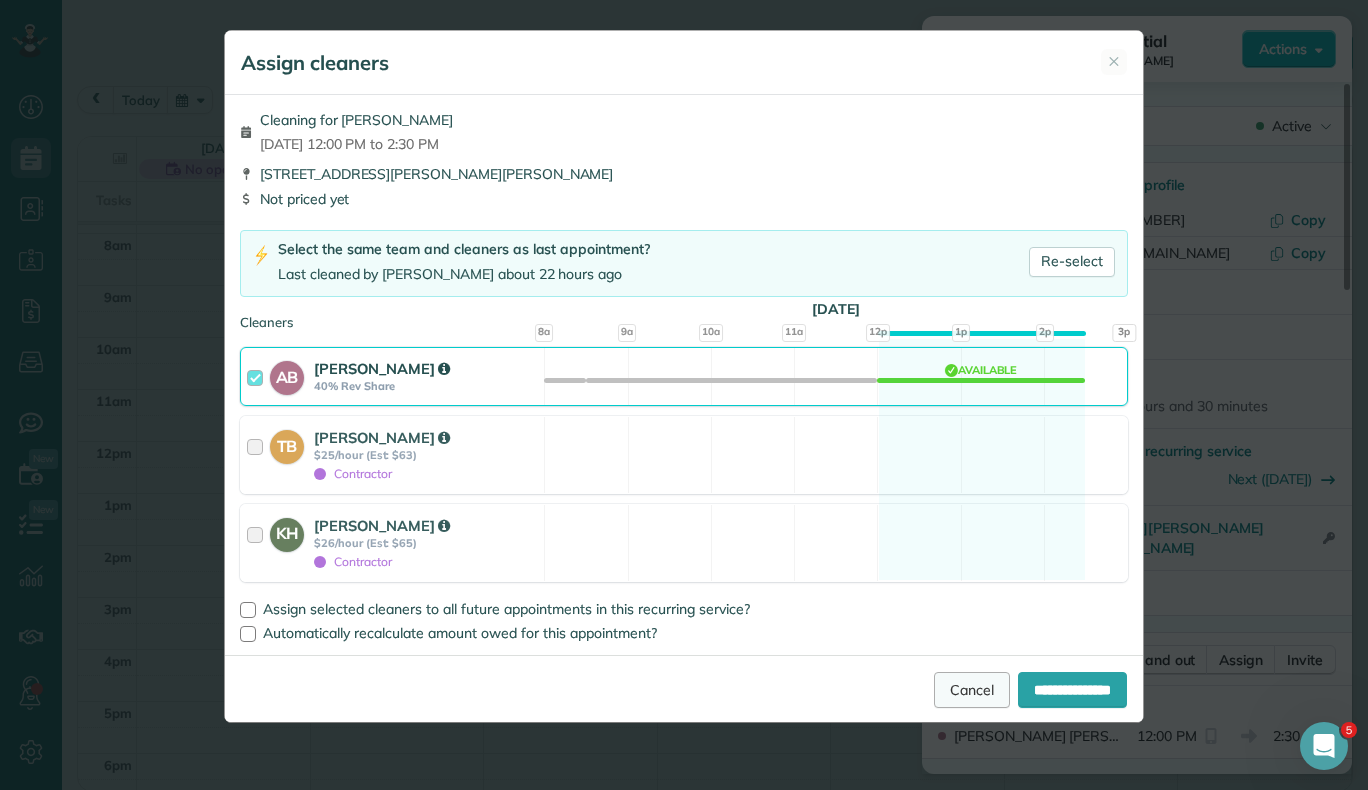 click on "Cancel" at bounding box center [972, 690] 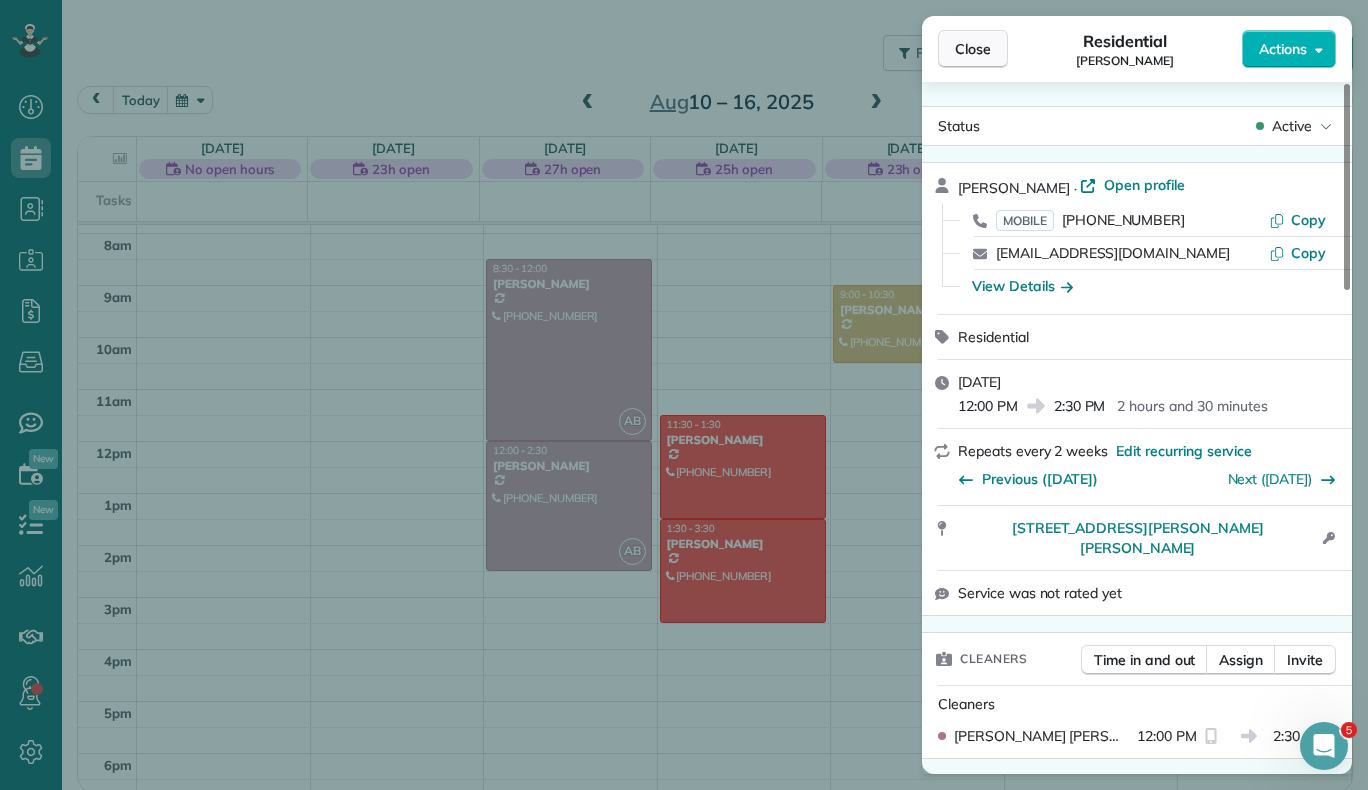 click on "Close" at bounding box center [973, 49] 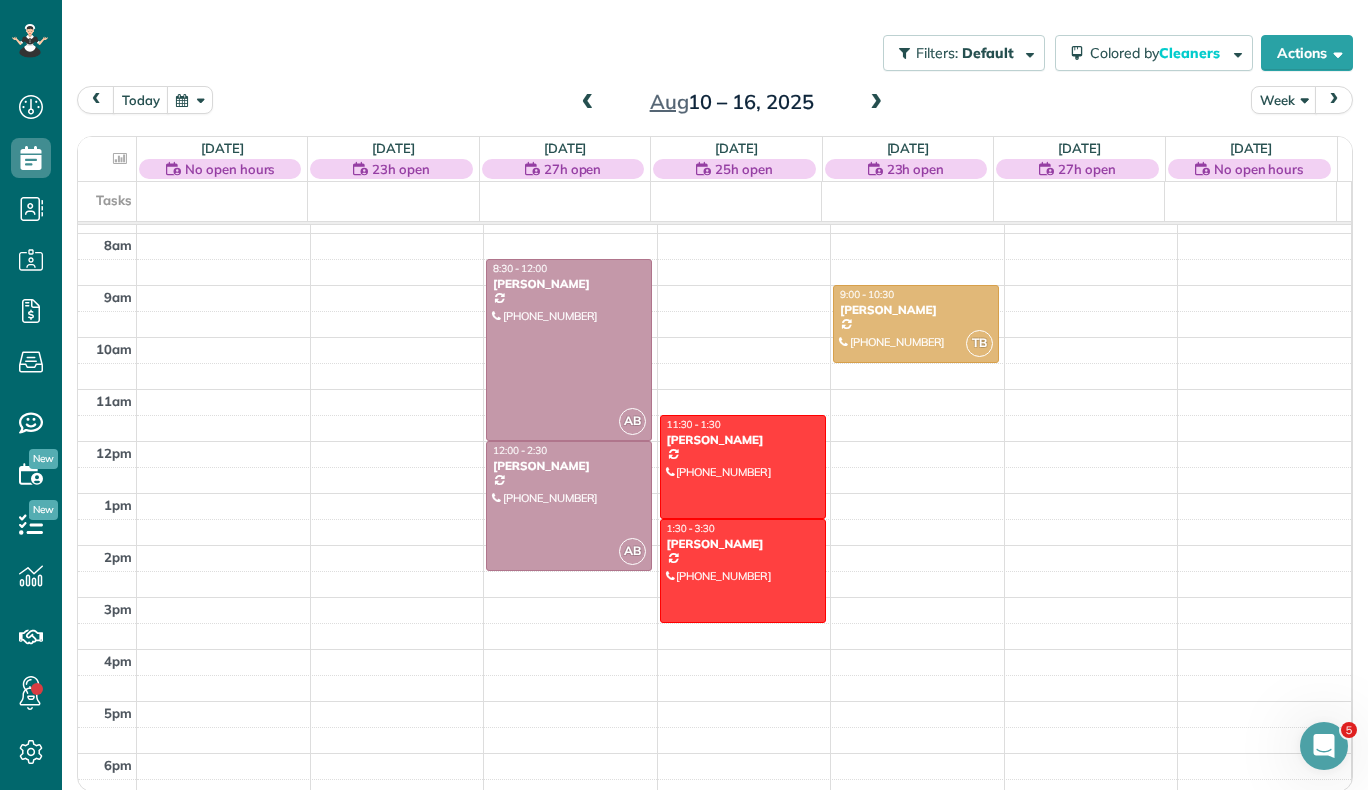 click at bounding box center (588, 103) 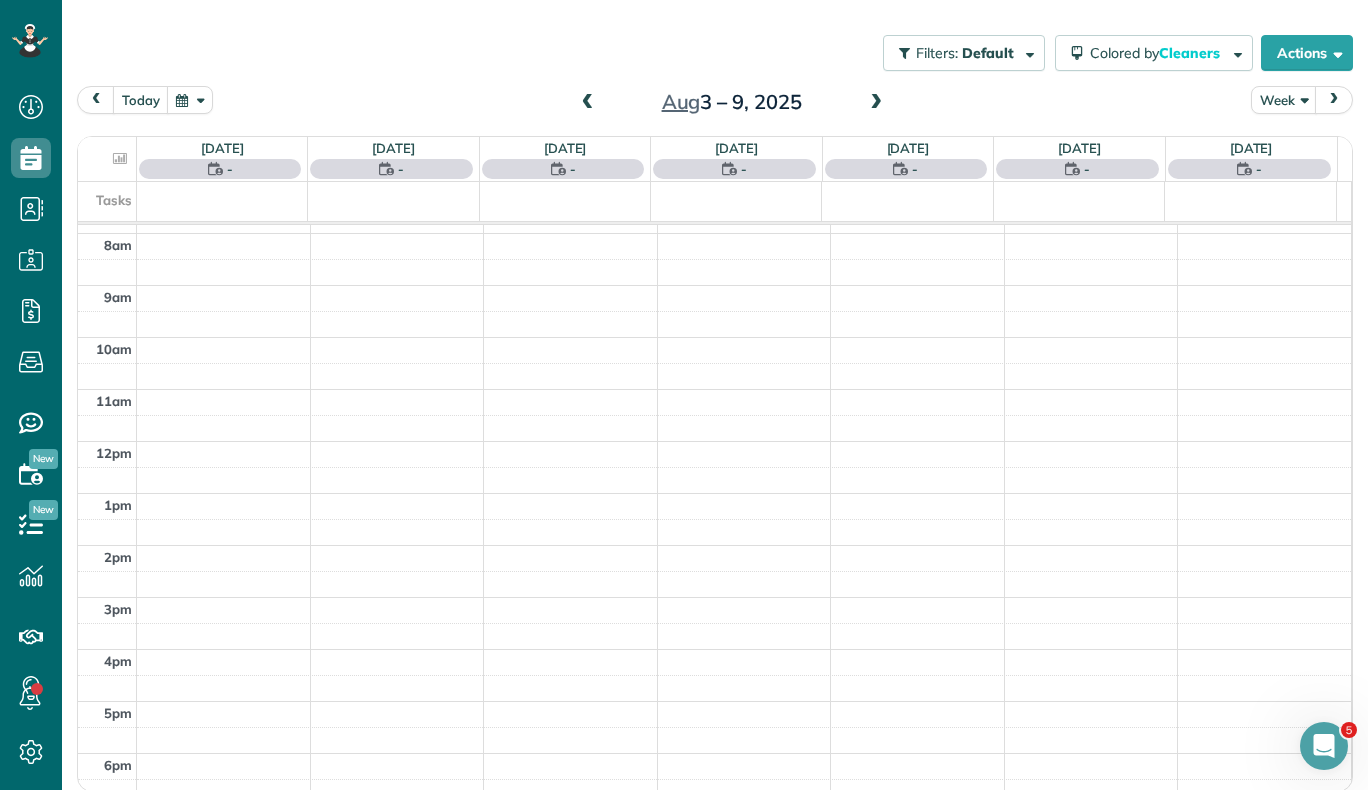 scroll, scrollTop: 365, scrollLeft: 0, axis: vertical 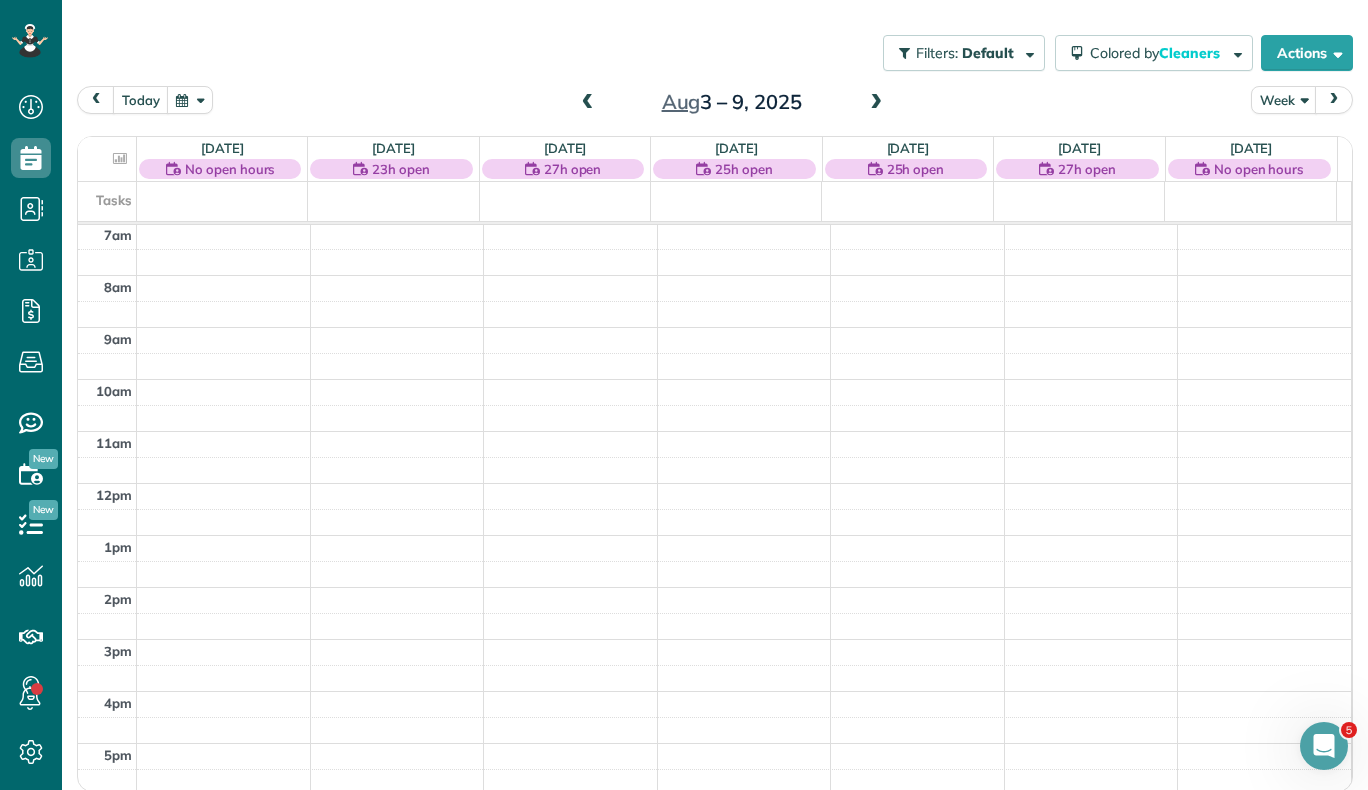 click at bounding box center (588, 103) 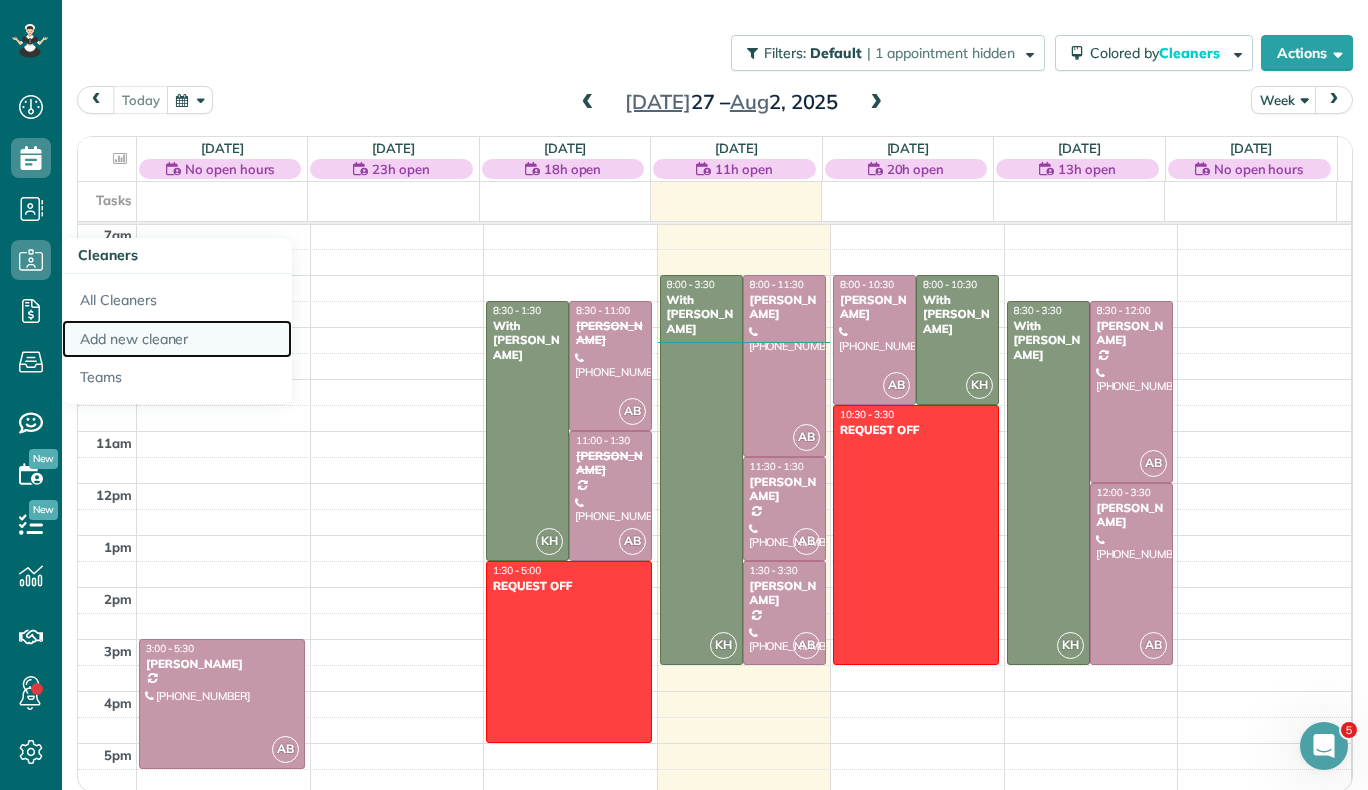 click on "Add new cleaner" at bounding box center [177, 339] 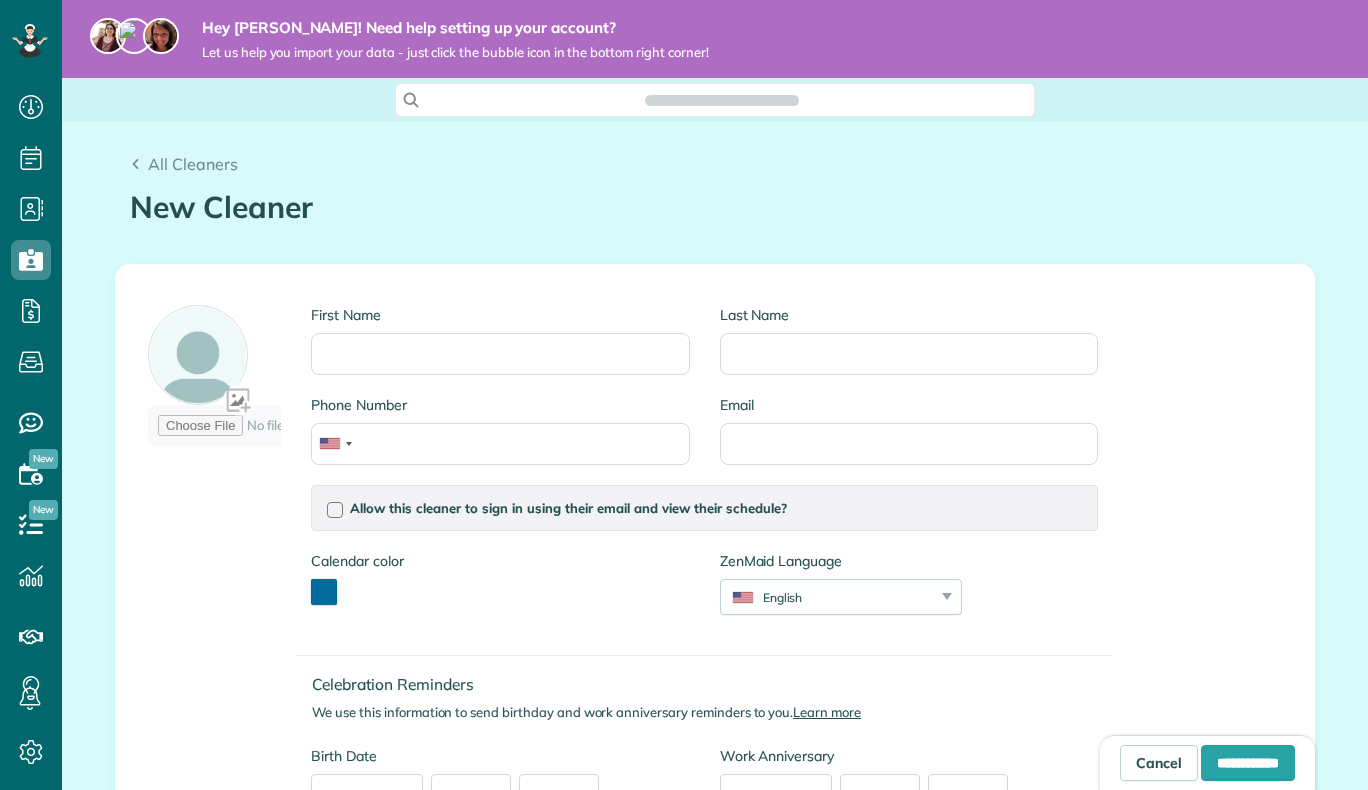 scroll, scrollTop: 0, scrollLeft: 0, axis: both 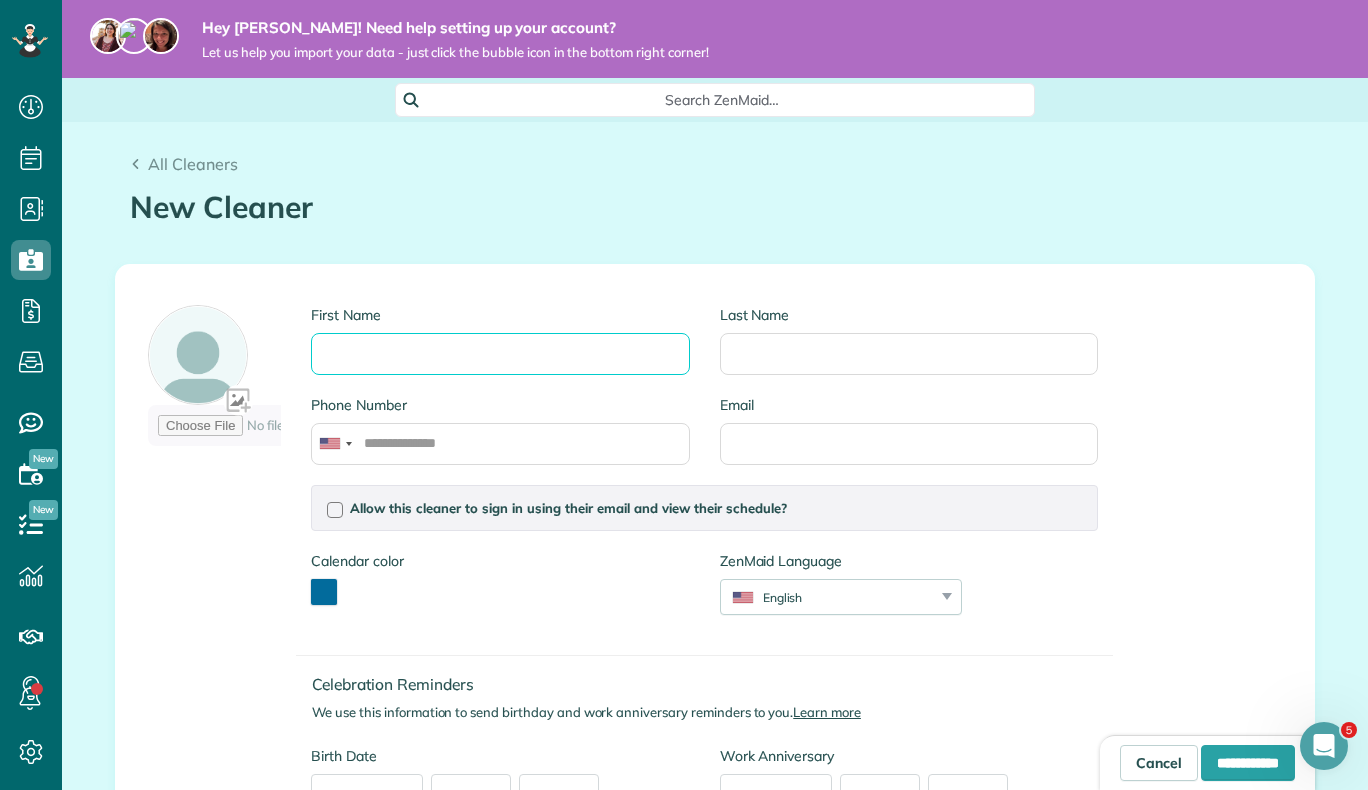 click on "First Name" at bounding box center [500, 354] 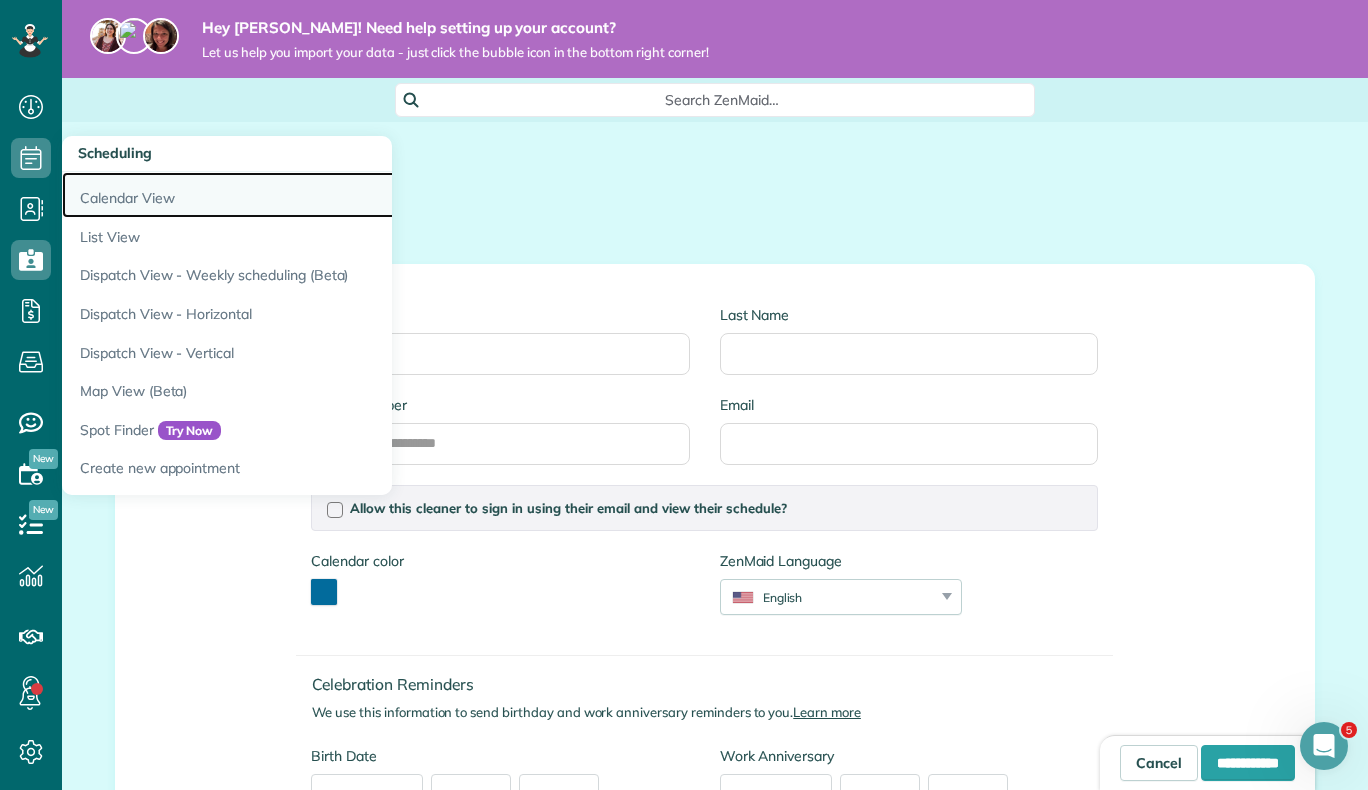 click on "Calendar View" at bounding box center (312, 195) 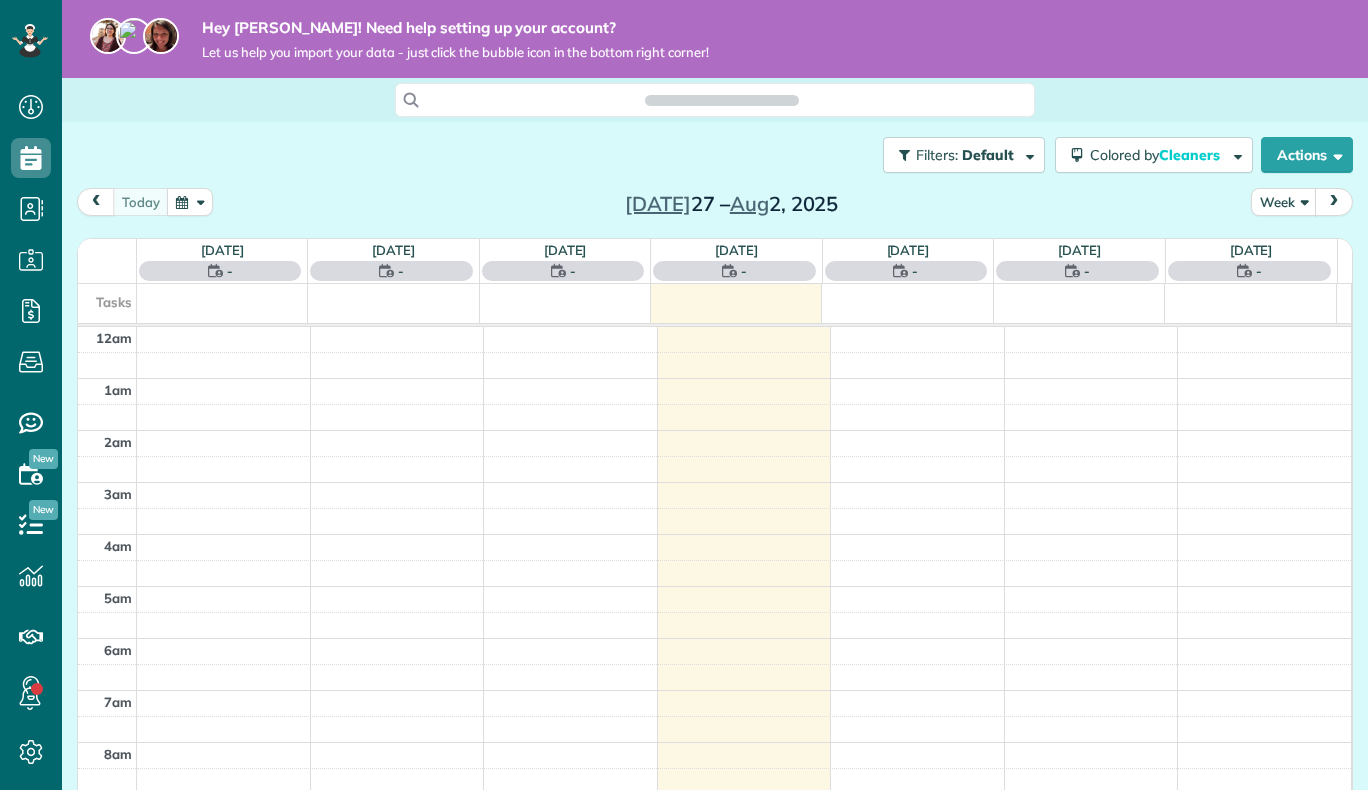 scroll, scrollTop: 0, scrollLeft: 0, axis: both 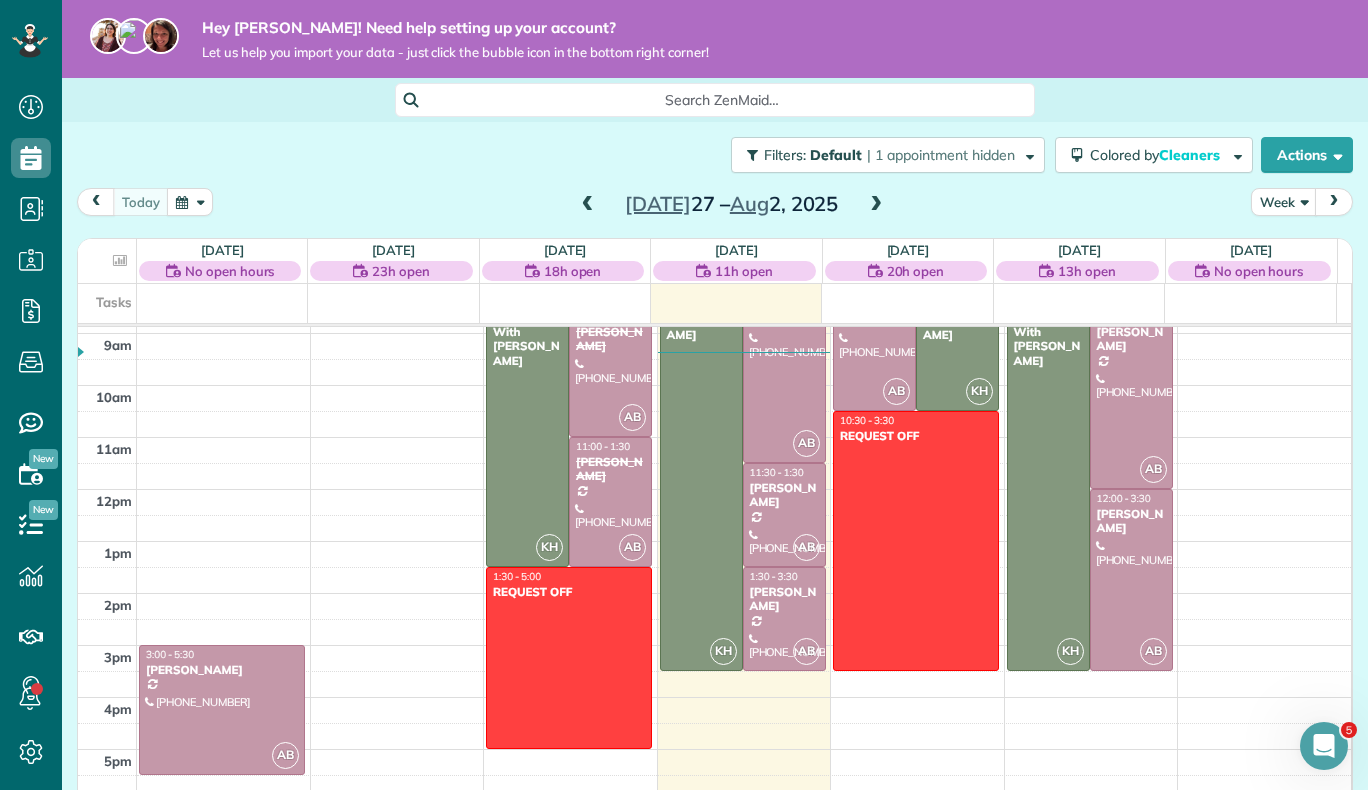 click at bounding box center (1334, 201) 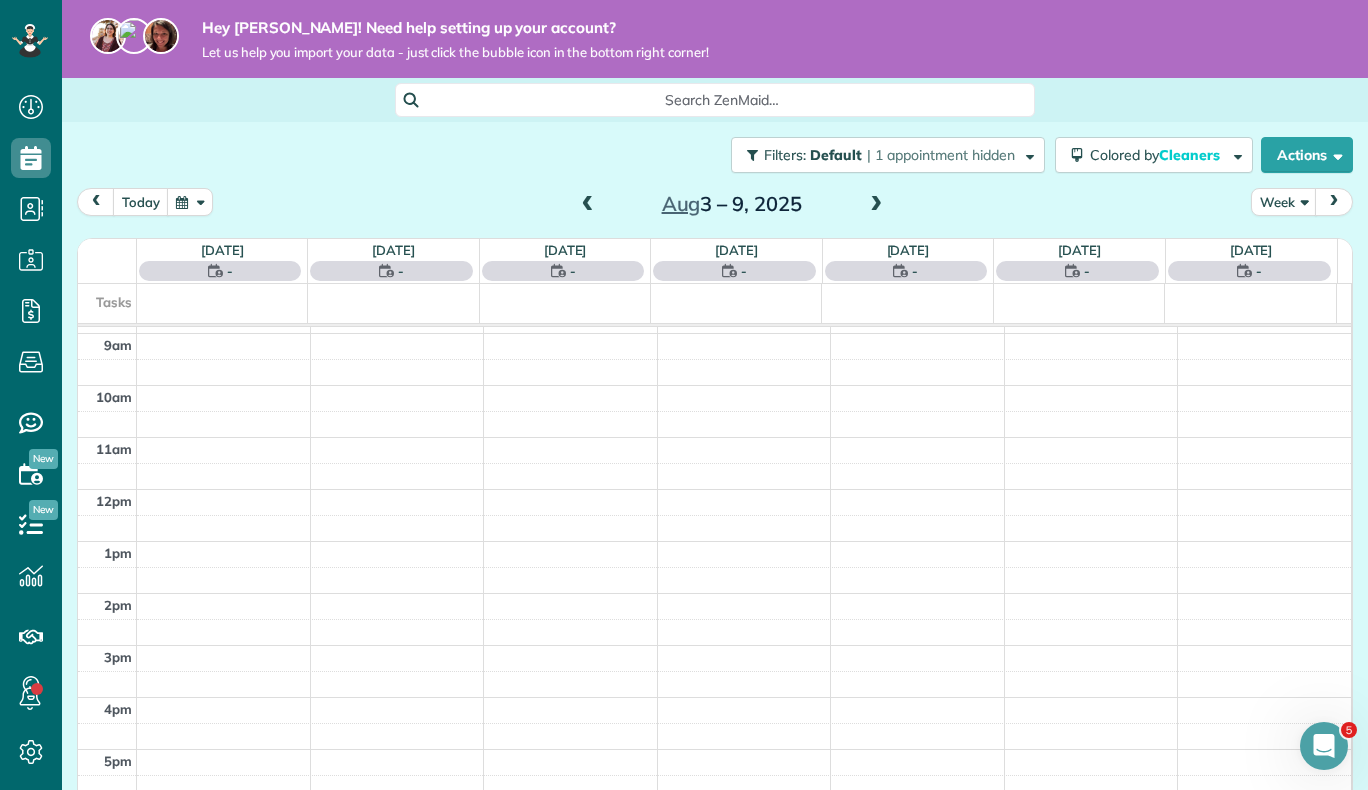scroll, scrollTop: 365, scrollLeft: 0, axis: vertical 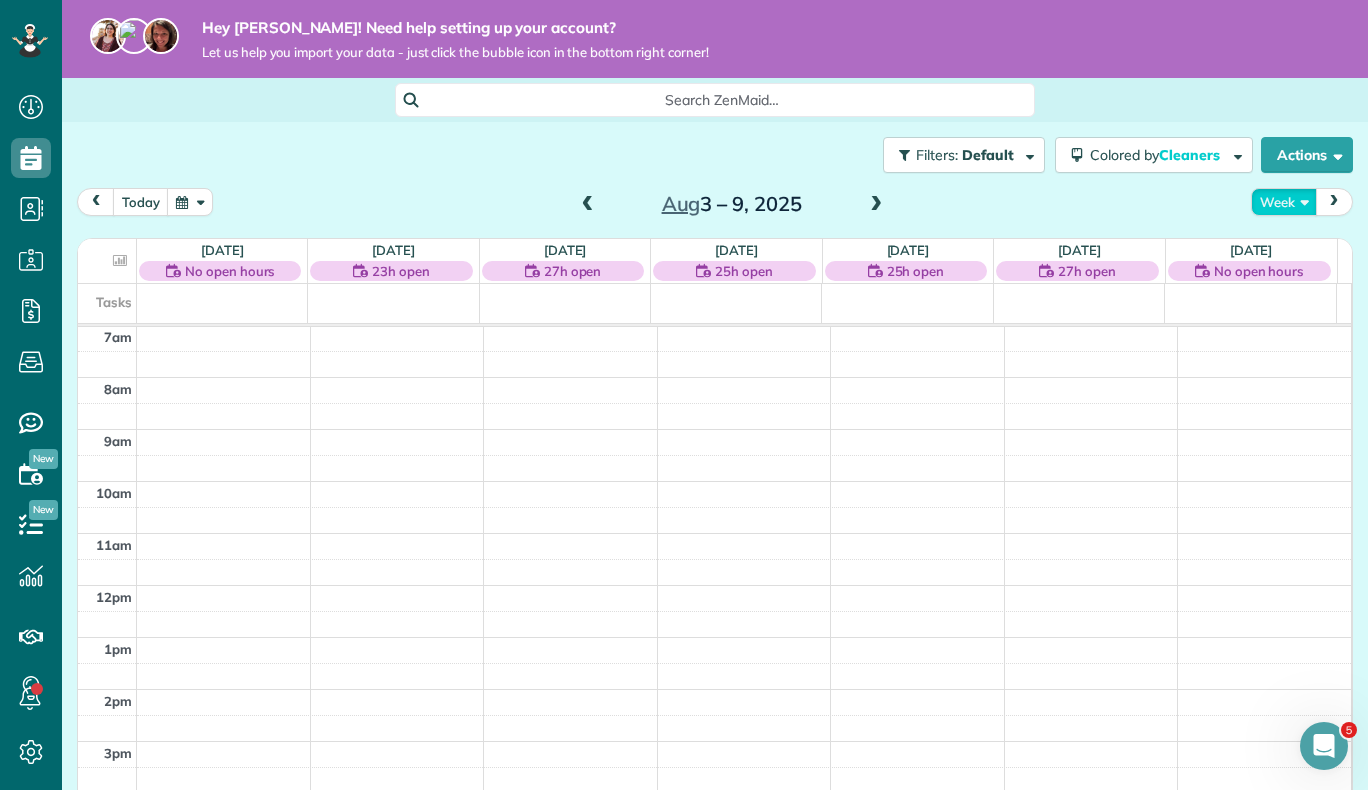 click on "Week" at bounding box center (1284, 201) 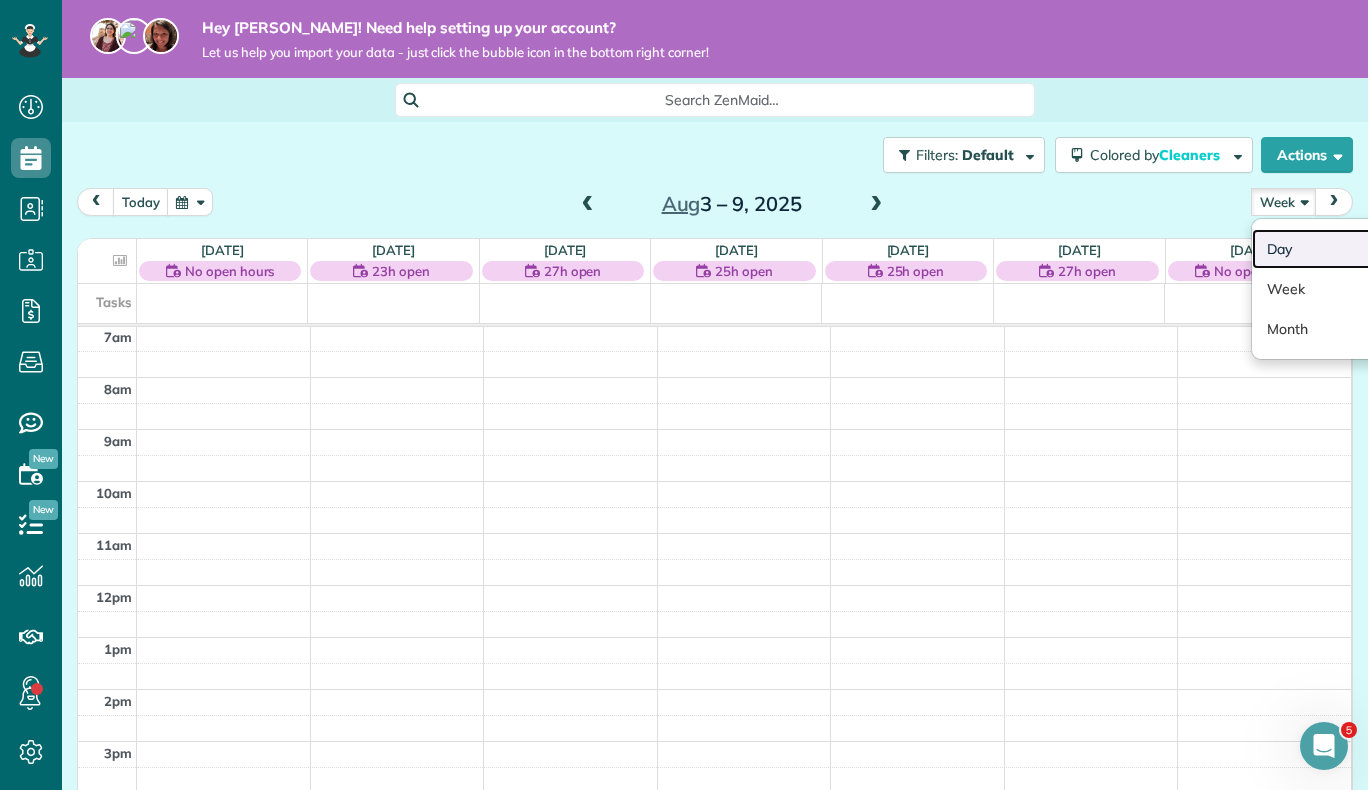 click on "Day" at bounding box center [1331, 249] 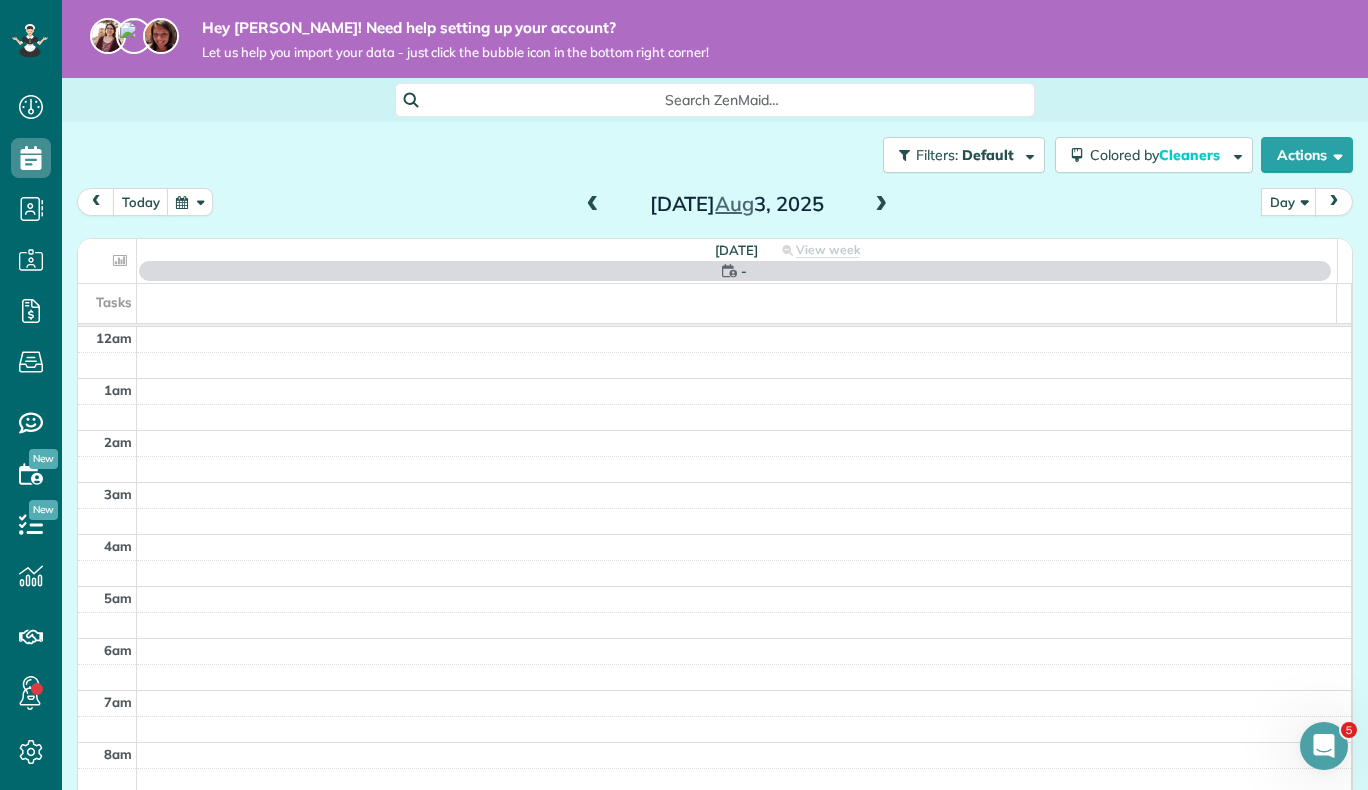 scroll, scrollTop: 365, scrollLeft: 0, axis: vertical 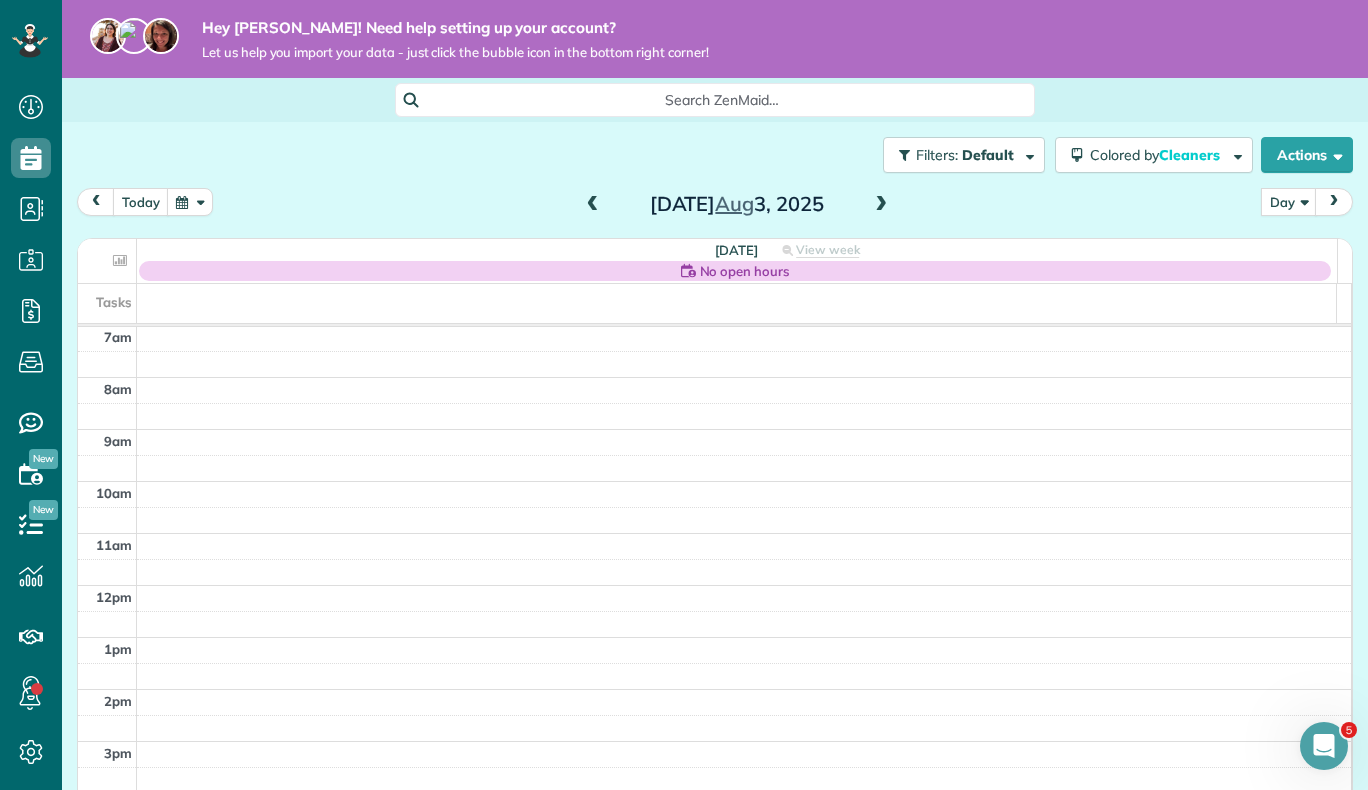 click at bounding box center (593, 205) 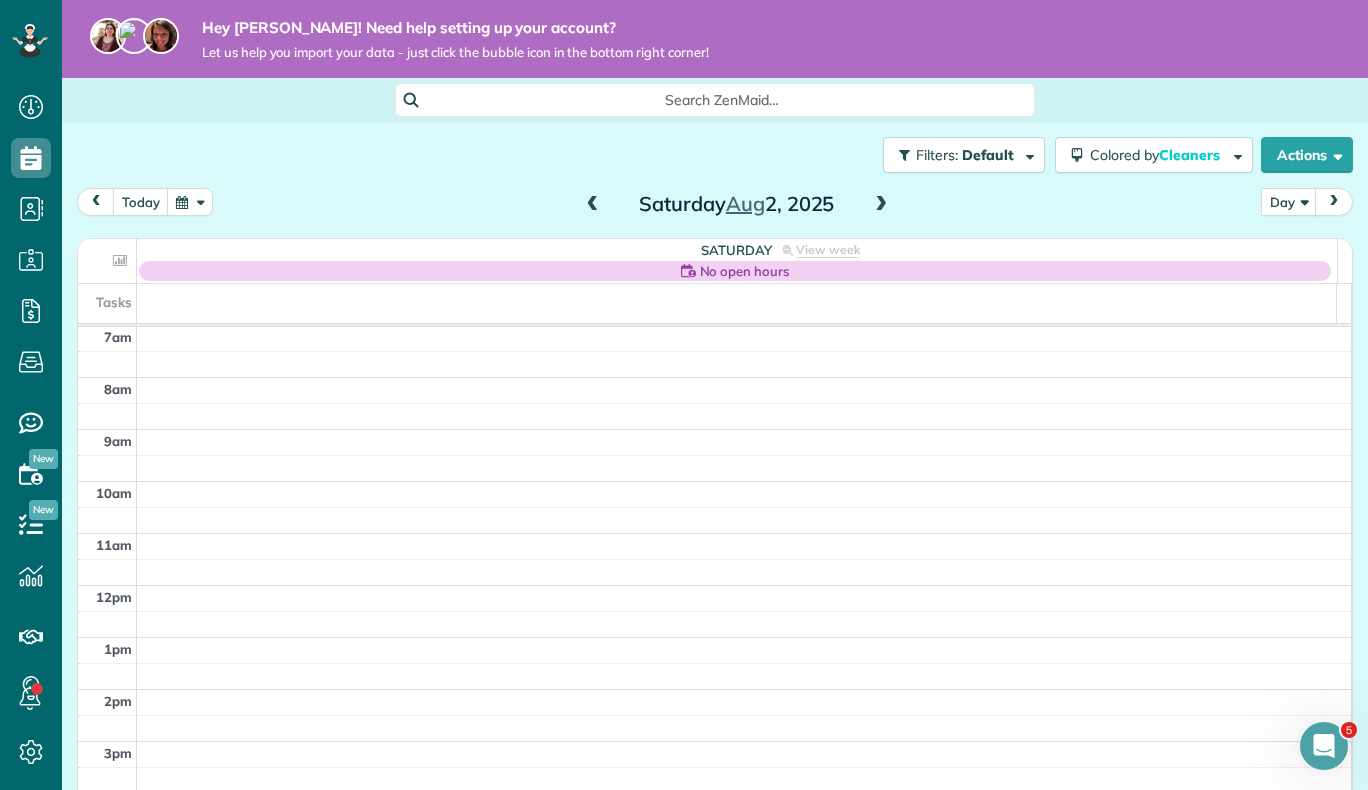 click at bounding box center [593, 205] 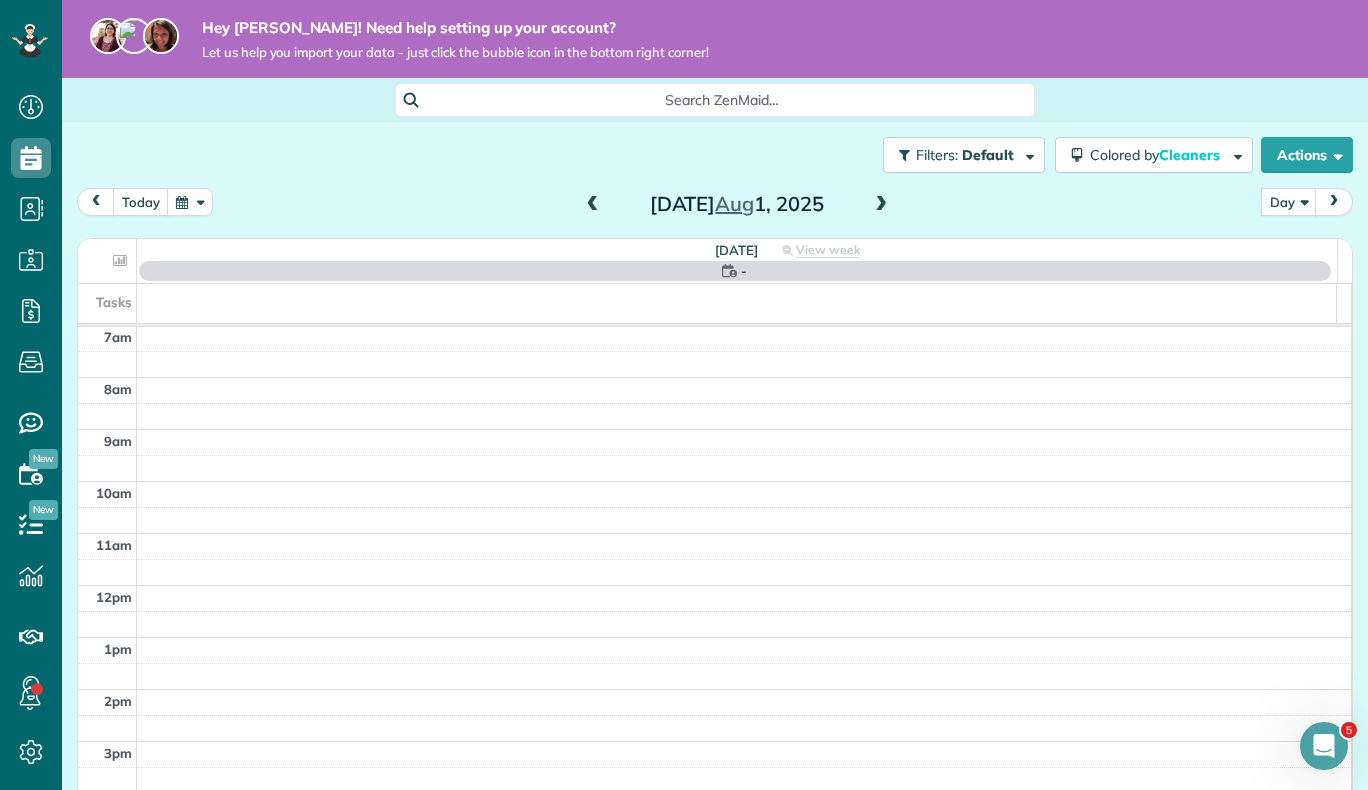click at bounding box center (593, 205) 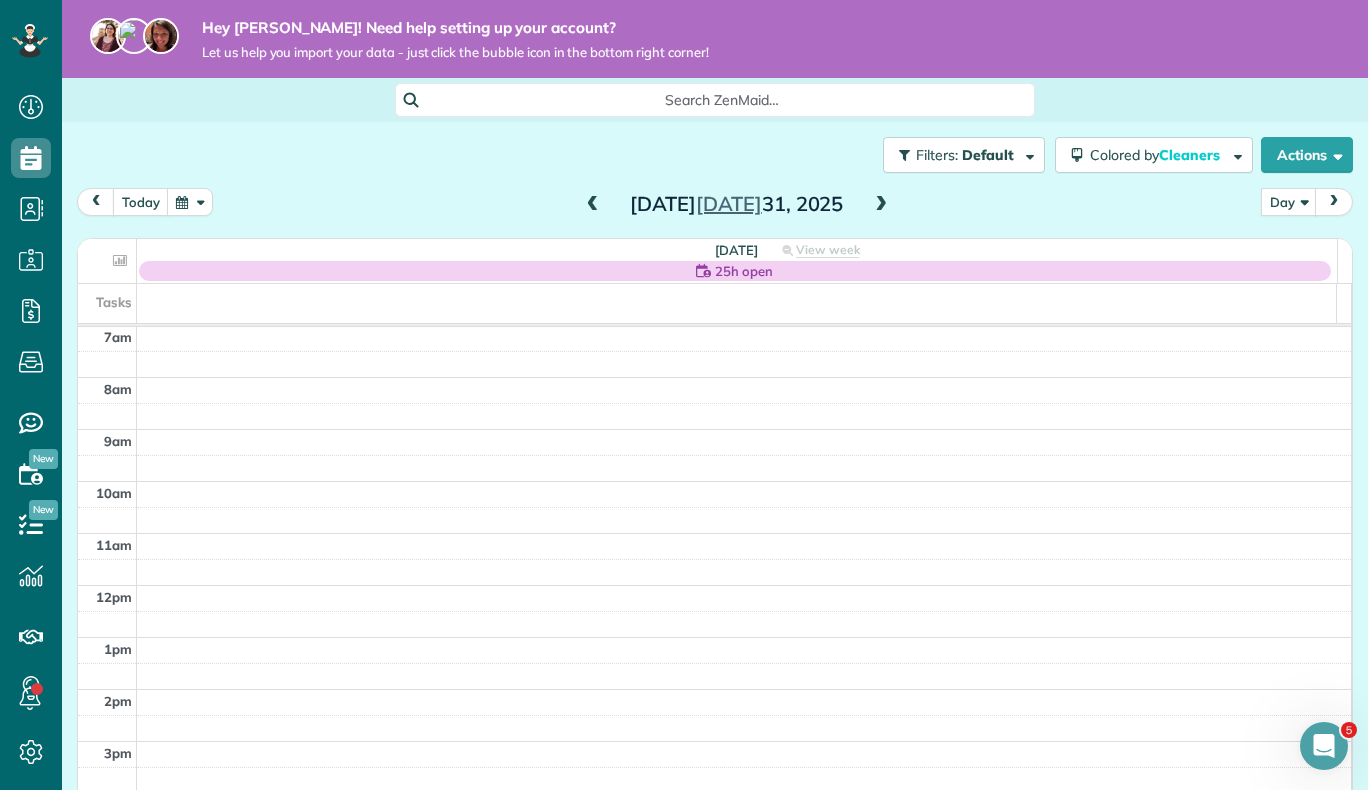 click at bounding box center [593, 205] 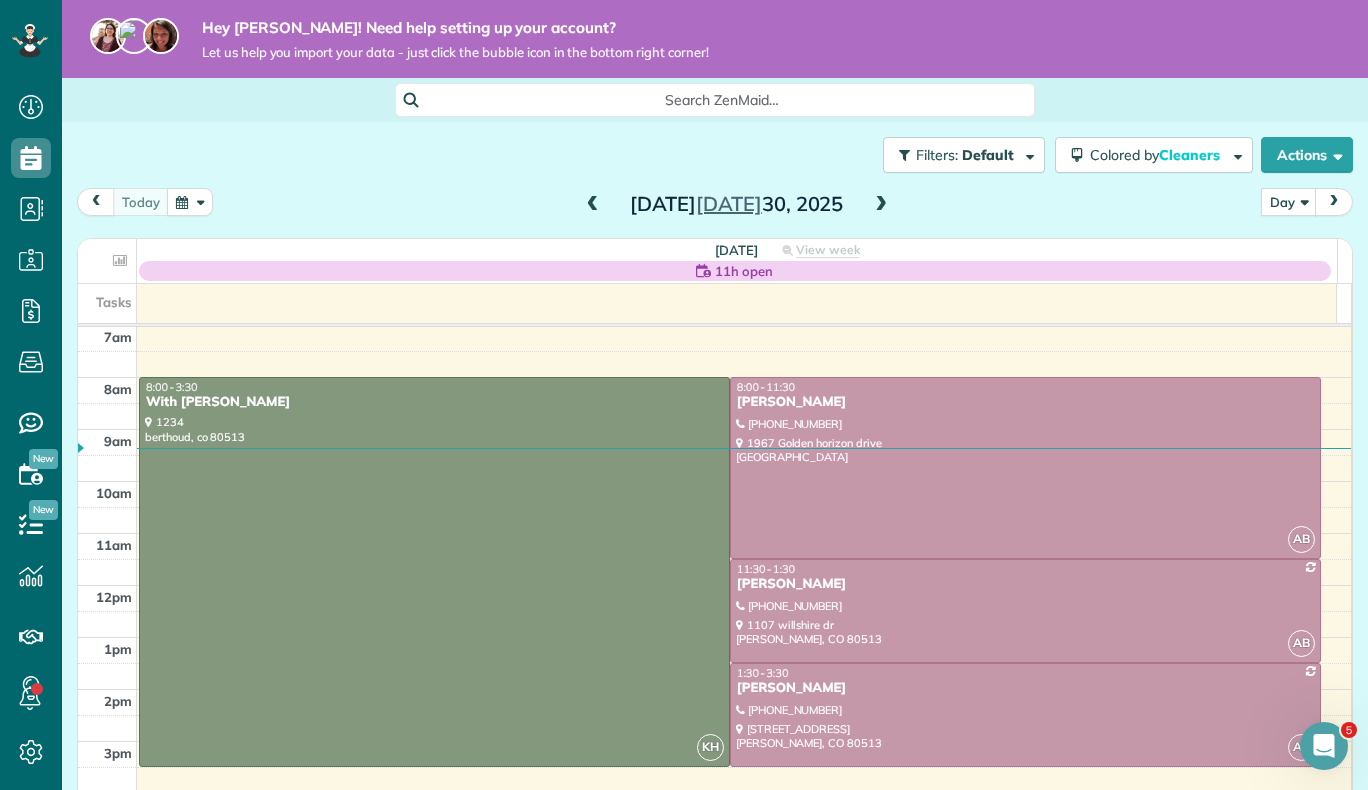click at bounding box center [593, 205] 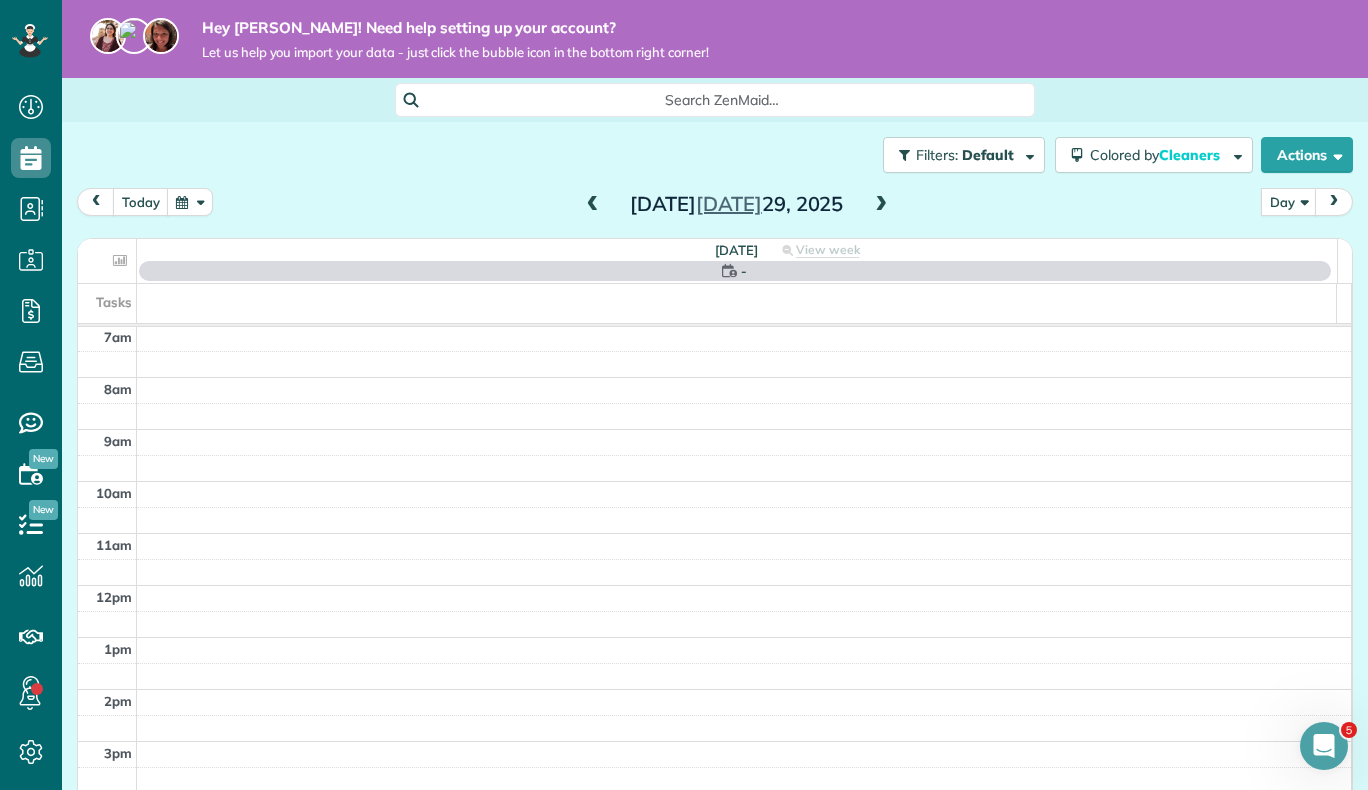 click at bounding box center (881, 205) 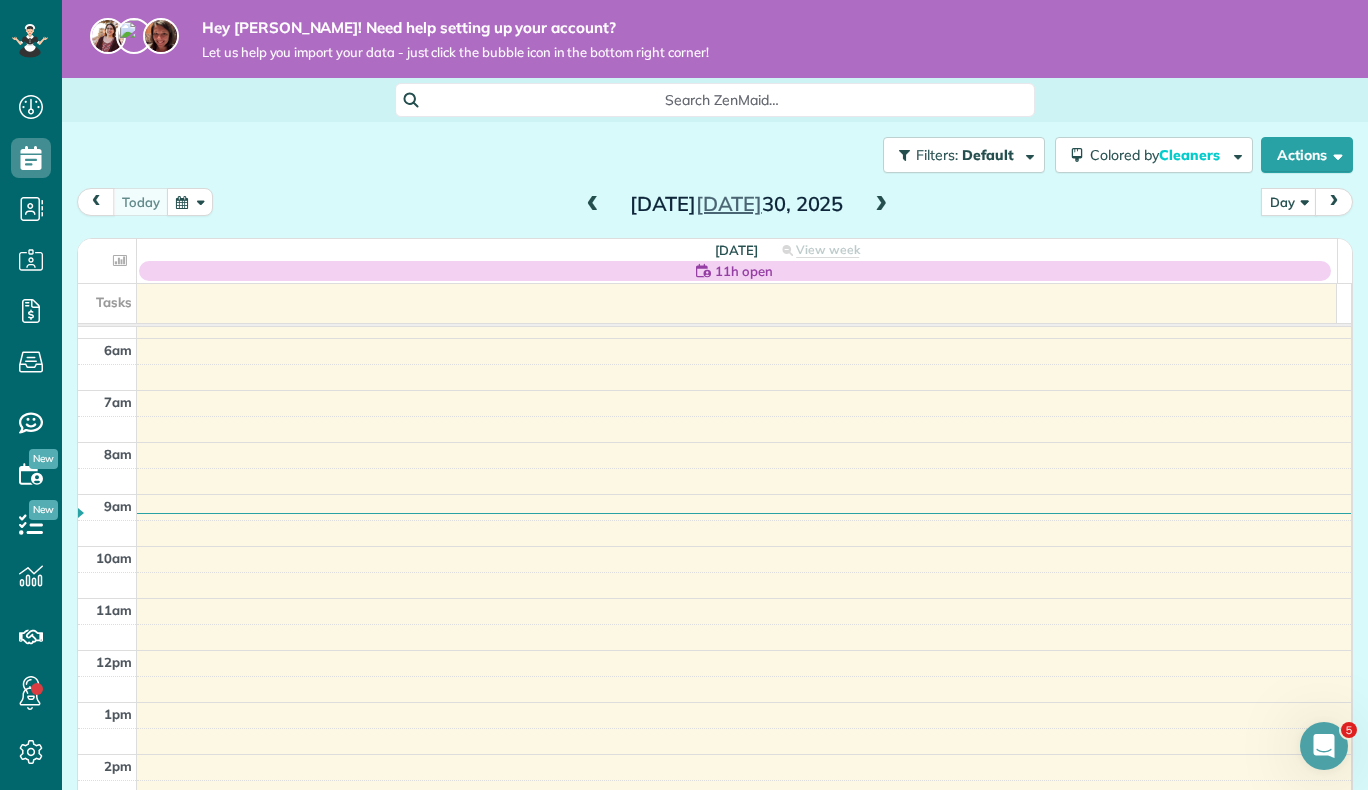 scroll, scrollTop: 298, scrollLeft: 0, axis: vertical 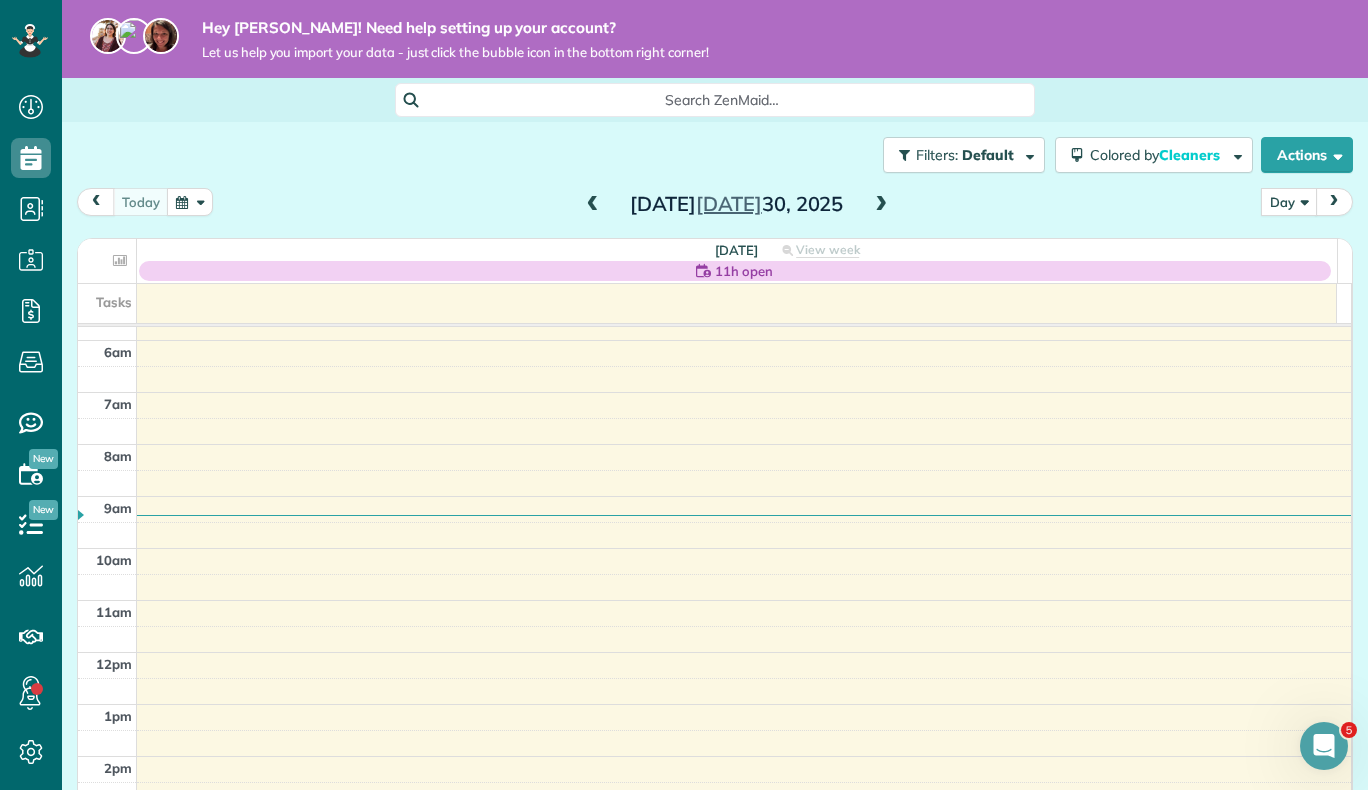 click on "Day" at bounding box center [1289, 201] 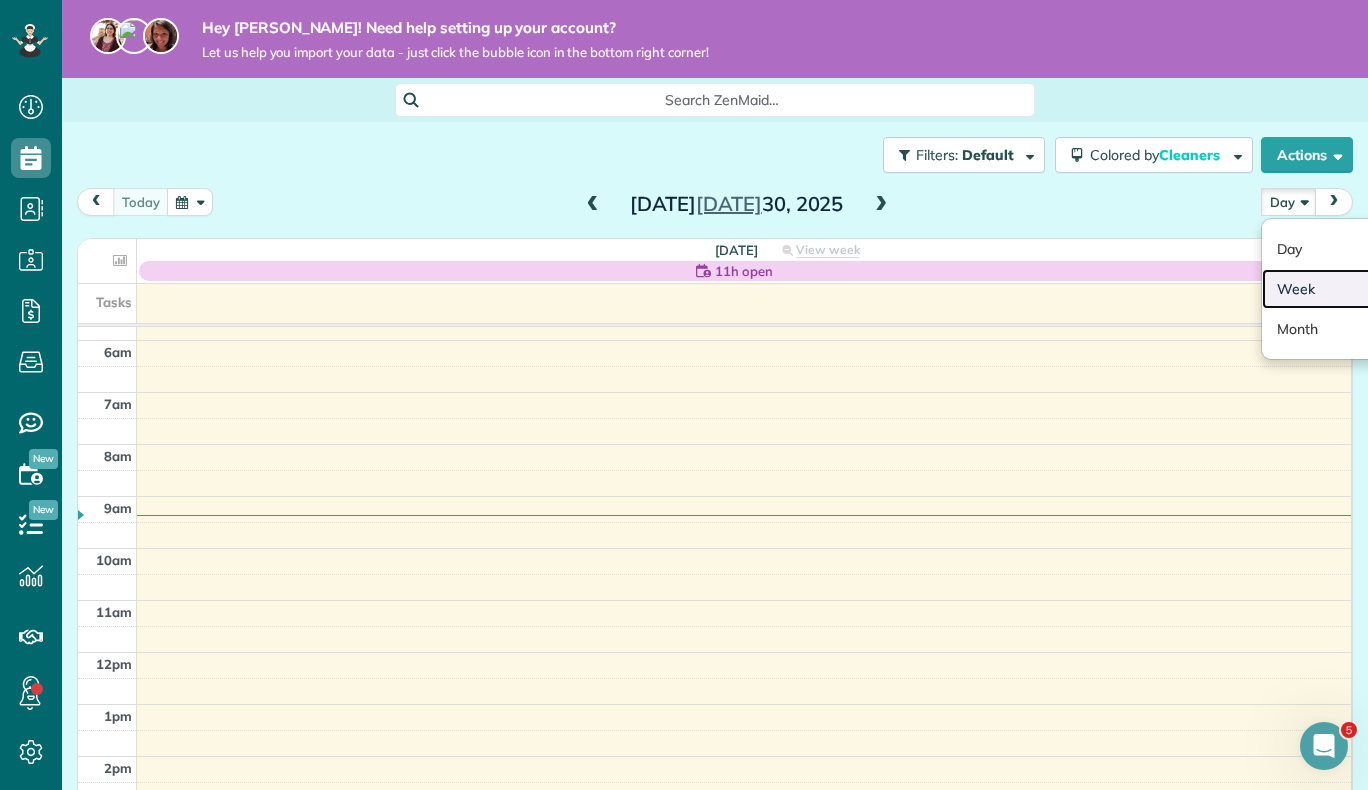 click on "Week" at bounding box center [1341, 289] 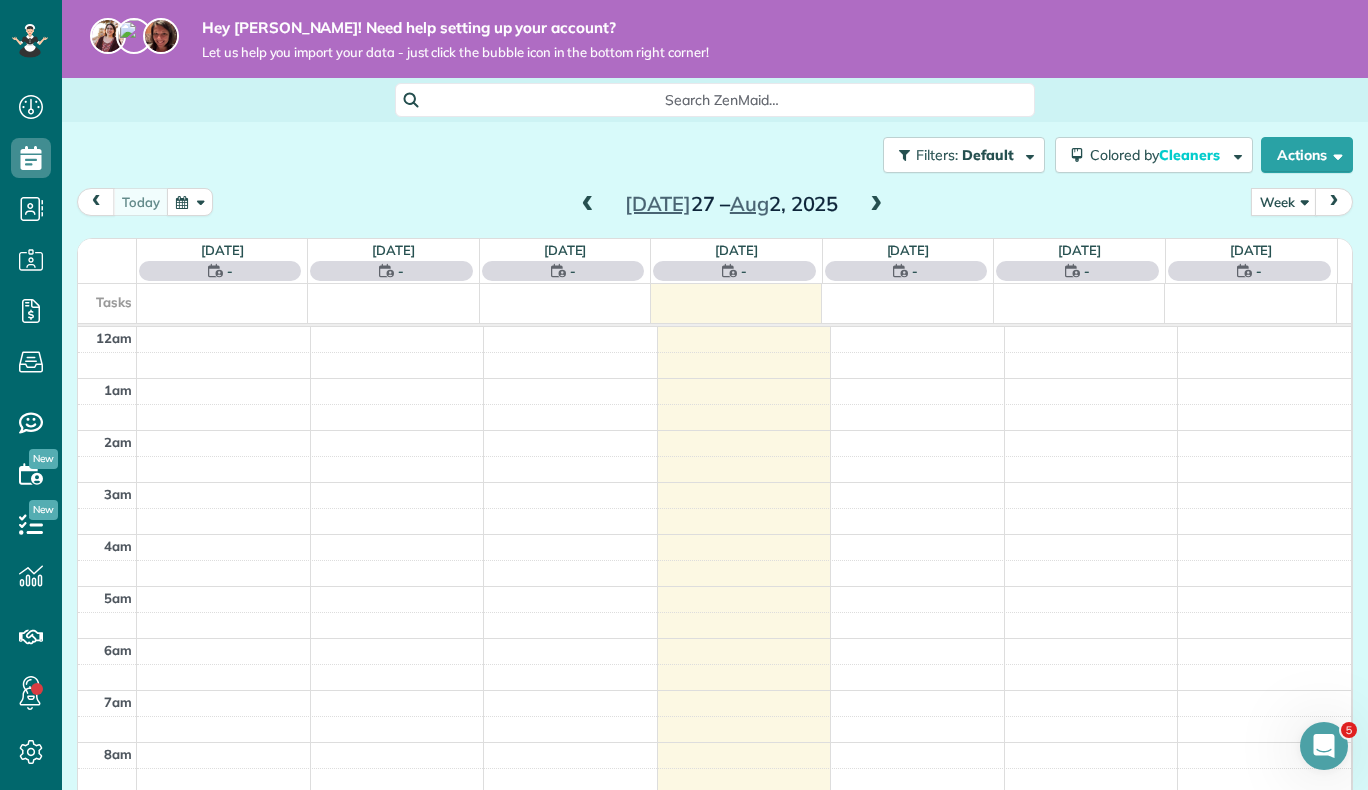 scroll, scrollTop: 365, scrollLeft: 0, axis: vertical 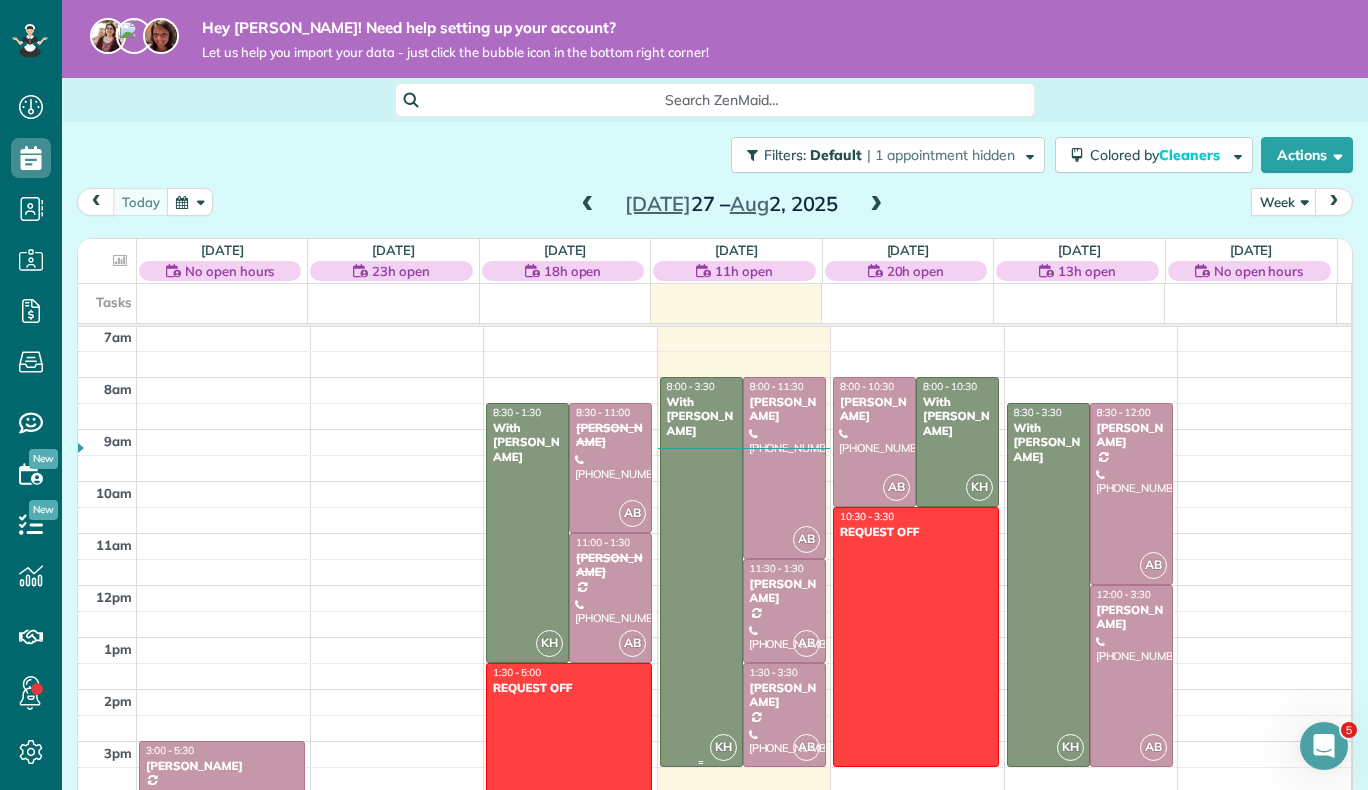 click at bounding box center (701, 572) 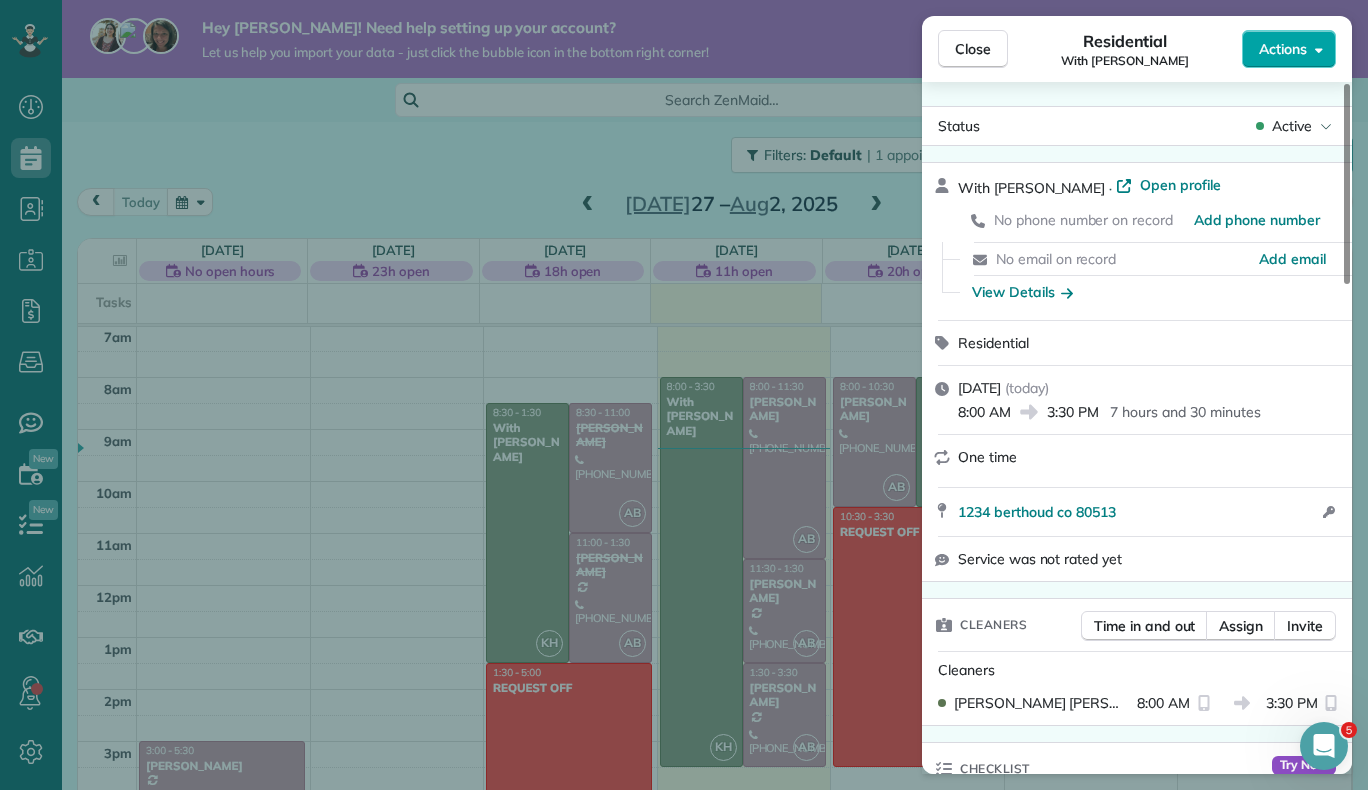 click on "Actions" at bounding box center [1283, 49] 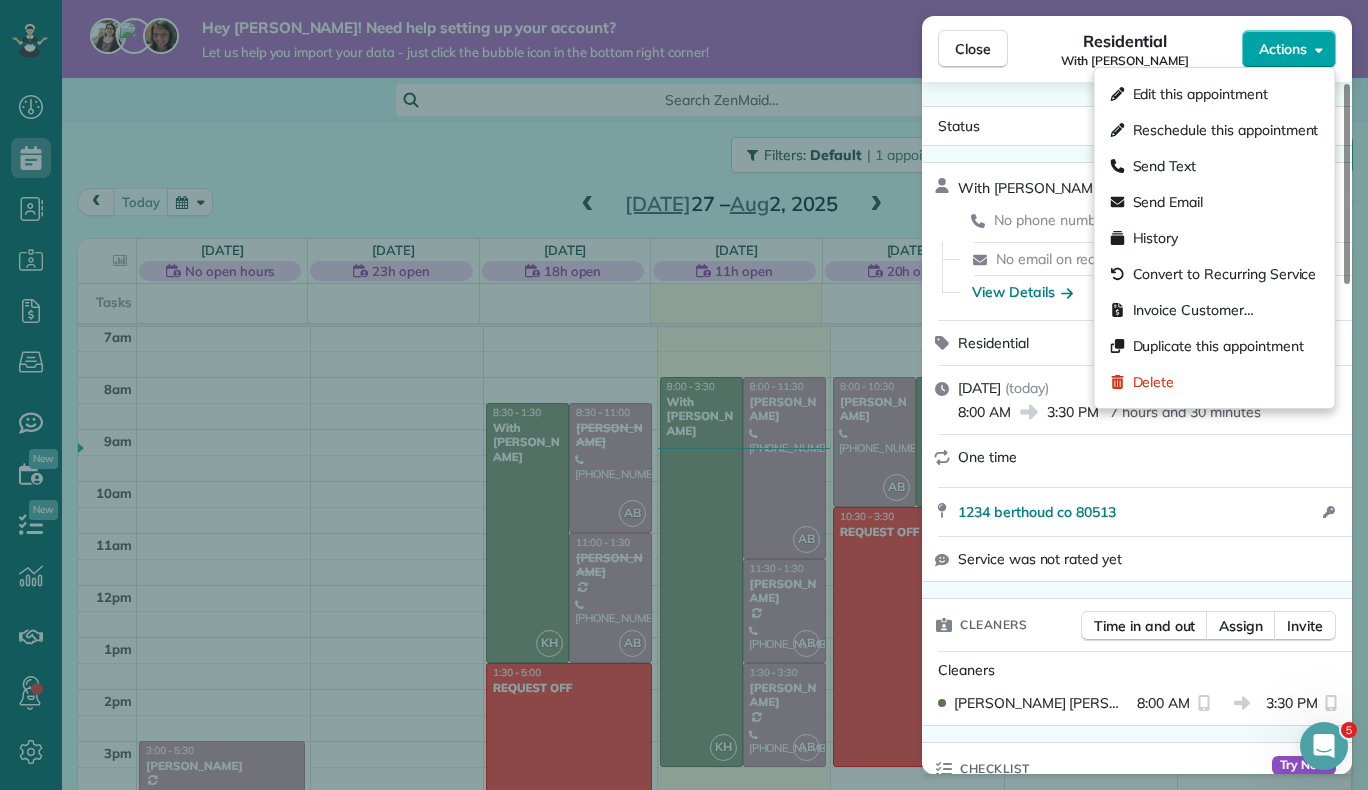 click on "Actions" at bounding box center [1289, 49] 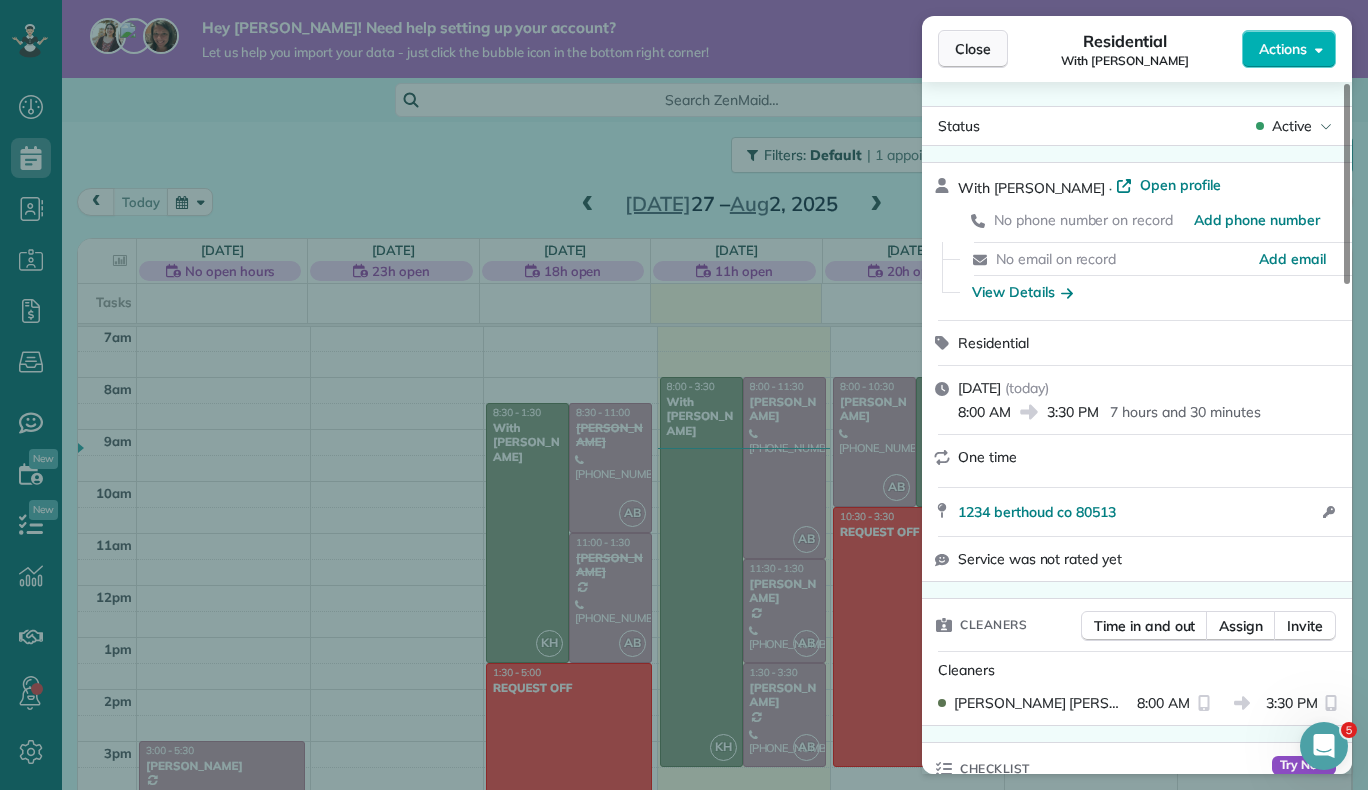 click on "Close" at bounding box center (973, 49) 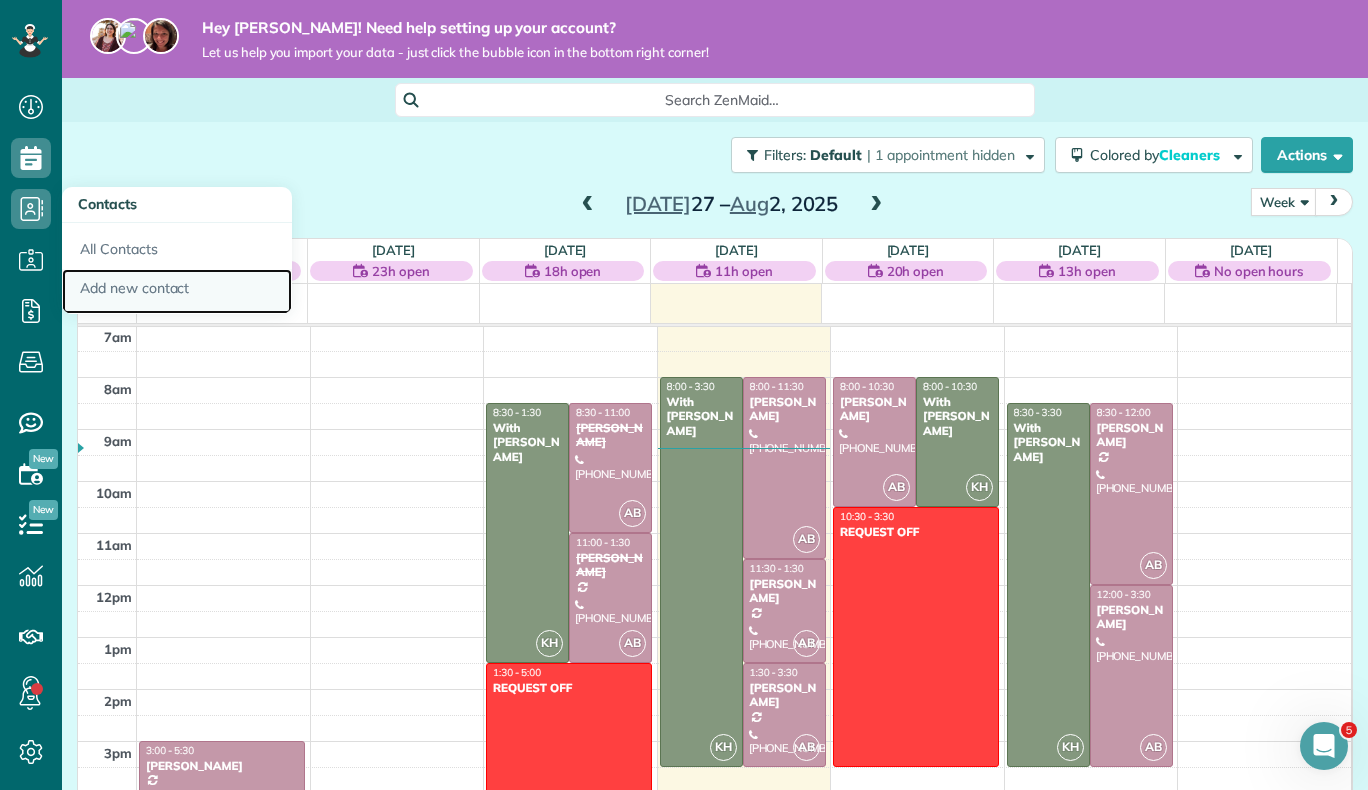 click on "Add new contact" at bounding box center [177, 292] 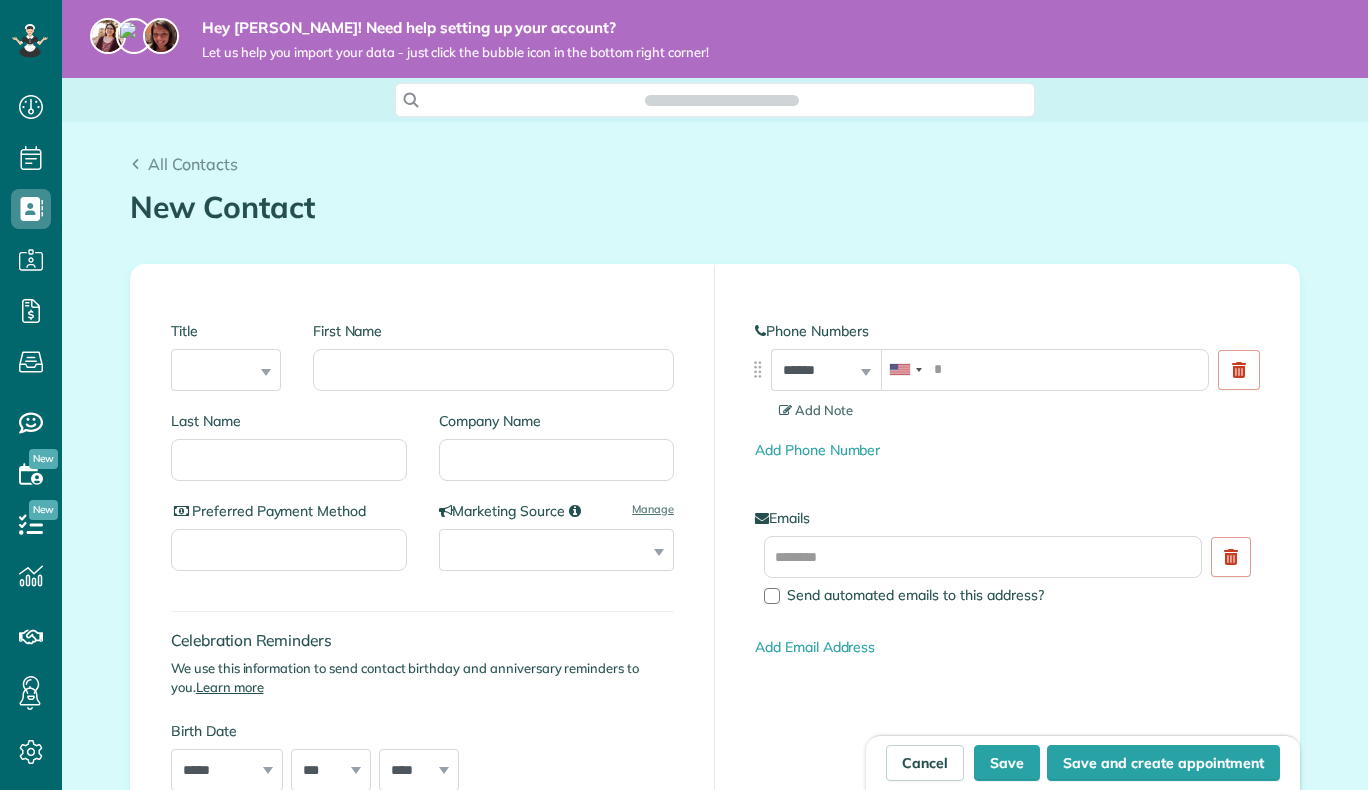 scroll, scrollTop: 0, scrollLeft: 0, axis: both 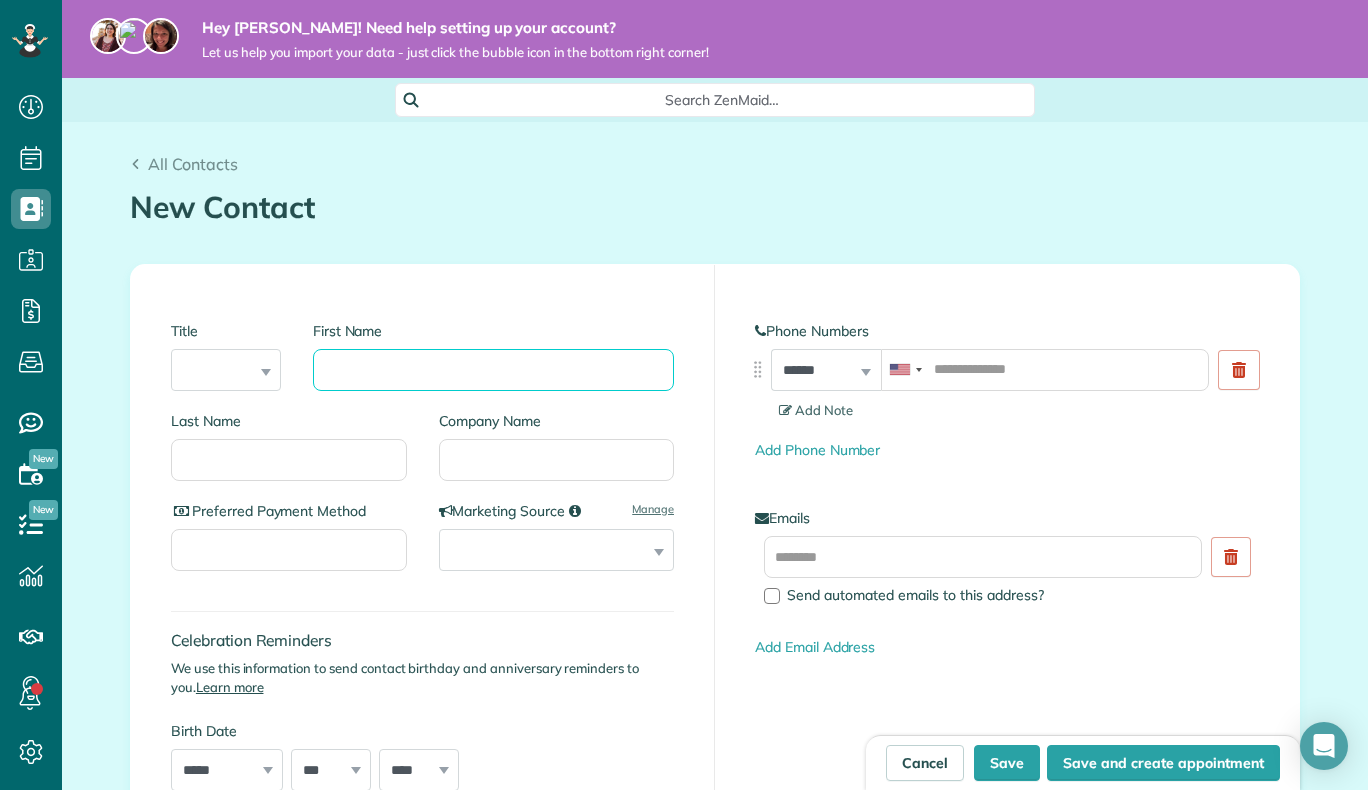 click on "First Name" at bounding box center (493, 370) 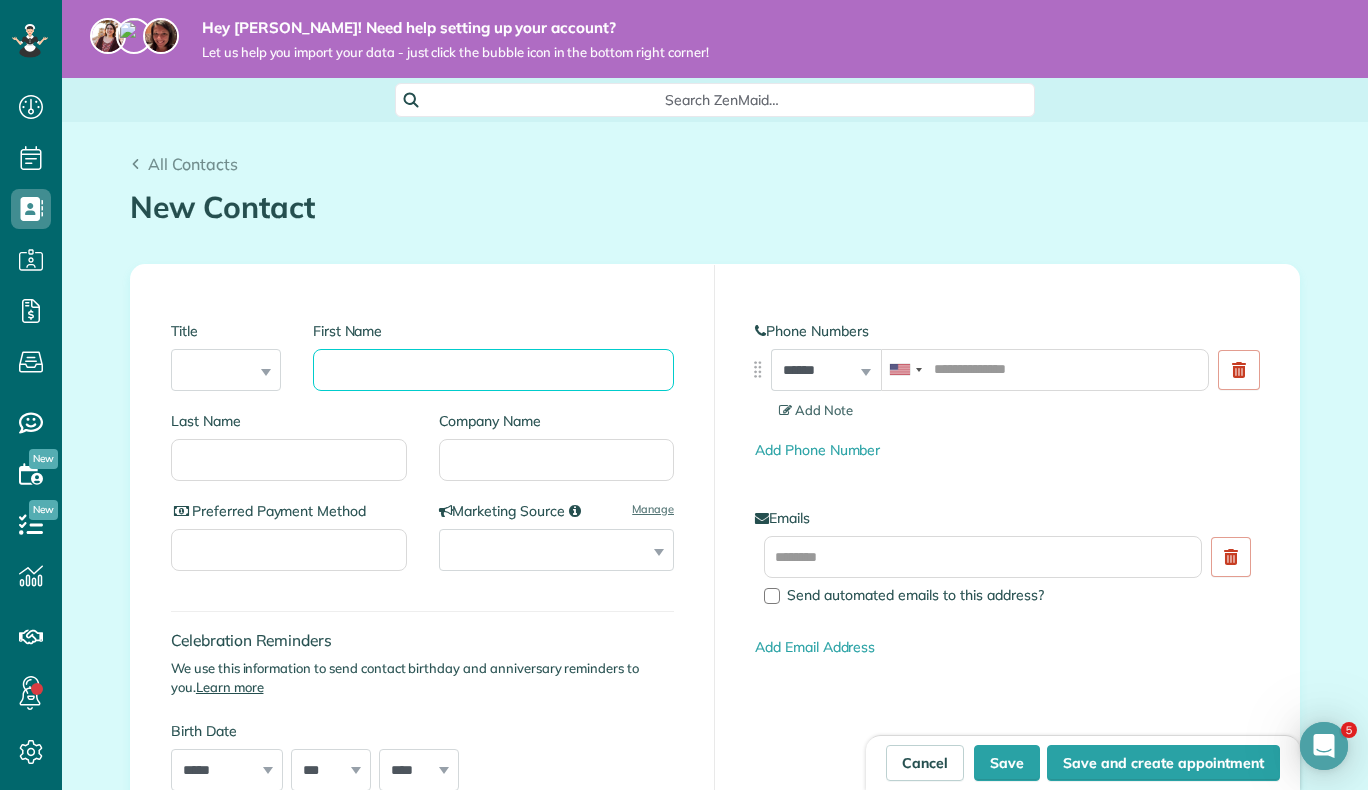 scroll, scrollTop: 0, scrollLeft: 0, axis: both 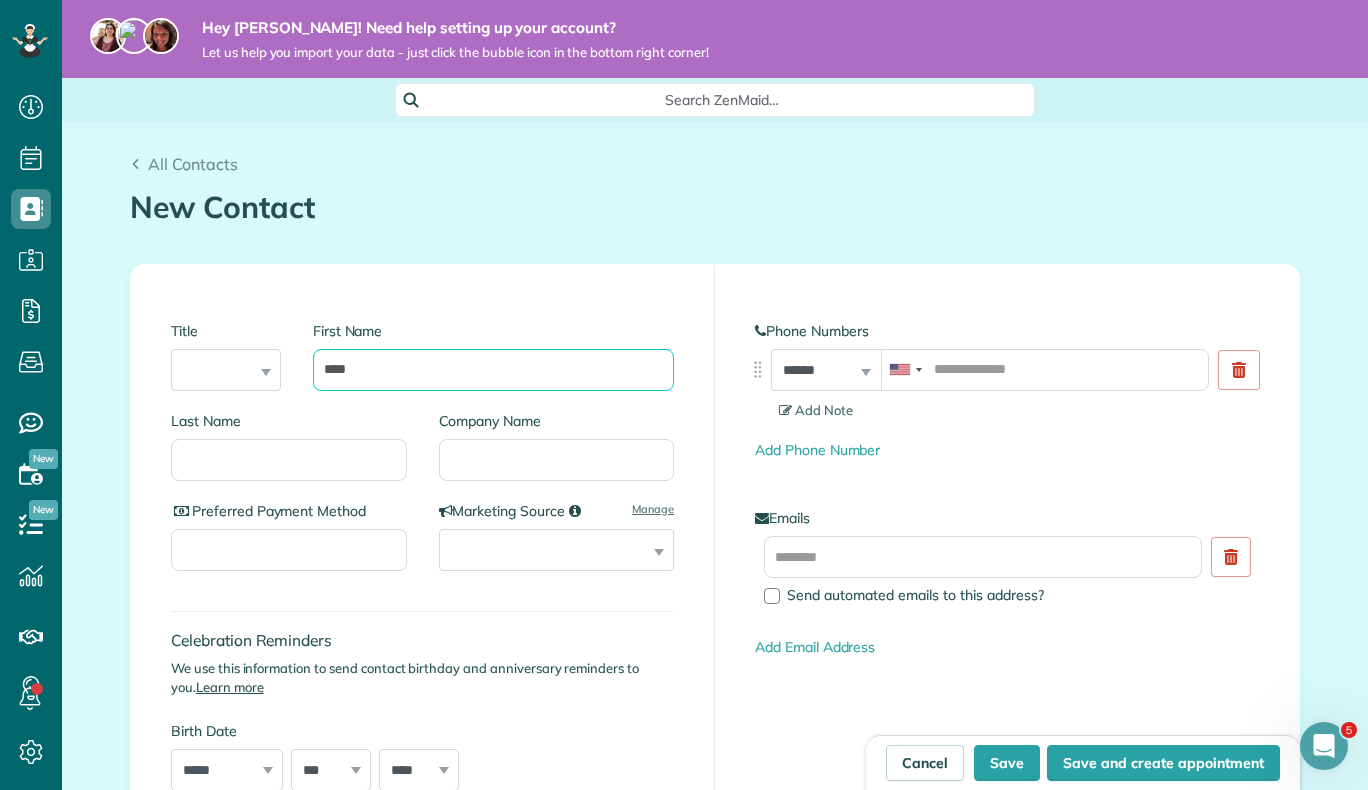 type on "****" 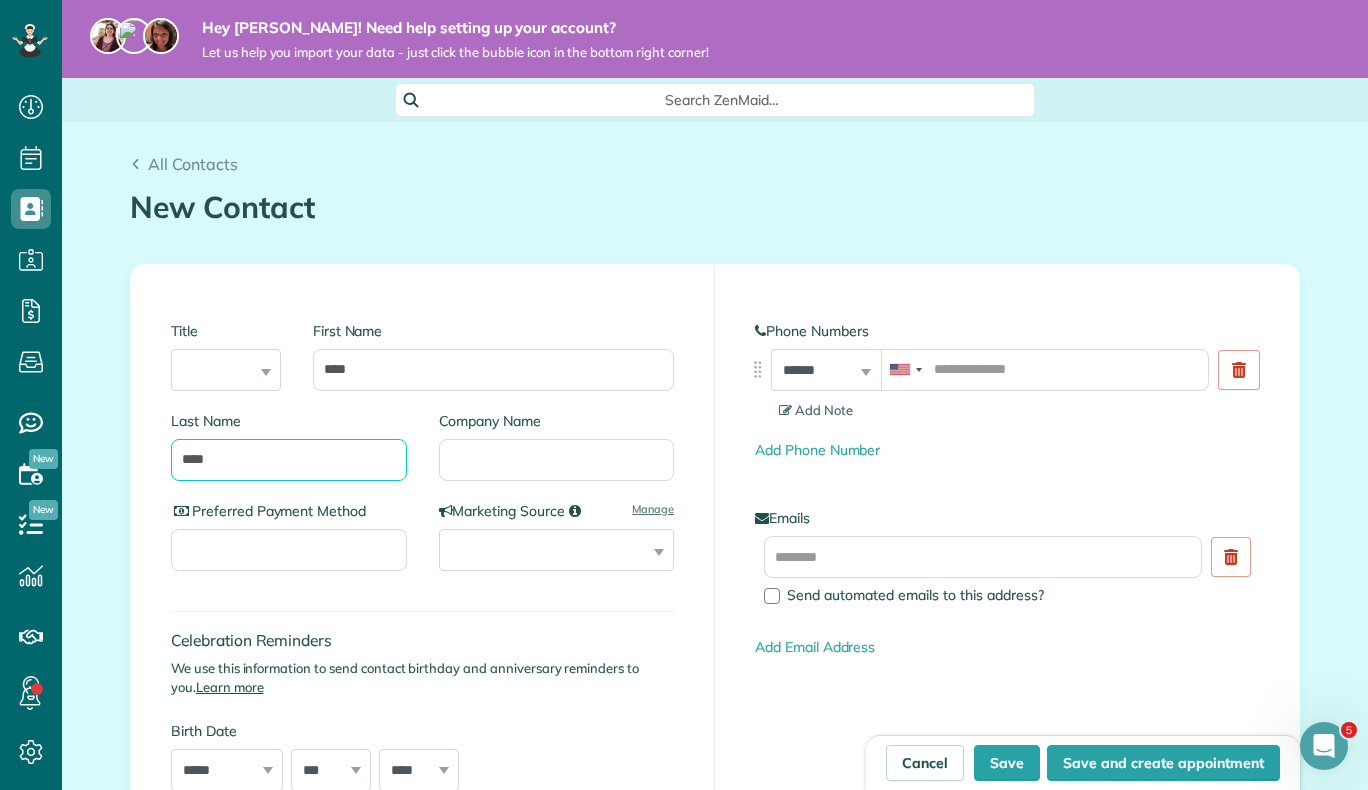 type on "****" 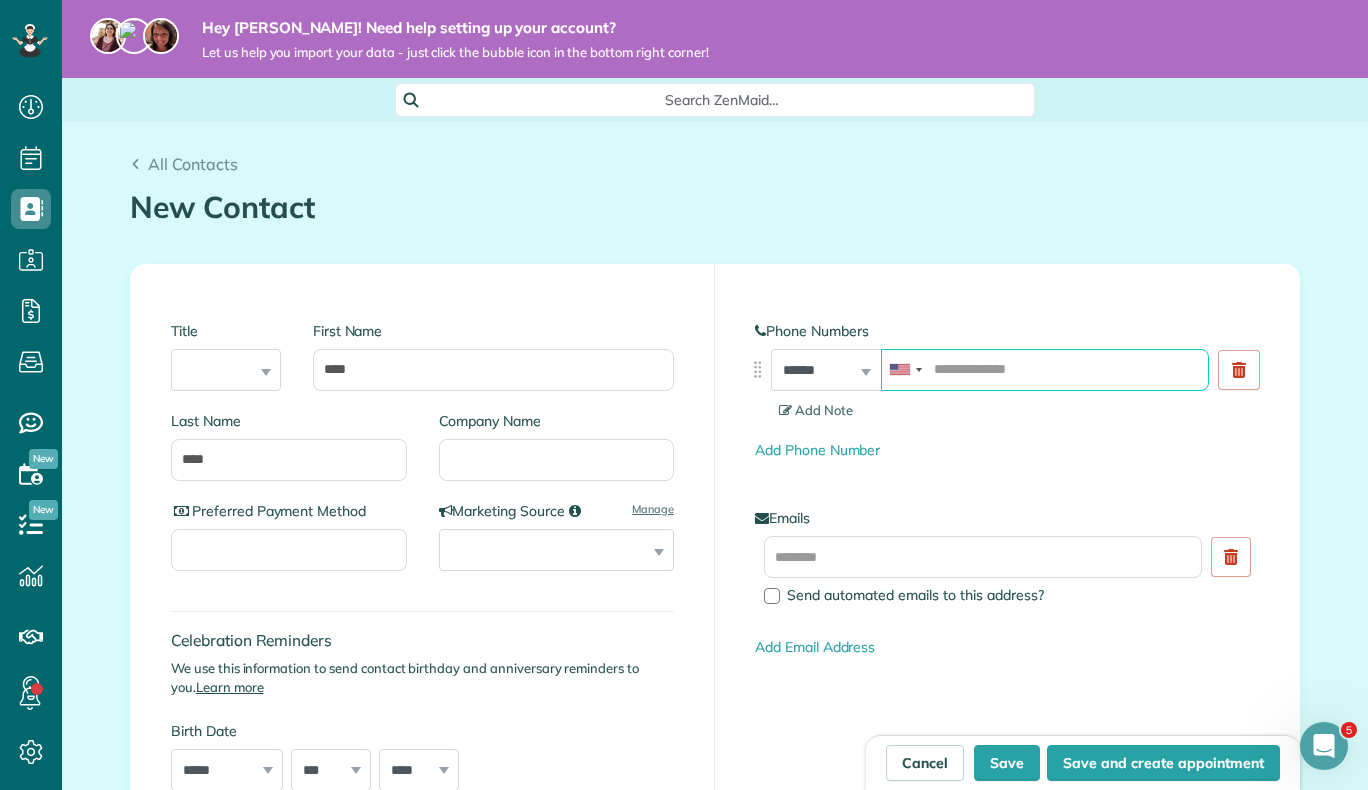 click at bounding box center (1045, 370) 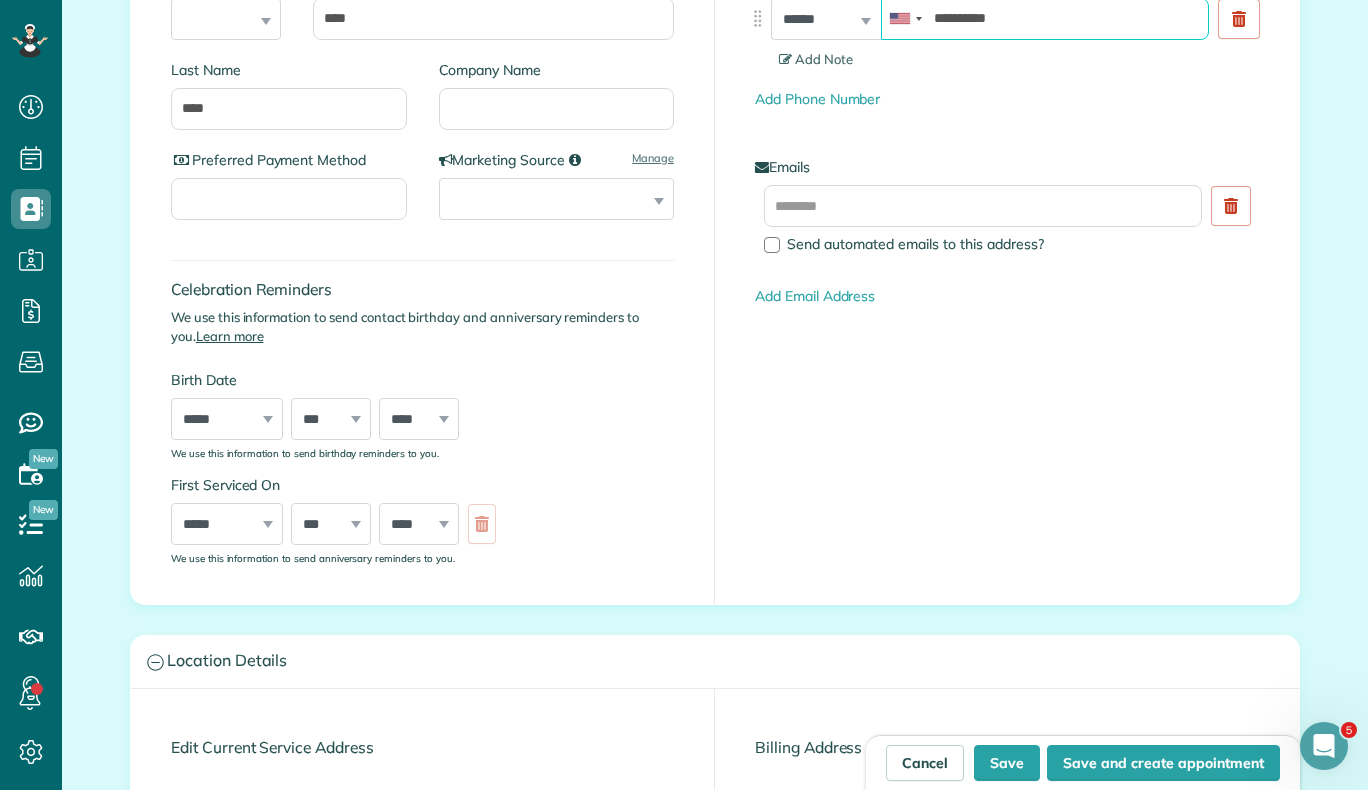 scroll, scrollTop: 352, scrollLeft: 0, axis: vertical 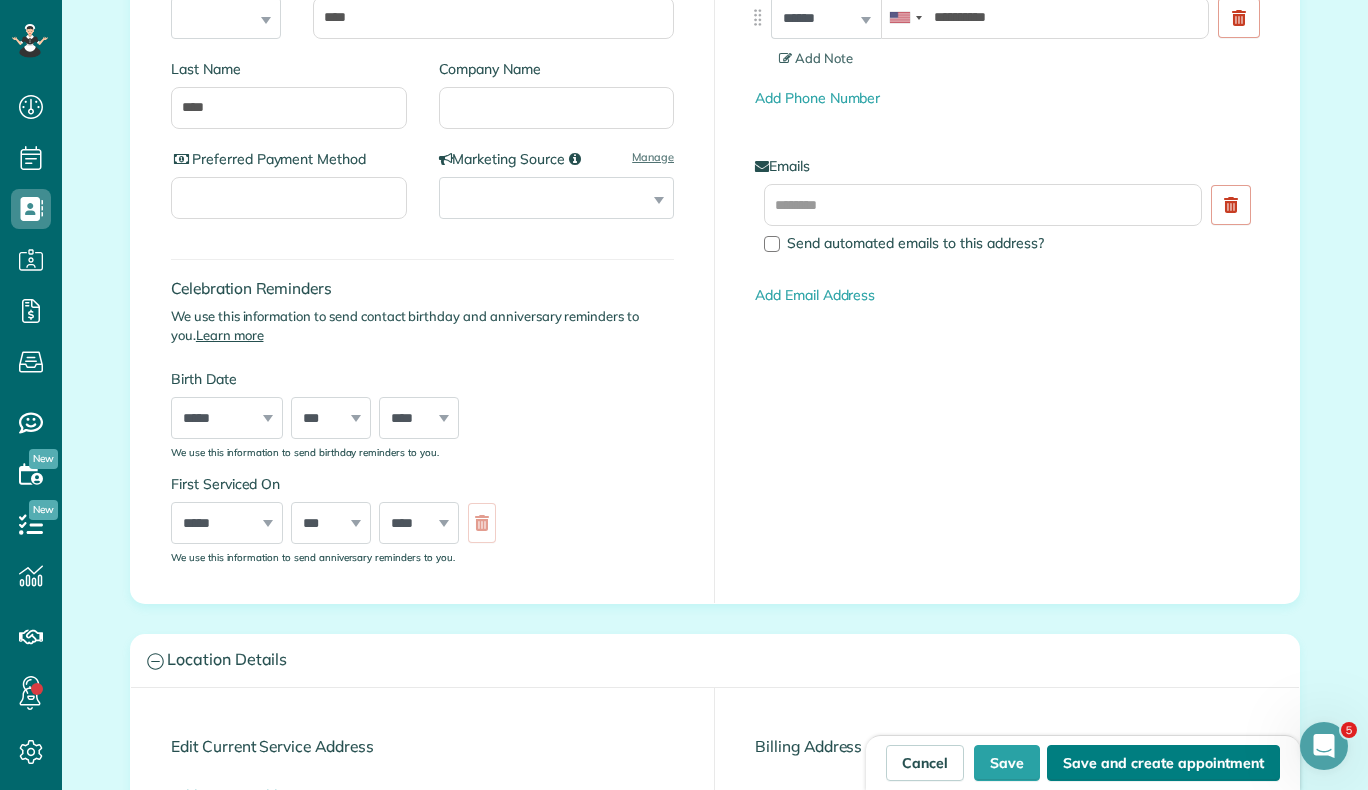 click on "Save and create appointment" at bounding box center [1163, 763] 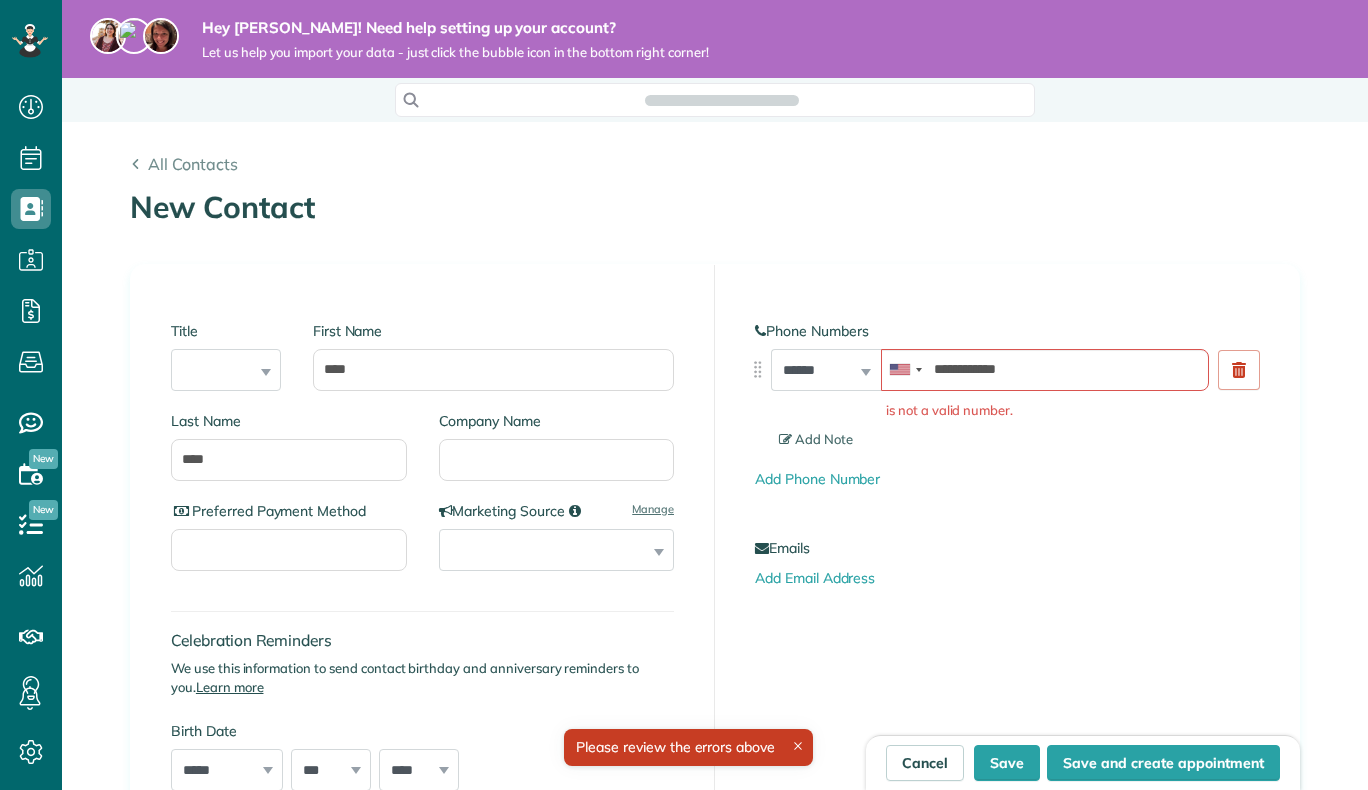 scroll, scrollTop: 0, scrollLeft: 0, axis: both 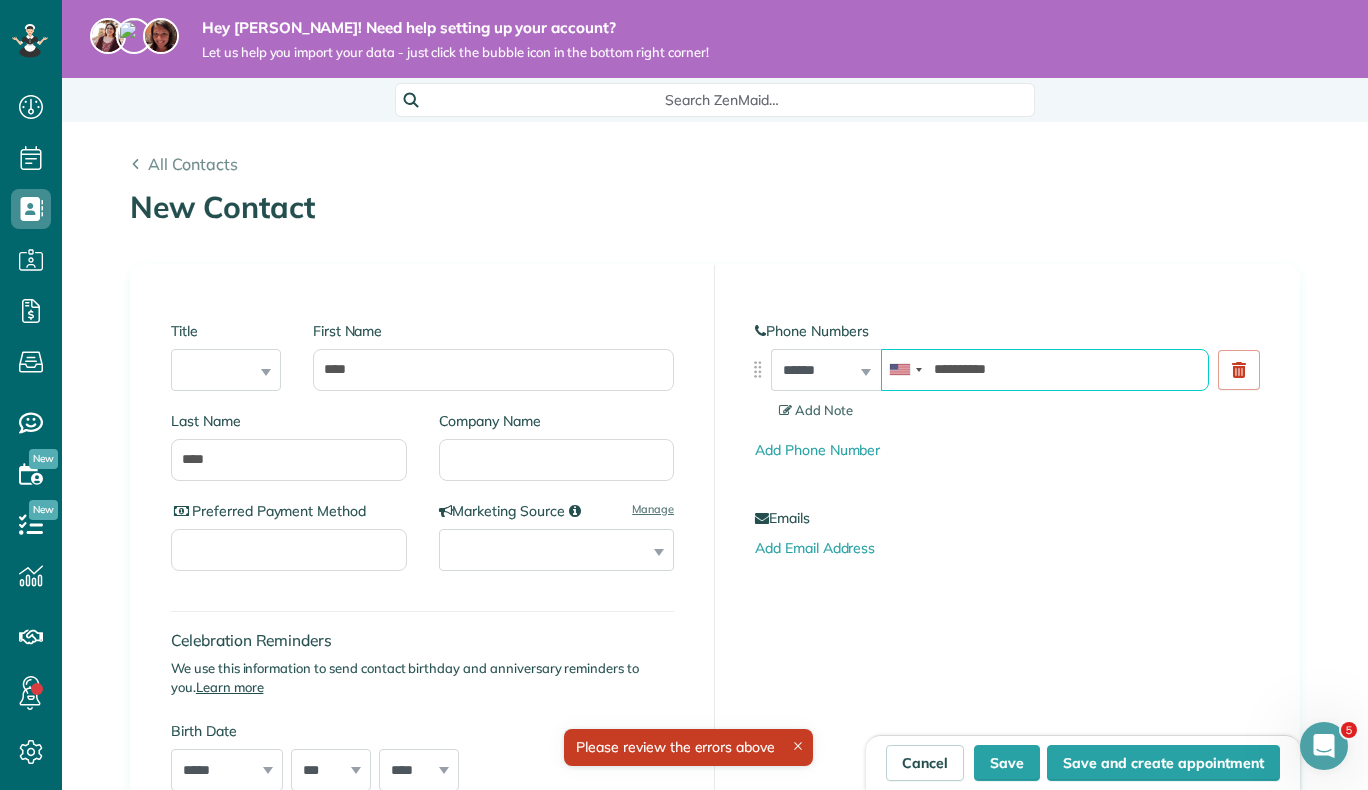 drag, startPoint x: 1008, startPoint y: 366, endPoint x: 831, endPoint y: 371, distance: 177.0706 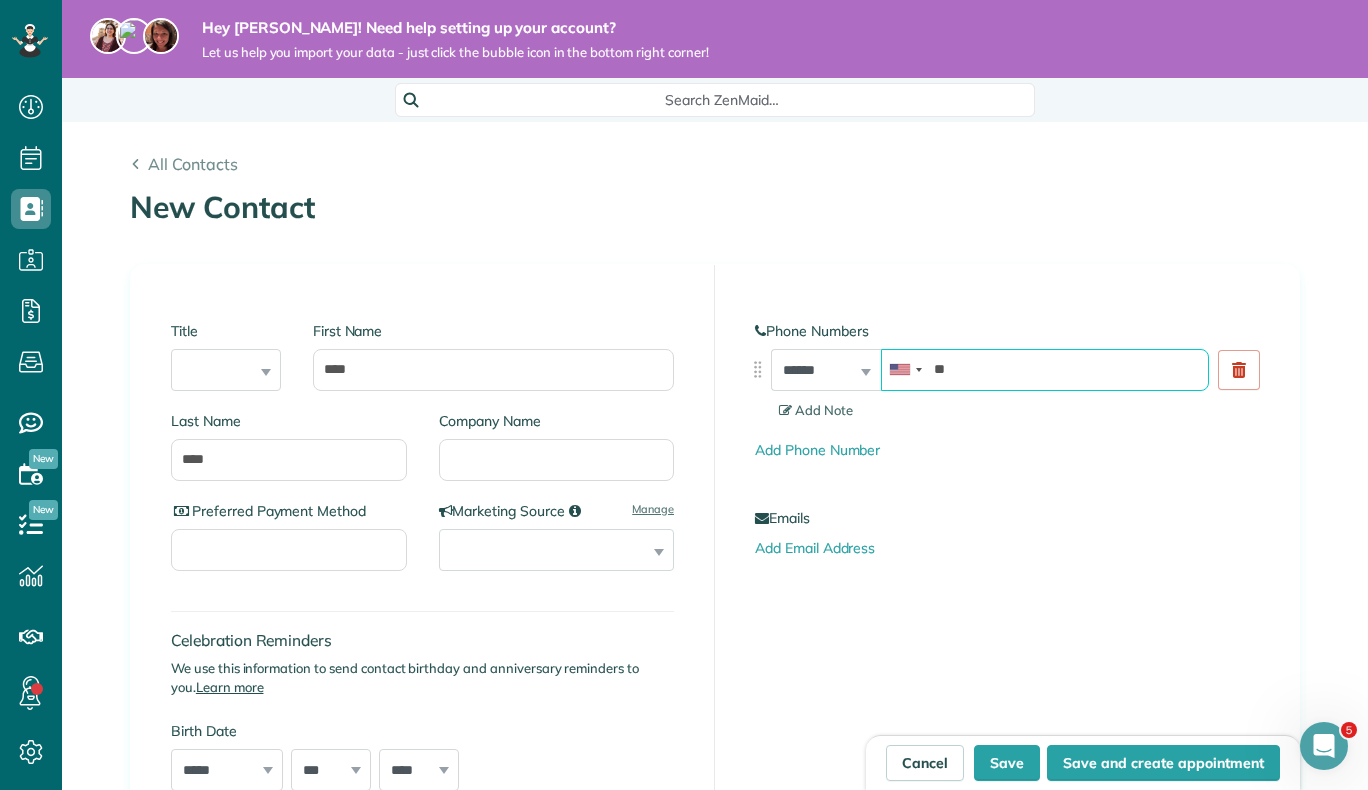 type on "*" 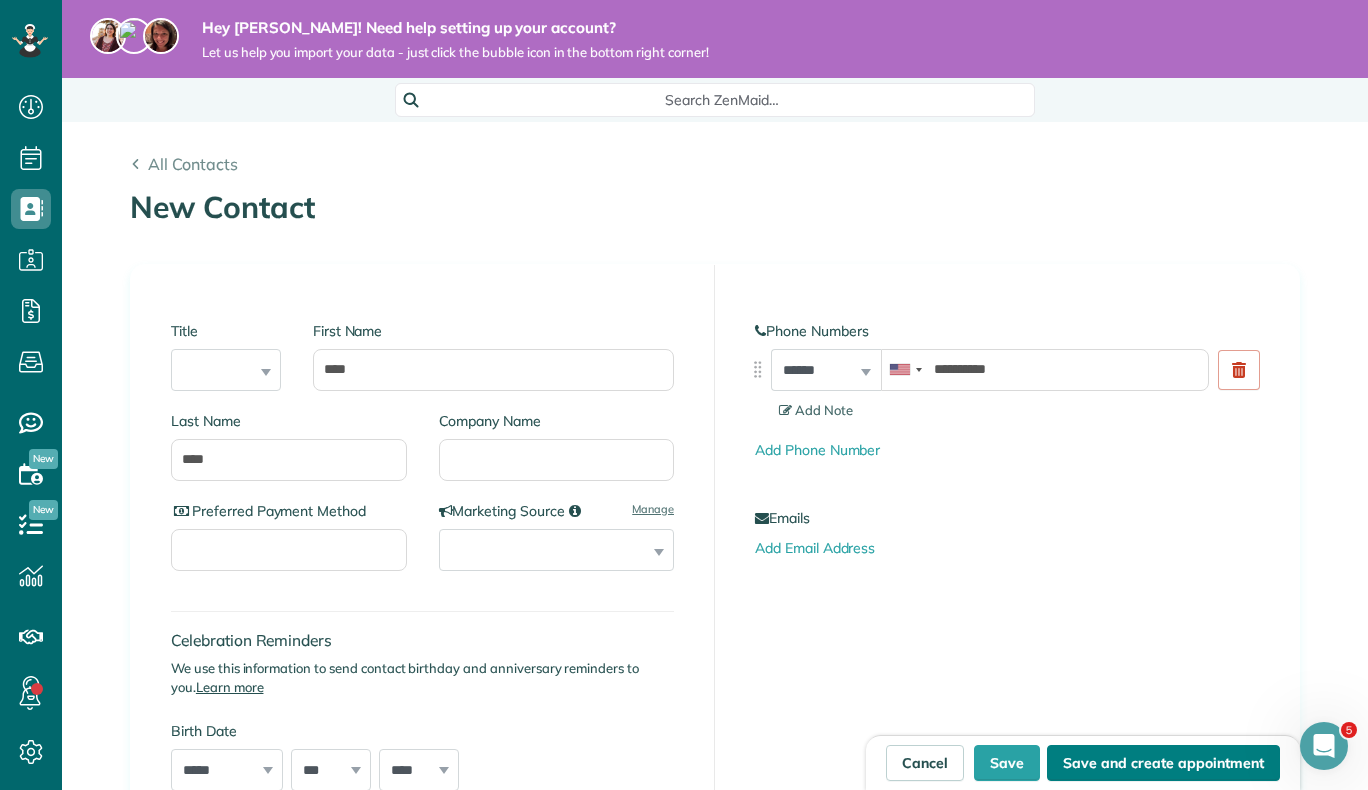 click on "Save and create appointment" at bounding box center [1163, 763] 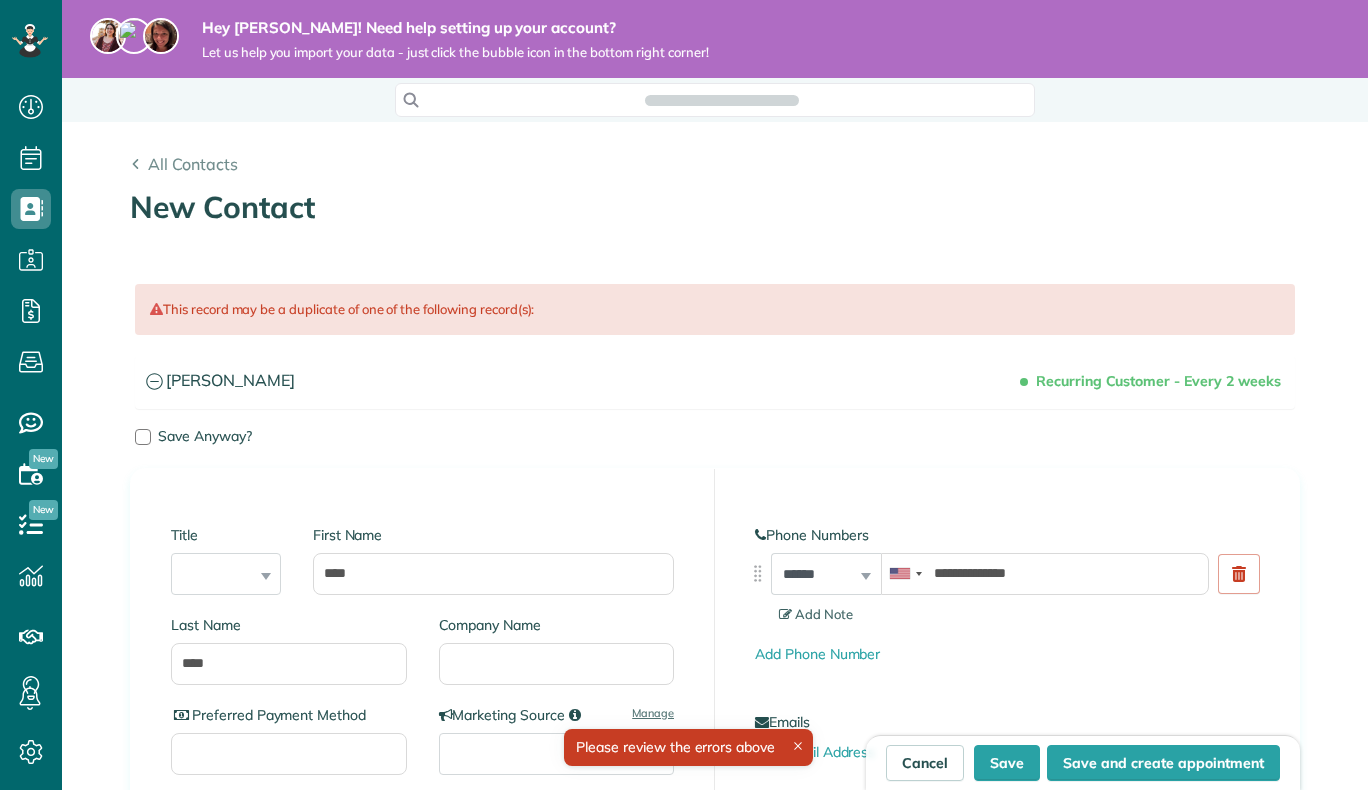 scroll, scrollTop: 0, scrollLeft: 0, axis: both 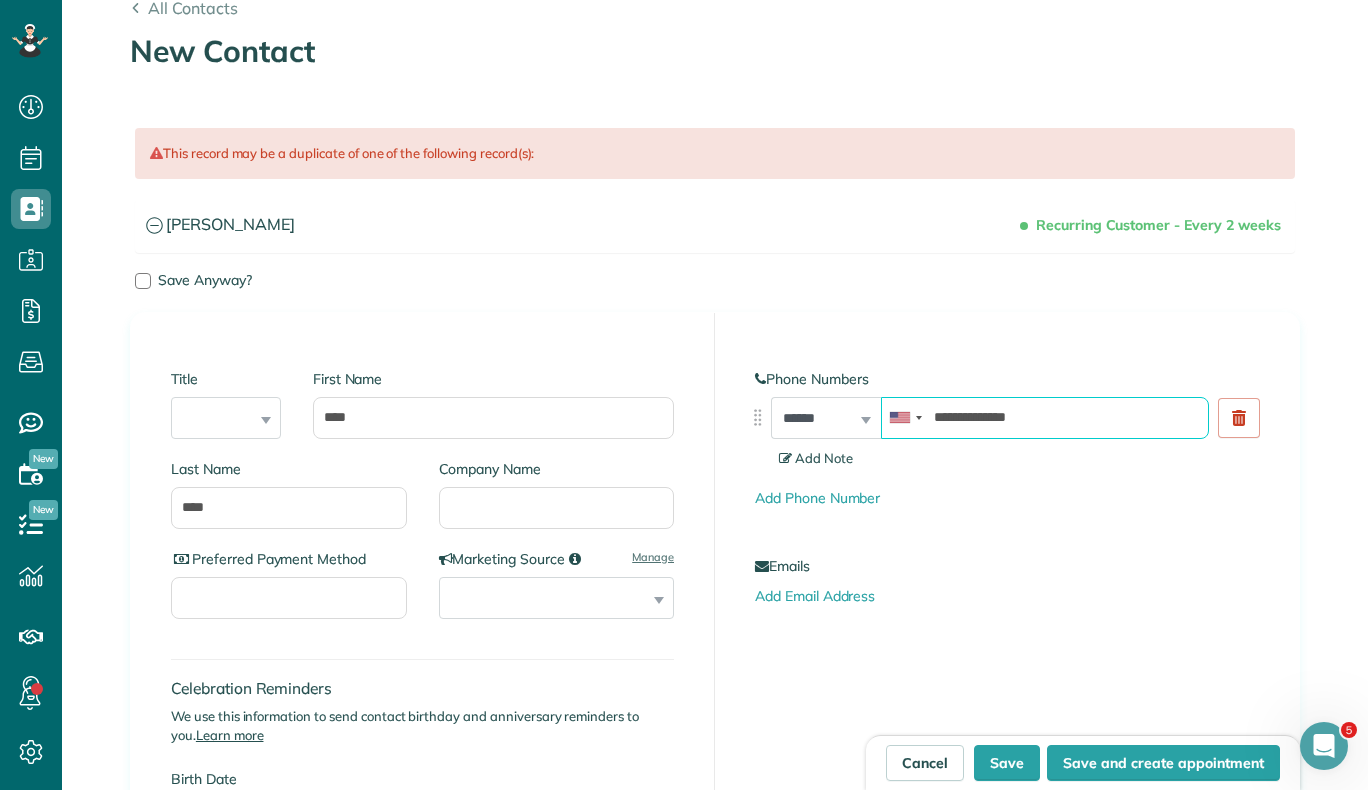 drag, startPoint x: 1100, startPoint y: 428, endPoint x: 832, endPoint y: 449, distance: 268.8215 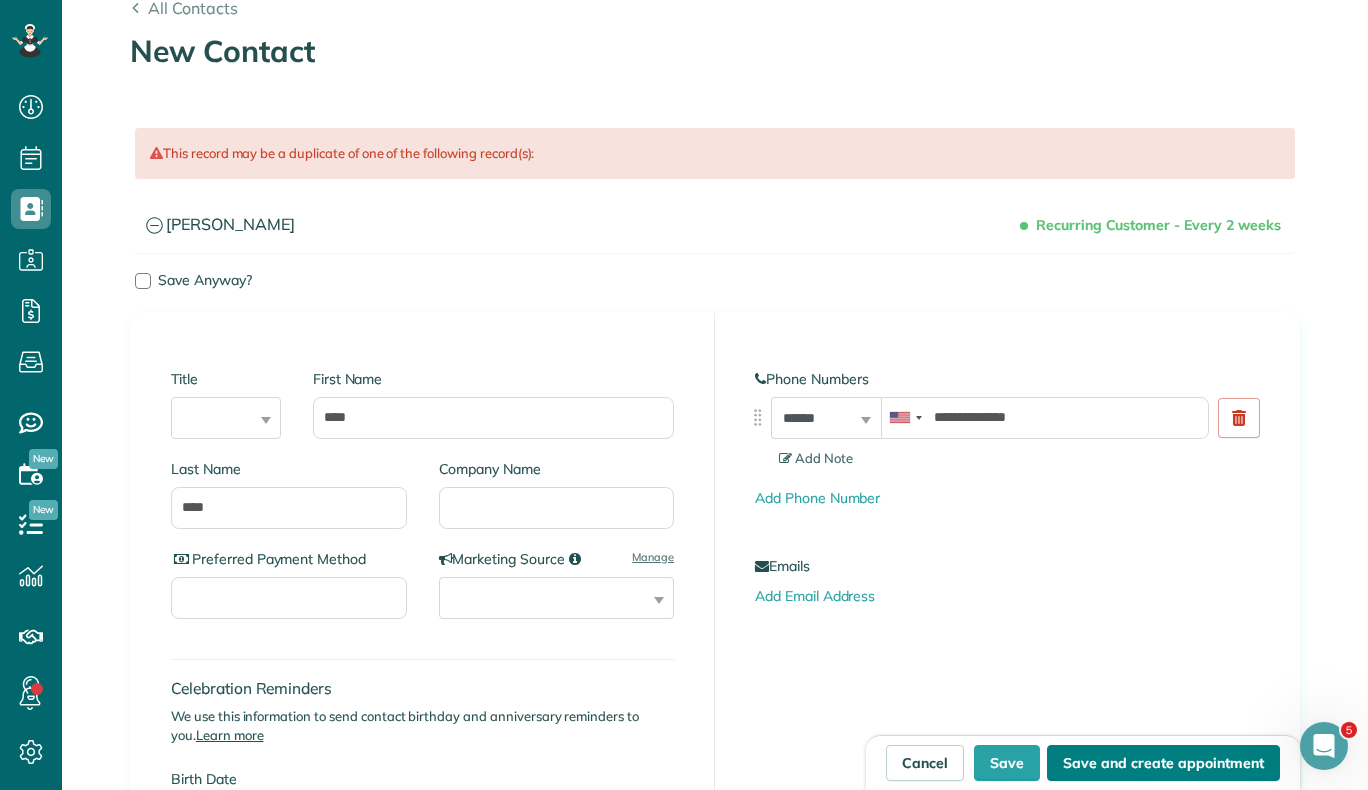 click on "Save and create appointment" at bounding box center (1163, 763) 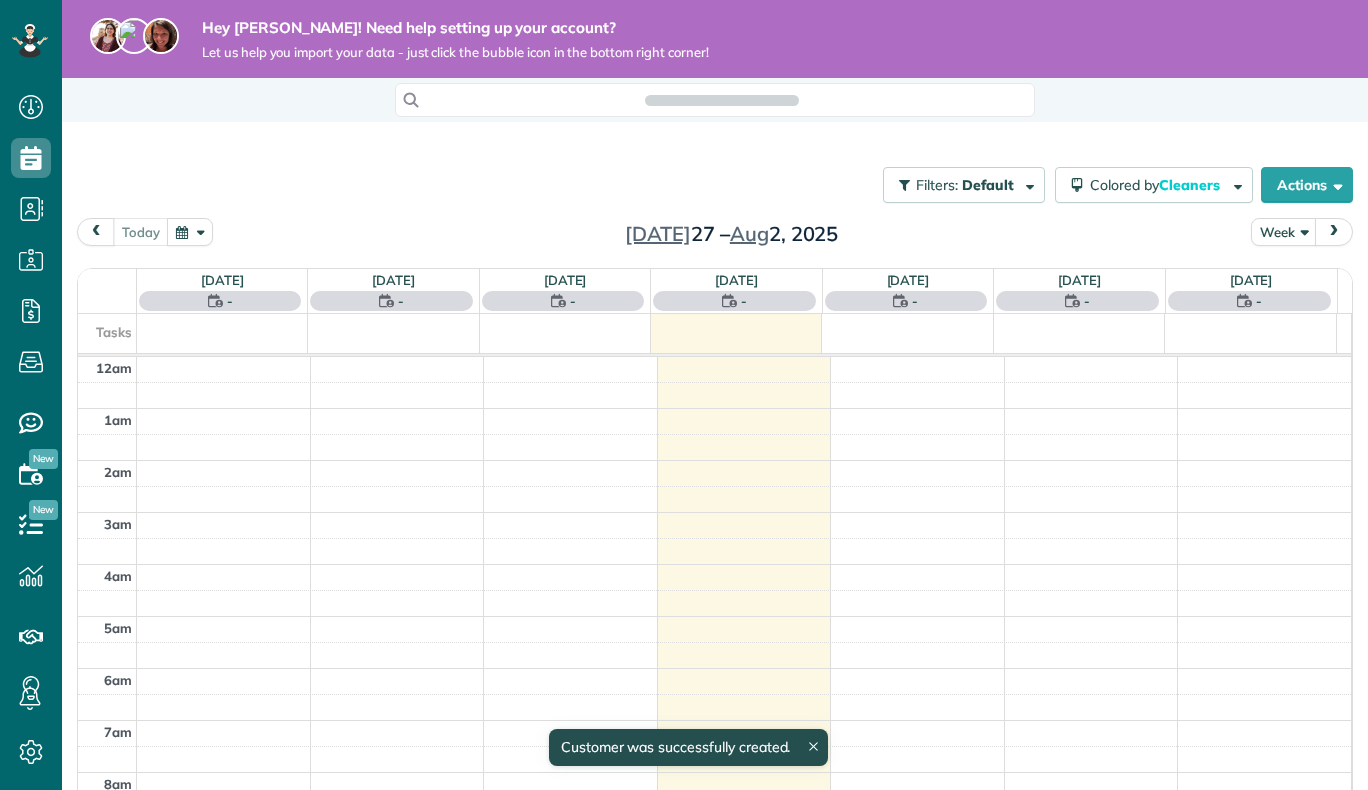 scroll, scrollTop: 0, scrollLeft: 0, axis: both 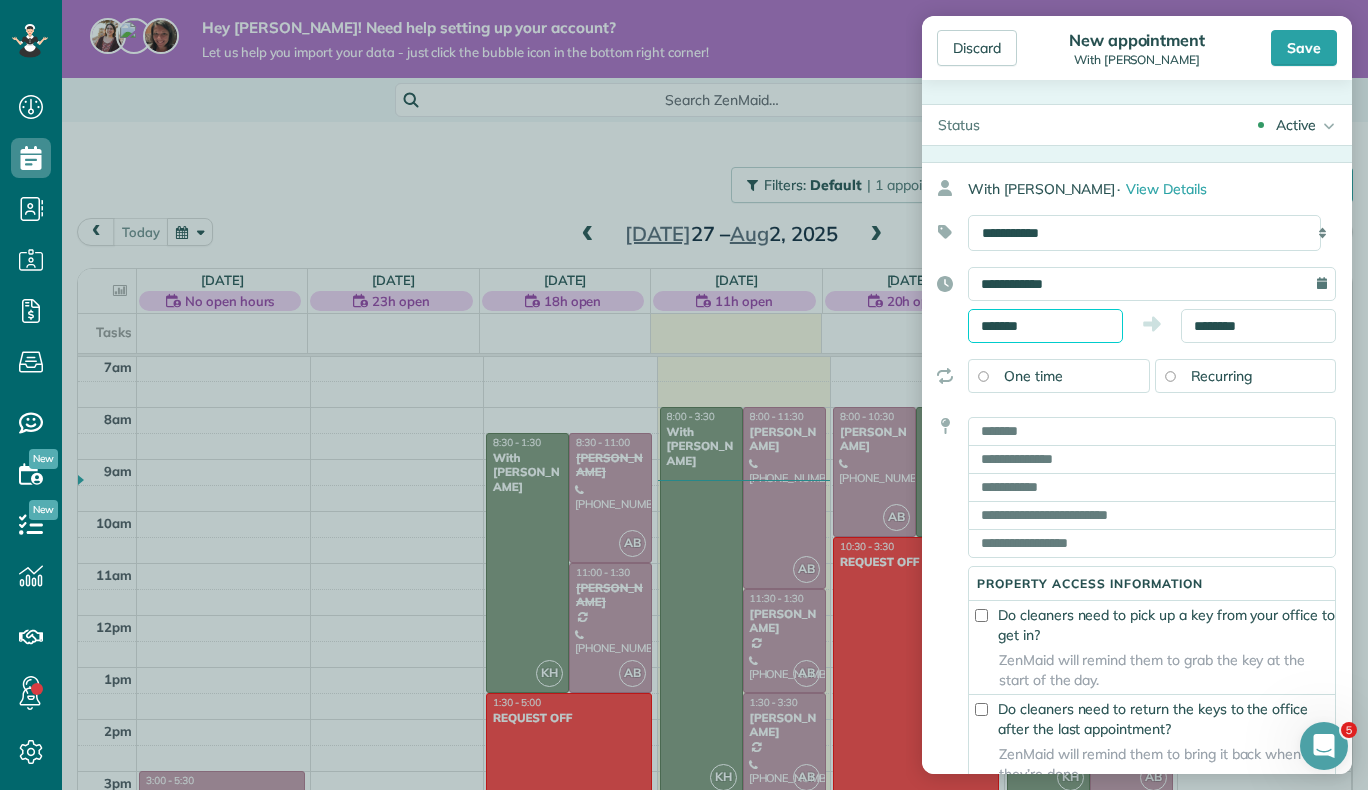 click on "*******" at bounding box center (1045, 326) 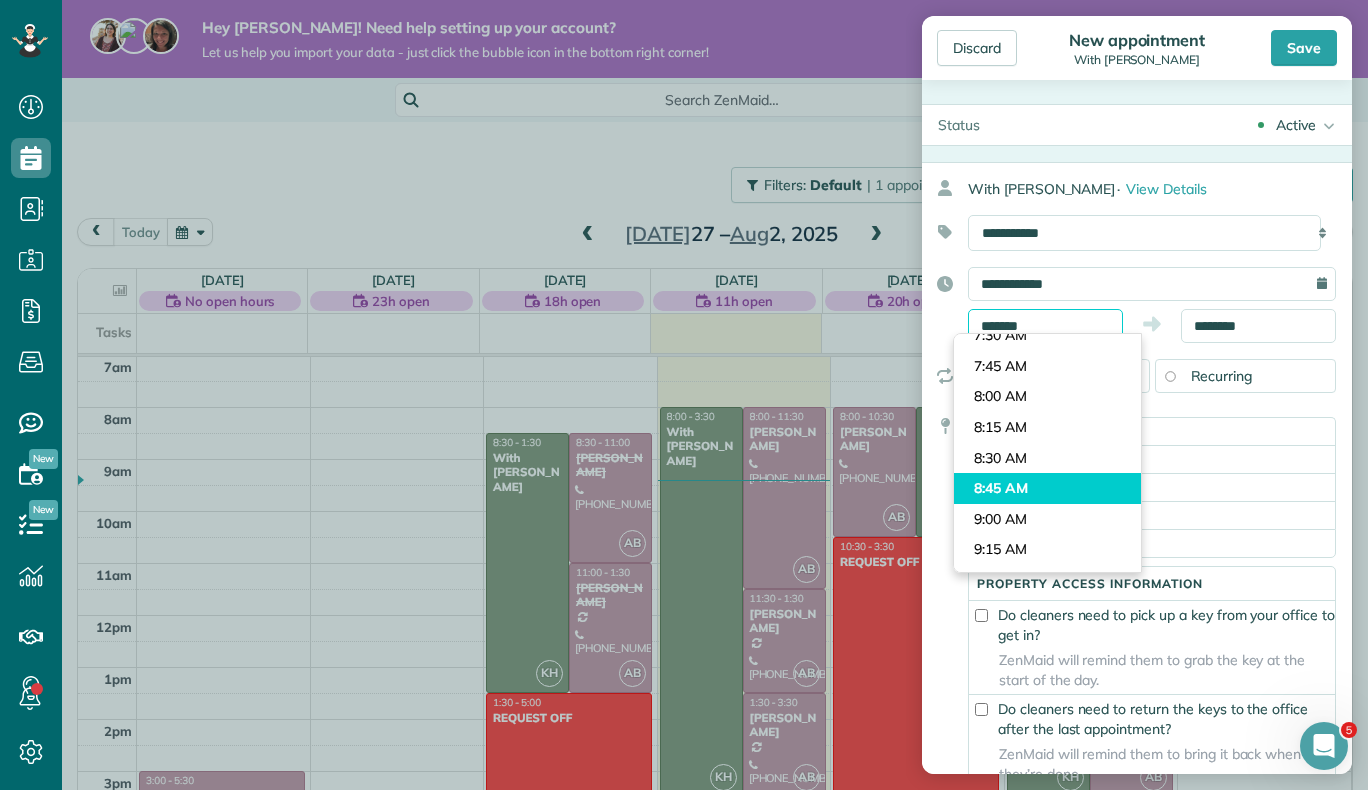 scroll, scrollTop: 898, scrollLeft: 0, axis: vertical 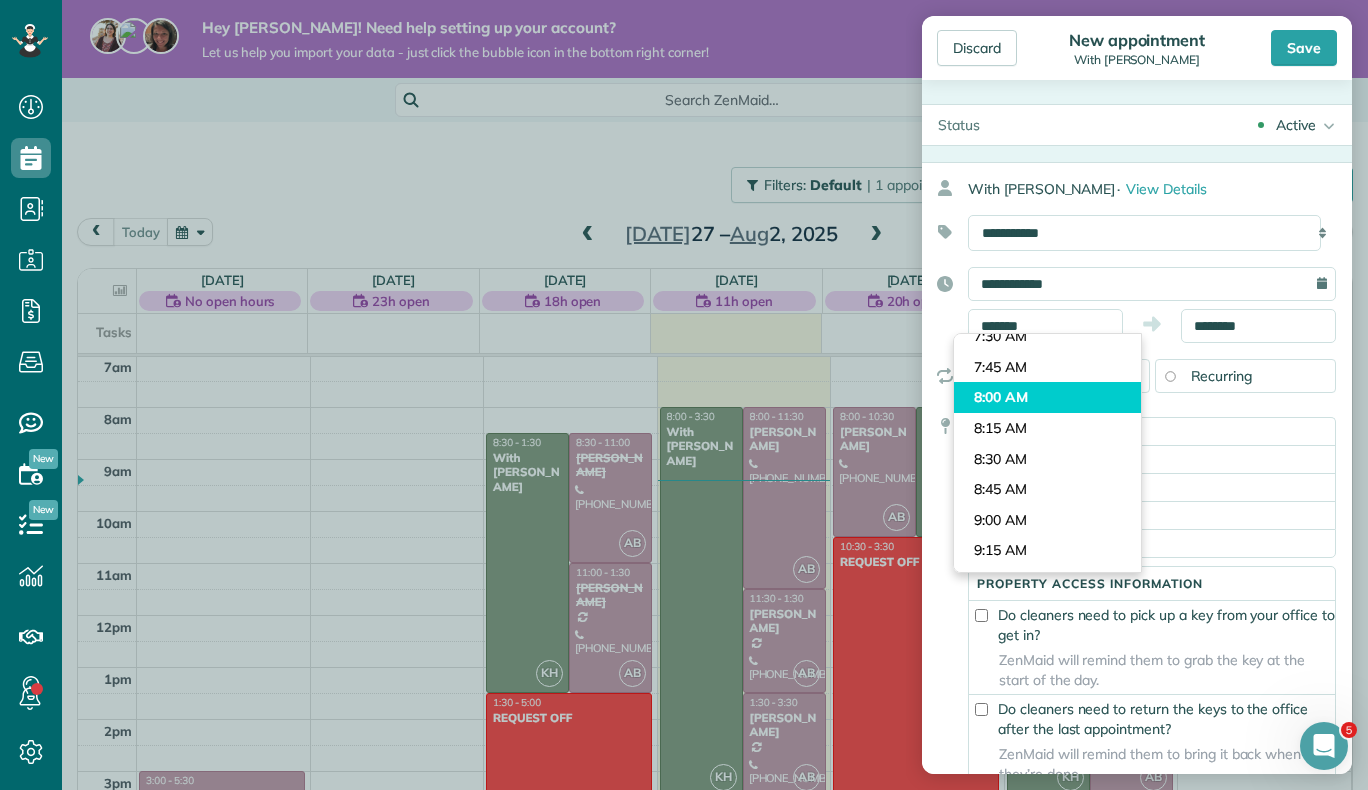 type on "*******" 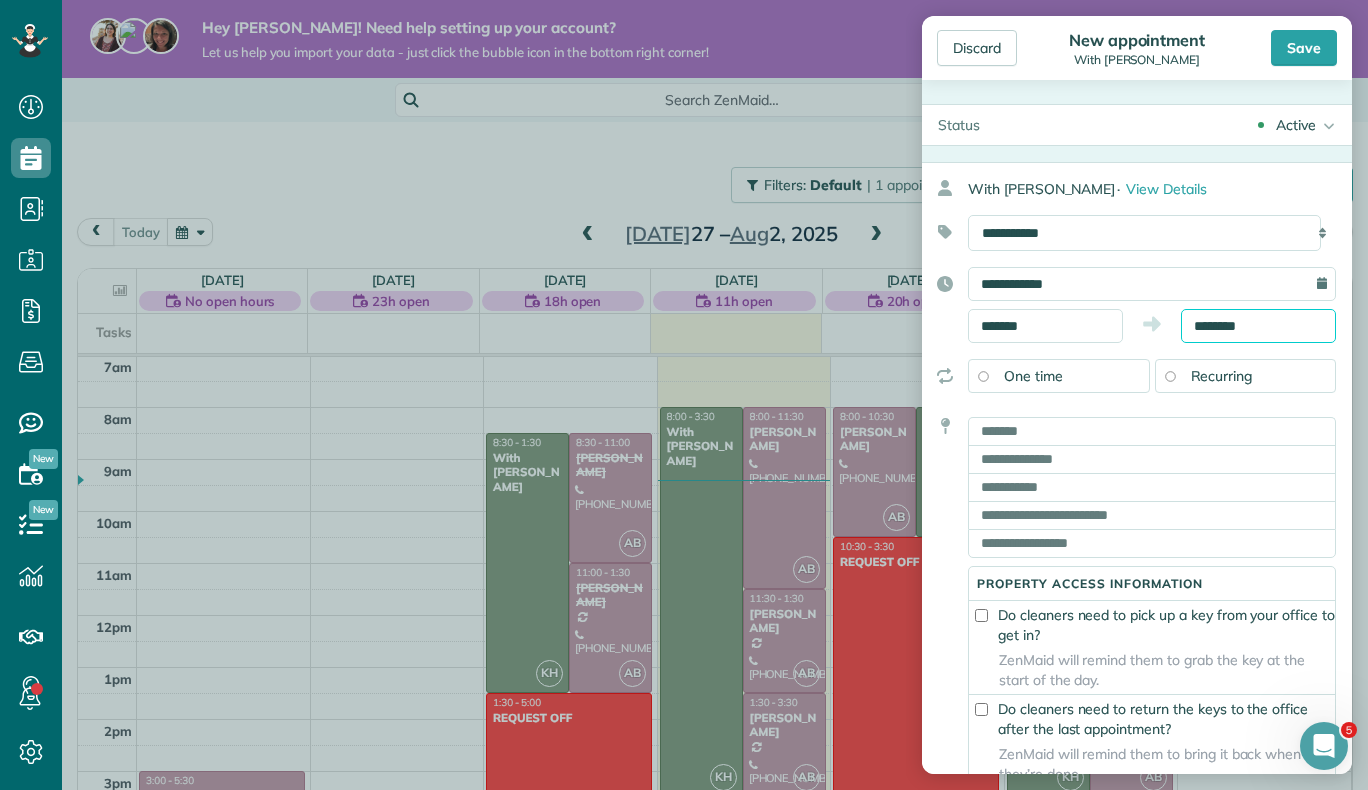 click on "********" at bounding box center [1258, 326] 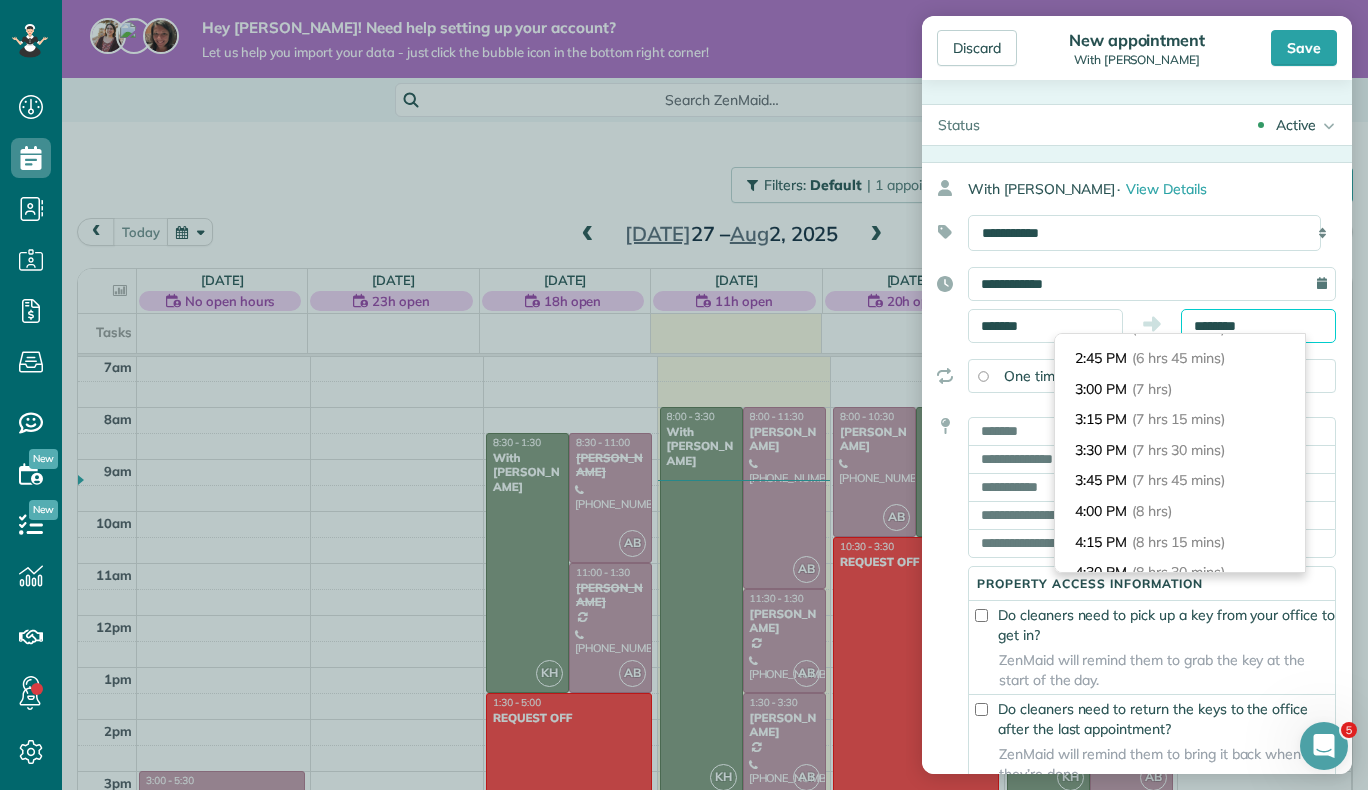 scroll, scrollTop: 816, scrollLeft: 0, axis: vertical 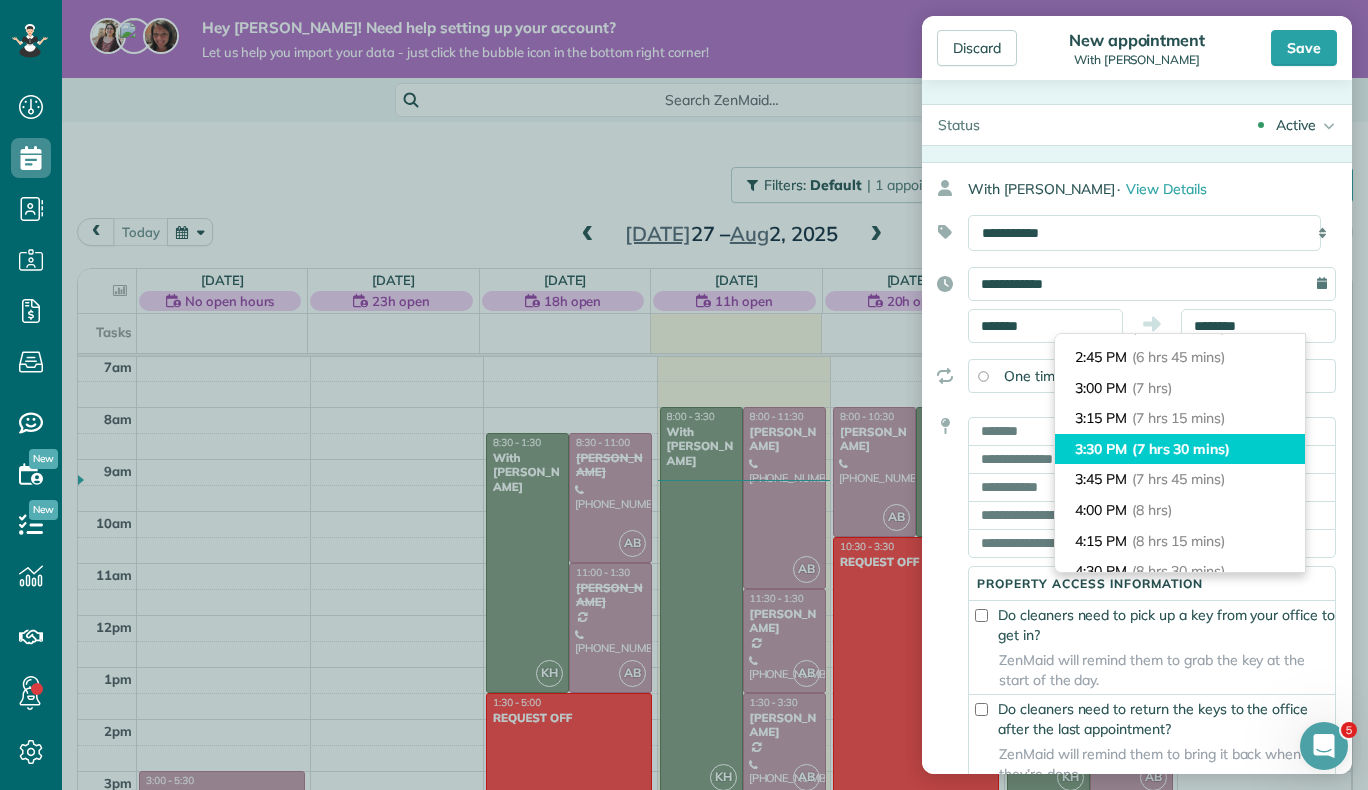 type on "*******" 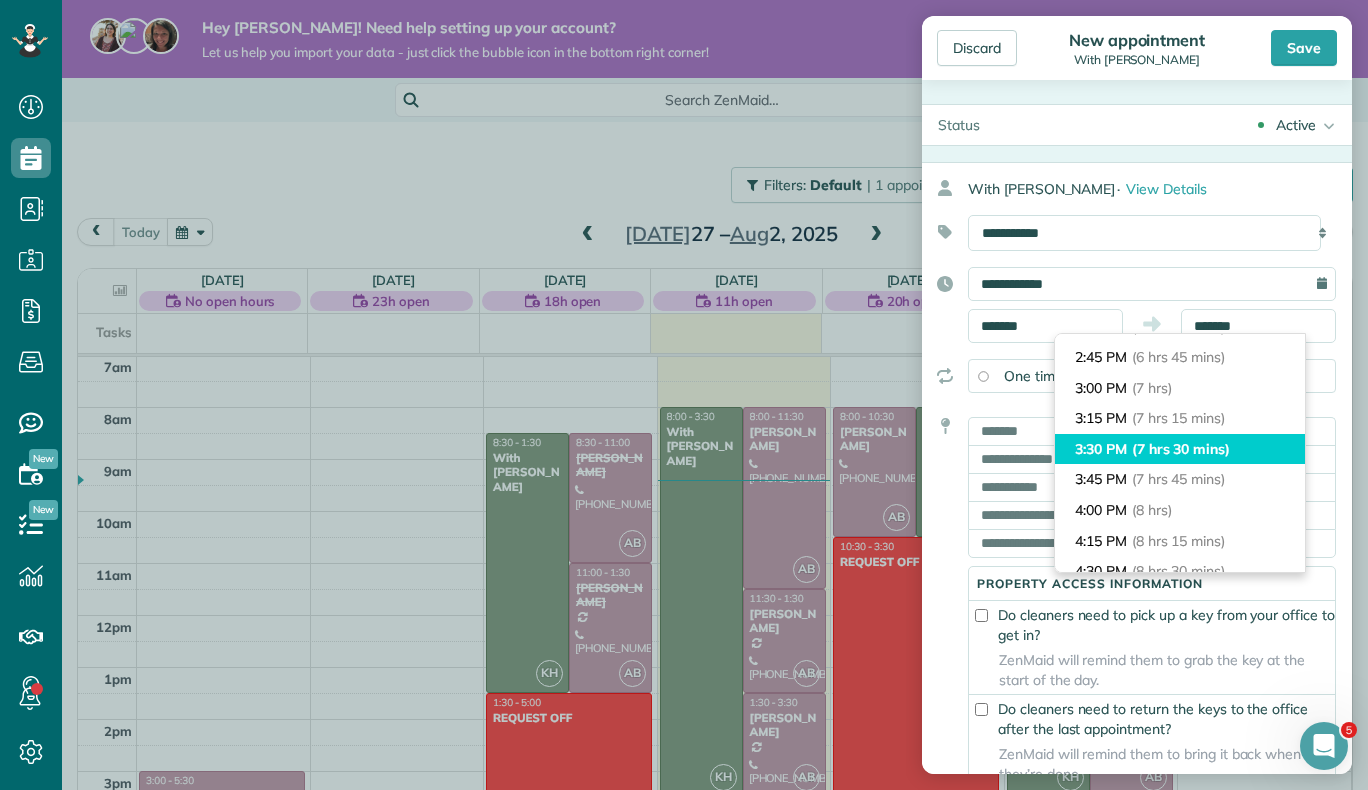 click on "(7 hrs 30 mins)" at bounding box center (1181, 449) 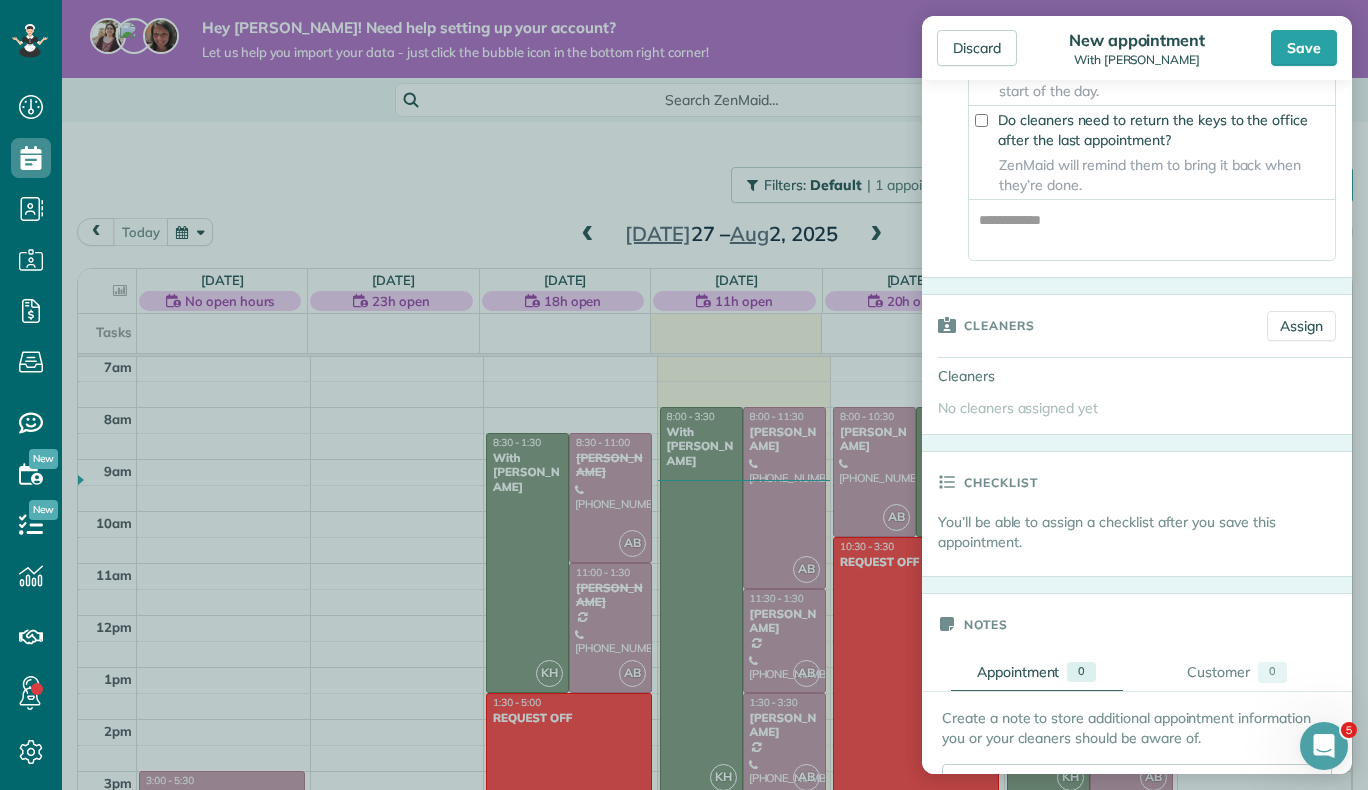 scroll, scrollTop: 597, scrollLeft: 0, axis: vertical 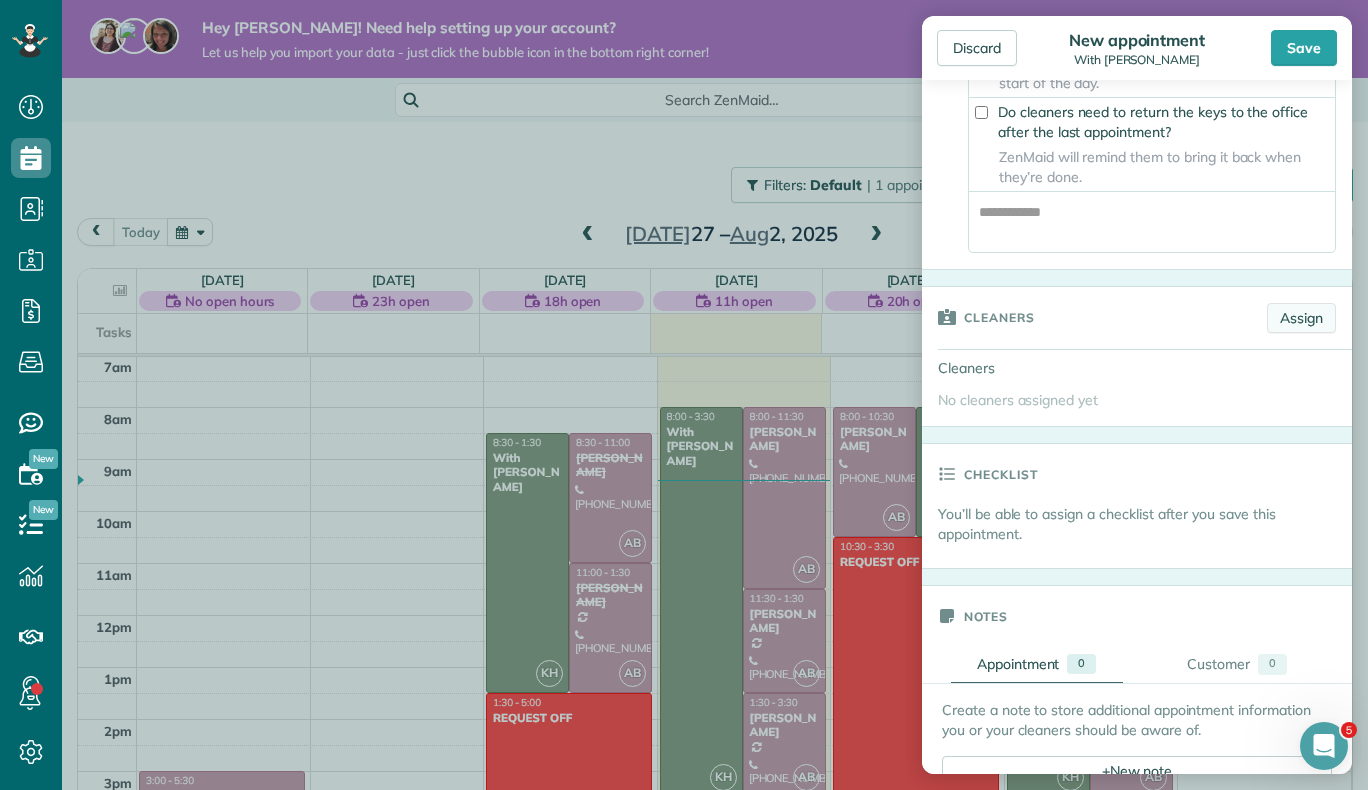 click on "Assign" at bounding box center (1301, 318) 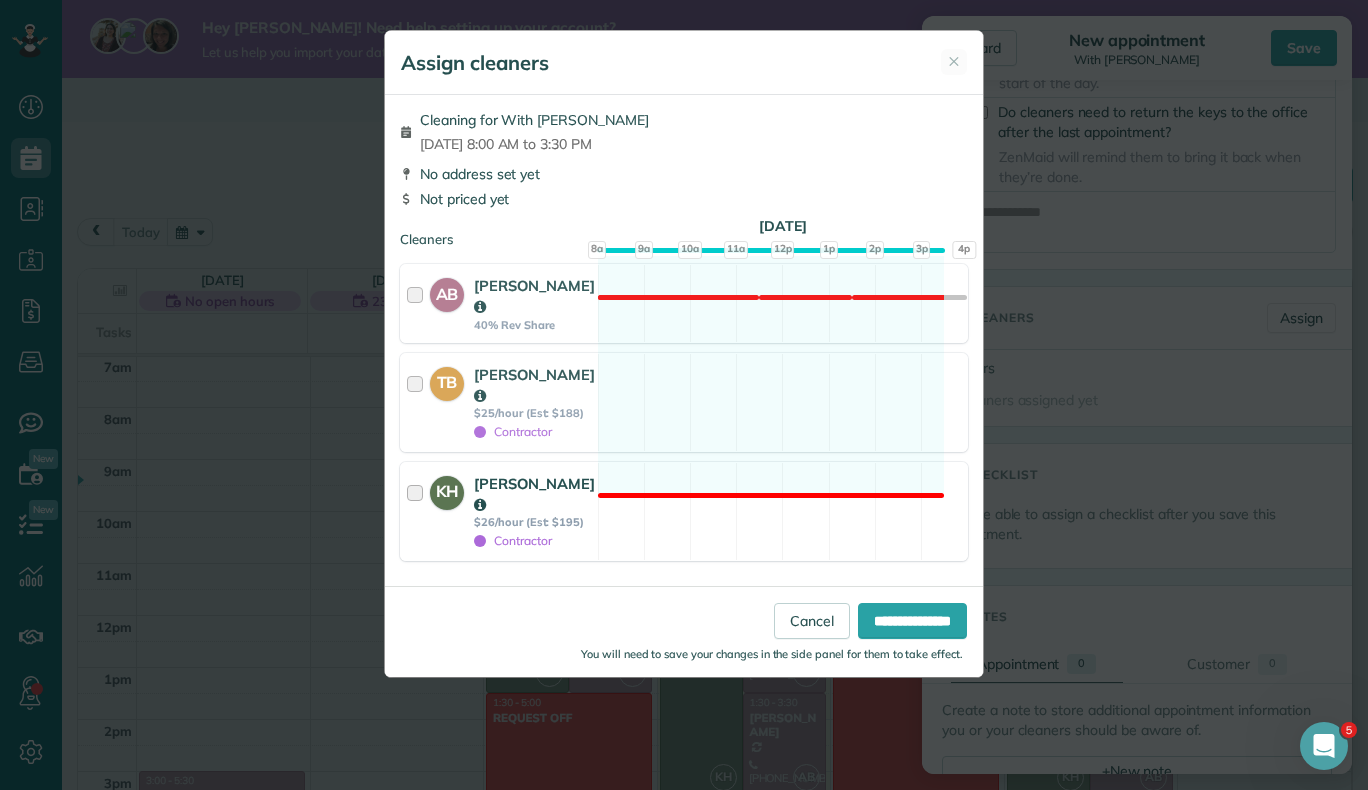 click at bounding box center (418, 511) 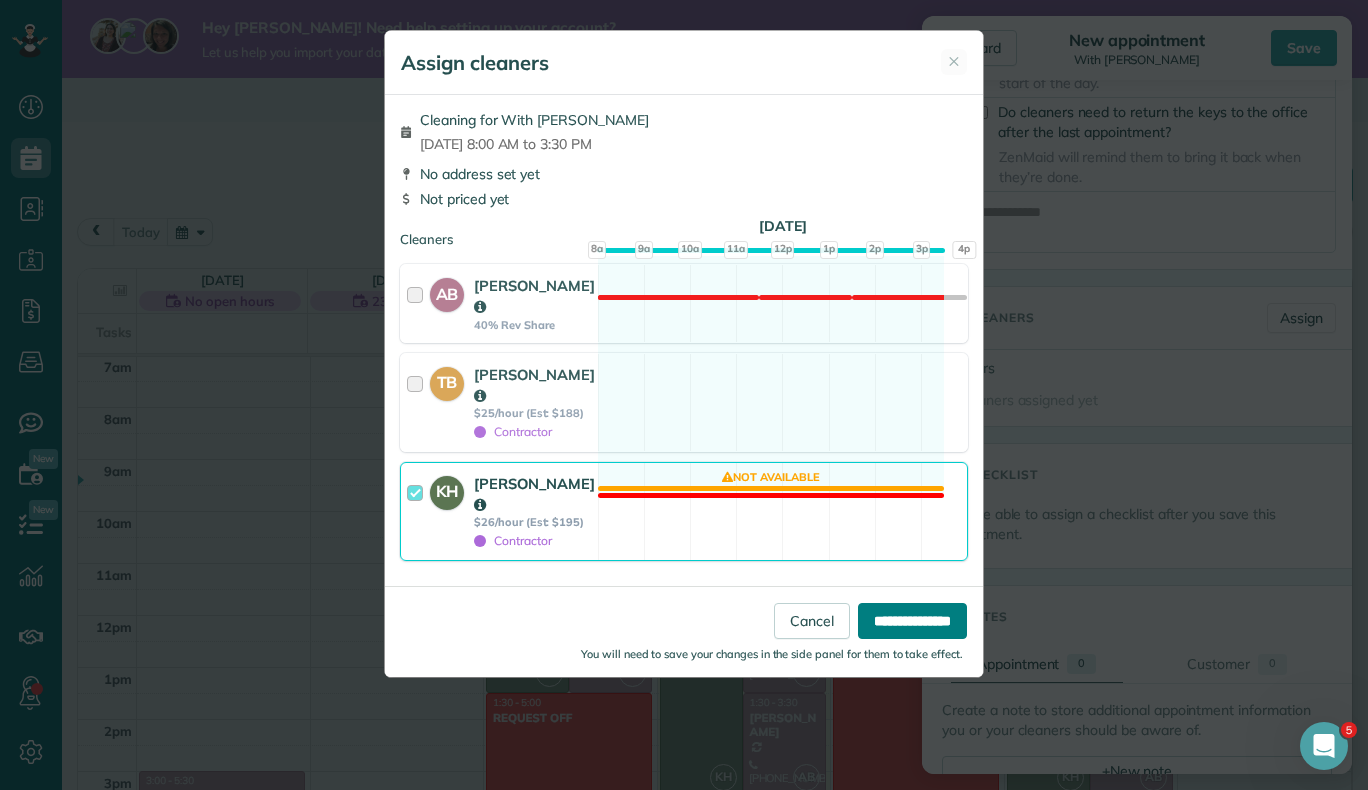 click on "**********" at bounding box center [912, 621] 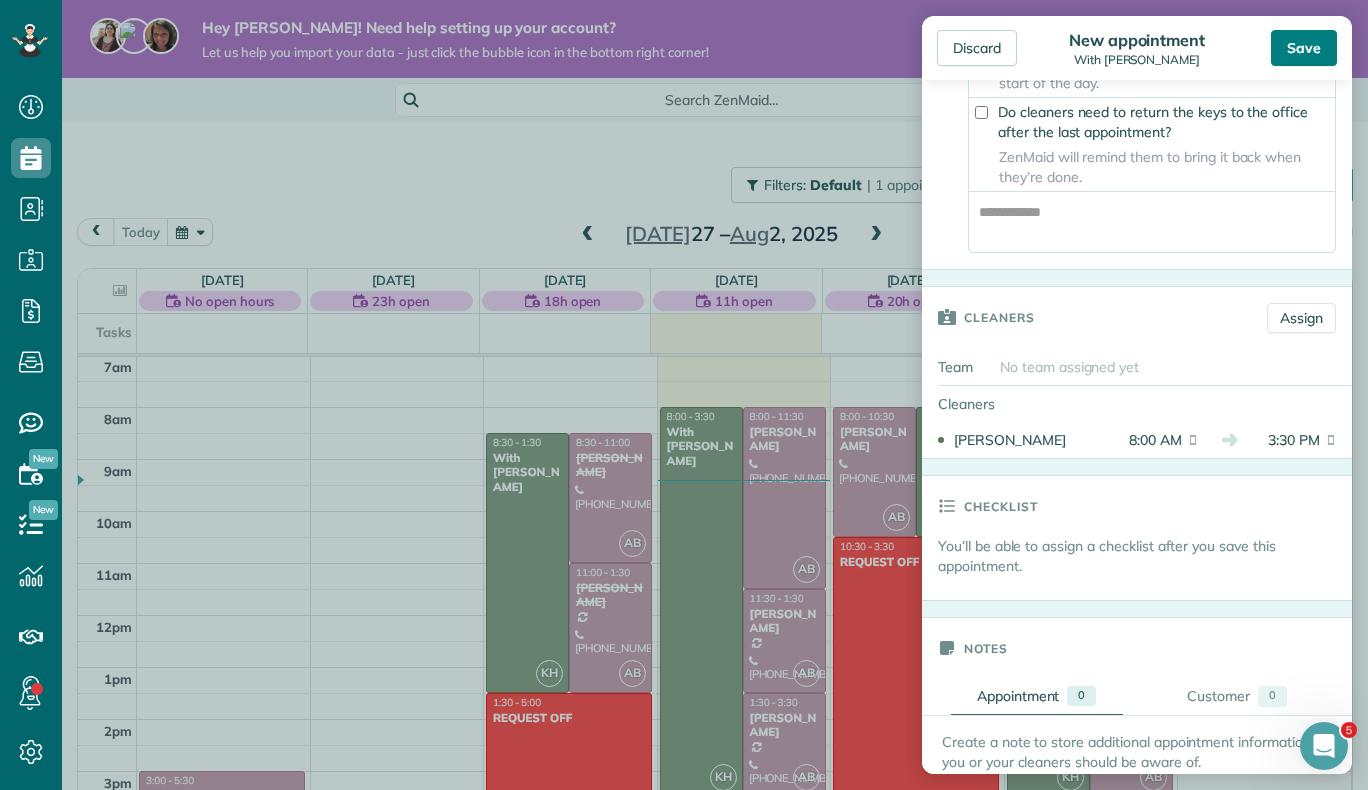click on "Save" at bounding box center (1304, 48) 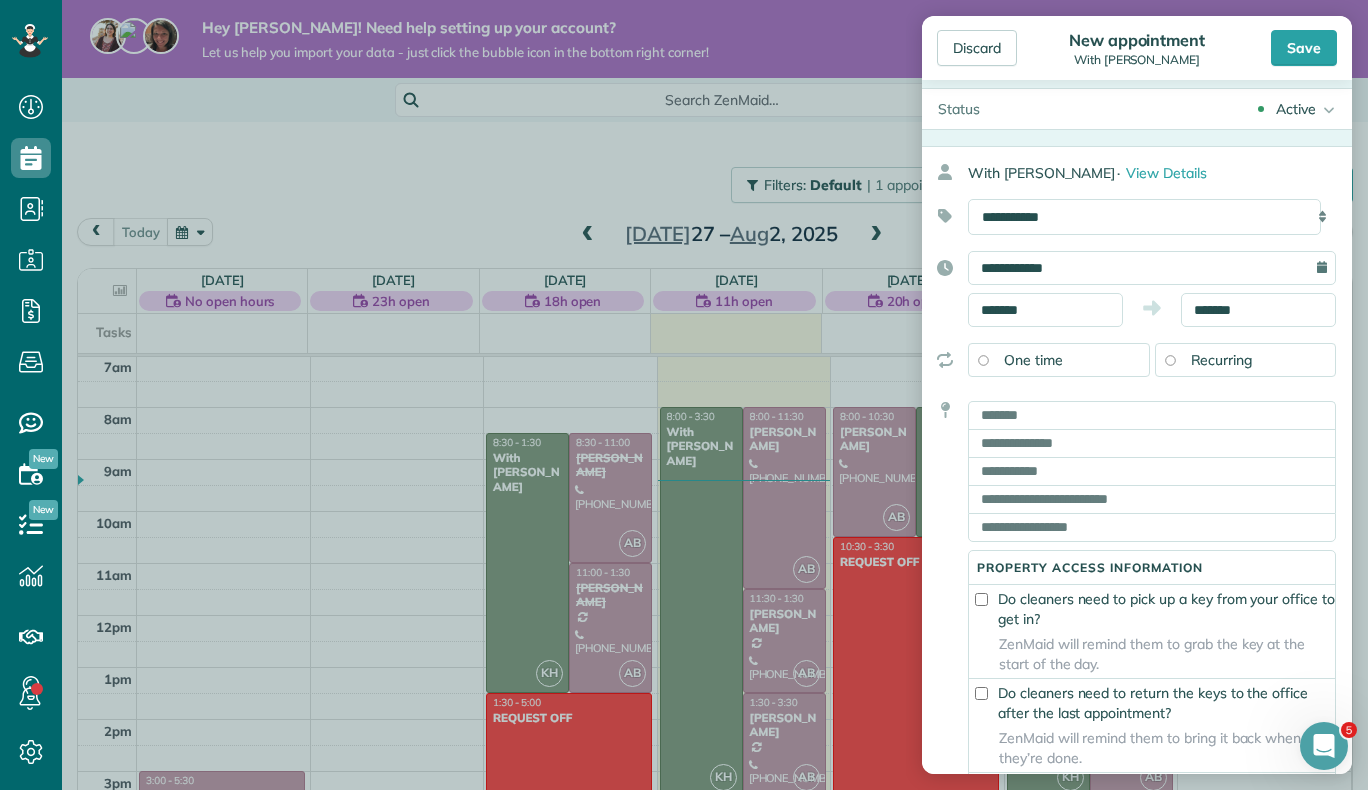 scroll, scrollTop: 197, scrollLeft: 0, axis: vertical 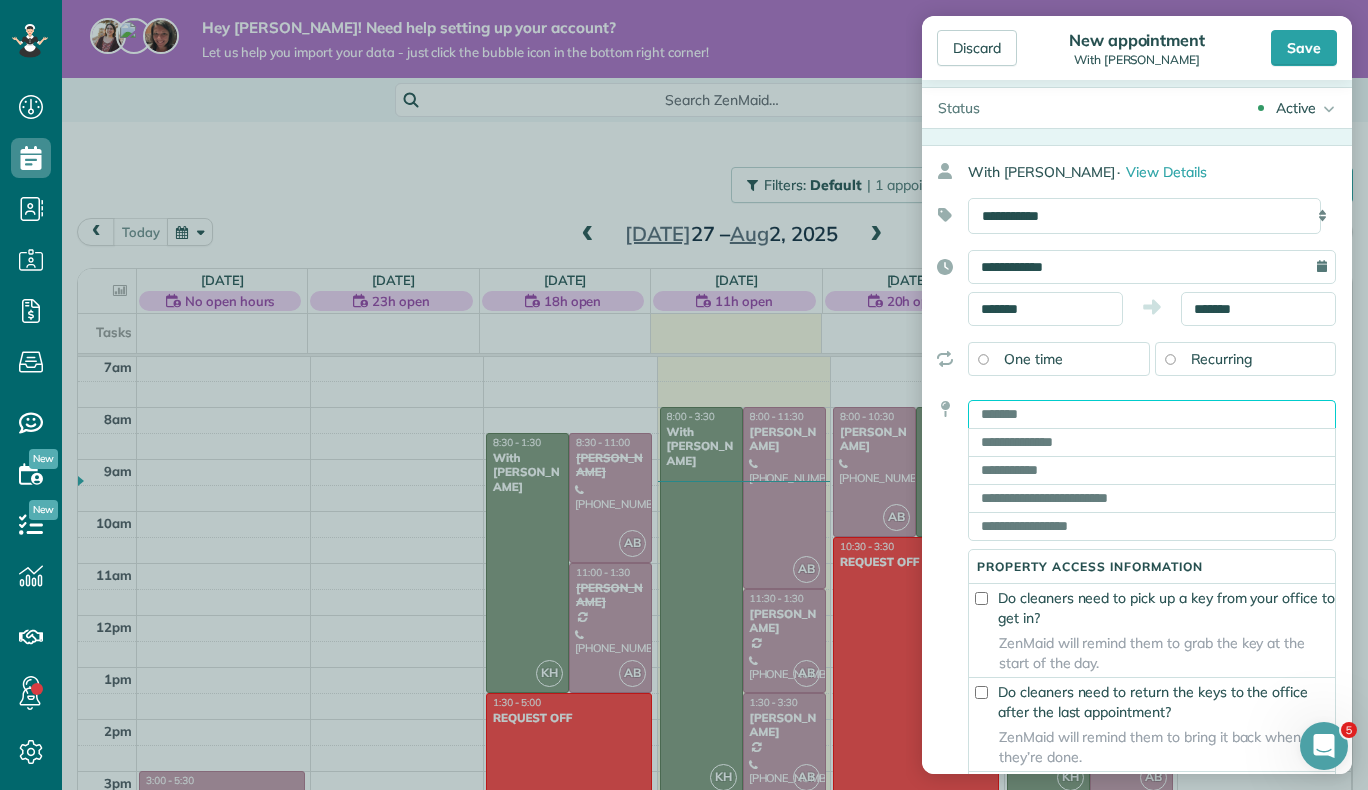 click at bounding box center (1152, 414) 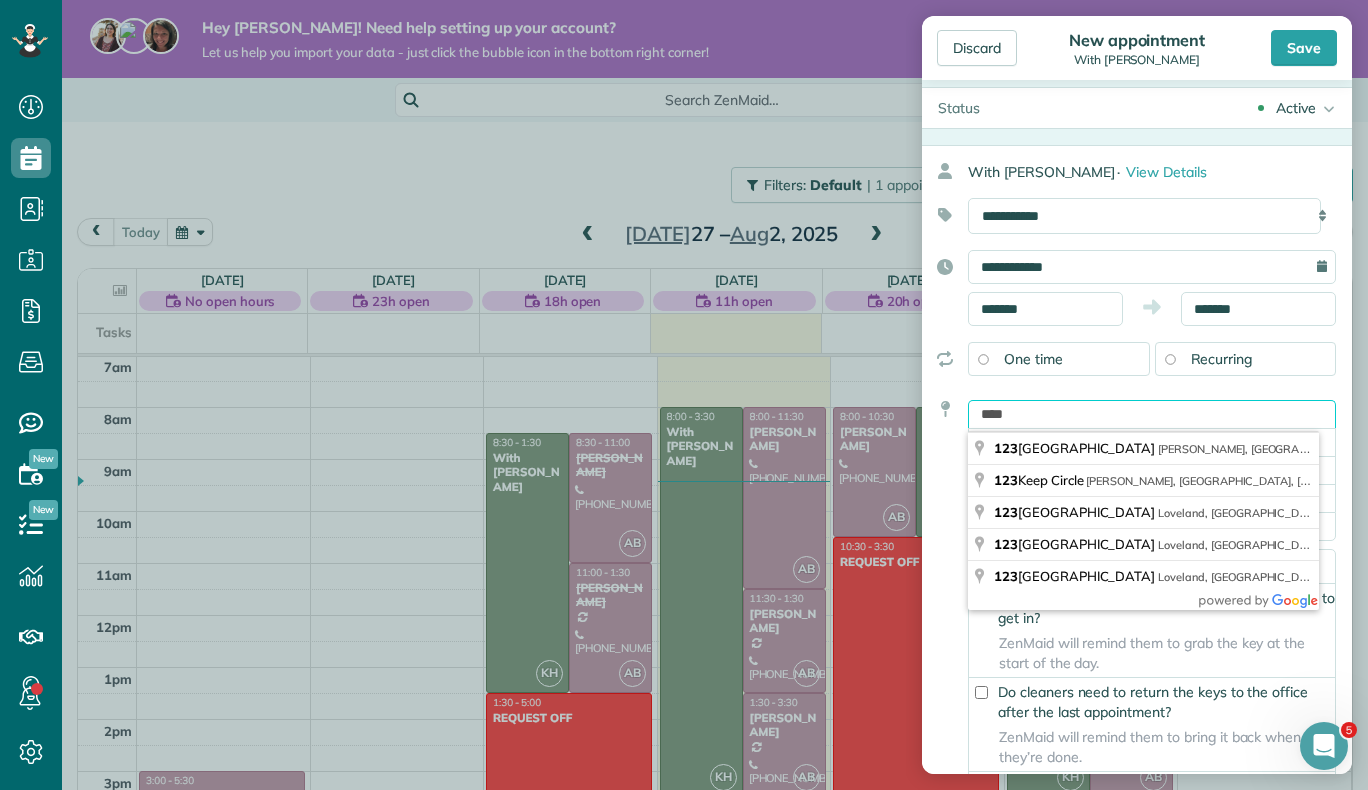 type on "****" 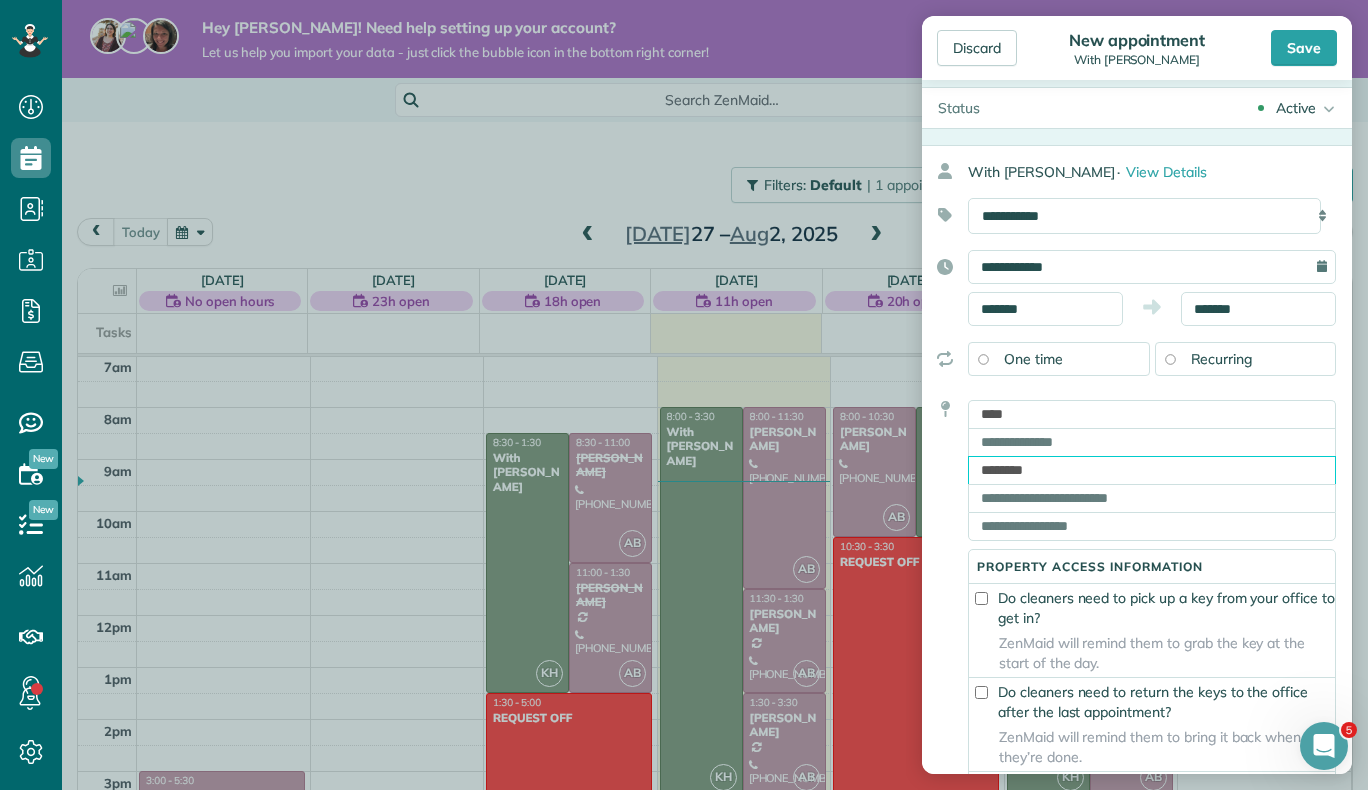 type on "********" 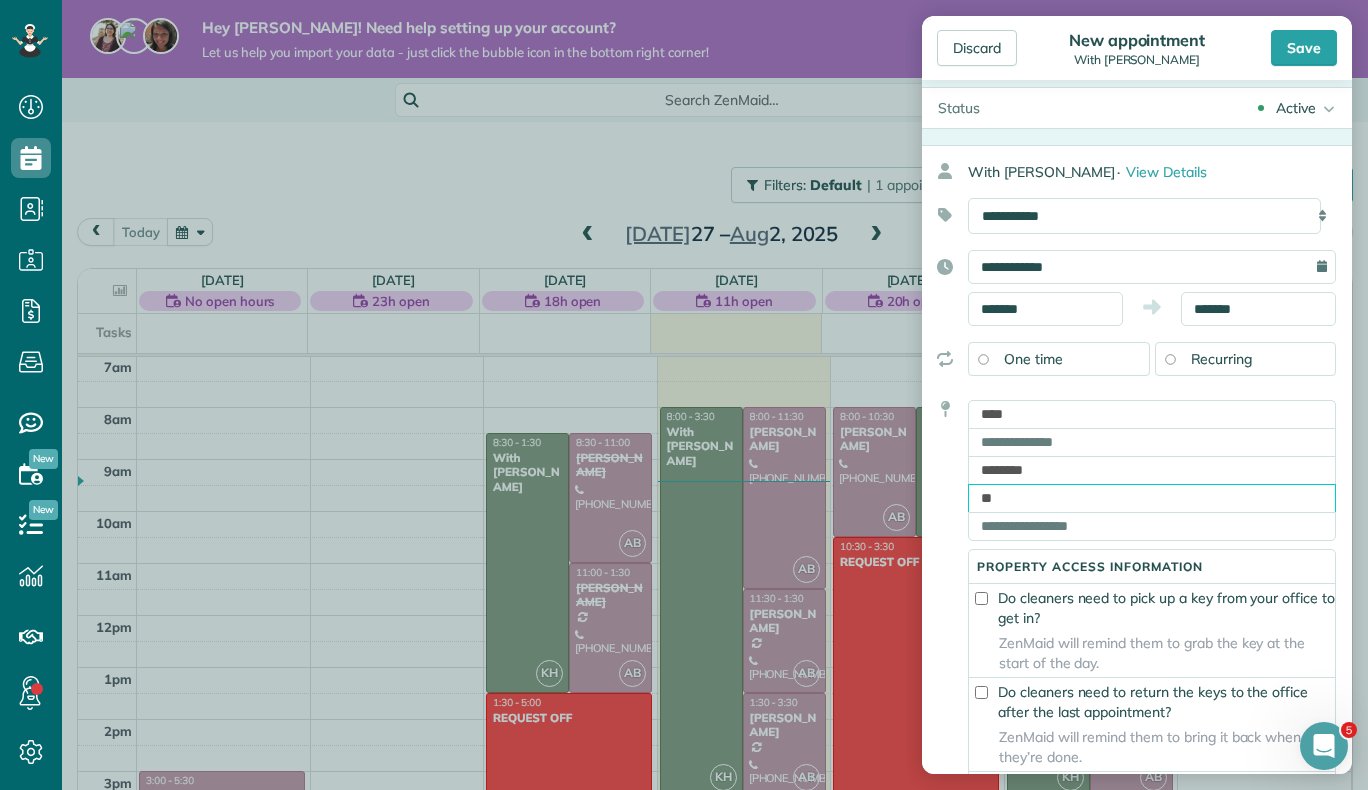 type on "**" 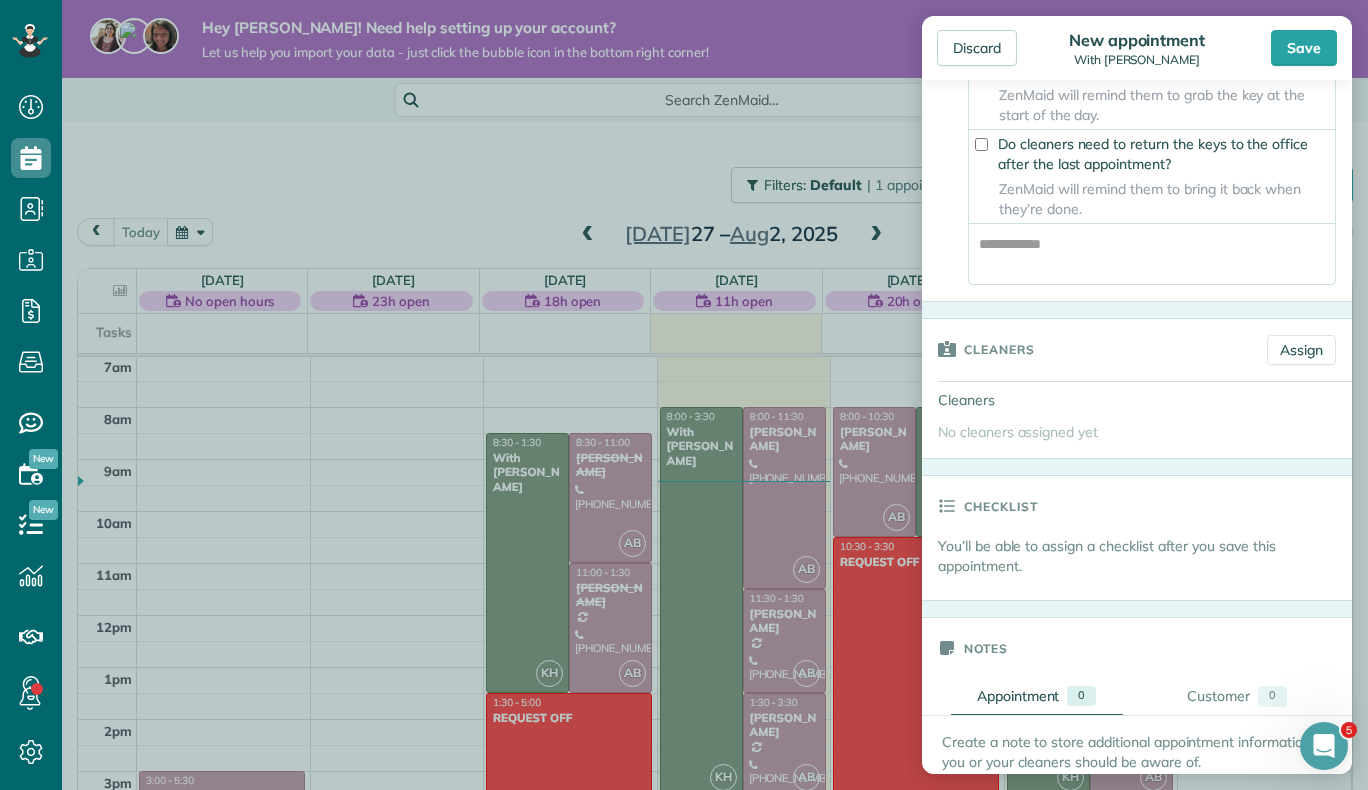 scroll, scrollTop: 747, scrollLeft: 0, axis: vertical 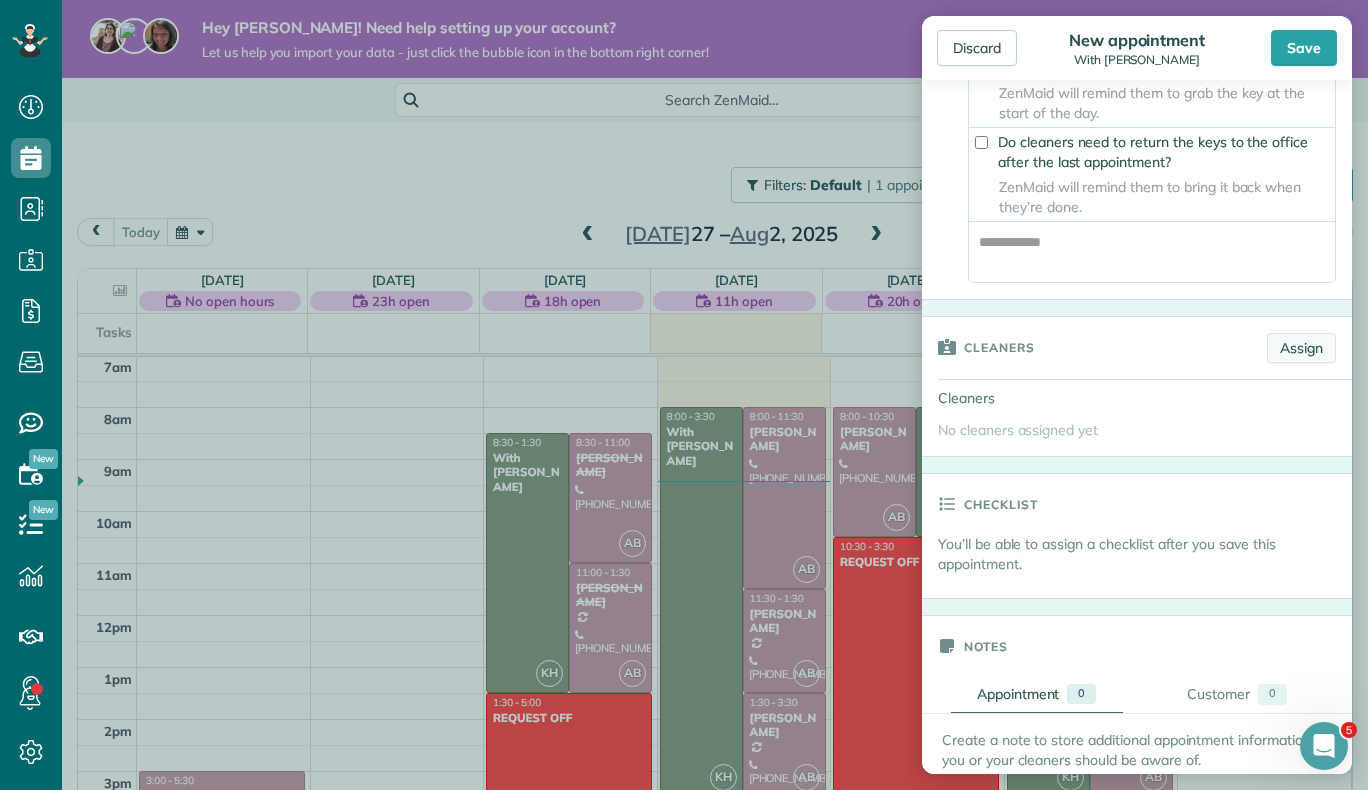 type on "*****" 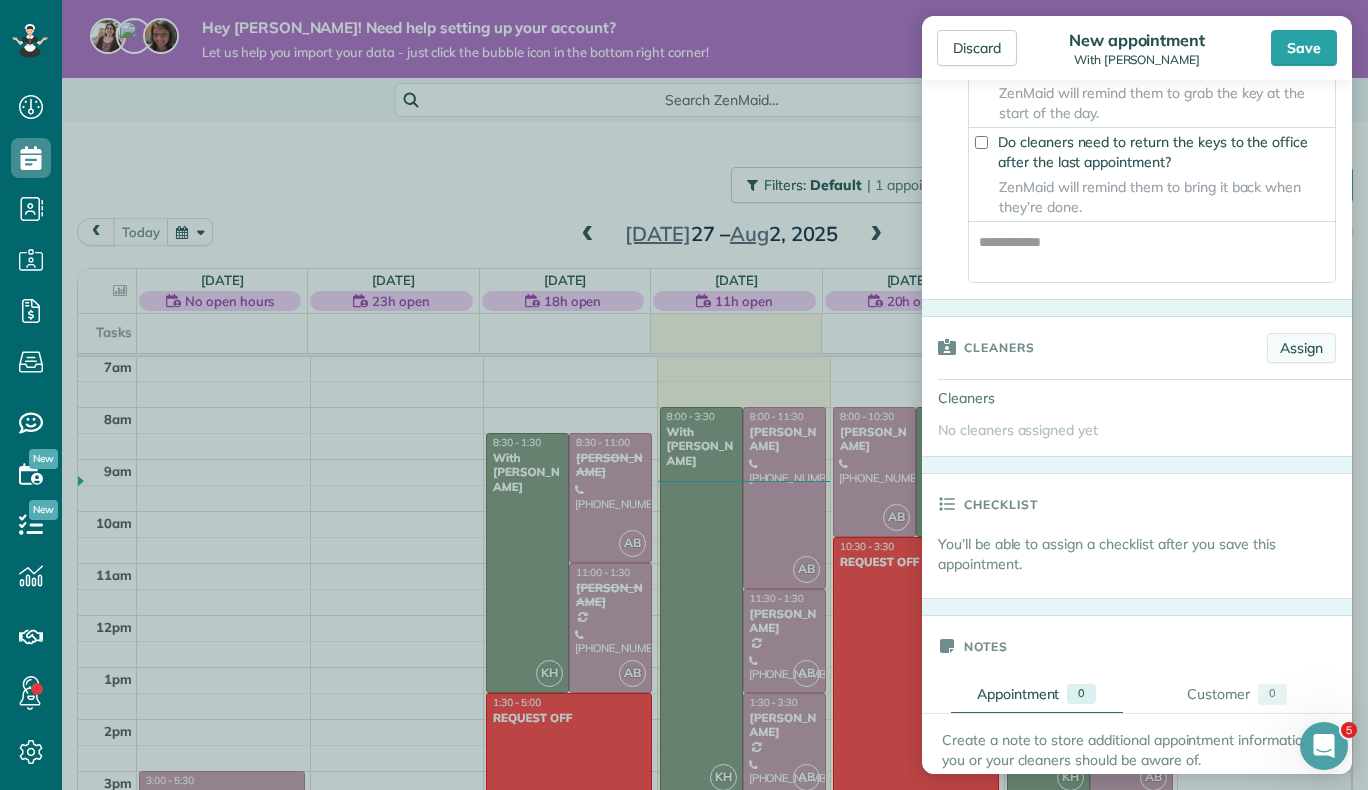 click on "Assign" at bounding box center [1301, 348] 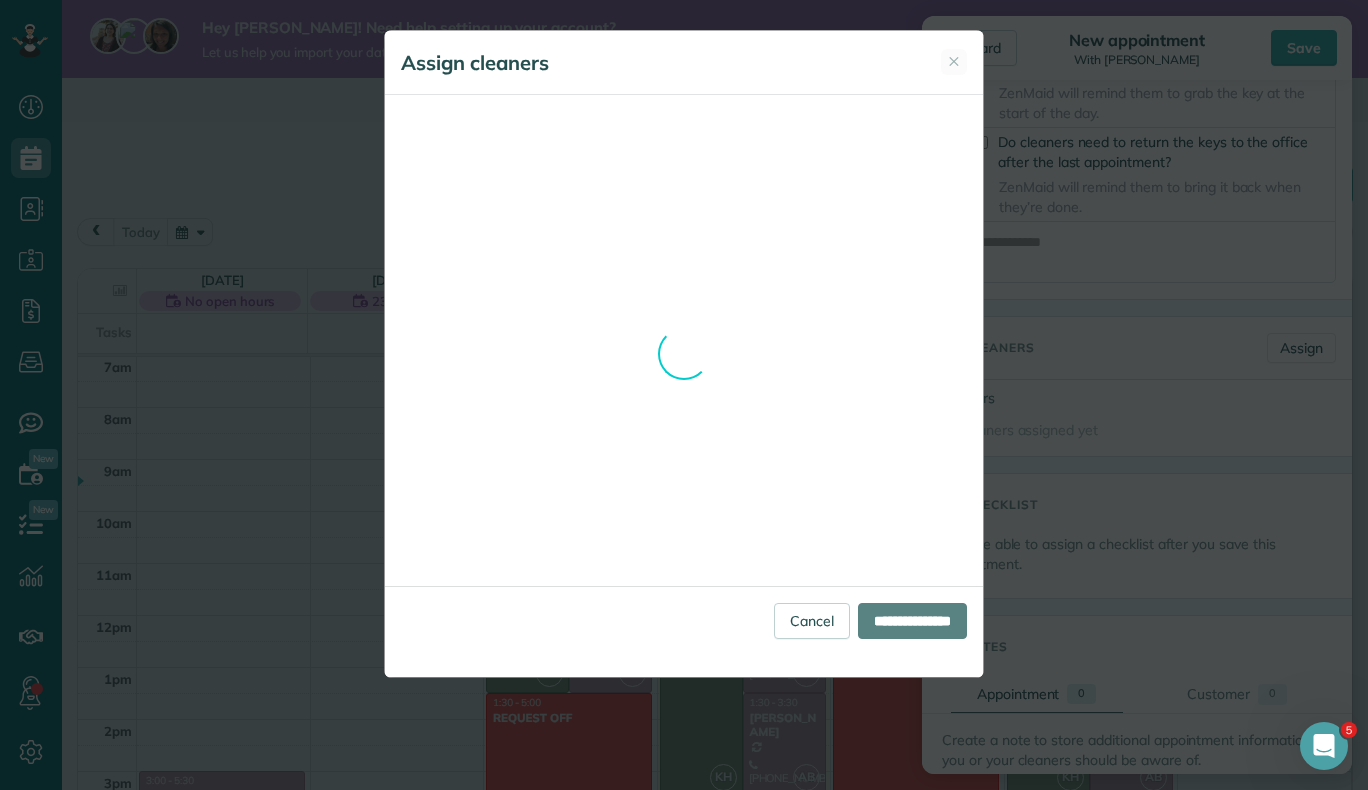 click on "Assign cleaners
✕
Cleaning for With Tina
Wed, Jul 30 -  8:00 AM to  3:30 PM
No address set yet
Not priced yet
Cleaners
Wed, Jul 30
8a
9a
10a
11a 12p 1p 2p" at bounding box center (684, 354) 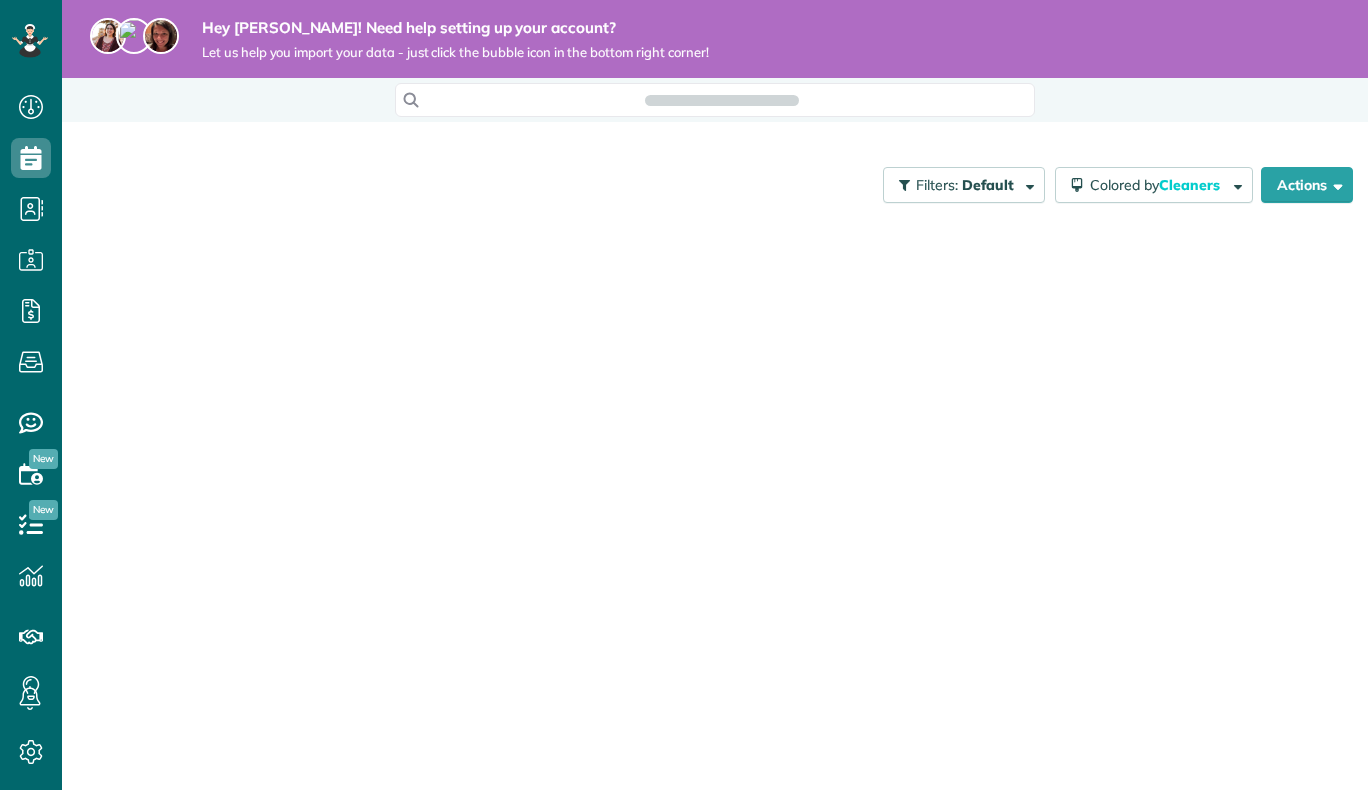 scroll, scrollTop: 0, scrollLeft: 0, axis: both 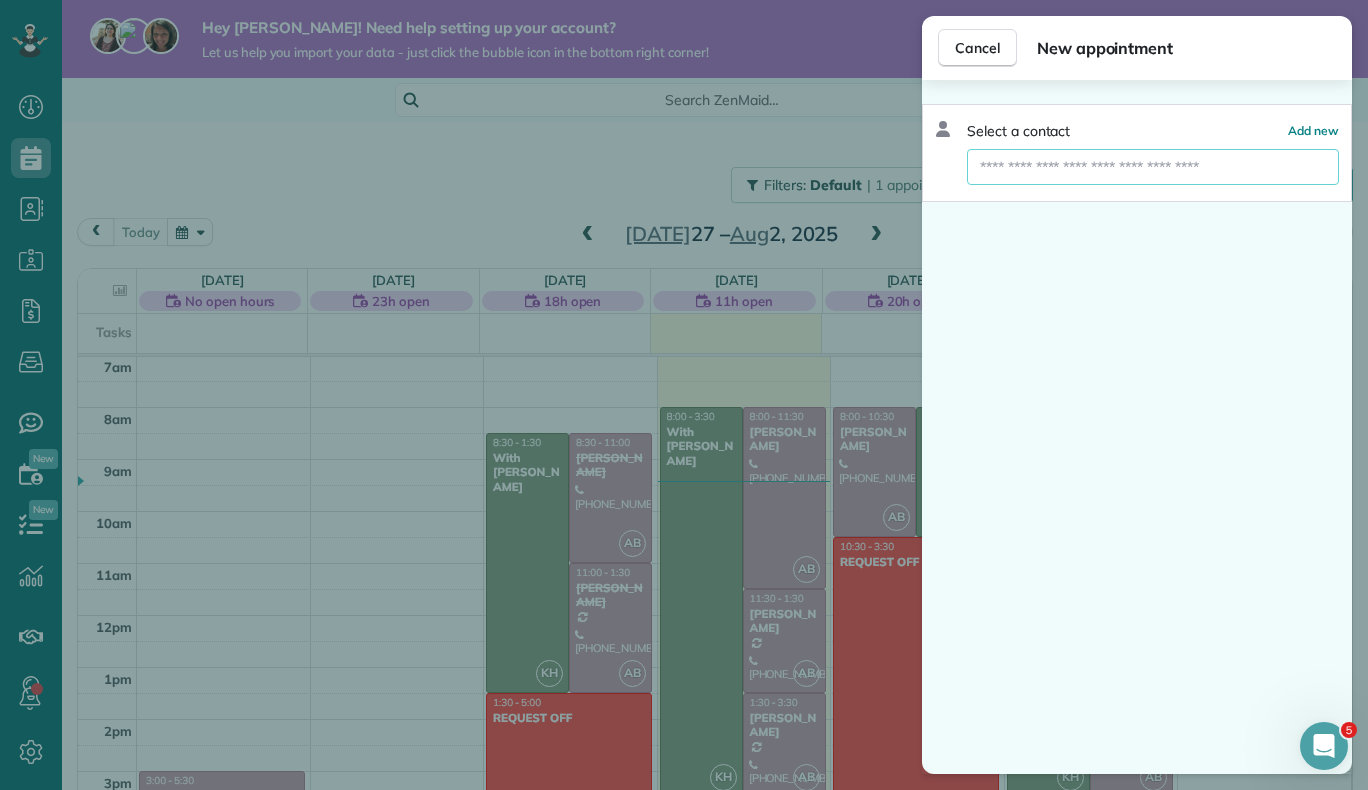 click at bounding box center [1153, 167] 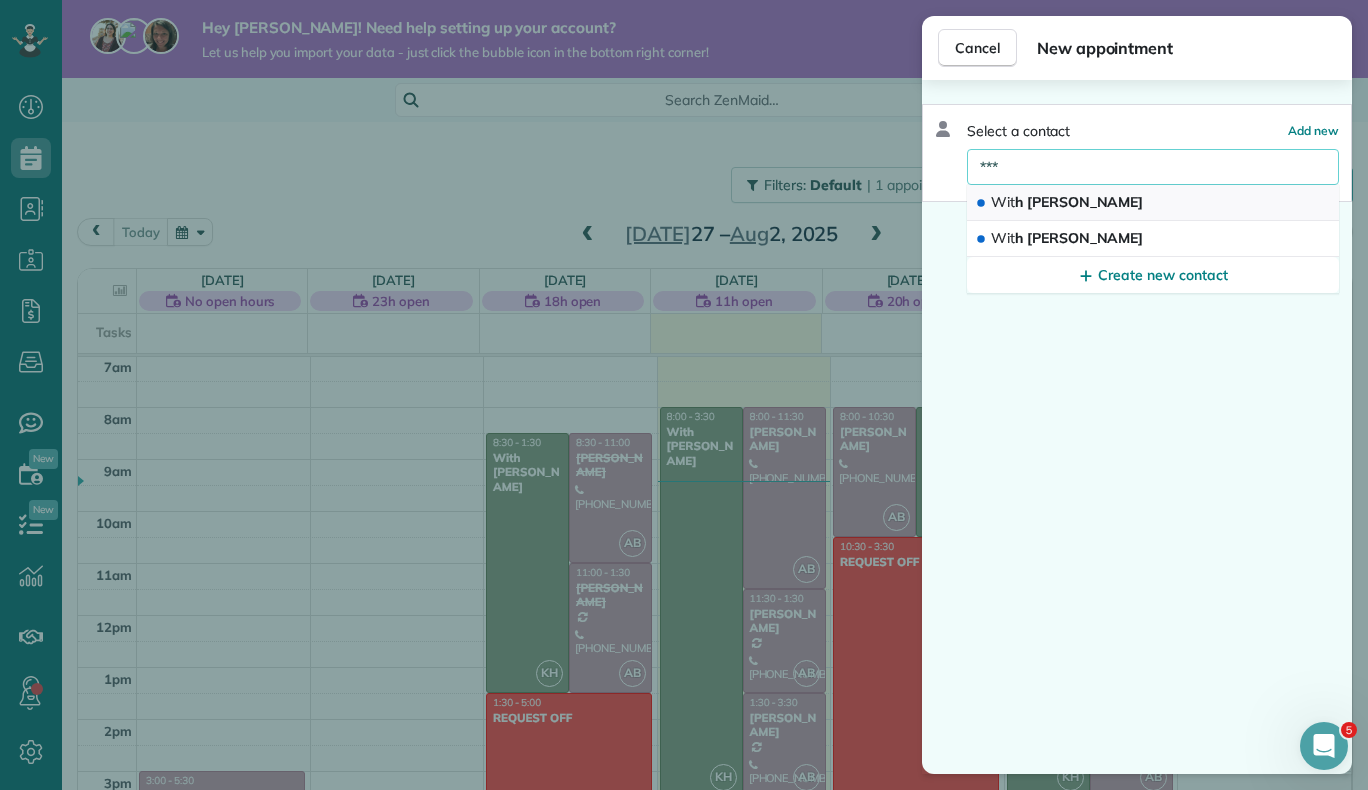 type on "***" 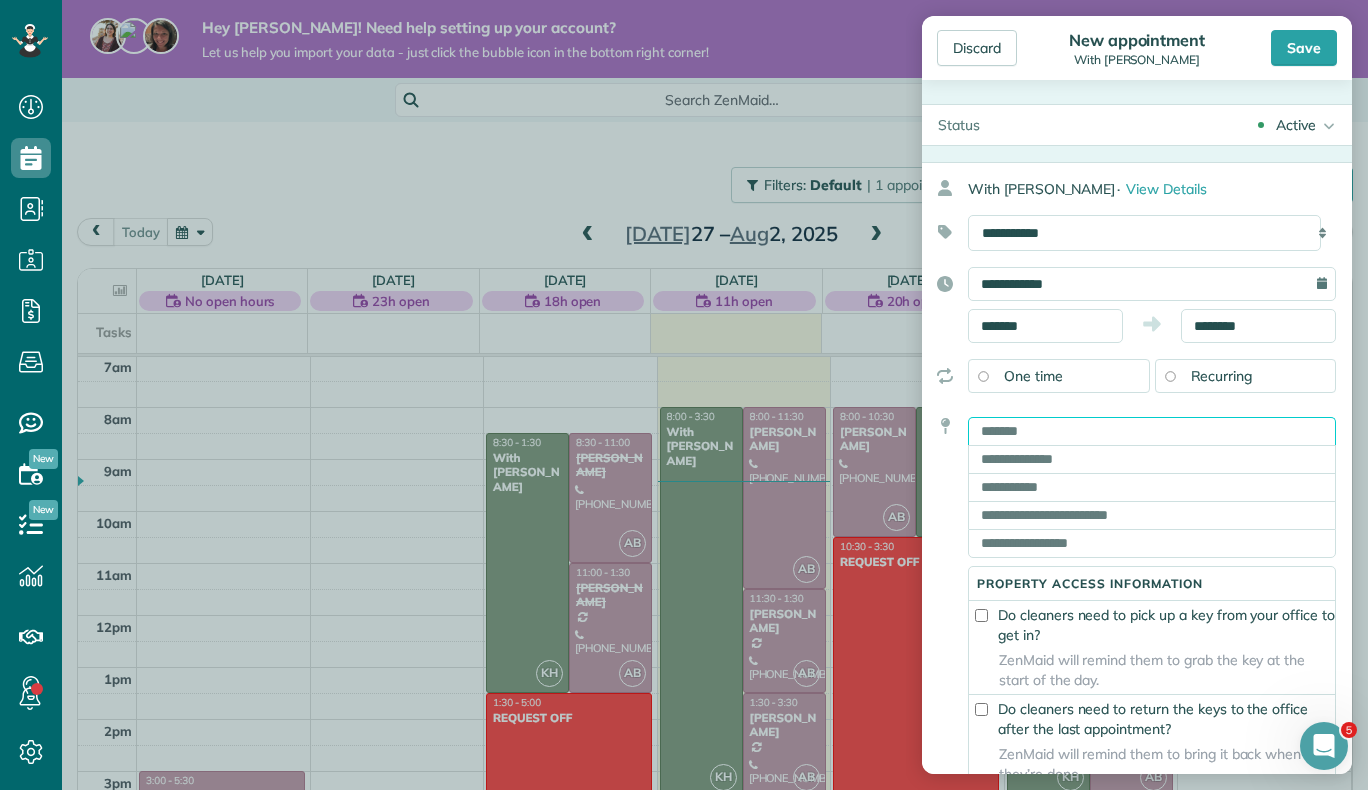 click at bounding box center [1152, 431] 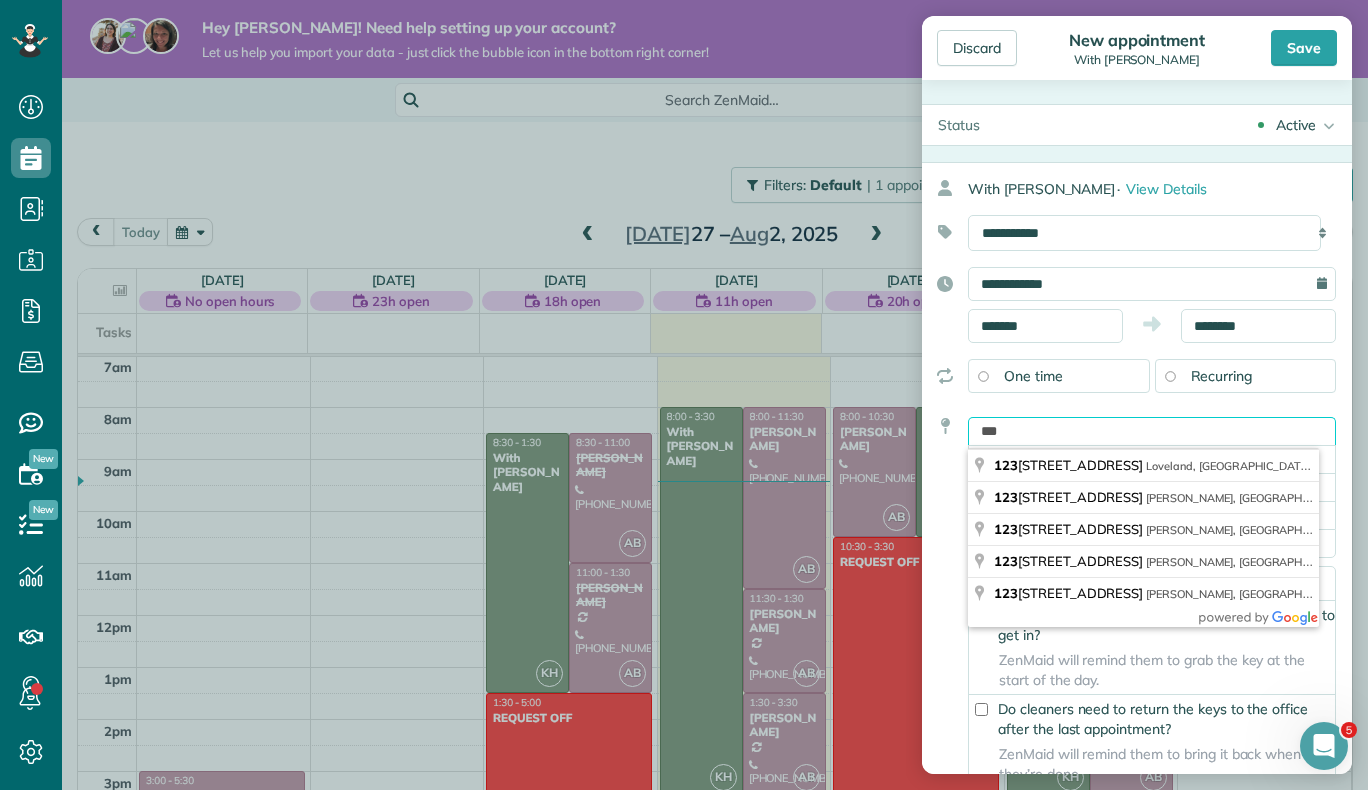 type on "***" 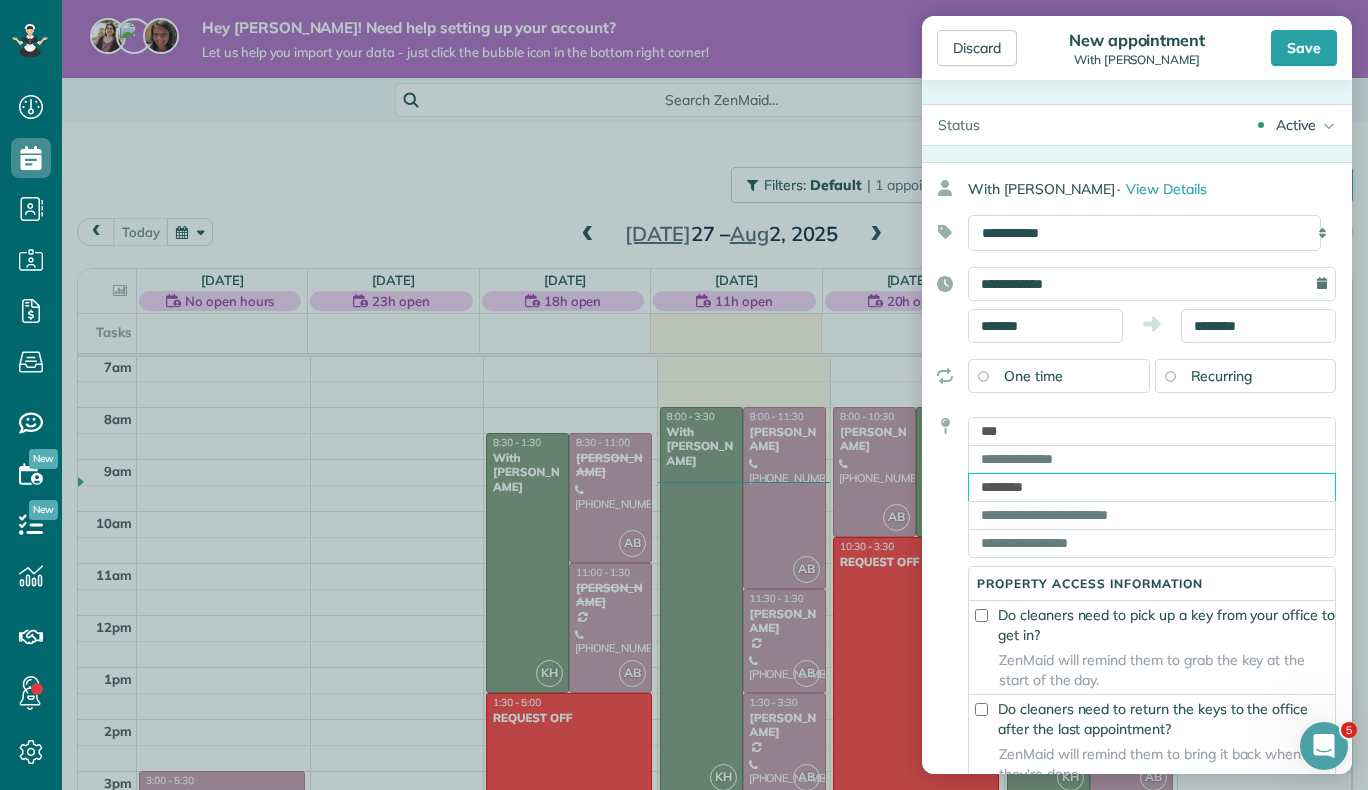 type on "********" 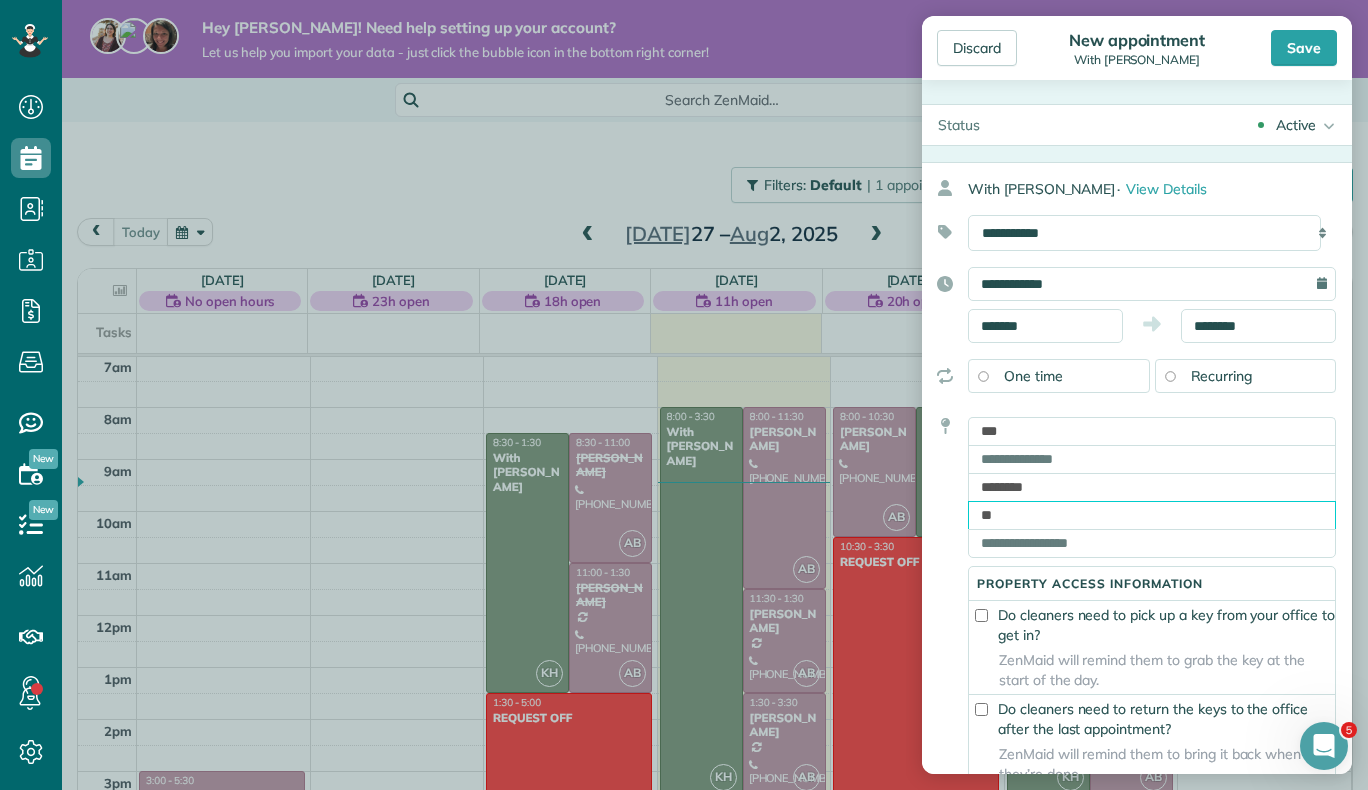 type on "**" 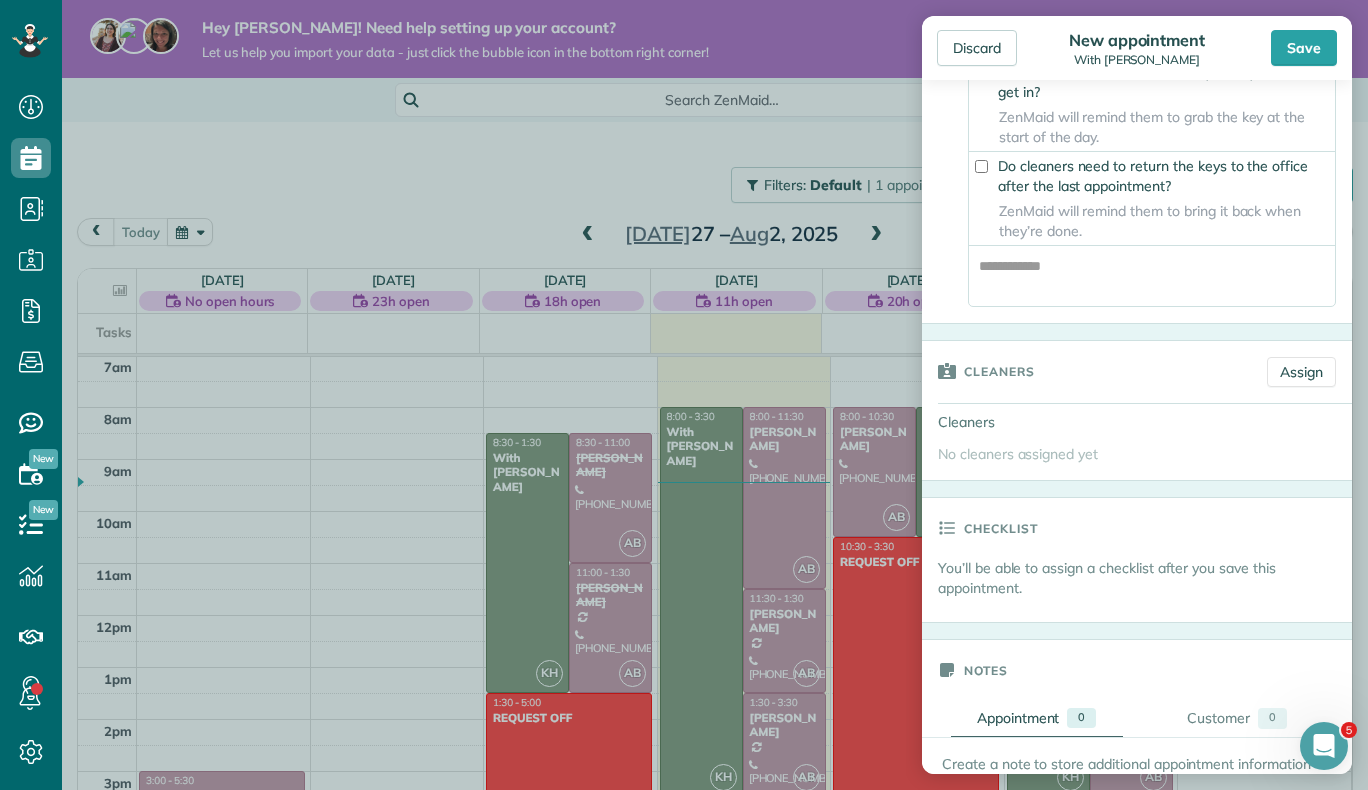 scroll, scrollTop: 544, scrollLeft: 0, axis: vertical 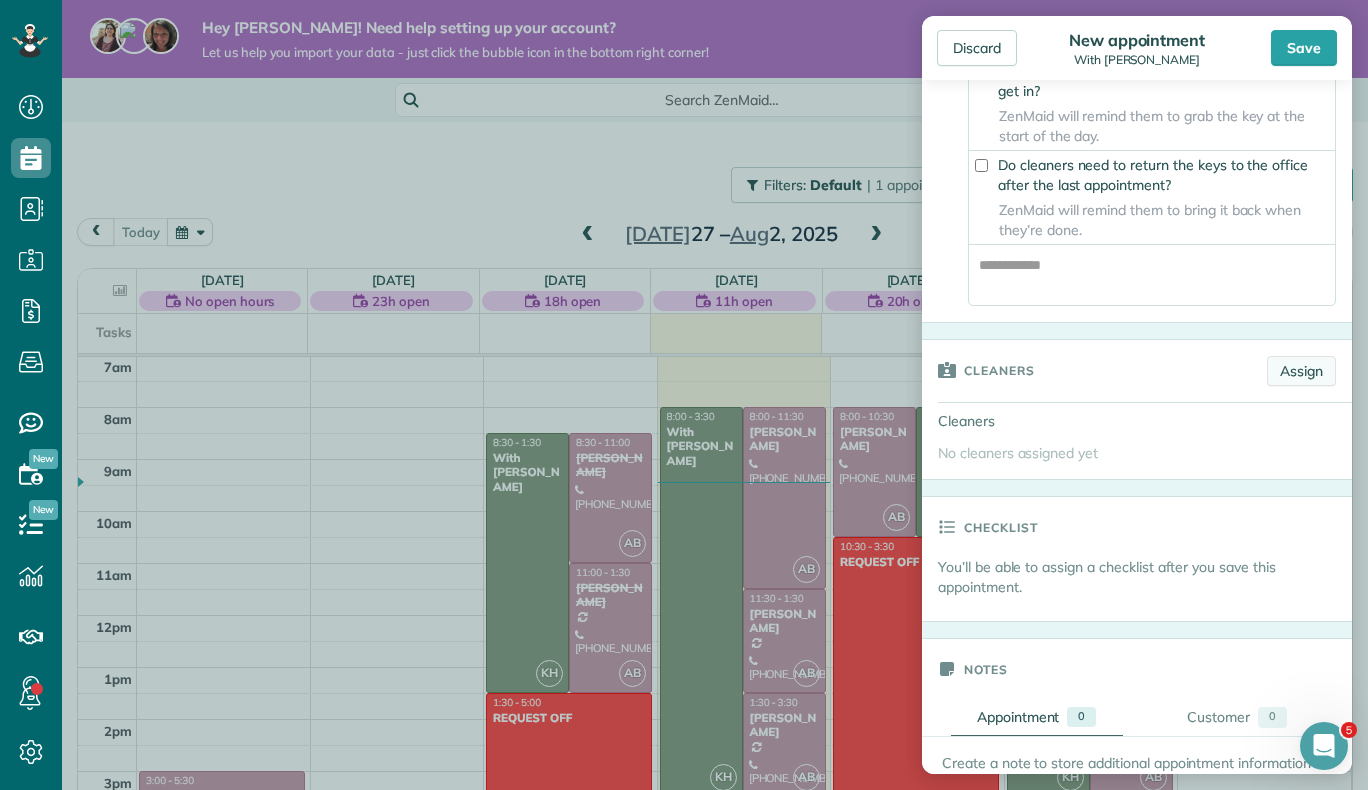 type on "*****" 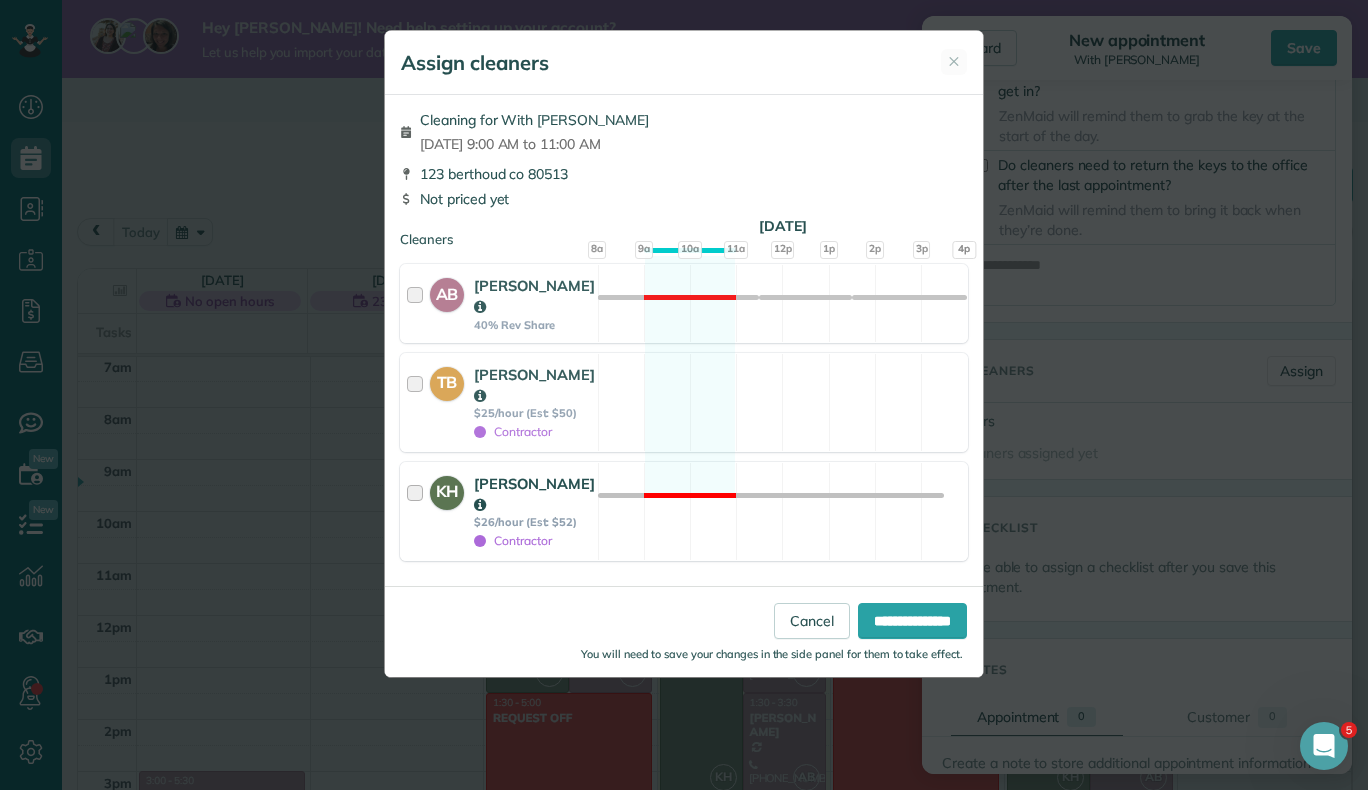 click at bounding box center (418, 511) 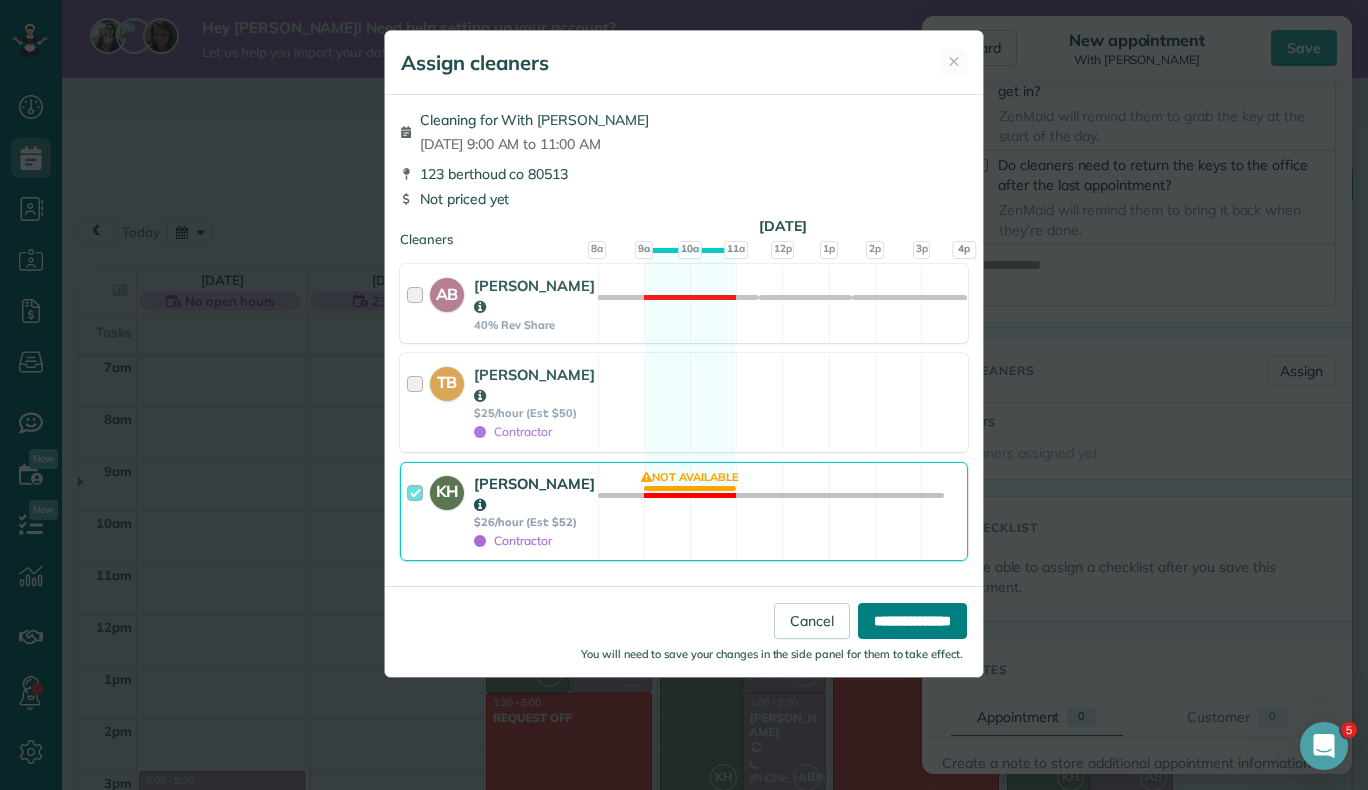 click on "**********" at bounding box center [912, 621] 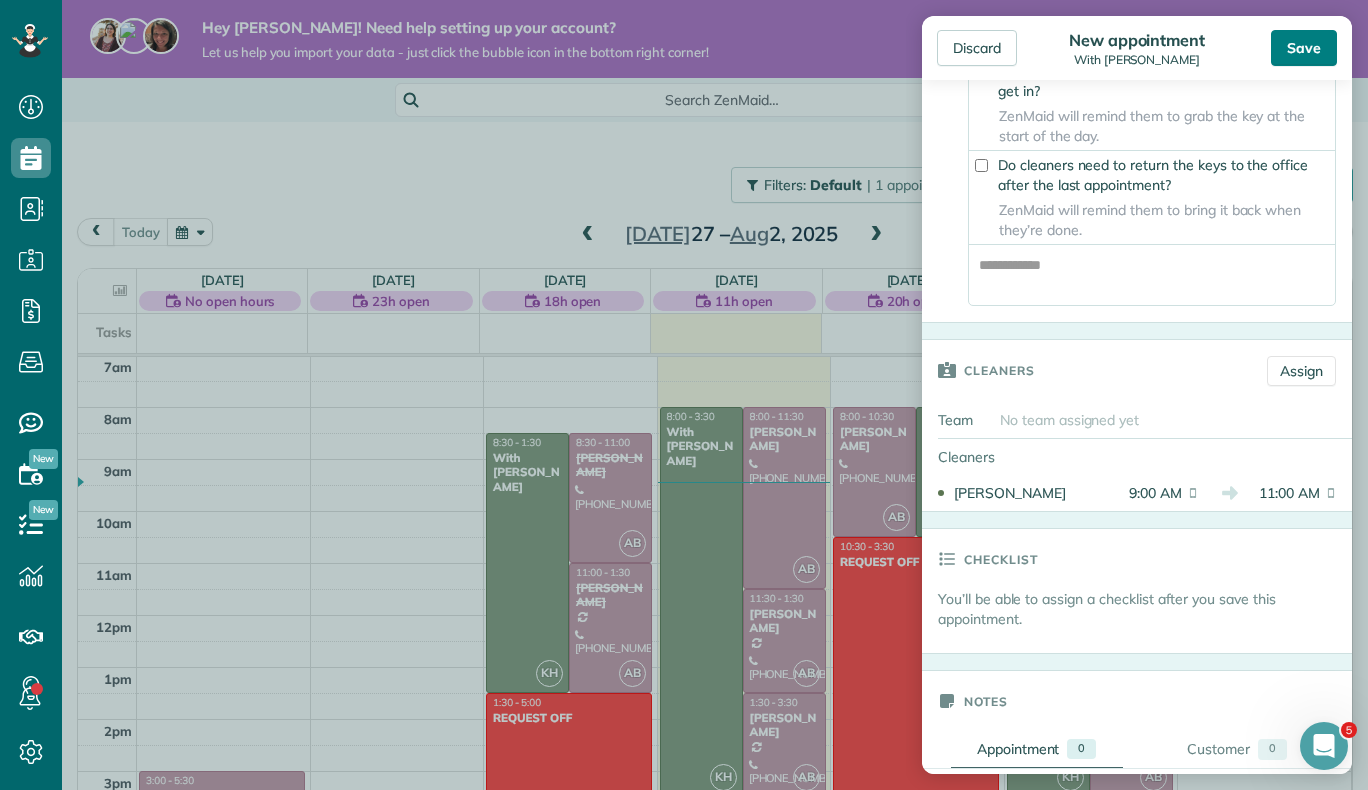click on "Save" at bounding box center [1304, 48] 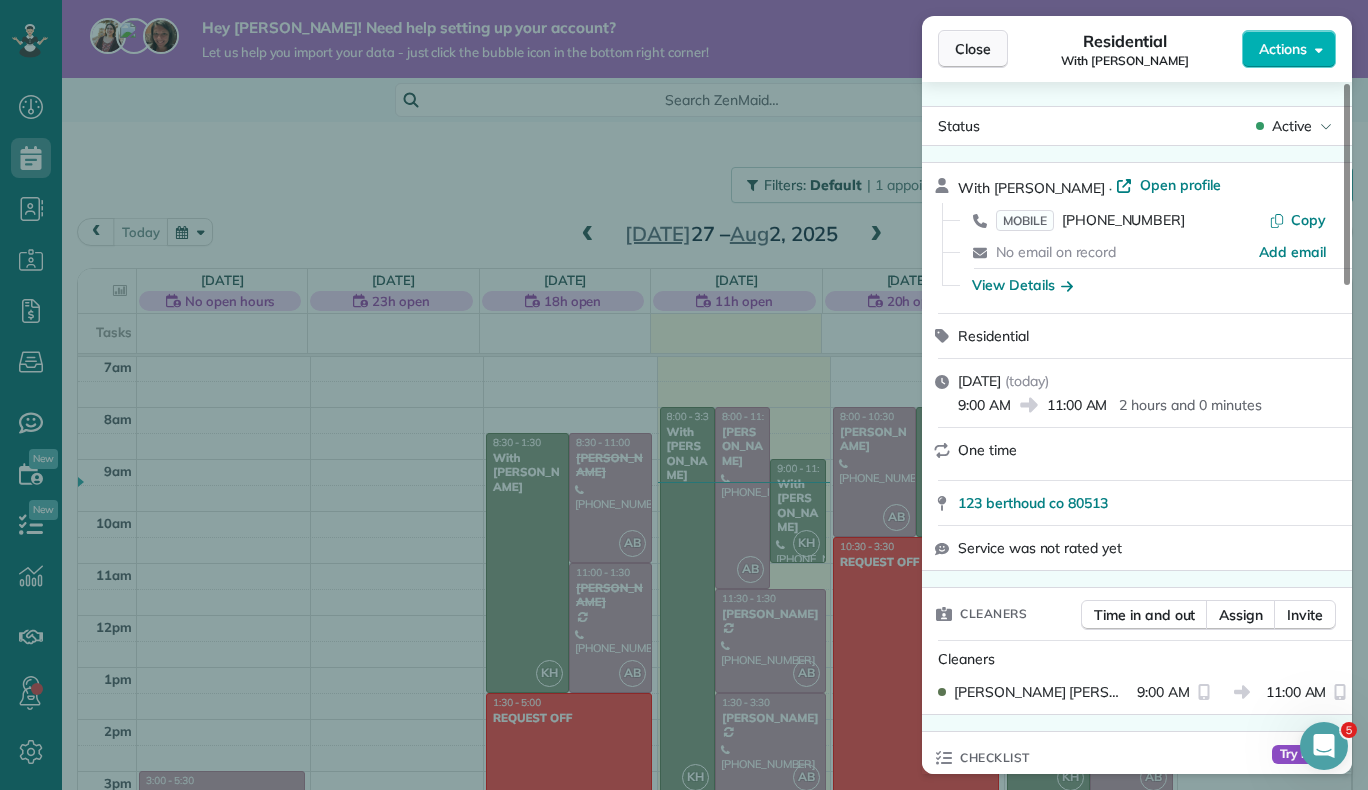 click on "Close" at bounding box center [973, 49] 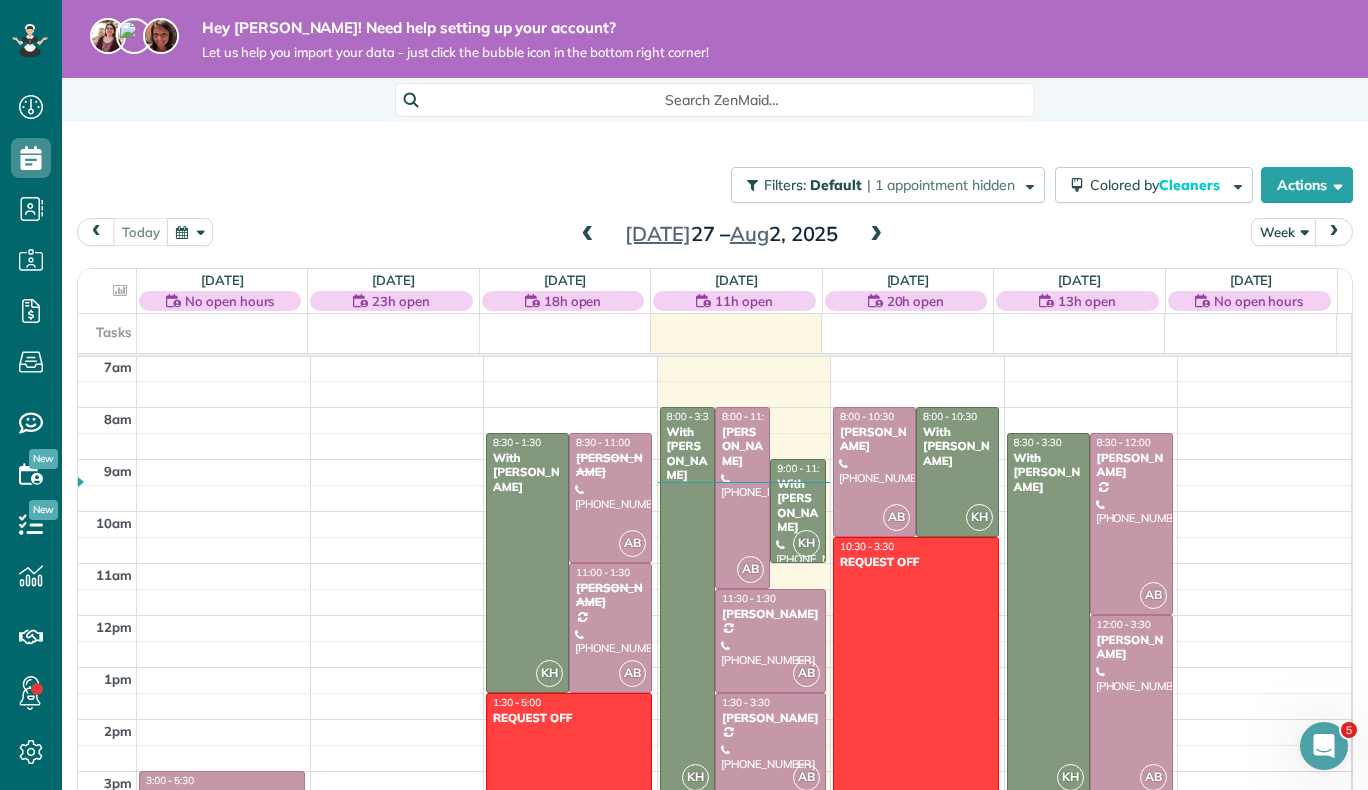 click at bounding box center [687, 602] 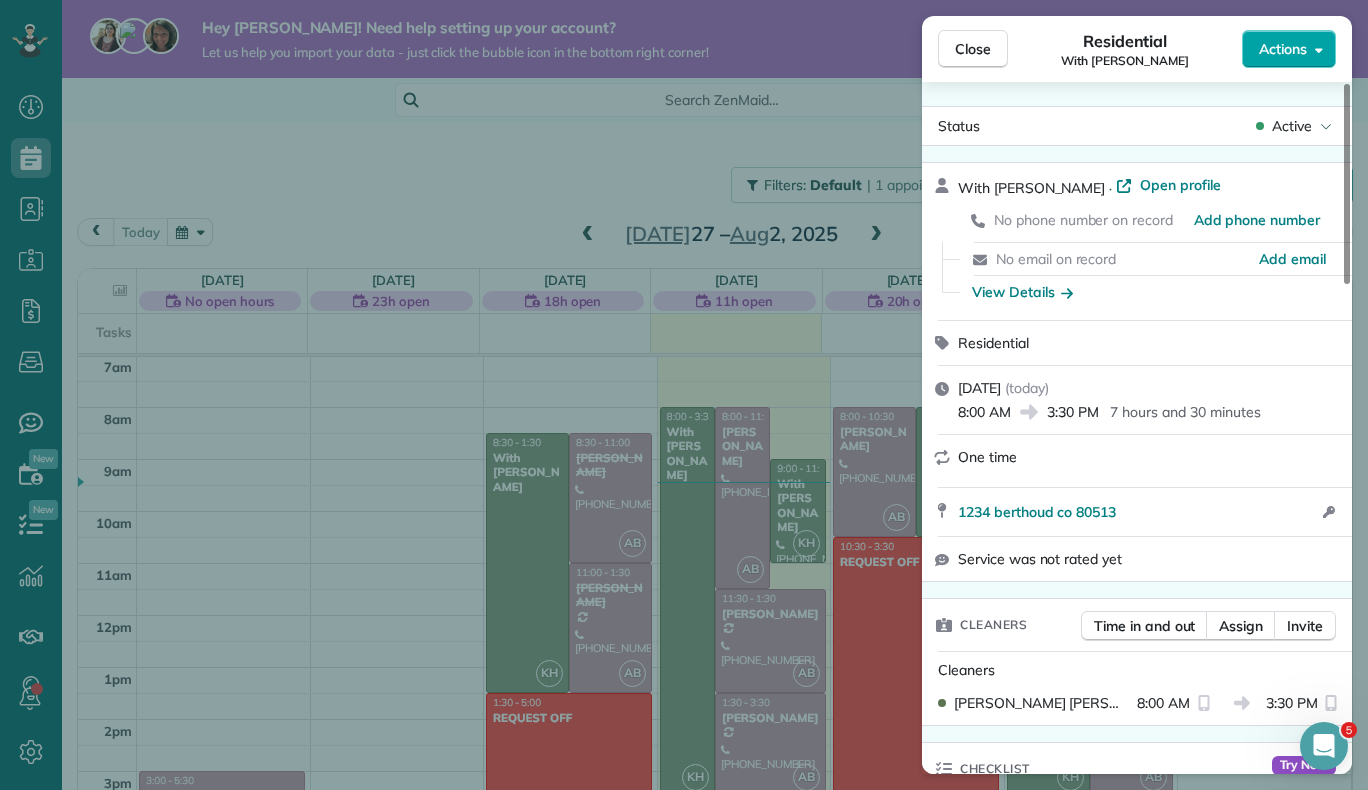 click on "Actions" at bounding box center [1283, 49] 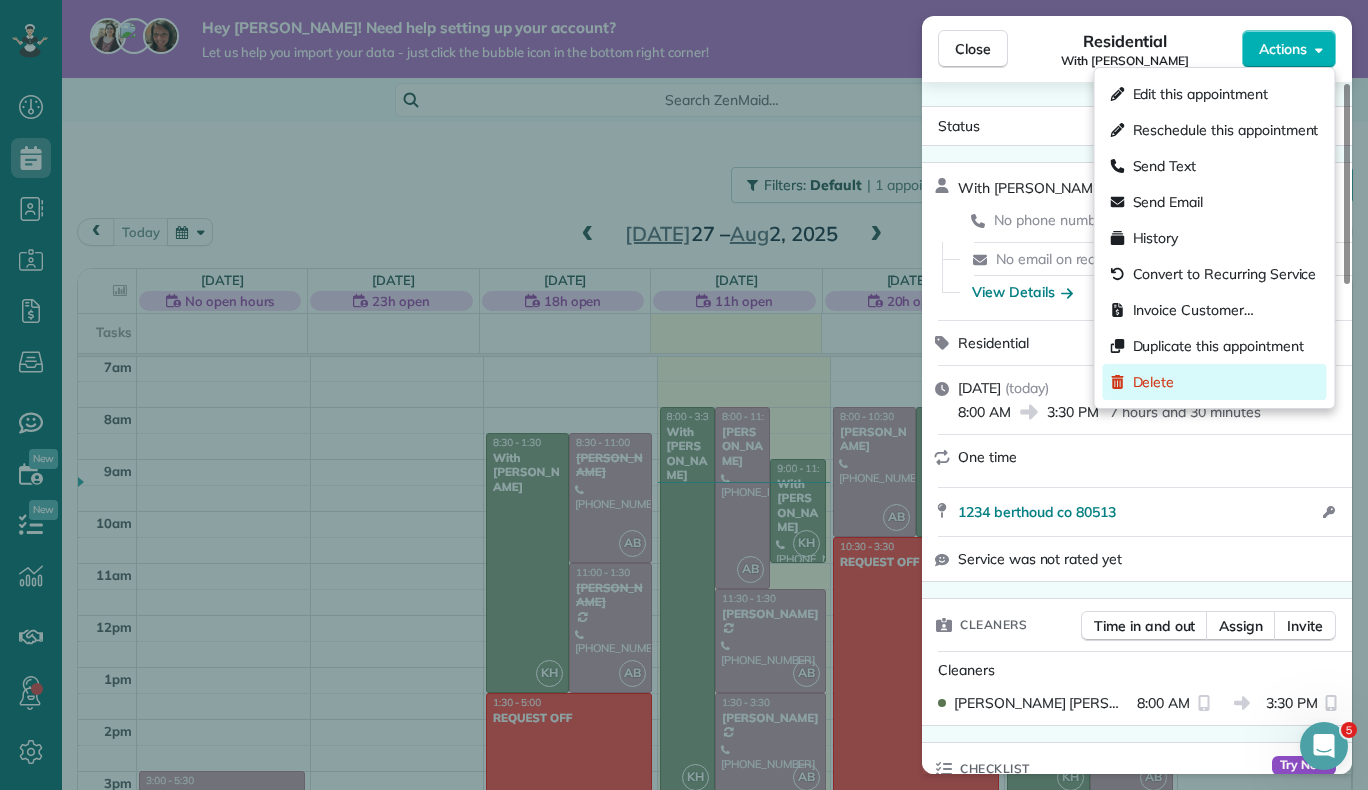 click on "Delete" at bounding box center [1215, 382] 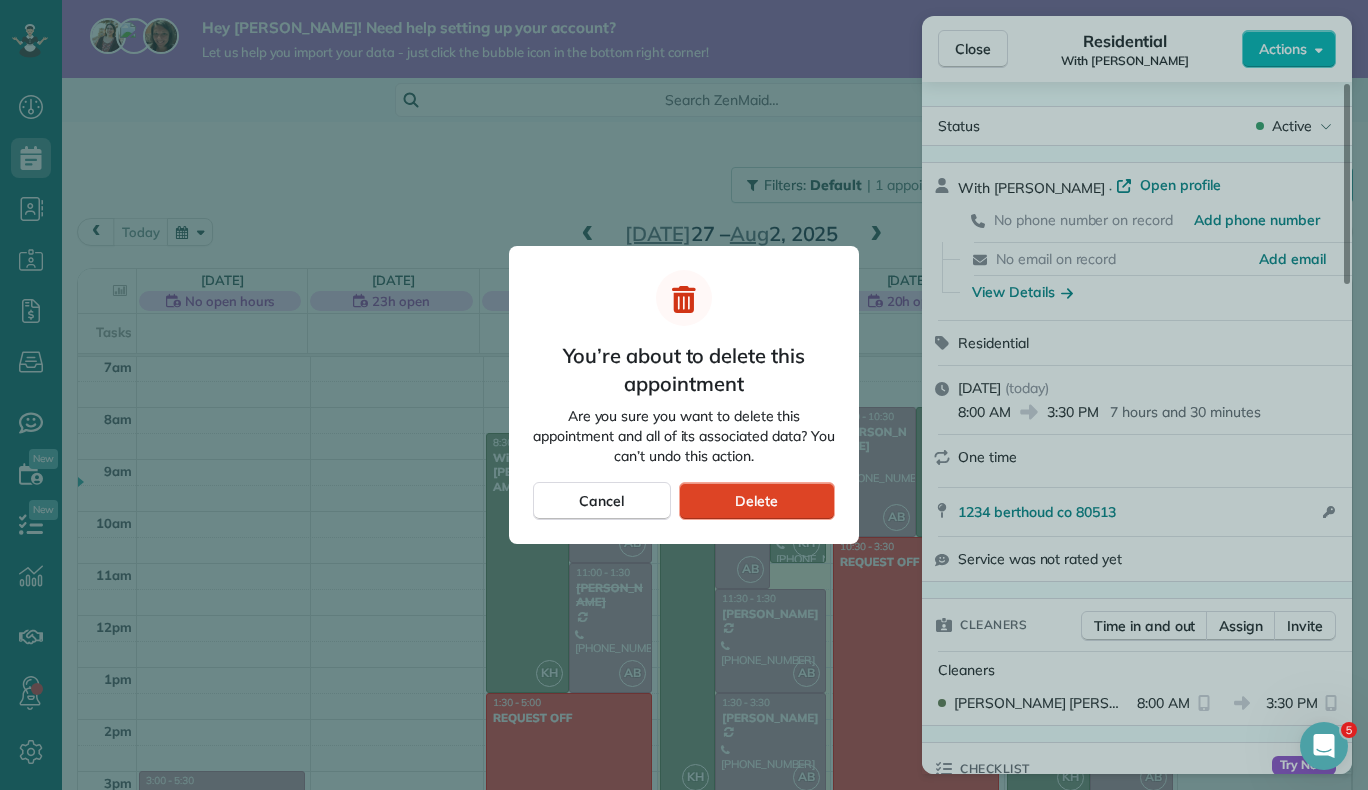 click on "Delete" at bounding box center [756, 501] 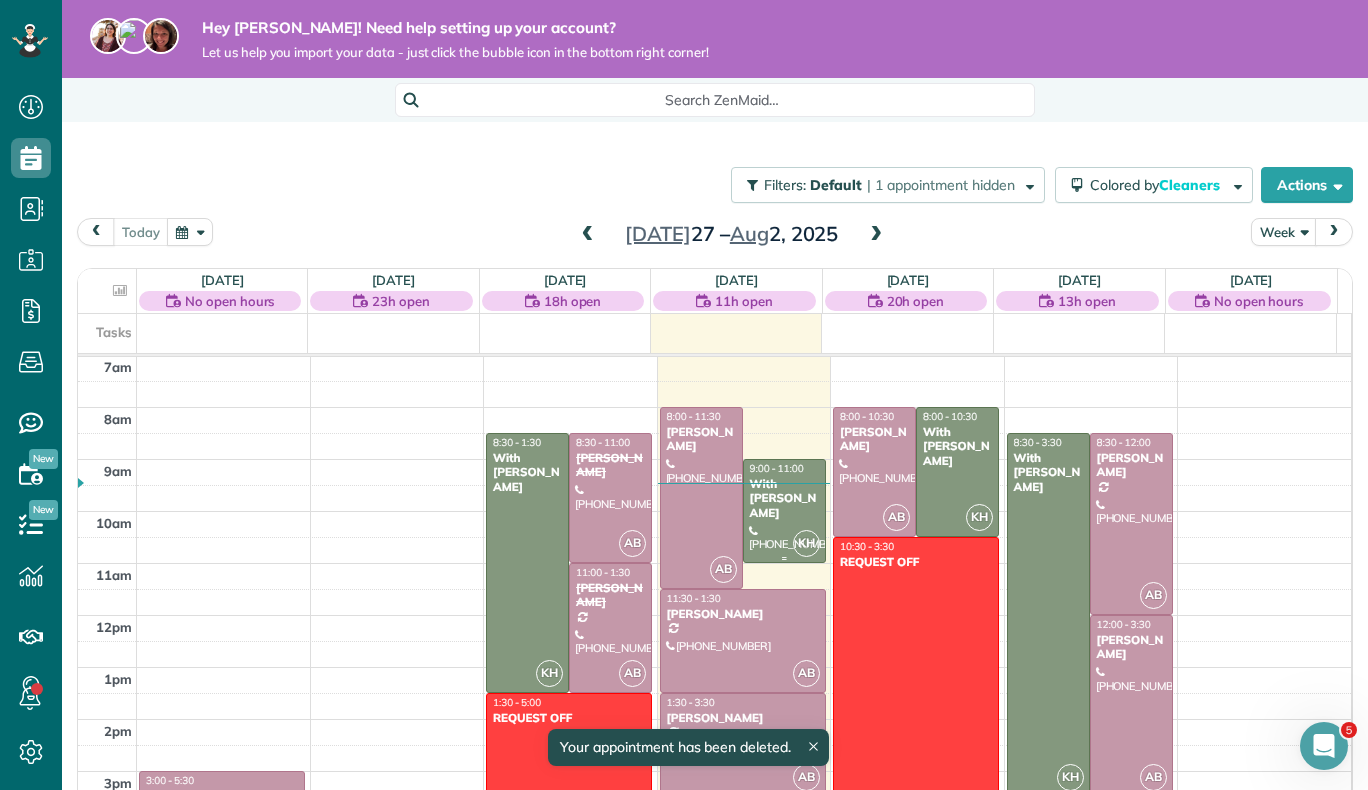 click at bounding box center (784, 511) 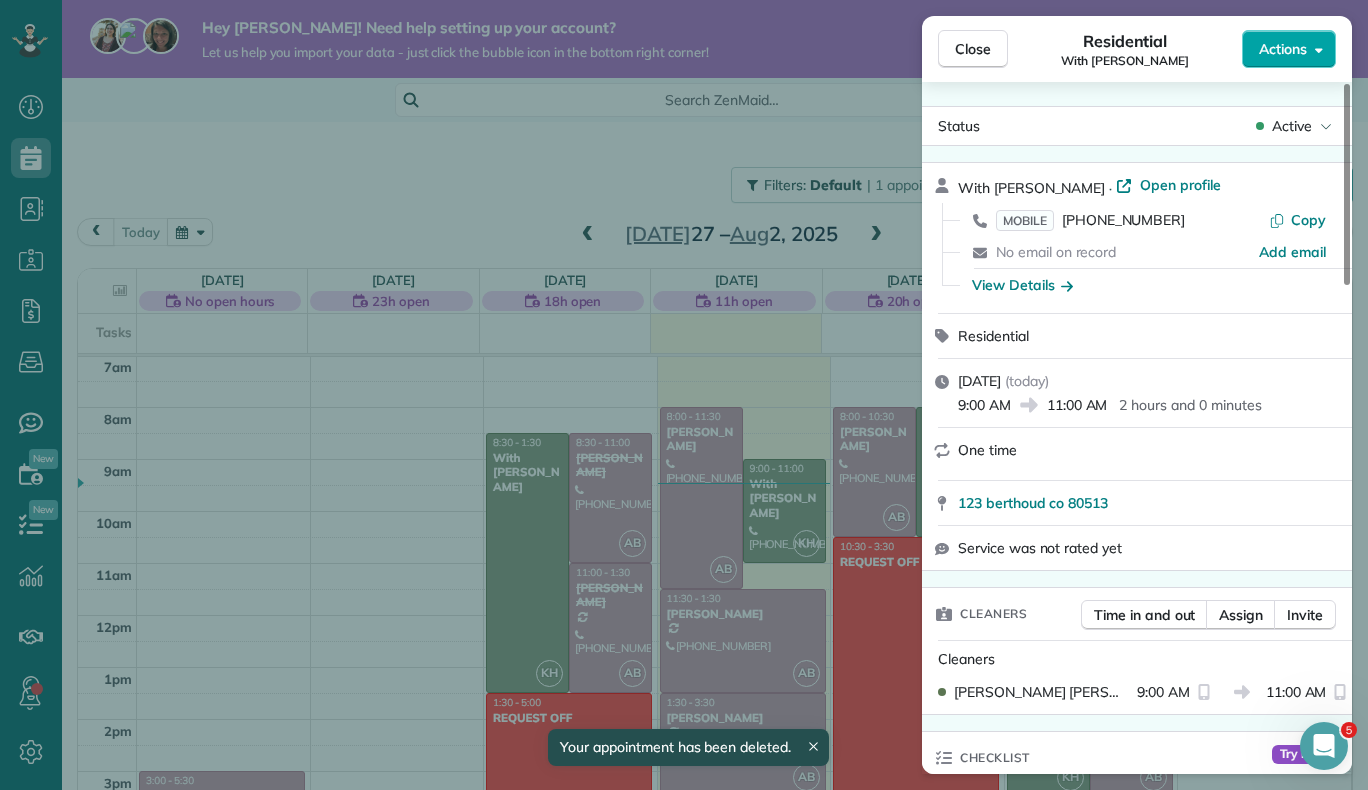 click on "Actions" at bounding box center (1283, 49) 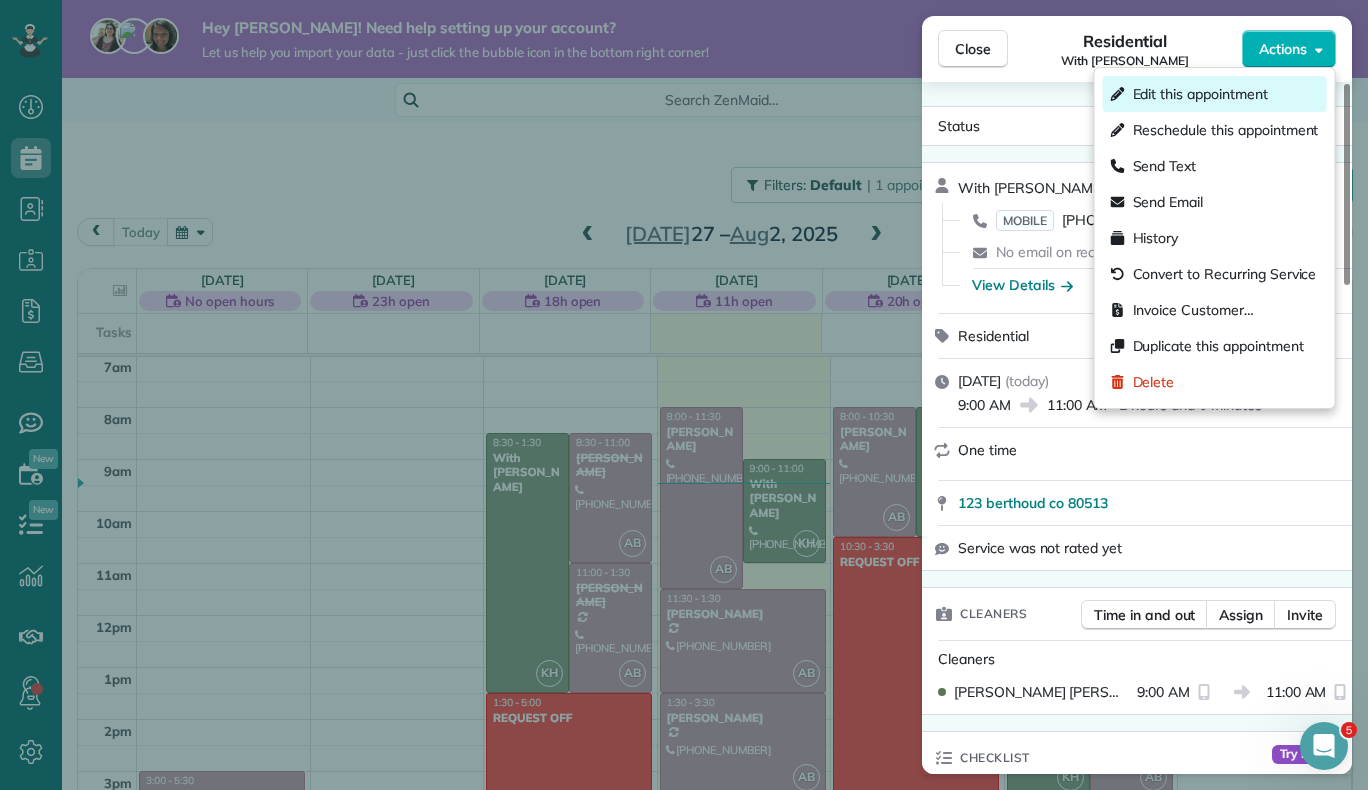 click on "Edit this appointment" at bounding box center [1200, 94] 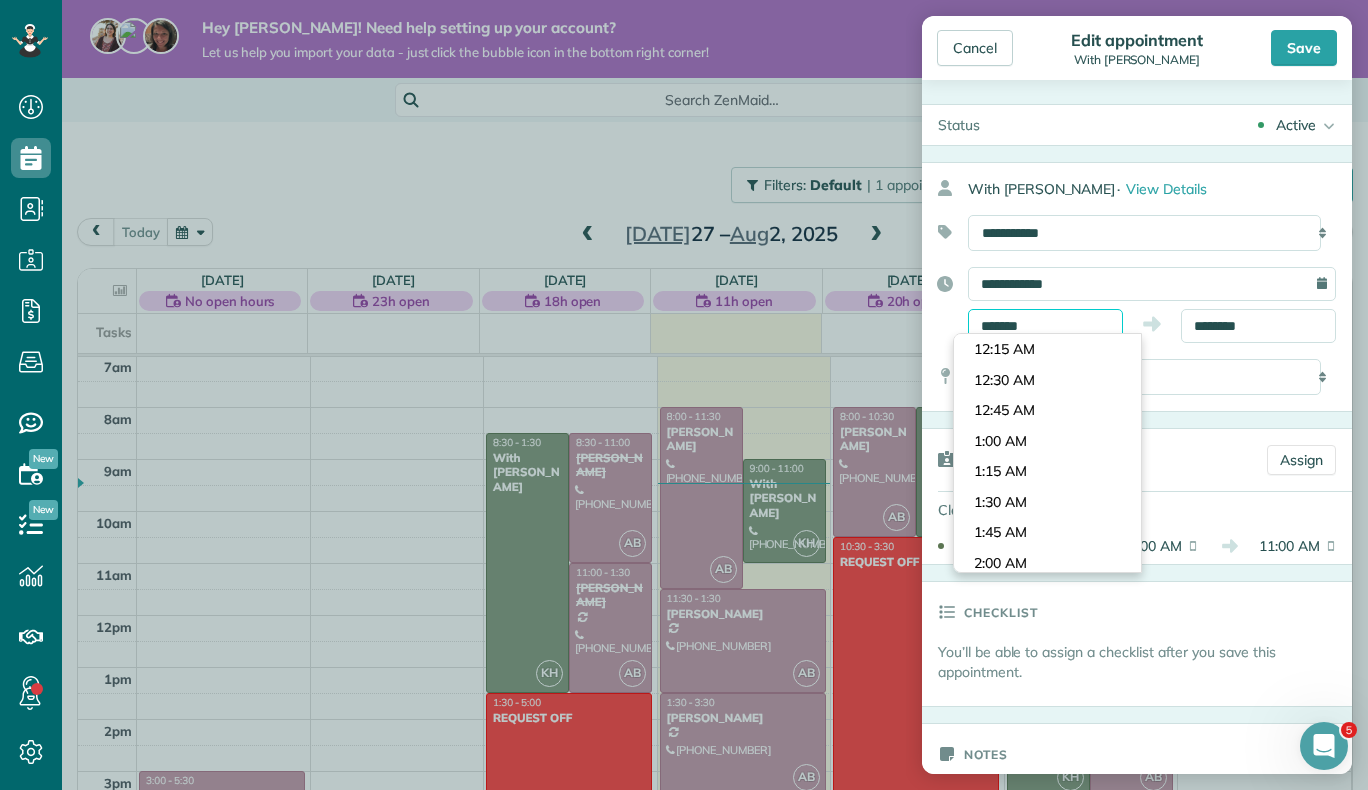 click on "*******" at bounding box center (1045, 326) 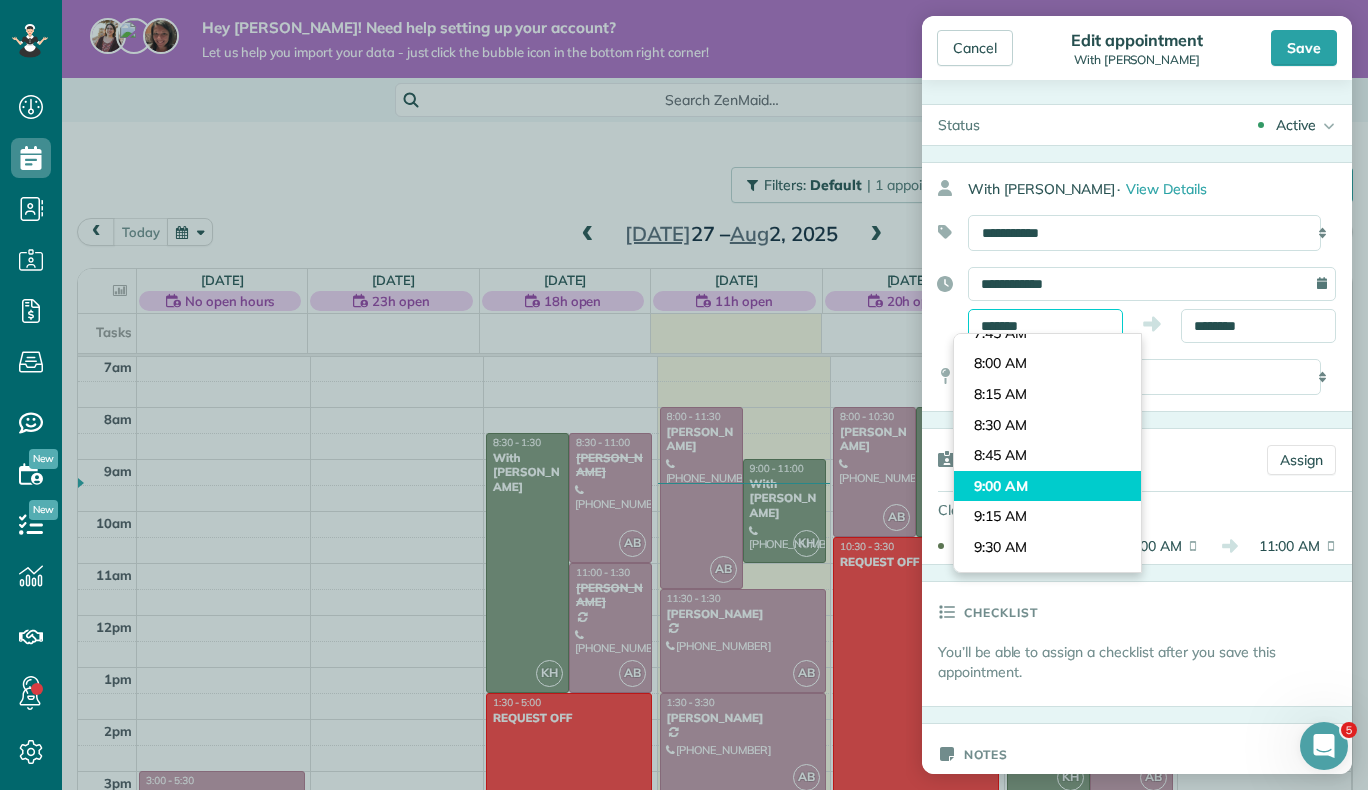 scroll, scrollTop: 931, scrollLeft: 0, axis: vertical 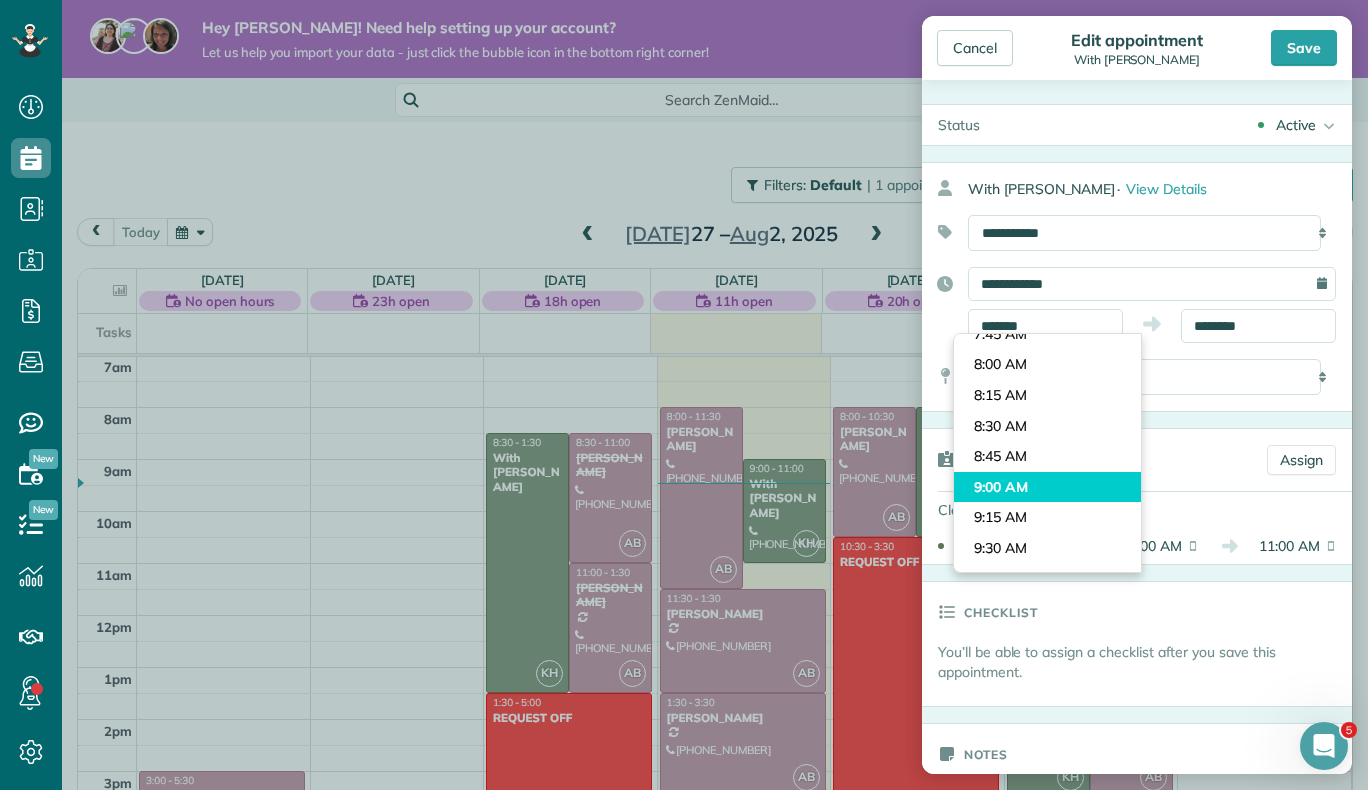 type on "*******" 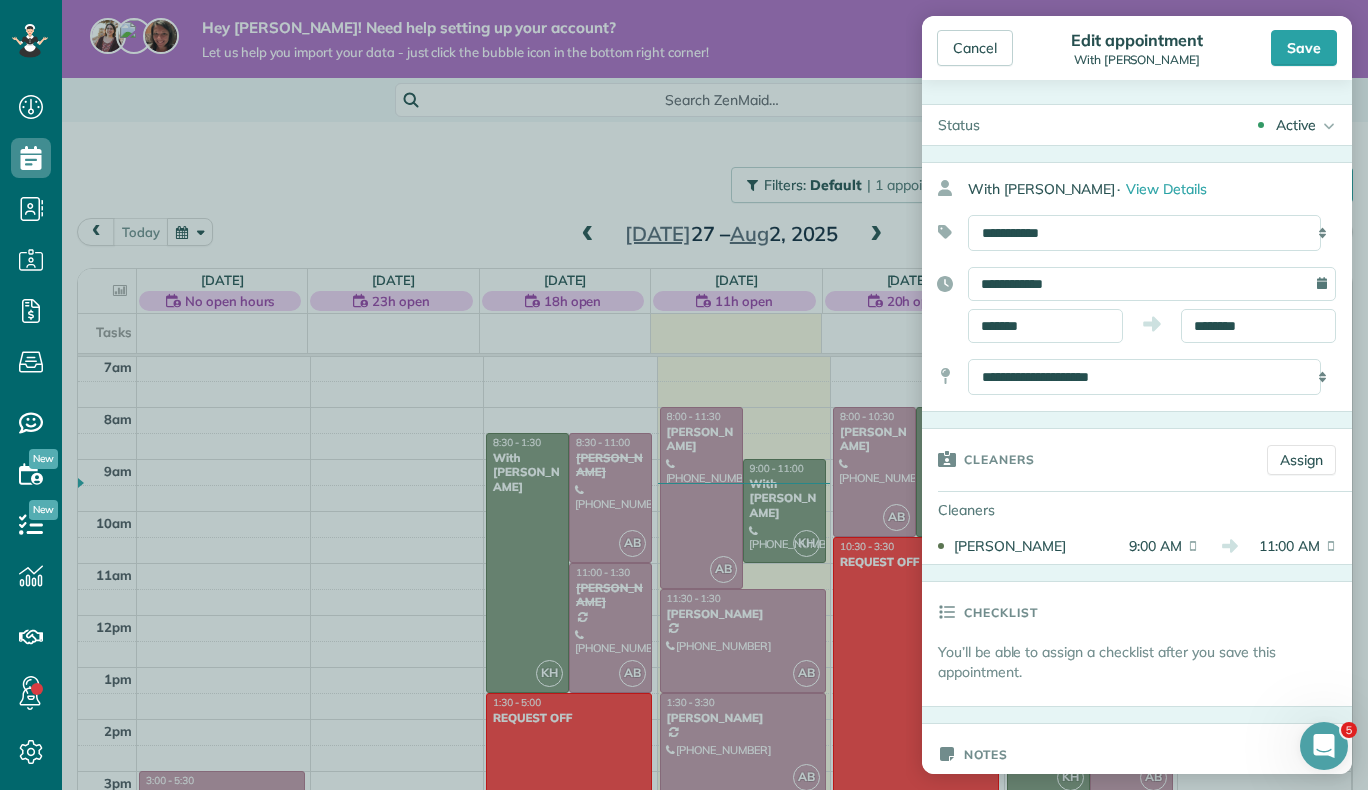 click on "Dashboard
Scheduling
Calendar View
List View
Dispatch View - Weekly scheduling (Beta)" at bounding box center [684, 395] 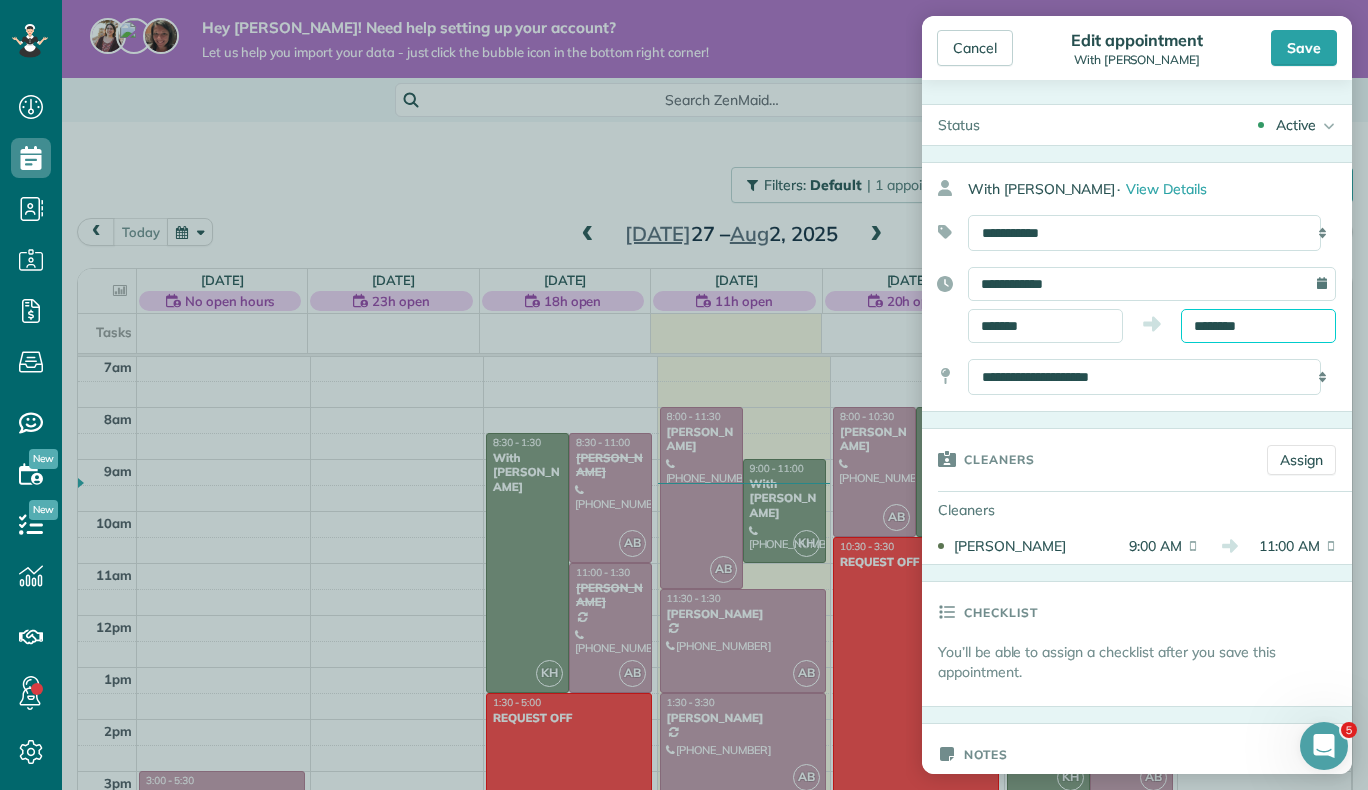 click on "Dashboard
Scheduling
Calendar View
List View
Dispatch View - Weekly scheduling (Beta)" at bounding box center [684, 395] 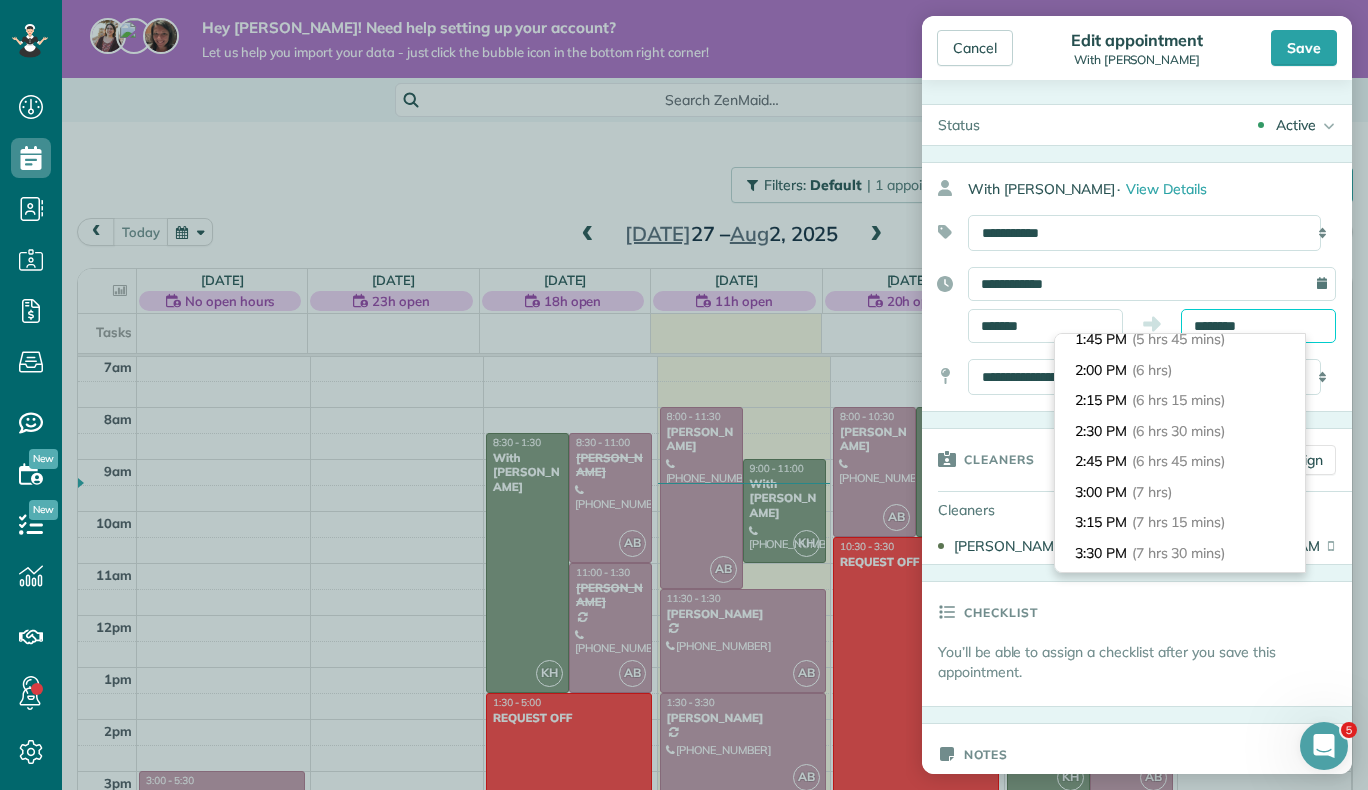 scroll, scrollTop: 712, scrollLeft: 0, axis: vertical 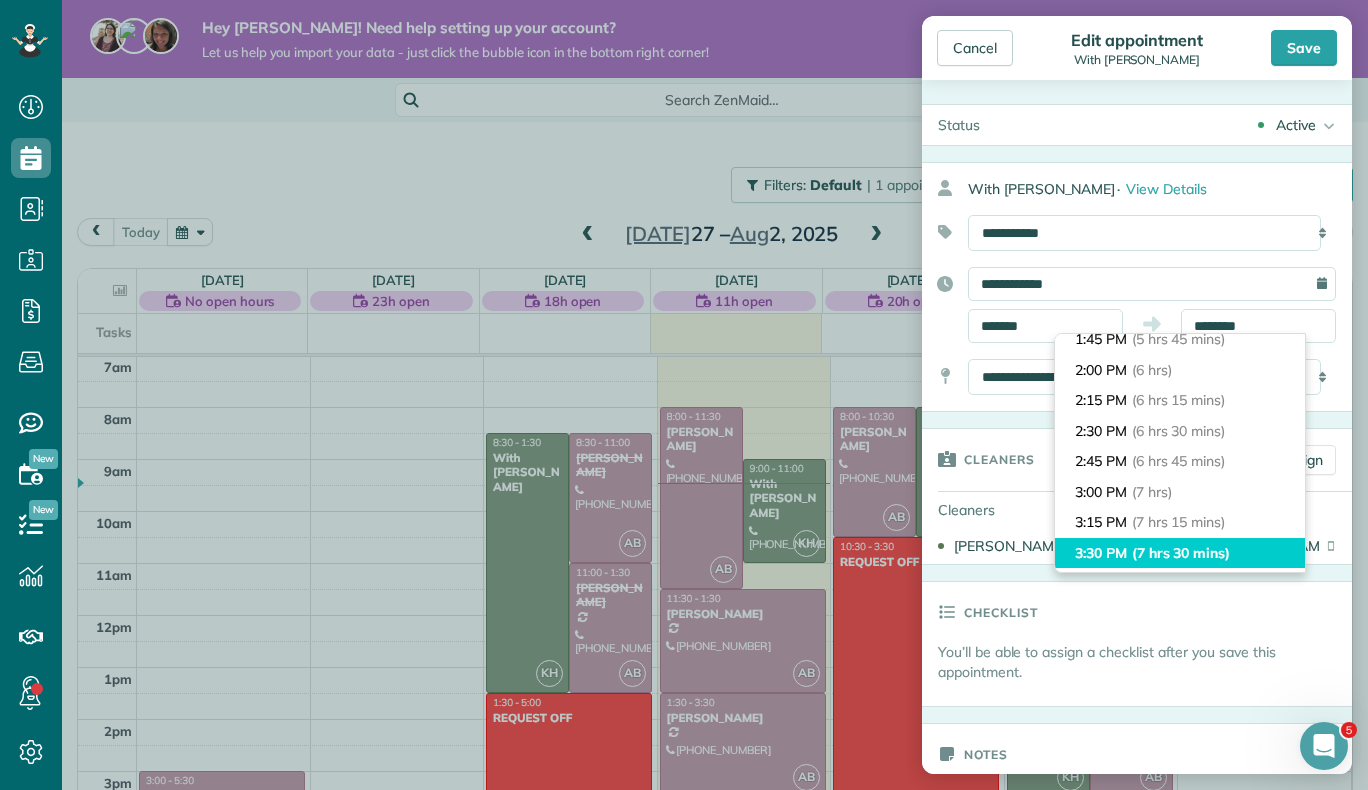 type on "*******" 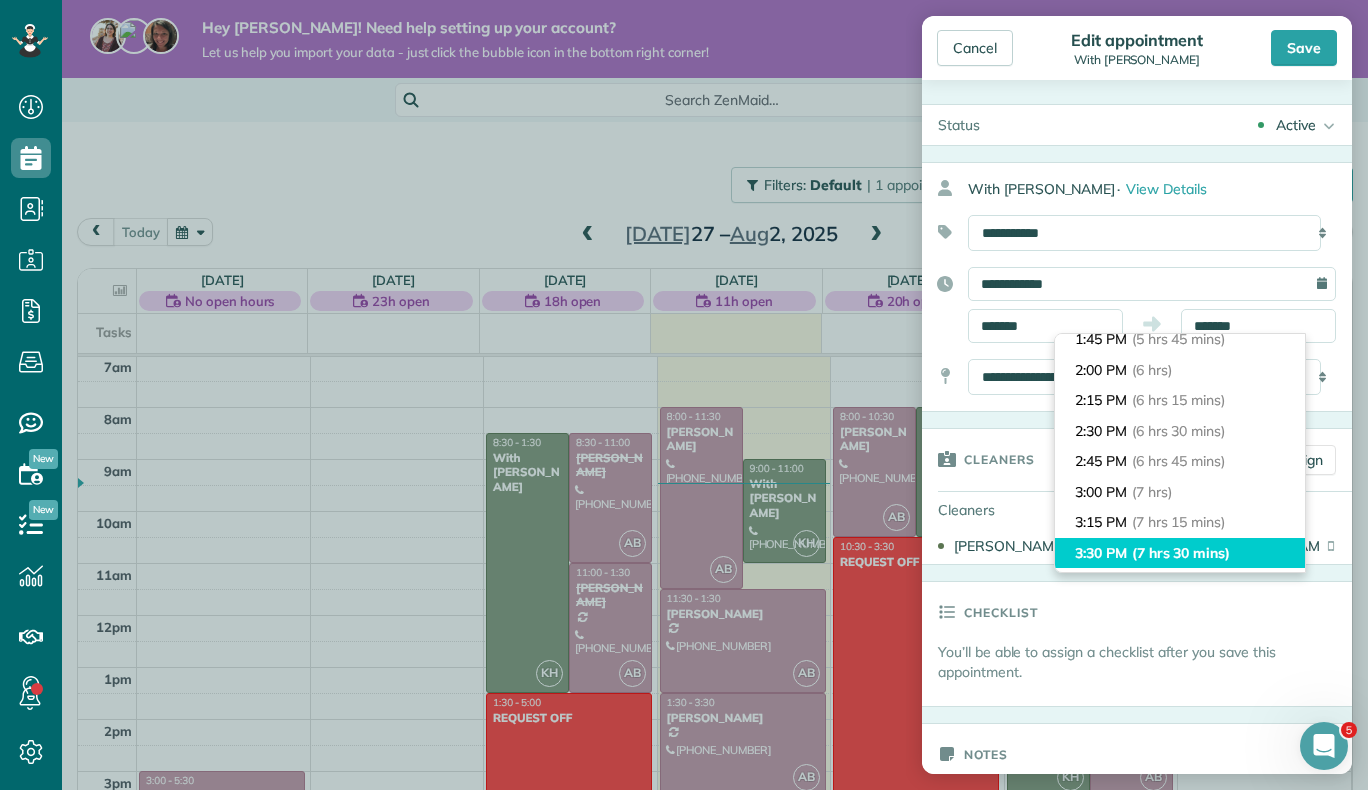 click on "(7 hrs 30 mins)" at bounding box center (1181, 553) 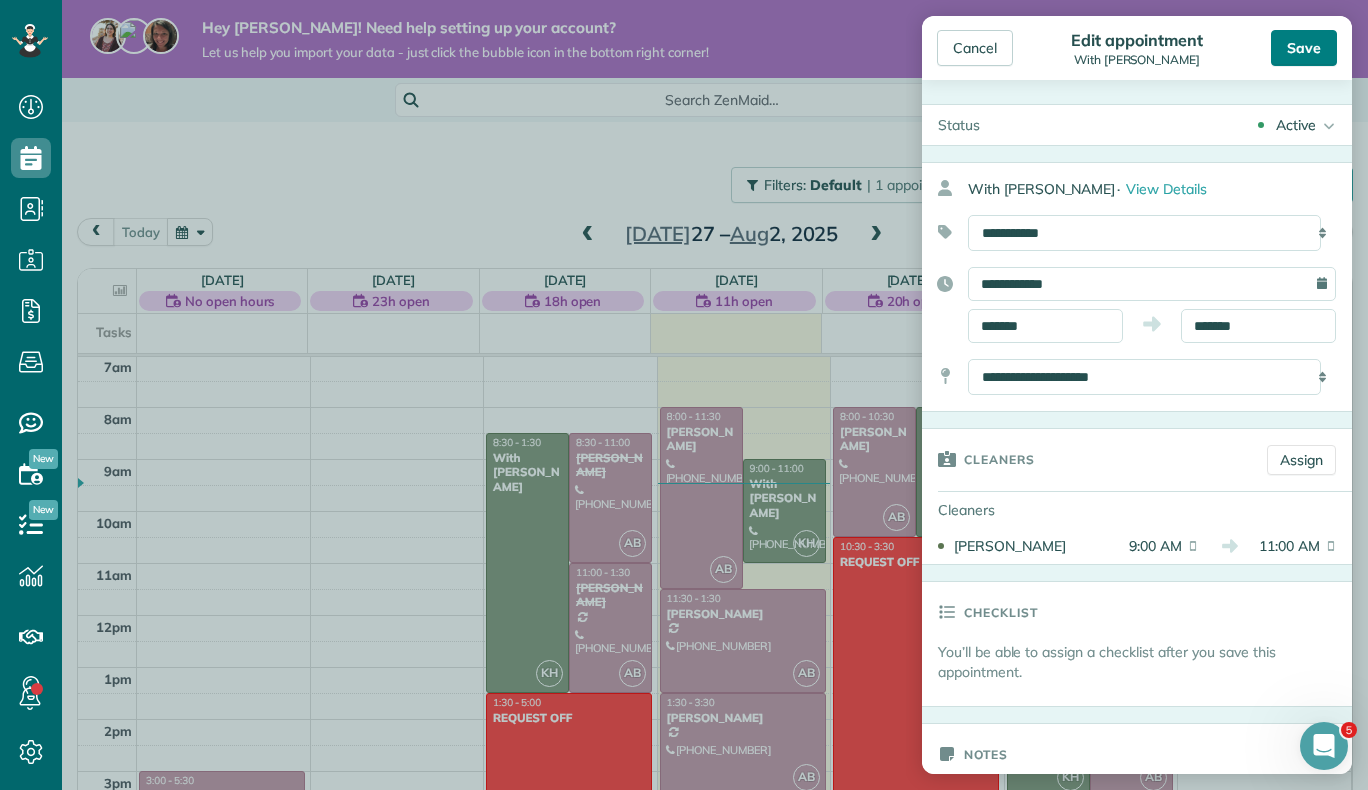 click on "Save" at bounding box center (1304, 48) 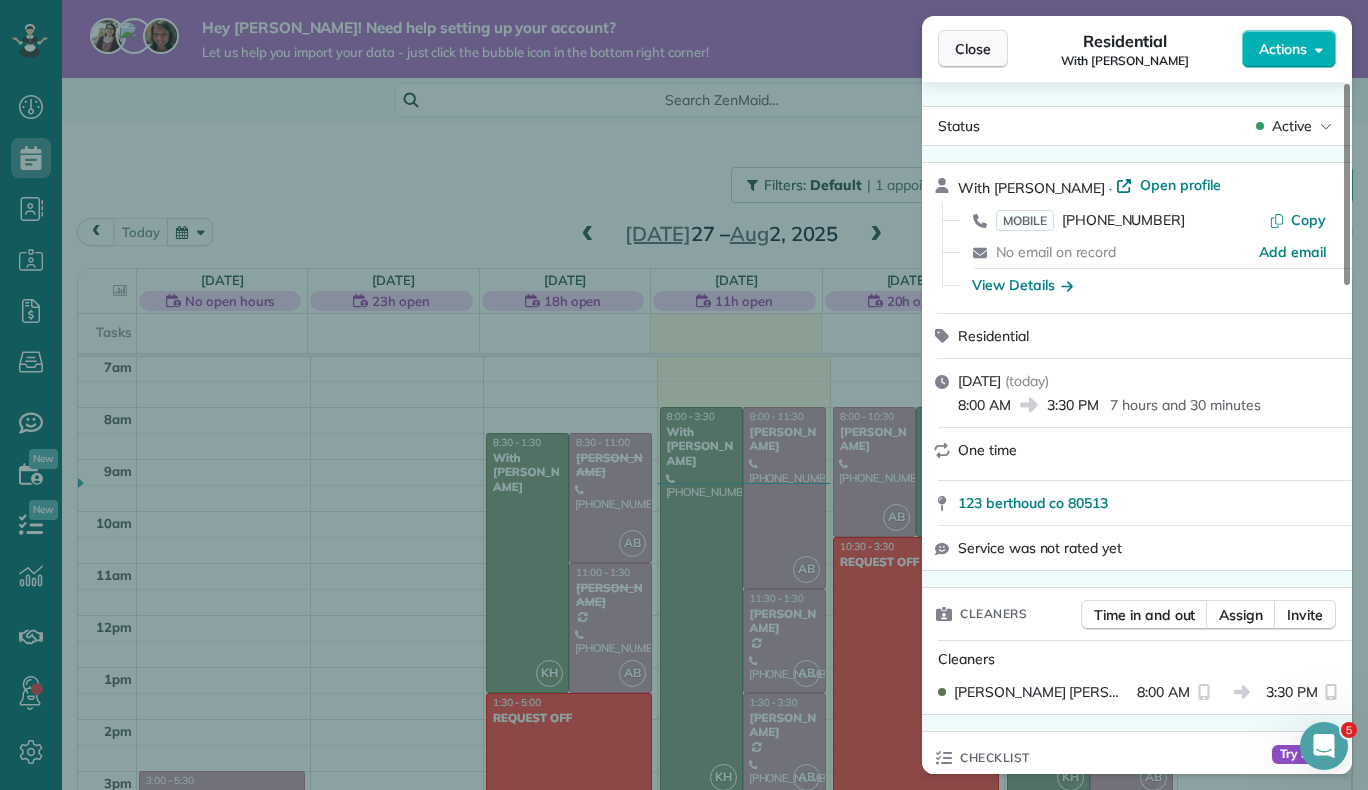 click on "Close" at bounding box center [973, 49] 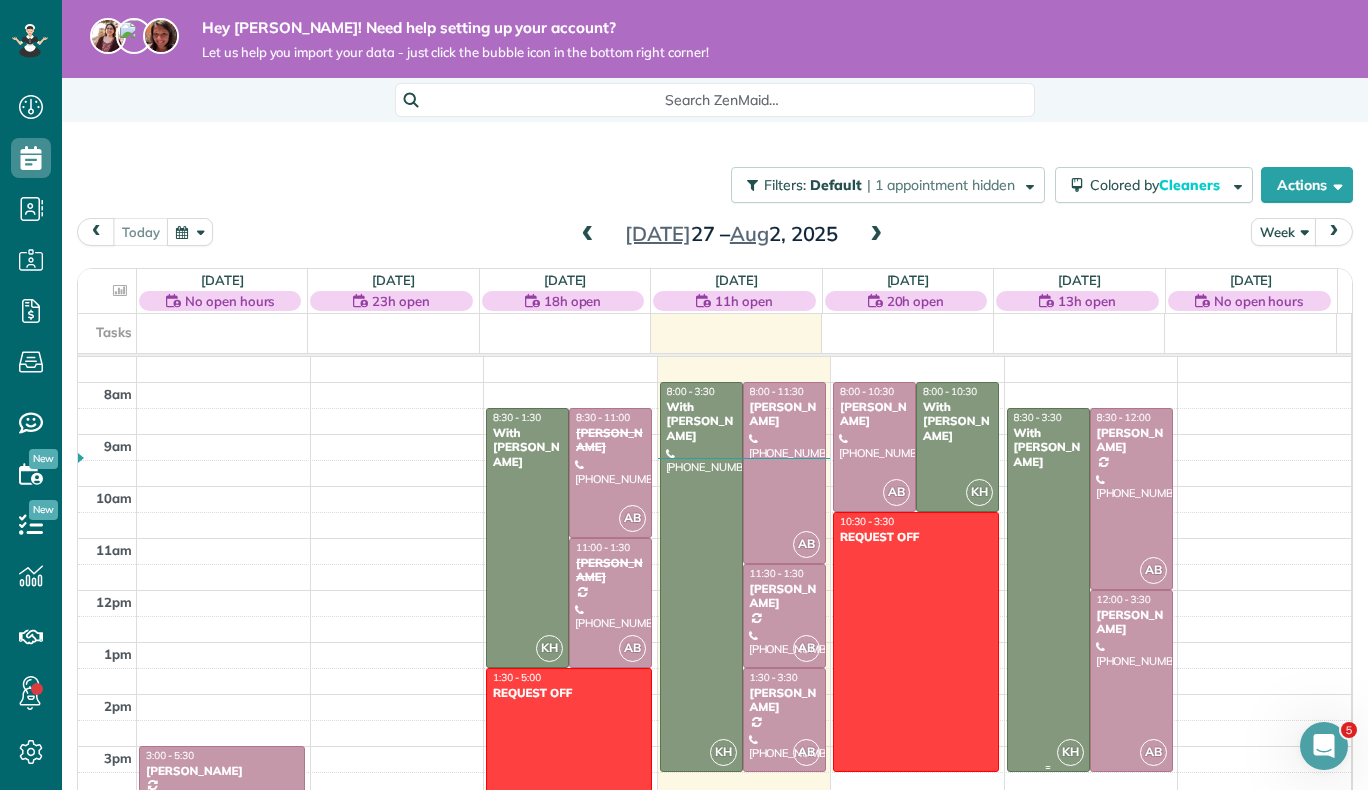 scroll, scrollTop: 389, scrollLeft: 0, axis: vertical 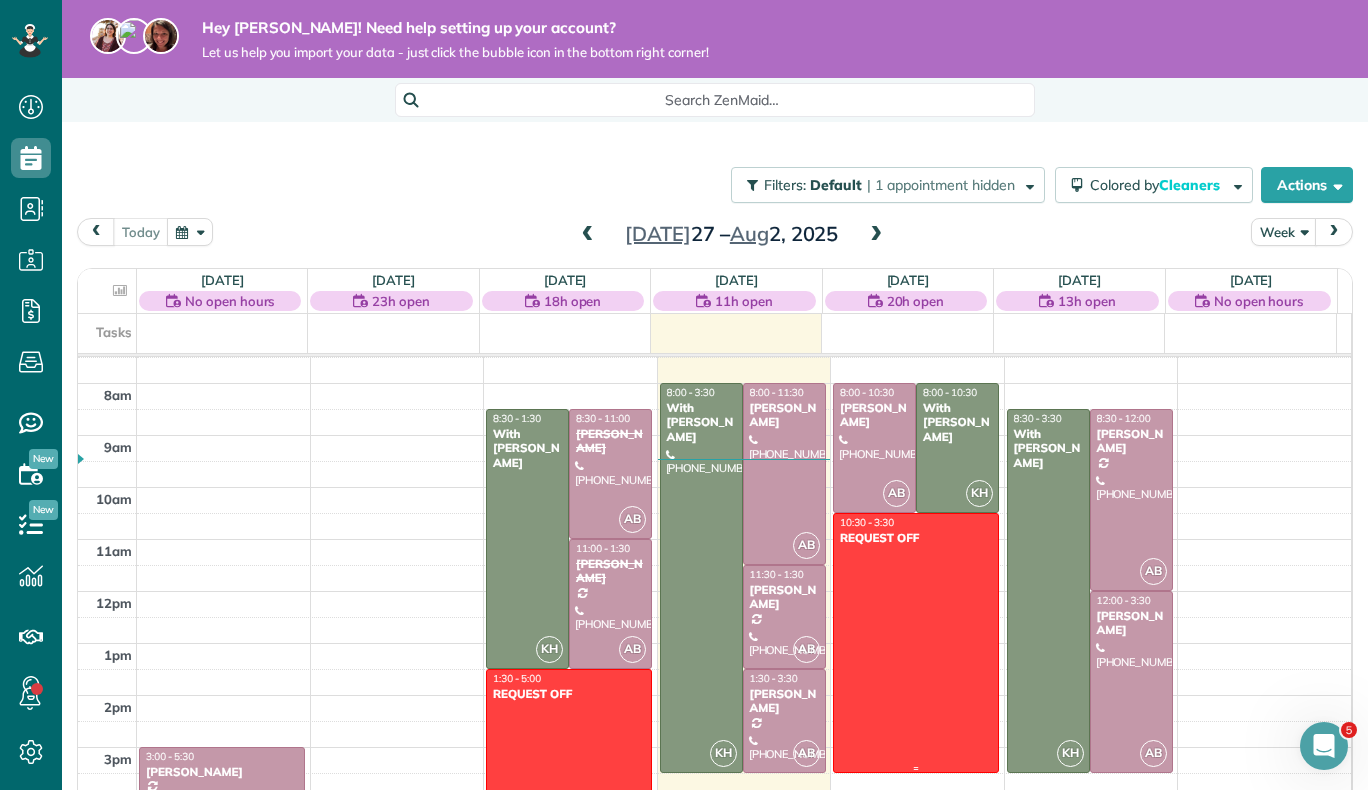 click at bounding box center (916, 643) 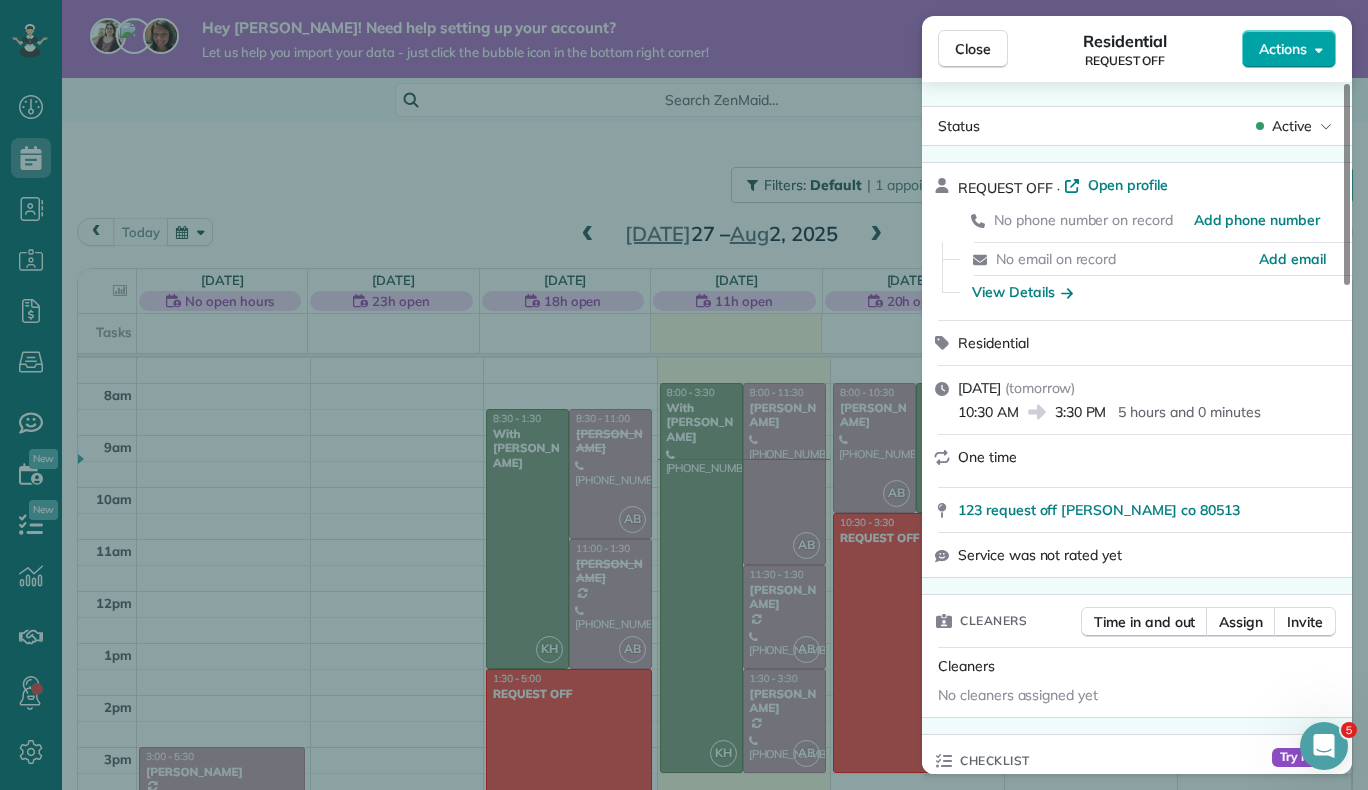 click on "Actions" at bounding box center (1289, 49) 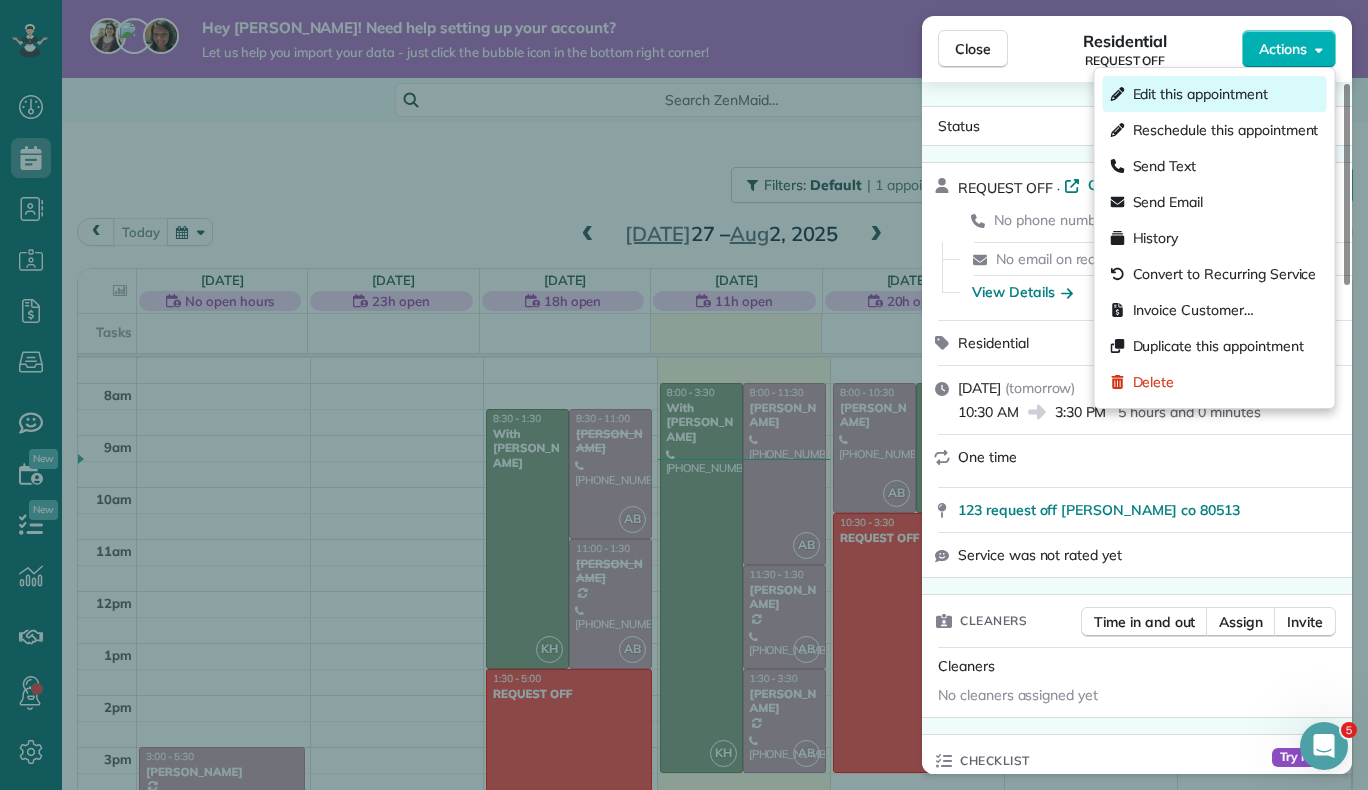 click on "Edit this appointment" at bounding box center [1200, 94] 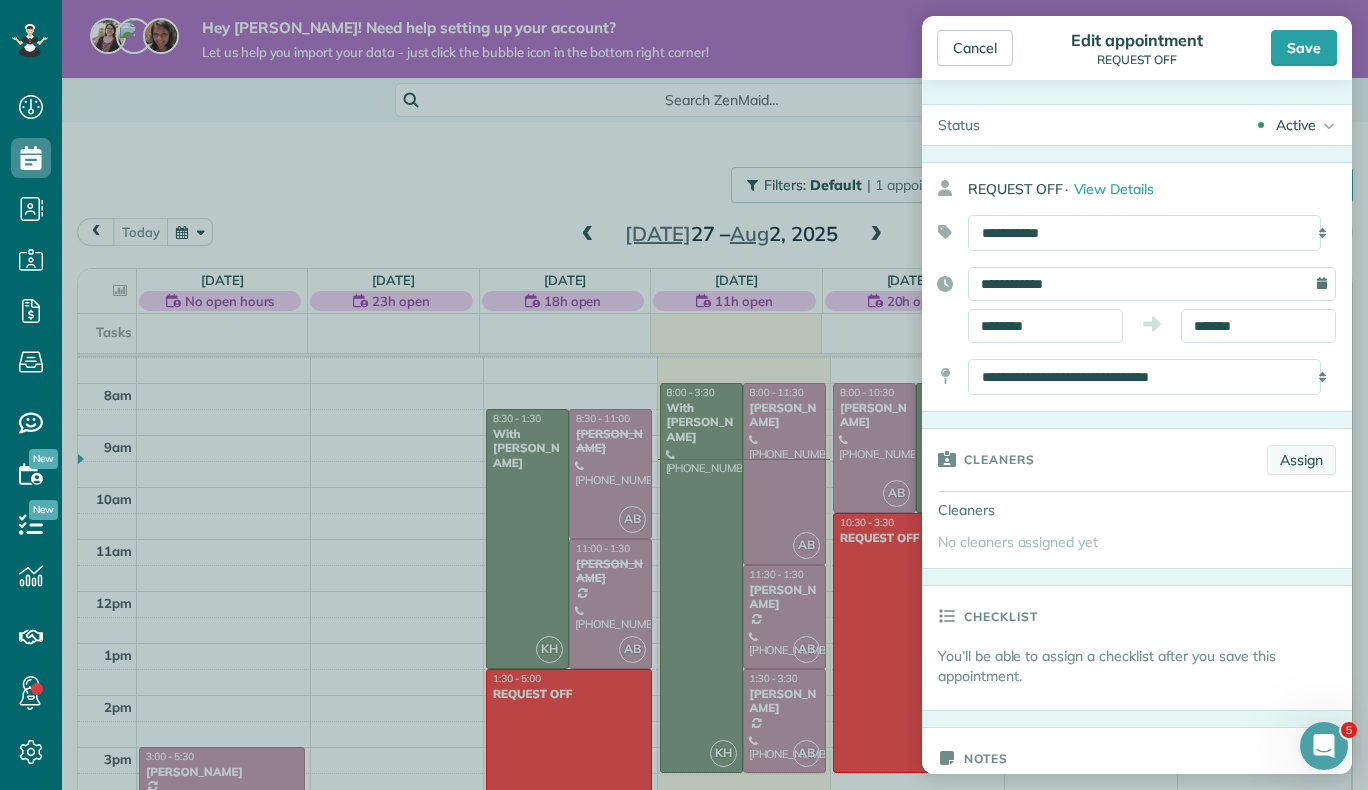 click on "Assign" at bounding box center [1301, 460] 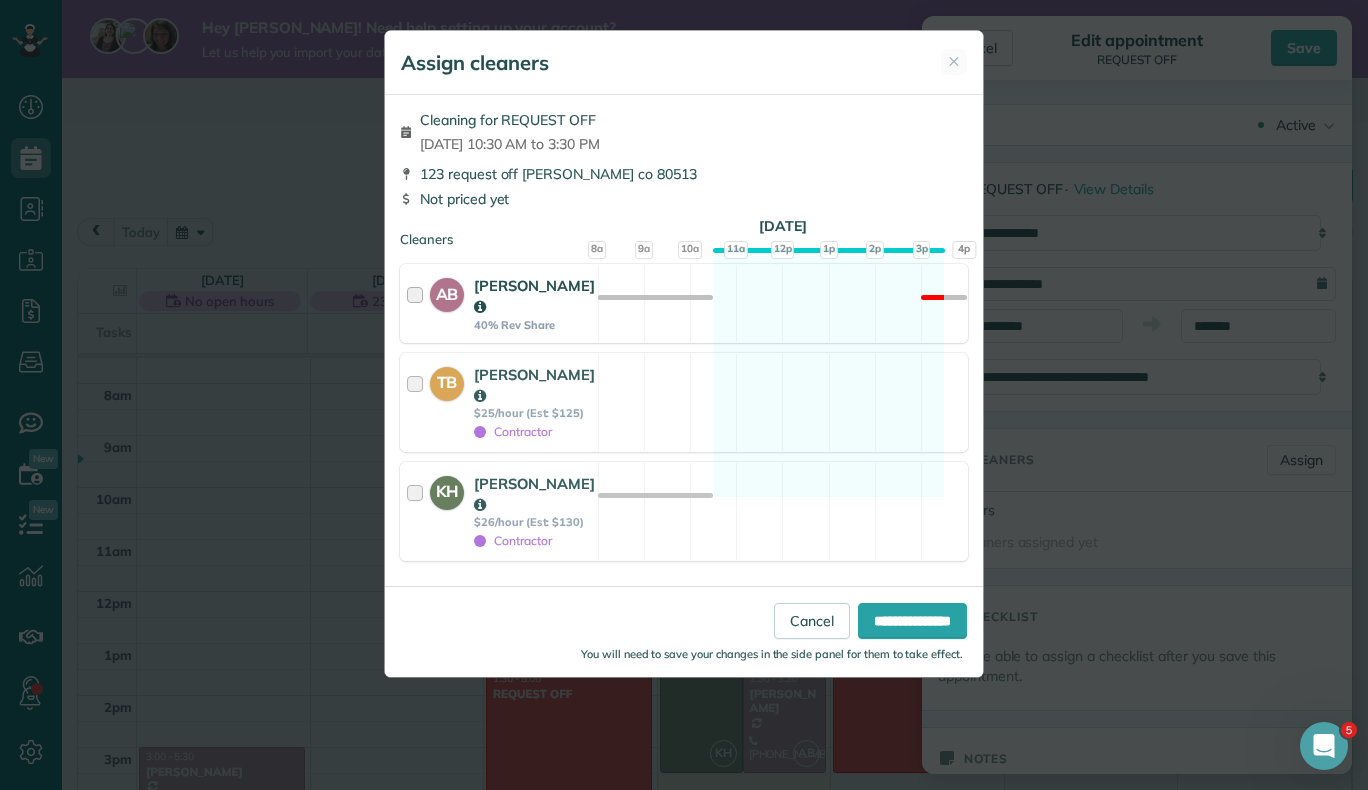 click at bounding box center [418, 303] 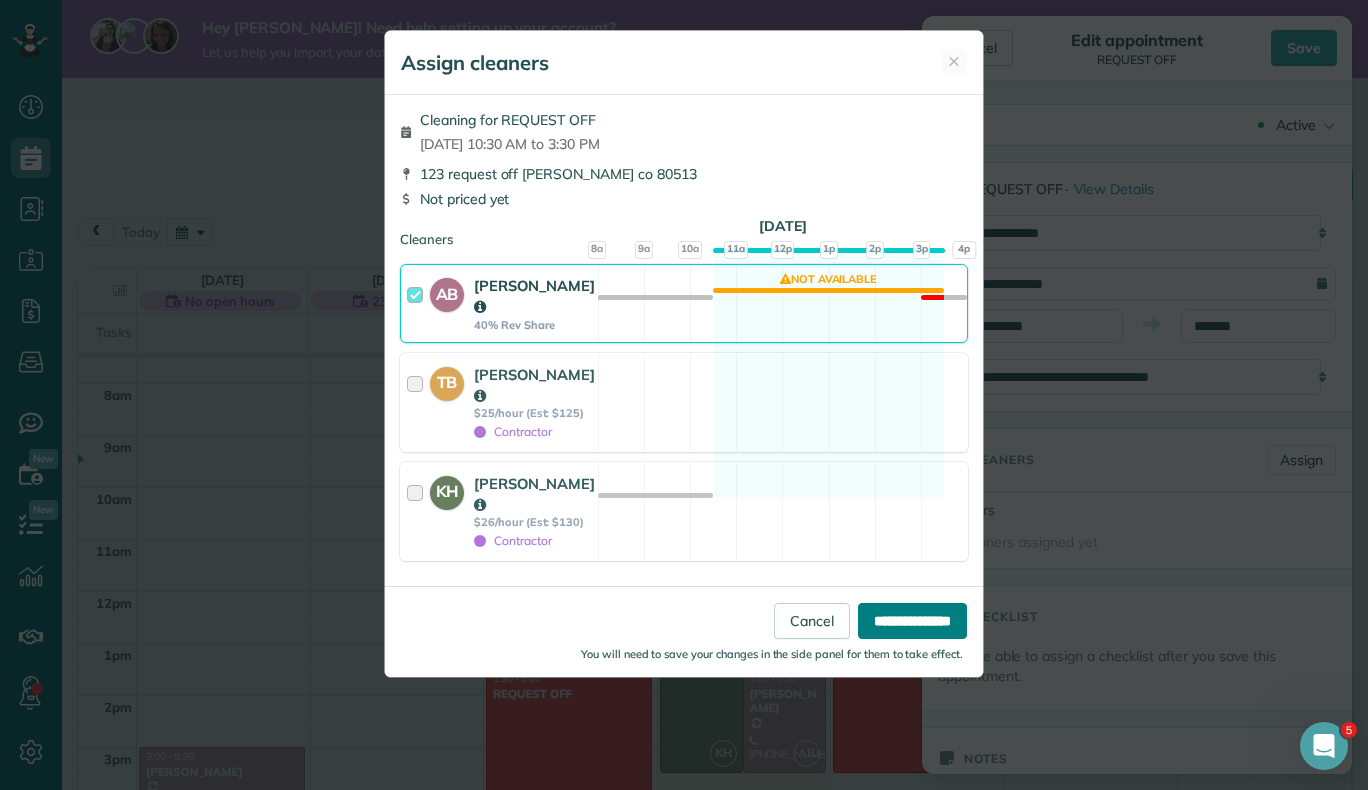click on "**********" at bounding box center [912, 621] 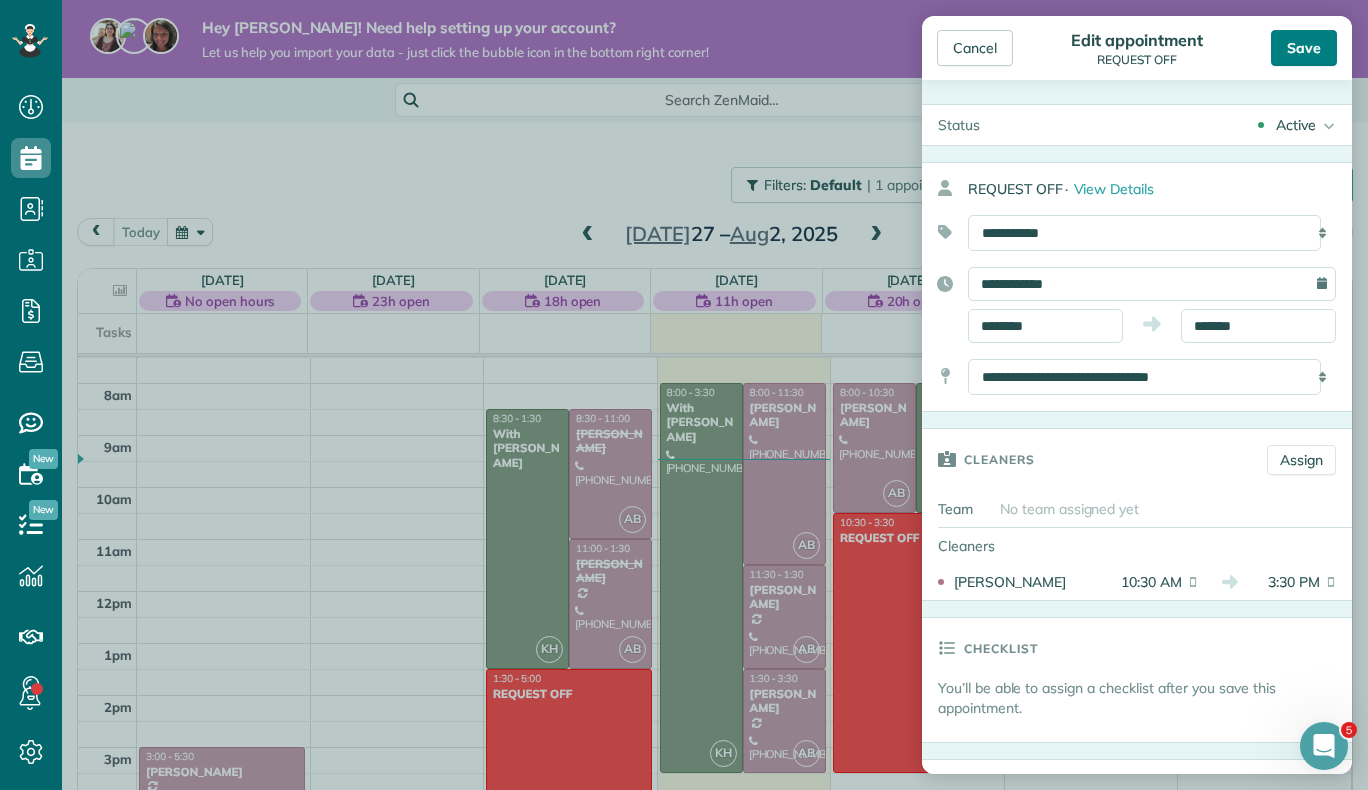 click on "Save" at bounding box center (1304, 48) 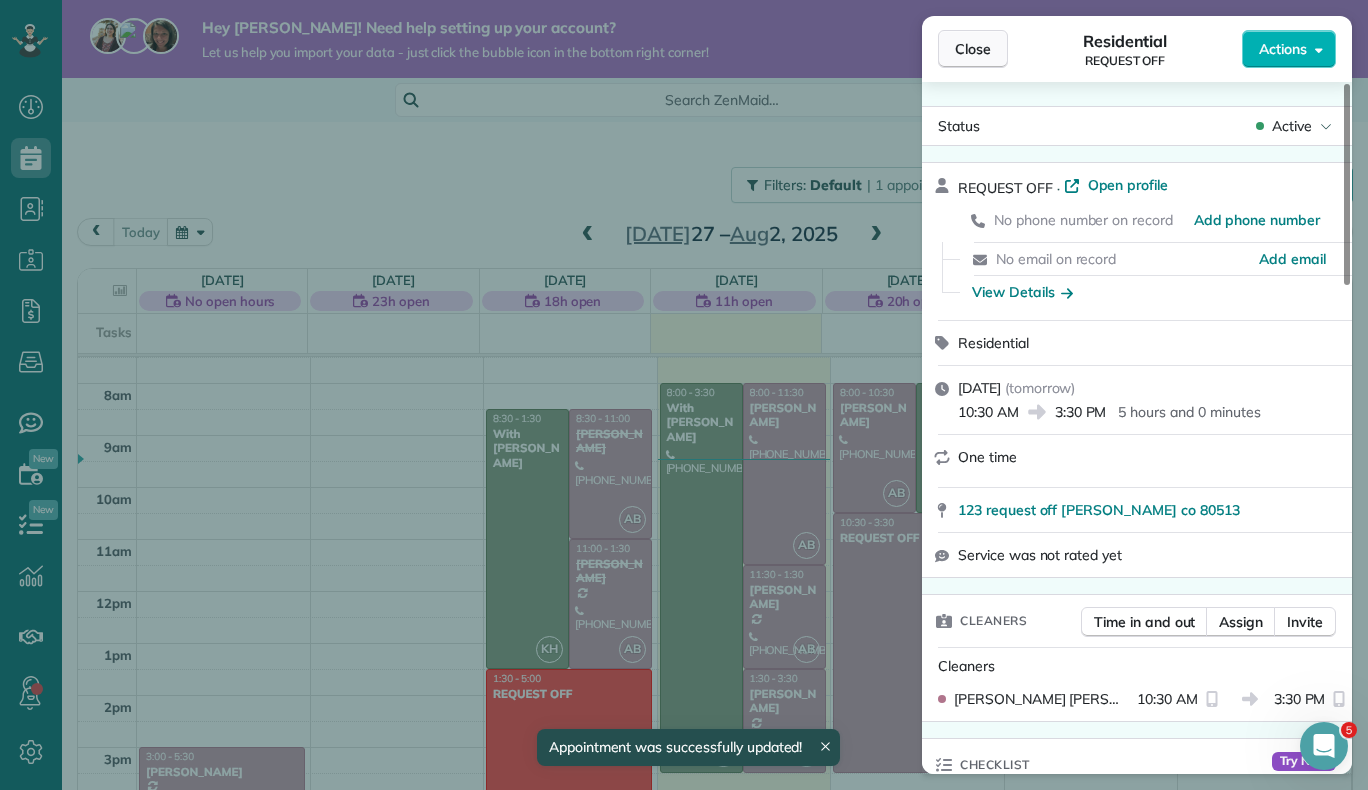 click on "Close" at bounding box center [973, 49] 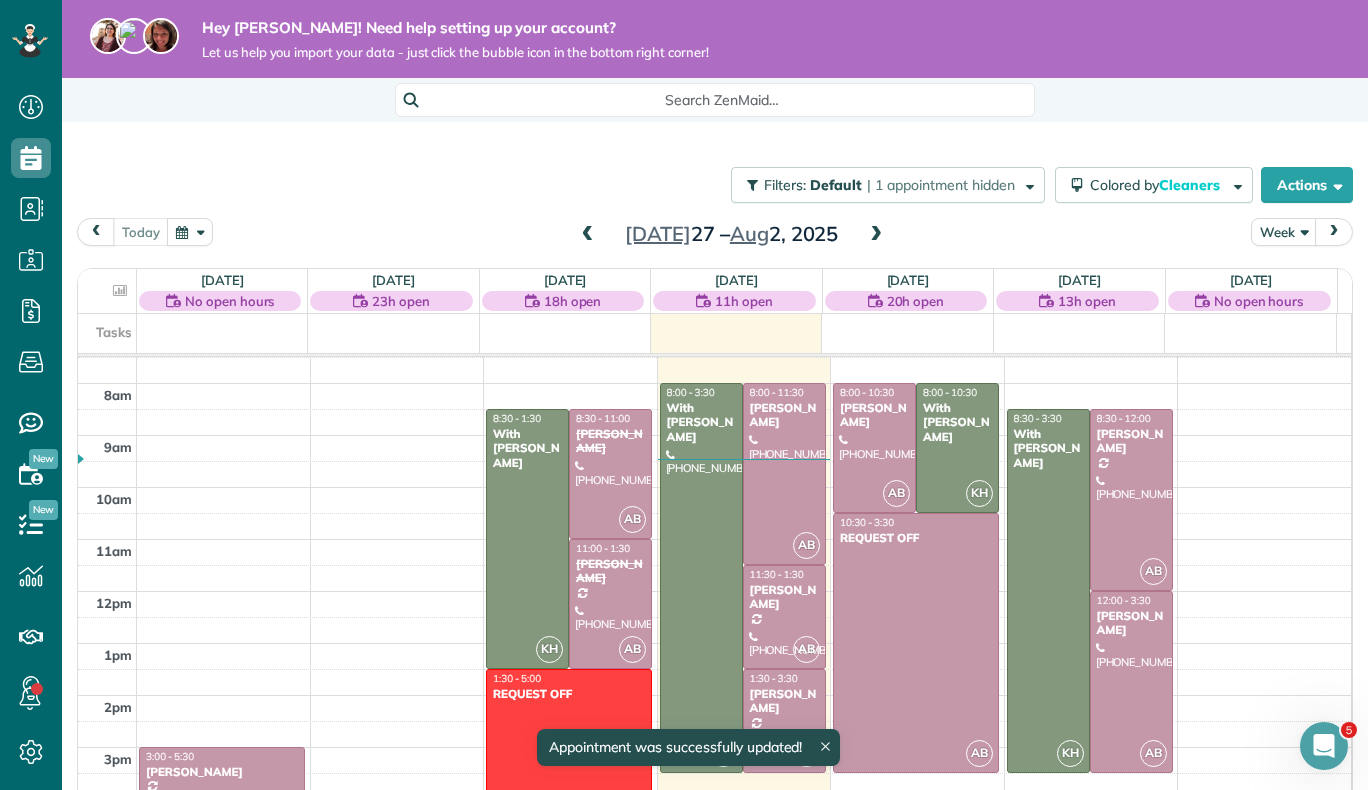 click at bounding box center [569, 760] 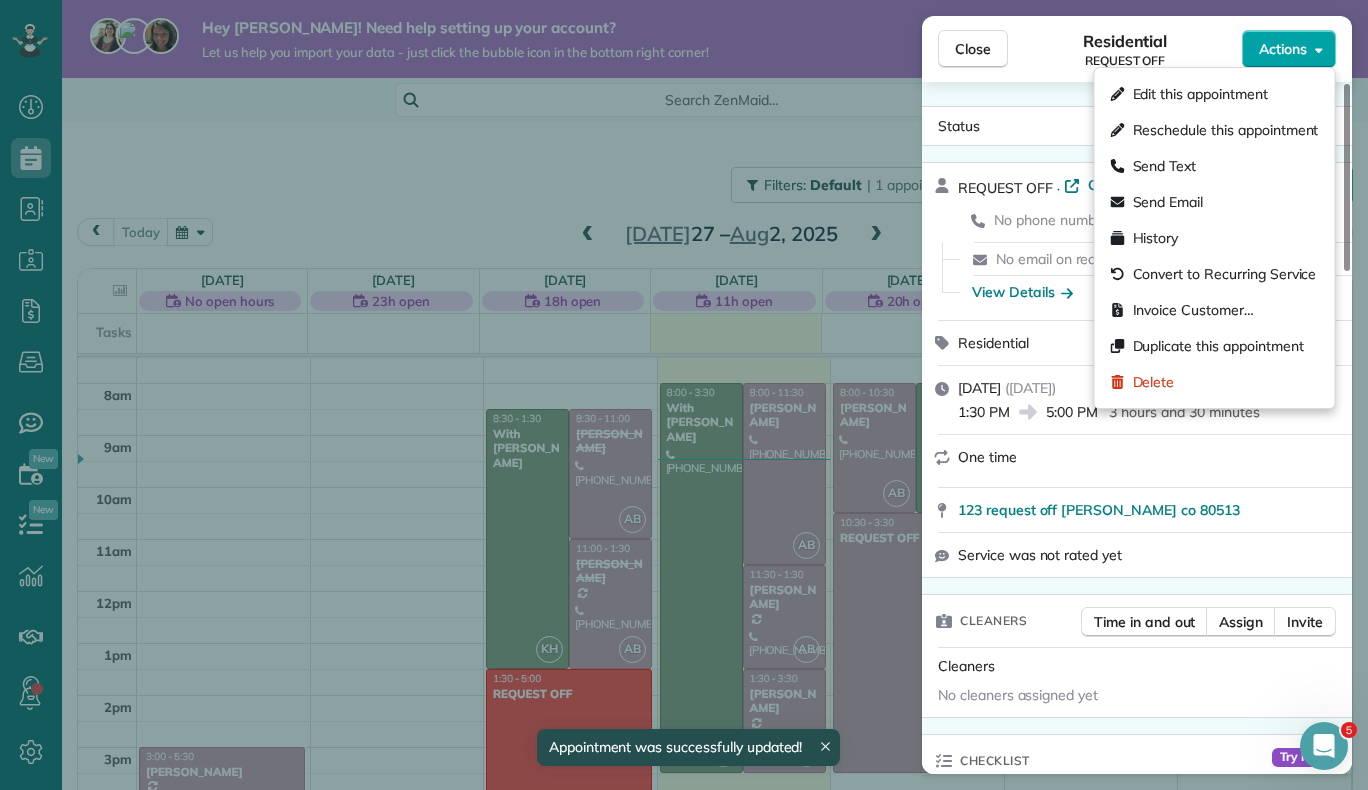 click on "Actions" at bounding box center [1289, 49] 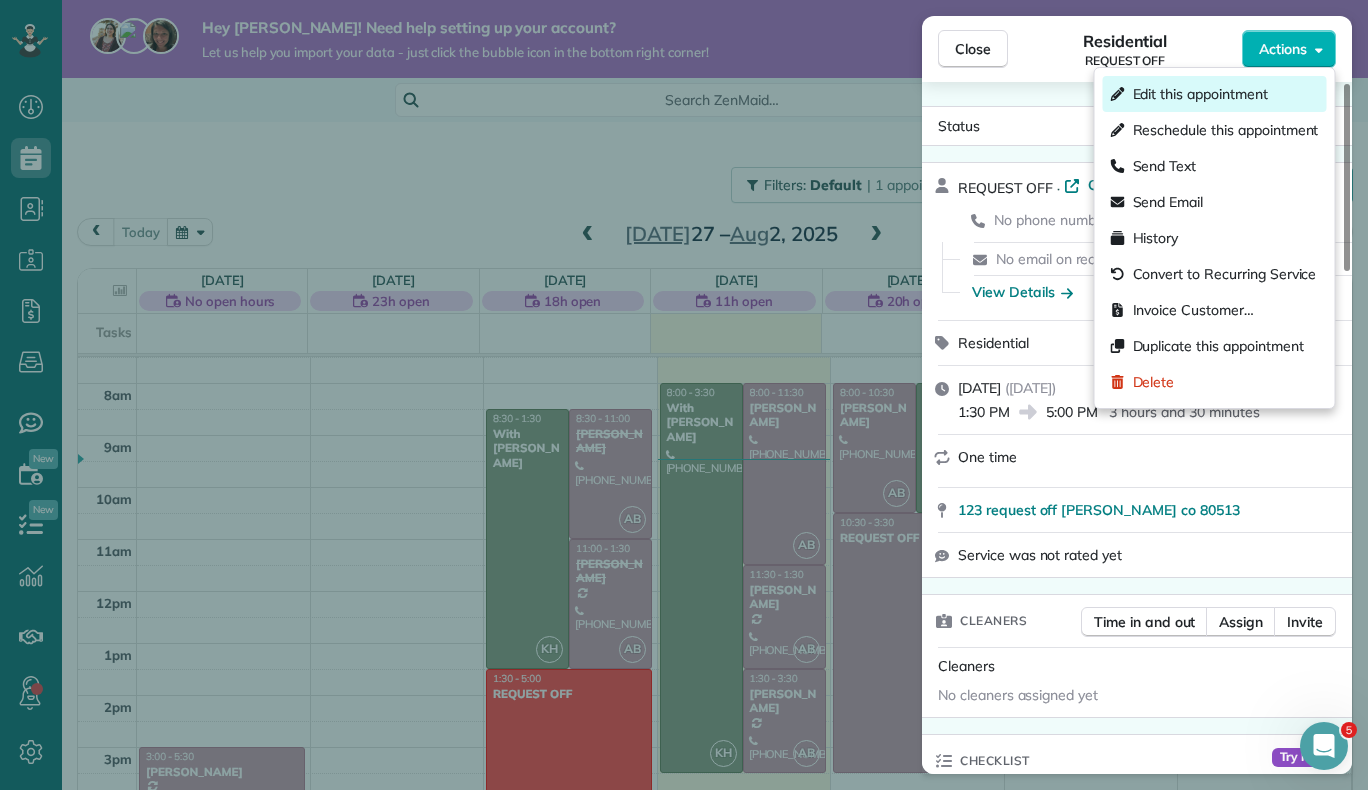 click on "Edit this appointment" at bounding box center [1200, 94] 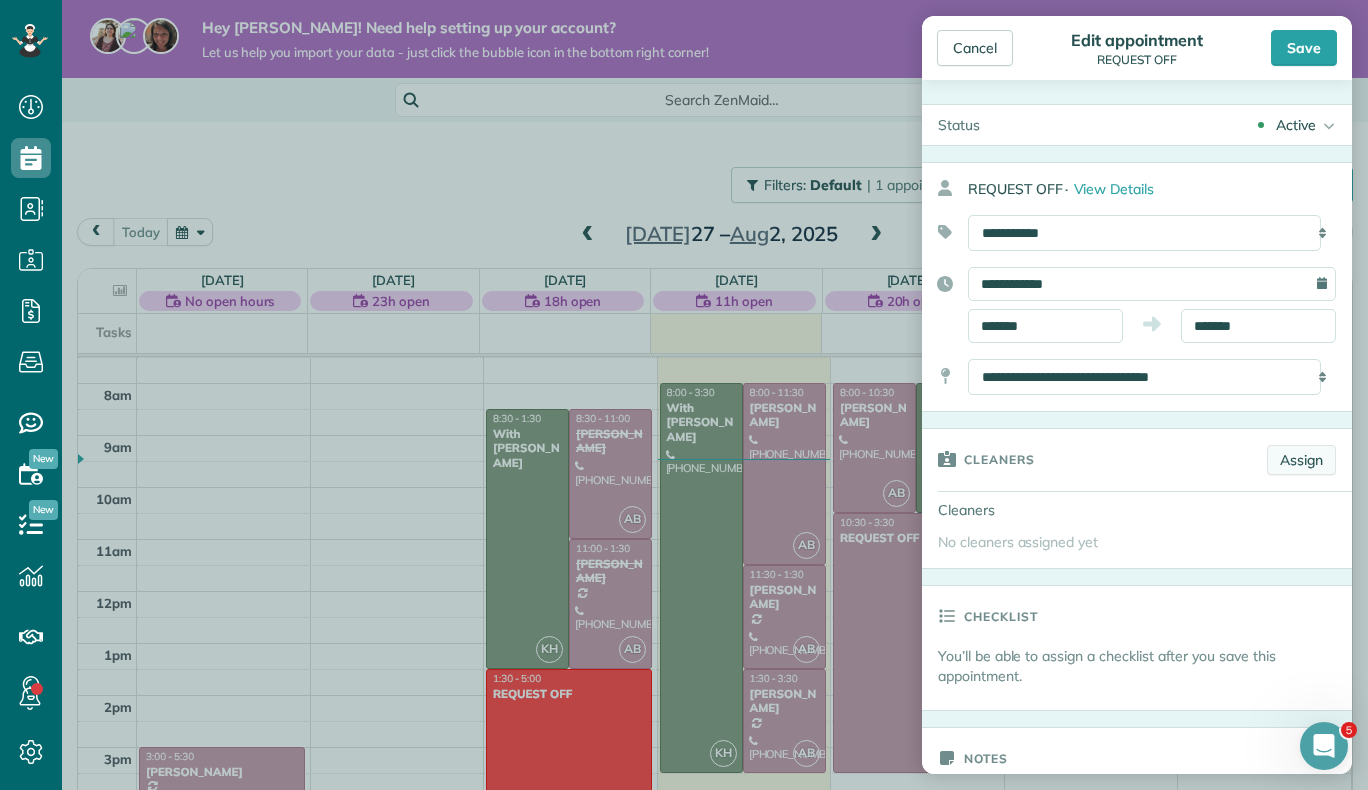 click on "Assign" at bounding box center [1301, 460] 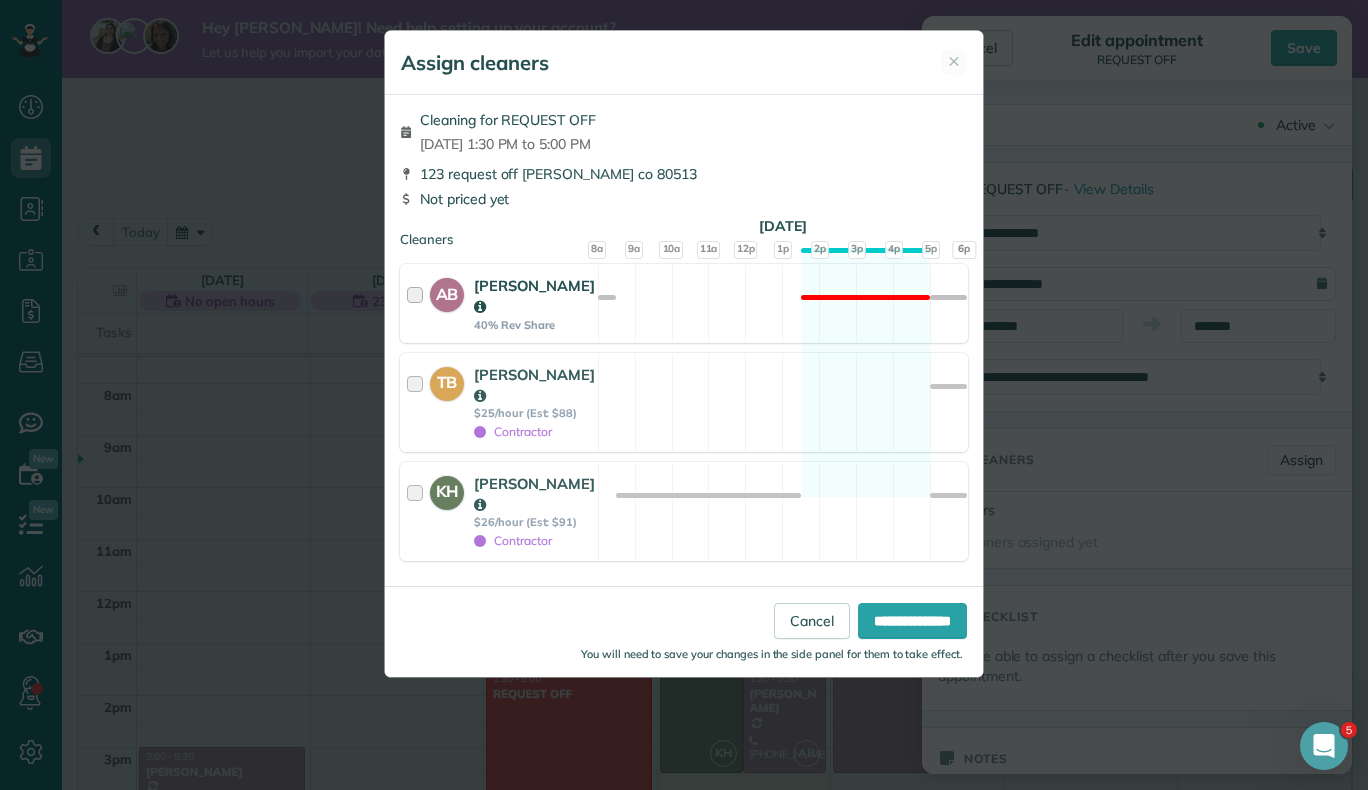 click at bounding box center [418, 303] 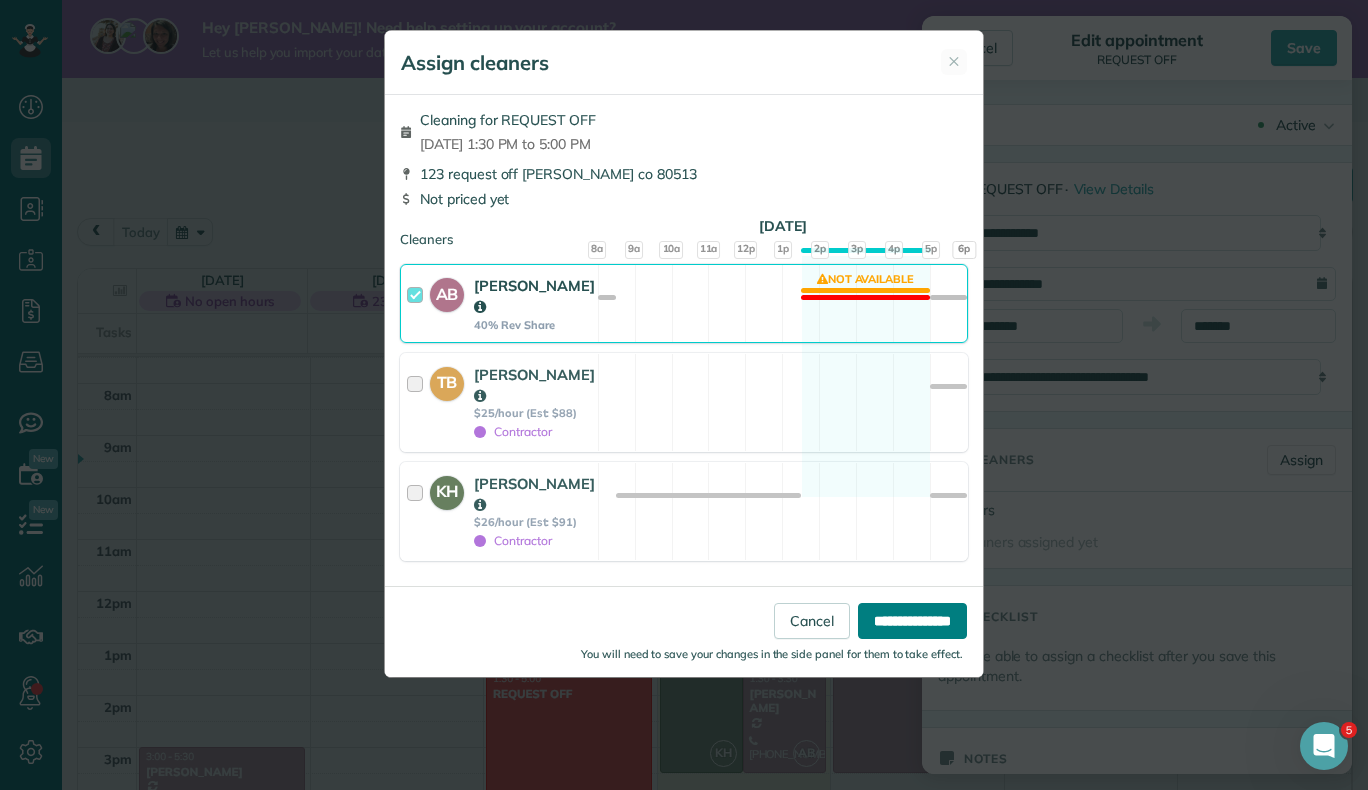 click on "**********" at bounding box center (912, 621) 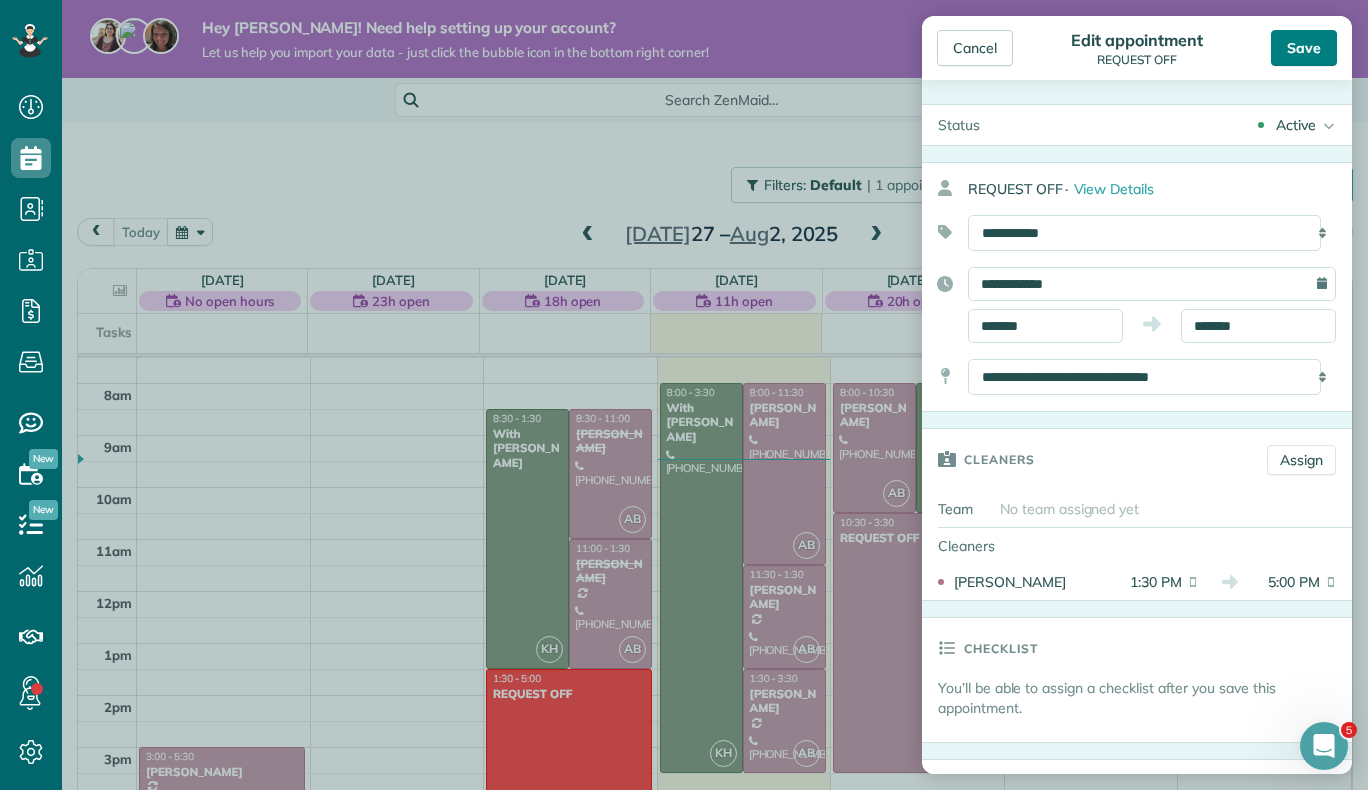 click on "Save" at bounding box center (1304, 48) 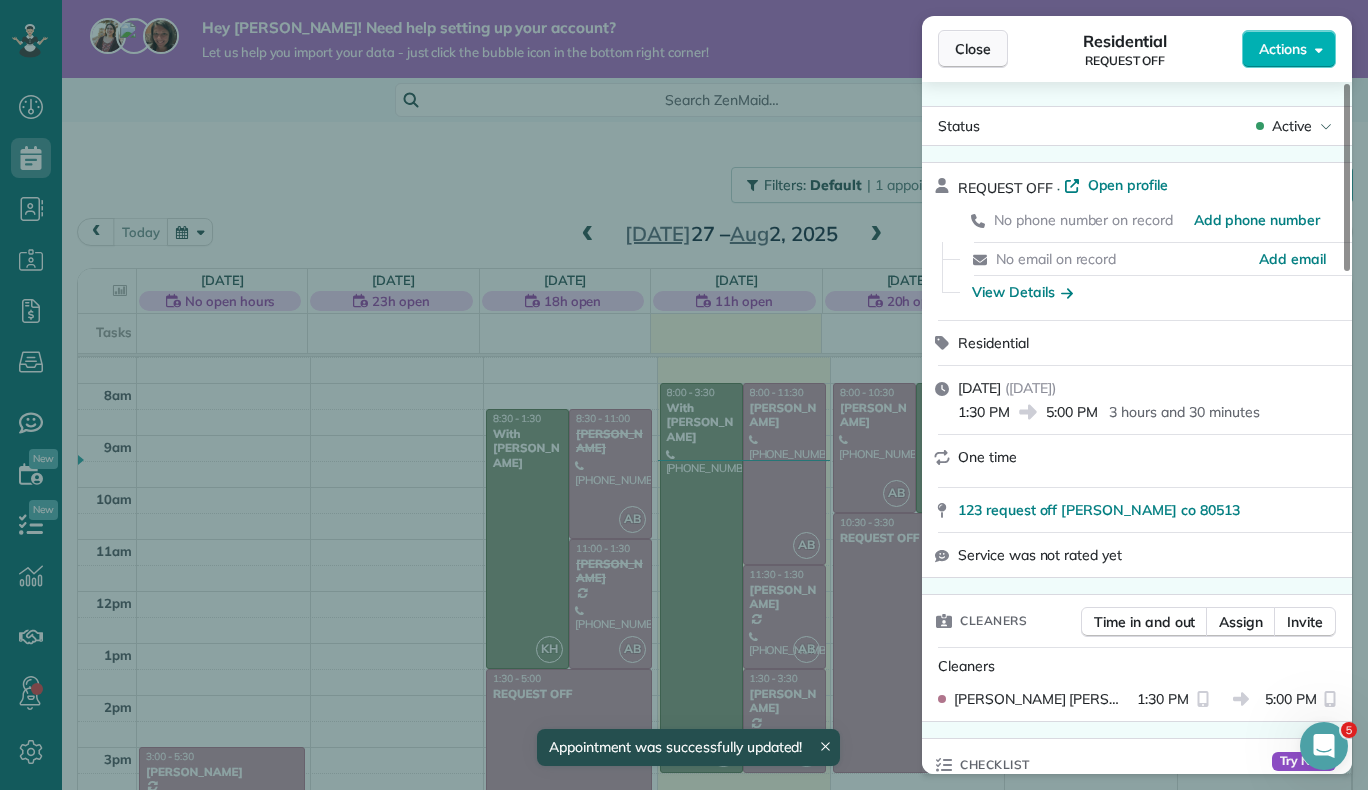 click on "Close" at bounding box center (973, 49) 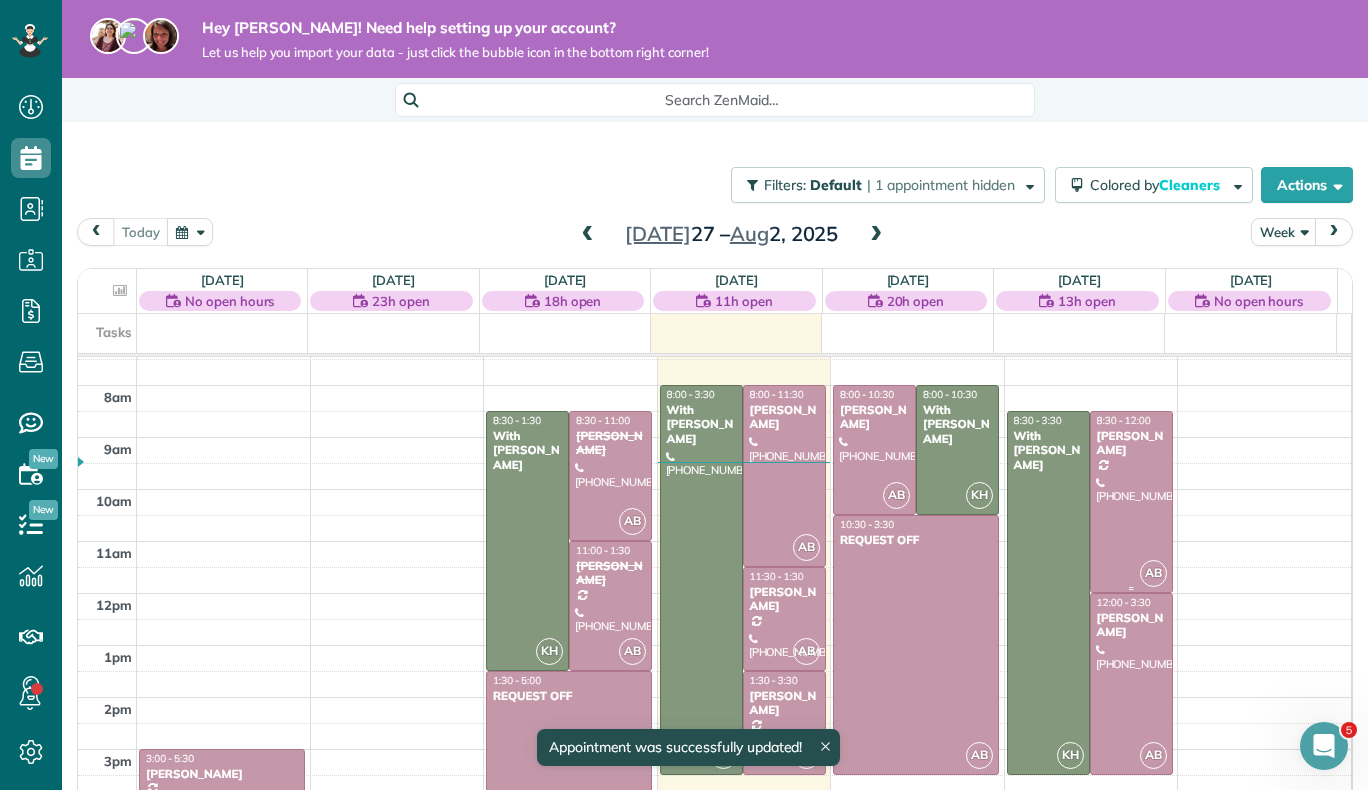 scroll, scrollTop: 394, scrollLeft: 0, axis: vertical 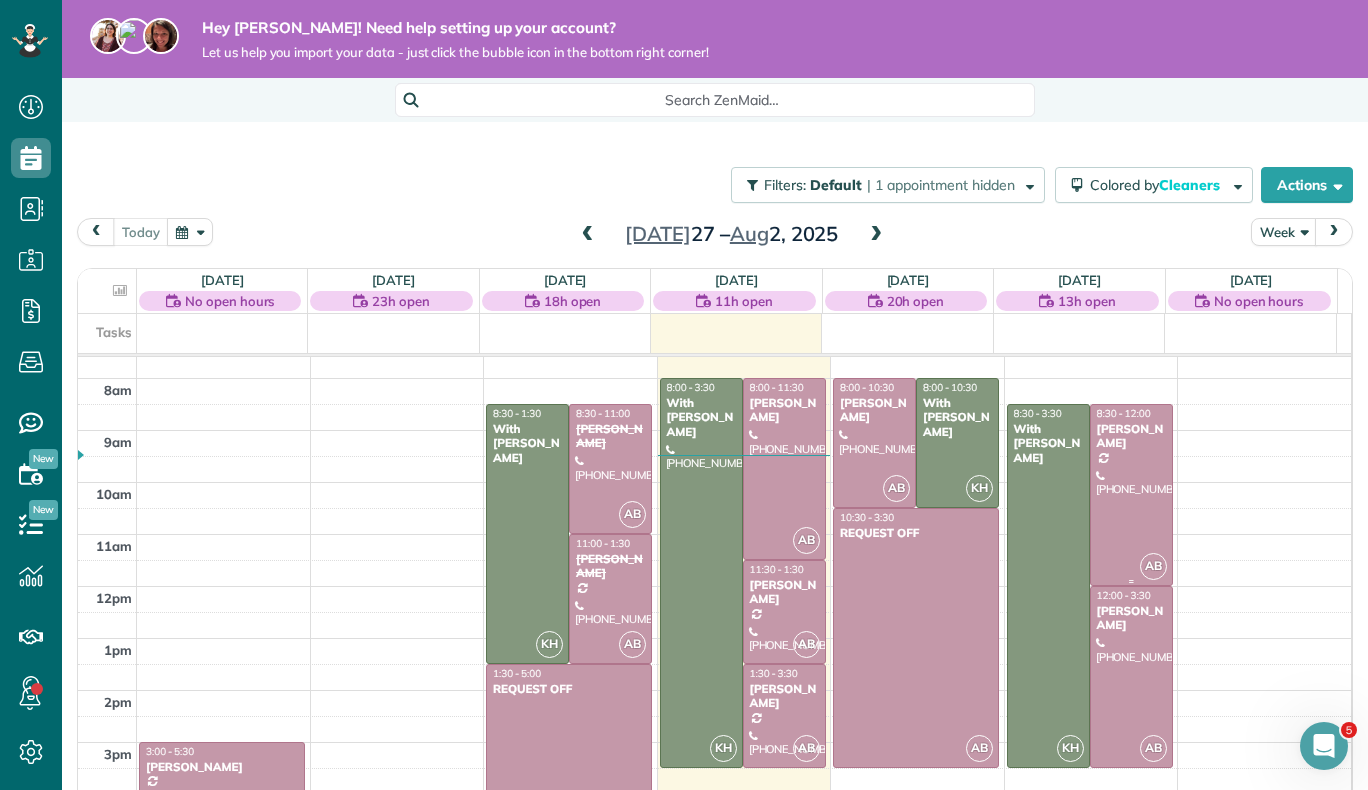 click at bounding box center (1131, 495) 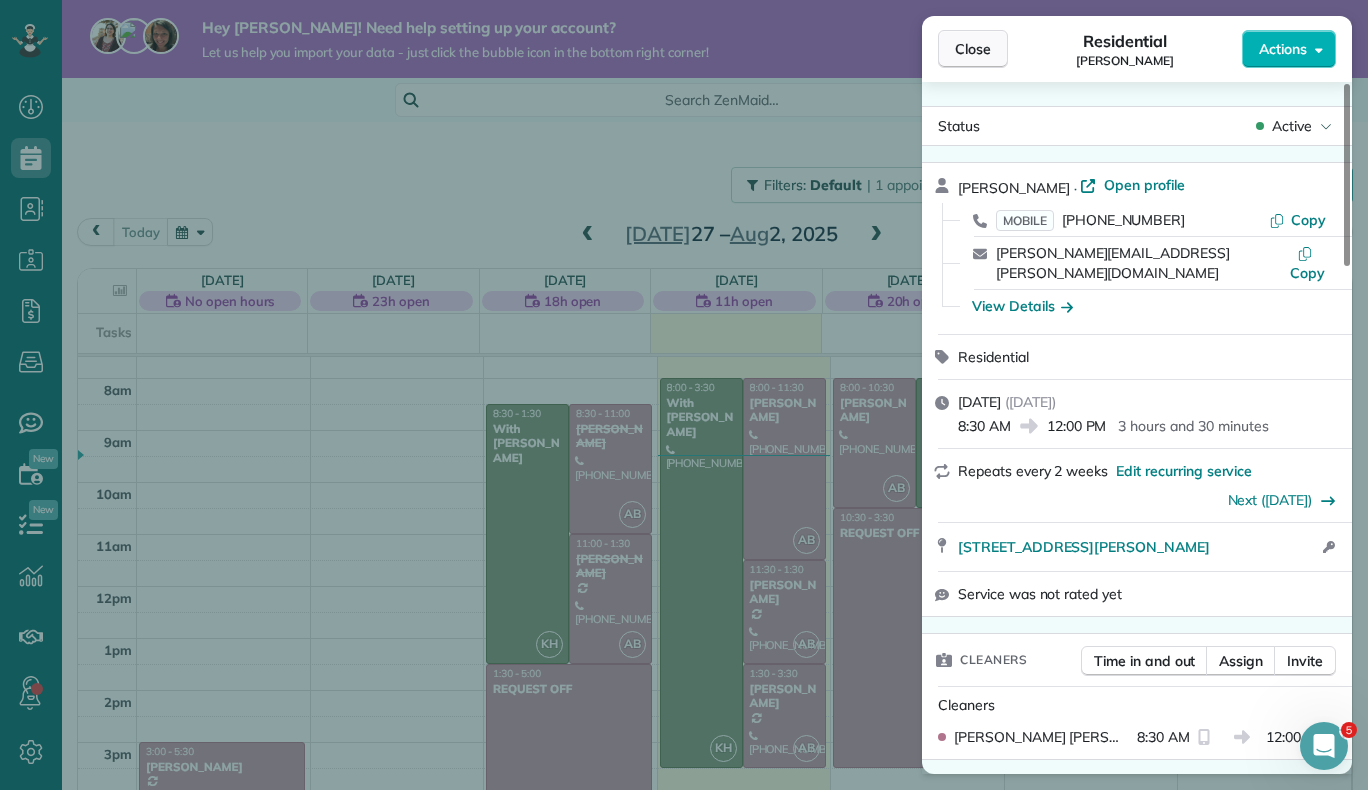 click on "Close" at bounding box center (973, 49) 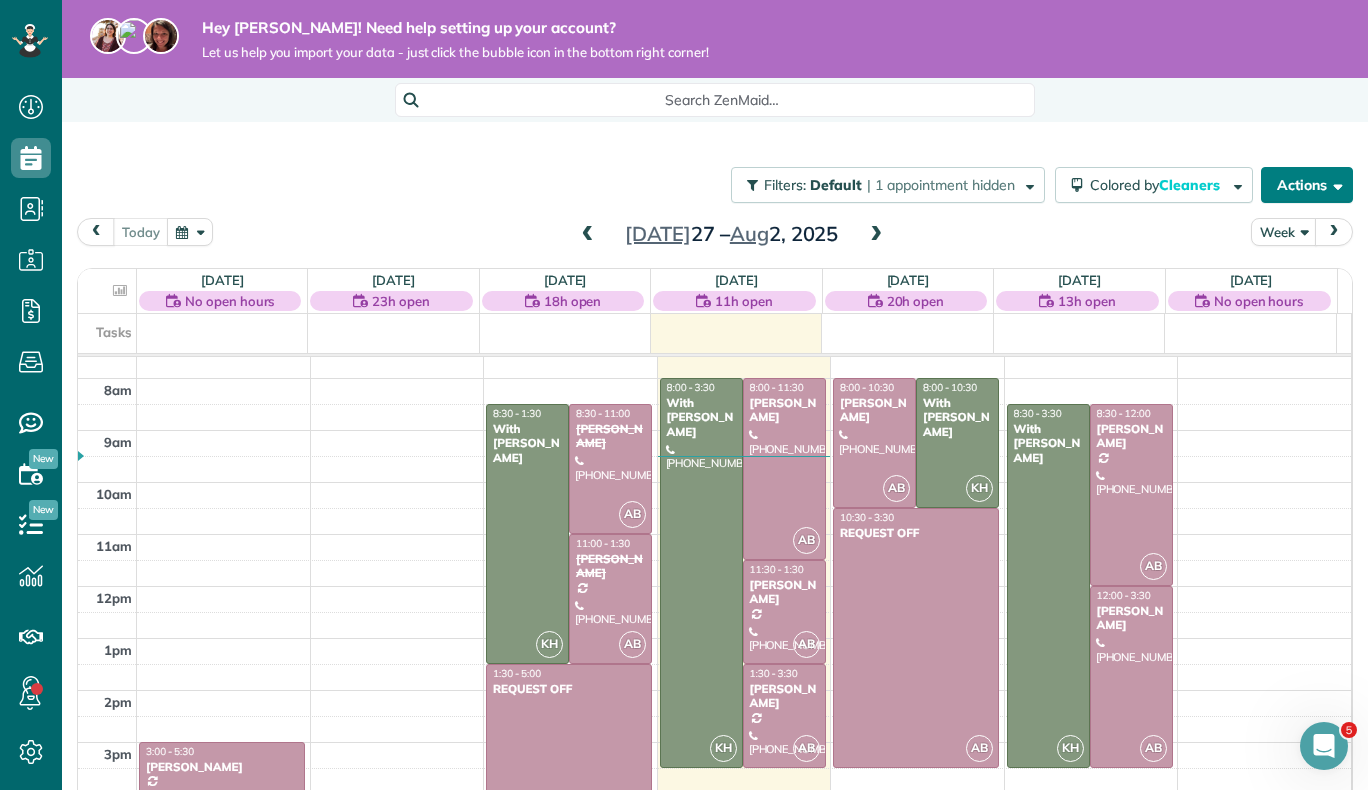 click on "Actions" at bounding box center (1307, 185) 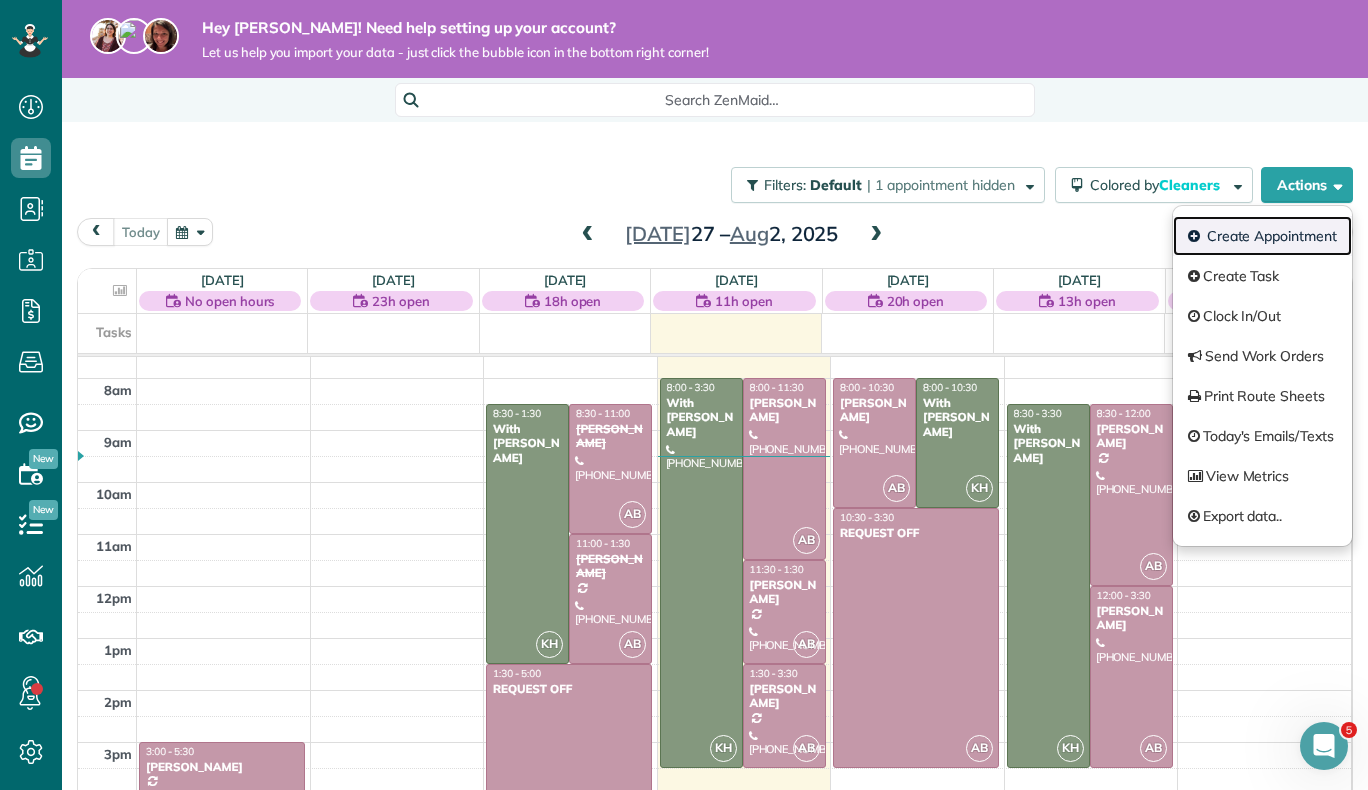 click on "Create Appointment" at bounding box center (1262, 236) 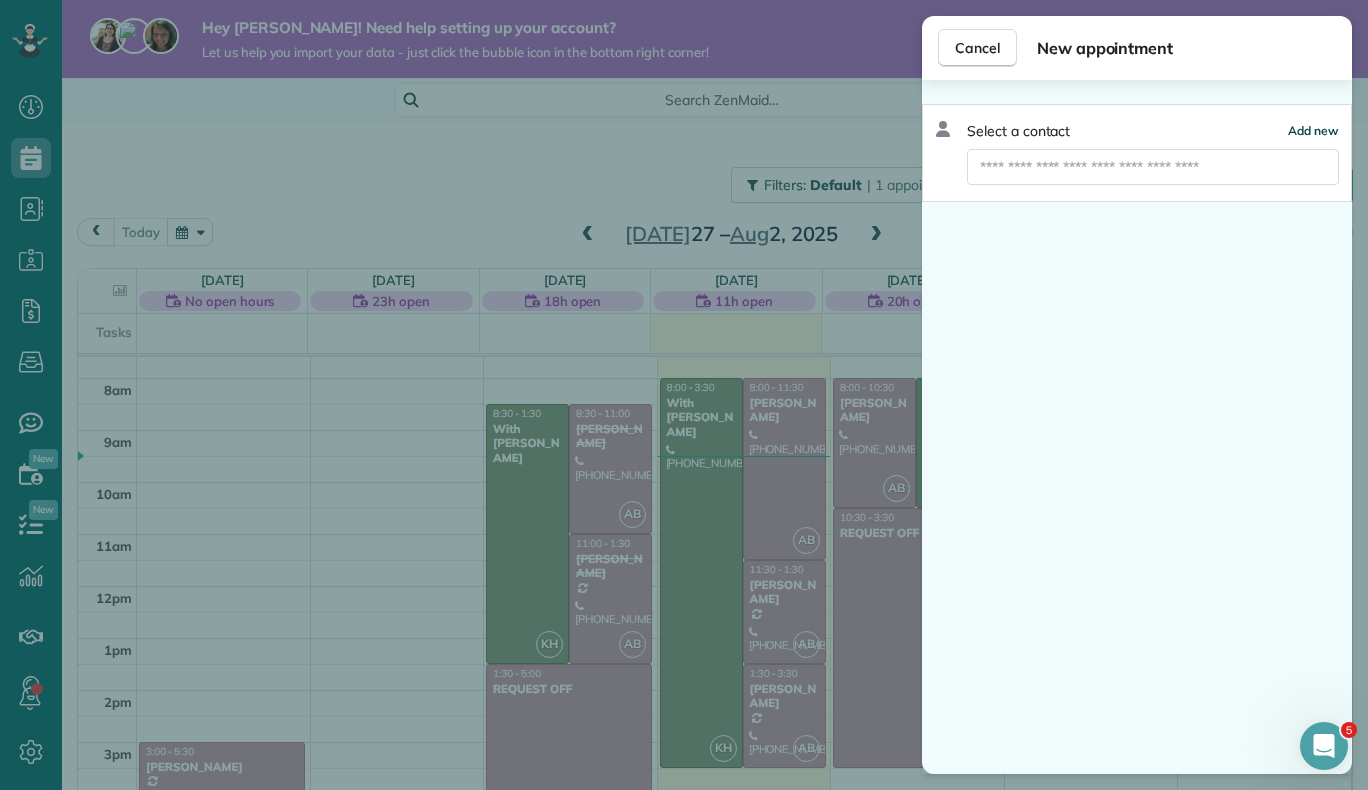 click on "Add new" at bounding box center [1313, 130] 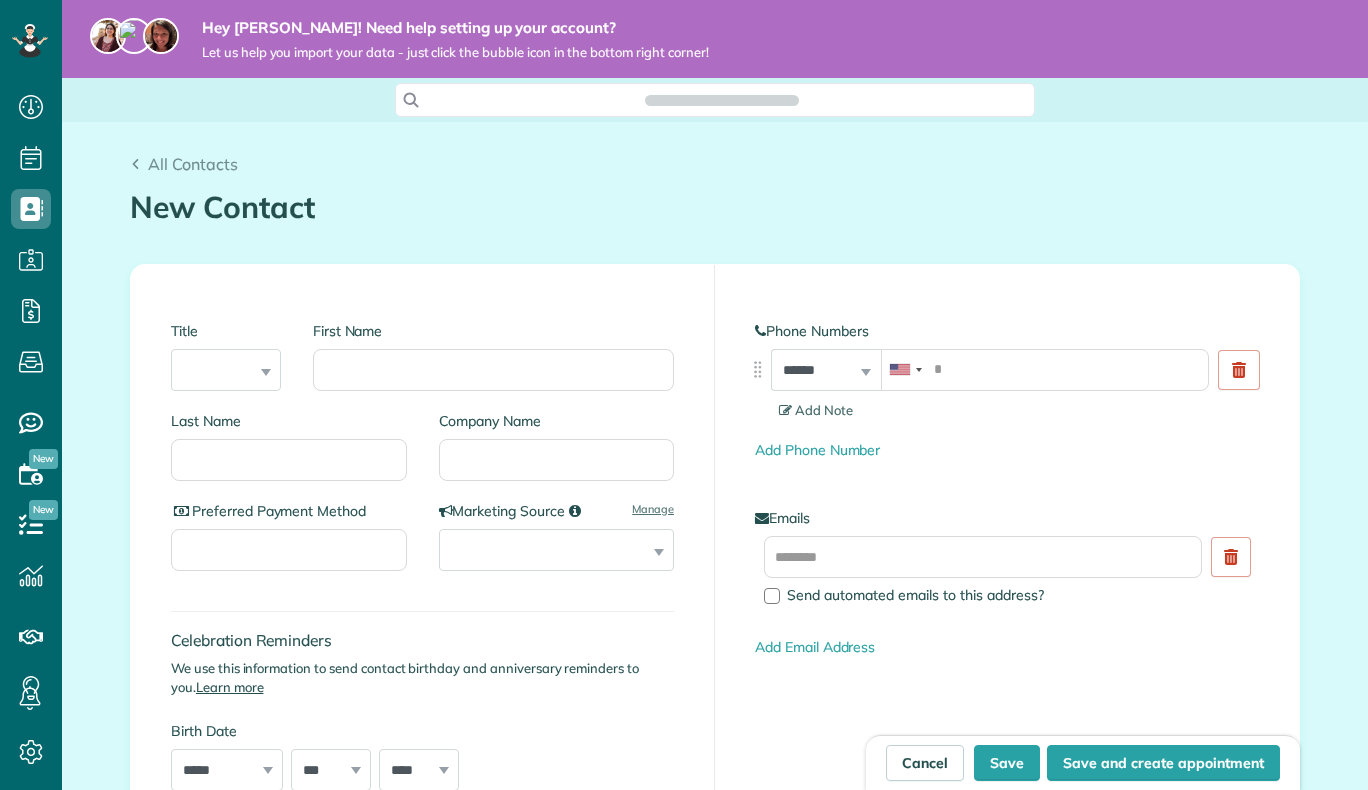 scroll, scrollTop: 0, scrollLeft: 0, axis: both 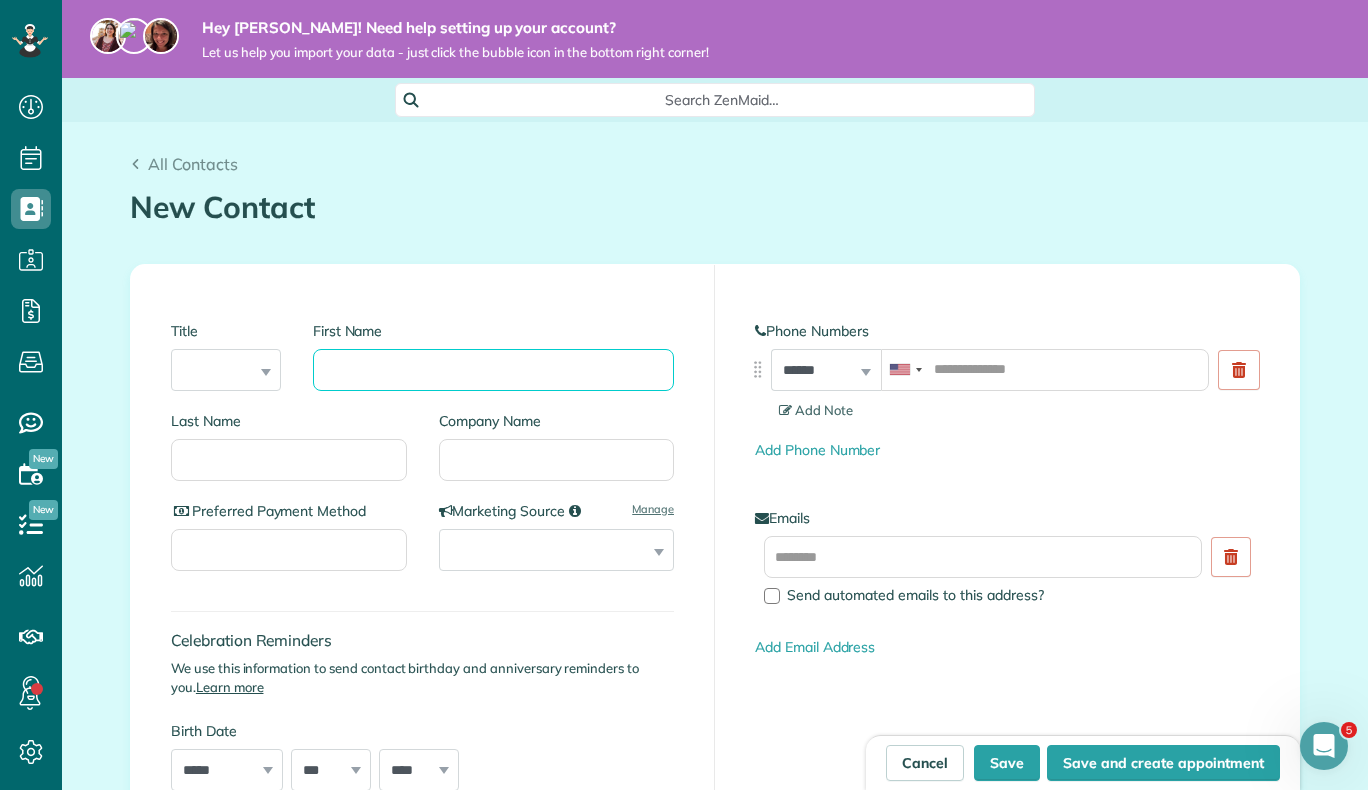 click on "First Name" at bounding box center (493, 370) 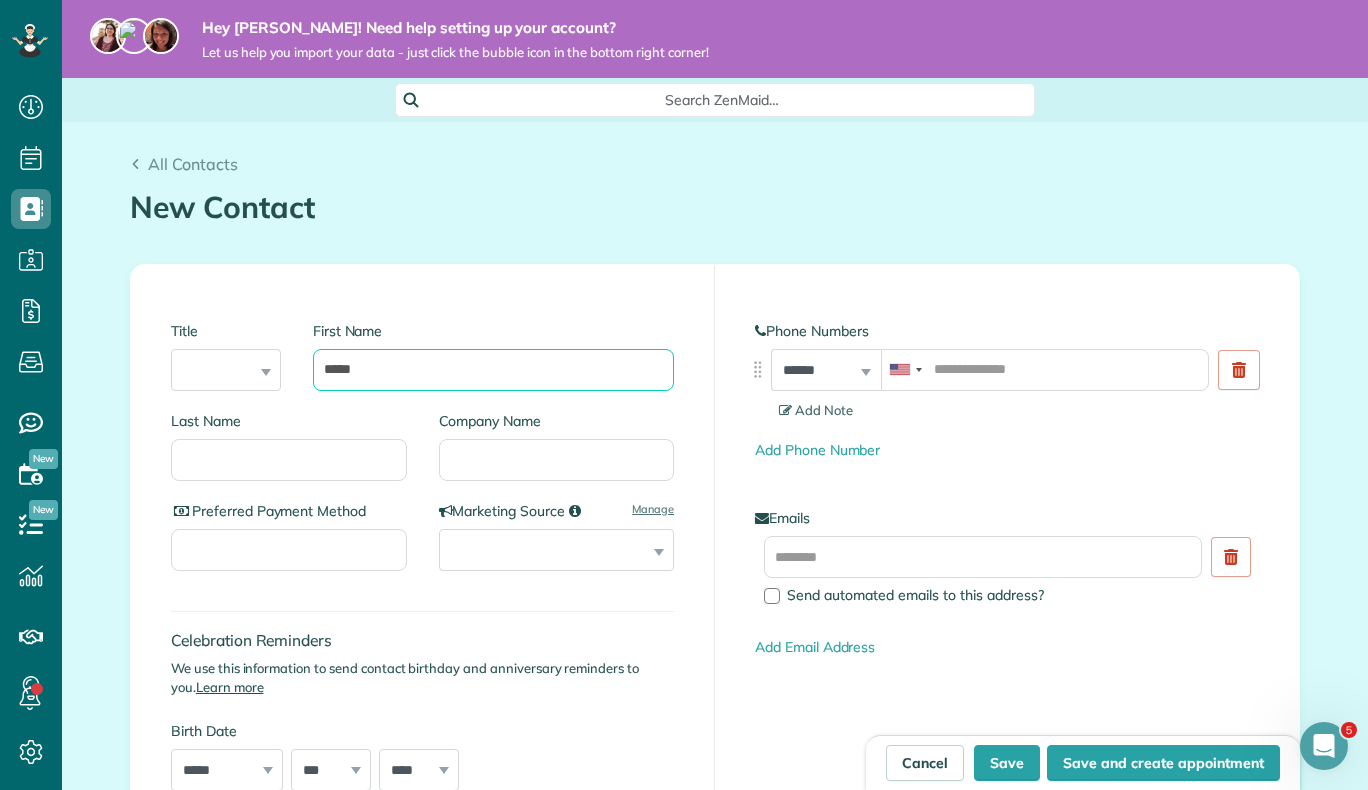 type on "*****" 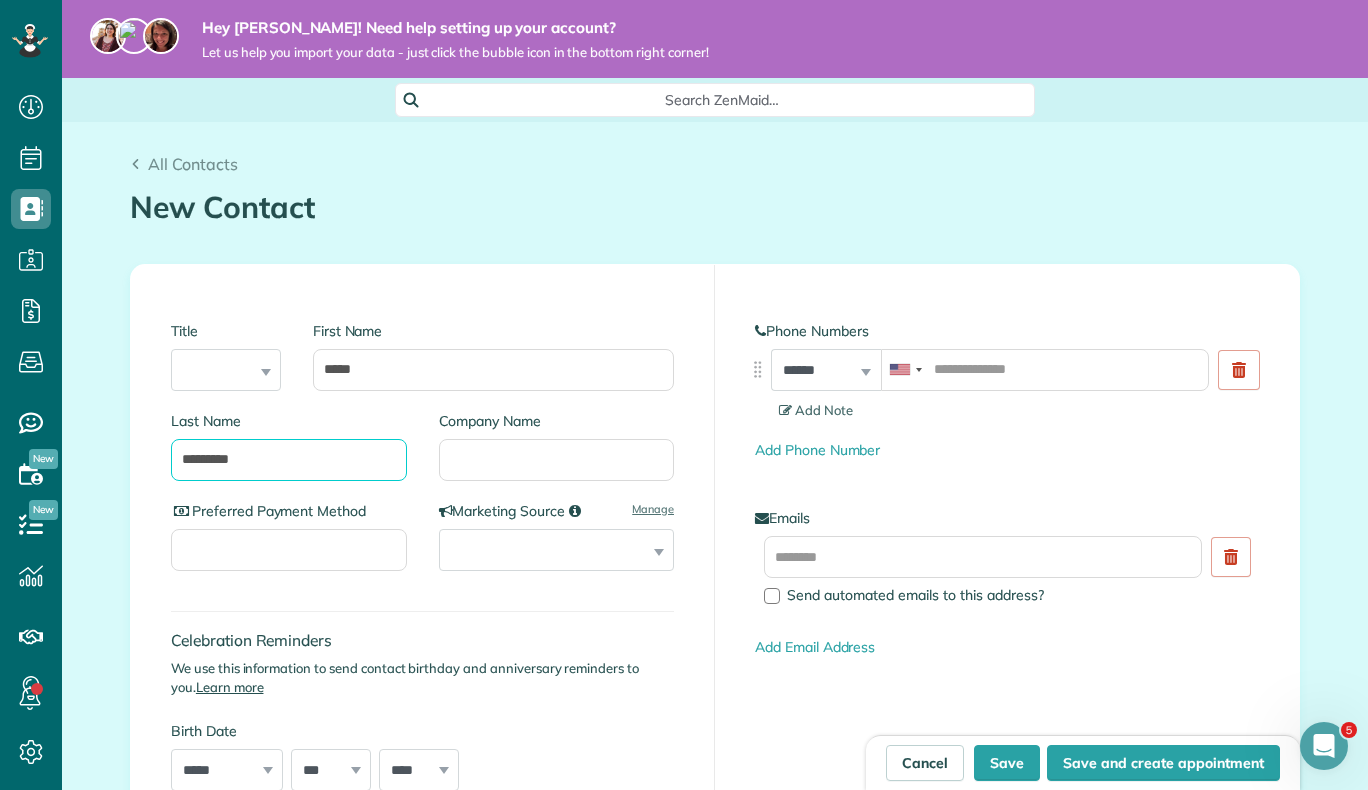 type on "*********" 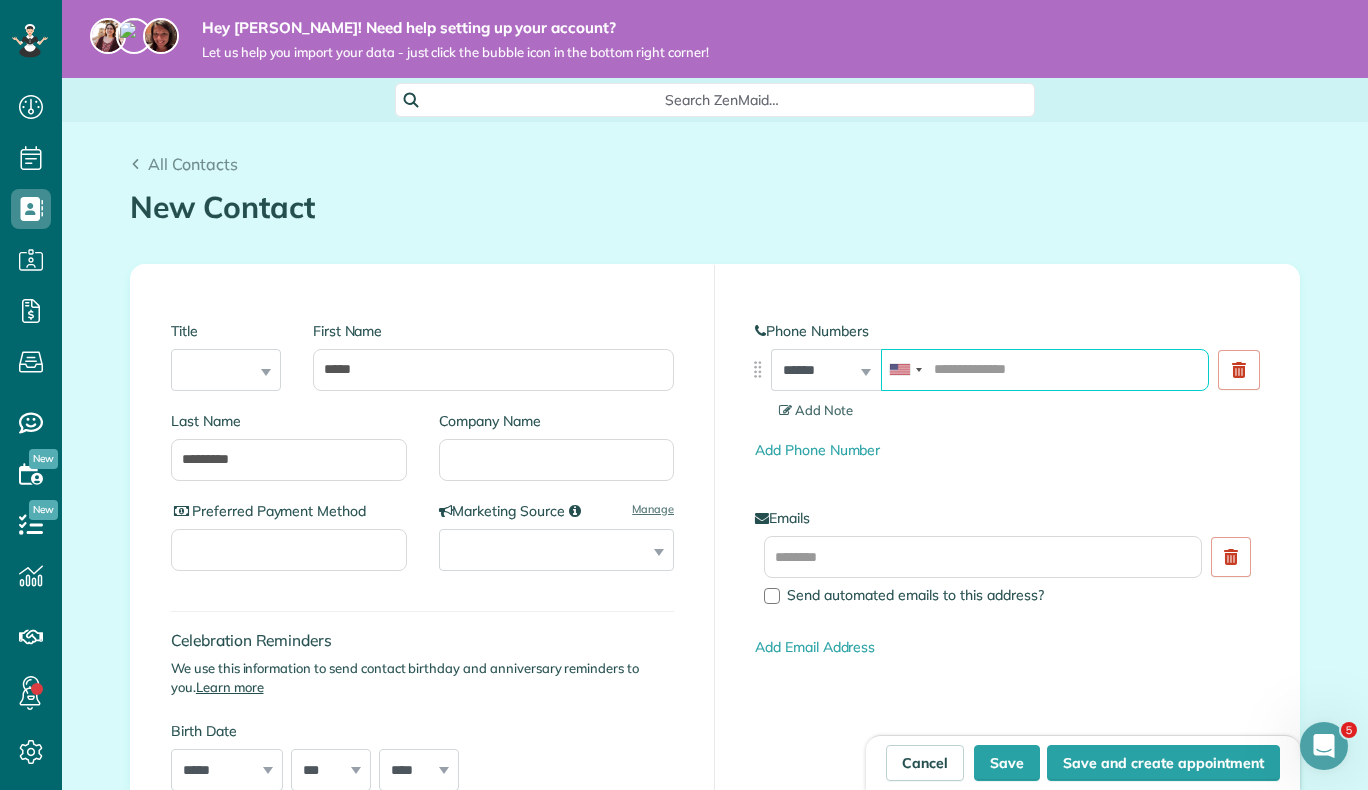 click at bounding box center [1045, 370] 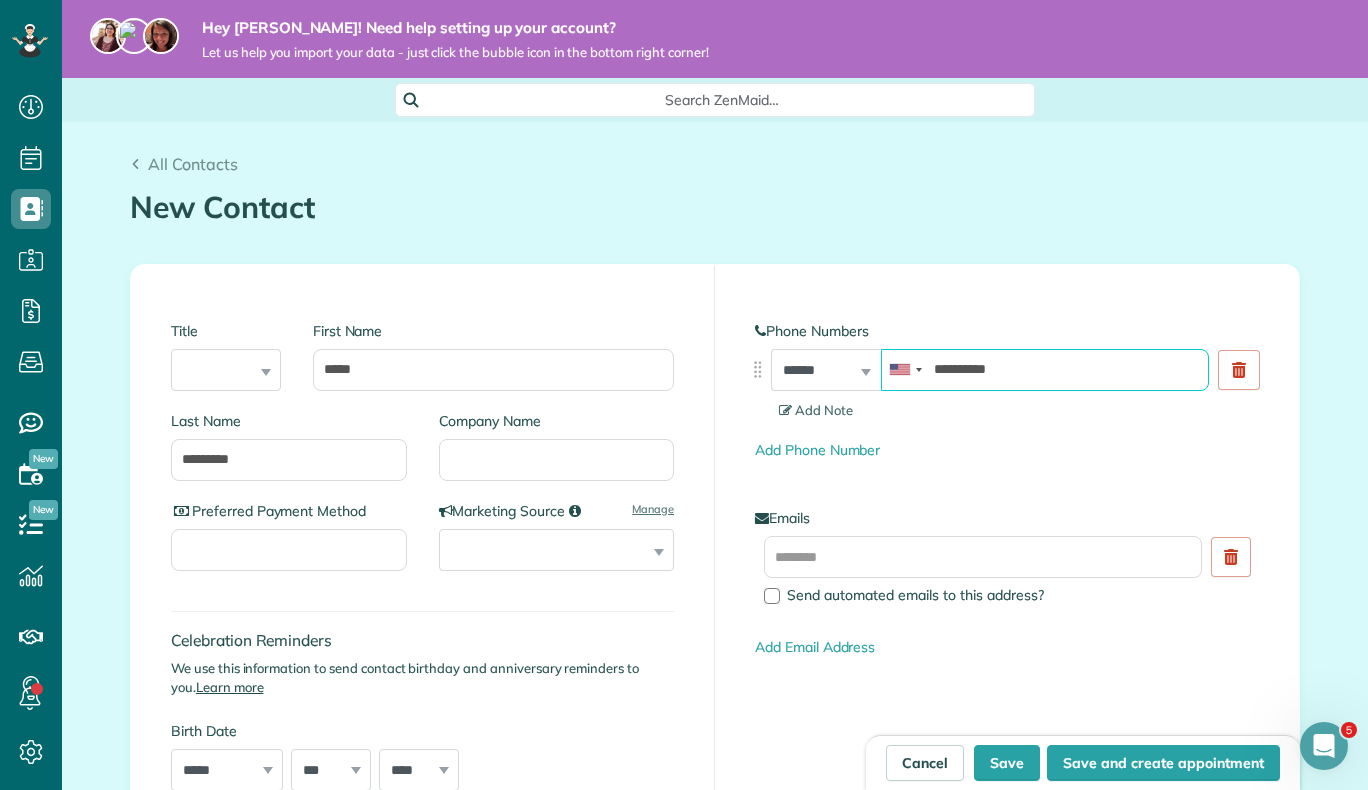 type on "**********" 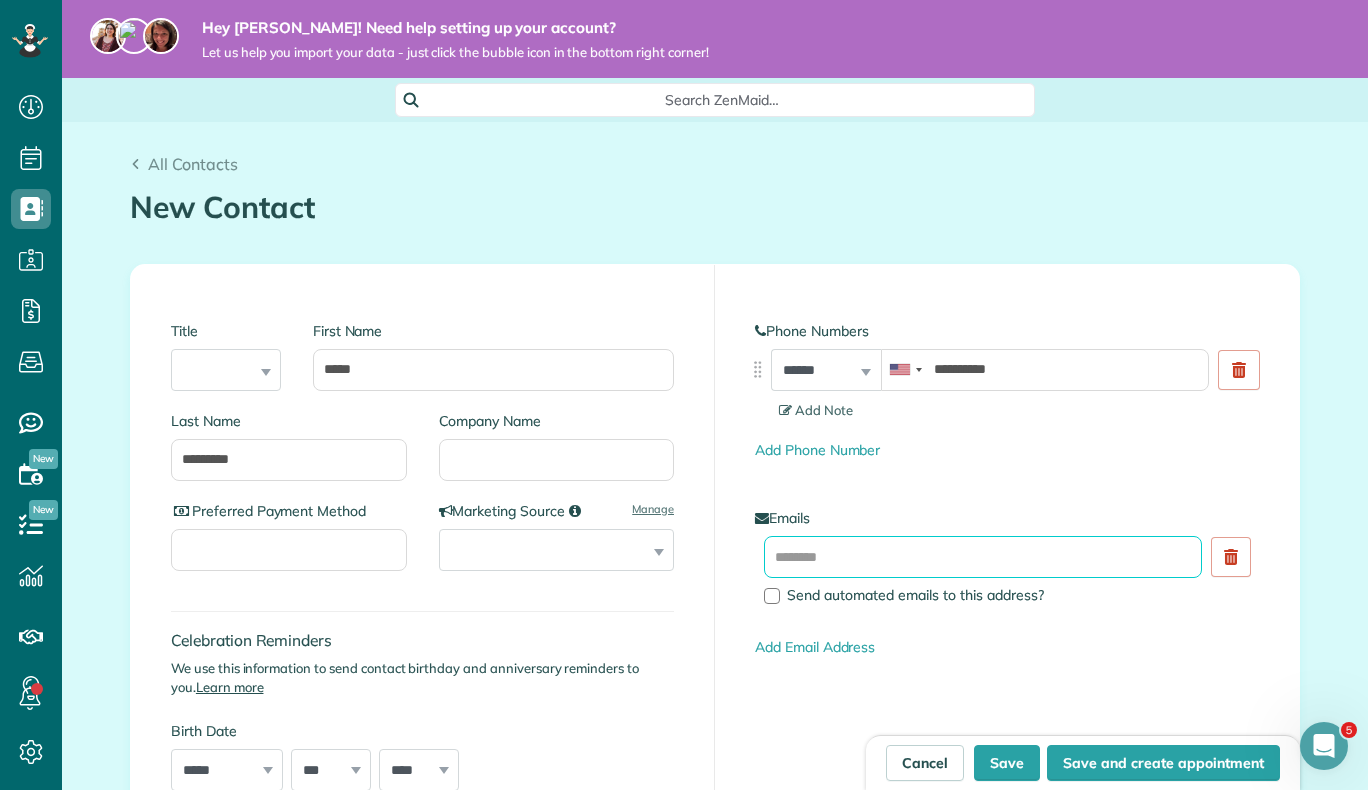 click at bounding box center (983, 557) 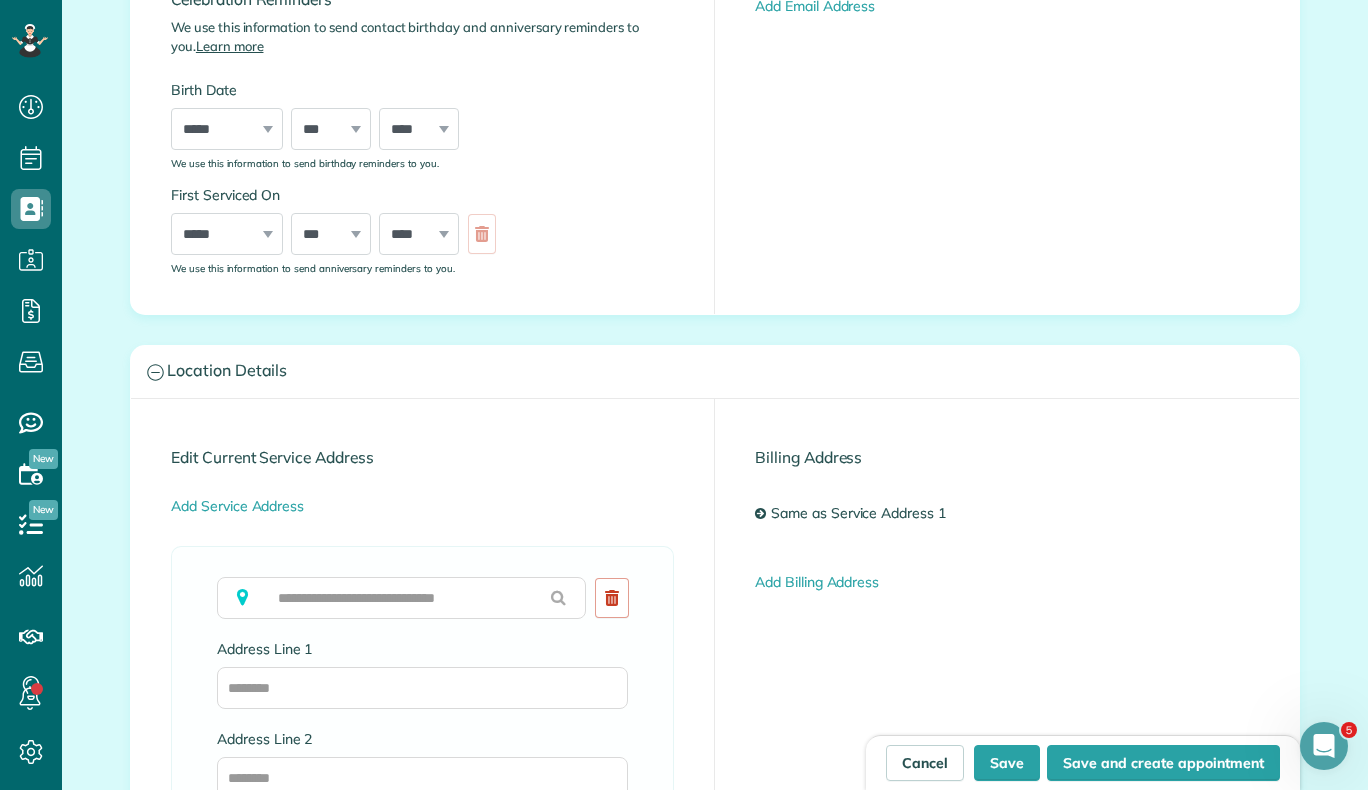 scroll, scrollTop: 666, scrollLeft: 0, axis: vertical 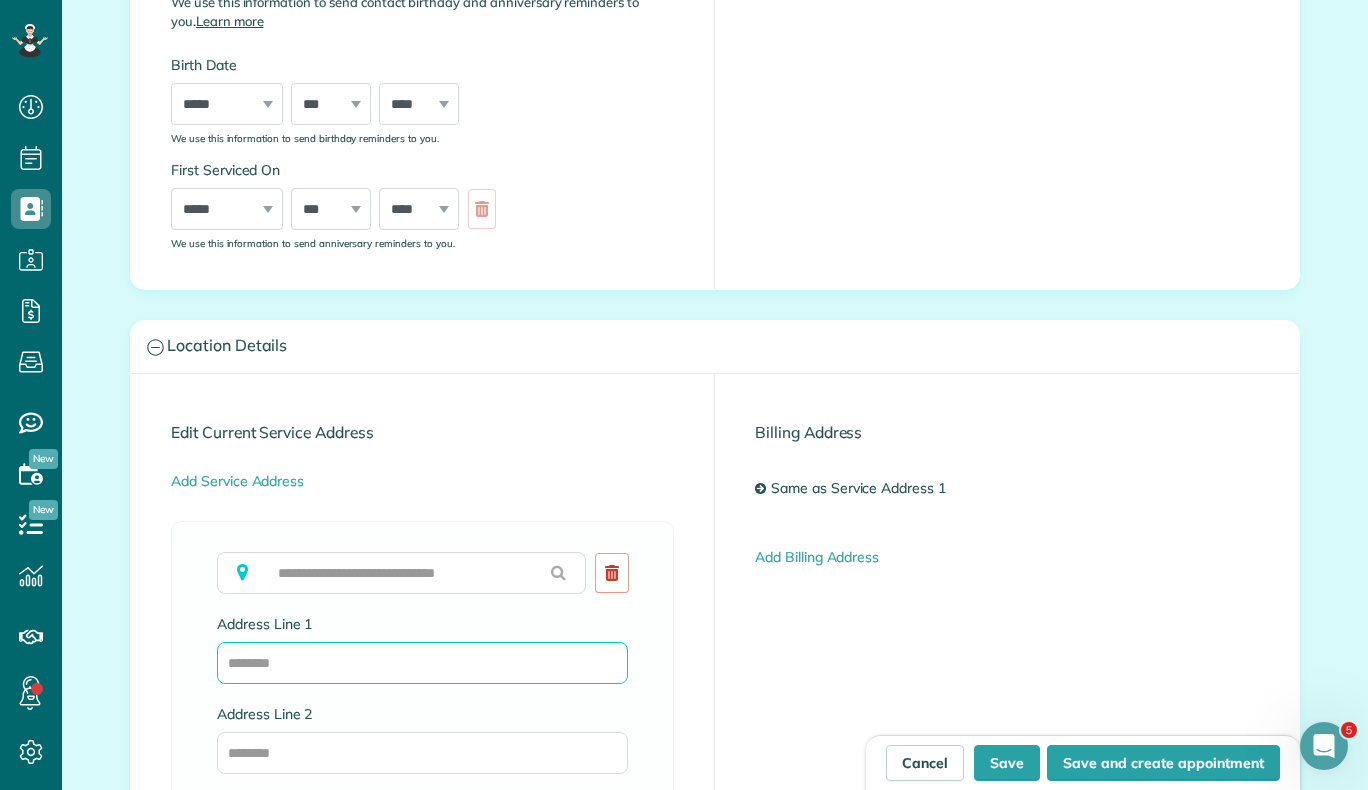 click on "Address Line 1" at bounding box center [422, 663] 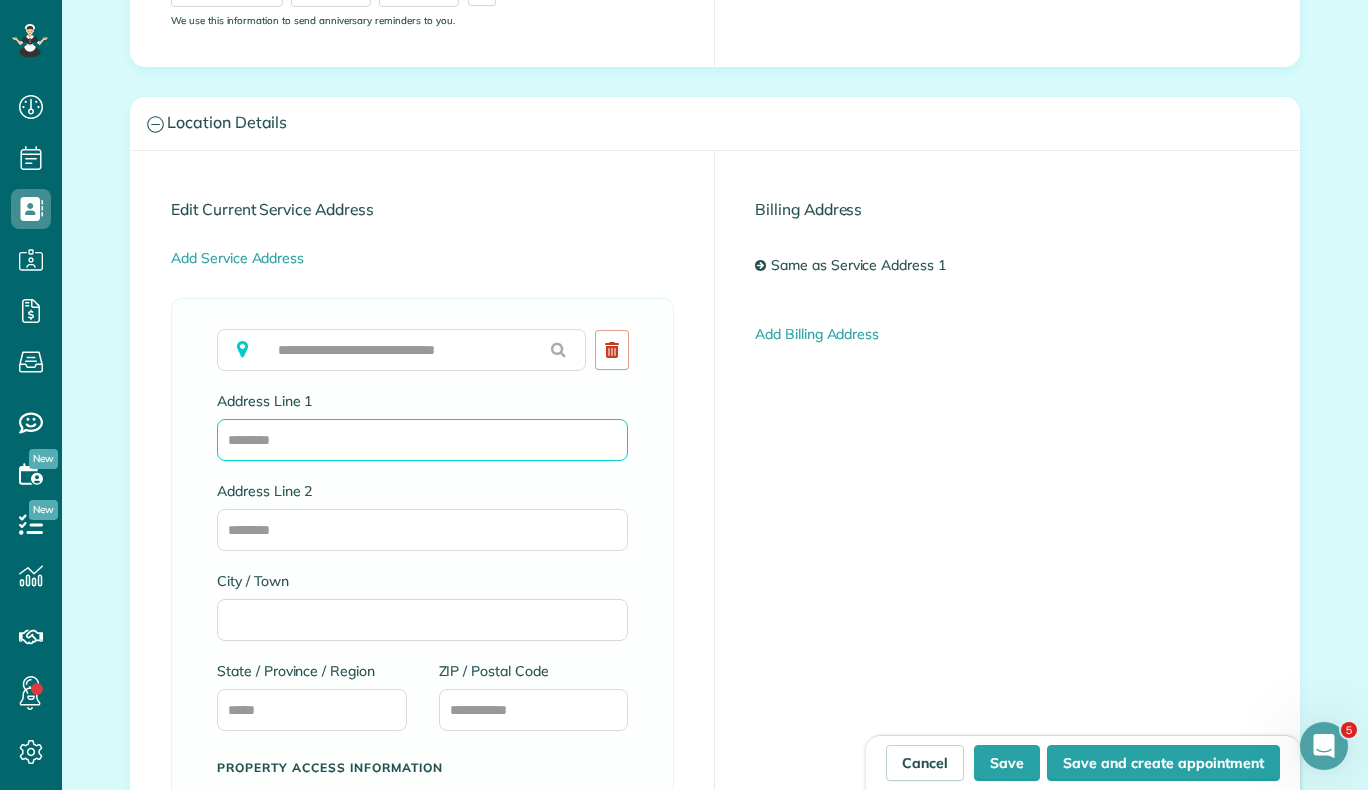 scroll, scrollTop: 890, scrollLeft: 0, axis: vertical 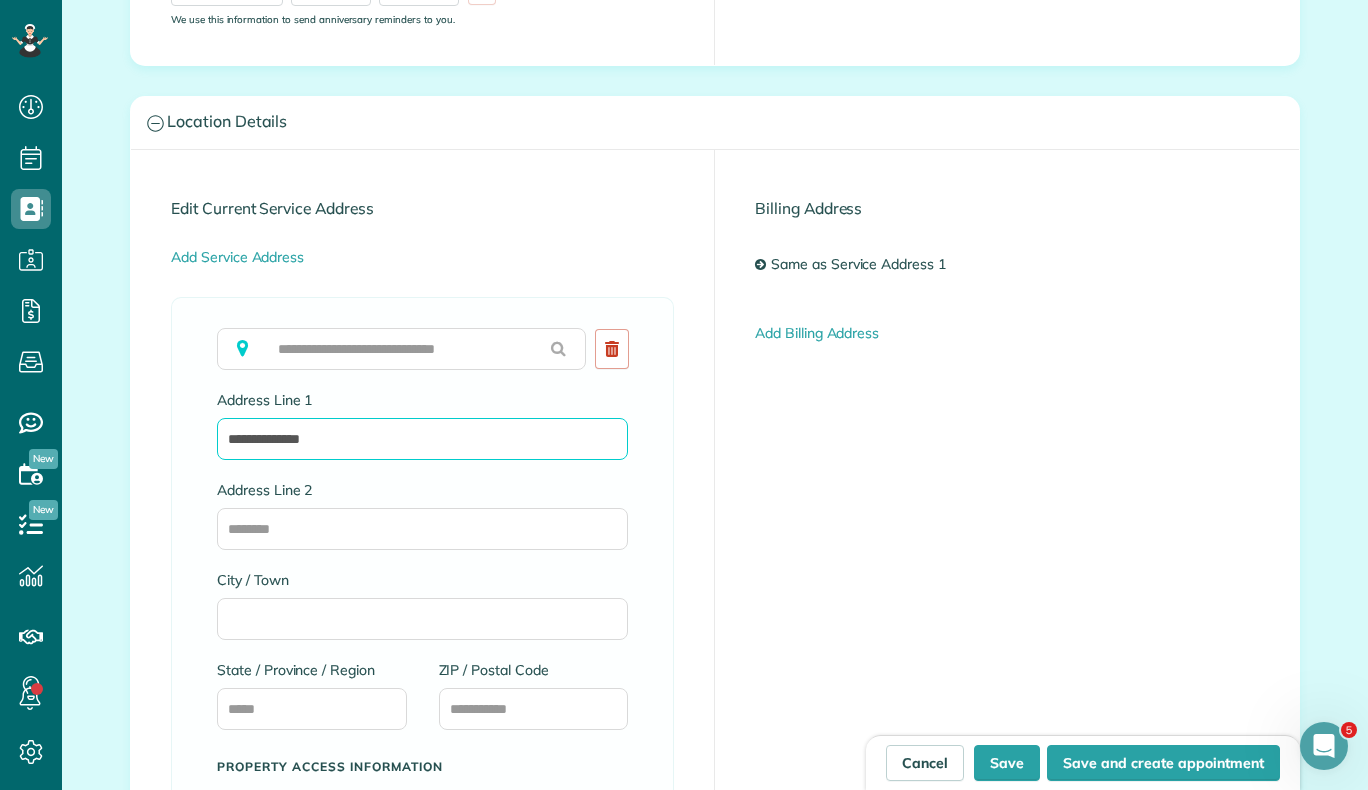 type on "**********" 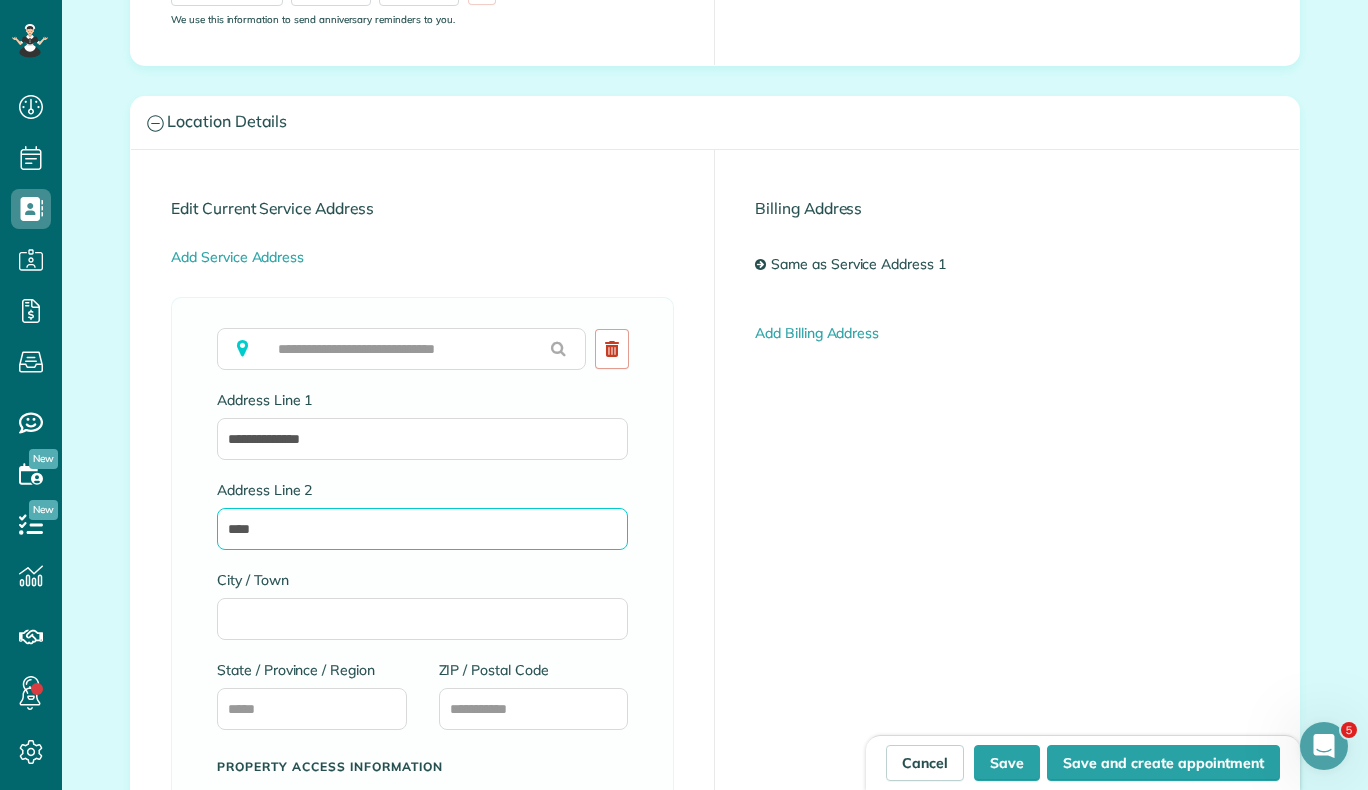 type on "****" 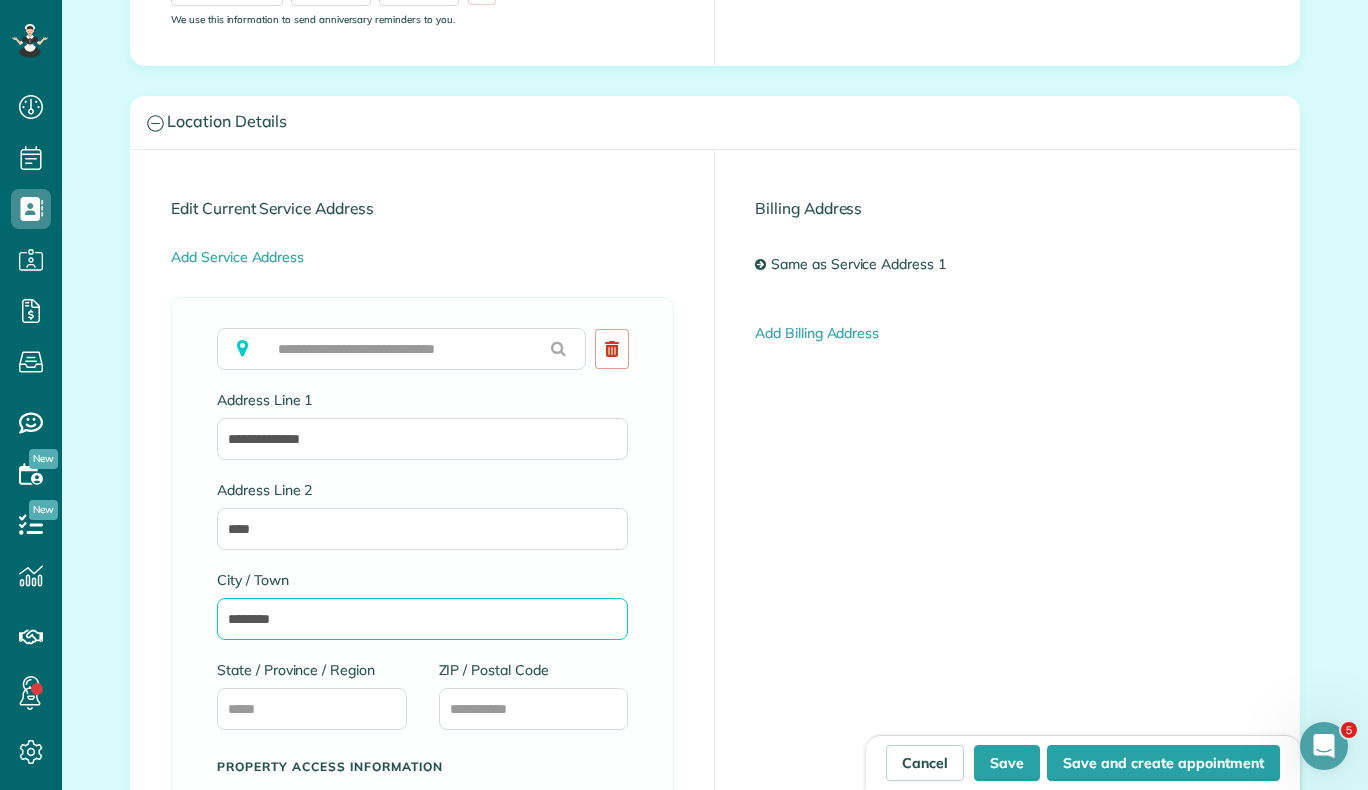 type on "********" 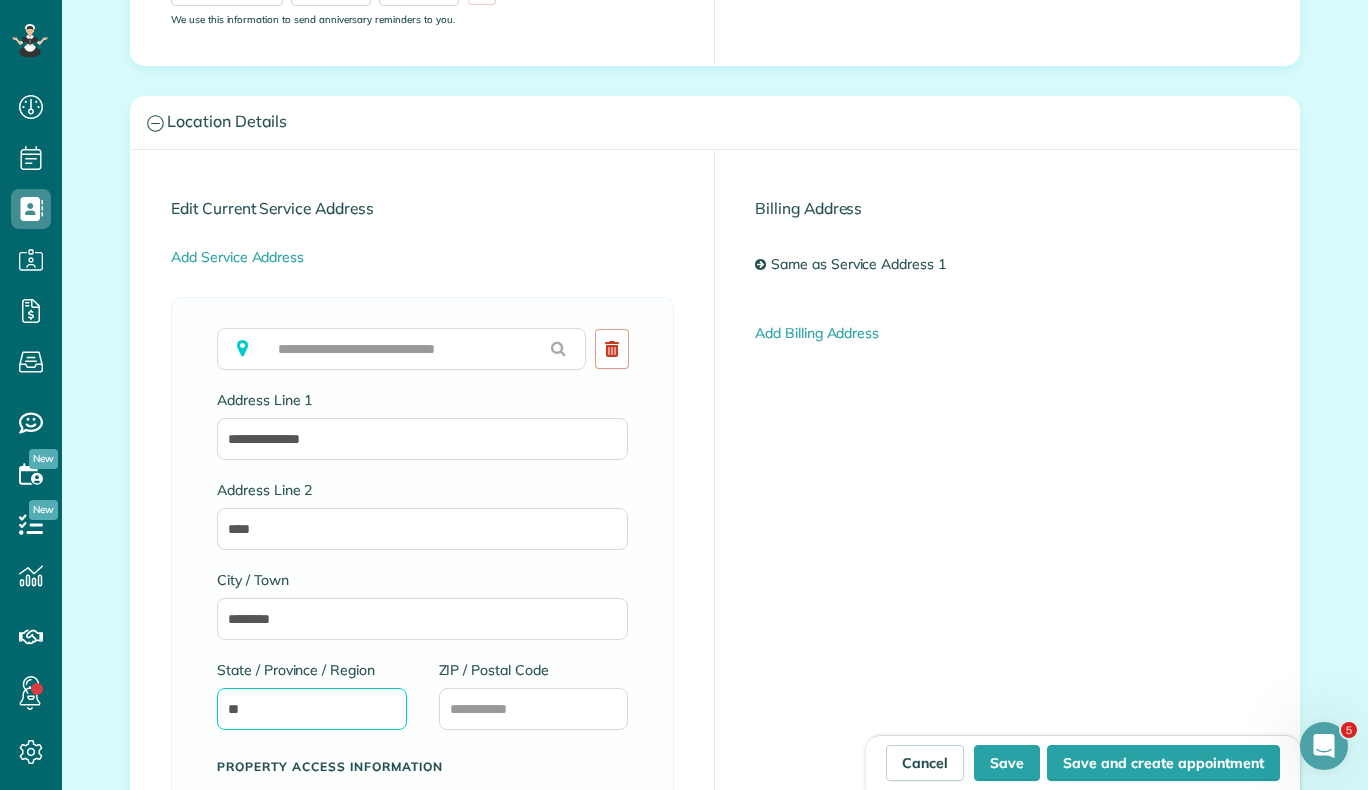 type on "**" 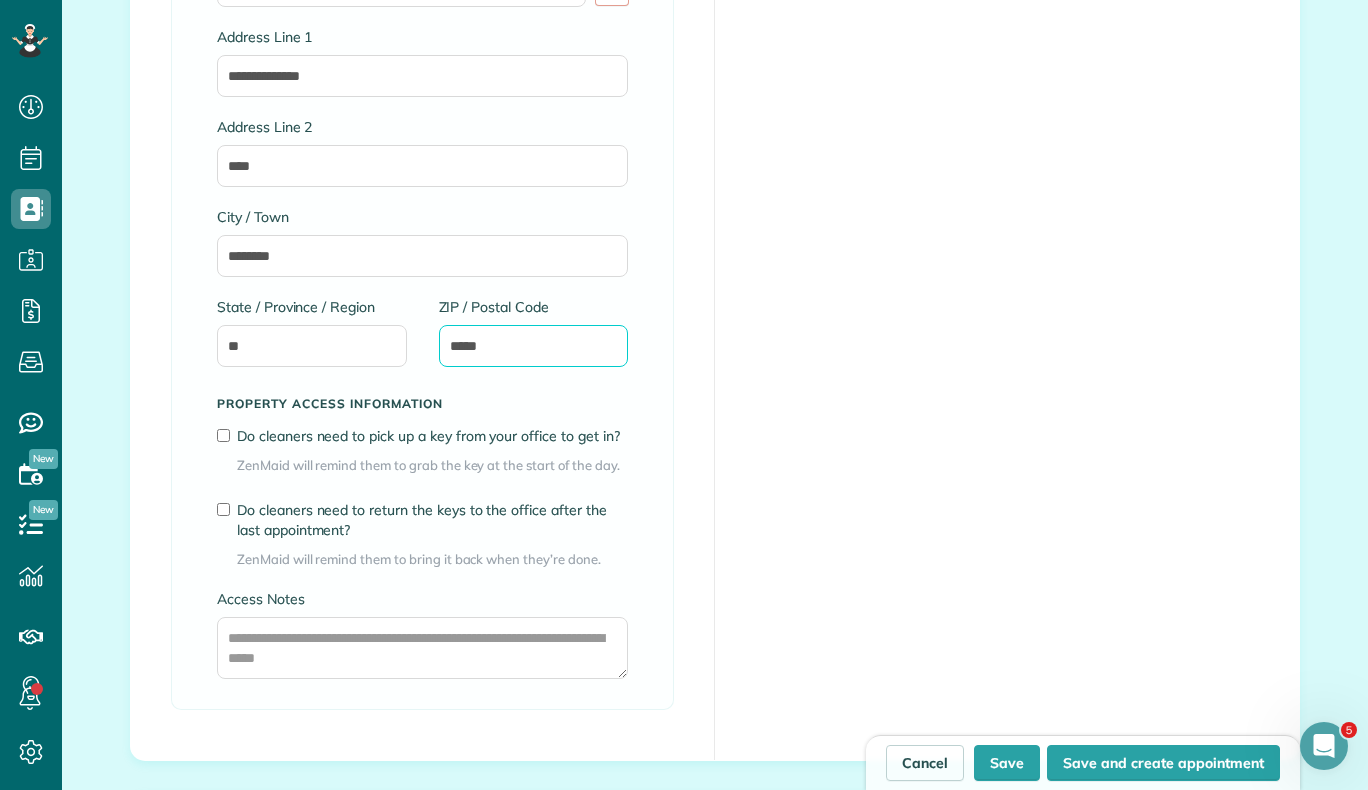 scroll, scrollTop: 1249, scrollLeft: 0, axis: vertical 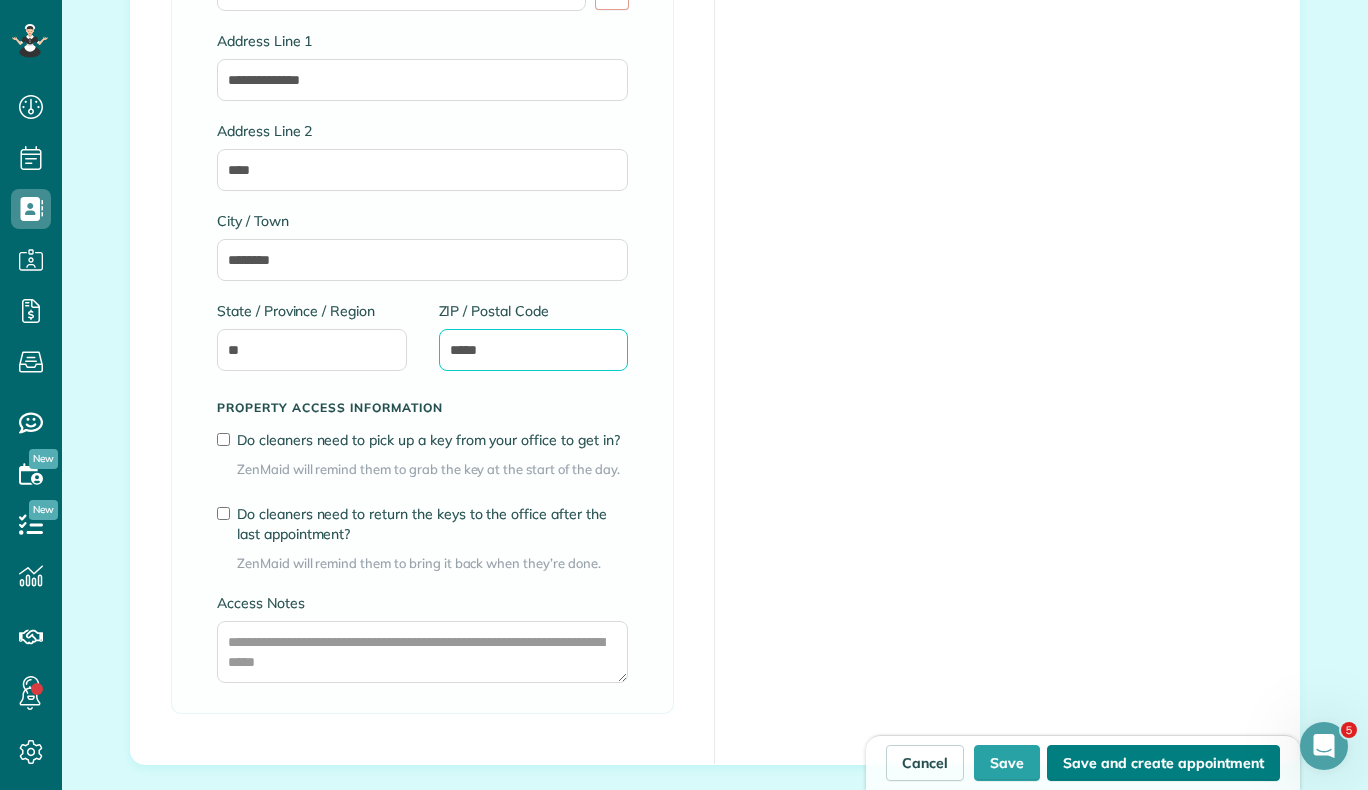 type on "*****" 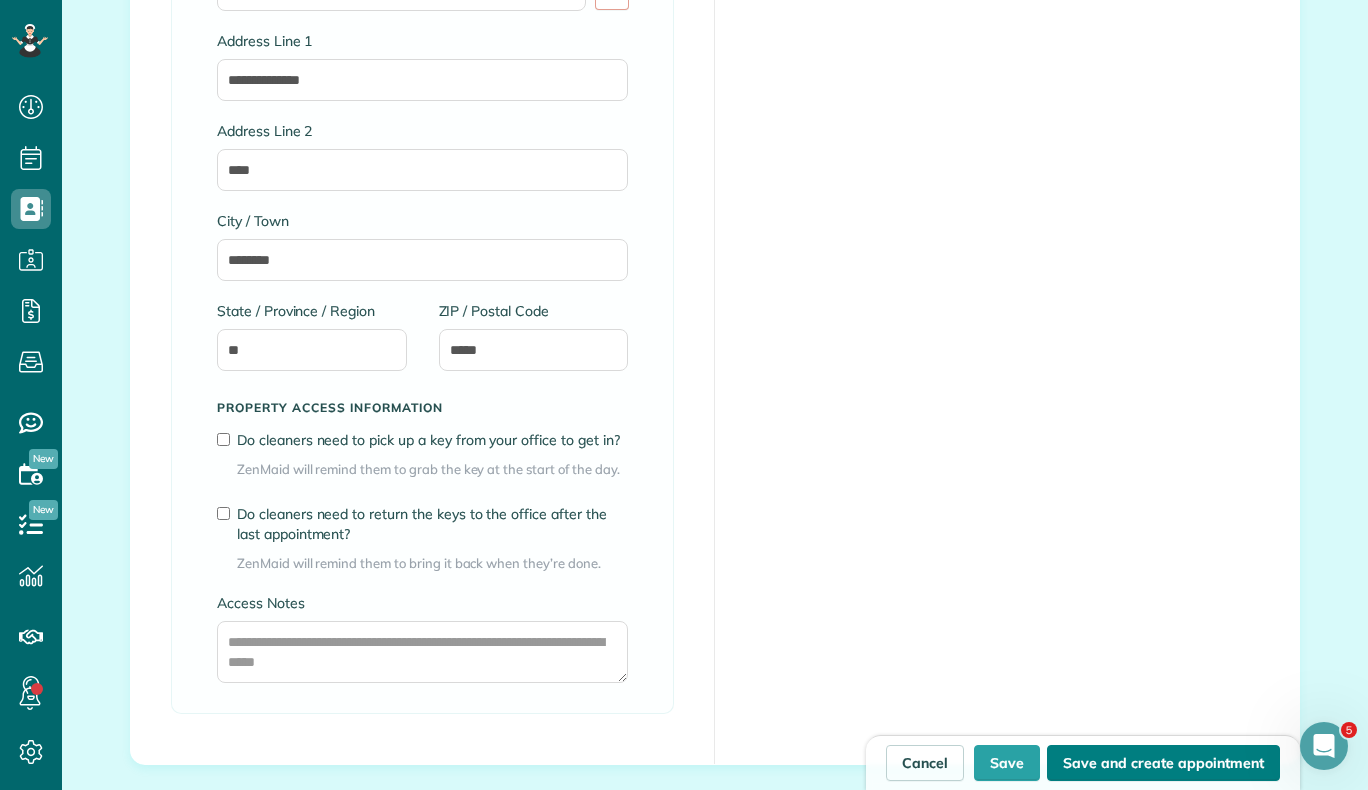 click on "Save and create appointment" at bounding box center (1163, 763) 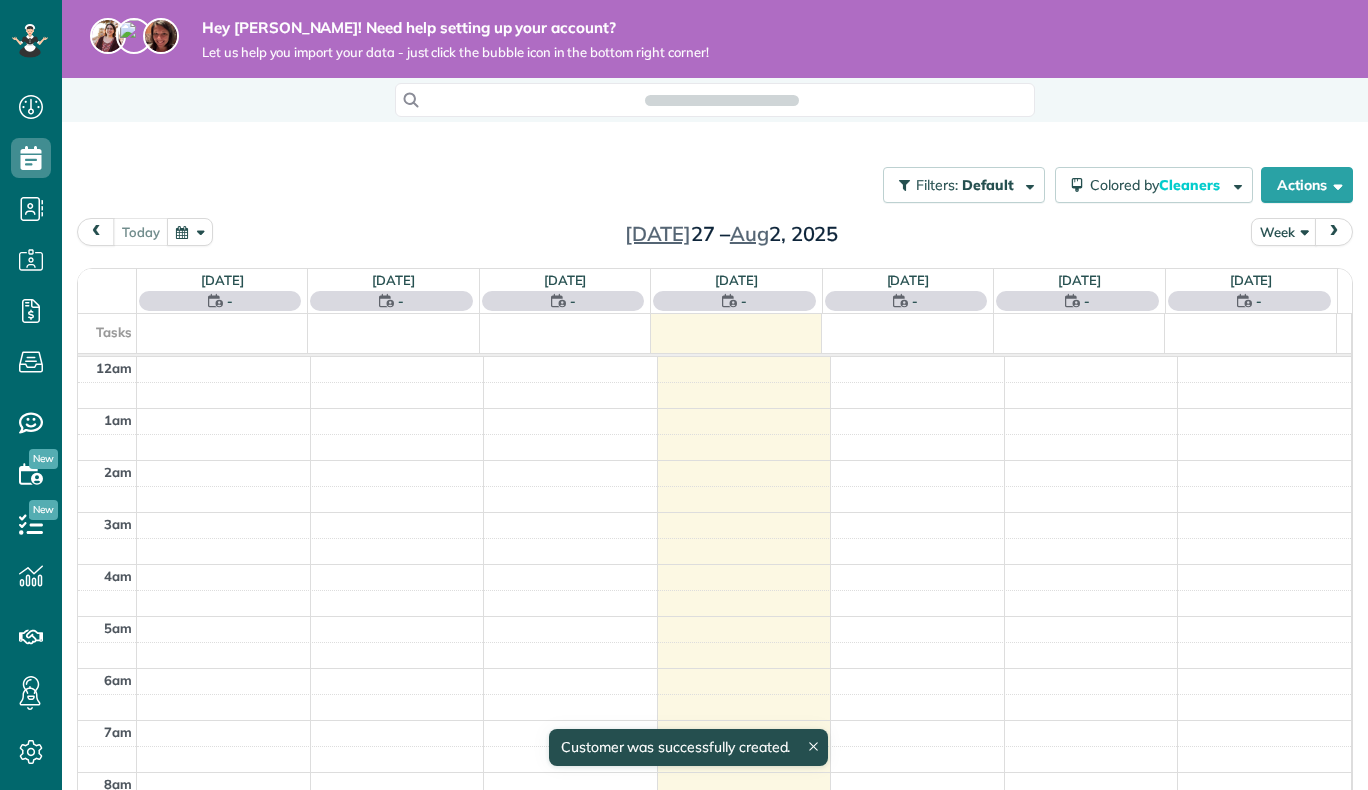 scroll, scrollTop: 0, scrollLeft: 0, axis: both 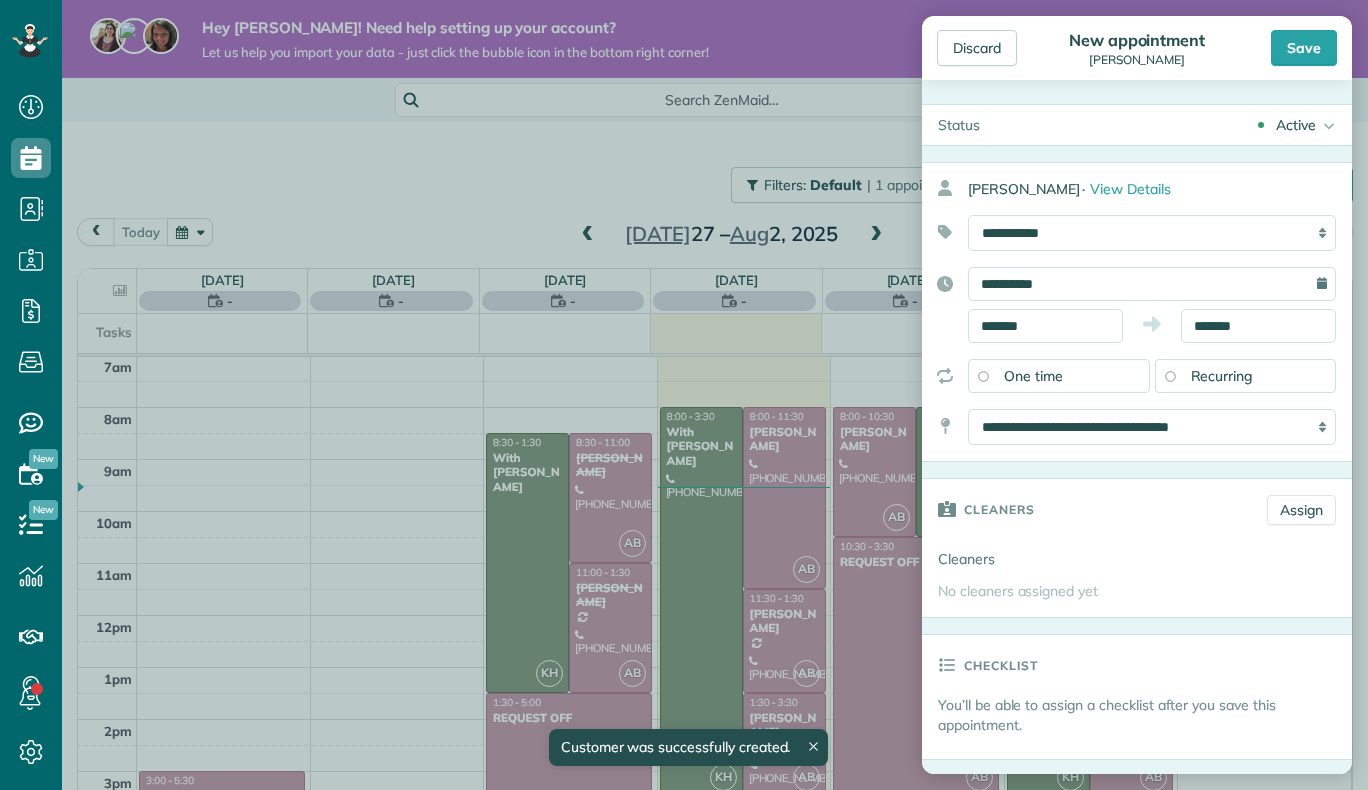 type on "**********" 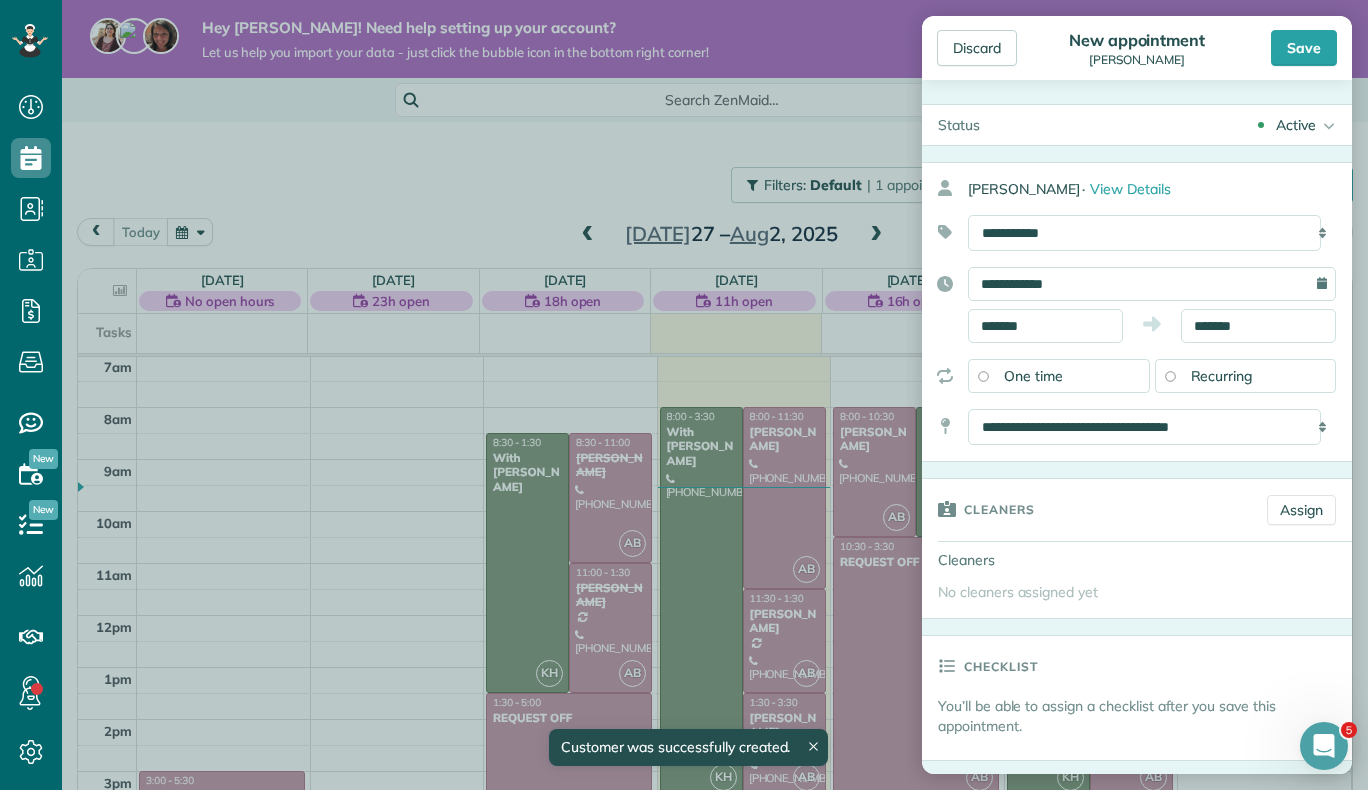 scroll, scrollTop: 0, scrollLeft: 0, axis: both 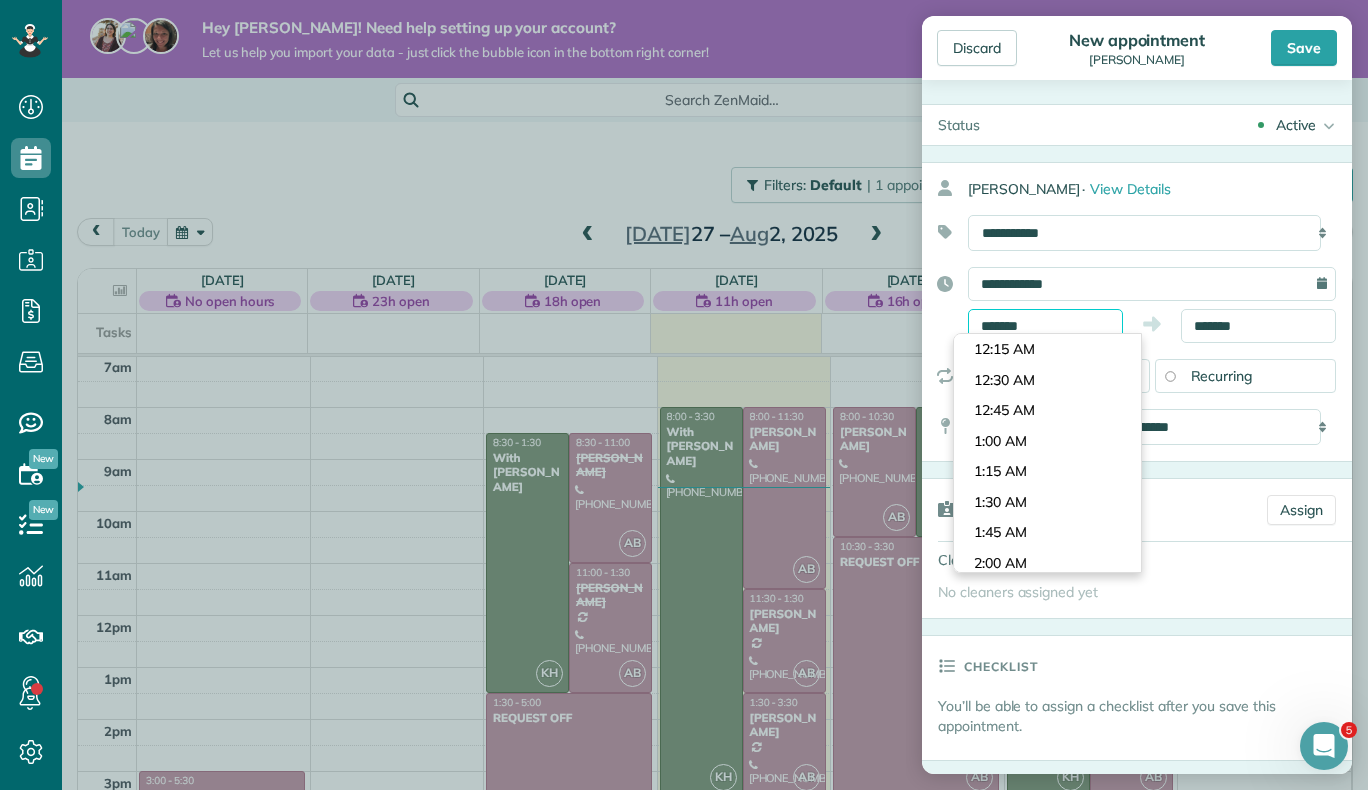 click on "*******" at bounding box center [1045, 326] 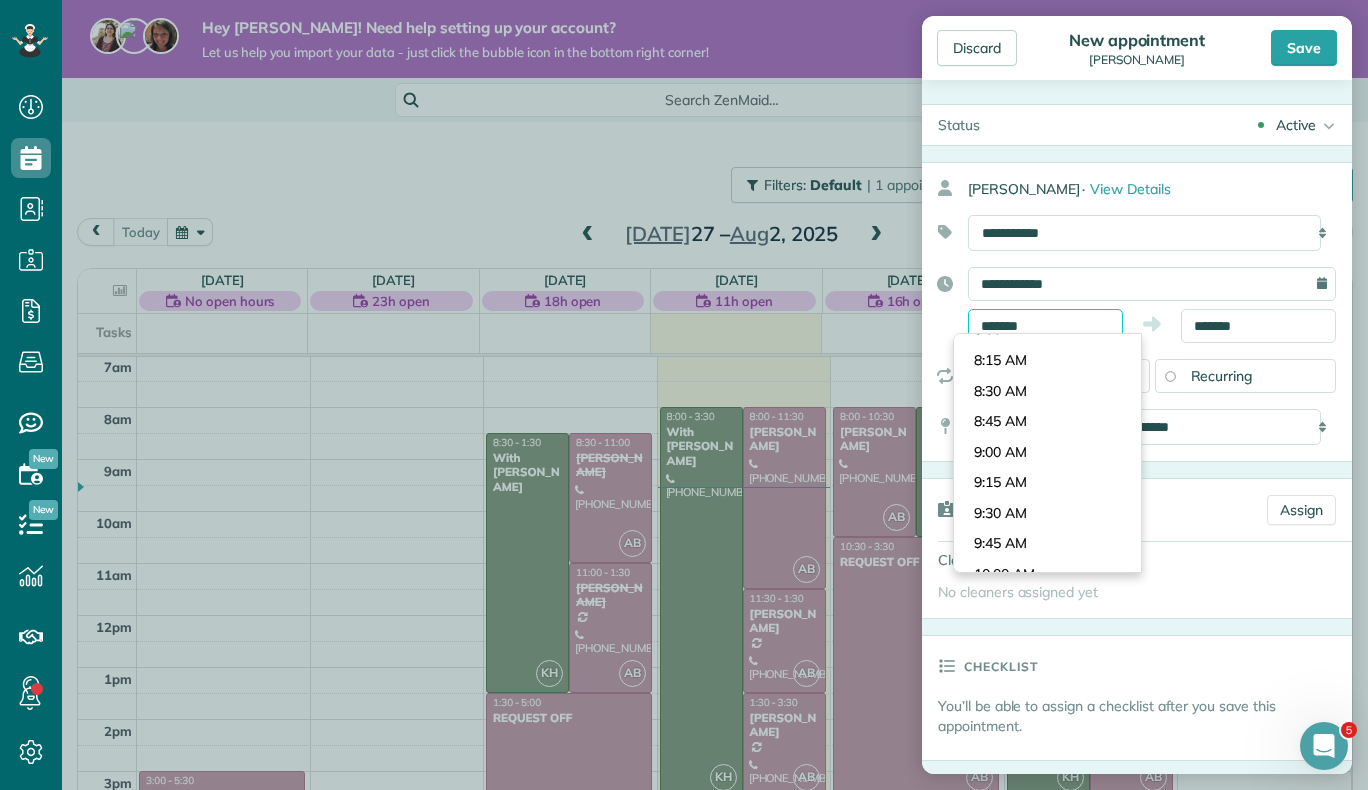 scroll, scrollTop: 970, scrollLeft: 0, axis: vertical 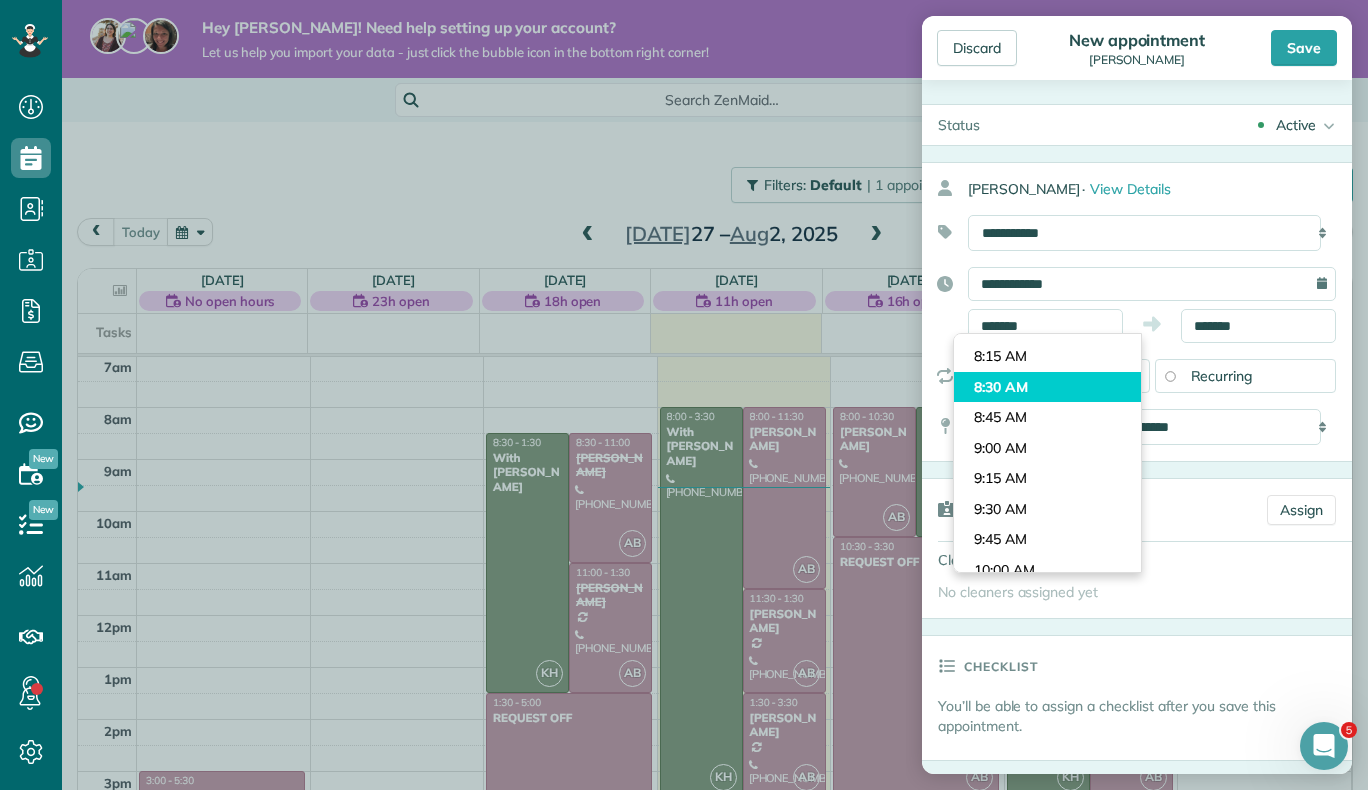 type on "*******" 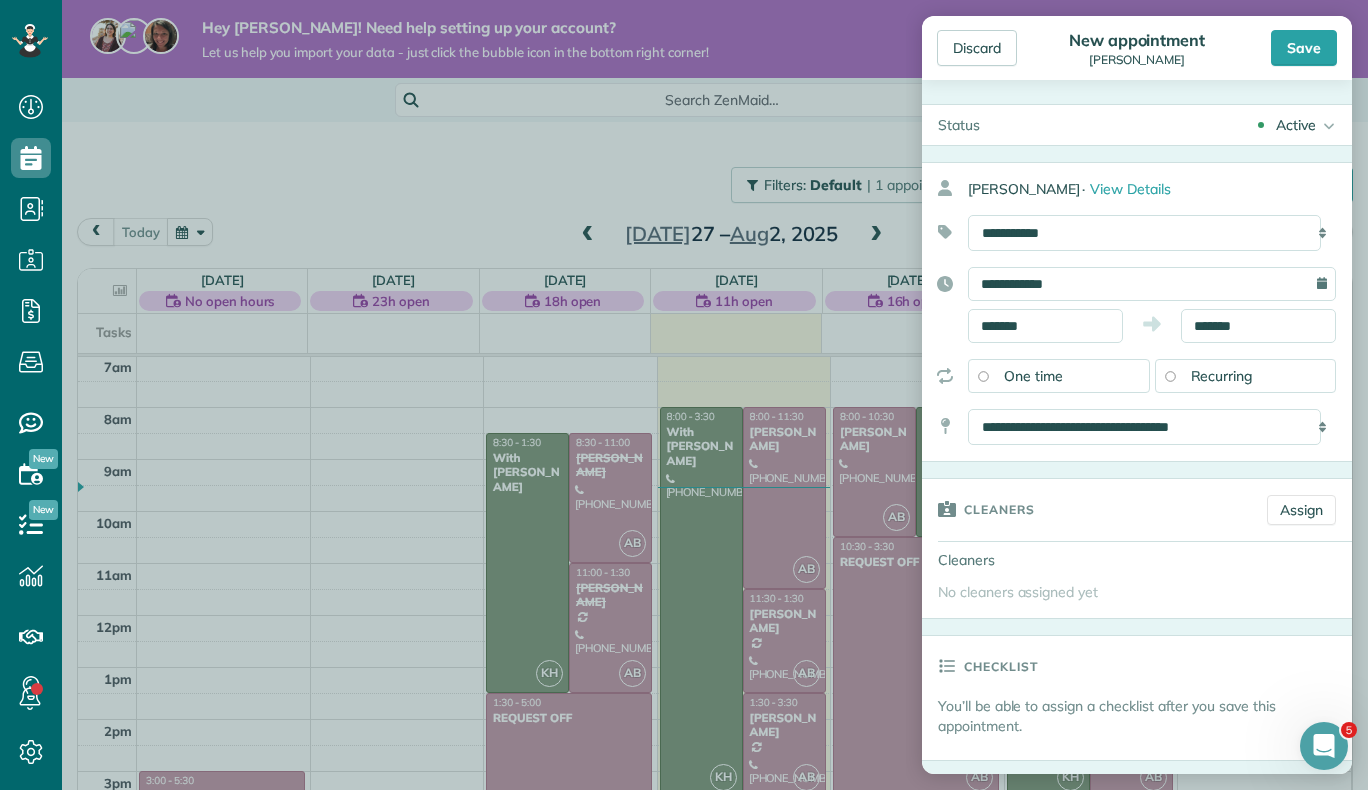 click on "Dashboard
Scheduling
Calendar View
List View
Dispatch View - Weekly scheduling (Beta)" at bounding box center (684, 395) 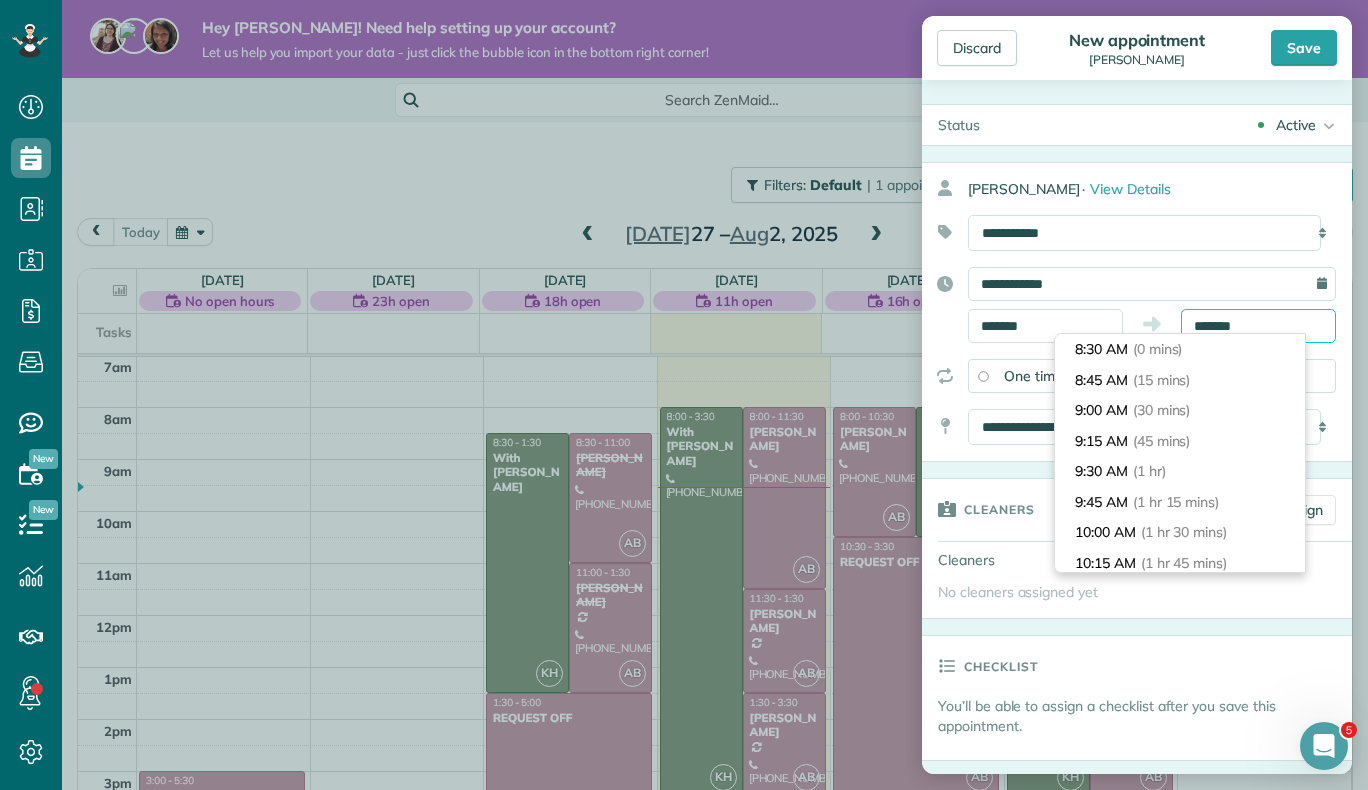 click on "*******" at bounding box center [1258, 326] 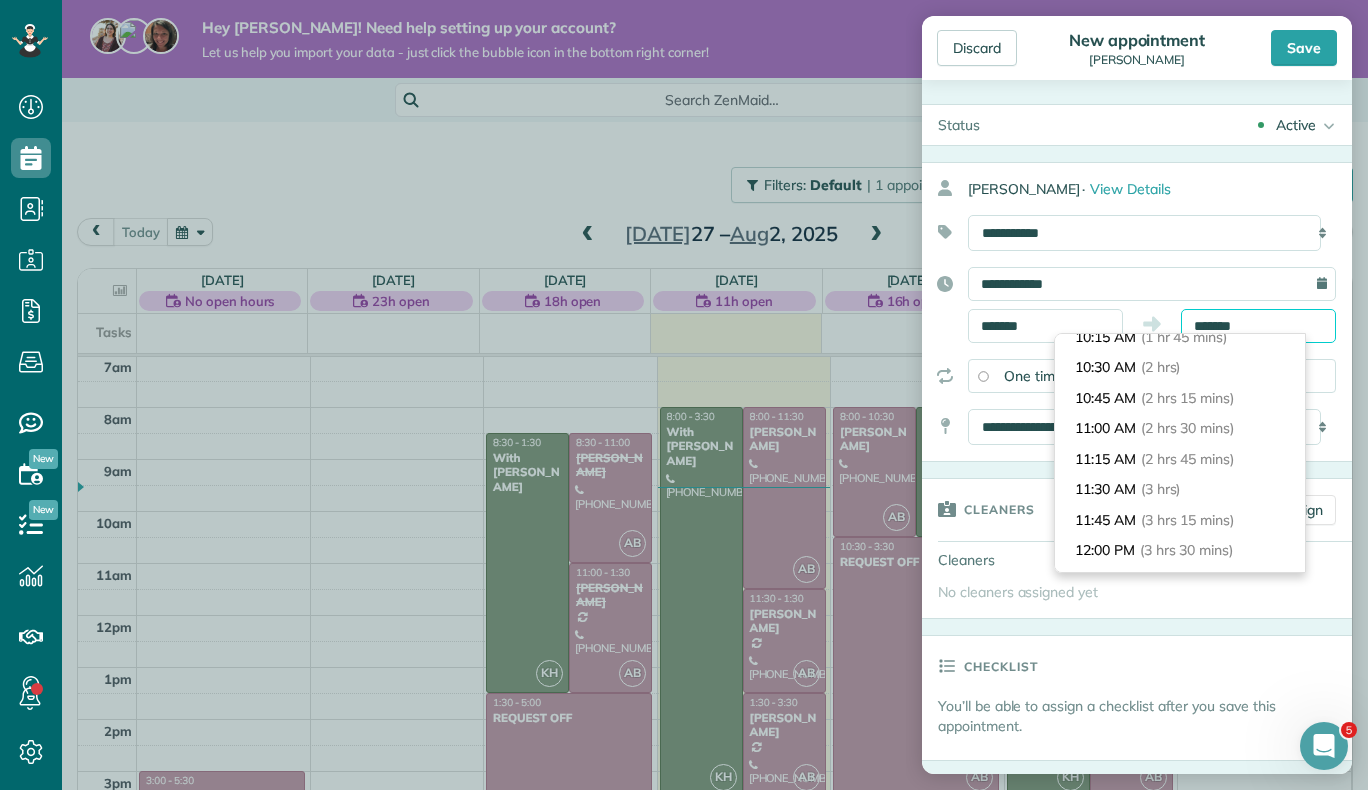 scroll, scrollTop: 231, scrollLeft: 0, axis: vertical 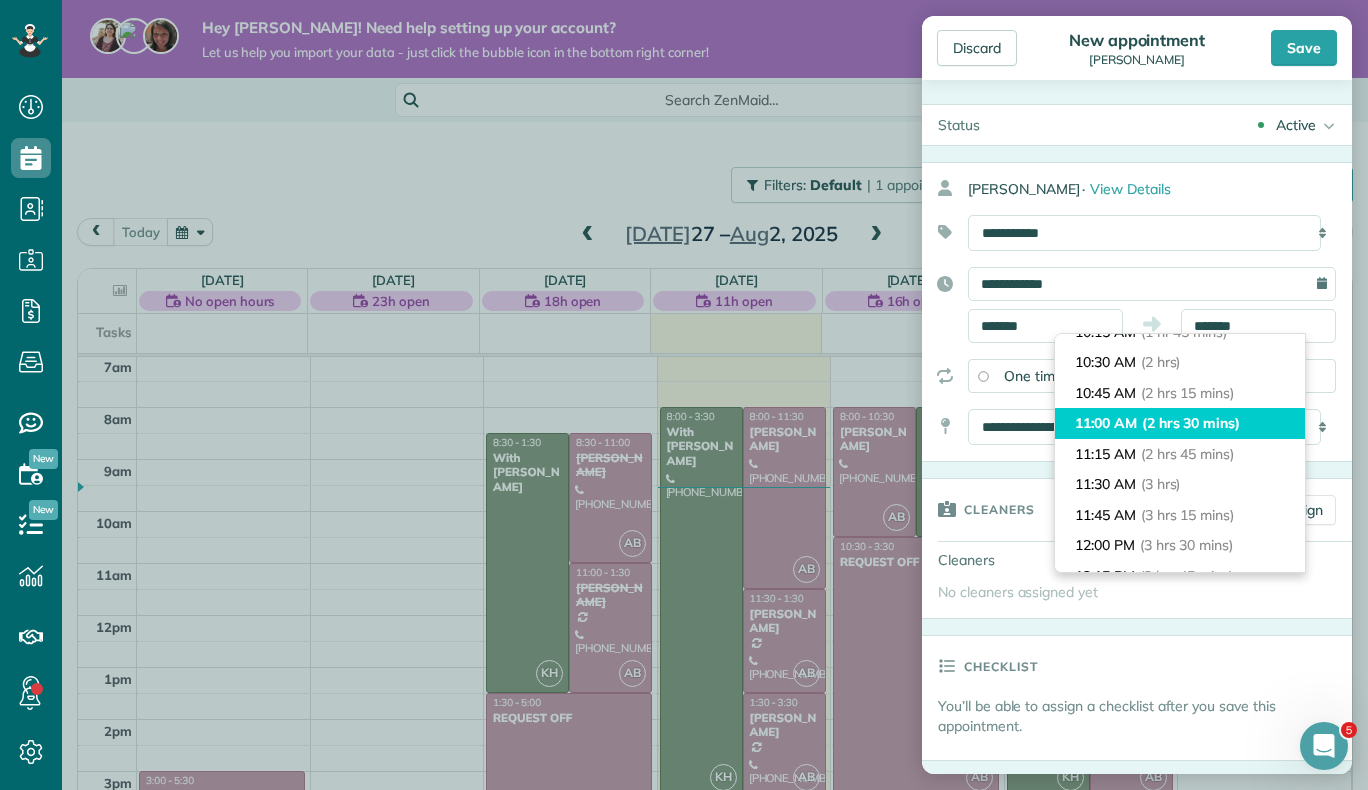 type on "********" 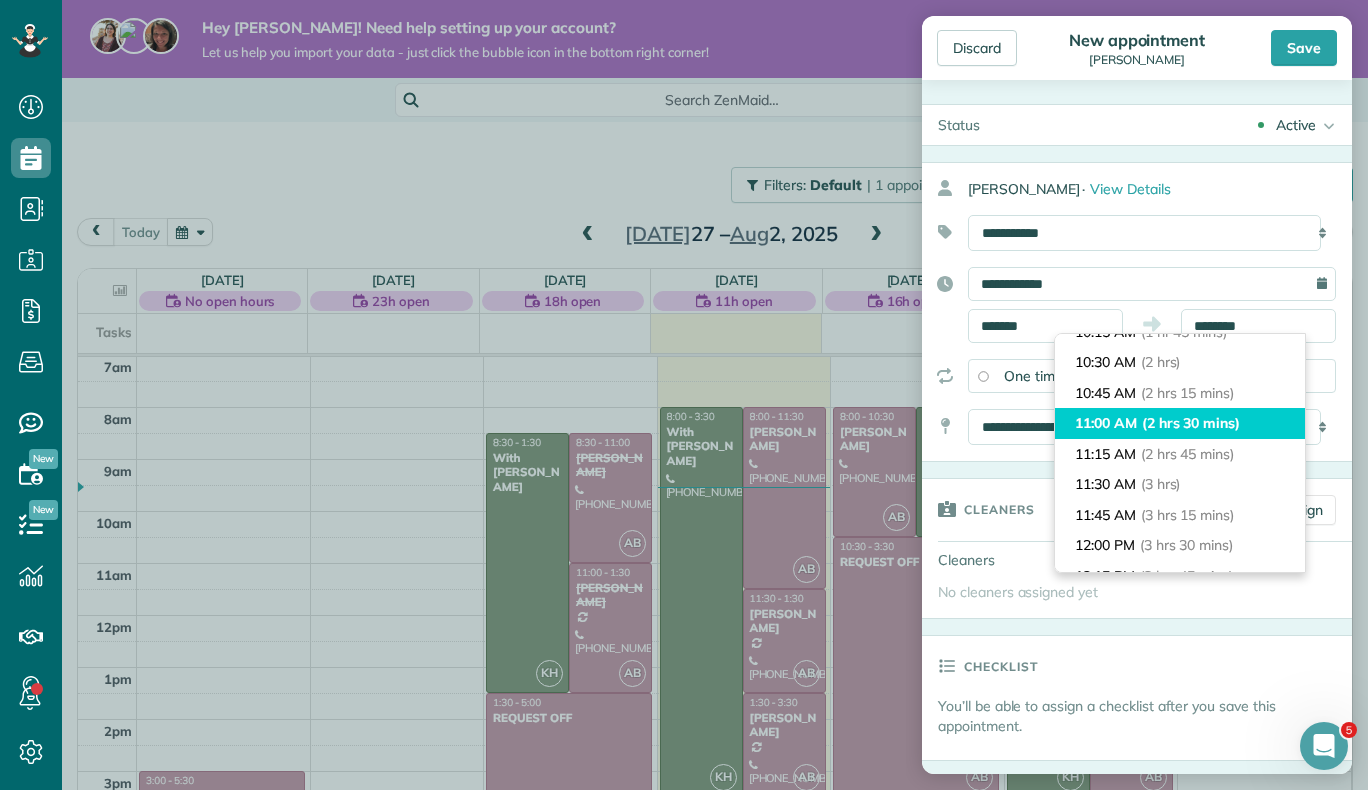 click on "(2 hrs 30 mins)" at bounding box center [1191, 423] 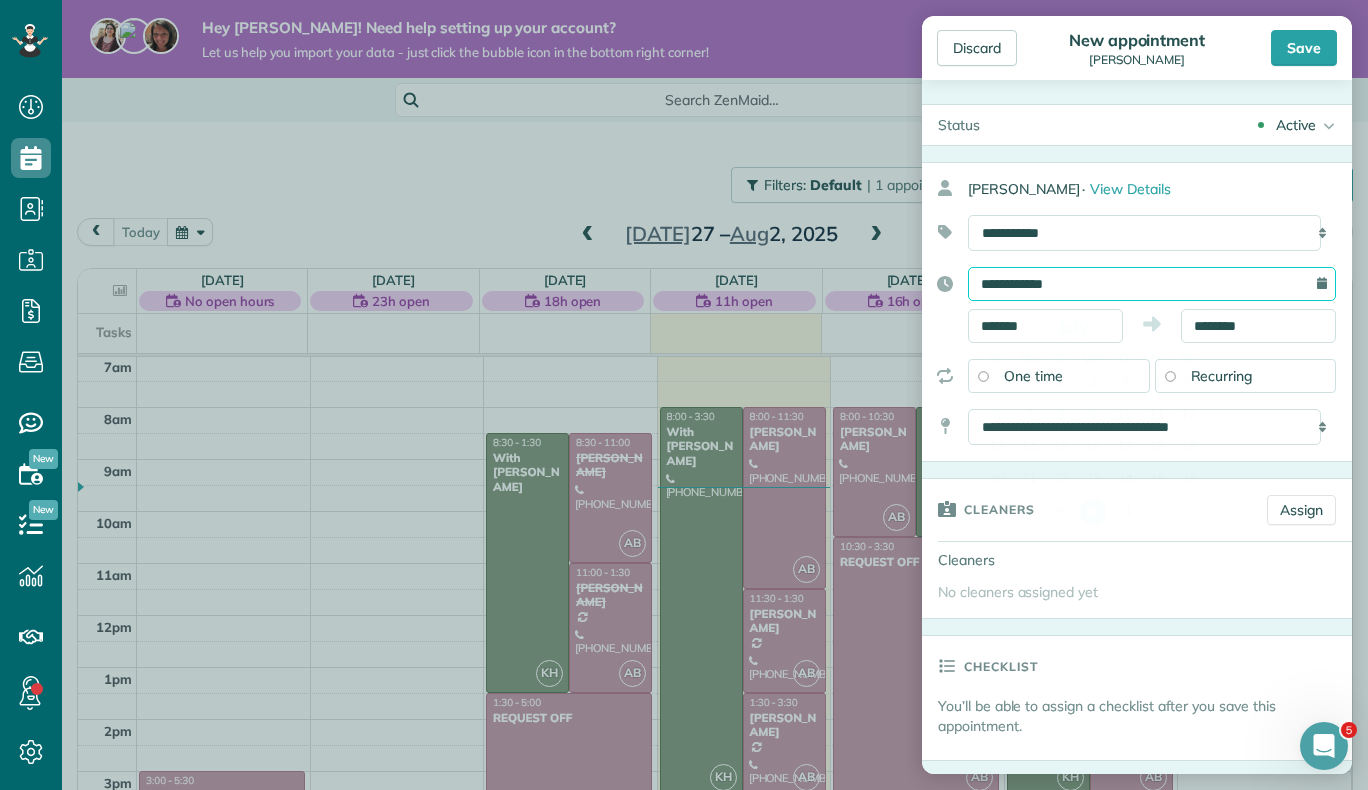 click on "**********" at bounding box center (1152, 284) 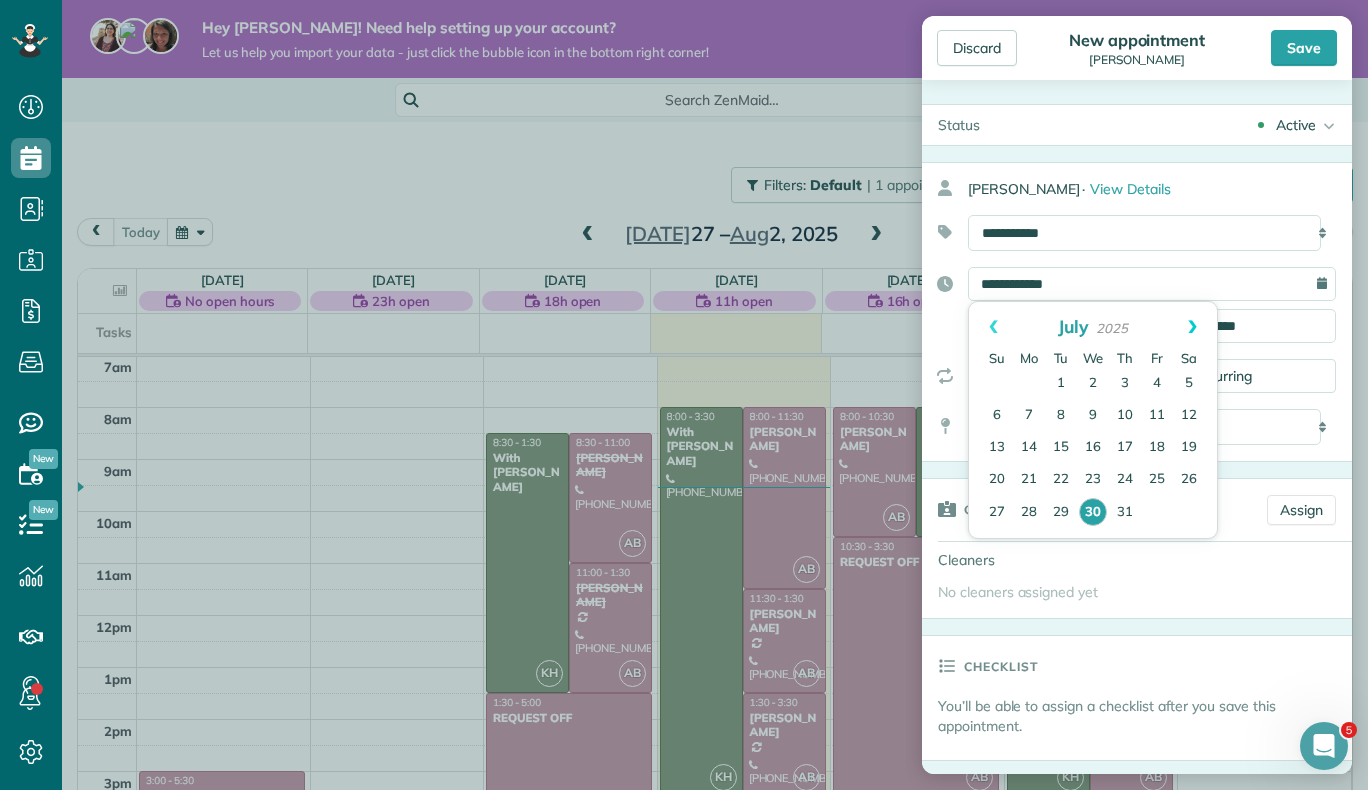 click on "Next" at bounding box center (1192, 327) 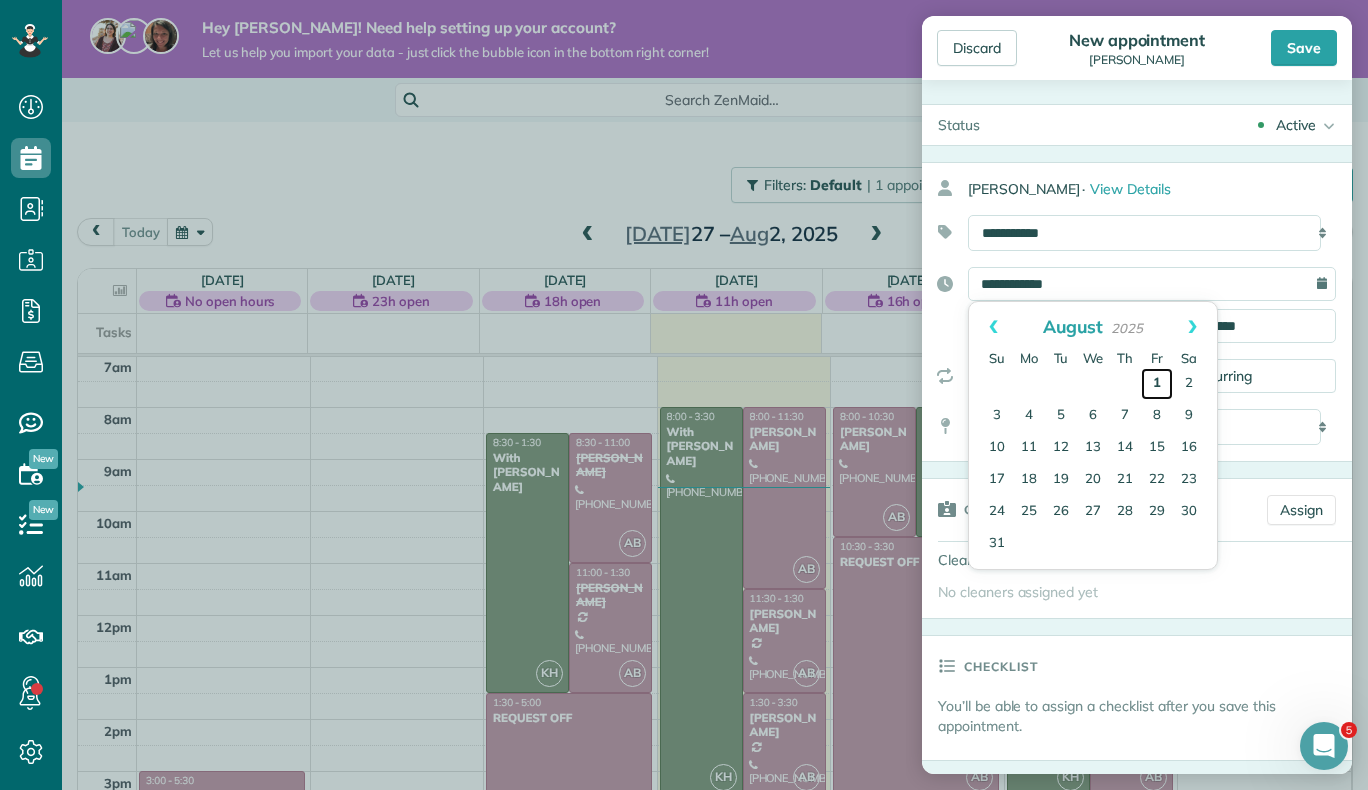 click on "1" at bounding box center [1157, 384] 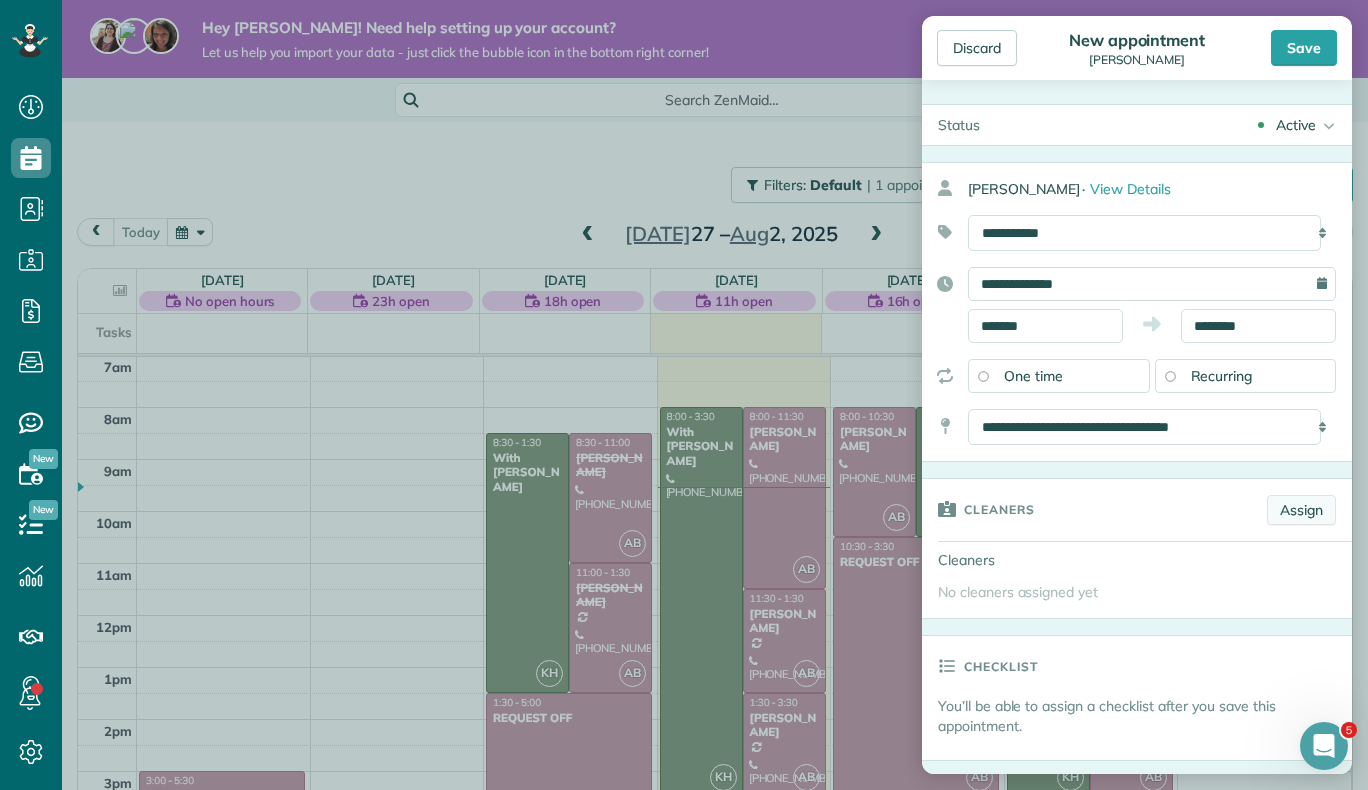 drag, startPoint x: 1287, startPoint y: 491, endPoint x: 1289, endPoint y: 503, distance: 12.165525 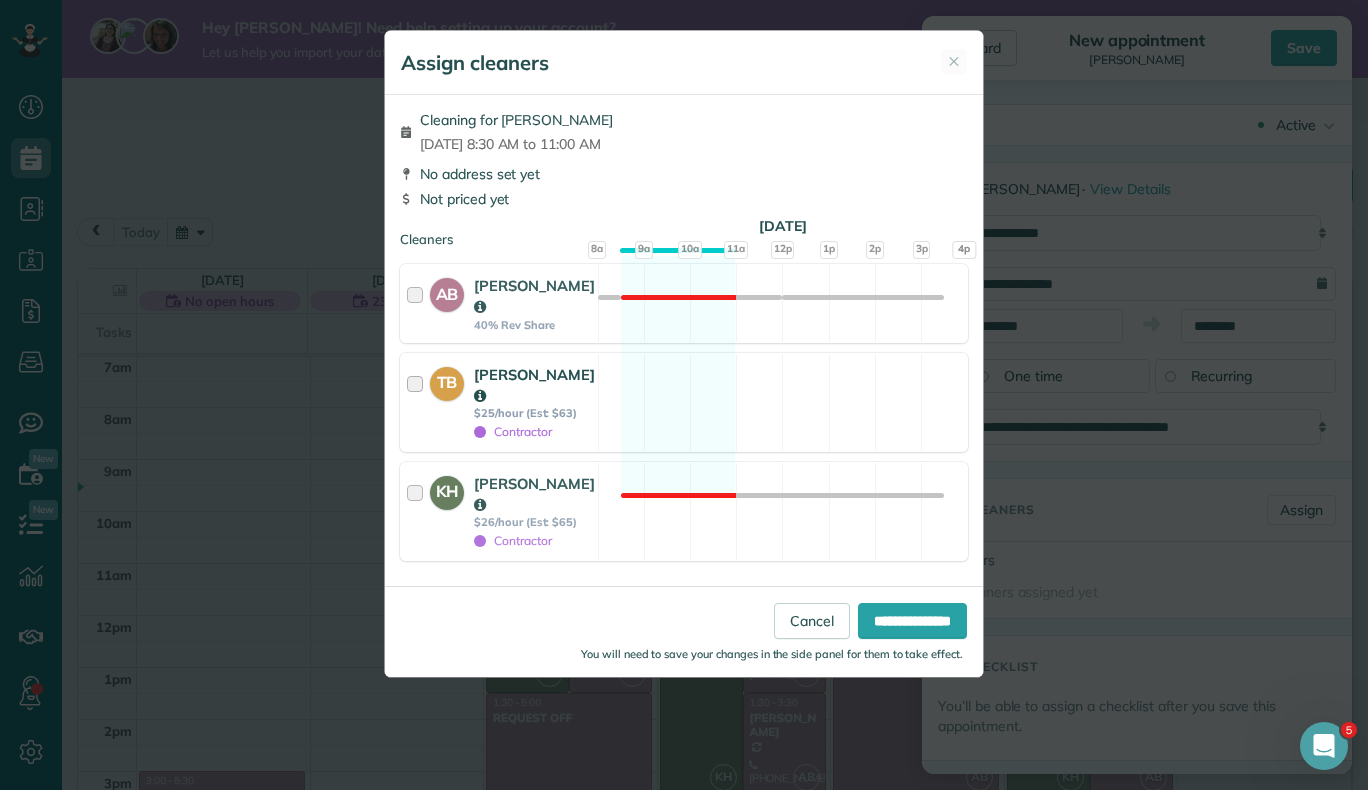 click at bounding box center [418, 402] 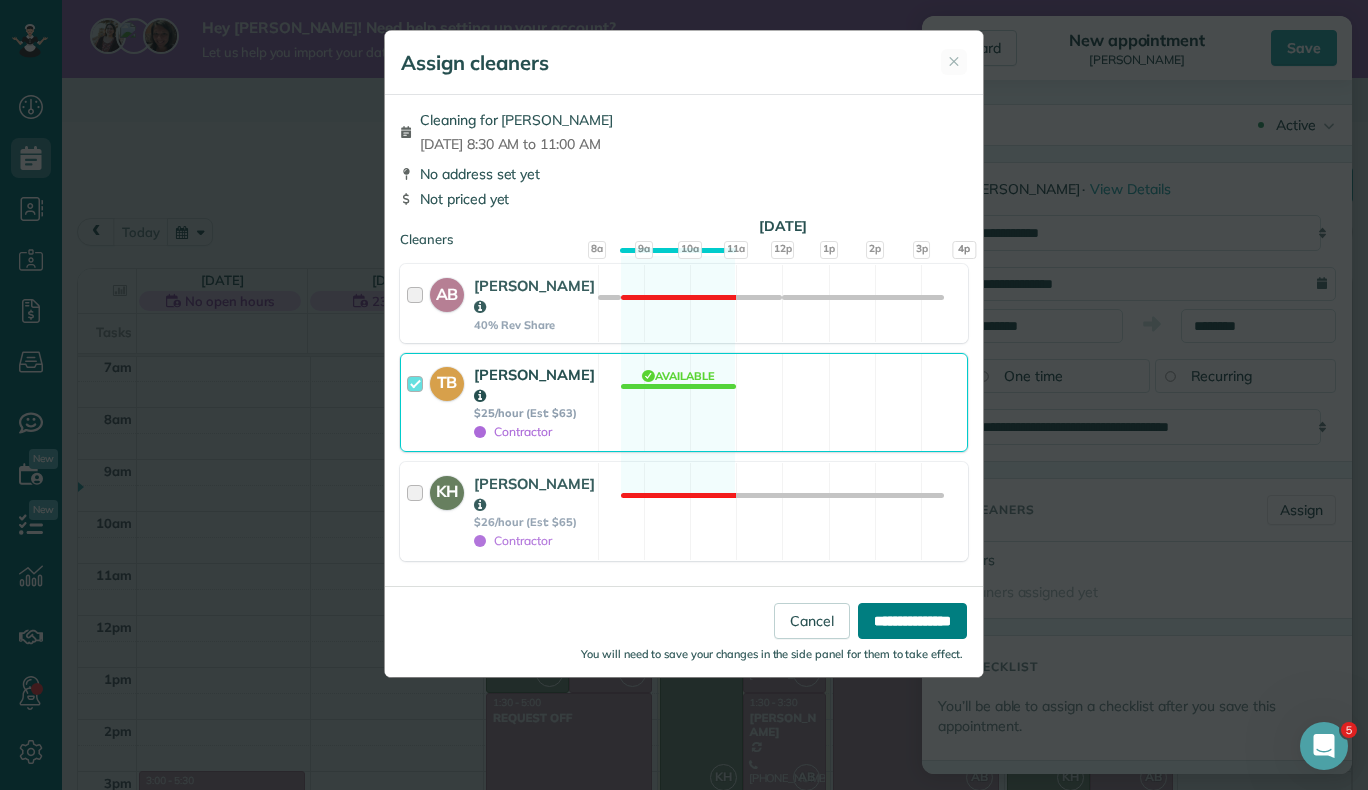 click on "**********" at bounding box center [912, 621] 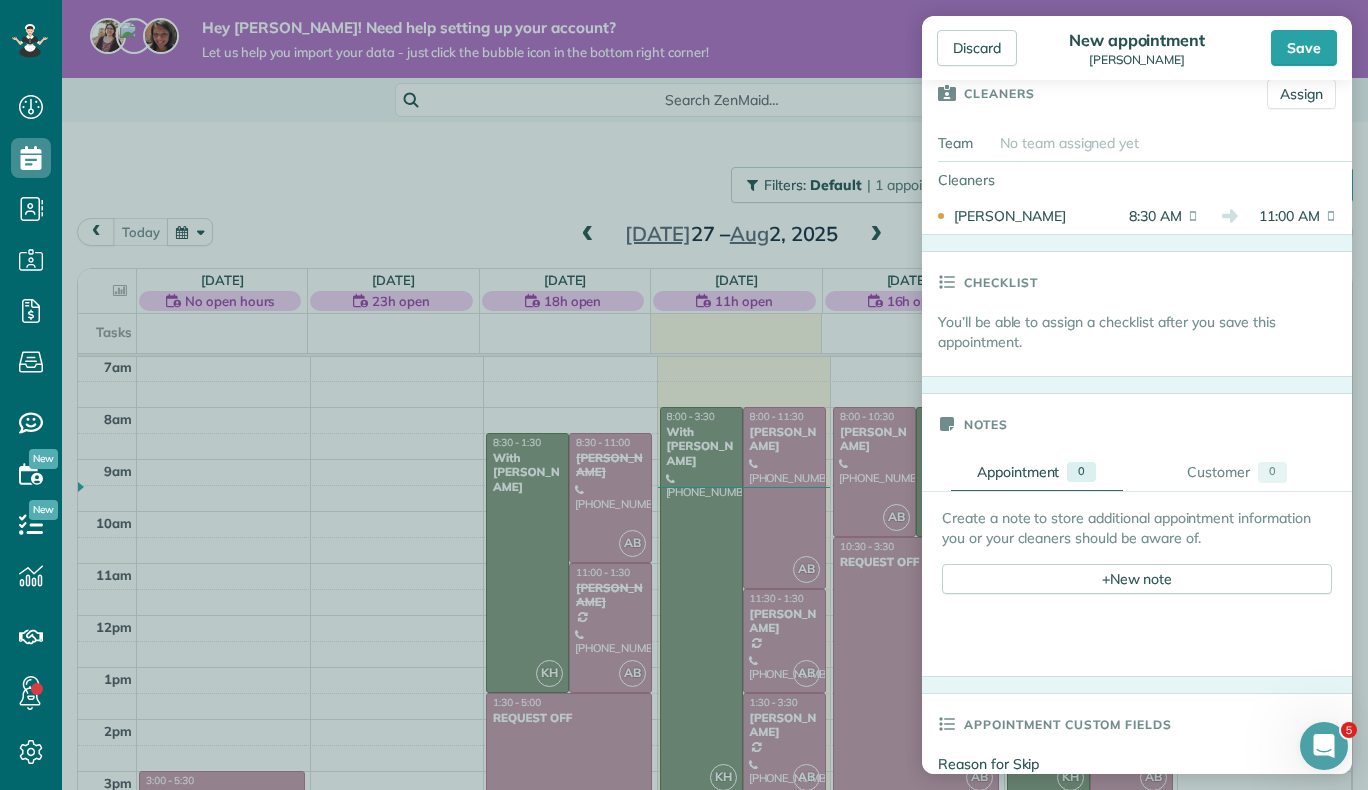scroll, scrollTop: 436, scrollLeft: 0, axis: vertical 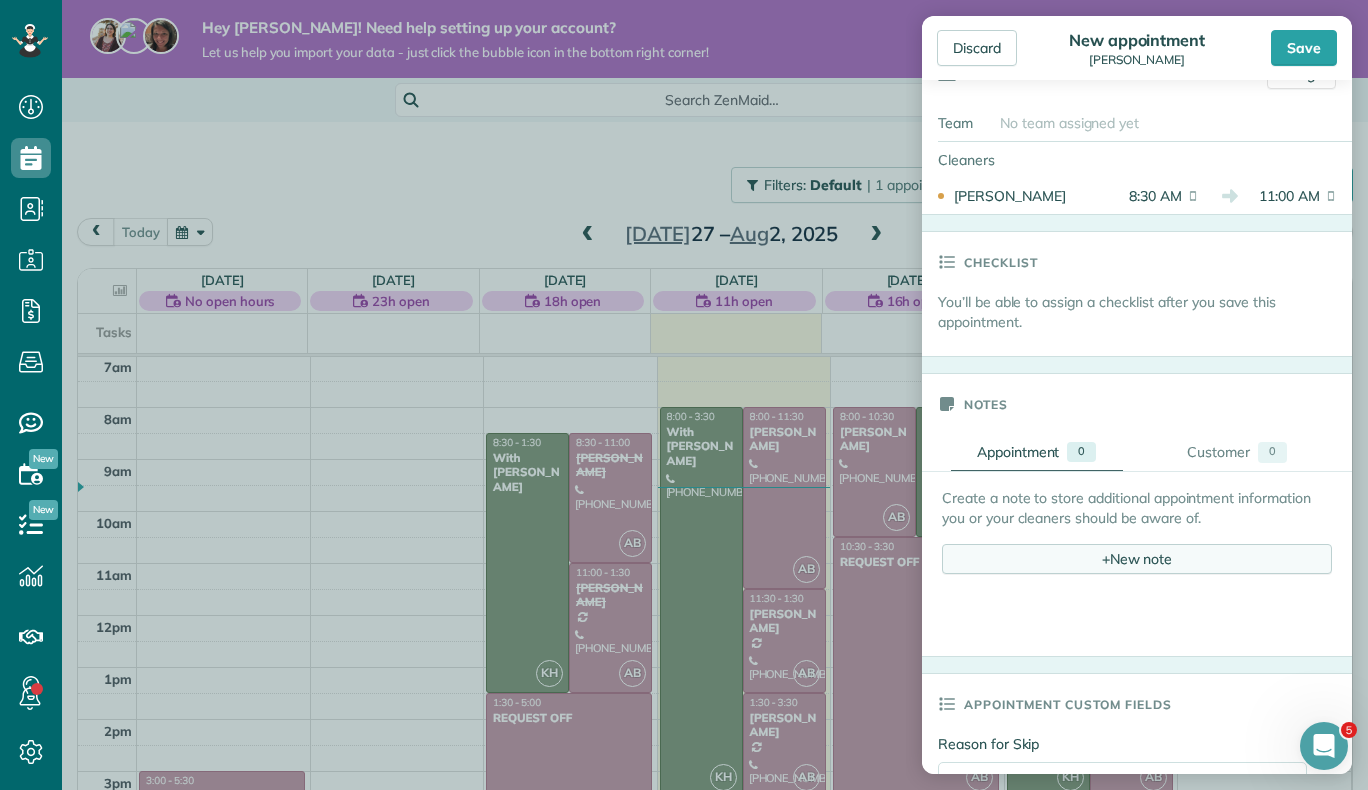 click on "+ New note" at bounding box center [1137, 559] 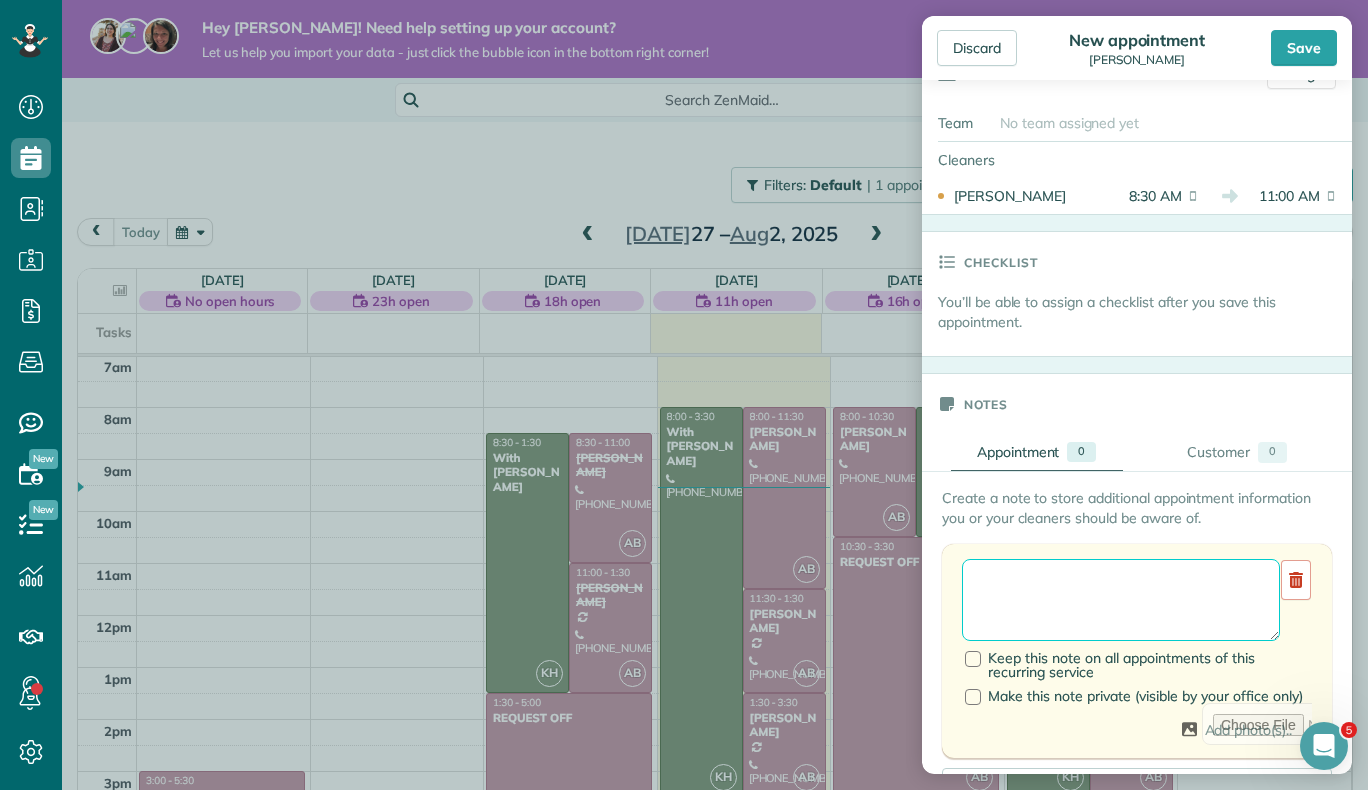 click at bounding box center (1121, 600) 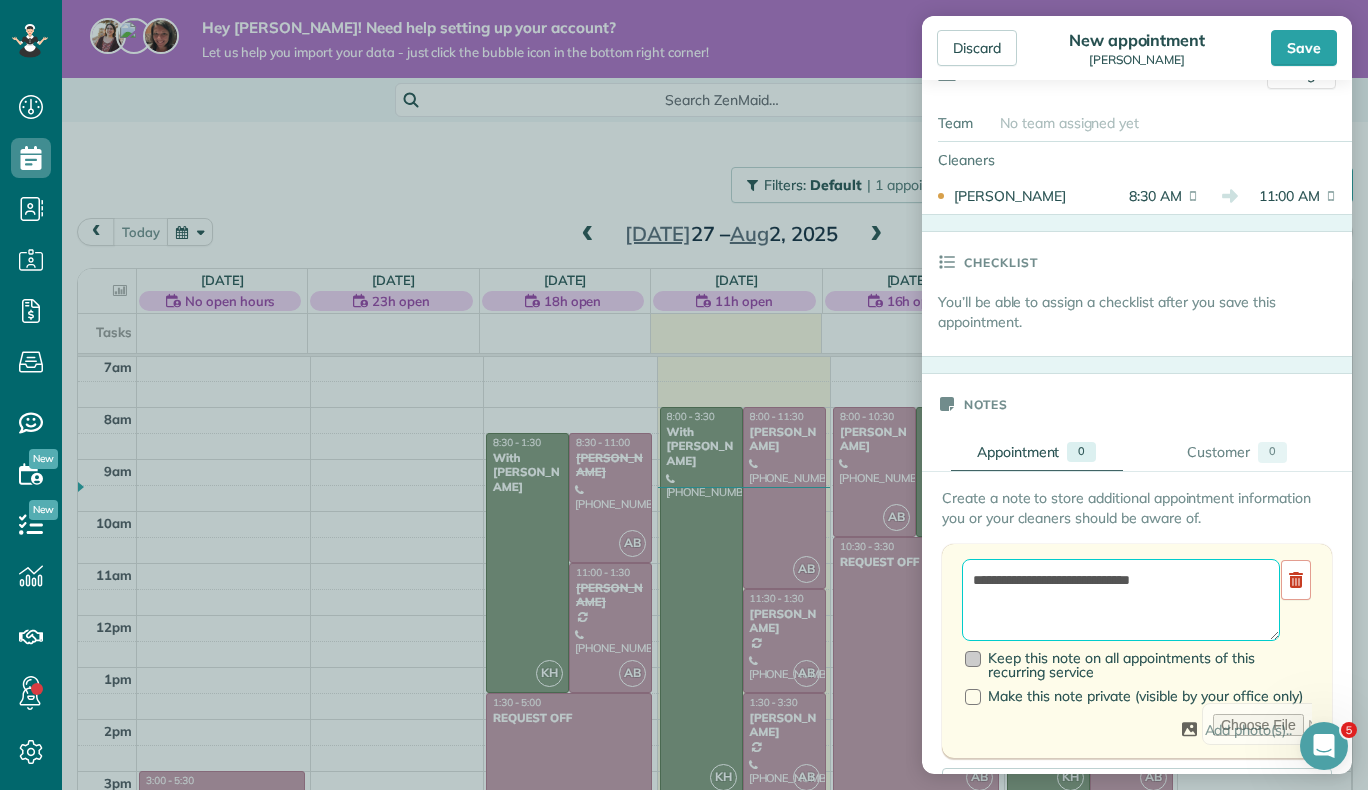 type on "**********" 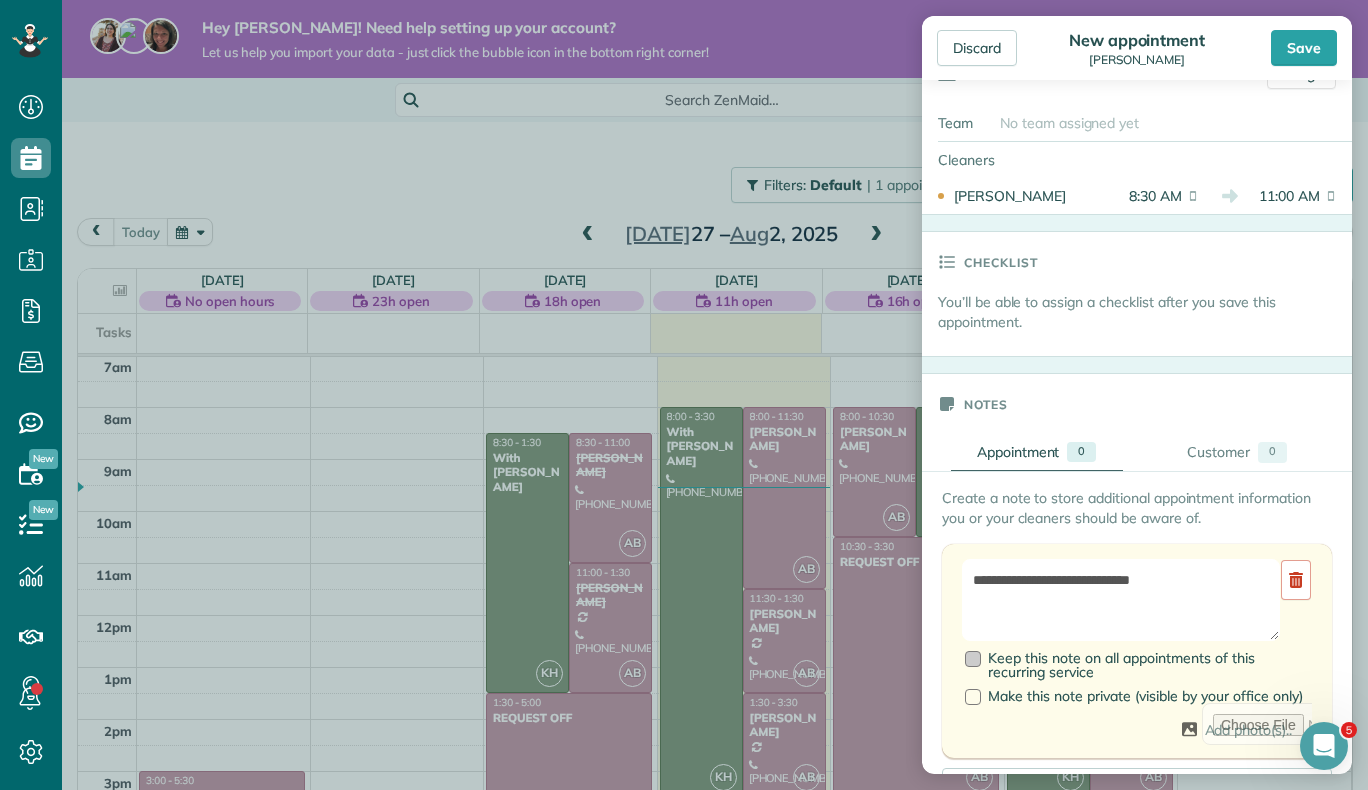 click at bounding box center [973, 659] 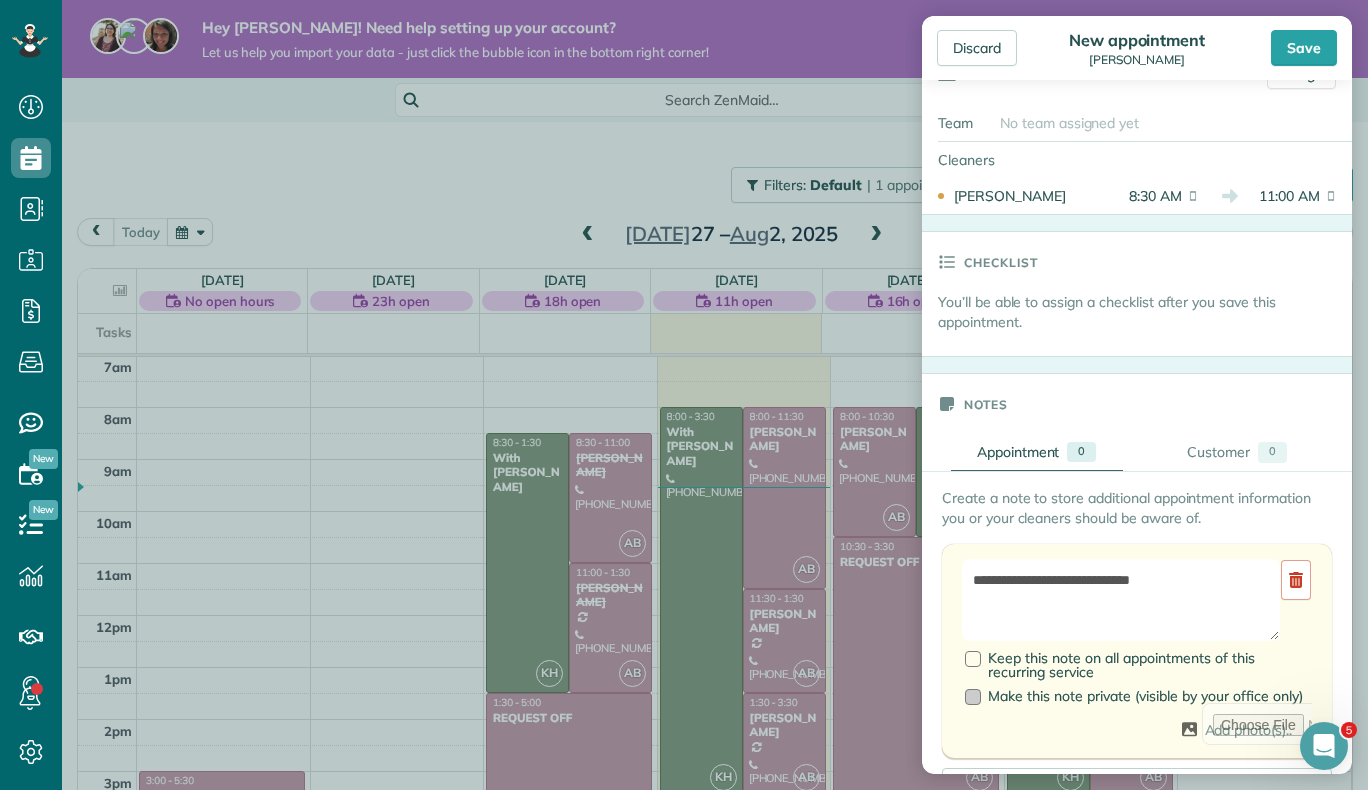 click on "Make this note private (visible by your office only)" at bounding box center (1134, 696) 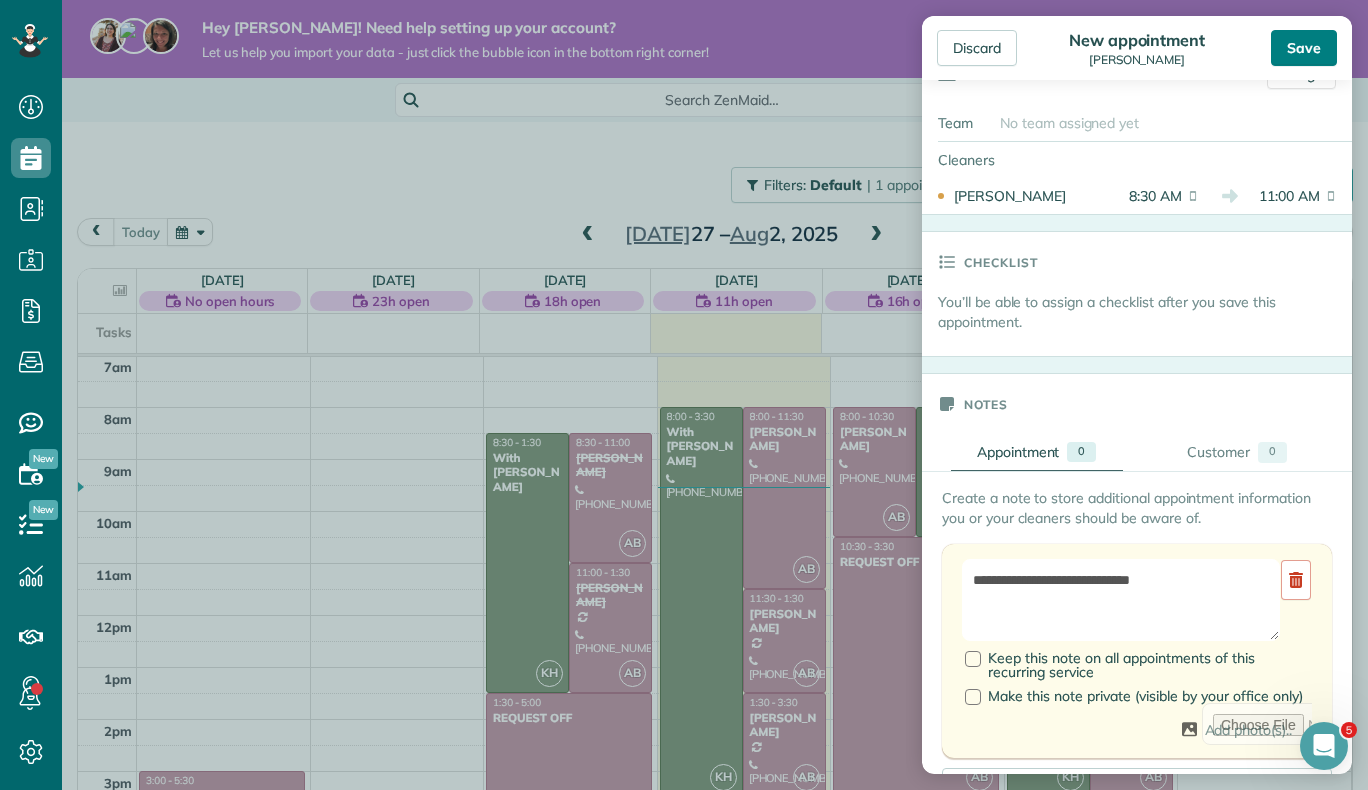 click on "Save" at bounding box center [1304, 48] 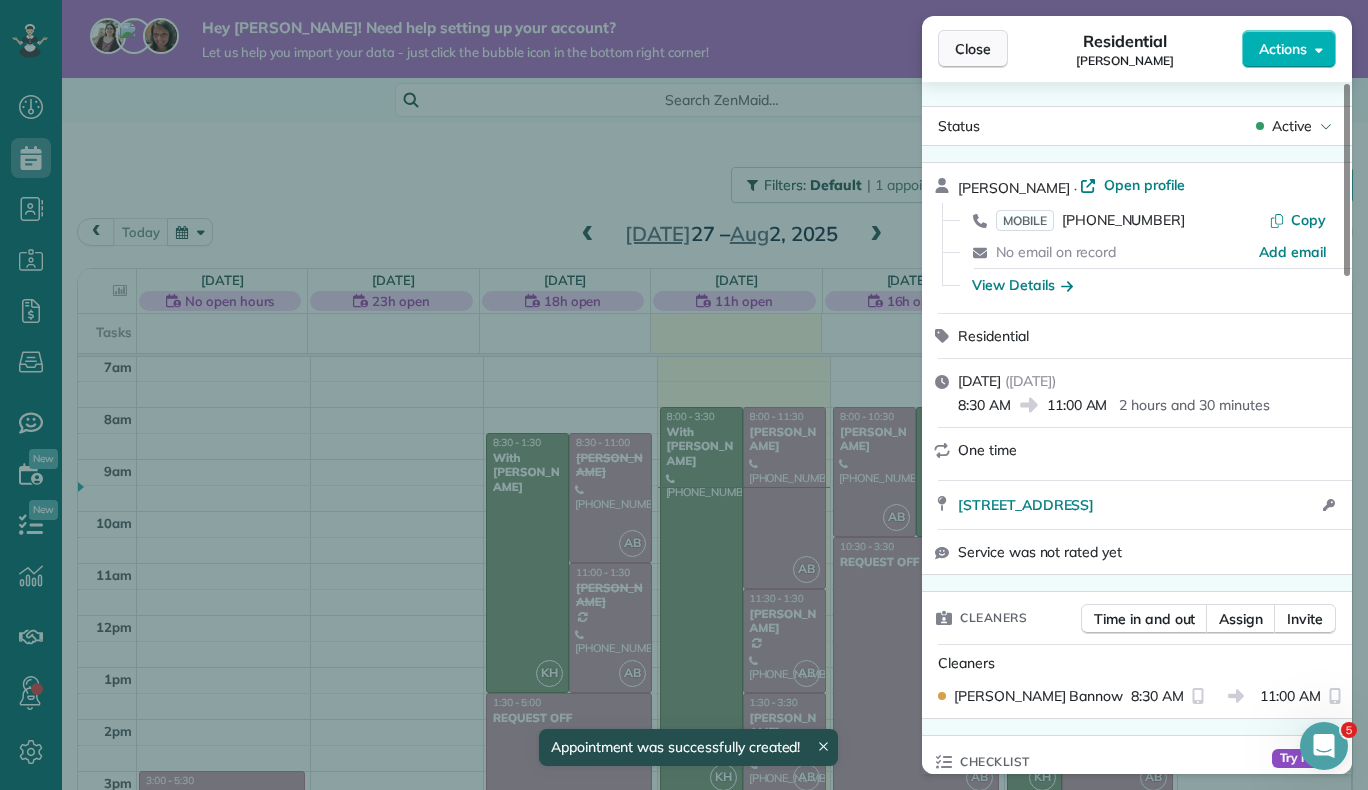 click on "Close" at bounding box center [973, 49] 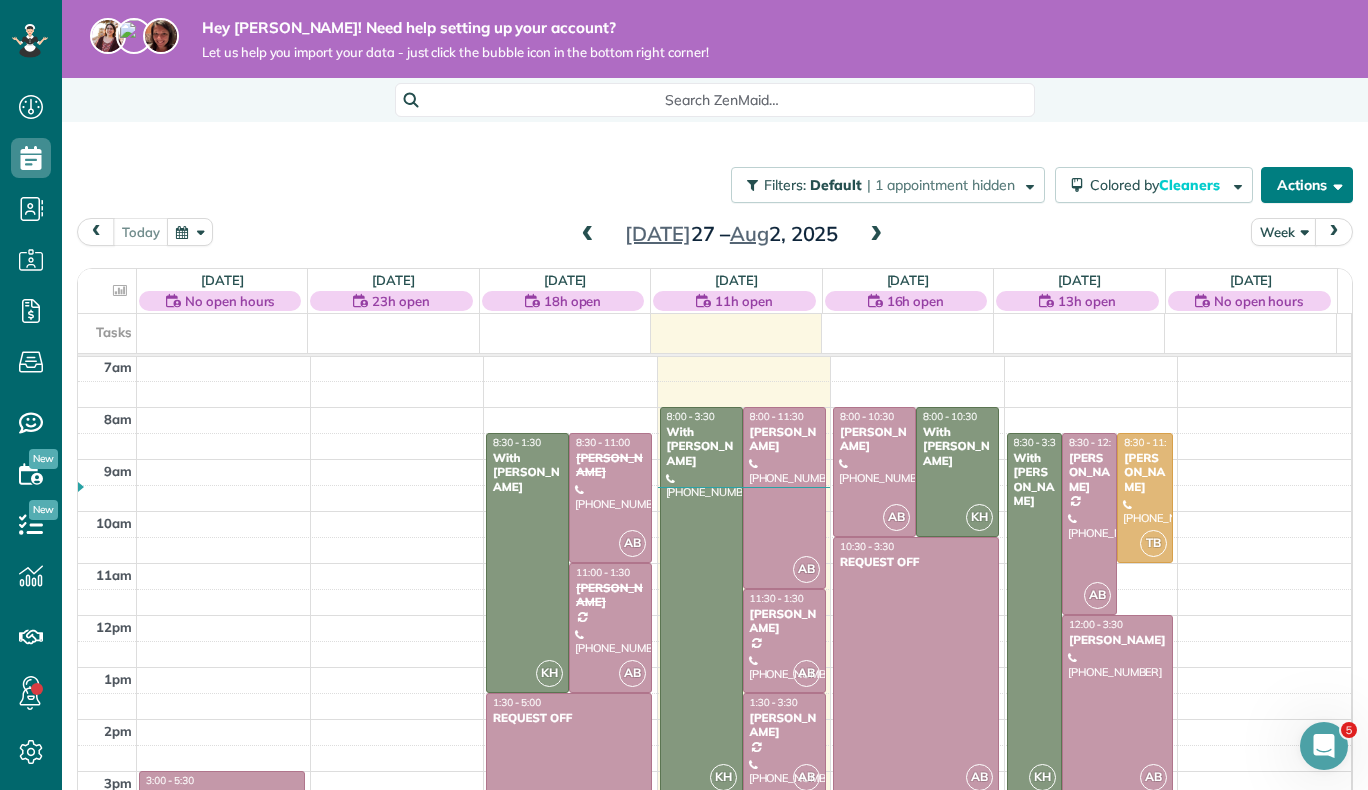 click on "Actions" at bounding box center (1307, 185) 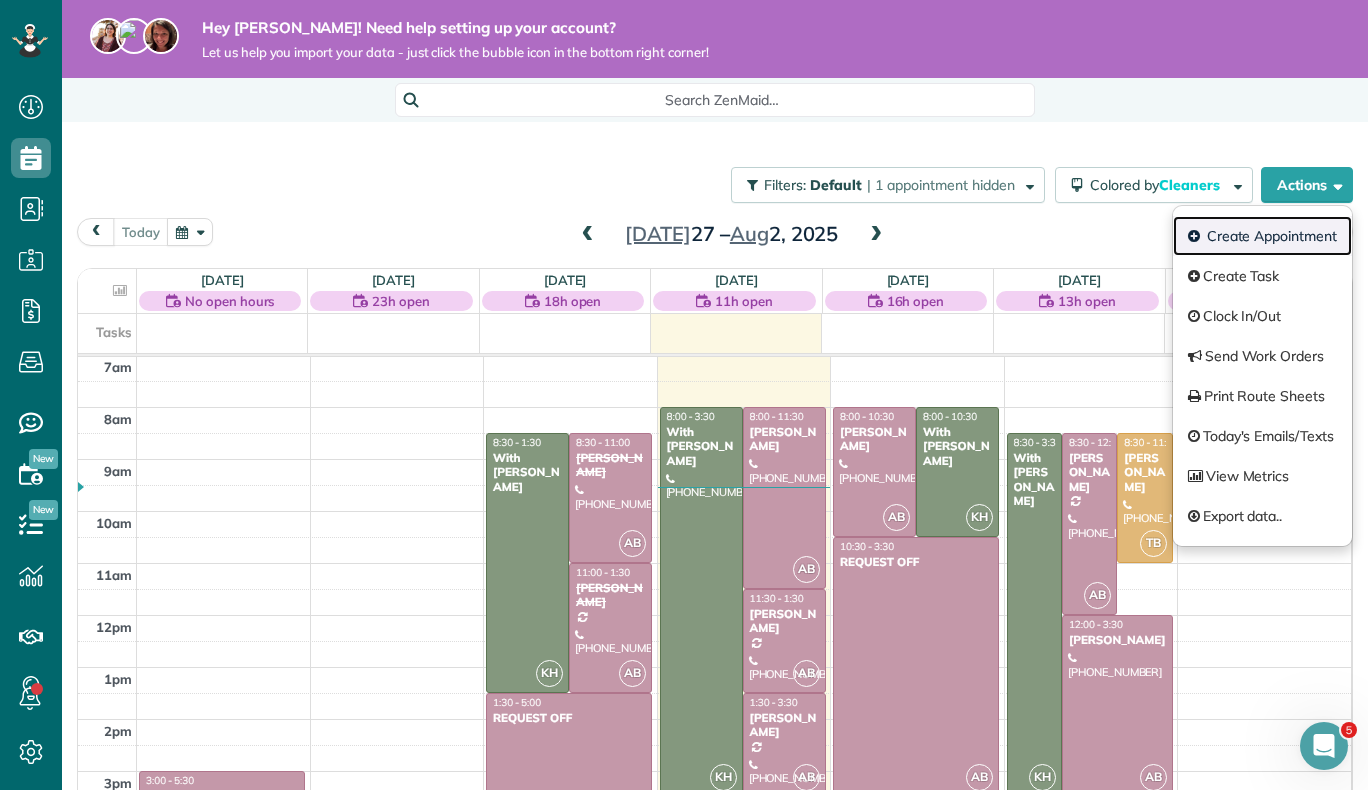 click on "Create Appointment" at bounding box center (1262, 236) 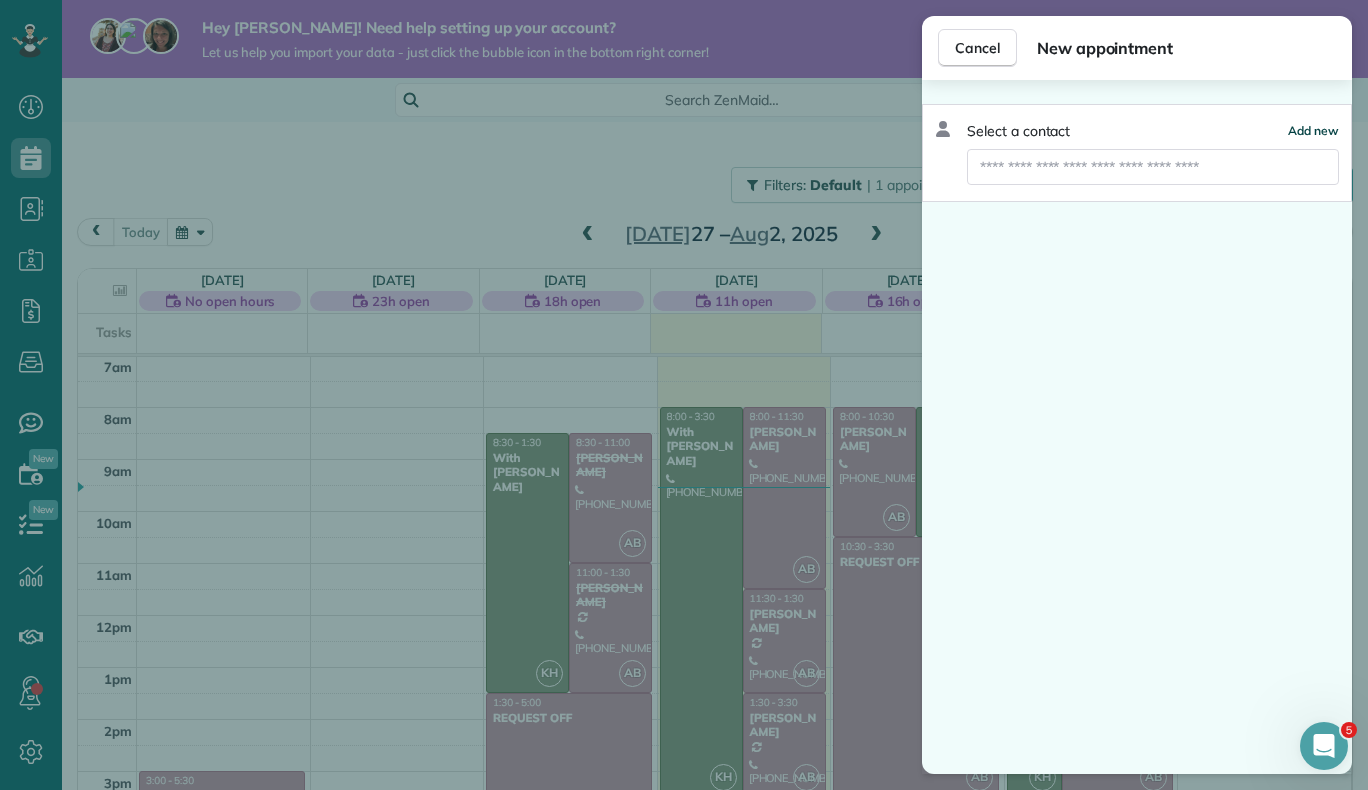 click on "Add new" at bounding box center [1313, 130] 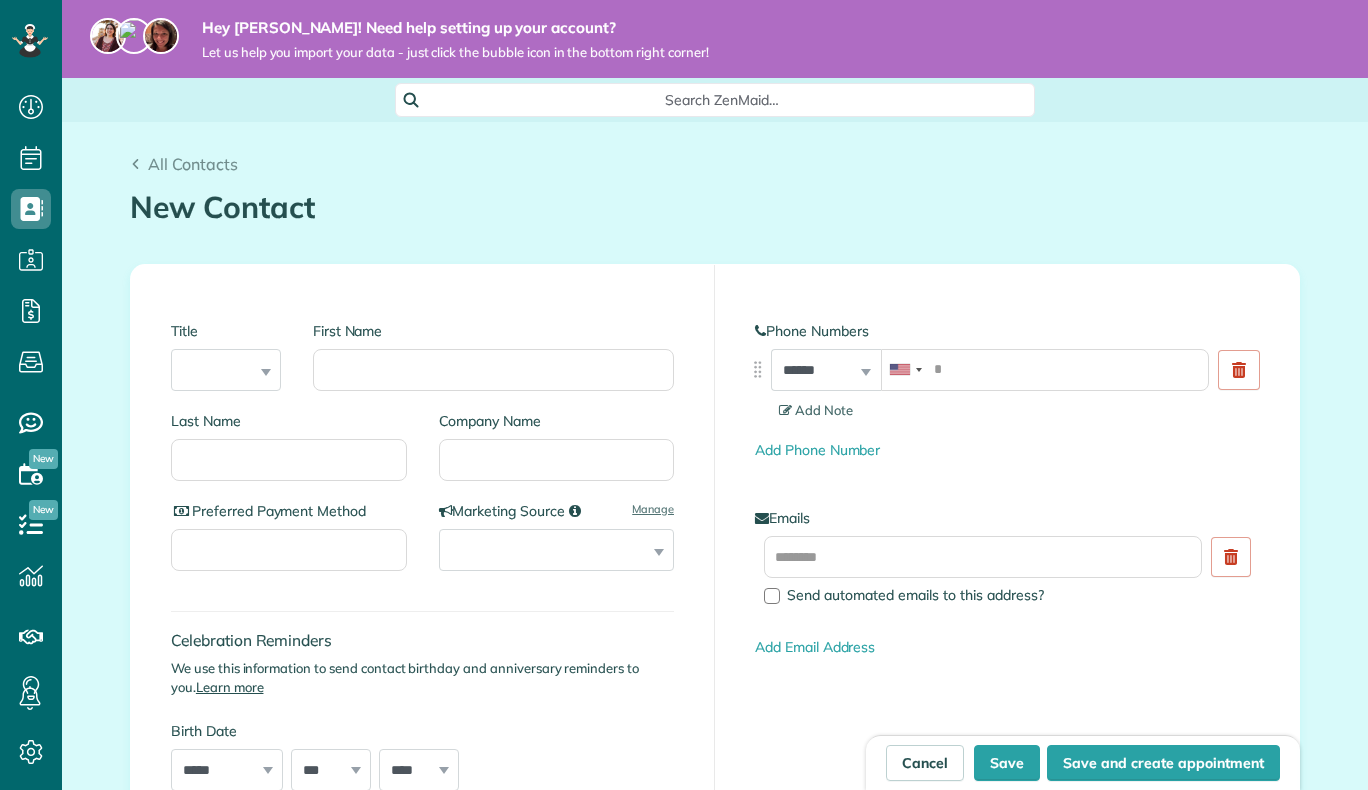 scroll, scrollTop: 0, scrollLeft: 0, axis: both 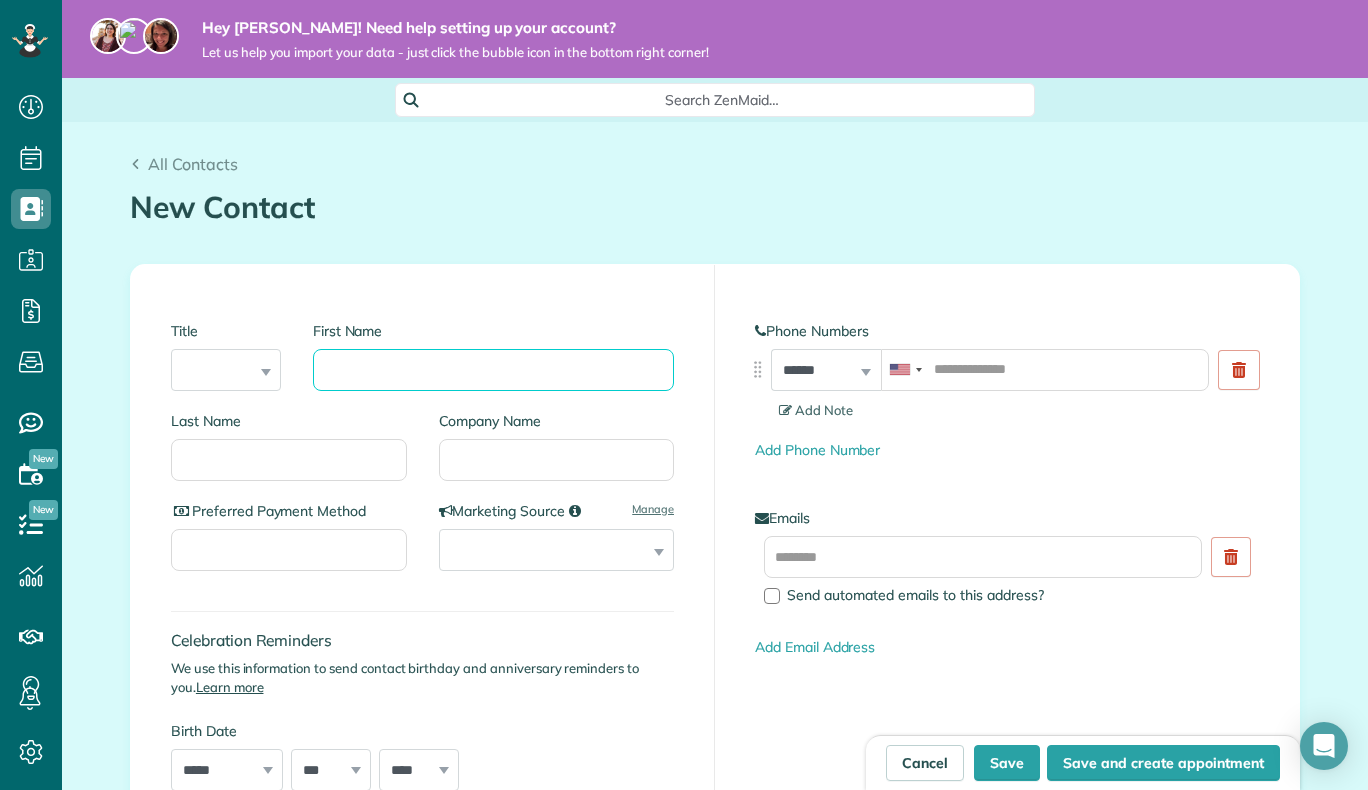 click on "First Name" at bounding box center (493, 370) 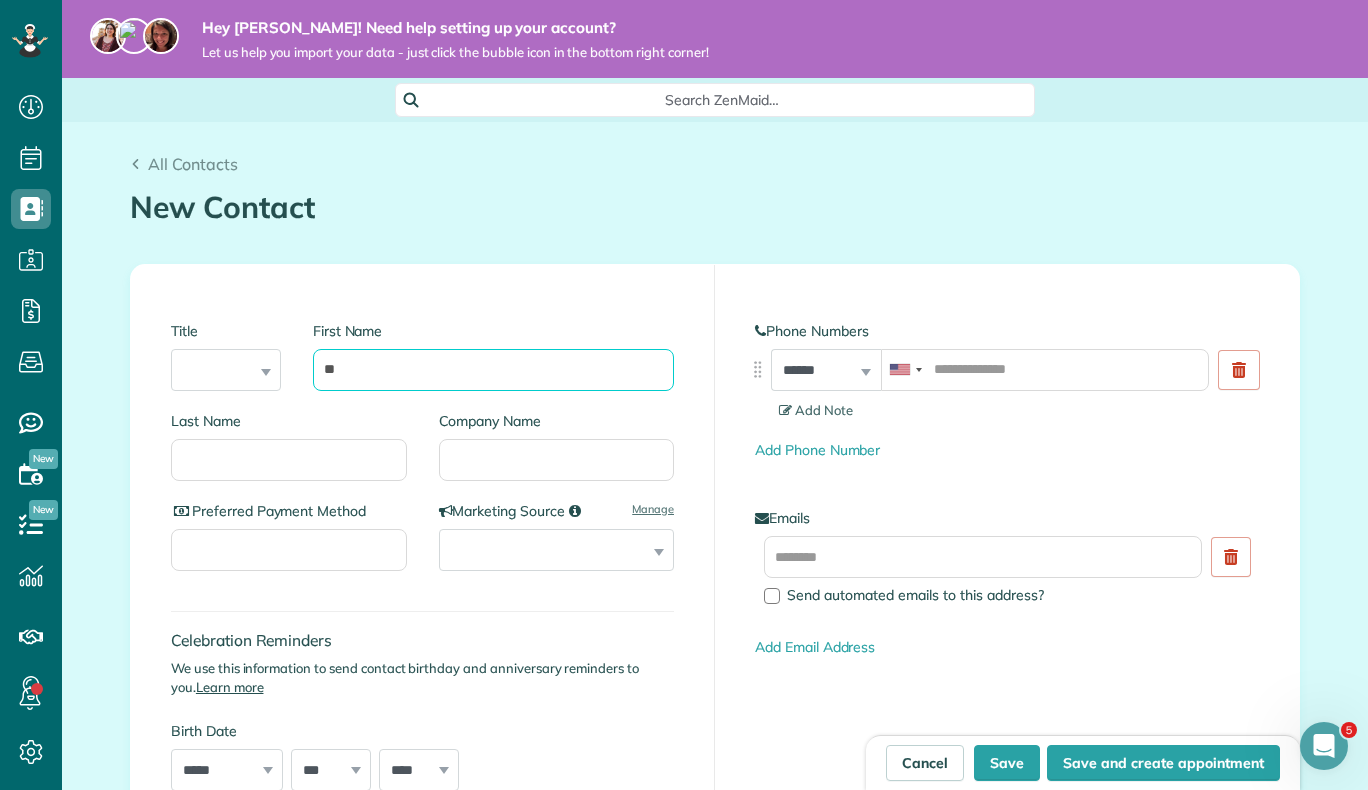 scroll, scrollTop: 0, scrollLeft: 0, axis: both 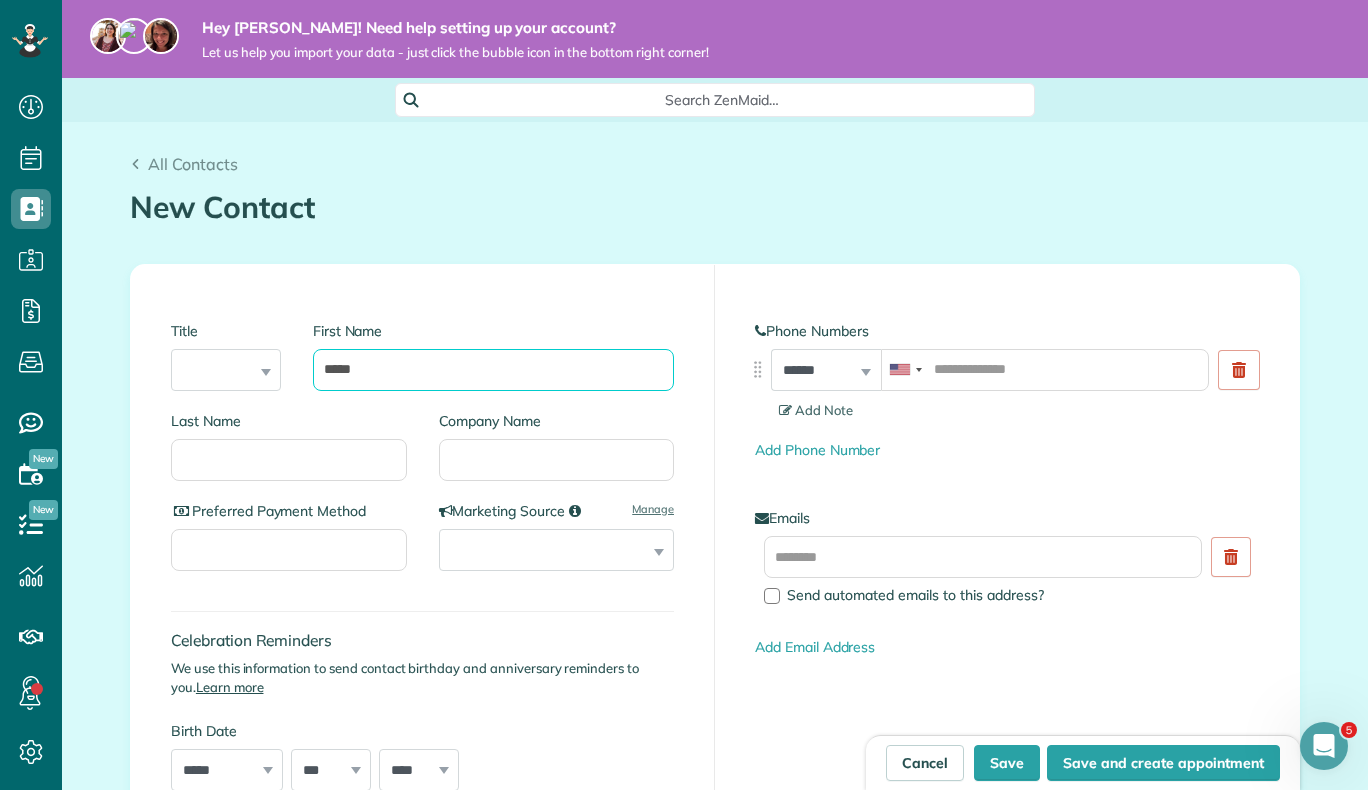 type on "*****" 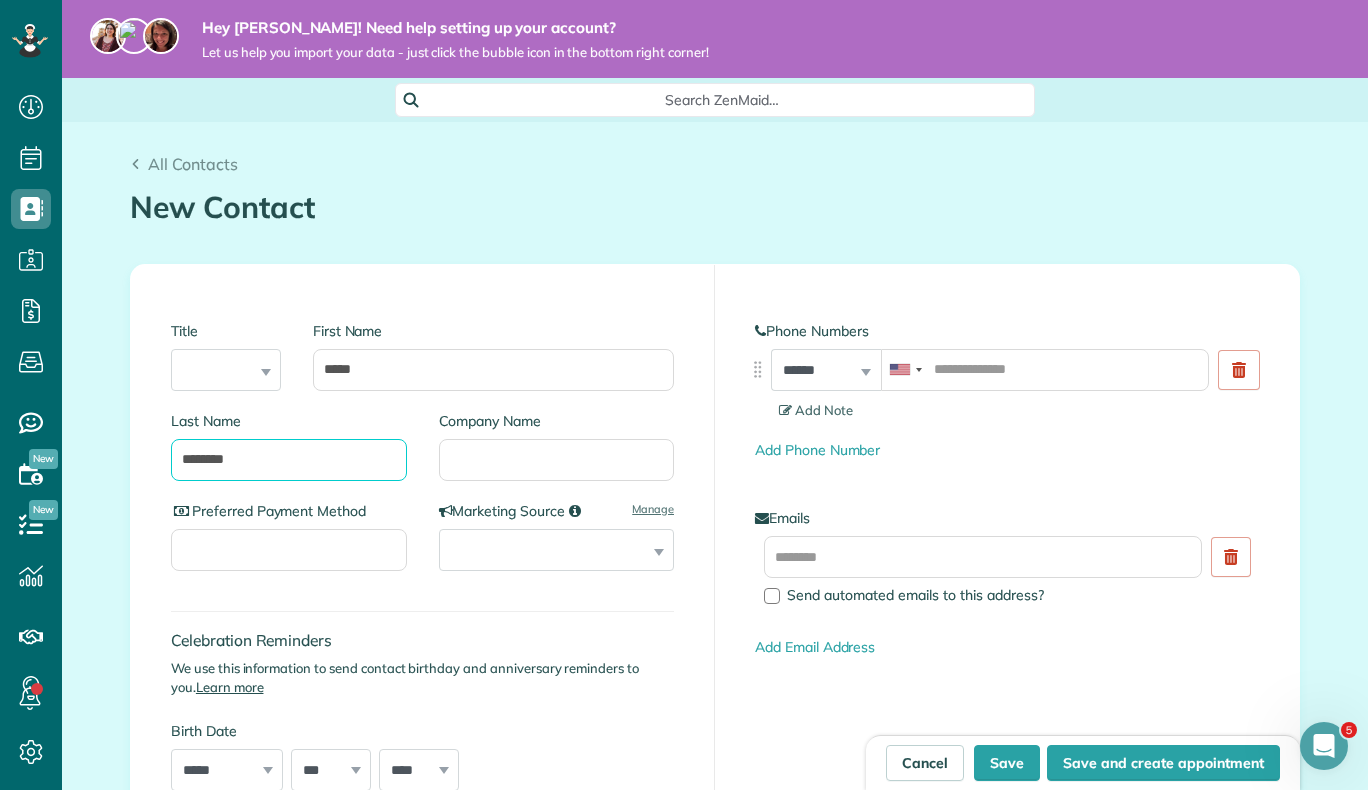type on "********" 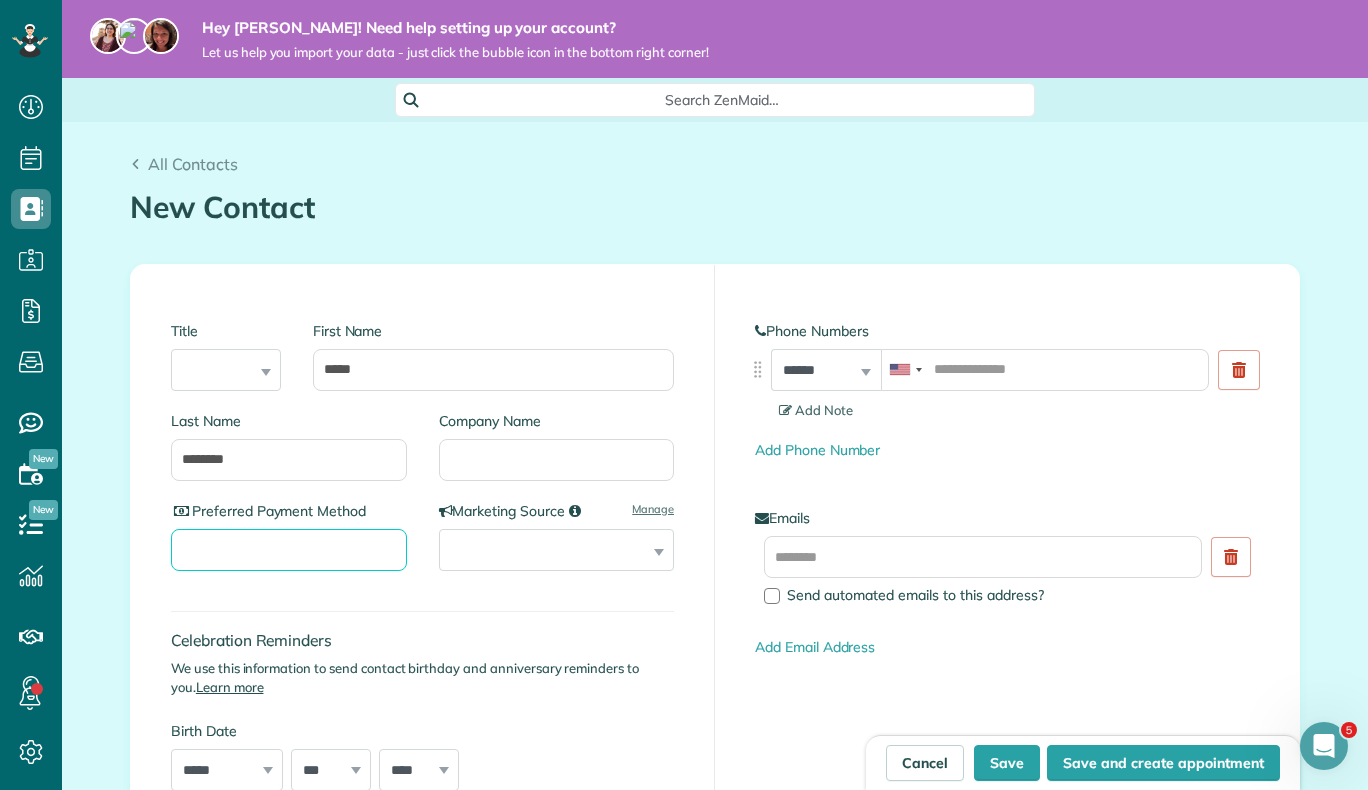click on "Preferred Payment Method" at bounding box center (289, 550) 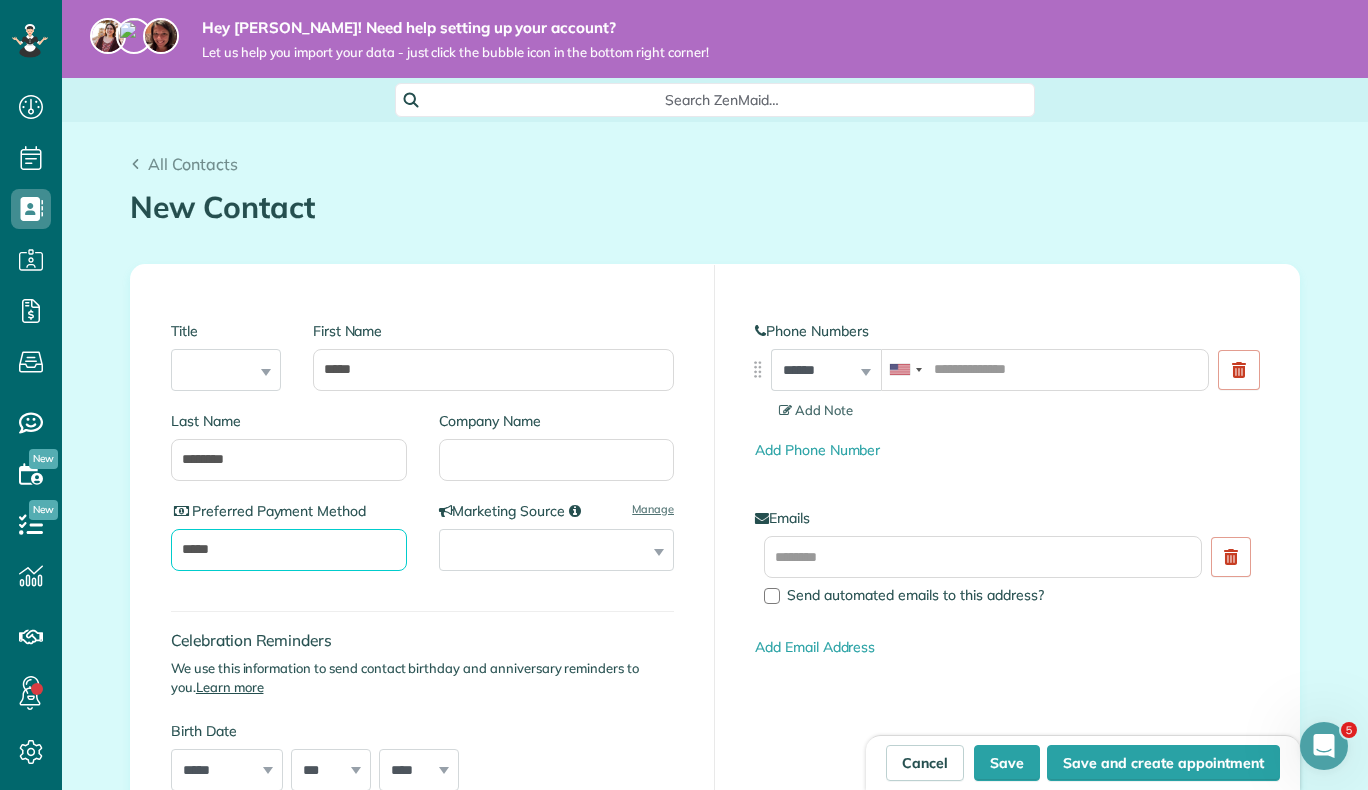 type on "*****" 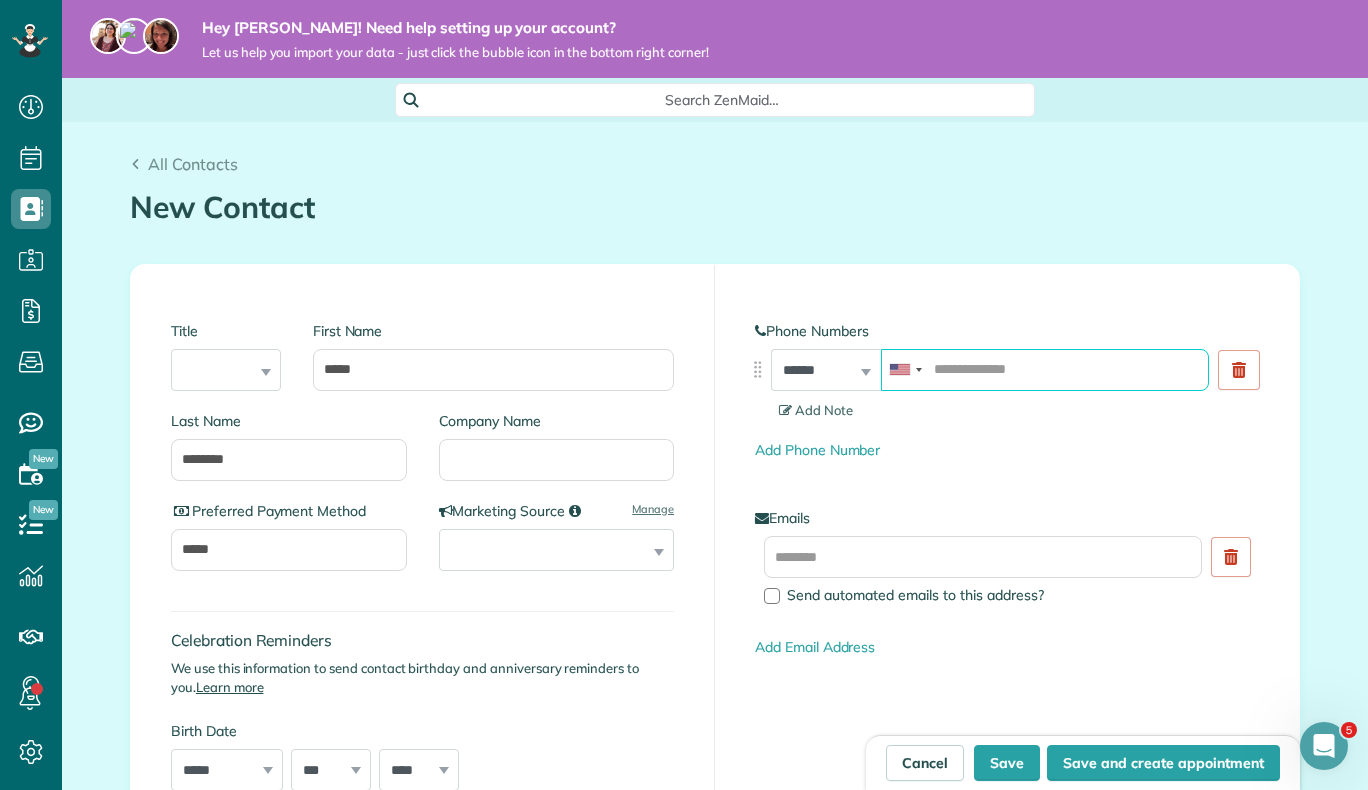 click at bounding box center (1045, 370) 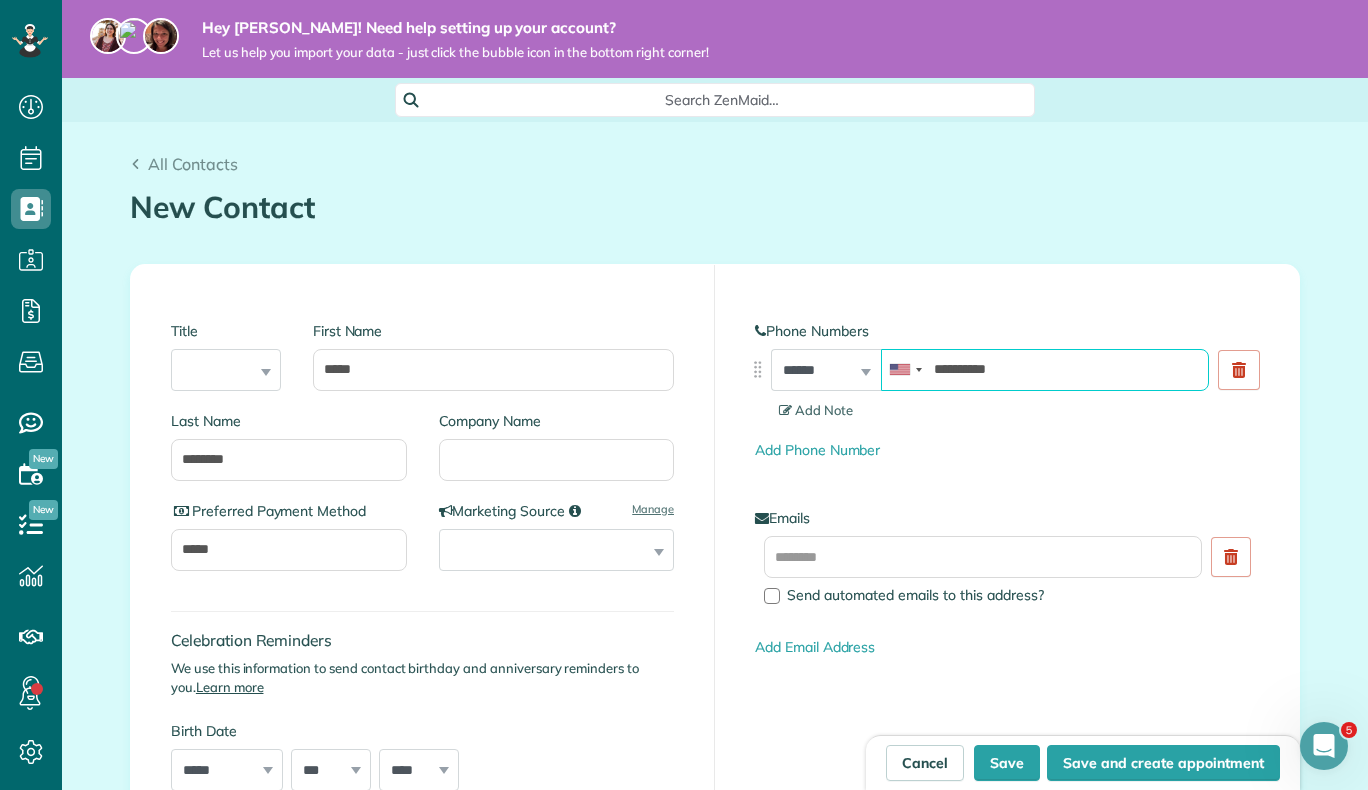 type on "**********" 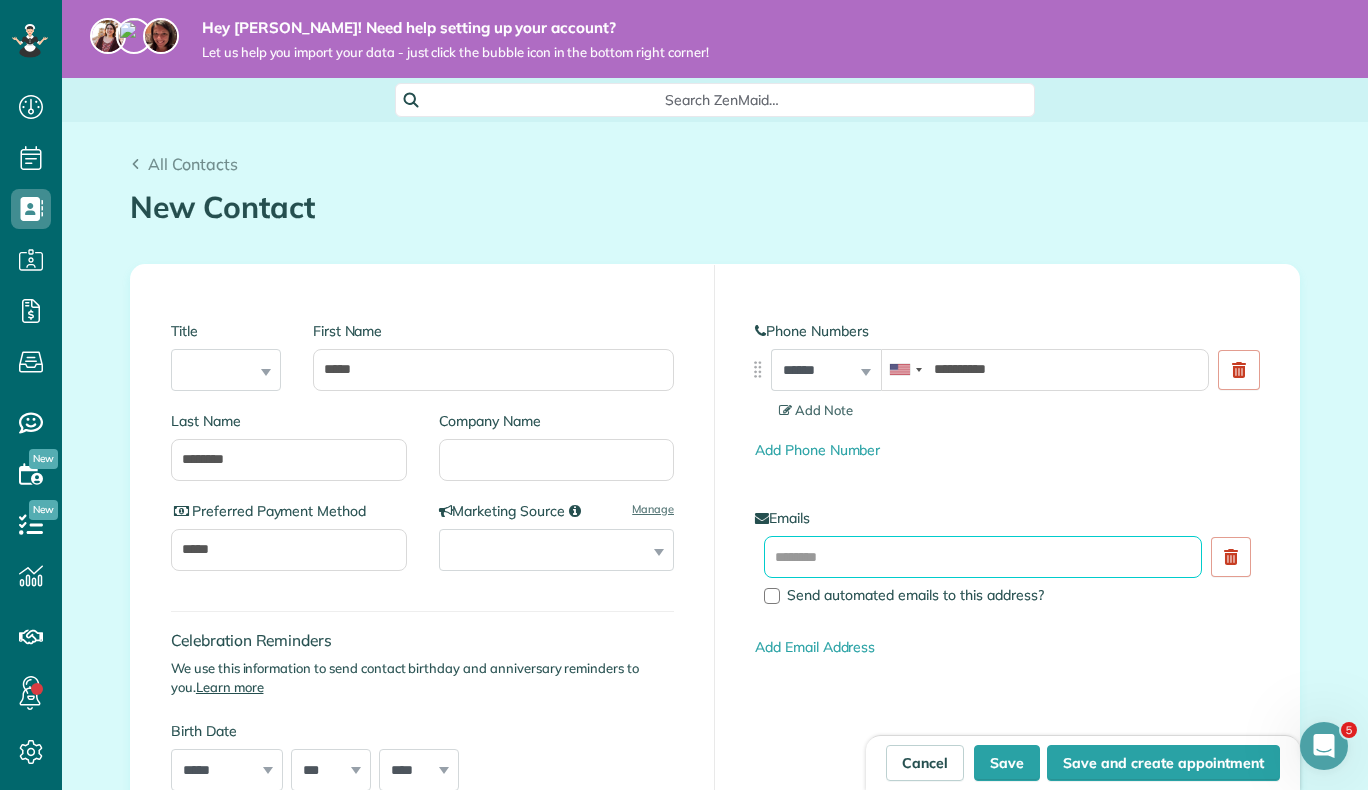 click at bounding box center (983, 557) 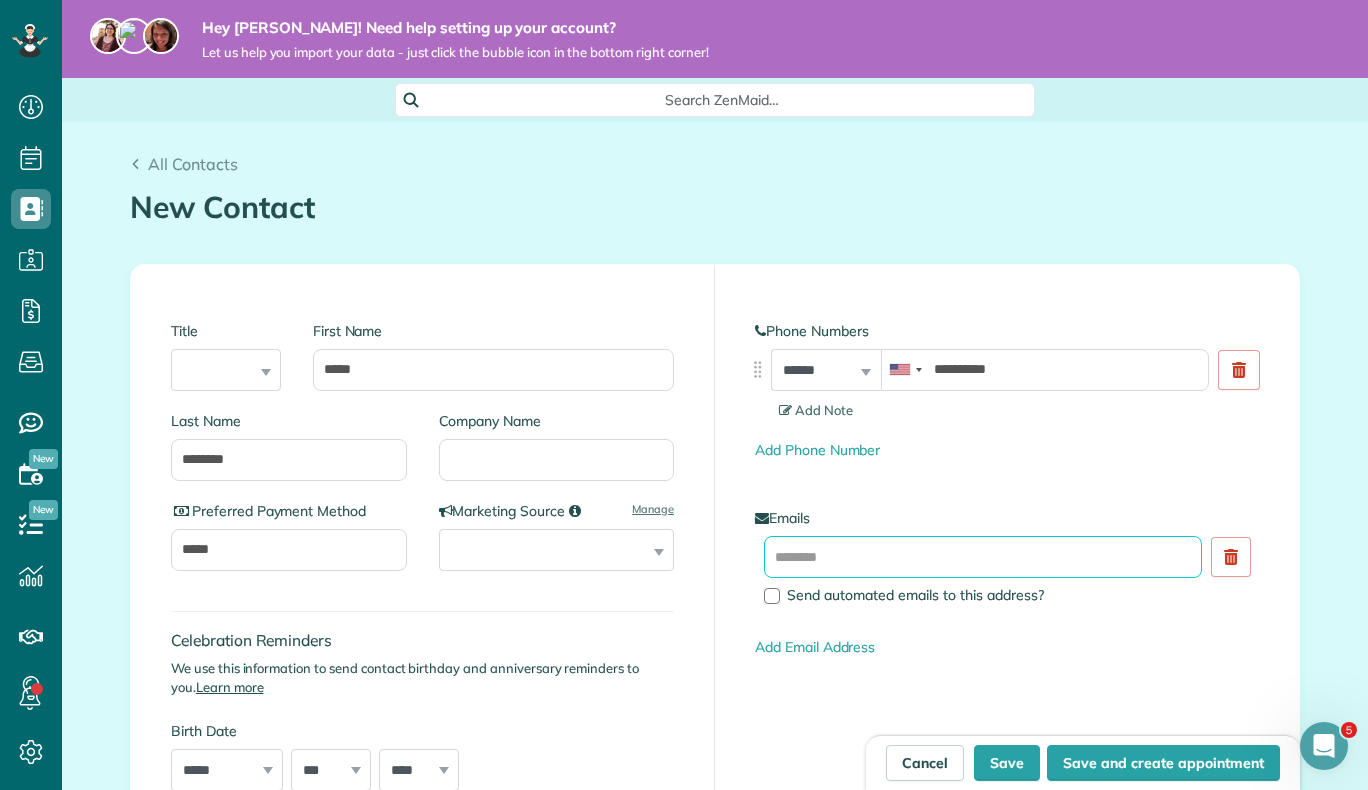 type on "*" 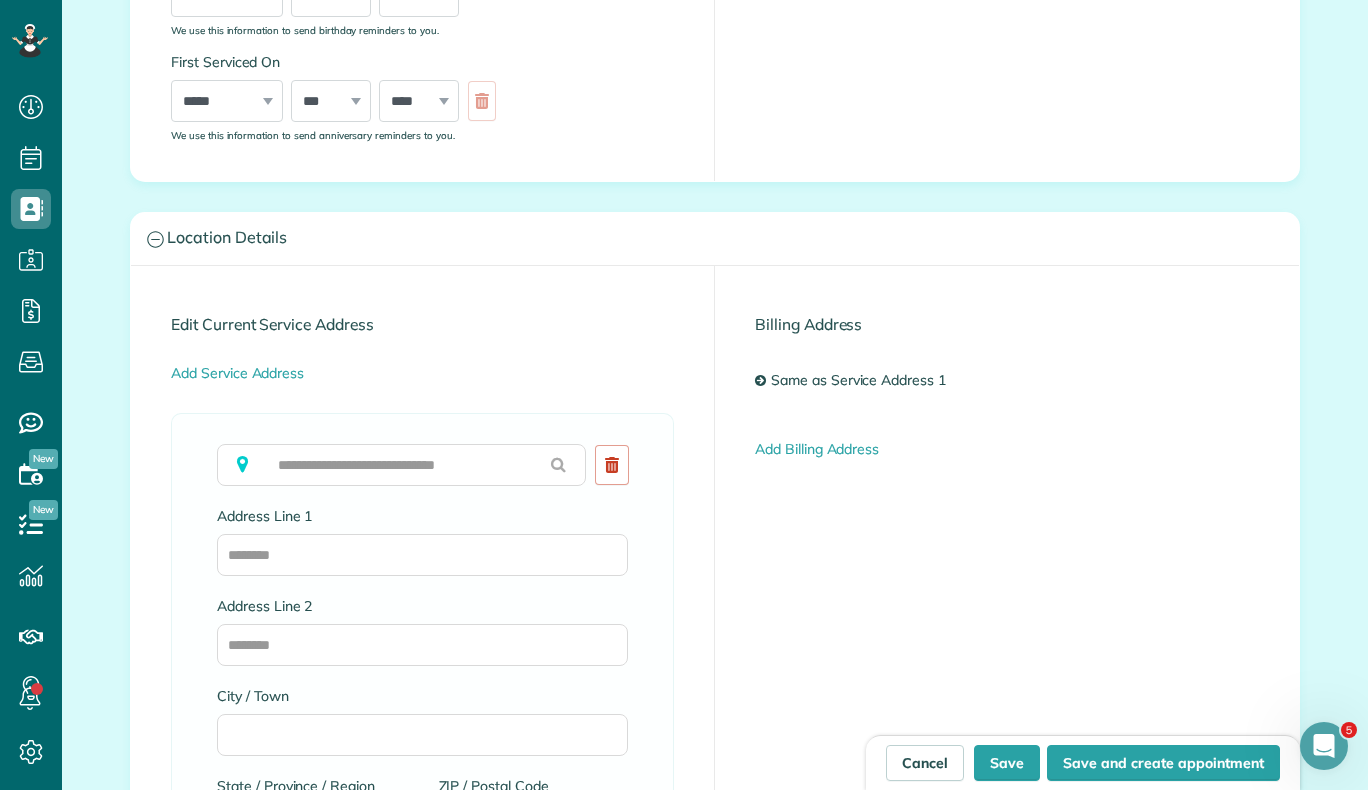 scroll, scrollTop: 775, scrollLeft: 0, axis: vertical 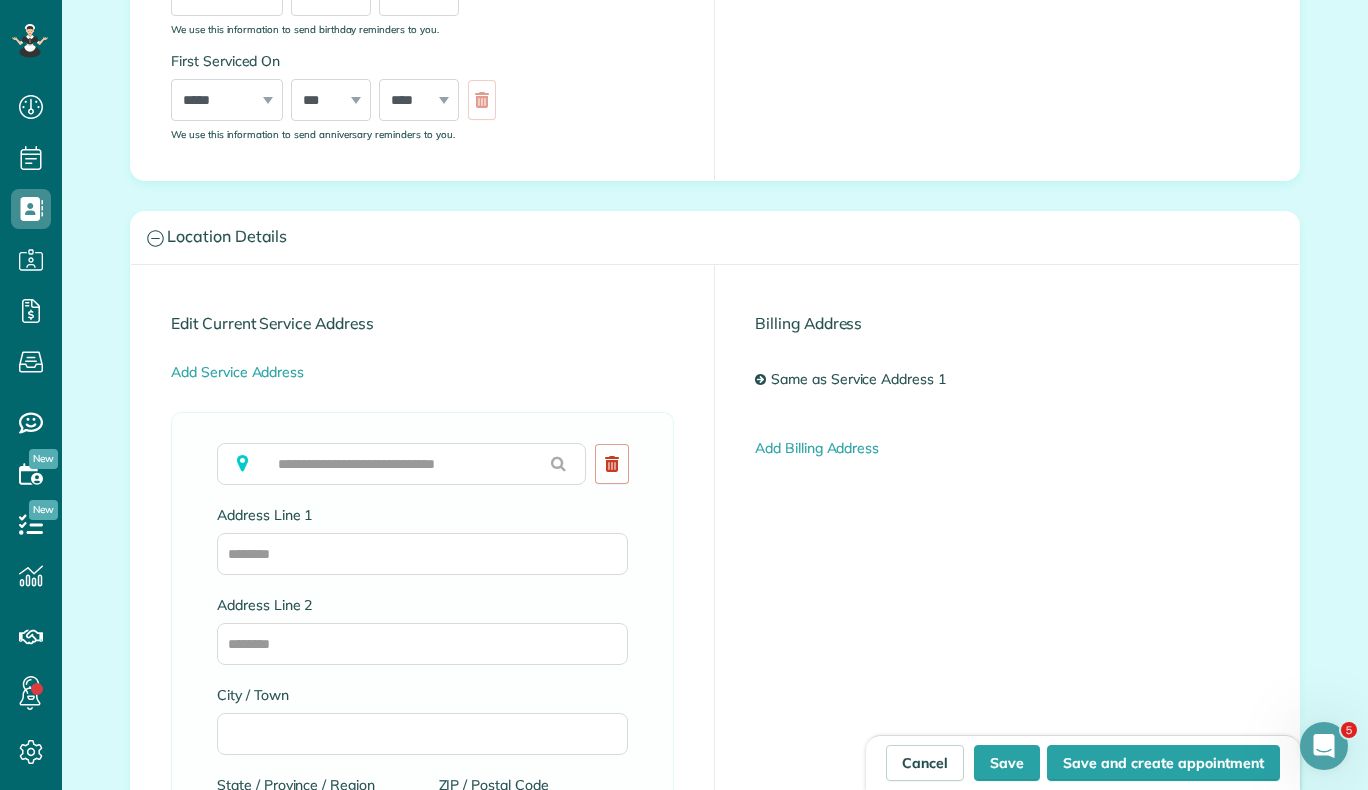 type on "**********" 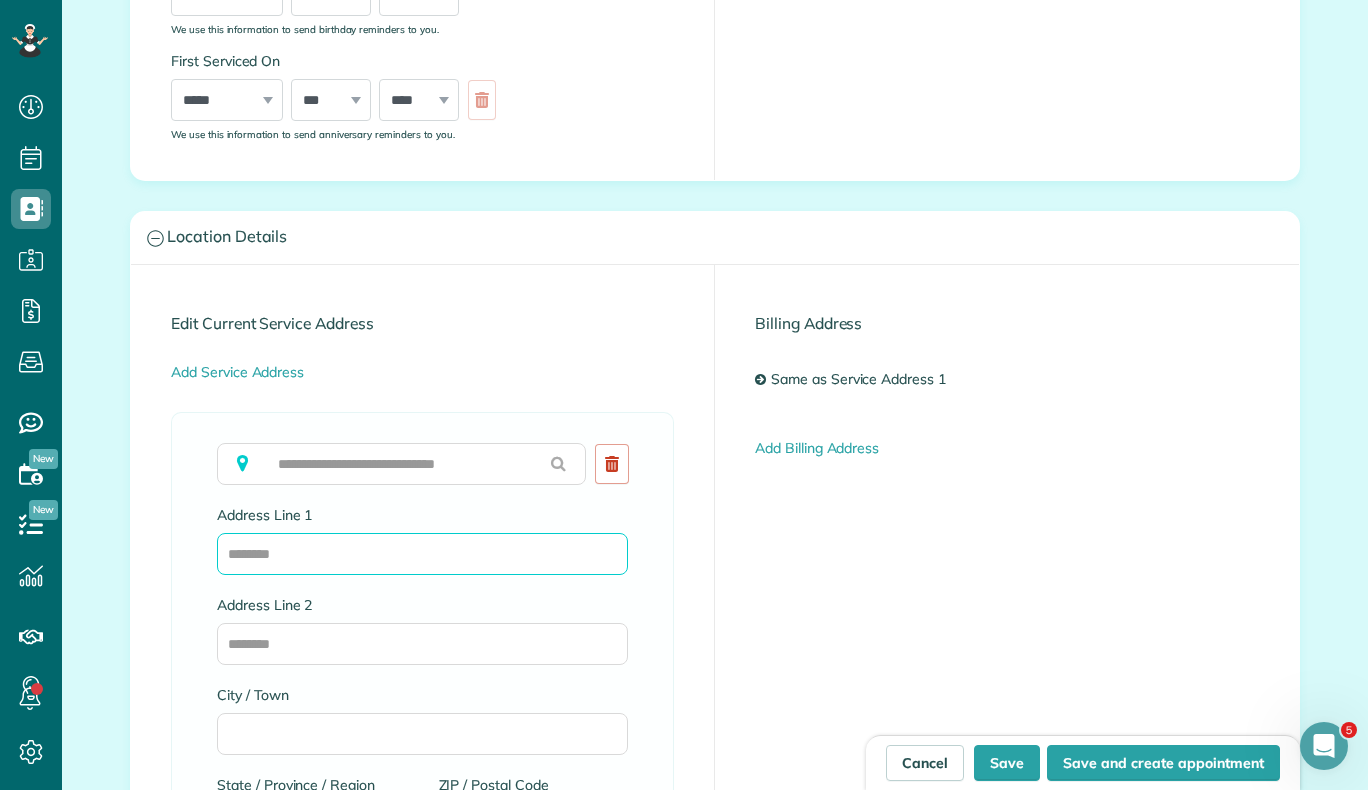 click on "Address Line 1" at bounding box center [422, 554] 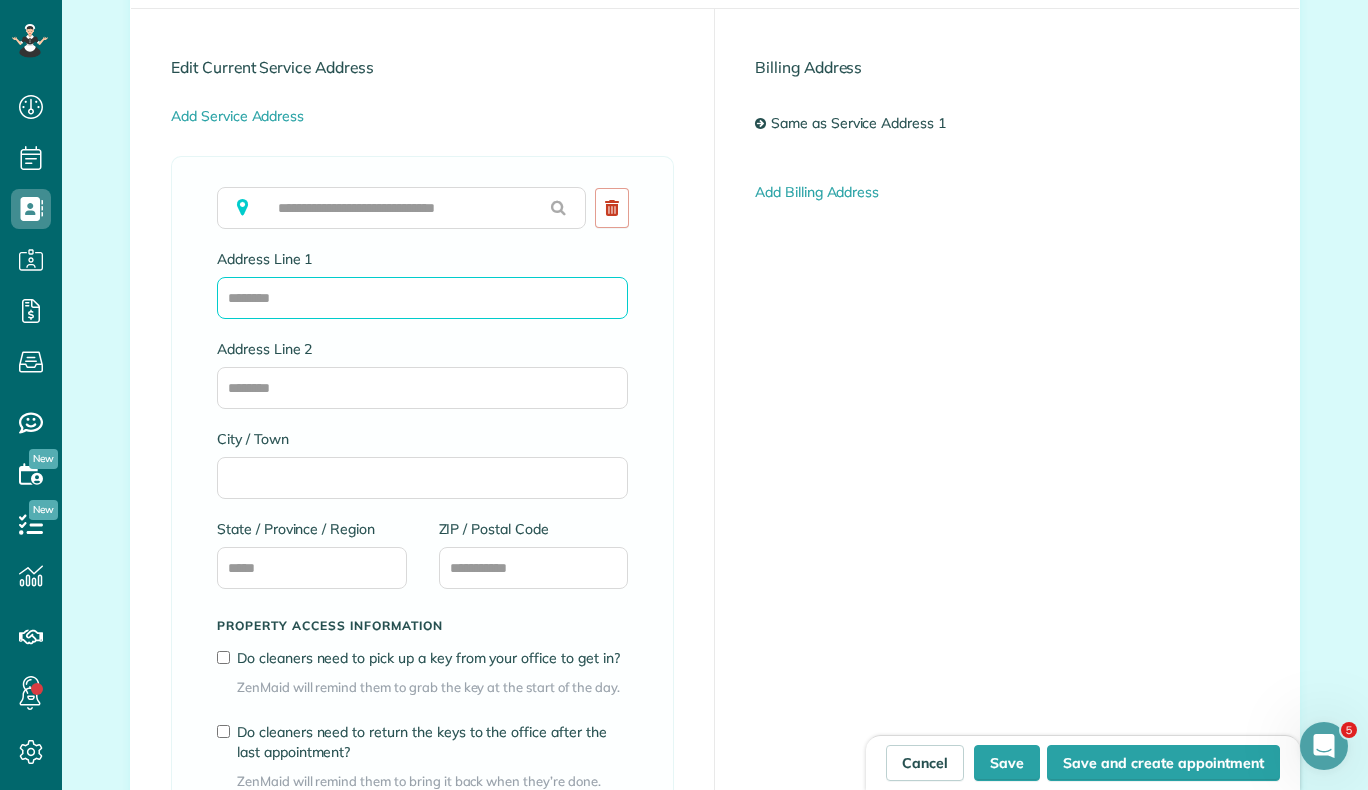 scroll, scrollTop: 1032, scrollLeft: 0, axis: vertical 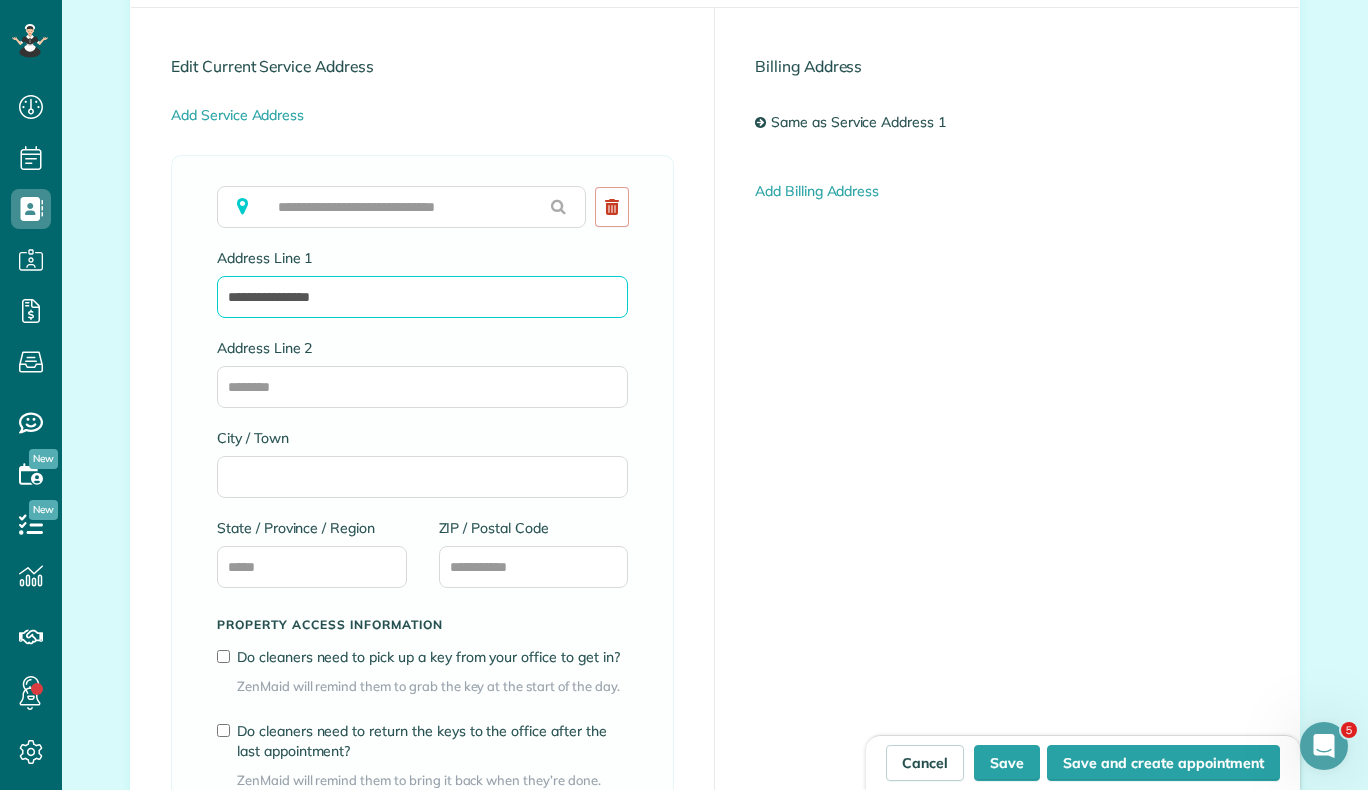type on "**********" 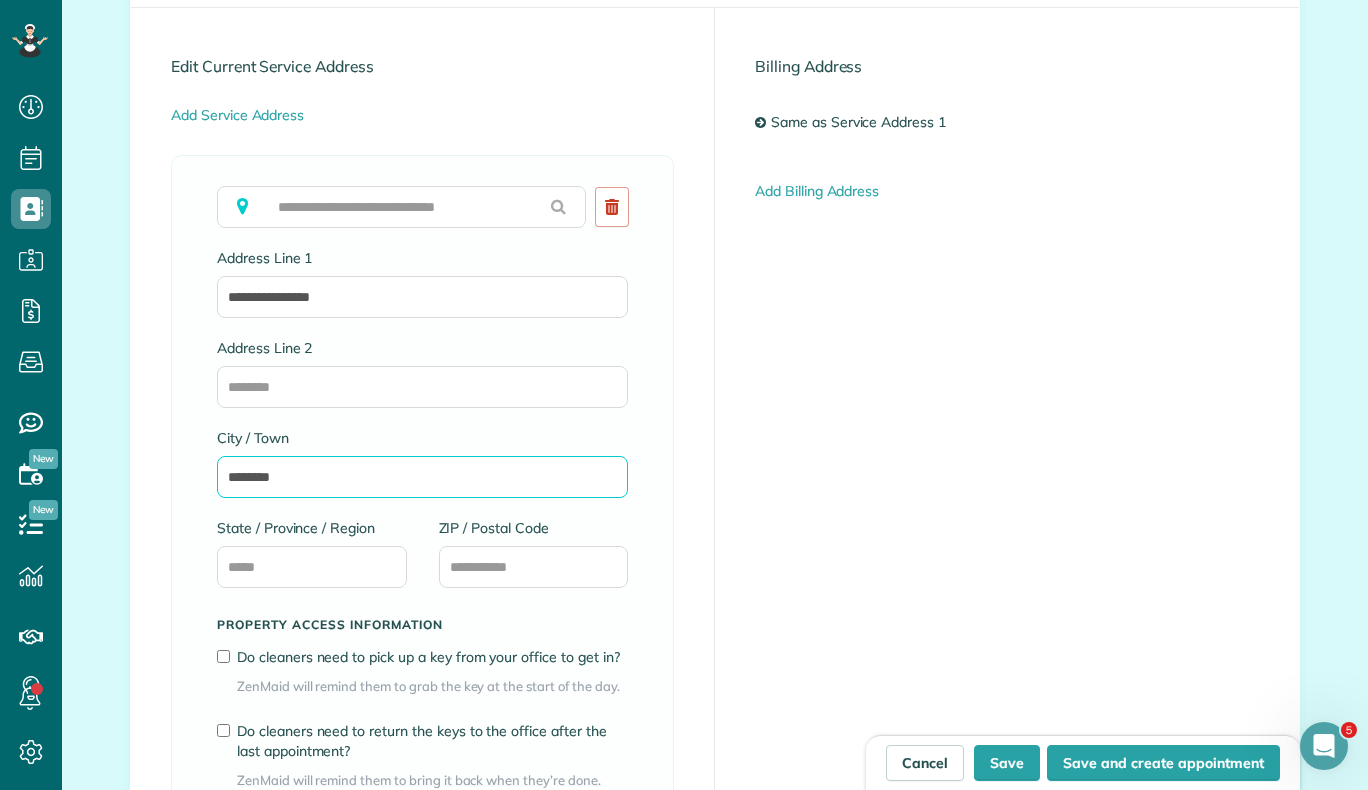 type on "********" 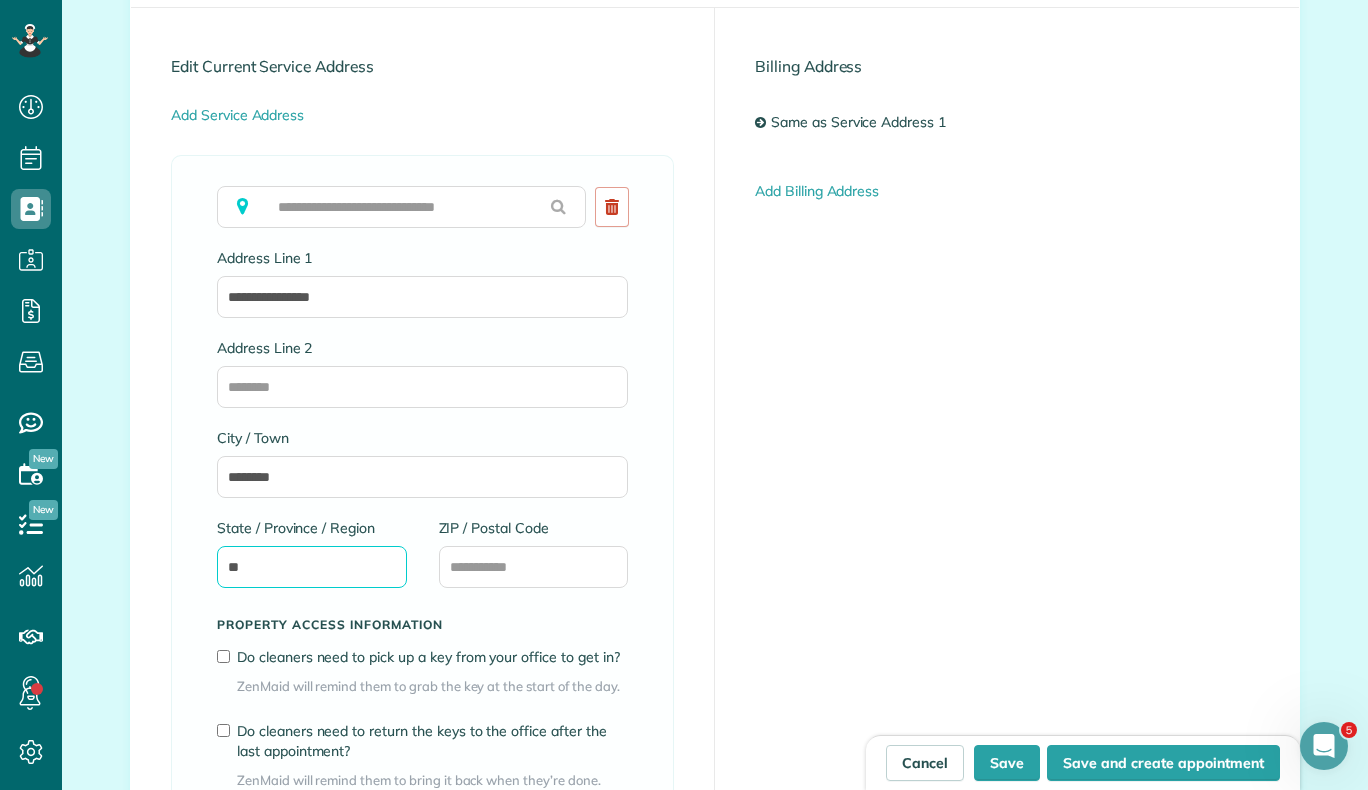 type on "**" 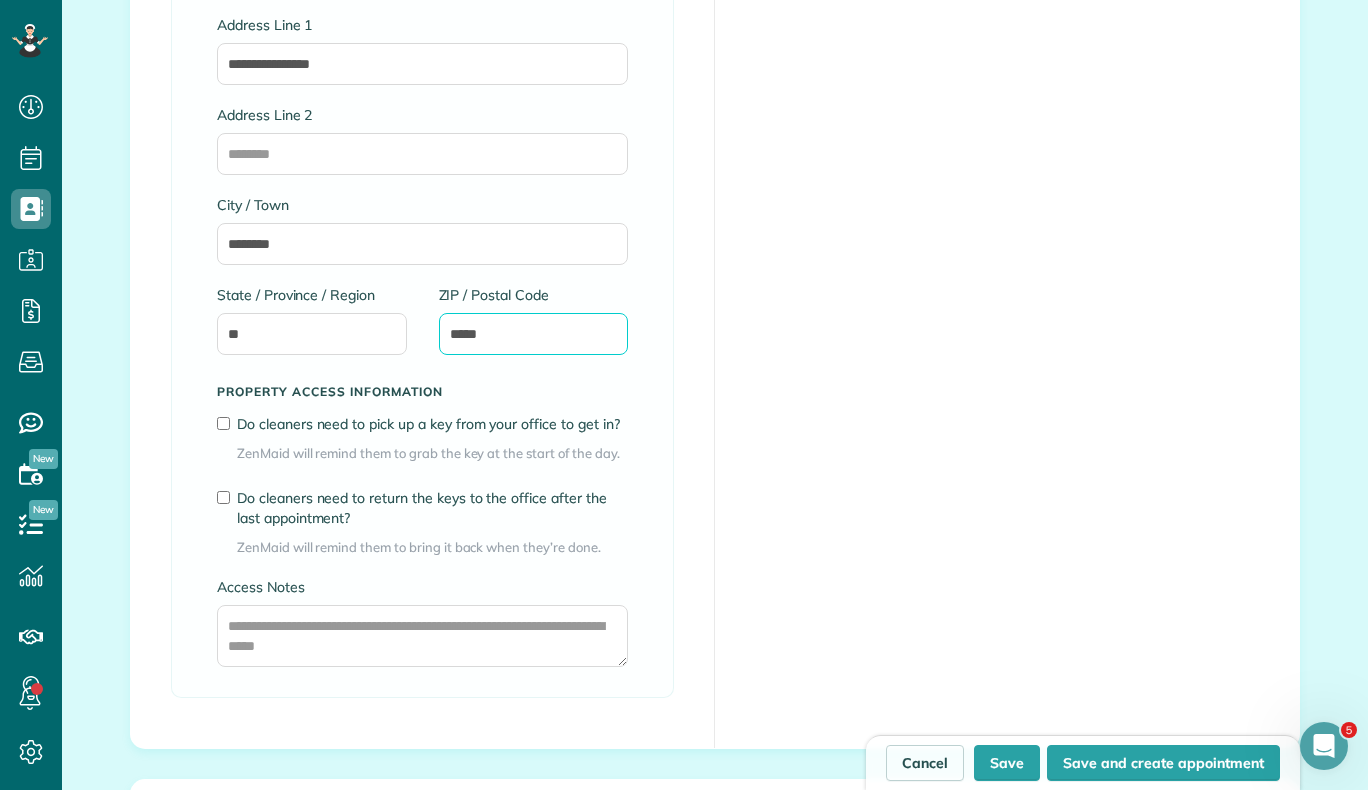 scroll, scrollTop: 1266, scrollLeft: 0, axis: vertical 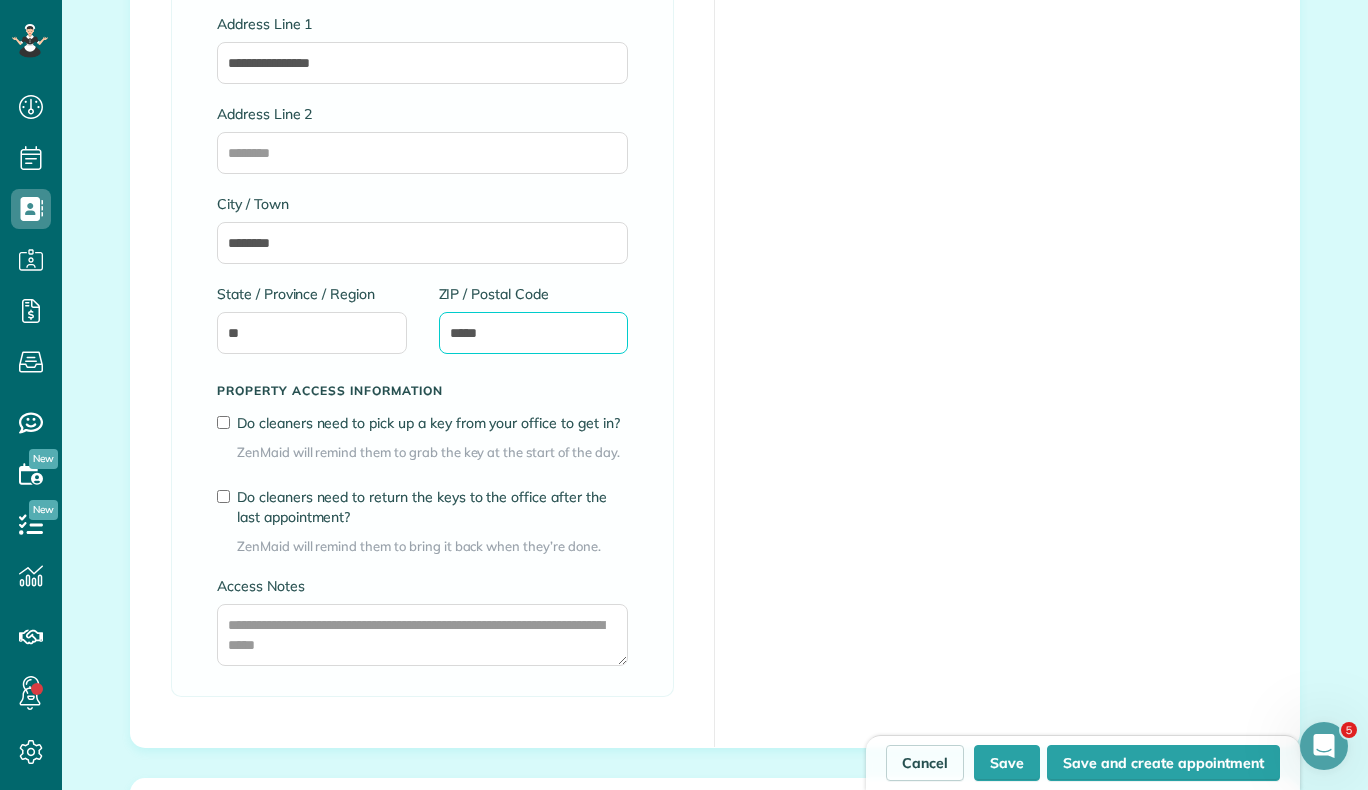 type on "*****" 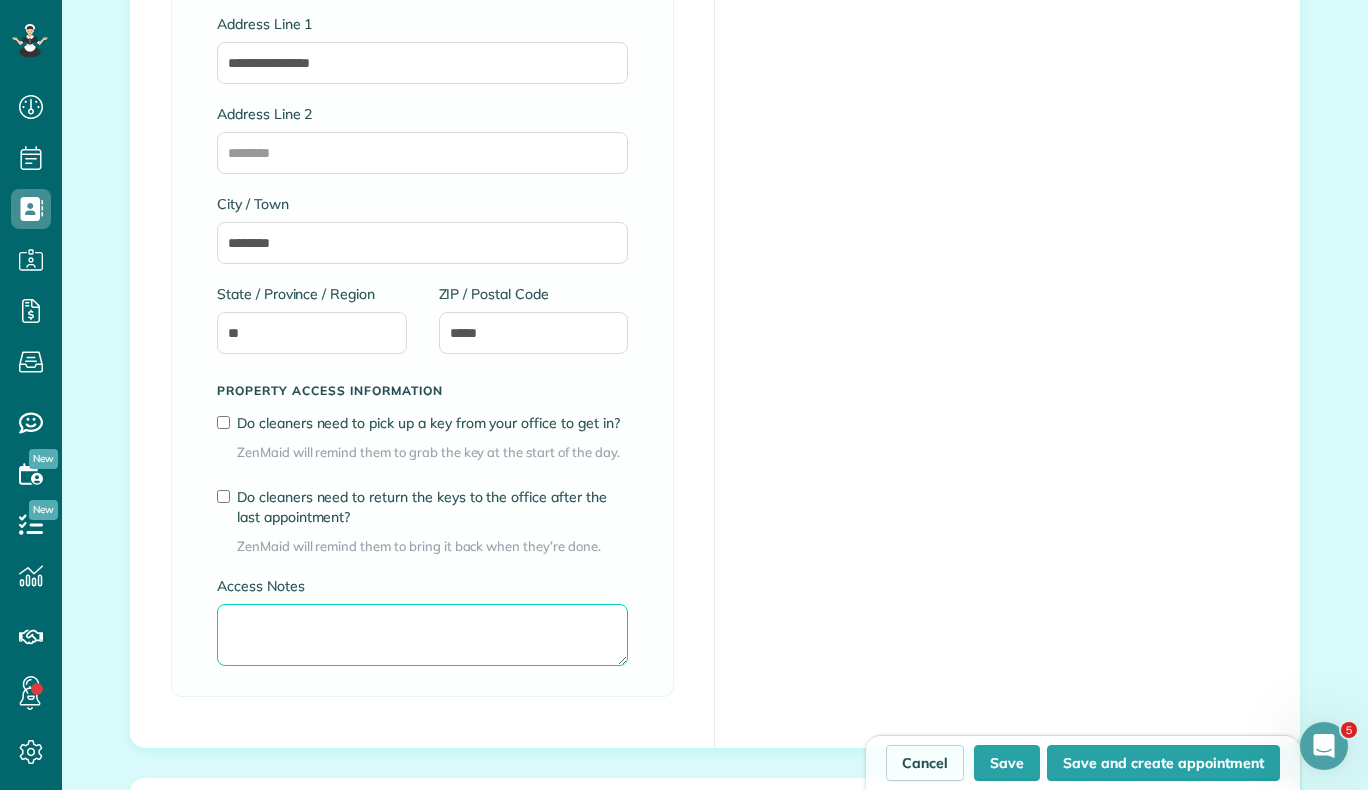 click on "Access Notes" at bounding box center (422, 635) 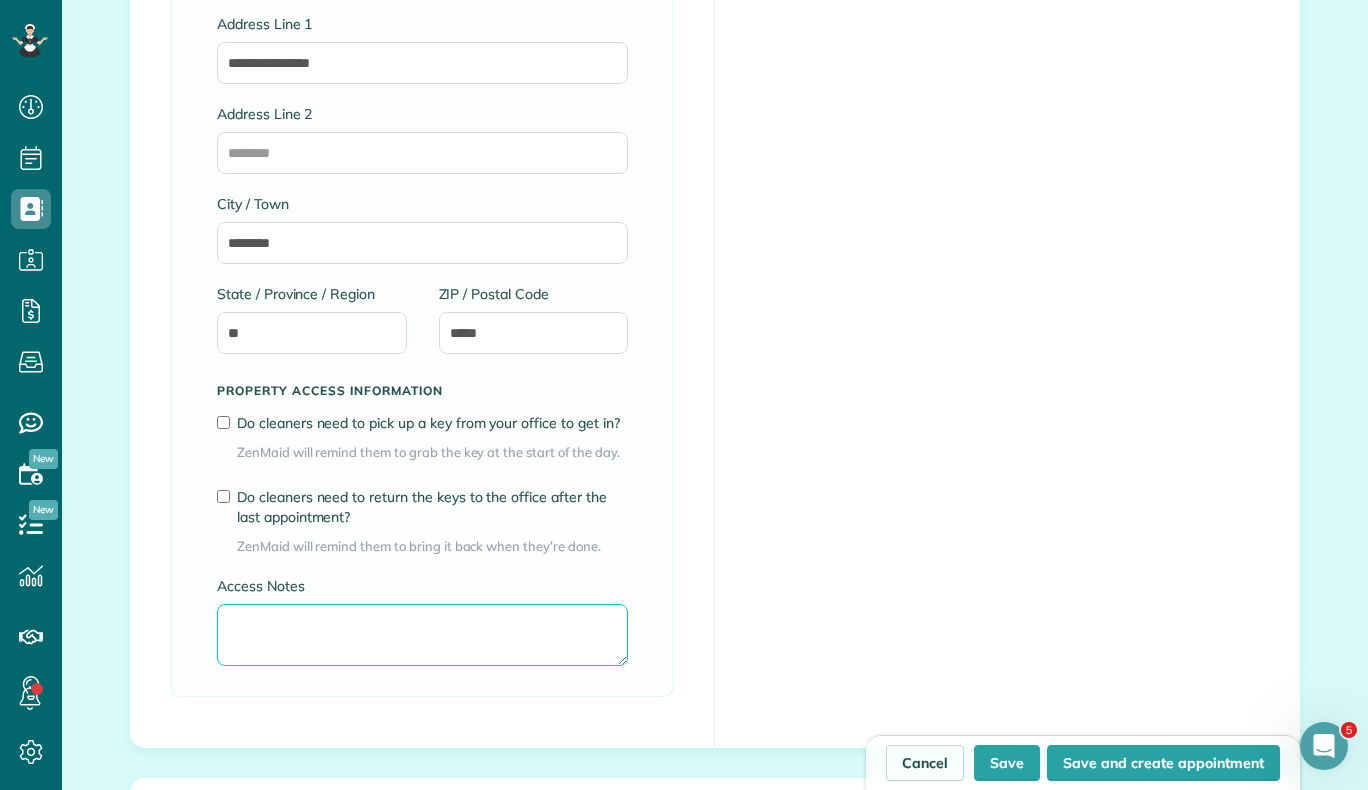 type on "*" 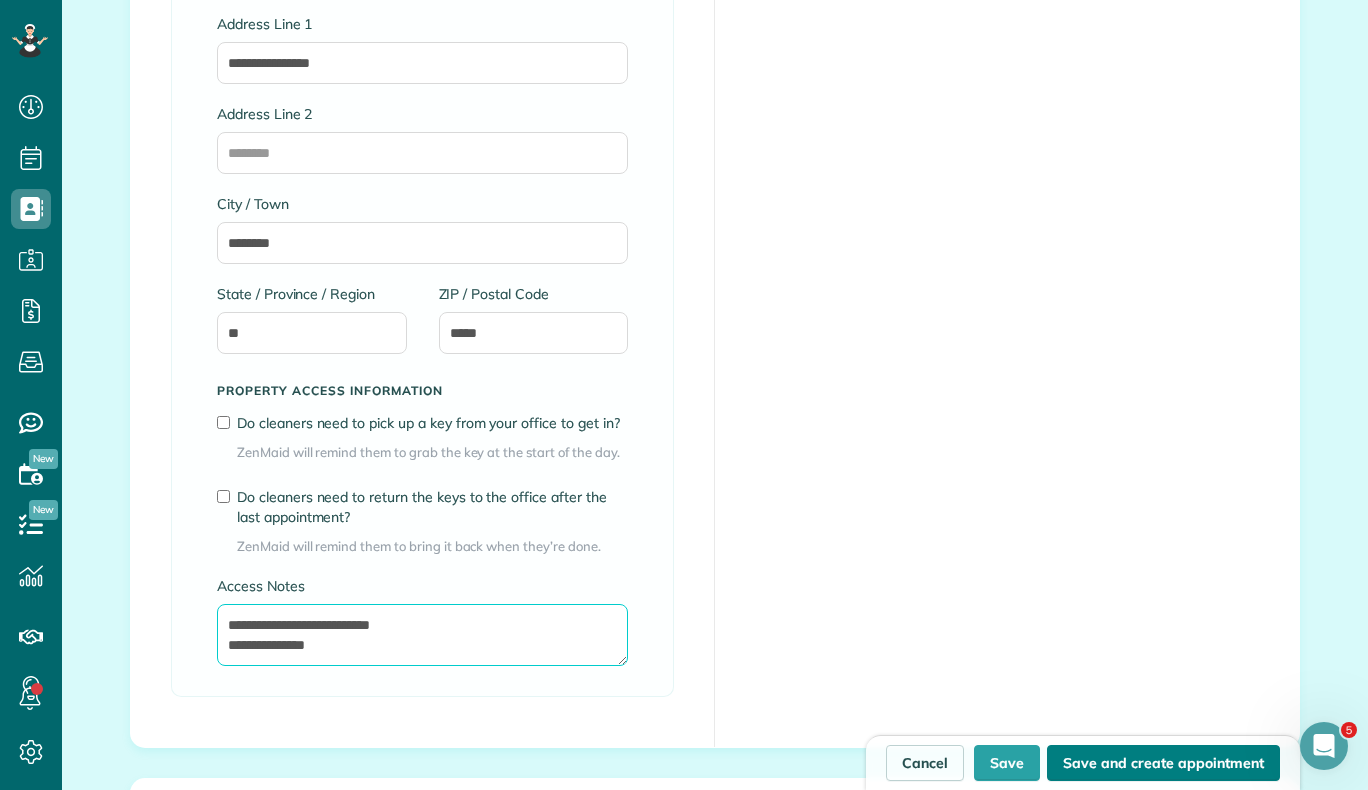 type on "**********" 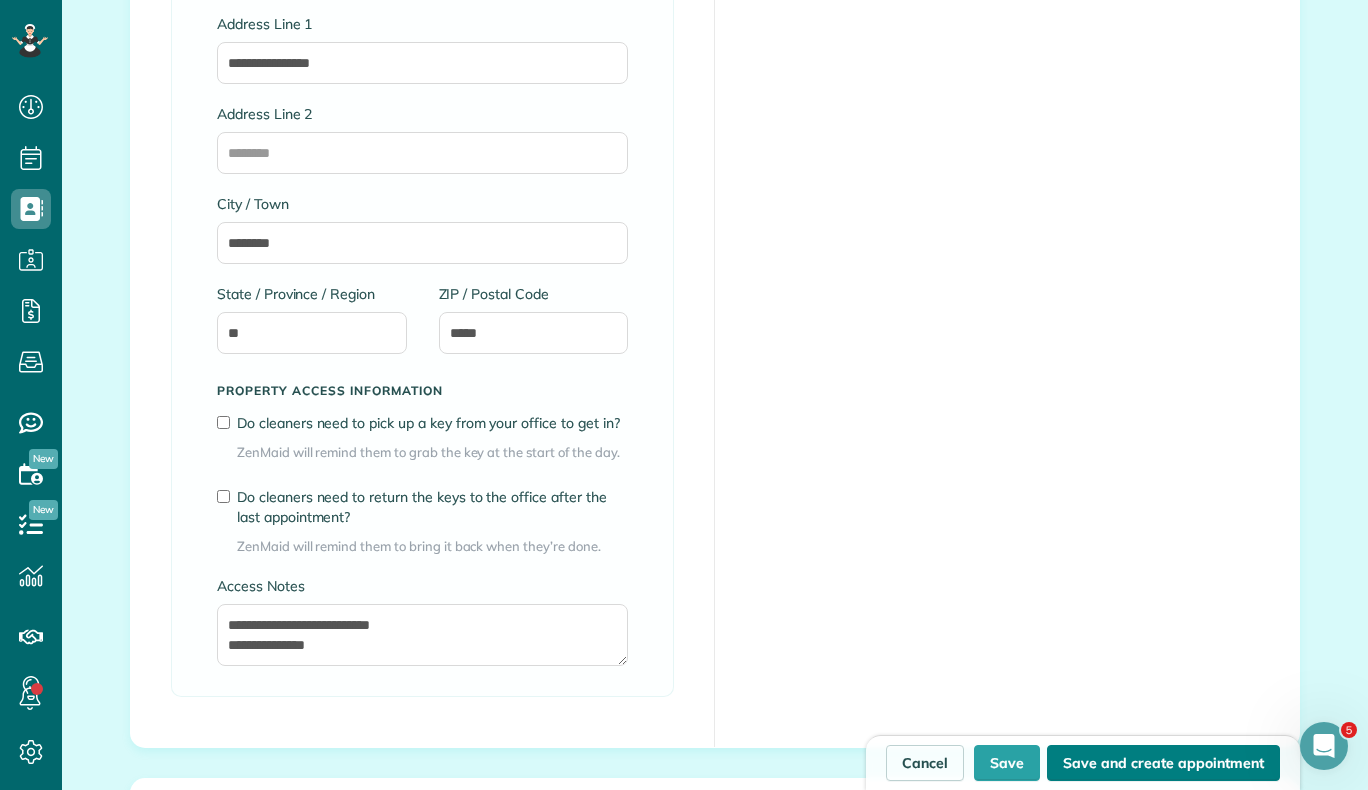 click on "Save and create appointment" at bounding box center (1163, 763) 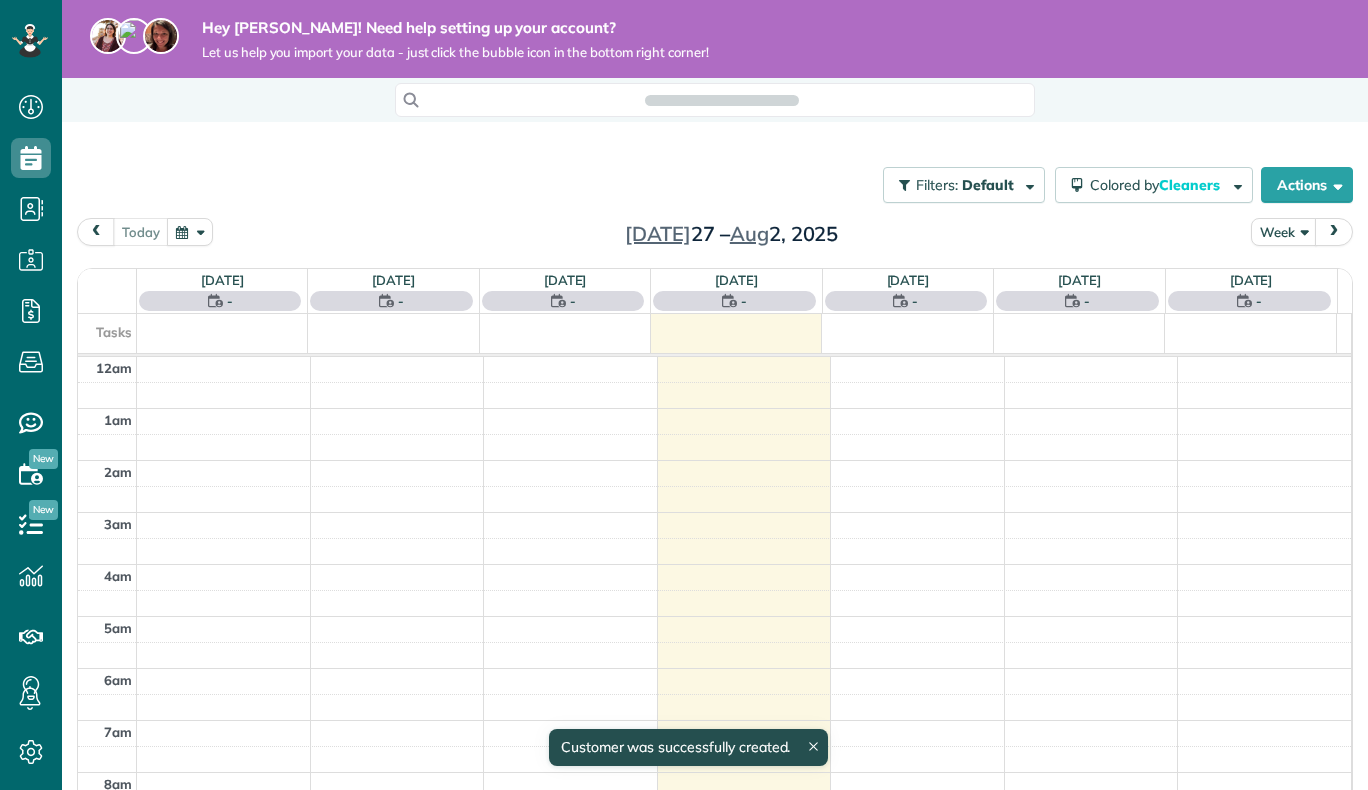 scroll, scrollTop: 0, scrollLeft: 0, axis: both 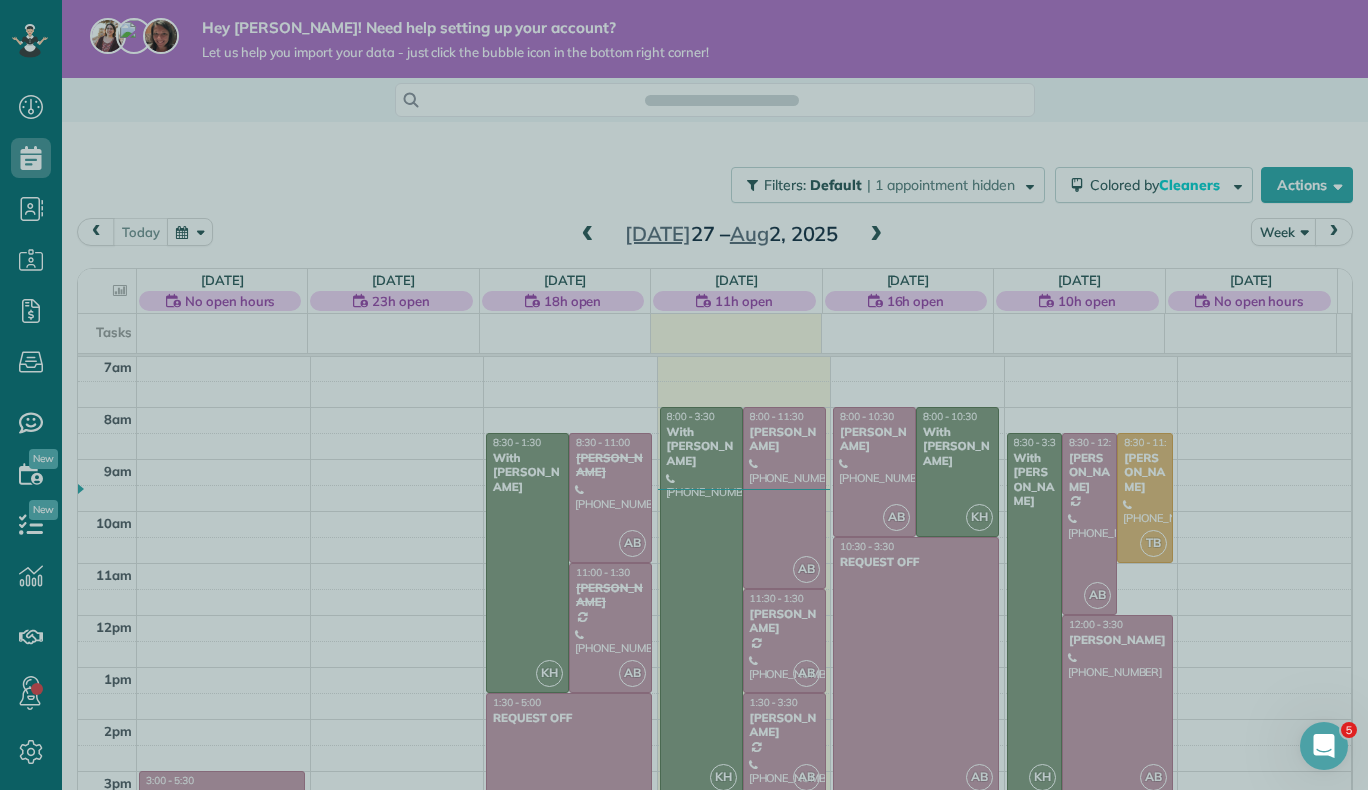 click at bounding box center (684, 395) 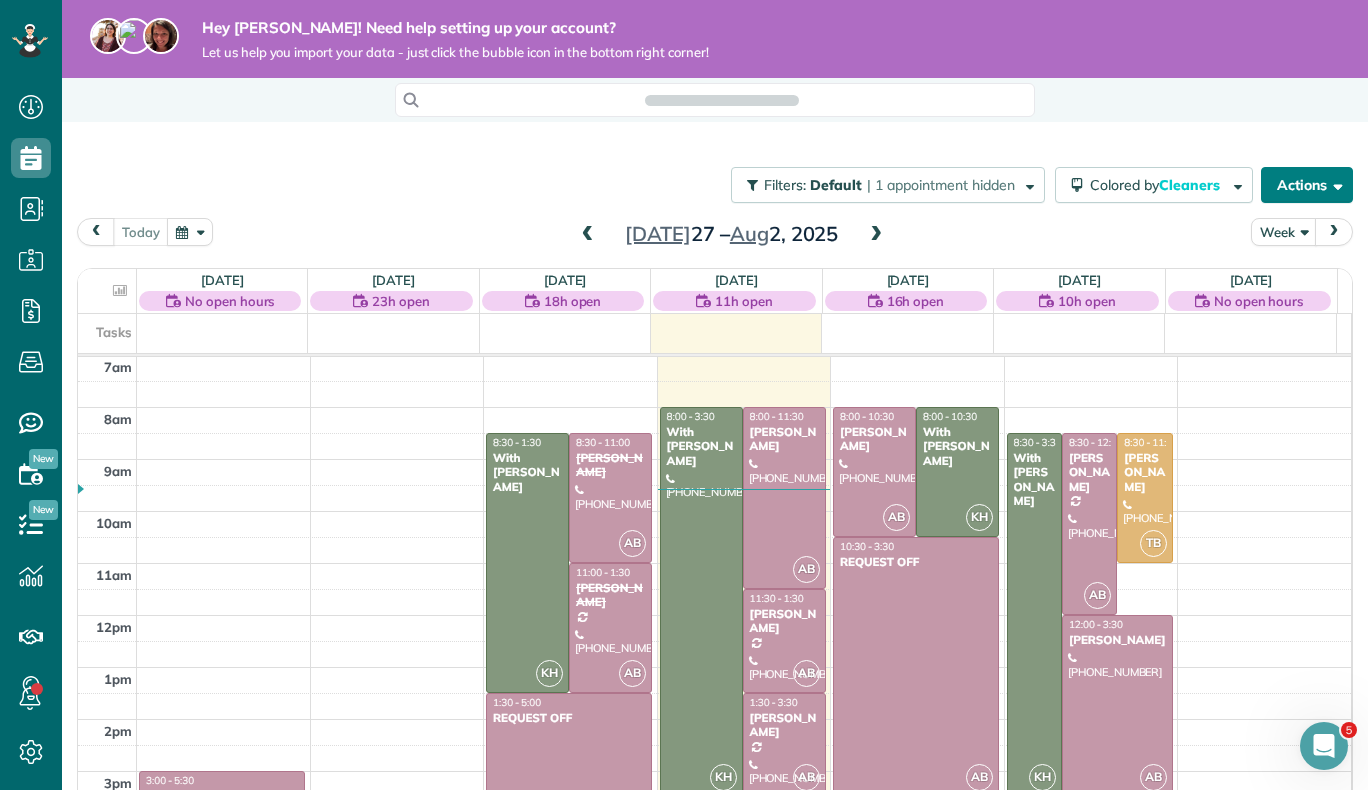 click on "Actions" at bounding box center (1307, 185) 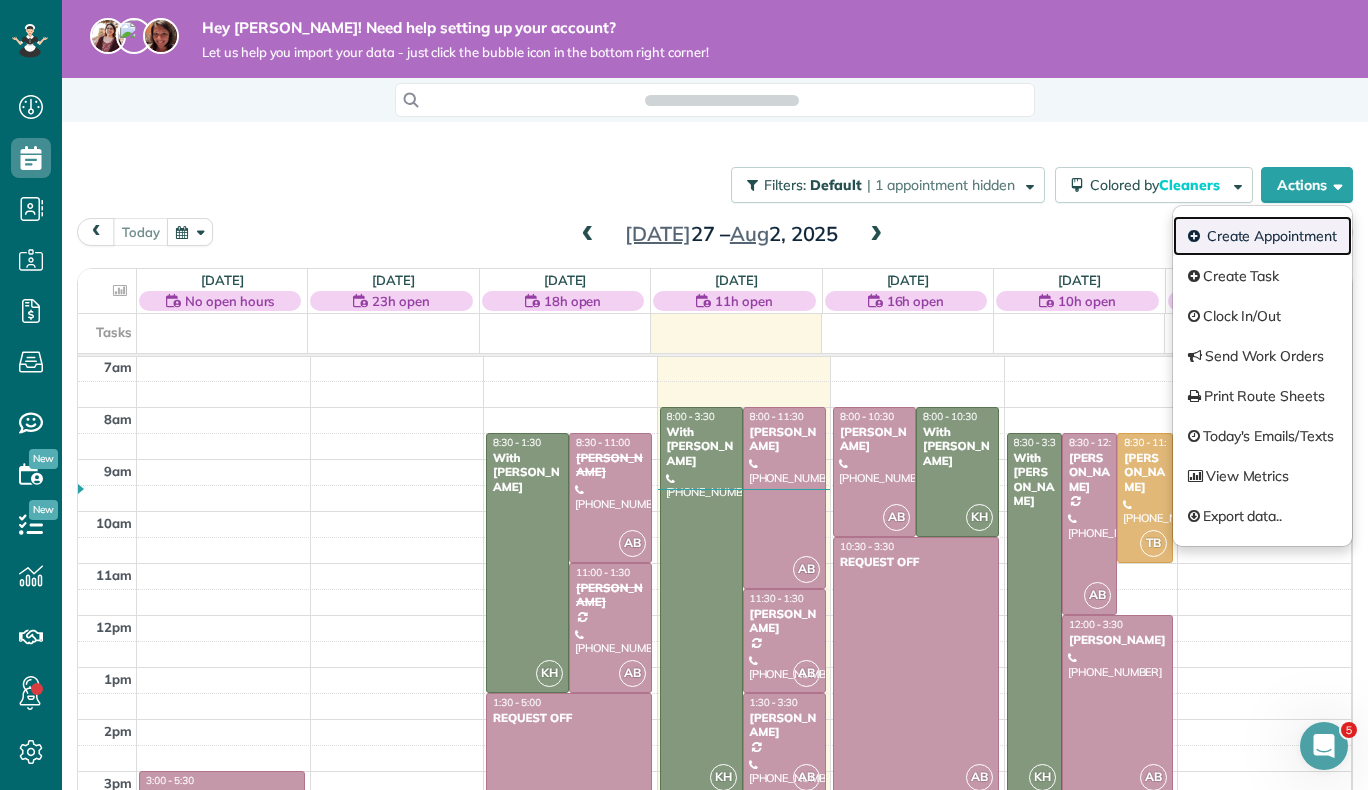 click on "Create Appointment" at bounding box center [1262, 236] 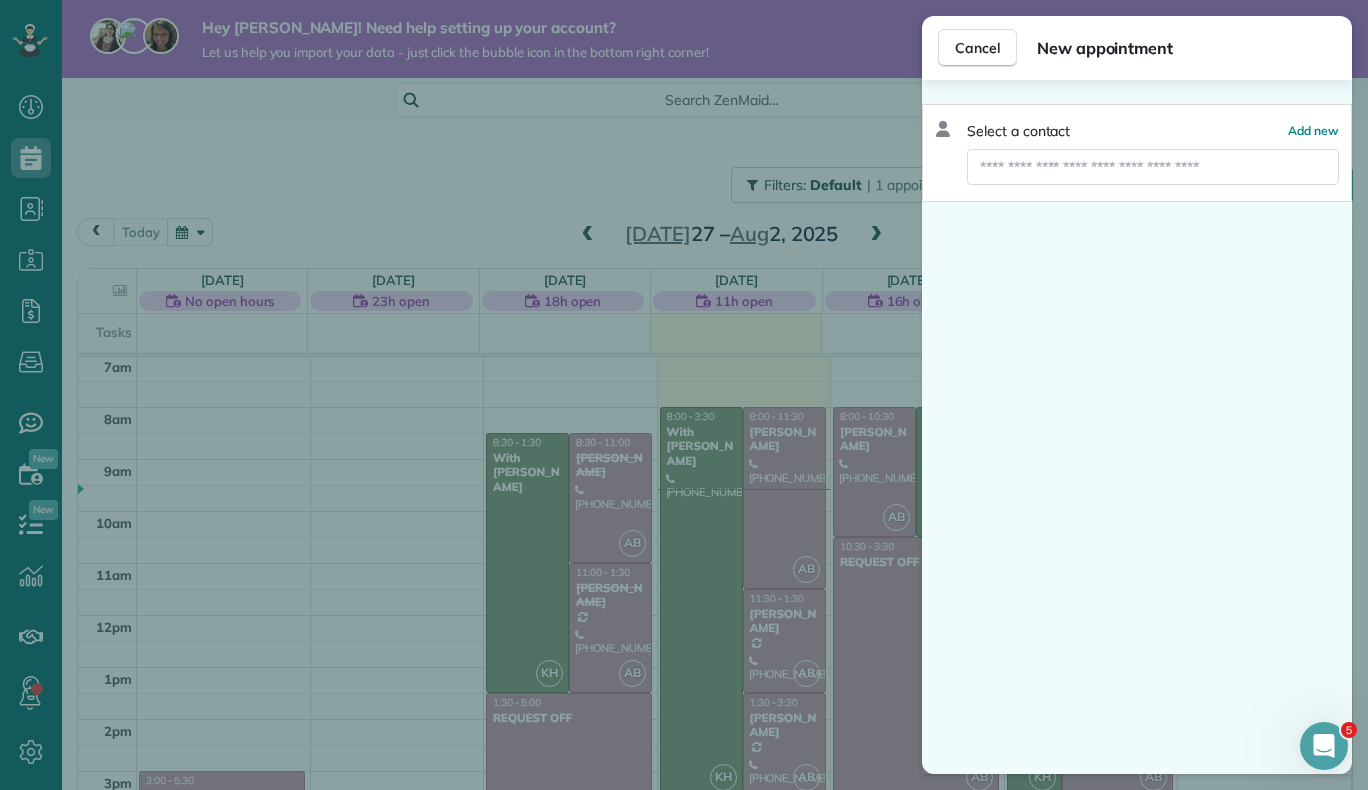 click at bounding box center (1153, 167) 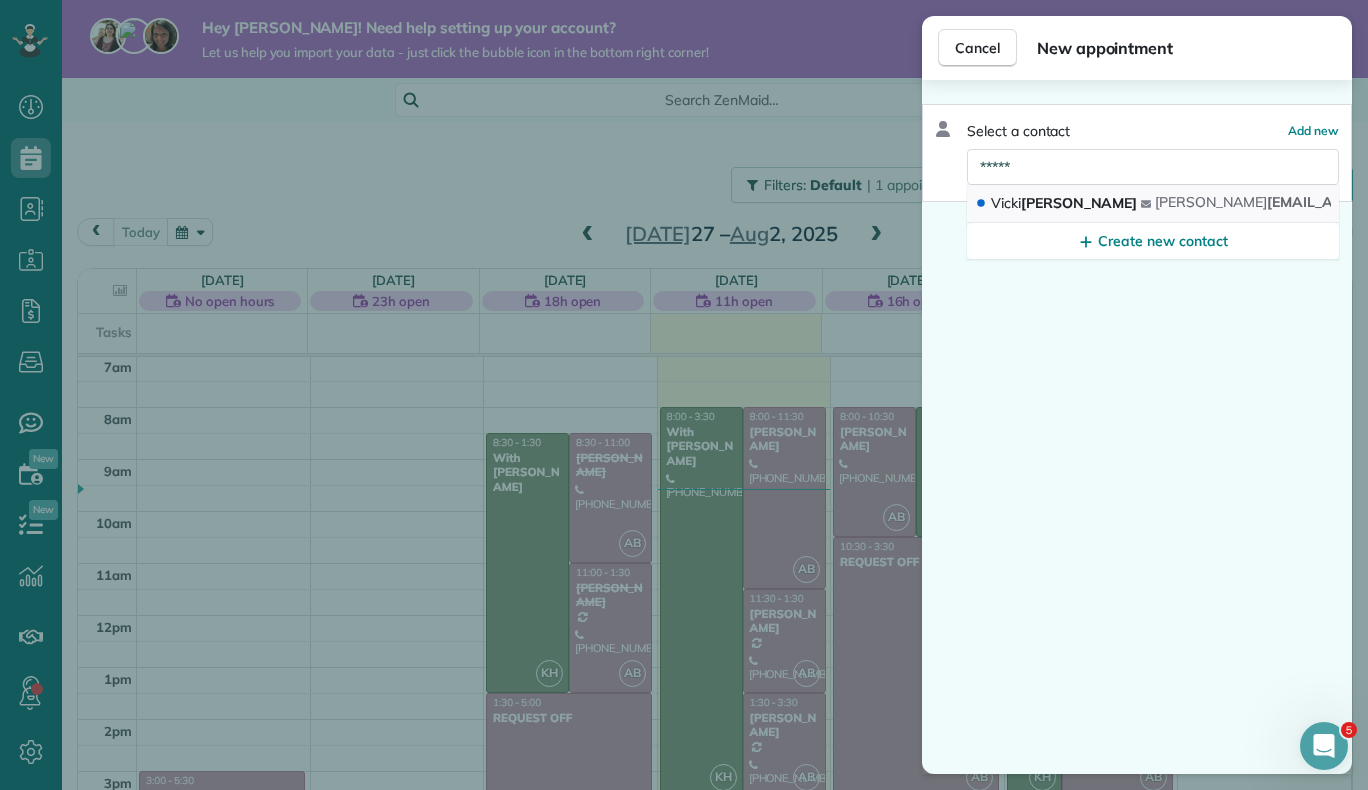 type on "*****" 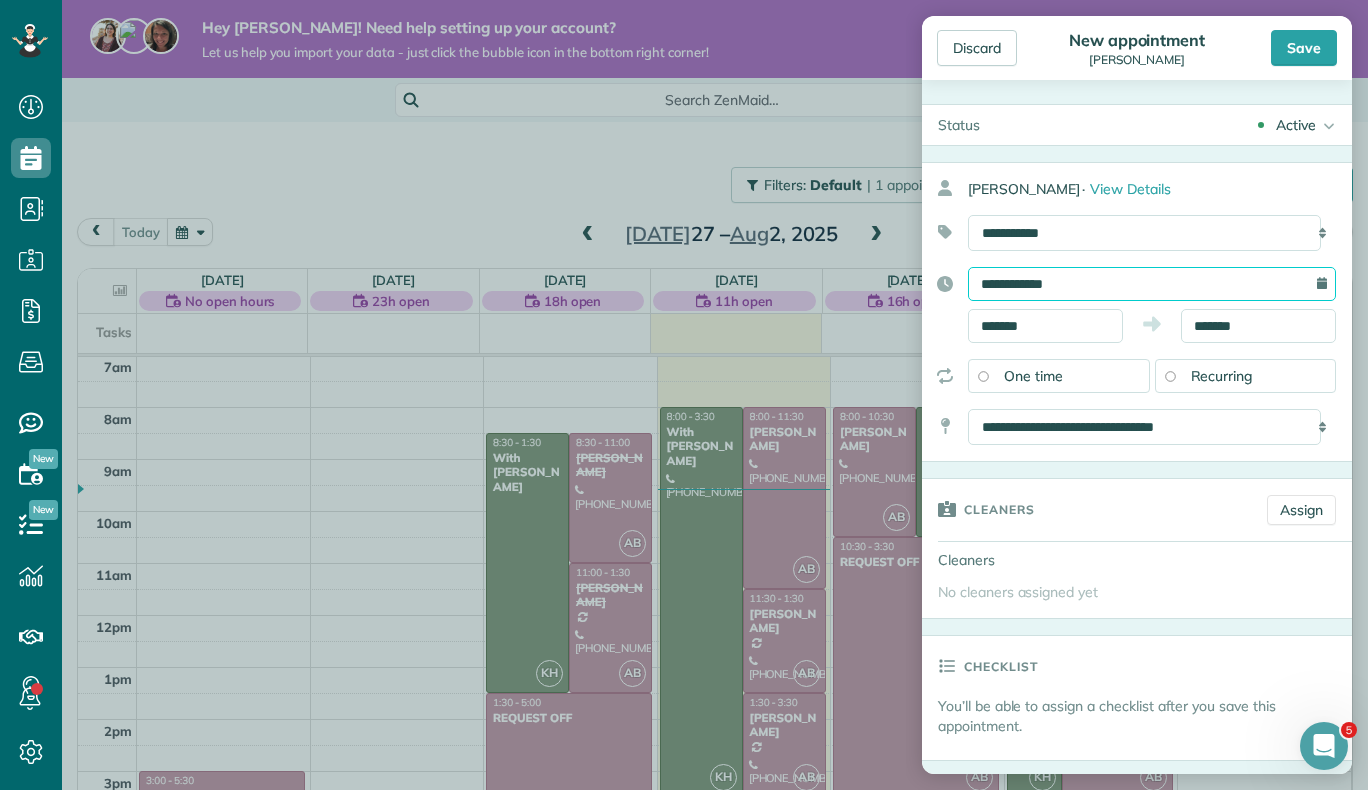 click on "**********" at bounding box center (1152, 284) 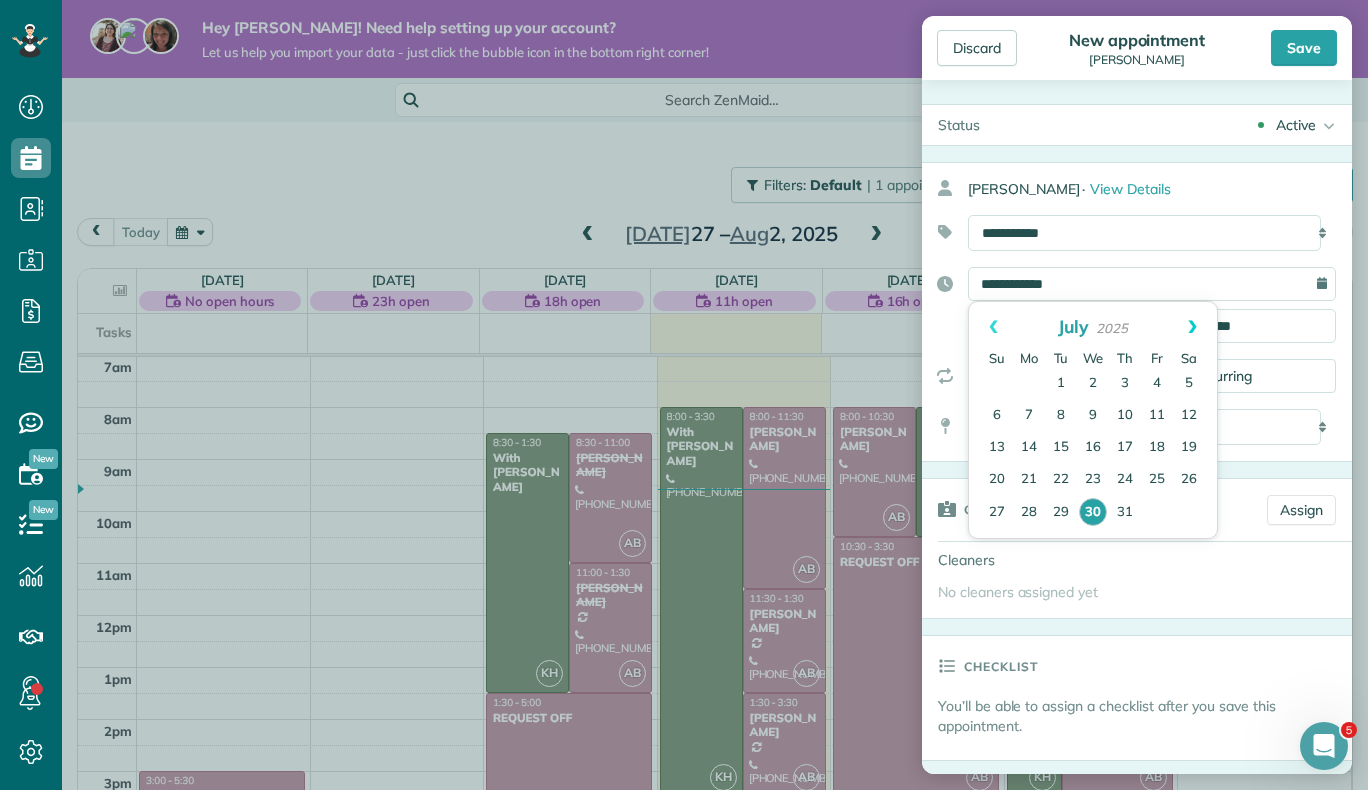 click on "Next" at bounding box center (1192, 327) 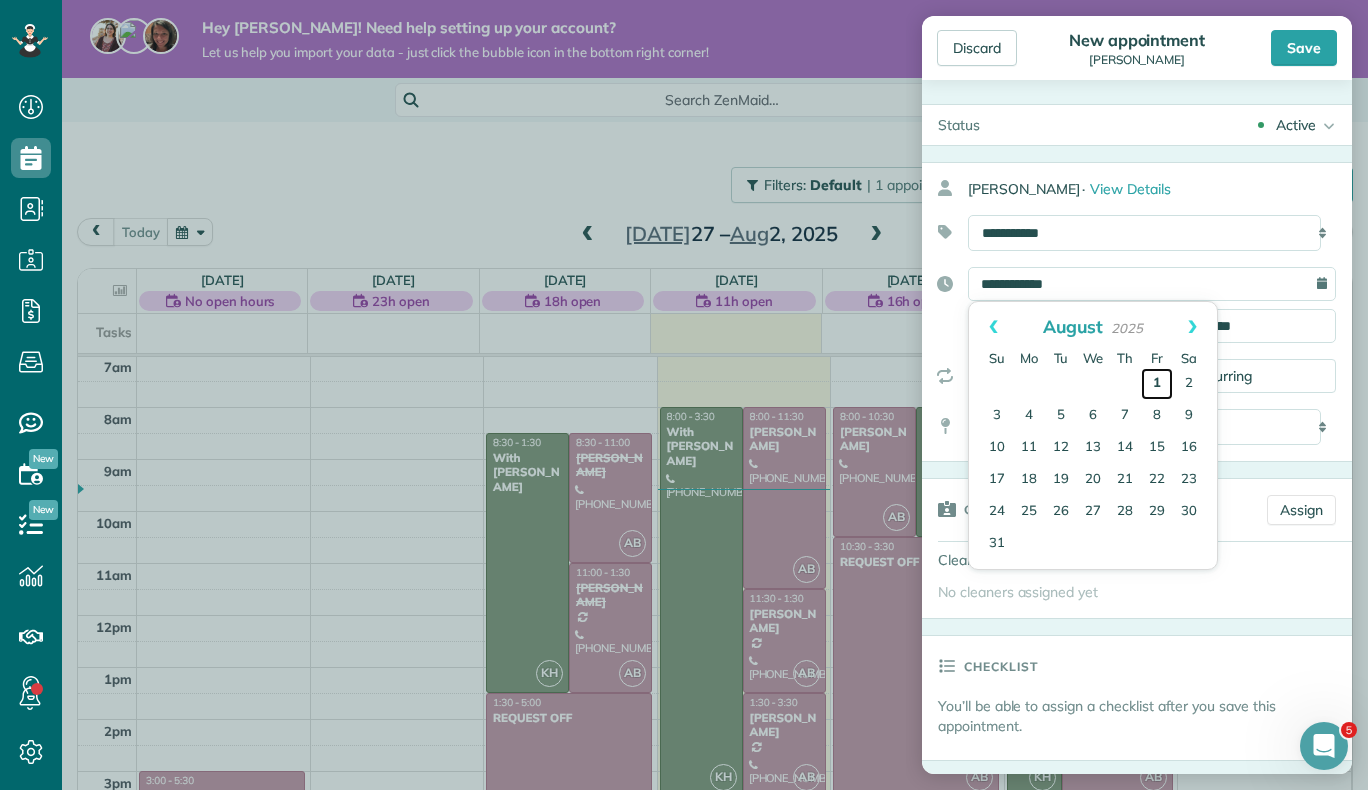 click on "1" at bounding box center (1157, 384) 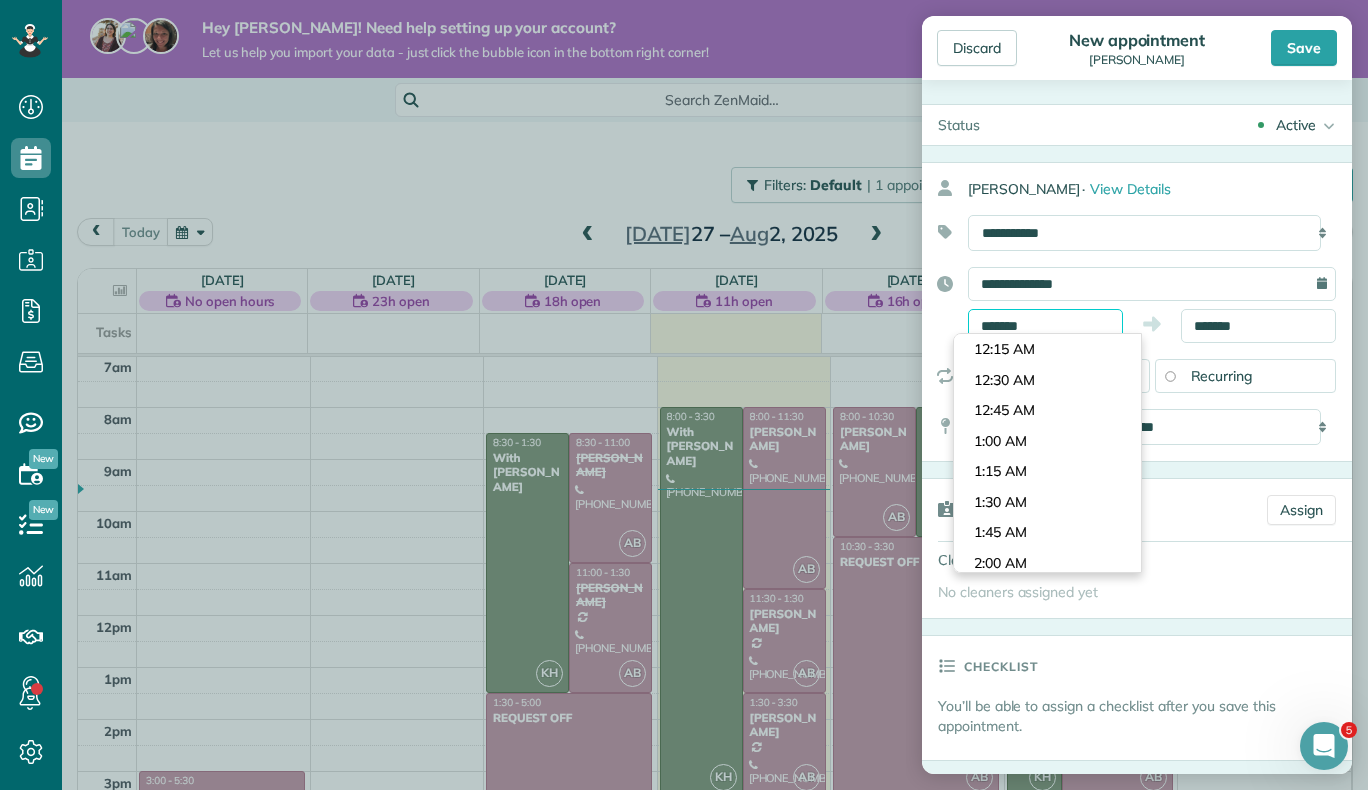 click on "*******" at bounding box center [1045, 326] 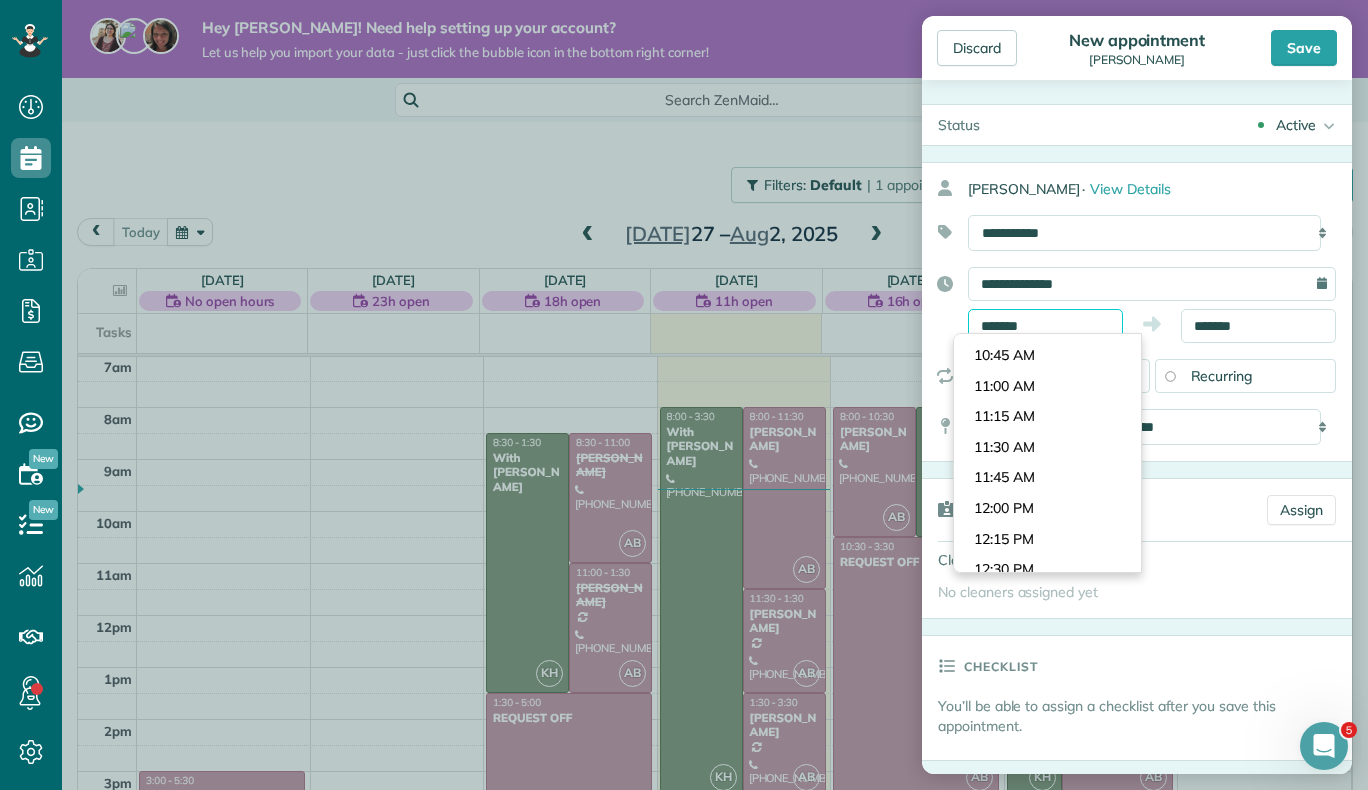 scroll, scrollTop: 1270, scrollLeft: 0, axis: vertical 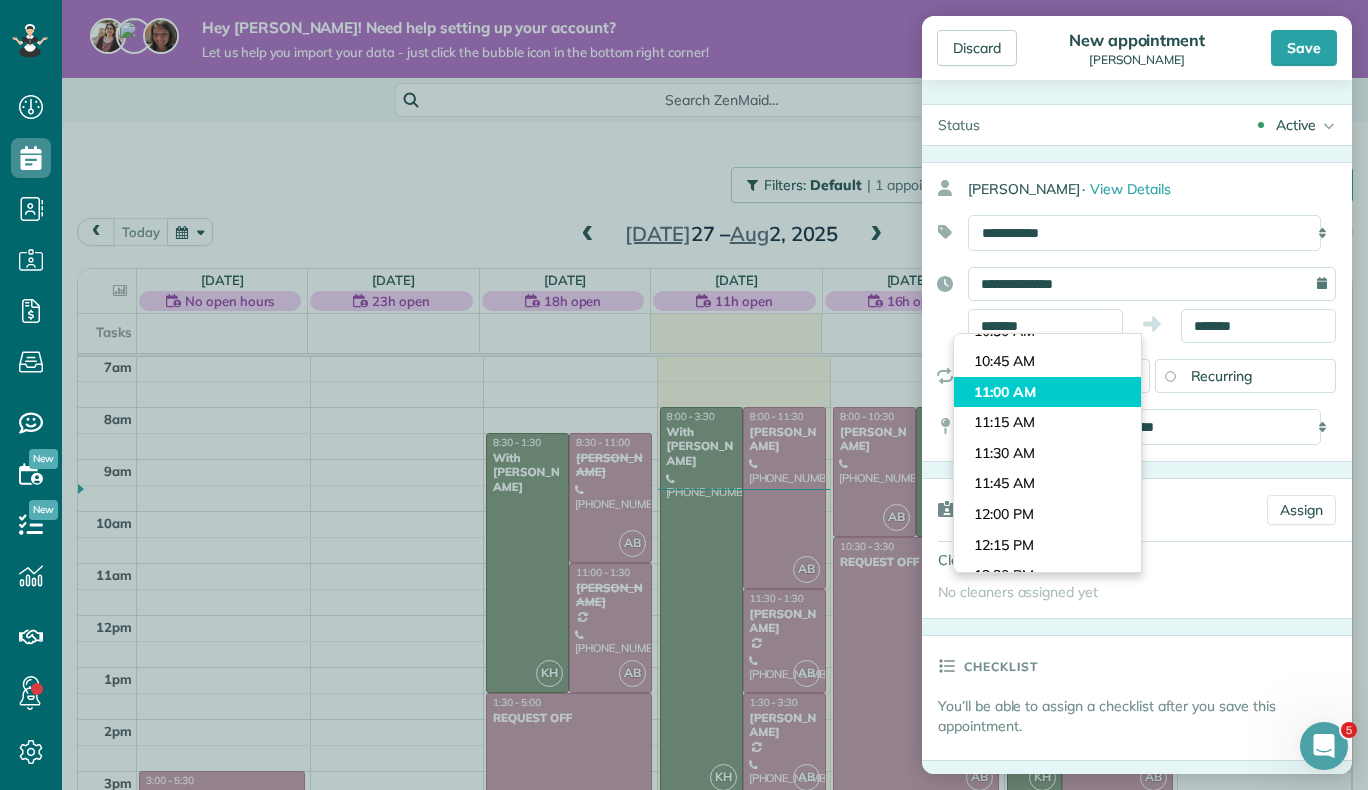 type on "********" 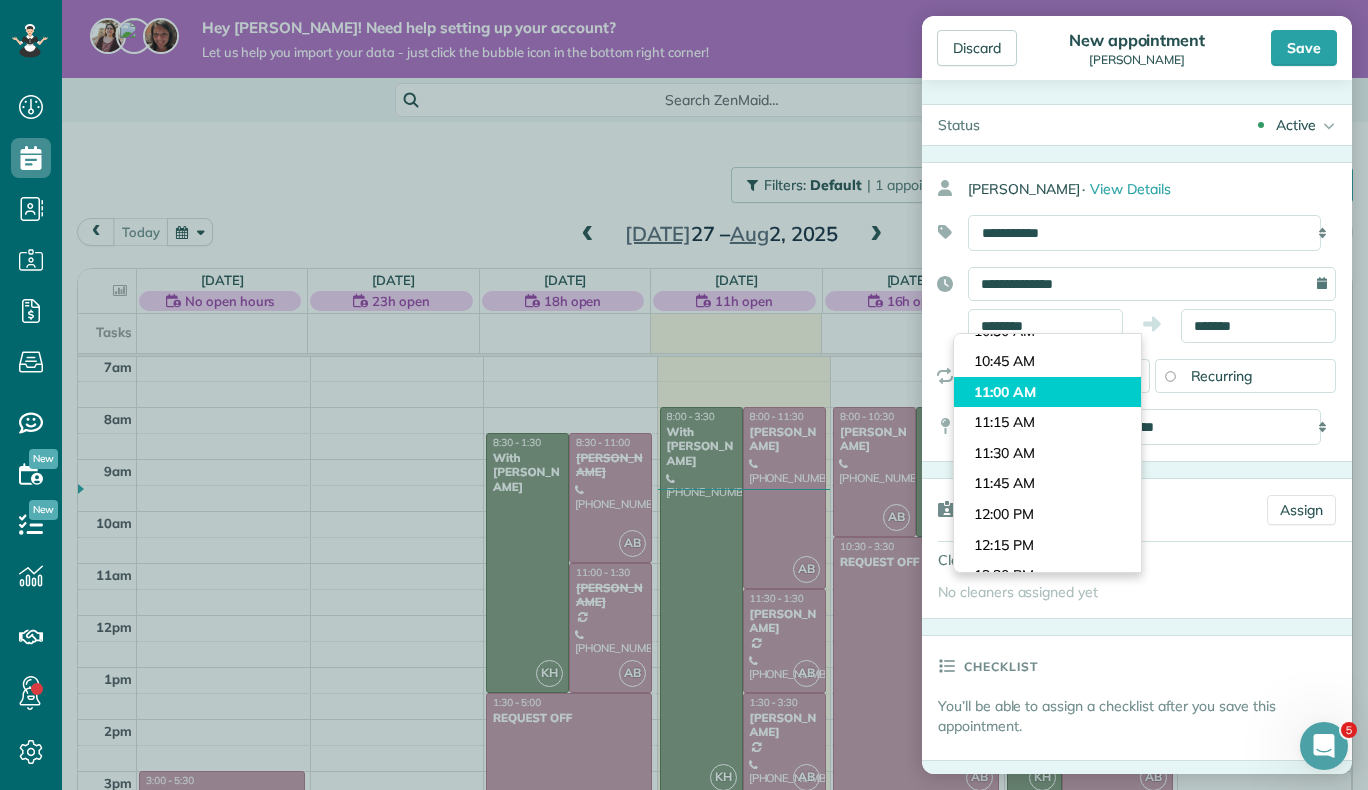 click on "Dashboard
Scheduling
Calendar View
List View
Dispatch View - Weekly scheduling (Beta)" at bounding box center [684, 395] 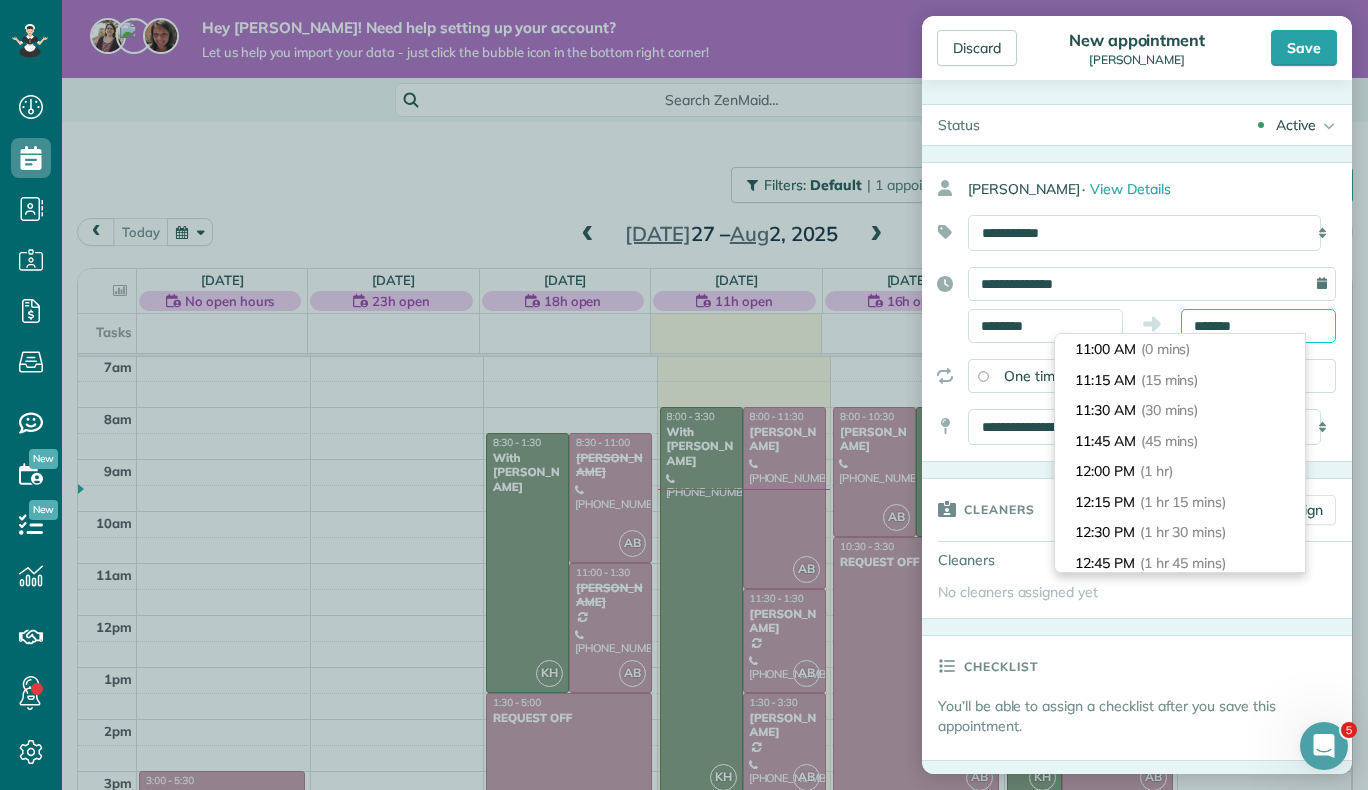 click on "*******" at bounding box center (1258, 326) 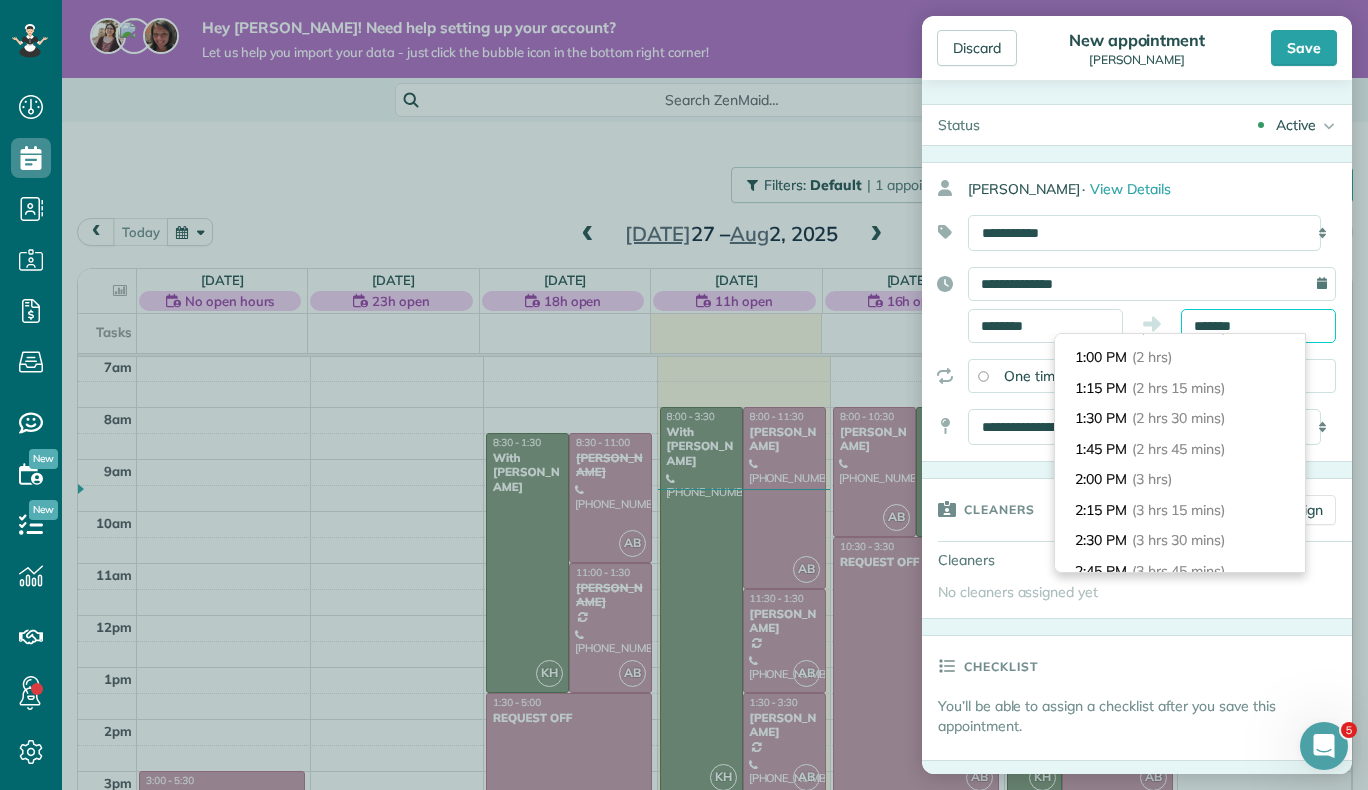 scroll, scrollTop: 234, scrollLeft: 0, axis: vertical 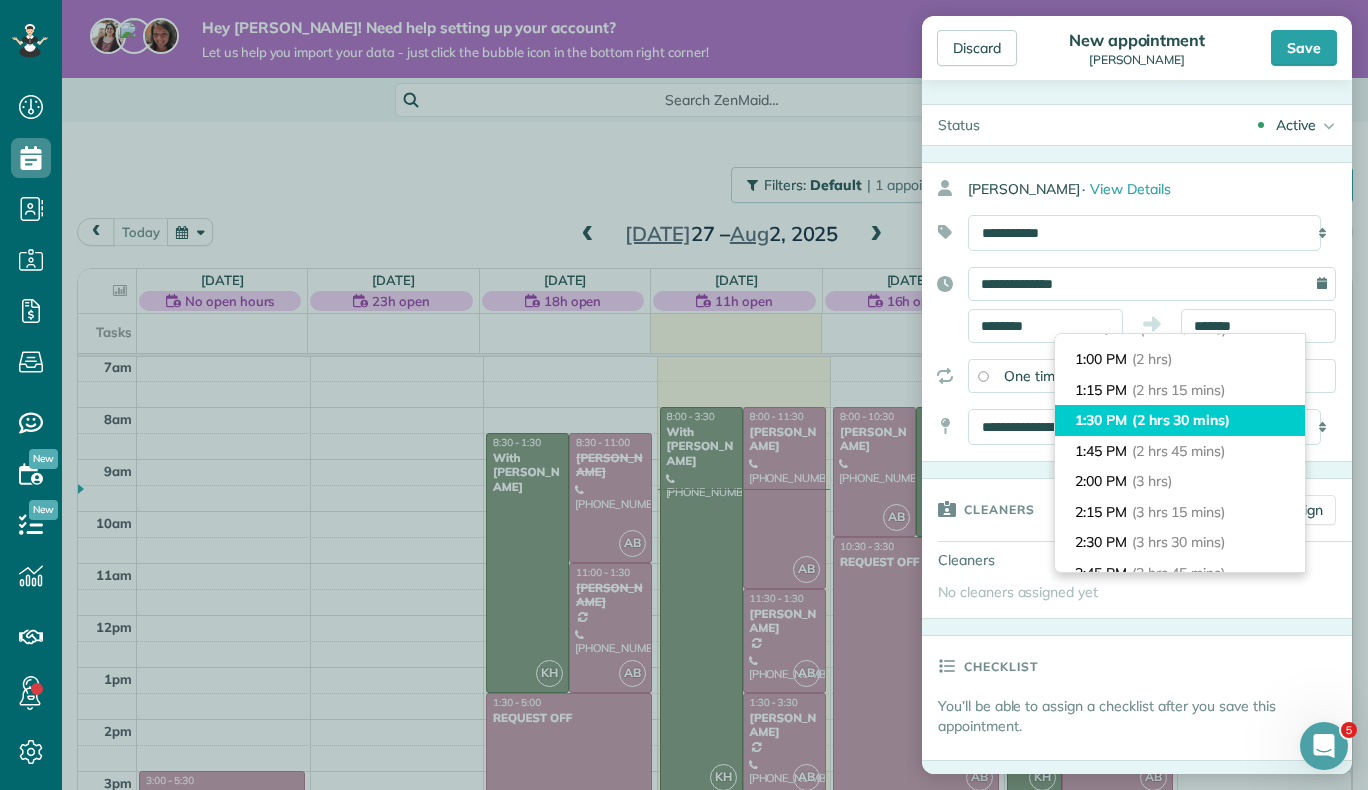 type on "*******" 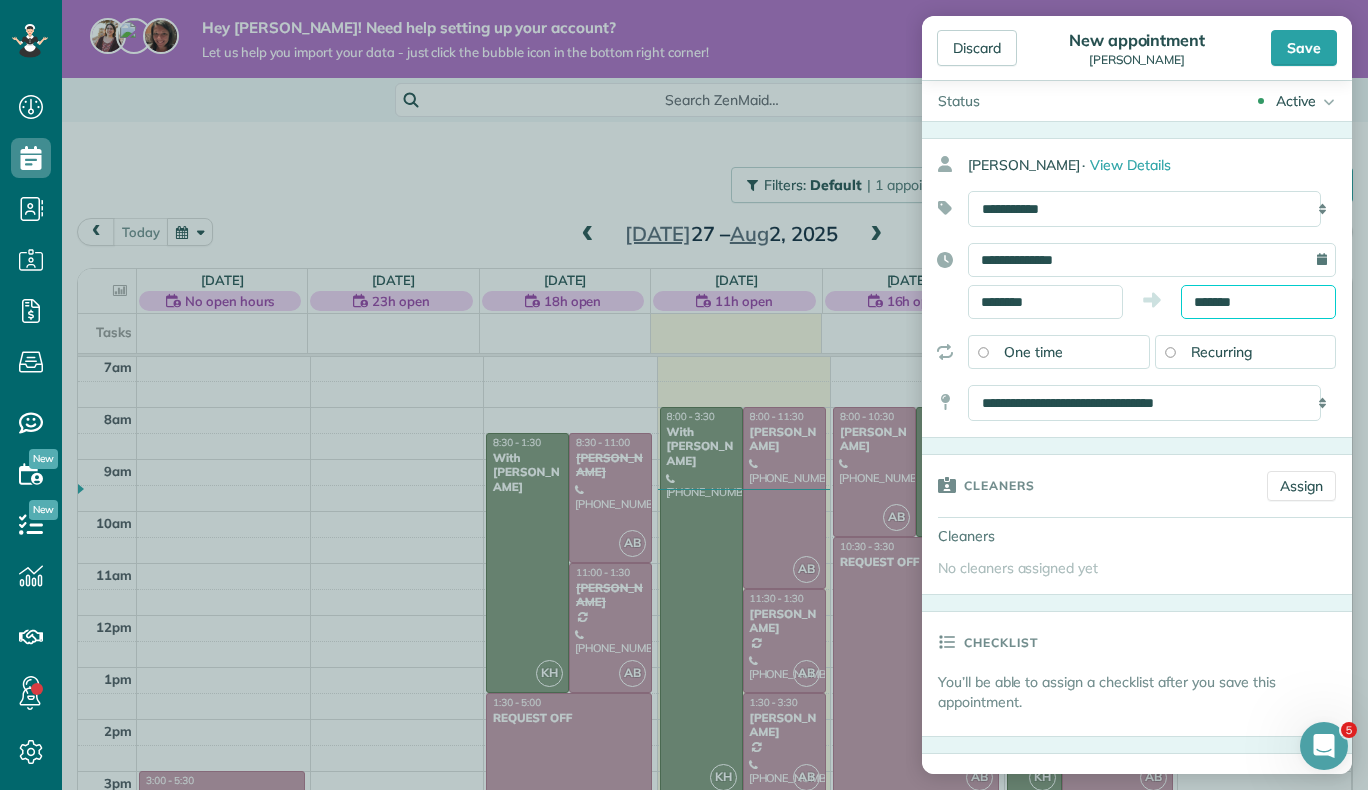 scroll, scrollTop: 40, scrollLeft: 0, axis: vertical 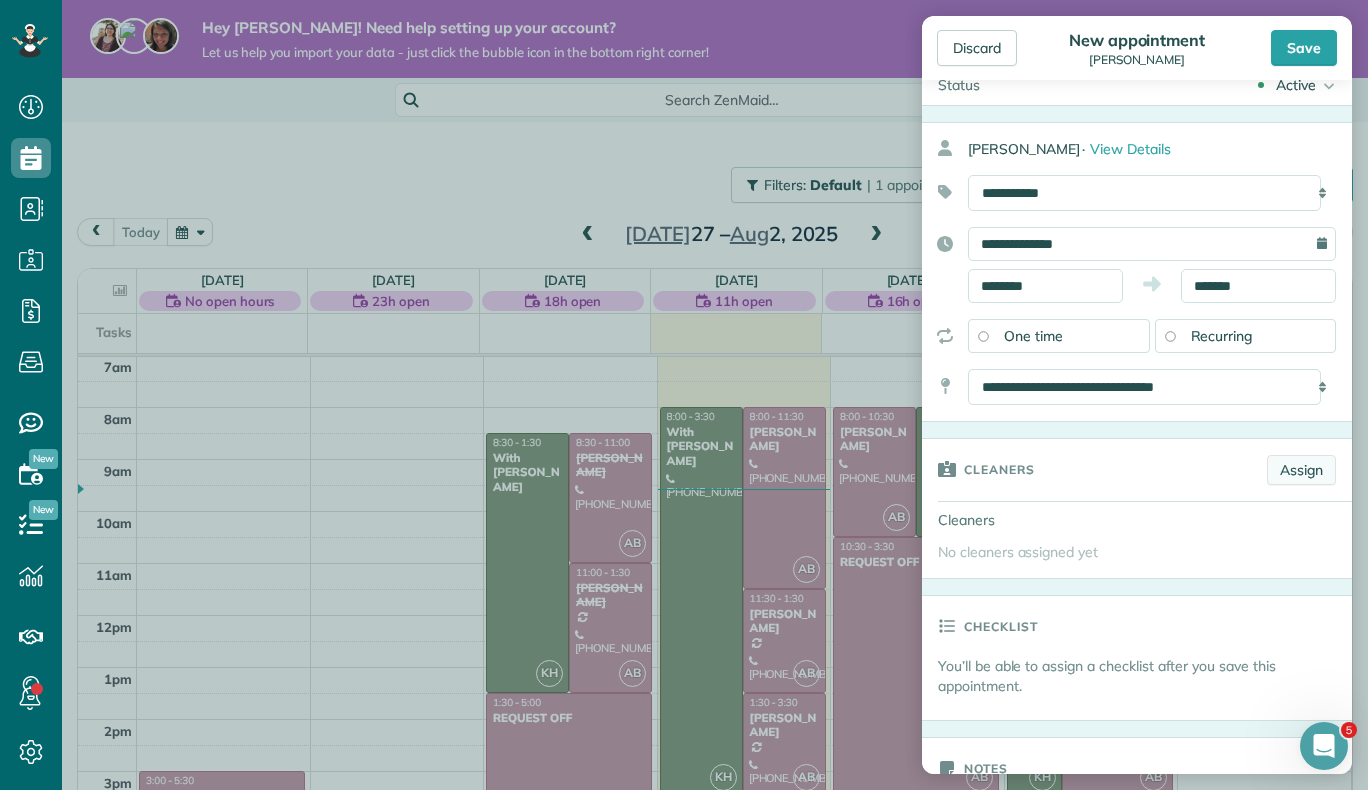 click on "Assign" at bounding box center (1301, 470) 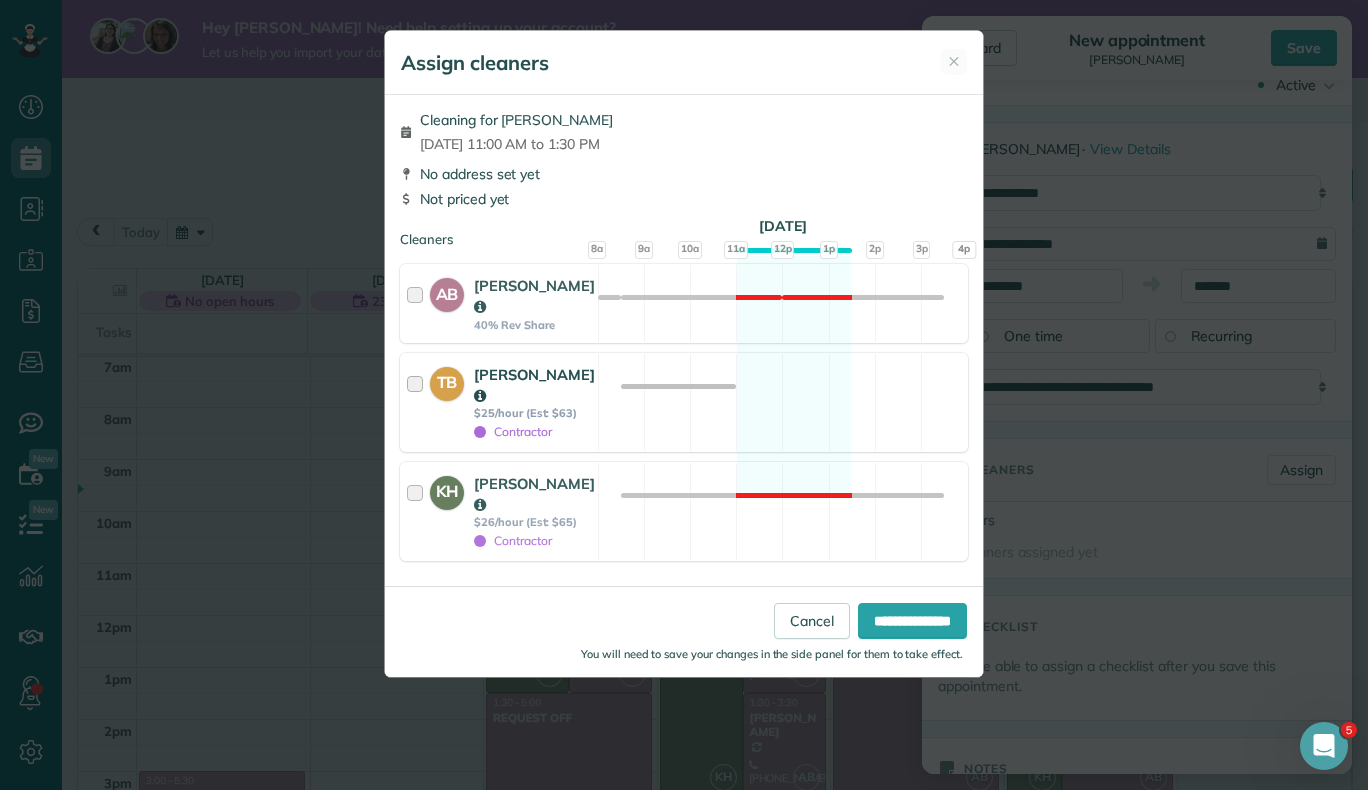 click at bounding box center [418, 402] 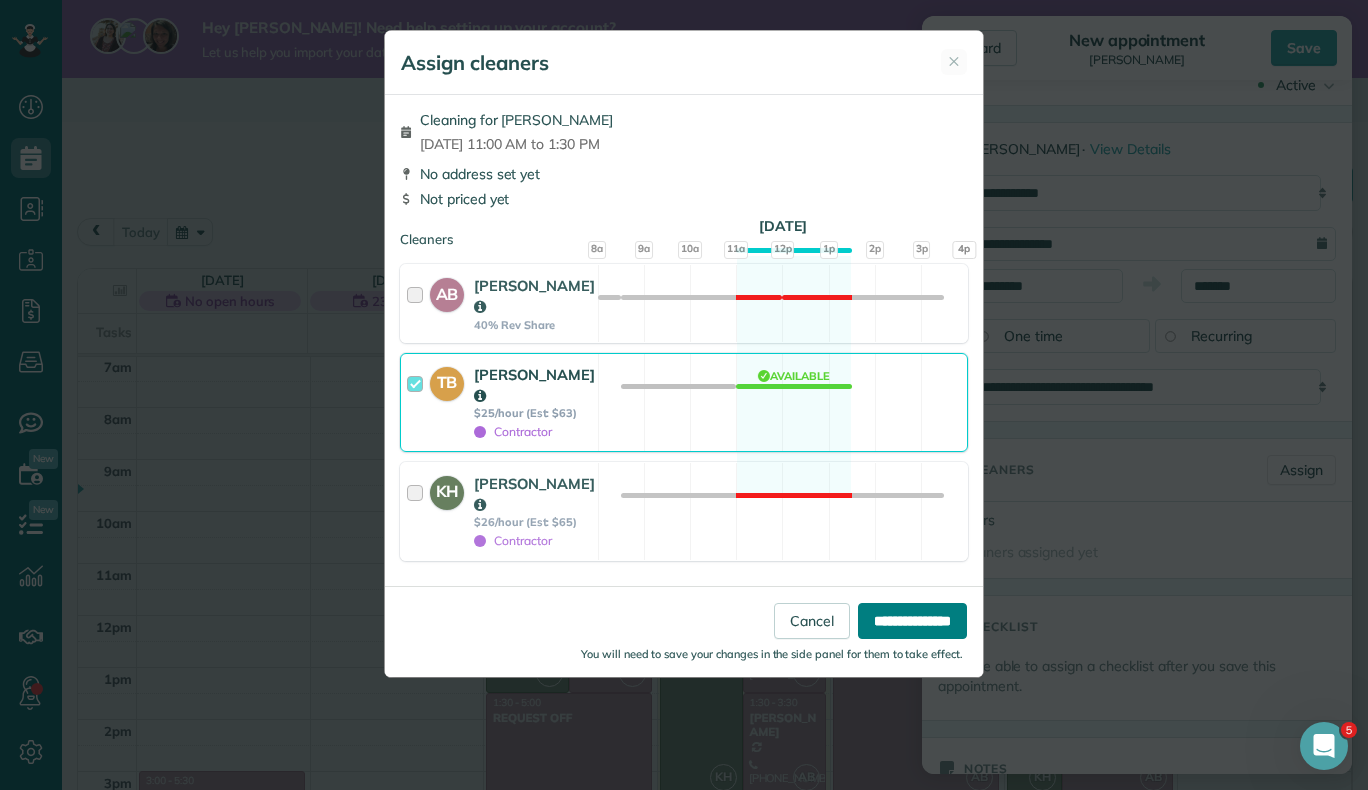 click on "**********" at bounding box center [912, 621] 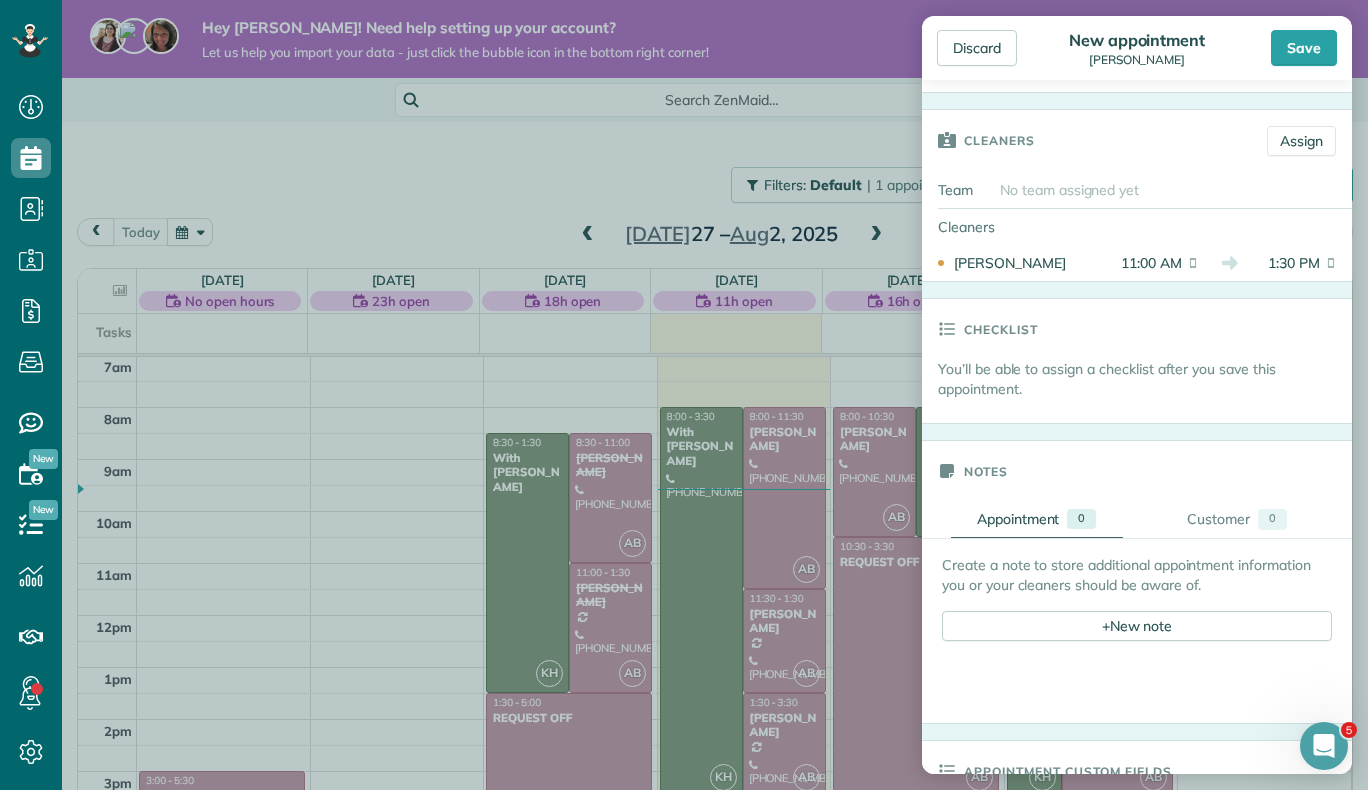 scroll, scrollTop: 370, scrollLeft: 0, axis: vertical 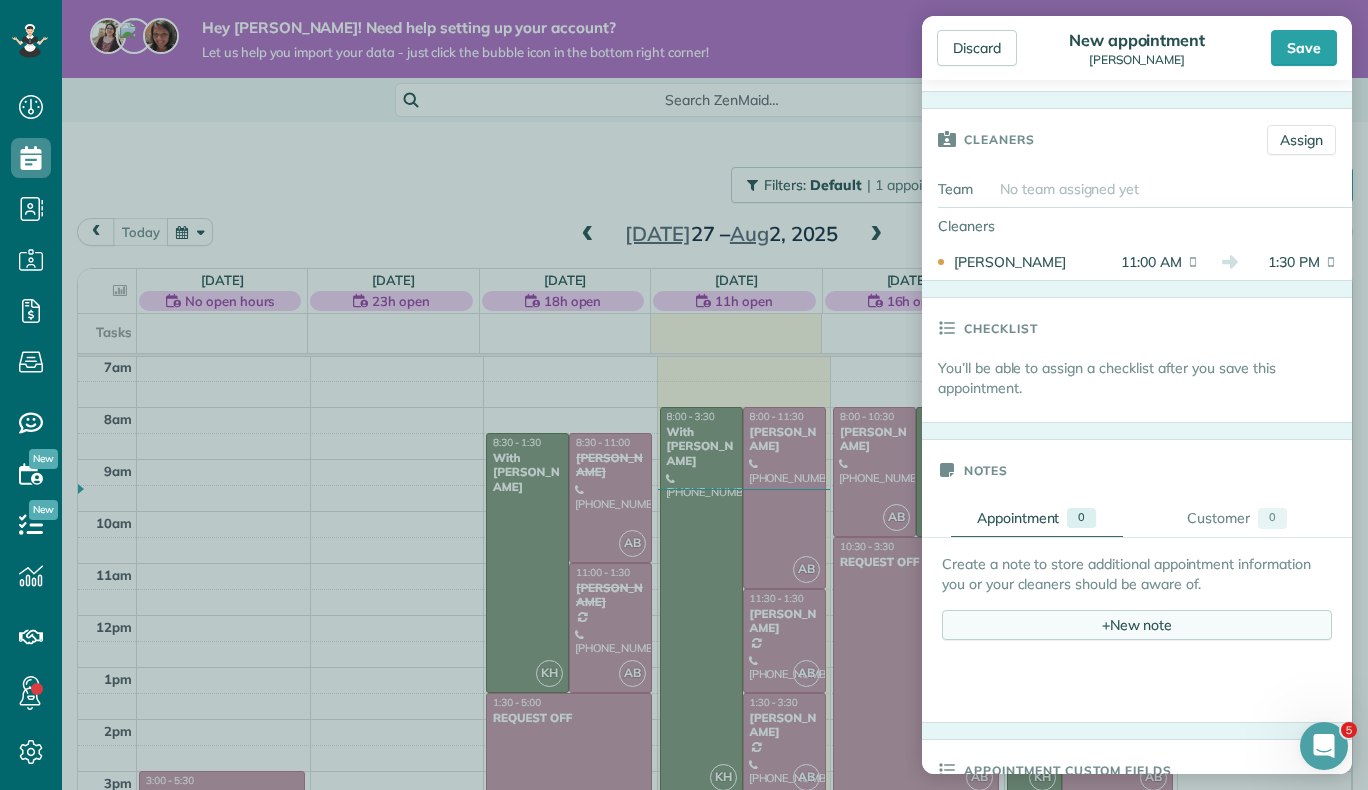 click on "+" at bounding box center [1106, 624] 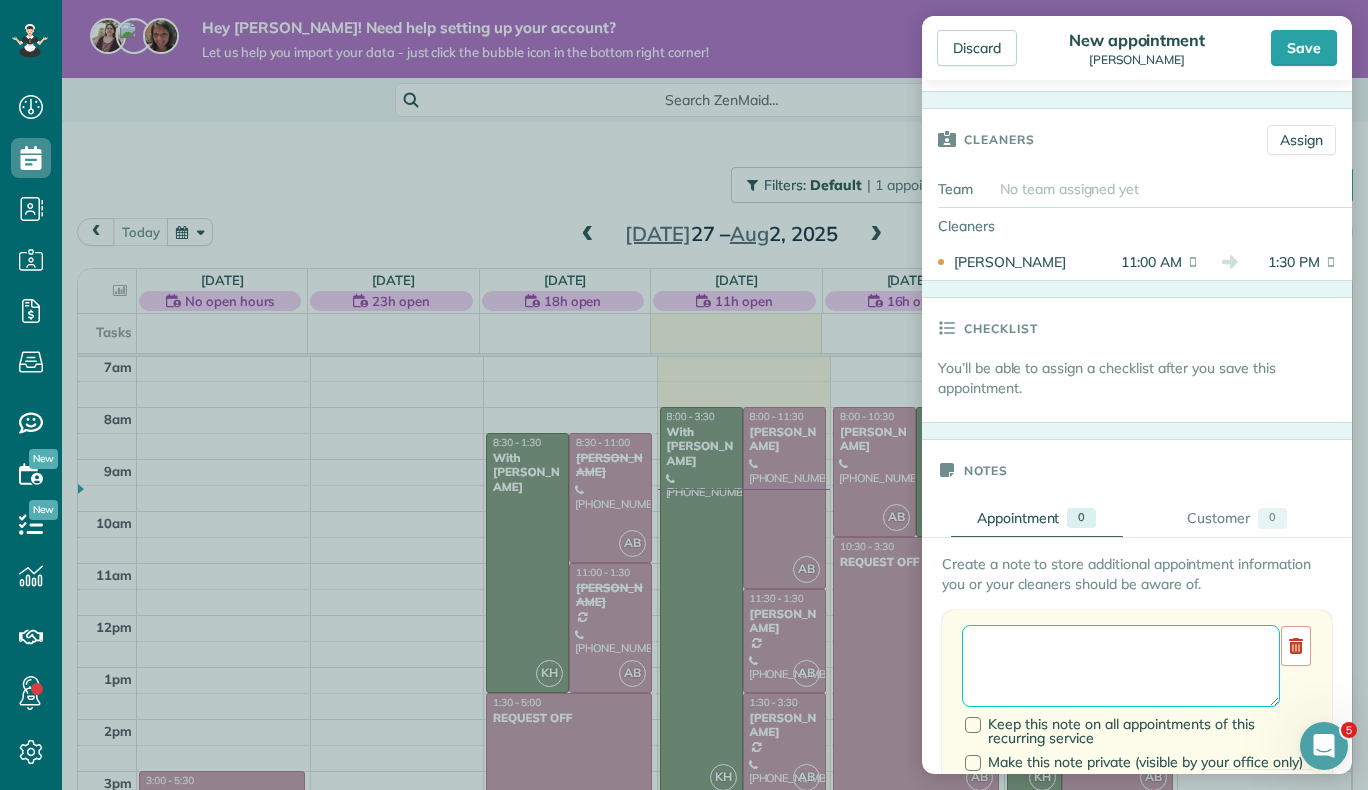 click at bounding box center (1121, 666) 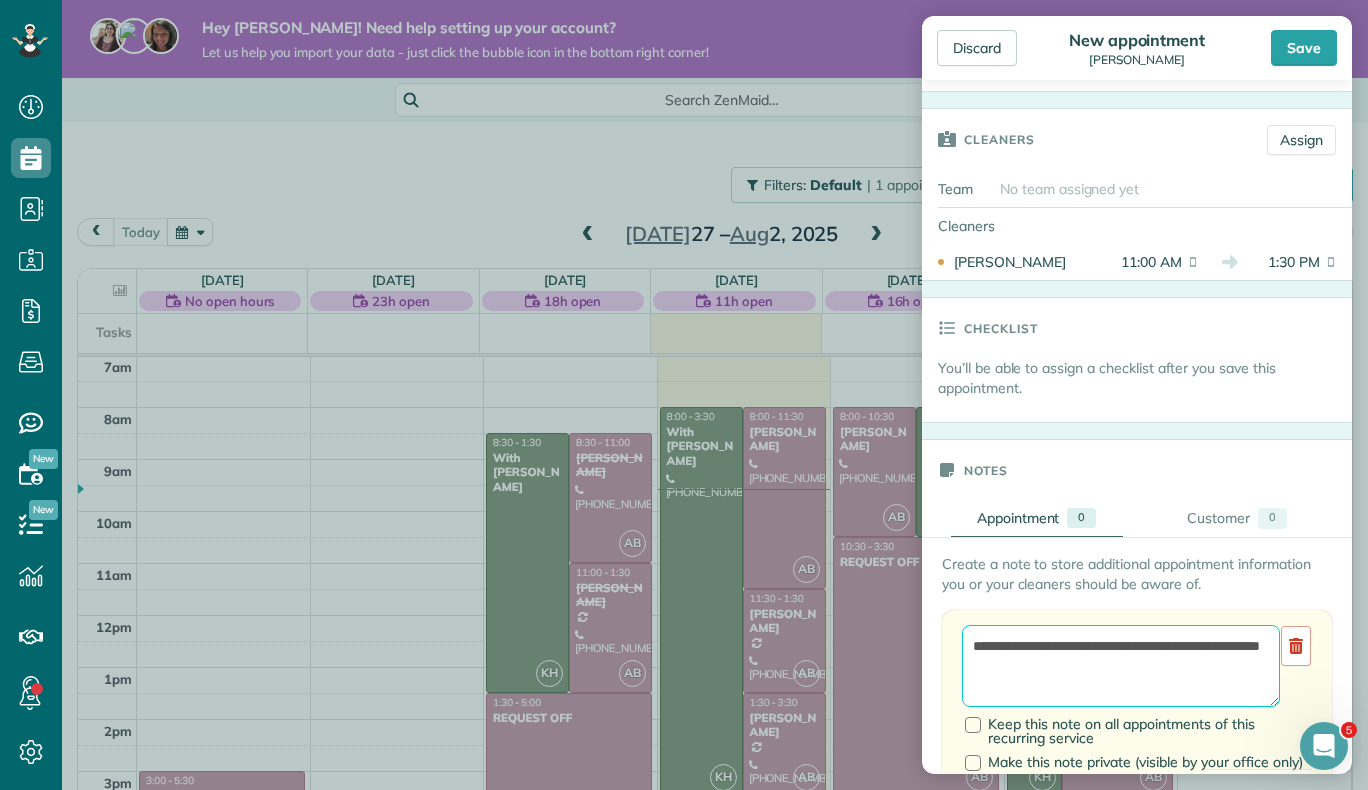 scroll, scrollTop: 444, scrollLeft: 0, axis: vertical 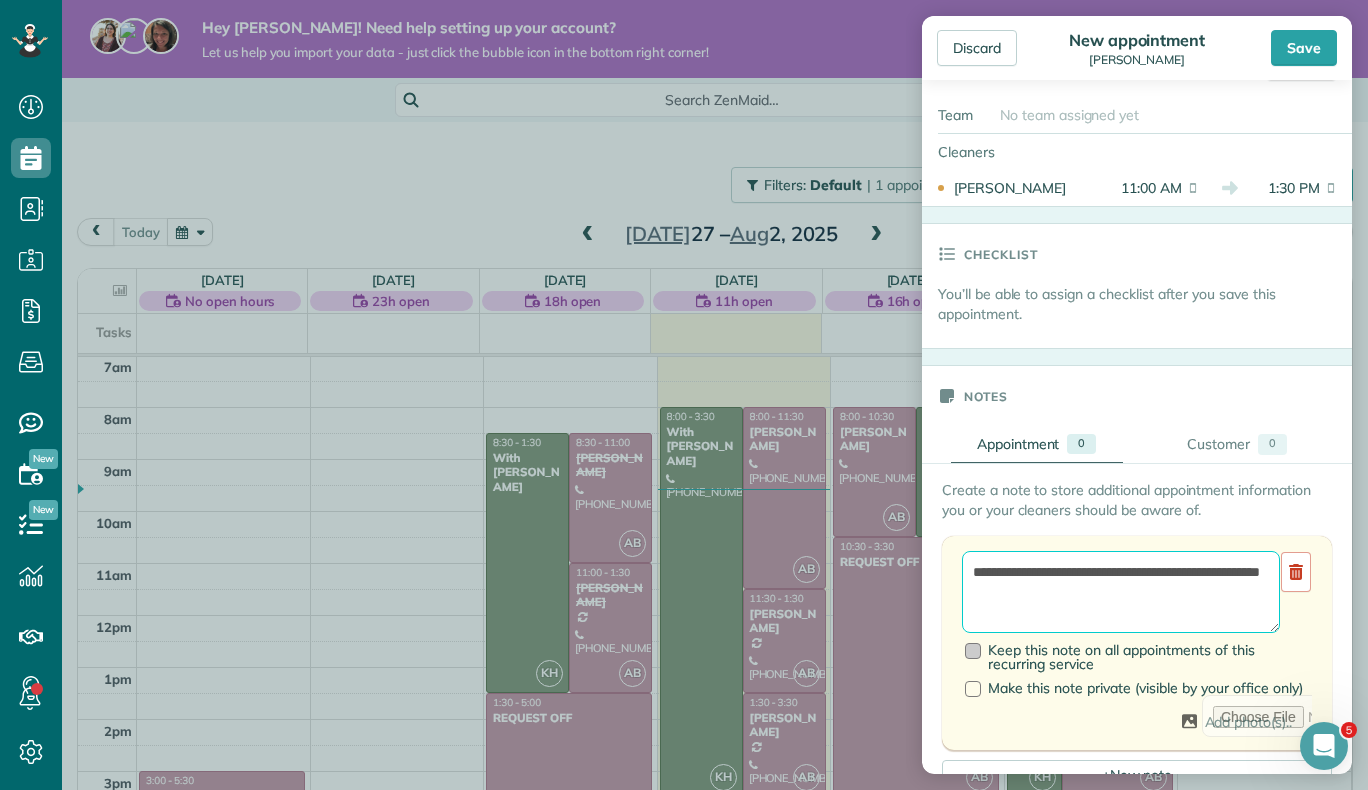 type on "**********" 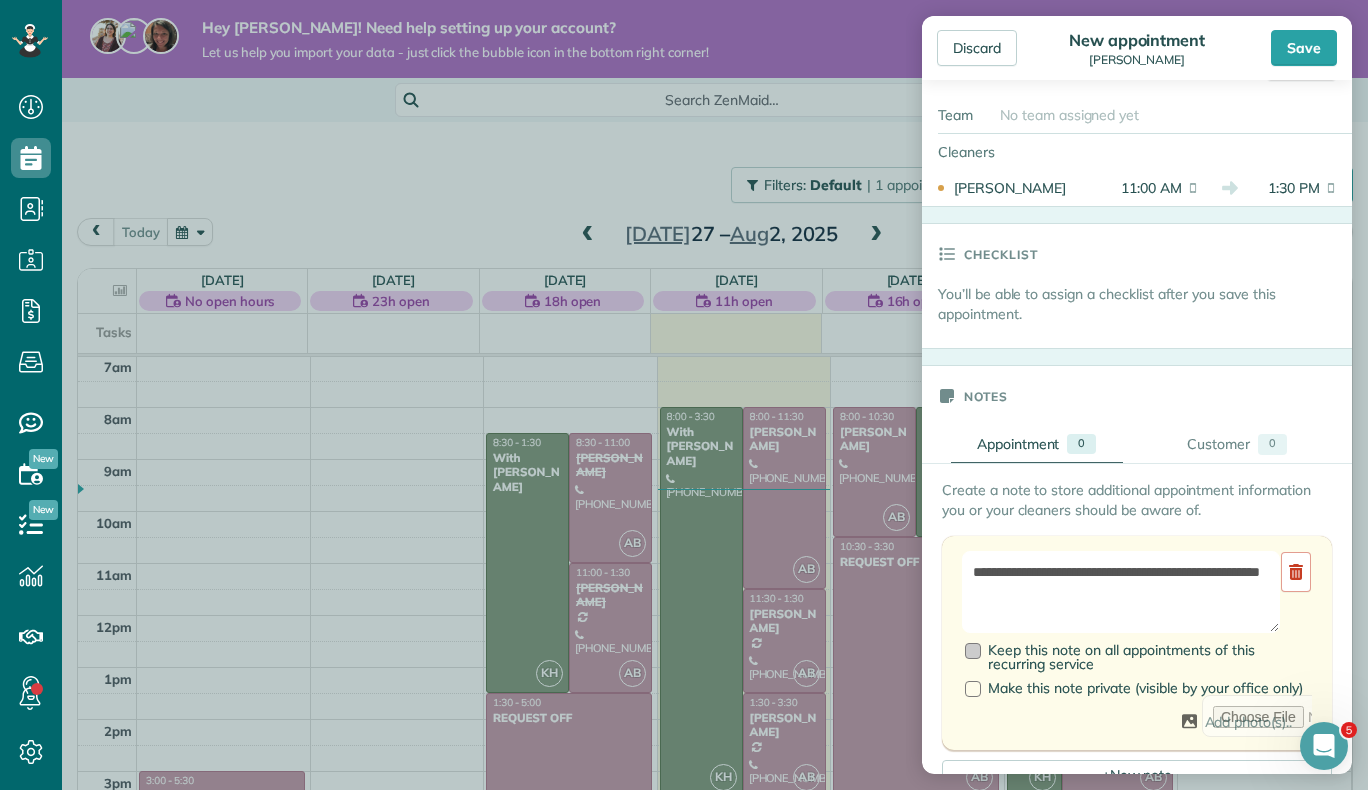 click on "Keep this note on all appointments of this recurring service" at bounding box center (1138, 657) 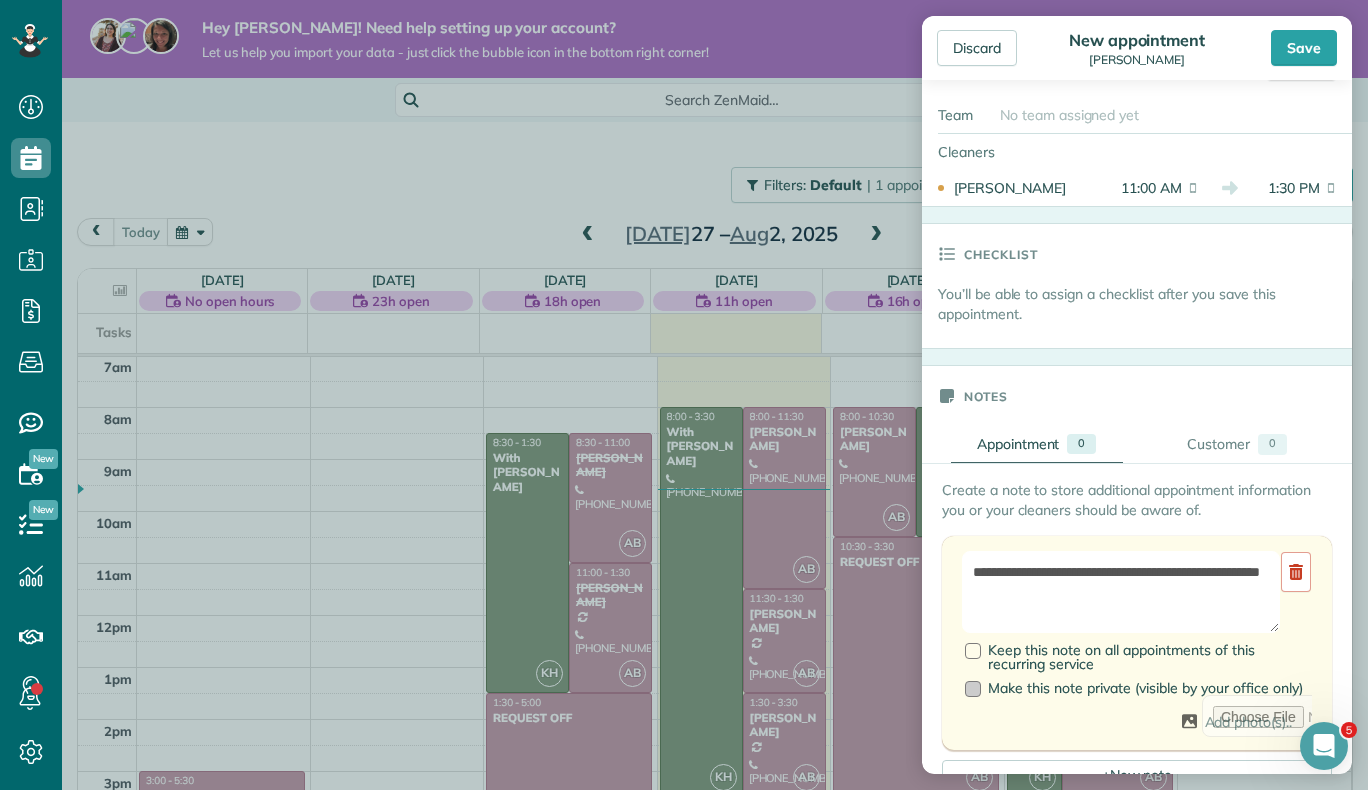 click at bounding box center (973, 689) 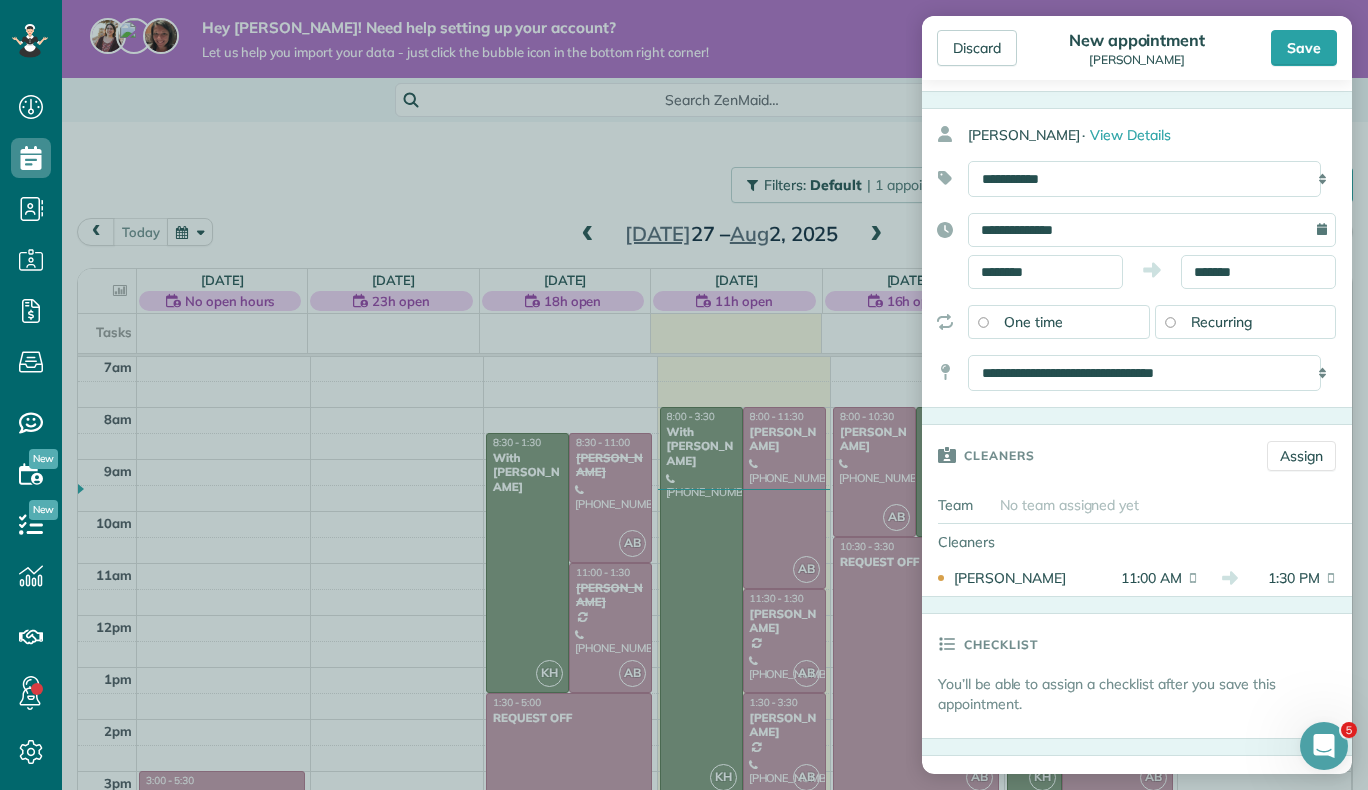 scroll, scrollTop: 0, scrollLeft: 0, axis: both 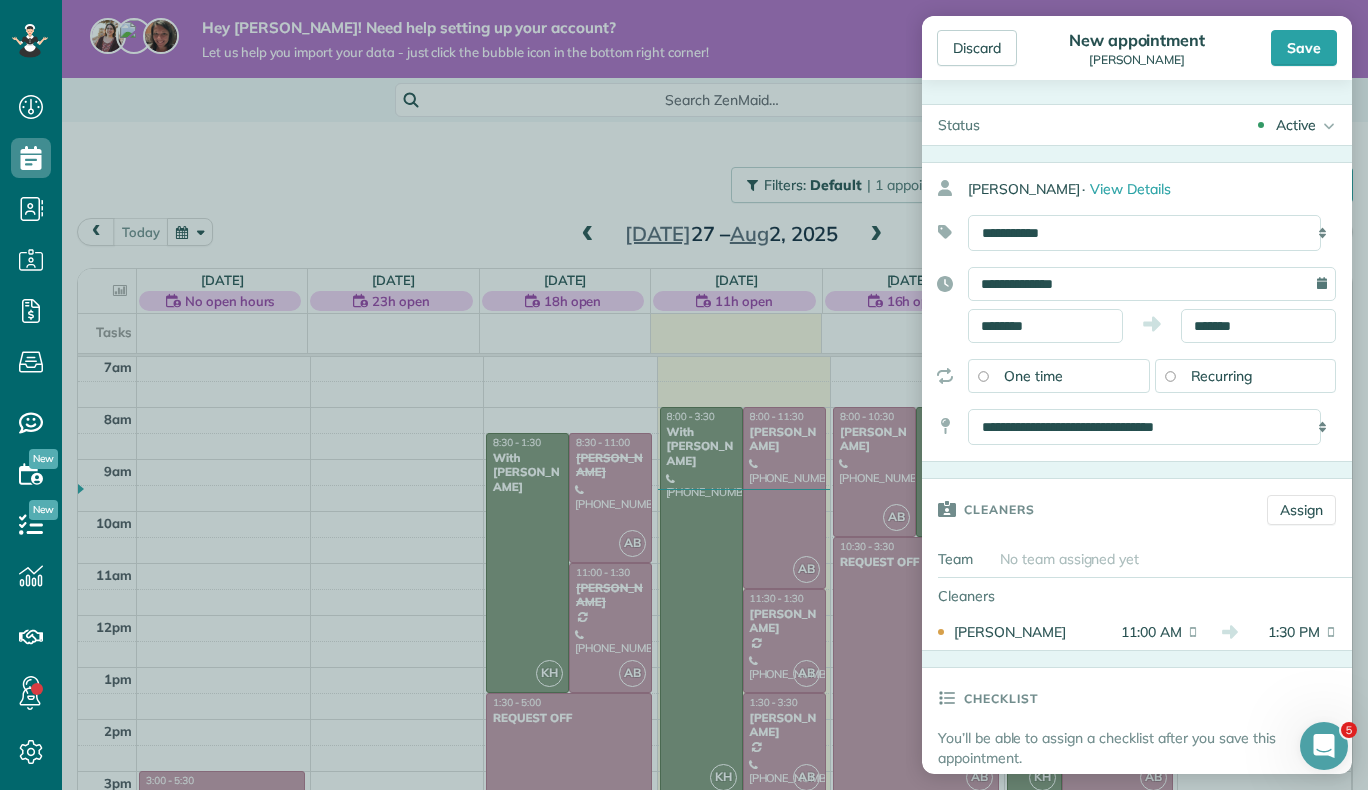click on "Recurring" at bounding box center (1246, 376) 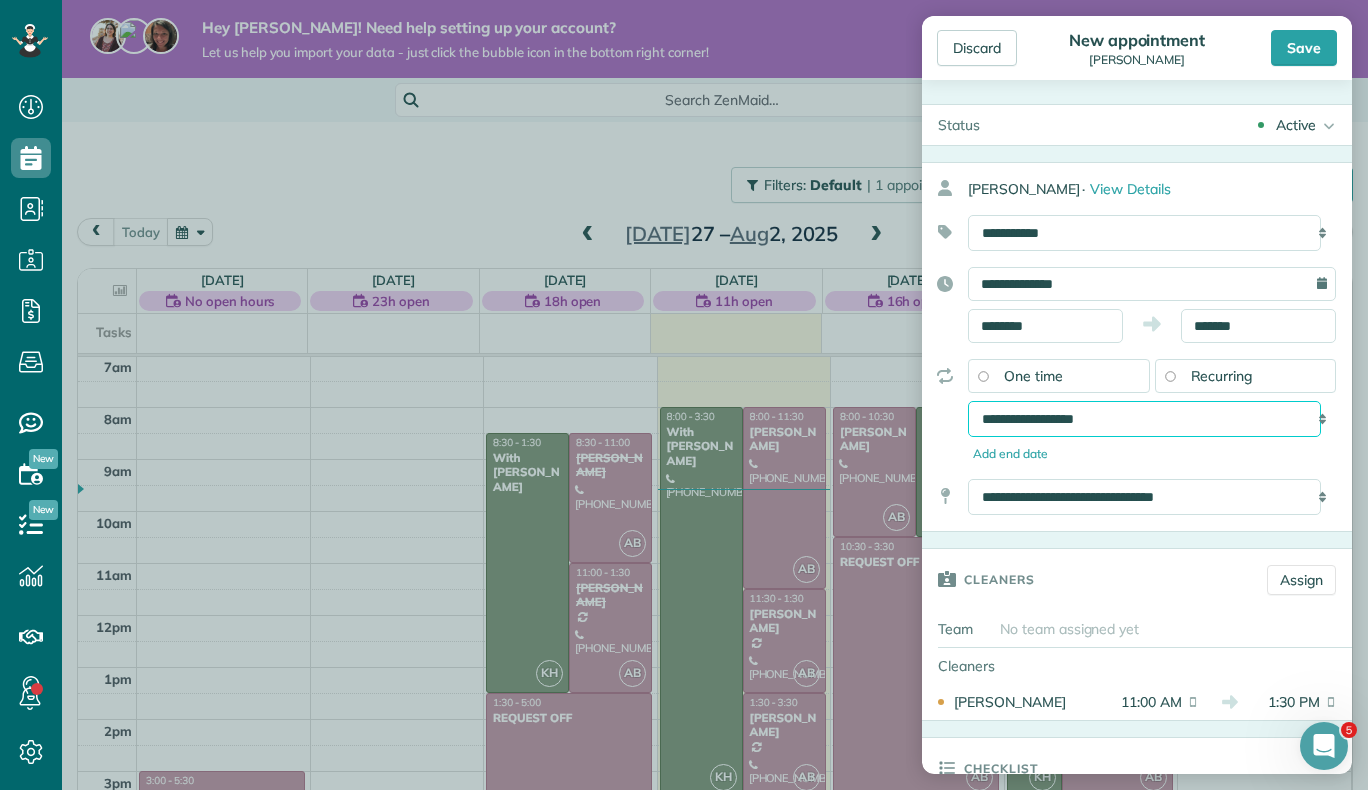 click on "**********" at bounding box center [1144, 419] 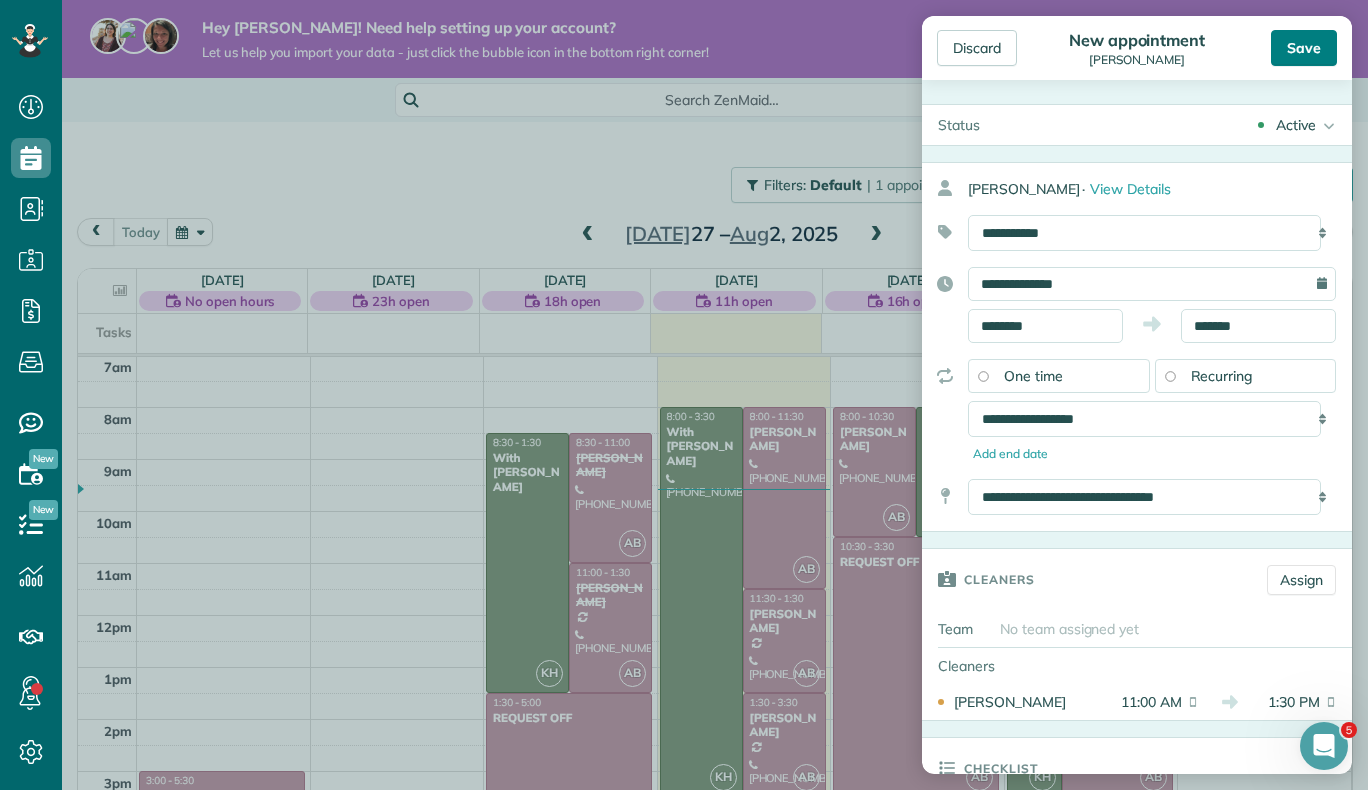 click on "Save" at bounding box center (1304, 48) 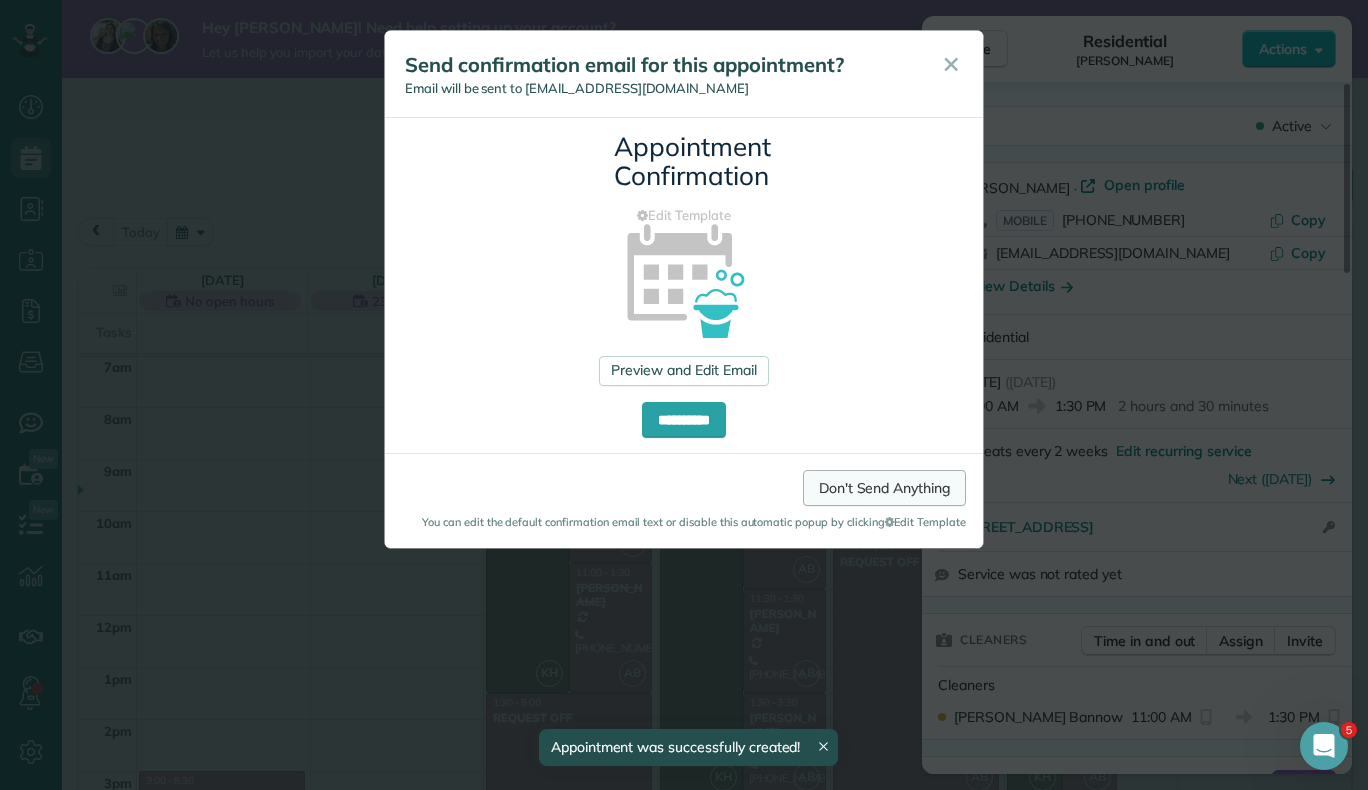 click on "Don't Send Anything" at bounding box center (884, 488) 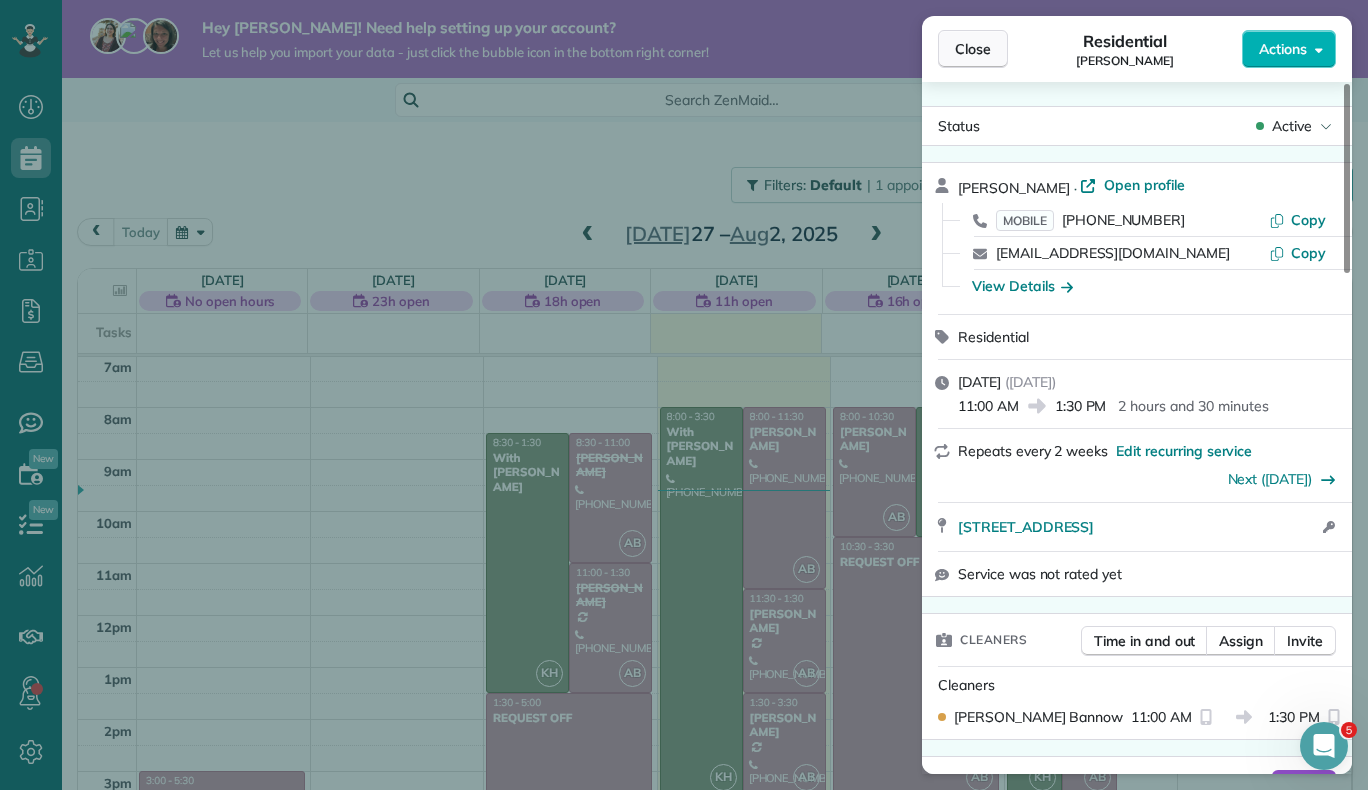 click on "Close" at bounding box center [973, 49] 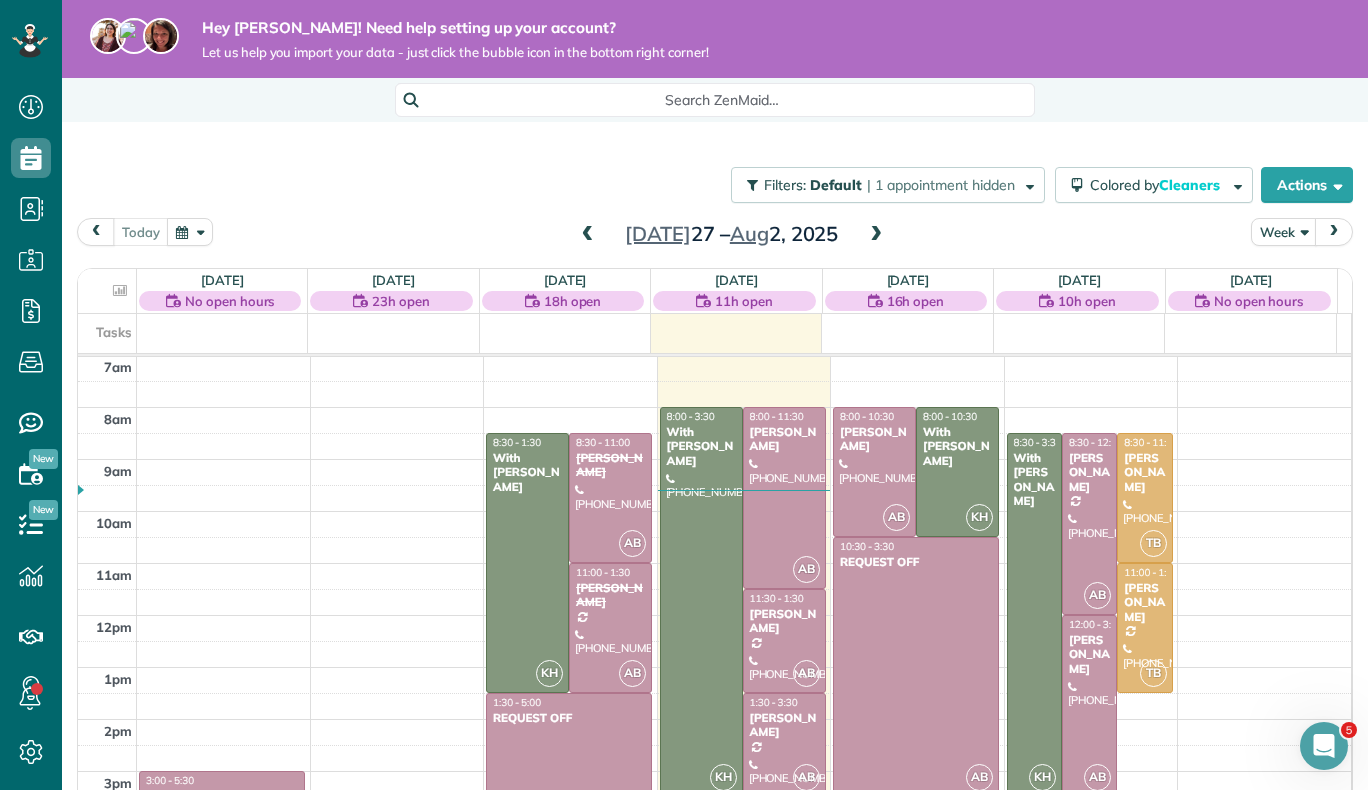 scroll, scrollTop: 649, scrollLeft: 0, axis: vertical 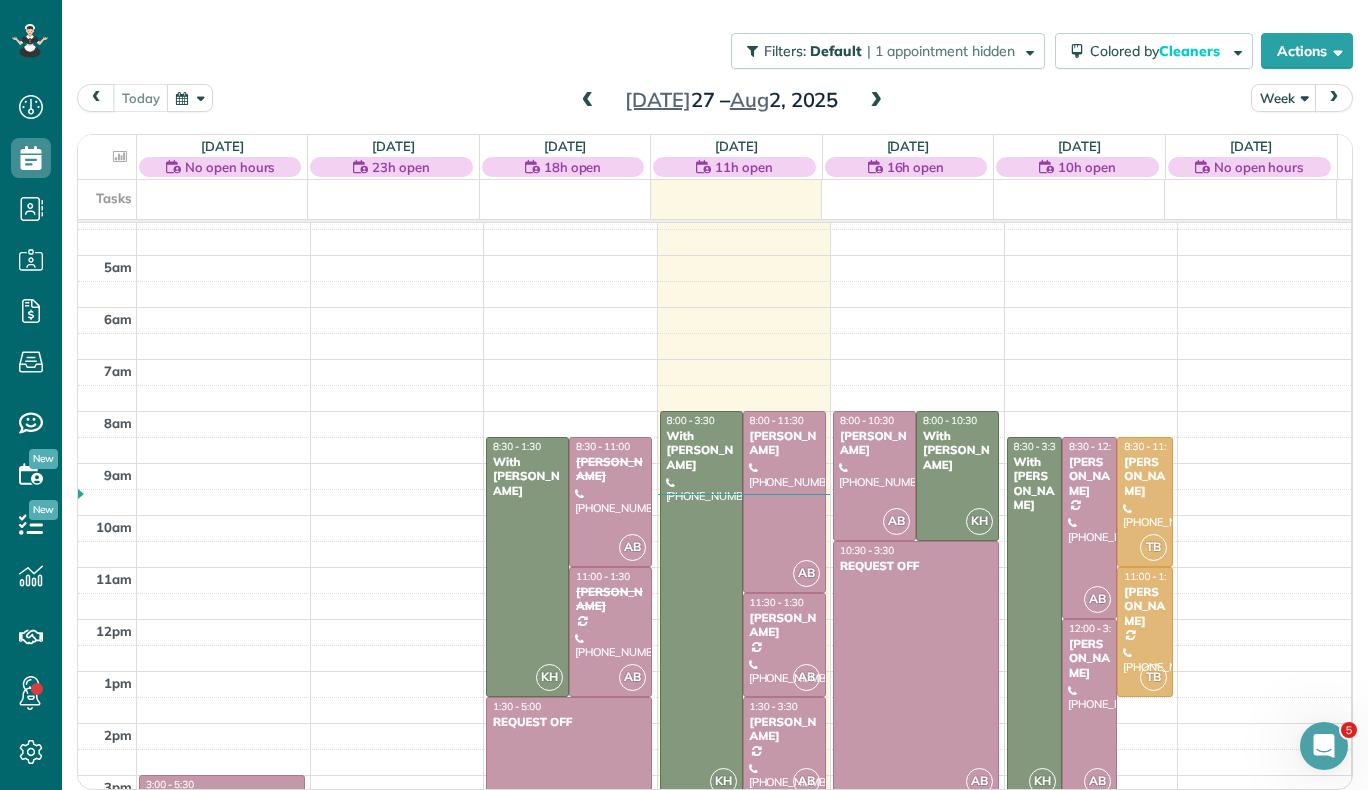 click at bounding box center [876, 101] 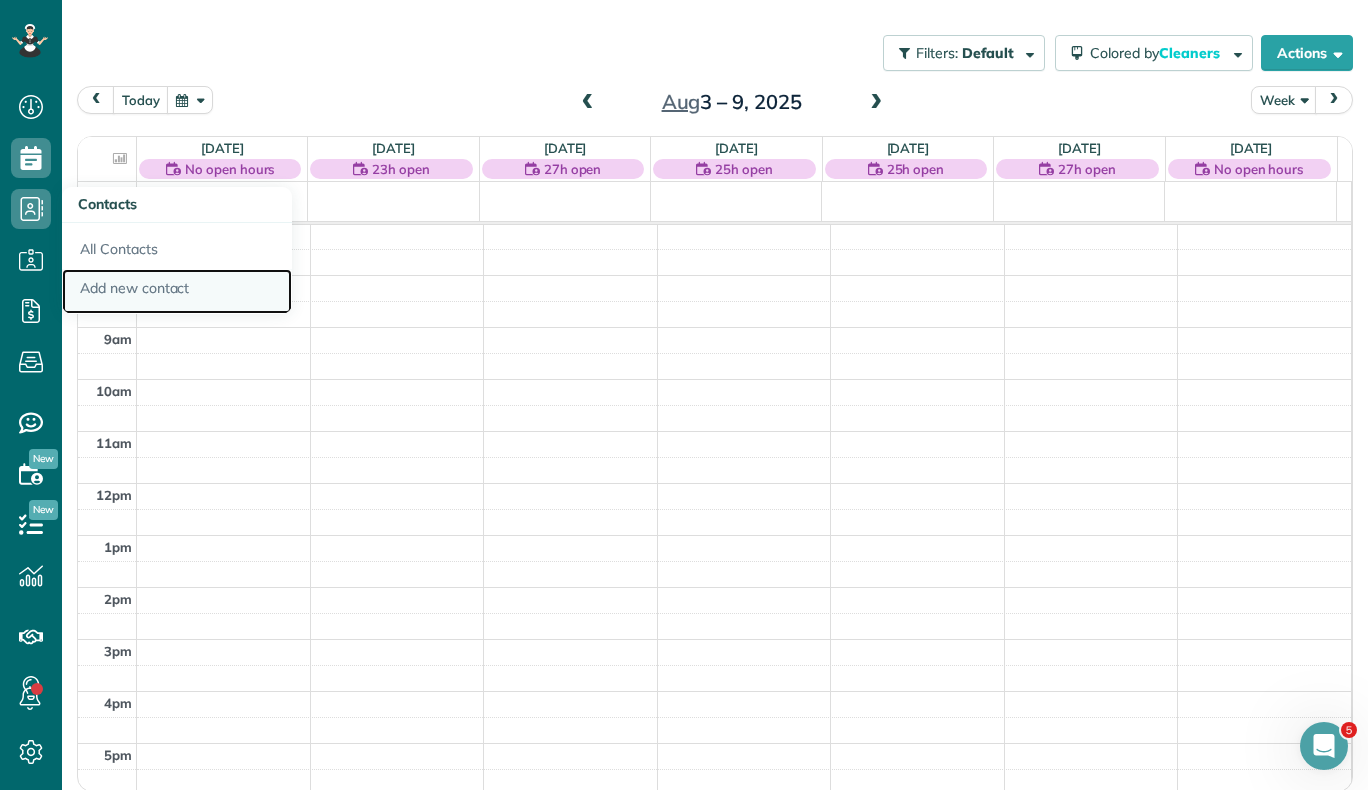 click on "Add new contact" at bounding box center (177, 292) 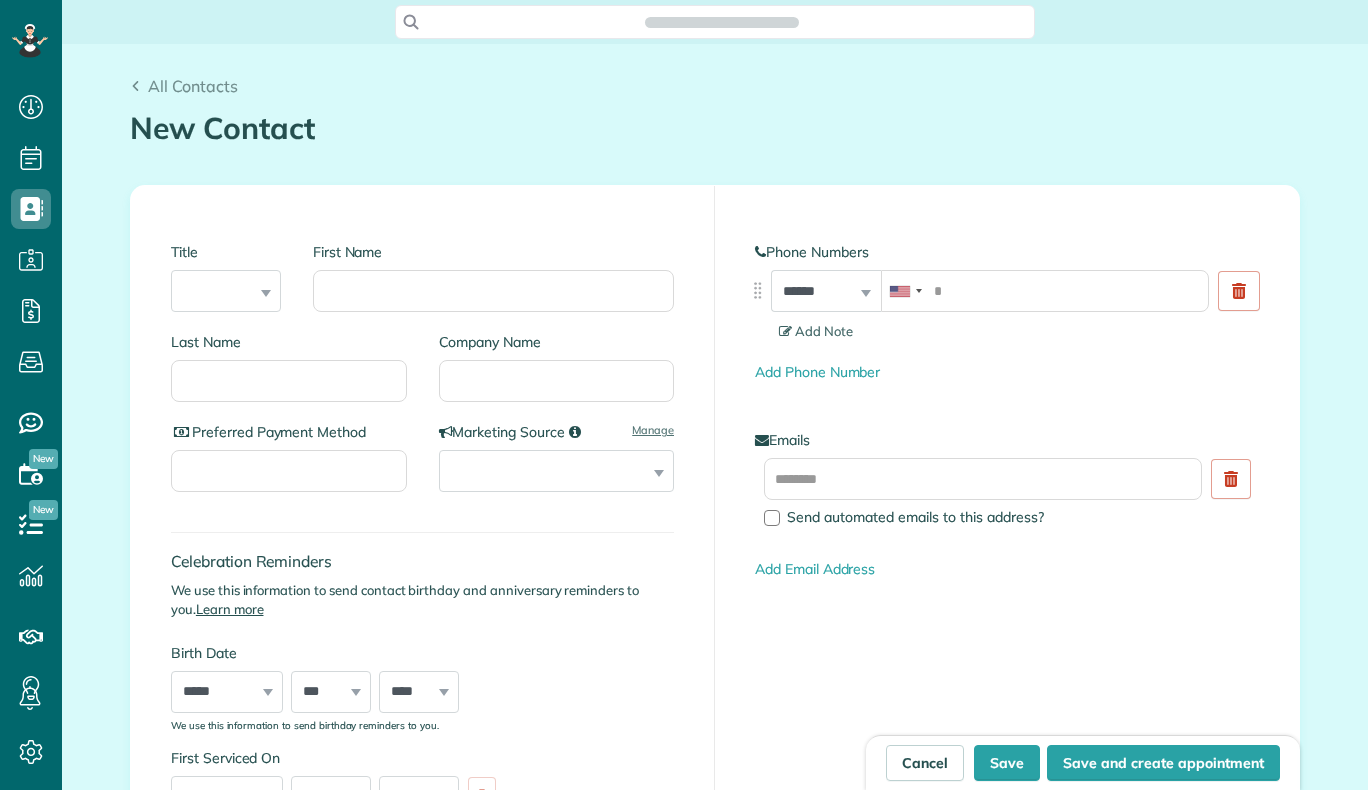 scroll, scrollTop: 0, scrollLeft: 0, axis: both 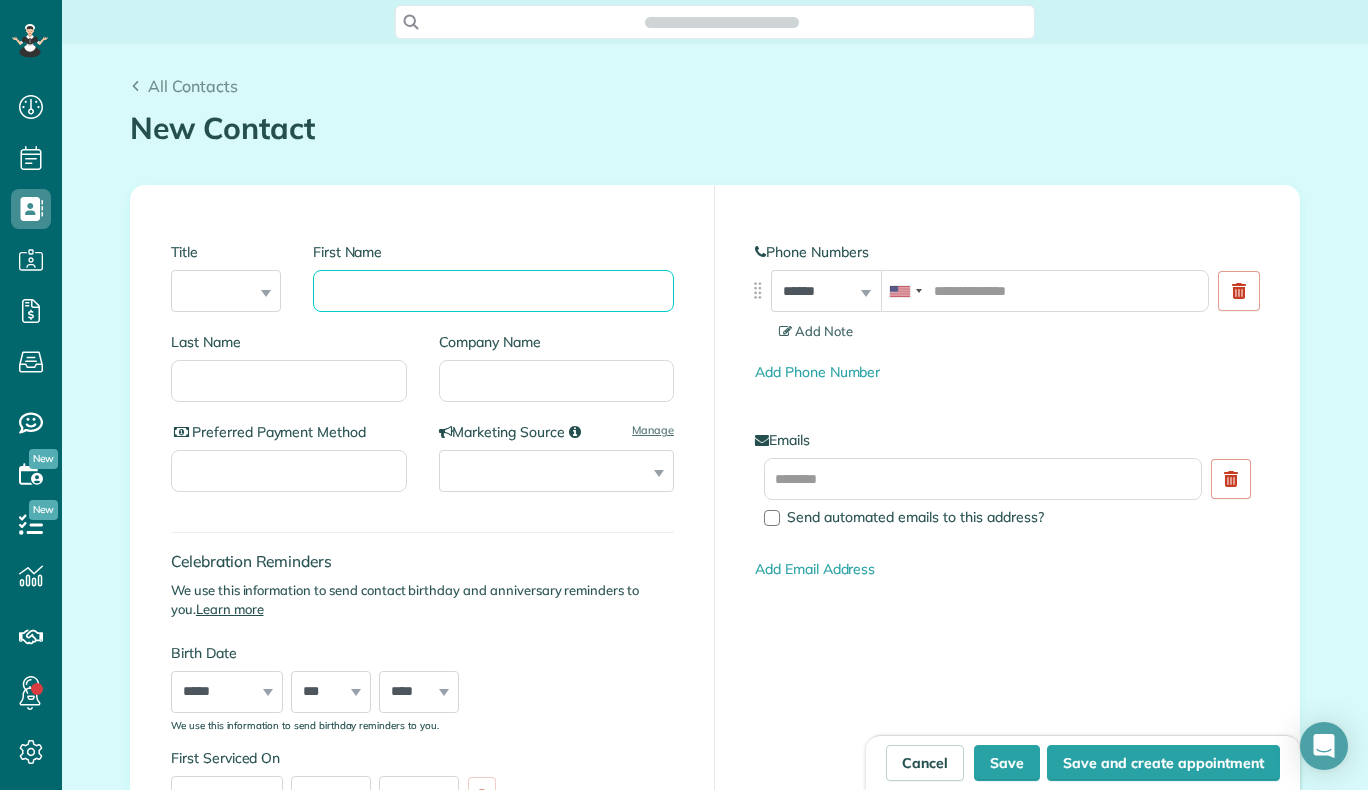 click on "First Name" at bounding box center [493, 291] 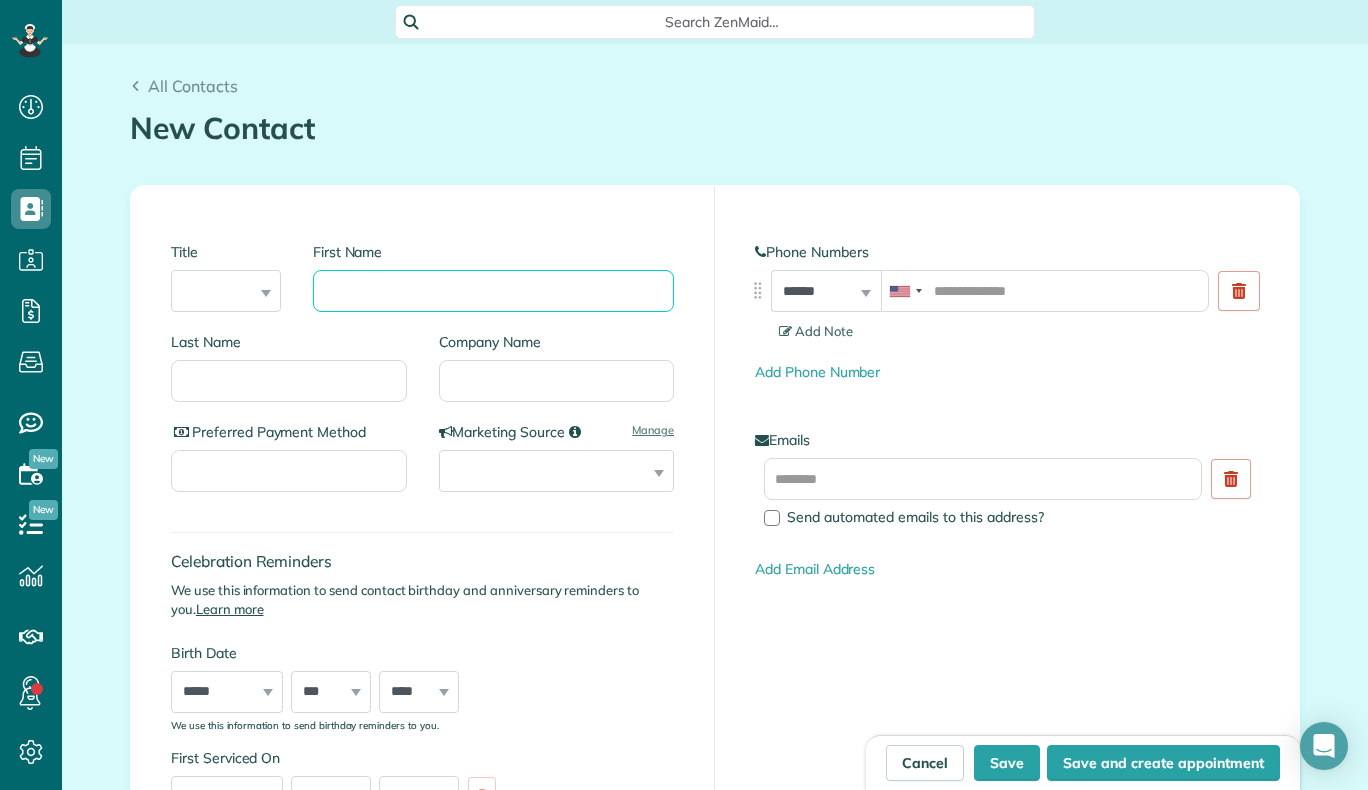 click on "Save" at bounding box center [1007, 763] 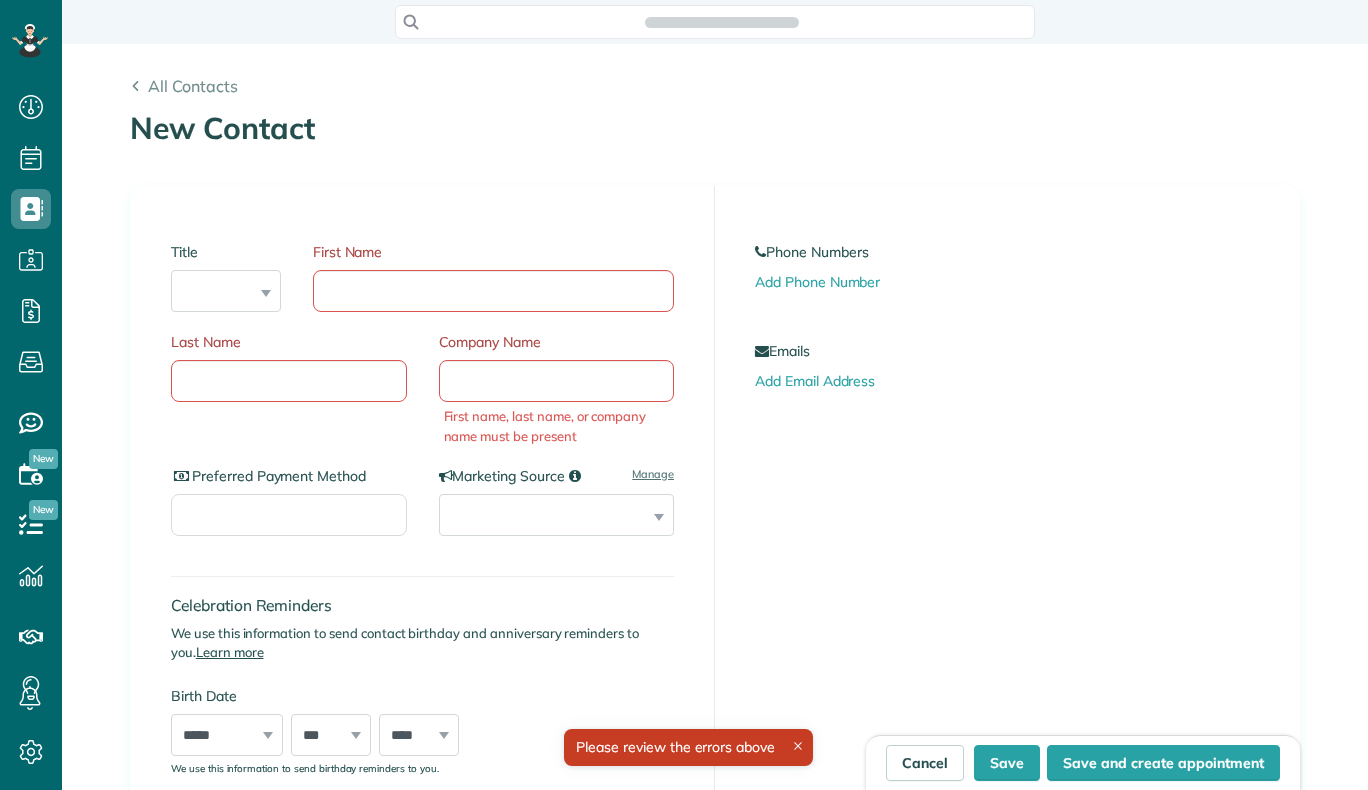 scroll, scrollTop: 0, scrollLeft: 0, axis: both 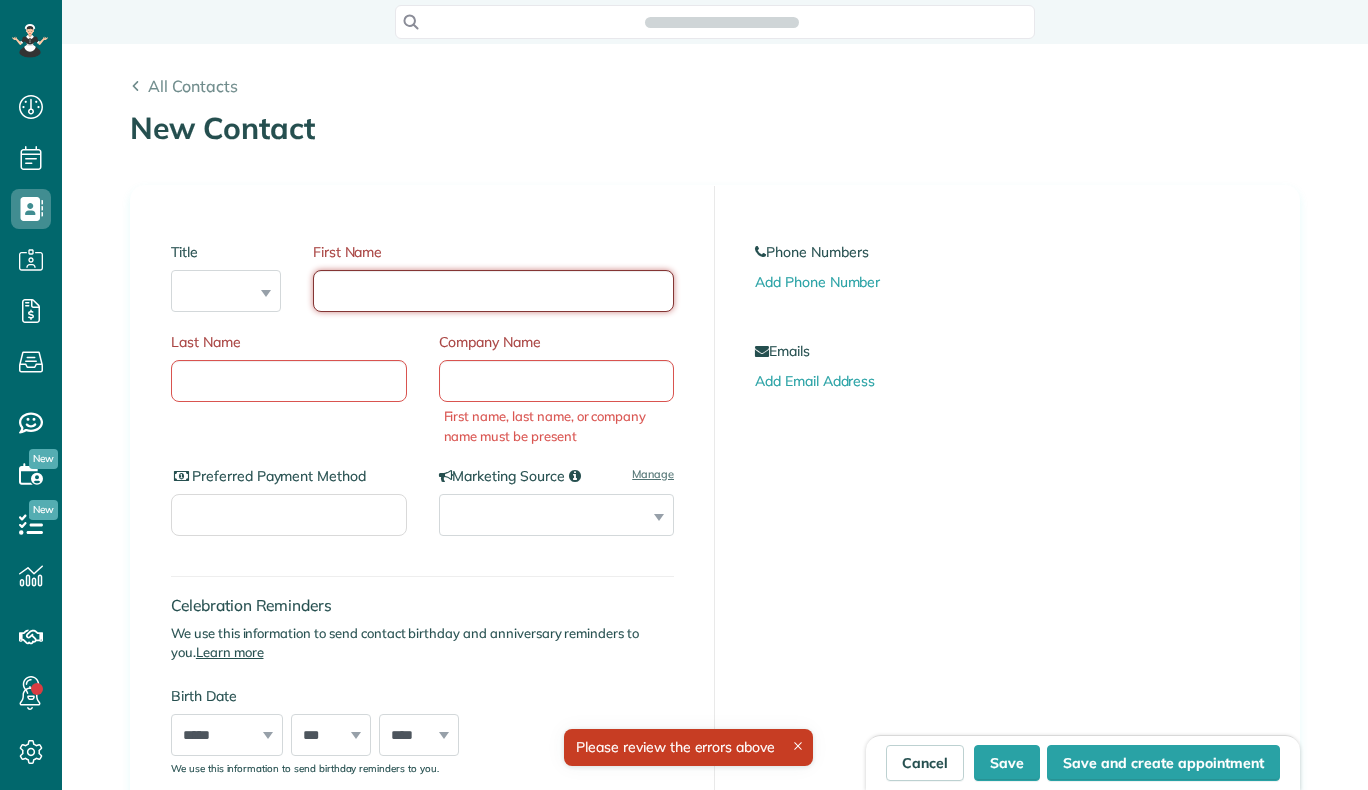 click on "First Name" at bounding box center (493, 291) 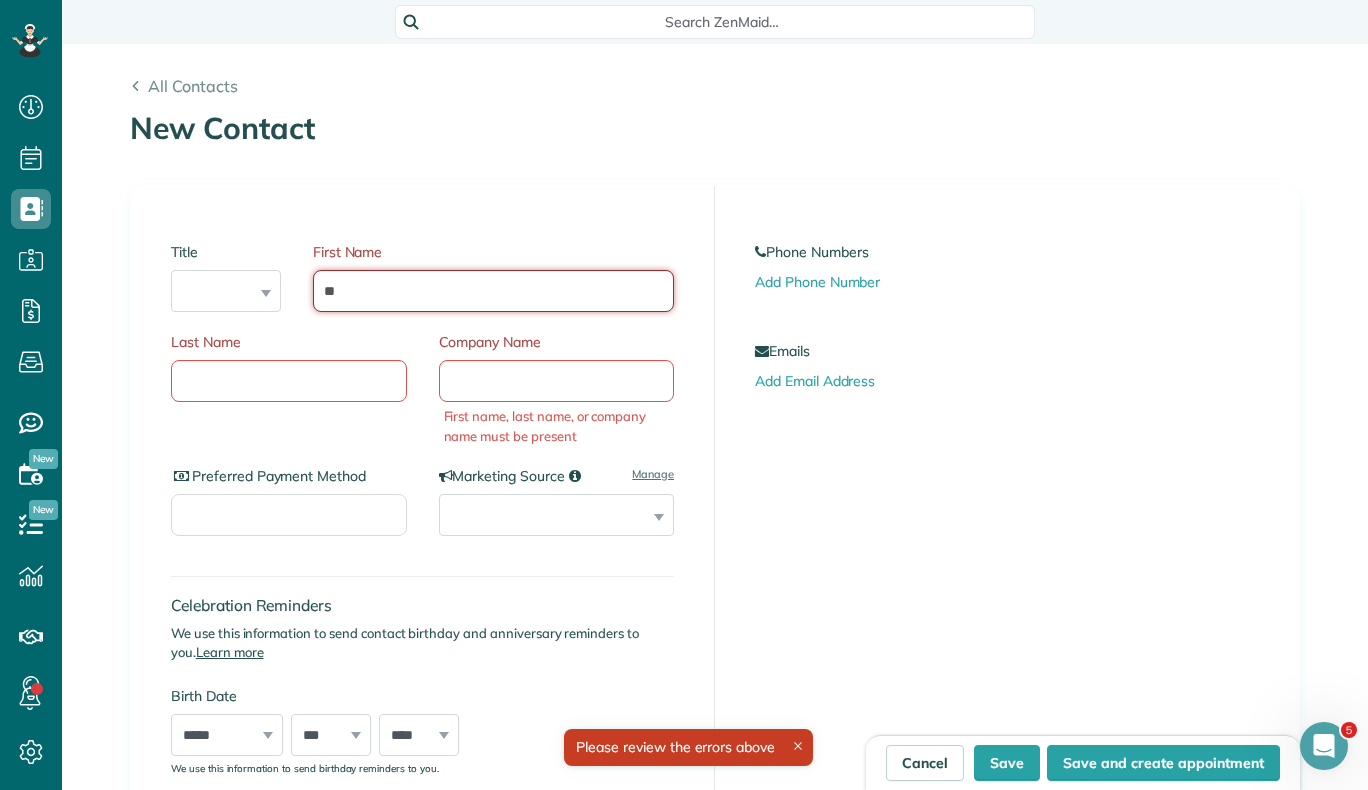 scroll, scrollTop: 0, scrollLeft: 0, axis: both 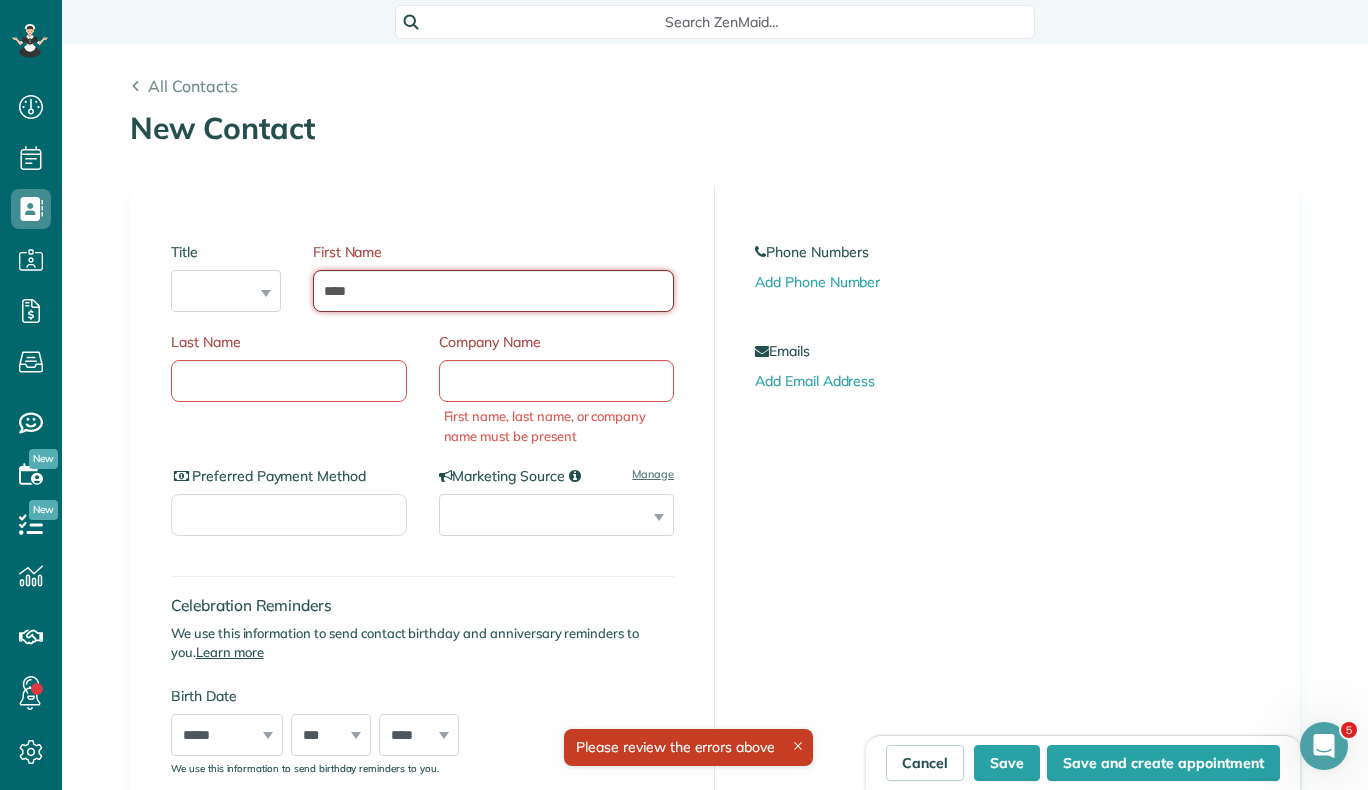 type on "****" 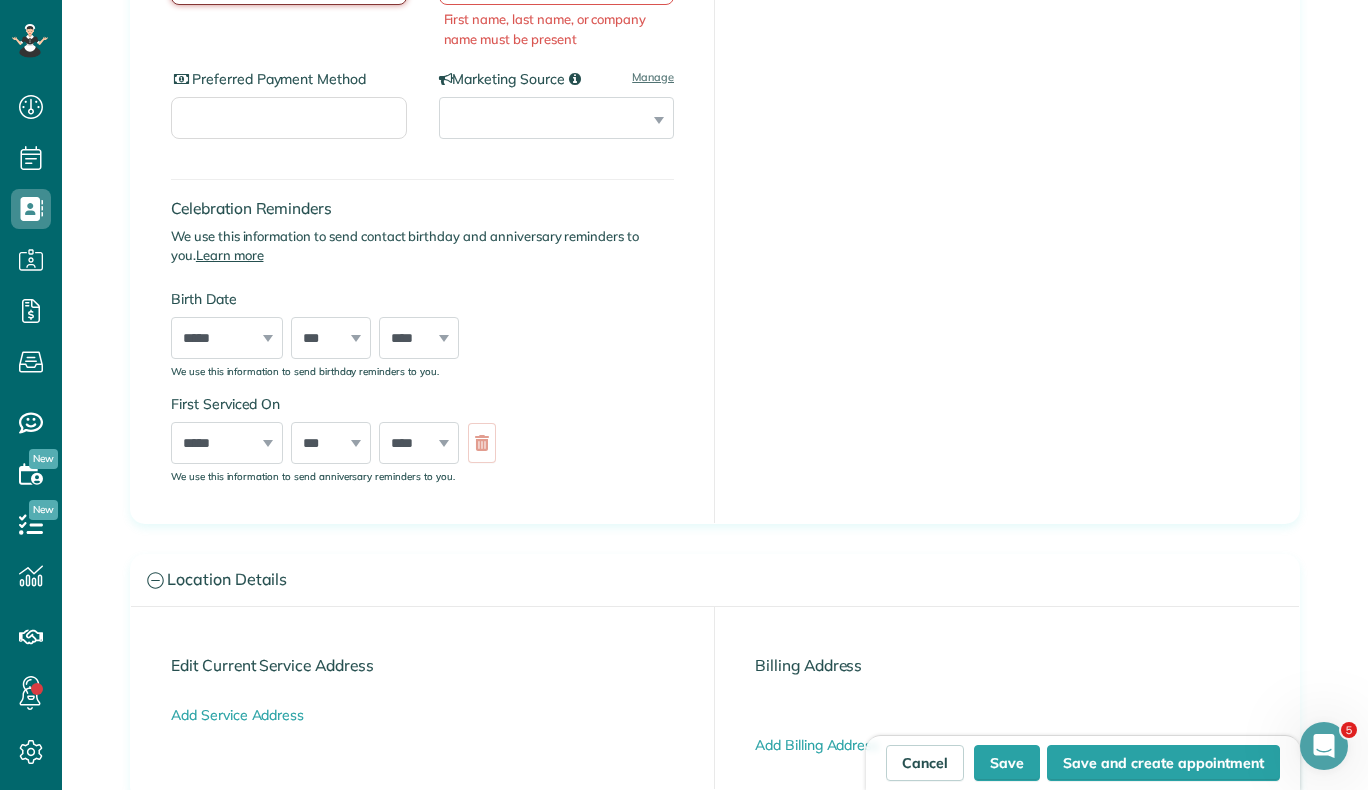 scroll, scrollTop: 882, scrollLeft: 0, axis: vertical 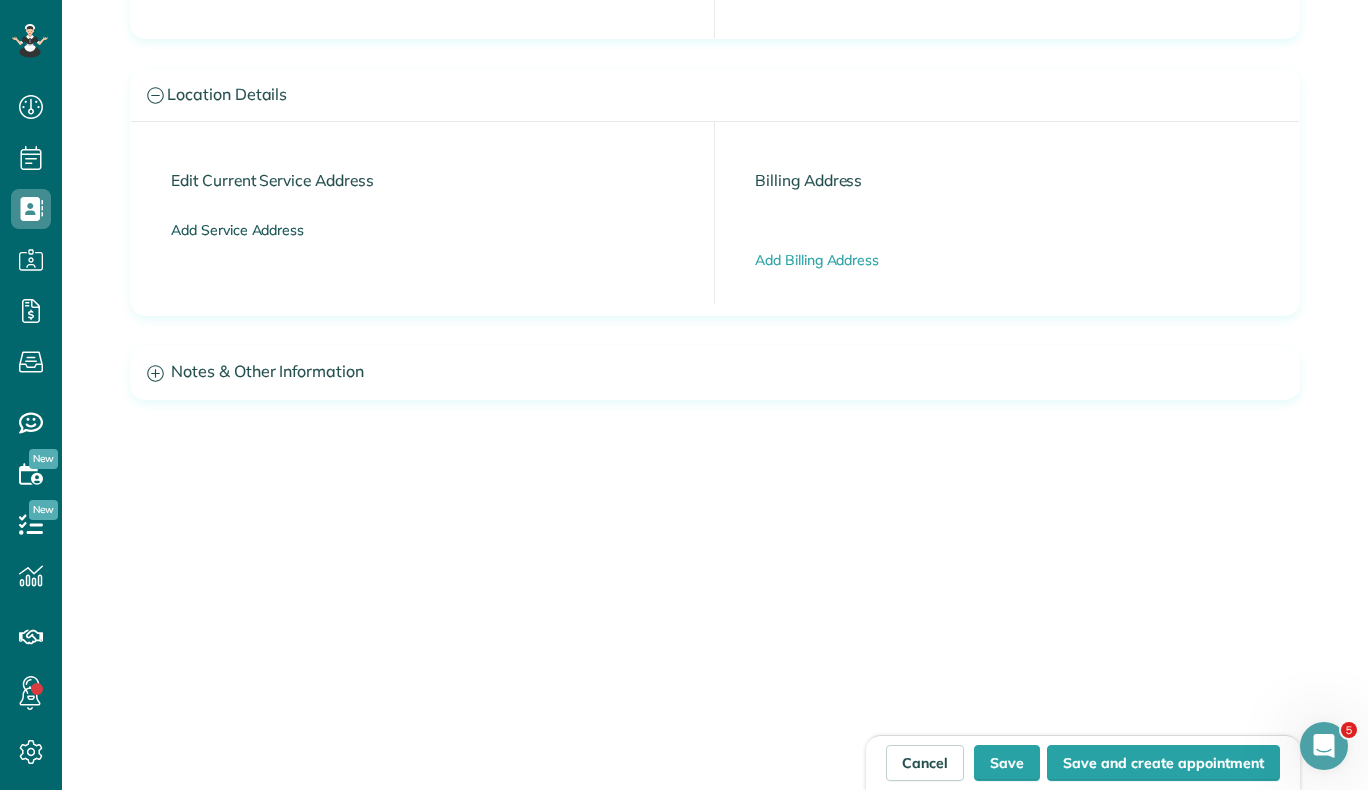 type on "******" 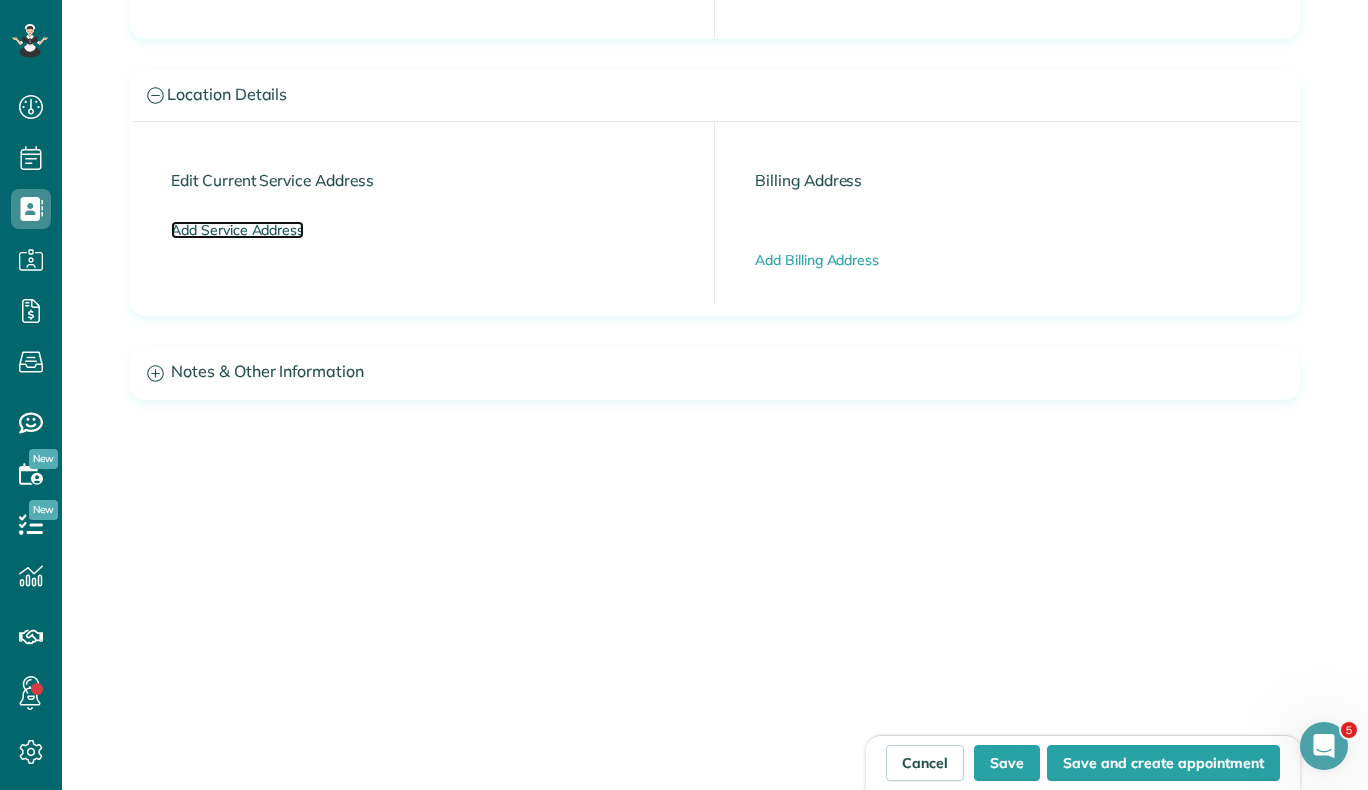 click on "Add Service Address" at bounding box center [237, 230] 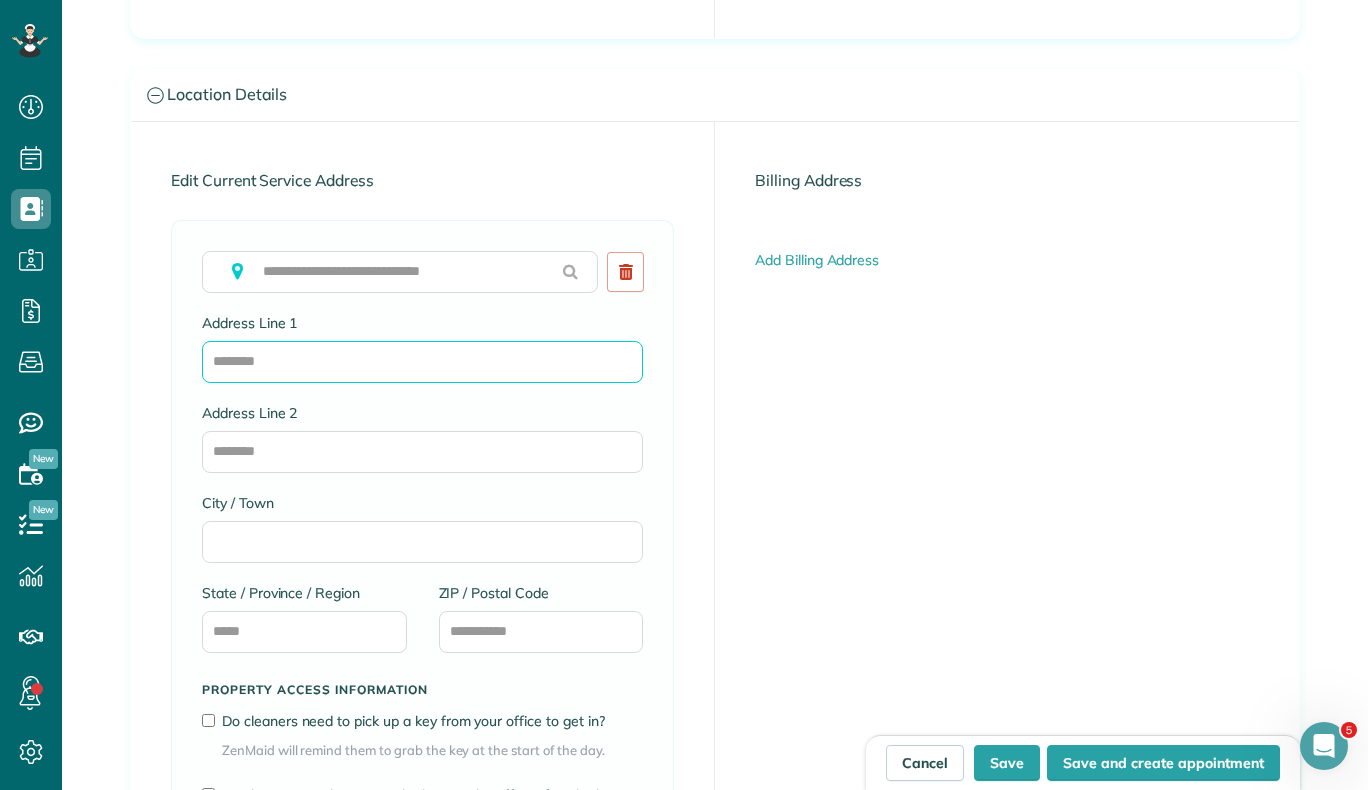 click on "Address Line 1" at bounding box center [422, 362] 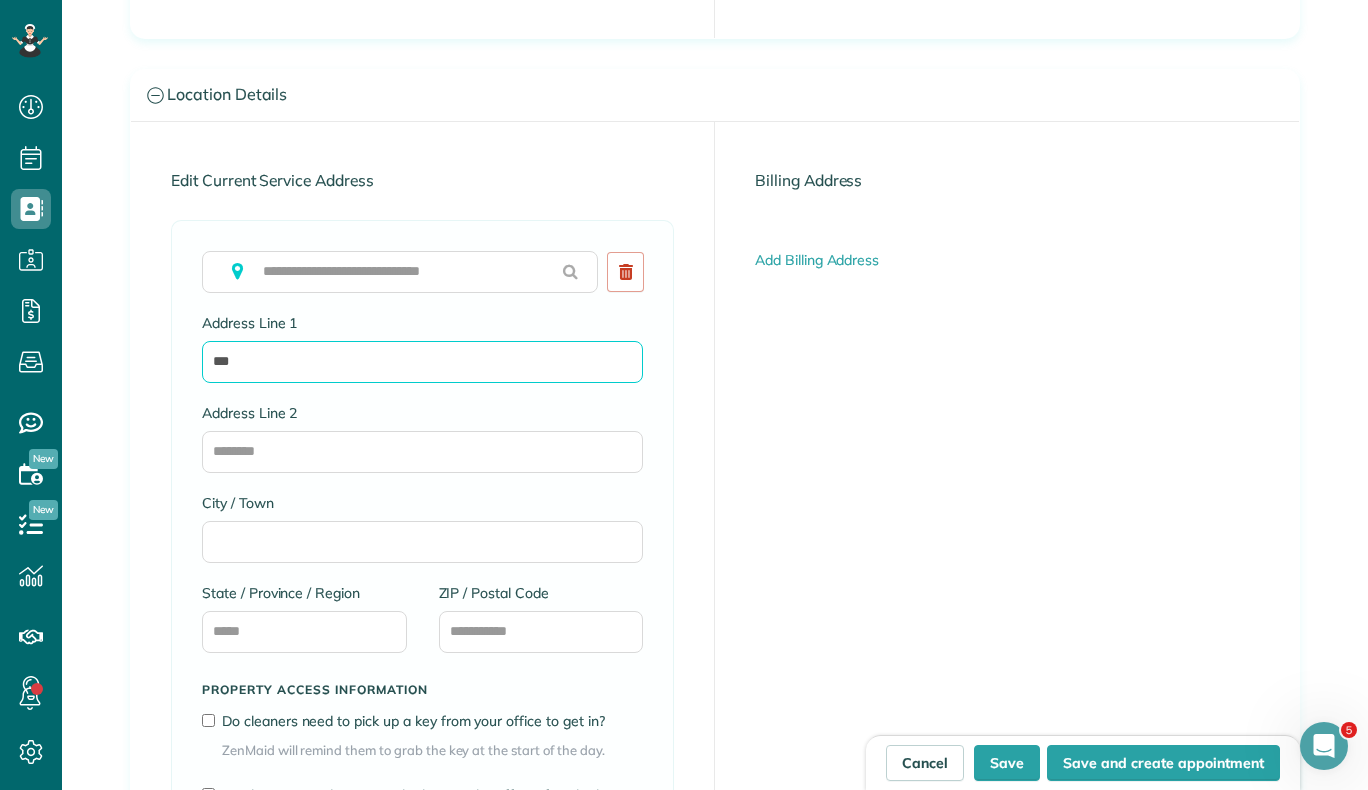 type on "***" 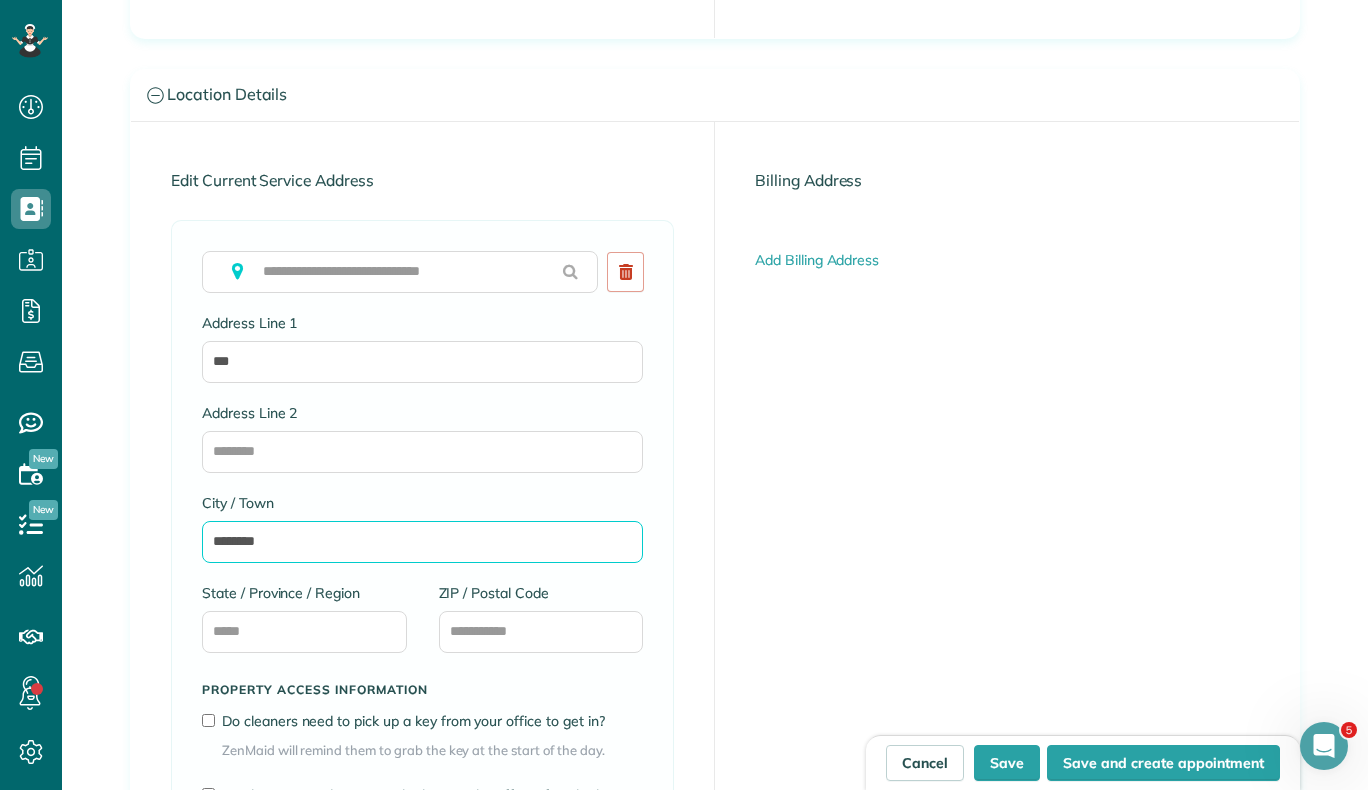 type on "********" 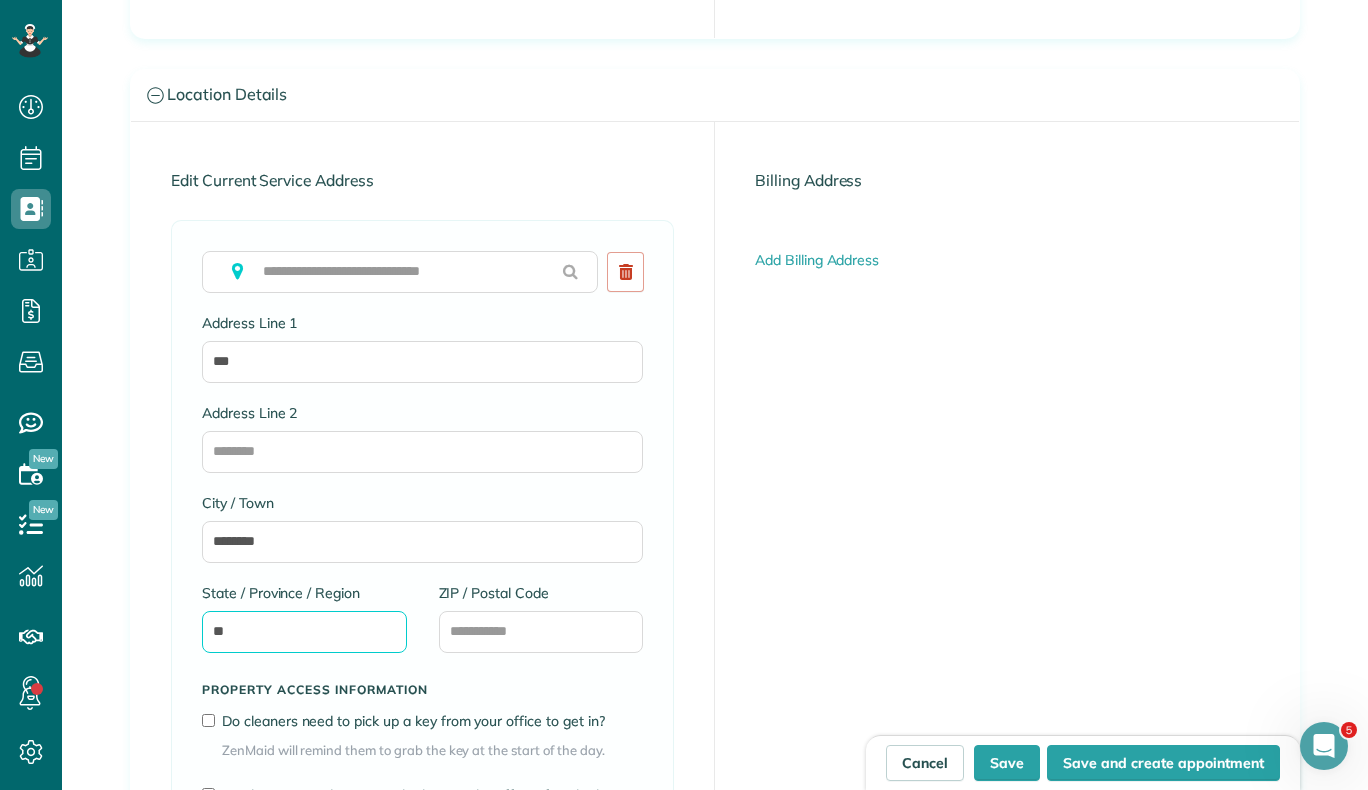 type on "**" 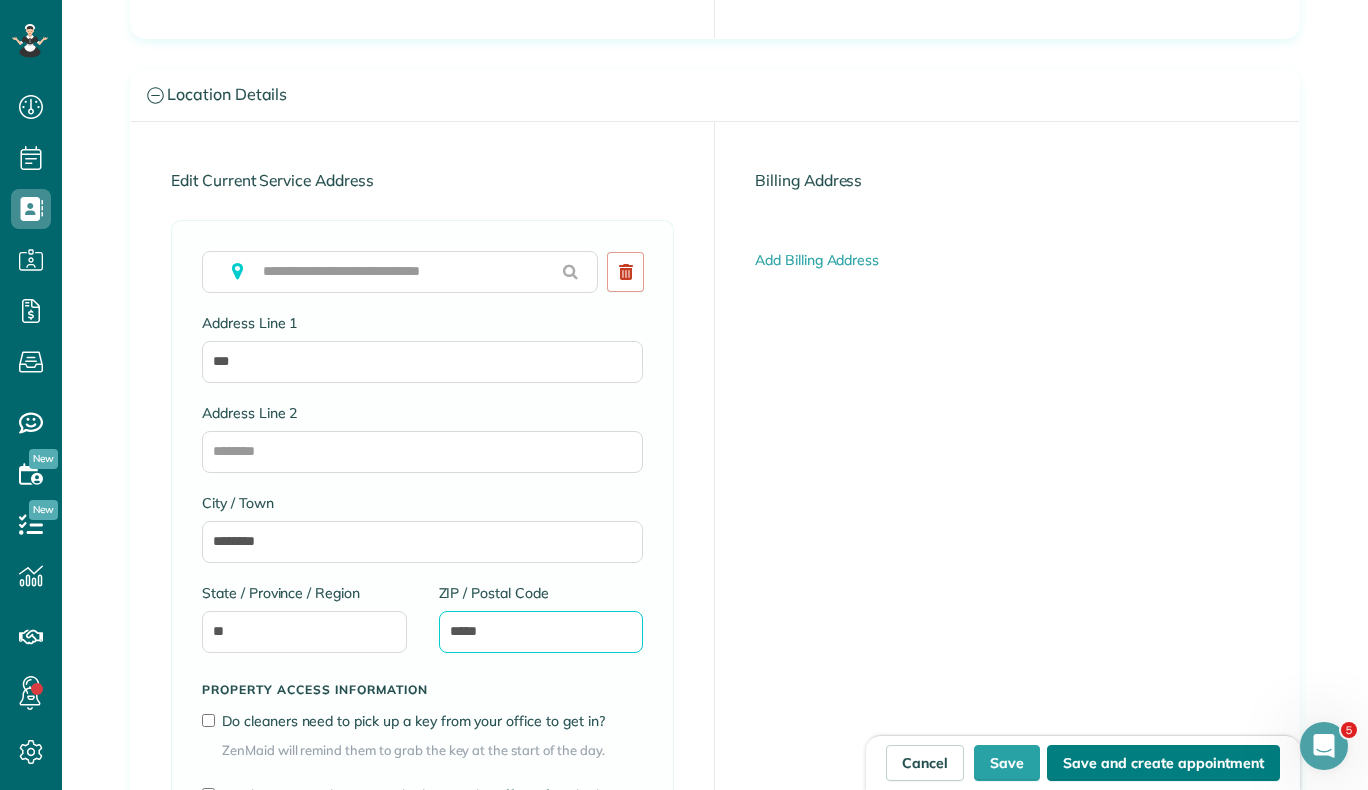 type on "*****" 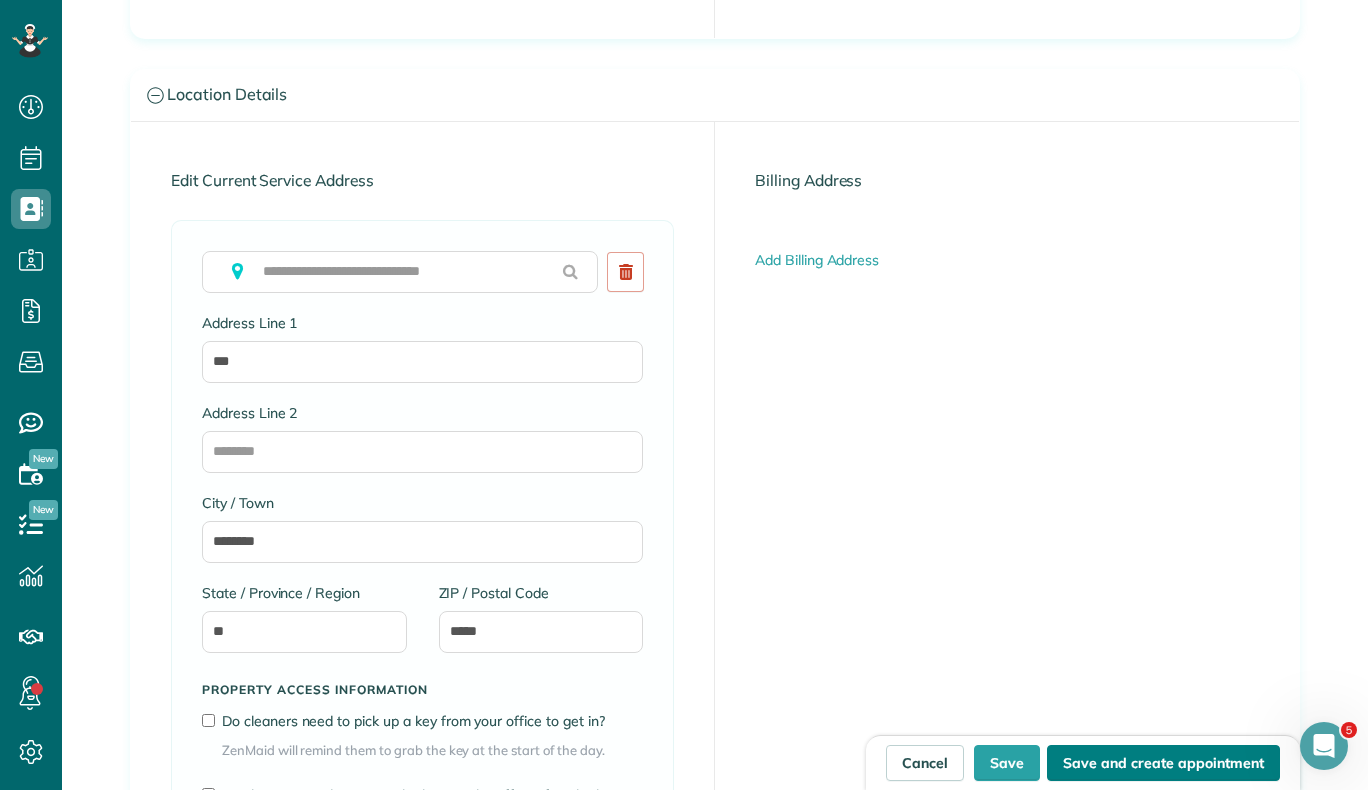 click on "Save and create appointment" at bounding box center [1163, 763] 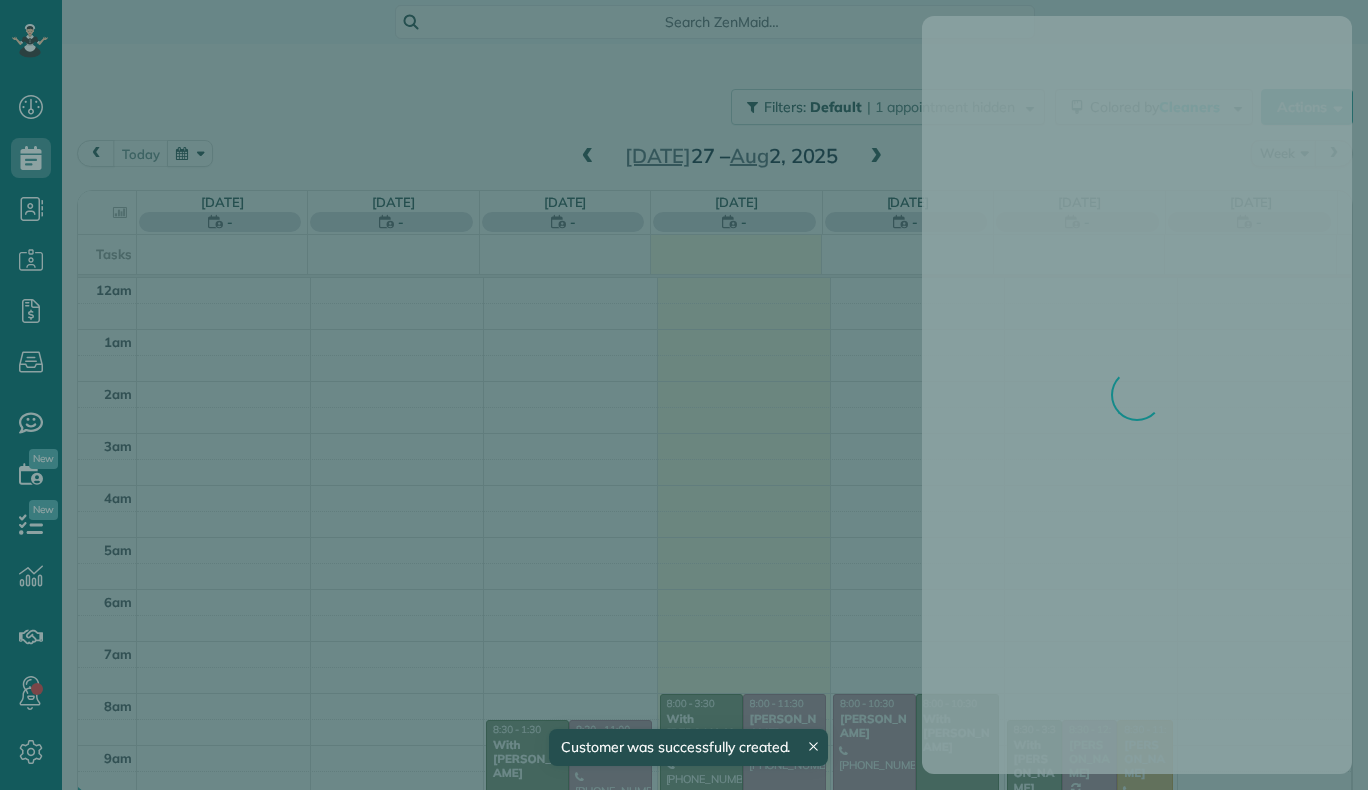 scroll, scrollTop: 0, scrollLeft: 0, axis: both 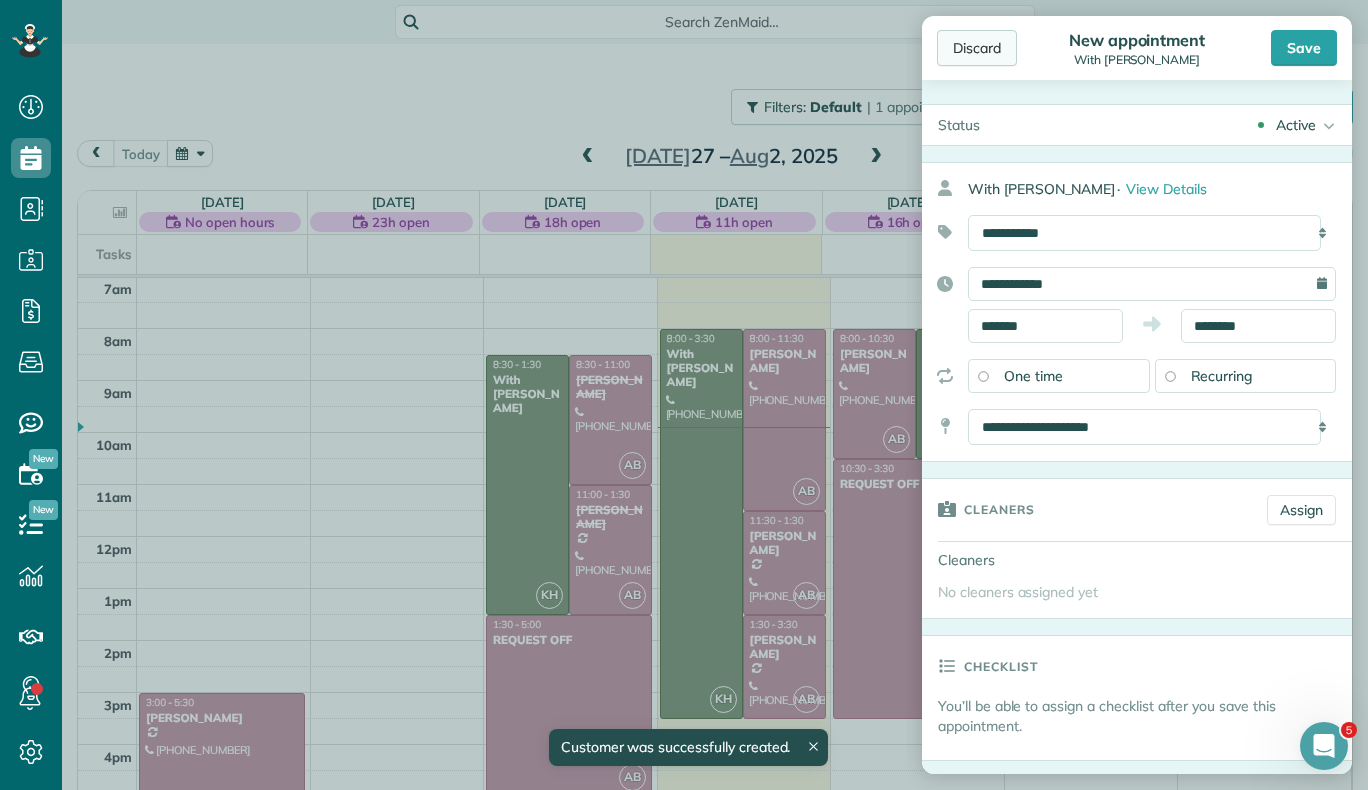click on "Discard" at bounding box center [977, 48] 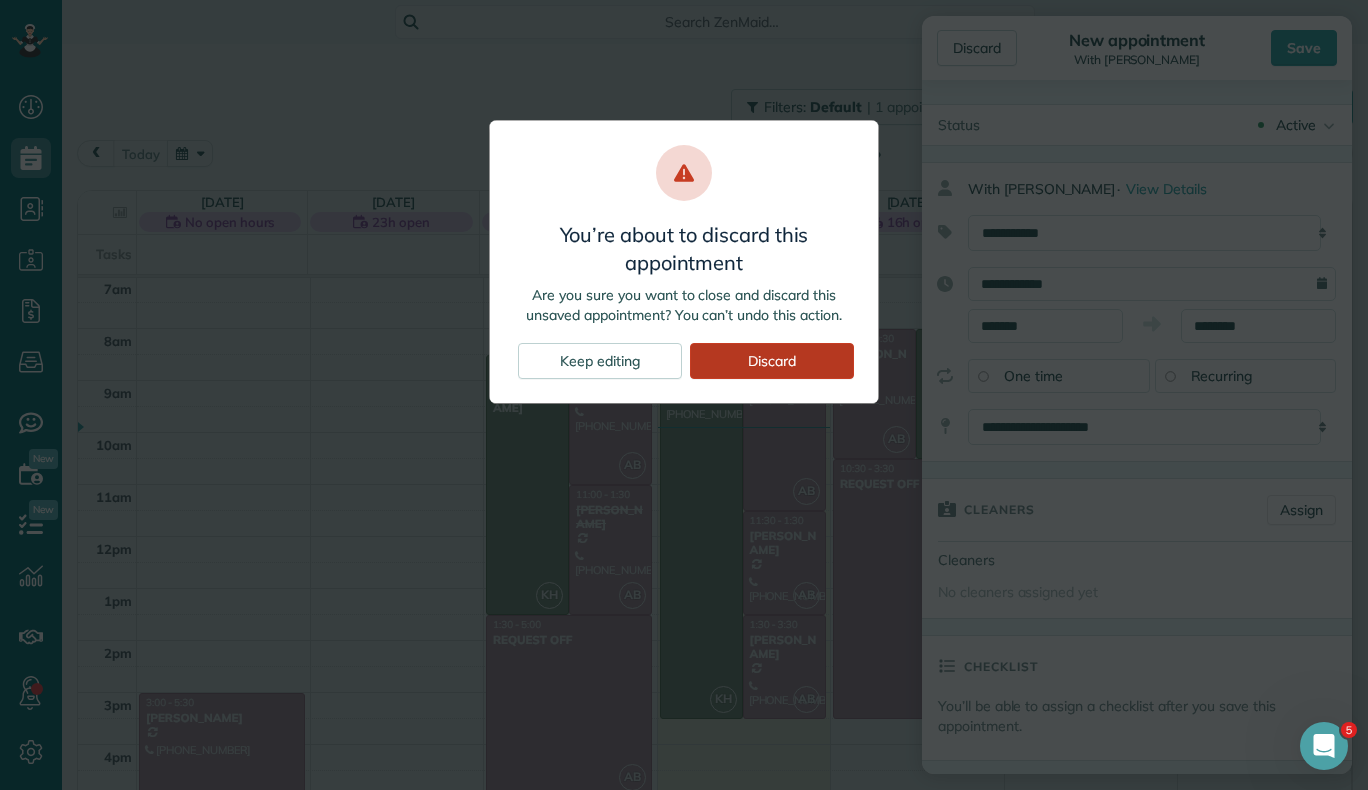 click on "Discard" at bounding box center (772, 361) 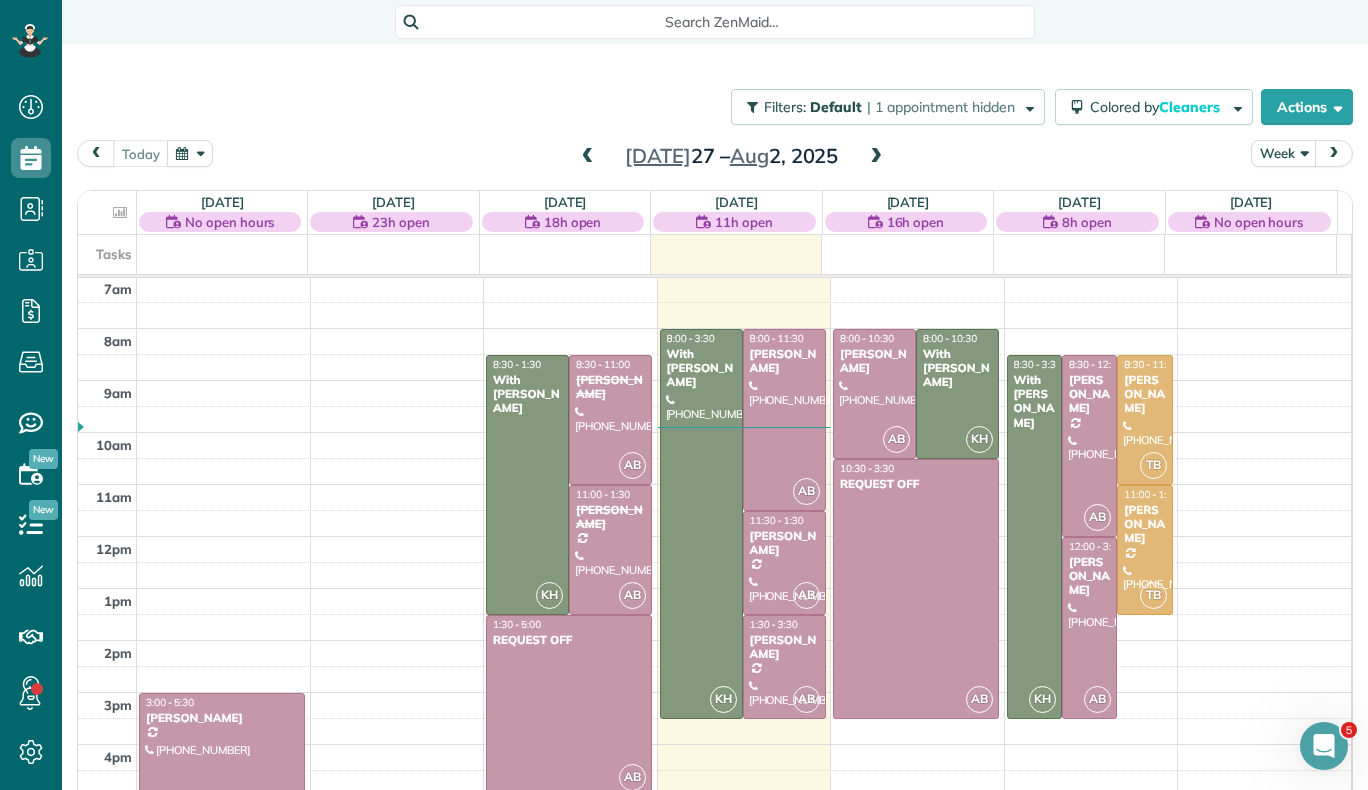 click on "[DATE] –  [DATE]" at bounding box center (732, 156) 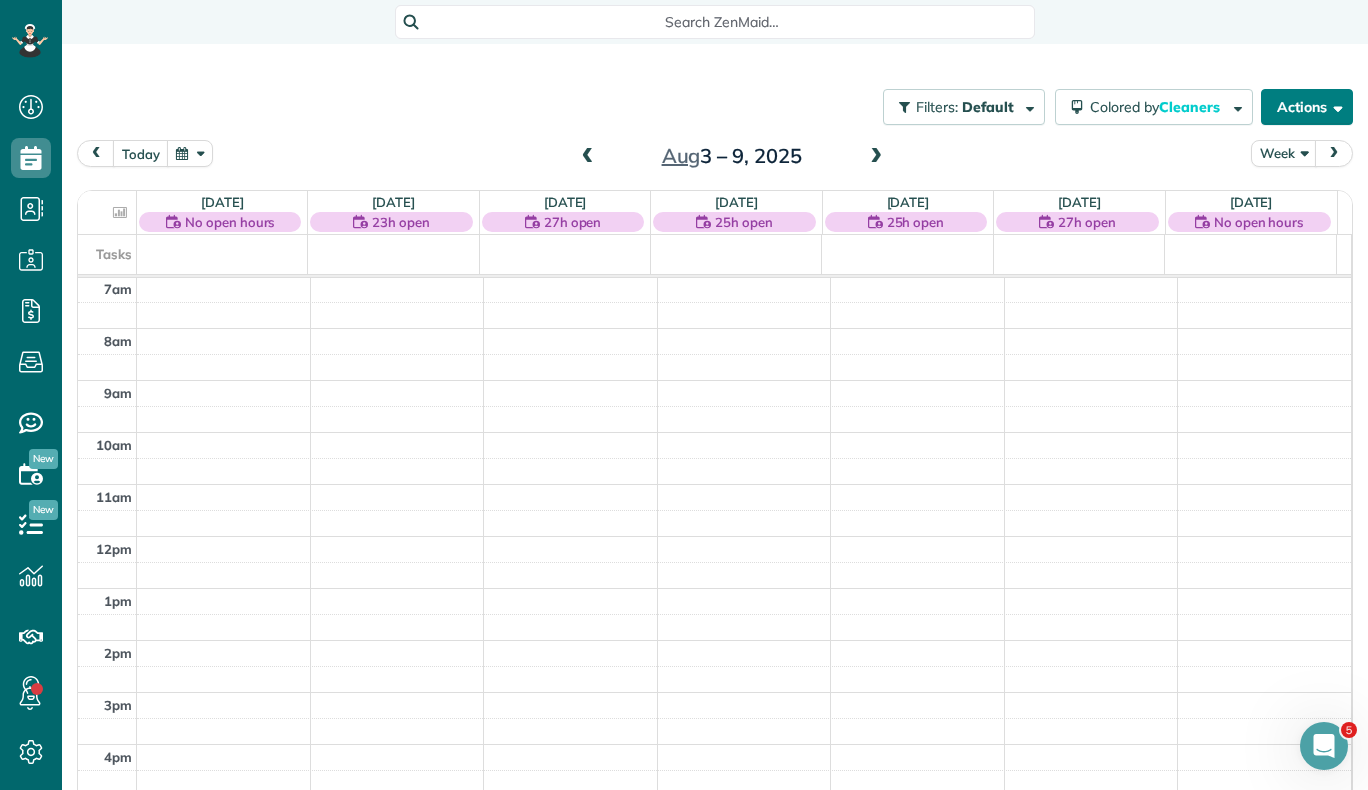 click on "Actions" at bounding box center [1307, 107] 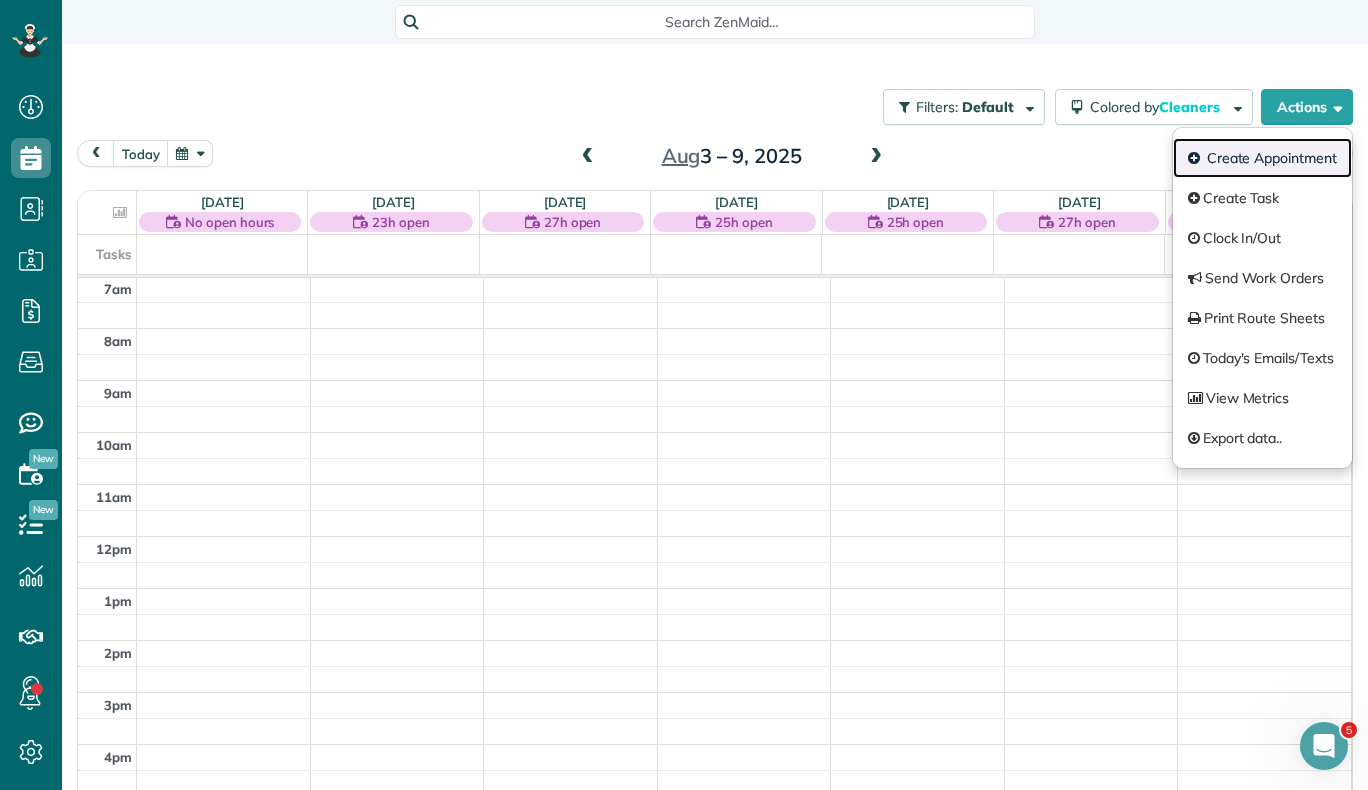 click on "Create Appointment" at bounding box center [1262, 158] 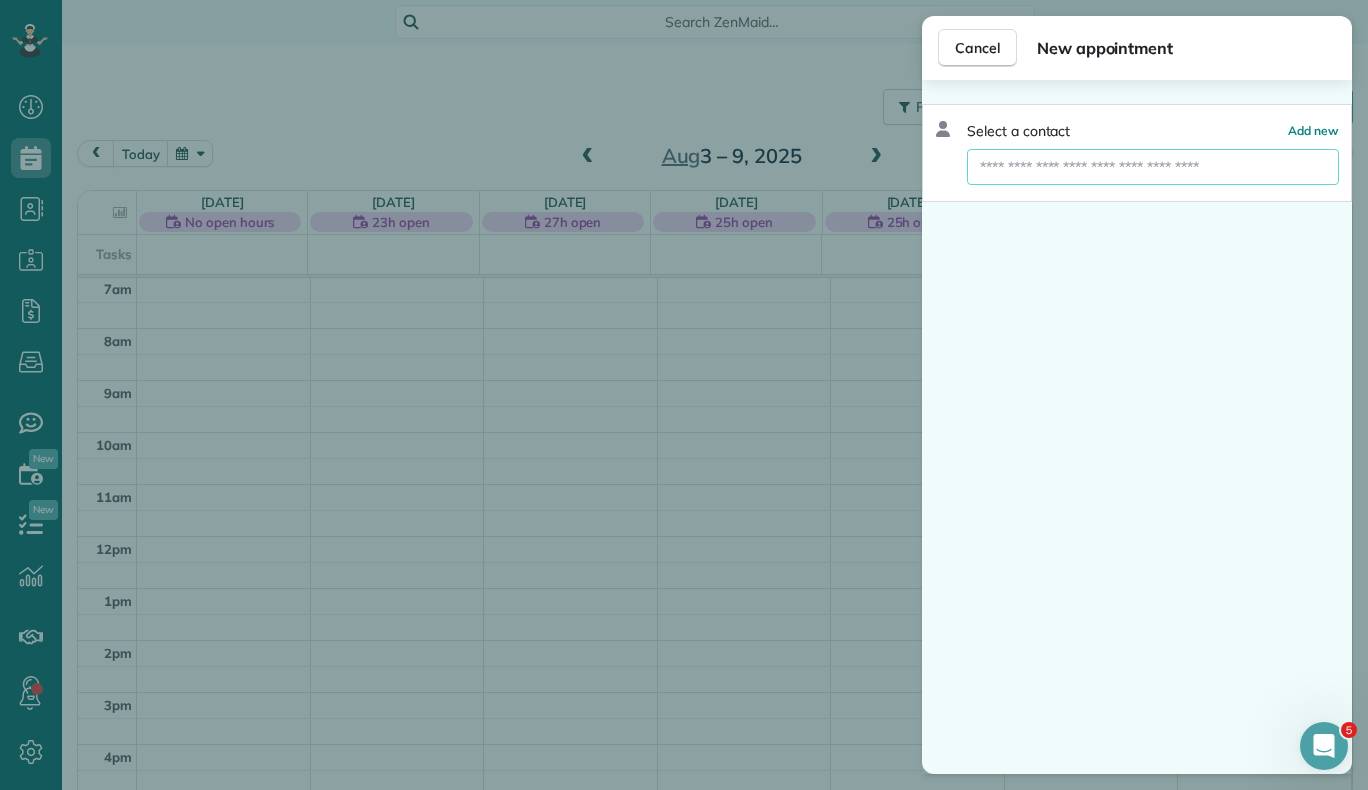 click at bounding box center (1153, 167) 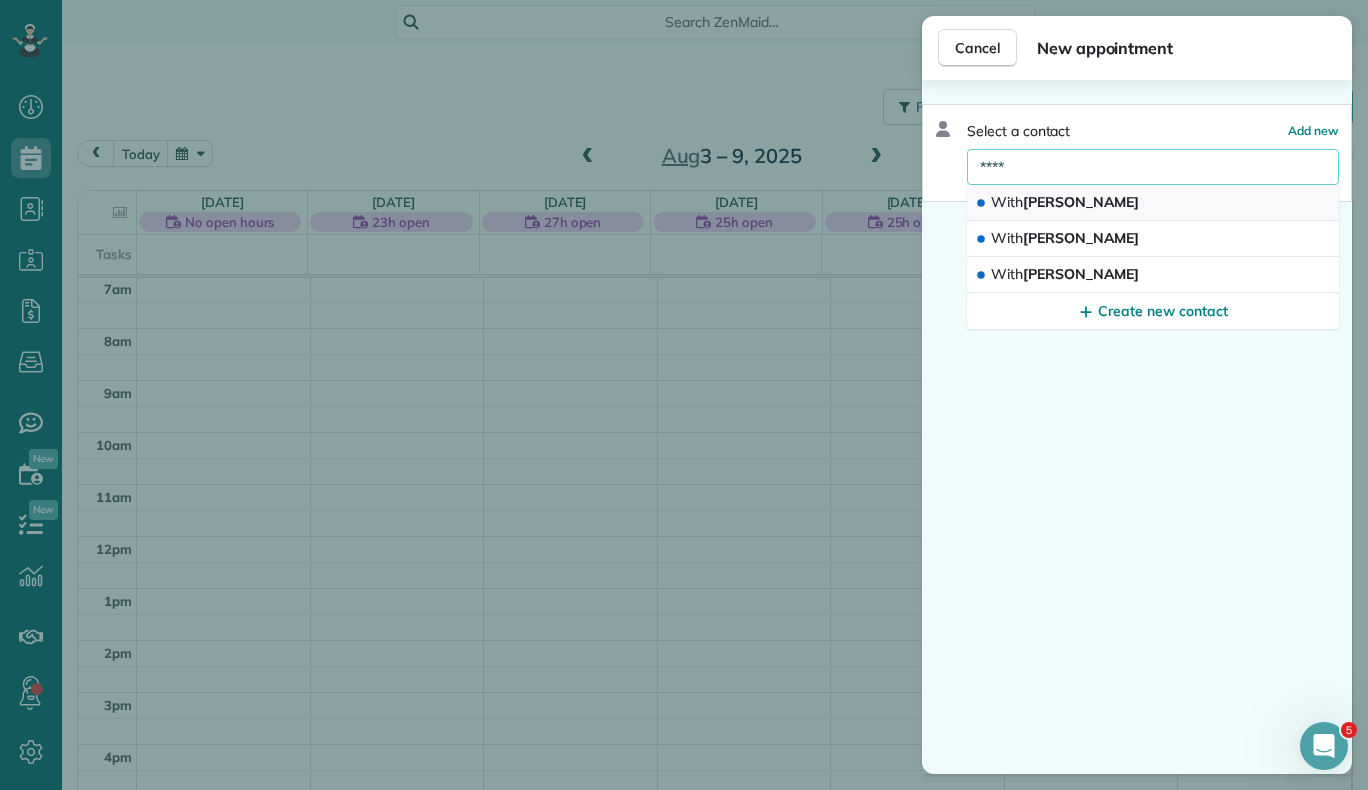 type on "****" 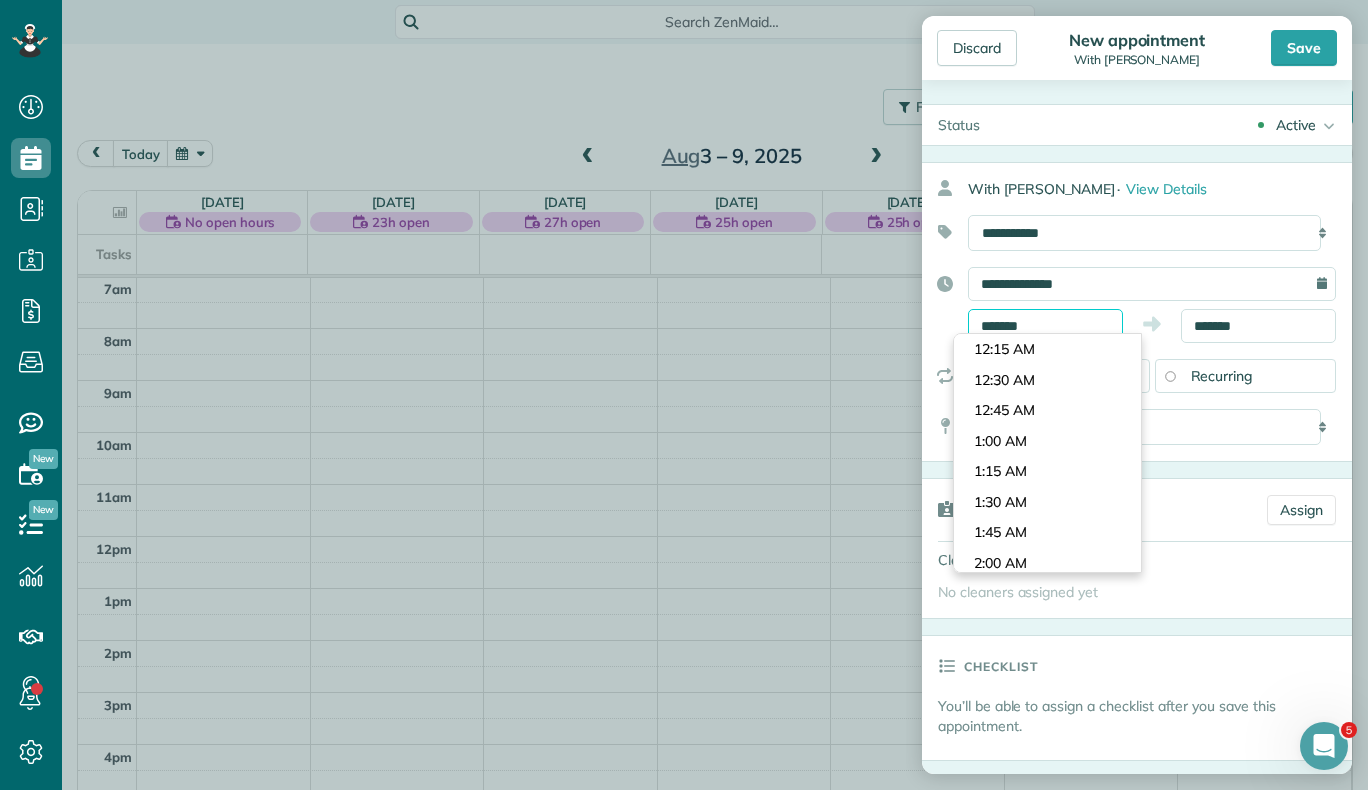 click on "*******" at bounding box center [1045, 326] 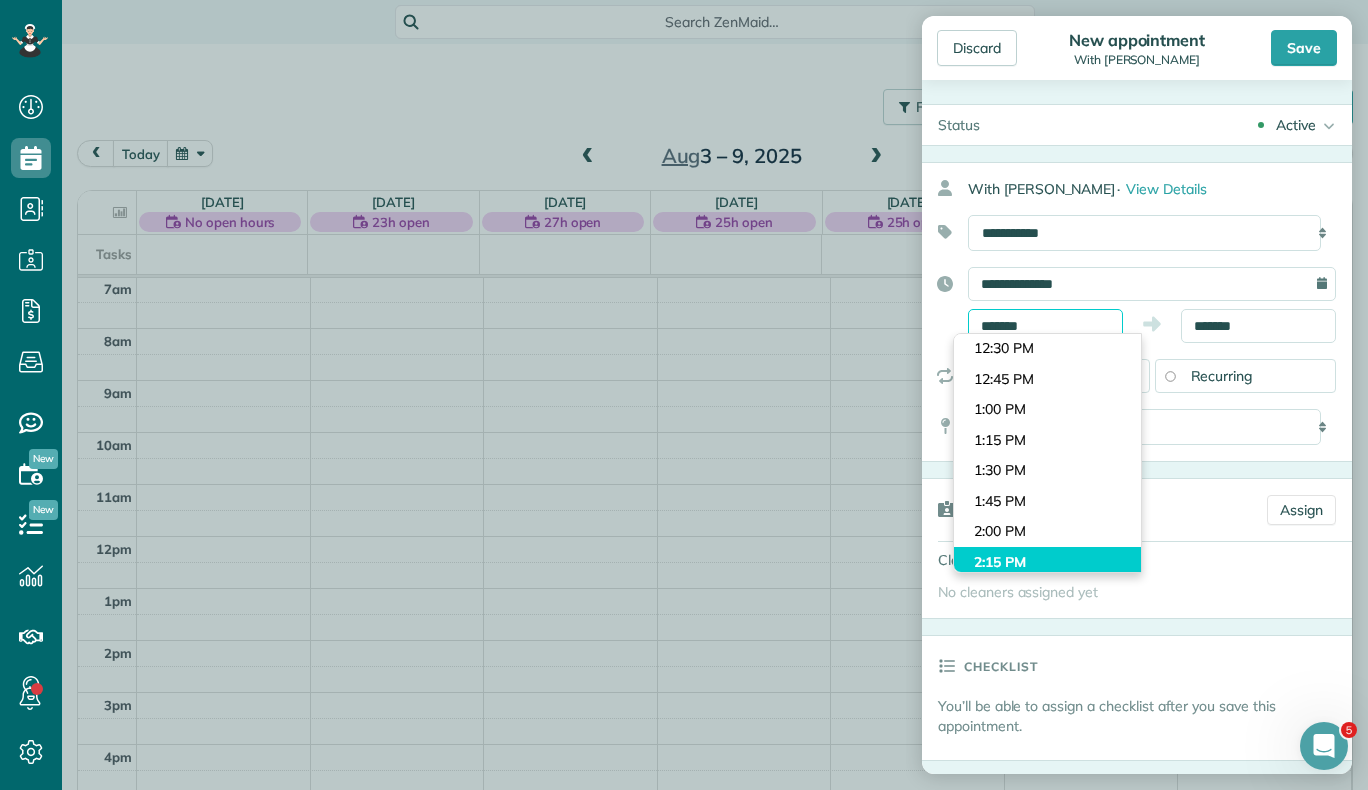 scroll, scrollTop: 1490, scrollLeft: 0, axis: vertical 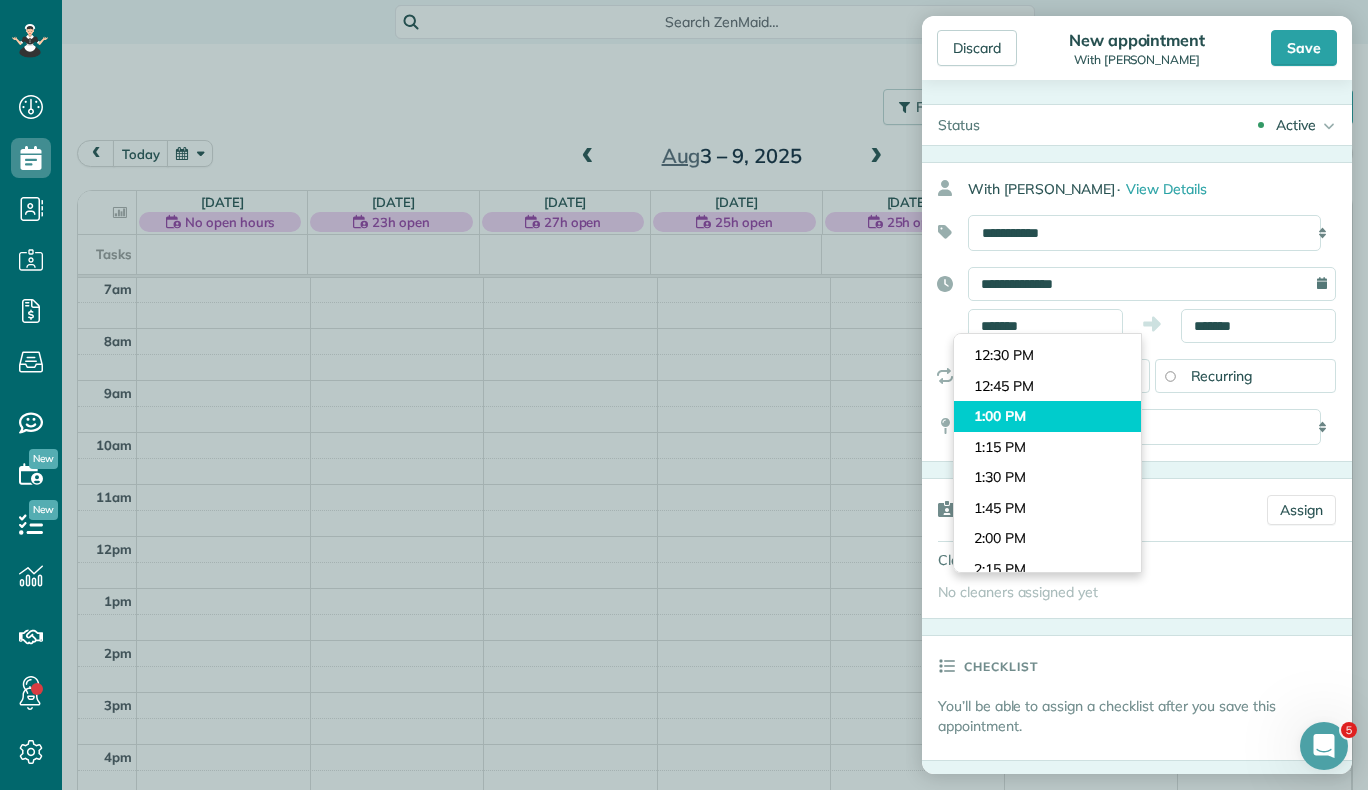 type on "*******" 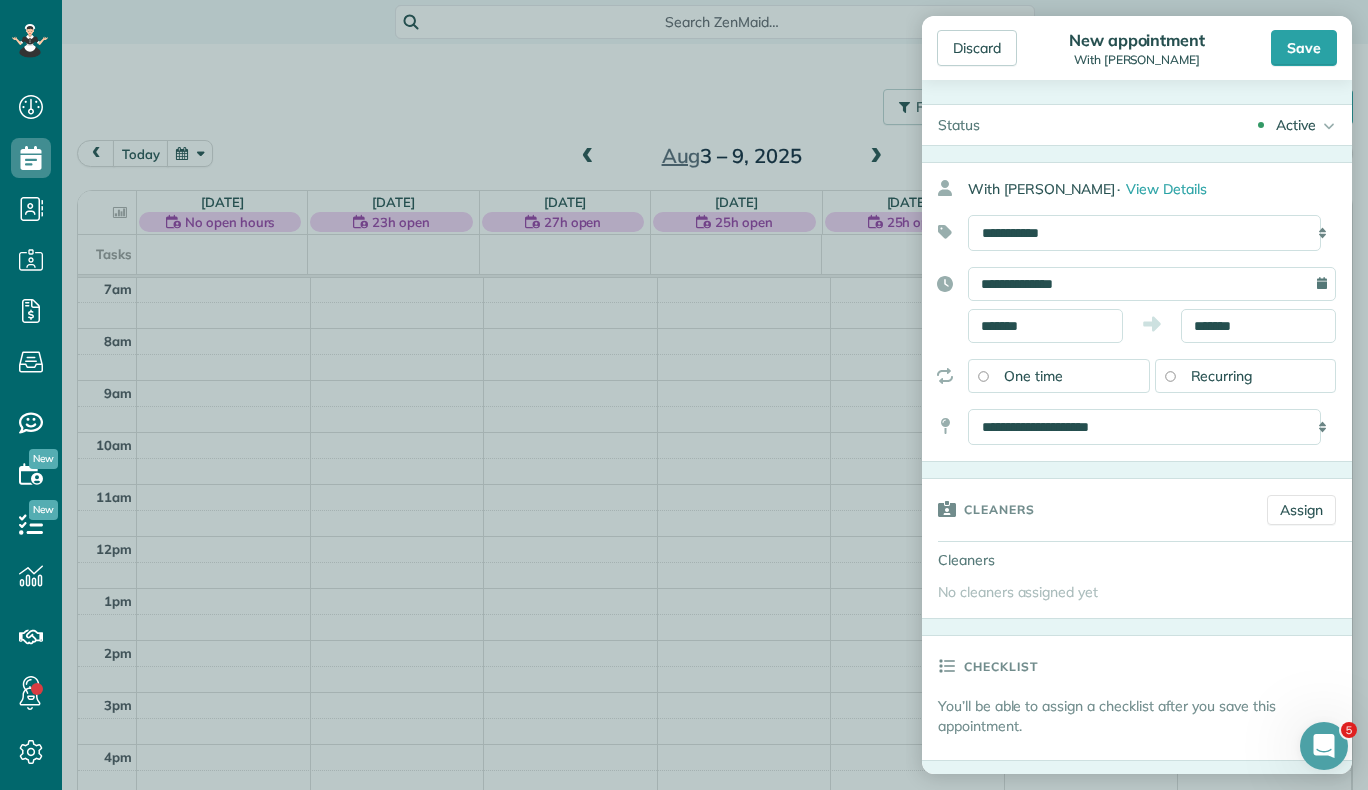 click on "Dashboard
Scheduling
Calendar View
List View
Dispatch View - Weekly scheduling (Beta)" at bounding box center (684, 395) 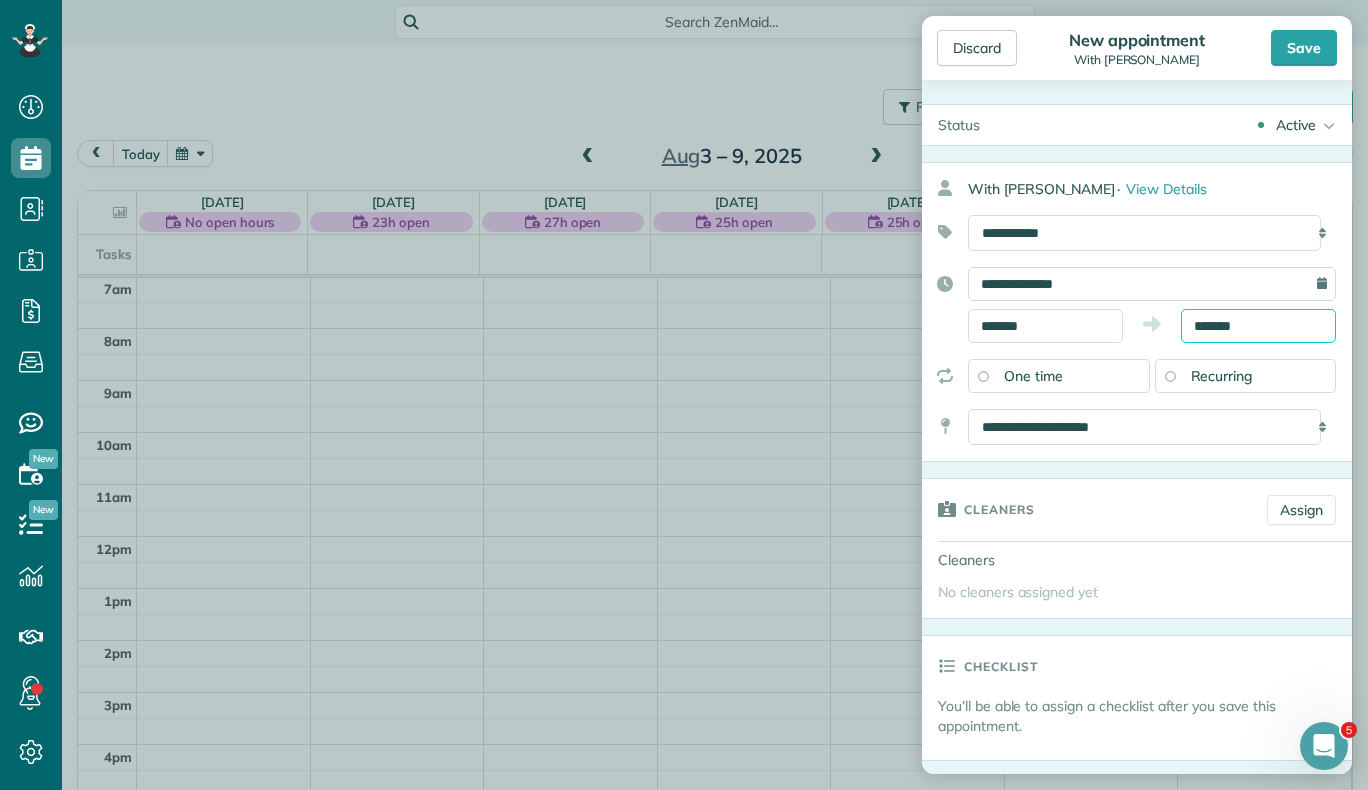 click on "*******" at bounding box center [1258, 326] 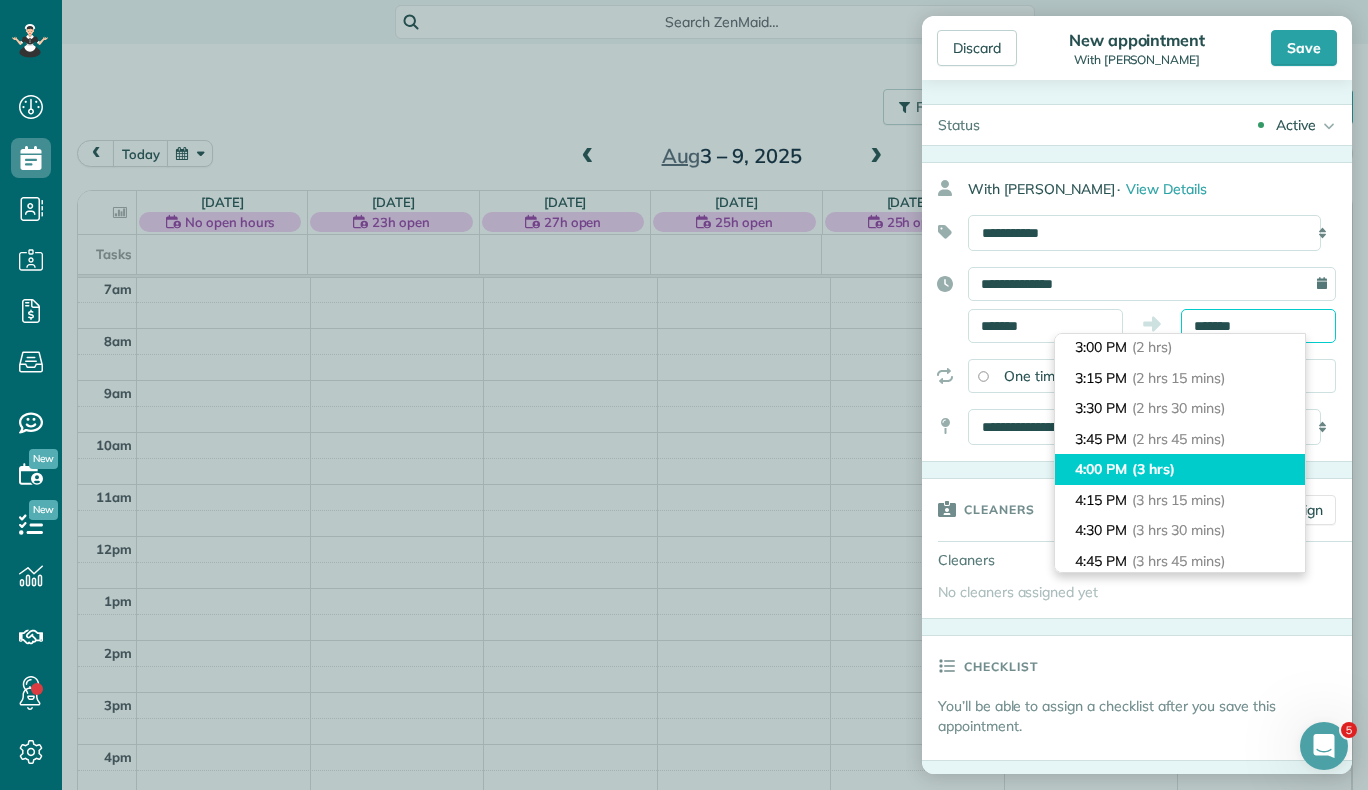 scroll, scrollTop: 252, scrollLeft: 0, axis: vertical 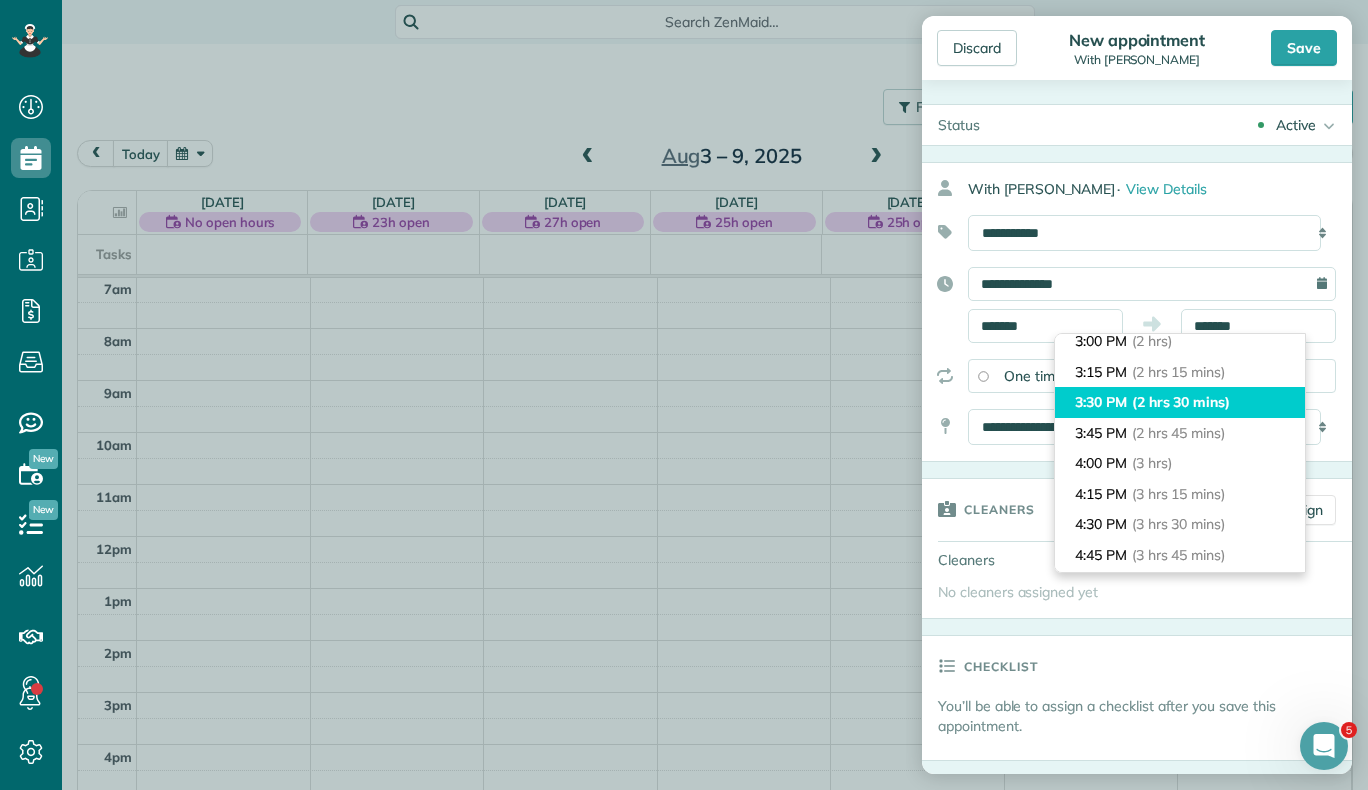type on "*******" 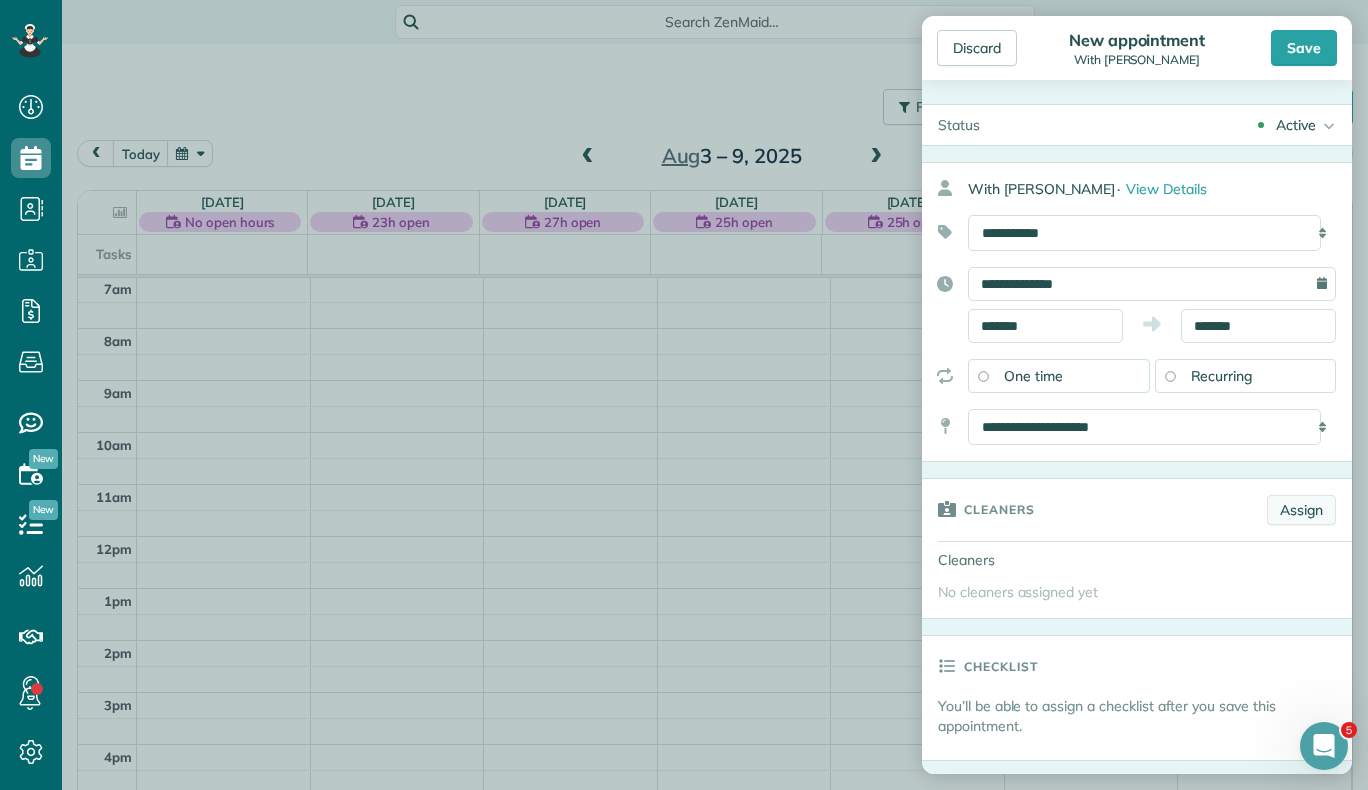 click on "Assign" at bounding box center [1301, 510] 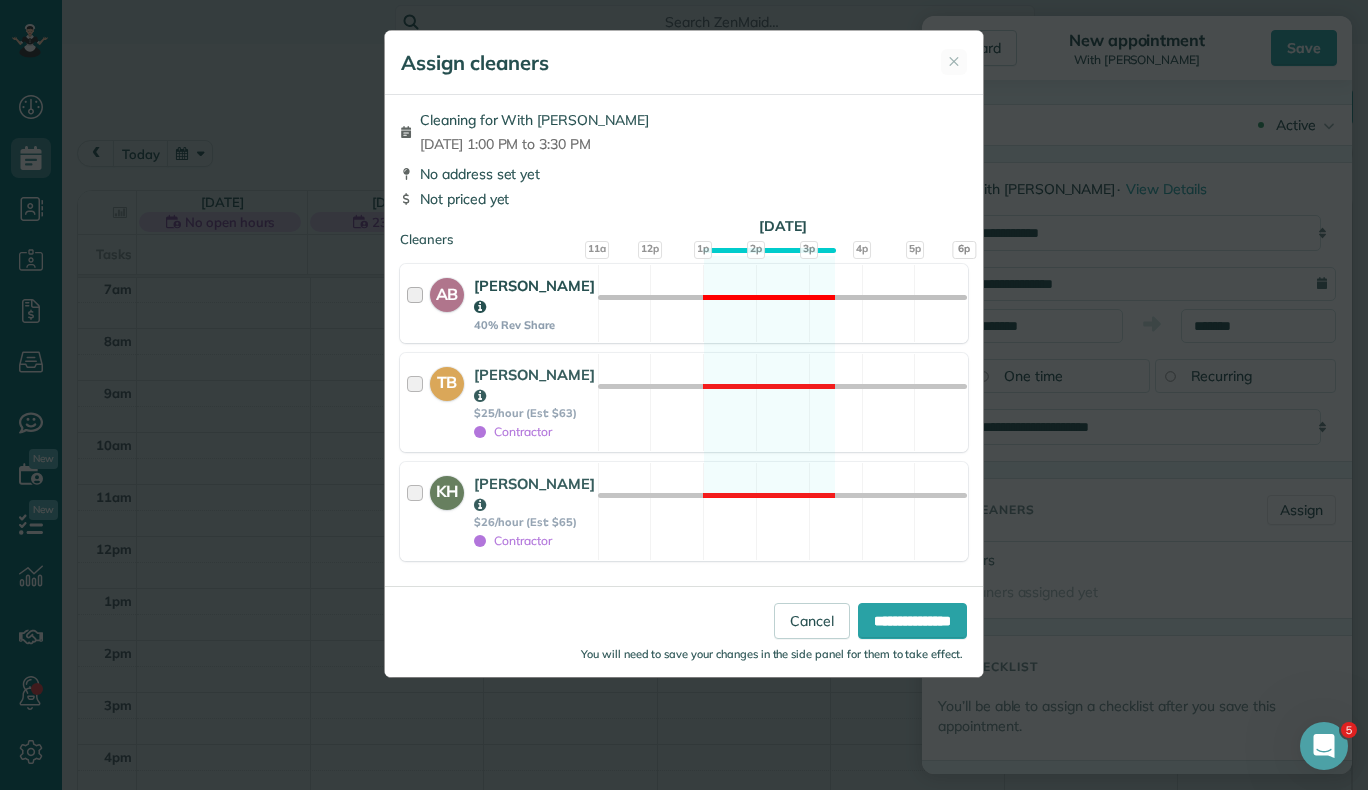 click at bounding box center [418, 303] 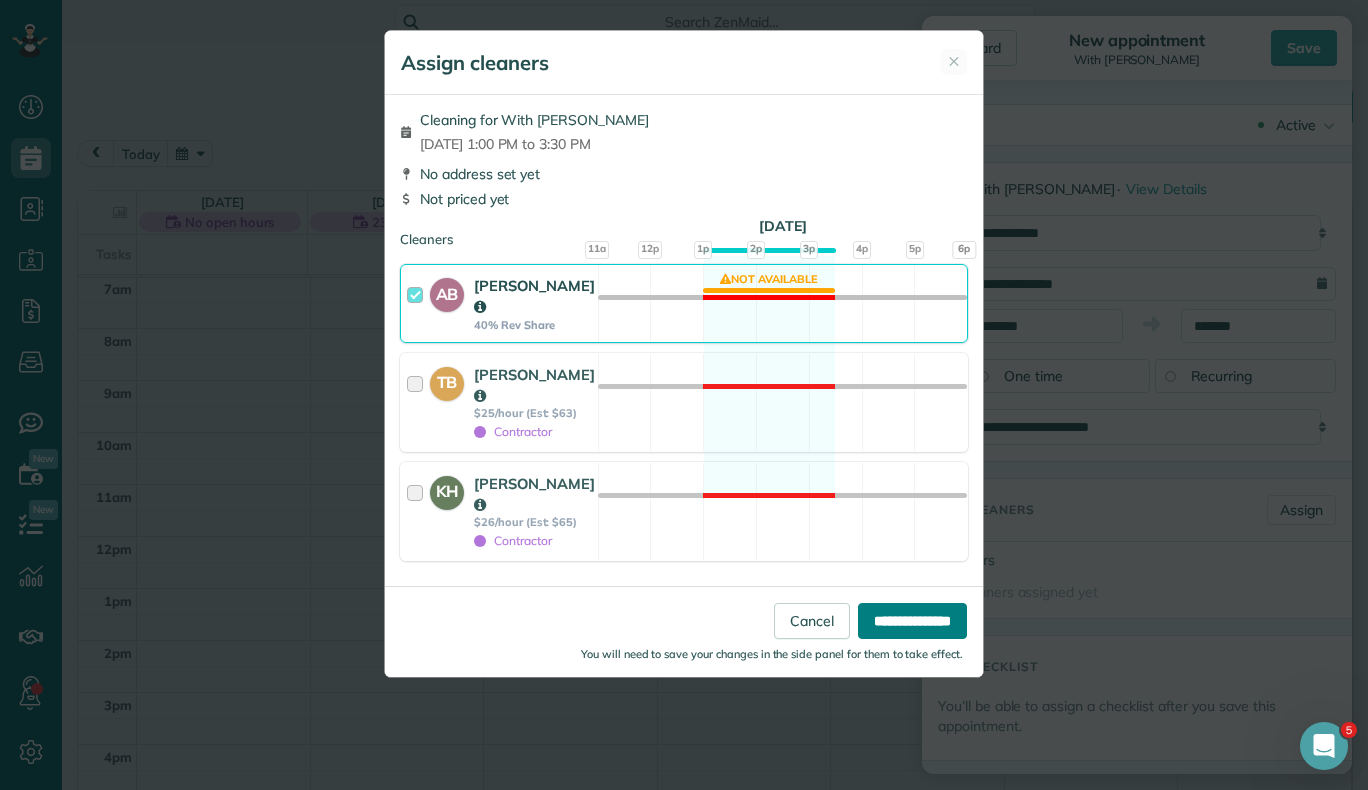 click on "**********" at bounding box center (912, 621) 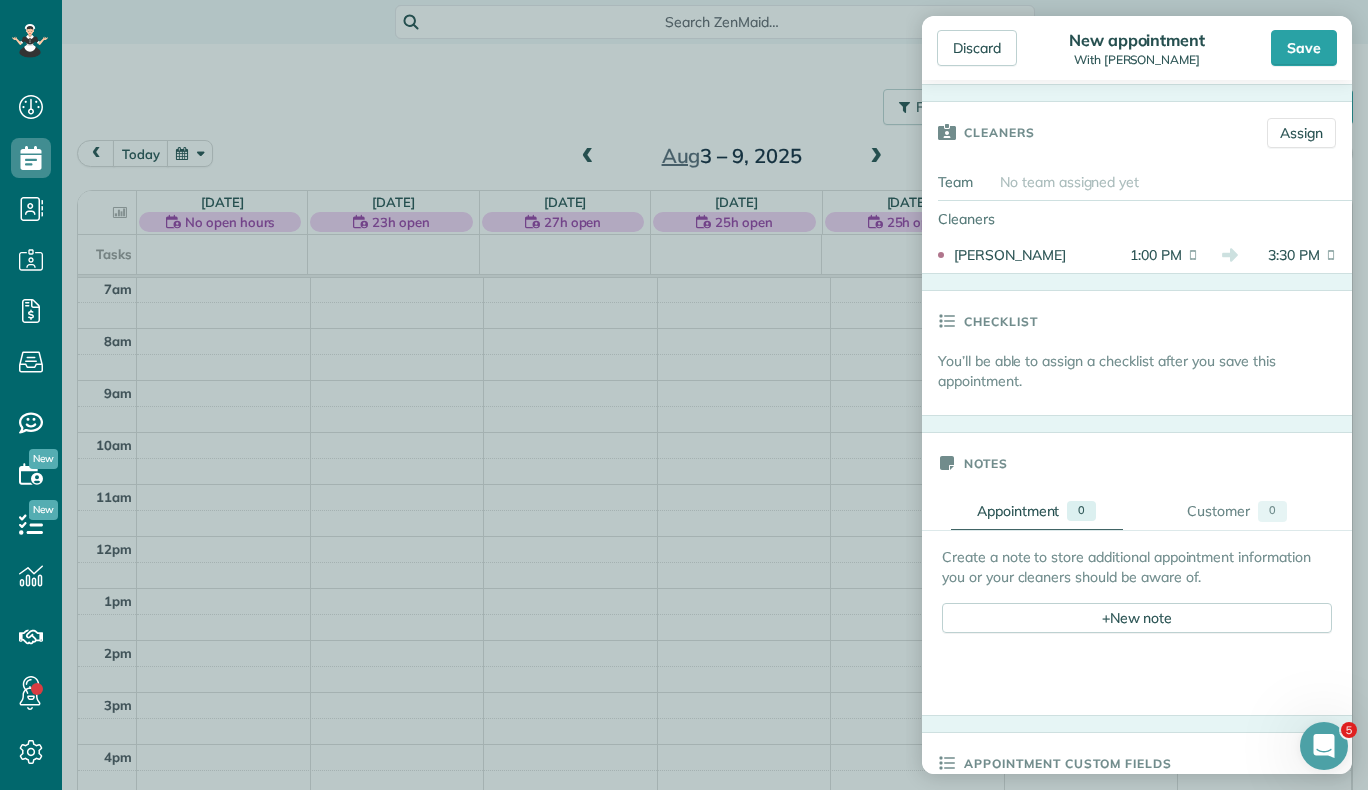 scroll, scrollTop: 379, scrollLeft: 0, axis: vertical 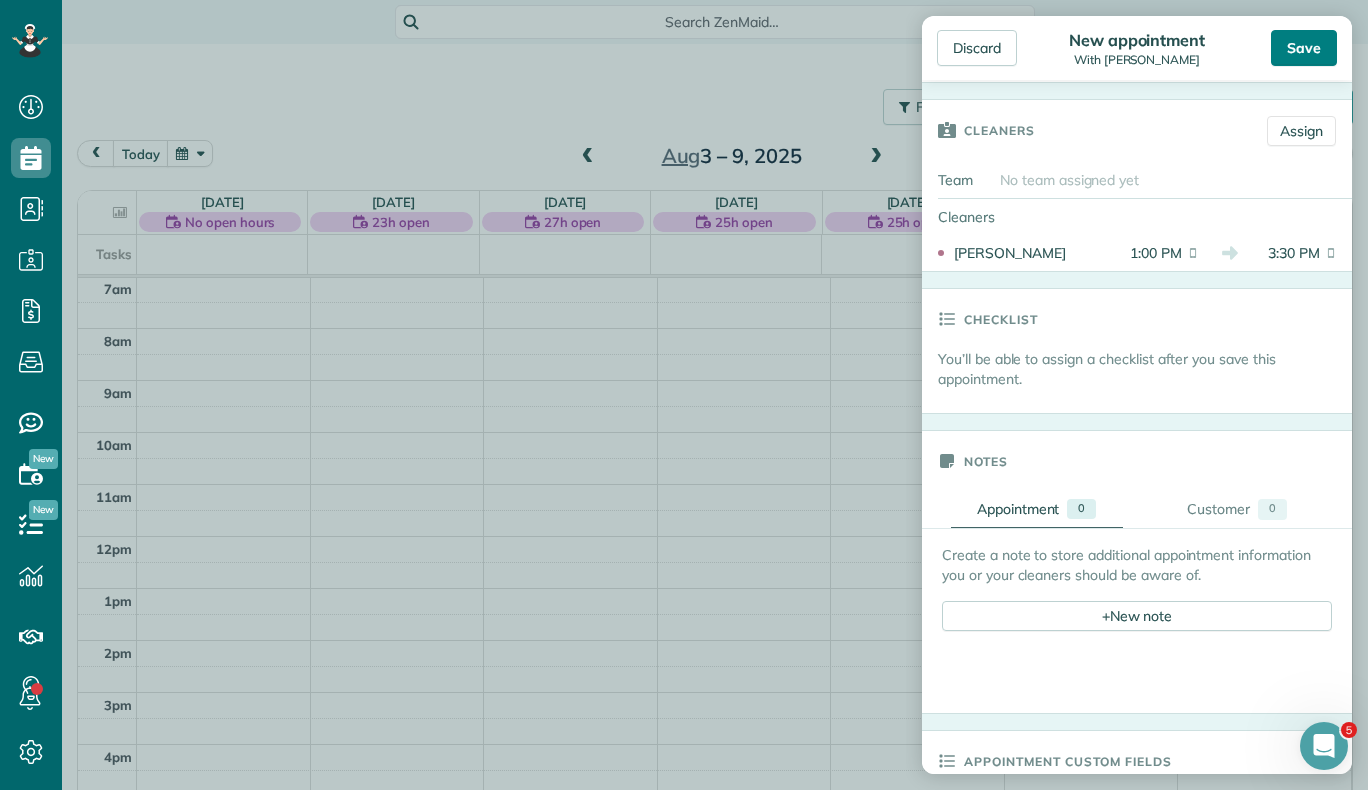 click on "Save" at bounding box center [1304, 48] 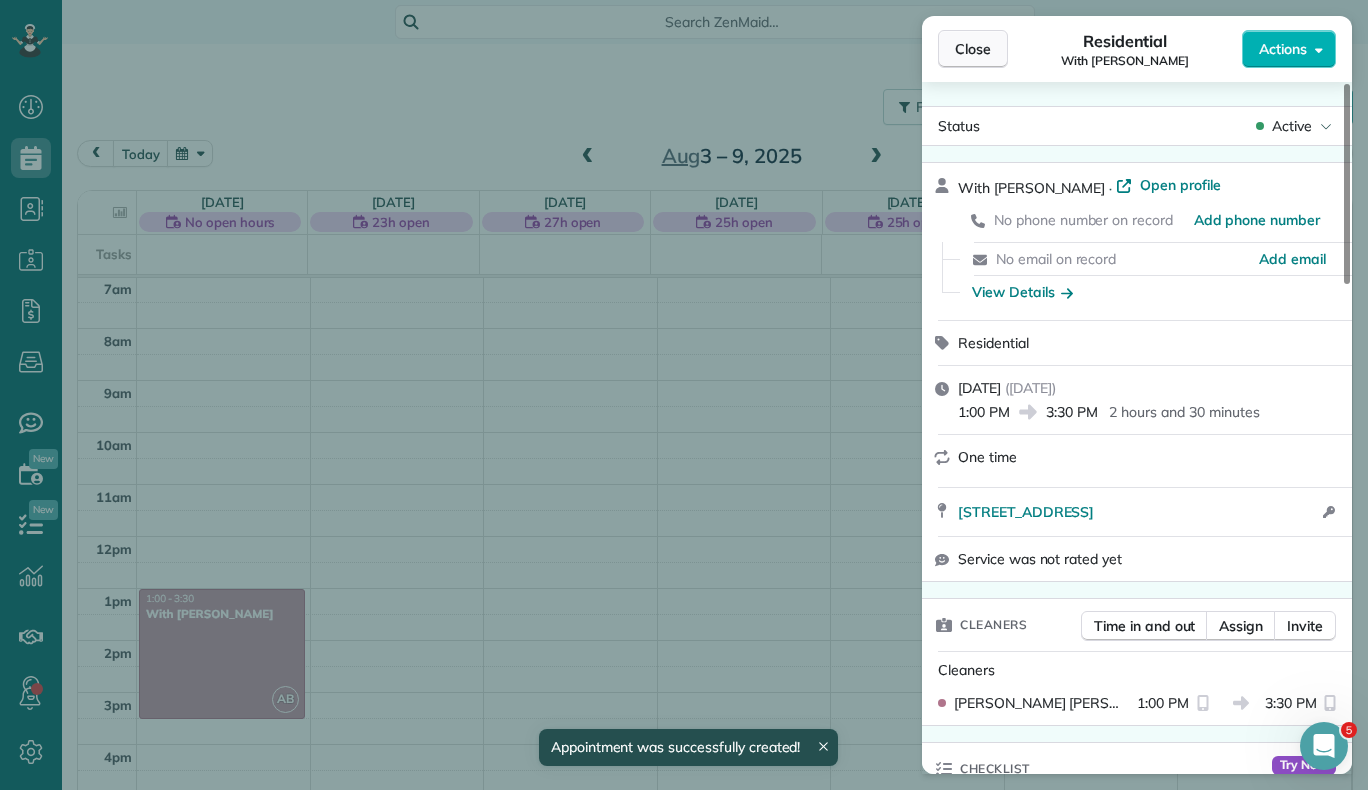 click on "Close" at bounding box center [973, 49] 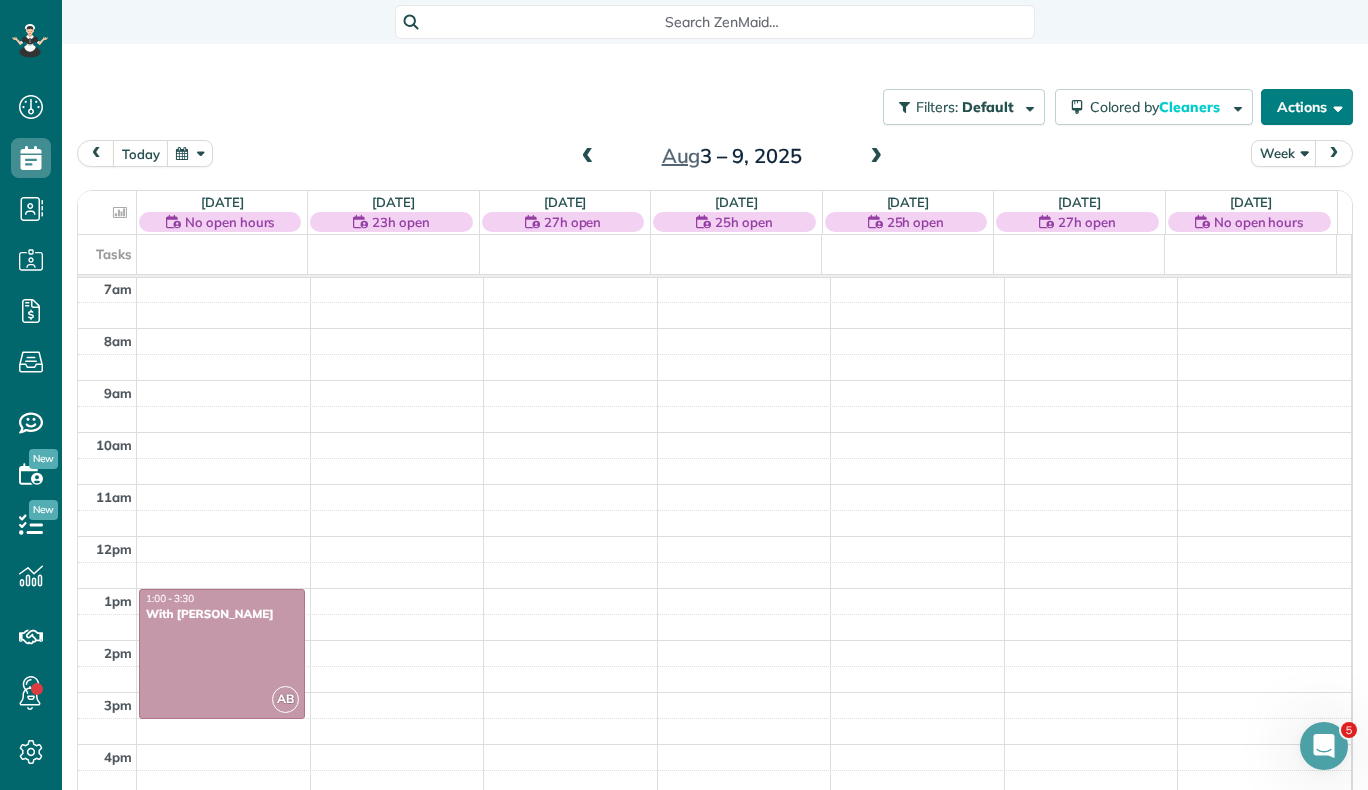 click on "Actions" at bounding box center [1307, 107] 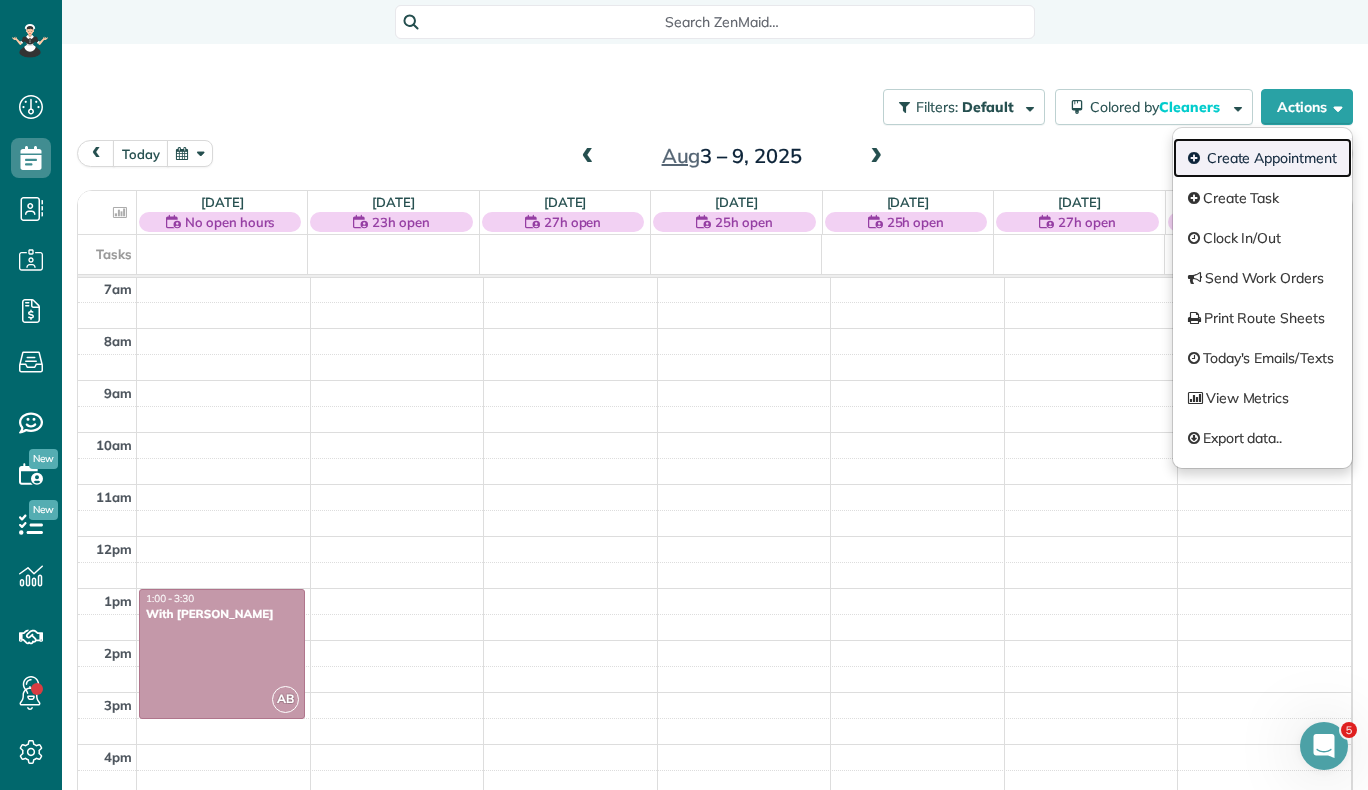 click on "Create Appointment" at bounding box center (1262, 158) 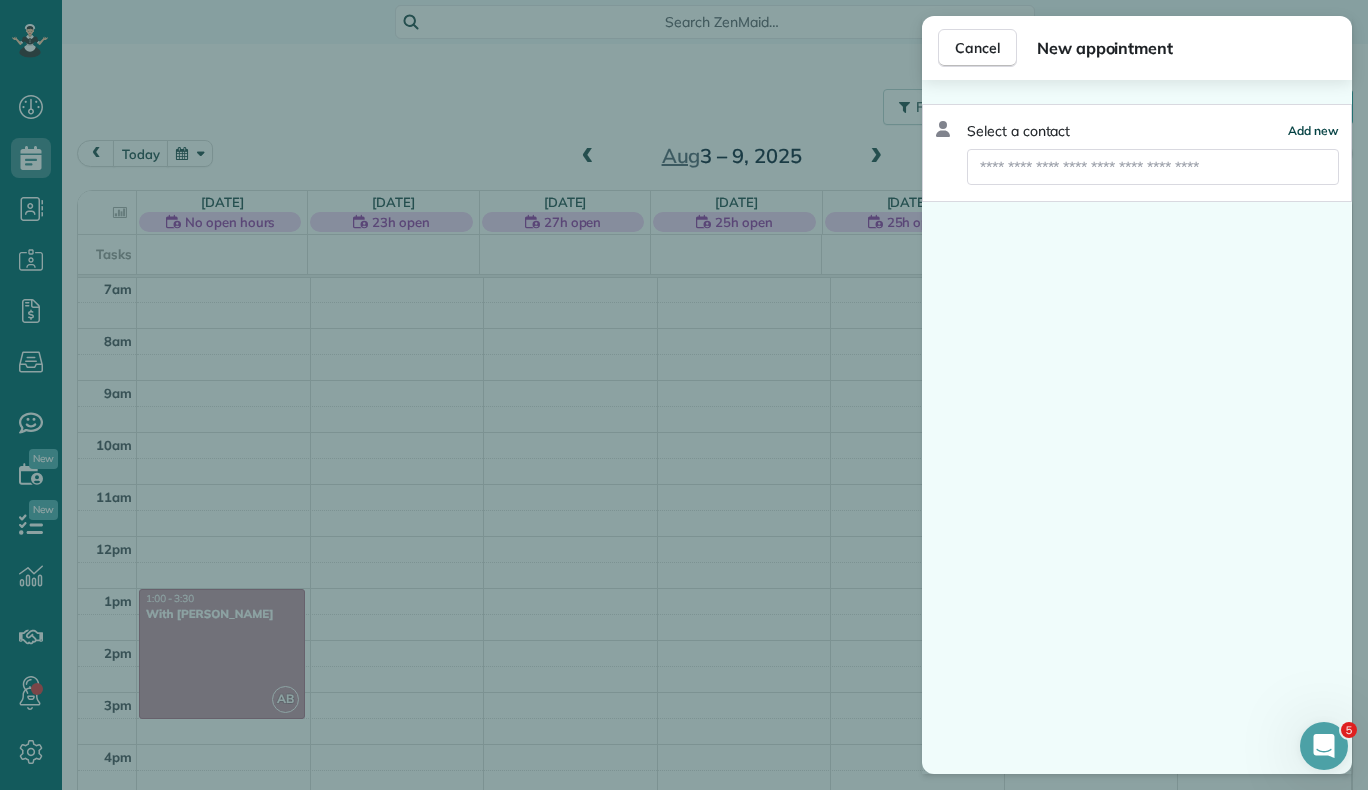 click on "Add new" at bounding box center (1313, 131) 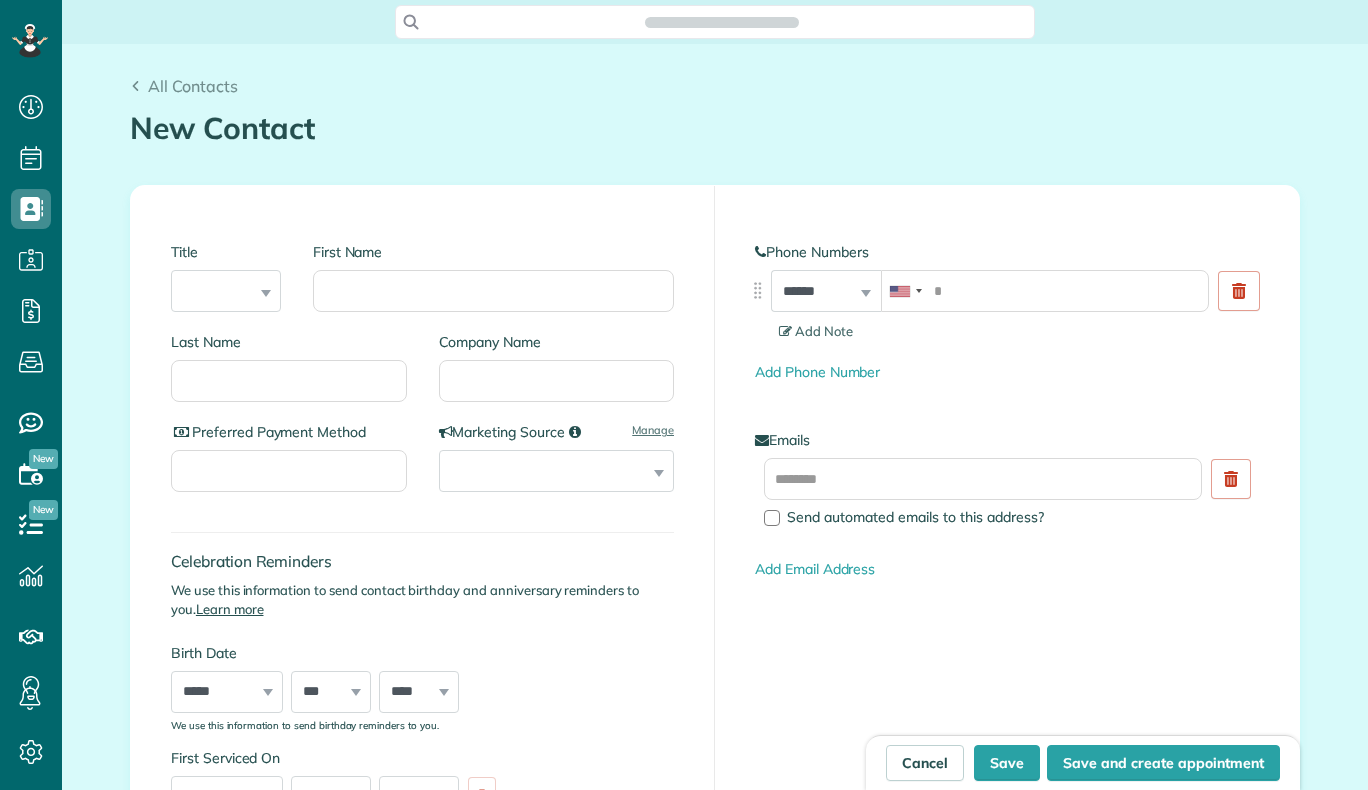 scroll, scrollTop: 0, scrollLeft: 0, axis: both 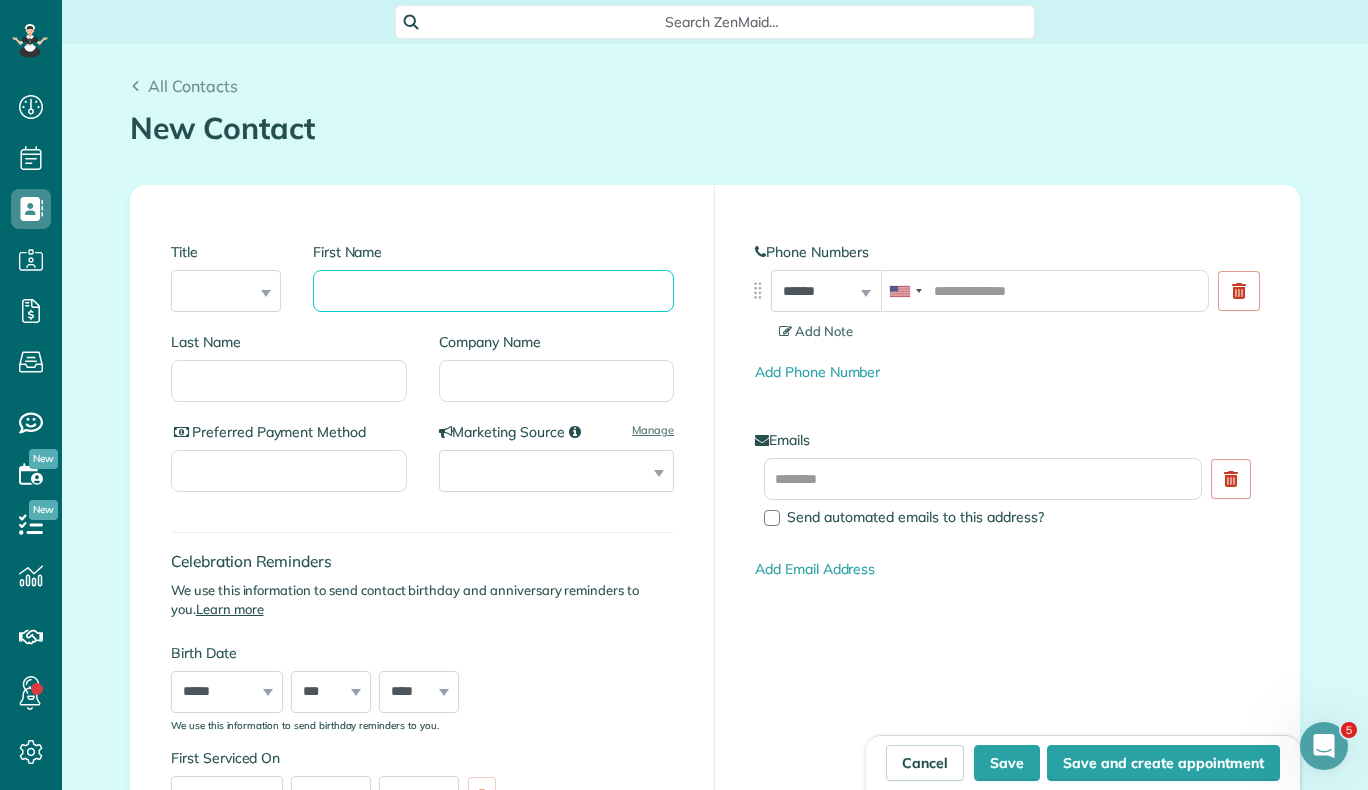 click on "First Name" at bounding box center (493, 291) 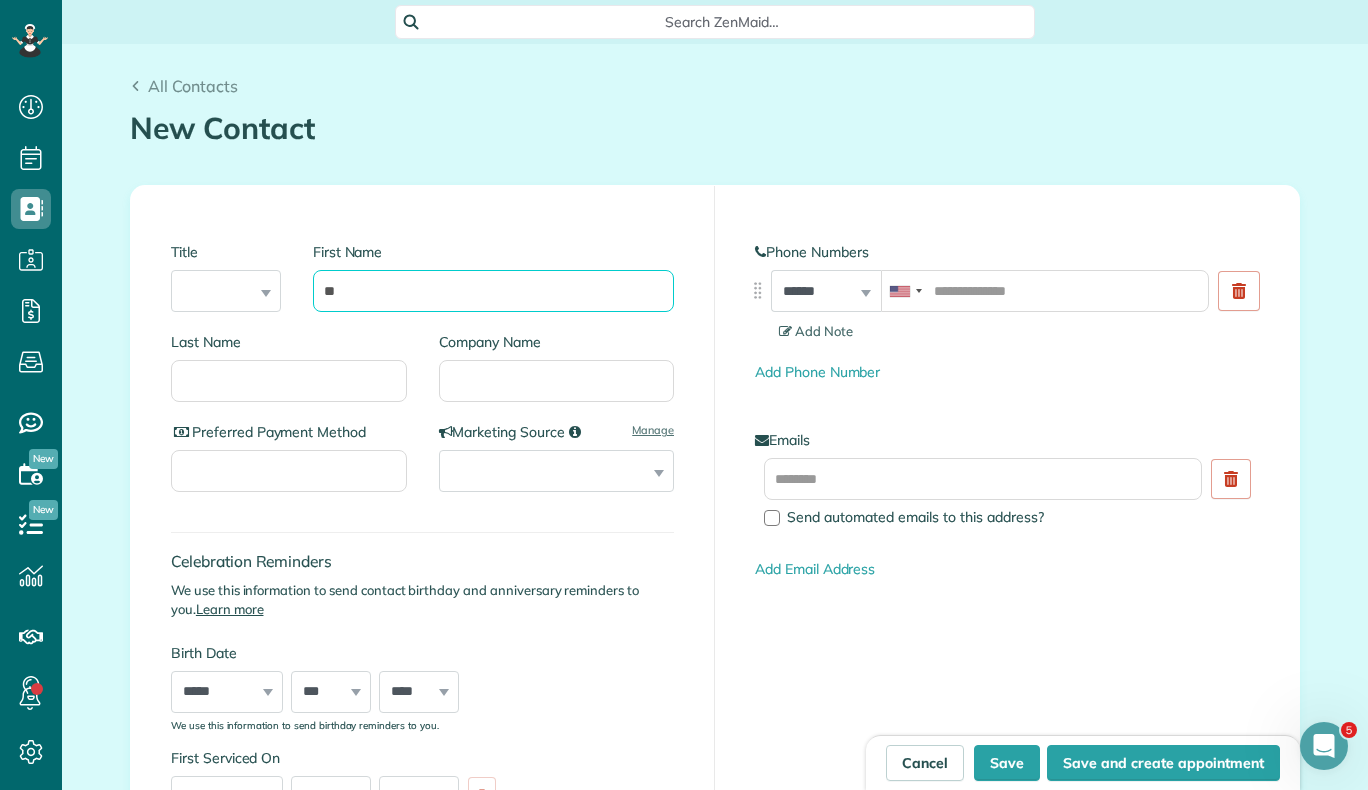 type on "*" 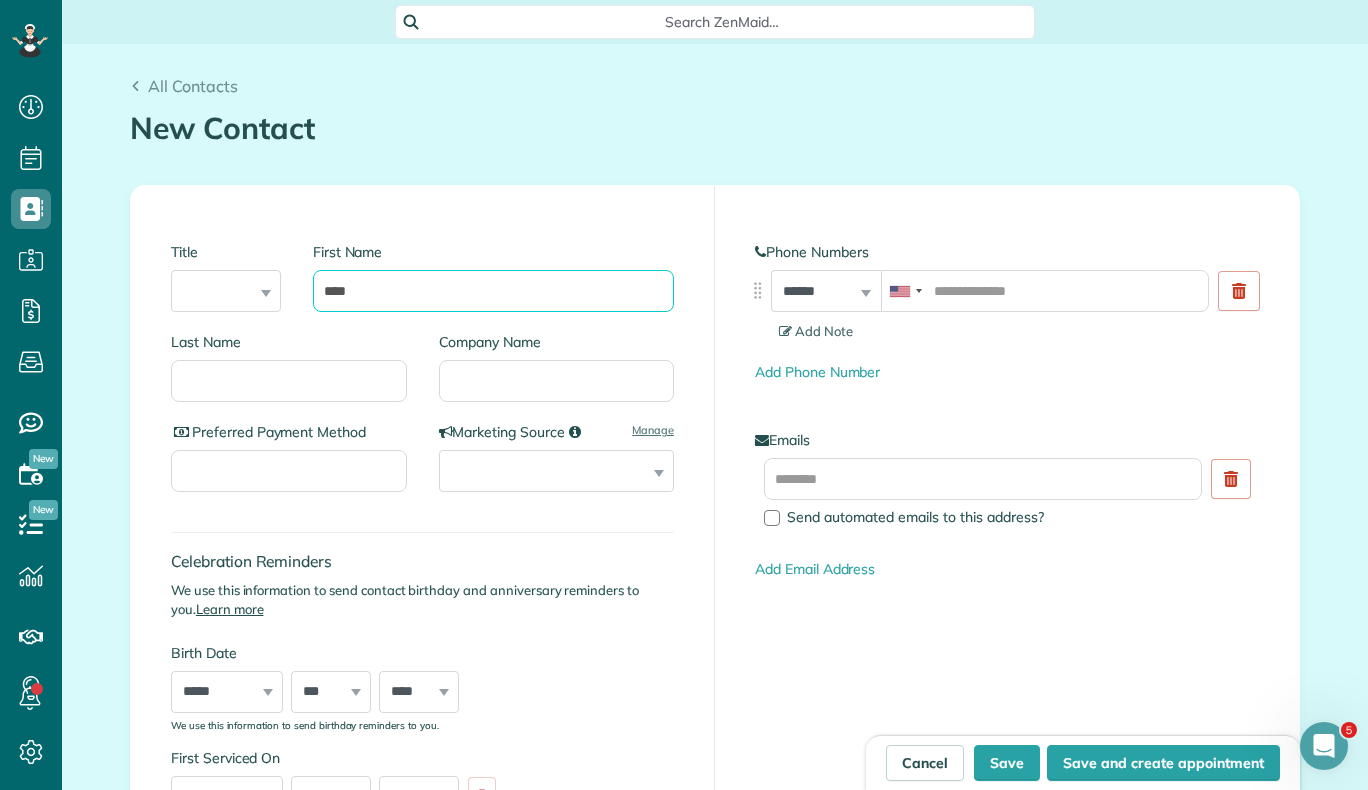 type on "****" 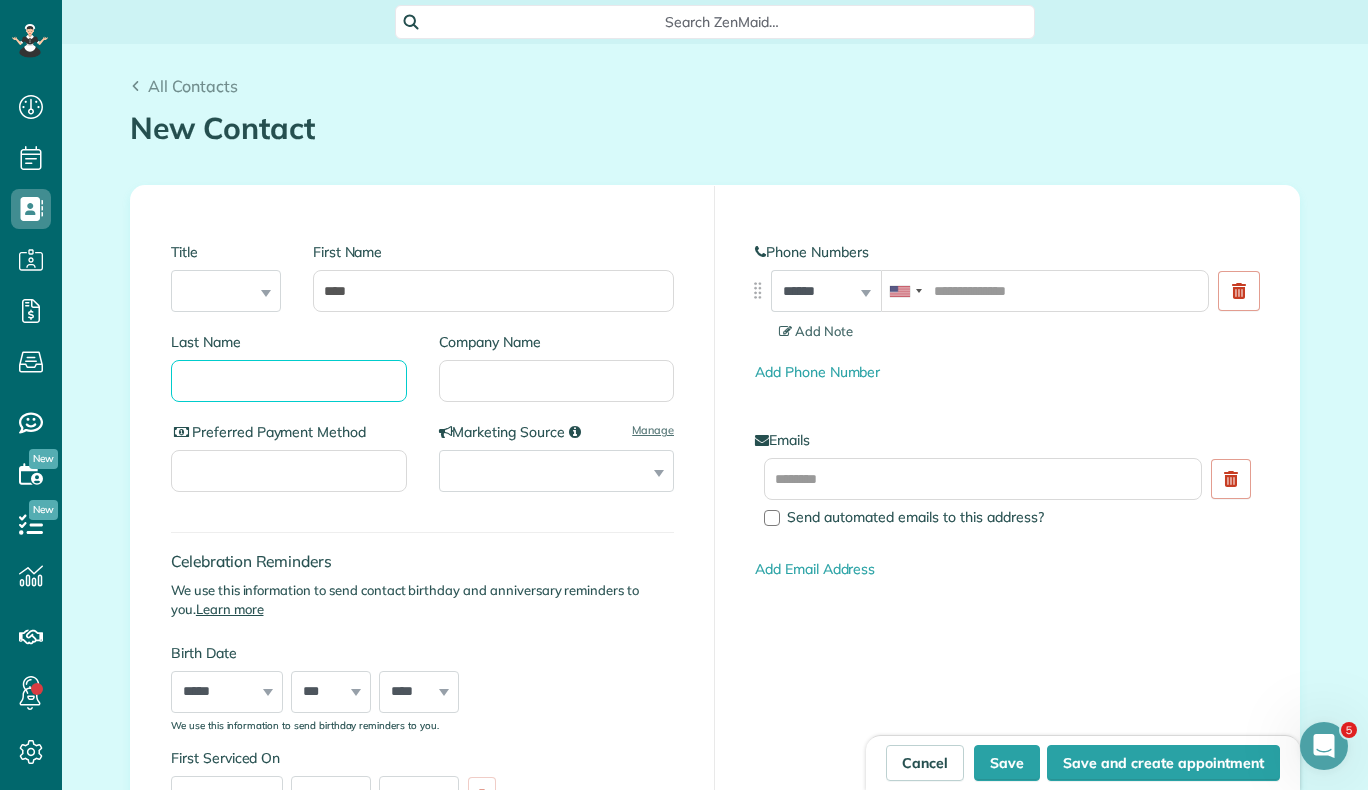 click on "Last Name" at bounding box center [289, 381] 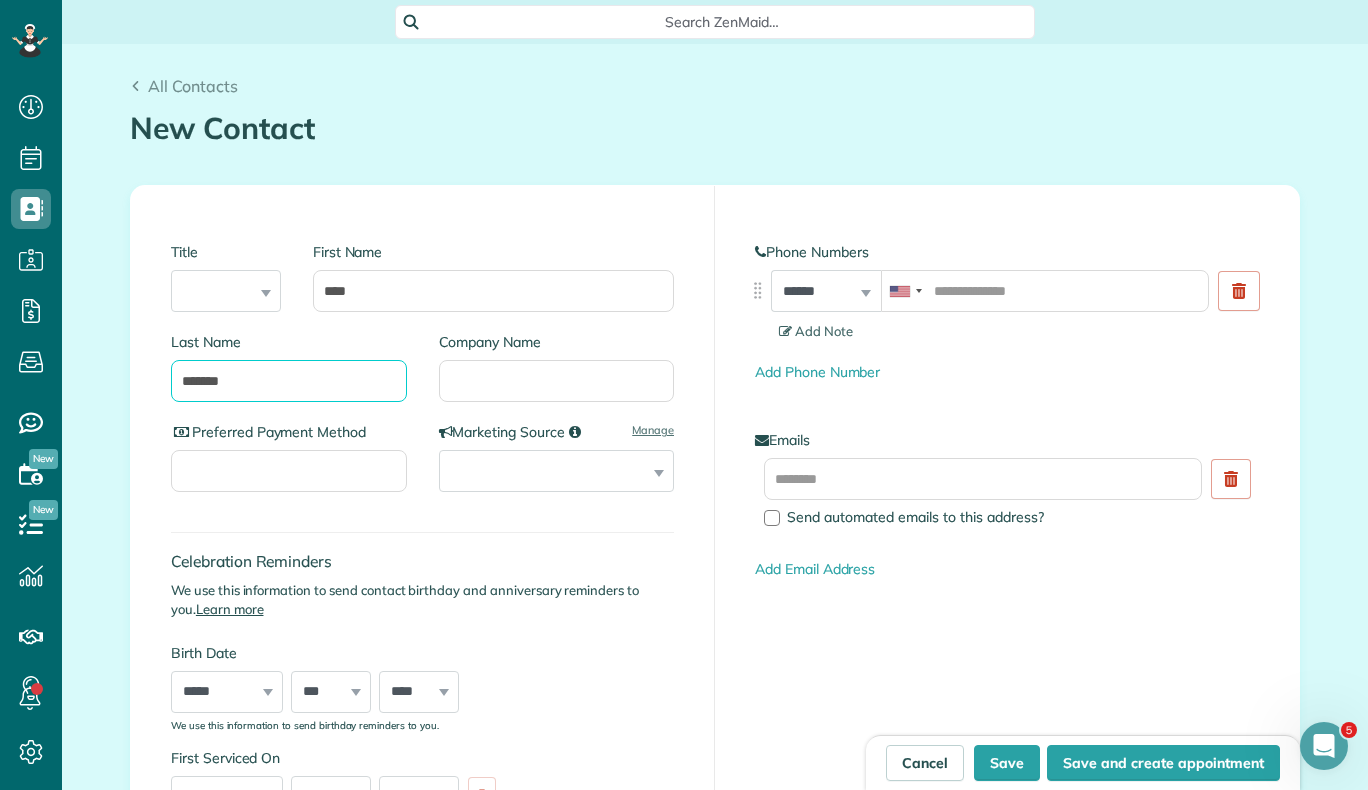 type on "*******" 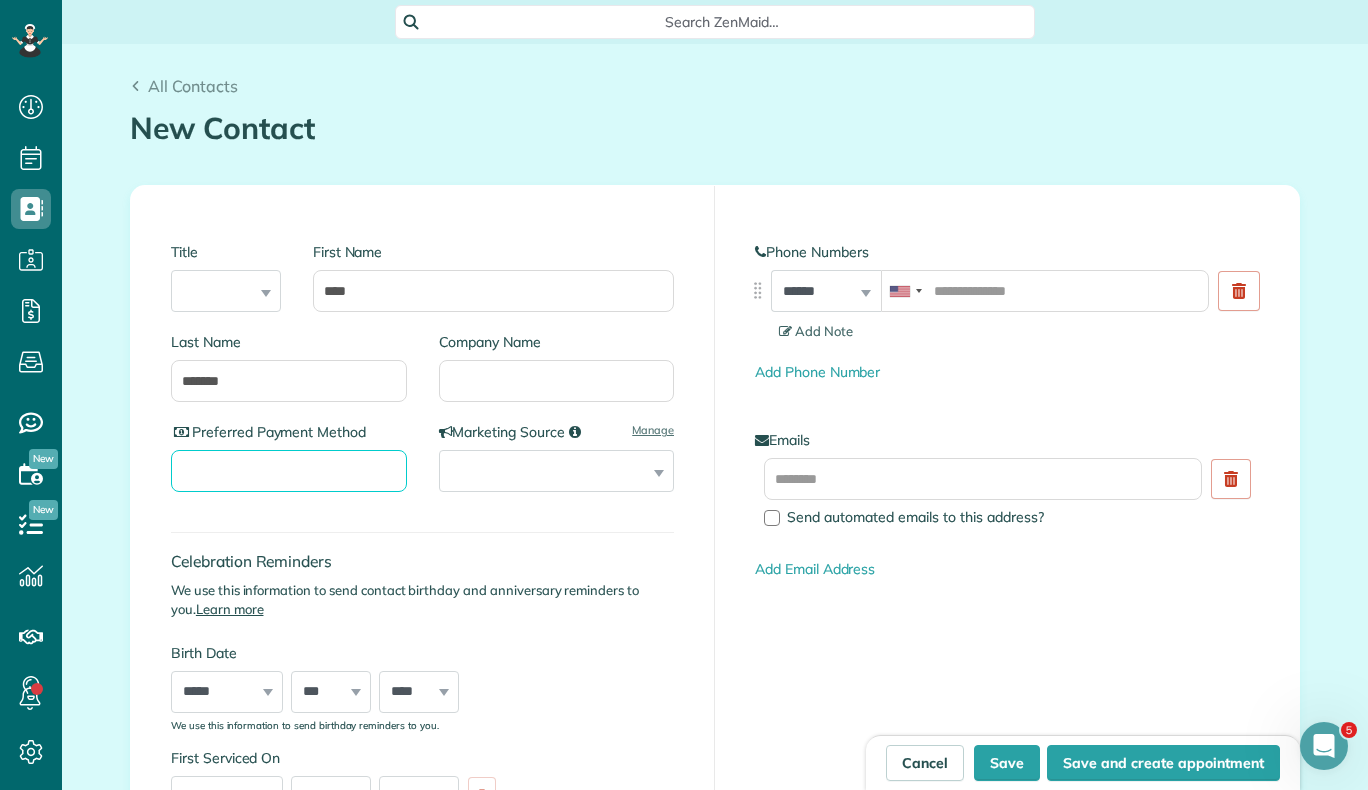 click on "Preferred Payment Method" at bounding box center [289, 471] 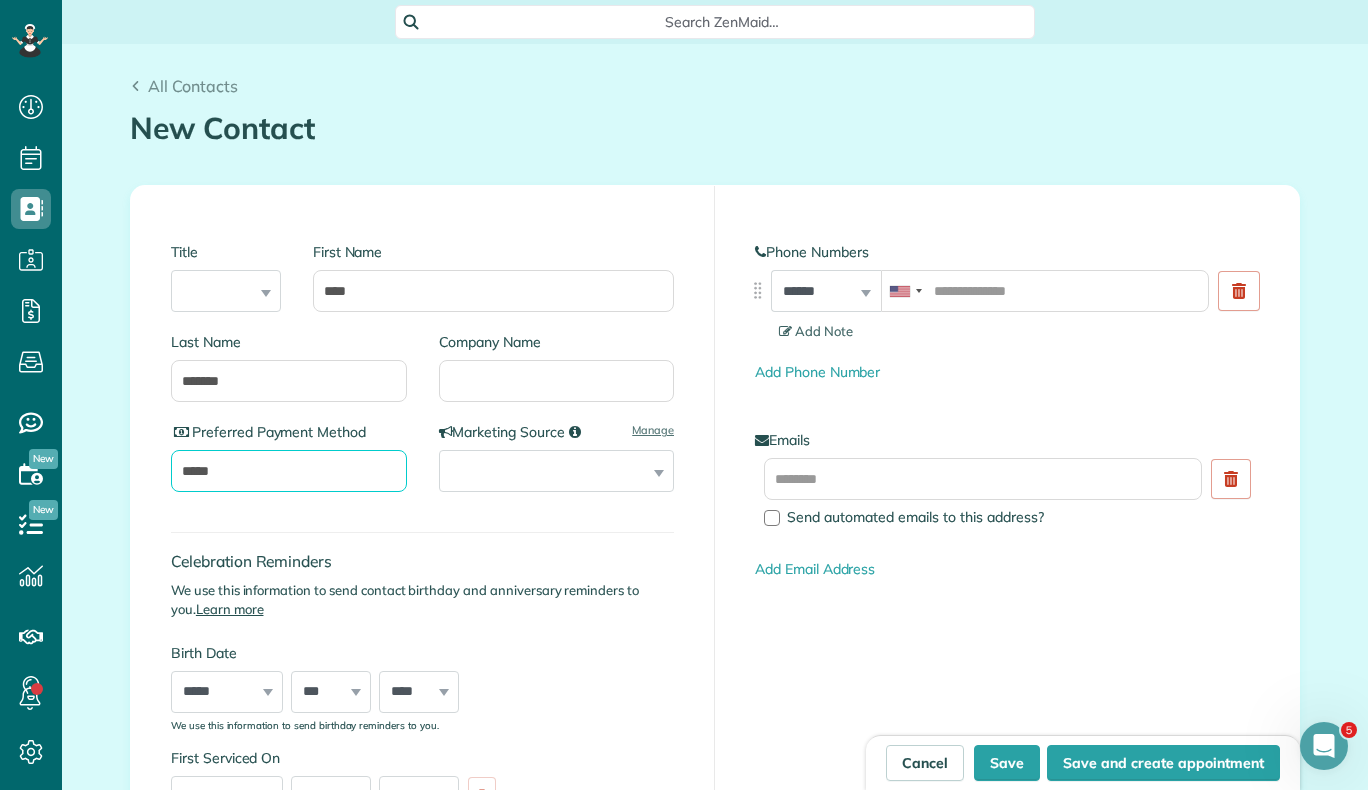 type on "*****" 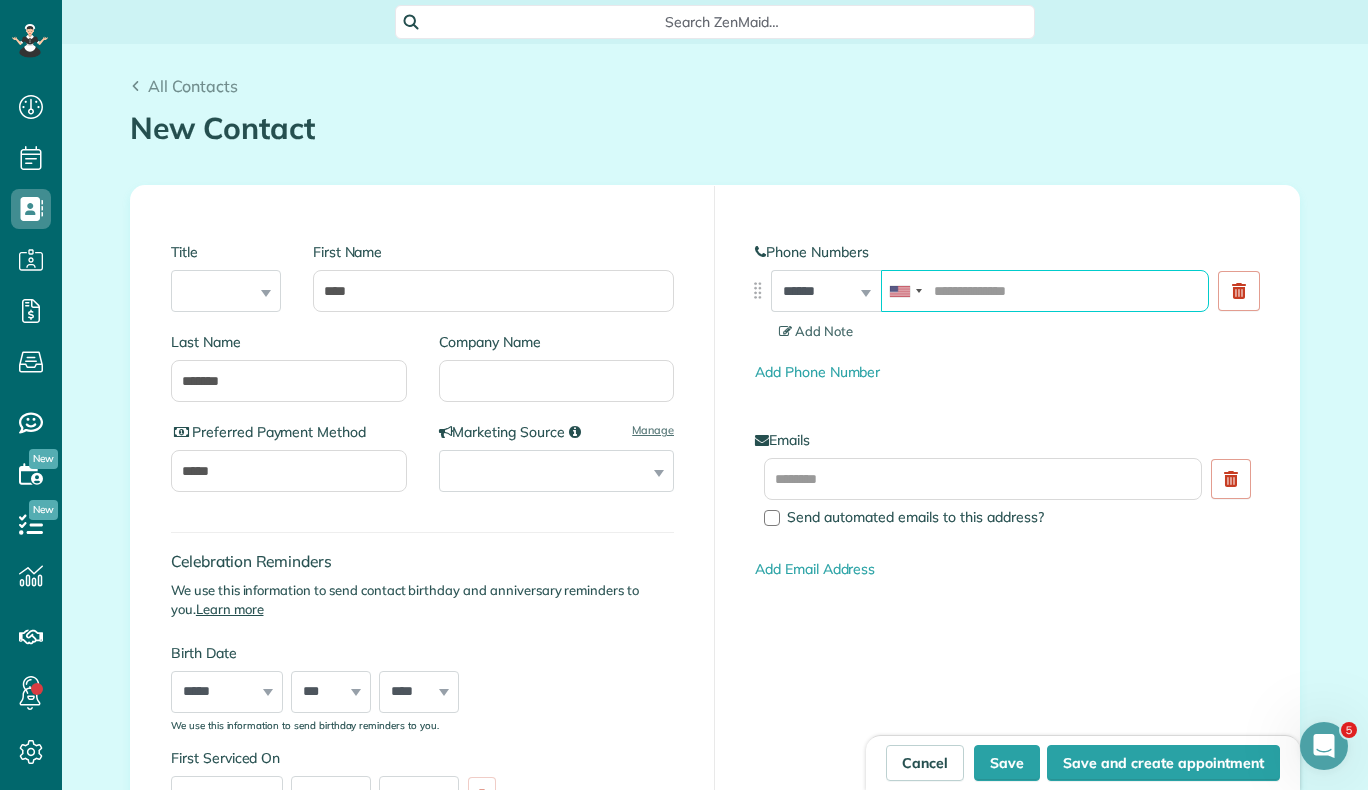 click at bounding box center (1045, 291) 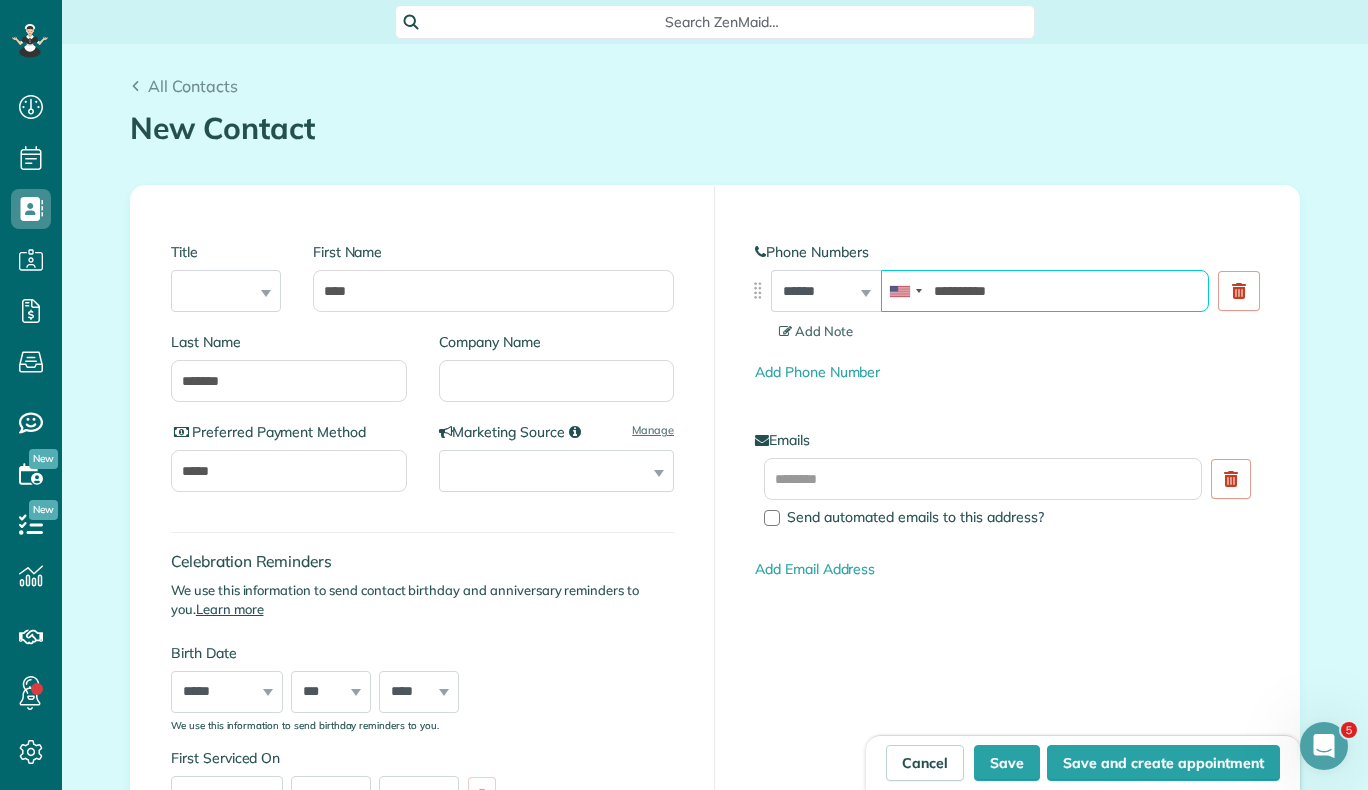 type on "**********" 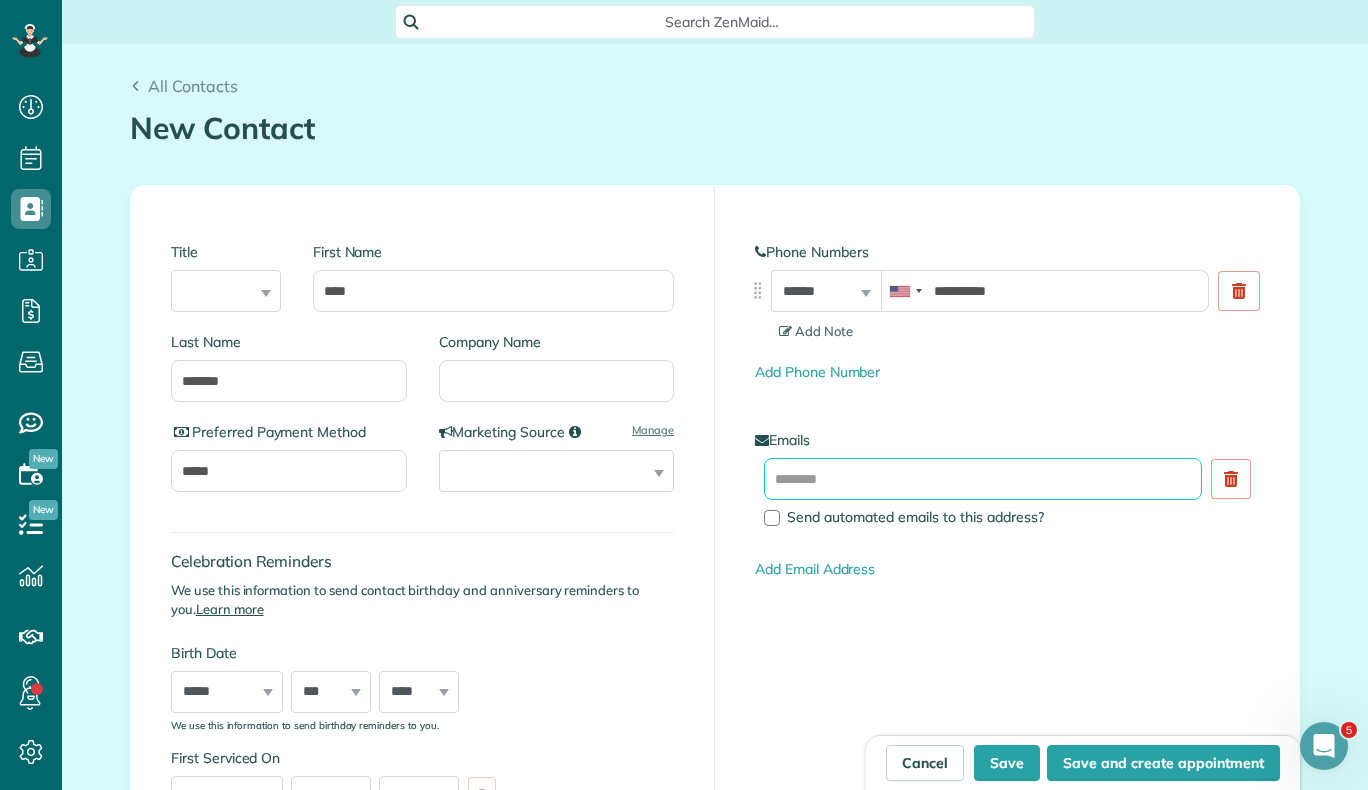 click at bounding box center [983, 479] 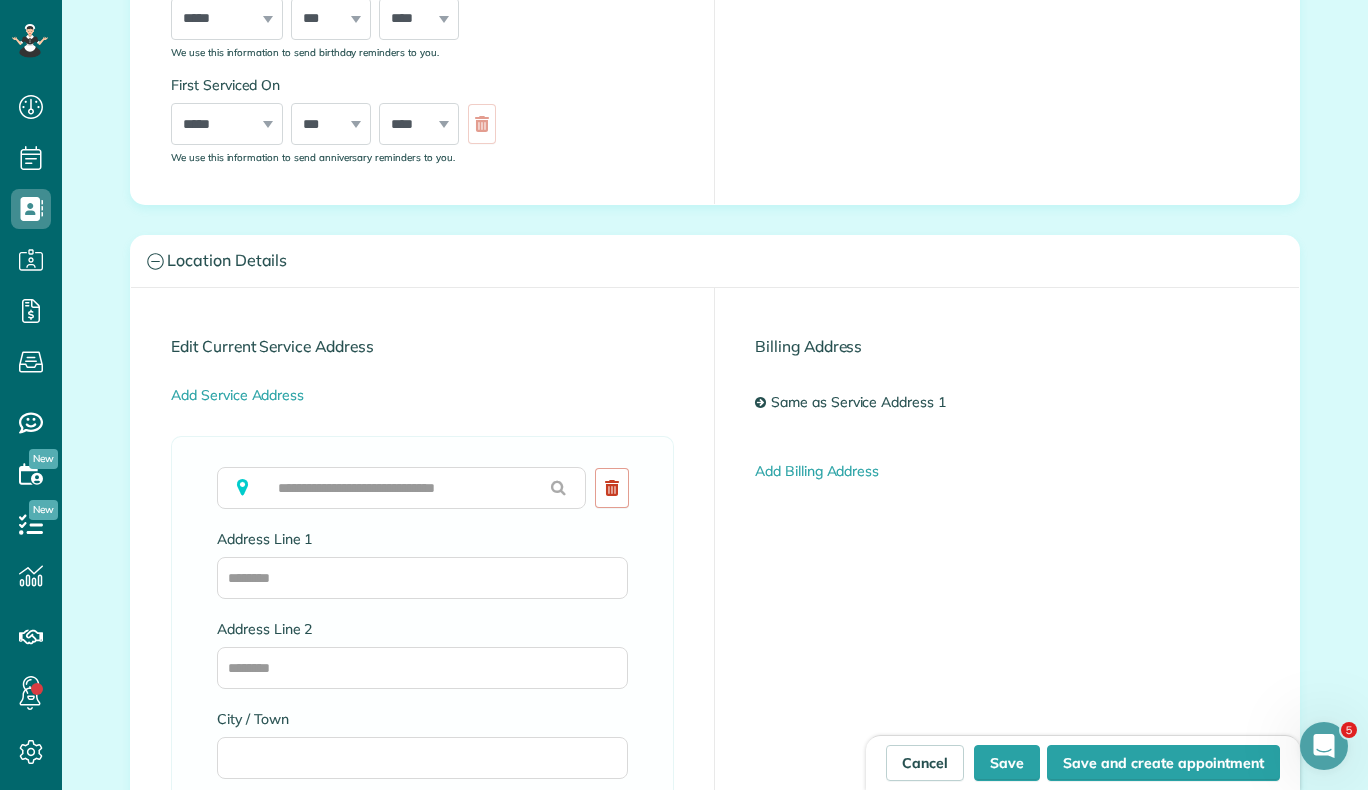 scroll, scrollTop: 687, scrollLeft: 0, axis: vertical 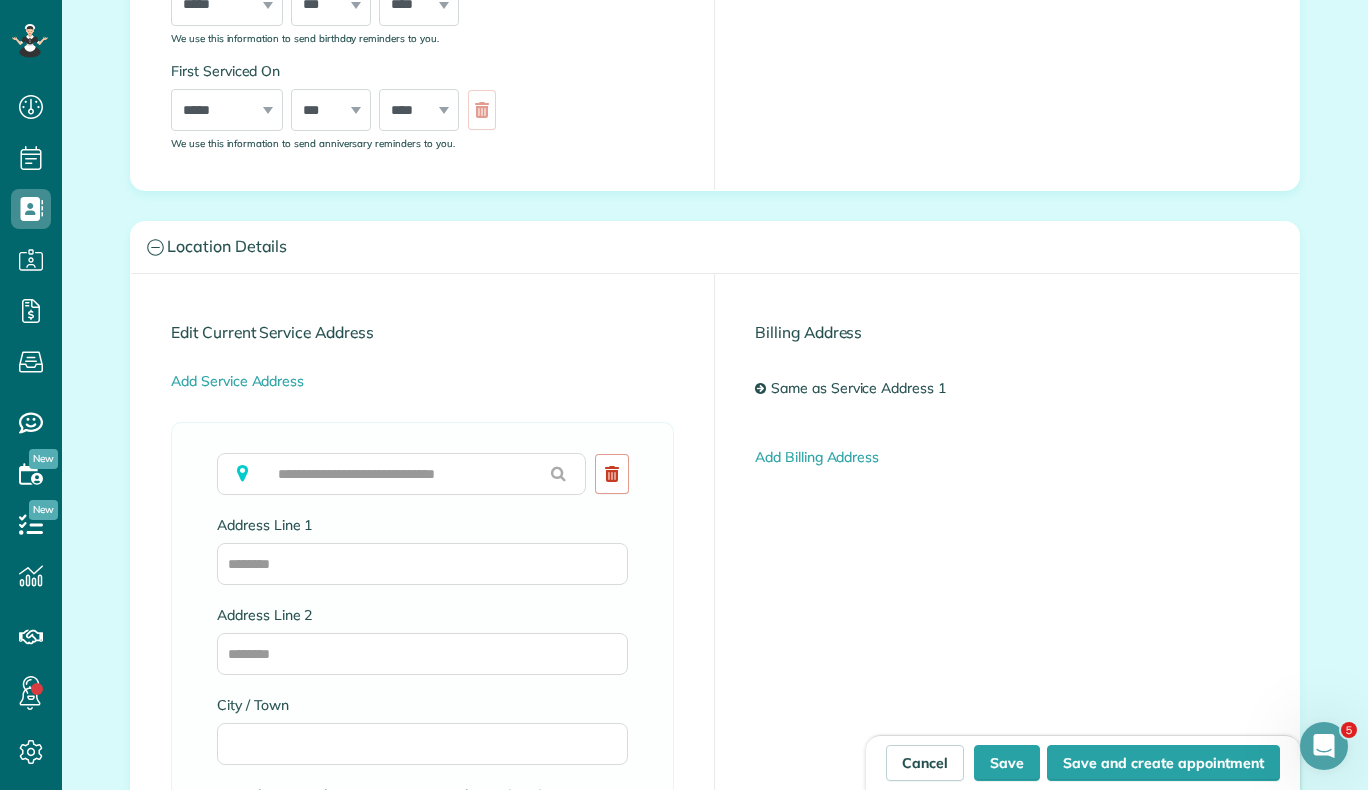 type on "**********" 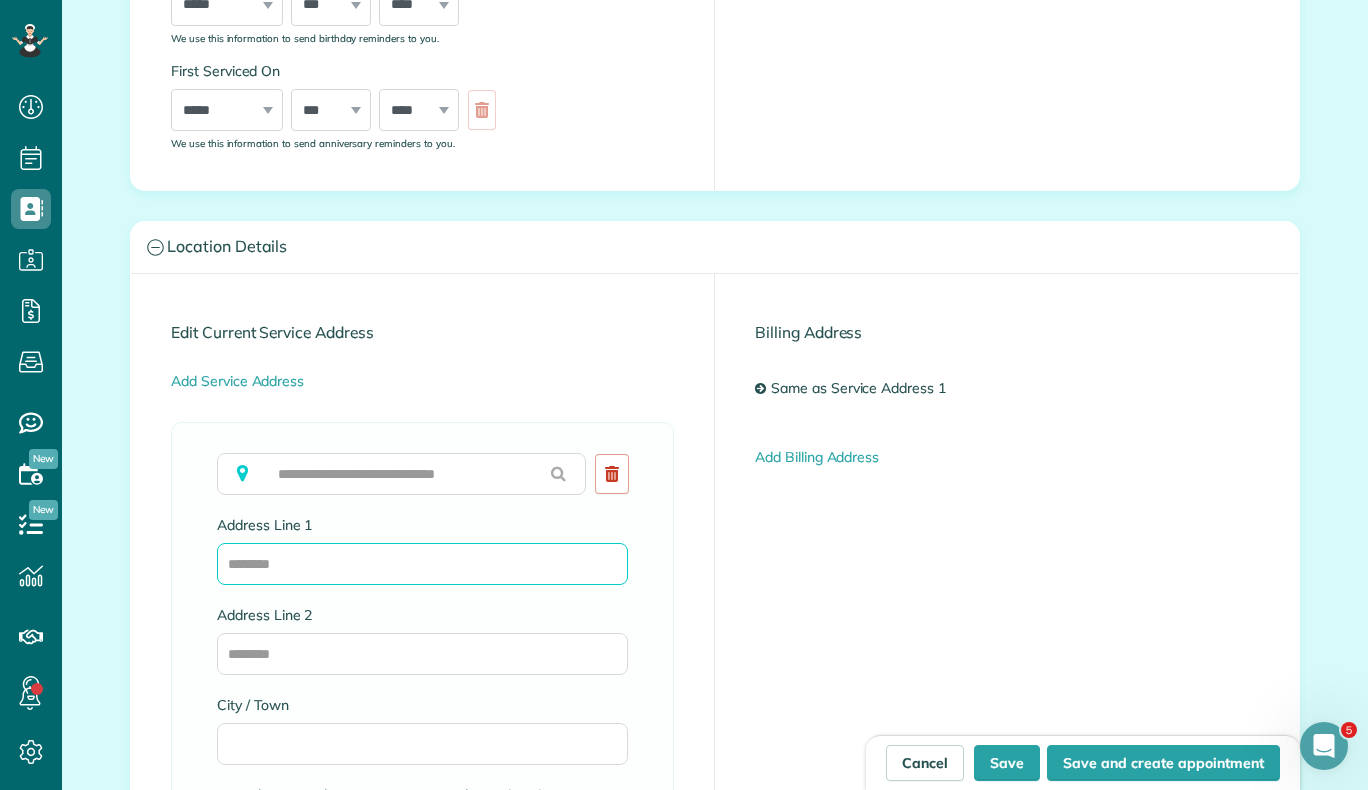click on "Address Line 1" at bounding box center (422, 564) 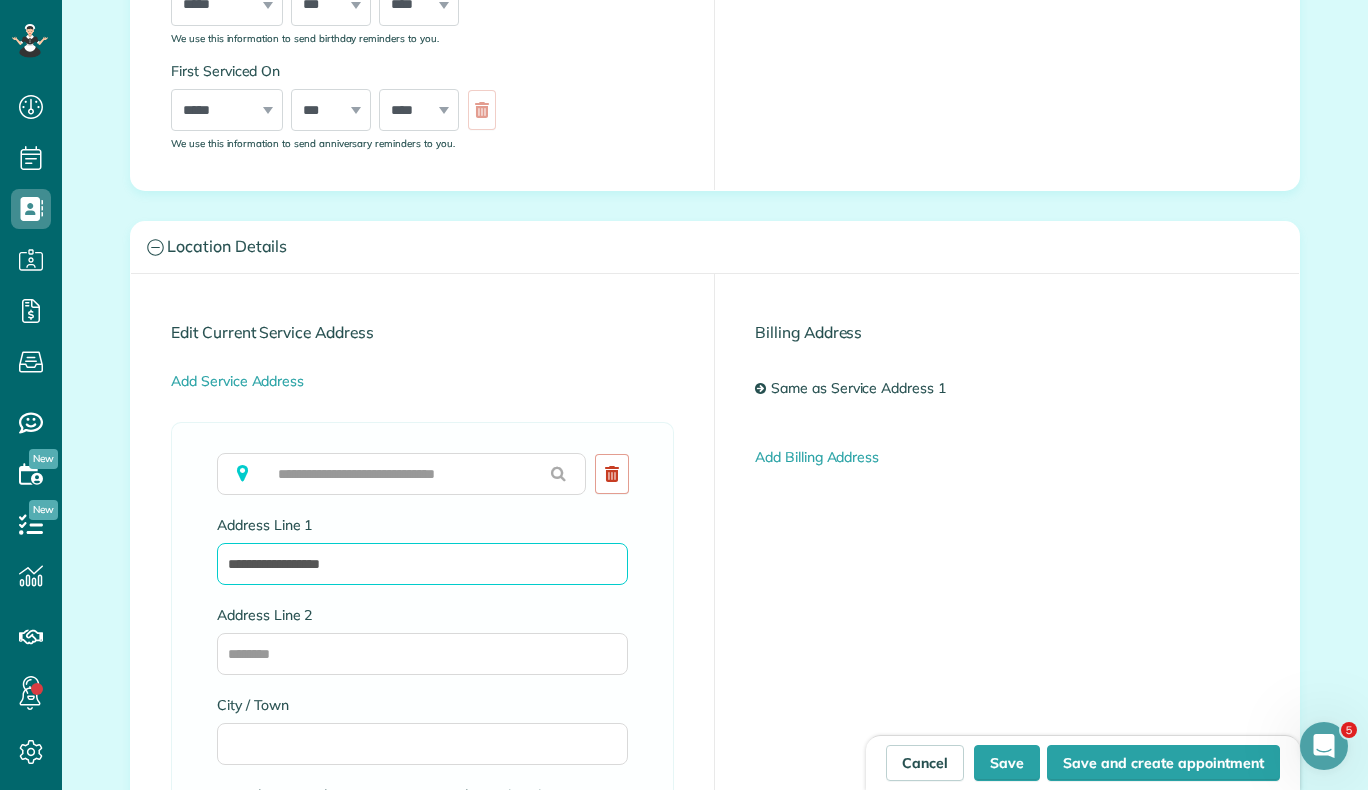 type on "**********" 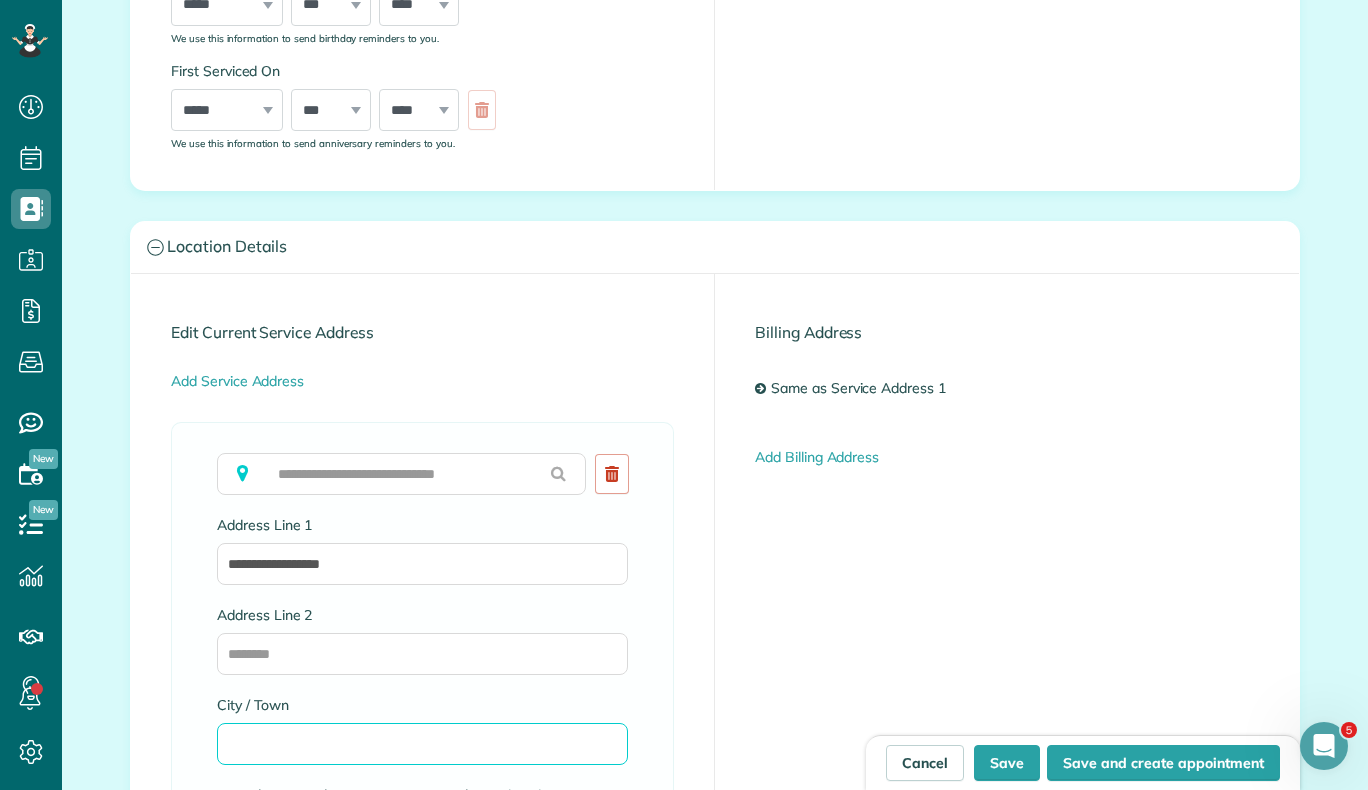 click on "City / Town" at bounding box center [422, 744] 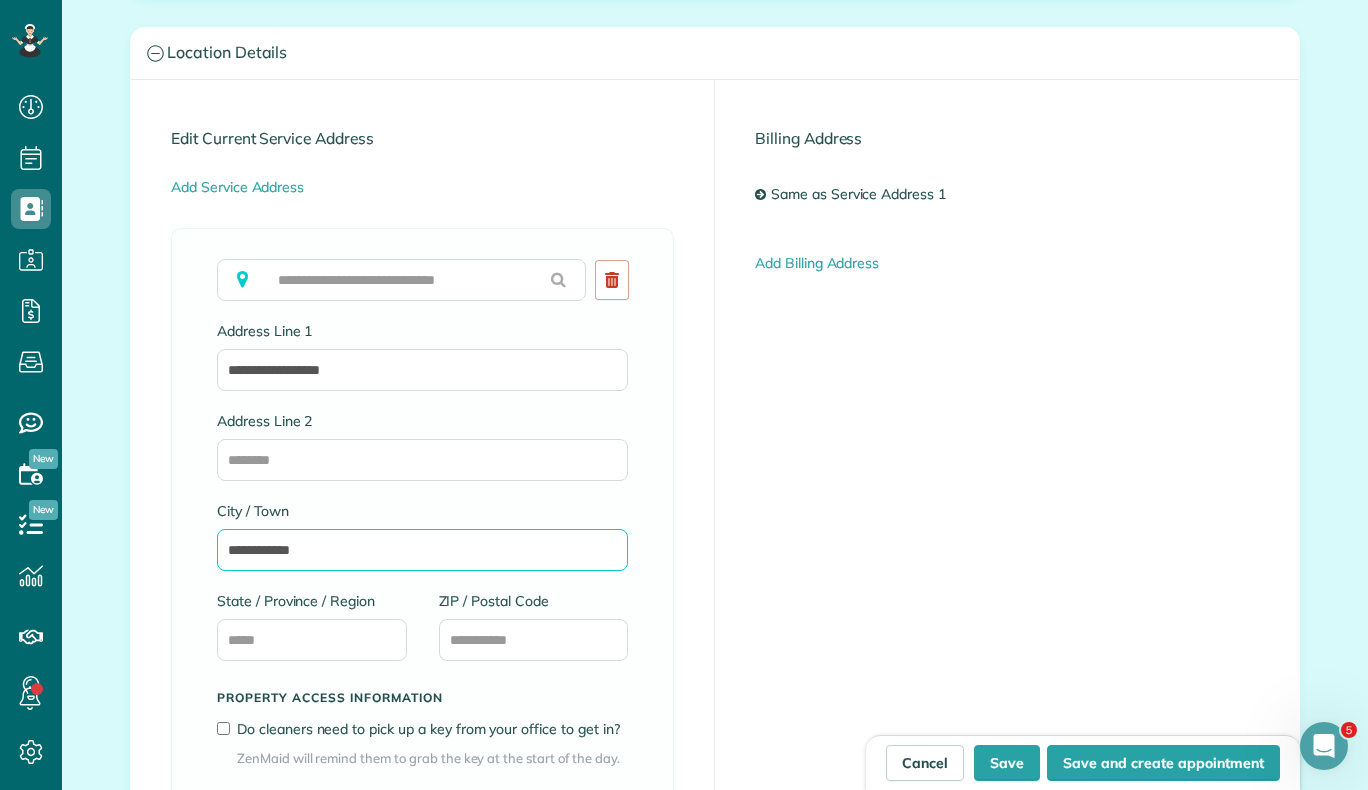 scroll, scrollTop: 901, scrollLeft: 0, axis: vertical 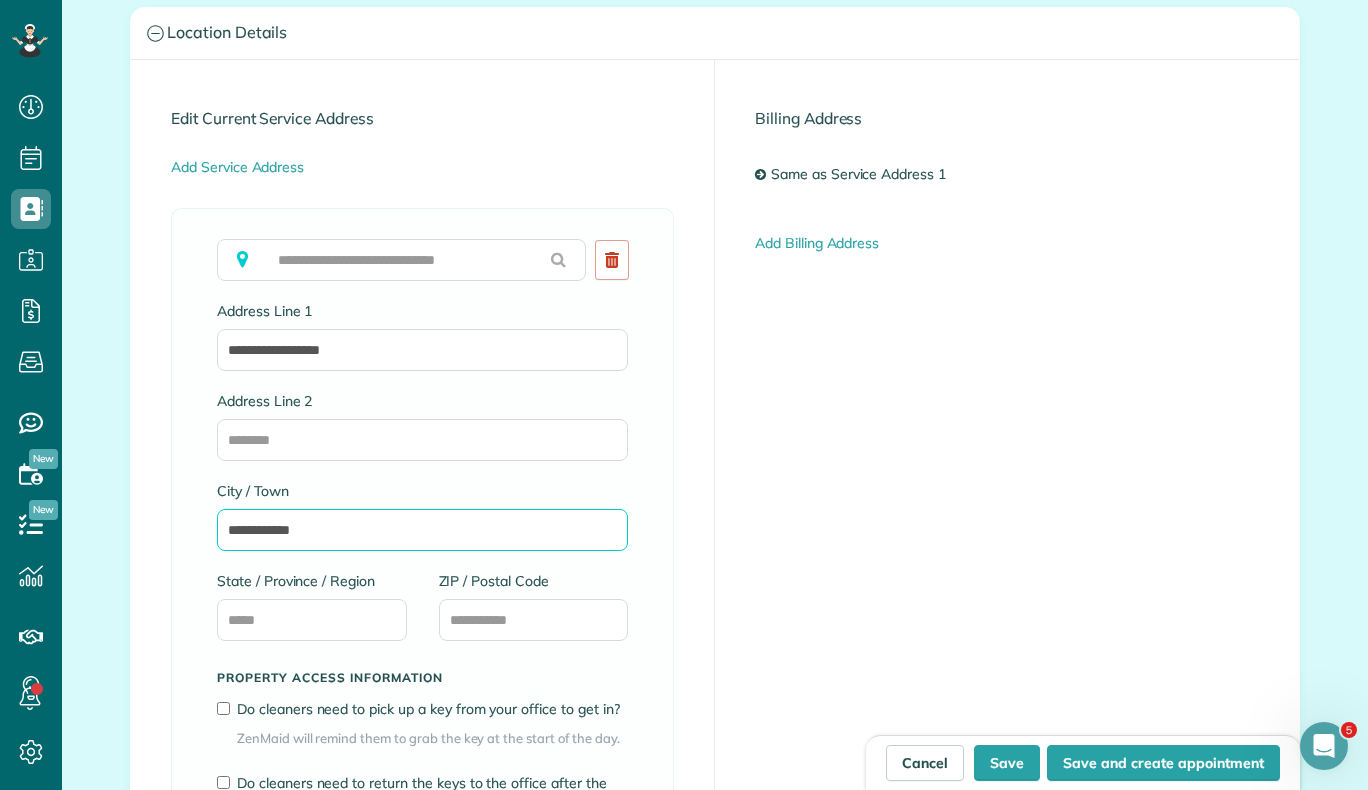 type on "**********" 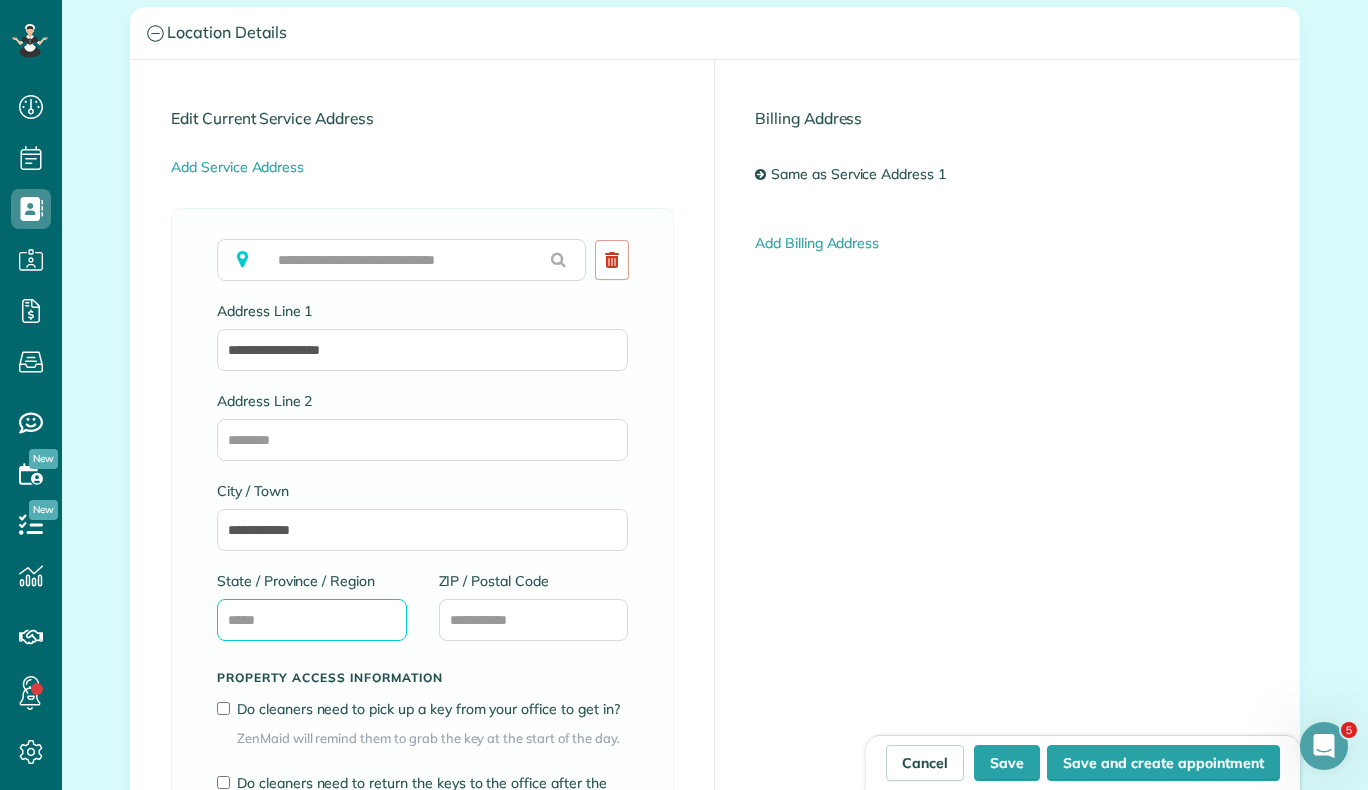 click on "State / Province / Region" at bounding box center (312, 620) 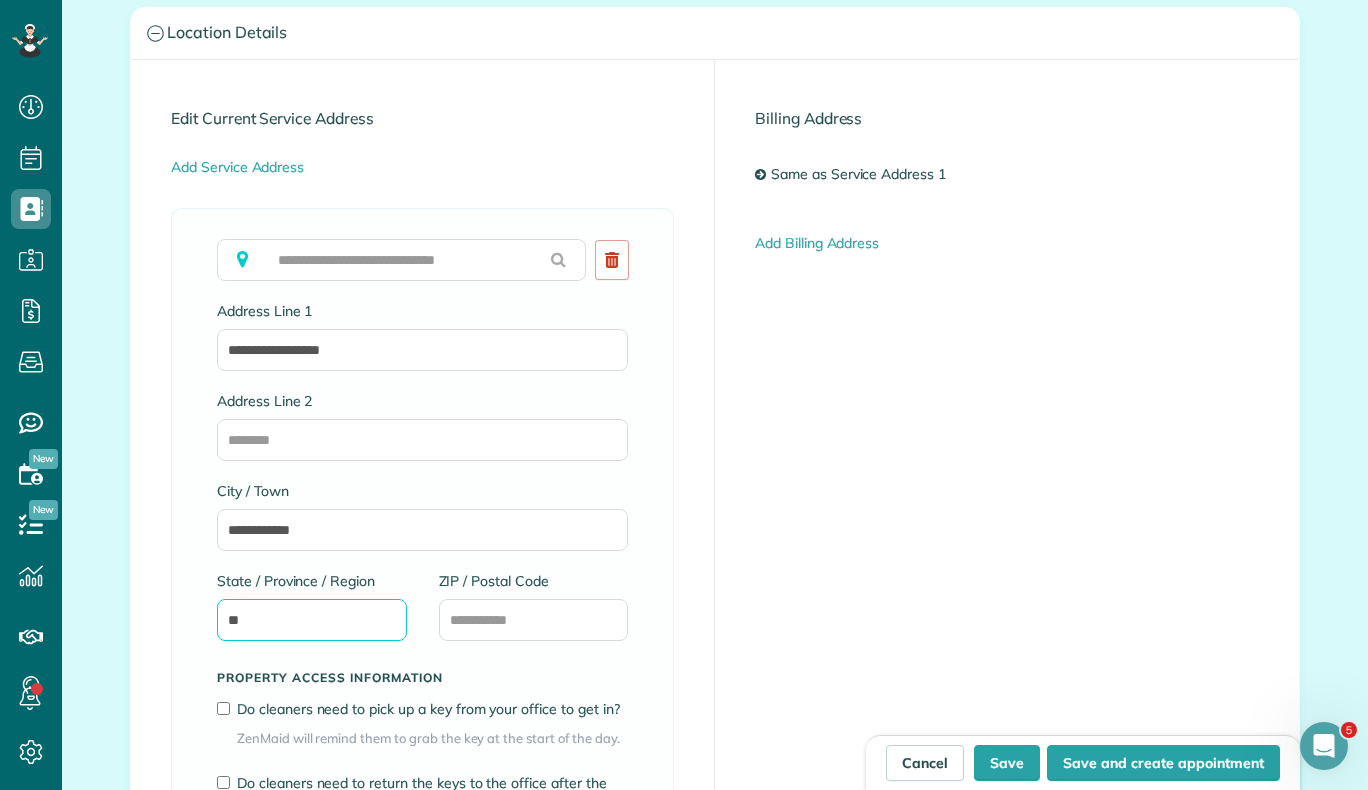 type on "**" 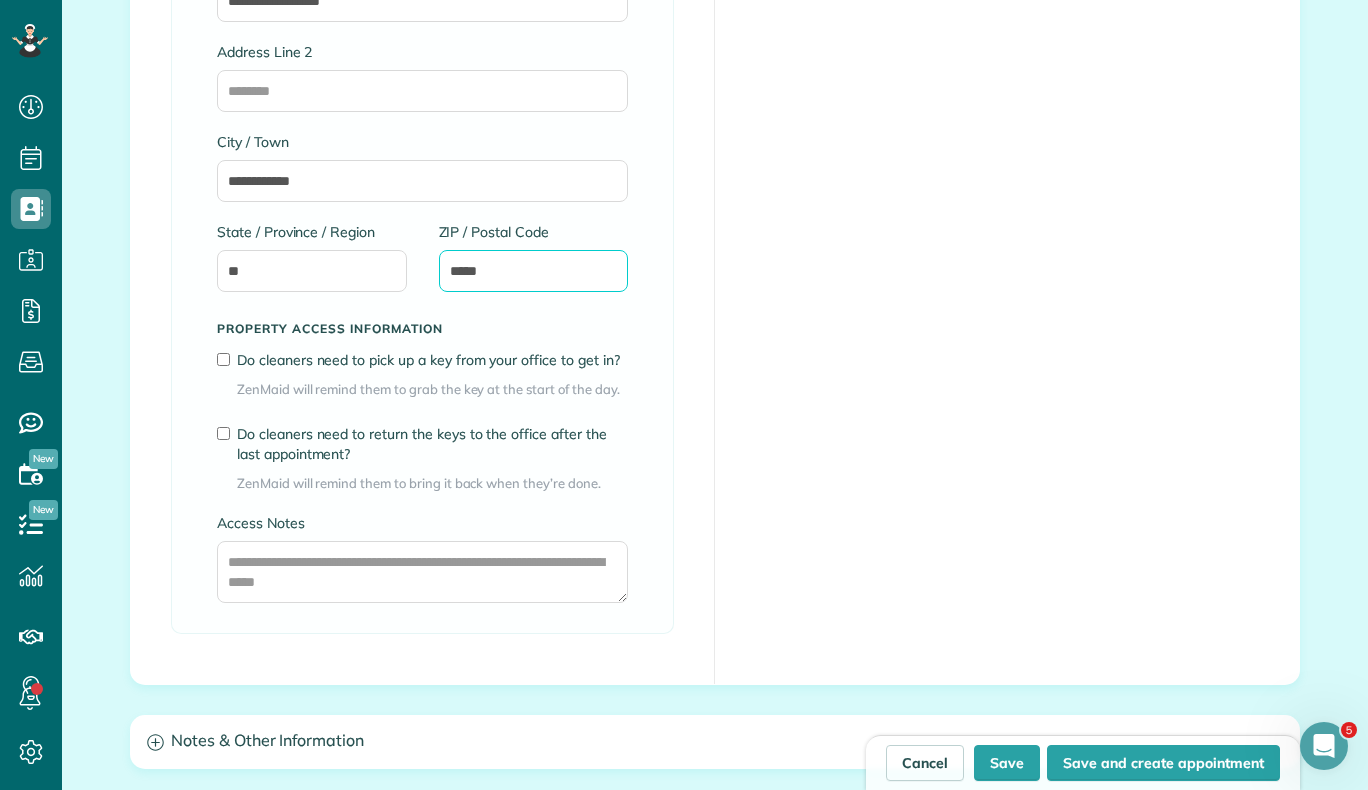 scroll, scrollTop: 1251, scrollLeft: 0, axis: vertical 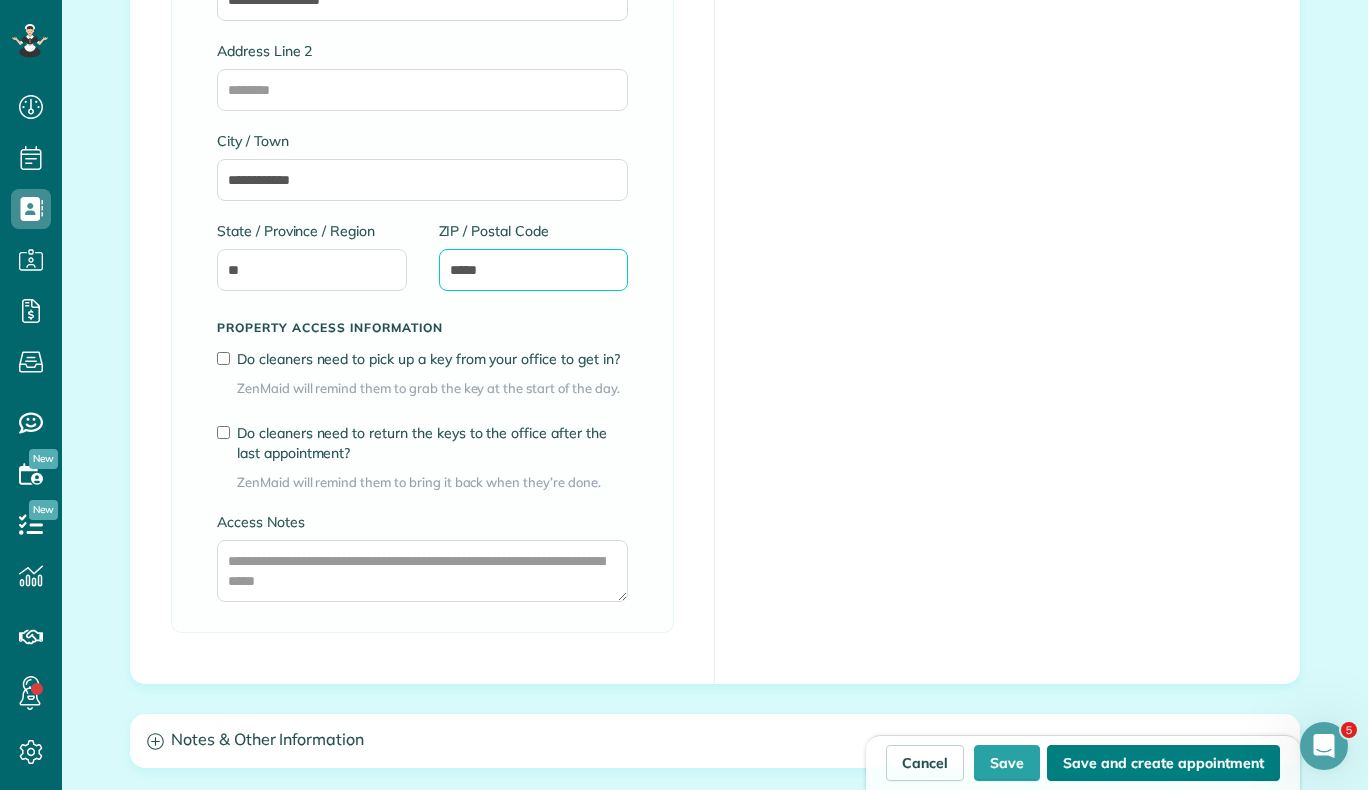 type on "*****" 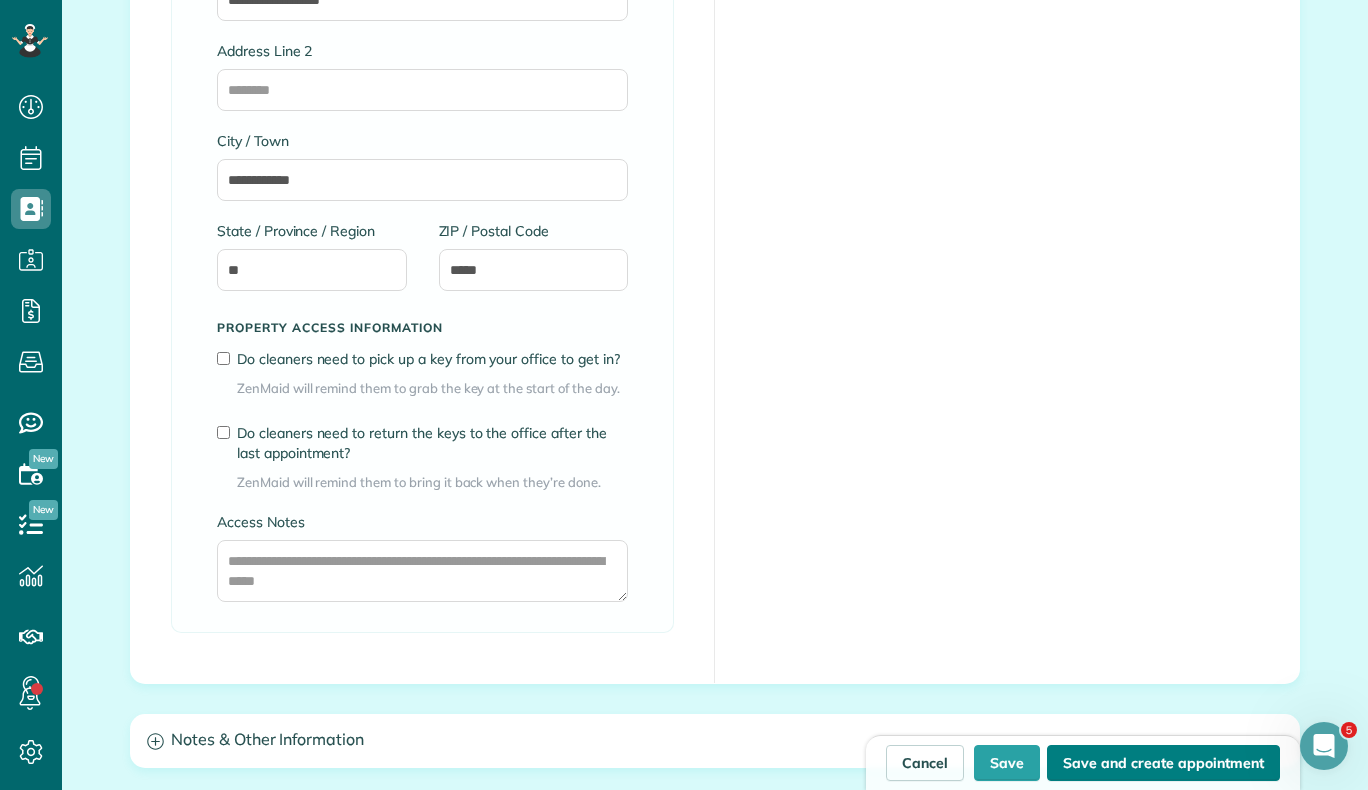 click on "Save and create appointment" at bounding box center [1163, 763] 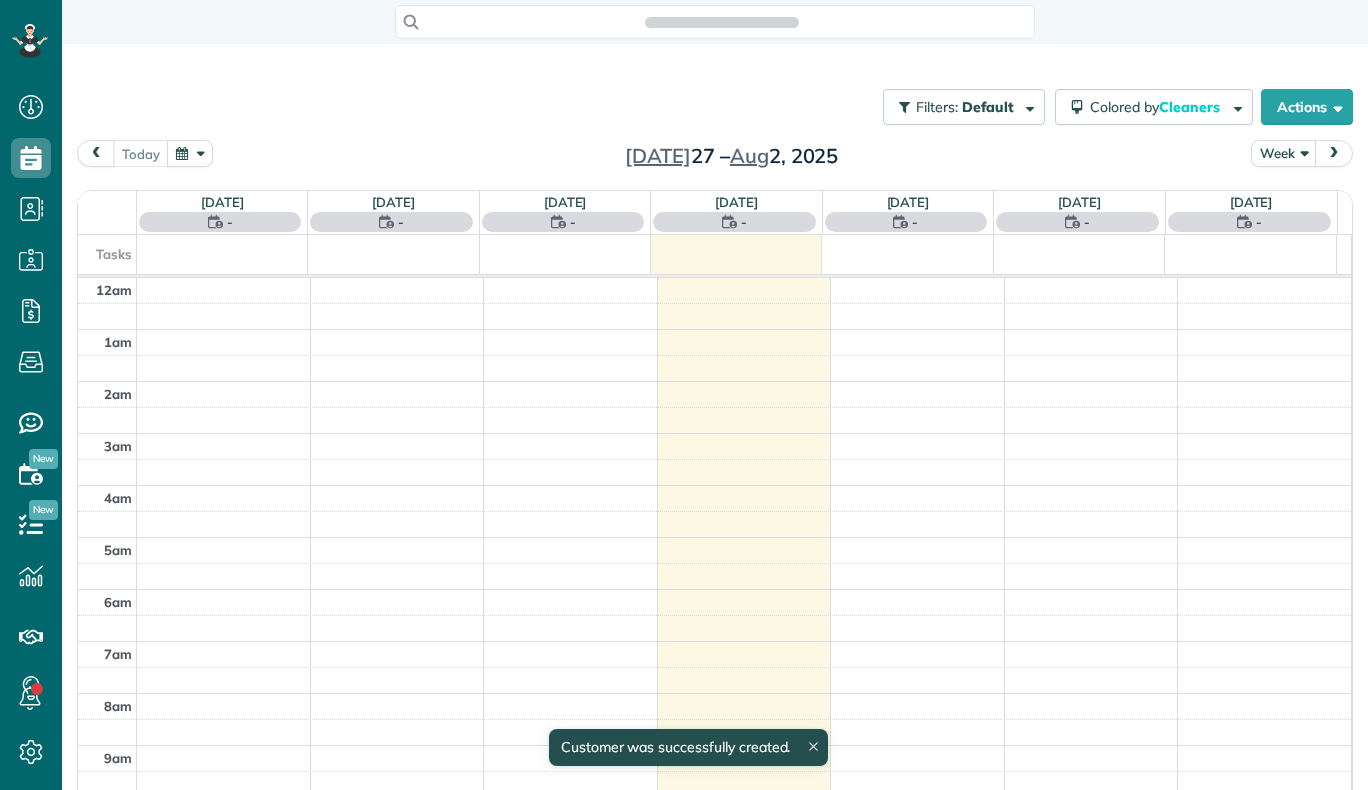 scroll, scrollTop: 0, scrollLeft: 0, axis: both 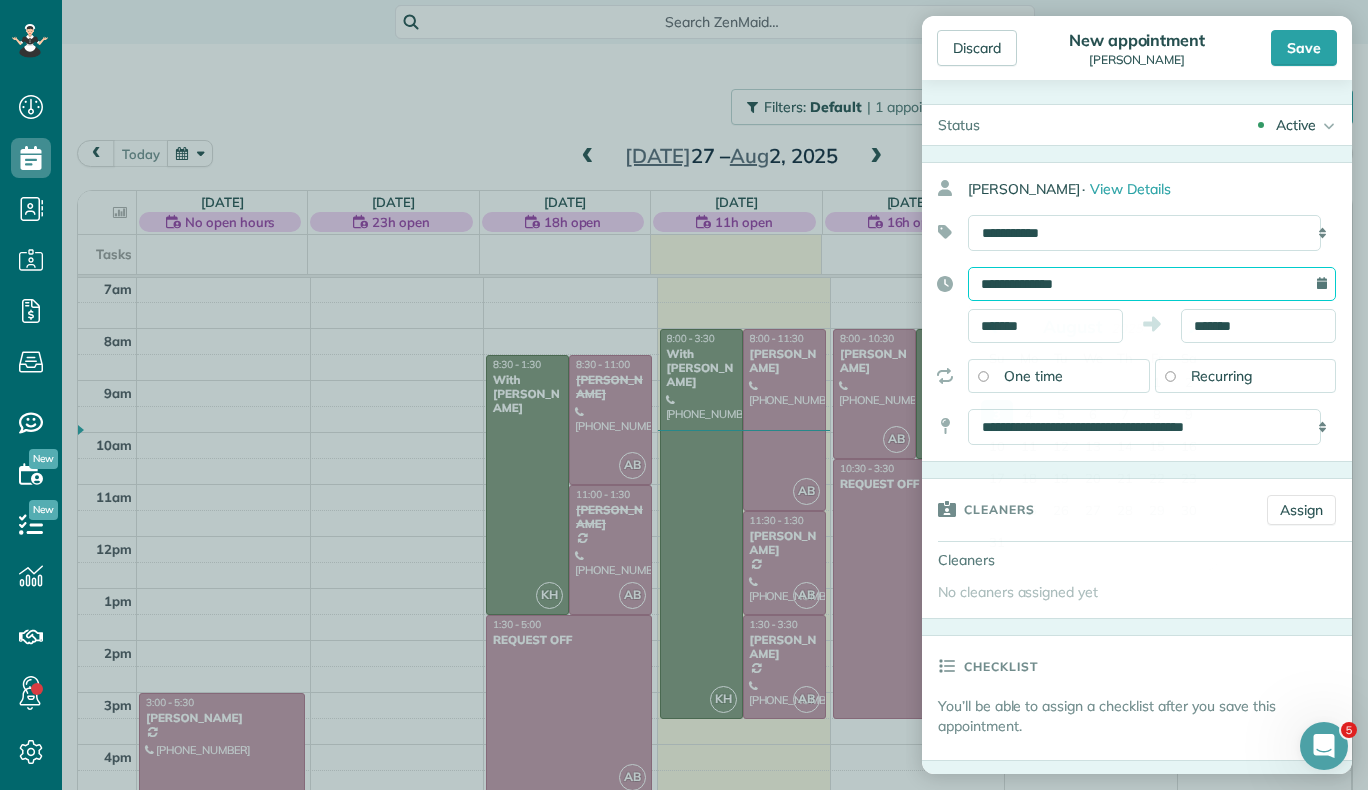 click on "**********" at bounding box center [1152, 284] 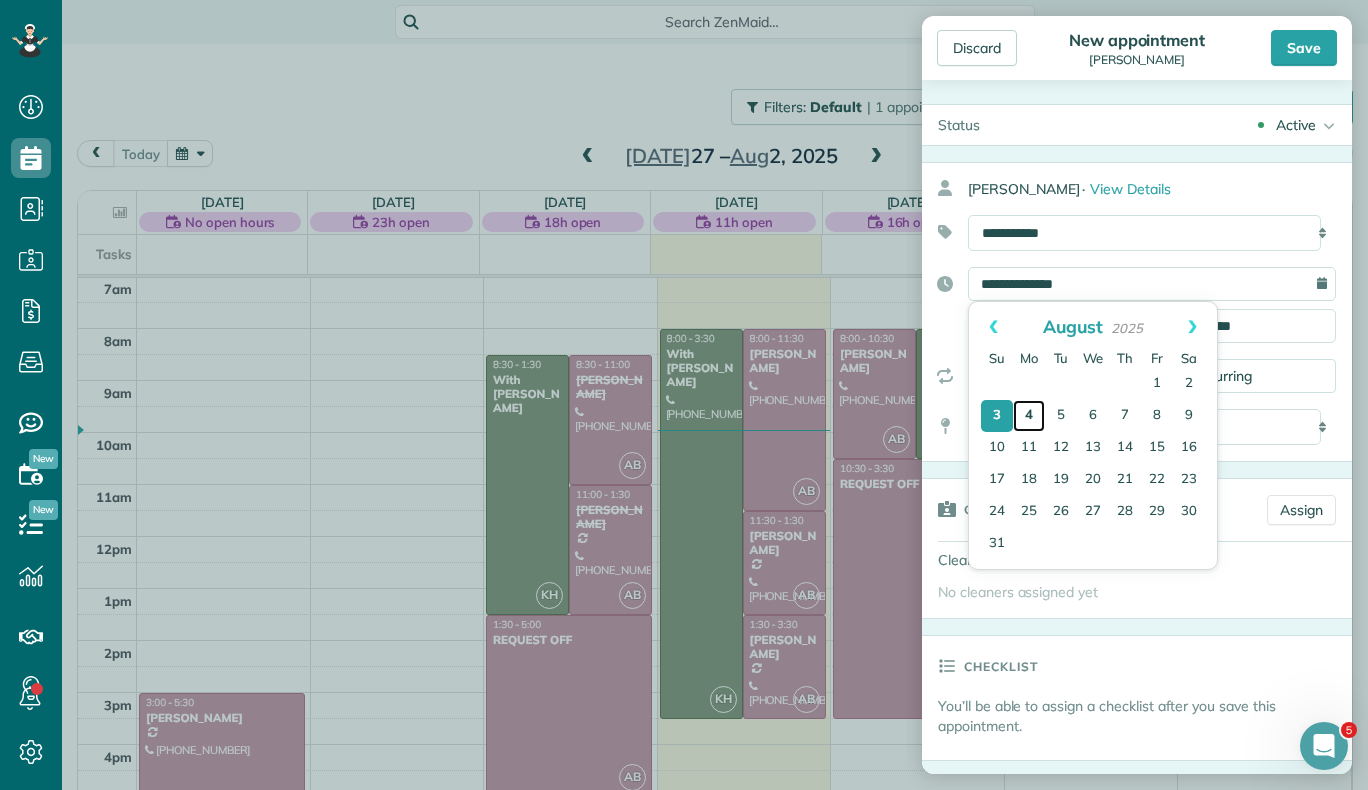 click on "4" at bounding box center [1029, 416] 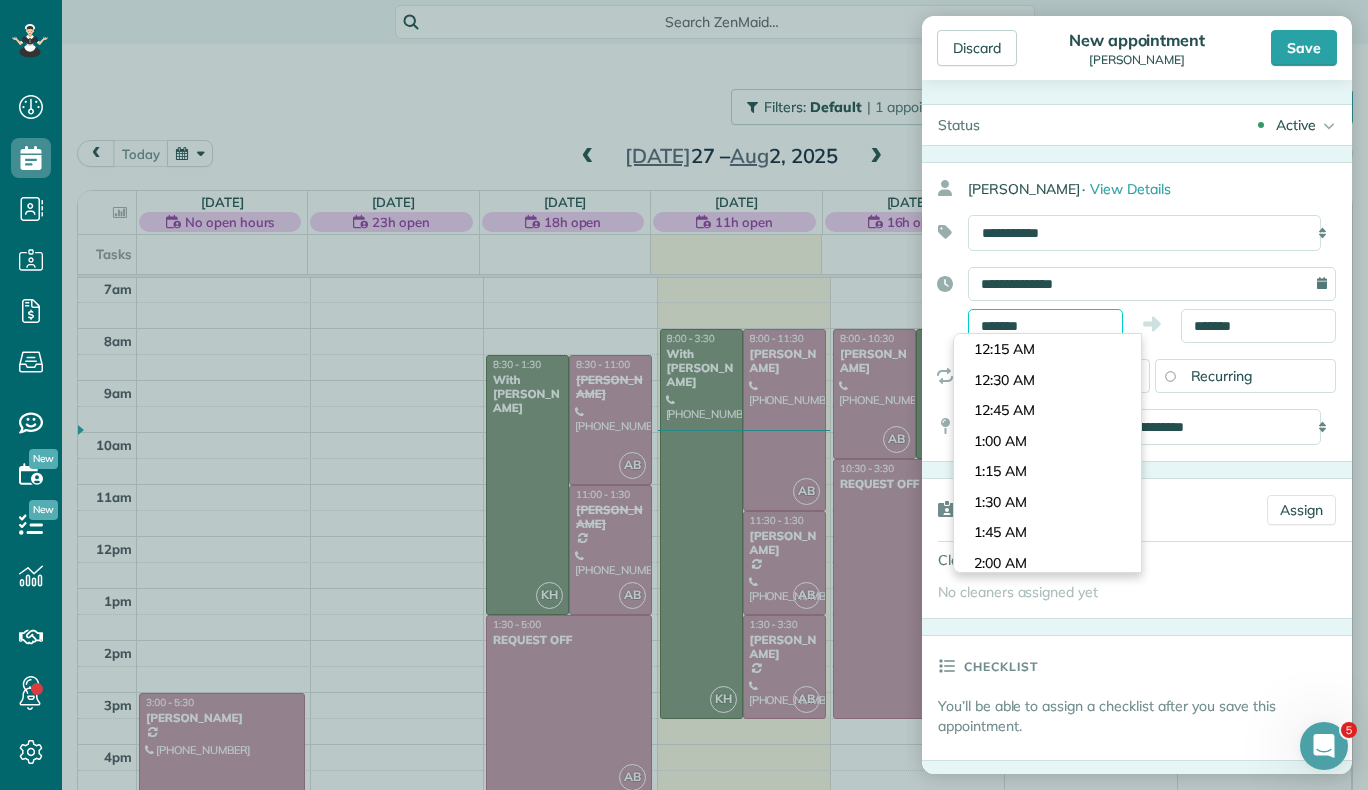 click on "*******" at bounding box center (1045, 326) 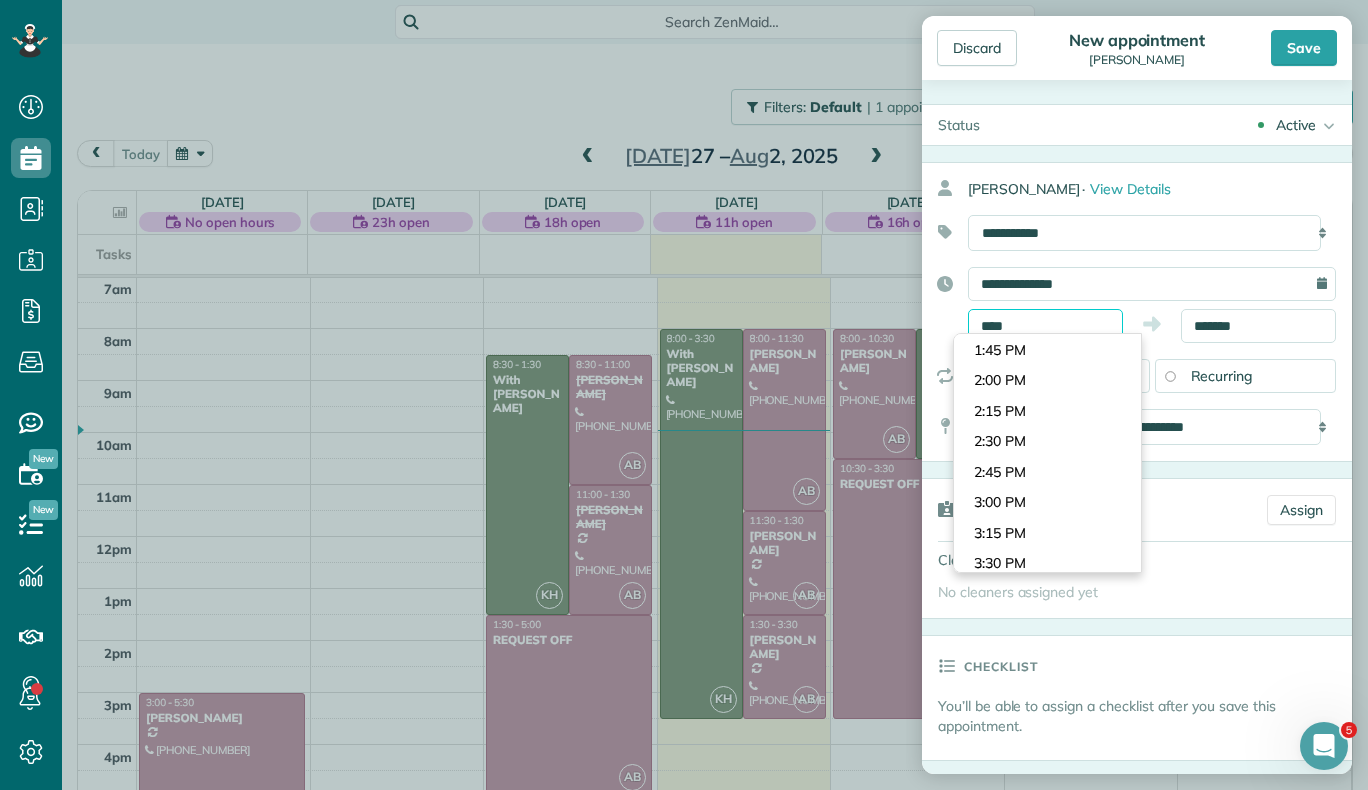 scroll, scrollTop: 183, scrollLeft: 0, axis: vertical 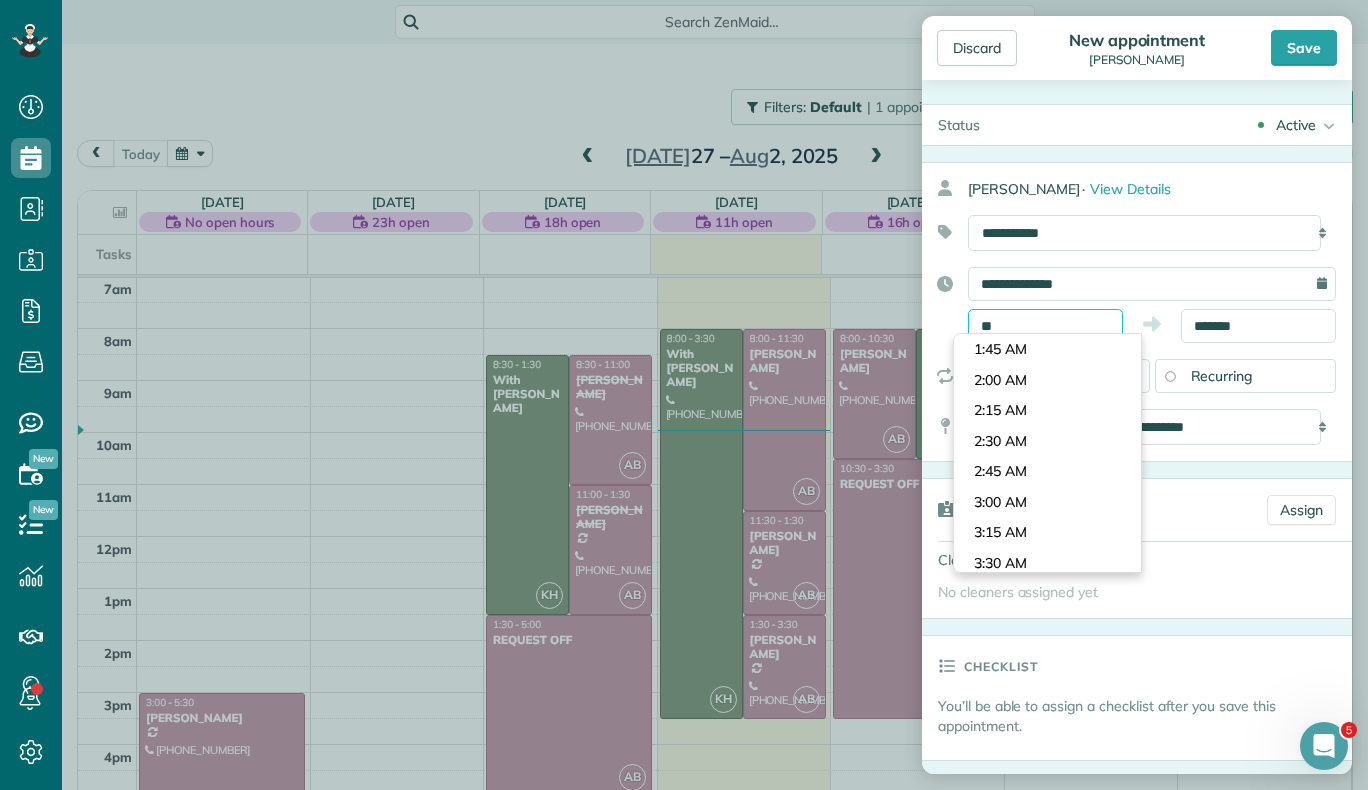 type on "*" 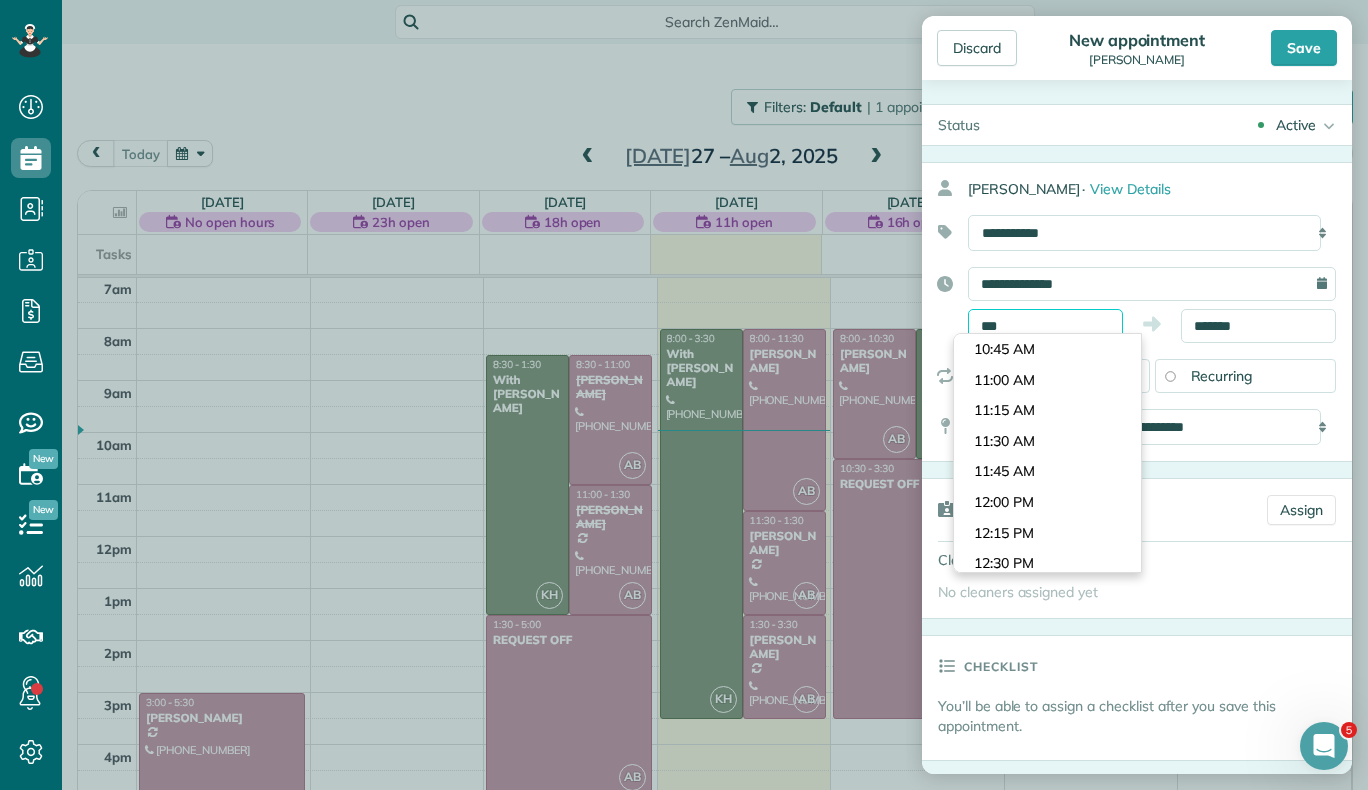 scroll, scrollTop: 977, scrollLeft: 0, axis: vertical 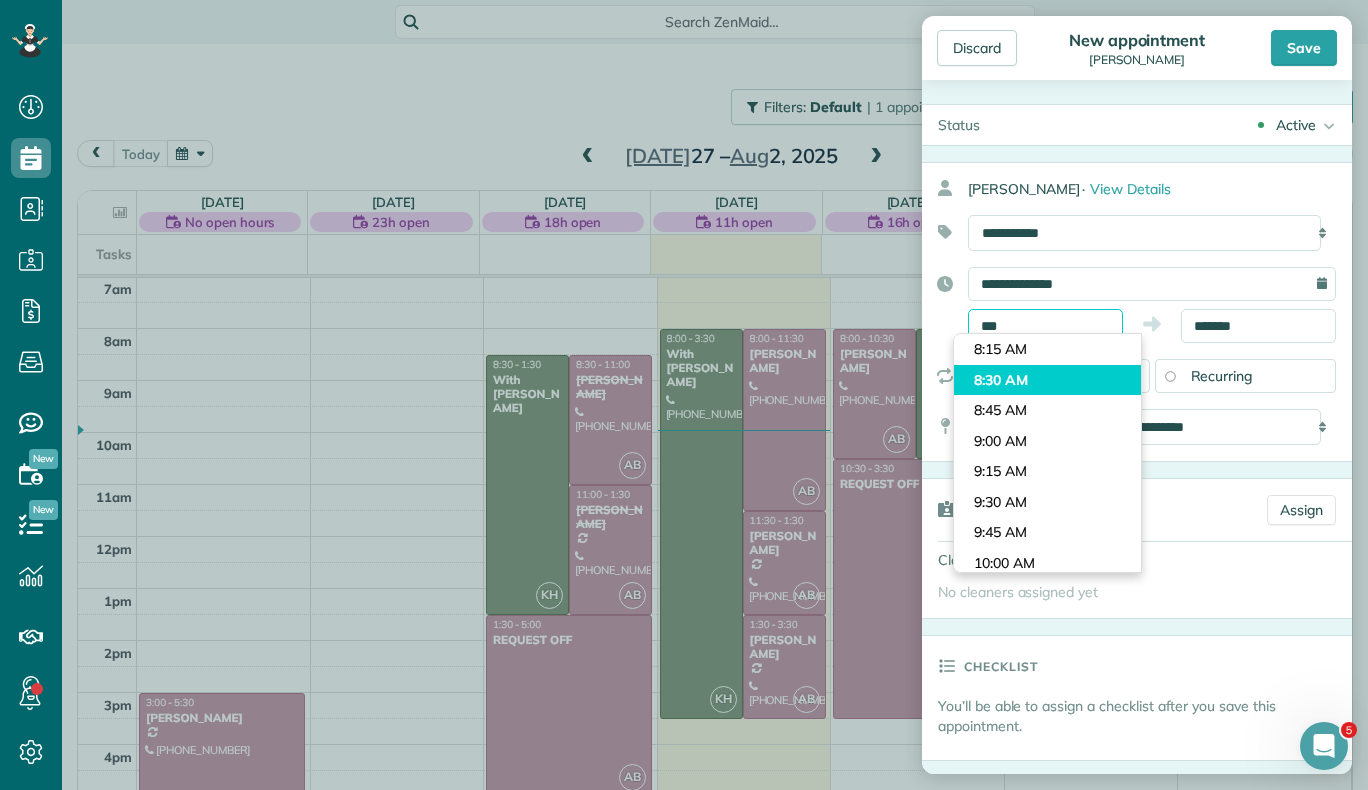 type on "*******" 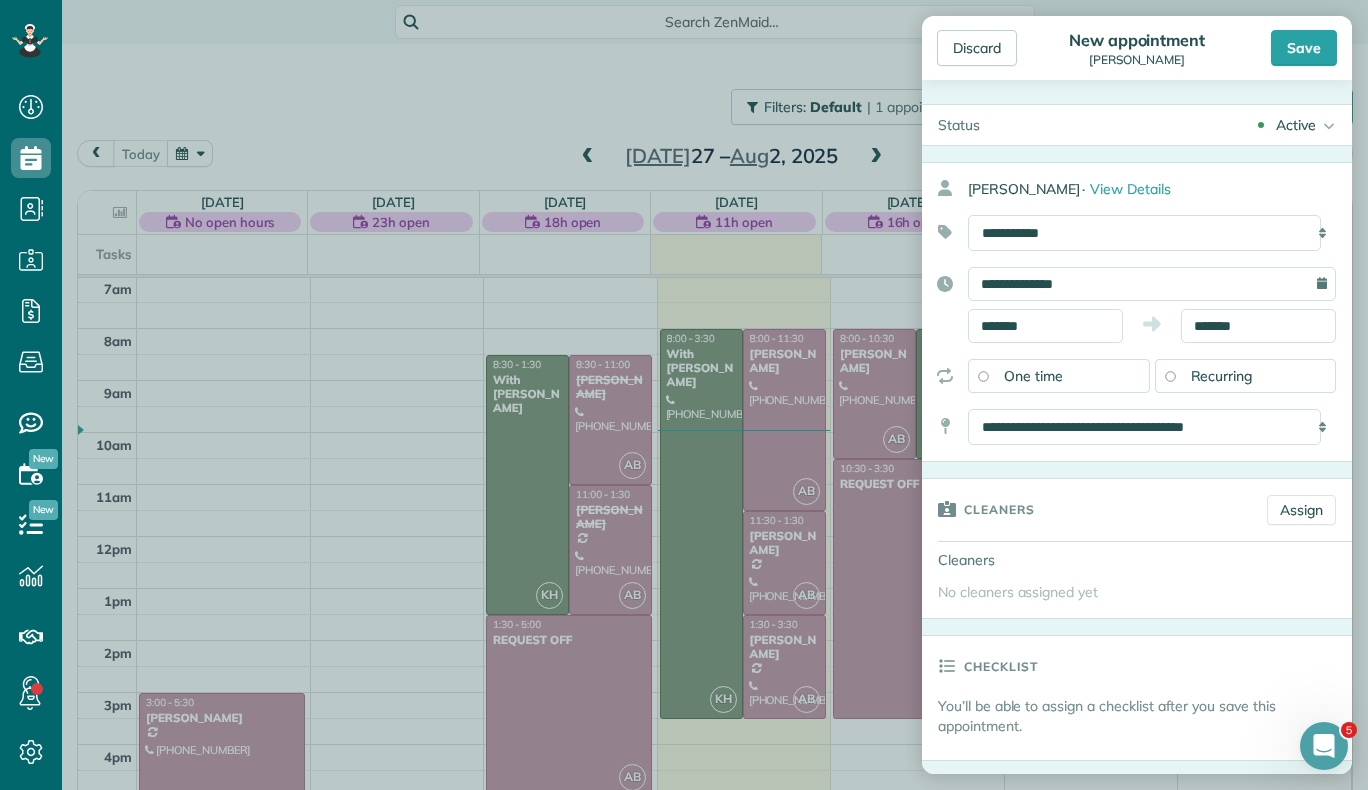 click on "Dashboard
Scheduling
Calendar View
List View
Dispatch View - Weekly scheduling (Beta)" at bounding box center [684, 395] 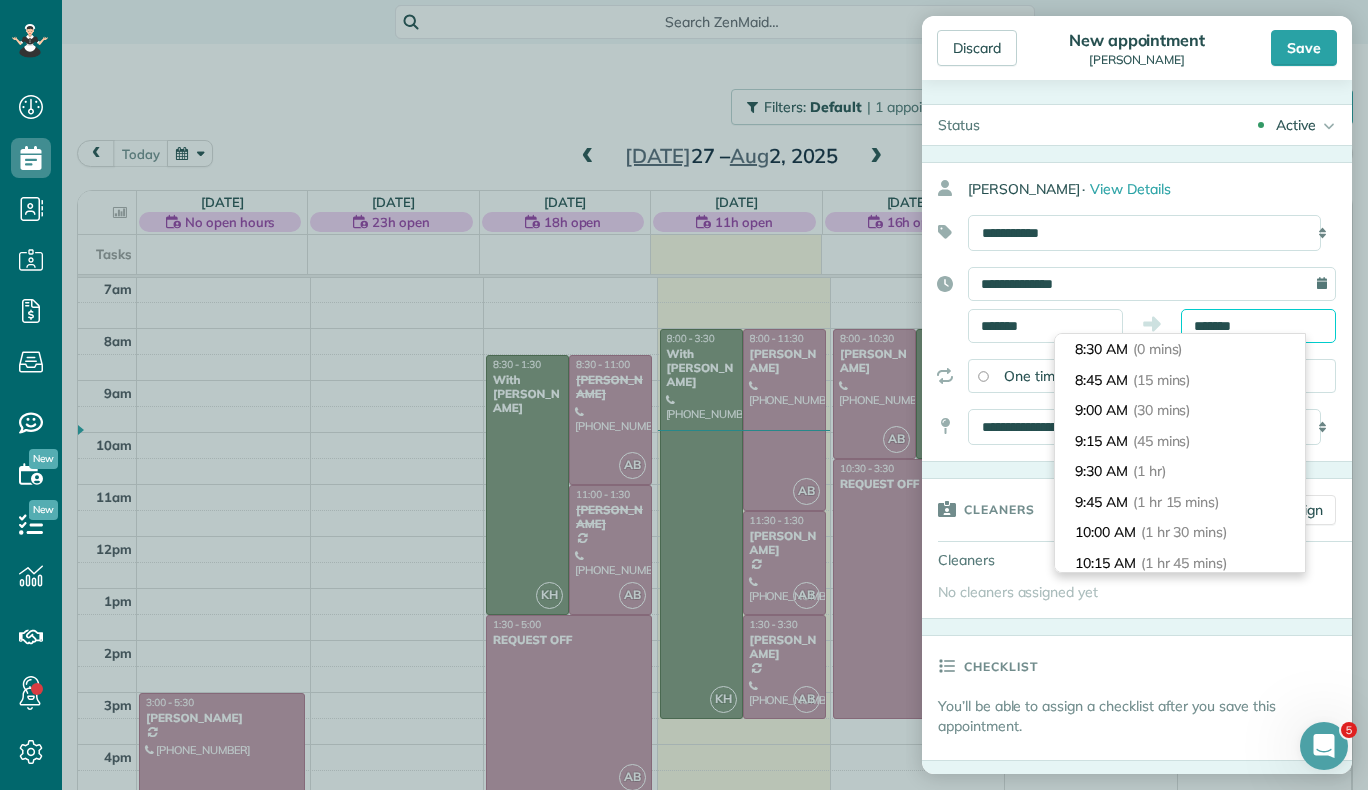 click on "Dashboard
Scheduling
Calendar View
List View
Dispatch View - Weekly scheduling (Beta)" at bounding box center (684, 395) 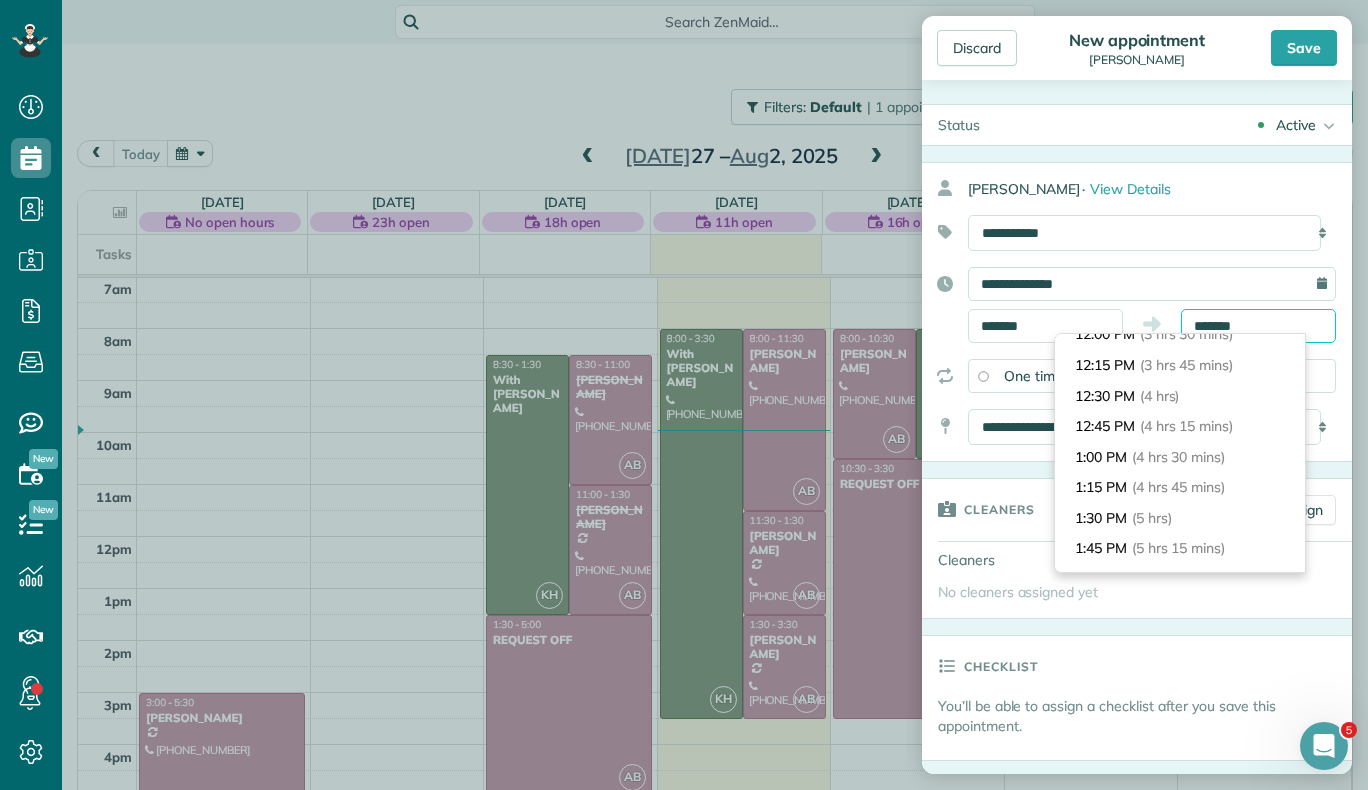 scroll, scrollTop: 418, scrollLeft: 0, axis: vertical 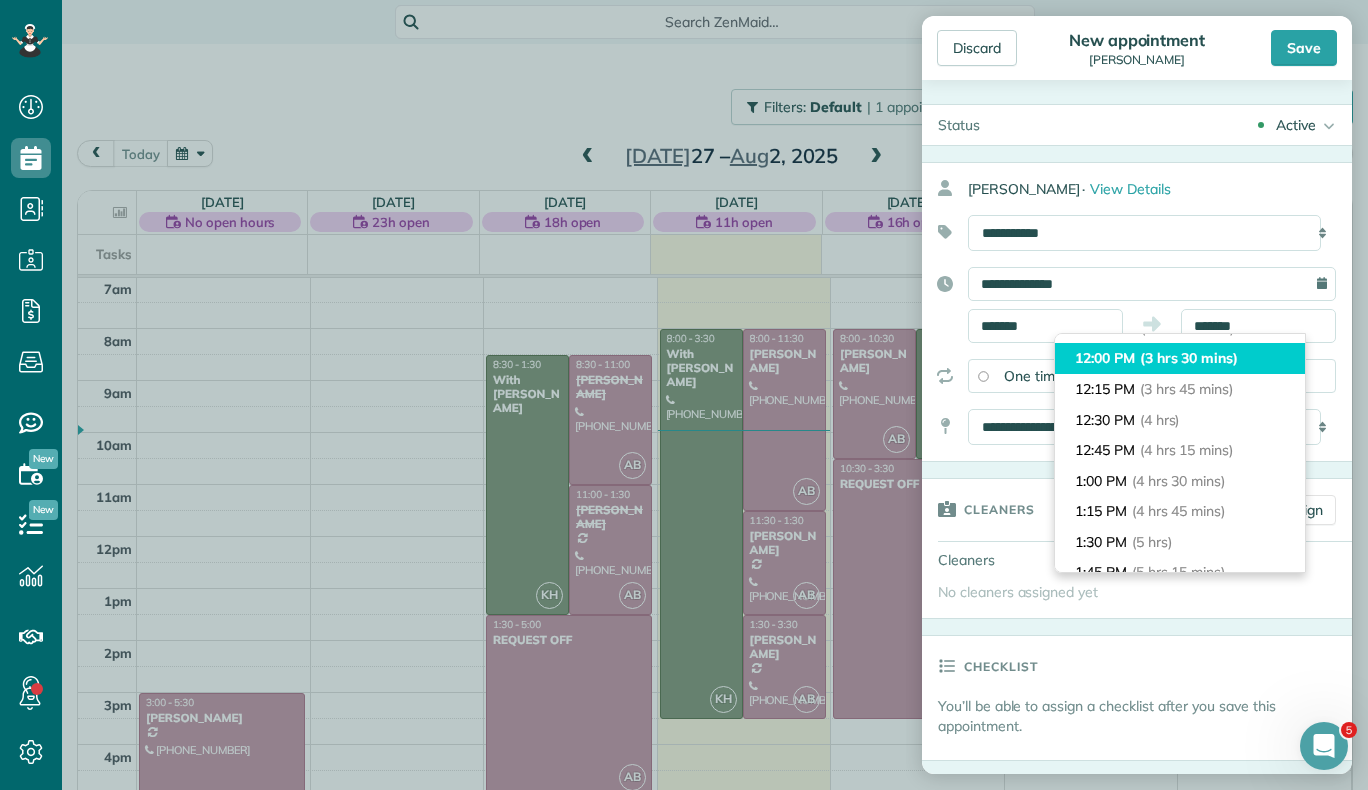 type on "********" 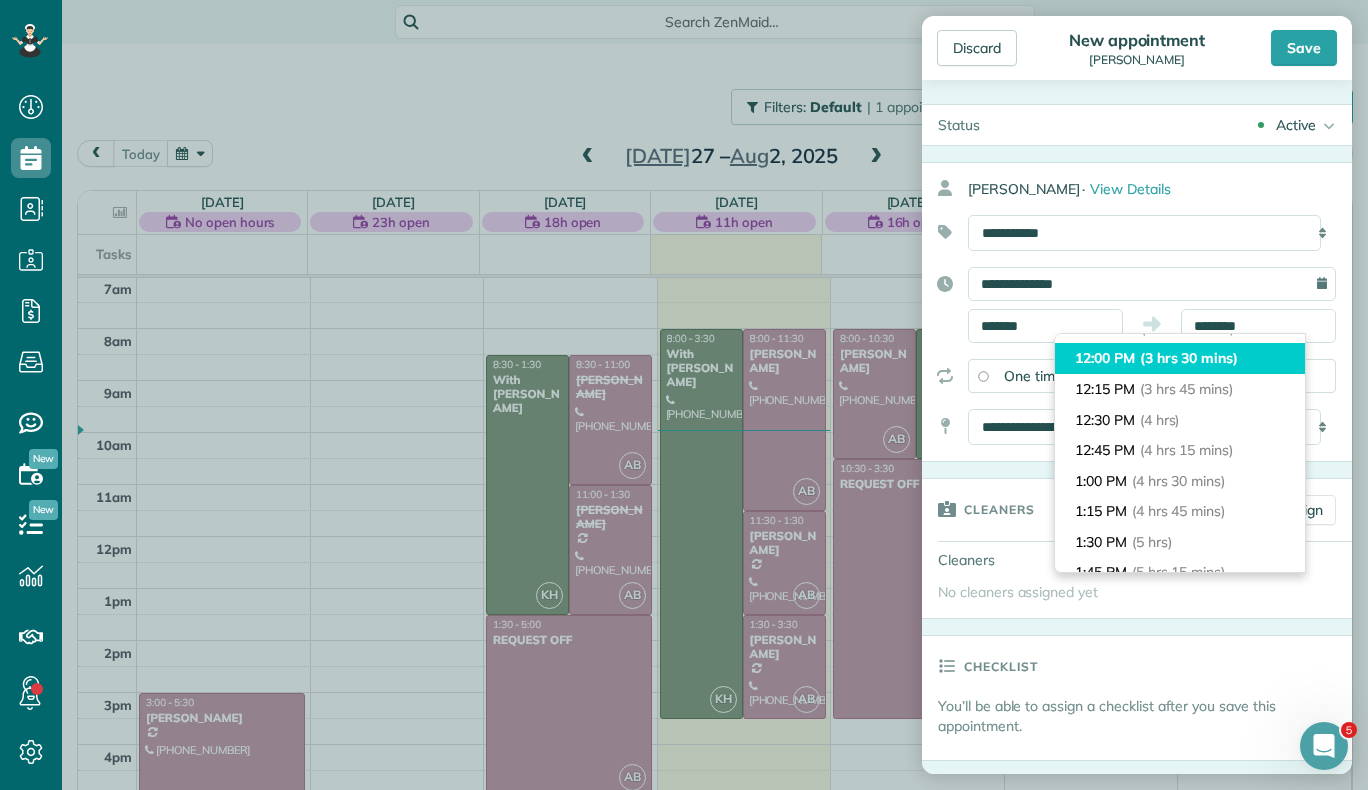 click on "(3 hrs 30 mins)" at bounding box center [1189, 358] 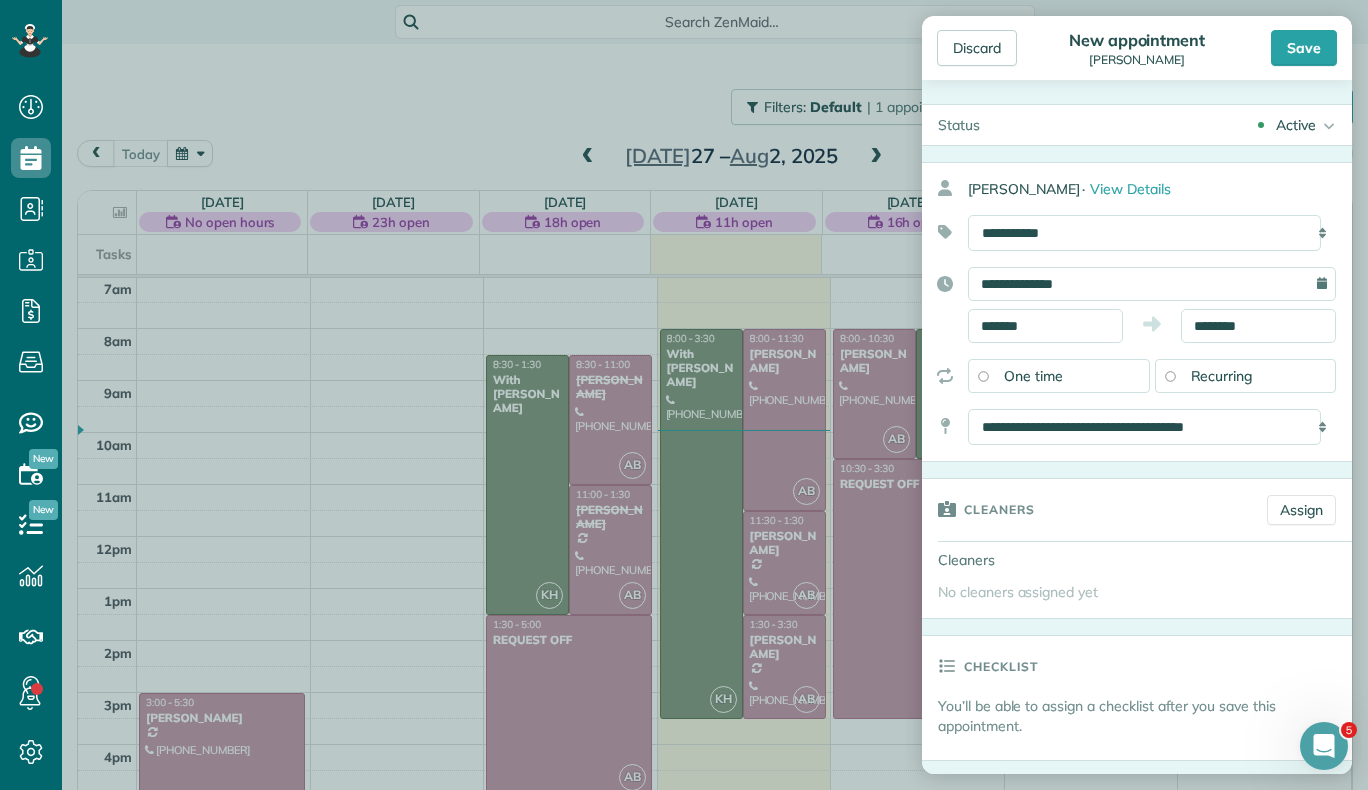 click on "Recurring" at bounding box center (1222, 376) 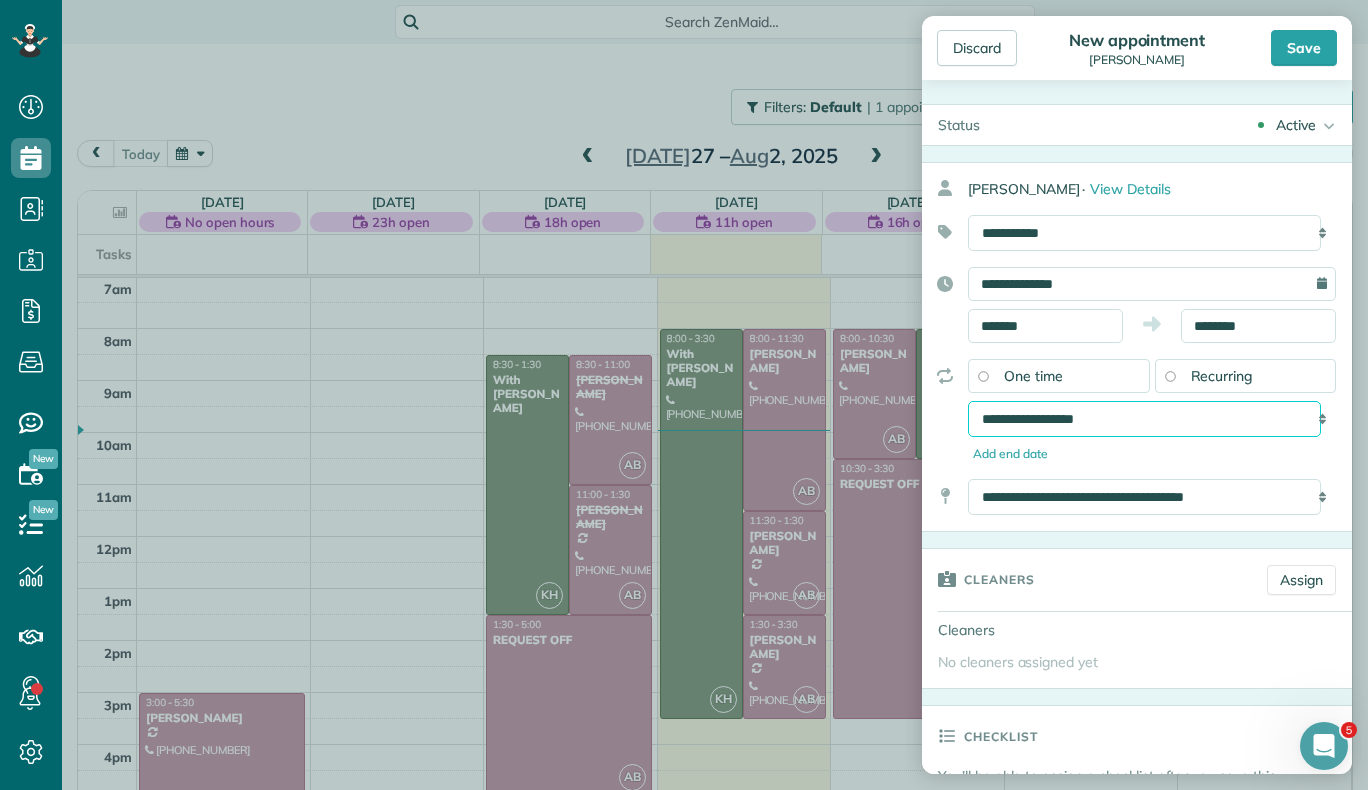 click on "**********" at bounding box center [1144, 419] 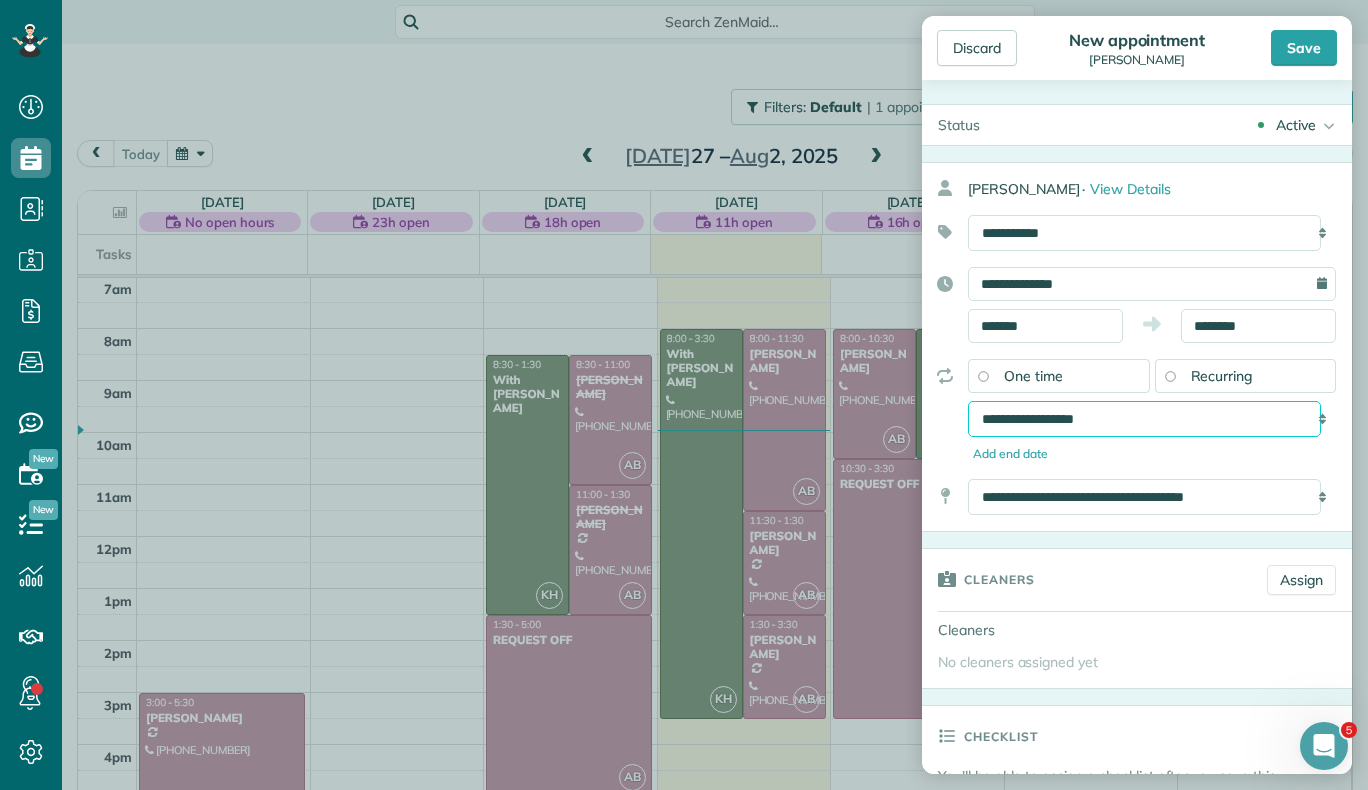 scroll, scrollTop: 57, scrollLeft: 0, axis: vertical 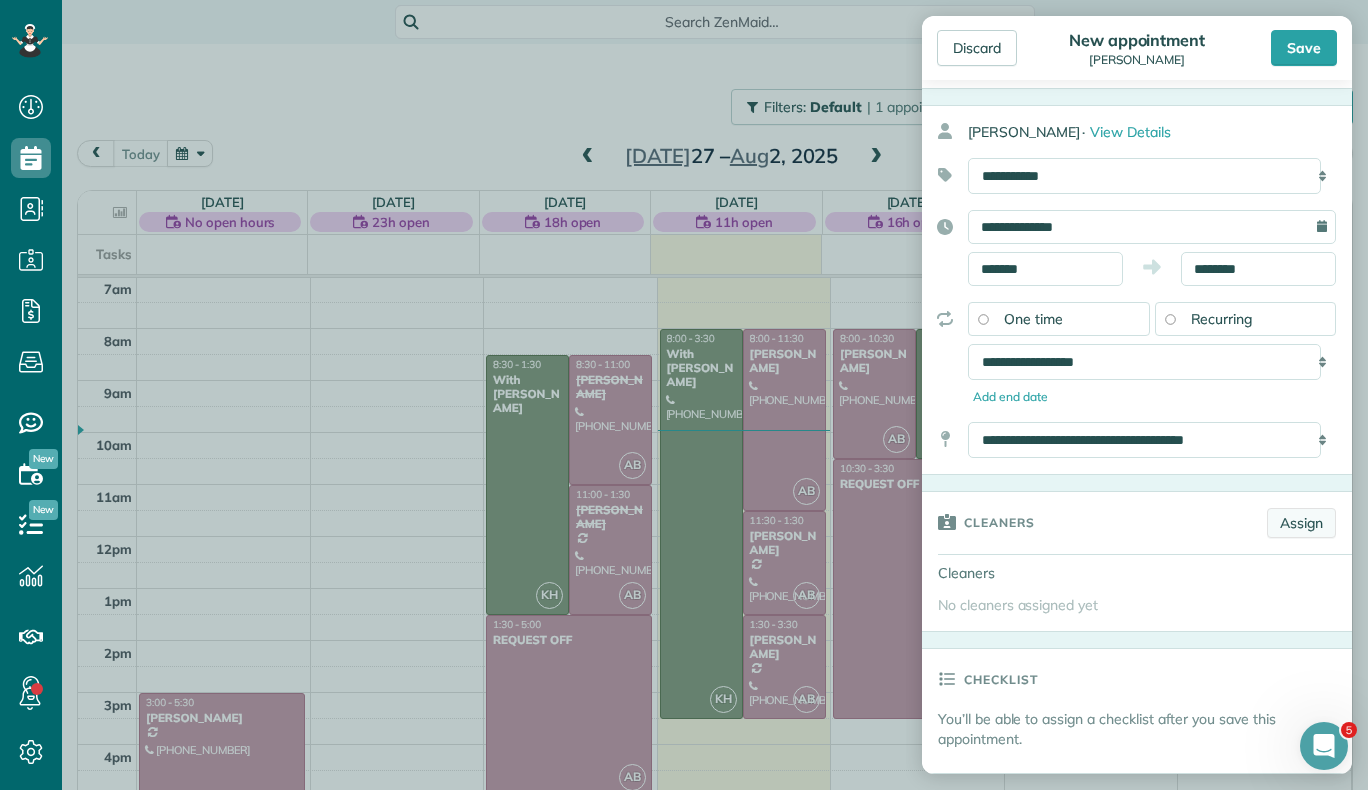 click on "Assign" at bounding box center [1301, 523] 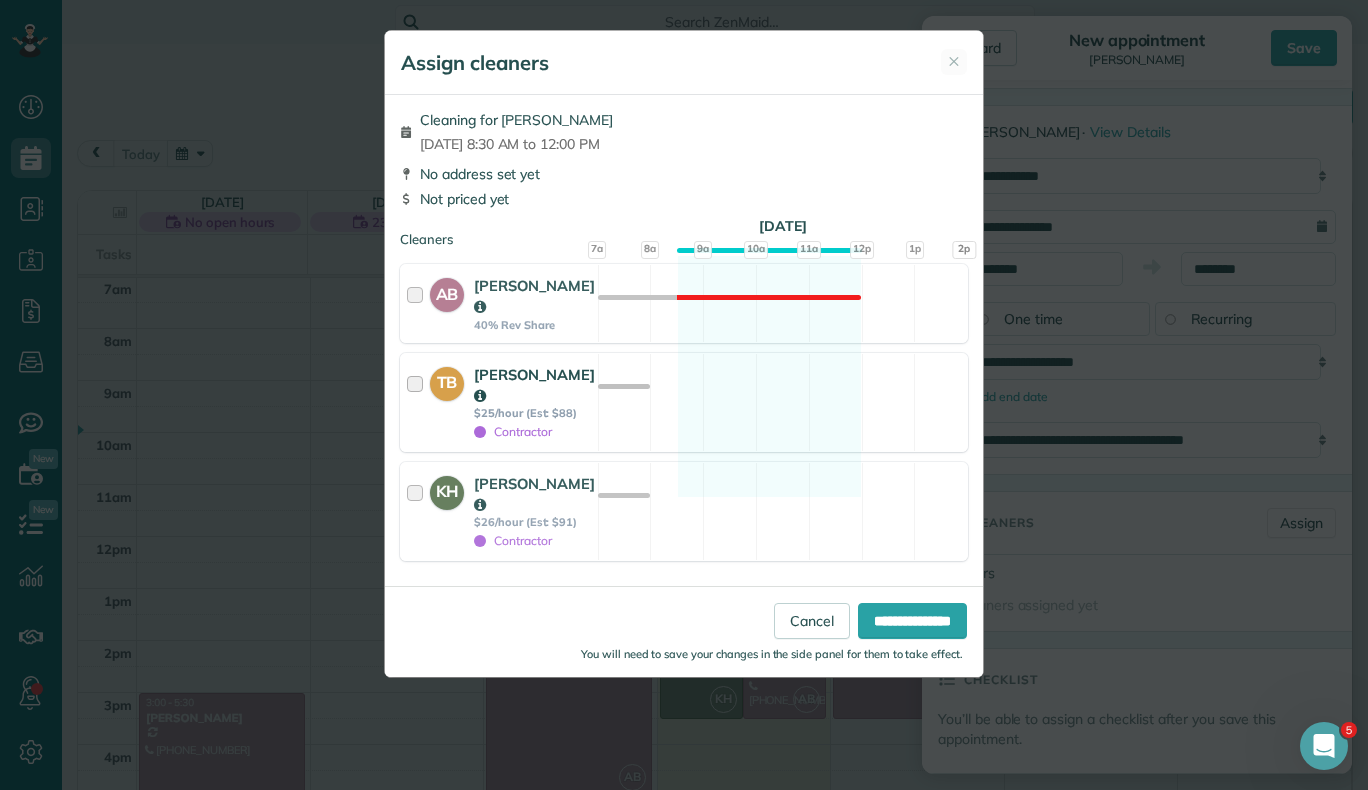 click at bounding box center [418, 402] 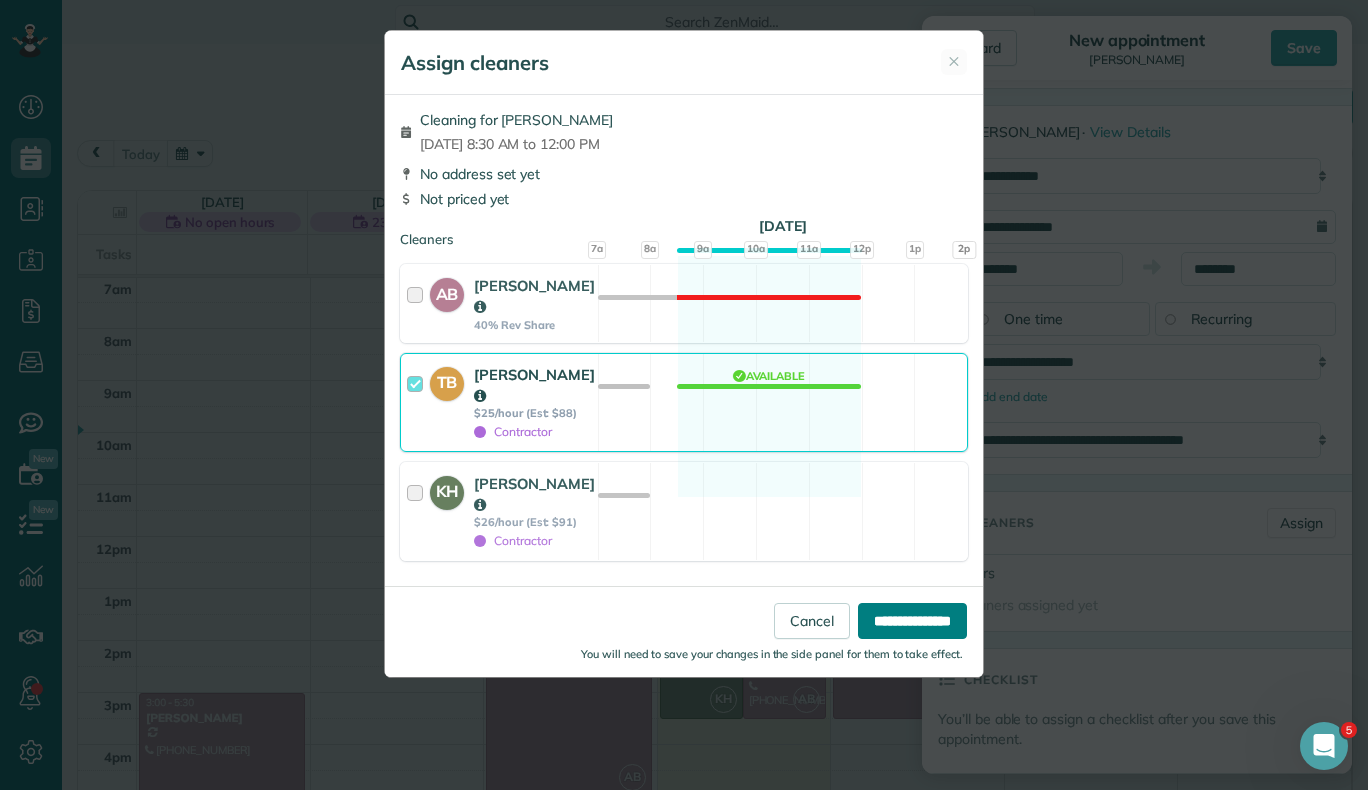 click on "**********" at bounding box center [912, 621] 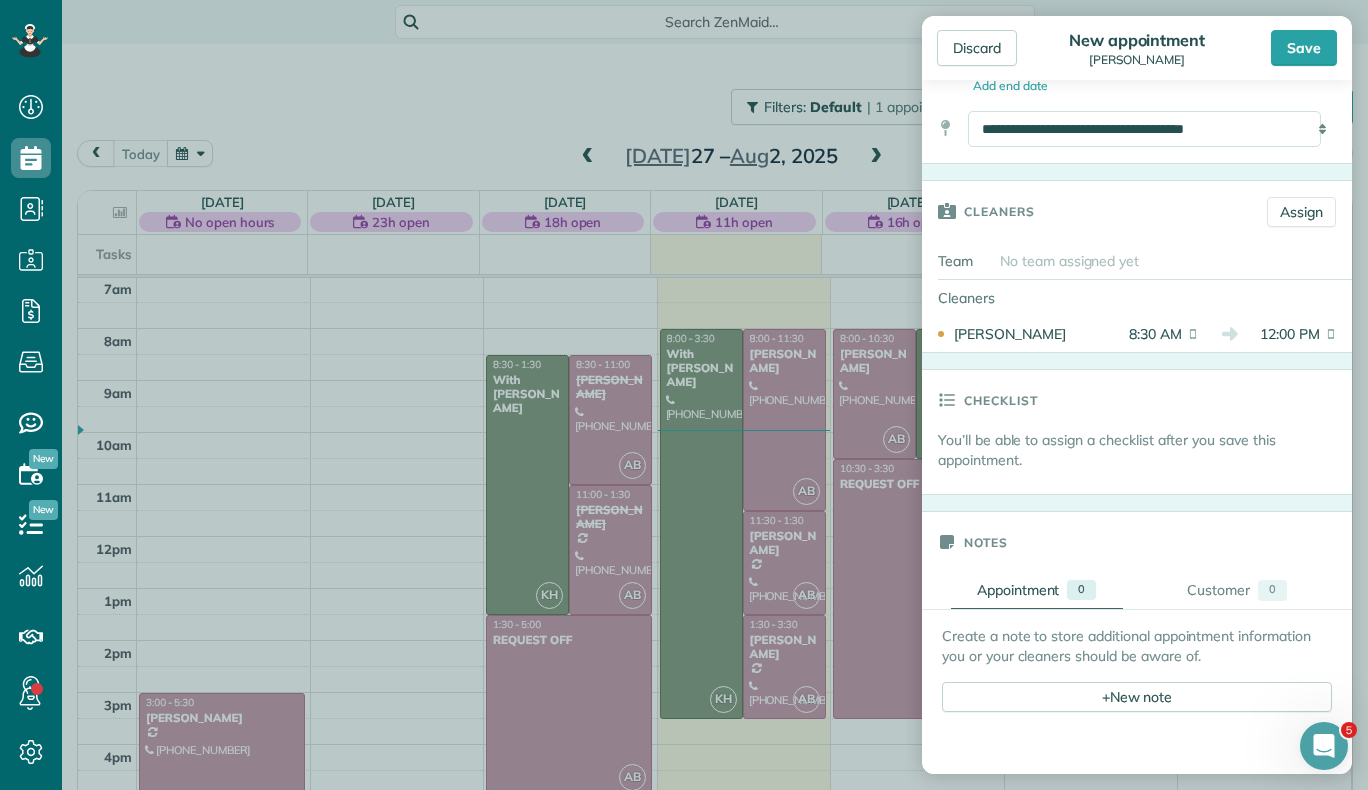 scroll, scrollTop: 541, scrollLeft: 0, axis: vertical 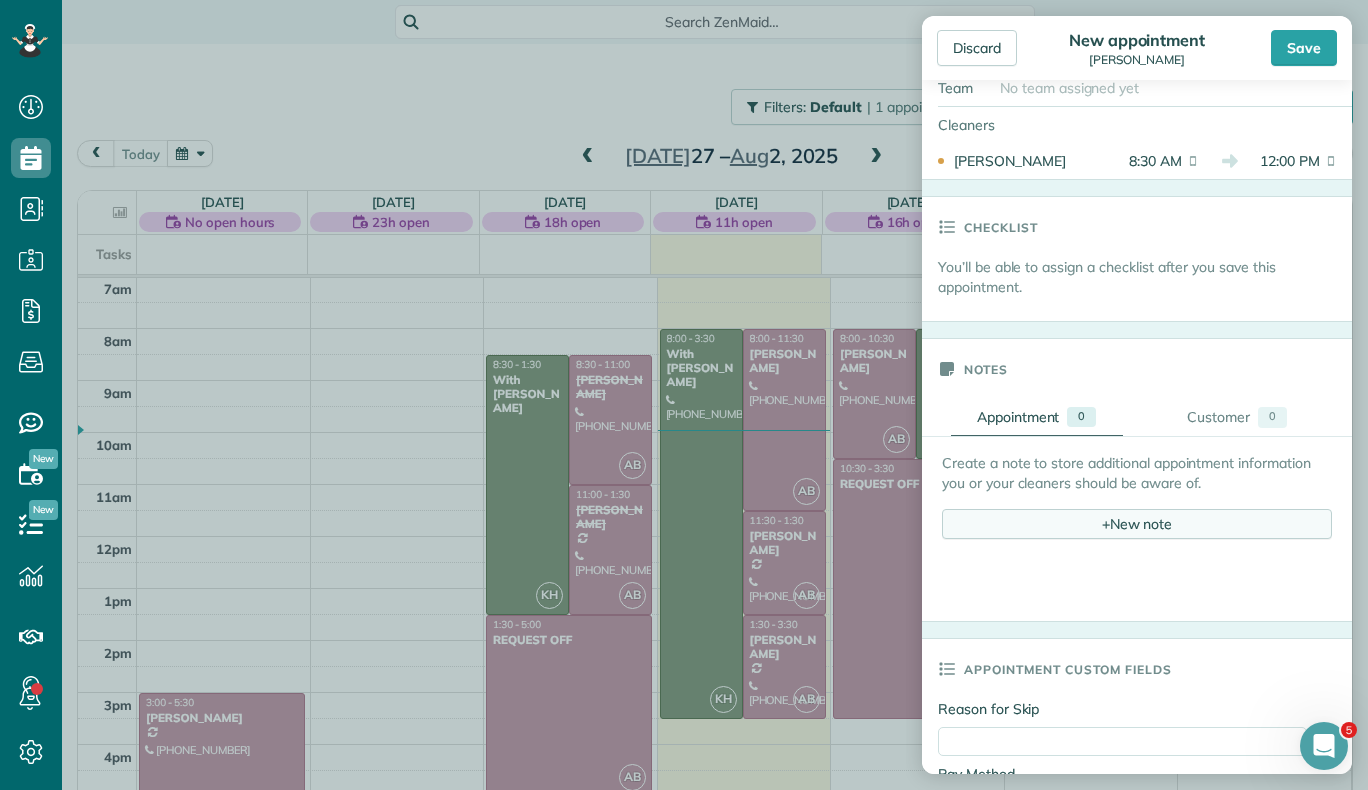 click on "+ New note" at bounding box center (1137, 524) 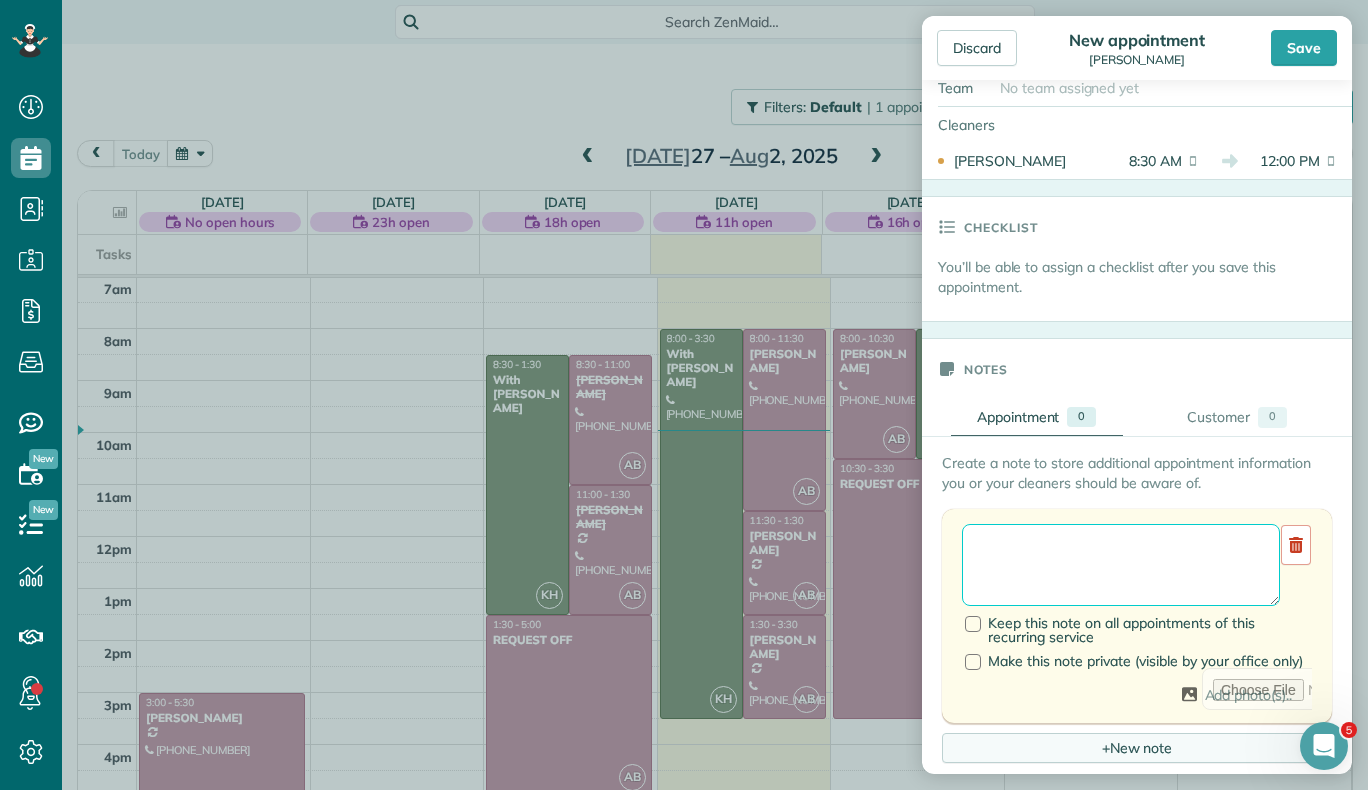 click at bounding box center (1121, 565) 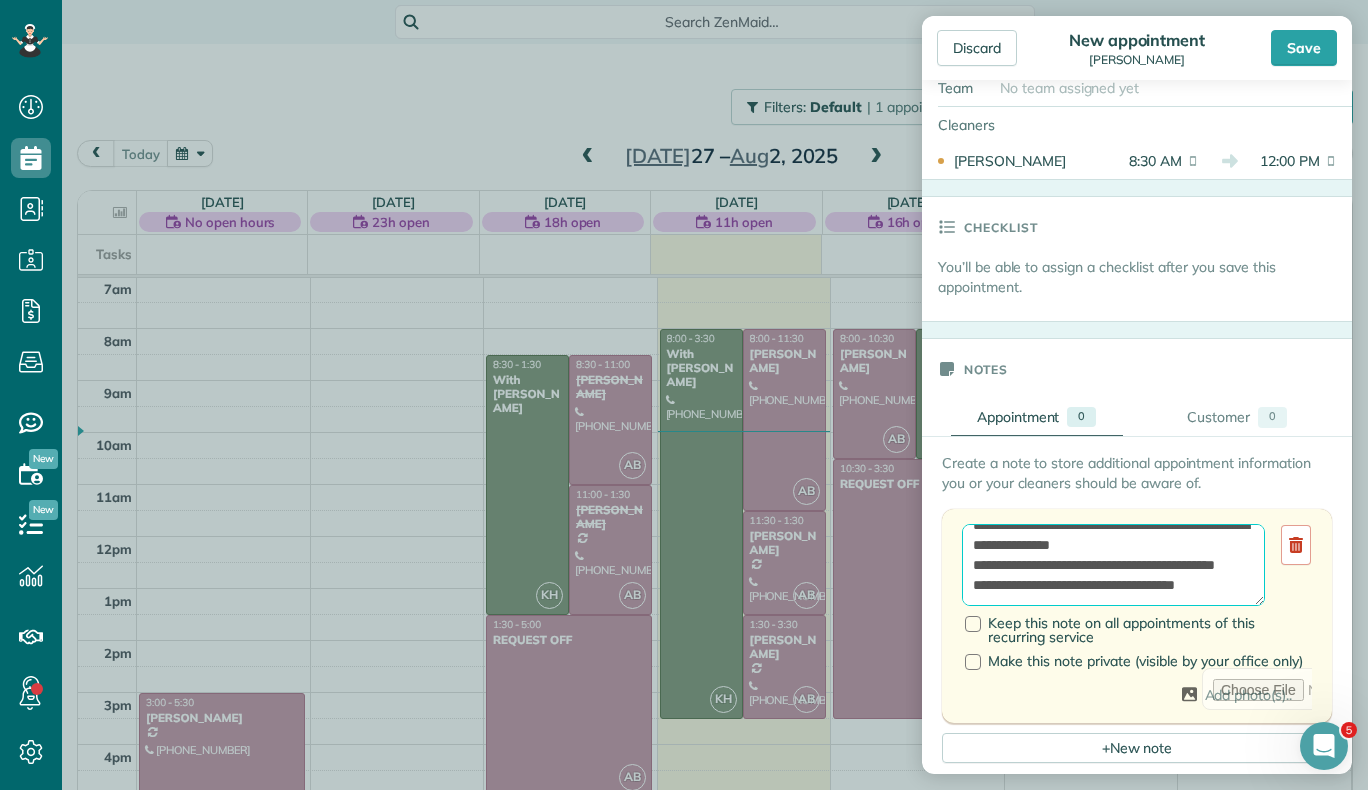 scroll, scrollTop: 48, scrollLeft: 0, axis: vertical 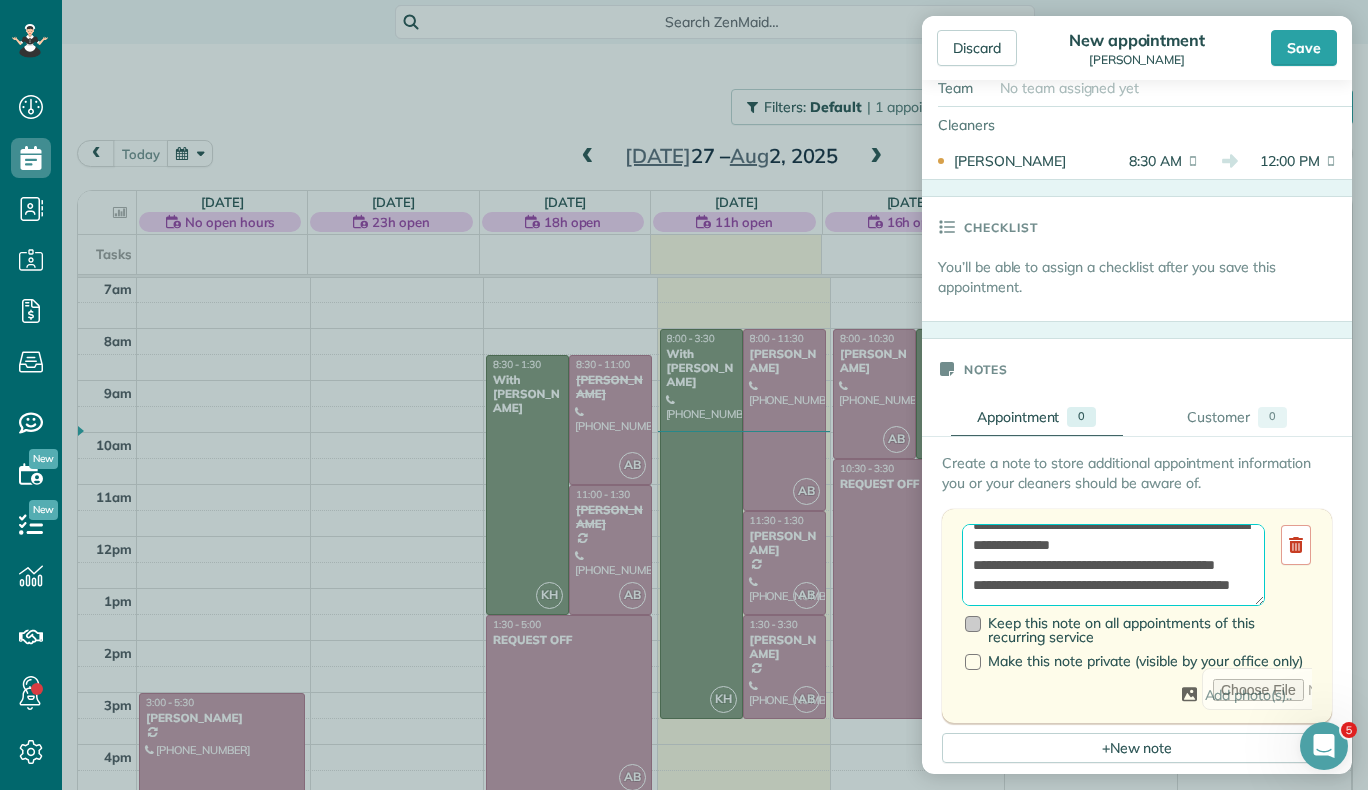 type on "**********" 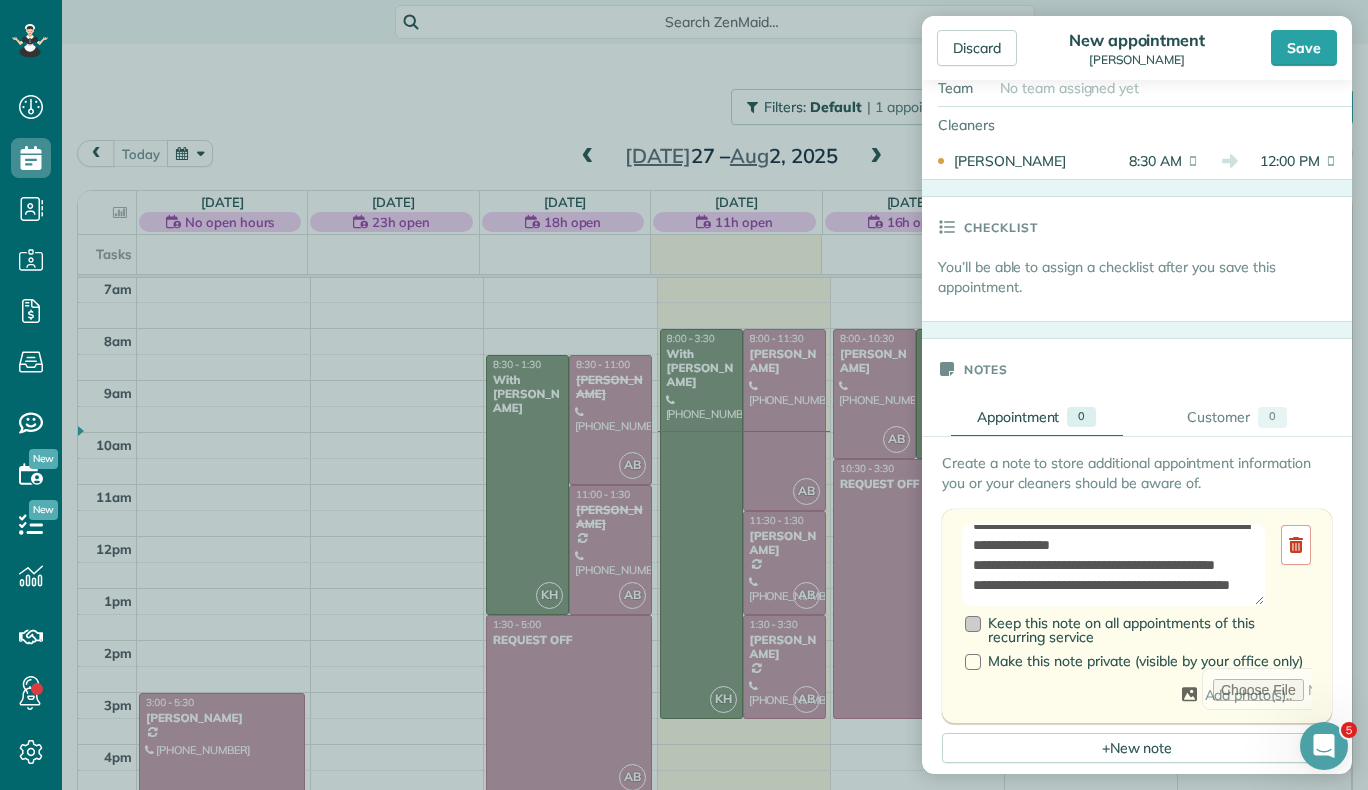 click on "Keep this note on all appointments of this recurring service" at bounding box center [1138, 630] 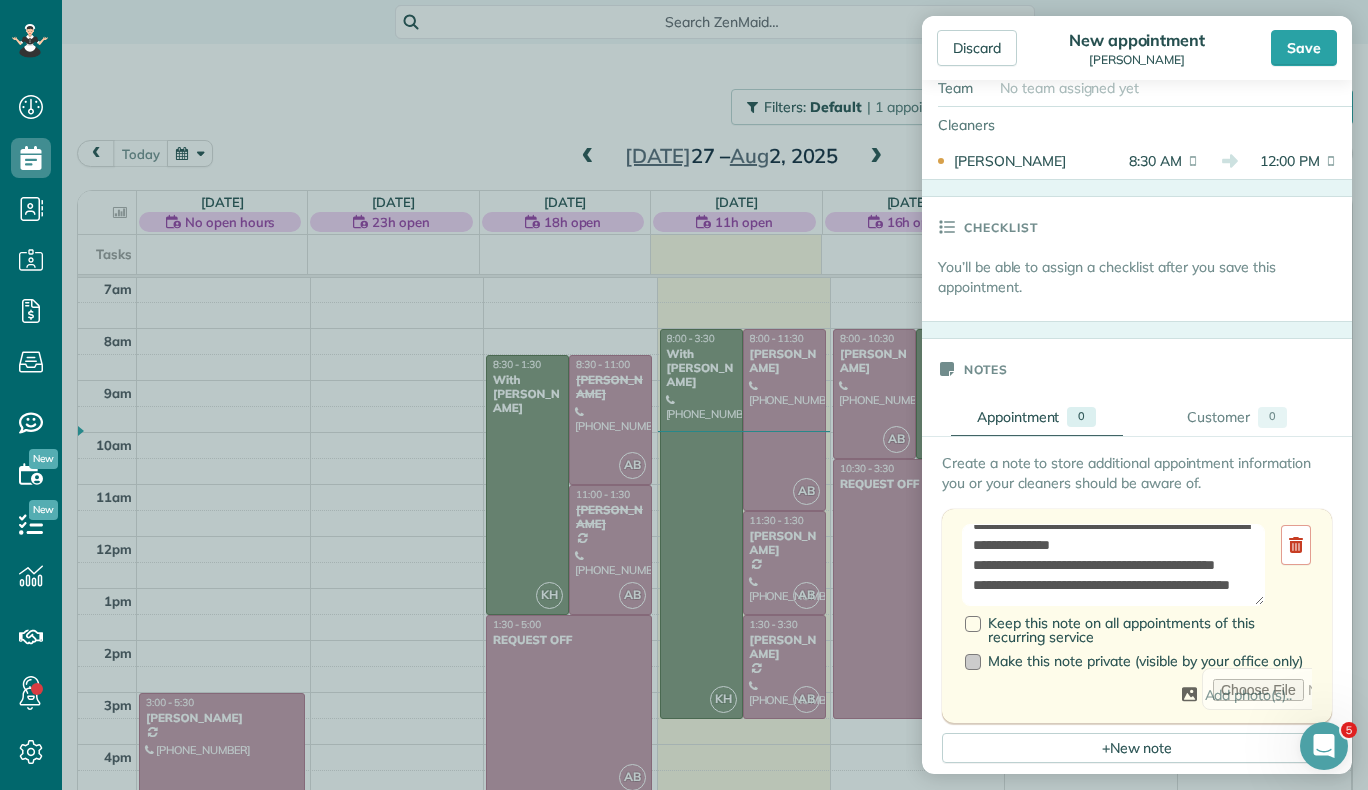 click at bounding box center [973, 662] 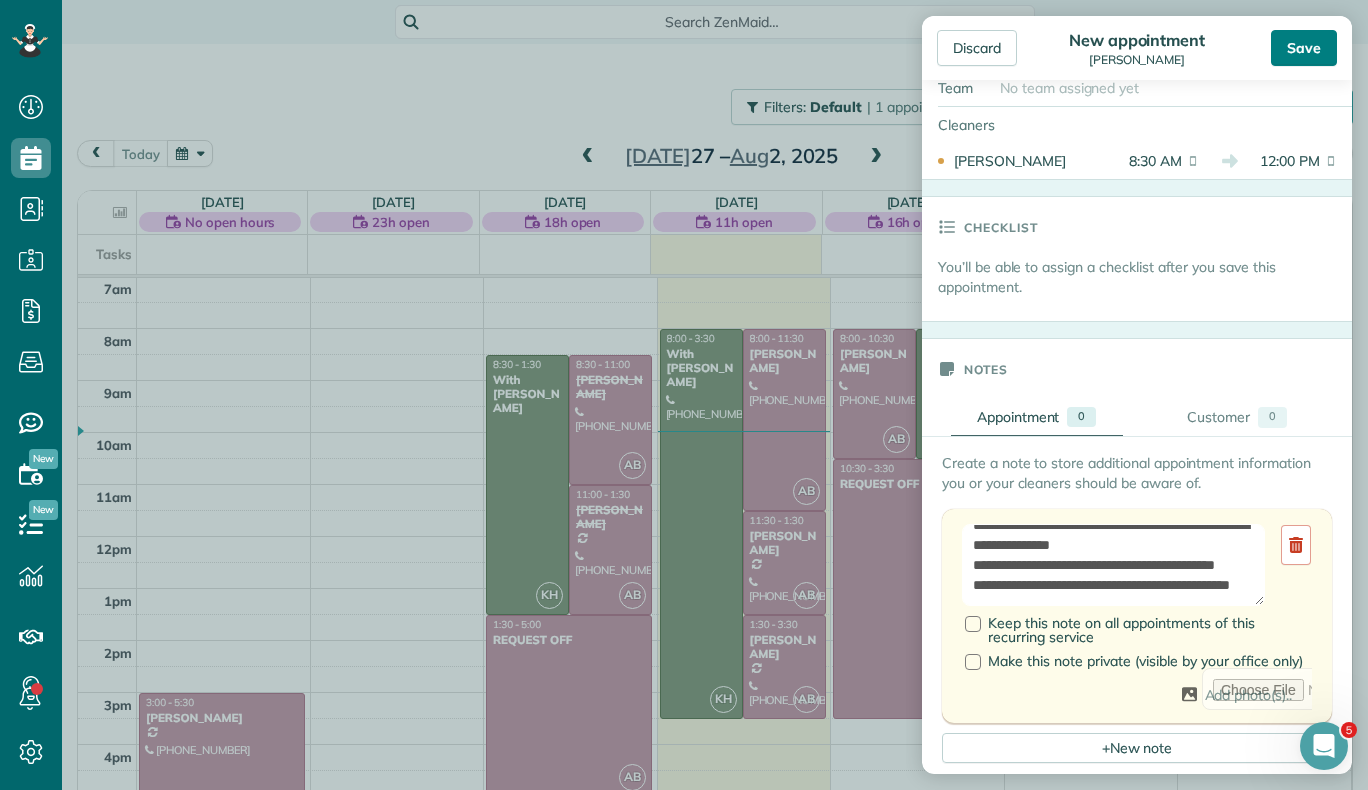 click on "Save" at bounding box center (1304, 48) 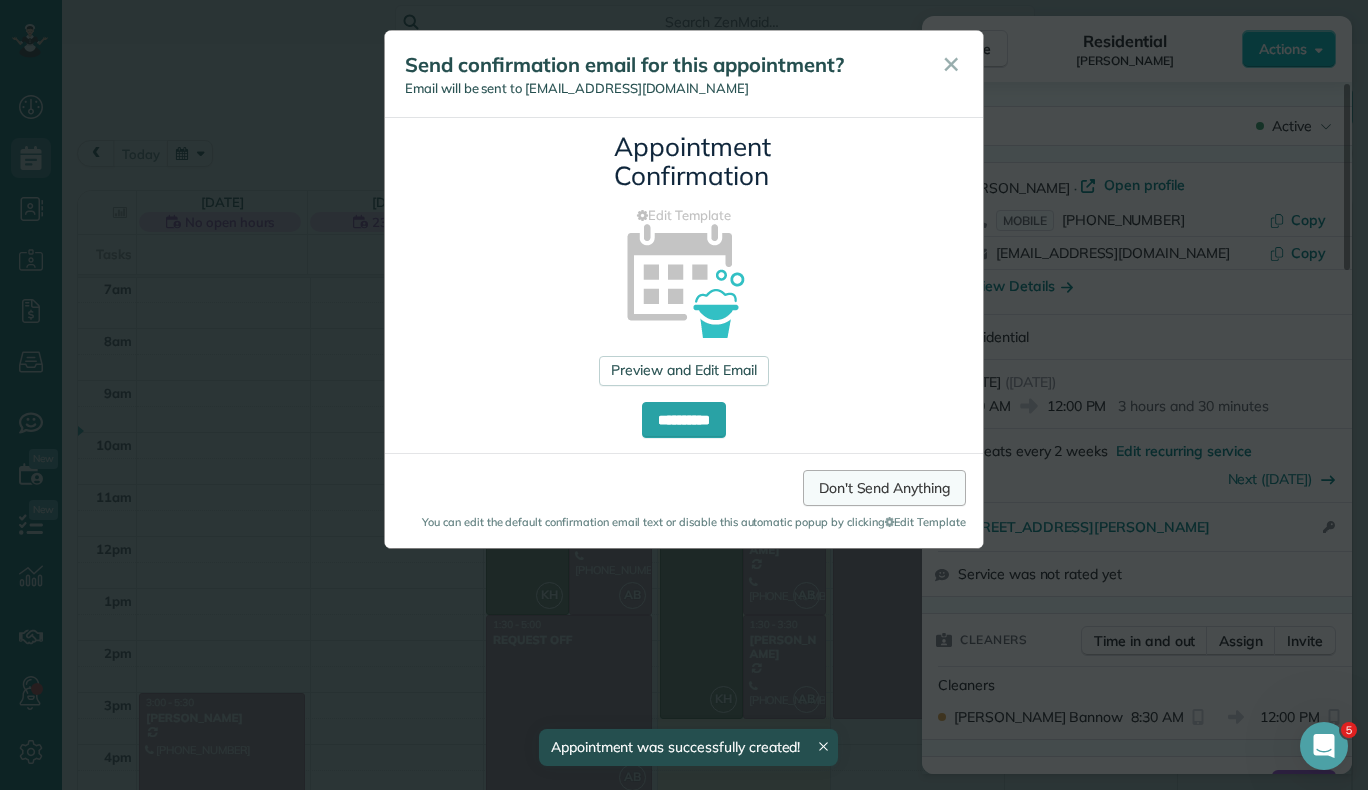 click on "Don't Send Anything" at bounding box center [884, 488] 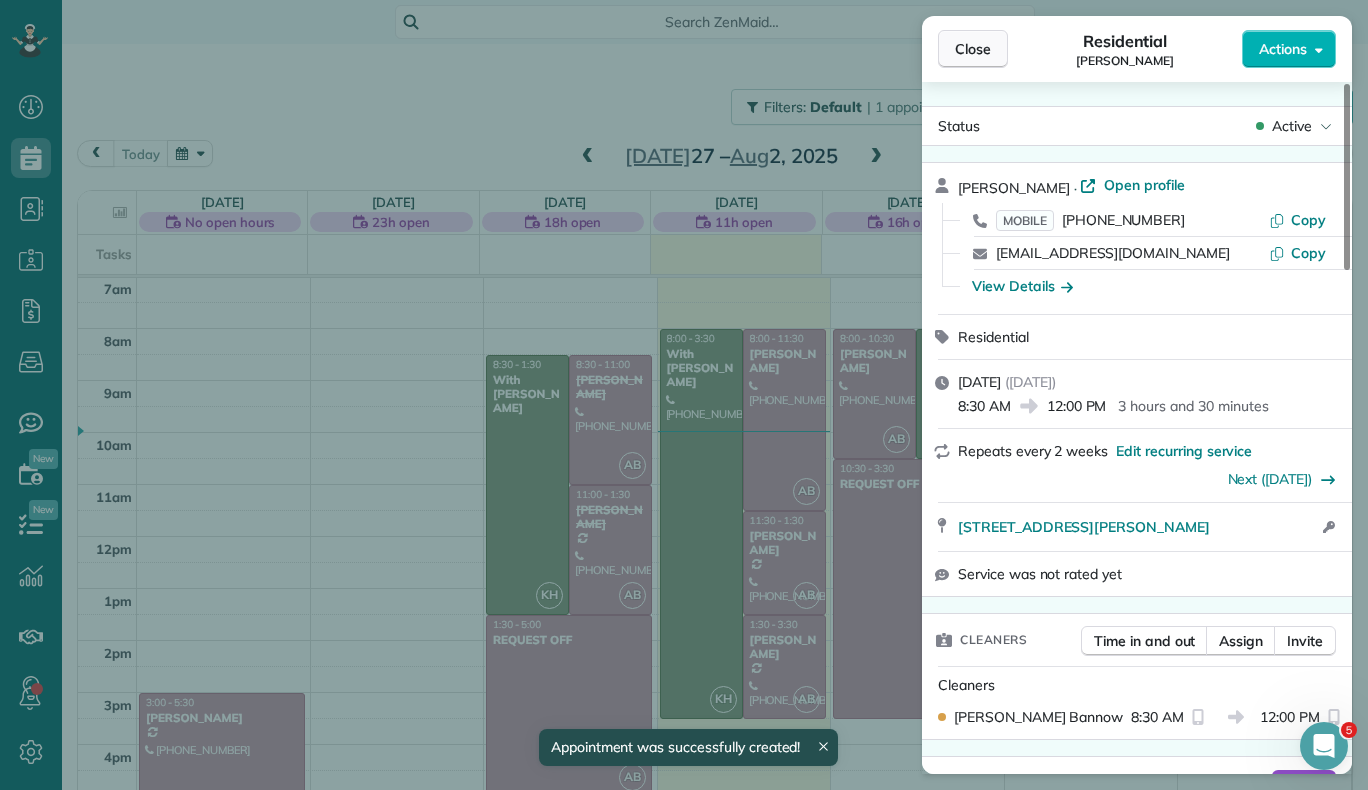 click on "Close" at bounding box center [973, 49] 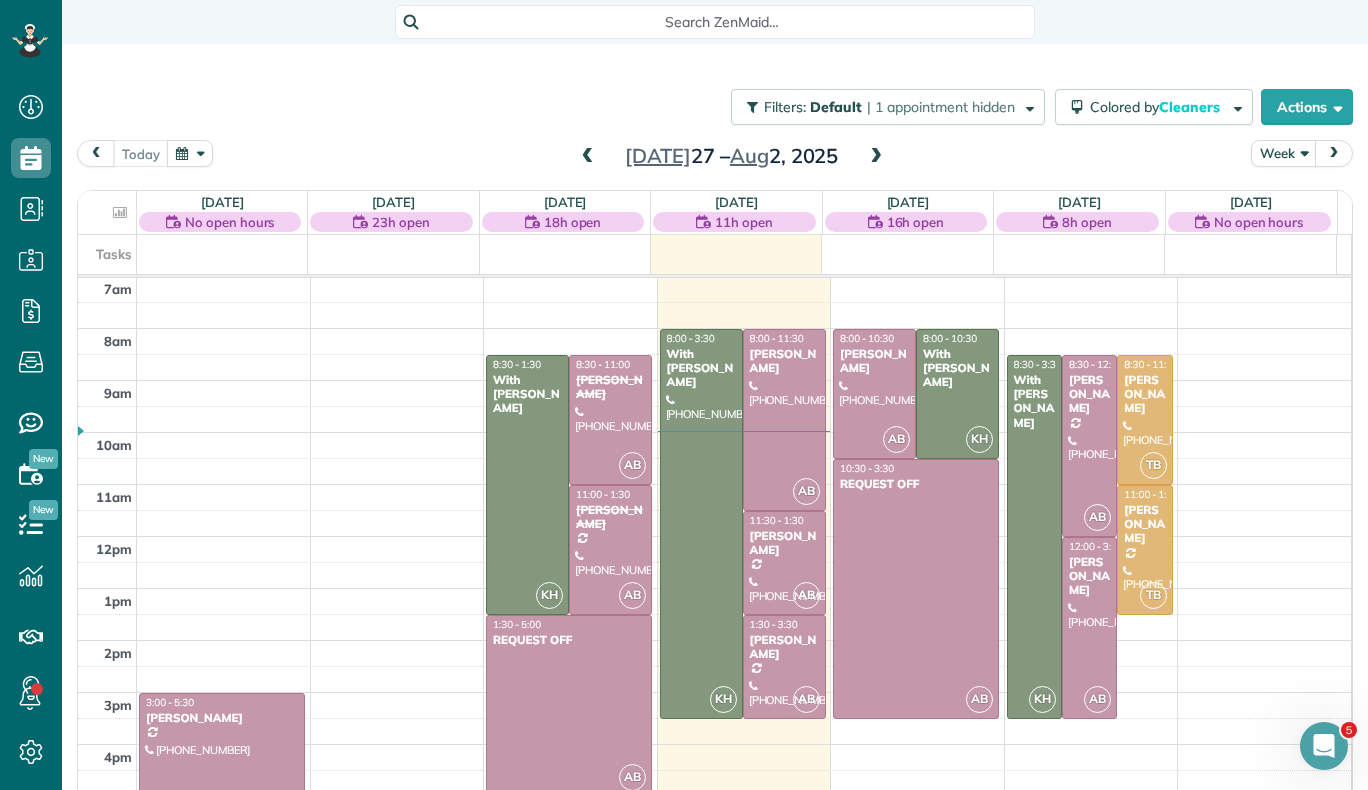 click at bounding box center [876, 157] 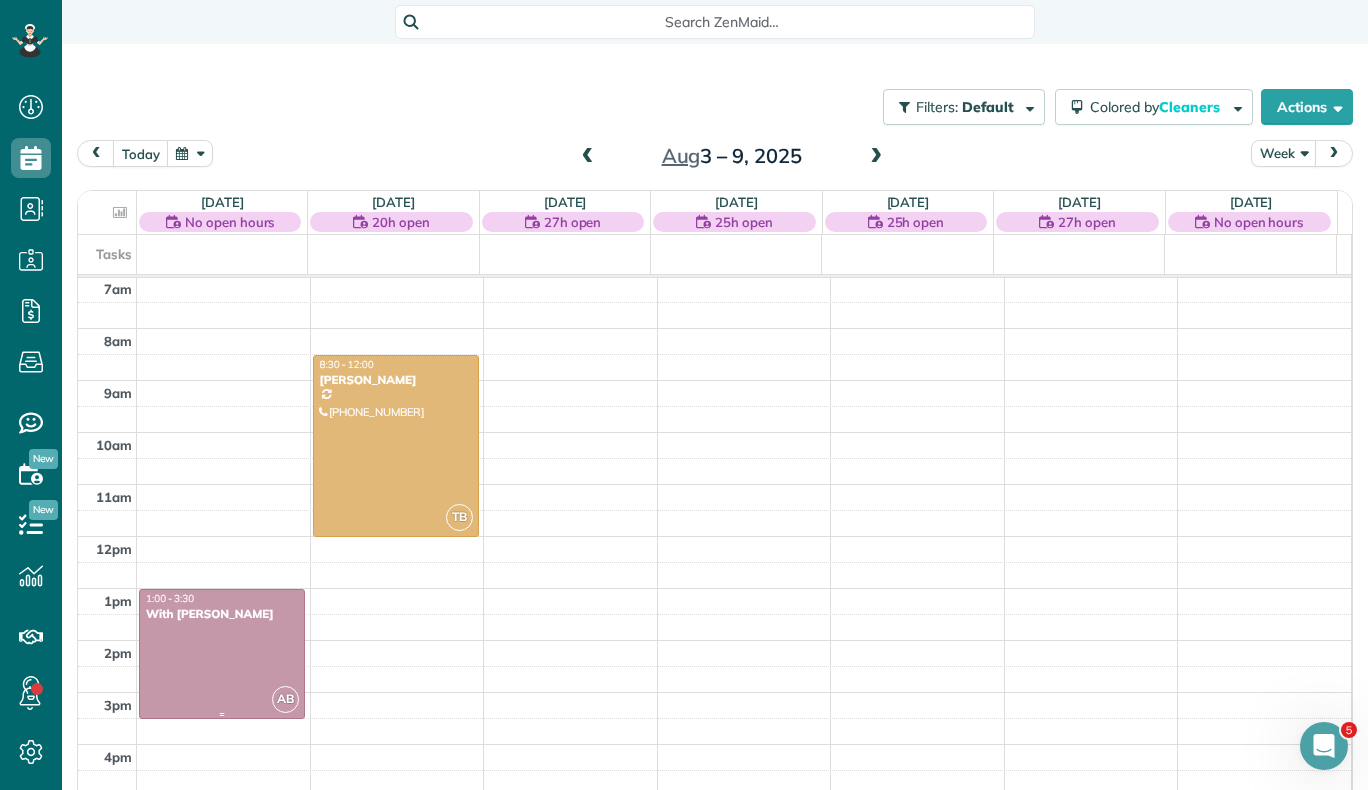 click at bounding box center (222, 654) 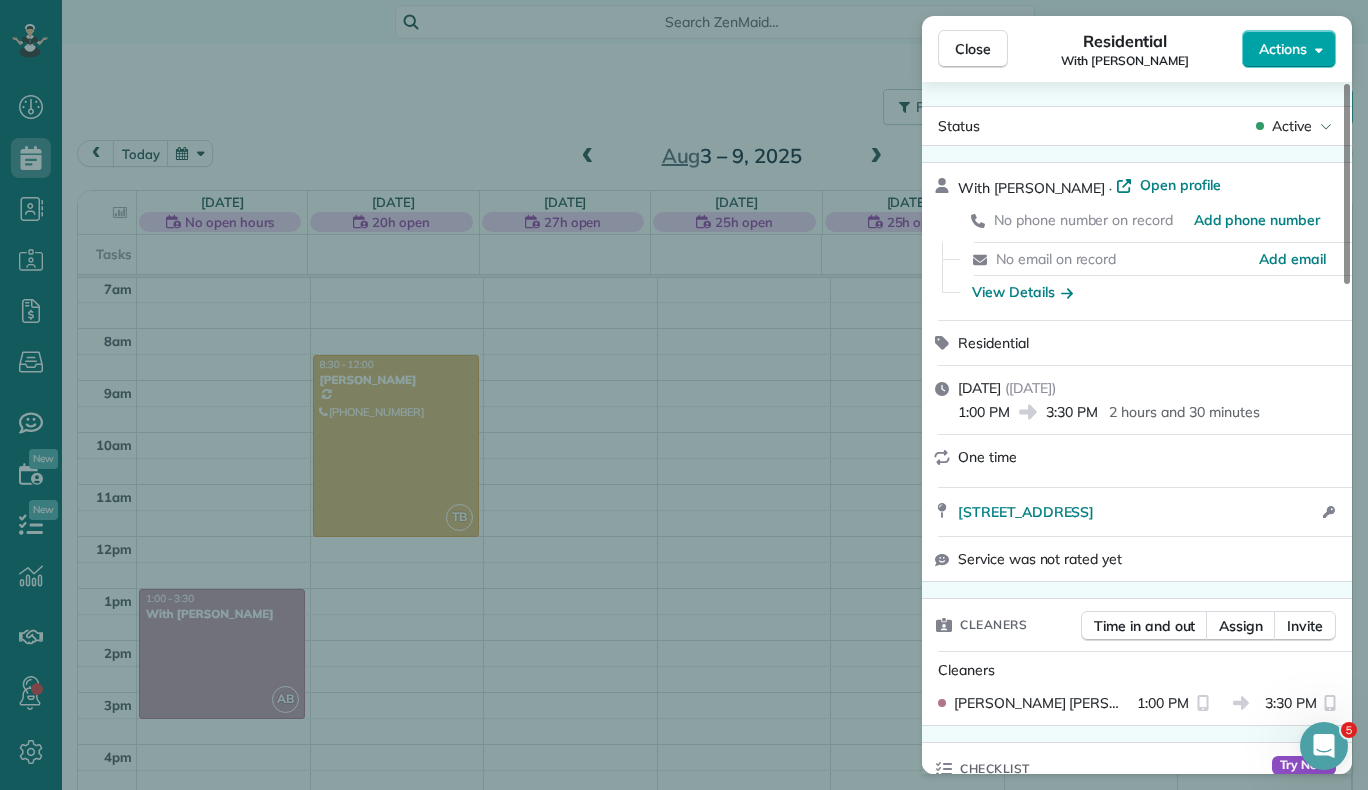 click on "Actions" at bounding box center (1283, 49) 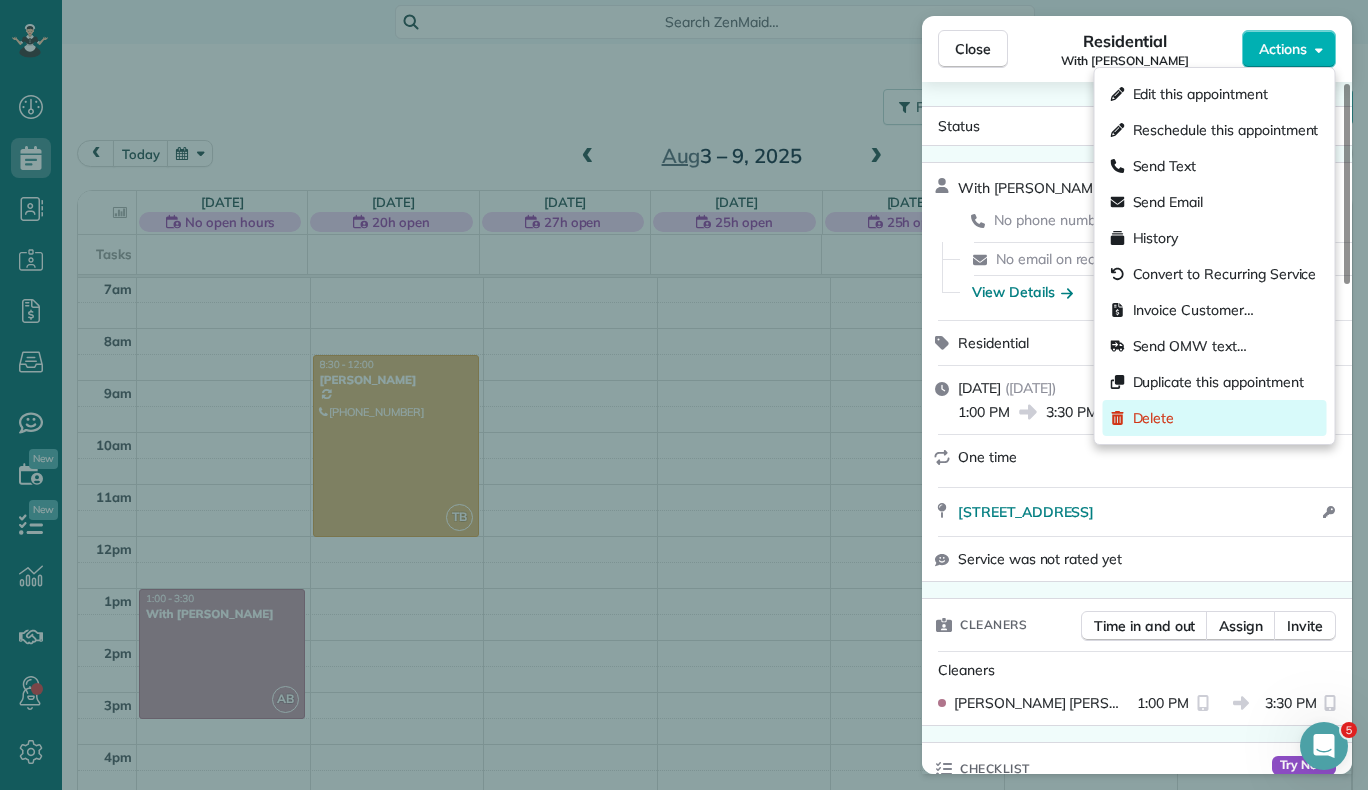 click on "Delete" at bounding box center (1215, 418) 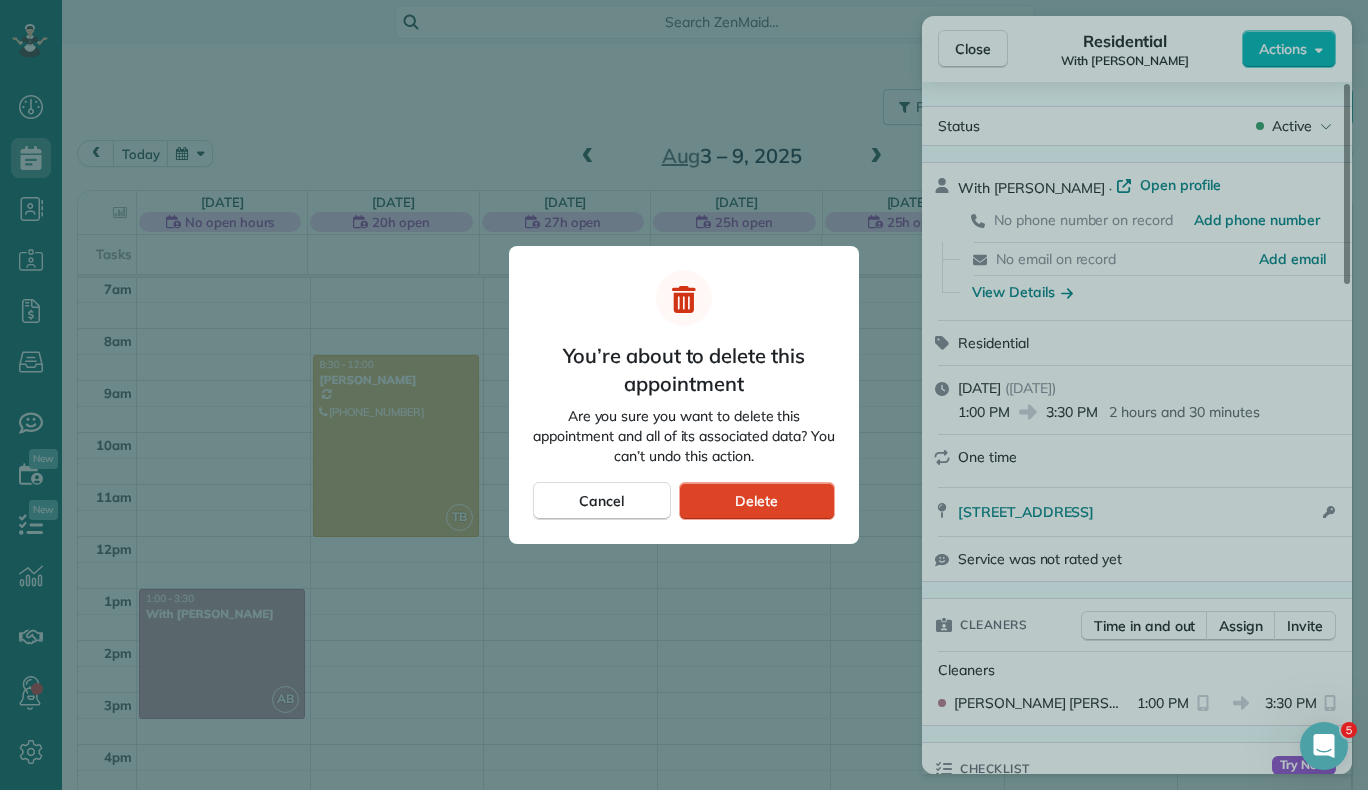 click on "Delete" at bounding box center [757, 501] 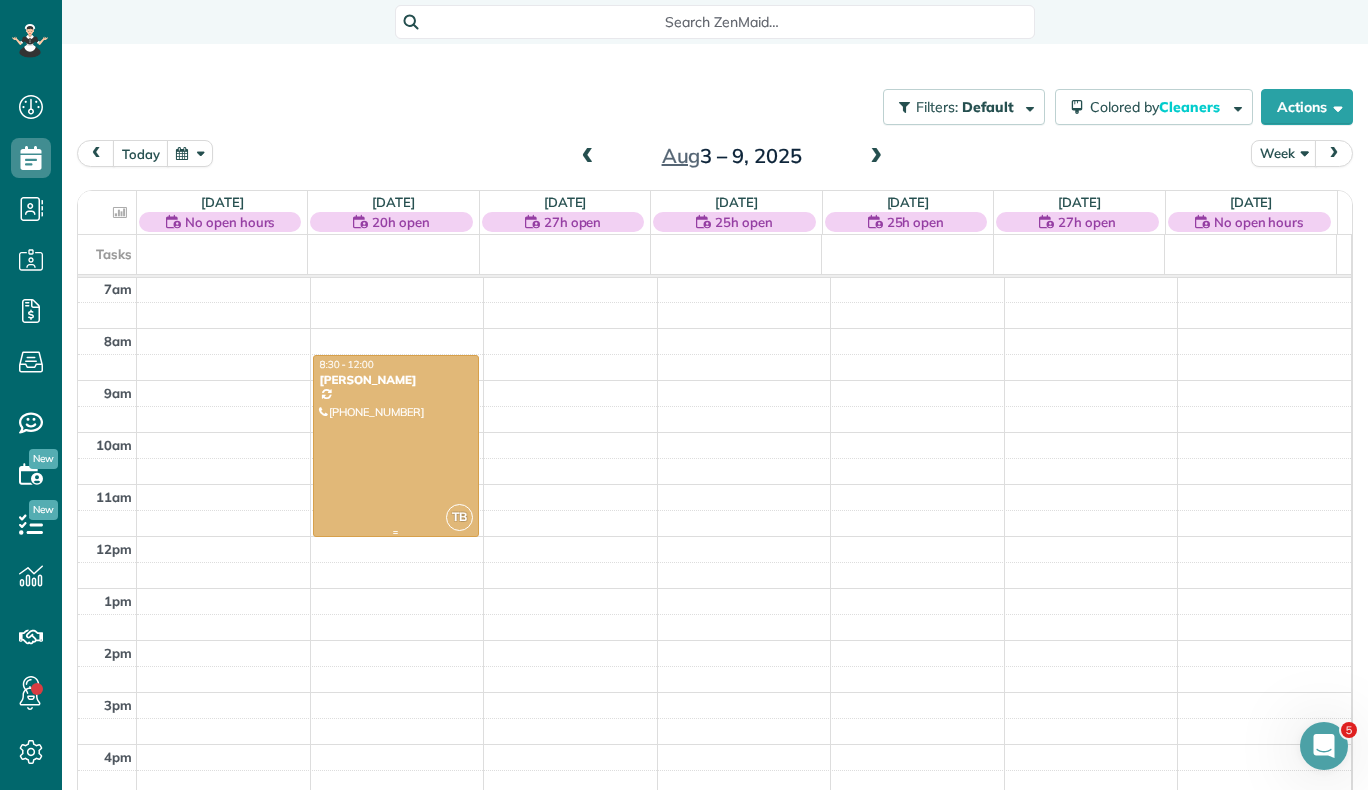 click at bounding box center (396, 446) 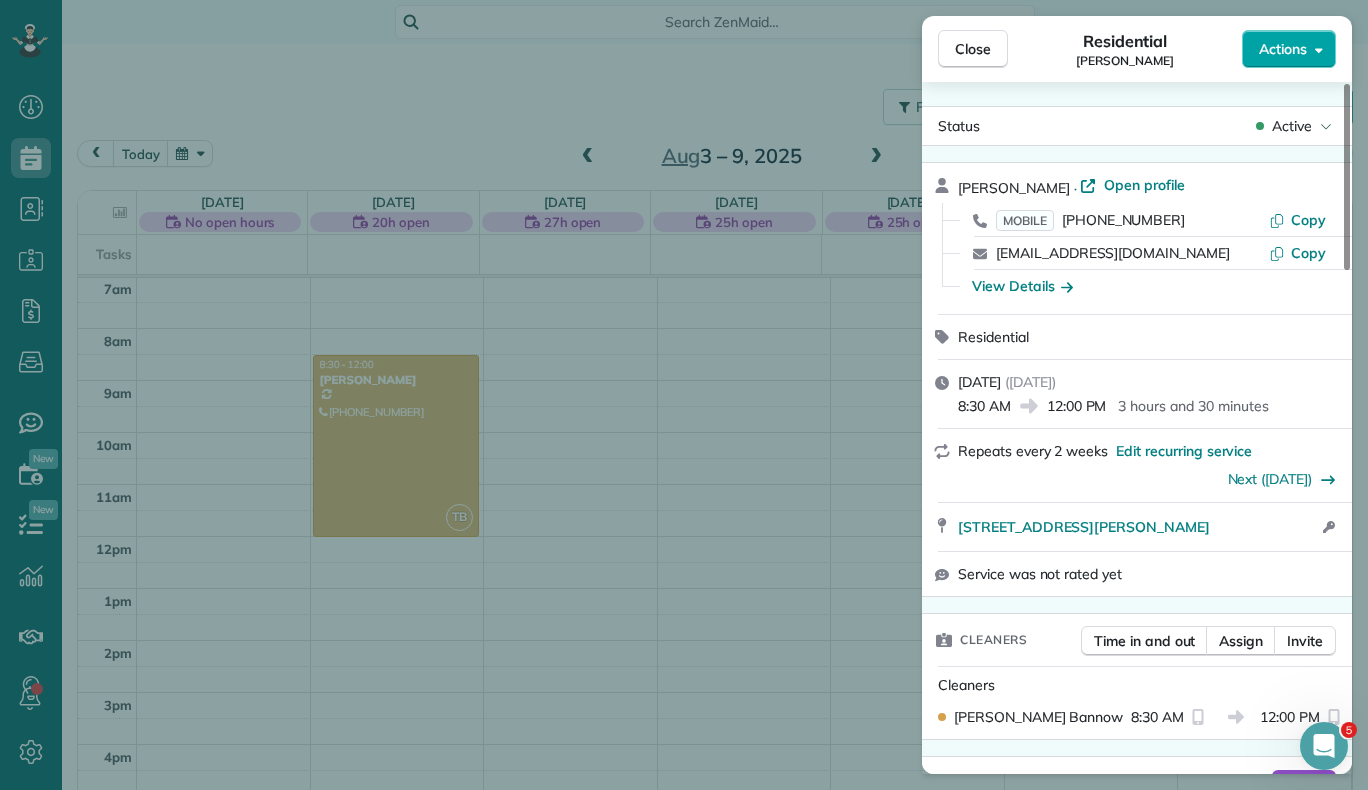 click on "Actions" at bounding box center (1289, 49) 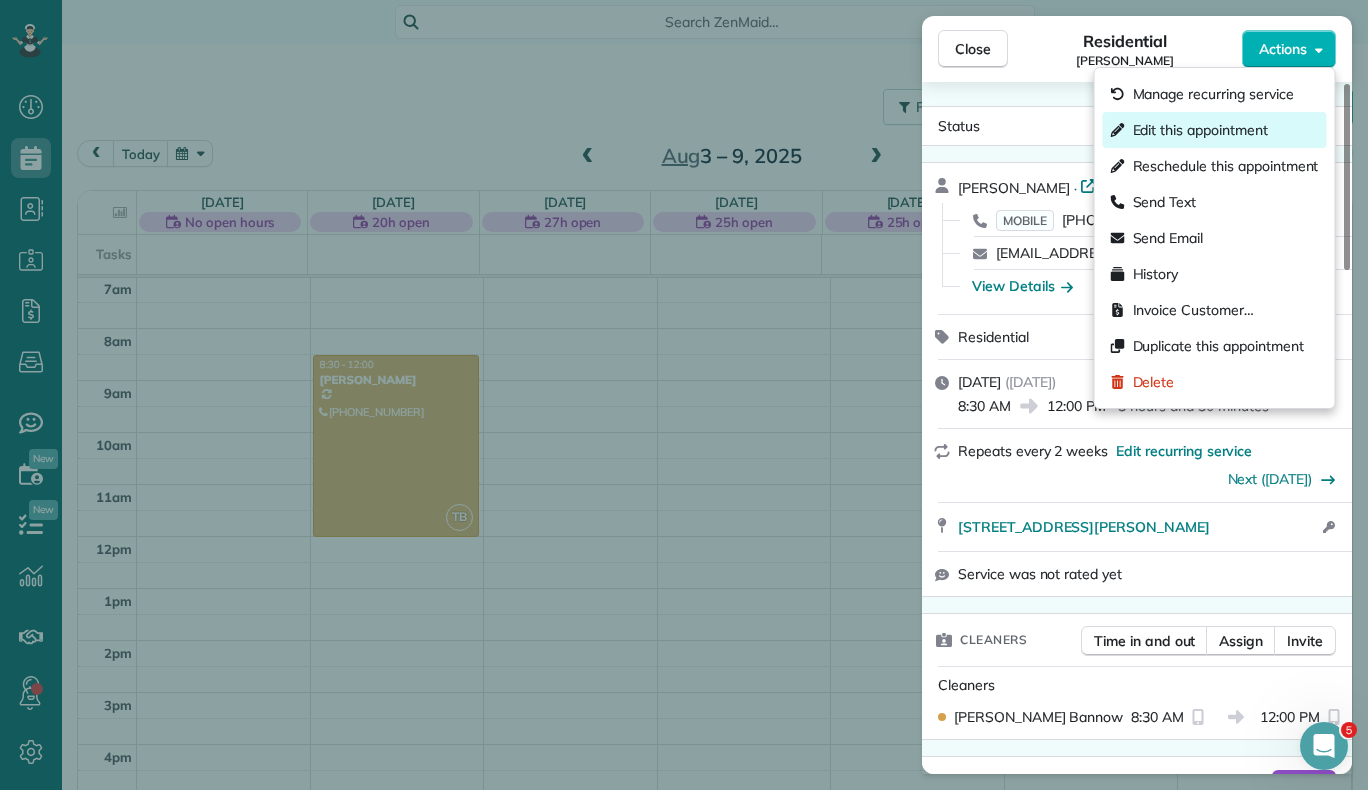 click on "Edit this appointment" at bounding box center (1200, 130) 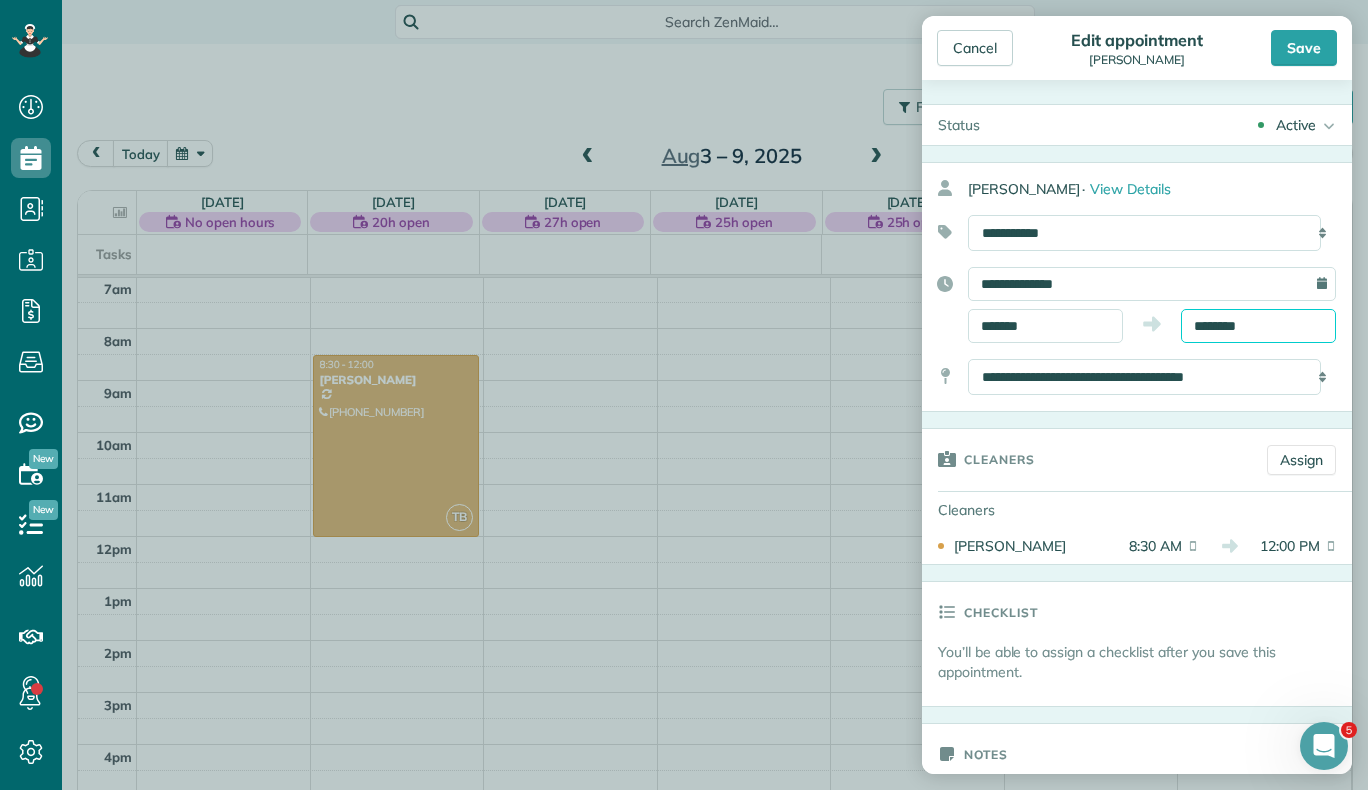 click on "********" at bounding box center (1258, 326) 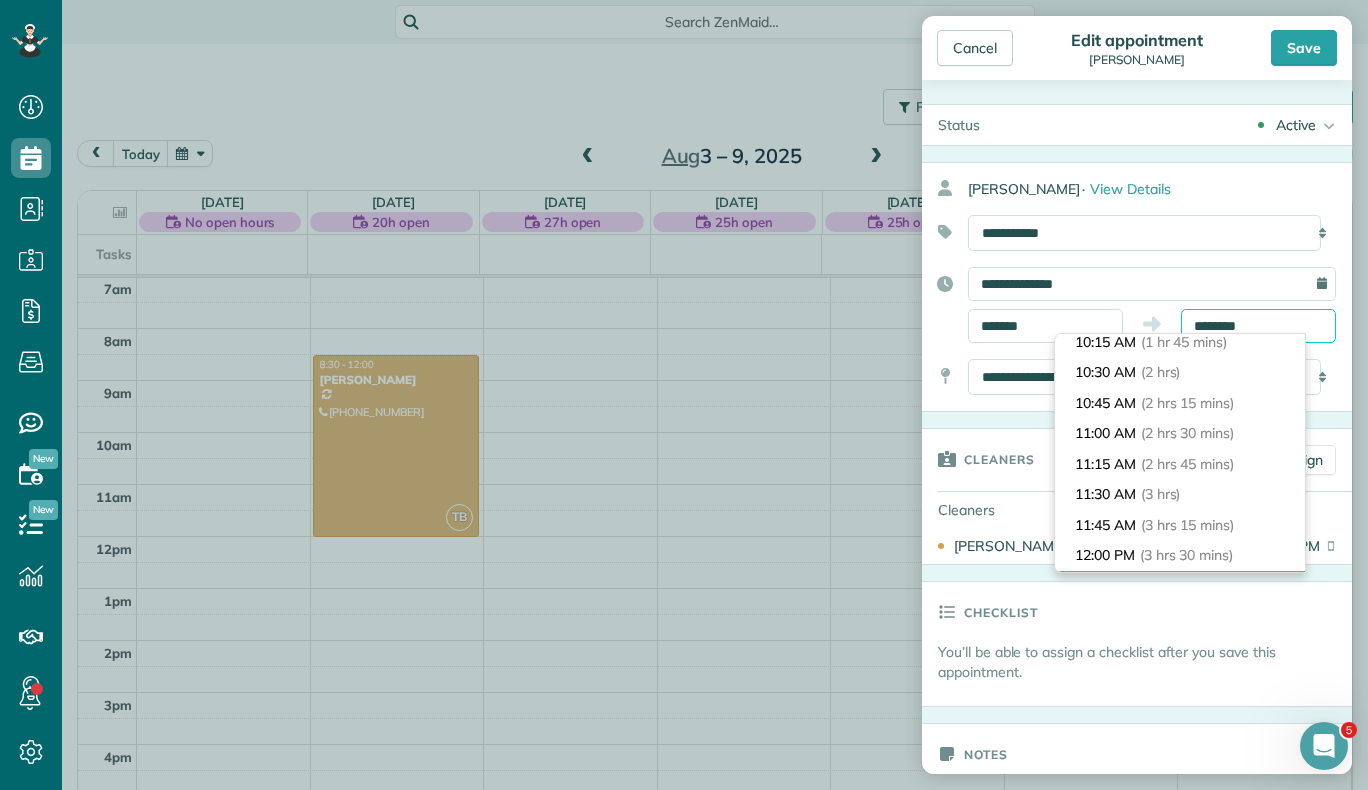 scroll, scrollTop: 214, scrollLeft: 0, axis: vertical 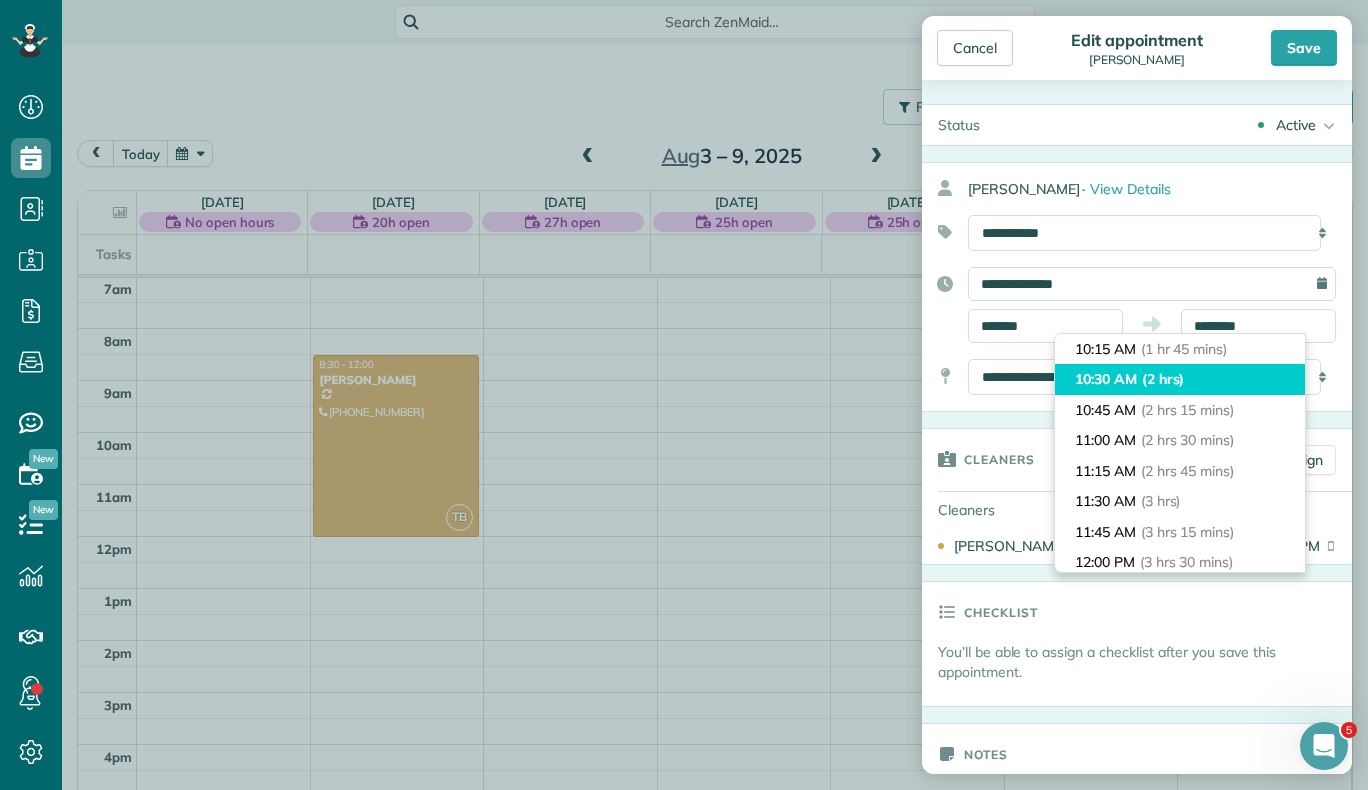 type on "********" 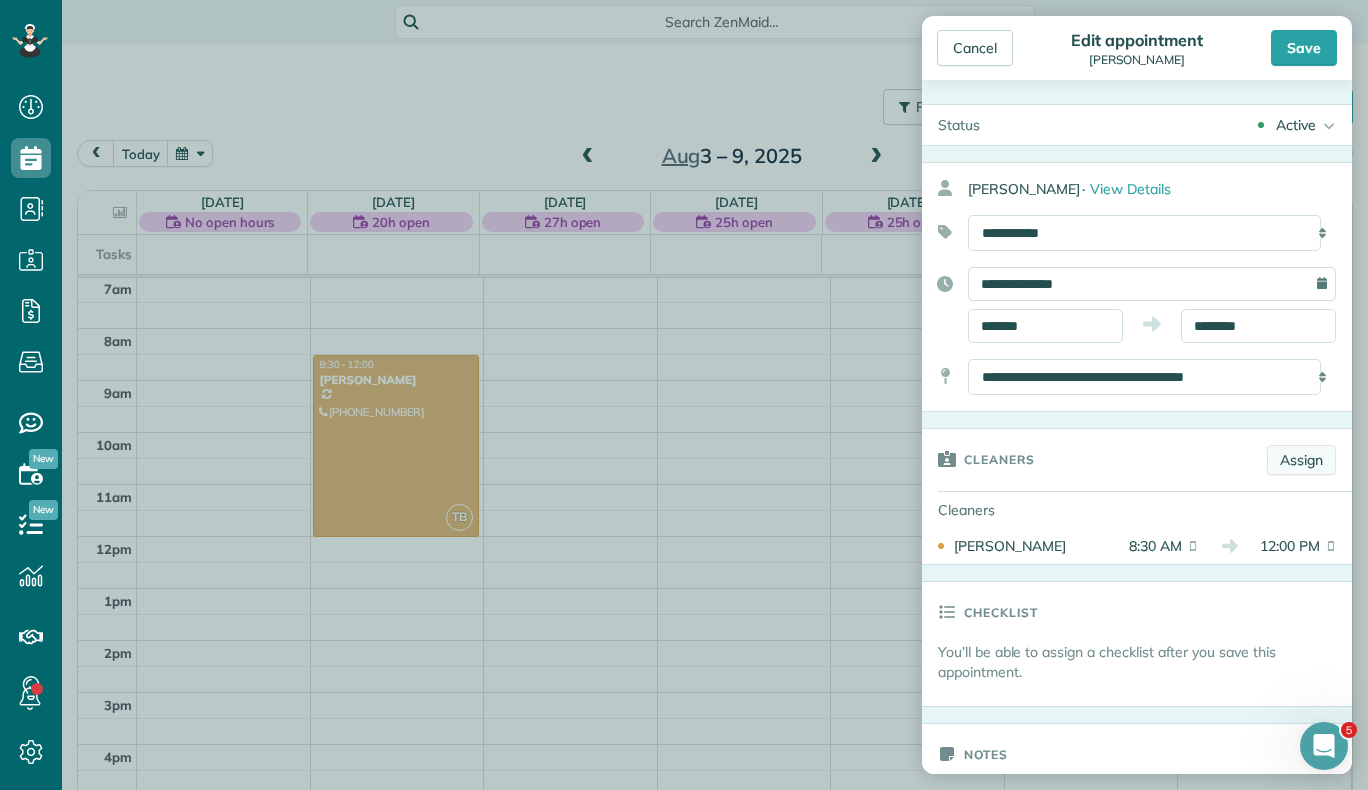 click on "Assign" at bounding box center (1301, 460) 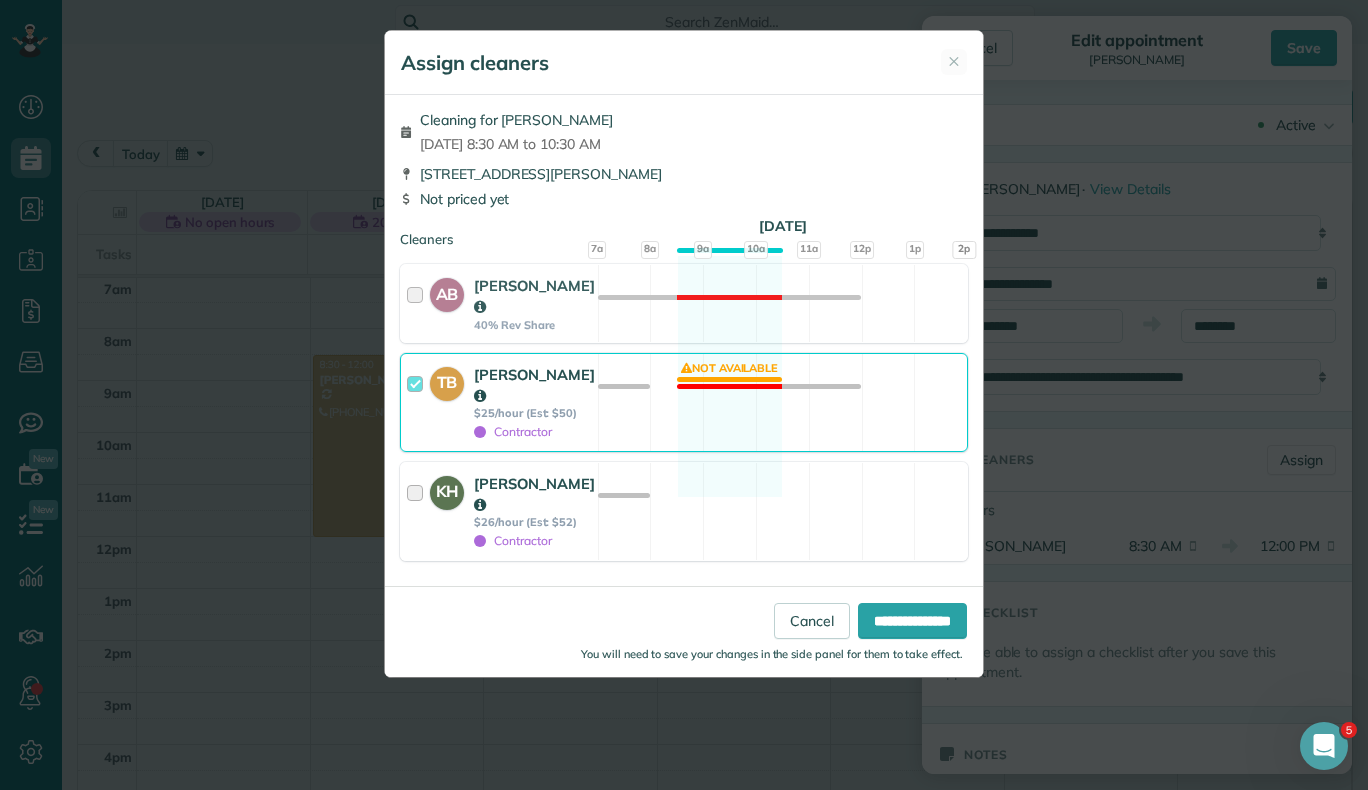 click at bounding box center (418, 511) 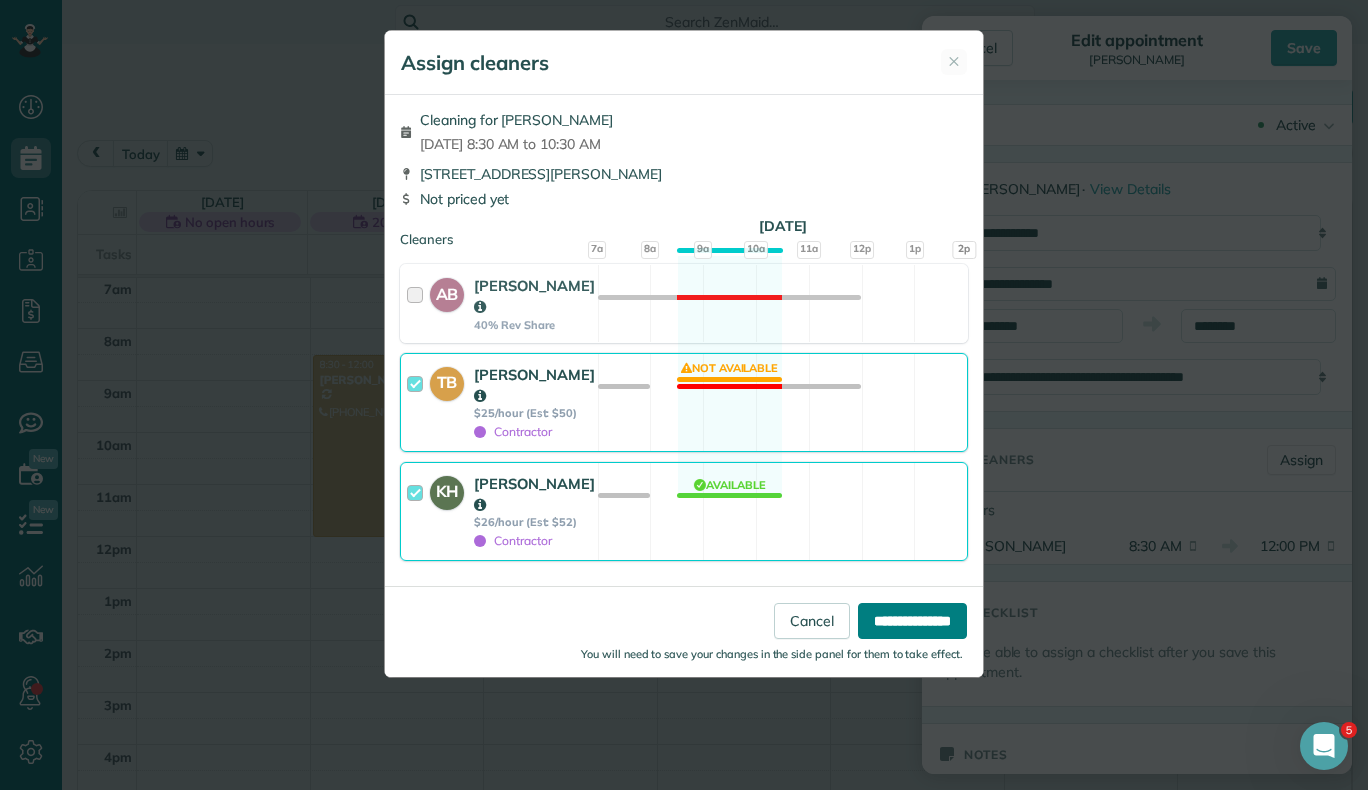 click on "**********" at bounding box center (912, 621) 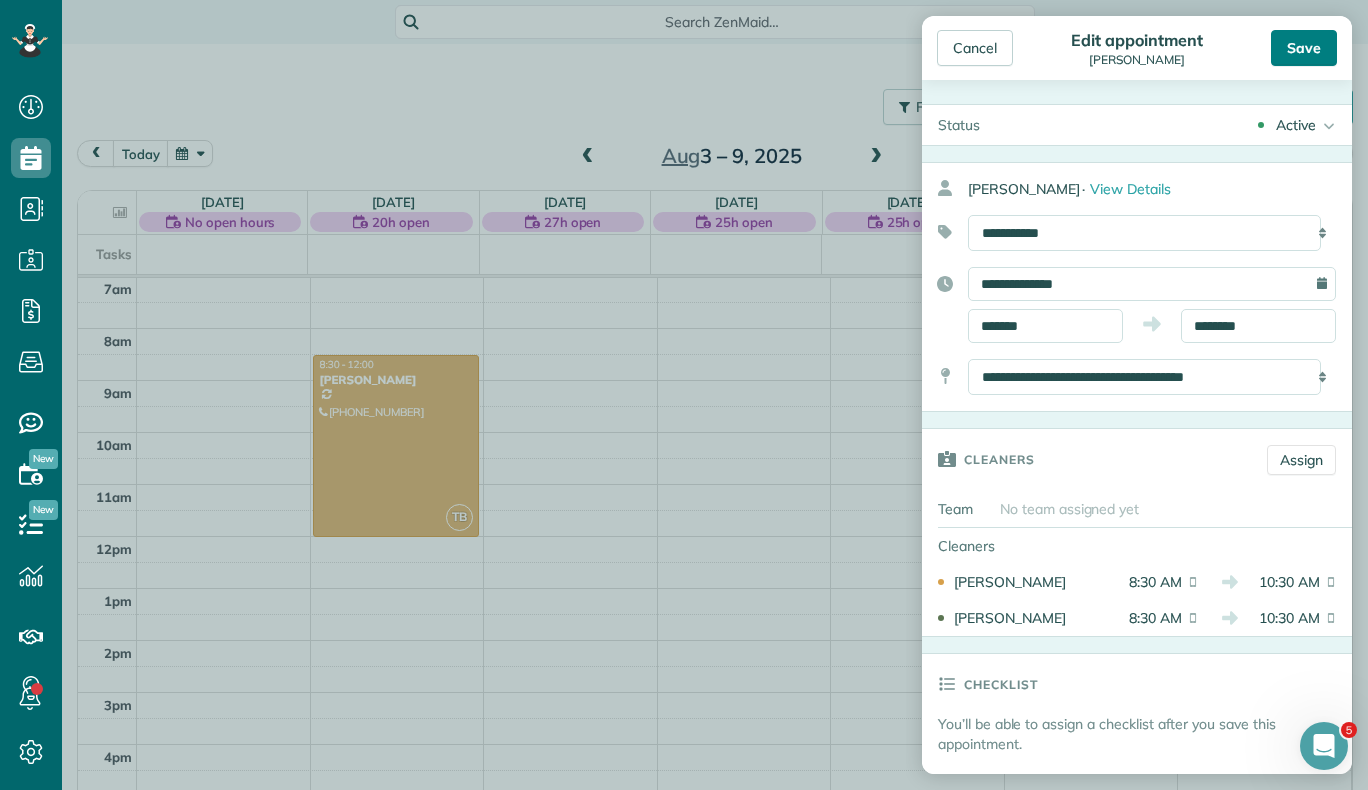click on "Save" at bounding box center (1304, 48) 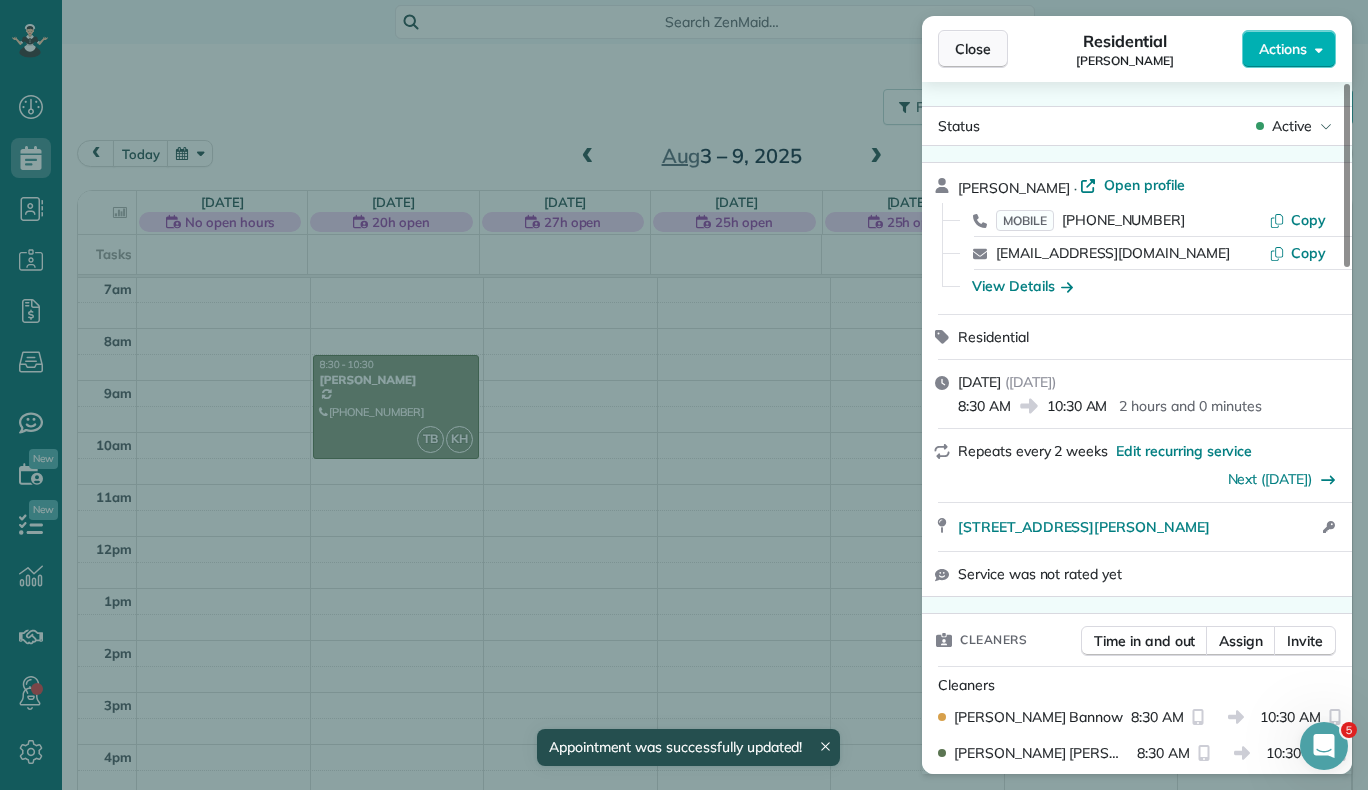 click on "Close" at bounding box center (973, 49) 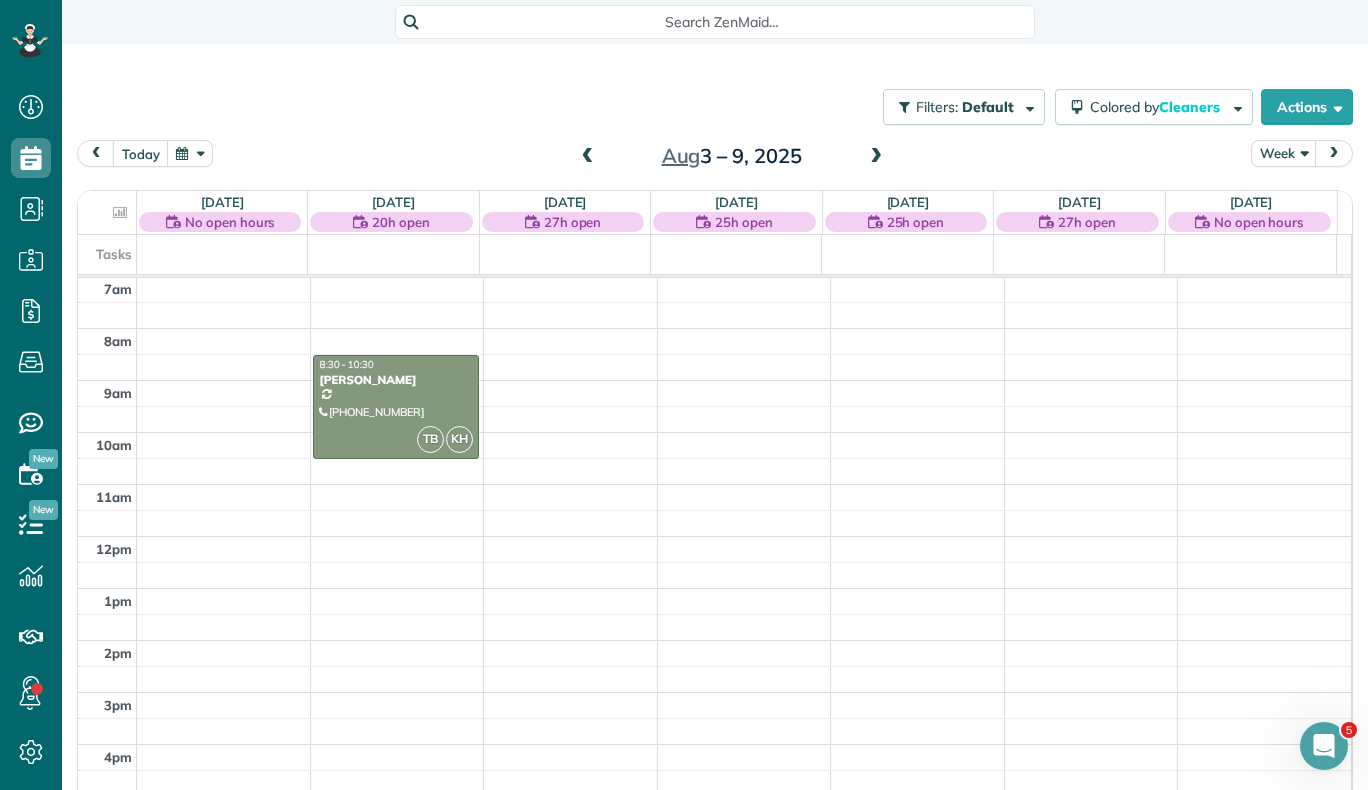 click on "today   Week Aug  3 – 9, 2025" at bounding box center [715, 158] 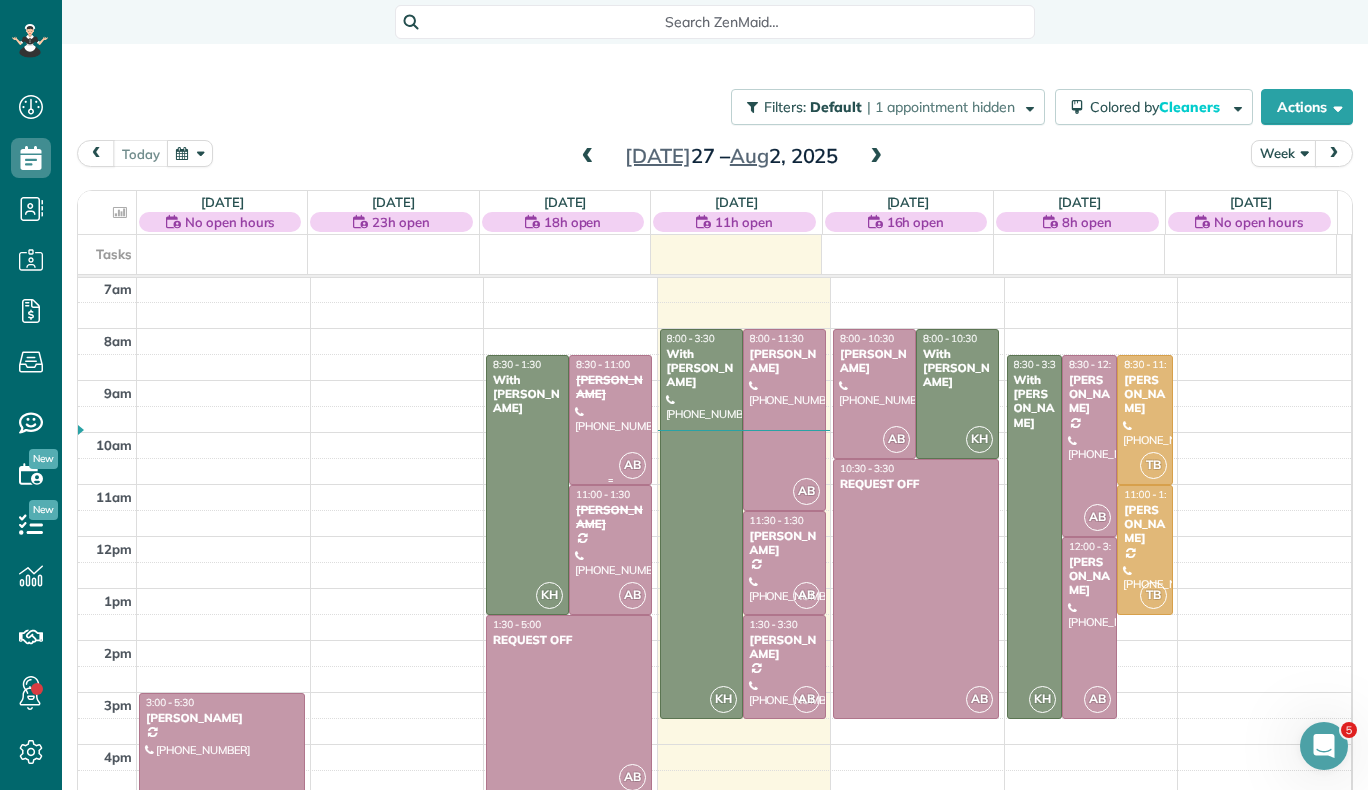 click on "8:30 - 11:00" at bounding box center (603, 364) 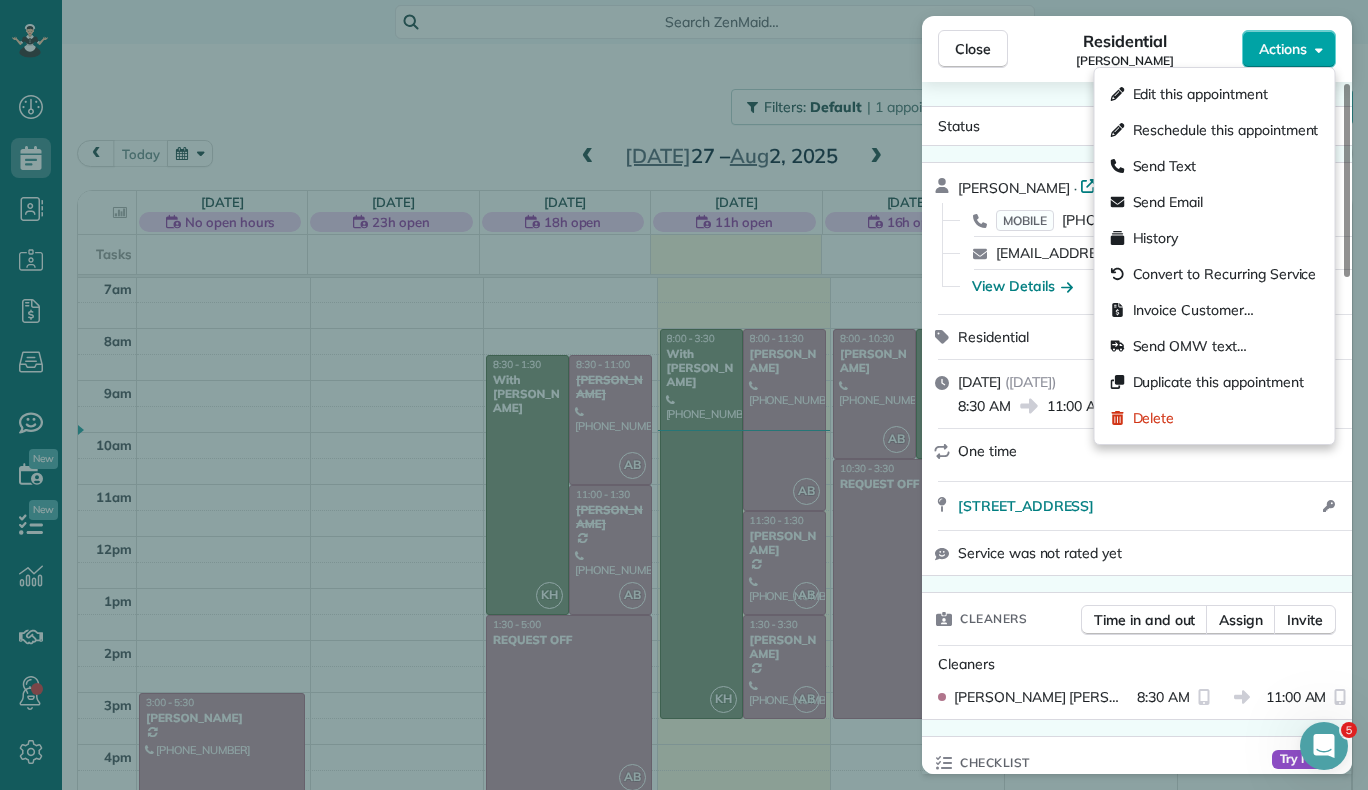 click on "Actions" at bounding box center (1283, 49) 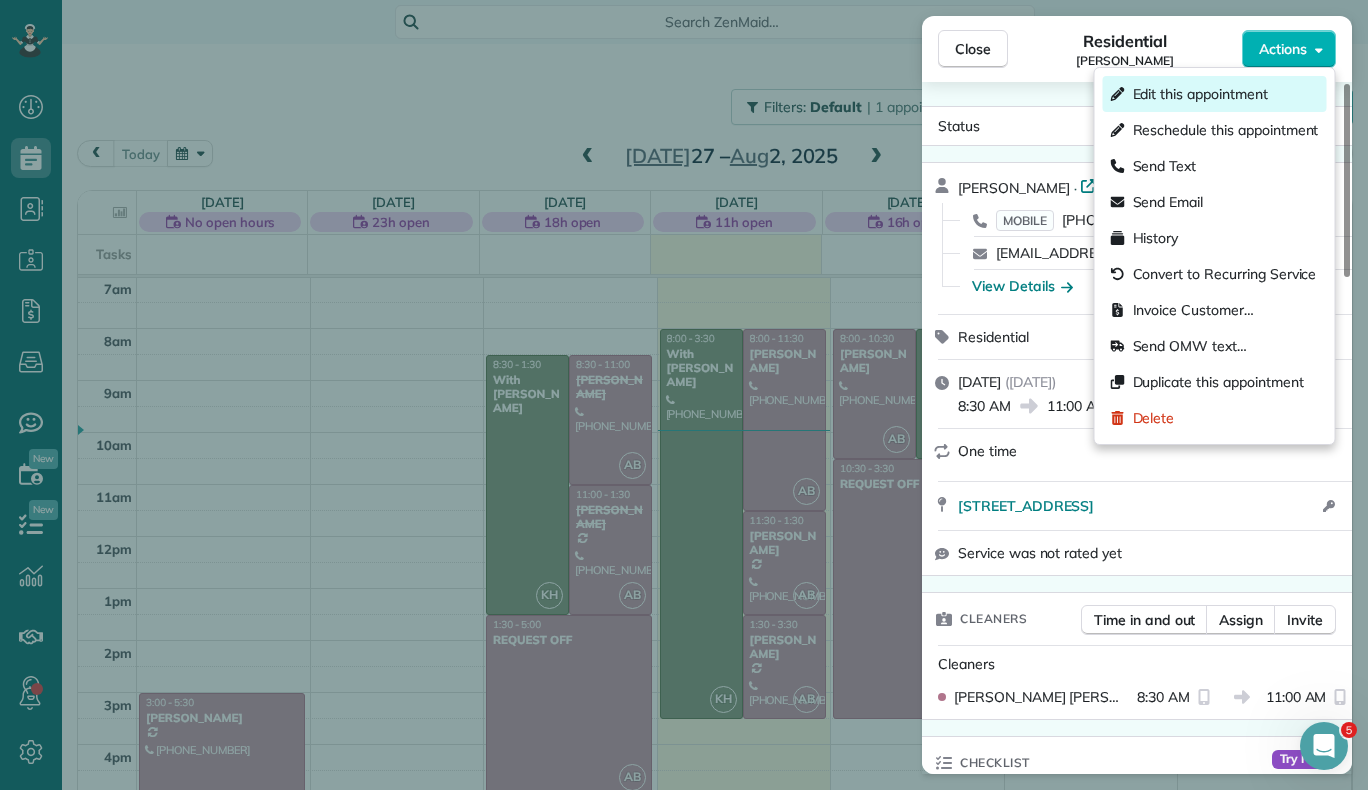 click on "Edit this appointment" at bounding box center (1200, 94) 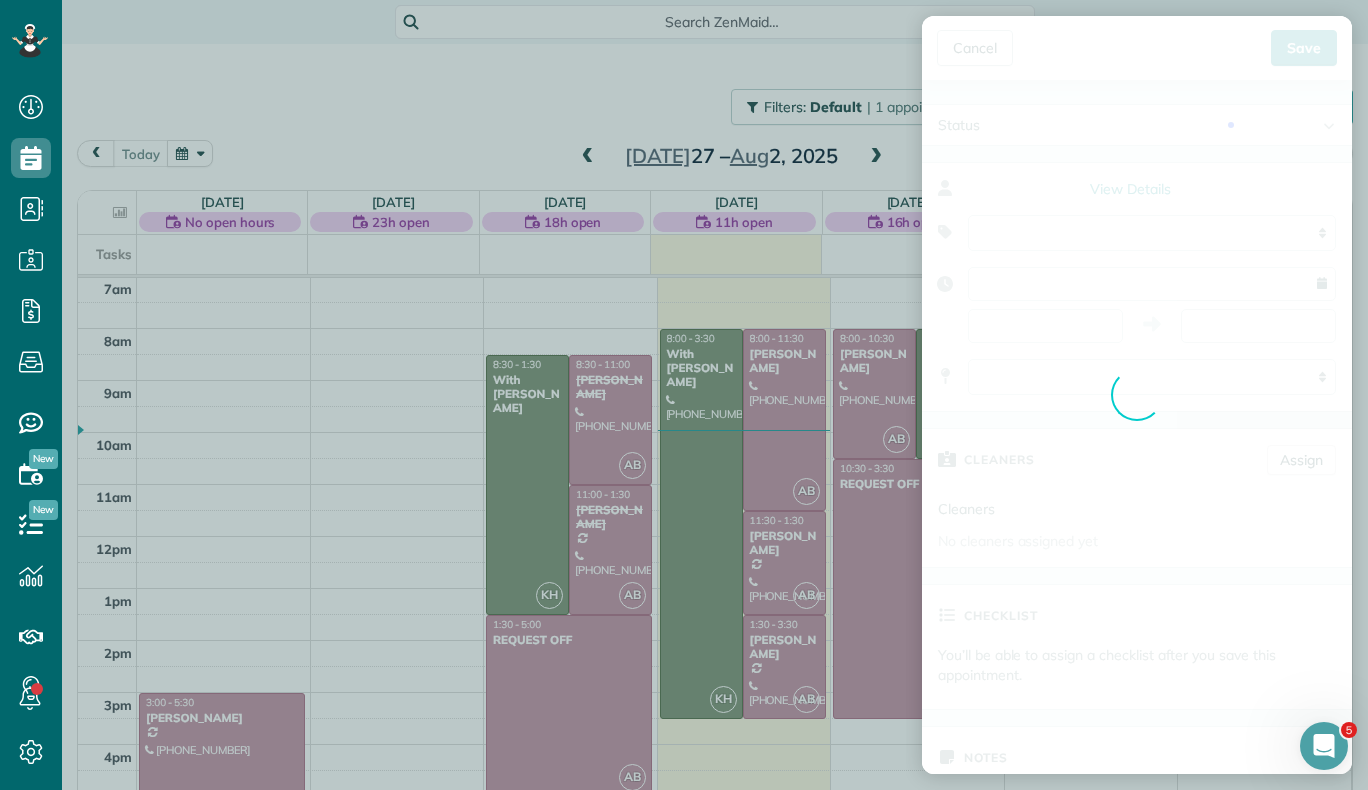 type on "**********" 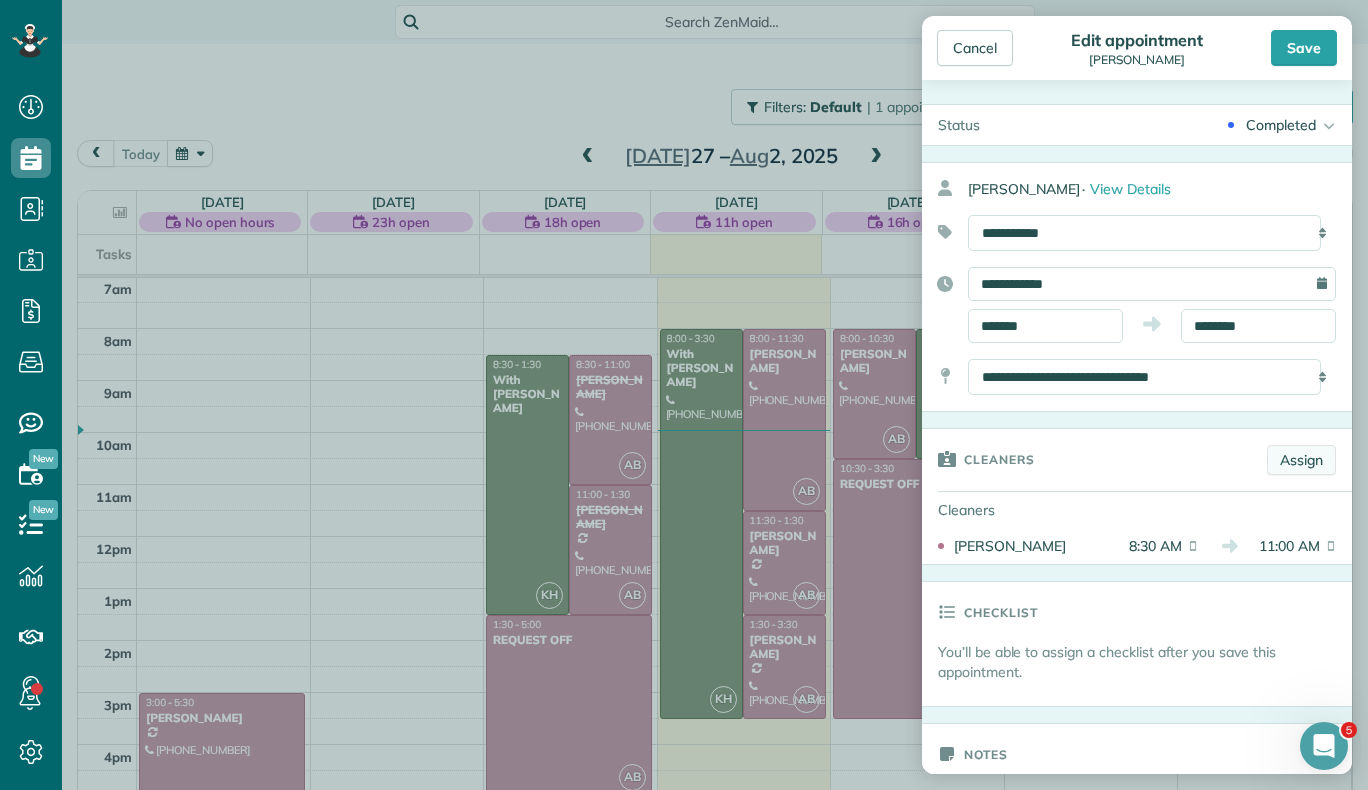 click on "Assign" at bounding box center (1301, 460) 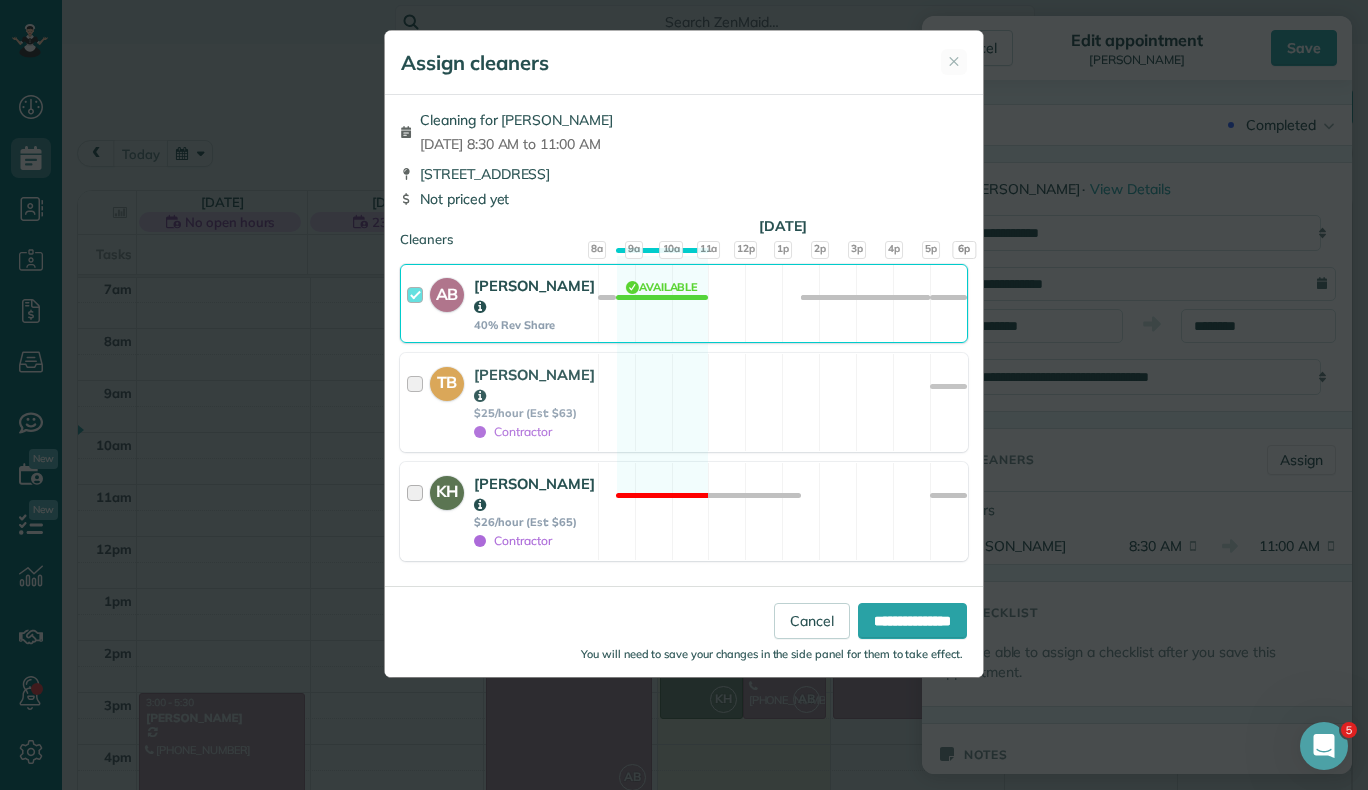 click at bounding box center [418, 511] 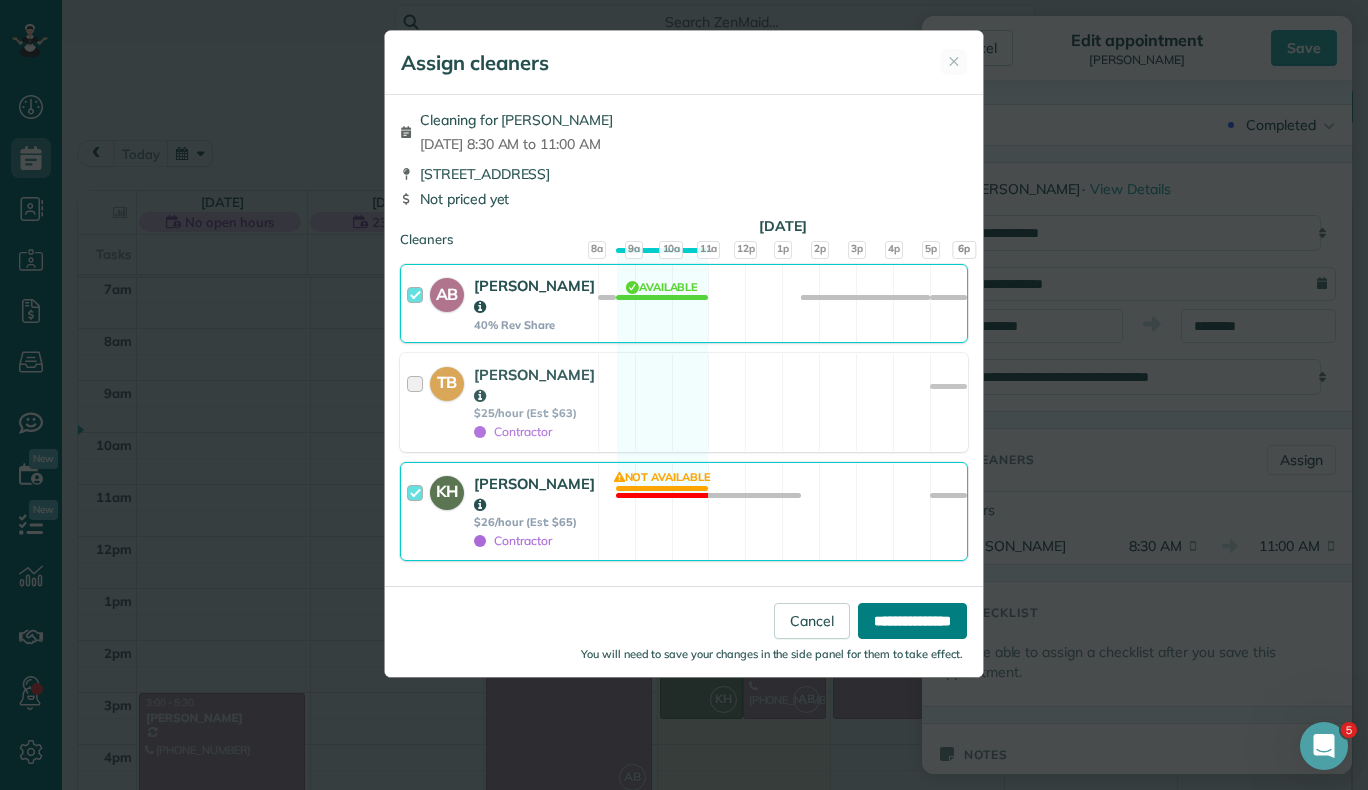 click on "**********" at bounding box center (912, 621) 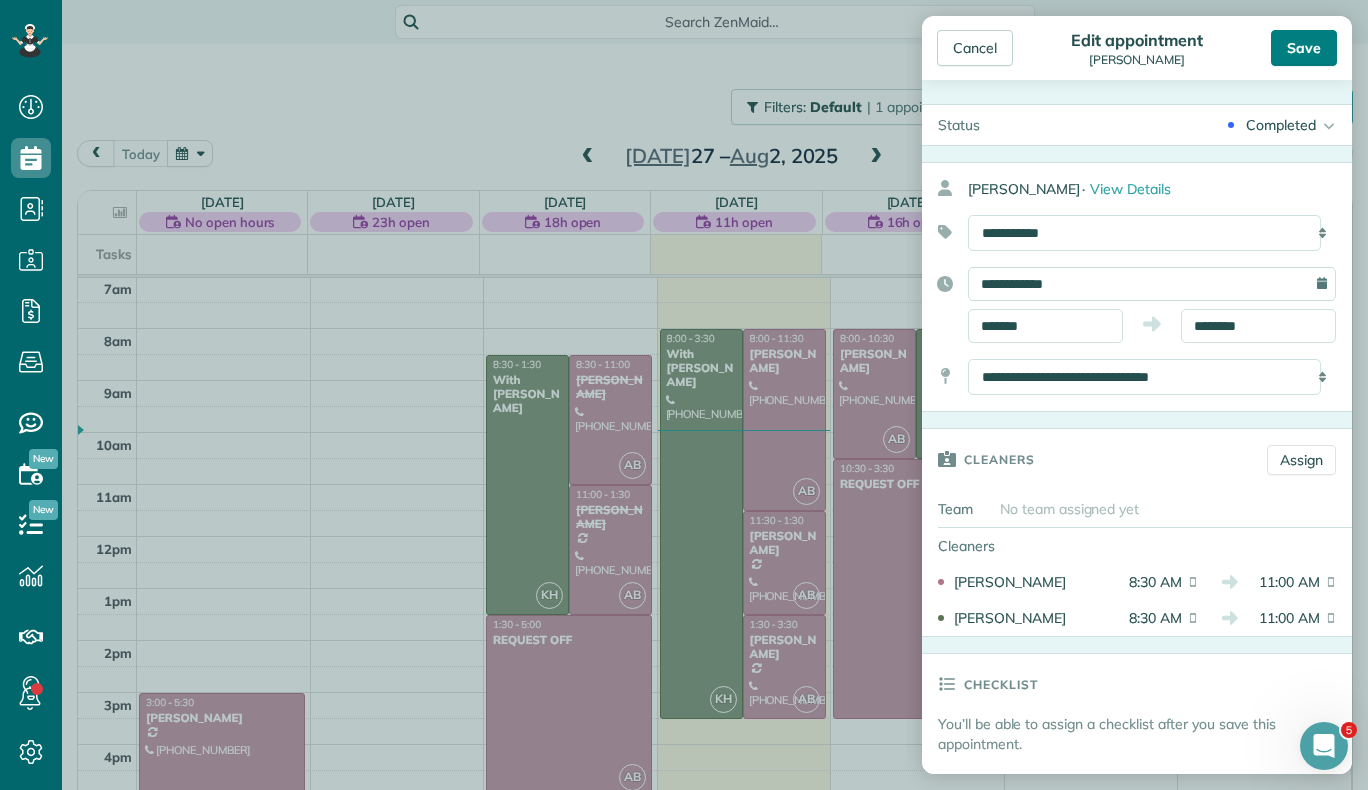 click on "Save" at bounding box center [1304, 48] 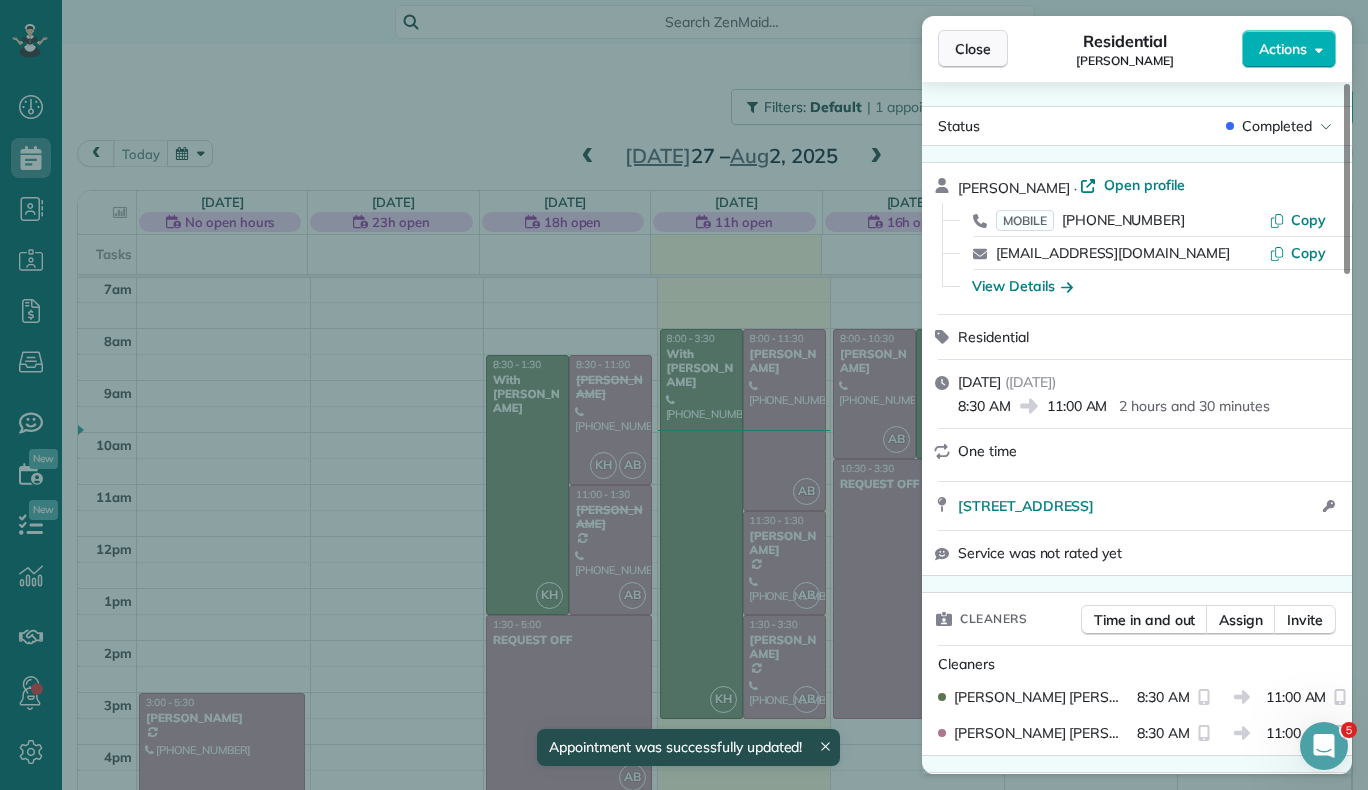 click on "Close" at bounding box center [973, 49] 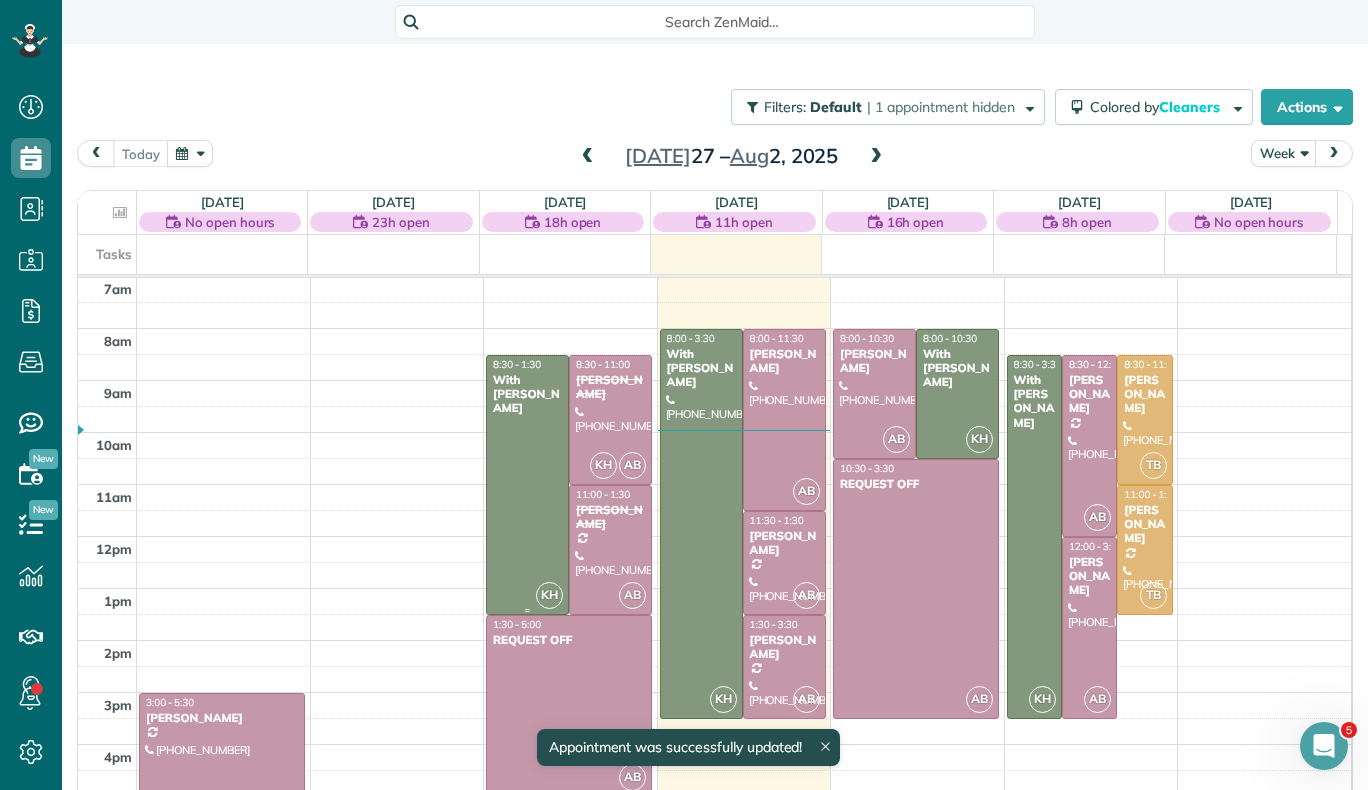 click at bounding box center (527, 485) 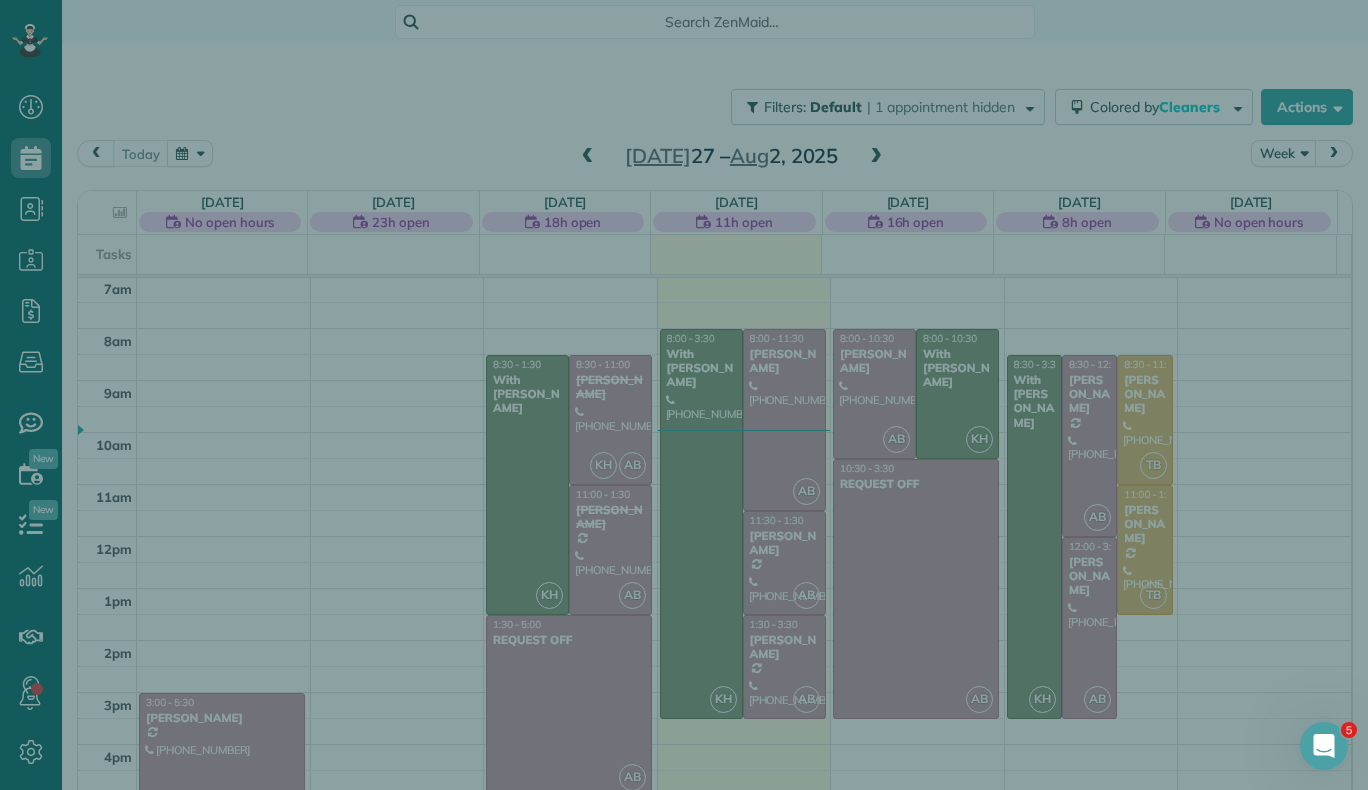 click on "Close   Cleaners" at bounding box center (684, 395) 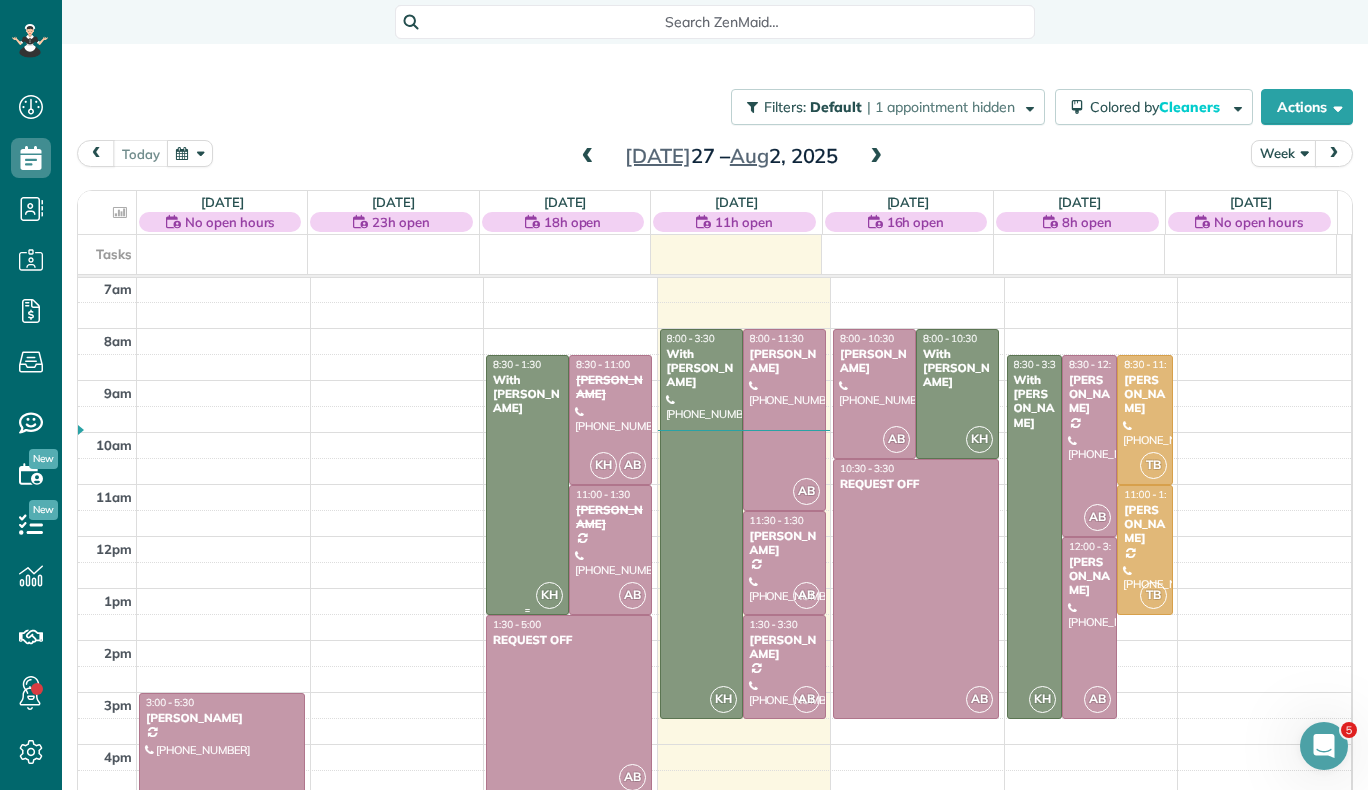 click at bounding box center [527, 485] 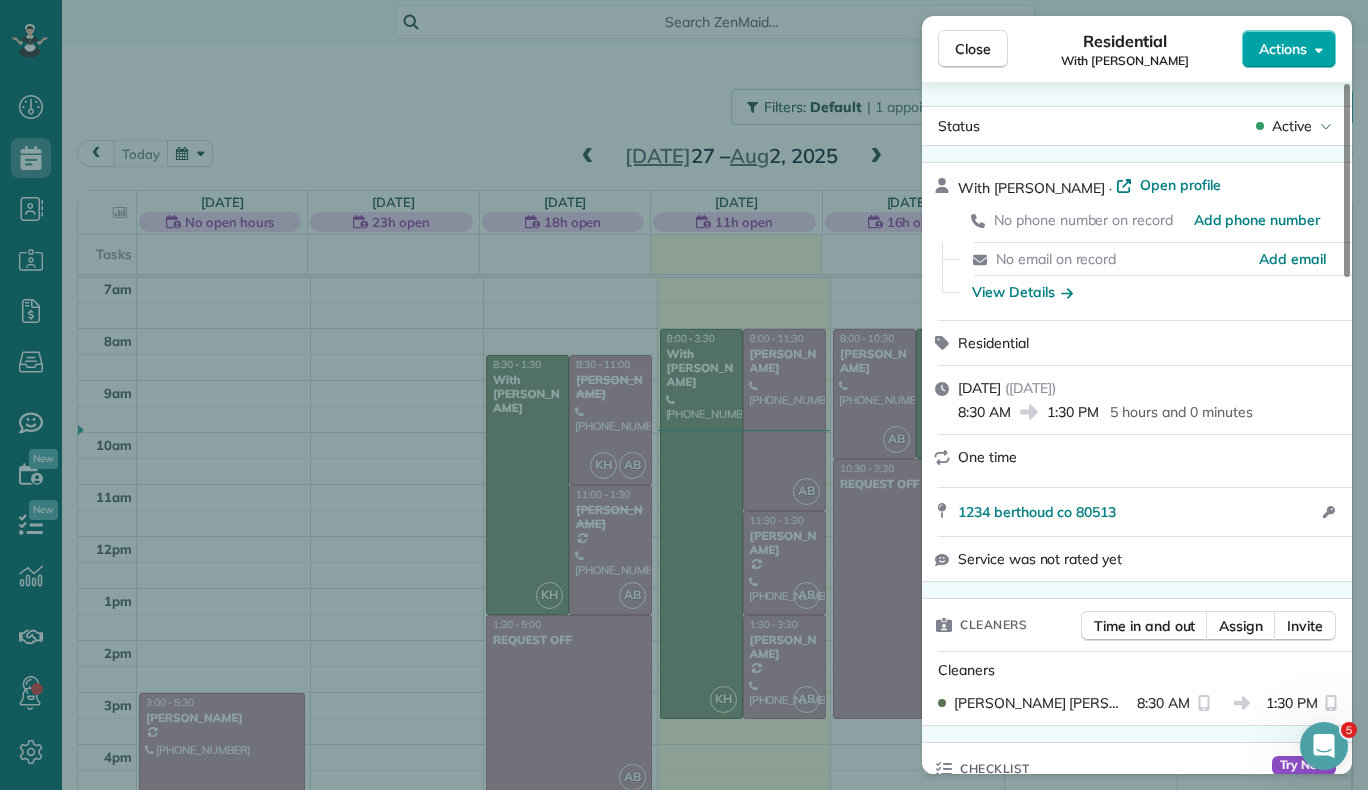 click on "Actions" at bounding box center [1283, 49] 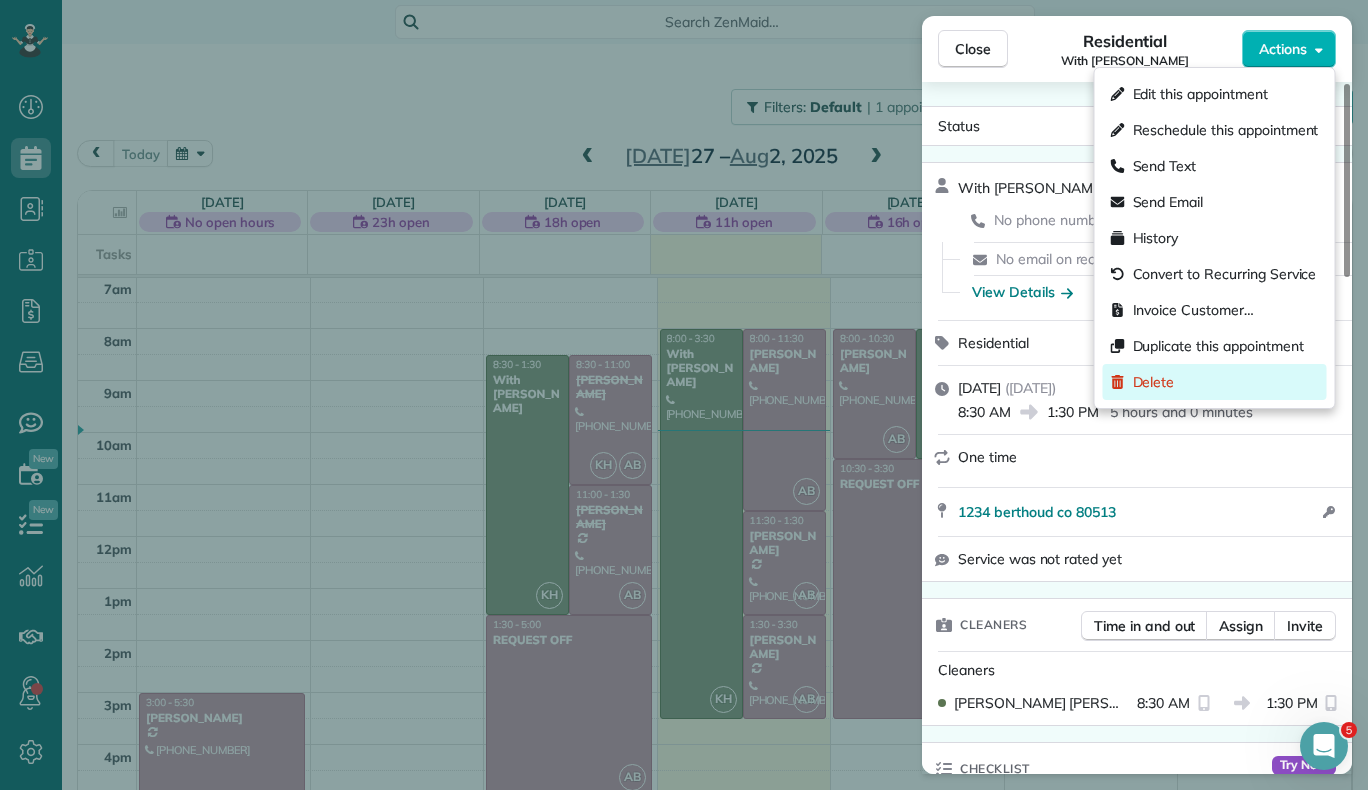 drag, startPoint x: 1168, startPoint y: 373, endPoint x: 1185, endPoint y: 394, distance: 27.018513 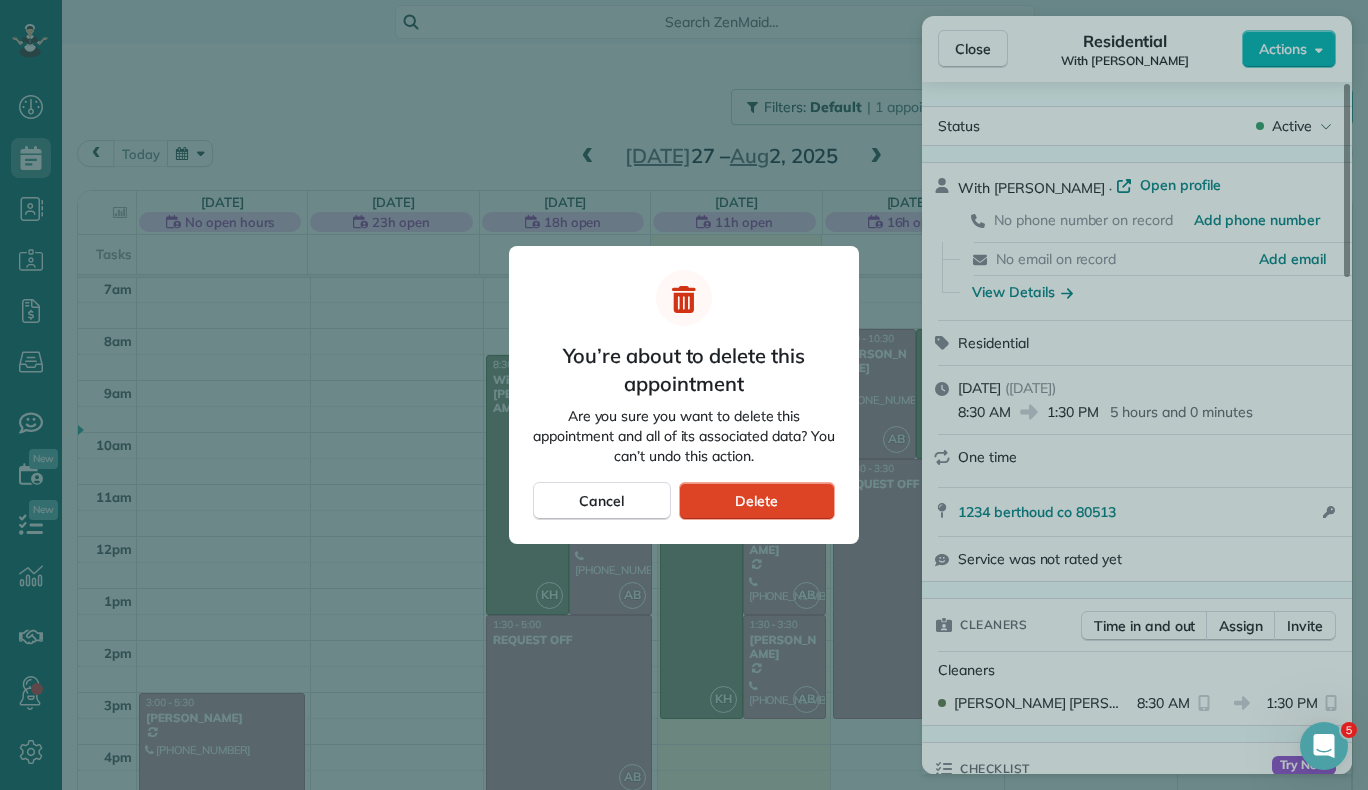 click on "Delete" at bounding box center (757, 501) 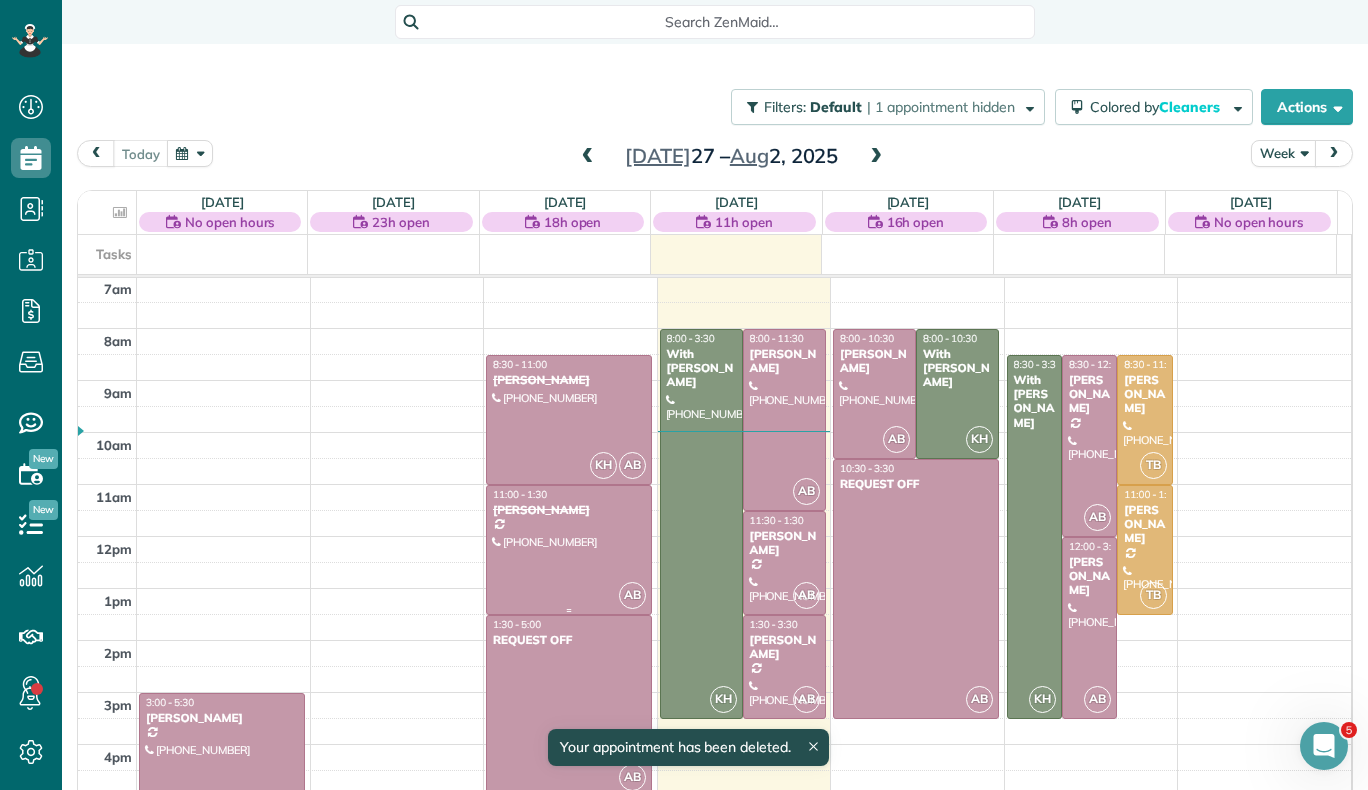 click at bounding box center [569, 550] 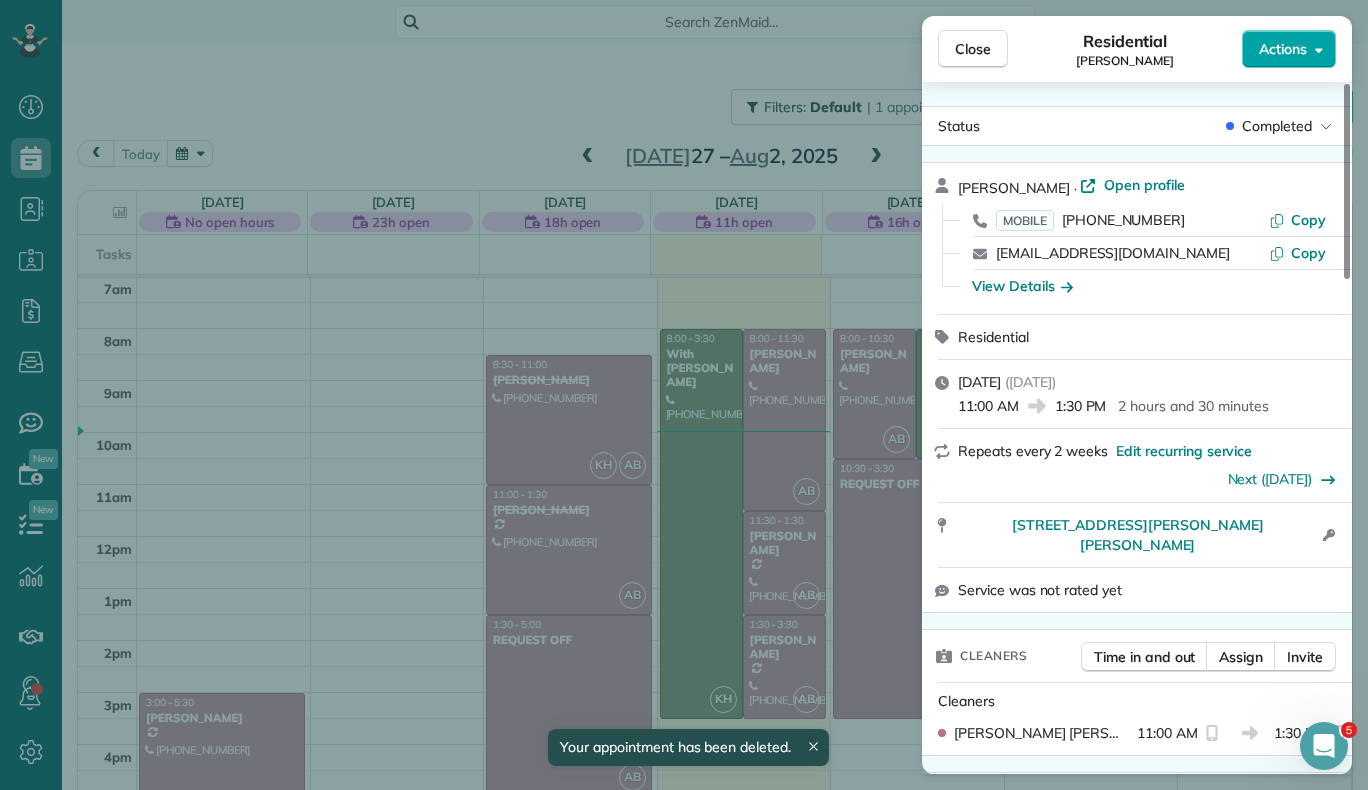 click on "Actions" at bounding box center [1283, 49] 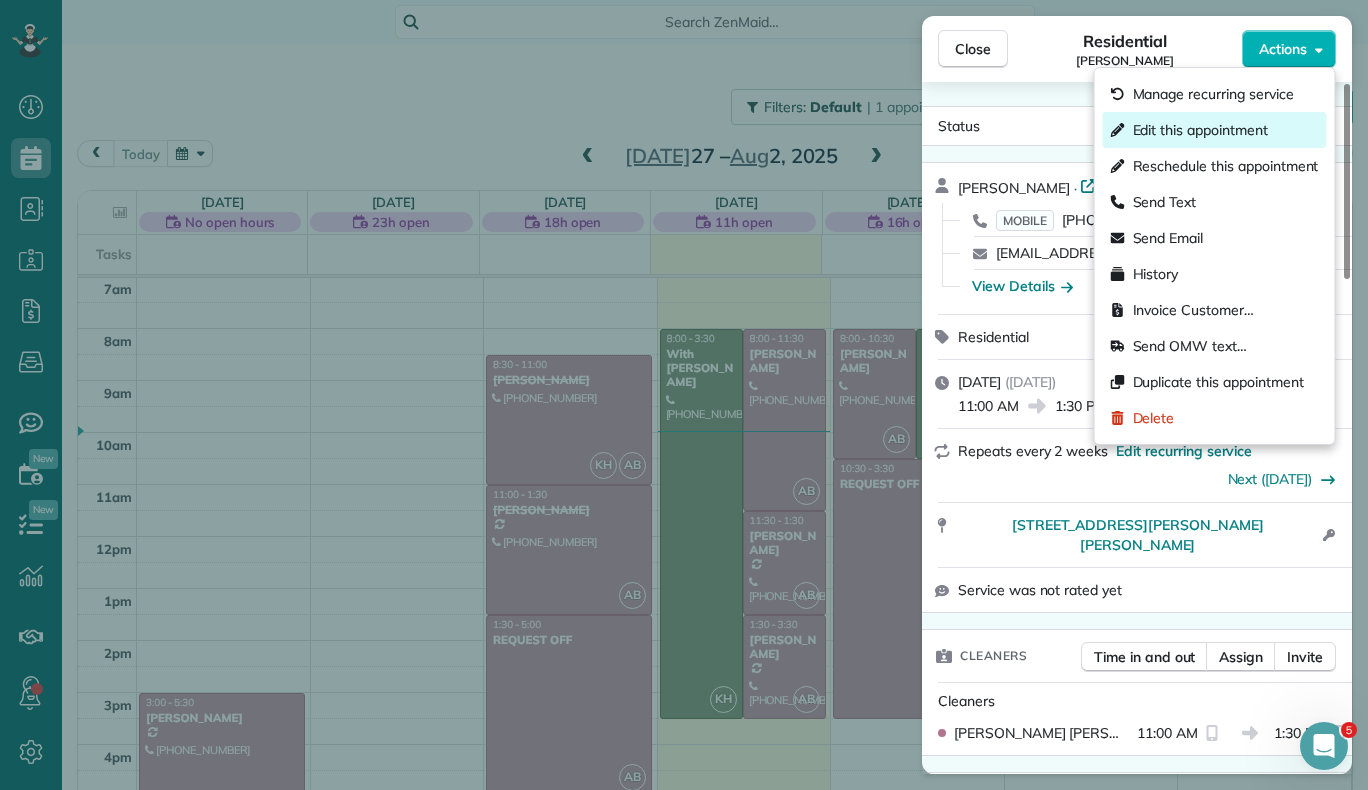 click on "Edit this appointment" at bounding box center [1200, 130] 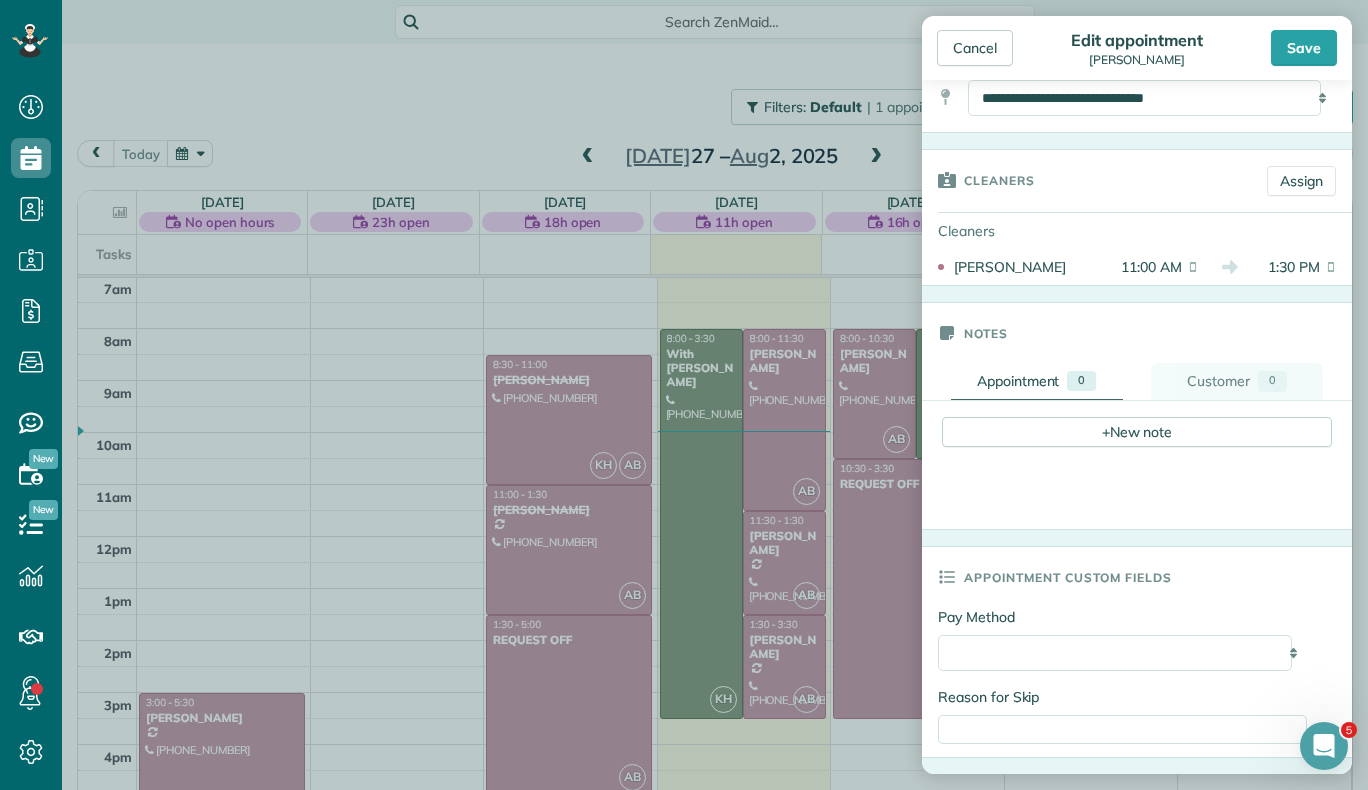 click on "**********" at bounding box center [1122, 647] 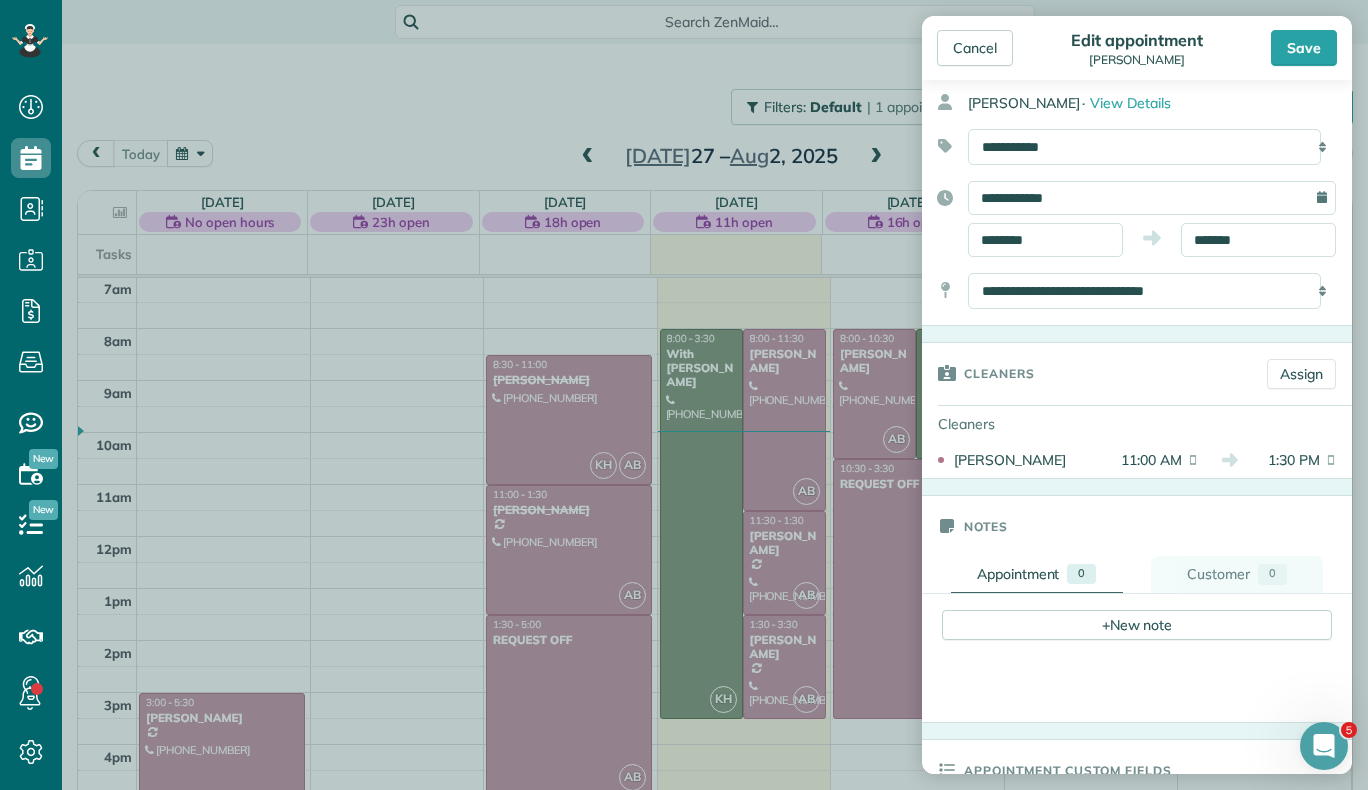 scroll, scrollTop: 0, scrollLeft: 0, axis: both 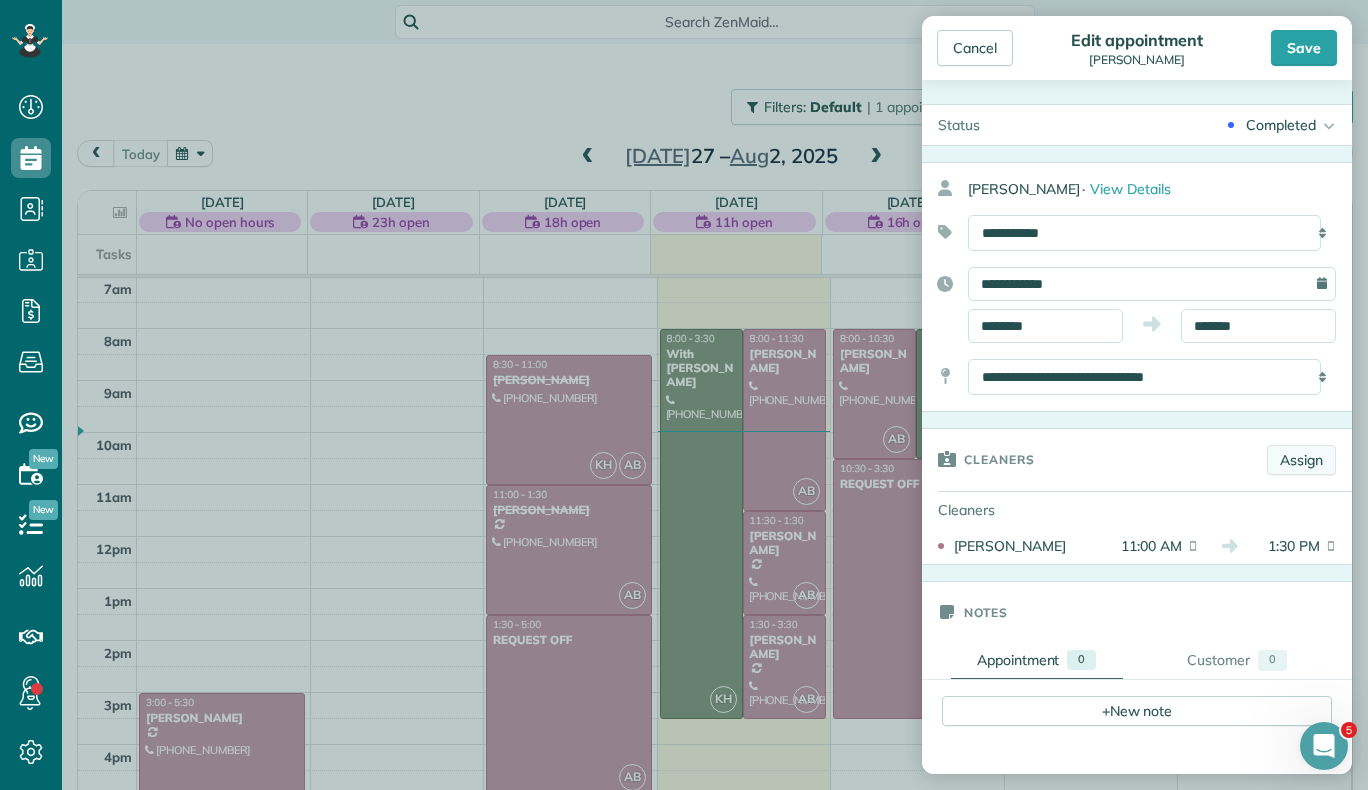 click on "Assign" at bounding box center [1301, 460] 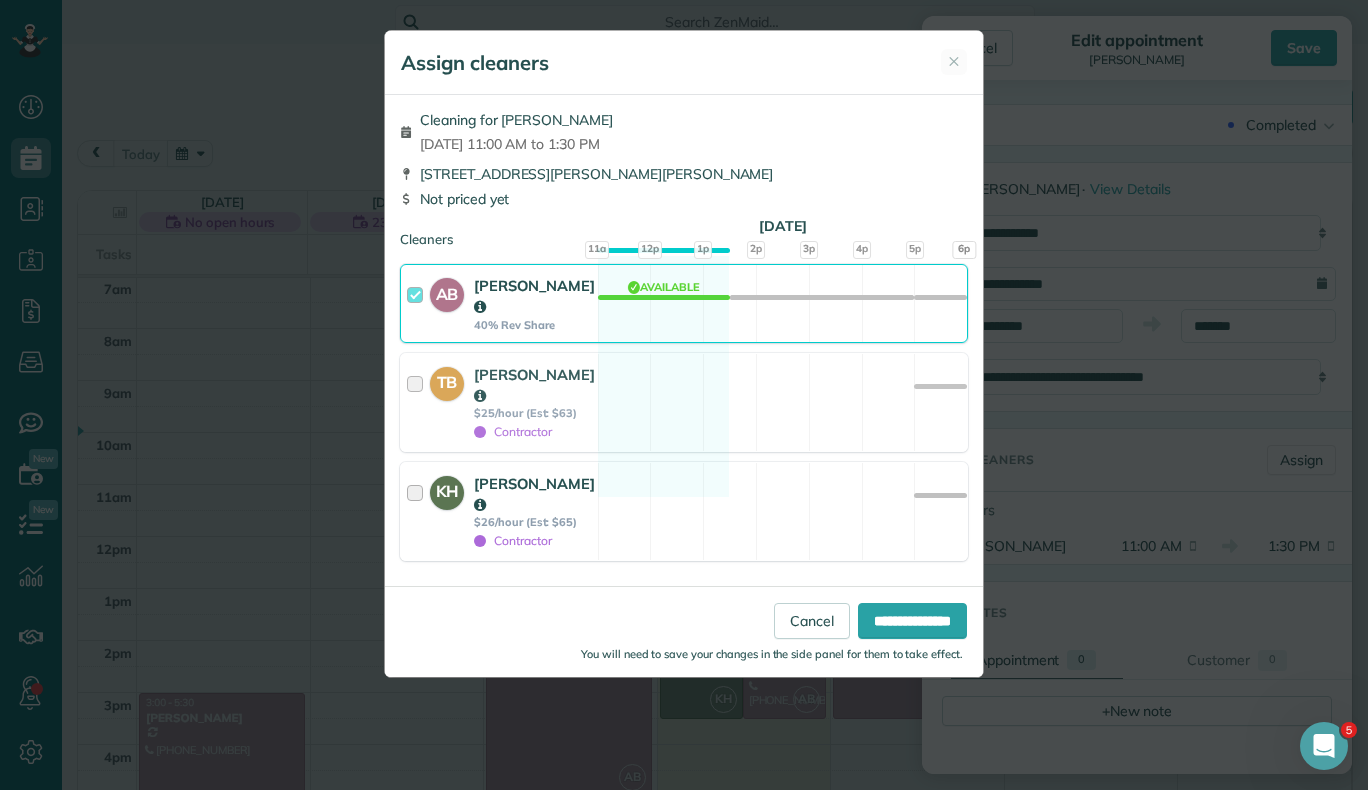 click at bounding box center (418, 511) 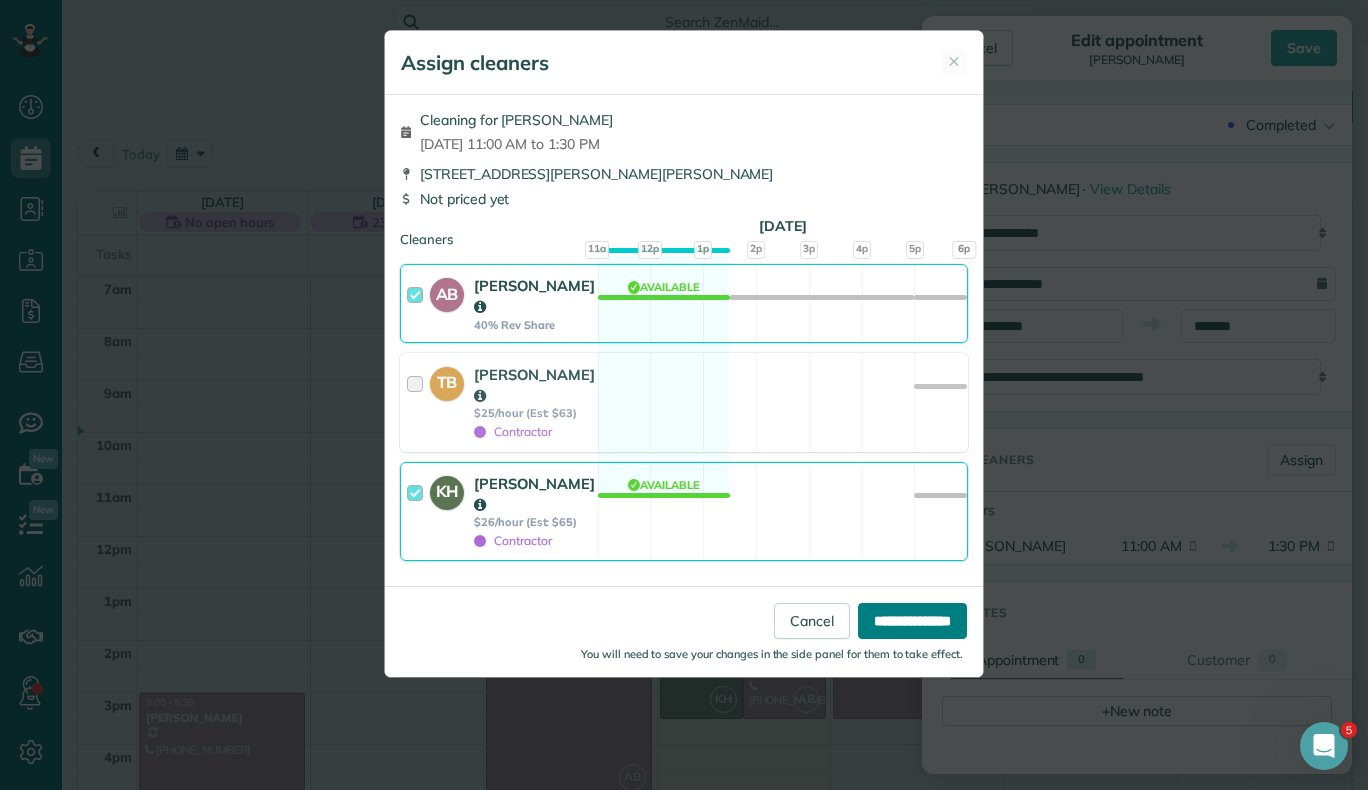 click on "**********" at bounding box center (912, 621) 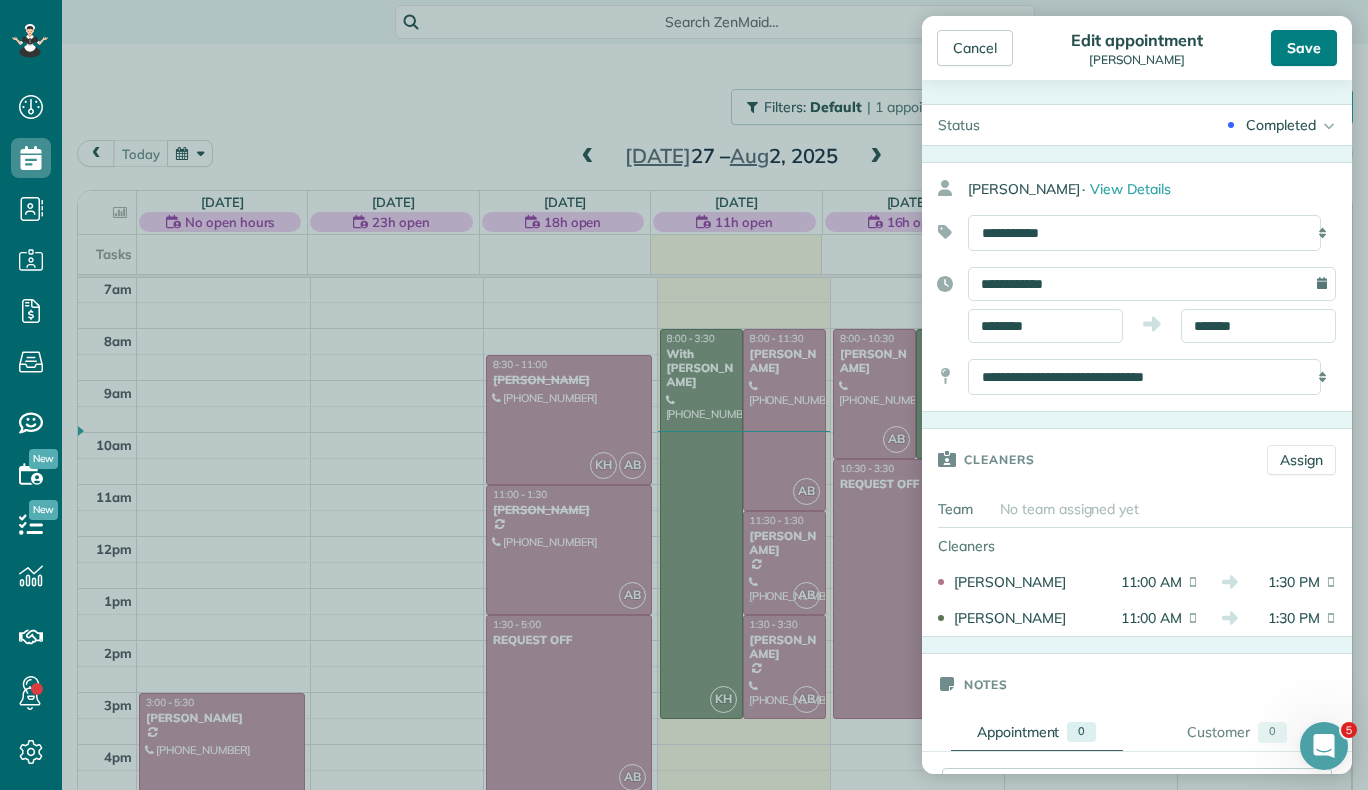 click on "Save" at bounding box center [1304, 48] 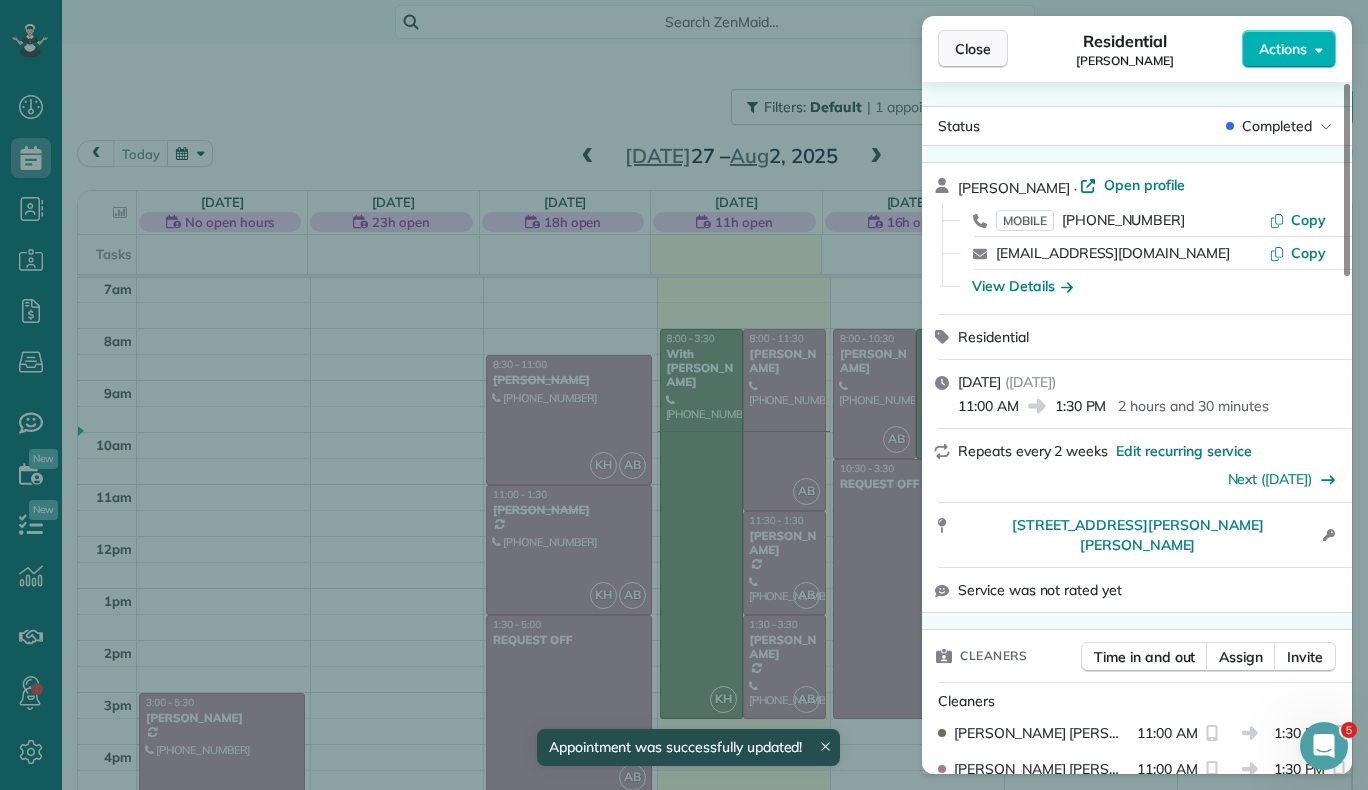 click on "Close" at bounding box center (973, 49) 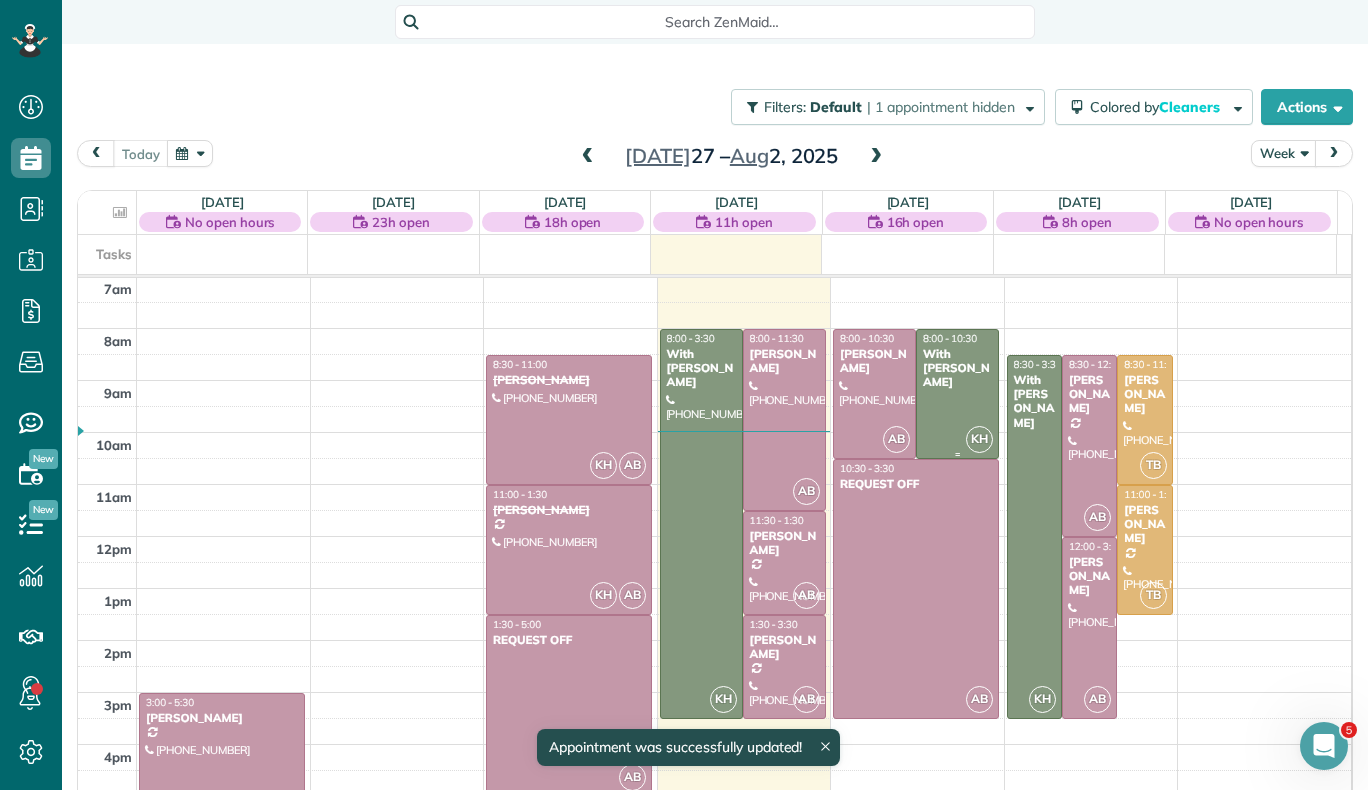 click at bounding box center [957, 394] 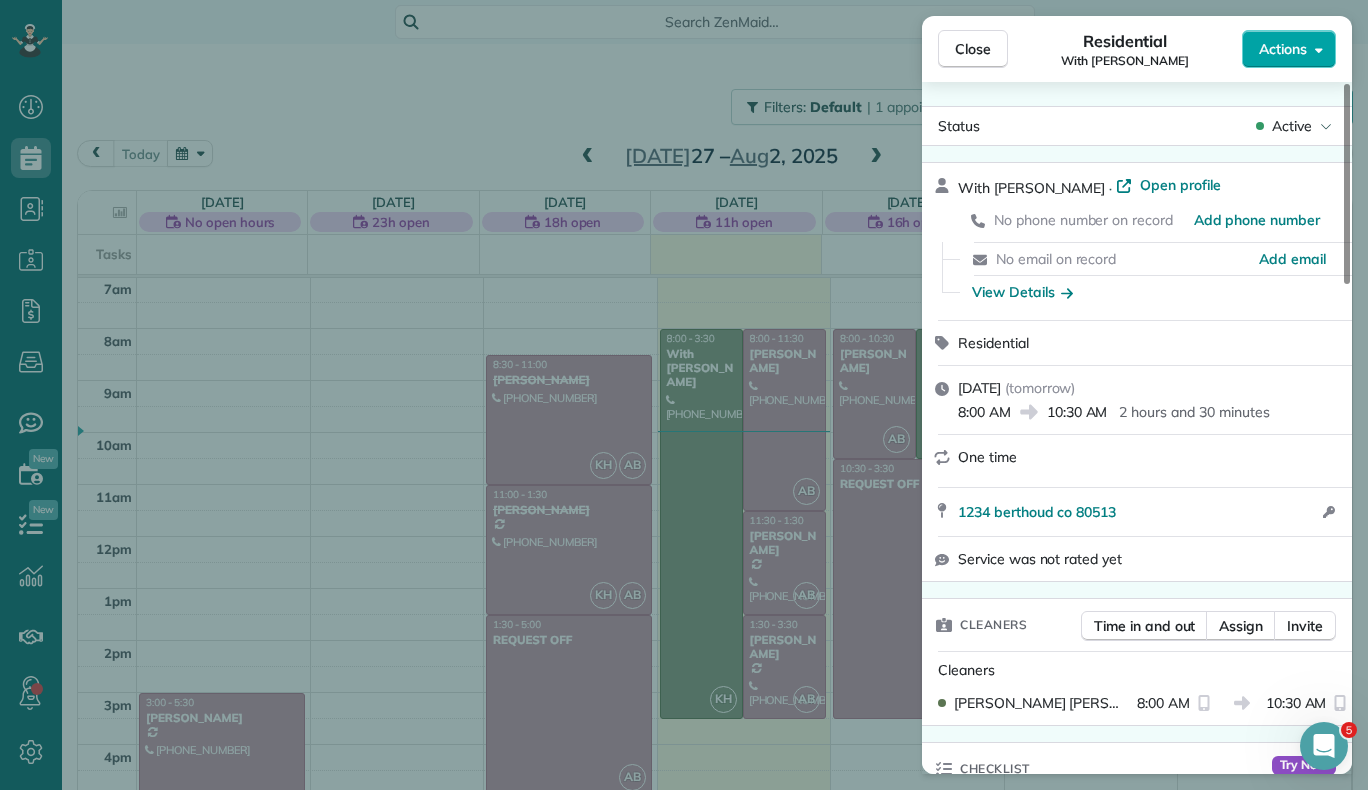 click on "Actions" at bounding box center (1289, 49) 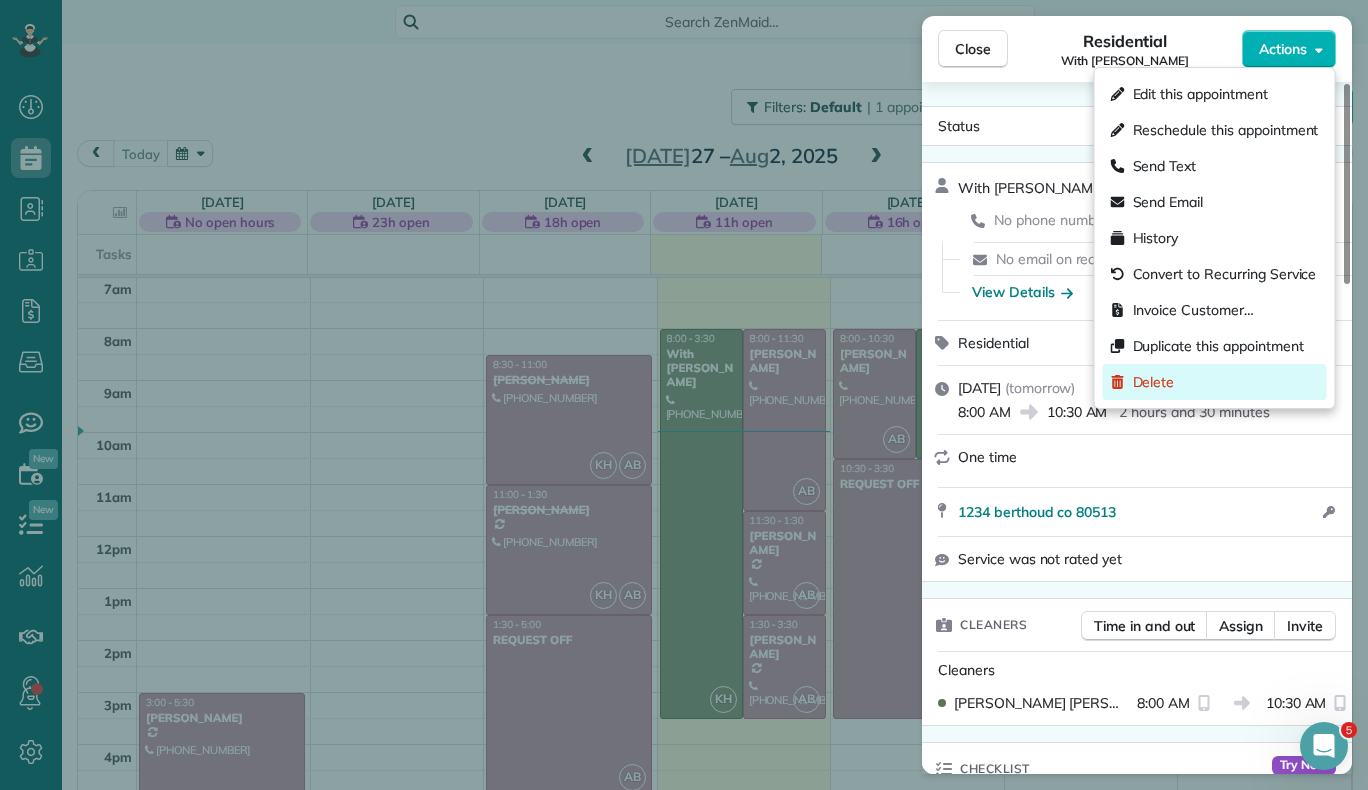 click on "Delete" at bounding box center (1215, 382) 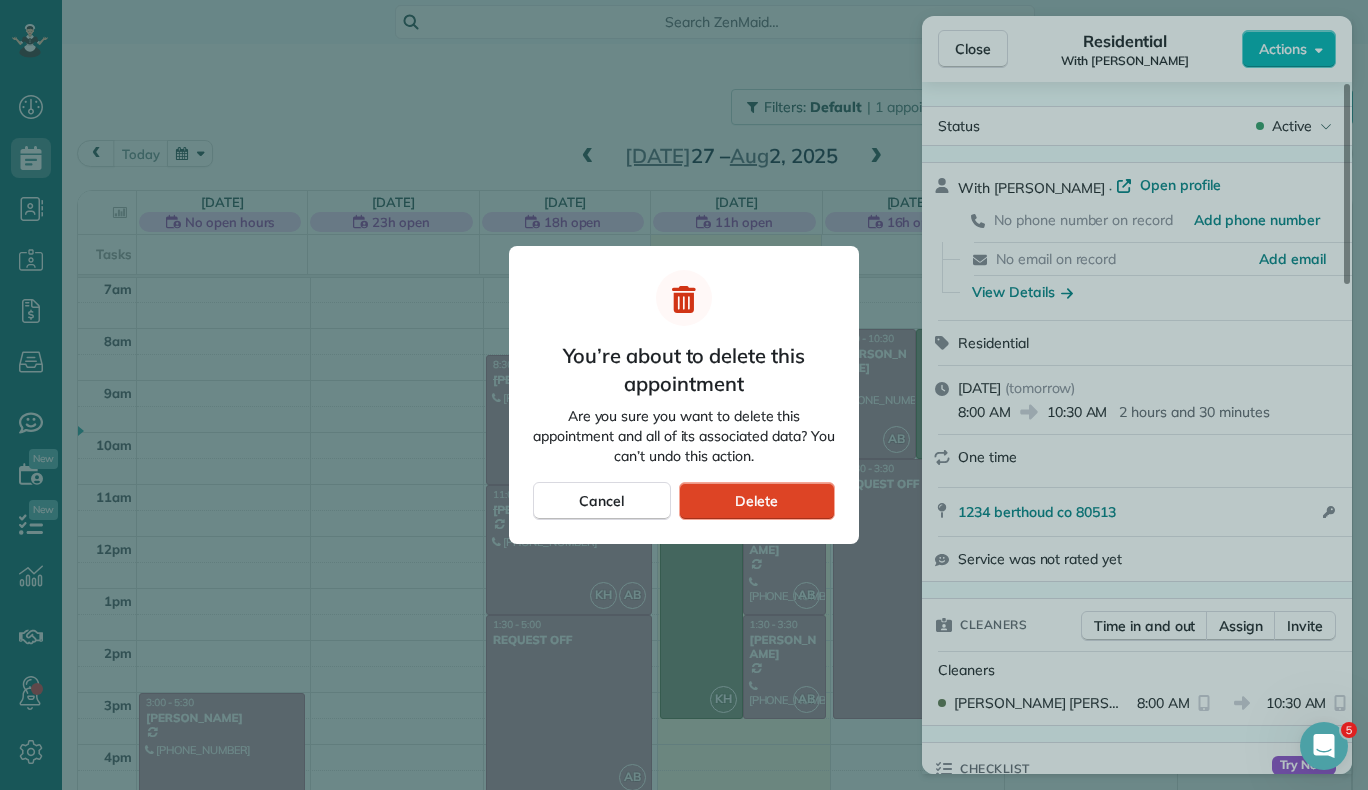 click on "Delete" at bounding box center (757, 501) 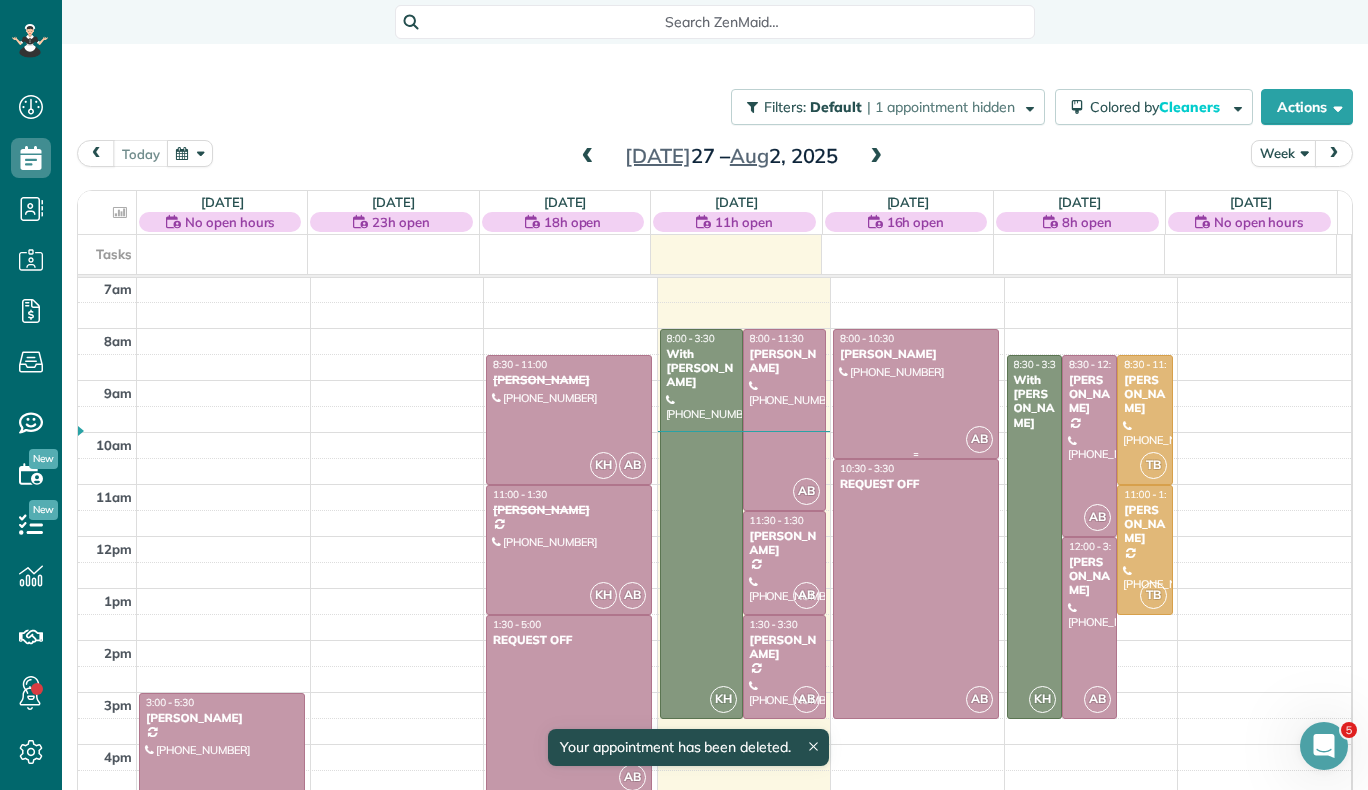 click at bounding box center [916, 394] 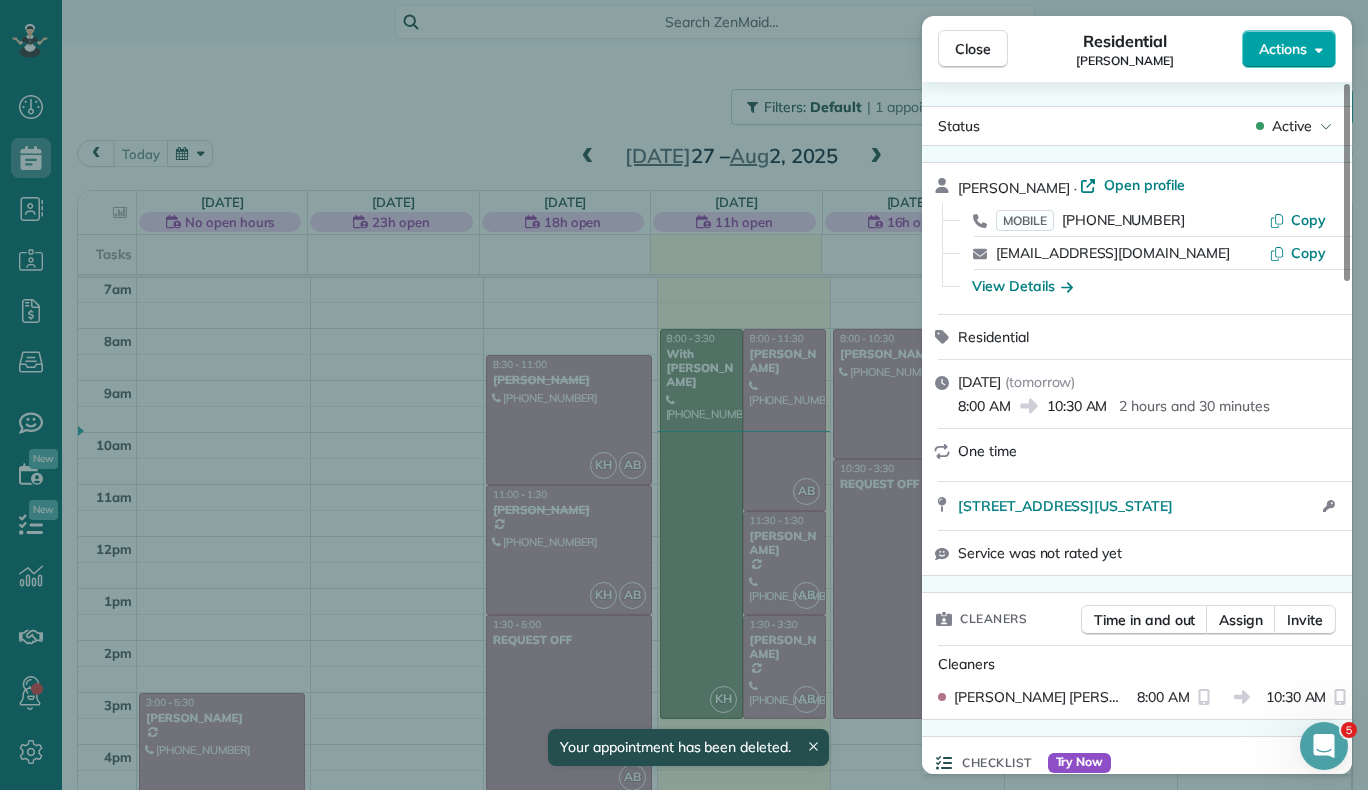 click on "Actions" at bounding box center (1289, 49) 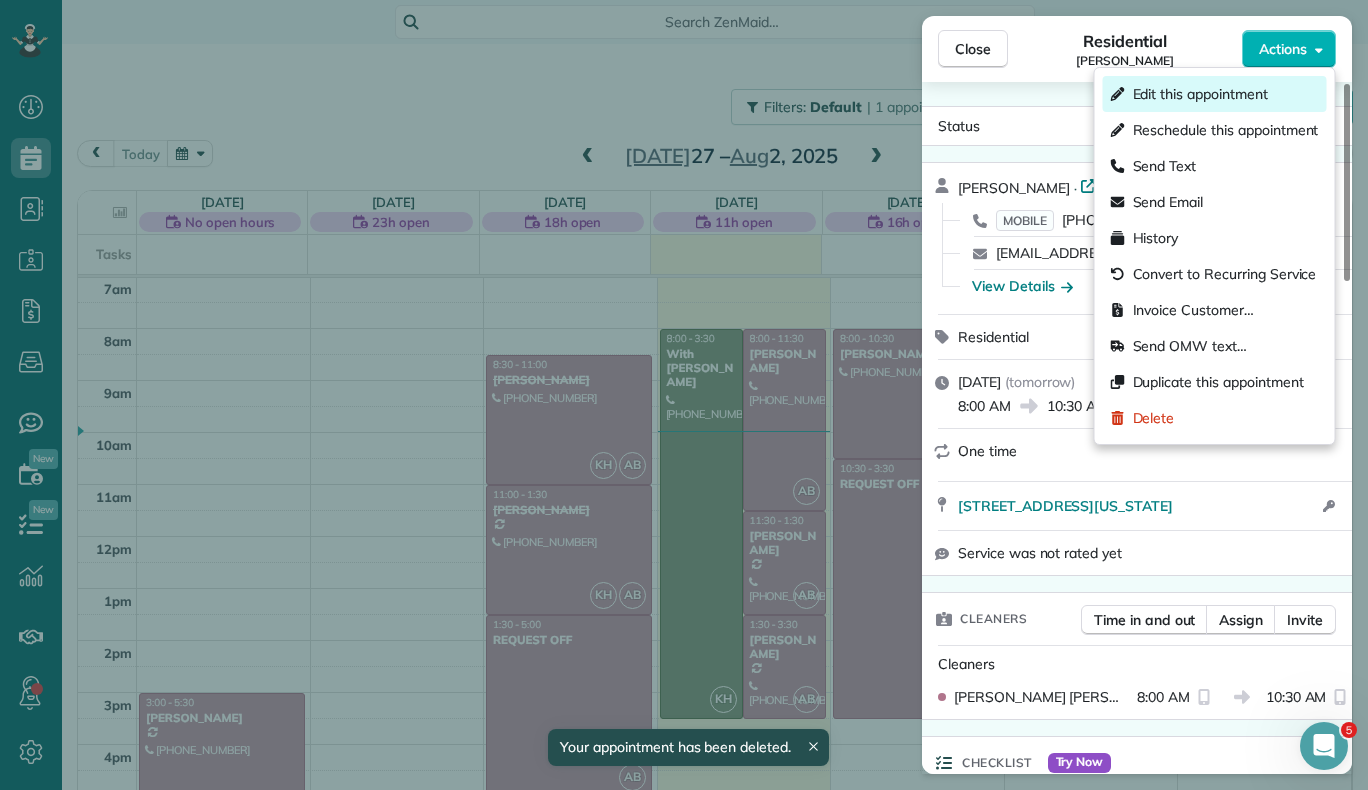 click on "Edit this appointment" at bounding box center (1200, 94) 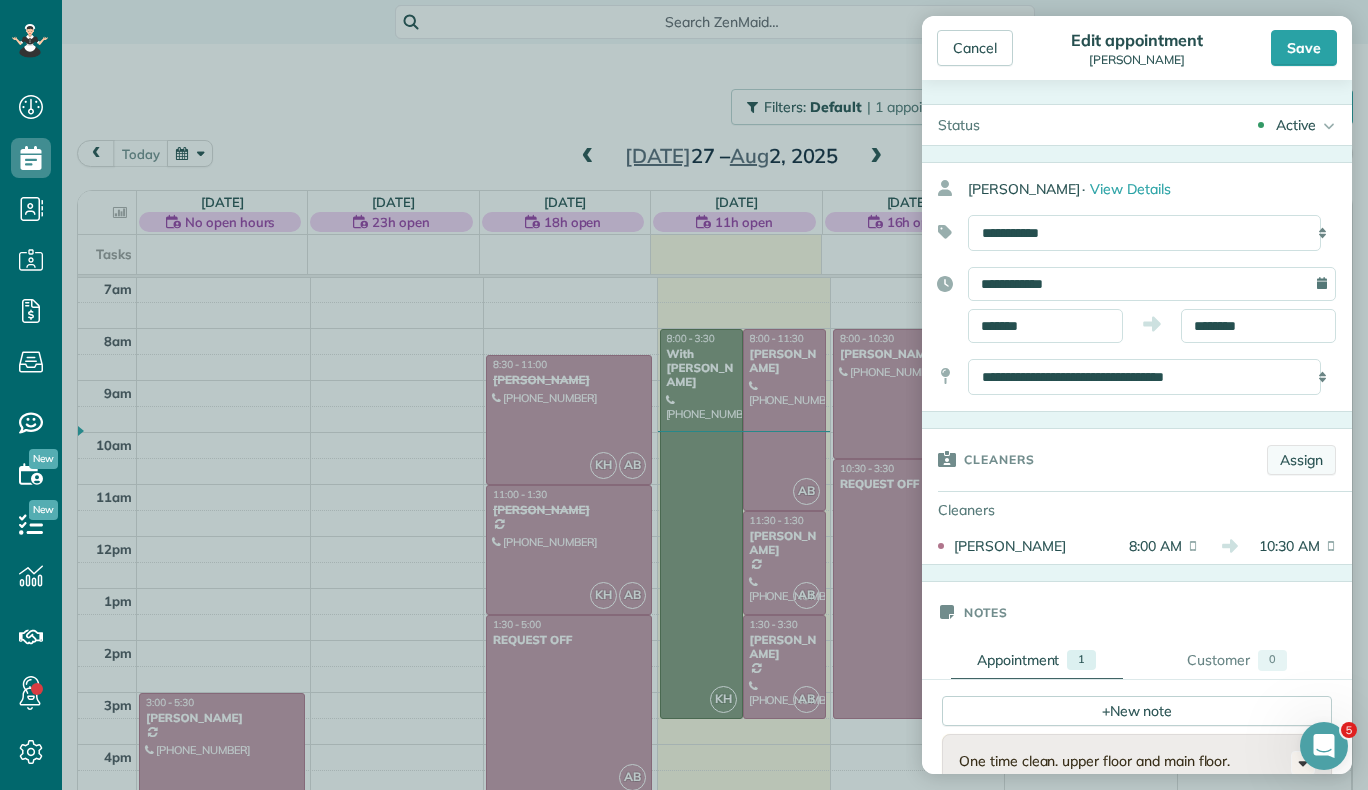click on "Assign" at bounding box center [1301, 460] 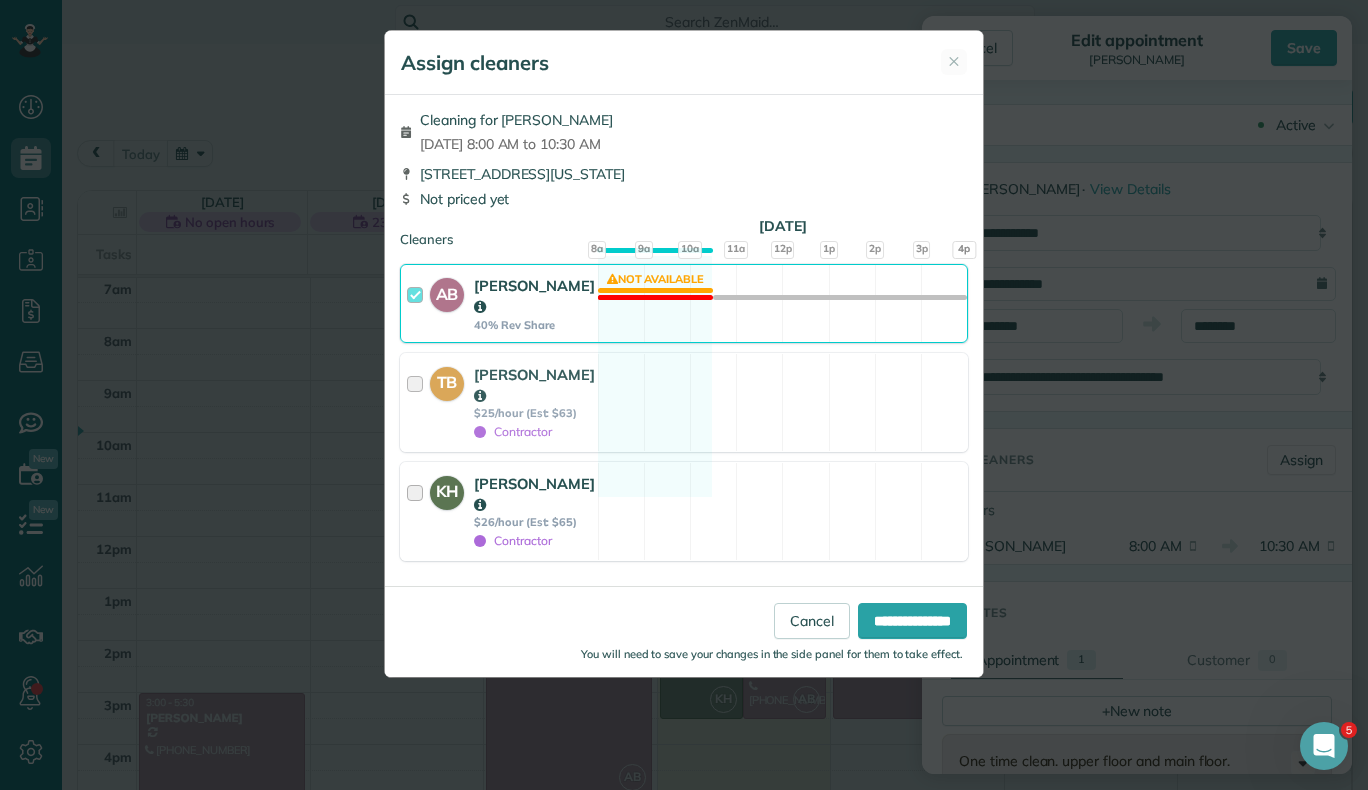 click at bounding box center [418, 511] 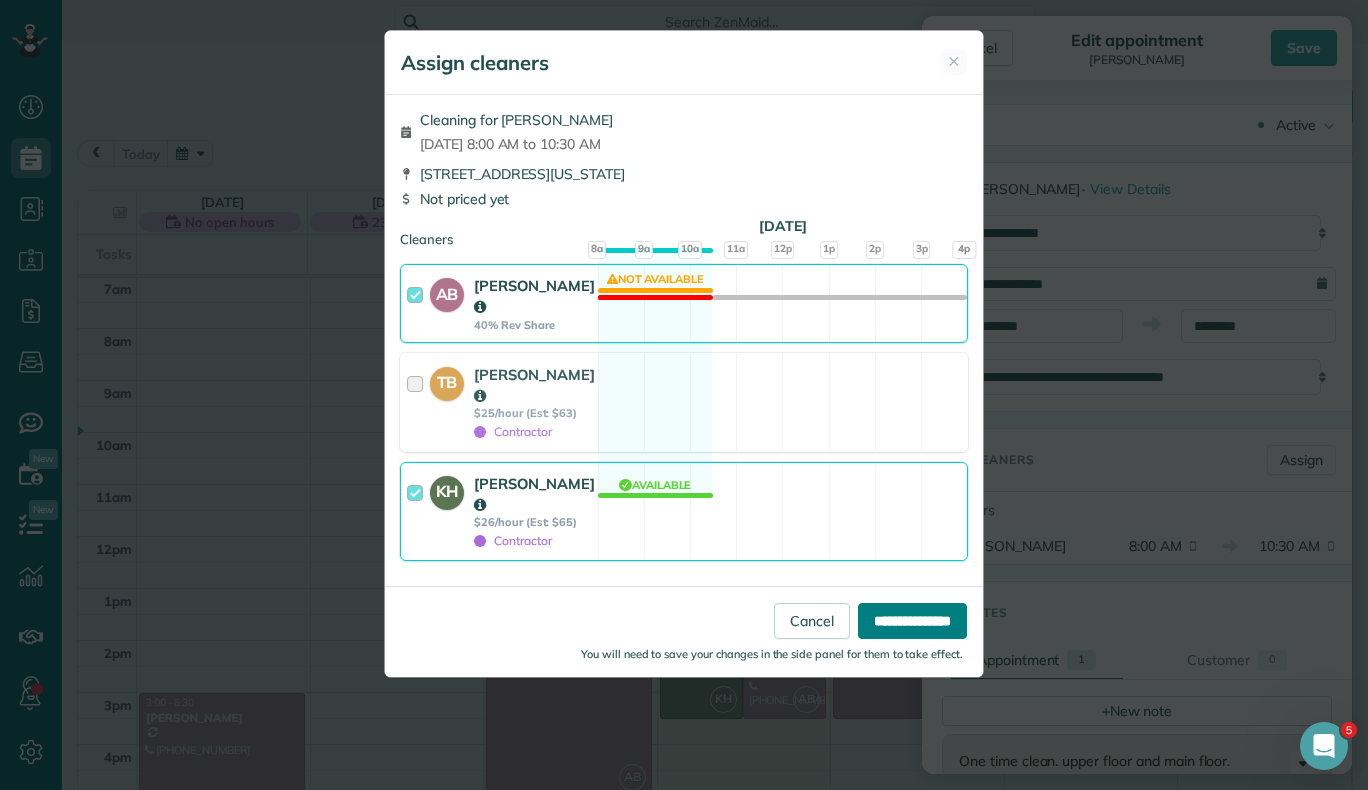 click on "**********" at bounding box center [912, 621] 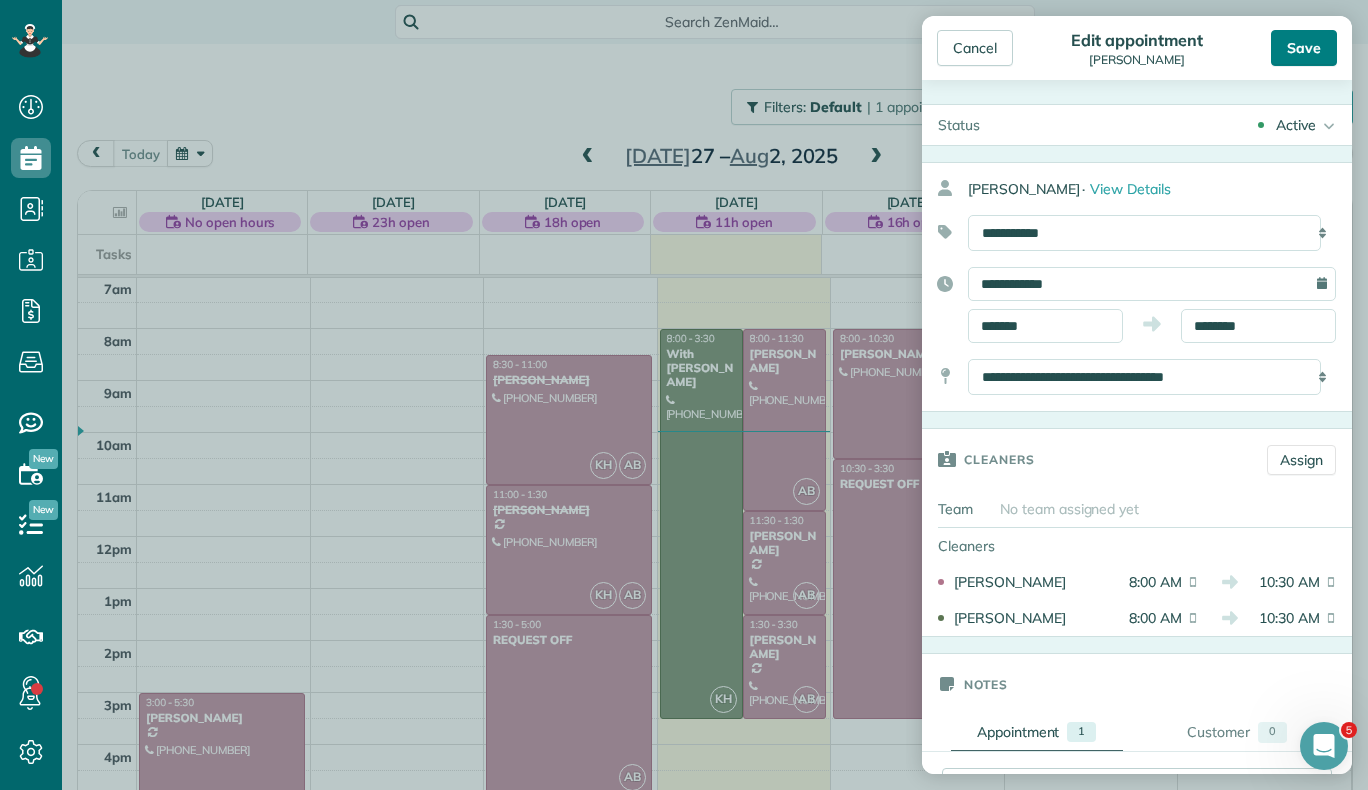 click on "Save" at bounding box center [1304, 48] 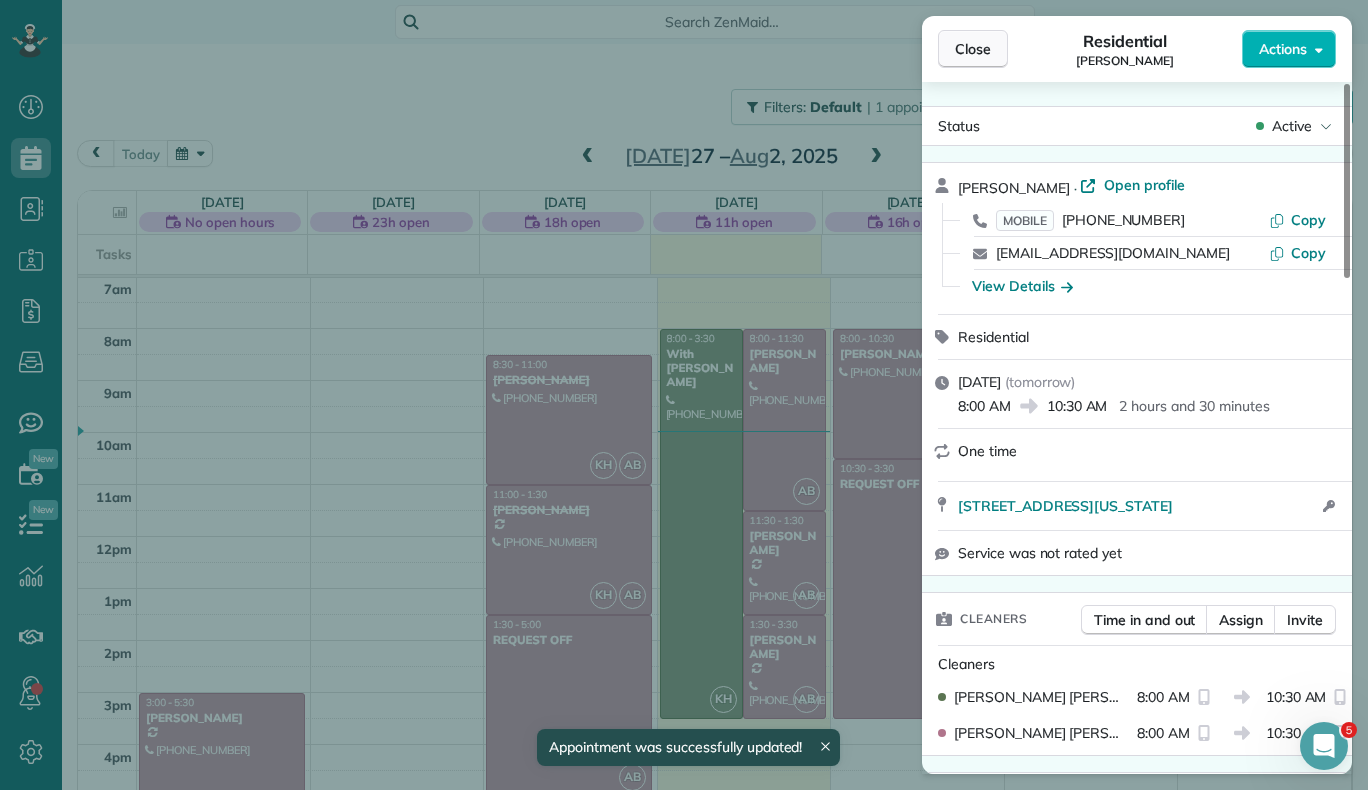 click on "Close" at bounding box center (973, 49) 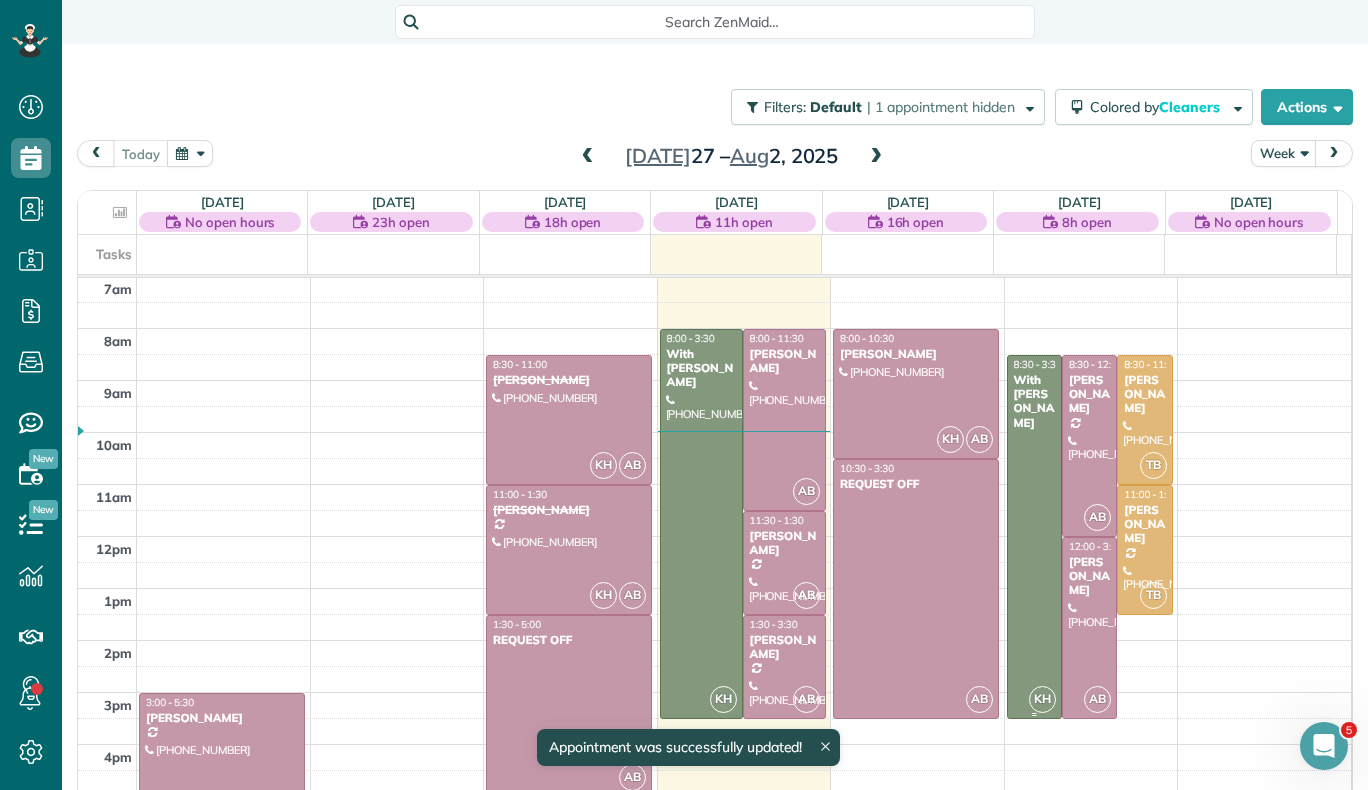 click at bounding box center [1034, 537] 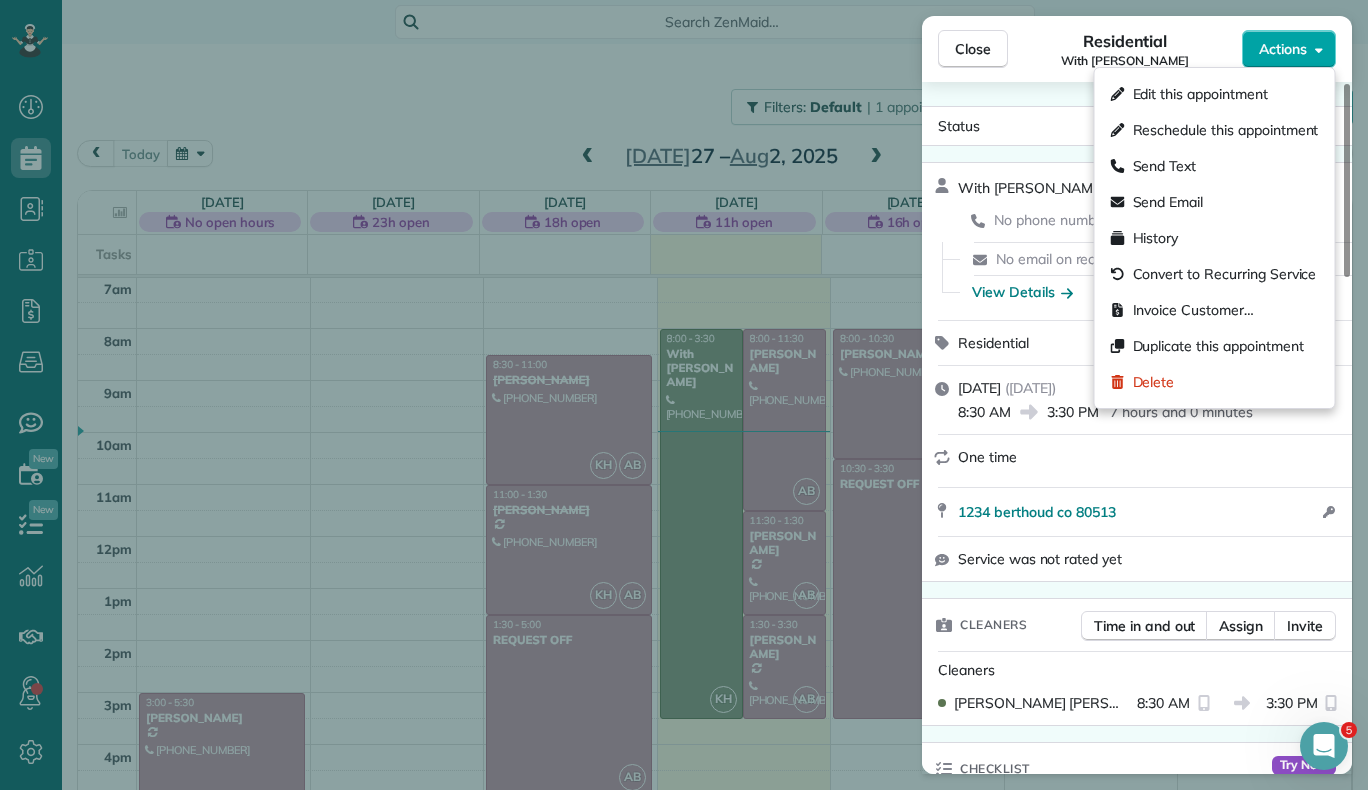 click on "Actions" at bounding box center (1283, 49) 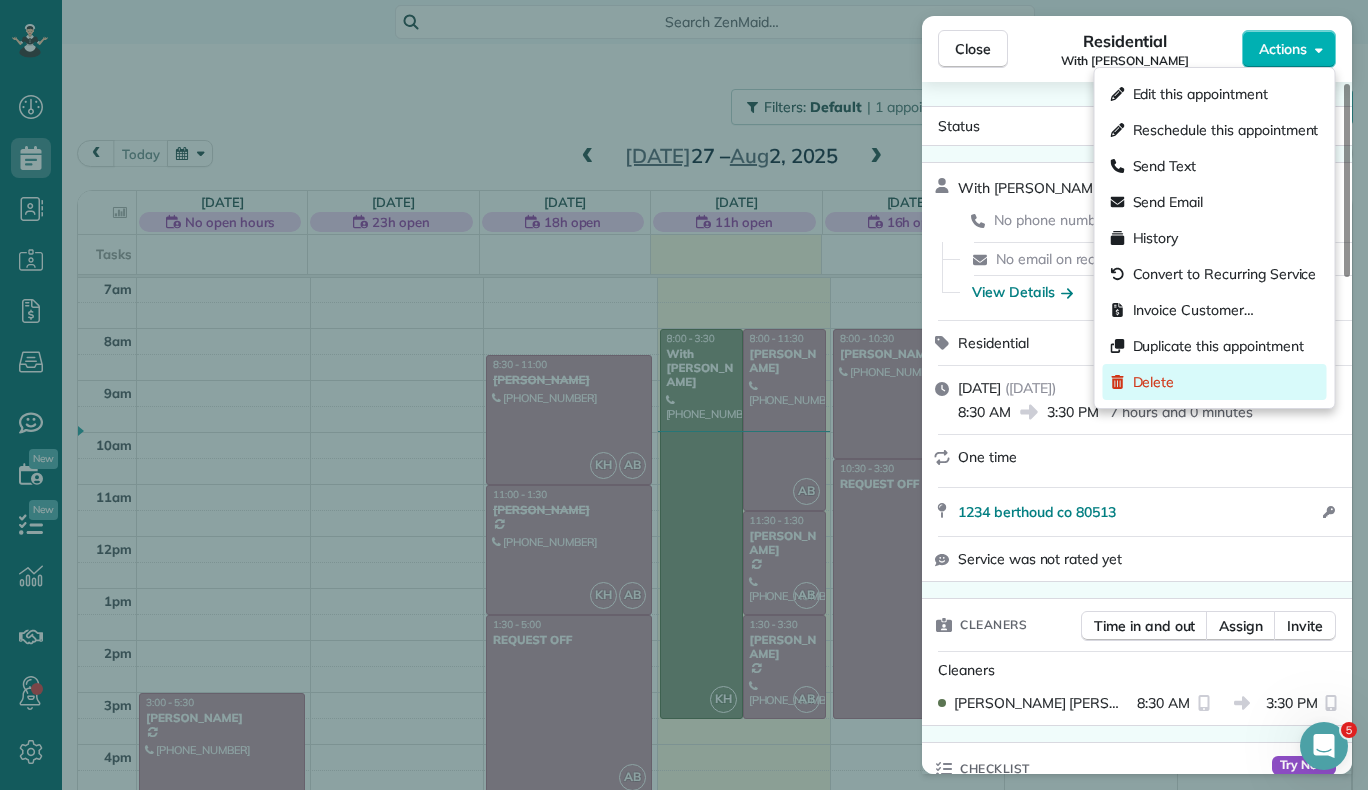 click on "Delete" at bounding box center (1154, 382) 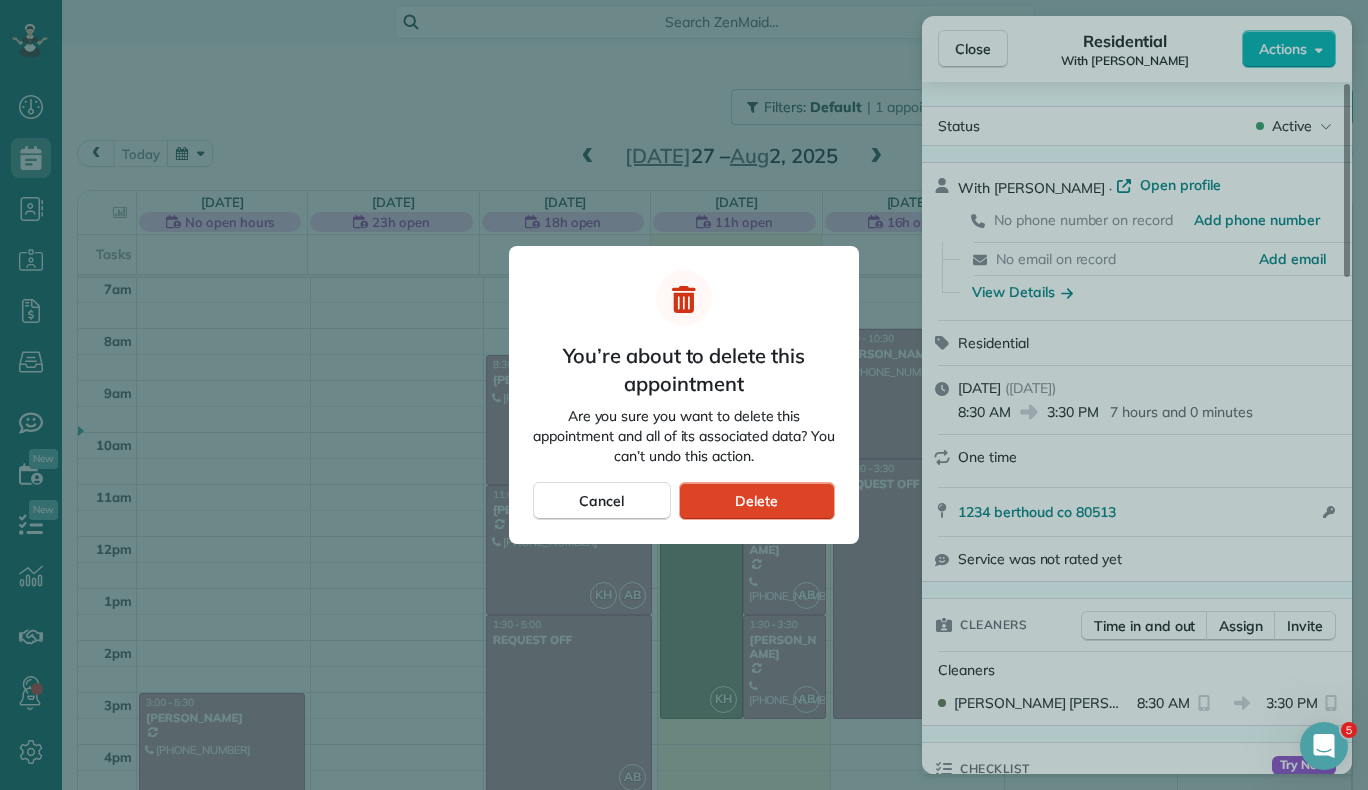 click on "Delete" at bounding box center (757, 501) 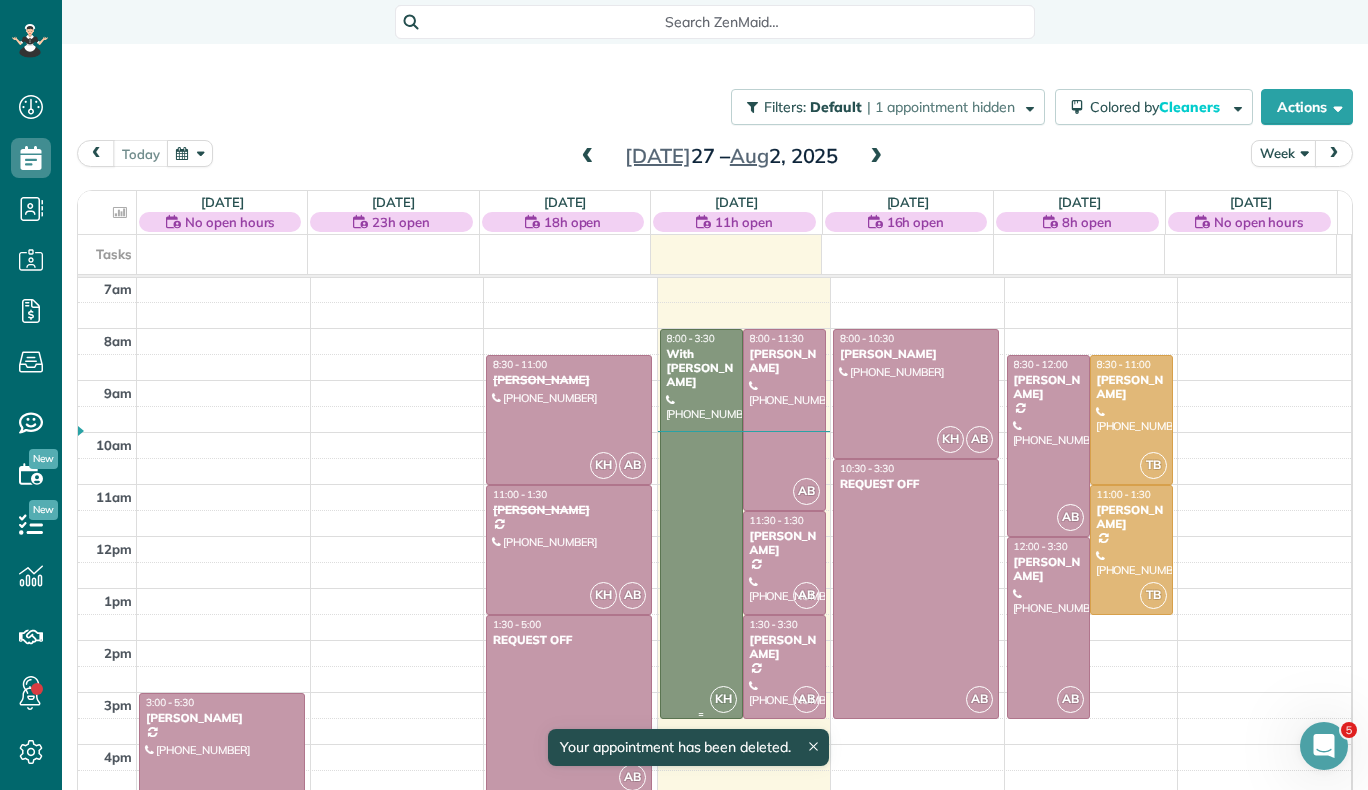 click on "KH 8:00 - 3:30 With Tina (970) 690-5084 123 berthoud, co 80513" at bounding box center (701, 524) 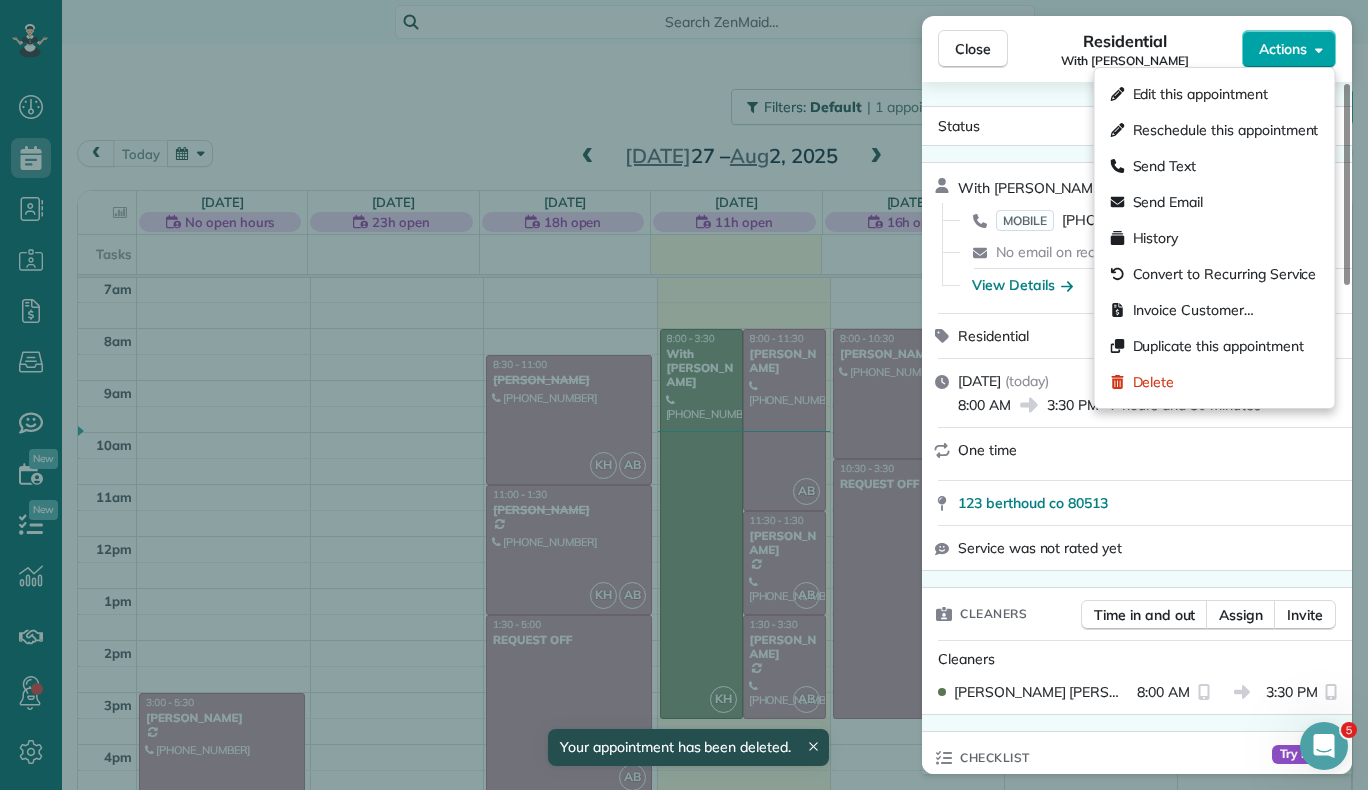 click on "Actions" at bounding box center [1283, 49] 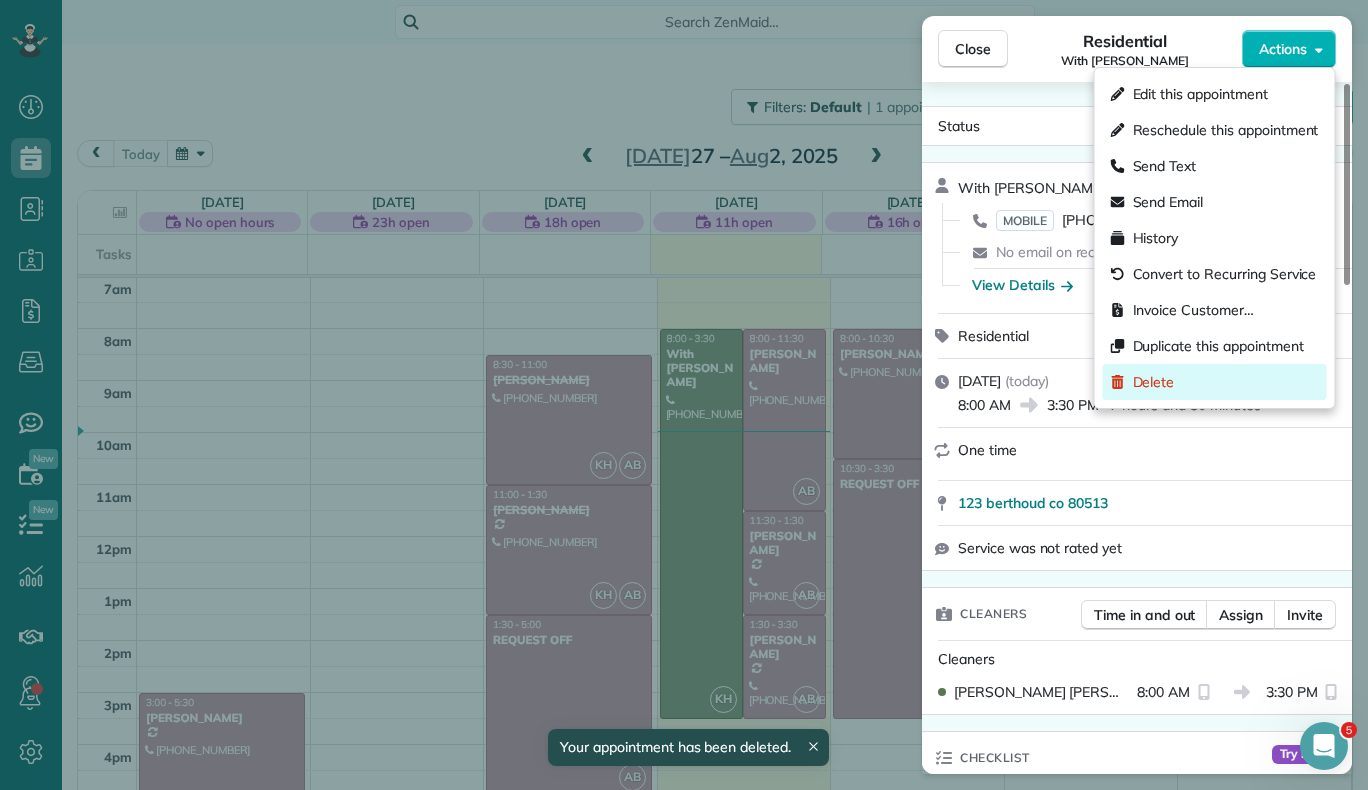 click on "Delete" at bounding box center (1154, 382) 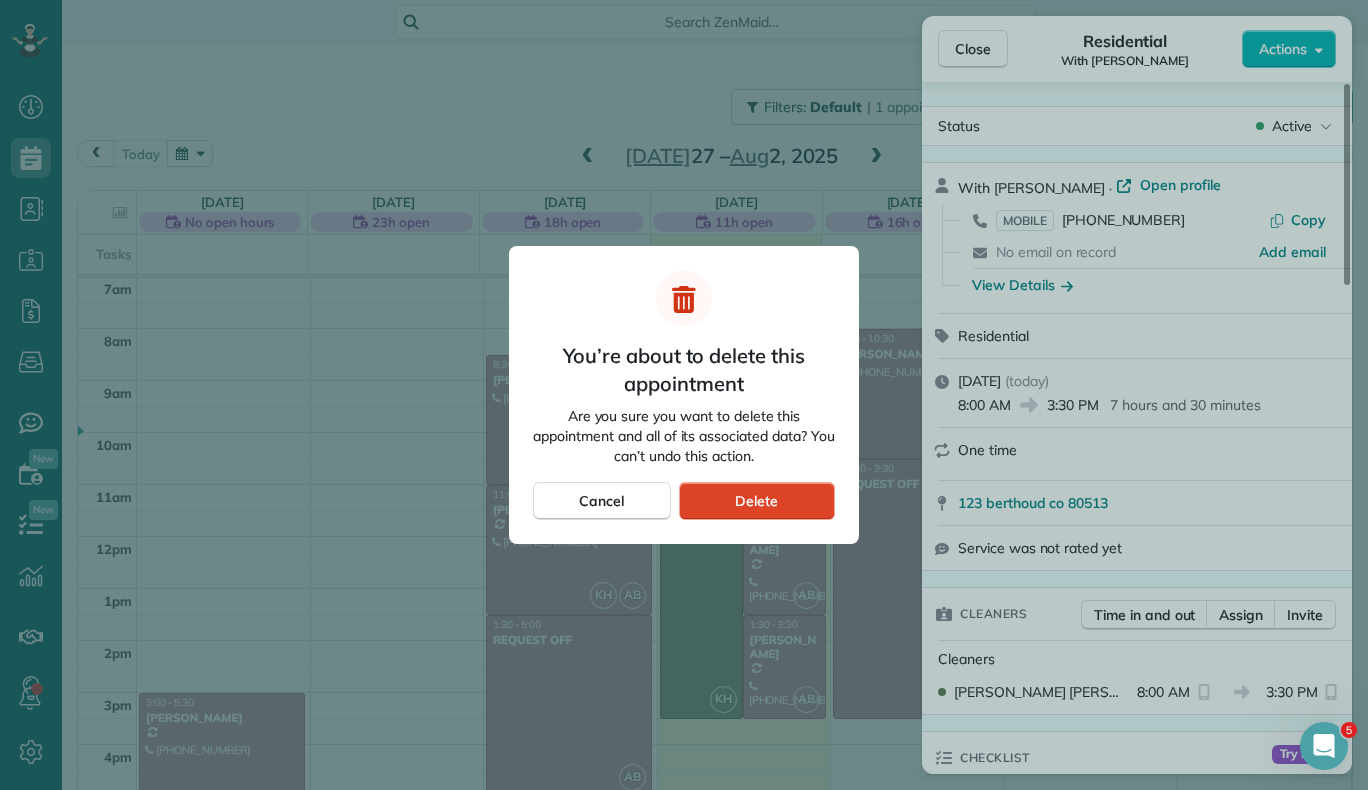 click on "Delete" at bounding box center [756, 501] 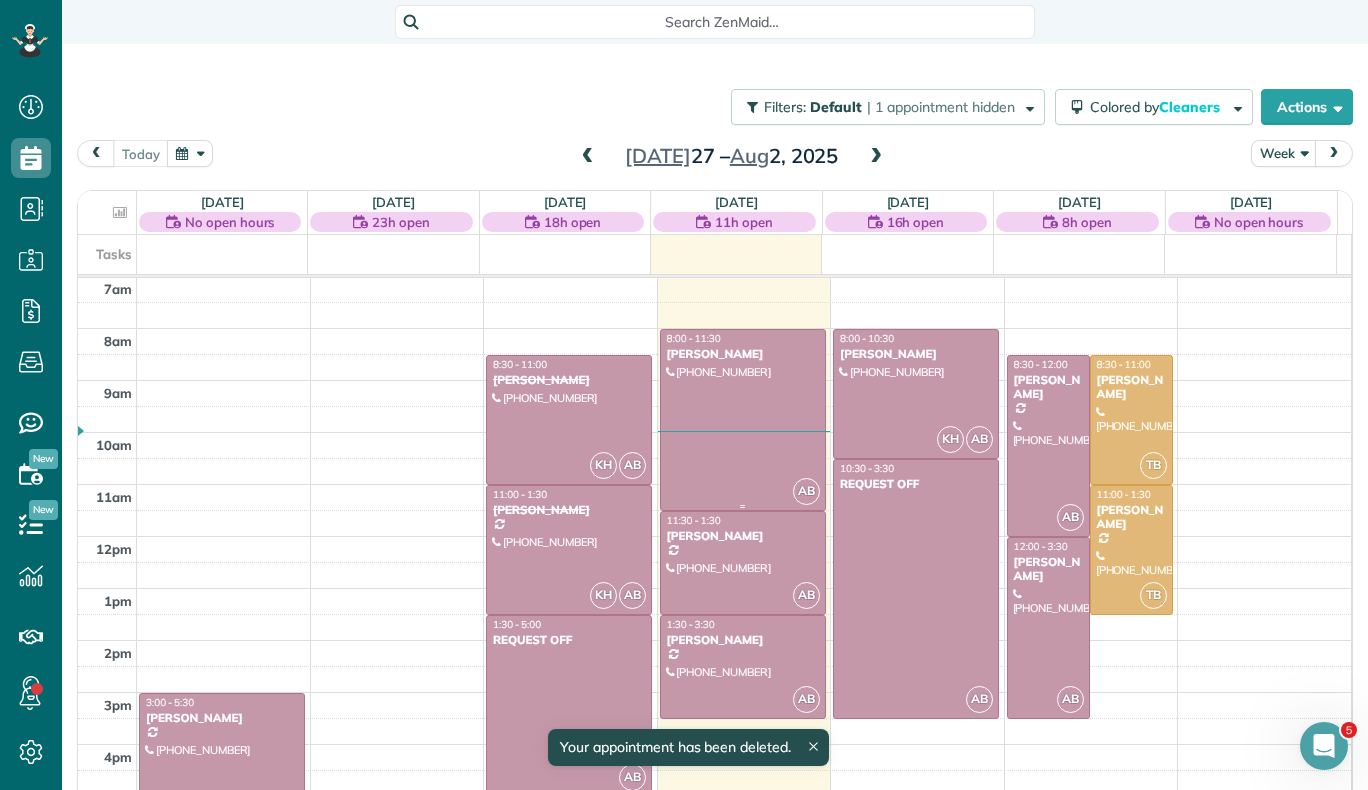 click at bounding box center [743, 420] 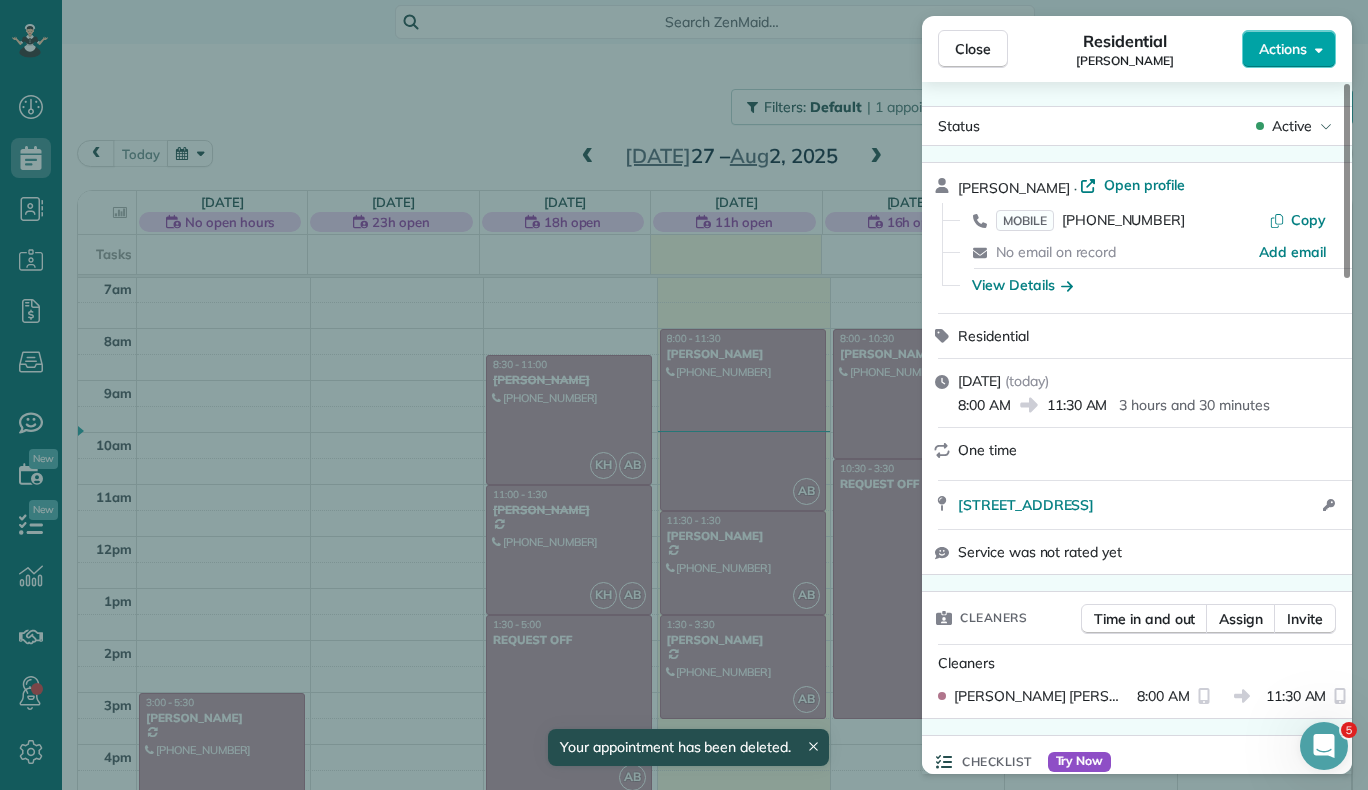 click 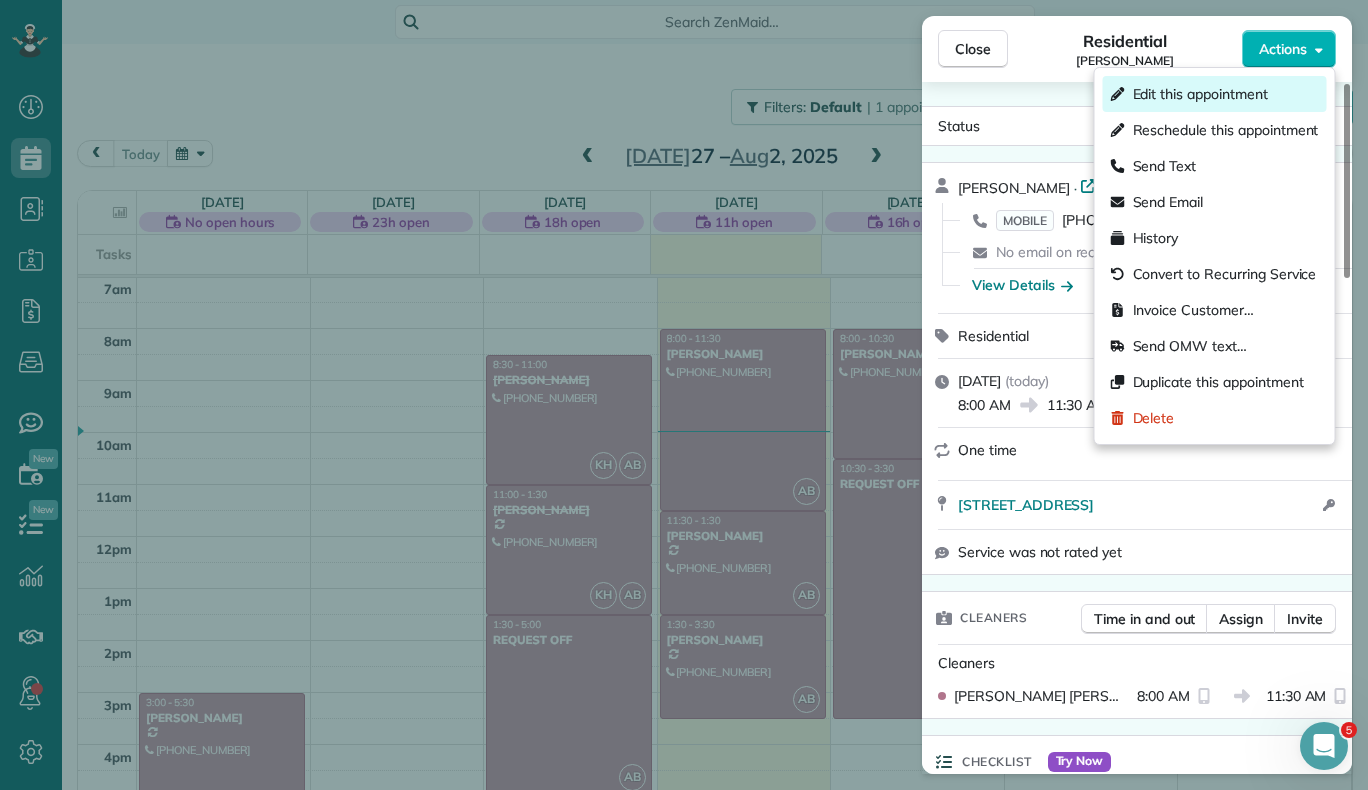 click on "Edit this appointment" at bounding box center (1200, 94) 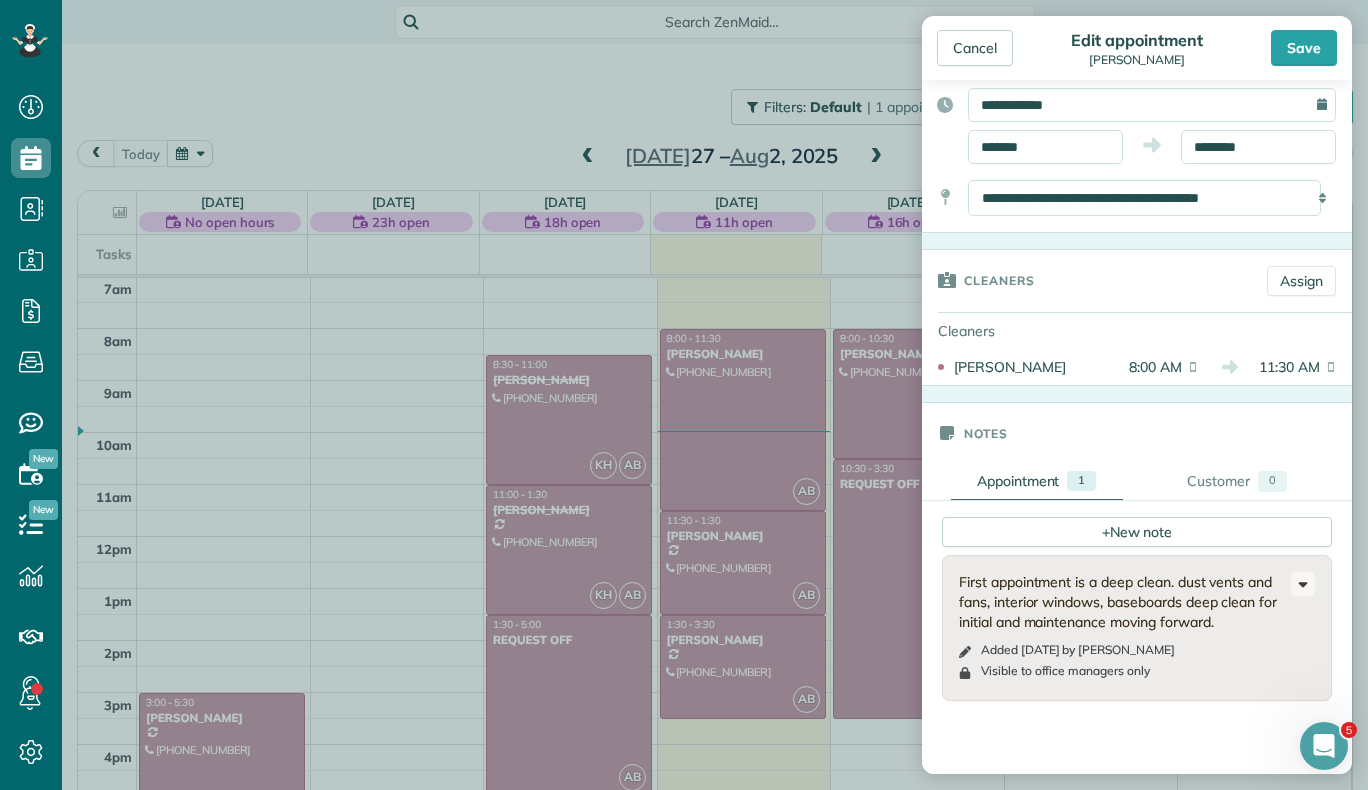 scroll, scrollTop: 170, scrollLeft: 0, axis: vertical 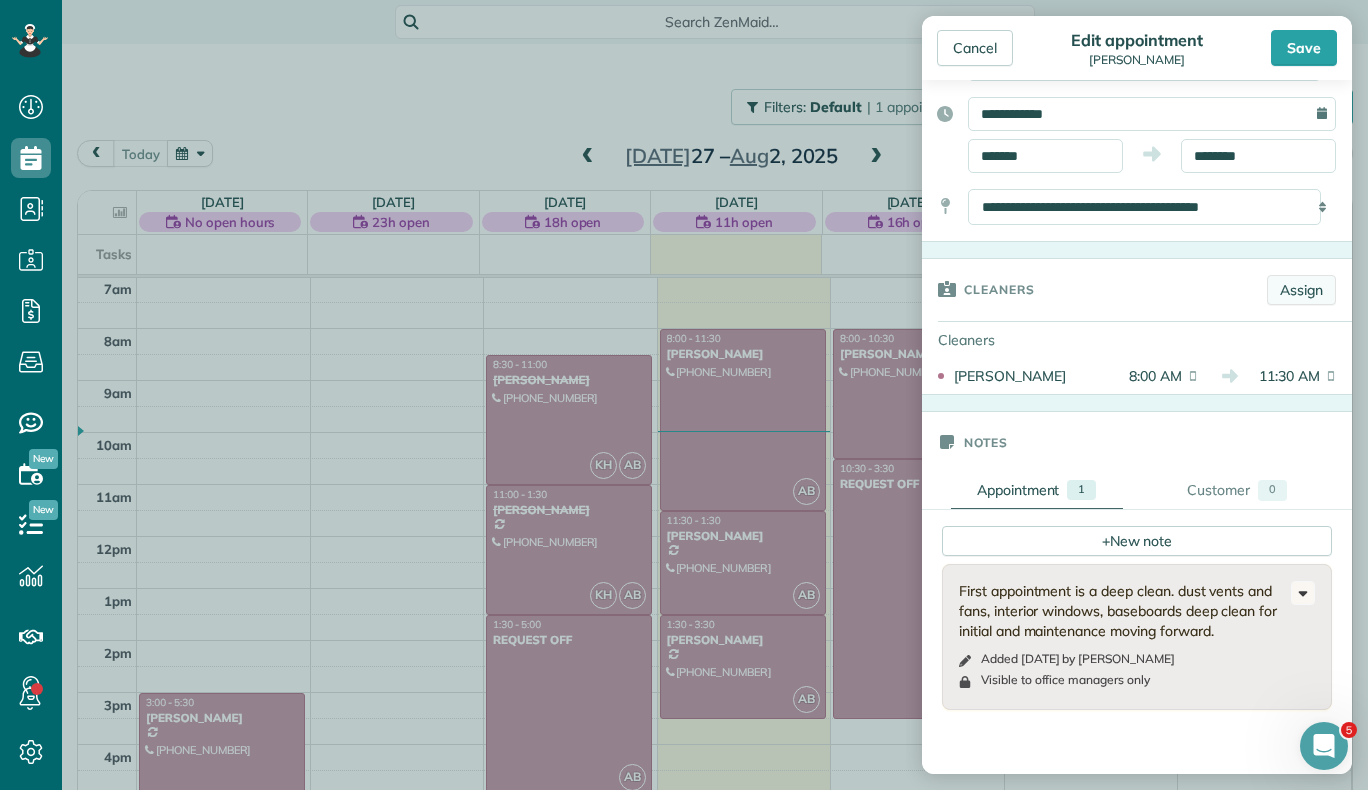 click on "Assign" at bounding box center (1301, 290) 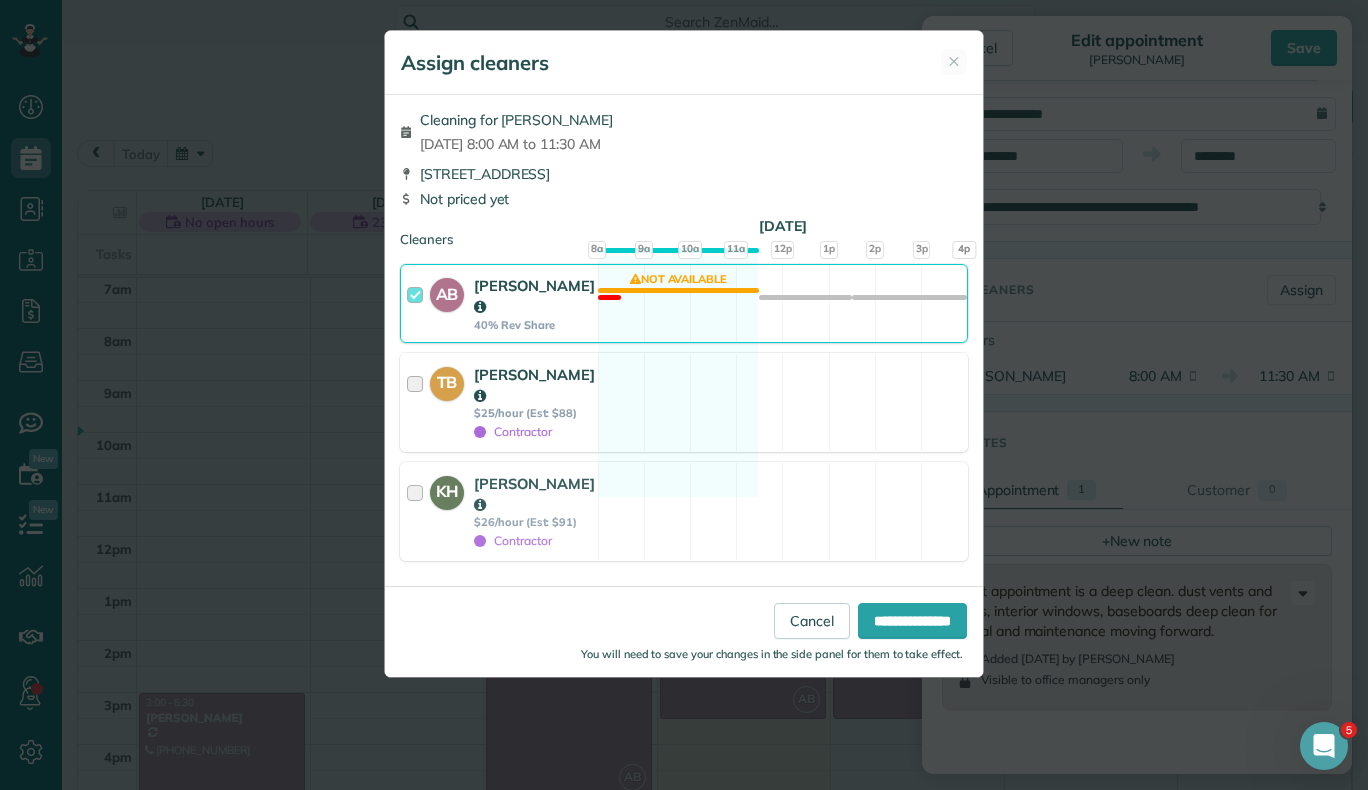click at bounding box center [418, 402] 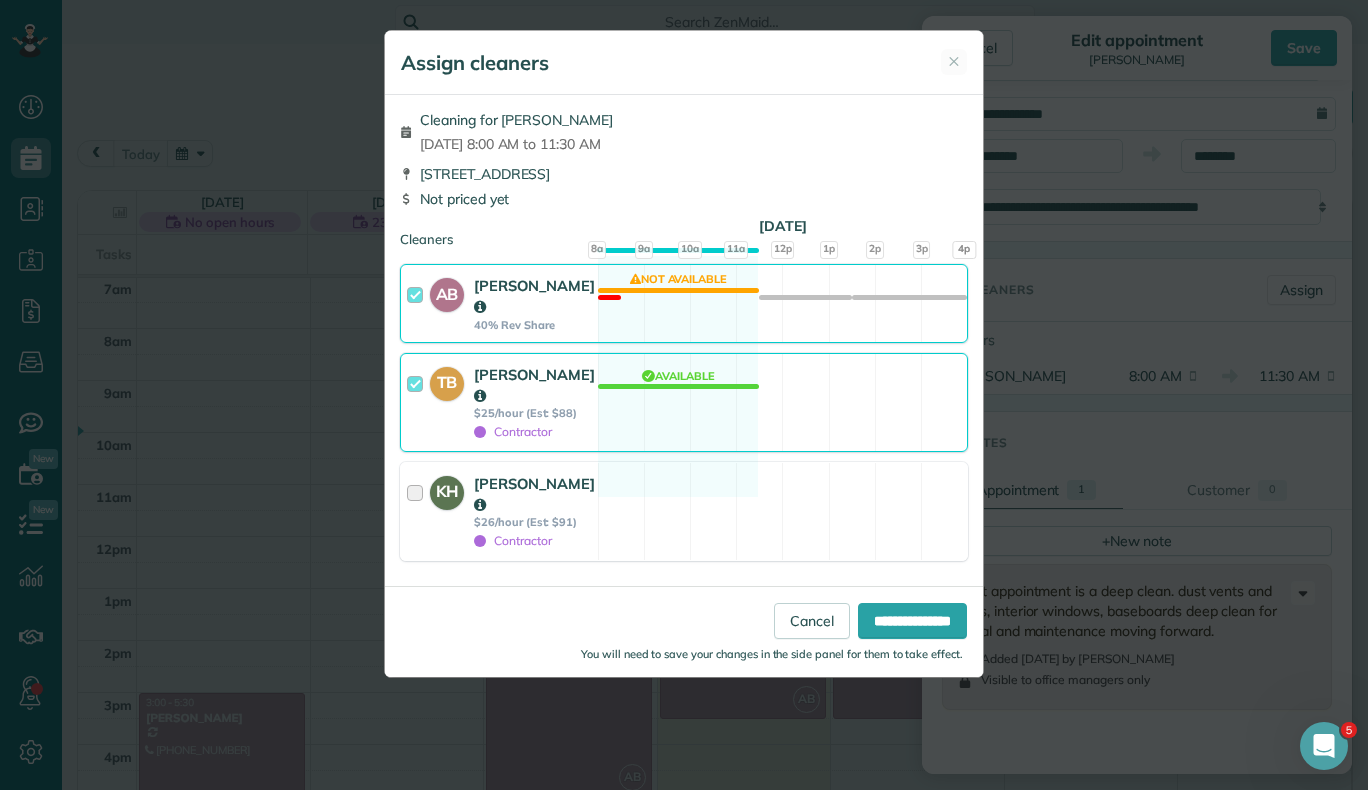 click at bounding box center [418, 511] 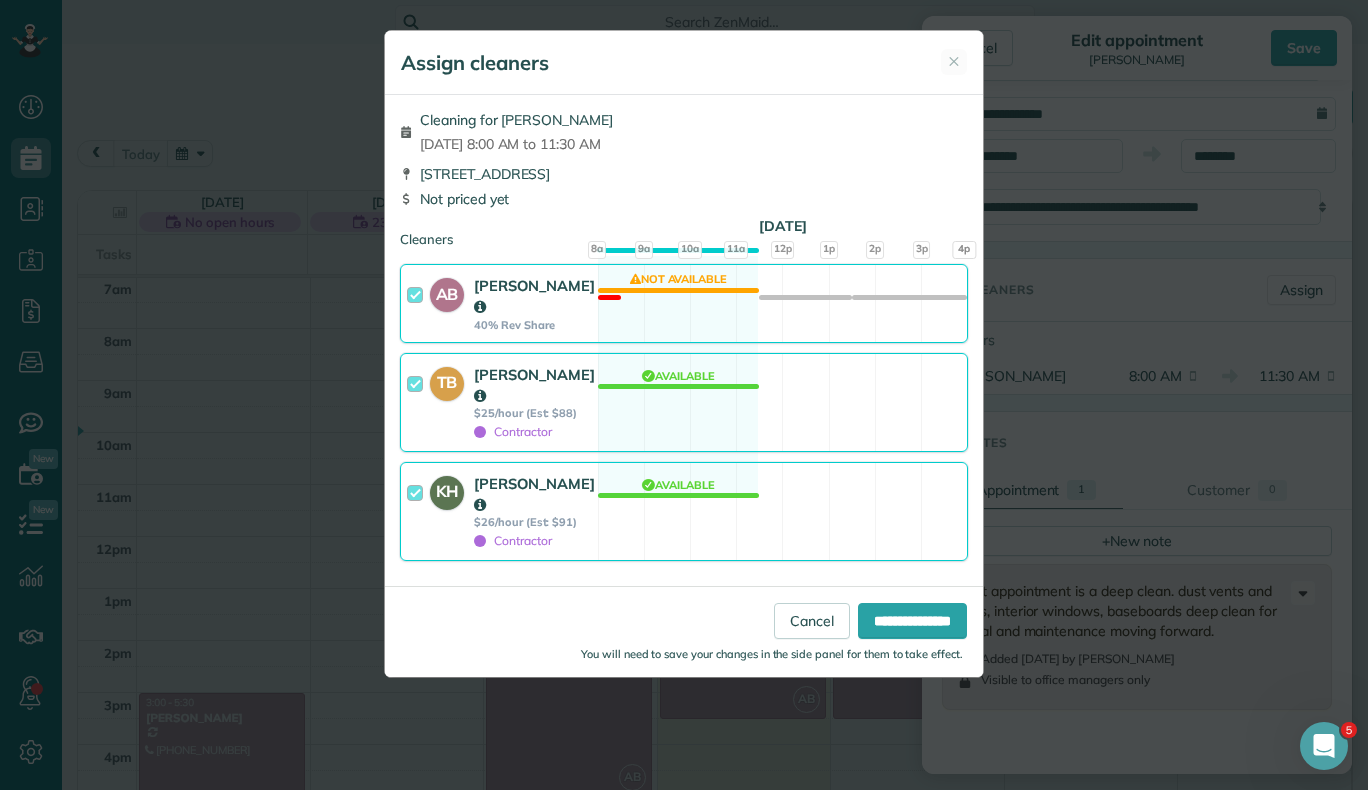 click at bounding box center [418, 303] 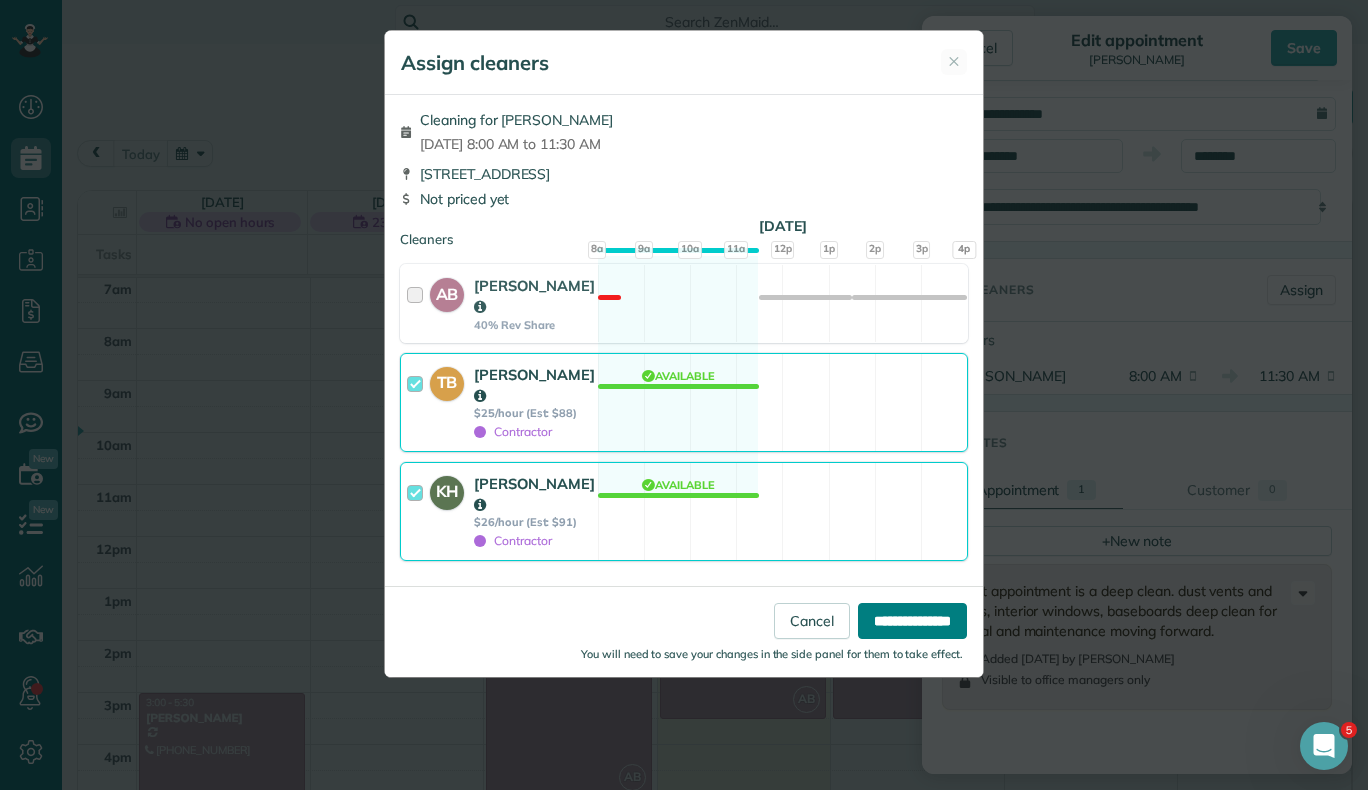 click on "**********" at bounding box center (912, 621) 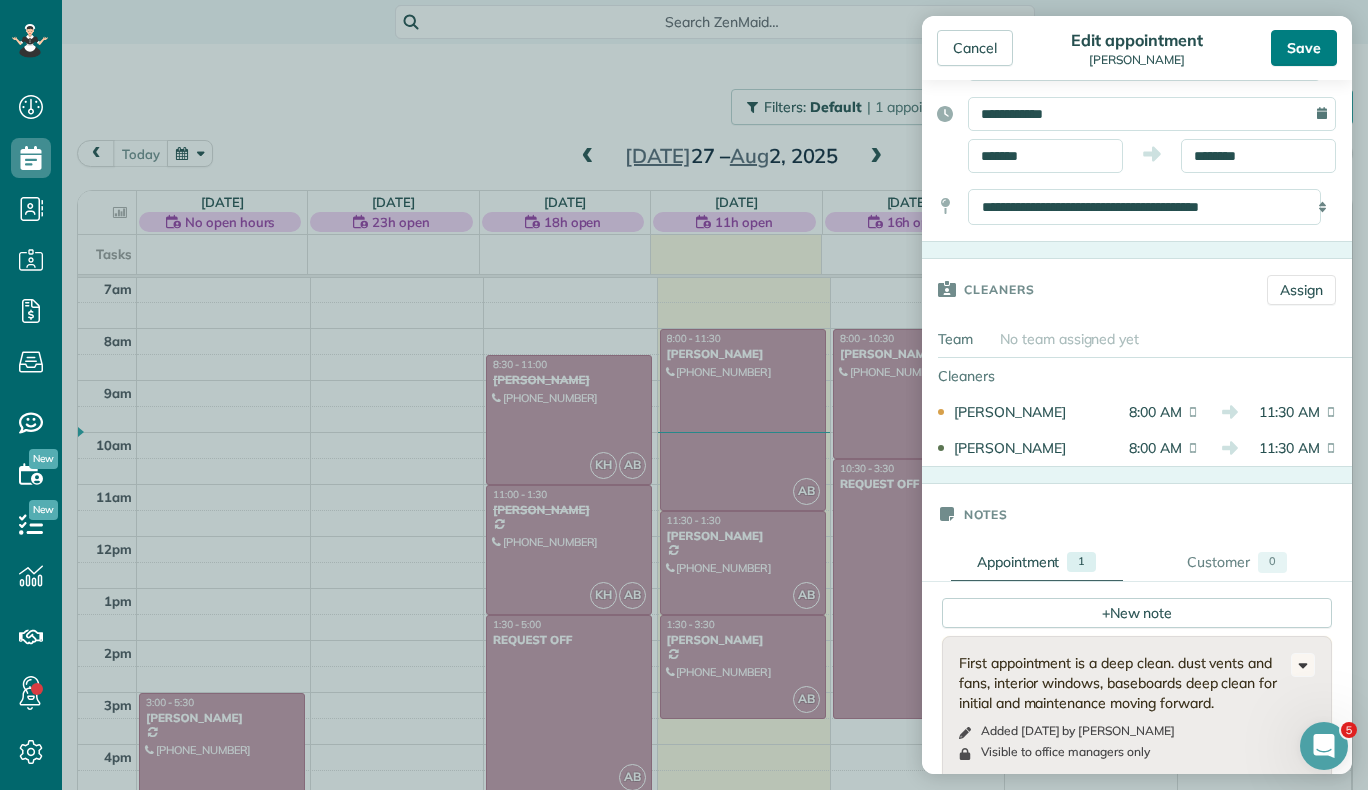 click on "Save" at bounding box center [1304, 48] 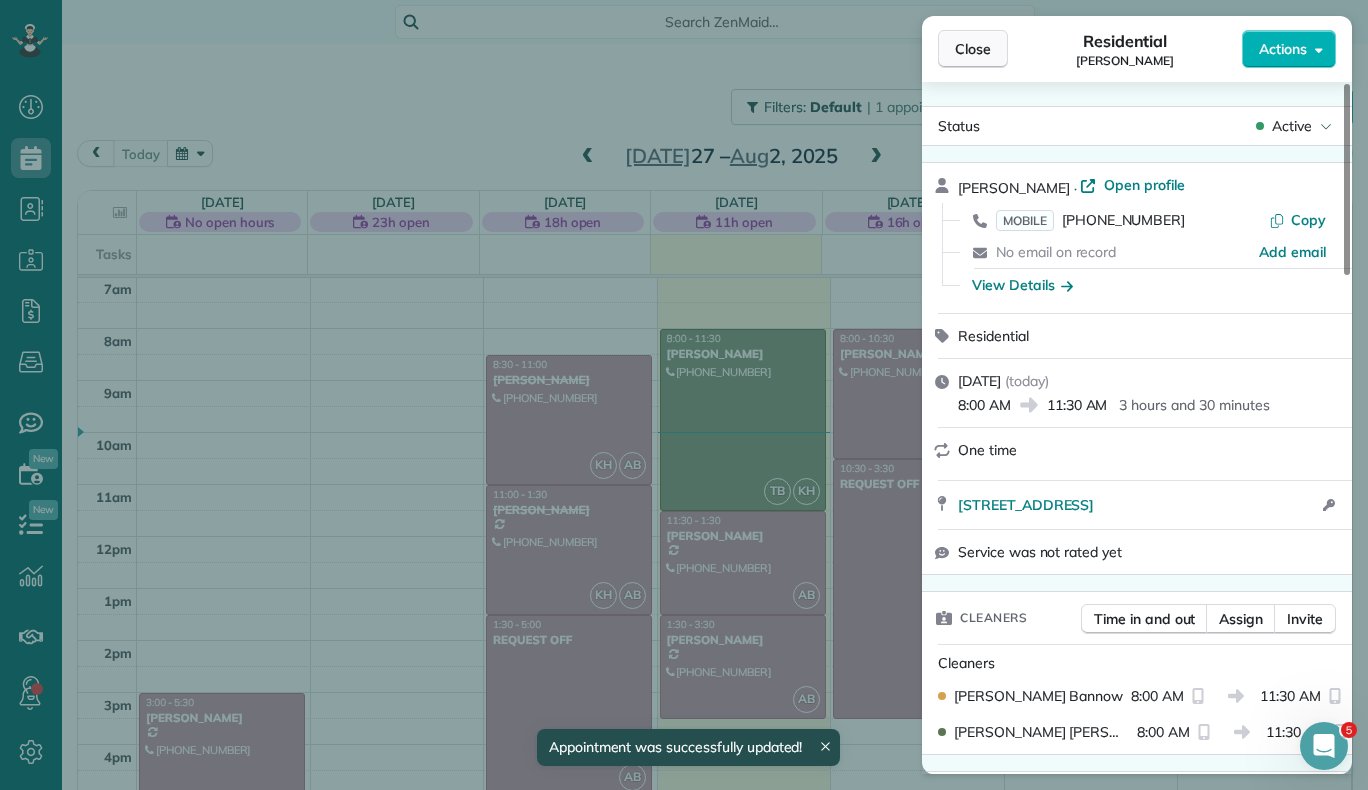 click on "Close" at bounding box center (973, 49) 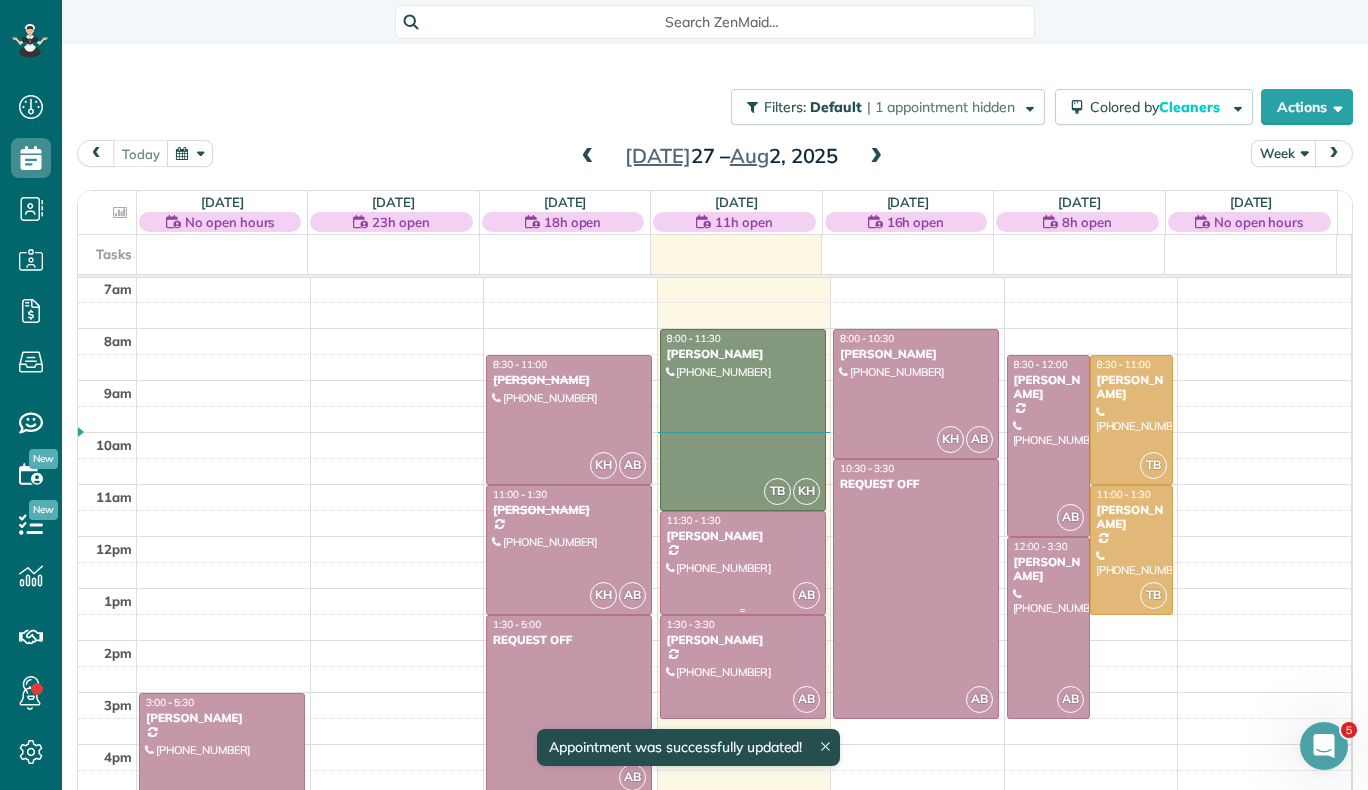 click at bounding box center [743, 563] 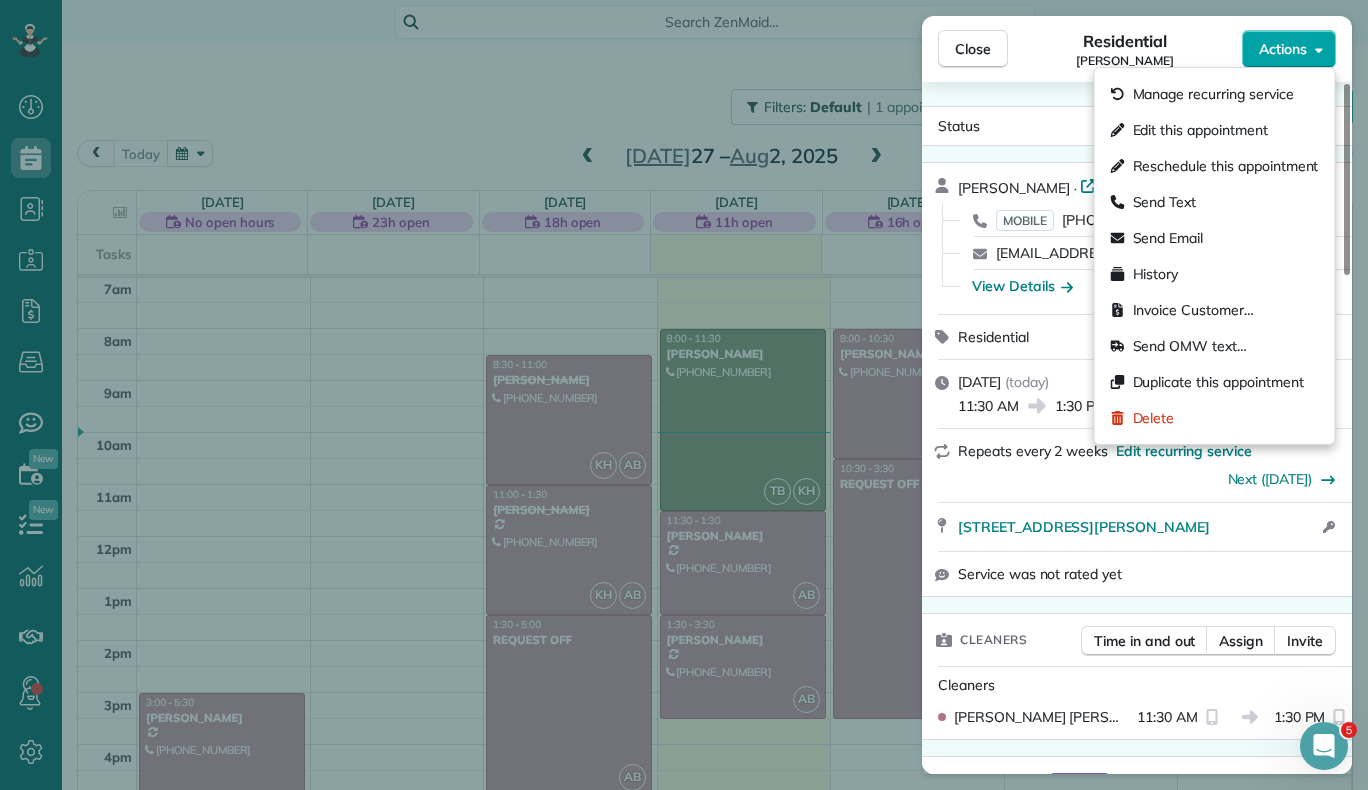 click on "Actions" at bounding box center [1289, 49] 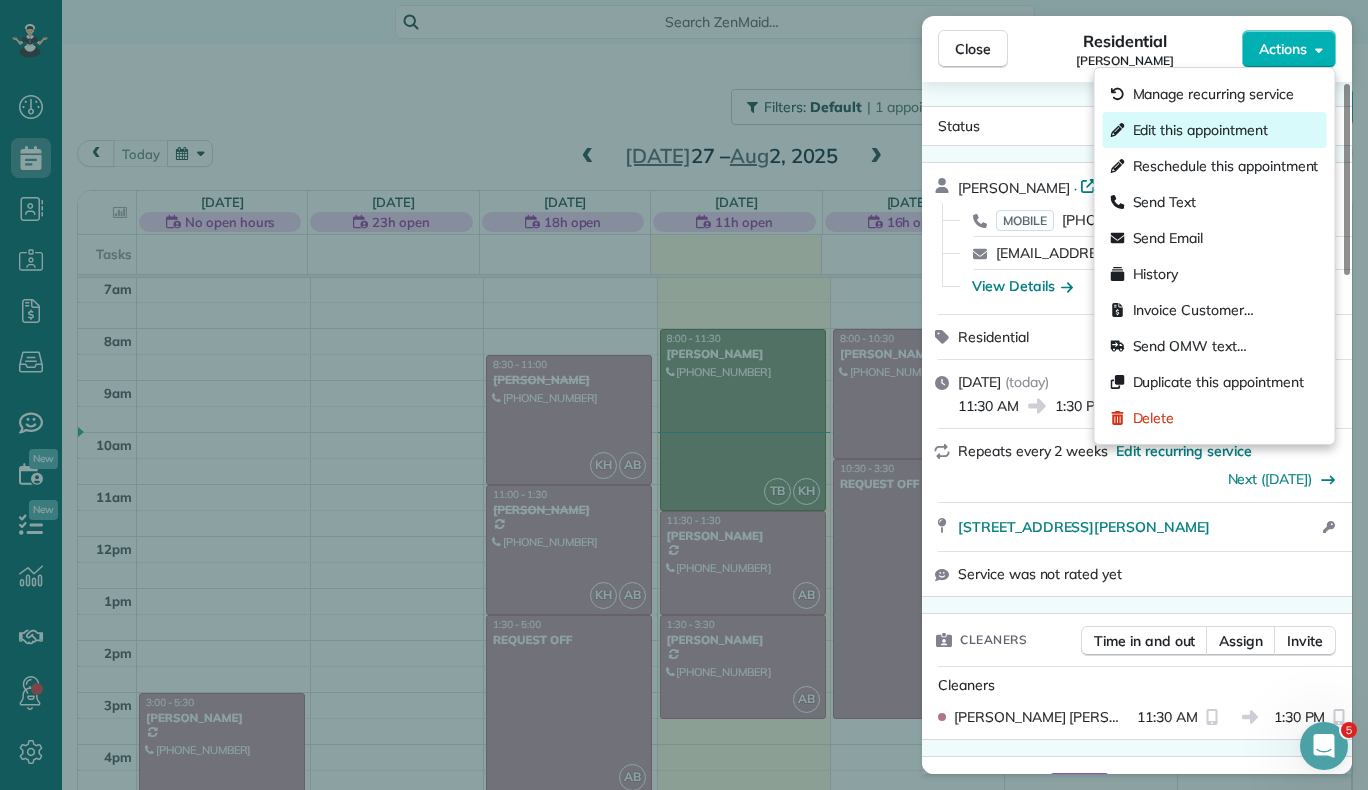 click on "Edit this appointment" at bounding box center [1200, 130] 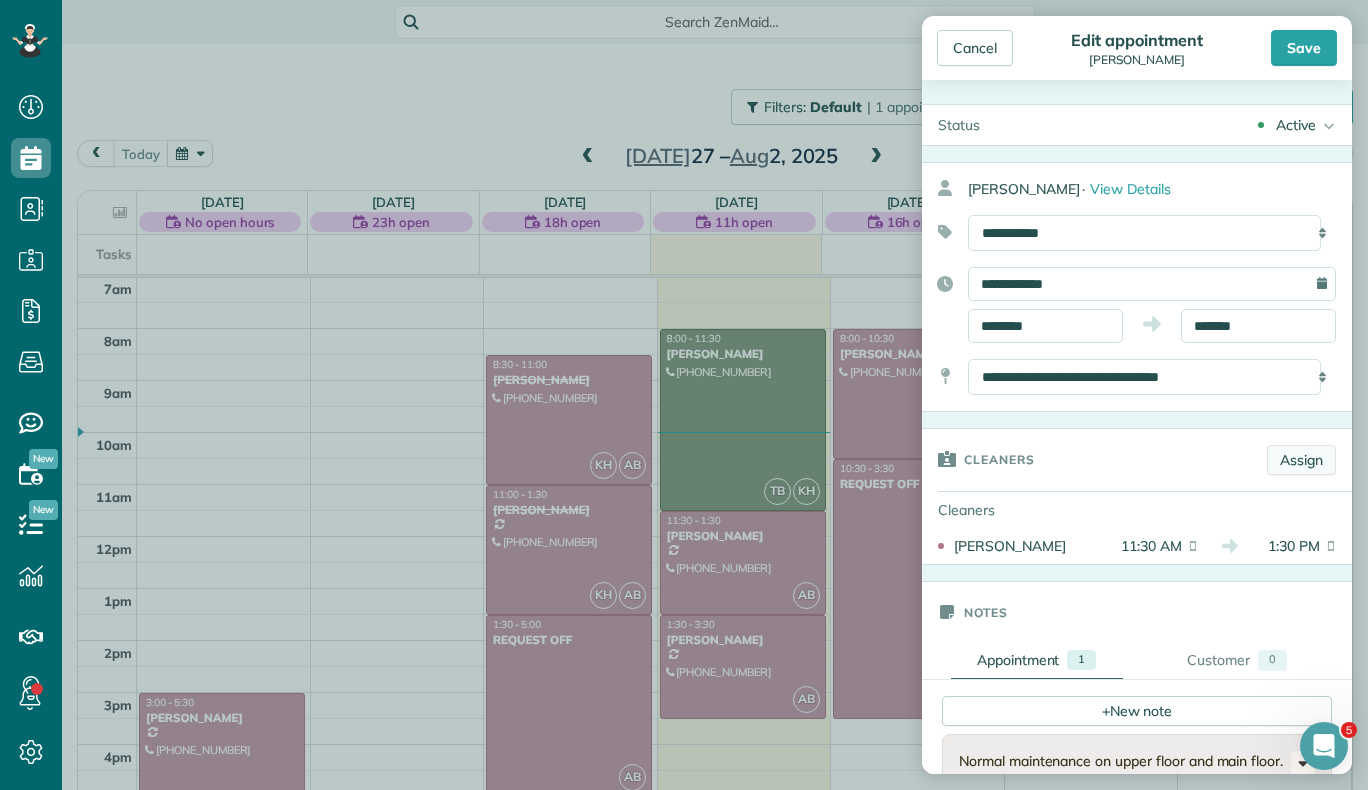 click on "Assign" at bounding box center (1301, 460) 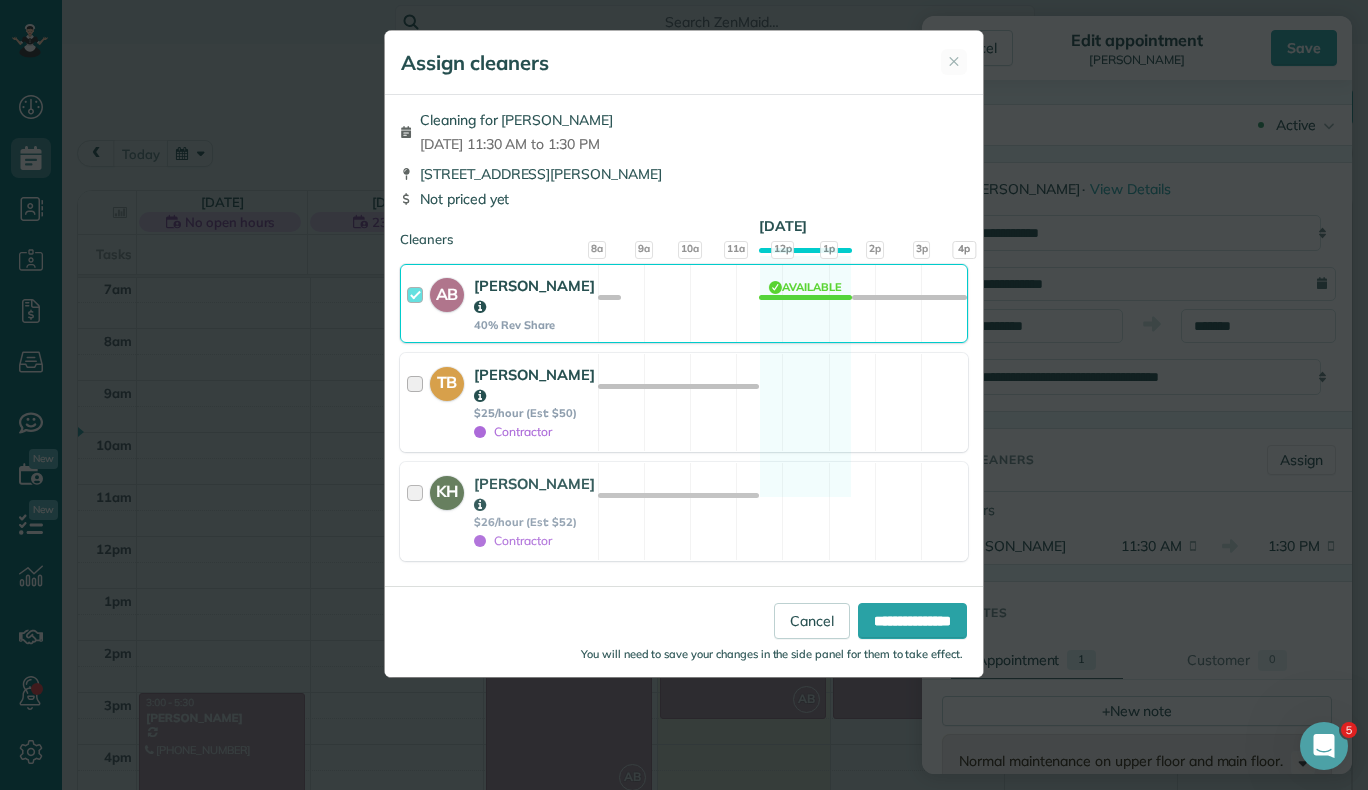 click at bounding box center [418, 402] 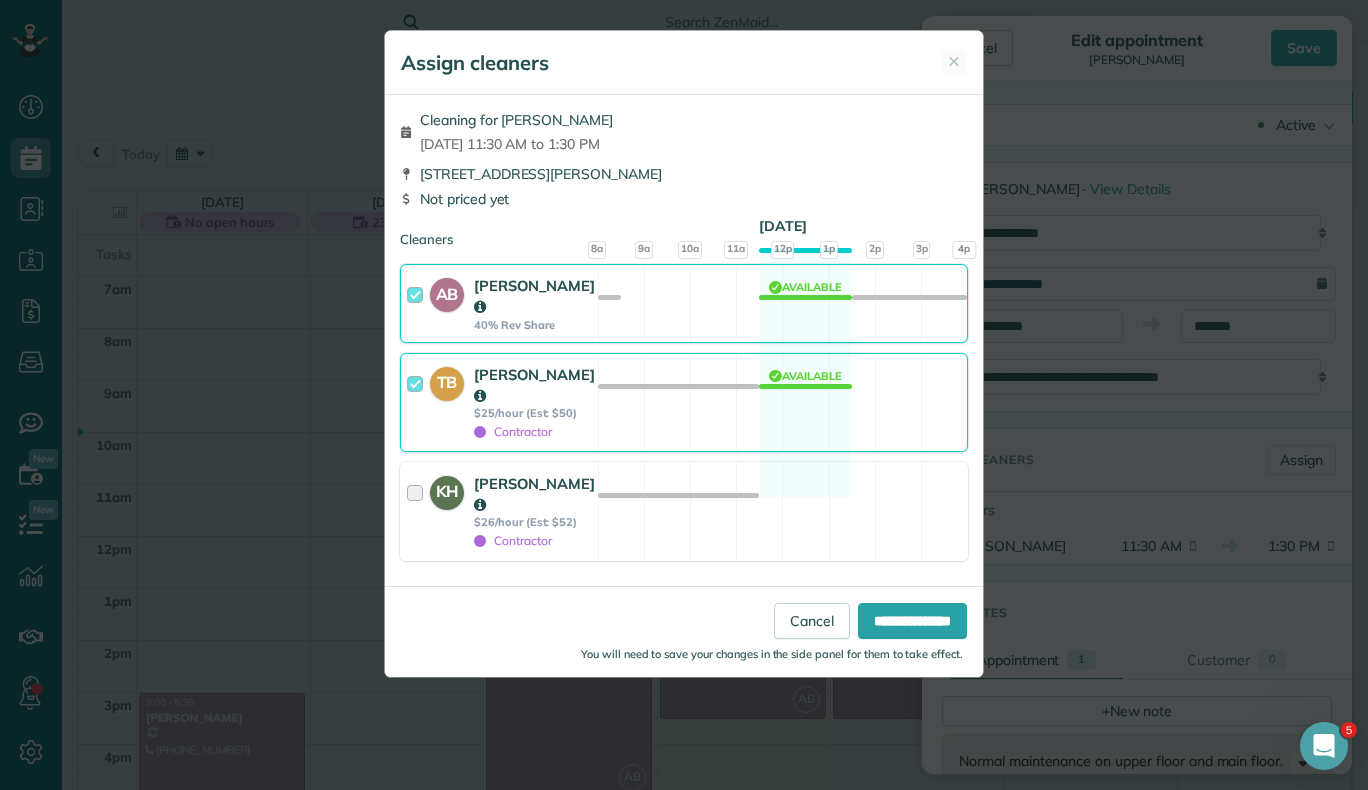 click at bounding box center (418, 511) 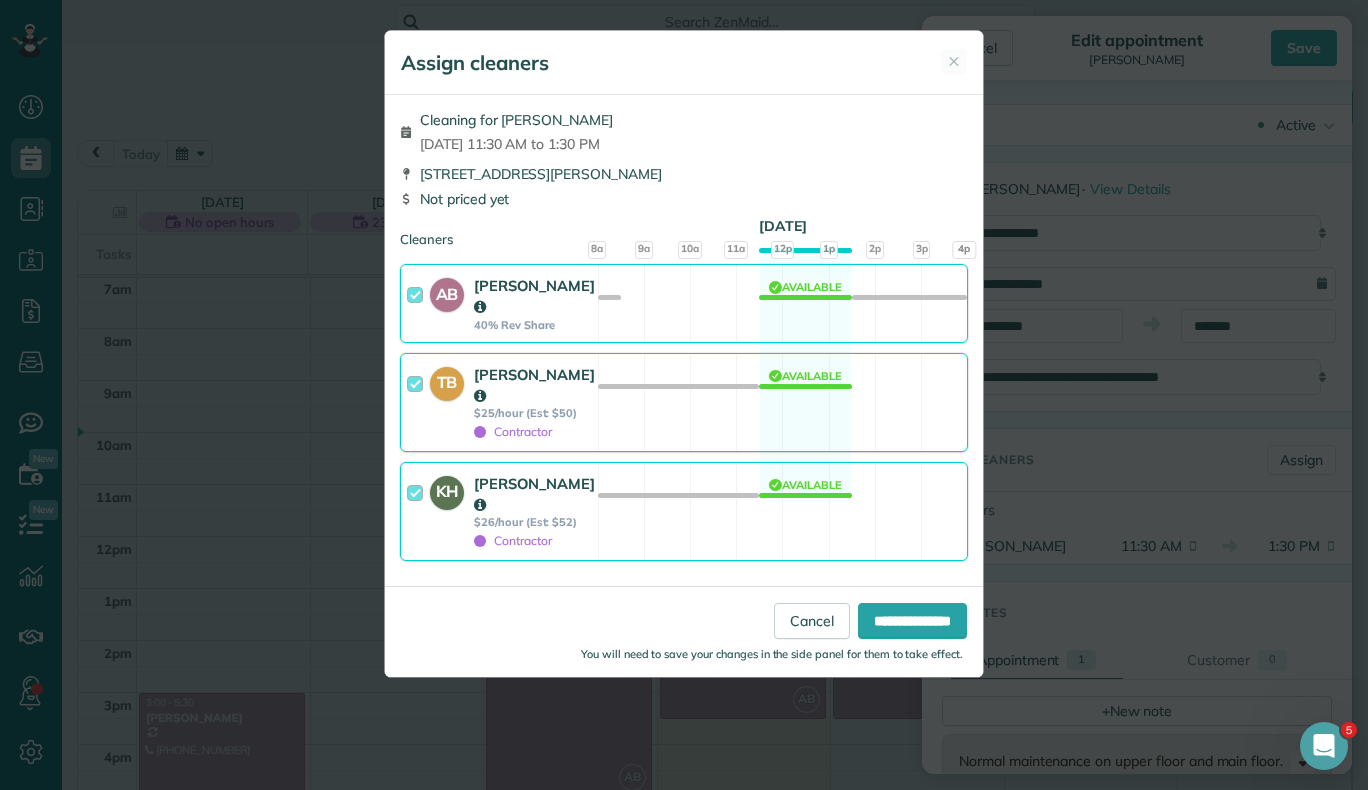 click at bounding box center [418, 303] 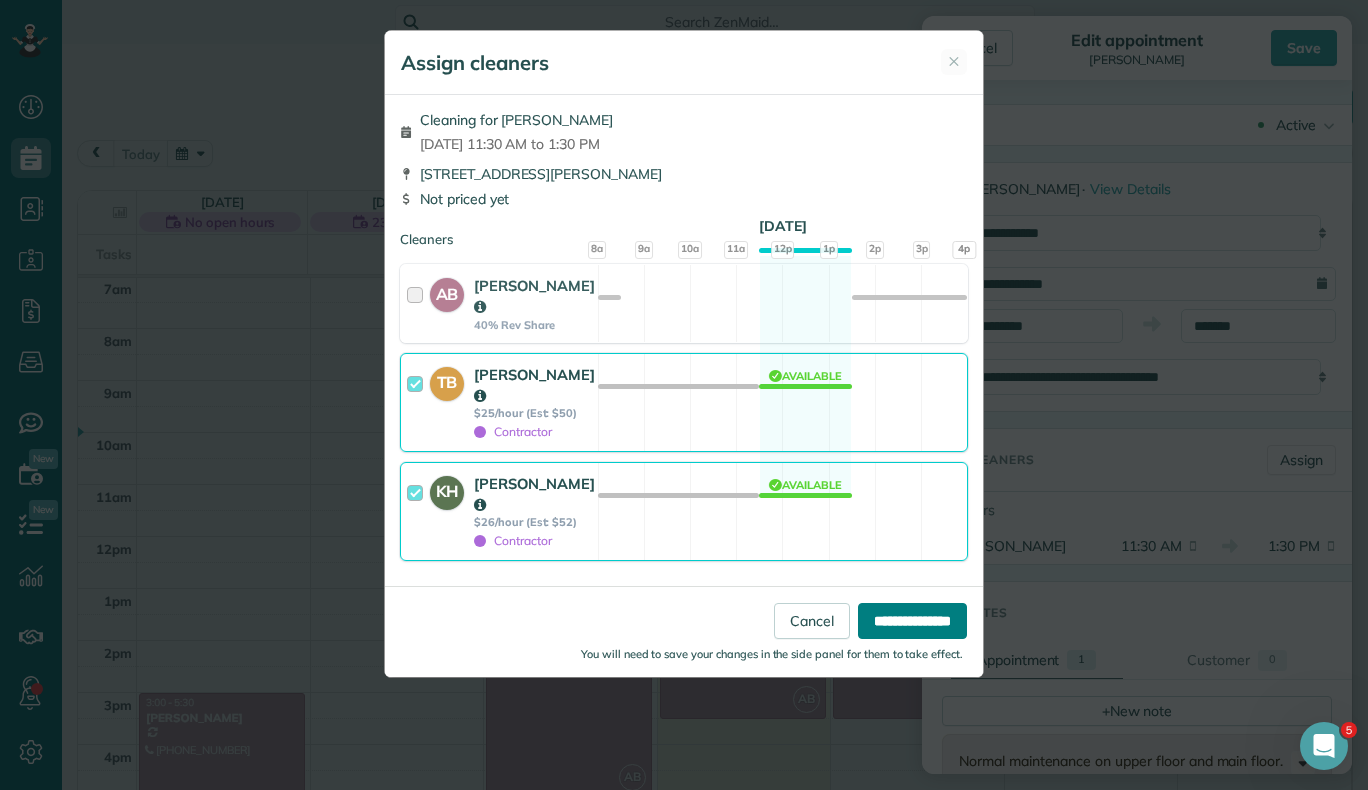 click on "**********" at bounding box center (912, 621) 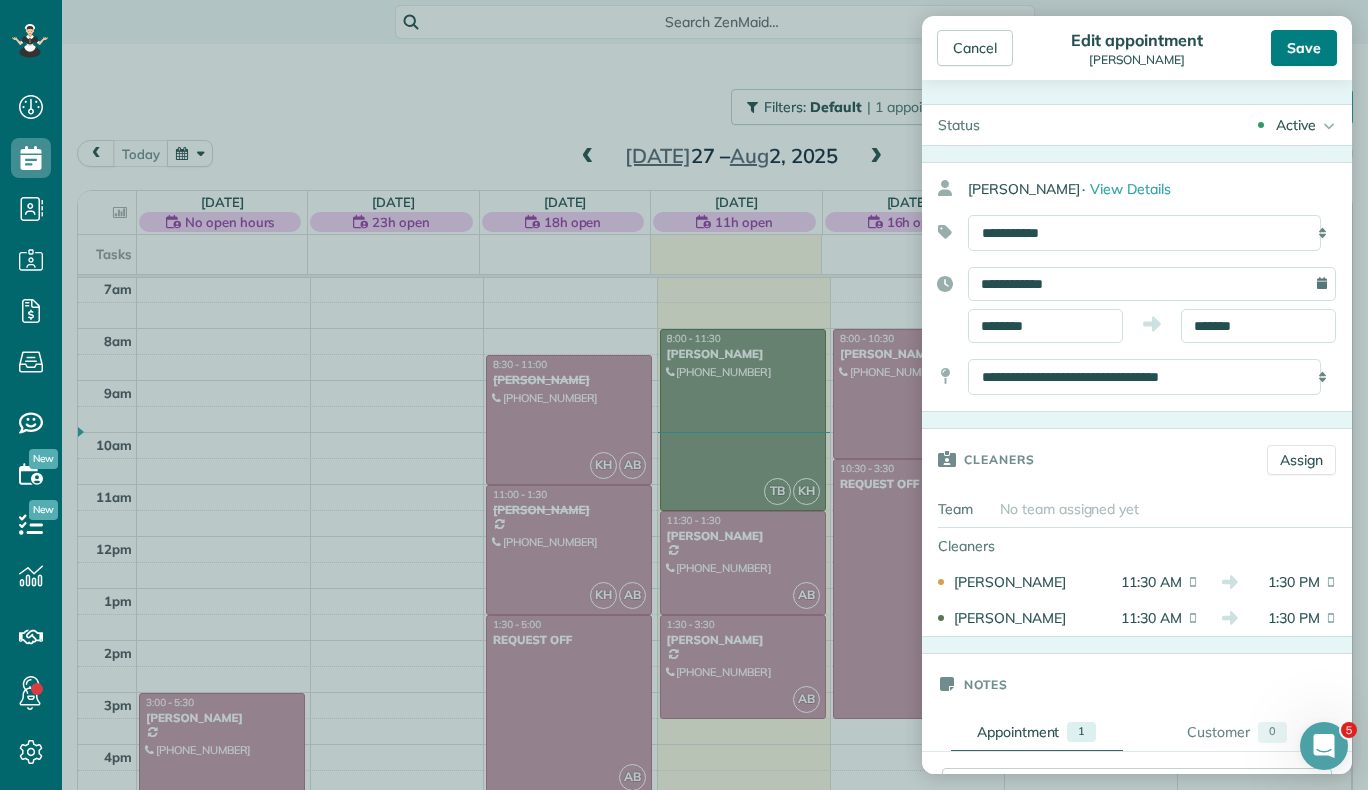 click on "Save" at bounding box center (1304, 48) 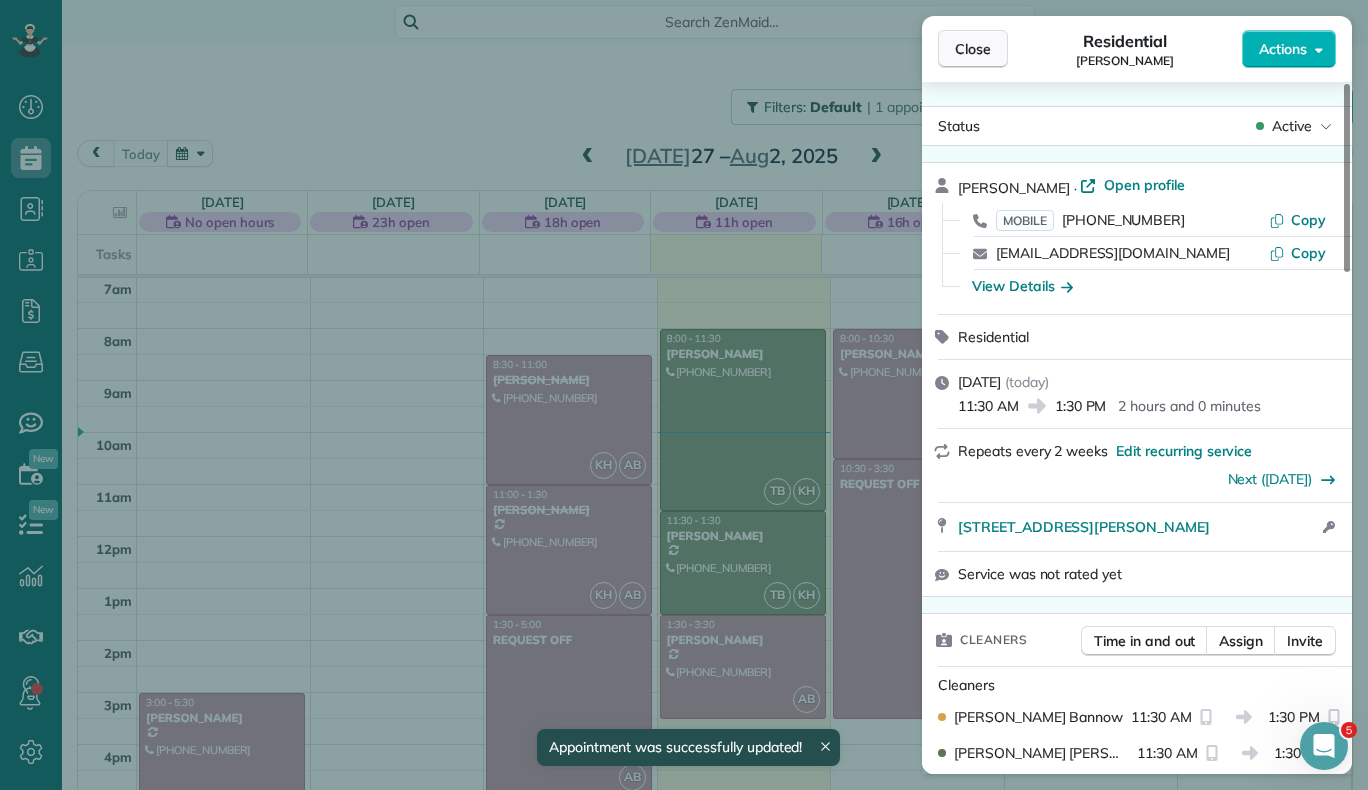 click on "Close" at bounding box center [973, 49] 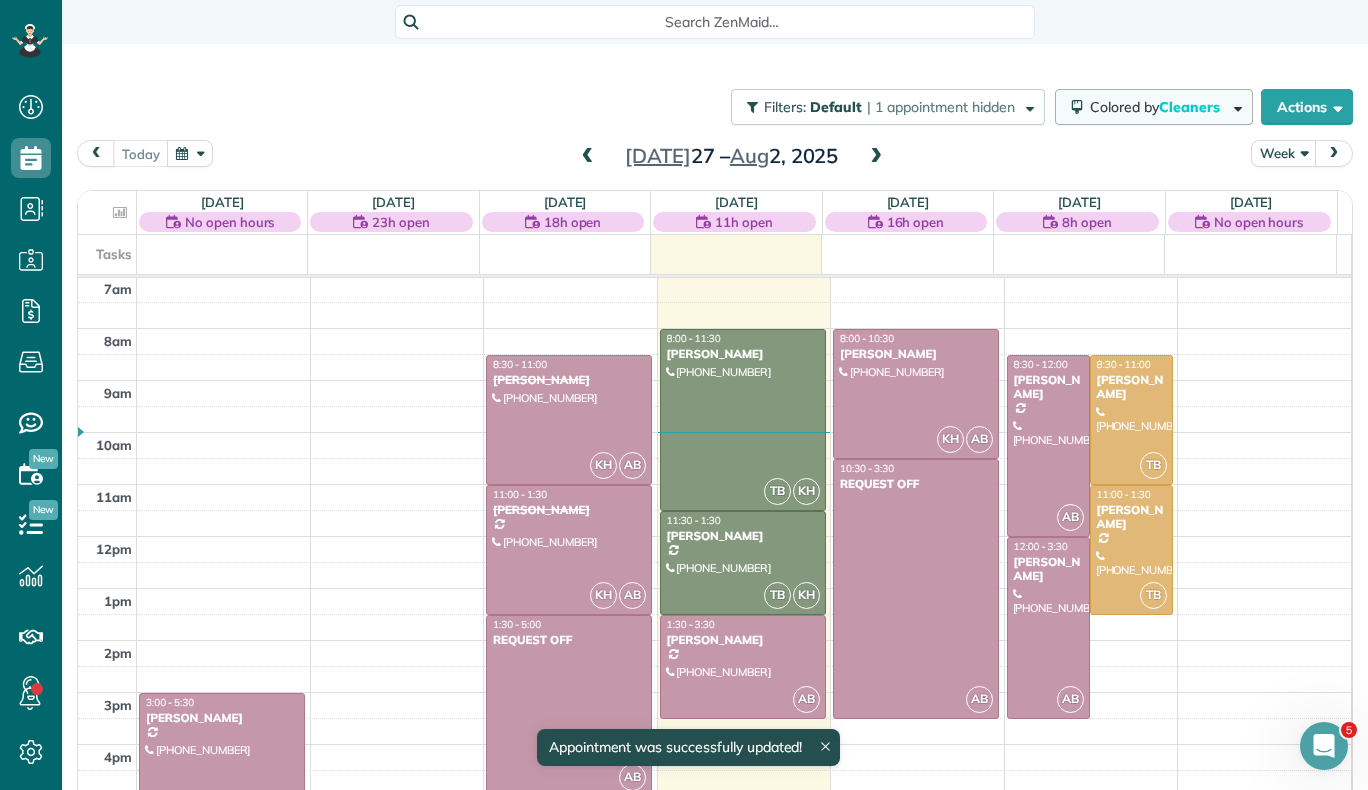 click on "Cleaners" at bounding box center (1191, 107) 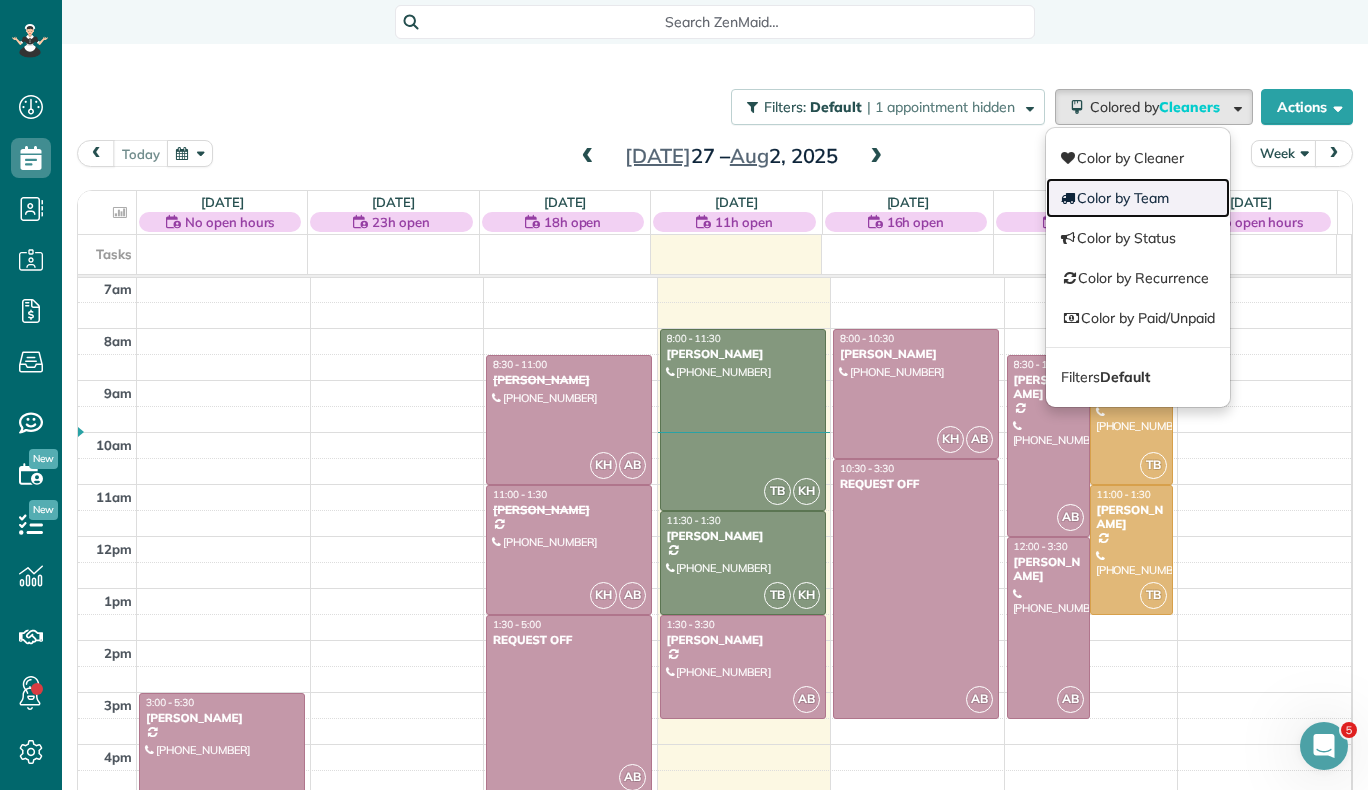 click on "Color by Team" at bounding box center [1138, 198] 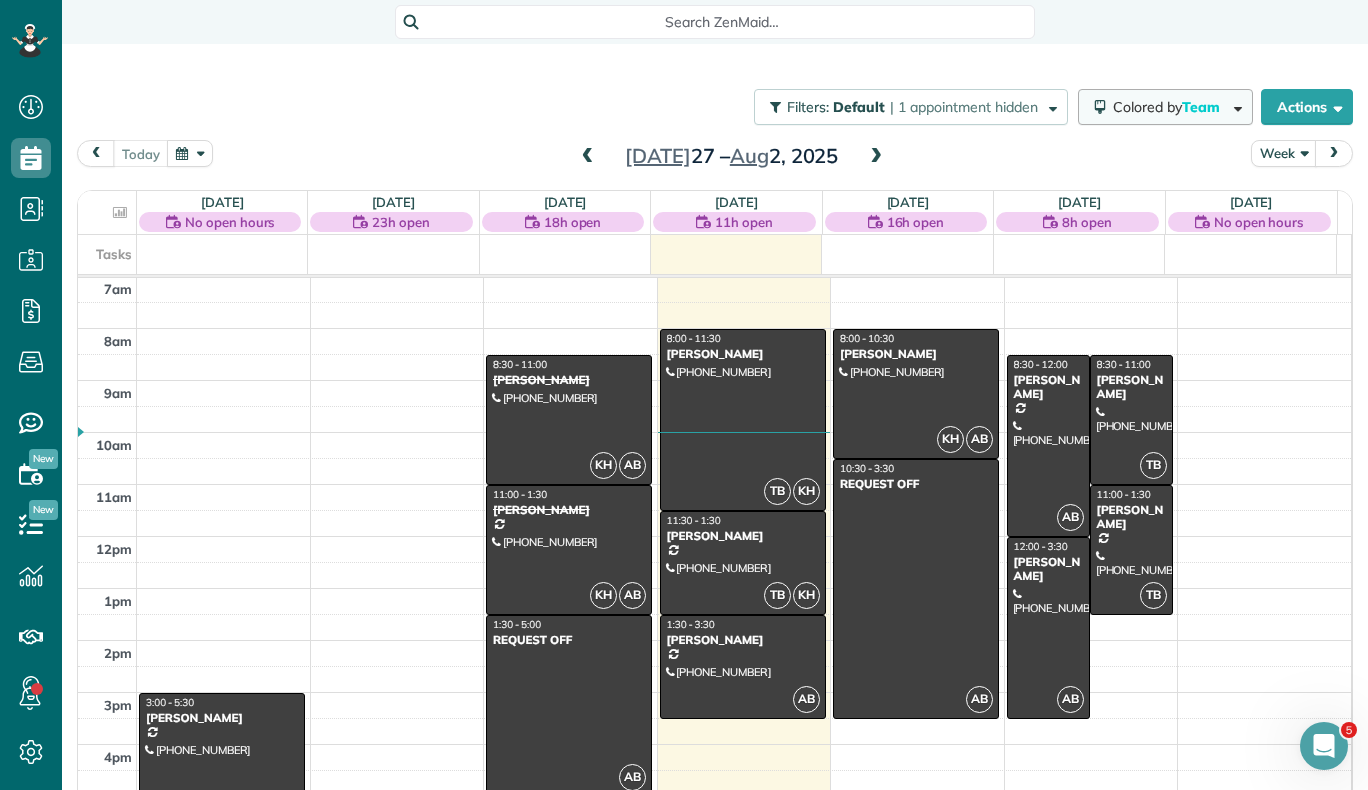 click on "Team" at bounding box center [1202, 107] 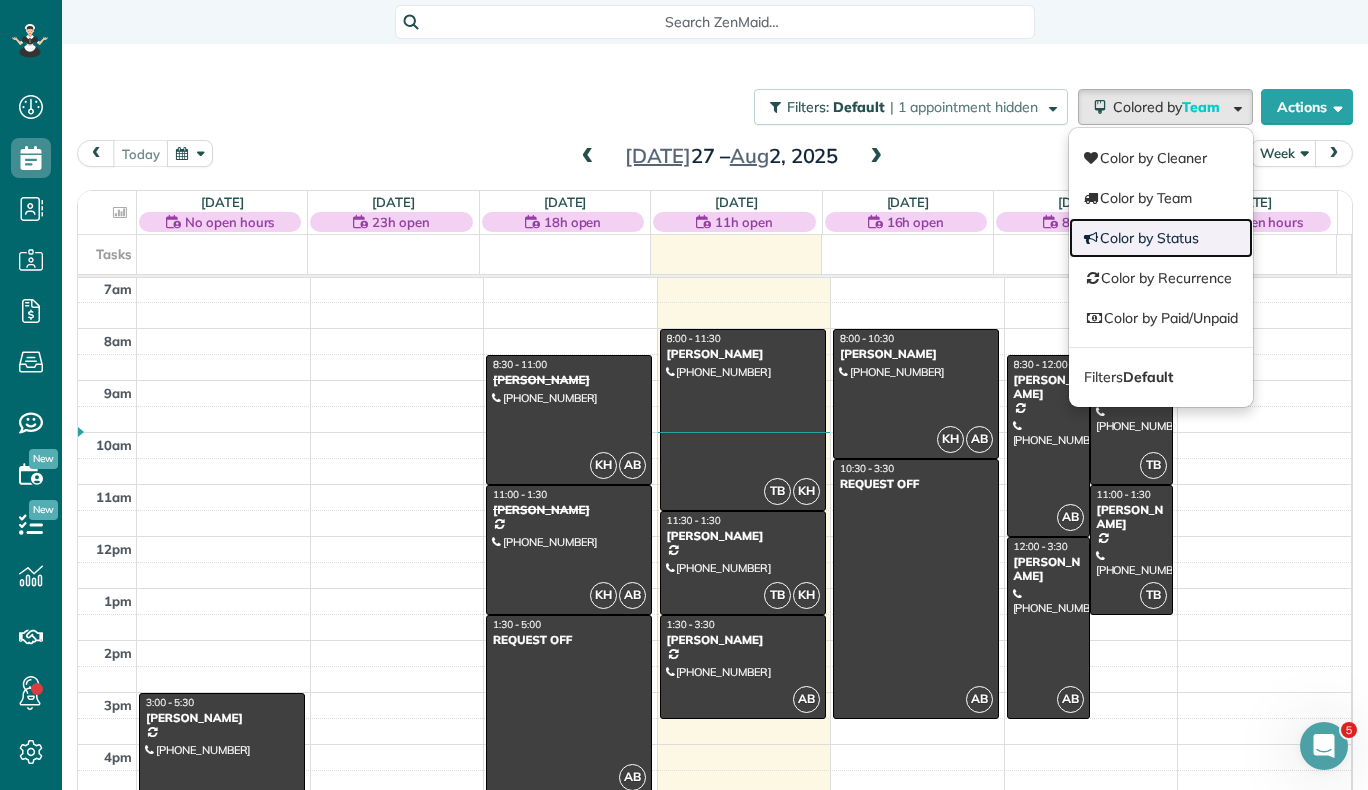 click on "Color by Status" at bounding box center [1161, 238] 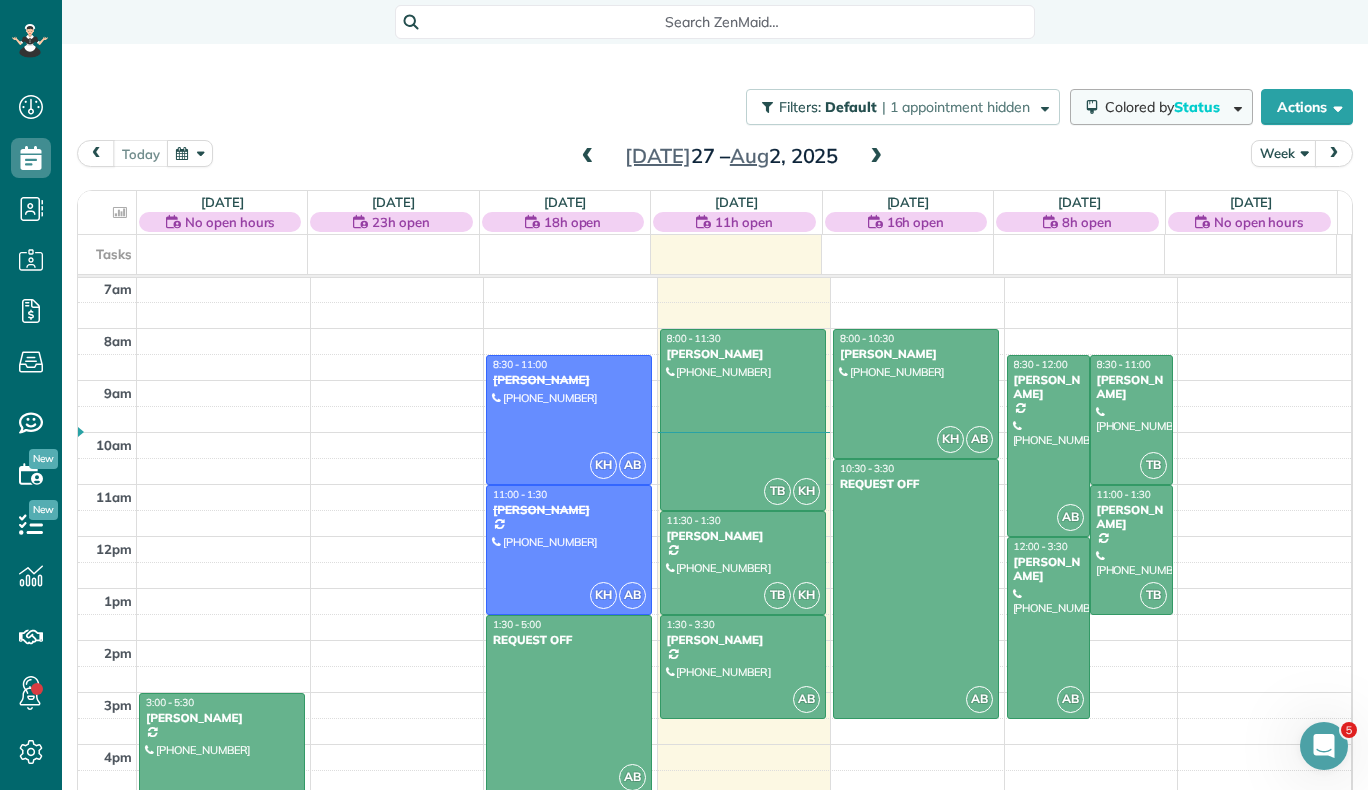 click on "Status" at bounding box center (1198, 107) 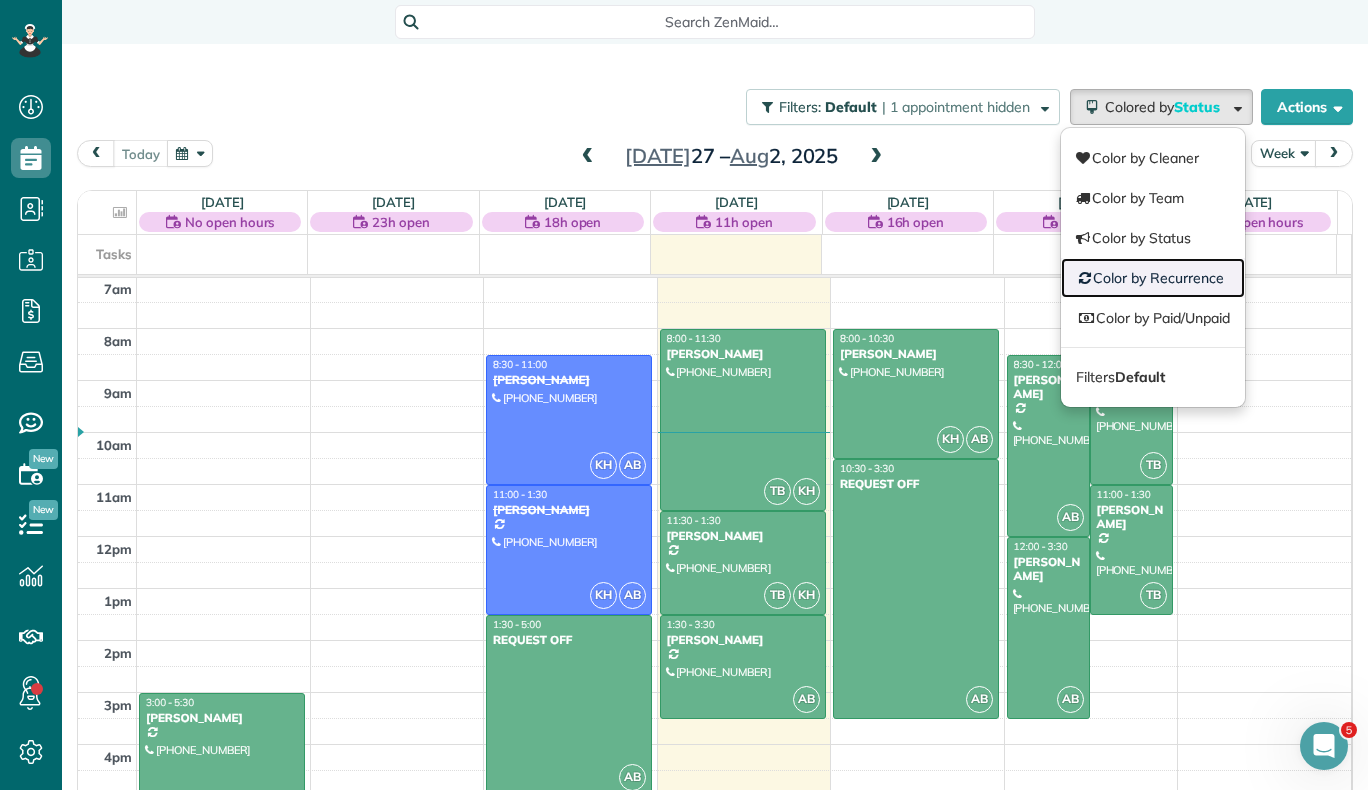 click on "Color by Recurrence" at bounding box center [1153, 278] 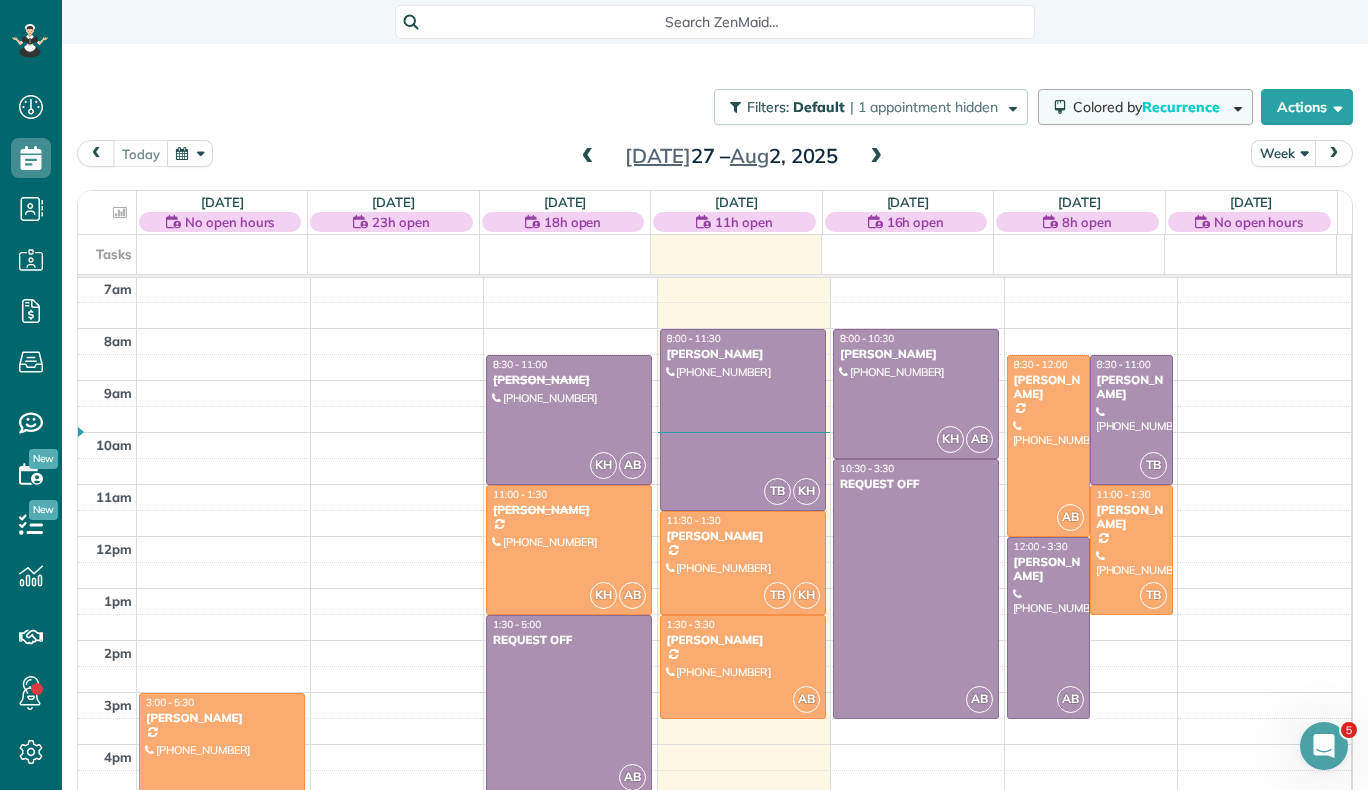 click on "Recurrence" at bounding box center (1182, 107) 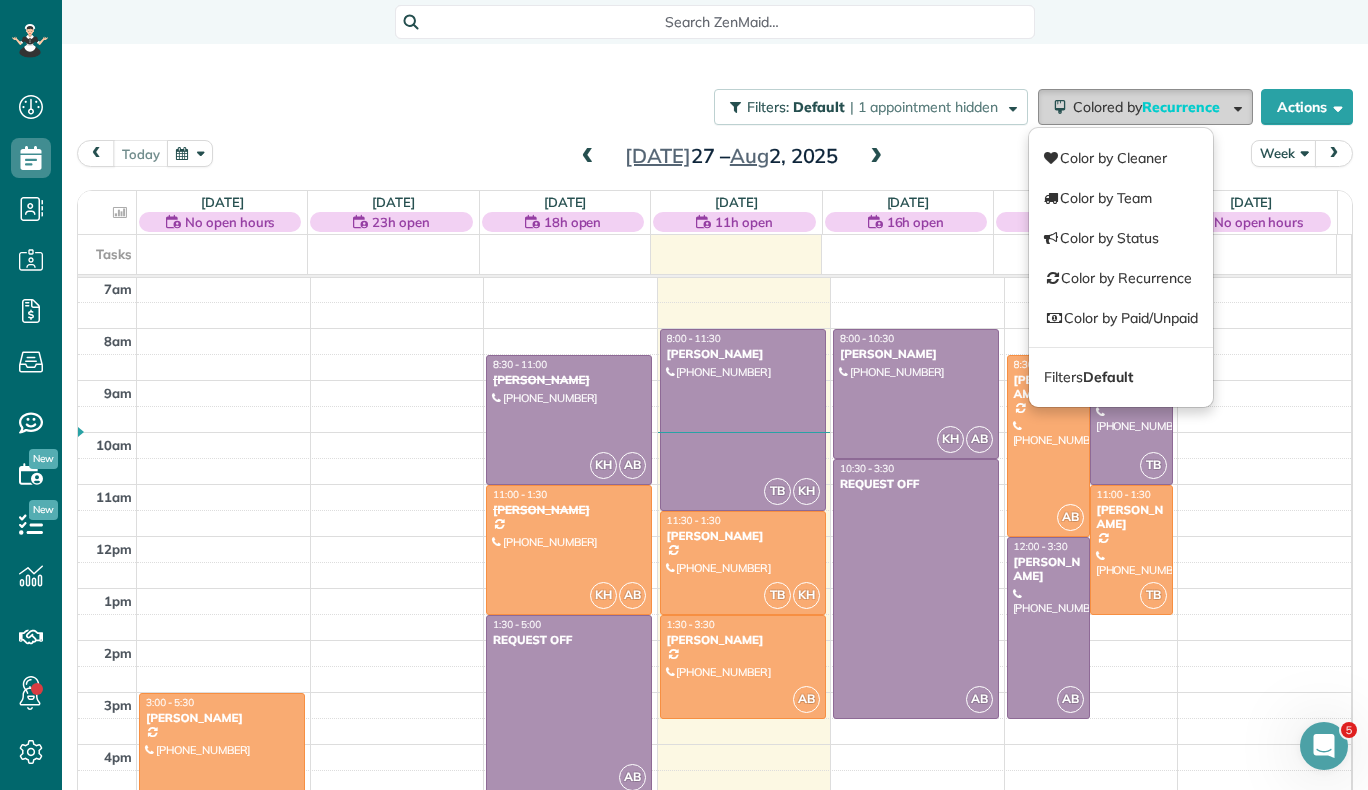 click on "Recurrence" at bounding box center (1182, 107) 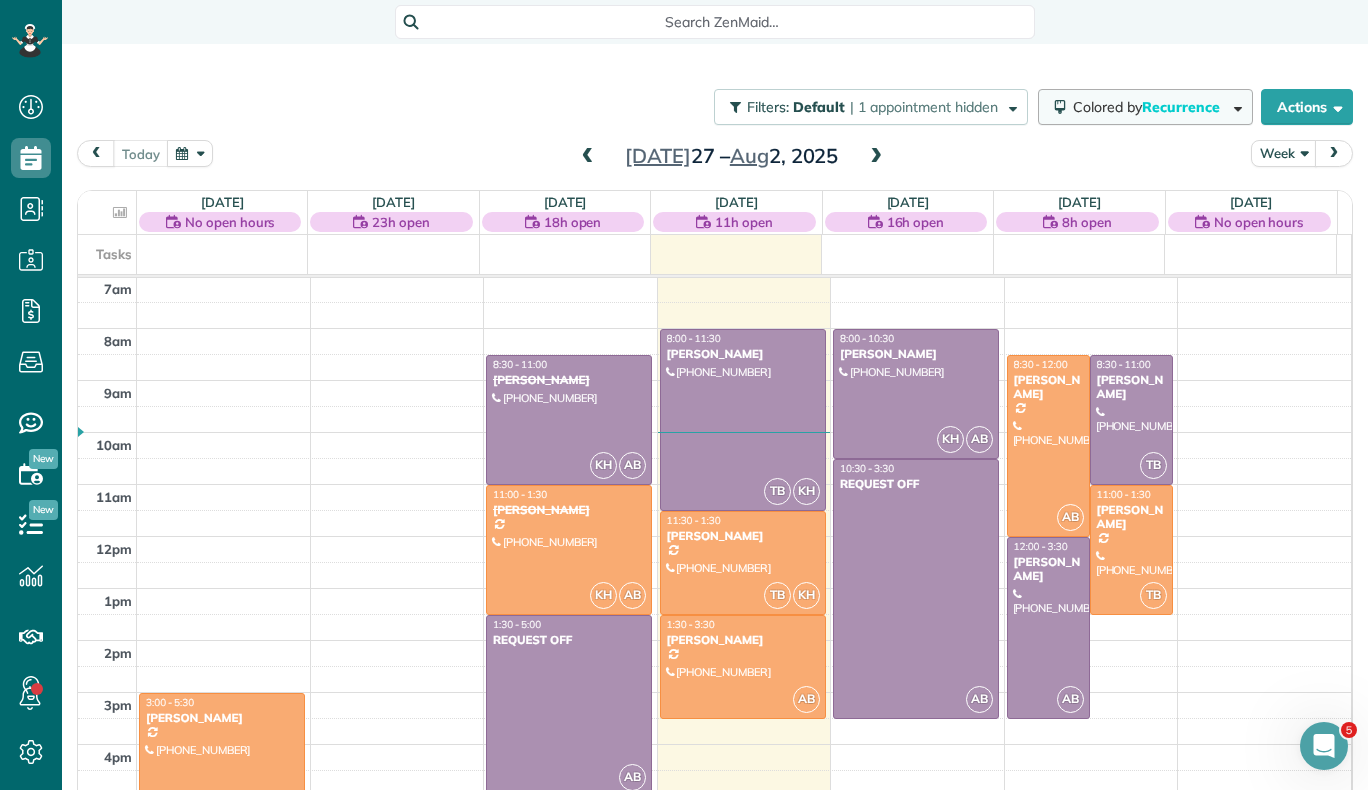 click on "Recurrence" at bounding box center (1182, 107) 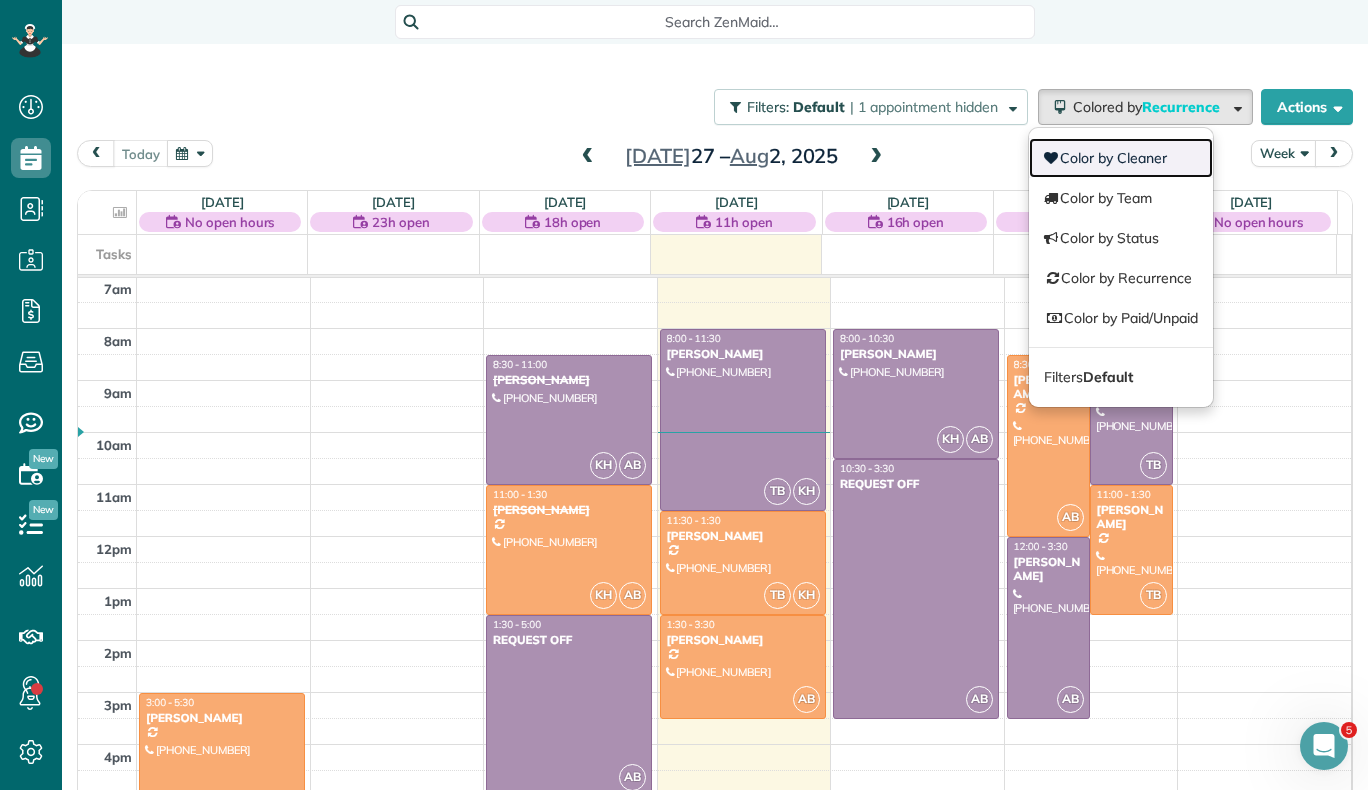 click on "Color by Cleaner" at bounding box center [1121, 158] 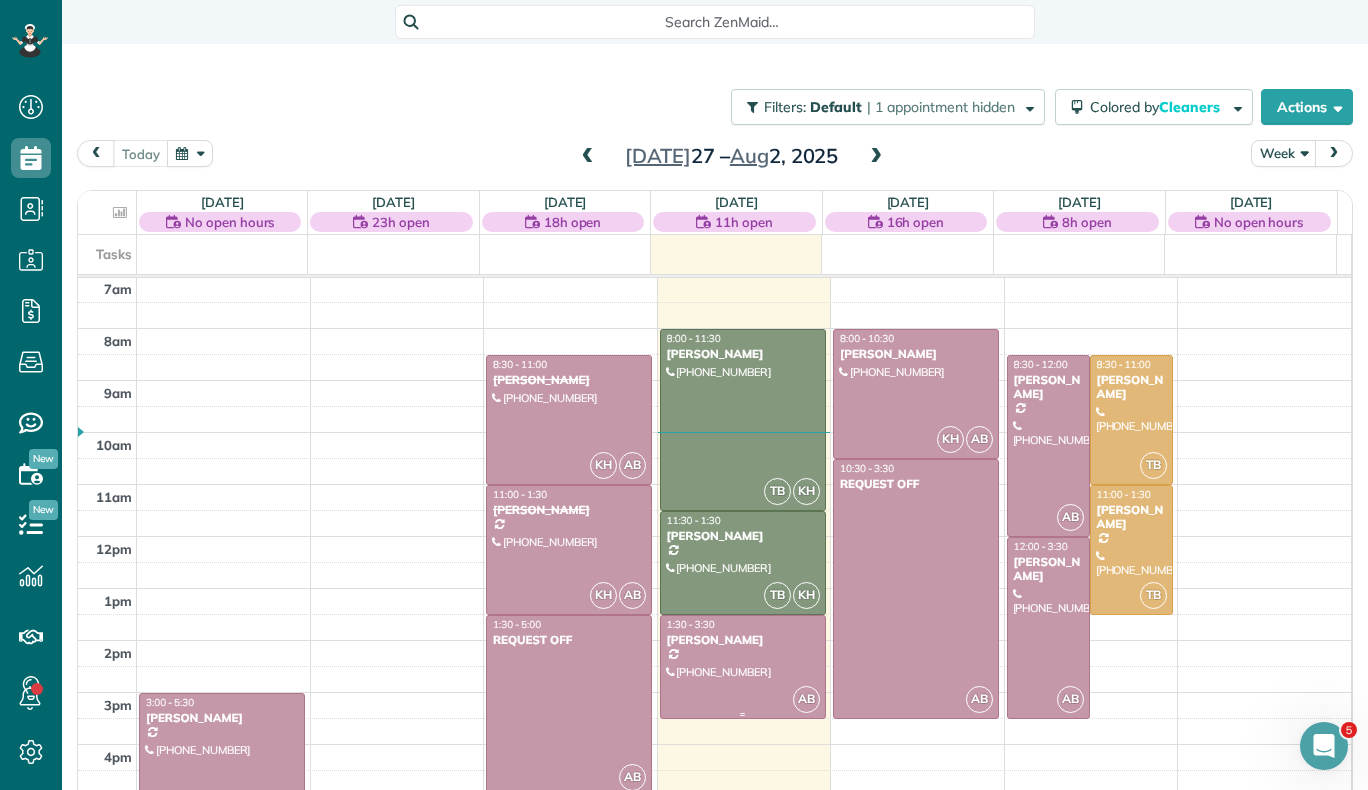 click at bounding box center (743, 667) 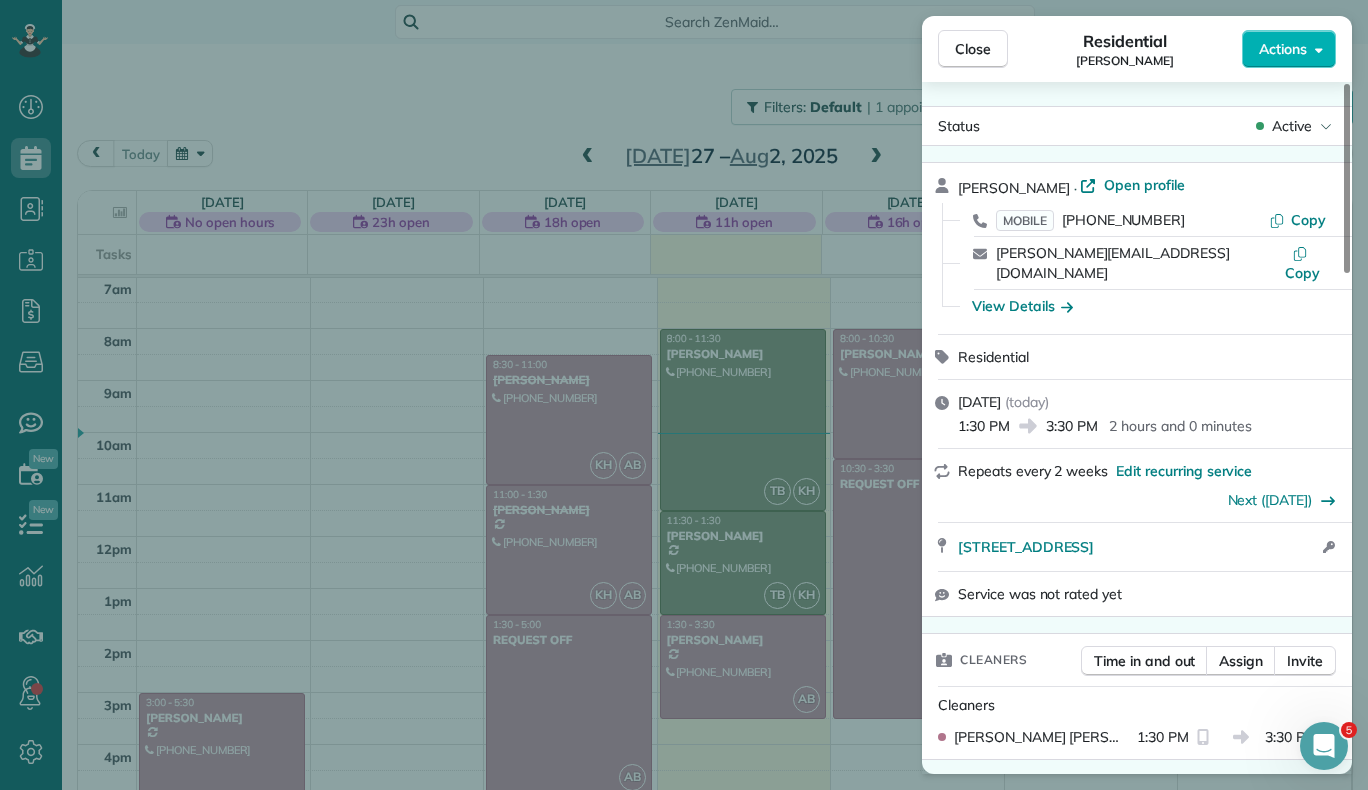 click on "Actions" at bounding box center [1289, 49] 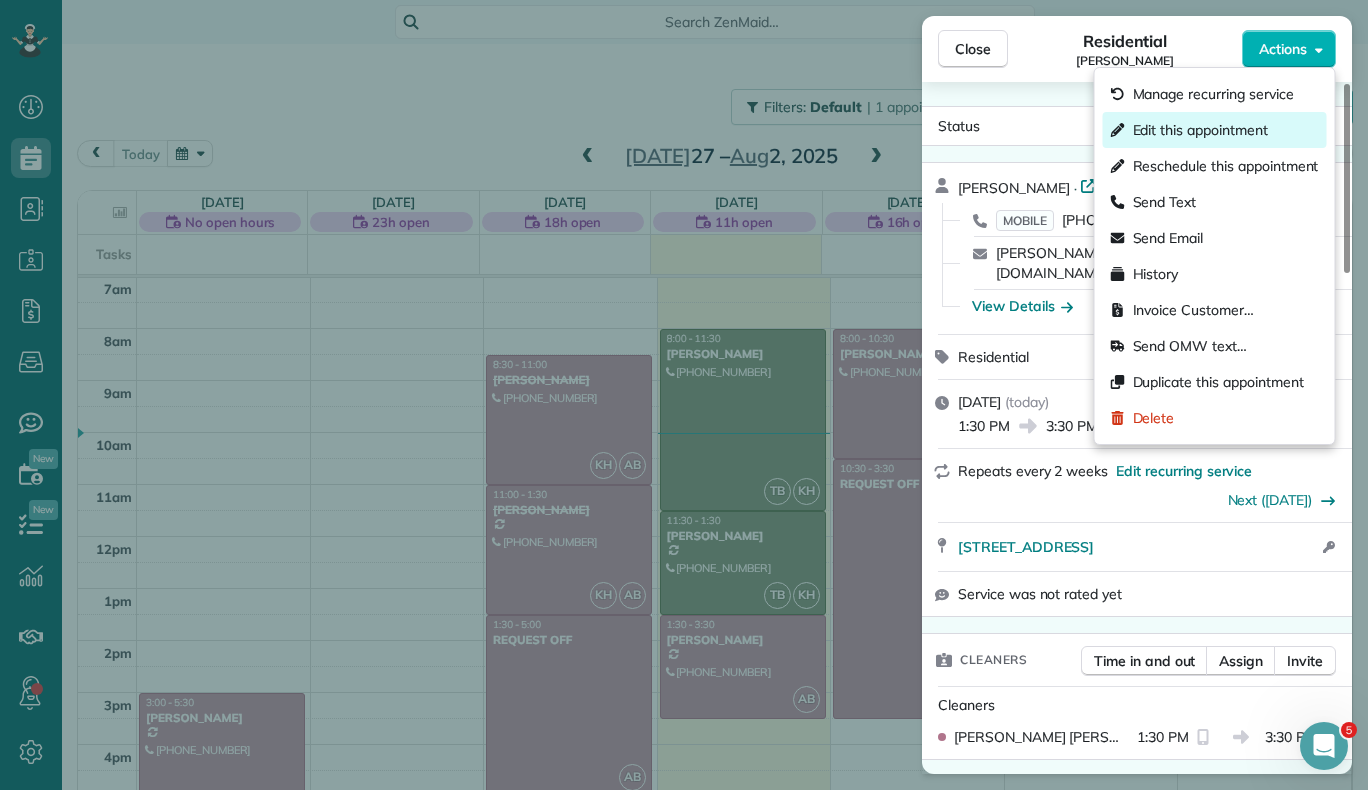 click on "Edit this appointment" at bounding box center (1200, 130) 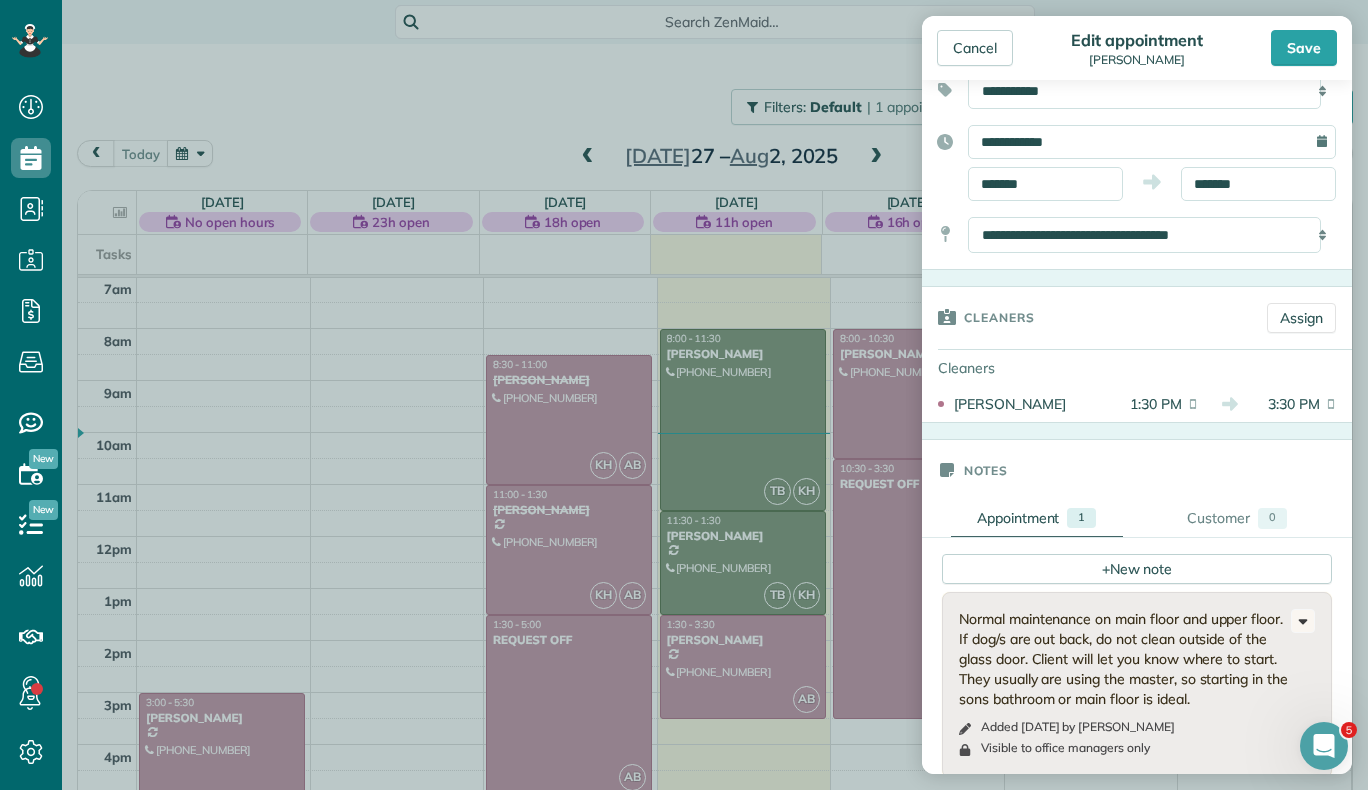 scroll, scrollTop: 147, scrollLeft: 0, axis: vertical 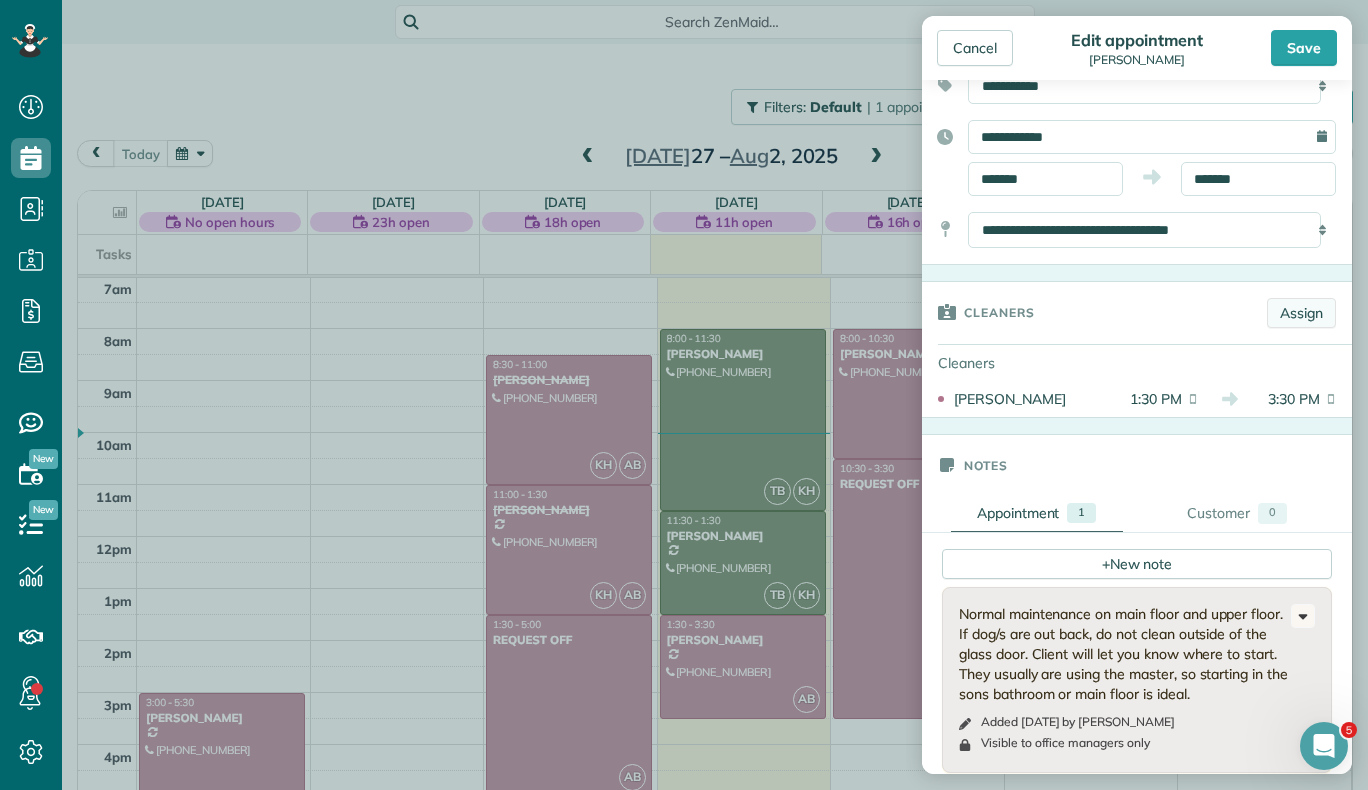click on "Assign" at bounding box center (1301, 313) 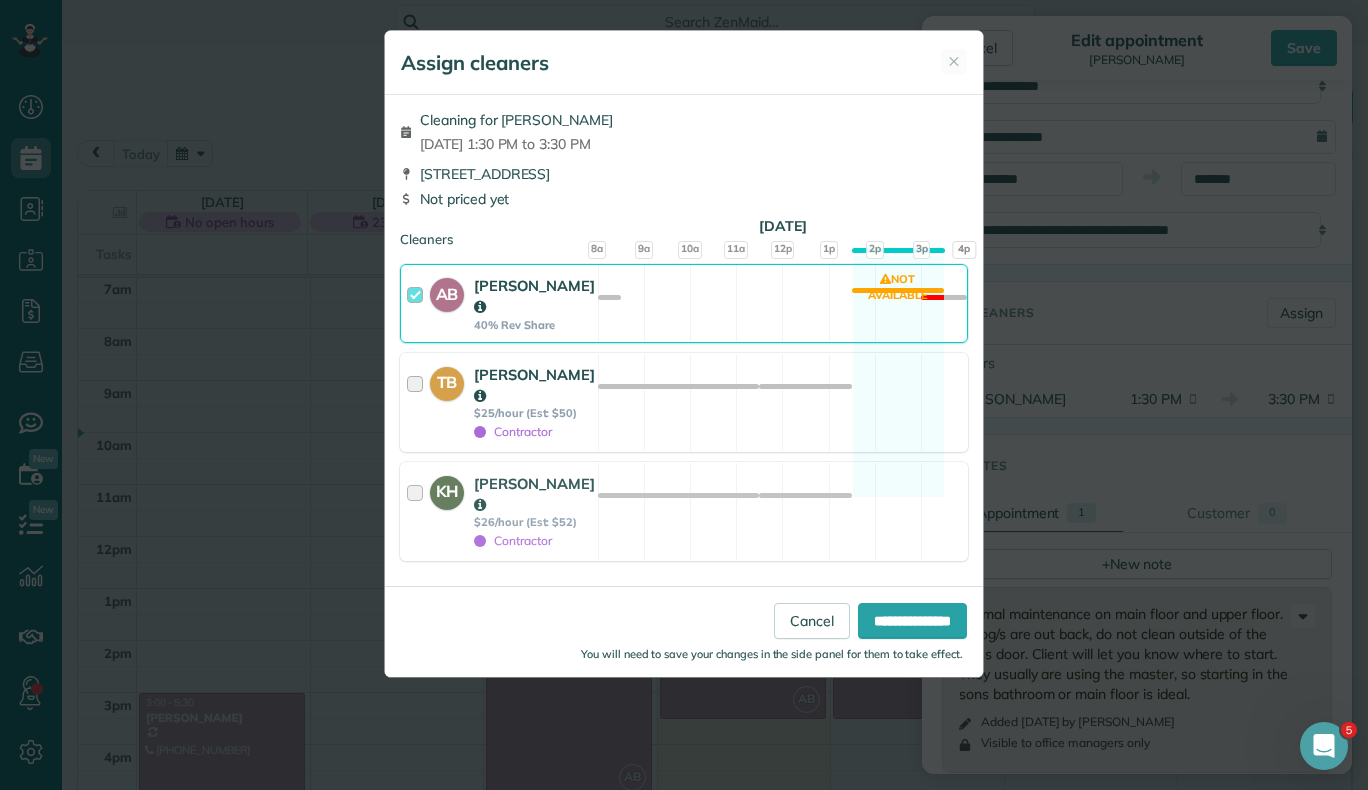 click at bounding box center [418, 402] 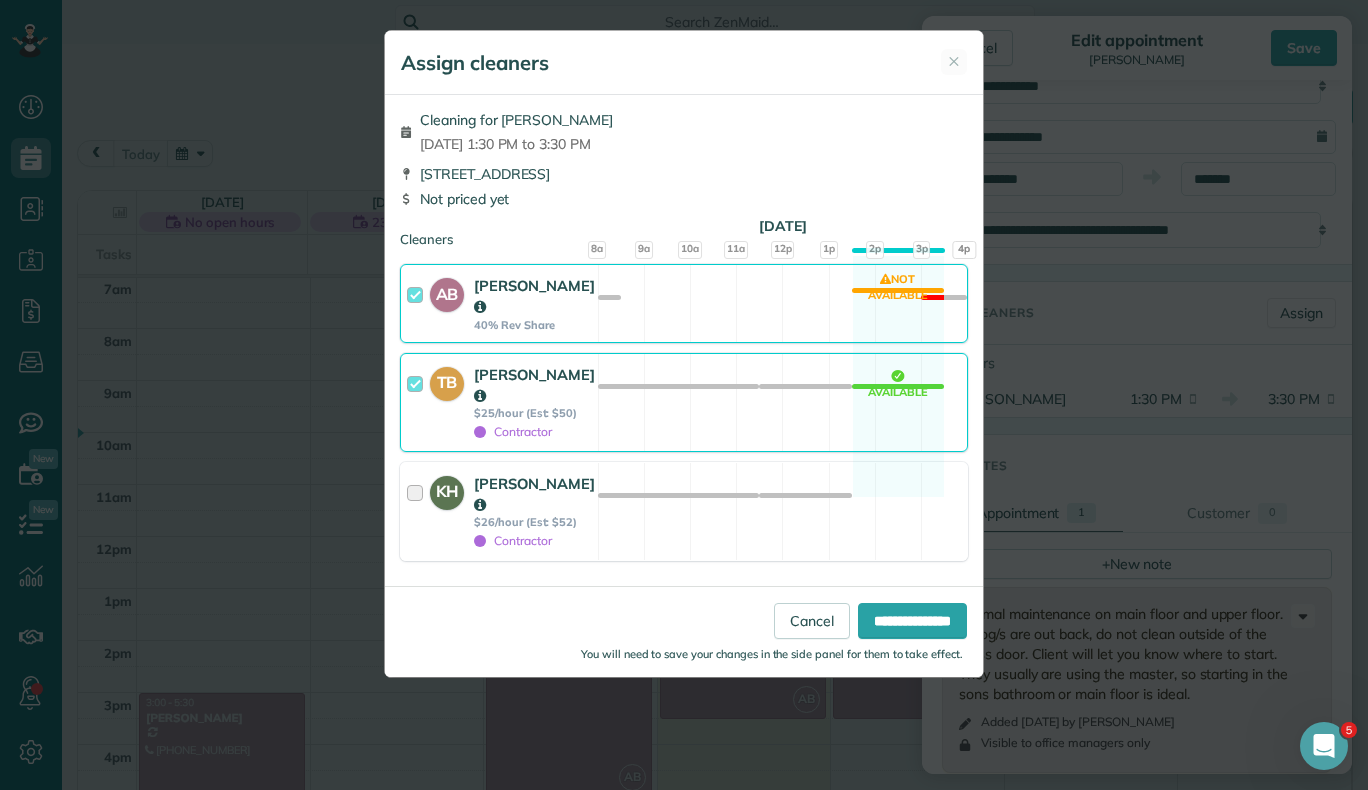 click at bounding box center [418, 511] 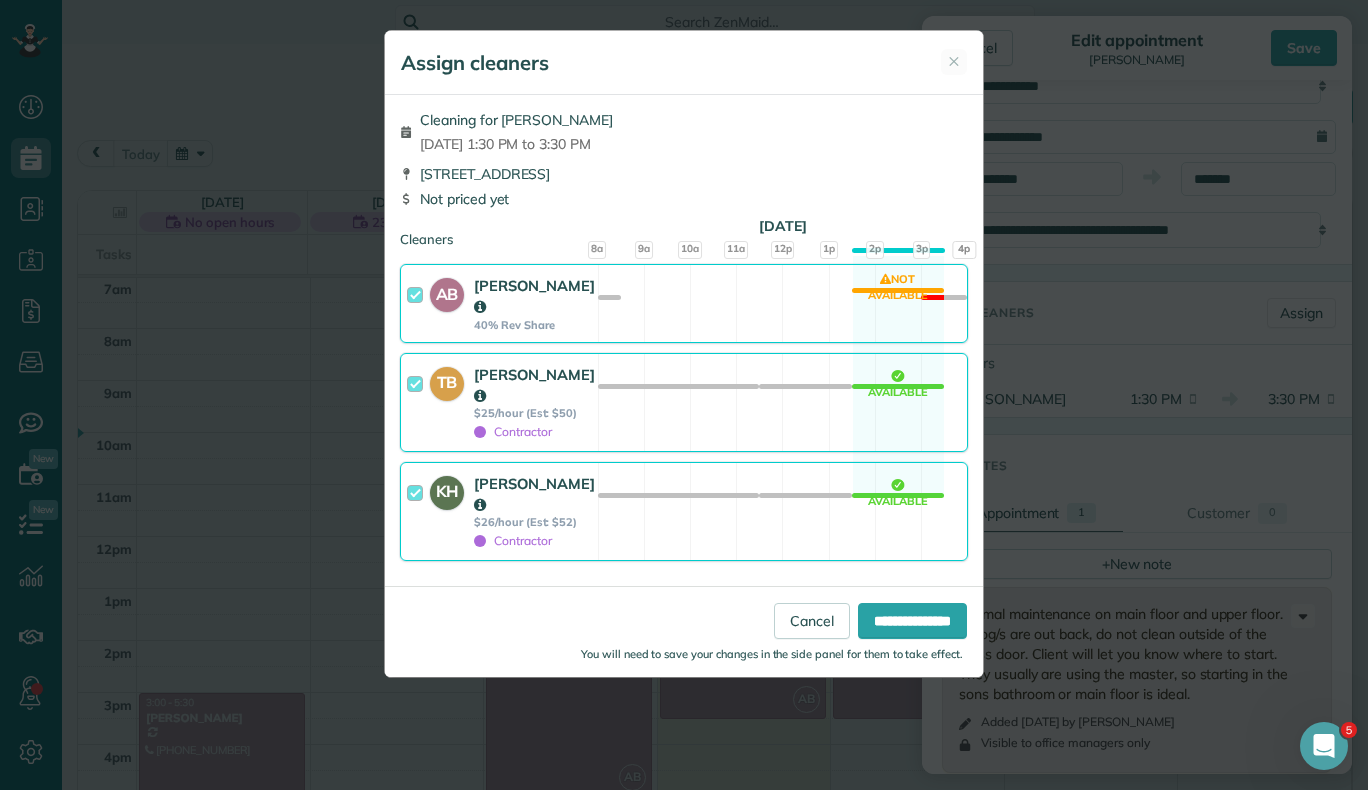 click at bounding box center [418, 303] 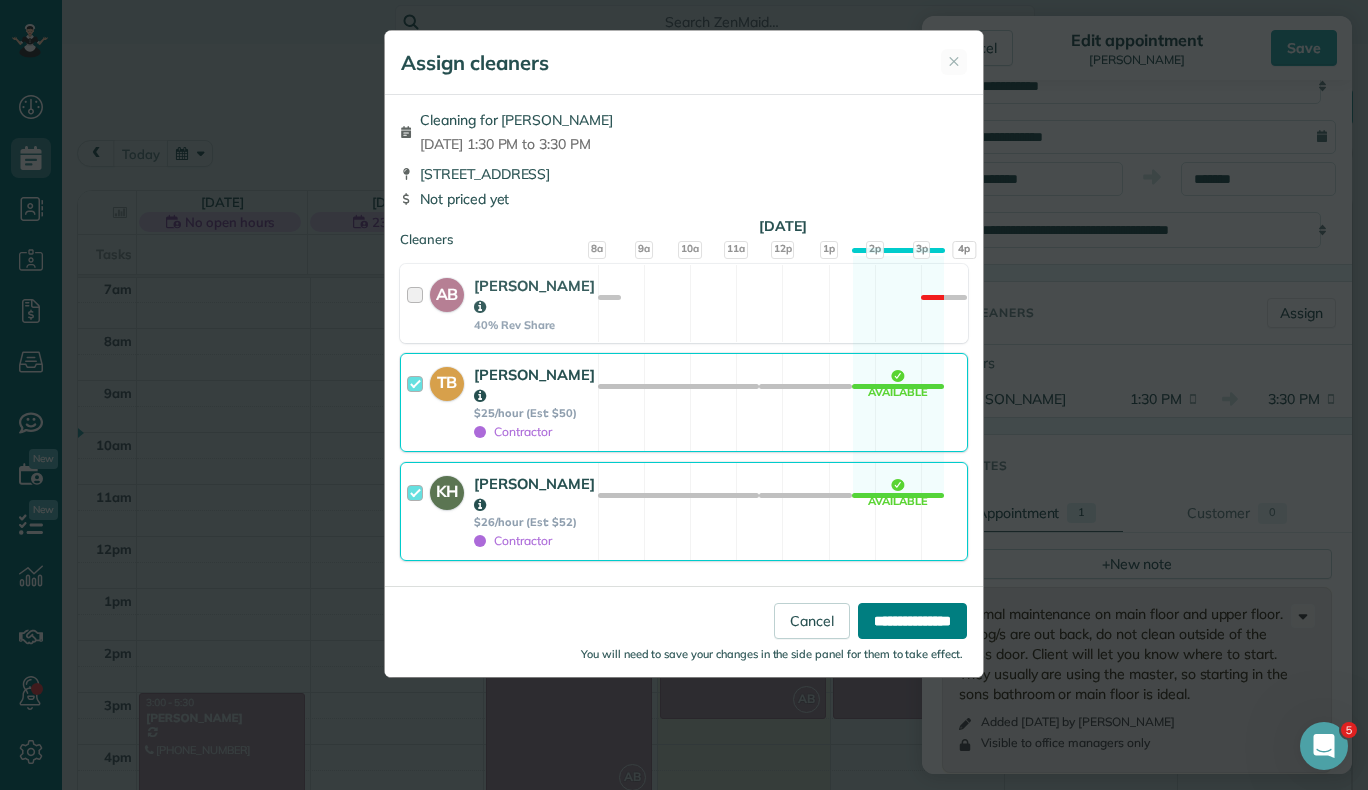 click on "**********" at bounding box center (912, 621) 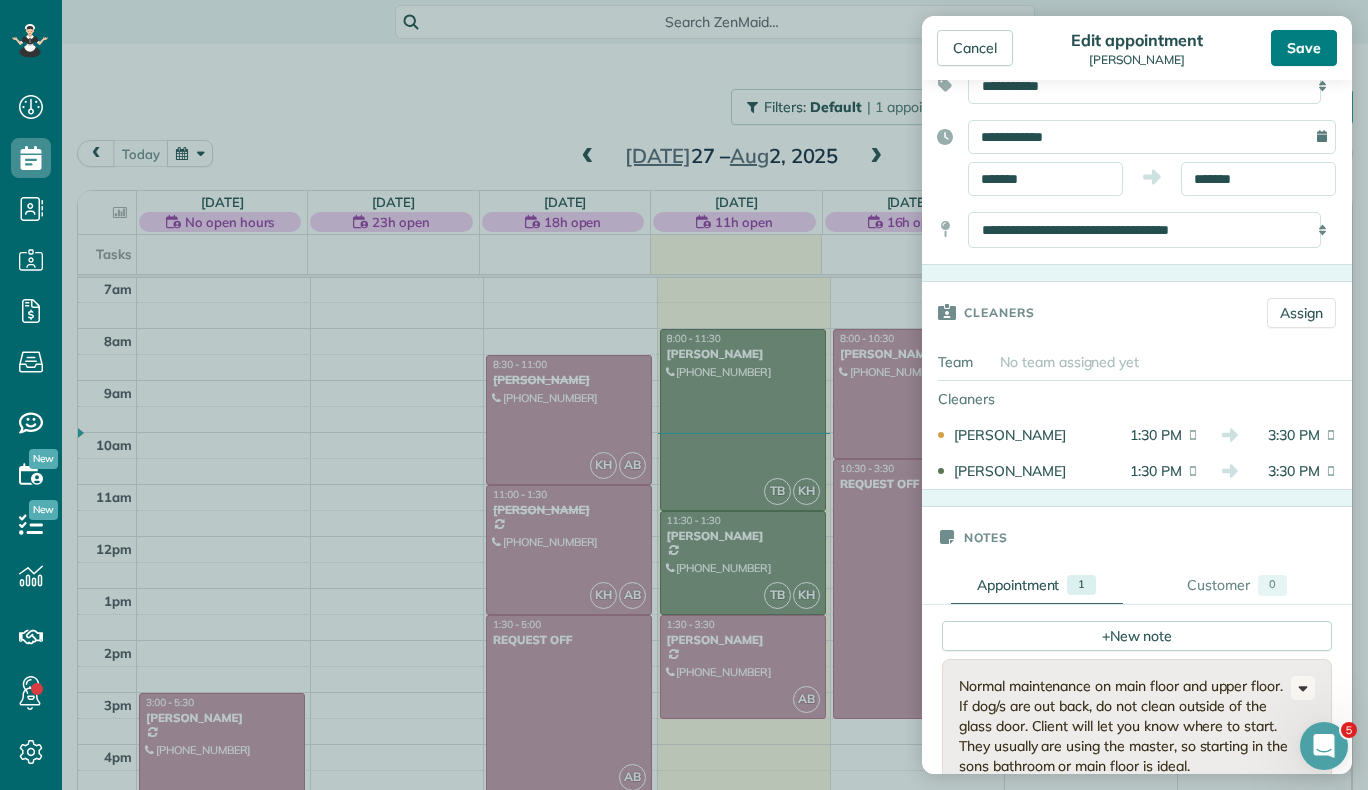 click on "Save" at bounding box center (1304, 48) 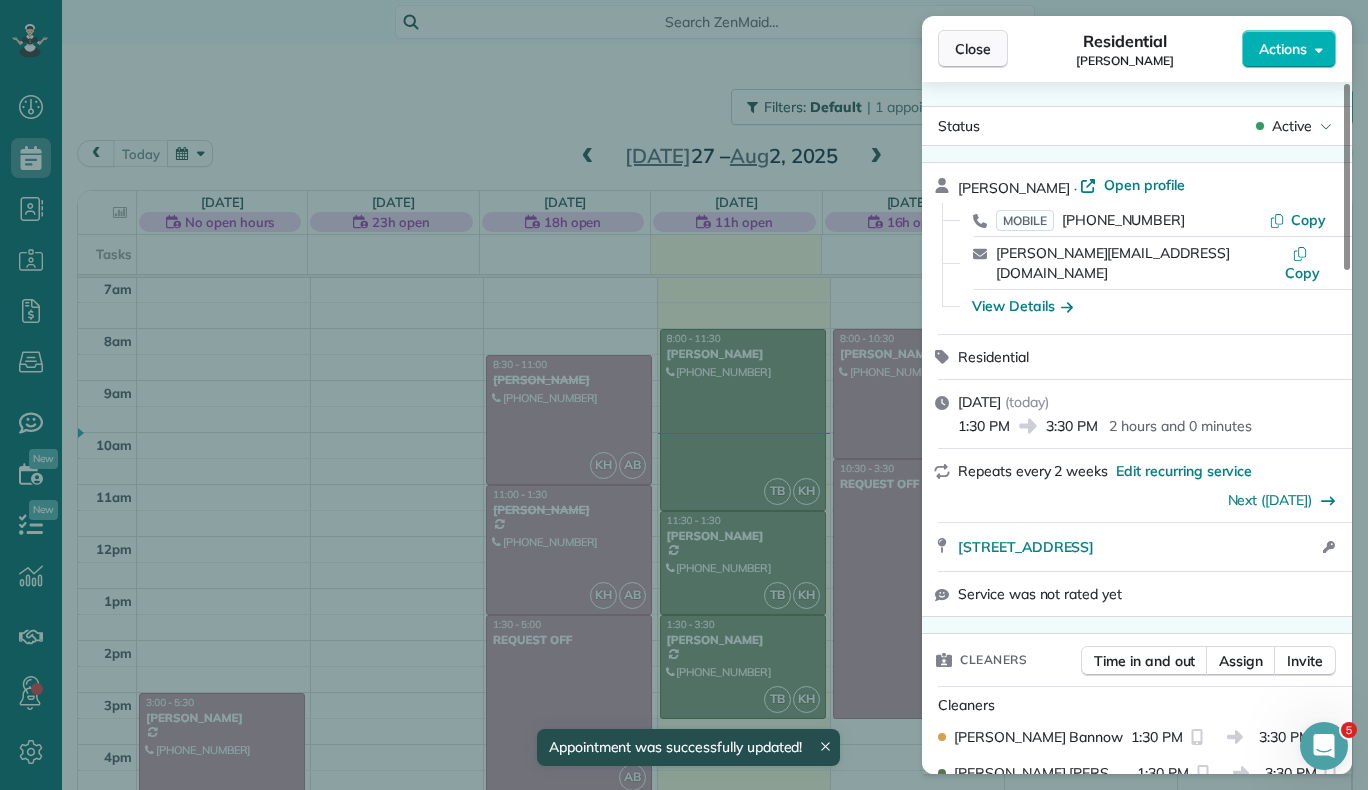 click on "Close" at bounding box center [973, 49] 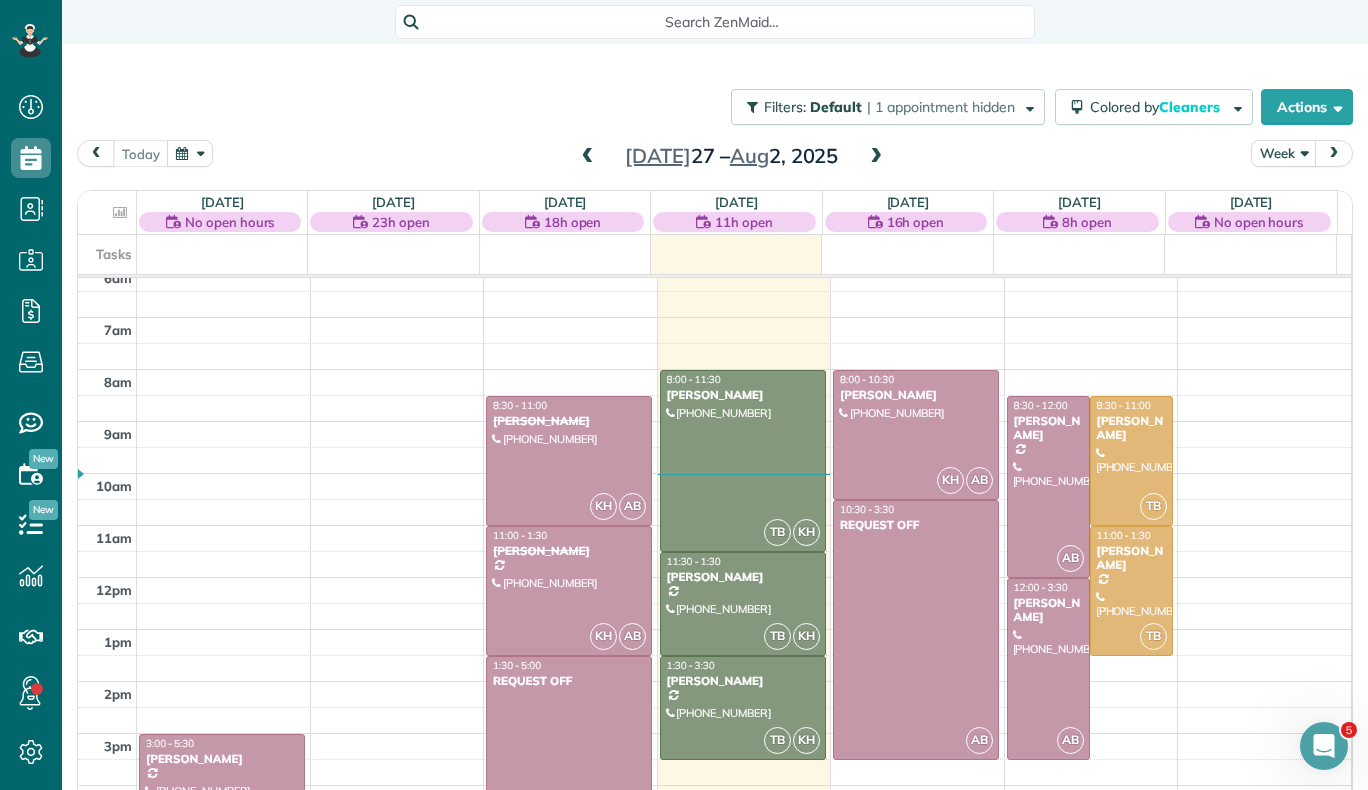 scroll, scrollTop: 323, scrollLeft: 0, axis: vertical 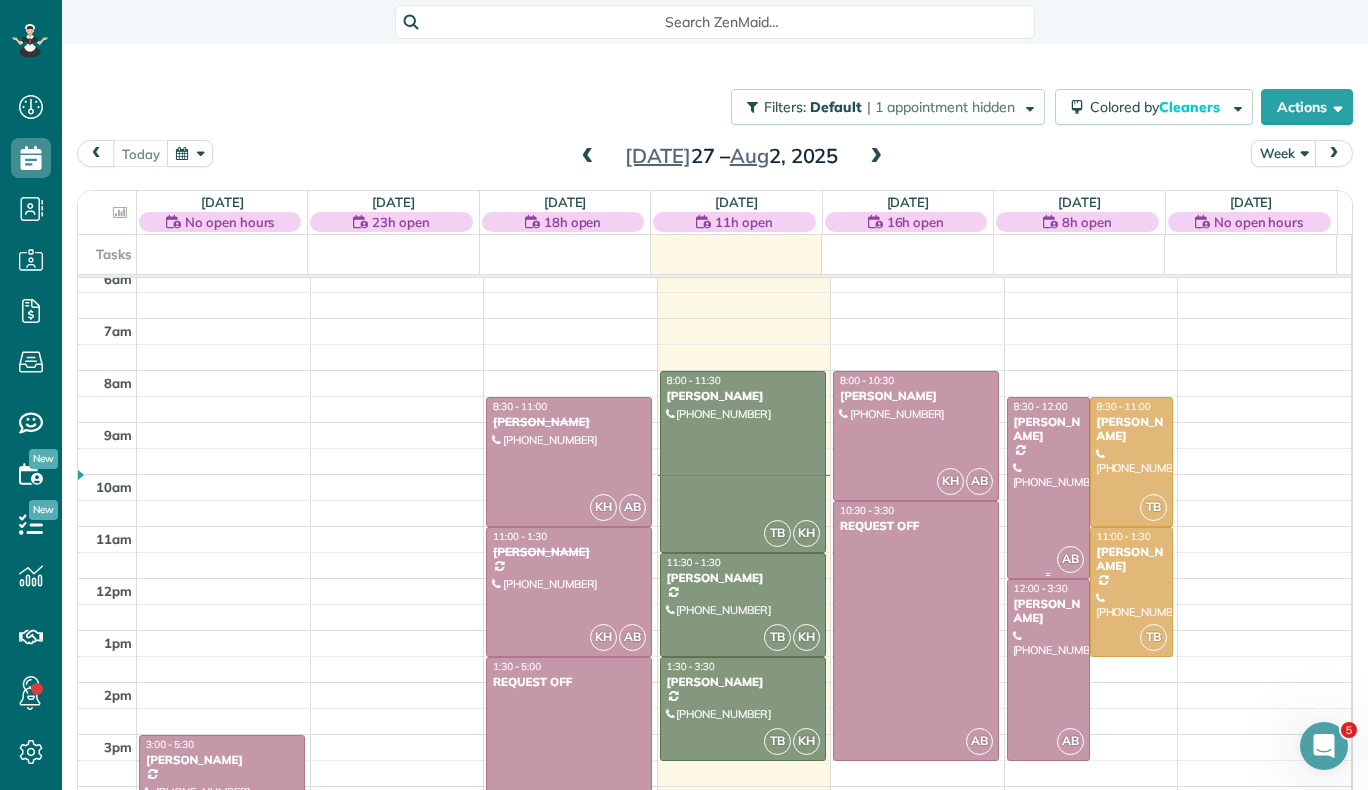 click at bounding box center (1048, 488) 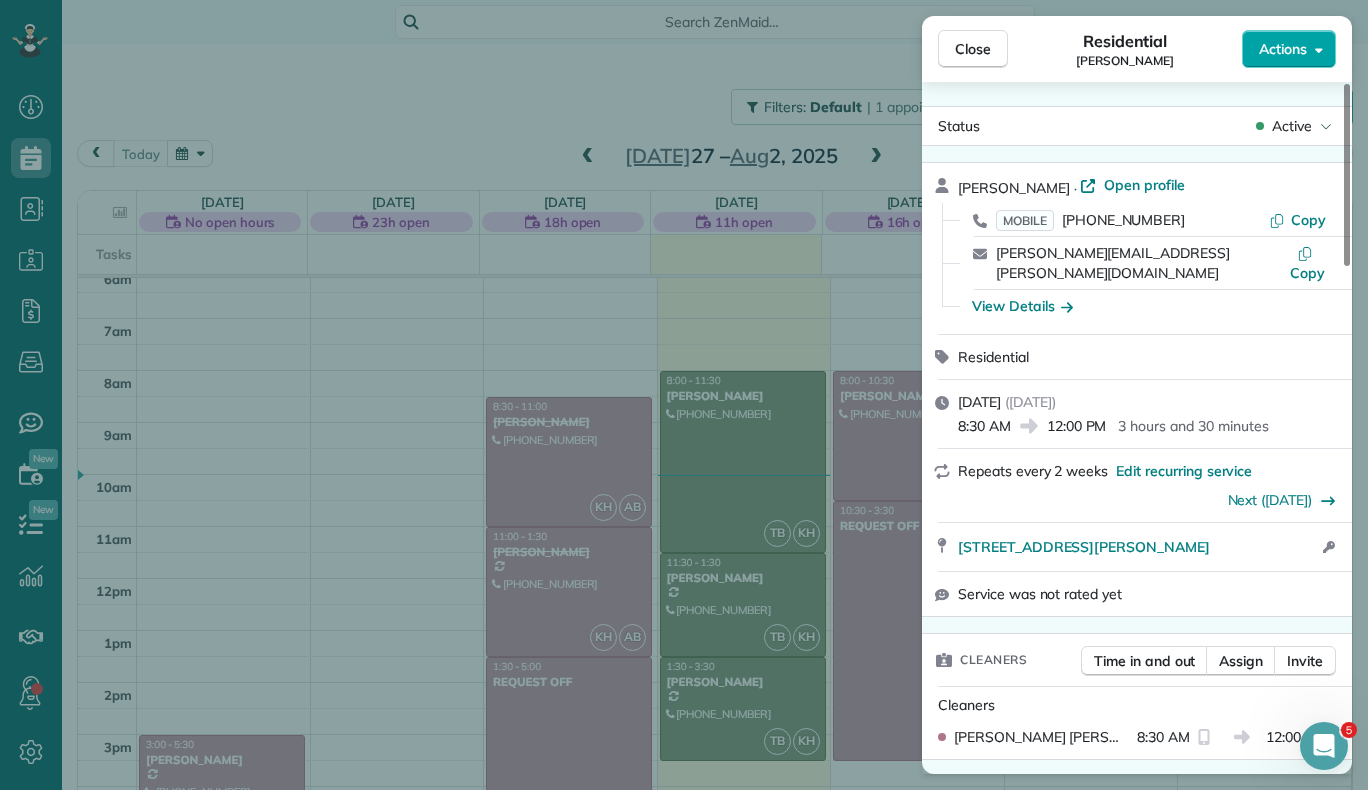 click on "Actions" at bounding box center (1283, 49) 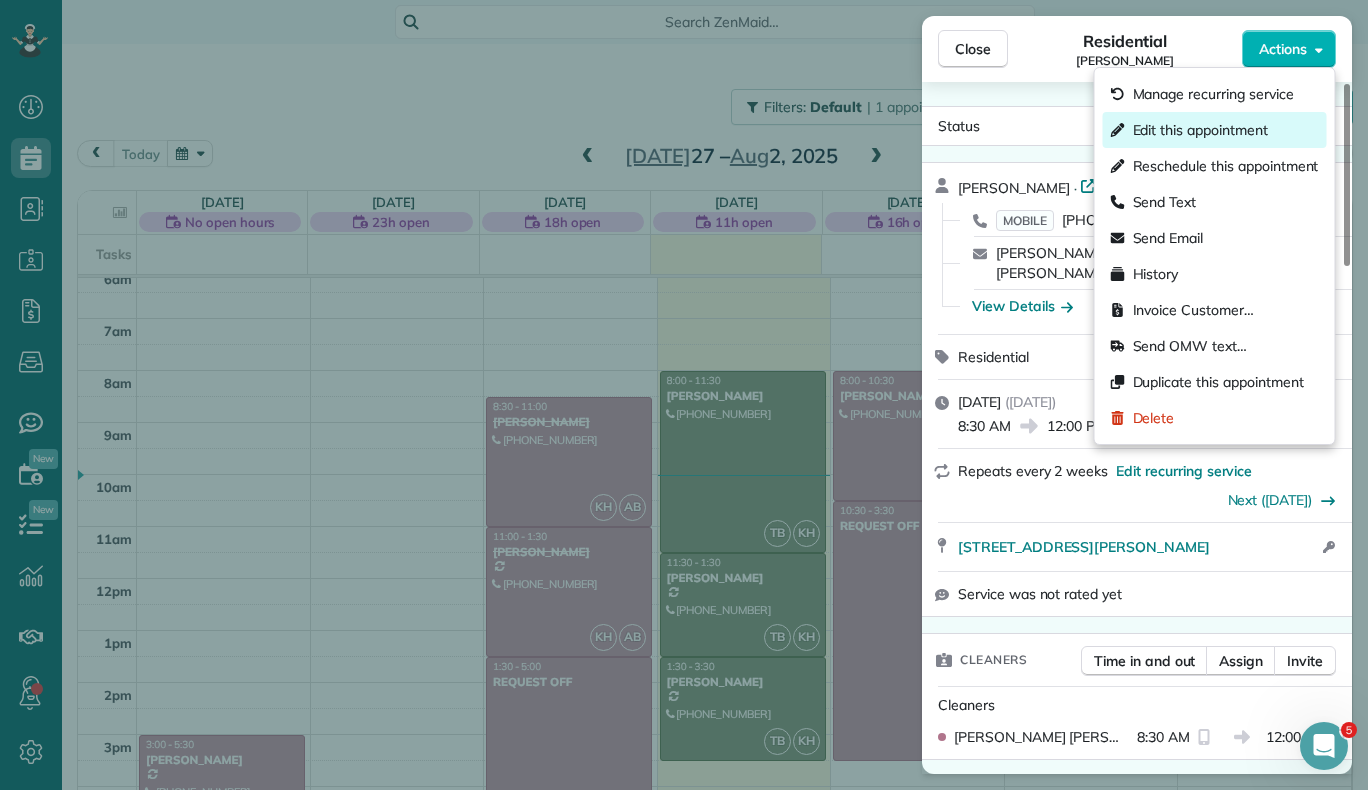 click on "Edit this appointment" at bounding box center [1200, 130] 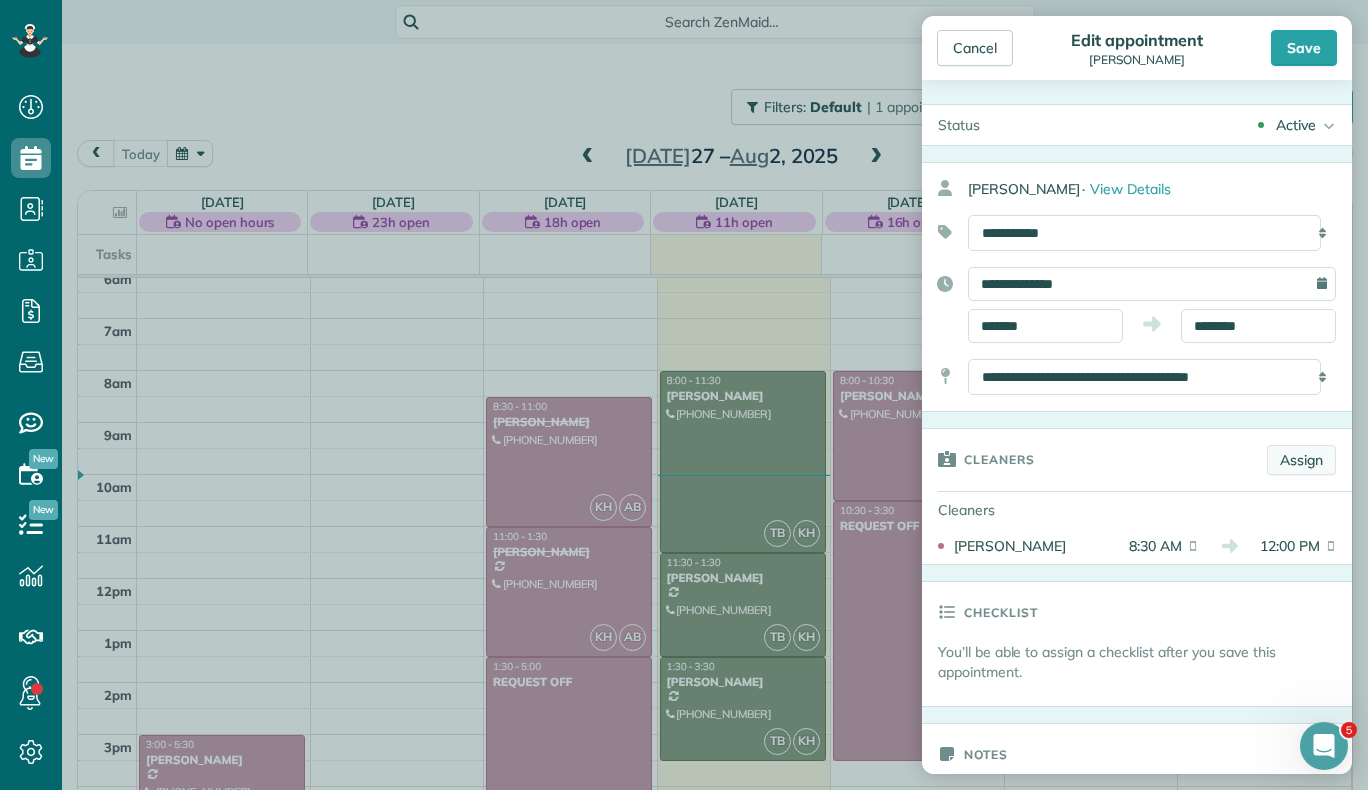 click on "Assign" at bounding box center [1301, 460] 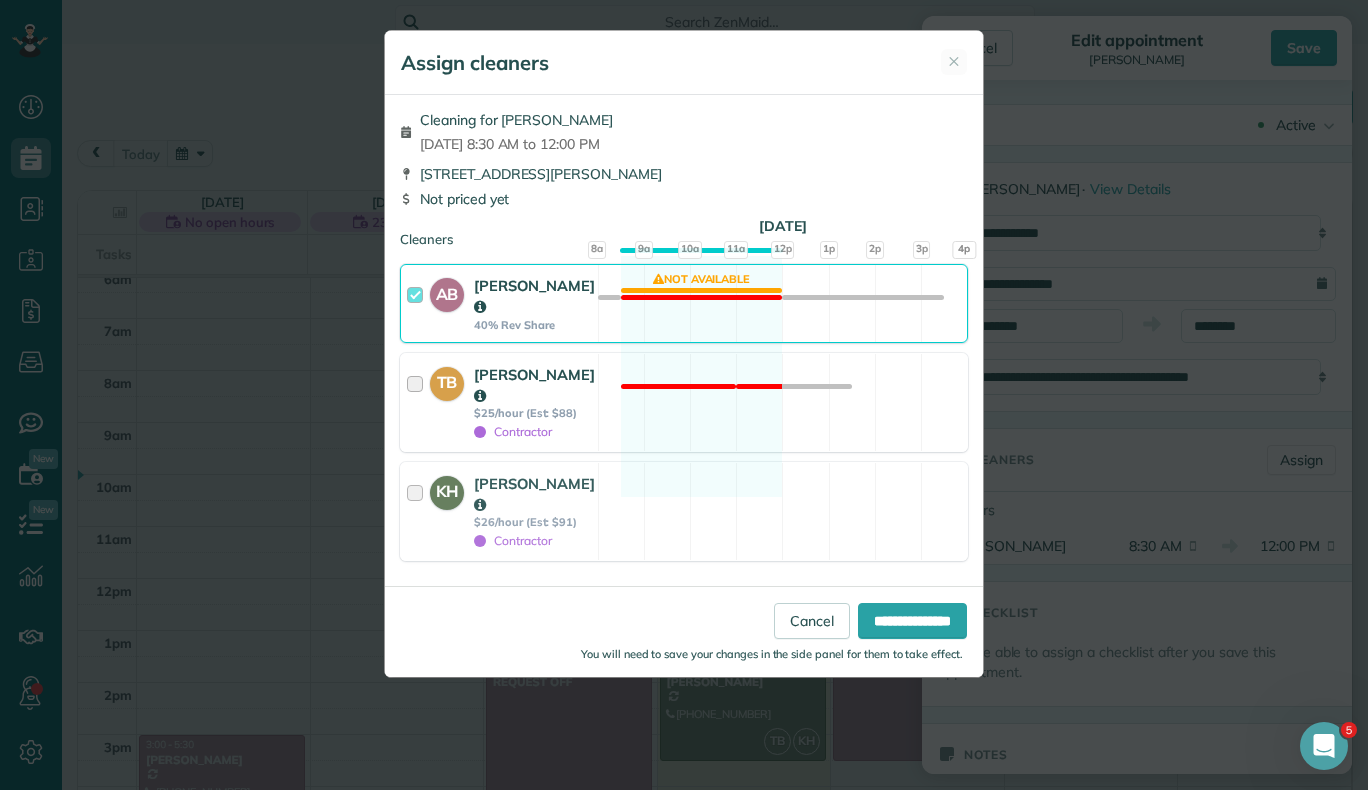 click at bounding box center (418, 402) 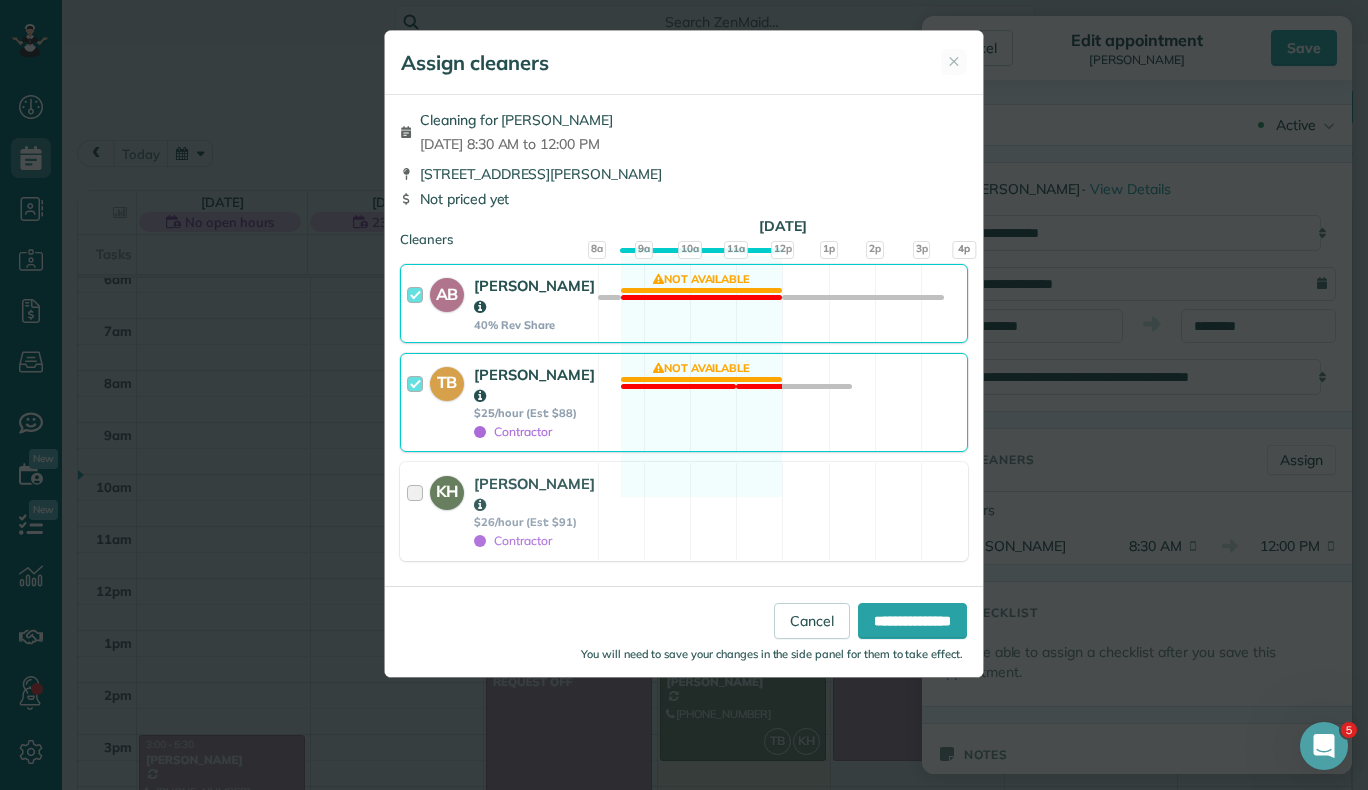 click at bounding box center [418, 402] 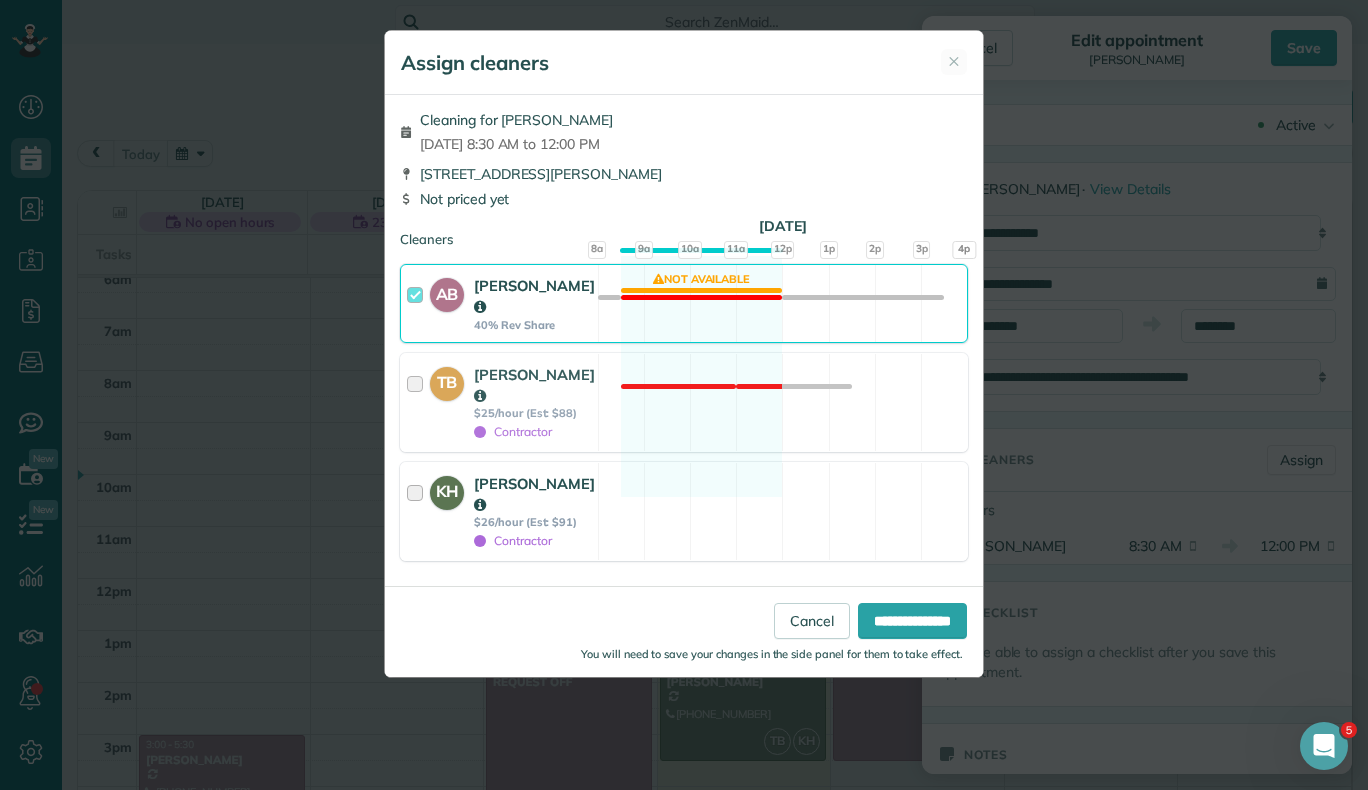 click at bounding box center (418, 511) 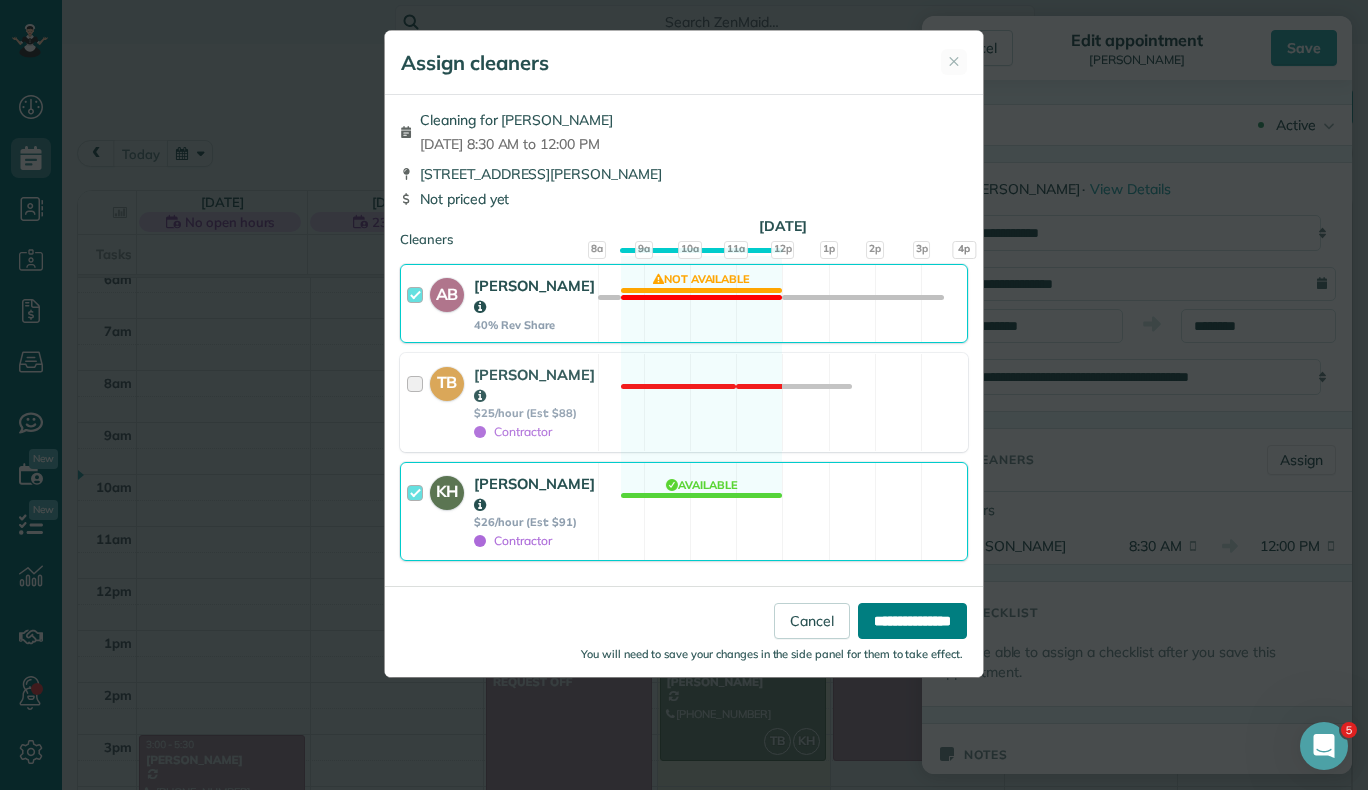 click on "**********" at bounding box center (912, 621) 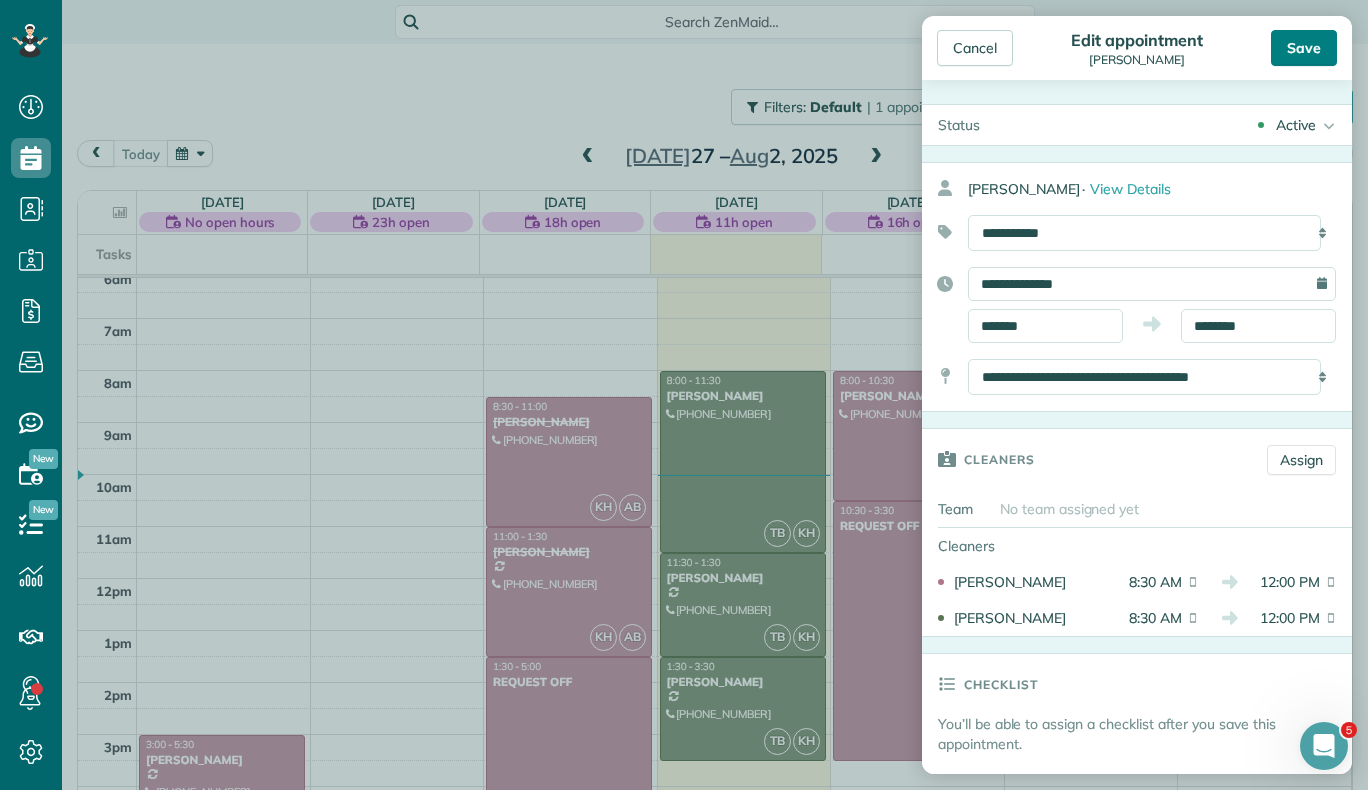 click on "Save" at bounding box center [1304, 48] 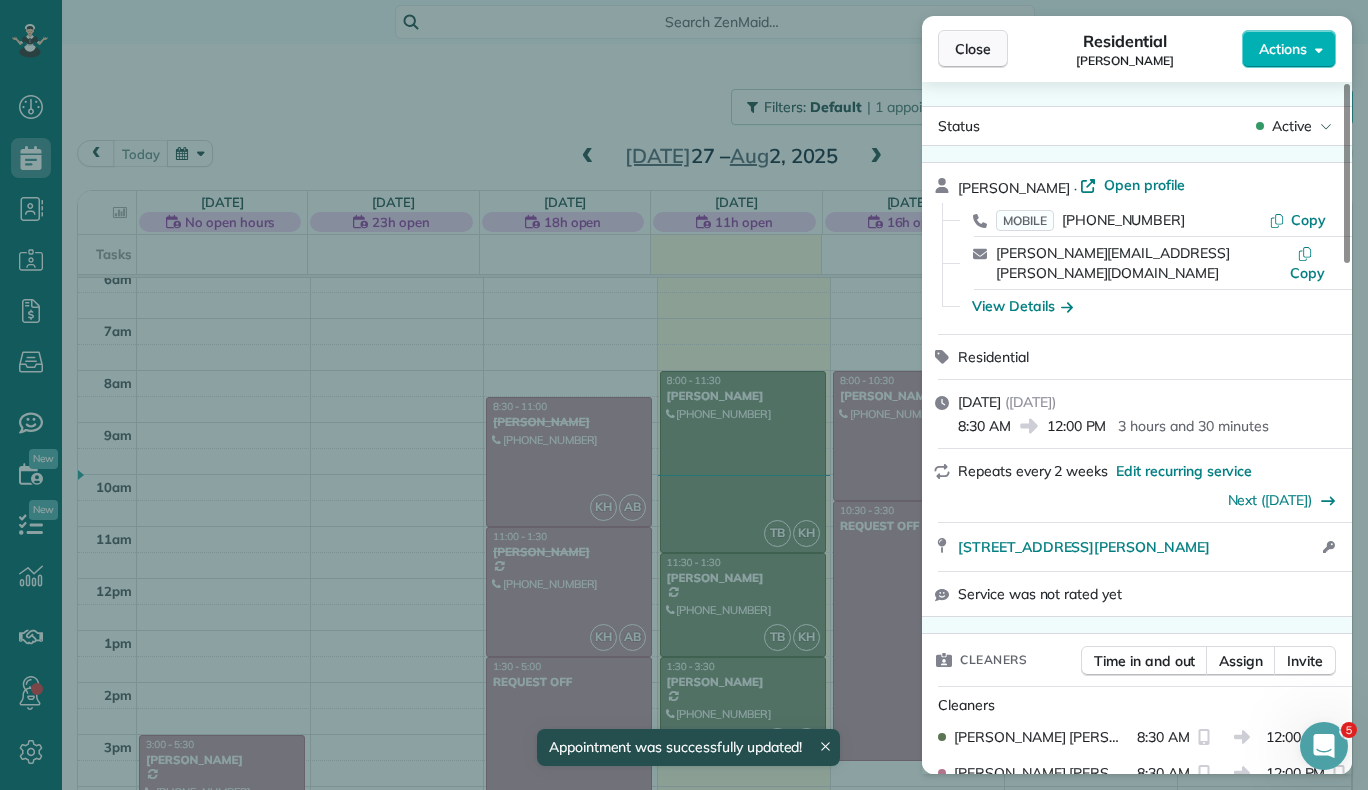 click on "Close" at bounding box center [973, 49] 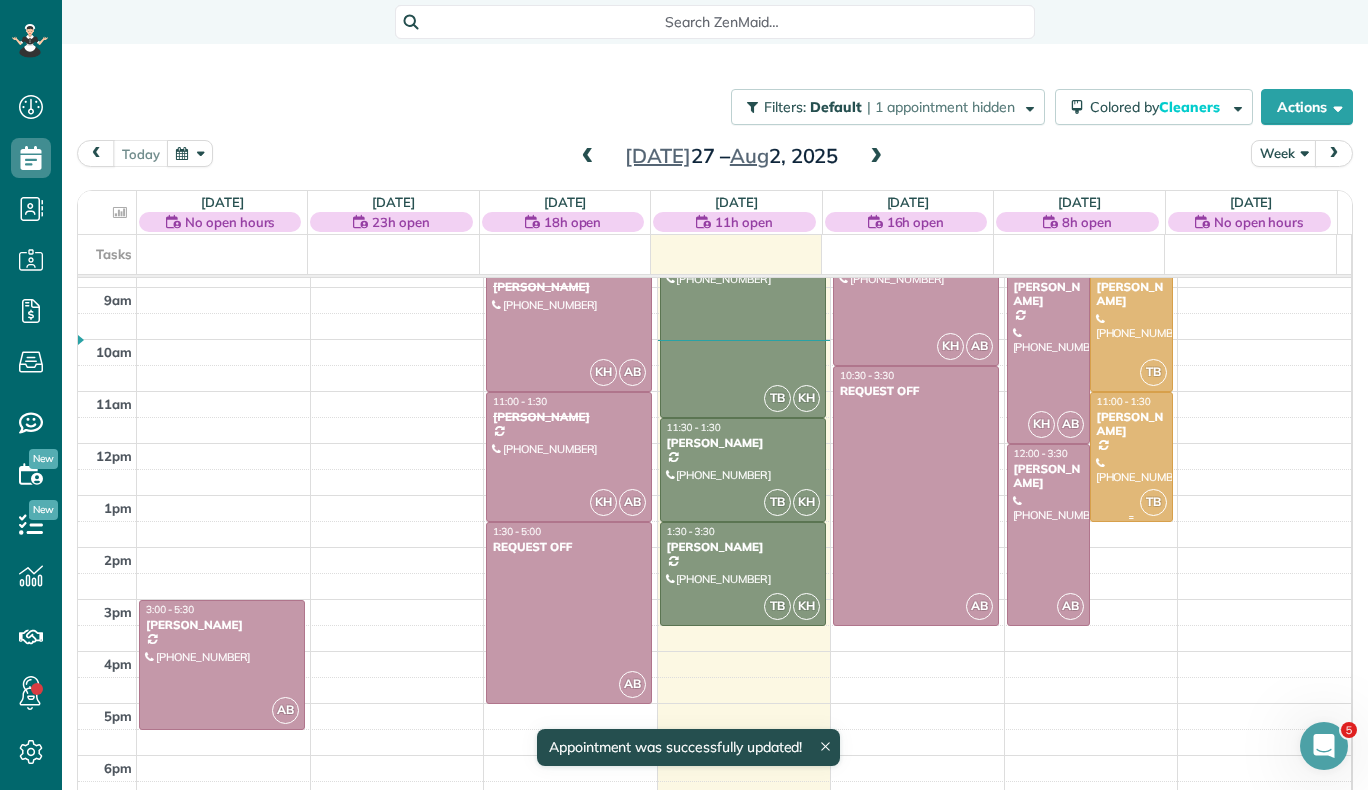 scroll, scrollTop: 459, scrollLeft: 0, axis: vertical 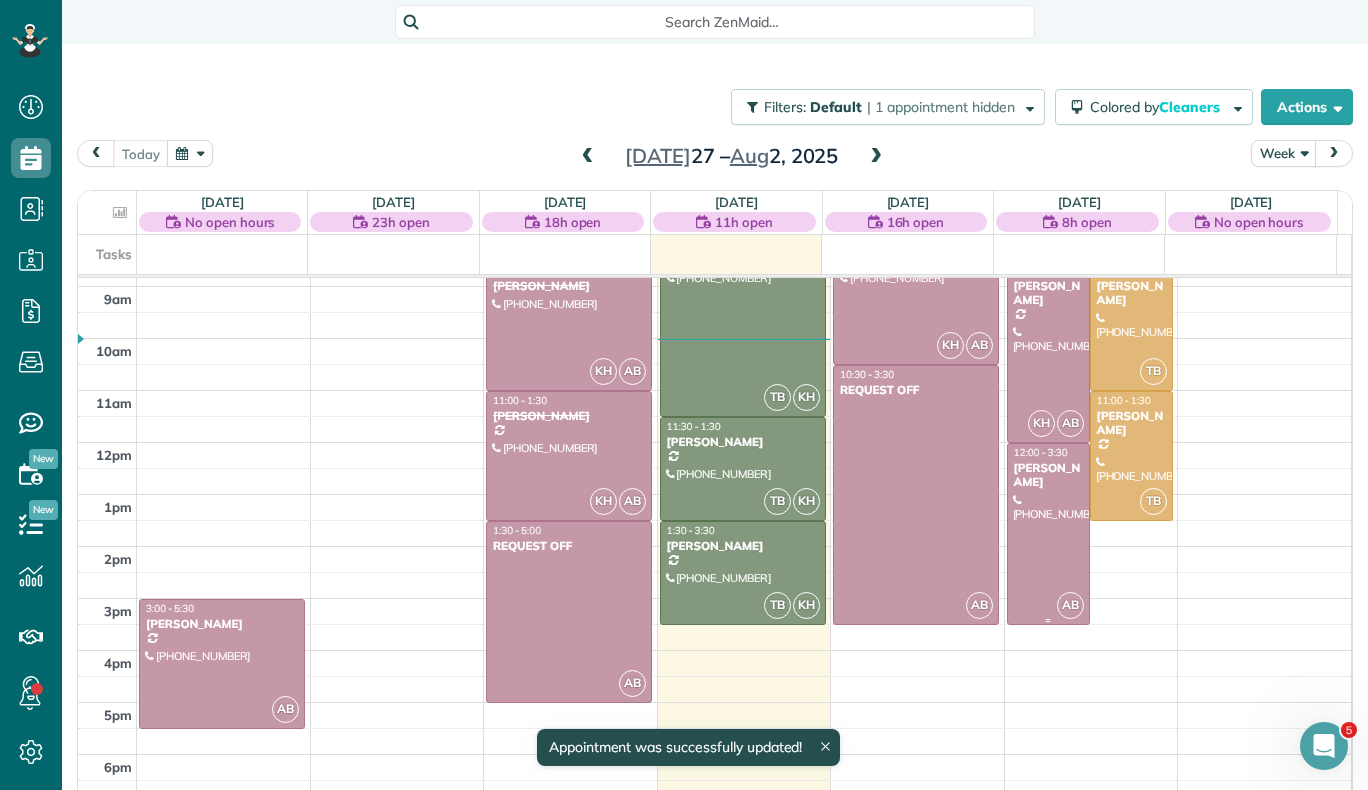 click at bounding box center [1048, 534] 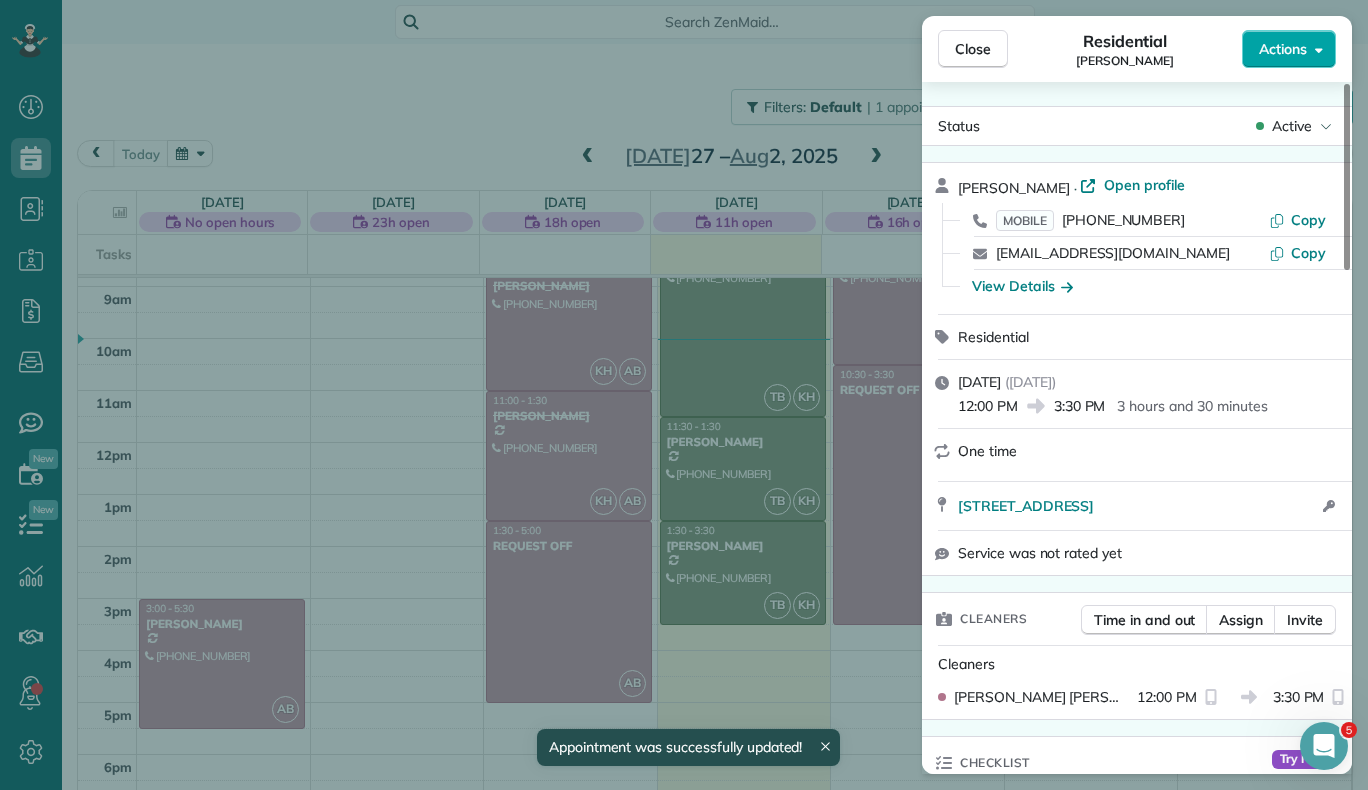 click on "Actions" at bounding box center [1283, 49] 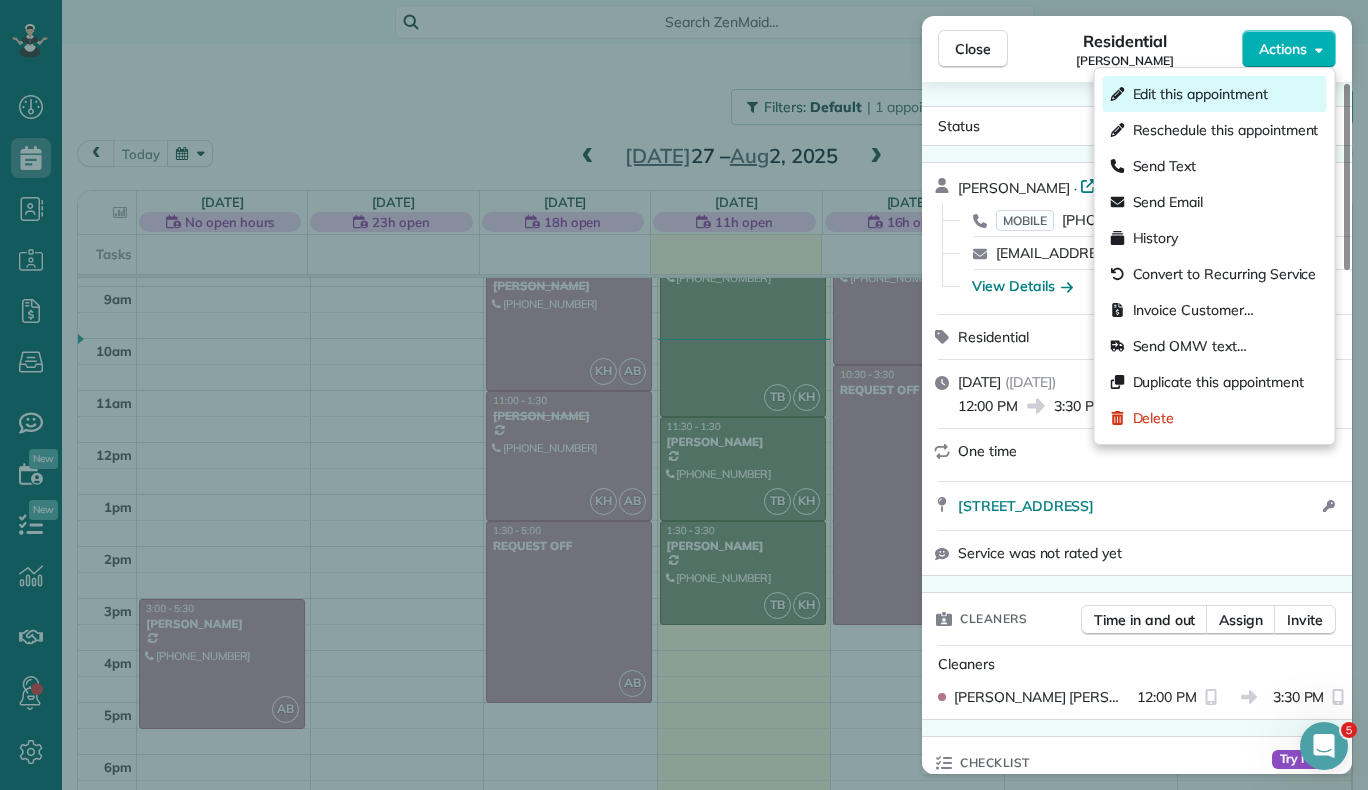 click on "Edit this appointment" at bounding box center (1200, 94) 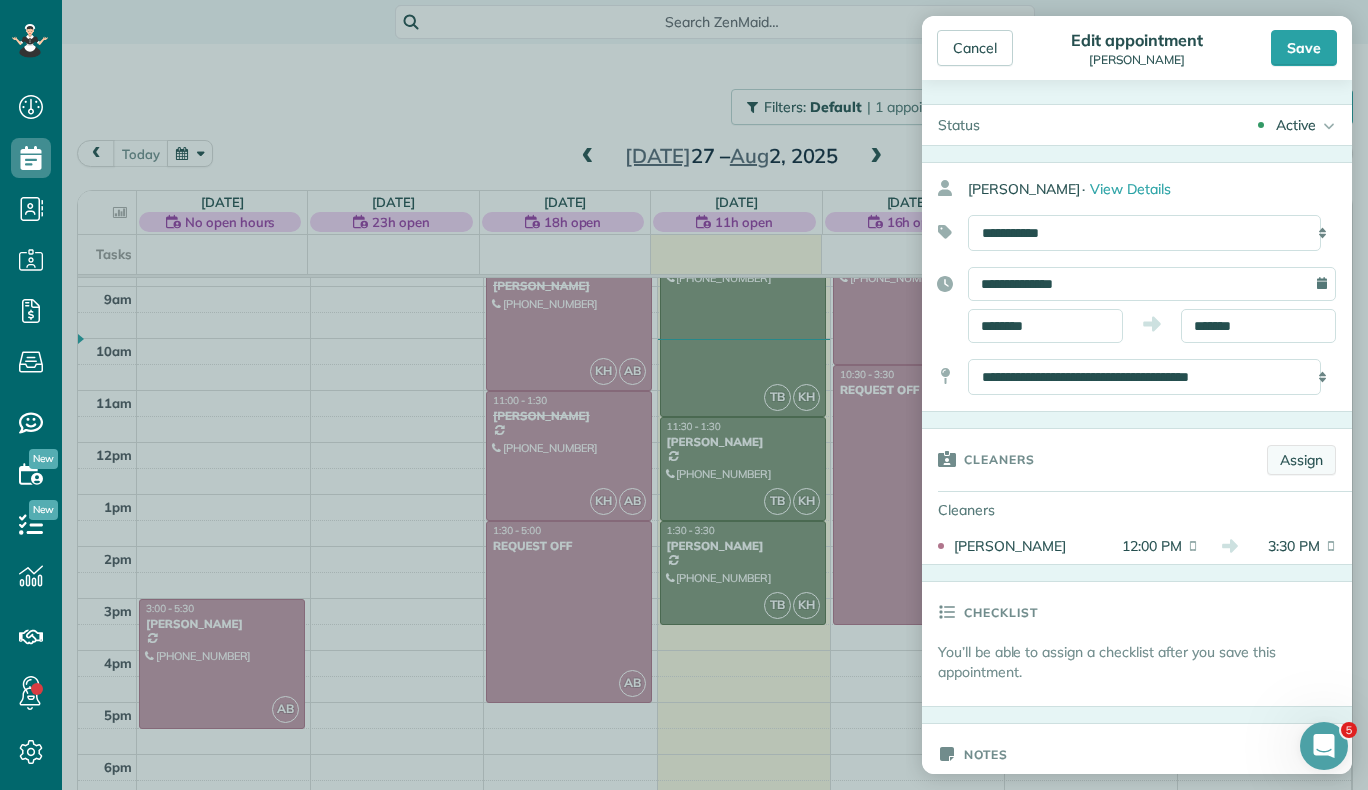 click on "Assign" at bounding box center [1301, 460] 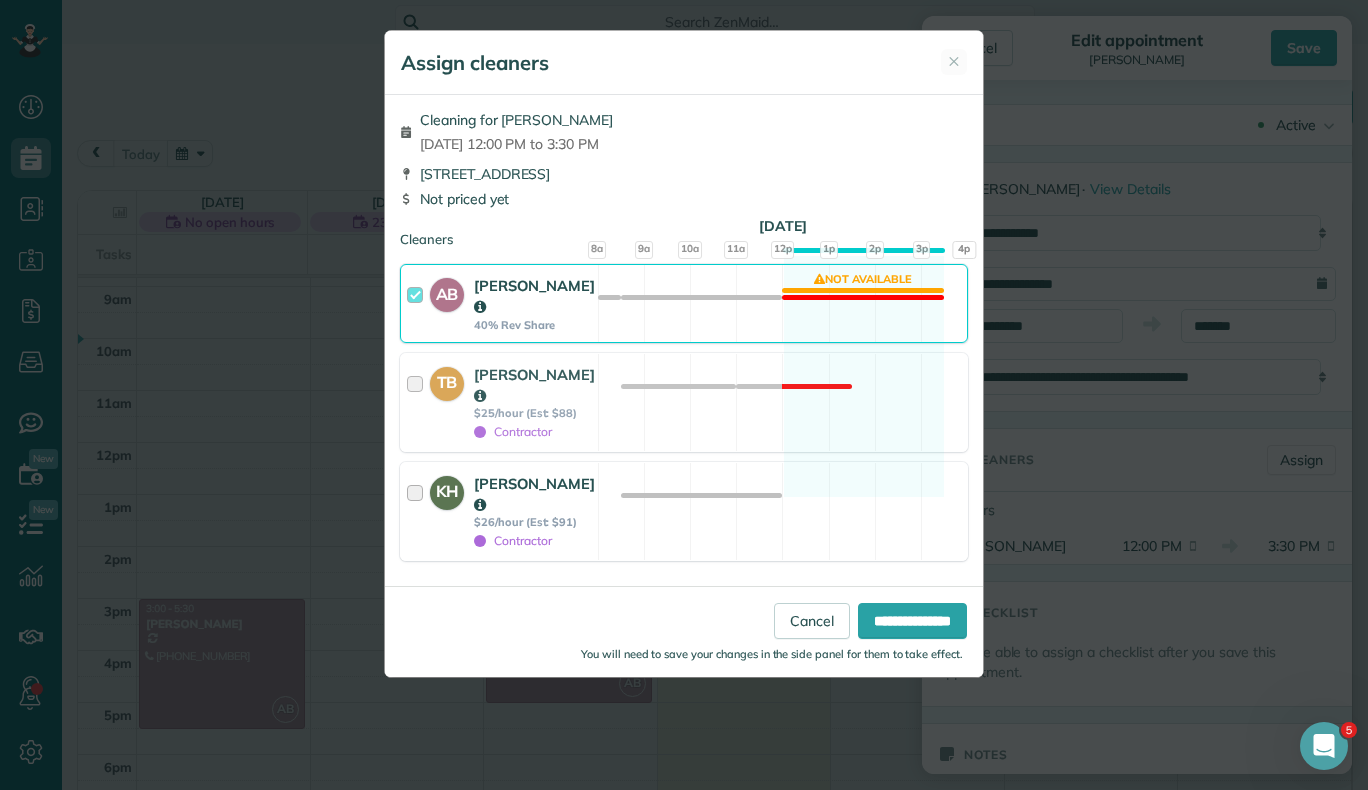 click at bounding box center [418, 511] 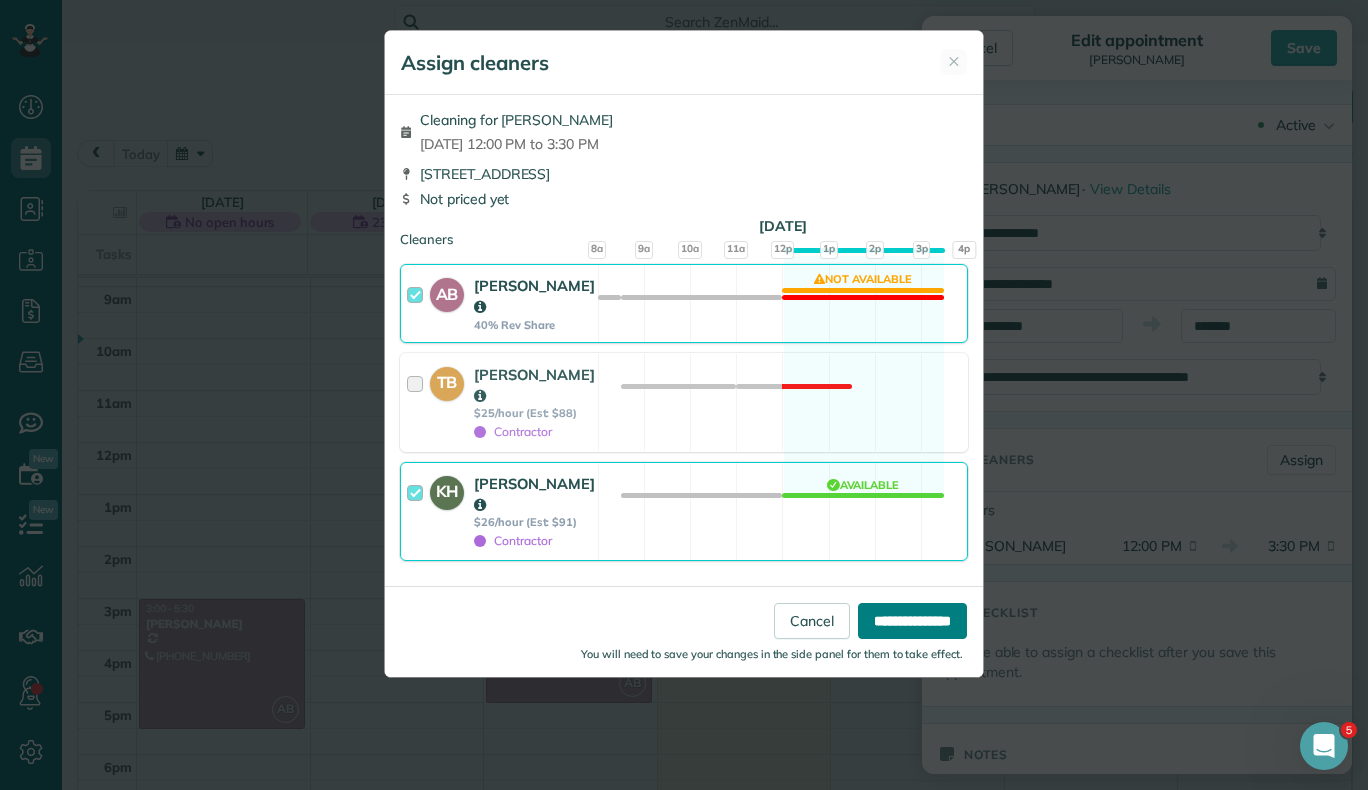 click on "**********" at bounding box center [912, 621] 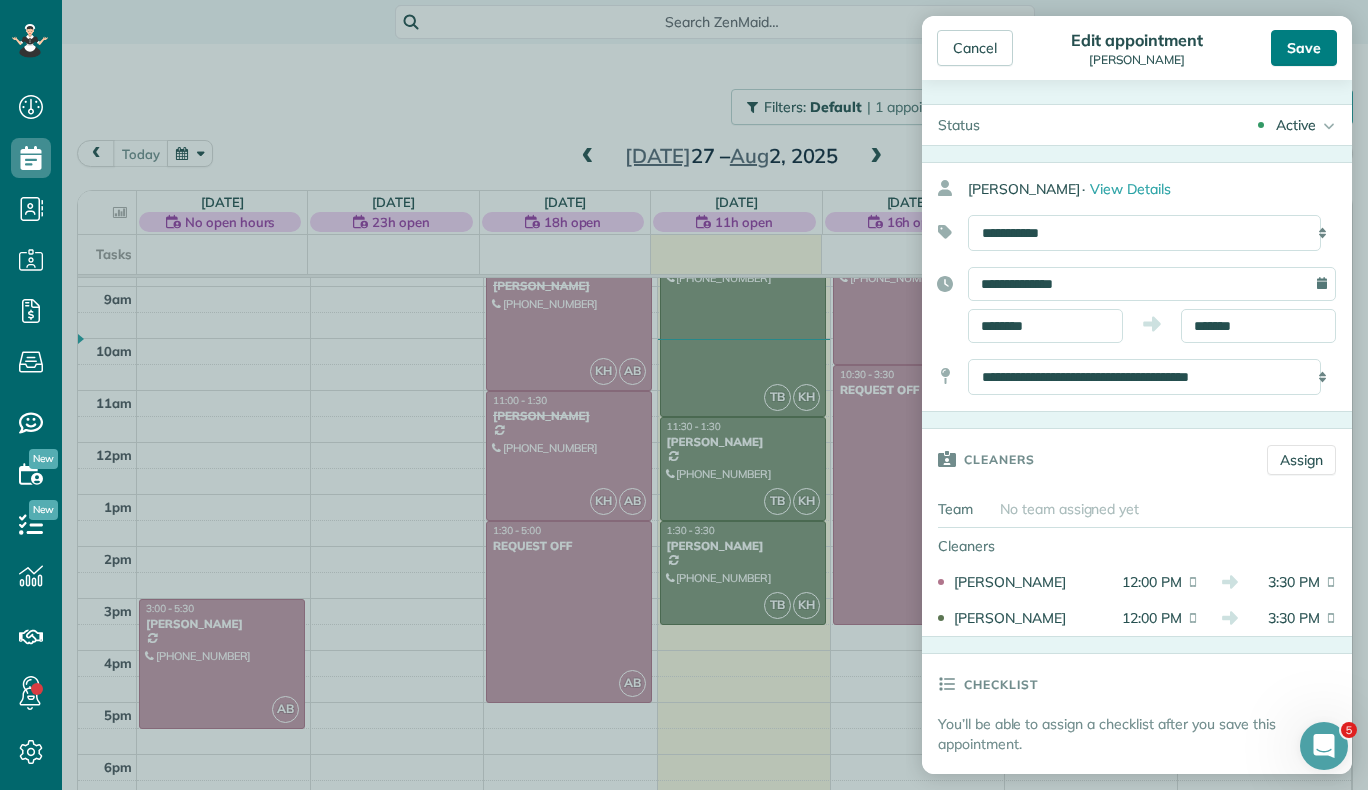 click on "Save" at bounding box center (1304, 48) 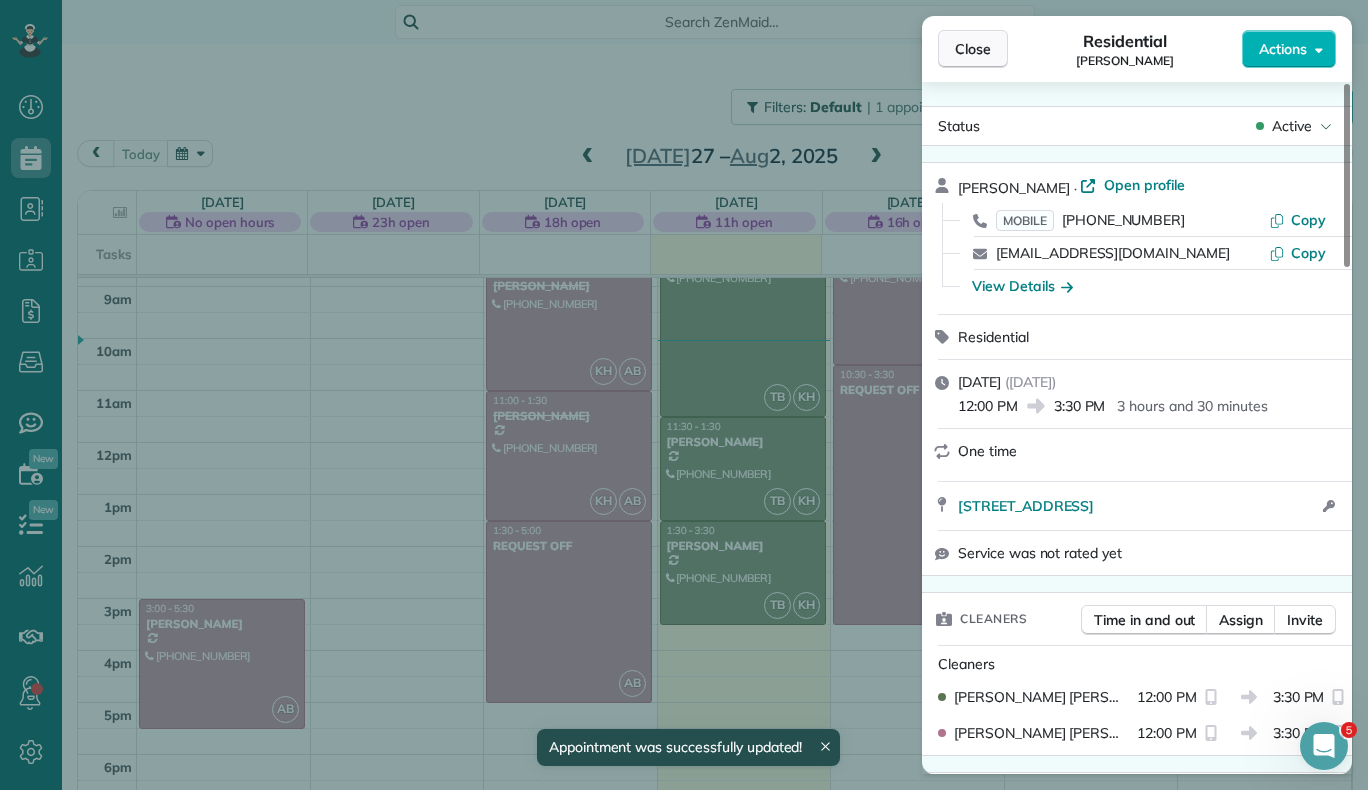 click on "Close" at bounding box center [973, 49] 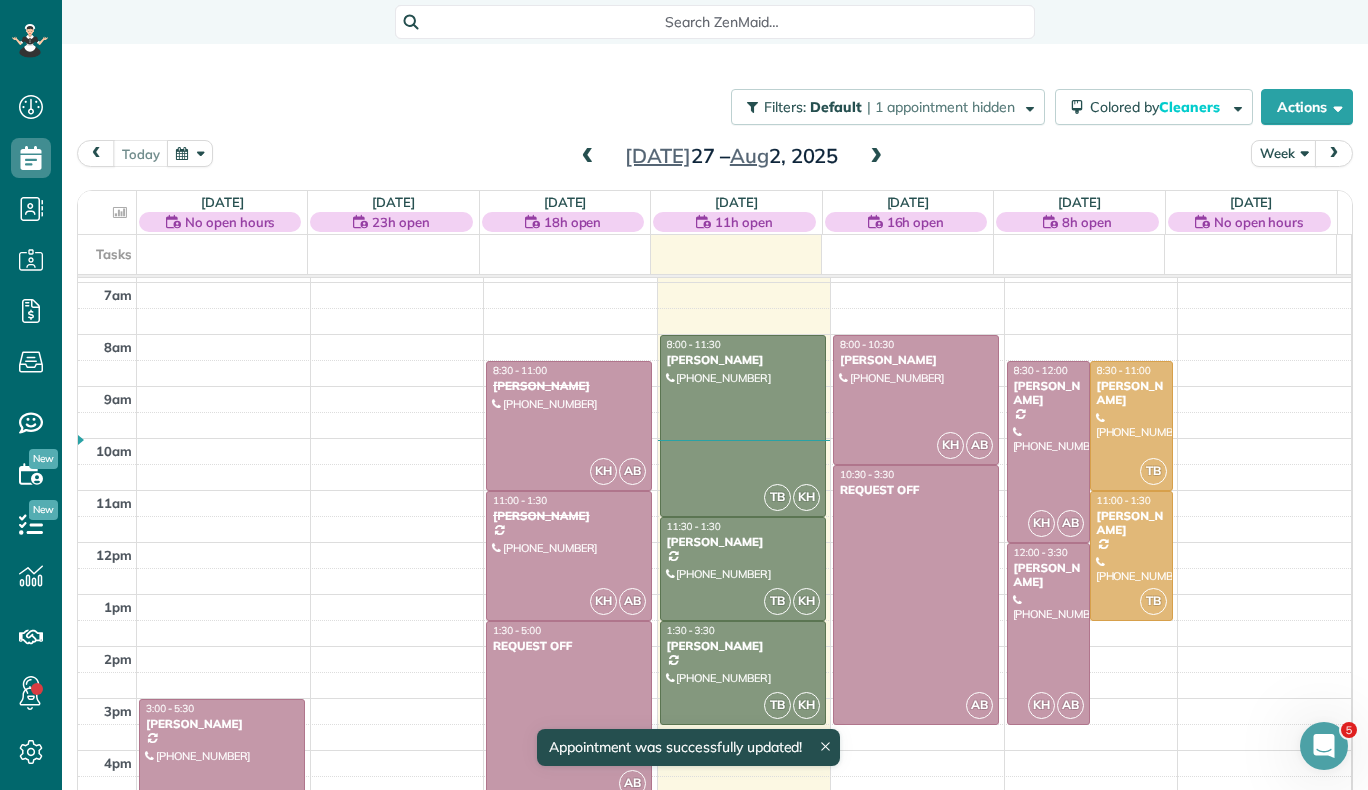 scroll, scrollTop: 365, scrollLeft: 0, axis: vertical 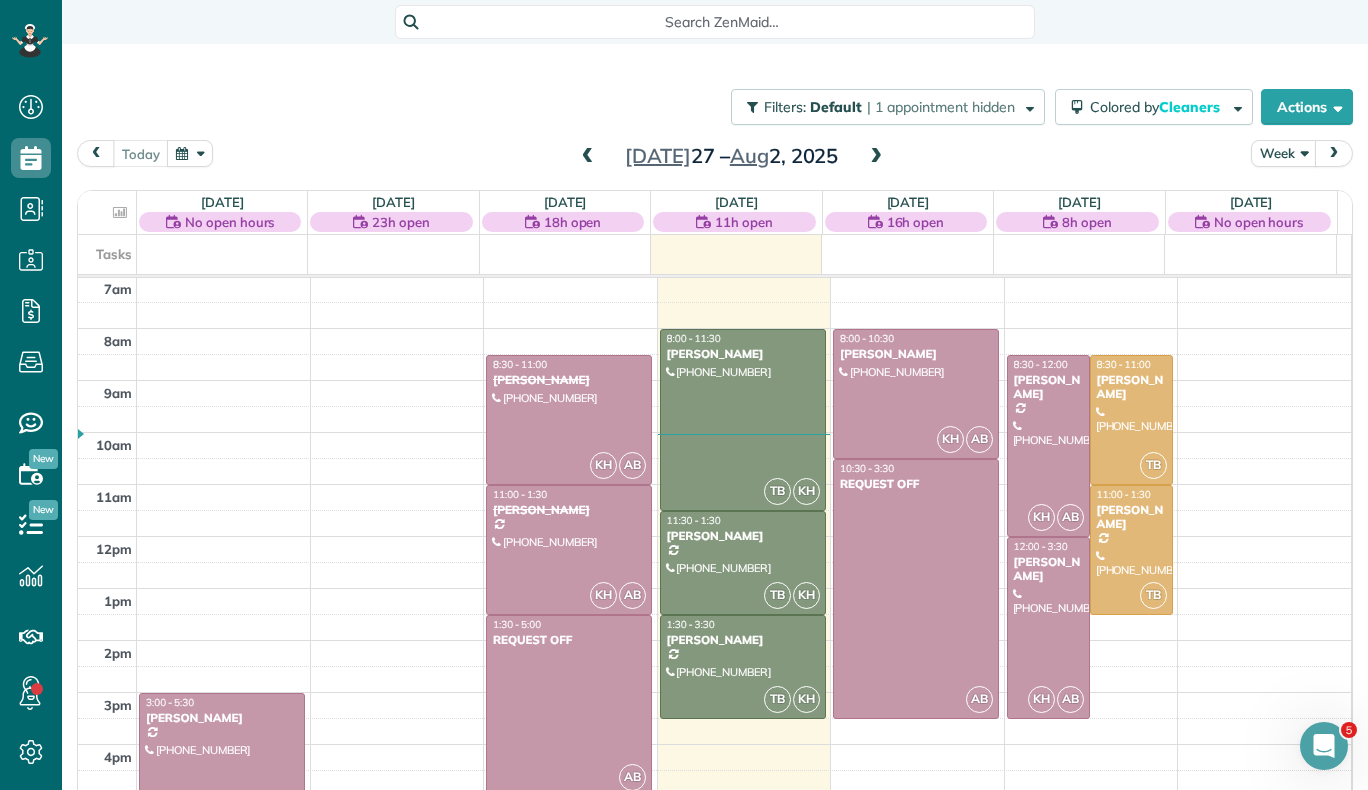 click at bounding box center (876, 157) 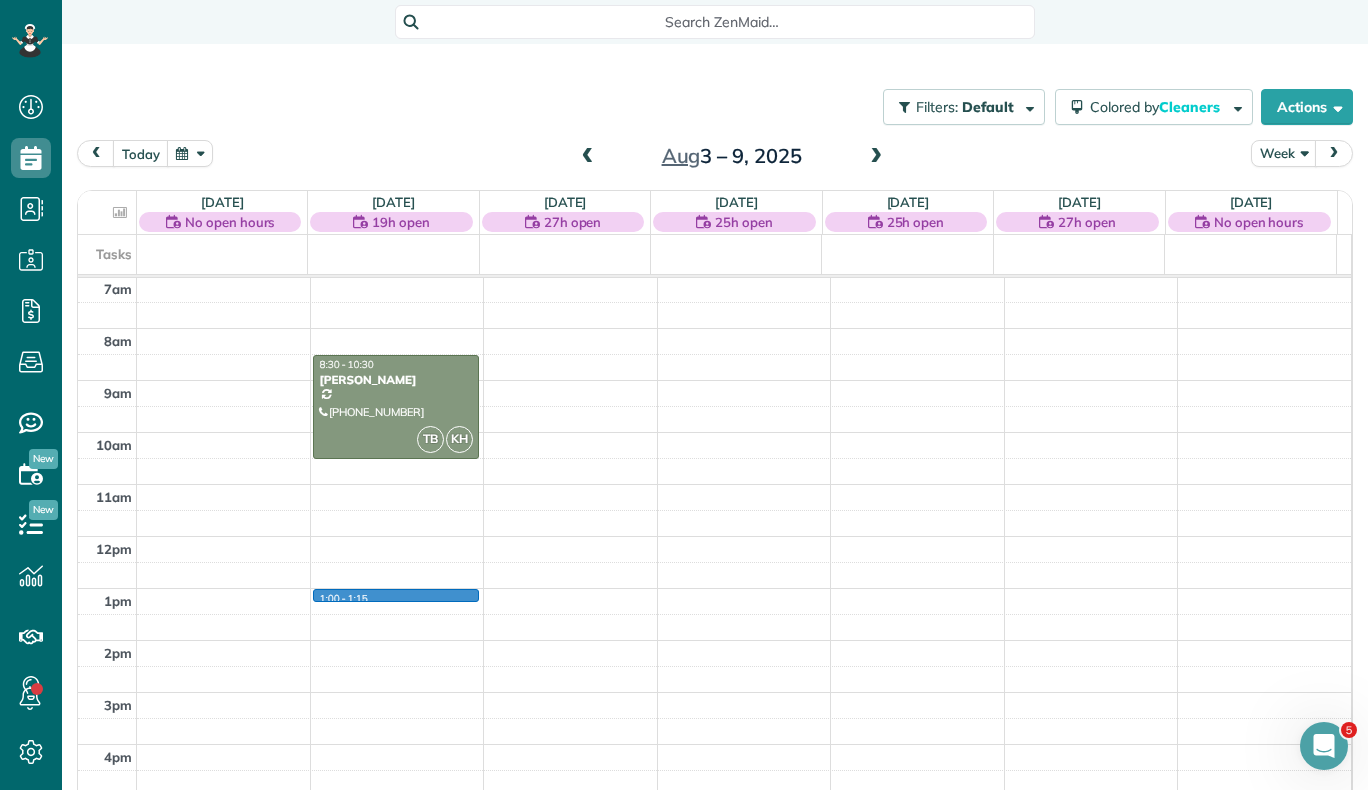click on "12am 1am 2am 3am 4am 5am 6am 7am 8am 9am 10am 11am 12pm 1pm 2pm 3pm 4pm 5pm 6pm 7pm 8pm 9pm 10pm 11pm 1:00 - 1:15 TB KH 8:30 - 10:30 Bess Perkins (816) 785-5818 3767 kentford road Fort Collins, CO 80525" at bounding box center (714, 536) 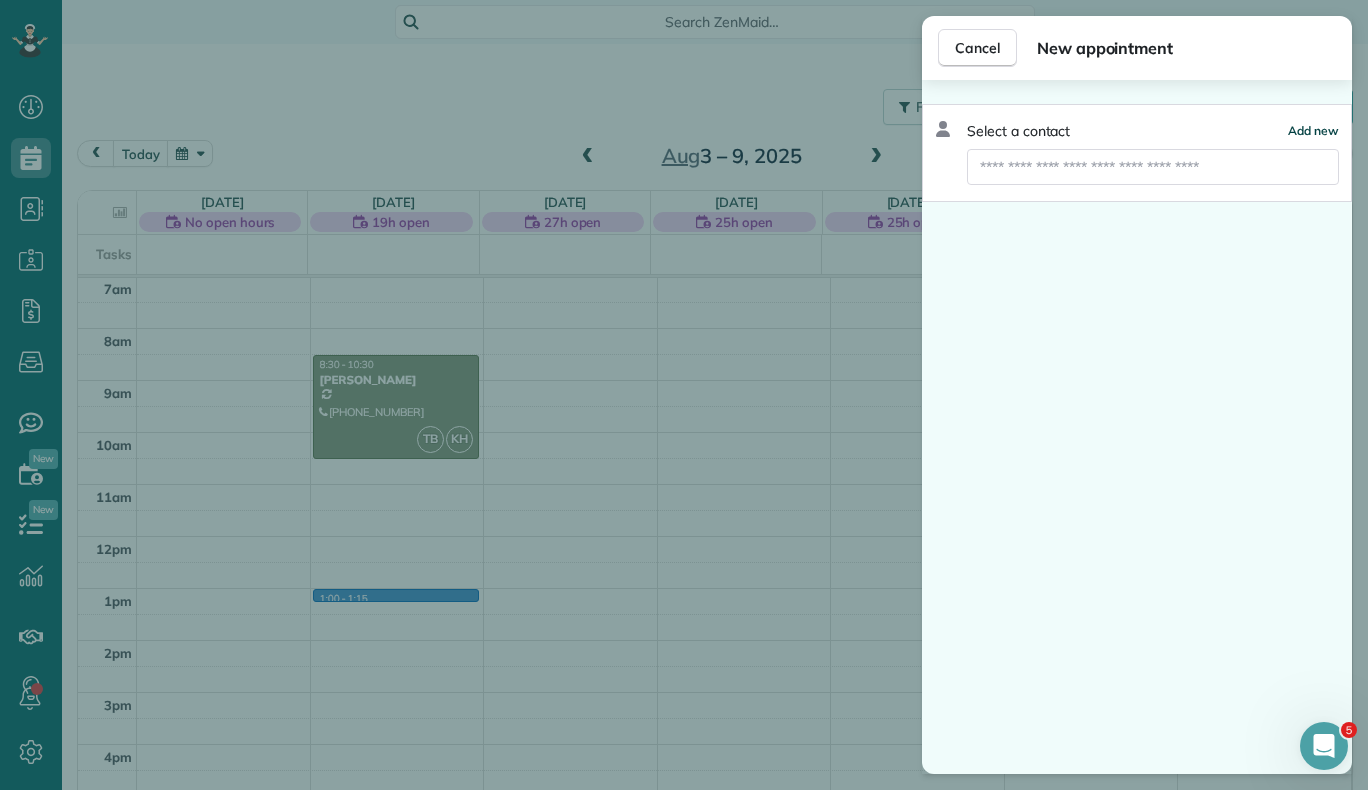 click on "Add new" at bounding box center [1313, 130] 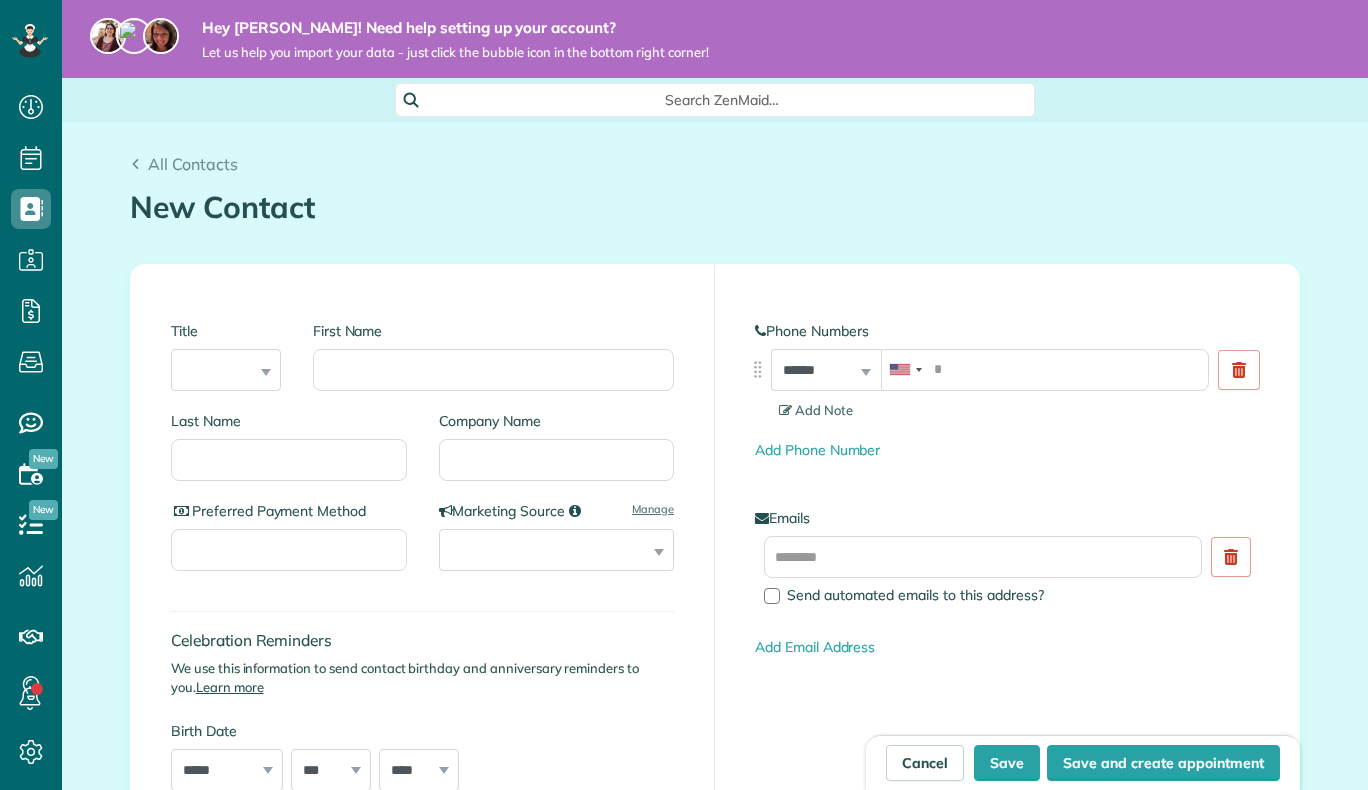 scroll, scrollTop: 0, scrollLeft: 0, axis: both 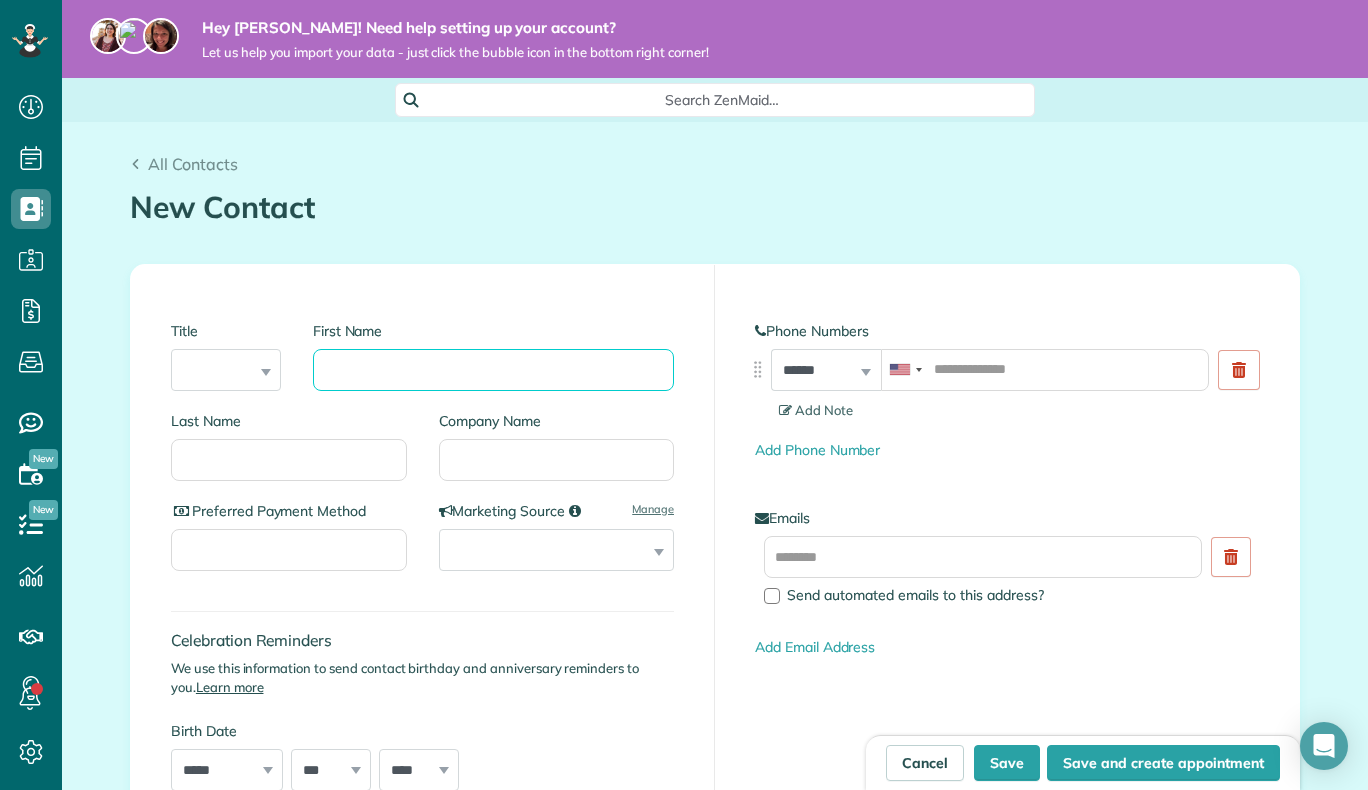 click on "First Name" at bounding box center (493, 370) 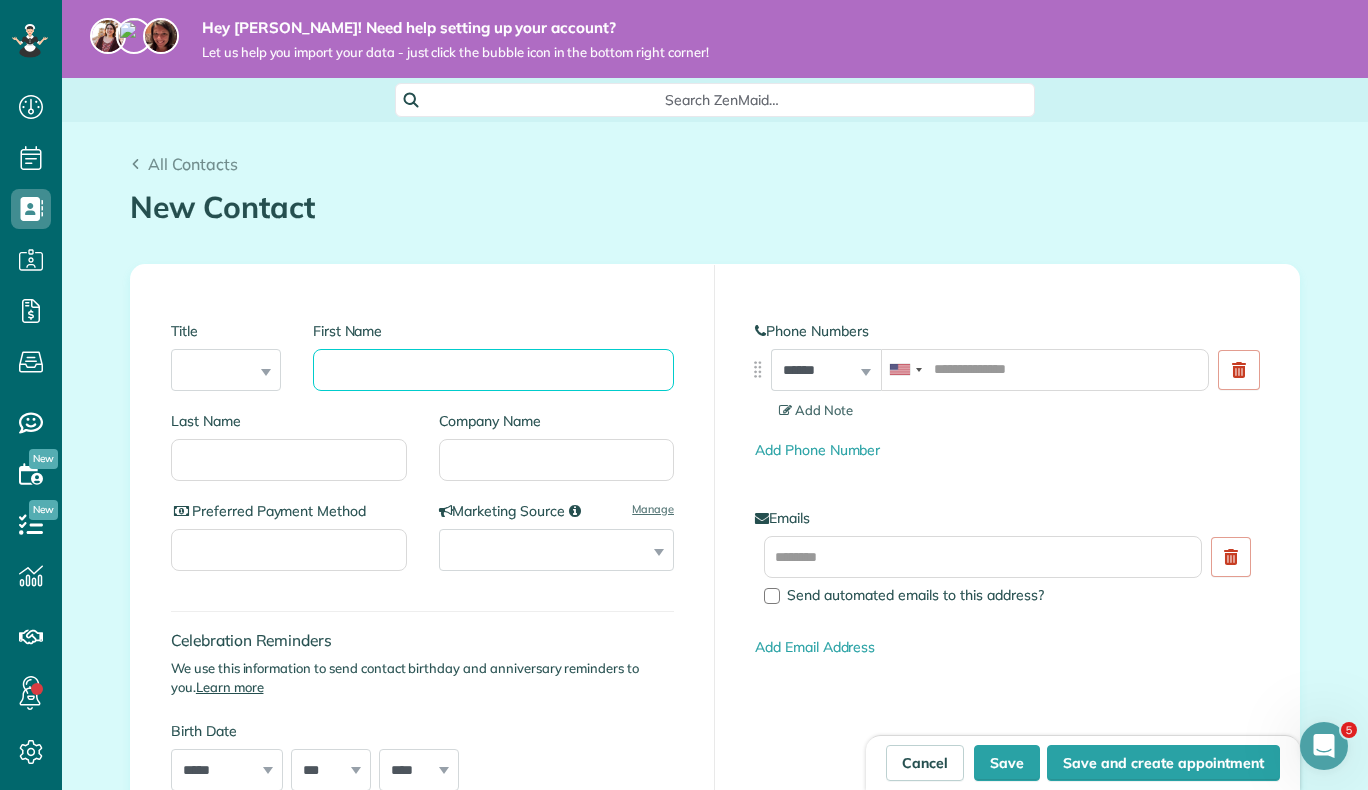 scroll, scrollTop: 0, scrollLeft: 0, axis: both 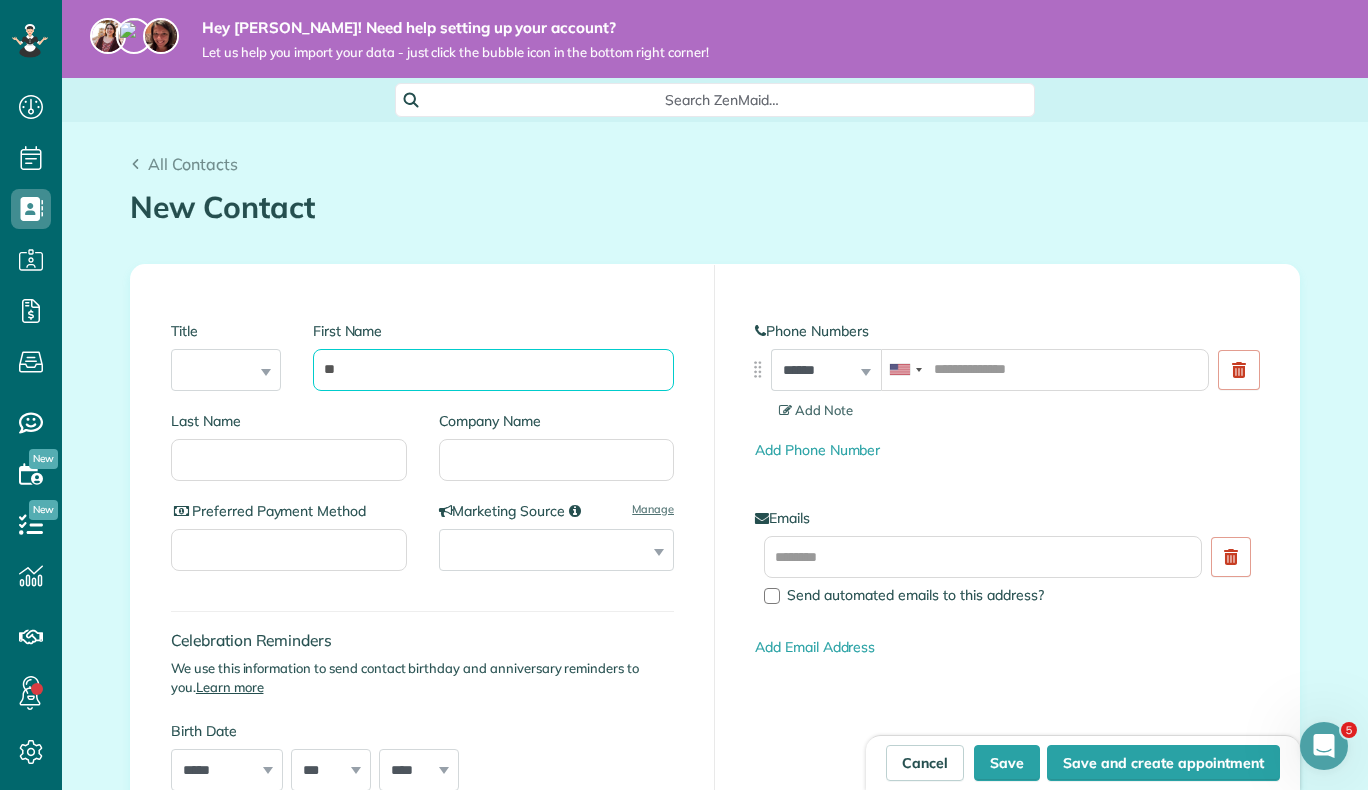 type on "*" 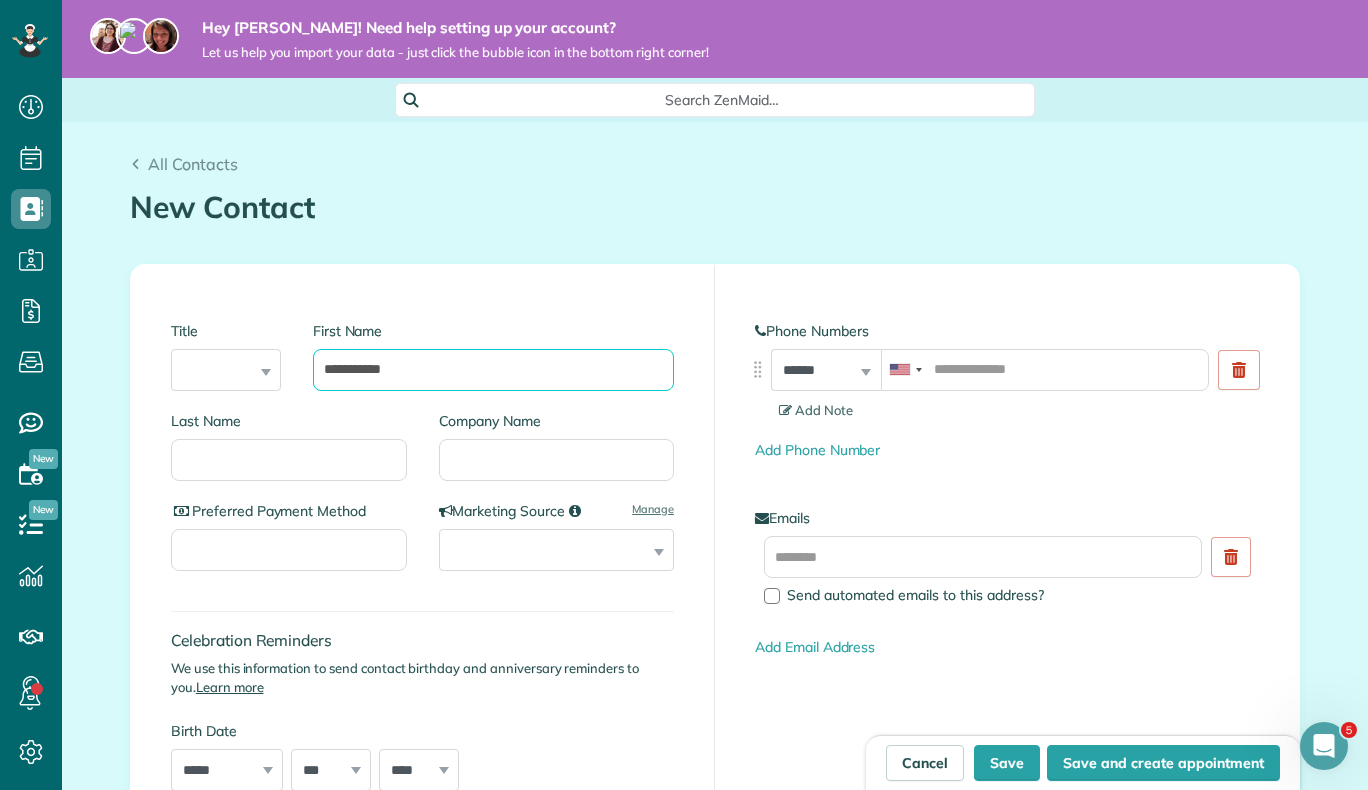 type on "**********" 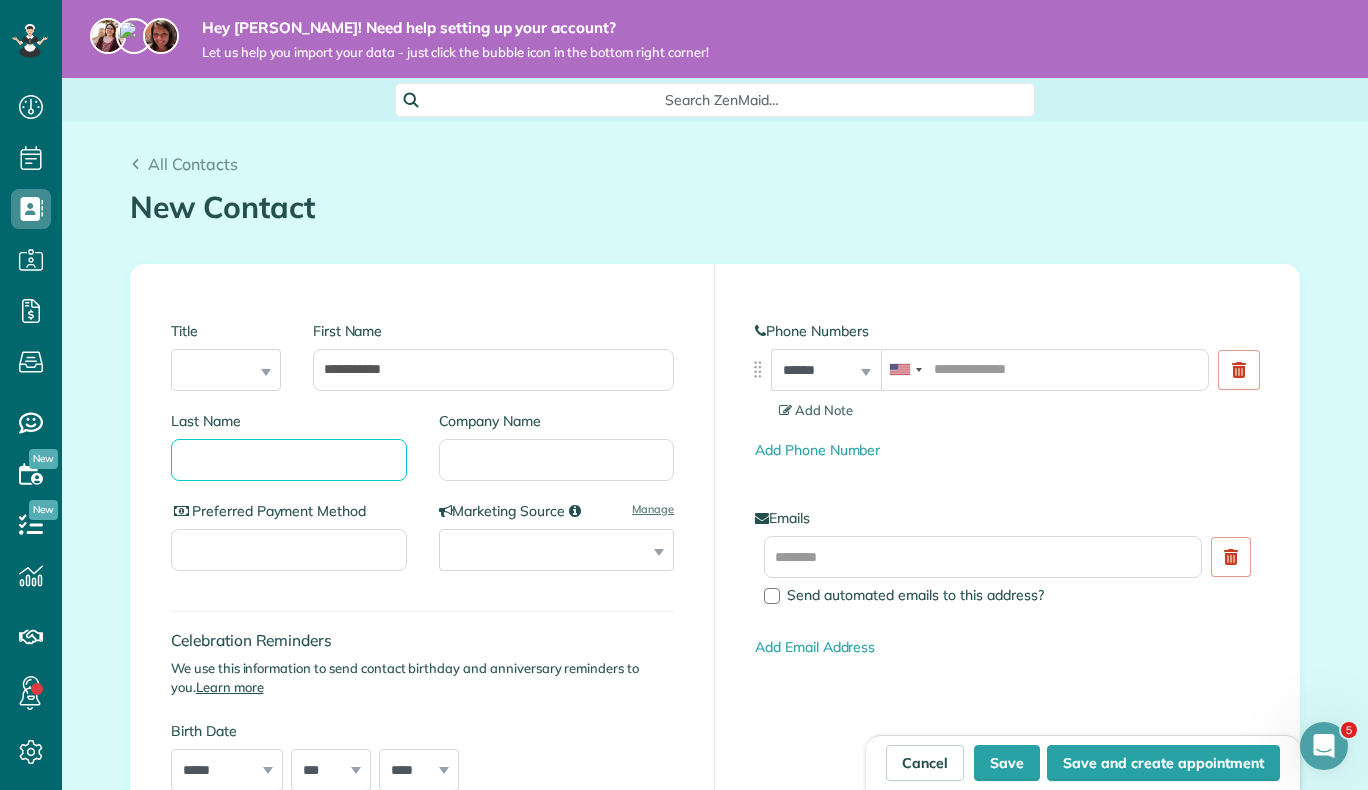 click on "Last Name" at bounding box center (289, 460) 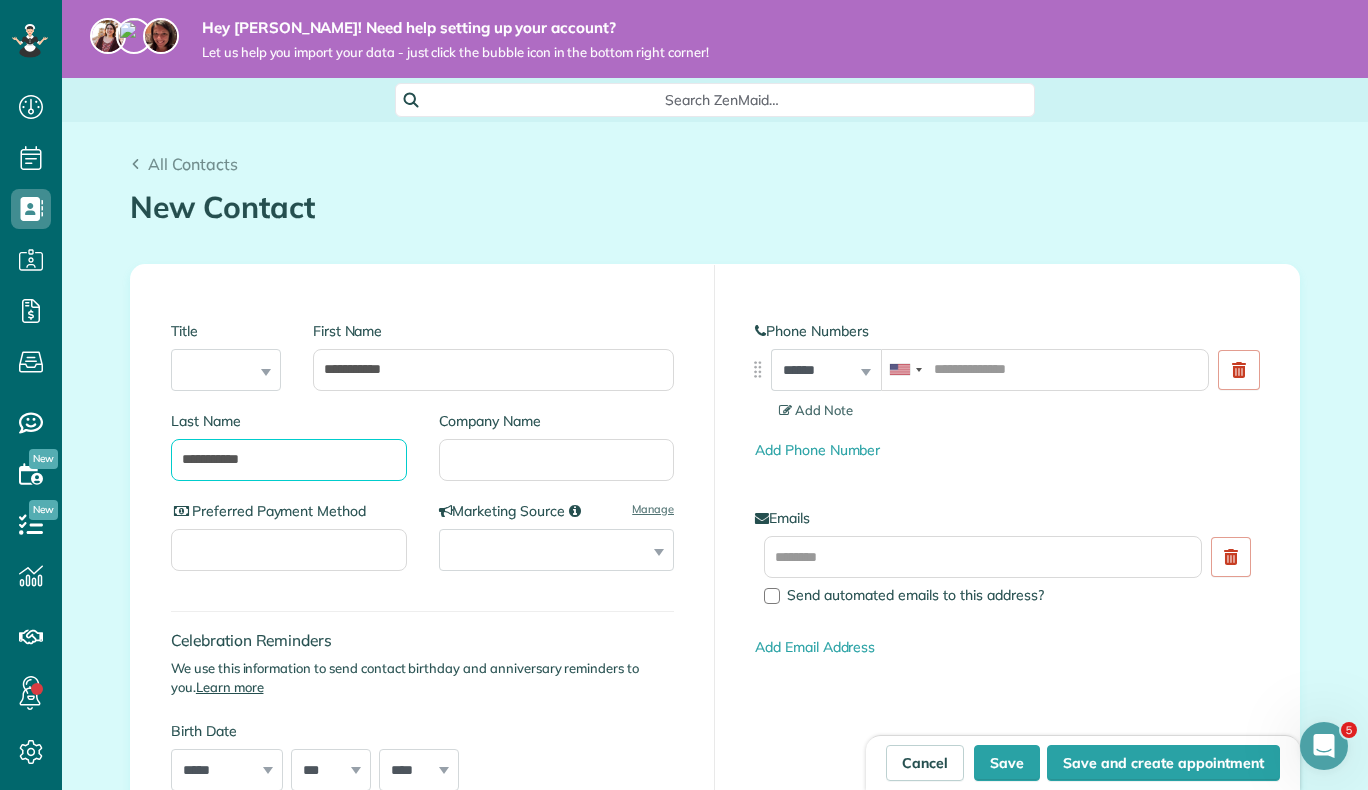 type on "**********" 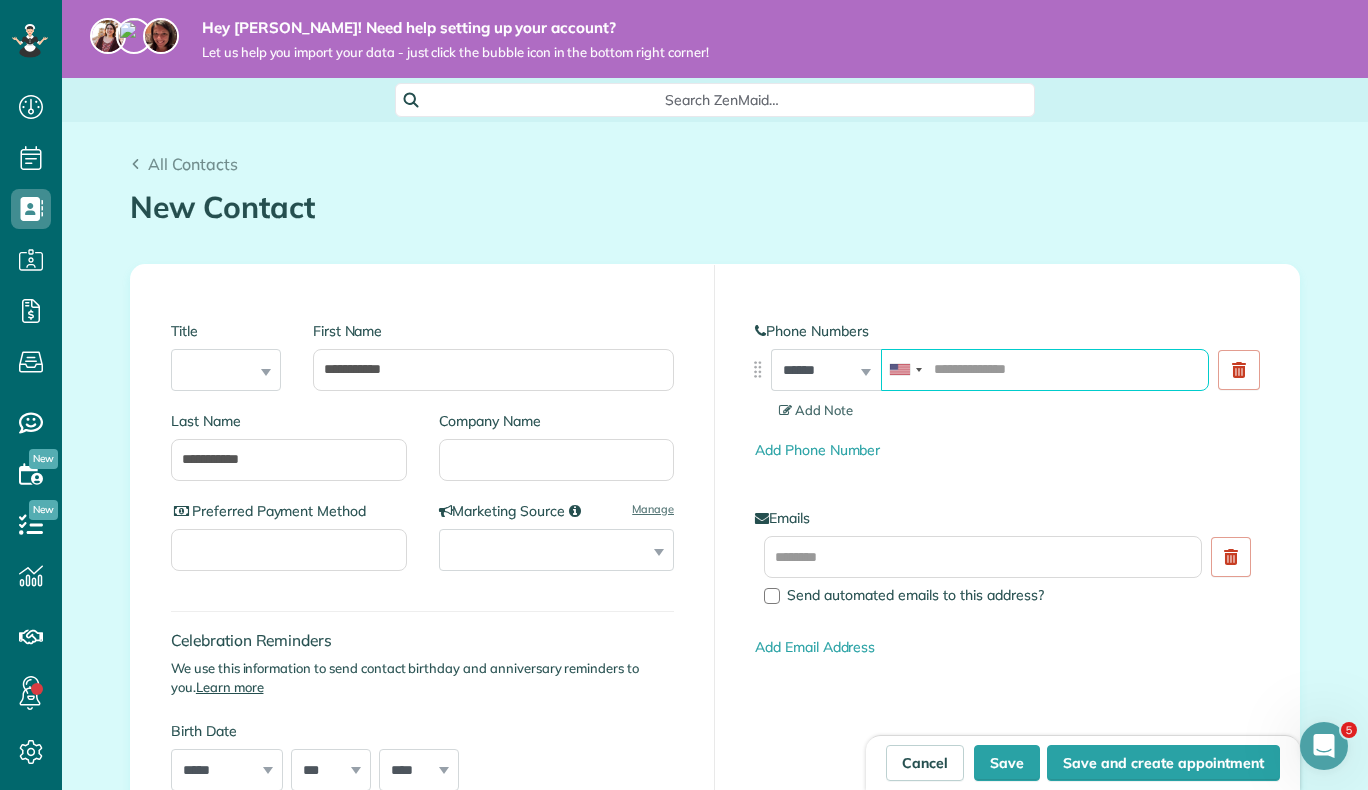click at bounding box center (1045, 370) 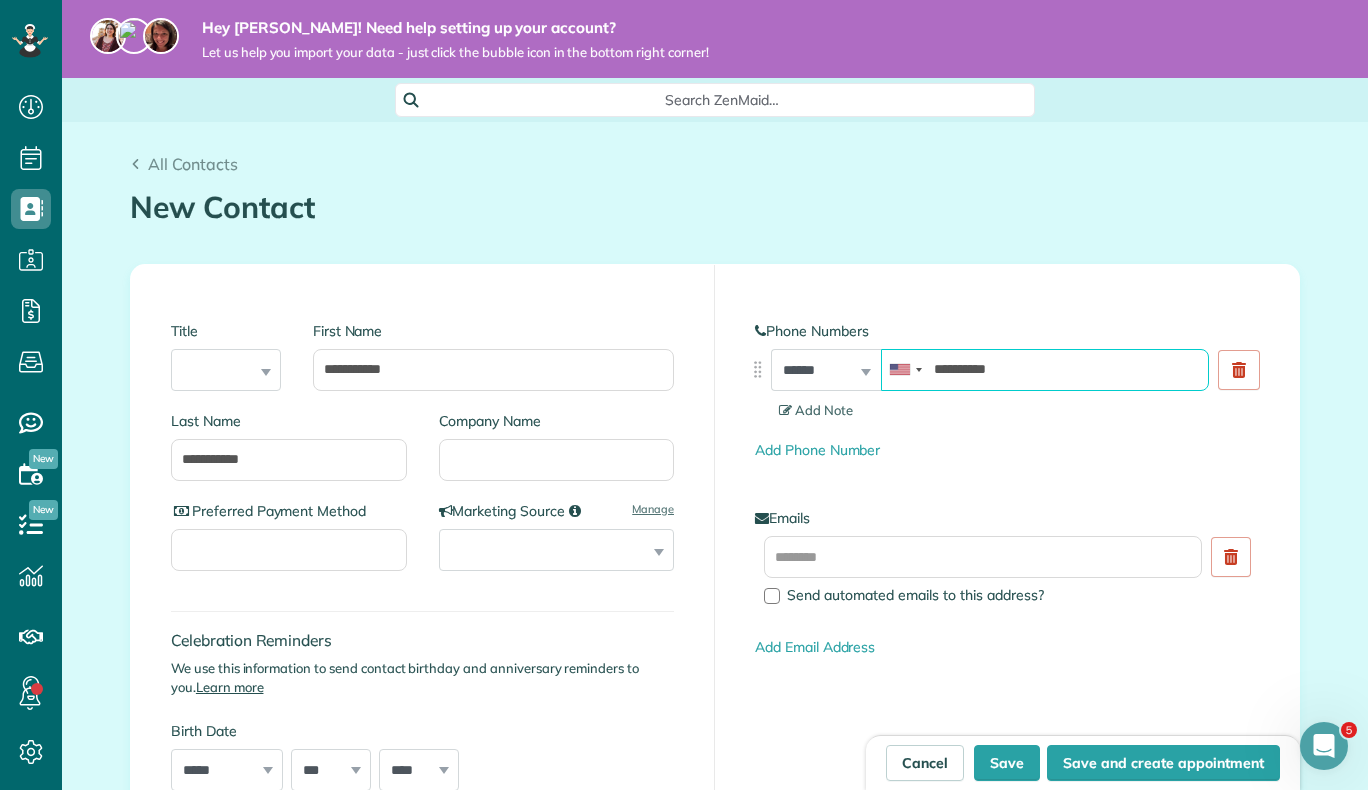 type on "**********" 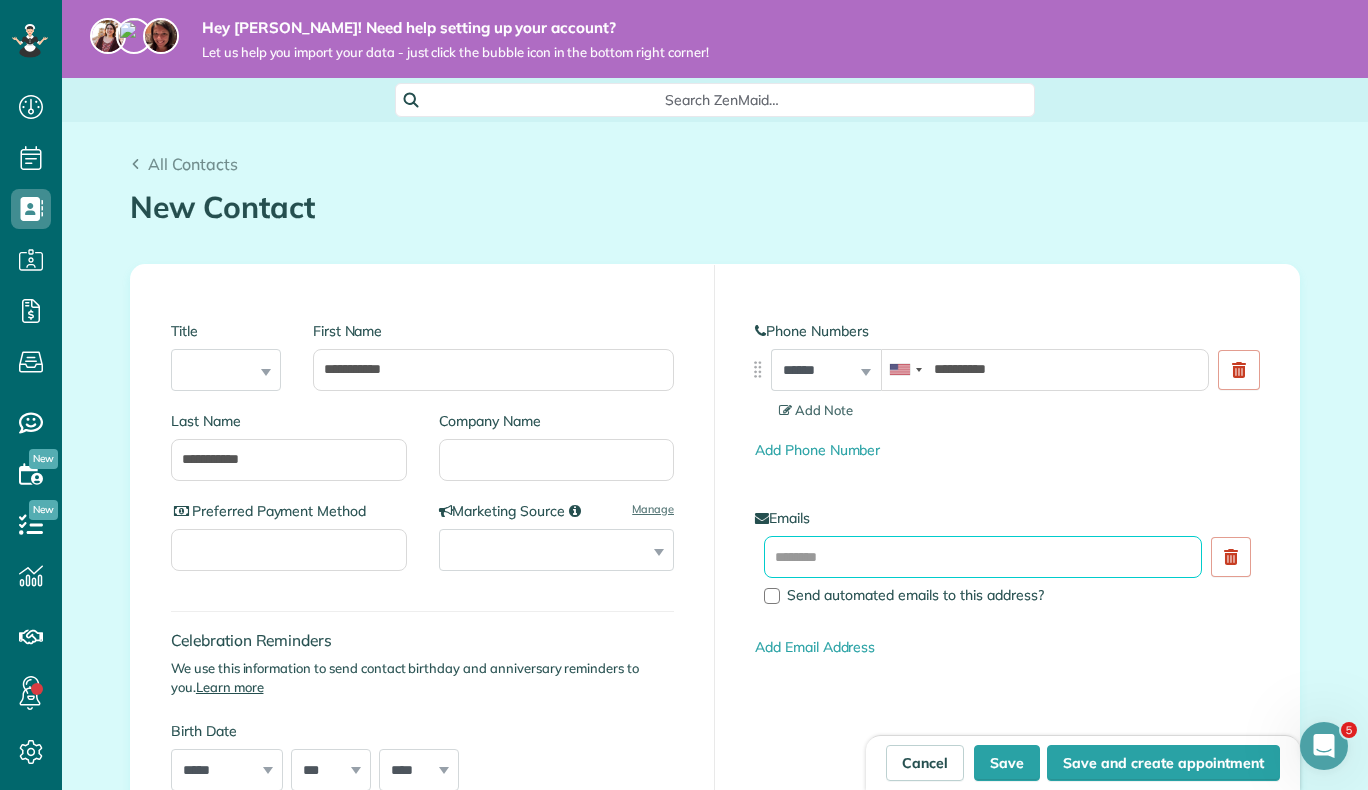 click at bounding box center [983, 557] 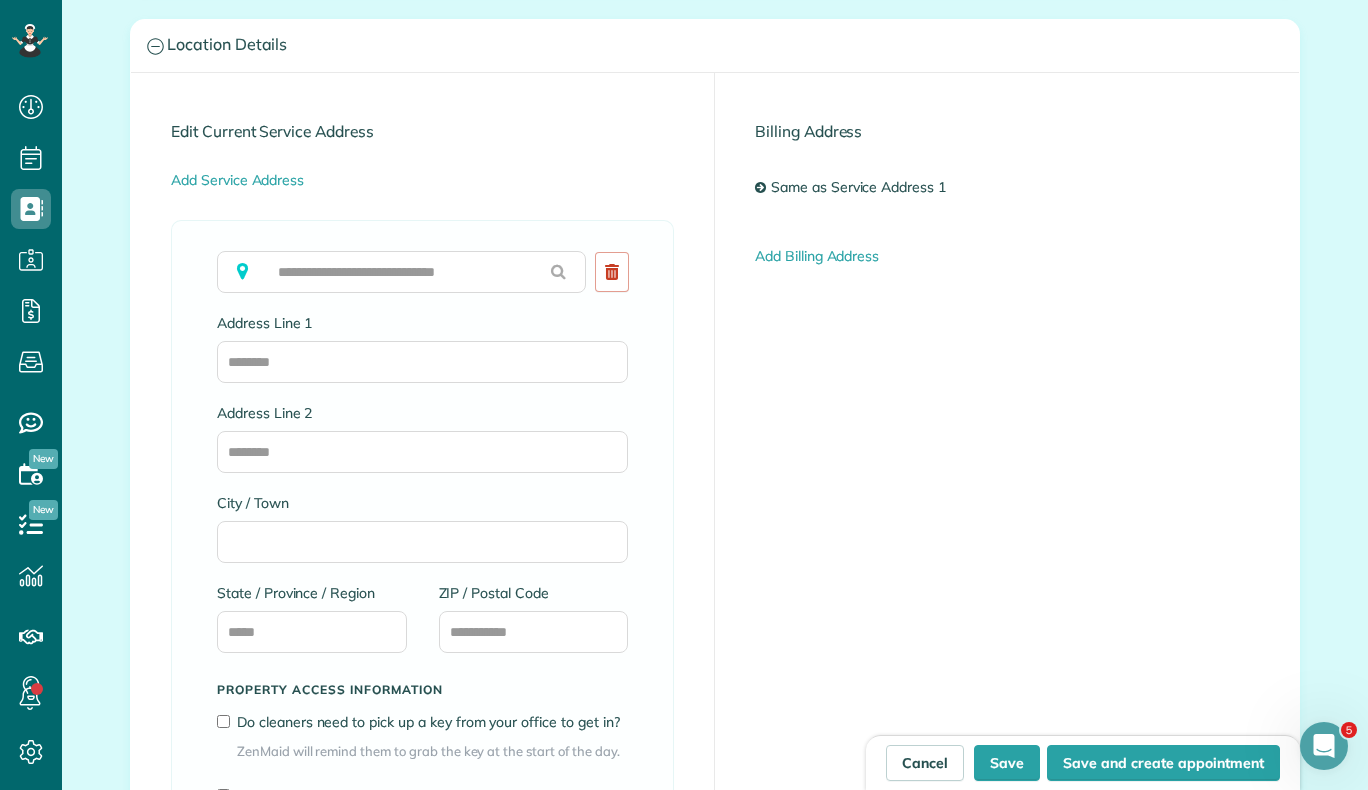 scroll, scrollTop: 968, scrollLeft: 0, axis: vertical 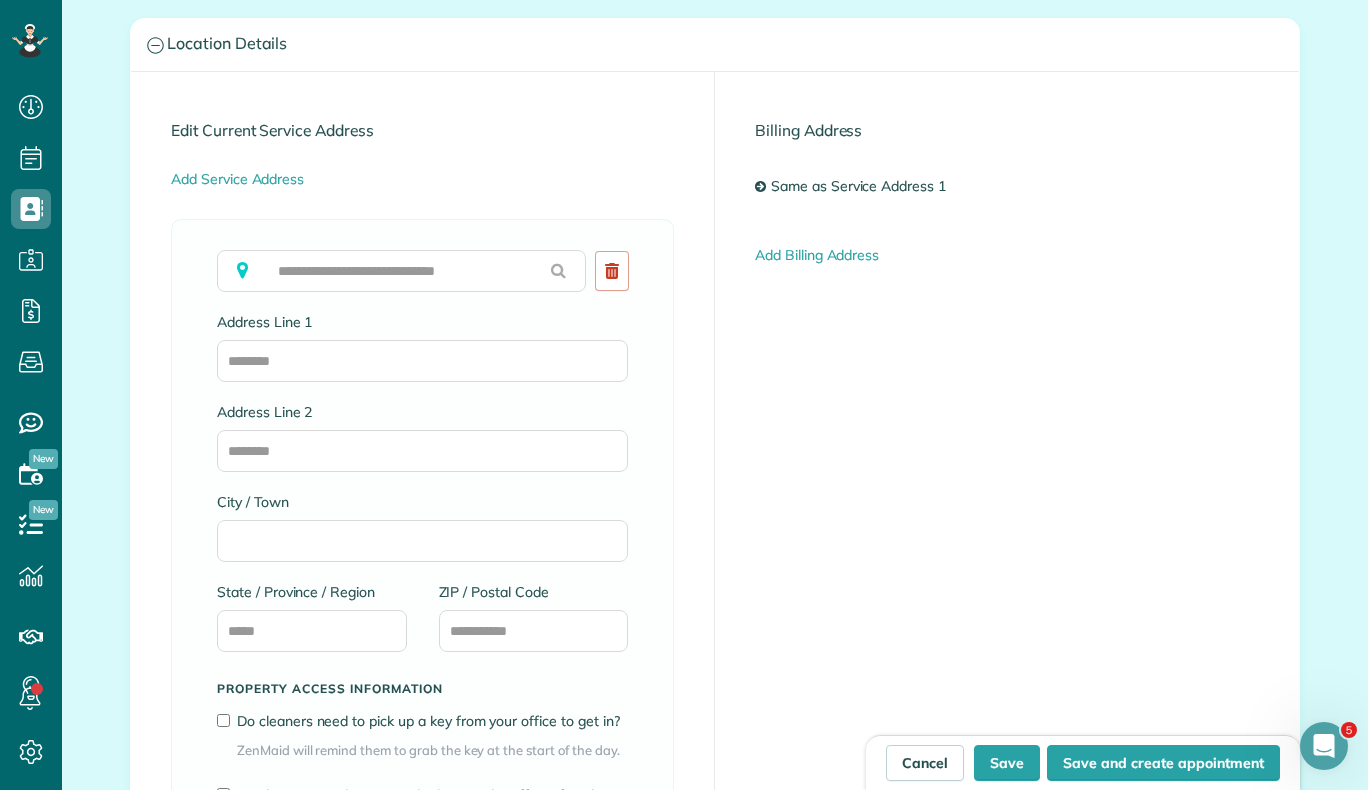 type on "**********" 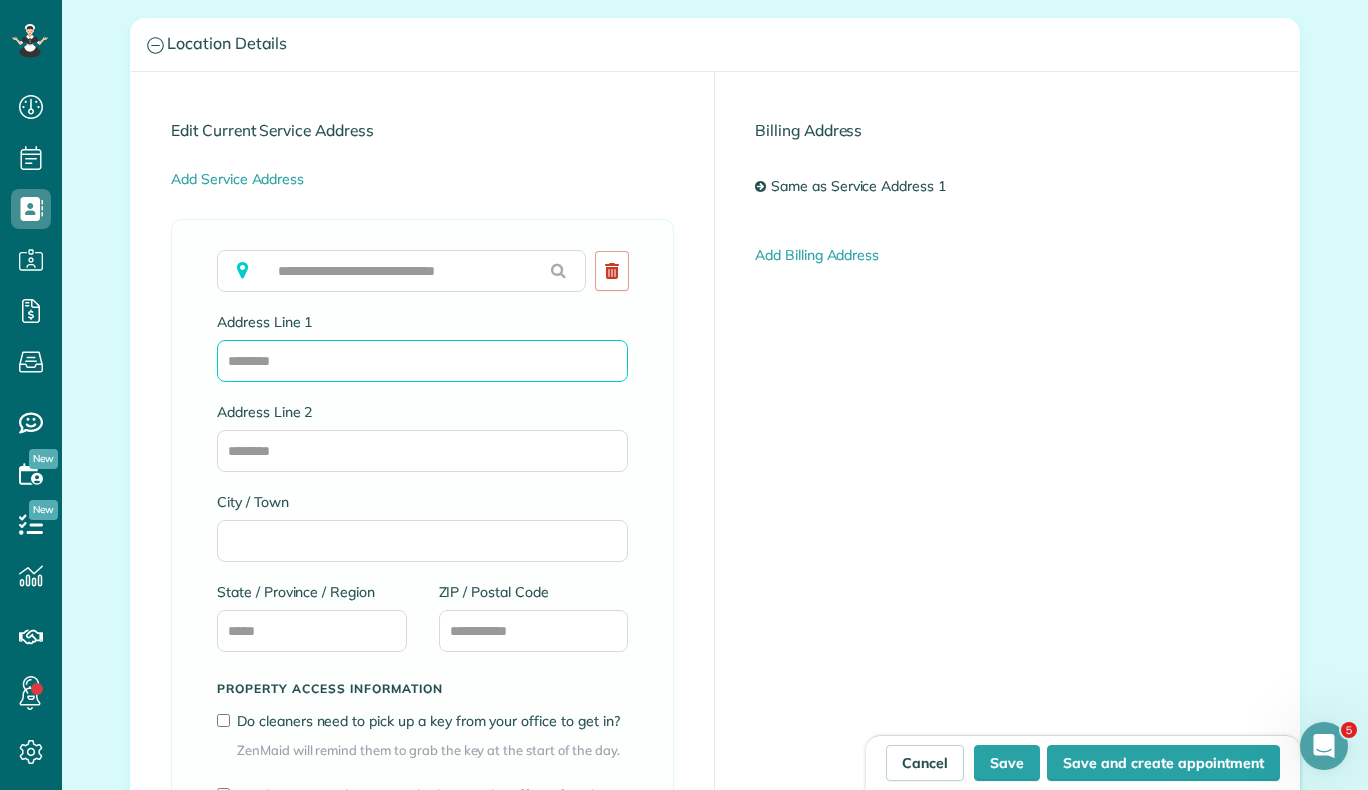 click on "Address Line 1" at bounding box center (422, 361) 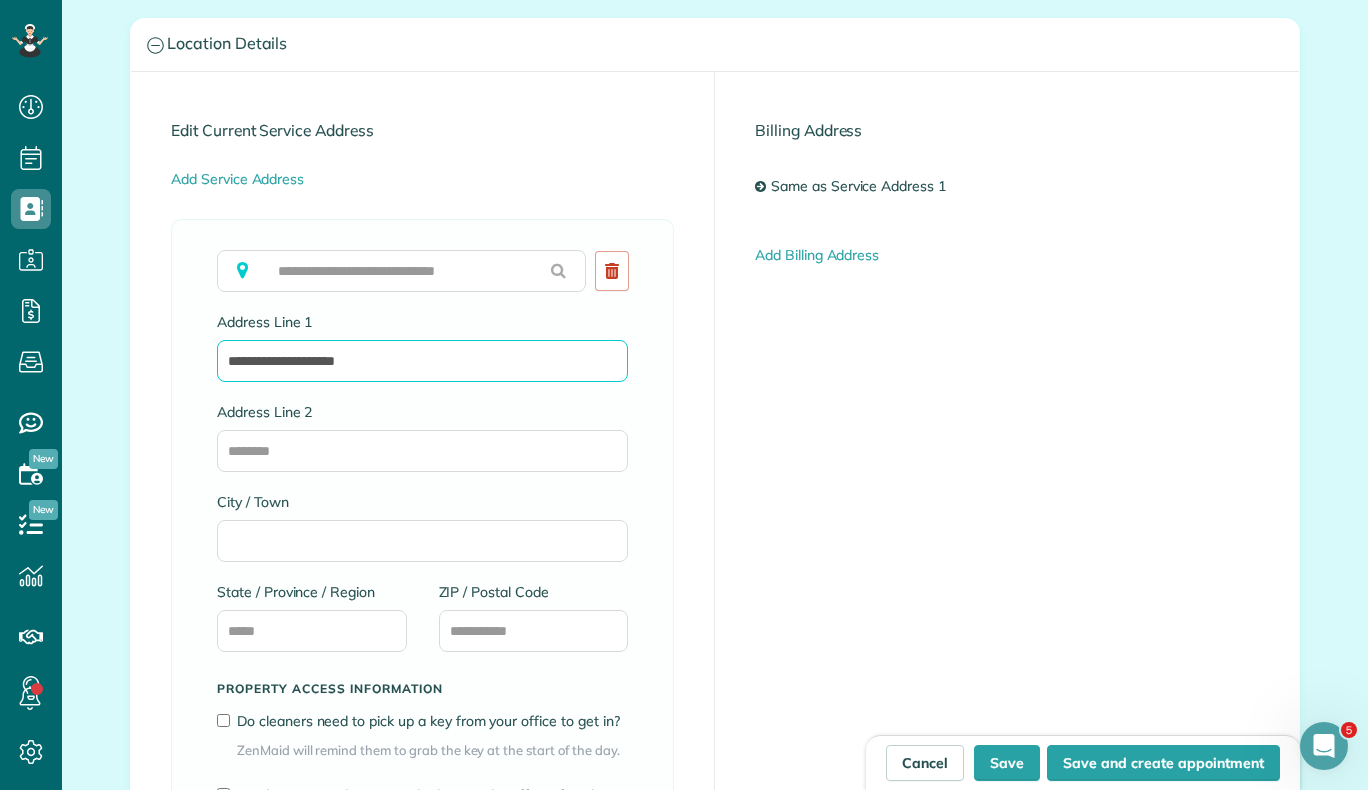 type on "**********" 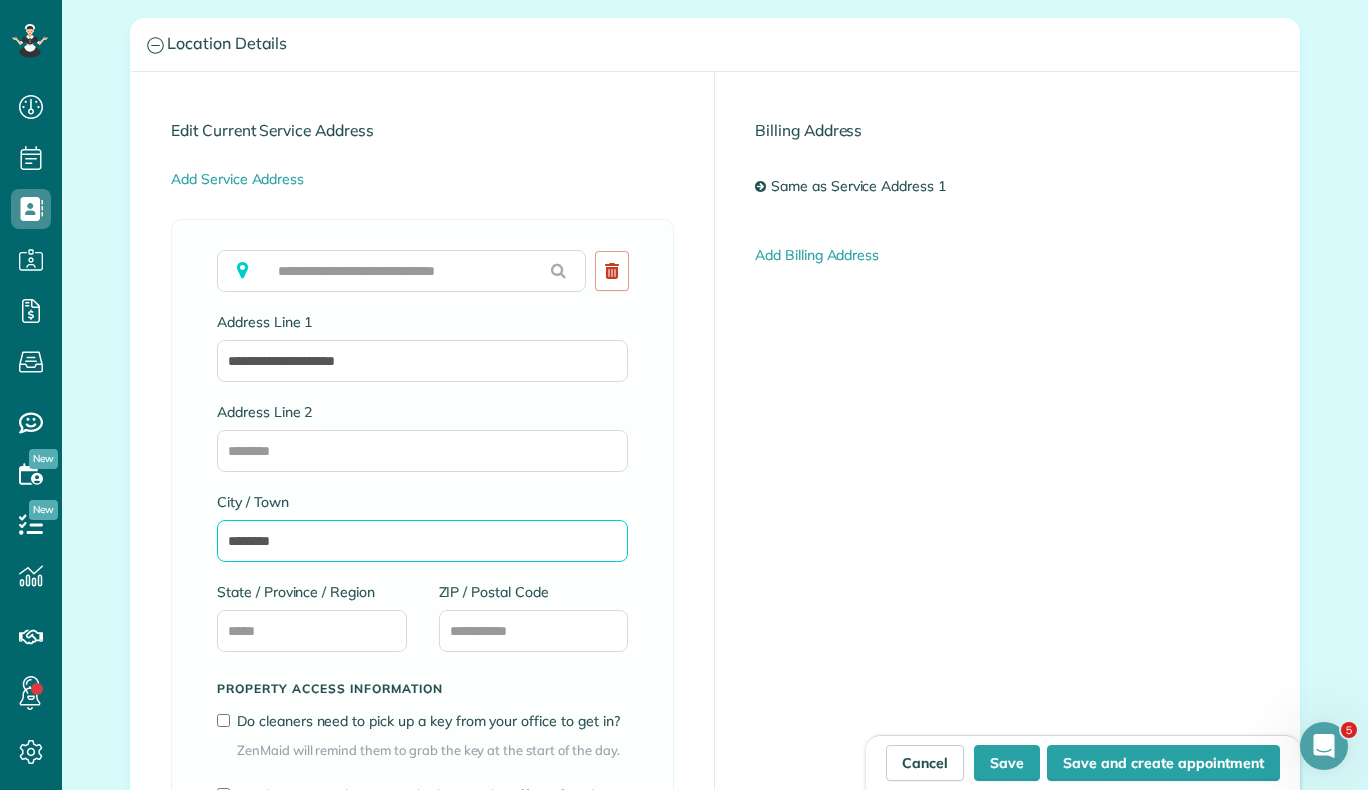 type on "********" 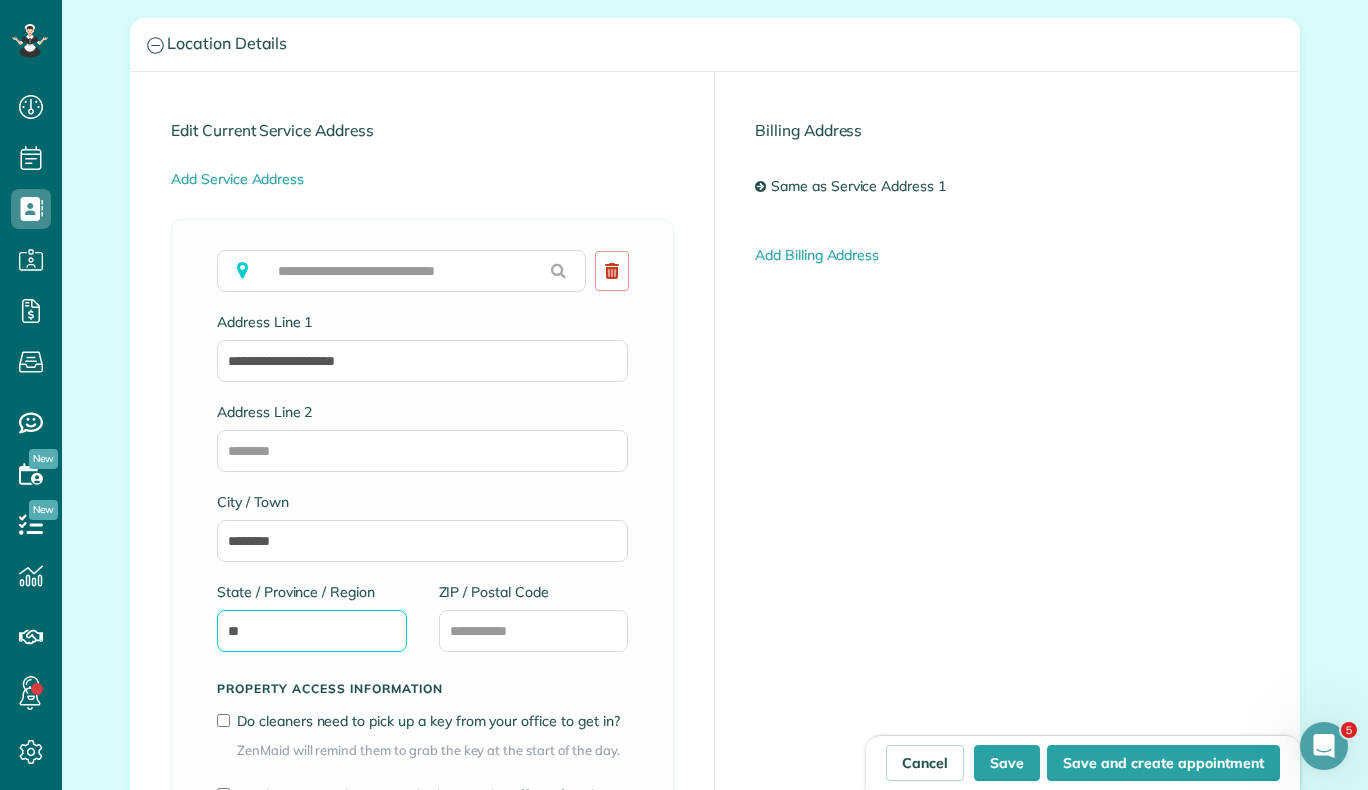 type on "**" 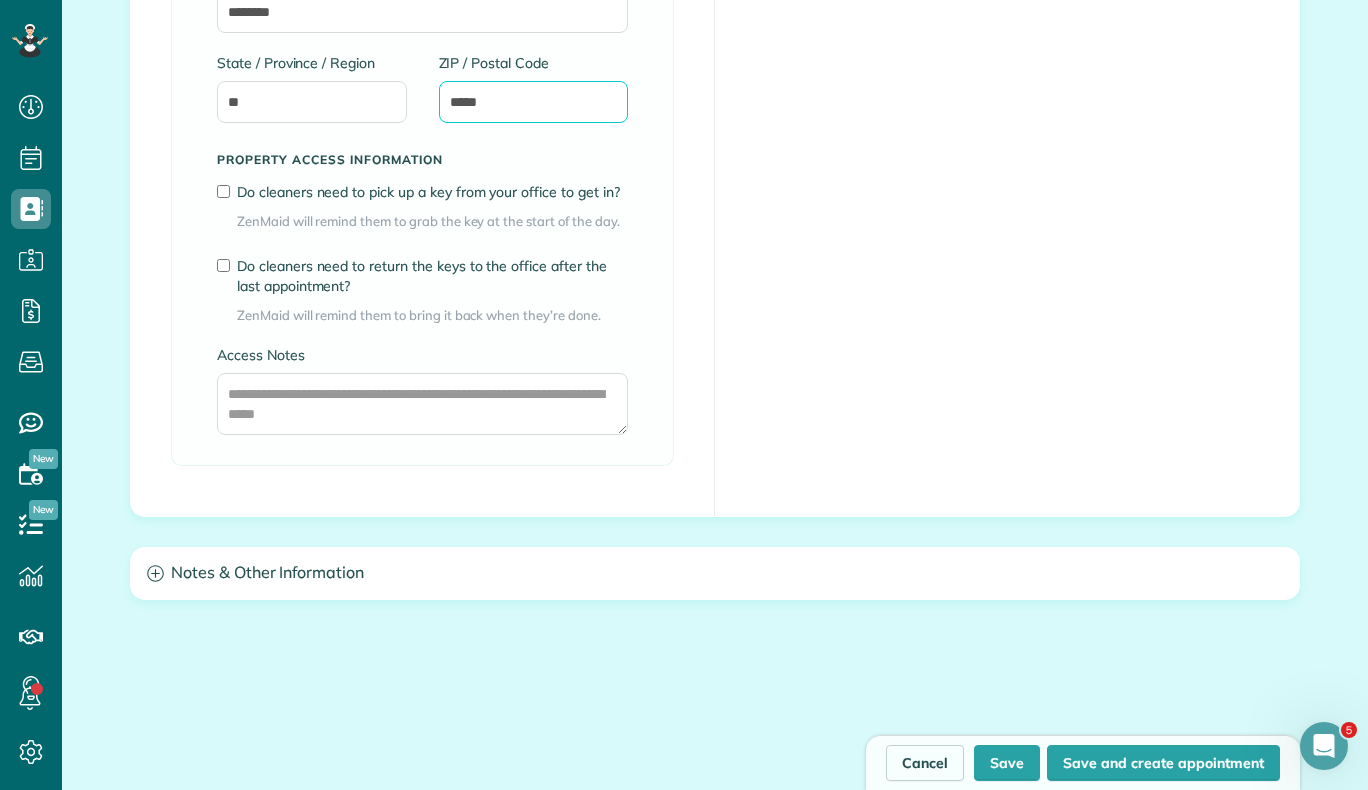 scroll, scrollTop: 1496, scrollLeft: 0, axis: vertical 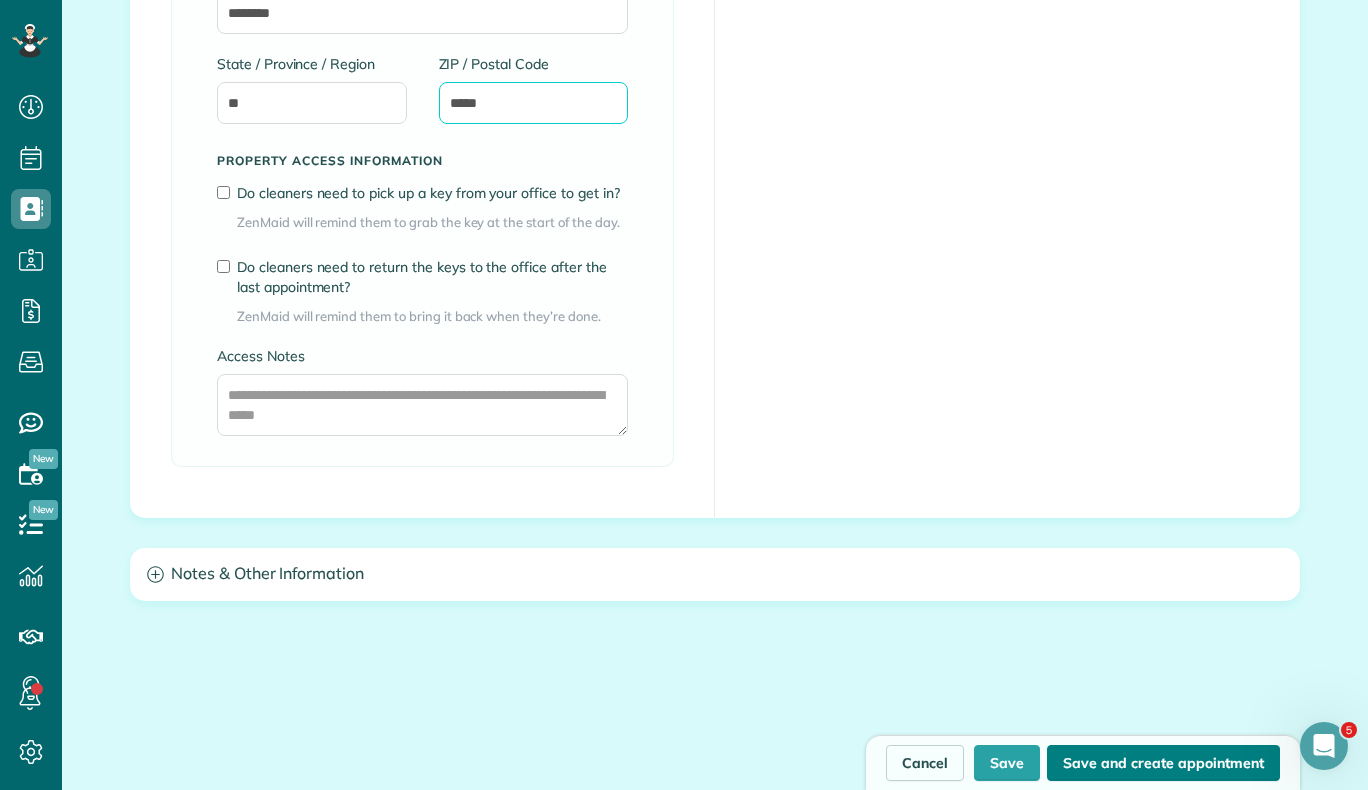 type on "*****" 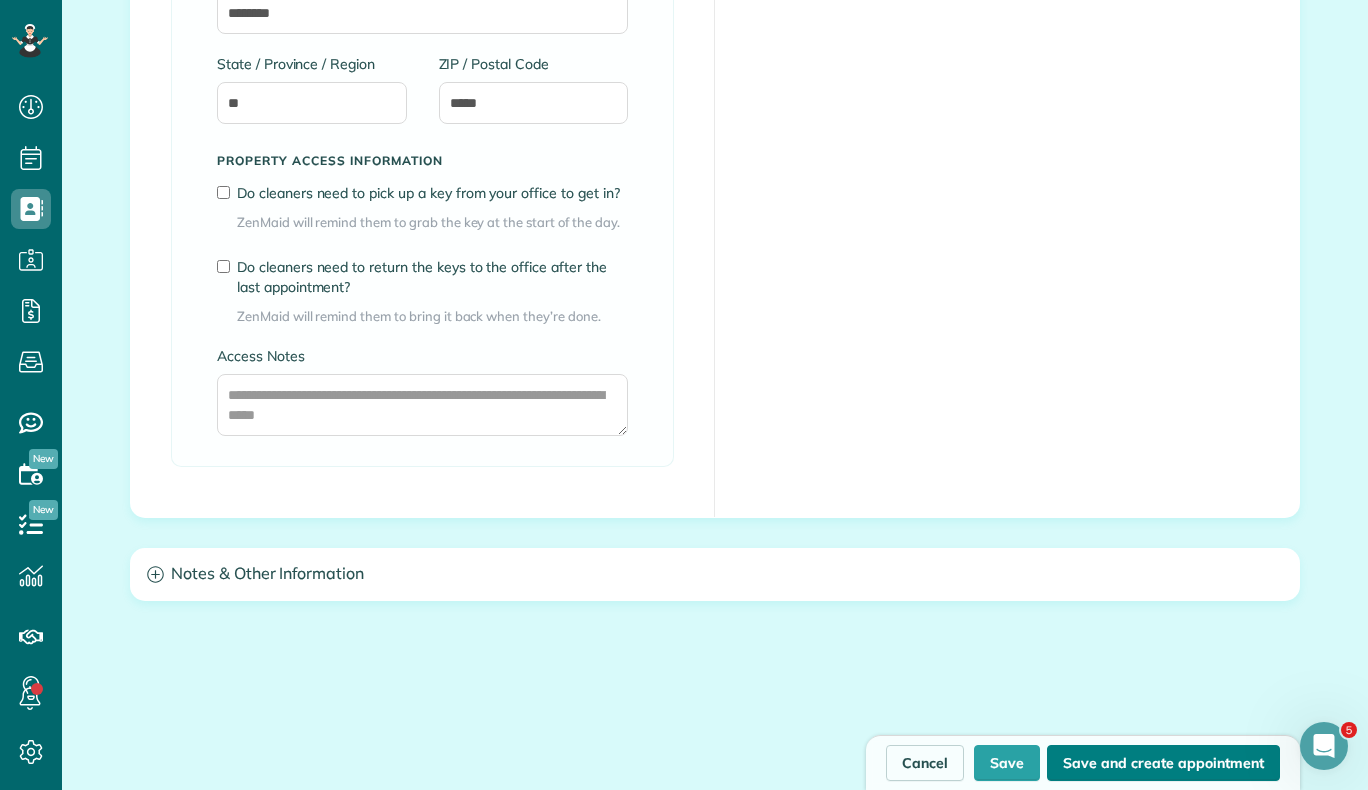 click on "Save and create appointment" at bounding box center (1163, 763) 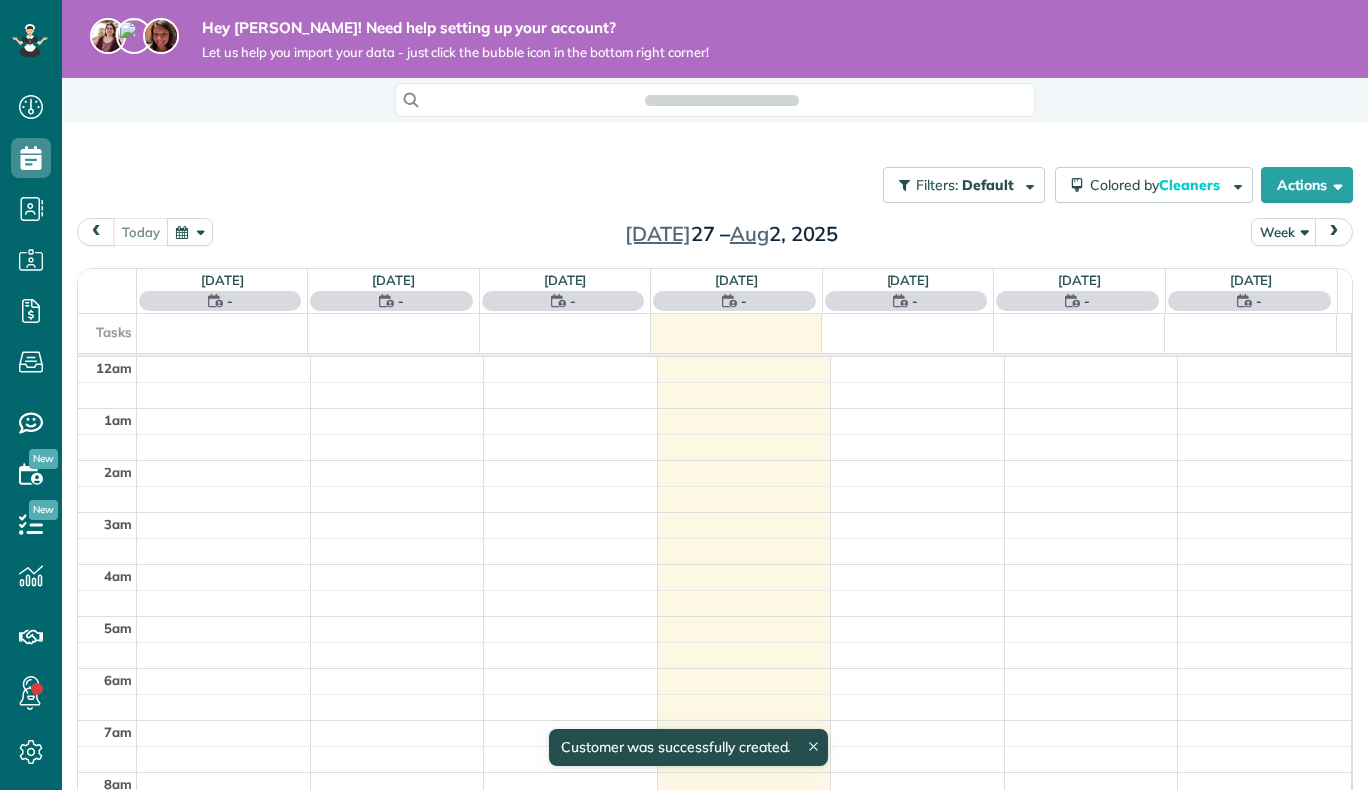 scroll, scrollTop: 0, scrollLeft: 0, axis: both 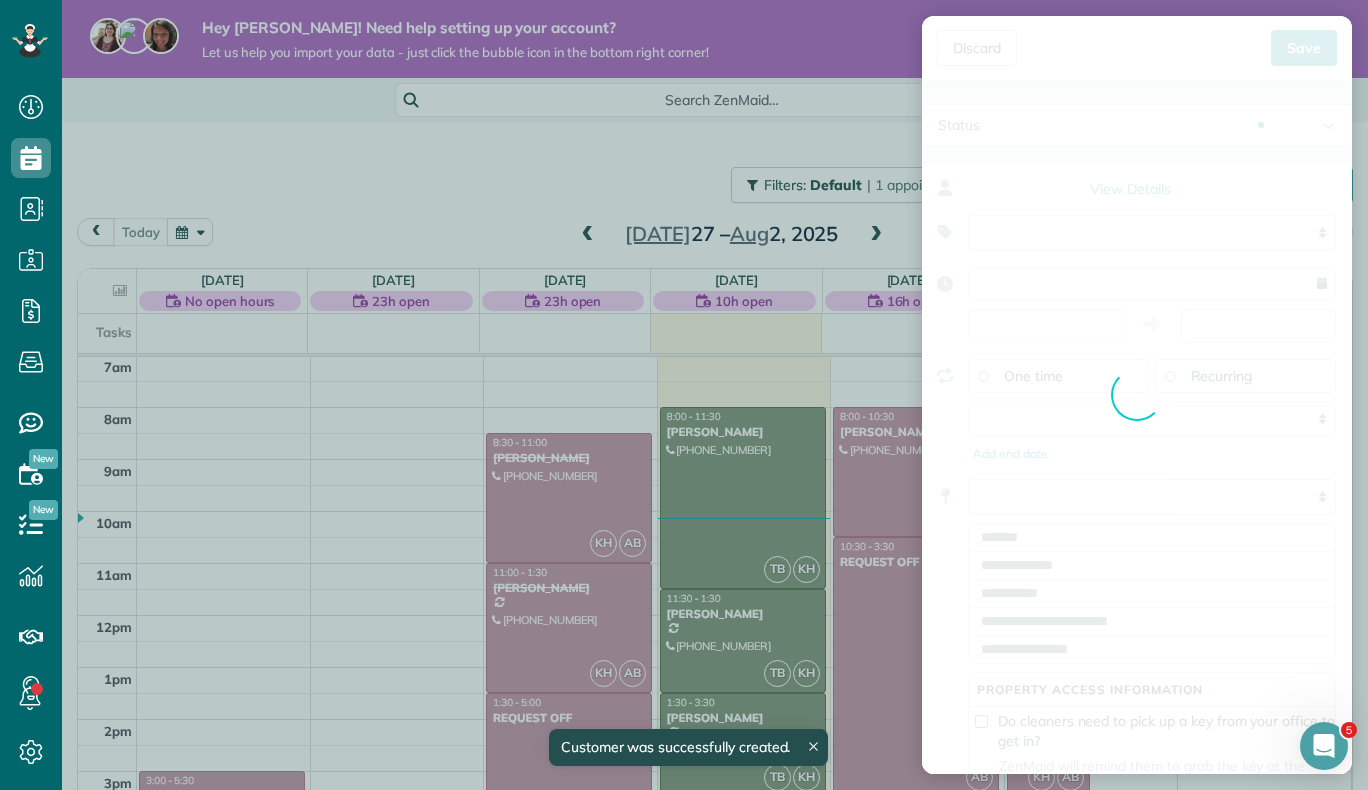 type on "**********" 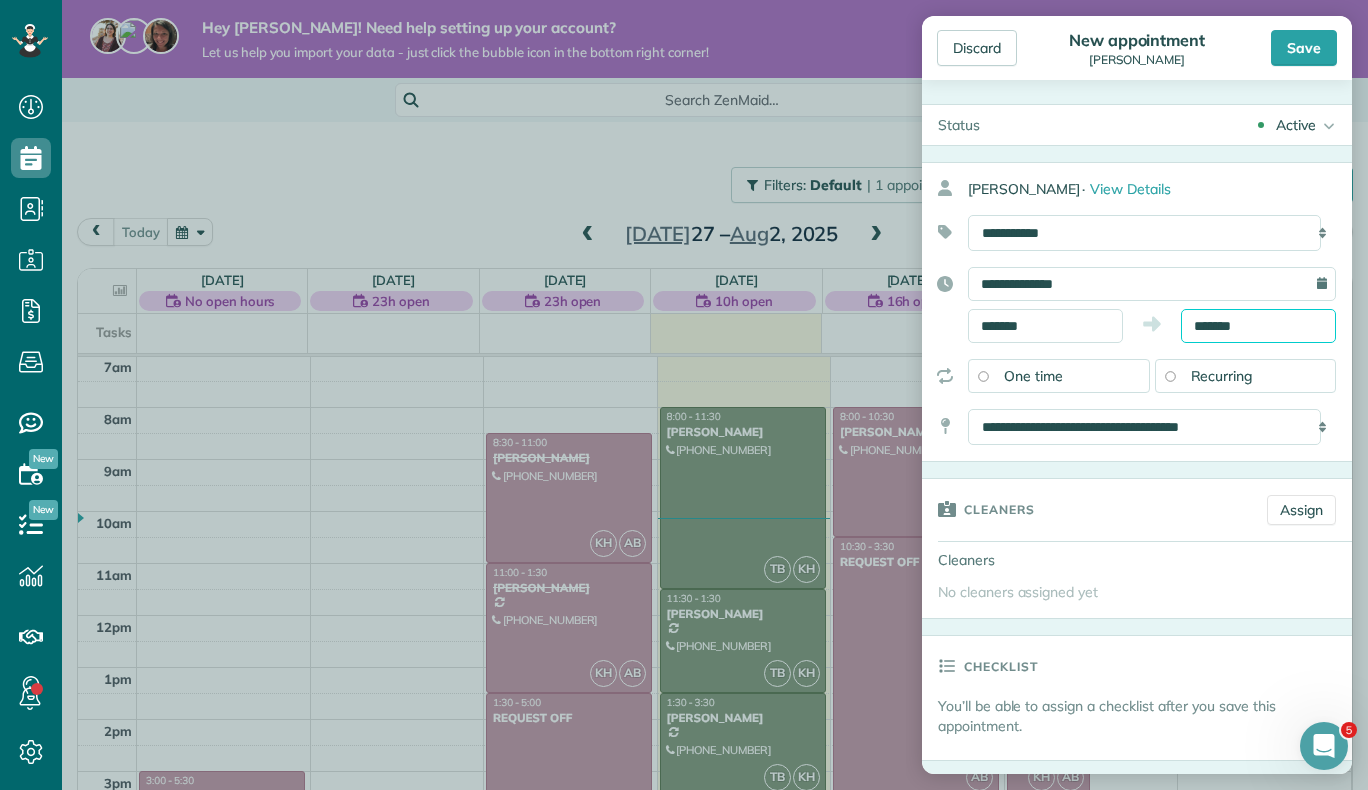 click on "*******" at bounding box center (1258, 326) 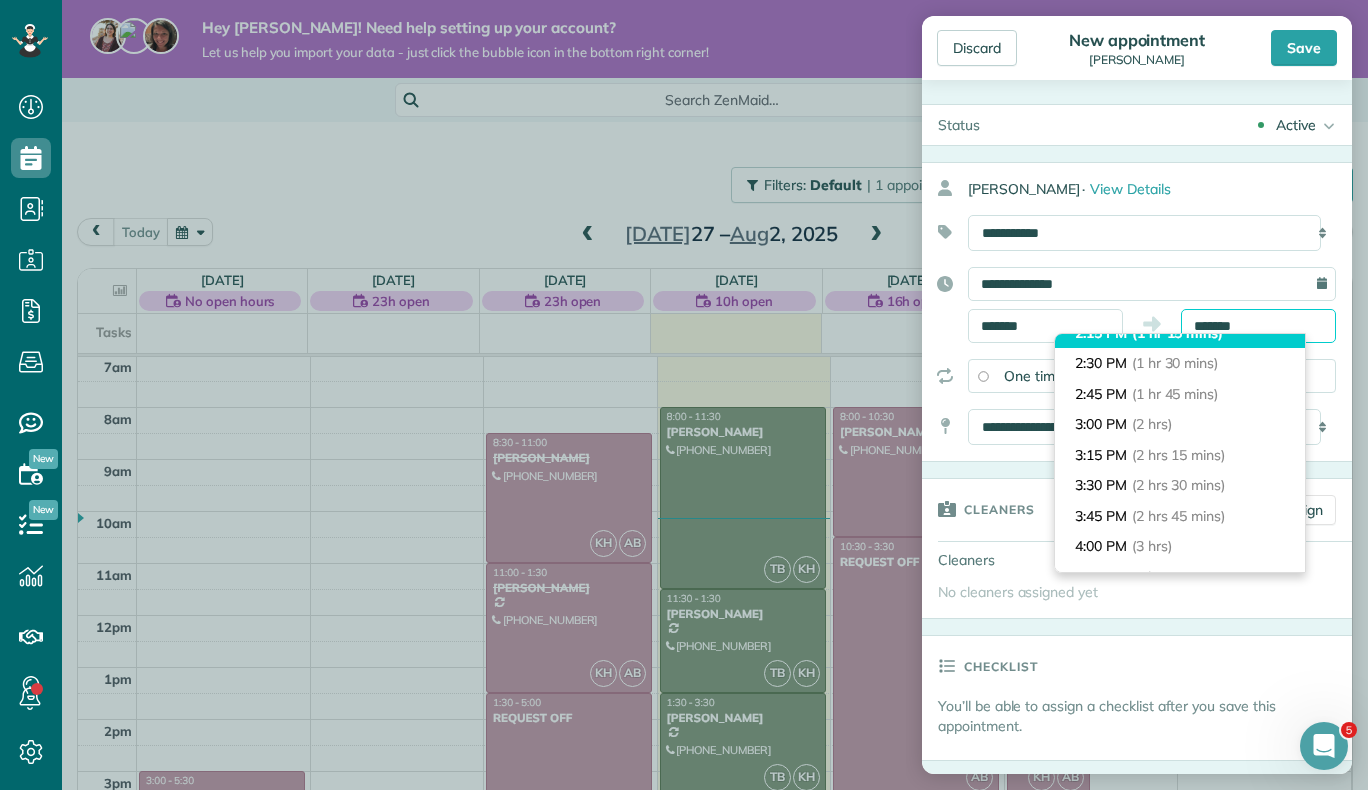 scroll, scrollTop: 170, scrollLeft: 0, axis: vertical 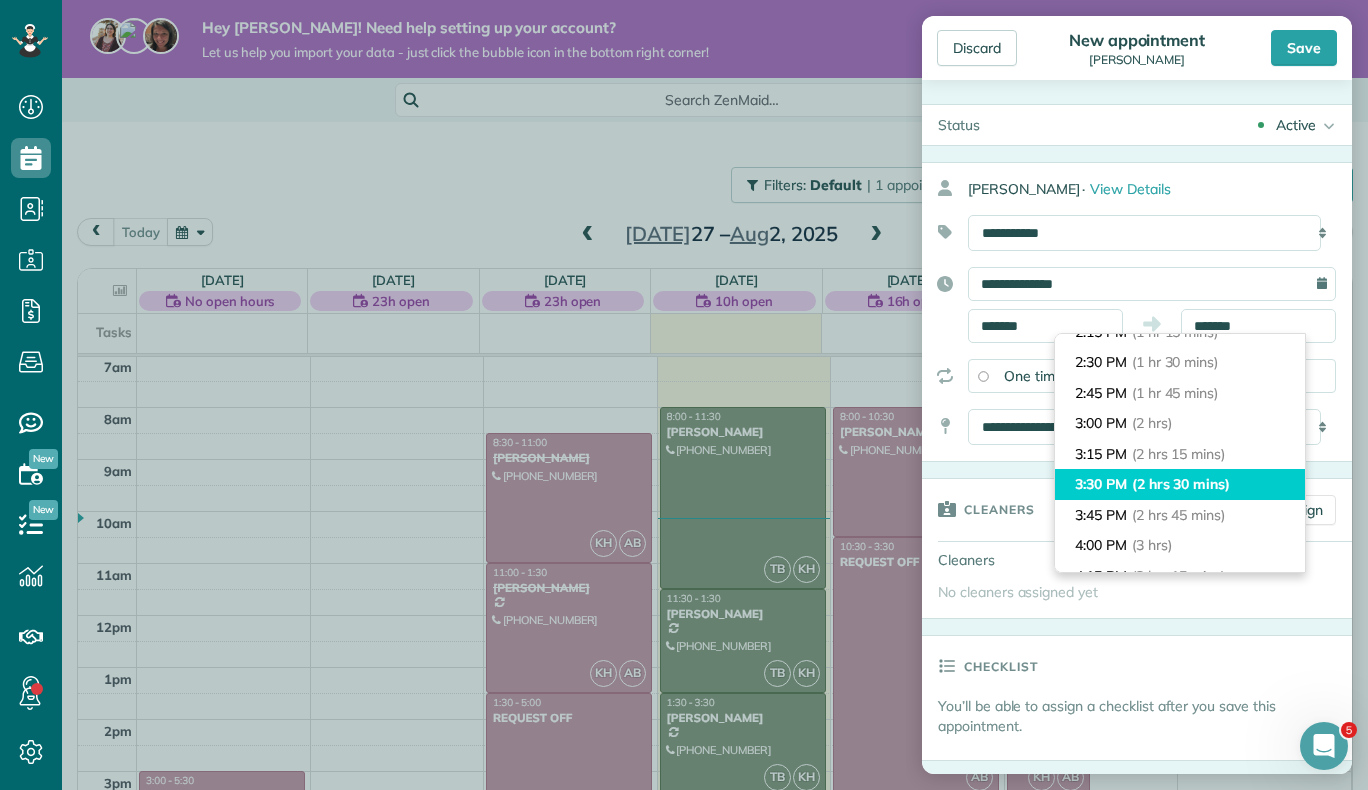 type on "*******" 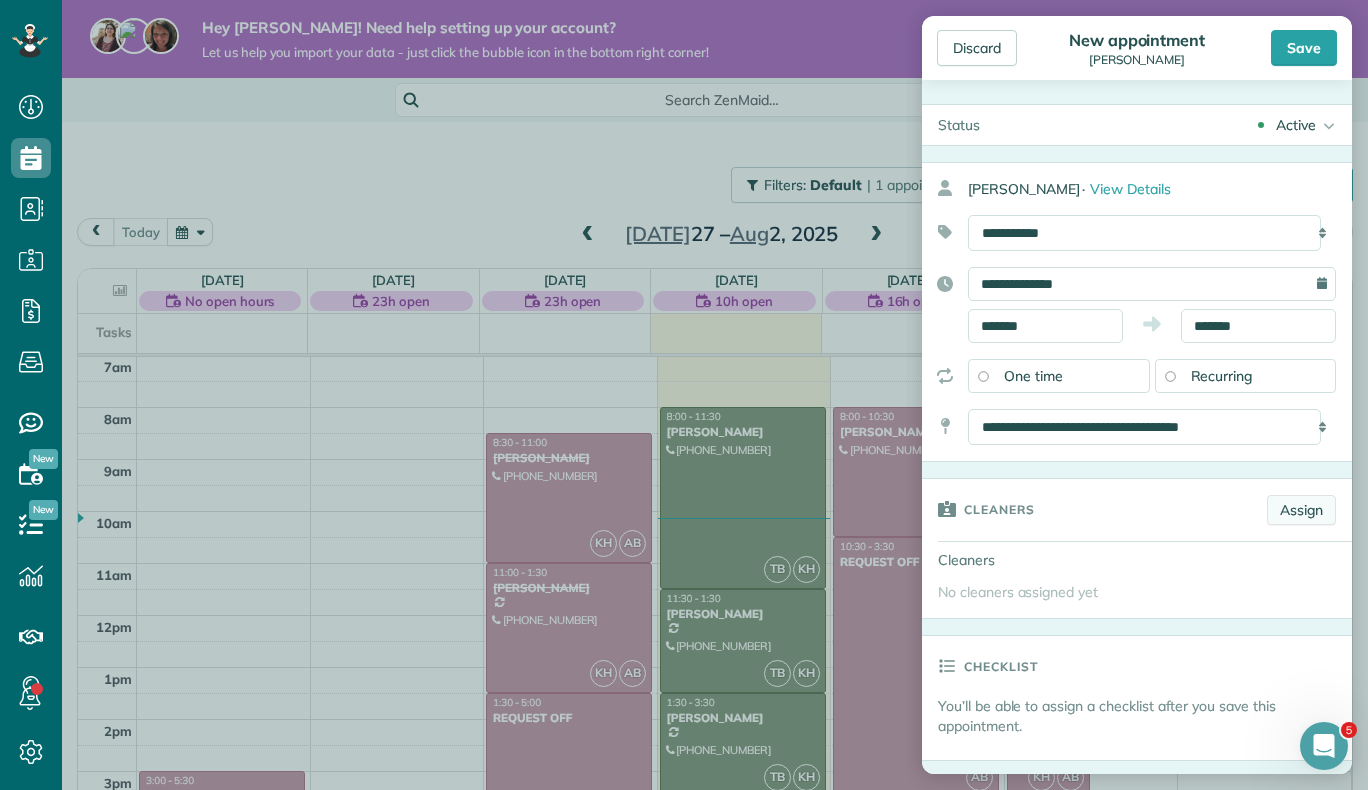 click on "Assign" at bounding box center [1301, 510] 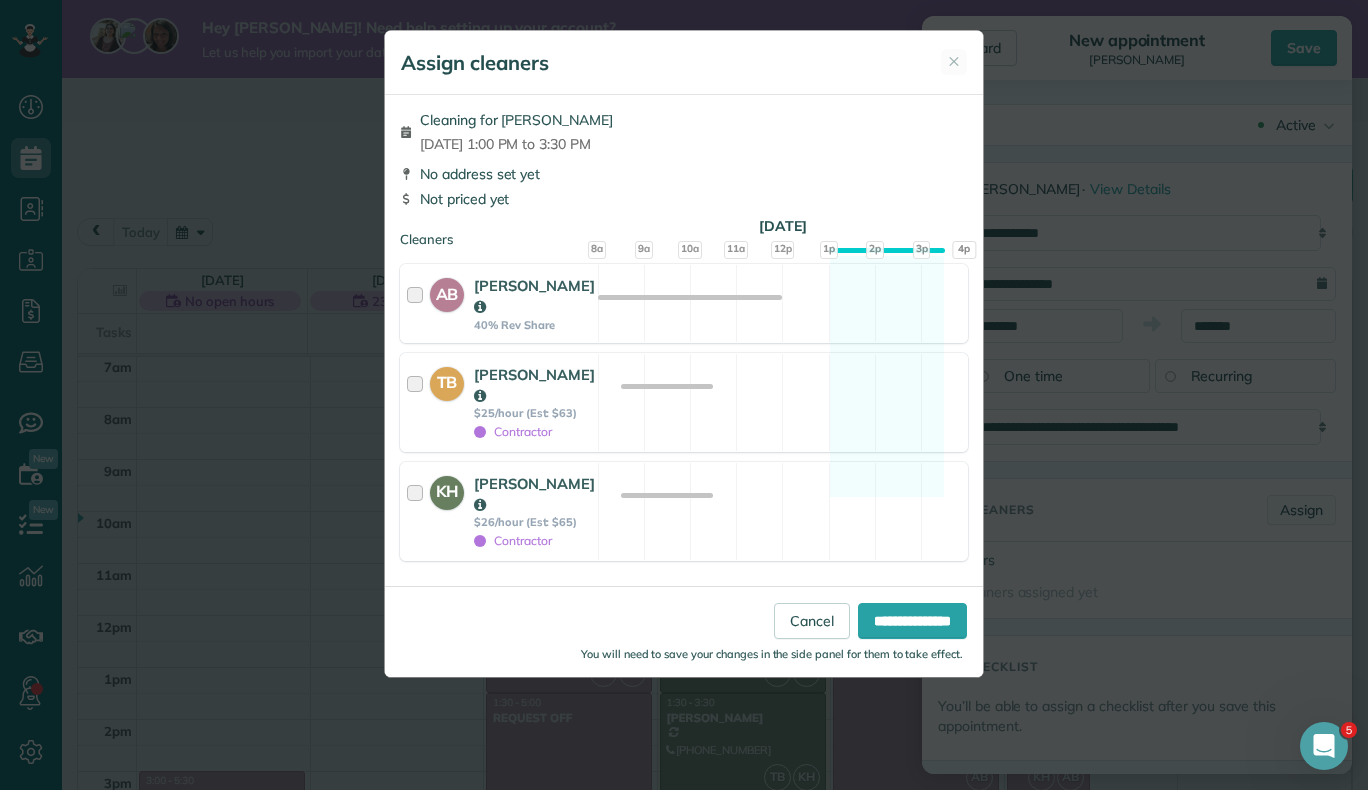click on "Assign cleaners
✕
Cleaning for Brooke-lynn Killingbeck
Mon, Aug 04 -  1:00 PM to  3:30 PM
No address set yet
Not priced yet
Cleaners
Mon, Aug 04
8a
9a
10a
11a 12p 1p" at bounding box center (684, 395) 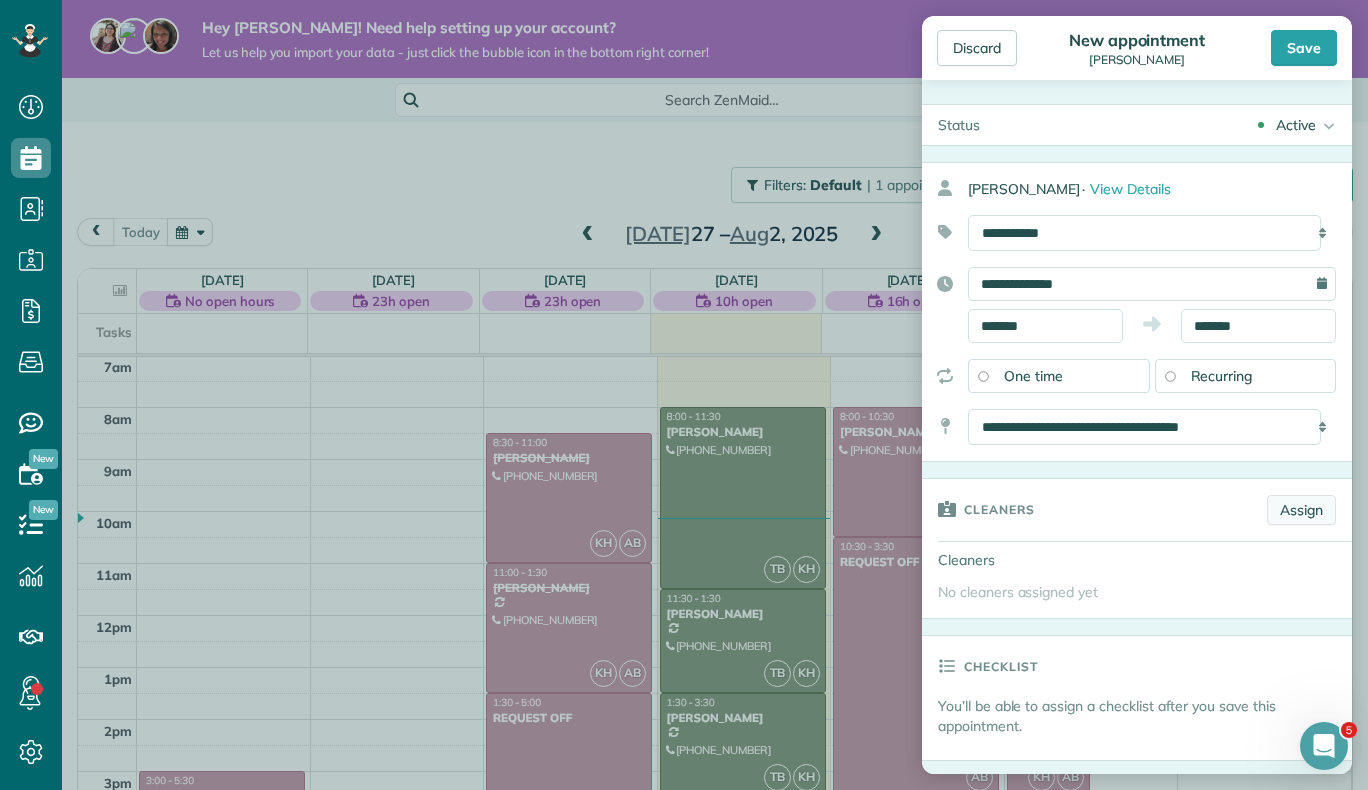 click on "Assign" at bounding box center (1301, 510) 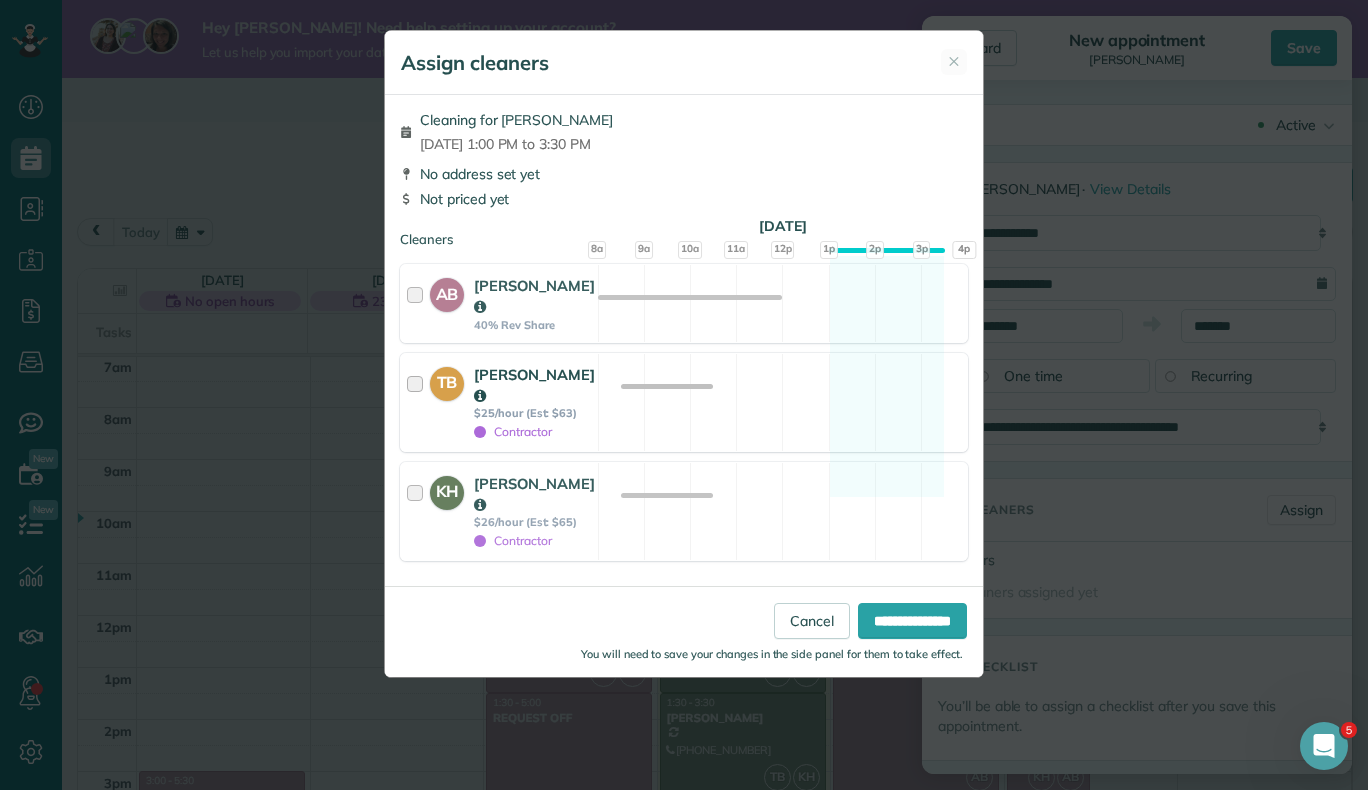 click at bounding box center (418, 402) 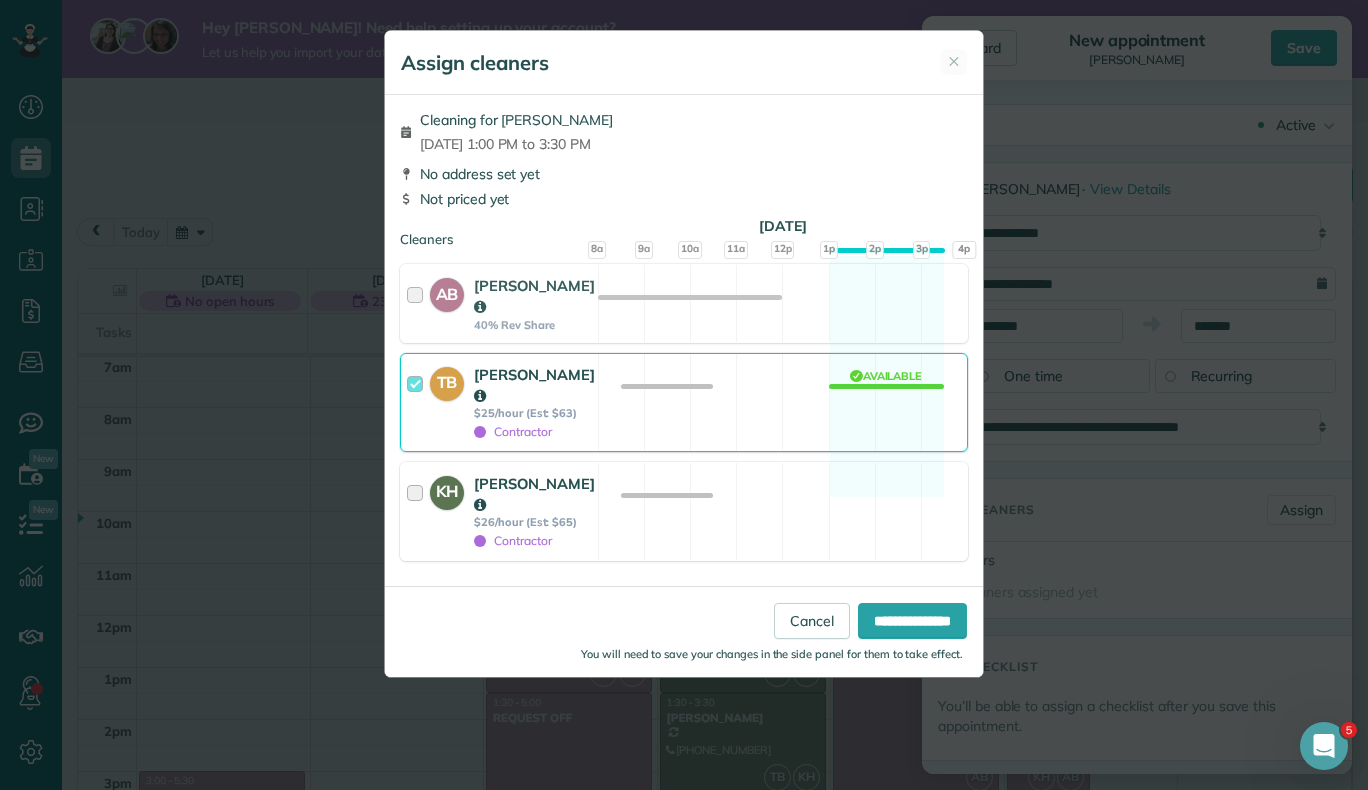 click at bounding box center [418, 511] 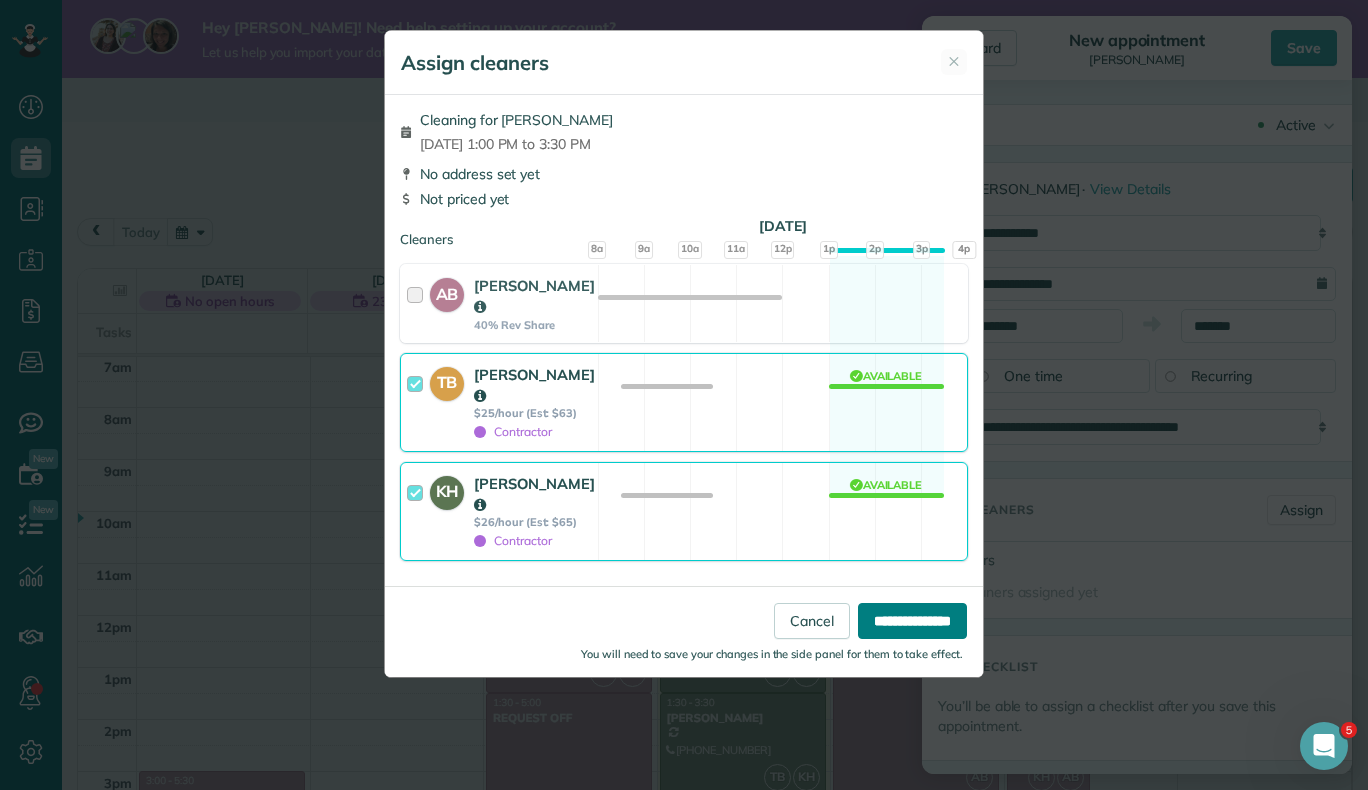 click on "**********" at bounding box center (912, 621) 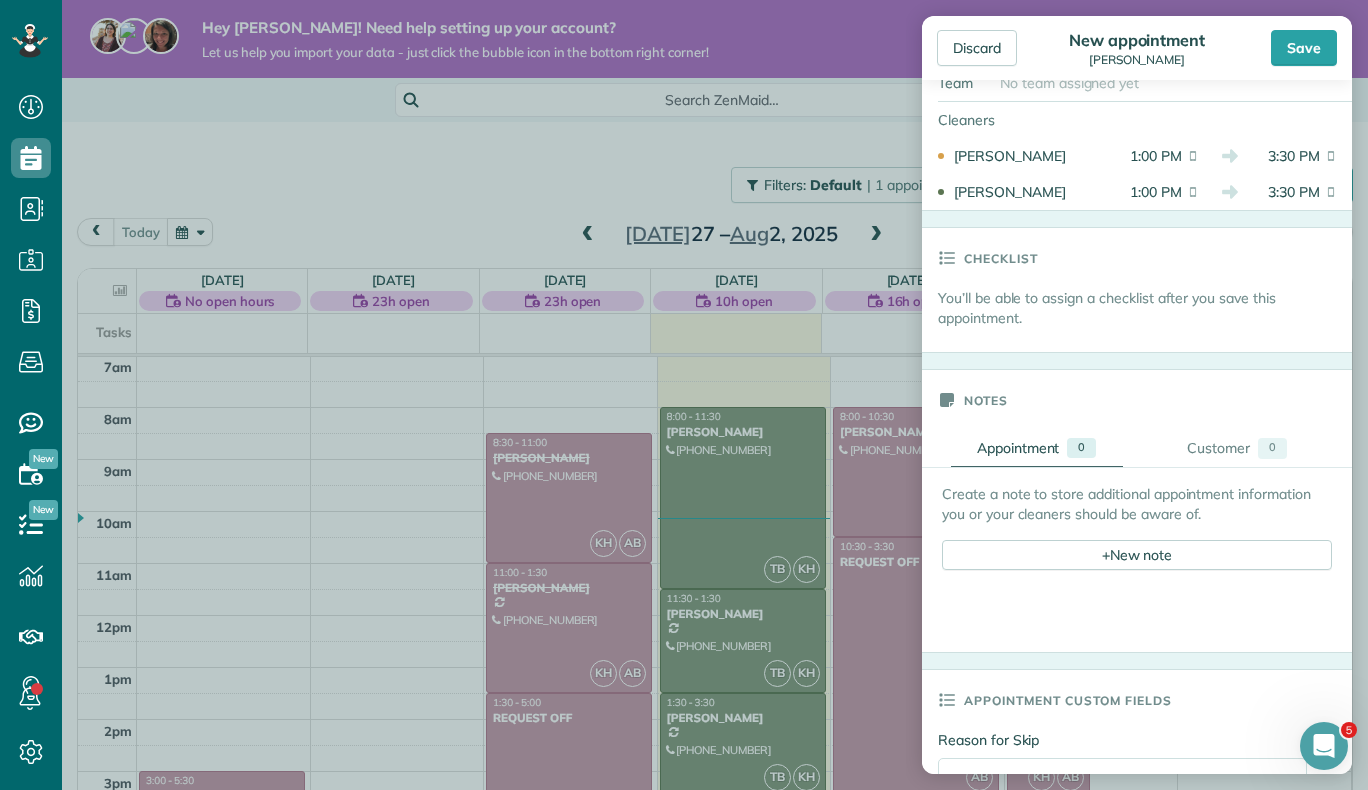 scroll, scrollTop: 477, scrollLeft: 0, axis: vertical 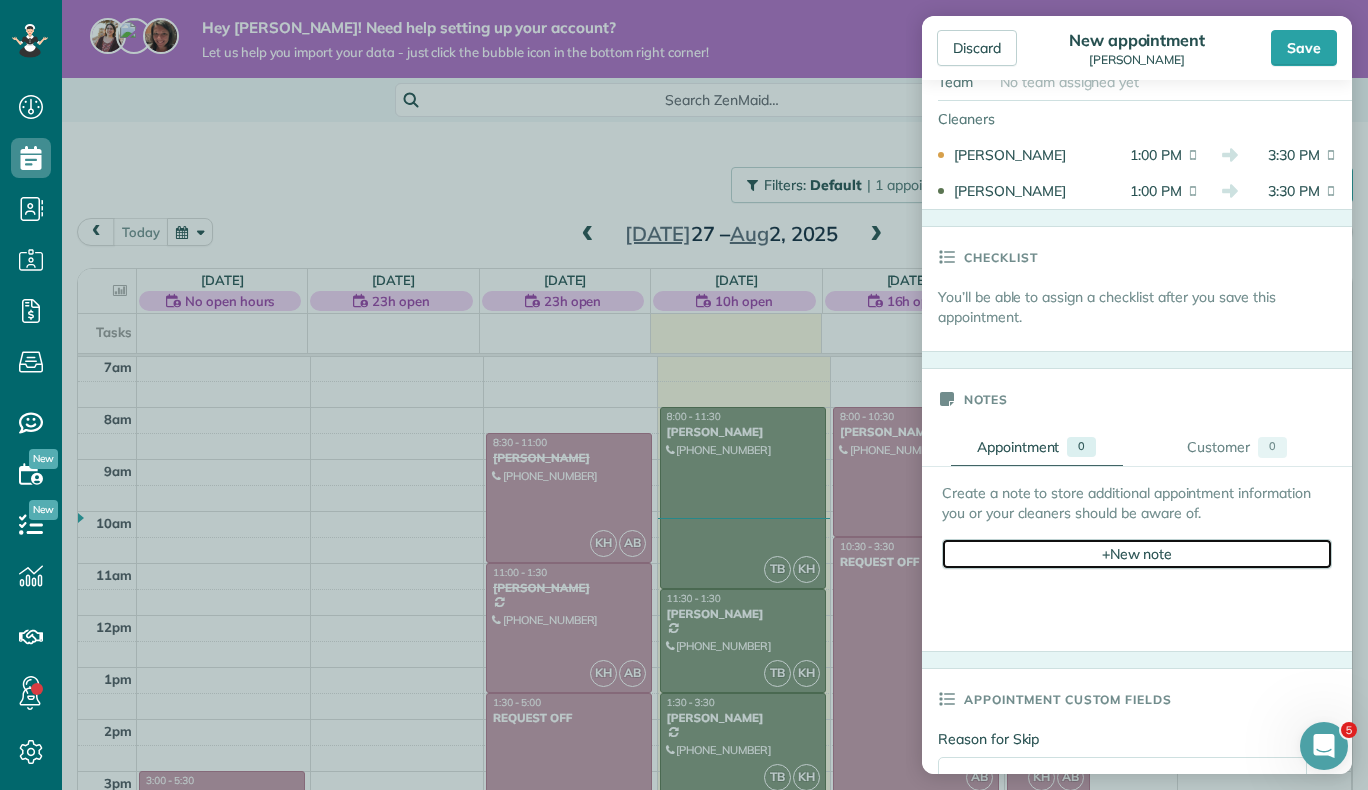 click on "+ New note" at bounding box center (1137, 554) 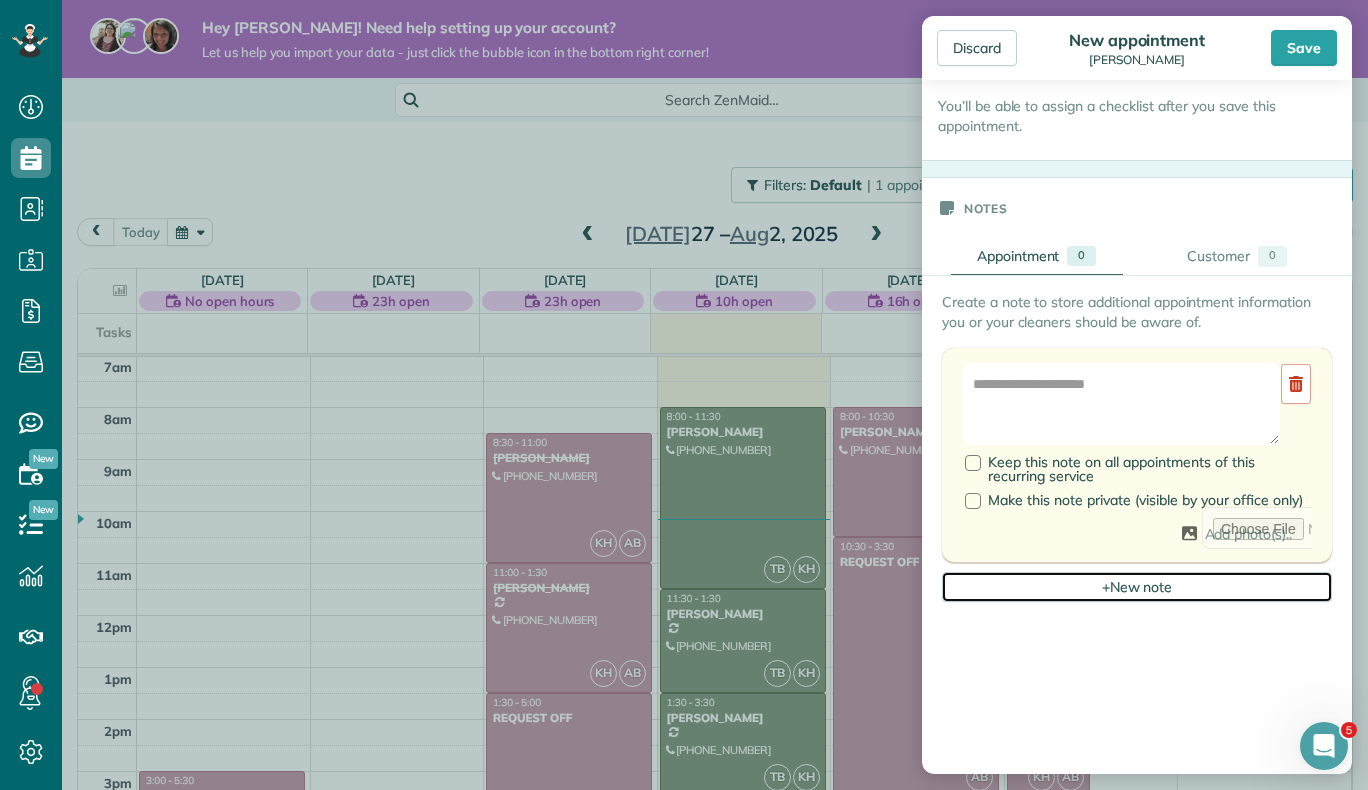 scroll, scrollTop: 667, scrollLeft: 0, axis: vertical 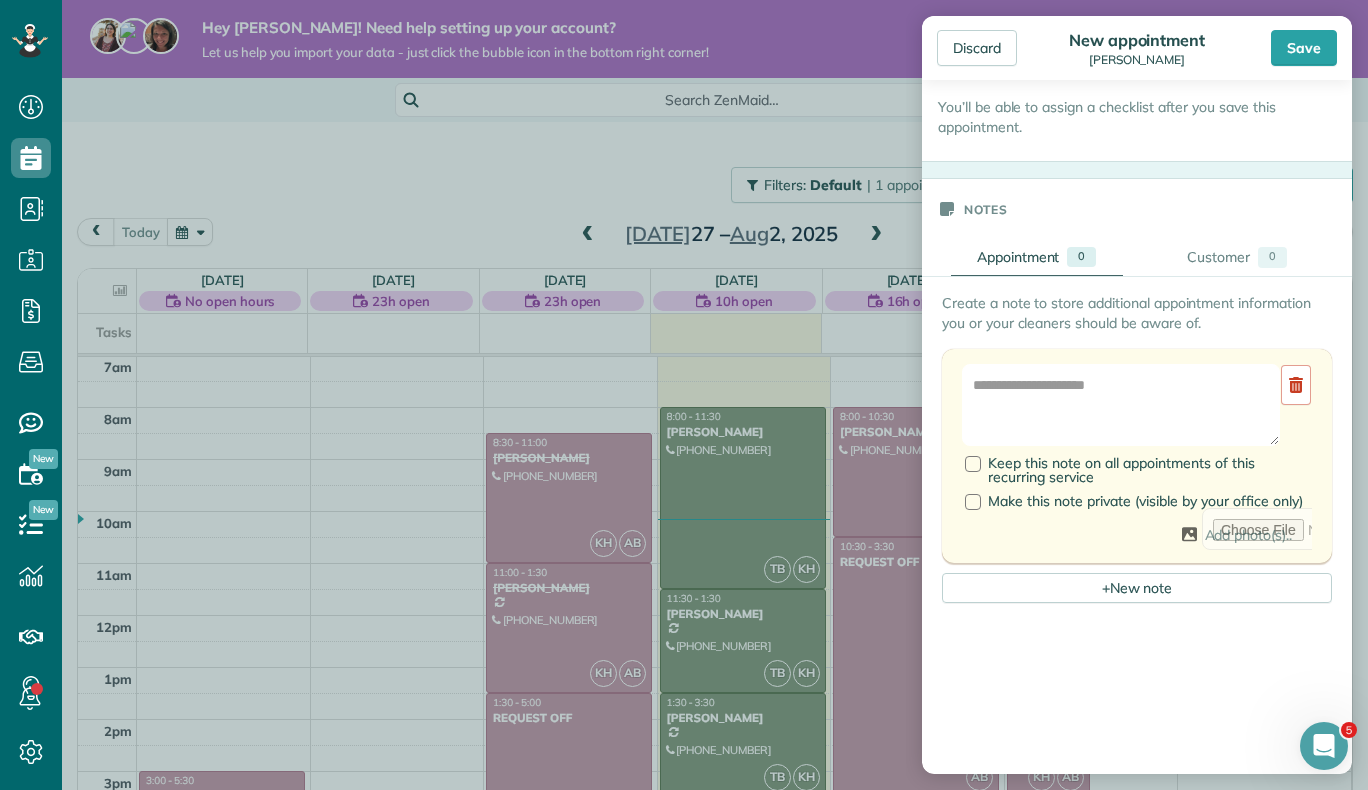 click on "Add Image
Keep this note on all appointments of this recurring service
Make this note private (visible by your office only)
Add photo(s).." at bounding box center (1137, 456) 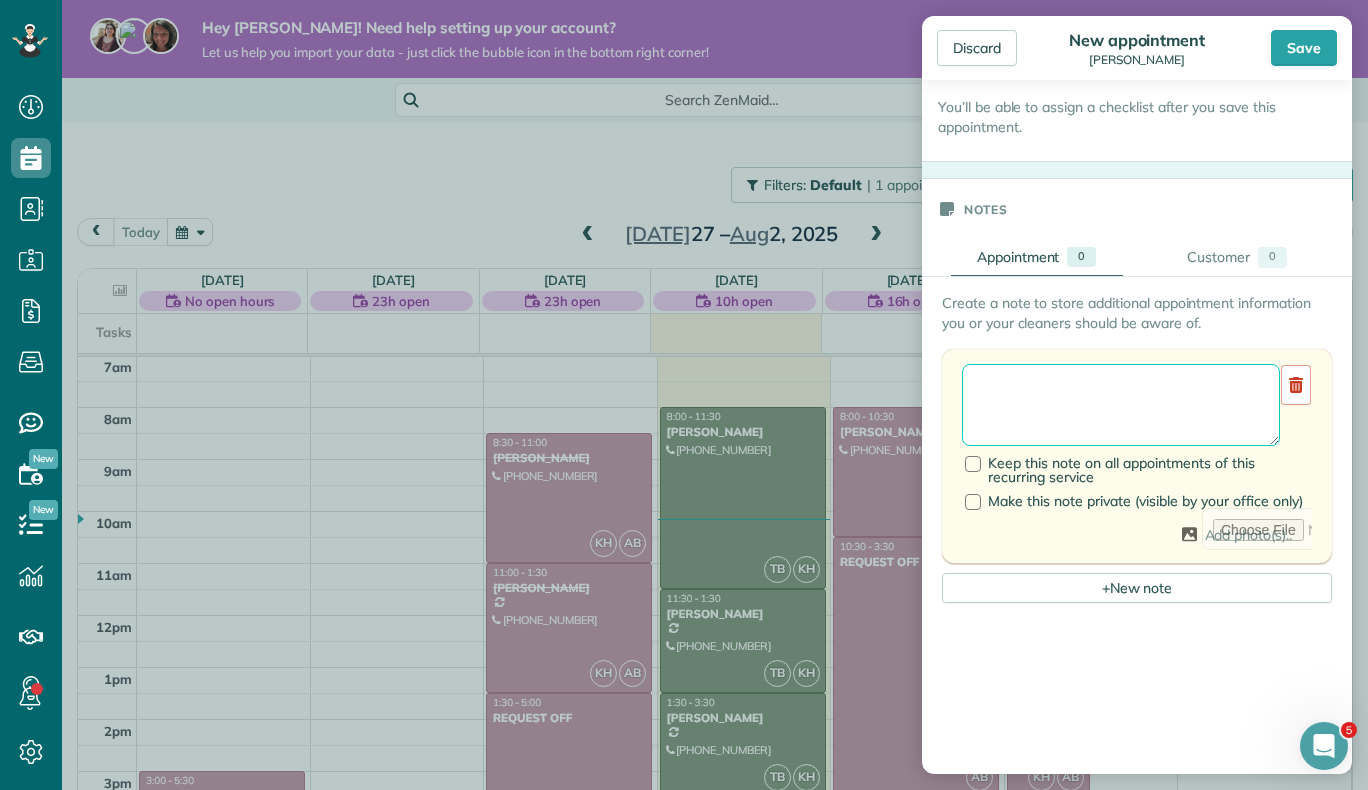 click at bounding box center (1121, 405) 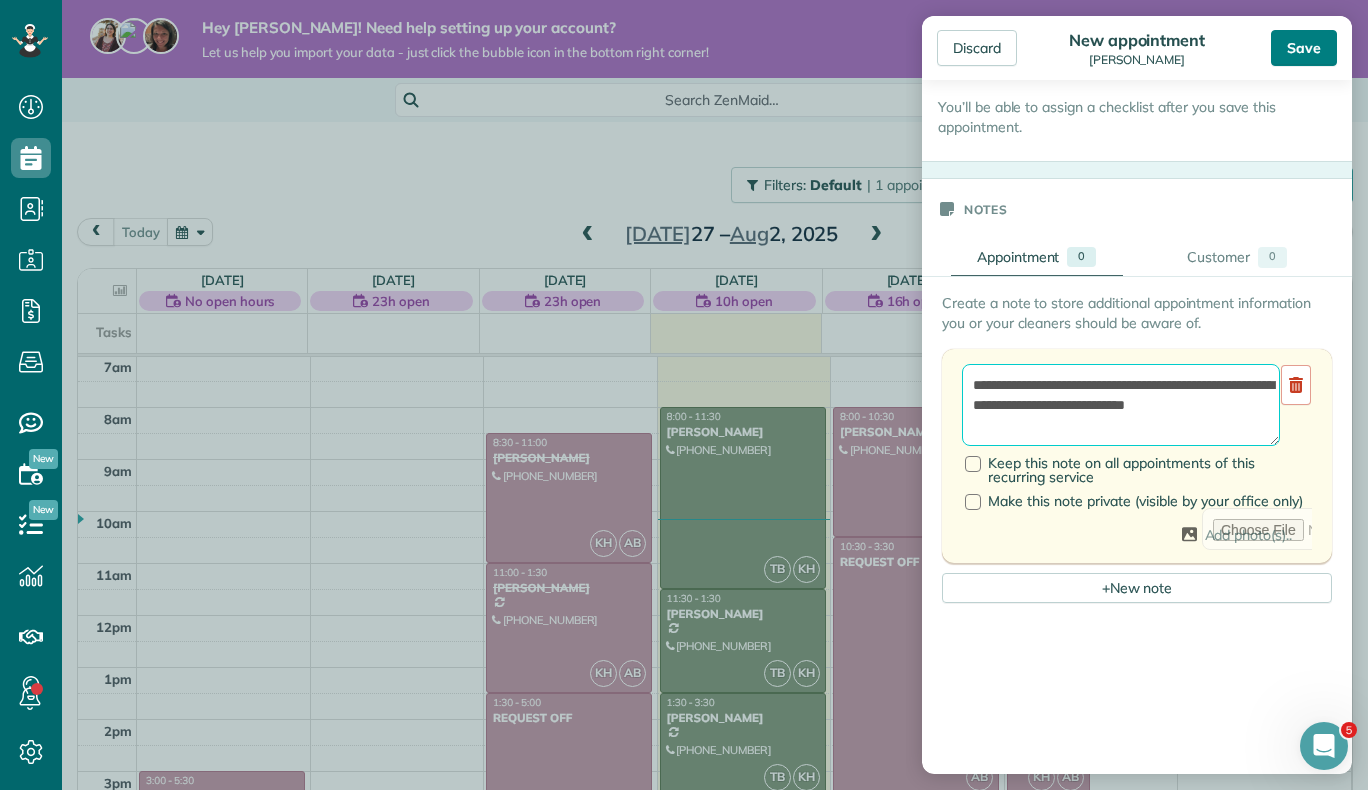 type on "**********" 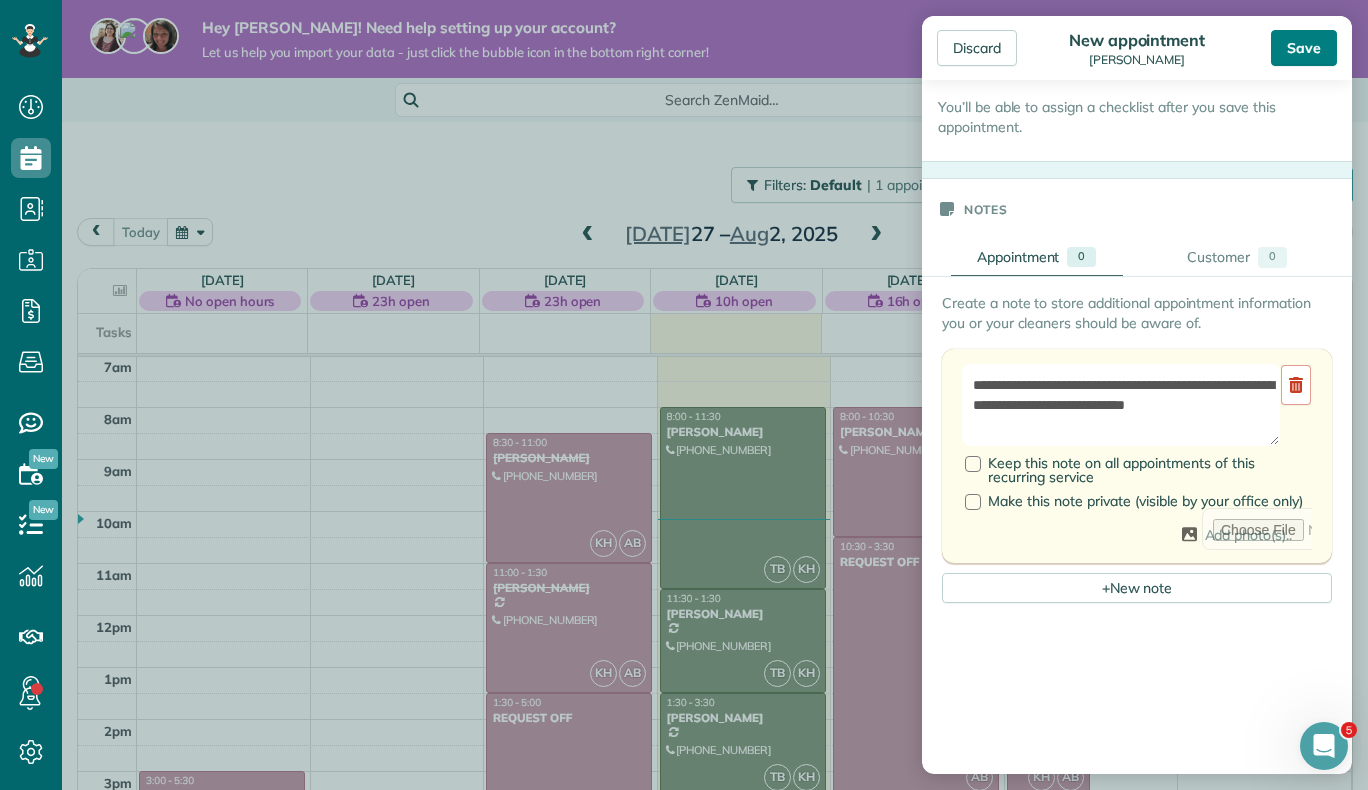 click on "Save" at bounding box center (1304, 48) 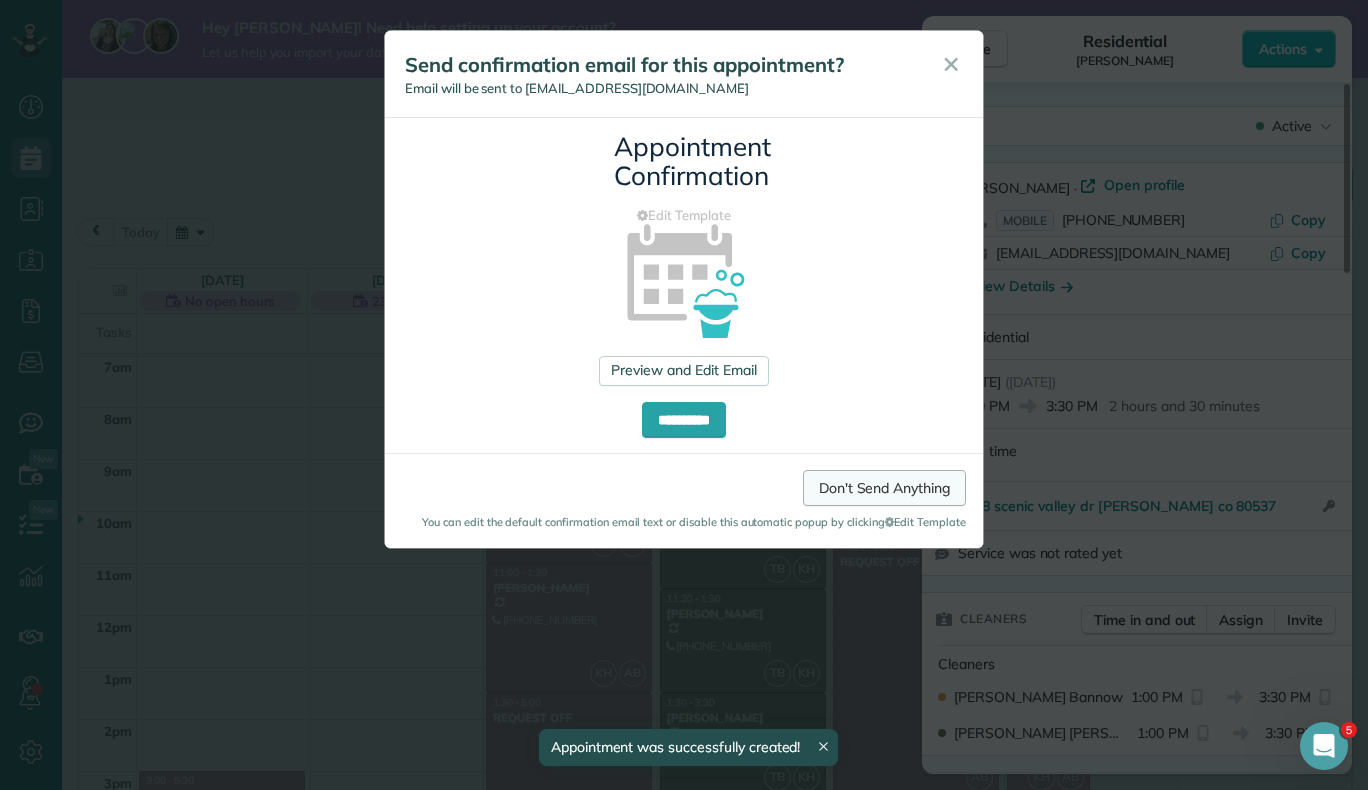 click on "Don't Send Anything" at bounding box center [884, 488] 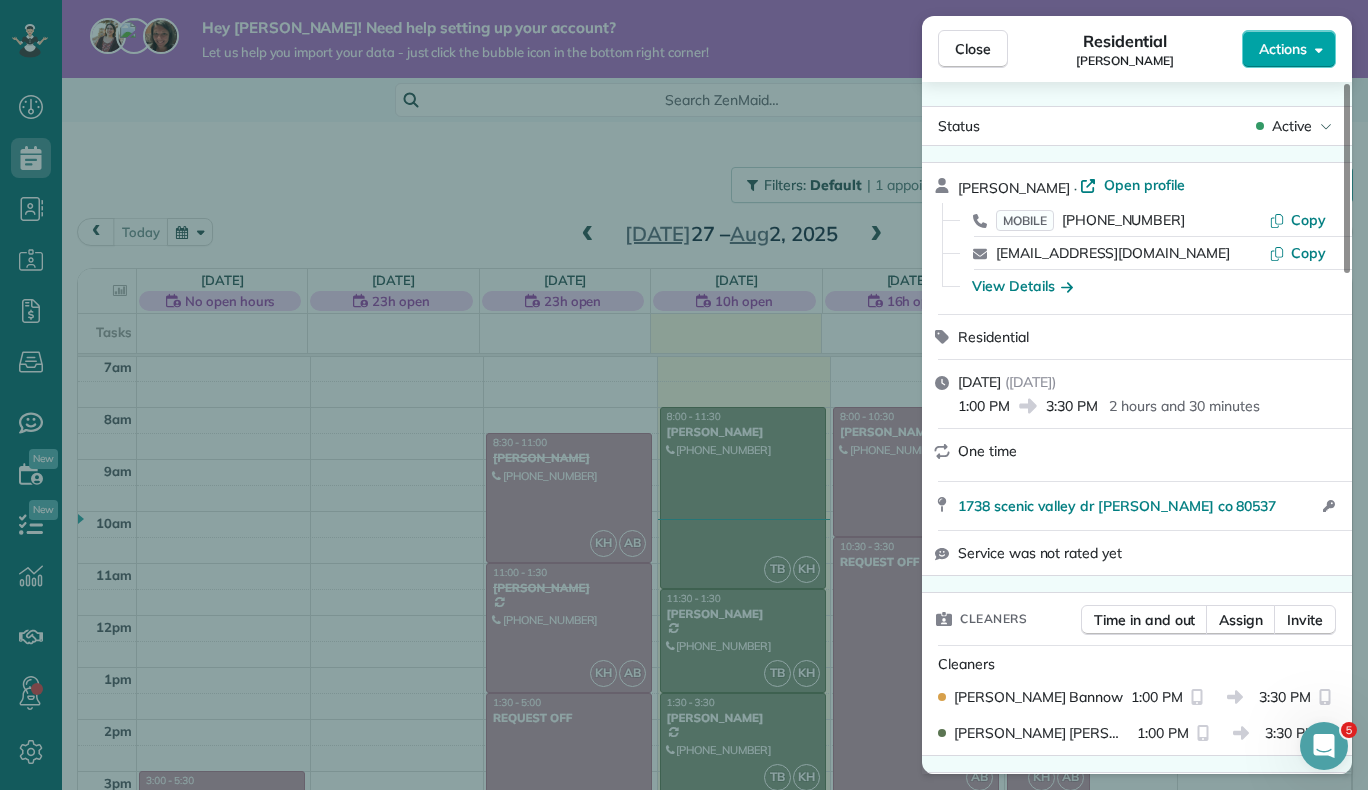 click on "Actions" at bounding box center (1283, 49) 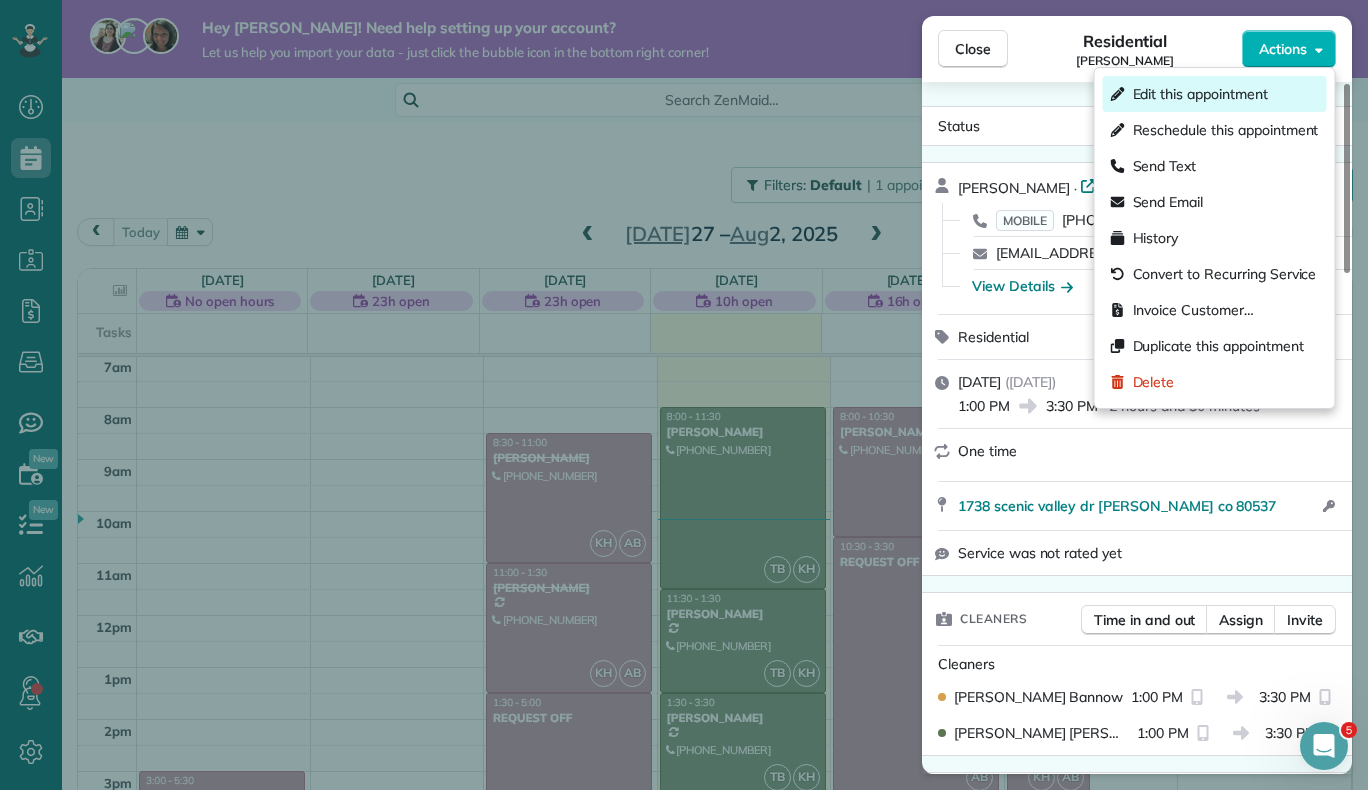 click on "Edit this appointment" at bounding box center [1215, 94] 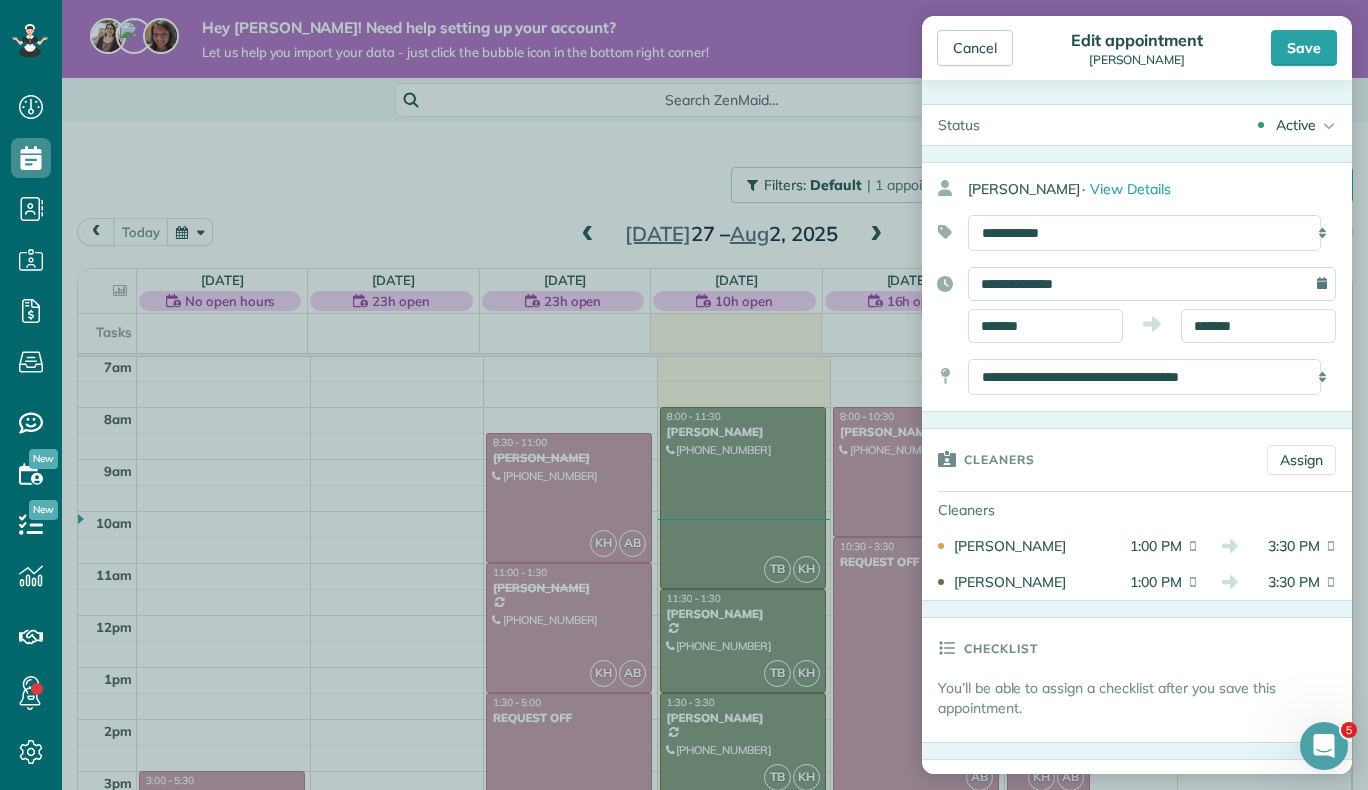 scroll, scrollTop: 322, scrollLeft: 0, axis: vertical 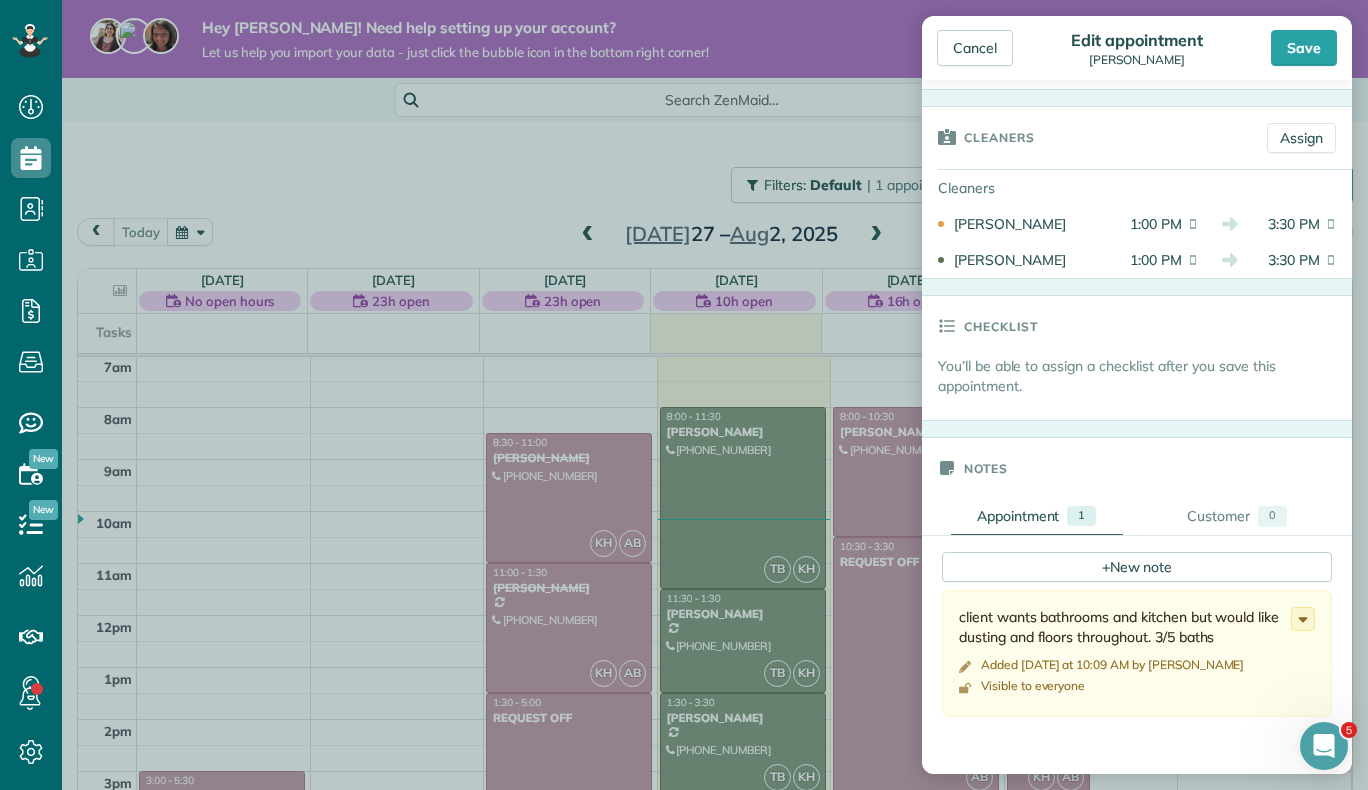 click on "You’ll be able to assign a checklist after you save this appointment." at bounding box center [1145, 376] 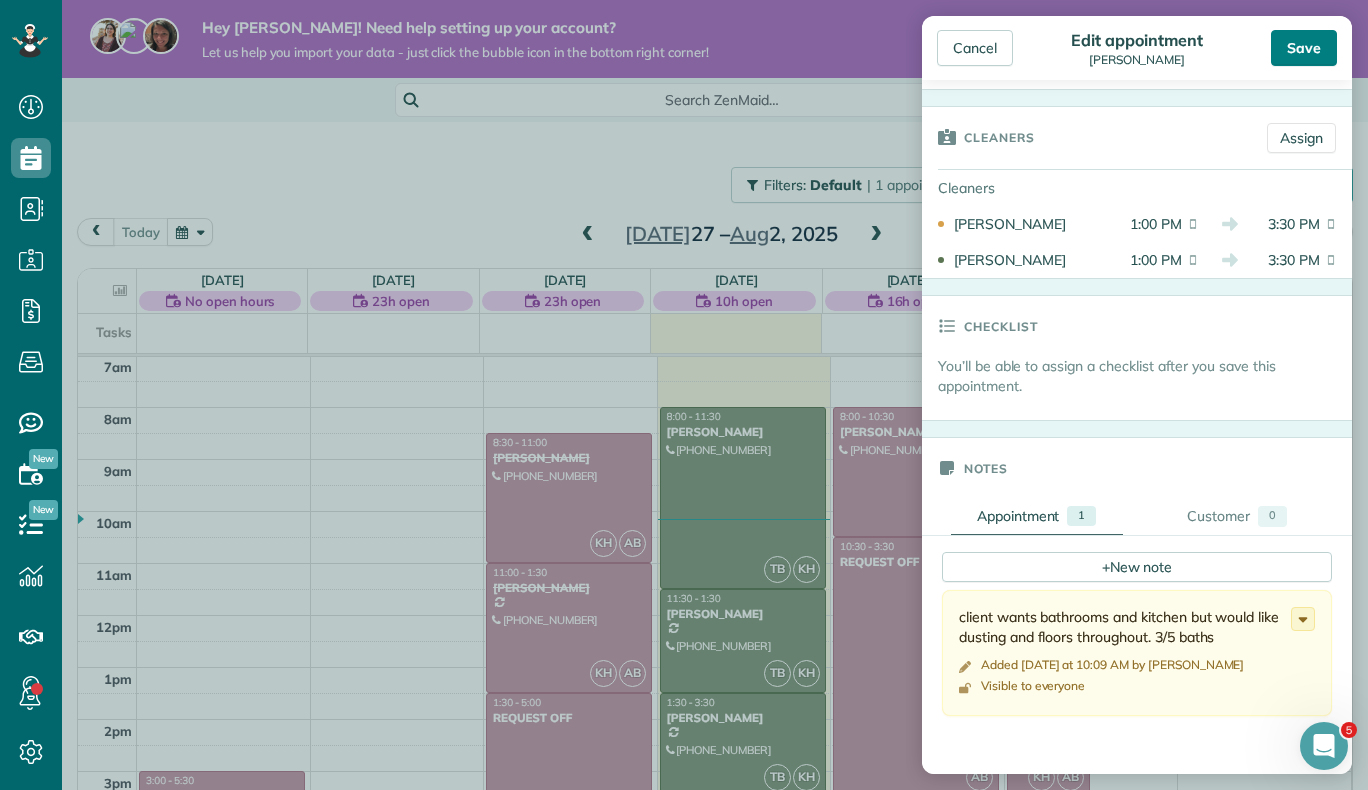 click on "Save" at bounding box center [1304, 48] 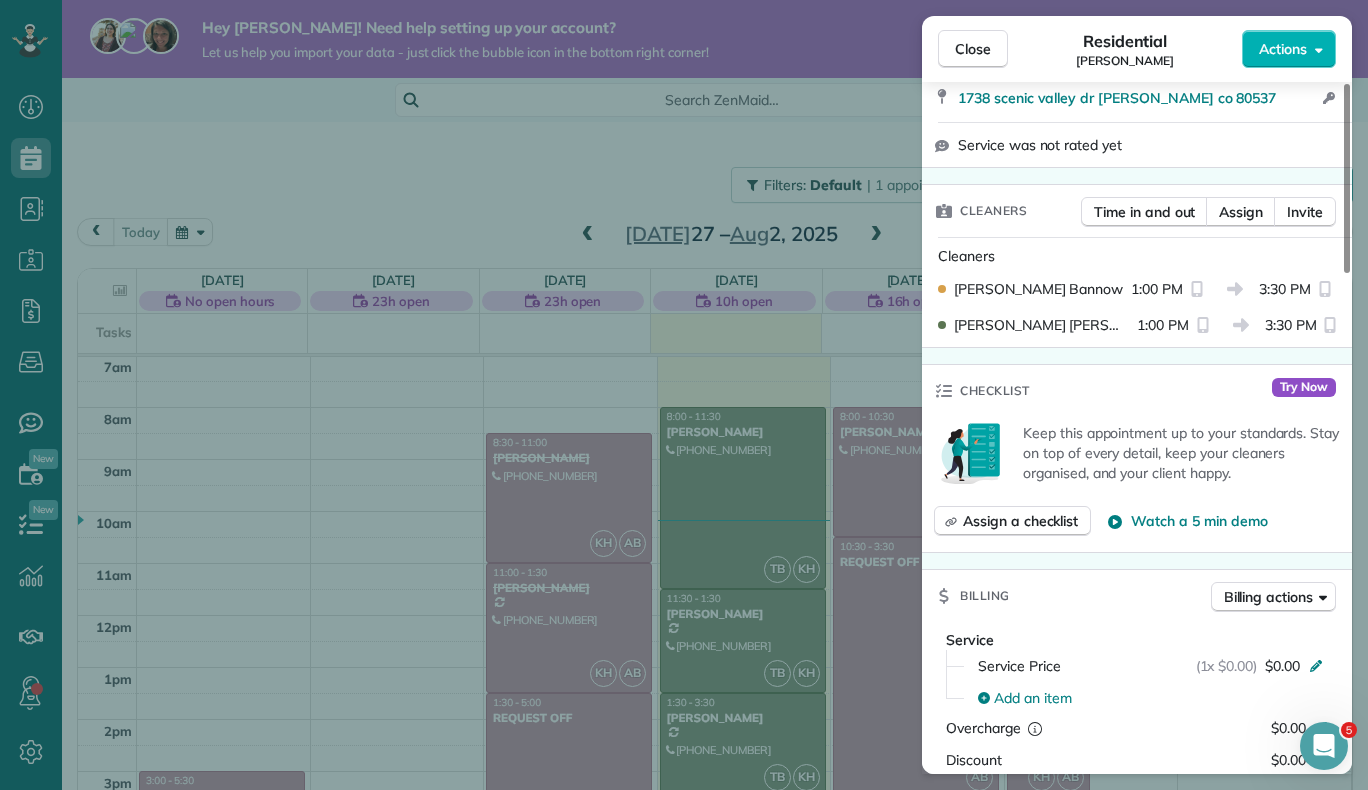 scroll, scrollTop: 409, scrollLeft: 0, axis: vertical 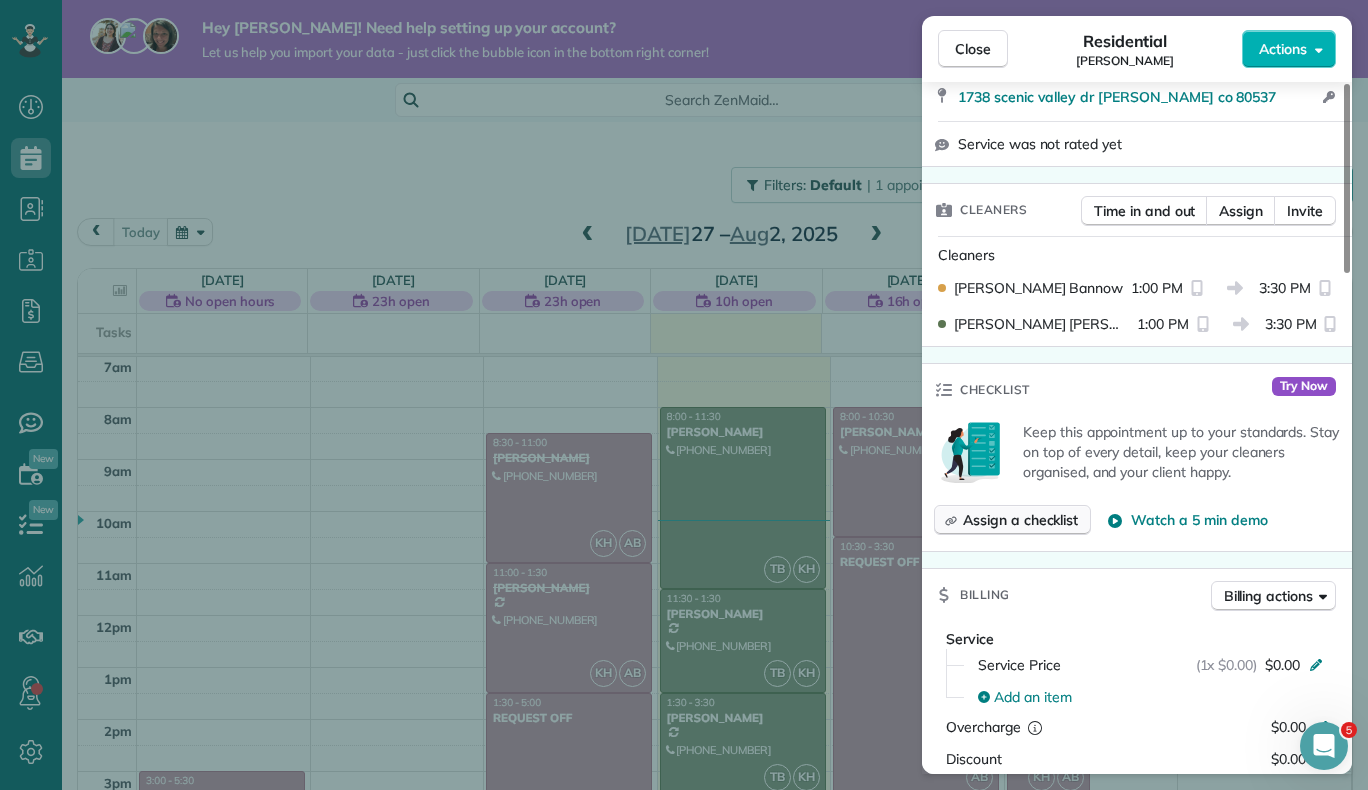 click on "Assign a checklist" at bounding box center [1020, 520] 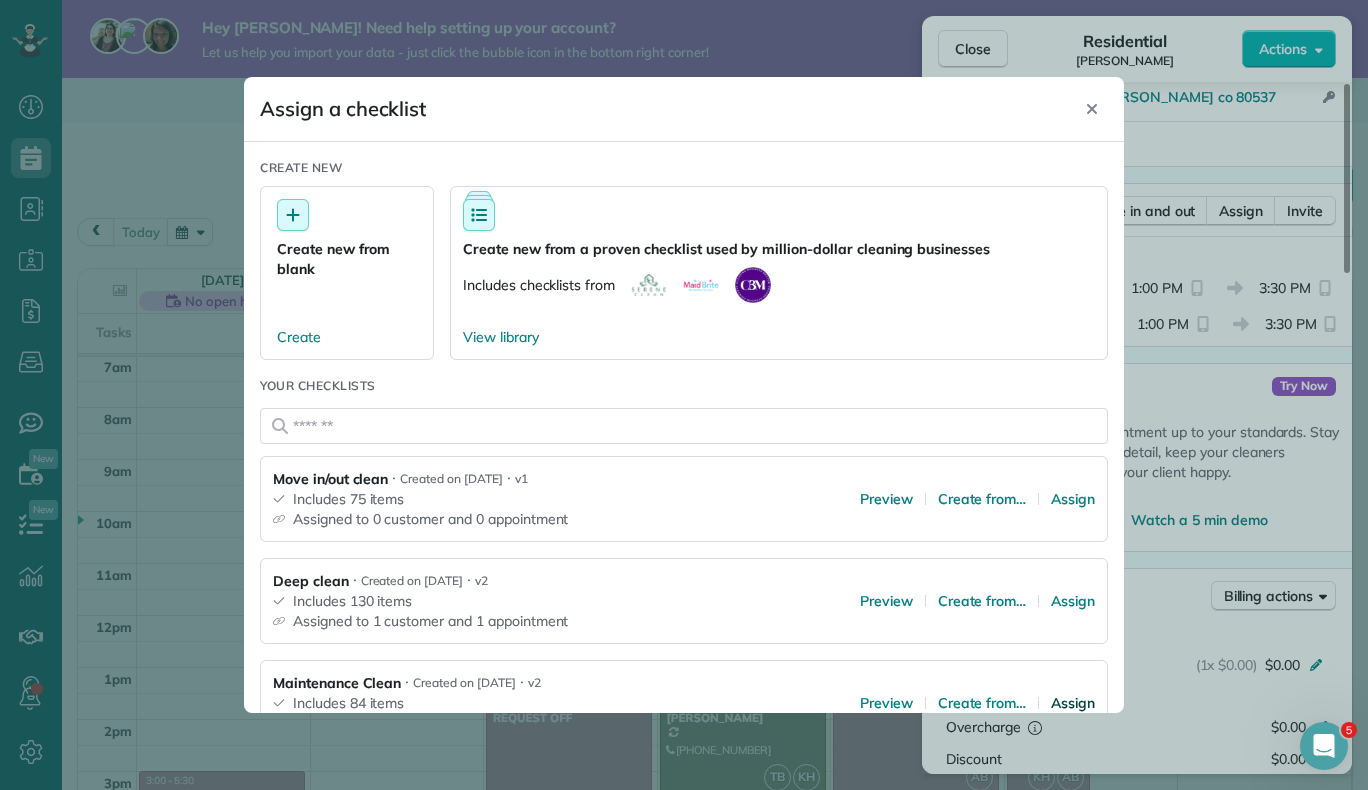 click on "Assign" at bounding box center (1073, 703) 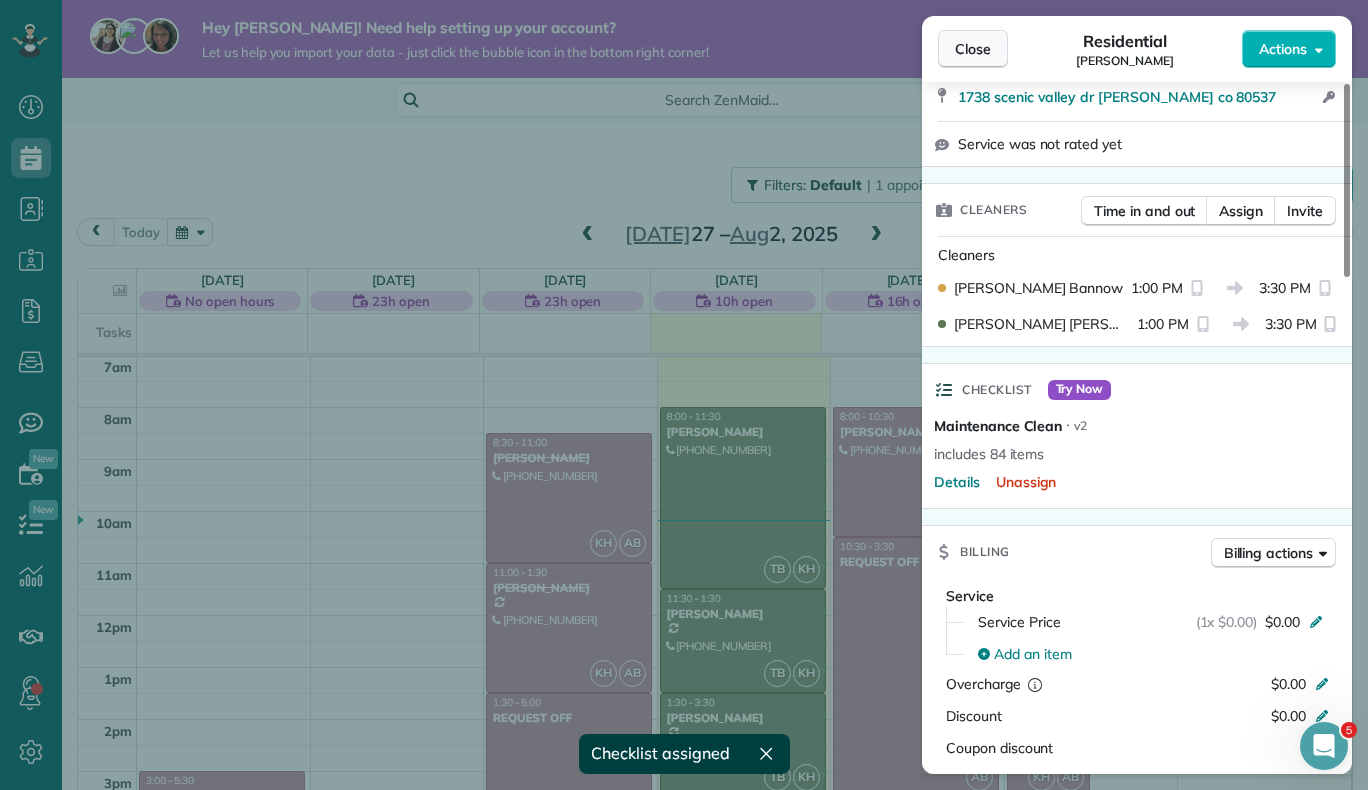 click on "Close" at bounding box center (973, 49) 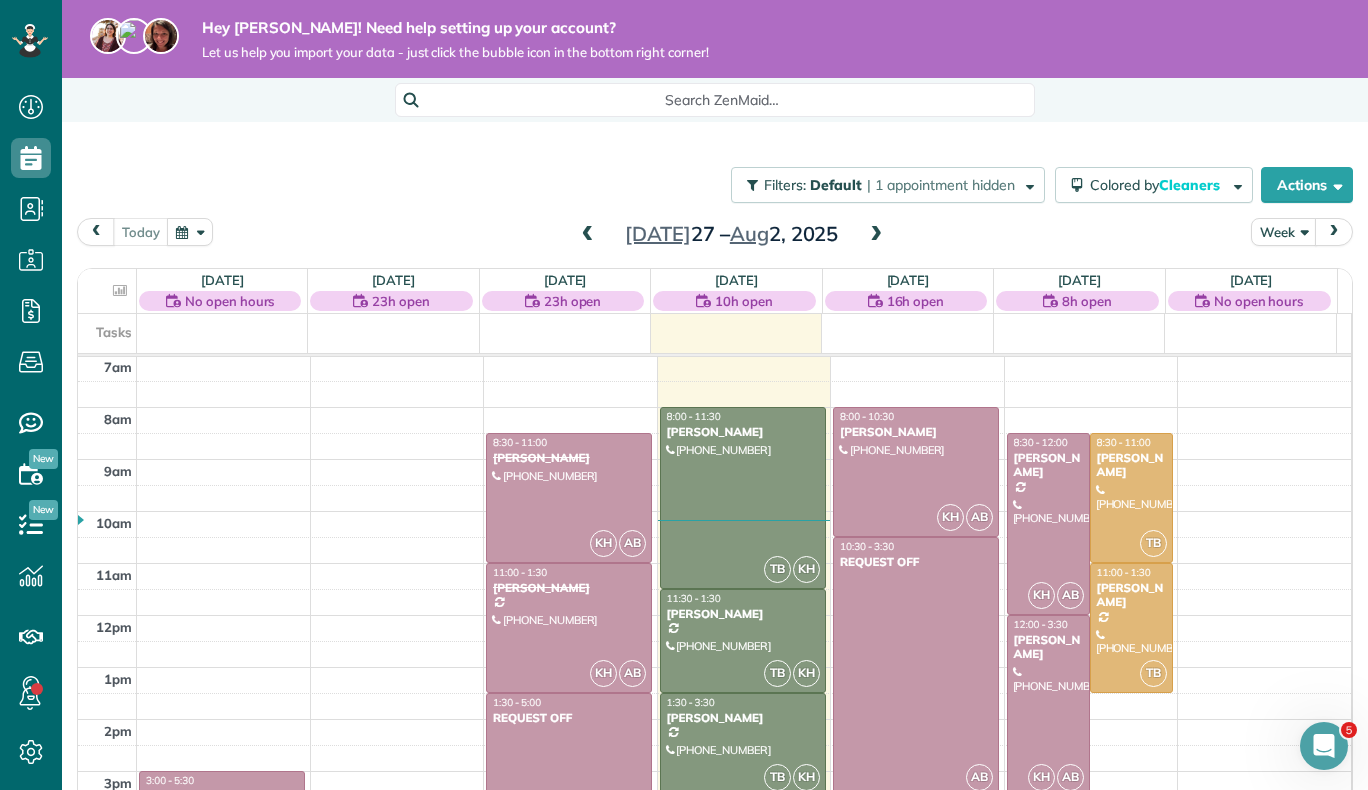 click at bounding box center [876, 235] 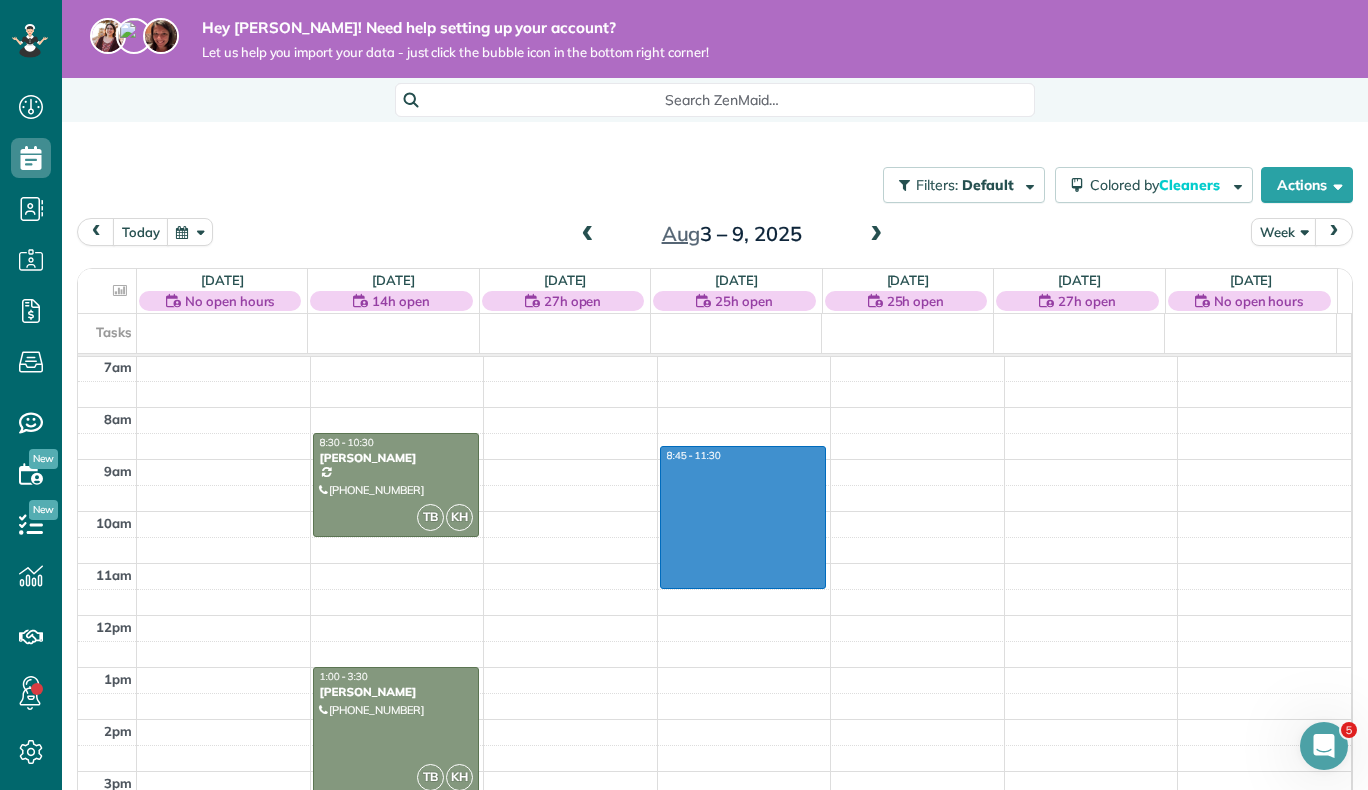 drag, startPoint x: 737, startPoint y: 458, endPoint x: 759, endPoint y: 580, distance: 123.967735 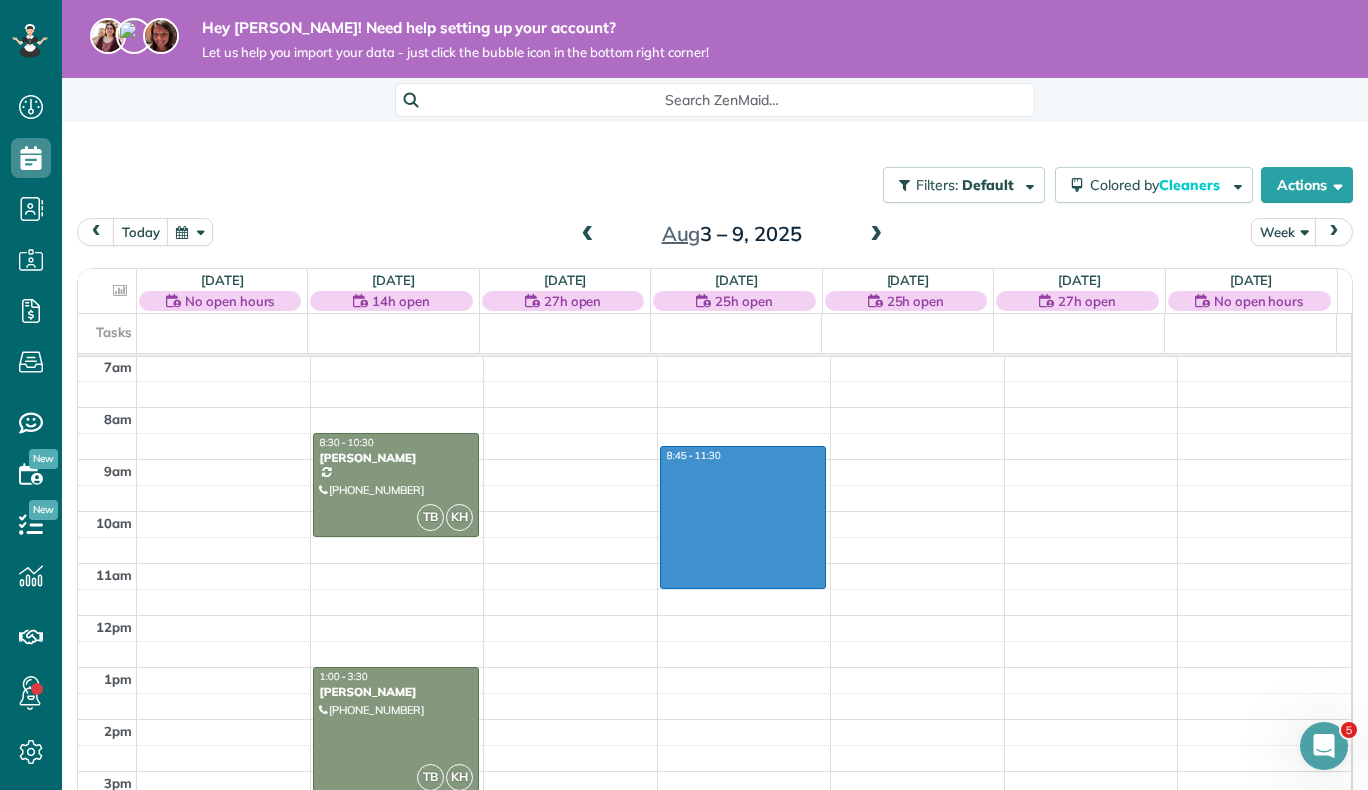 click on "12am 1am 2am 3am 4am 5am 6am 7am 8am 9am 10am 11am 12pm 1pm 2pm 3pm 4pm 5pm 6pm 7pm 8pm 9pm 10pm 11pm TB KH 8:30 - 10:30 Bess Perkins (816) 785-5818 3767 kentford road Fort Collins, CO 80525 TB KH 1:00 - 3:30 Brooke-lynn Killingbeck (720) 217-8158 1738 scenic valley dr loveland, co 80537 8:45 - 11:30" at bounding box center [714, 615] 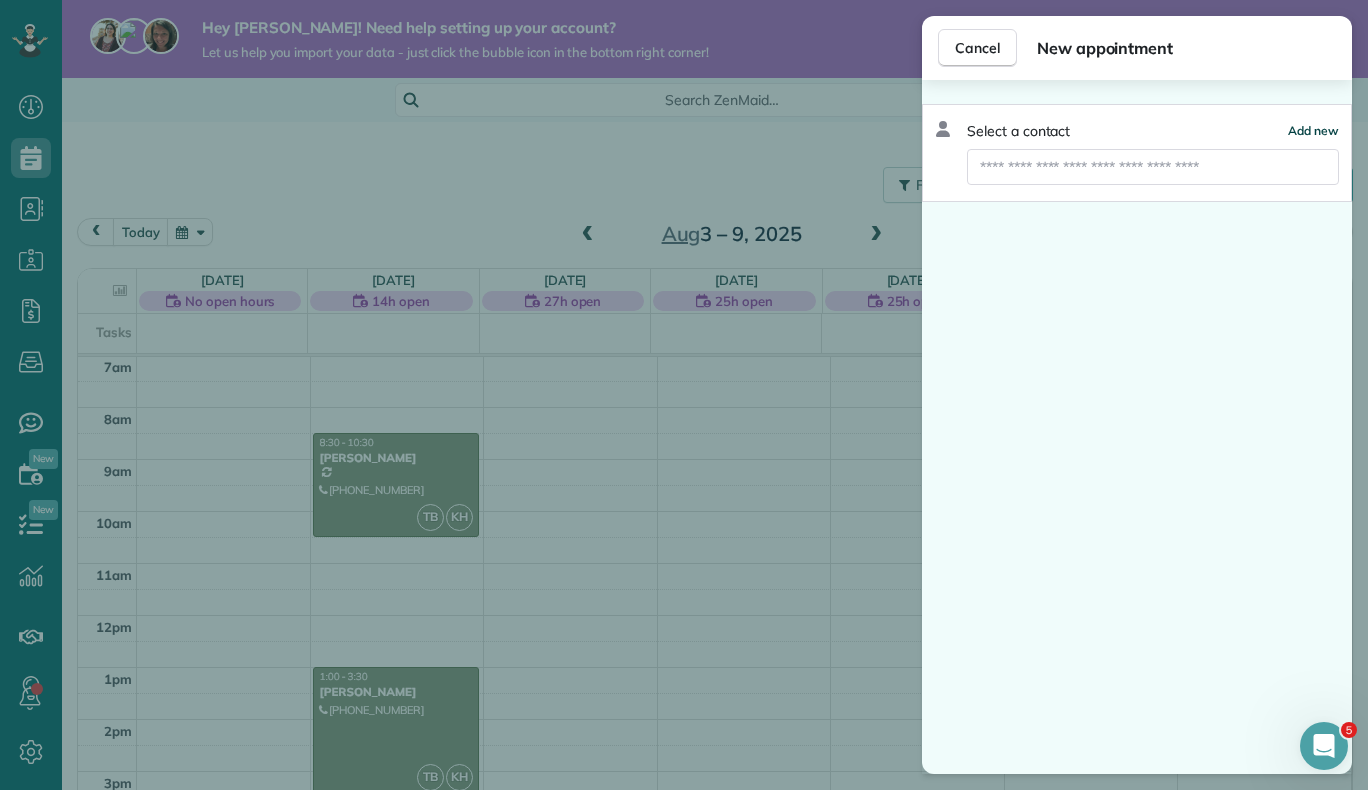 click on "Add new" at bounding box center [1313, 130] 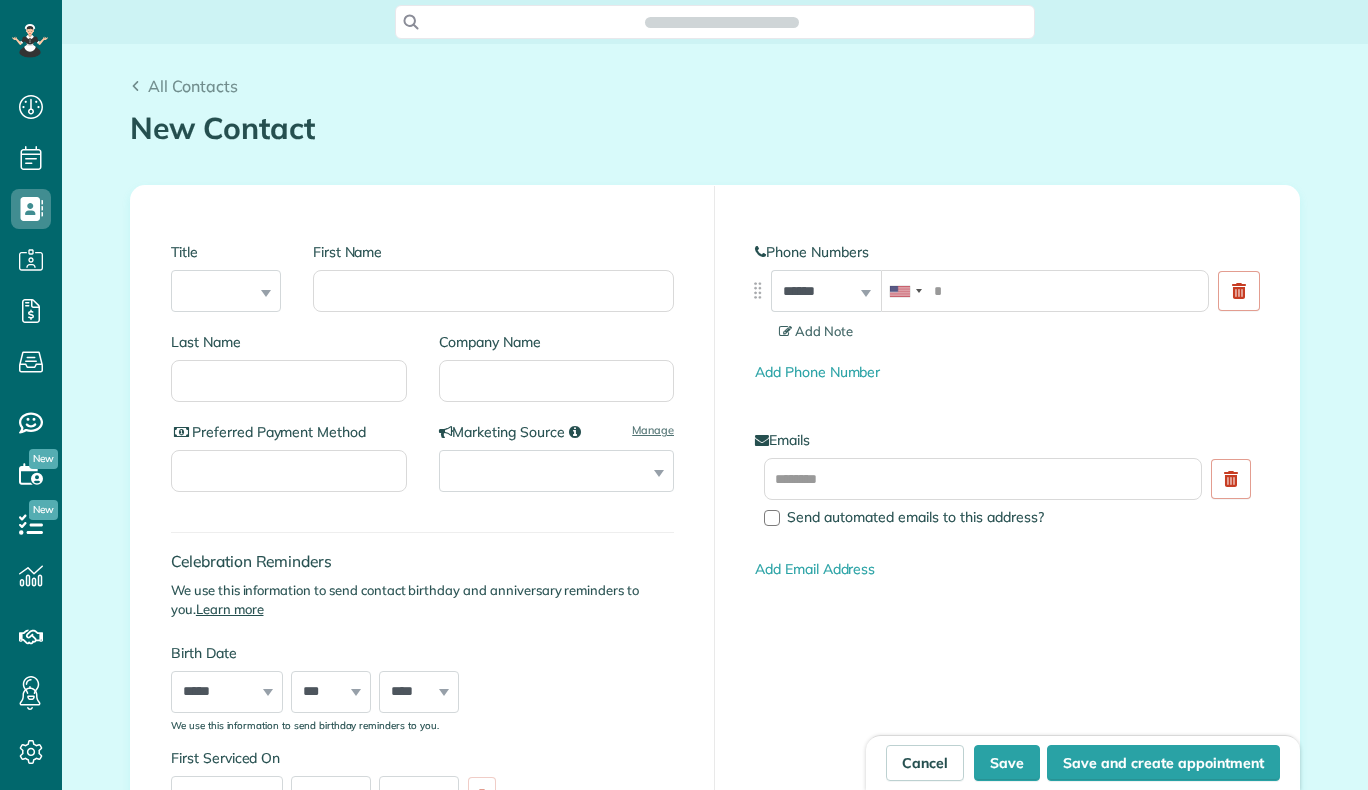 scroll, scrollTop: 0, scrollLeft: 0, axis: both 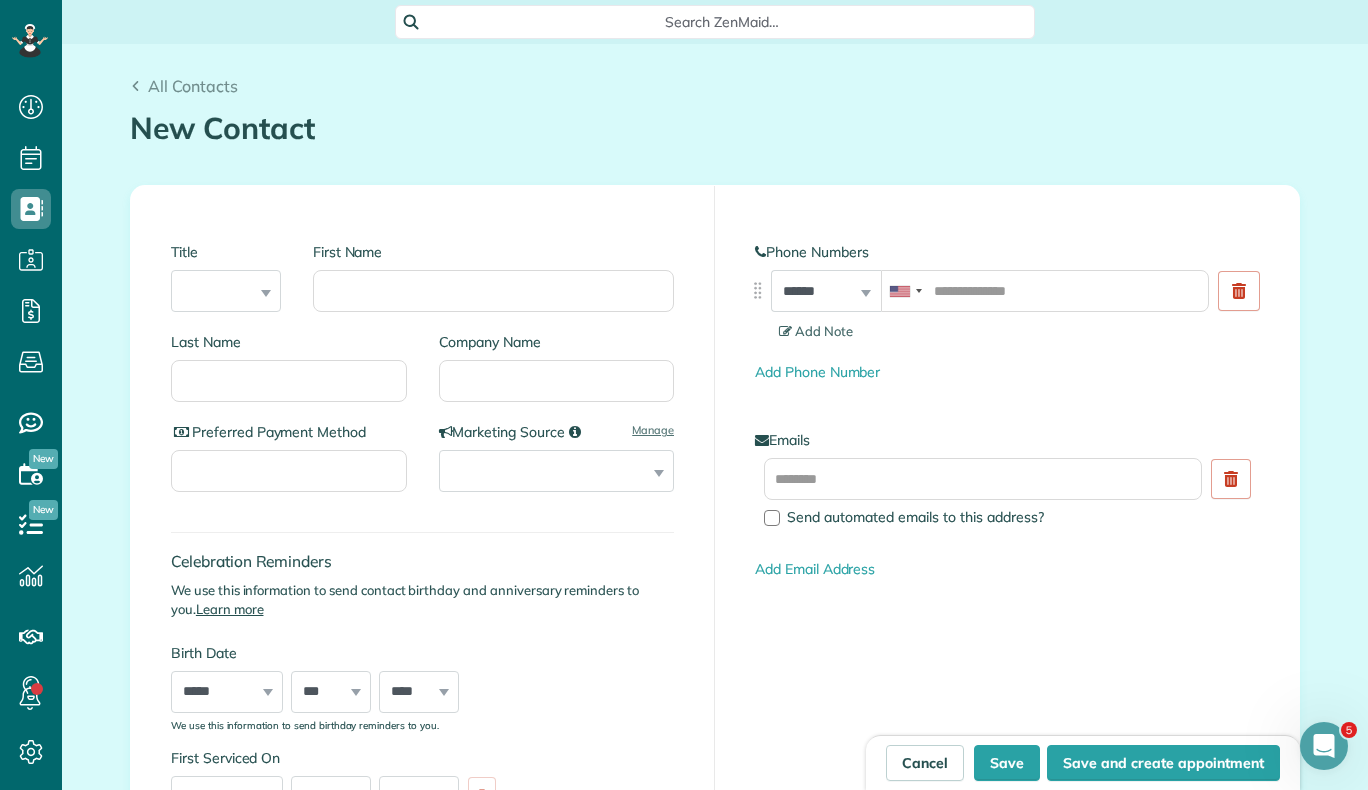 click on "**********" at bounding box center (715, 1226) 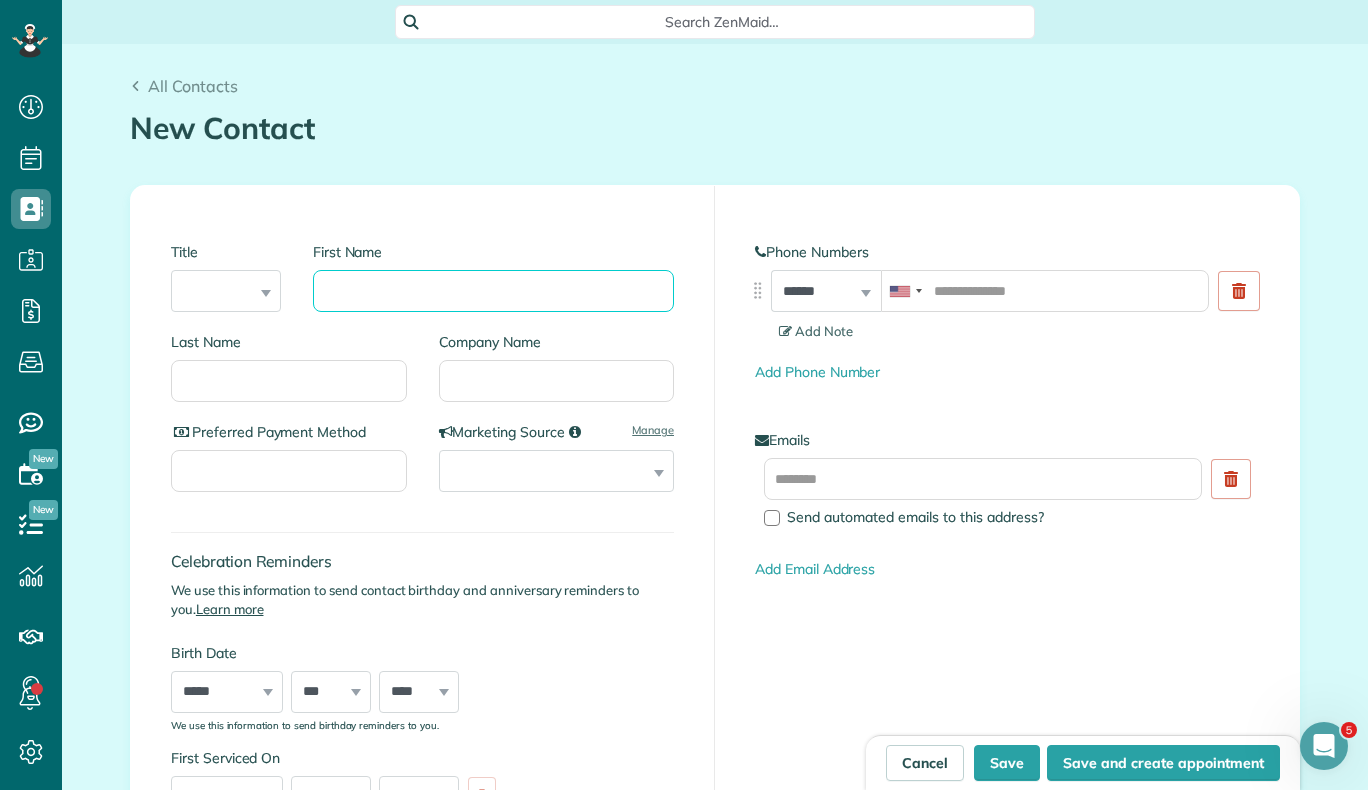 click on "First Name" at bounding box center (493, 291) 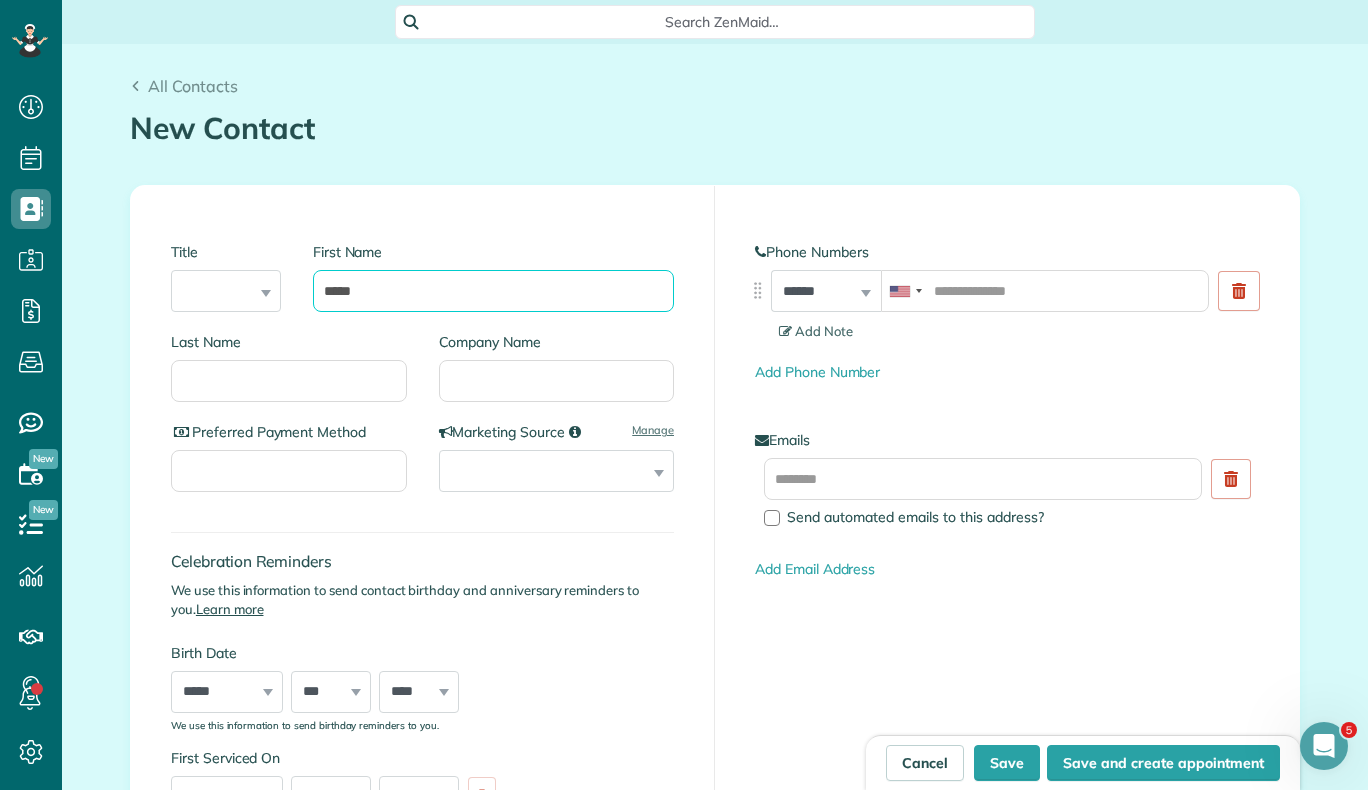 type on "*****" 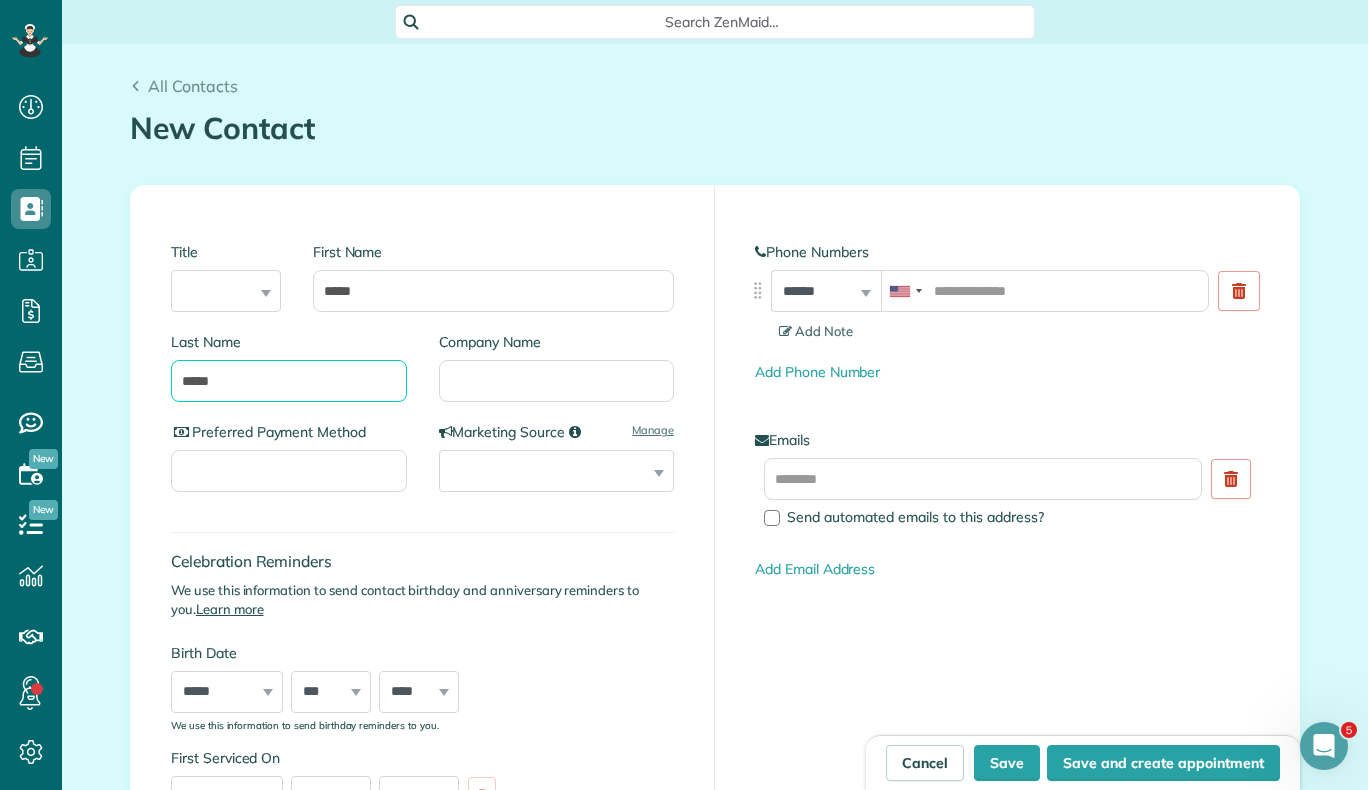 type on "*****" 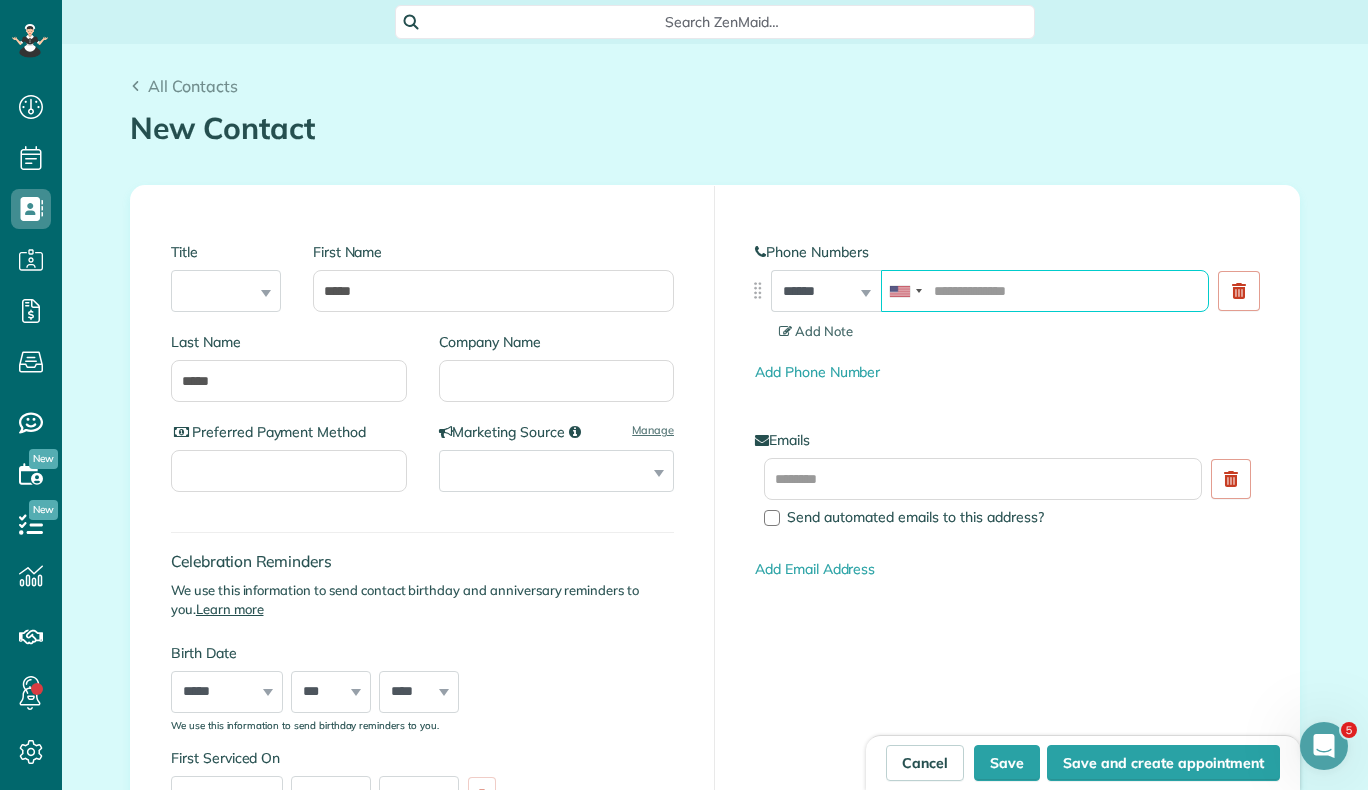 click at bounding box center (1045, 291) 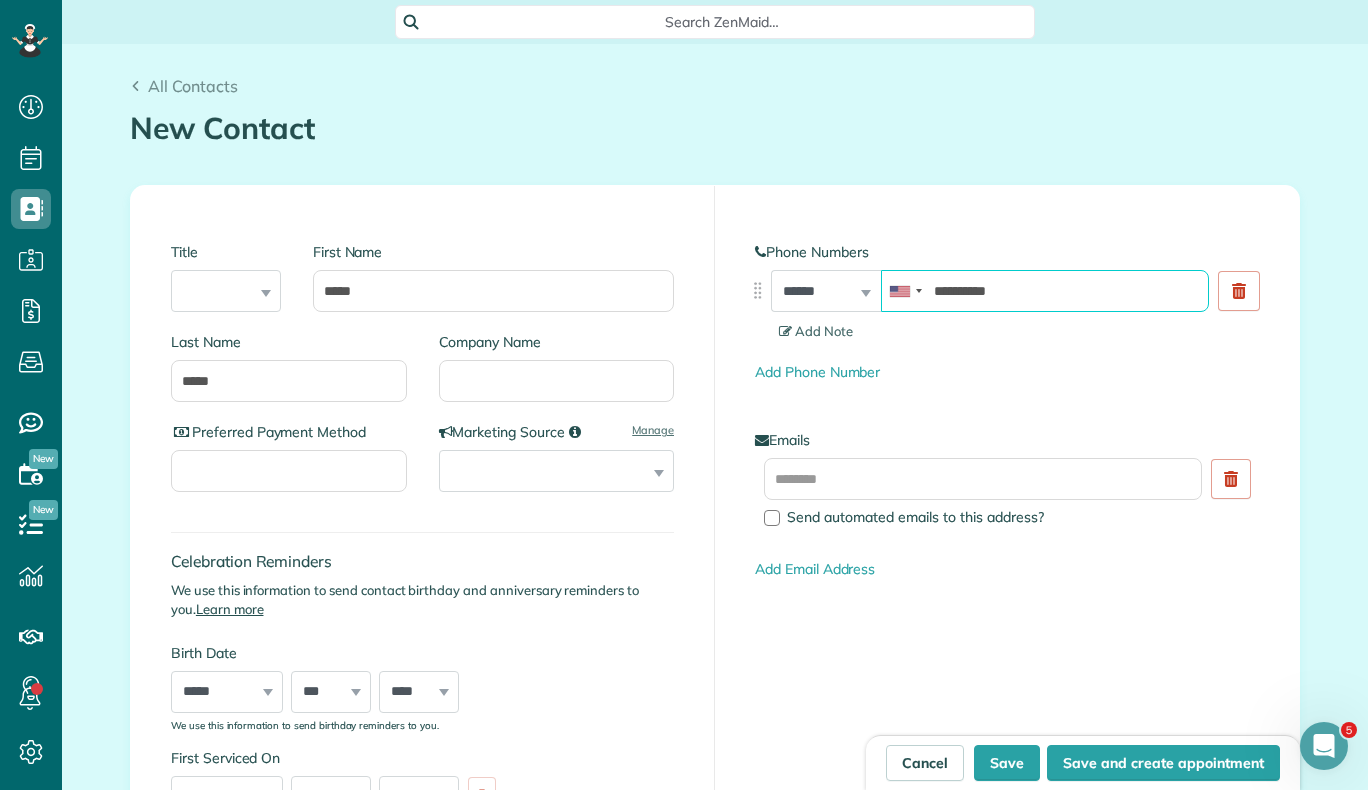type on "**********" 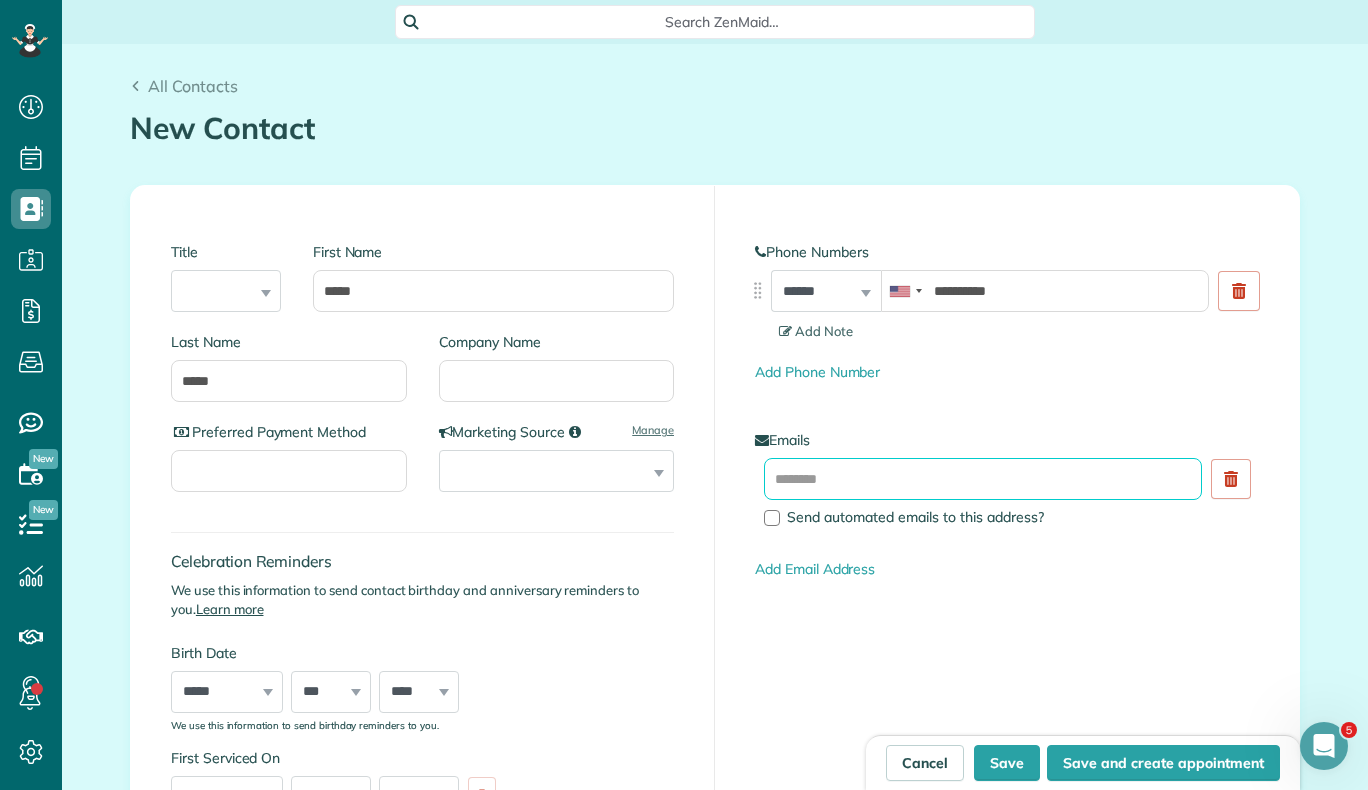click at bounding box center [983, 479] 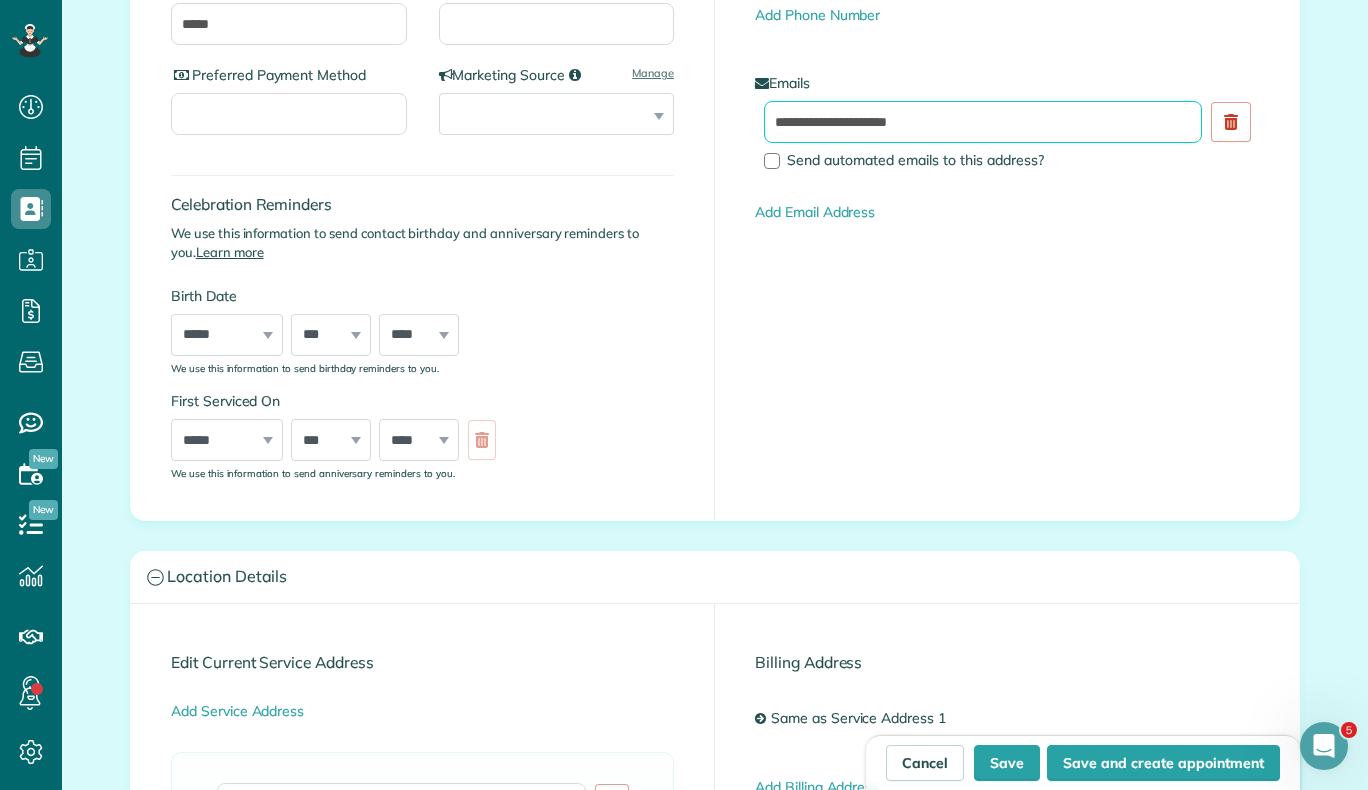 scroll, scrollTop: 660, scrollLeft: 0, axis: vertical 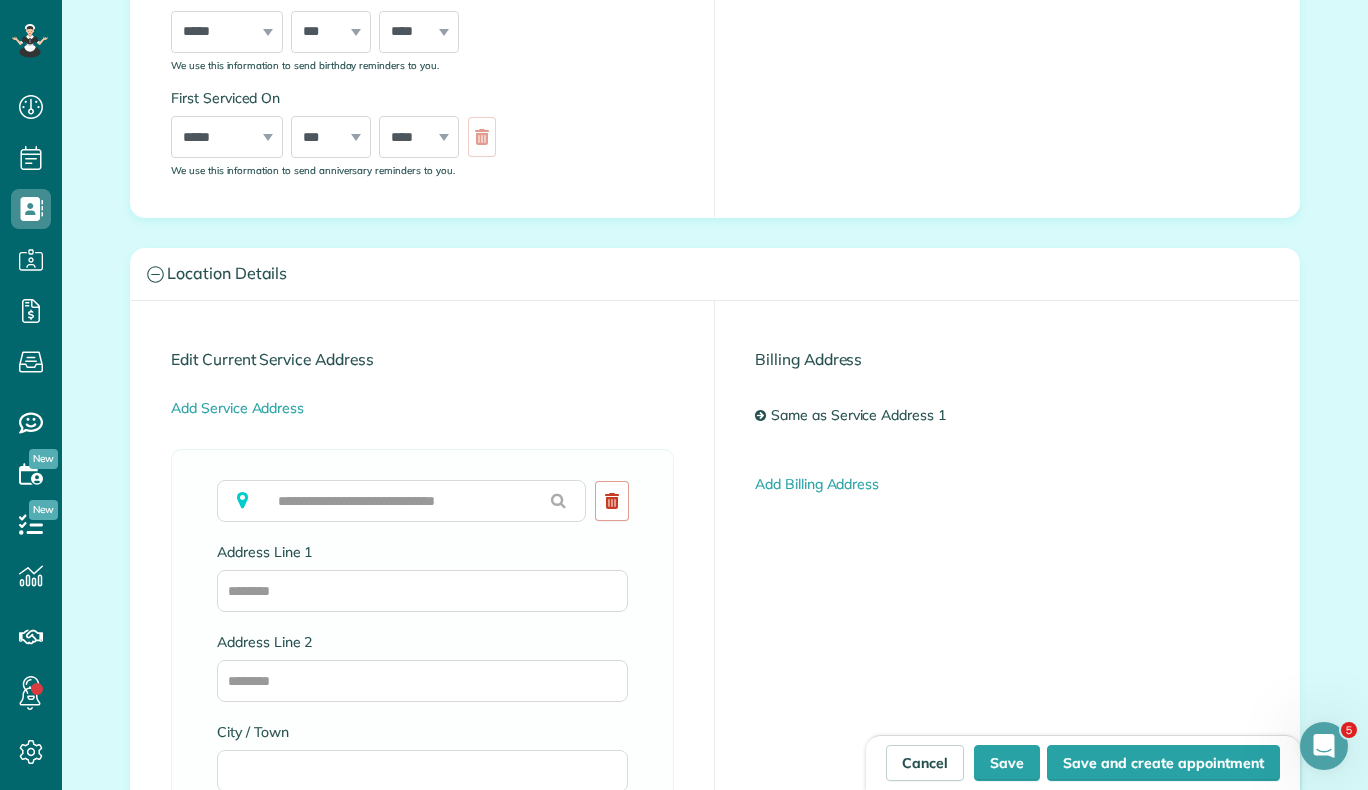 type on "**********" 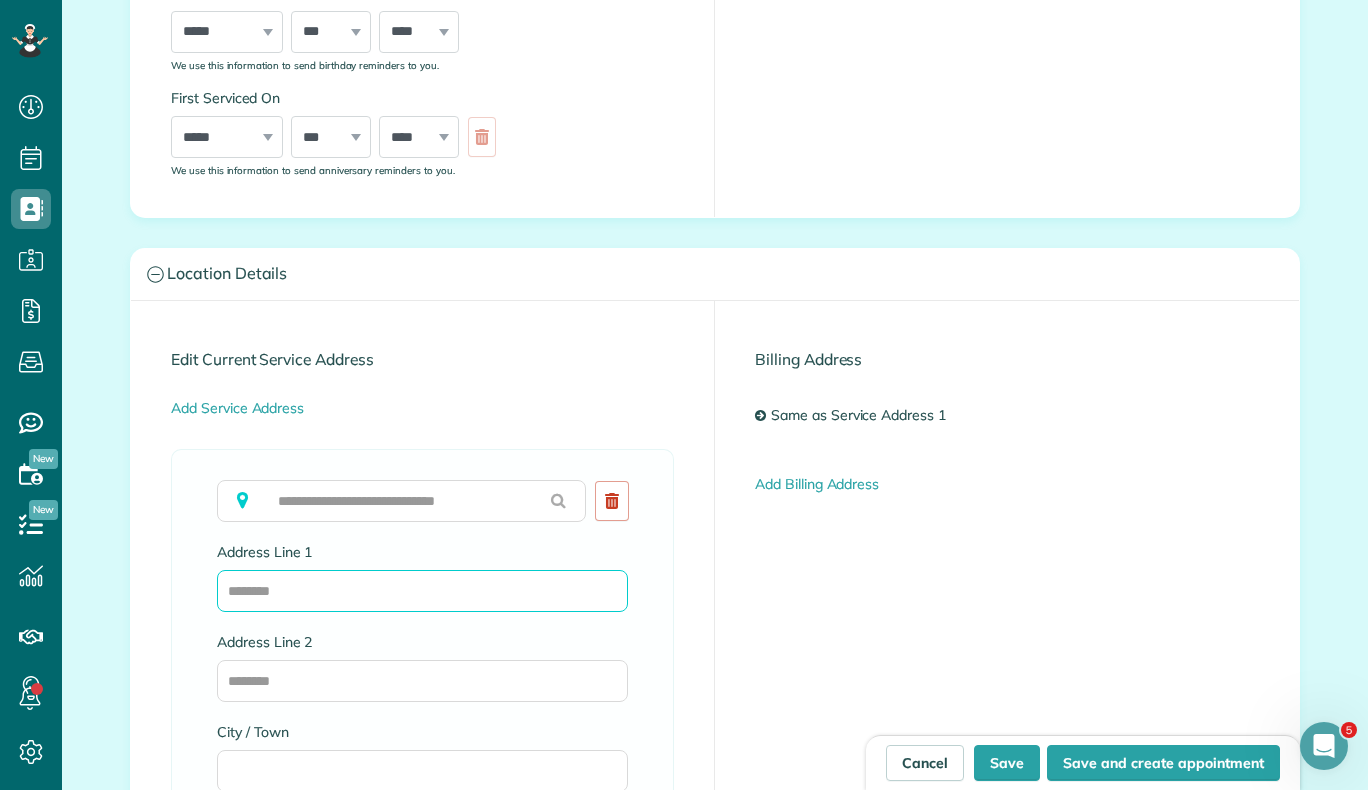 click on "Address Line 1" at bounding box center (422, 591) 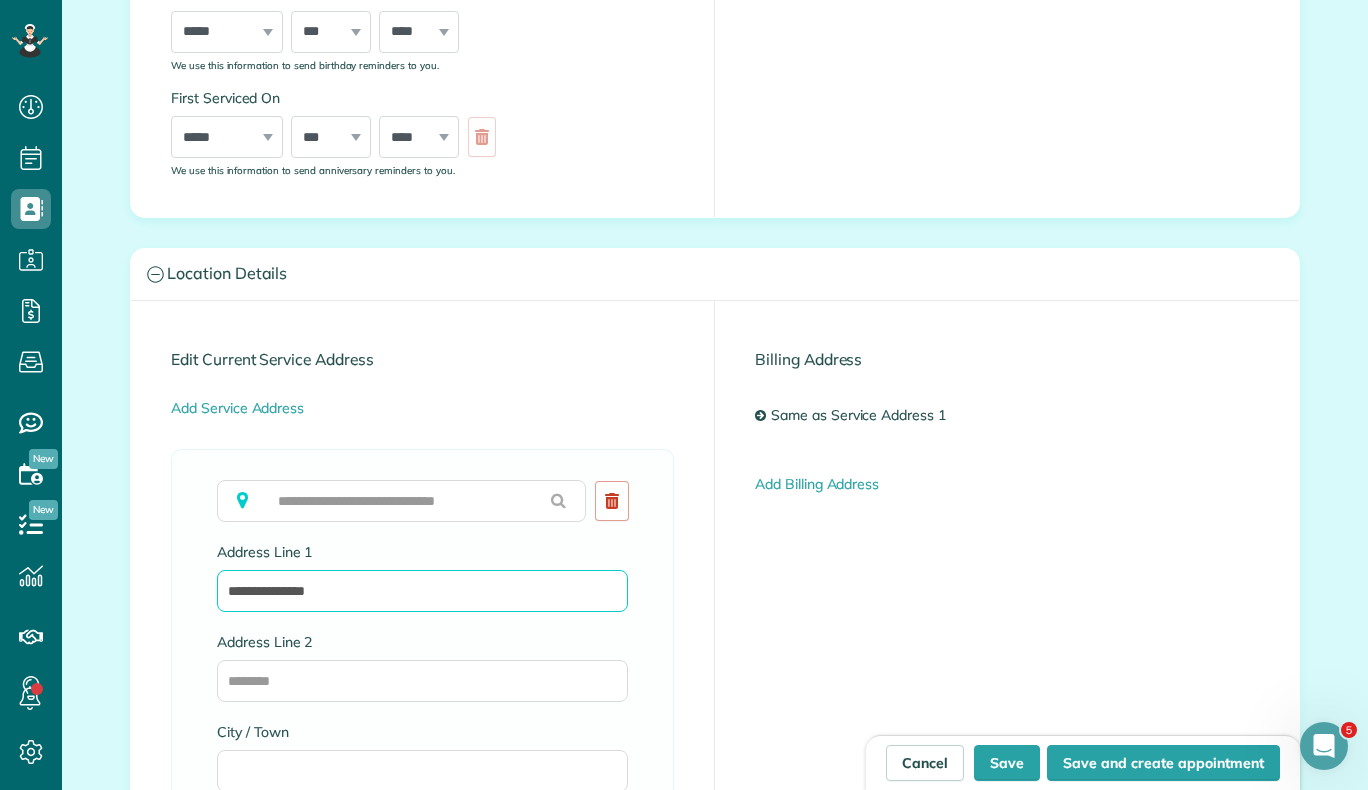 type on "**********" 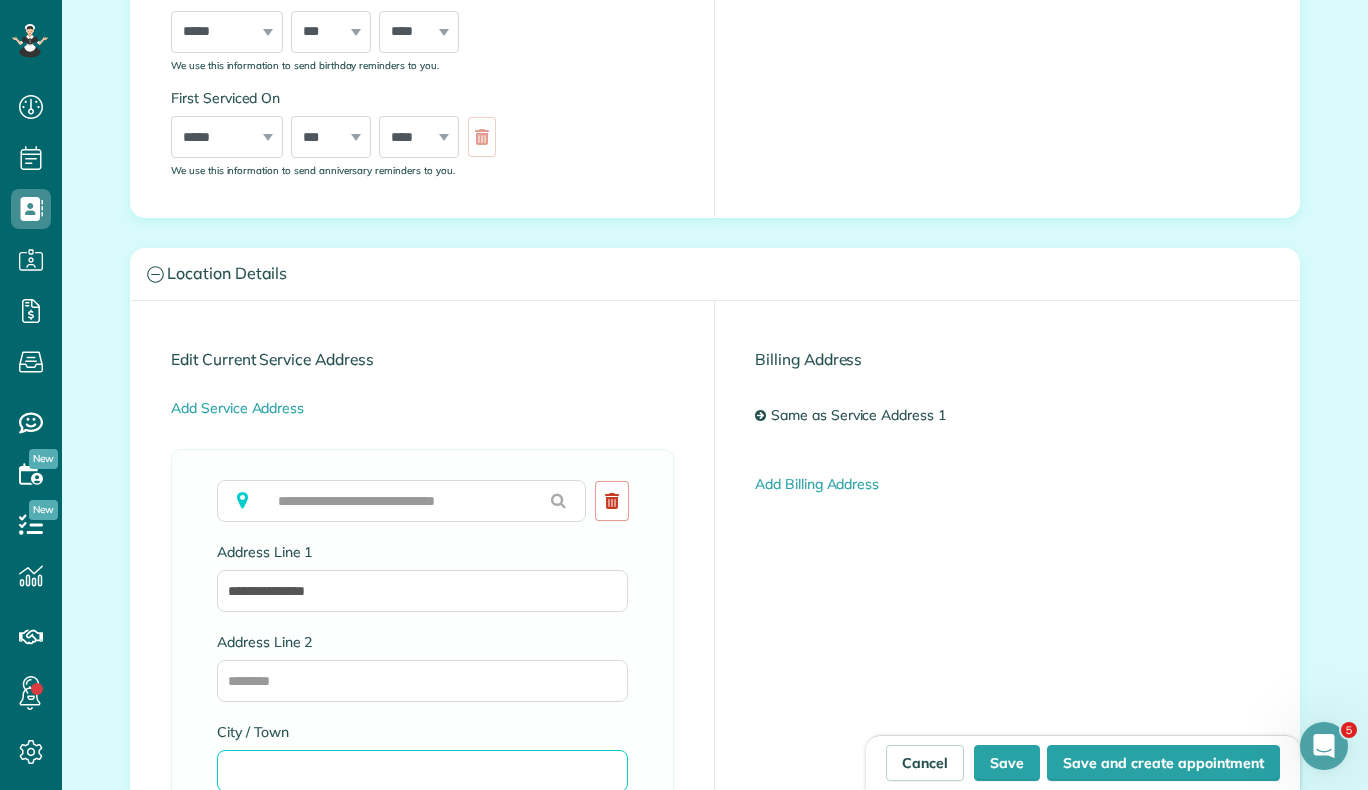 scroll, scrollTop: 662, scrollLeft: 0, axis: vertical 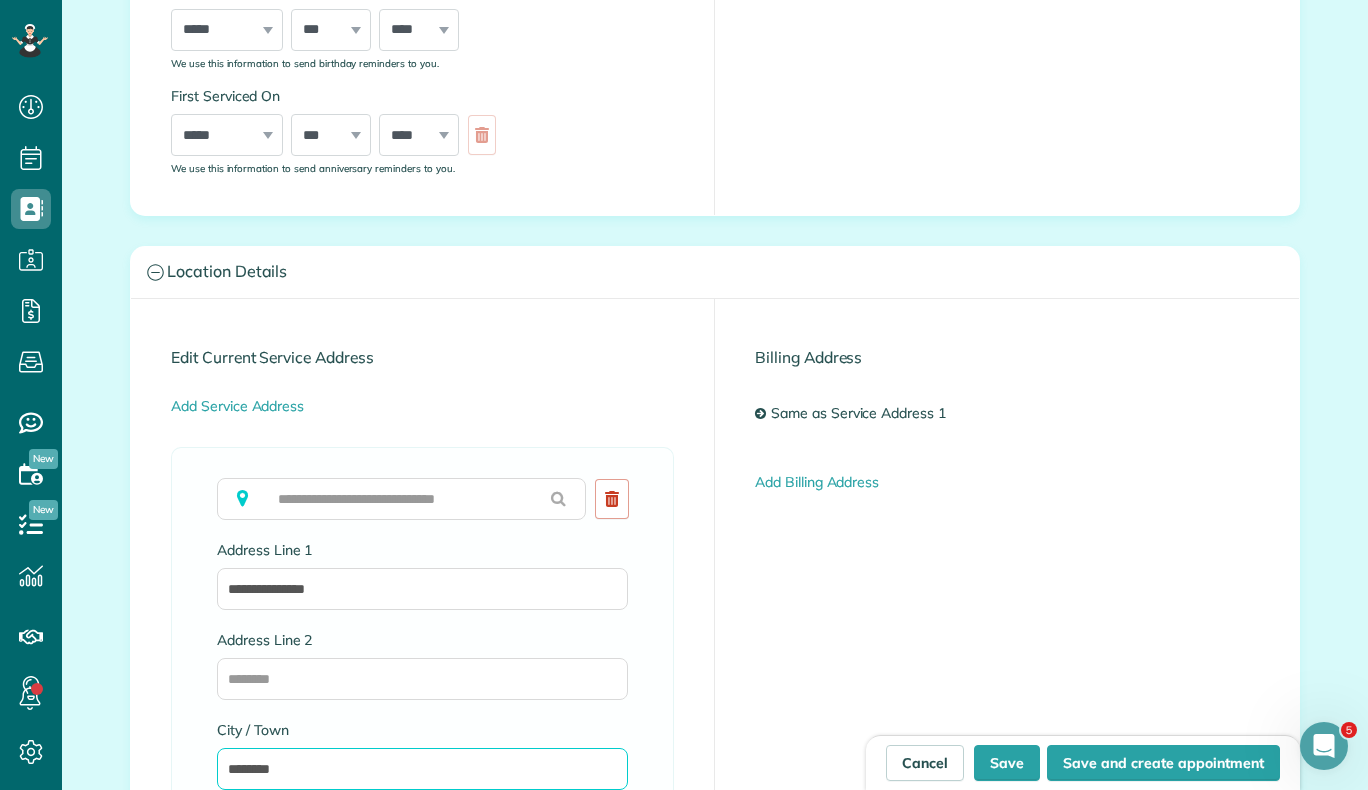 type on "********" 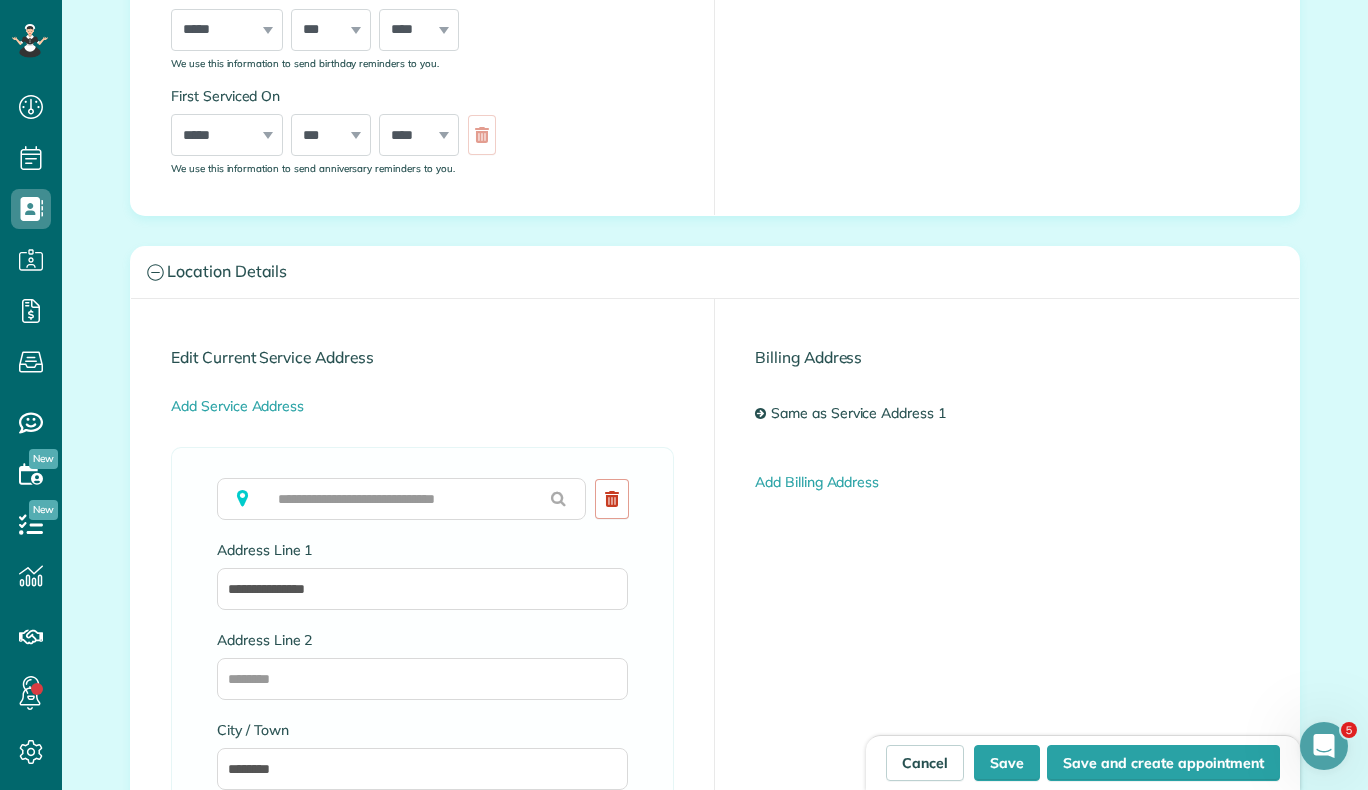 scroll, scrollTop: 1126, scrollLeft: 0, axis: vertical 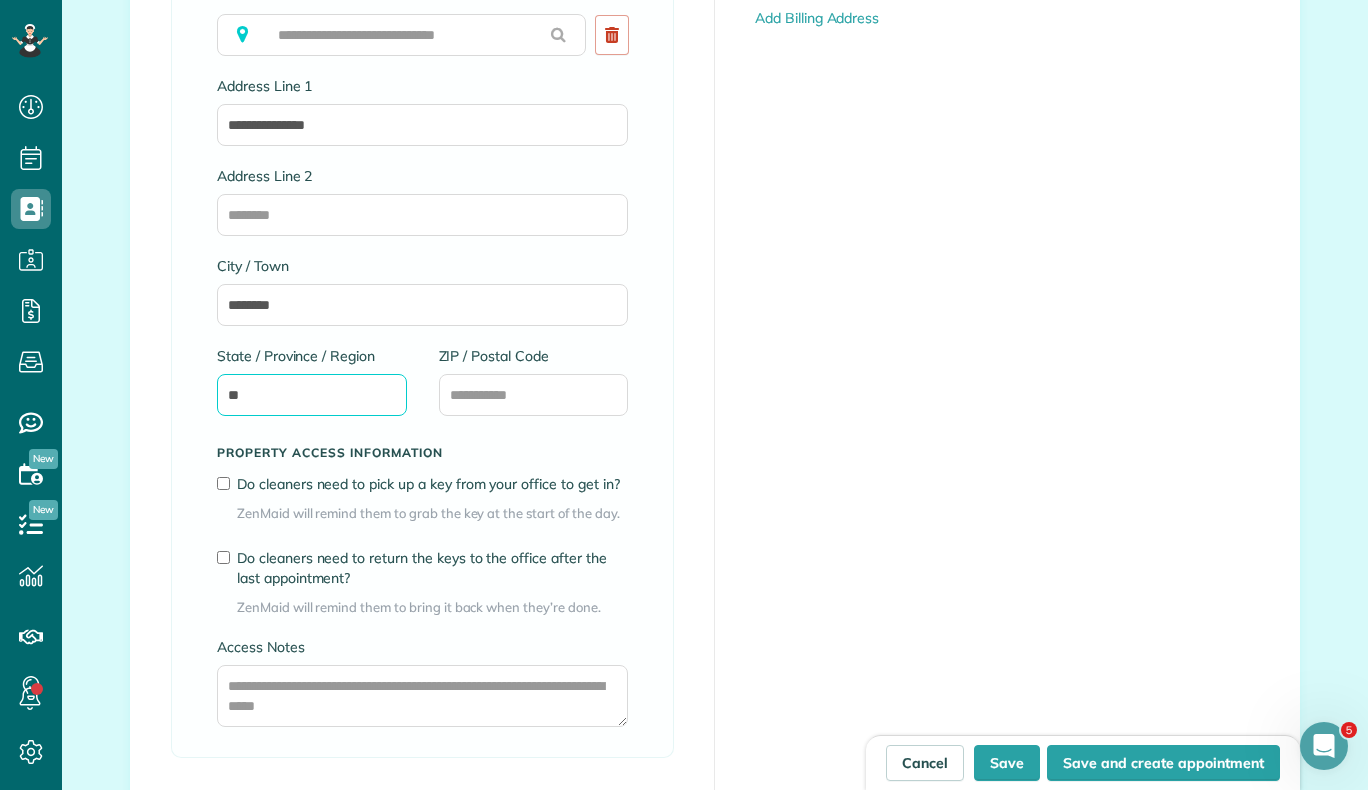 type on "**" 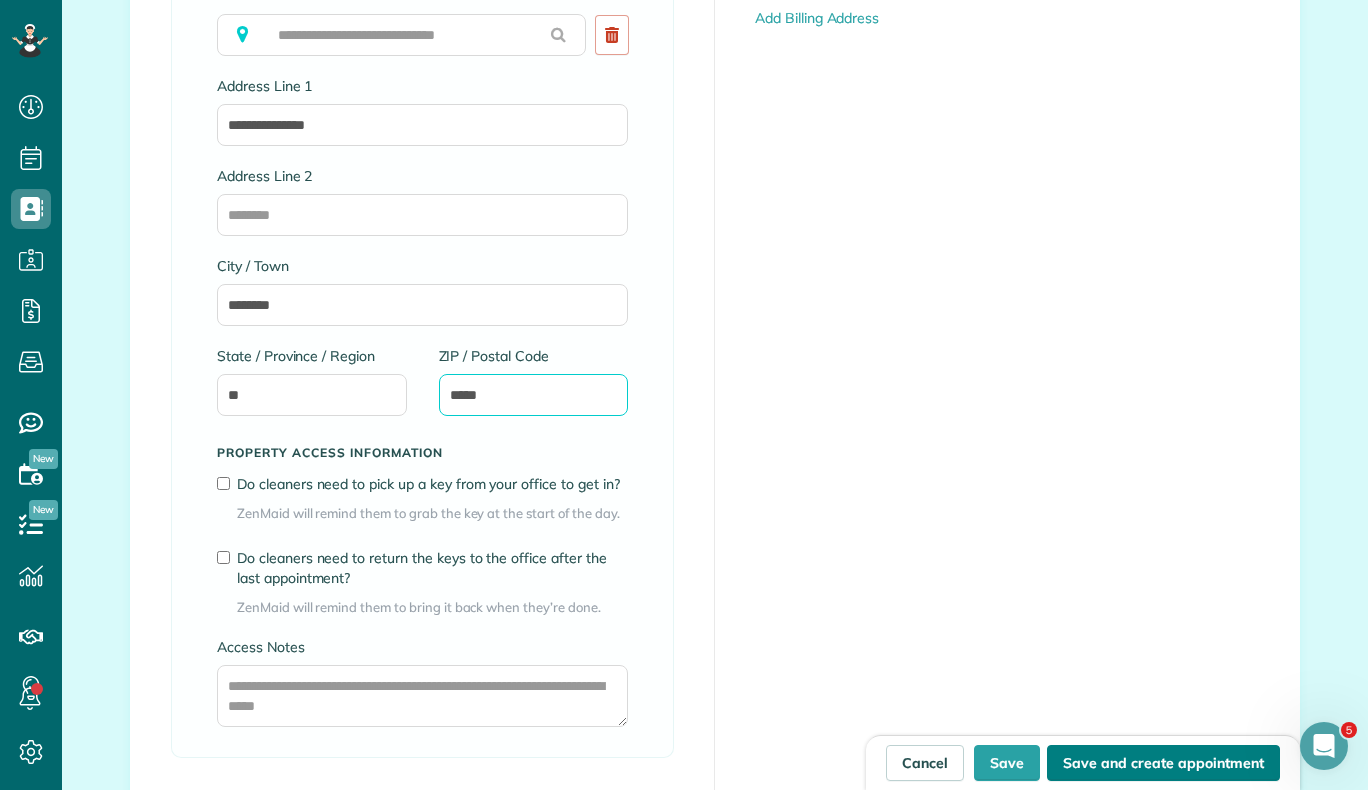 type on "*****" 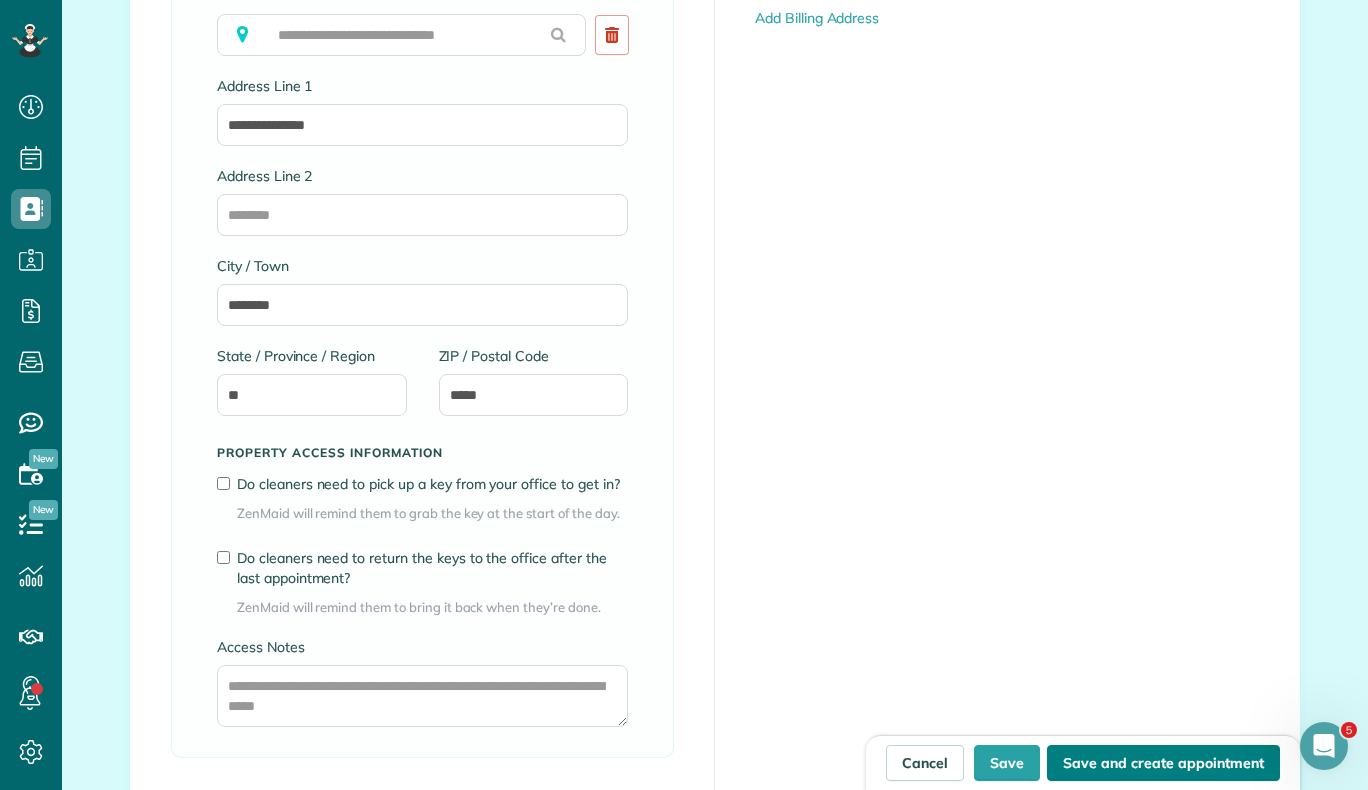 click on "Save and create appointment" at bounding box center [1163, 763] 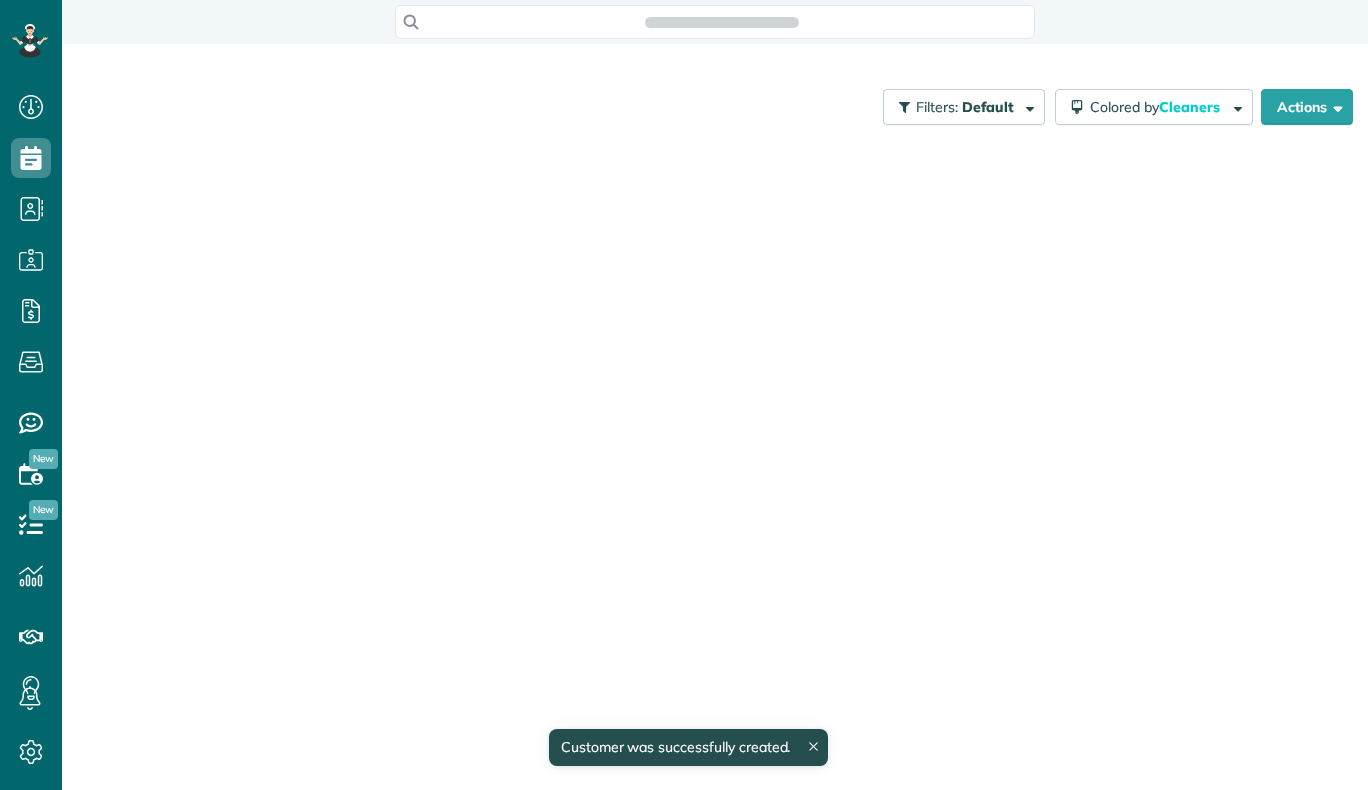 scroll, scrollTop: 0, scrollLeft: 0, axis: both 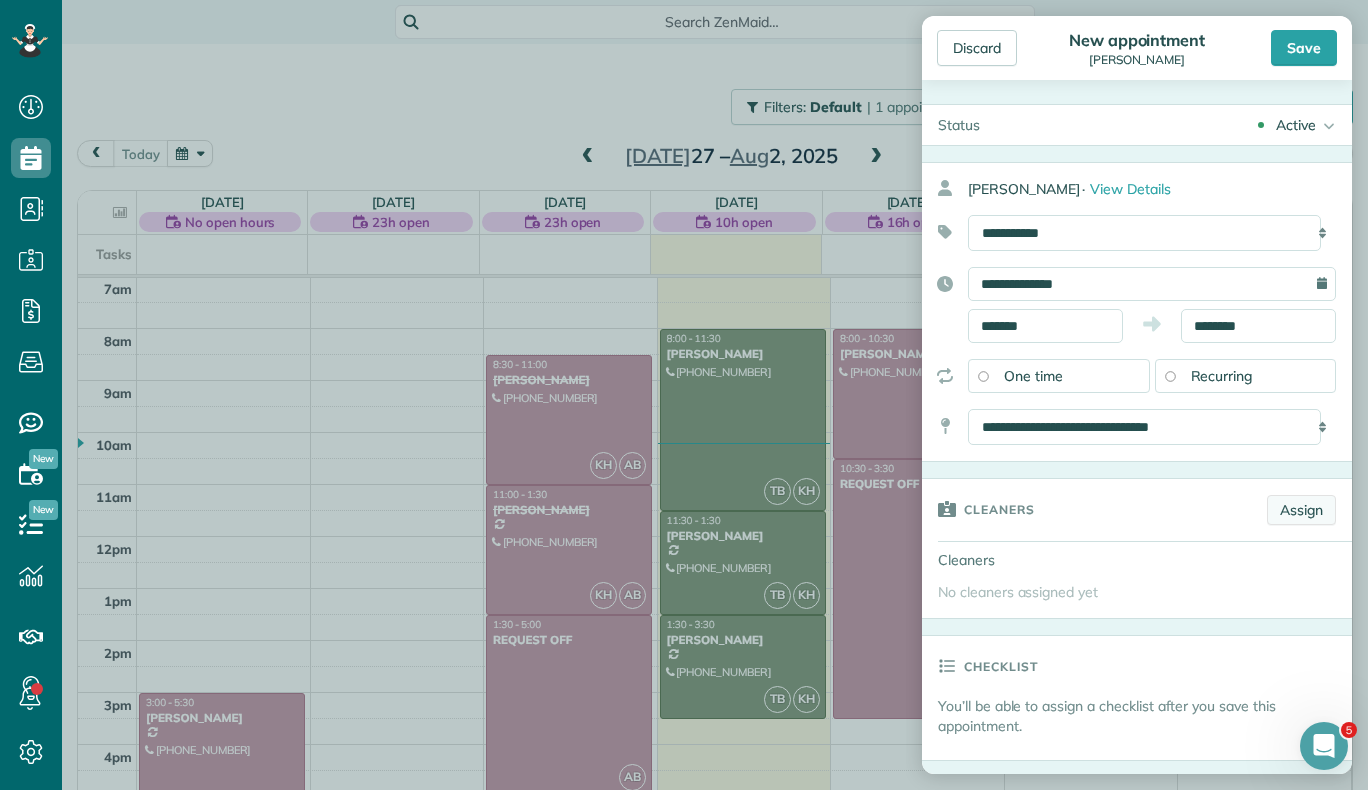 click on "Assign" at bounding box center [1301, 510] 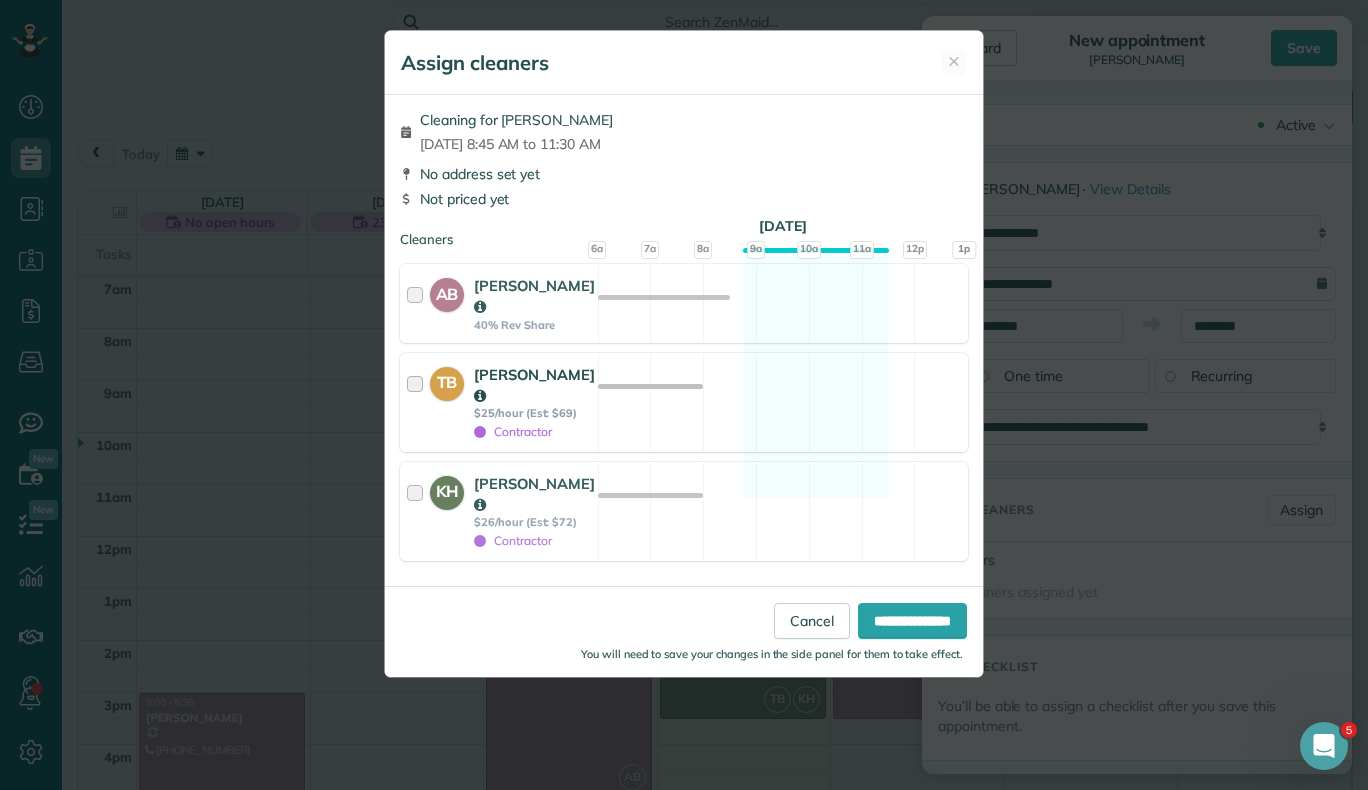click at bounding box center [418, 402] 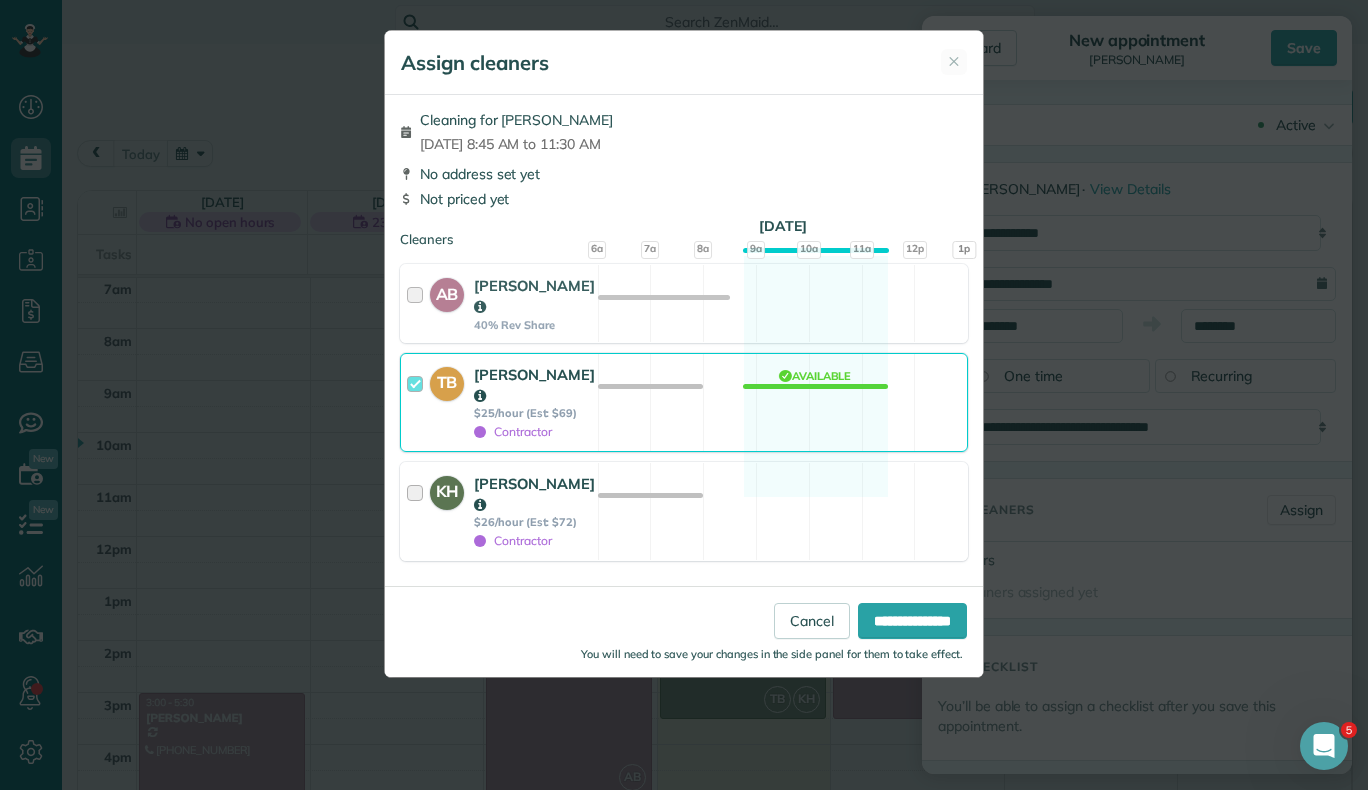 click at bounding box center (418, 511) 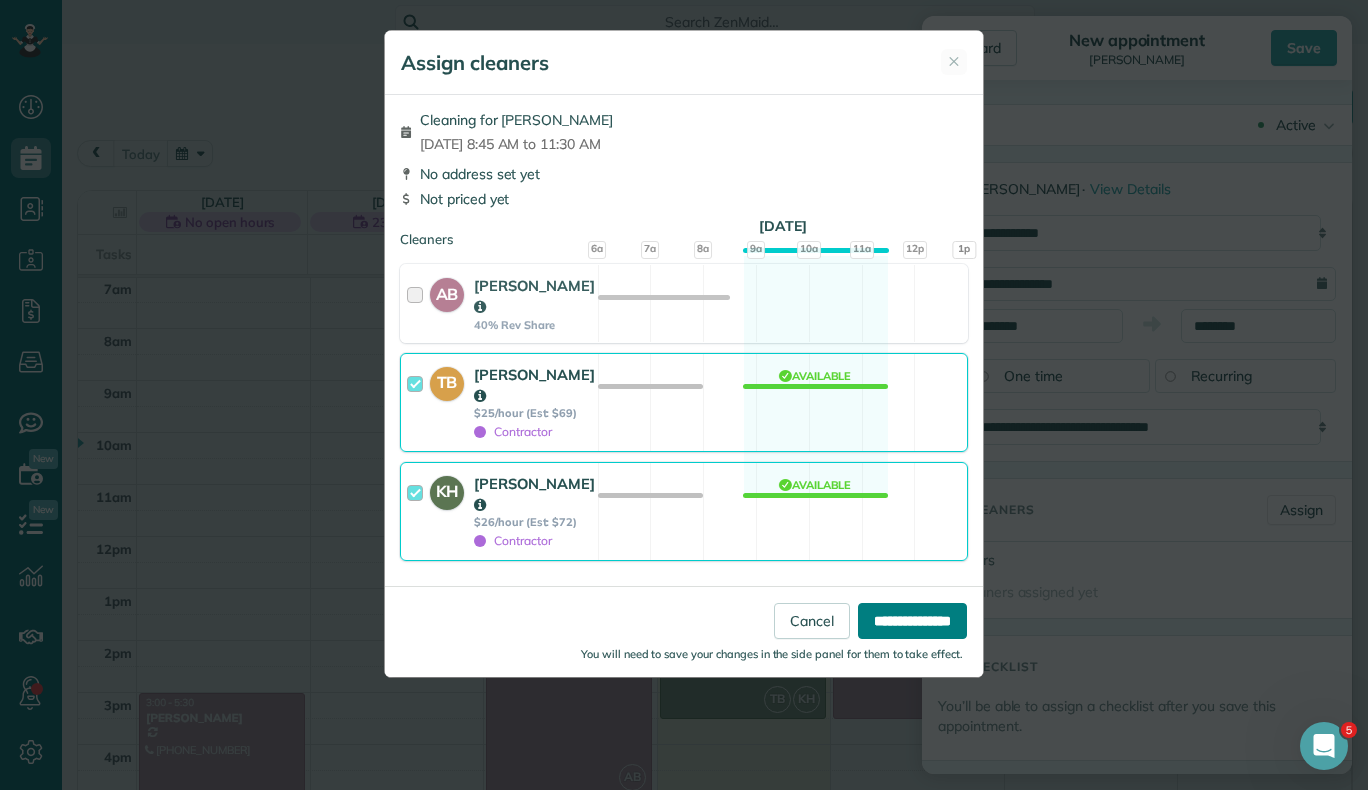 click on "**********" at bounding box center [912, 621] 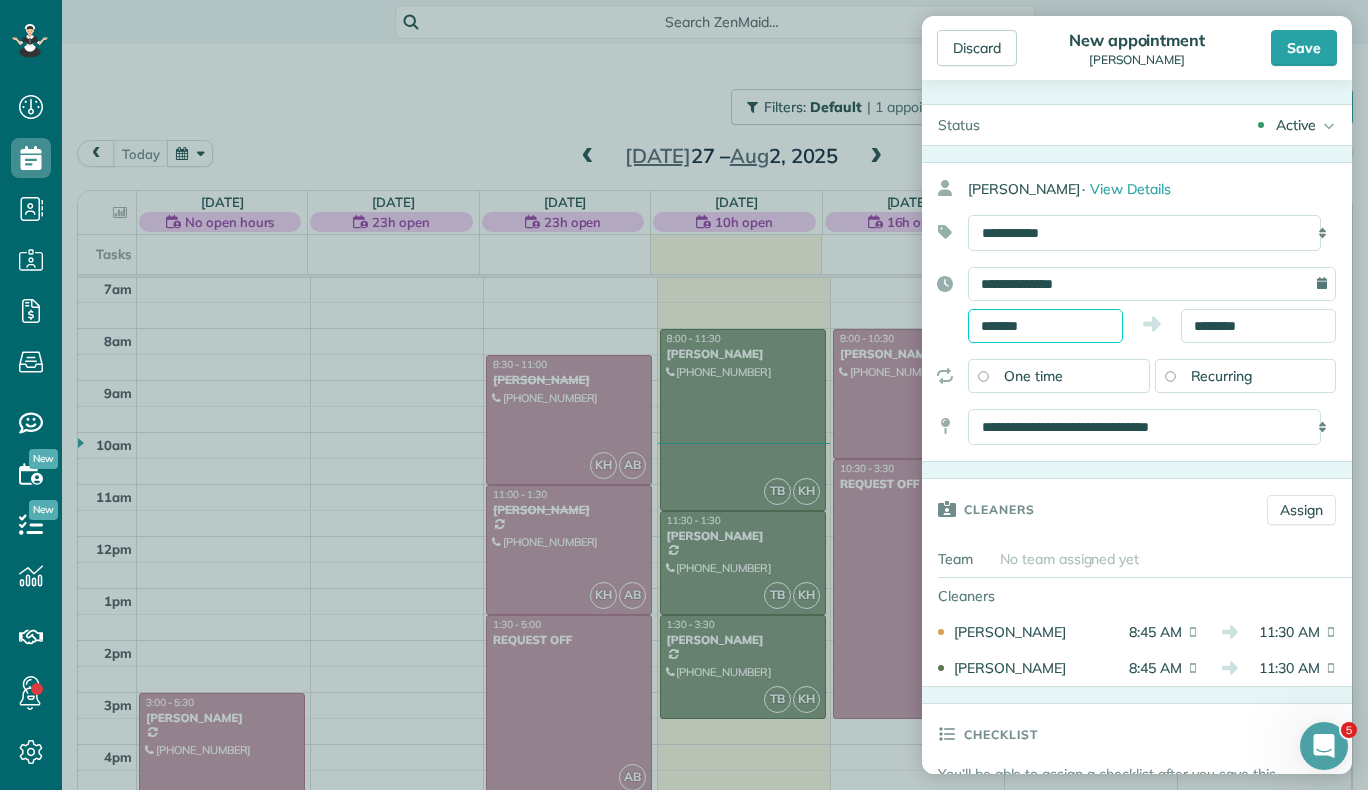 click on "*******" at bounding box center (1045, 326) 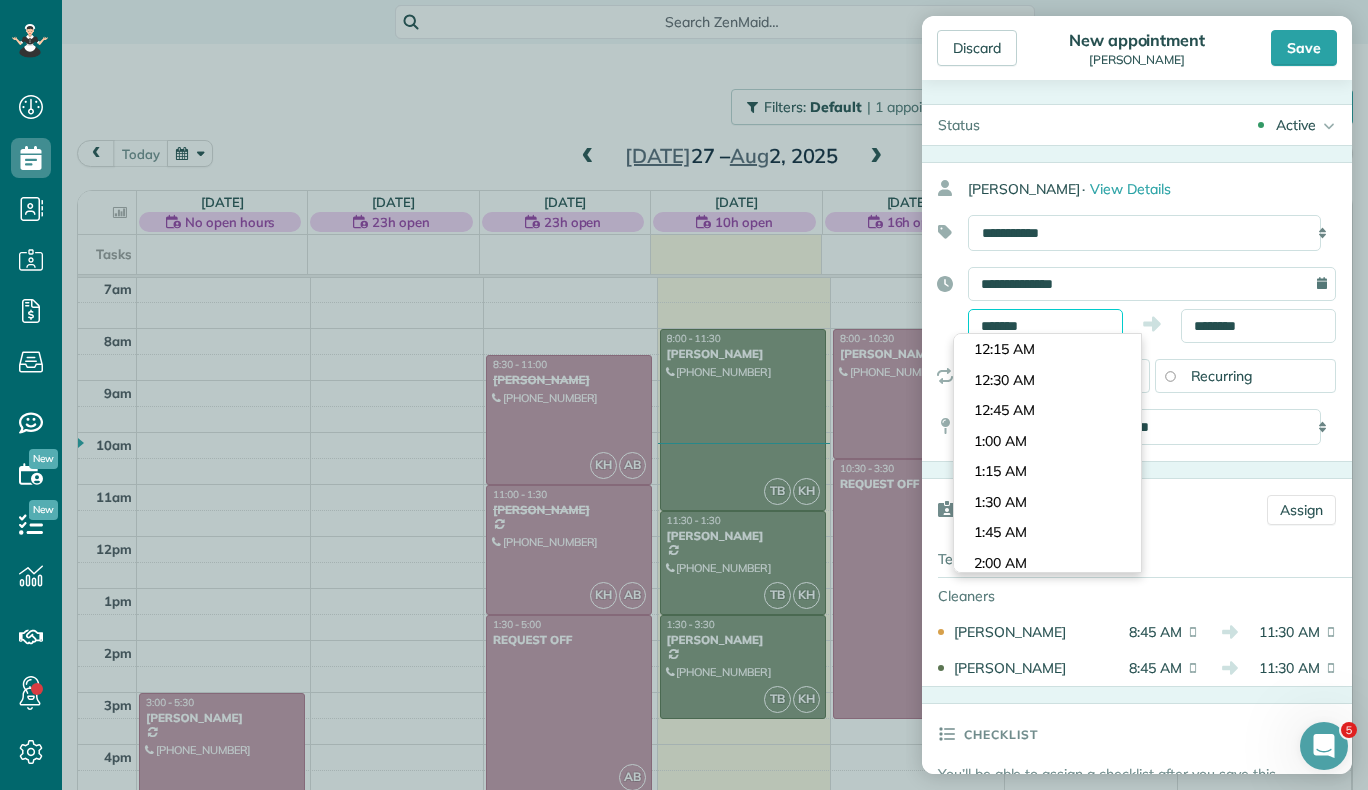 scroll, scrollTop: 1007, scrollLeft: 0, axis: vertical 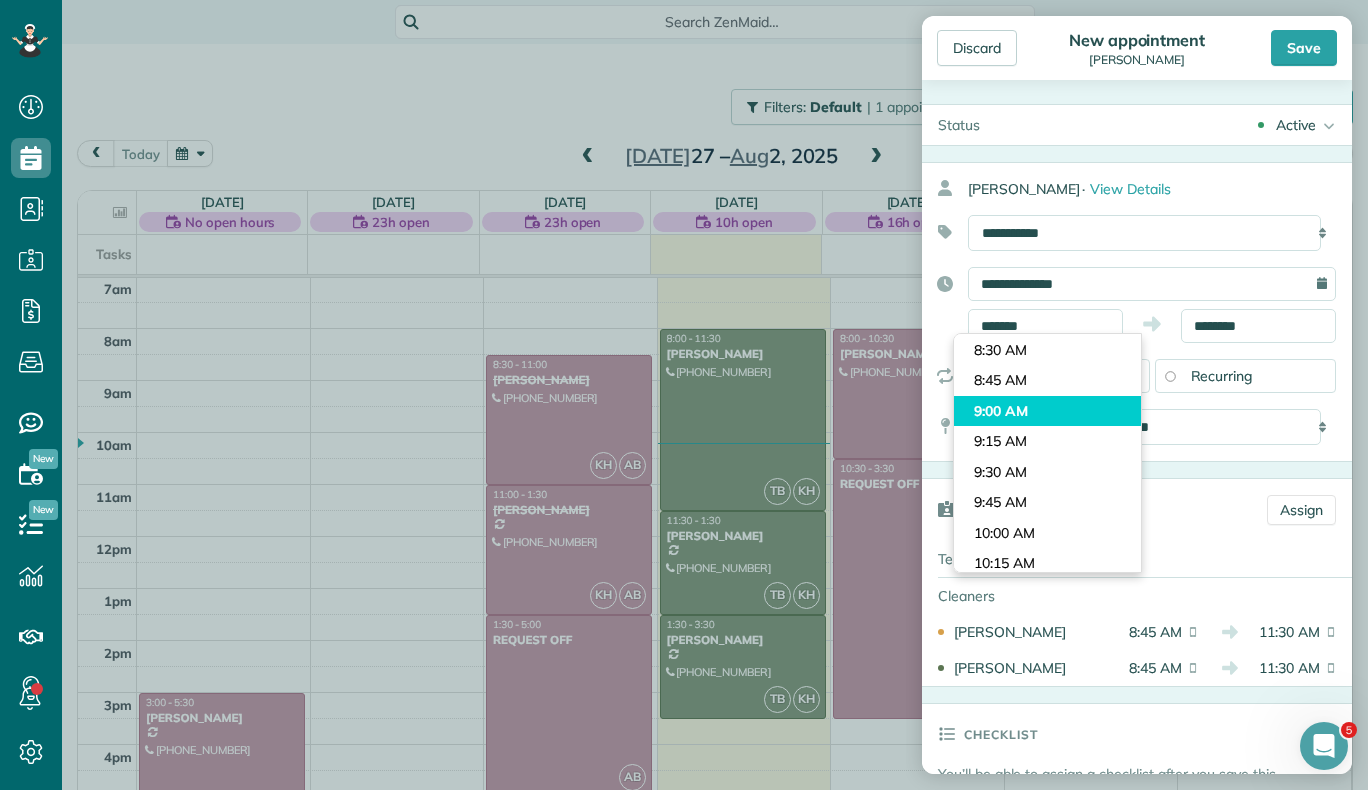 type on "*******" 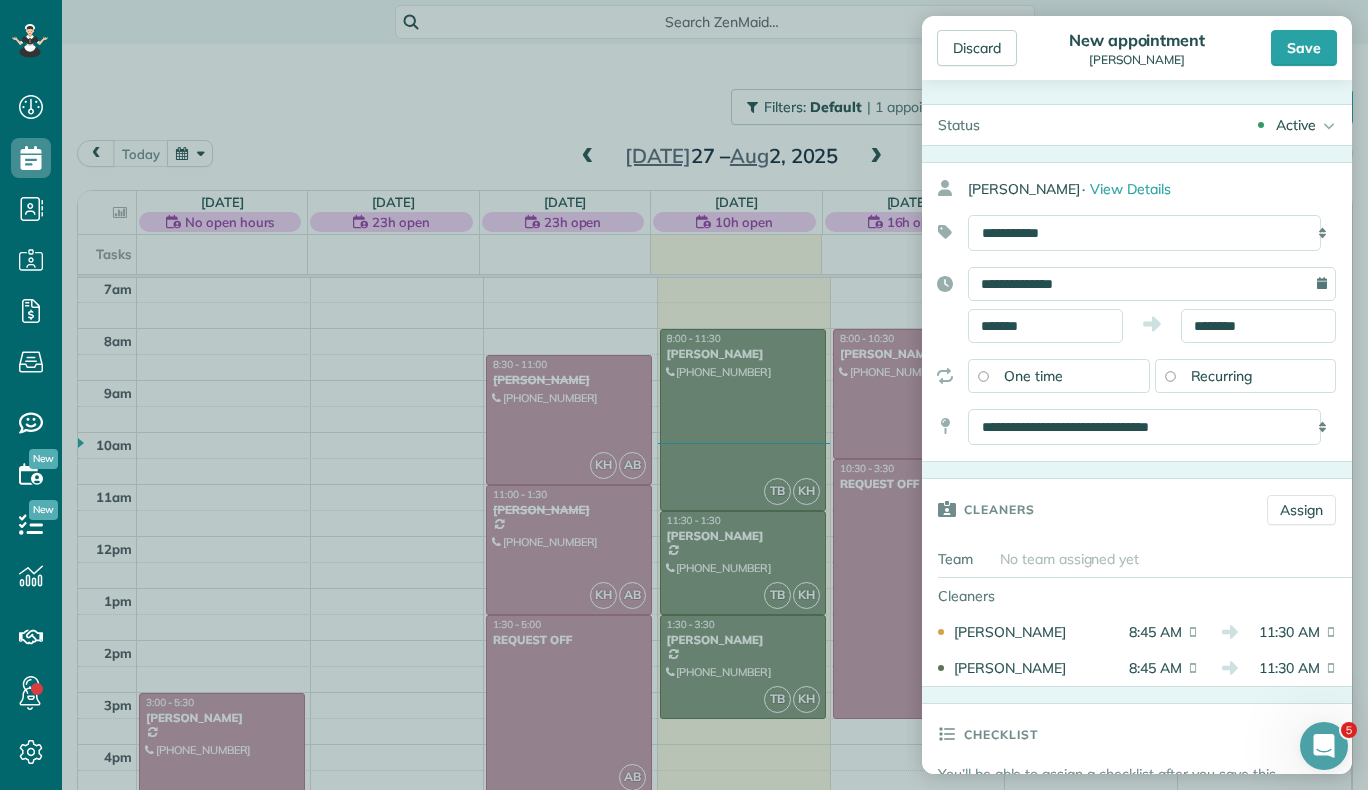 click on "Dashboard
Scheduling
Calendar View
List View
Dispatch View - Weekly scheduling (Beta)" at bounding box center (684, 395) 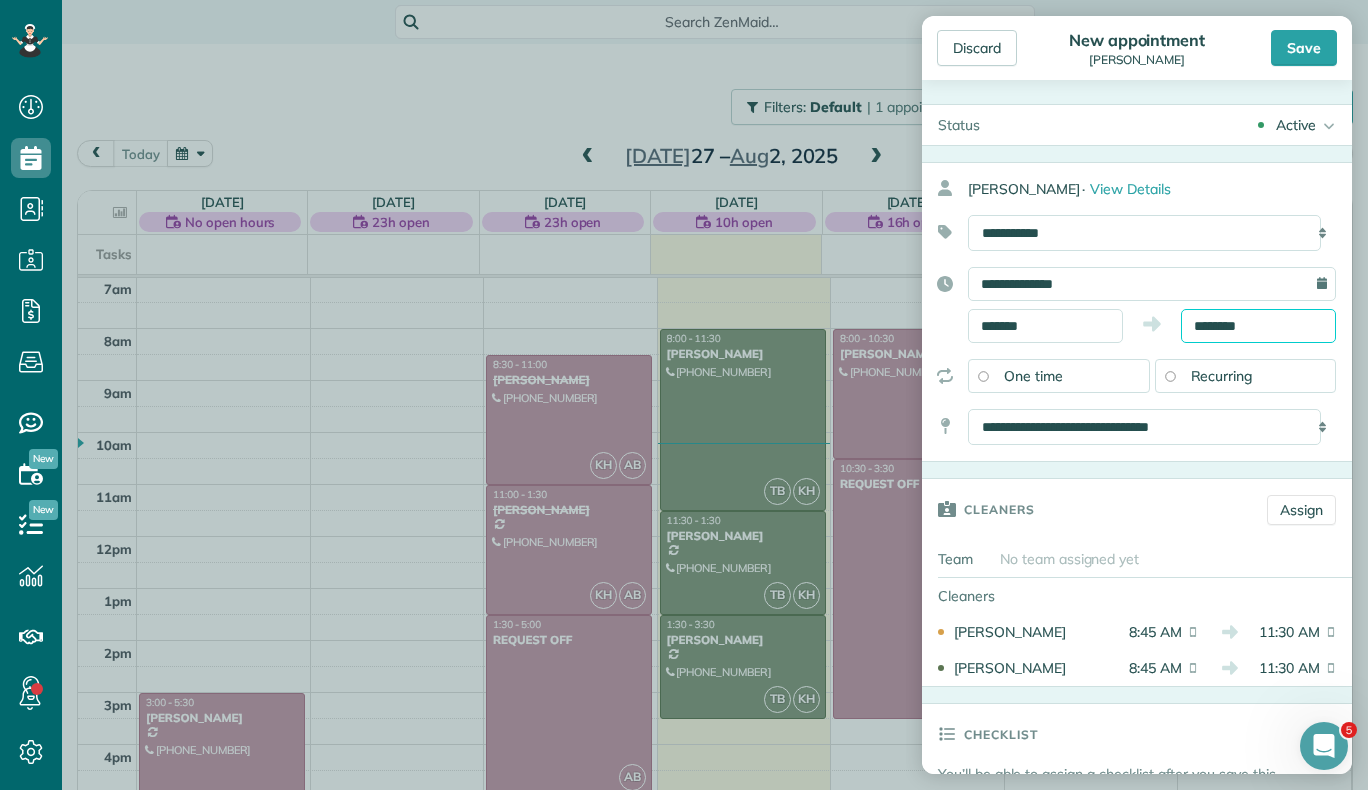 click on "********" at bounding box center [1258, 326] 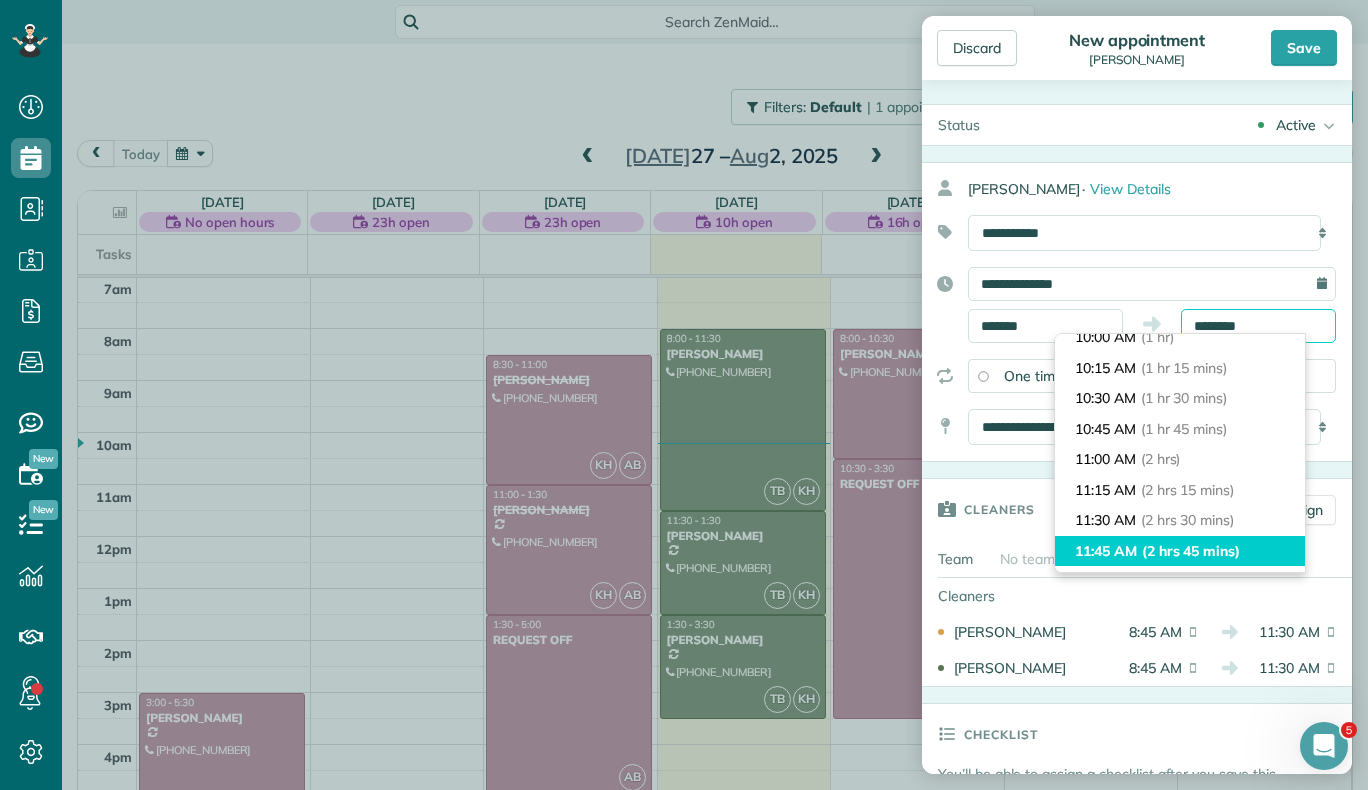 scroll, scrollTop: 133, scrollLeft: 0, axis: vertical 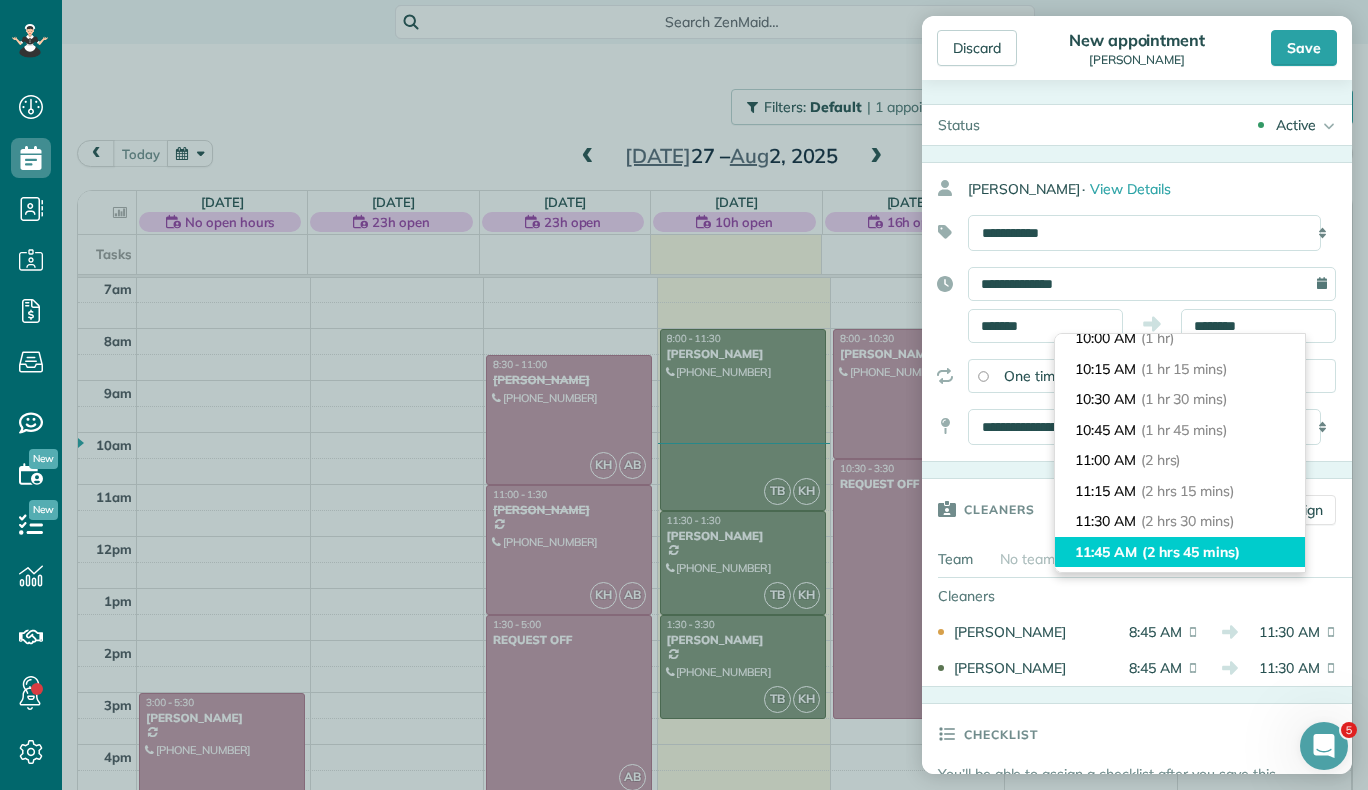 type on "********" 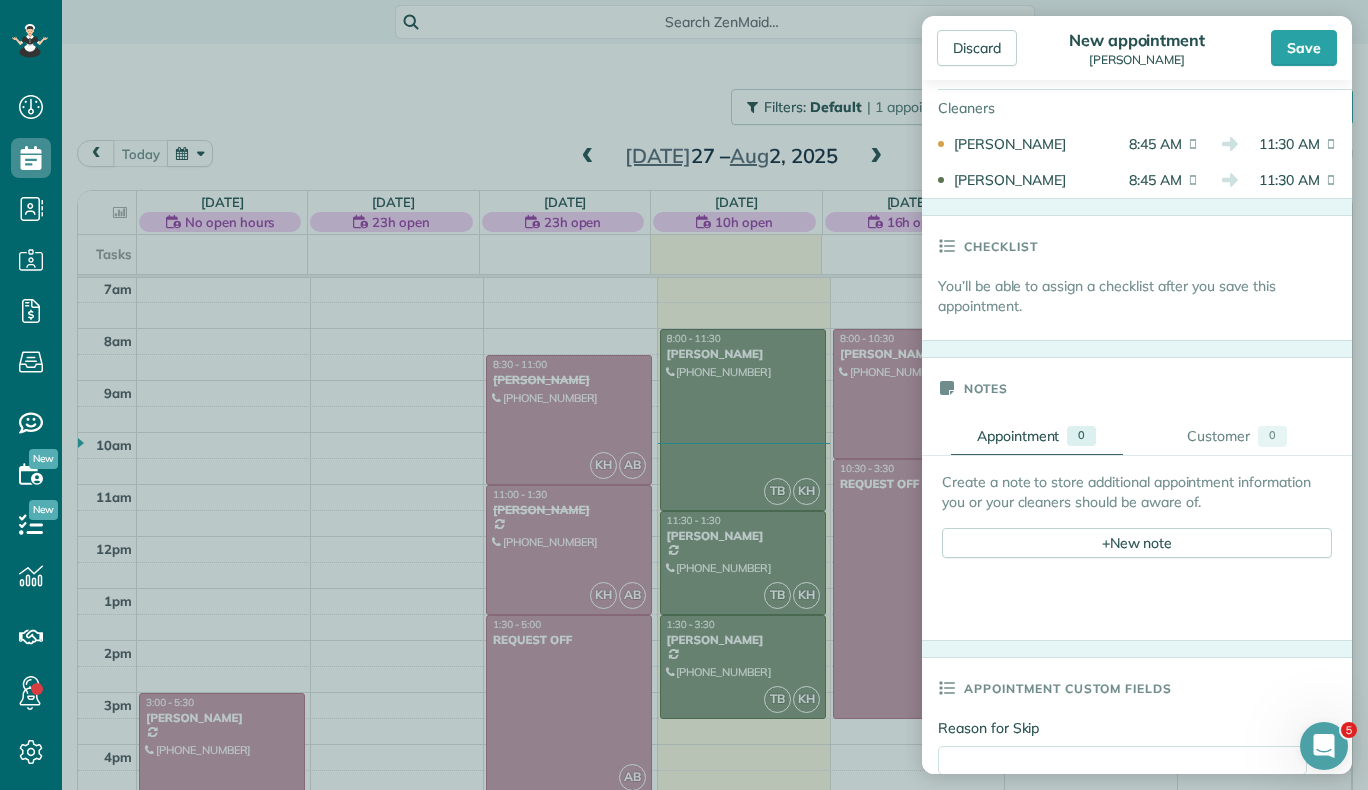 scroll, scrollTop: 489, scrollLeft: 0, axis: vertical 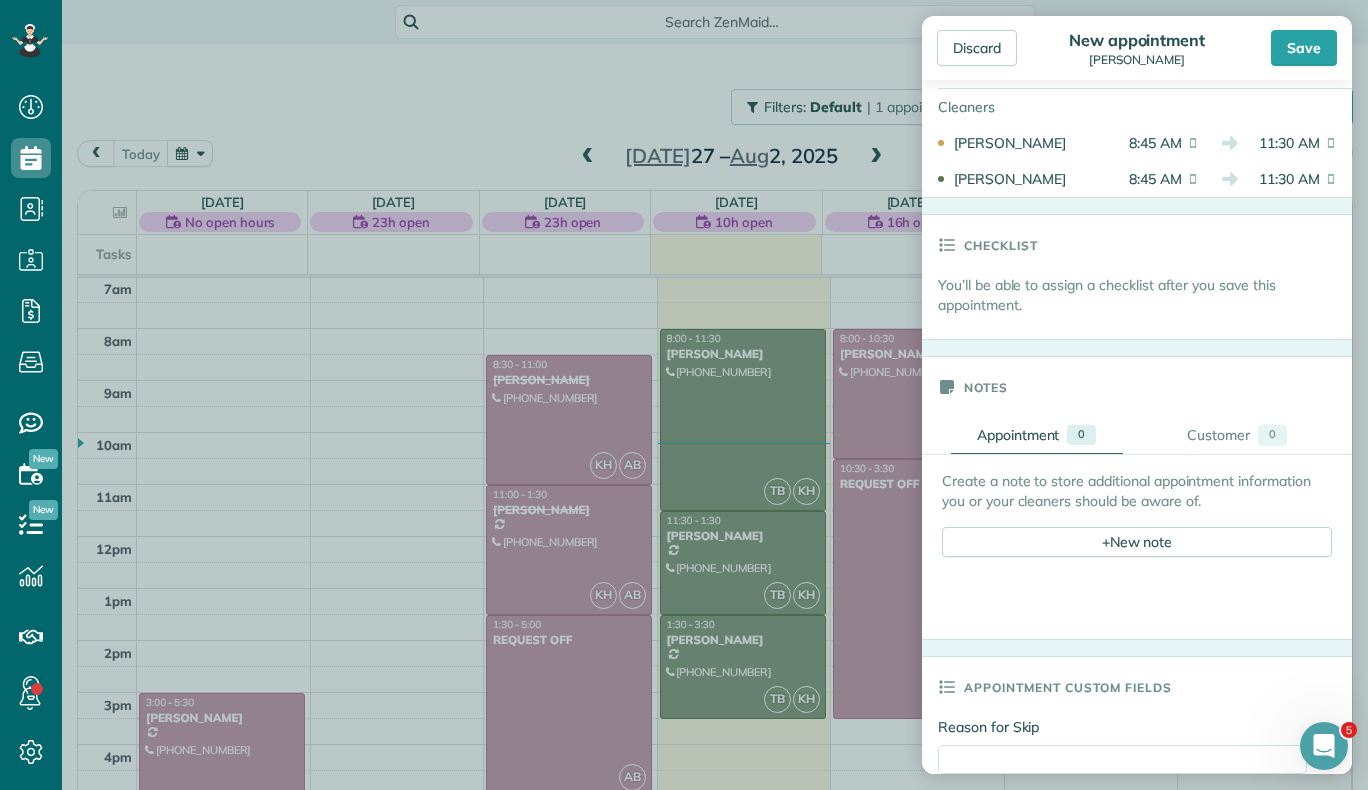 click on "Create a note to store additional appointment information you or your cleaners should be aware of.
+ New note" at bounding box center (1137, 528) 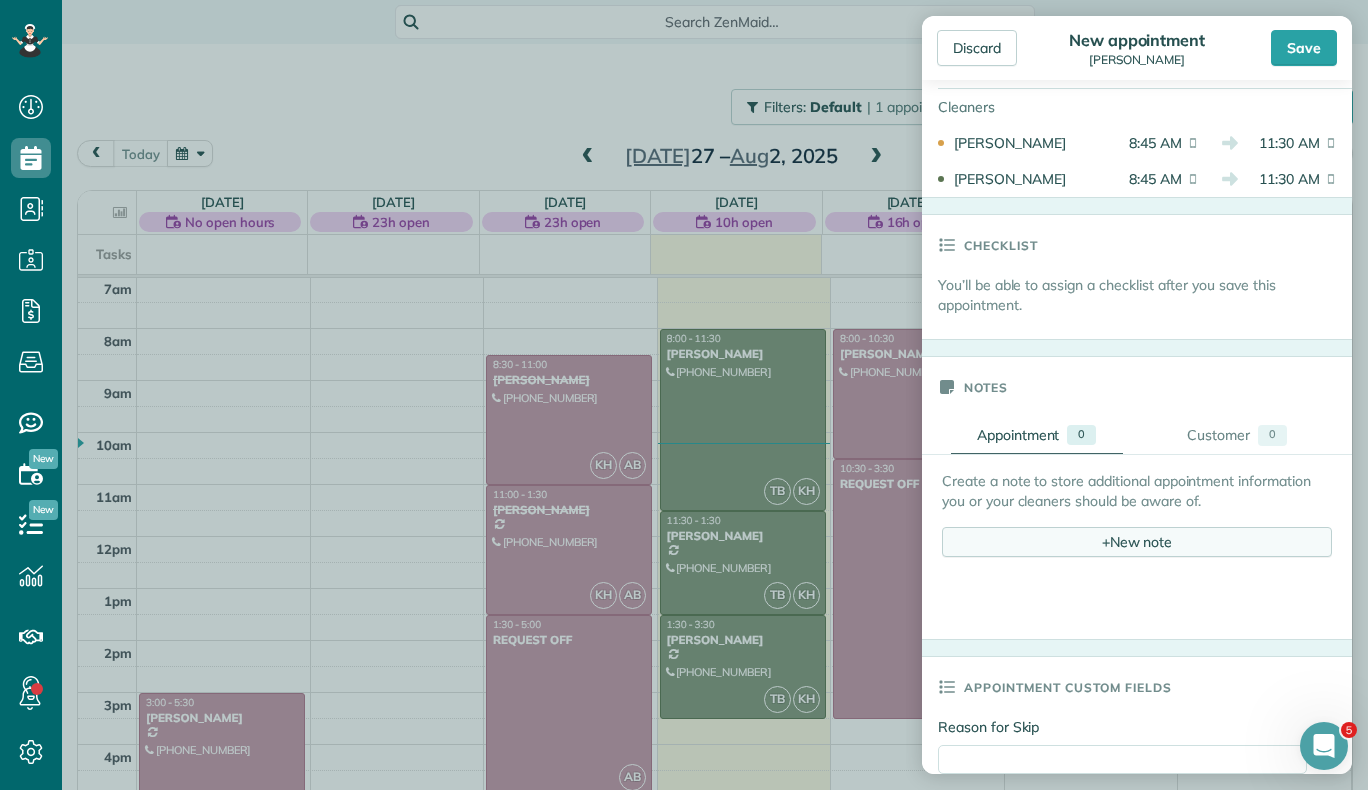click on "+ New note" at bounding box center [1137, 542] 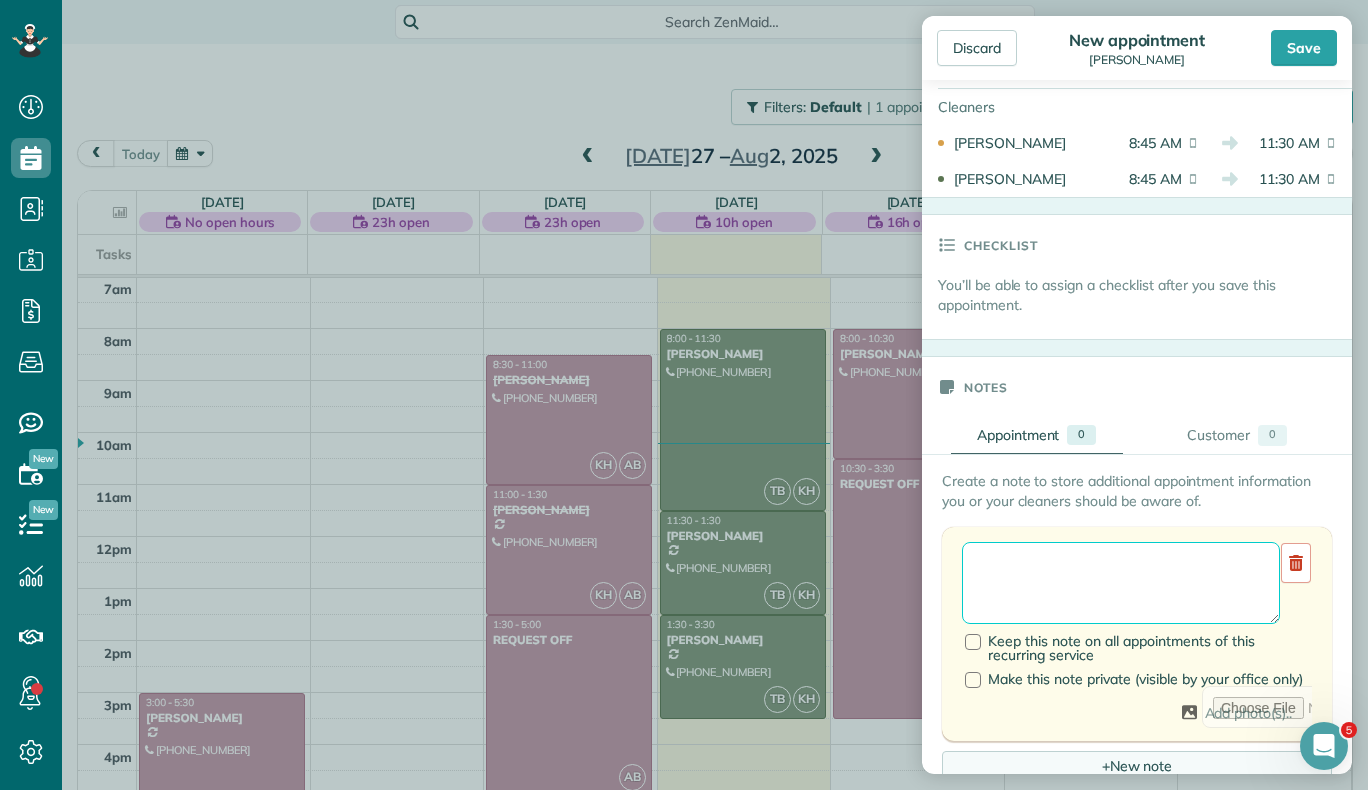 click at bounding box center (1121, 583) 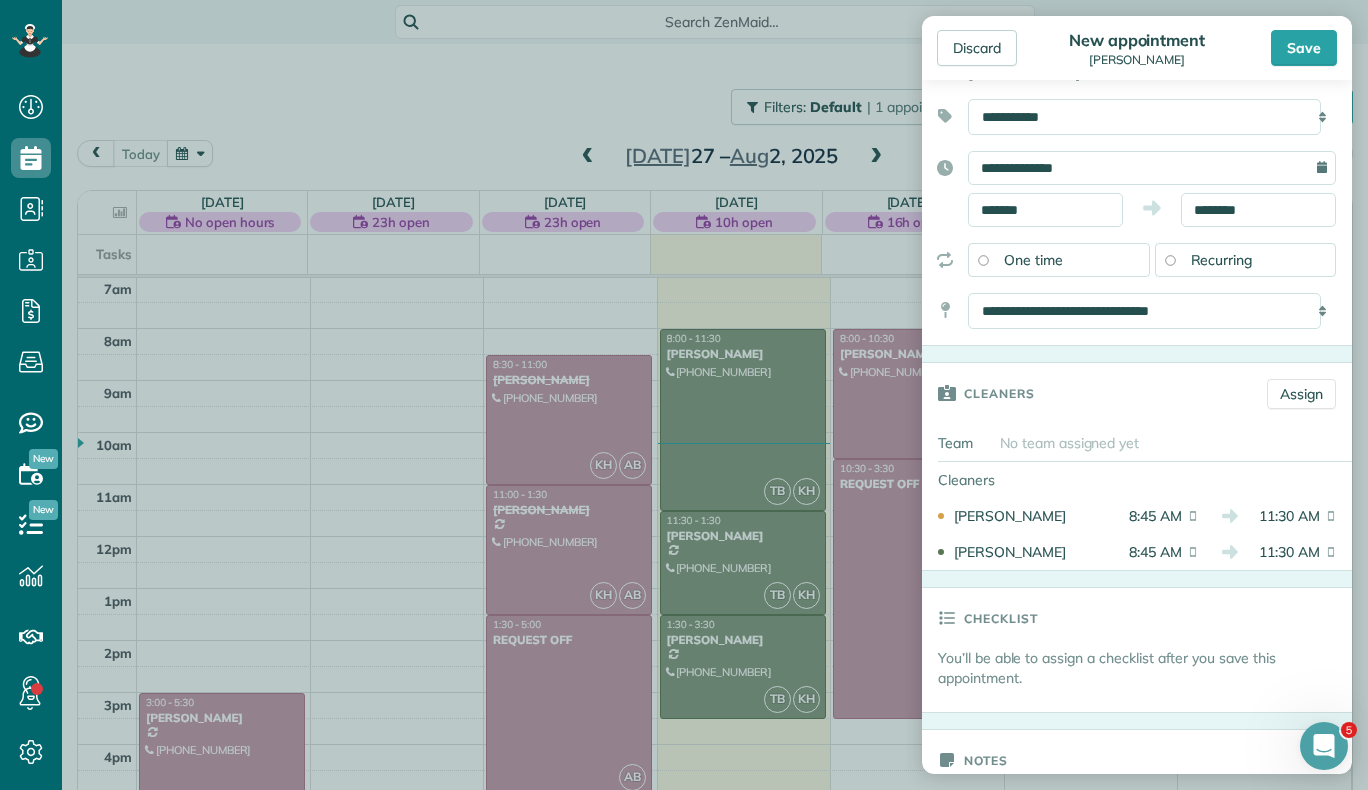 scroll, scrollTop: 113, scrollLeft: 0, axis: vertical 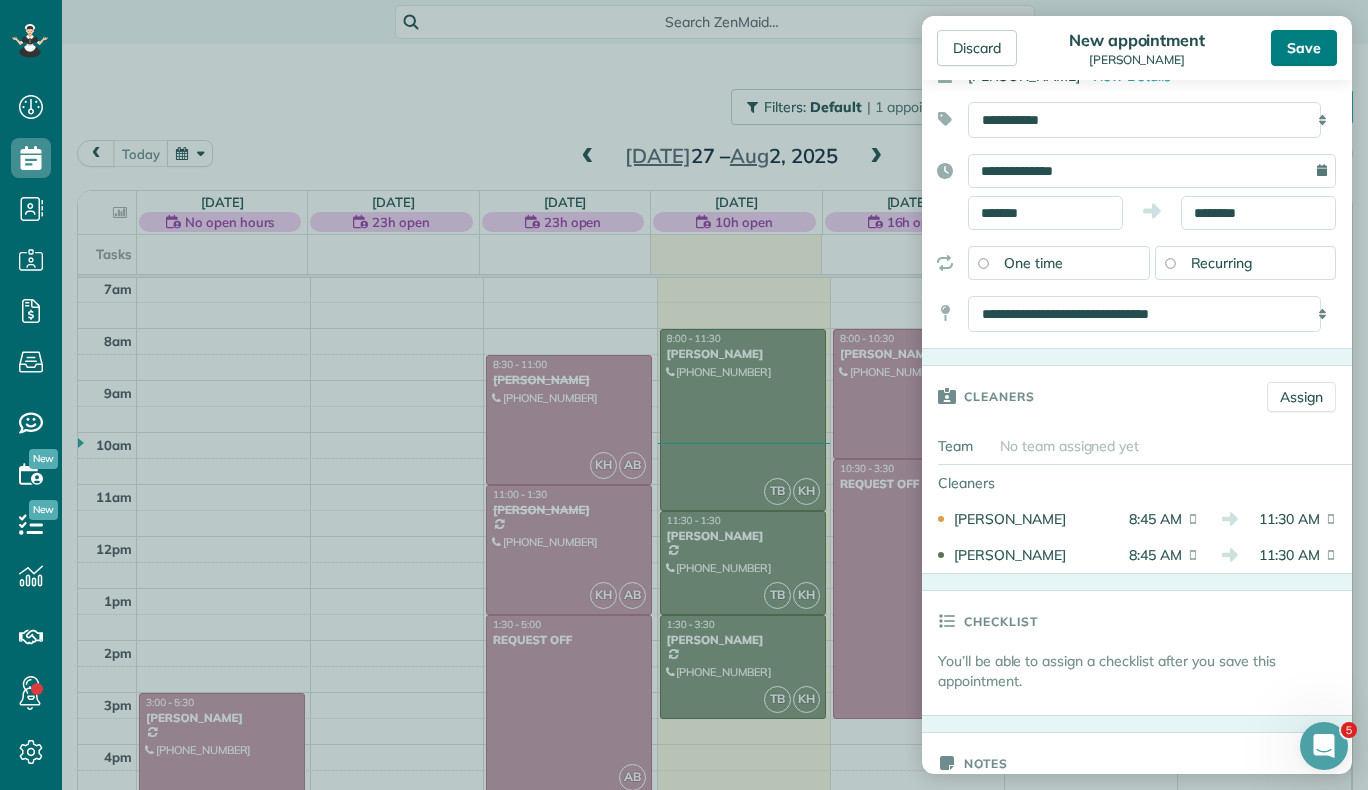 type on "**********" 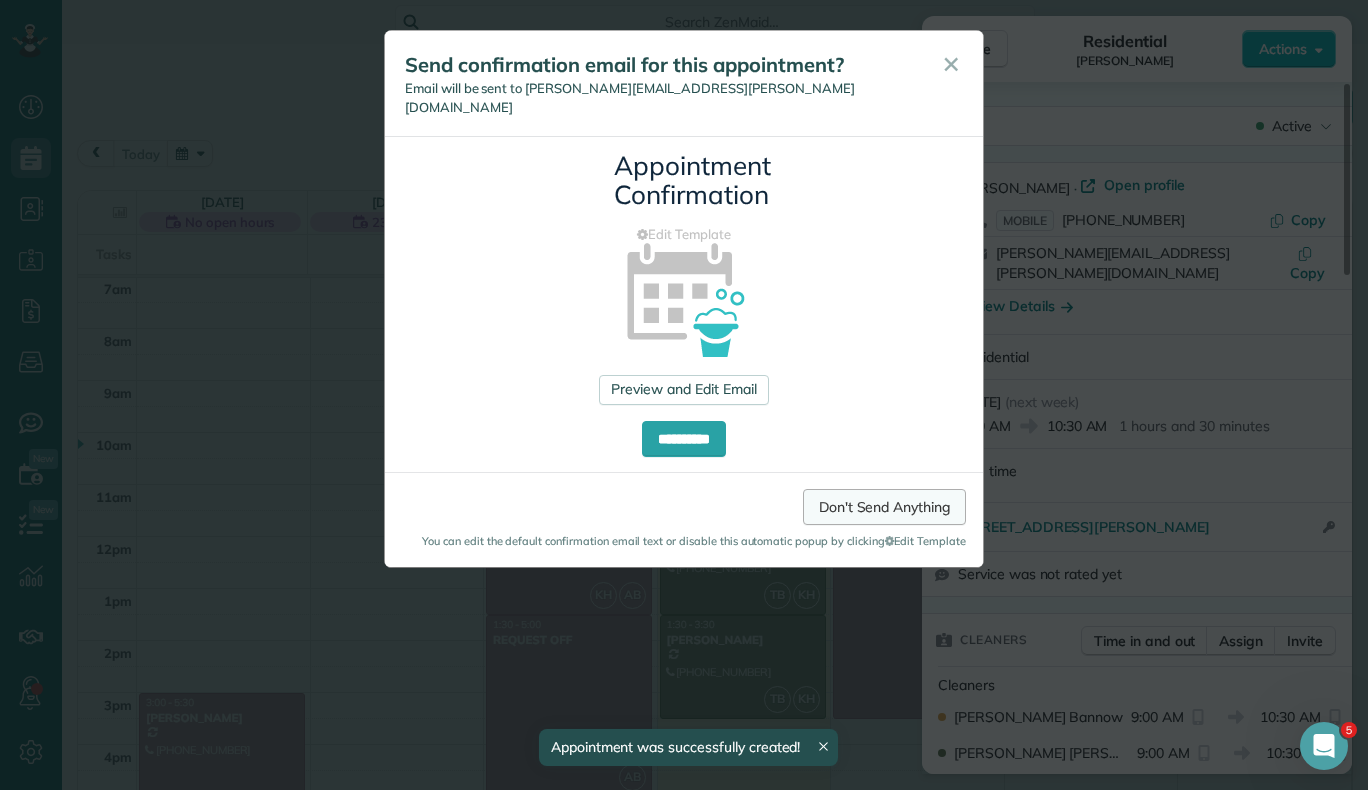 click on "Don't Send Anything" at bounding box center (884, 507) 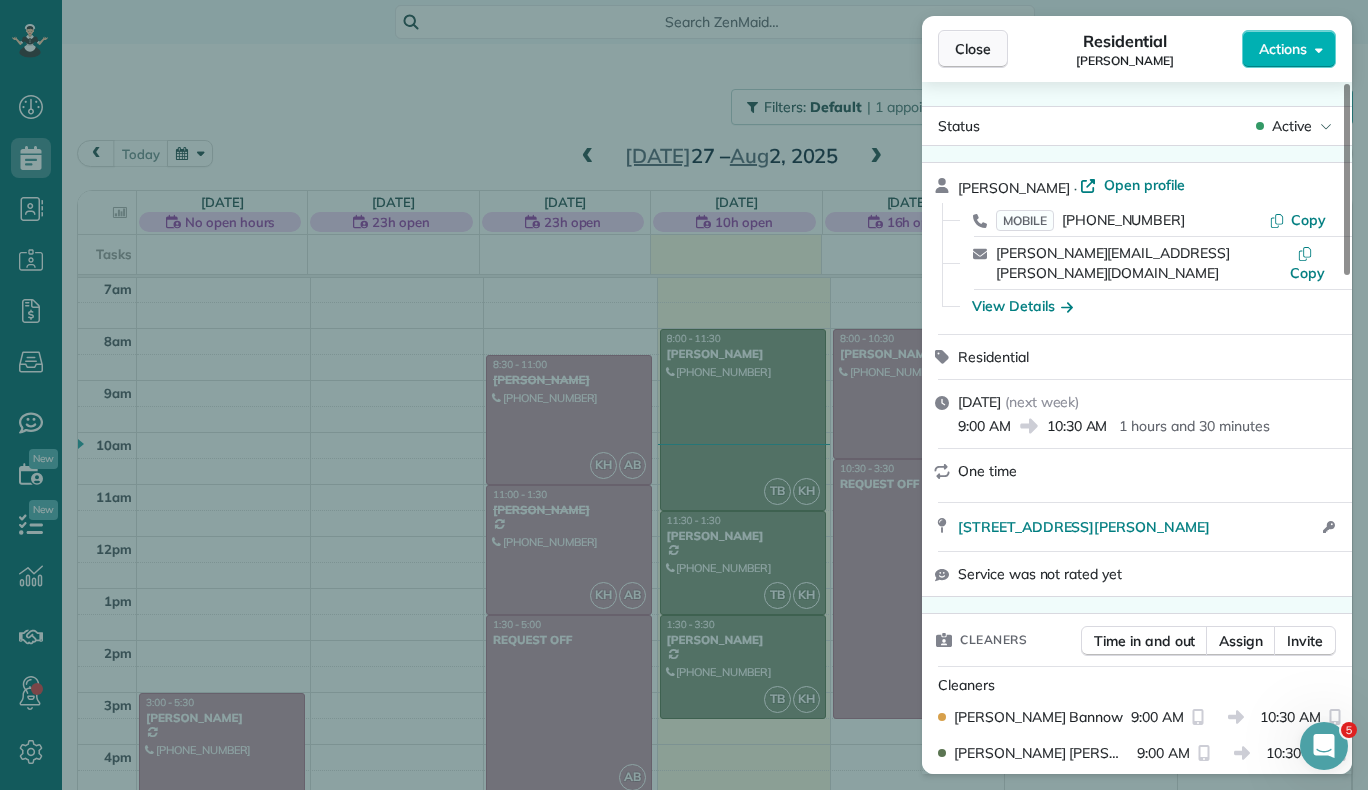 click on "Close" at bounding box center (973, 49) 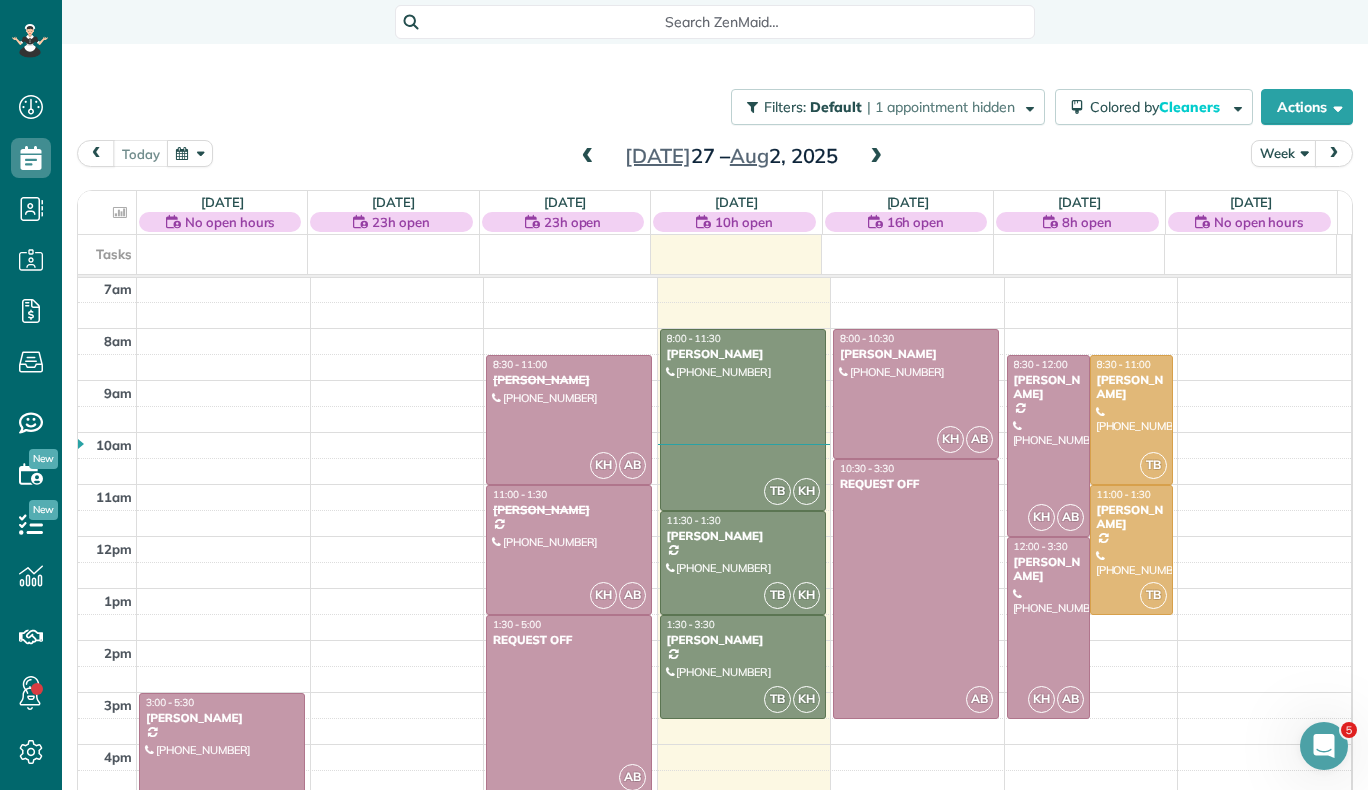 click at bounding box center [876, 157] 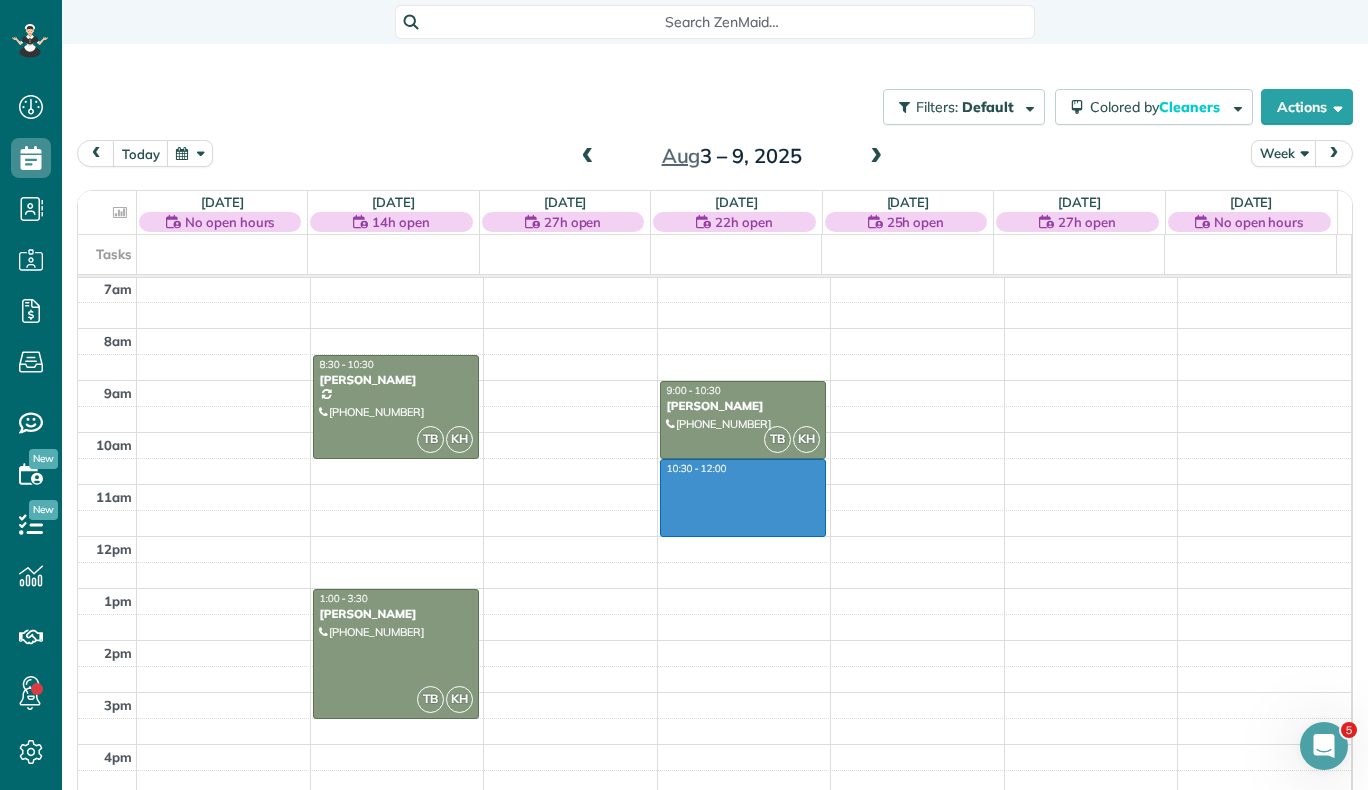 drag, startPoint x: 701, startPoint y: 461, endPoint x: 710, endPoint y: 524, distance: 63.63961 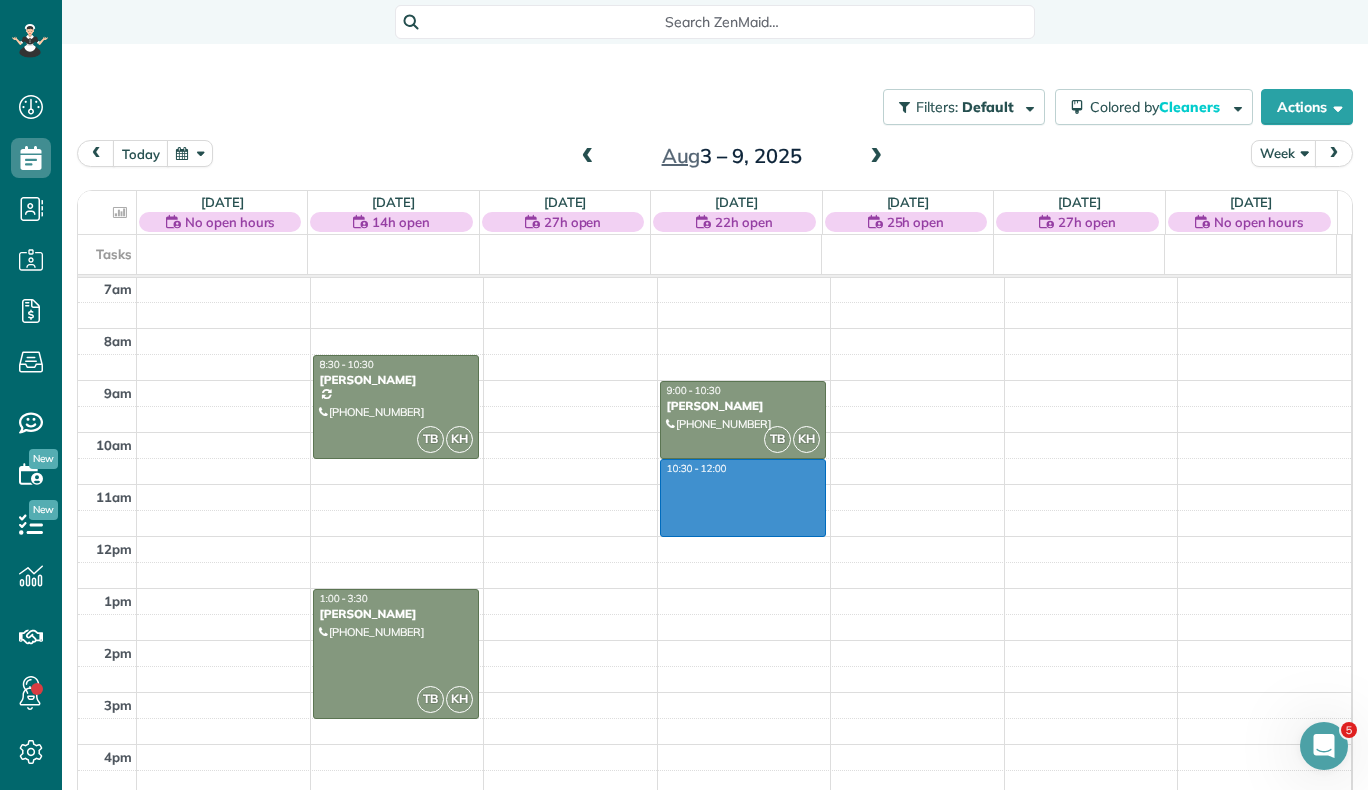 click on "12am 1am 2am 3am 4am 5am 6am 7am 8am 9am 10am 11am 12pm 1pm 2pm 3pm 4pm 5pm 6pm 7pm 8pm 9pm 10pm 11pm TB KH 8:30 - 10:30 Bess Perkins (816) 785-5818 3767 kentford road Fort Collins, CO 80525 TB KH 1:00 - 3:30 Brooke-lynn Killingbeck (720) 217-8158 1738 scenic valley dr loveland, co 80537 10:30 - 12:00 TB KH 9:00 - 10:30 Erika Sheff (520) 241-7025 326 lemonade dr Berthoud, CO 80513" at bounding box center [714, 536] 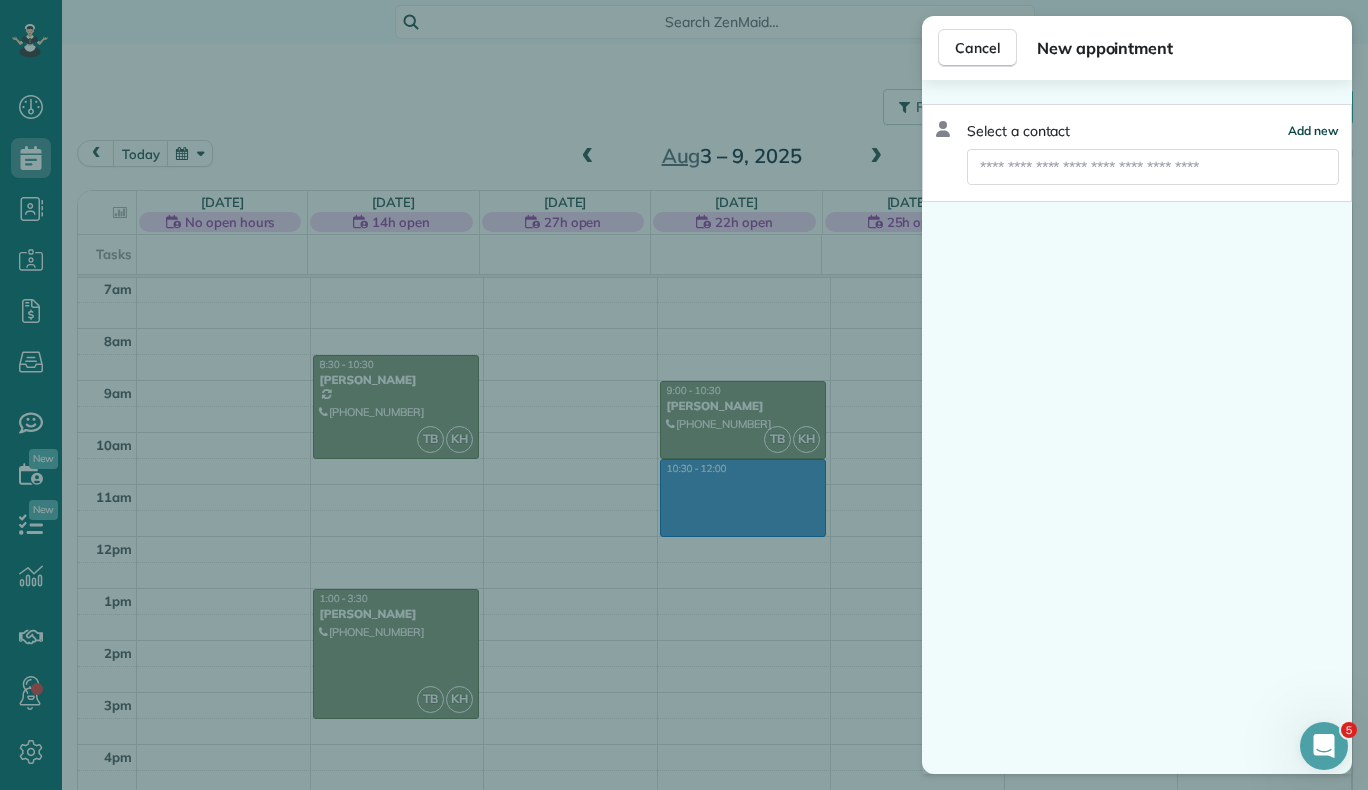 click on "Add new" at bounding box center [1313, 130] 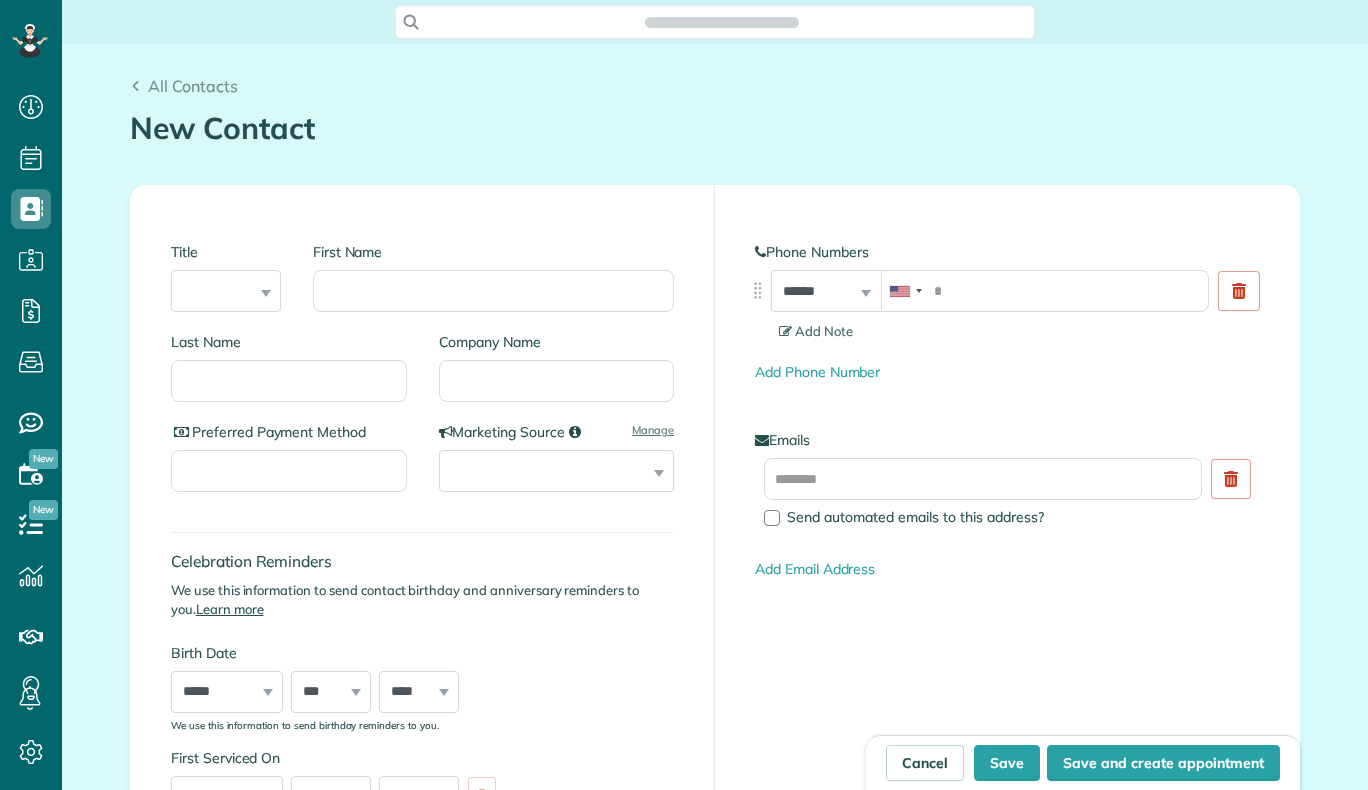 scroll, scrollTop: 0, scrollLeft: 0, axis: both 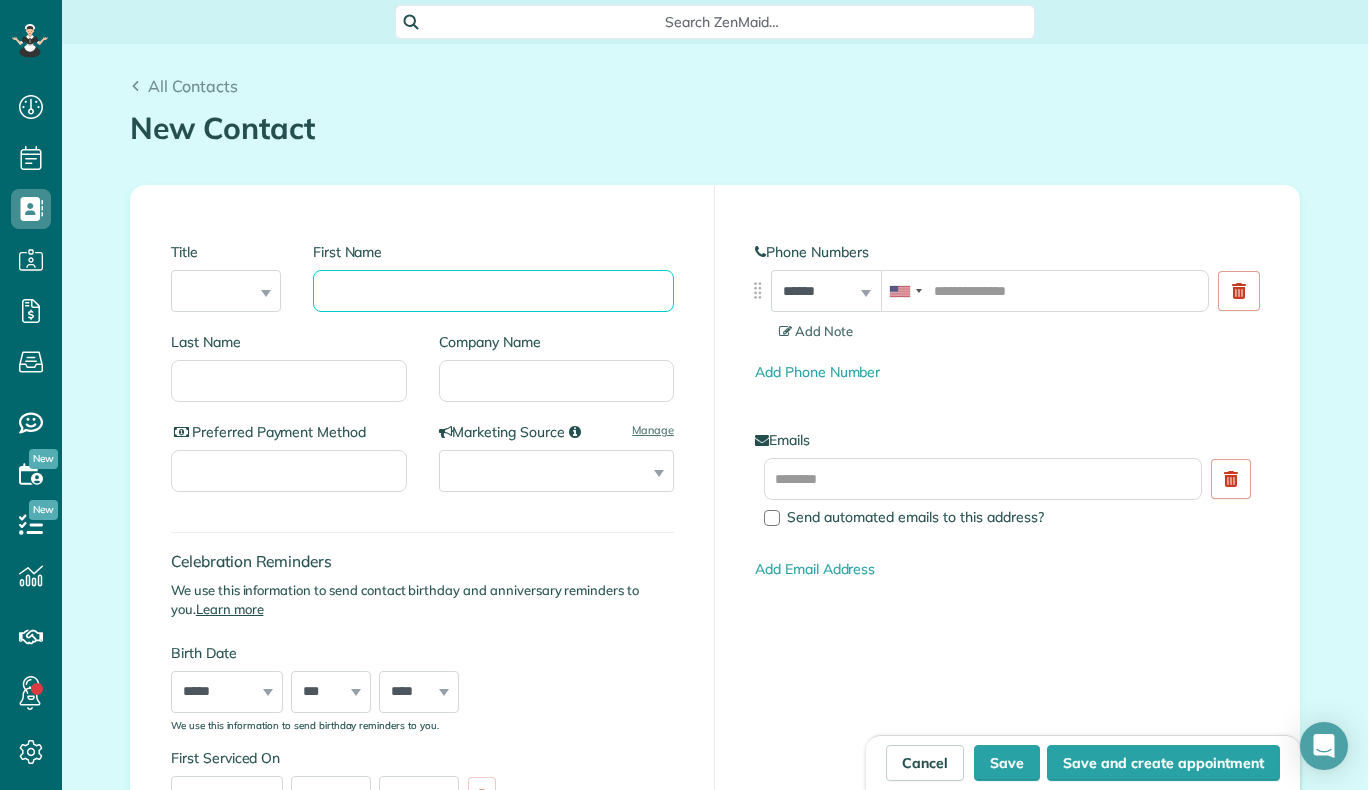 click on "First Name" at bounding box center (493, 291) 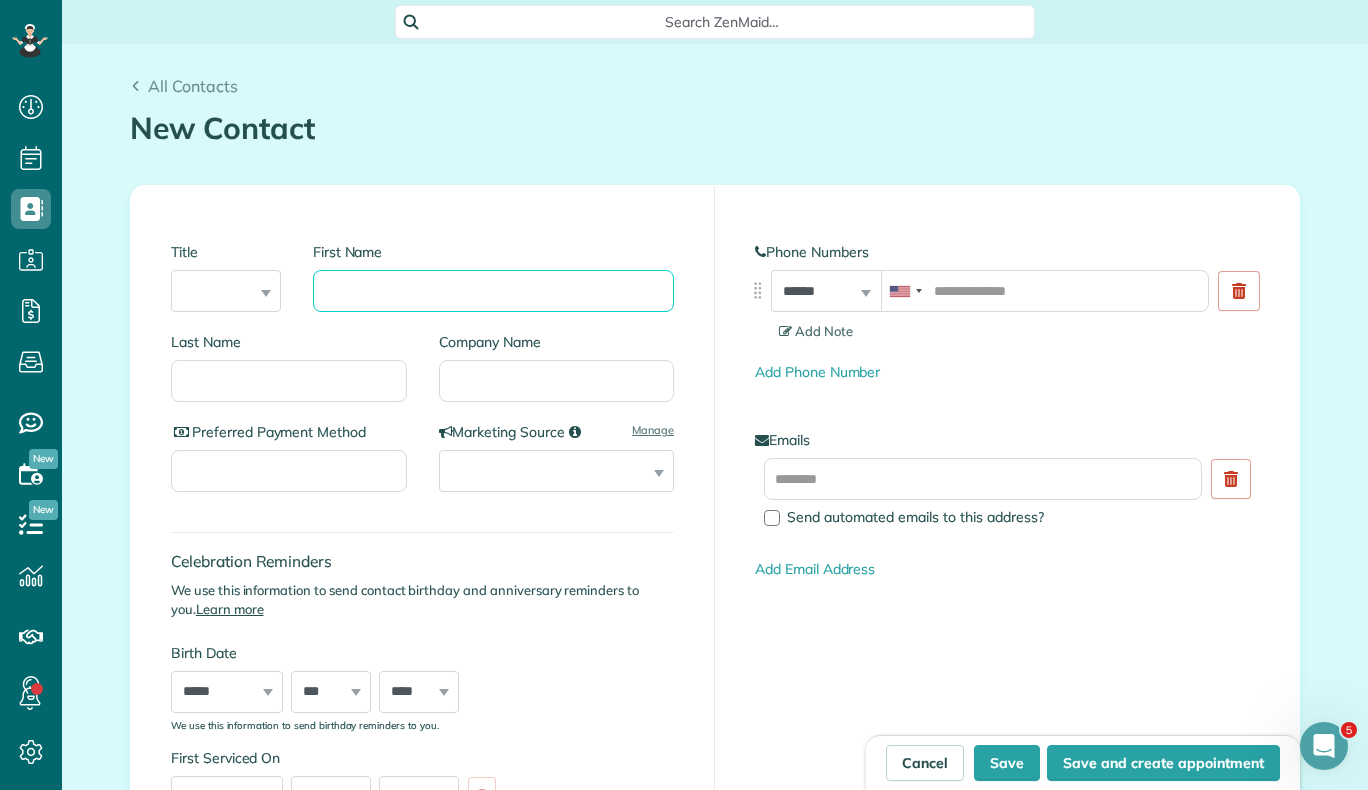 scroll, scrollTop: 0, scrollLeft: 0, axis: both 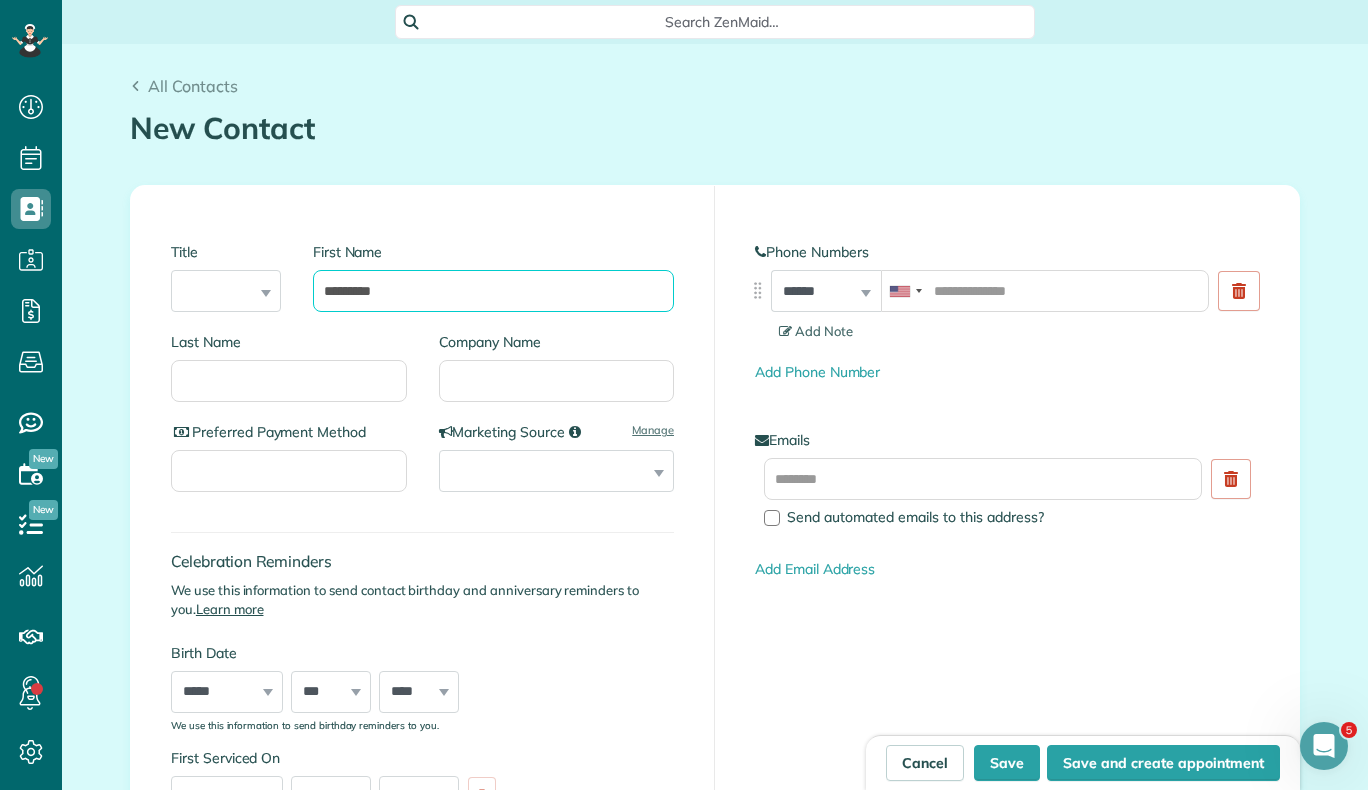 type on "*********" 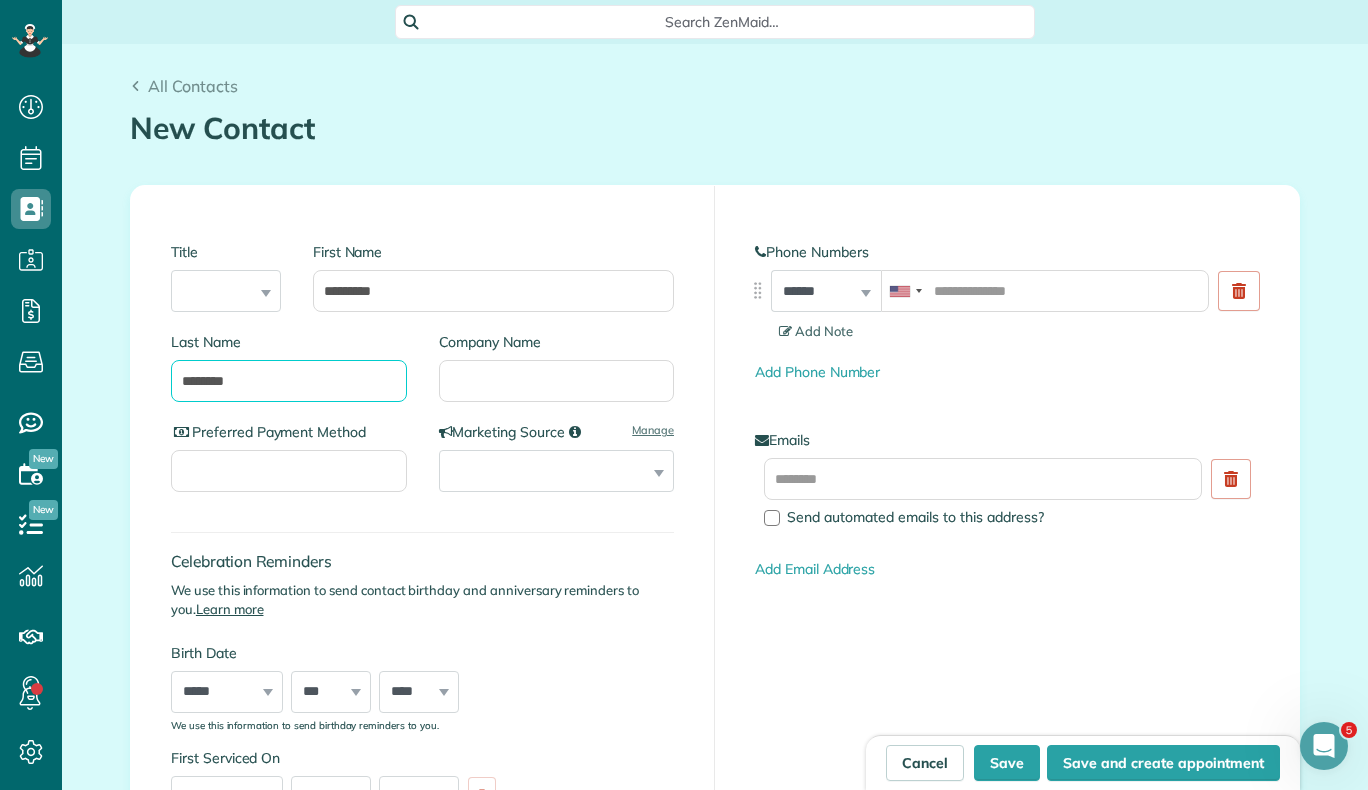 type on "********" 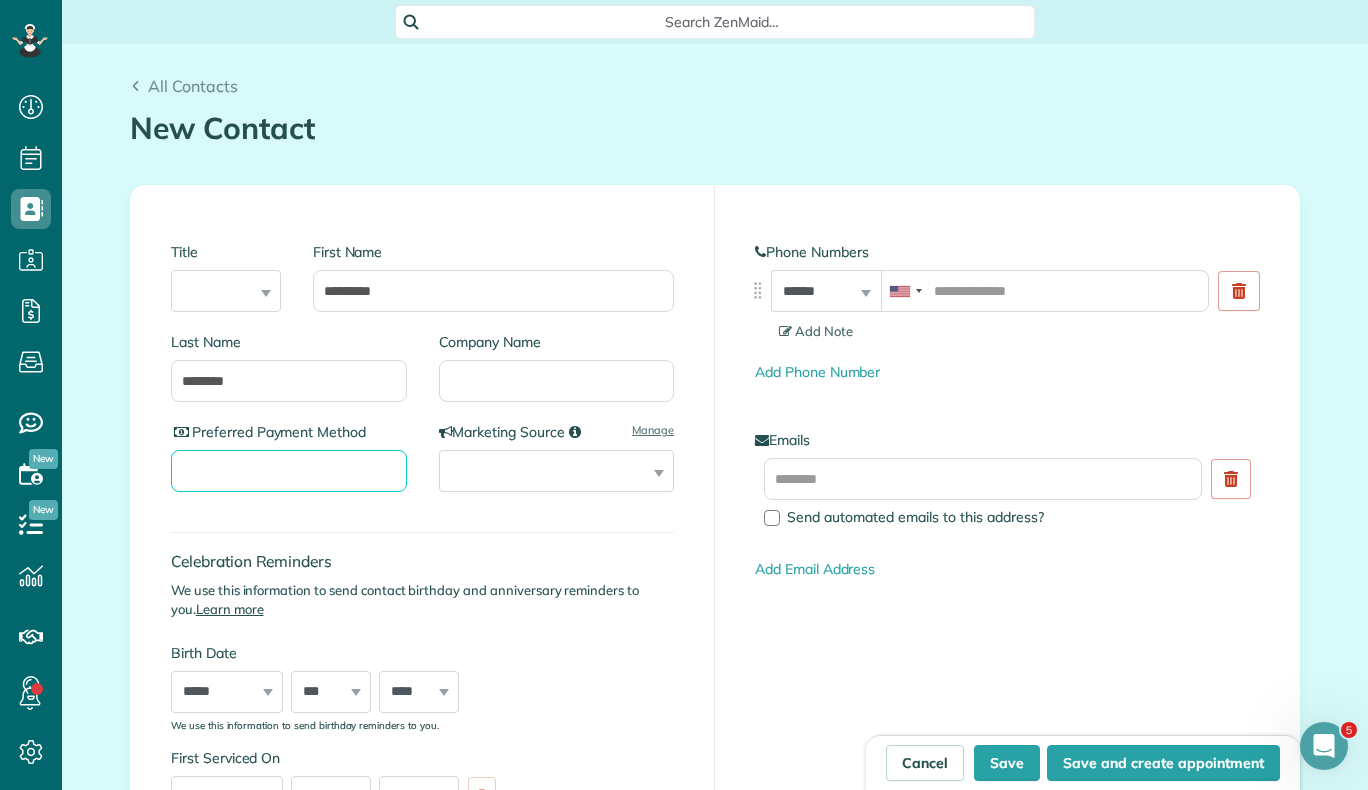 click on "Preferred Payment Method" at bounding box center (289, 471) 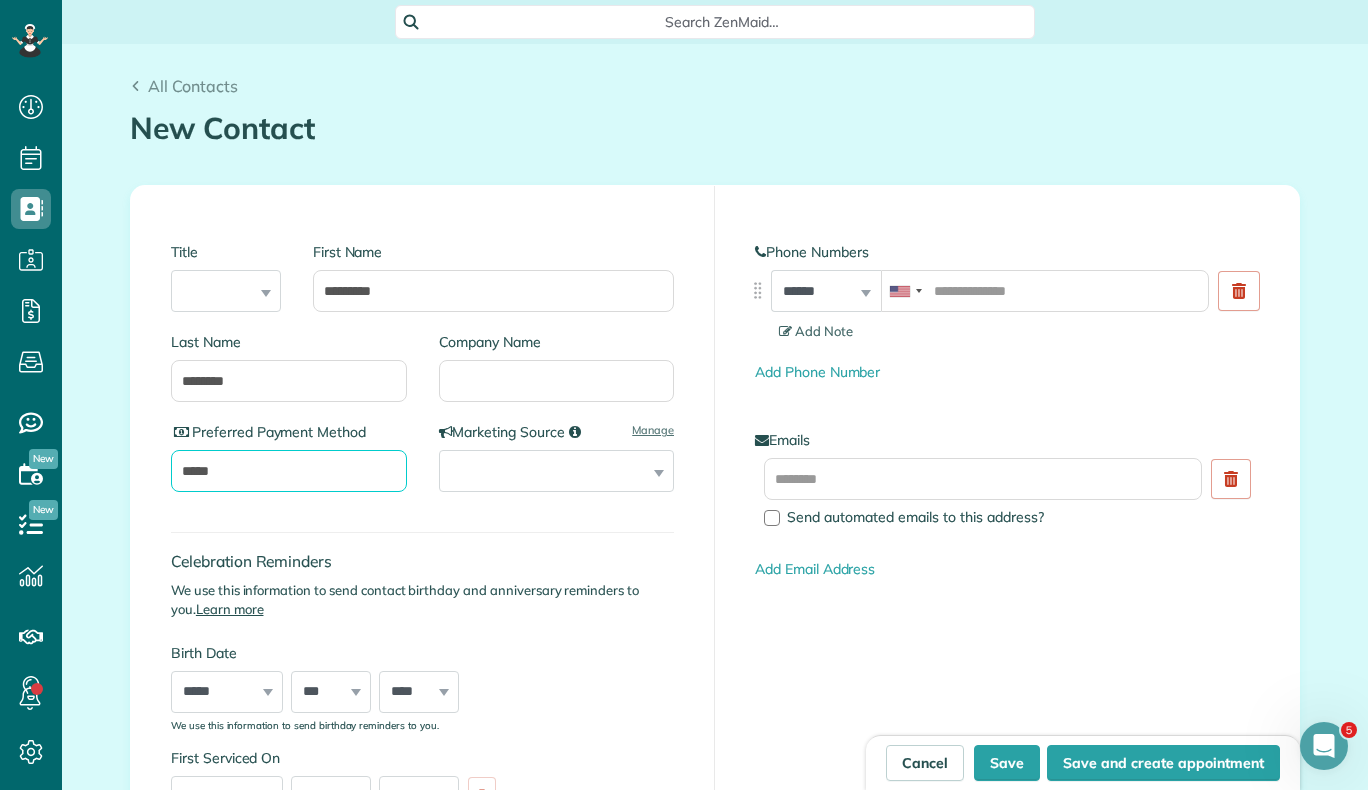 type on "*****" 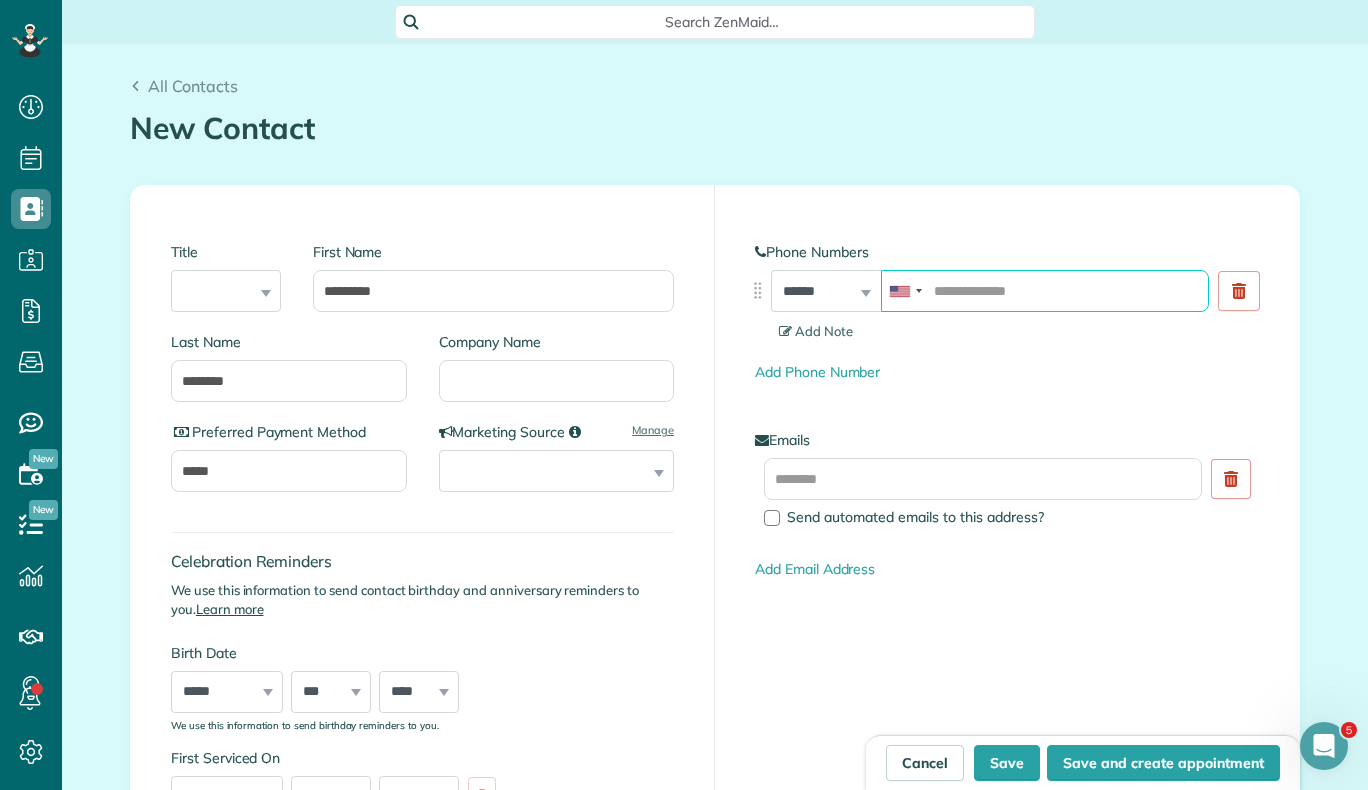 click at bounding box center [1045, 291] 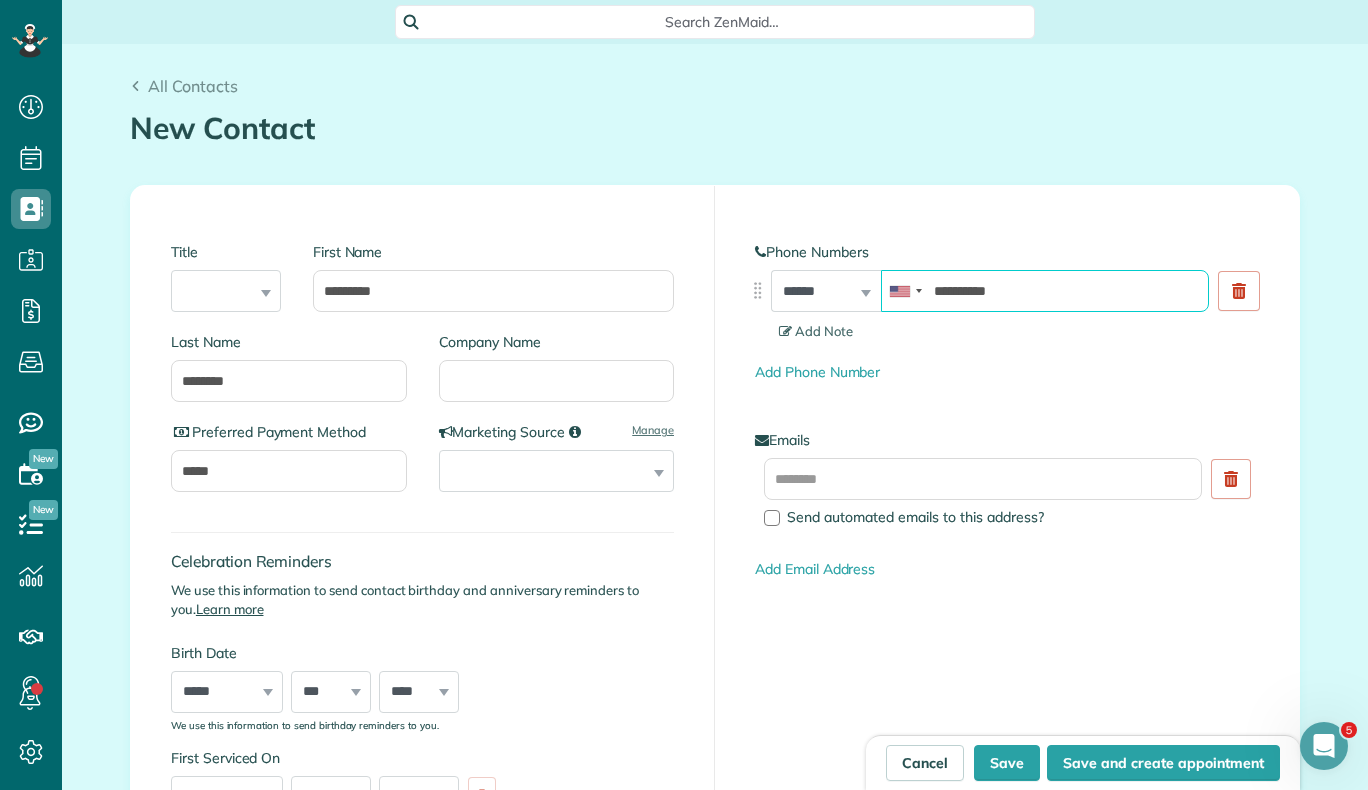 type on "**********" 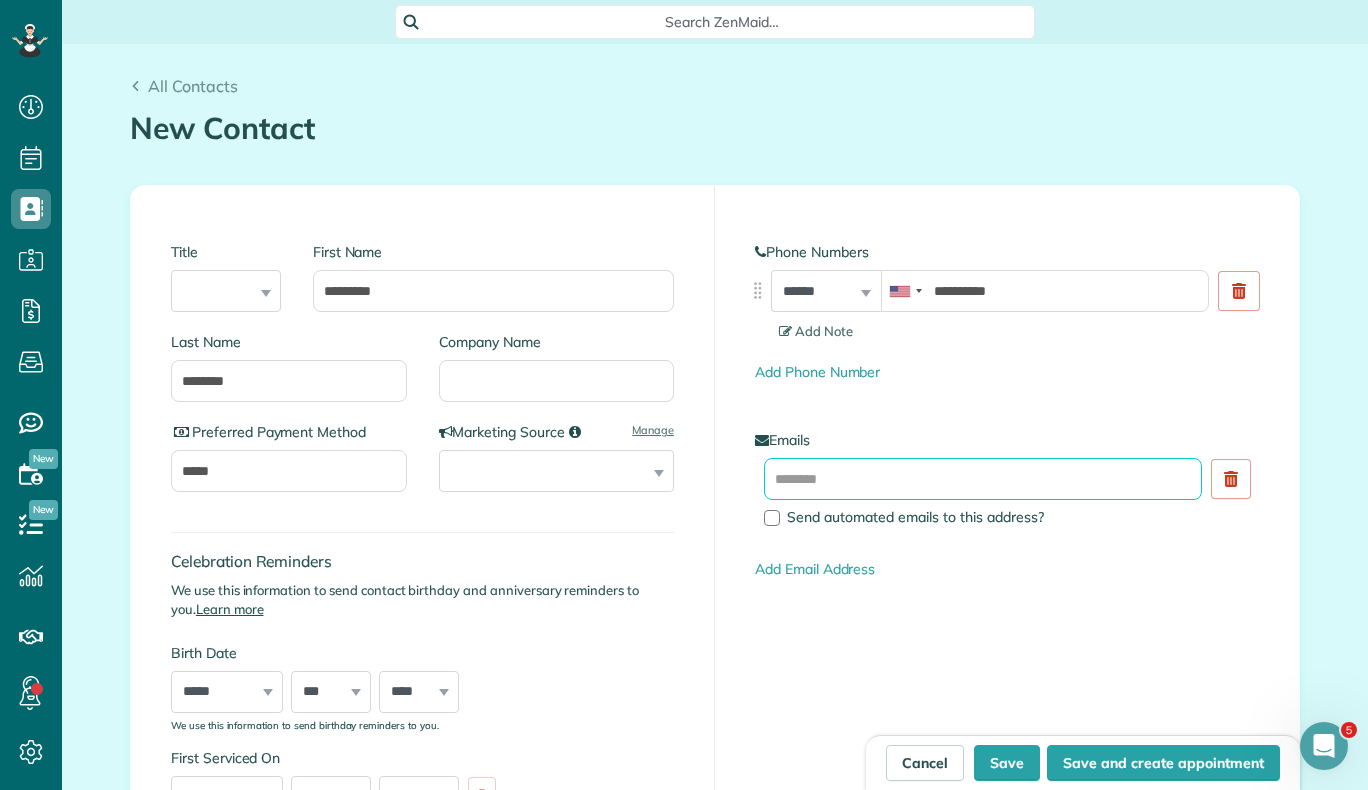 click at bounding box center (983, 479) 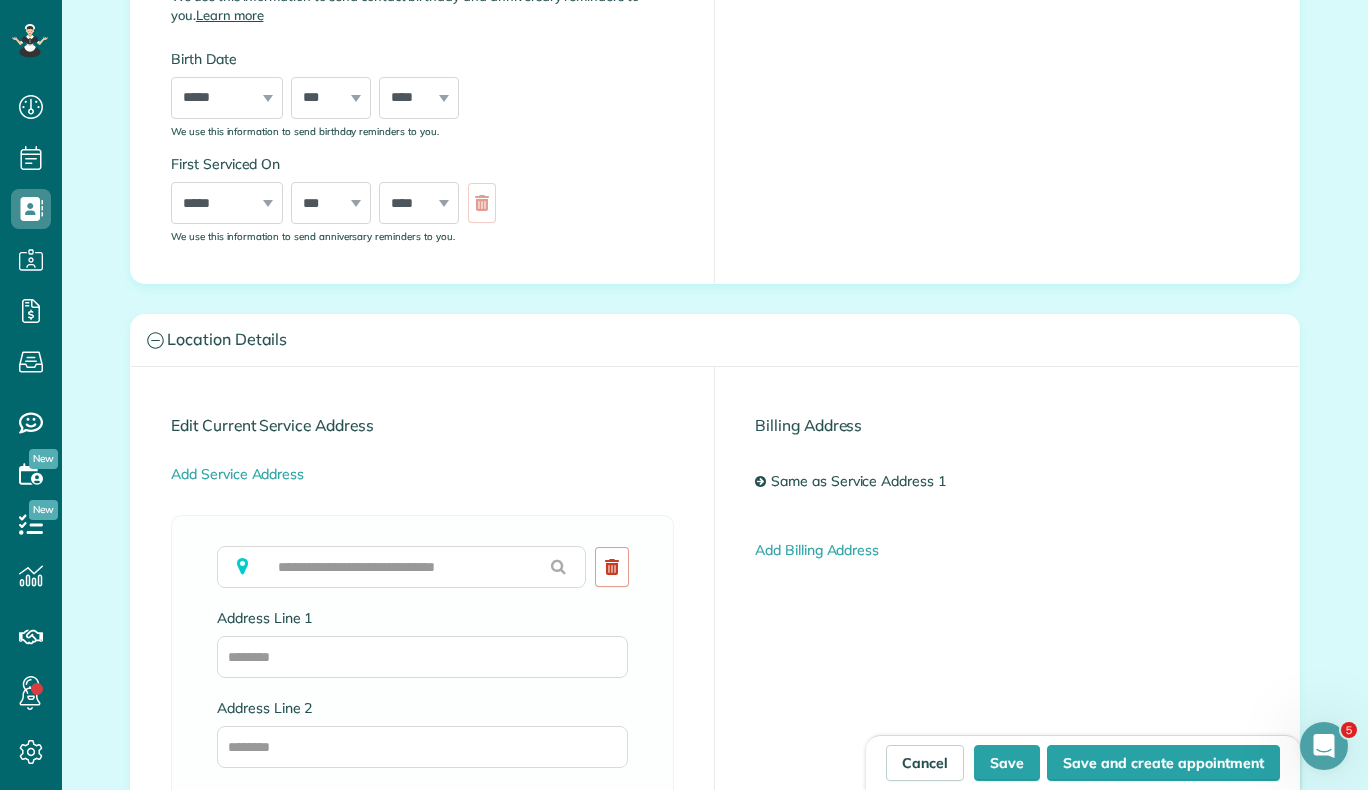 scroll, scrollTop: 867, scrollLeft: 0, axis: vertical 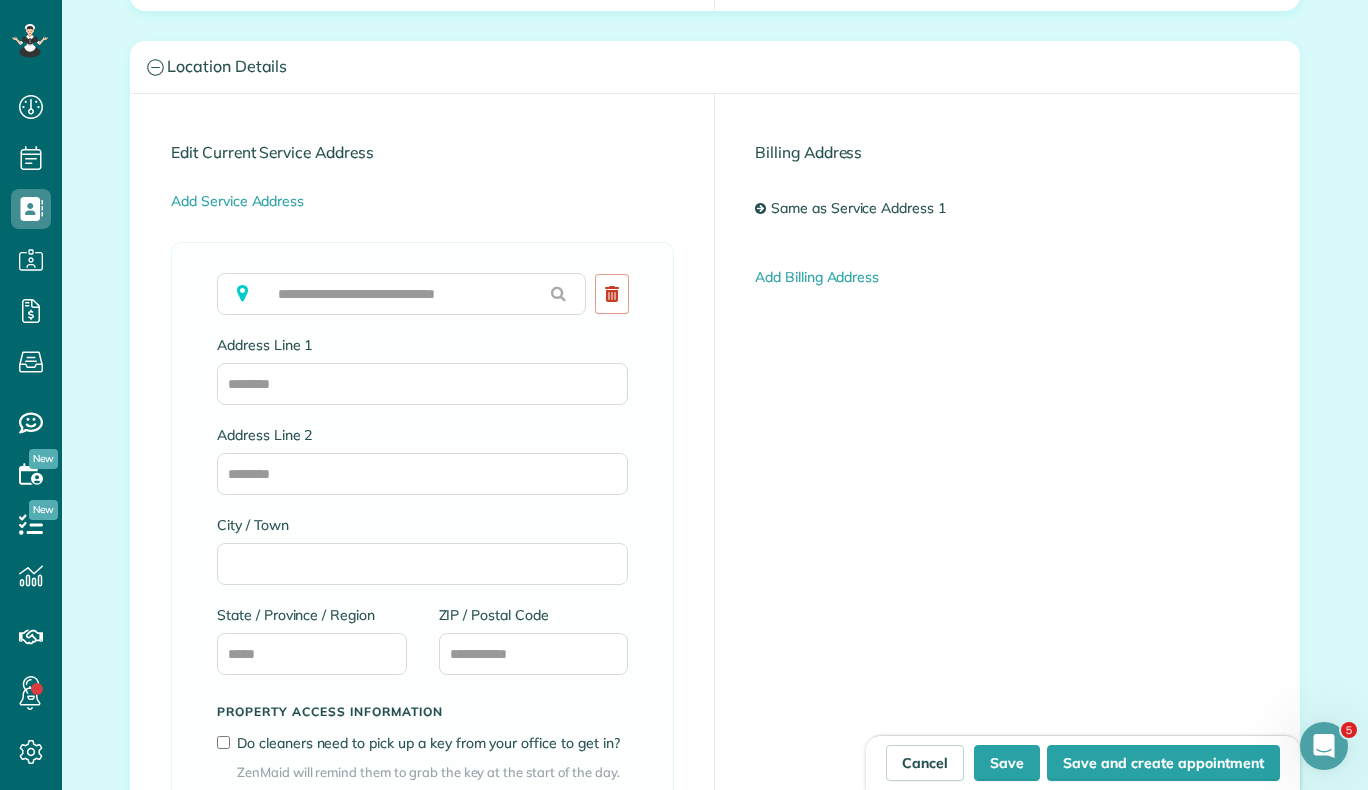 type on "**********" 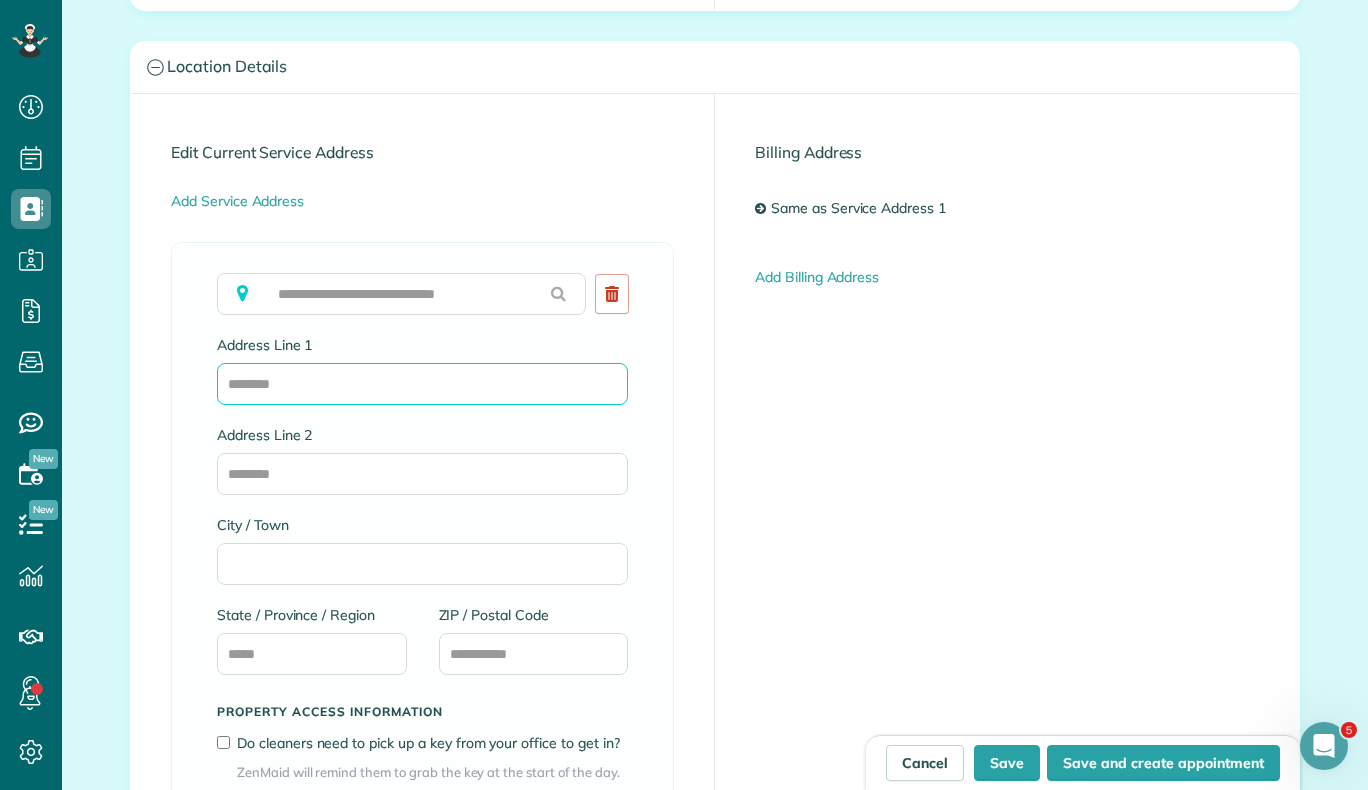 click on "Address Line 1" at bounding box center (422, 384) 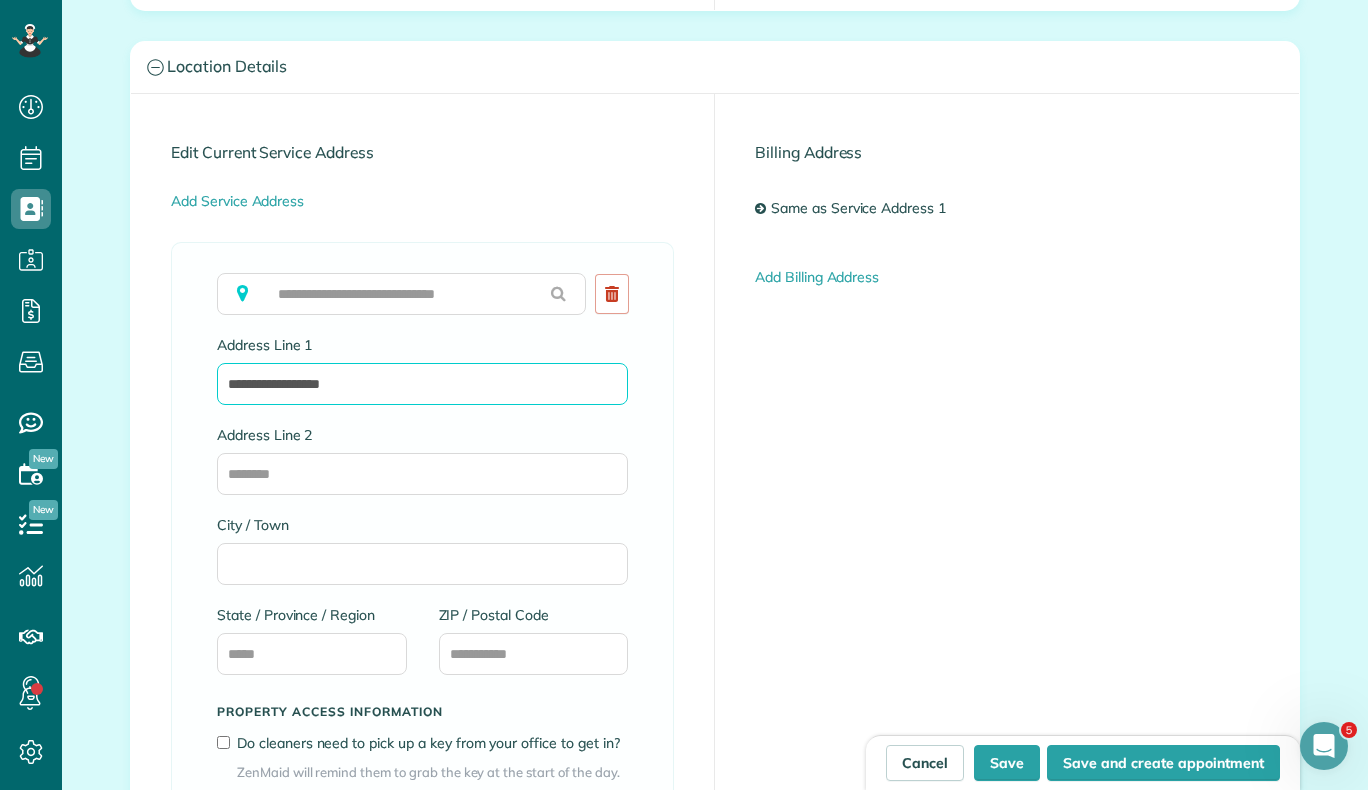 type on "**********" 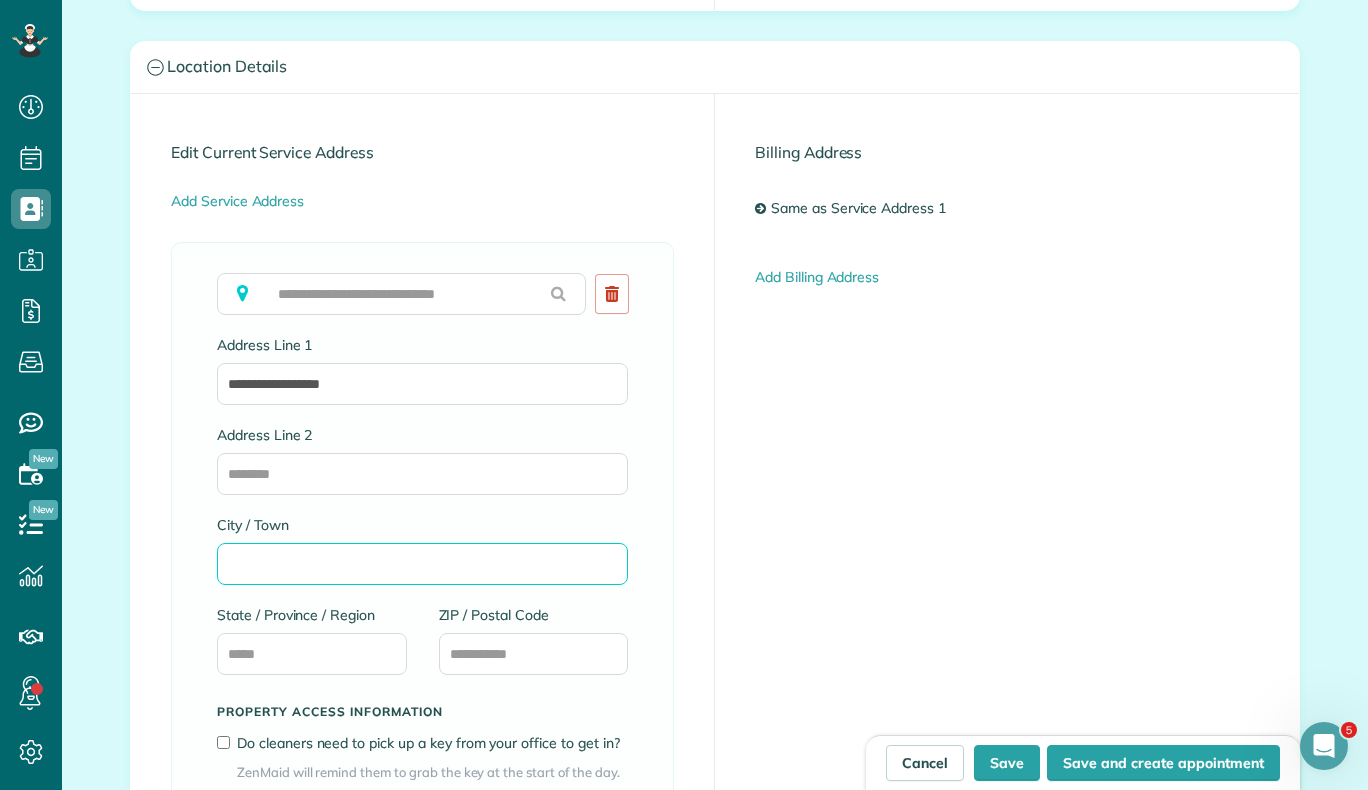 click on "City / Town" at bounding box center [422, 564] 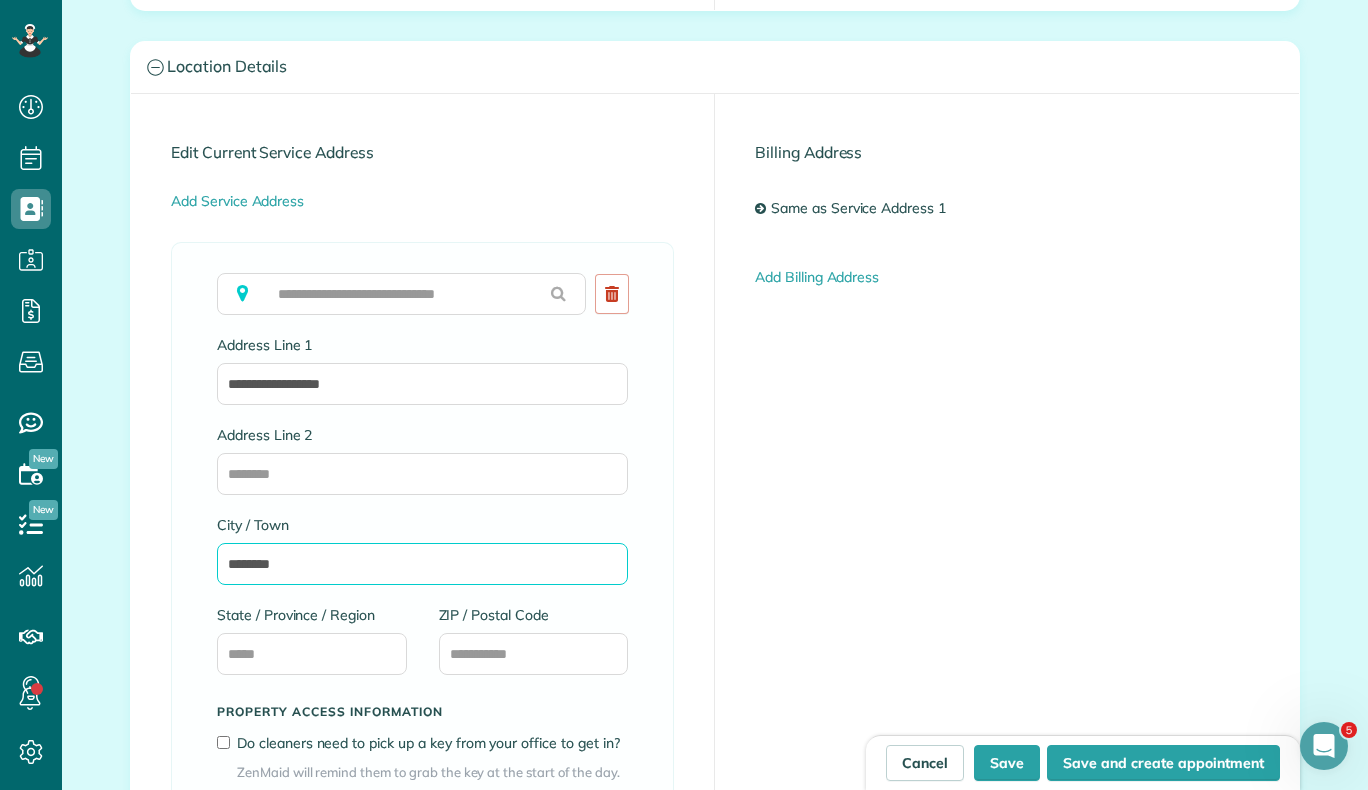type on "********" 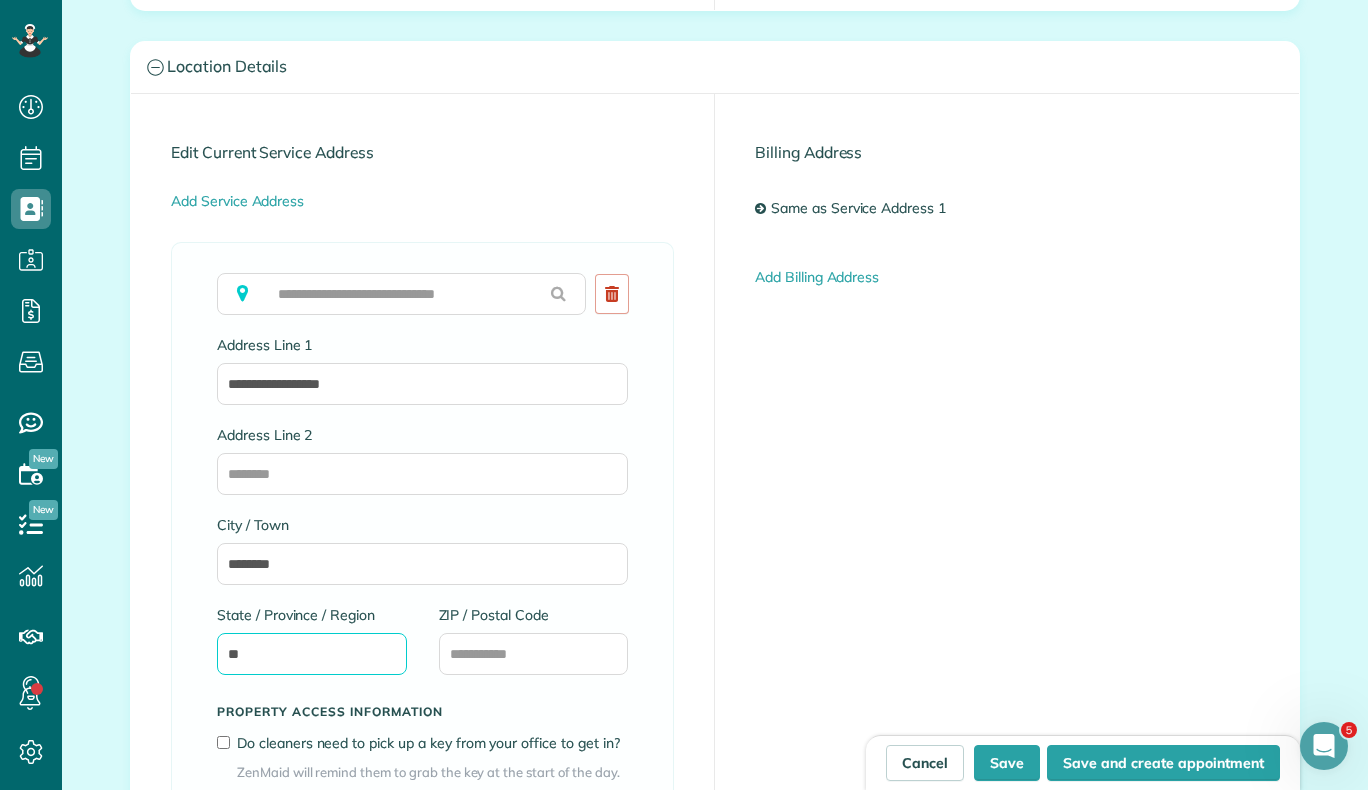 type on "**" 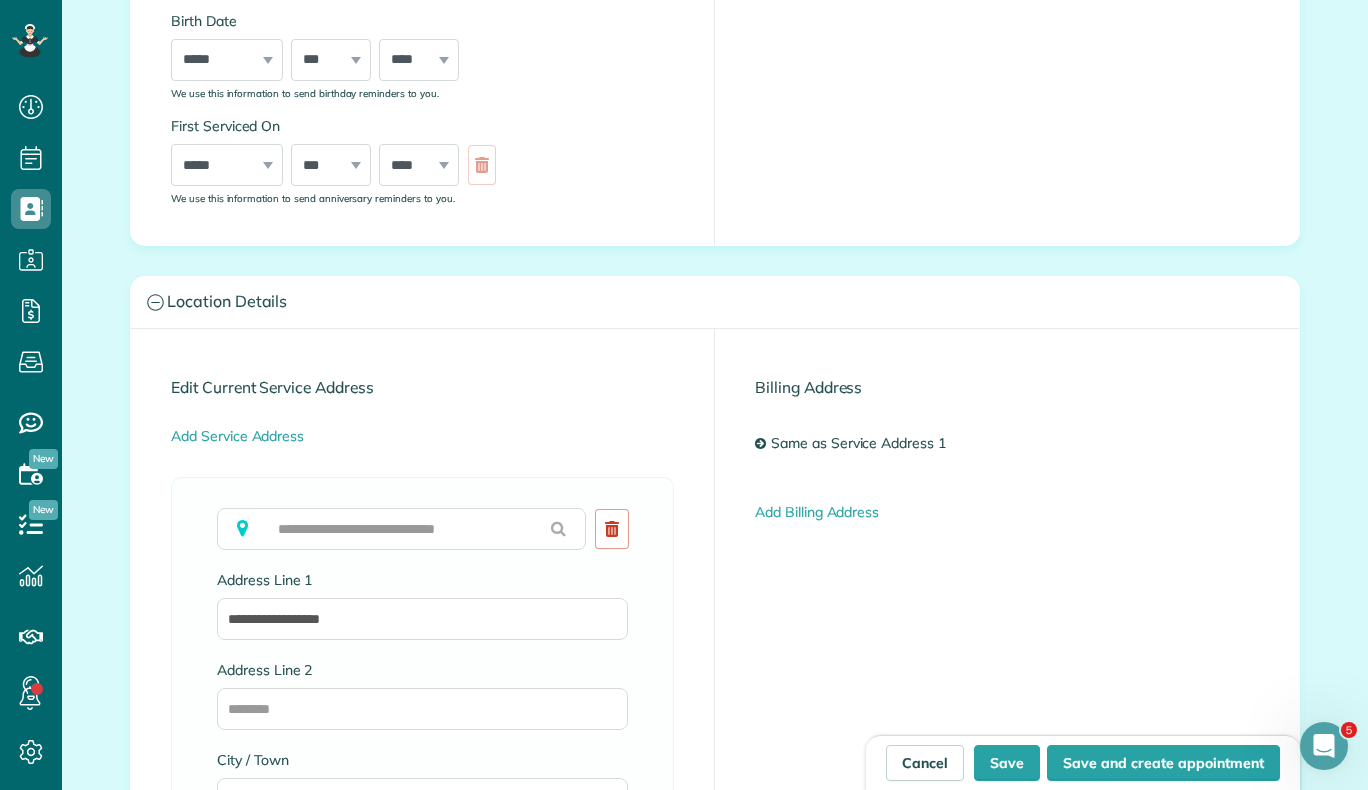 scroll, scrollTop: 683, scrollLeft: 0, axis: vertical 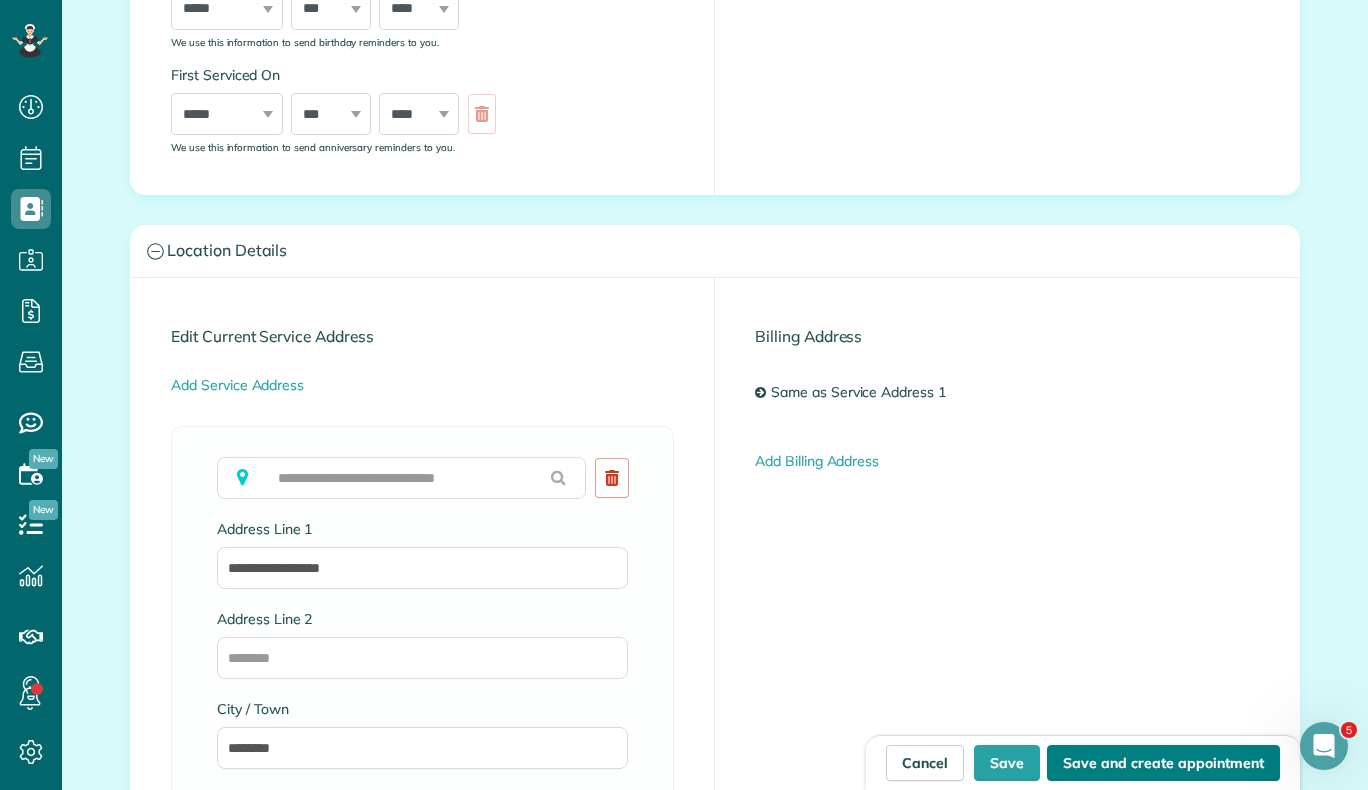 type on "*****" 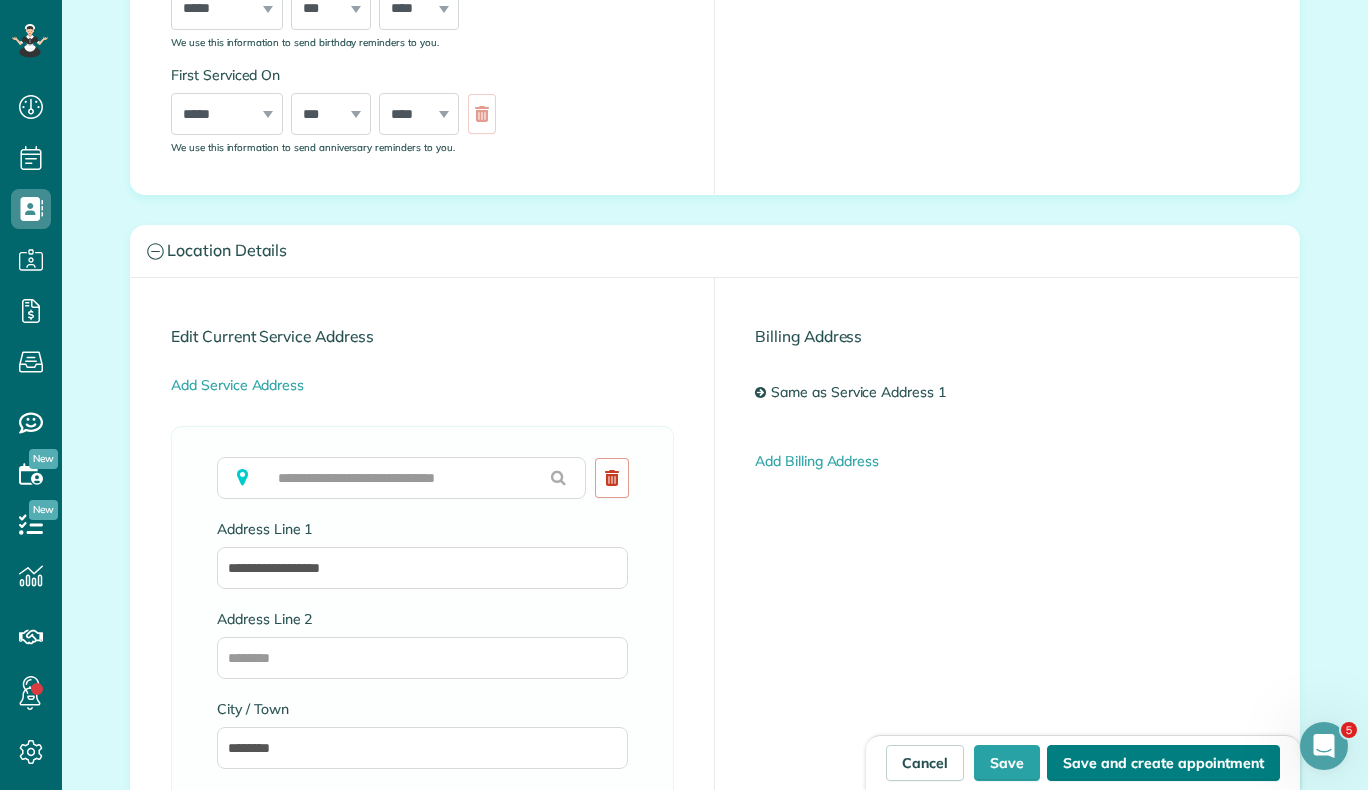 click on "Save and create appointment" at bounding box center (1163, 763) 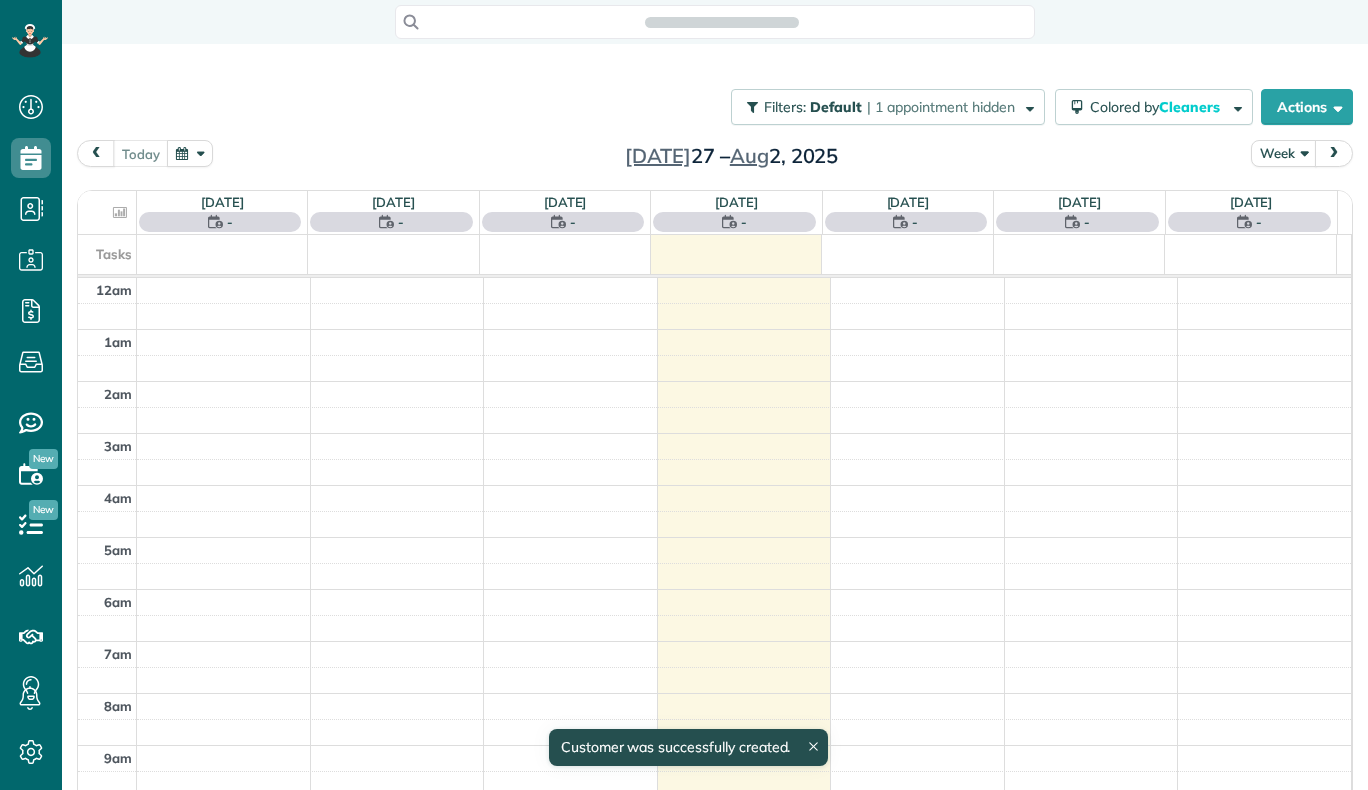 scroll, scrollTop: 0, scrollLeft: 0, axis: both 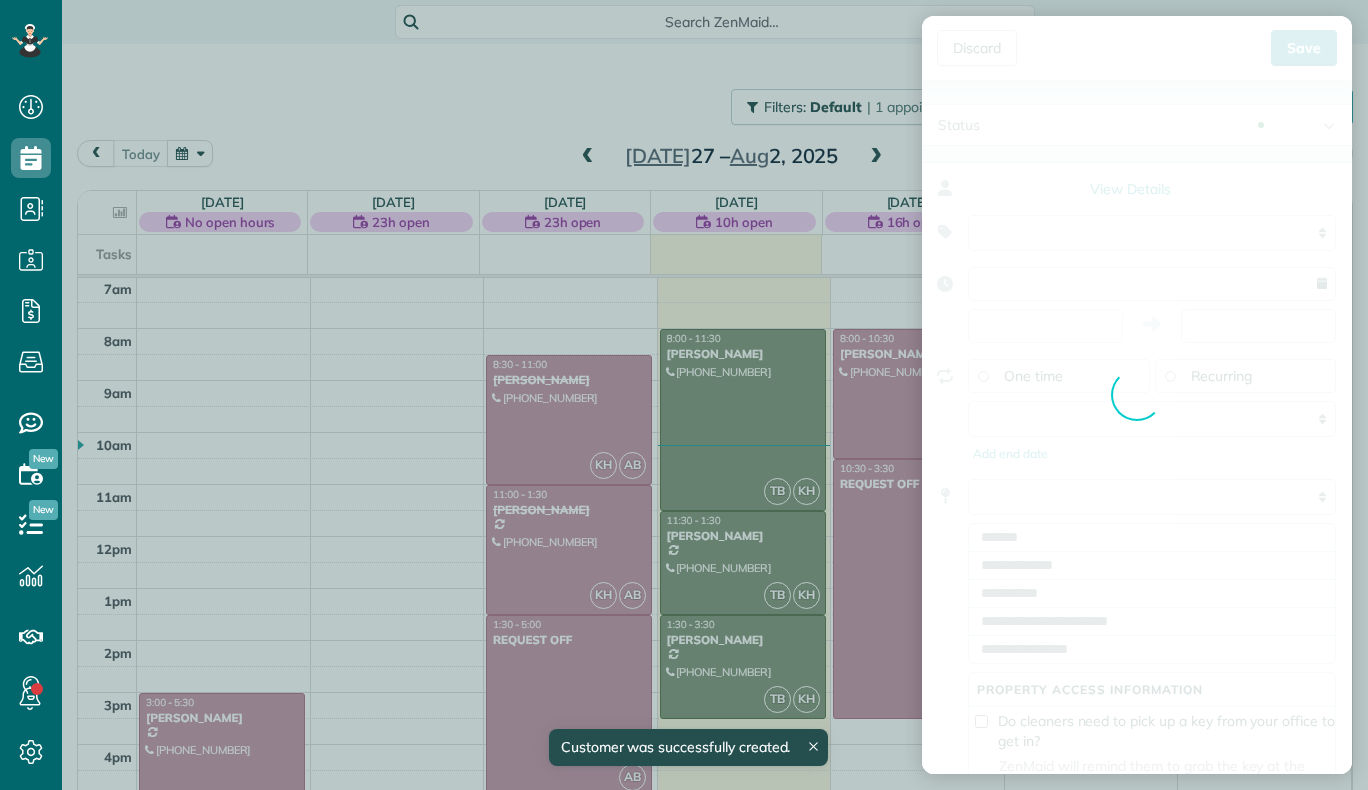 type on "**********" 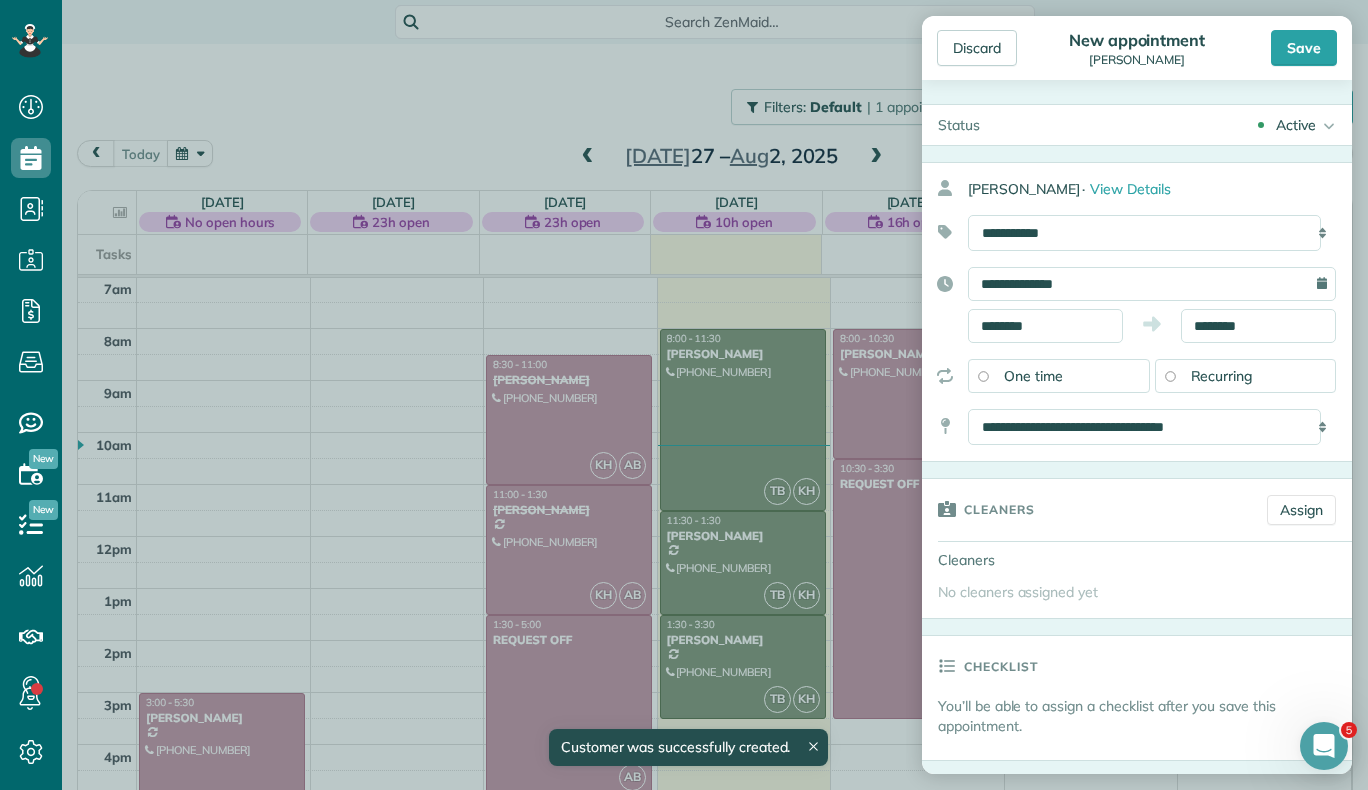 scroll, scrollTop: 0, scrollLeft: 0, axis: both 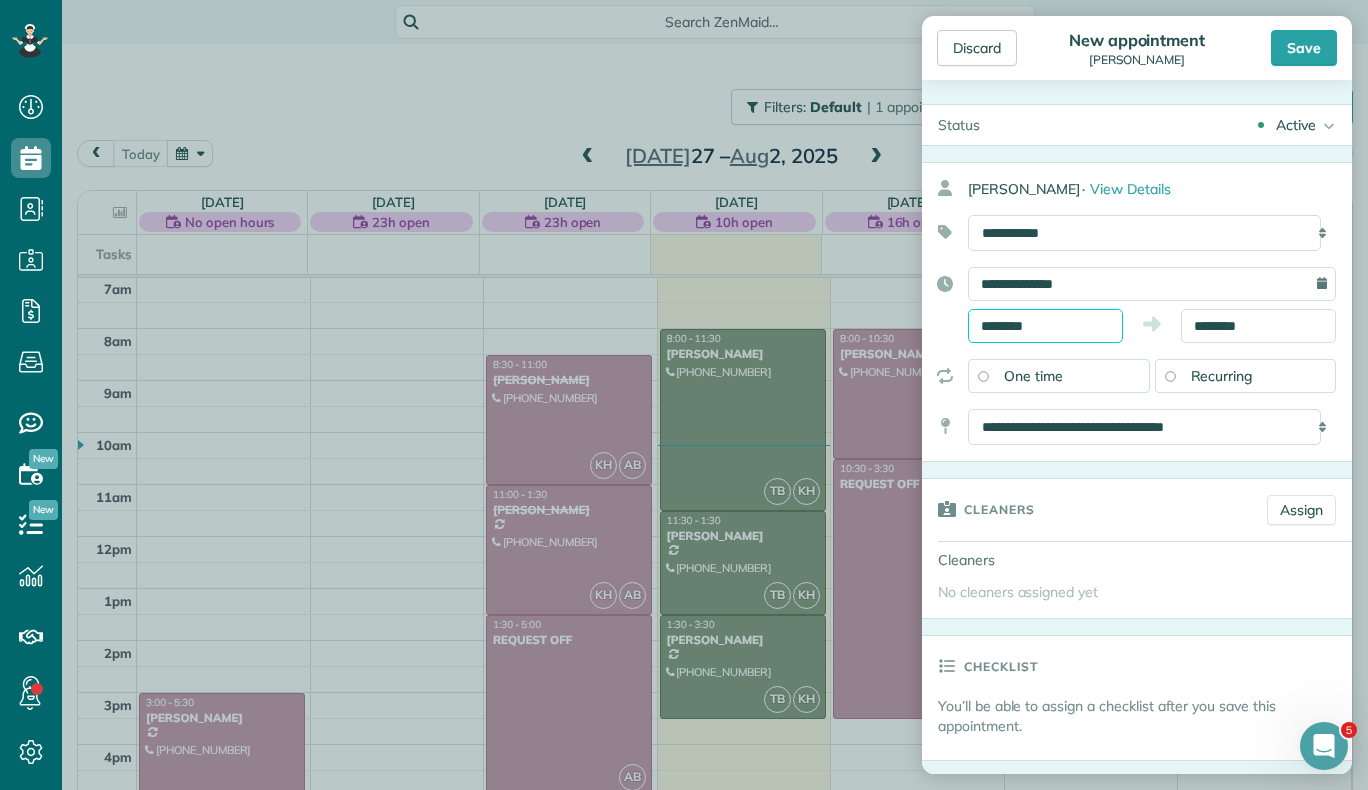 click on "********" at bounding box center [1045, 326] 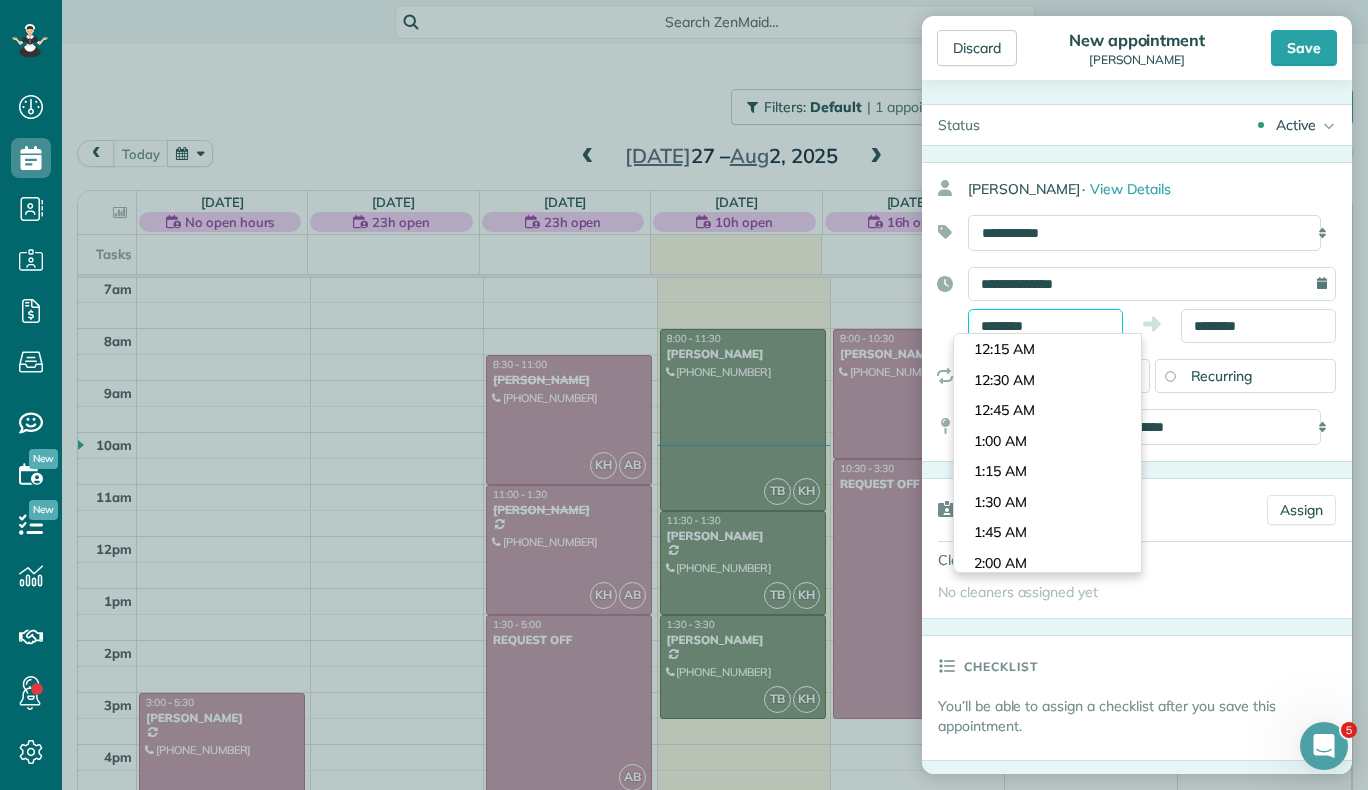 scroll, scrollTop: 1221, scrollLeft: 0, axis: vertical 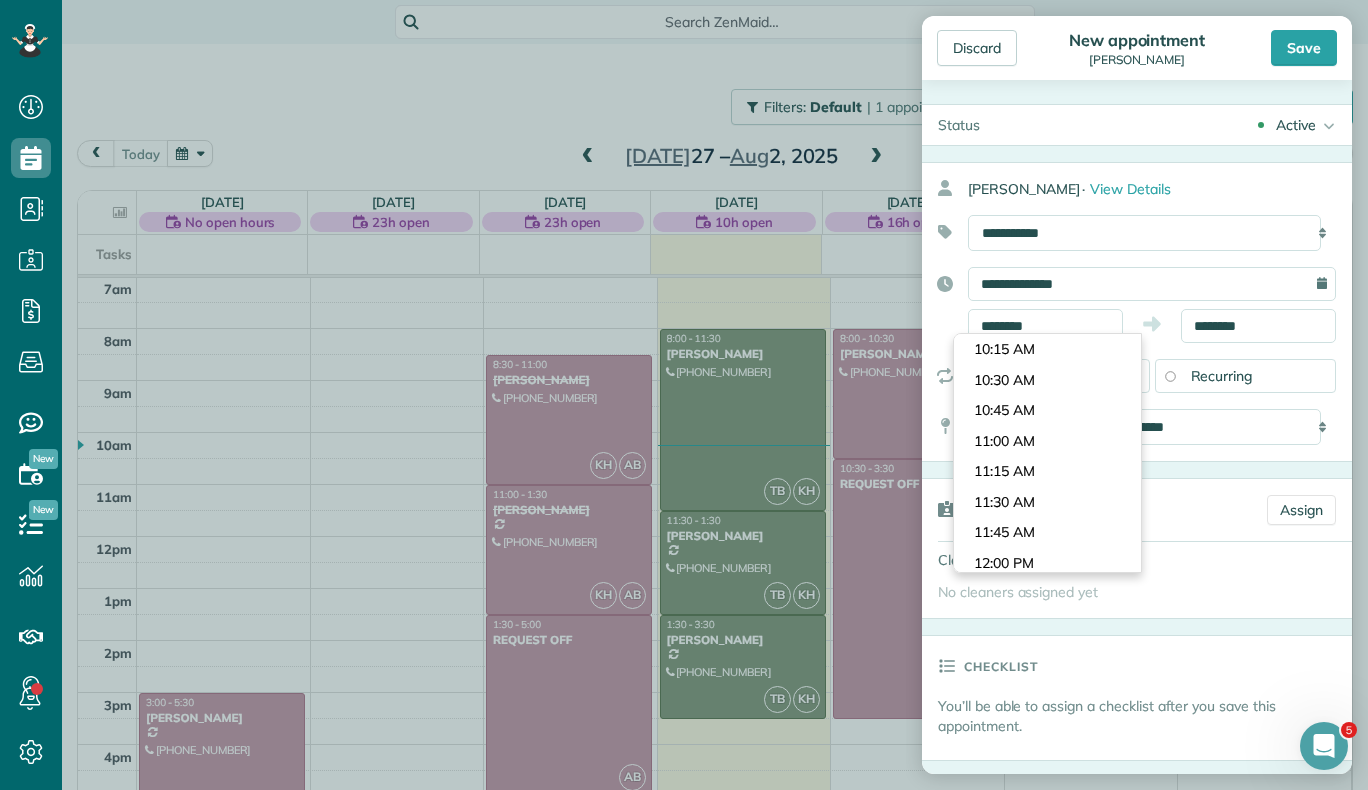 click on "Cleaners" at bounding box center (1137, 560) 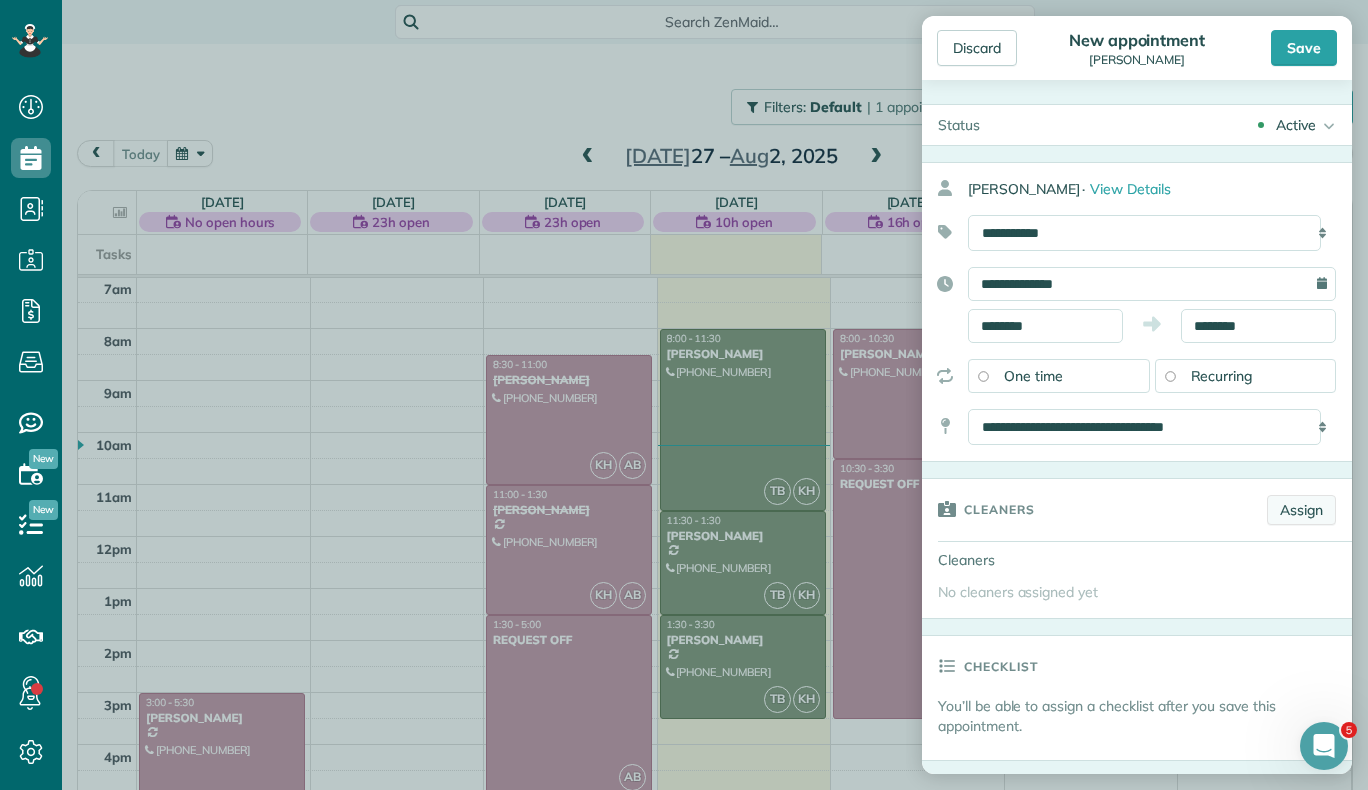 click on "Assign" at bounding box center [1301, 510] 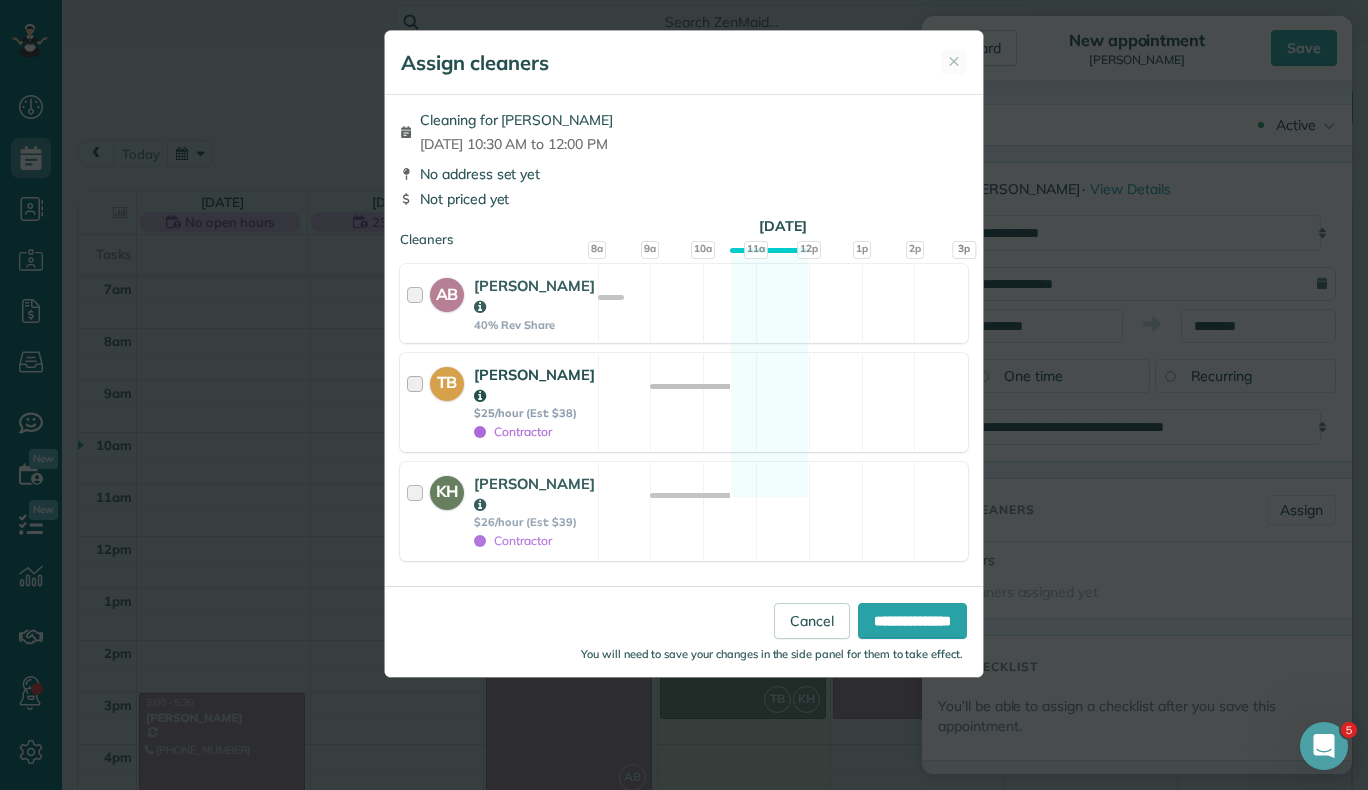 click on "TB
Tina Bannow
$25/hour (Est: $38)
Contractor" at bounding box center (499, 402) 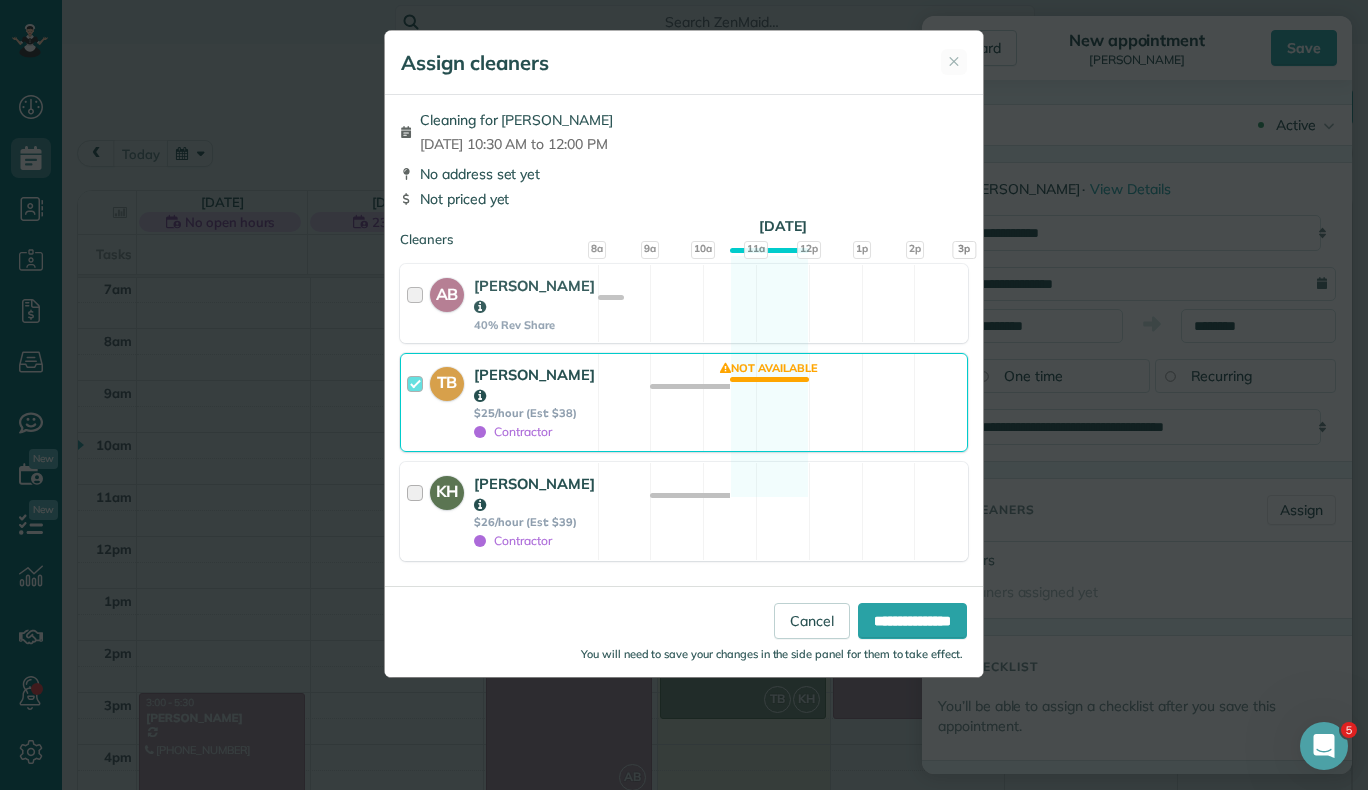 click at bounding box center (418, 511) 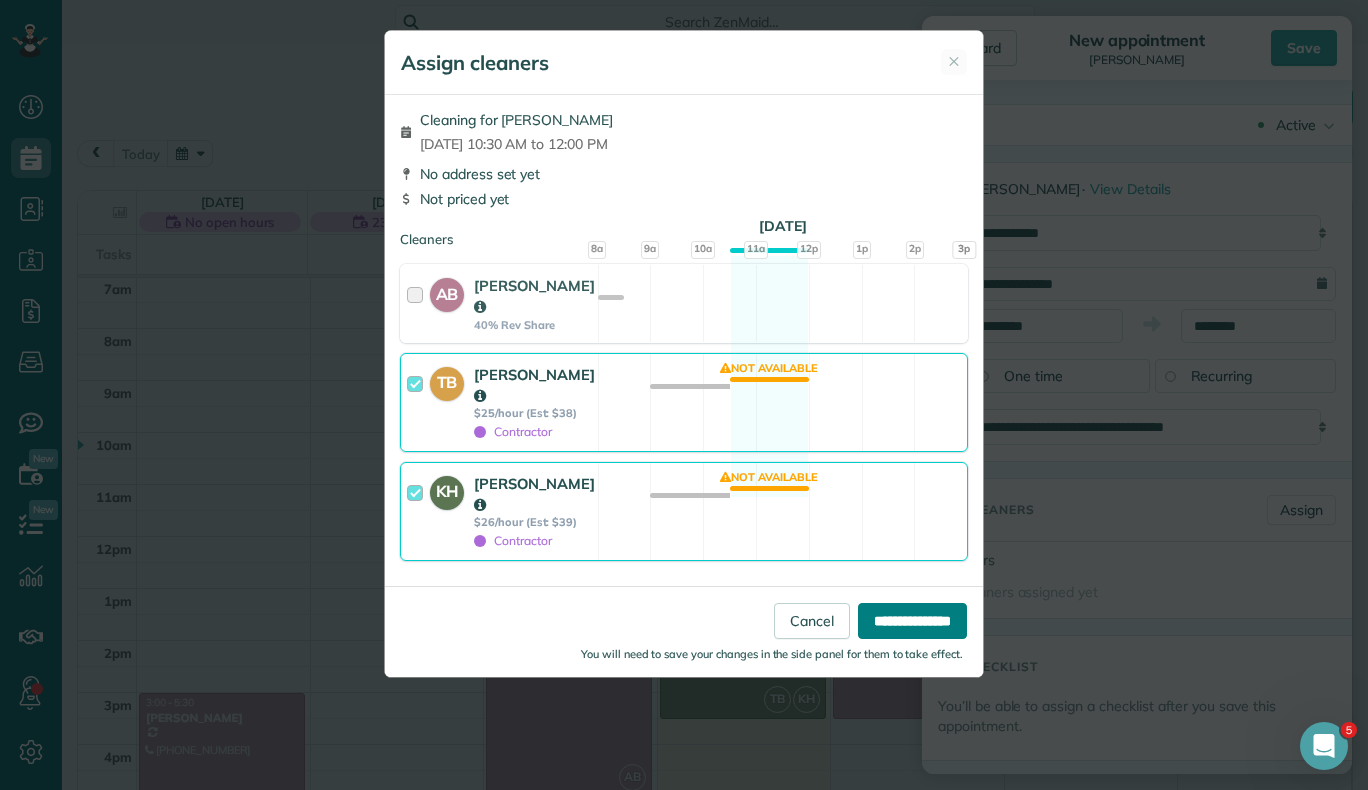 click on "**********" at bounding box center [912, 621] 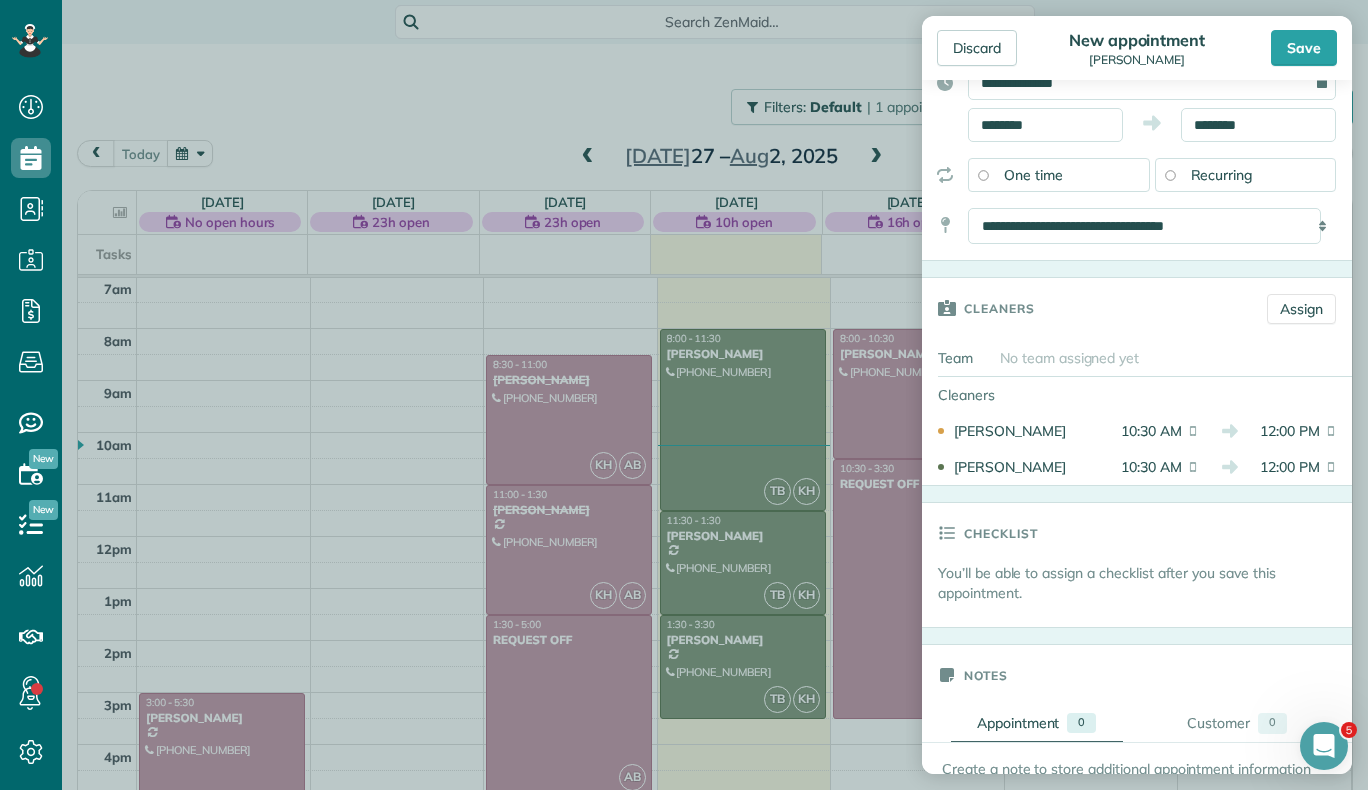 scroll, scrollTop: 0, scrollLeft: 0, axis: both 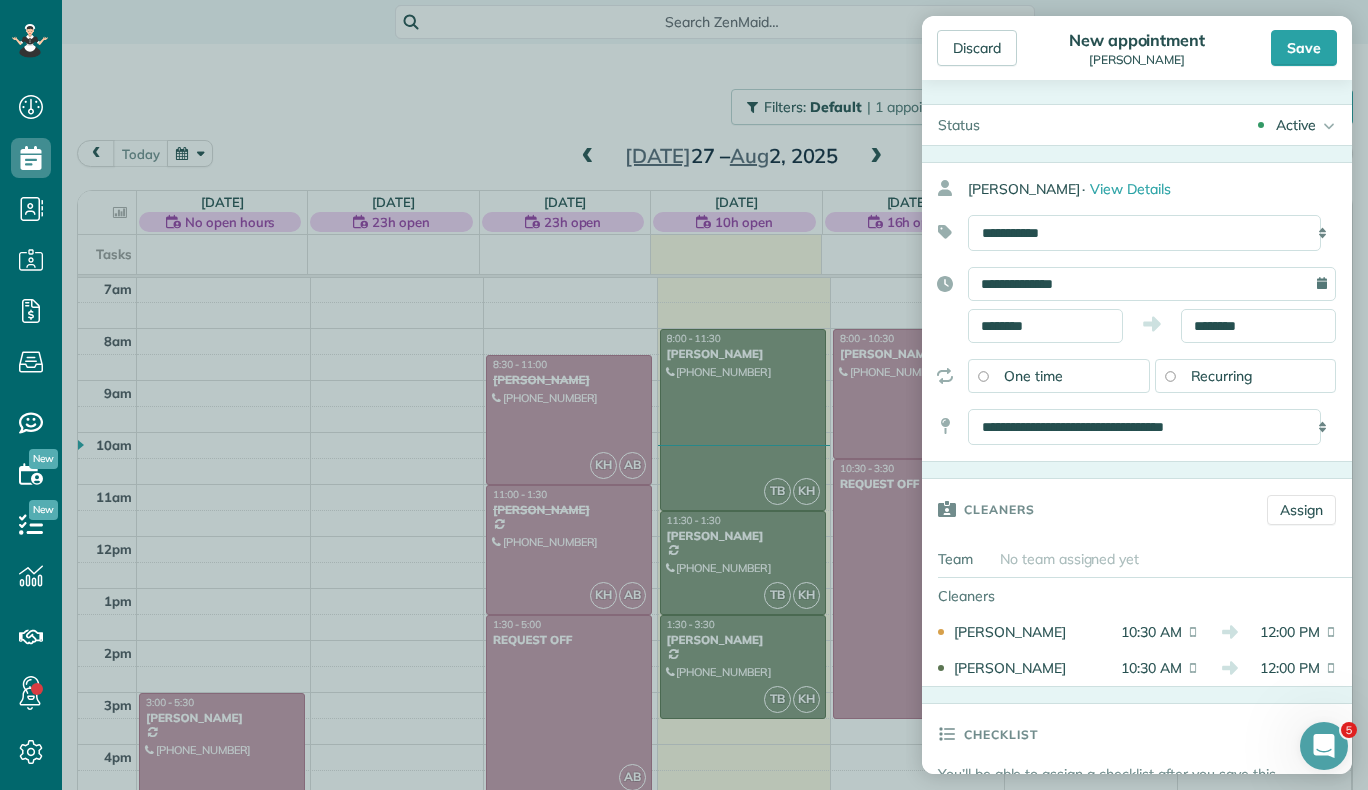 click on "Recurring" at bounding box center [1222, 376] 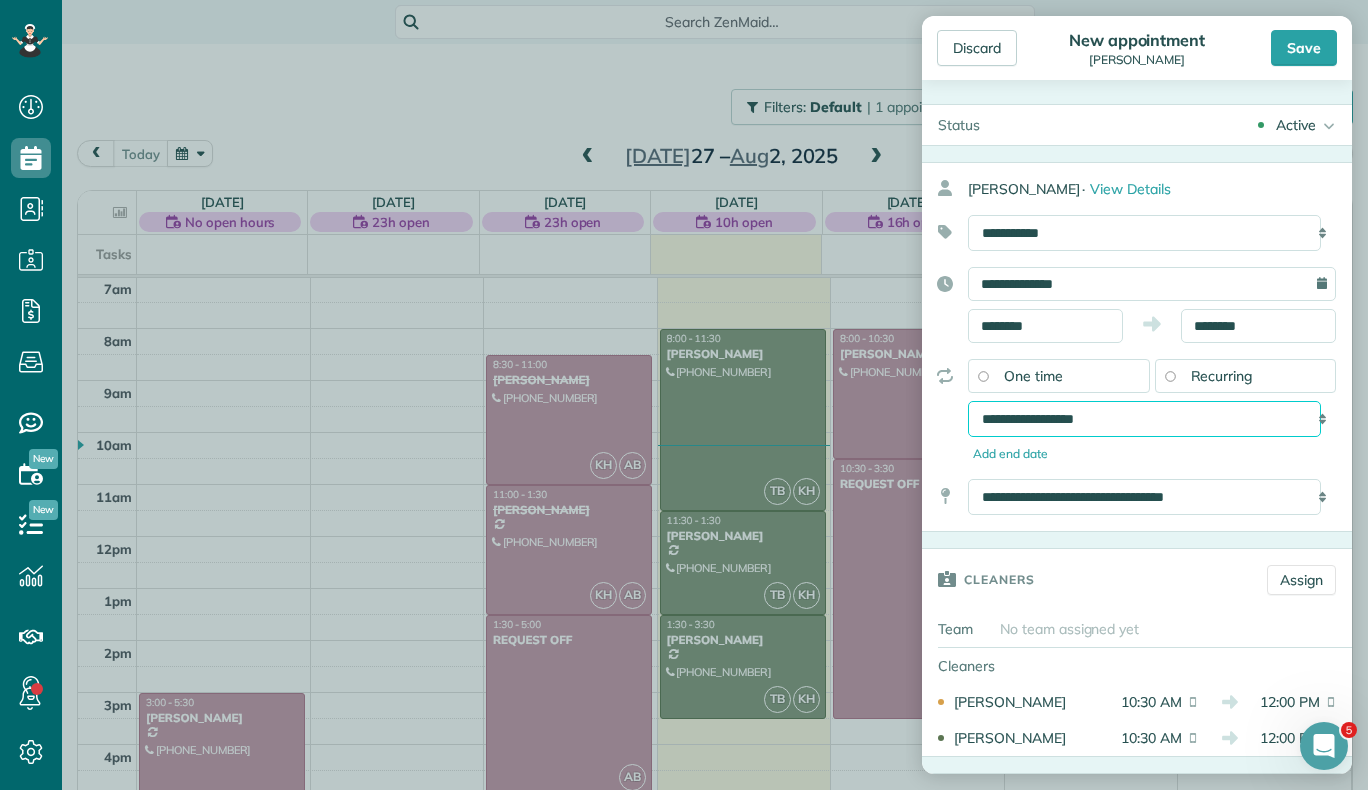 click on "**********" at bounding box center (1144, 419) 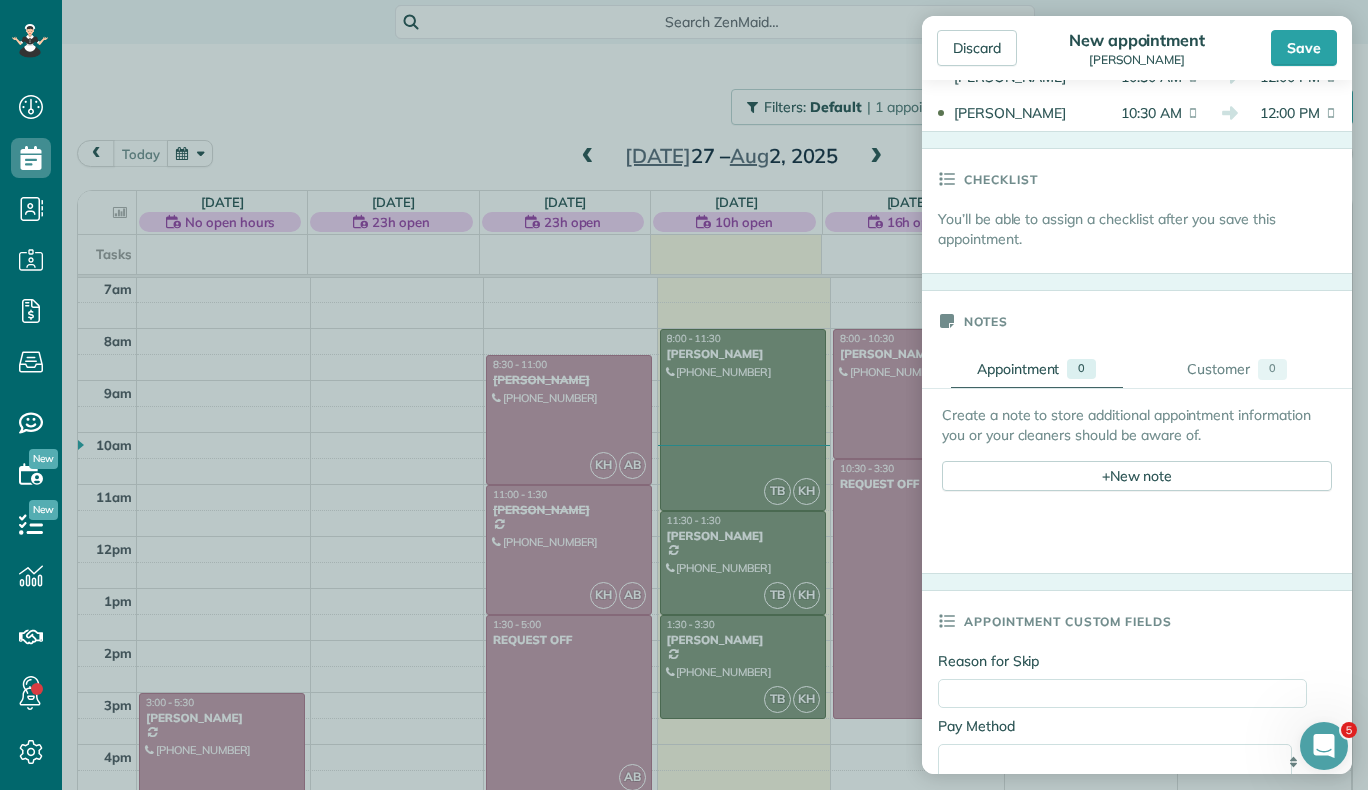 scroll, scrollTop: 626, scrollLeft: 0, axis: vertical 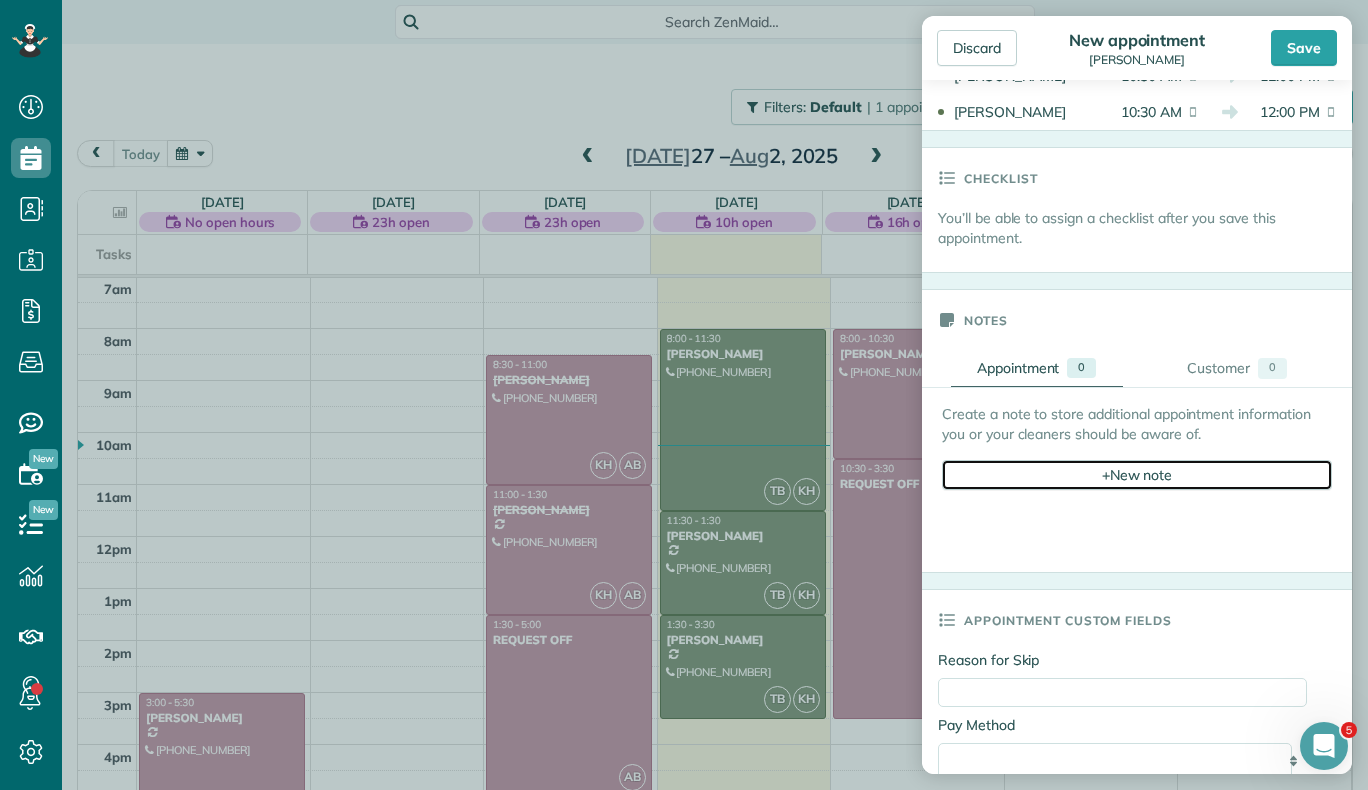 click on "+ New note" at bounding box center (1137, 475) 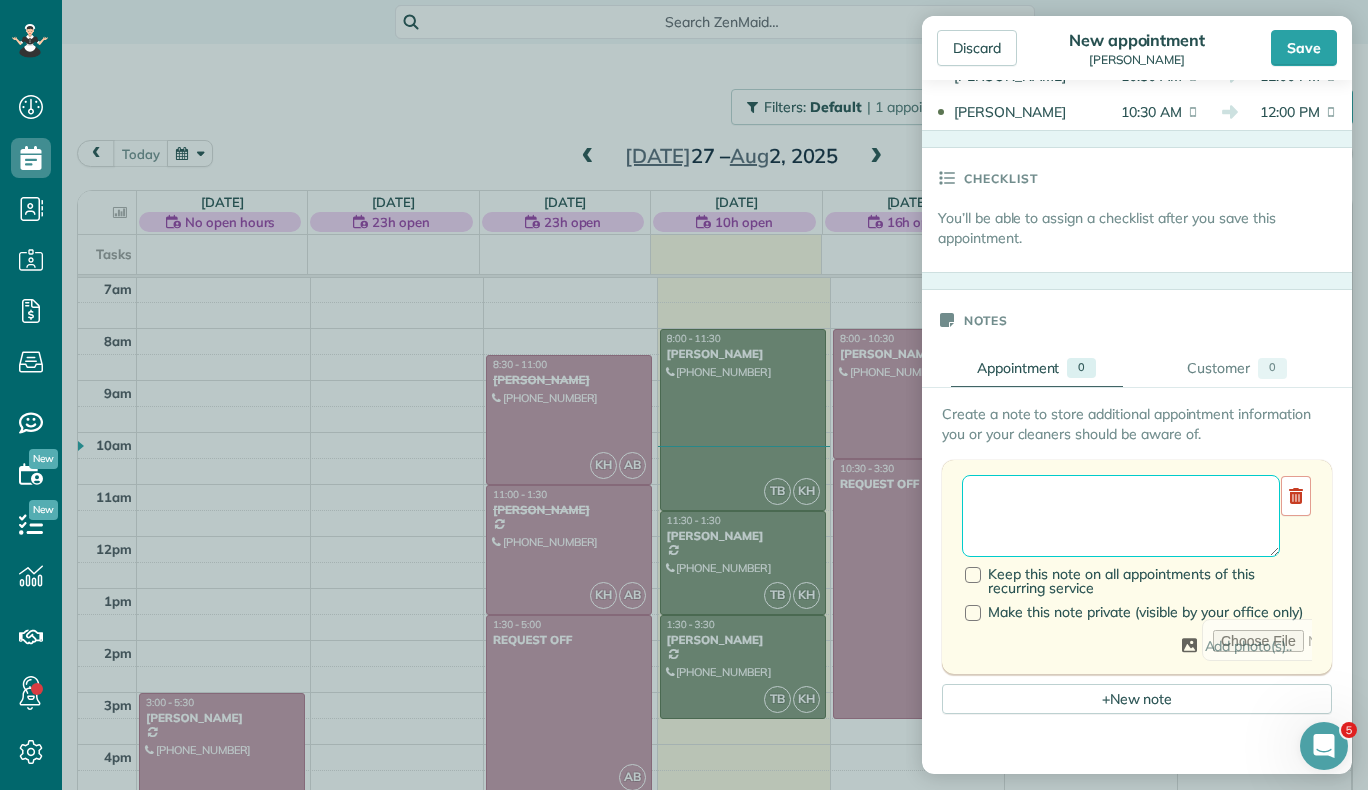 click at bounding box center (1121, 516) 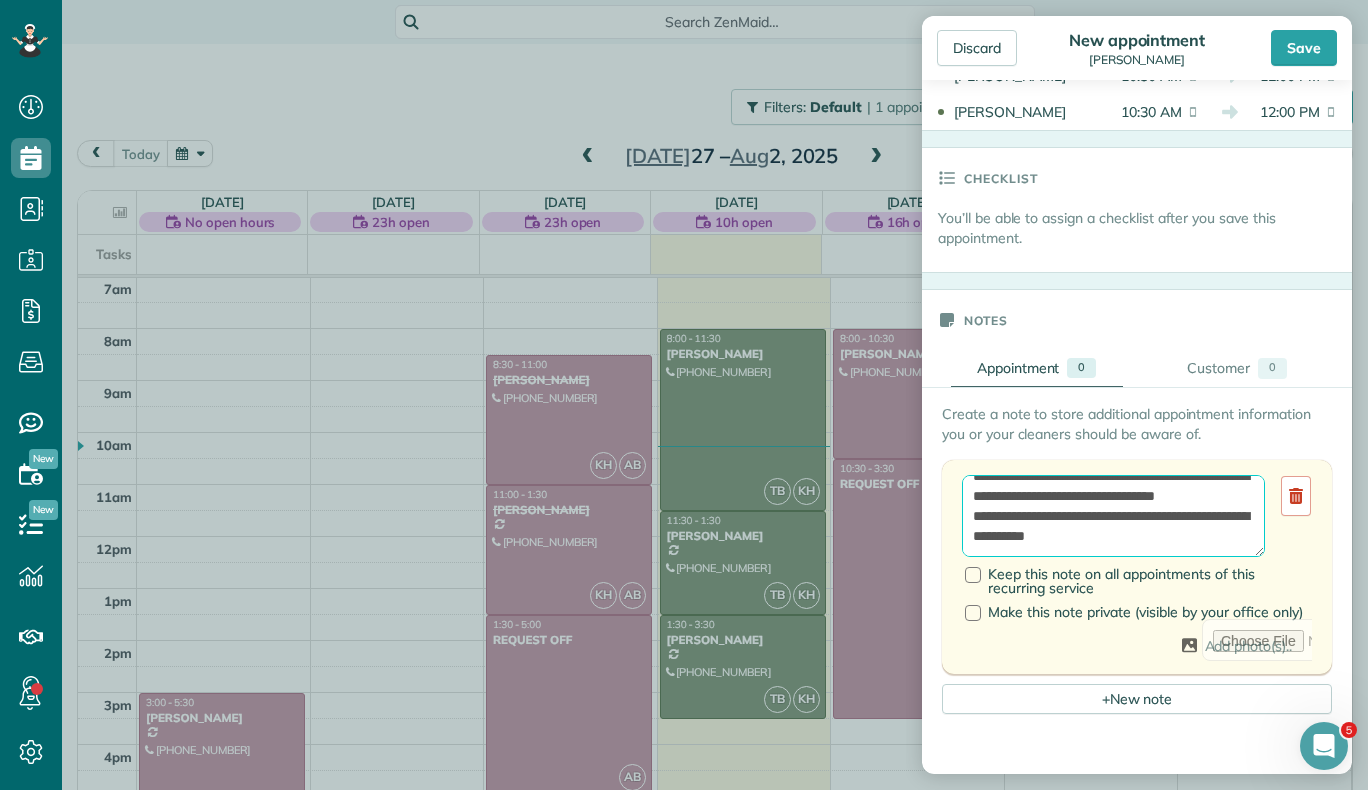scroll, scrollTop: 48, scrollLeft: 0, axis: vertical 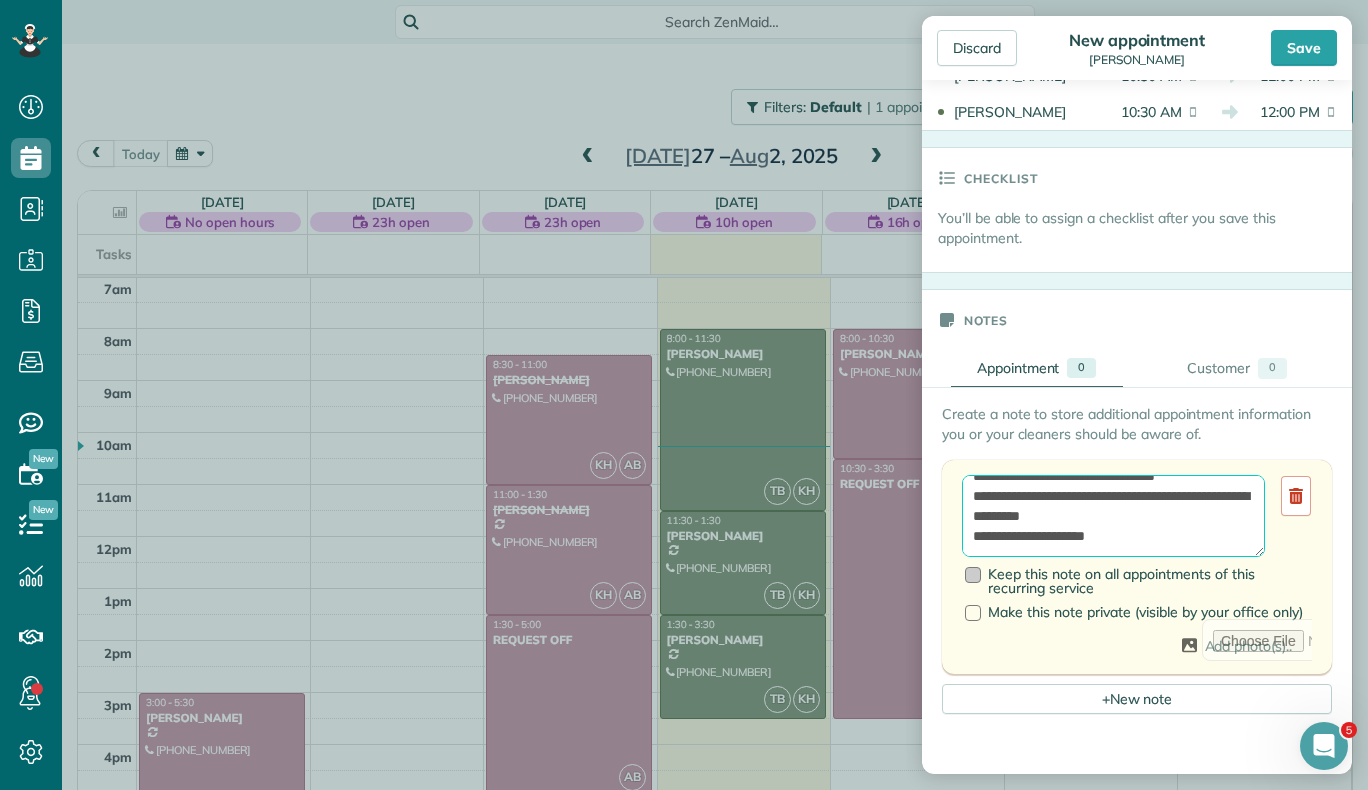 type on "**********" 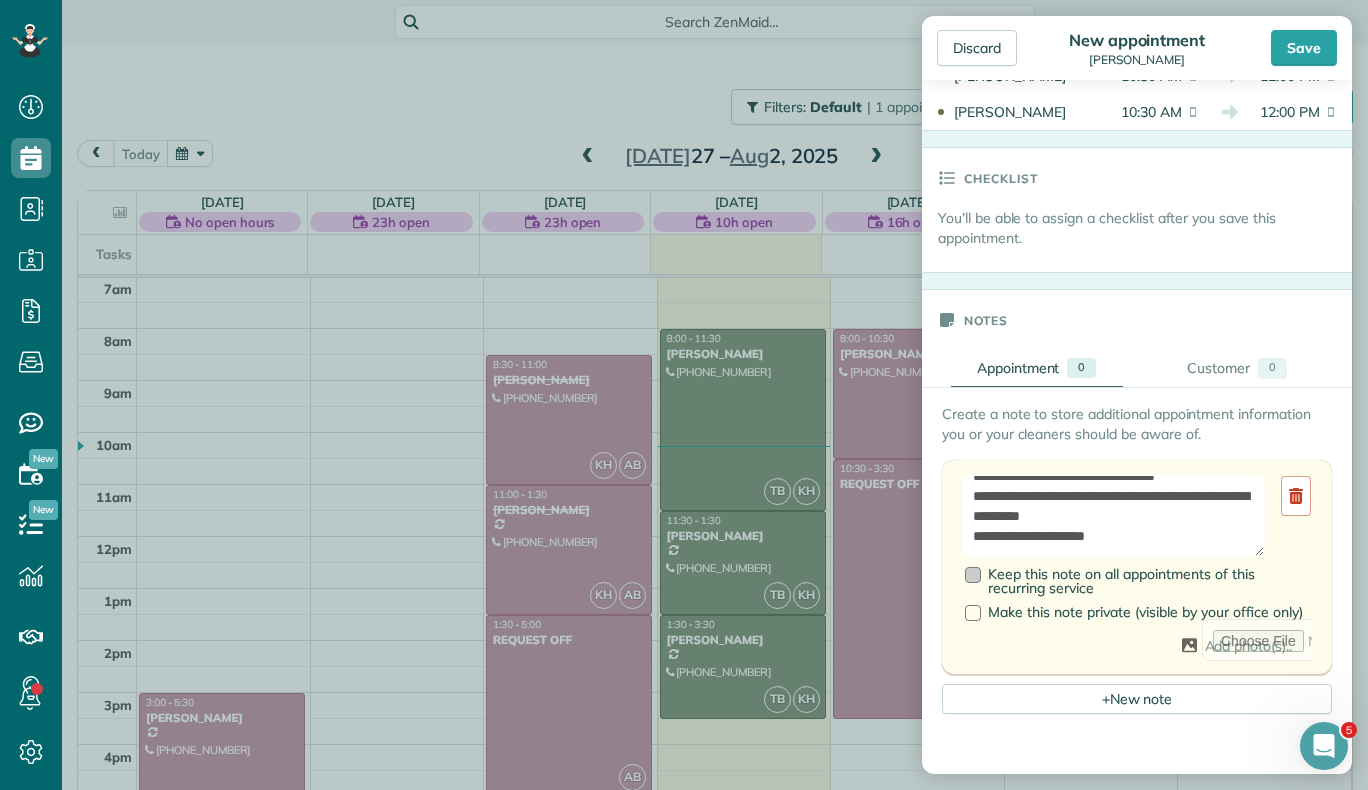 click at bounding box center [973, 575] 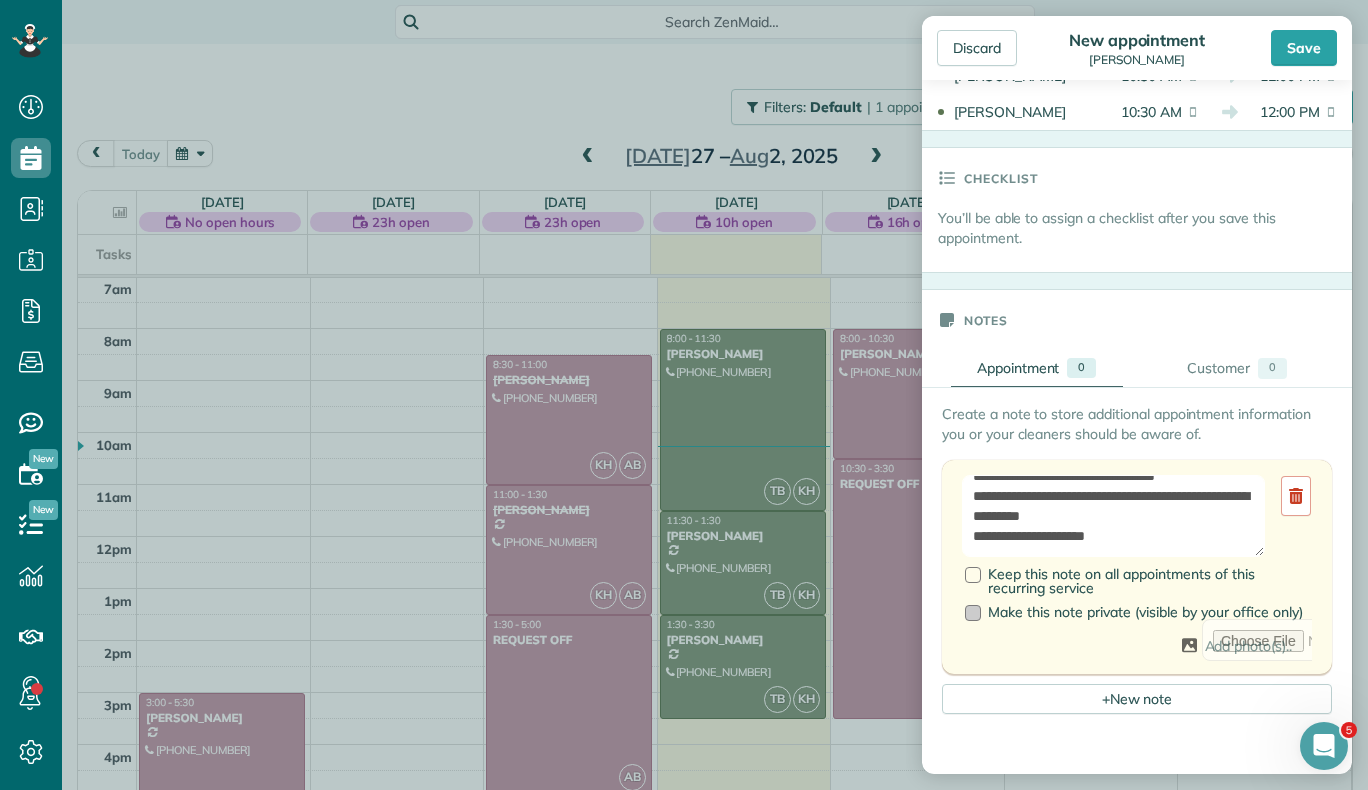 click at bounding box center (973, 613) 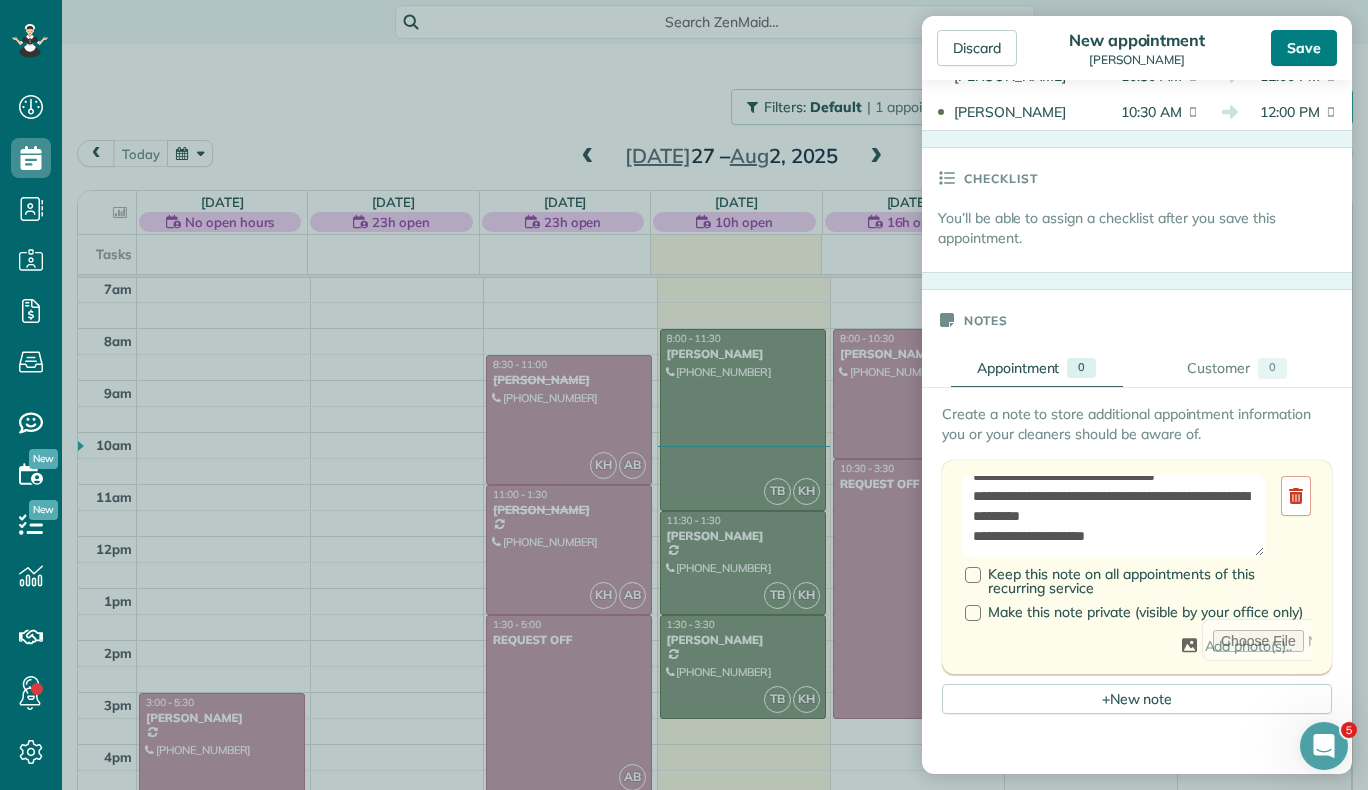 click on "Save" at bounding box center (1304, 48) 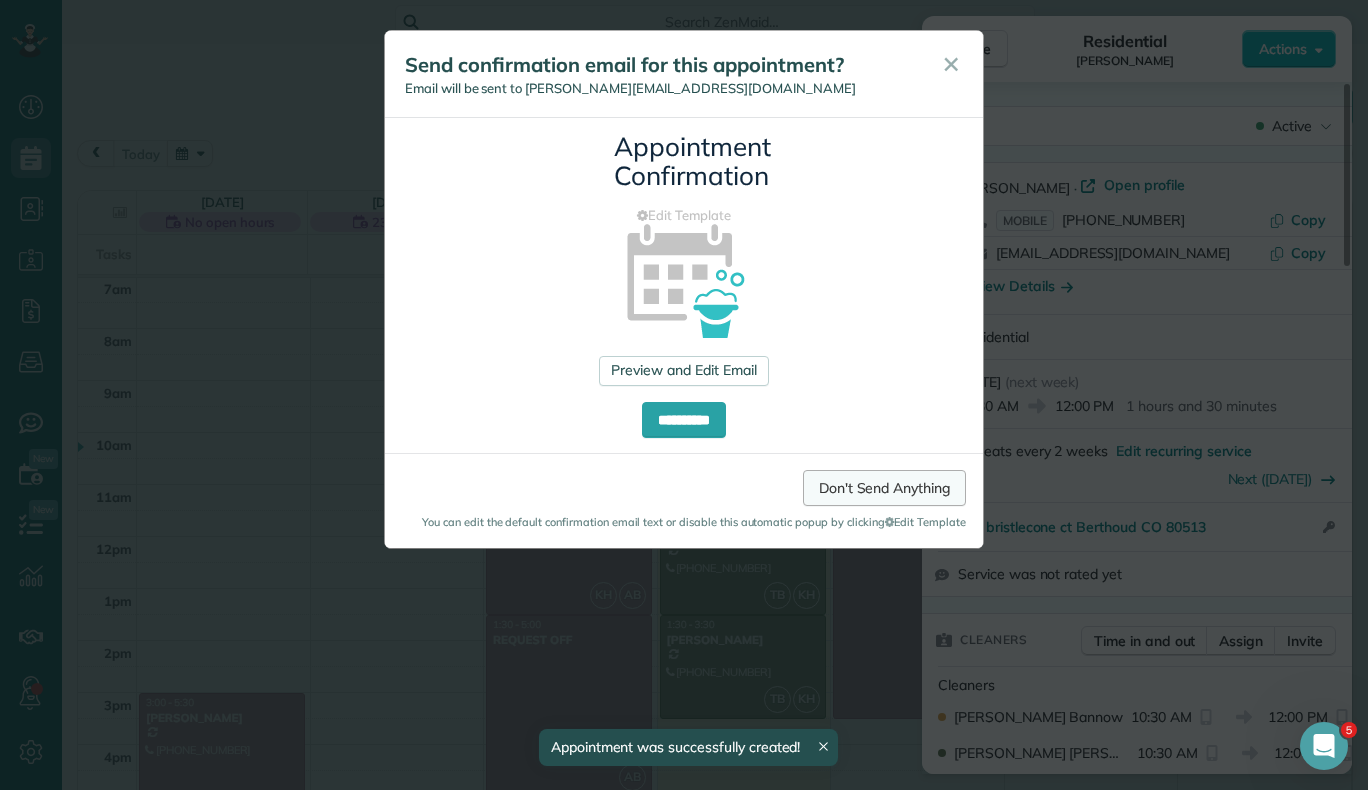 click on "Don't Send Anything" at bounding box center [884, 488] 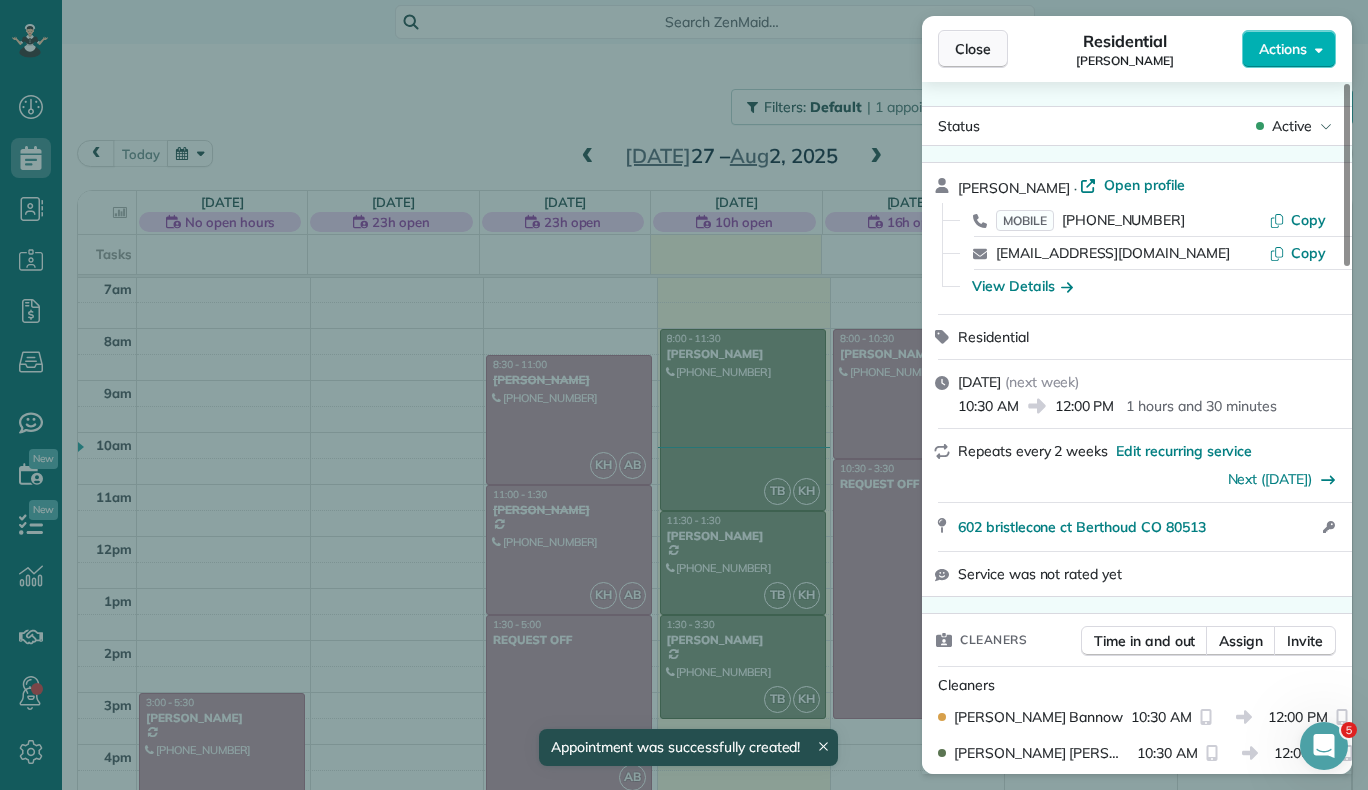 click on "Close" at bounding box center [973, 49] 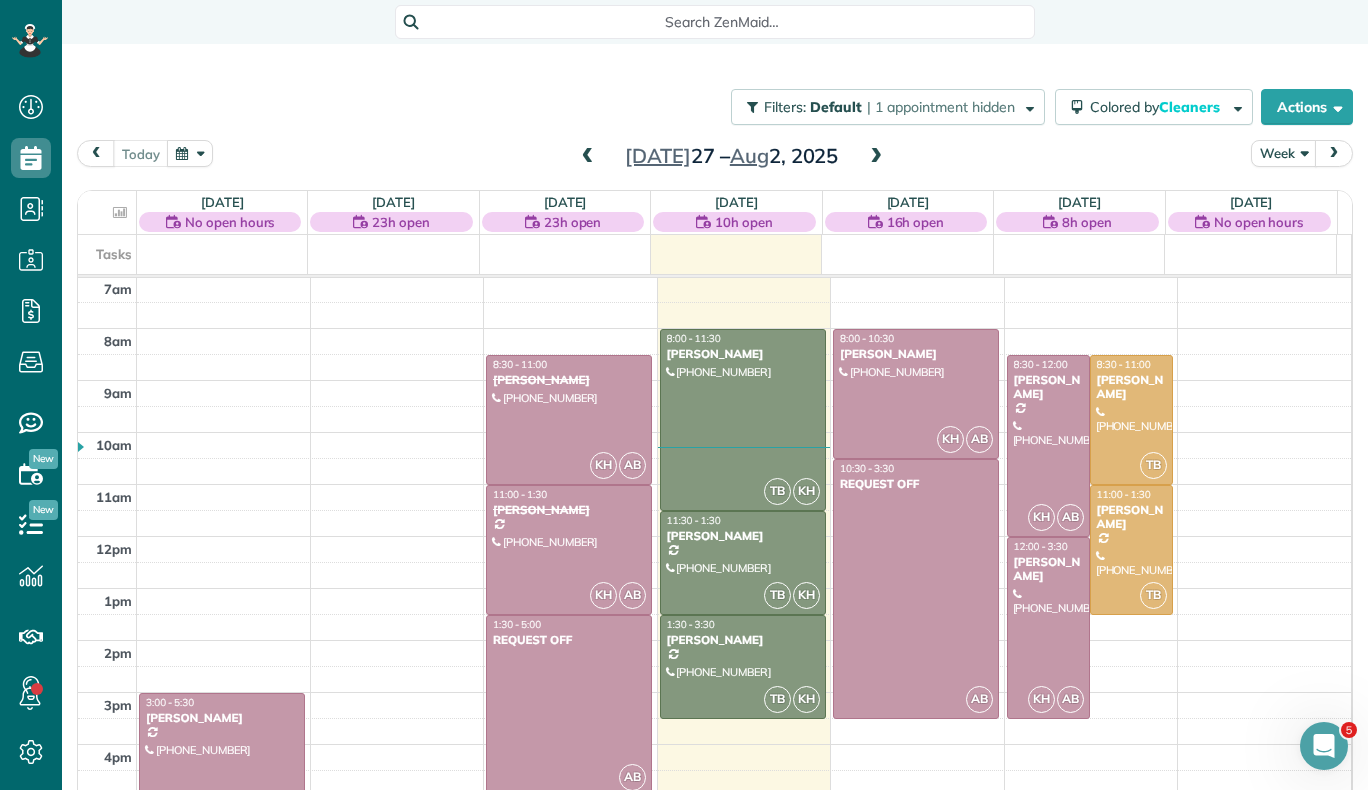 click at bounding box center (876, 157) 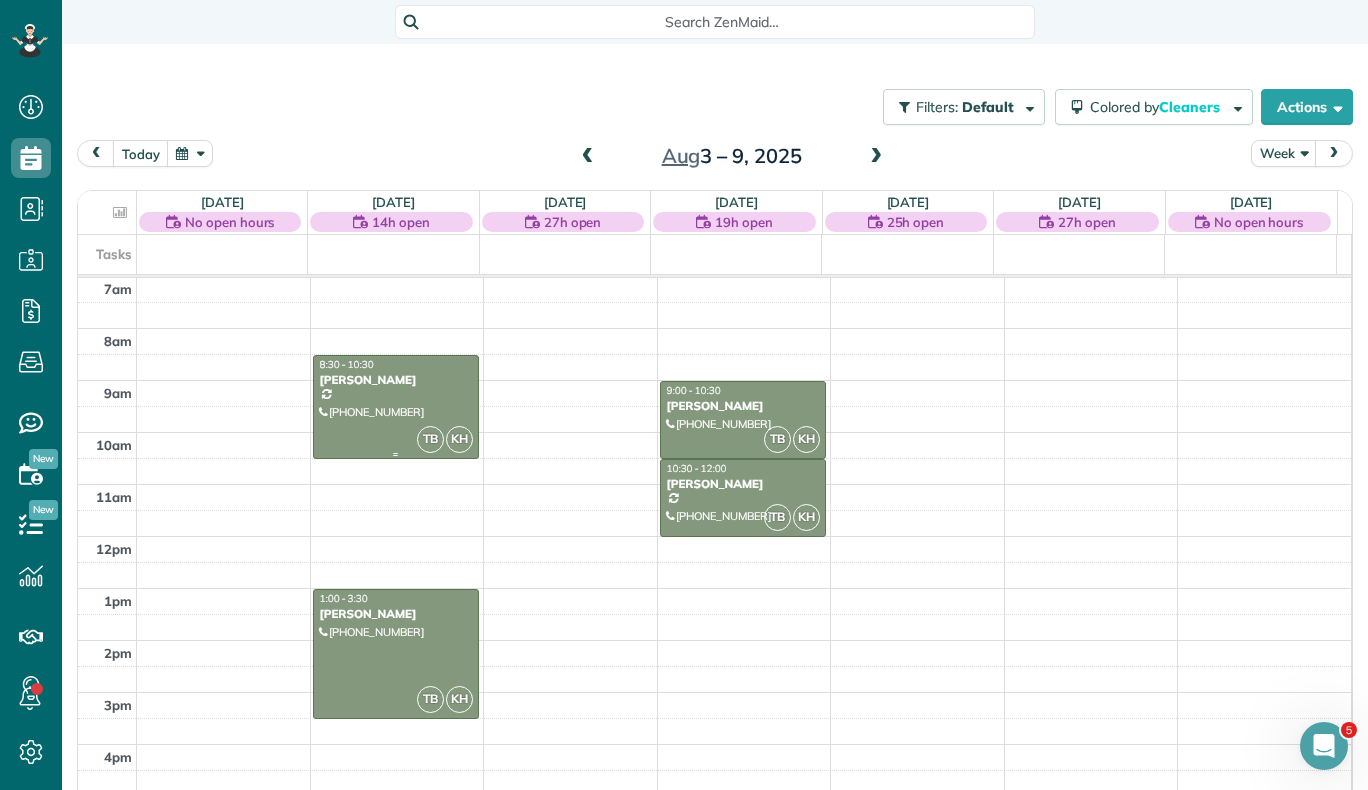 click at bounding box center [396, 407] 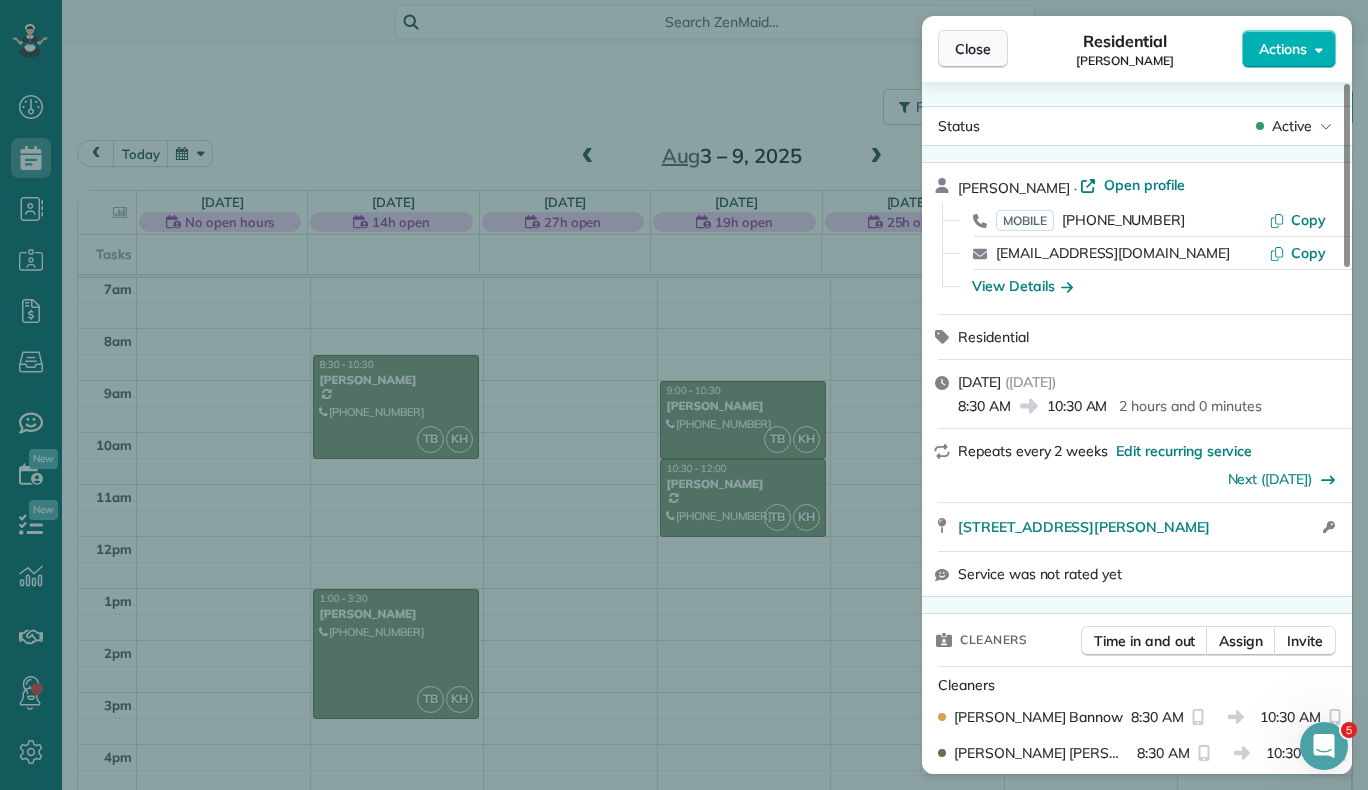 click on "Close" at bounding box center [973, 49] 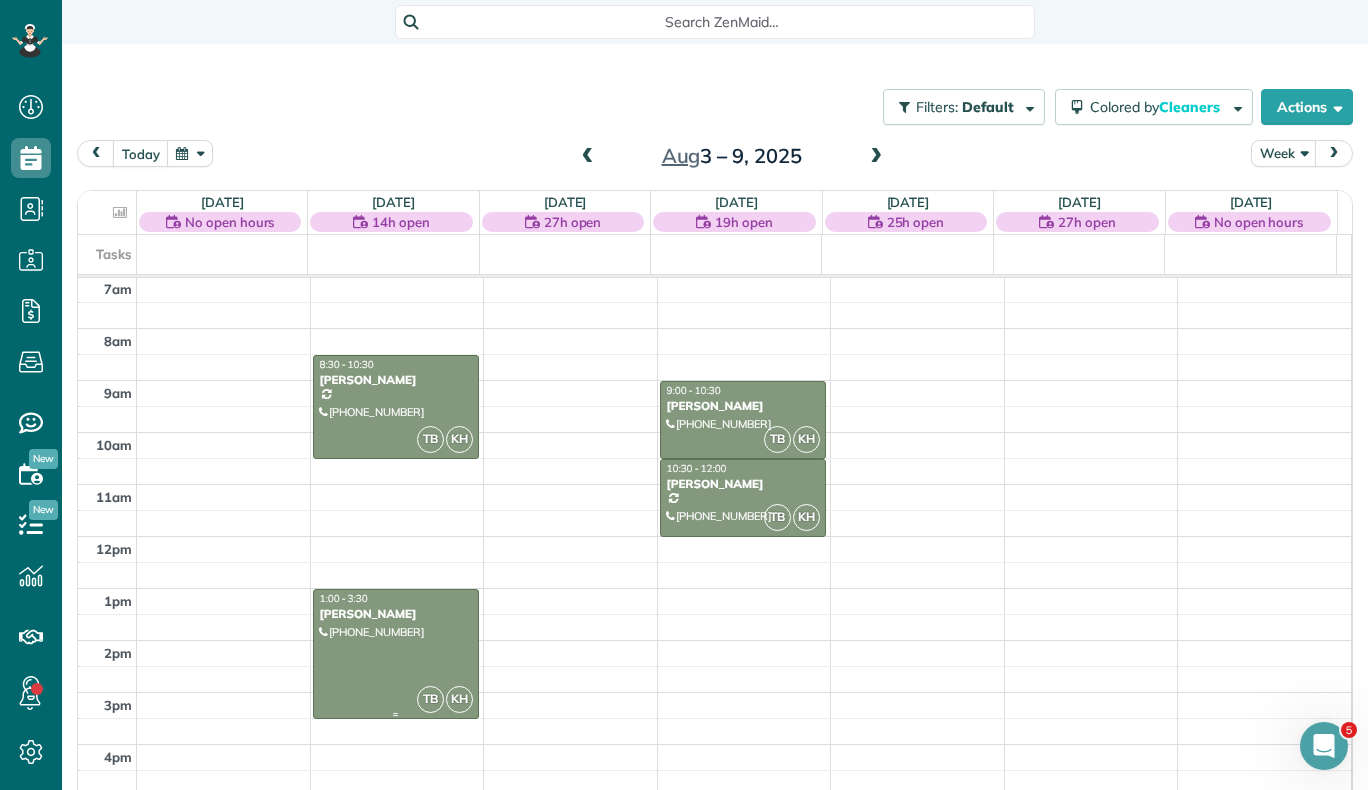 click at bounding box center [396, 654] 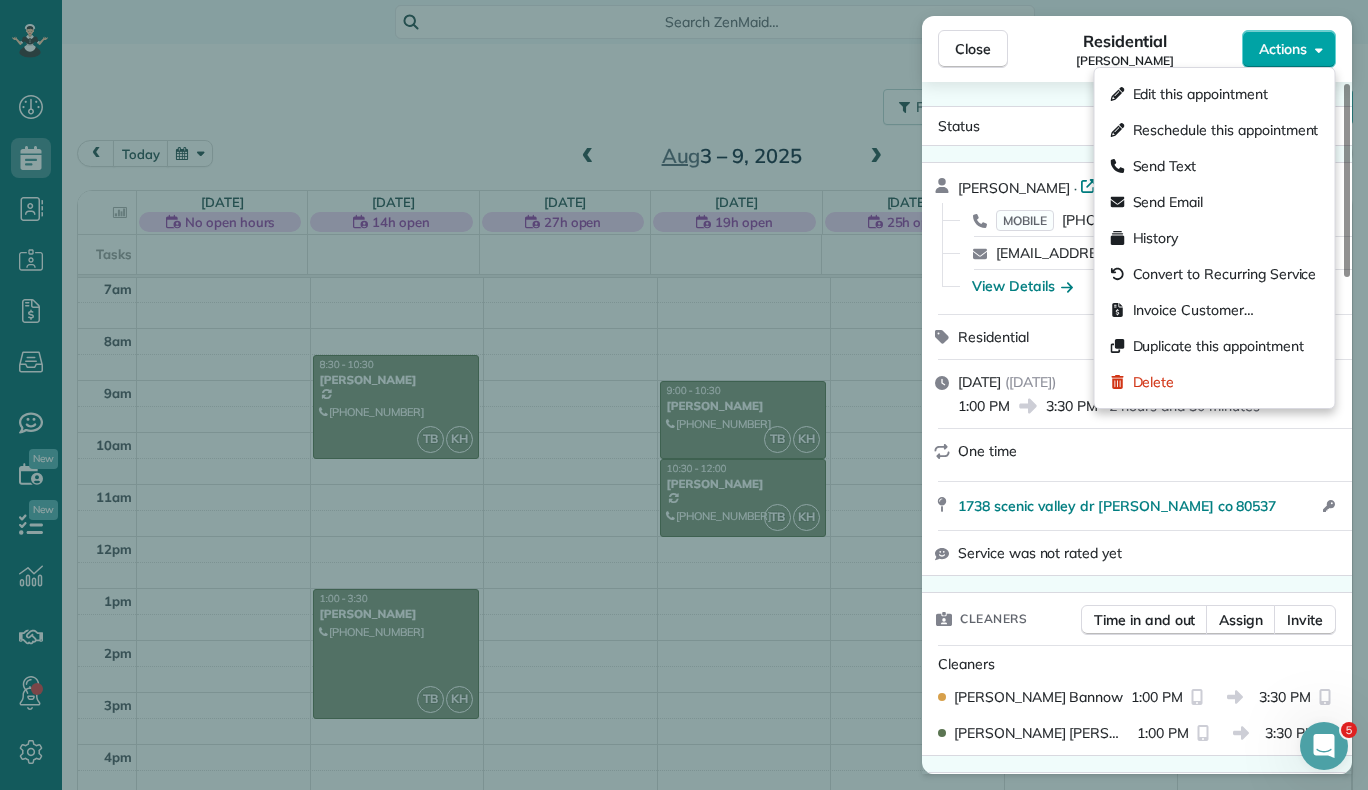 click on "Actions" at bounding box center [1283, 49] 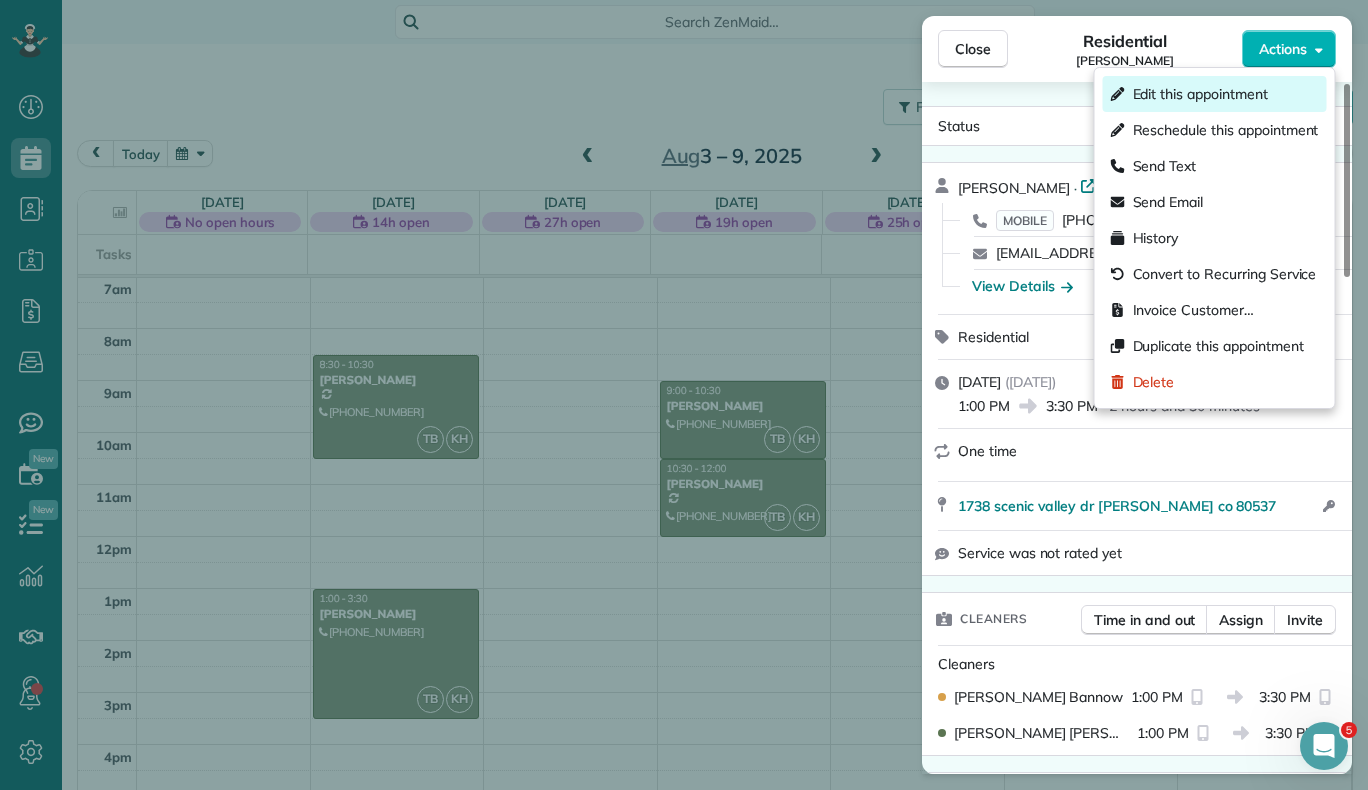 click on "Edit this appointment" at bounding box center [1200, 94] 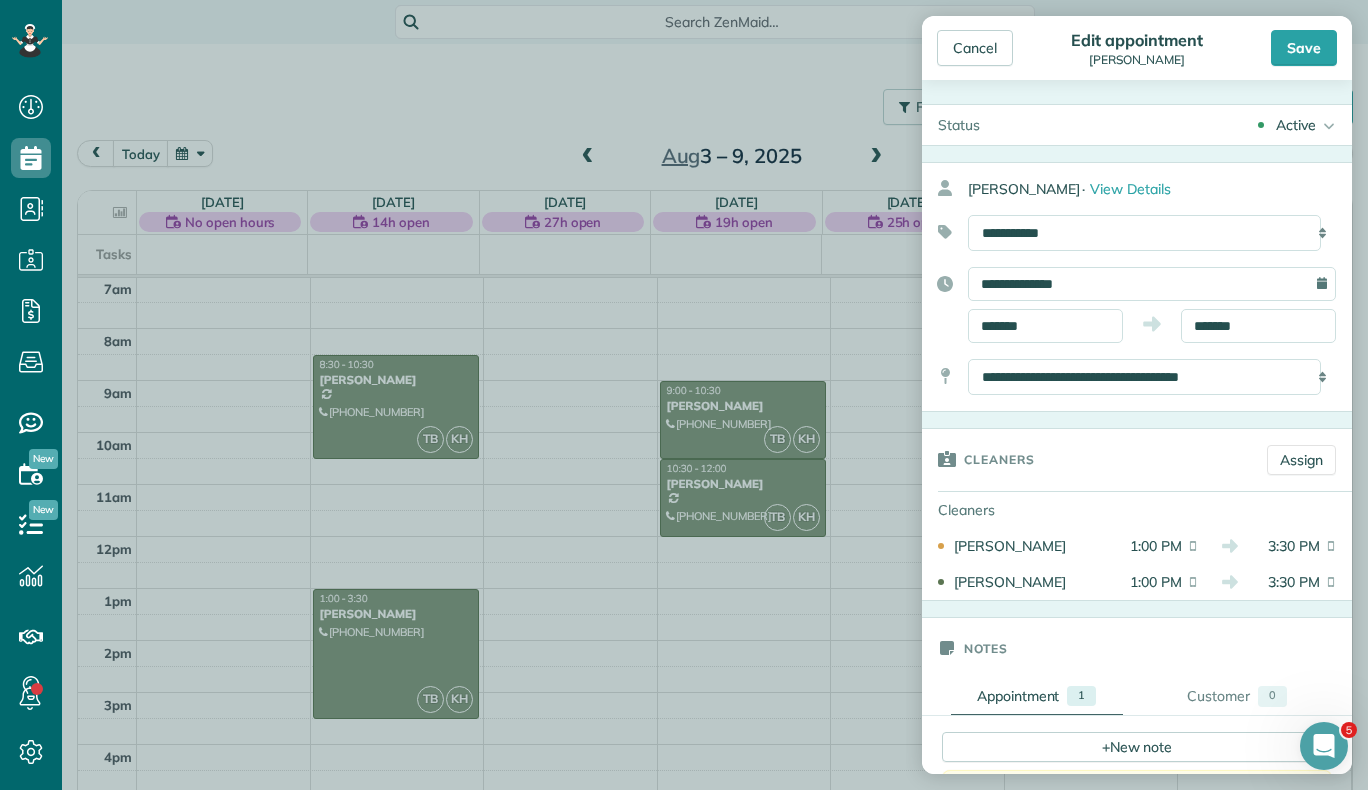 click on "**********" at bounding box center (1137, 287) 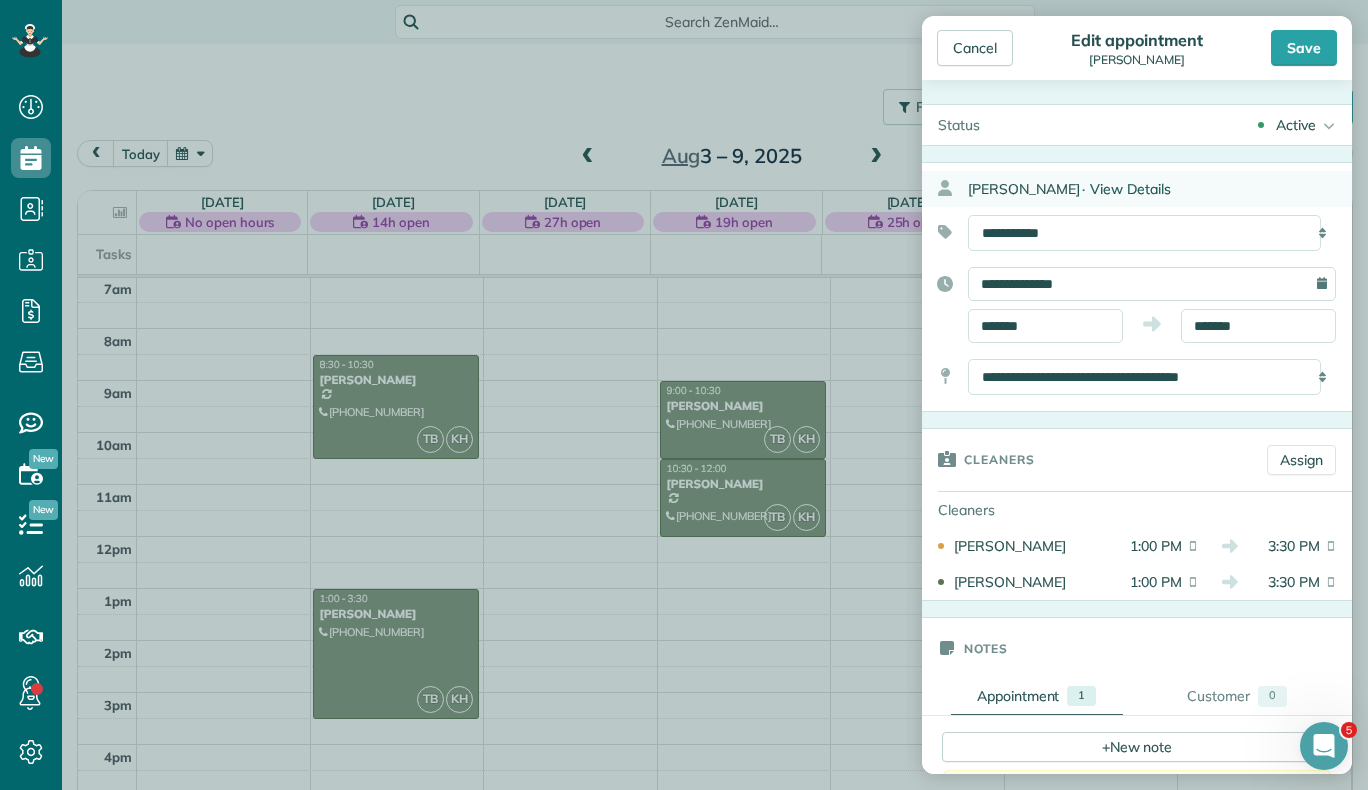 click on "View Details" at bounding box center [1130, 189] 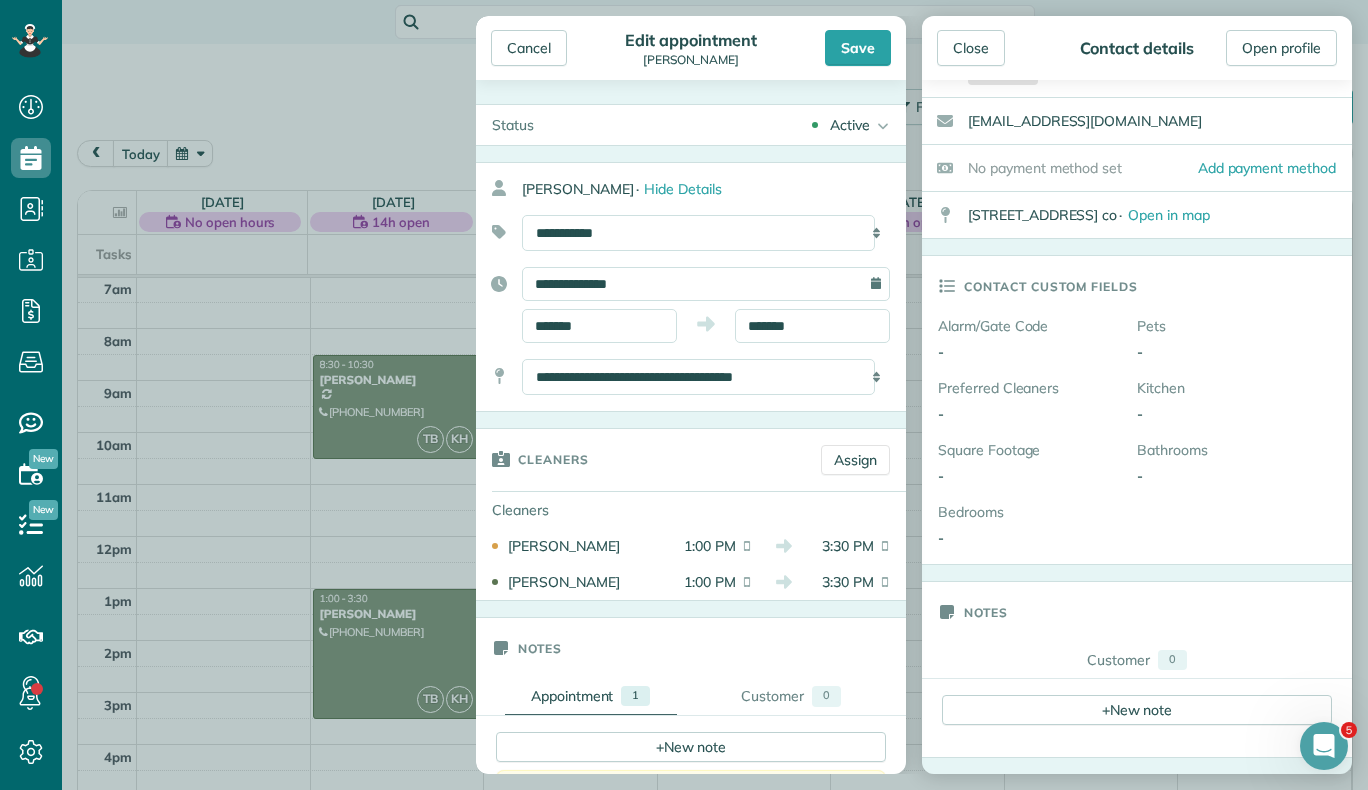 scroll, scrollTop: 0, scrollLeft: 0, axis: both 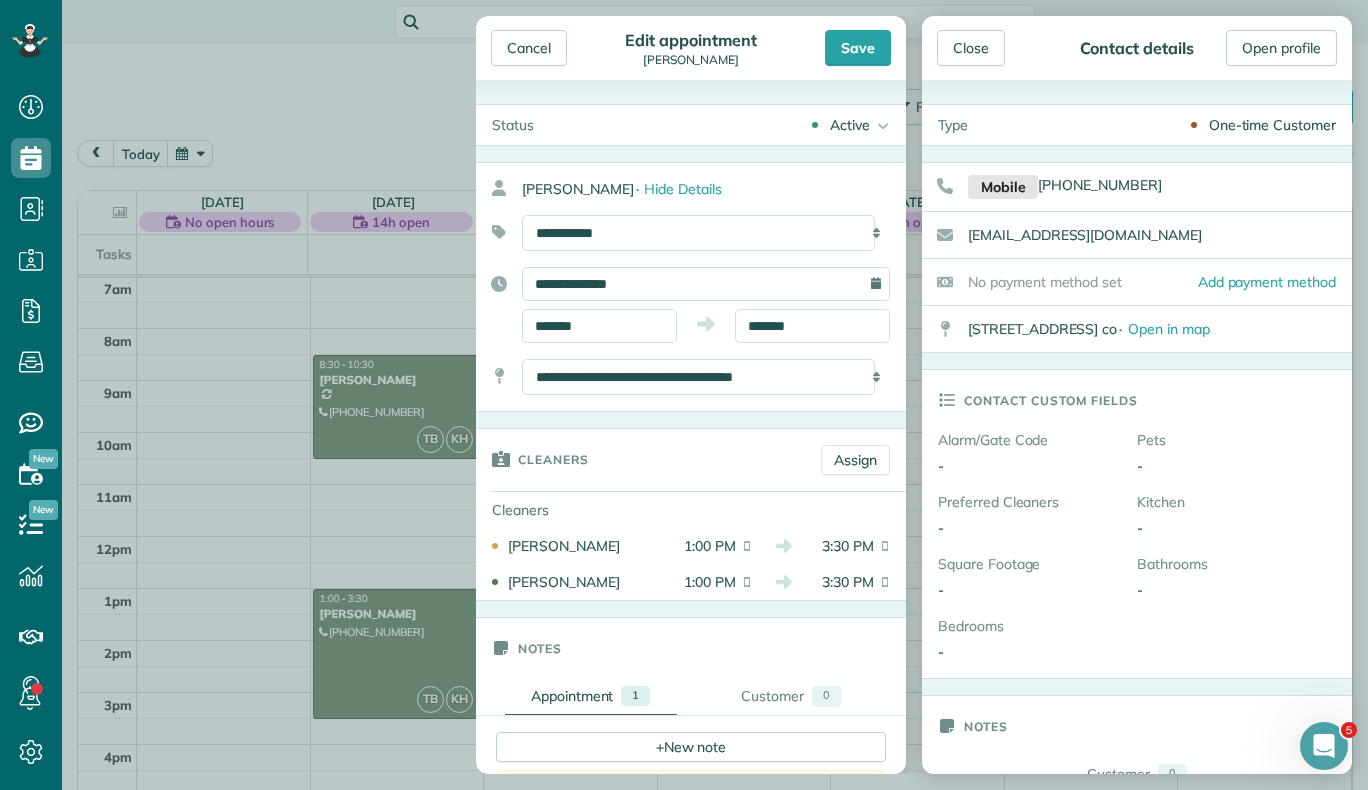 click on "One-time Customer" at bounding box center (1272, 125) 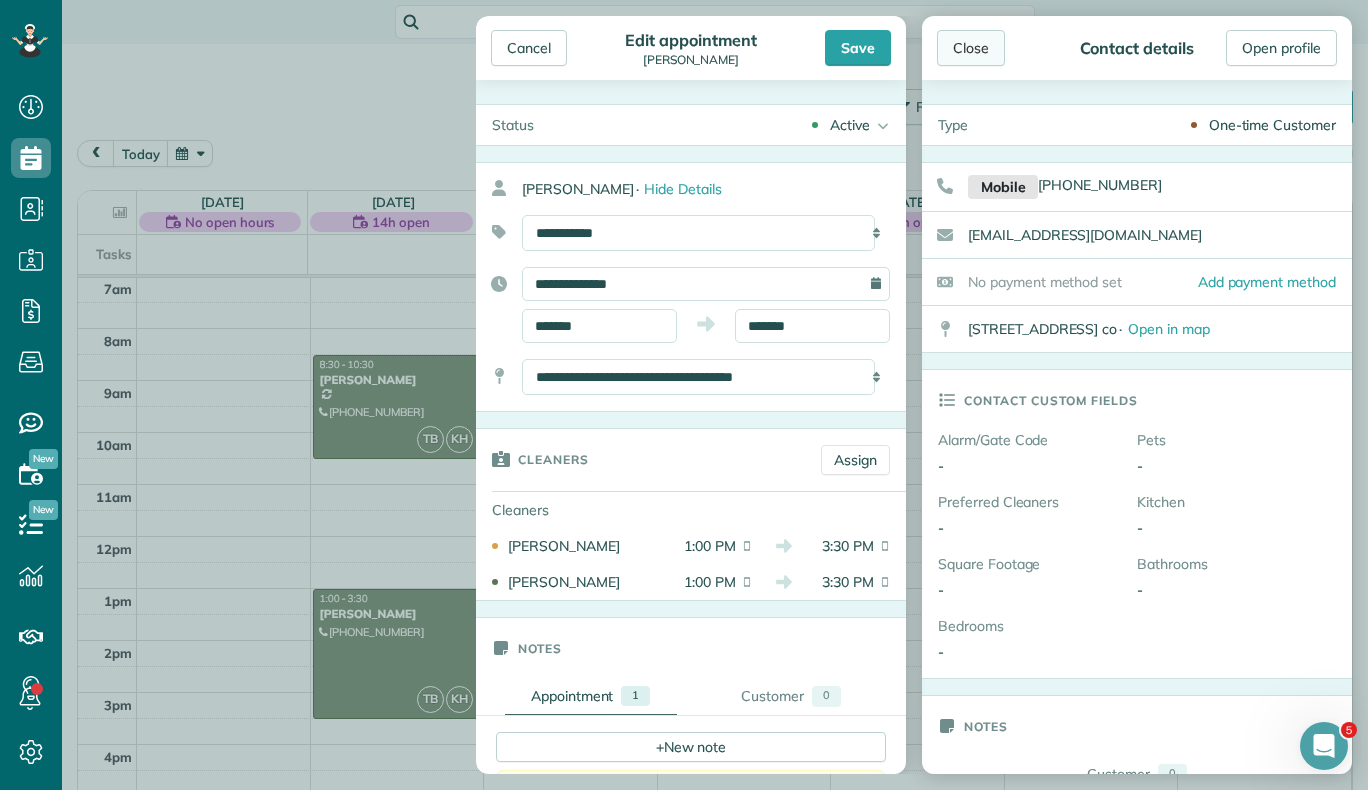click on "Close" at bounding box center [971, 48] 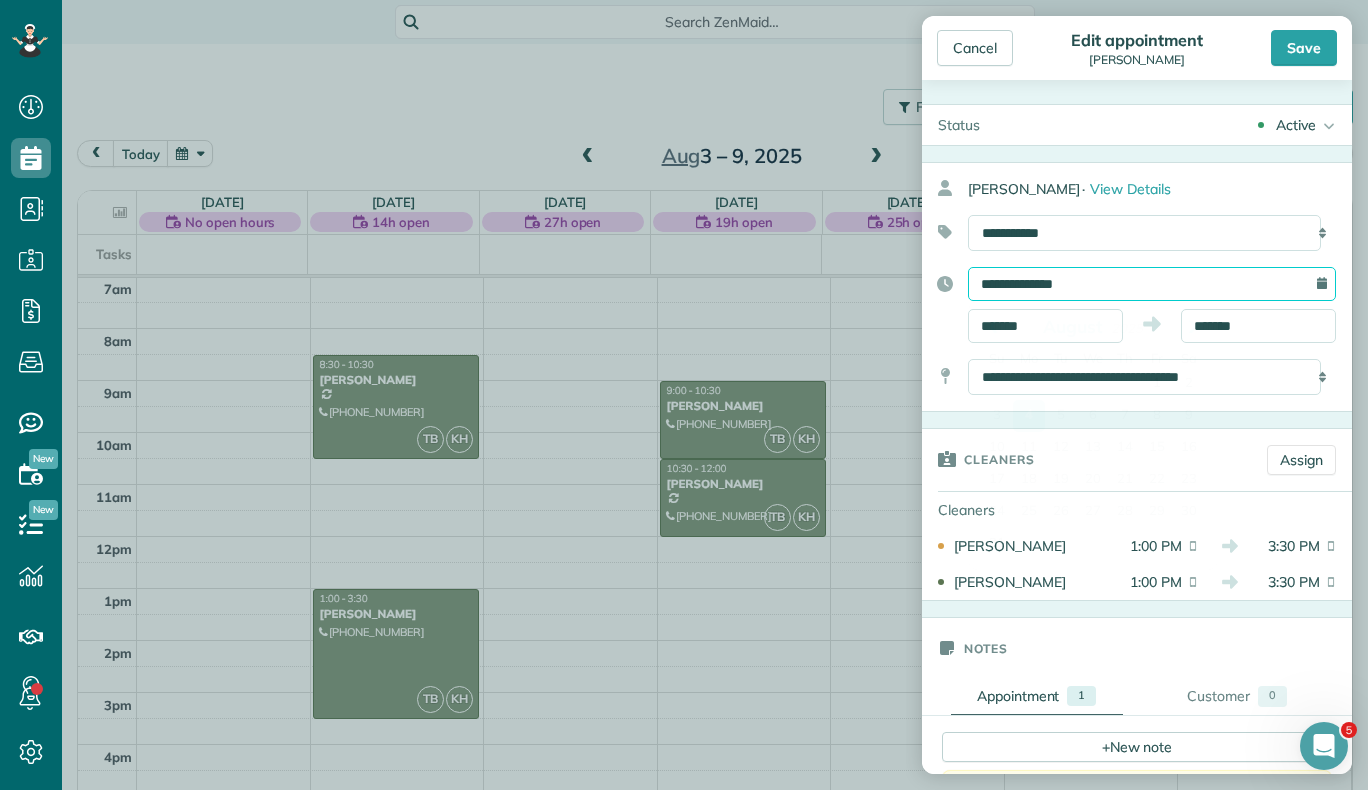 click on "**********" at bounding box center (1152, 284) 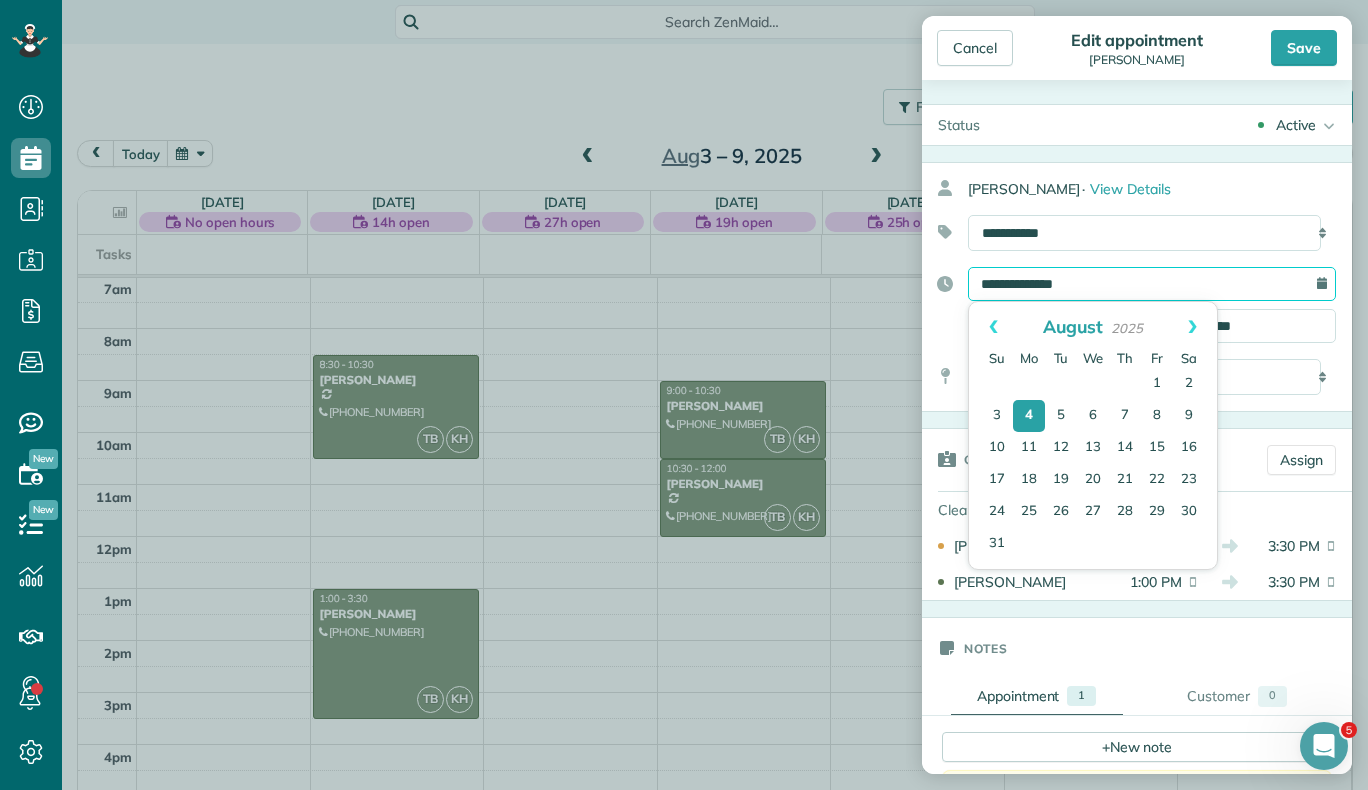 click on "**********" at bounding box center (1152, 284) 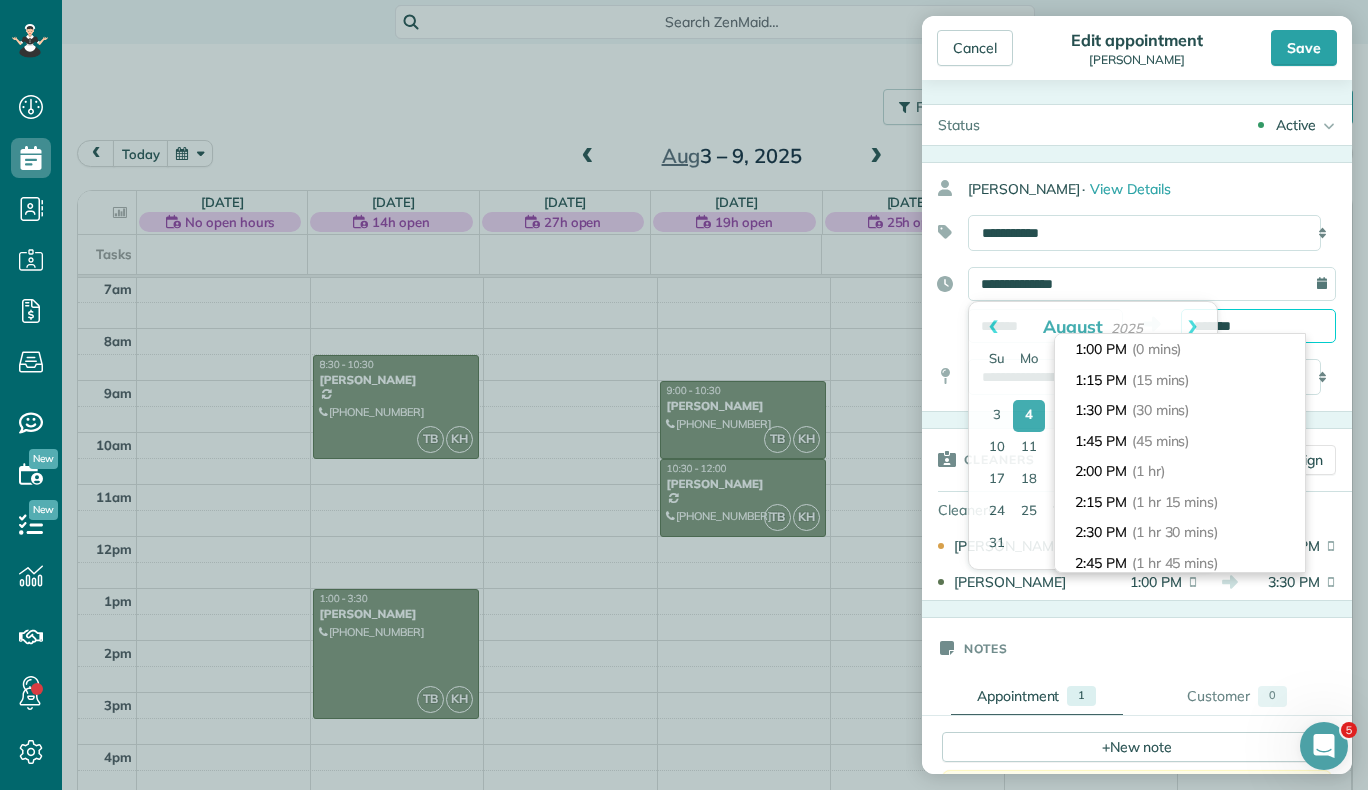 click on "*******" at bounding box center [1258, 326] 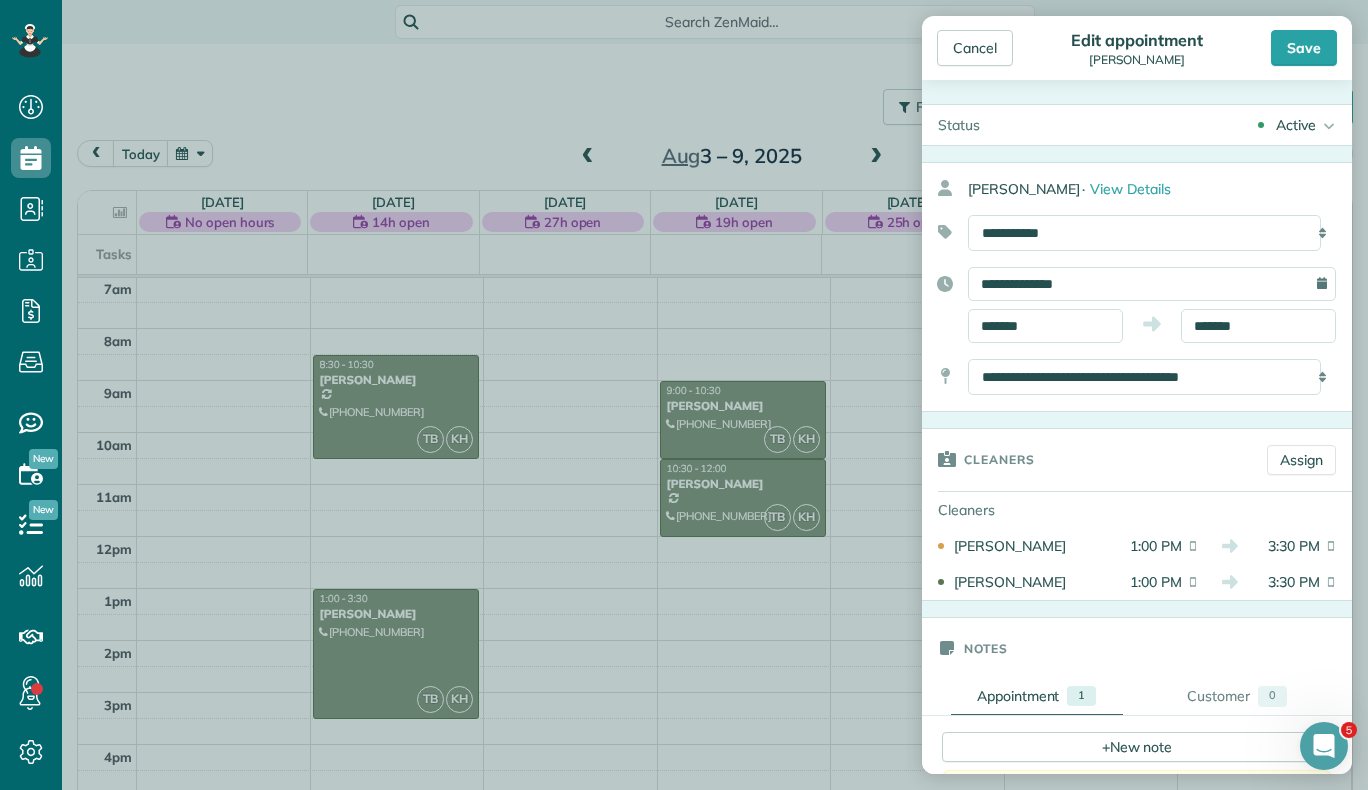click on "Notes" at bounding box center (1137, 648) 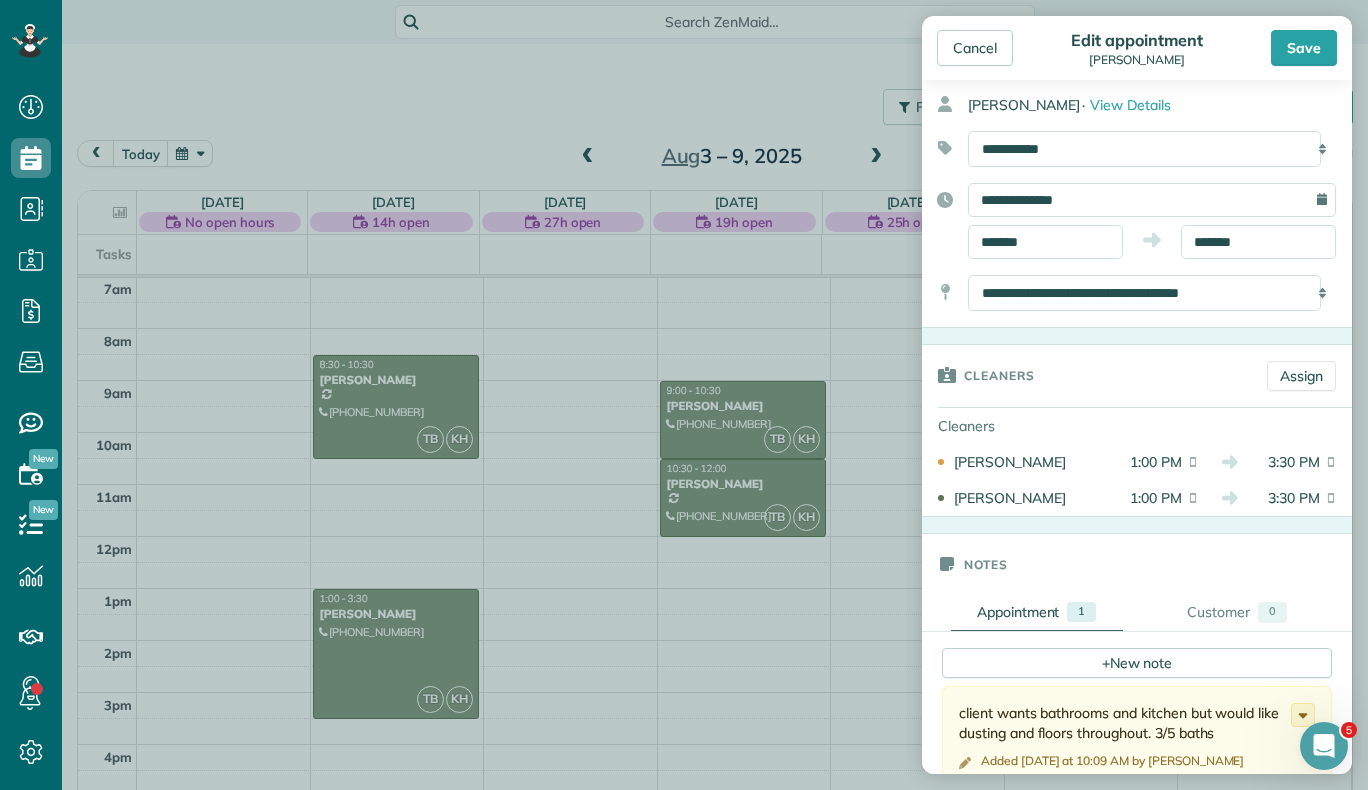 scroll, scrollTop: 0, scrollLeft: 0, axis: both 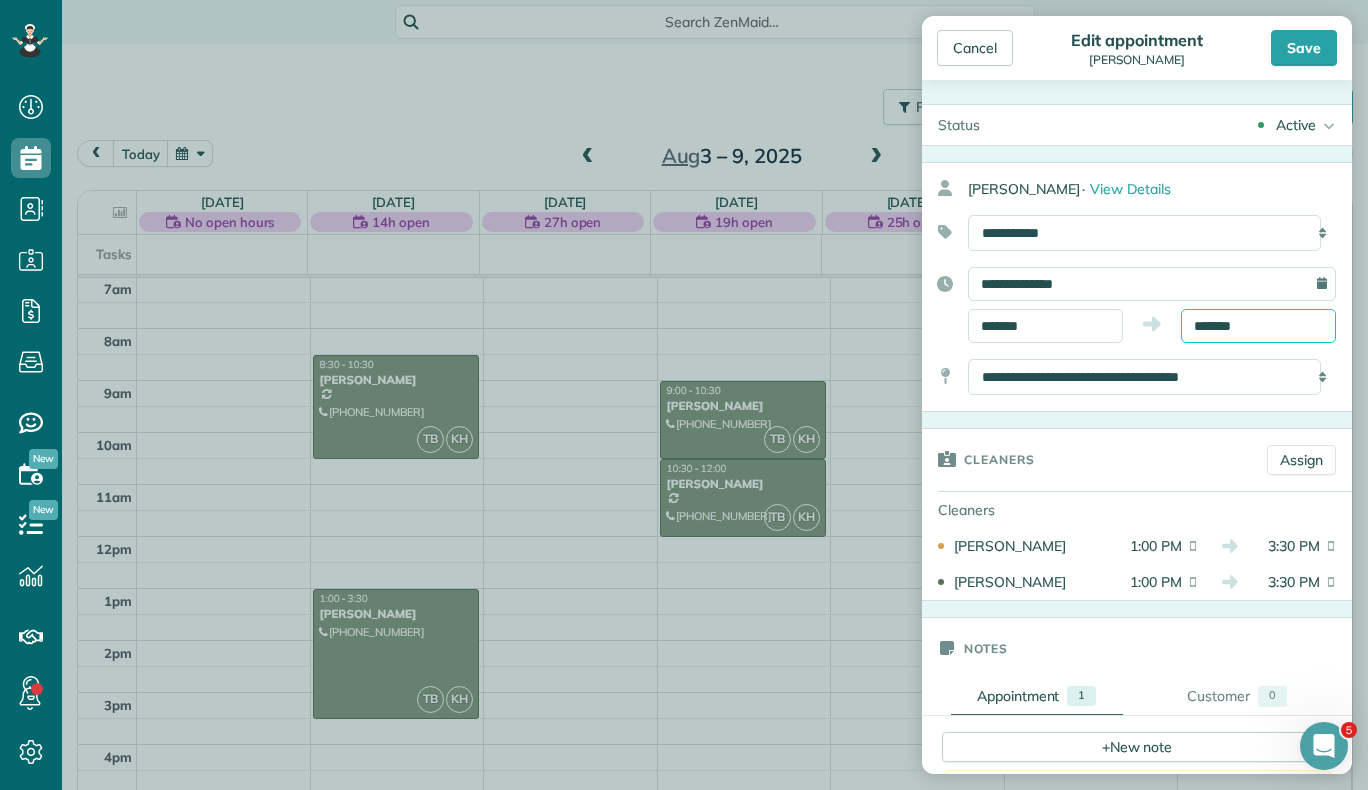 click on "*******" at bounding box center (1258, 326) 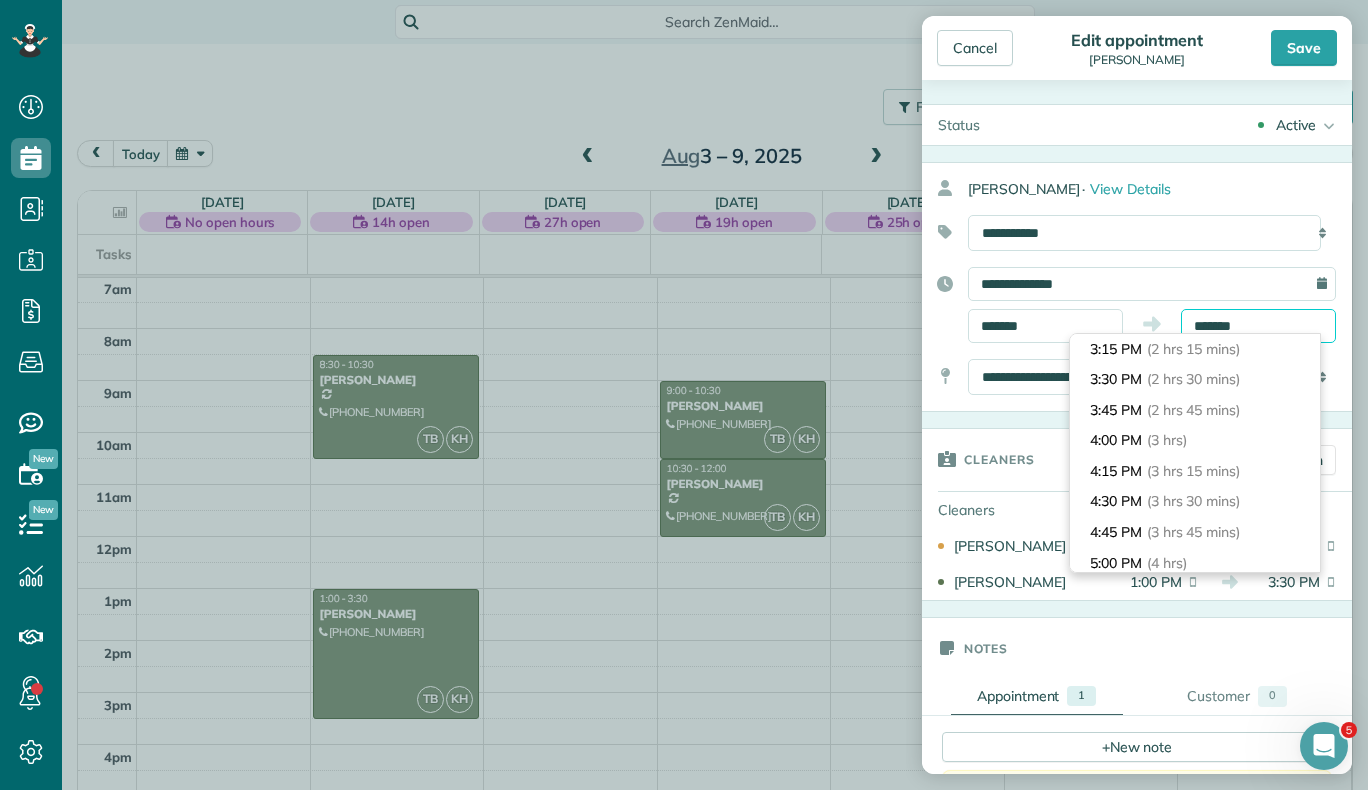 click on "*******" at bounding box center [1258, 326] 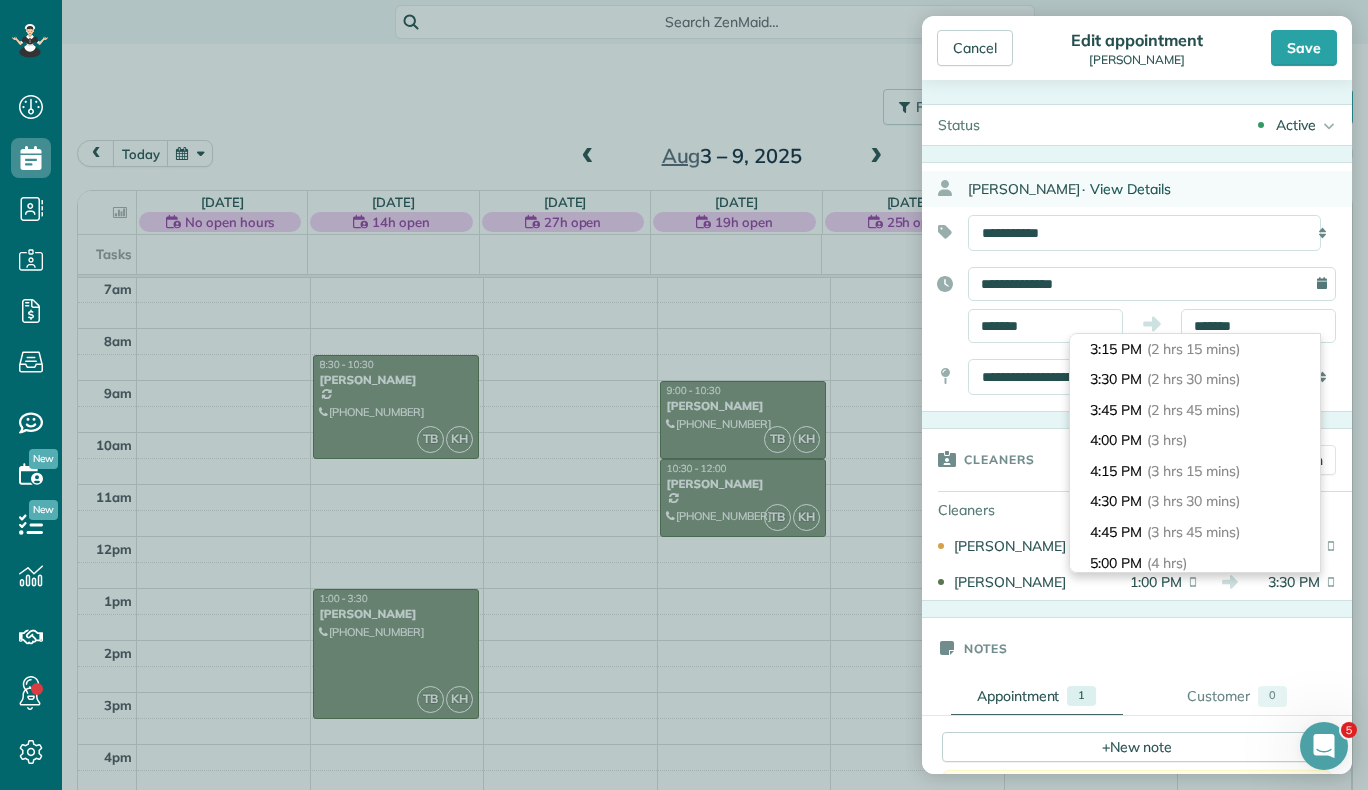 click on "View Details" at bounding box center (1130, 189) 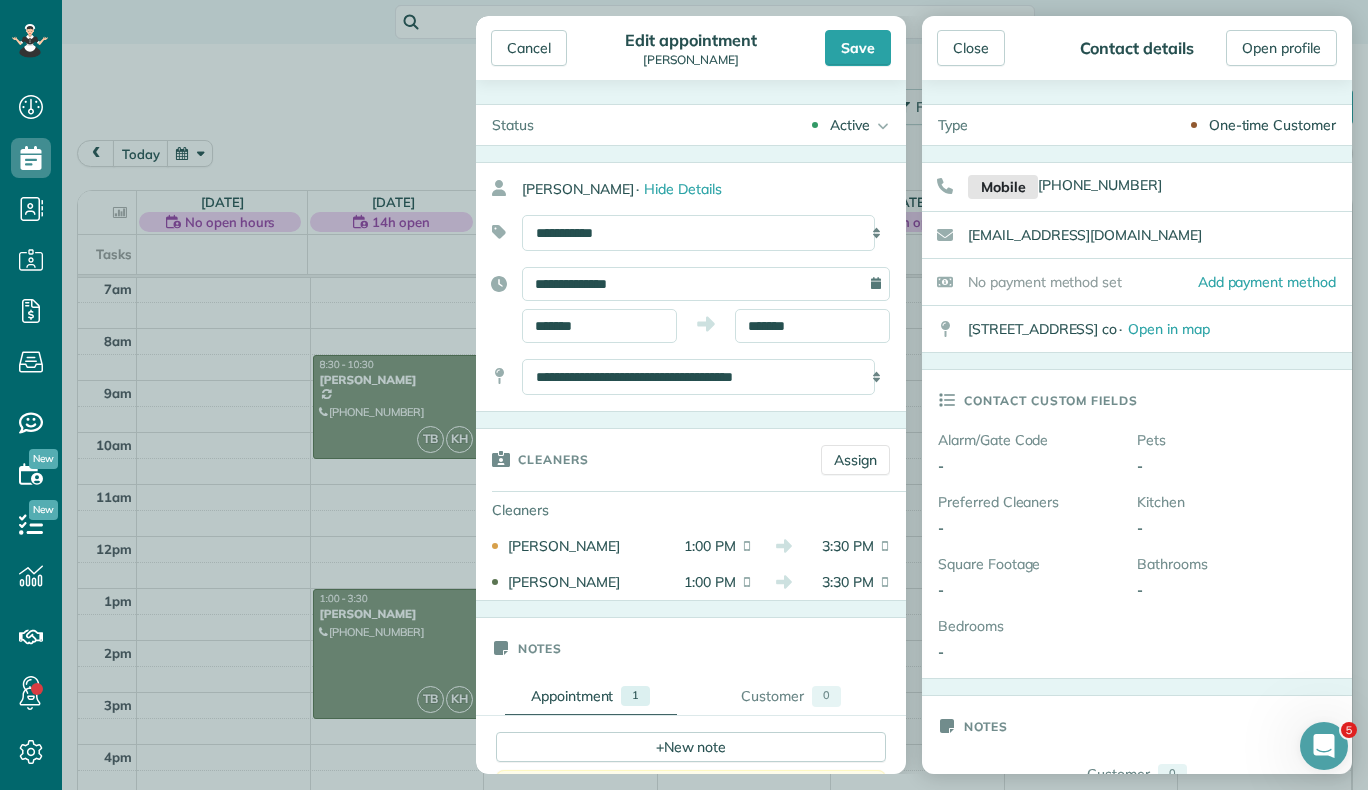 click on "Type
One-time Customer
Mobile
(720) 217-8158
bkillingbeck@jbsimpleclean.com
No payment method set
Add payment method
1738 scenic valley dr, , 80537, loveland co
·
Open in map" at bounding box center [1137, 427] 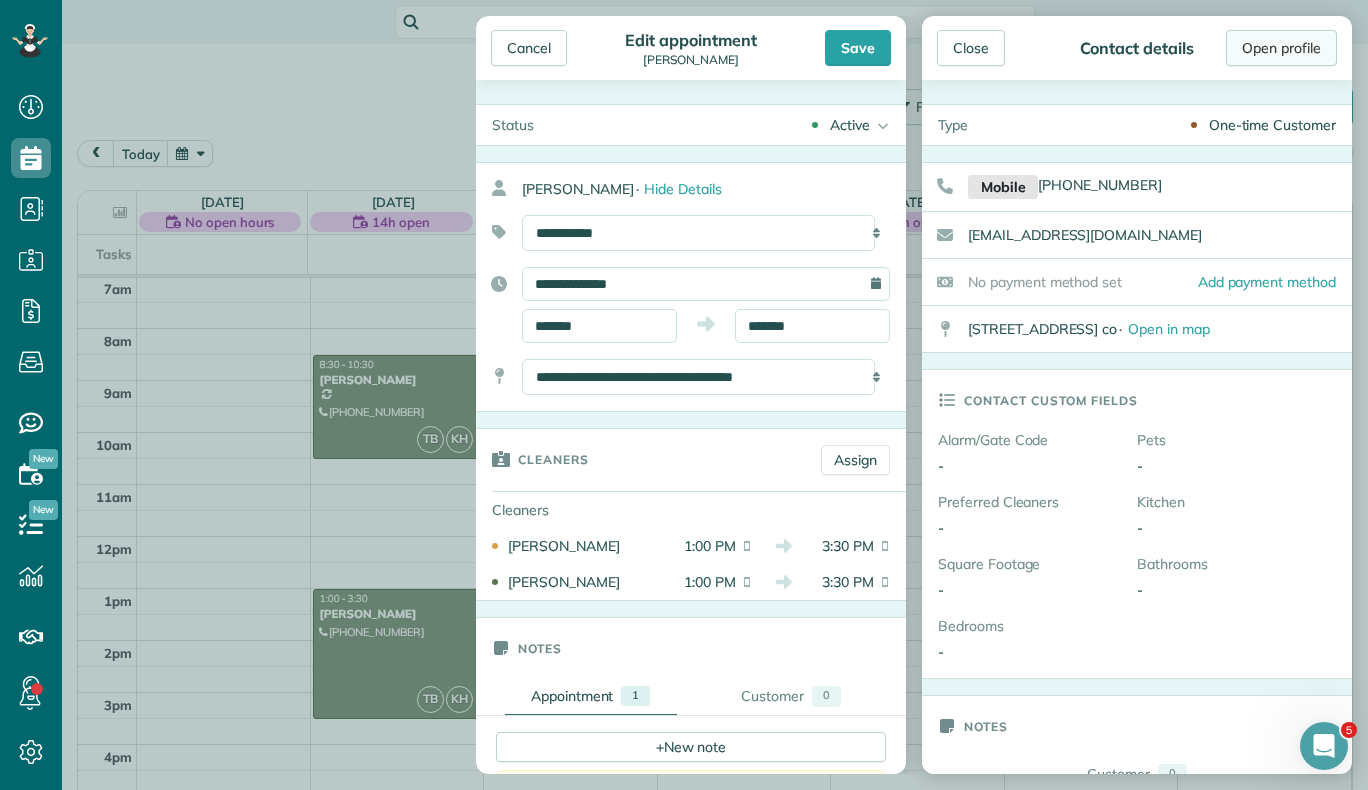 click on "Open profile" at bounding box center [1281, 48] 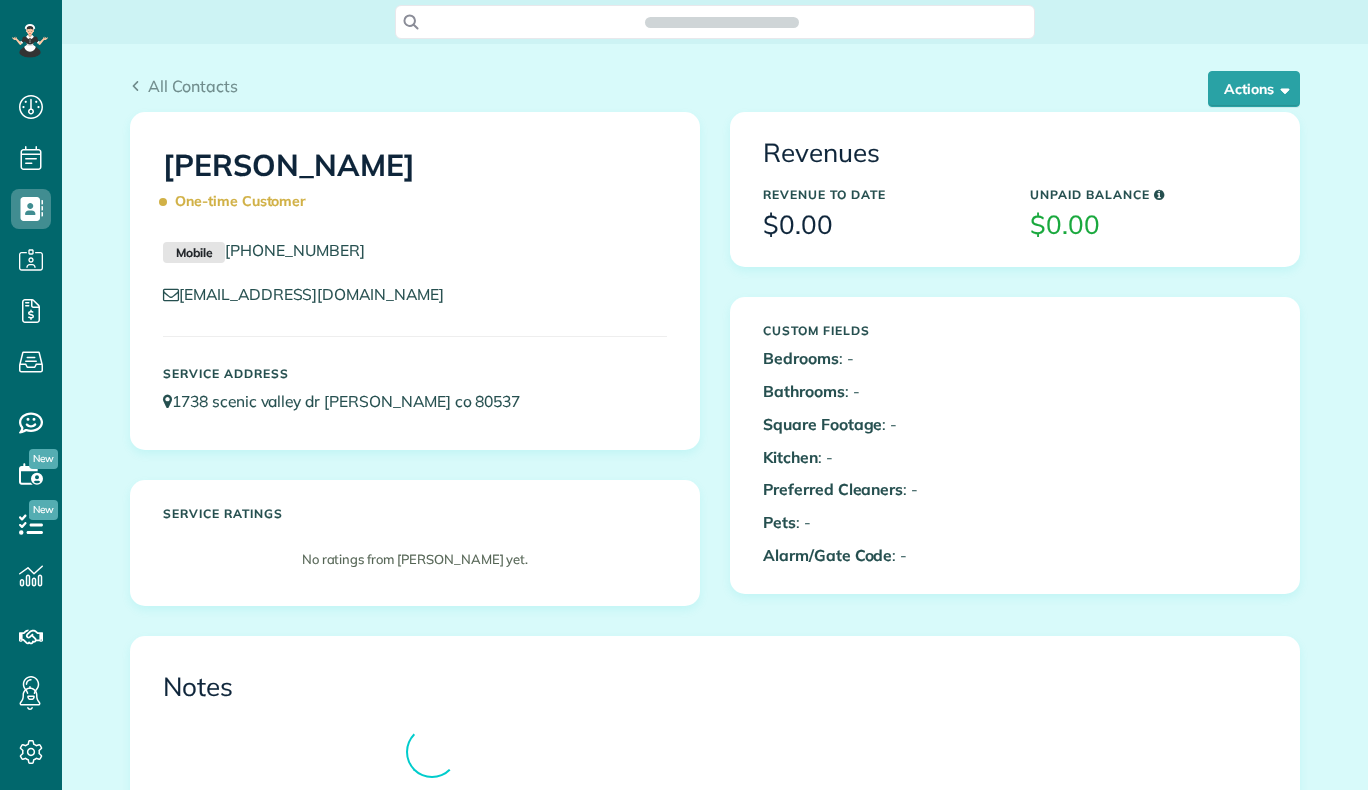 scroll, scrollTop: 0, scrollLeft: 0, axis: both 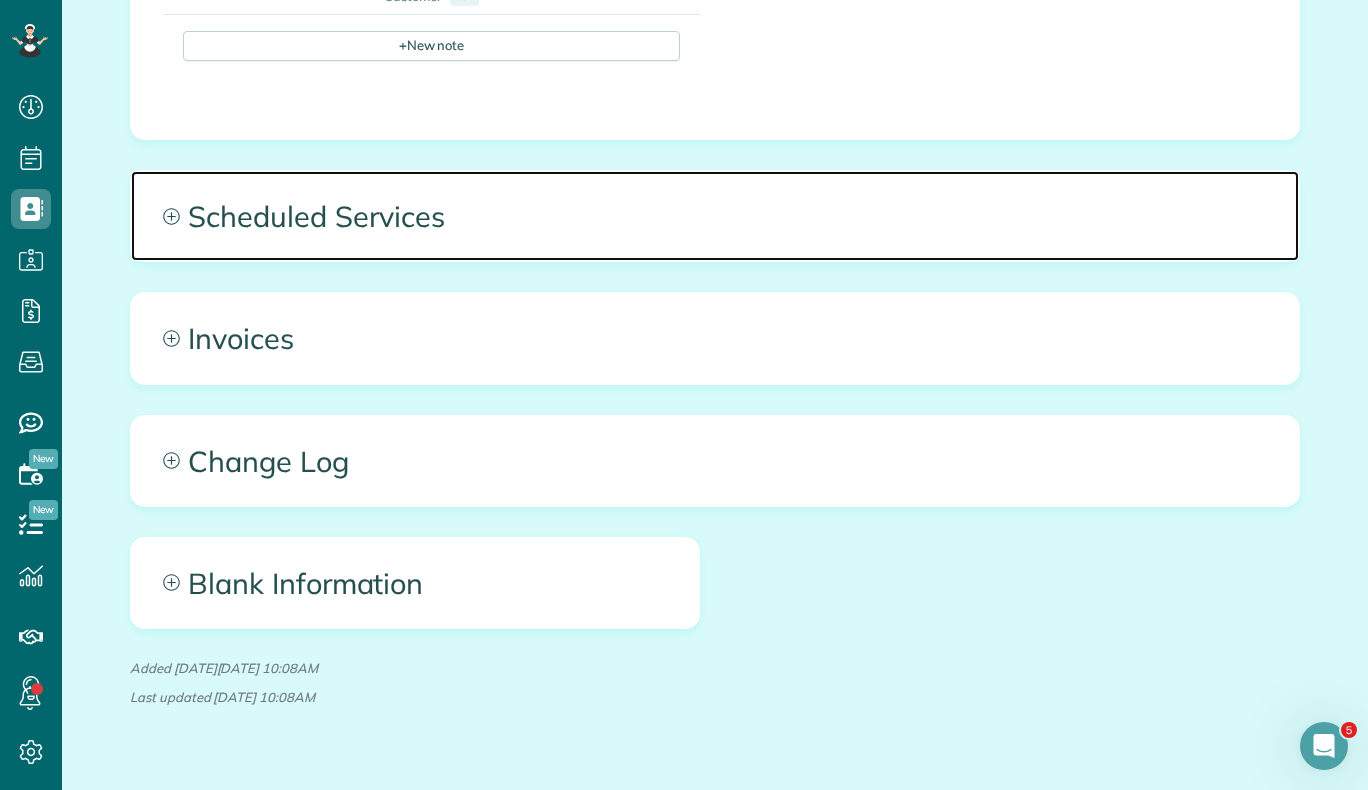 click on "Scheduled Services" at bounding box center (715, 216) 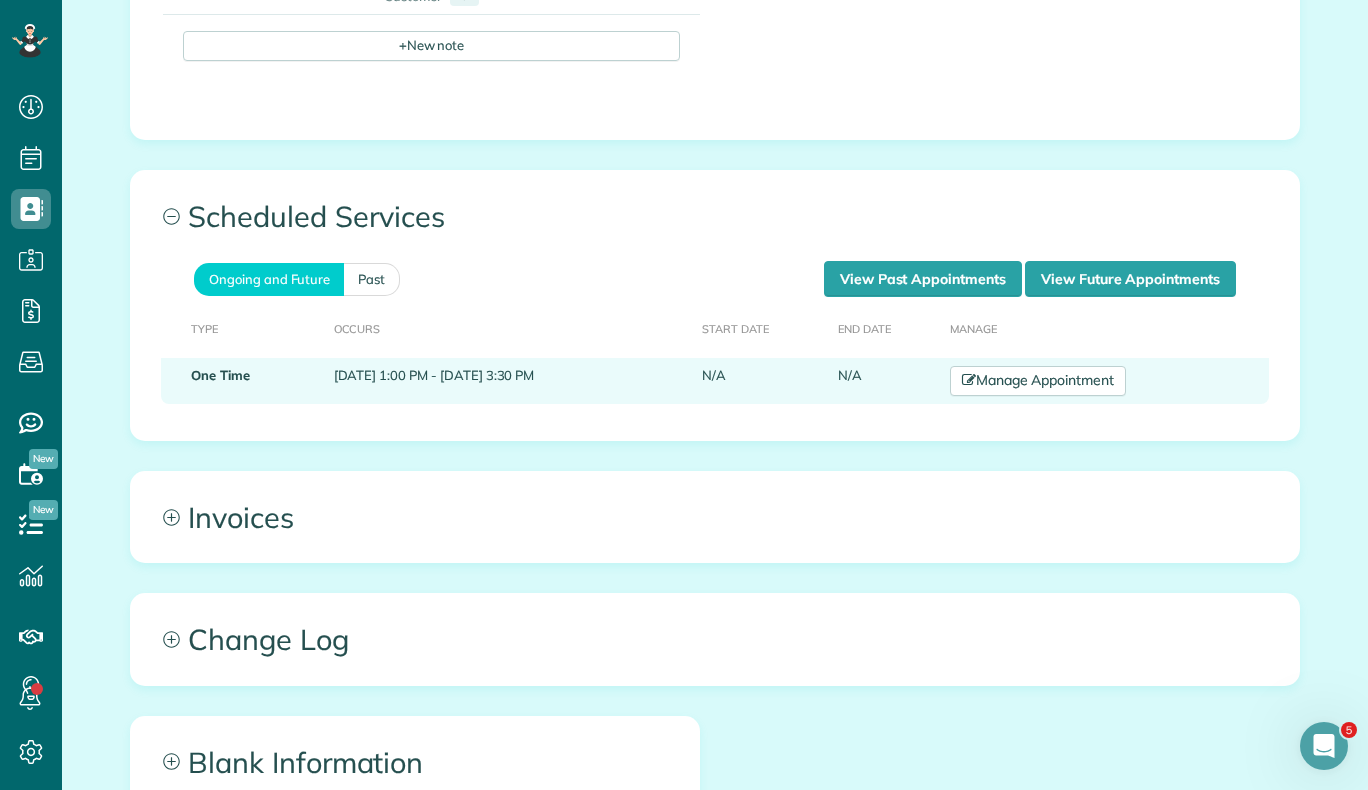 click on "Manage Appointment" at bounding box center (1105, 381) 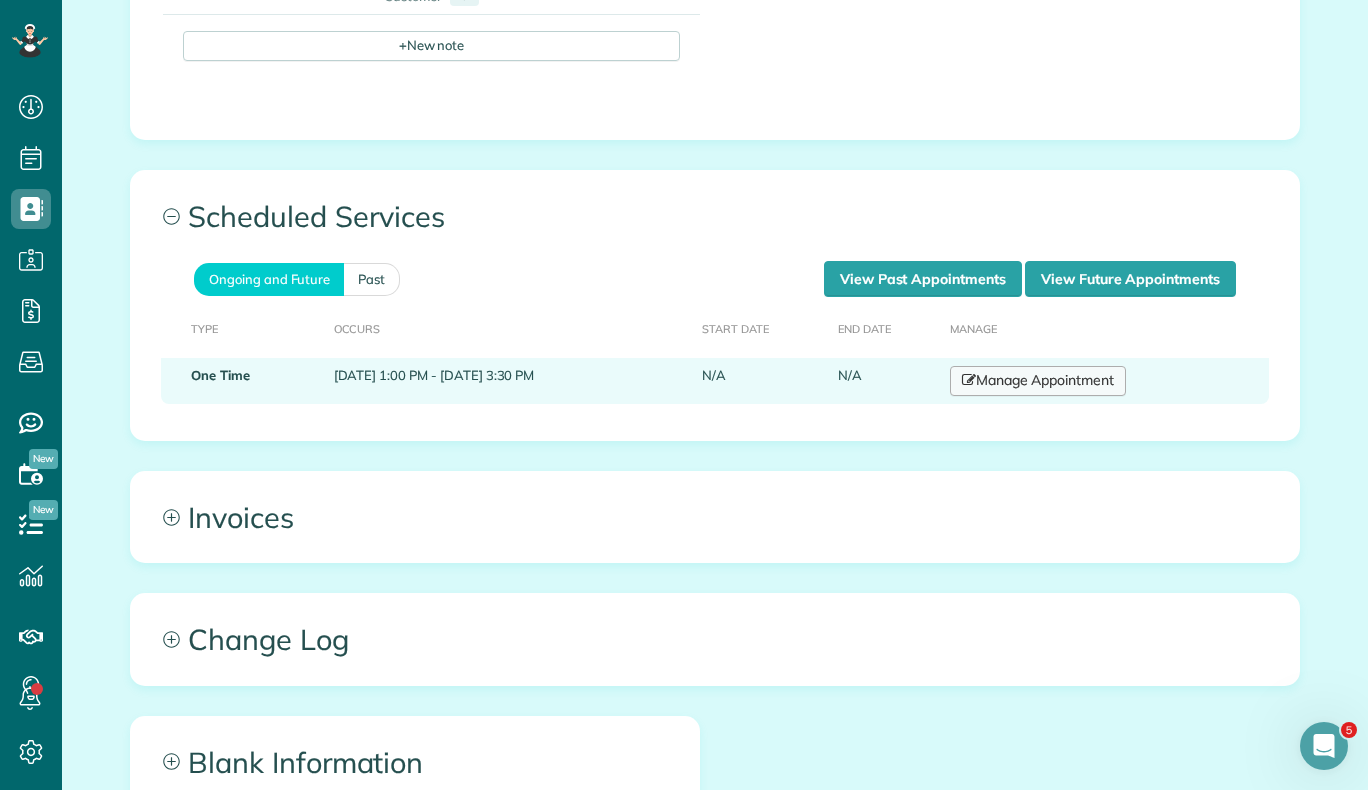 click on "Manage Appointment" at bounding box center (1038, 381) 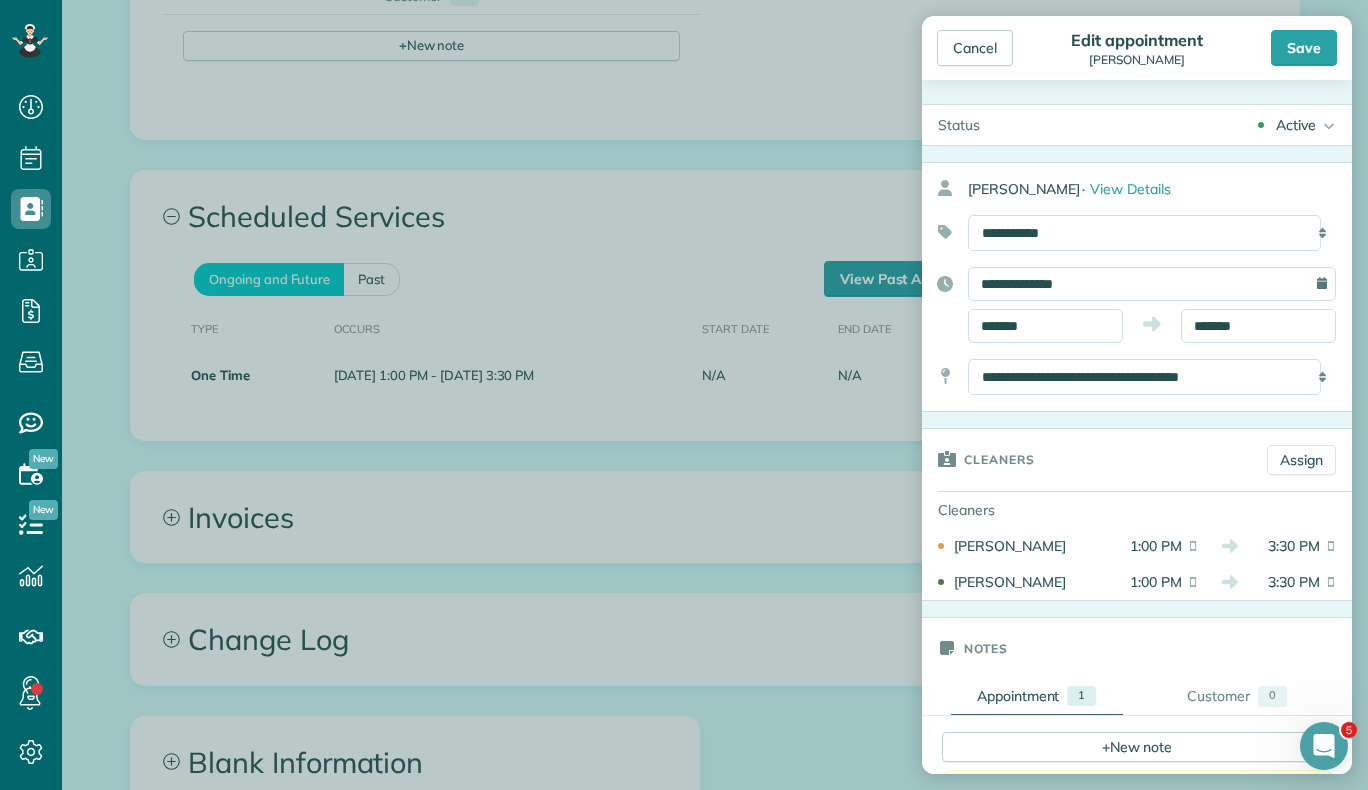 click 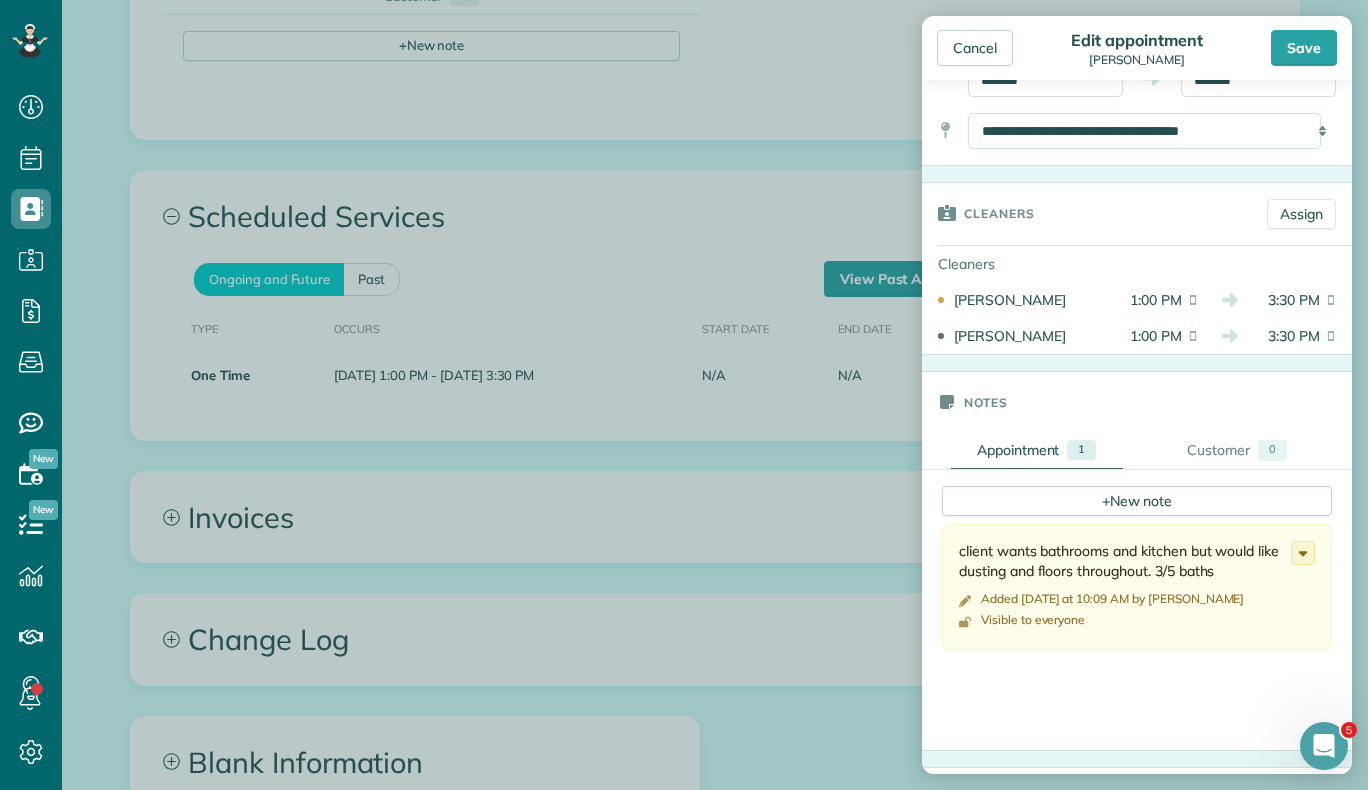 scroll, scrollTop: 247, scrollLeft: 0, axis: vertical 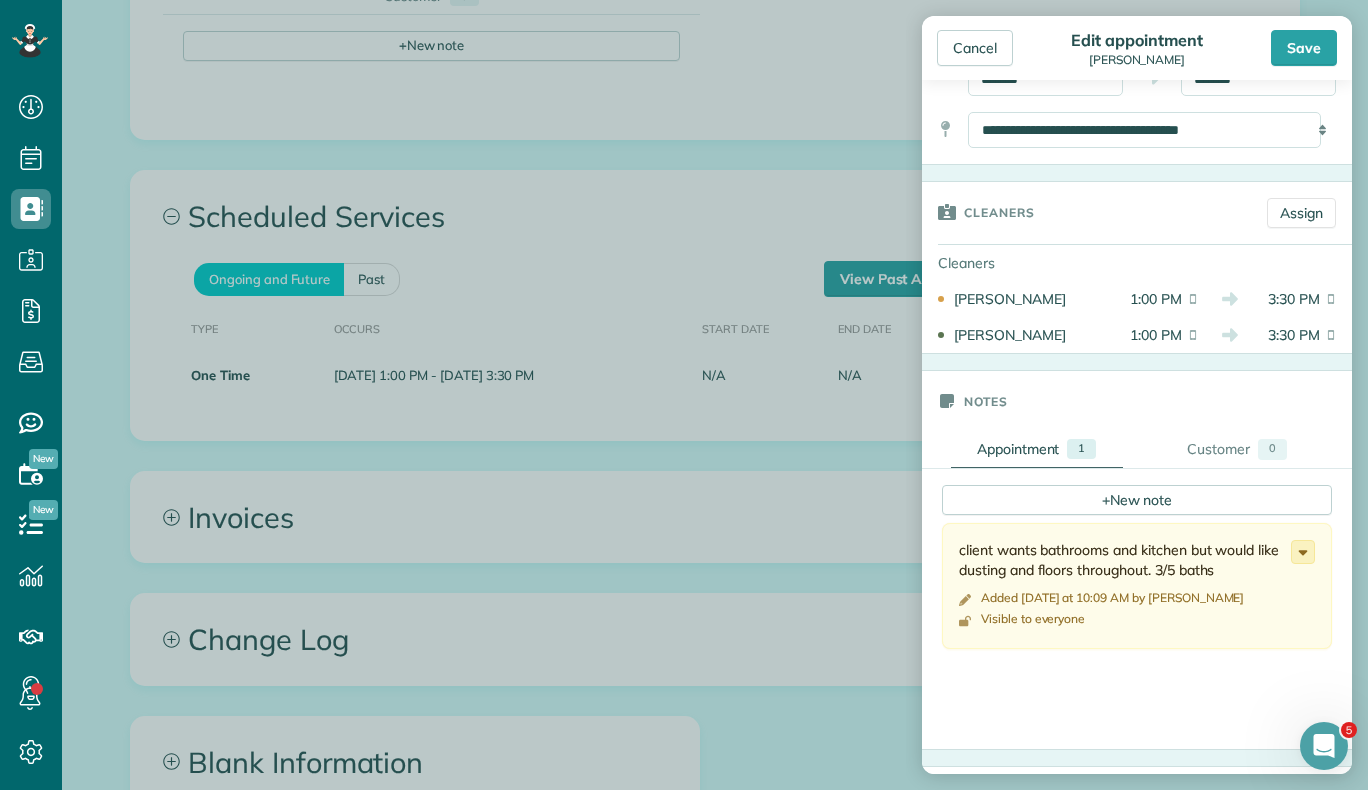 click 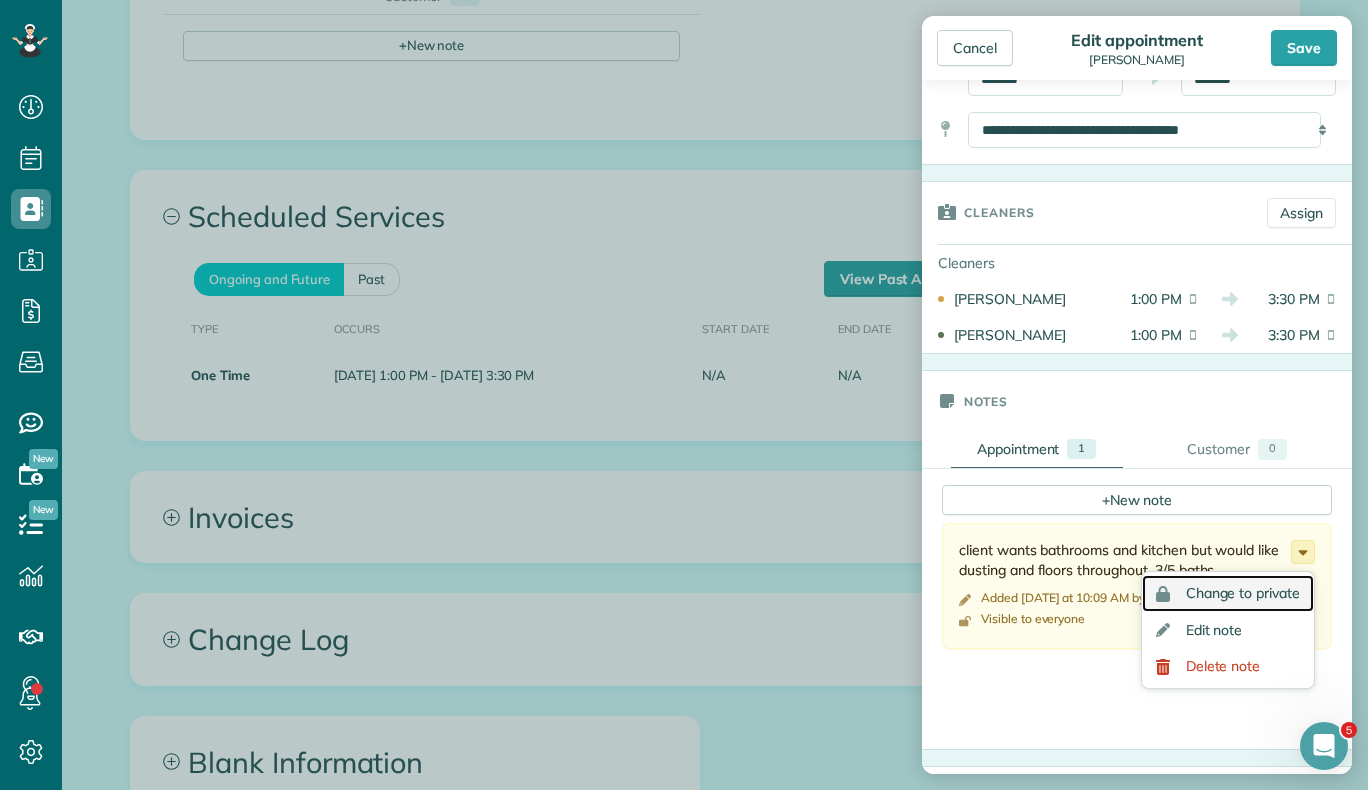 click on "Change to private" at bounding box center [1243, 593] 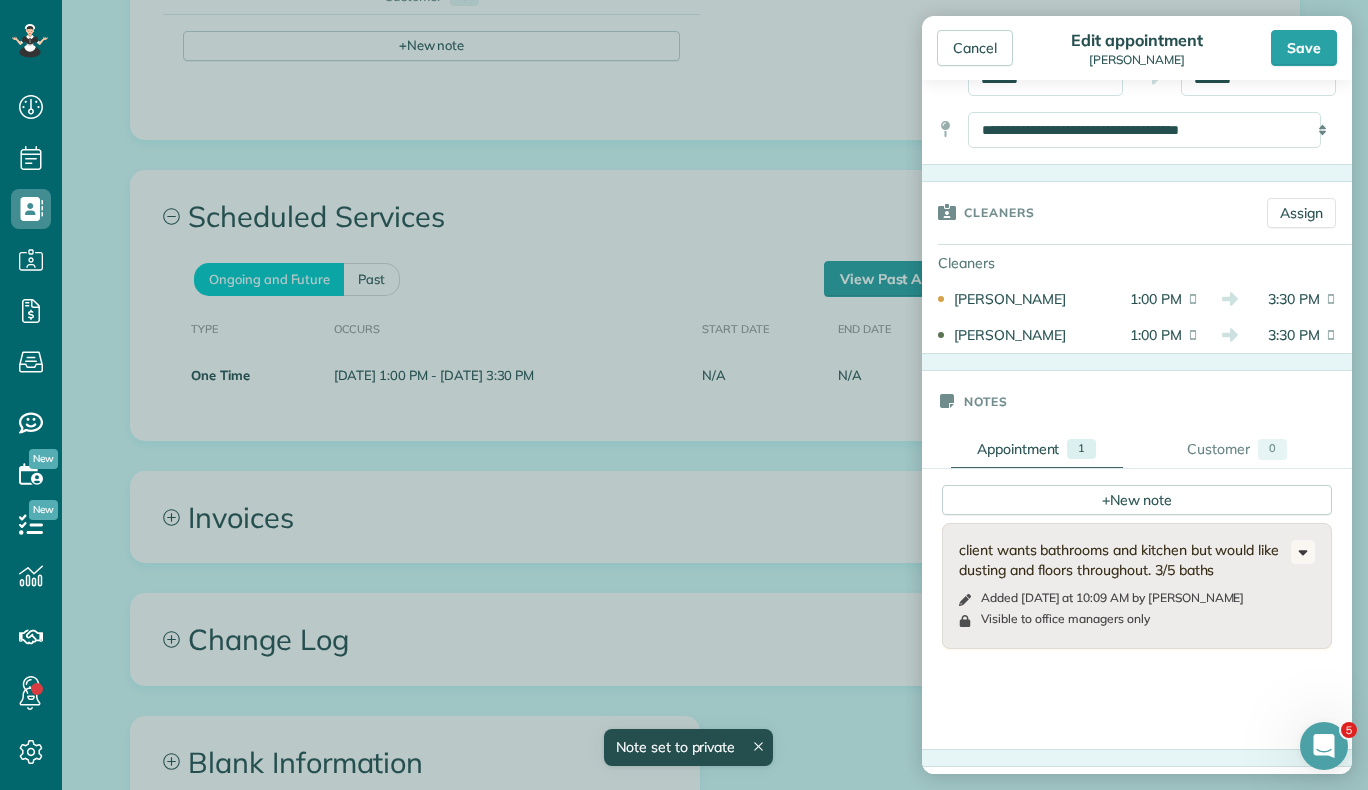 scroll, scrollTop: 0, scrollLeft: 0, axis: both 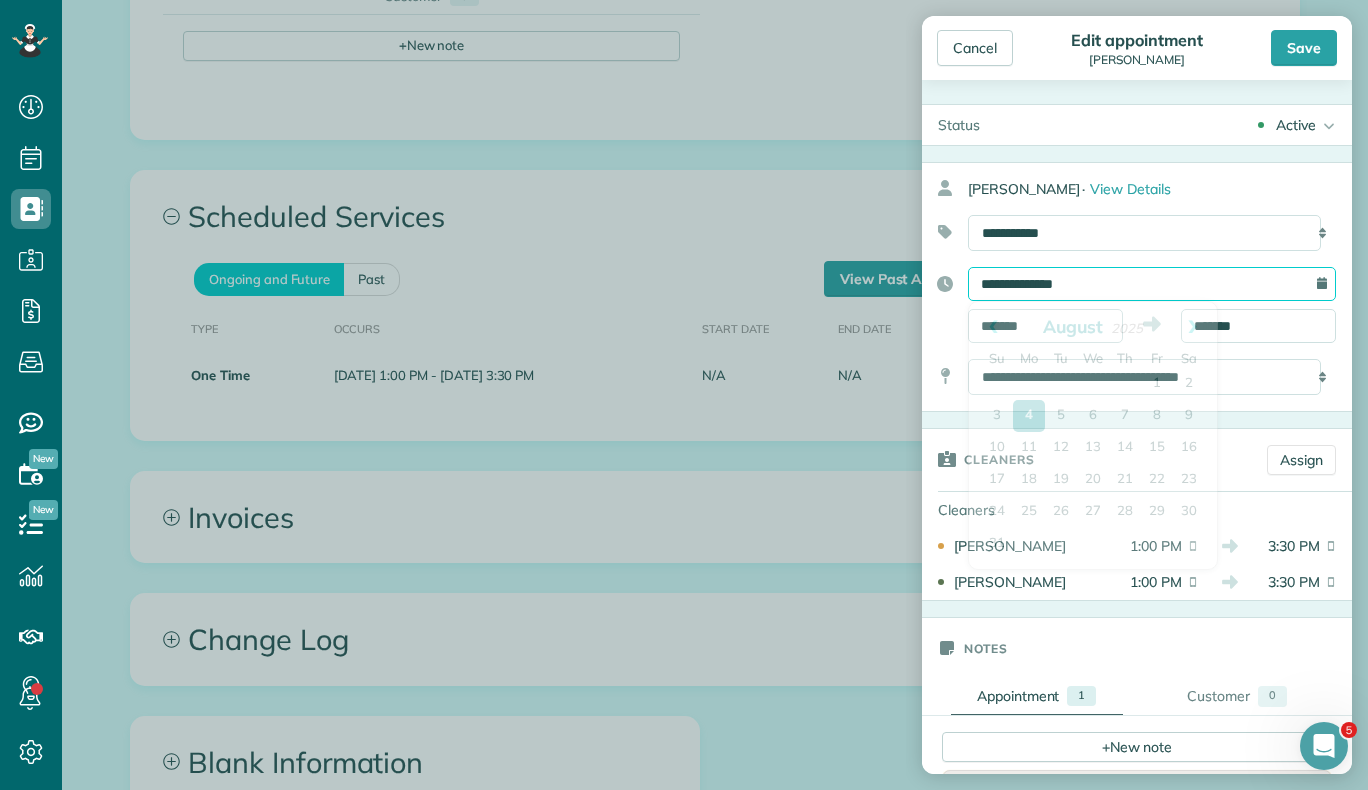 click on "**********" at bounding box center [1152, 284] 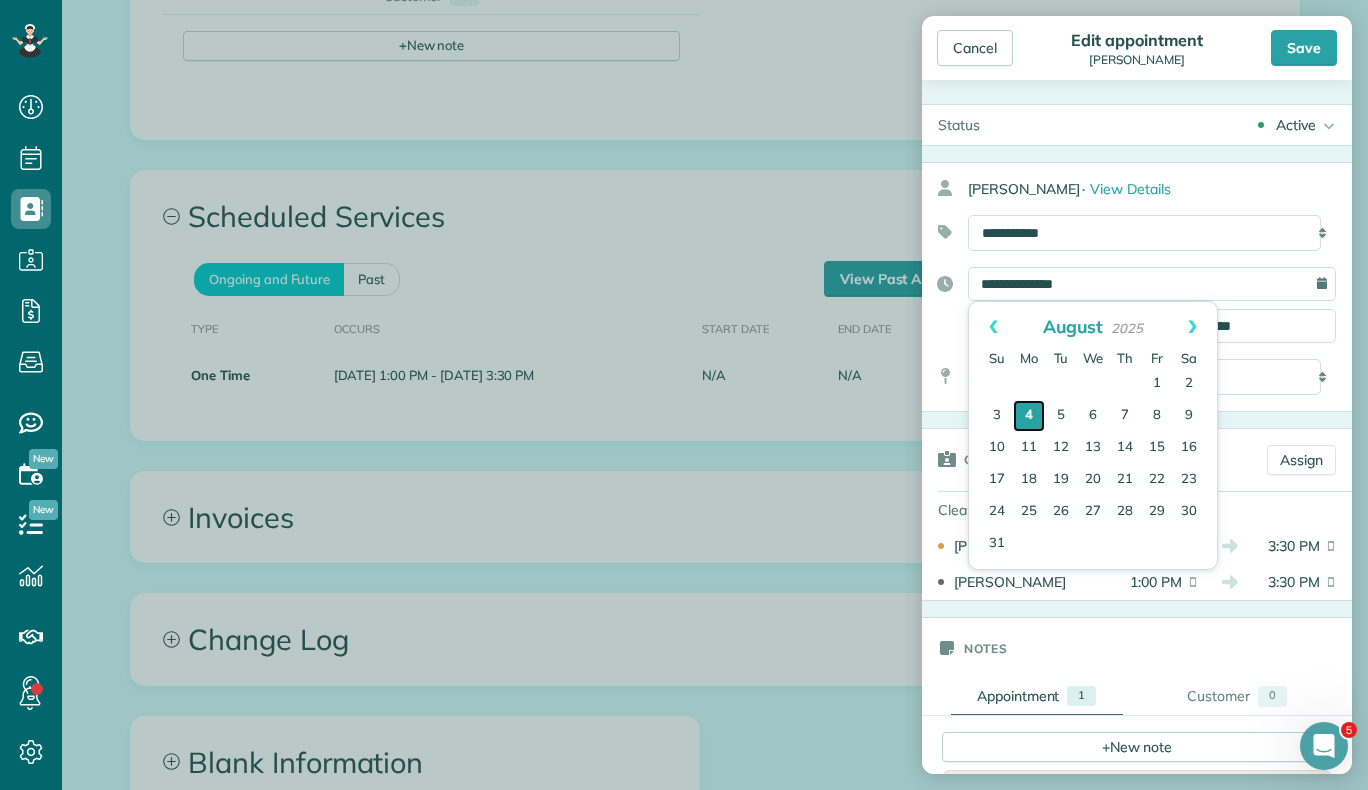 click on "4" at bounding box center (1029, 416) 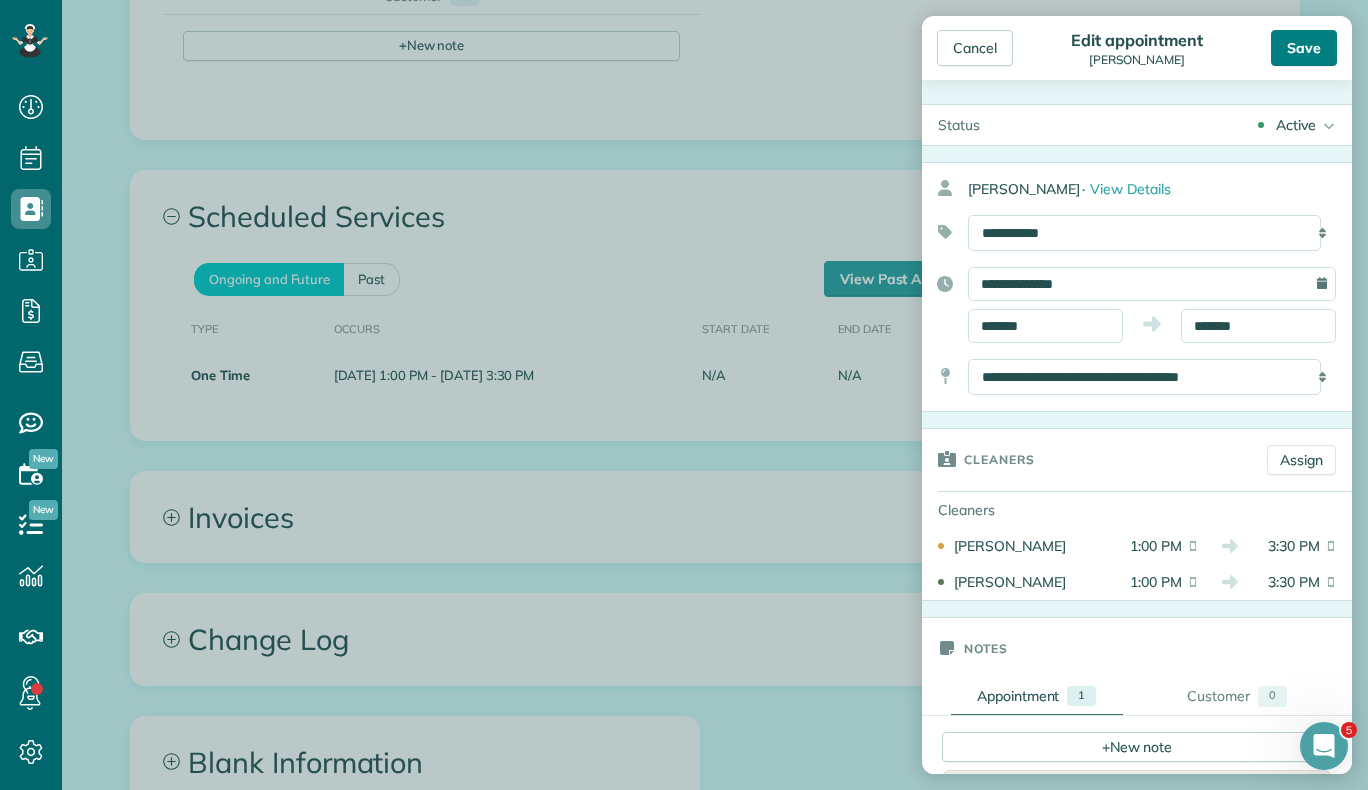 click on "Save" at bounding box center [1304, 48] 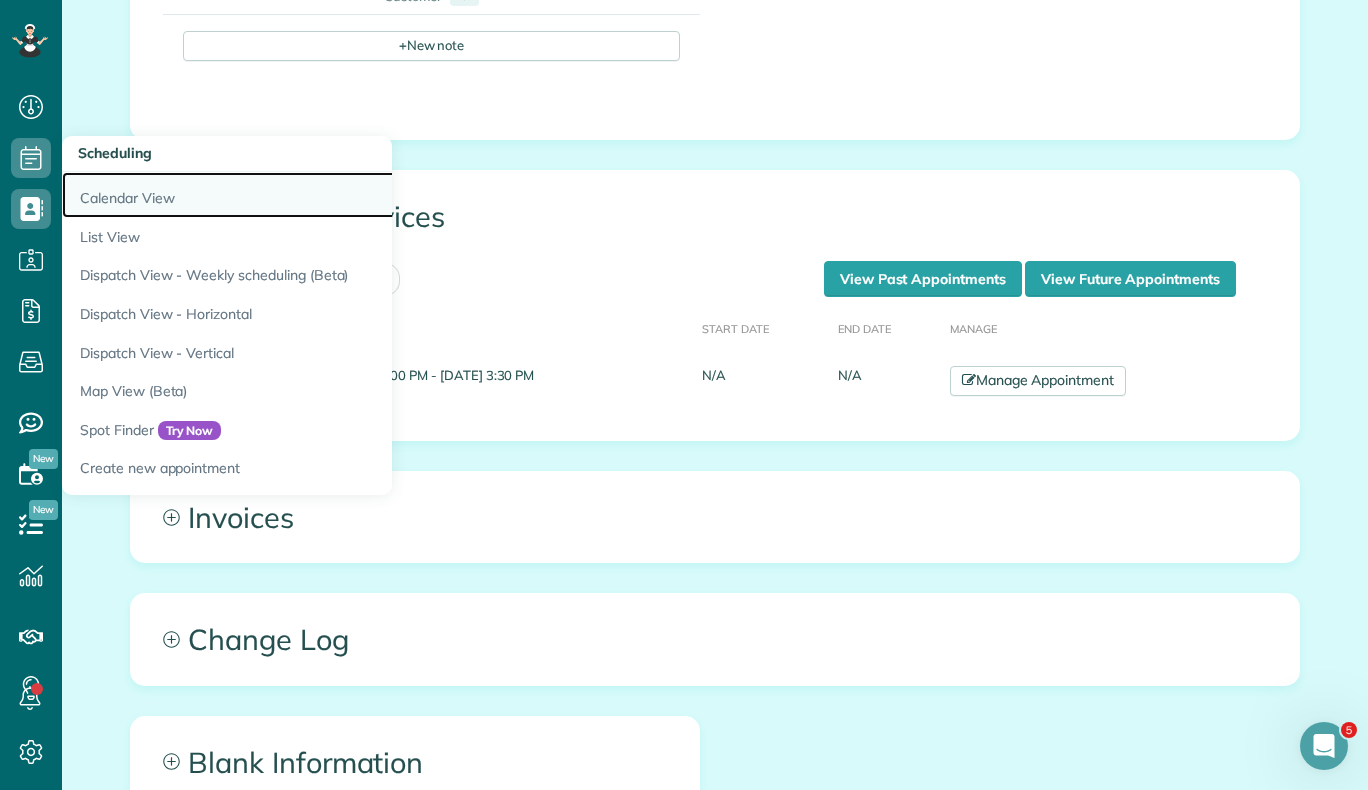 click on "Calendar View" at bounding box center (312, 195) 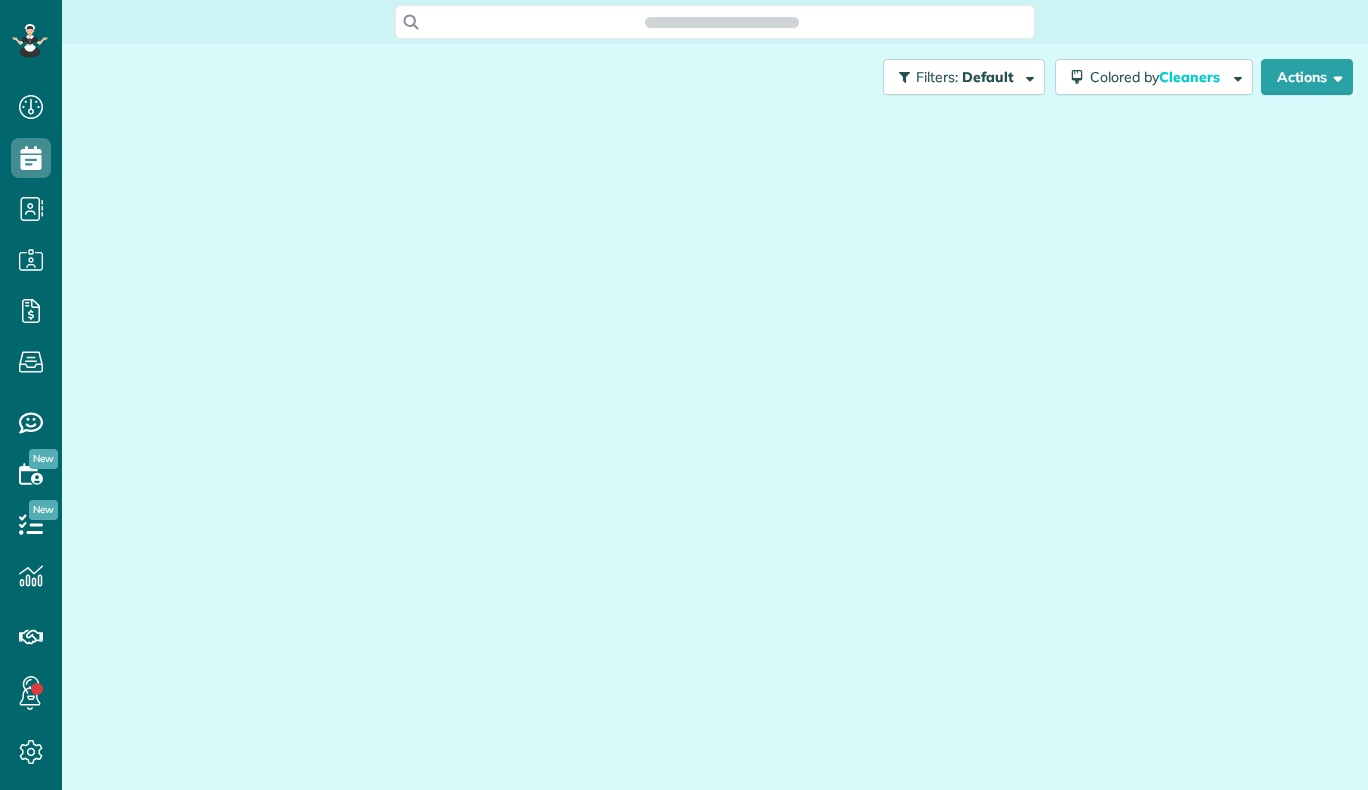scroll, scrollTop: 0, scrollLeft: 0, axis: both 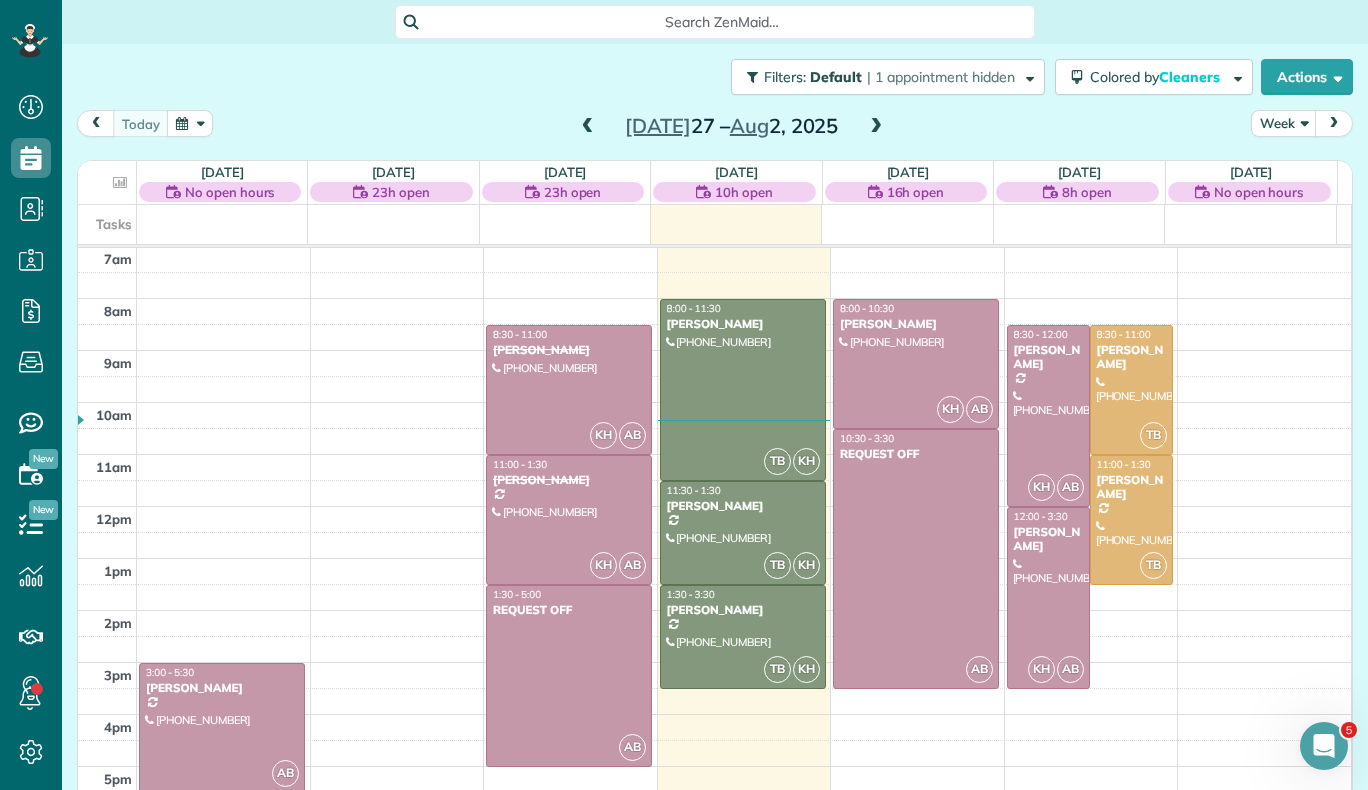 click at bounding box center [876, 127] 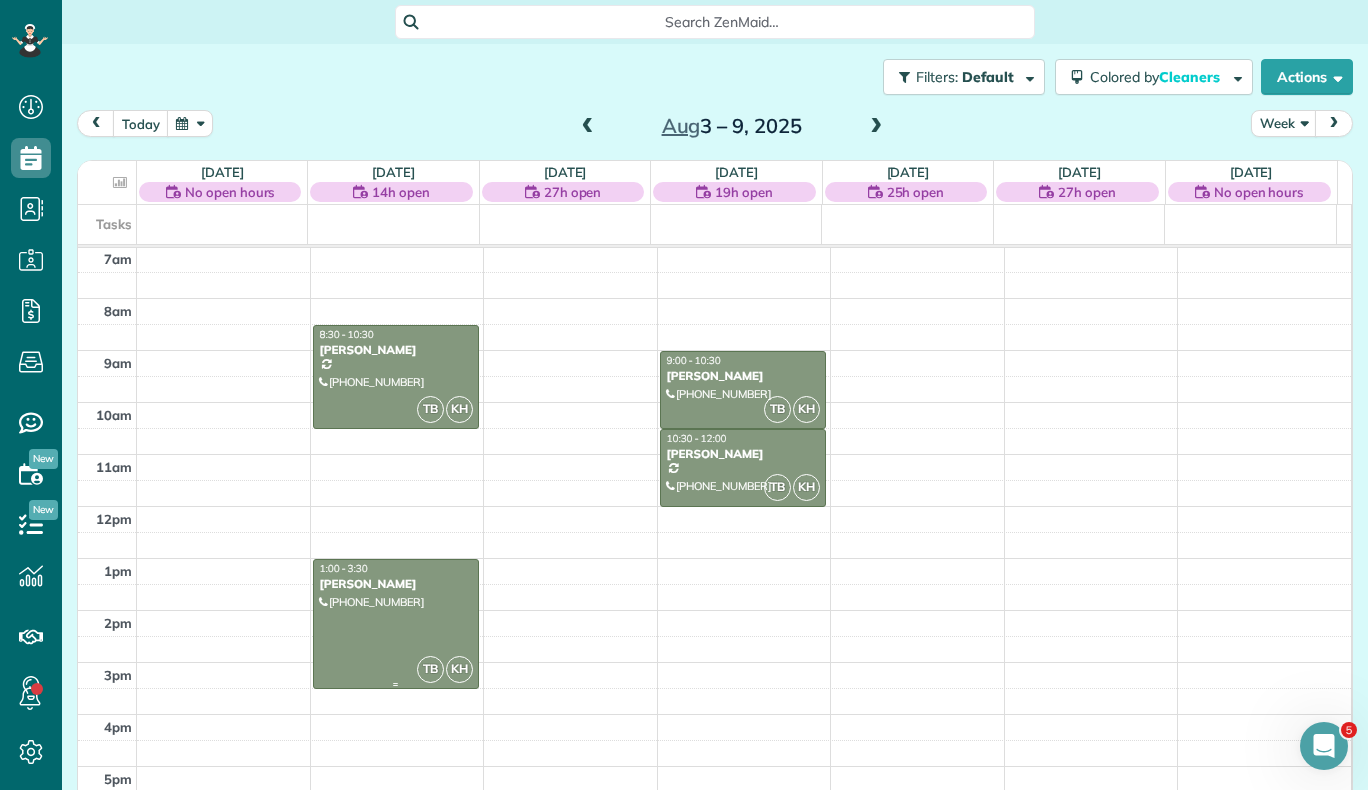 click at bounding box center [396, 624] 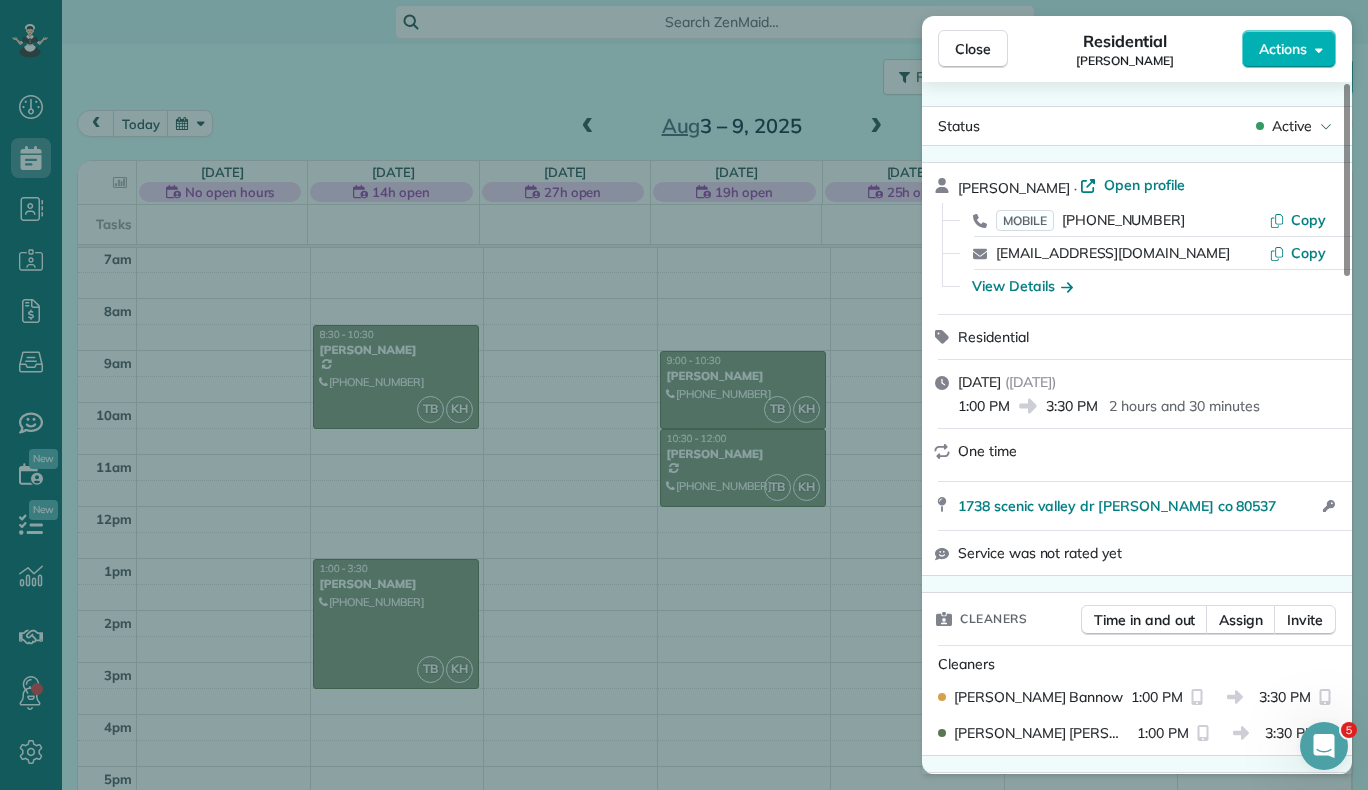 click on "One time" at bounding box center [987, 451] 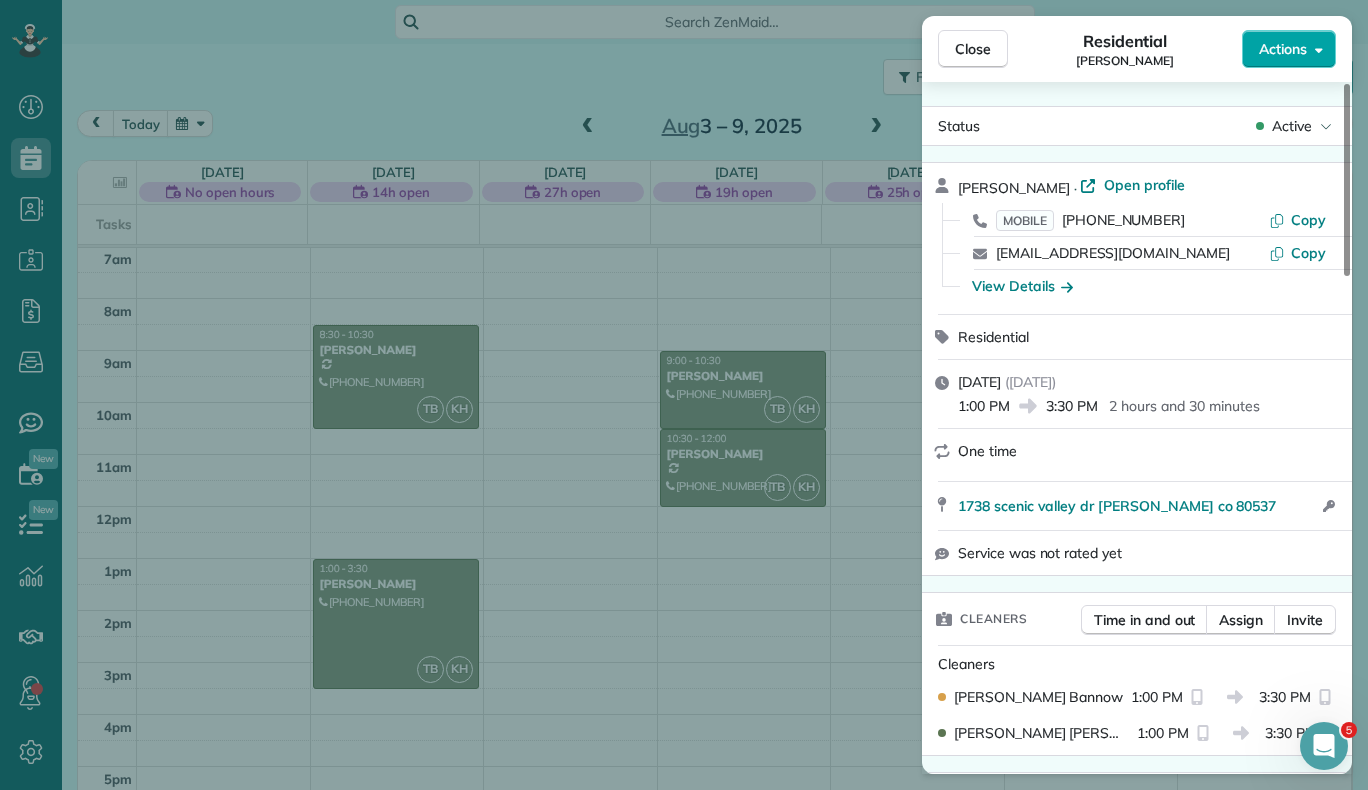 click on "Actions" at bounding box center [1289, 49] 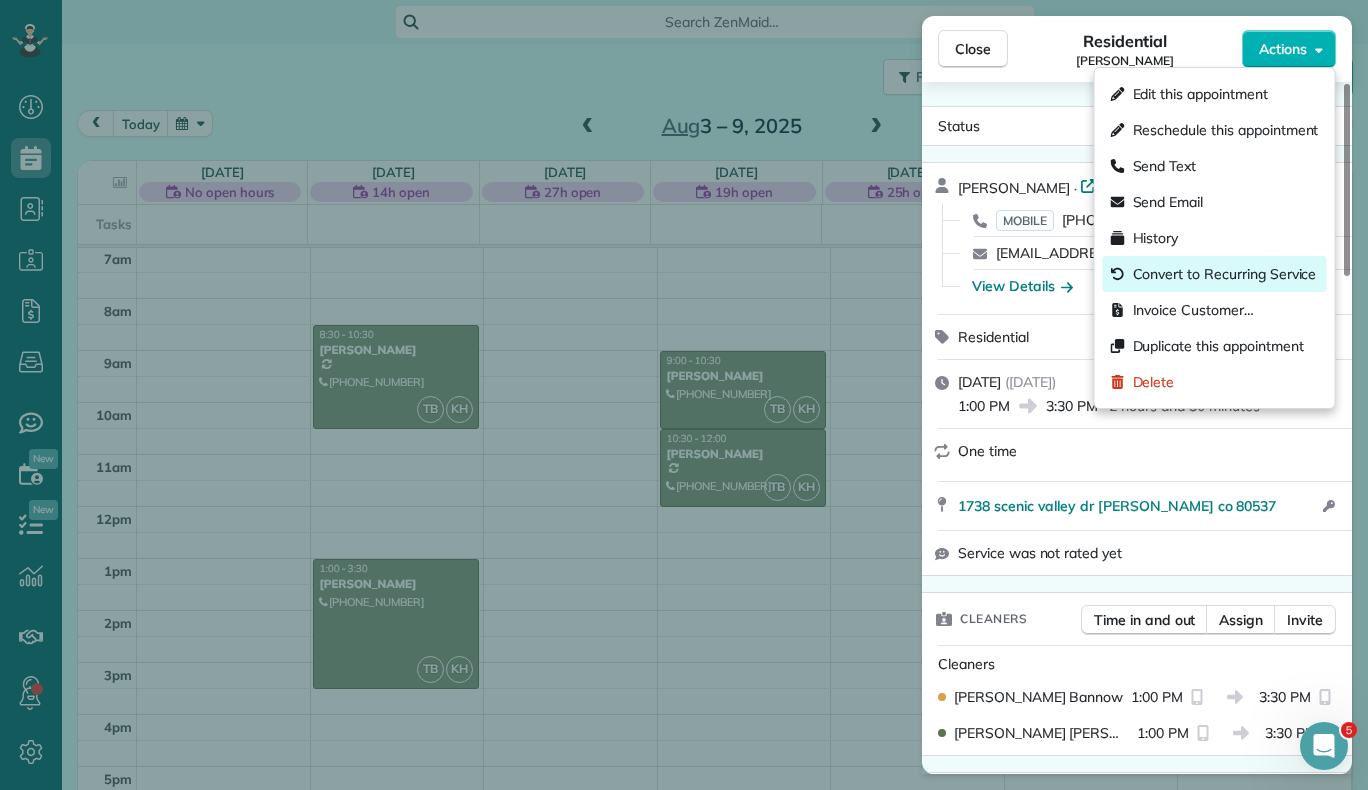 click on "Convert to Recurring Service" at bounding box center (1215, 274) 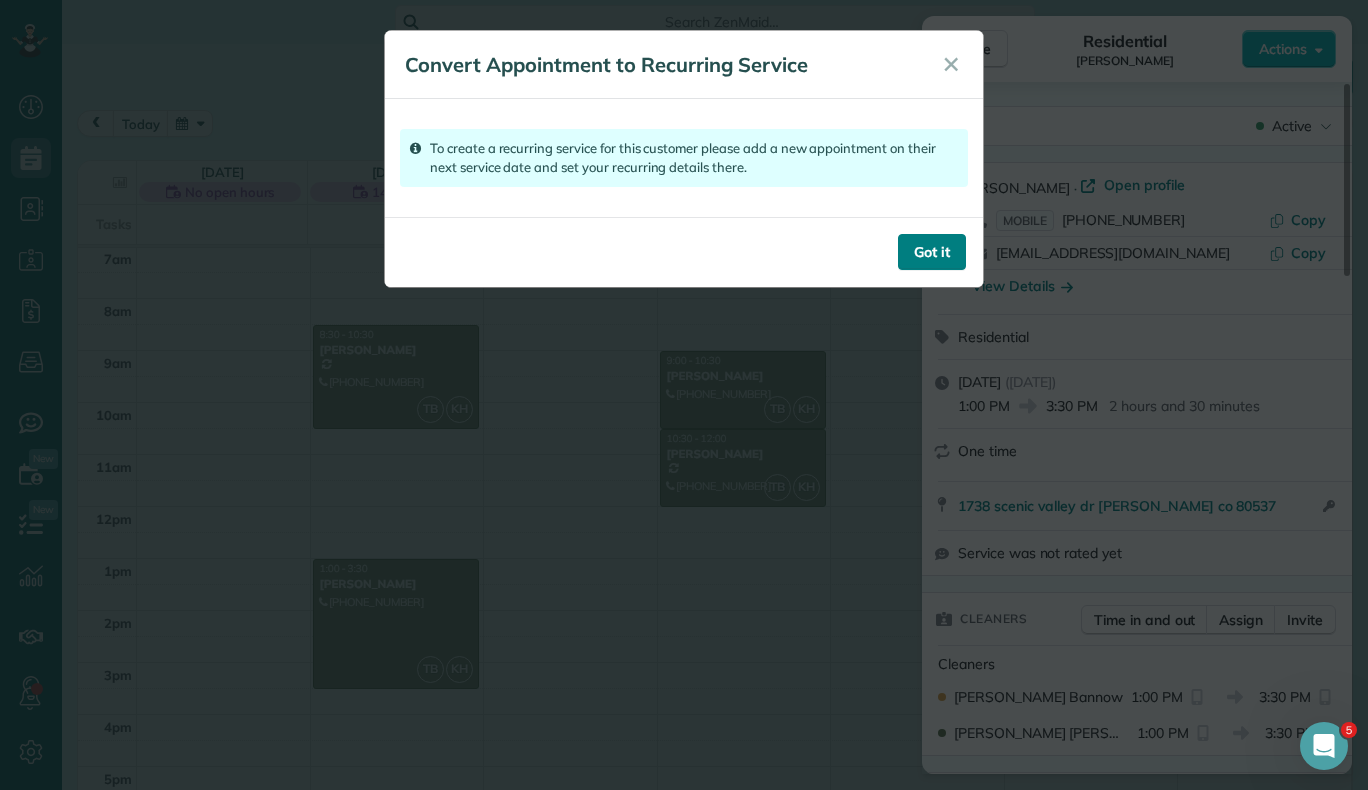 click on "Got it" at bounding box center [932, 252] 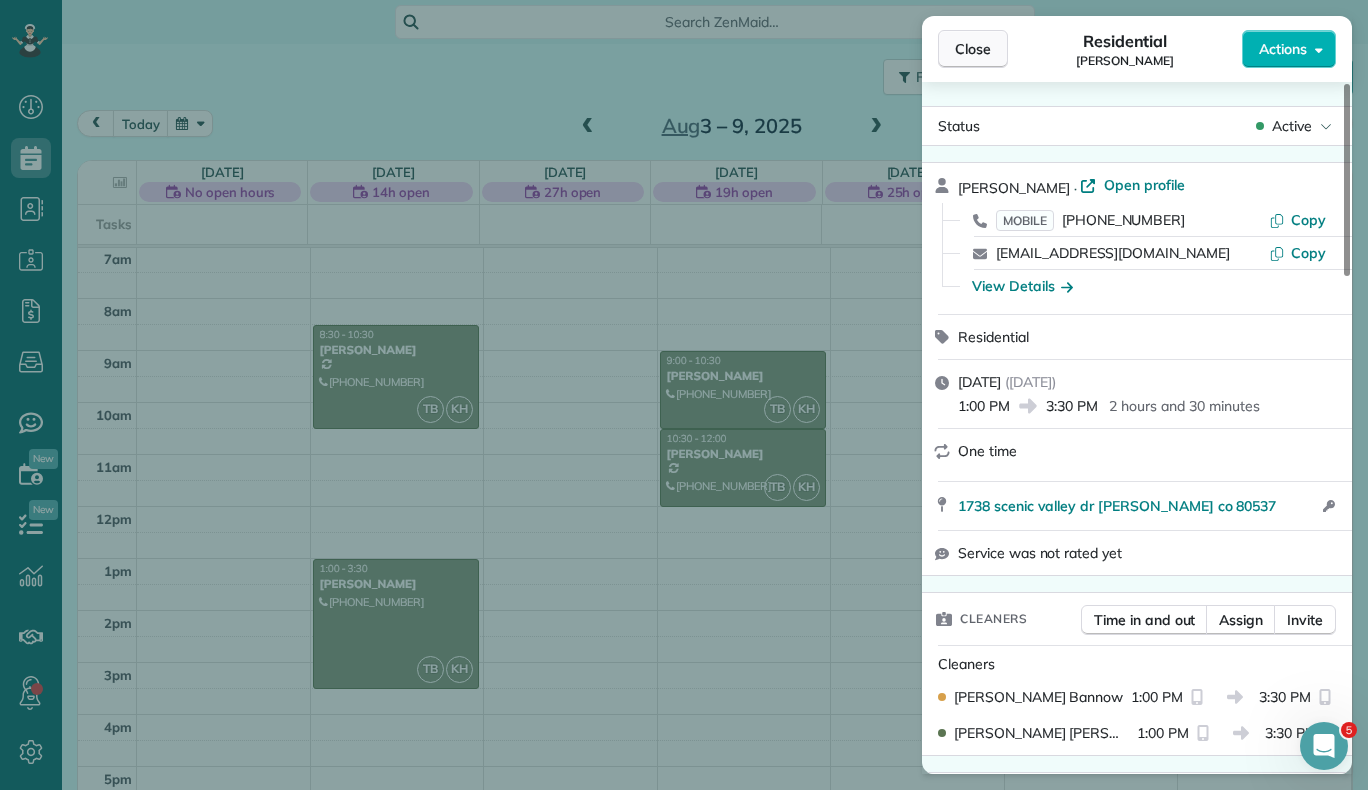 click on "Close" at bounding box center [973, 49] 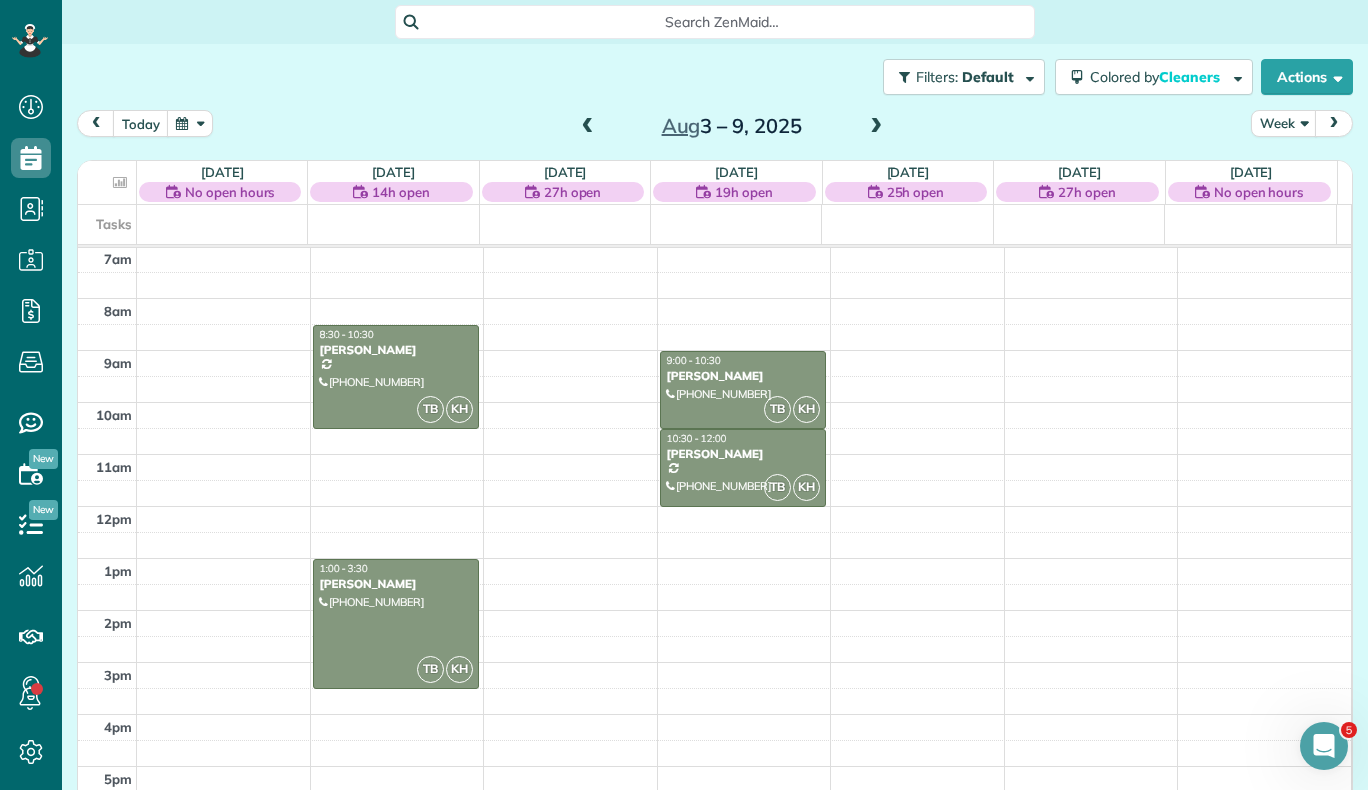 click at bounding box center [876, 127] 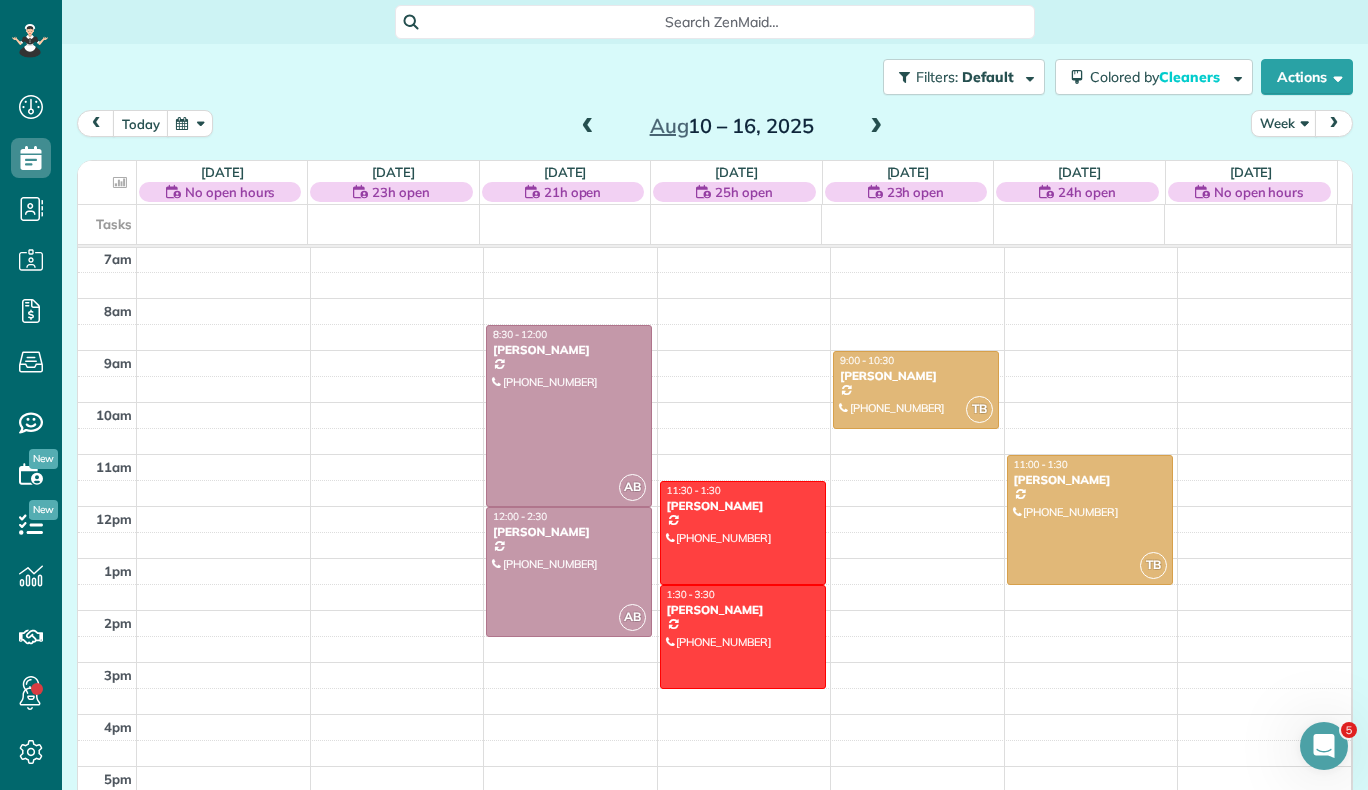 click at bounding box center (876, 127) 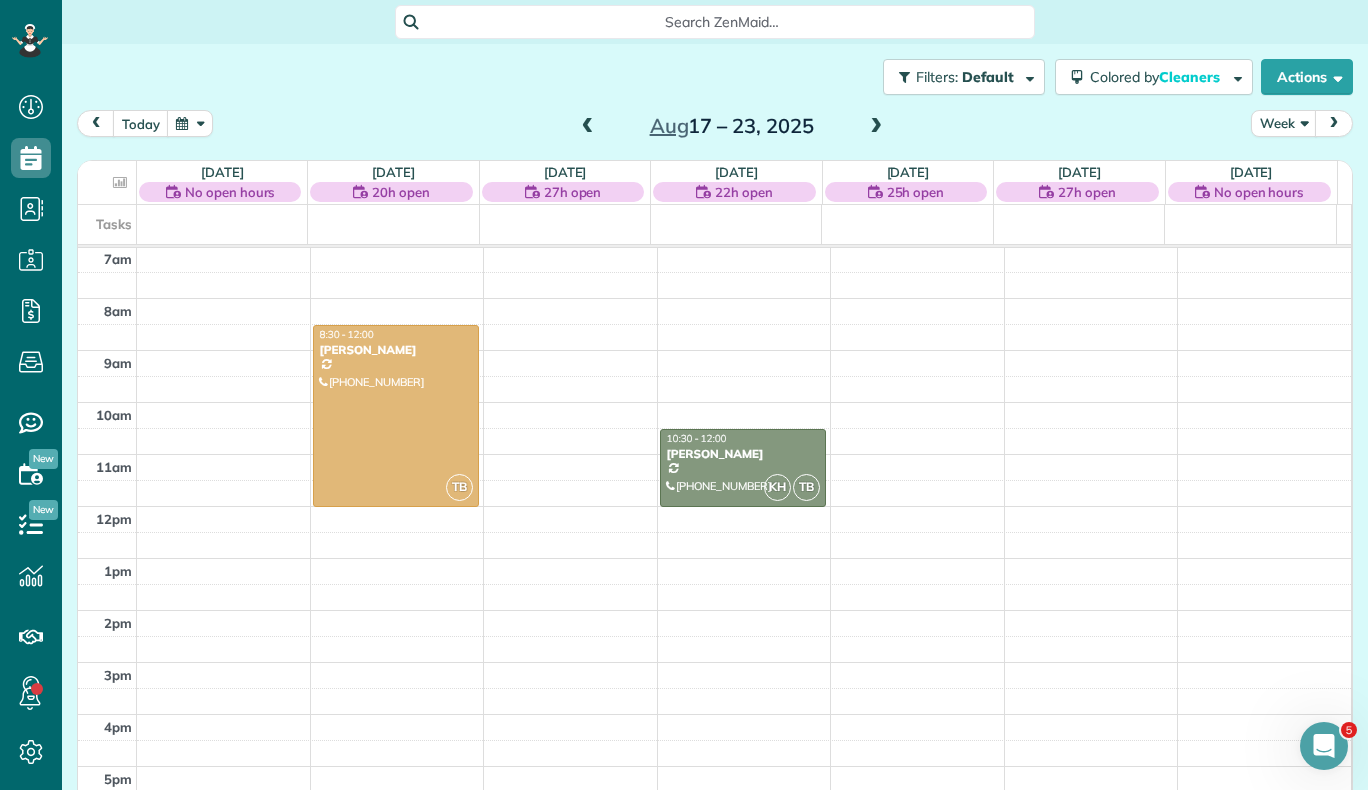 click at bounding box center [876, 127] 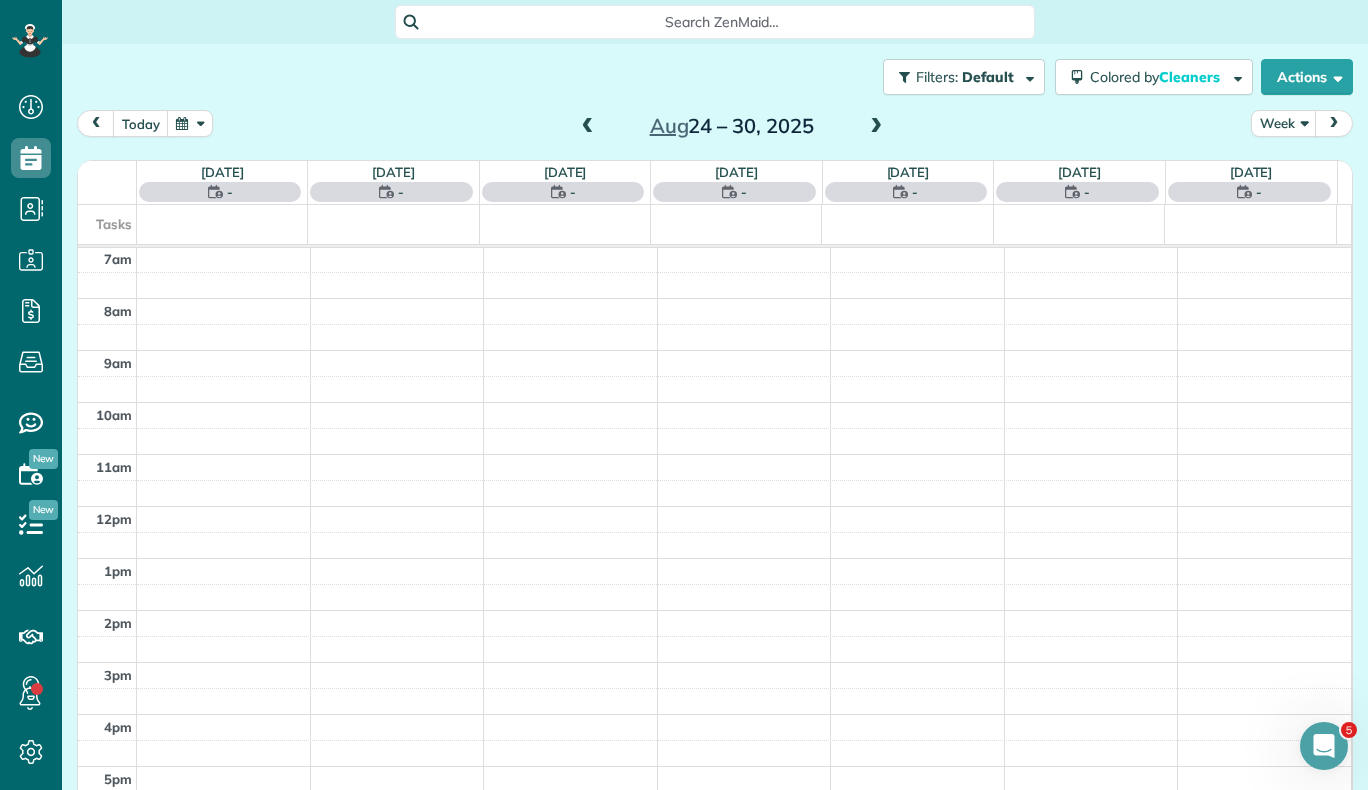 click at bounding box center (876, 127) 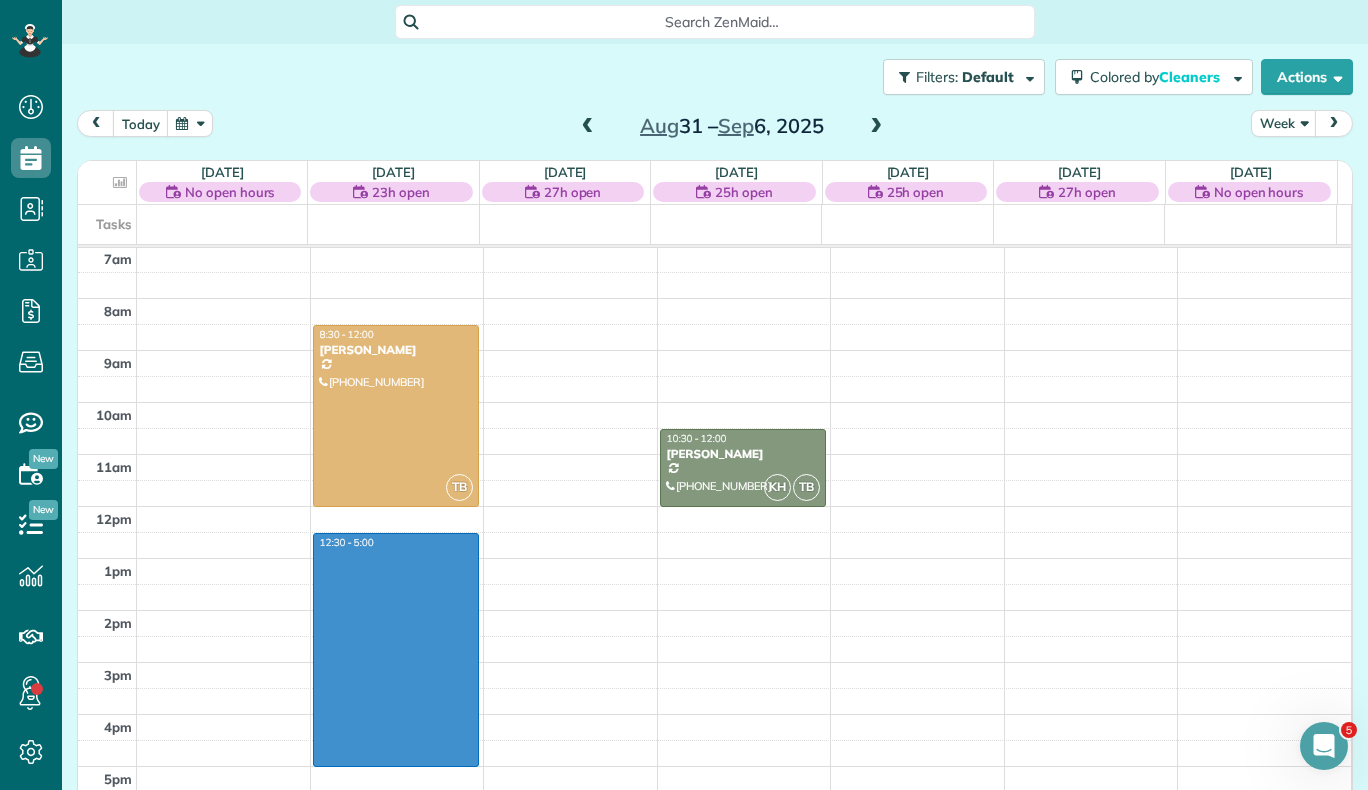 drag, startPoint x: 393, startPoint y: 539, endPoint x: 403, endPoint y: 765, distance: 226.22113 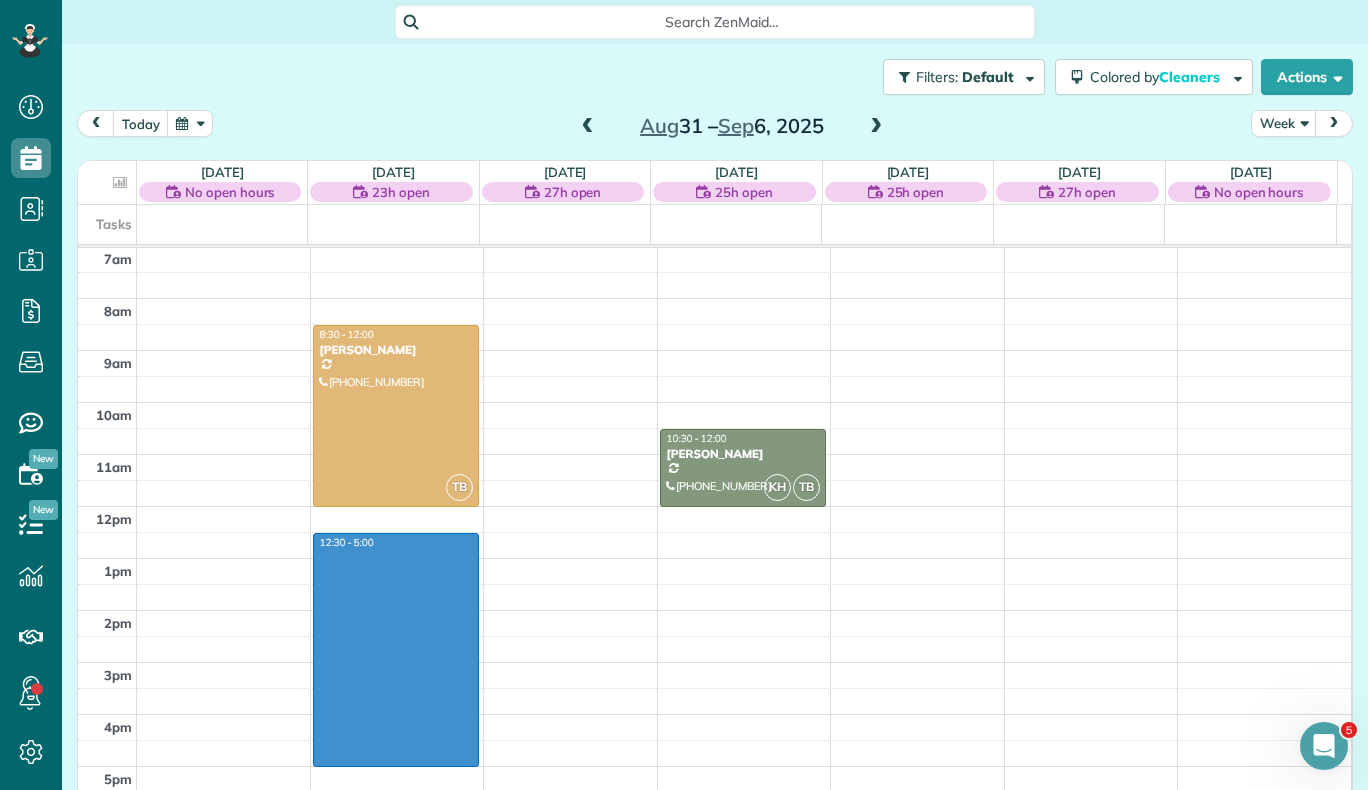 click on "12am 1am 2am 3am 4am 5am 6am 7am 8am 9am 10am 11am 12pm 1pm 2pm 3pm 4pm 5pm 6pm 7pm 8pm 9pm 10pm 11pm 12:30 - 5:00 TB 8:30 - 12:00 Bess Perkins (816) 785-5818 3767 kentford road Fort Collins, CO 80525 KH TB 10:30 - 12:00 Christina Elftmann (602) 686-2534 602 bristlecone ct Berthoud, CO 80513" at bounding box center [714, 506] 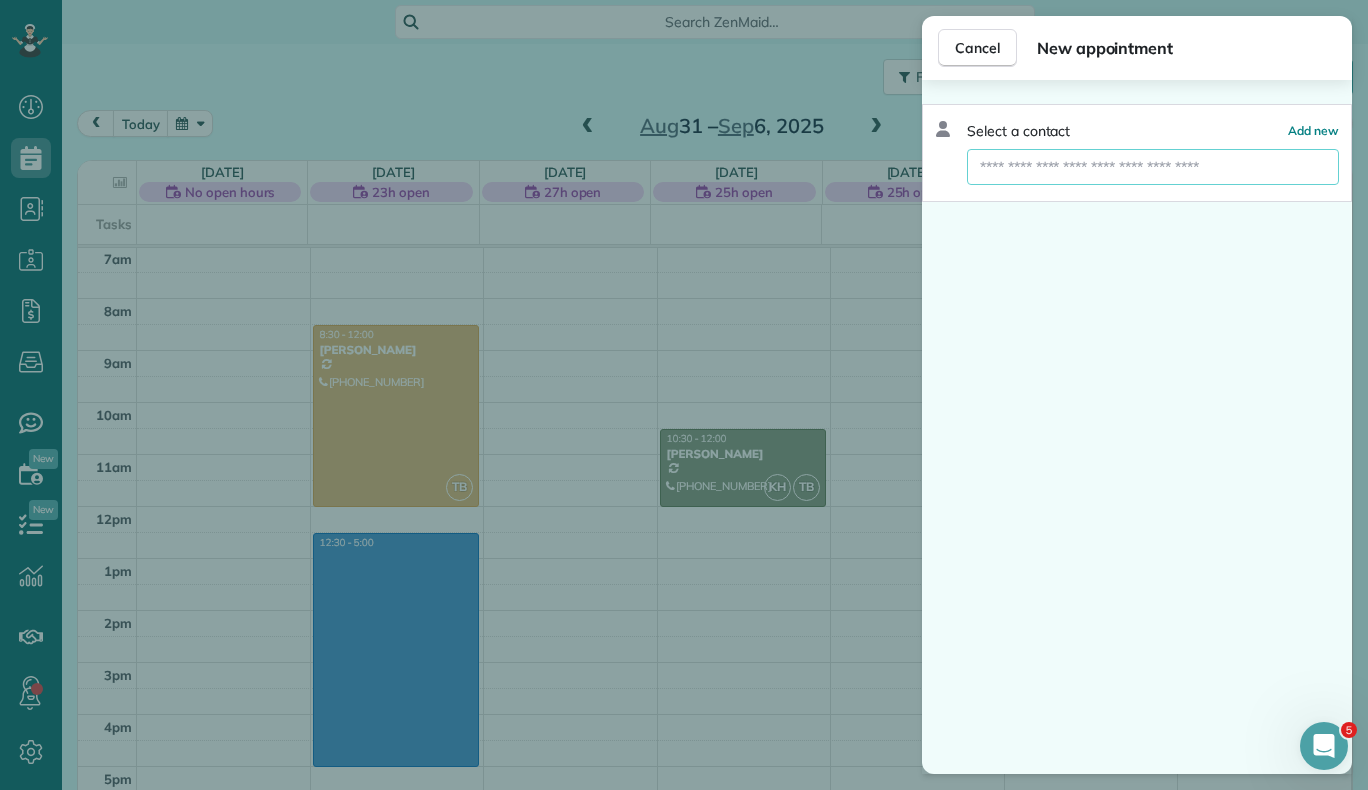 click at bounding box center [1153, 167] 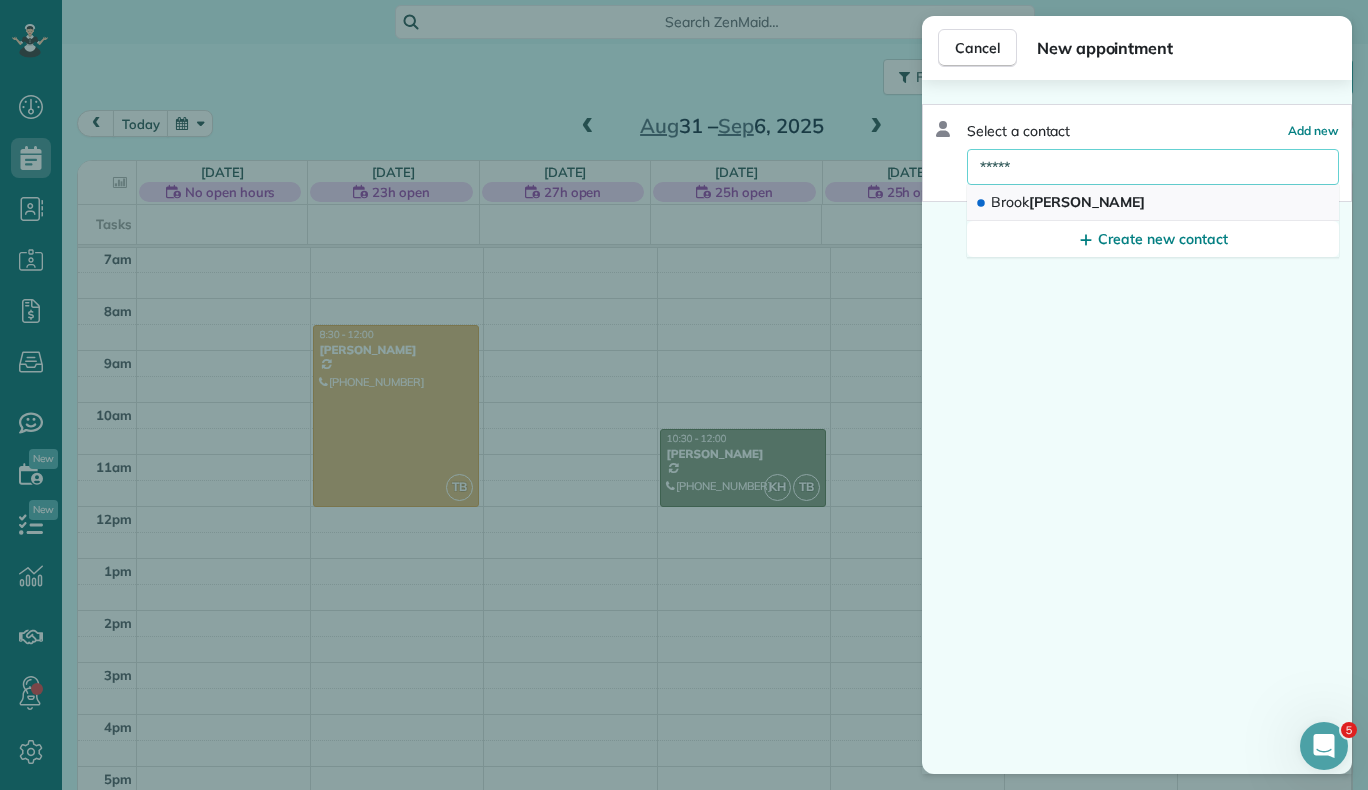 type on "*****" 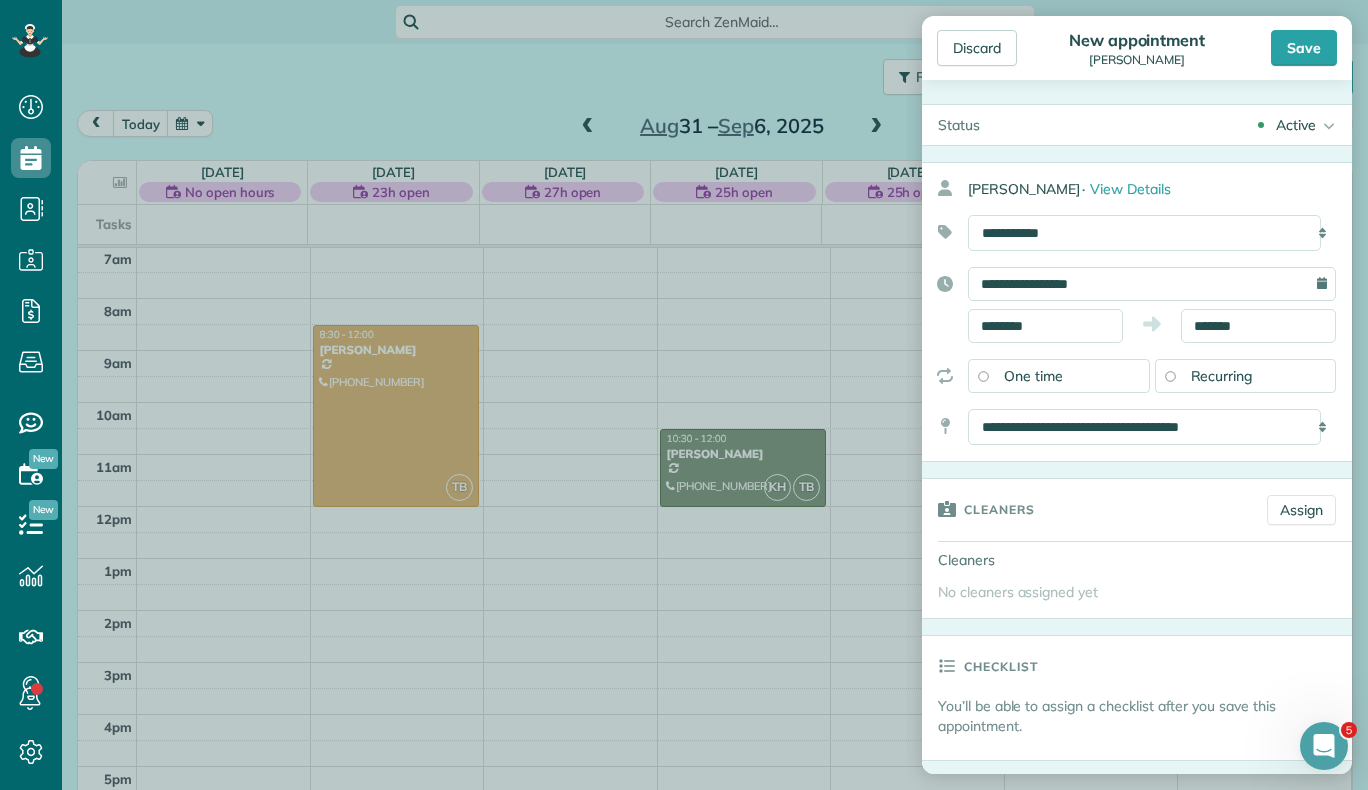 click on "Recurring" at bounding box center [1222, 376] 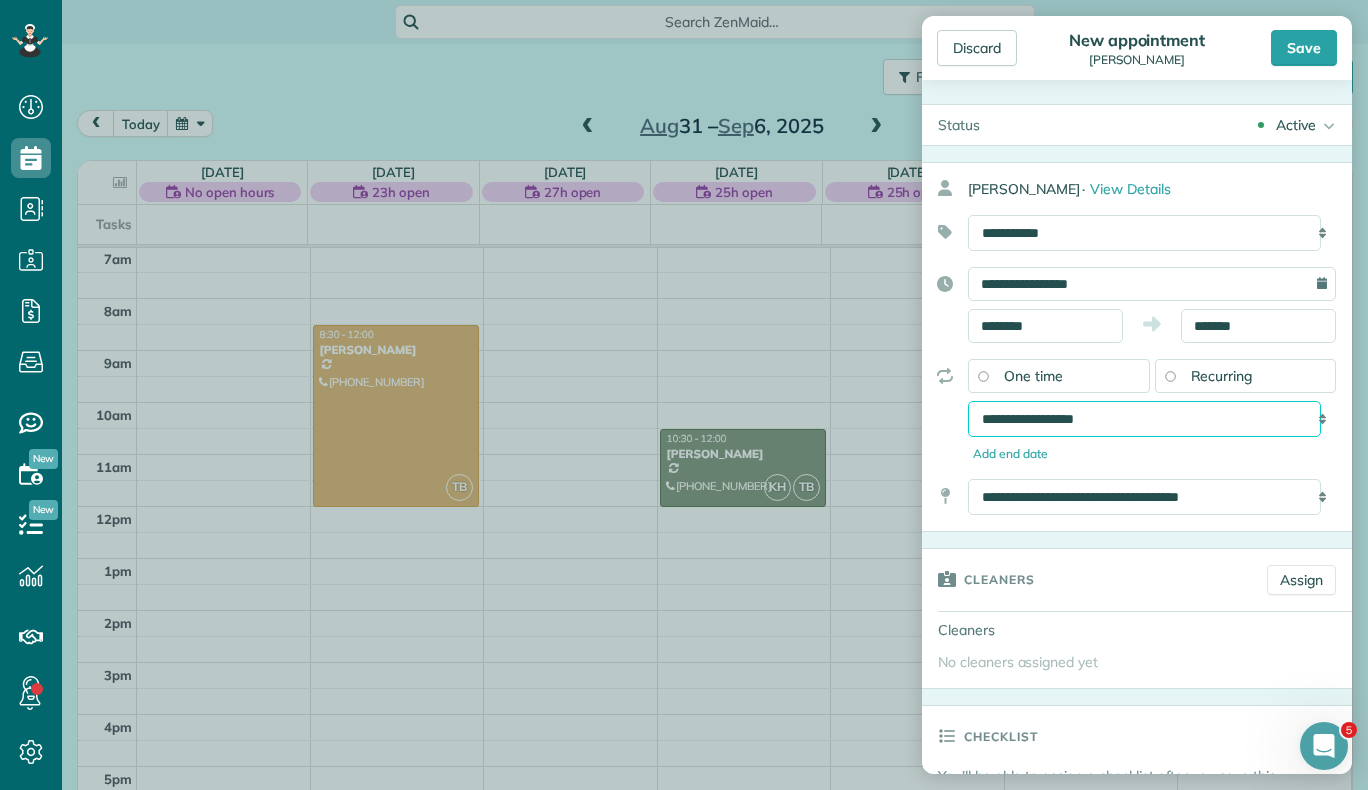 click on "**********" at bounding box center [1144, 419] 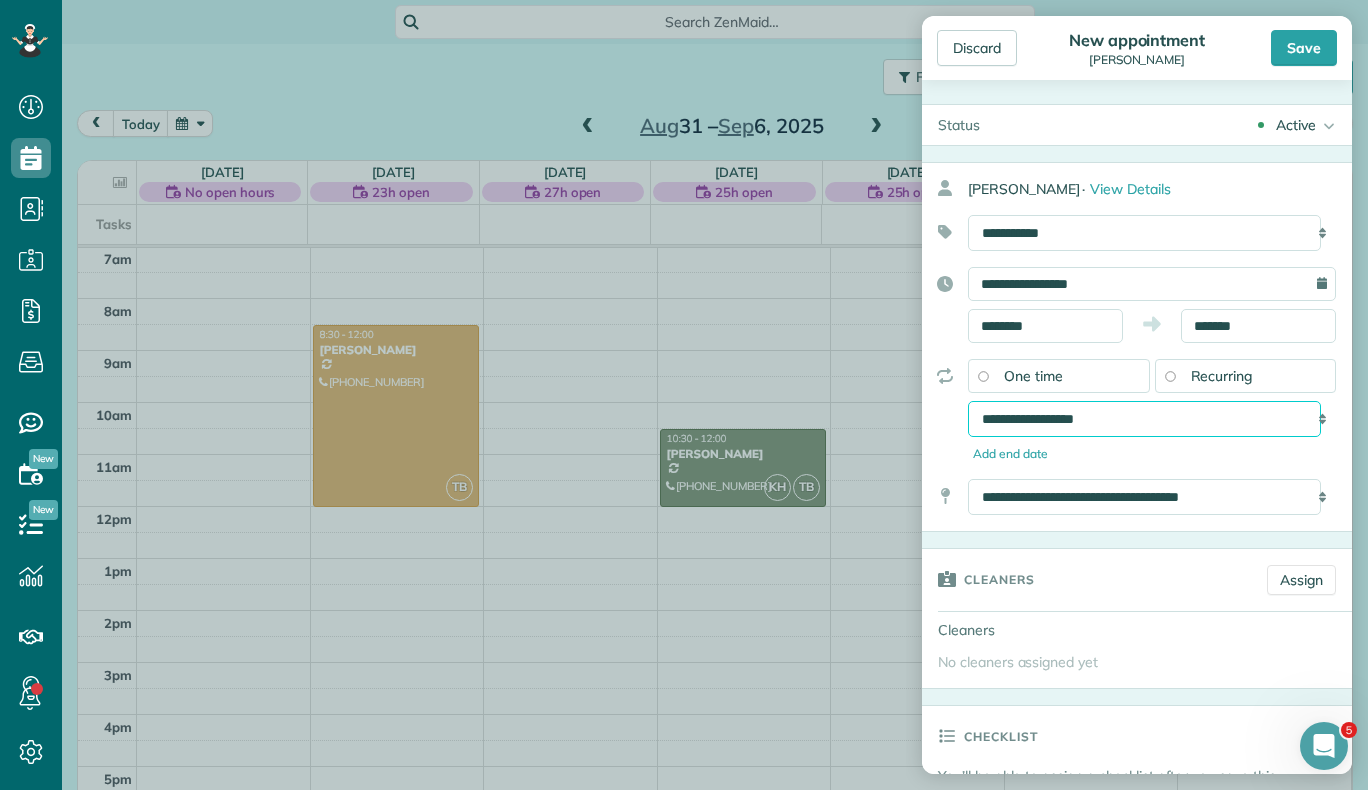 select on "**********" 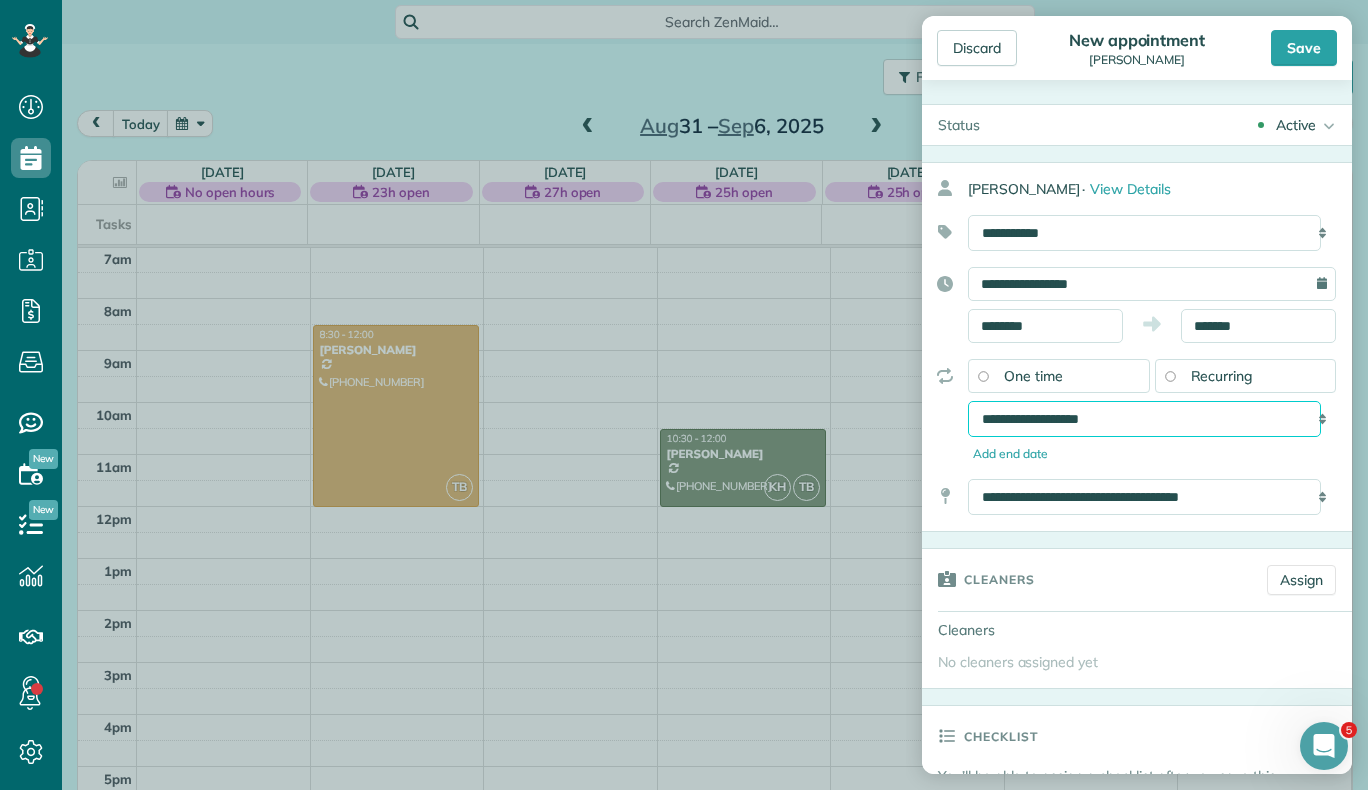 click on "**********" at bounding box center [1144, 419] 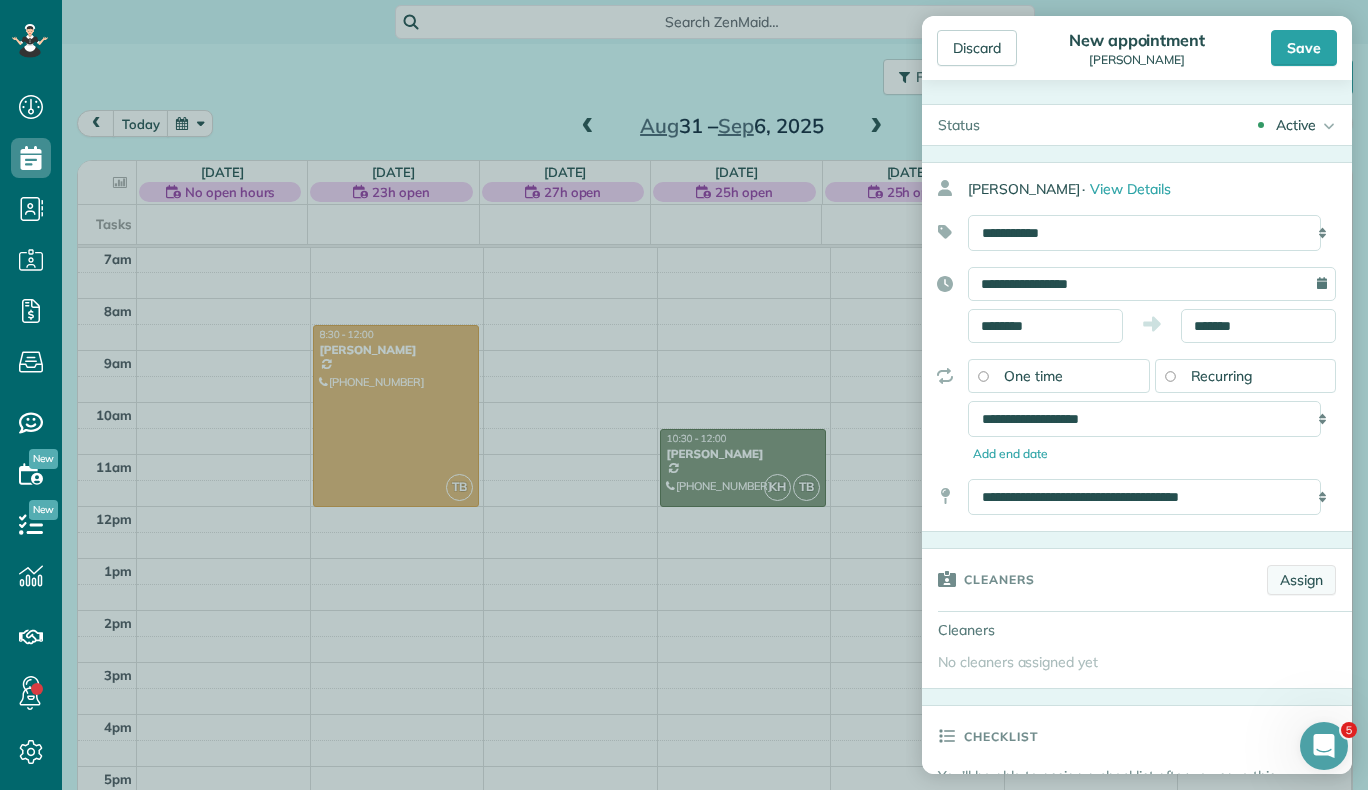 click on "Assign" at bounding box center (1301, 580) 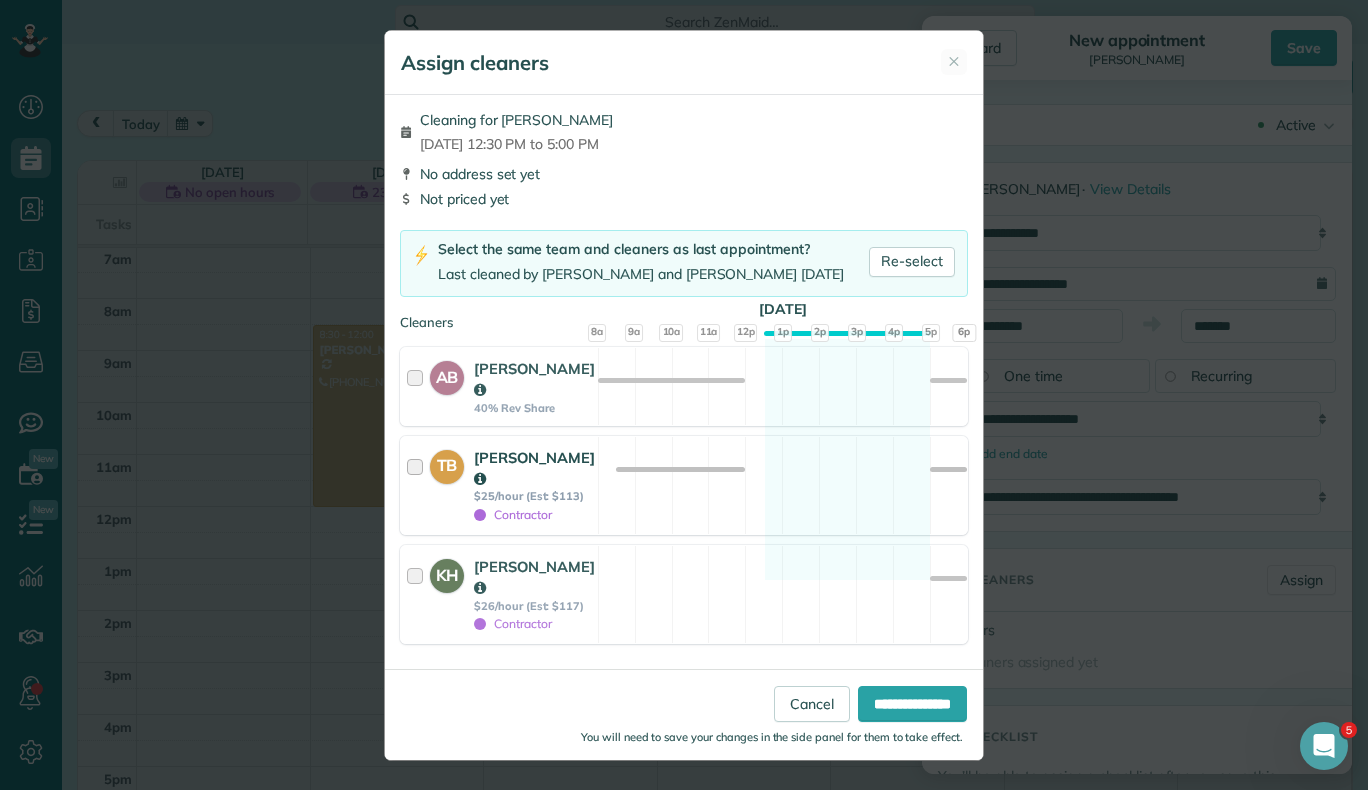 click at bounding box center [418, 485] 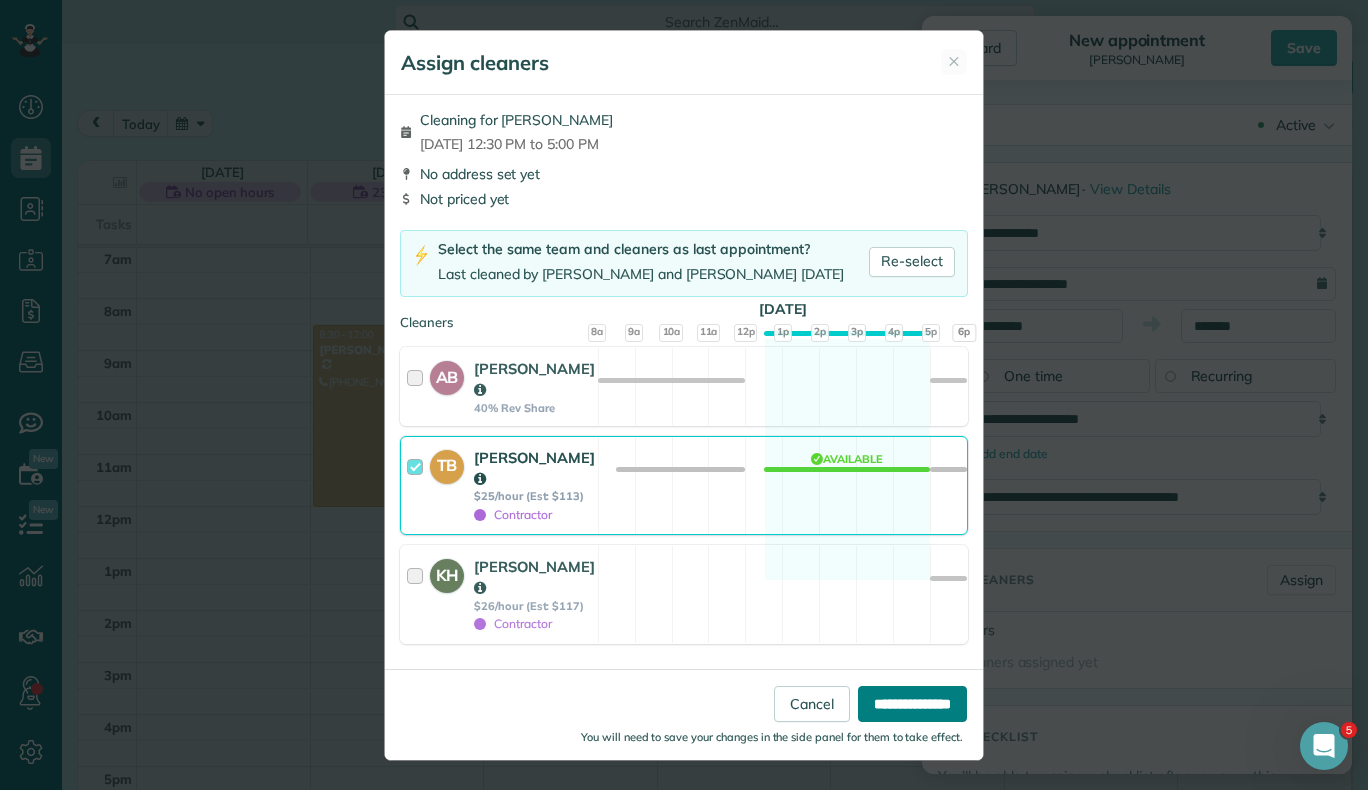 click on "**********" at bounding box center (912, 704) 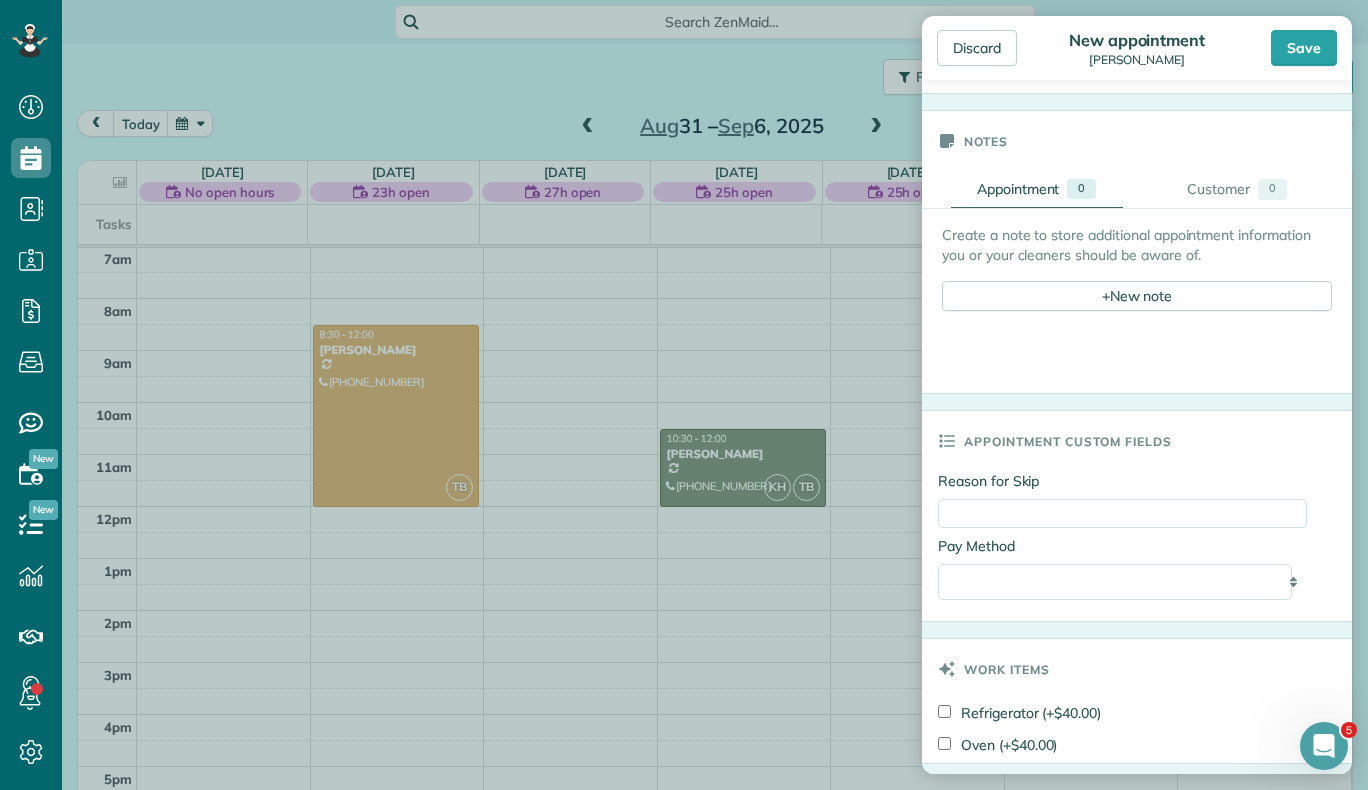 scroll, scrollTop: 773, scrollLeft: 0, axis: vertical 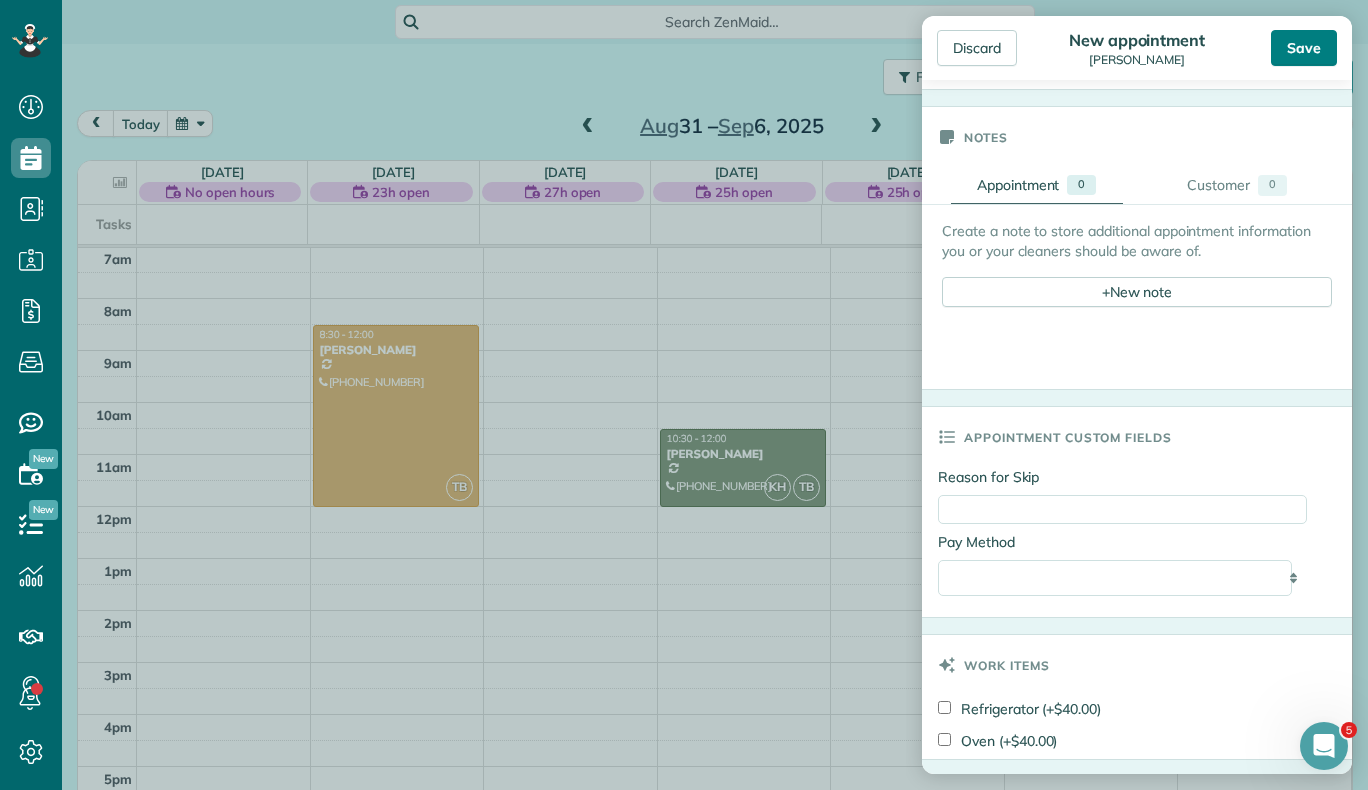 click on "Save" at bounding box center [1304, 48] 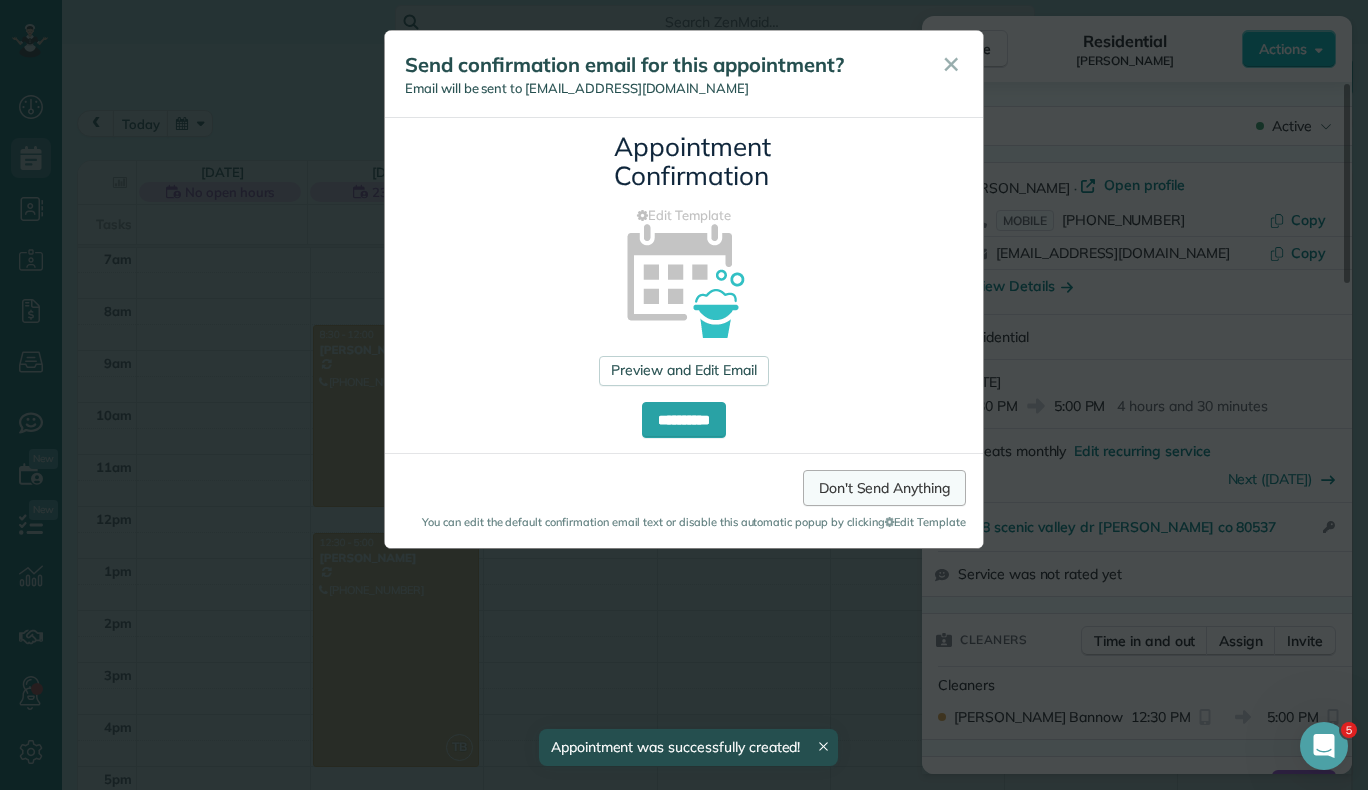 click on "Don't Send Anything" at bounding box center [884, 488] 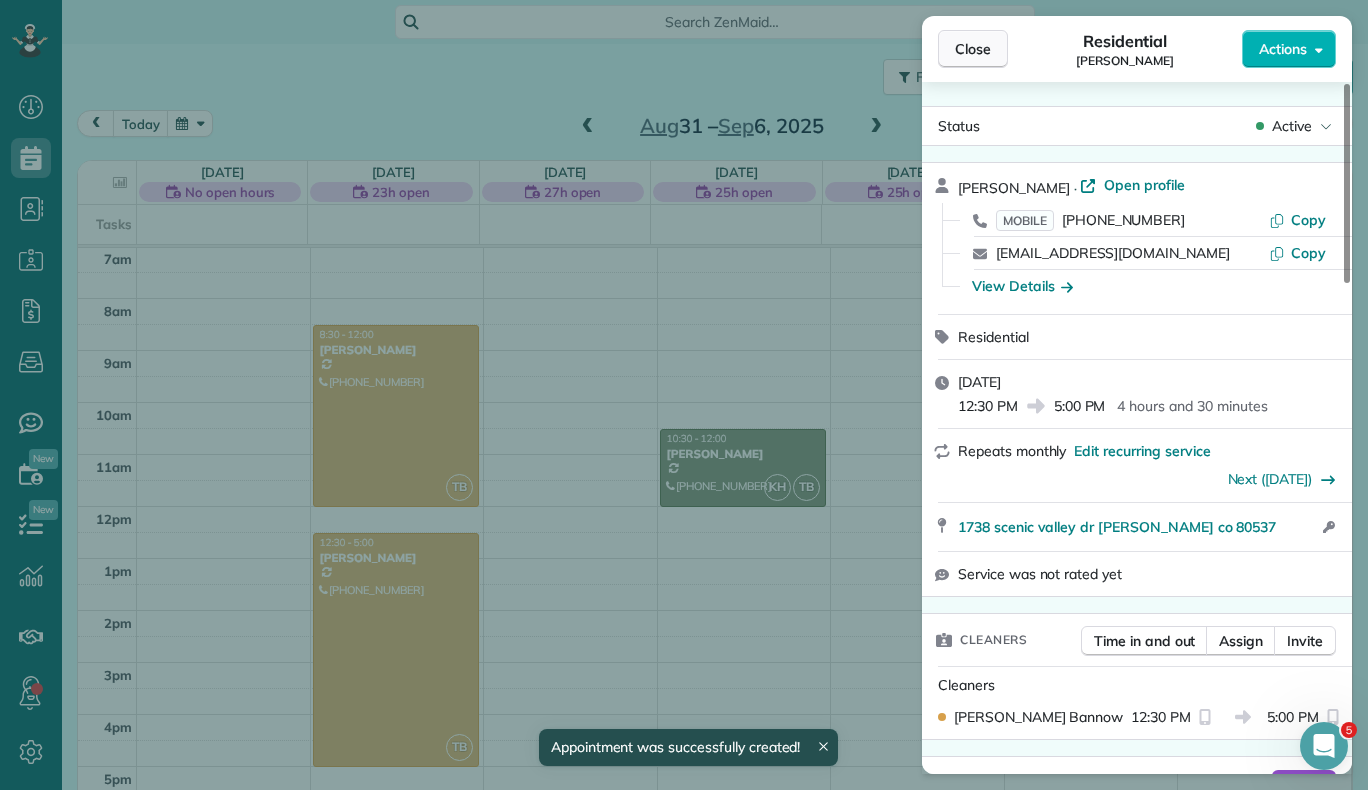 click on "Close" at bounding box center (973, 49) 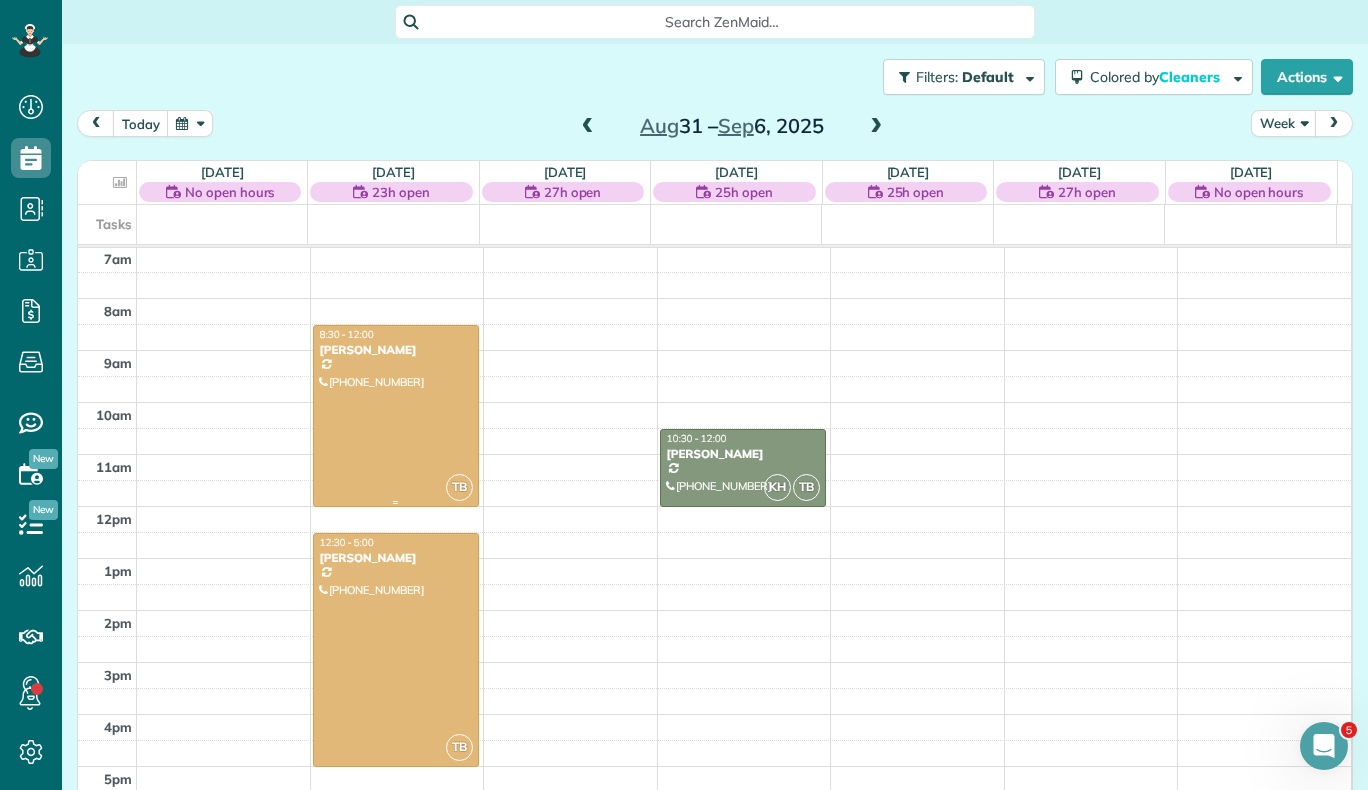 click at bounding box center [396, 416] 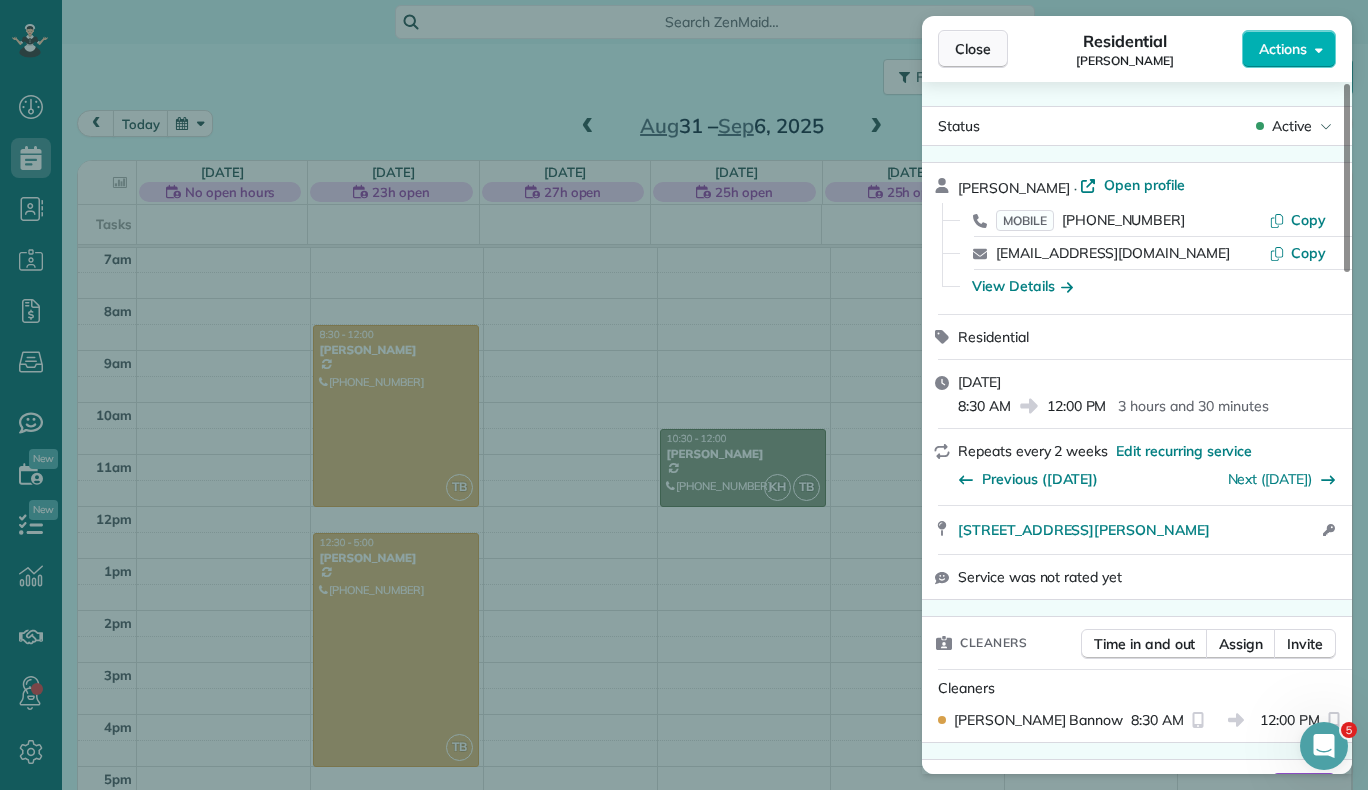 click on "Close" at bounding box center (973, 49) 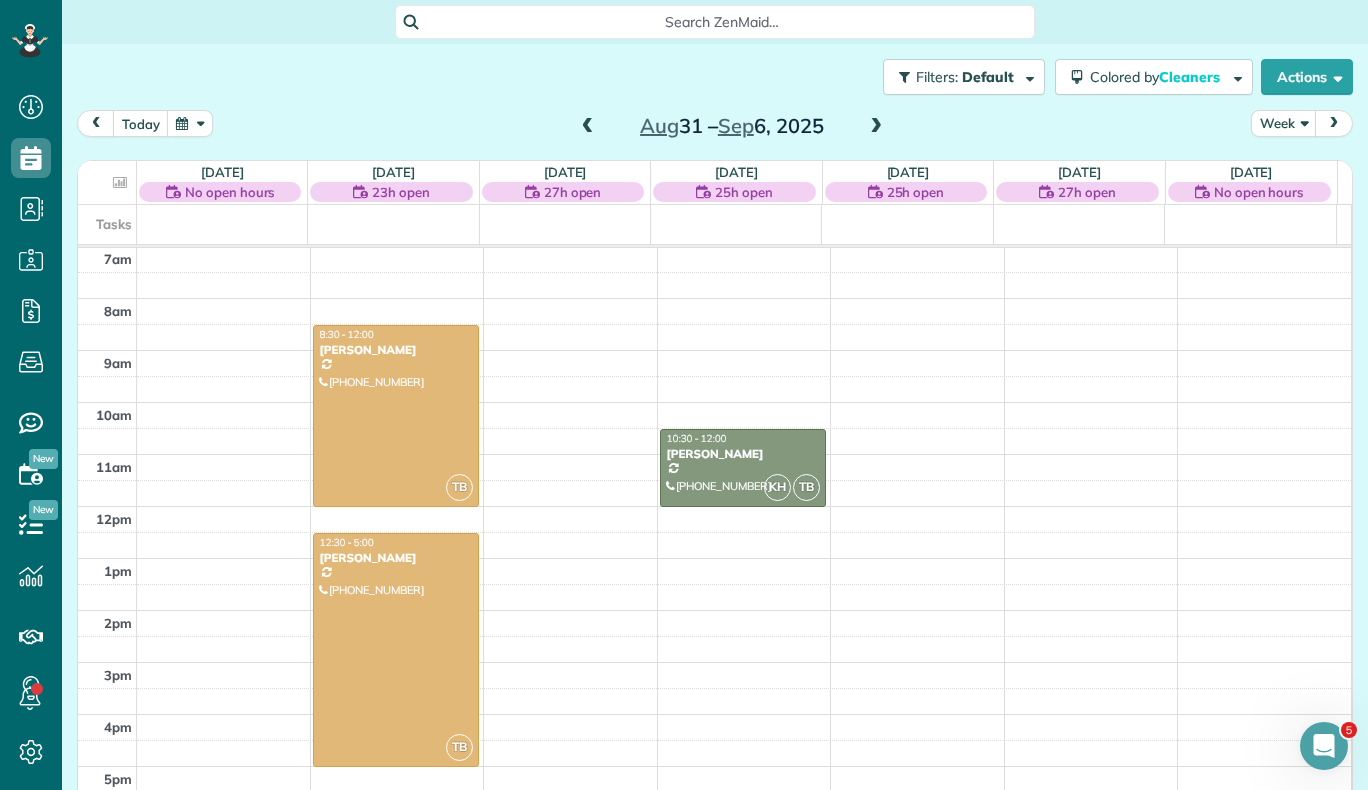 click at bounding box center [588, 127] 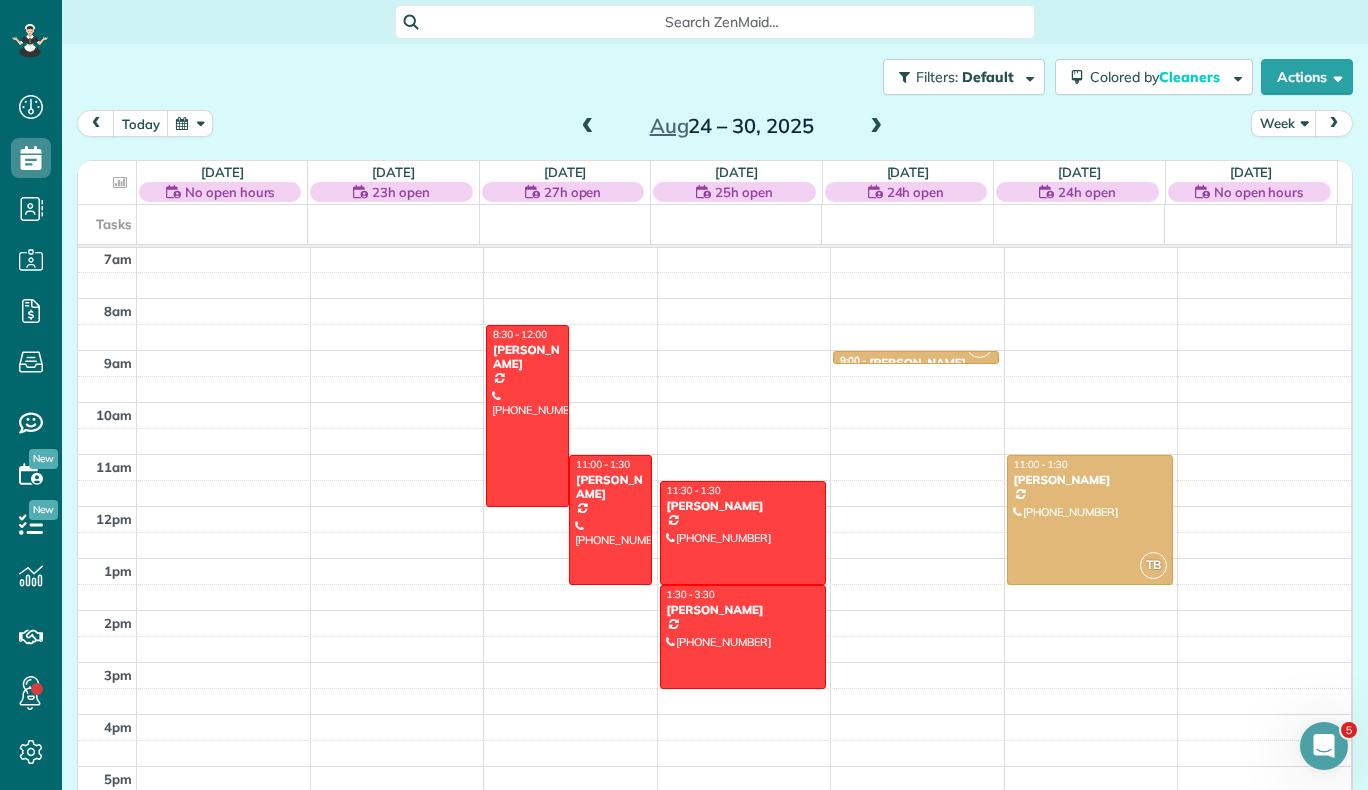 click at bounding box center [588, 127] 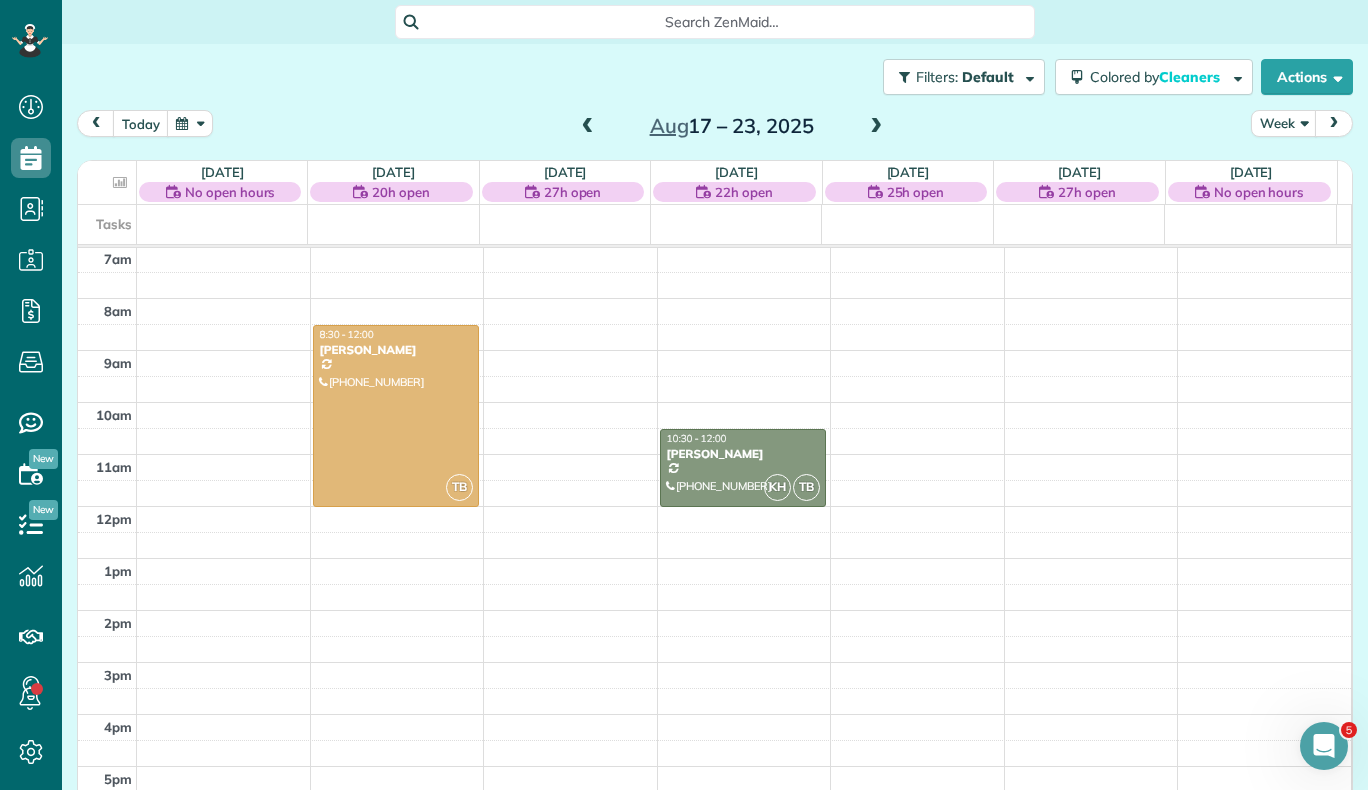click at bounding box center [588, 127] 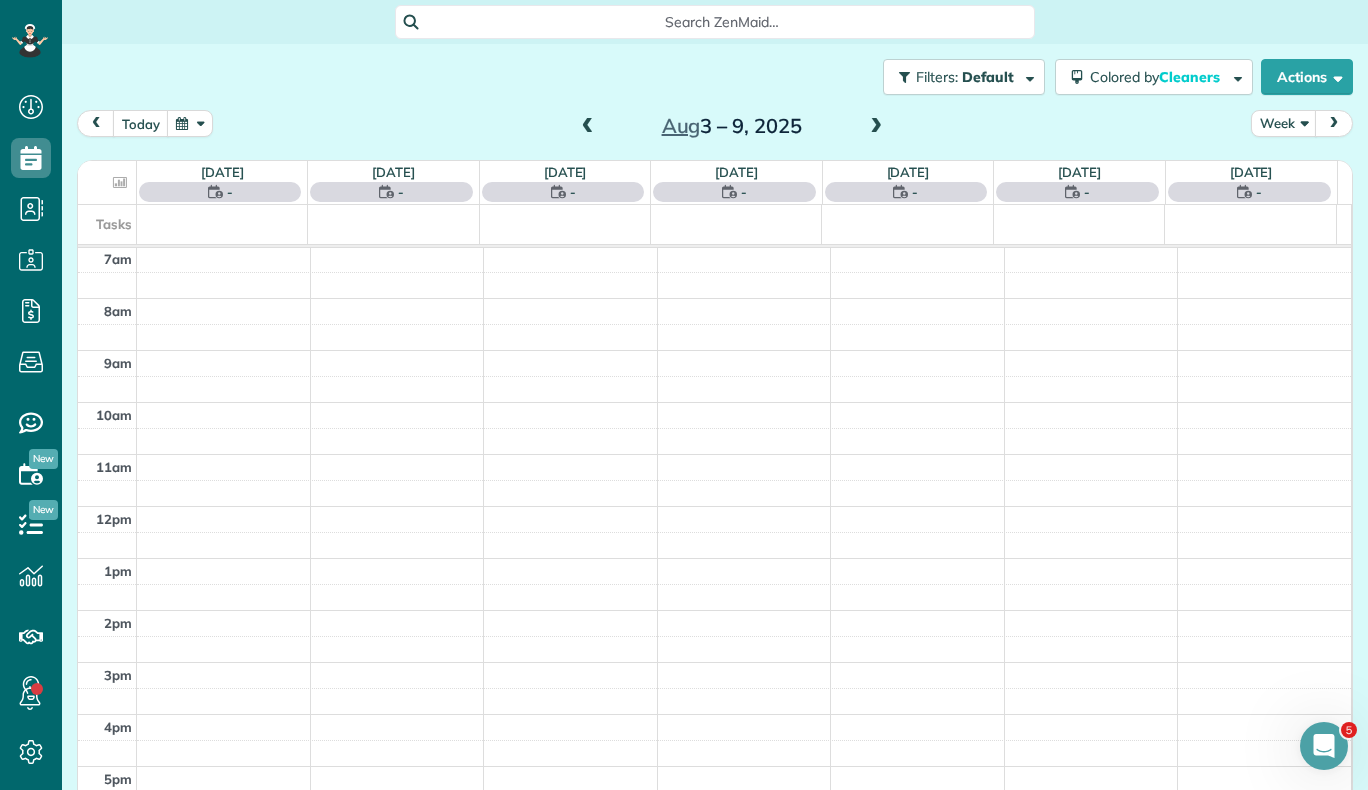 click at bounding box center [588, 127] 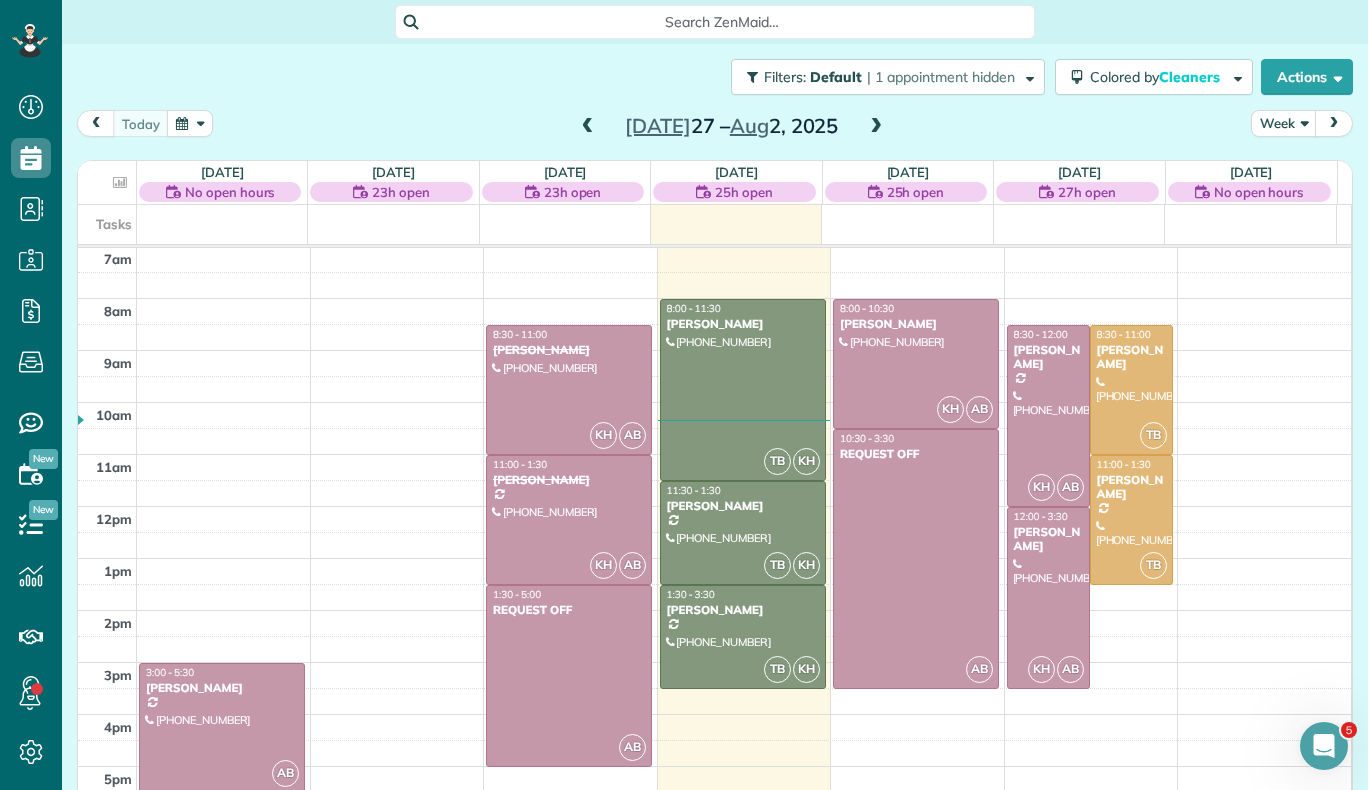 click at bounding box center (588, 127) 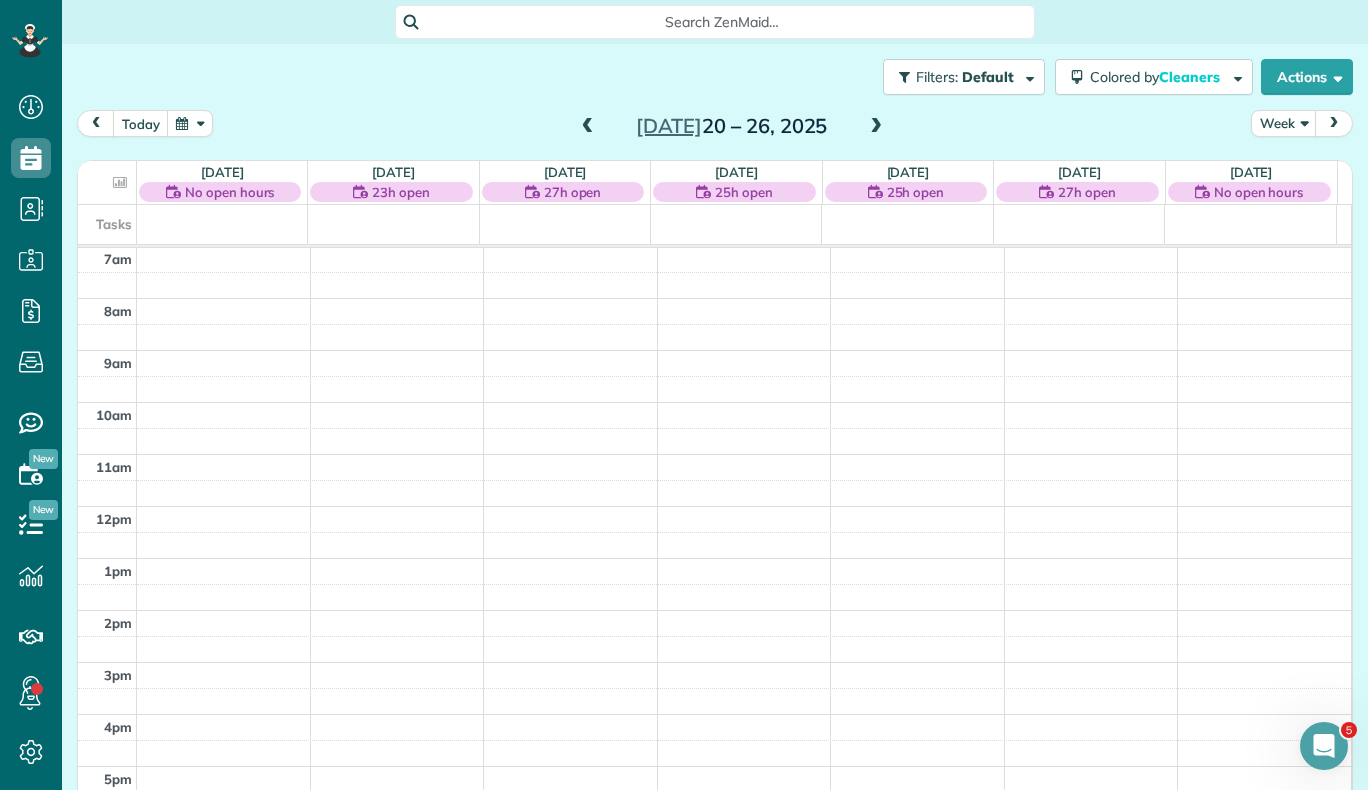 click at bounding box center [876, 127] 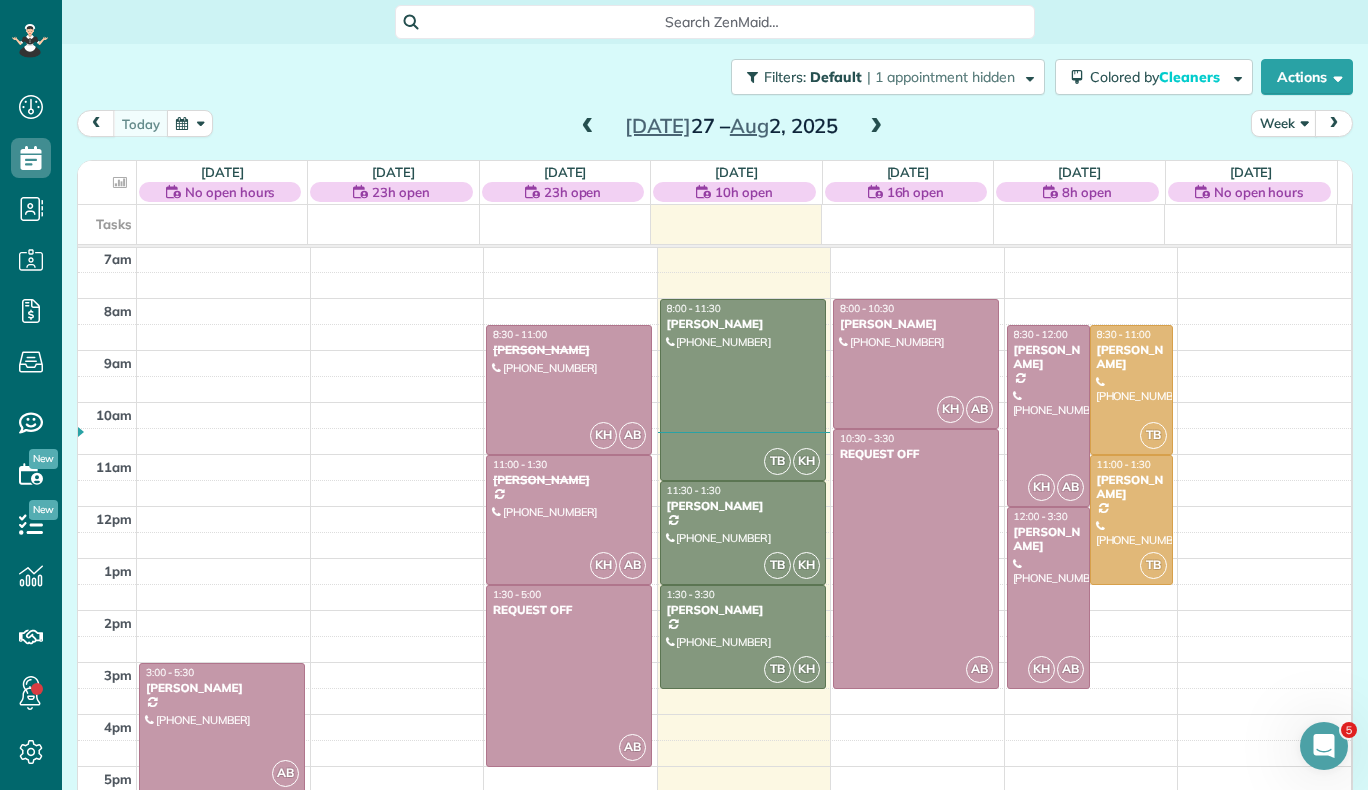 click at bounding box center (876, 127) 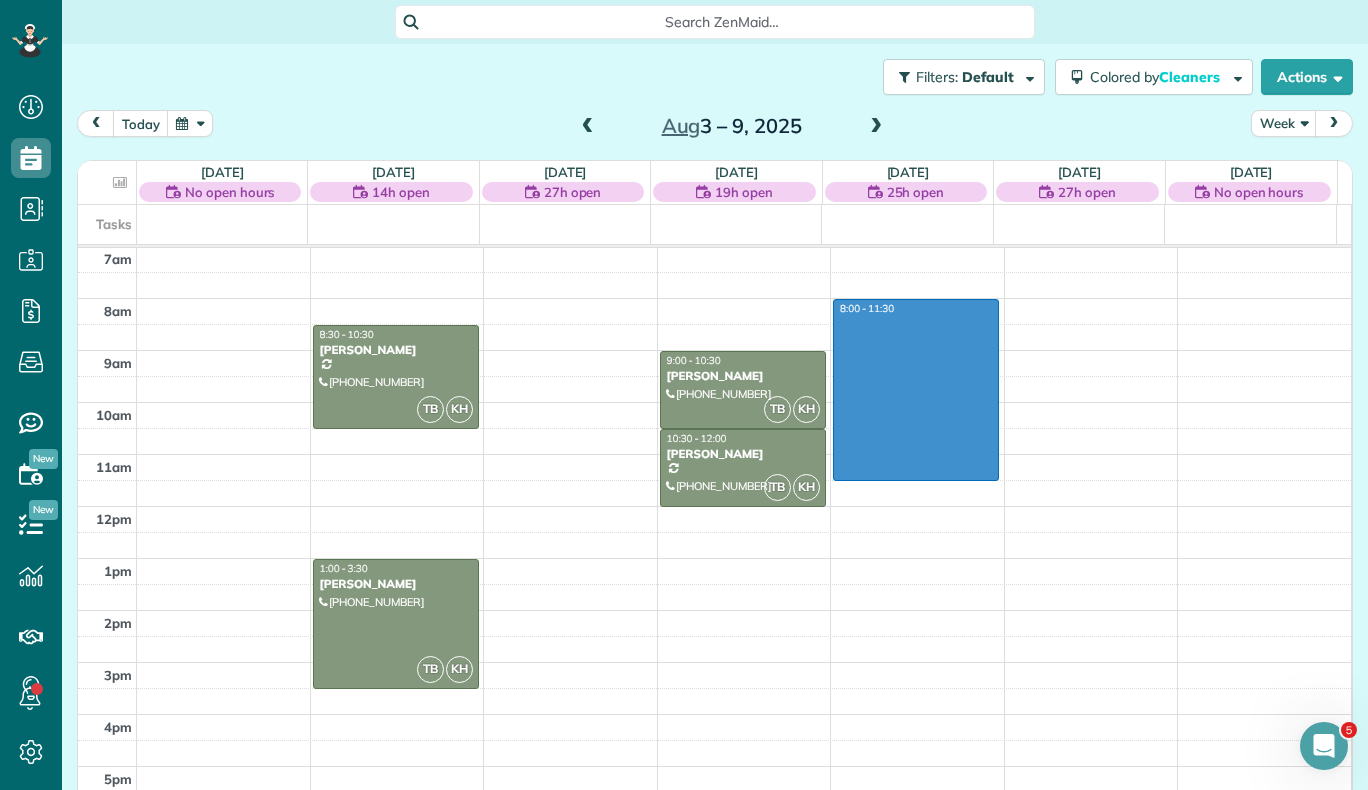 drag, startPoint x: 878, startPoint y: 302, endPoint x: 901, endPoint y: 475, distance: 174.5222 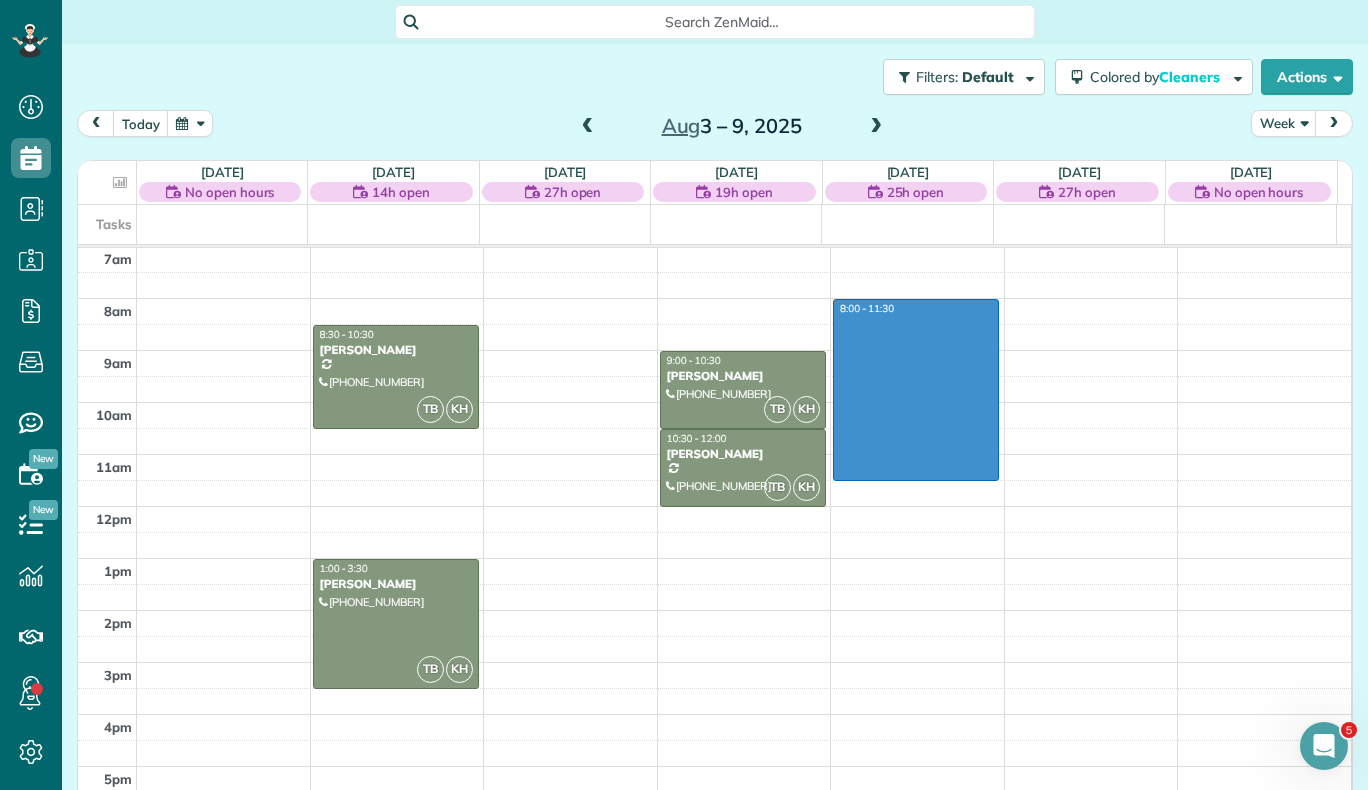 click on "12am 1am 2am 3am 4am 5am 6am 7am 8am 9am 10am 11am 12pm 1pm 2pm 3pm 4pm 5pm 6pm 7pm 8pm 9pm 10pm 11pm TB KH 8:30 - 10:30 Bess Perkins (816) 785-5818 3767 kentford road Fort Collins, CO 80525 TB KH 1:00 - 3:30 Brooke-lynn Killingbeck (720) 217-8158 1738 scenic valley dr loveland, co 80537 TB KH 9:00 - 10:30 Erika Sheff (520) 241-7025 326 lemonade dr Berthoud, CO 80513 TB KH 10:30 - 12:00 Christina Elftmann (602) 686-2534 602 bristlecone ct Berthoud, CO 80513 8:00 - 11:30" at bounding box center [714, 506] 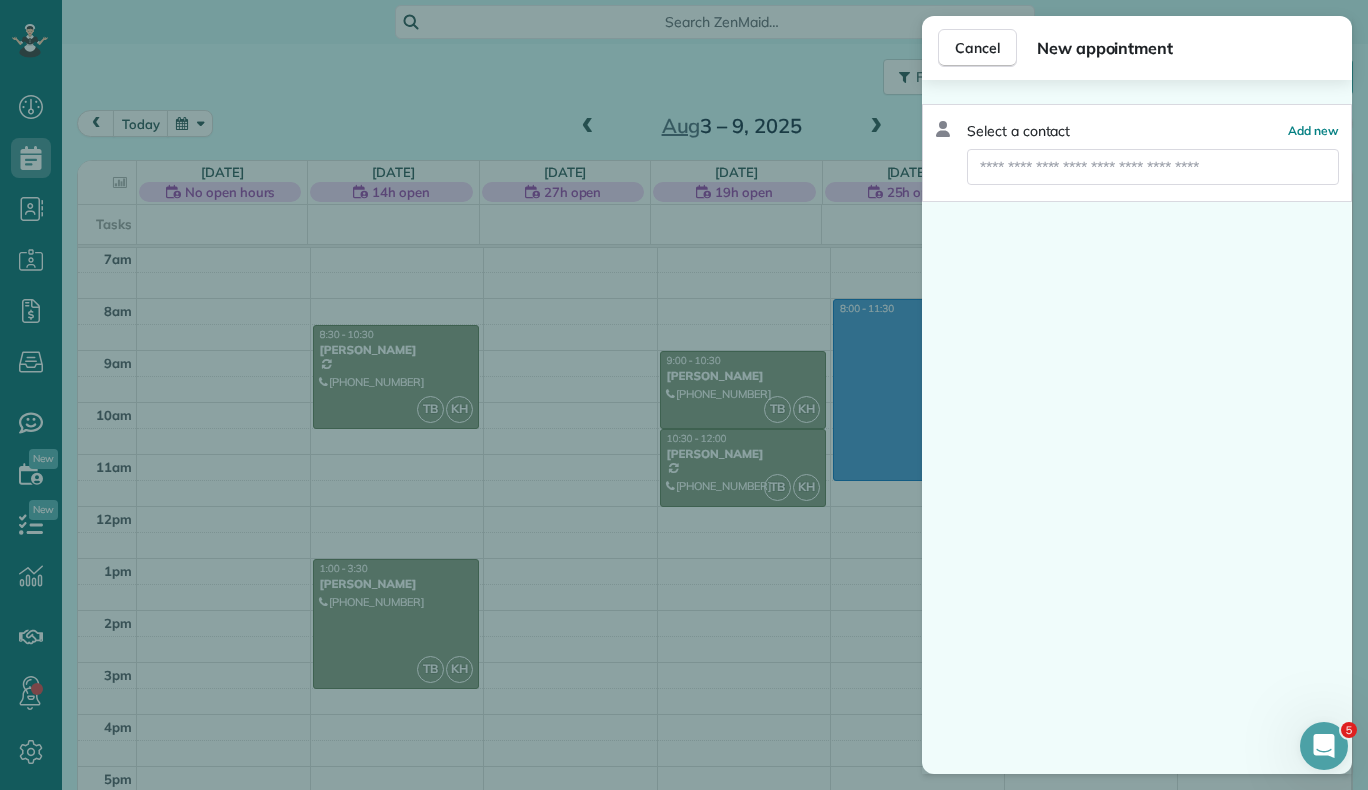 click on "Select a contact Add new" at bounding box center [1137, 153] 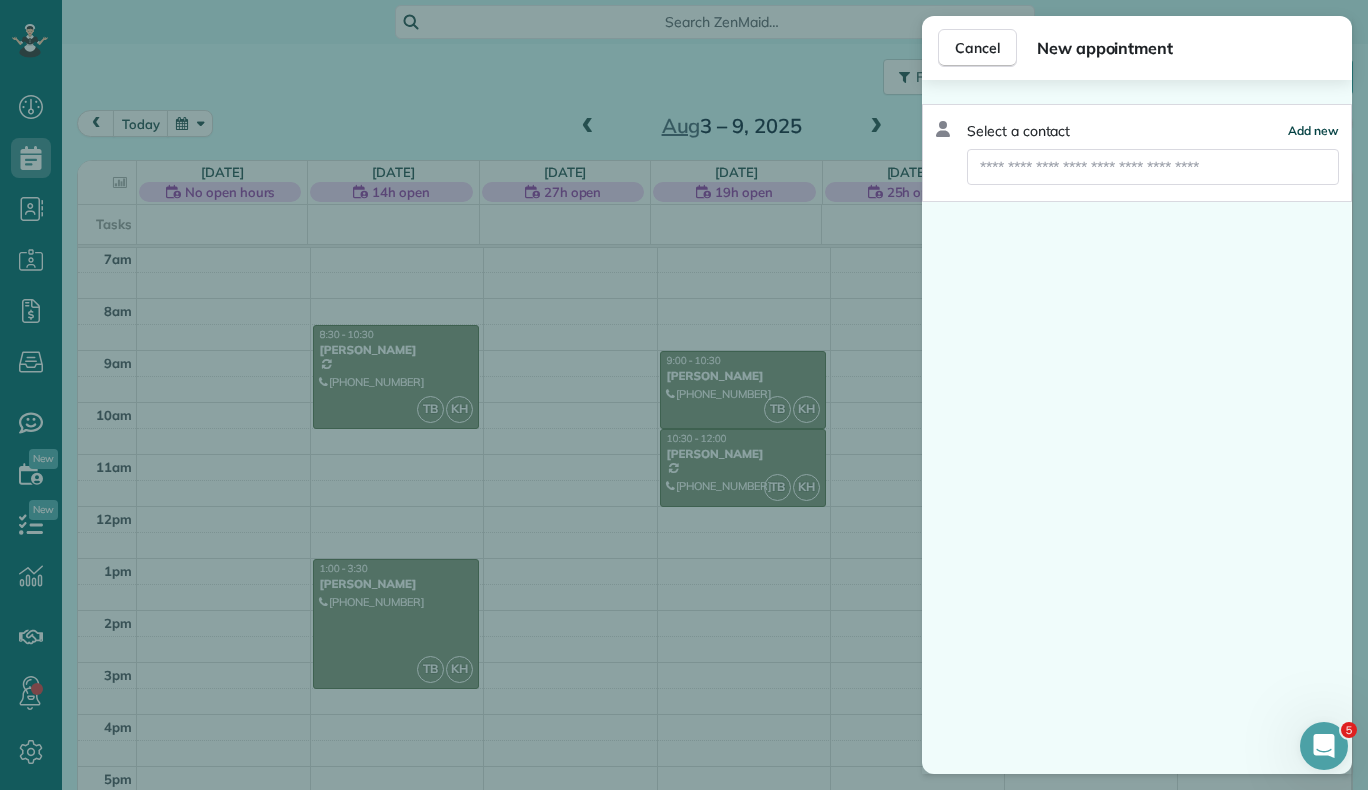 click on "Add new" at bounding box center (1313, 130) 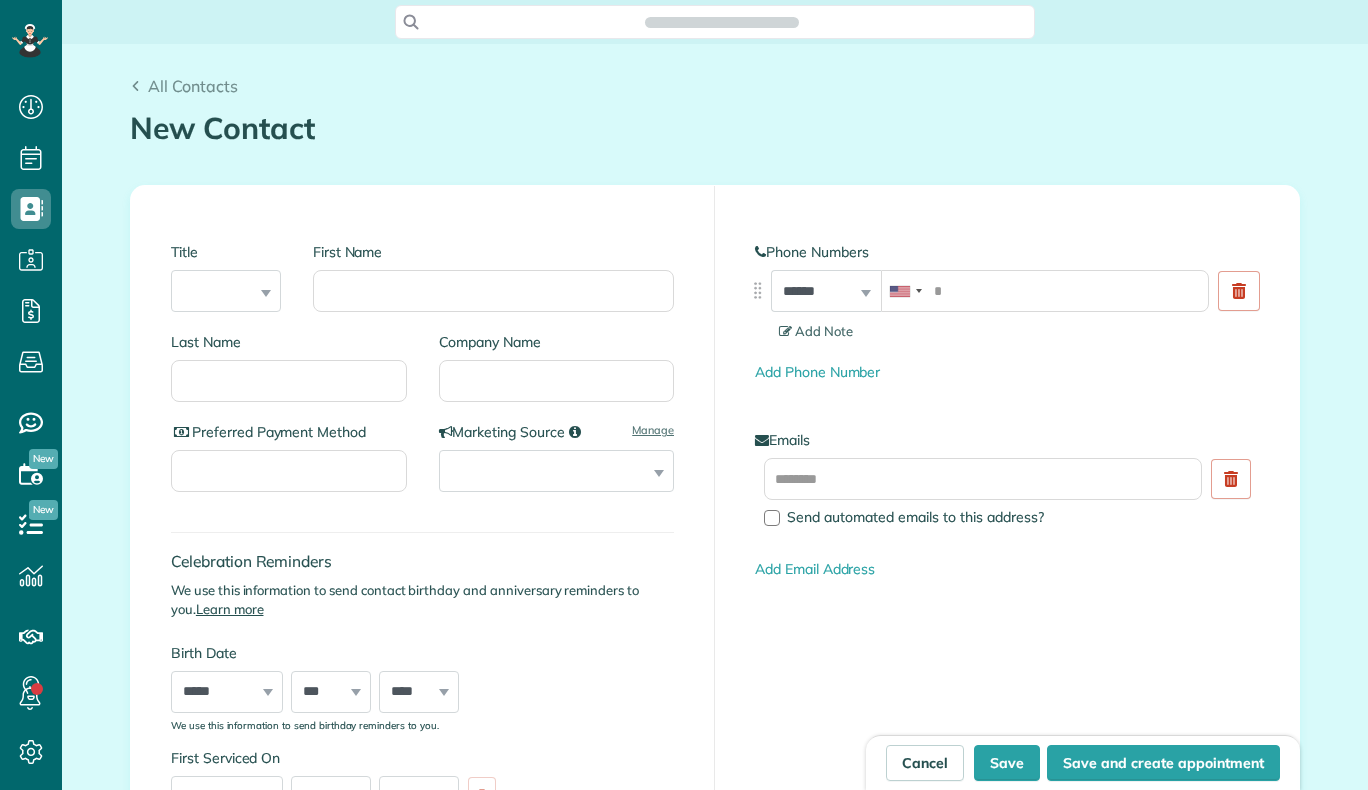 scroll, scrollTop: 0, scrollLeft: 0, axis: both 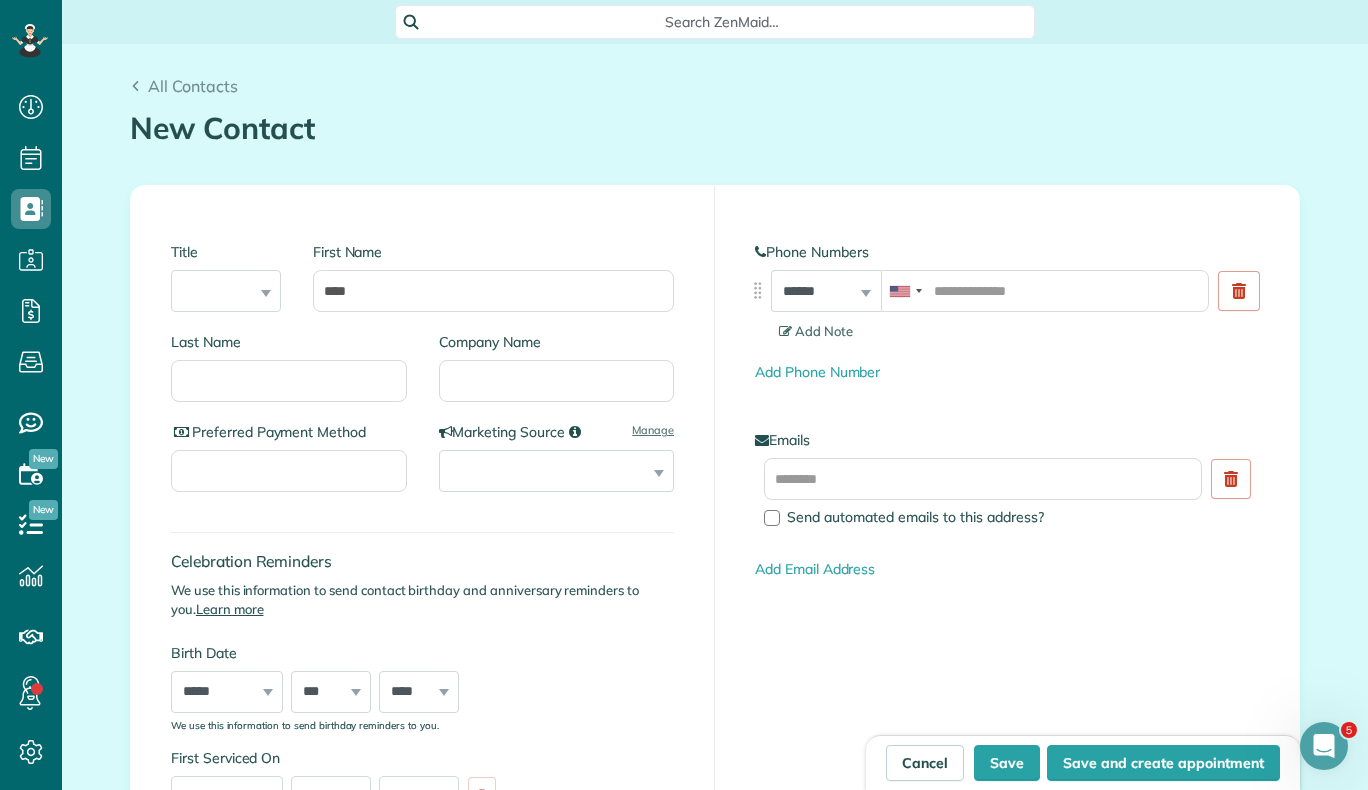 type on "****" 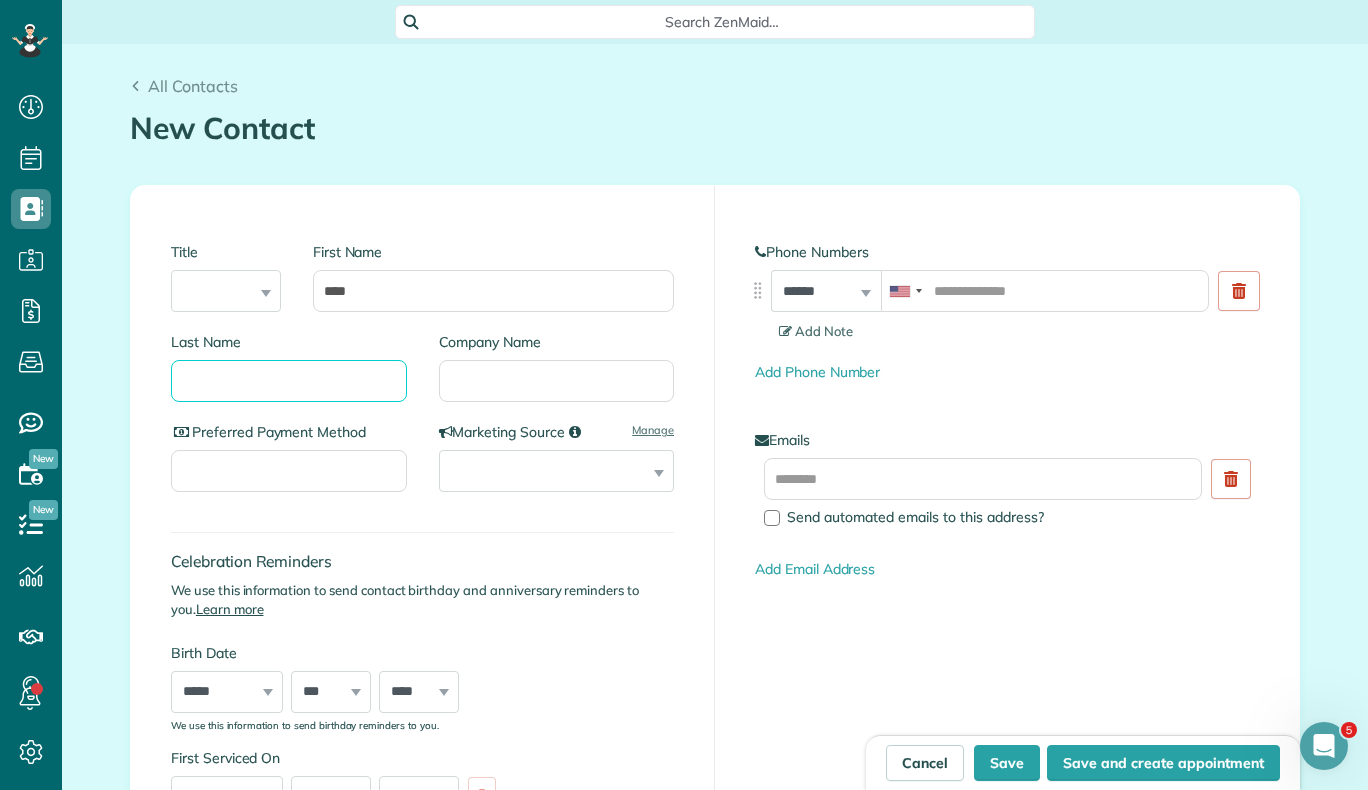click on "Last Name" at bounding box center (289, 381) 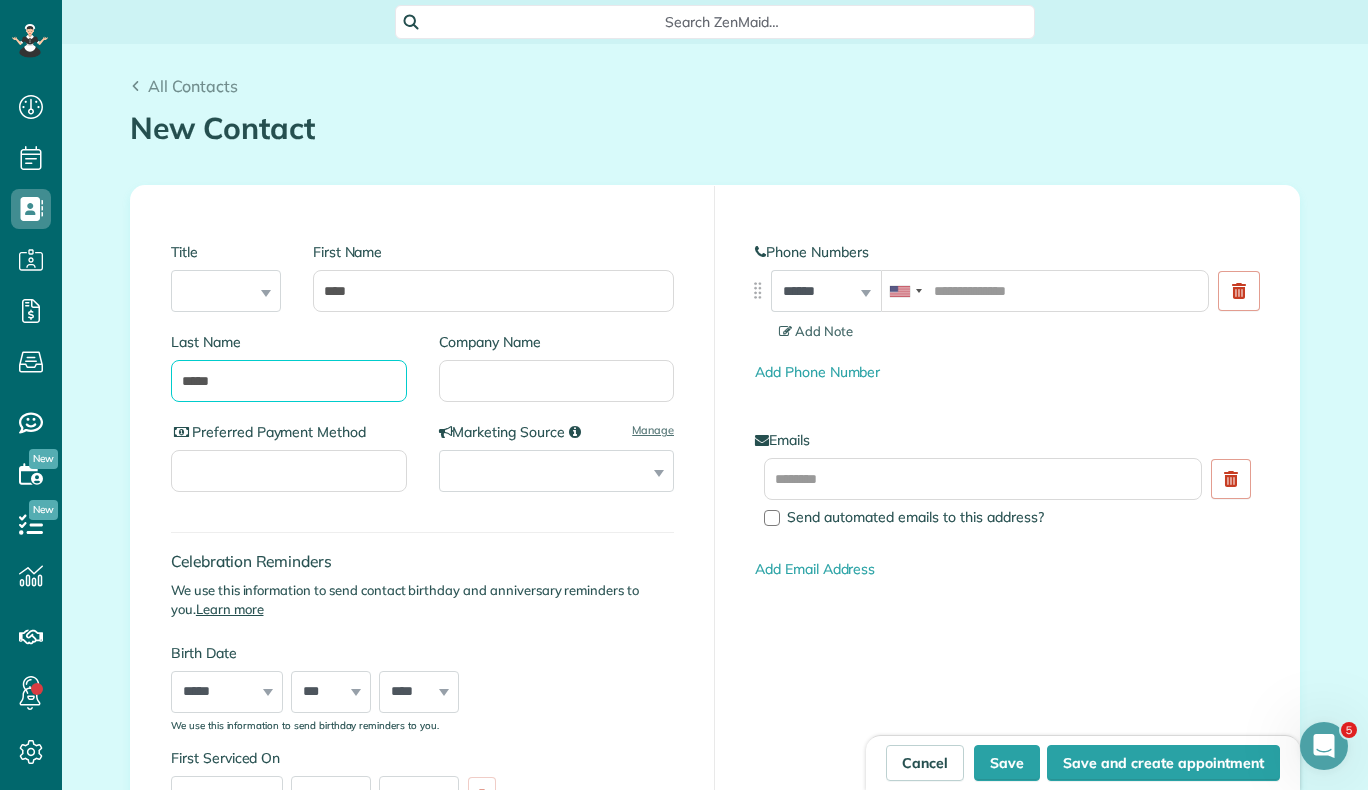 type on "*****" 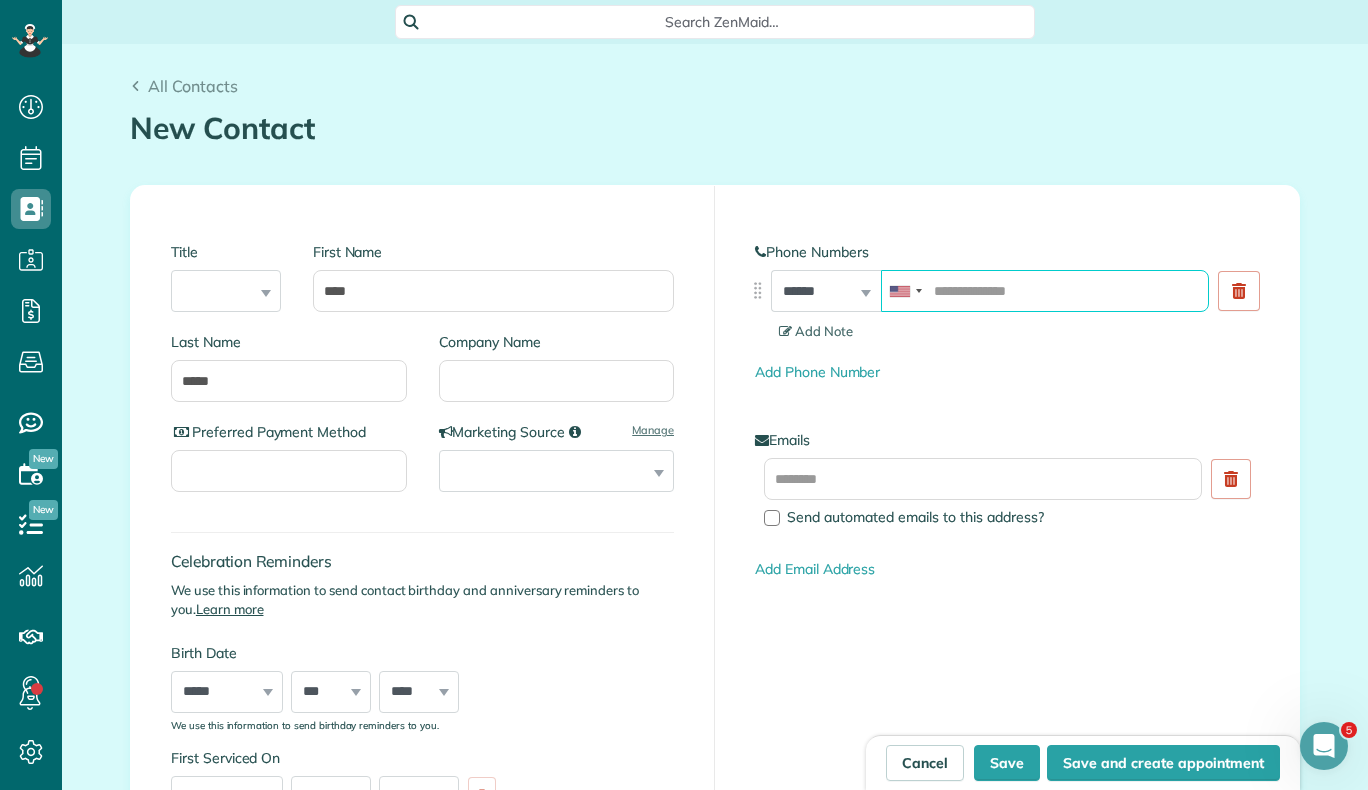 click at bounding box center [1045, 291] 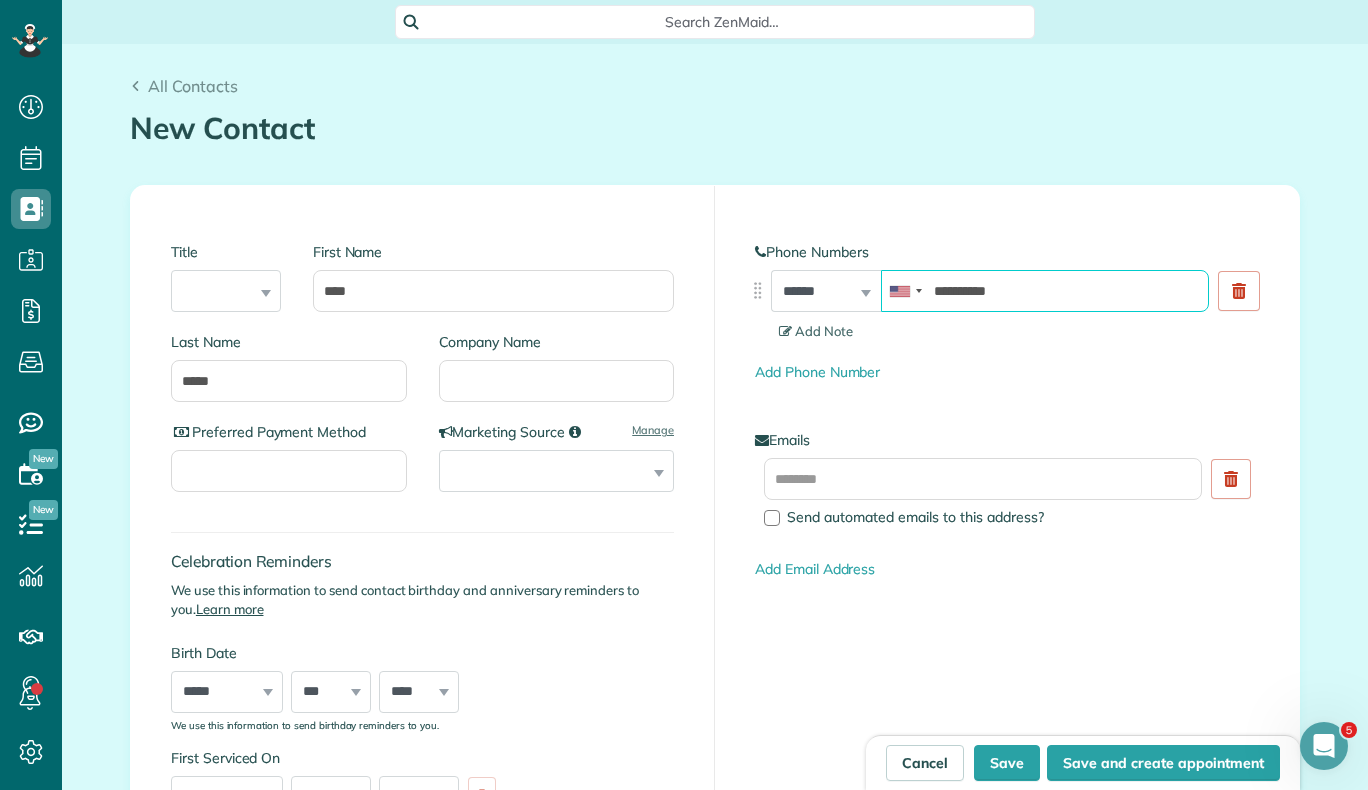 type on "**********" 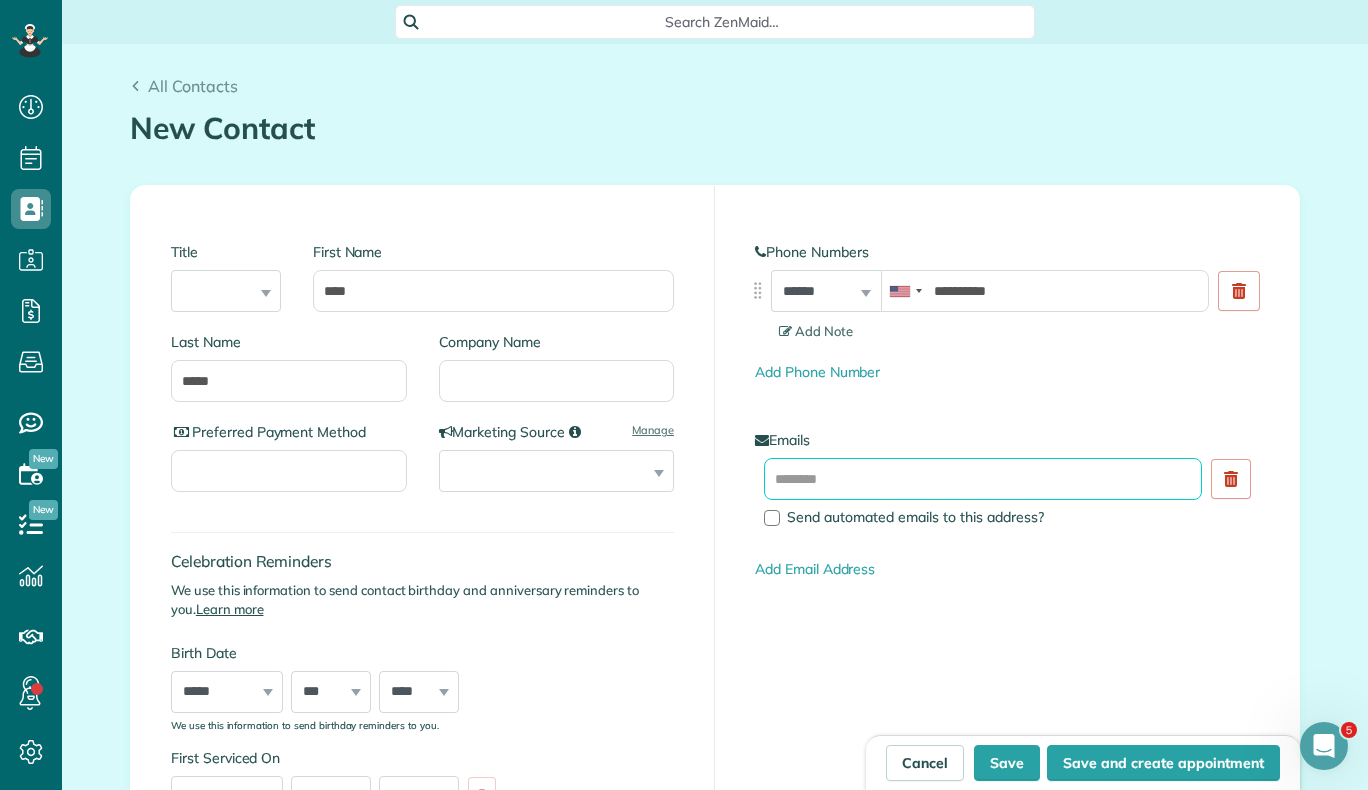 click at bounding box center (983, 479) 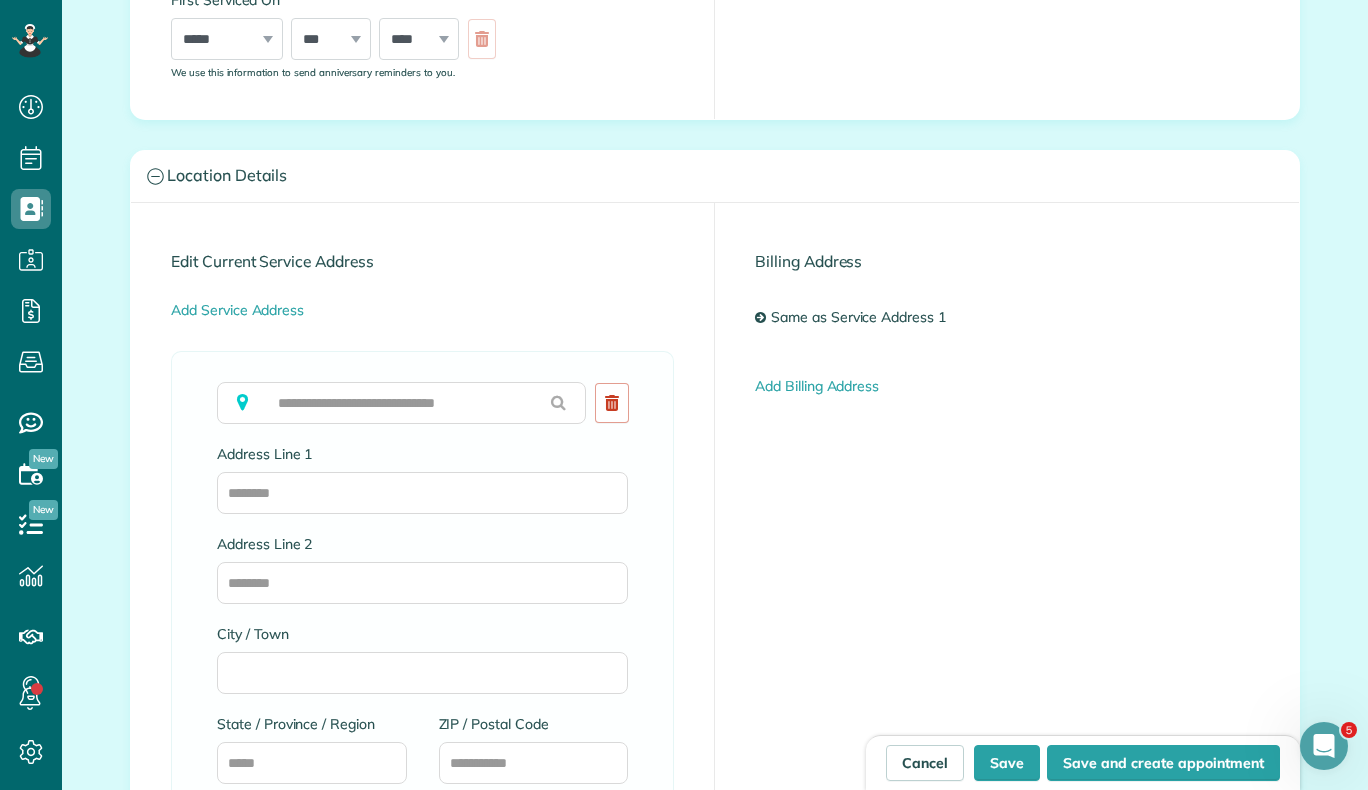 scroll, scrollTop: 764, scrollLeft: 0, axis: vertical 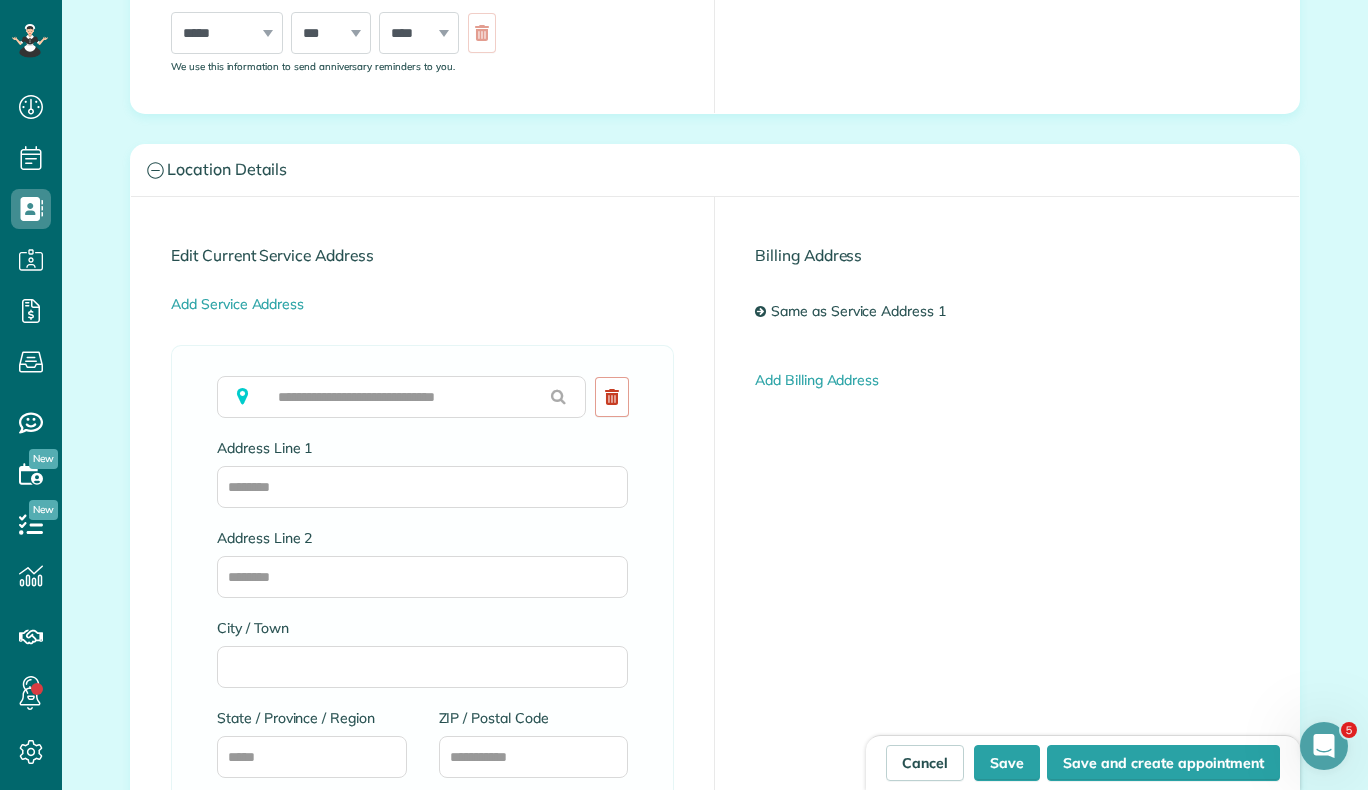 type on "**********" 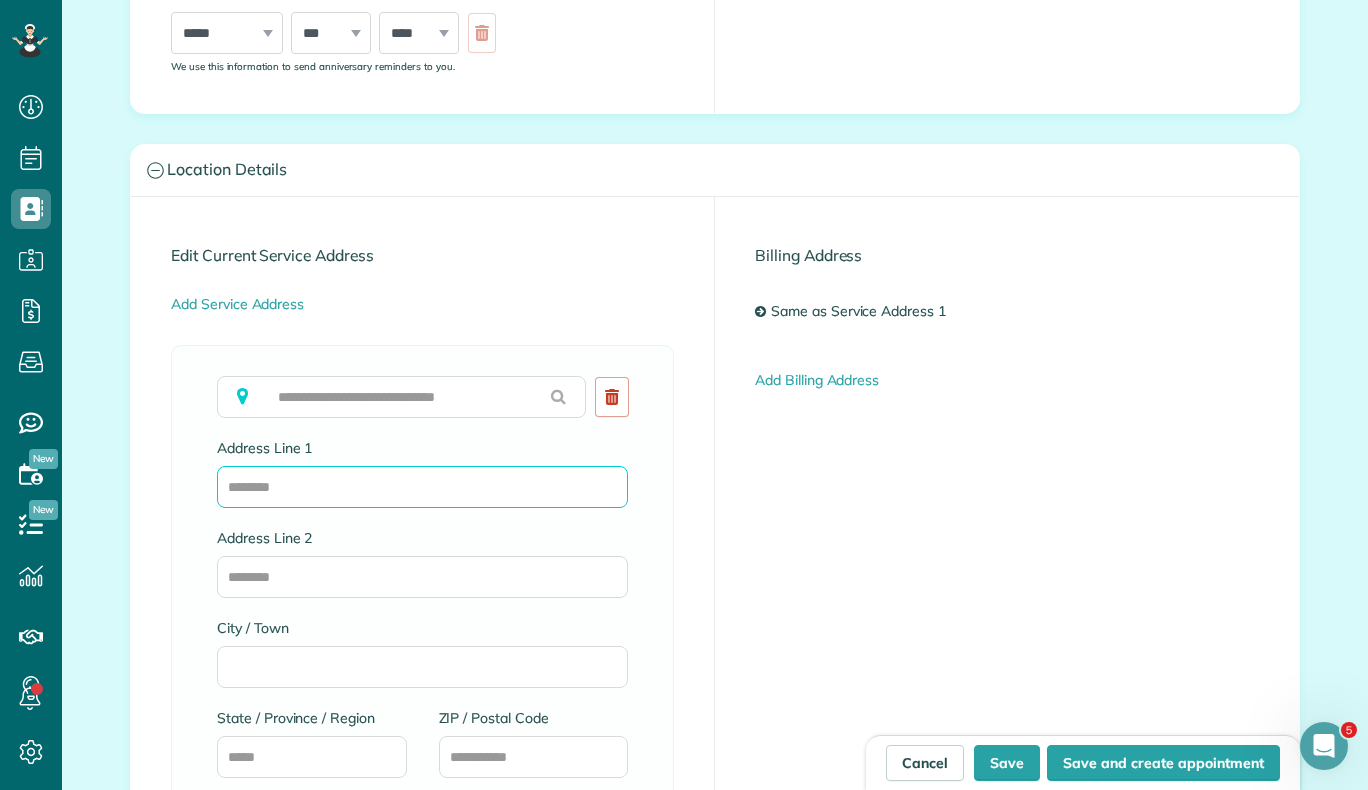 click on "Address Line 1" at bounding box center (422, 487) 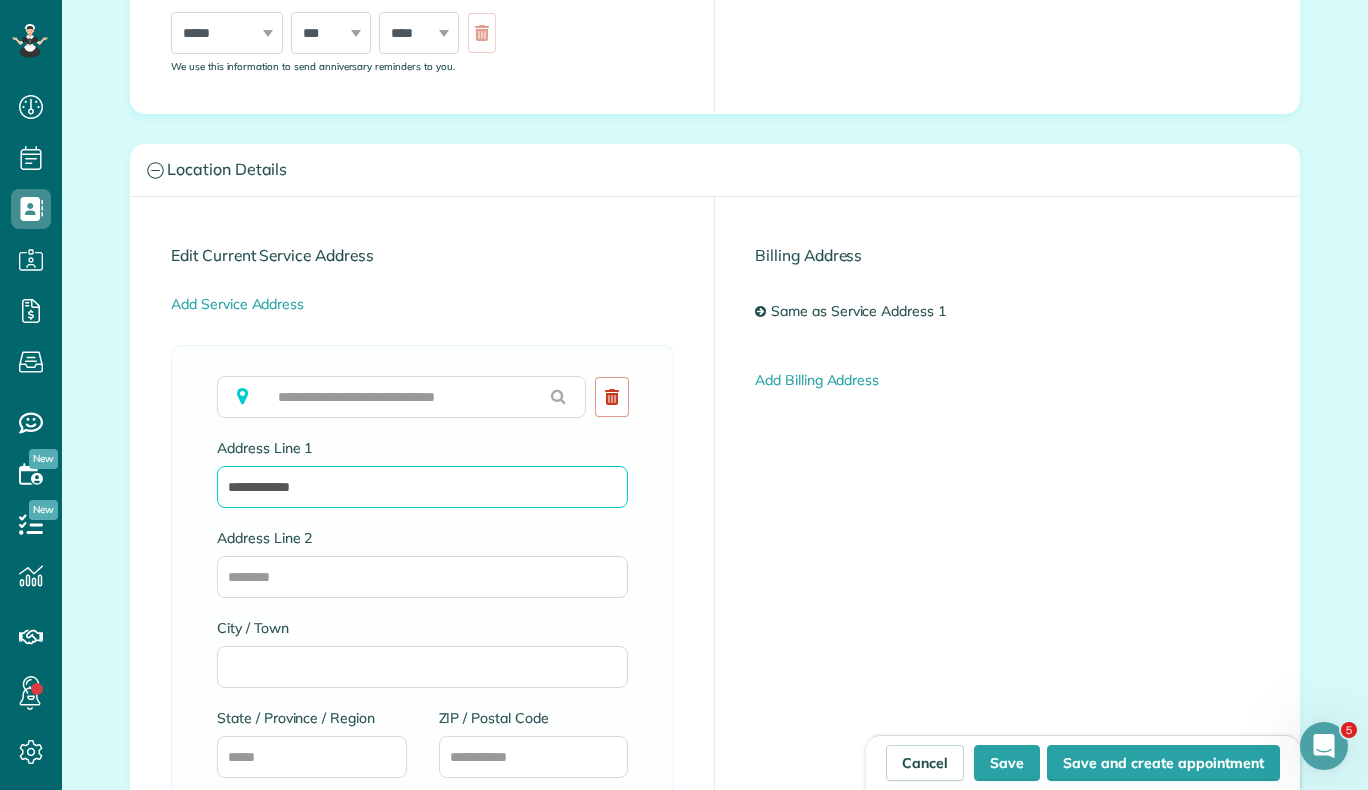 type on "**********" 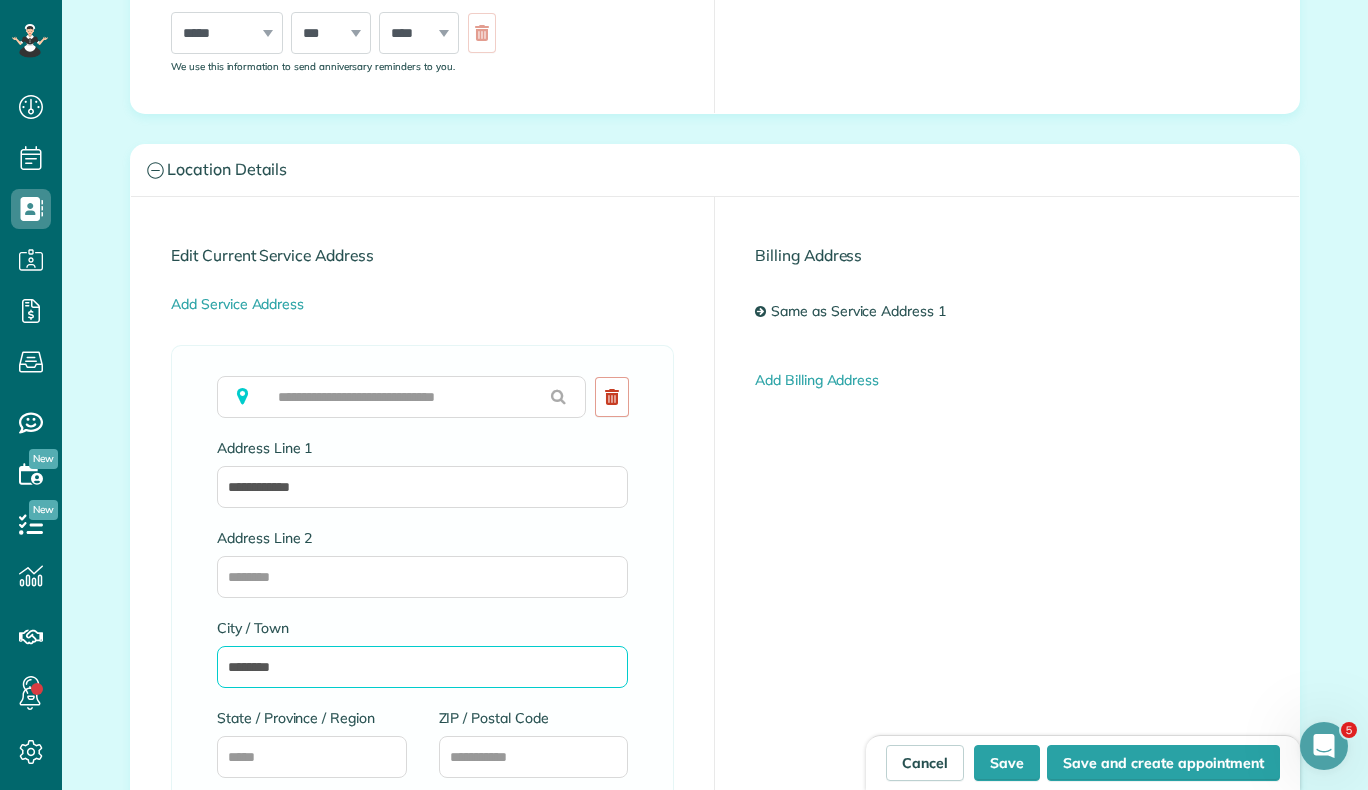 type on "********" 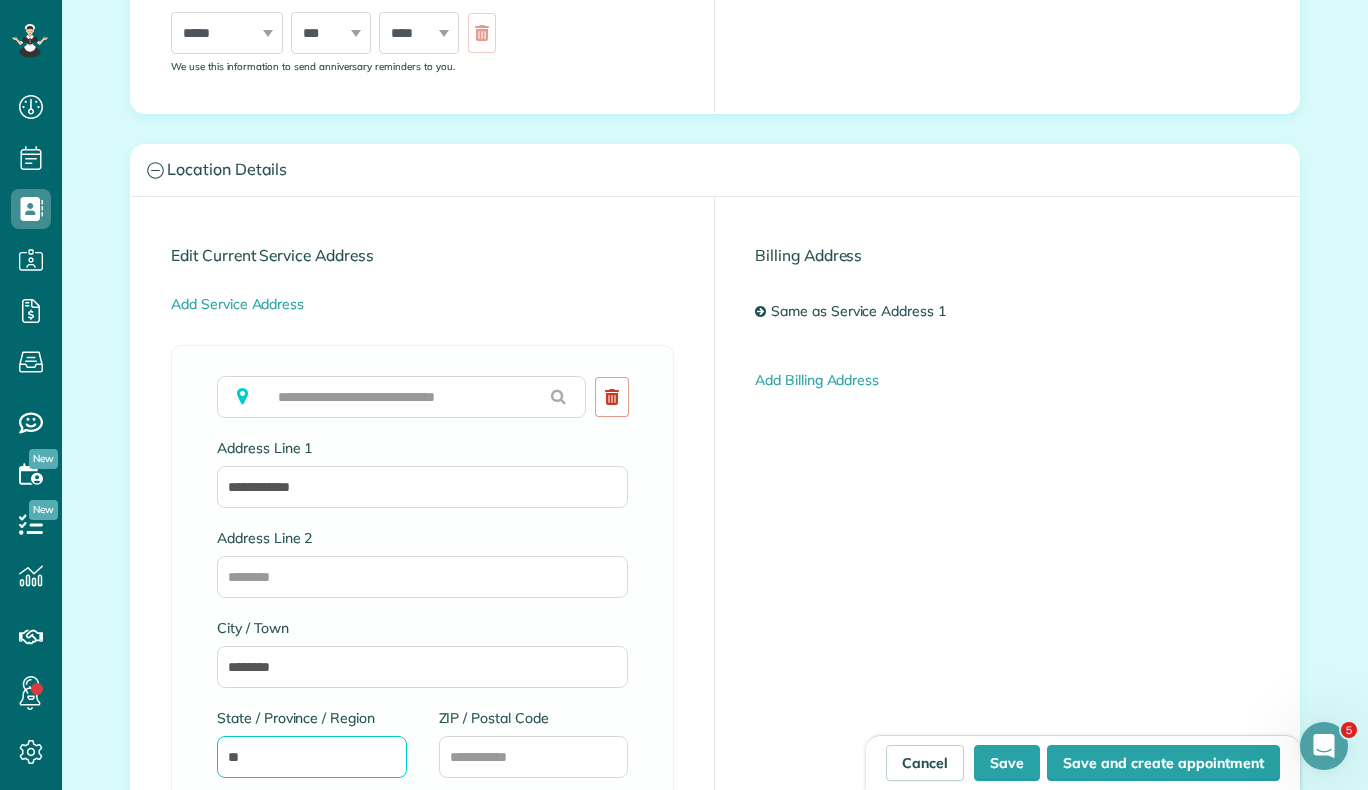 type on "**" 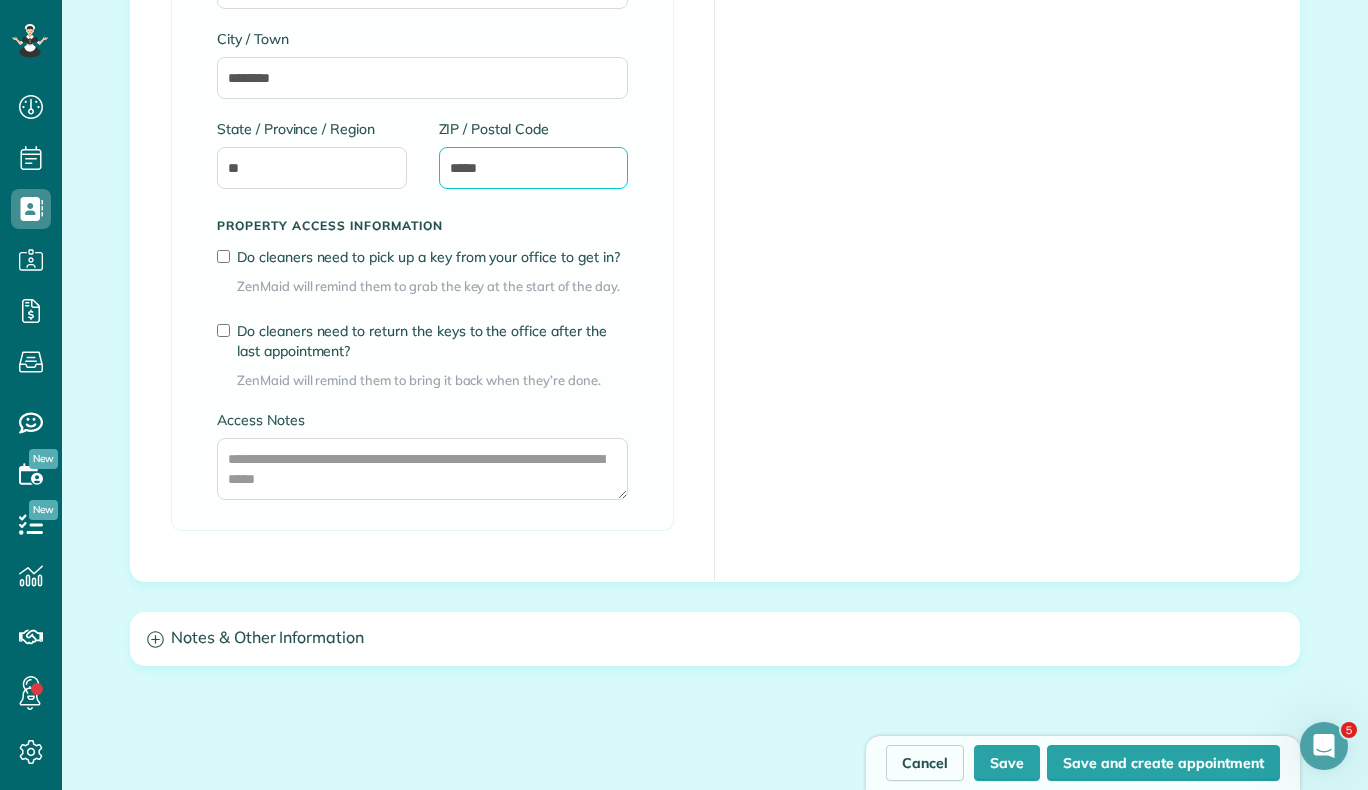 scroll, scrollTop: 1382, scrollLeft: 0, axis: vertical 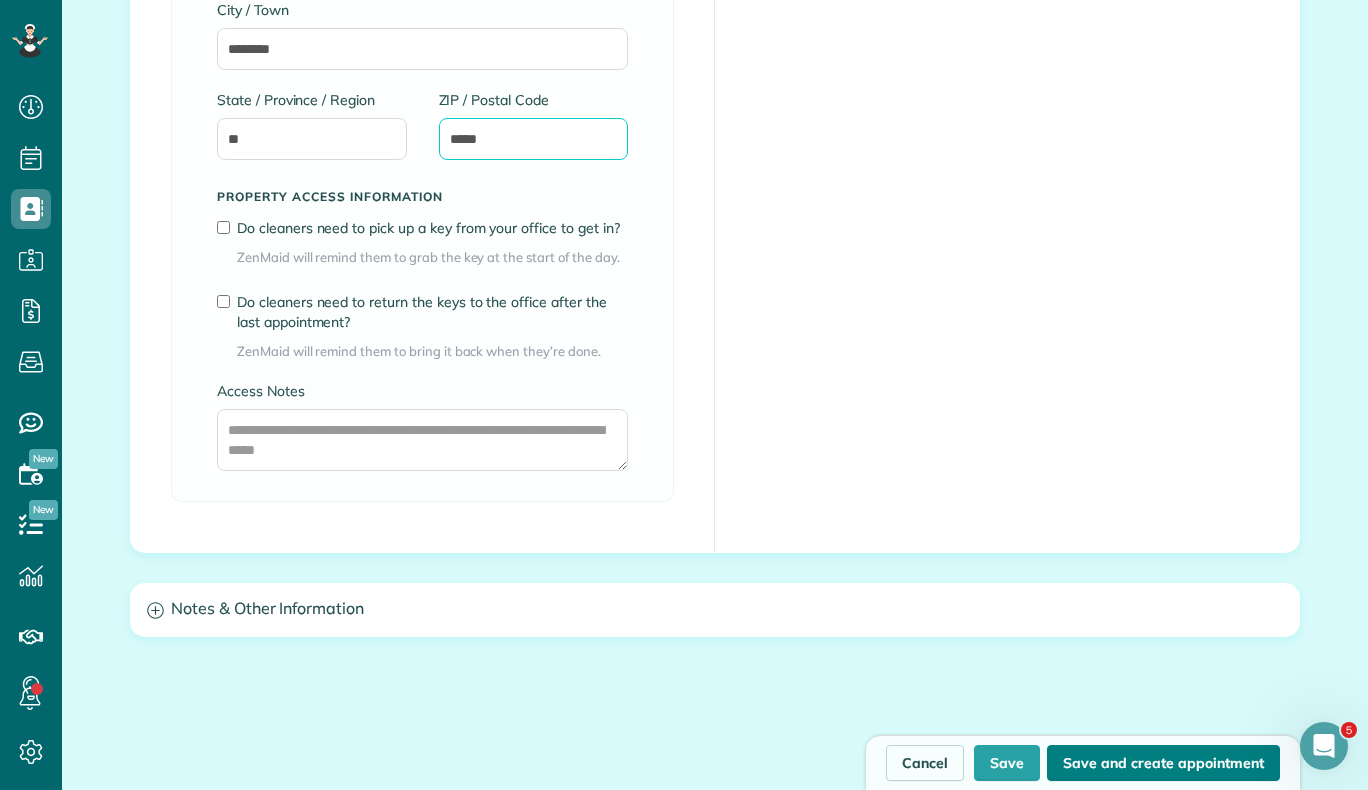 type on "*****" 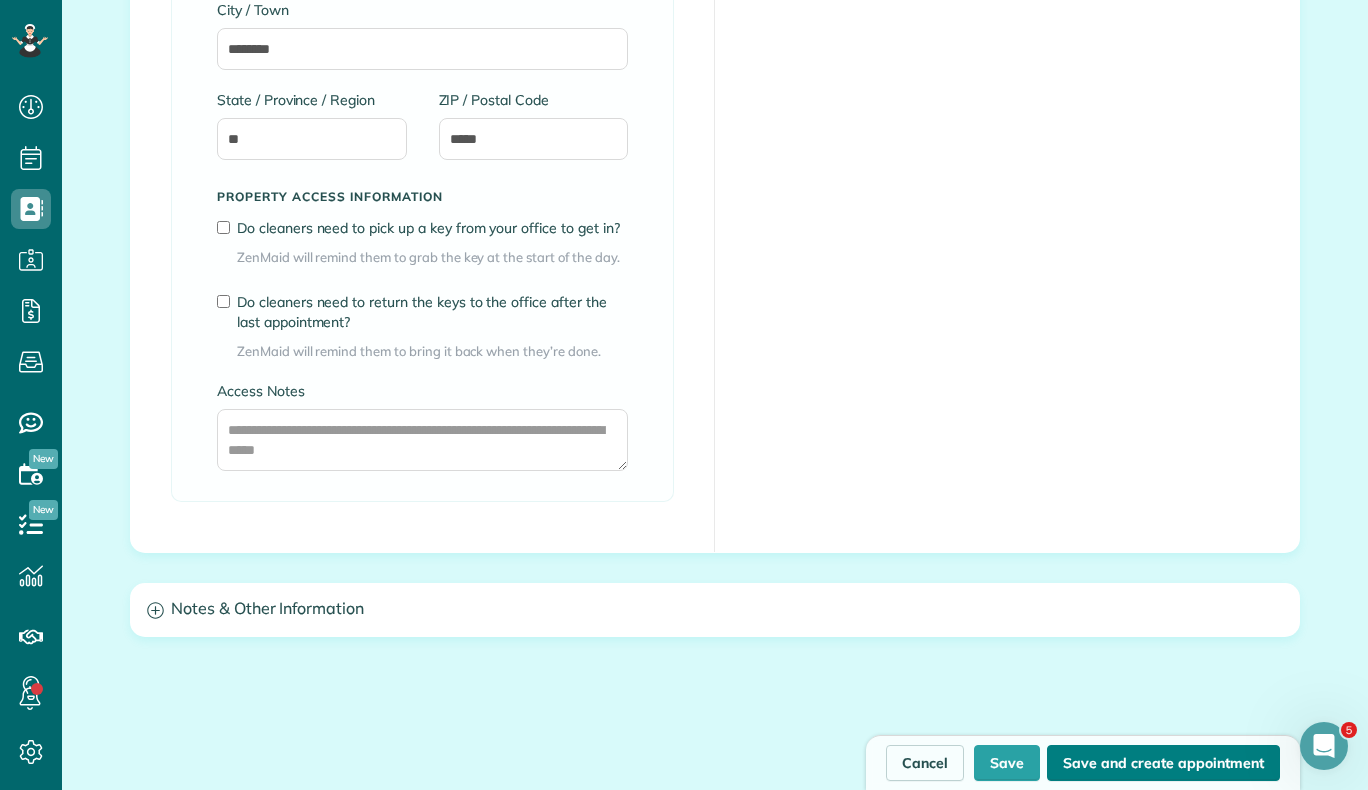click on "Save and create appointment" at bounding box center (1163, 763) 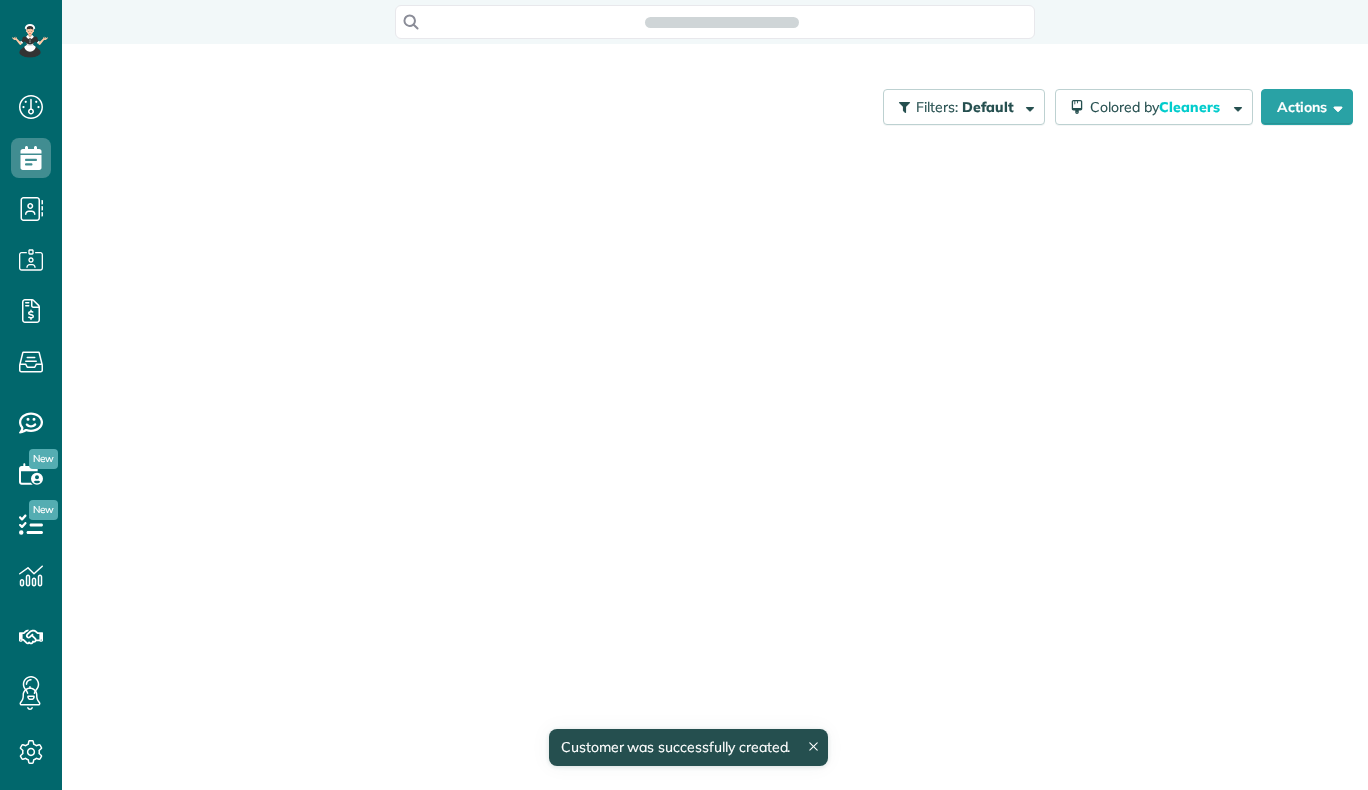 scroll, scrollTop: 0, scrollLeft: 0, axis: both 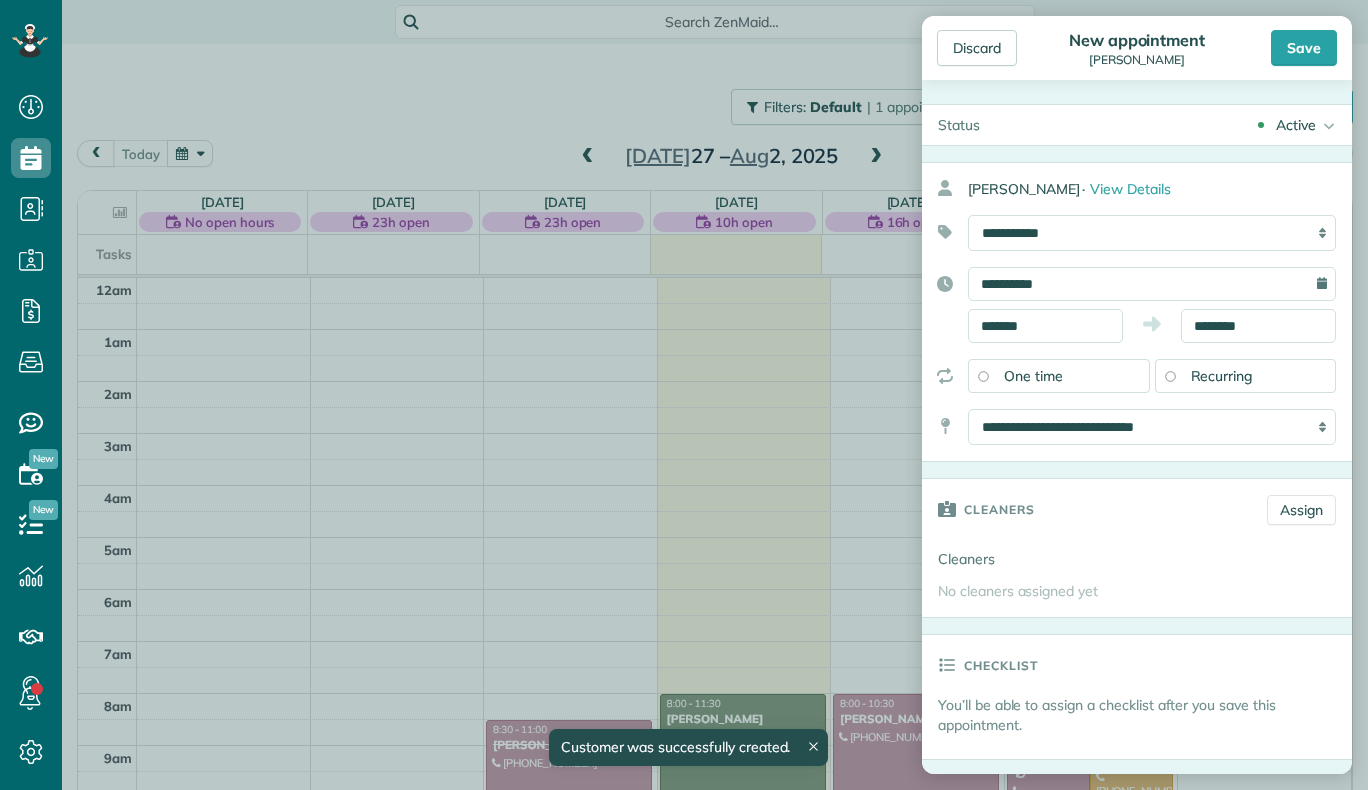 type on "**********" 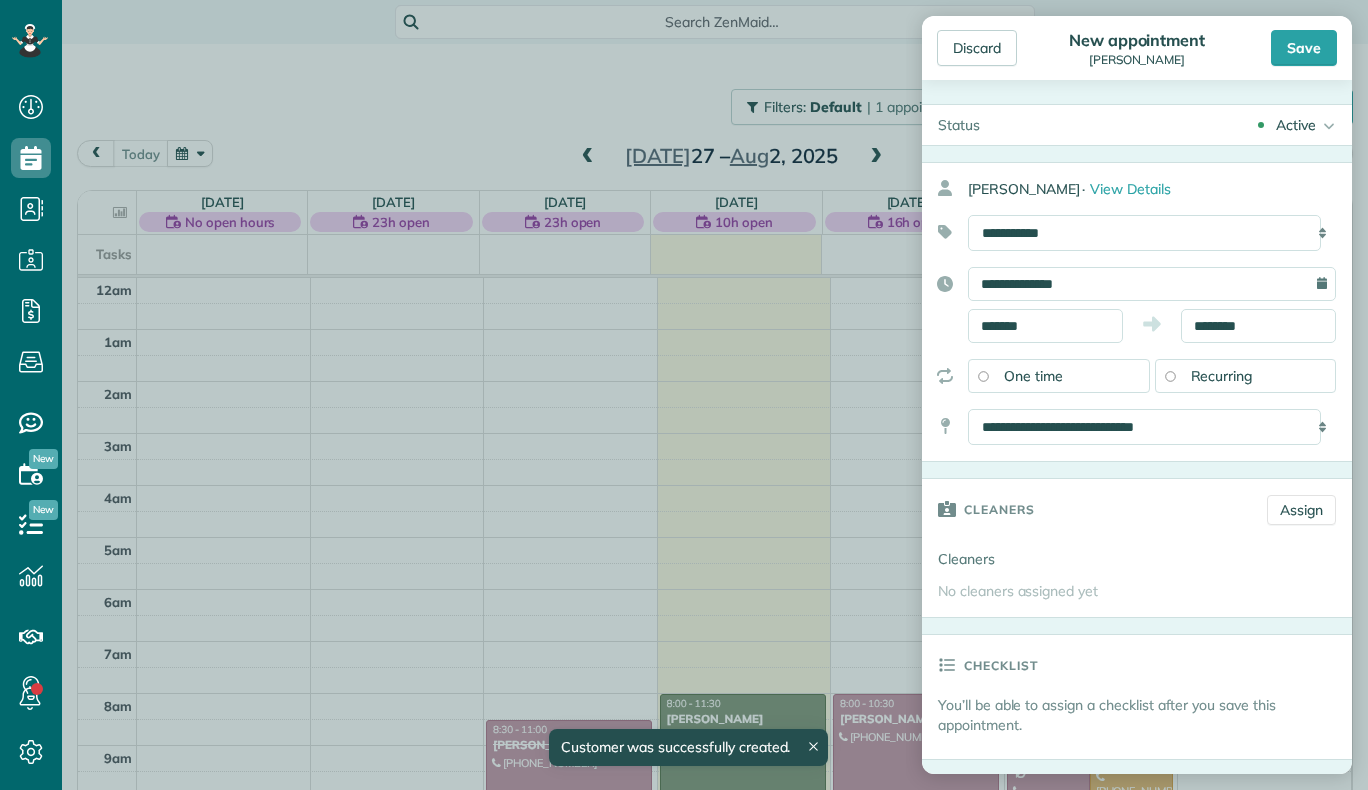 scroll, scrollTop: 365, scrollLeft: 0, axis: vertical 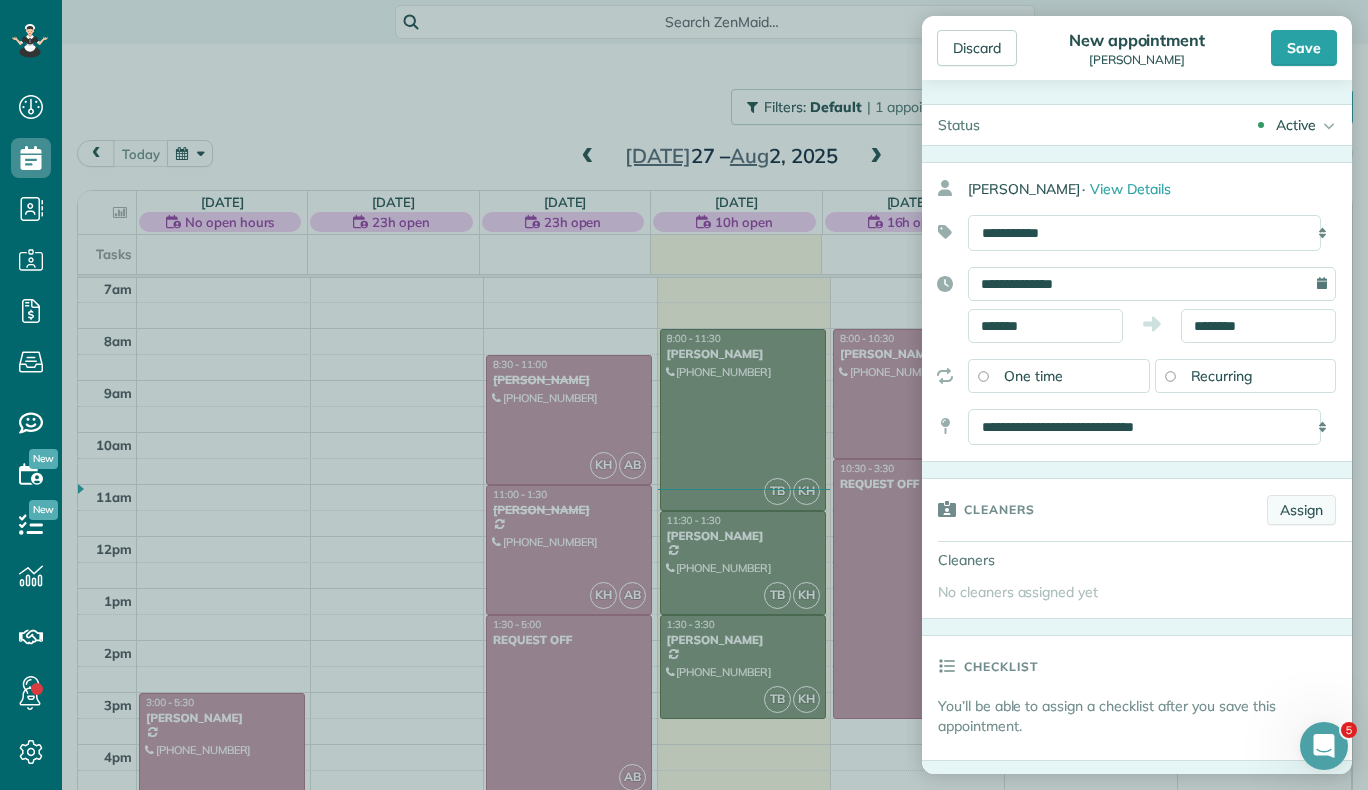 click on "Assign" at bounding box center (1301, 510) 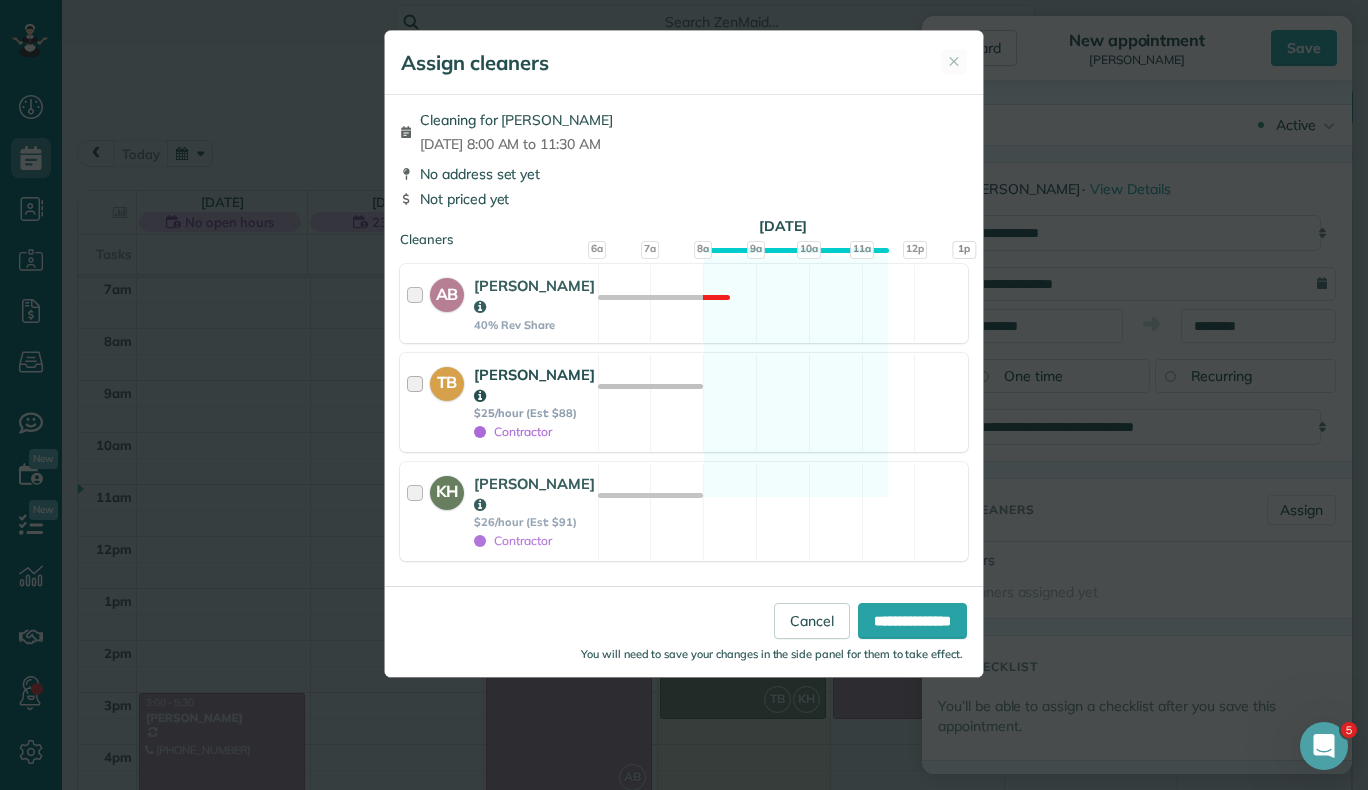 click at bounding box center [418, 402] 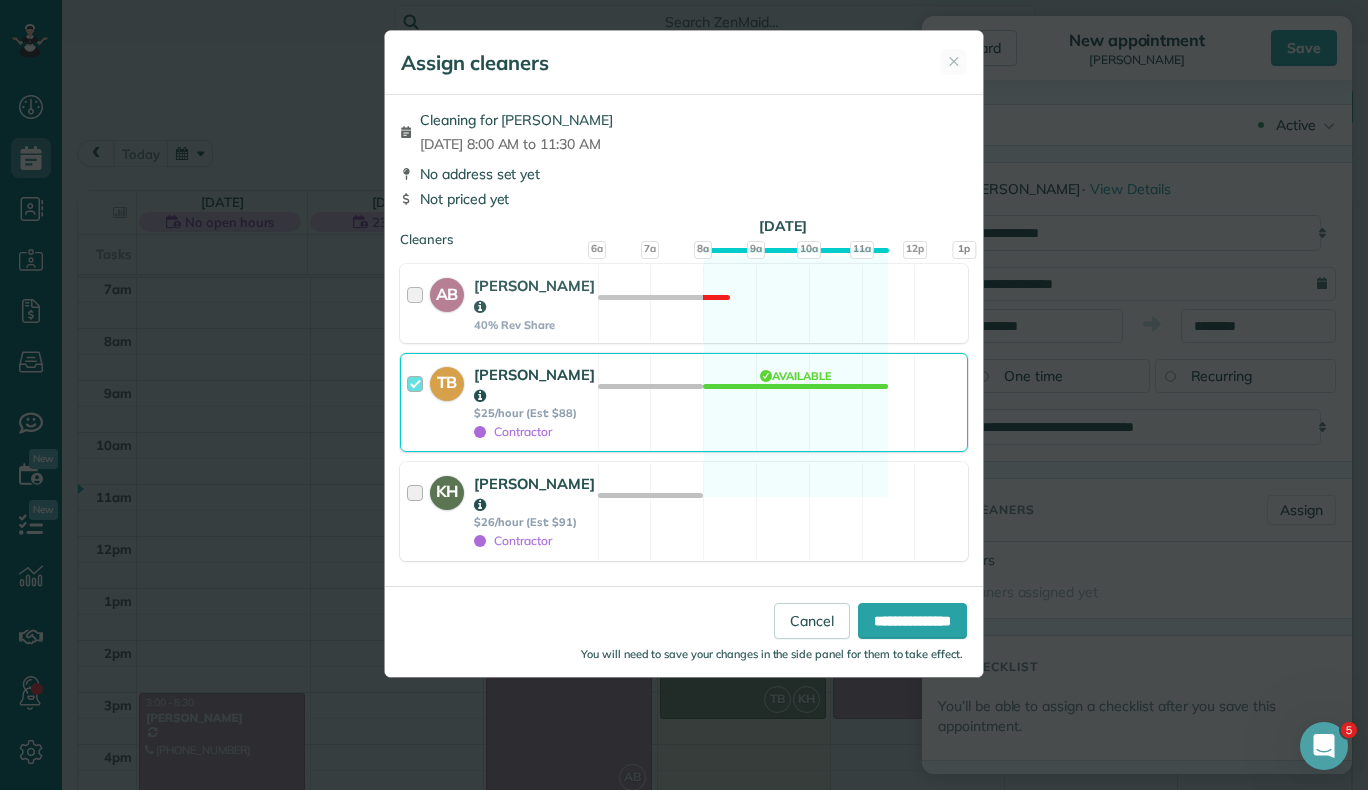 click at bounding box center (418, 511) 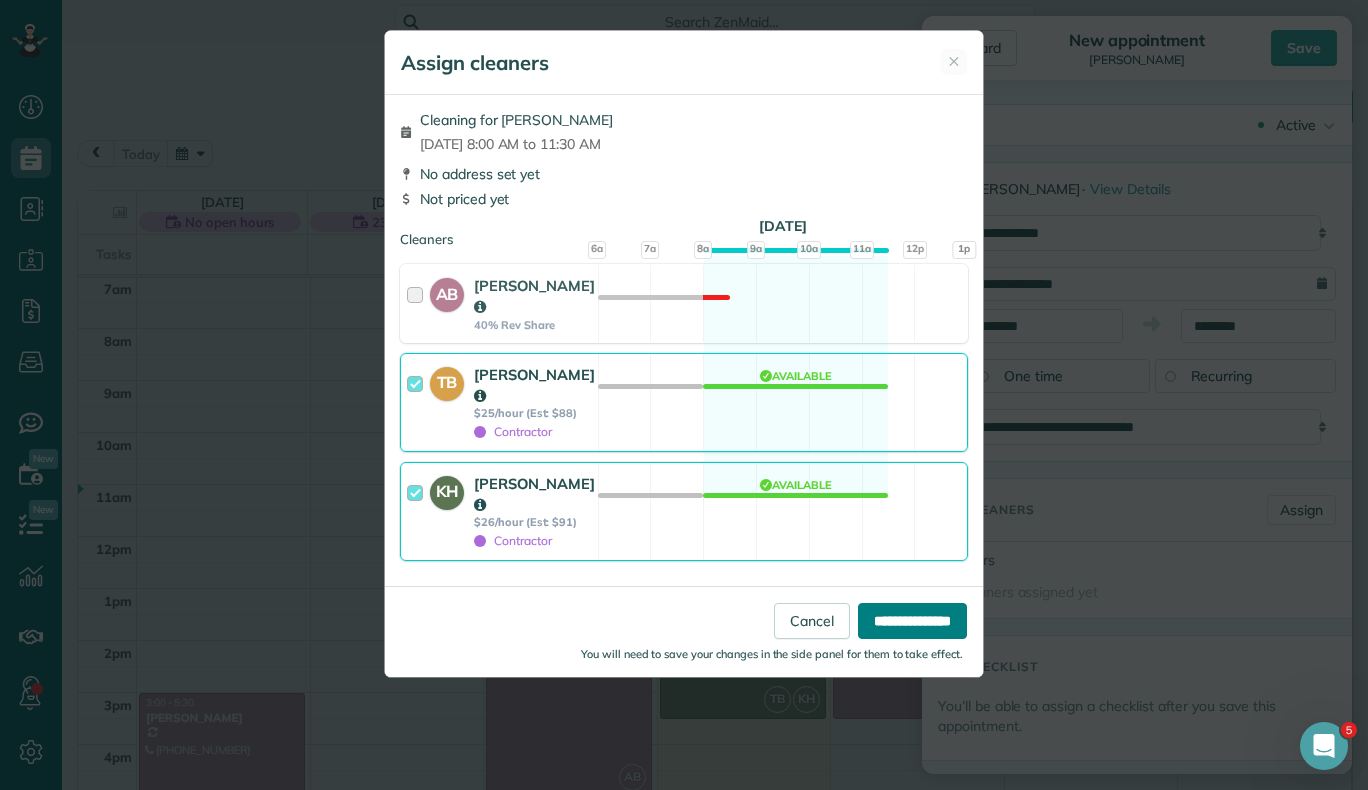 click on "**********" at bounding box center [912, 621] 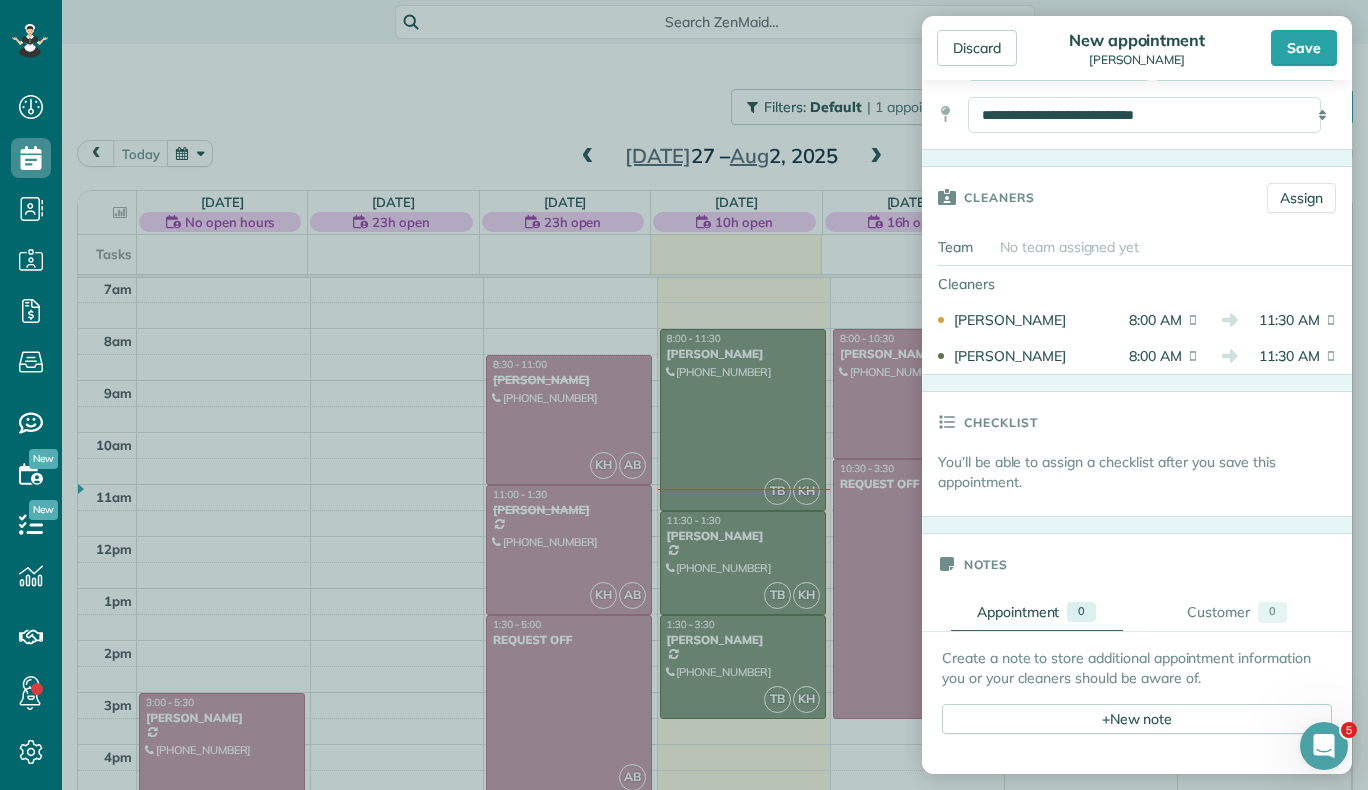 scroll, scrollTop: 388, scrollLeft: 0, axis: vertical 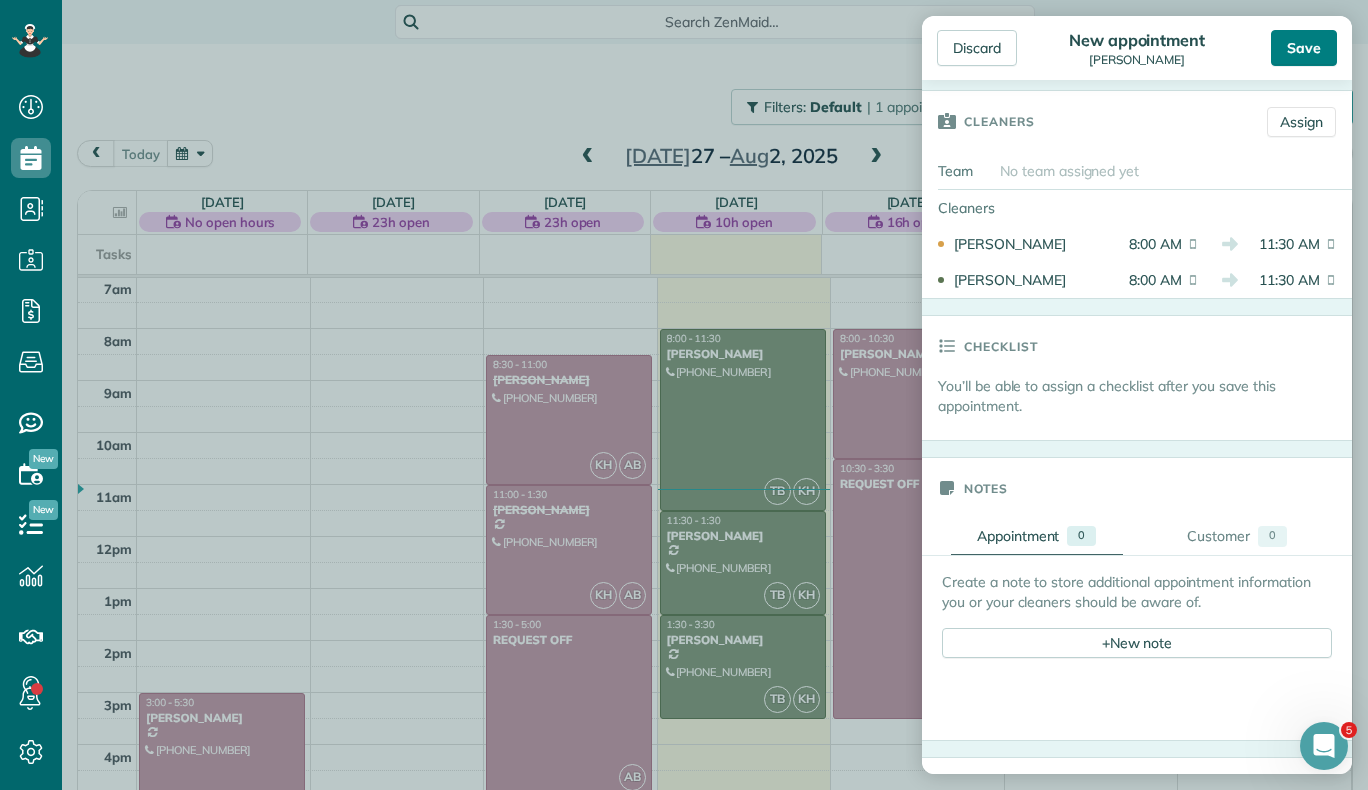 click on "Save" at bounding box center [1304, 48] 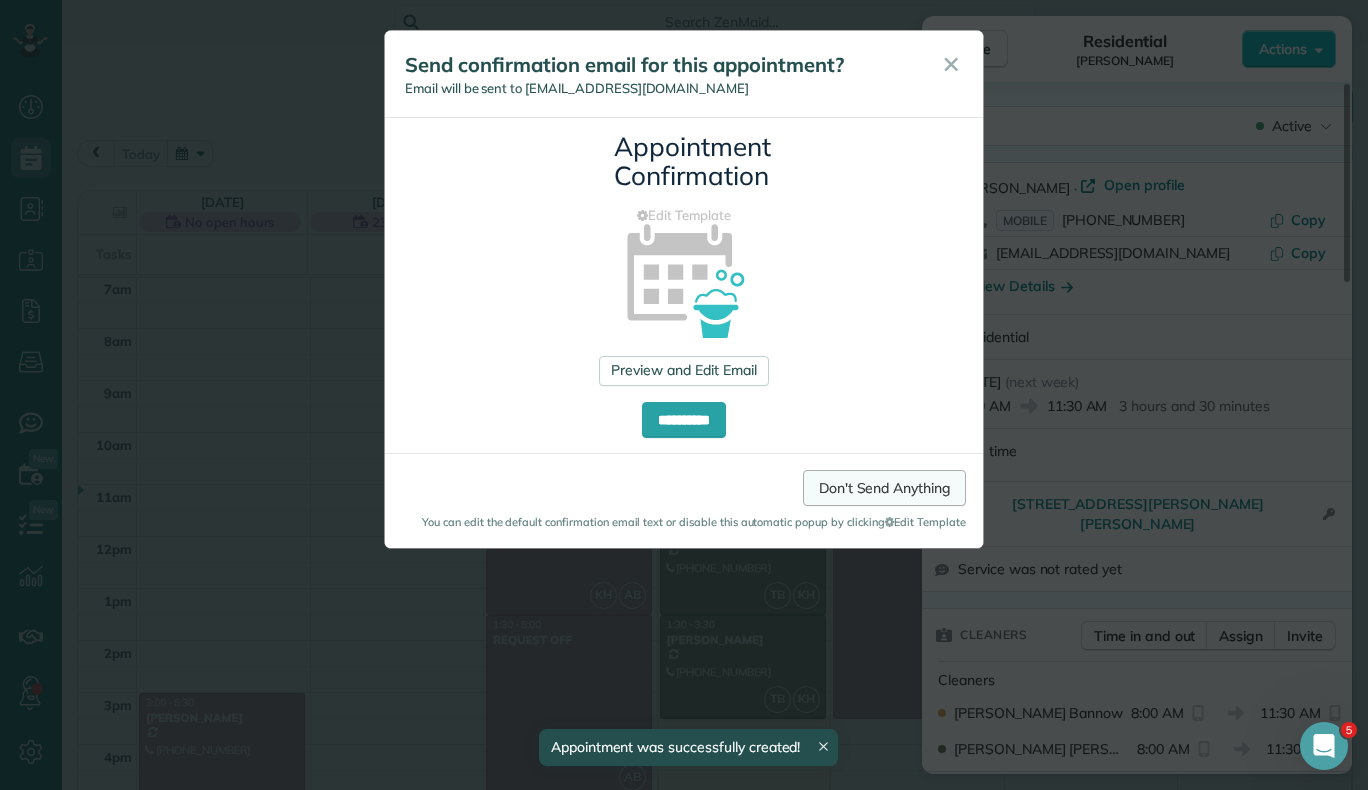 click on "Don't Send Anything" at bounding box center (884, 488) 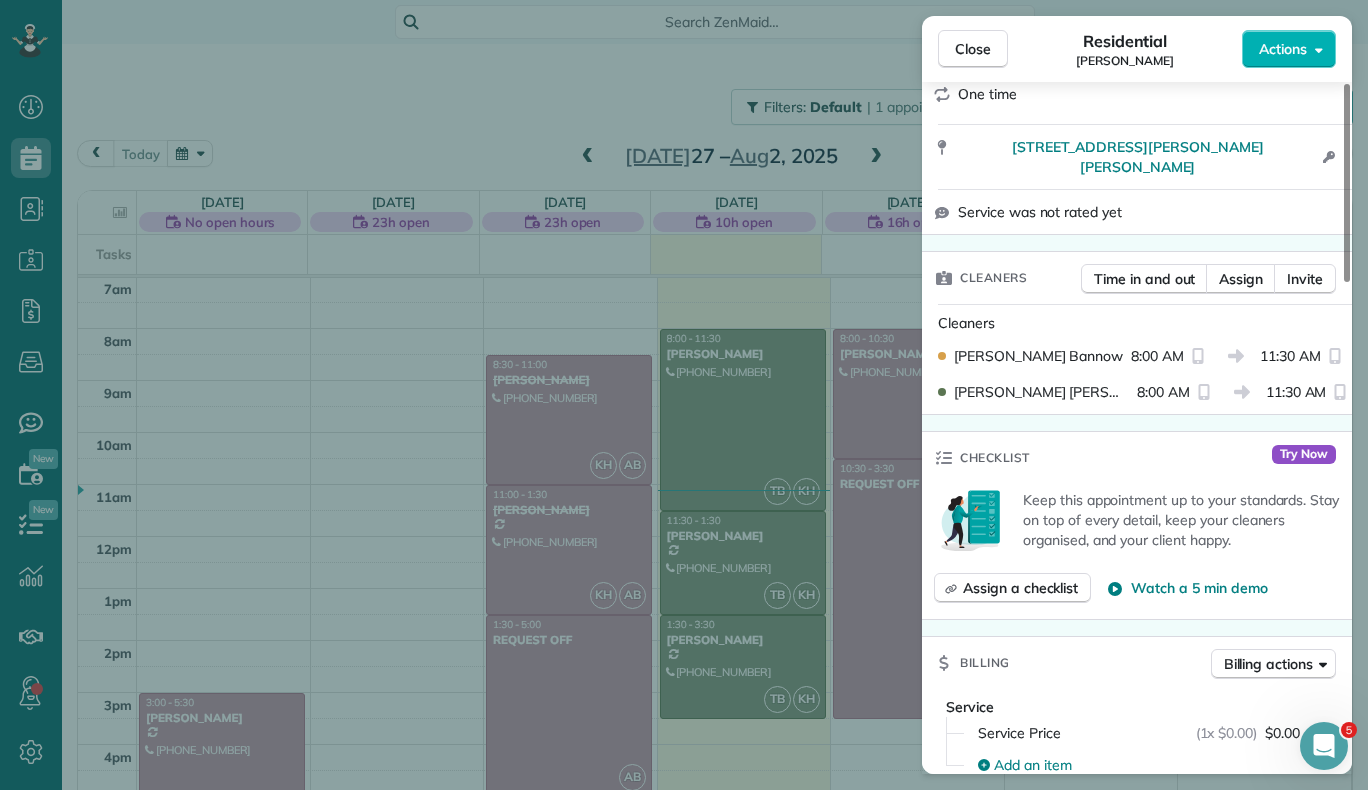 scroll, scrollTop: 360, scrollLeft: 0, axis: vertical 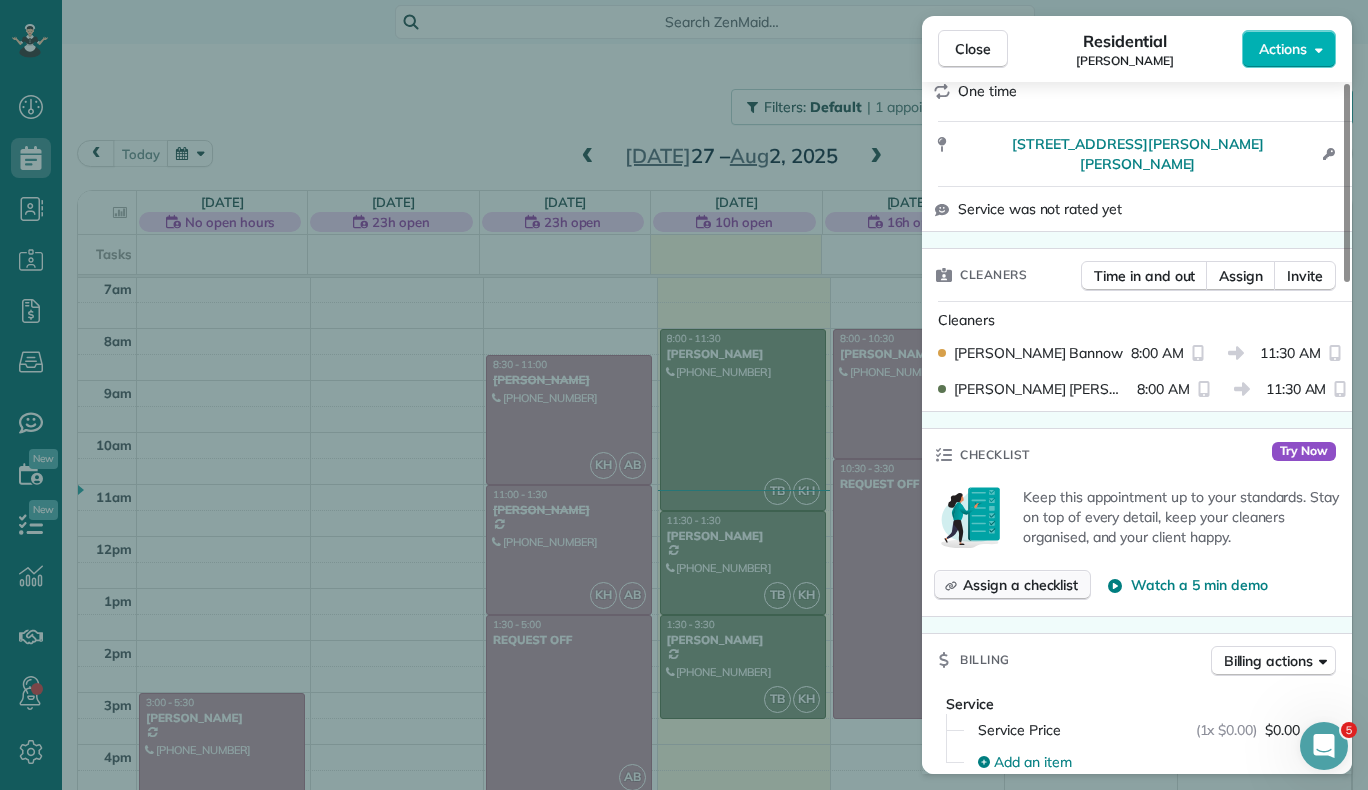 click on "Assign a checklist" at bounding box center [1012, 585] 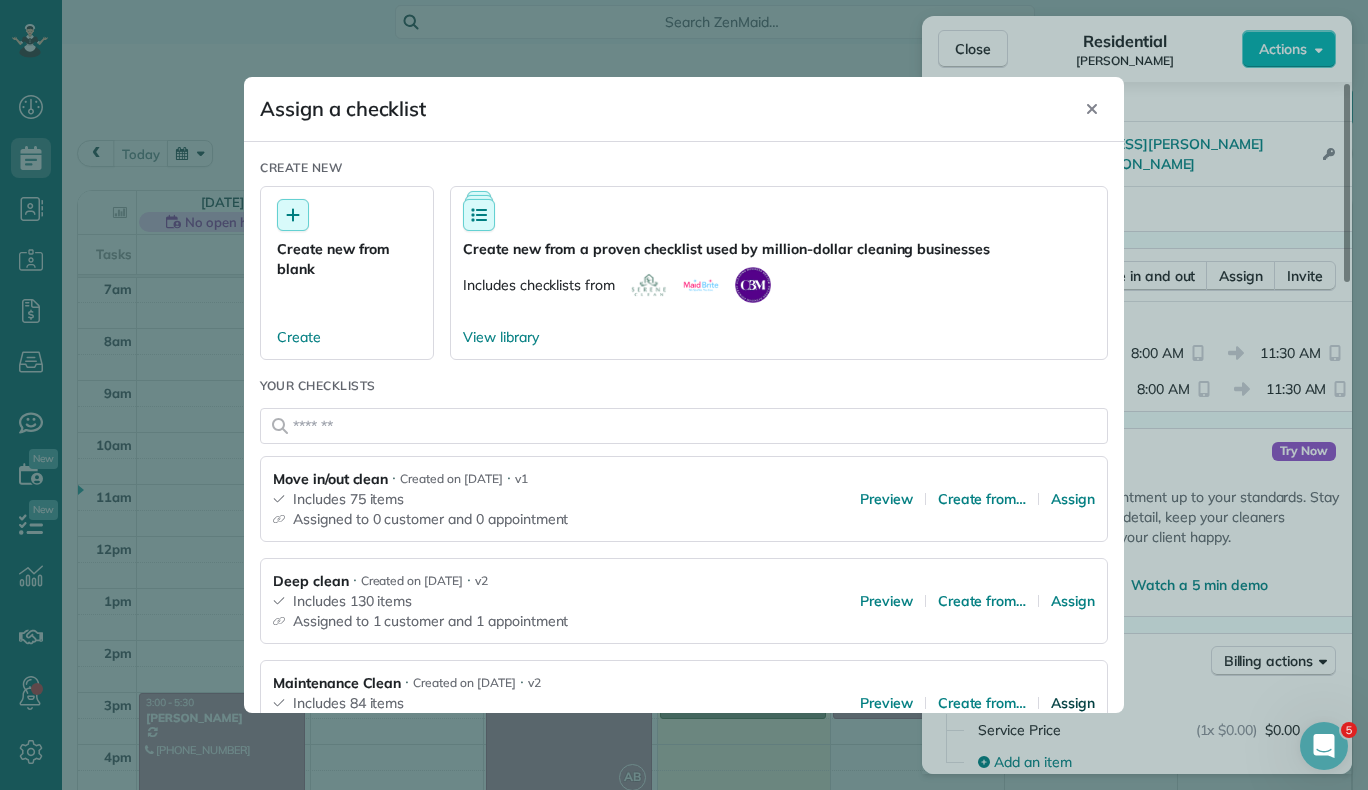 click on "Assign" at bounding box center [1073, 703] 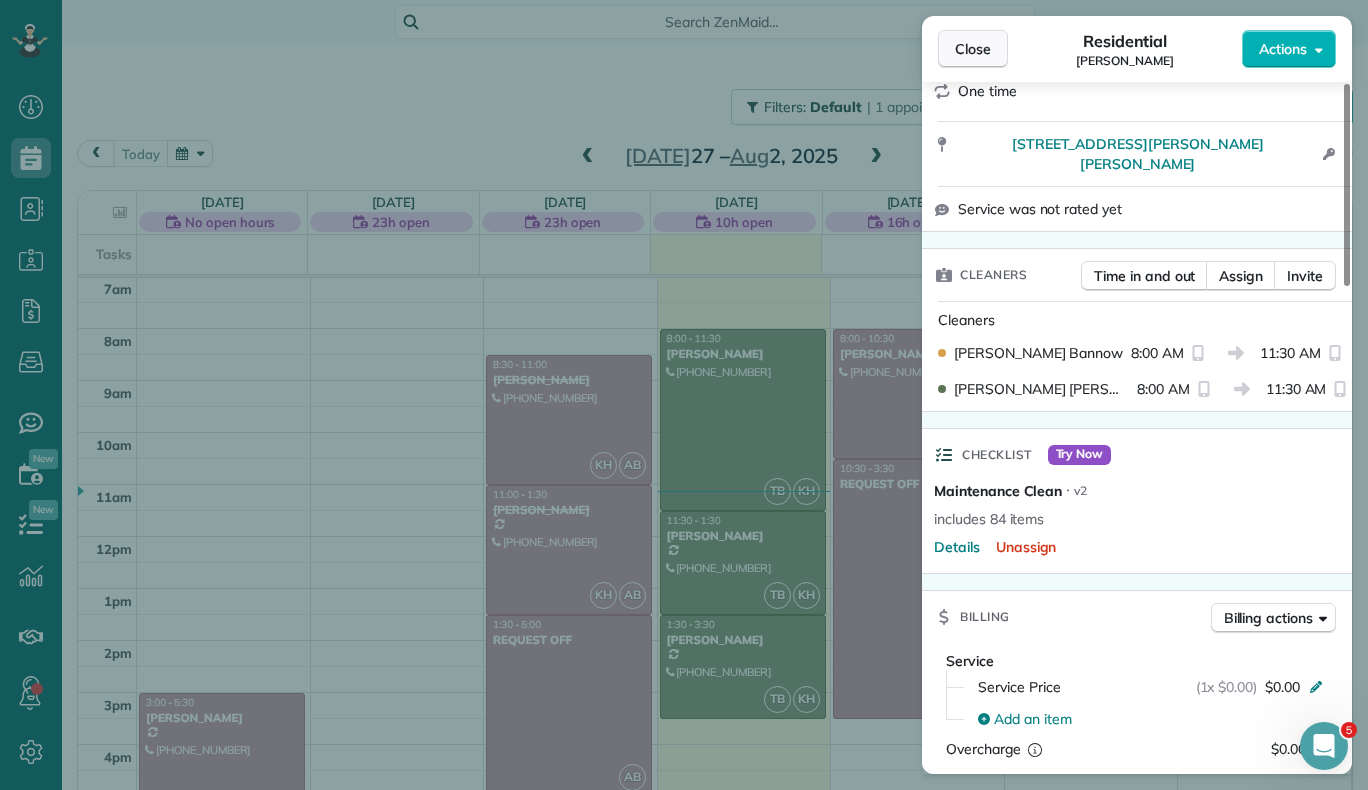 click on "Close" at bounding box center [973, 49] 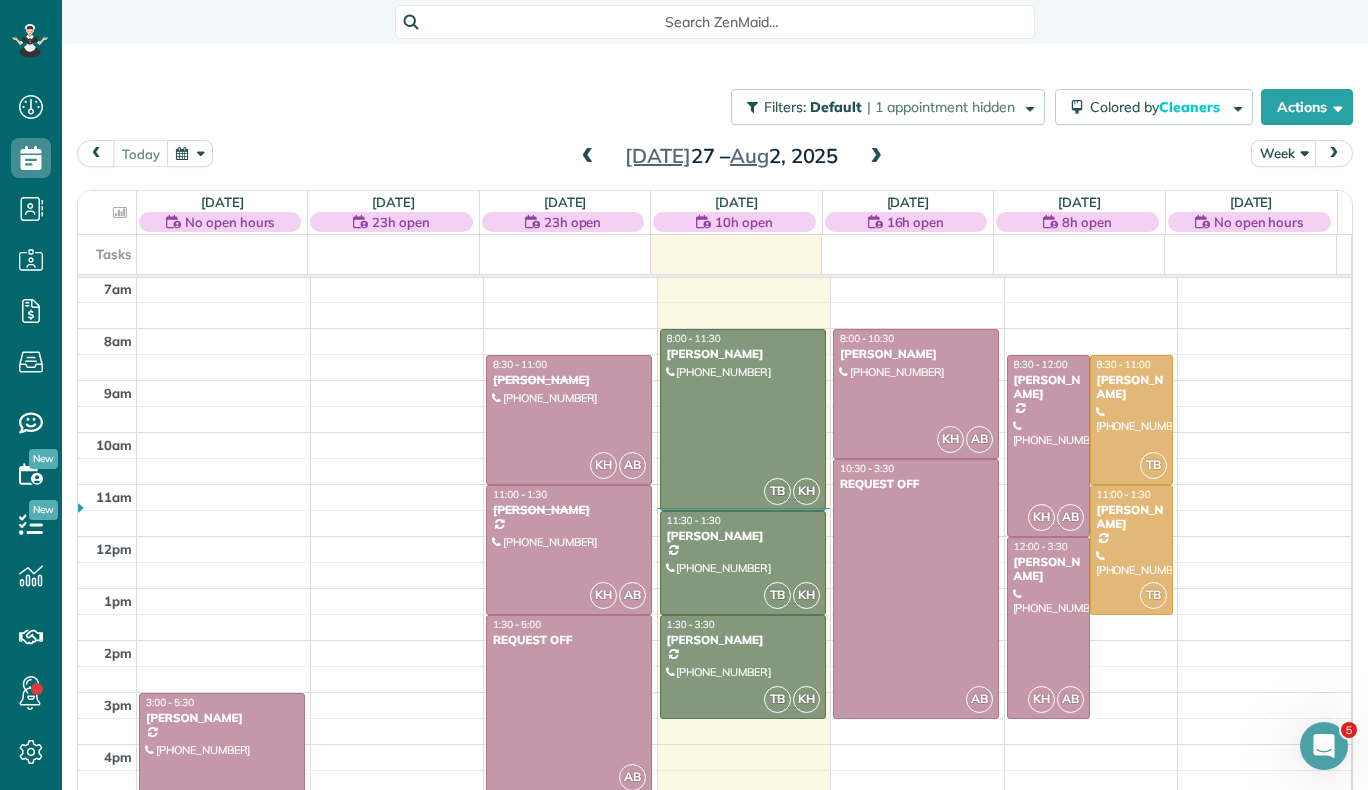 click at bounding box center (876, 157) 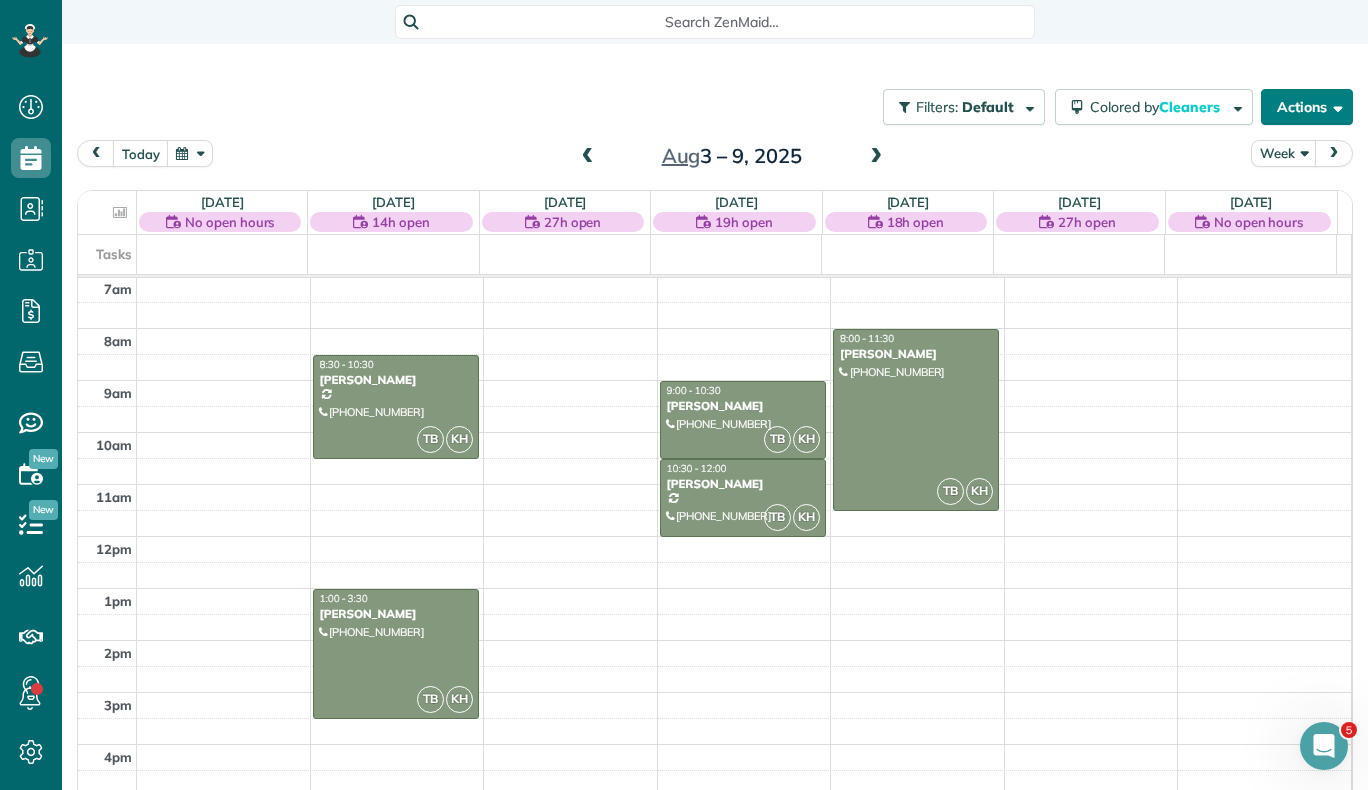 click on "Actions" at bounding box center (1307, 107) 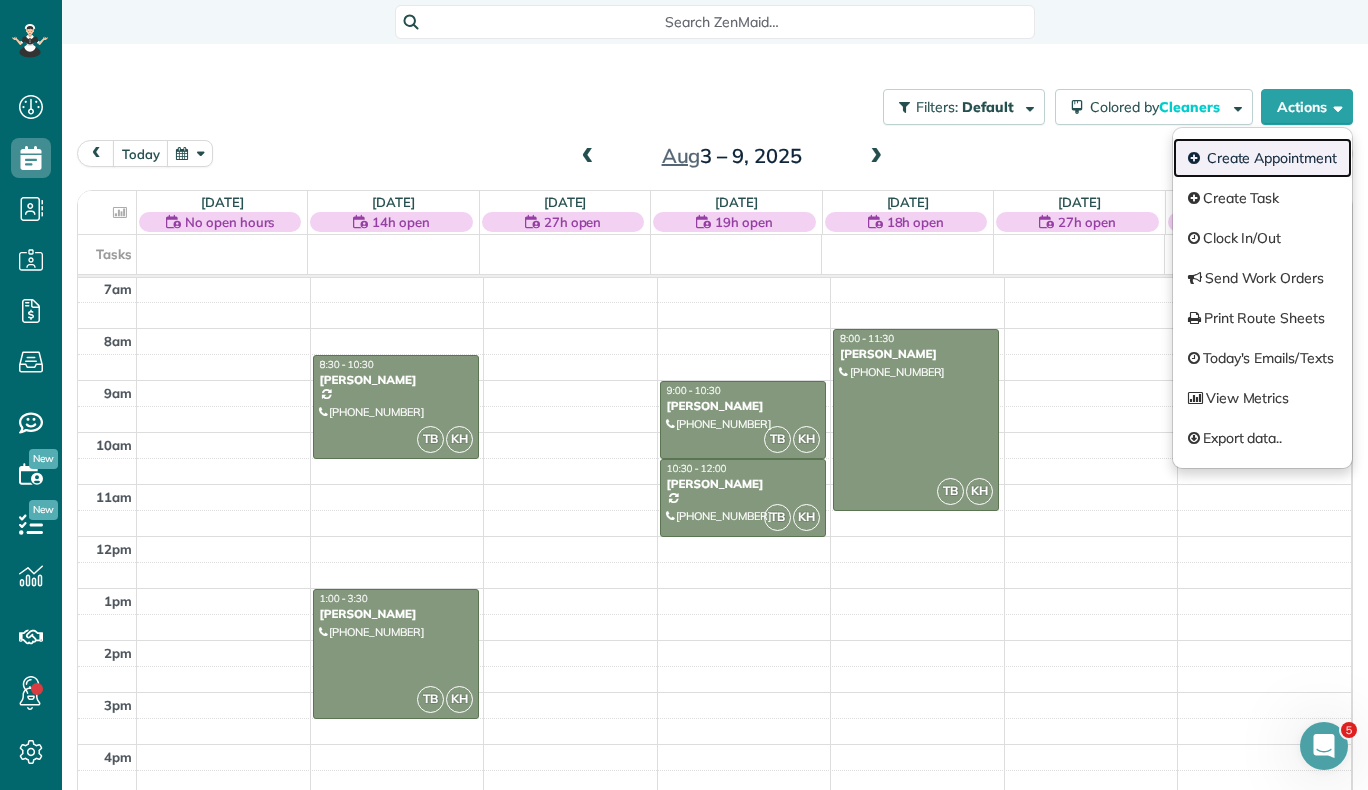click on "Create Appointment" at bounding box center (1262, 158) 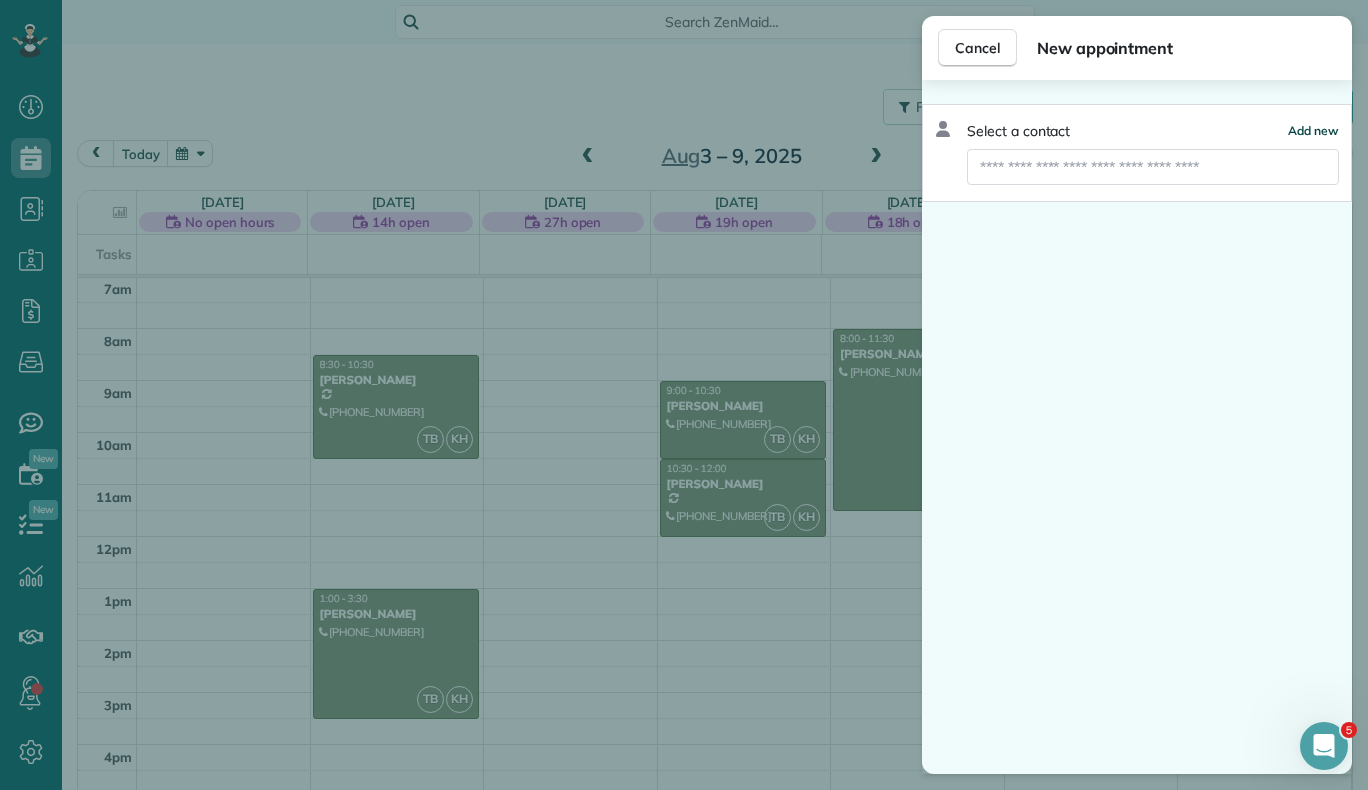 click on "Add new" at bounding box center [1313, 130] 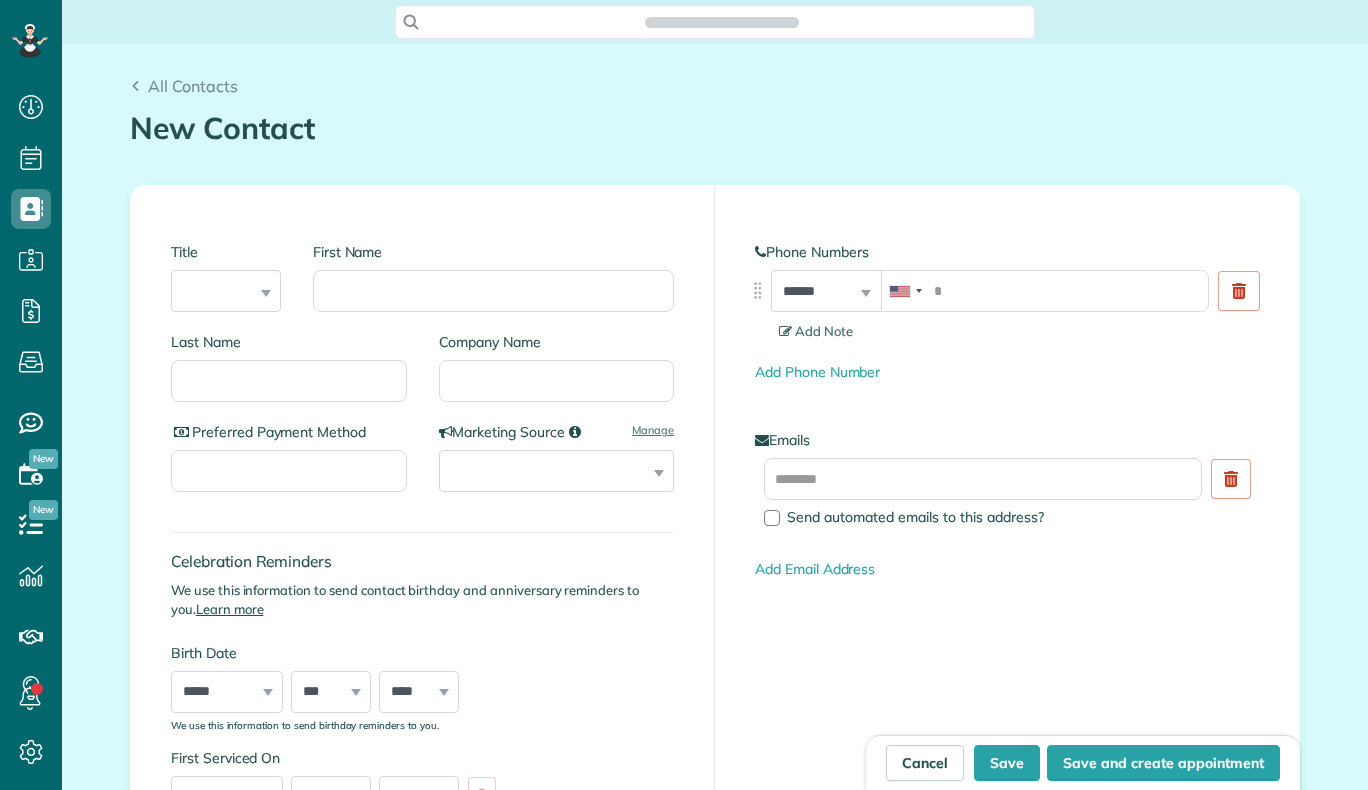 scroll, scrollTop: 0, scrollLeft: 0, axis: both 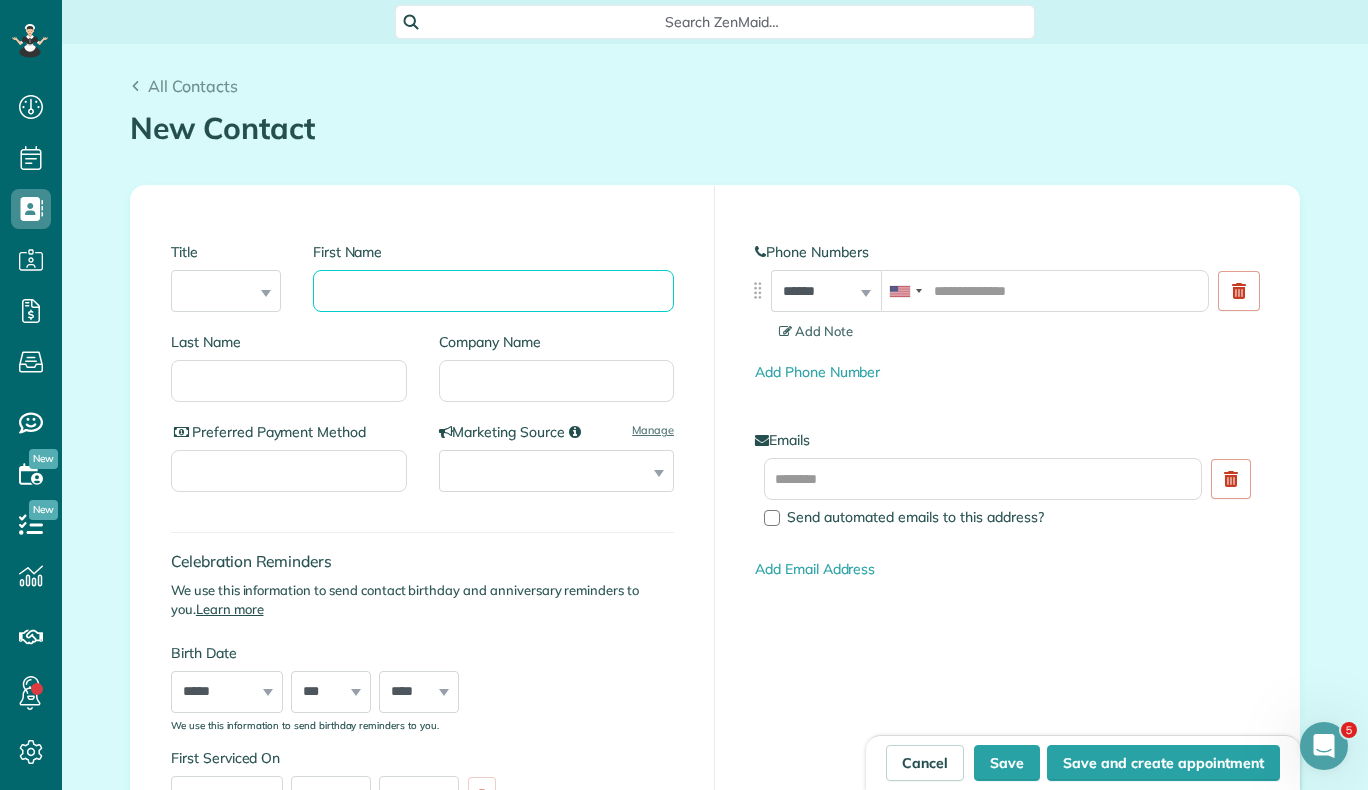 click on "First Name" at bounding box center [493, 291] 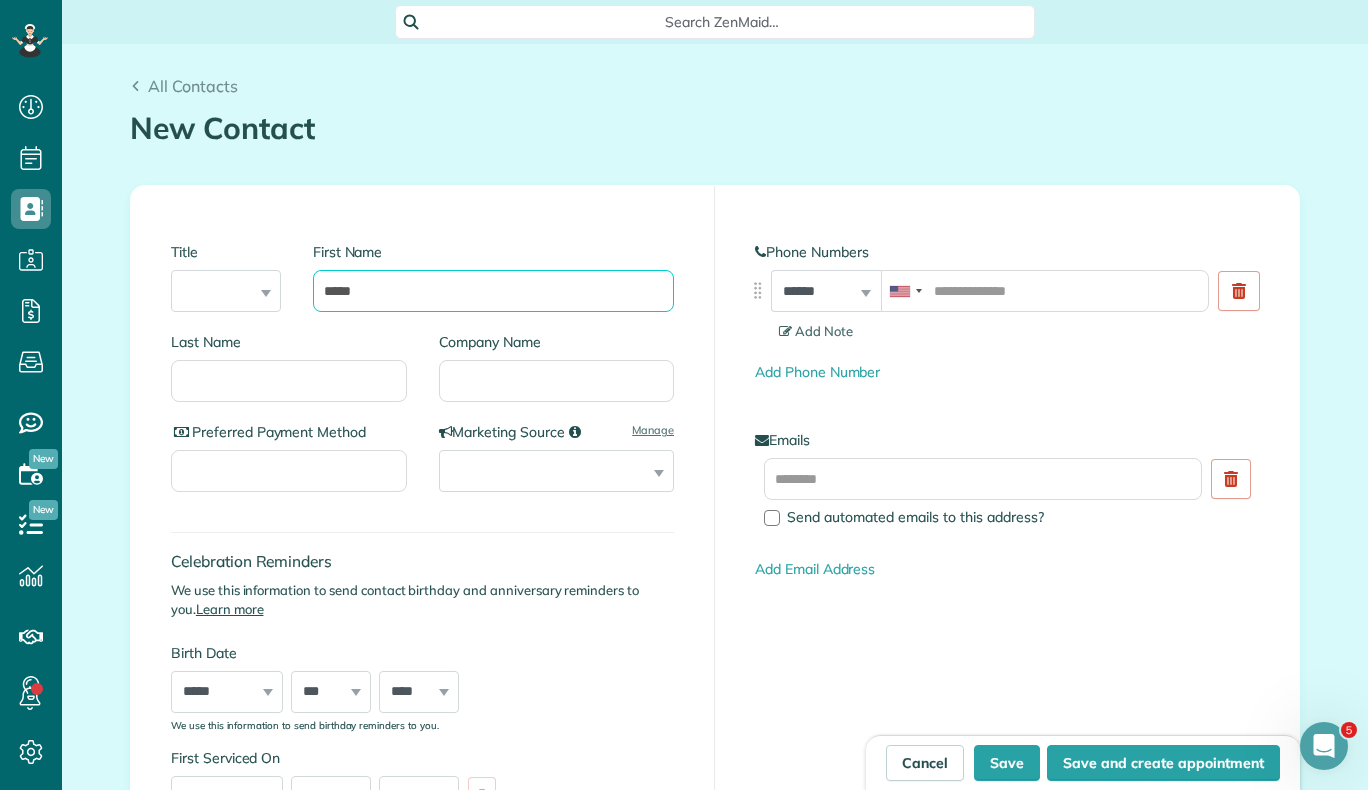 type on "*****" 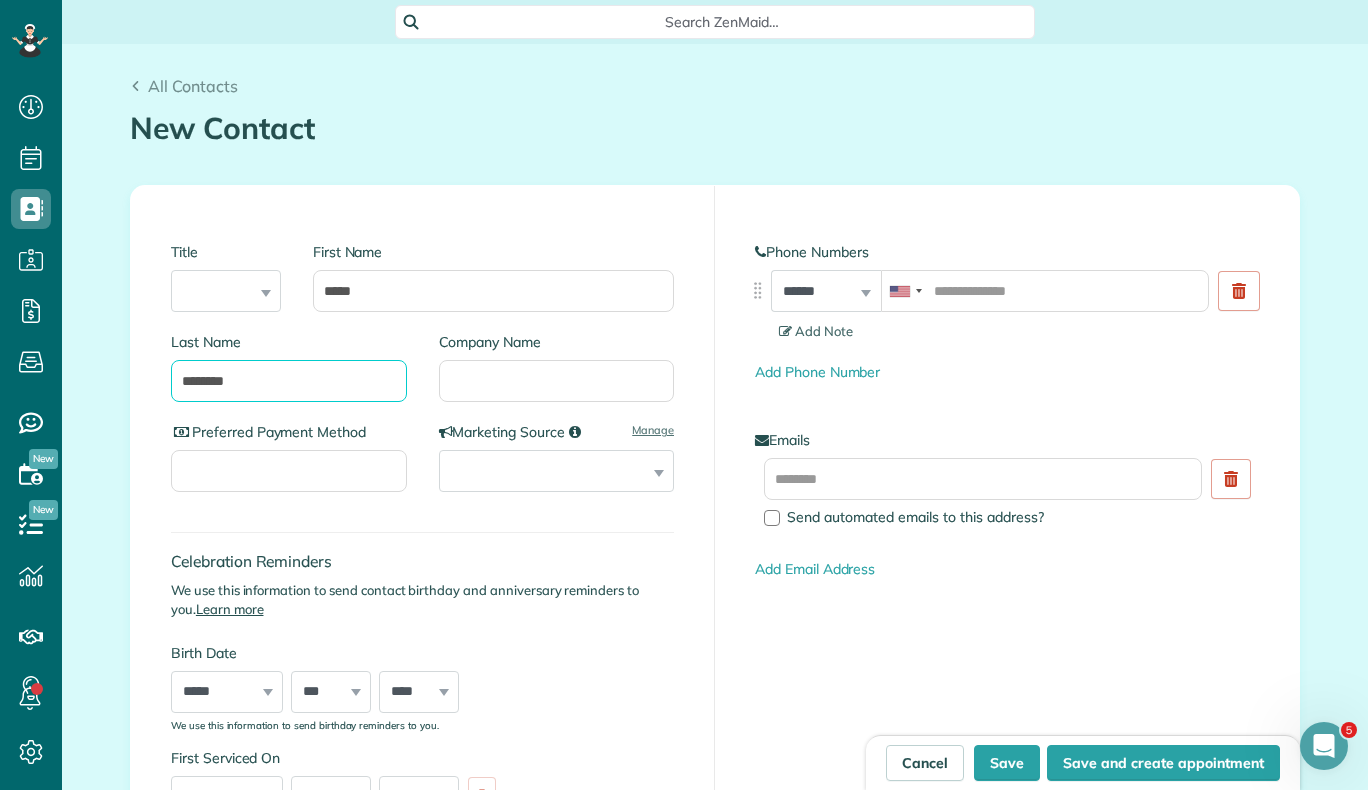 type on "********" 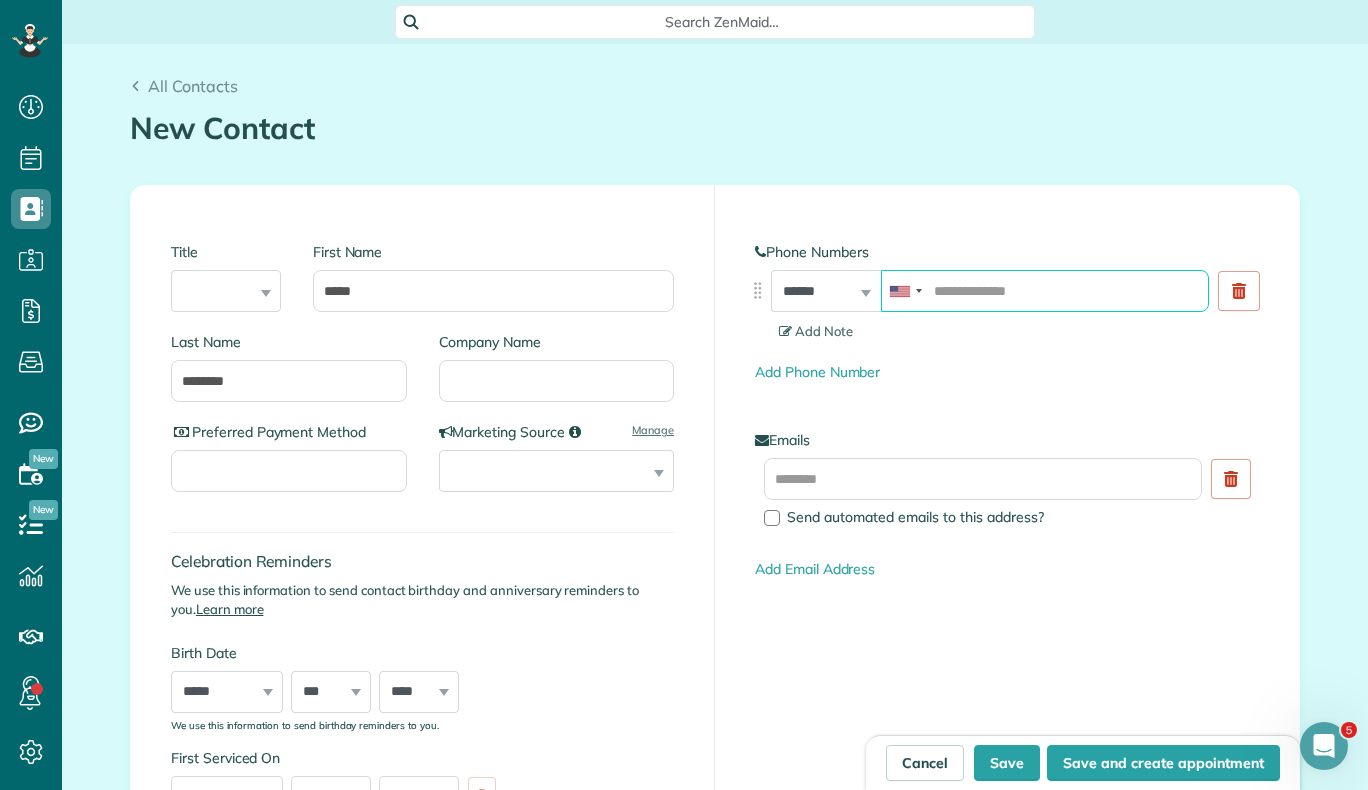 click at bounding box center (1045, 291) 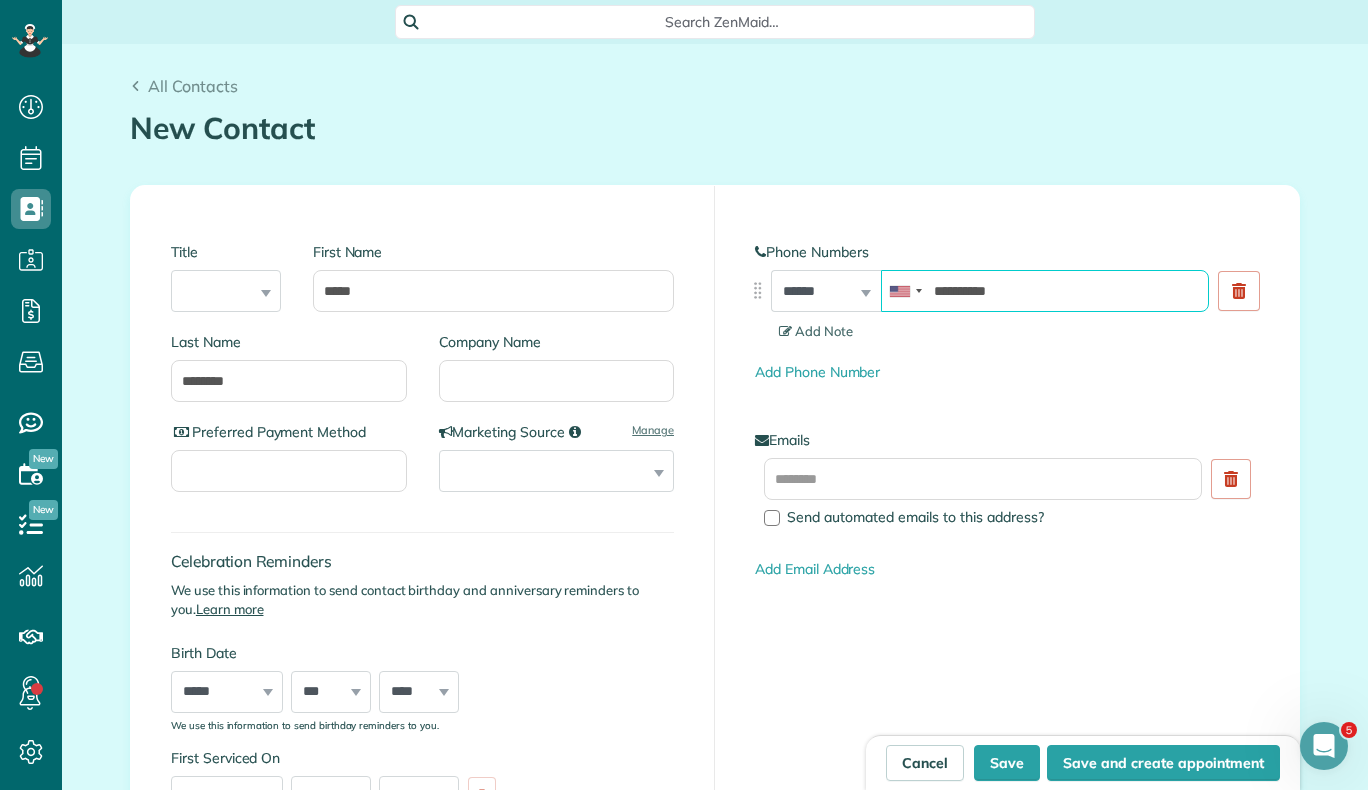 type on "**********" 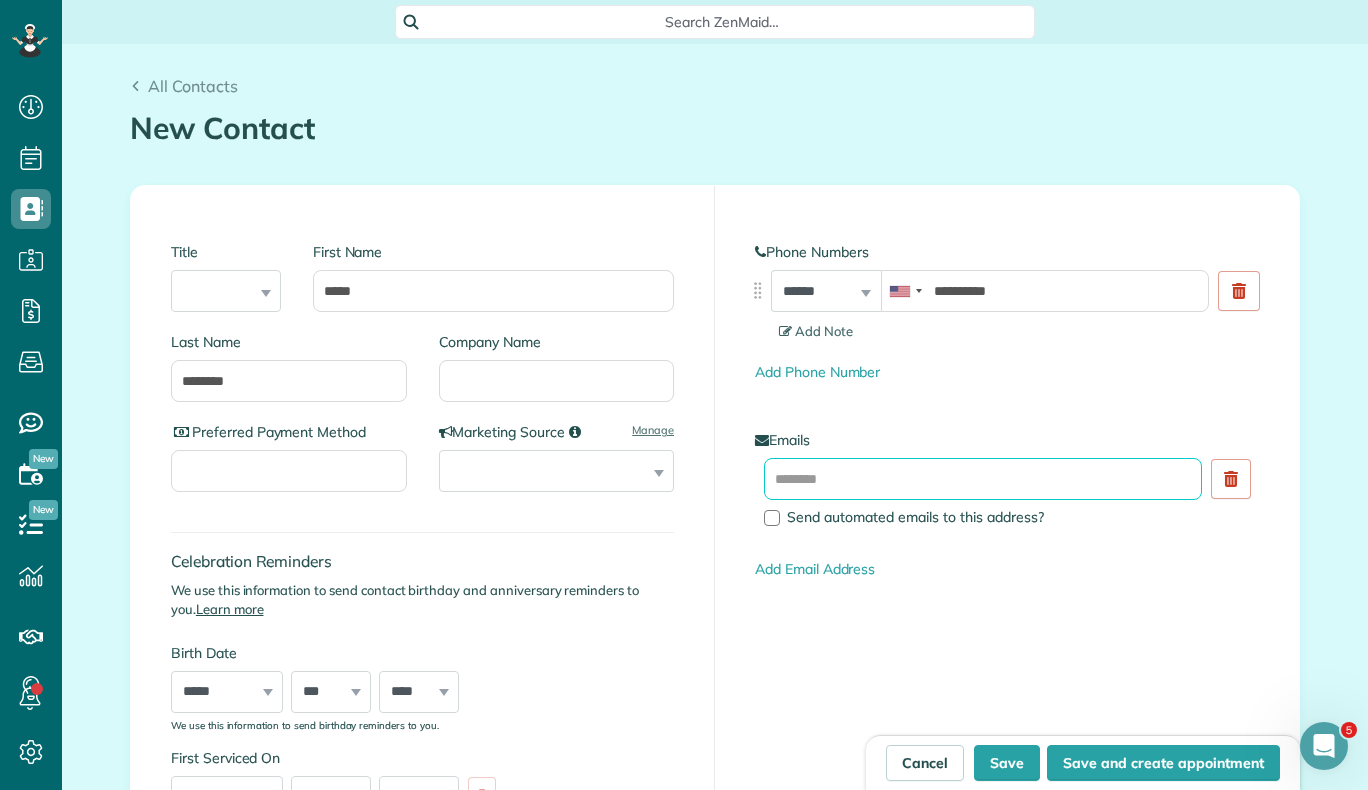 click at bounding box center (983, 479) 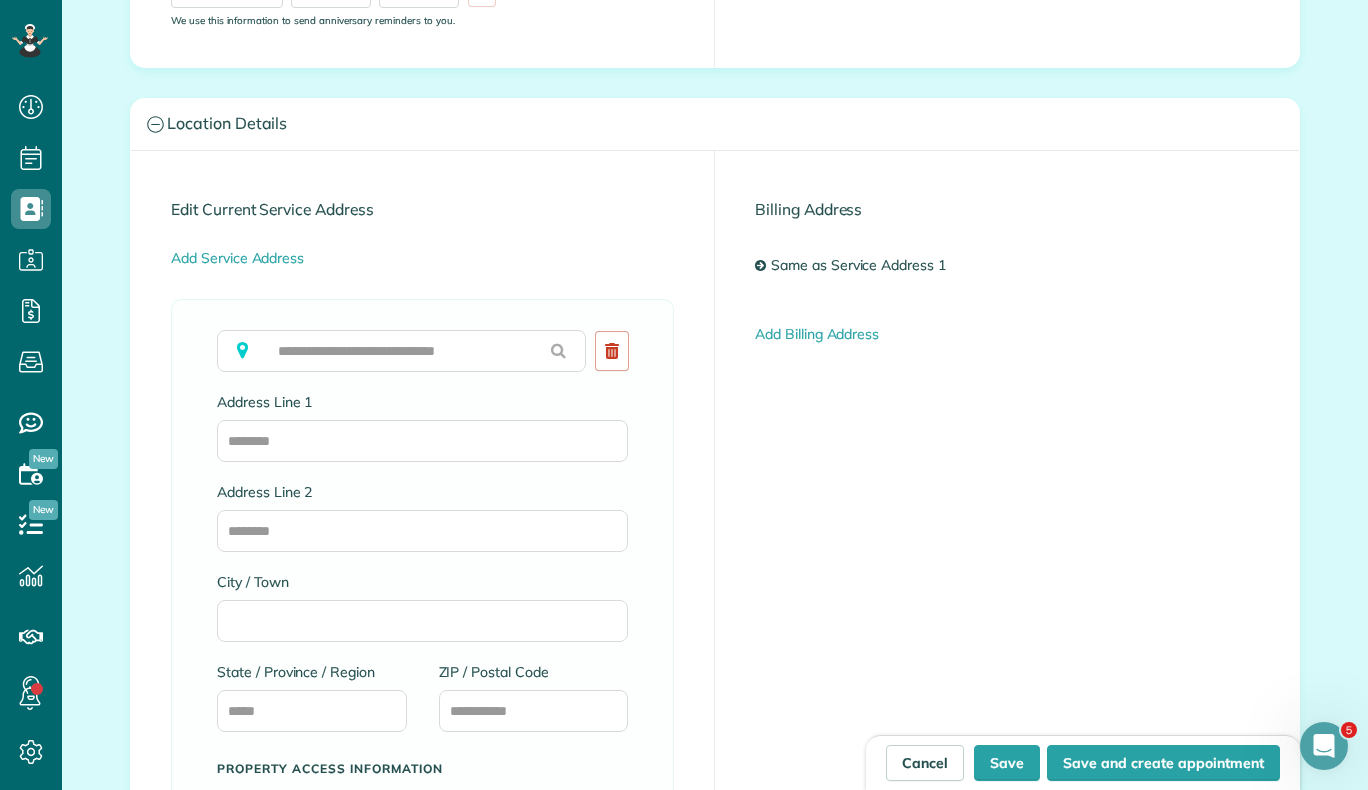scroll, scrollTop: 818, scrollLeft: 0, axis: vertical 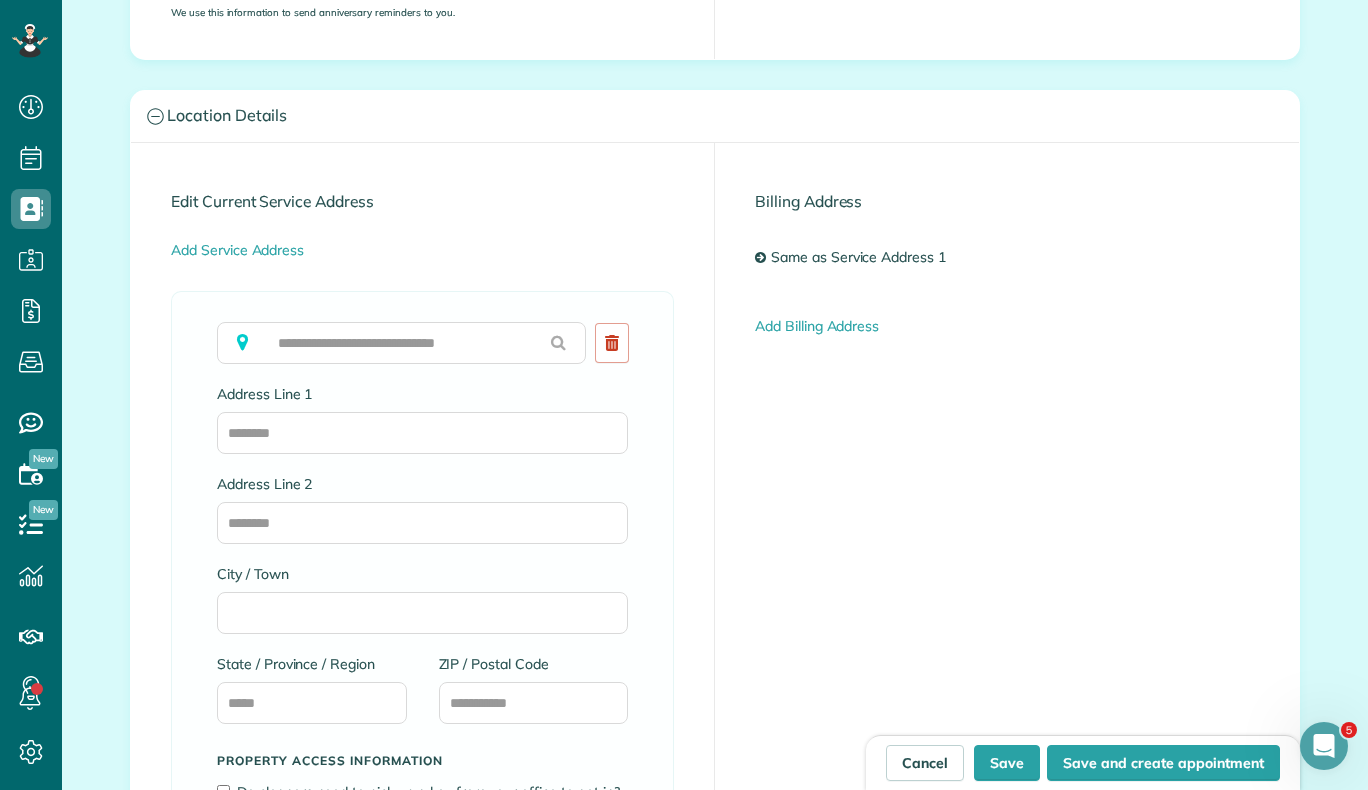 type on "**********" 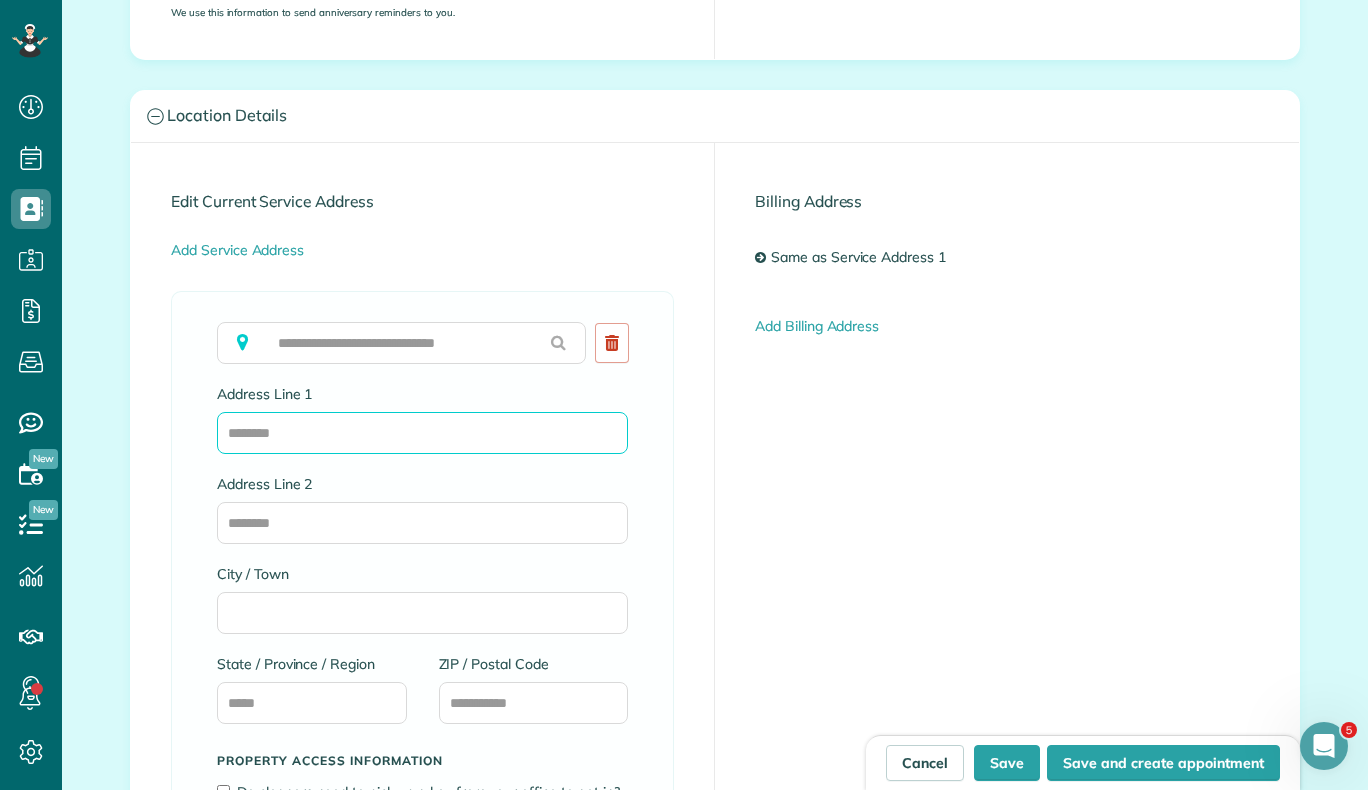 click on "Address Line 1" at bounding box center (422, 433) 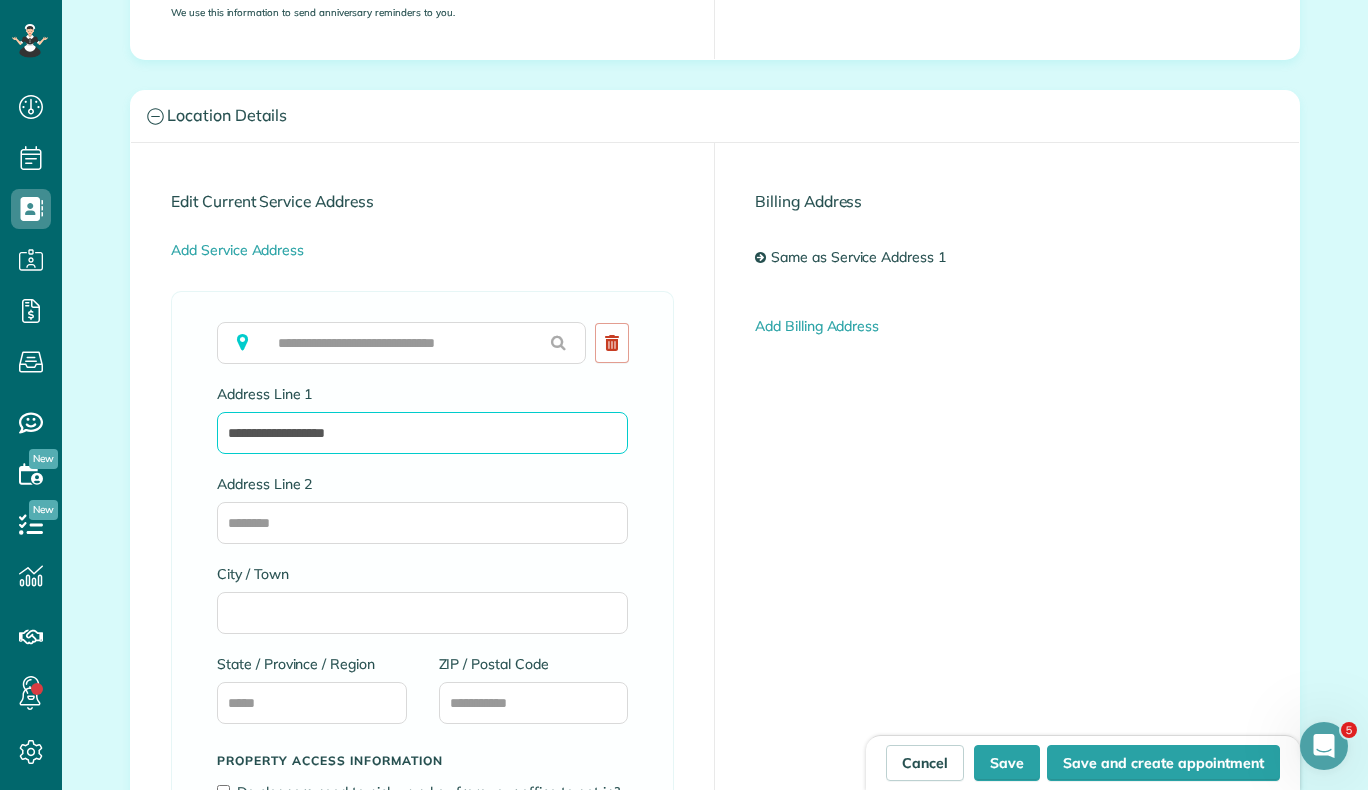 type on "**********" 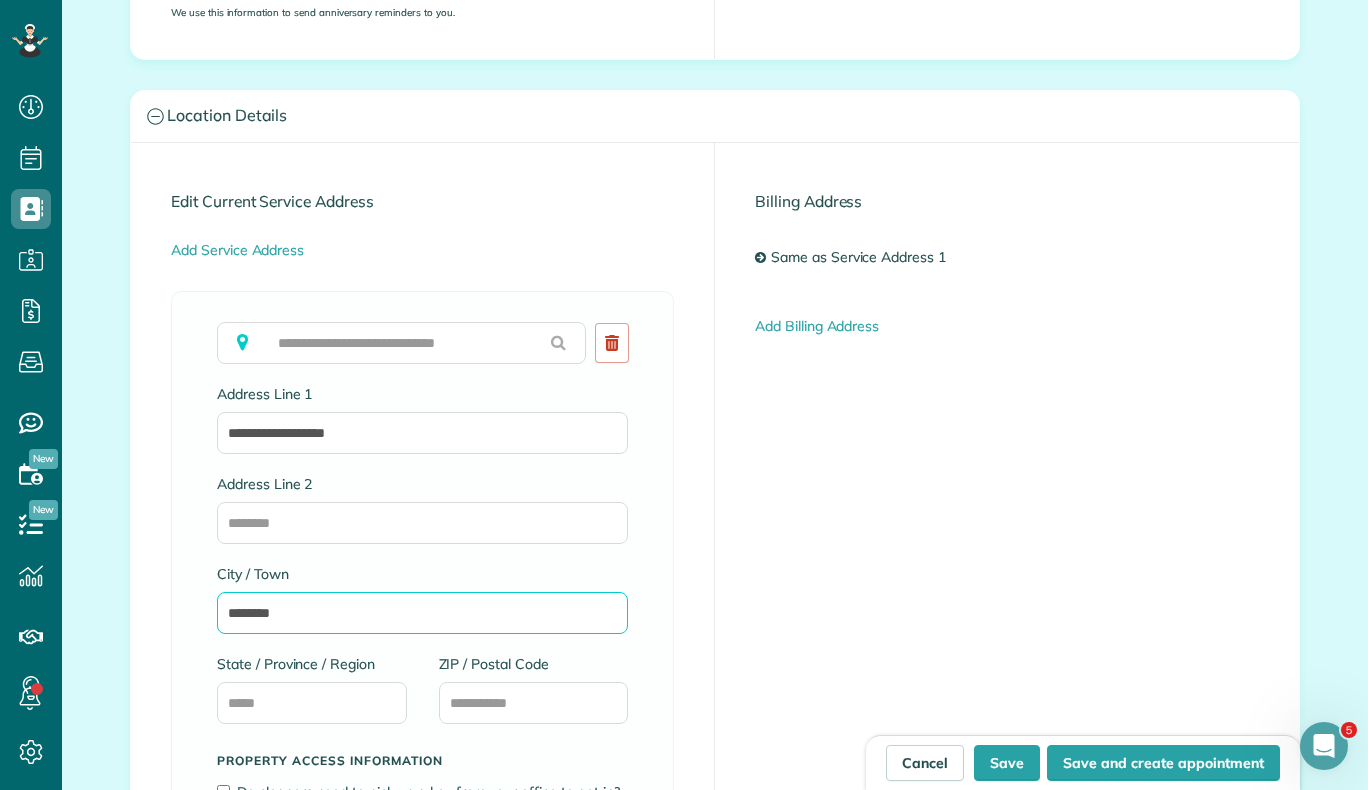 type on "********" 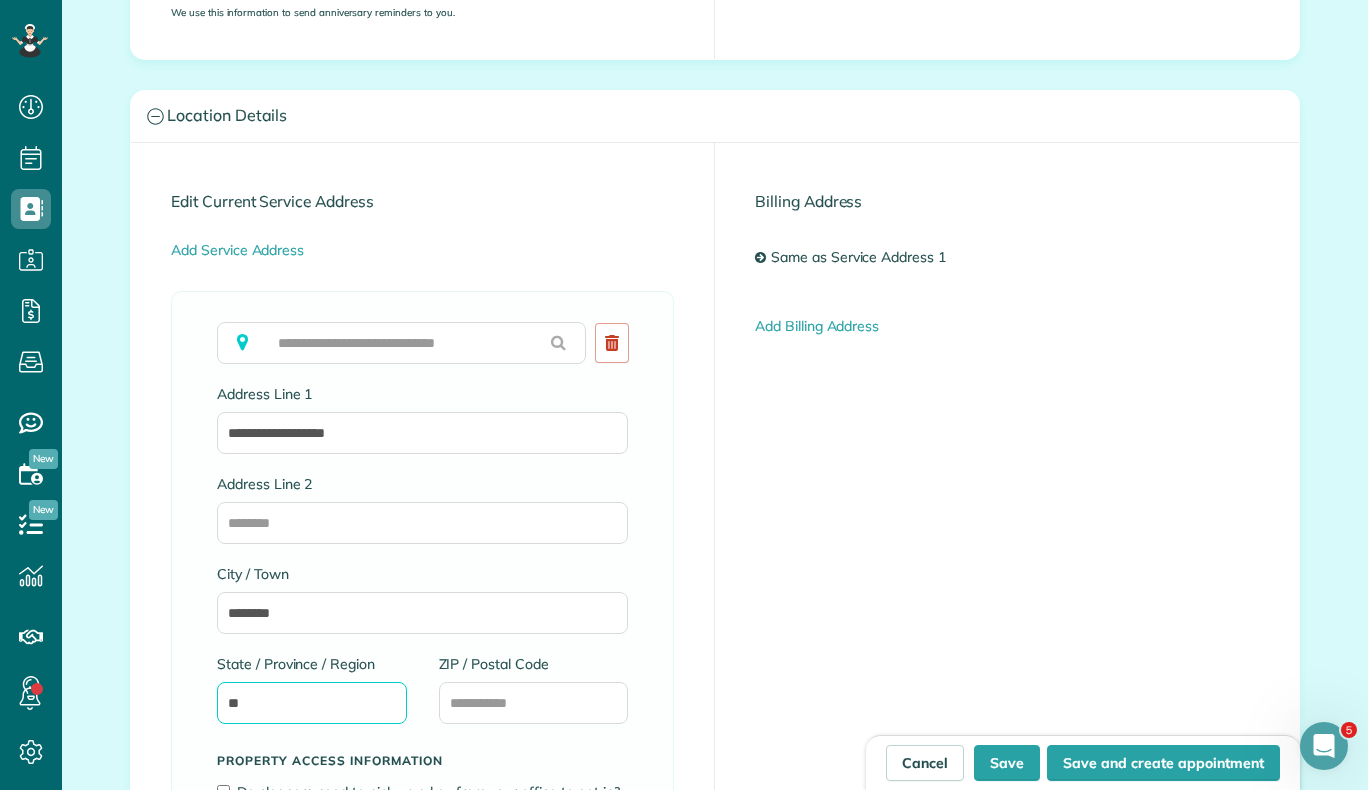 type on "**" 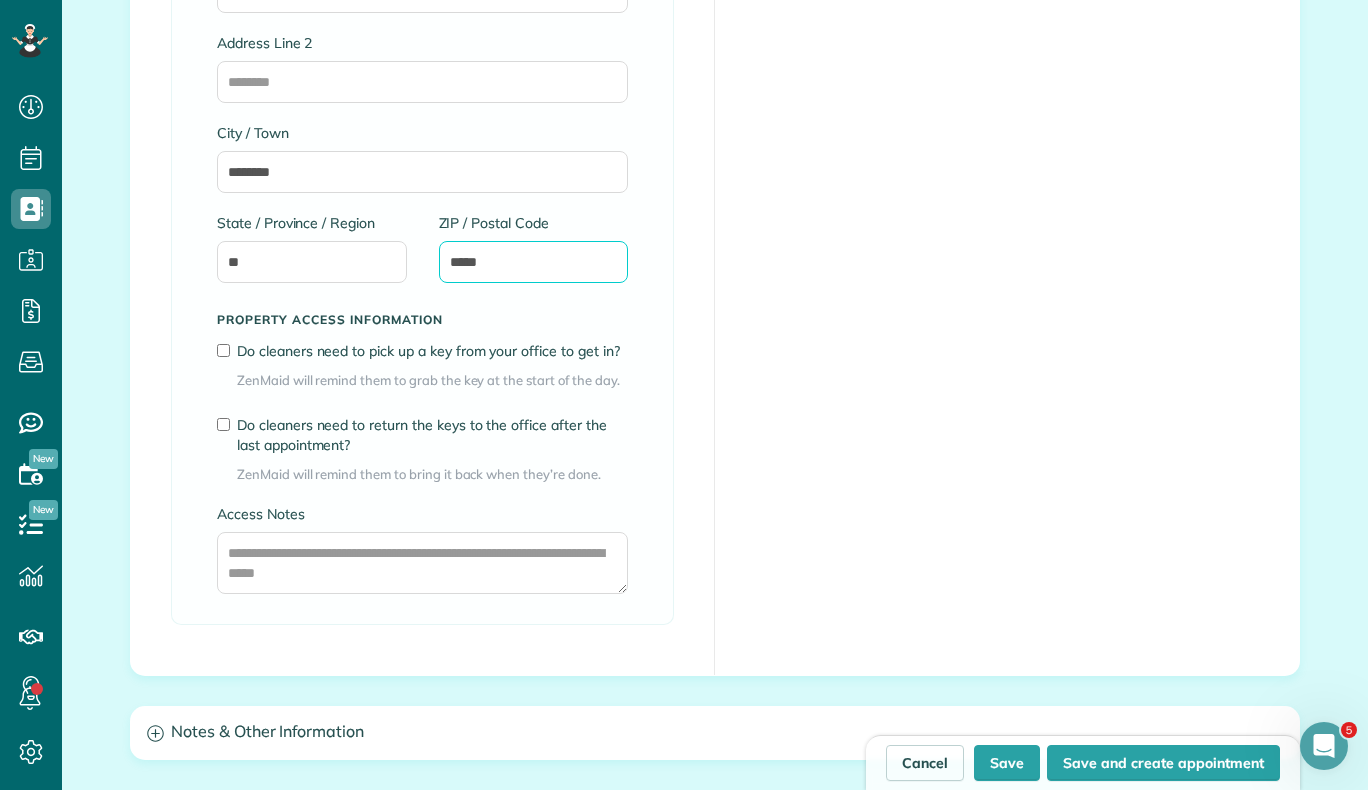 scroll, scrollTop: 1407, scrollLeft: 0, axis: vertical 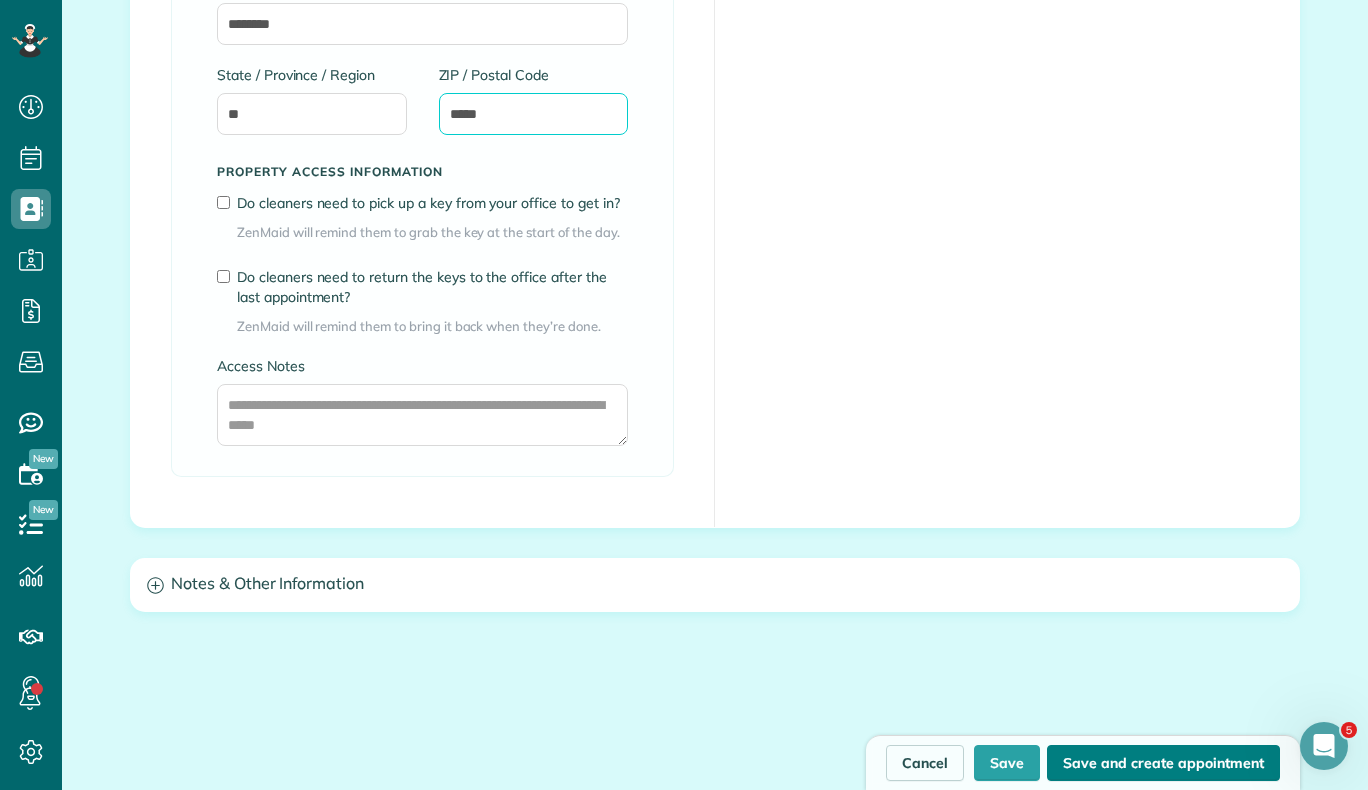type on "*****" 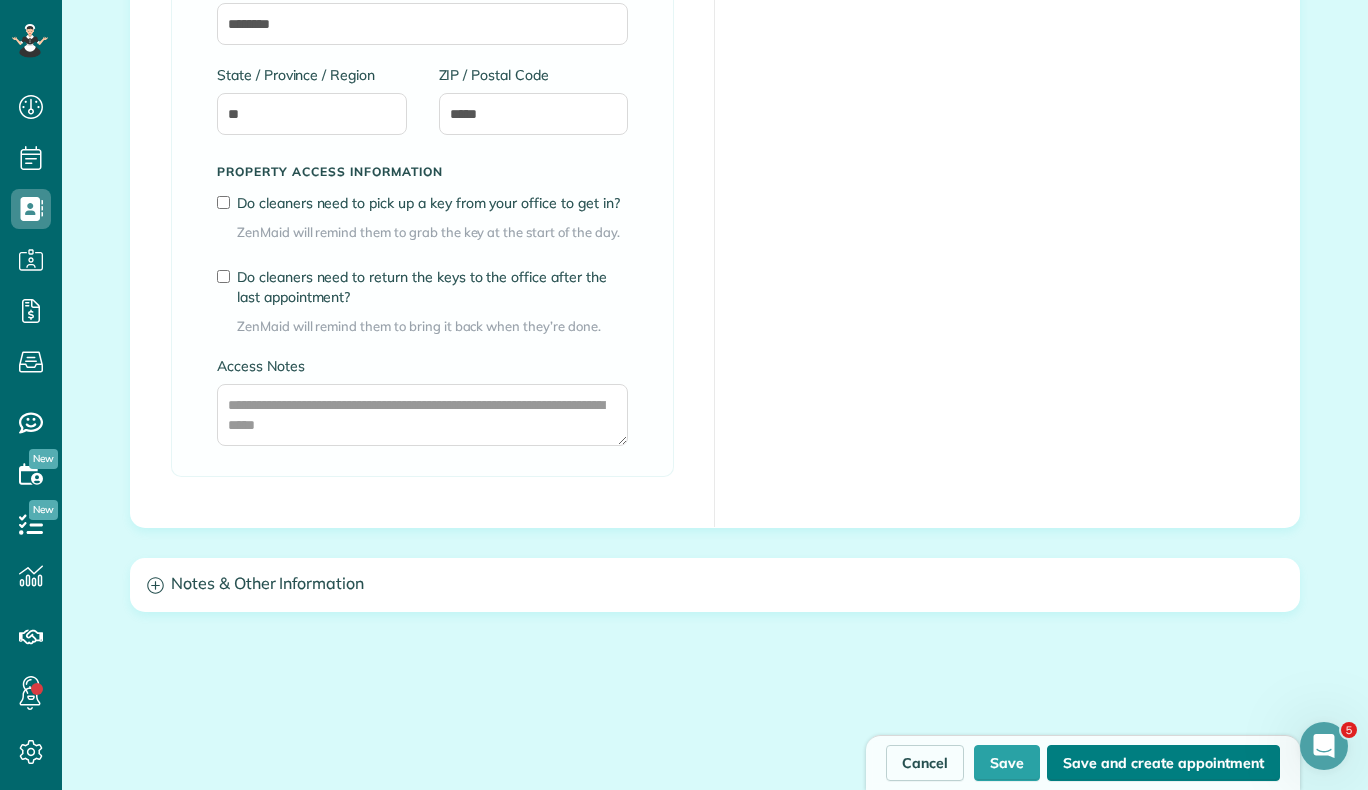 click on "Save and create appointment" at bounding box center [1163, 763] 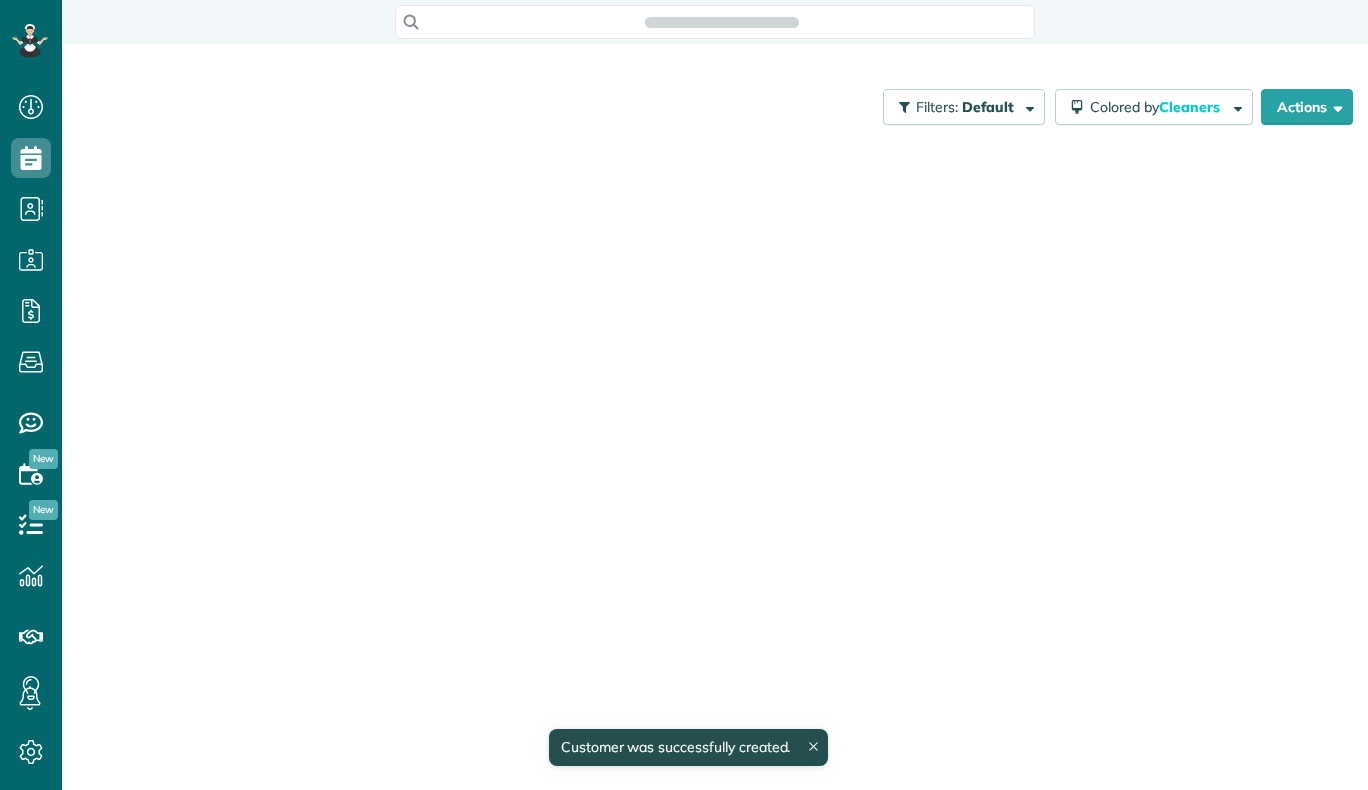 scroll, scrollTop: 0, scrollLeft: 0, axis: both 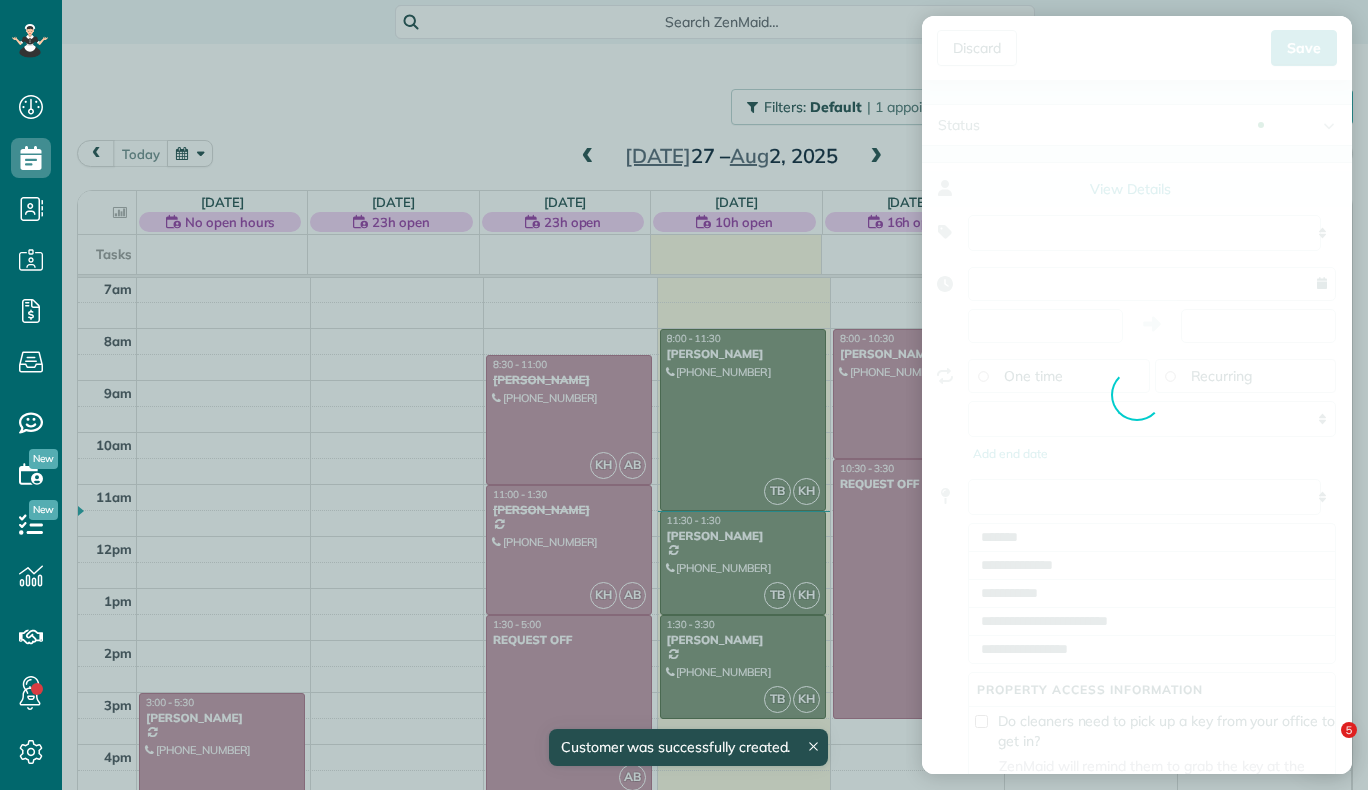 type on "**********" 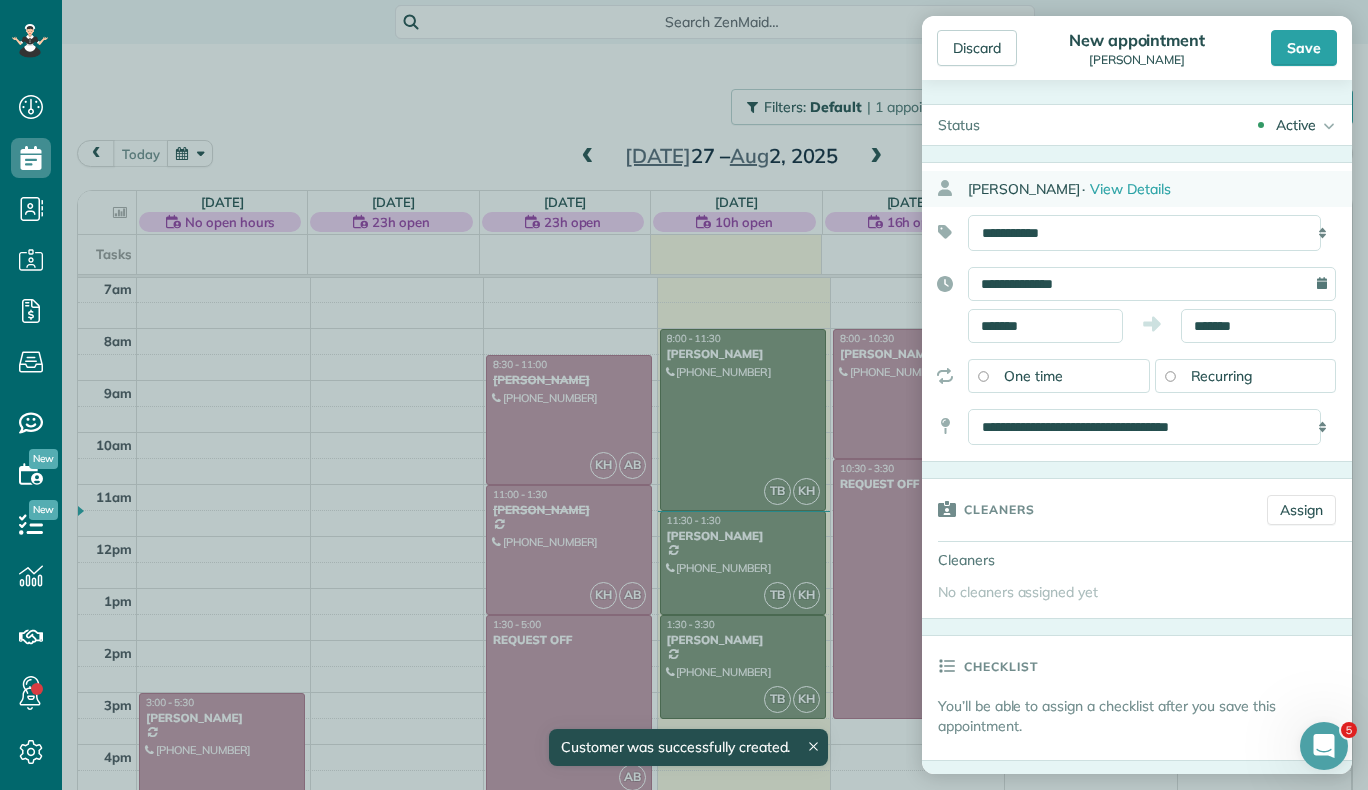 scroll, scrollTop: 0, scrollLeft: 0, axis: both 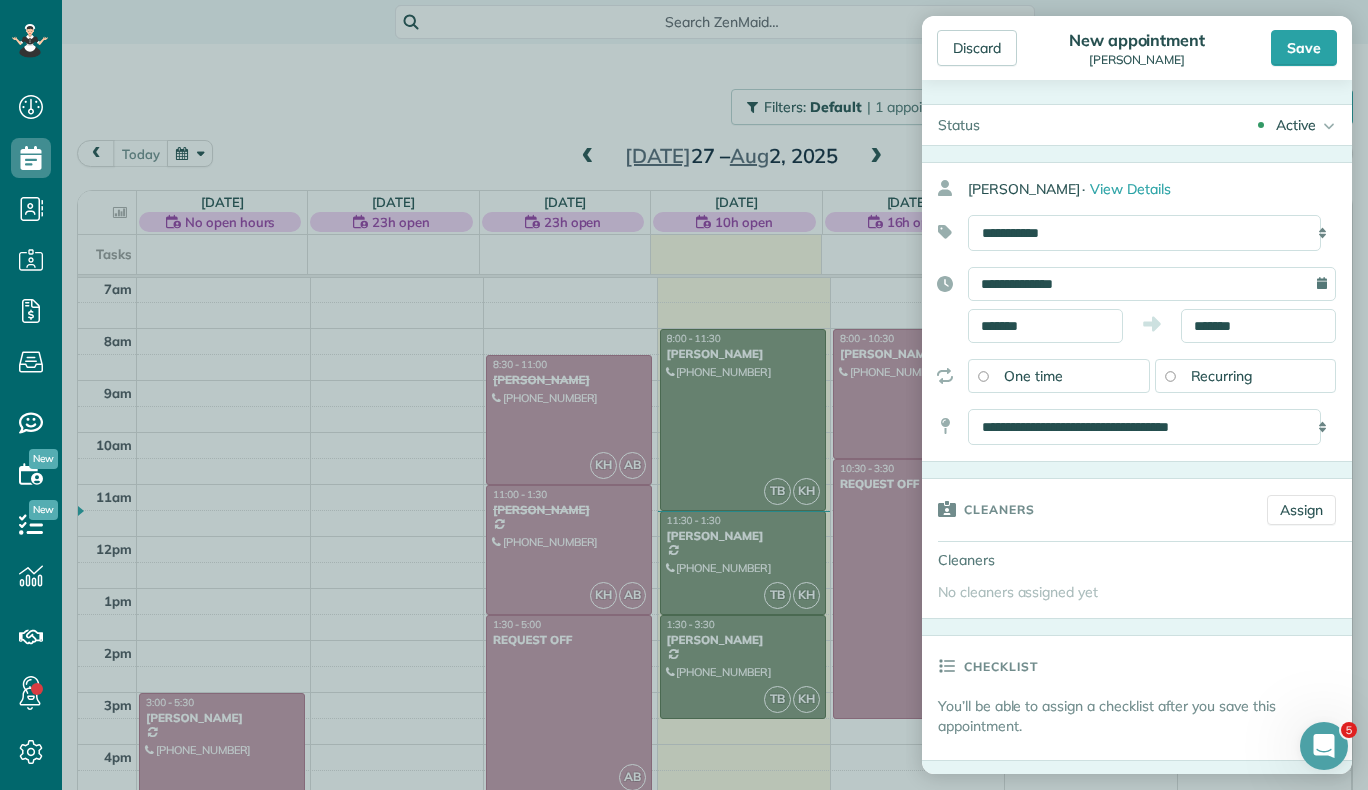 click on "Recurring" at bounding box center [1222, 376] 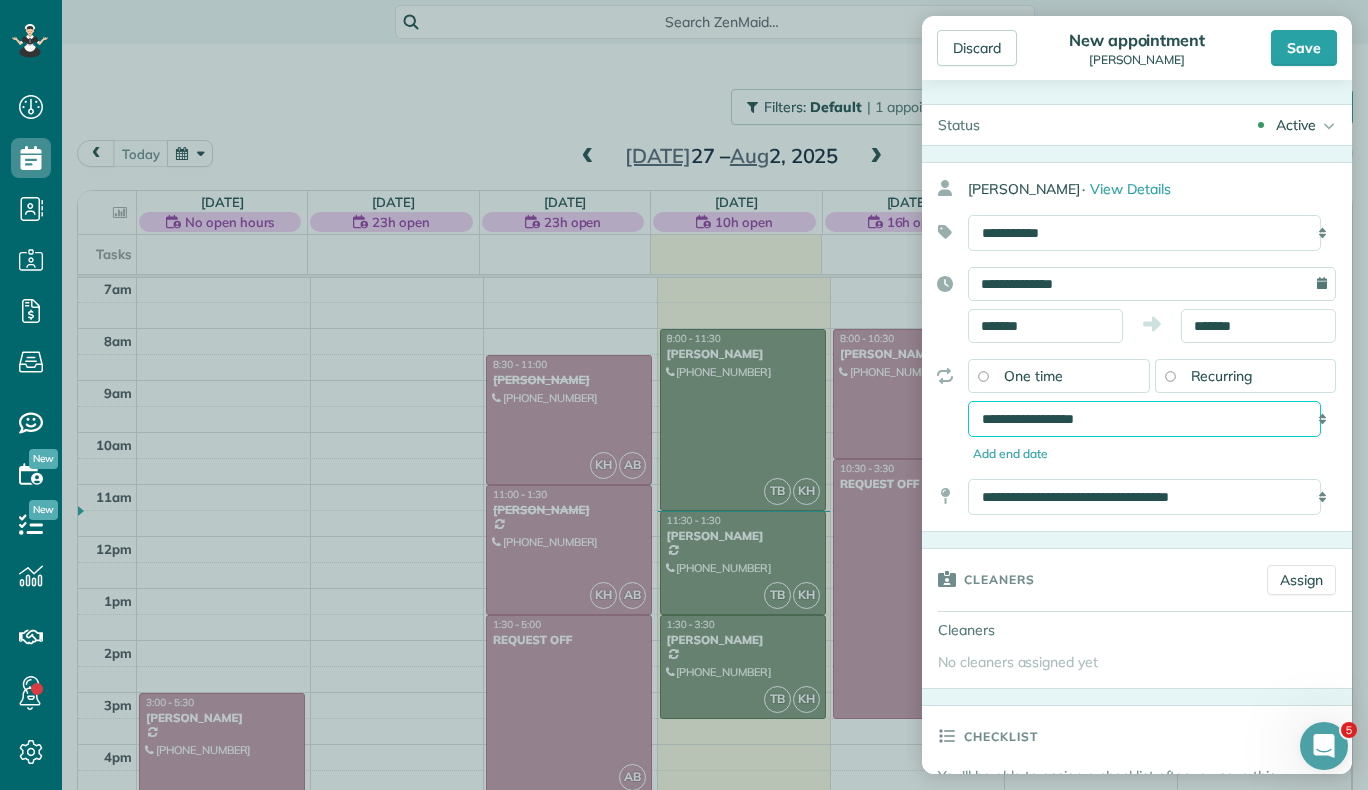 click on "**********" at bounding box center [1144, 419] 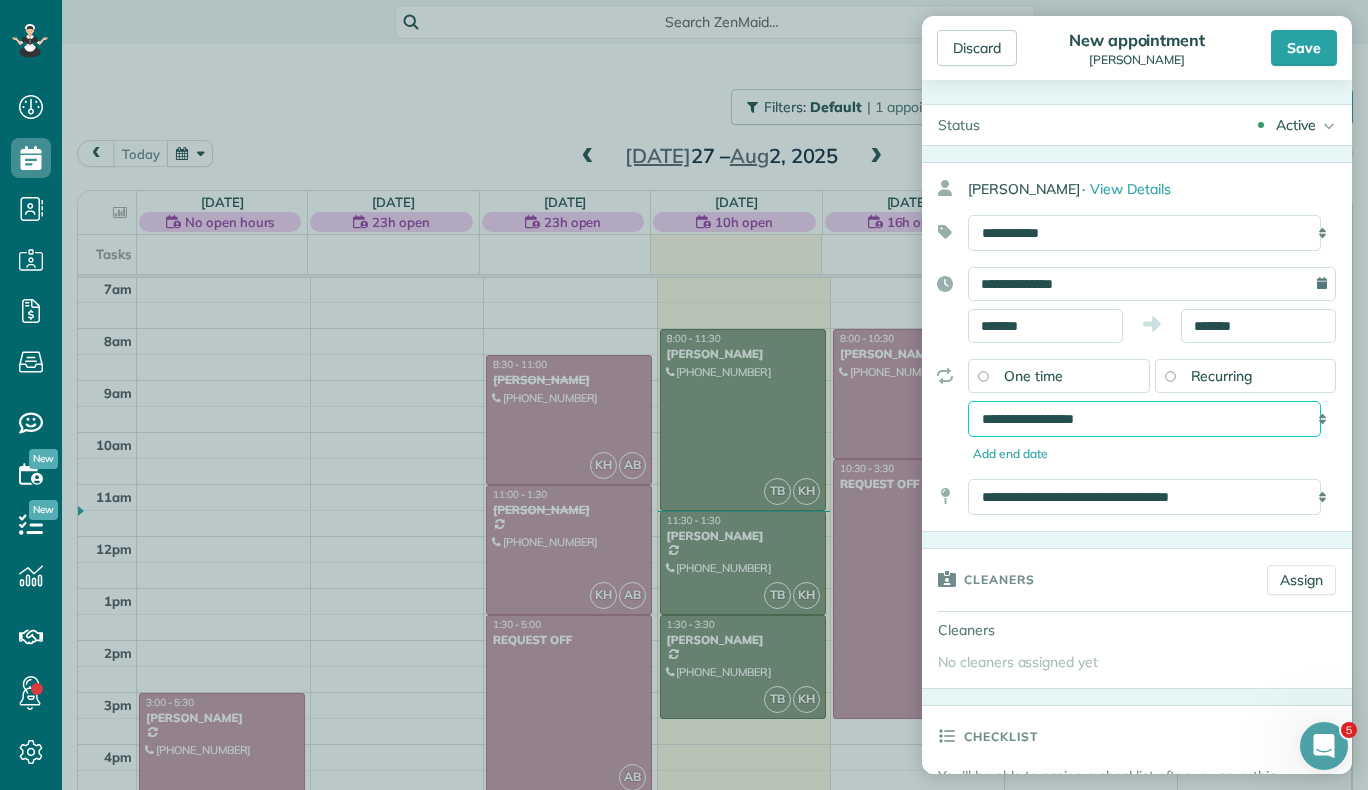 select on "**********" 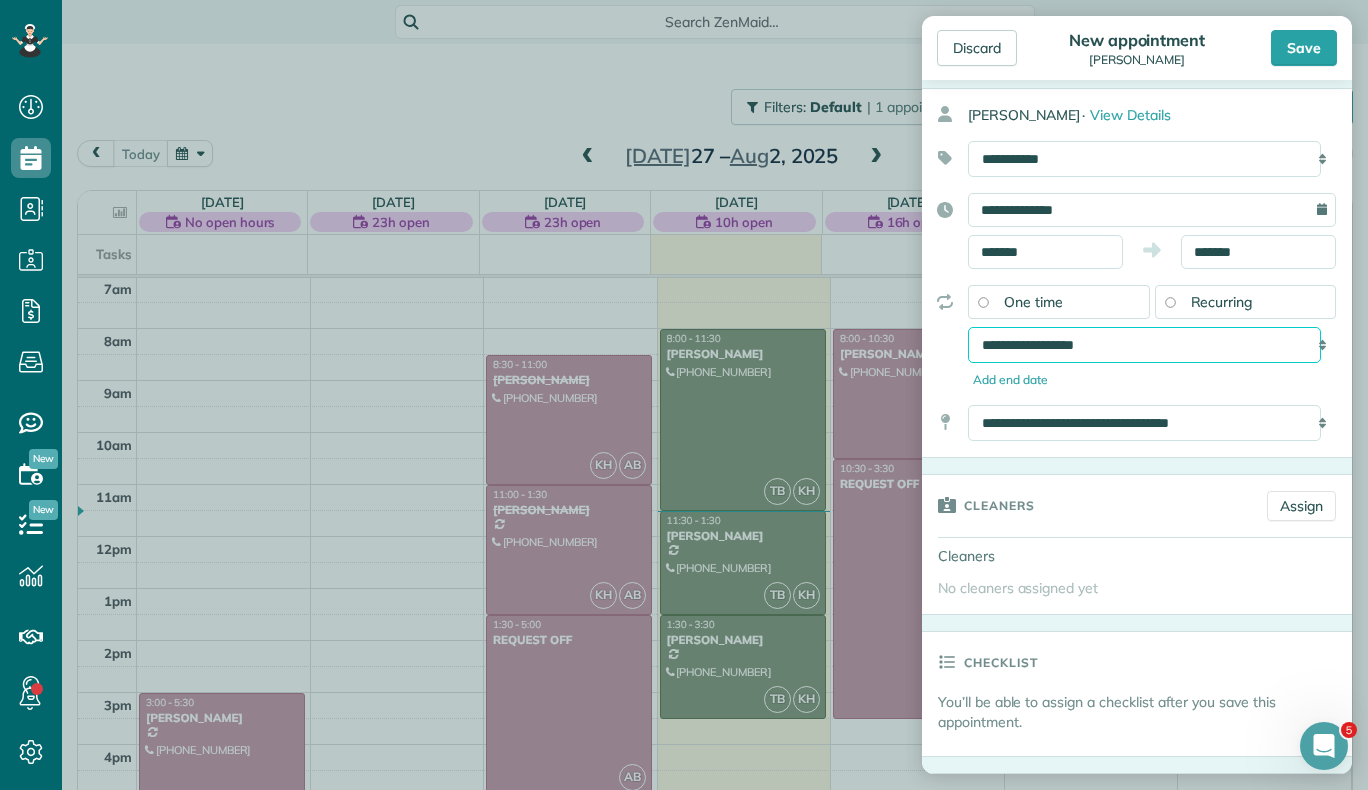 scroll, scrollTop: 75, scrollLeft: 0, axis: vertical 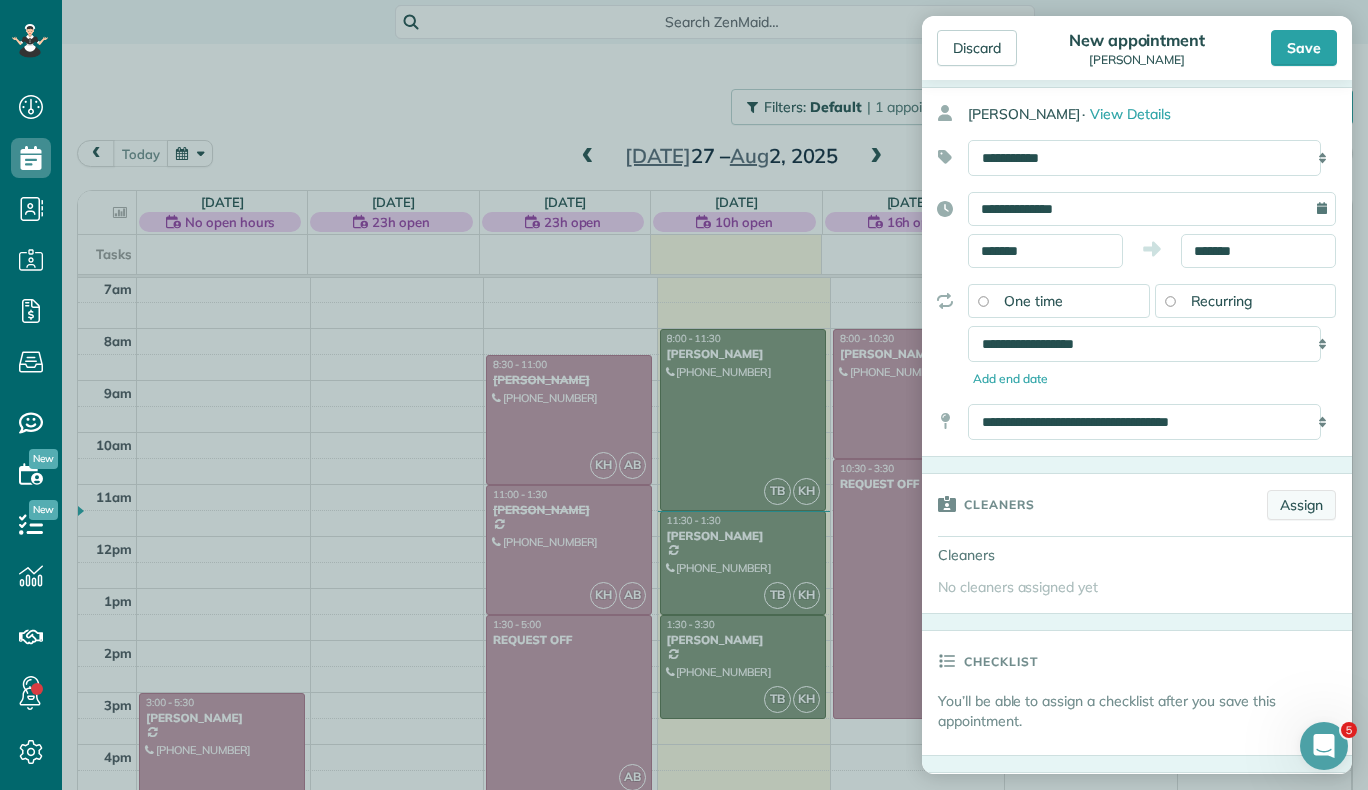 click on "Assign" at bounding box center (1301, 505) 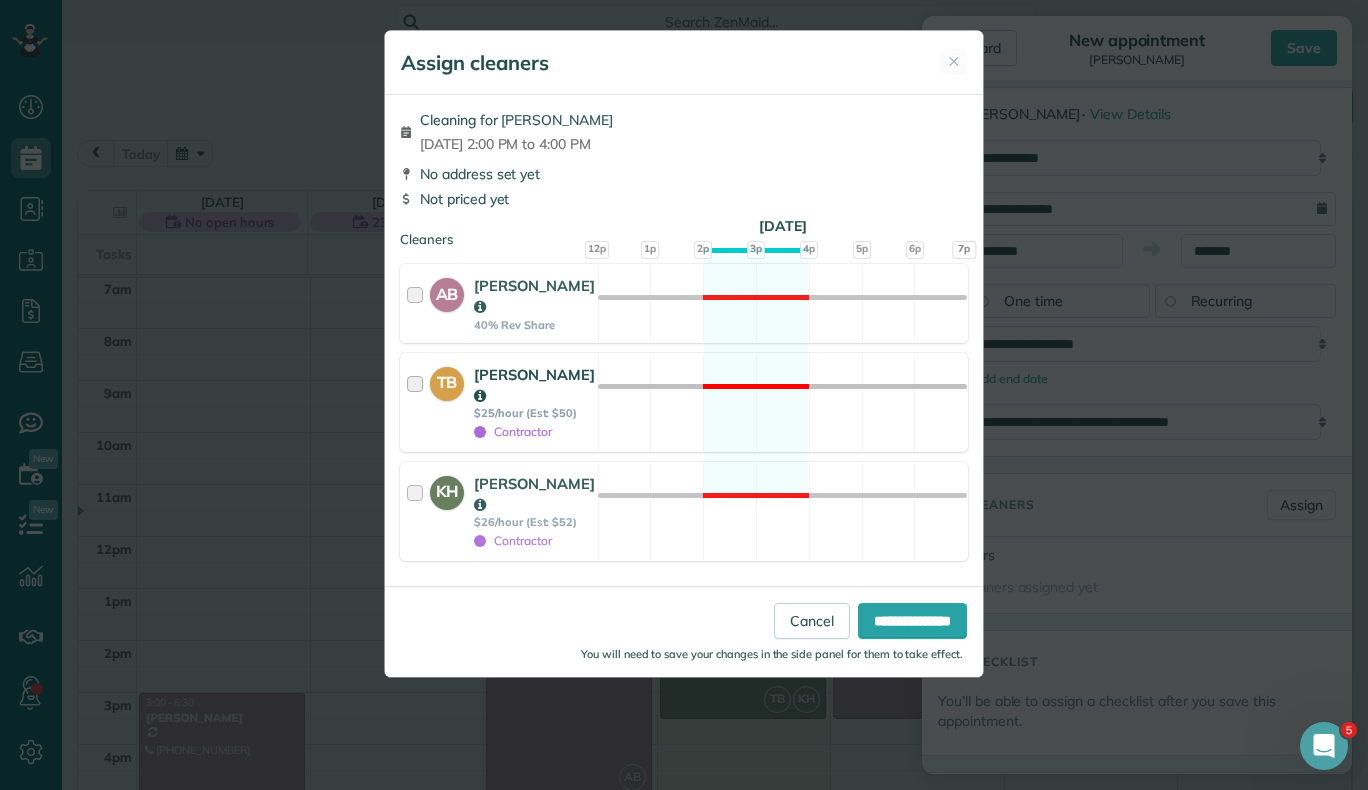 click at bounding box center [418, 402] 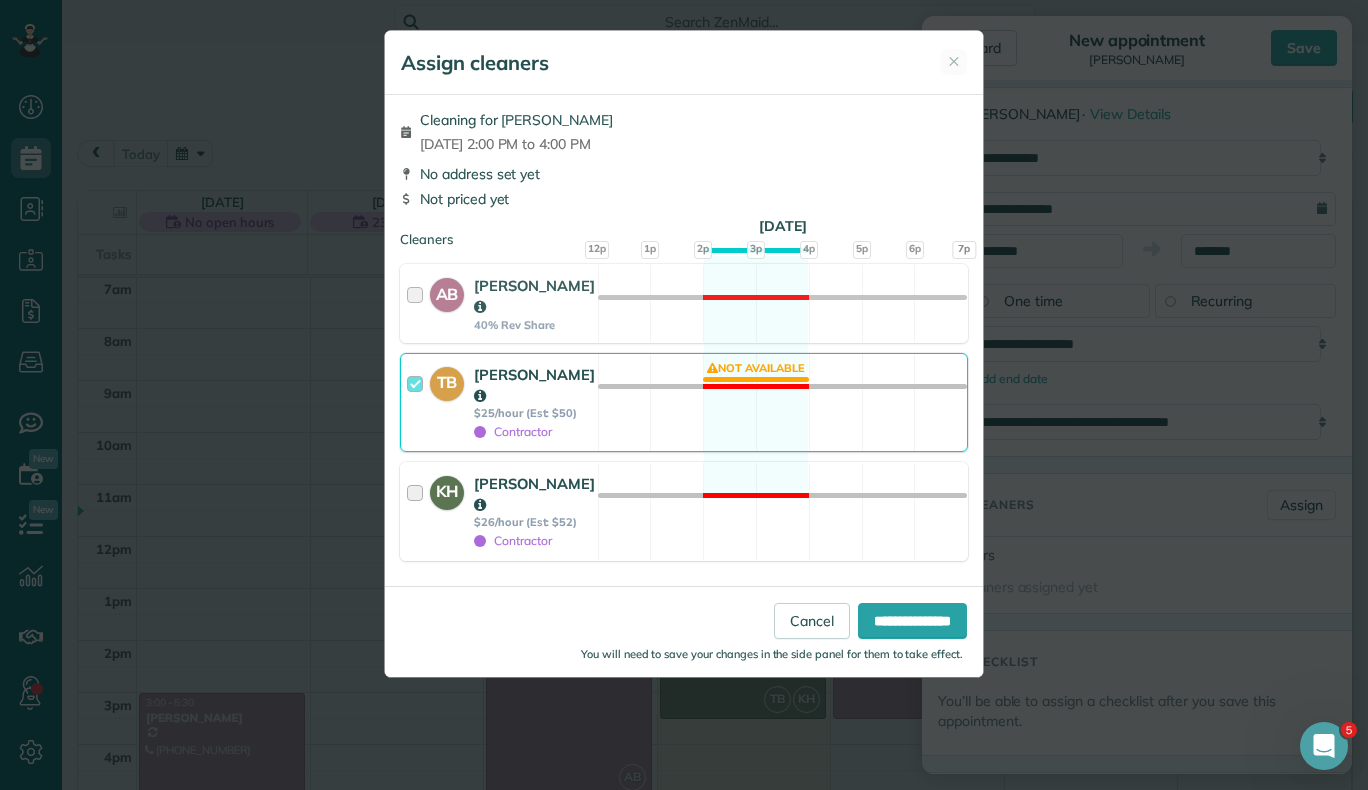 click at bounding box center (418, 511) 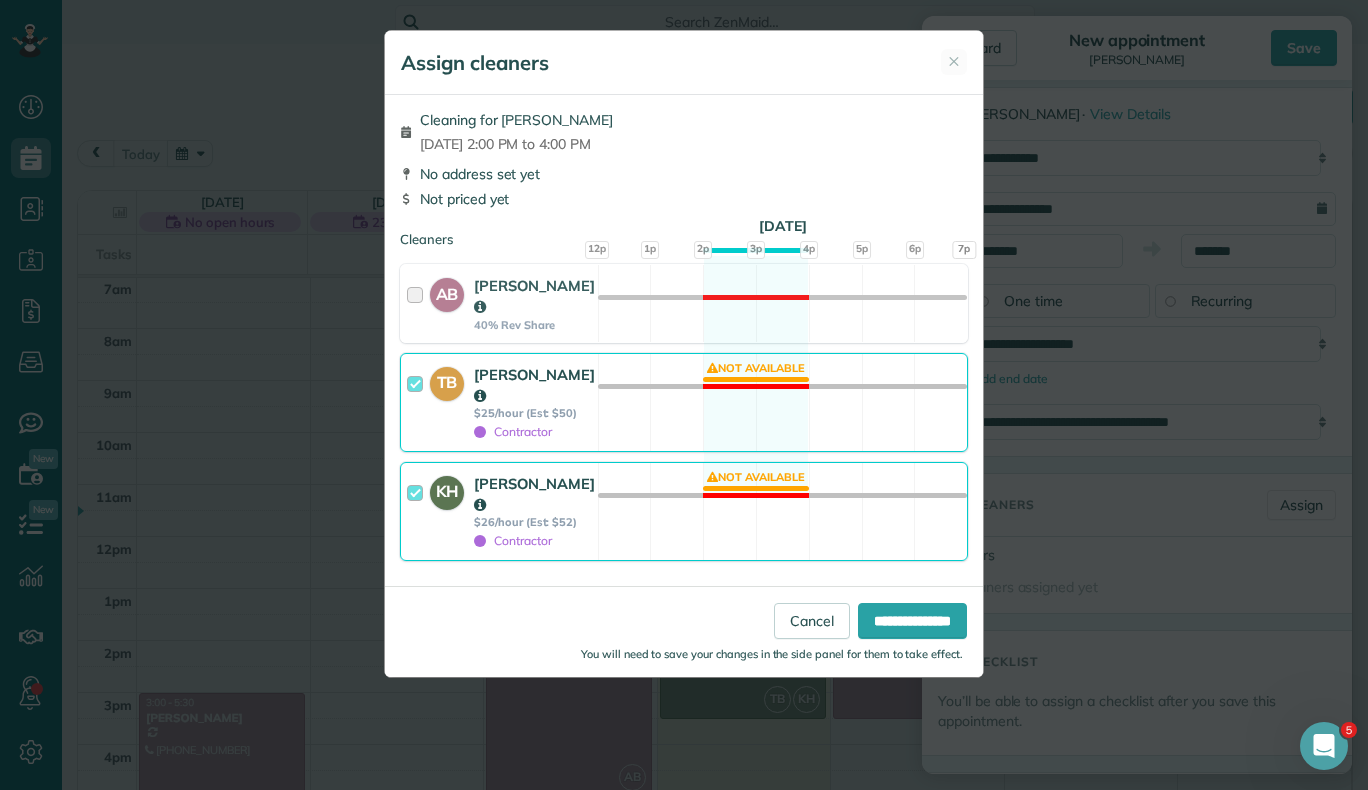 click at bounding box center (418, 402) 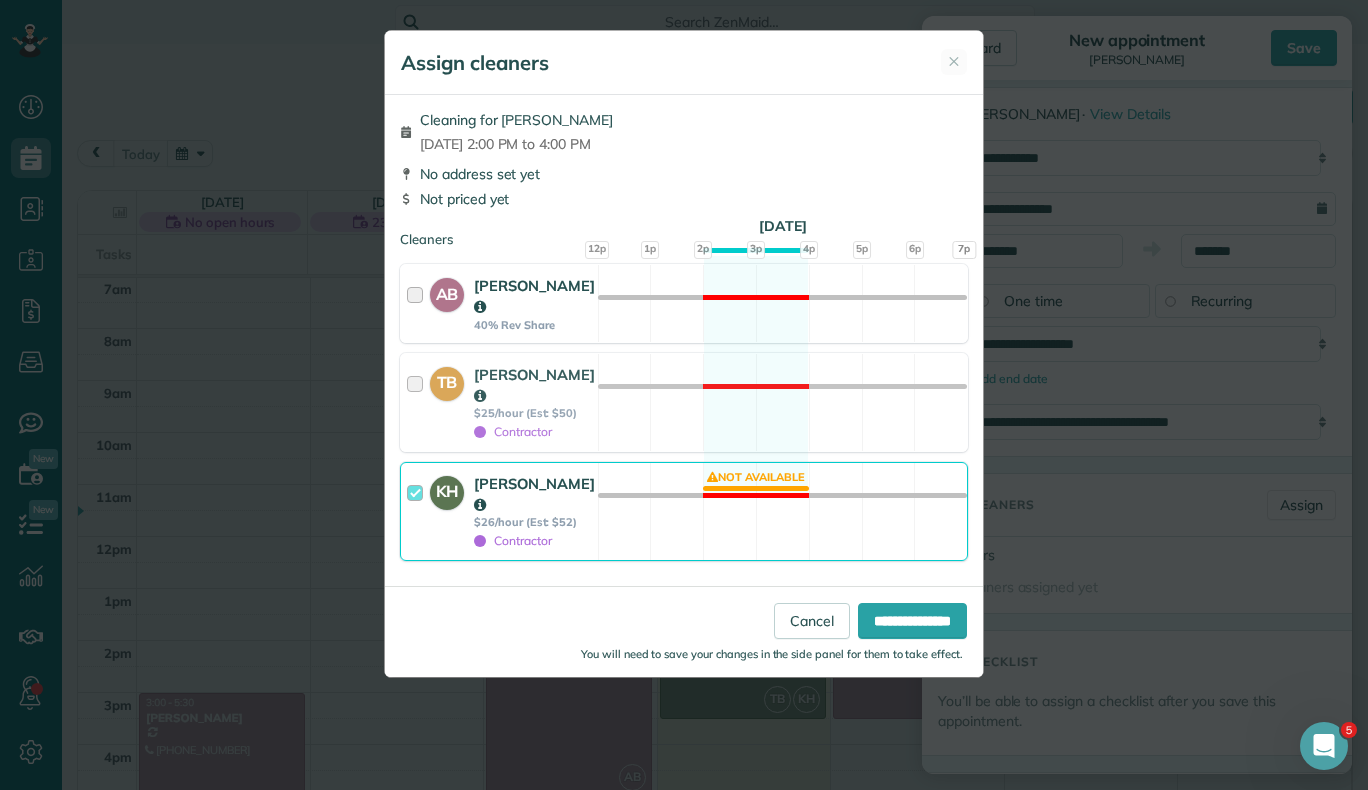 click at bounding box center (418, 303) 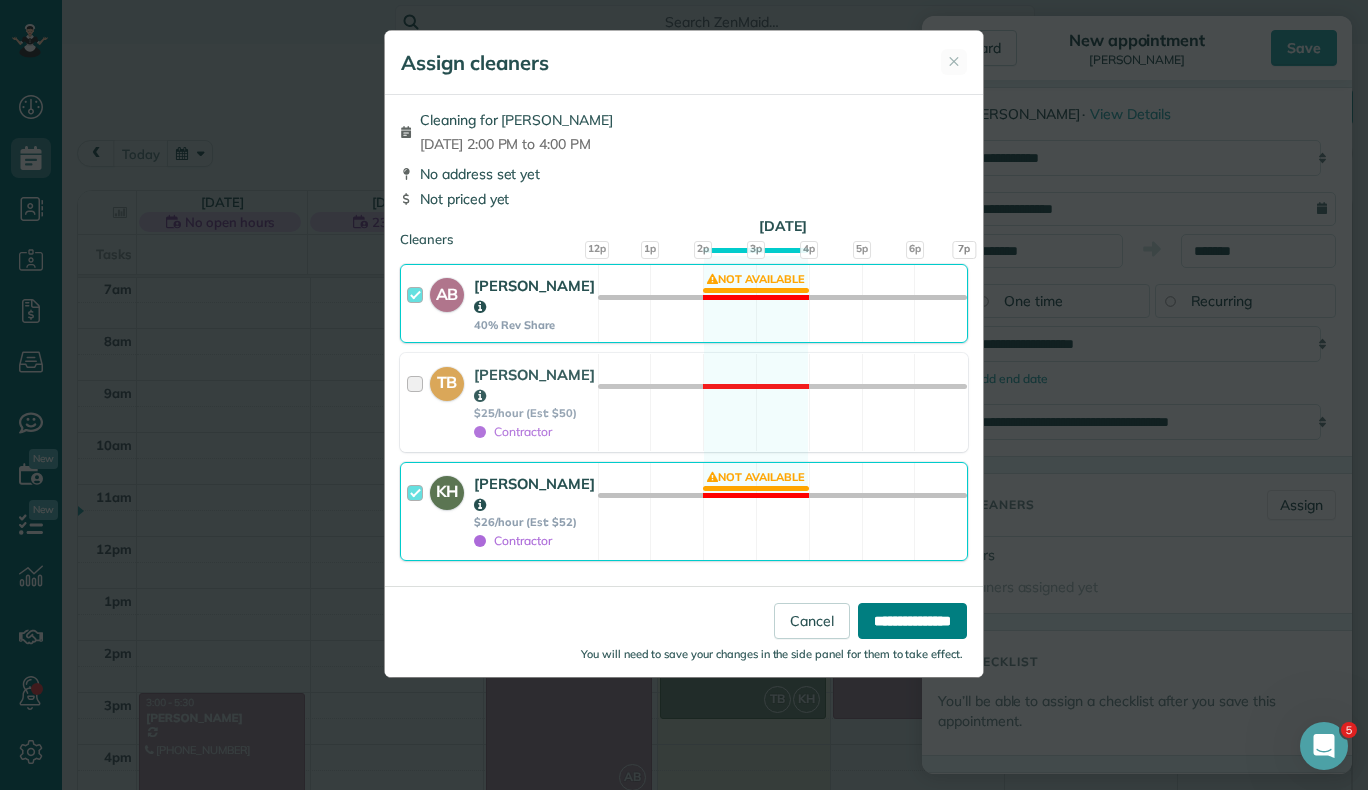 click on "**********" at bounding box center (912, 621) 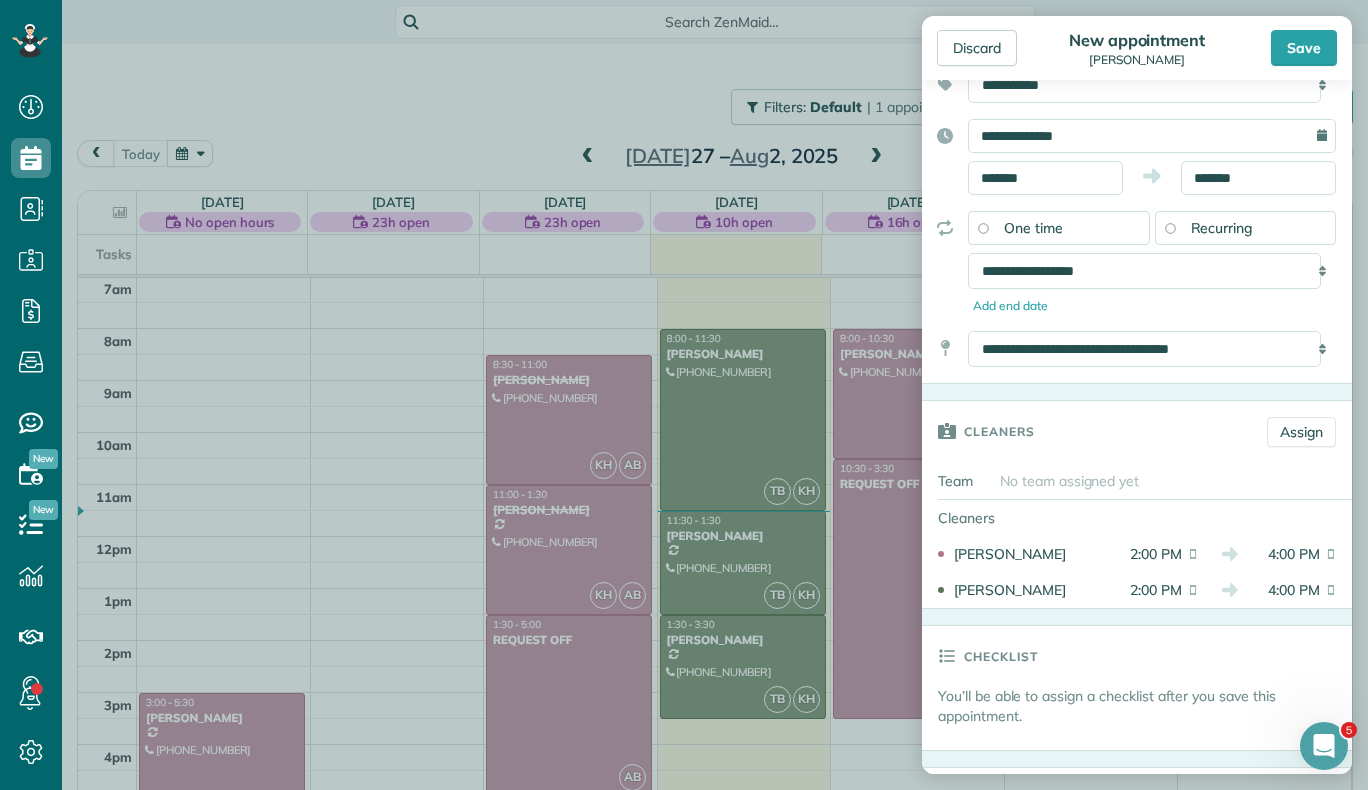 scroll, scrollTop: 0, scrollLeft: 0, axis: both 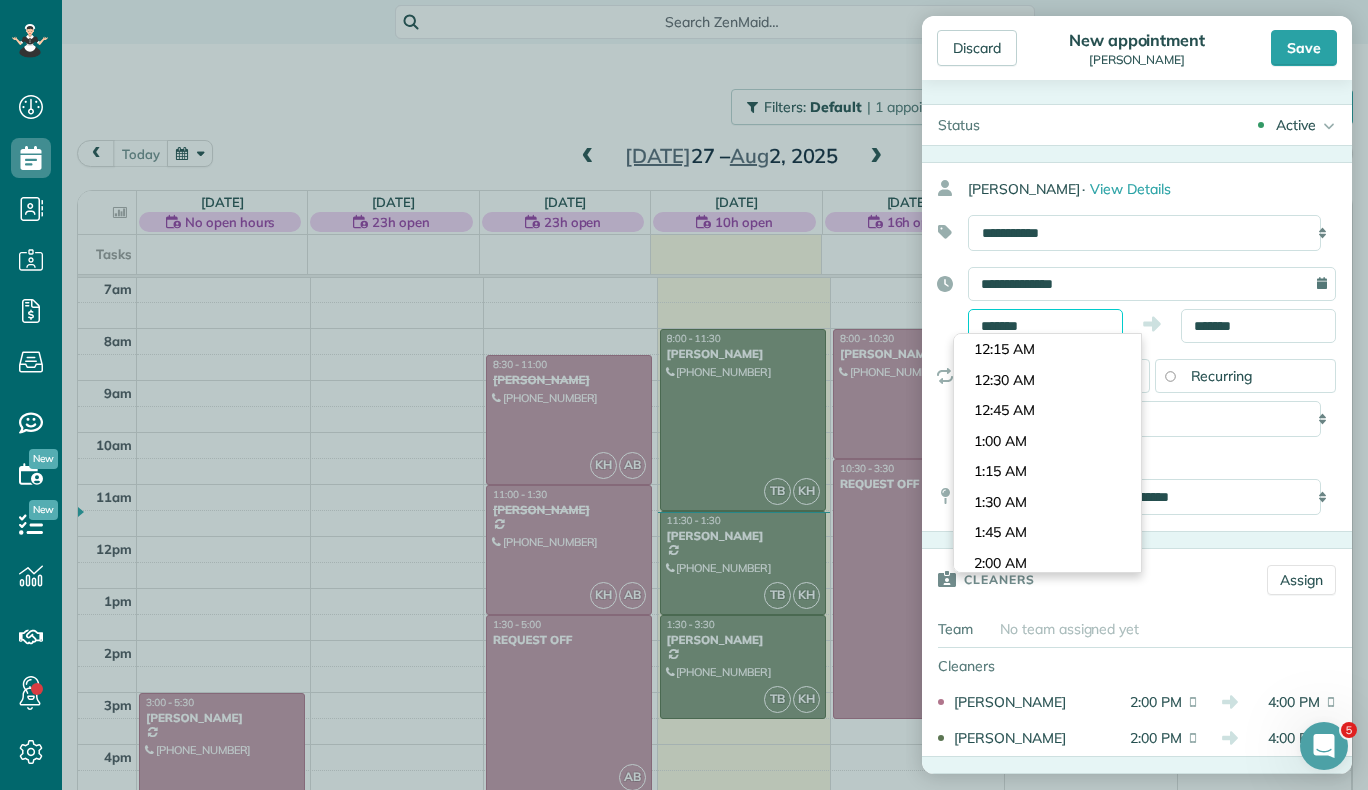 click on "*******" at bounding box center (1045, 326) 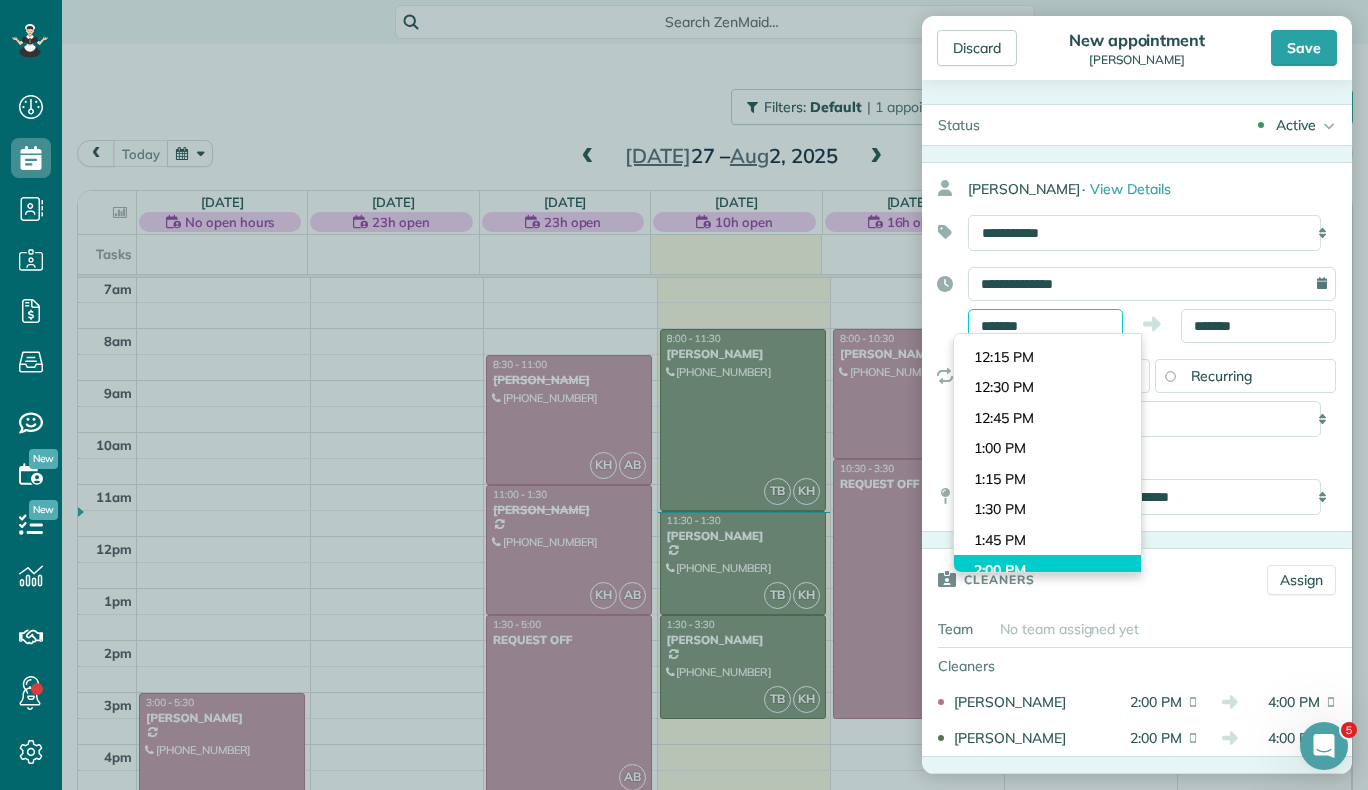 scroll, scrollTop: 1456, scrollLeft: 0, axis: vertical 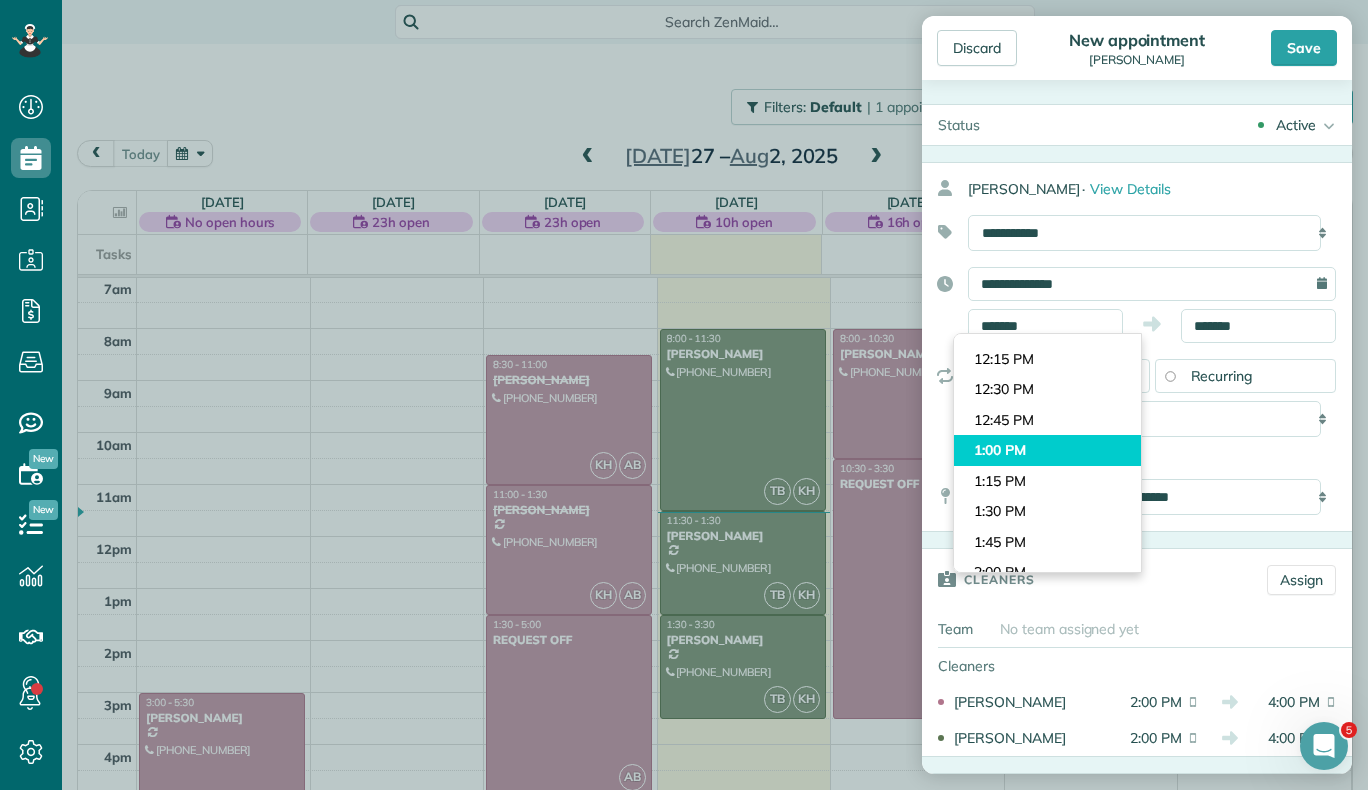 type on "*******" 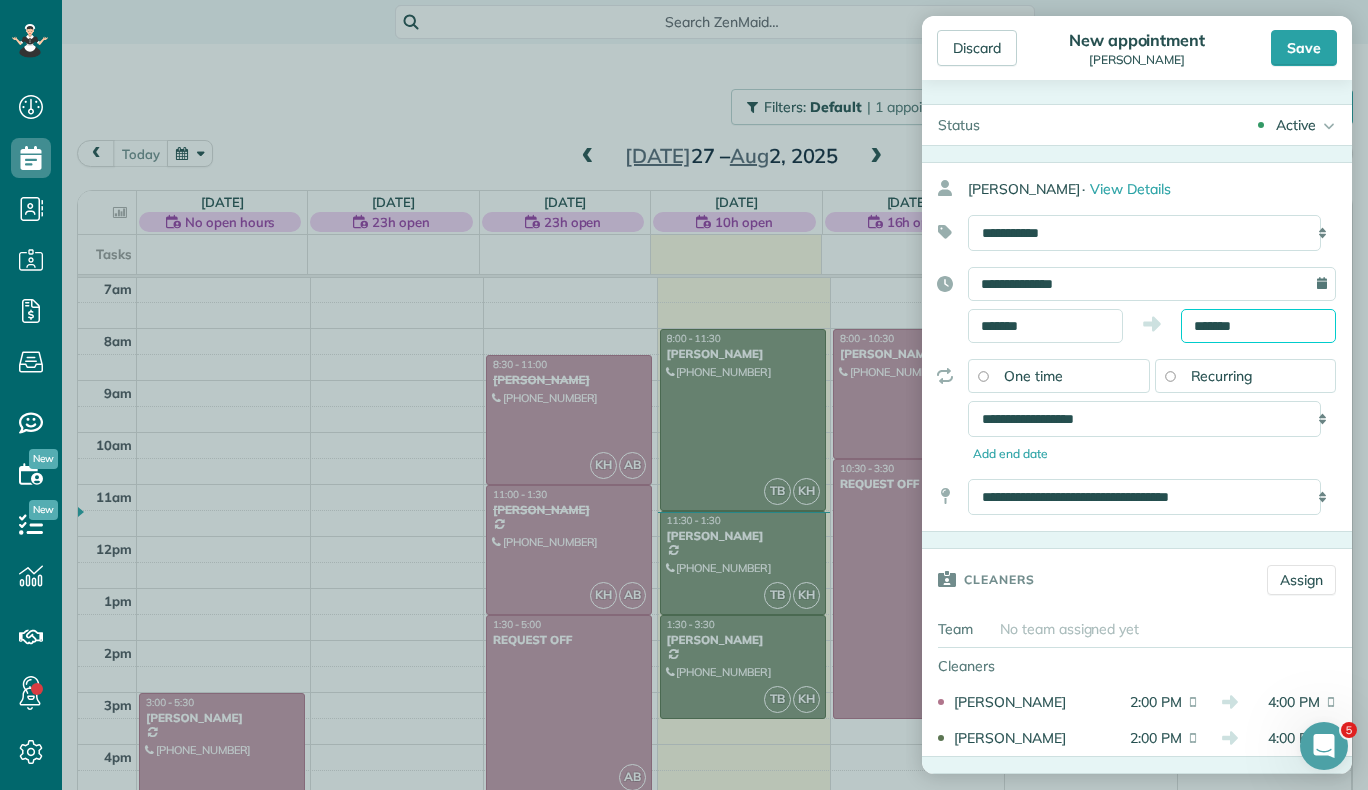 click on "*******" at bounding box center [1258, 326] 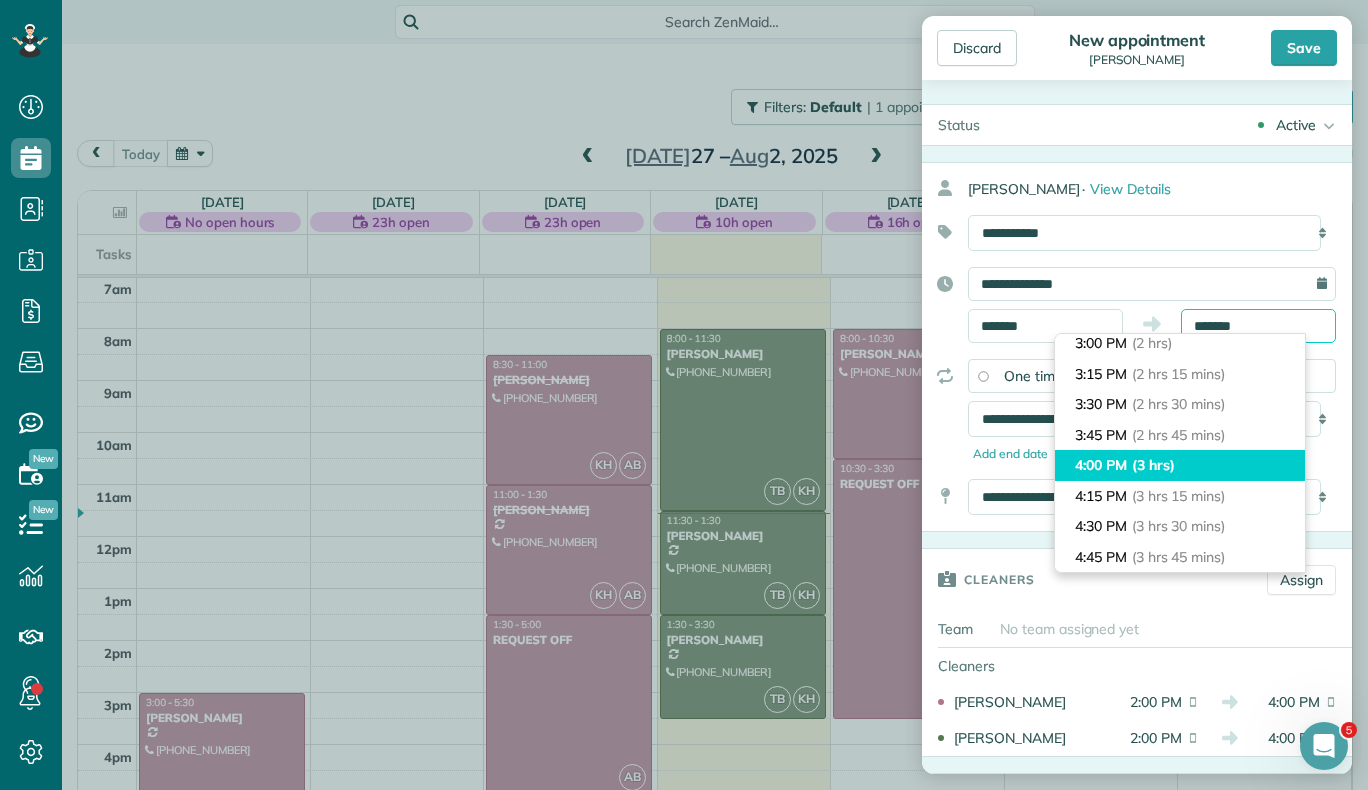 scroll, scrollTop: 250, scrollLeft: 0, axis: vertical 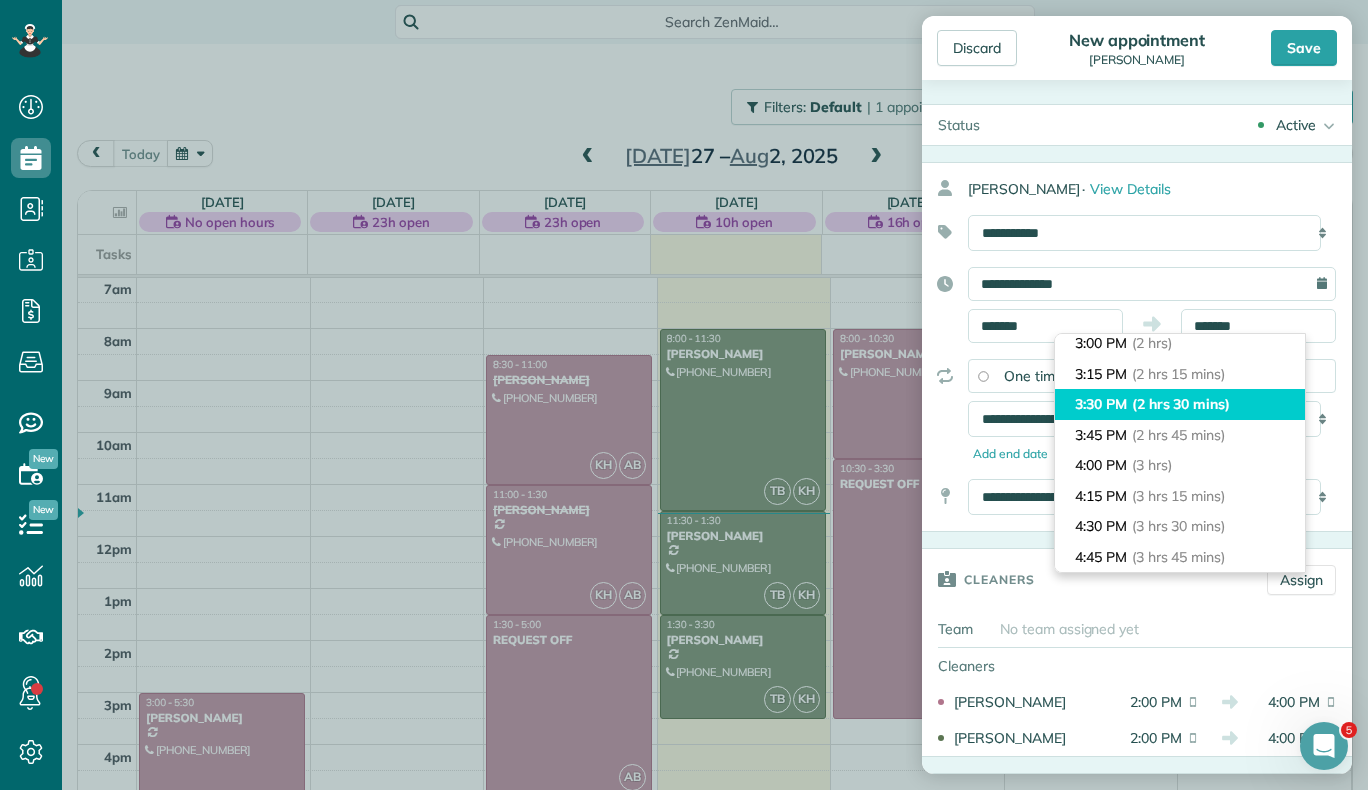 type on "*******" 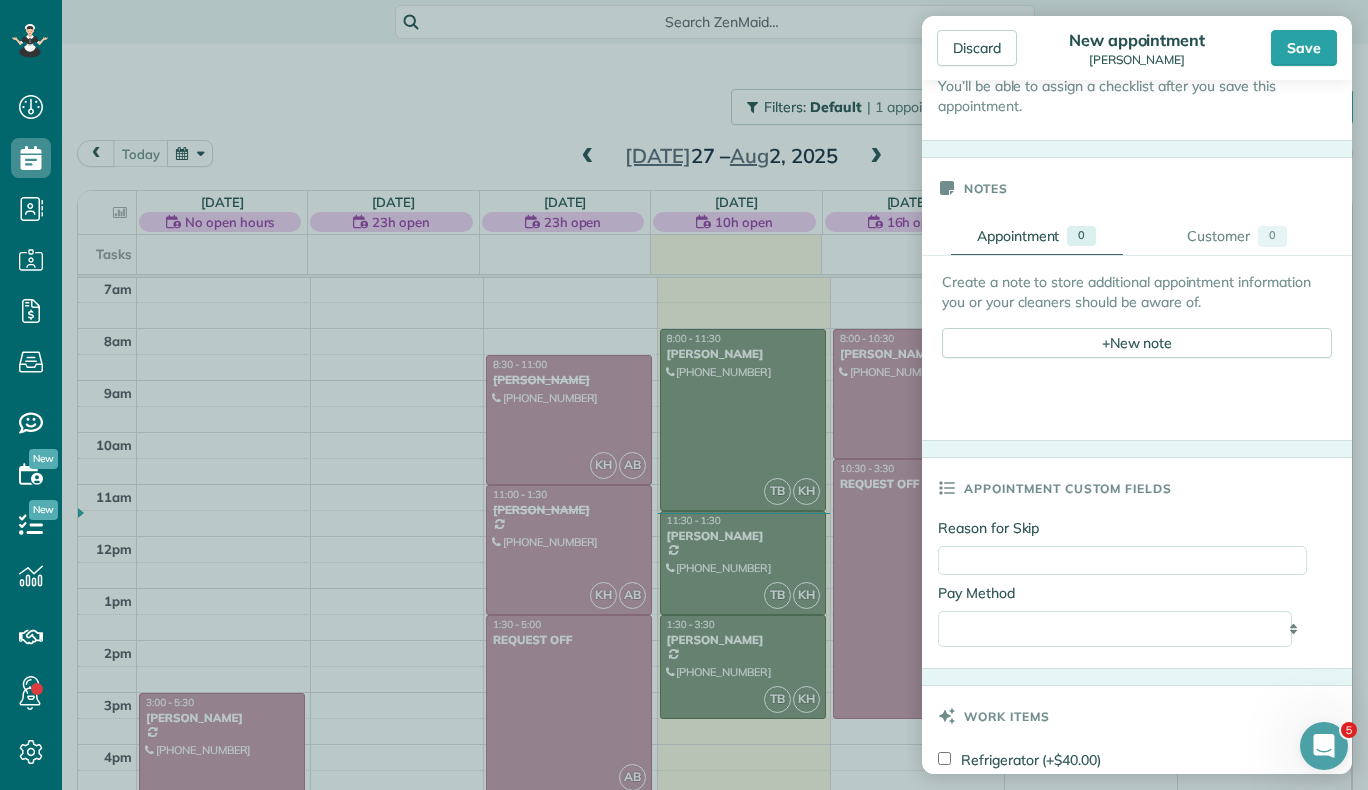 scroll, scrollTop: 759, scrollLeft: 0, axis: vertical 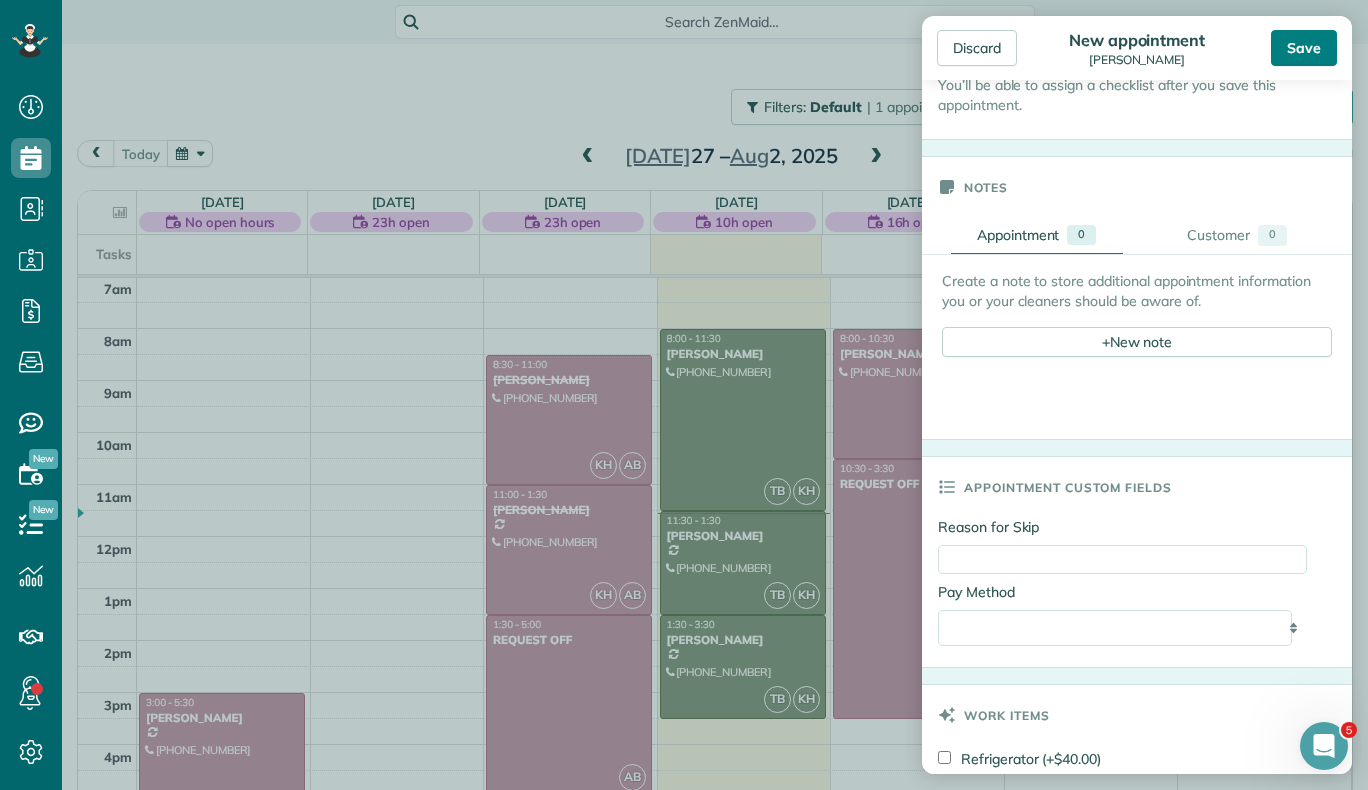 click on "Save" at bounding box center [1304, 48] 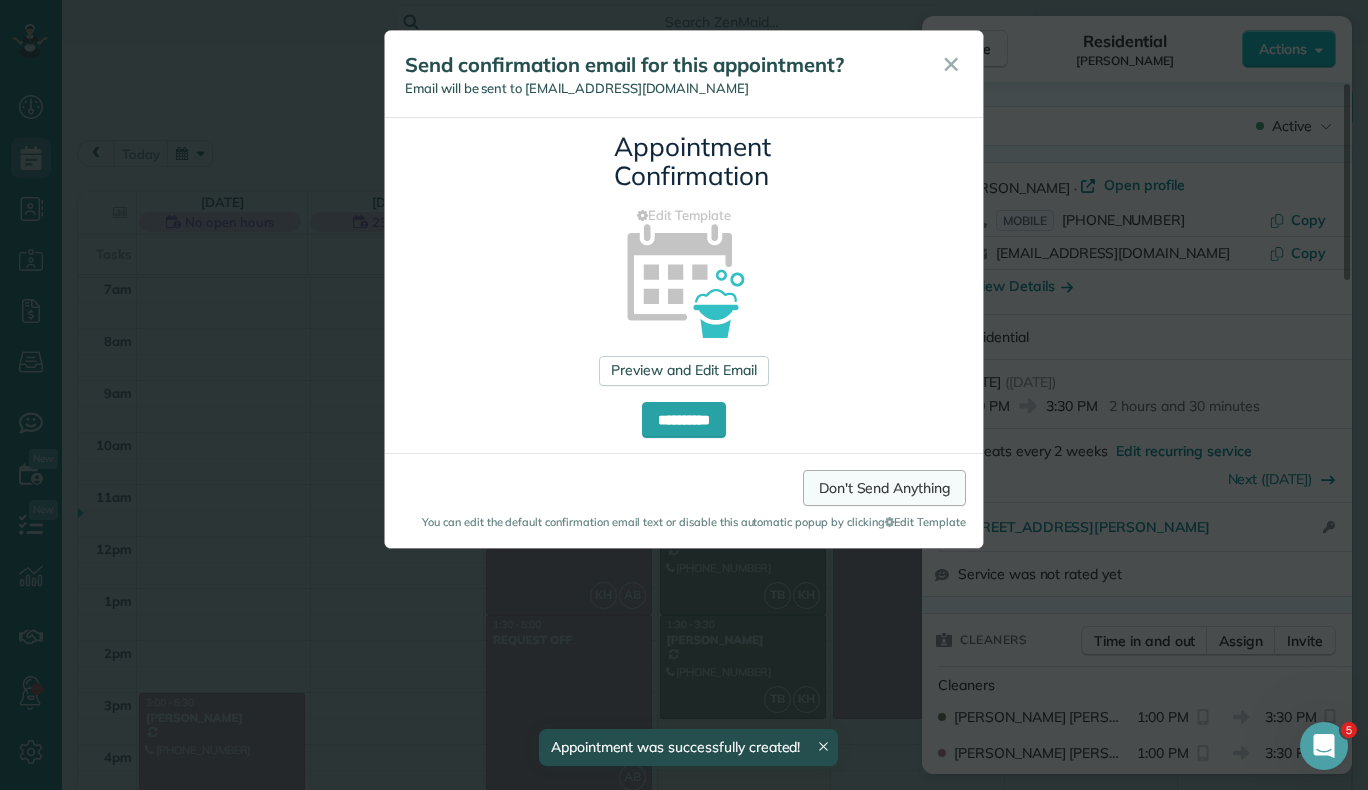 click on "Don't Send Anything" at bounding box center (884, 488) 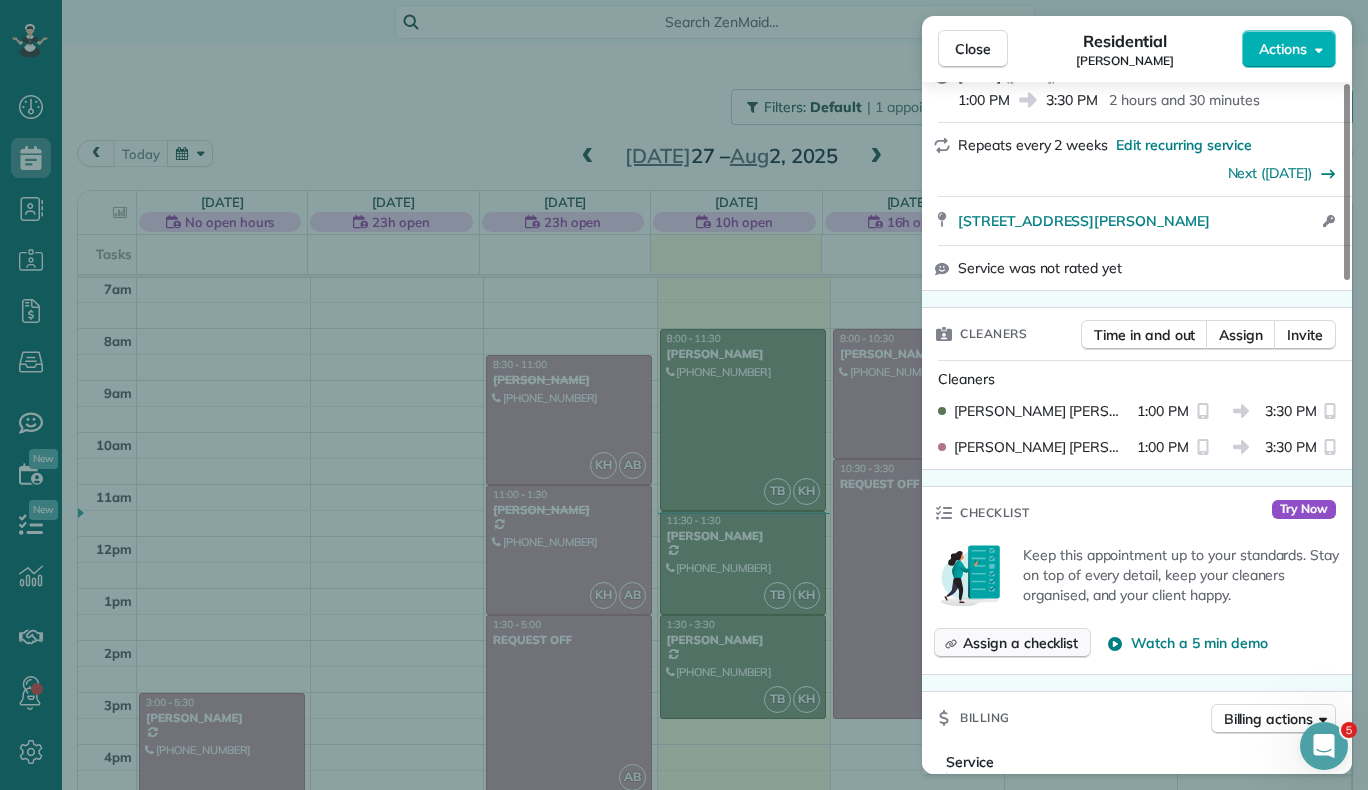 scroll, scrollTop: 307, scrollLeft: 0, axis: vertical 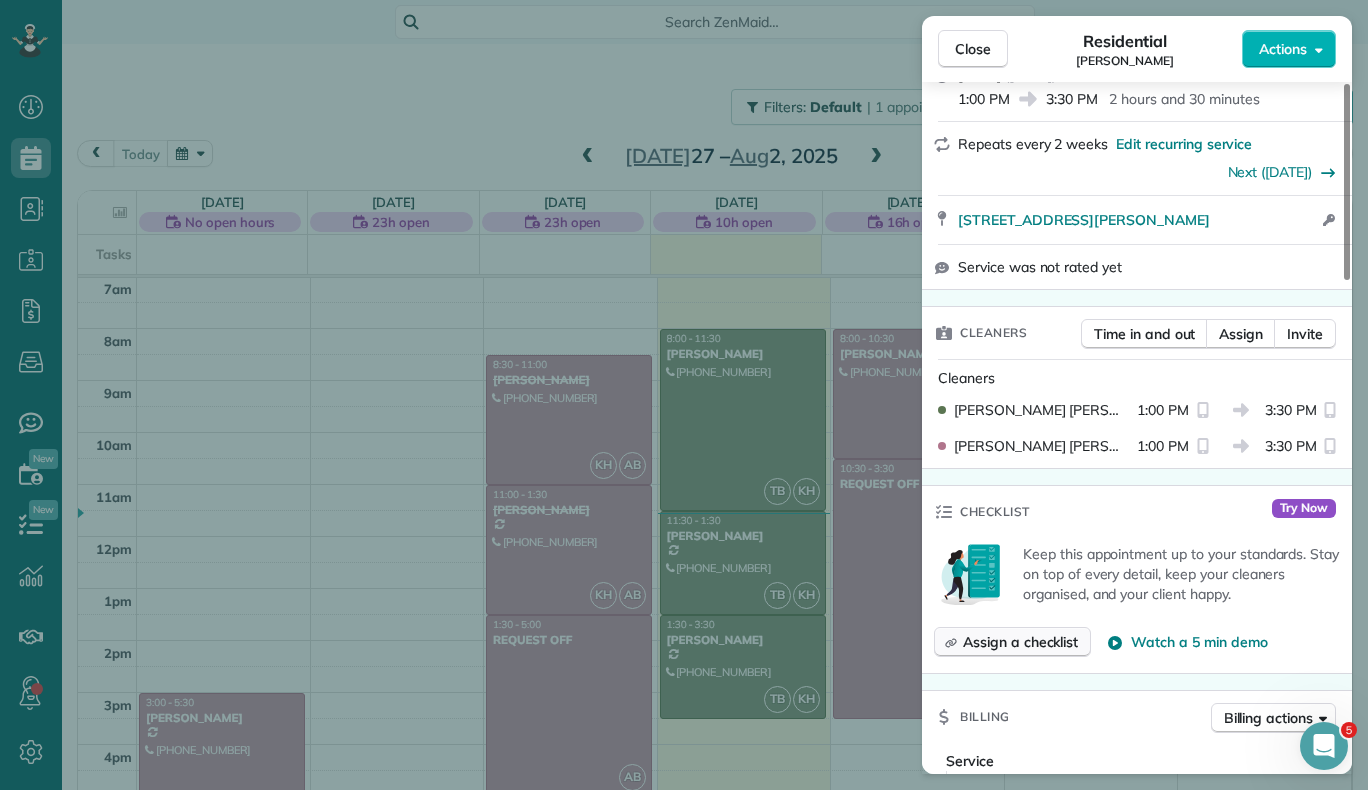 click on "Assign a checklist" at bounding box center (1020, 642) 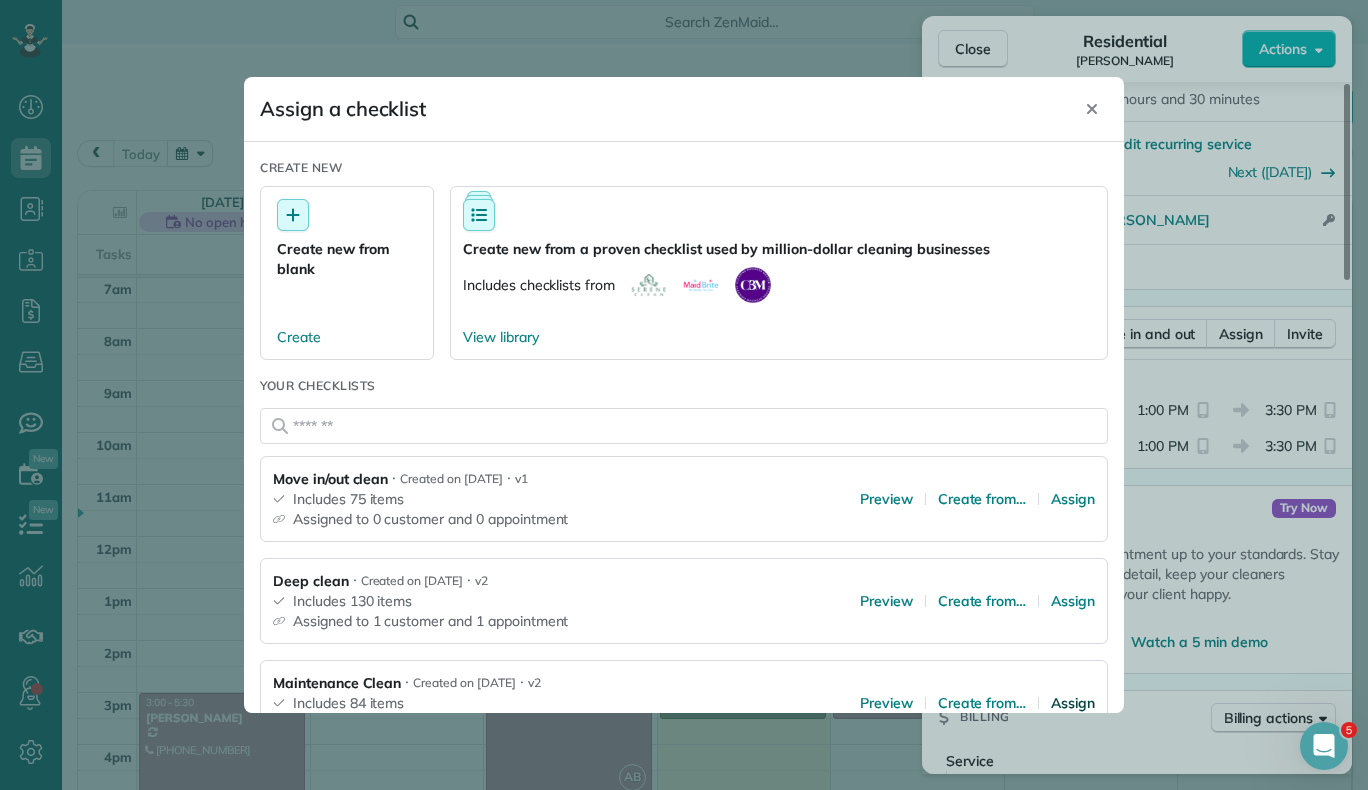 click on "Assign" at bounding box center (1073, 703) 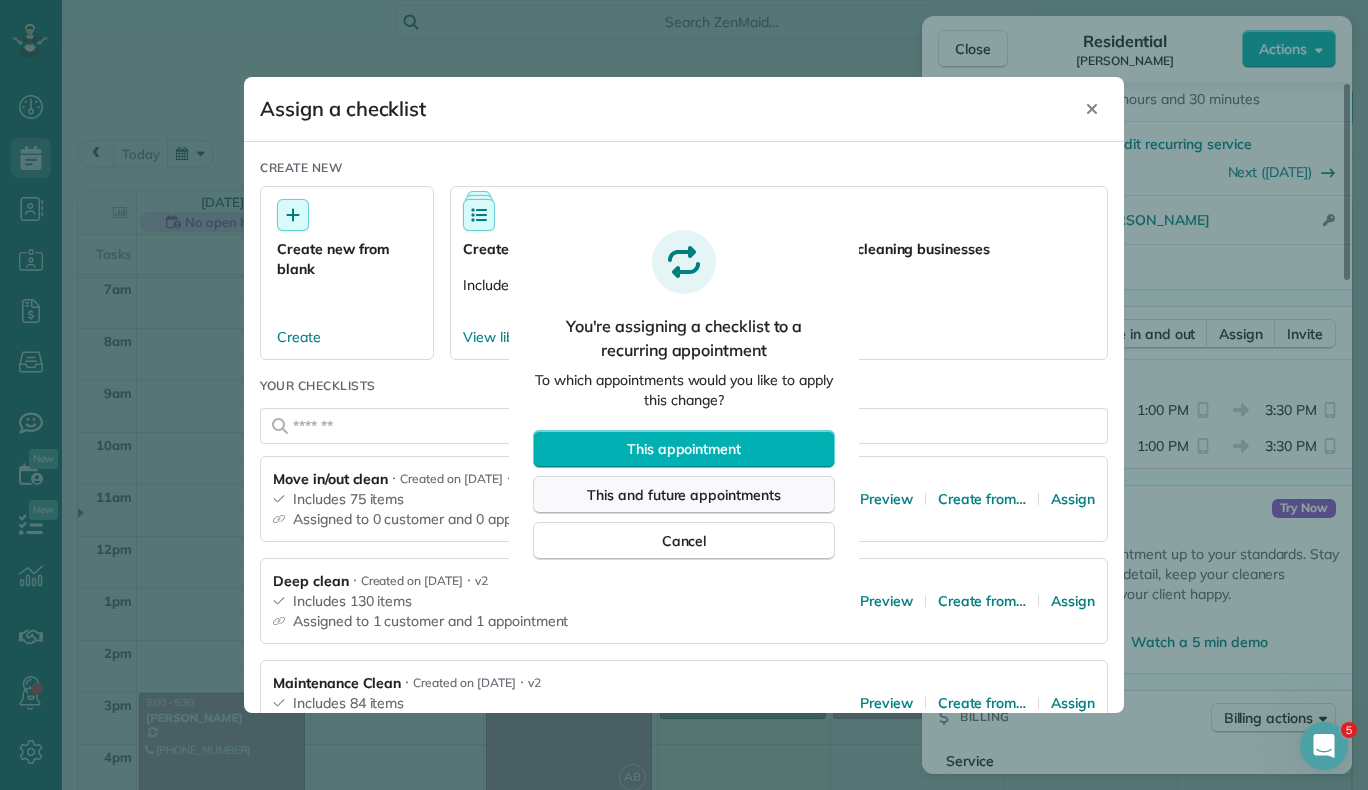 click on "This and future appointments" at bounding box center (684, 495) 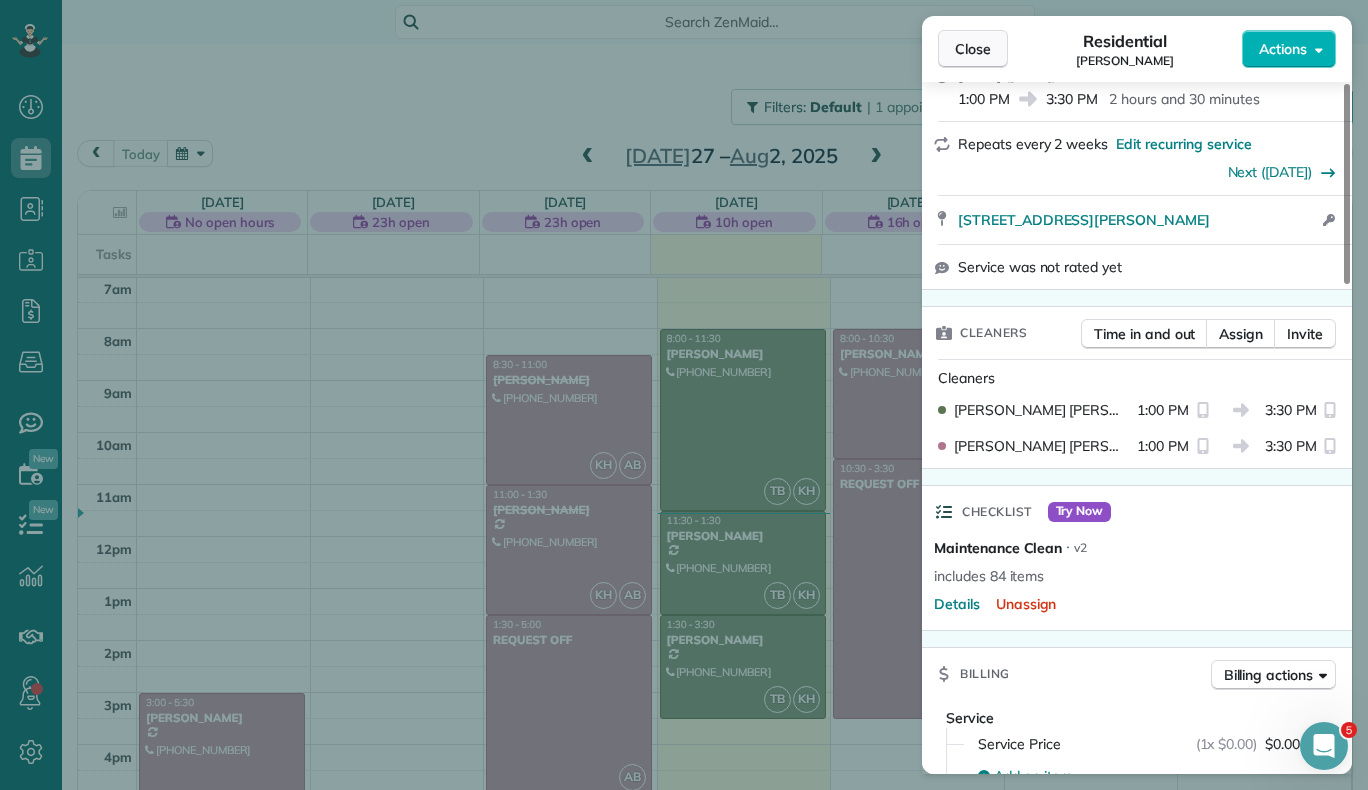 click on "Close" at bounding box center [973, 49] 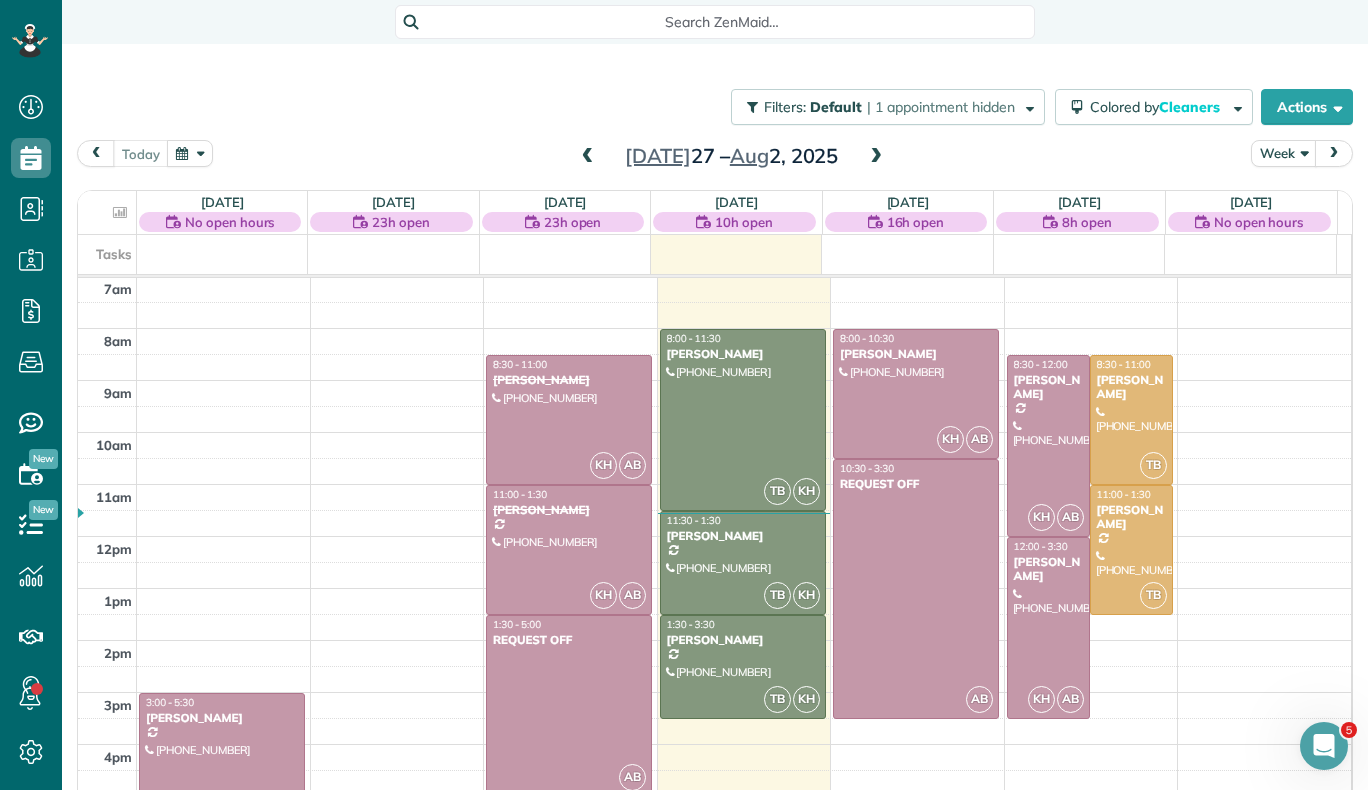 click at bounding box center (876, 157) 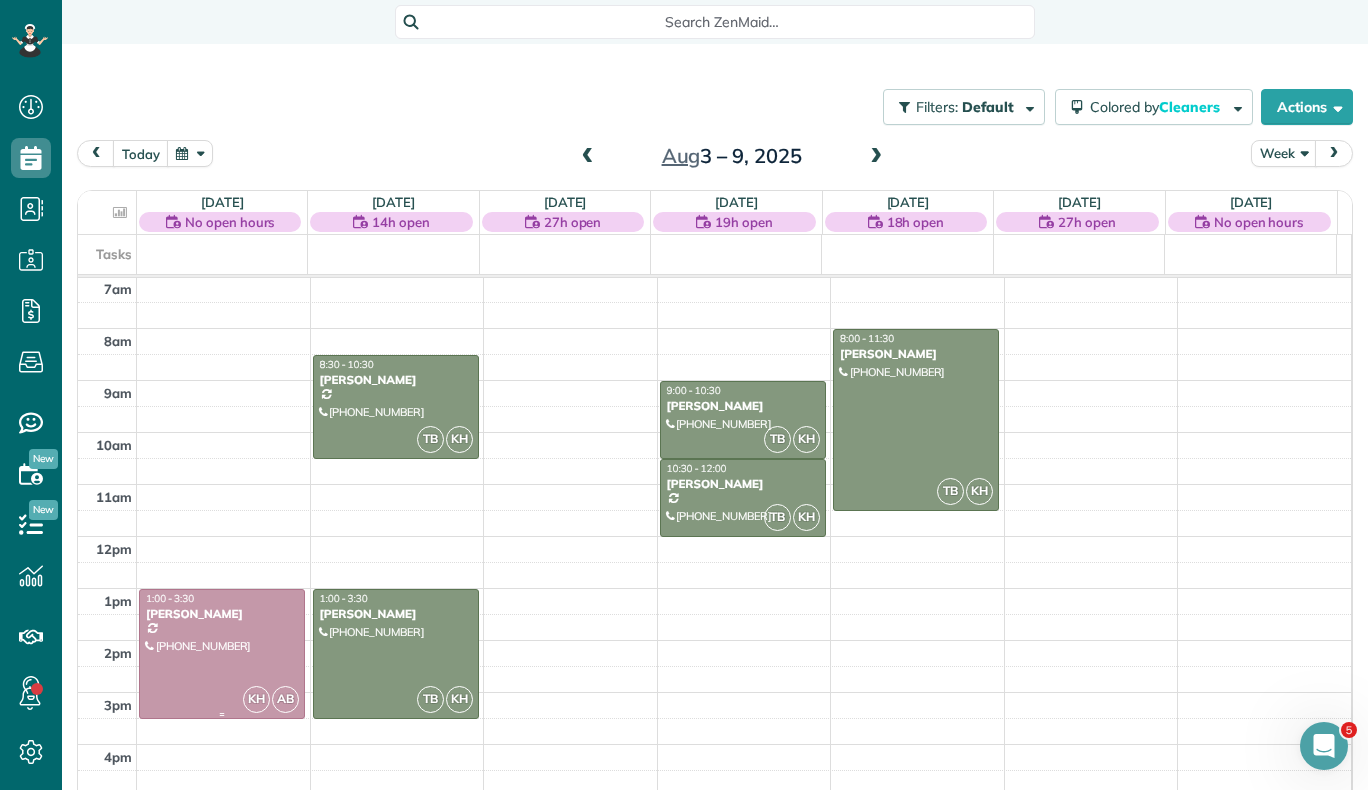 click at bounding box center (222, 654) 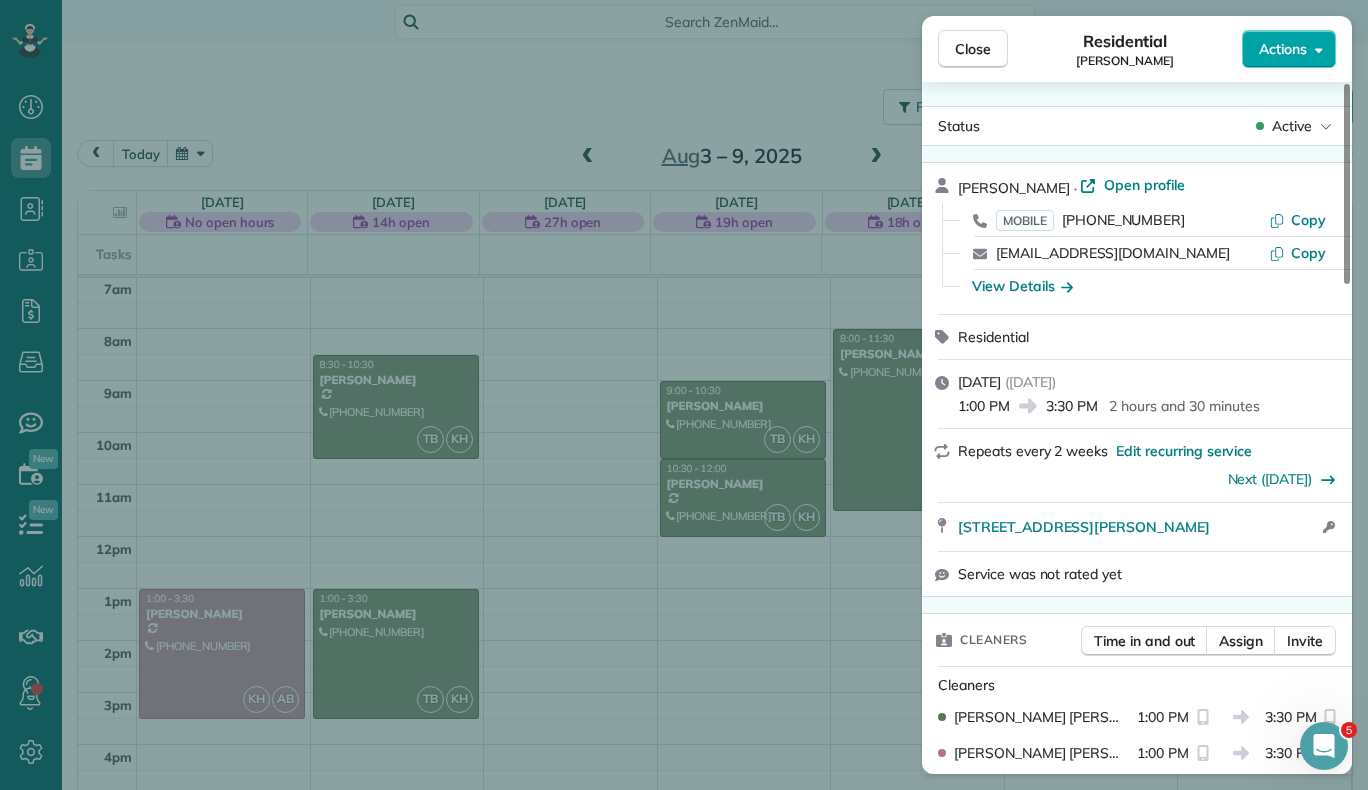 click on "Actions" at bounding box center (1289, 49) 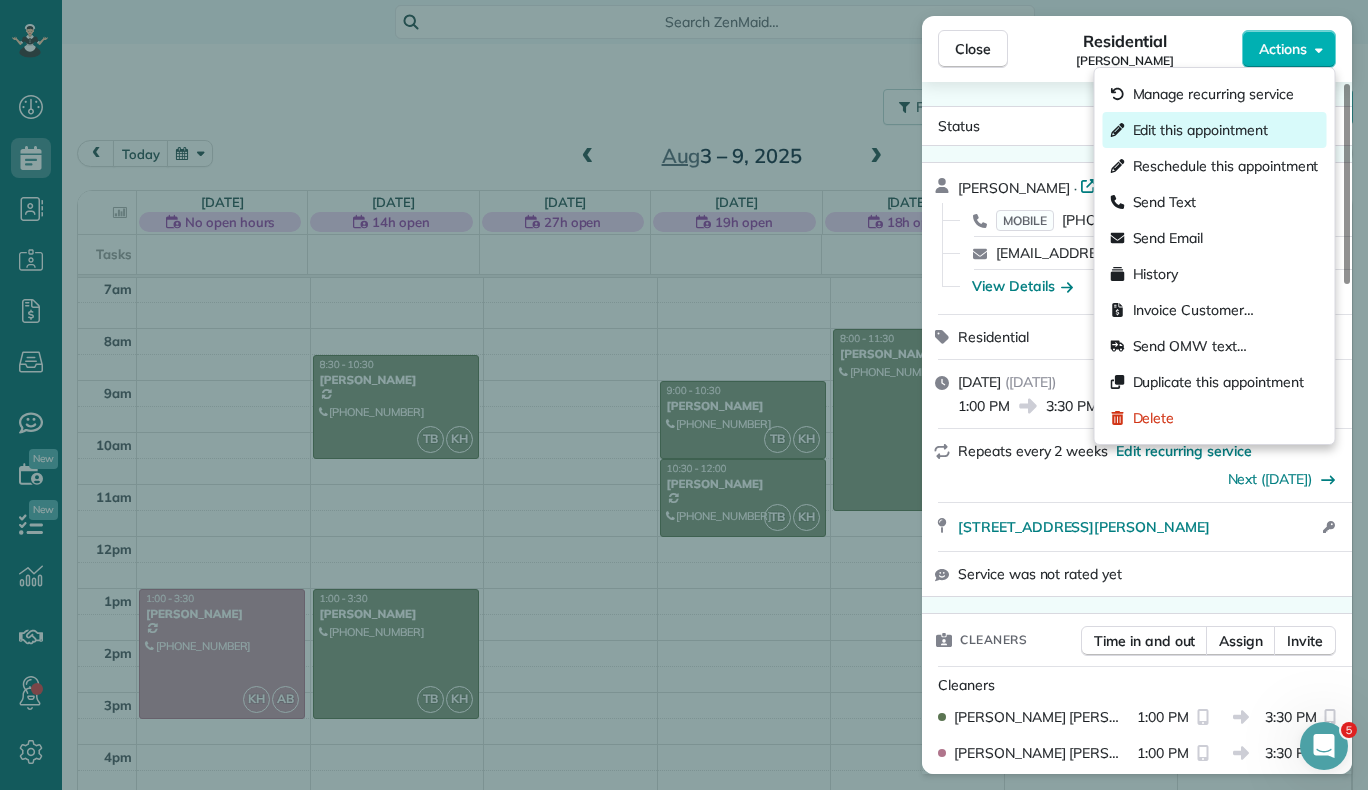 click on "Edit this appointment" at bounding box center (1215, 130) 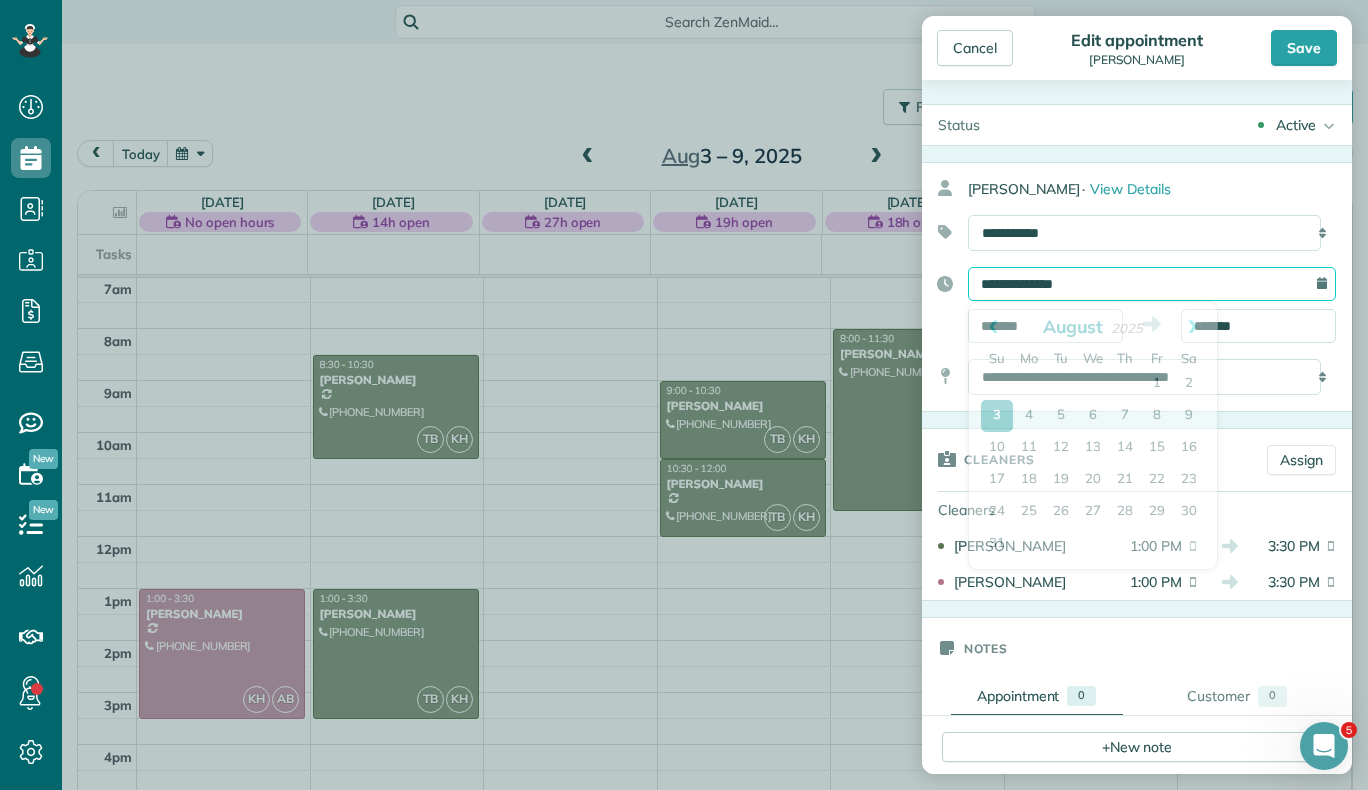 click on "**********" at bounding box center [1152, 284] 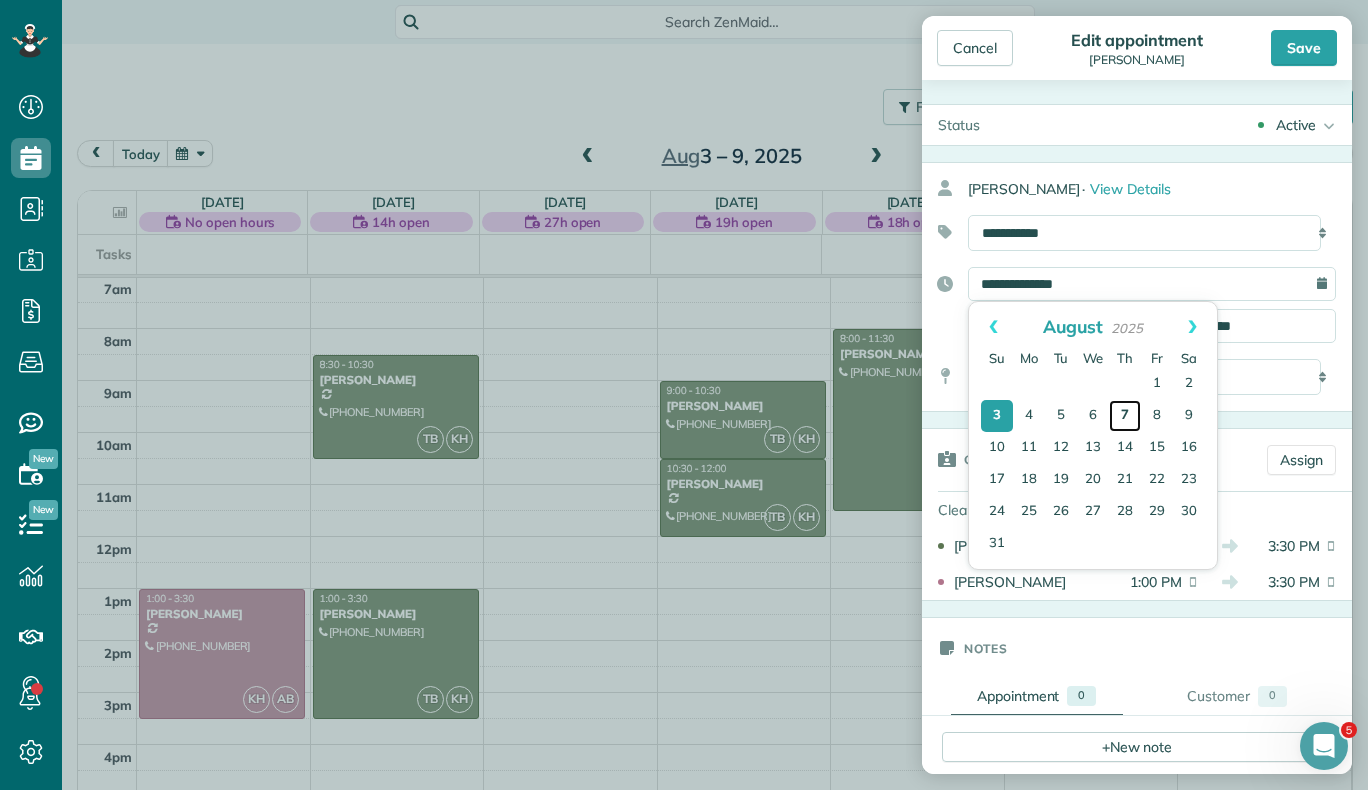 click on "7" at bounding box center (1125, 416) 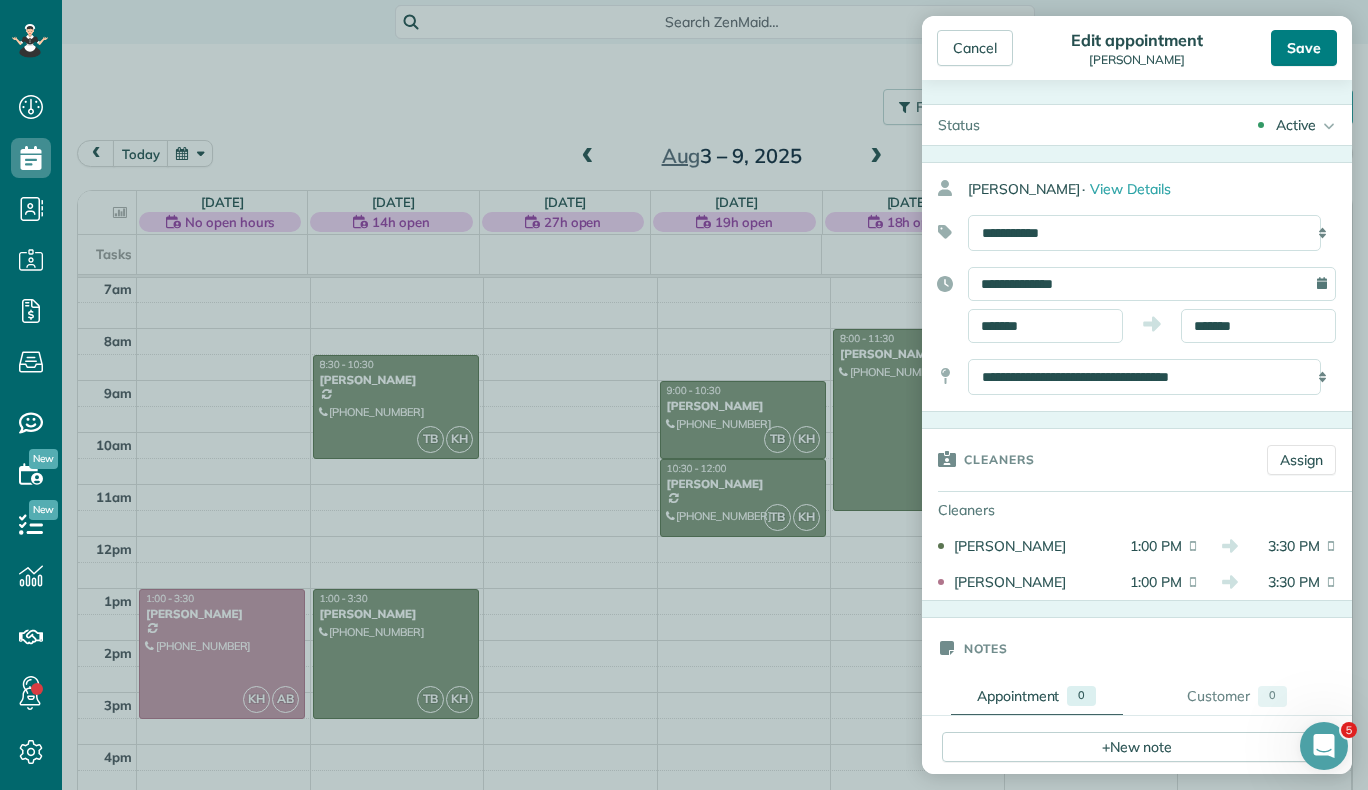 click on "Save" at bounding box center [1304, 48] 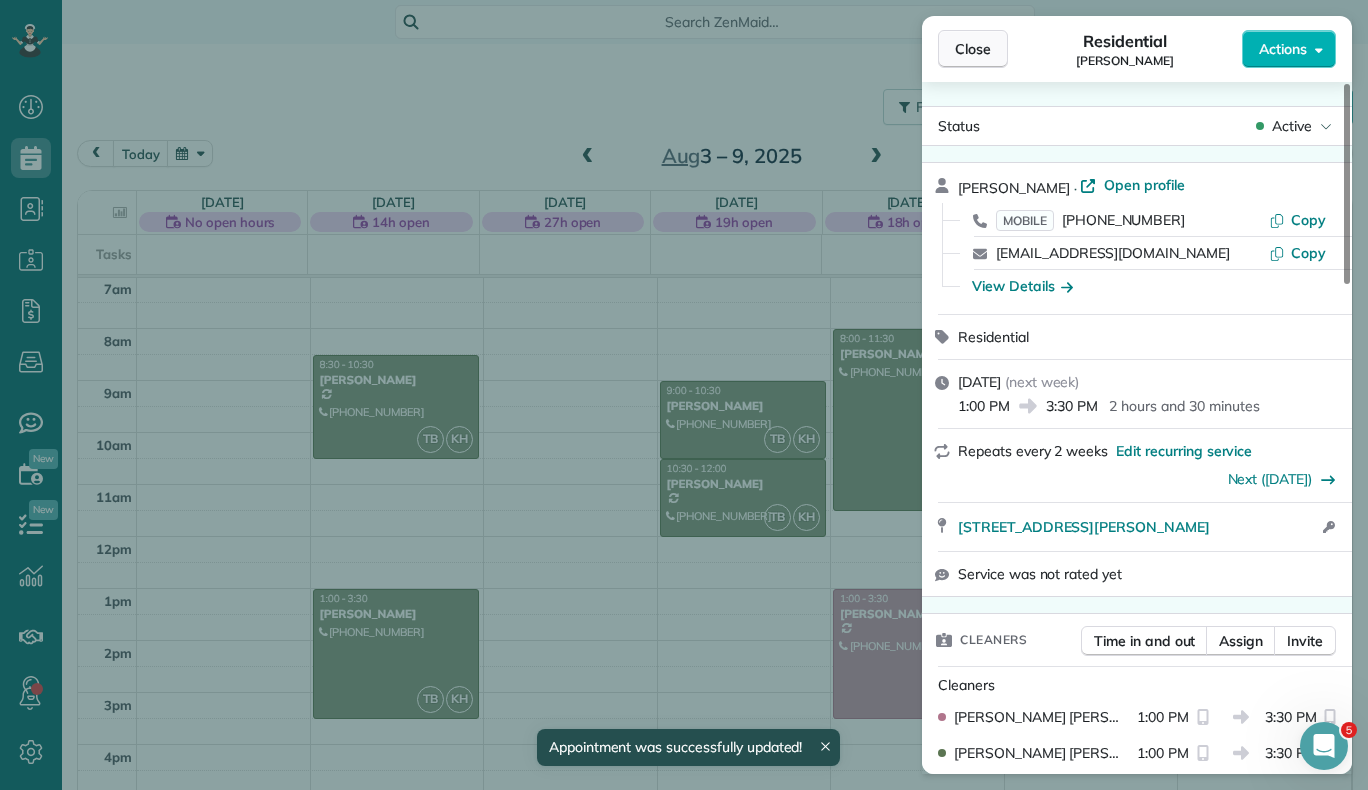 click on "Close" at bounding box center (973, 49) 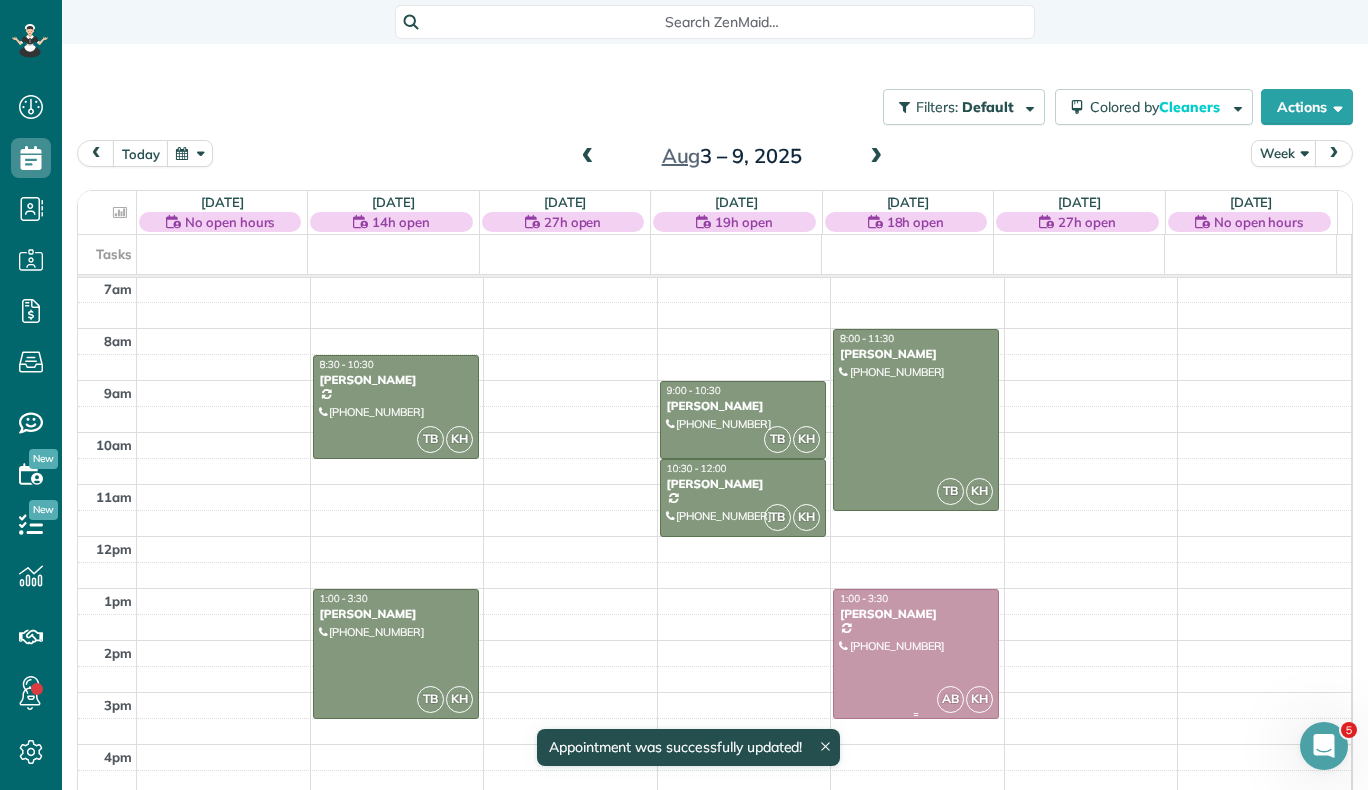click on "[PERSON_NAME]" at bounding box center (916, 614) 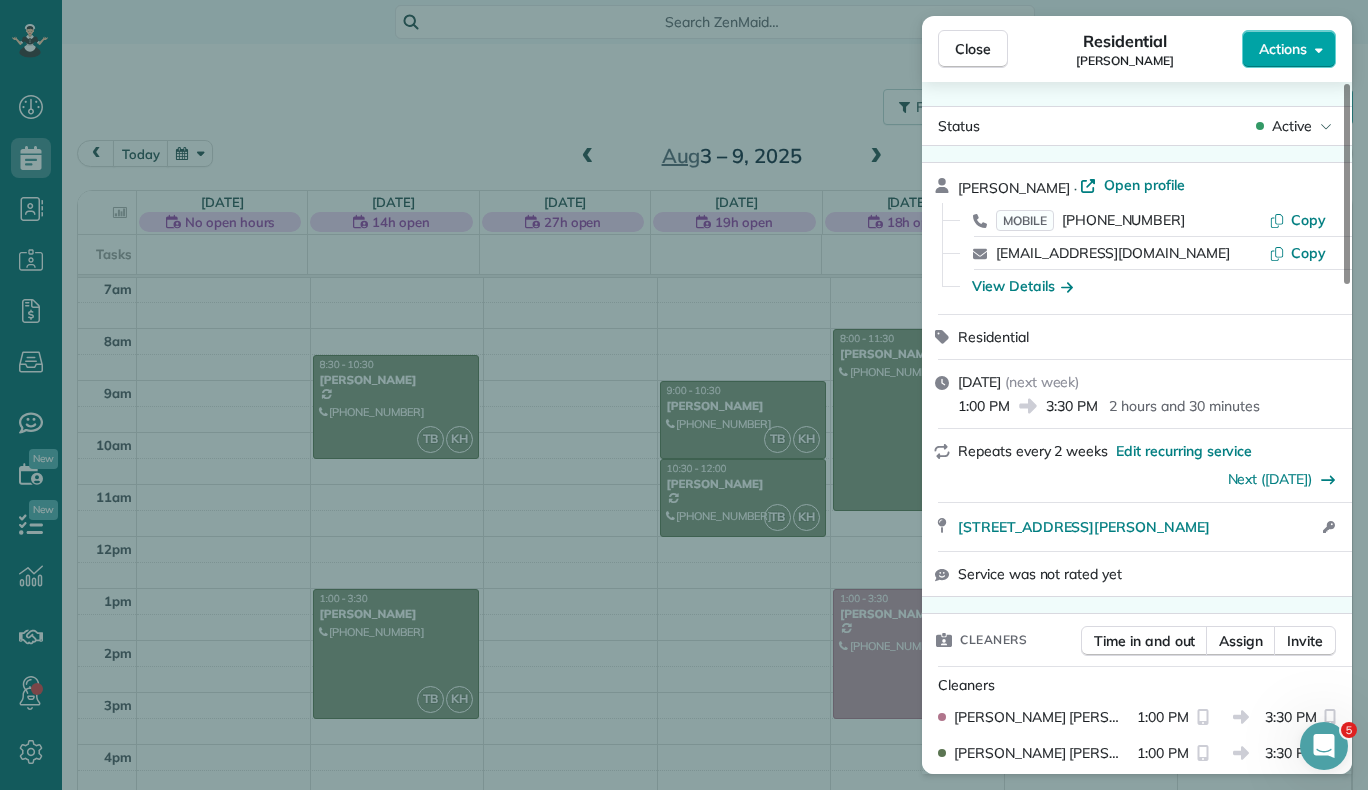 click on "Actions" at bounding box center [1283, 49] 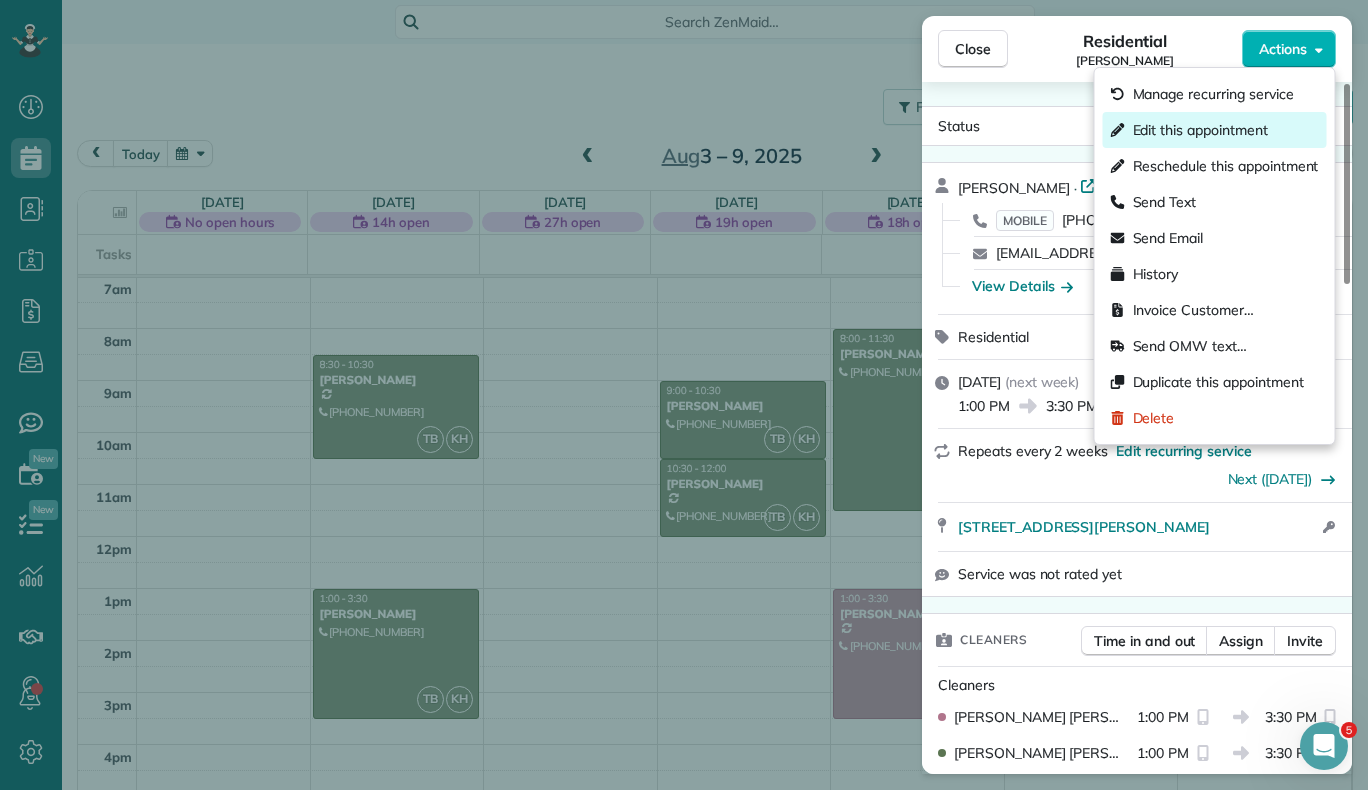 click on "Edit this appointment" at bounding box center [1200, 130] 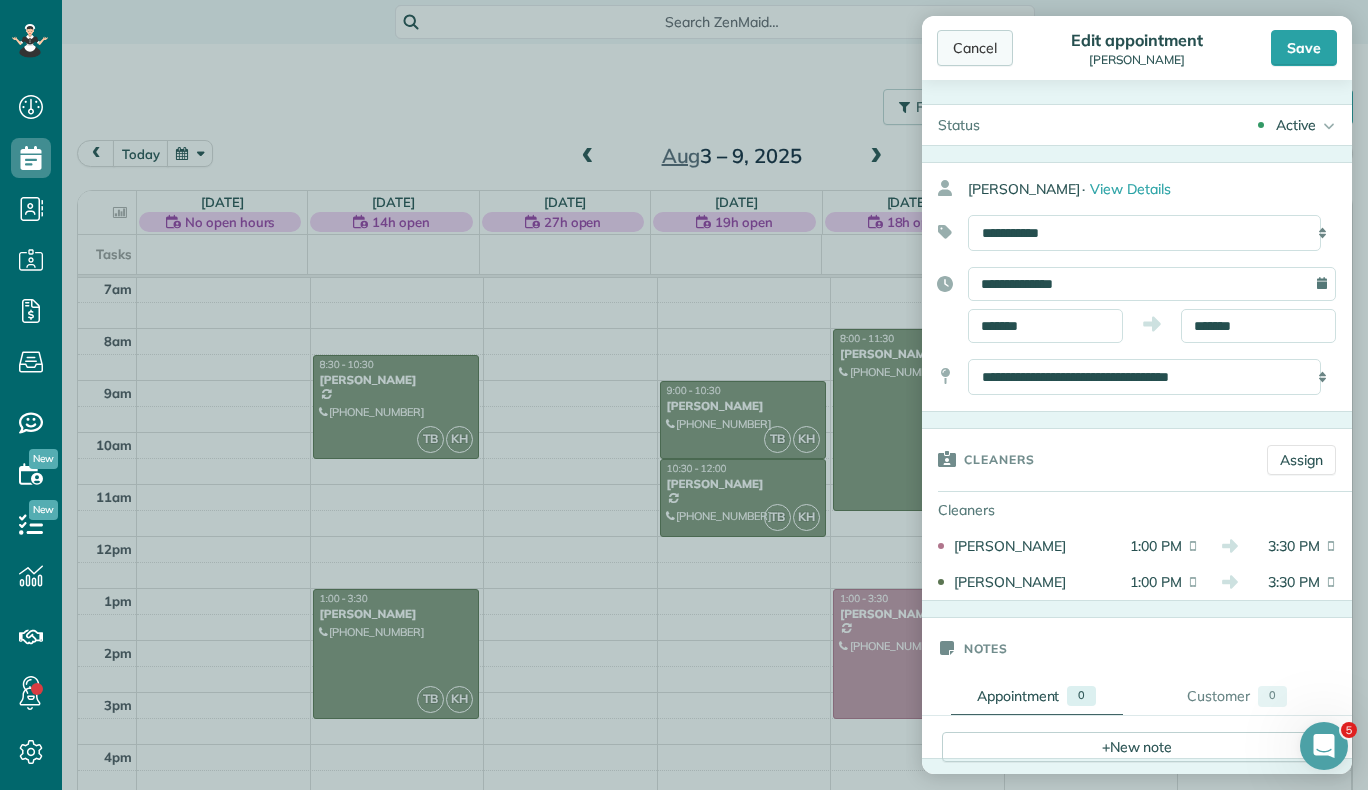 click on "Cancel" at bounding box center [975, 48] 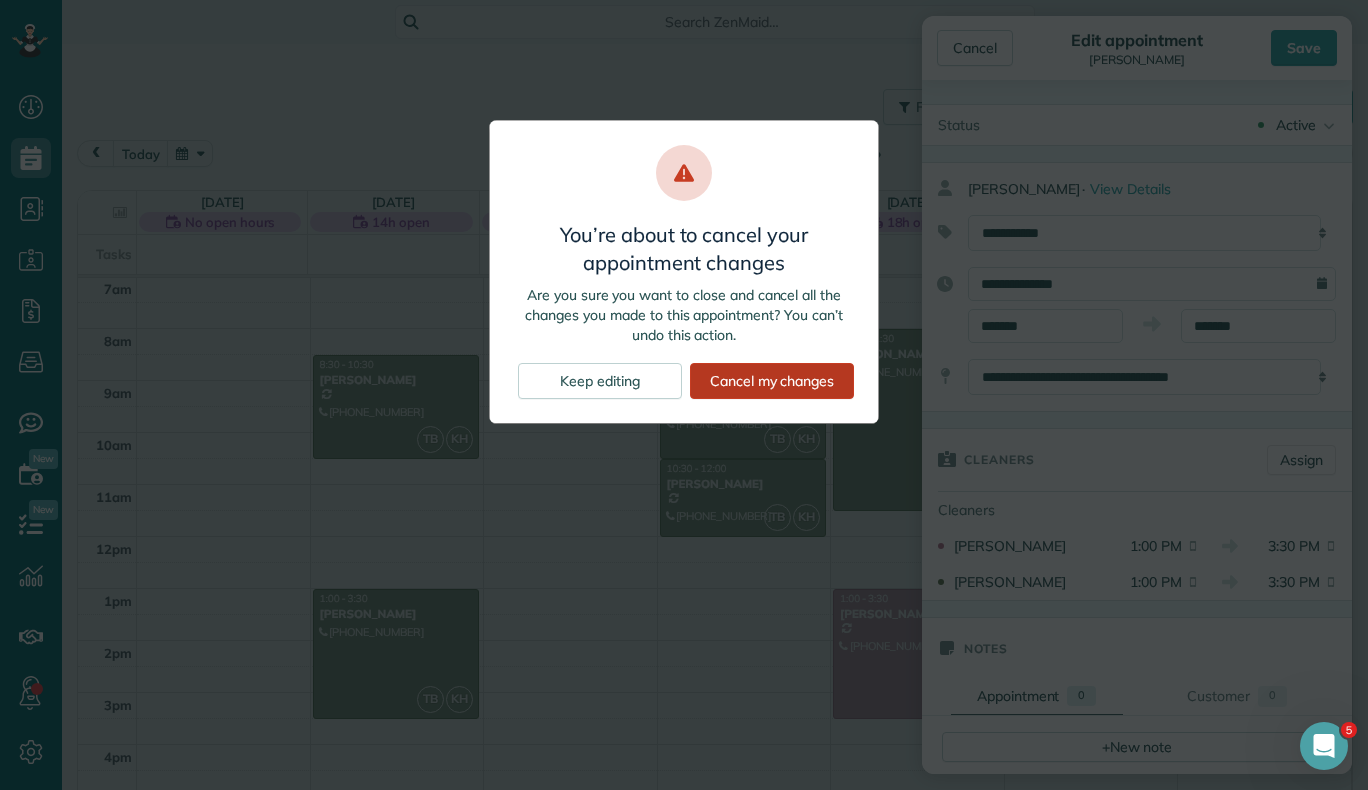 click on "Cancel my changes" at bounding box center (772, 381) 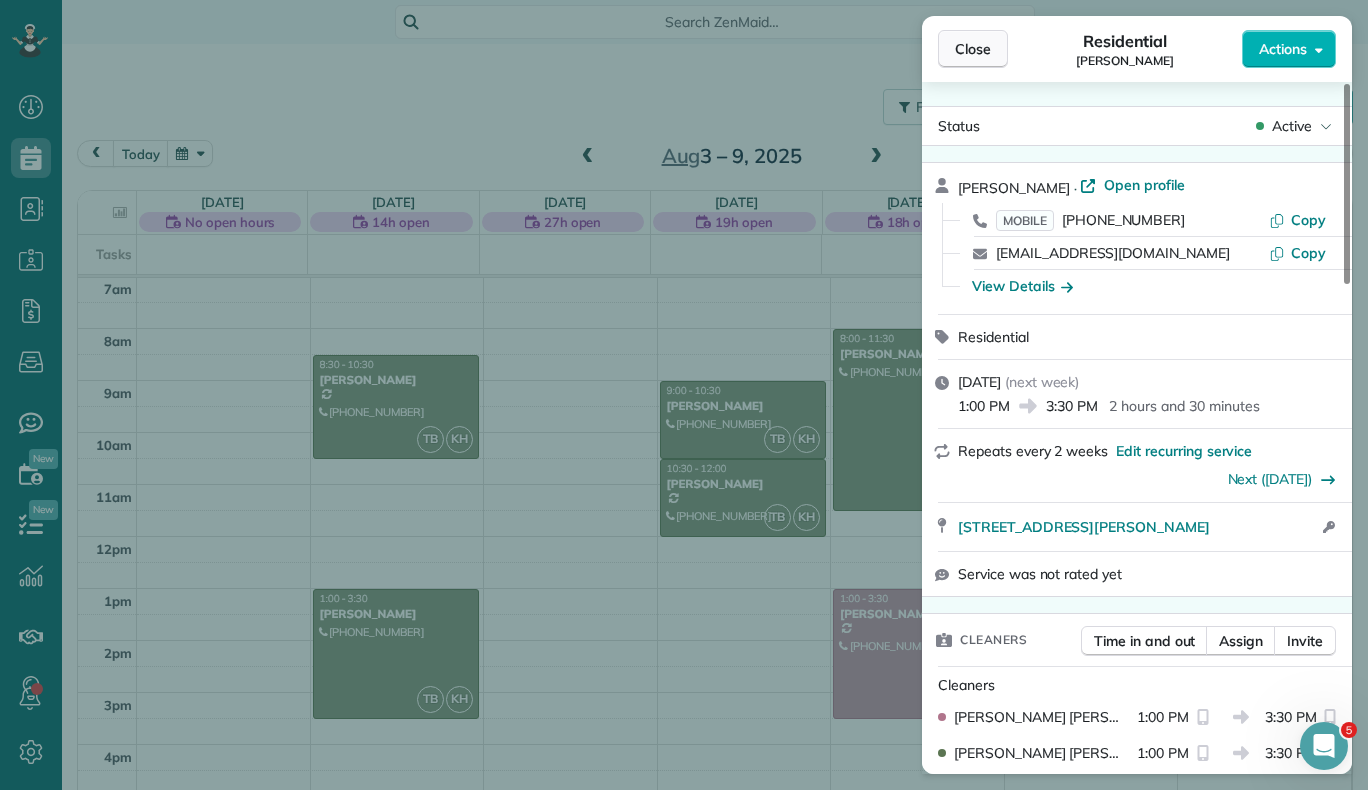 click on "Close" at bounding box center [973, 49] 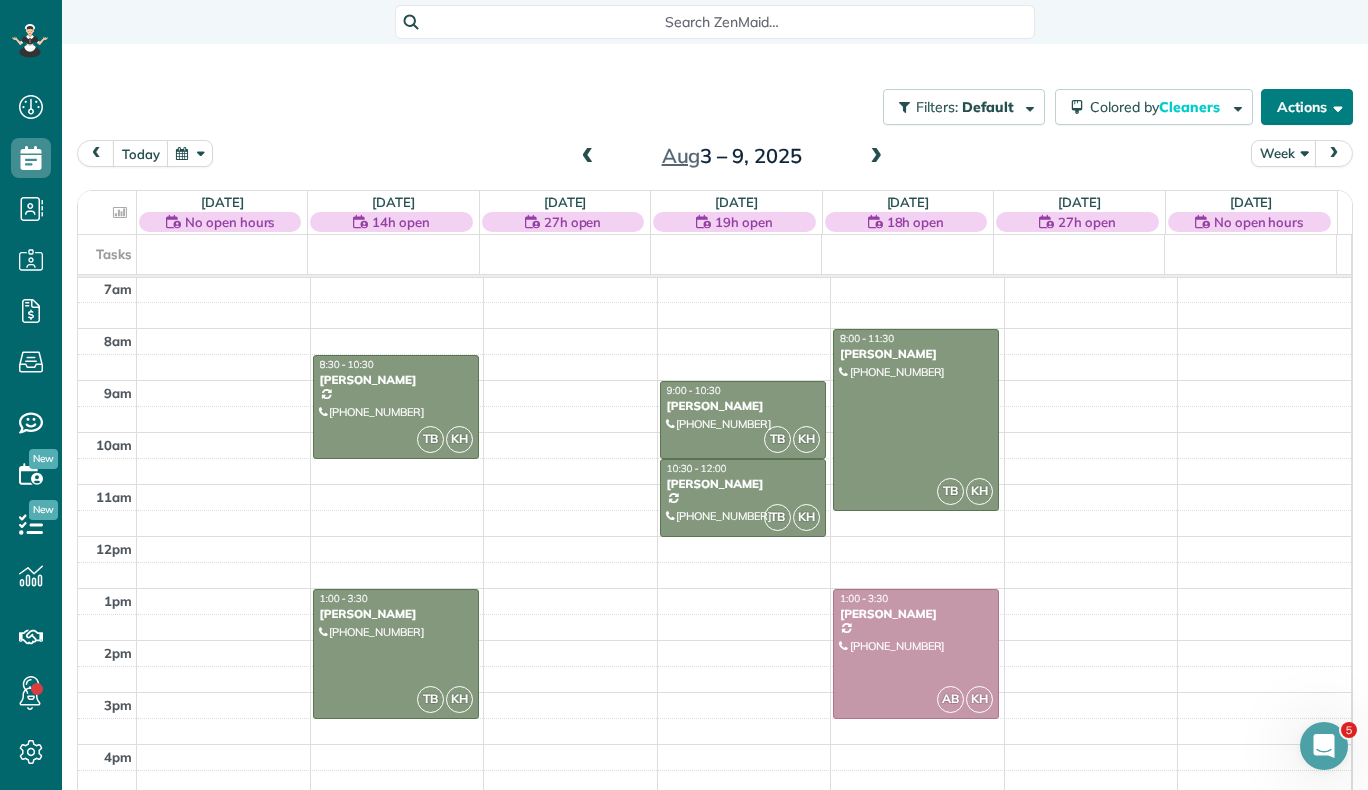 click on "Actions" at bounding box center (1307, 107) 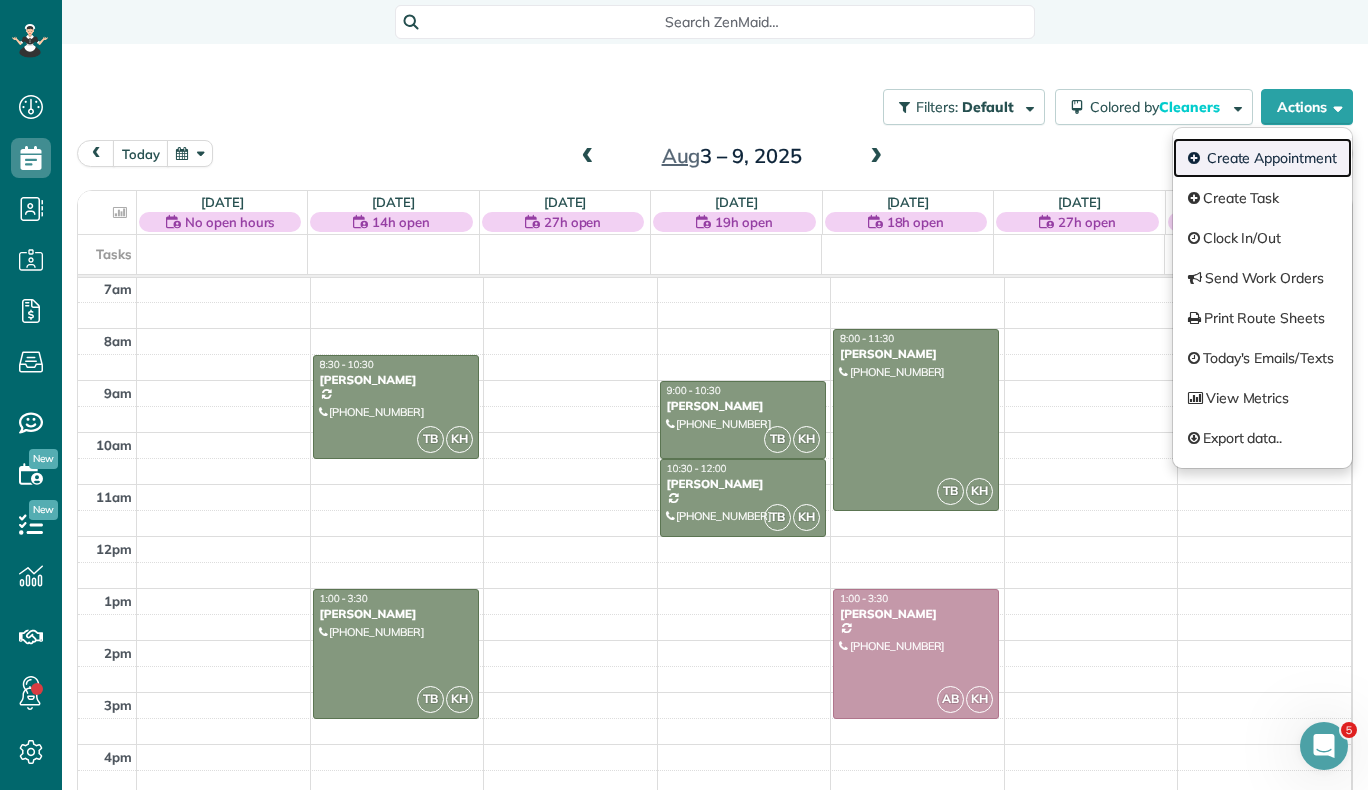 click on "Create Appointment" at bounding box center (1262, 158) 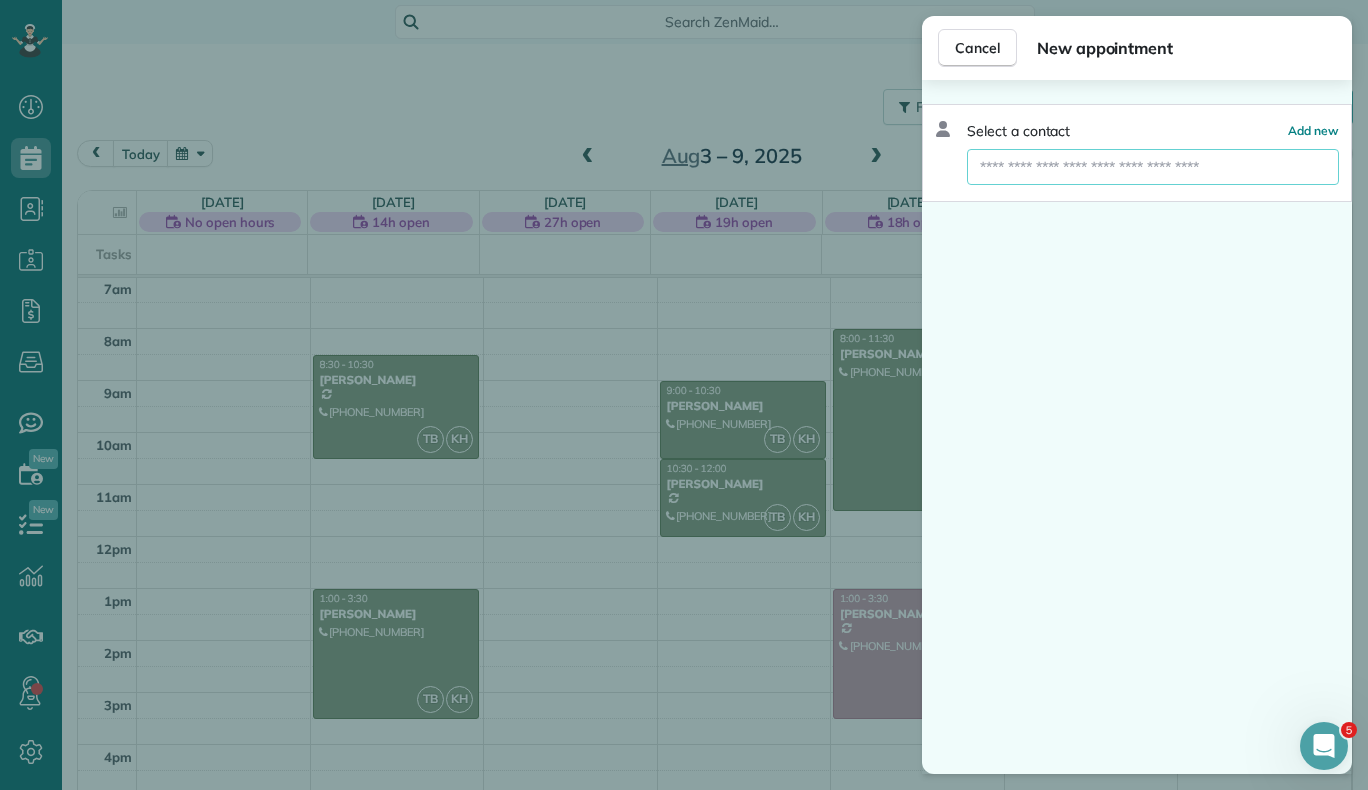 click at bounding box center (1153, 167) 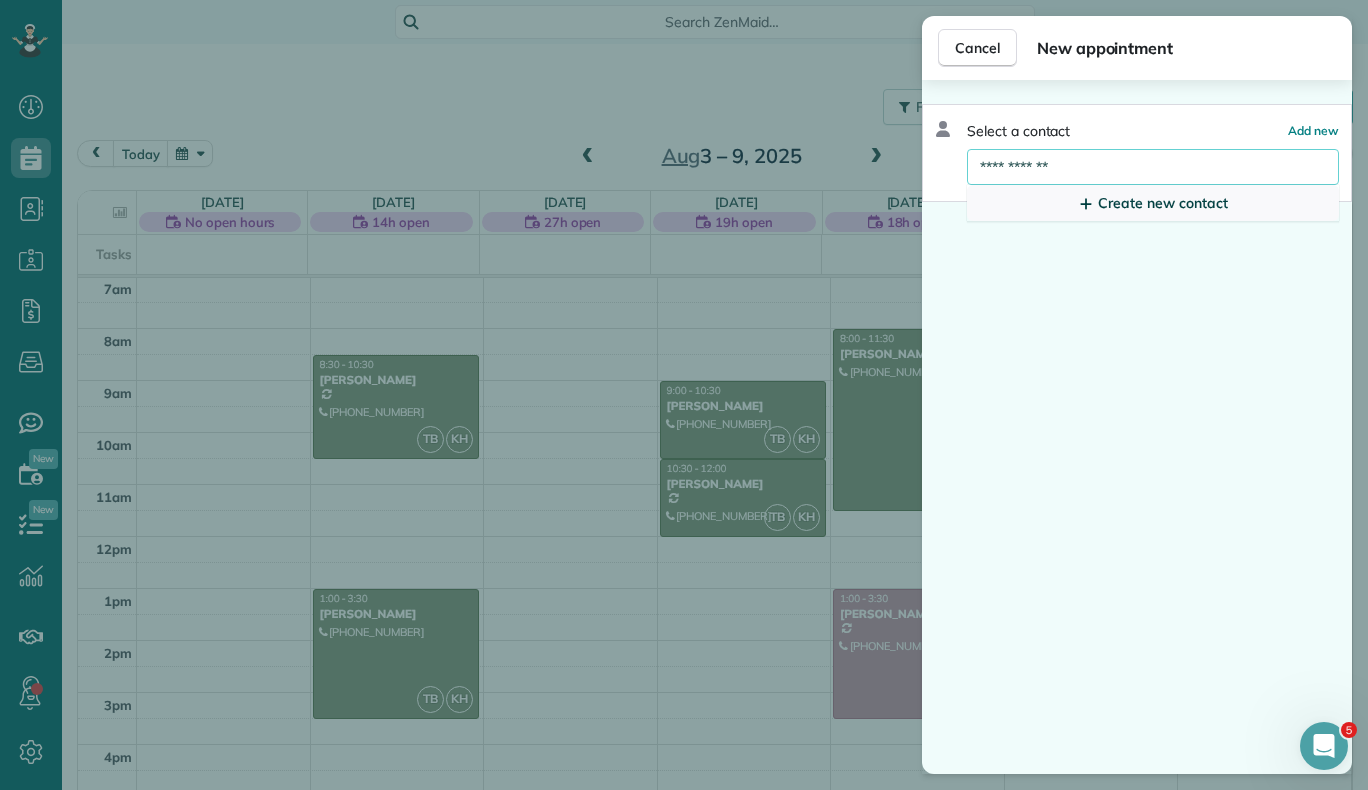 type on "**********" 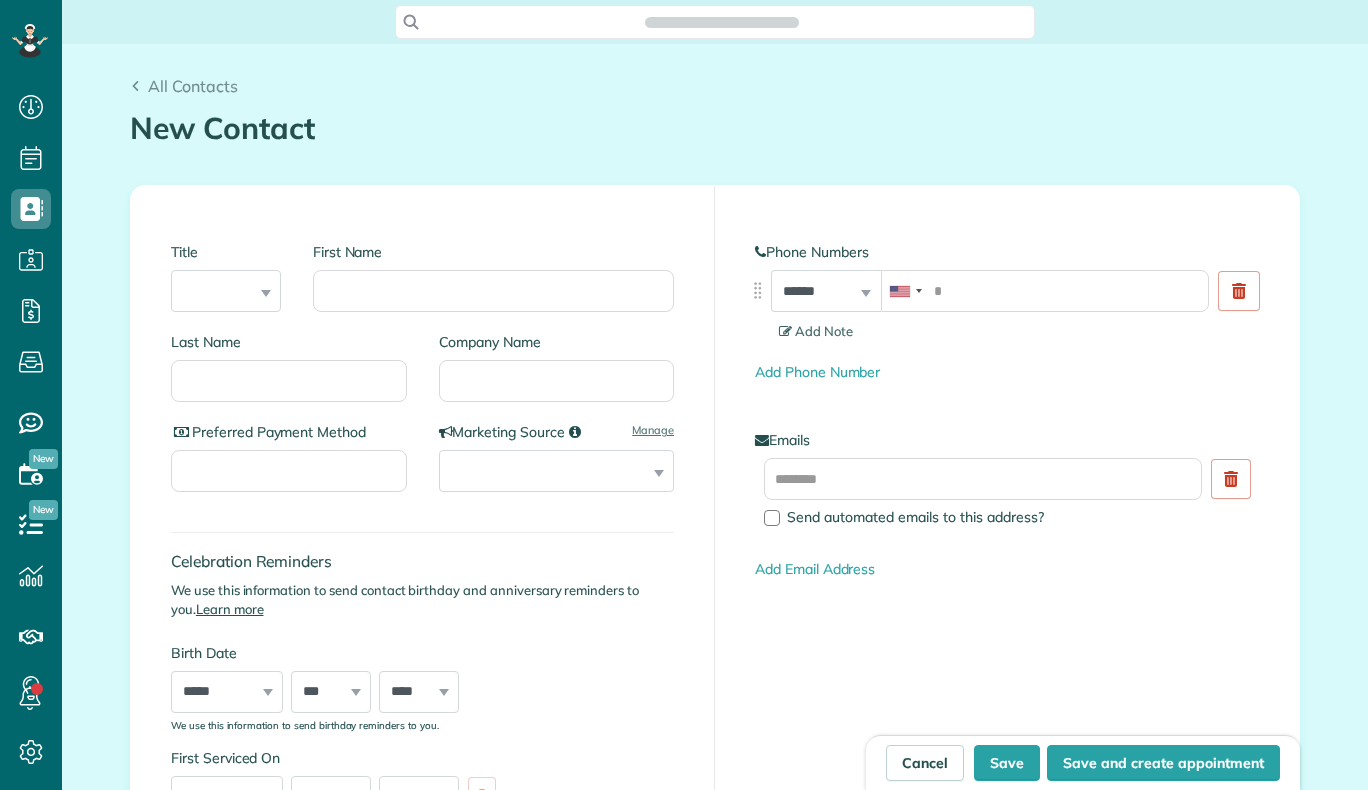 scroll, scrollTop: 0, scrollLeft: 0, axis: both 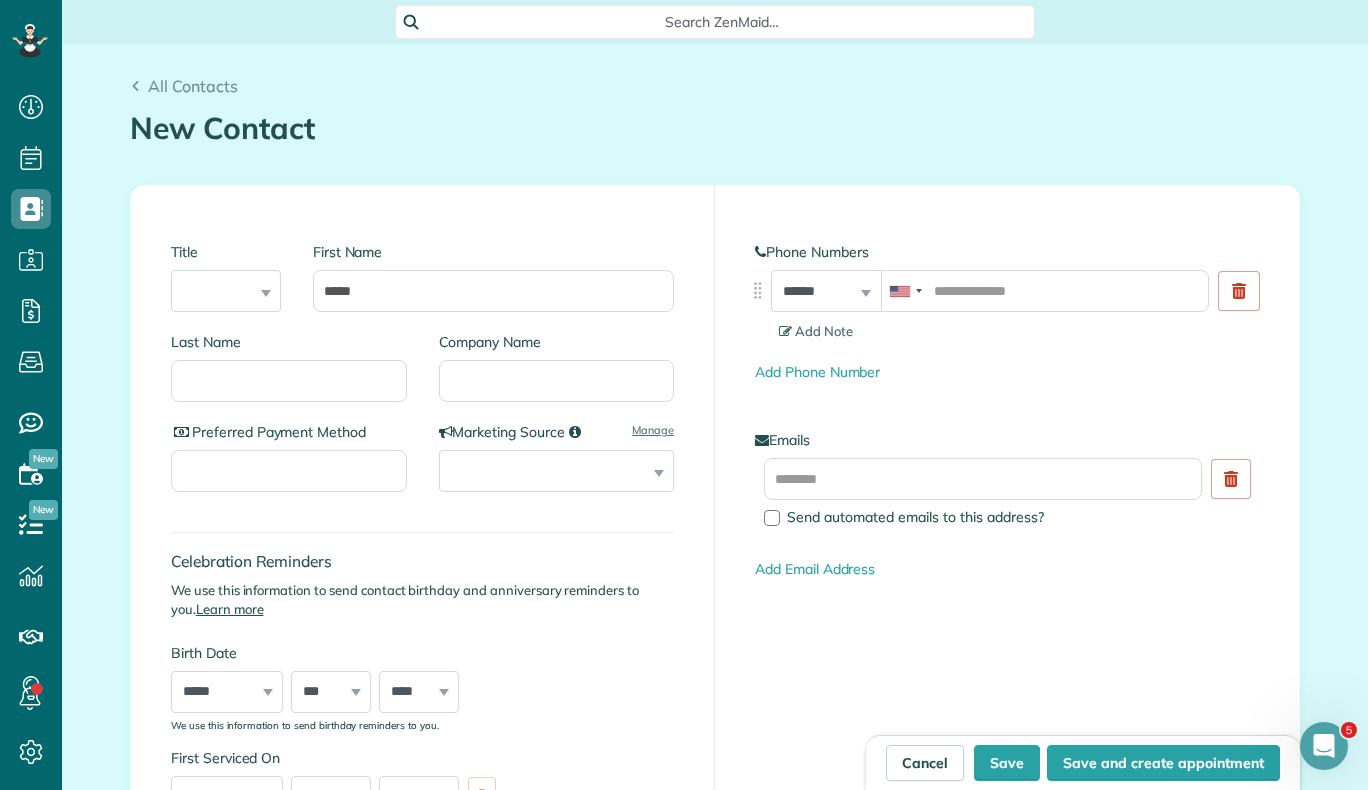 type on "*****" 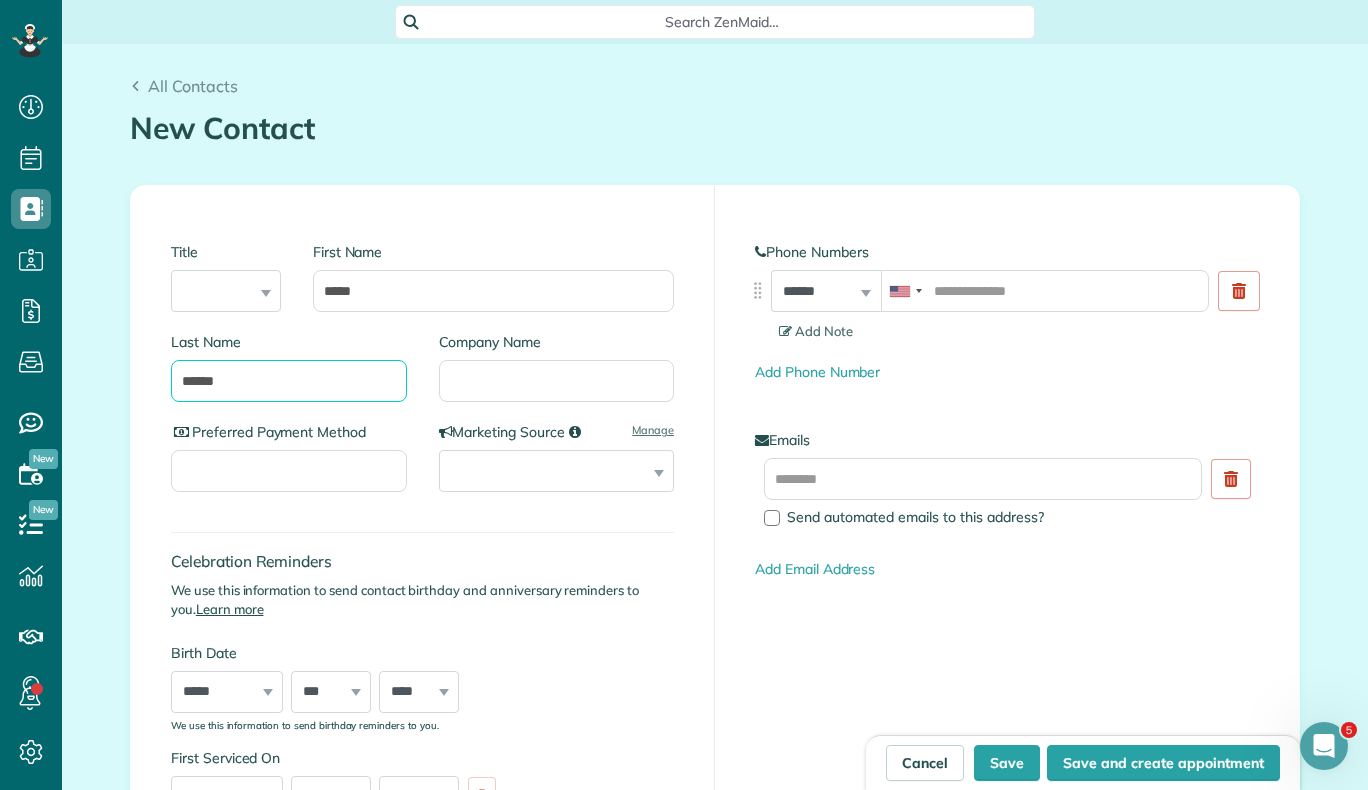 type on "******" 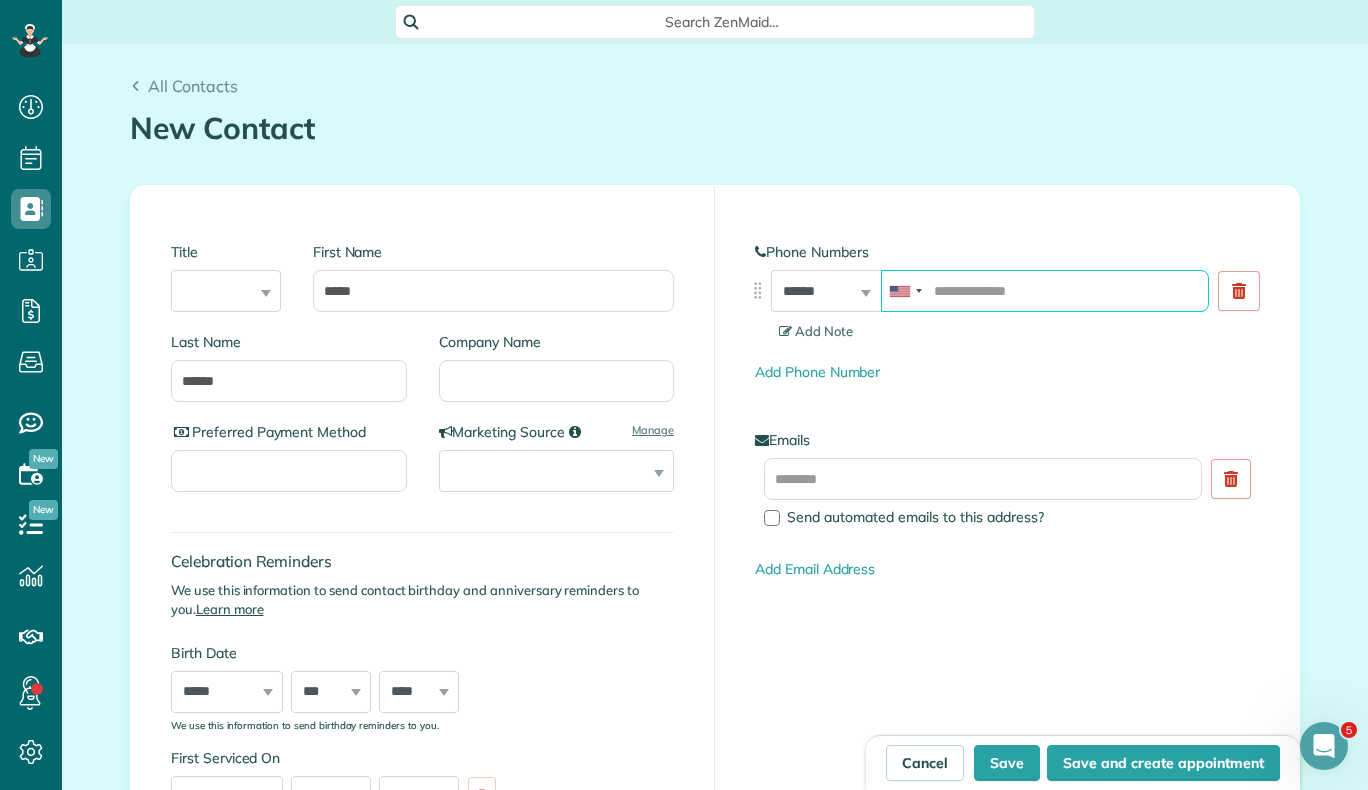 click at bounding box center (1045, 291) 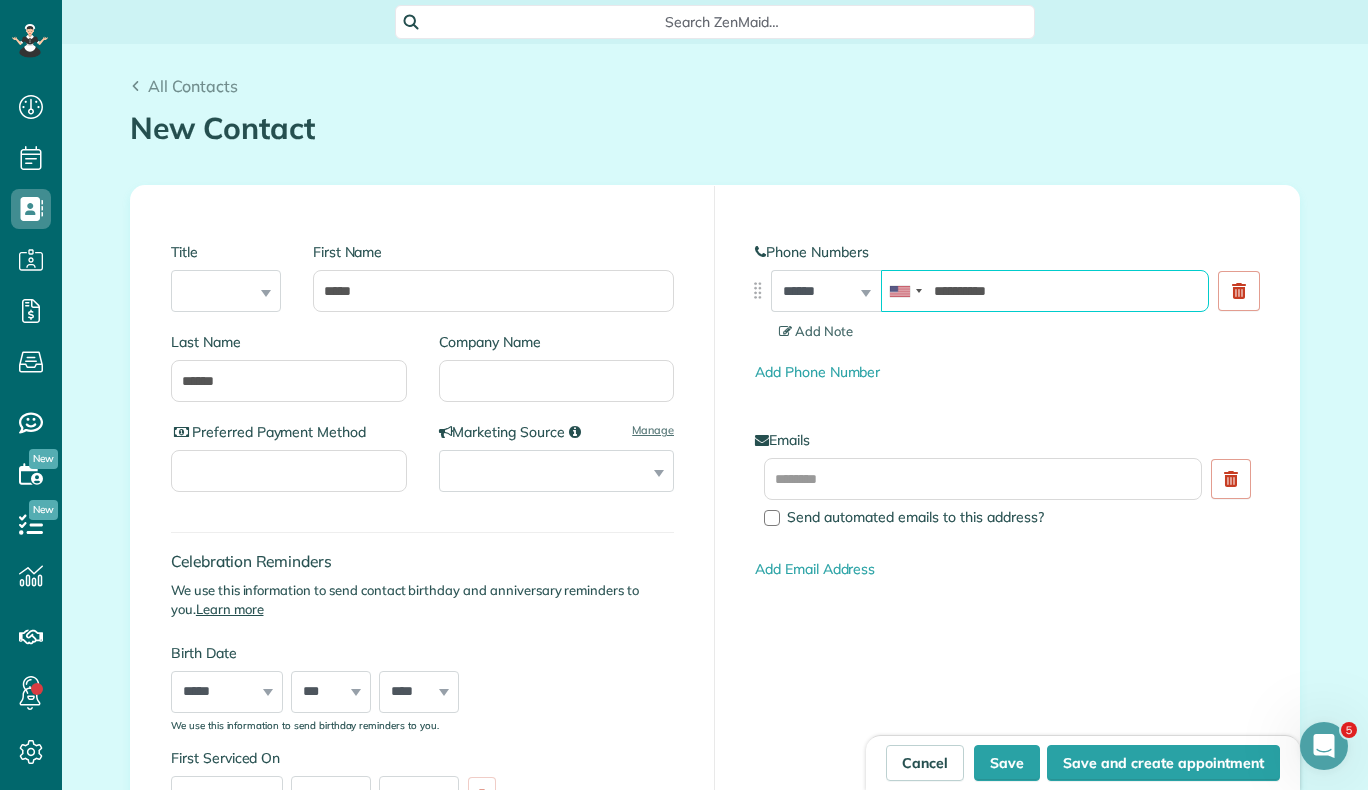 type on "**********" 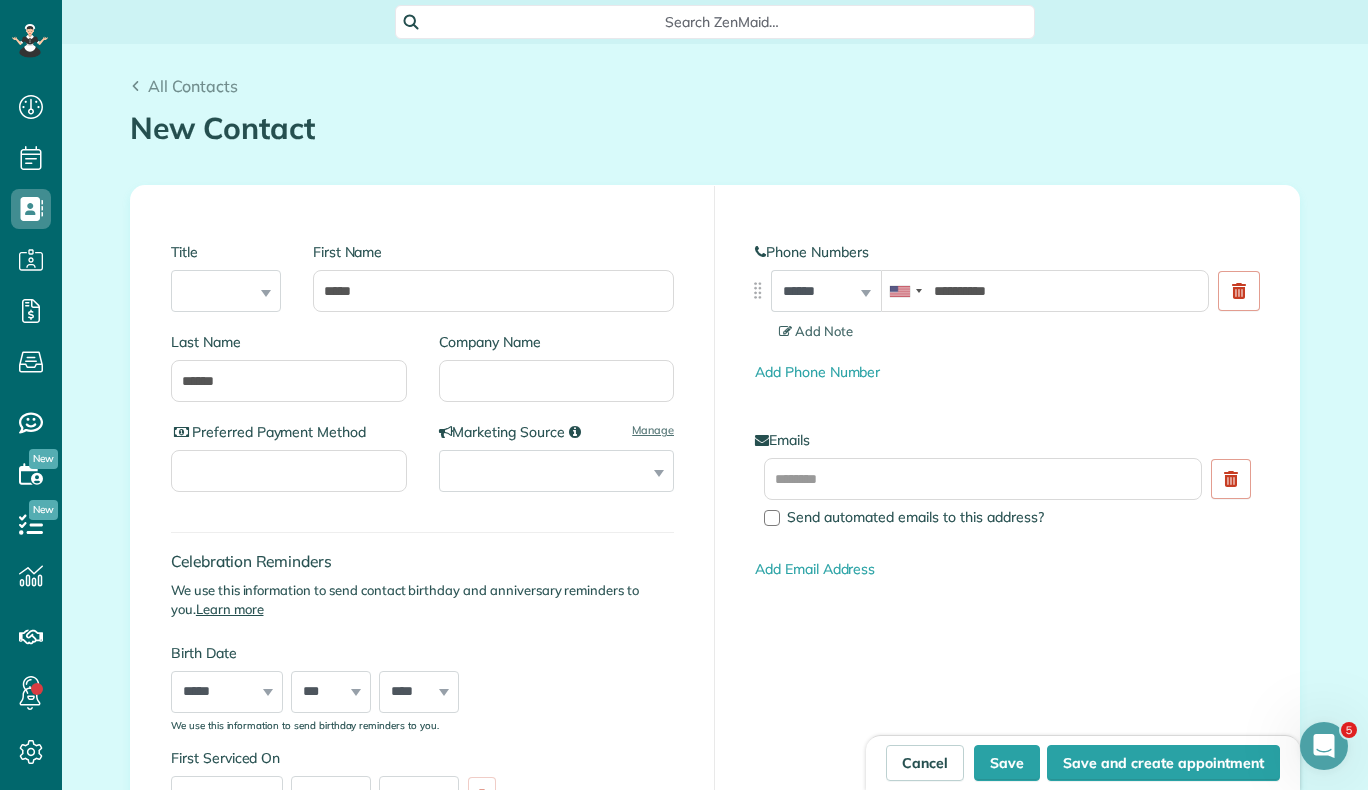 click on "Send automated emails to this address?" at bounding box center (987, 493) 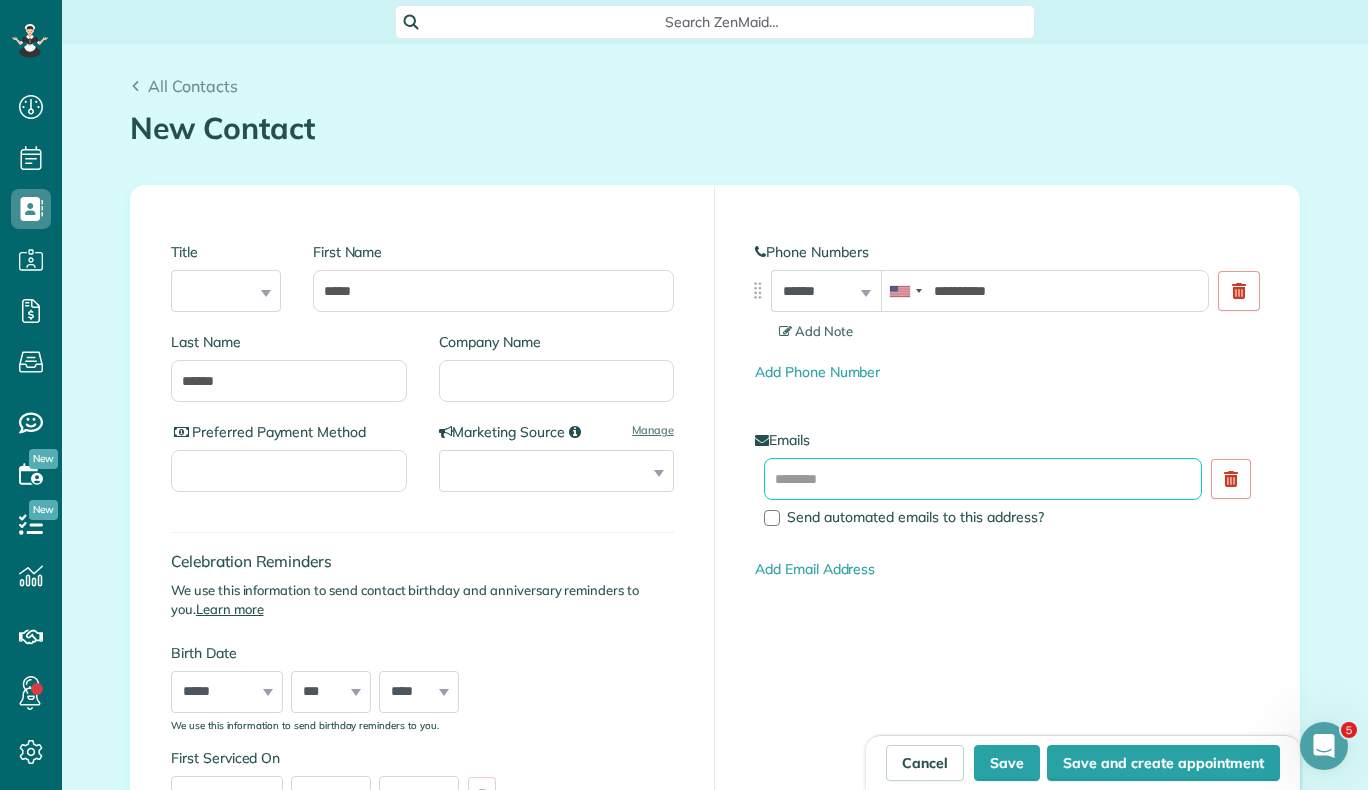 click at bounding box center (983, 479) 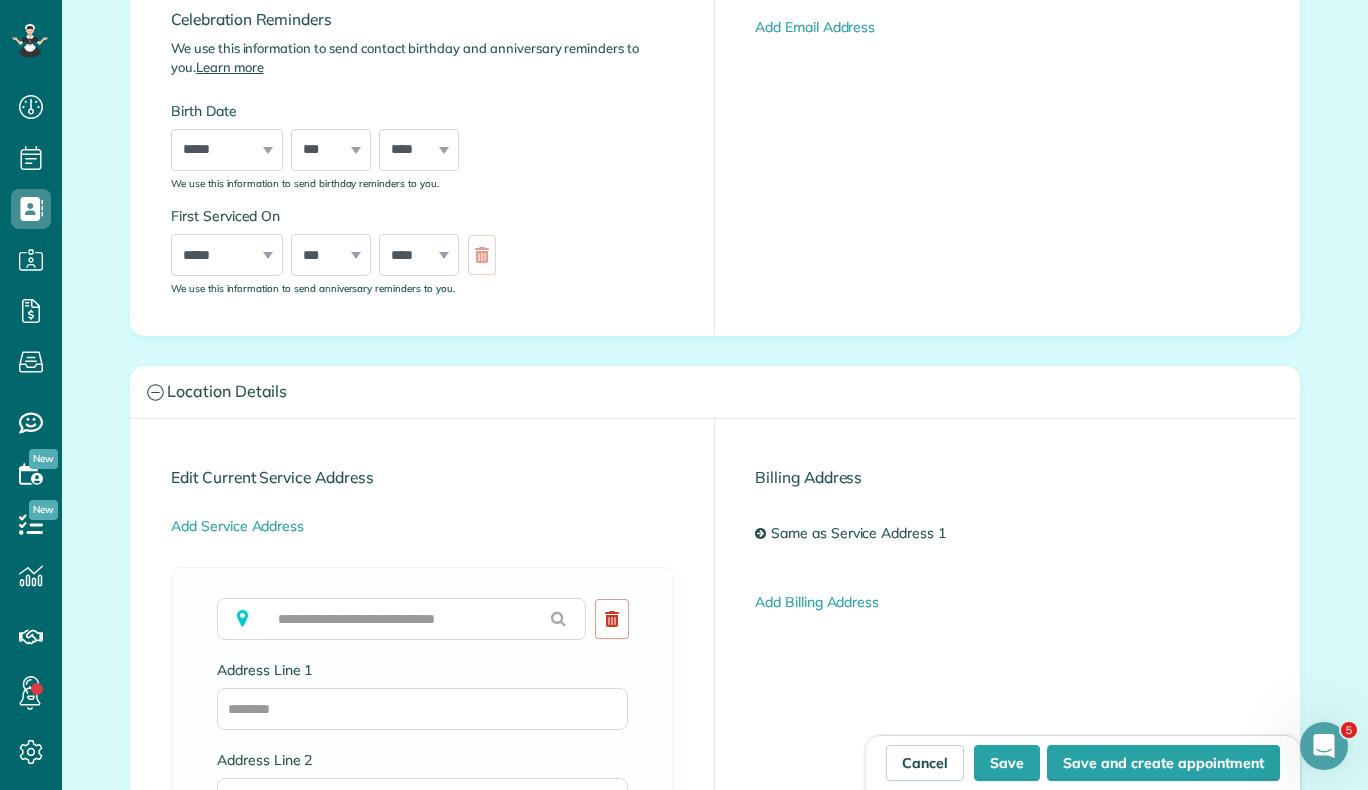 scroll, scrollTop: 709, scrollLeft: 0, axis: vertical 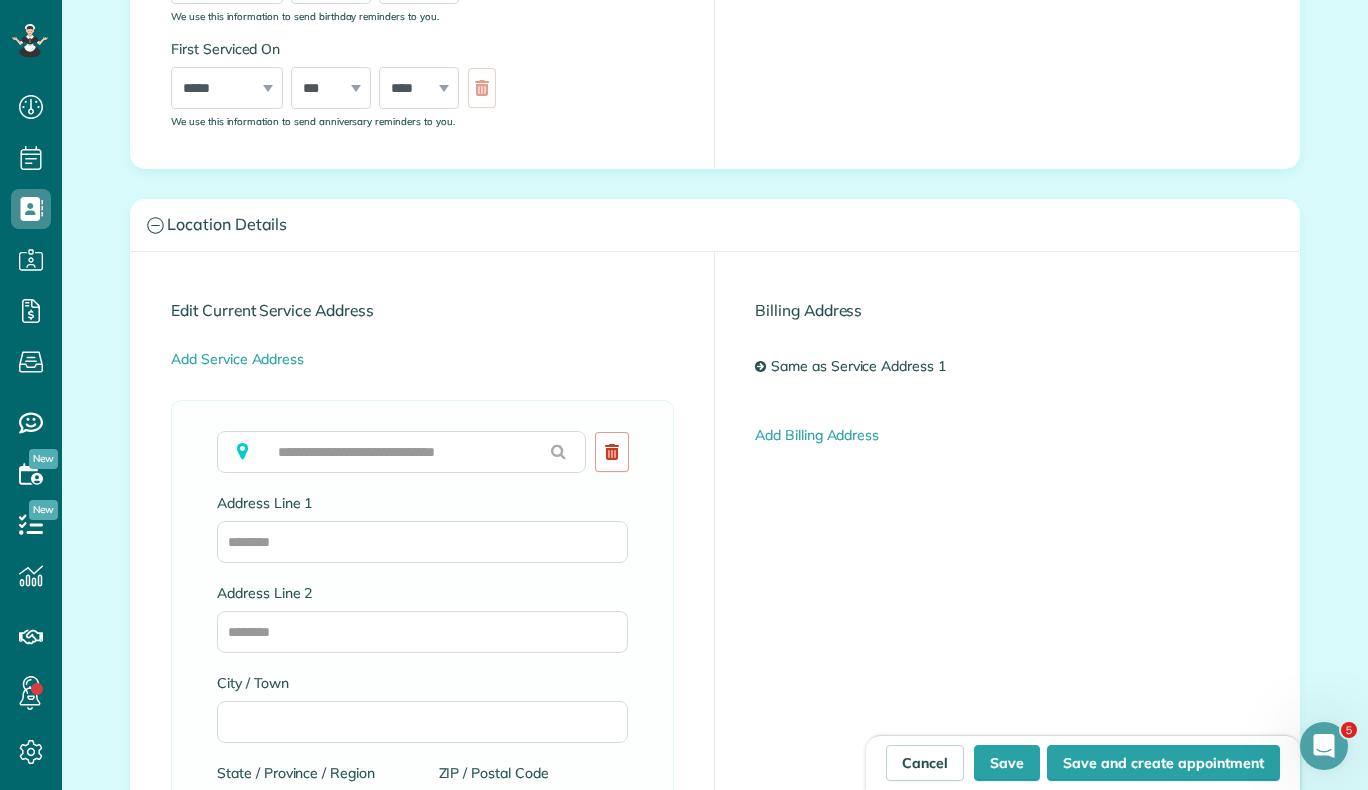 type on "*********" 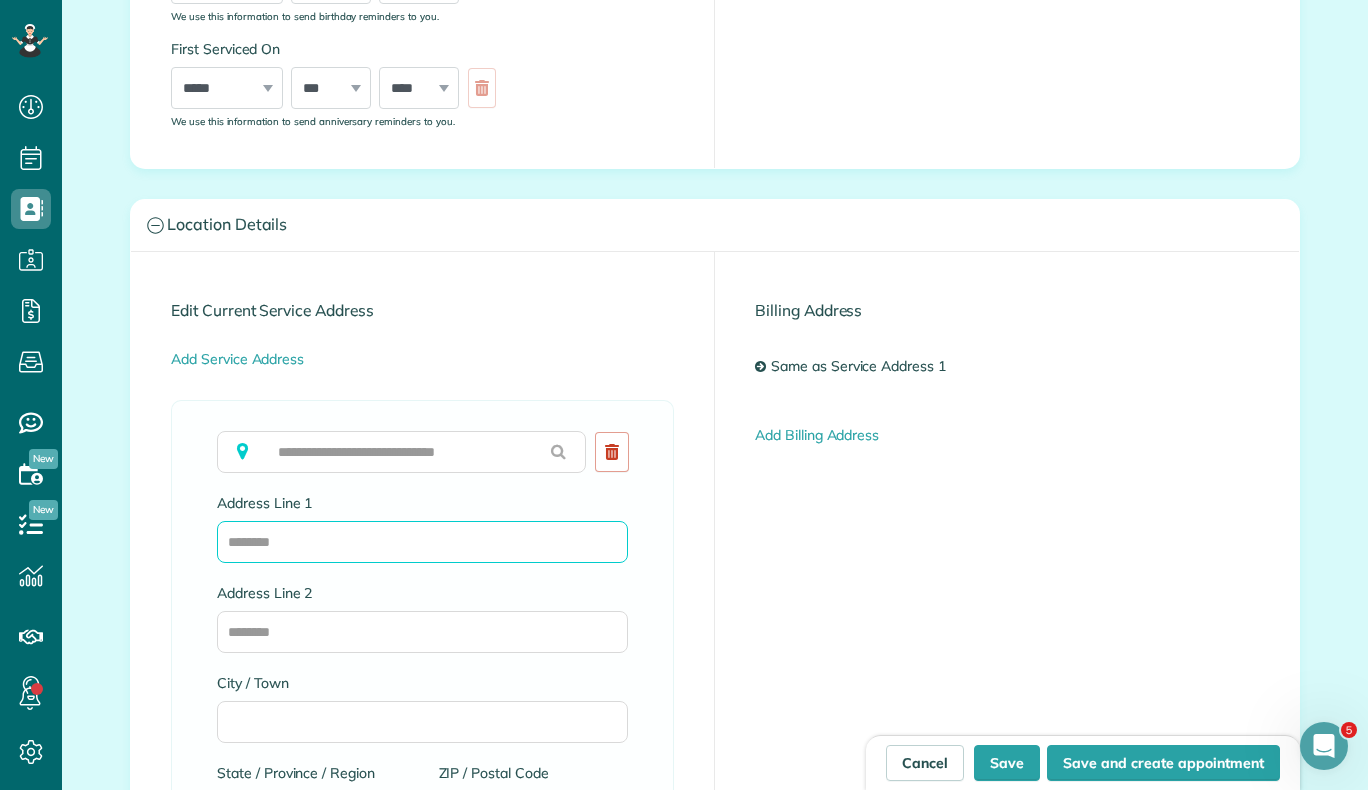 click on "Address Line 1" at bounding box center (422, 542) 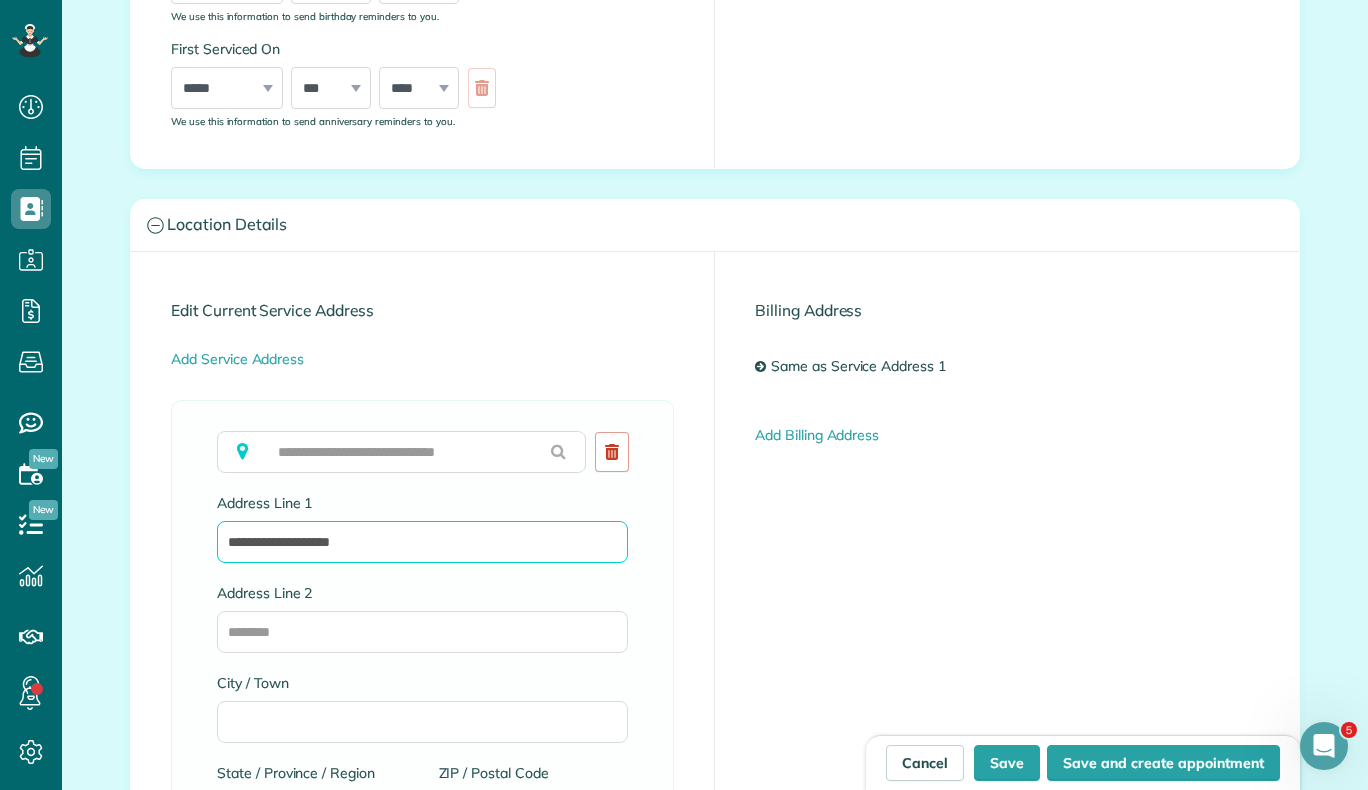 type on "**********" 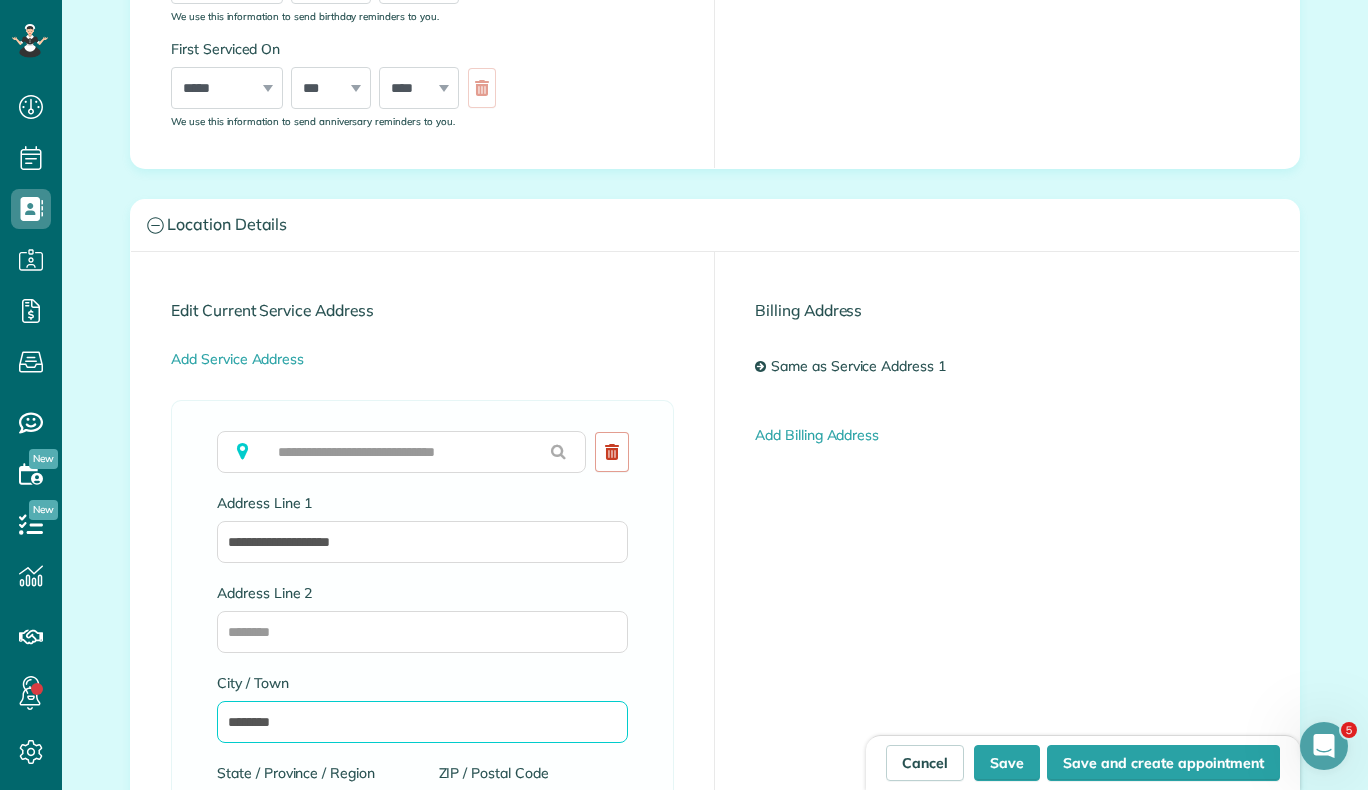 type on "********" 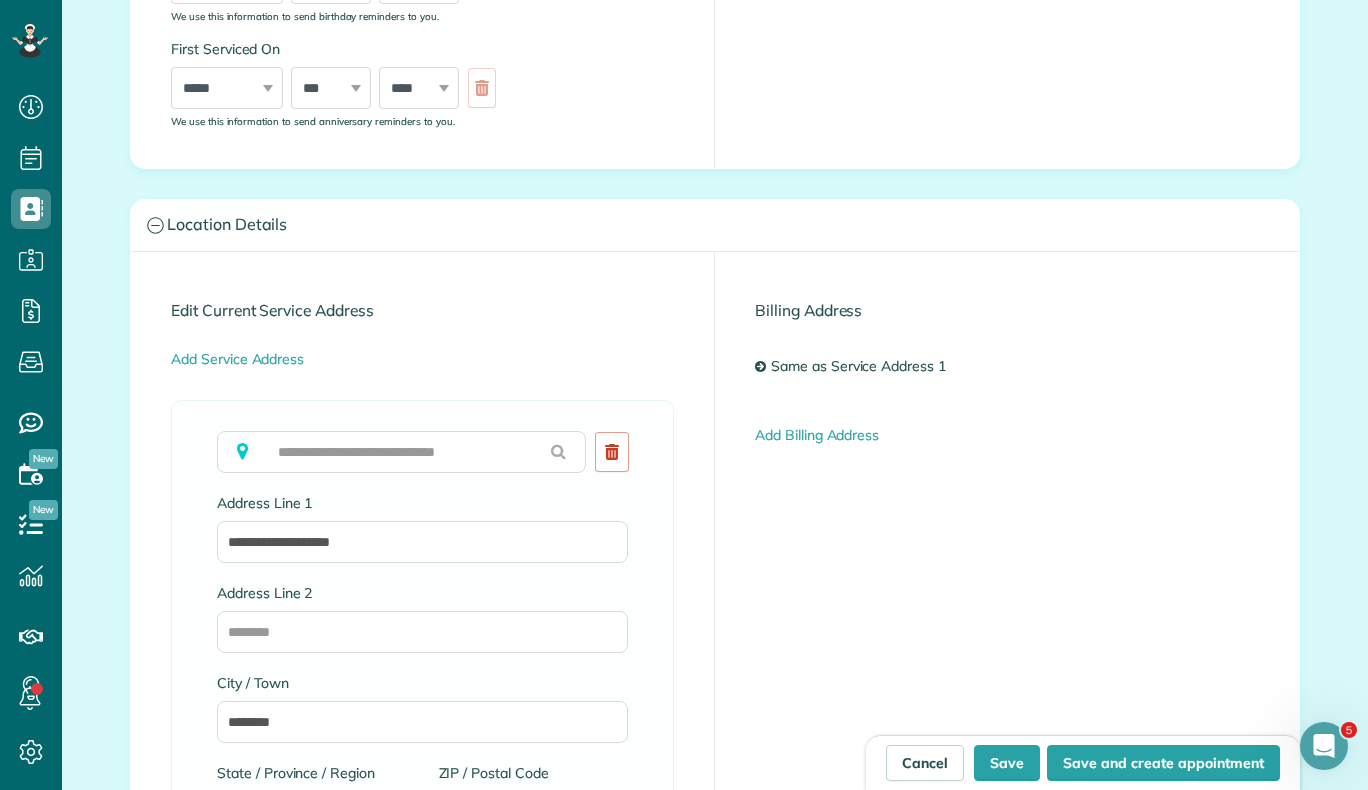 scroll, scrollTop: 1126, scrollLeft: 0, axis: vertical 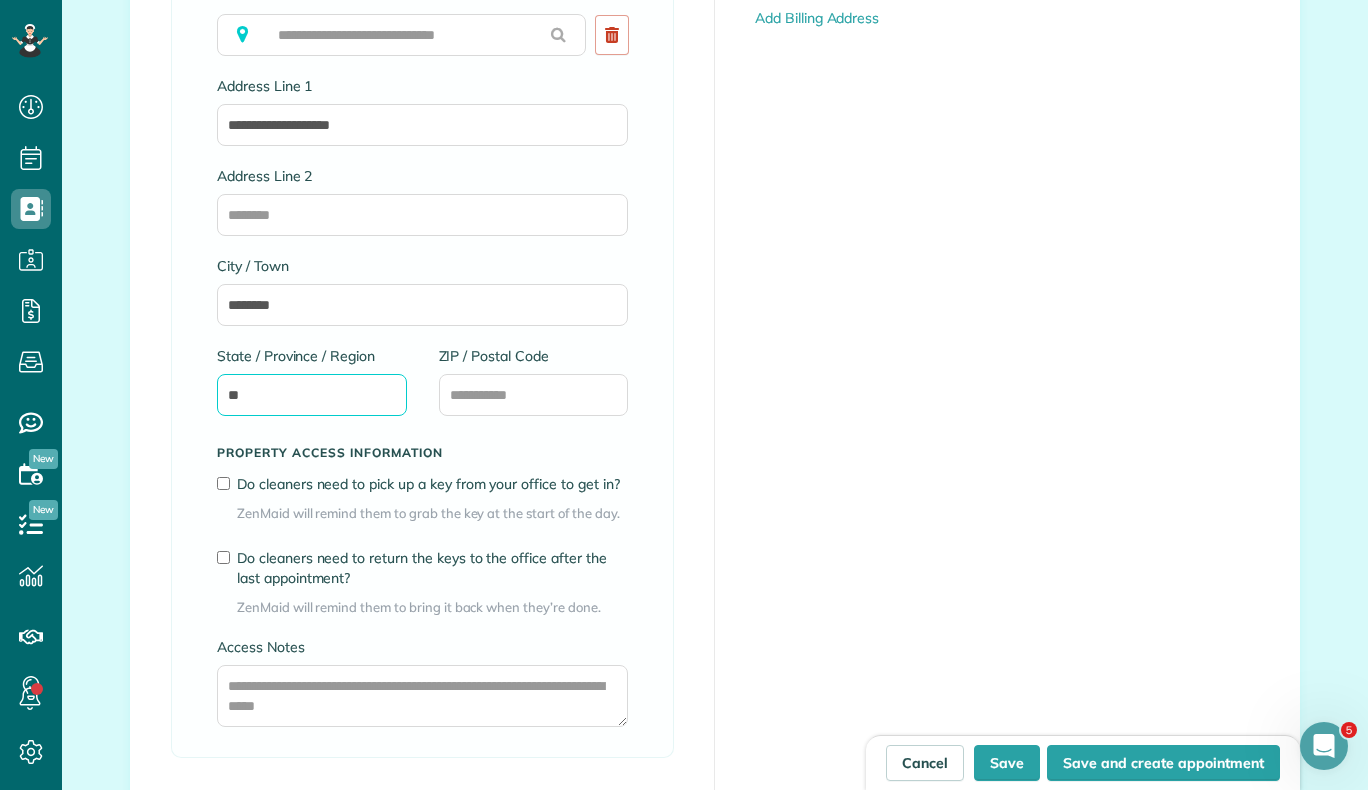 type on "**" 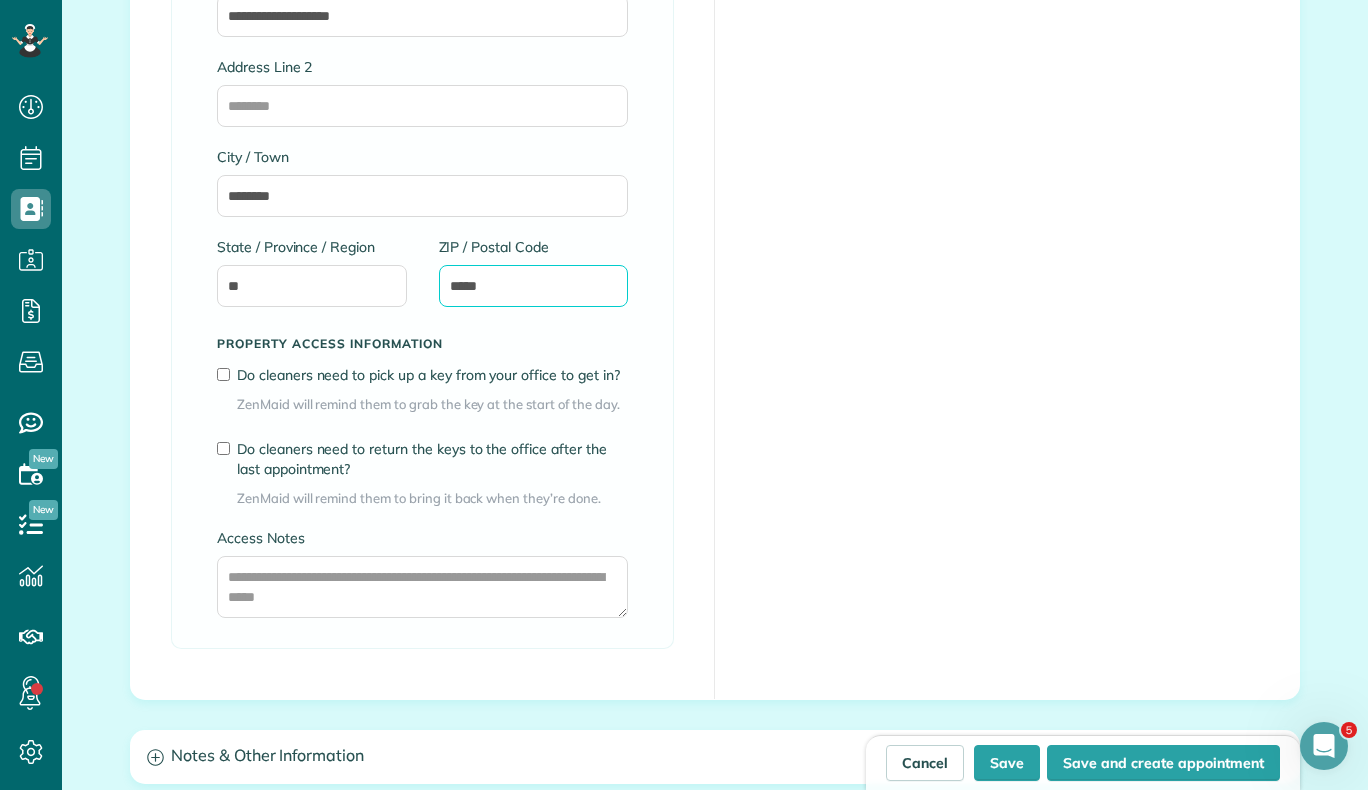 scroll, scrollTop: 1244, scrollLeft: 0, axis: vertical 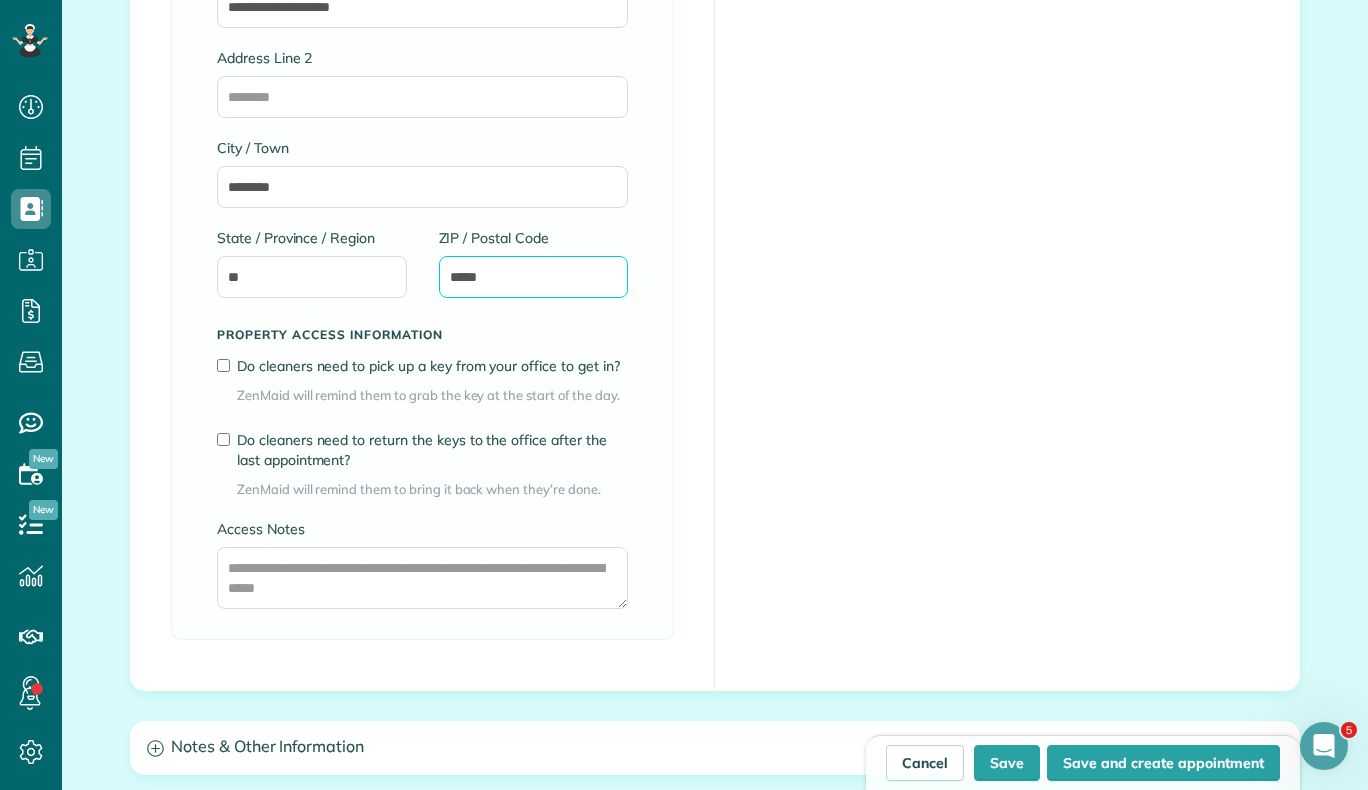 type on "*****" 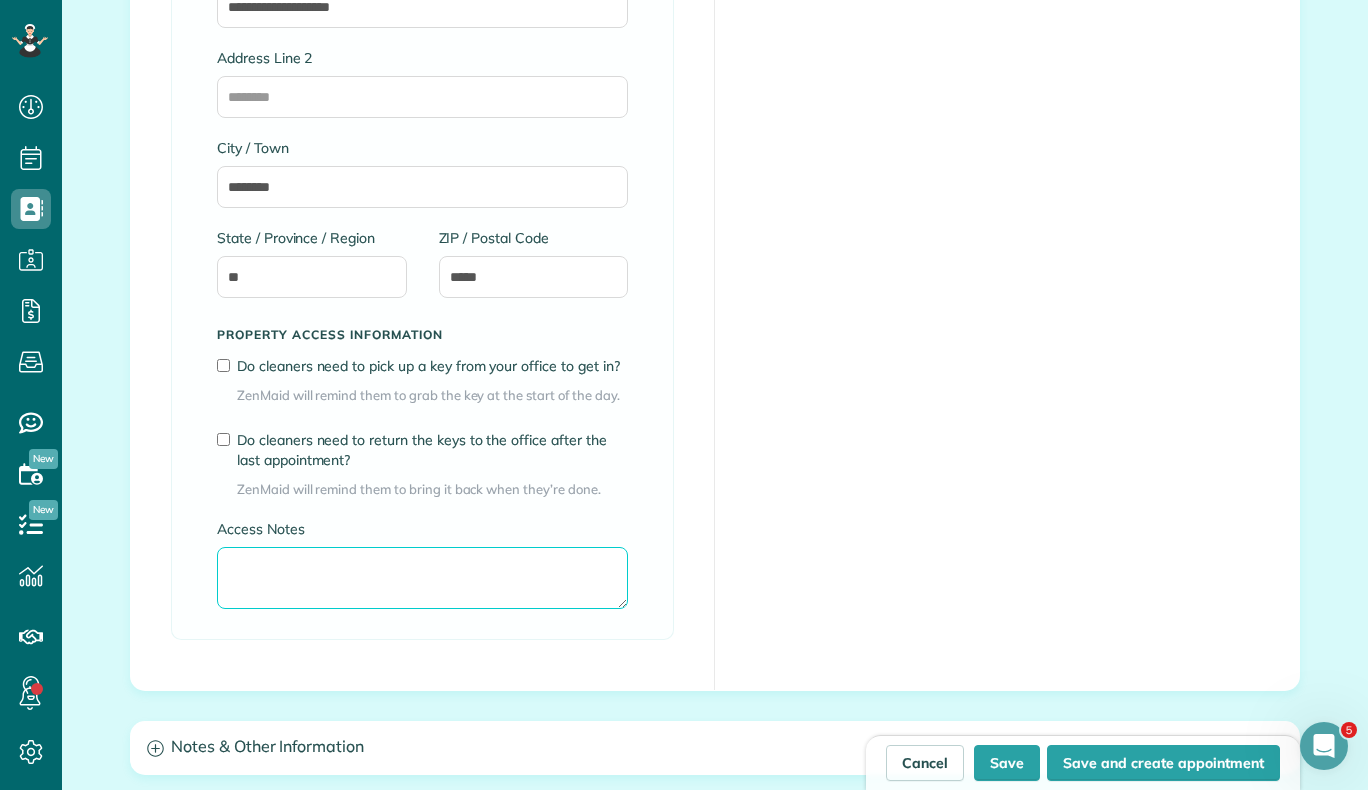click on "Access Notes" at bounding box center [422, 578] 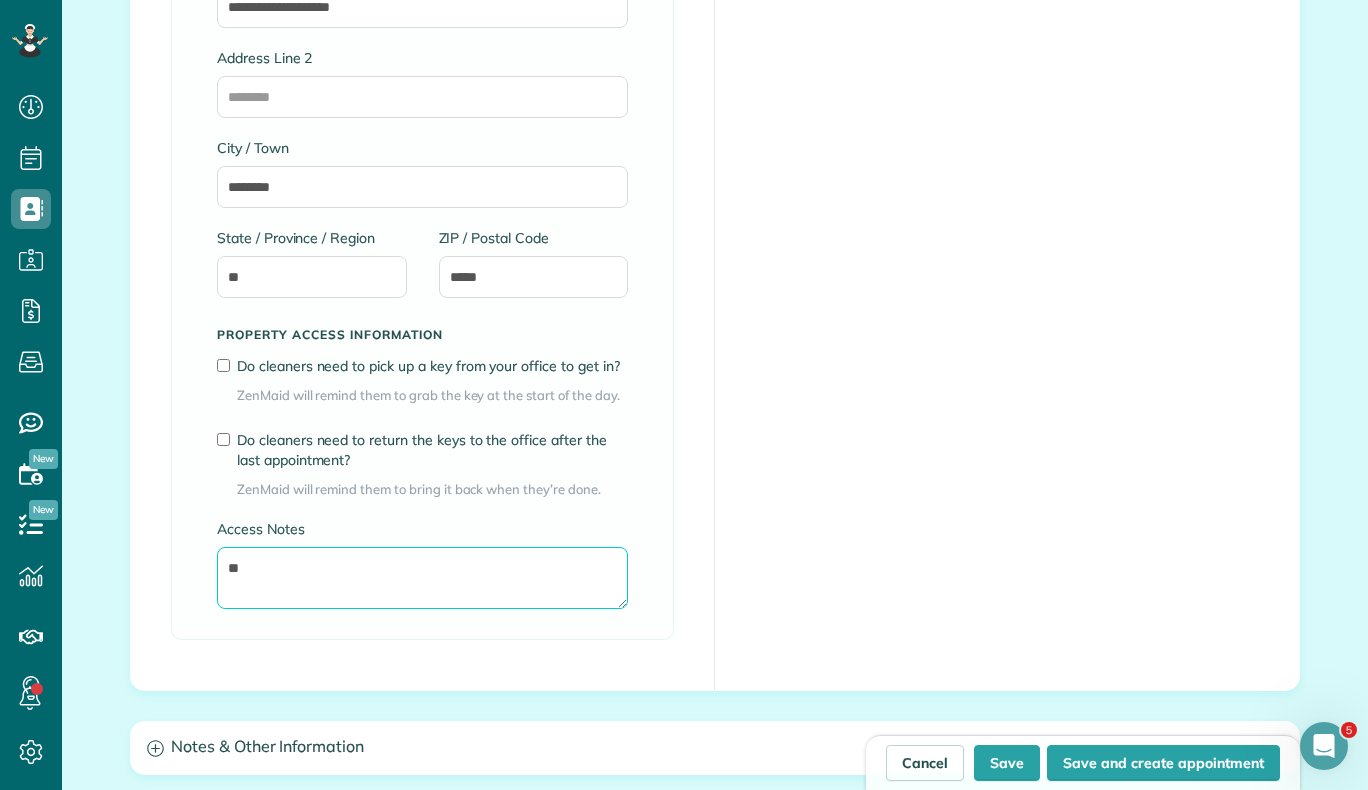 type on "*" 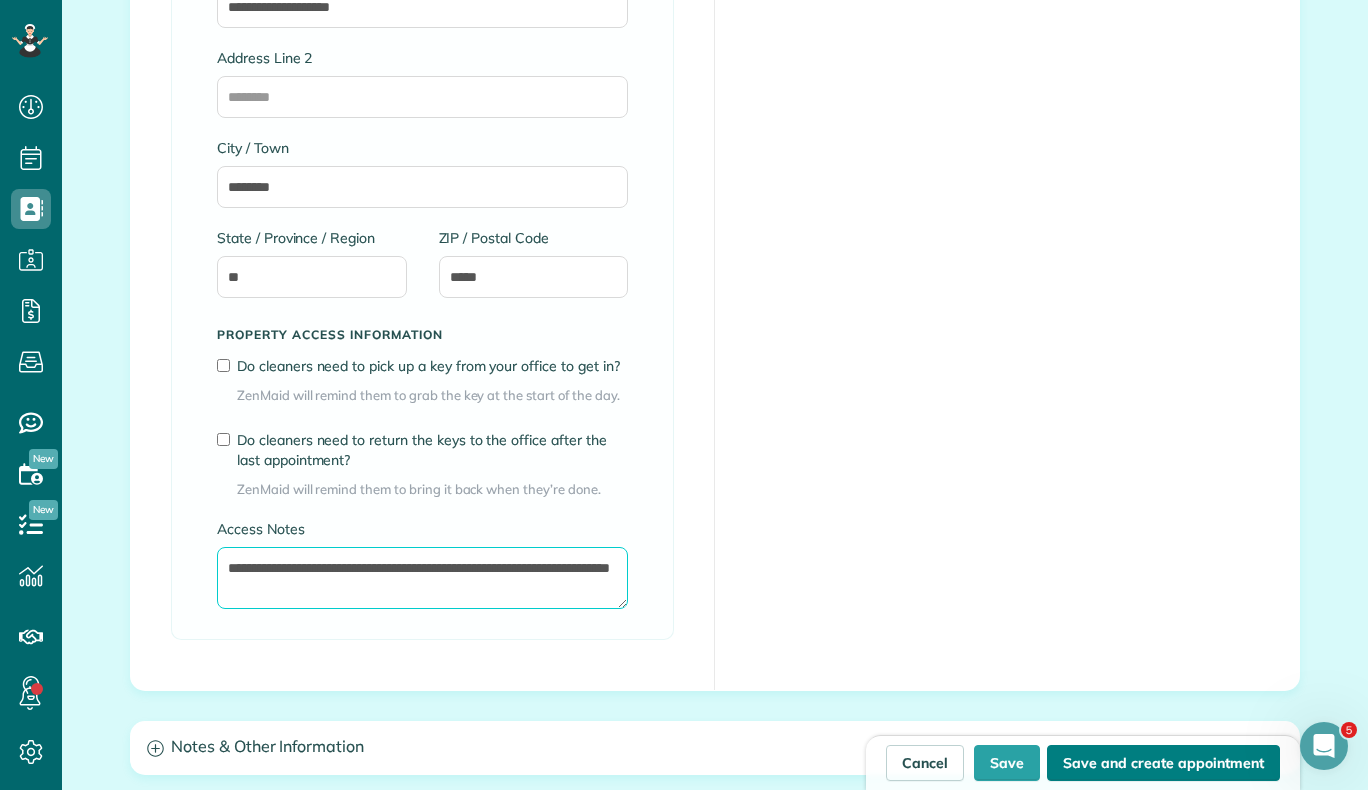 type on "**********" 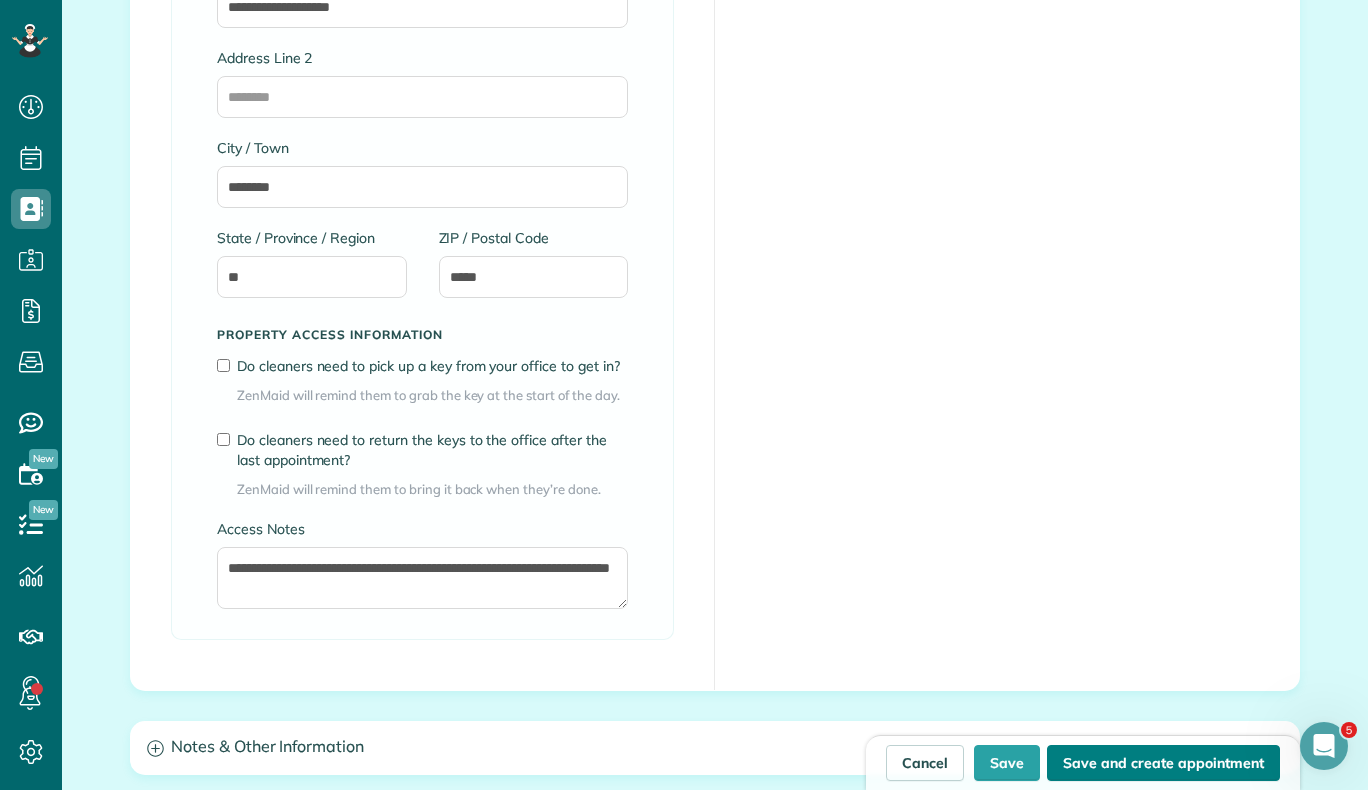 click on "Save and create appointment" at bounding box center [1163, 763] 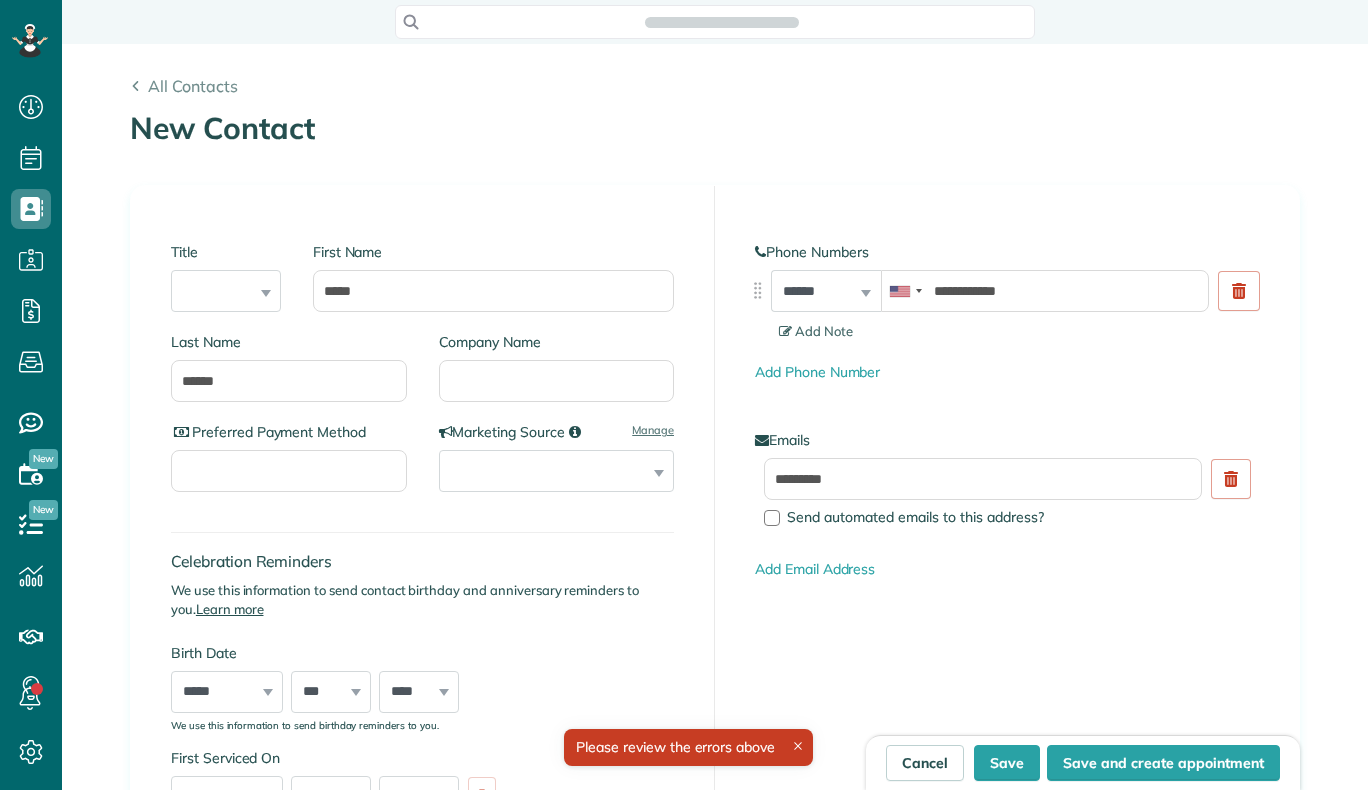 type on "**********" 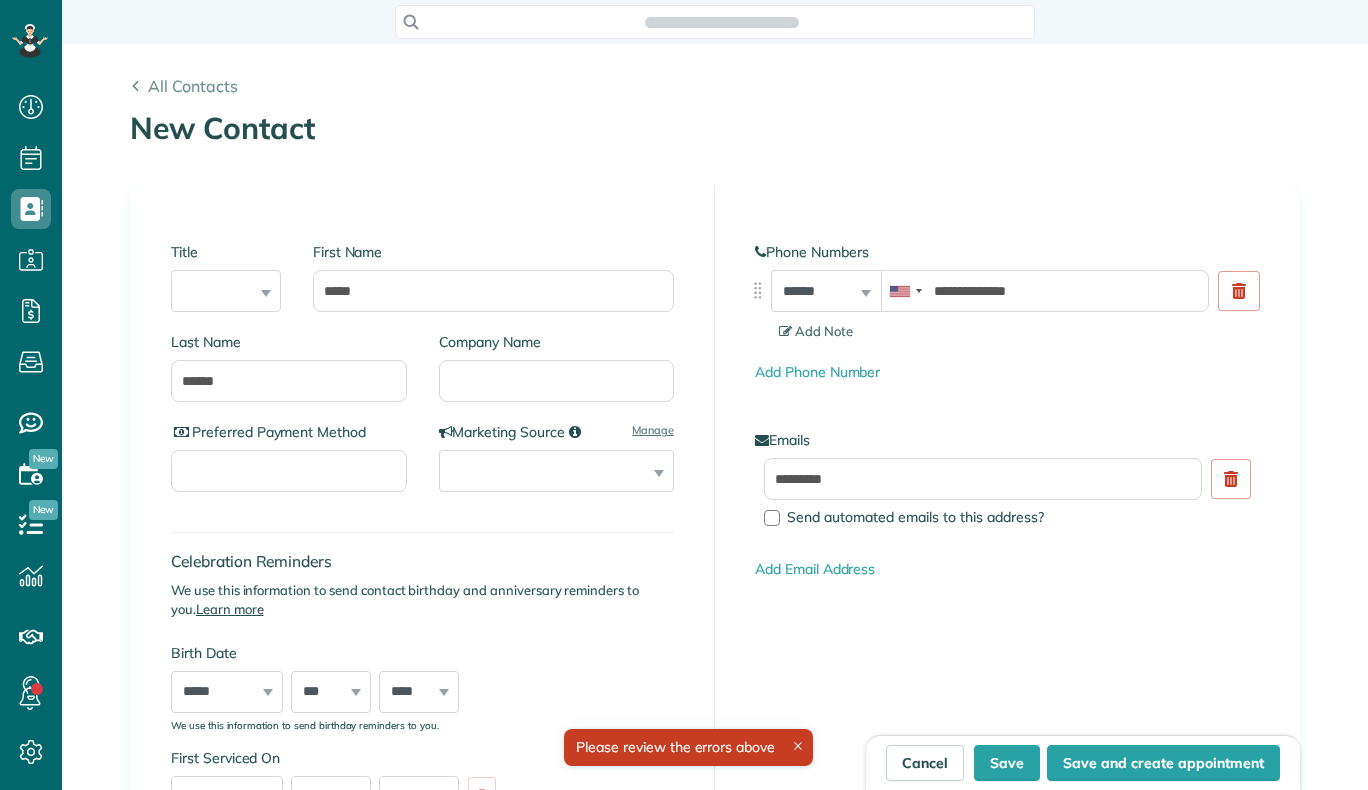 scroll, scrollTop: 0, scrollLeft: 0, axis: both 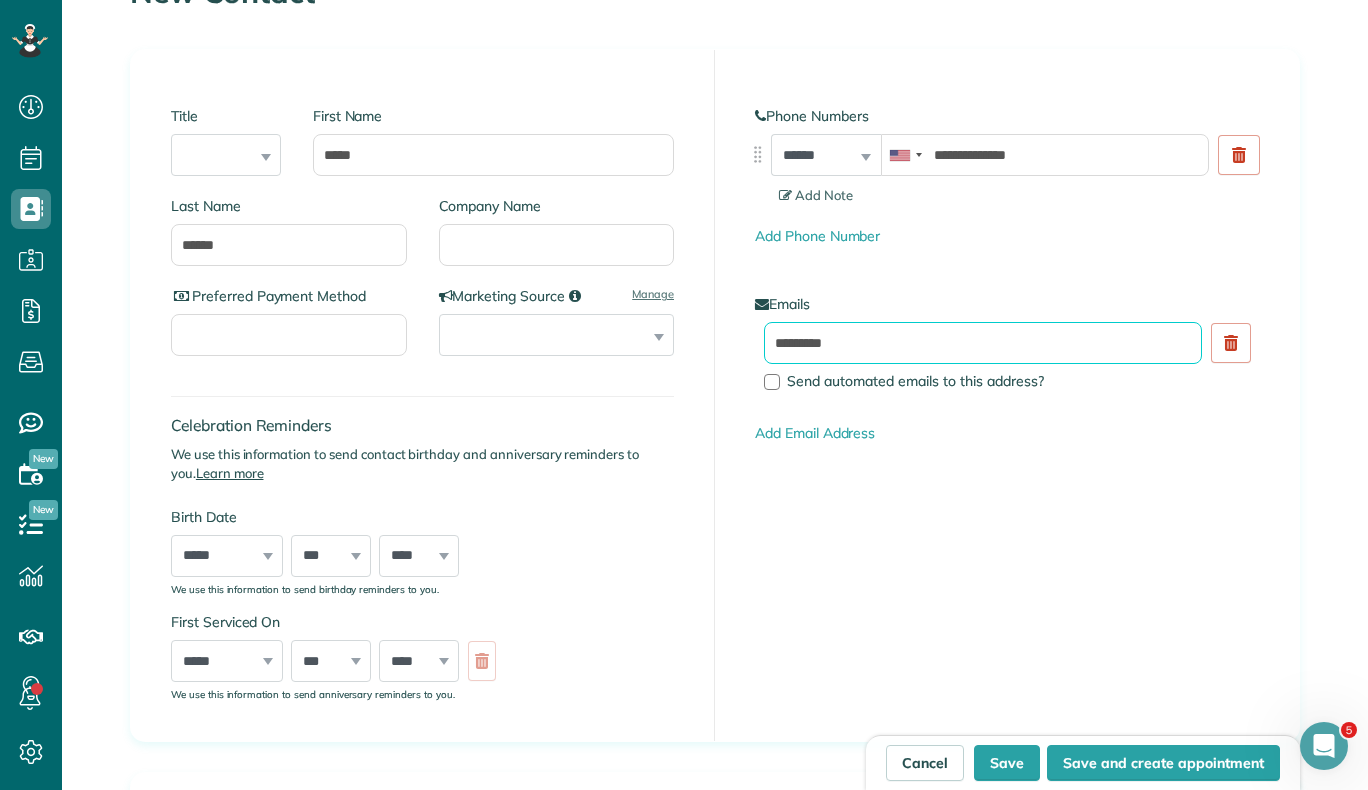 click on "*********" at bounding box center (983, 343) 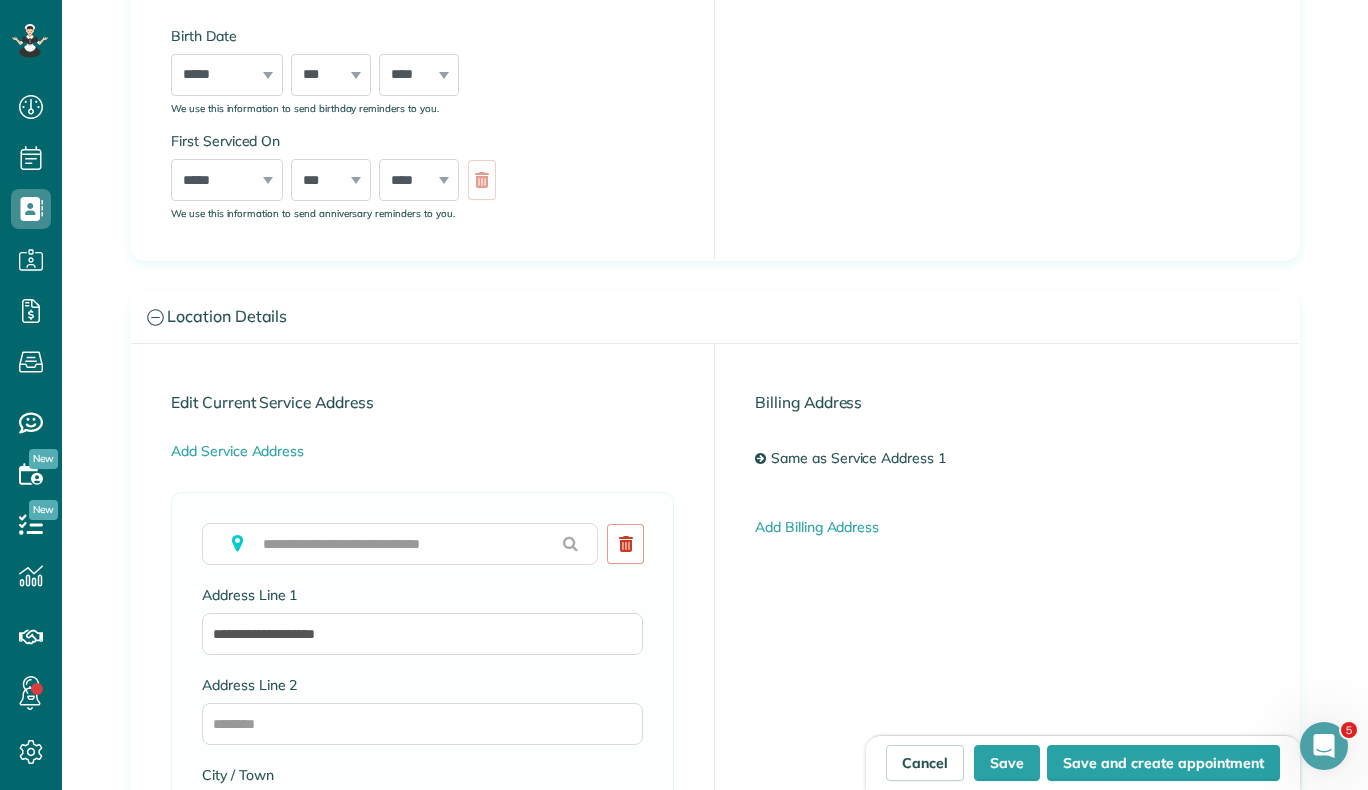 scroll, scrollTop: 616, scrollLeft: 0, axis: vertical 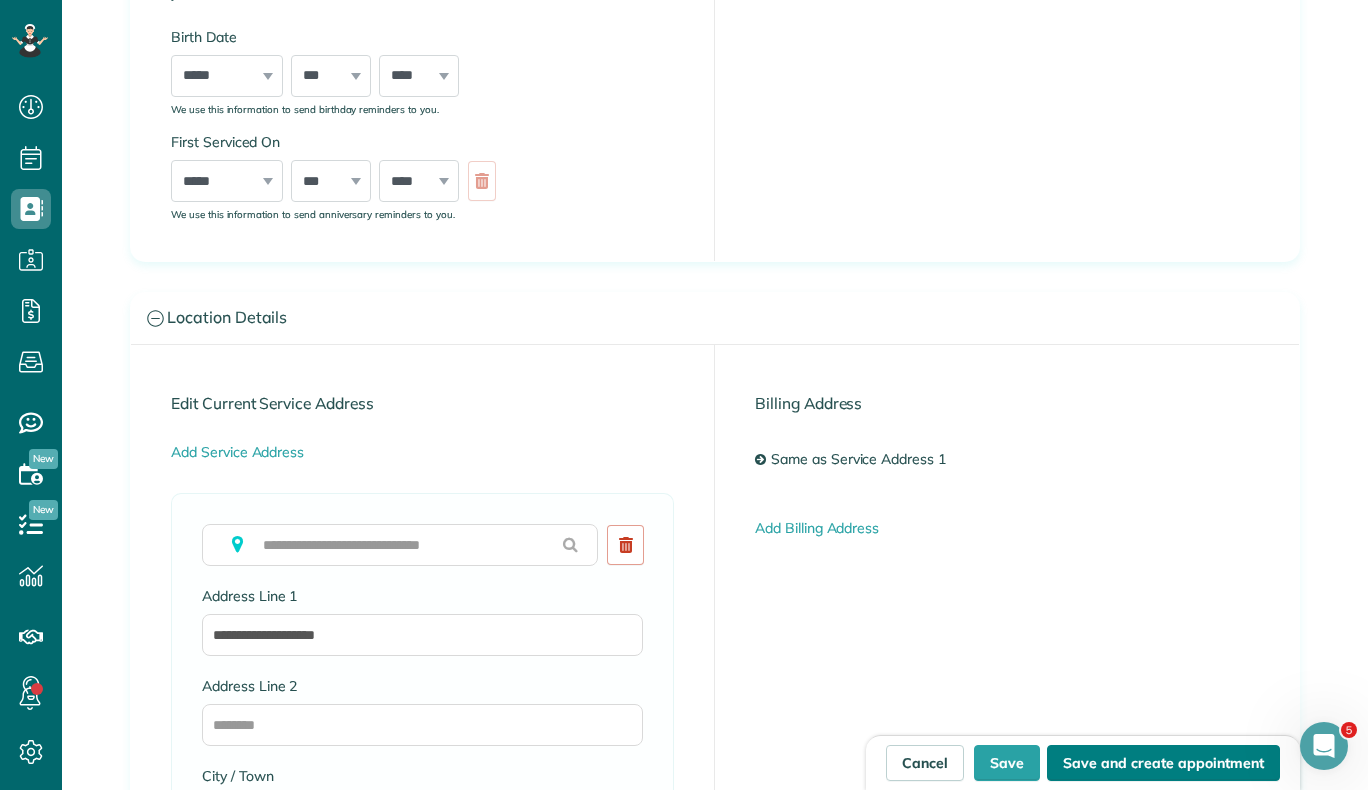 type on "**********" 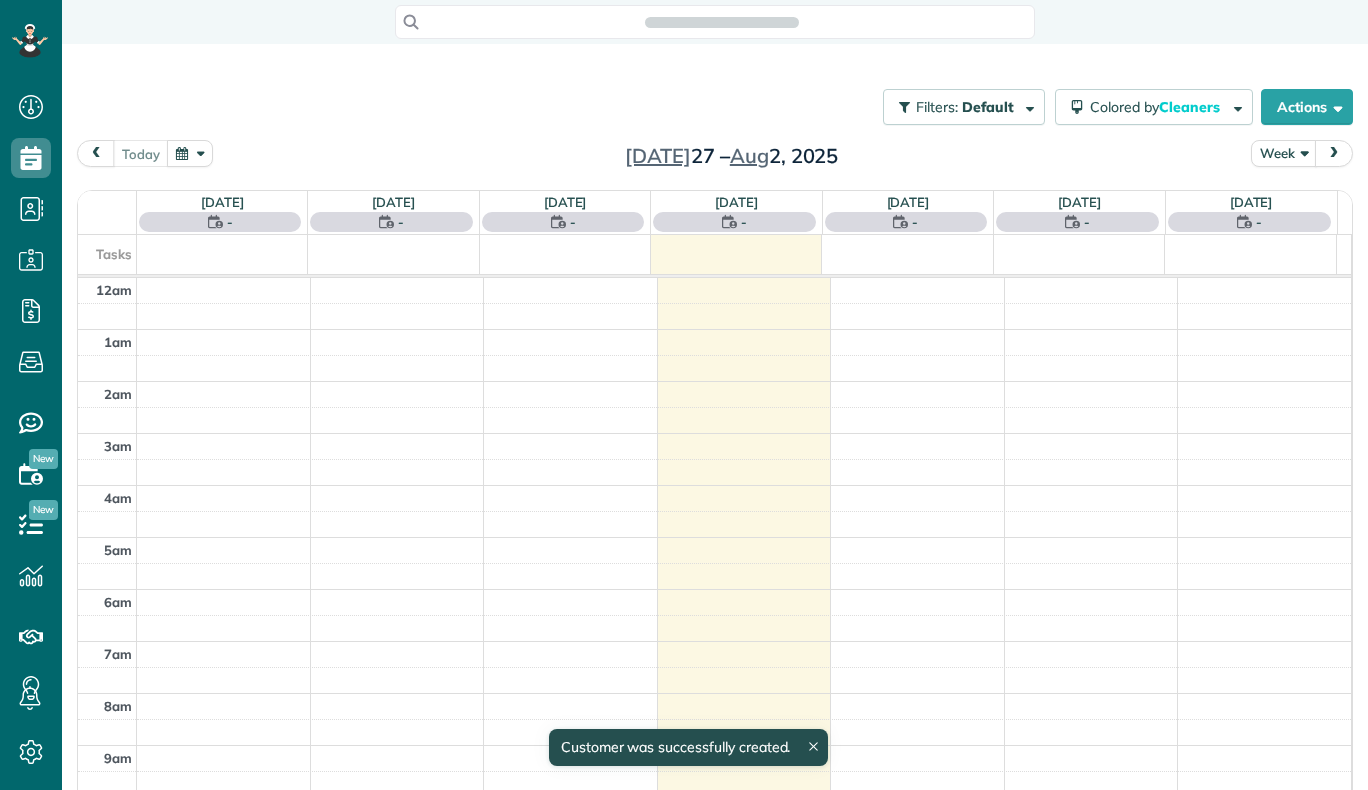 scroll, scrollTop: 0, scrollLeft: 0, axis: both 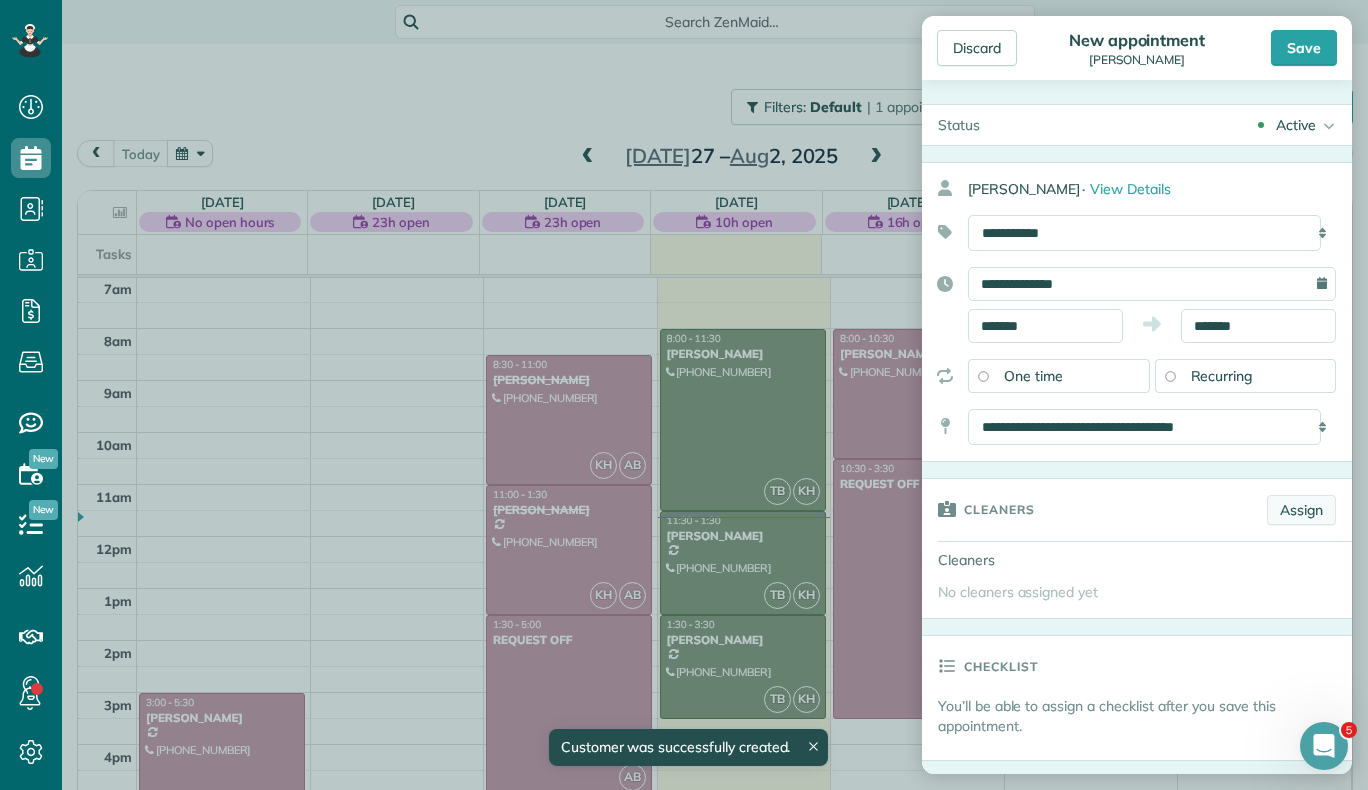 click on "Assign" at bounding box center (1301, 510) 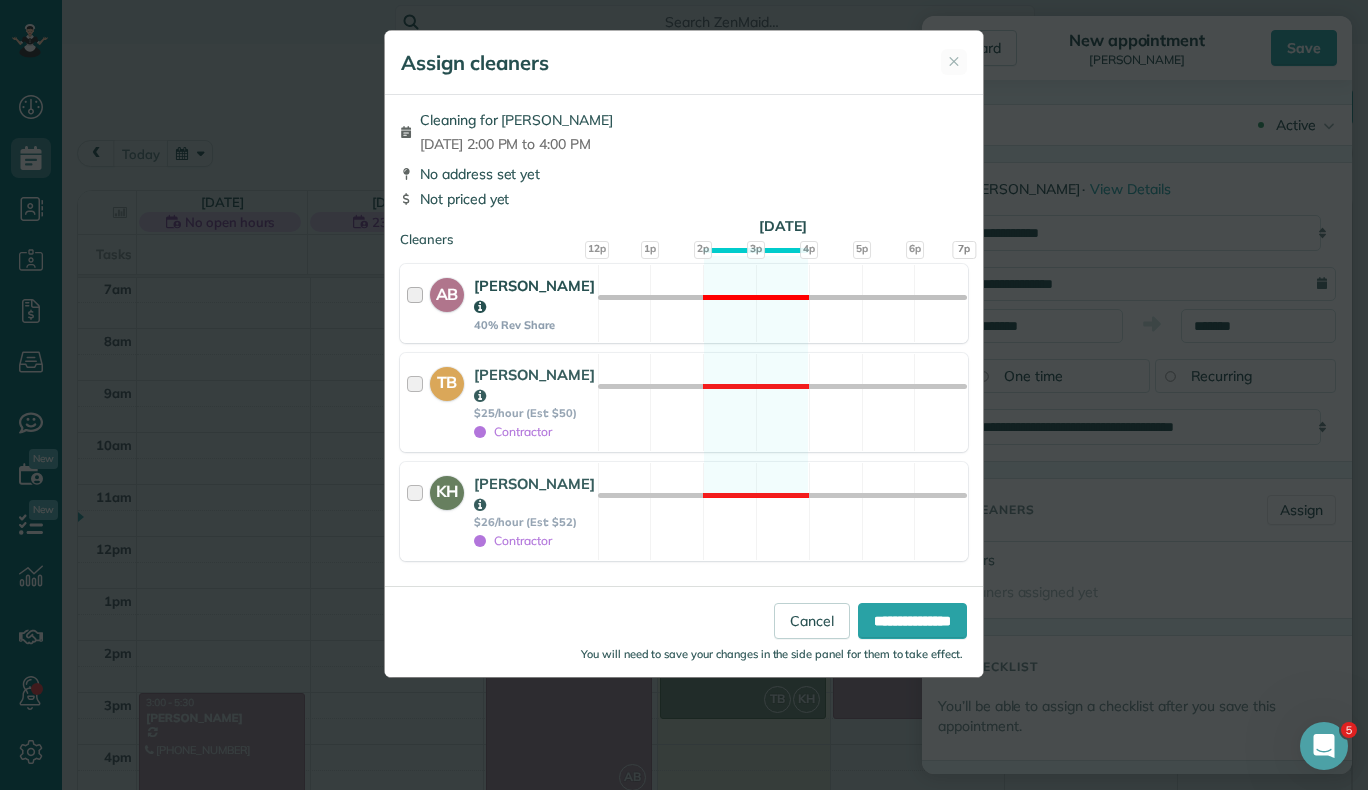 click at bounding box center [418, 303] 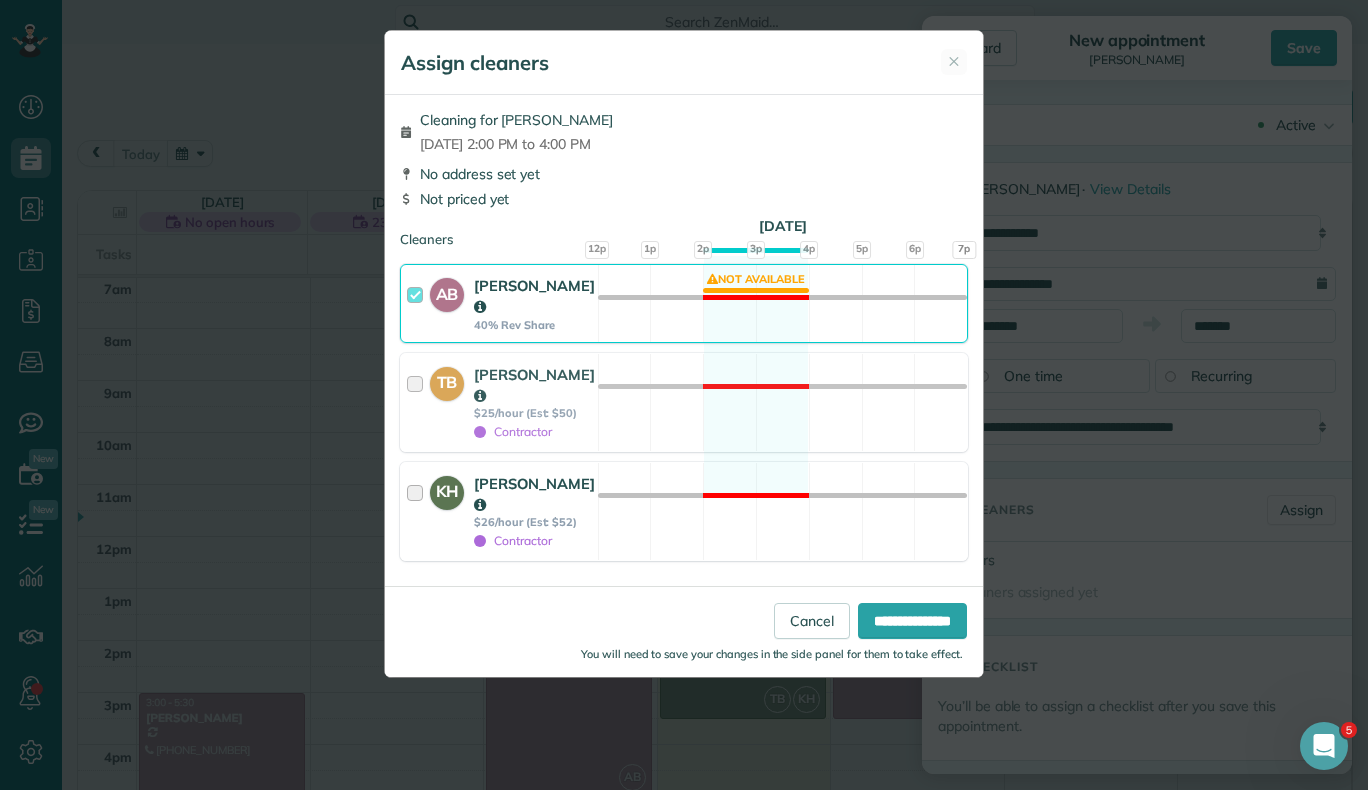click at bounding box center (418, 511) 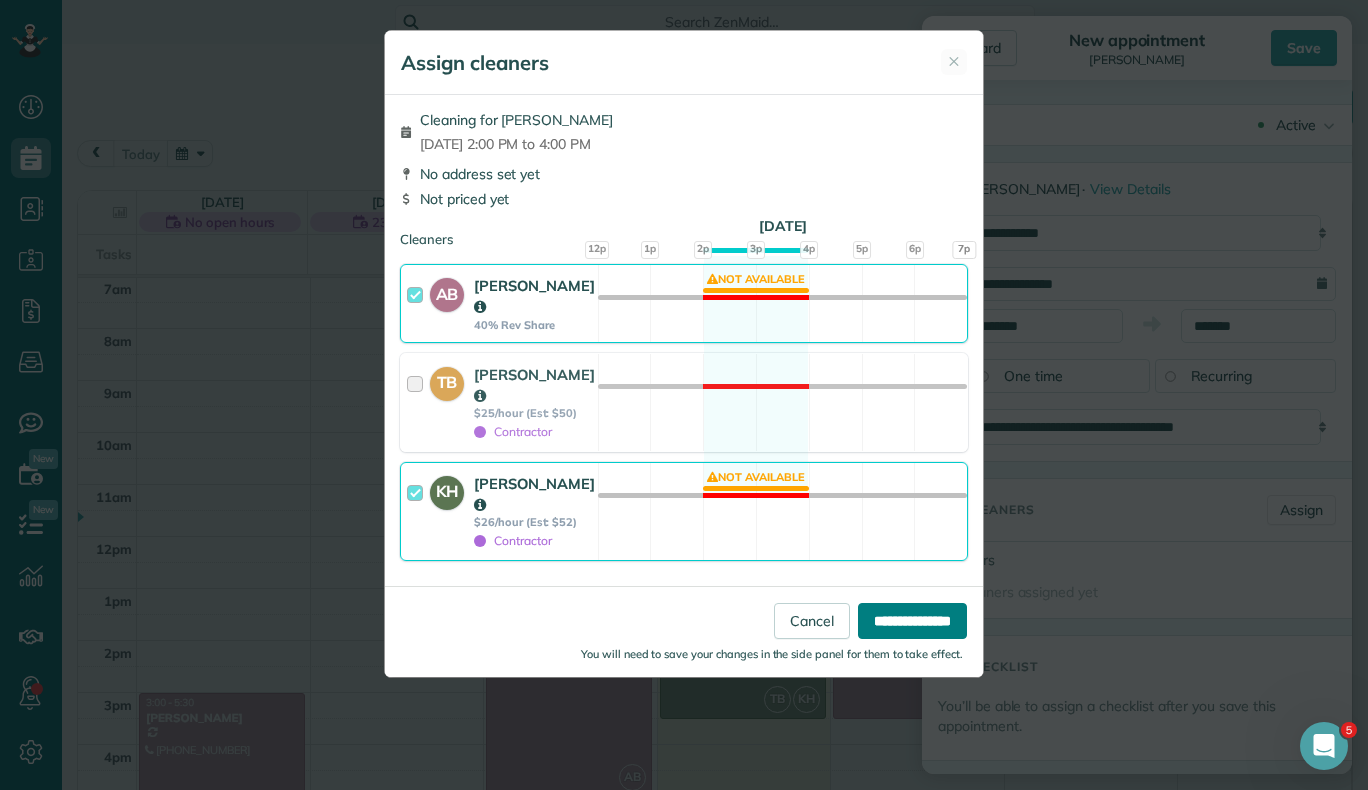 click on "**********" at bounding box center [912, 621] 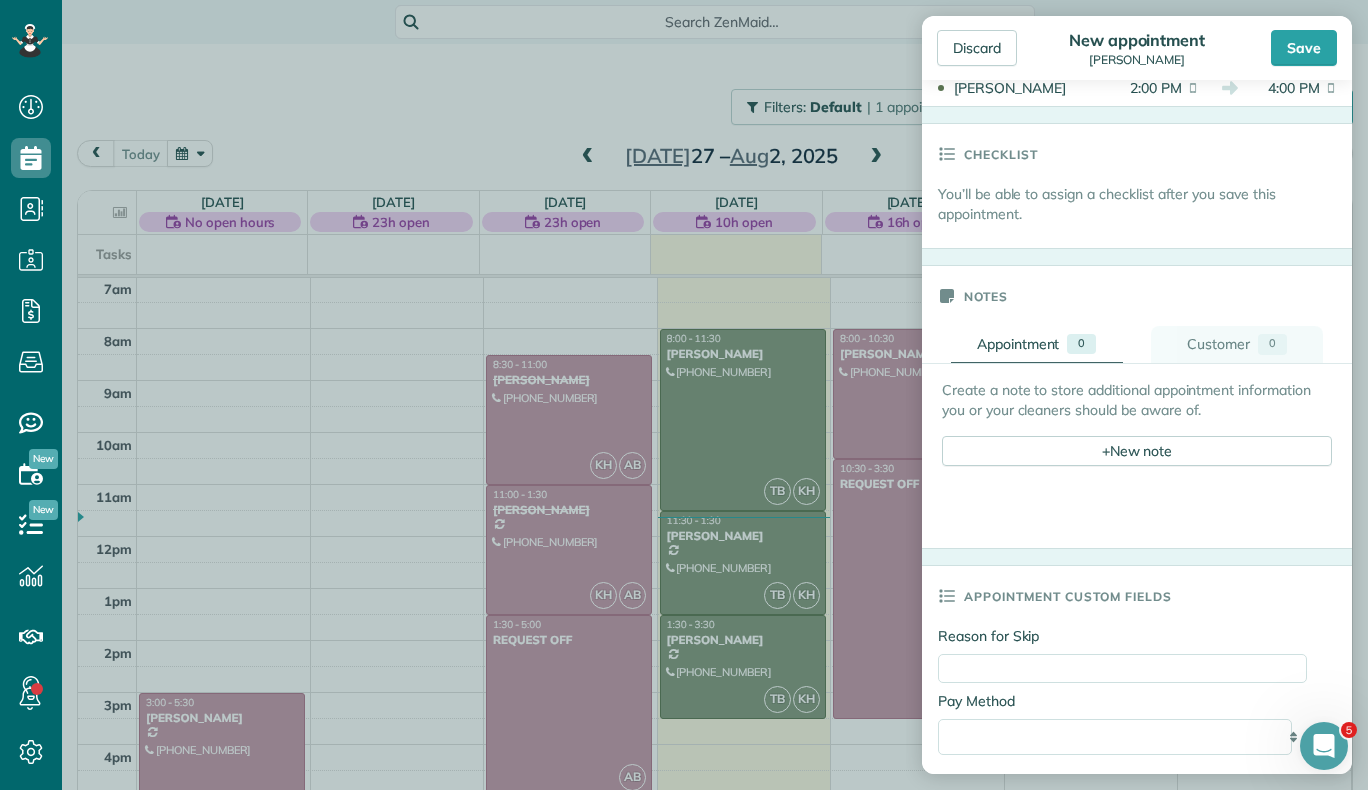 scroll, scrollTop: 581, scrollLeft: 0, axis: vertical 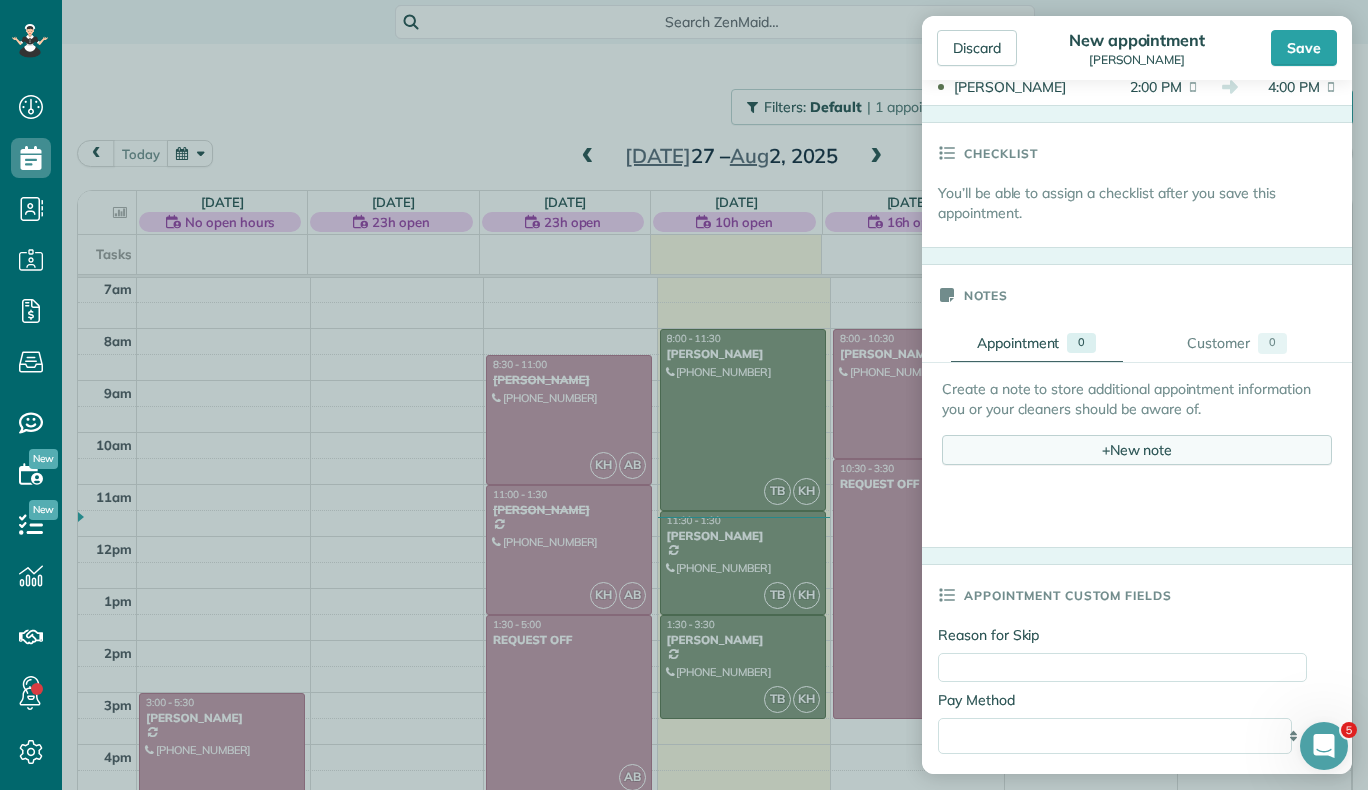 click on "+ New note" at bounding box center (1137, 450) 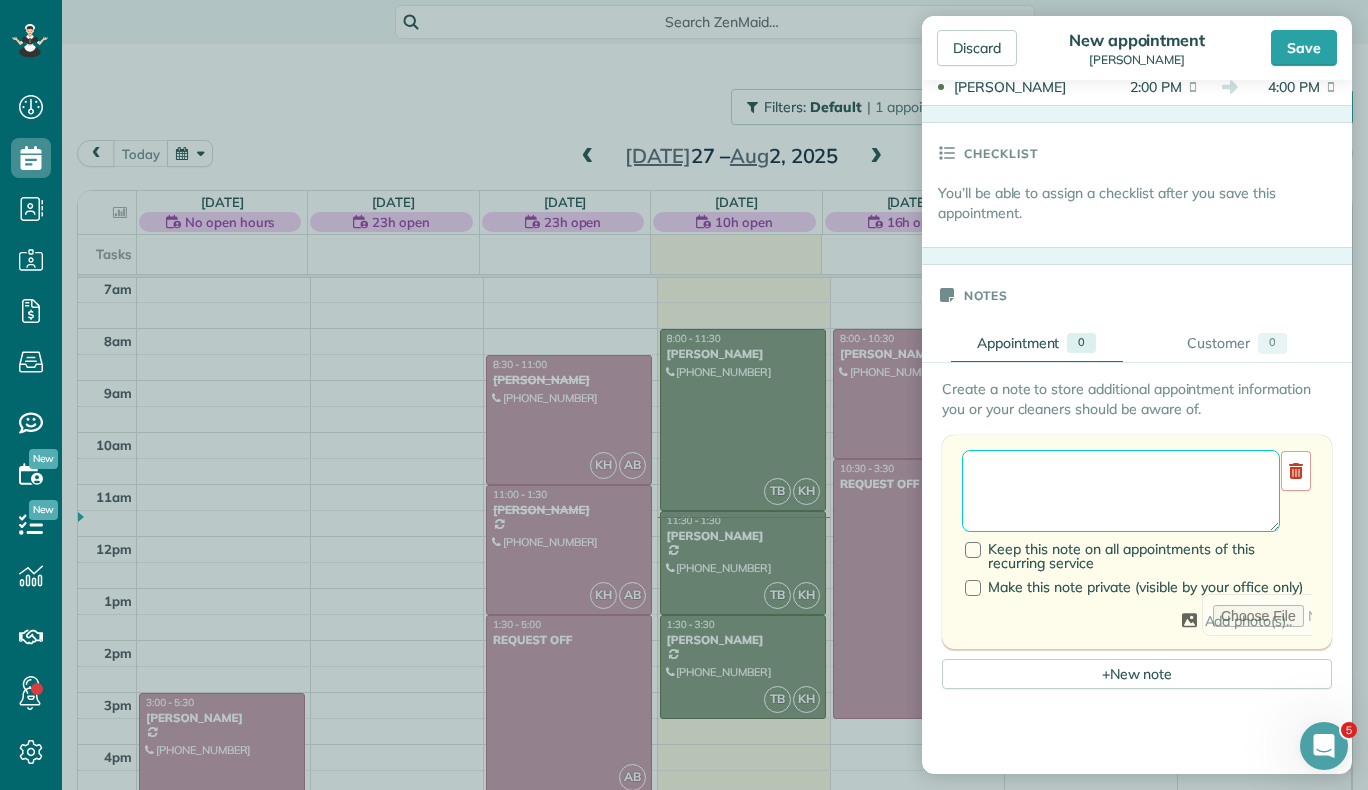 click at bounding box center [1121, 491] 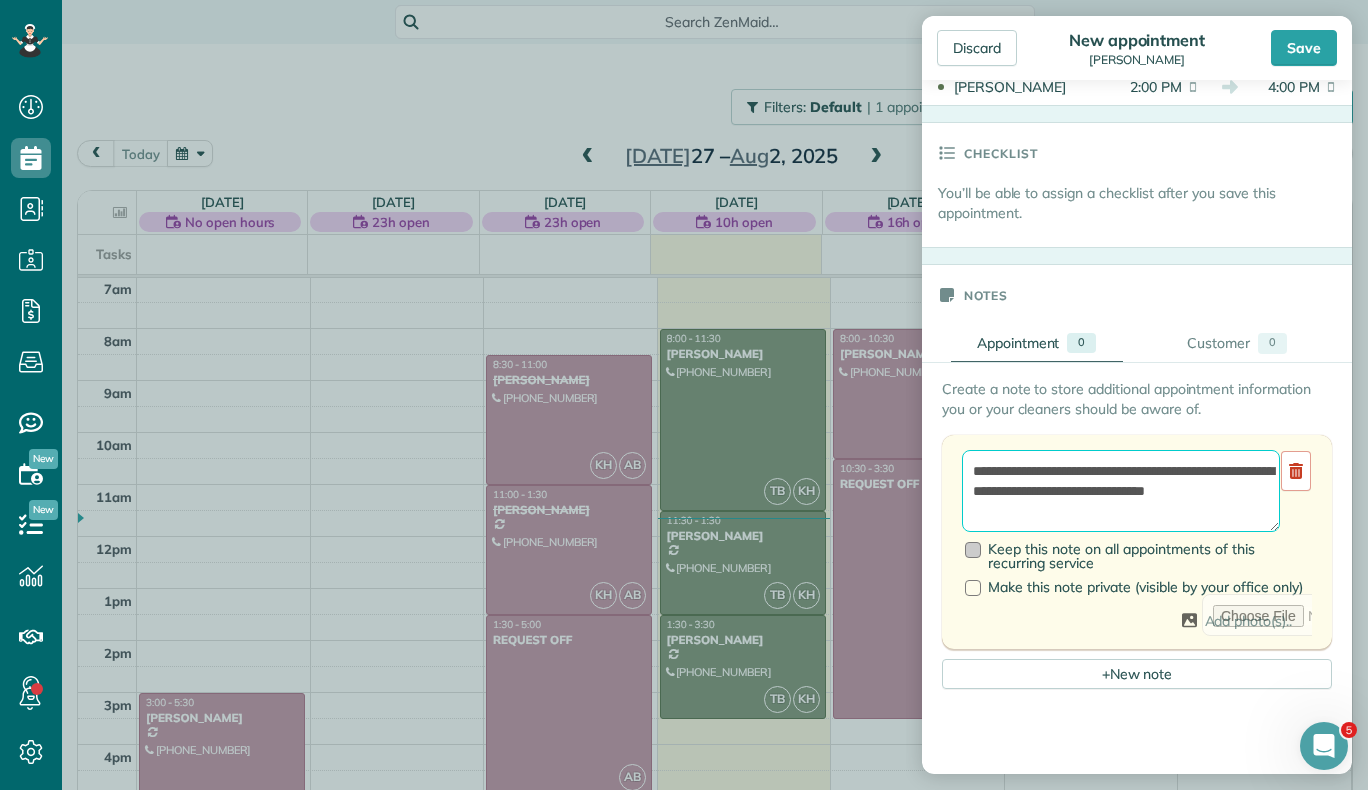 type on "**********" 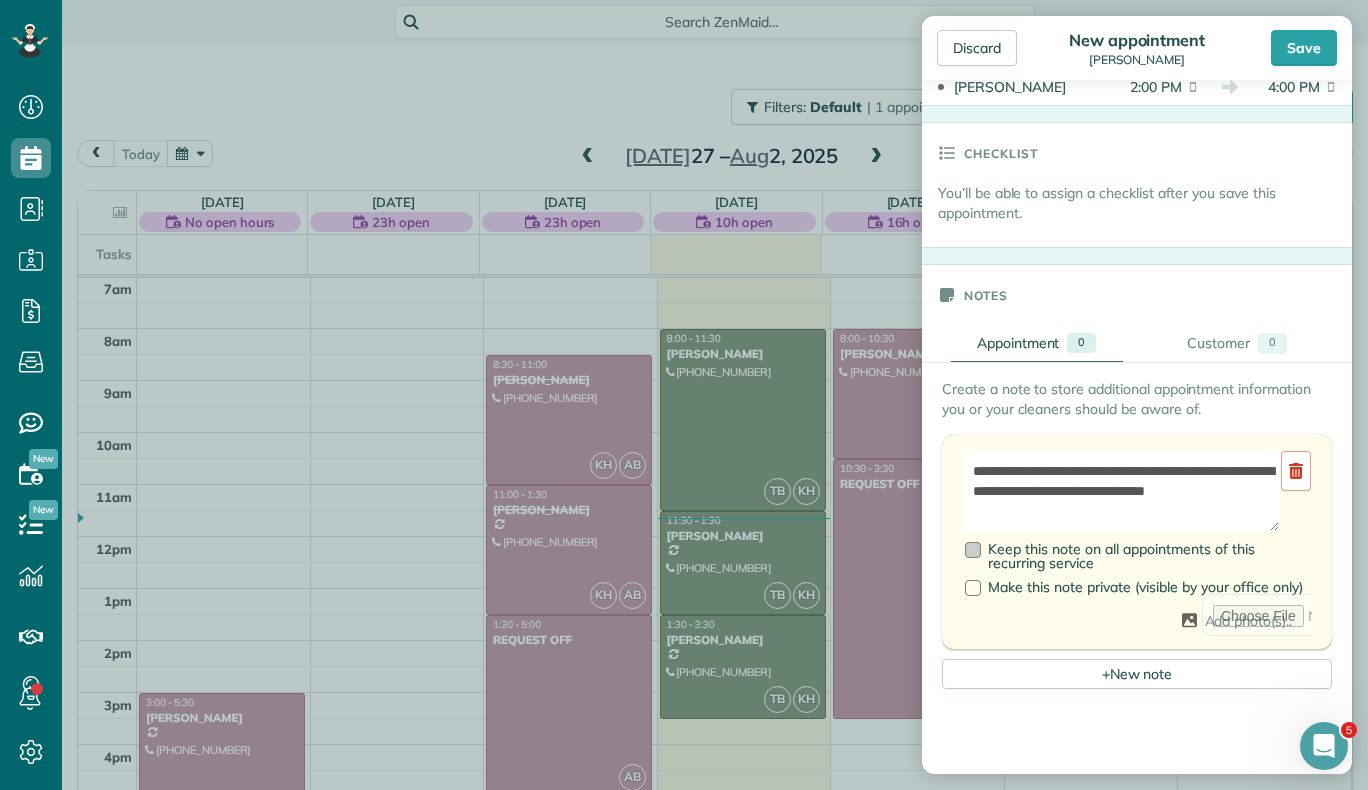 click at bounding box center (973, 550) 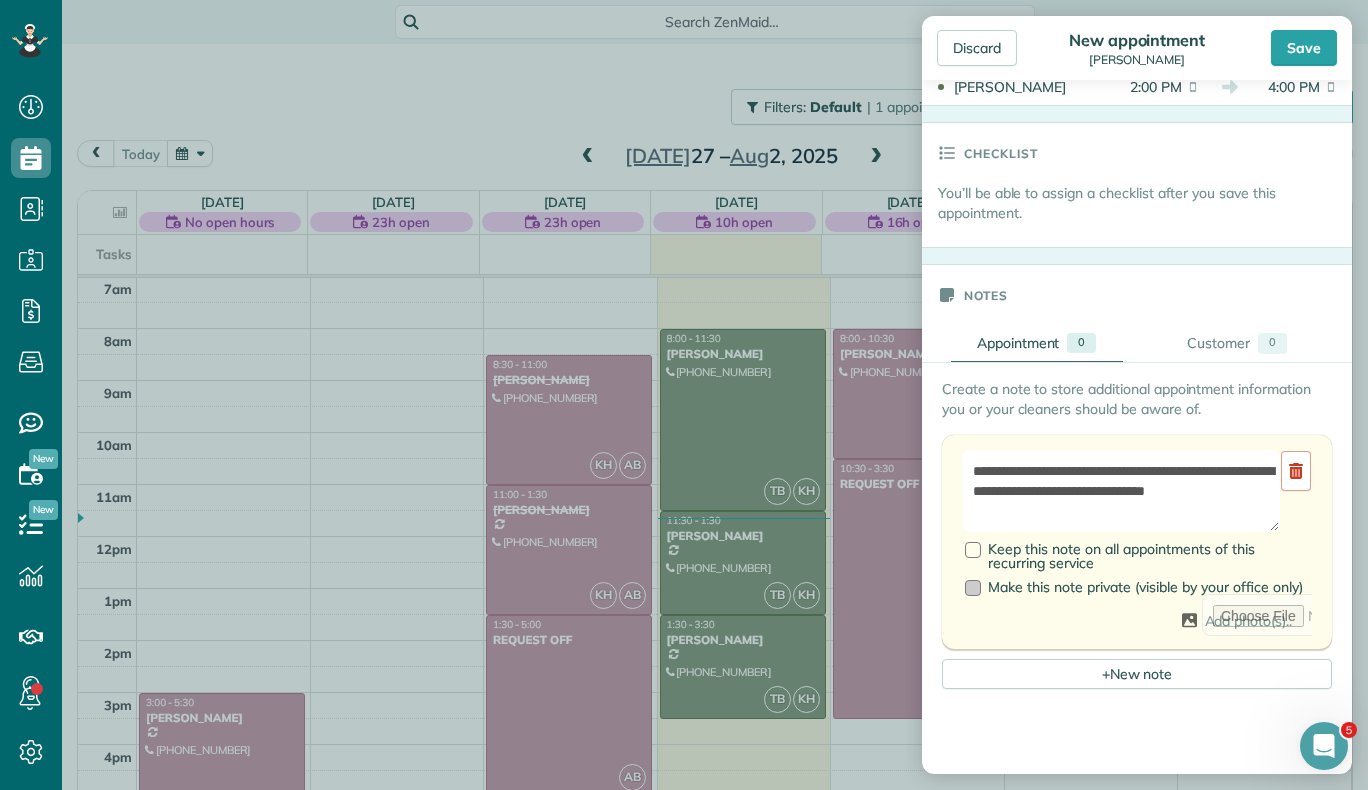 click at bounding box center [973, 588] 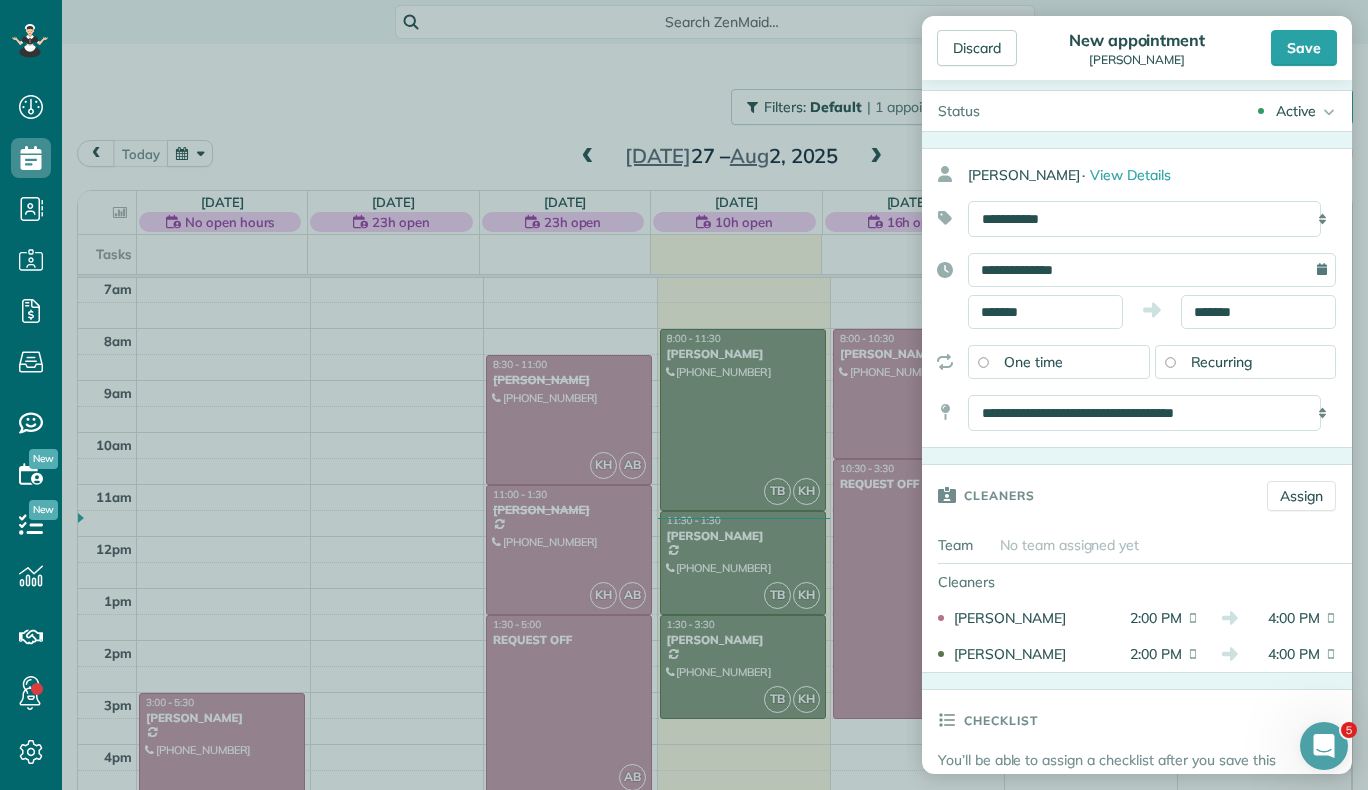 scroll, scrollTop: 14, scrollLeft: 0, axis: vertical 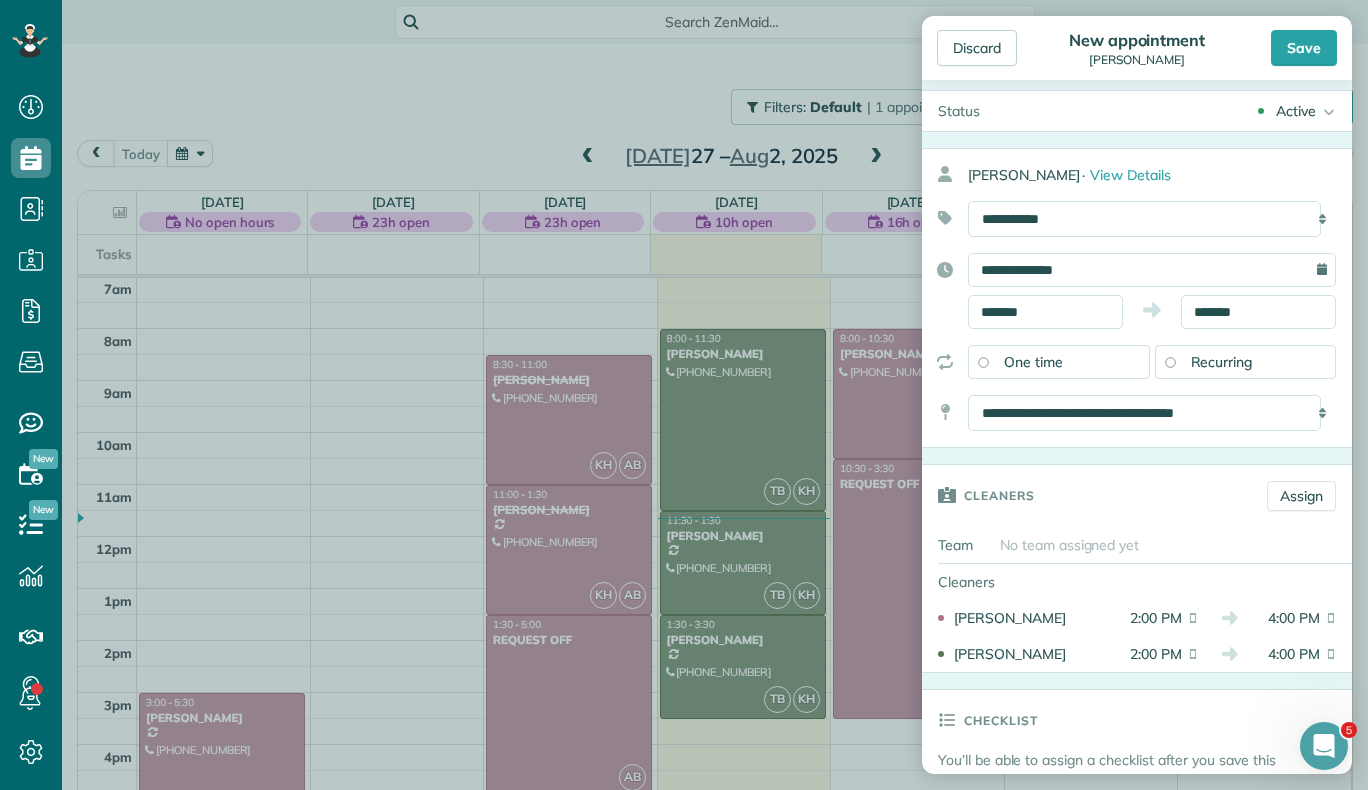 click on "Recurring" at bounding box center [1246, 362] 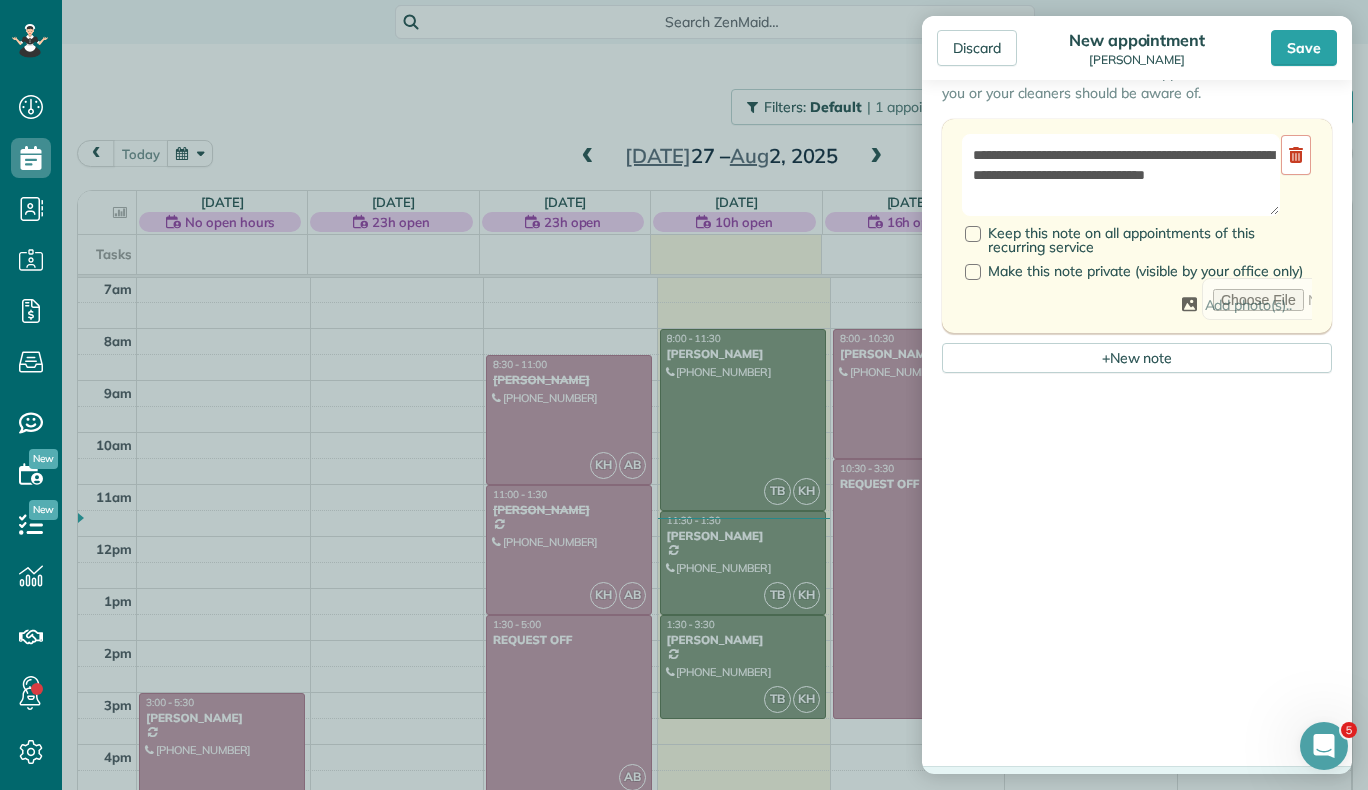 scroll, scrollTop: 963, scrollLeft: 0, axis: vertical 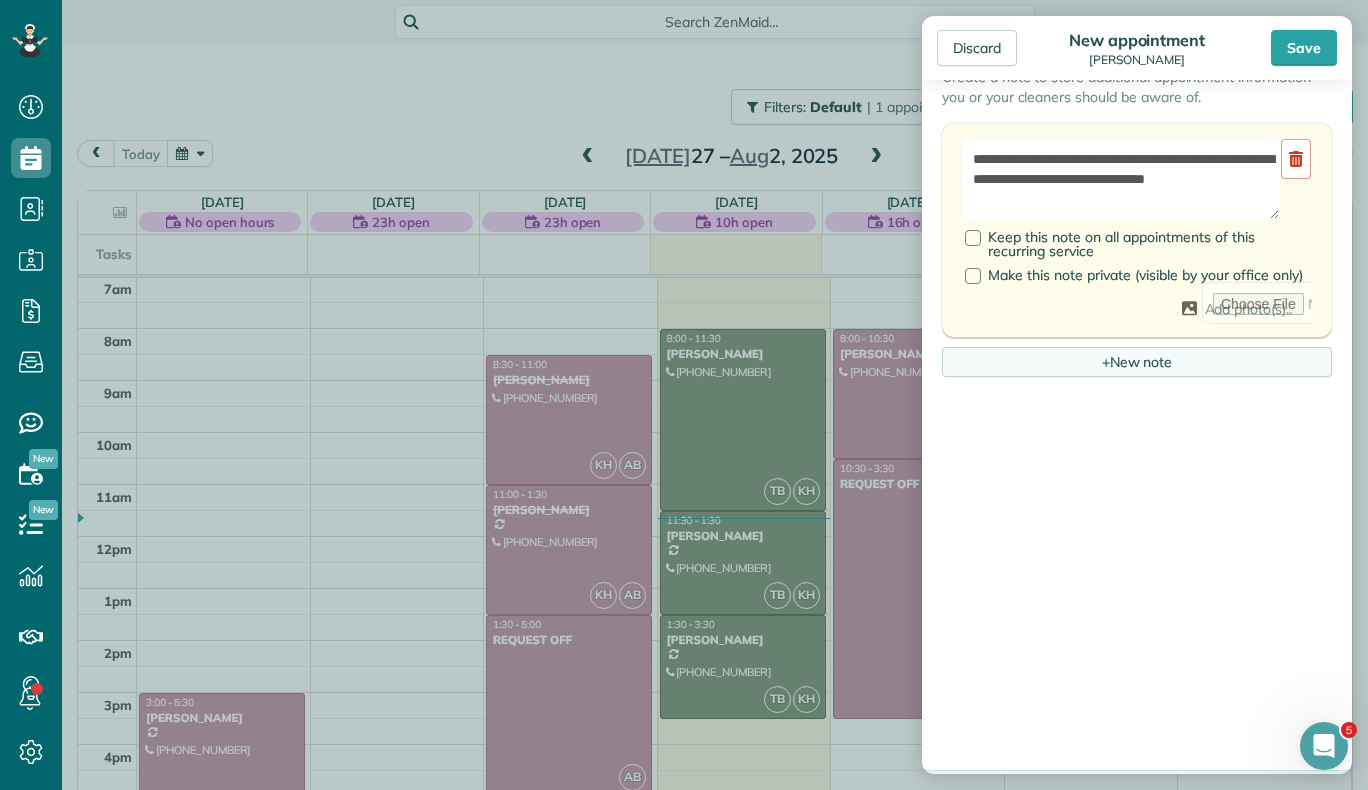 click on "+ New note" at bounding box center [1137, 362] 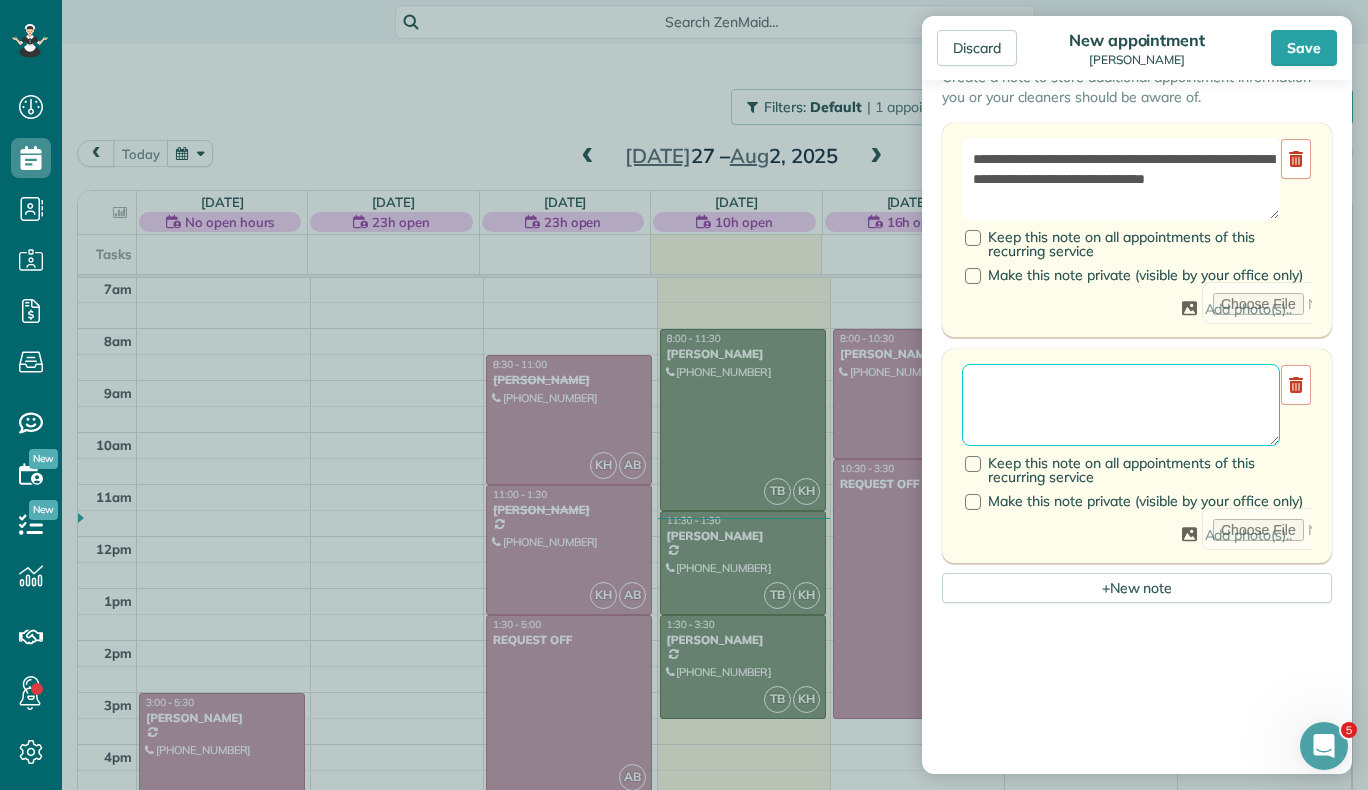 click at bounding box center (1121, 405) 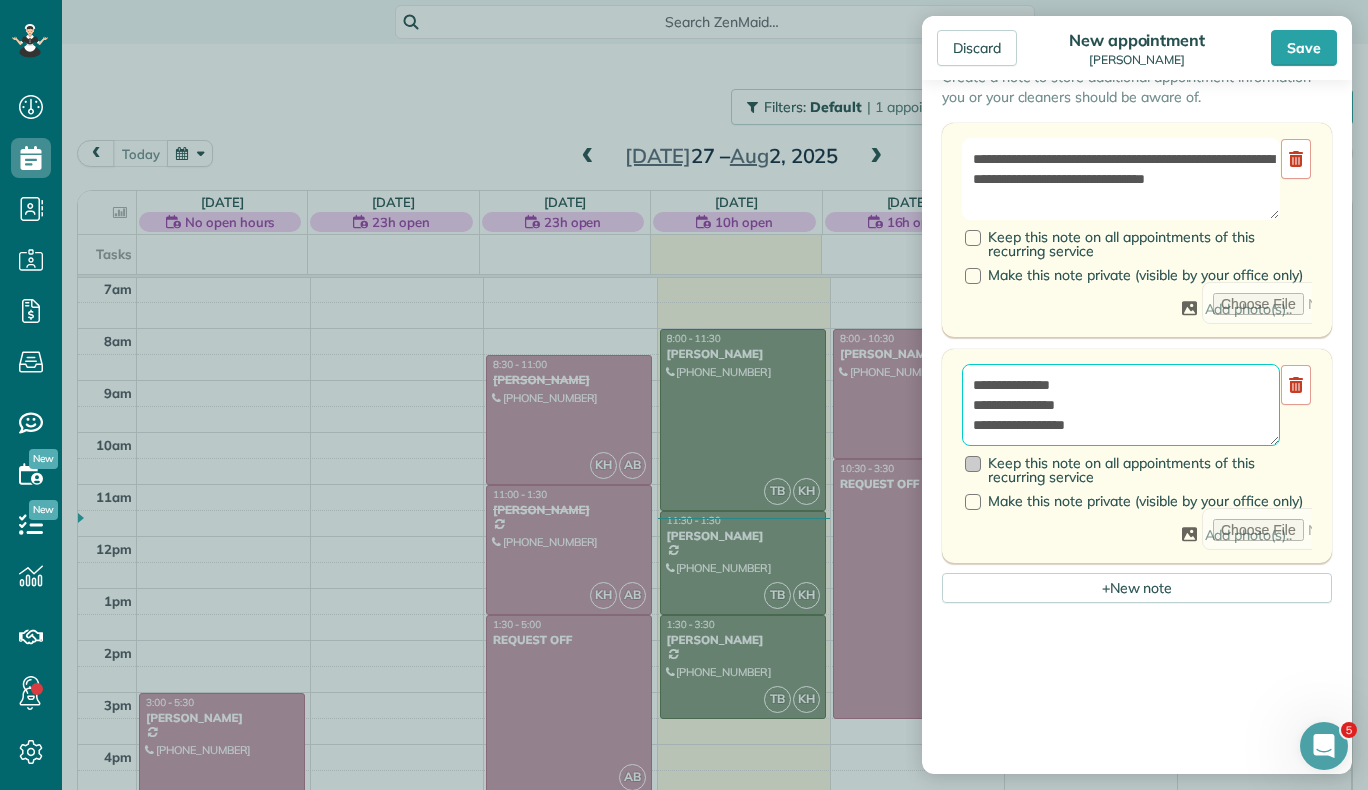 type on "**********" 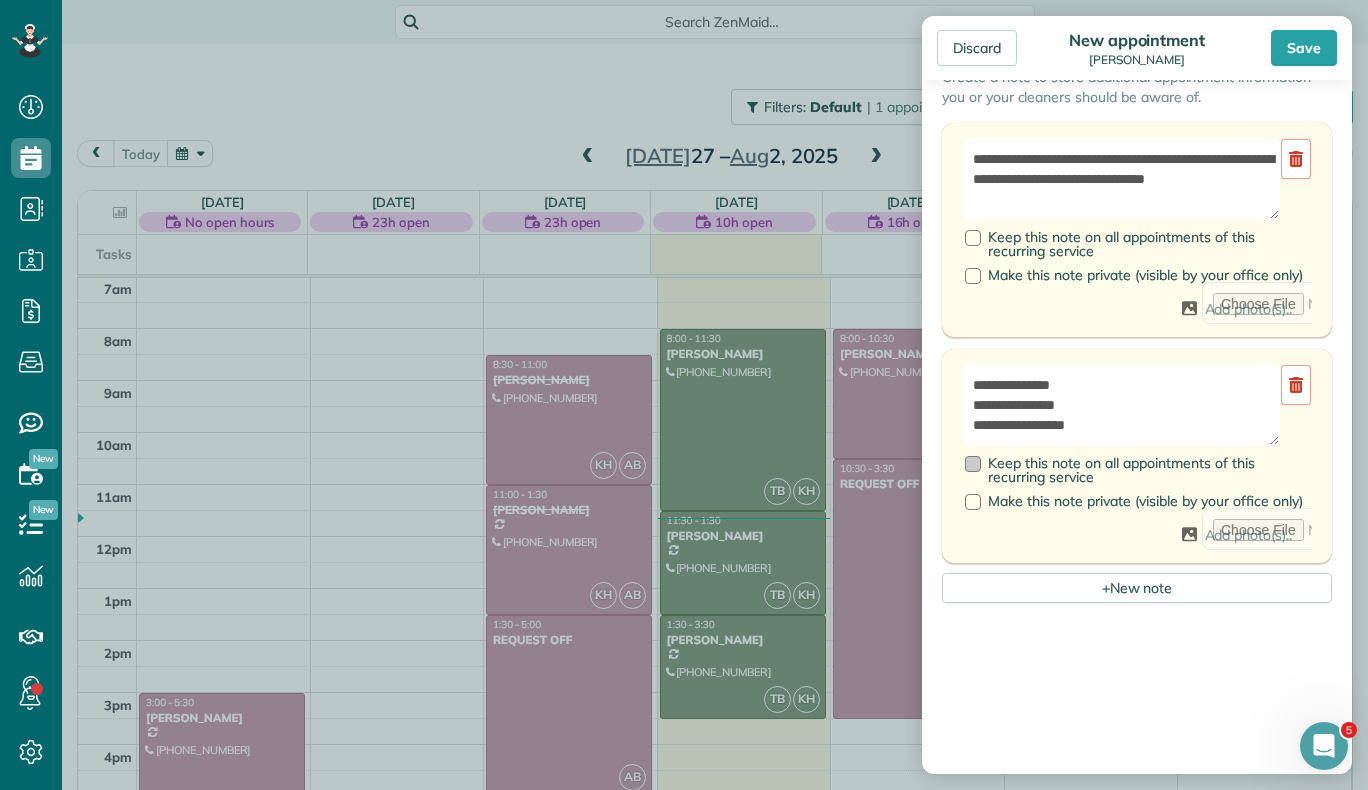 click on "Keep this note on all appointments of this recurring service" at bounding box center [1138, 470] 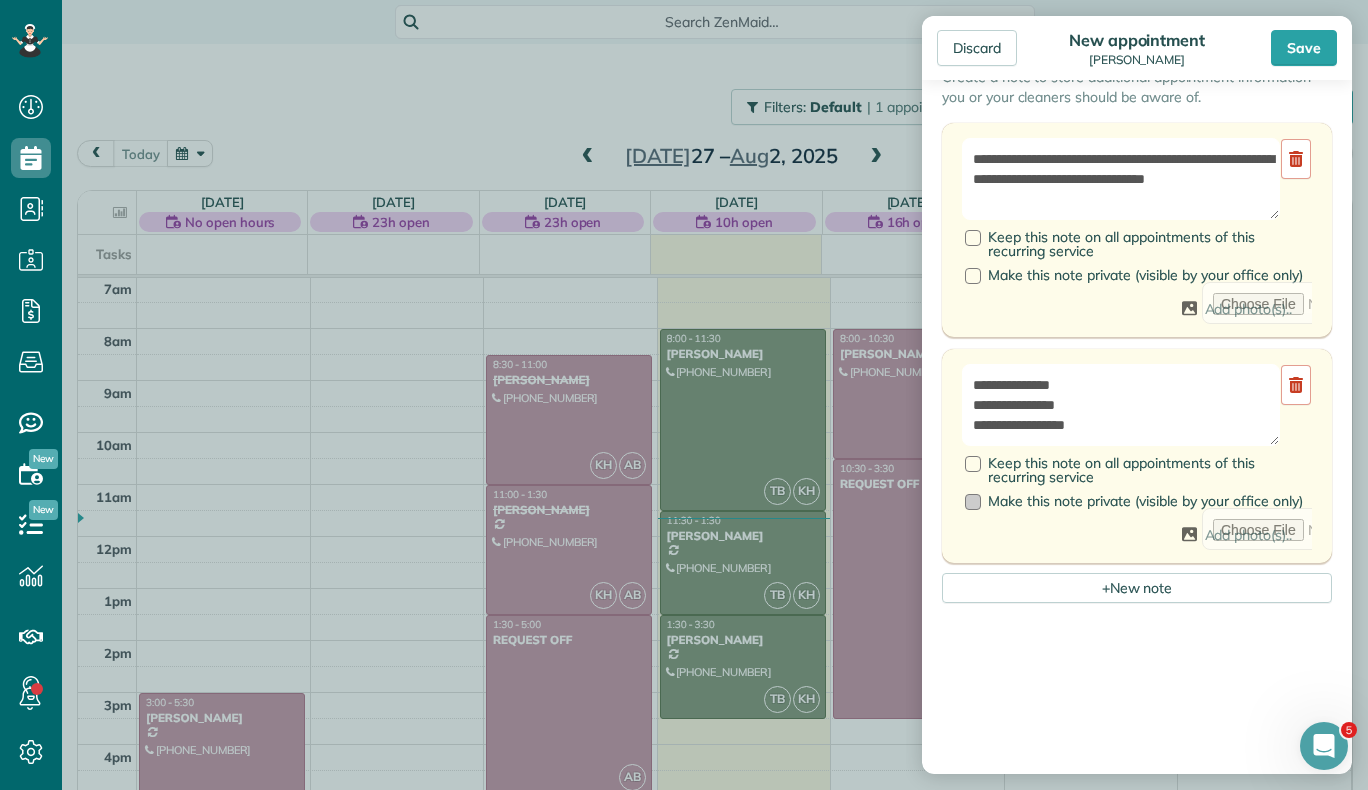 click at bounding box center [973, 502] 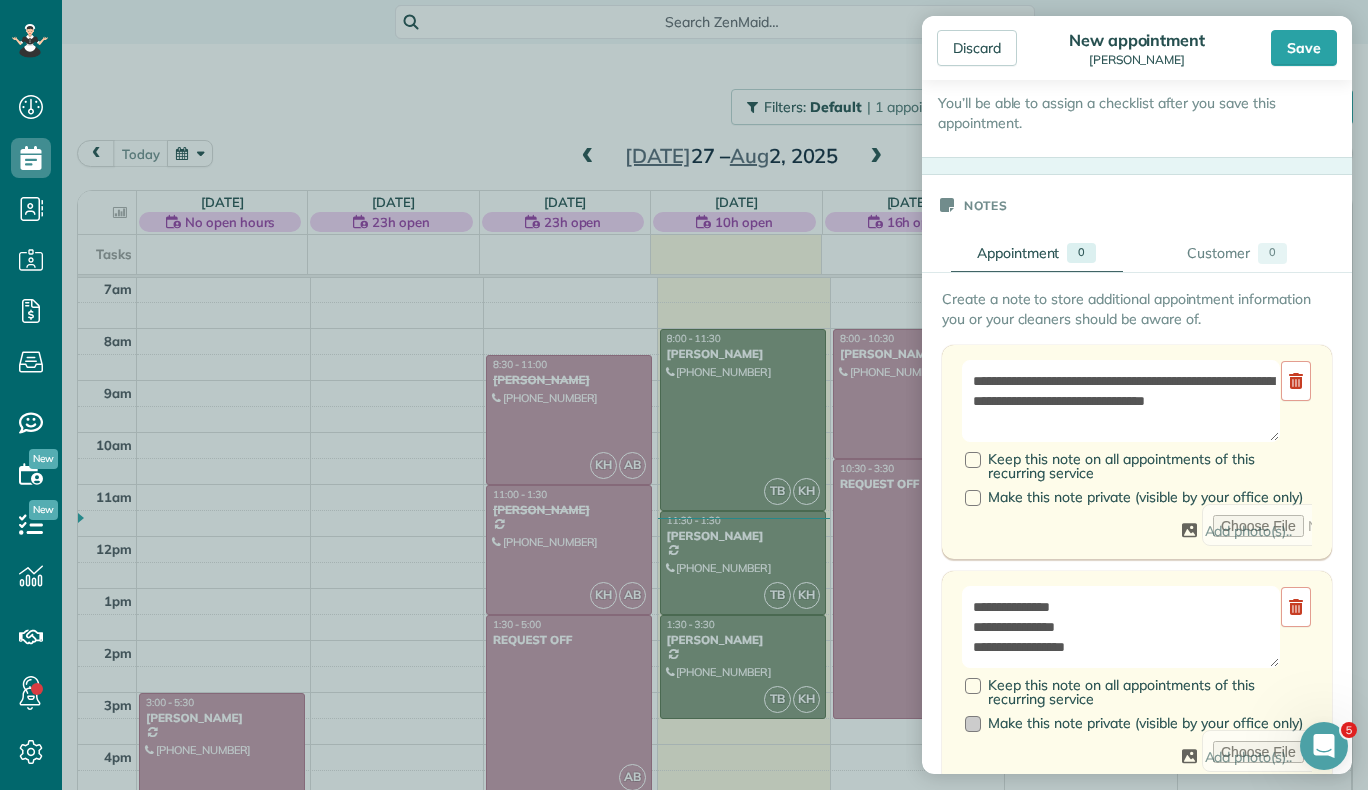 scroll, scrollTop: 725, scrollLeft: 0, axis: vertical 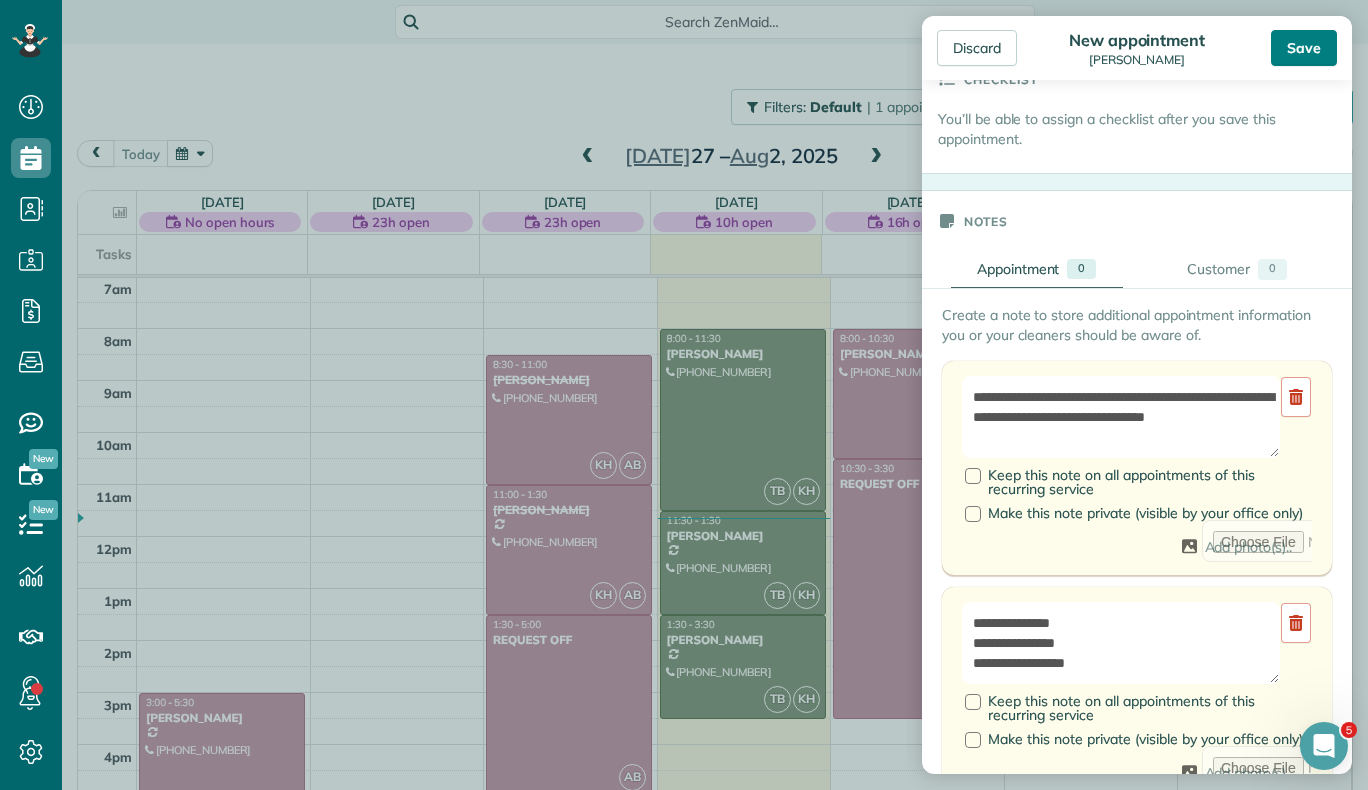 click on "Save" at bounding box center [1304, 48] 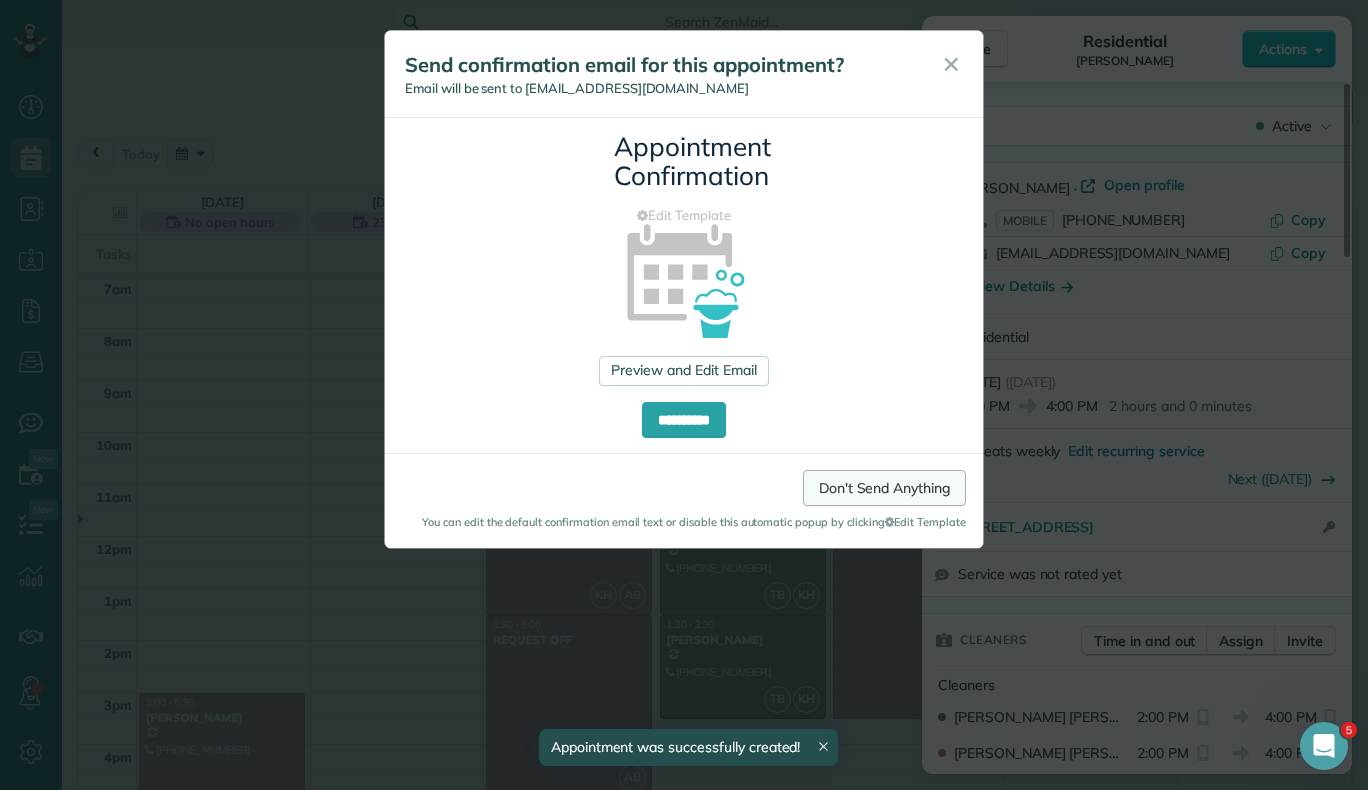 click on "Don't Send Anything" at bounding box center [884, 488] 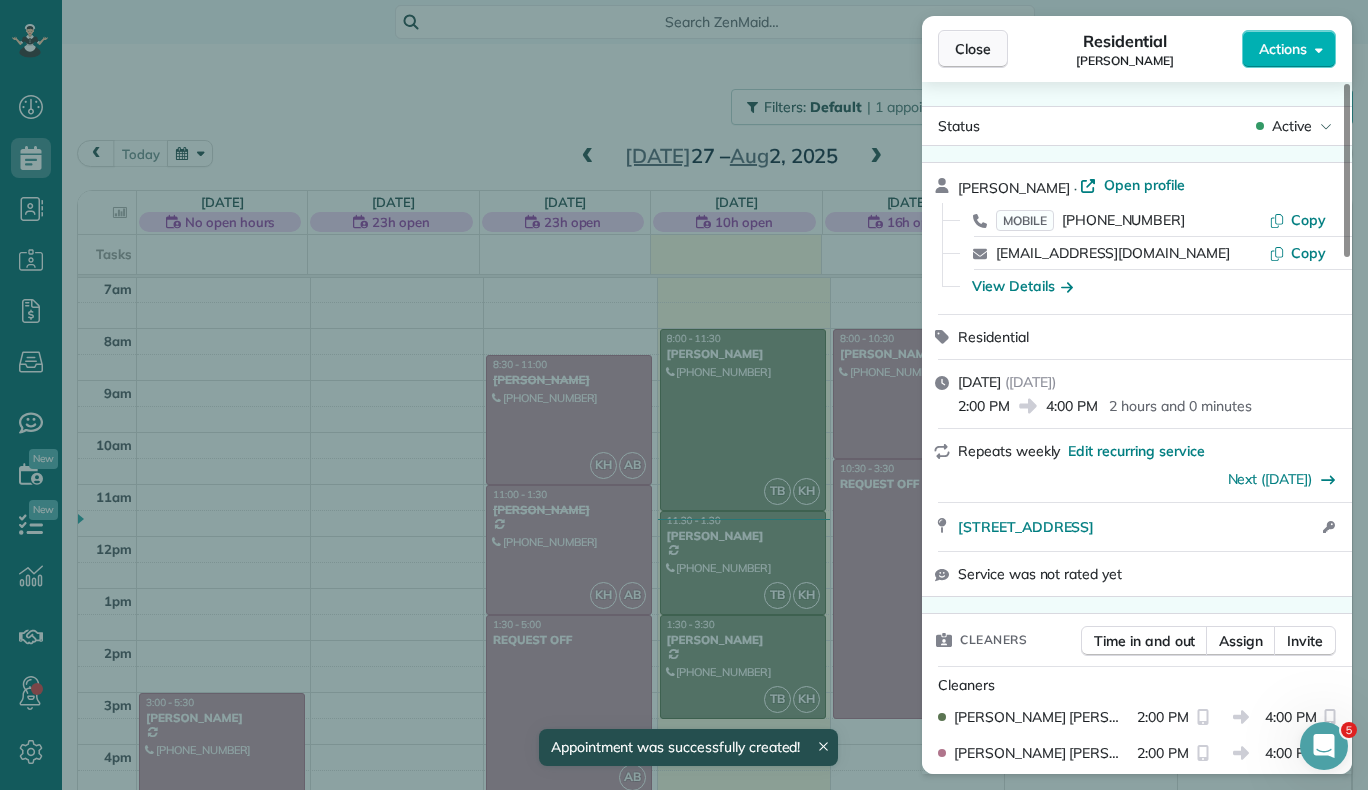 click on "Close" at bounding box center [973, 49] 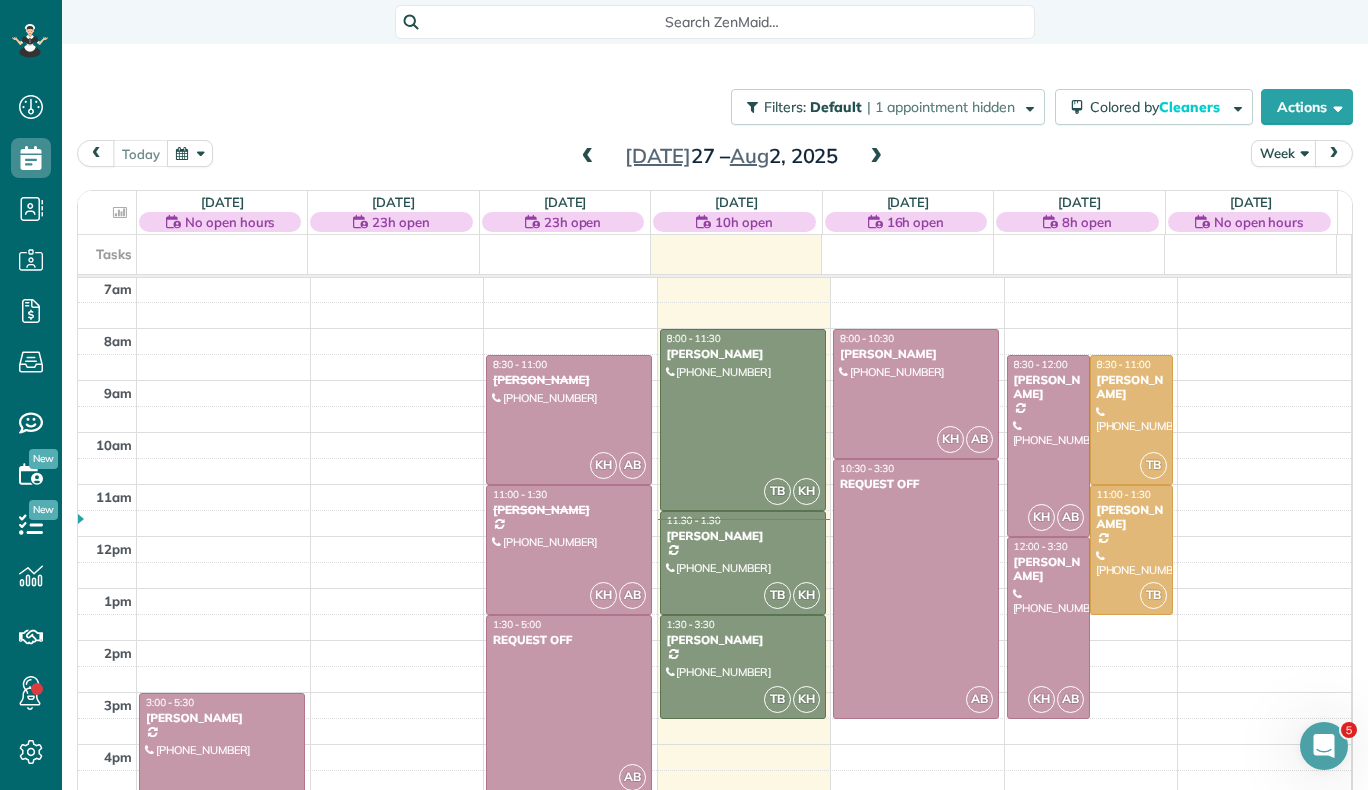 click at bounding box center [876, 157] 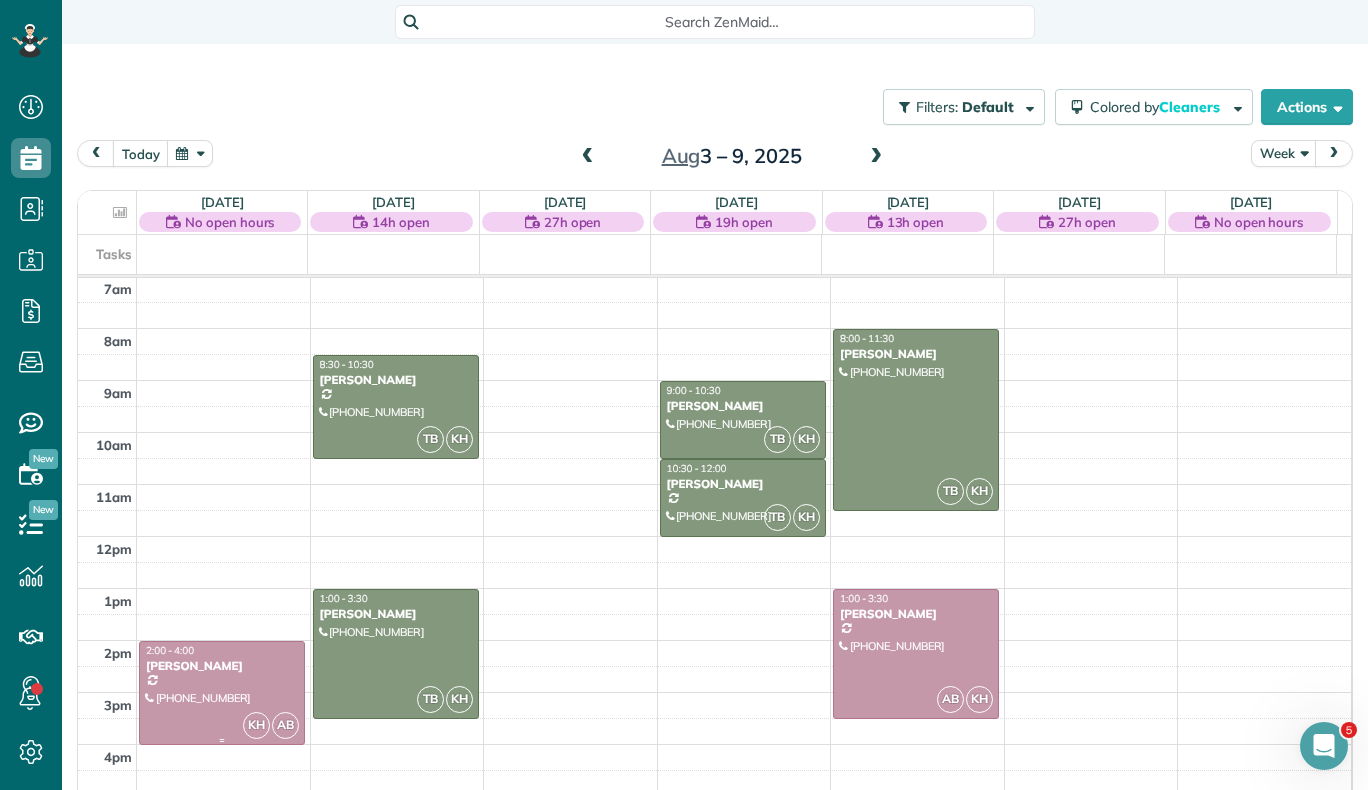 click at bounding box center [222, 693] 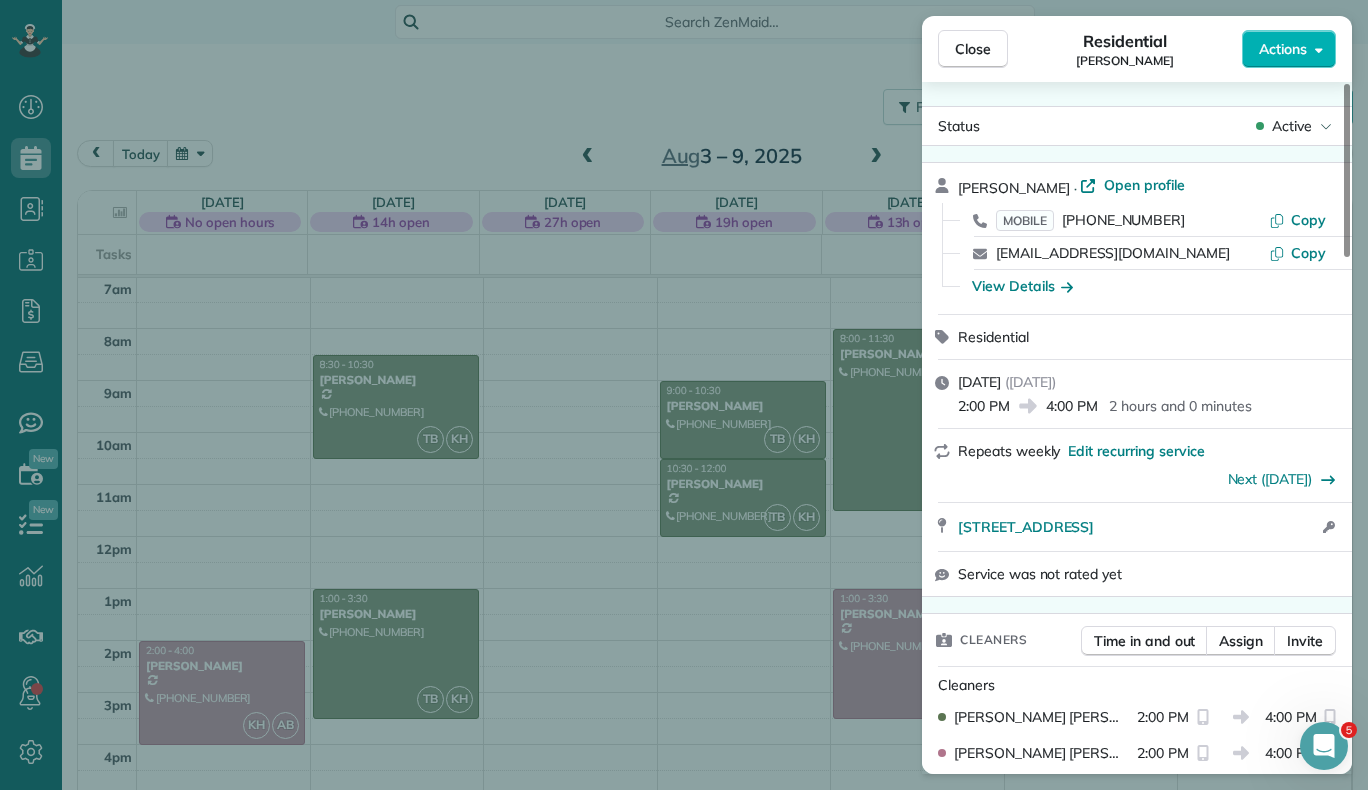 click on "Close Residential Bekah Swartz Actions" at bounding box center (1137, 49) 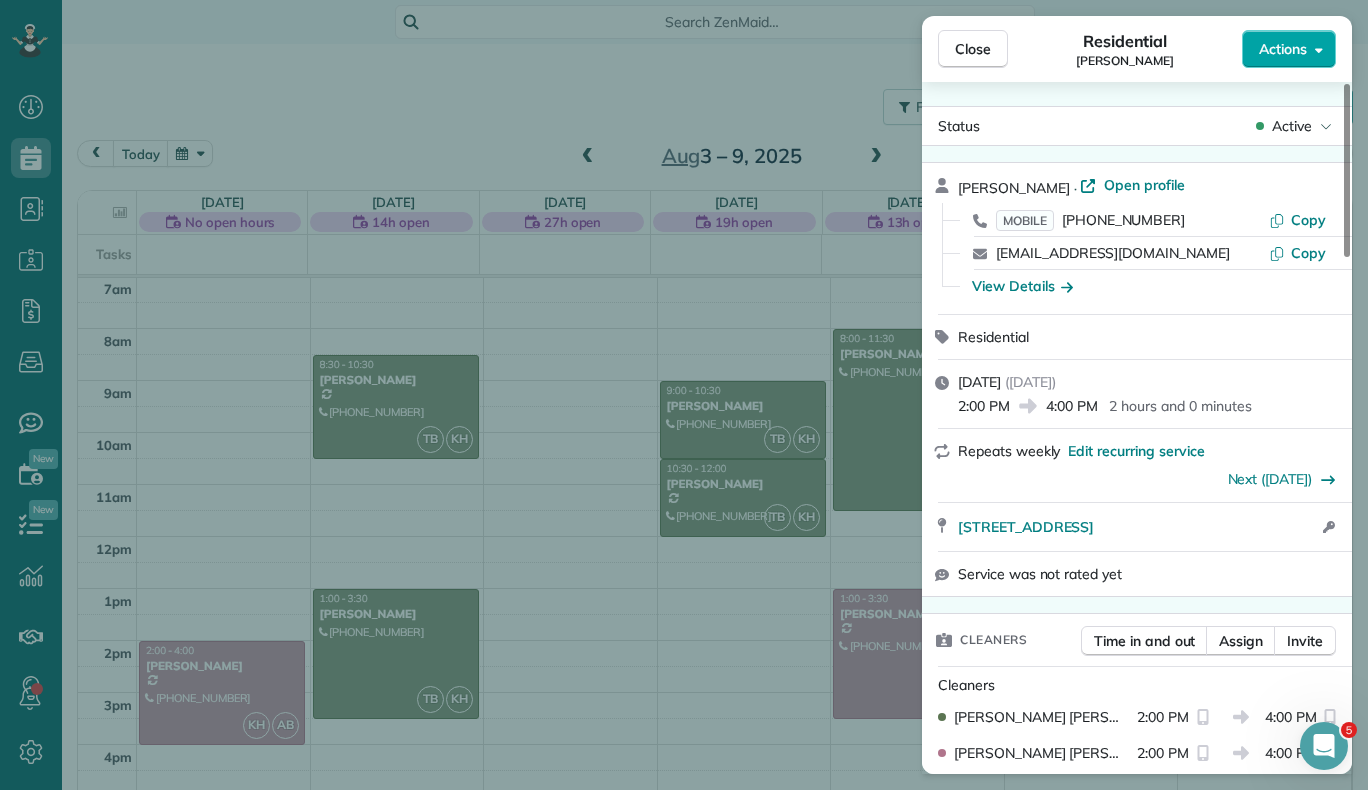 click on "Actions" at bounding box center (1289, 49) 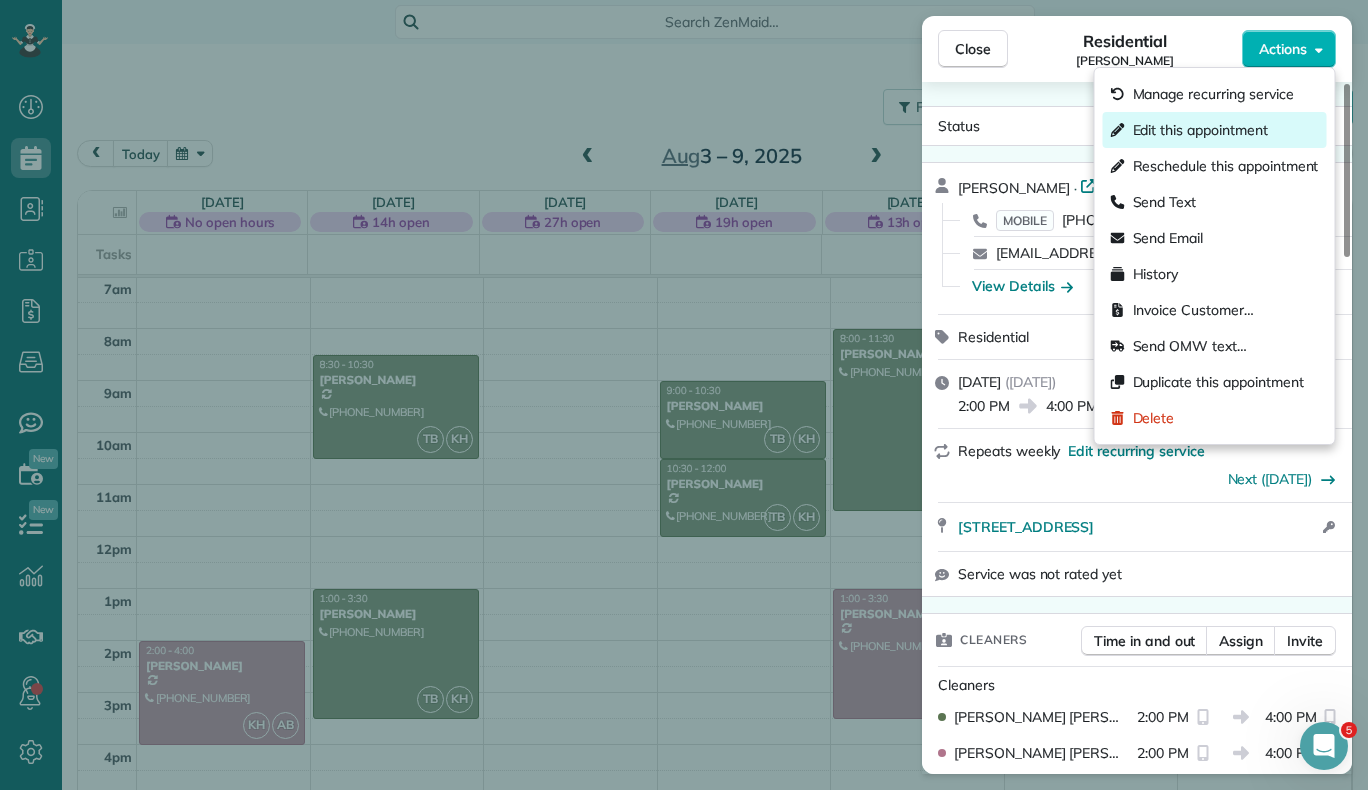 click on "Edit this appointment" at bounding box center (1200, 130) 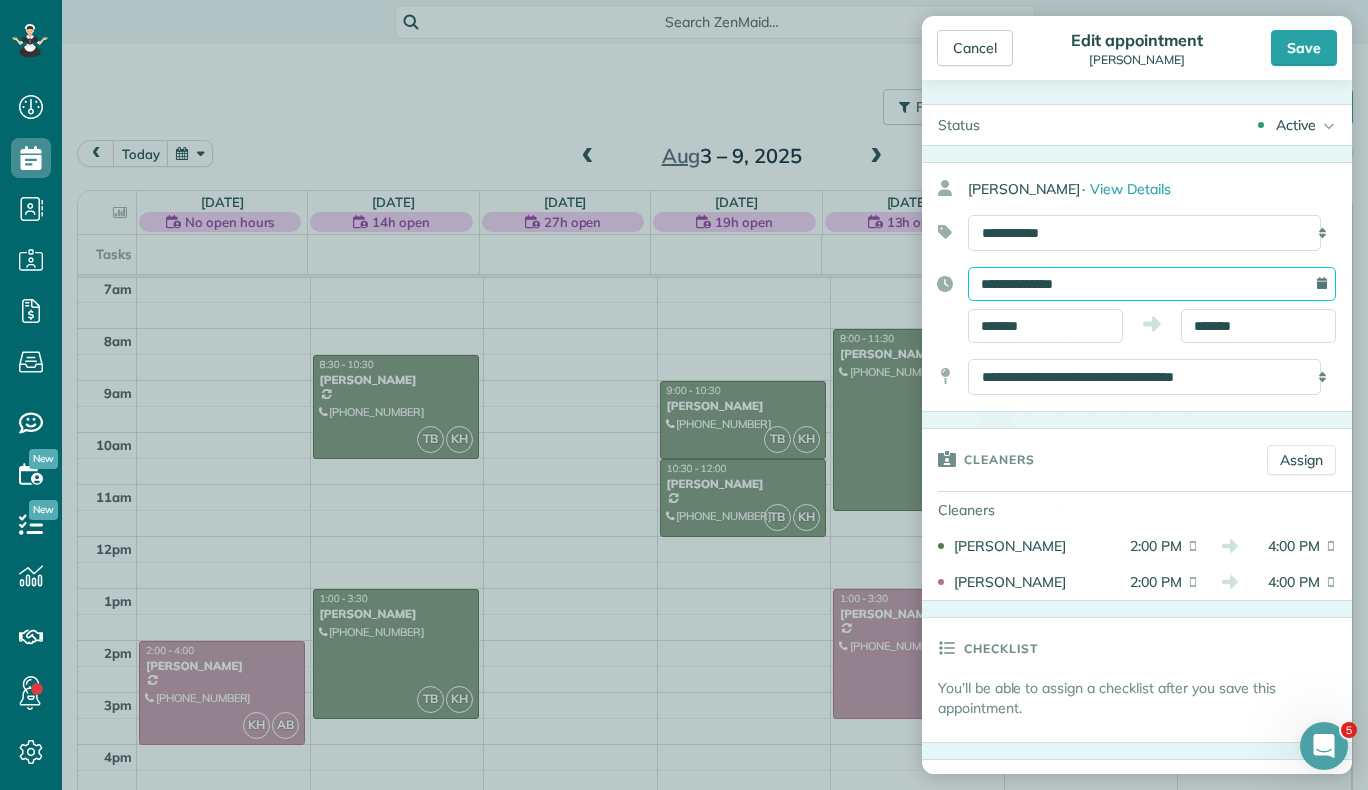 click on "**********" at bounding box center [1152, 284] 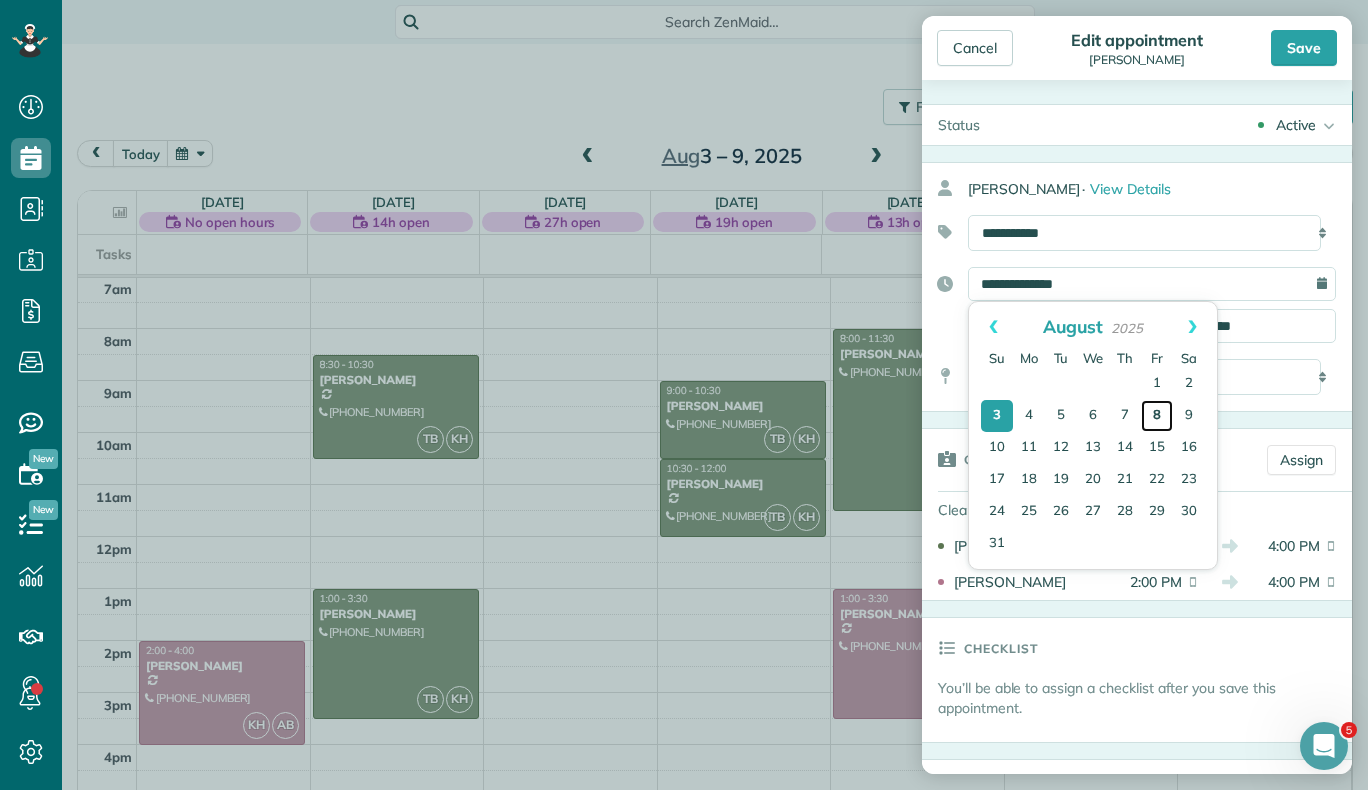 click on "8" at bounding box center [1157, 416] 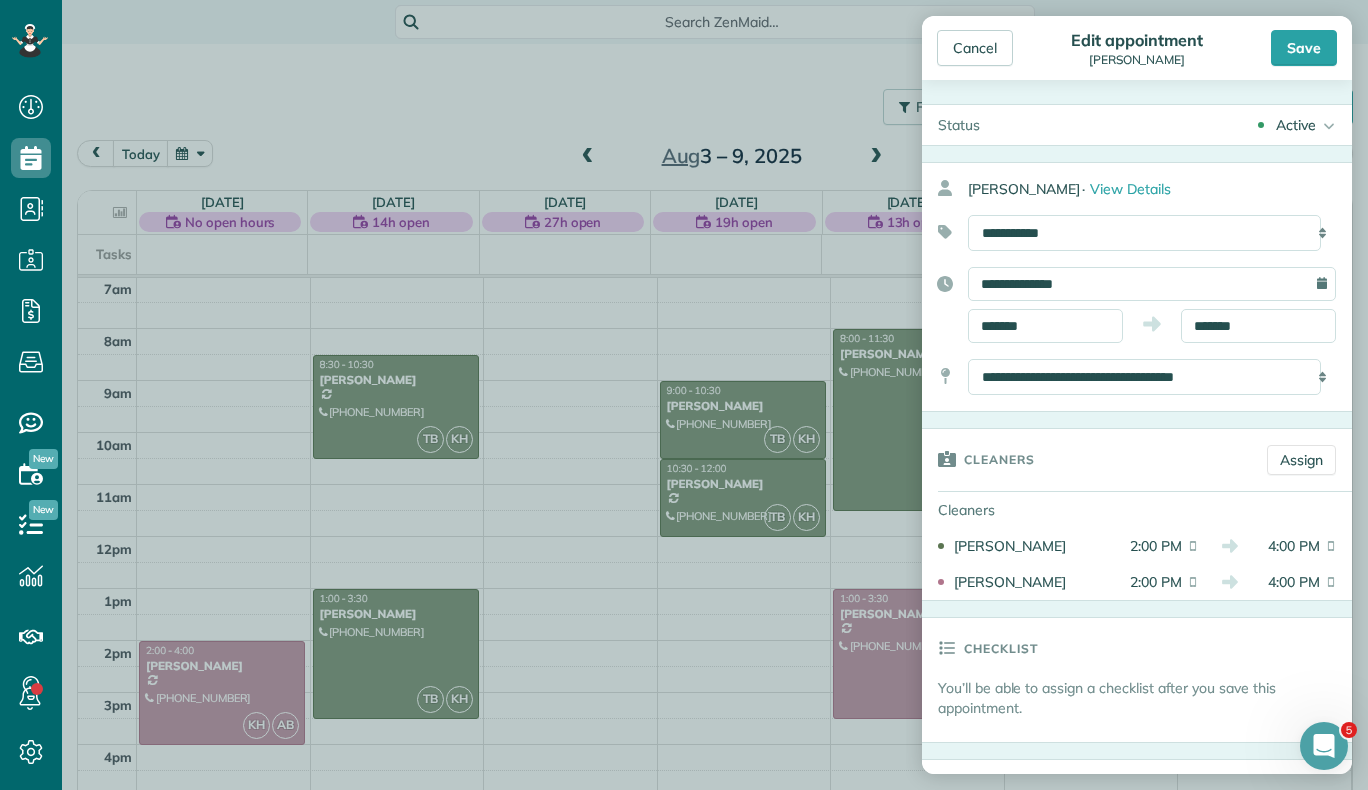 click on "Cancel
Edit appointment
Bekah Swartz
Save" at bounding box center [1137, 48] 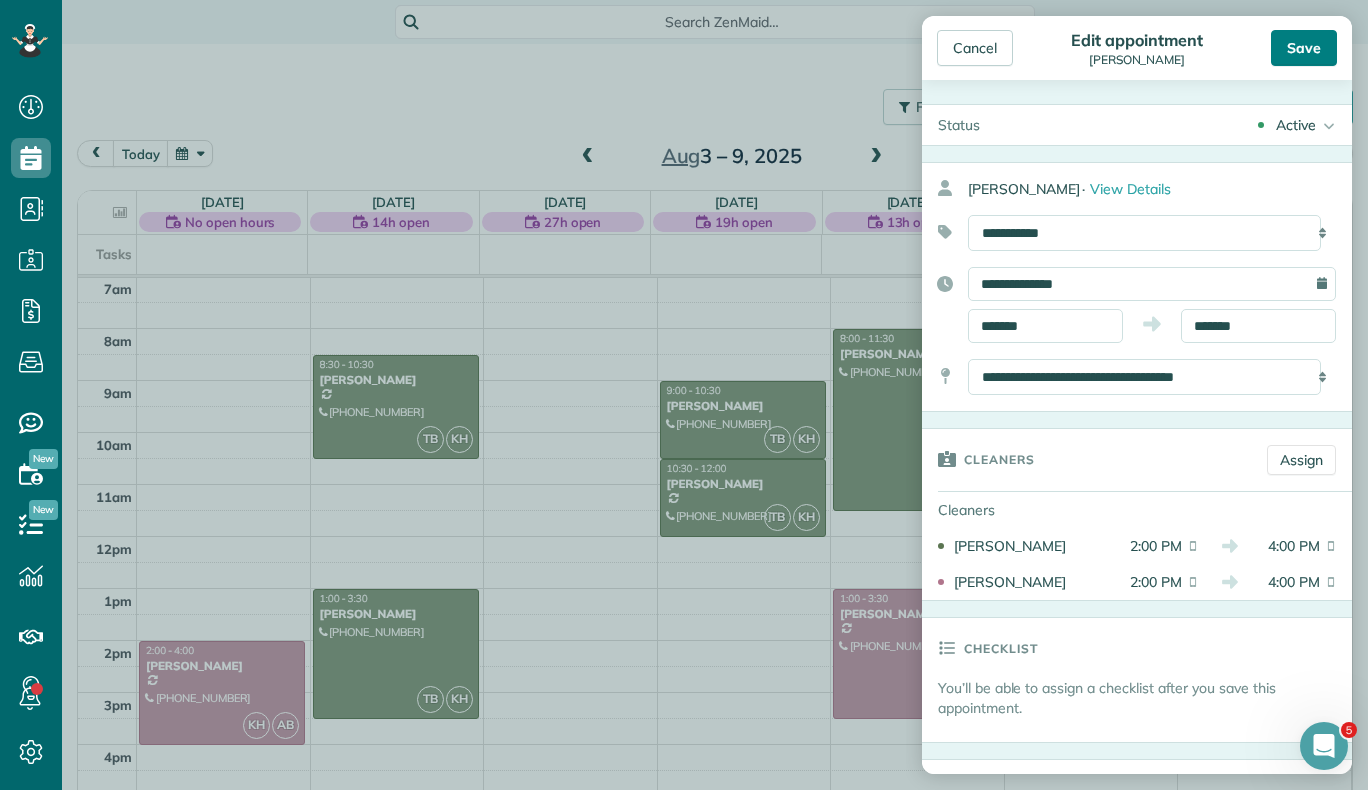 click on "Save" at bounding box center (1304, 48) 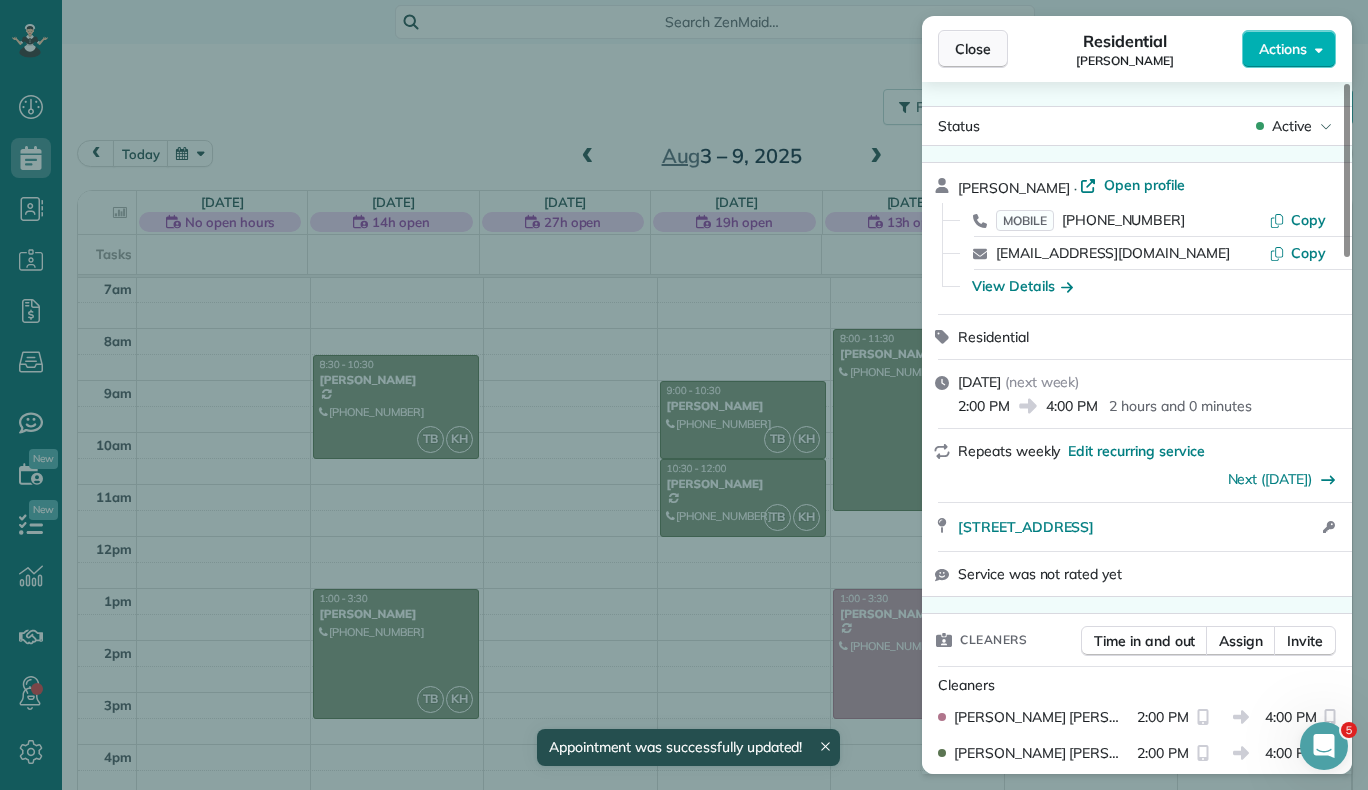 click on "Close" at bounding box center (973, 49) 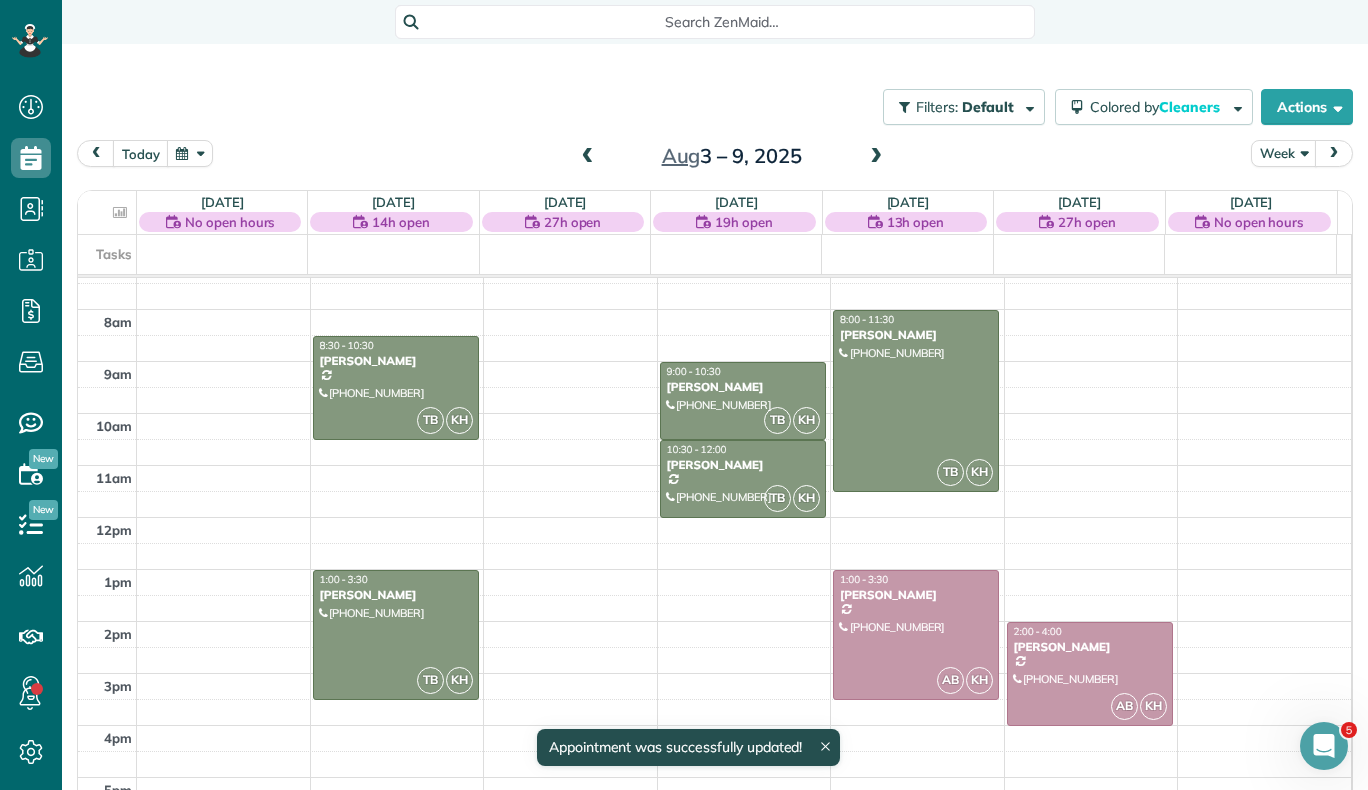scroll, scrollTop: 351, scrollLeft: 0, axis: vertical 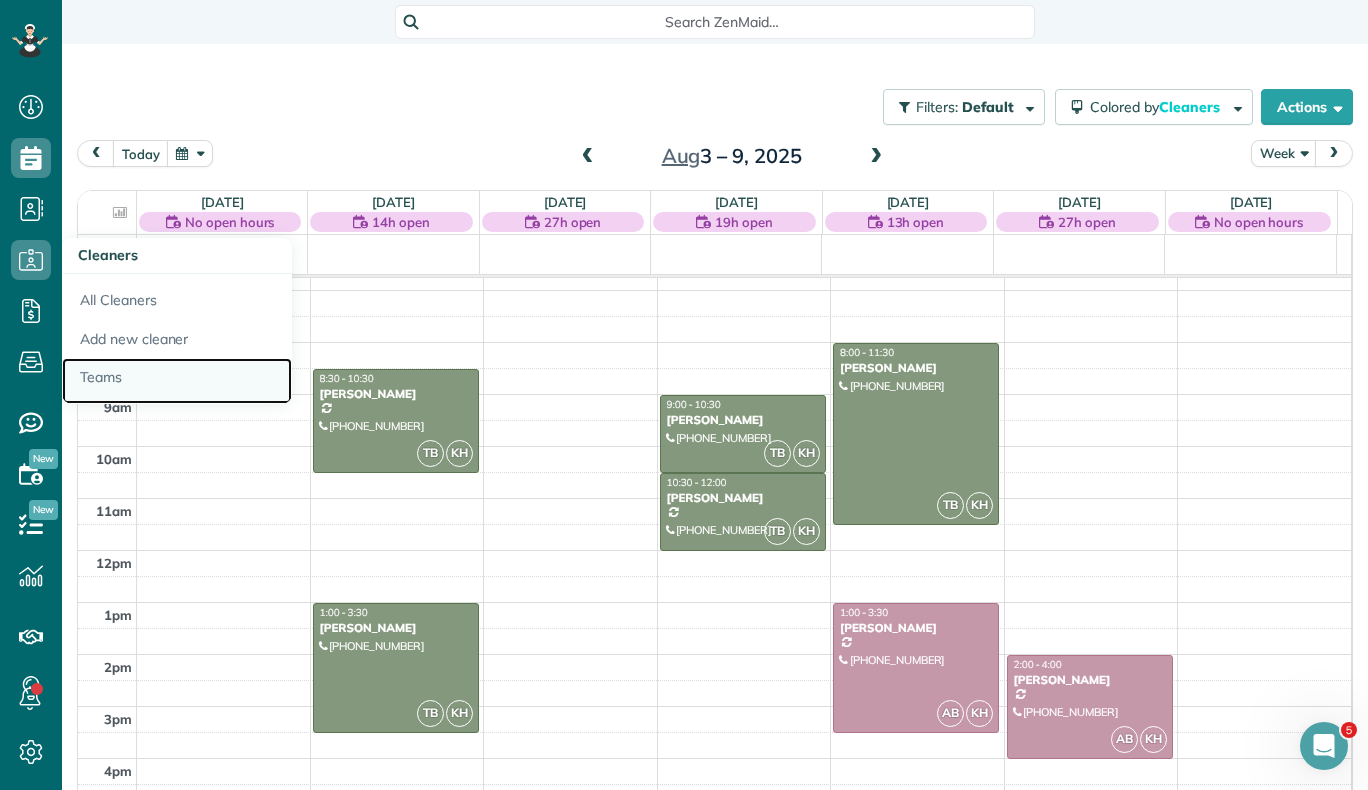 click on "Teams" at bounding box center [177, 381] 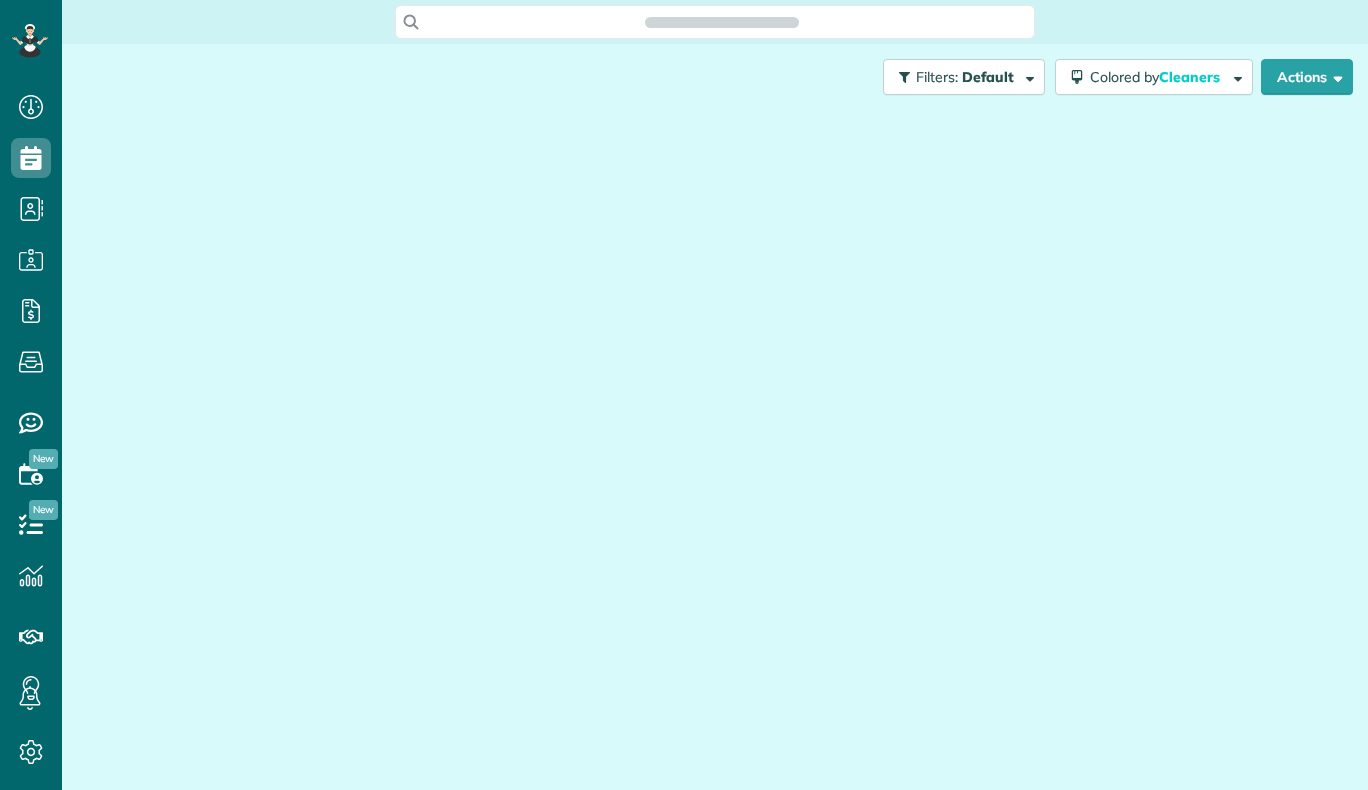scroll, scrollTop: 0, scrollLeft: 0, axis: both 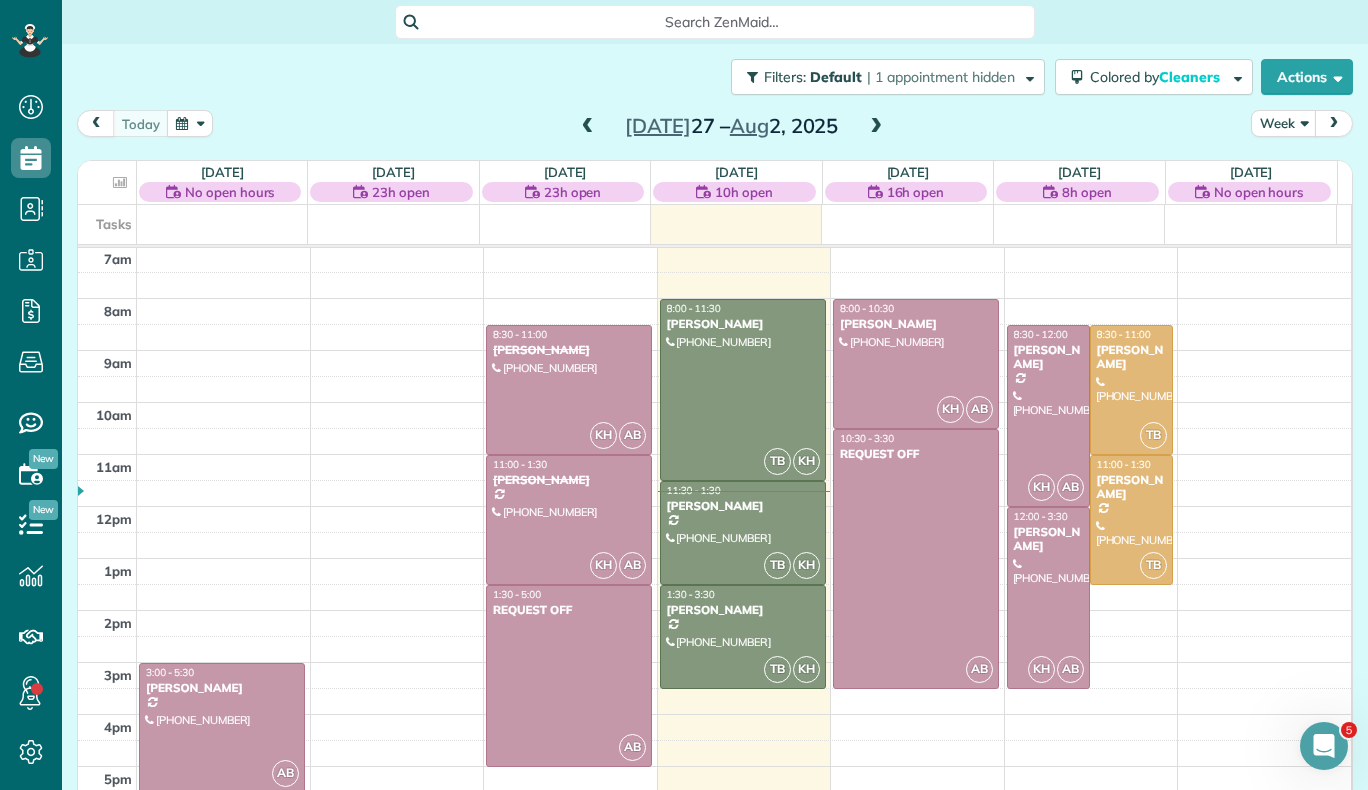 click at bounding box center [876, 127] 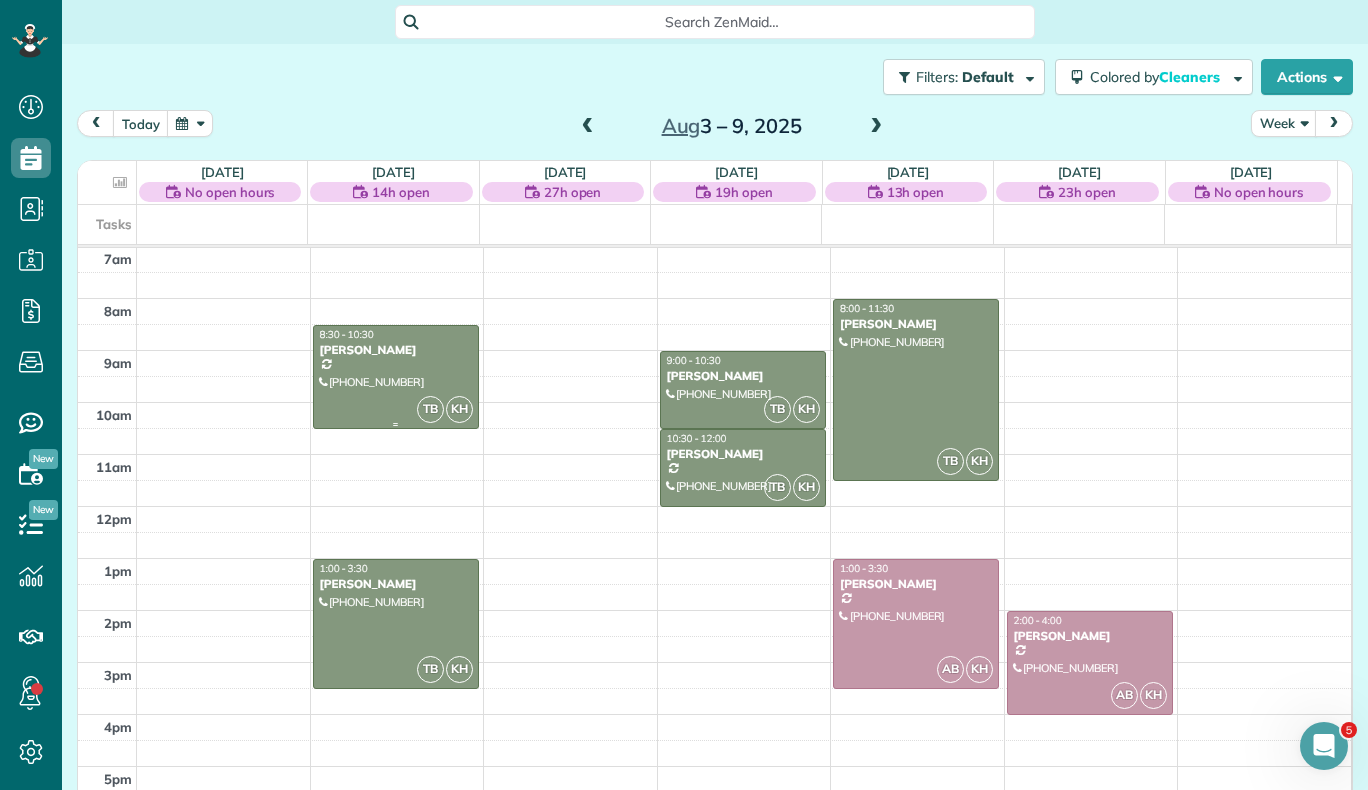 click at bounding box center (396, 377) 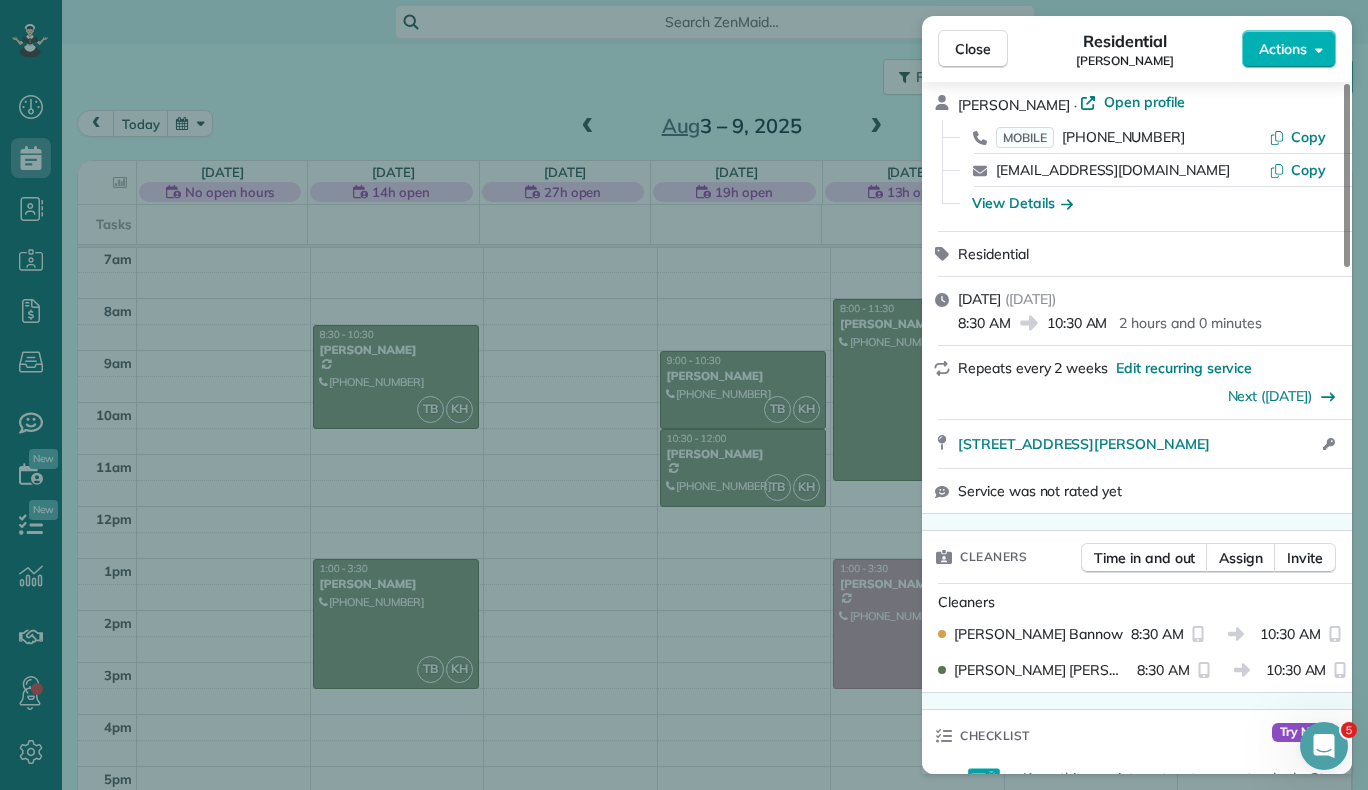 scroll, scrollTop: 80, scrollLeft: 0, axis: vertical 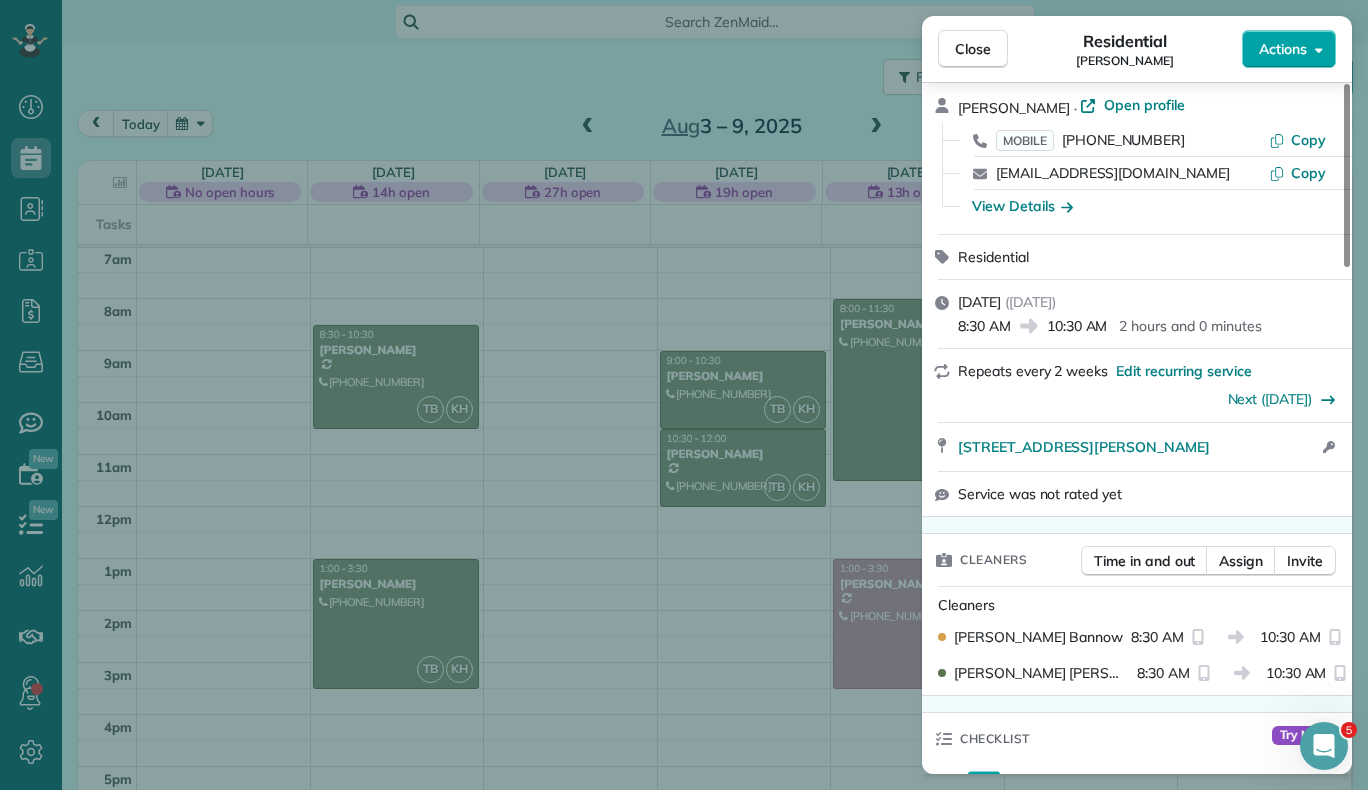 click on "Actions" at bounding box center [1289, 49] 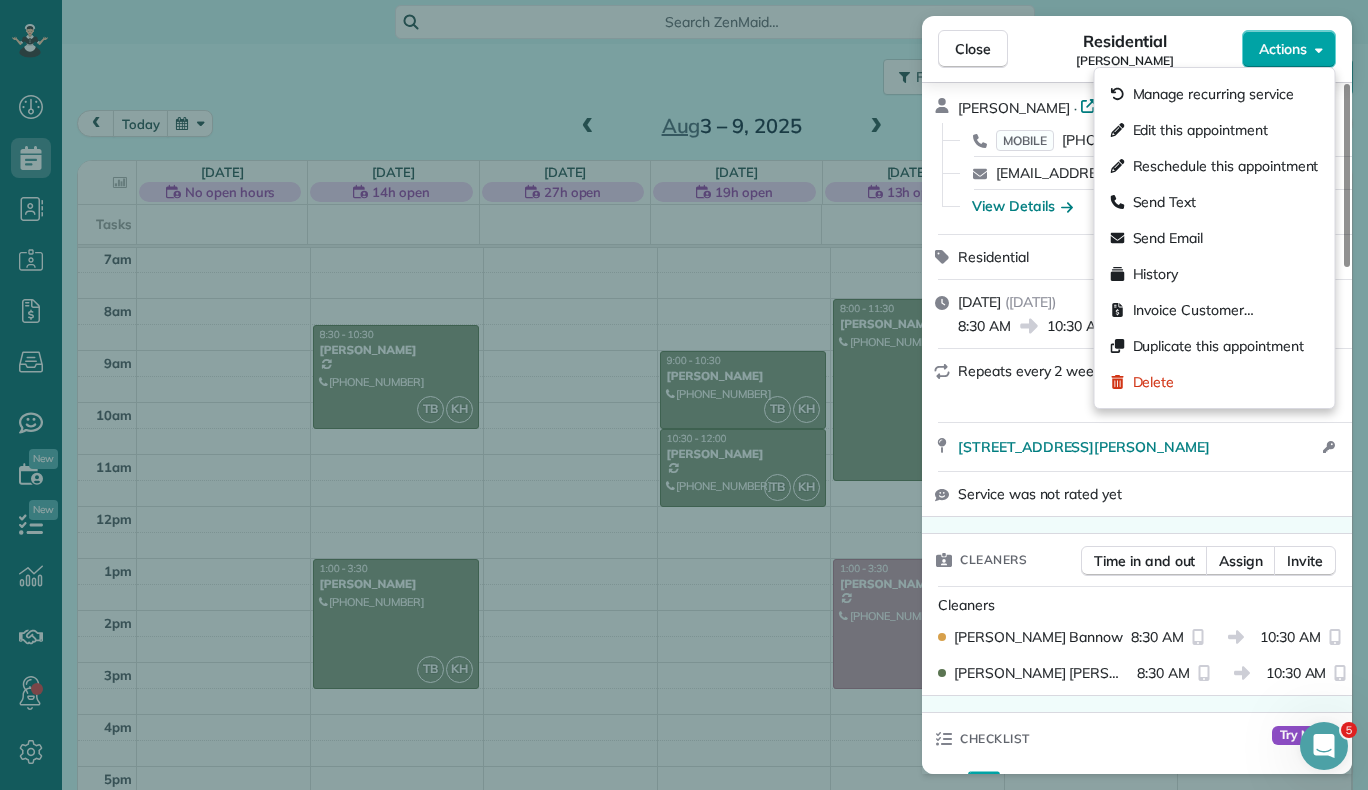 click on "Actions" at bounding box center [1289, 49] 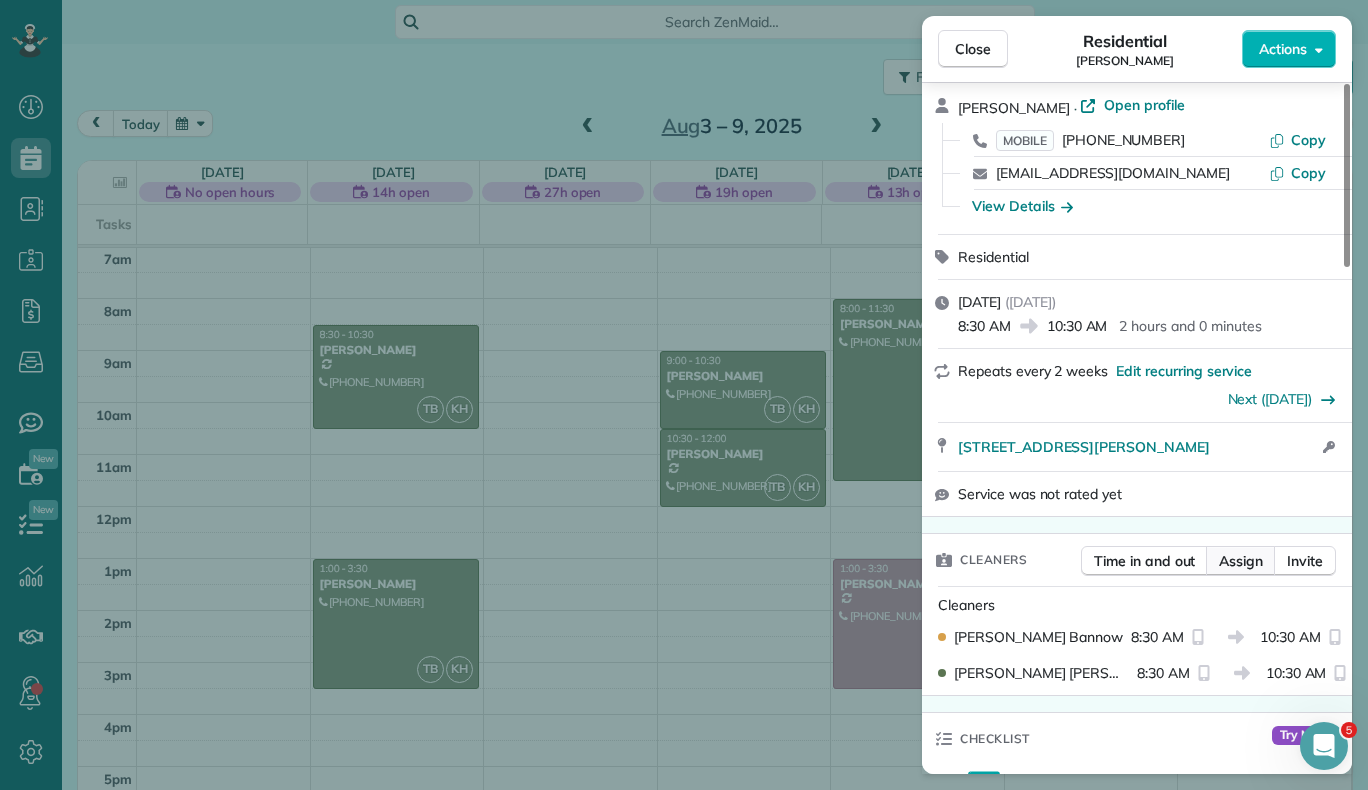 click on "Assign" at bounding box center [1241, 561] 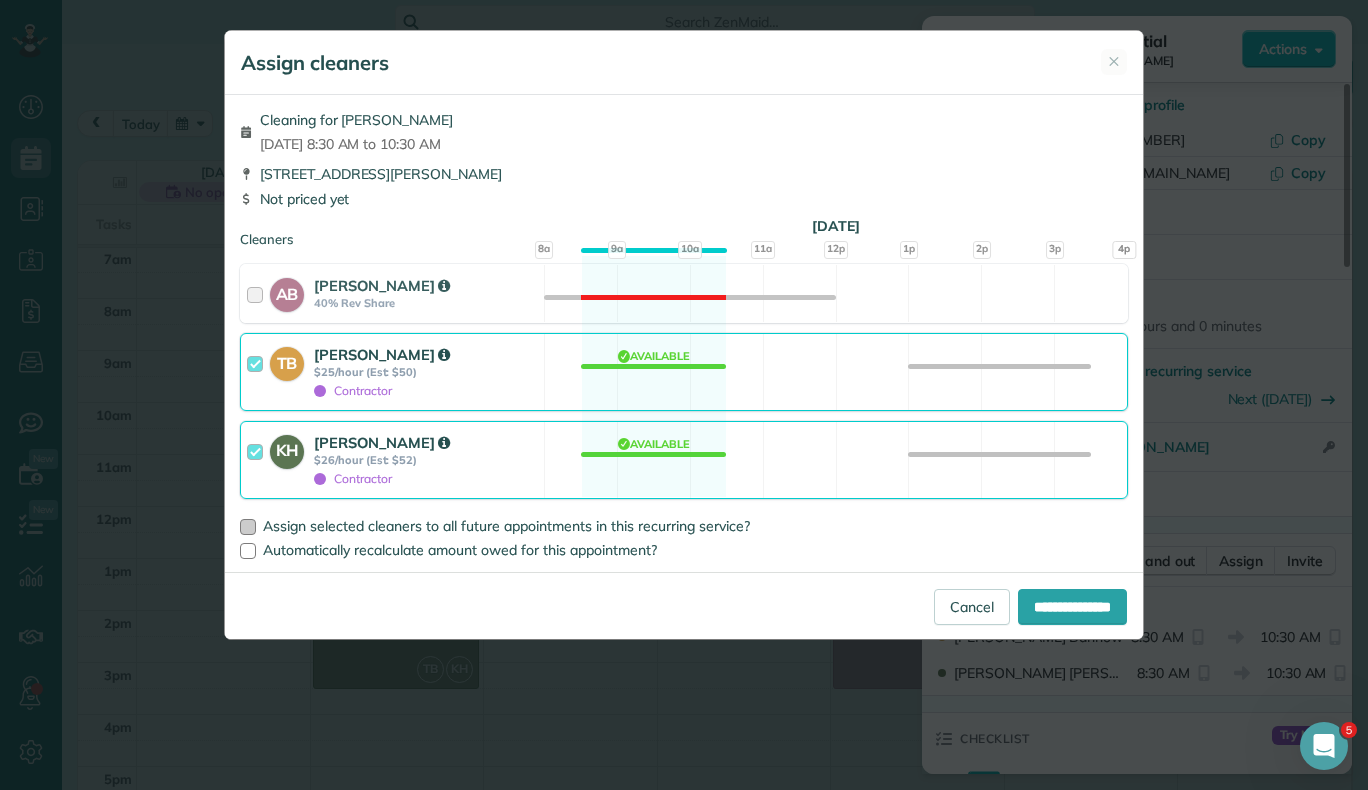 click at bounding box center (248, 527) 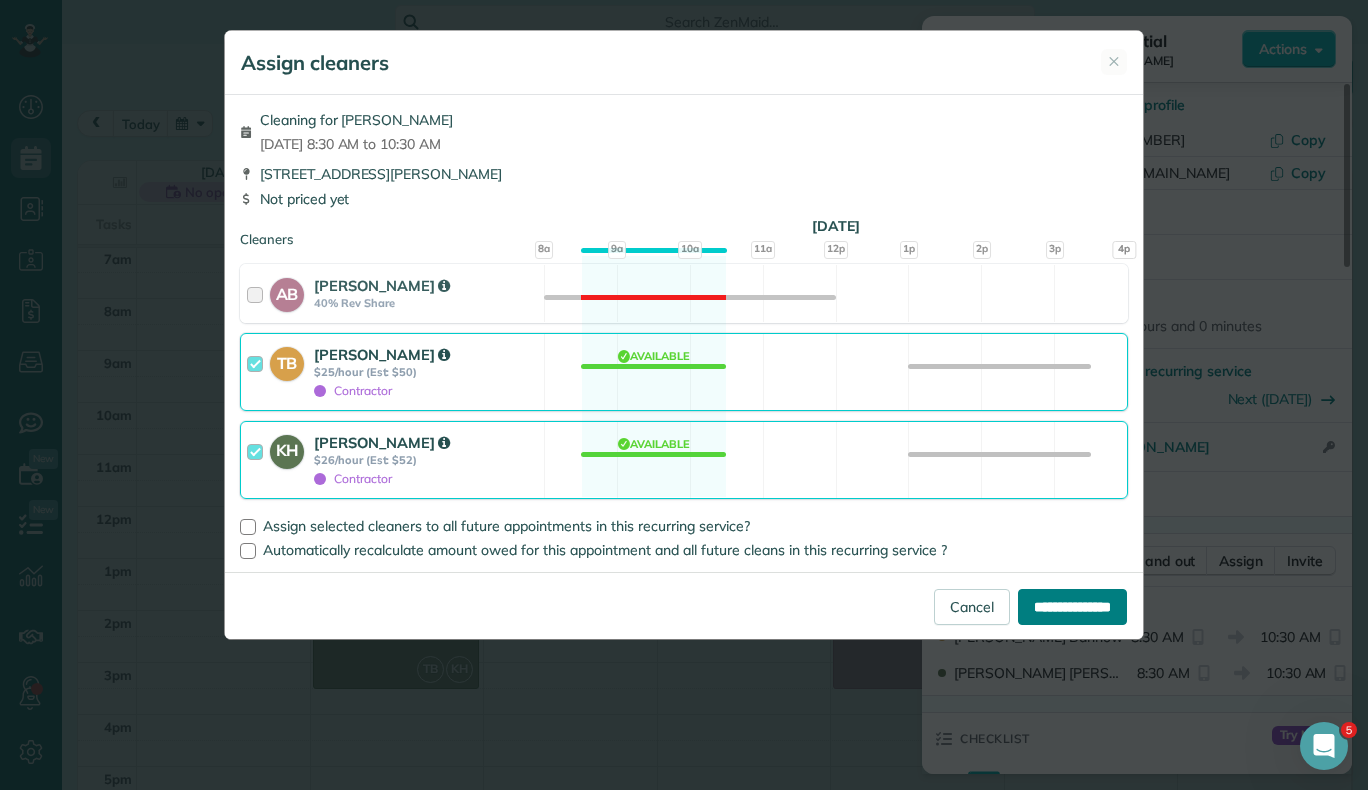 click on "**********" at bounding box center [1072, 607] 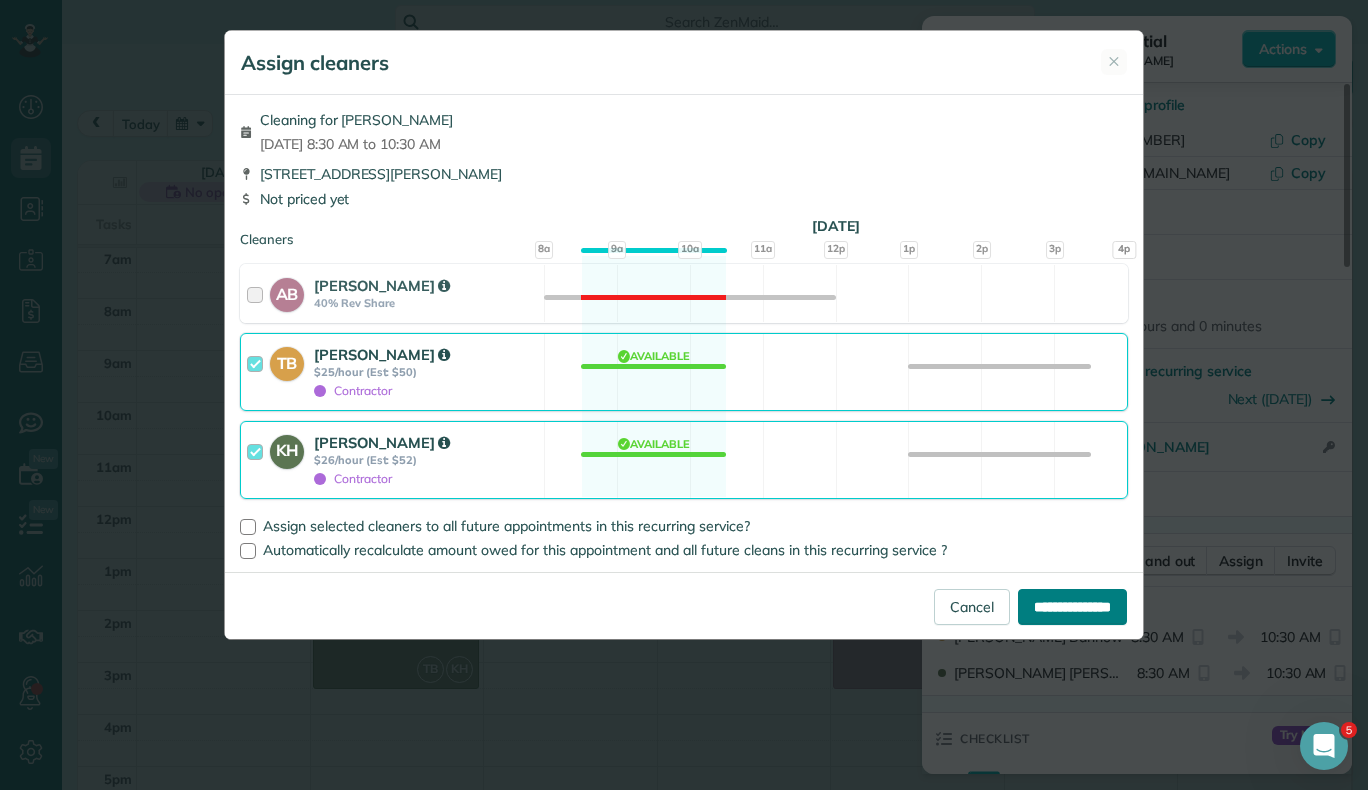 type on "**********" 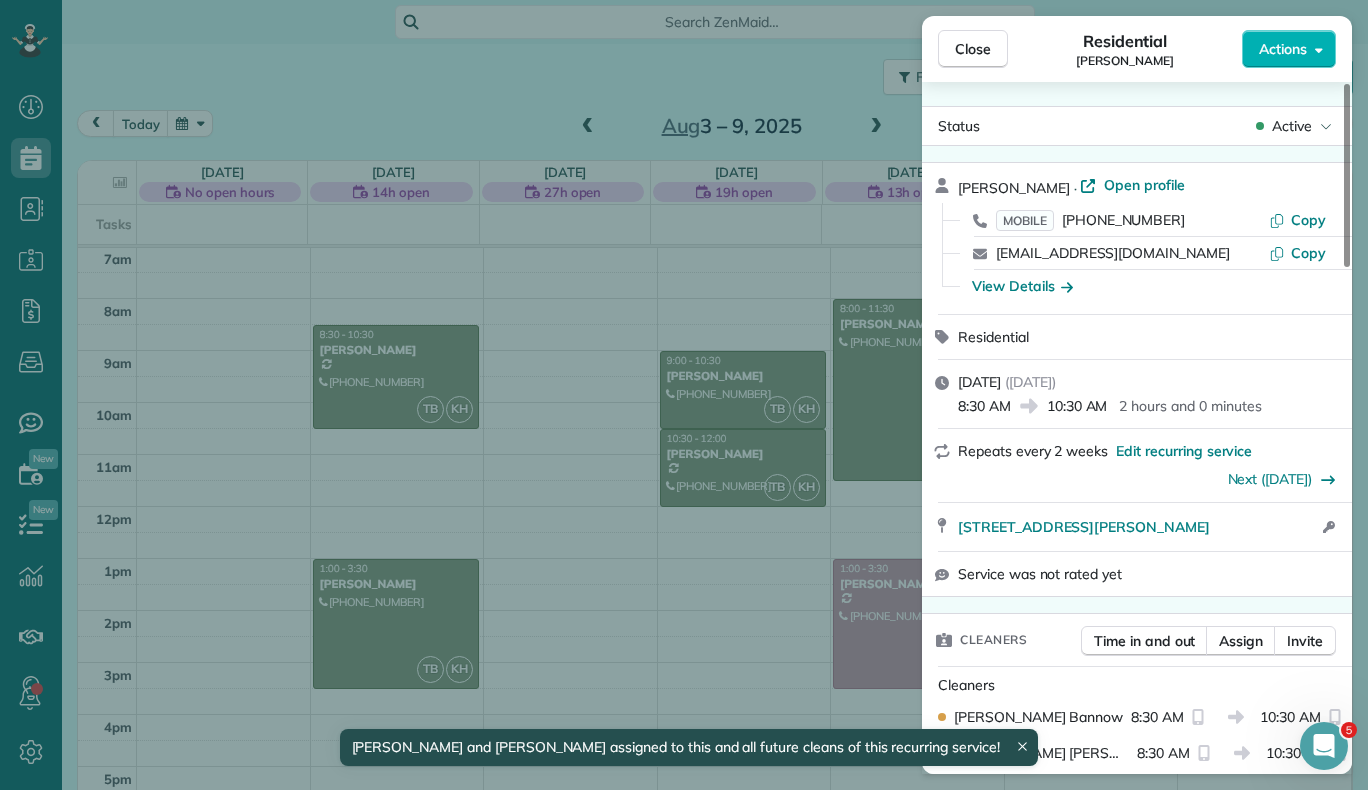 click on "Close Residential [PERSON_NAME] Actions Status Active [PERSON_NAME] · Open profile MOBILE [PHONE_NUMBER] Copy [EMAIL_ADDRESS][DOMAIN_NAME] Copy View Details Residential [DATE] ( [DATE] ) 8:30 AM 10:30 AM 2 hours and 0 minutes Repeats every 2 weeks Edit recurring service Next ([DATE]) [STREET_ADDRESS][PERSON_NAME] Open access information Service was not rated yet Cleaners Time in and out Assign Invite Cleaners [PERSON_NAME] 8:30 AM 10:30 AM [PERSON_NAME] 8:30 AM 10:30 AM Checklist Try Now Keep this appointment up to your standards. Stay on top of every detail, keep your cleaners organised, and your client happy. Assign a checklist Watch a 5 min demo Billing Billing actions Service Service Price (1x $0.00) $0.00 Add an item Overcharge $0.00 Discount $0.00 Coupon discount - Primary tax - Secondary tax - Total appointment price $0.00 Tips collected $0.00 [PERSON_NAME] as paid Total including tip $0.00 Get paid online in no-time! Send an invoice and reward your cleaners with tips Reason for Skip" at bounding box center [684, 395] 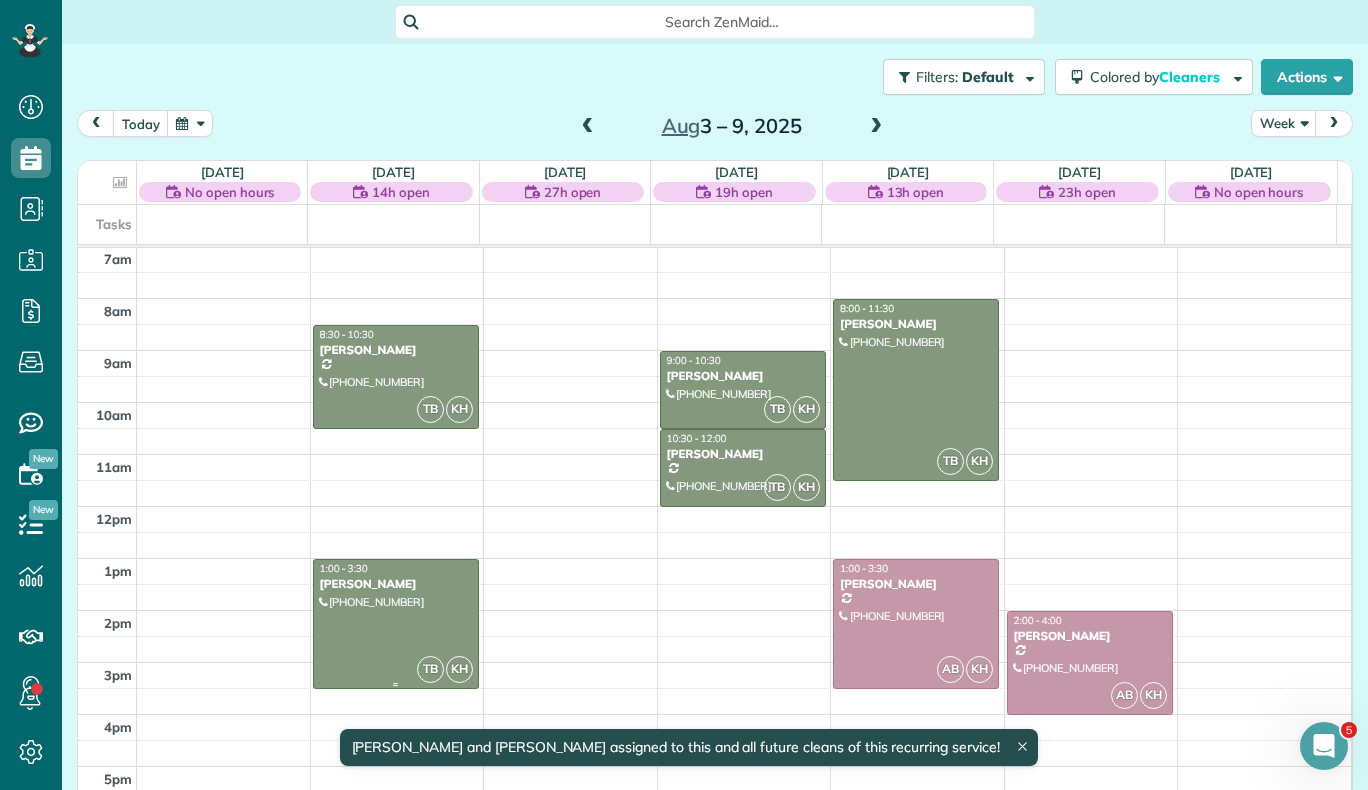 click on "1:00 - 3:30" at bounding box center [396, 568] 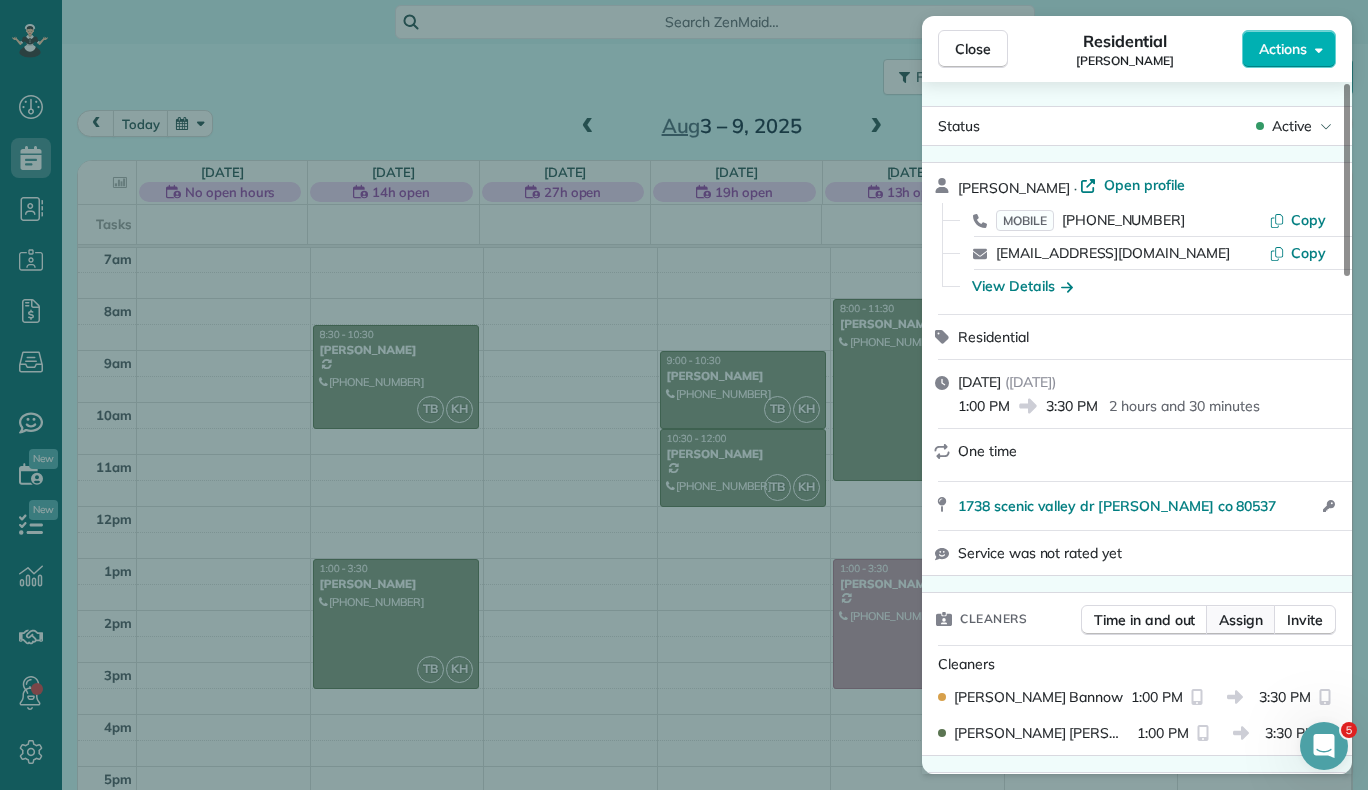 click on "Assign" at bounding box center [1241, 620] 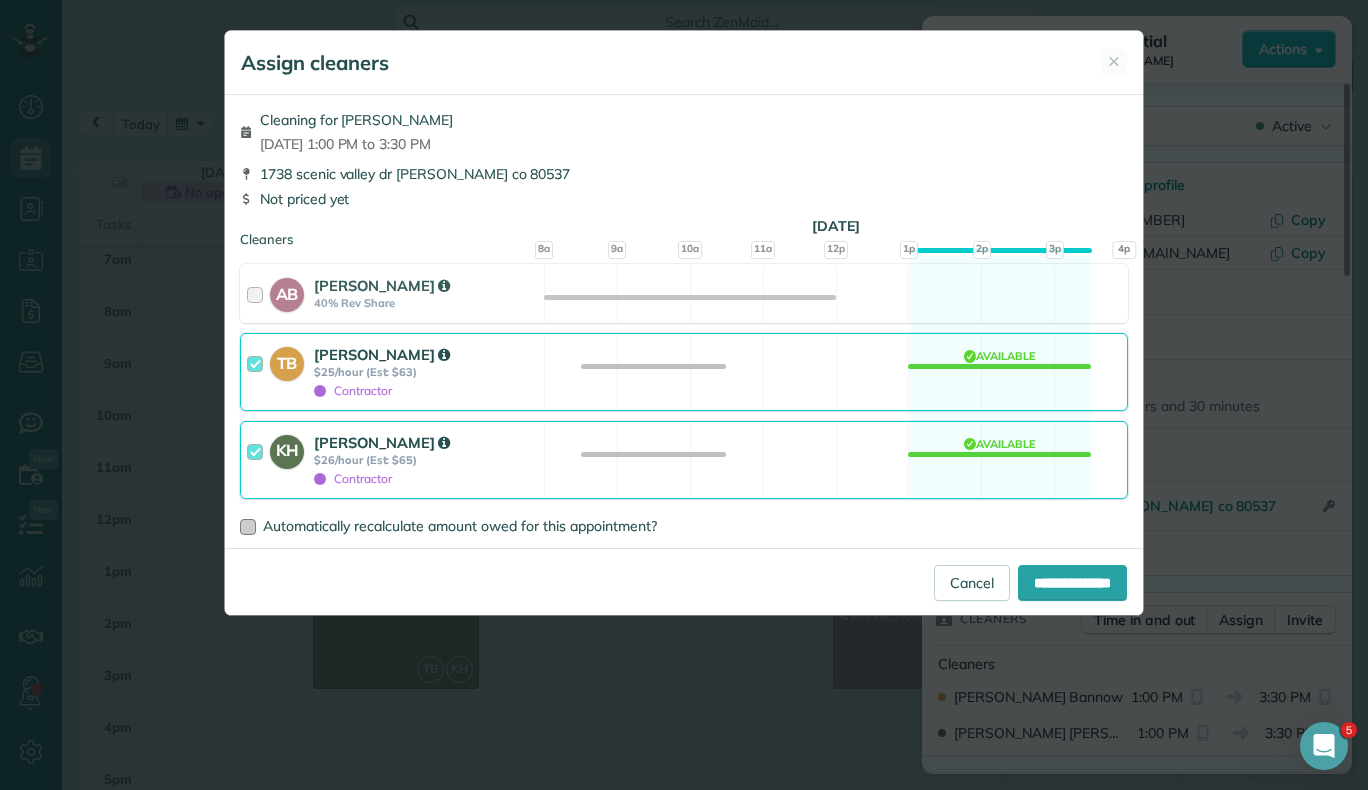 click at bounding box center (248, 527) 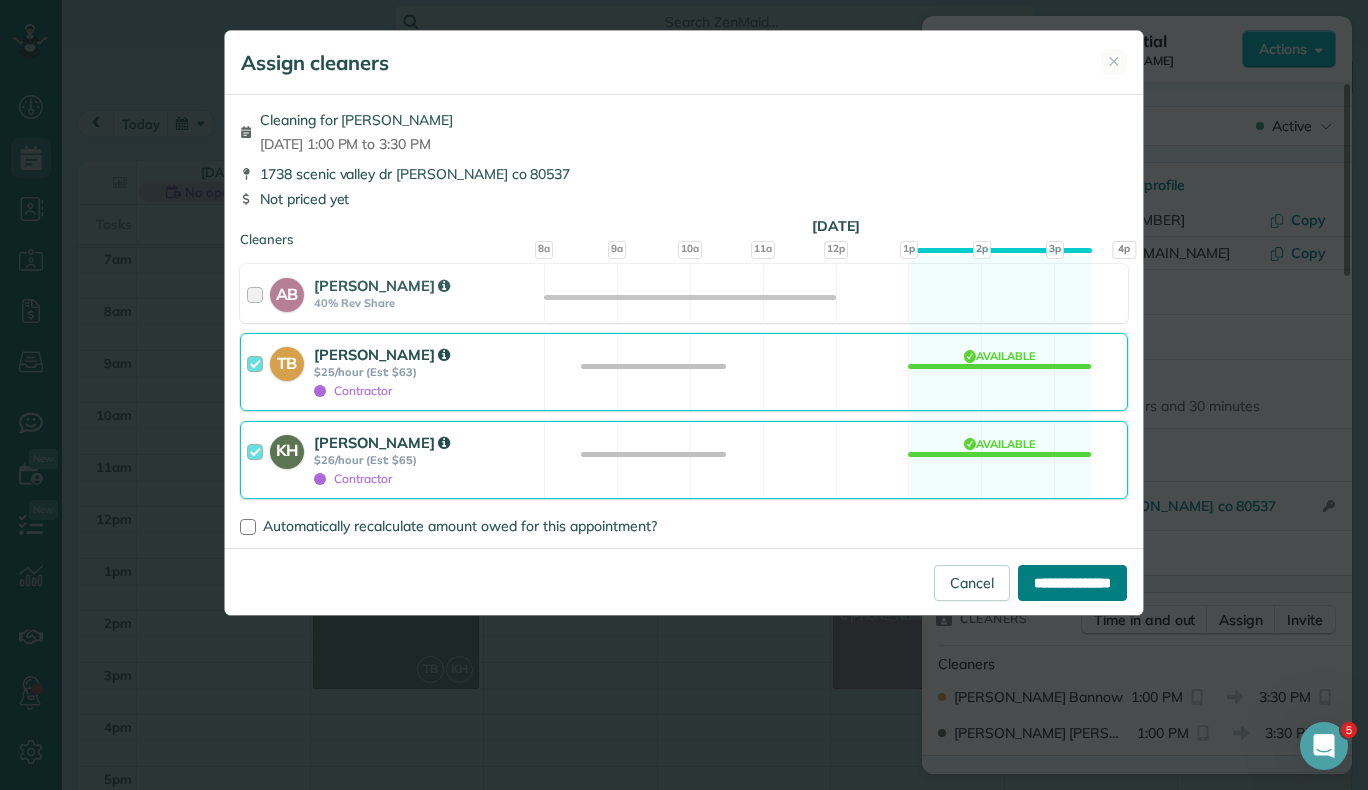 click on "**********" at bounding box center (1072, 583) 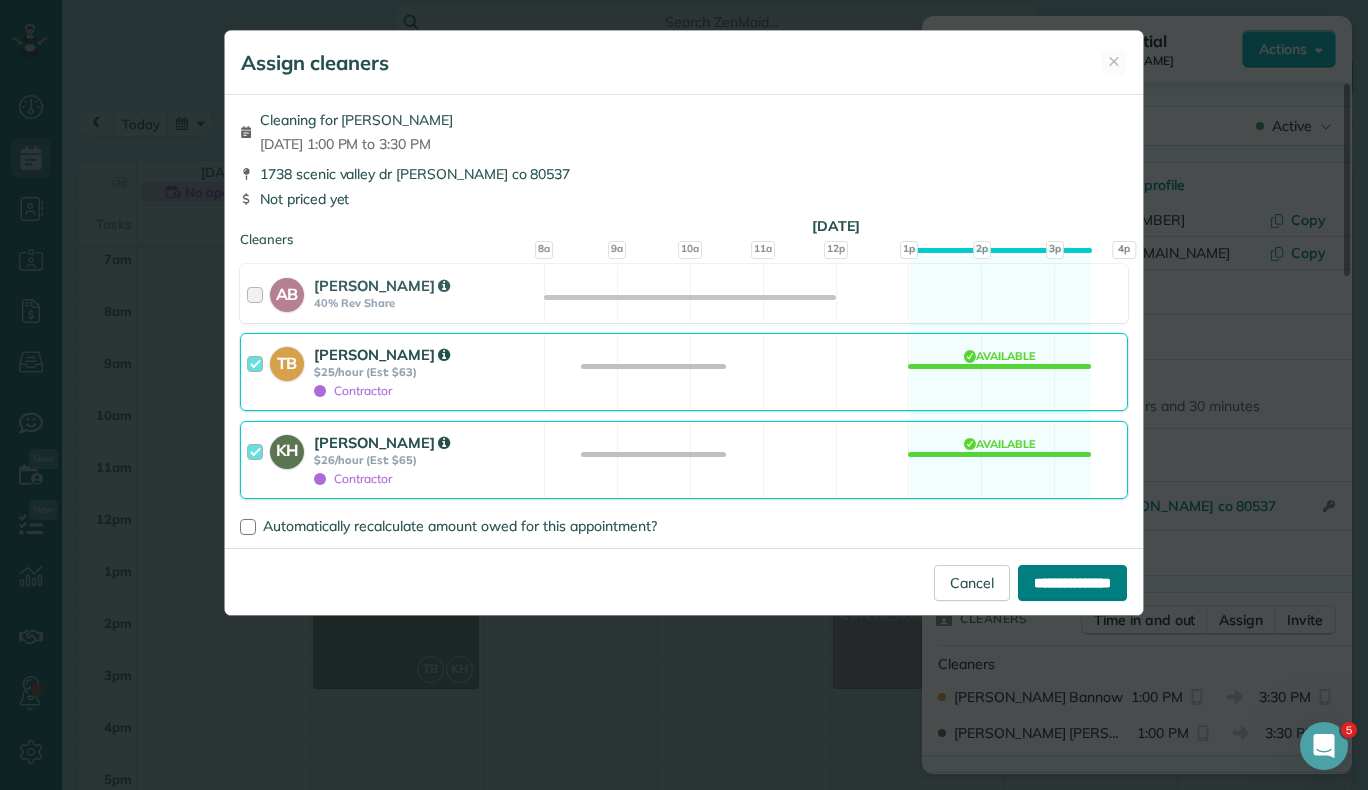 type on "**********" 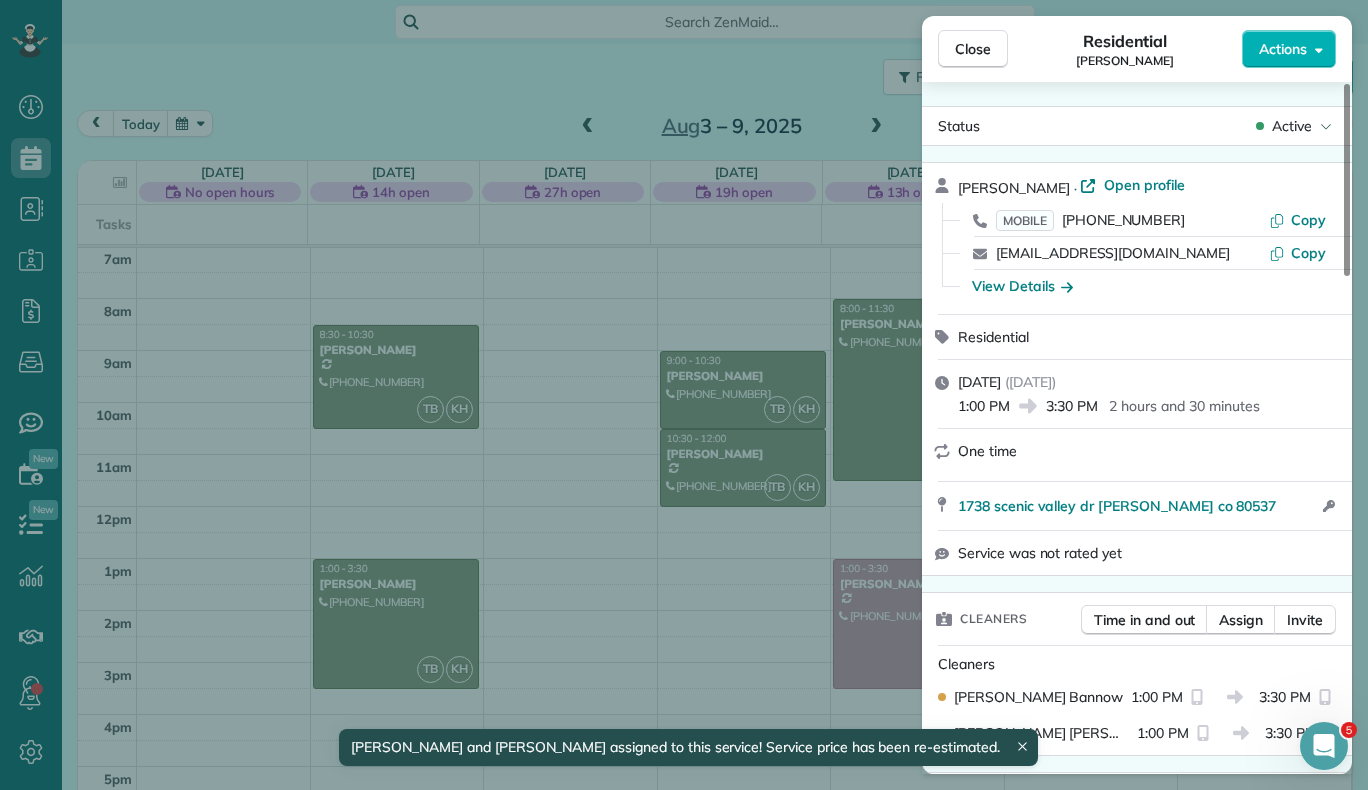 click on "Close Residential [PERSON_NAME] Actions Status Active [PERSON_NAME] · Open profile MOBILE [PHONE_NUMBER] Copy [EMAIL_ADDRESS][DOMAIN_NAME] Copy View Details Residential [DATE] ( [DATE] ) 1:00 PM 3:30 PM 2 hours and 30 minutes One time [STREET_ADDRESS][PERSON_NAME] Open access information Service was not rated yet Cleaners Time in and out Assign Invite Cleaners [PERSON_NAME] 1:00 PM 3:30 PM [PERSON_NAME] 1:00 PM 3:30 PM Checklist Try Now Maintenance Clean  ⋅  v2 includes 84 items Details Unassign Billing Billing actions Service Service Price (1x $0.00) $0.00 Add an item Overcharge $0.00 Discount $0.00 Coupon discount - Primary tax - Secondary tax - Total appointment price $0.00 Tips collected $0.00 [PERSON_NAME] as paid Total including tip $0.00 Get paid online in no-time! Send an invoice and reward your cleaners with tips Charge customer credit card Appointment custom fields Reason for Skip - Hidden from cleaners Pay Method - Hidden from cleaners Work items 1 0" at bounding box center (684, 395) 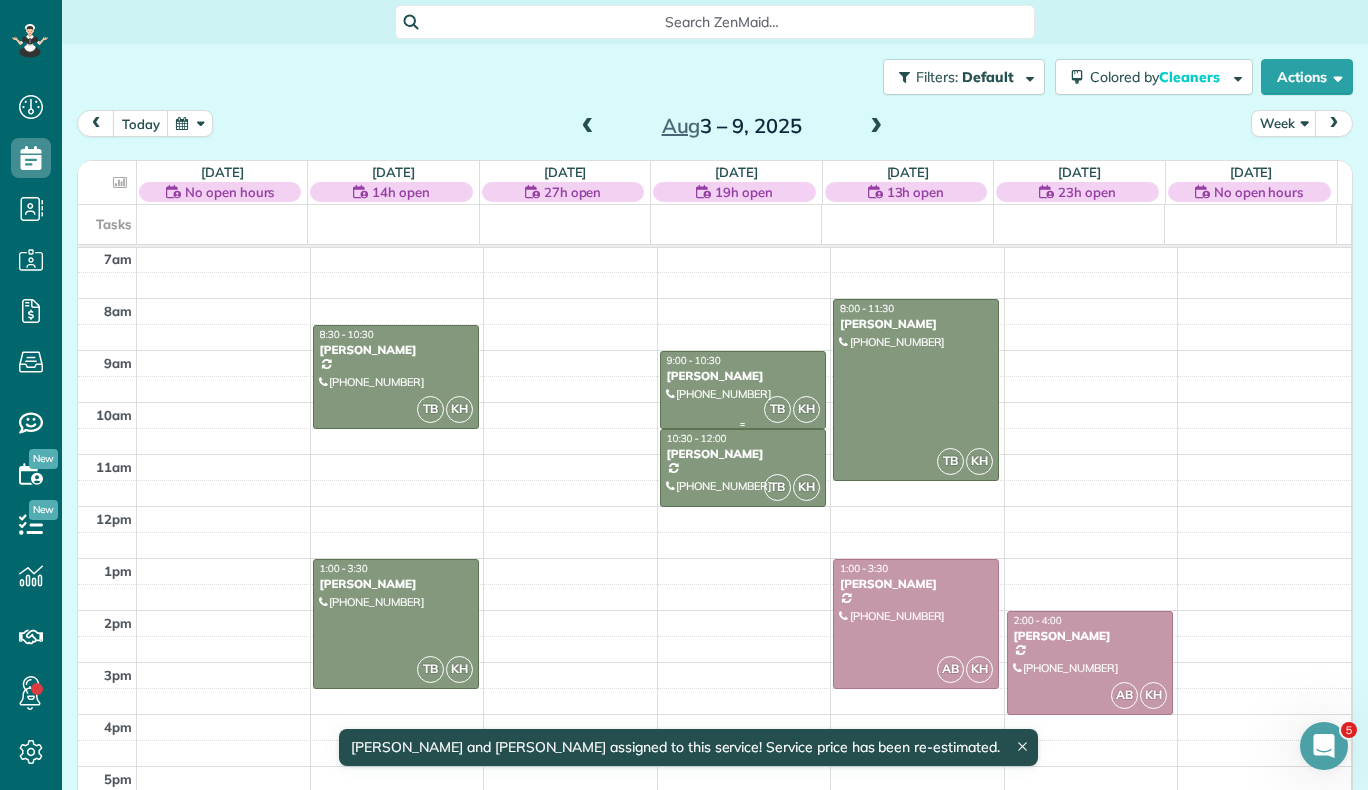 click at bounding box center [743, 390] 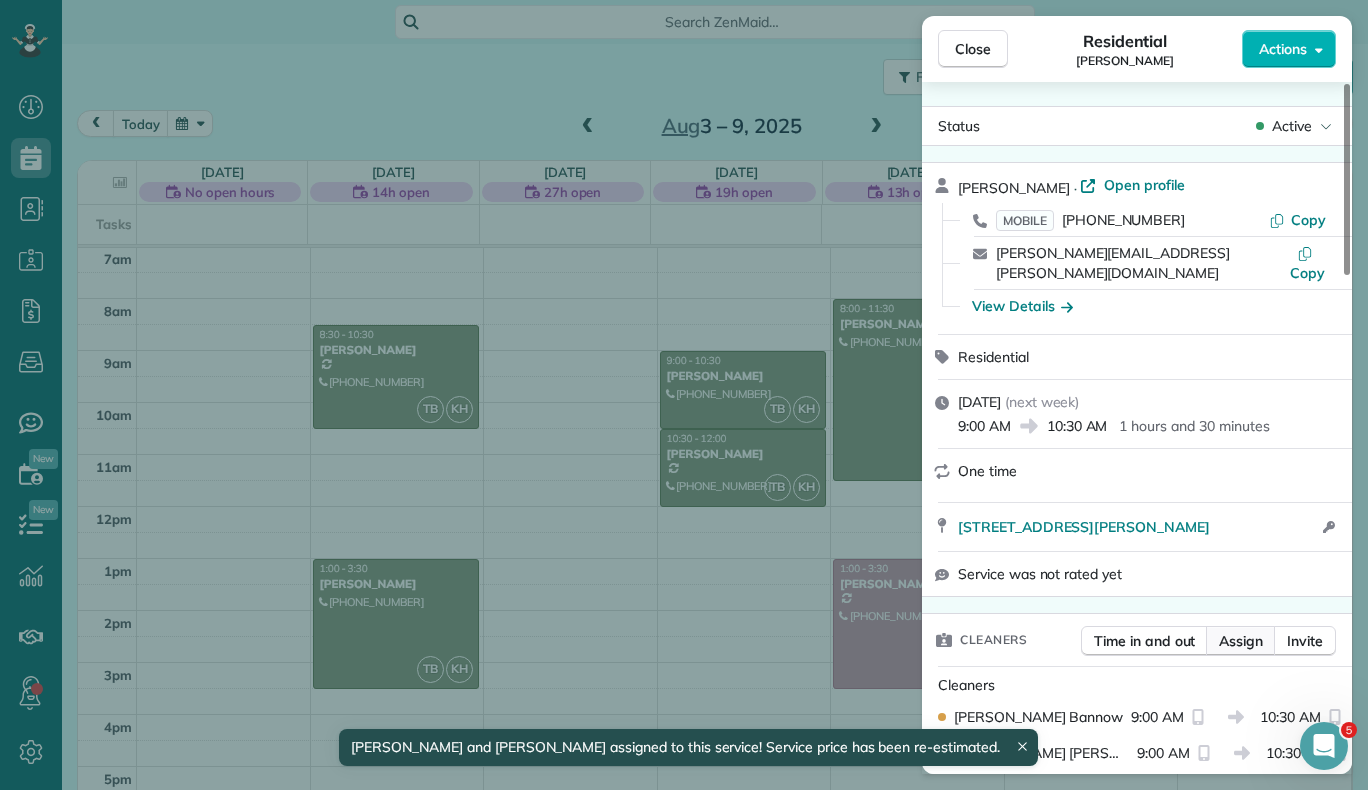 click on "Assign" at bounding box center [1241, 641] 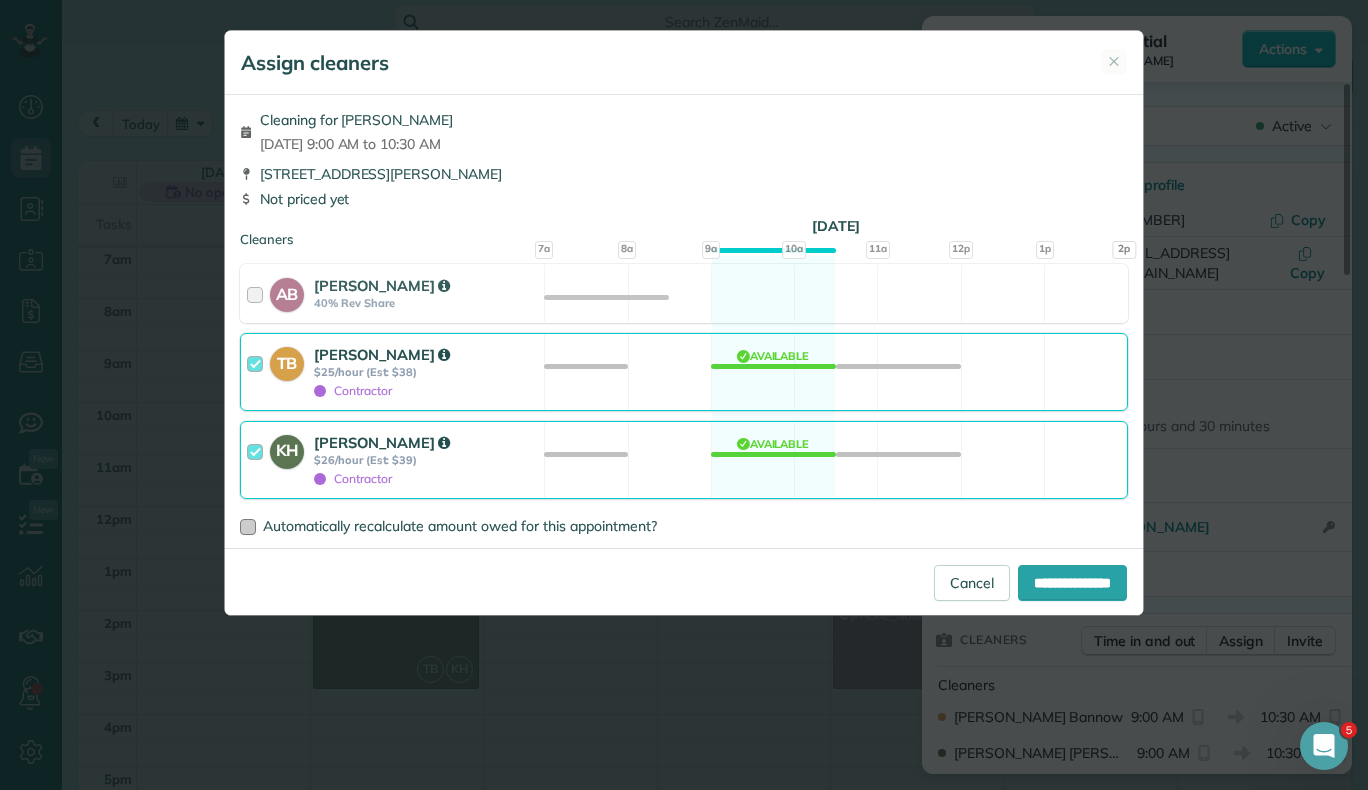 click at bounding box center (248, 527) 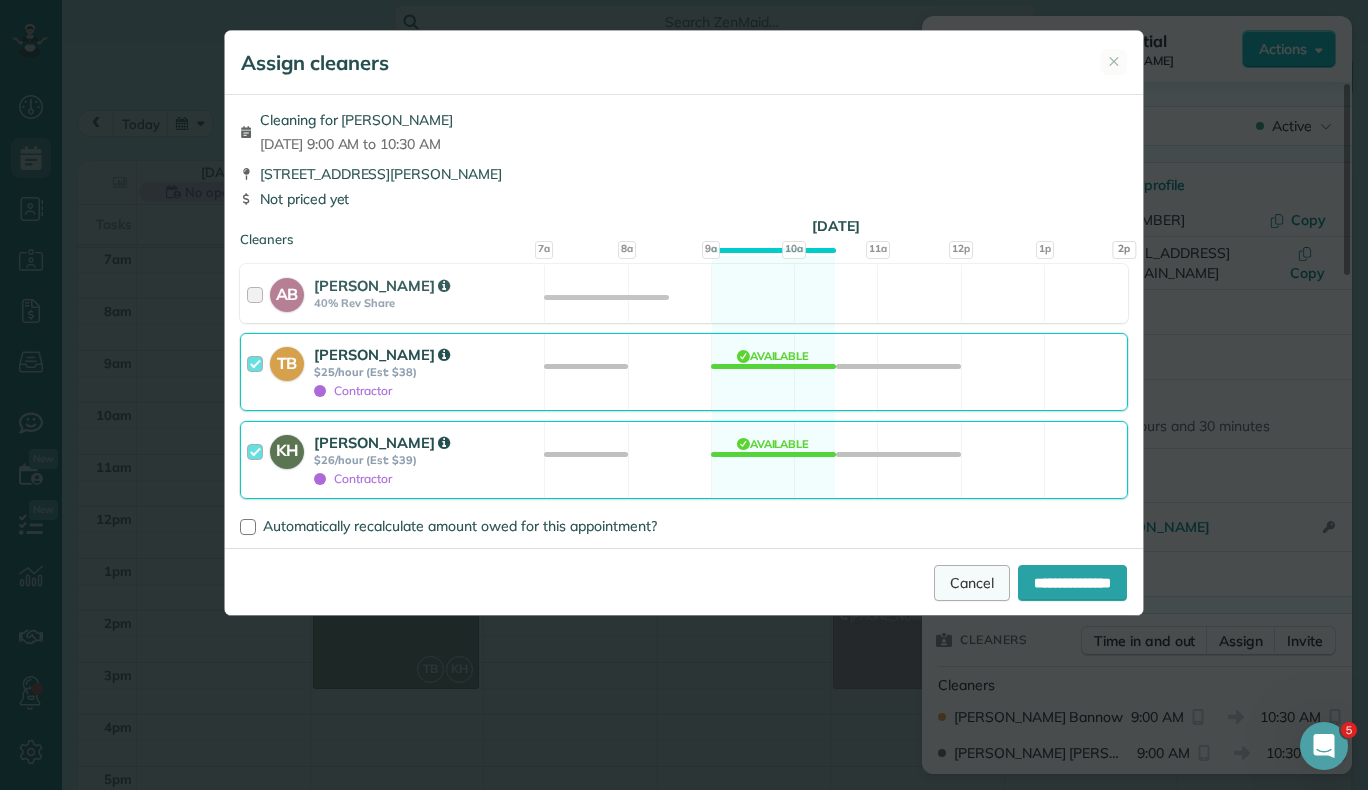 click on "Cancel" at bounding box center [972, 583] 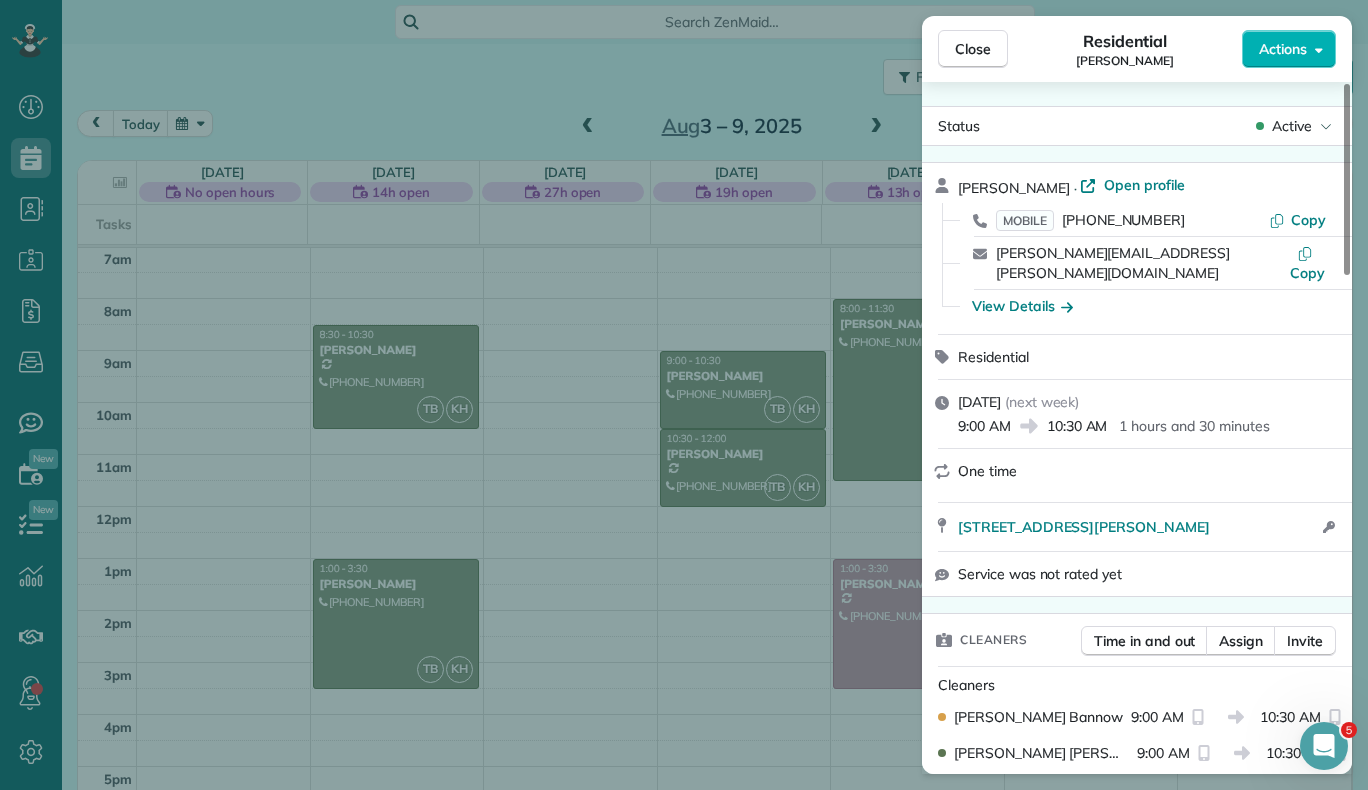 click on "Close Residential Erika Sheff Actions Status Active Erika Sheff · Open profile MOBILE (520) 241-7025 Copy erika.p.pina@gmail.com Copy View Details Residential Wednesday, August 06, 2025 ( next week ) 9:00 AM 10:30 AM 1 hours and 30 minutes One time 326 lemonade dr Berthoud CO 80513 Open access information Service was not rated yet Cleaners Time in and out Assign Invite Cleaners Tina   Bannow 9:00 AM 10:30 AM Kyndra   Holler 9:00 AM 10:30 AM Checklist Try Now Keep this appointment up to your standards. Stay on top of every detail, keep your cleaners organised, and your client happy. Assign a checklist Watch a 5 min demo Billing Billing actions Service Service Price (1x $0.00) $0.00 Add an item Overcharge $0.00 Discount $0.00 Coupon discount - Primary tax - Secondary tax - Total appointment price $0.00 Tips collected $0.00 Mark as paid Total including tip $0.00 Get paid online in no-time! Send an invoice and reward your cleaners with tips Charge customer credit card Appointment custom fields Reason for Skip -" at bounding box center [684, 395] 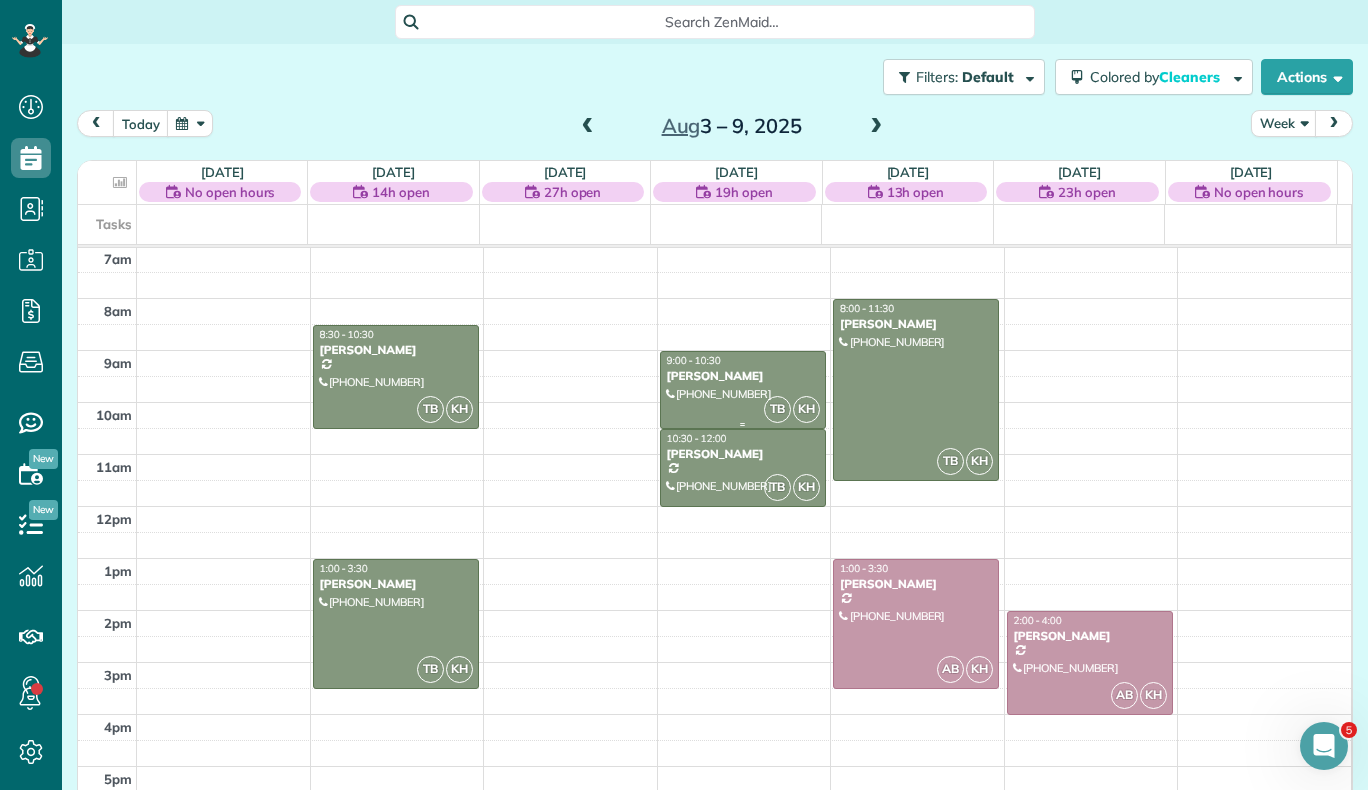 click at bounding box center (743, 390) 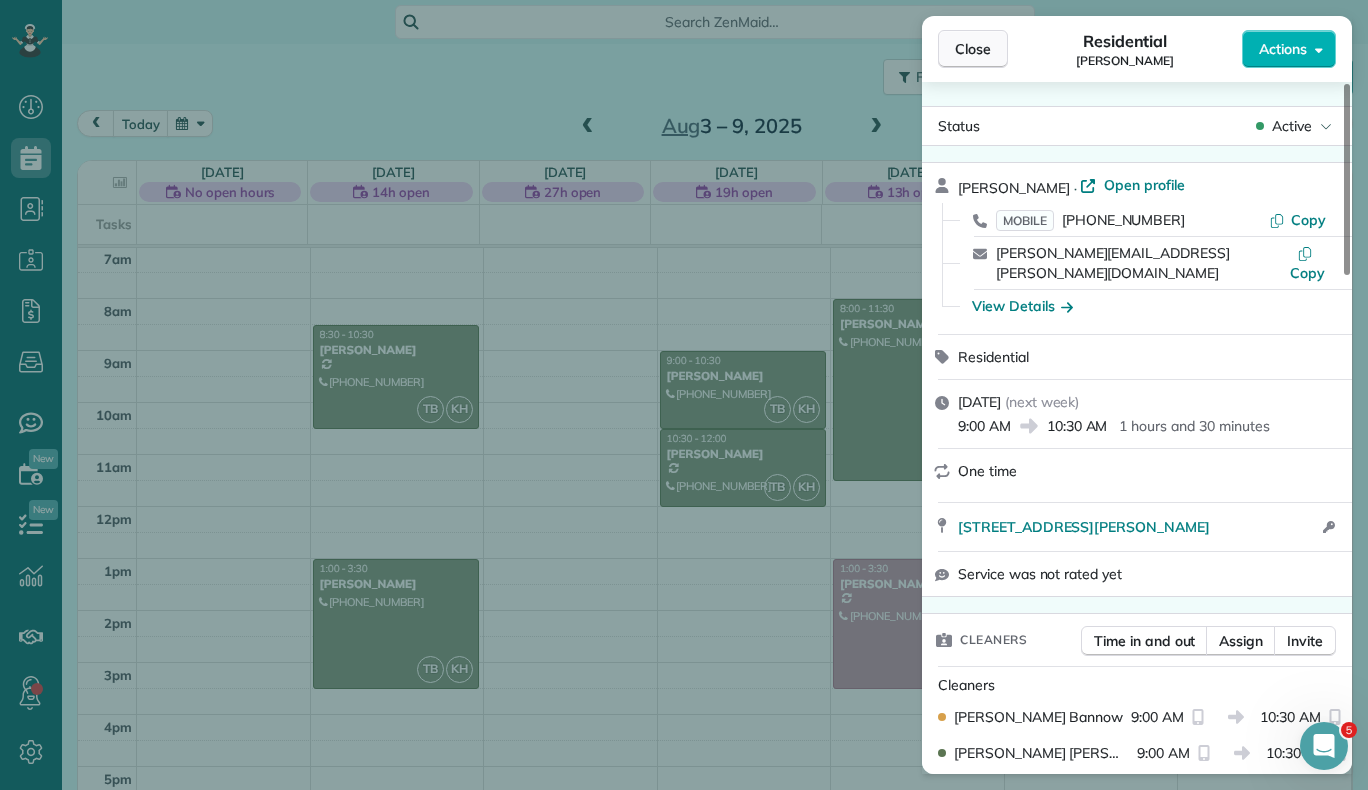 click on "Close" at bounding box center [973, 49] 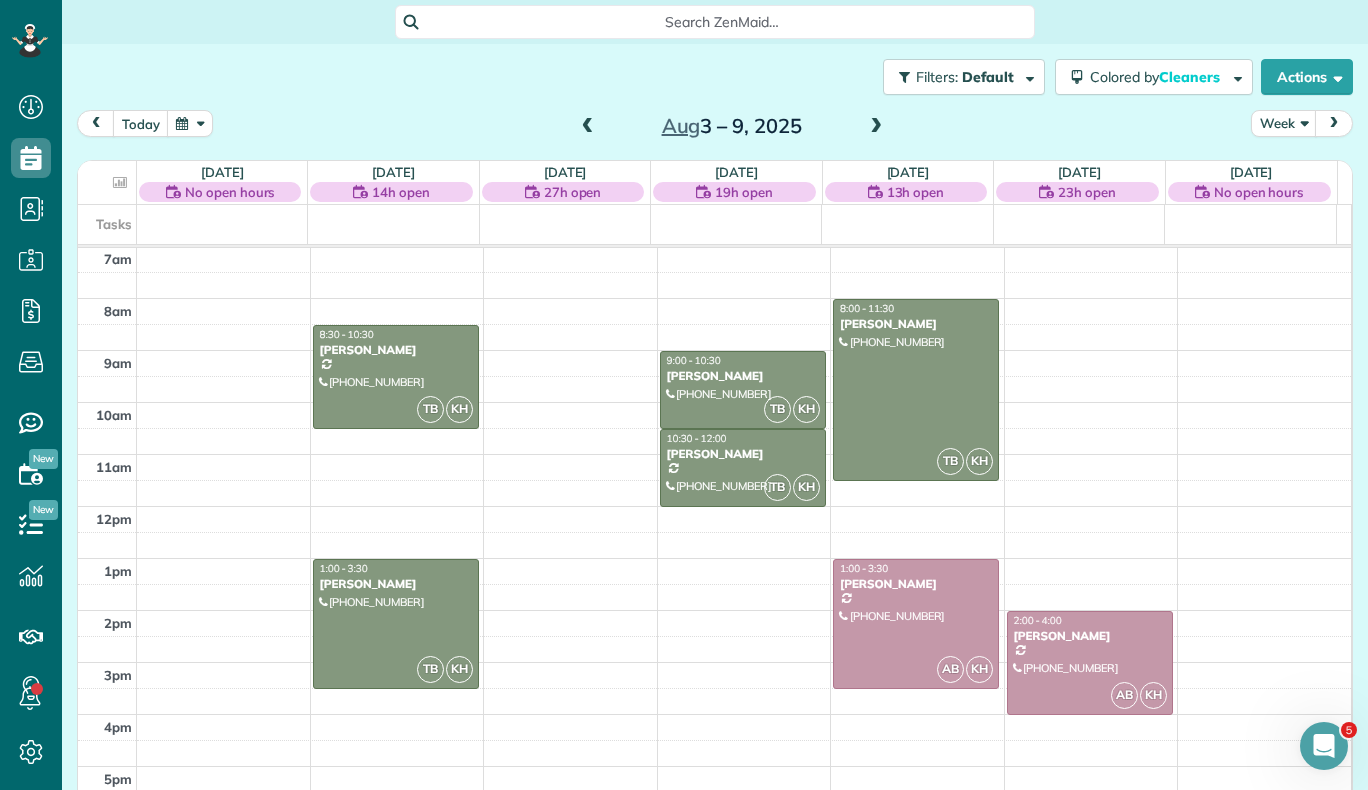 click at bounding box center [876, 127] 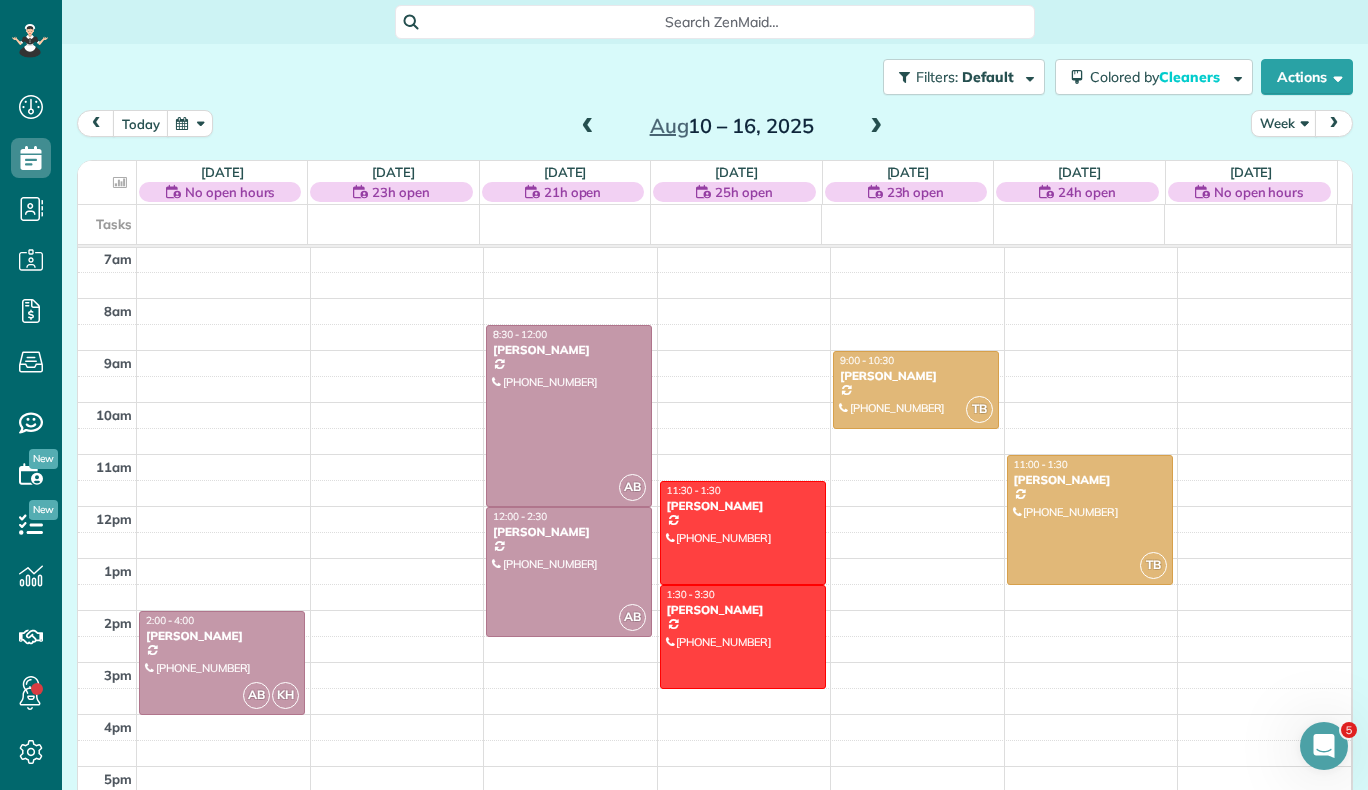 click at bounding box center (876, 127) 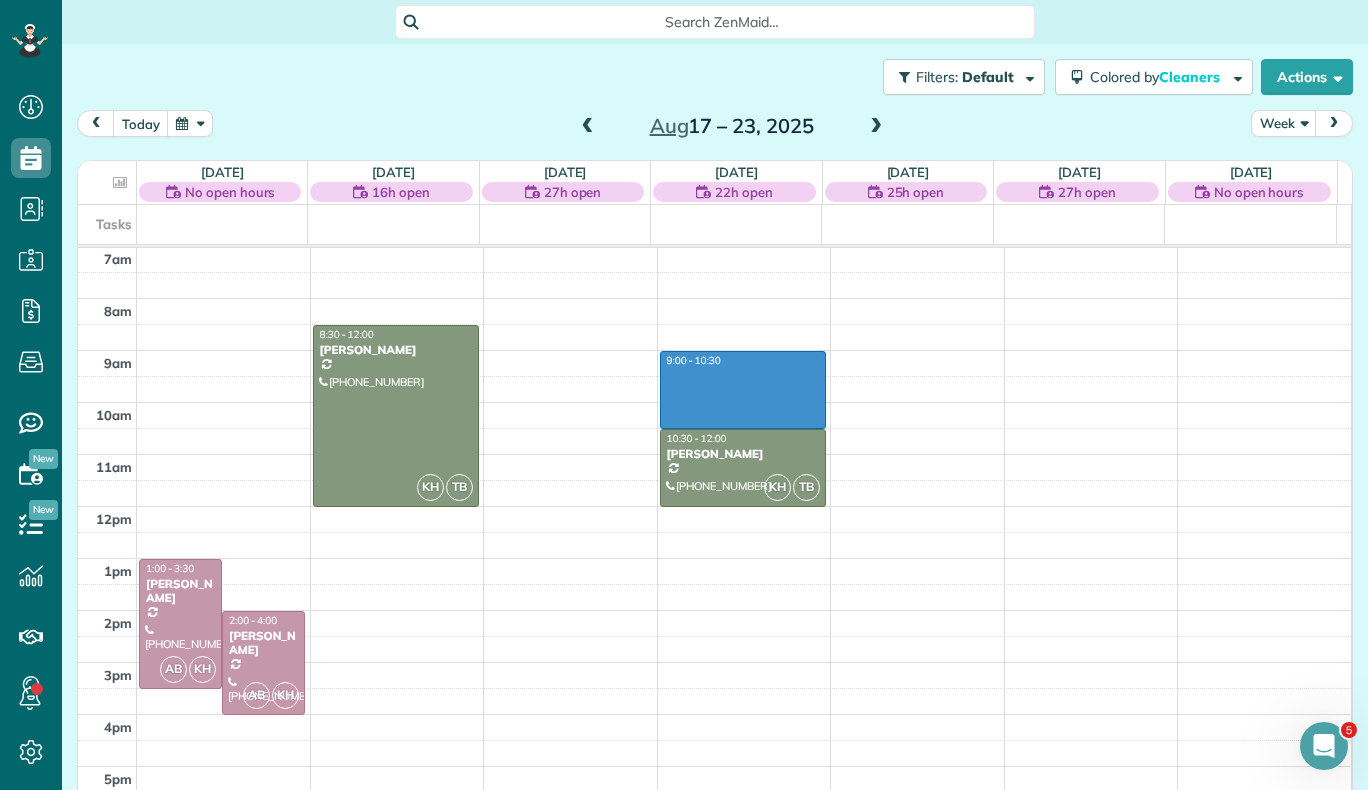 drag, startPoint x: 720, startPoint y: 358, endPoint x: 735, endPoint y: 416, distance: 59.908264 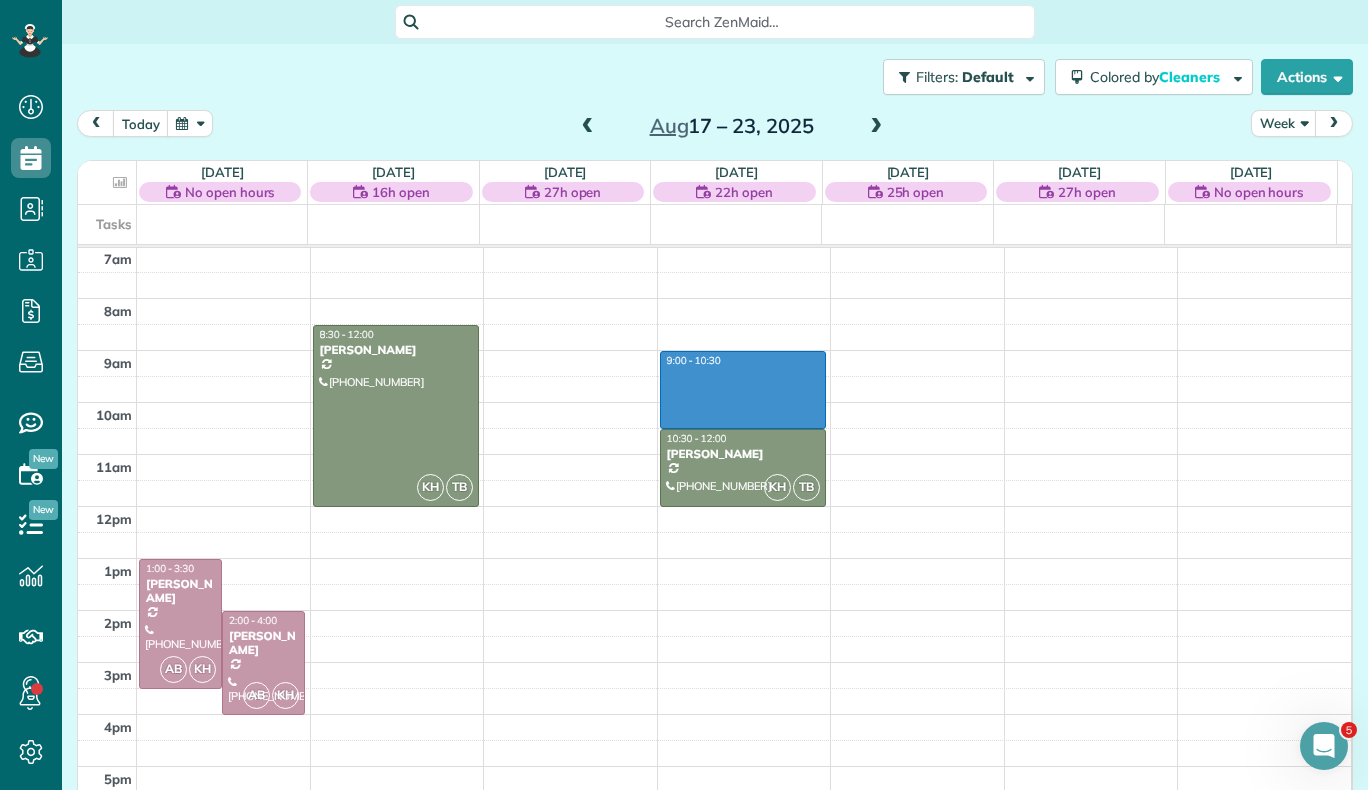 click on "12am 1am 2am 3am 4am 5am 6am 7am 8am 9am 10am 11am 12pm 1pm 2pm 3pm 4pm 5pm 6pm 7pm 8pm 9pm 10pm 11pm AB KH 1:00 - 3:30 Aaron Mcdonald (623) 628-5537 1135 Gabriella Lane Berthoud, CO 80513 AB KH 2:00 - 4:00 Bekah Swartz (970) 412-3855 6730 willow vista ct Loveland, CO 80537 KH TB 8:30 - 12:00 Bess Perkins (816) 785-5818 3767 kentford road Fort Collins, CO 80525 9:00 - 10:30 KH TB 10:30 - 12:00 Christina Elftmann (602) 686-2534 602 bristlecone ct Berthoud, CO 80513" at bounding box center [714, 506] 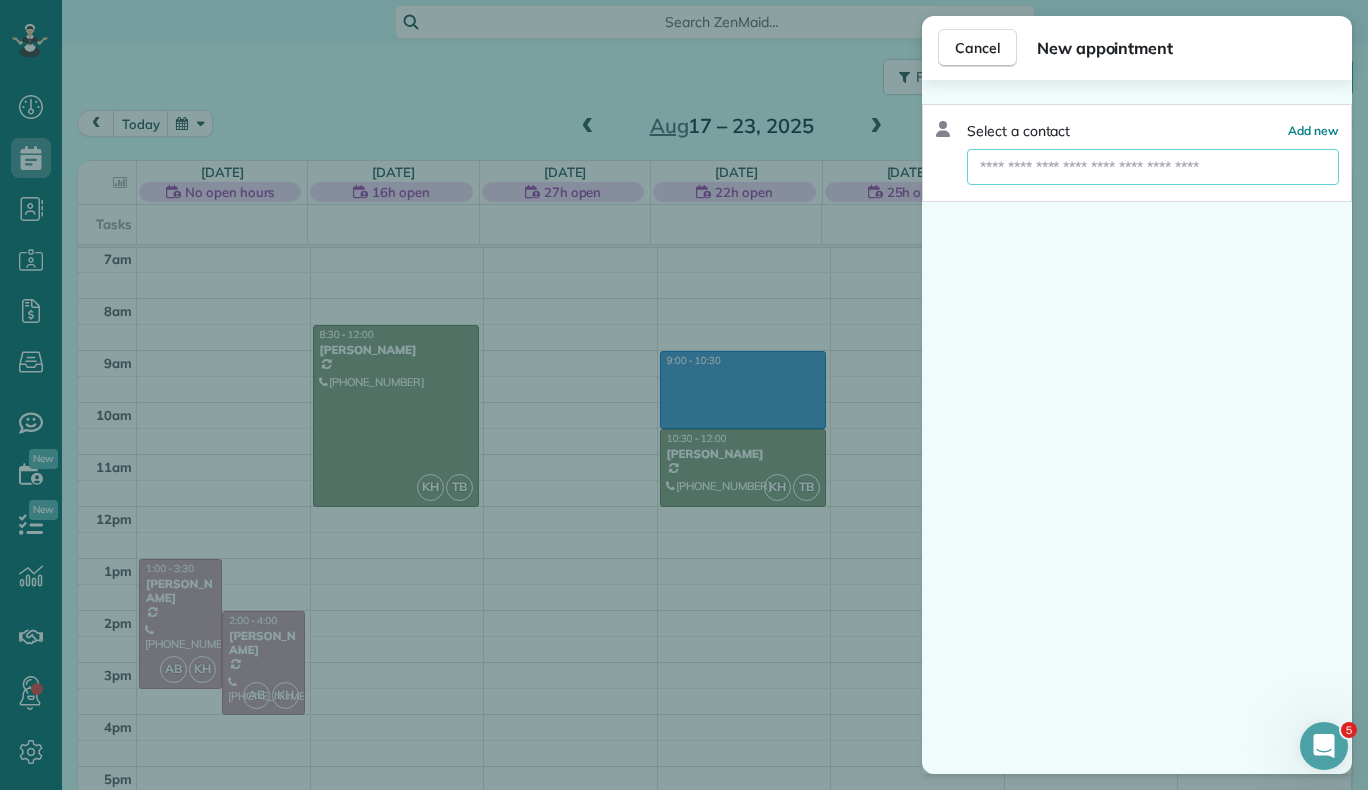 click at bounding box center [1153, 167] 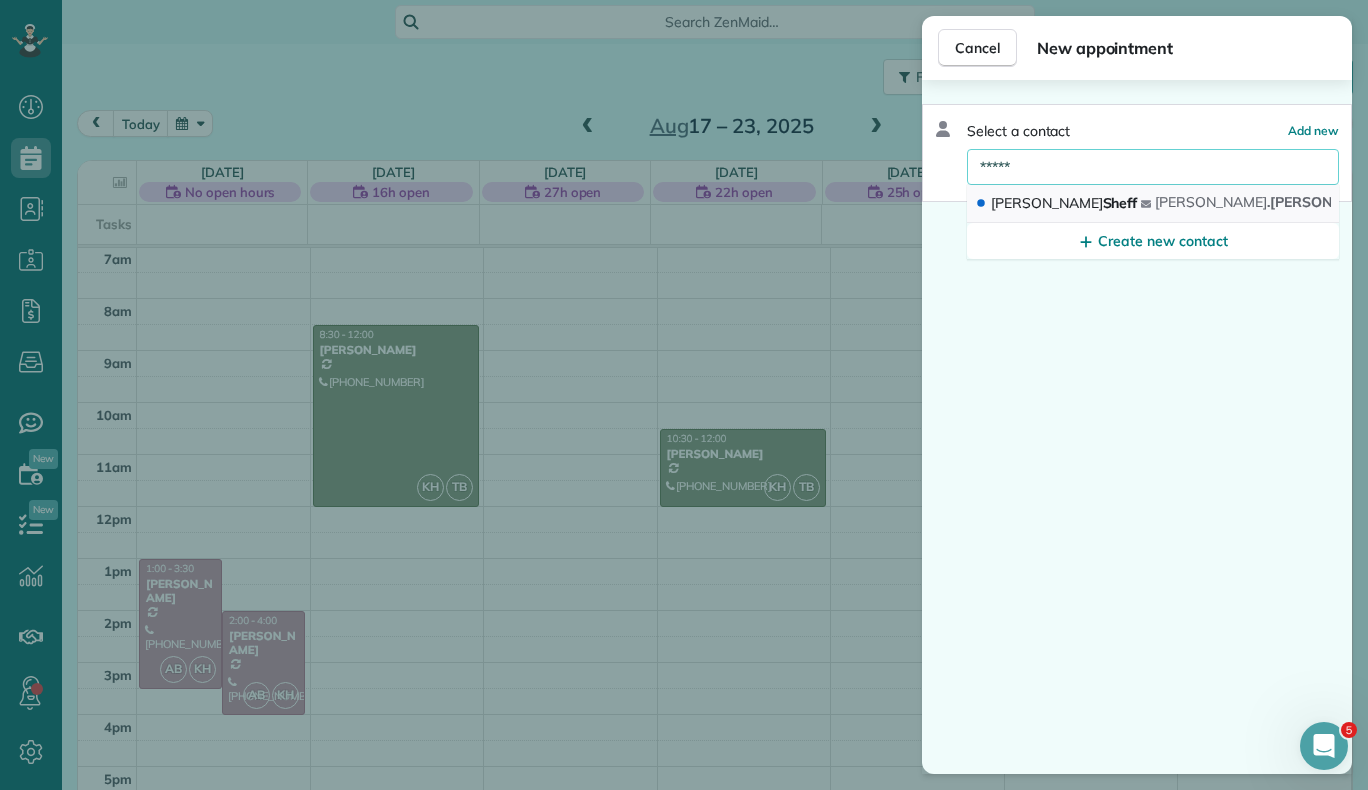 type on "*****" 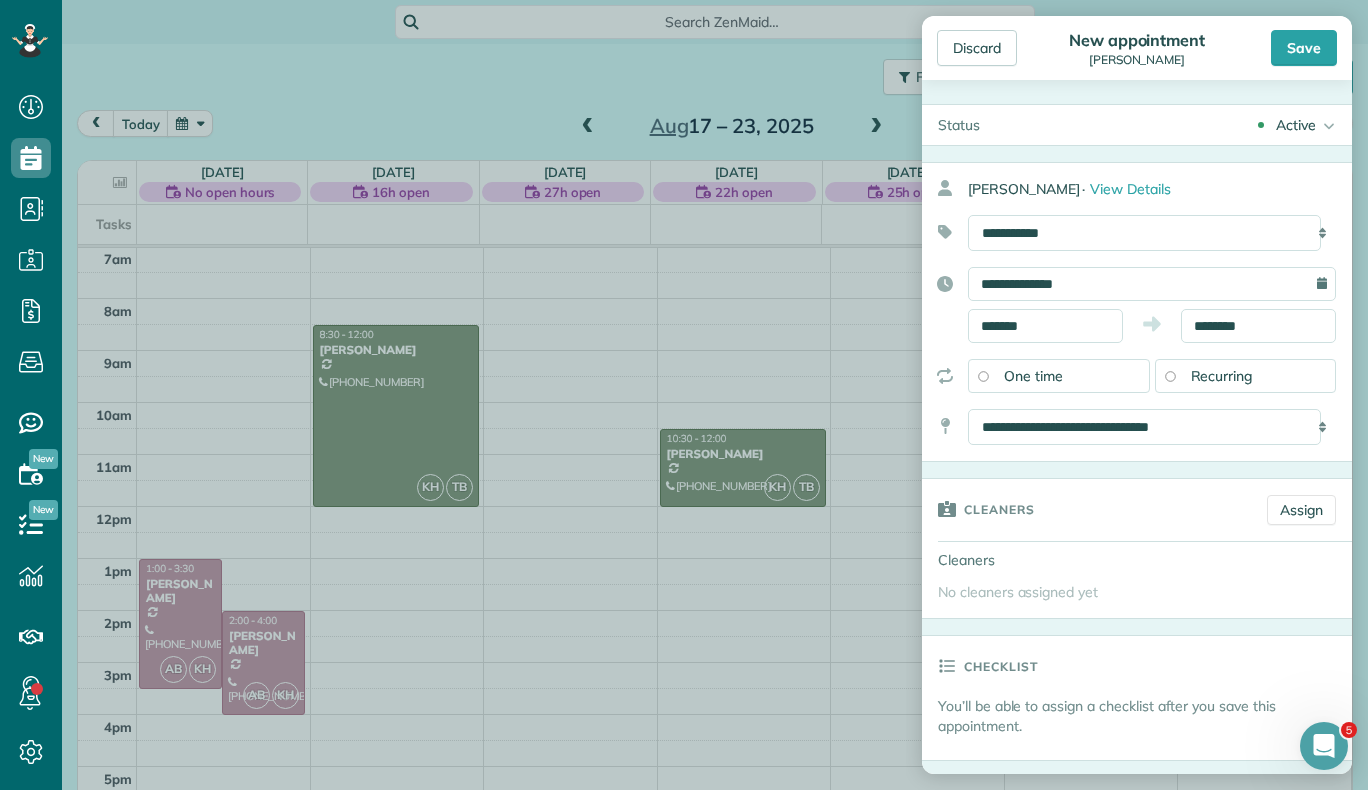 click on "Recurring" at bounding box center (1246, 376) 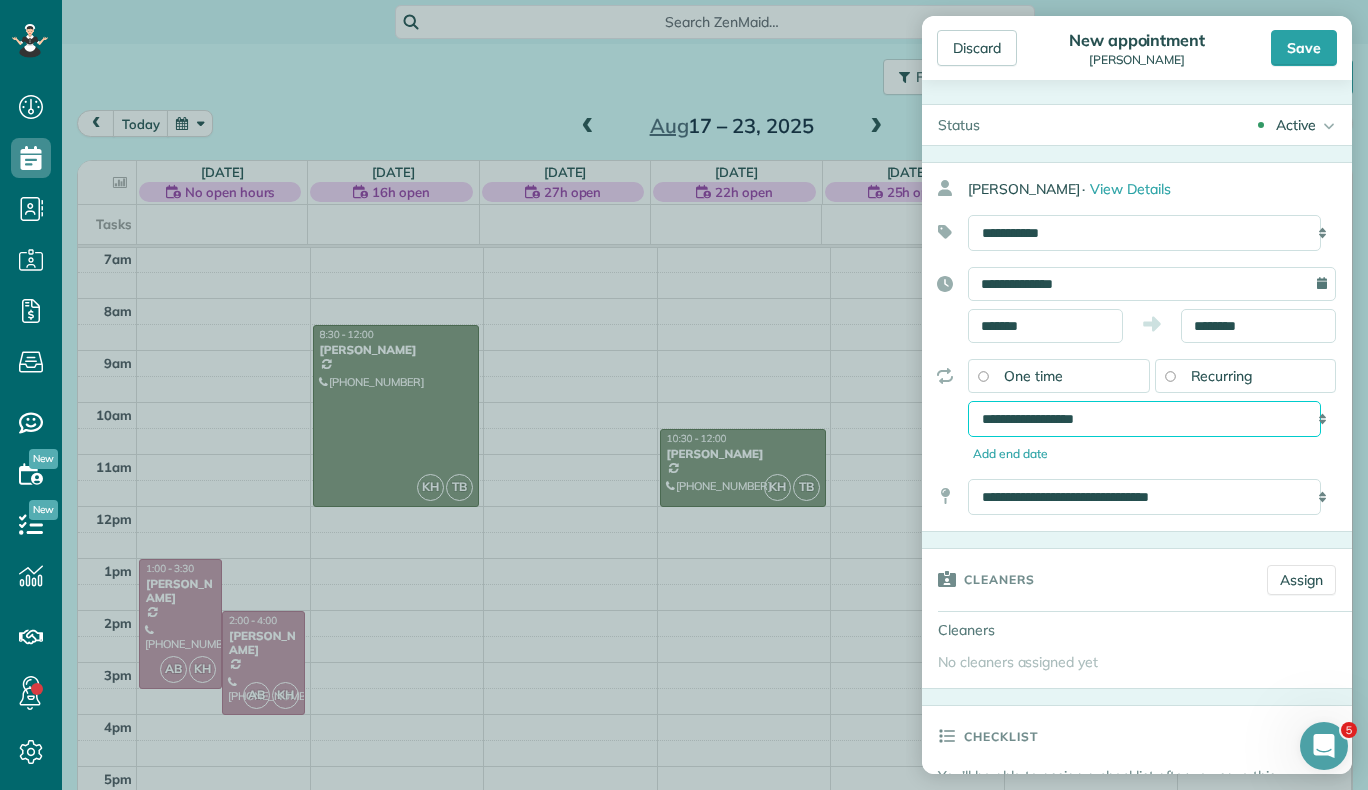 click on "**********" at bounding box center (1144, 419) 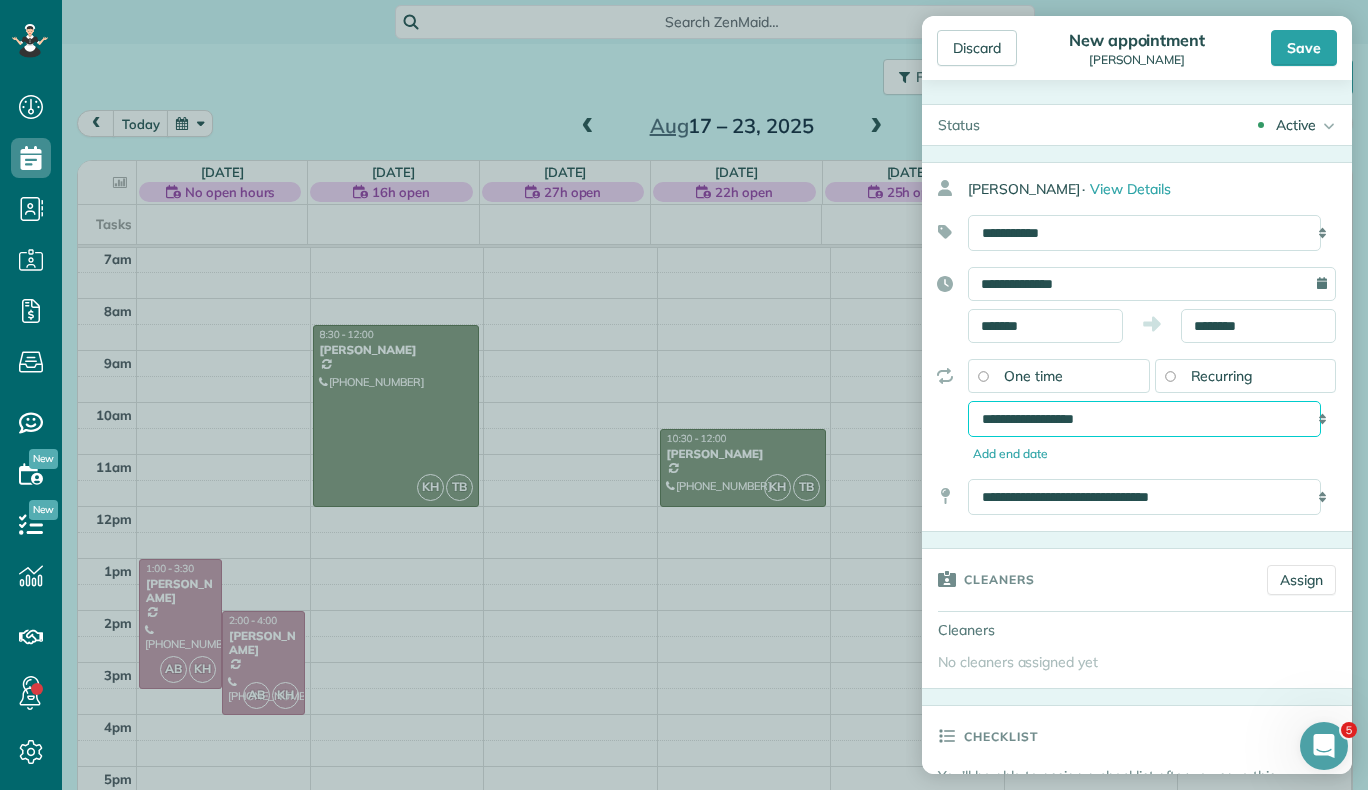 scroll, scrollTop: 48, scrollLeft: 0, axis: vertical 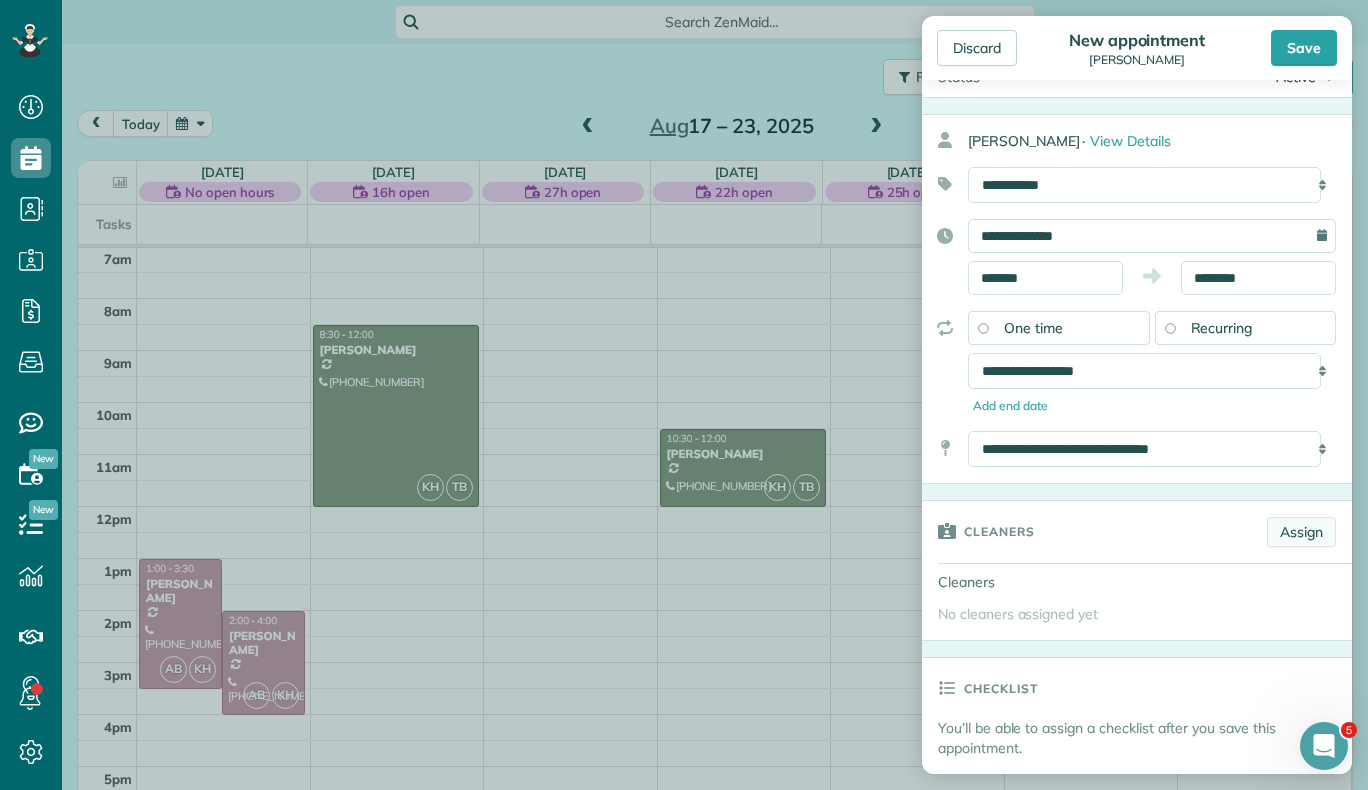 click on "Assign" at bounding box center [1301, 532] 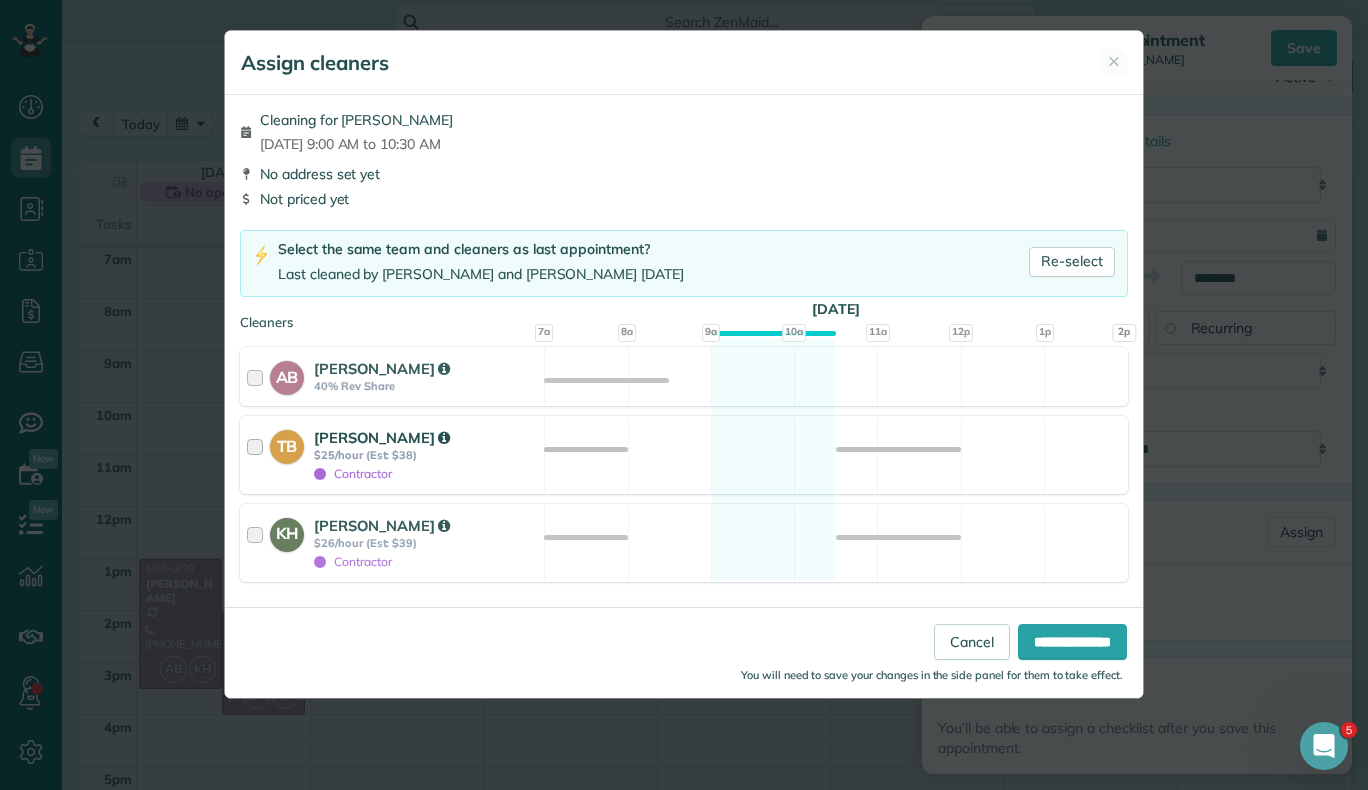 click on "TB
Tina Bannow
$25/hour (Est: $38)
Contractor" at bounding box center [392, 455] 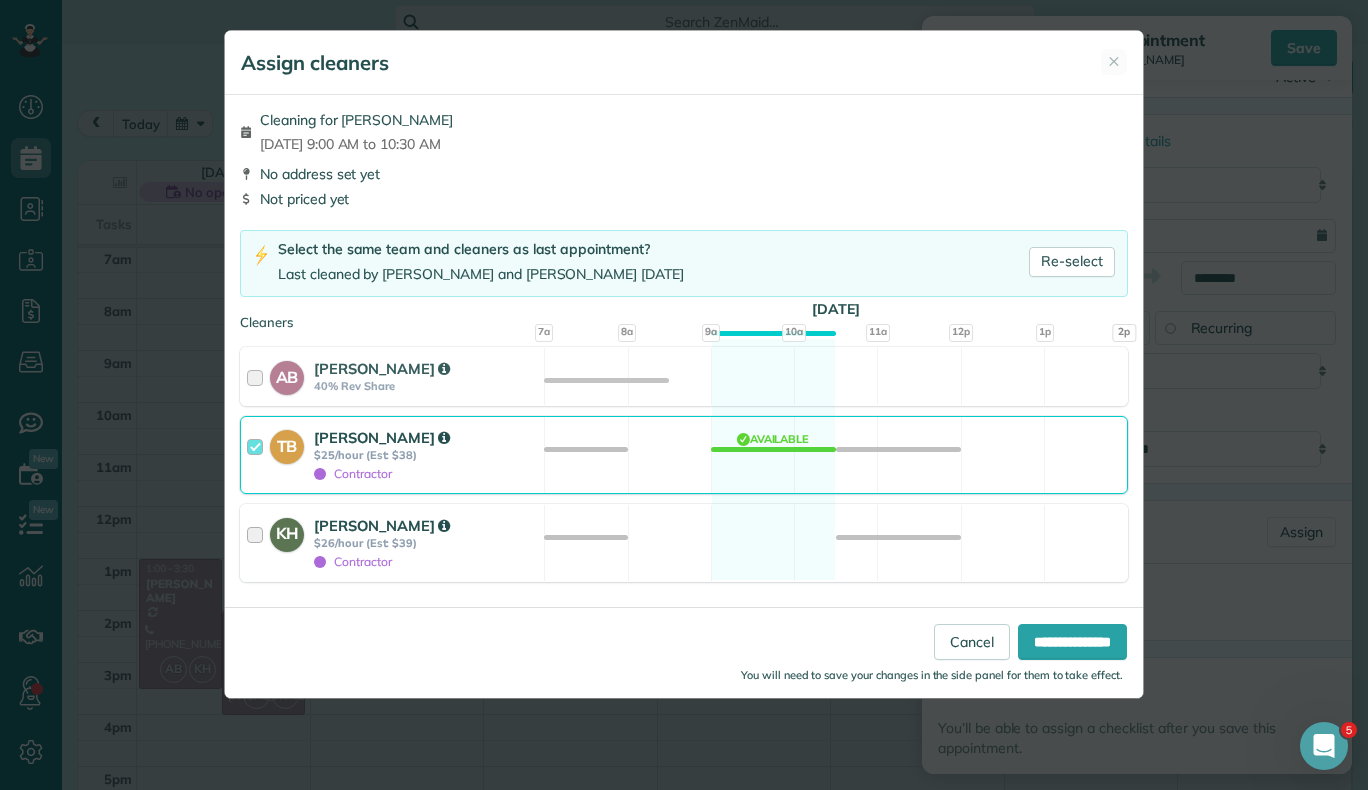 click at bounding box center (258, 543) 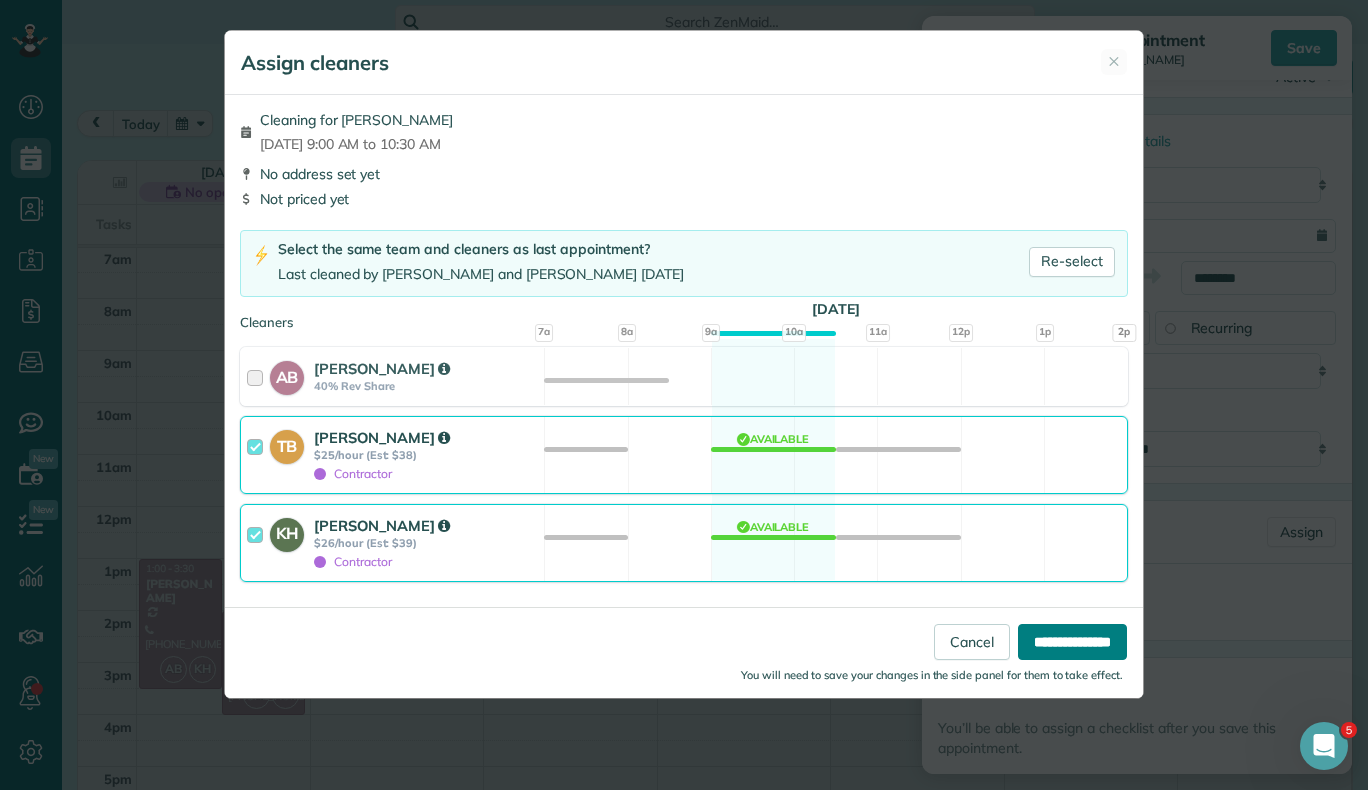click on "**********" at bounding box center (1072, 642) 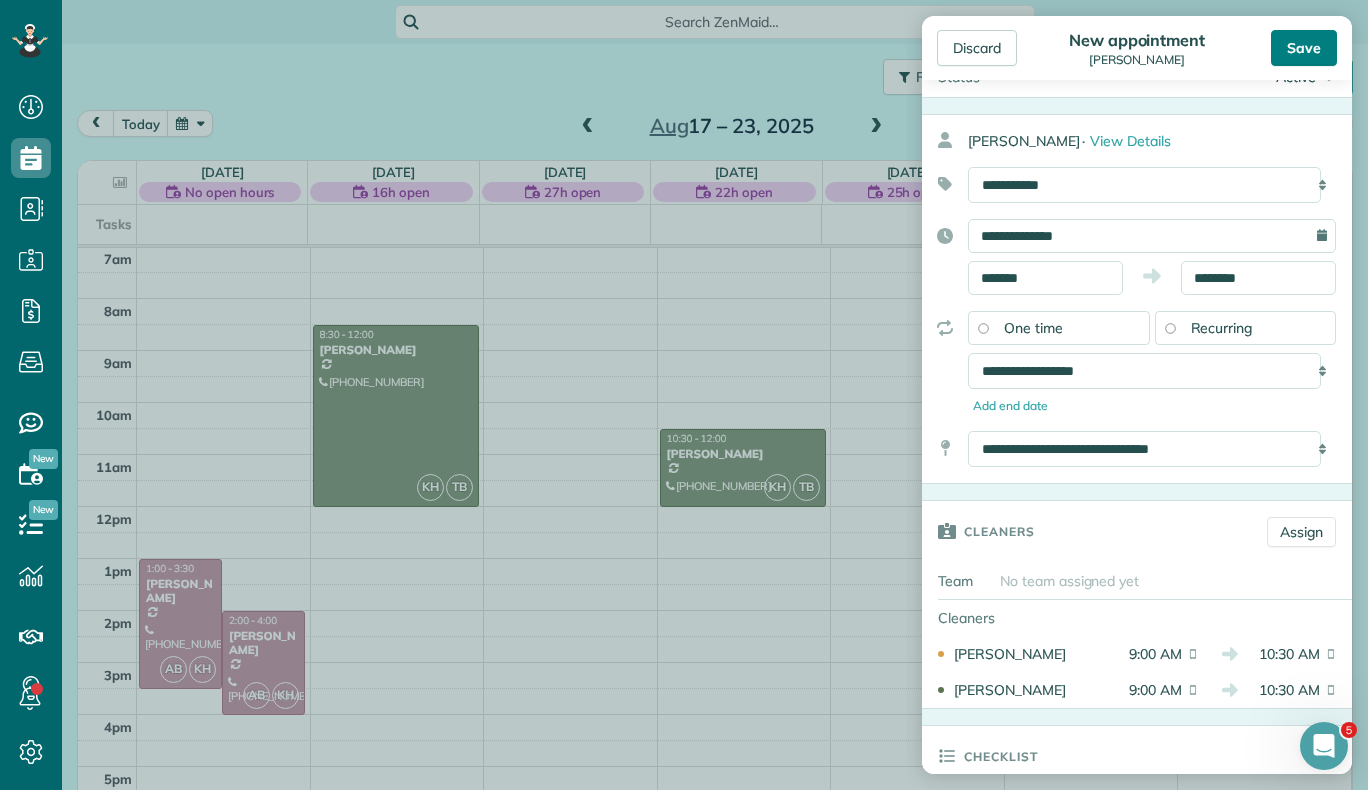 click on "Save" at bounding box center (1304, 48) 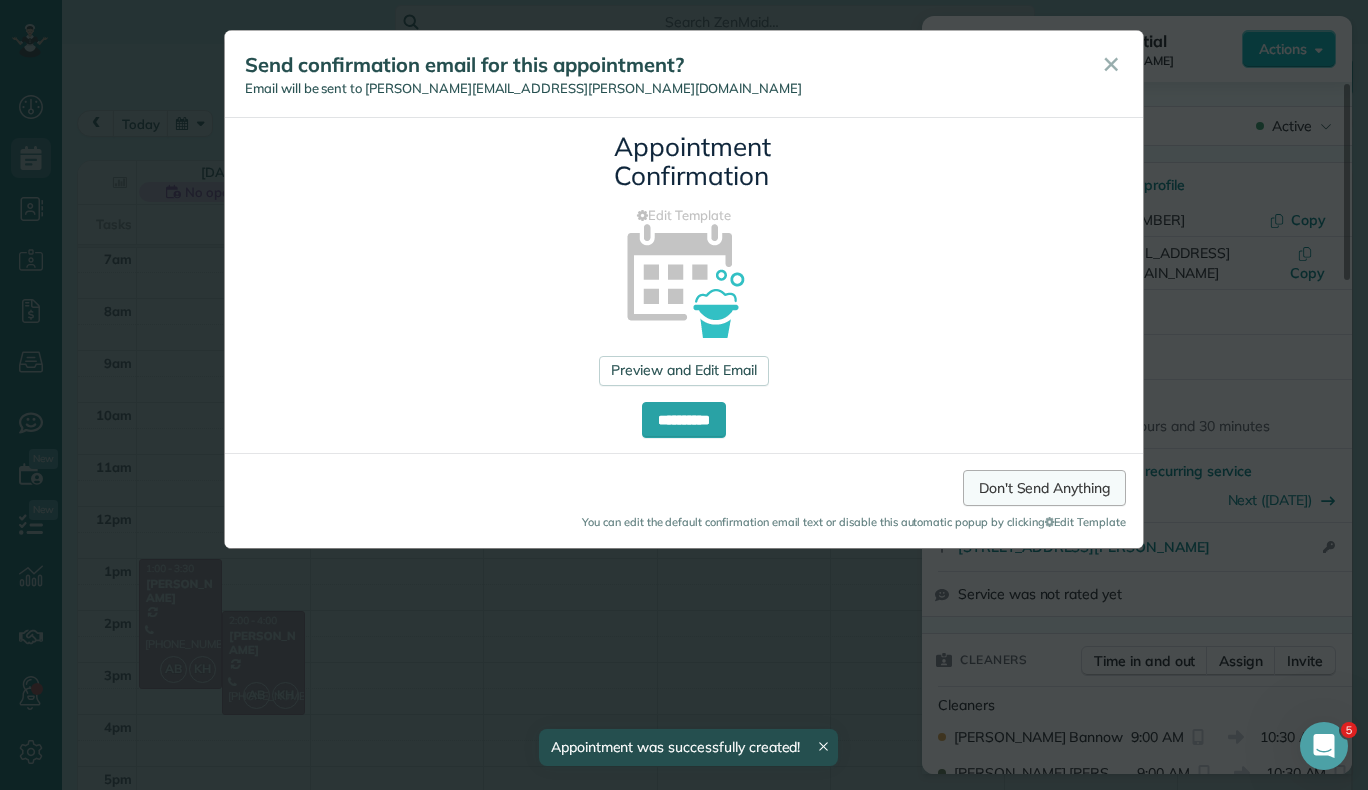 click on "Don't Send Anything" at bounding box center [1044, 488] 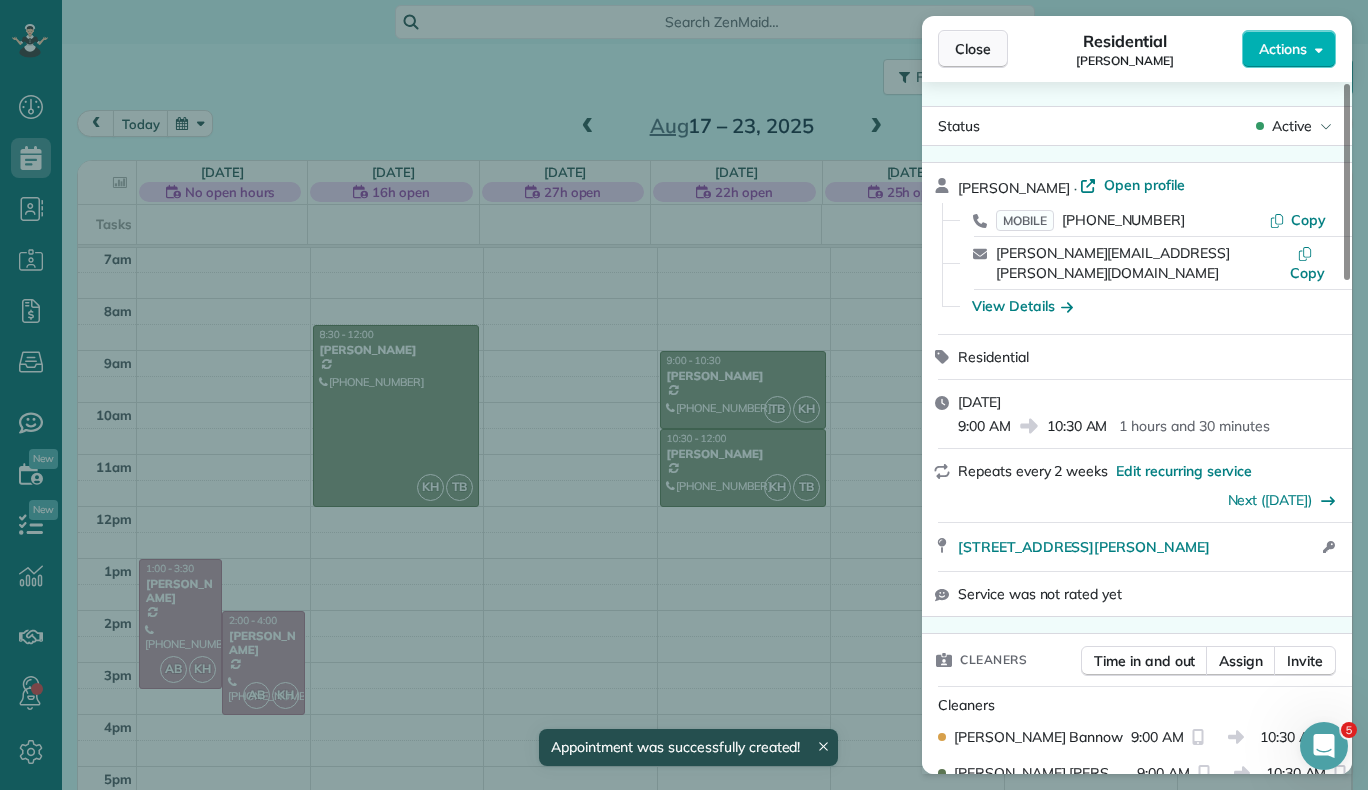 click on "Close" at bounding box center [973, 49] 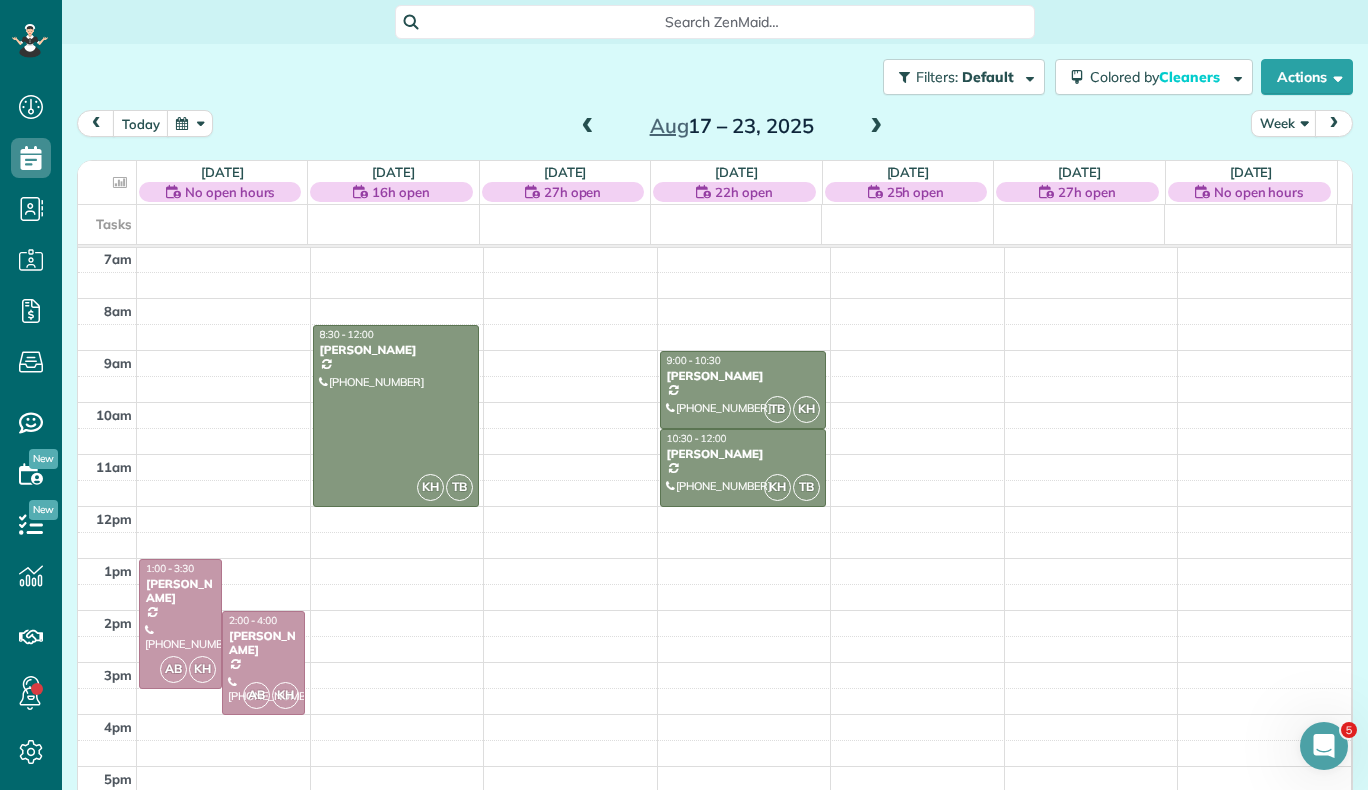 click at bounding box center [588, 127] 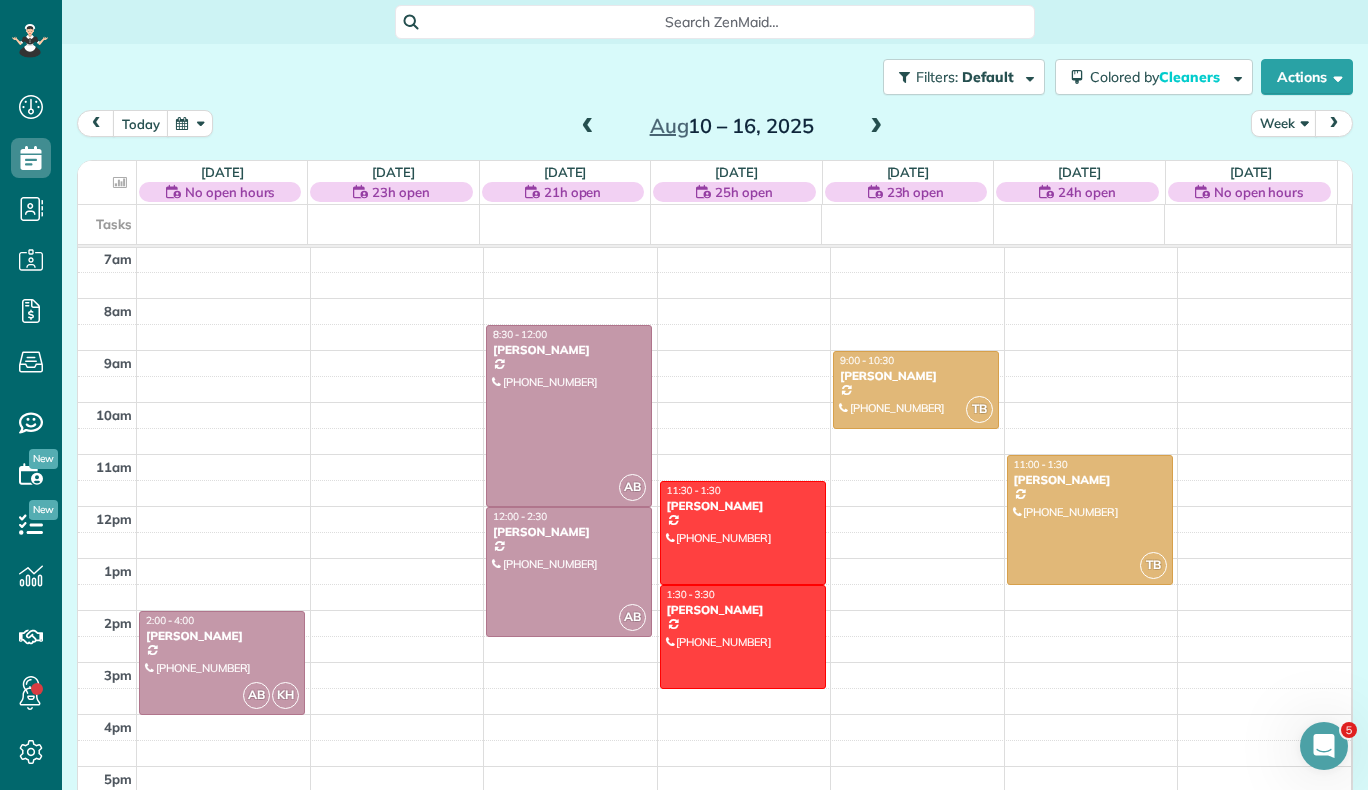 click at bounding box center [588, 127] 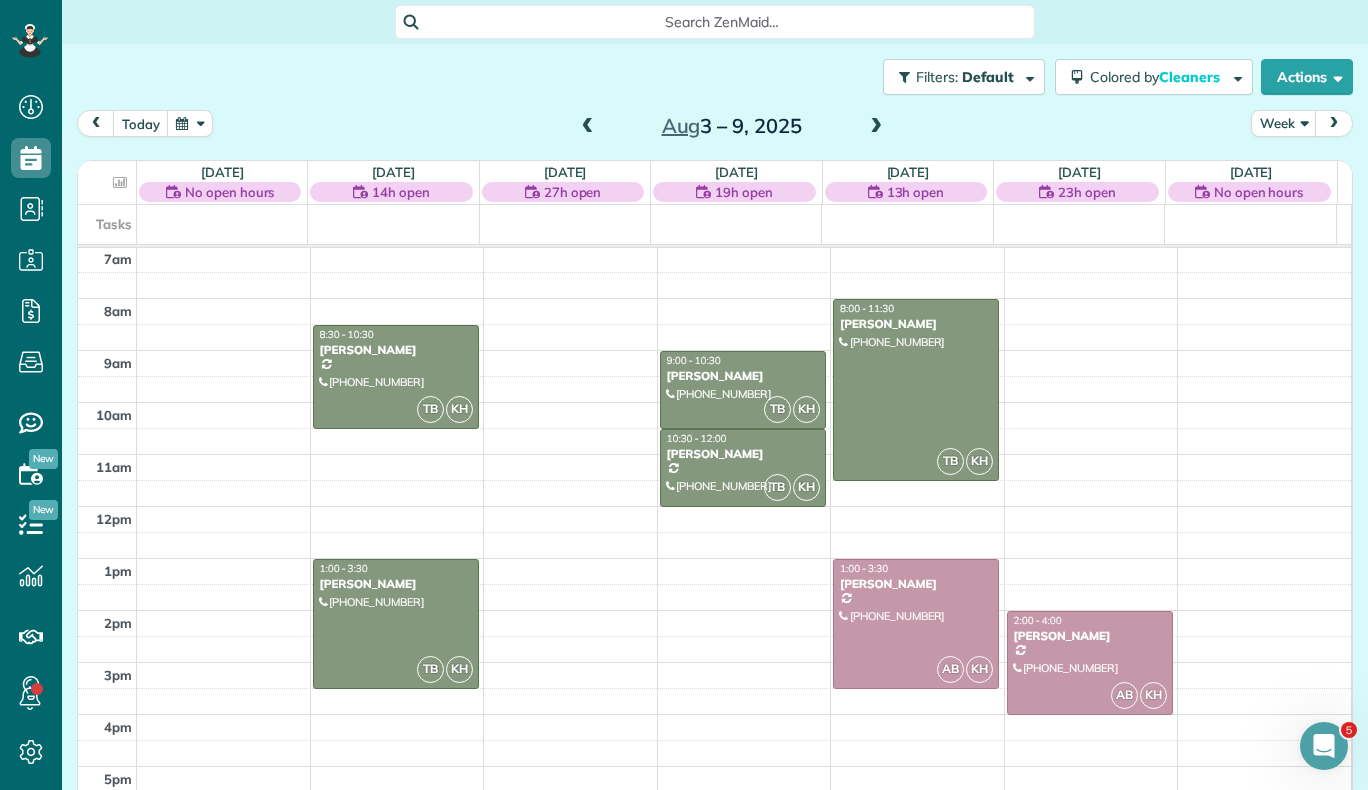 click at bounding box center [588, 127] 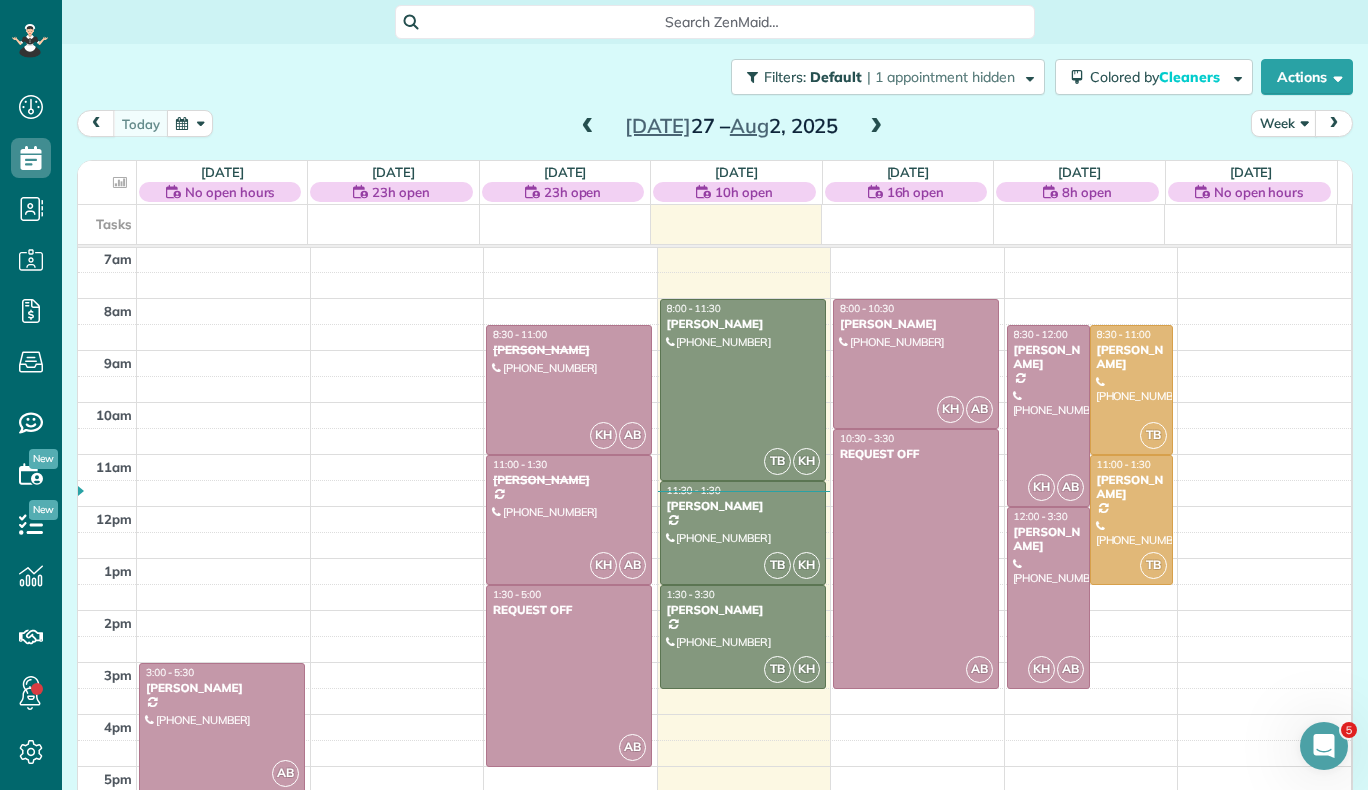 click on "Jul  27 –  Aug  2, 2025" at bounding box center (732, 126) 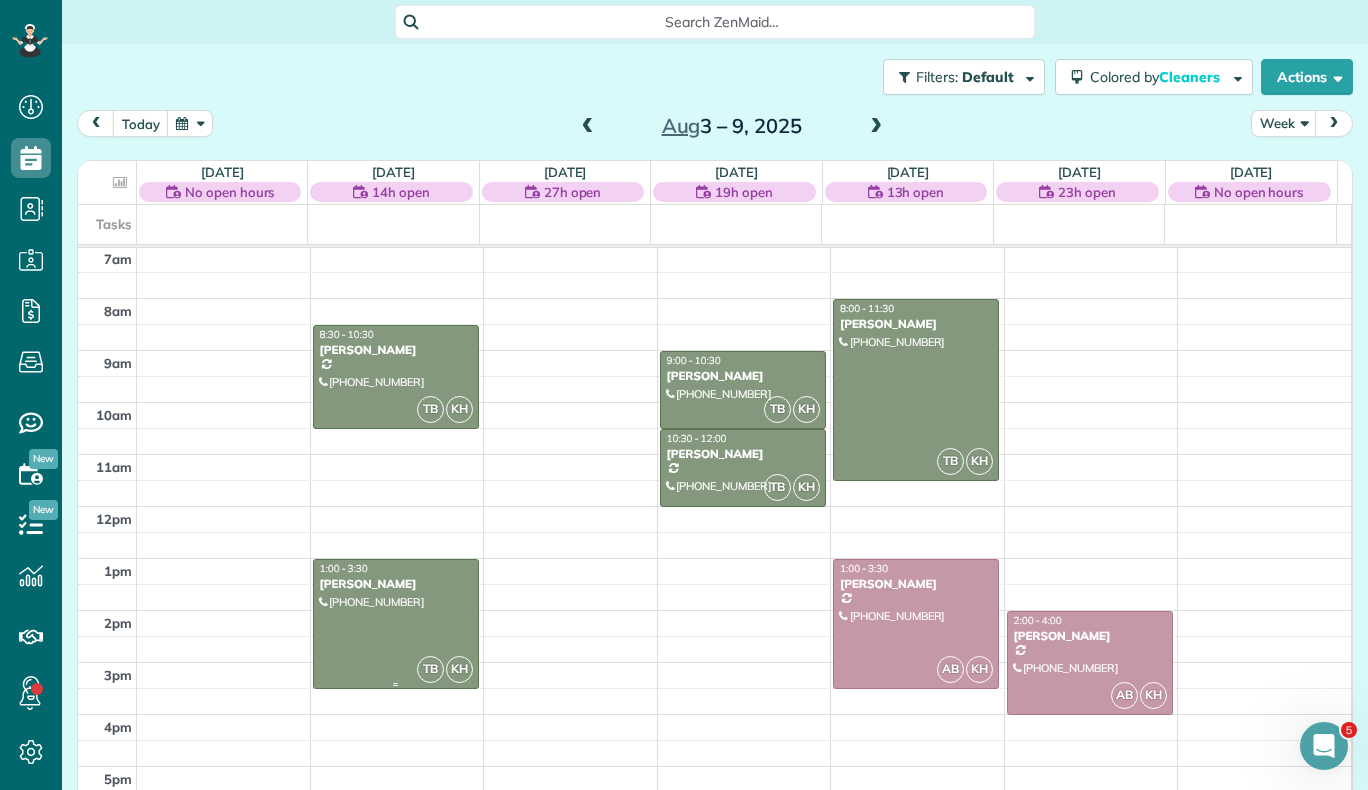 click at bounding box center (396, 624) 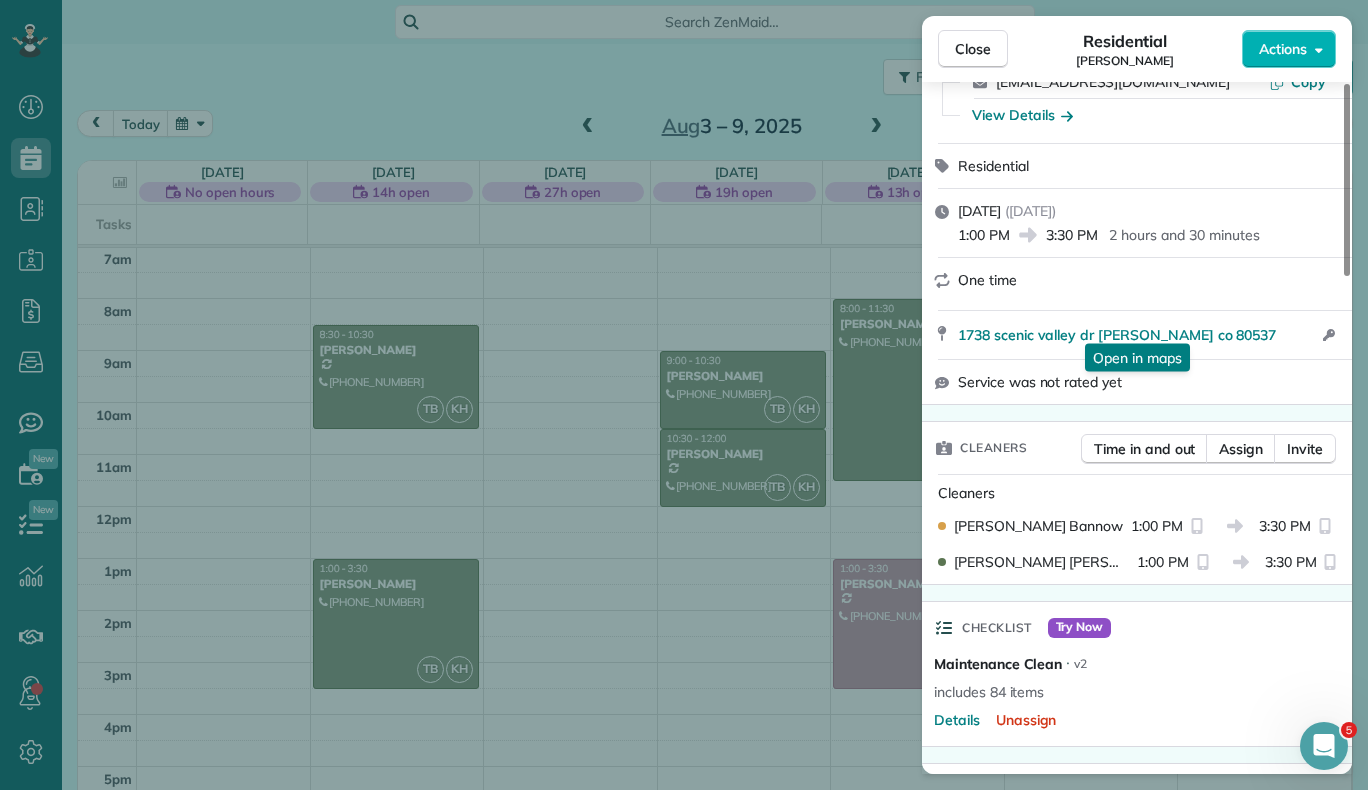 scroll, scrollTop: 0, scrollLeft: 0, axis: both 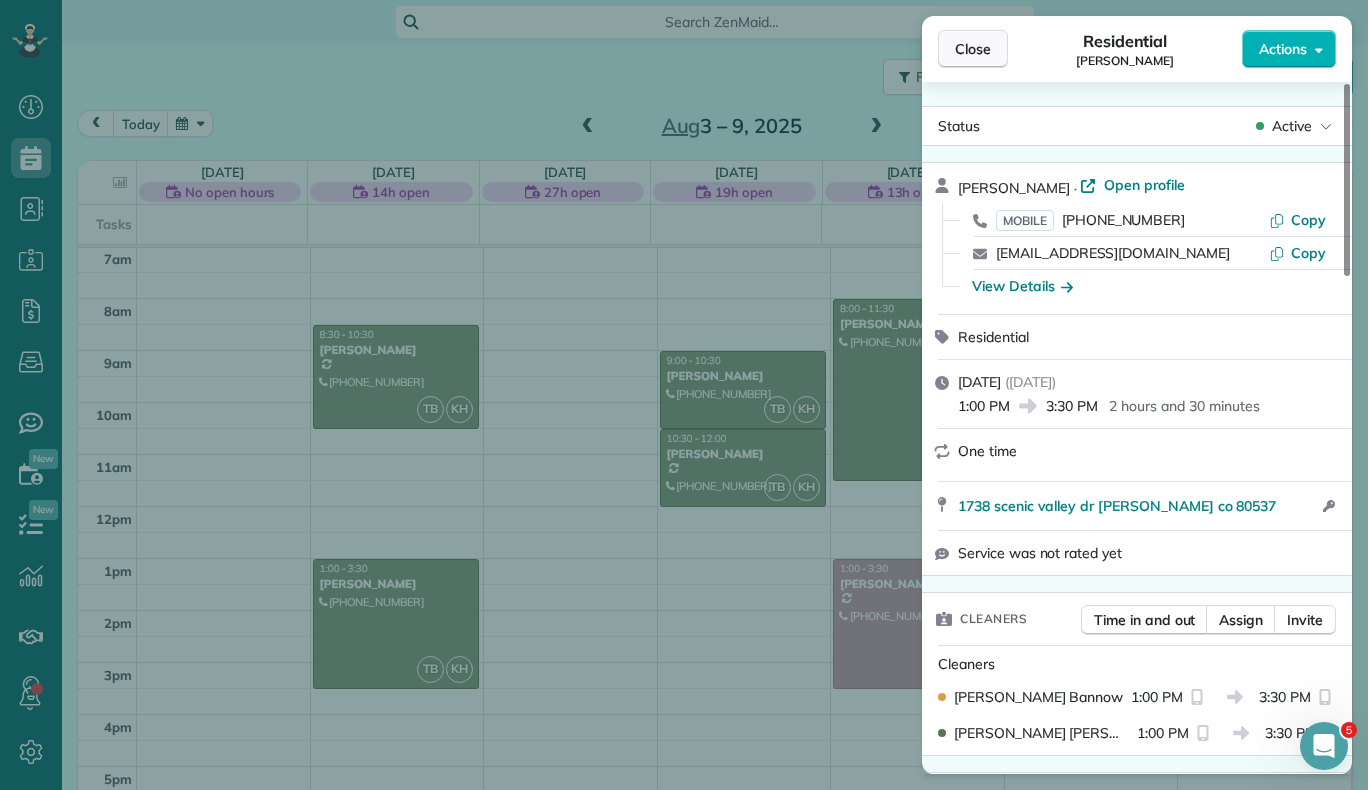 click on "Close" at bounding box center (973, 49) 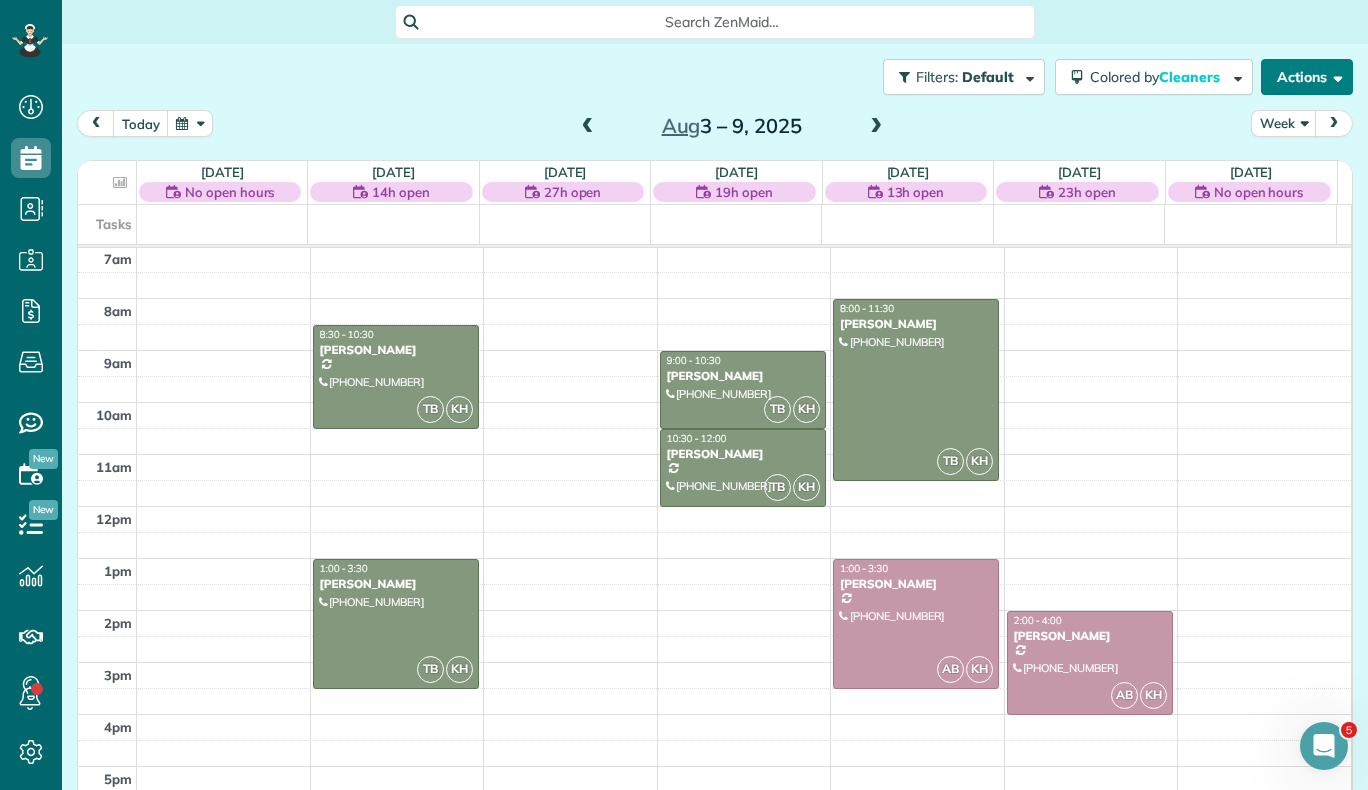 click on "Actions" at bounding box center [1307, 77] 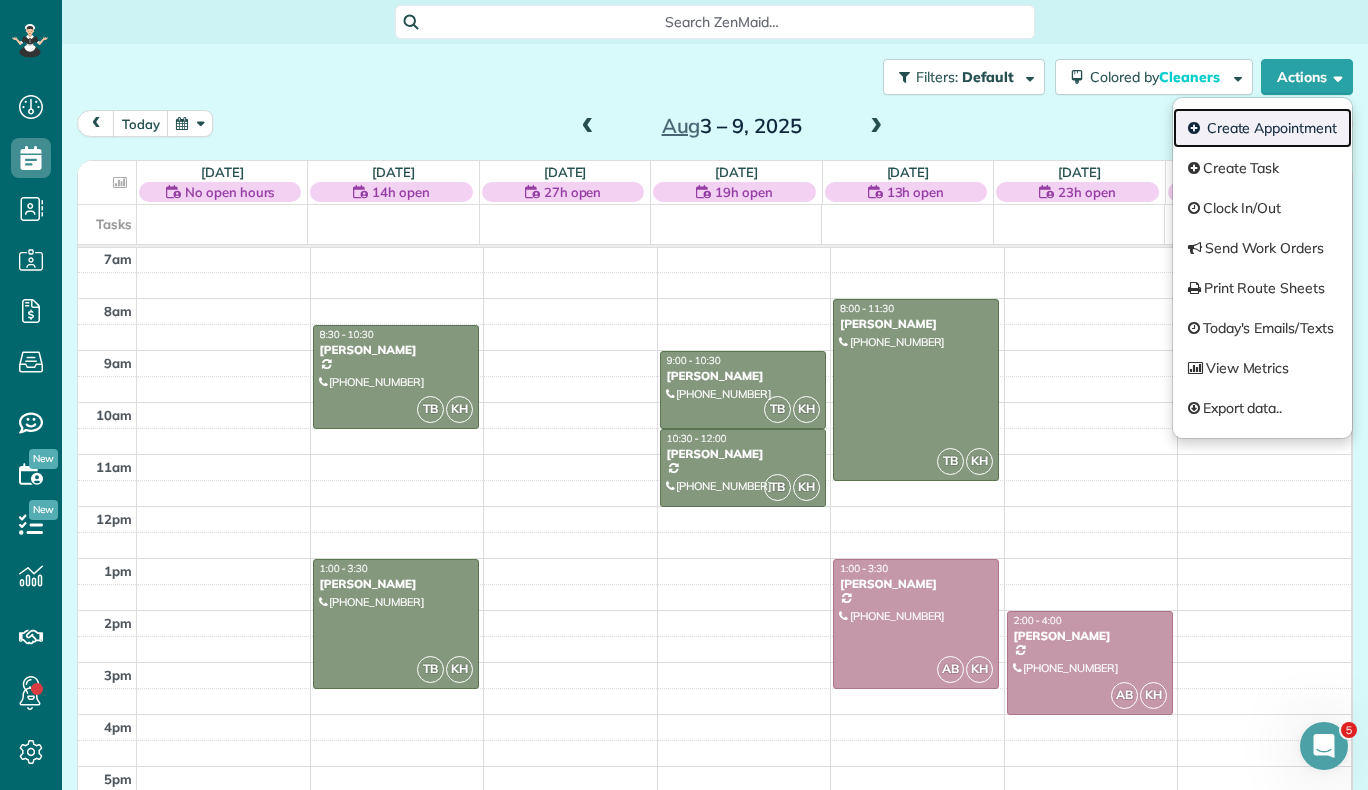 click on "Create Appointment" at bounding box center [1262, 128] 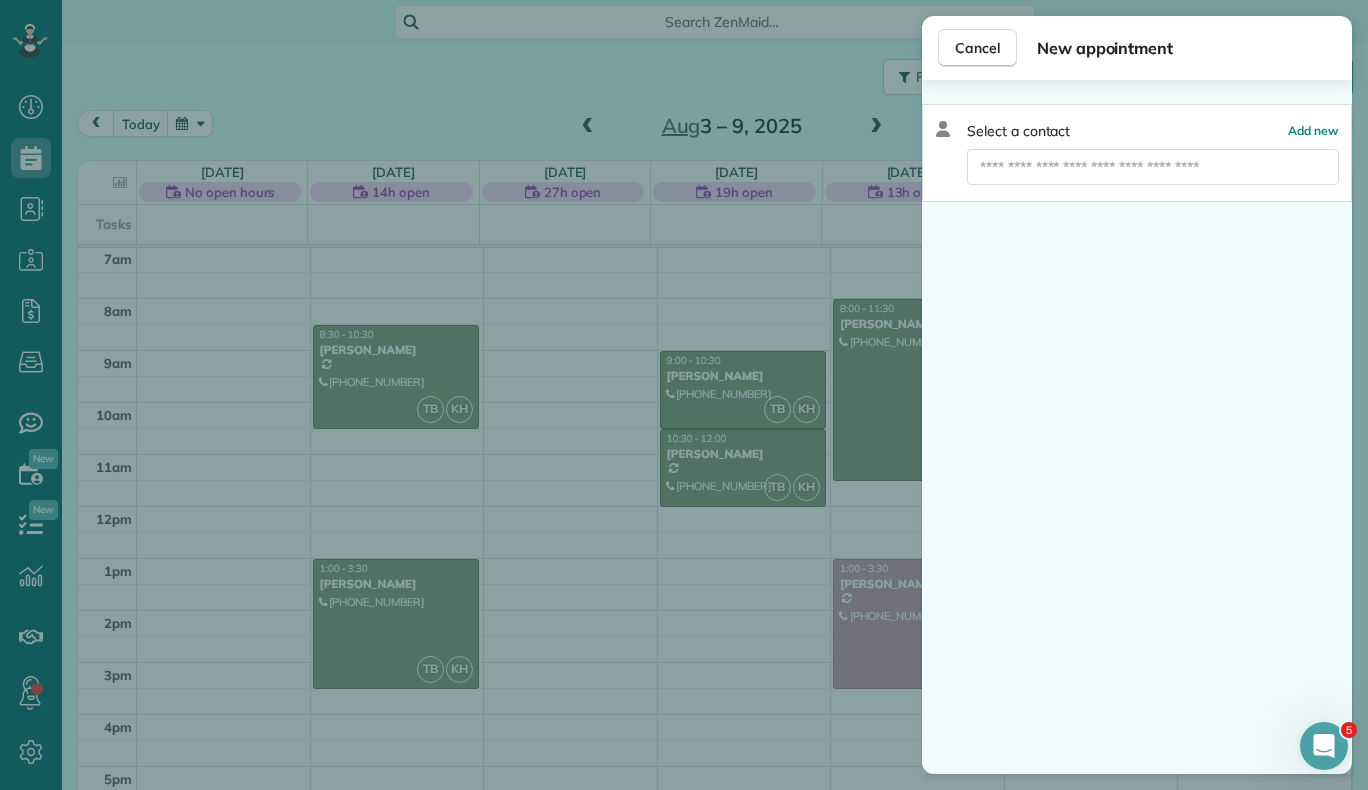 click on "Select a contact Add new" at bounding box center (1137, 153) 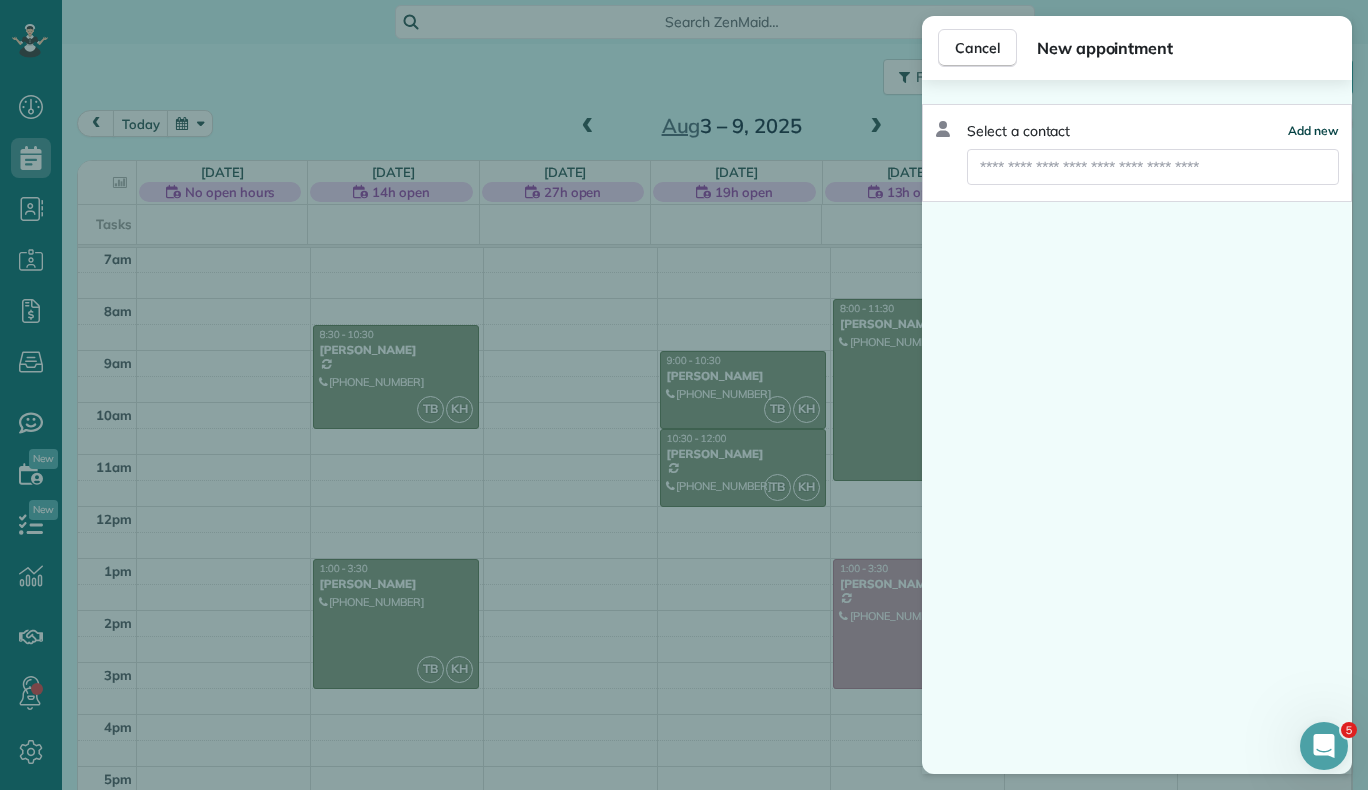 click on "Add new" at bounding box center (1313, 130) 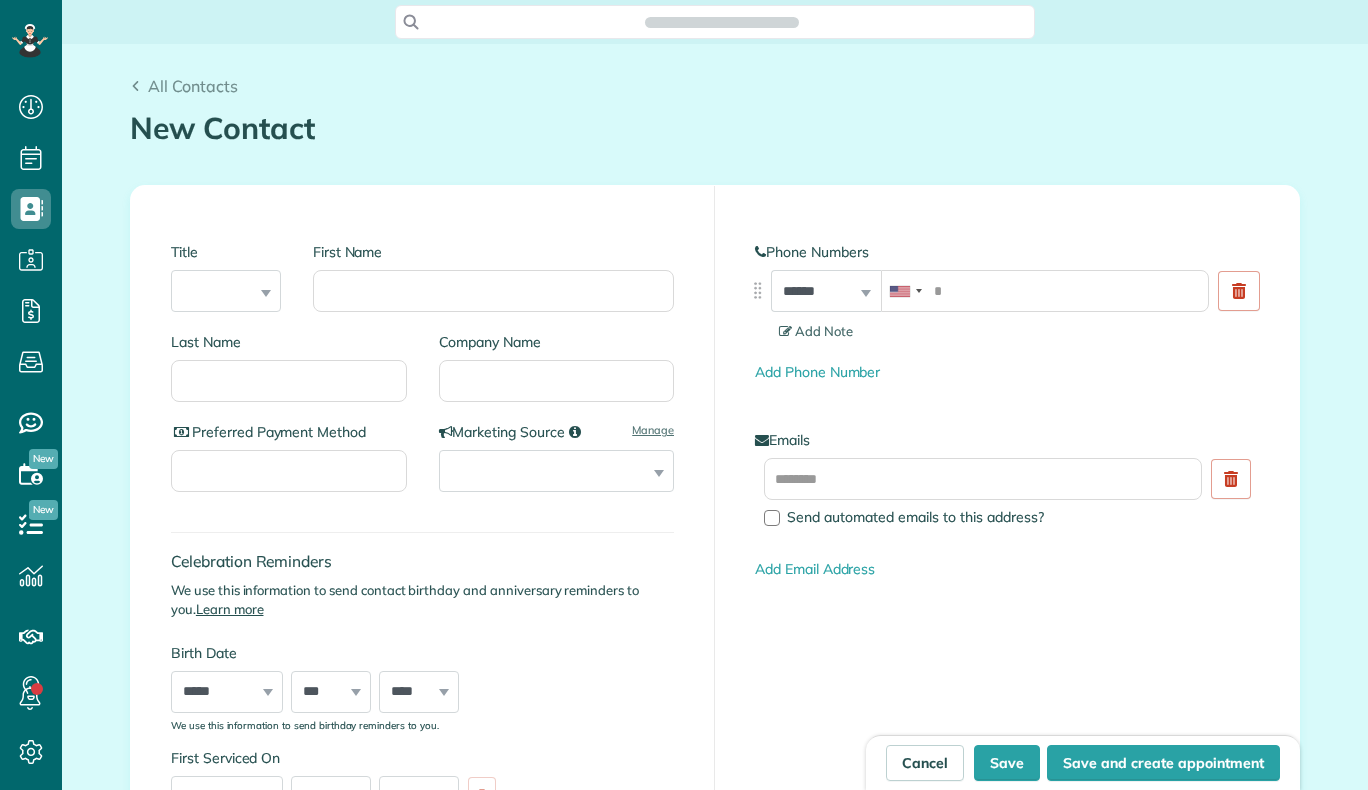 scroll, scrollTop: 0, scrollLeft: 0, axis: both 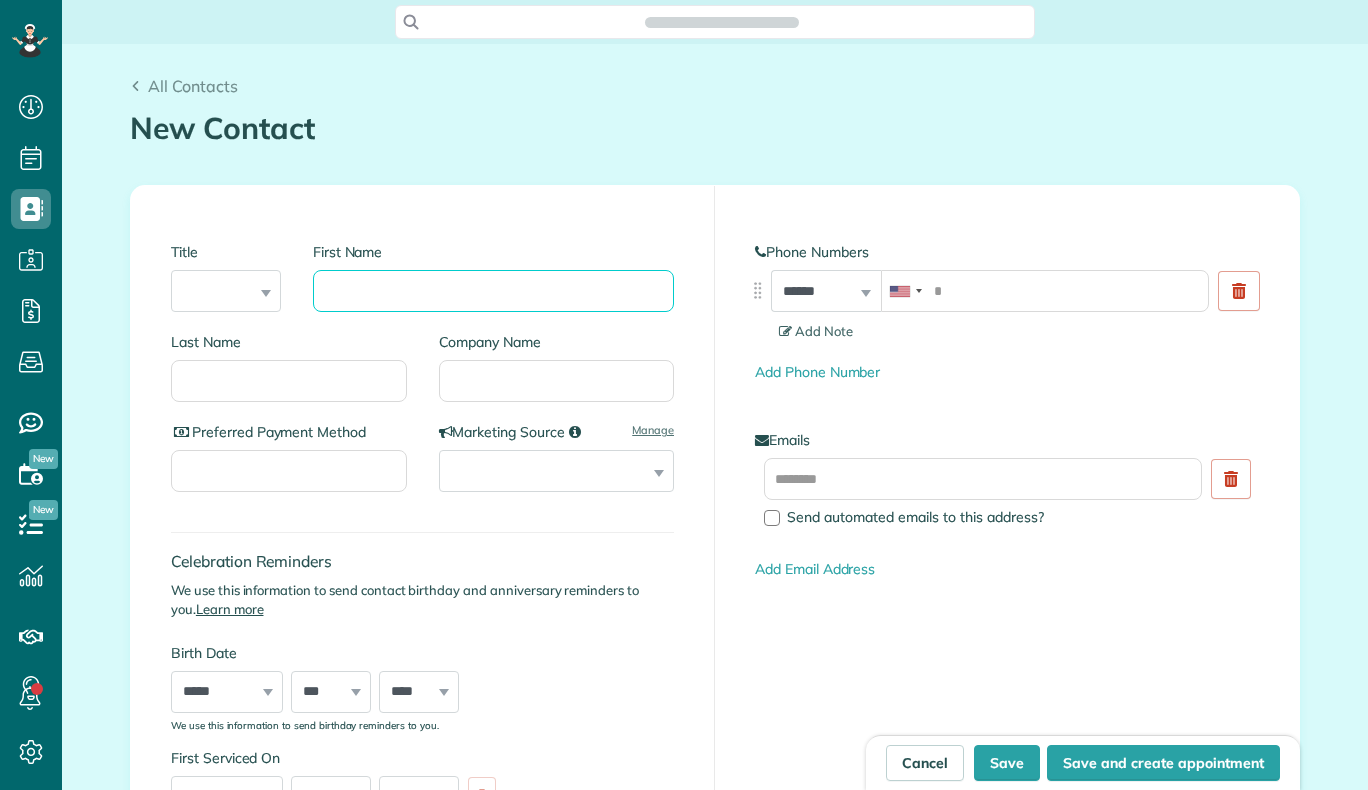 click on "First Name" at bounding box center [493, 291] 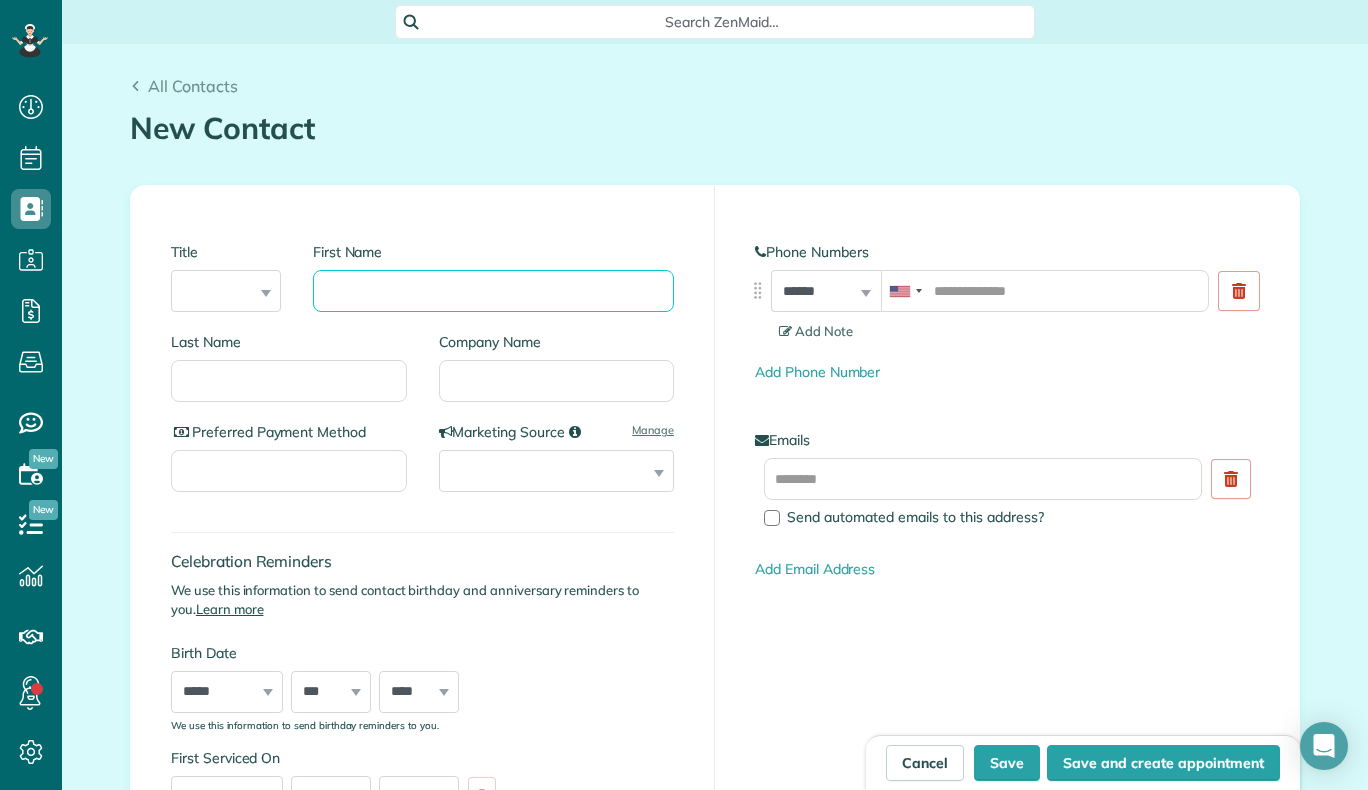 scroll, scrollTop: 790, scrollLeft: 62, axis: both 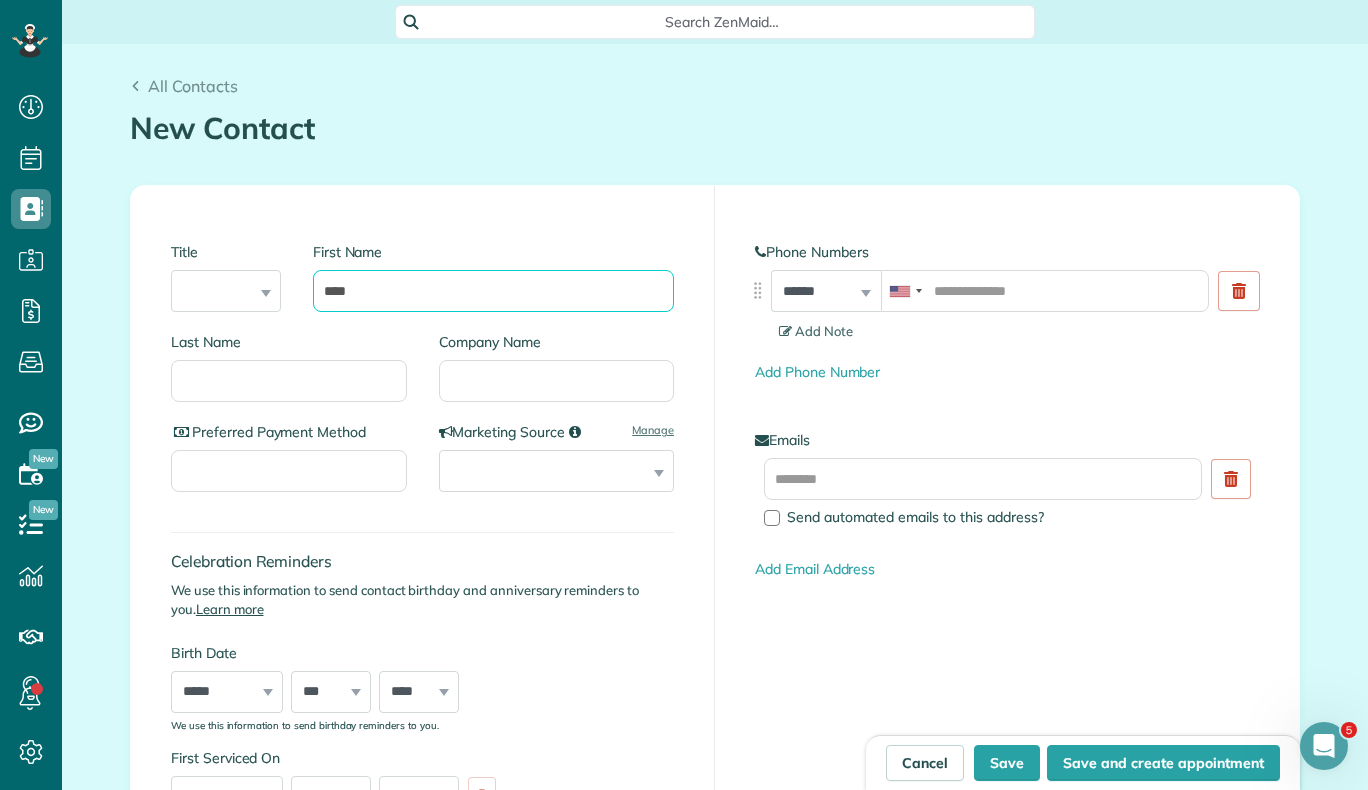 type on "****" 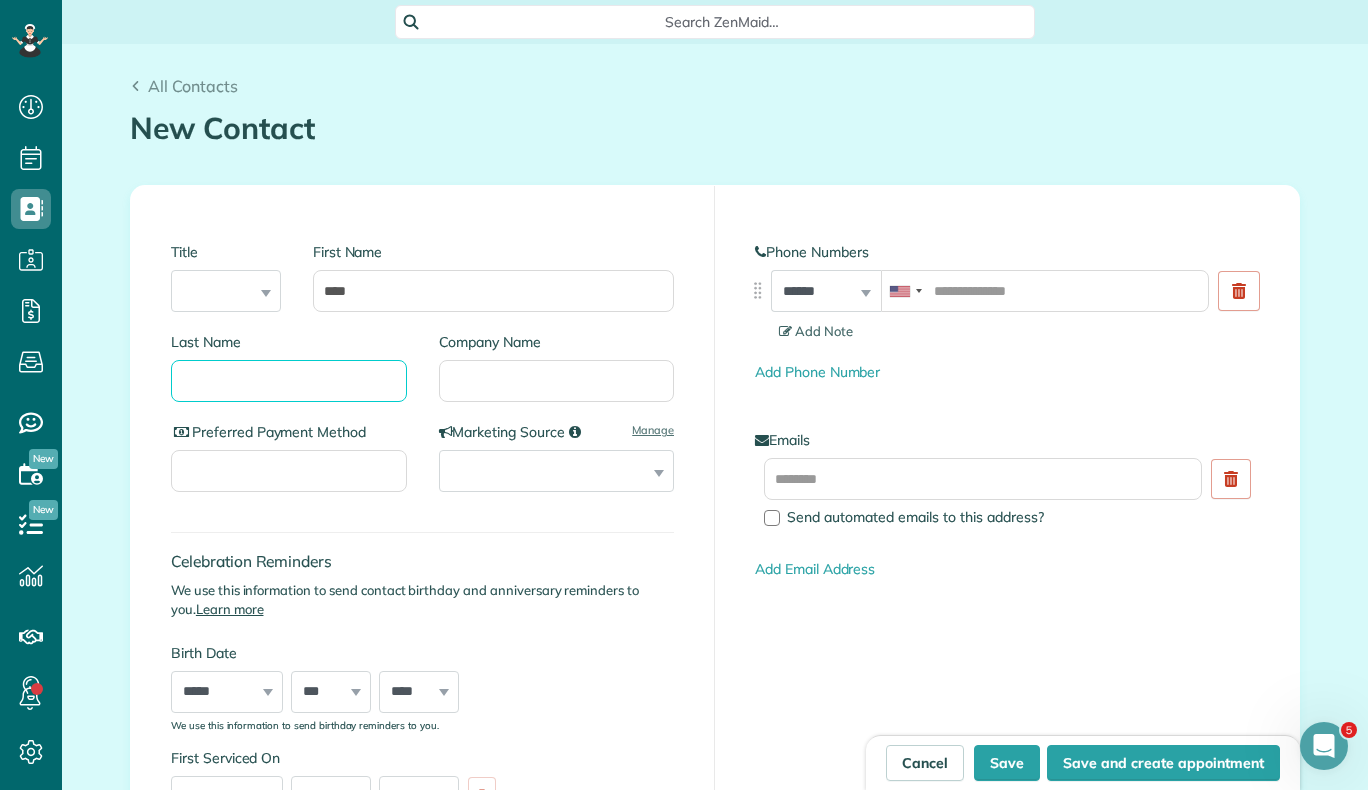 scroll, scrollTop: 0, scrollLeft: 0, axis: both 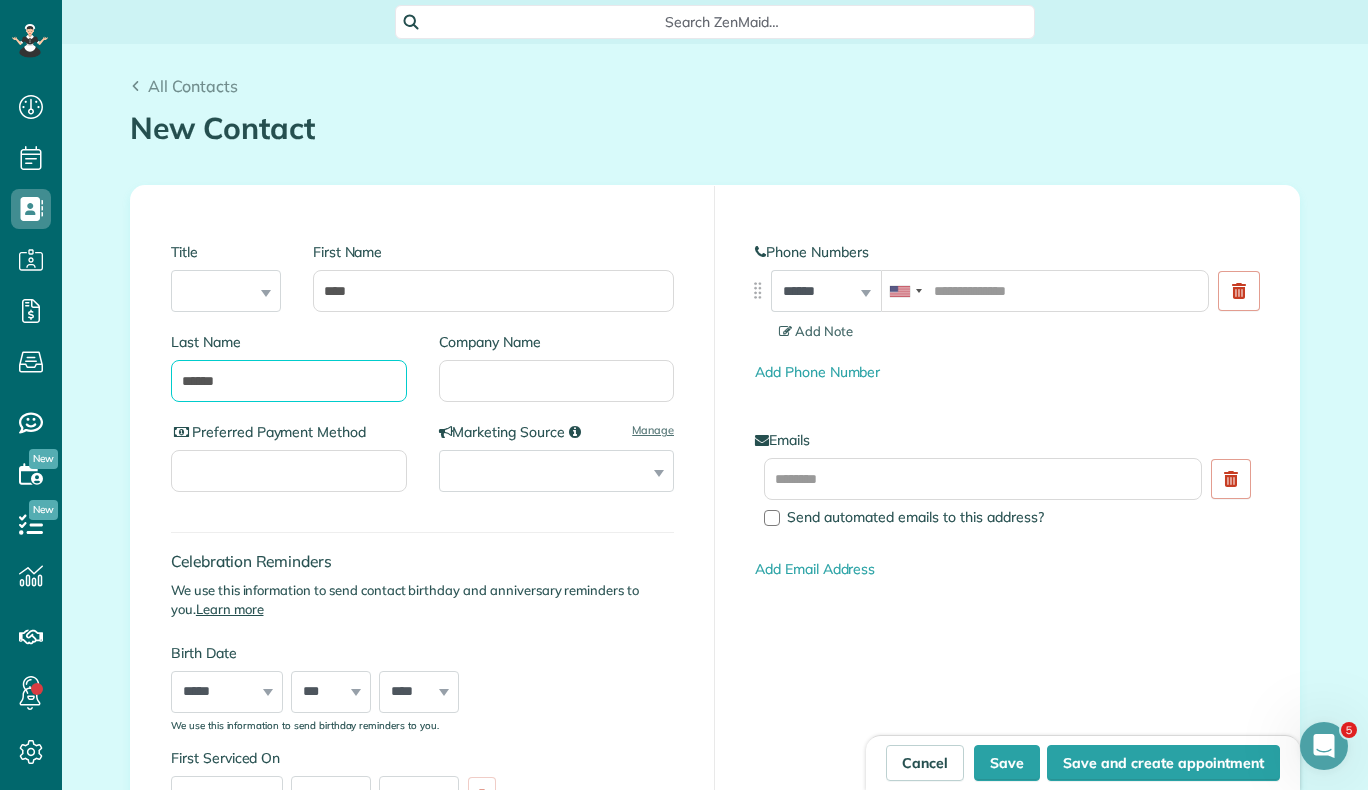 type on "******" 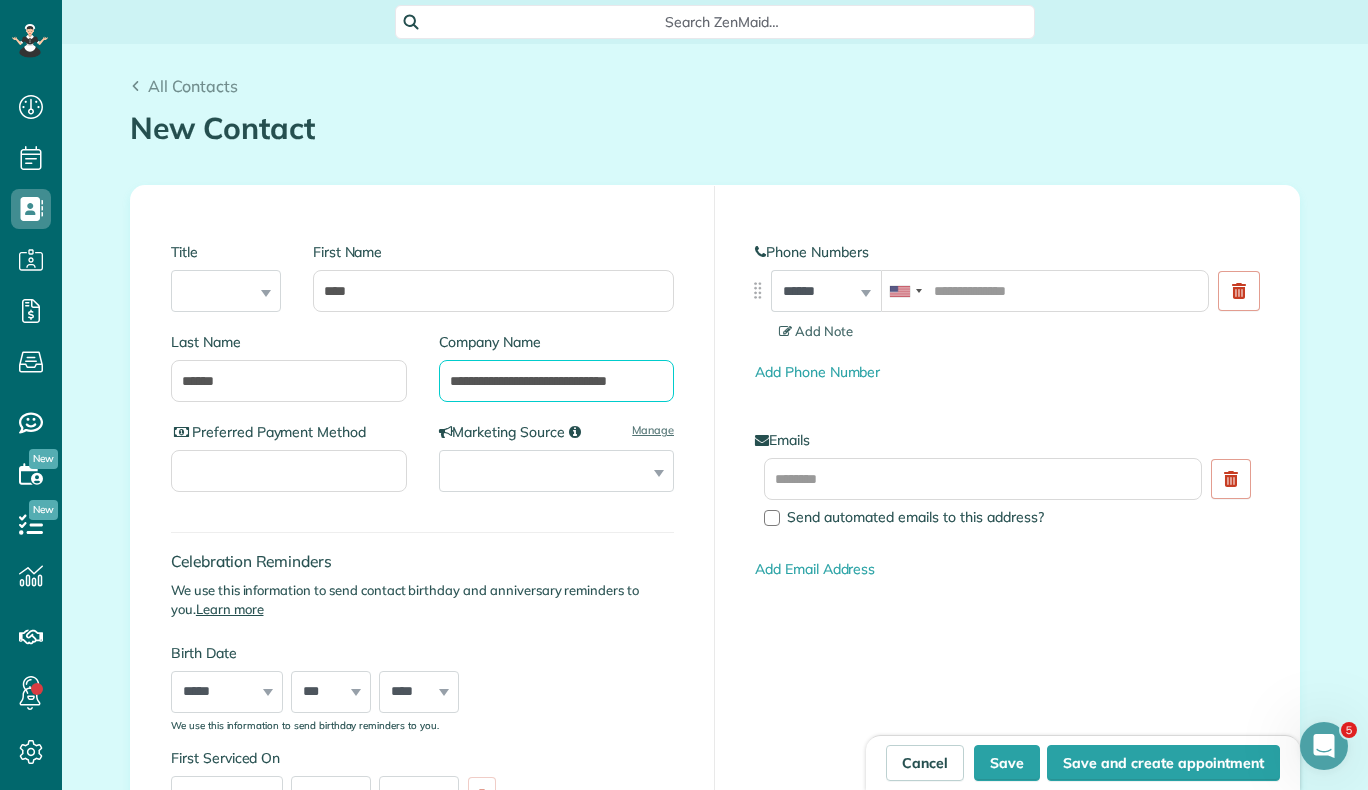 type on "**********" 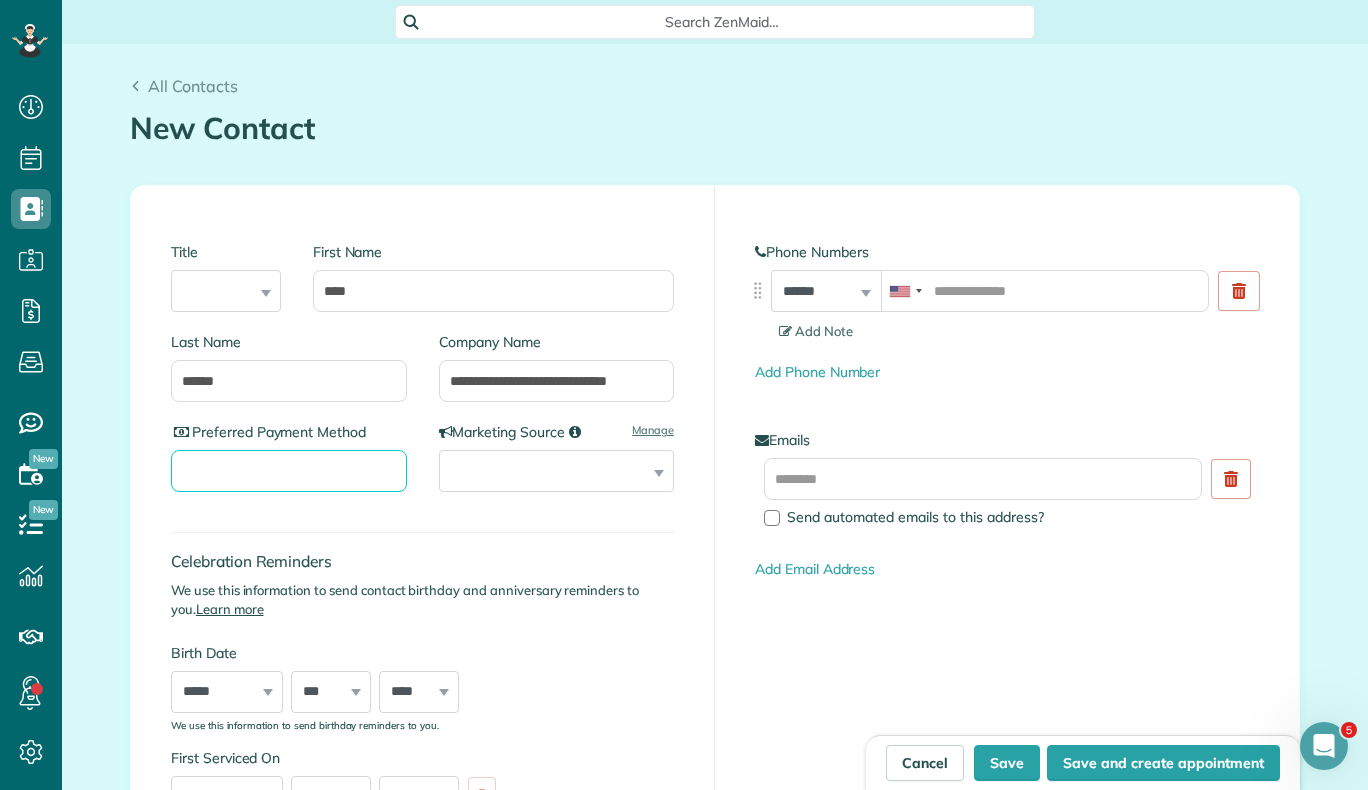 click on "Preferred Payment Method" at bounding box center (289, 471) 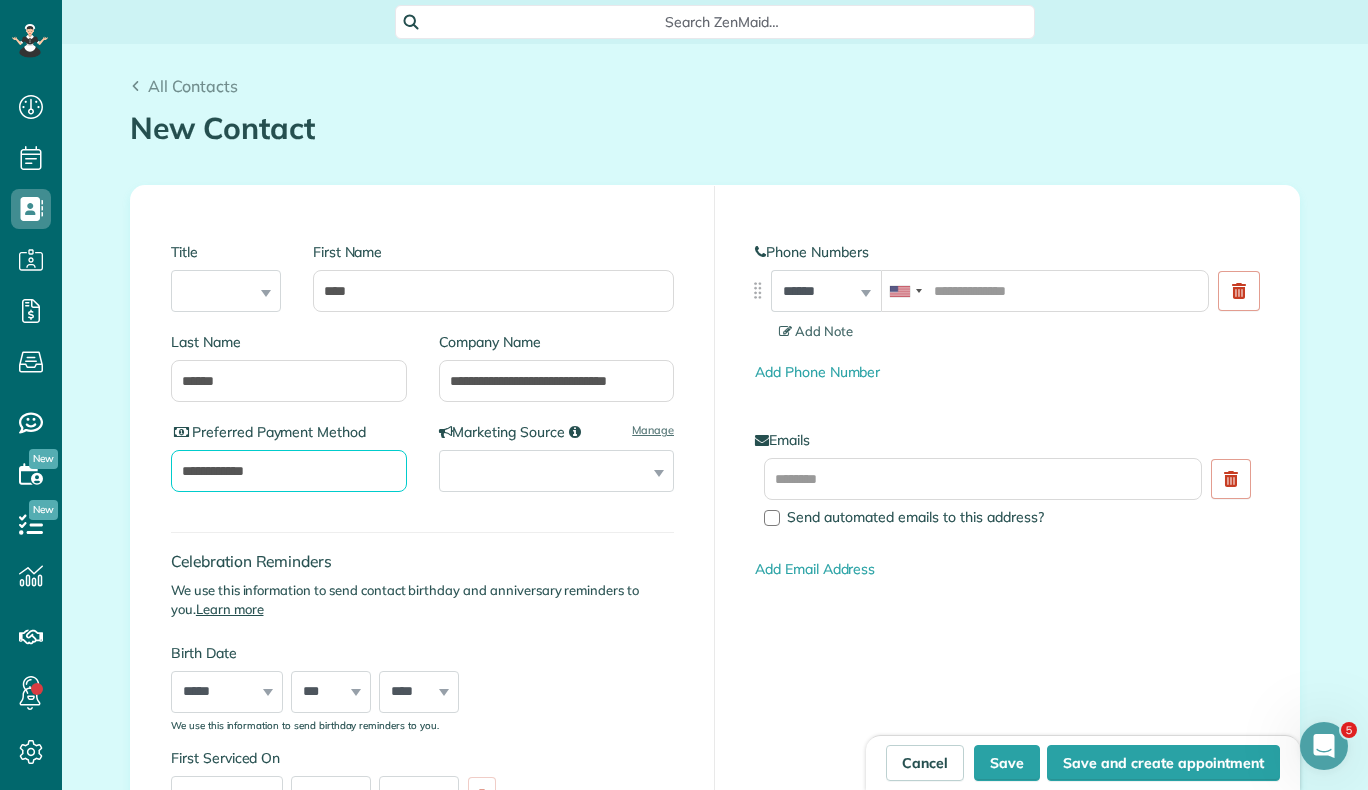 type on "**********" 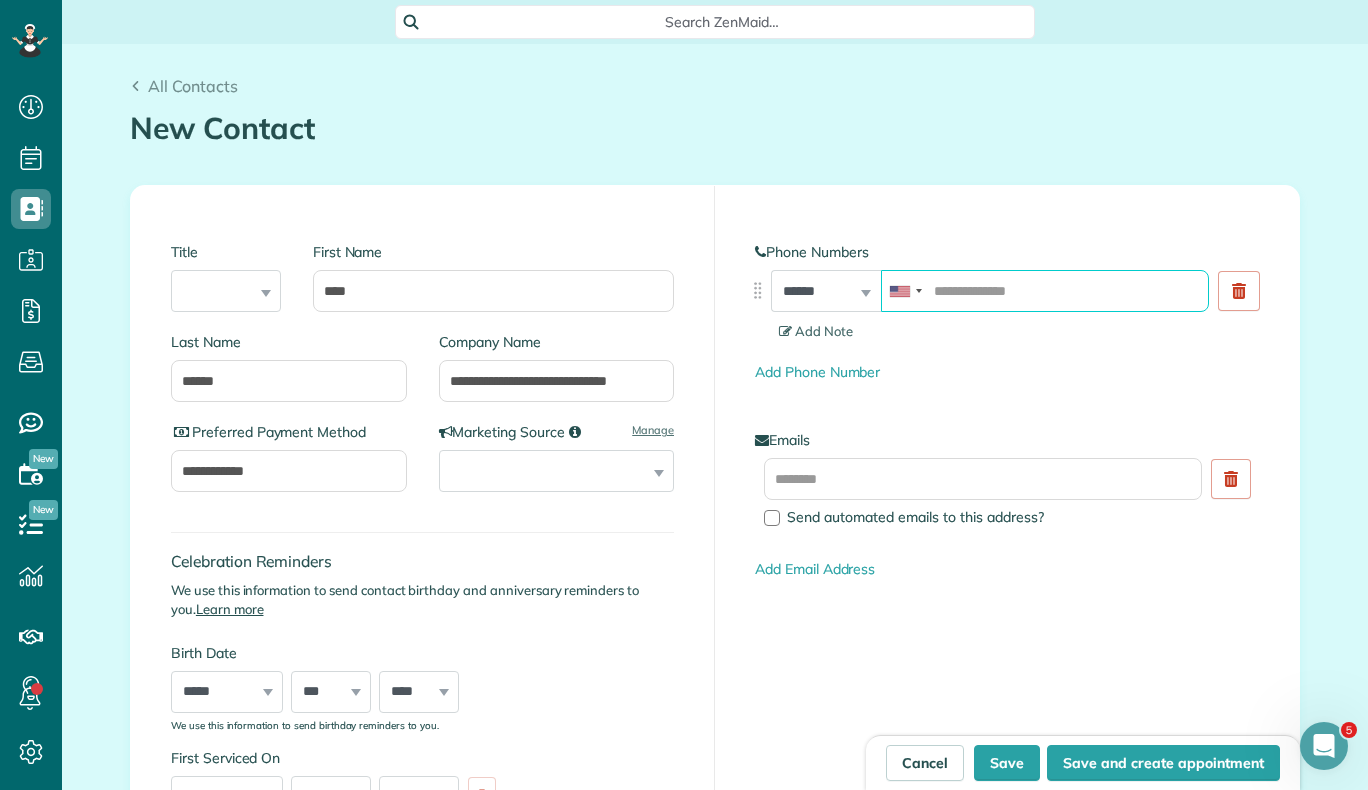 click at bounding box center [1045, 291] 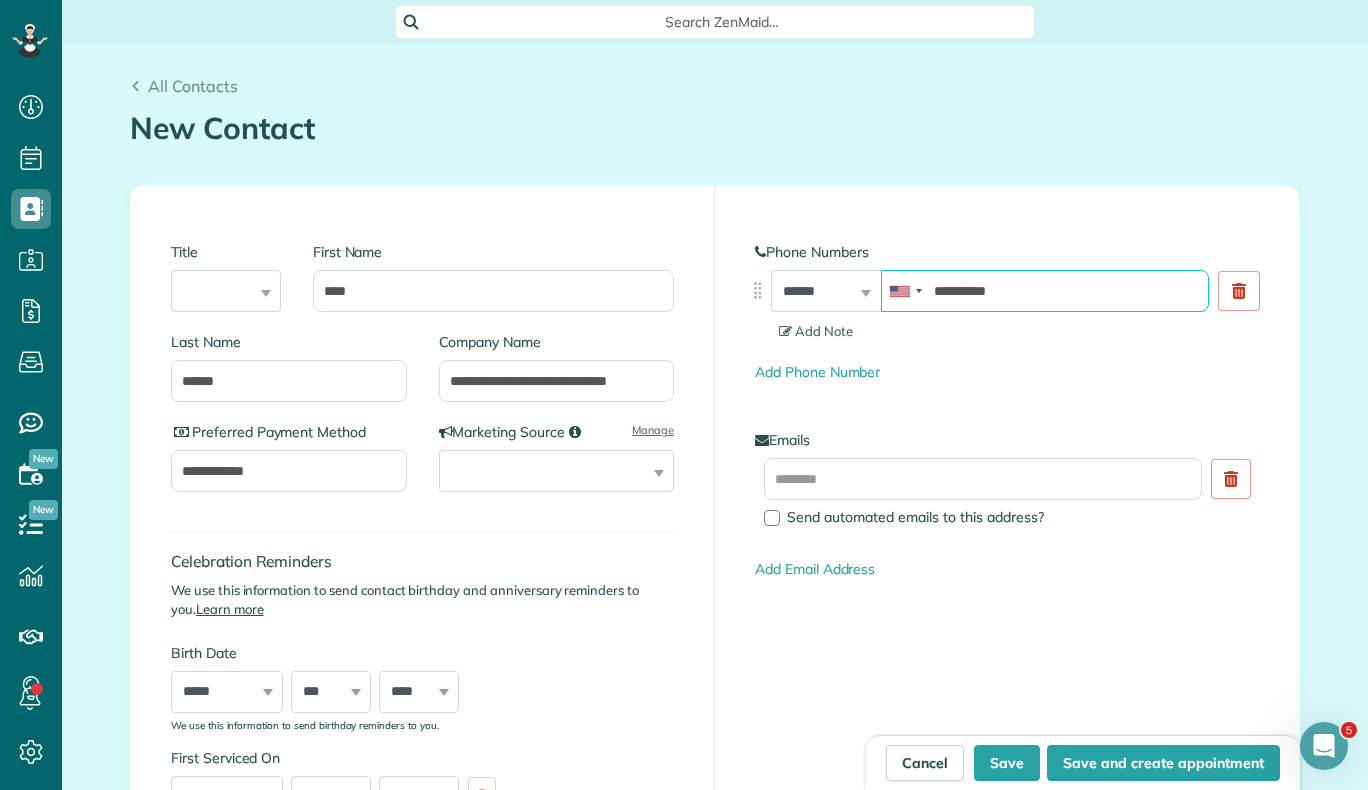 type on "**********" 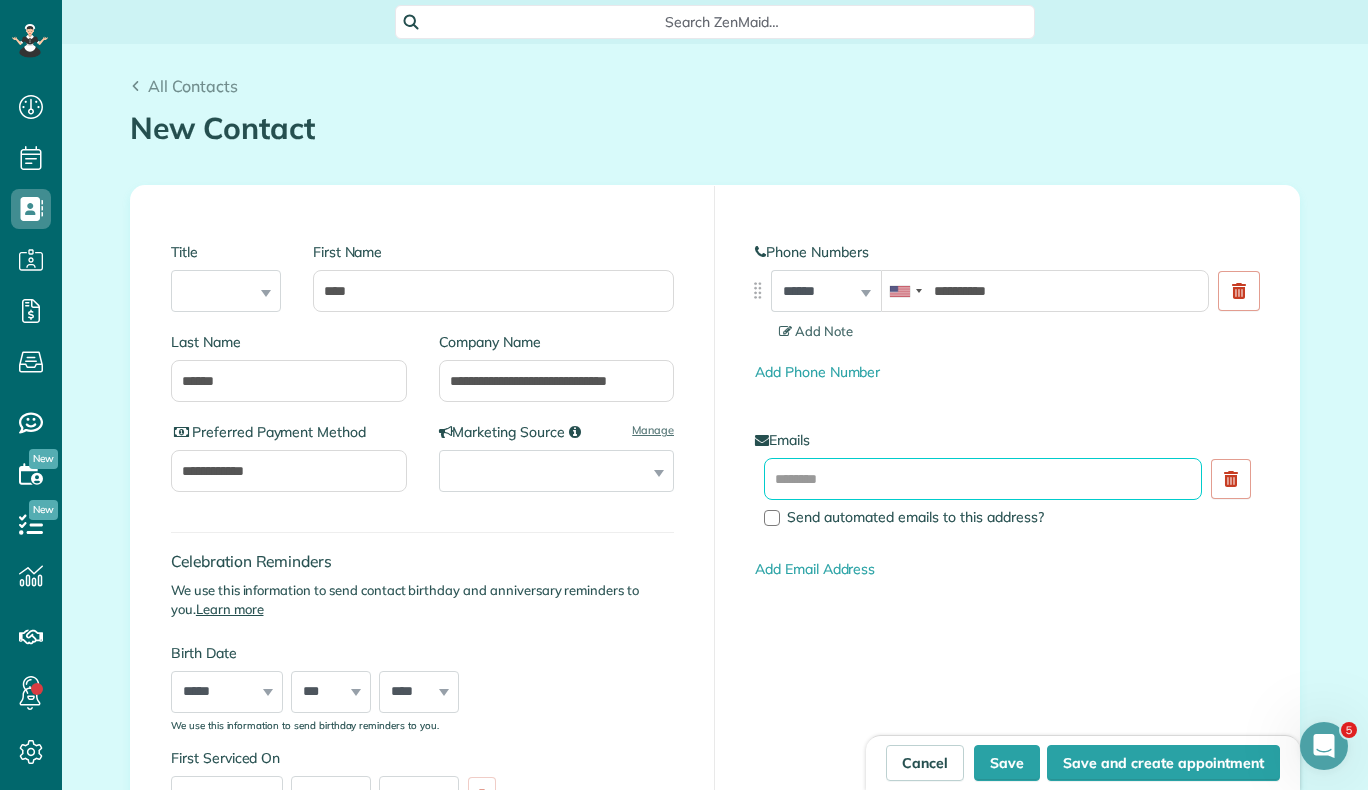 click at bounding box center [983, 479] 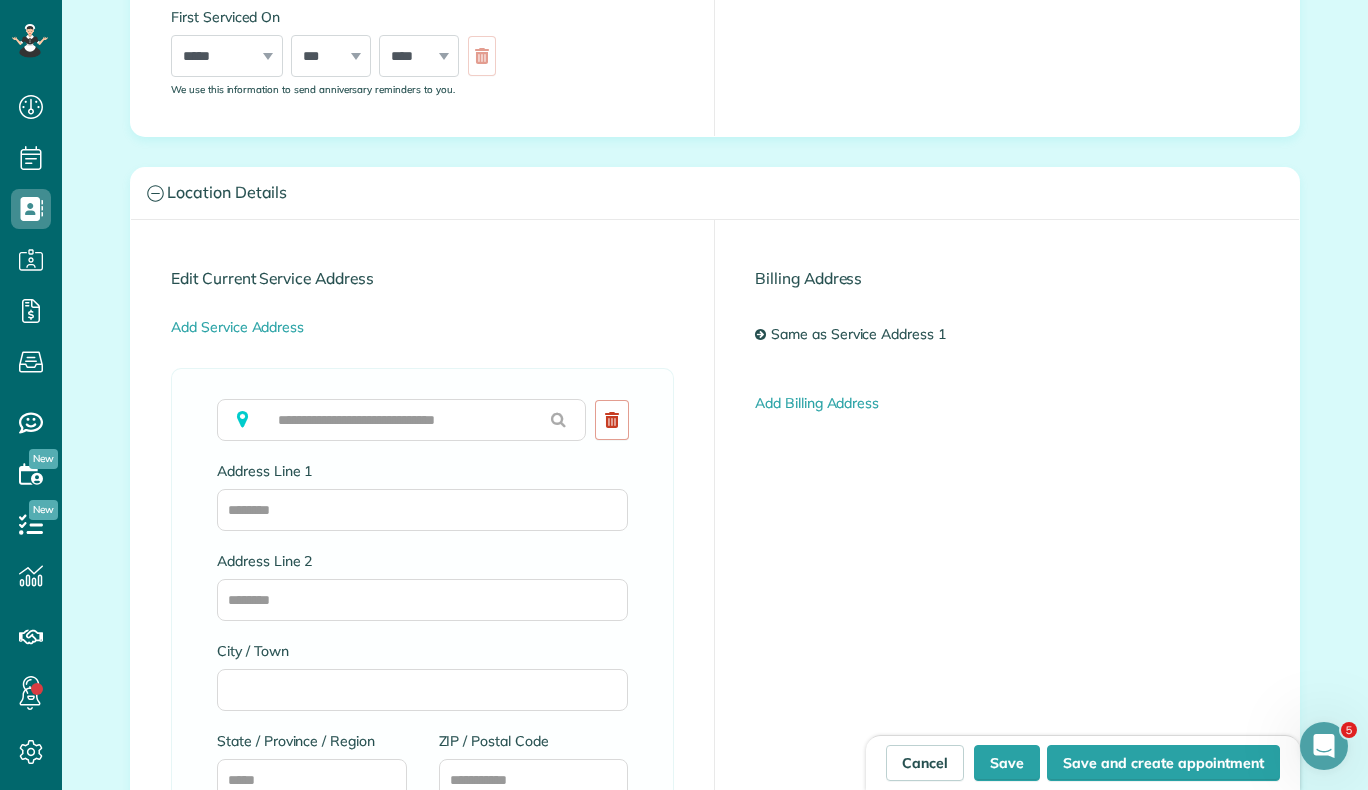 scroll, scrollTop: 745, scrollLeft: 0, axis: vertical 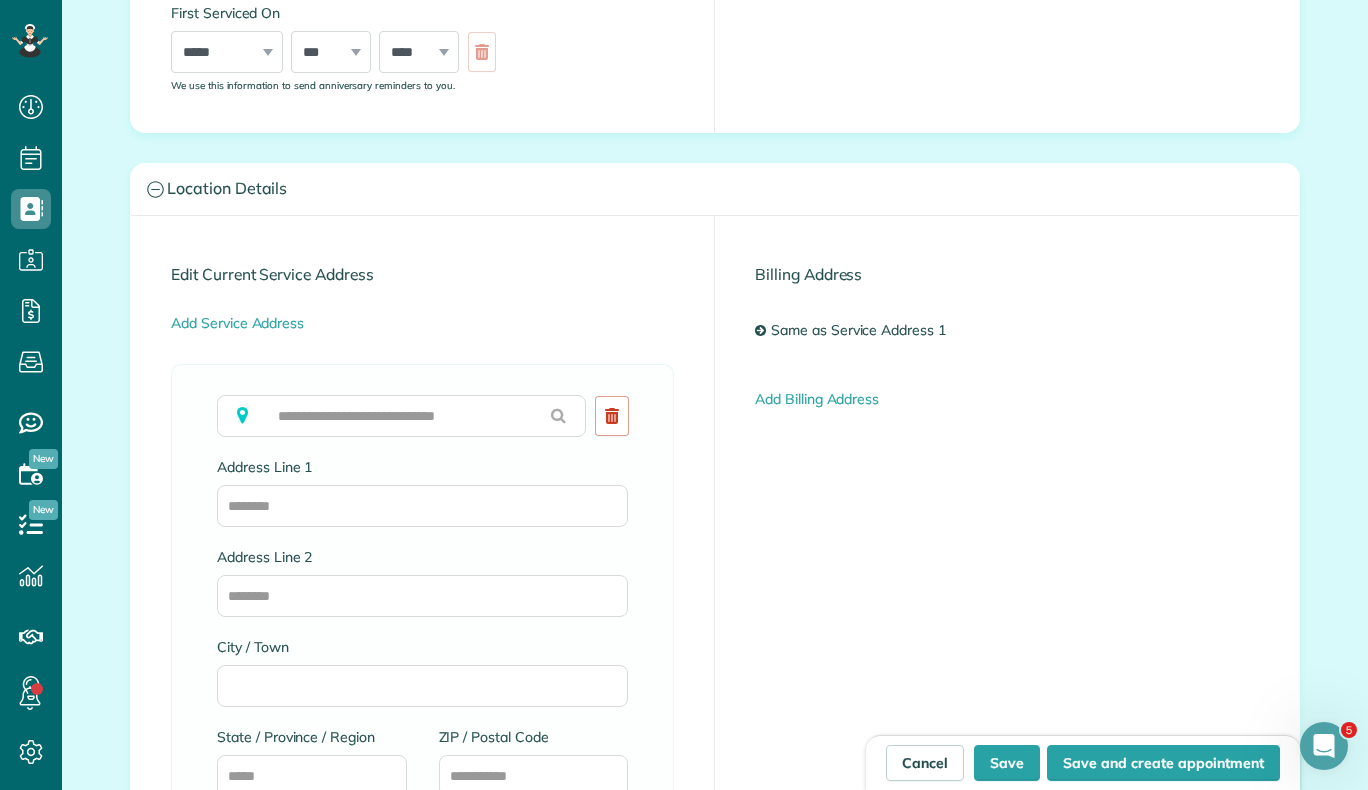type on "**********" 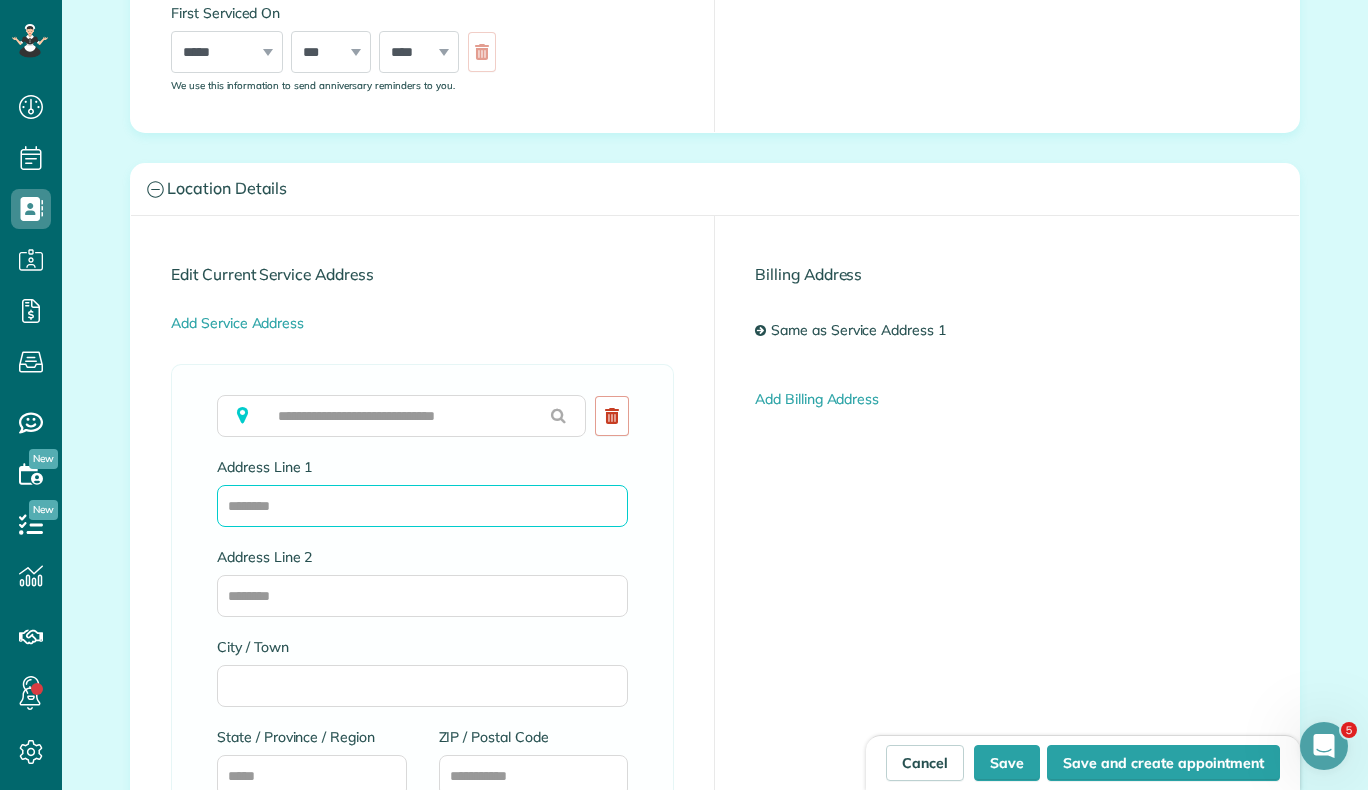 click on "Address Line 1" at bounding box center (422, 506) 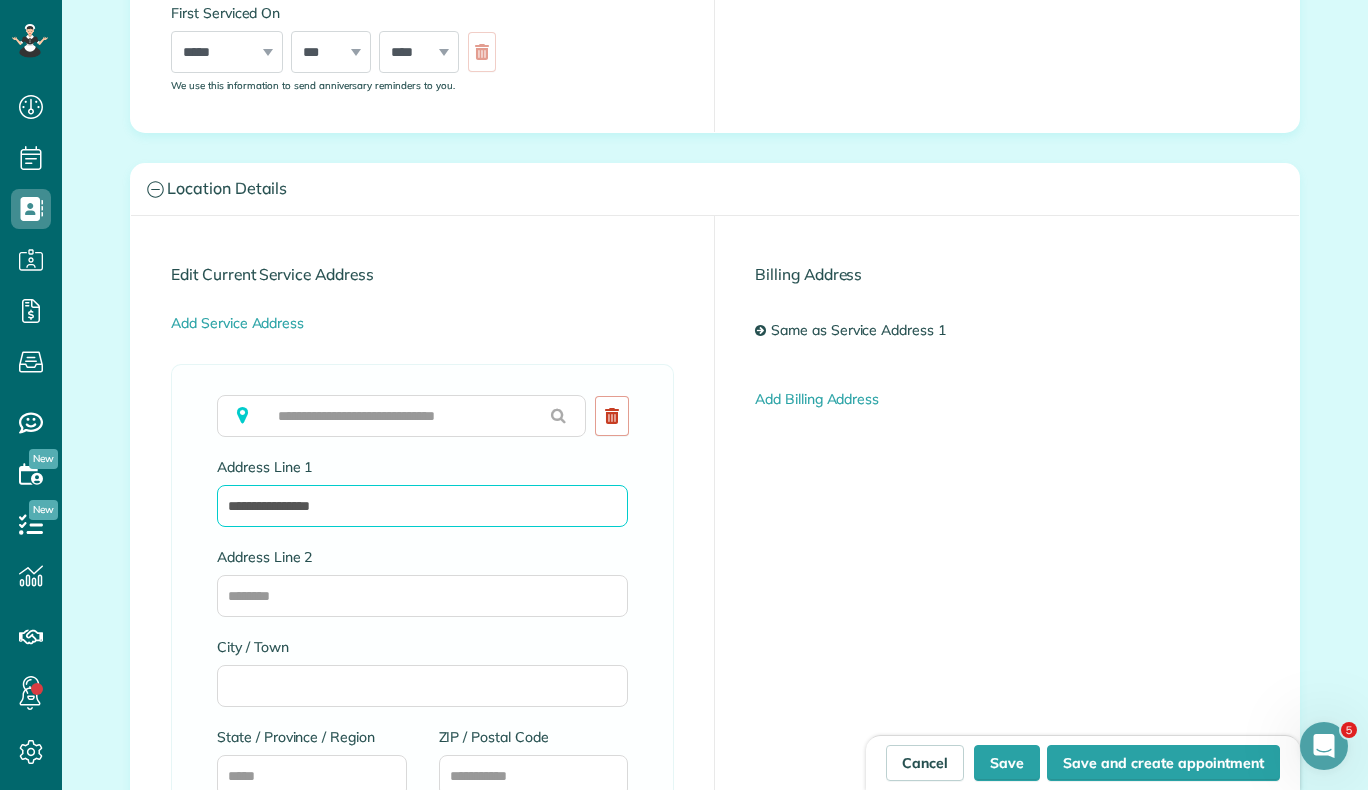 type on "**********" 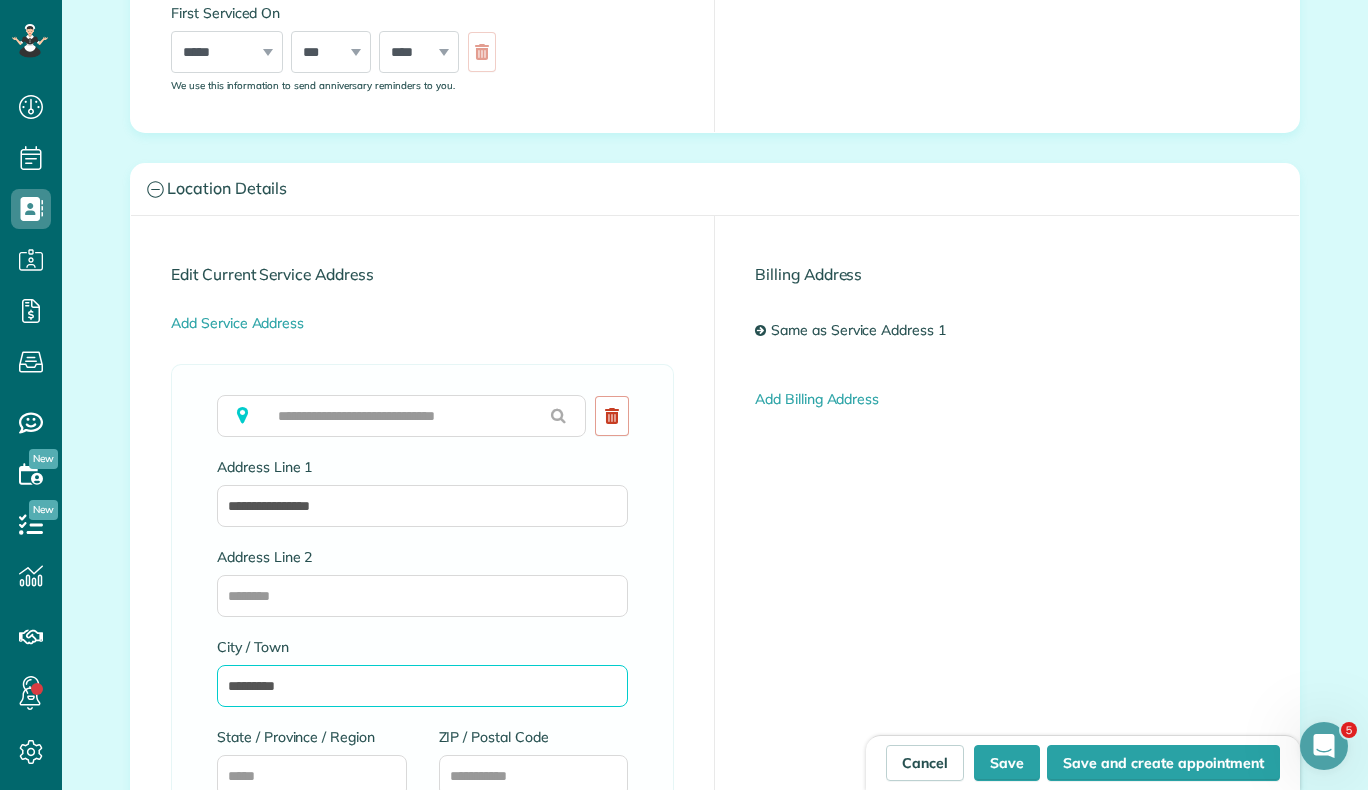 type on "********" 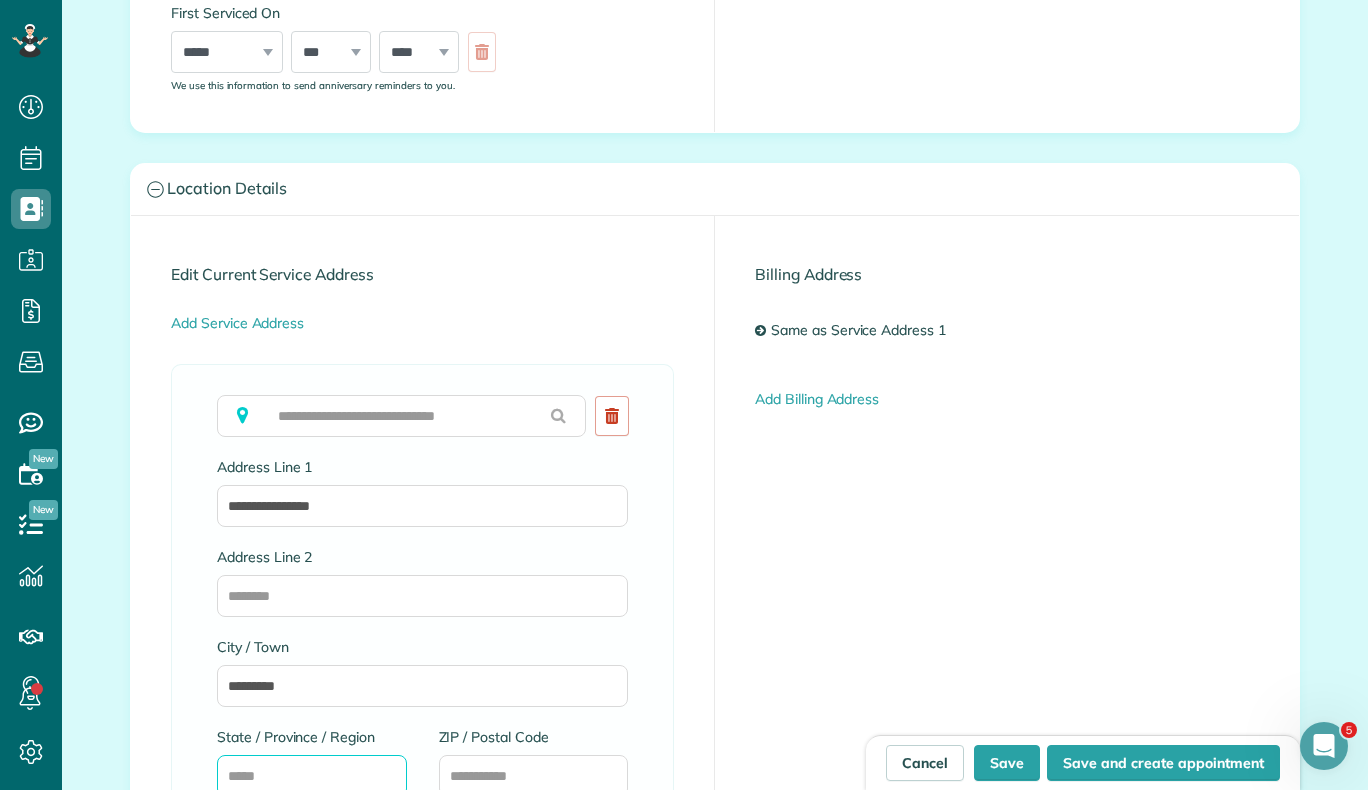 scroll, scrollTop: 752, scrollLeft: 0, axis: vertical 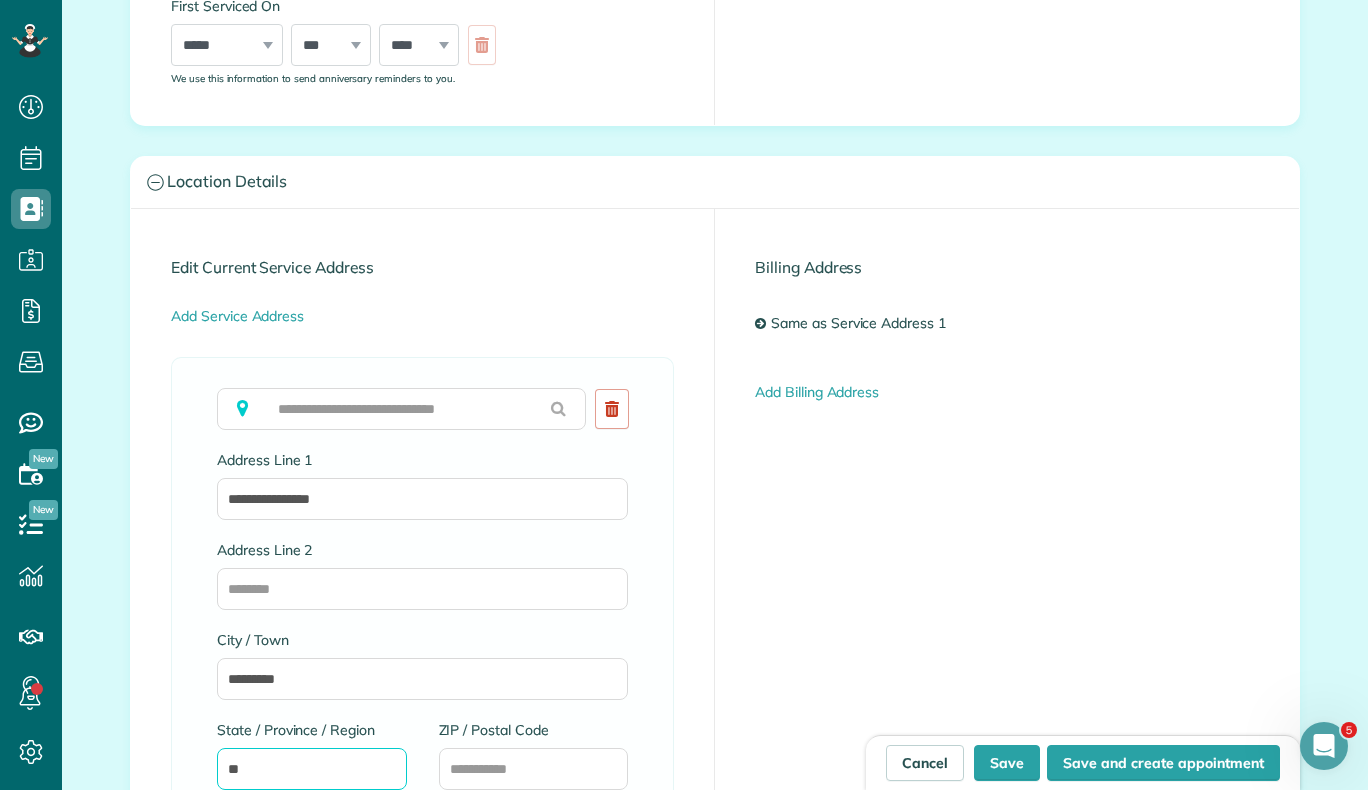 type on "**" 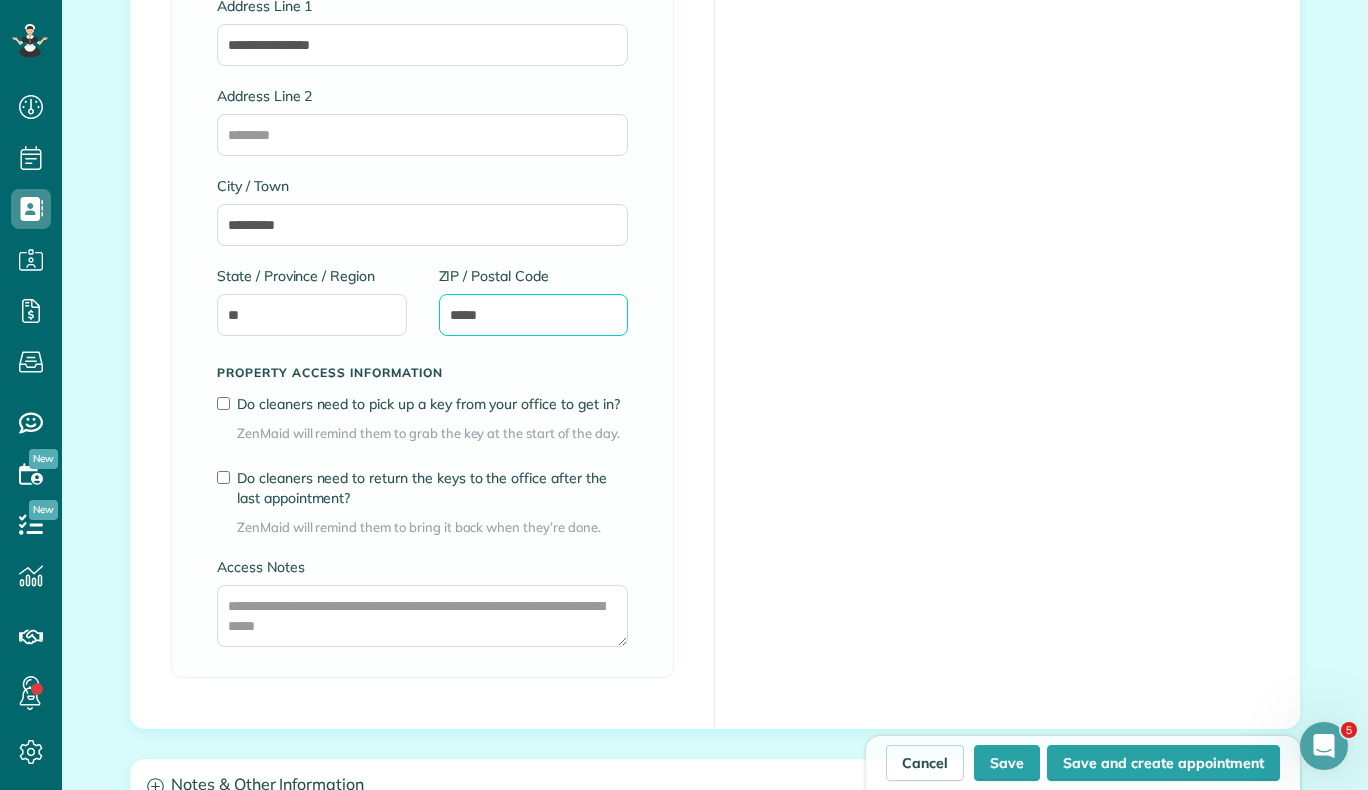 scroll, scrollTop: 1207, scrollLeft: 0, axis: vertical 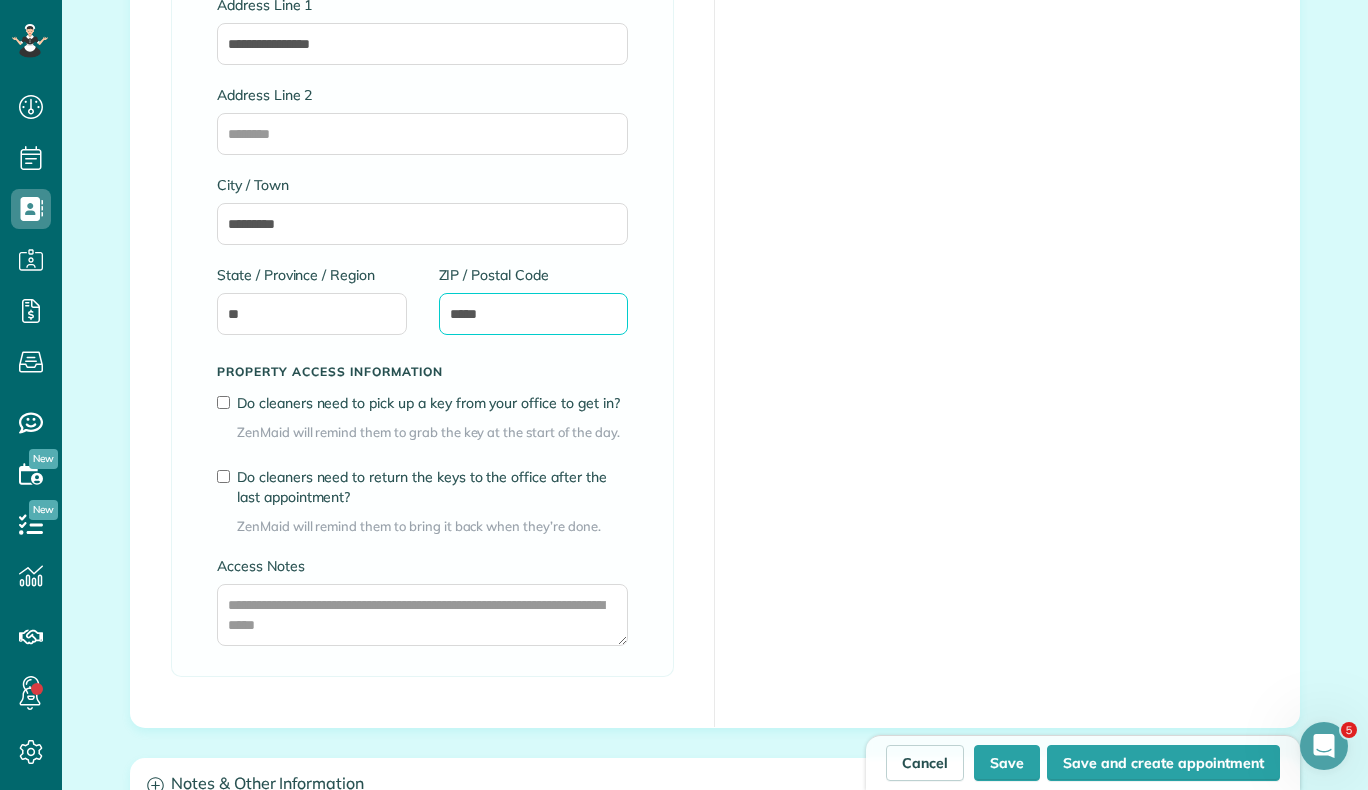 type on "*****" 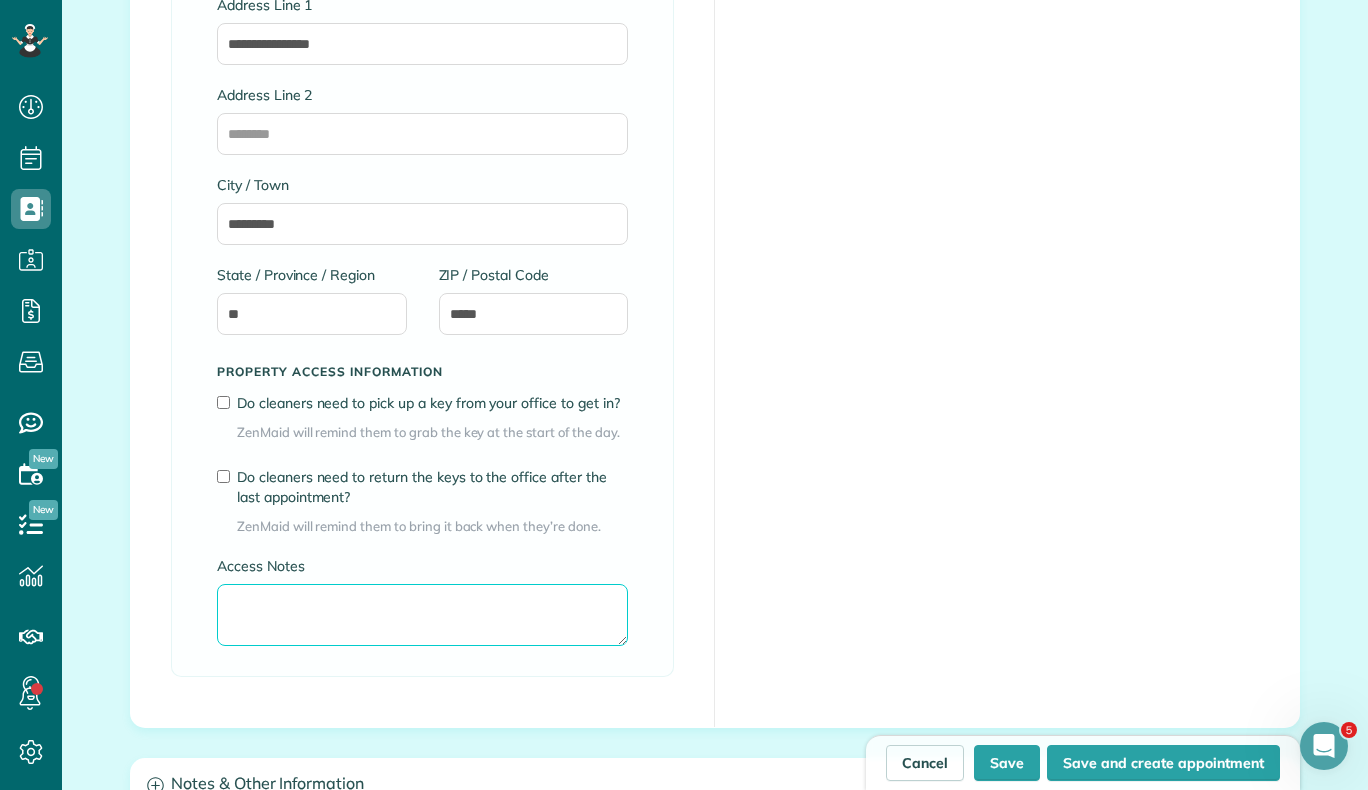click on "Access Notes" at bounding box center [422, 615] 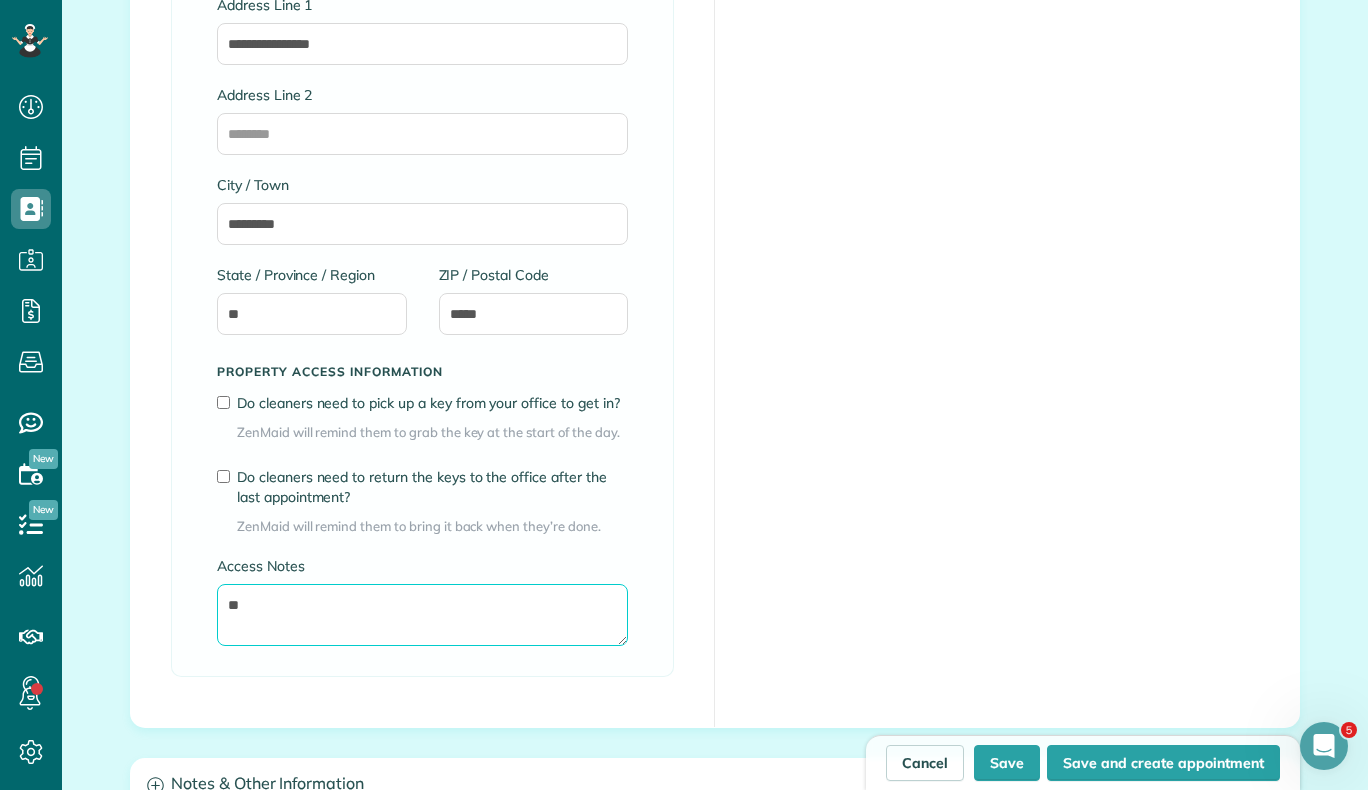 type on "*" 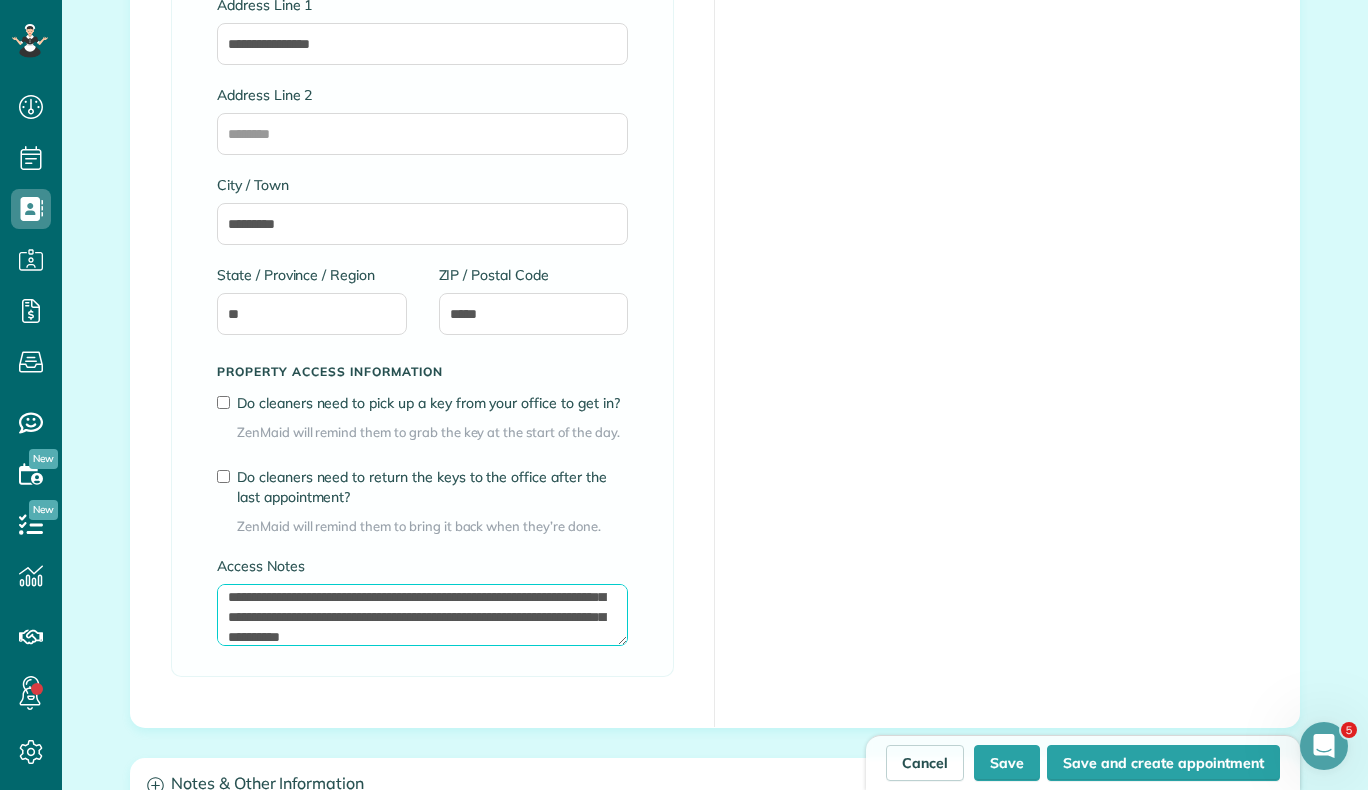 scroll, scrollTop: 48, scrollLeft: 0, axis: vertical 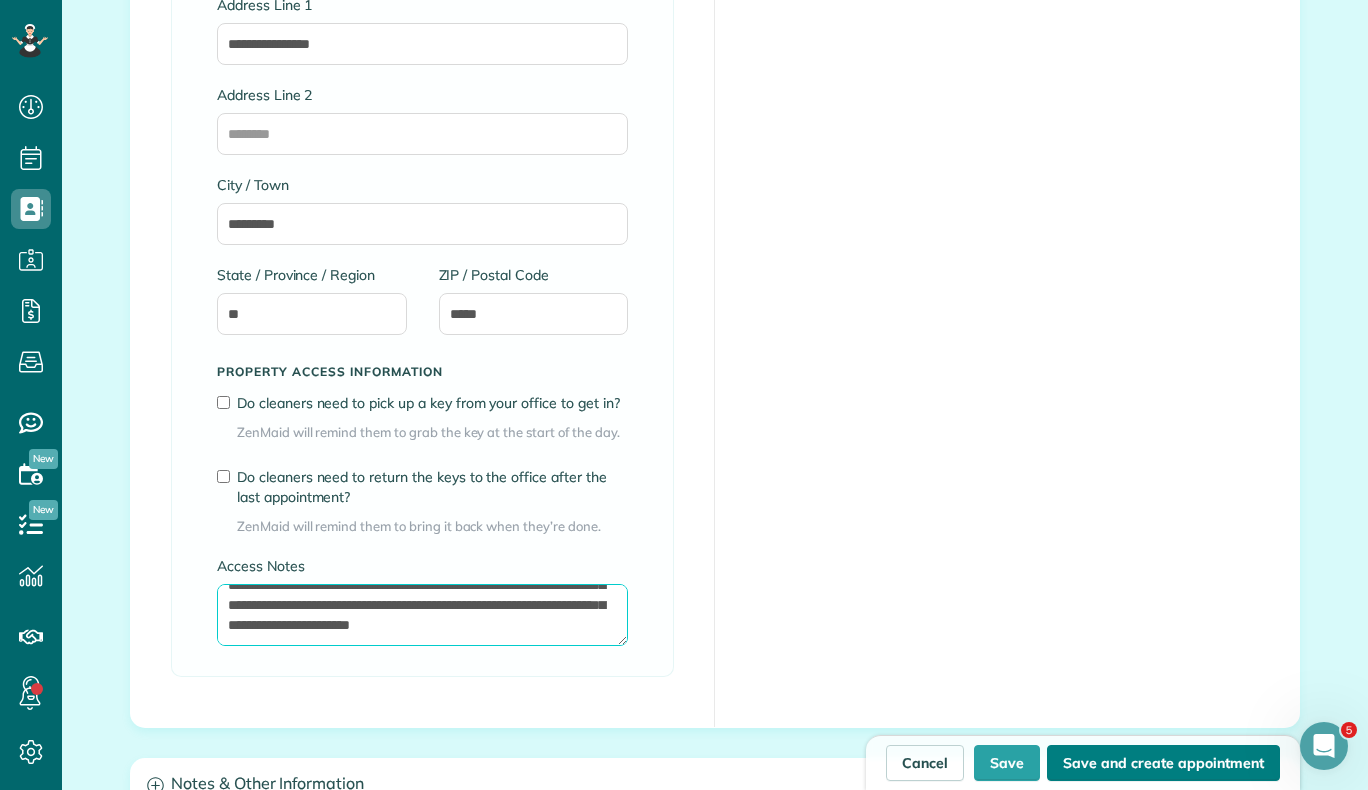 type on "**********" 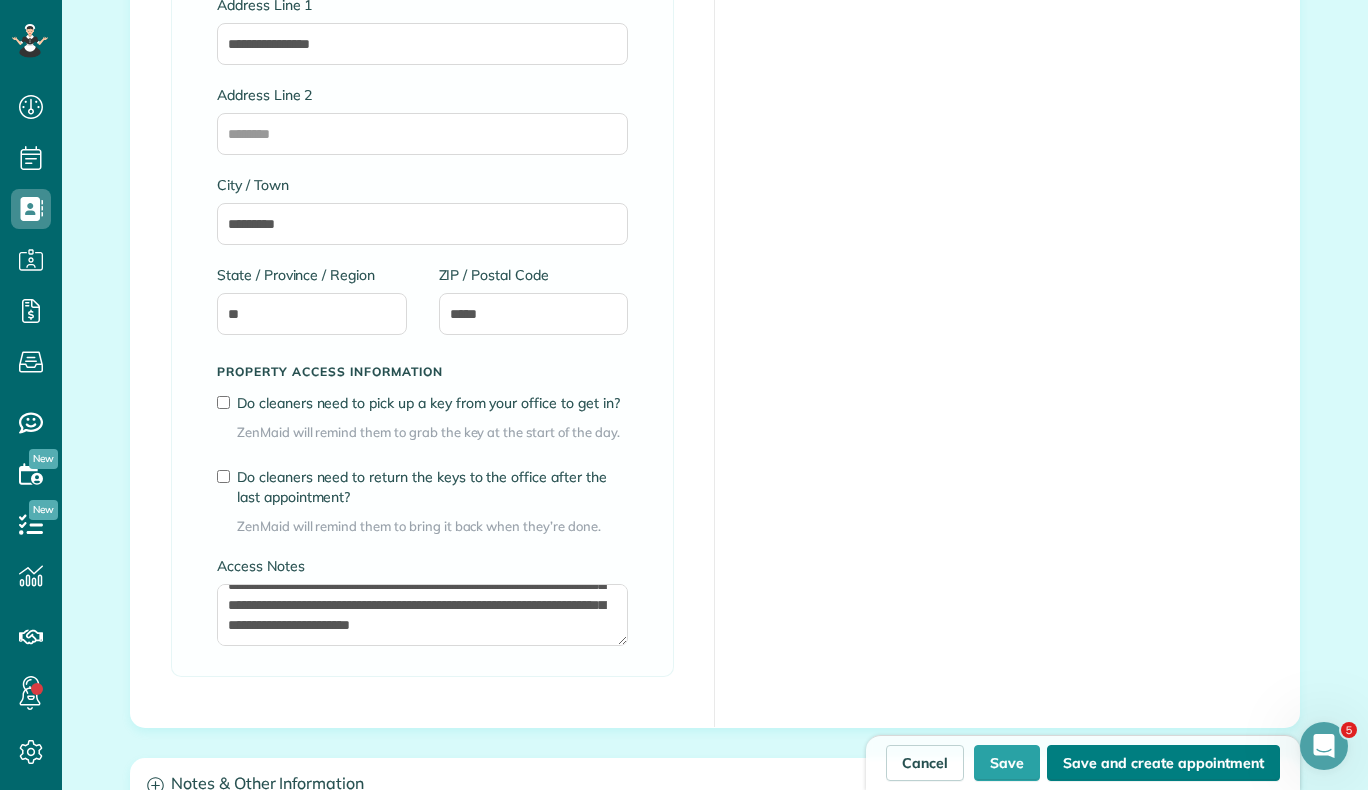 click on "Save and create appointment" at bounding box center (1163, 763) 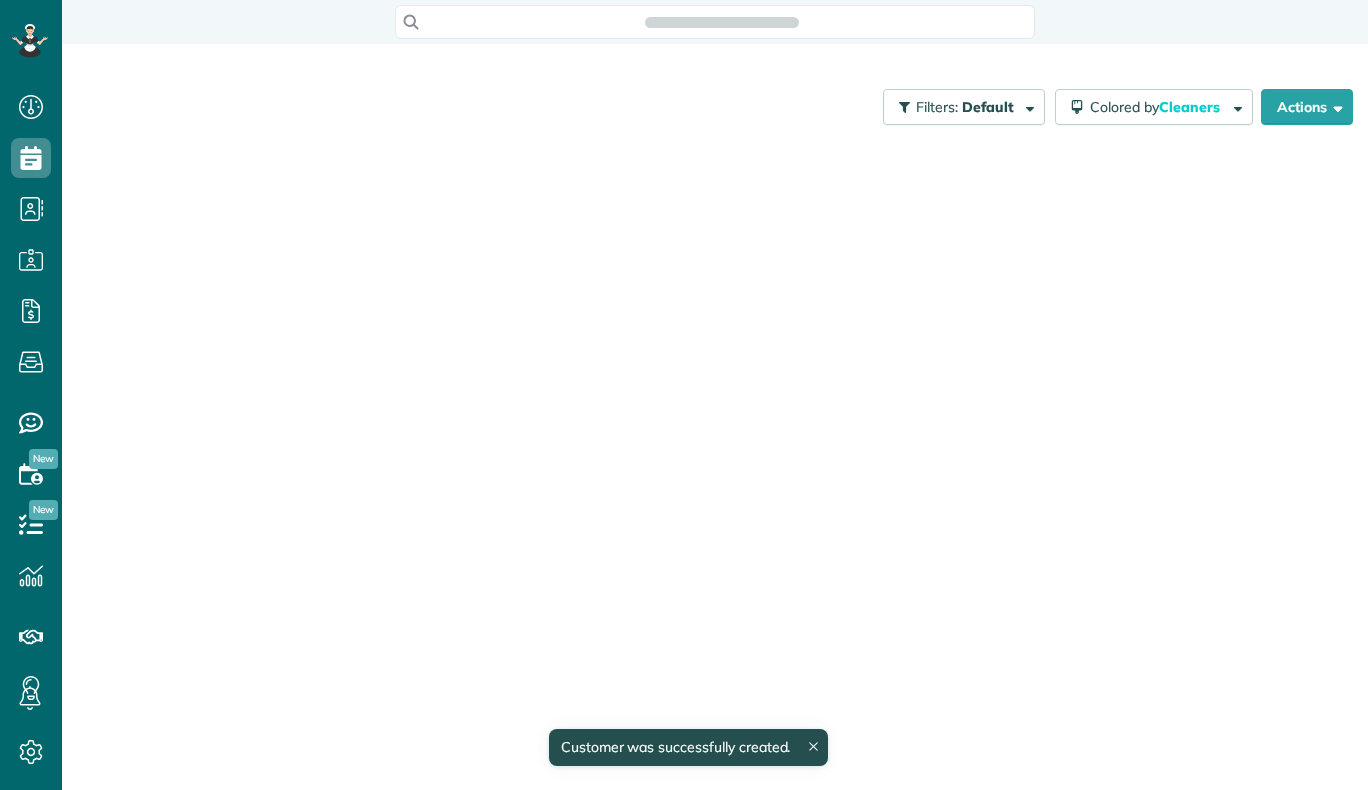 scroll, scrollTop: 0, scrollLeft: 0, axis: both 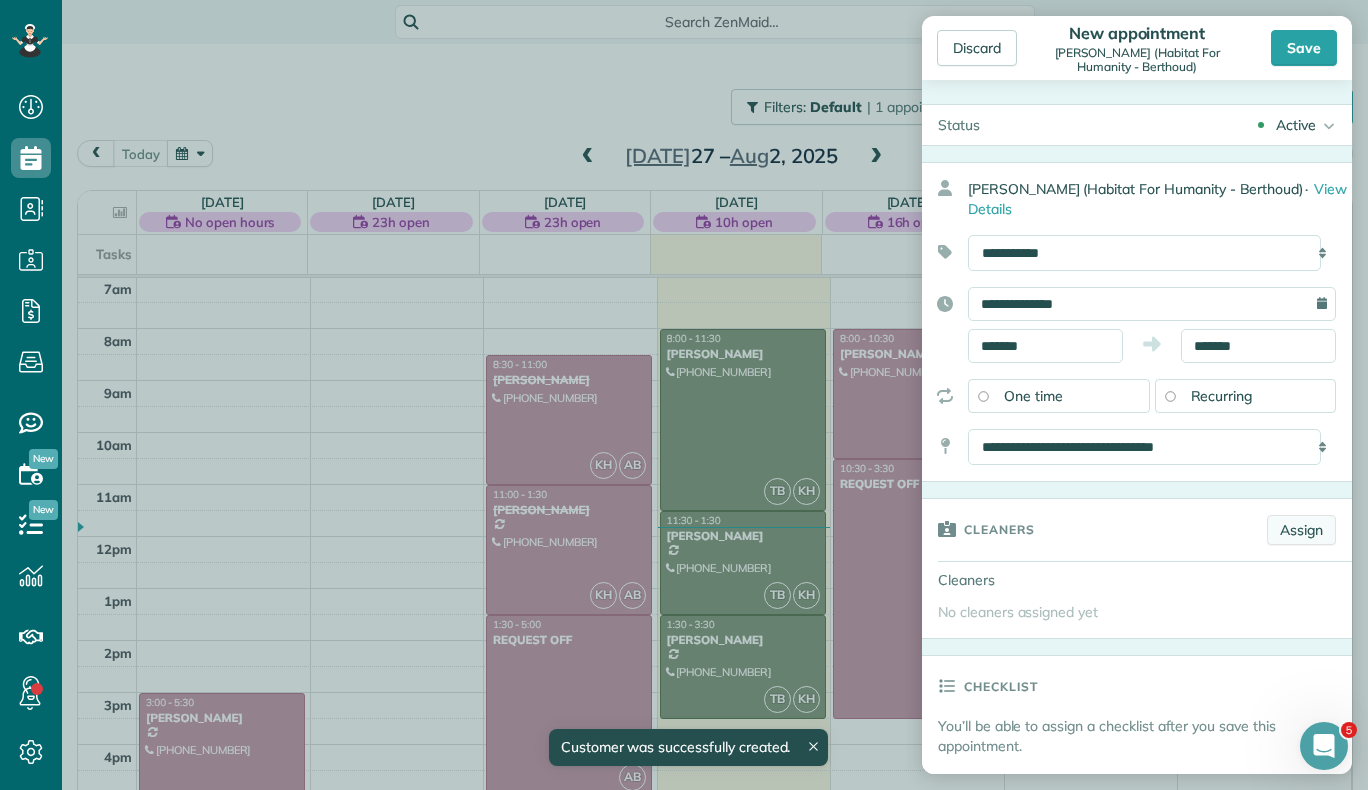 click on "Assign" at bounding box center (1301, 530) 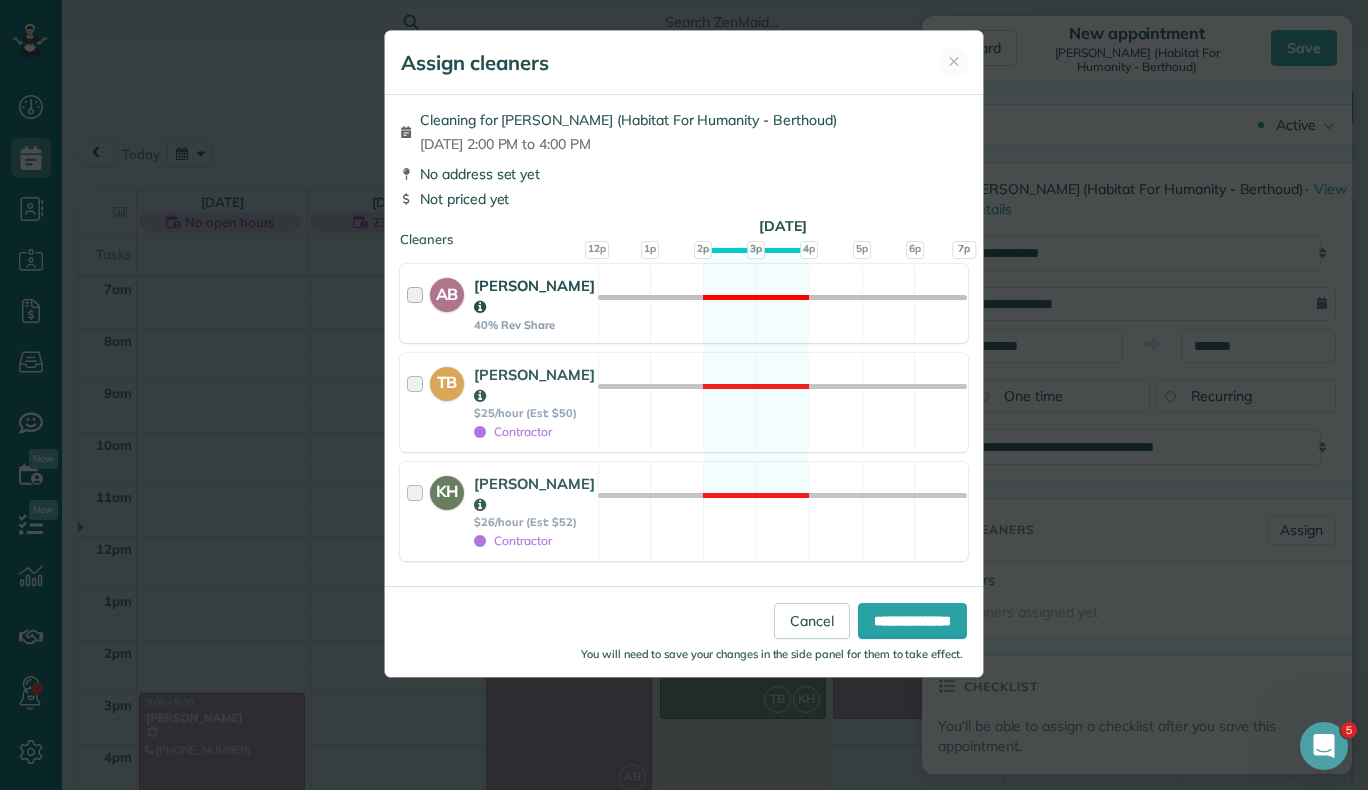 click at bounding box center (418, 303) 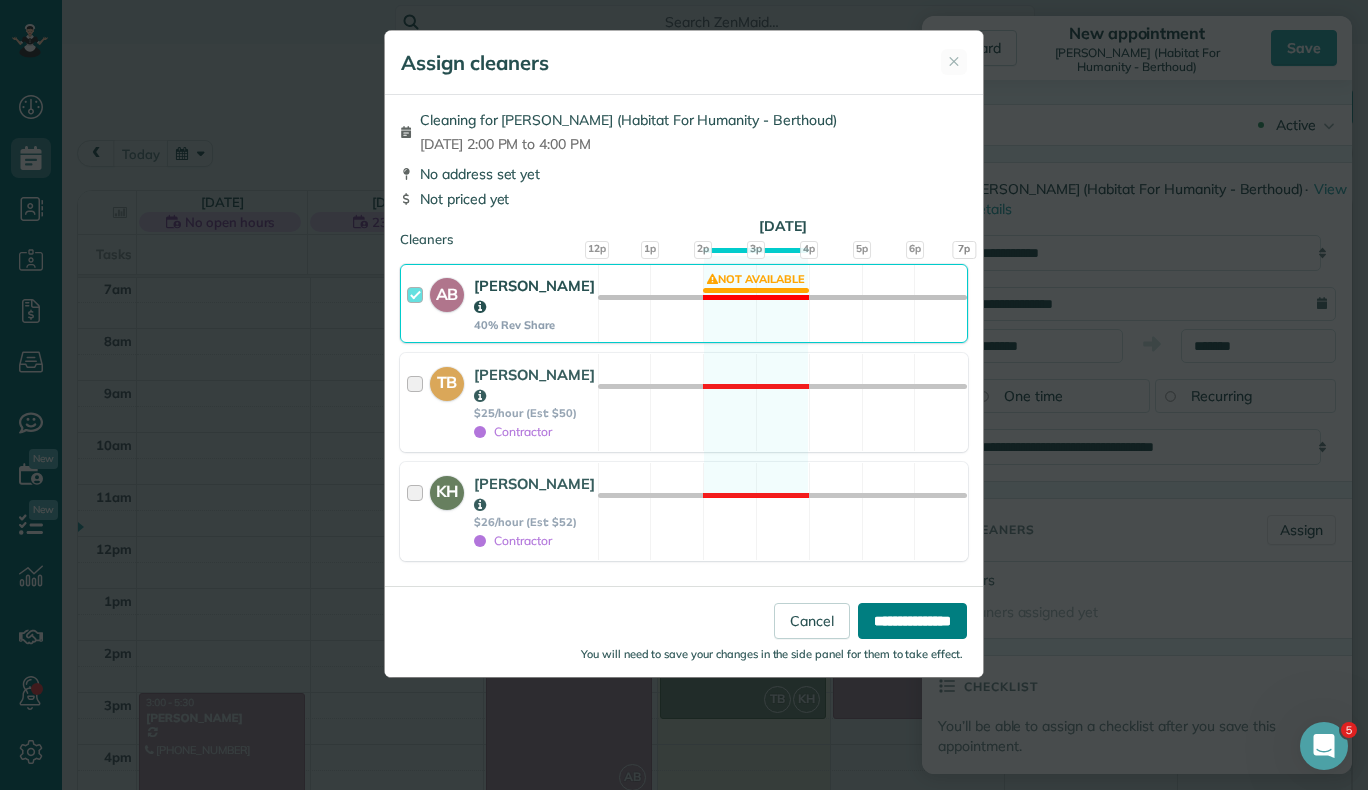 click on "**********" at bounding box center (912, 621) 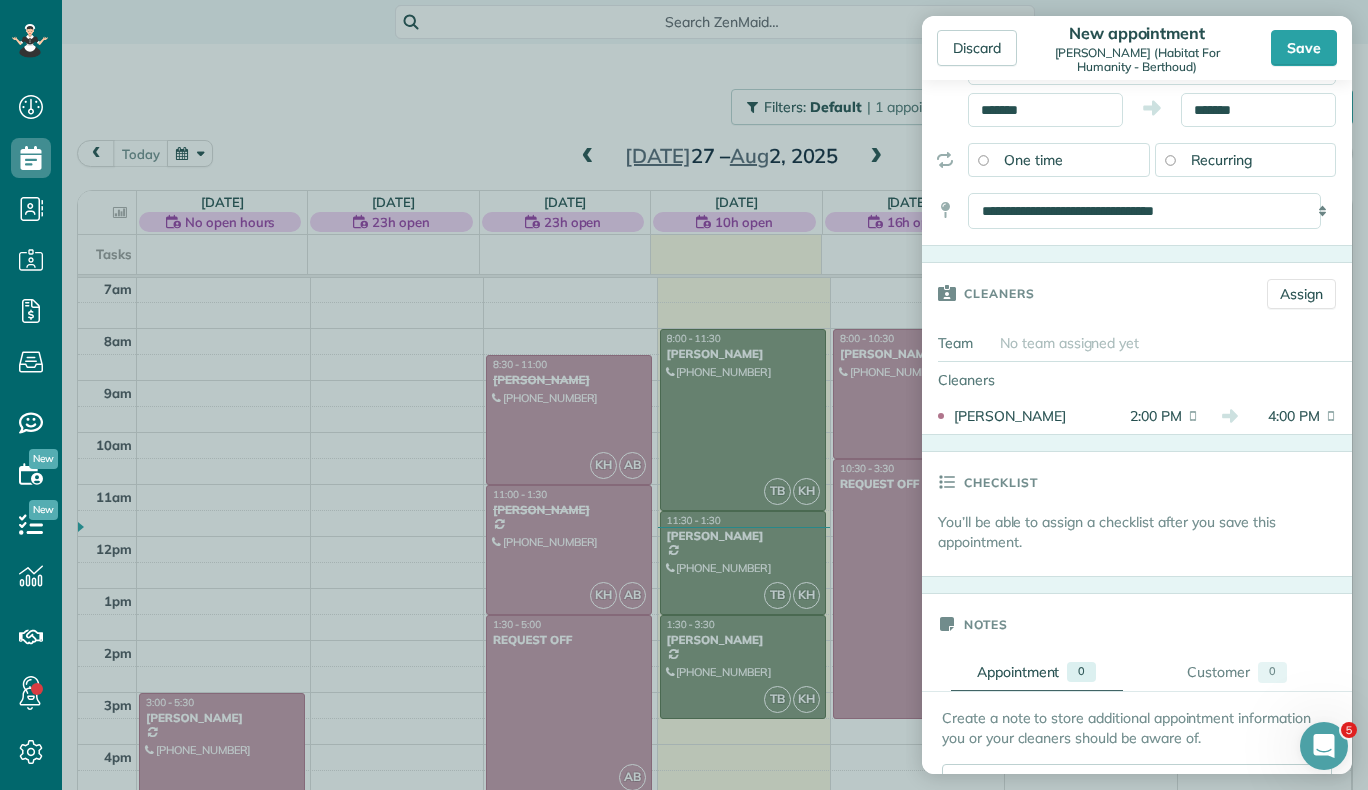 scroll, scrollTop: 0, scrollLeft: 0, axis: both 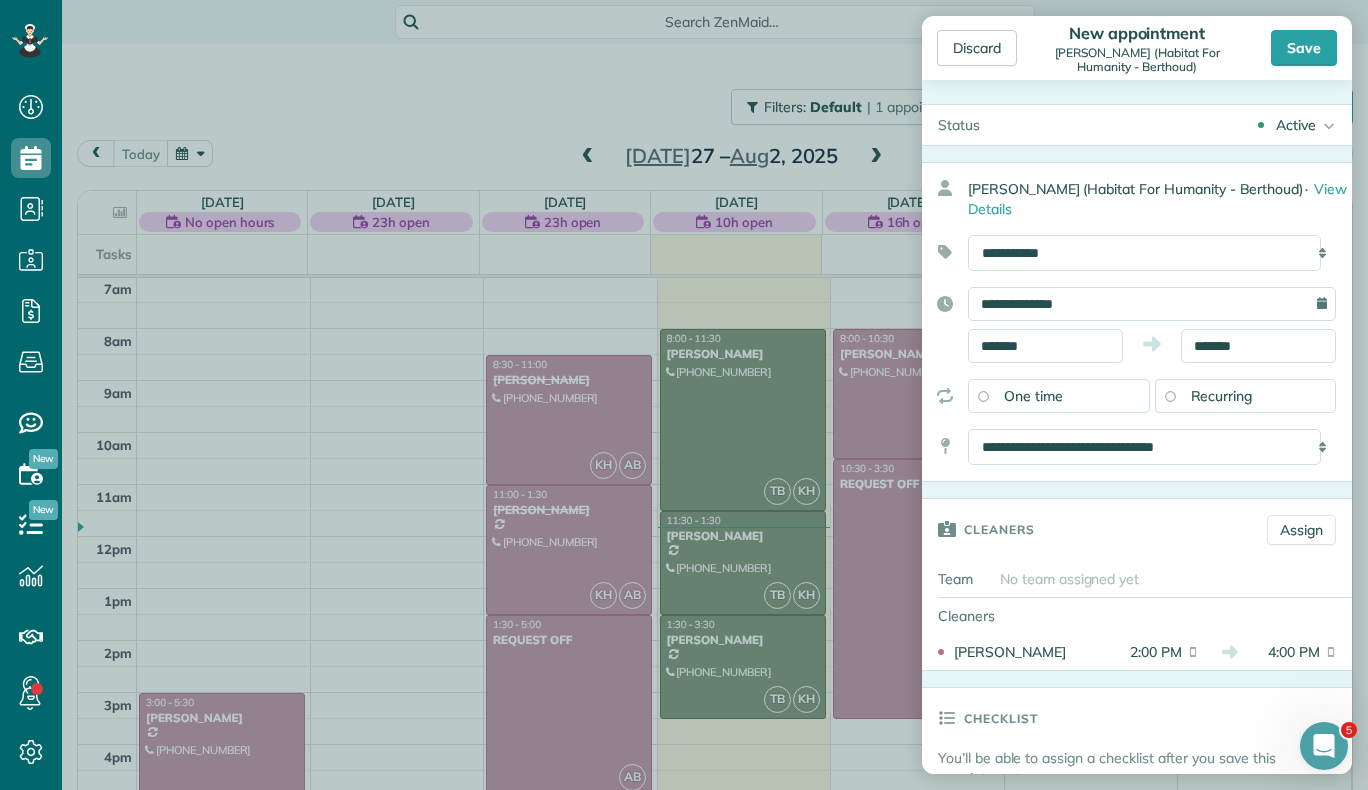 click on "Recurring" at bounding box center [1246, 396] 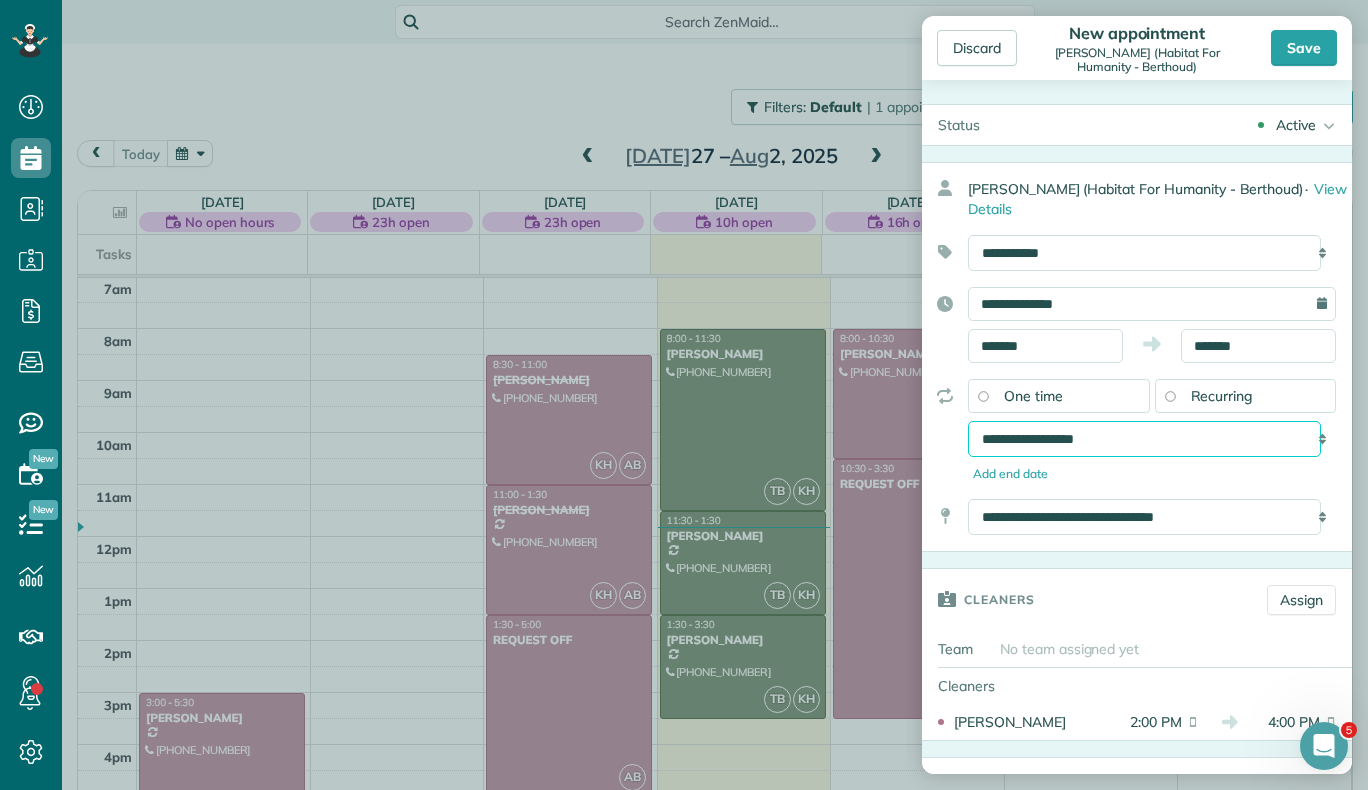 click on "**********" at bounding box center [1144, 439] 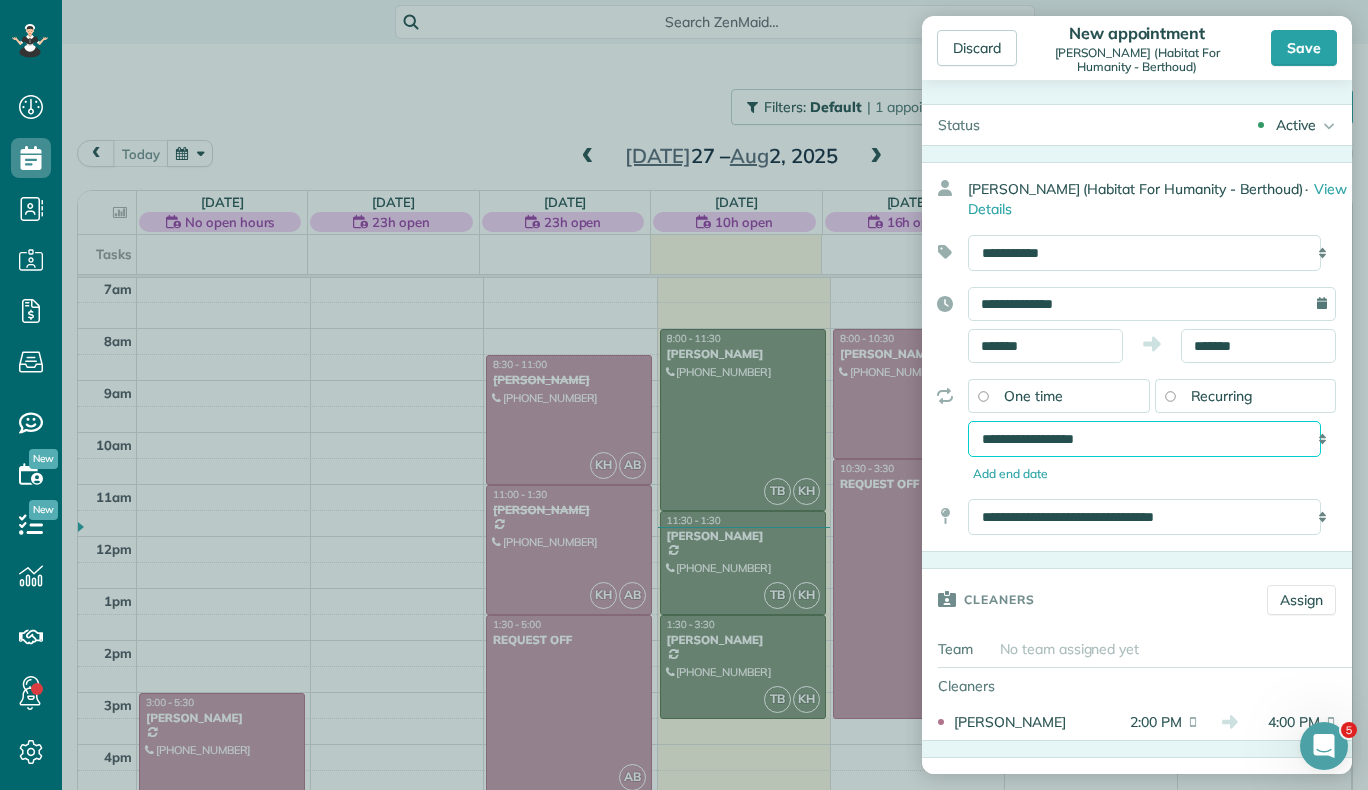 click on "**********" at bounding box center [1144, 439] 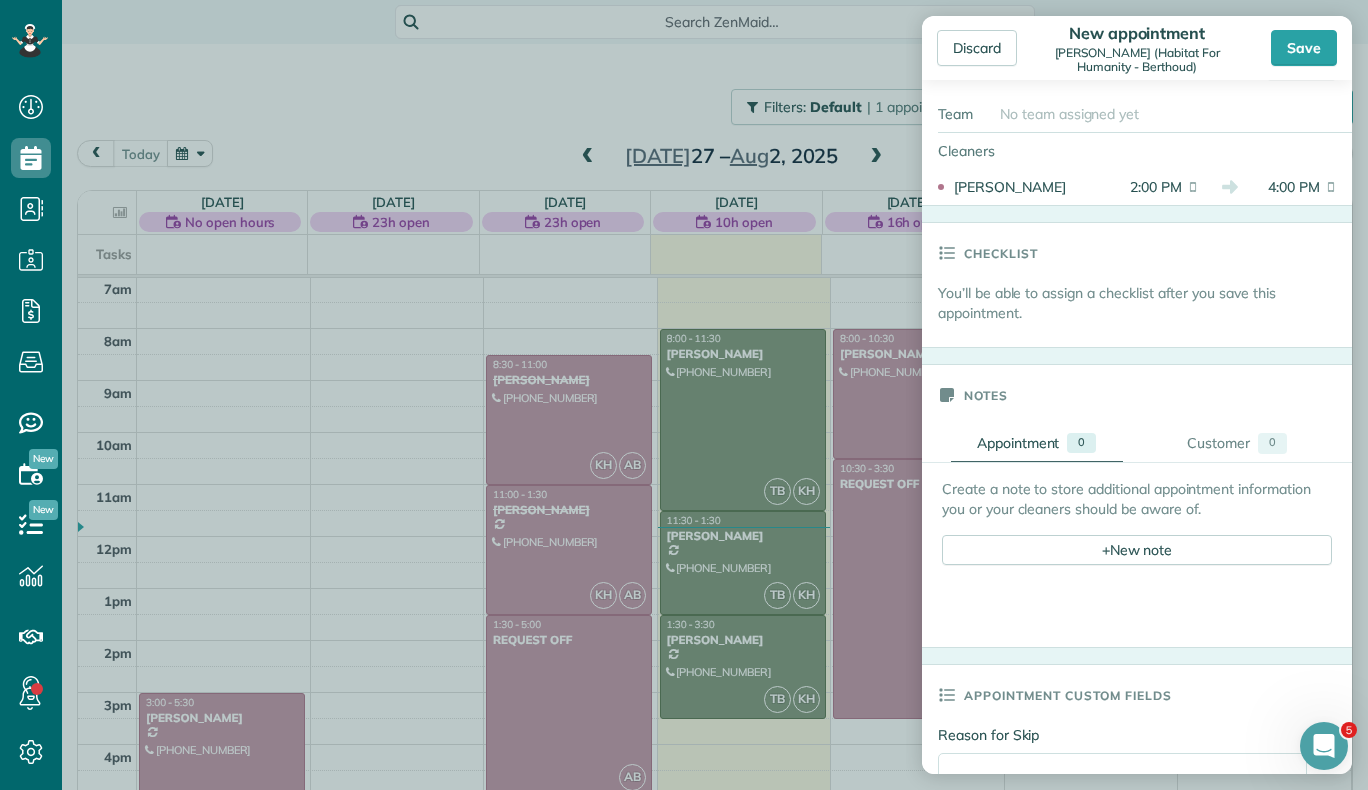scroll, scrollTop: 532, scrollLeft: 0, axis: vertical 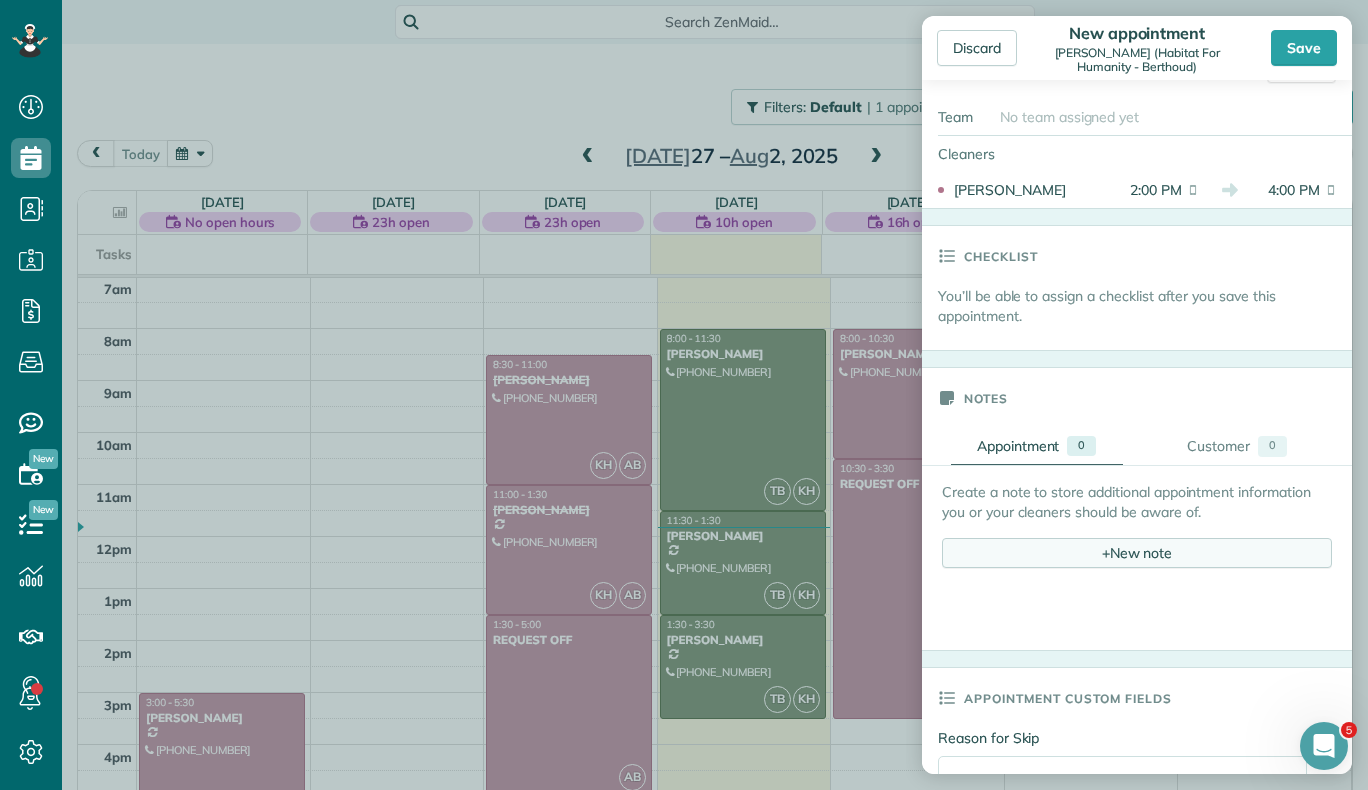 click on "+ New note" at bounding box center (1137, 553) 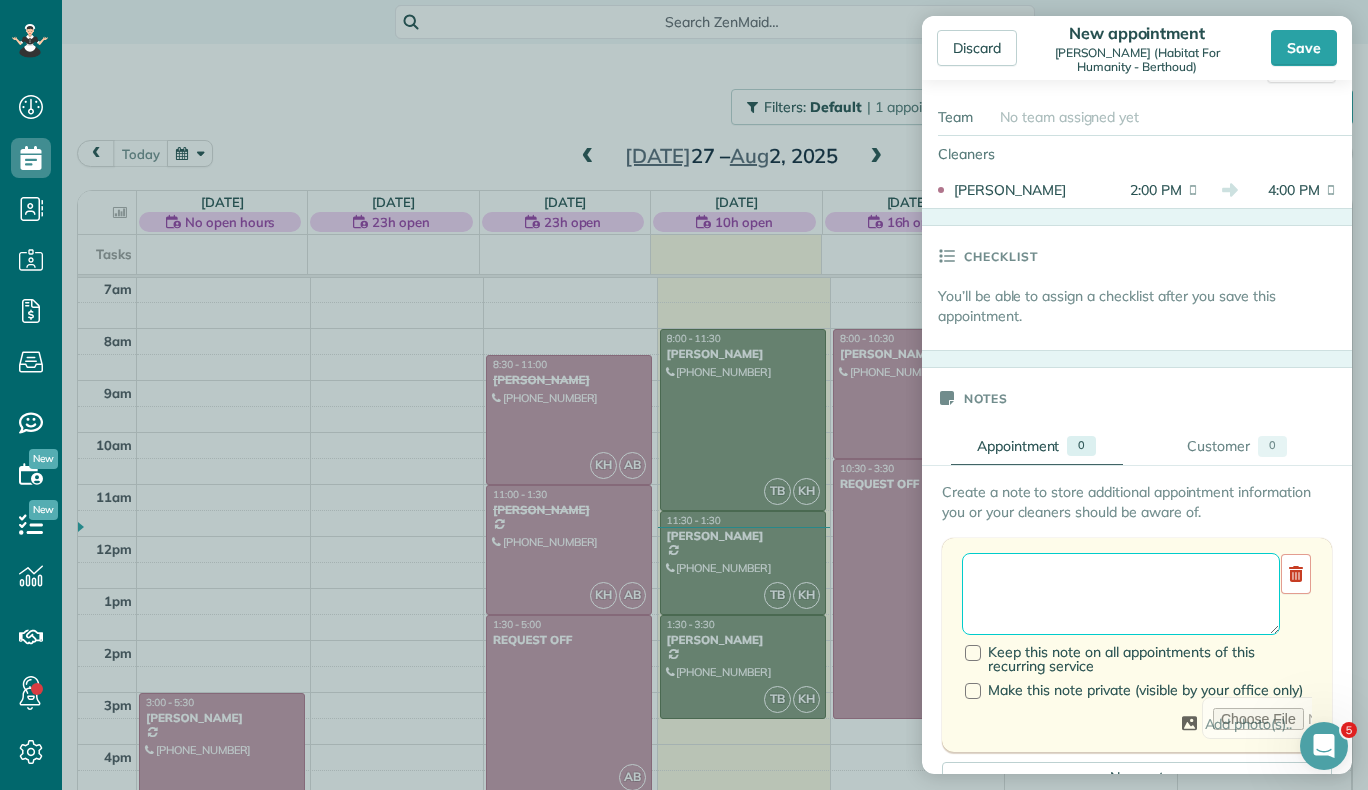 click at bounding box center (1121, 594) 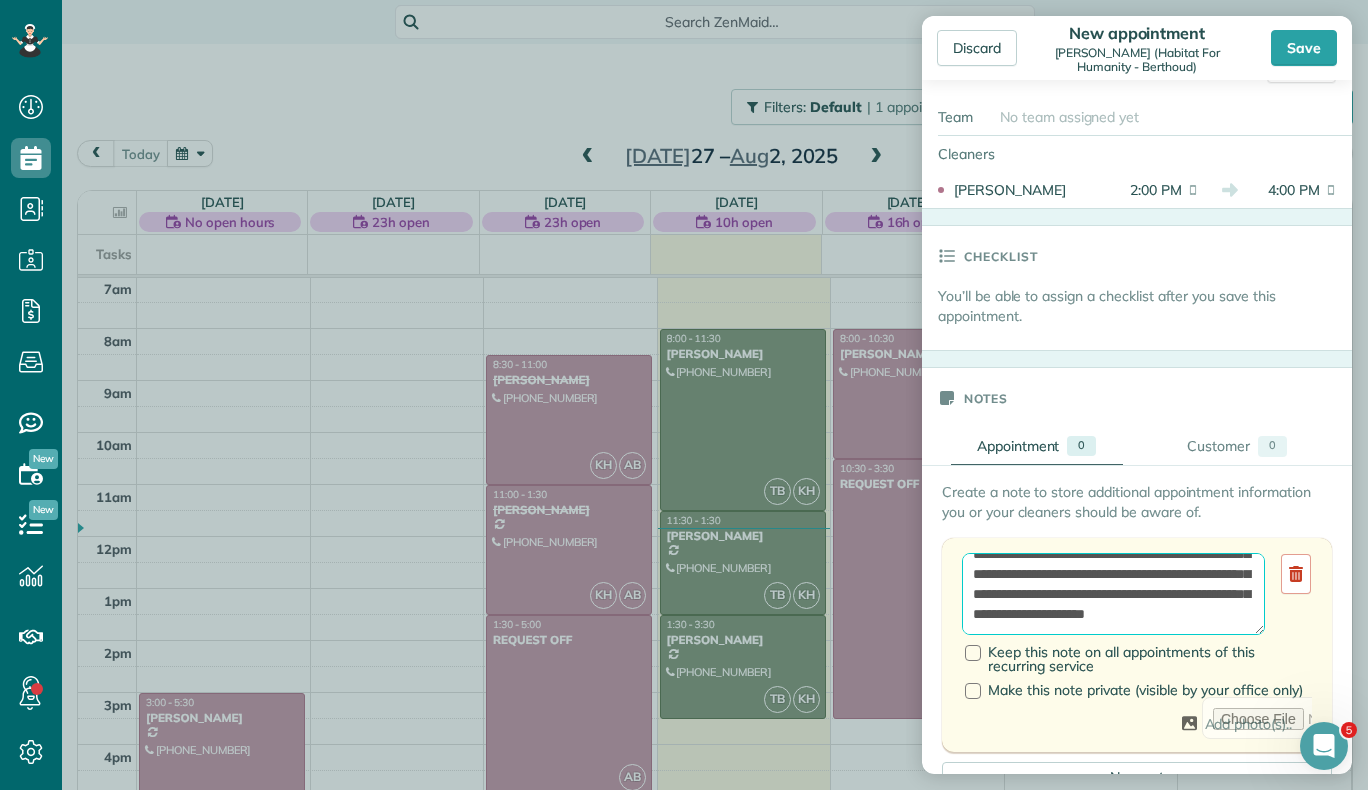scroll, scrollTop: 68, scrollLeft: 0, axis: vertical 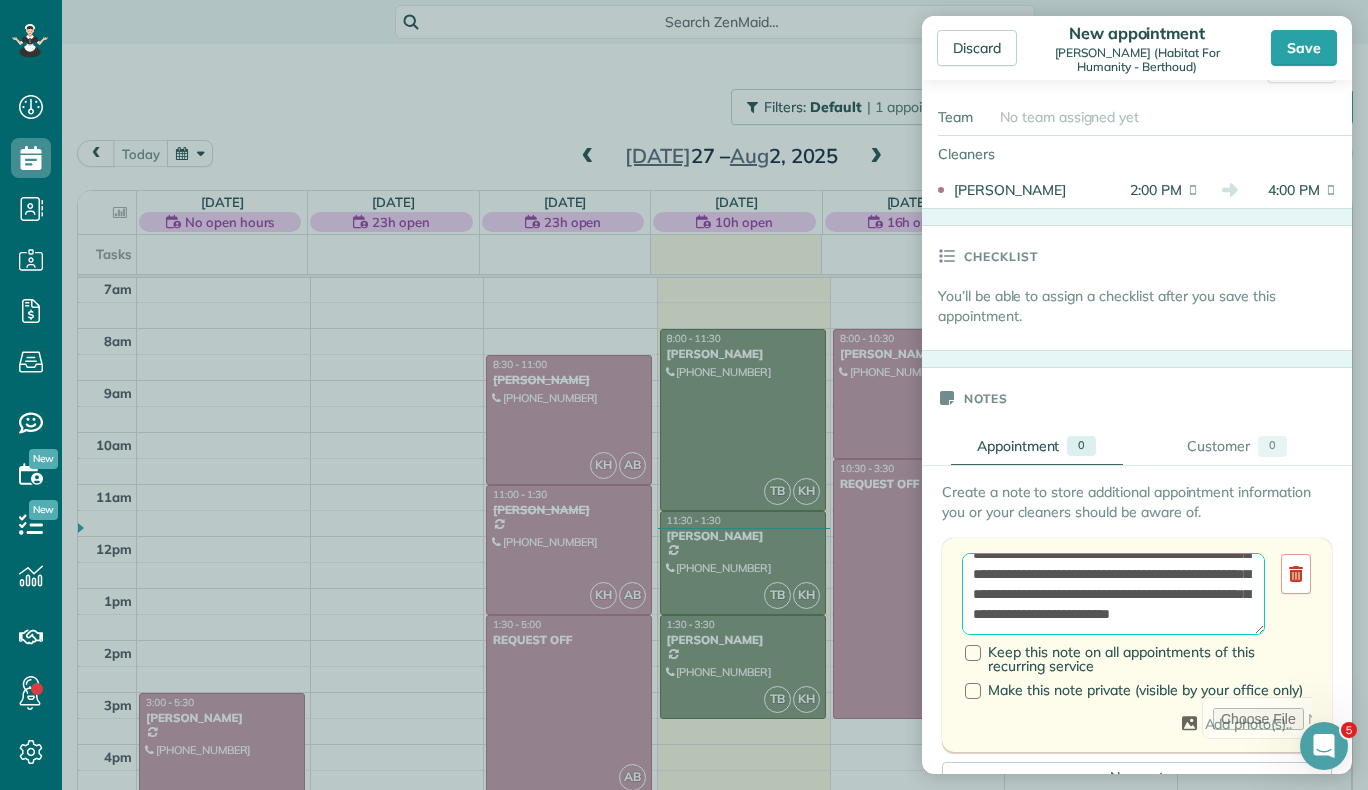 click on "**********" at bounding box center (1113, 594) 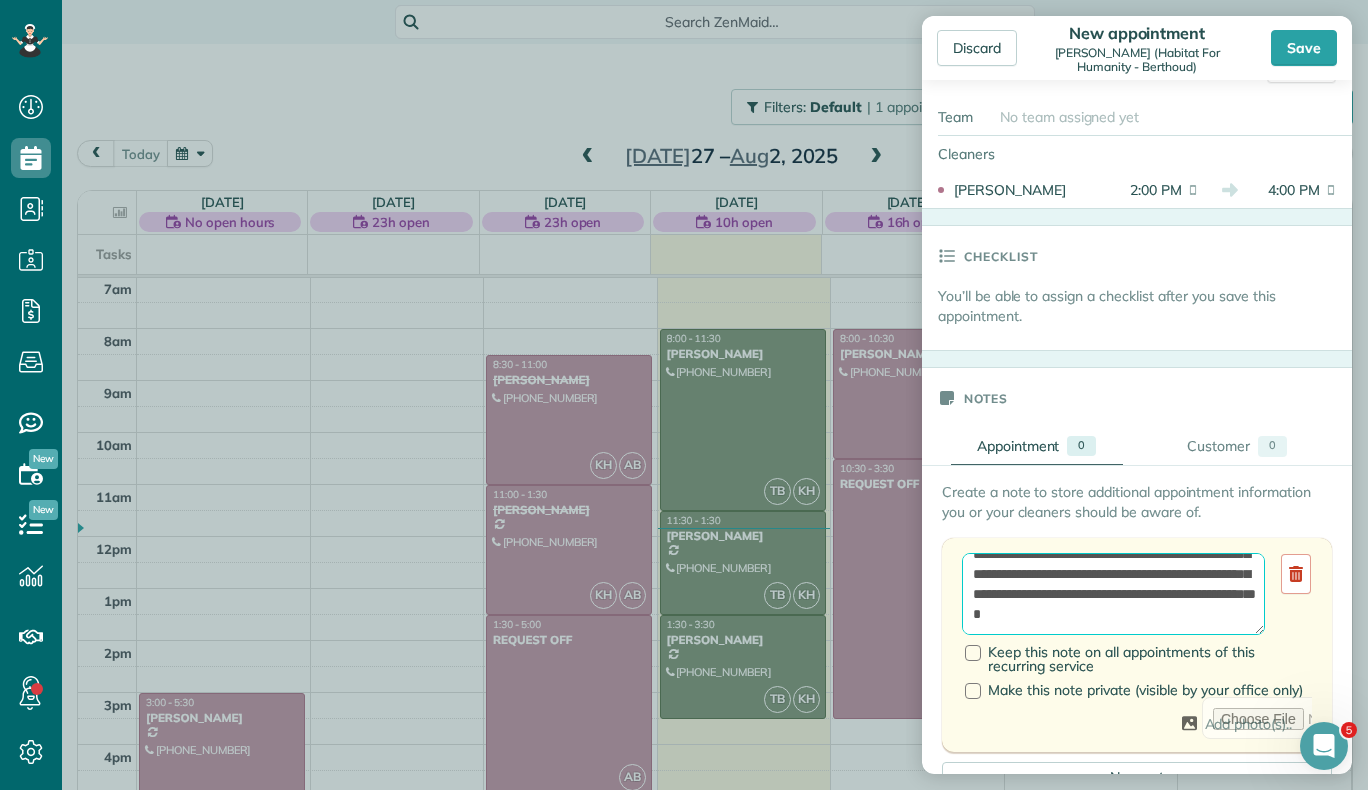 scroll, scrollTop: 88, scrollLeft: 0, axis: vertical 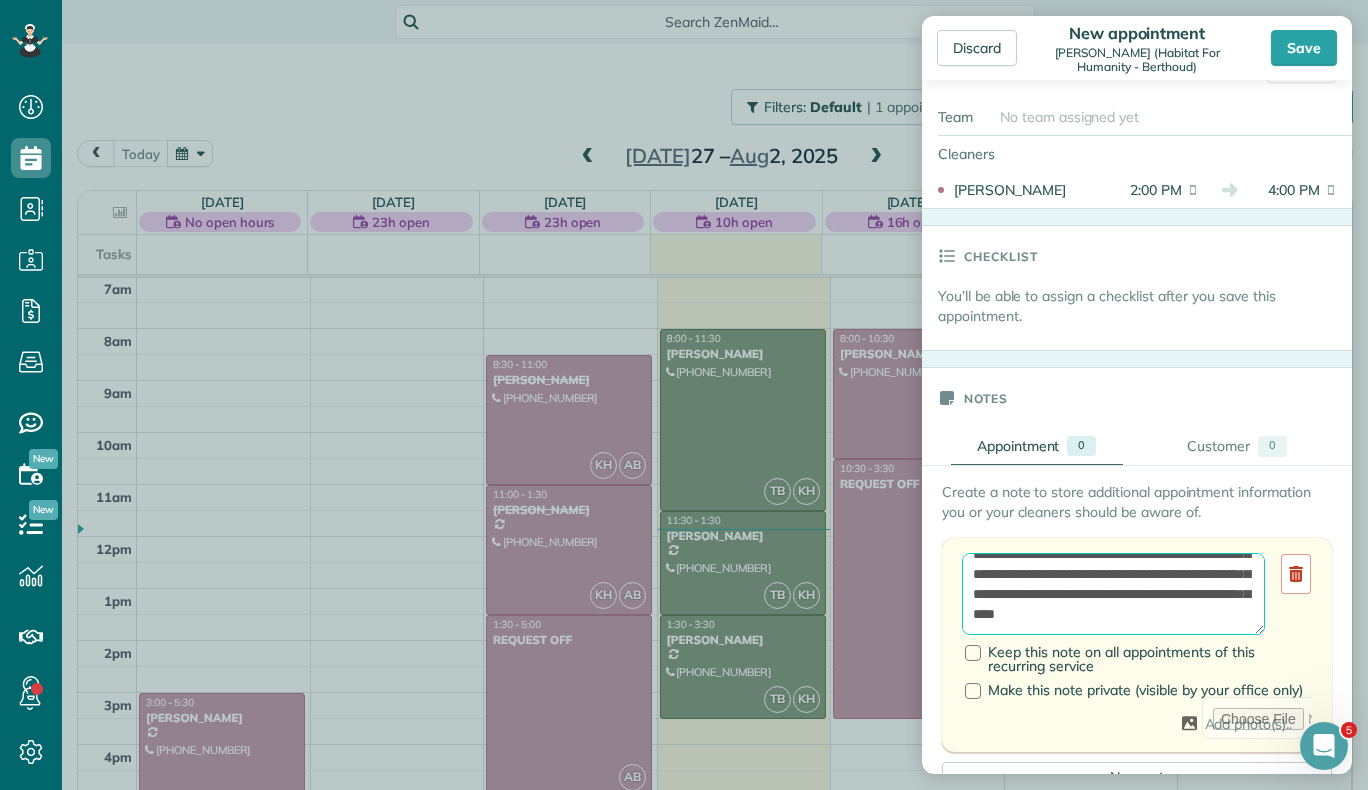 click on "**********" at bounding box center [1113, 594] 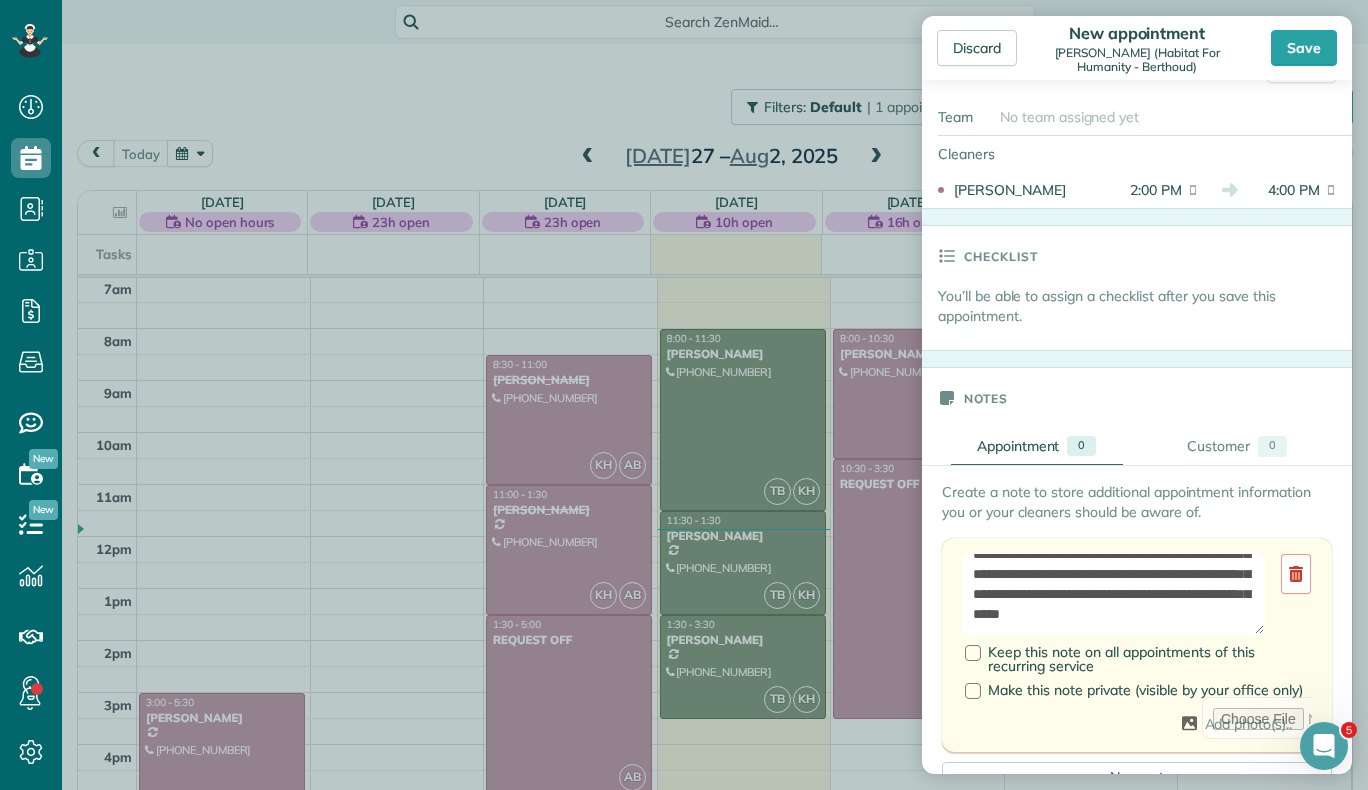 click on "Keep this note on all appointments of this recurring service" at bounding box center [1138, 654] 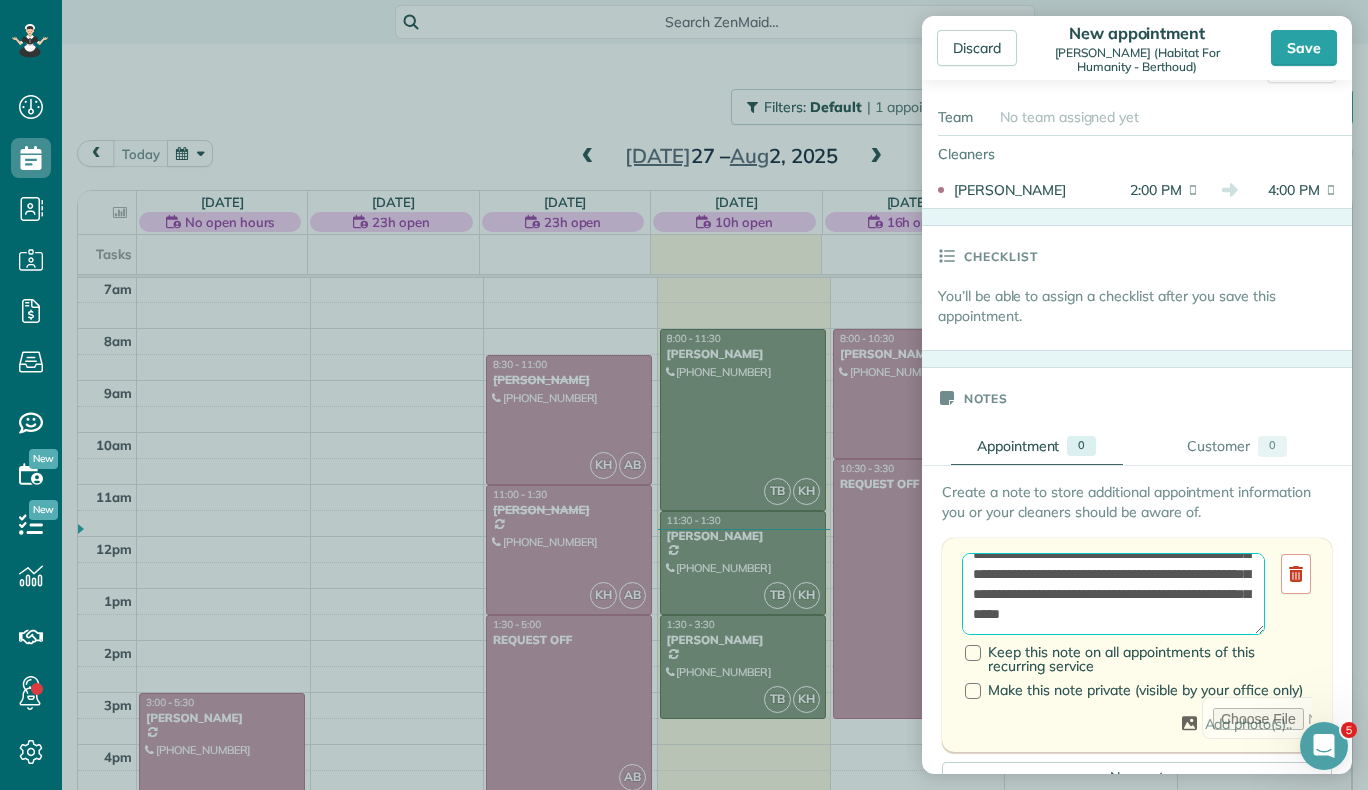 click on "**********" at bounding box center [1113, 594] 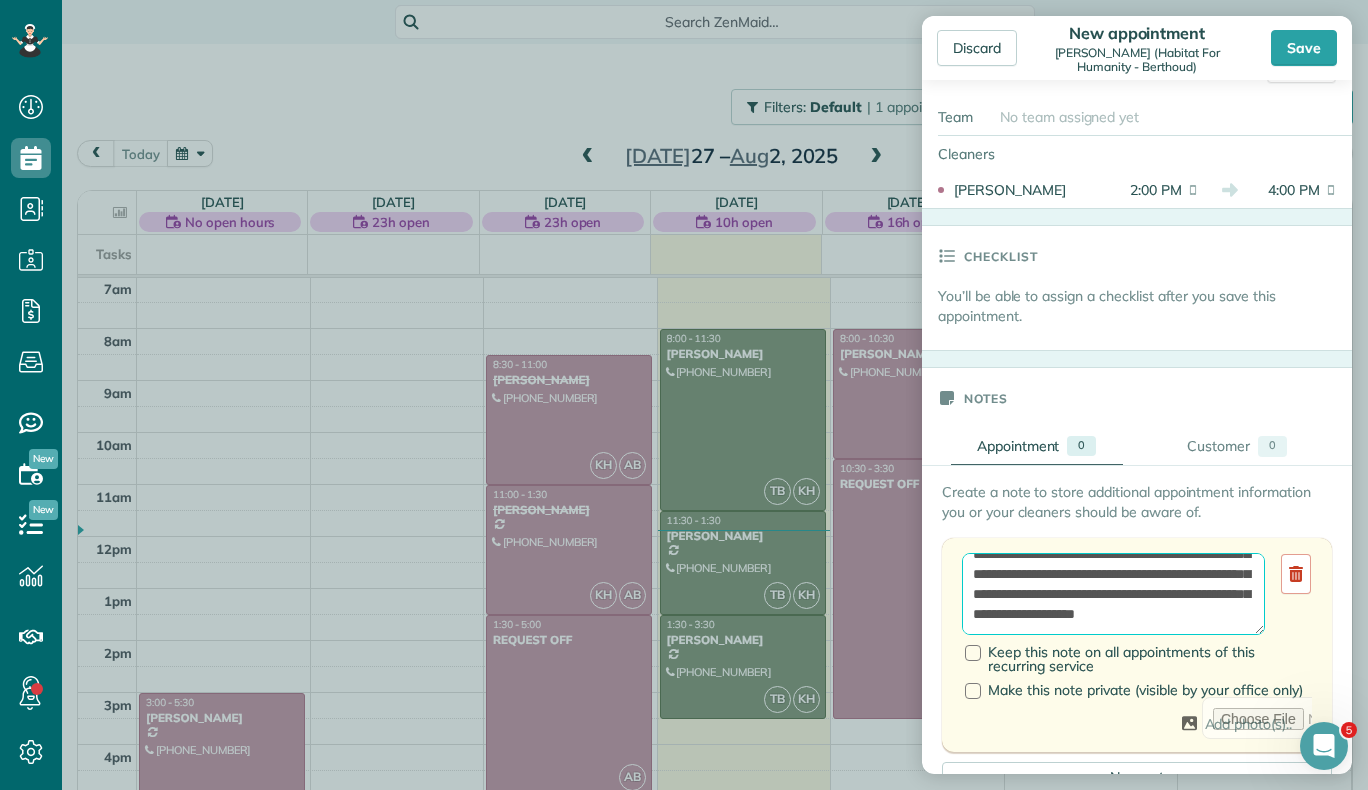 type on "**********" 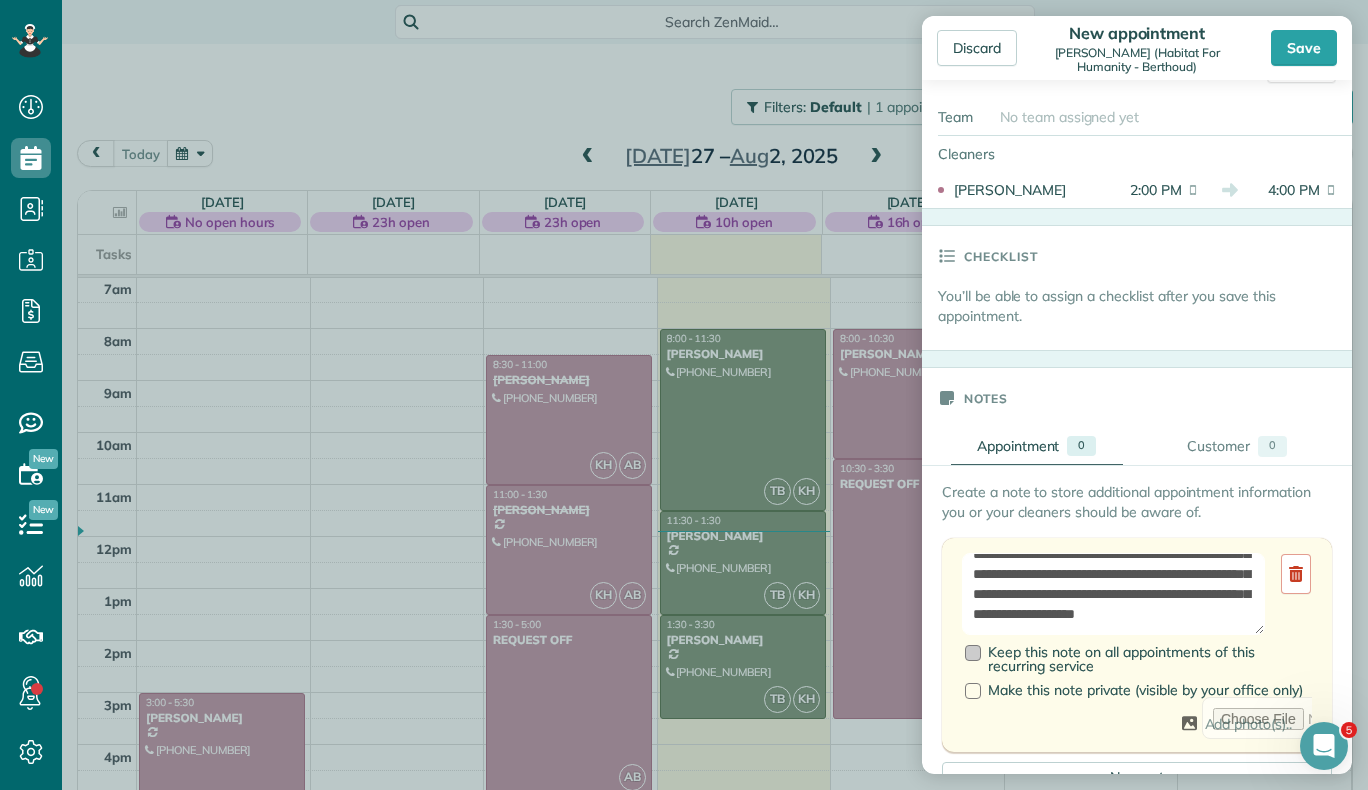 click on "Keep this note on all appointments of this recurring service" at bounding box center [1138, 659] 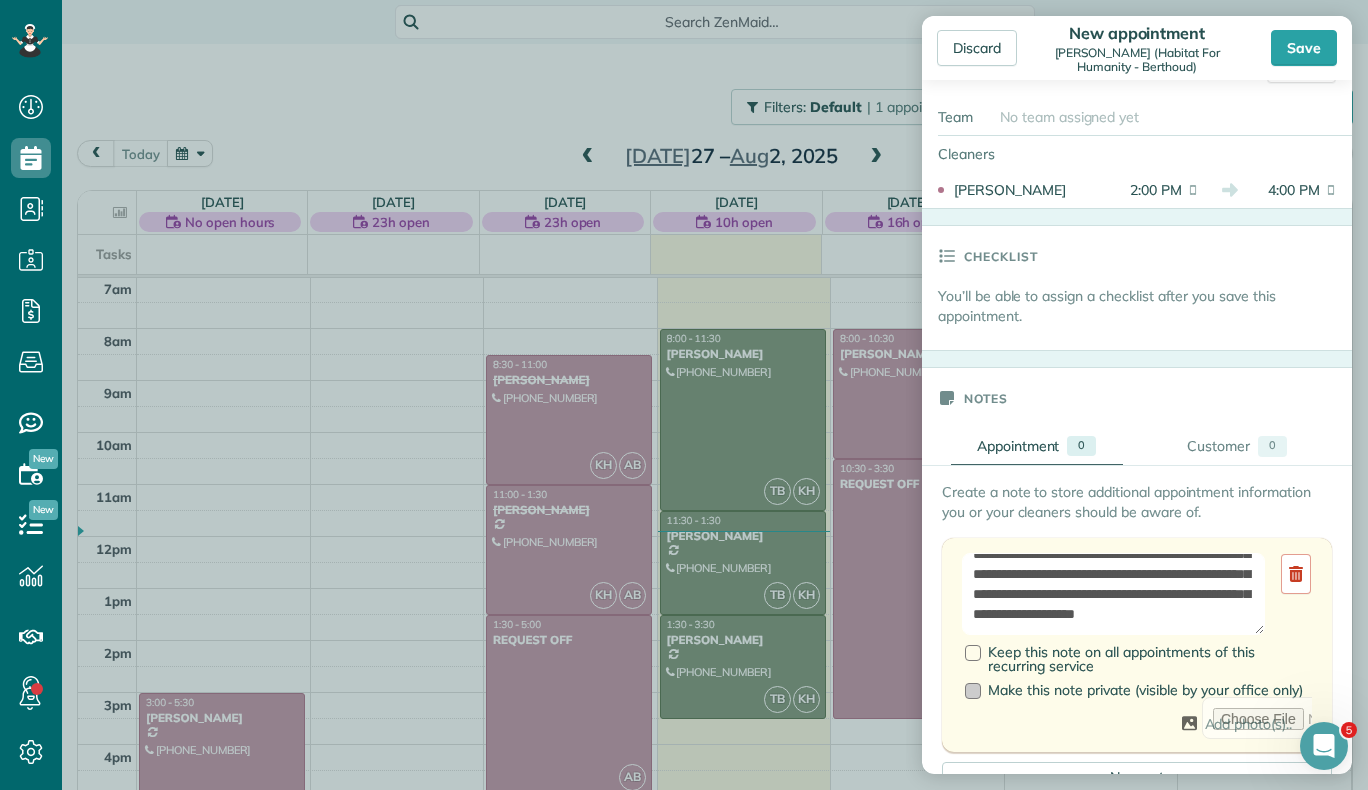 click at bounding box center [973, 691] 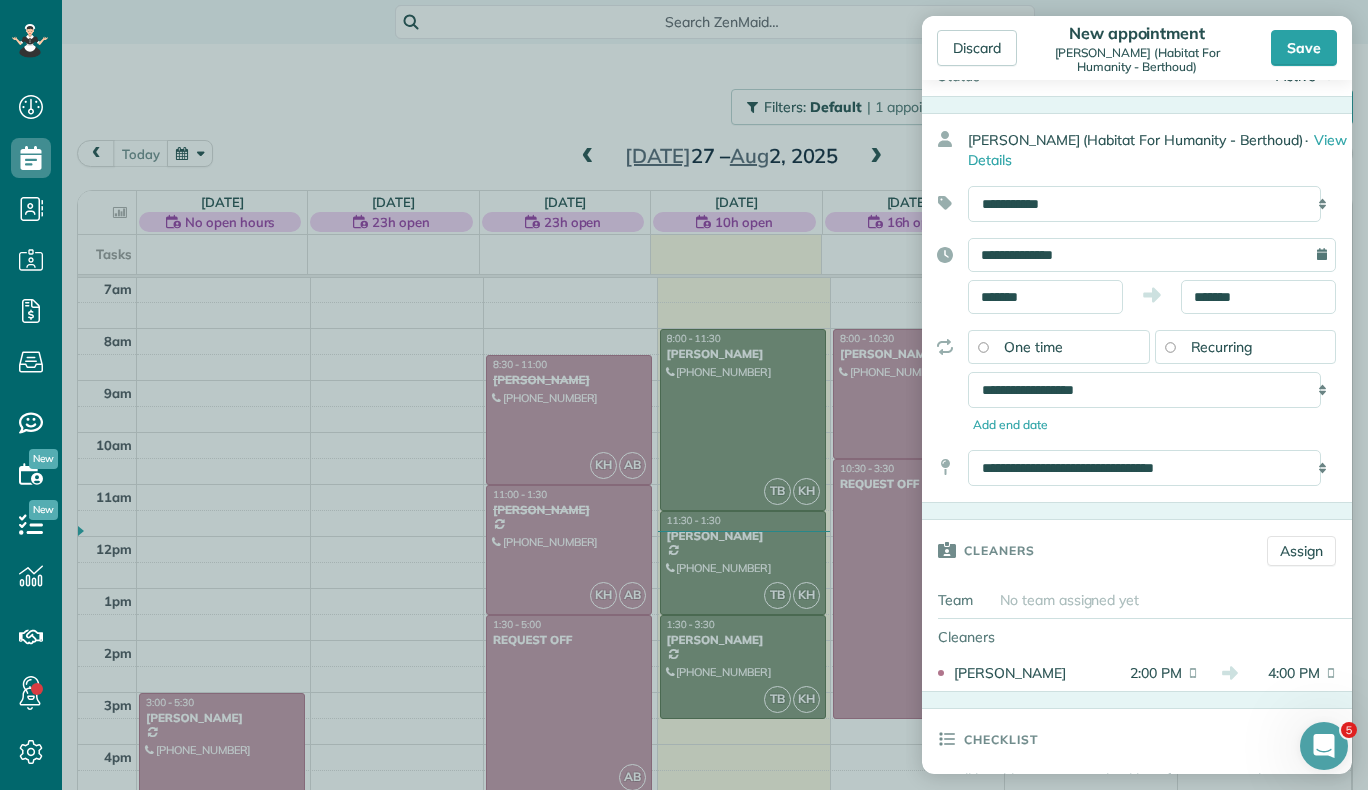 scroll, scrollTop: 0, scrollLeft: 0, axis: both 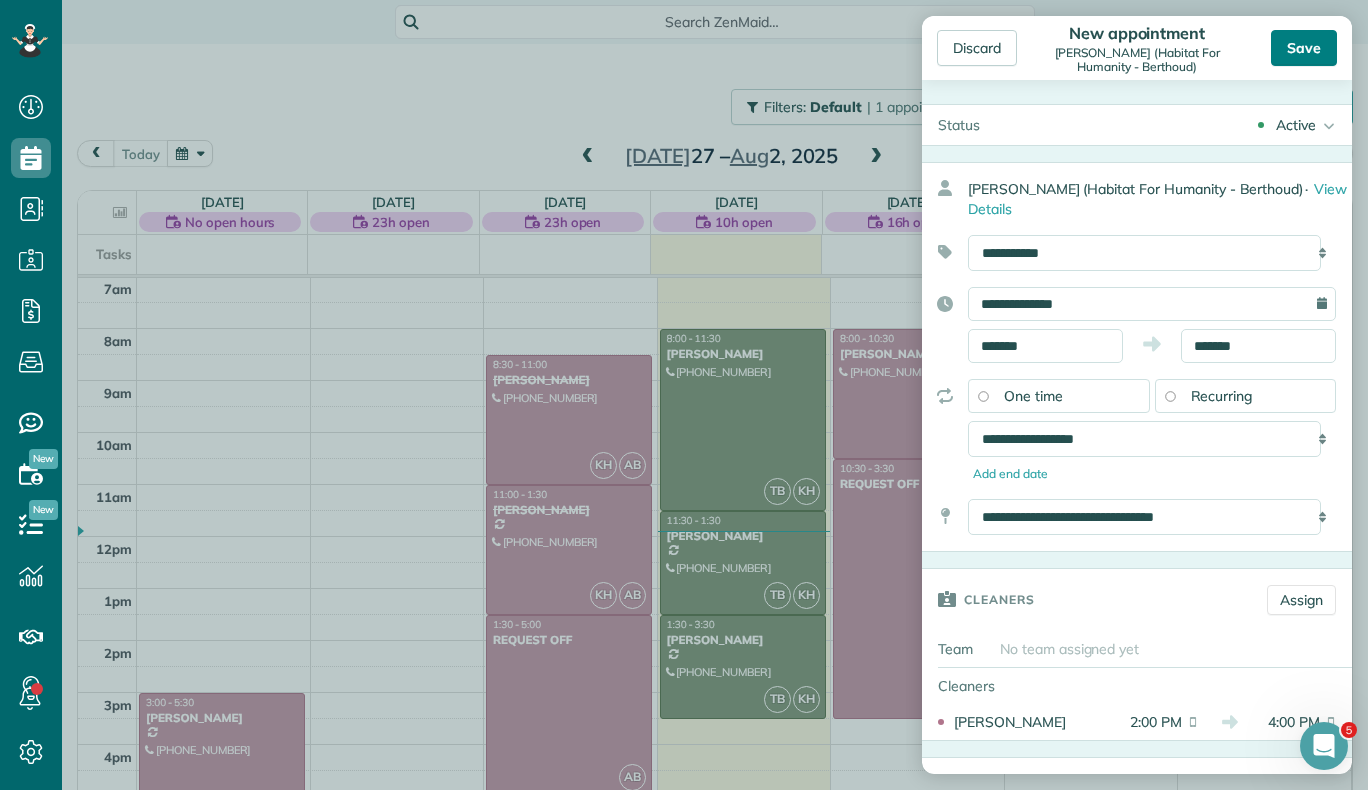 click on "Save" at bounding box center [1304, 48] 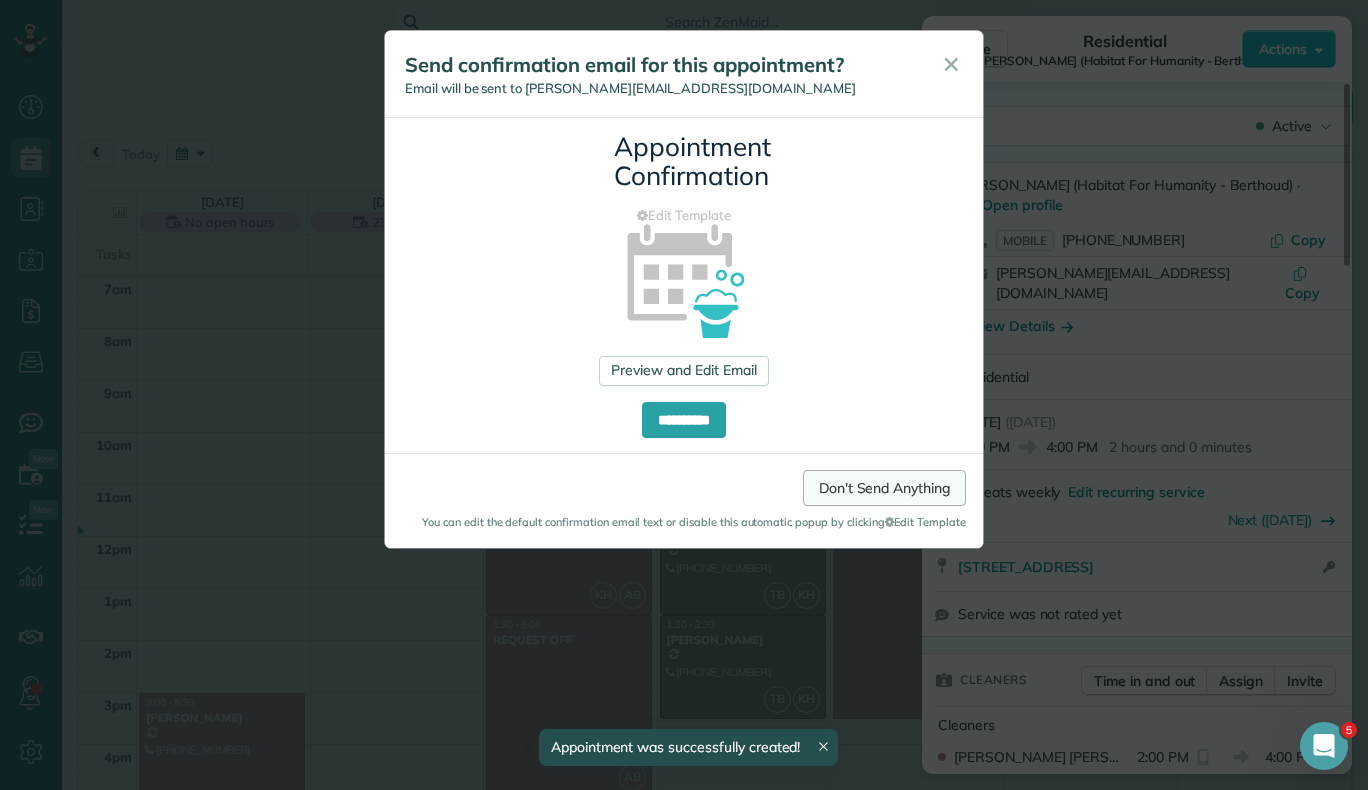 click on "Don't Send Anything" at bounding box center [884, 488] 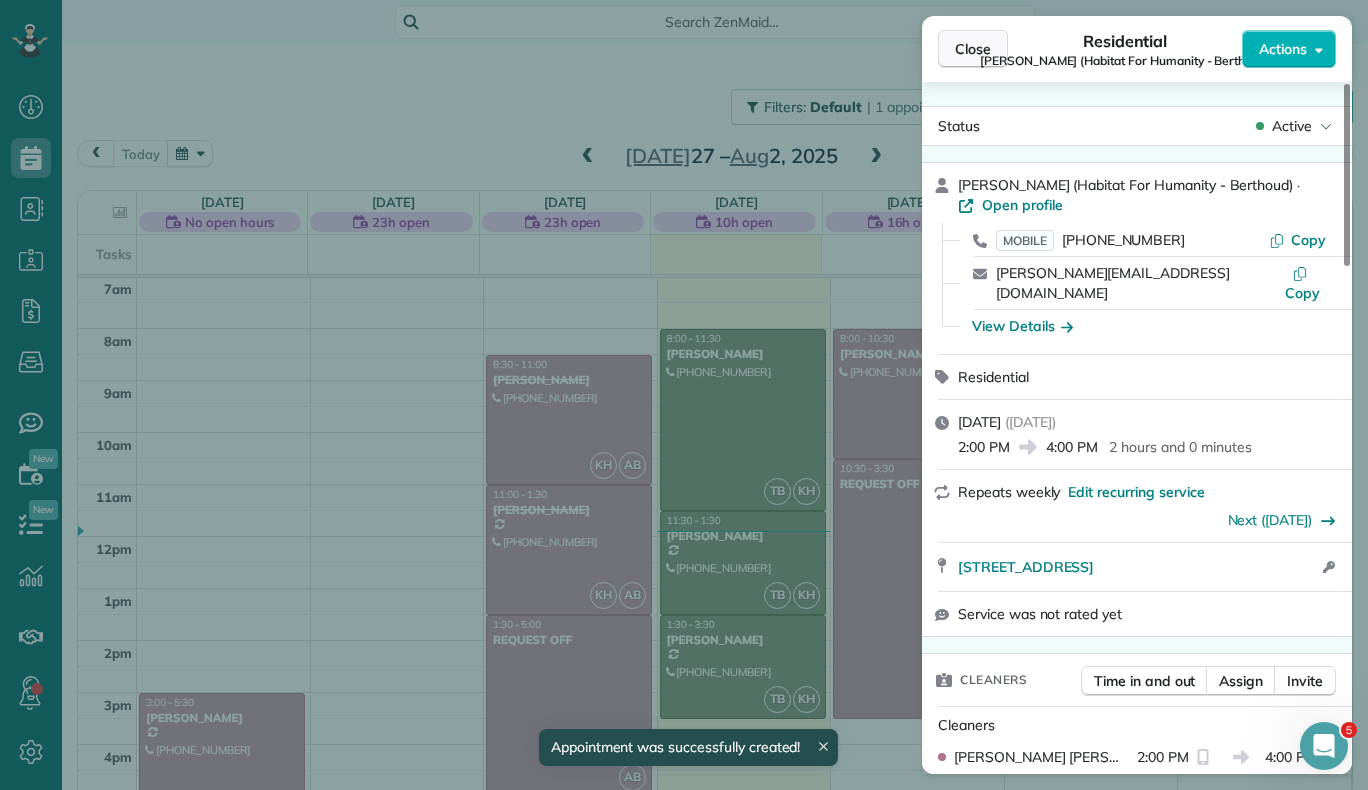 click on "Close" at bounding box center [973, 49] 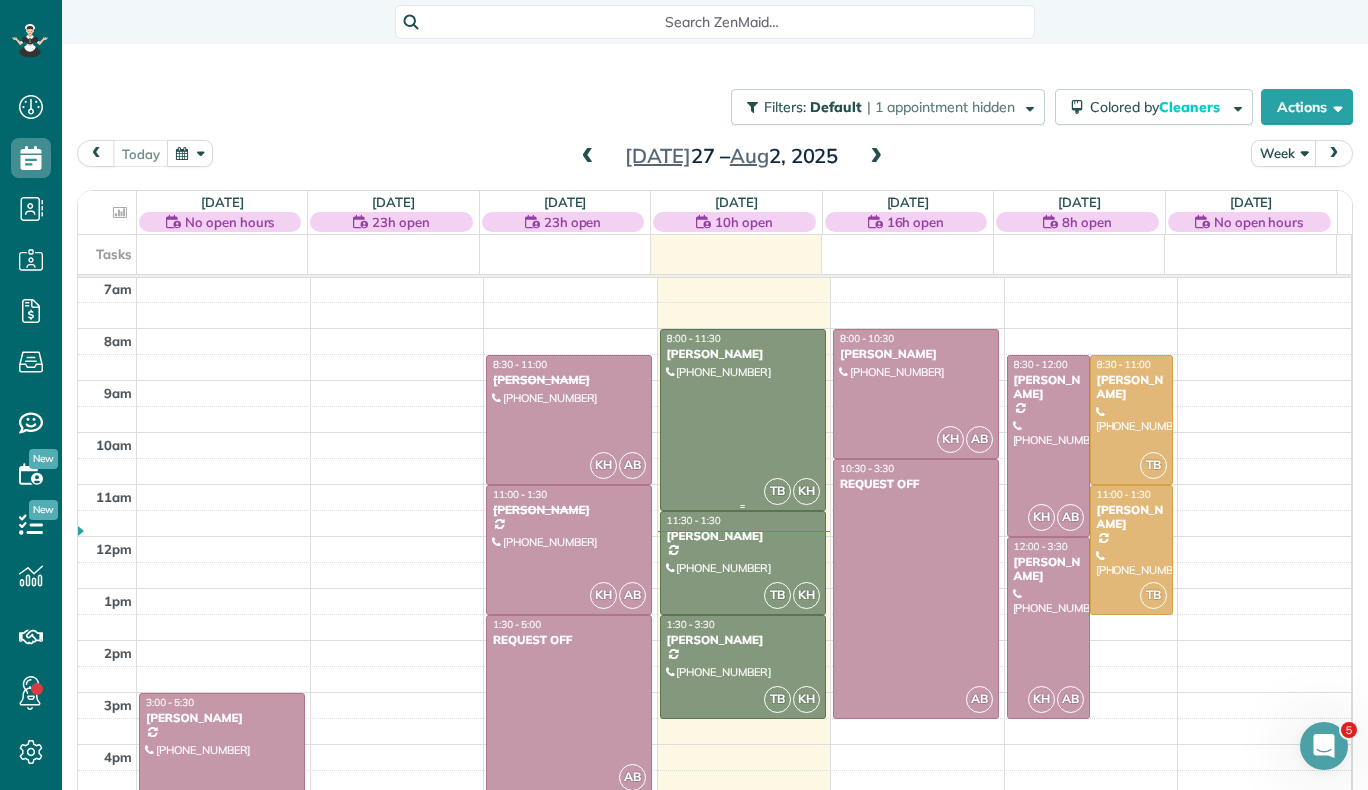 click at bounding box center [743, 420] 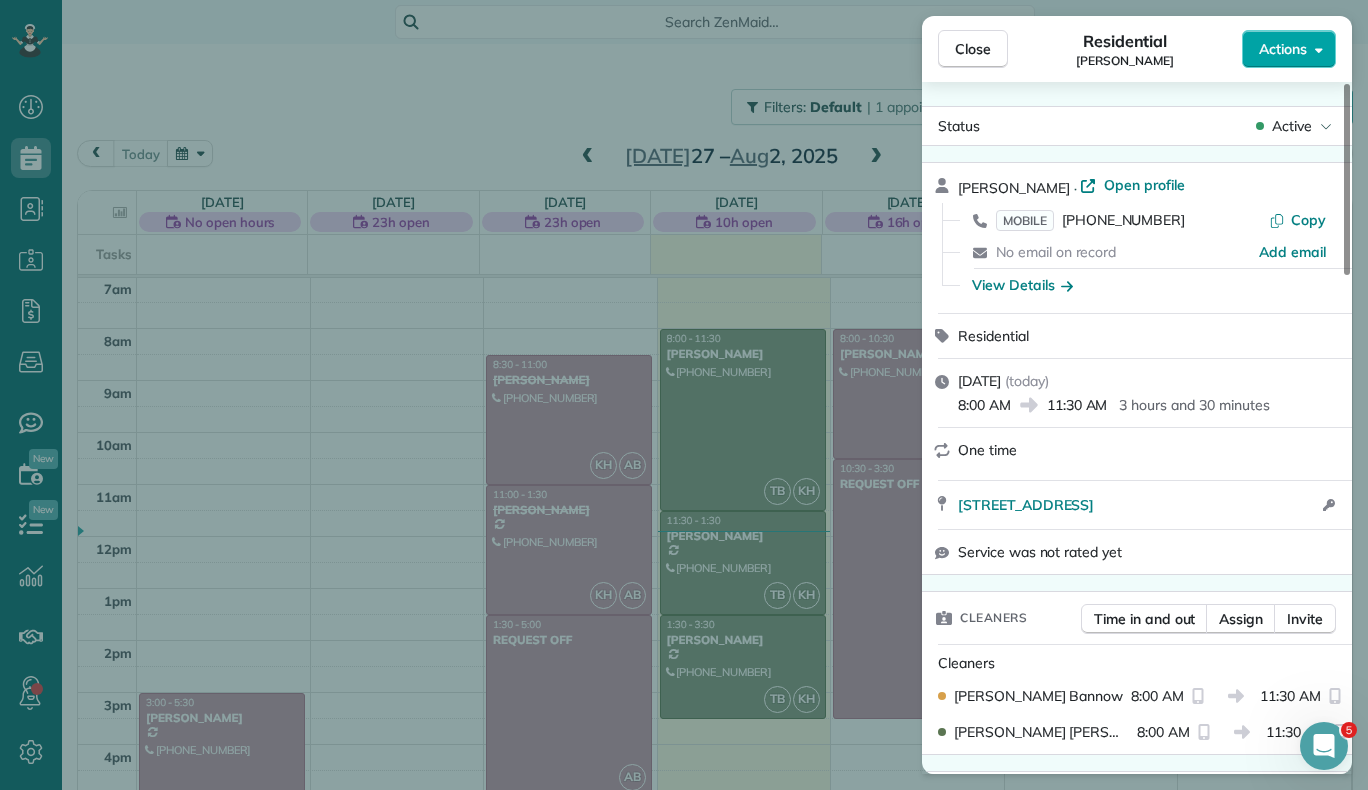 click on "Actions" at bounding box center (1283, 49) 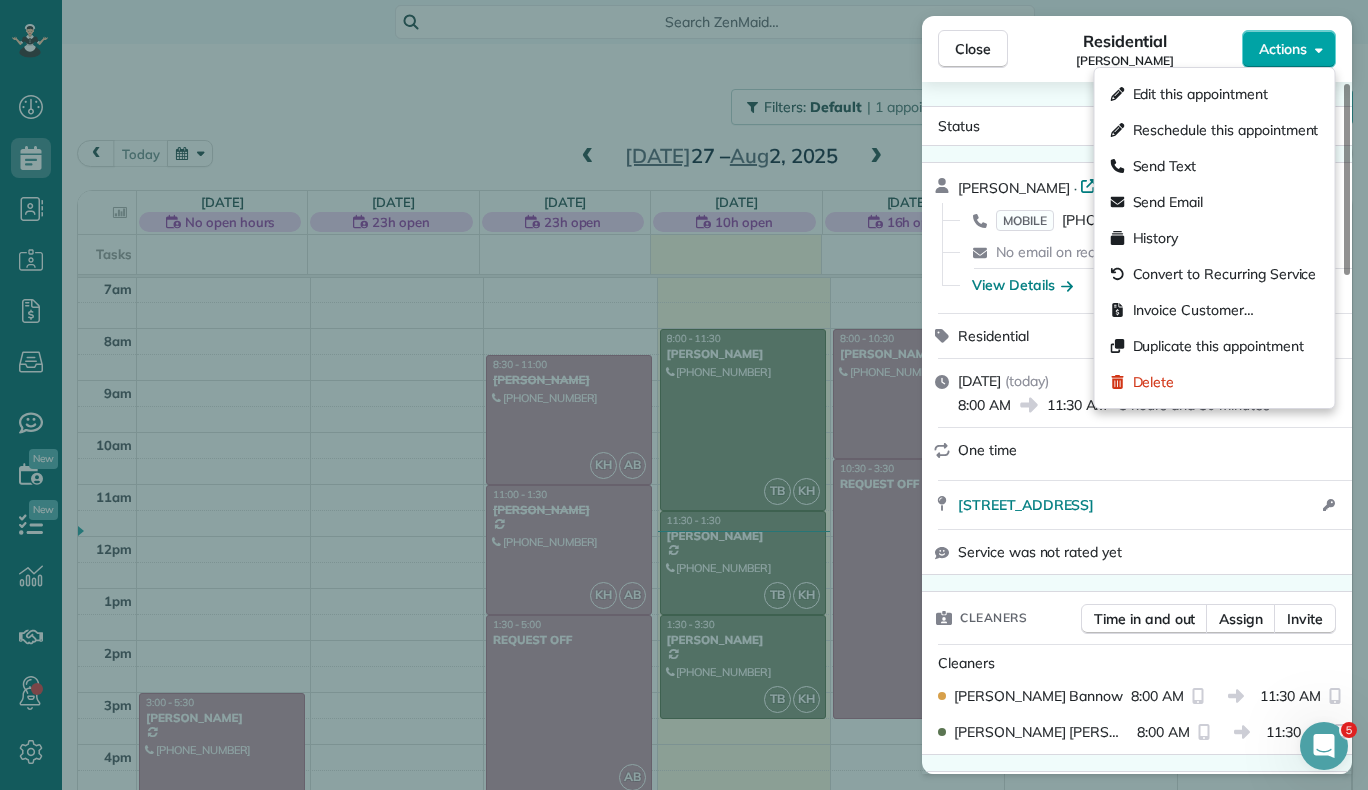 click on "Actions" at bounding box center [1283, 49] 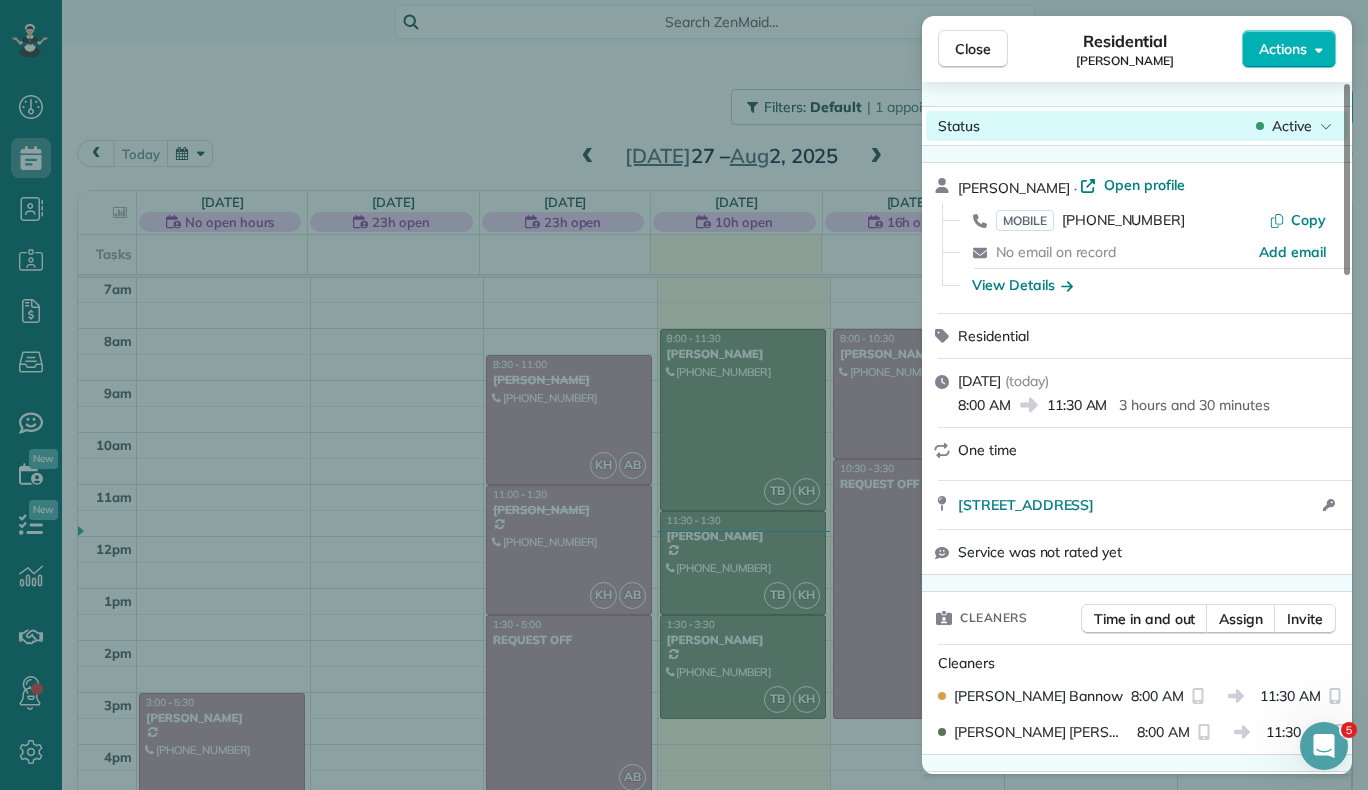 click on "Active" at bounding box center [1292, 126] 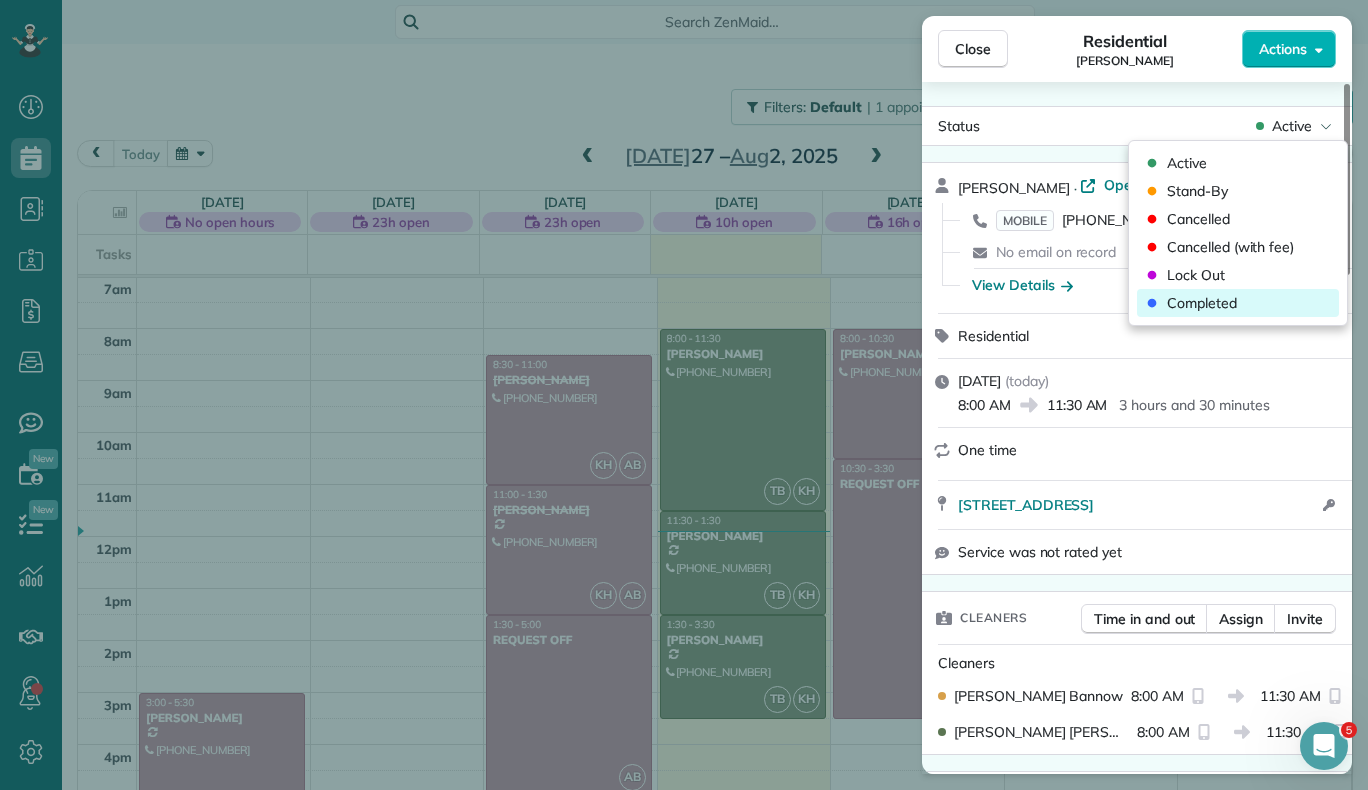 click on "Completed" at bounding box center [1238, 303] 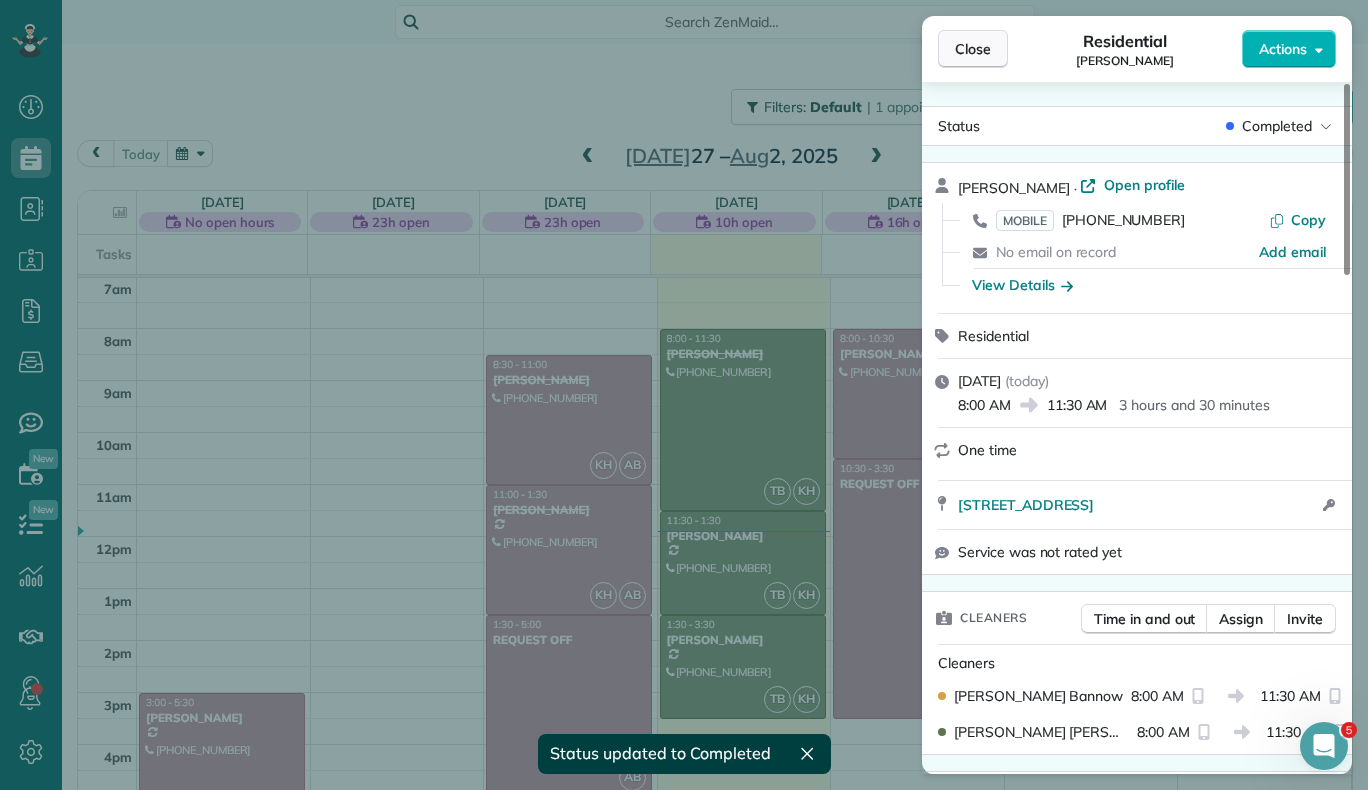 click on "Close" at bounding box center (973, 49) 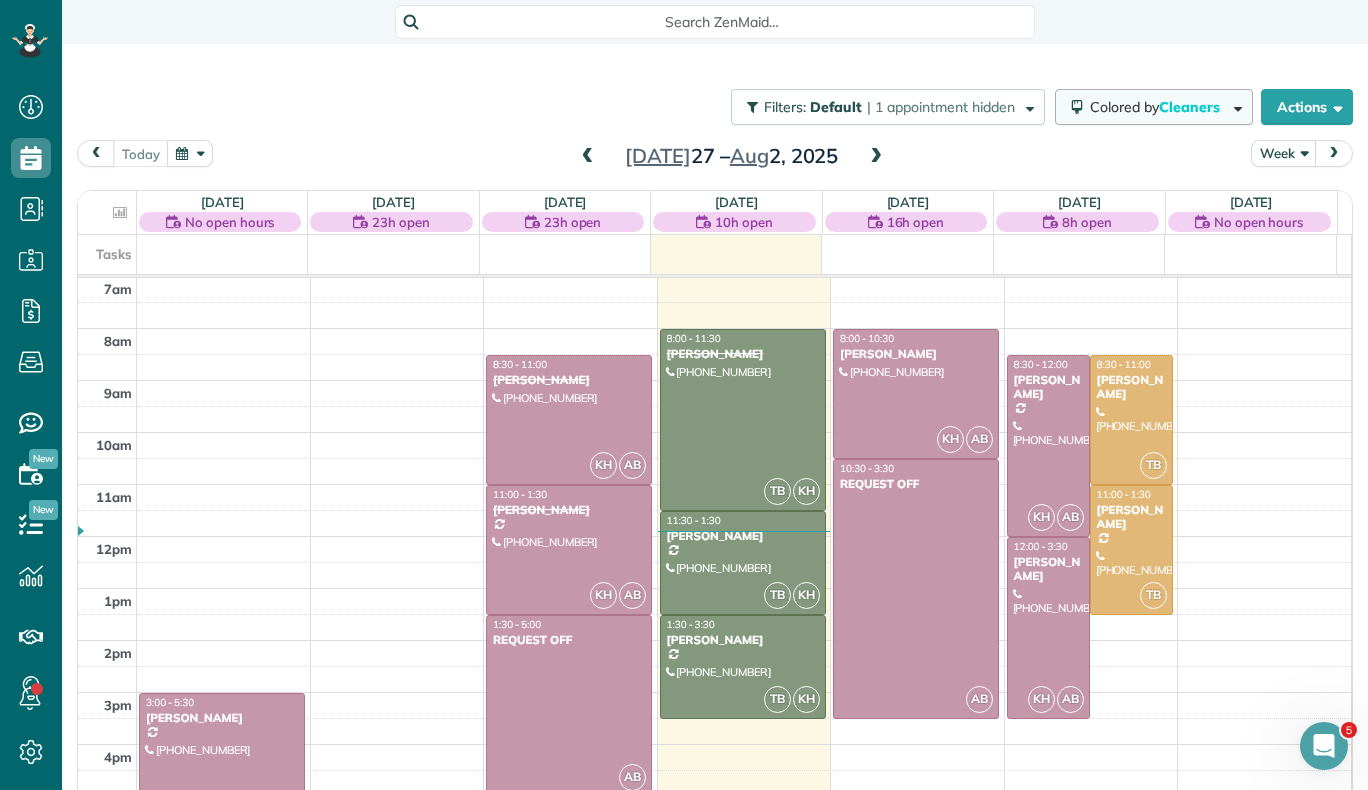 click on "Colored by  Cleaners" at bounding box center (1158, 107) 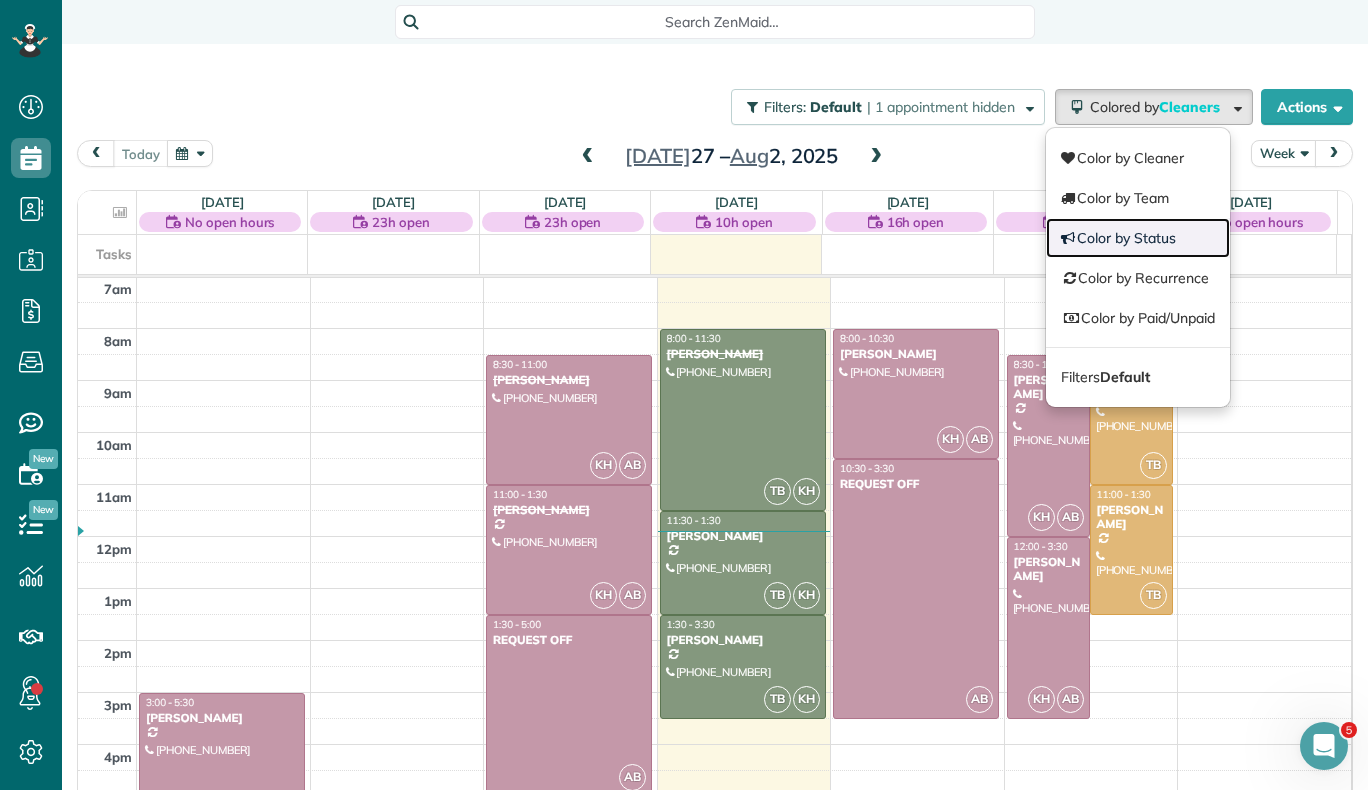 click on "Color by Status" at bounding box center (1138, 238) 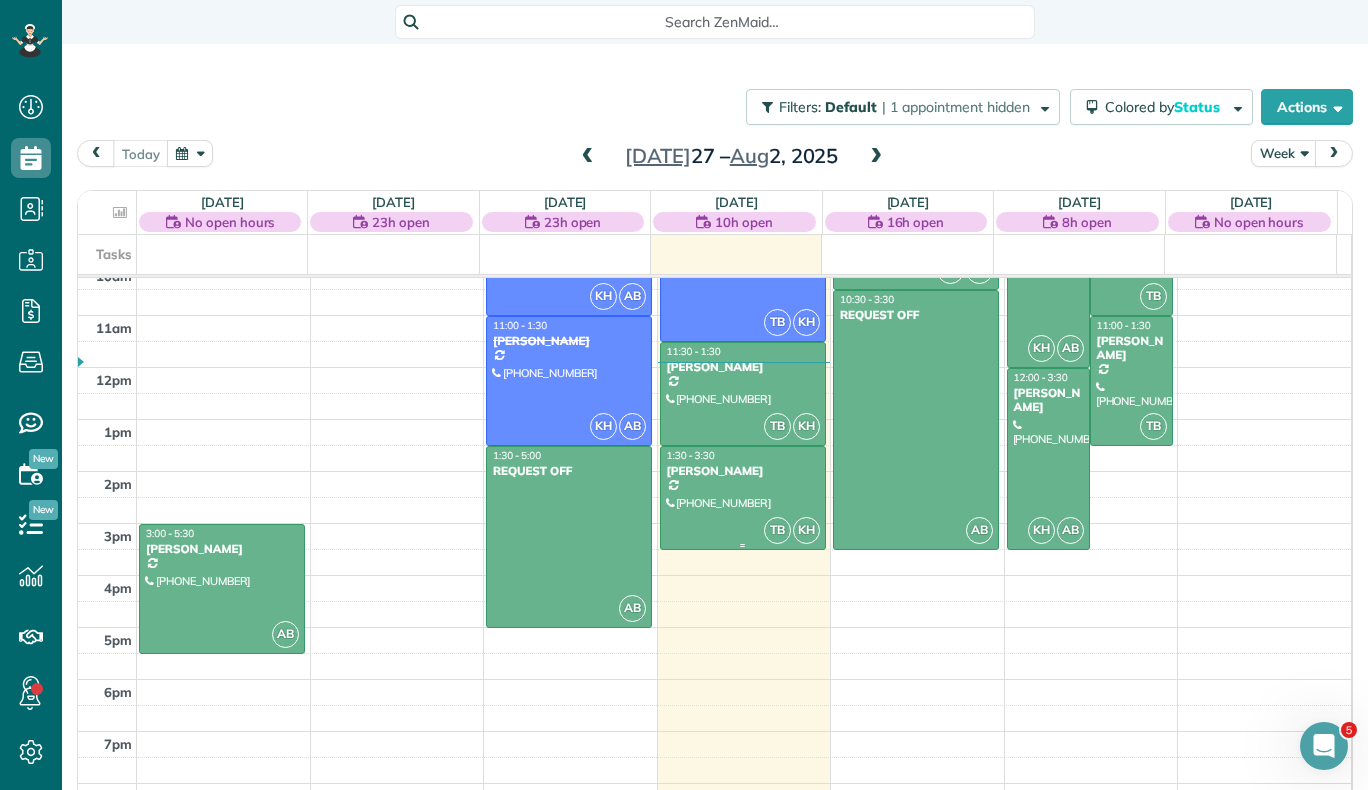 scroll, scrollTop: 544, scrollLeft: 0, axis: vertical 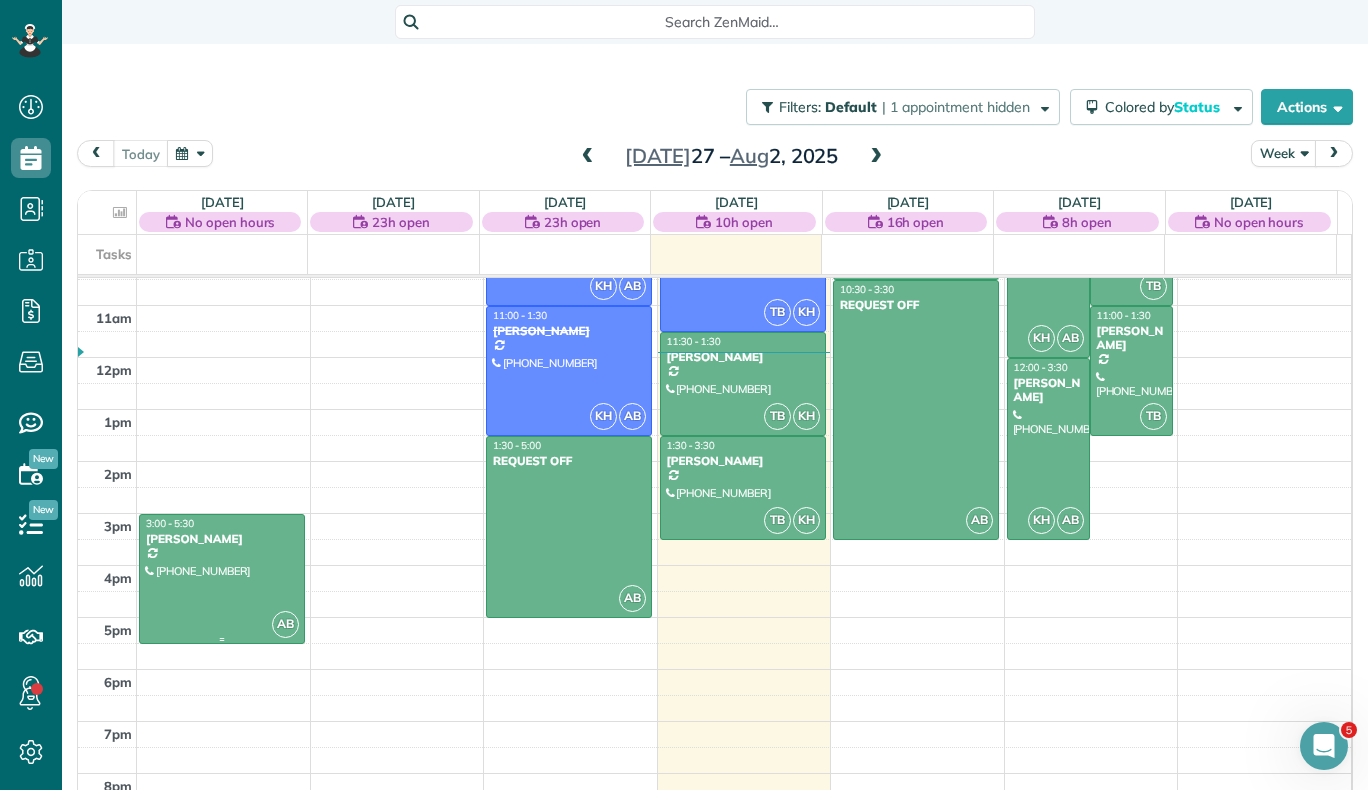 click at bounding box center (222, 579) 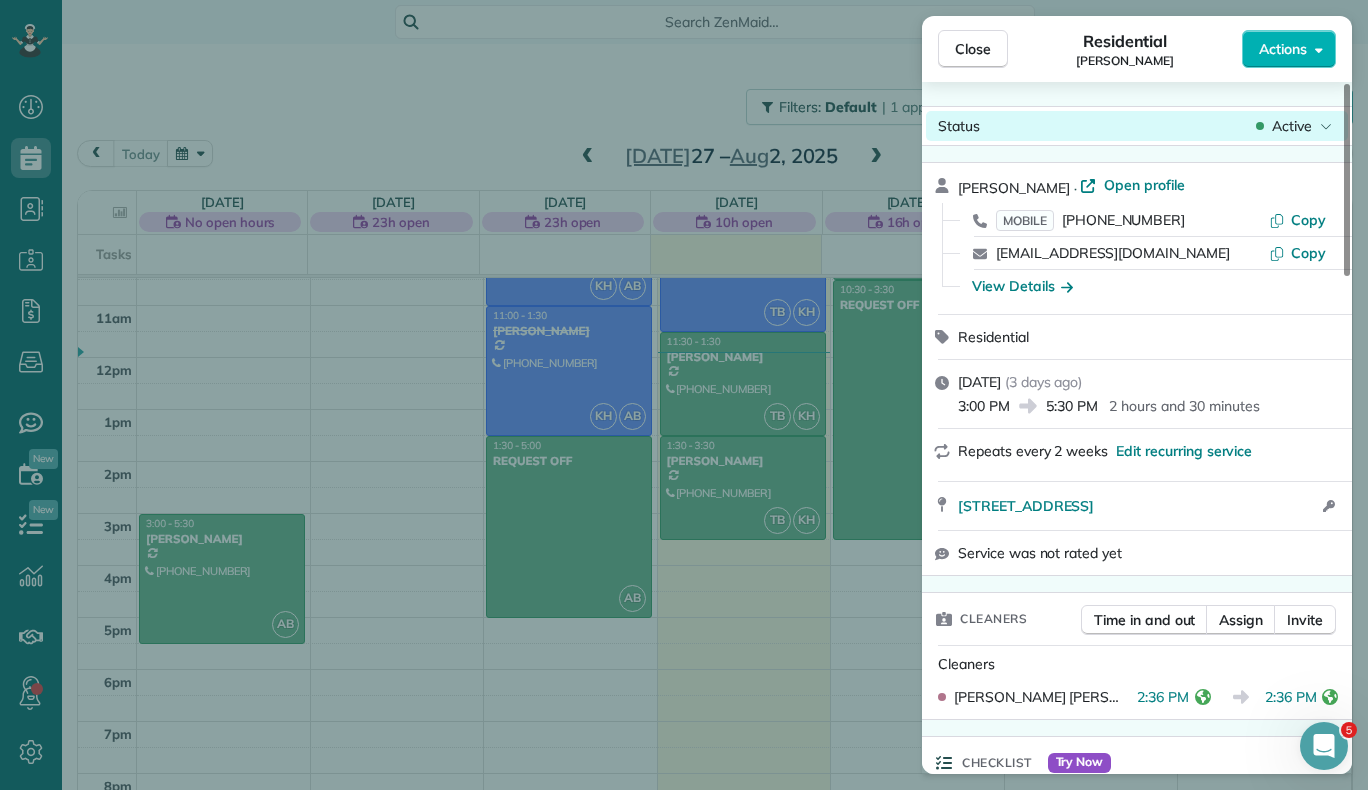 click on "Status Active" at bounding box center (1137, 126) 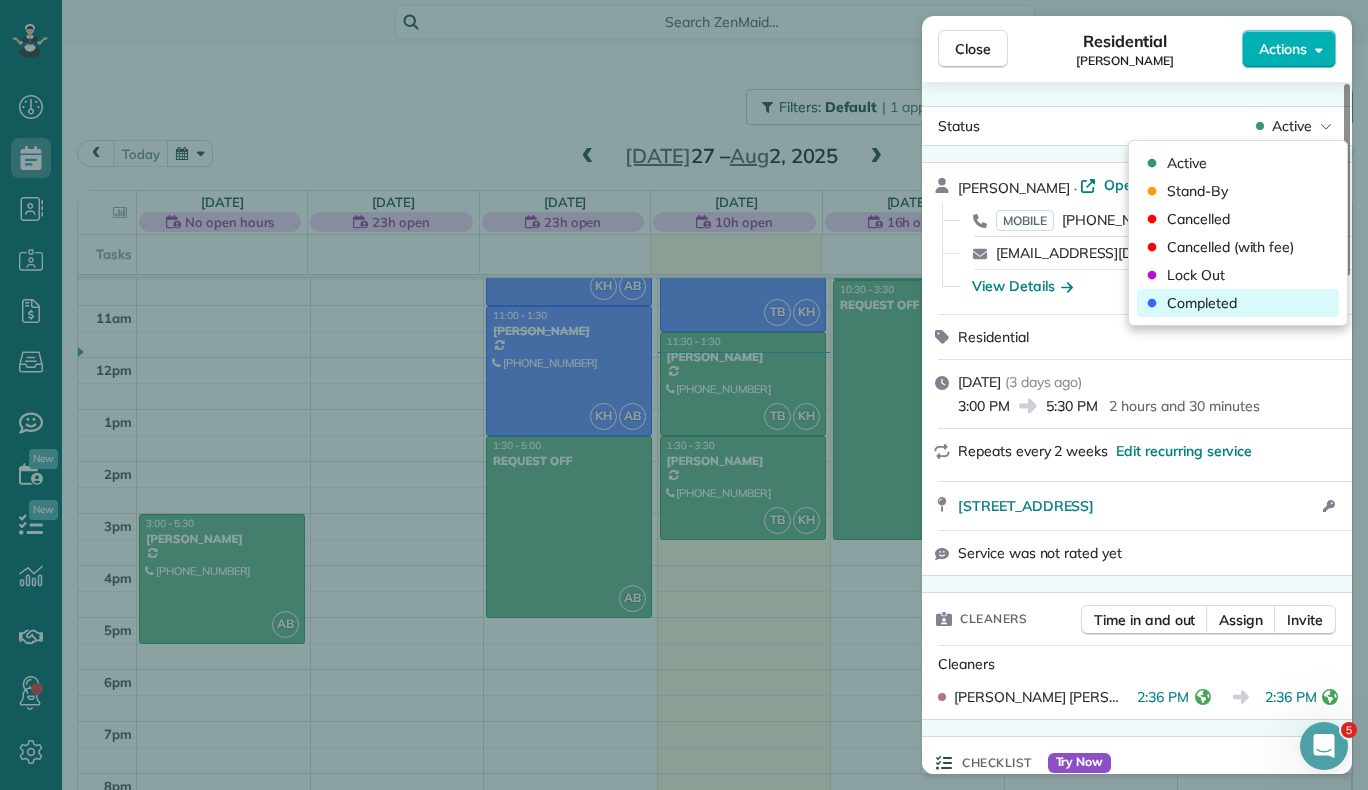 click on "Completed" at bounding box center (1238, 303) 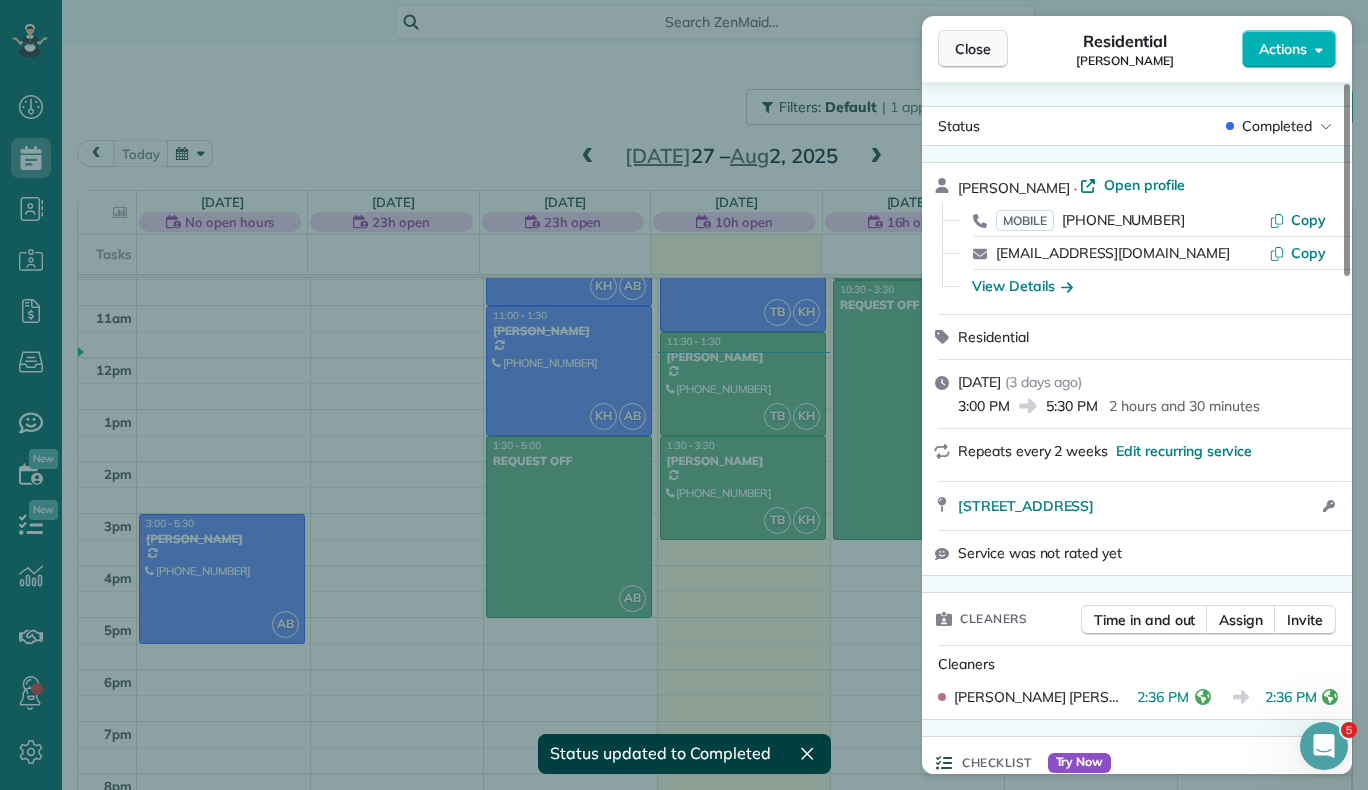 click on "Close" at bounding box center [973, 49] 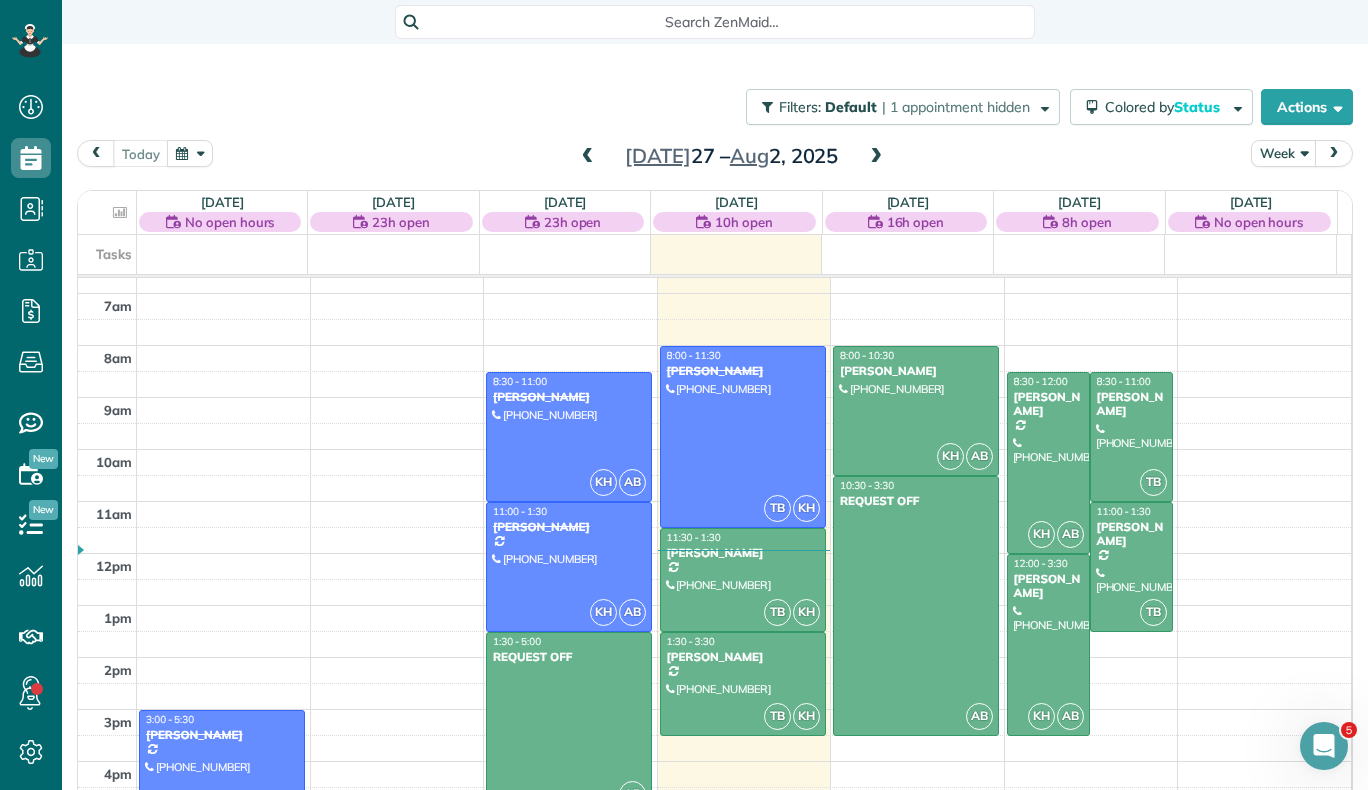 scroll, scrollTop: 351, scrollLeft: 0, axis: vertical 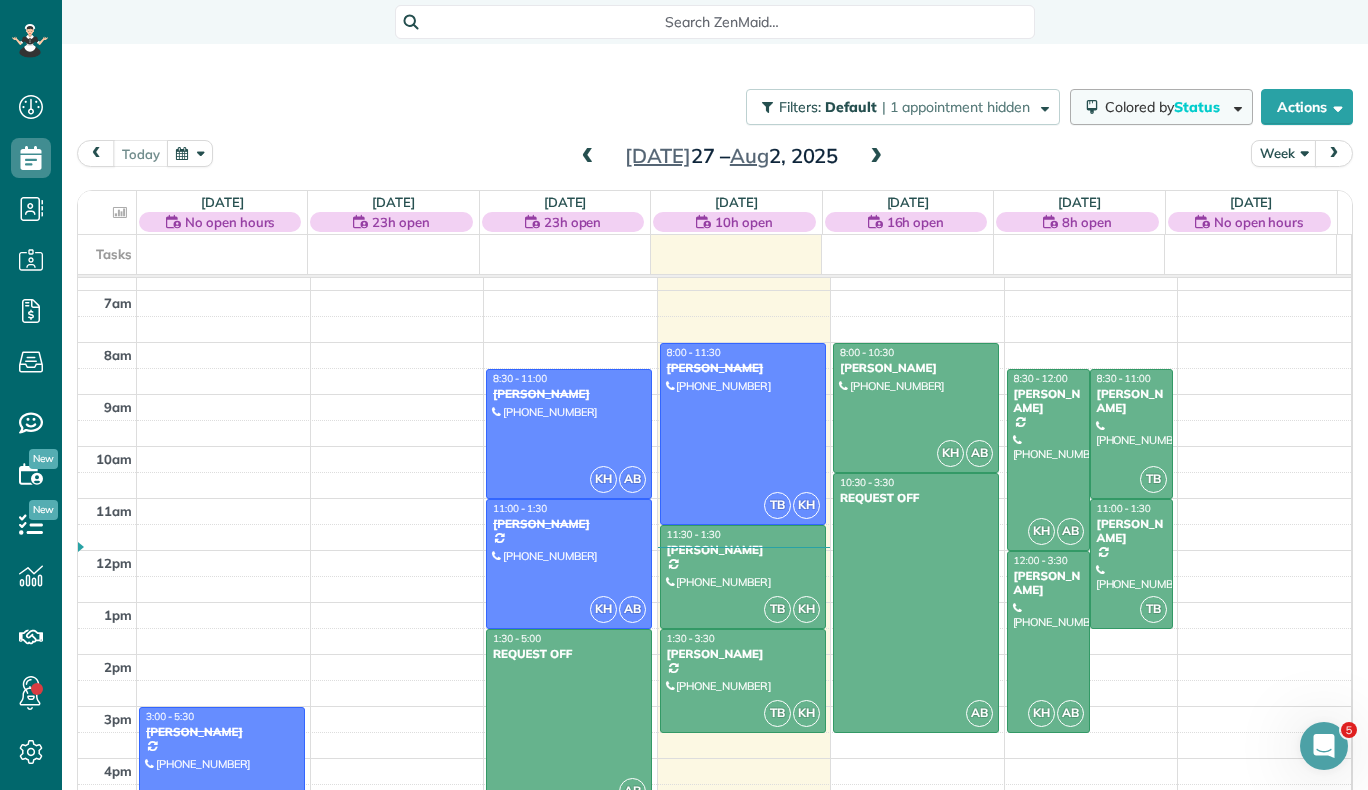 click on "Colored by  Status" at bounding box center (1161, 107) 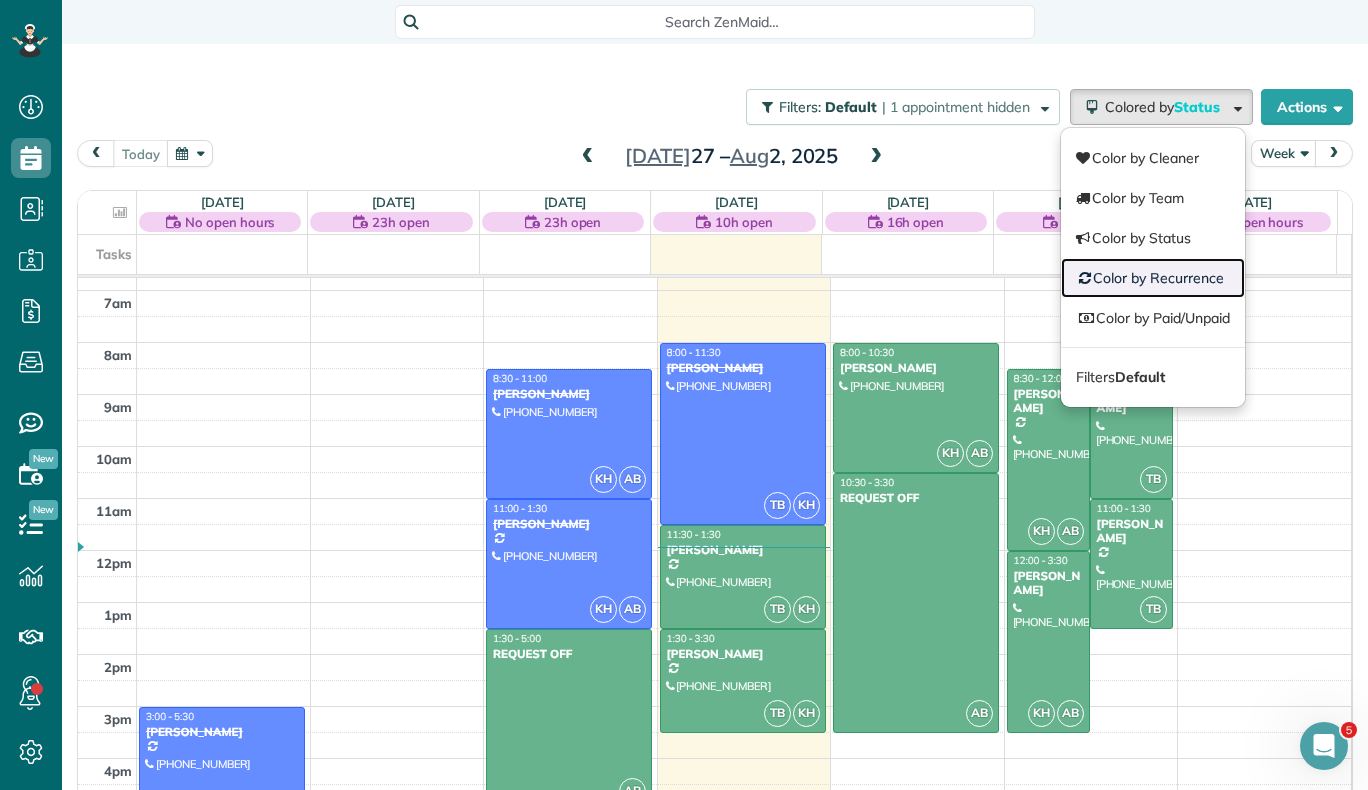 click on "Color by Recurrence" at bounding box center [1153, 278] 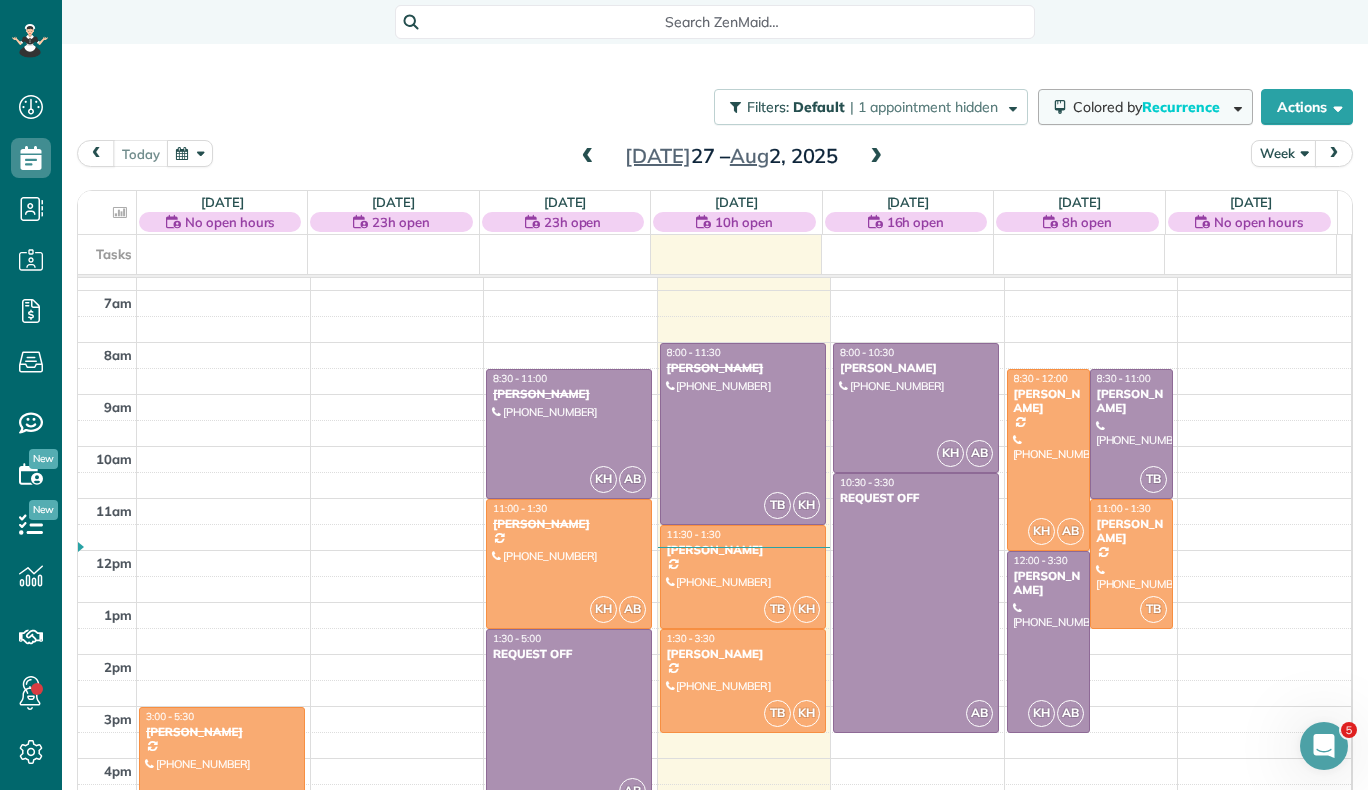 click on "Colored by  Recurrence" at bounding box center (1145, 107) 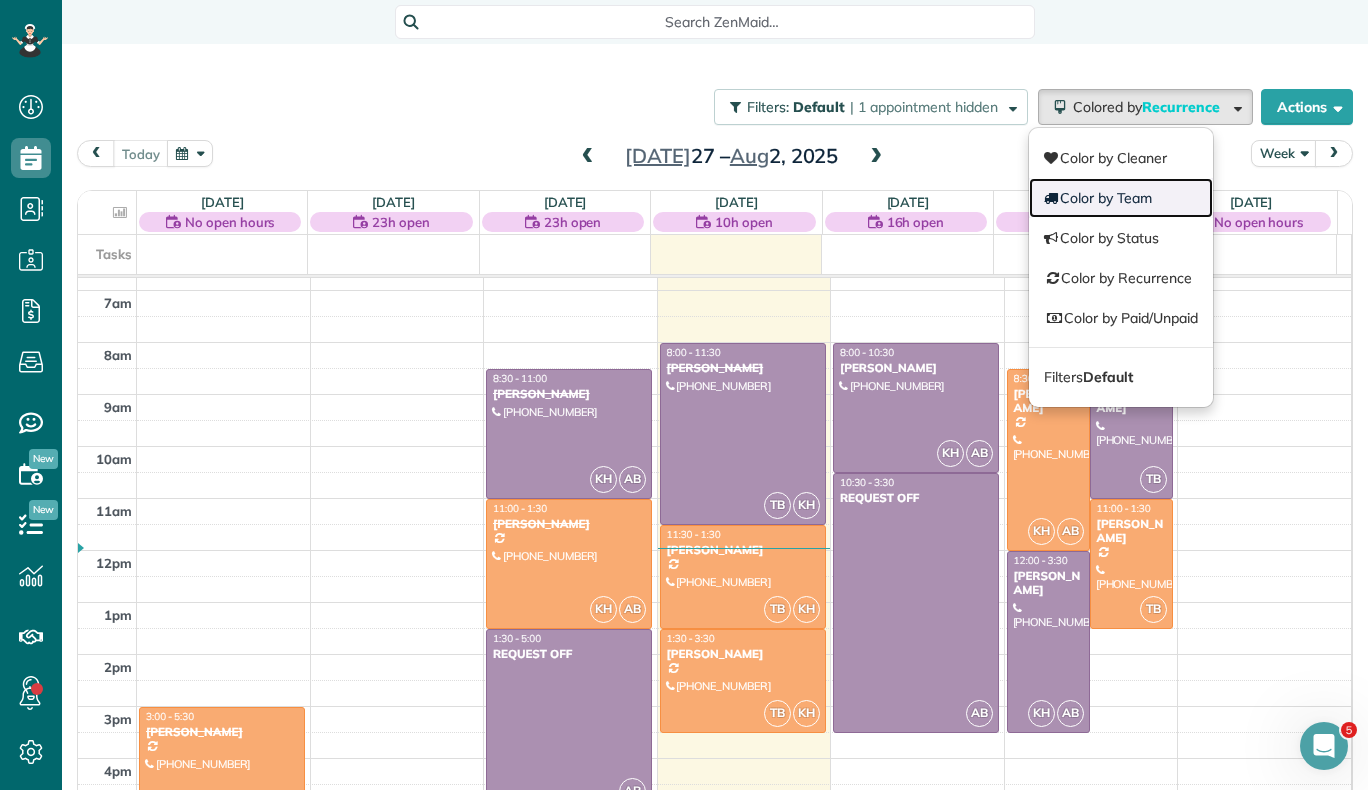click on "Color by Team" at bounding box center [1121, 198] 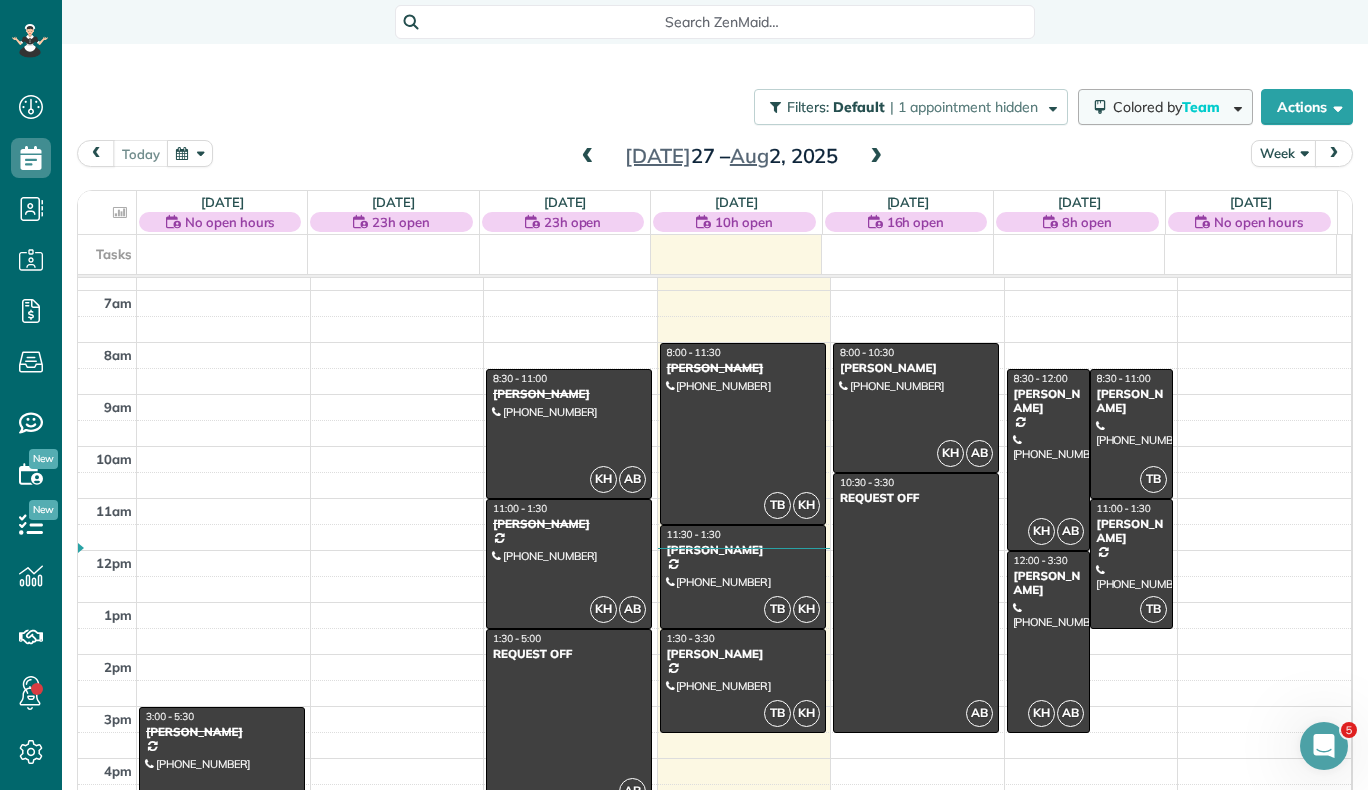 click on "Colored by  Team" at bounding box center (1170, 107) 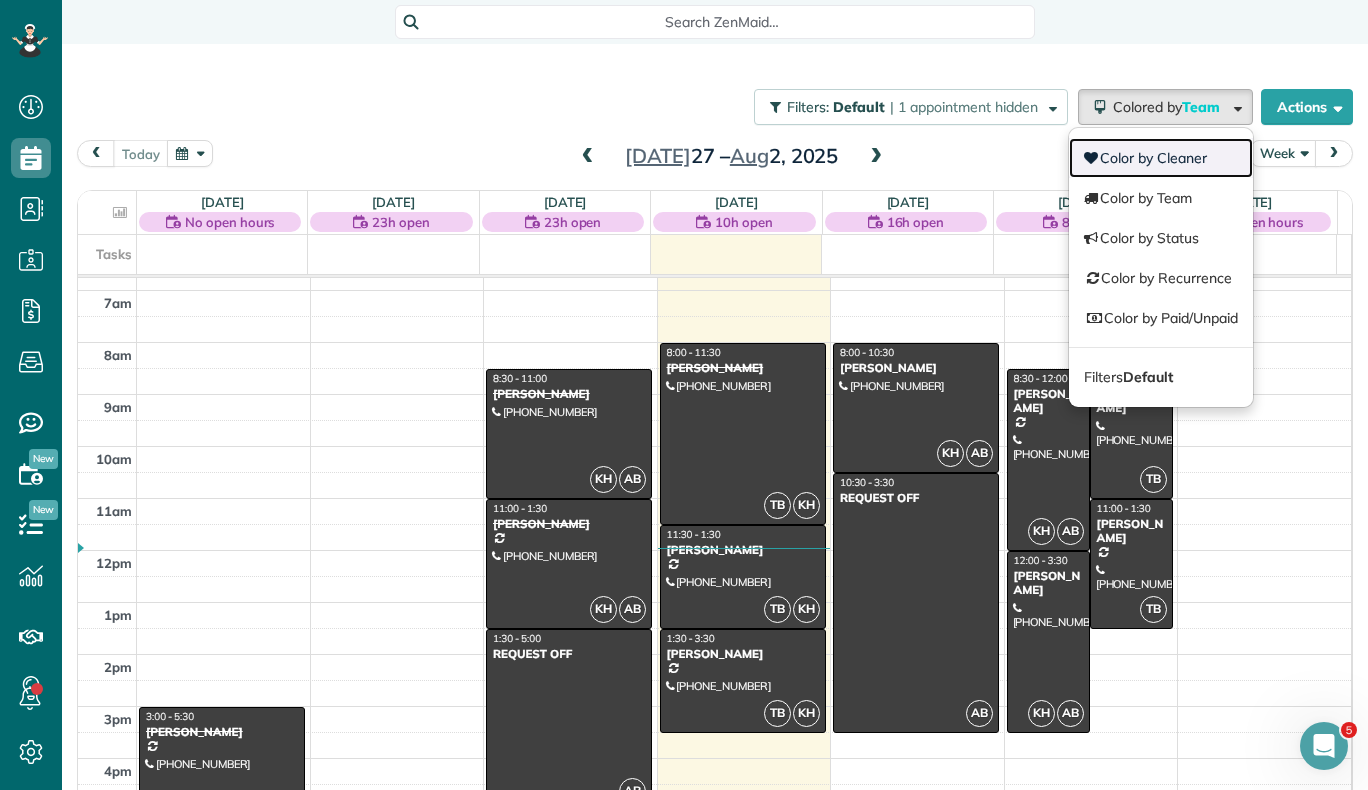 click on "Color by Cleaner" at bounding box center (1161, 158) 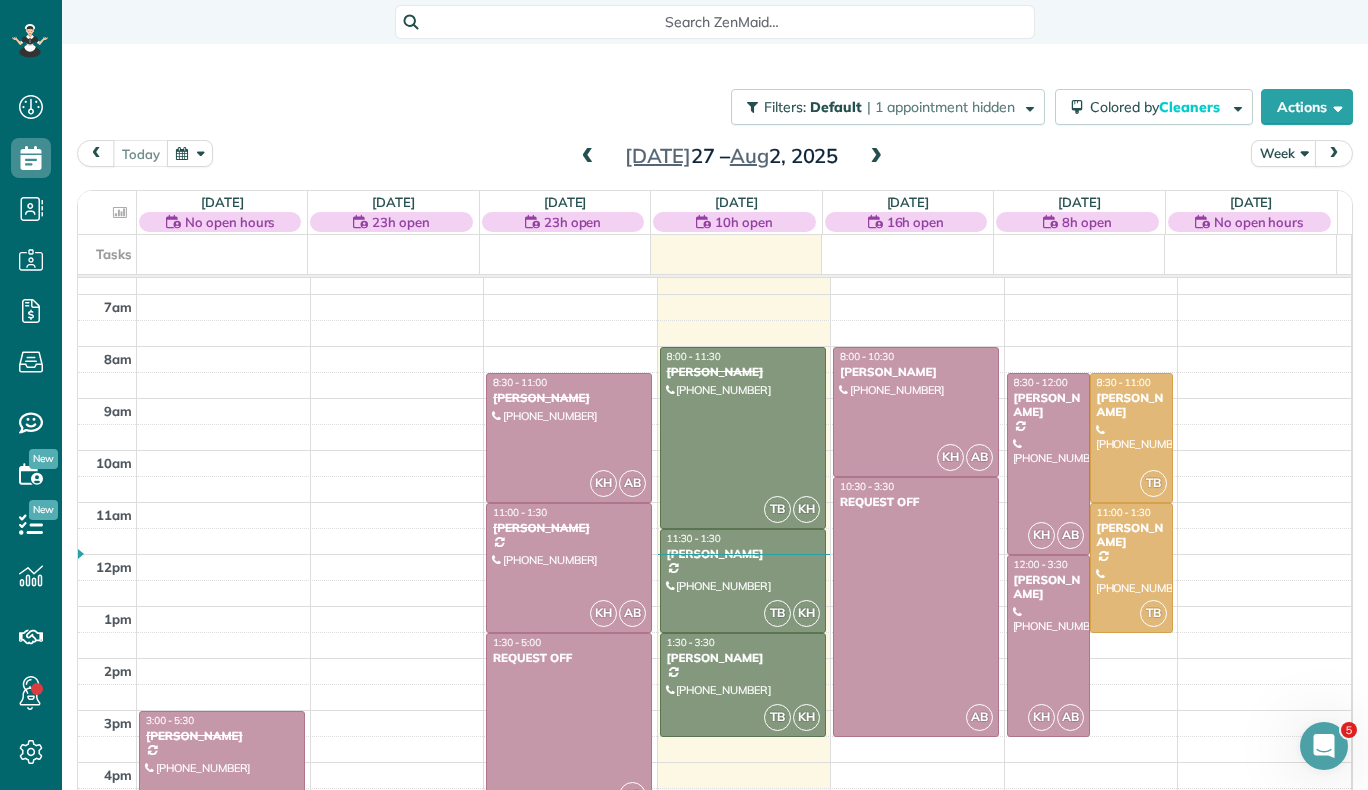 scroll, scrollTop: 344, scrollLeft: 0, axis: vertical 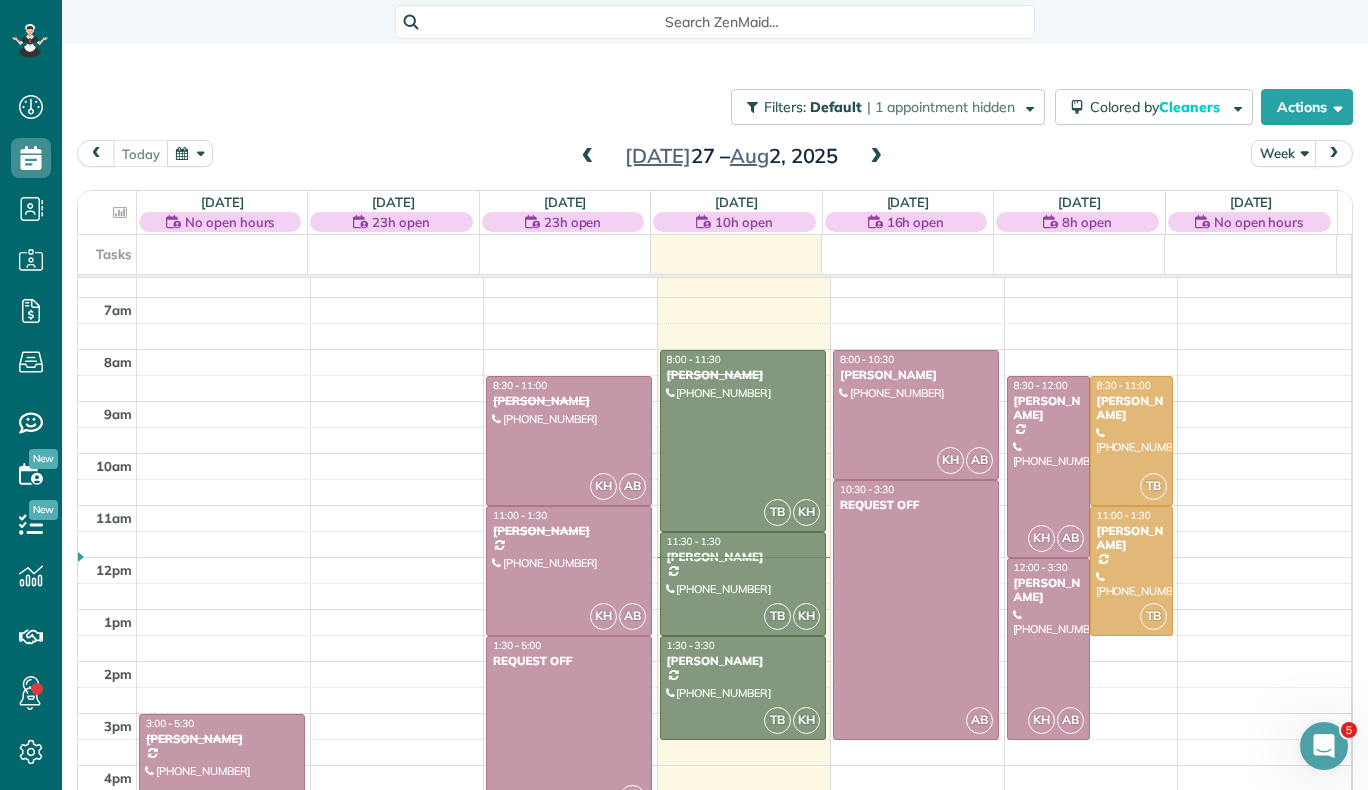 click at bounding box center (876, 157) 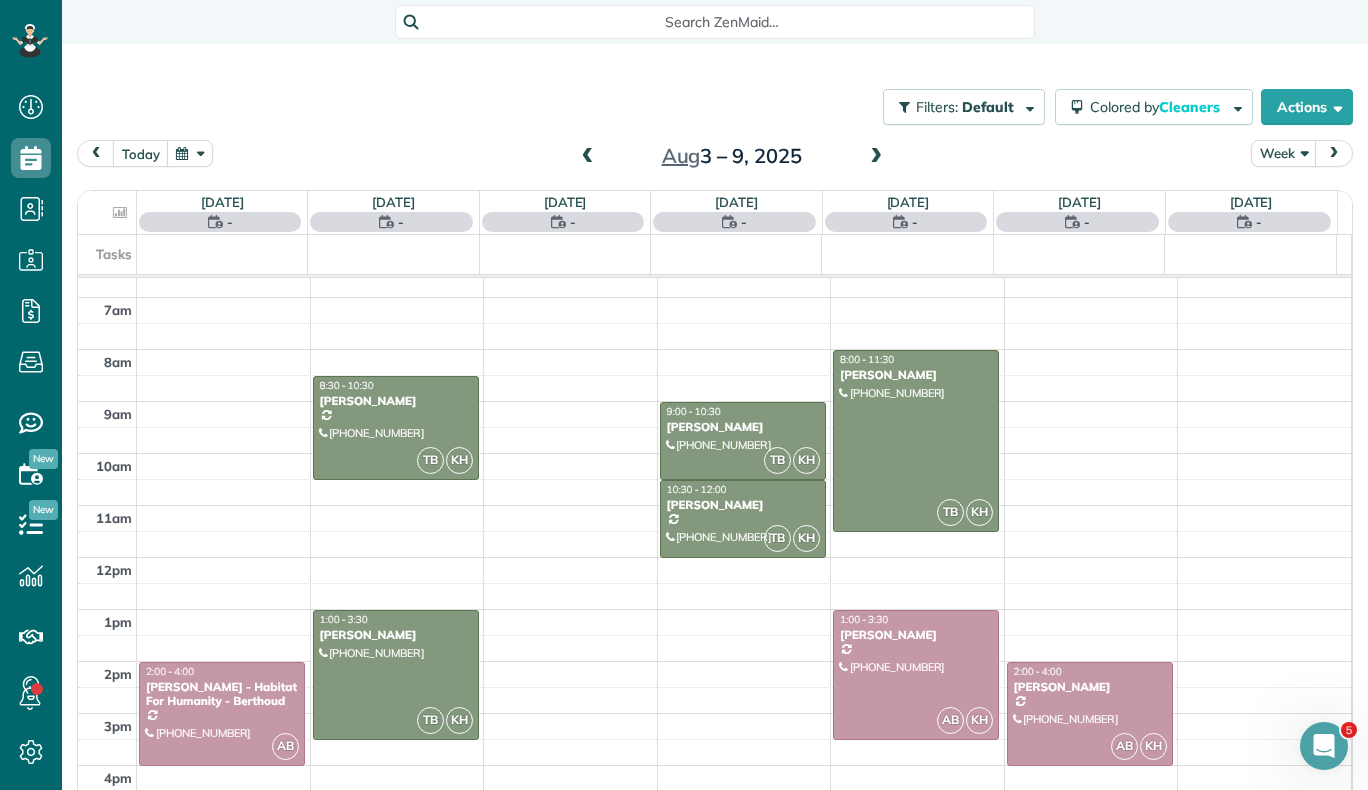 scroll, scrollTop: 365, scrollLeft: 0, axis: vertical 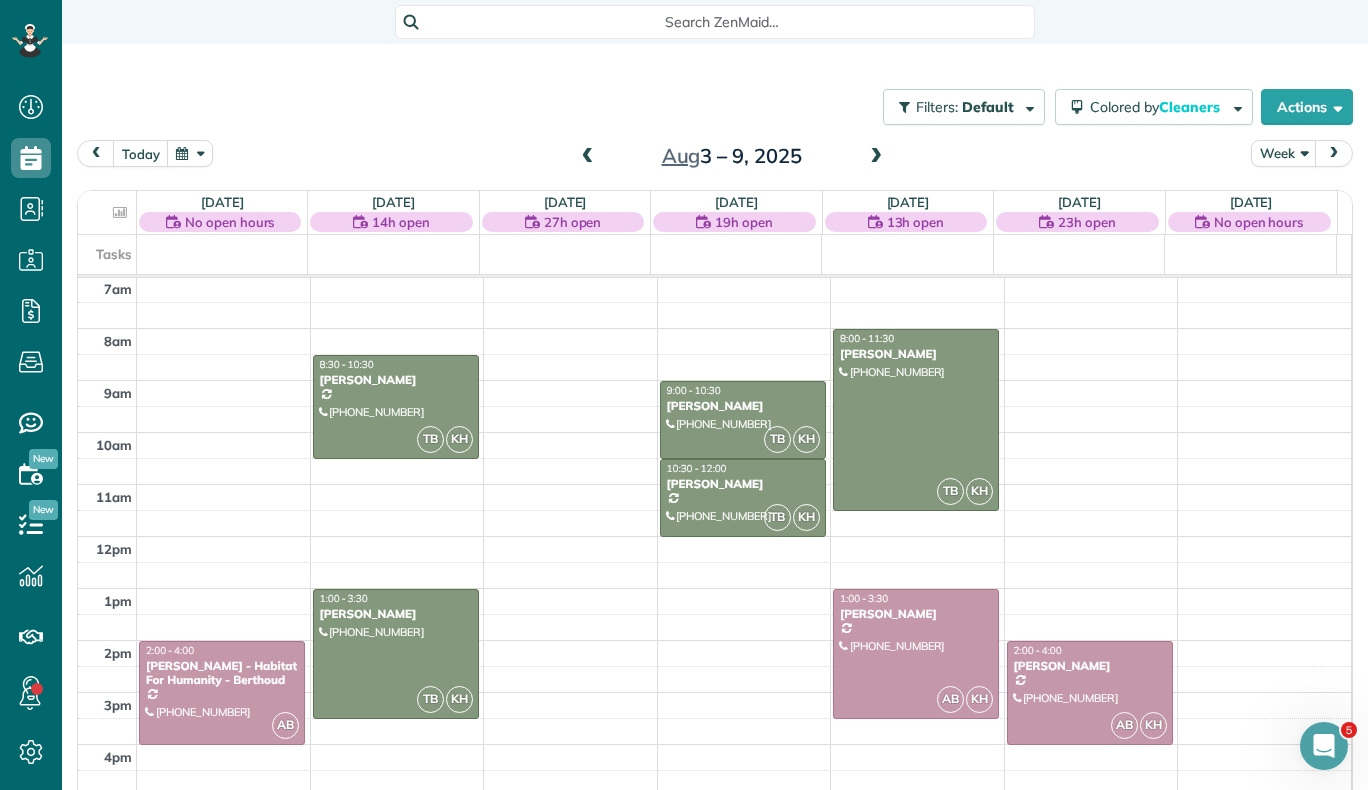 click at bounding box center (876, 157) 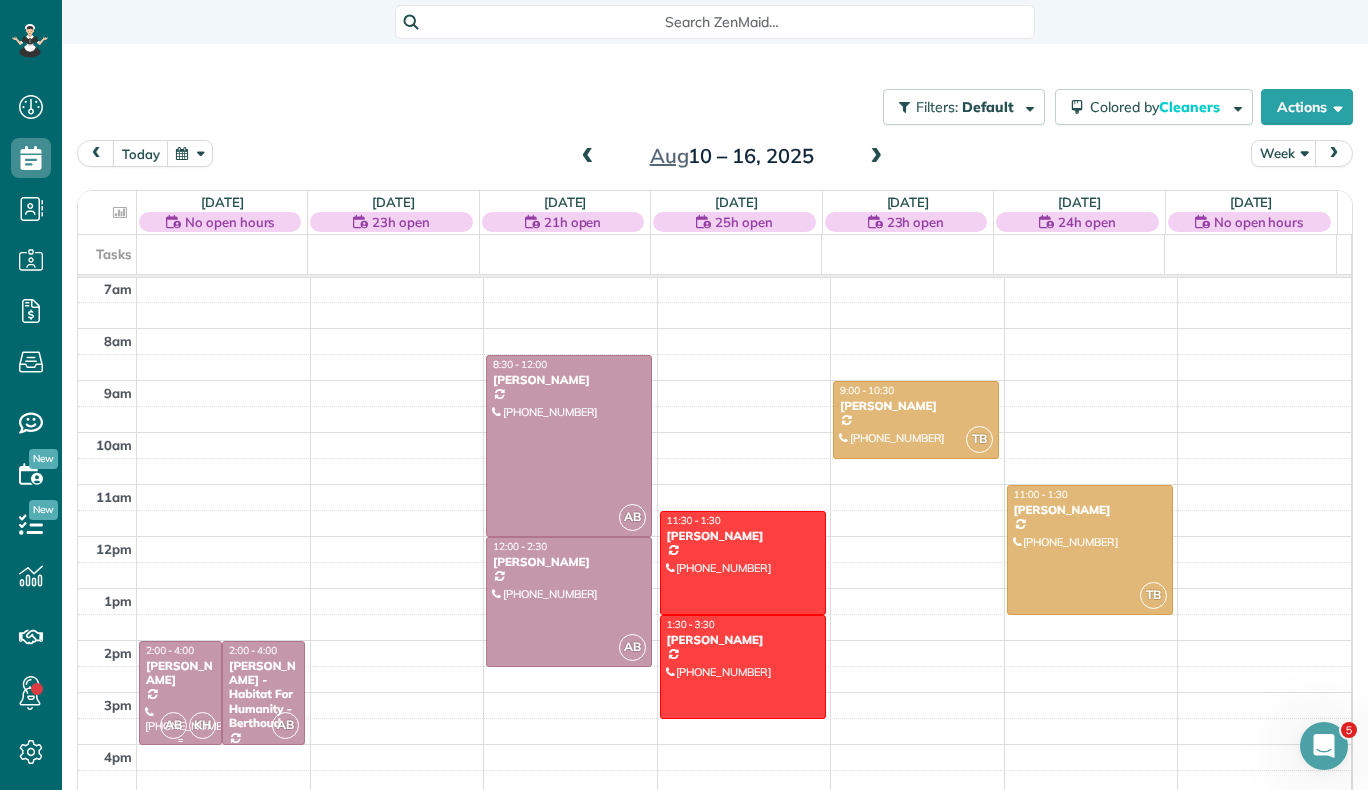 click on "[PERSON_NAME]" at bounding box center [180, 673] 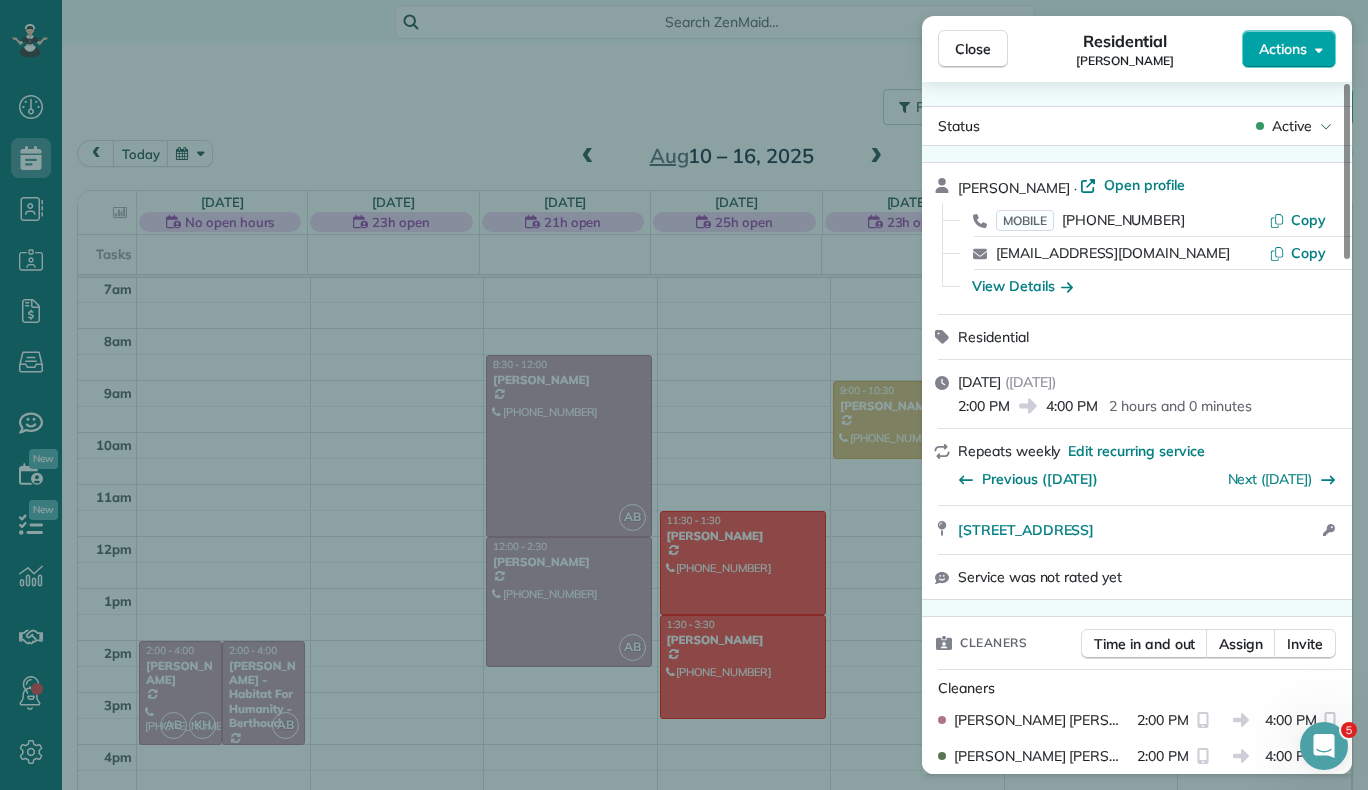 click on "Actions" at bounding box center (1283, 49) 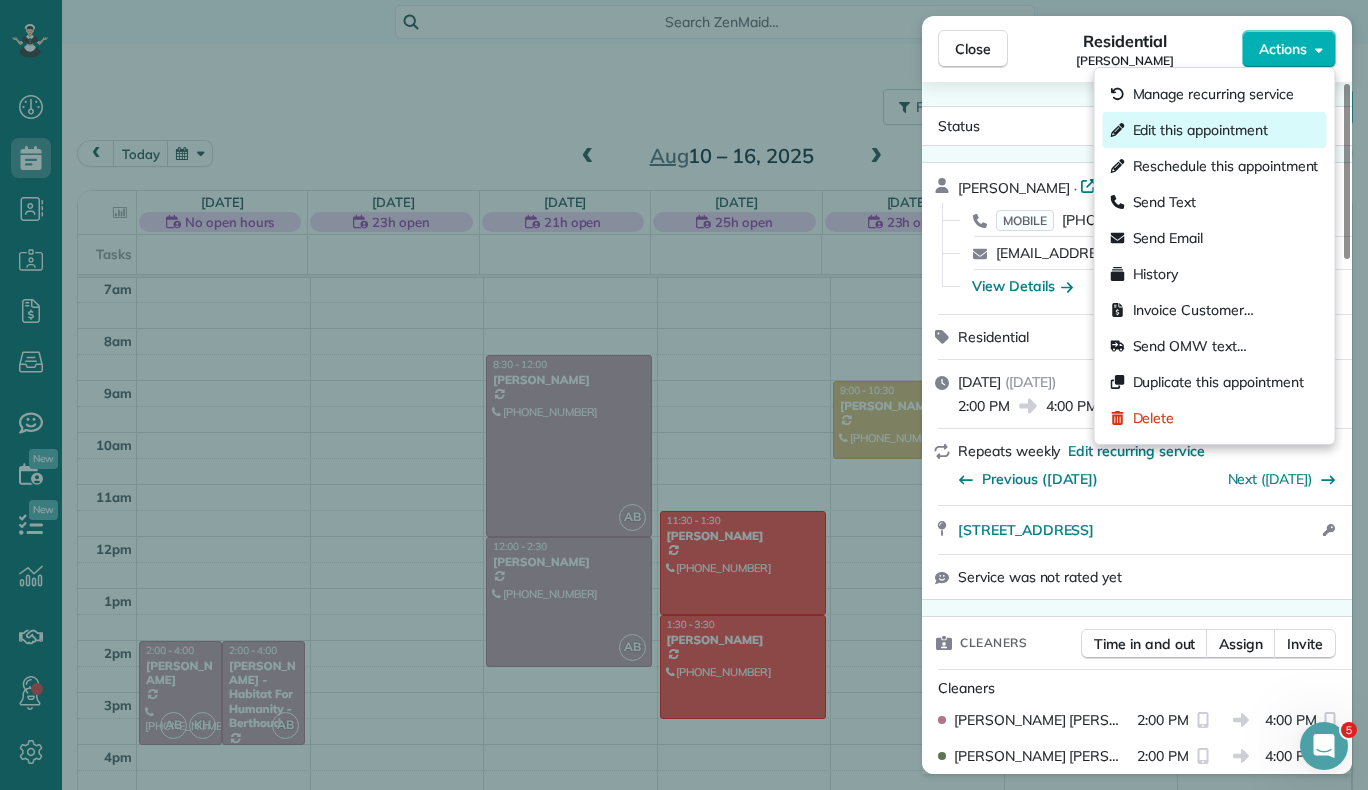 click on "Edit this appointment" at bounding box center [1215, 130] 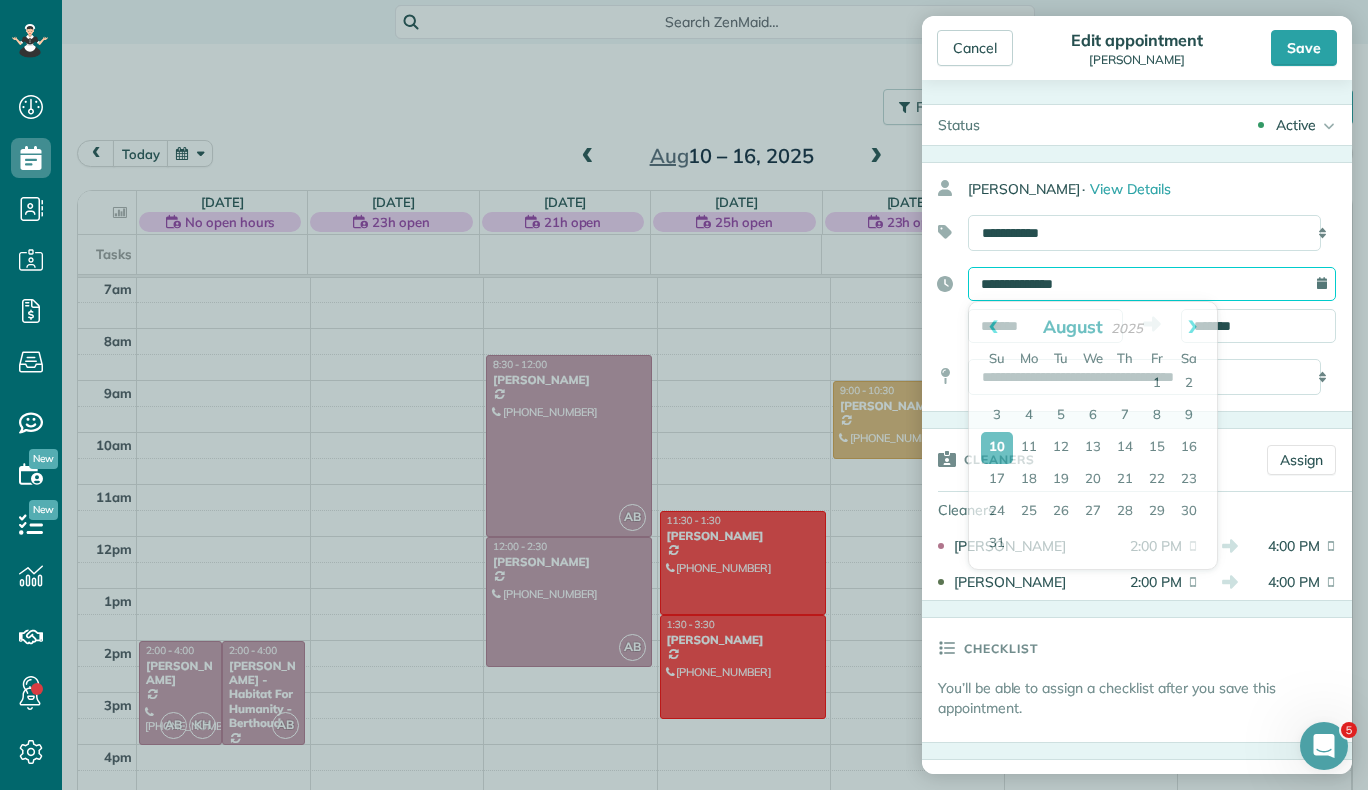 click on "**********" at bounding box center [1152, 284] 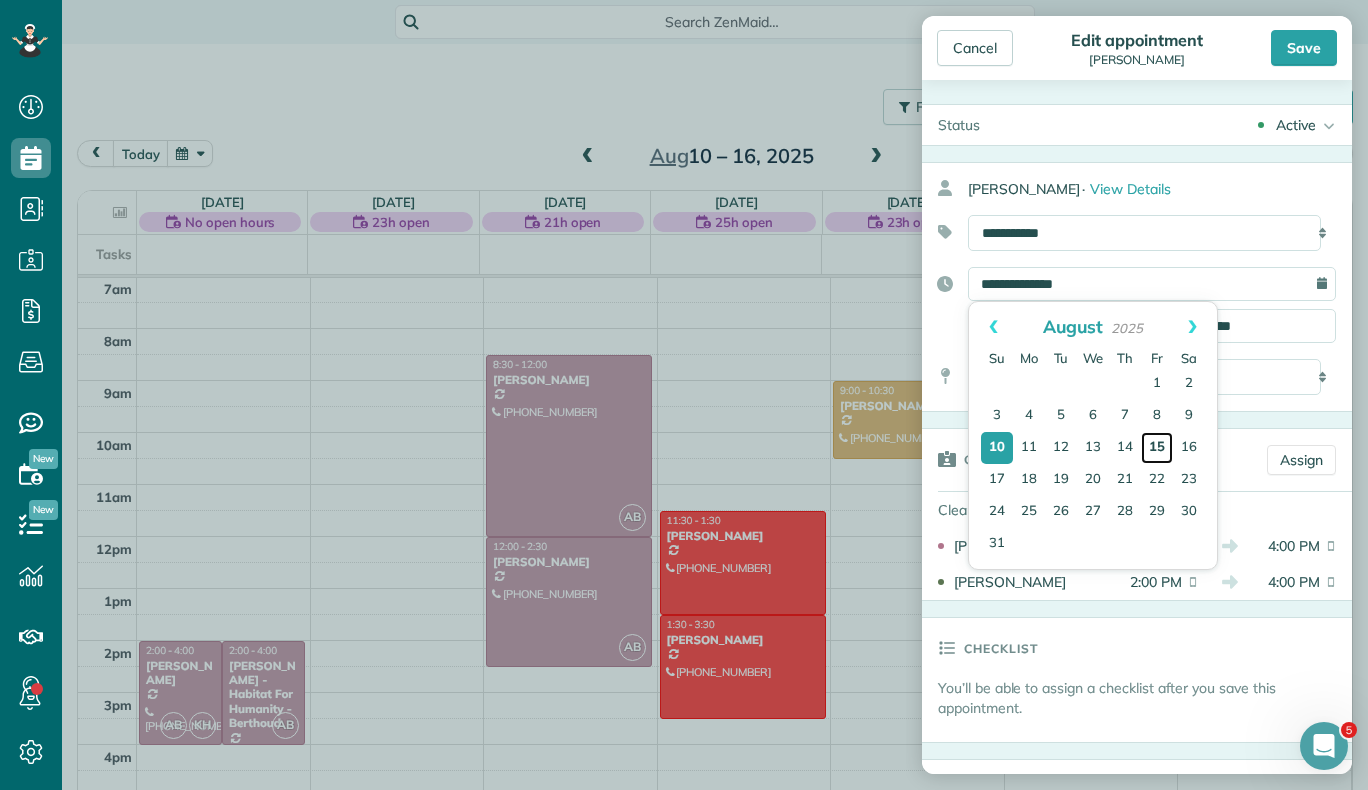 click on "15" at bounding box center (1157, 448) 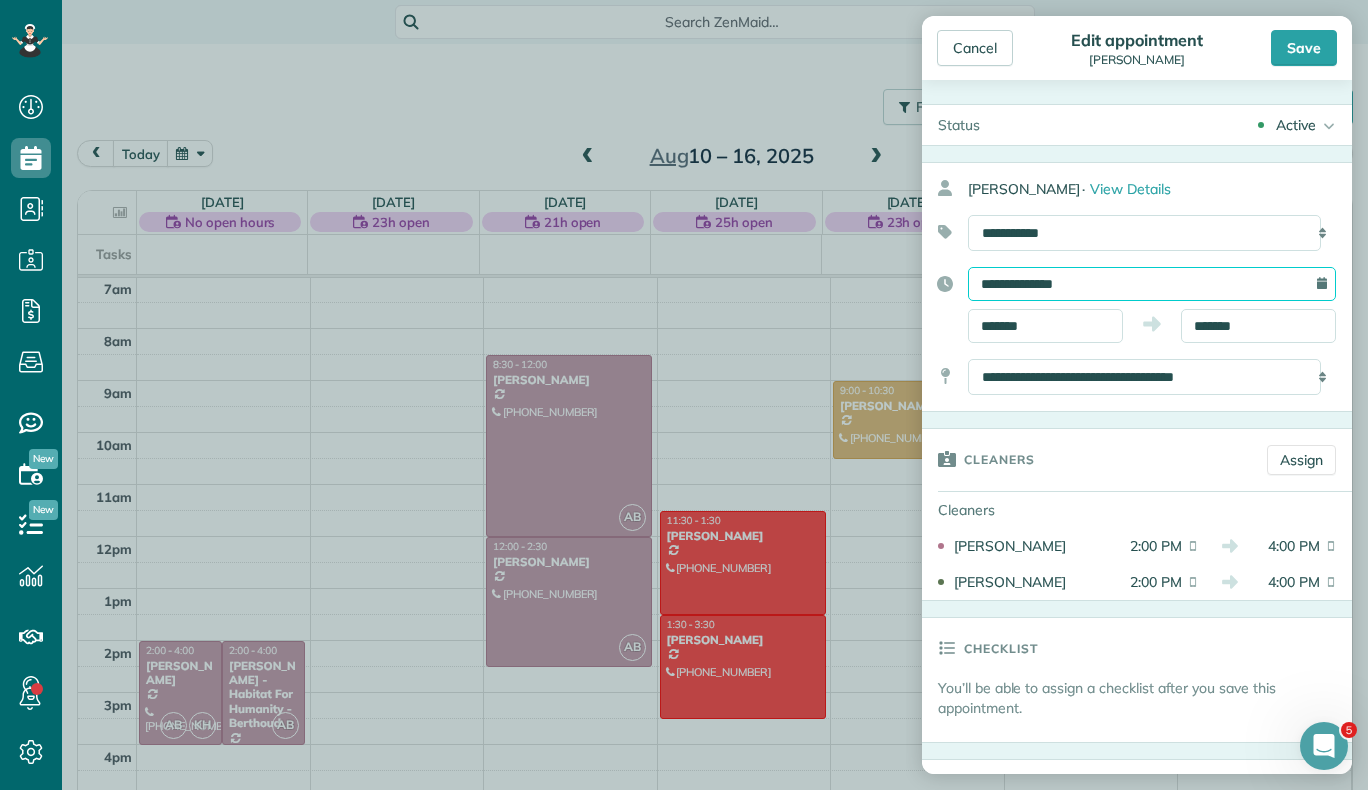 click on "**********" at bounding box center [1152, 284] 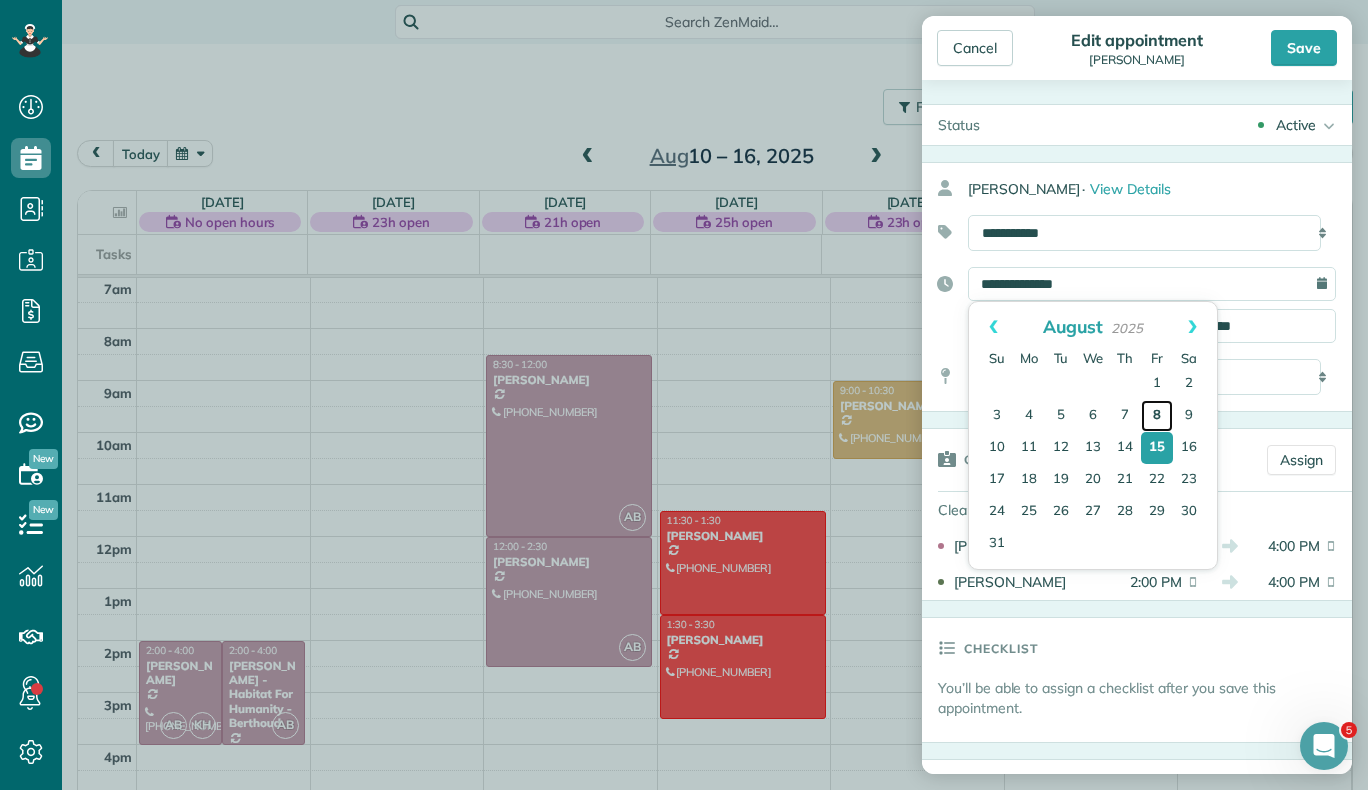 click on "8" at bounding box center [1157, 416] 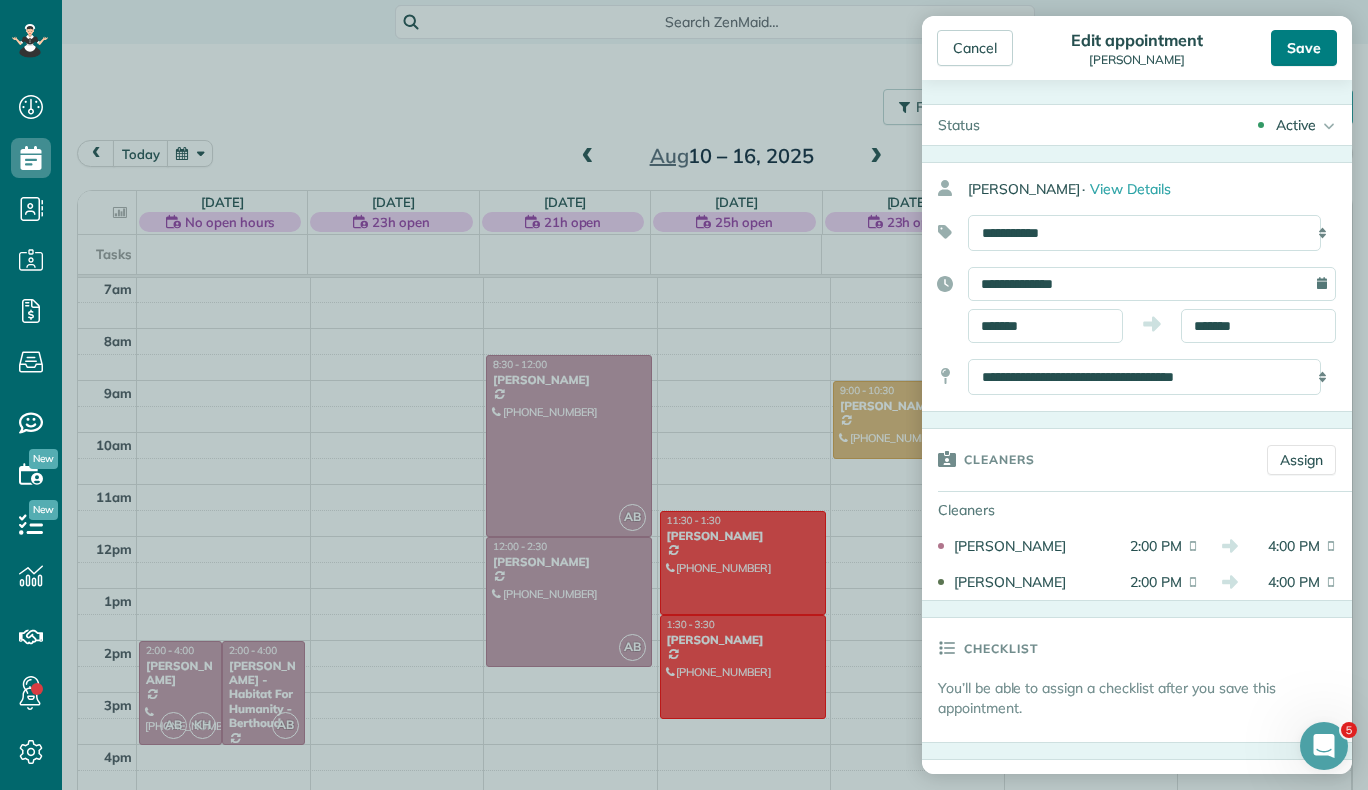 click on "Save" at bounding box center [1304, 48] 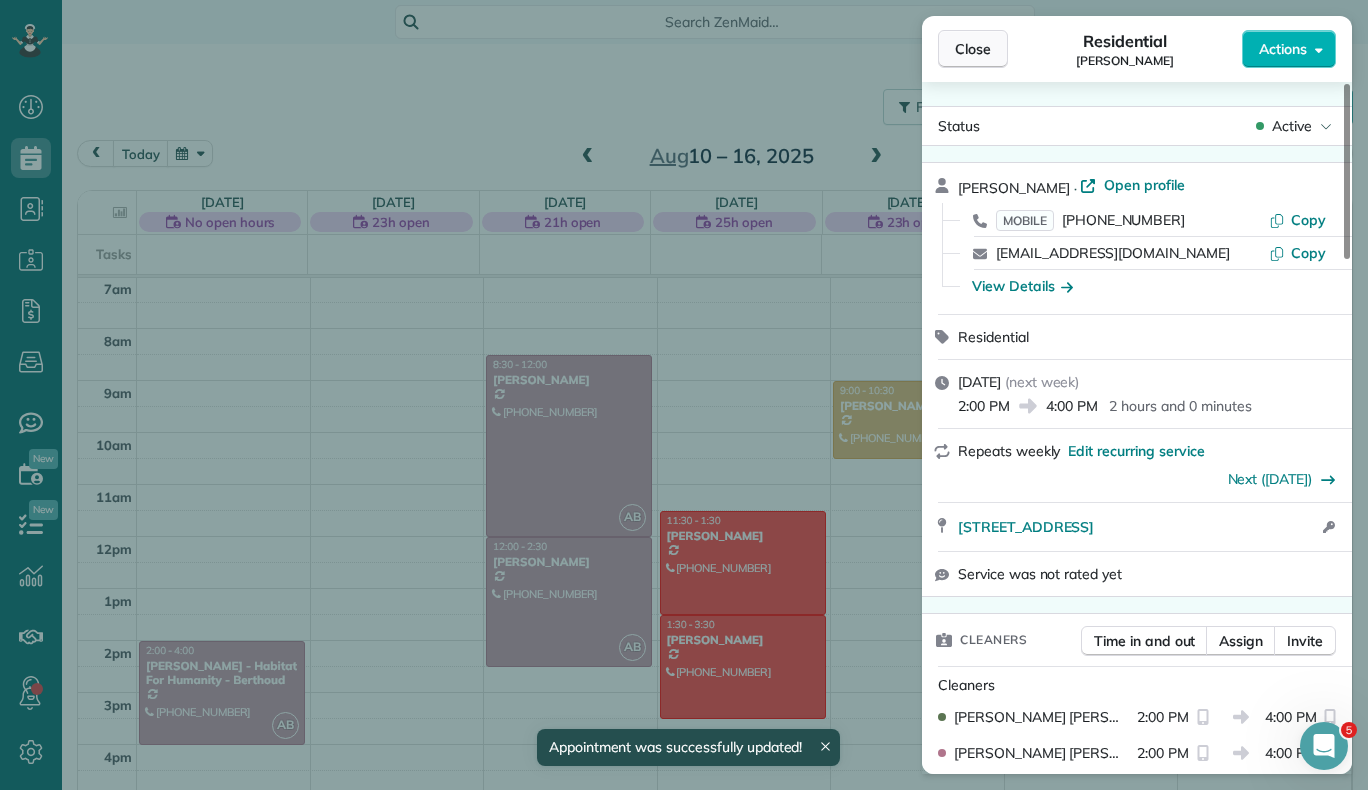 click on "Close" at bounding box center (973, 49) 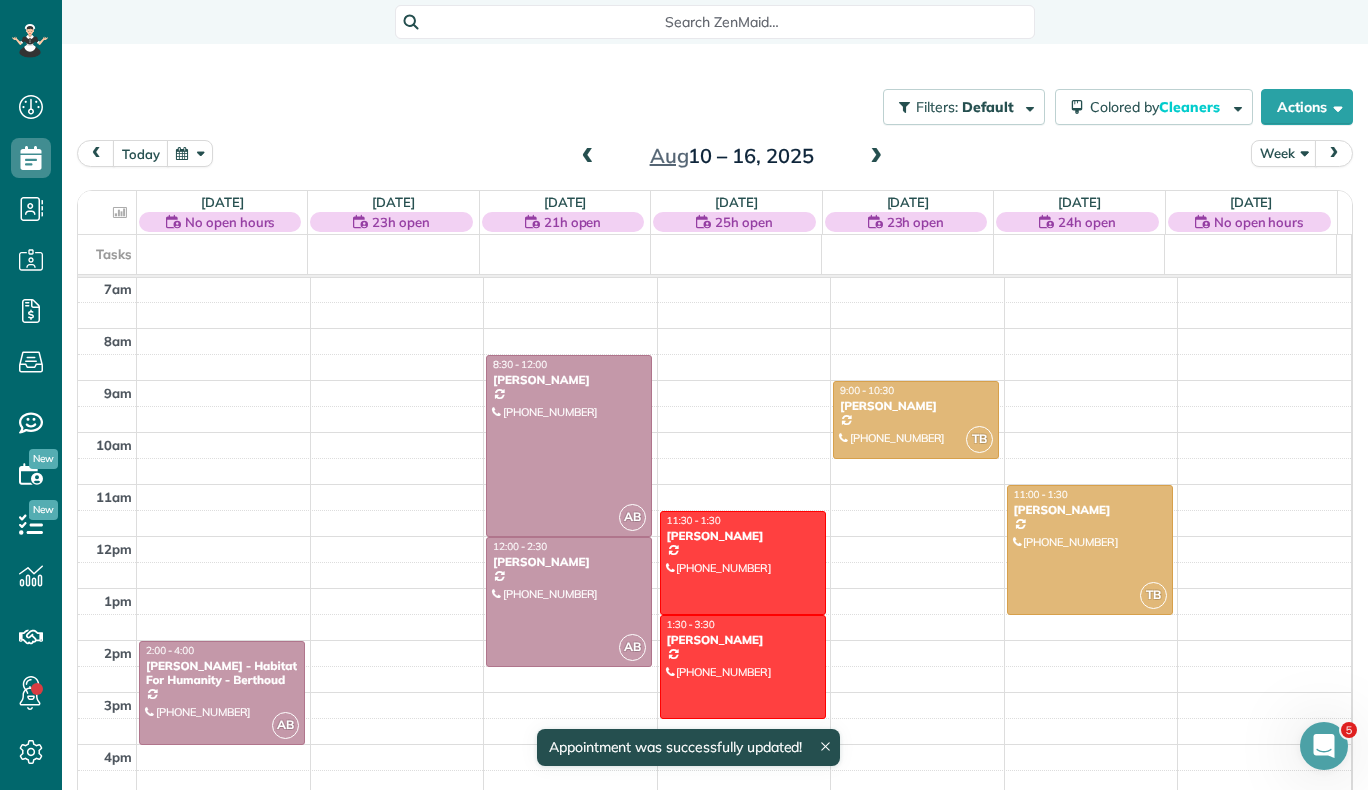 click at bounding box center (588, 157) 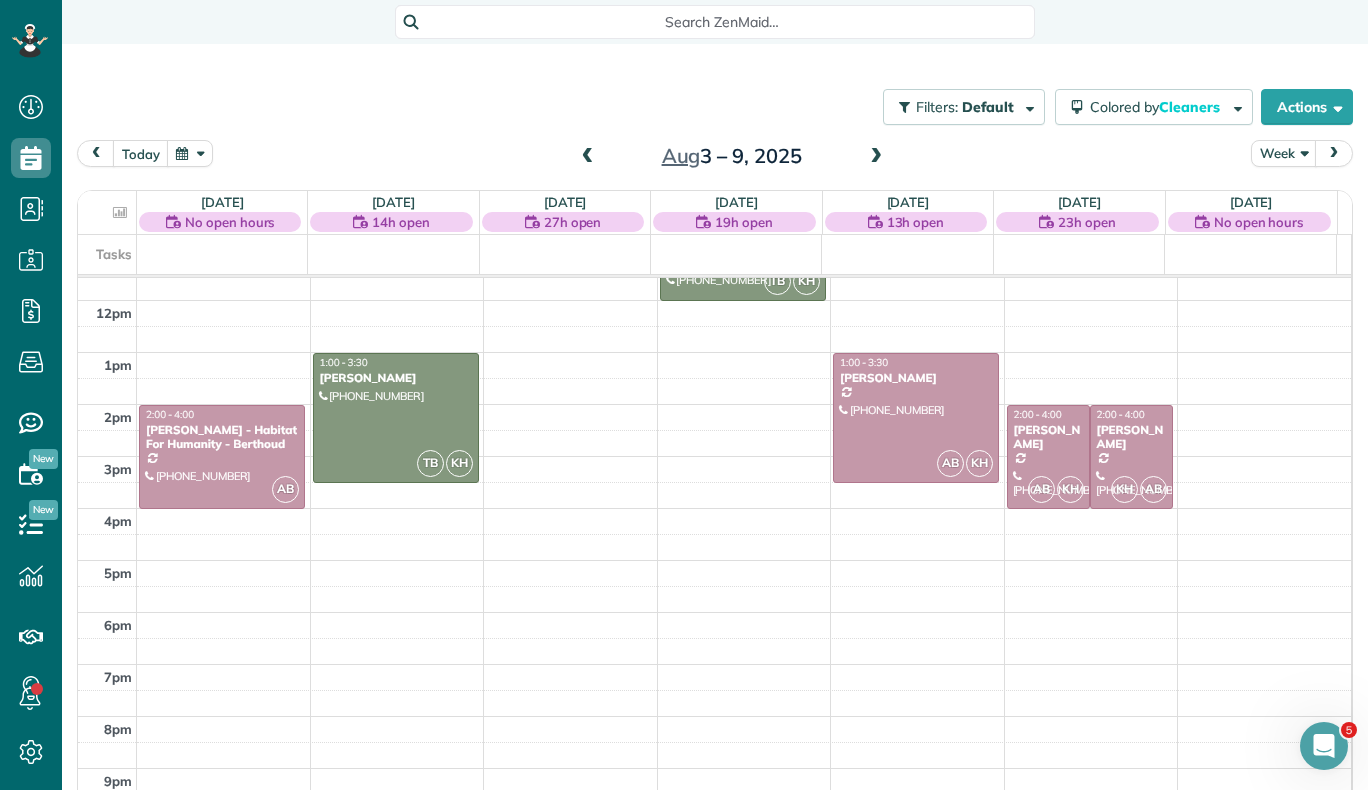 scroll, scrollTop: 599, scrollLeft: 0, axis: vertical 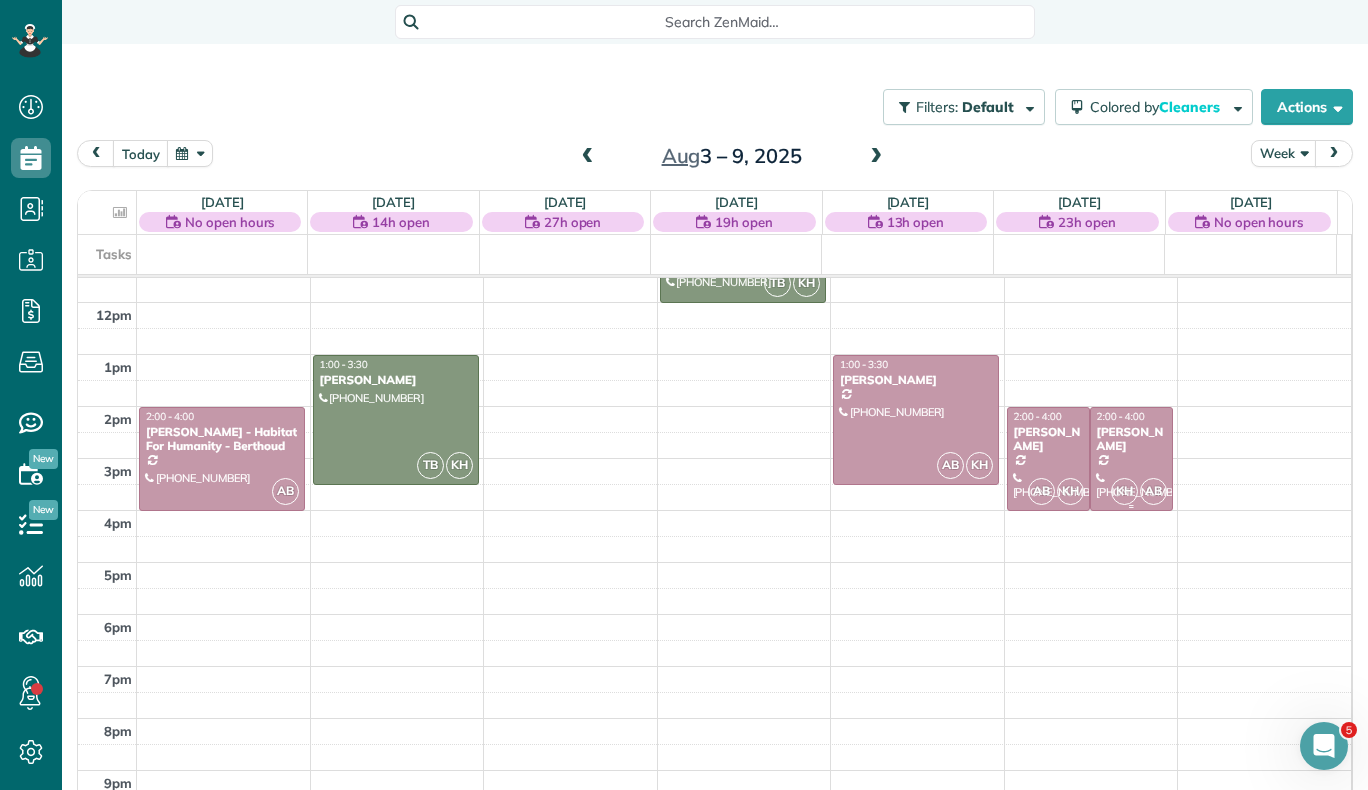 click on "[PERSON_NAME]" at bounding box center [1131, 439] 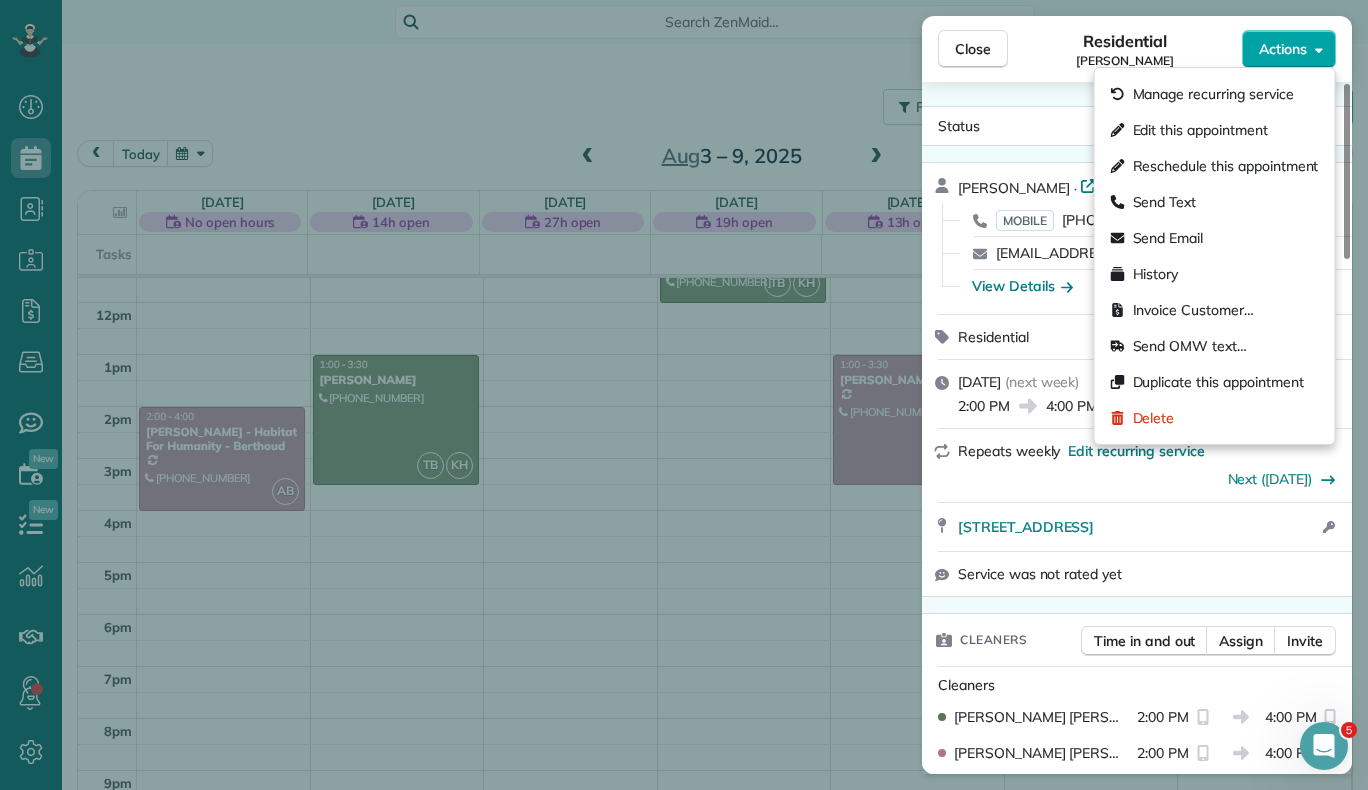 click on "Actions" at bounding box center (1283, 49) 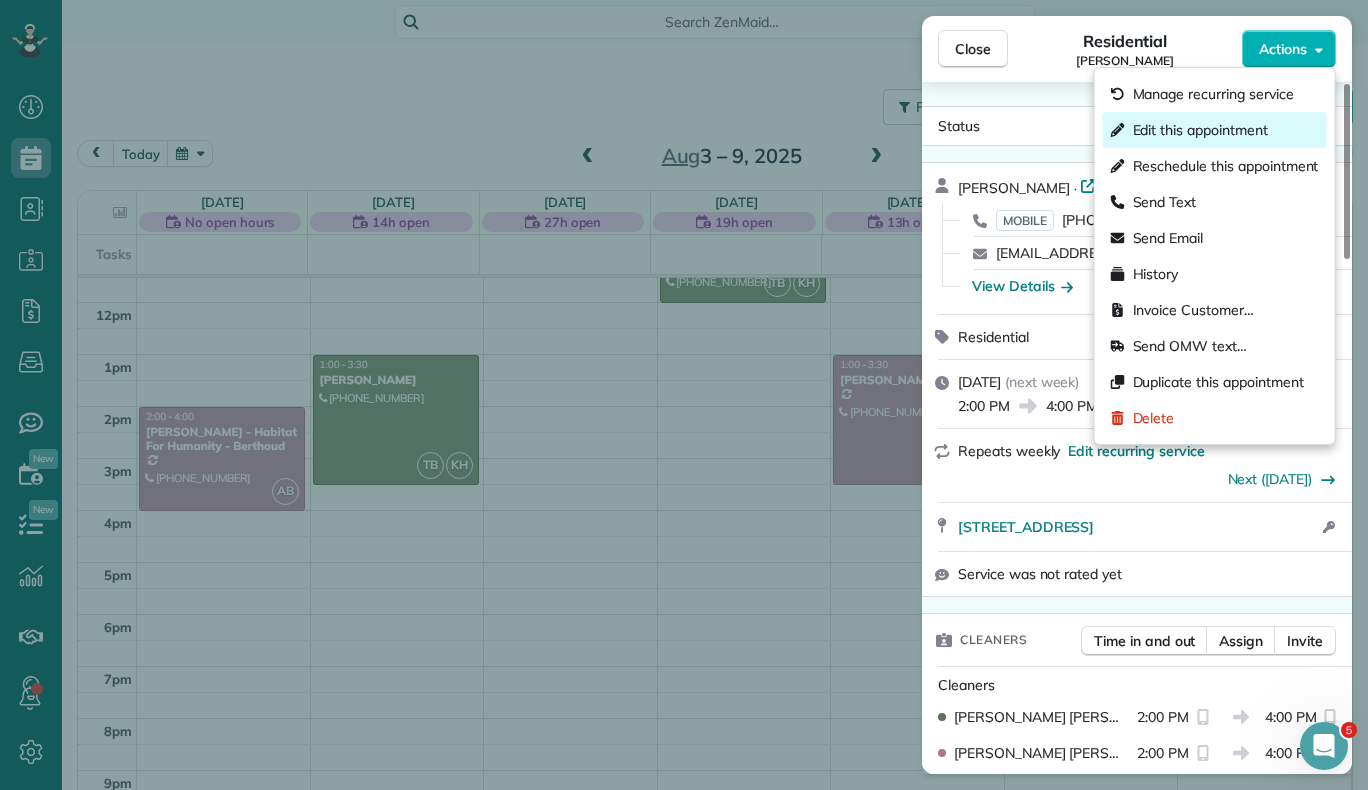 click on "Edit this appointment" at bounding box center [1215, 130] 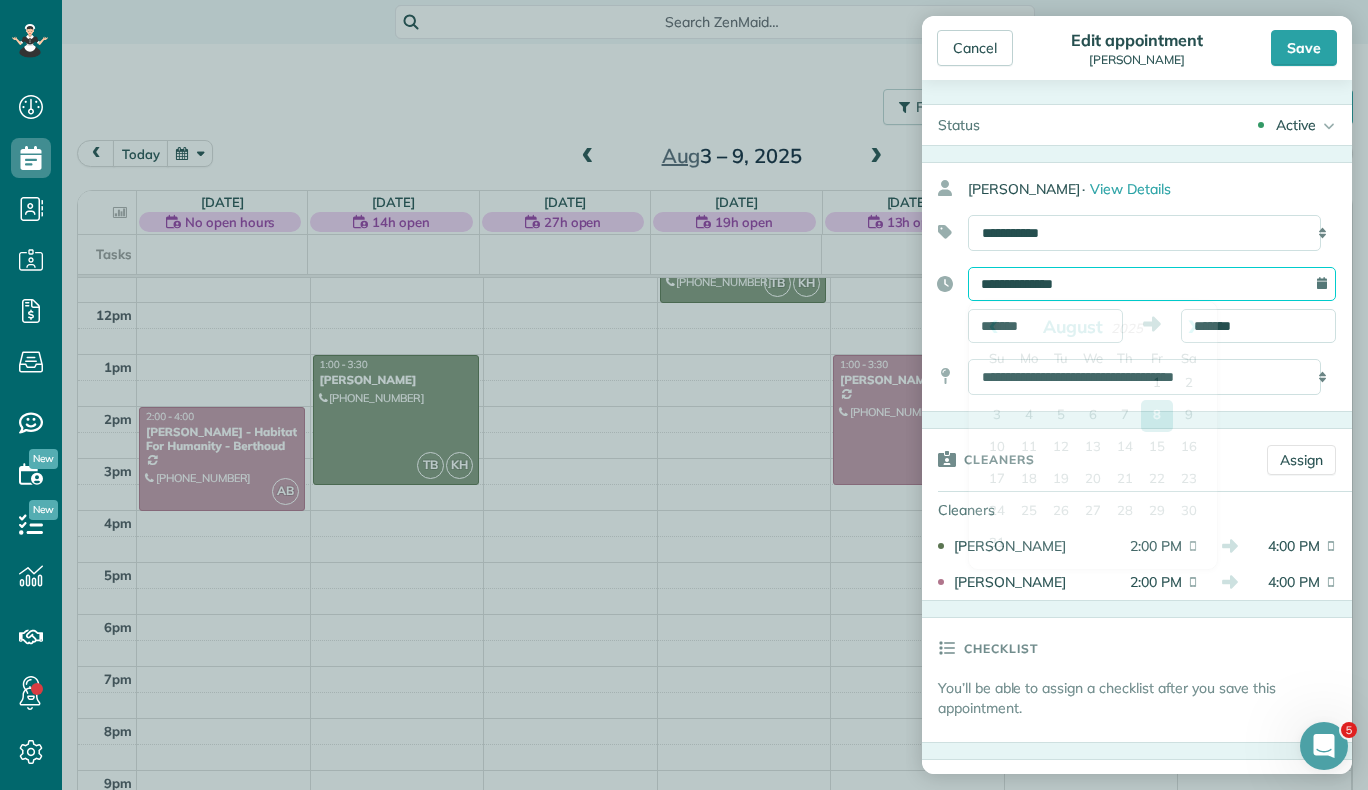 click on "**********" at bounding box center (1152, 284) 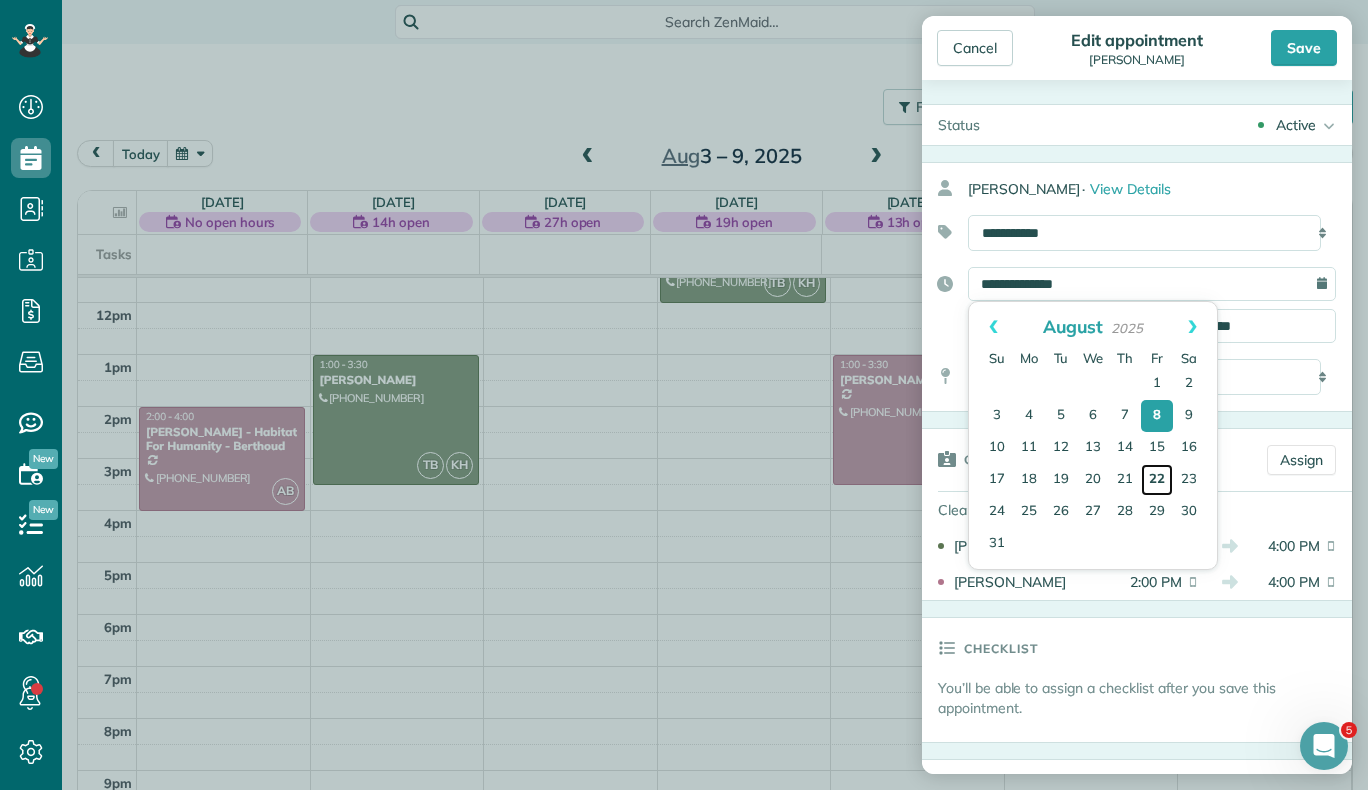 click on "22" at bounding box center (1157, 480) 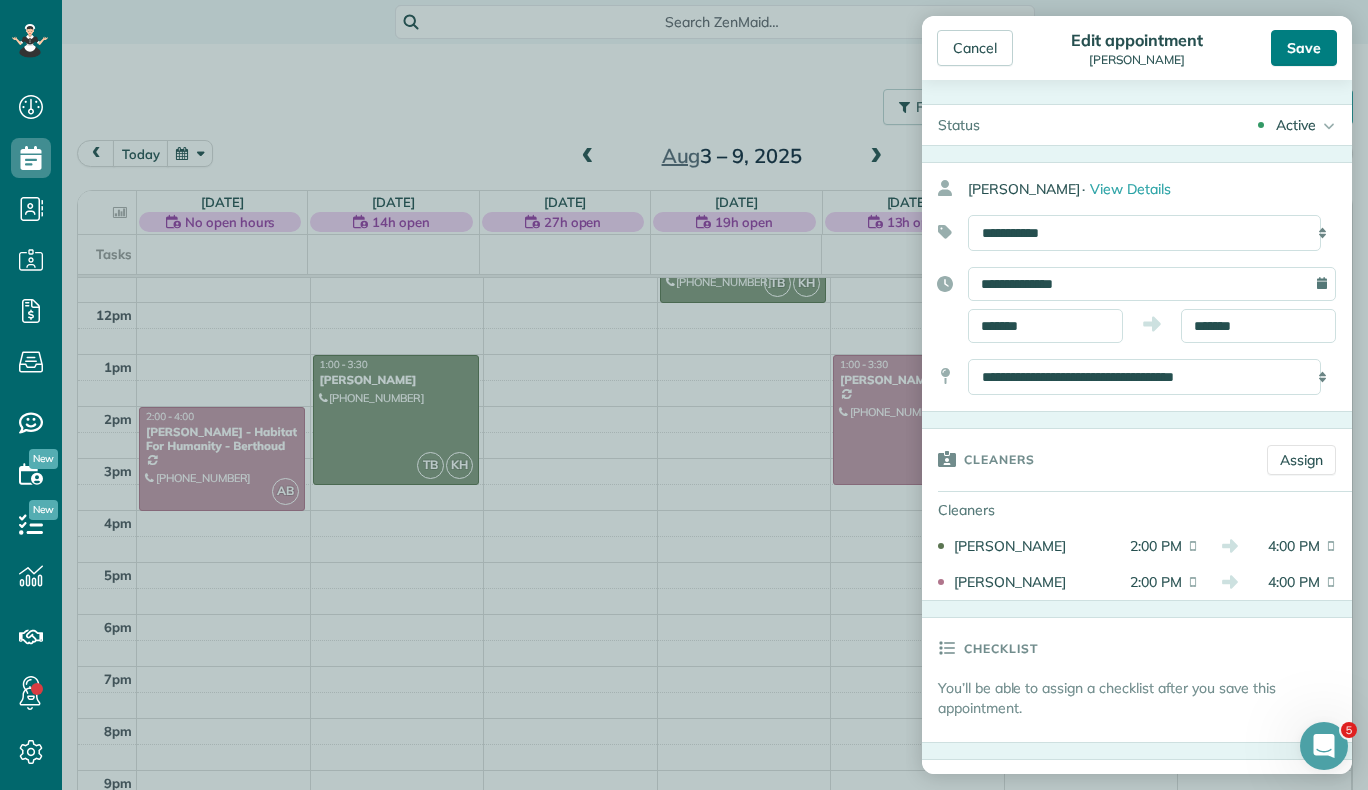 click on "Save" at bounding box center (1304, 48) 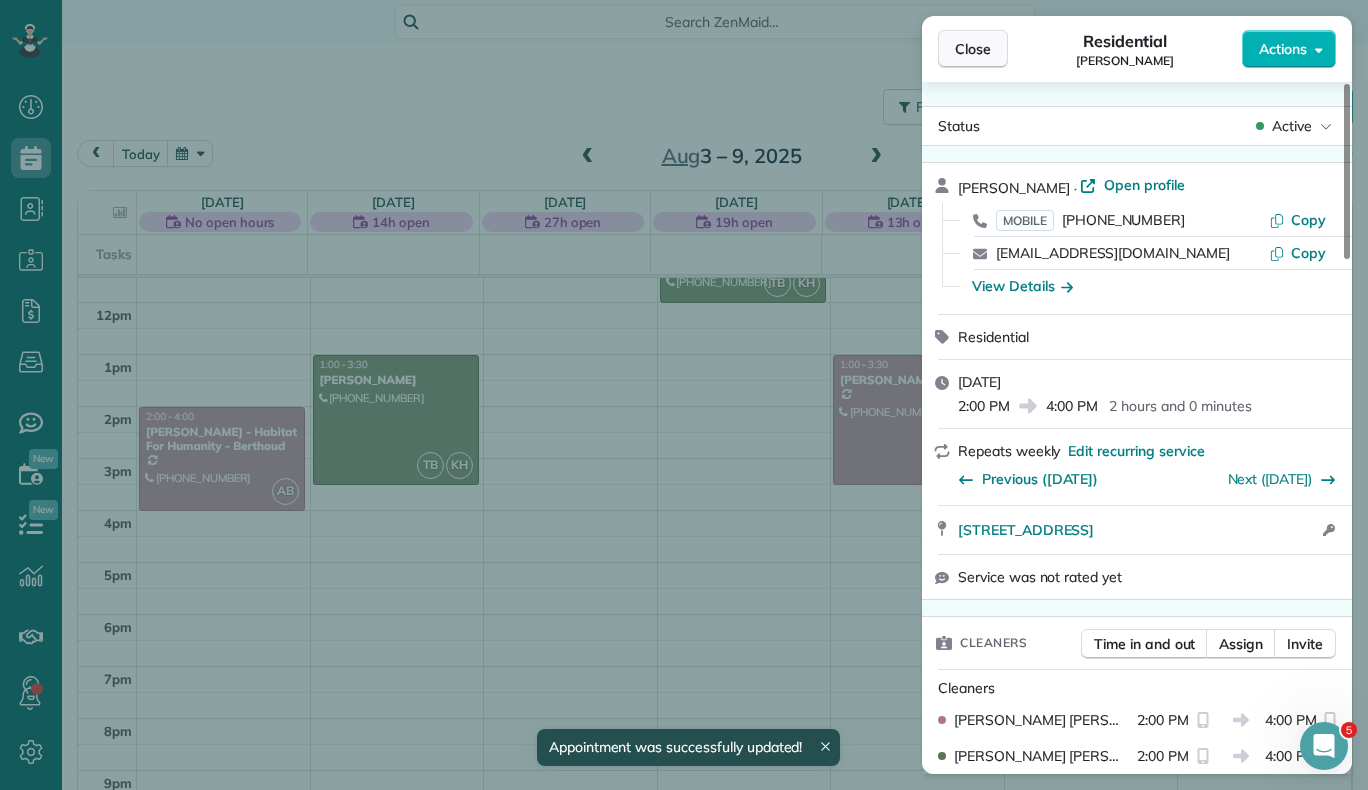 click on "Close" at bounding box center [973, 49] 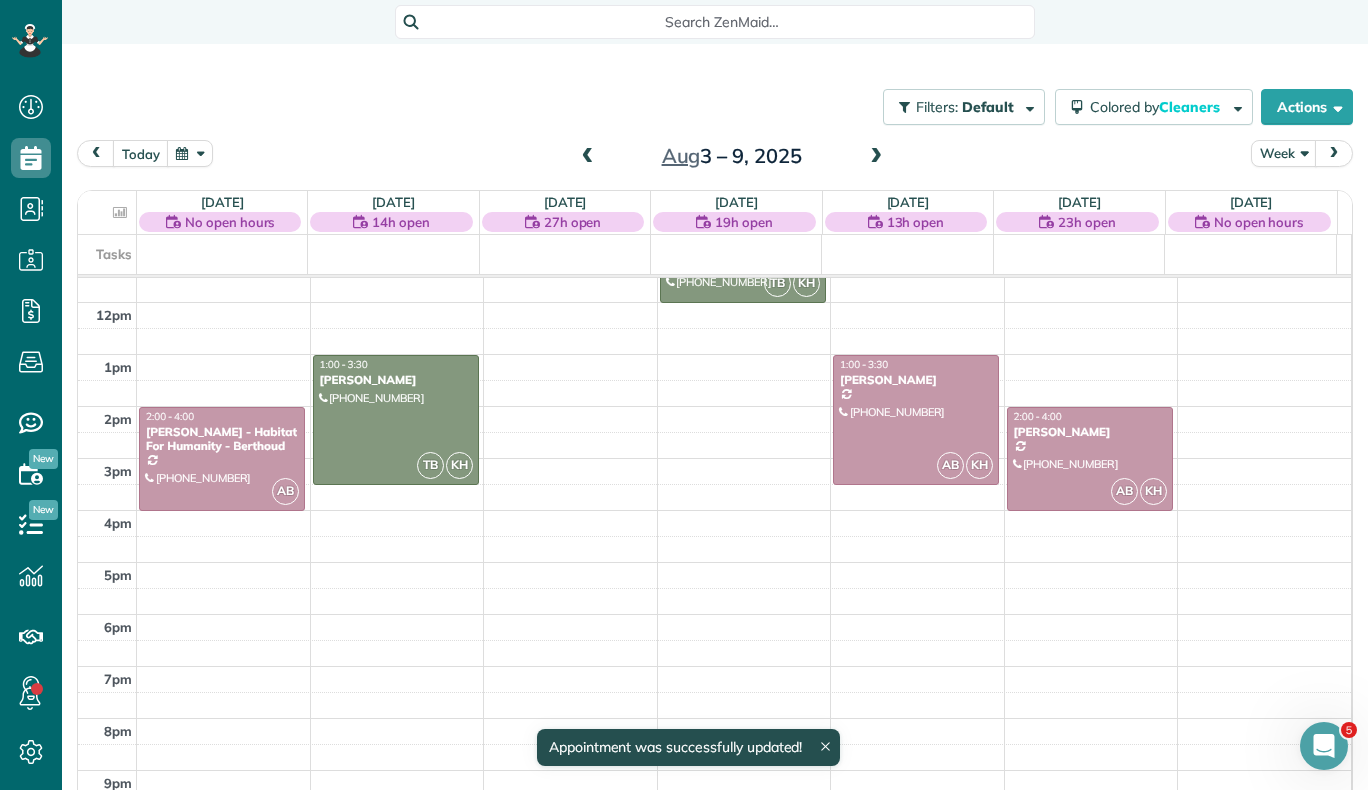 click at bounding box center (876, 157) 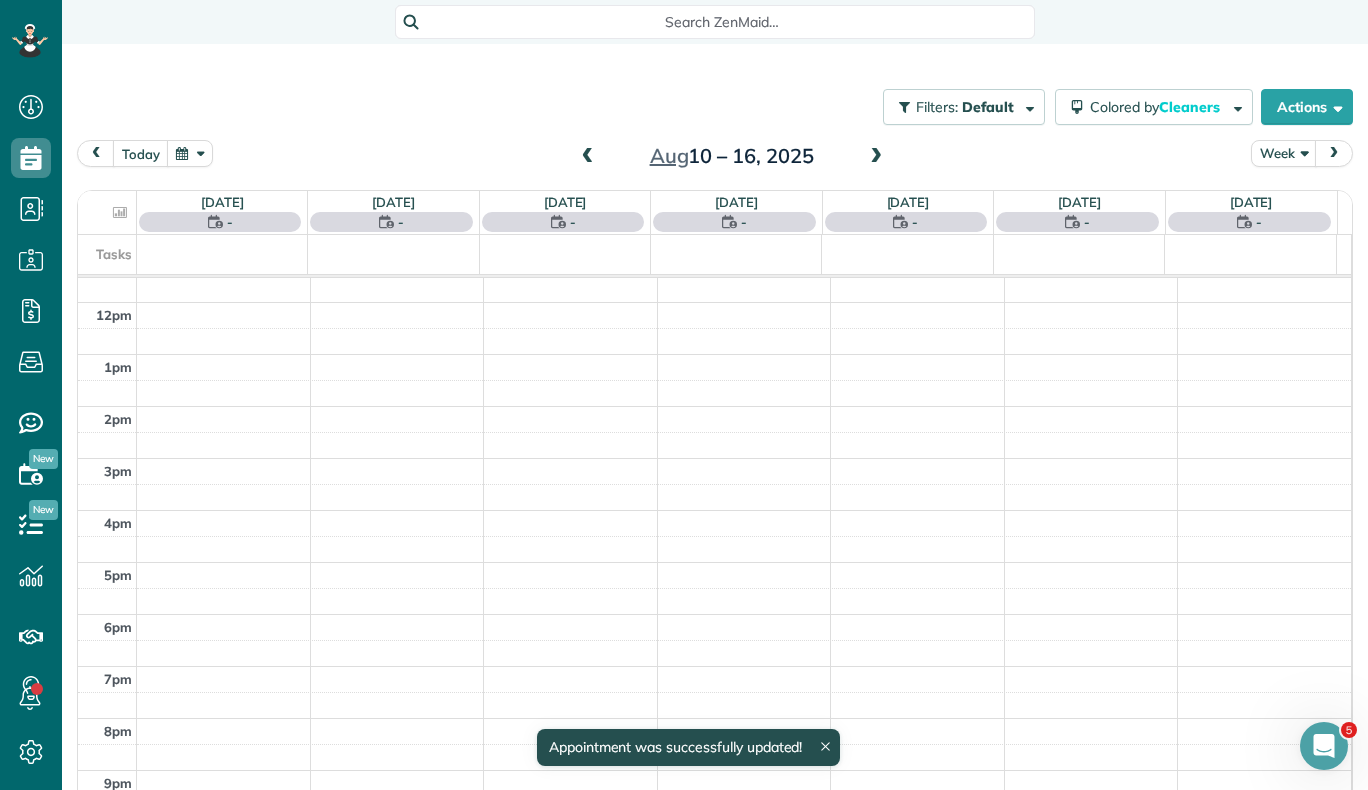 scroll, scrollTop: 365, scrollLeft: 0, axis: vertical 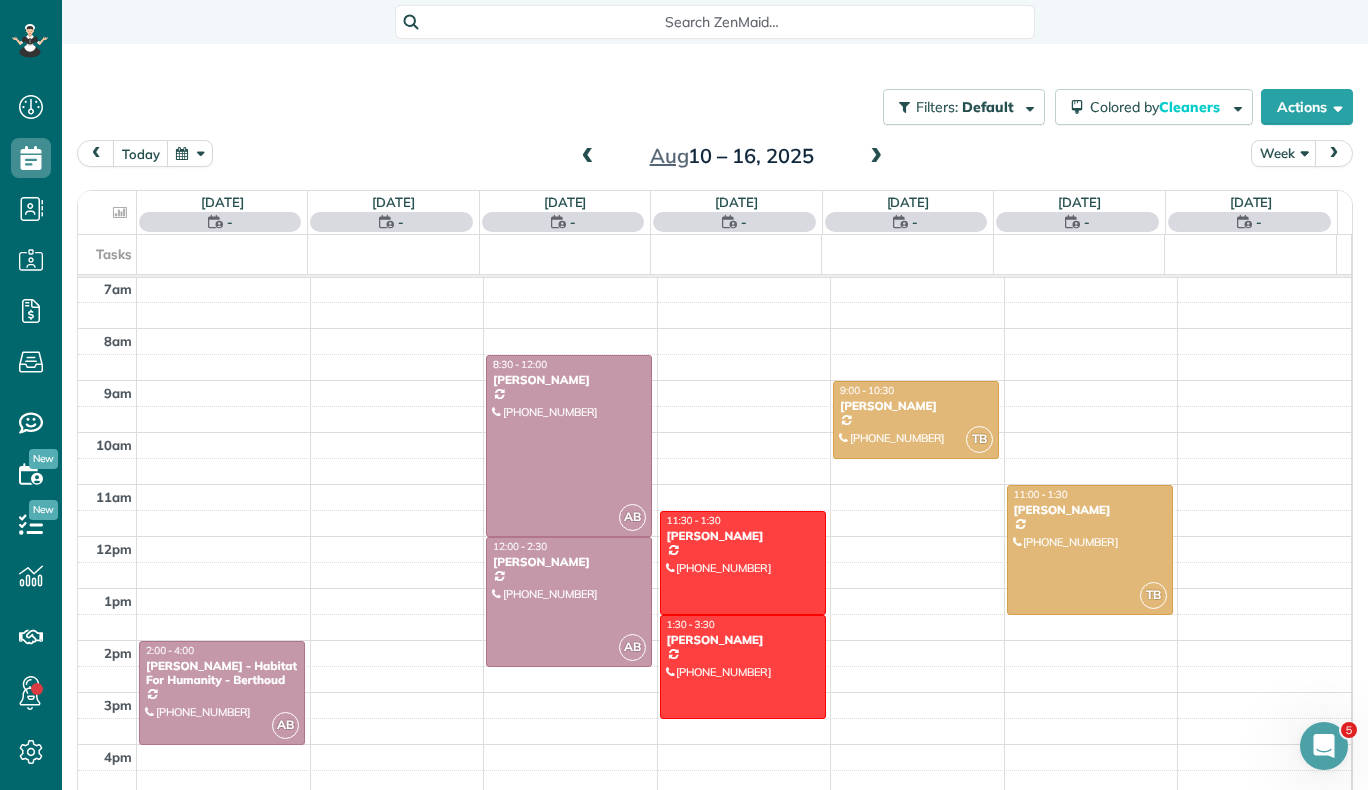 click at bounding box center (876, 157) 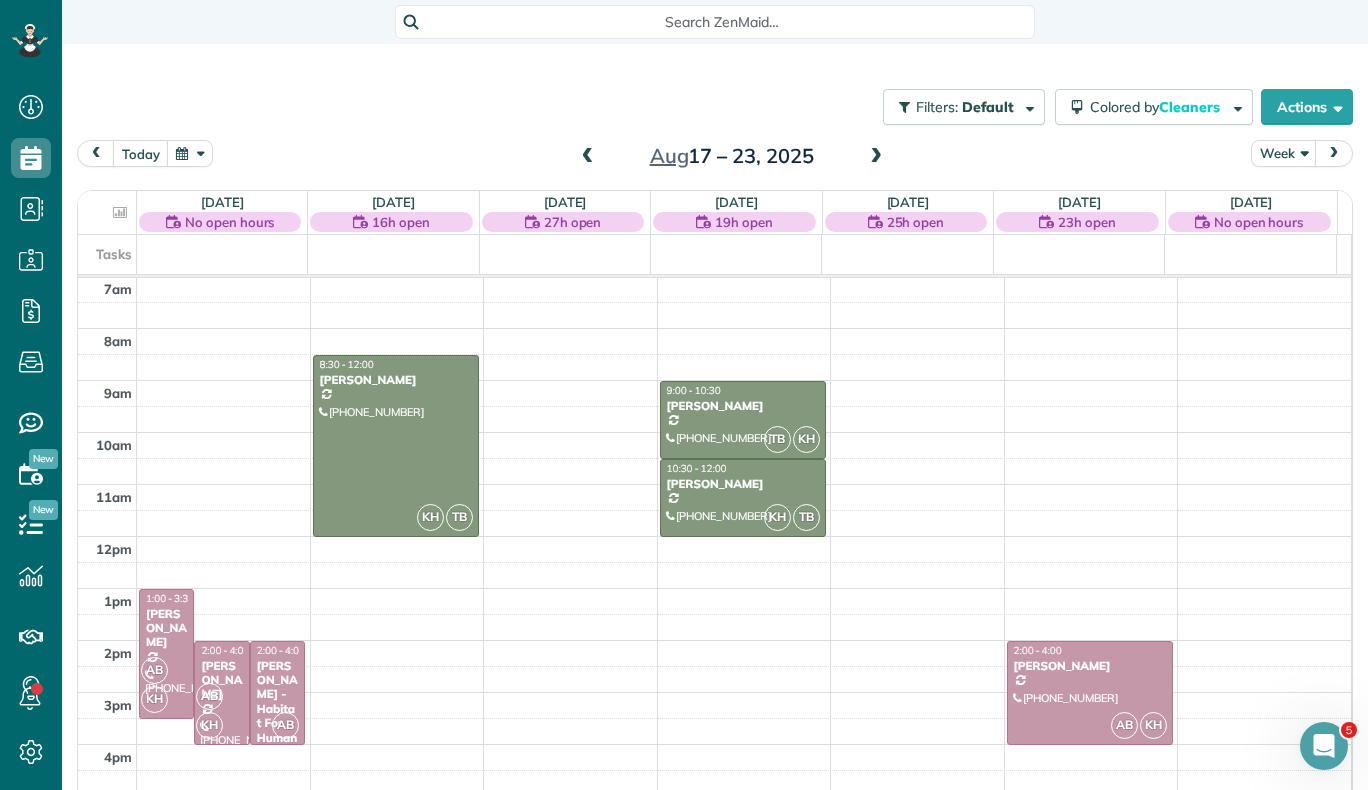 click at bounding box center [876, 157] 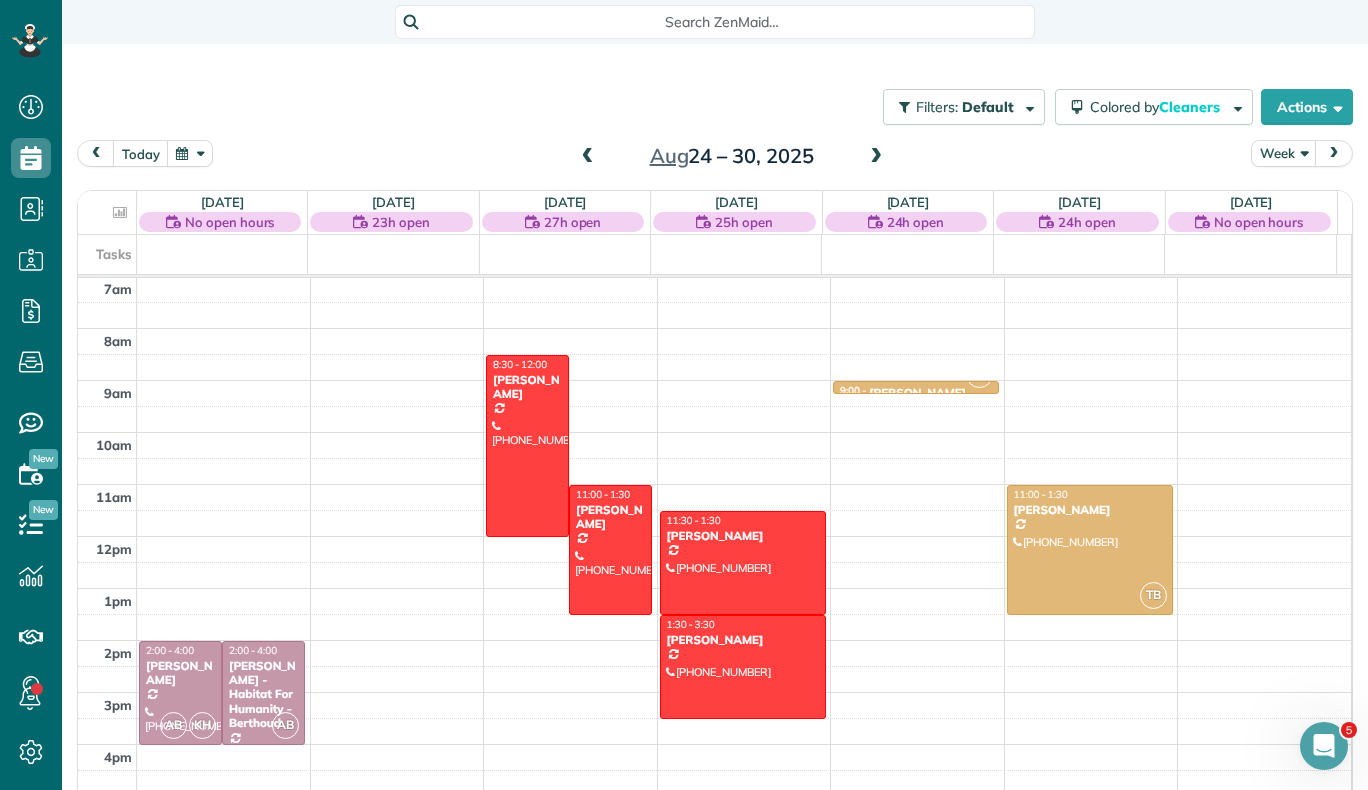 click at bounding box center (876, 157) 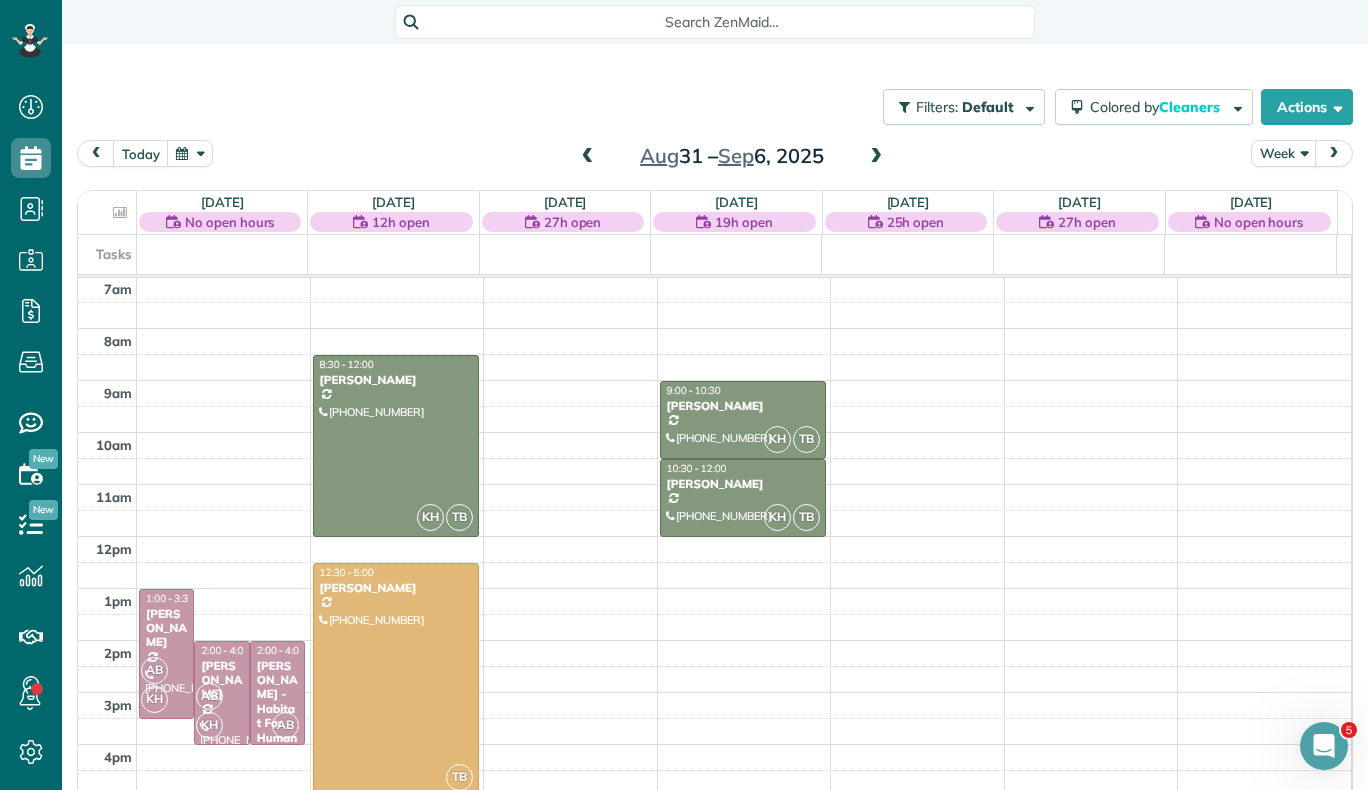 click at bounding box center [588, 157] 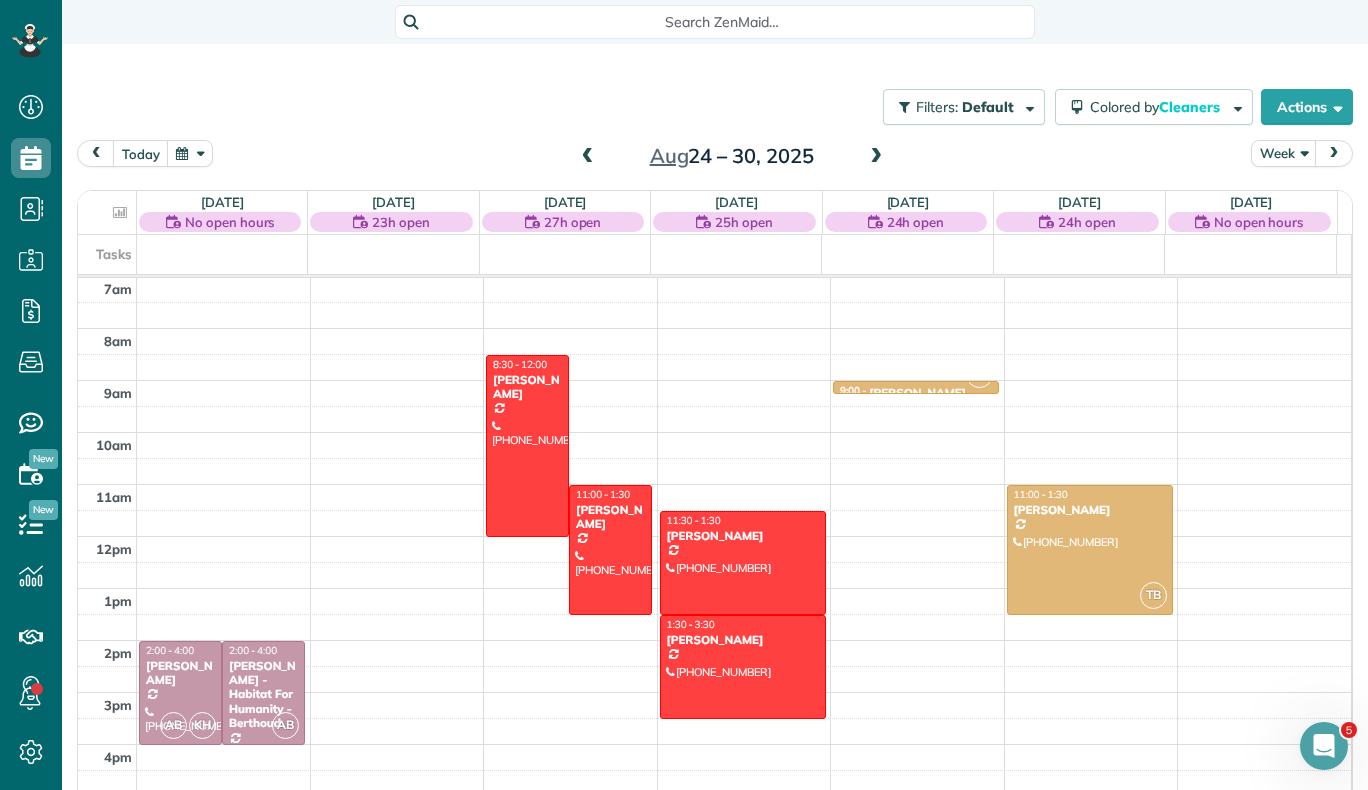 click at bounding box center (588, 157) 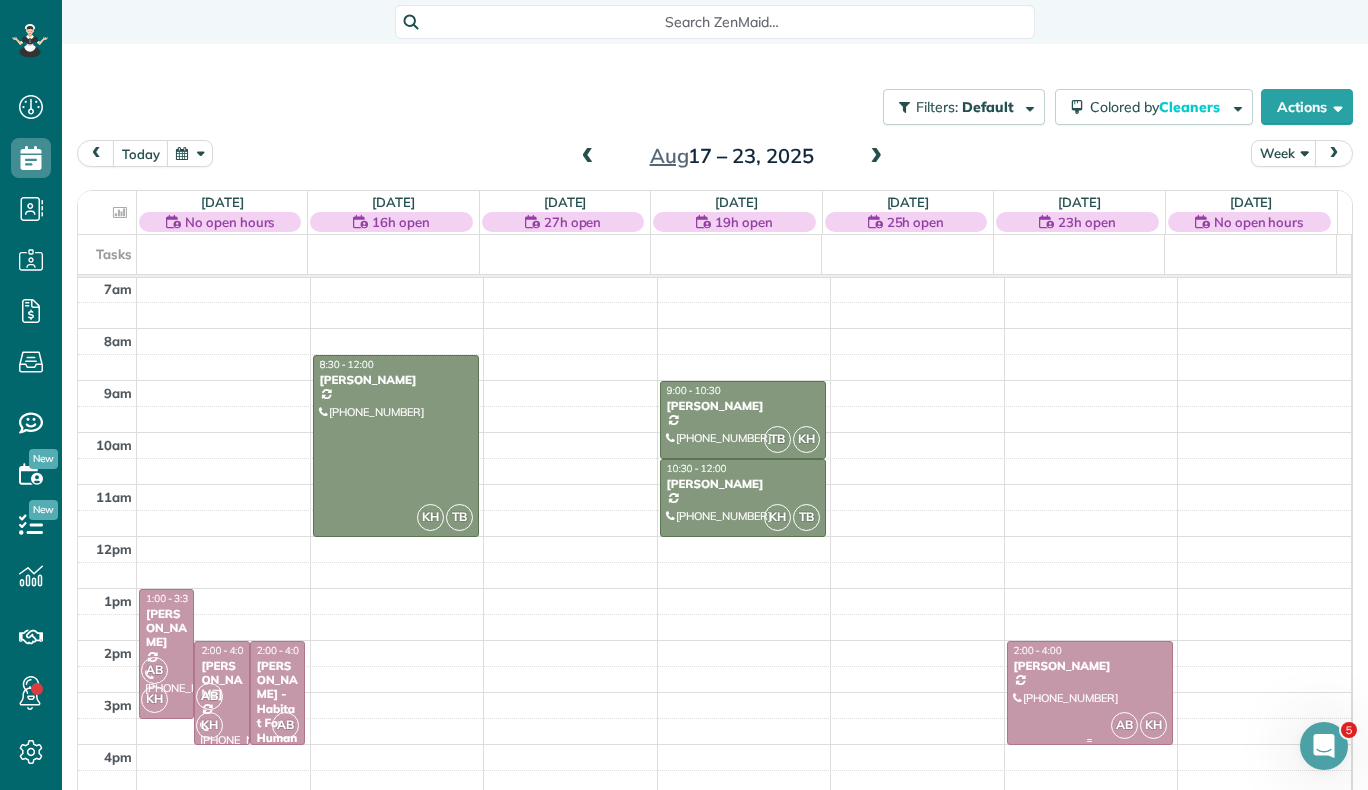 click on "2:00 - 4:00" at bounding box center (1090, 650) 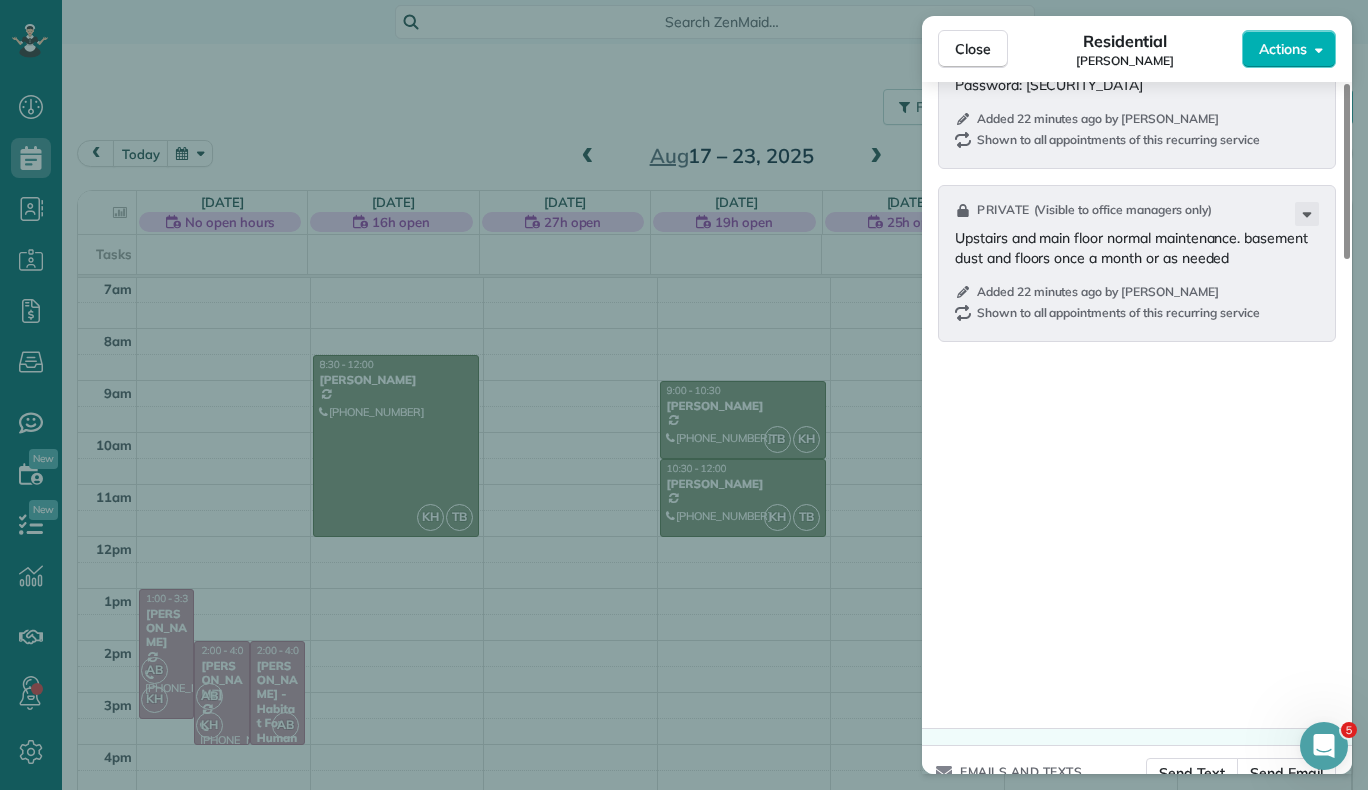 scroll, scrollTop: 2030, scrollLeft: 0, axis: vertical 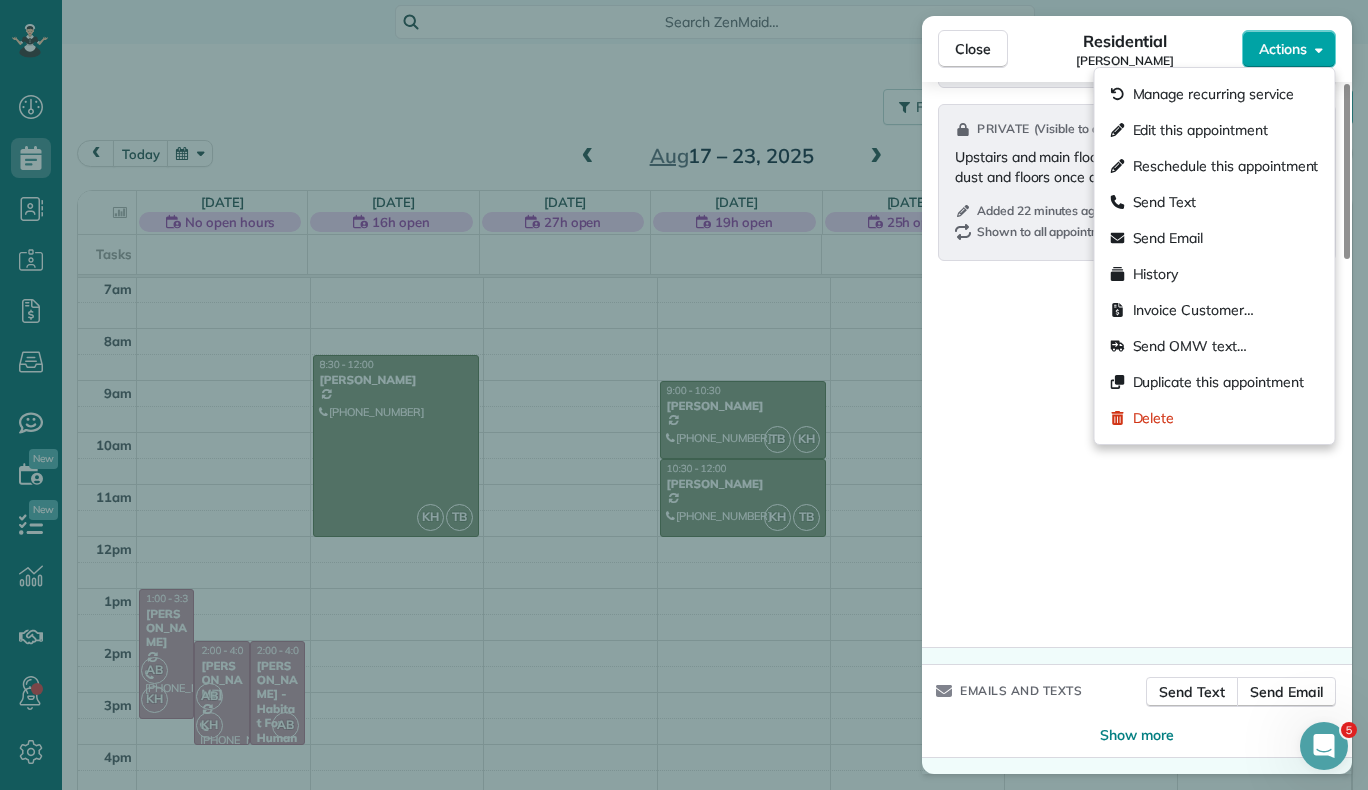 click on "Actions" at bounding box center [1283, 49] 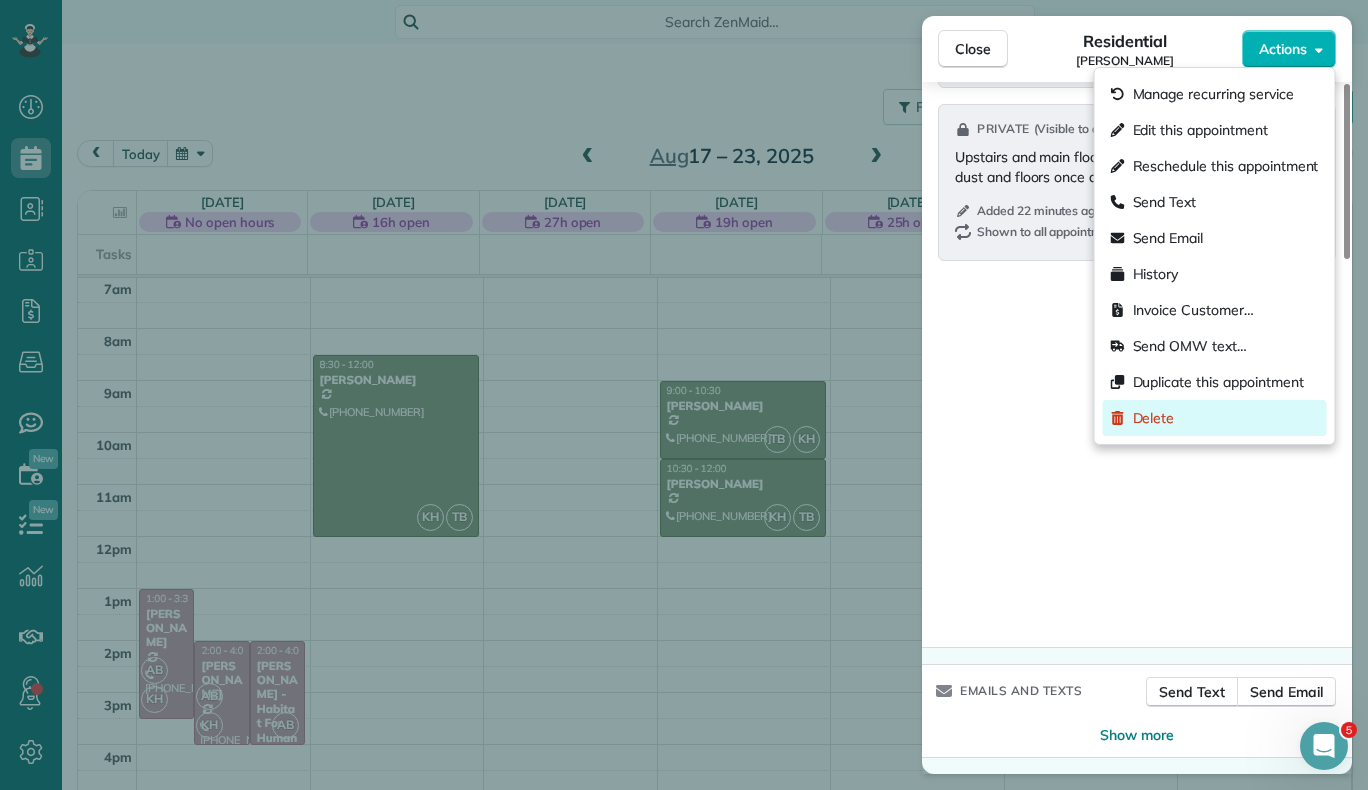 click on "Delete" at bounding box center [1215, 418] 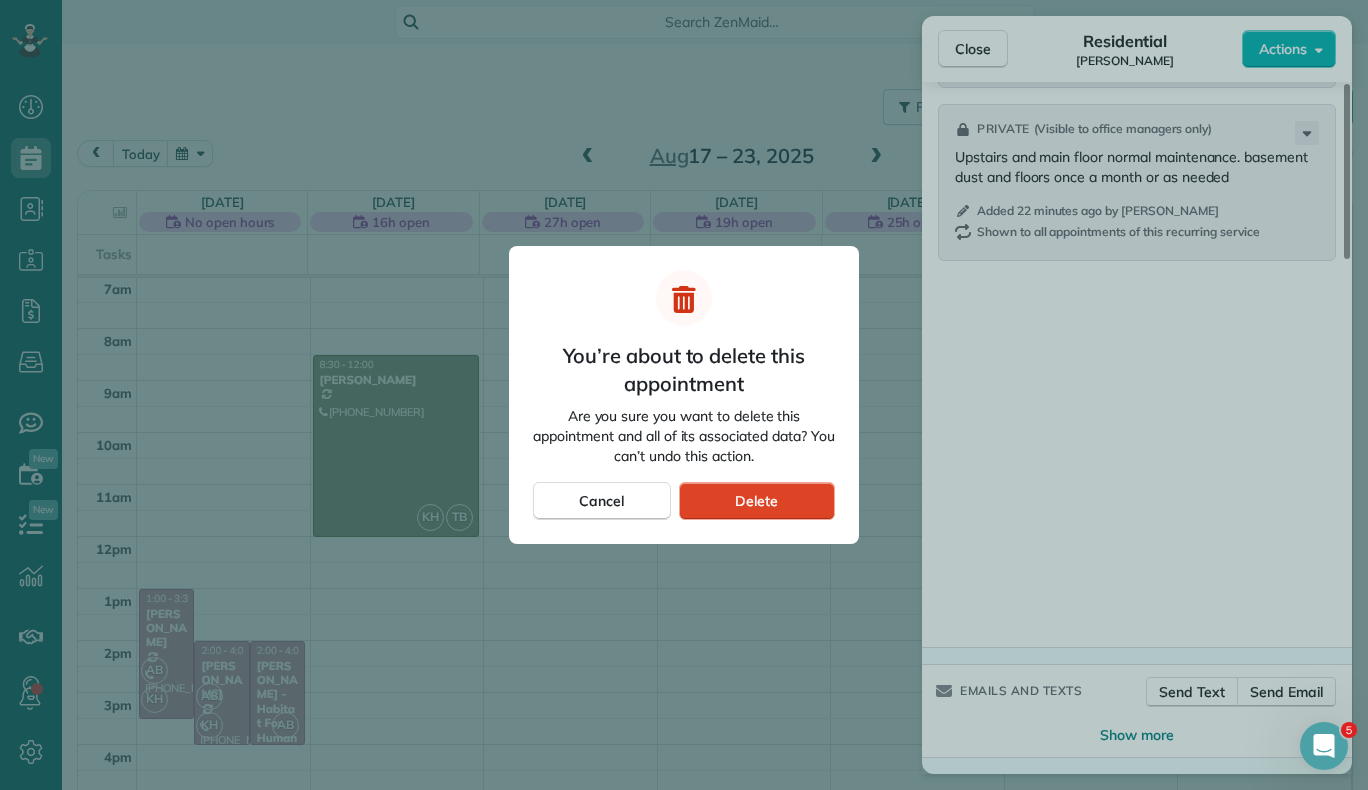 click on "Delete" at bounding box center (756, 501) 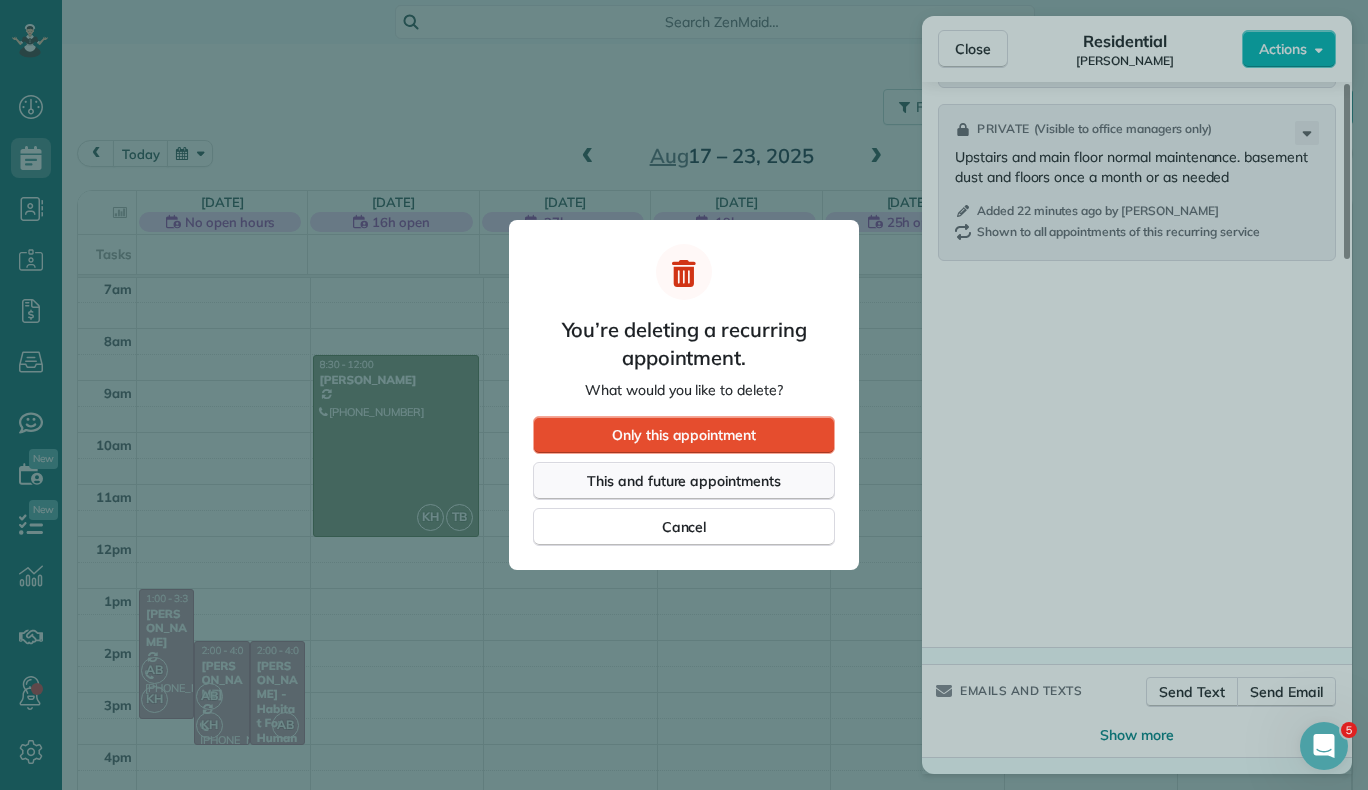 click on "This and future appointments" at bounding box center [684, 481] 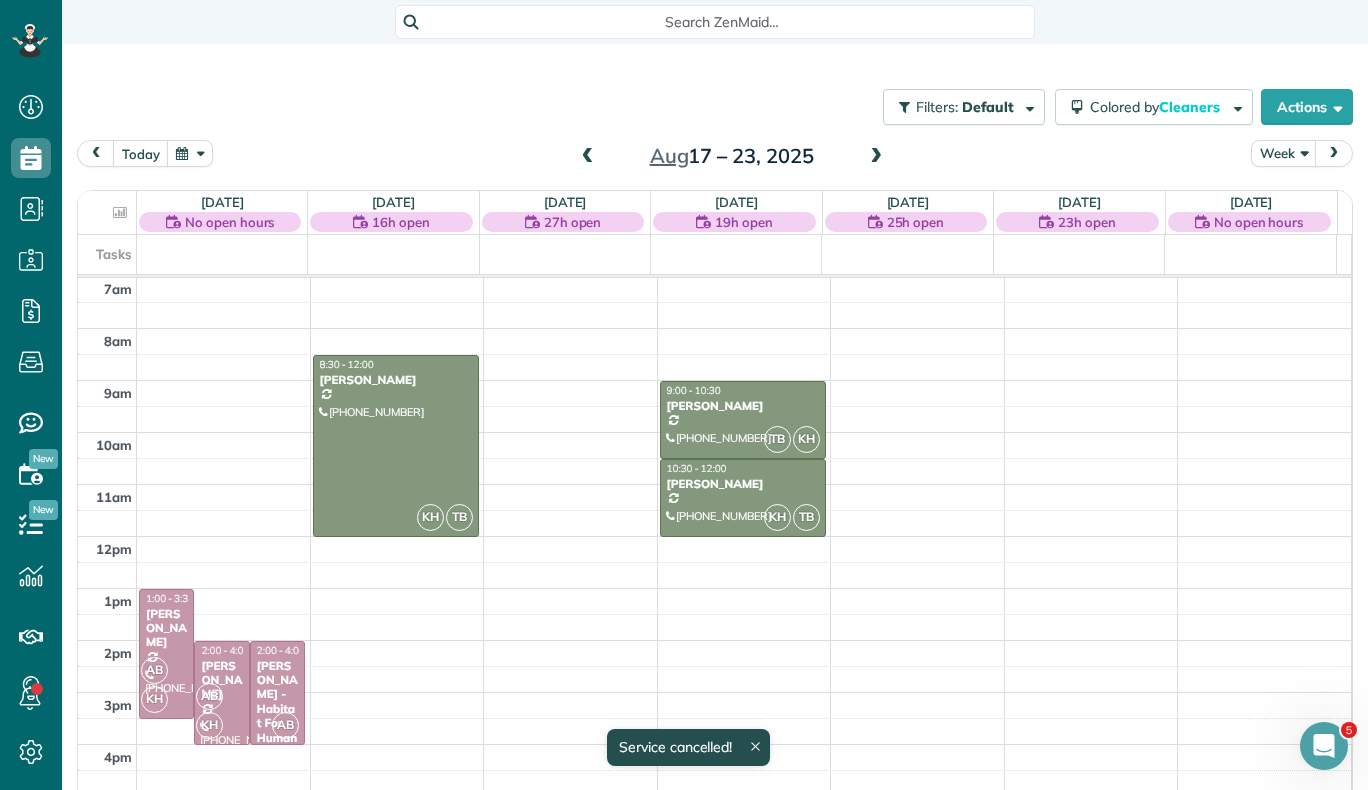 click on "Aug  17 – 23, 2025" at bounding box center (732, 156) 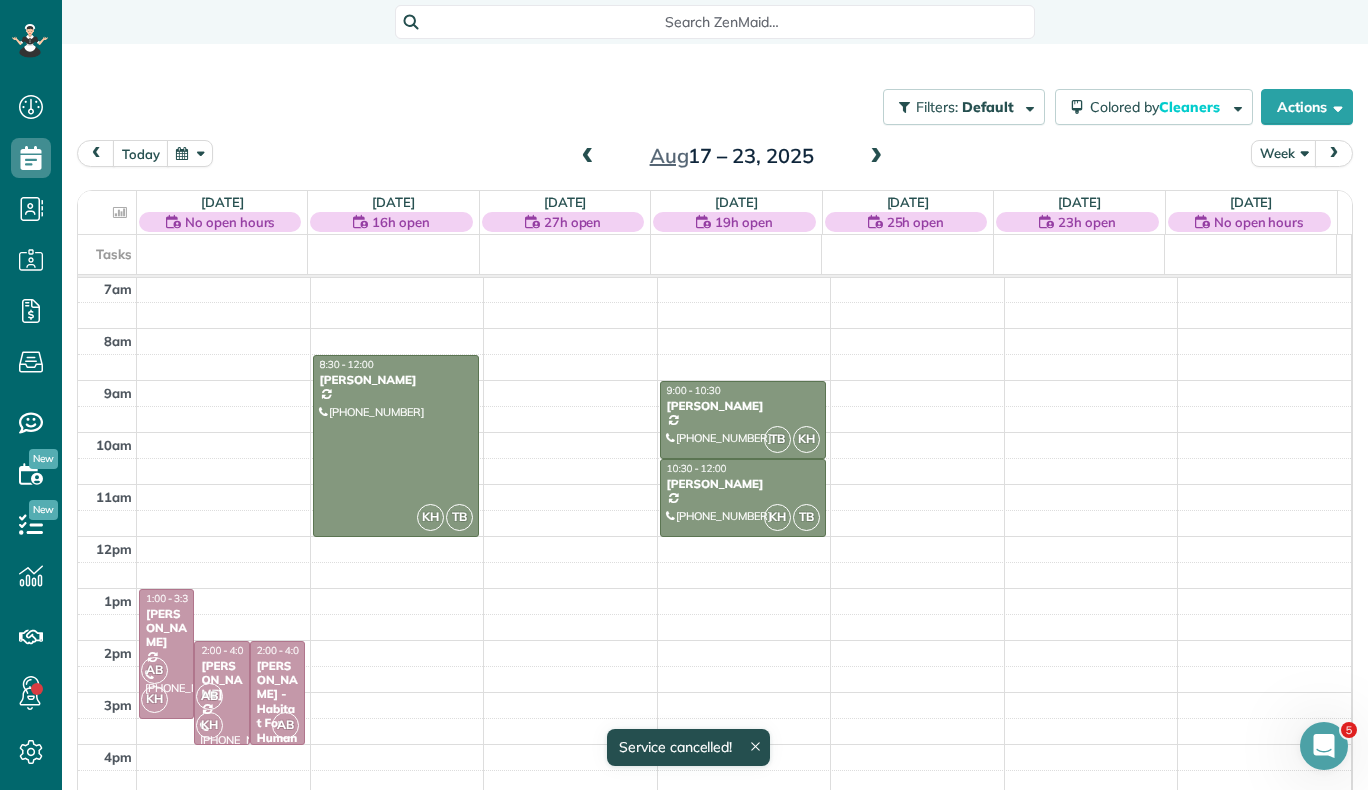 click at bounding box center [588, 157] 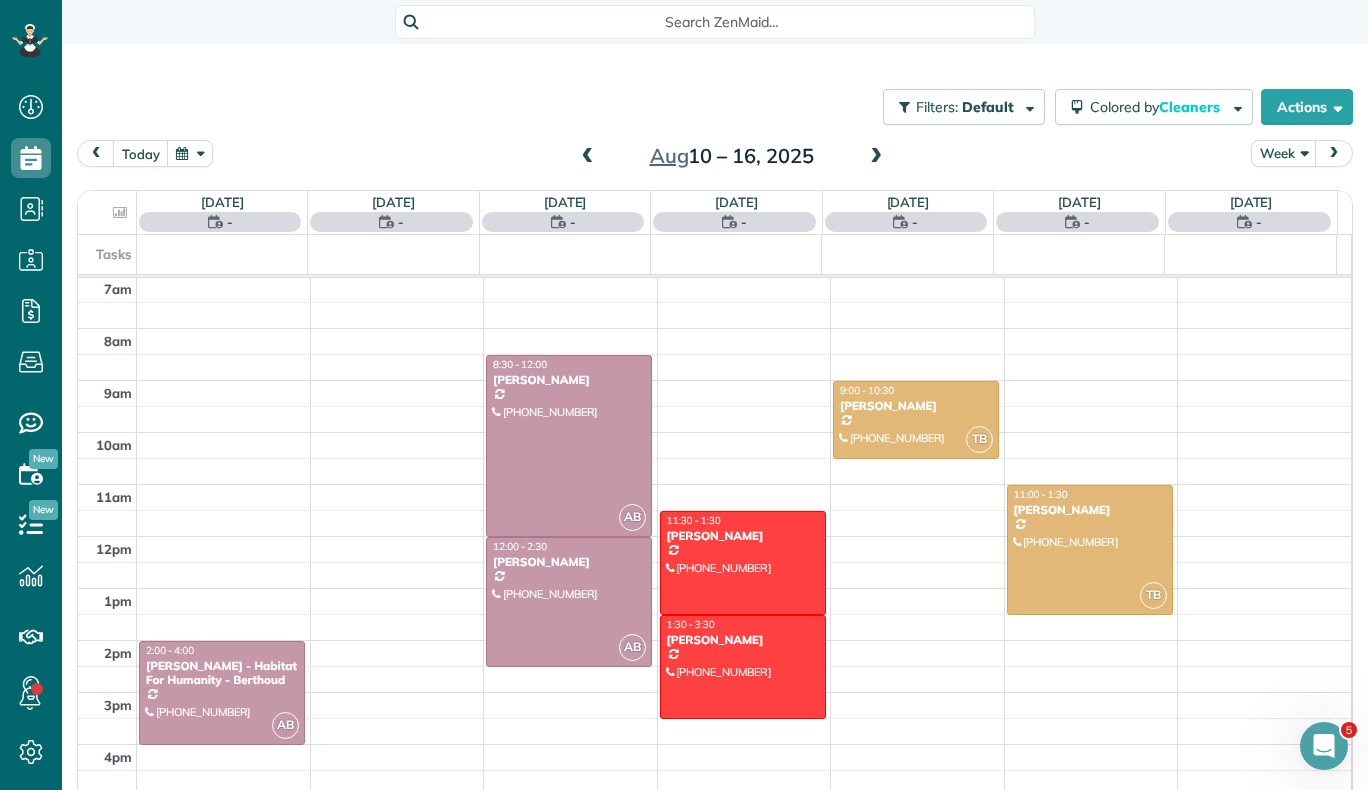 click at bounding box center [588, 157] 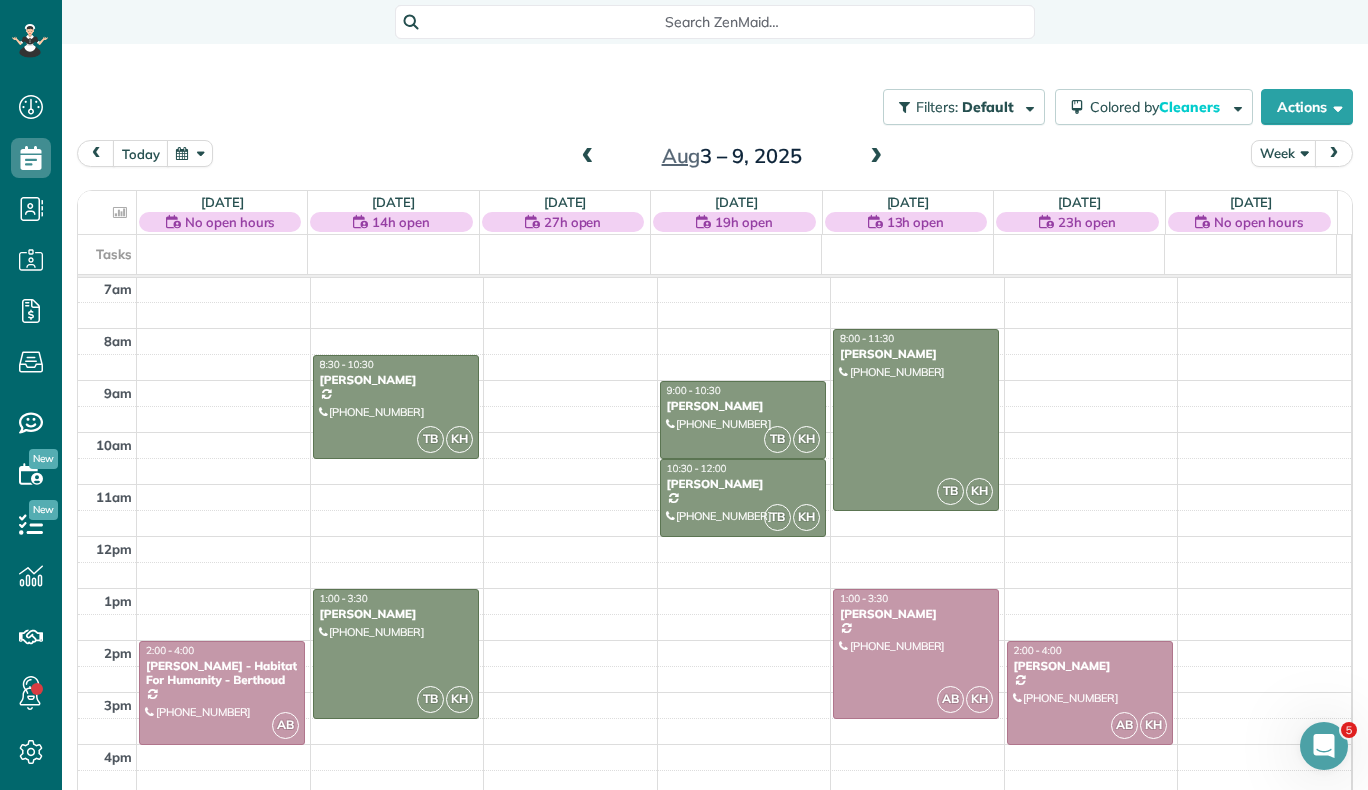 click at bounding box center (876, 157) 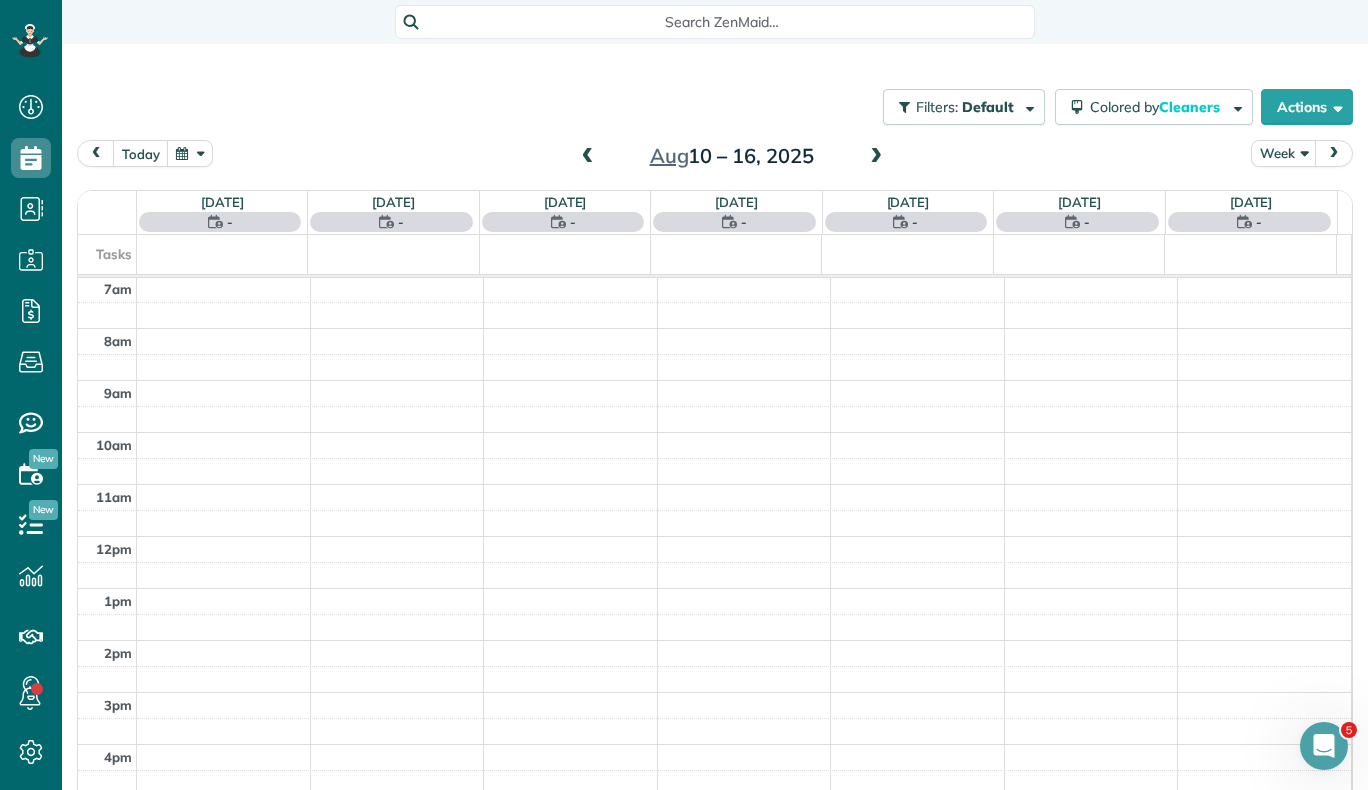 click at bounding box center (876, 157) 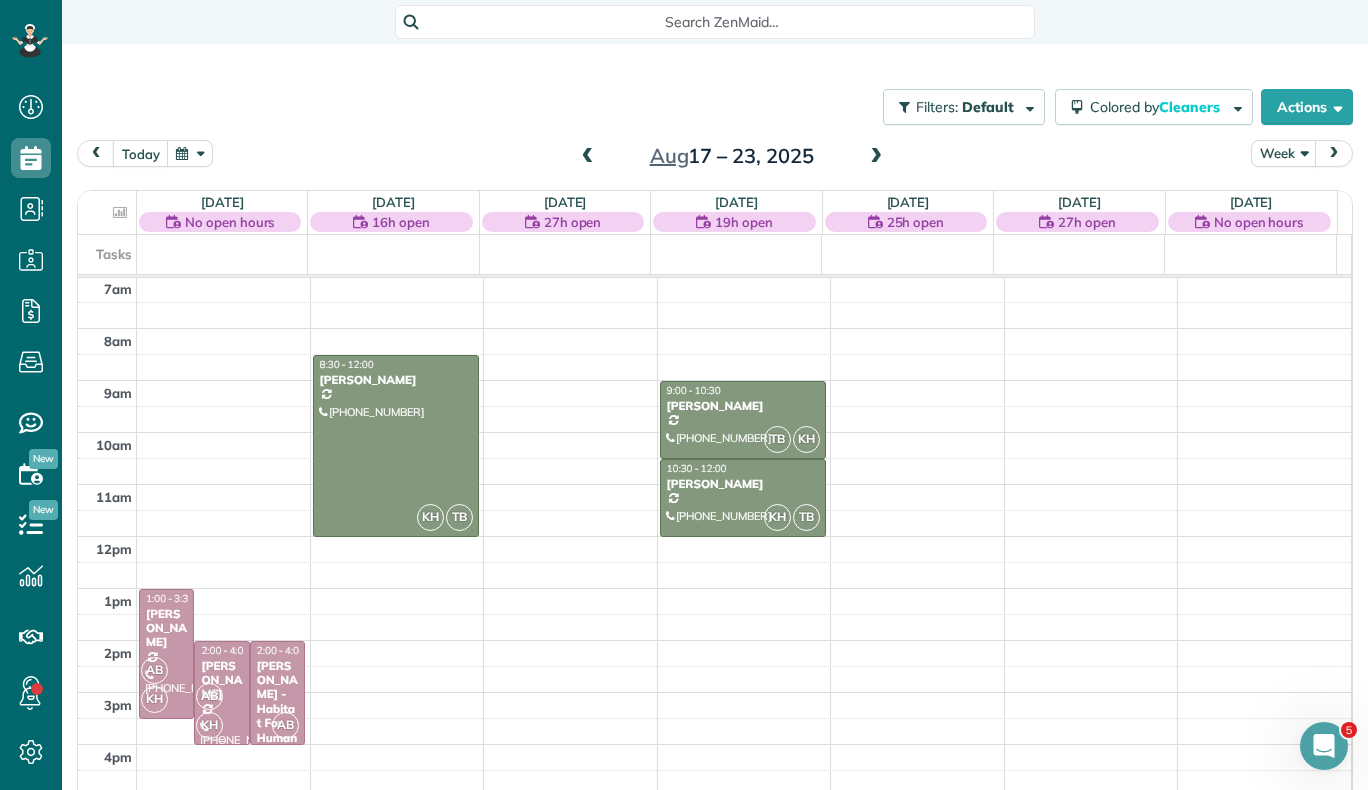 click on "[PERSON_NAME]" at bounding box center (221, 680) 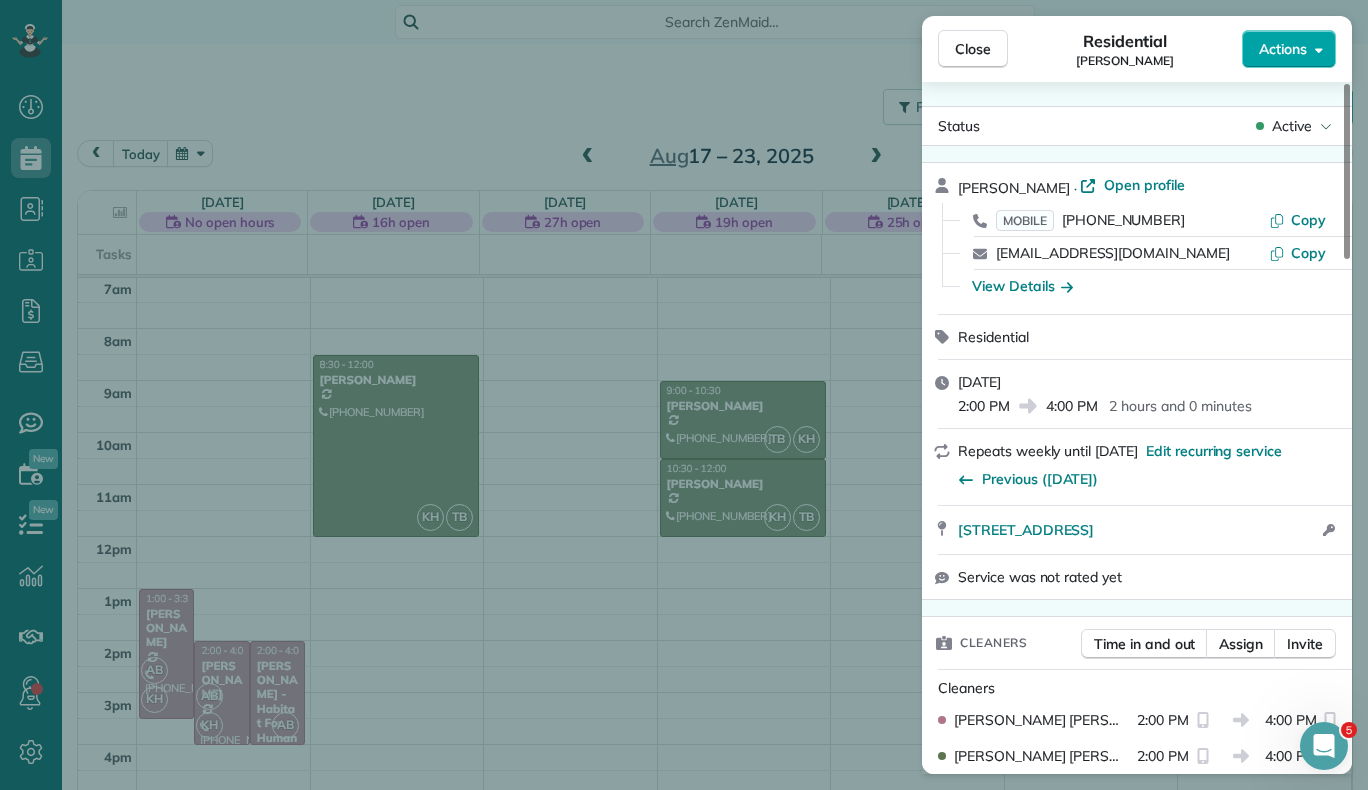 click on "Actions" at bounding box center [1289, 49] 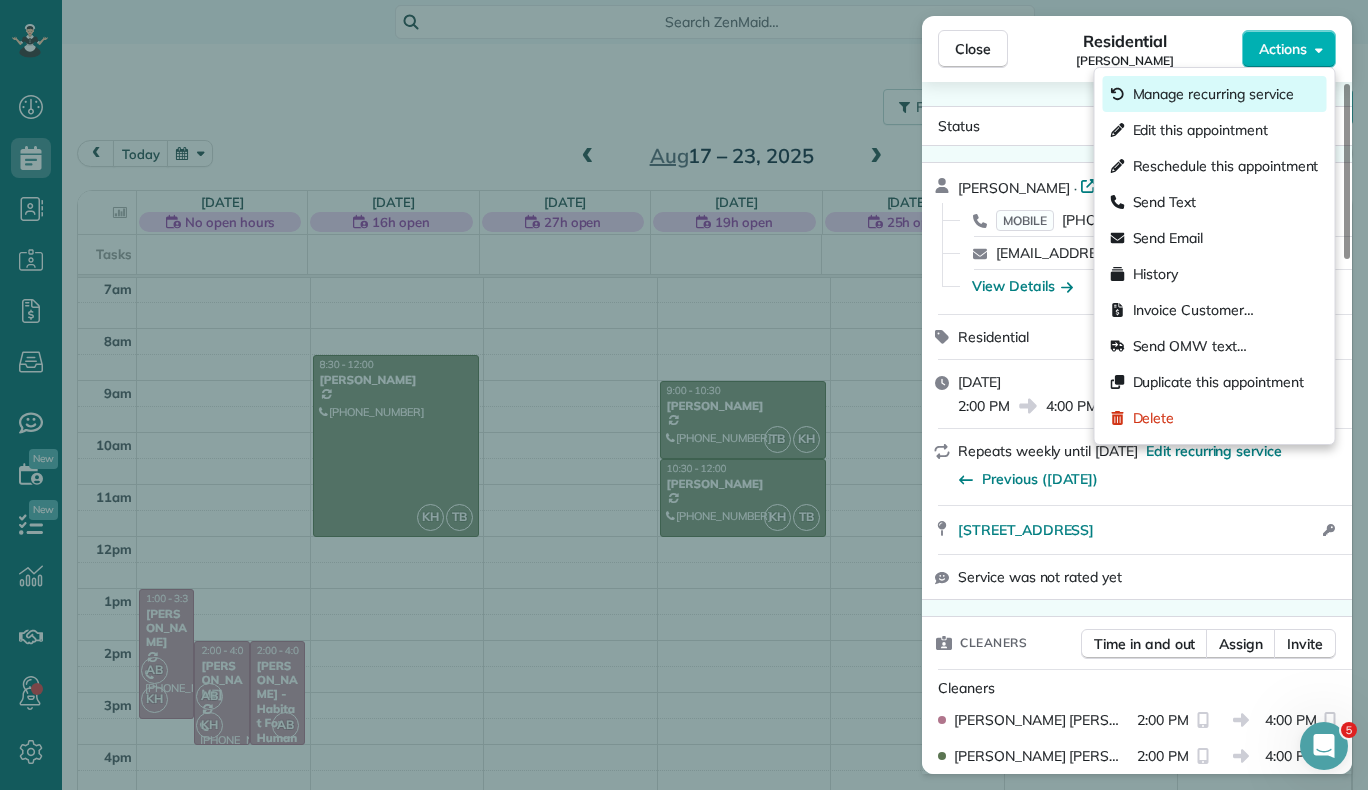 click on "Manage recurring service" at bounding box center (1215, 94) 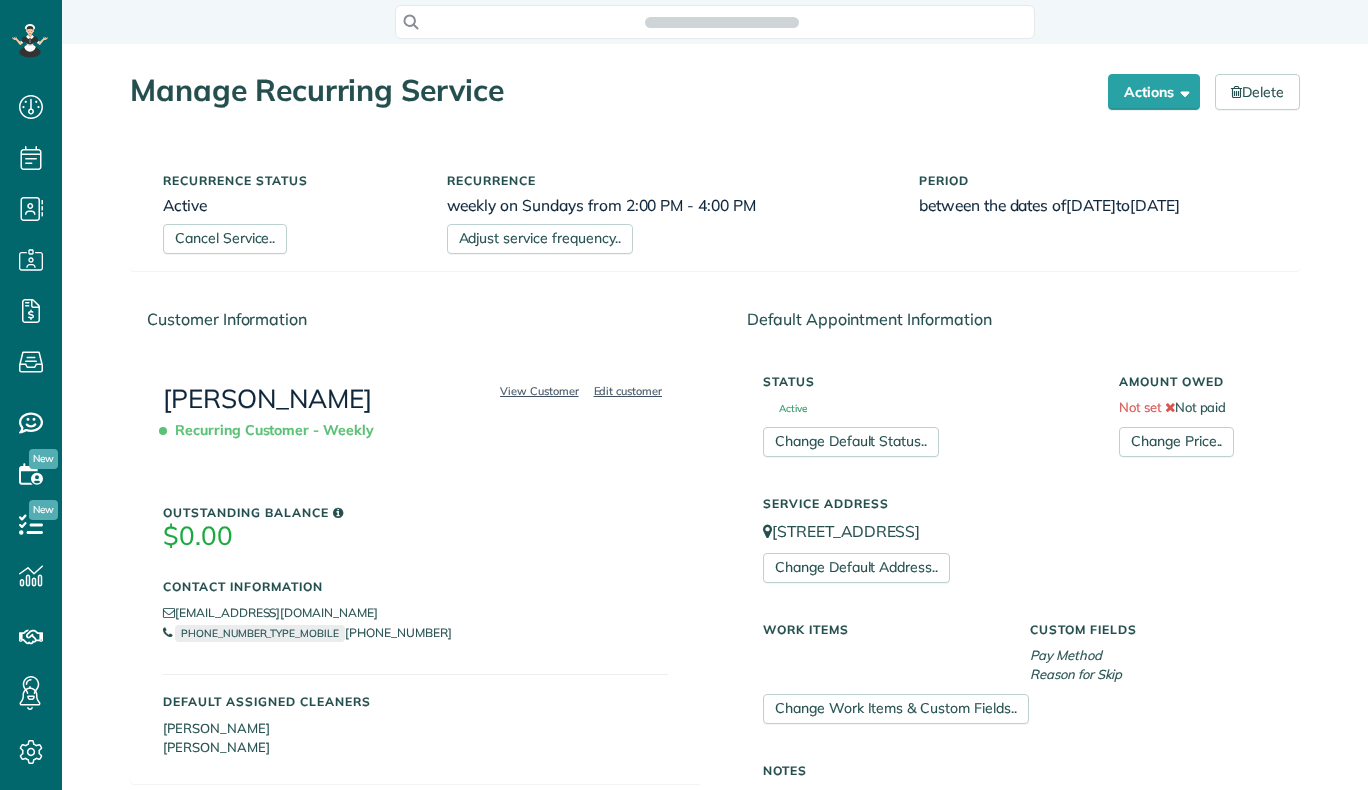 scroll, scrollTop: 0, scrollLeft: 0, axis: both 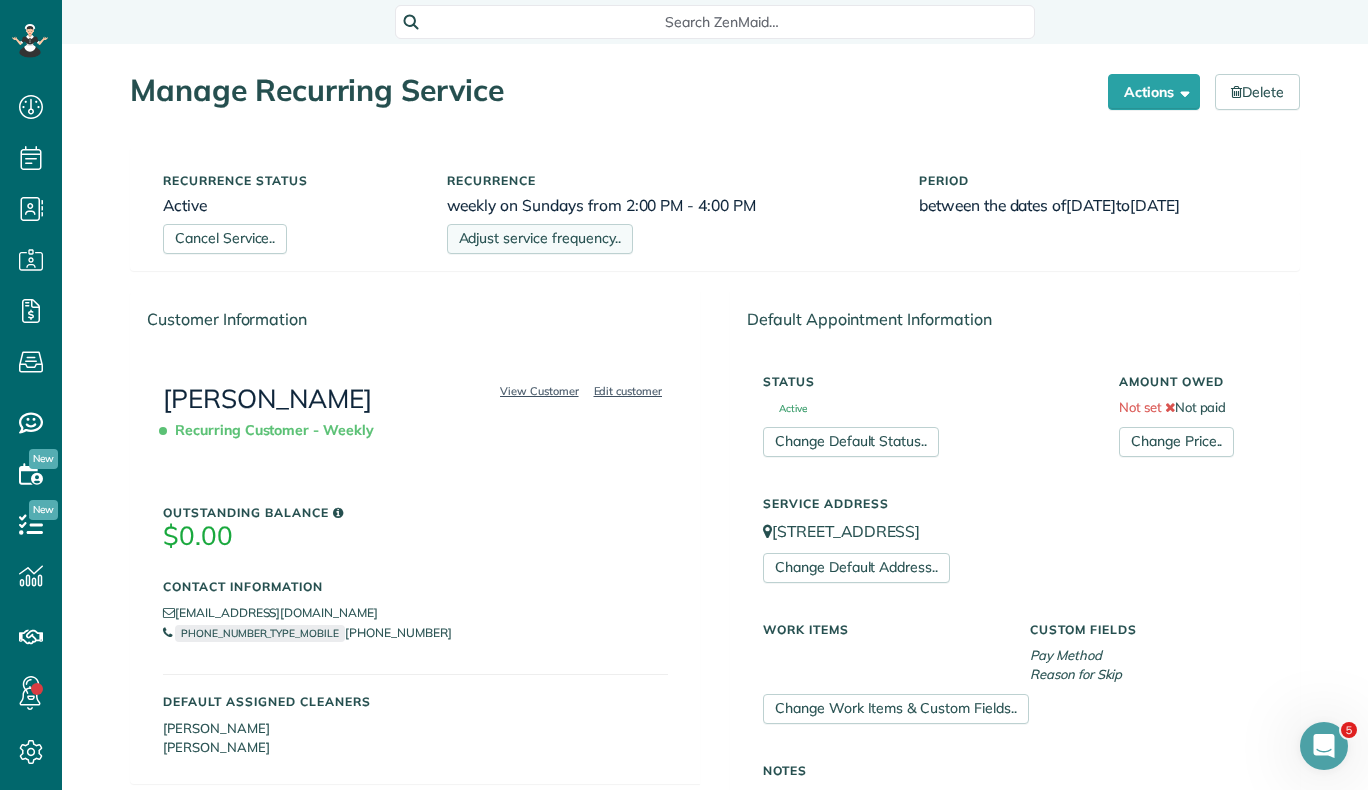 click on "Adjust service frequency.." at bounding box center (540, 239) 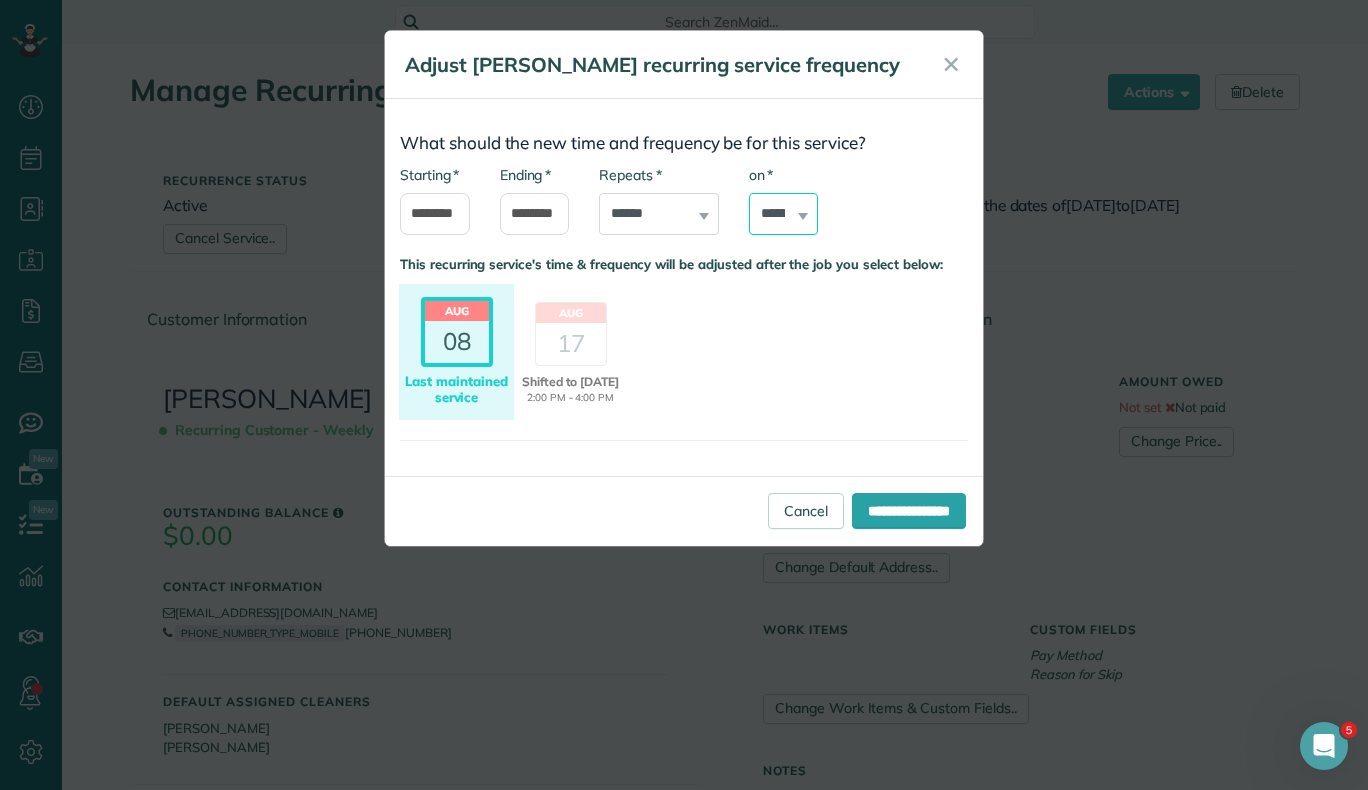 click on "******
******
*******
*********
********
******
********" at bounding box center (784, 214) 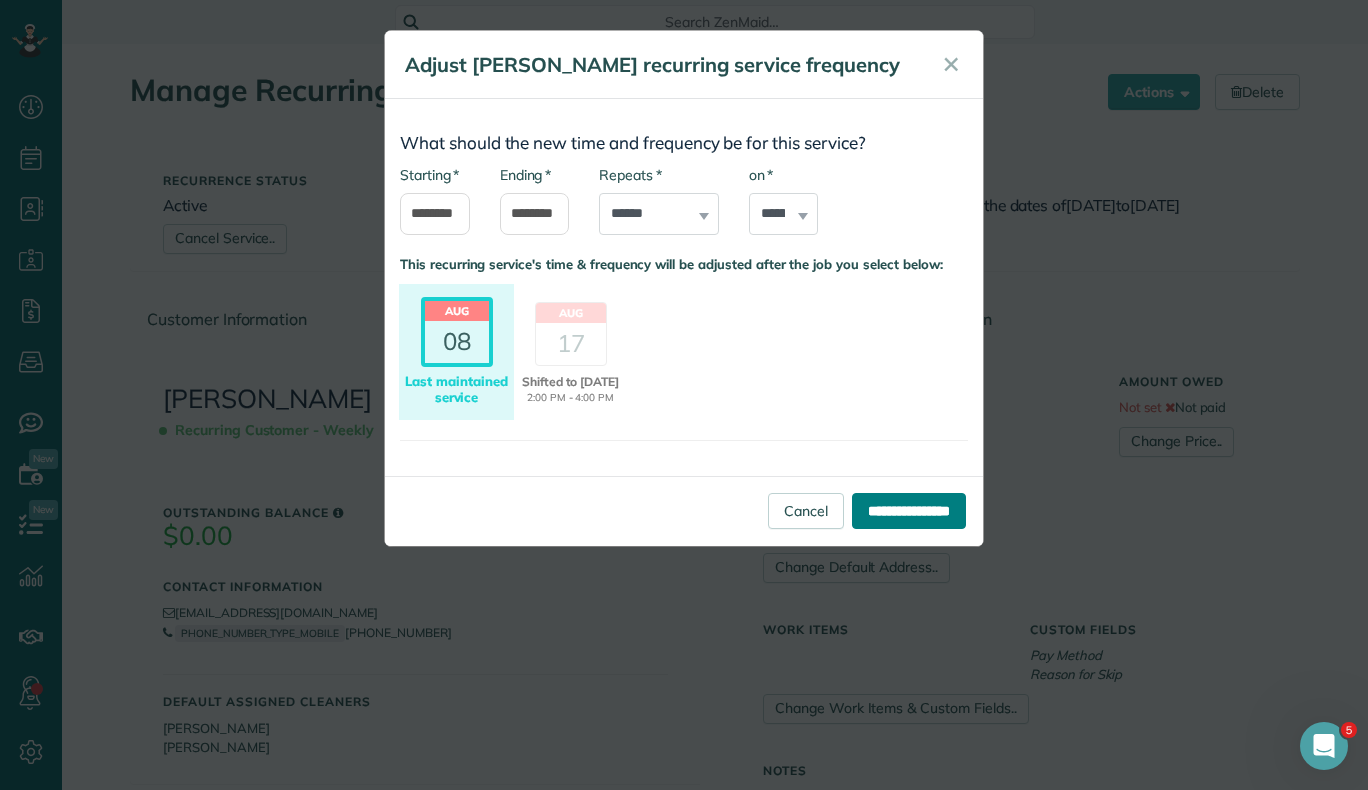 click on "**********" at bounding box center (909, 511) 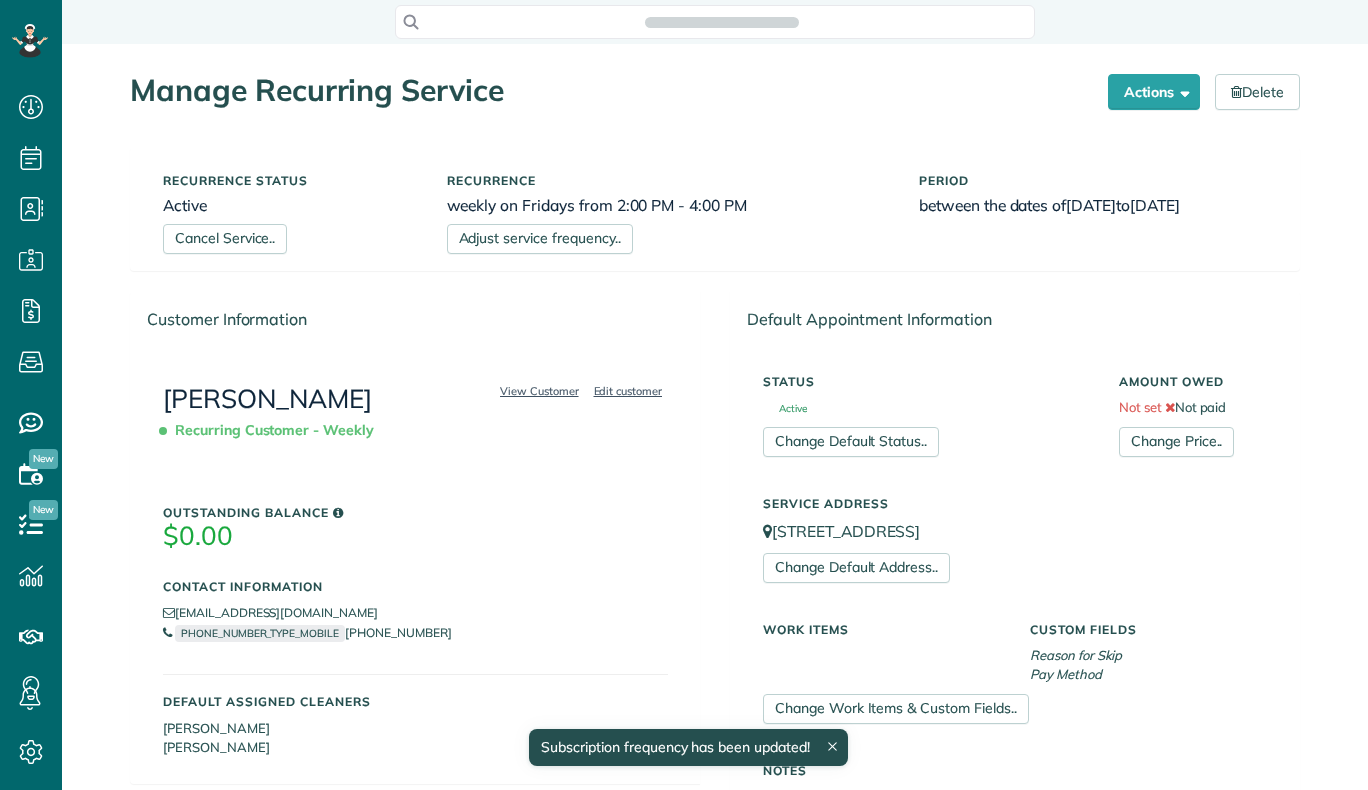 scroll, scrollTop: 0, scrollLeft: 0, axis: both 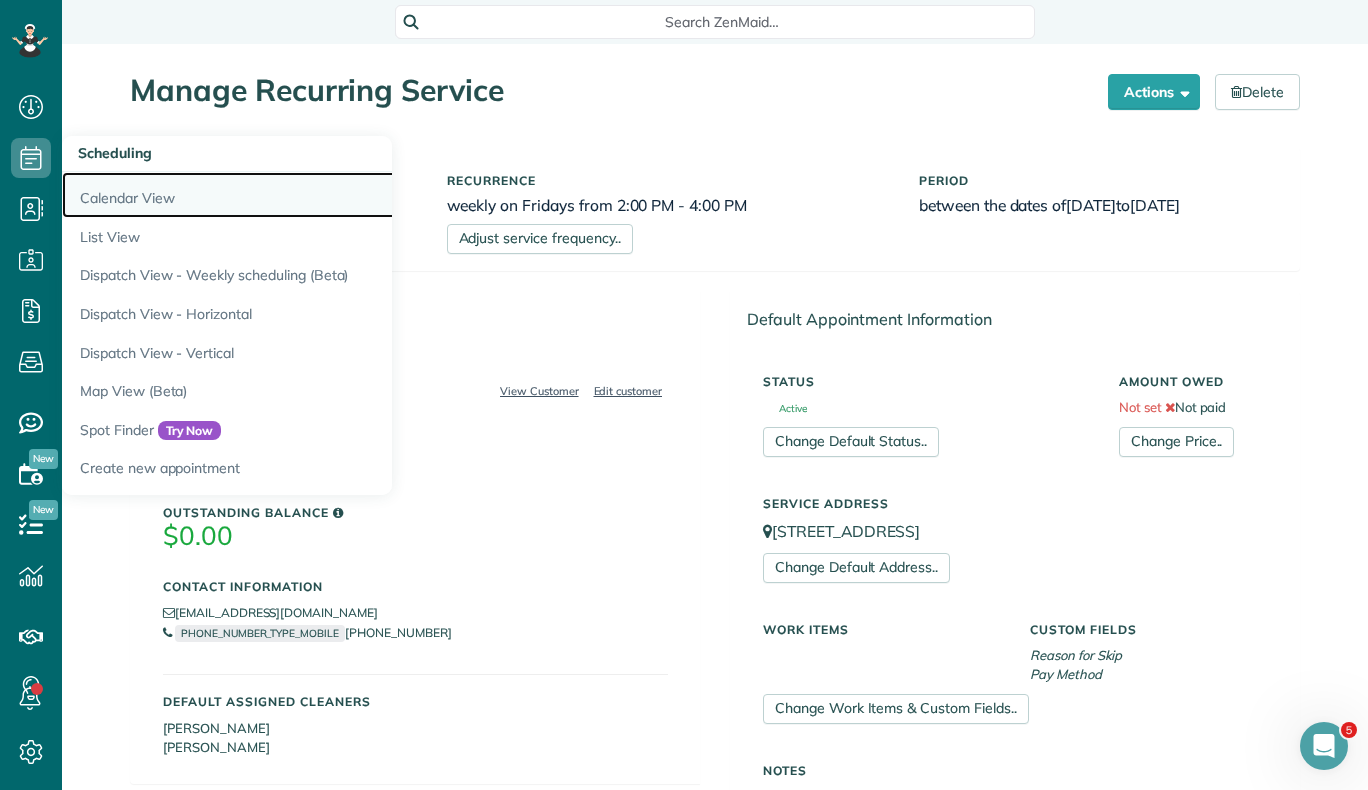click on "Calendar View" at bounding box center (312, 195) 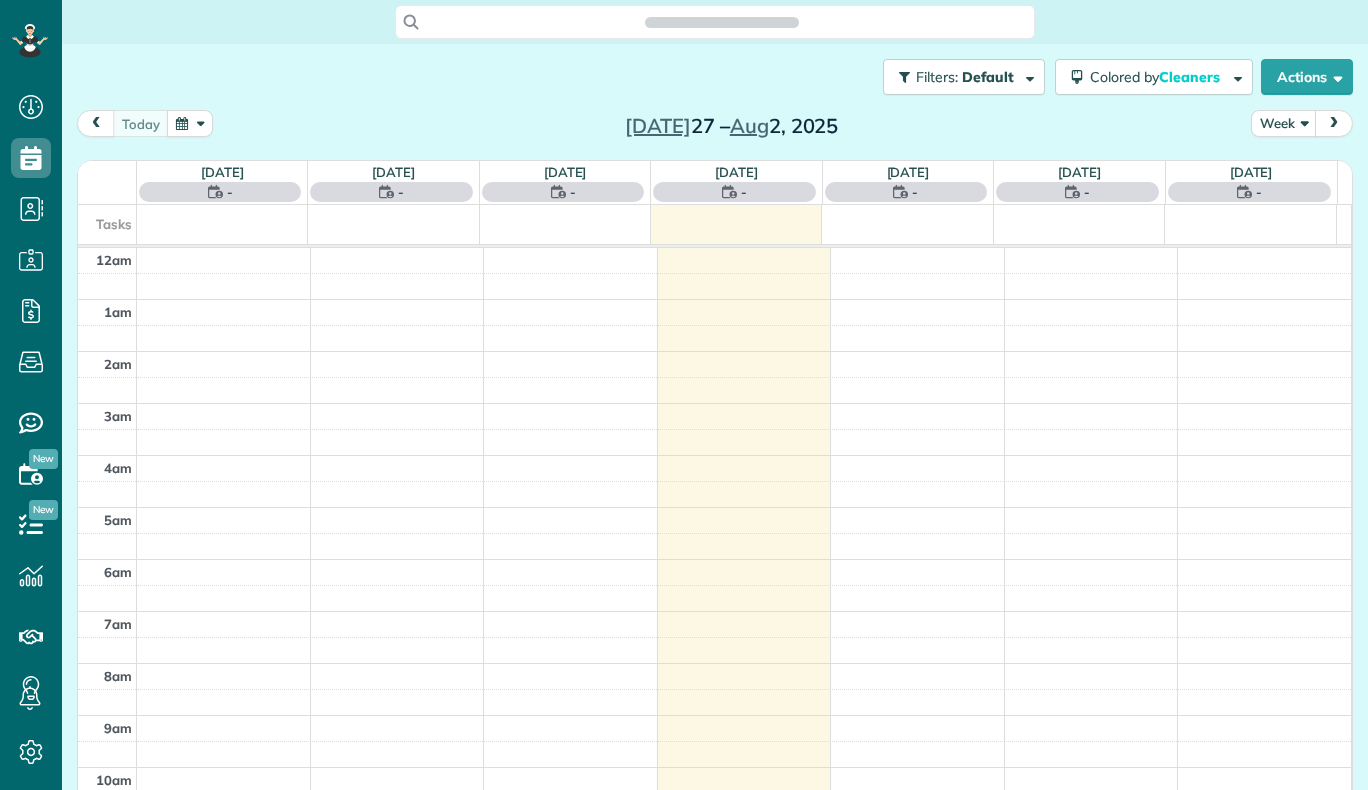 scroll, scrollTop: 0, scrollLeft: 0, axis: both 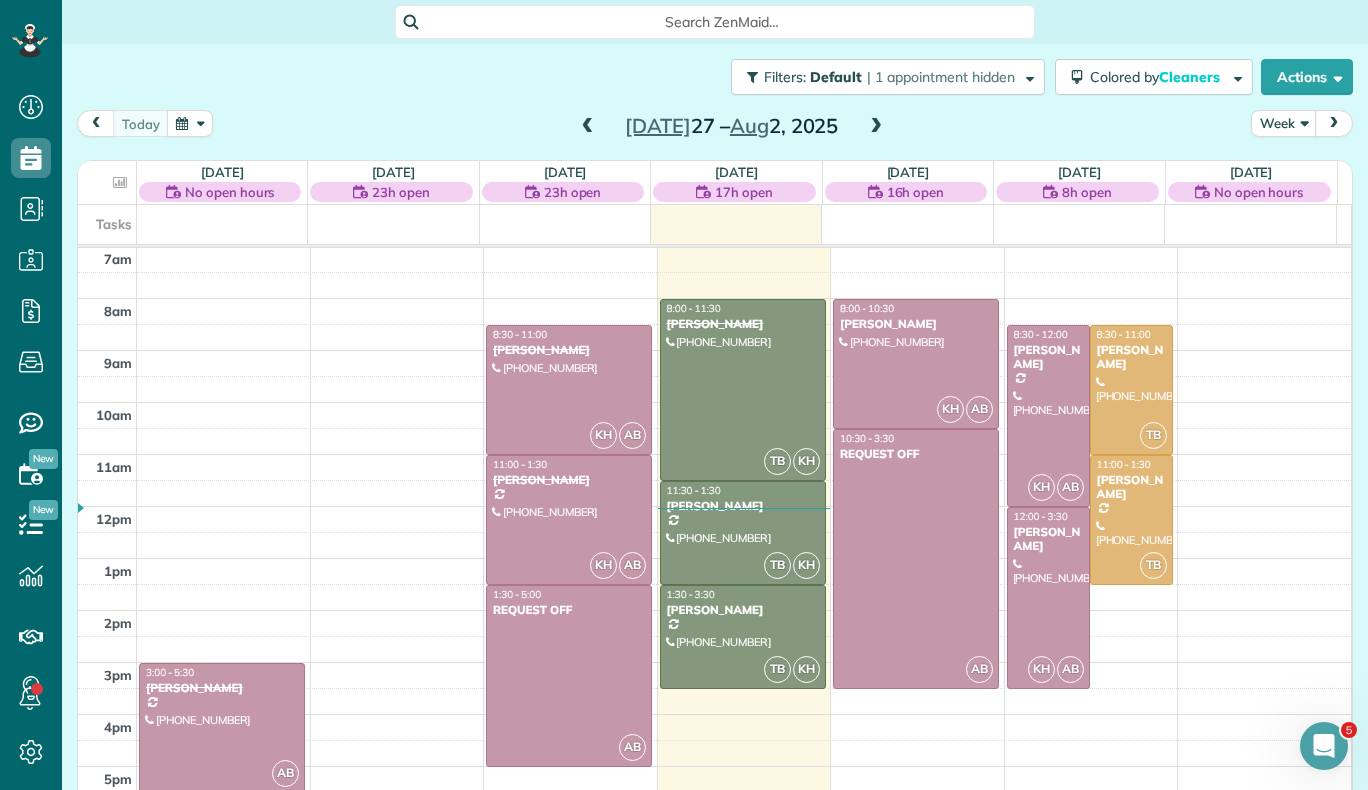 click at bounding box center [876, 127] 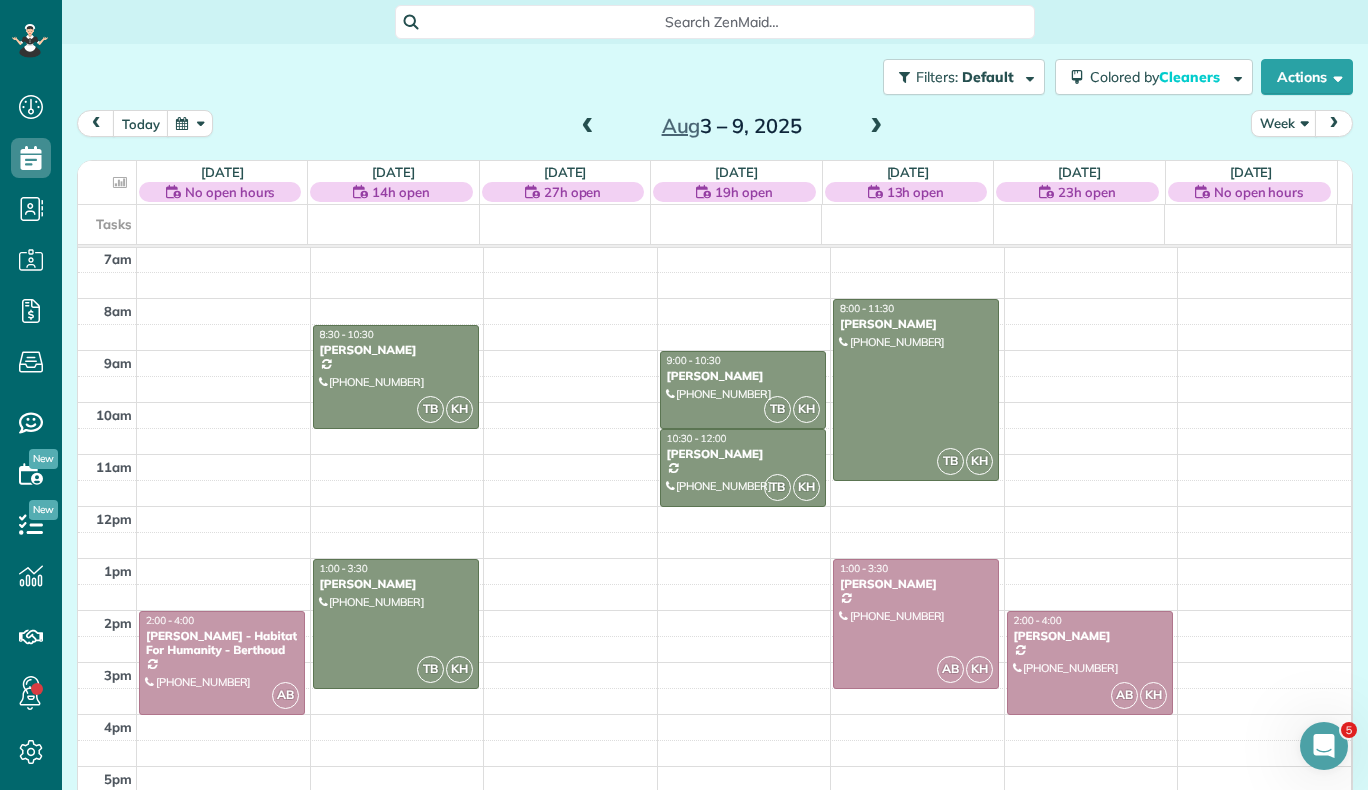 click on "Aug  3 – 9, 2025" at bounding box center (732, 126) 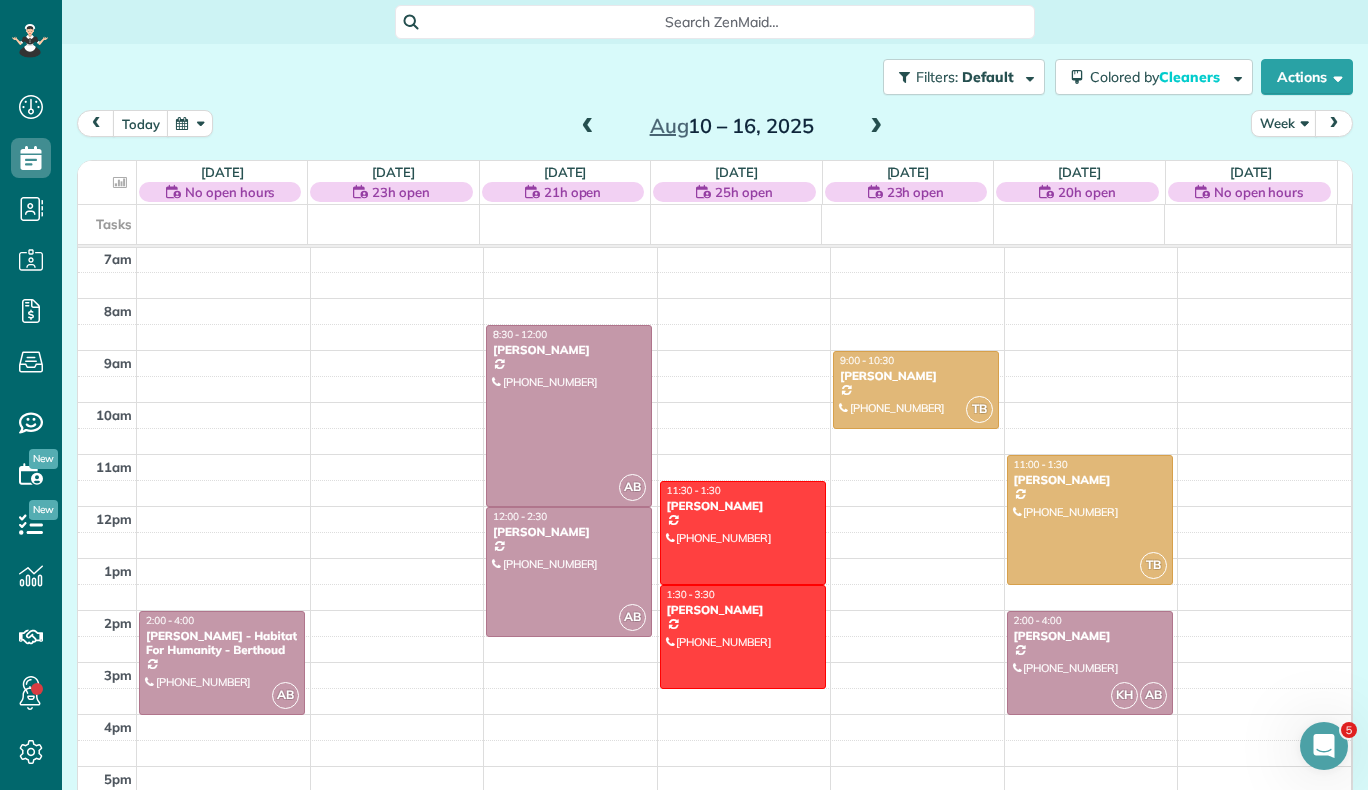 click at bounding box center (876, 127) 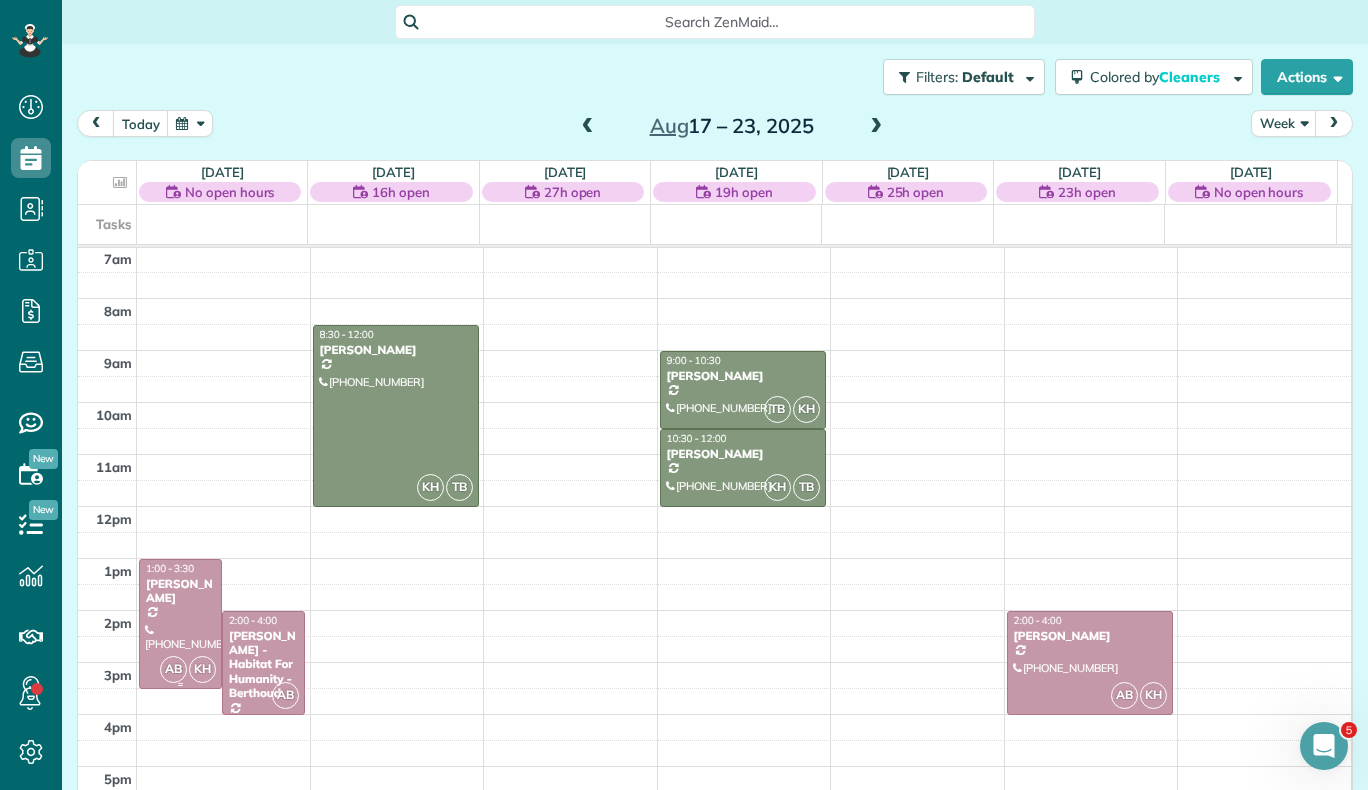 click on "[PERSON_NAME]" at bounding box center [180, 591] 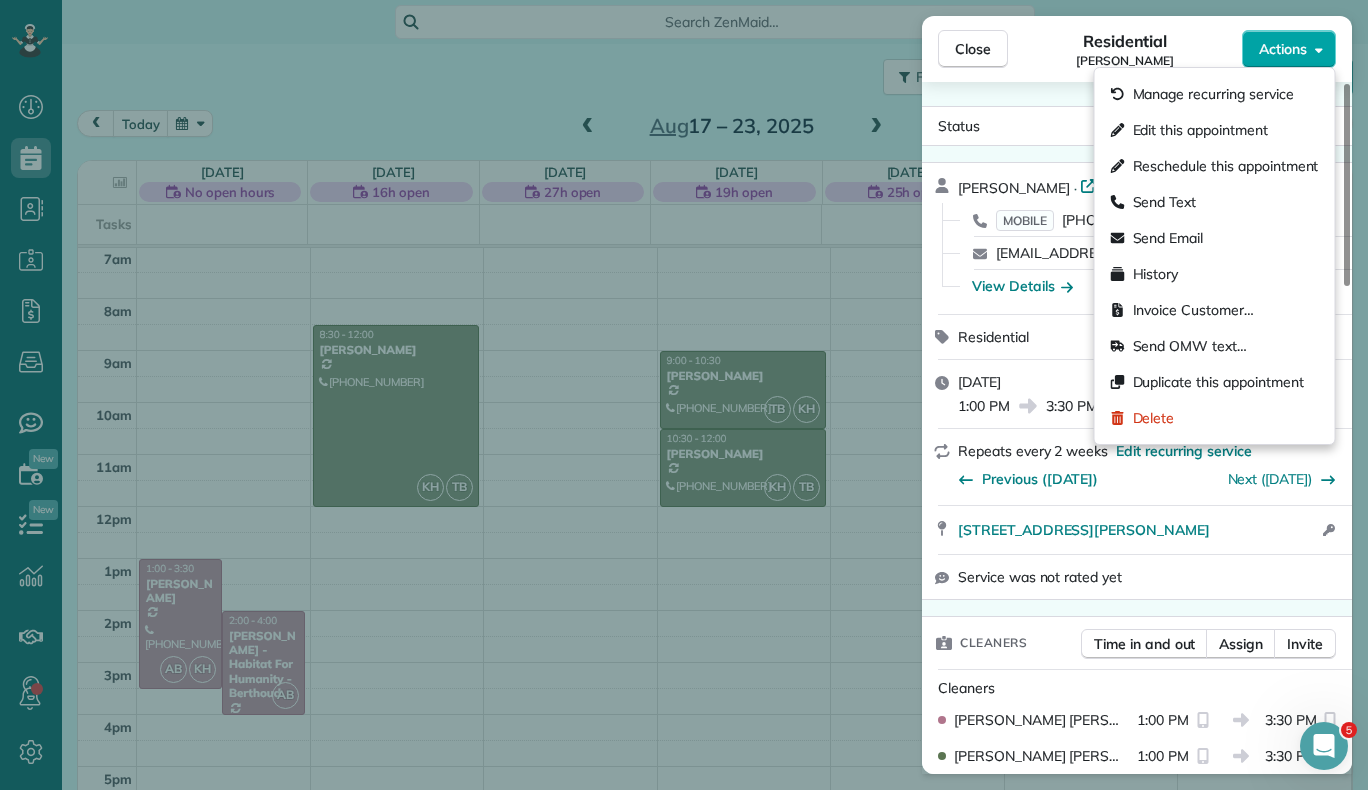 click on "Actions" at bounding box center [1283, 49] 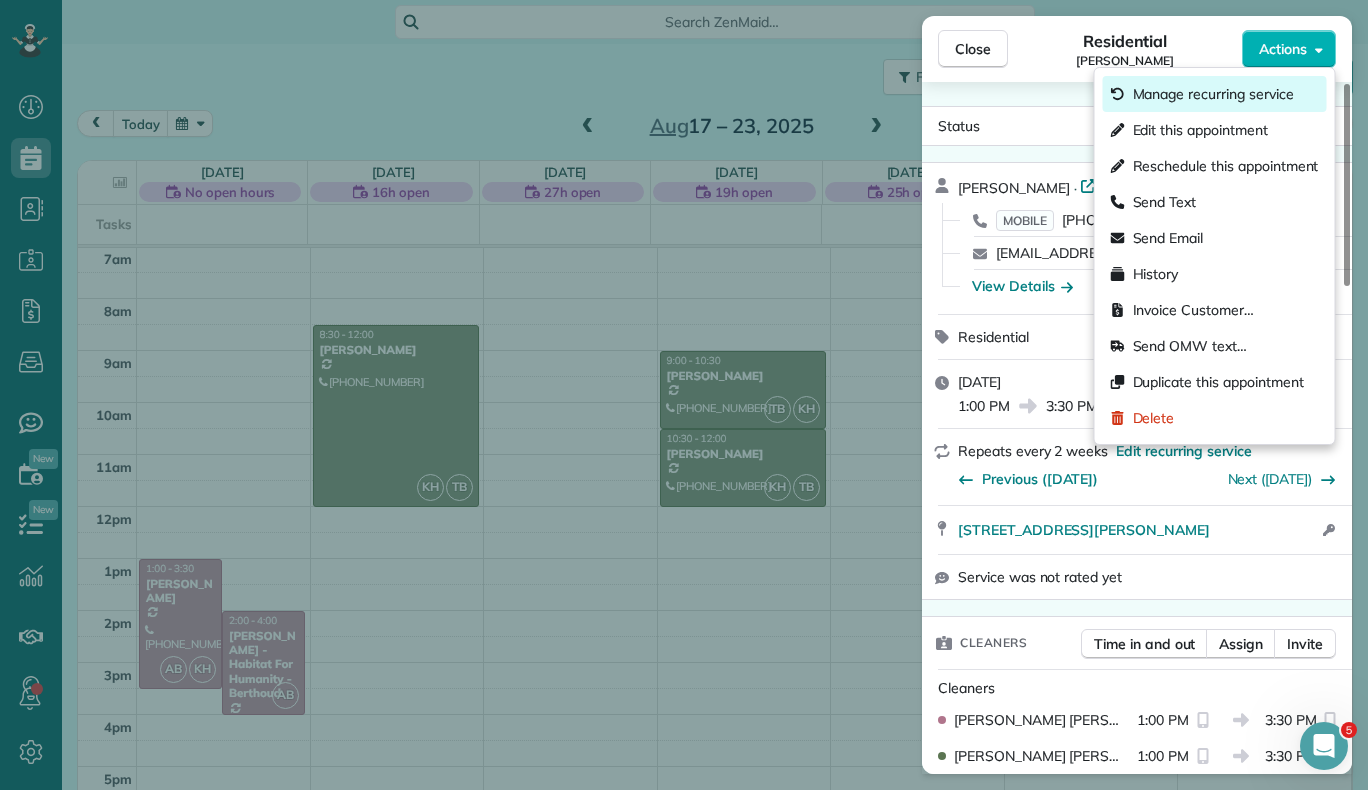 click on "Manage recurring service" at bounding box center (1213, 94) 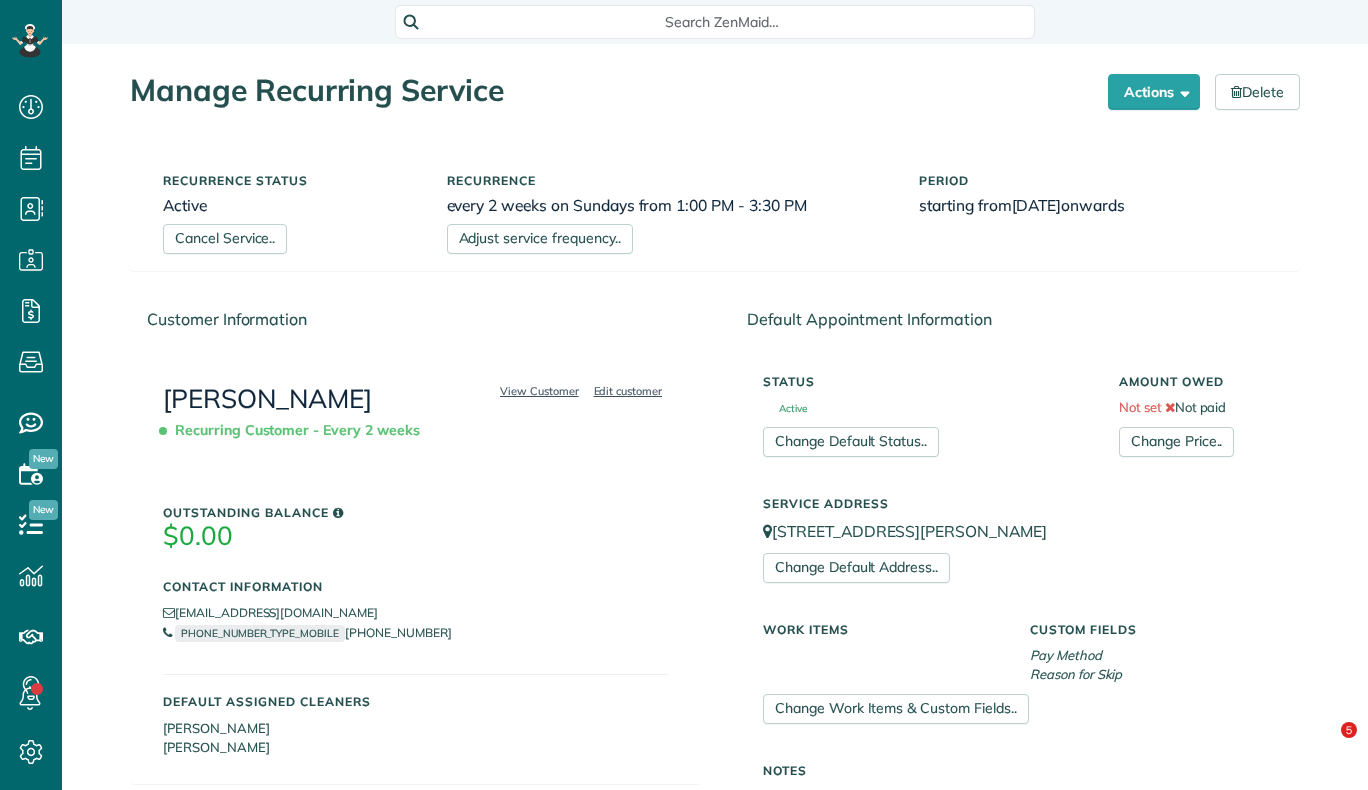 scroll, scrollTop: 0, scrollLeft: 0, axis: both 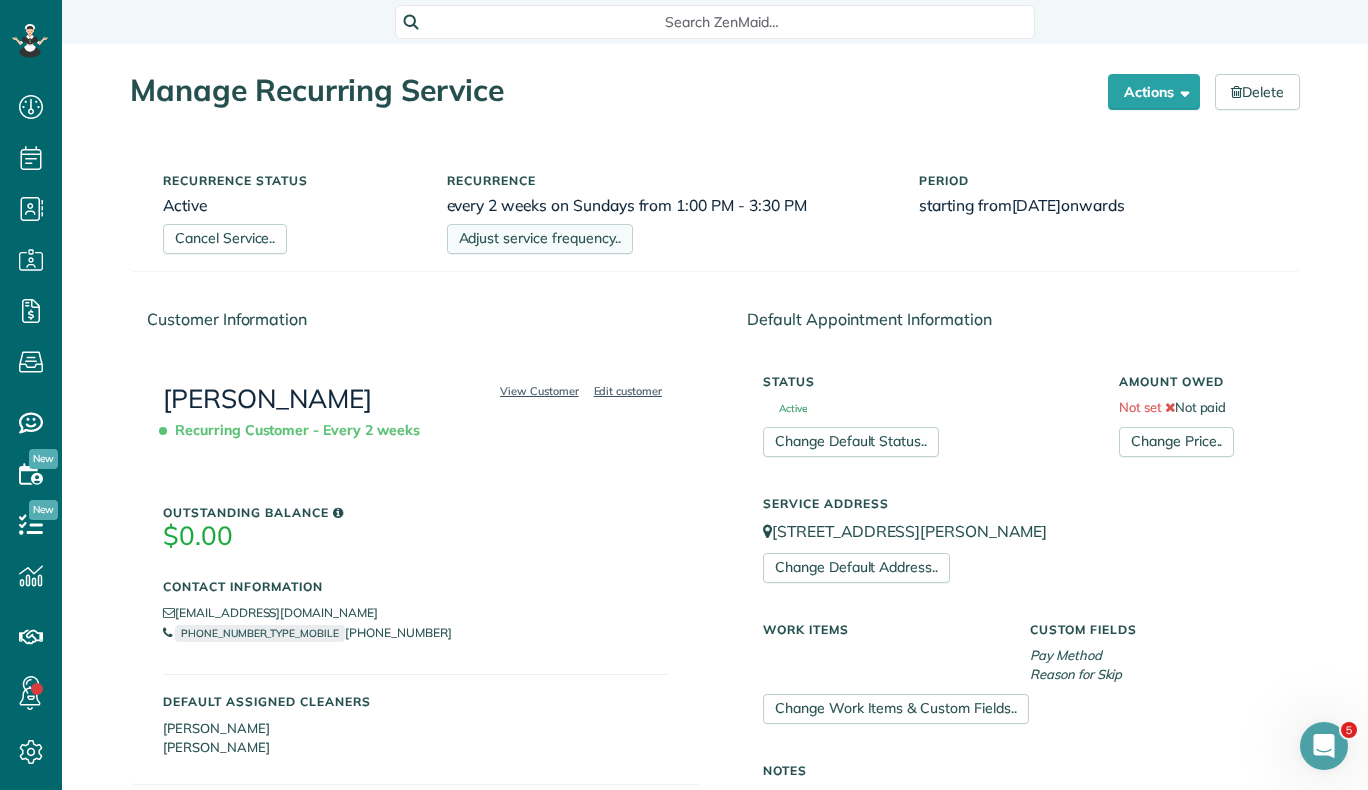 click on "Adjust service frequency.." at bounding box center (540, 239) 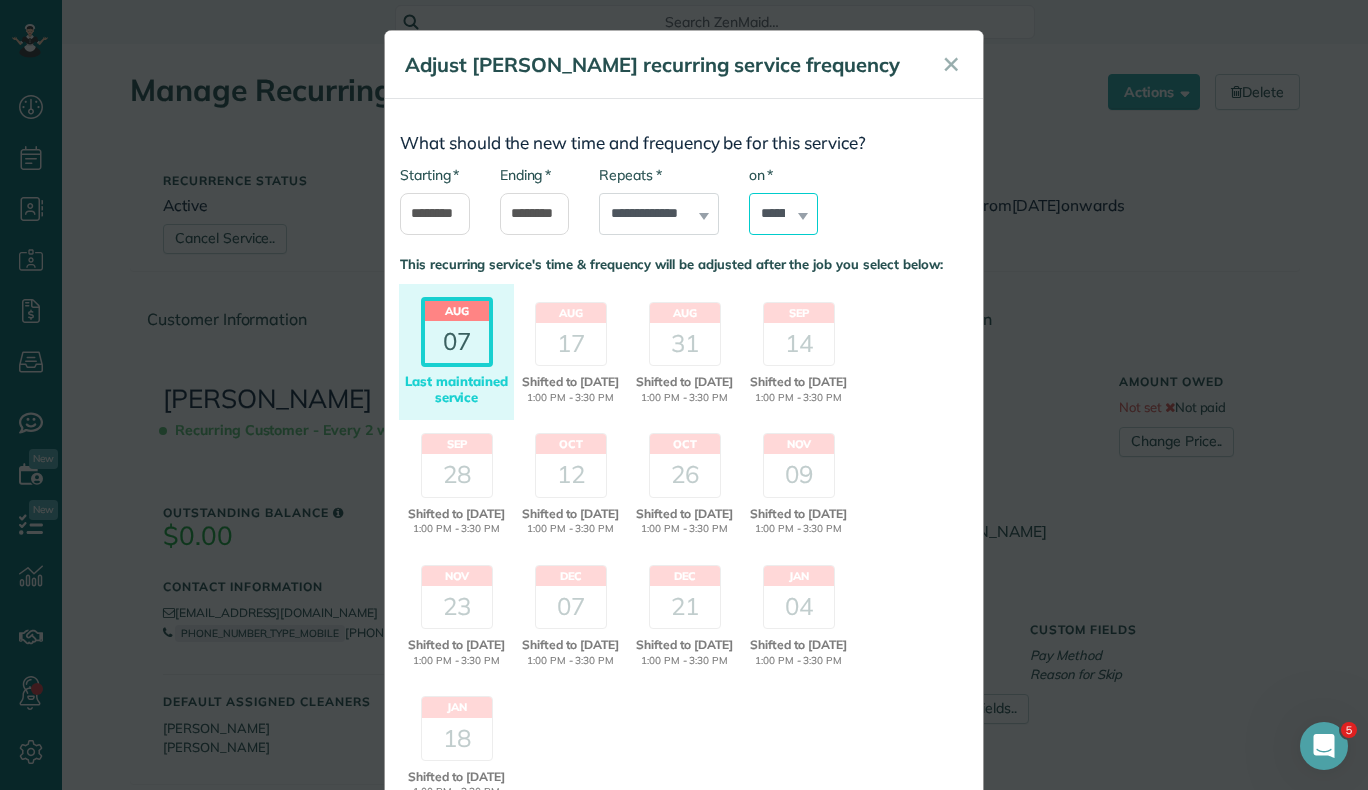 click on "******
******
*******
*********
********
******
********" at bounding box center (784, 214) 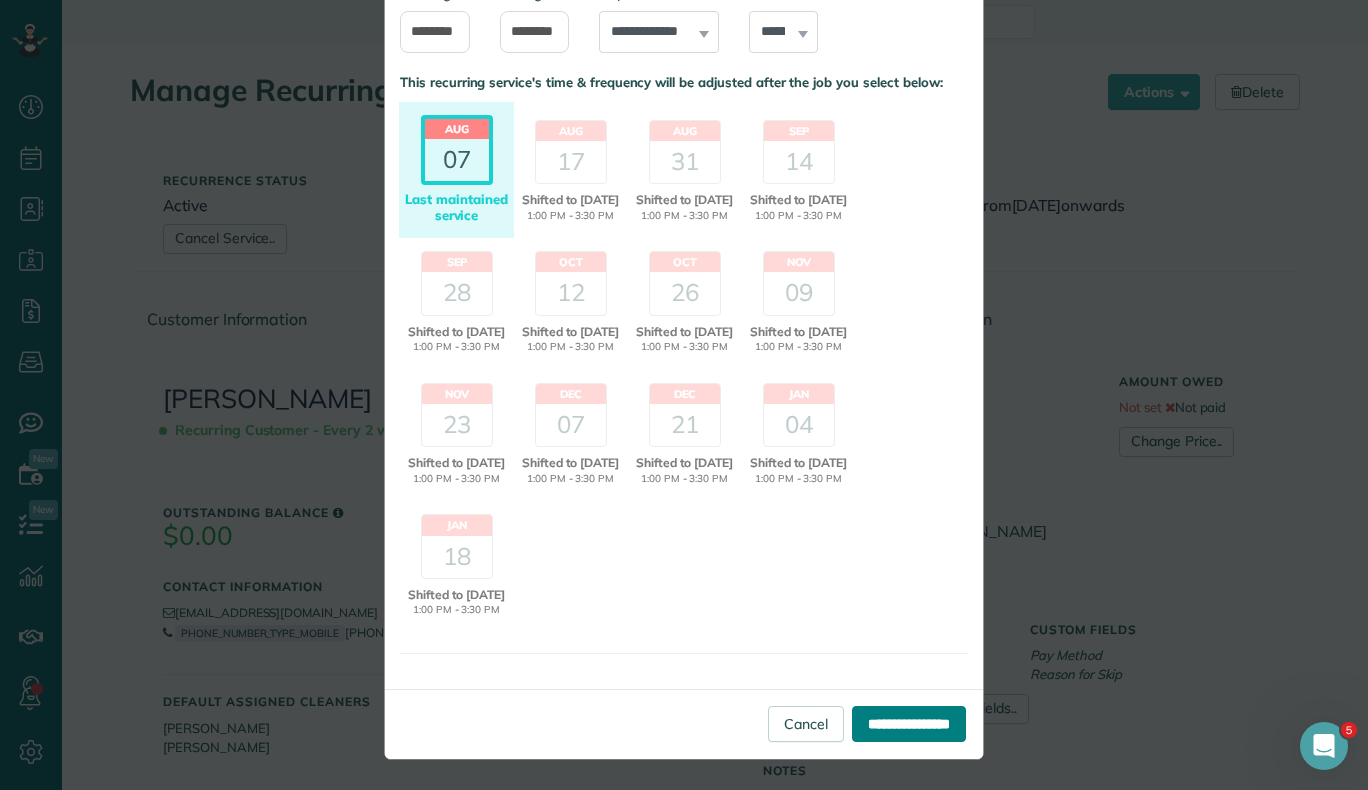 click on "**********" at bounding box center (909, 724) 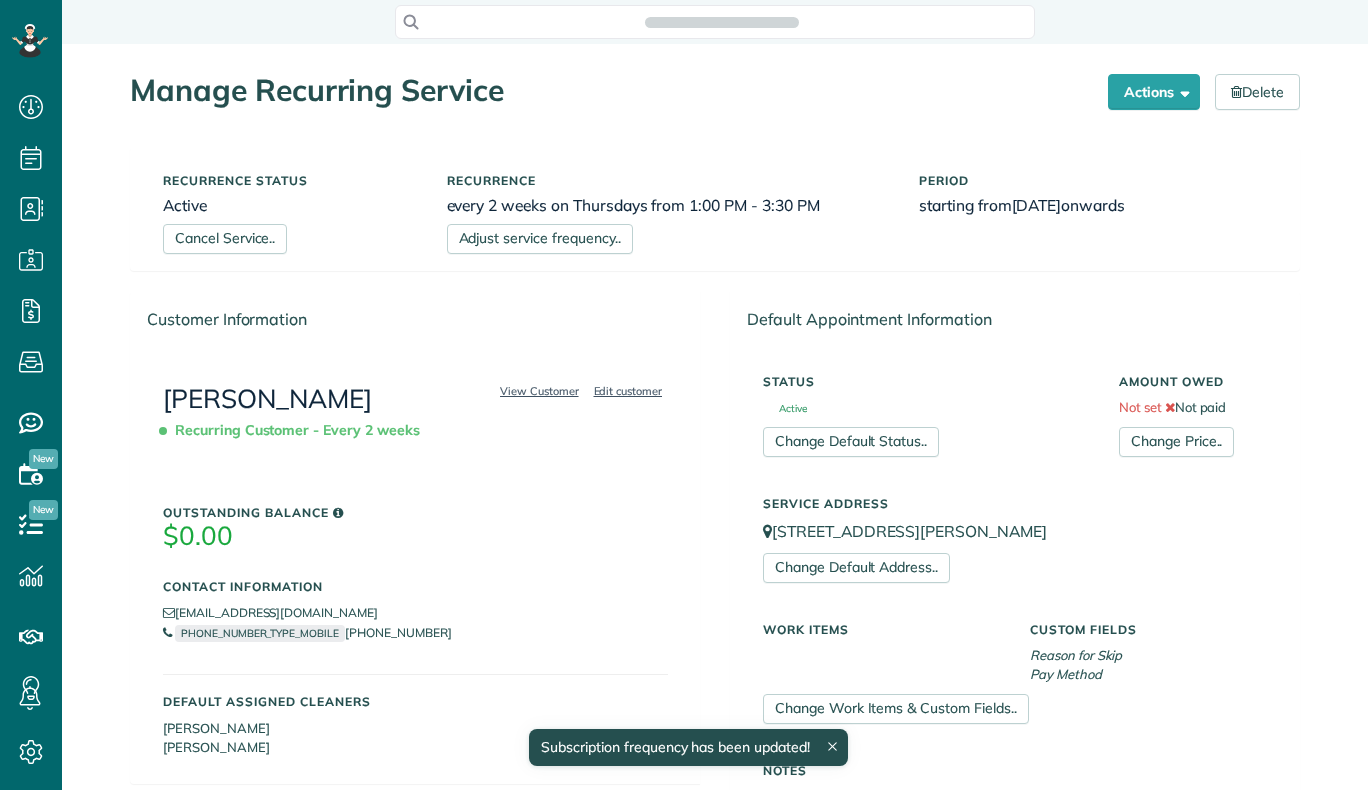 scroll, scrollTop: 0, scrollLeft: 0, axis: both 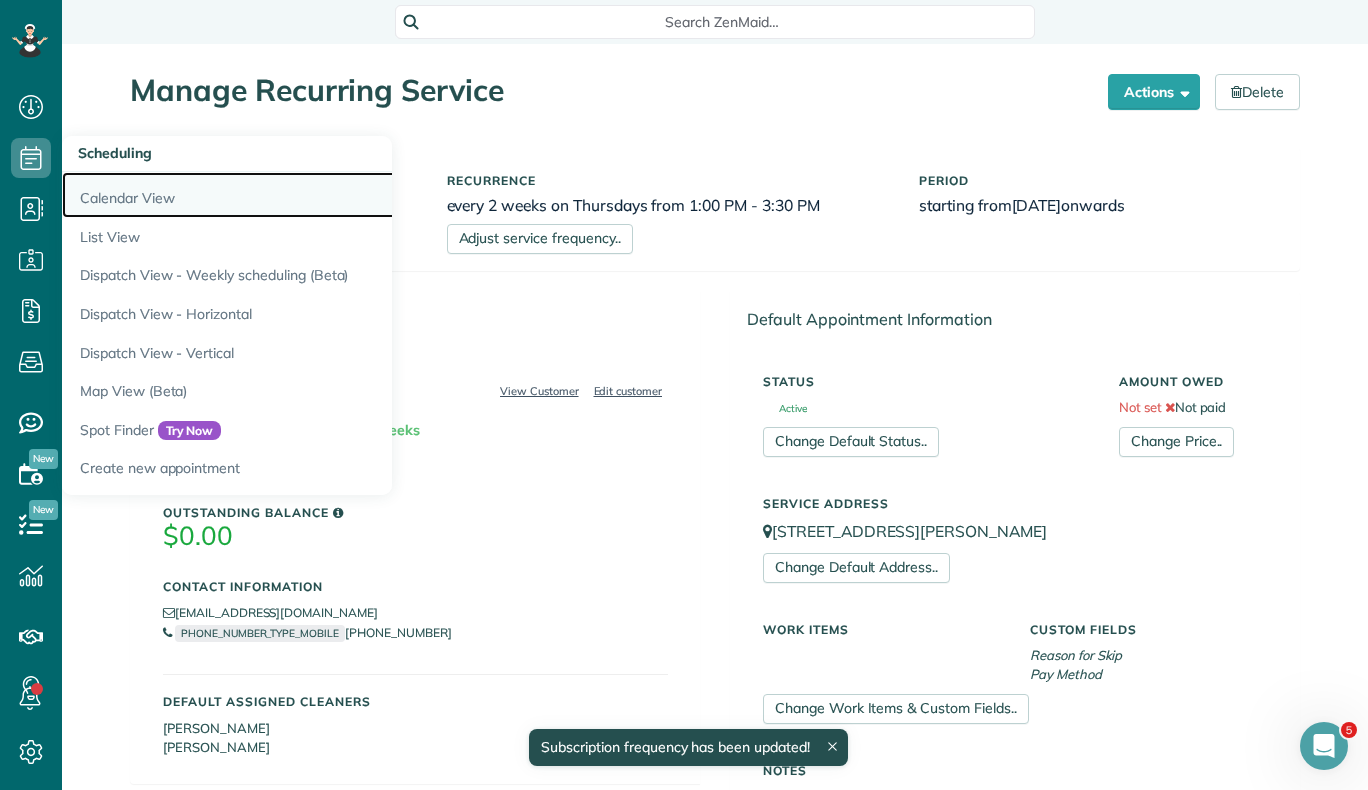 click on "Calendar View" at bounding box center [312, 195] 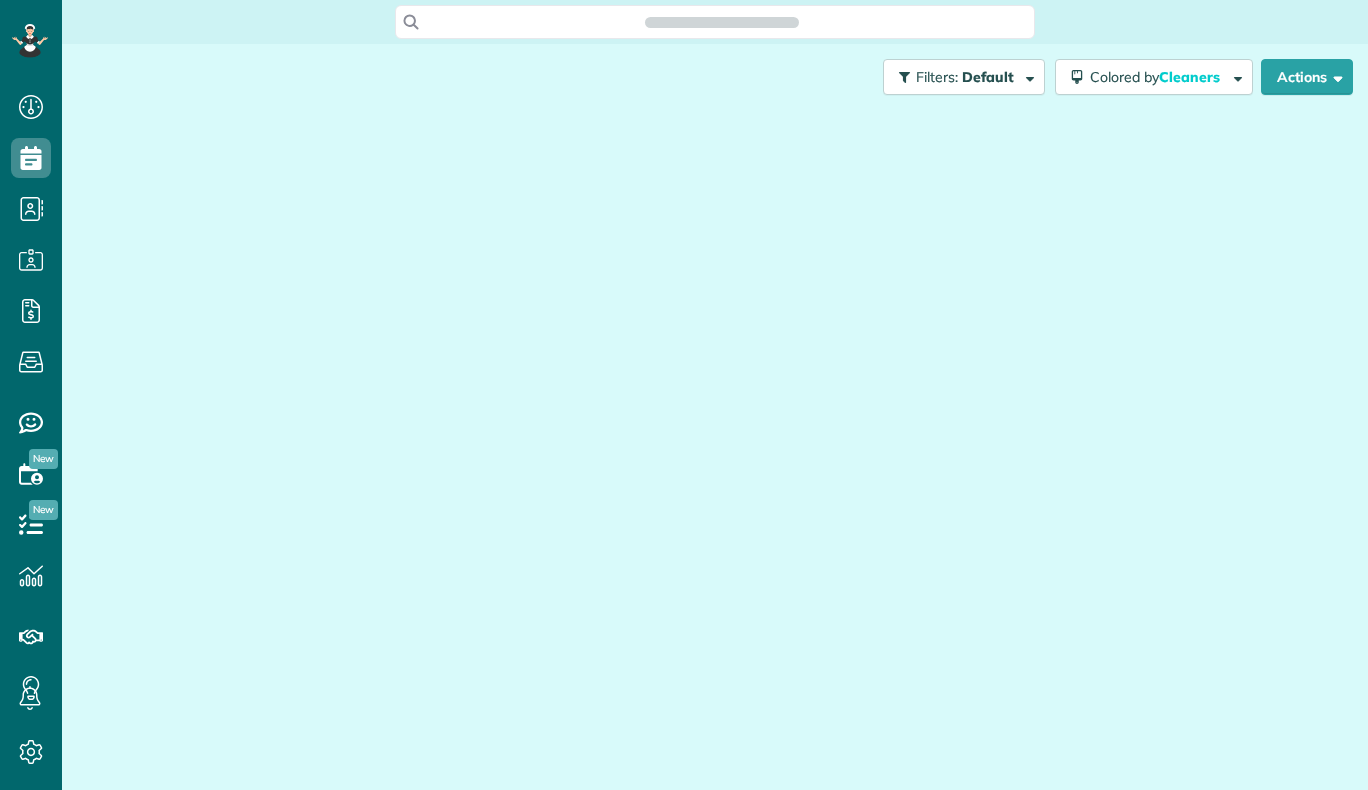 scroll, scrollTop: 0, scrollLeft: 0, axis: both 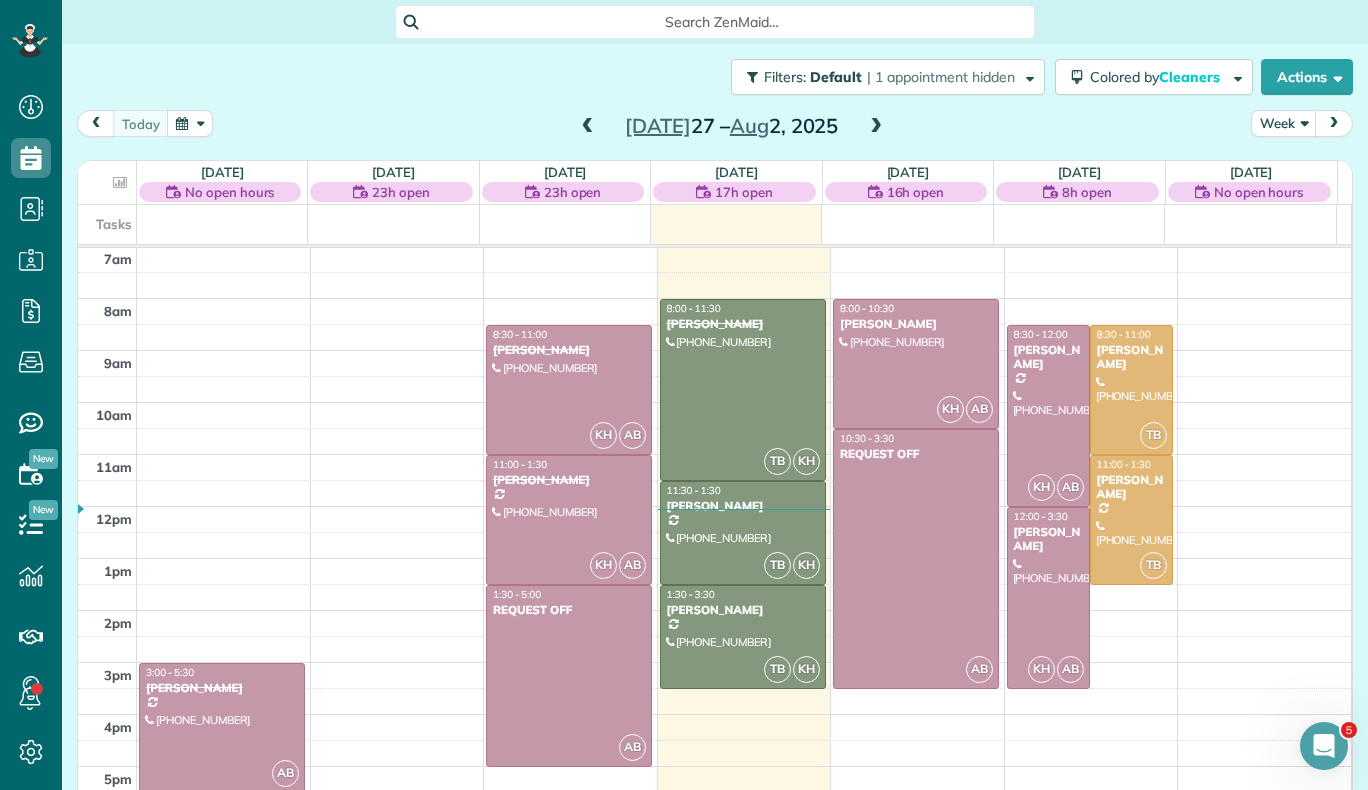 click at bounding box center (876, 127) 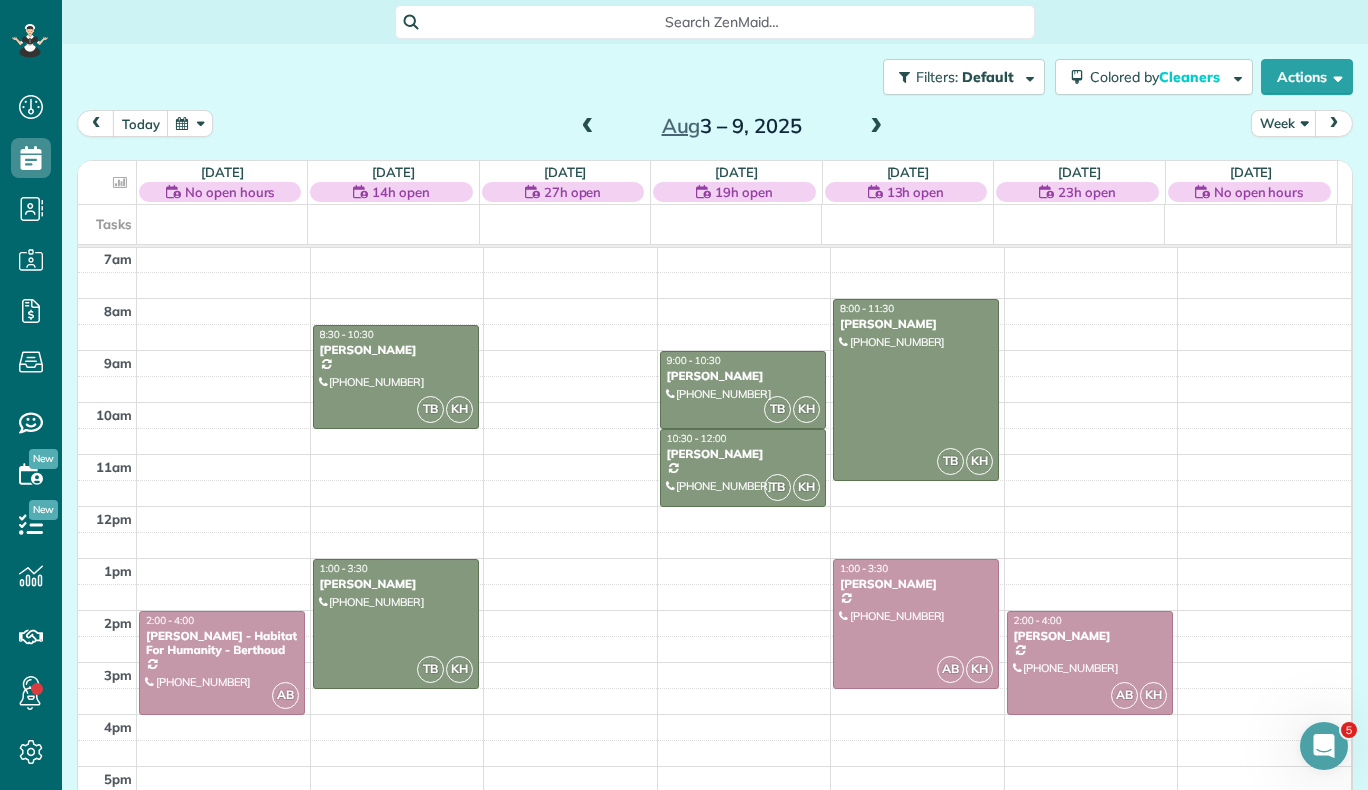 click at bounding box center (876, 127) 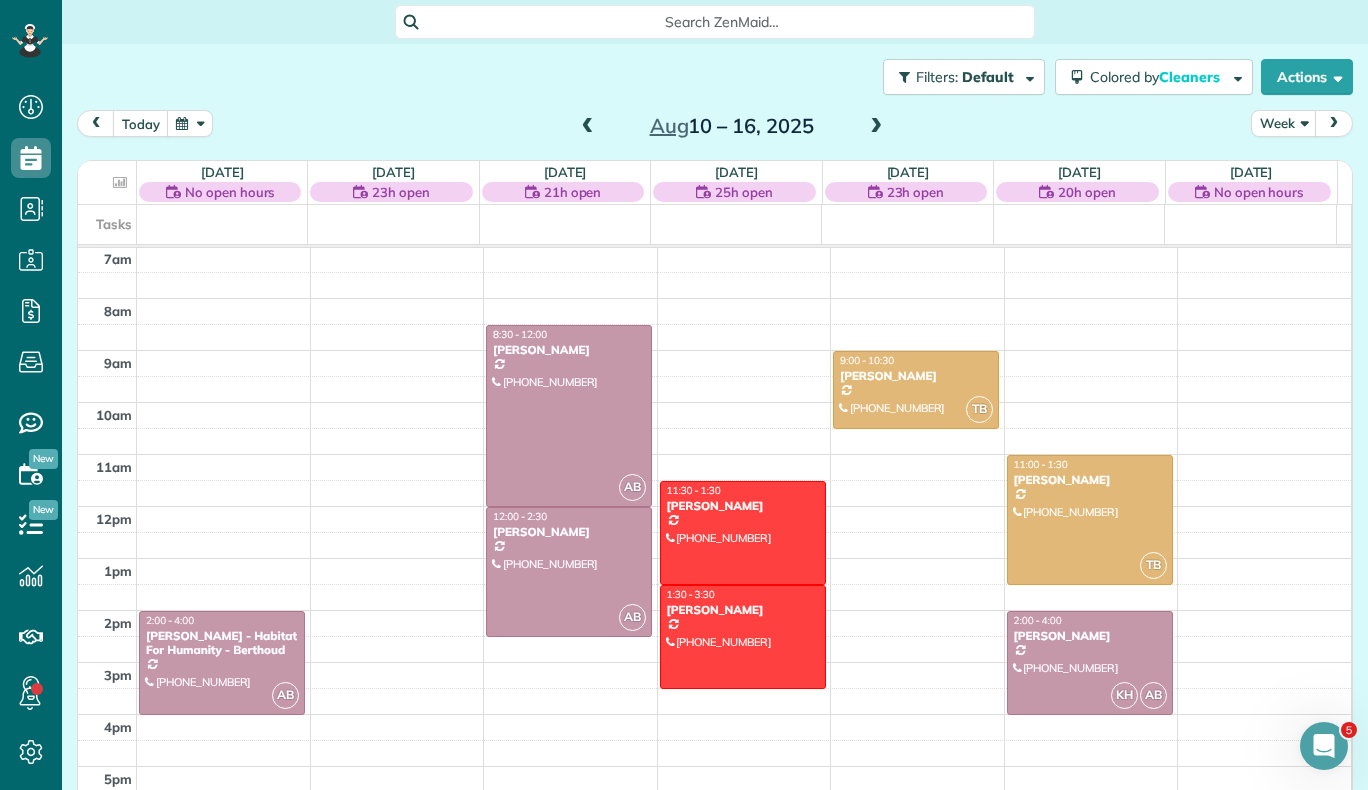 click at bounding box center (588, 127) 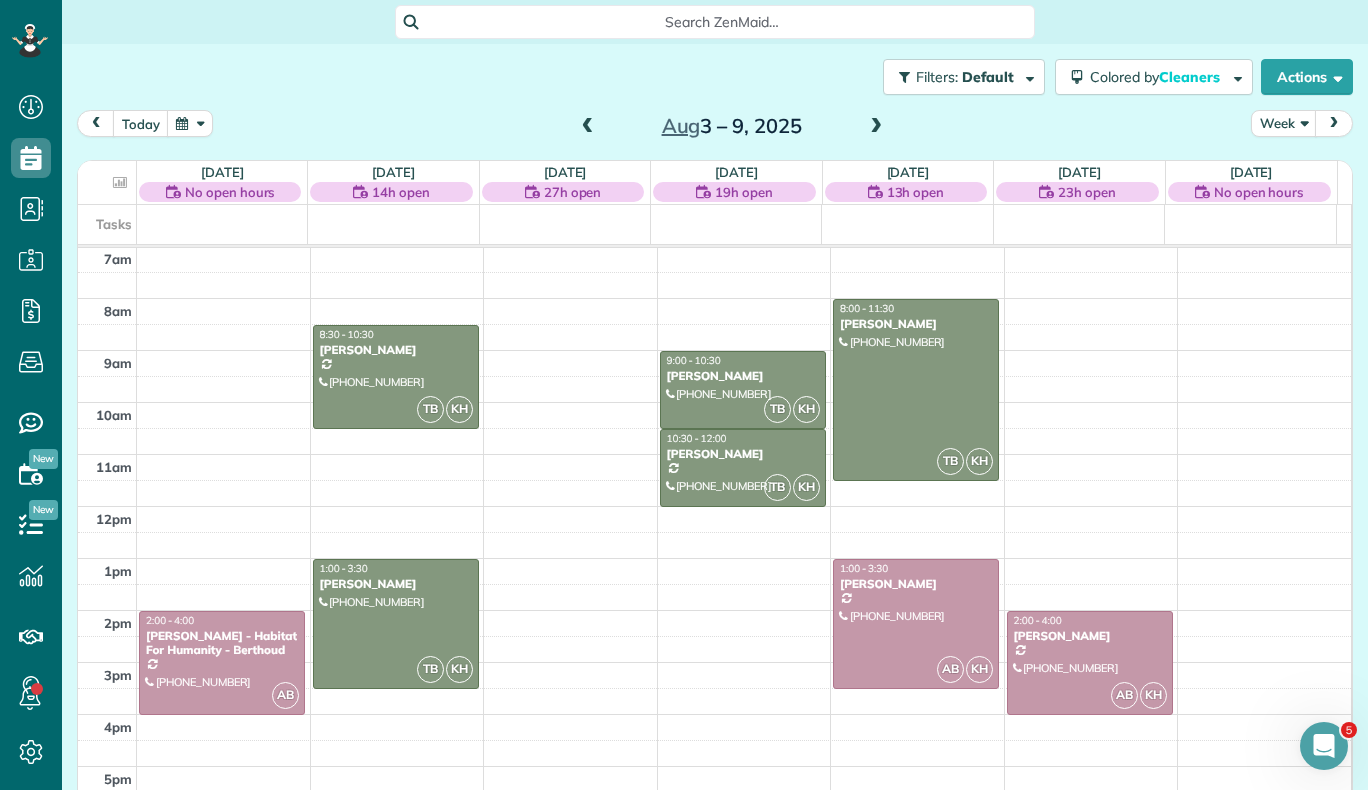 click at bounding box center (876, 127) 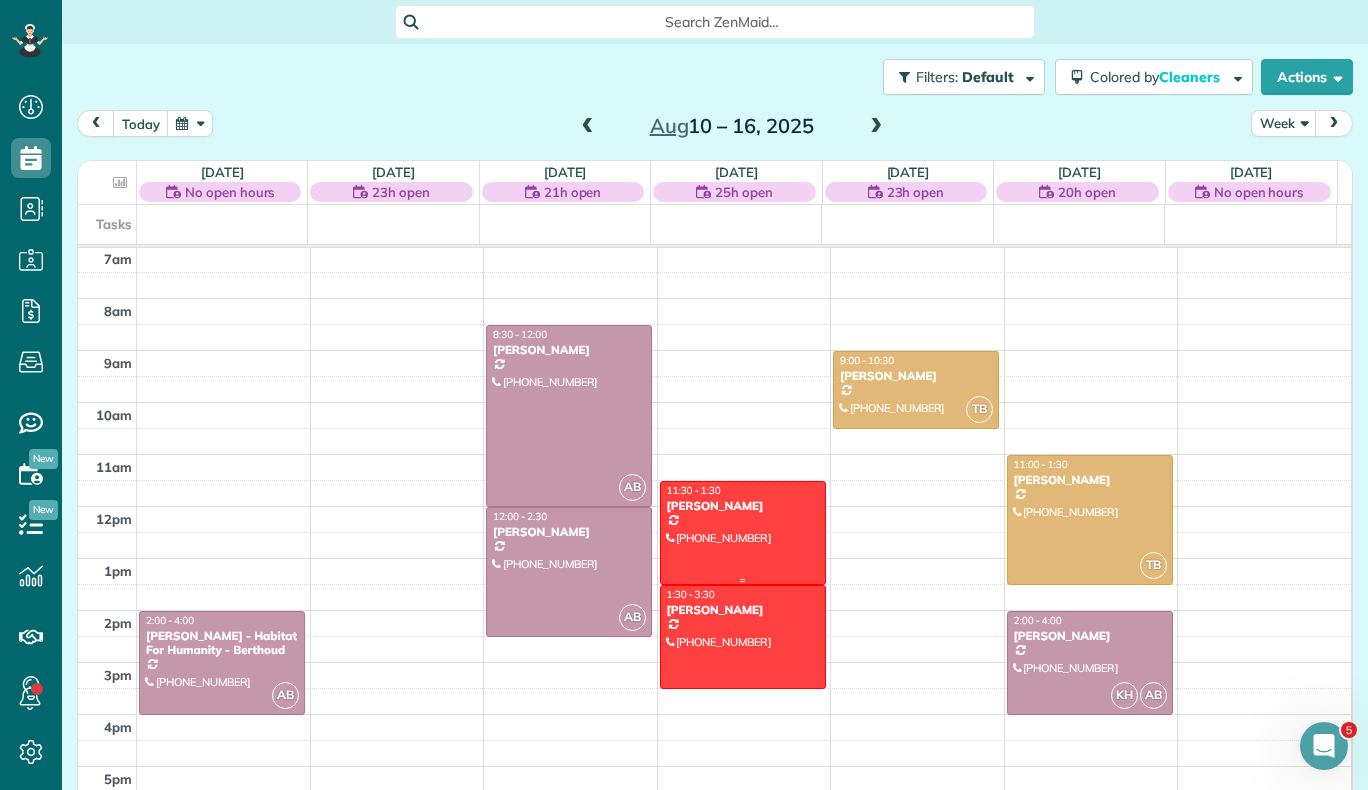 click at bounding box center (743, 533) 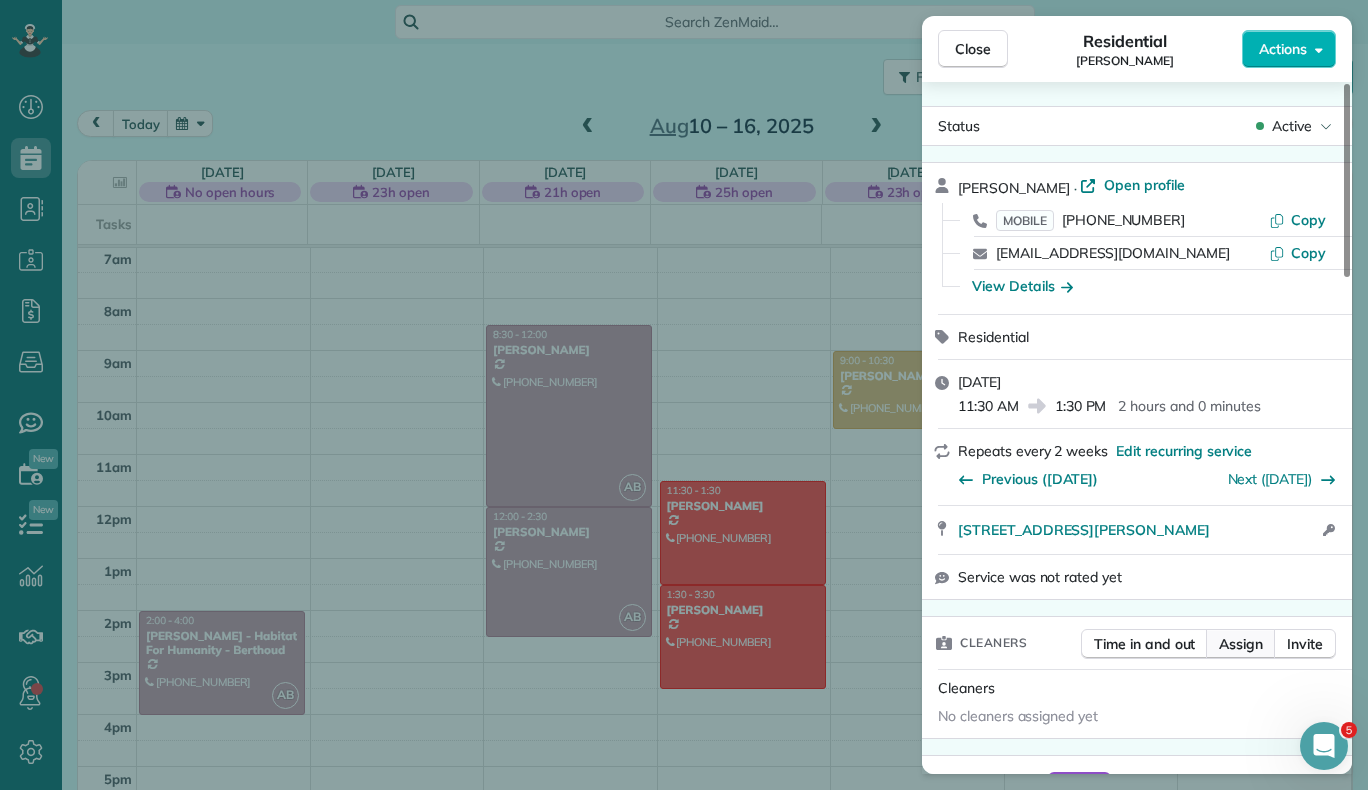 click on "Assign" at bounding box center [1241, 644] 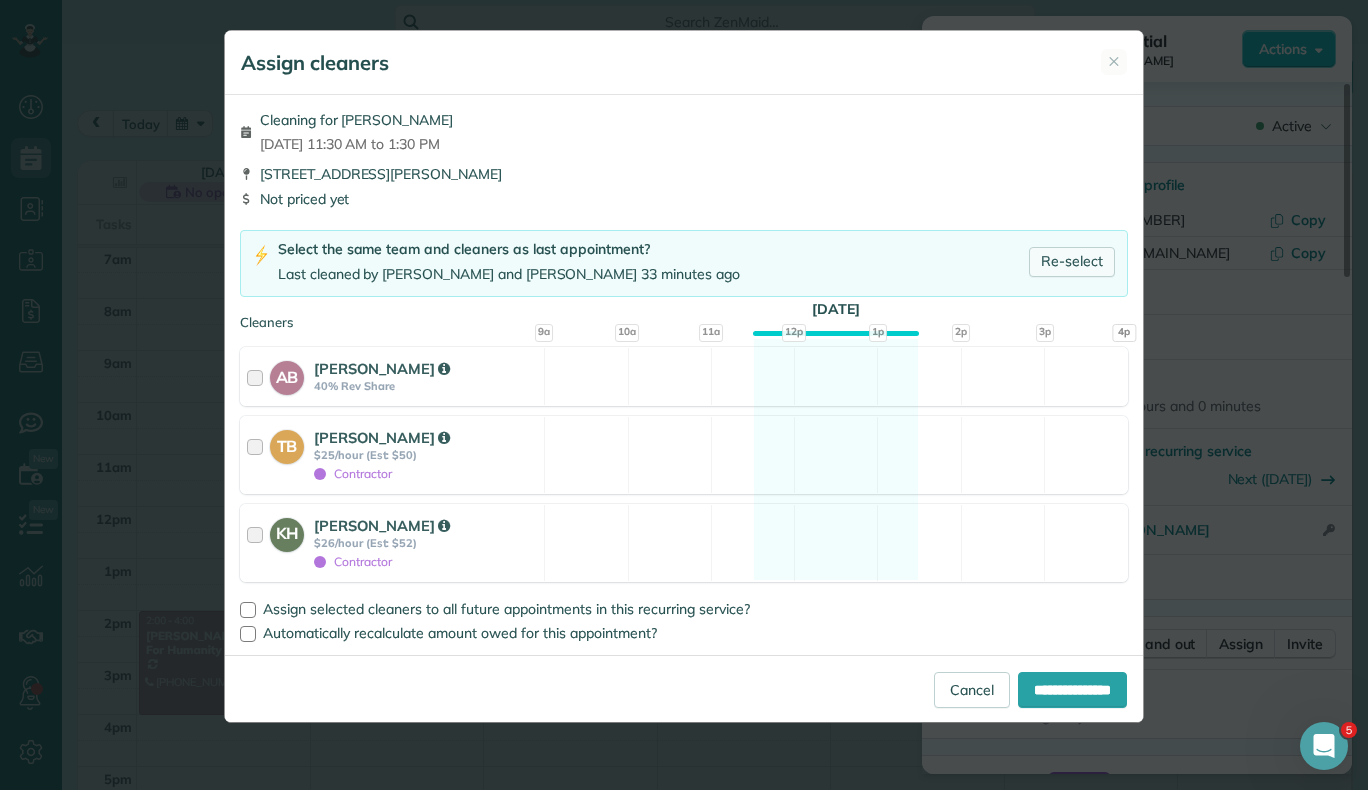click on "Re-select" at bounding box center [1072, 262] 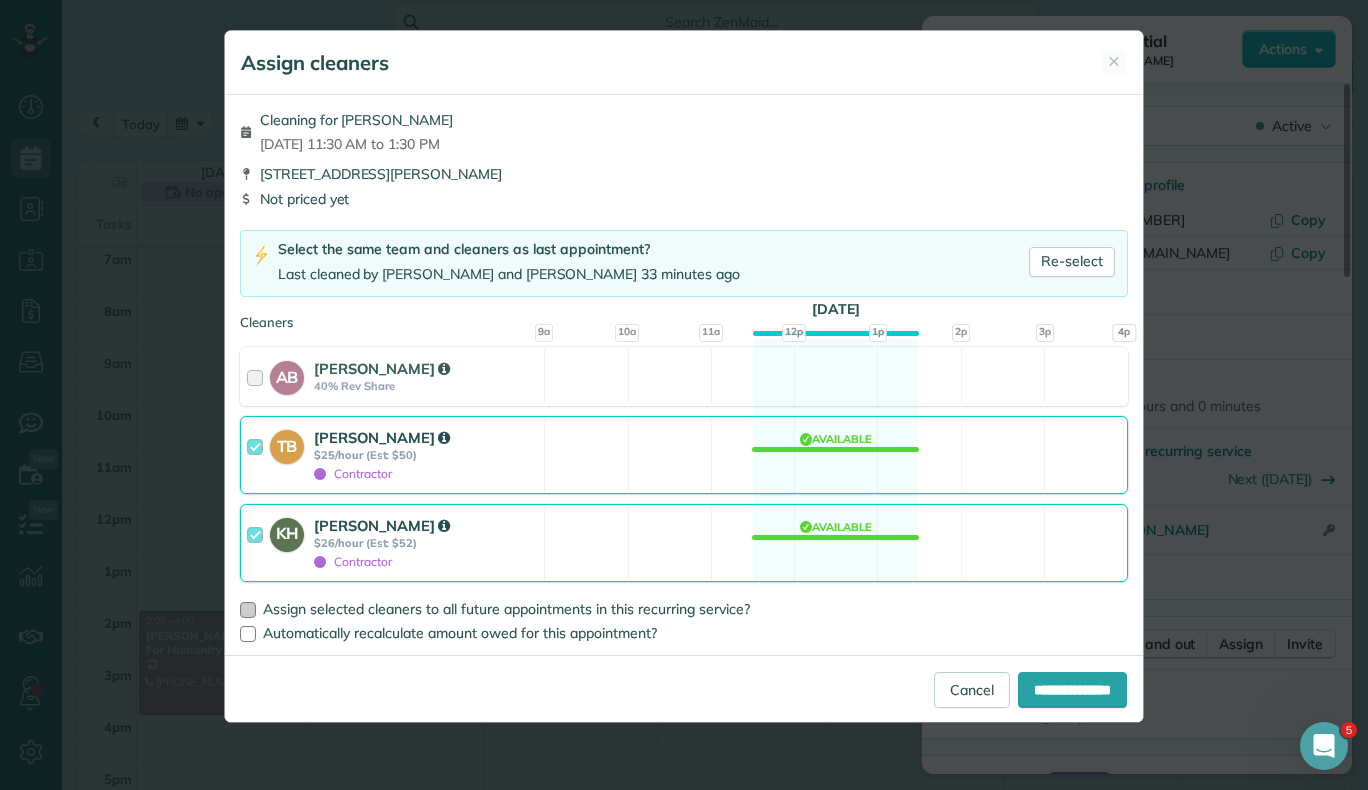 click at bounding box center [248, 610] 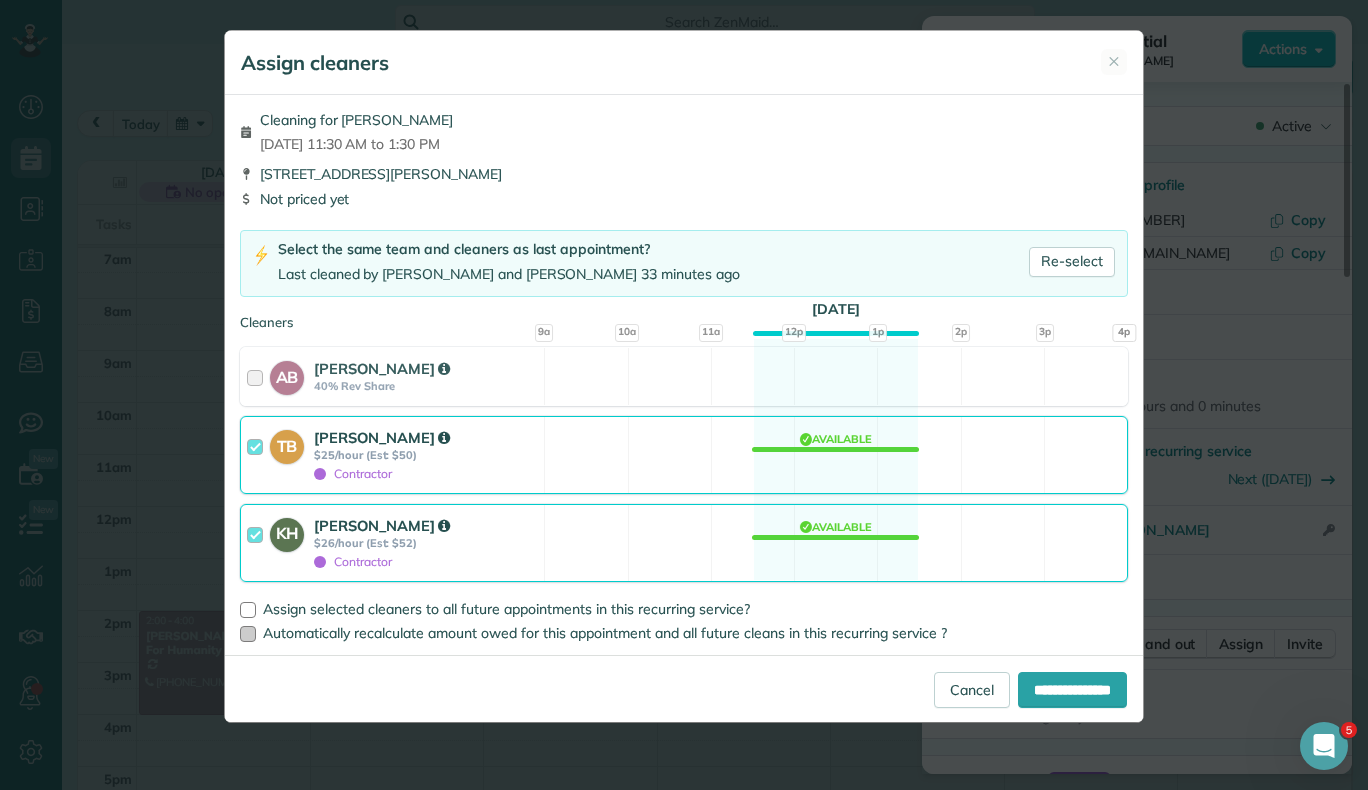 click on "Automatically recalculate amount owed for this appointment and all future cleans in this recurring service ?" at bounding box center [684, 633] 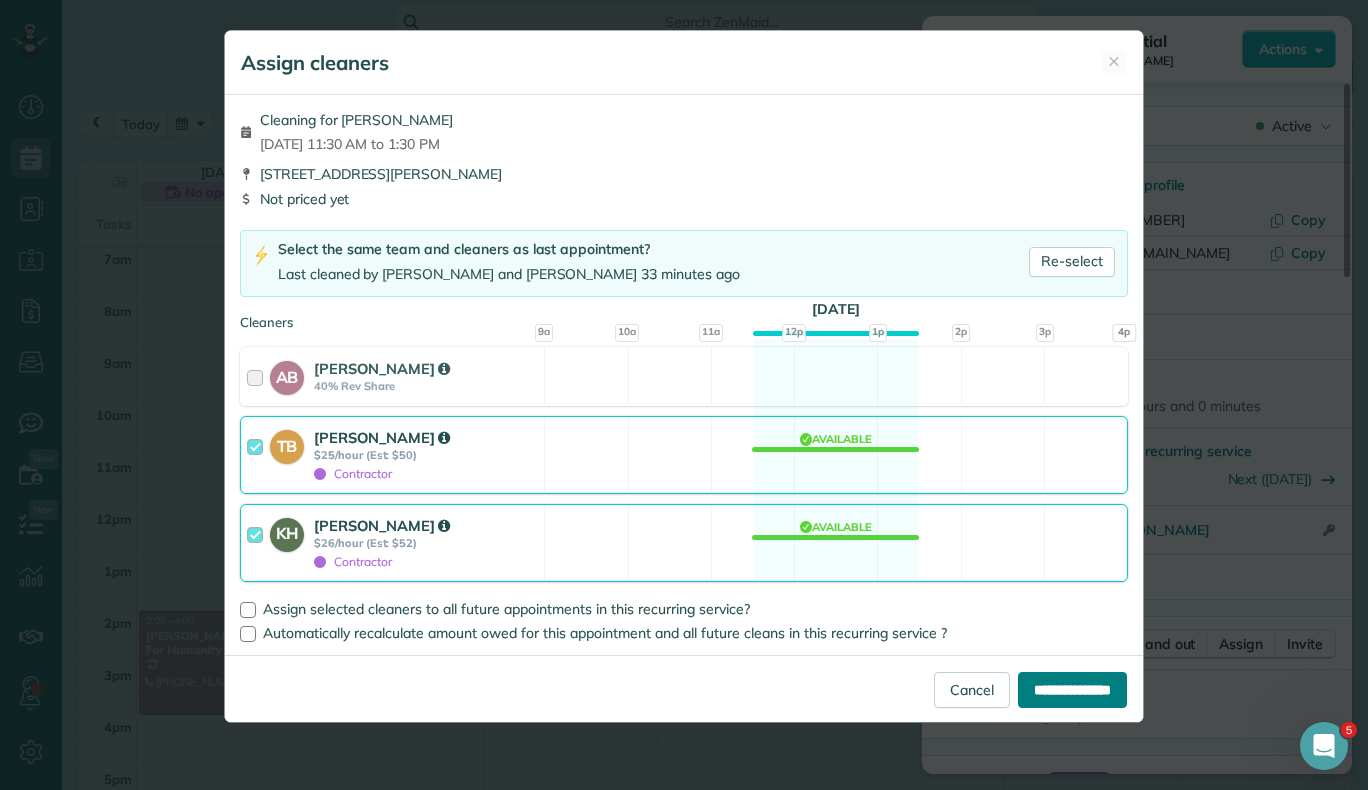 click on "**********" at bounding box center (1072, 690) 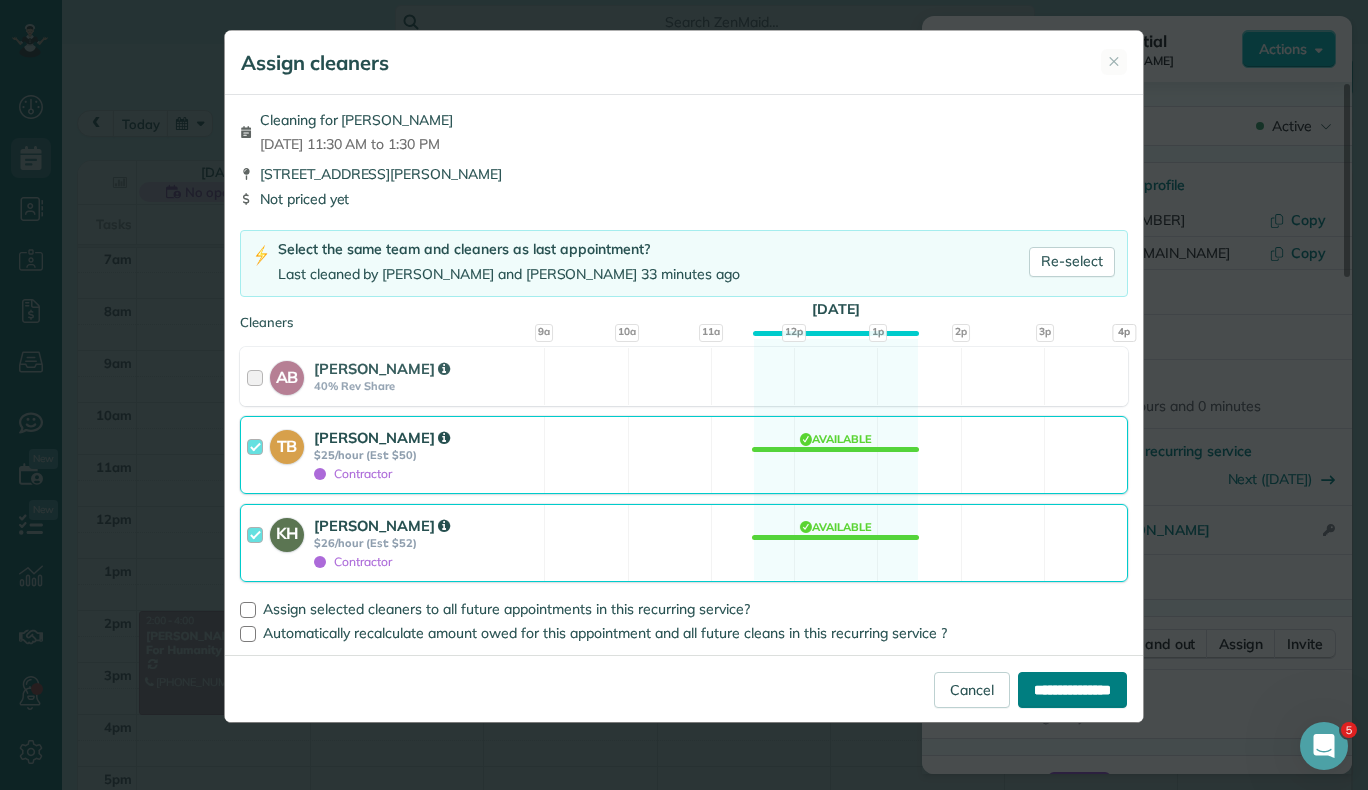 type on "**********" 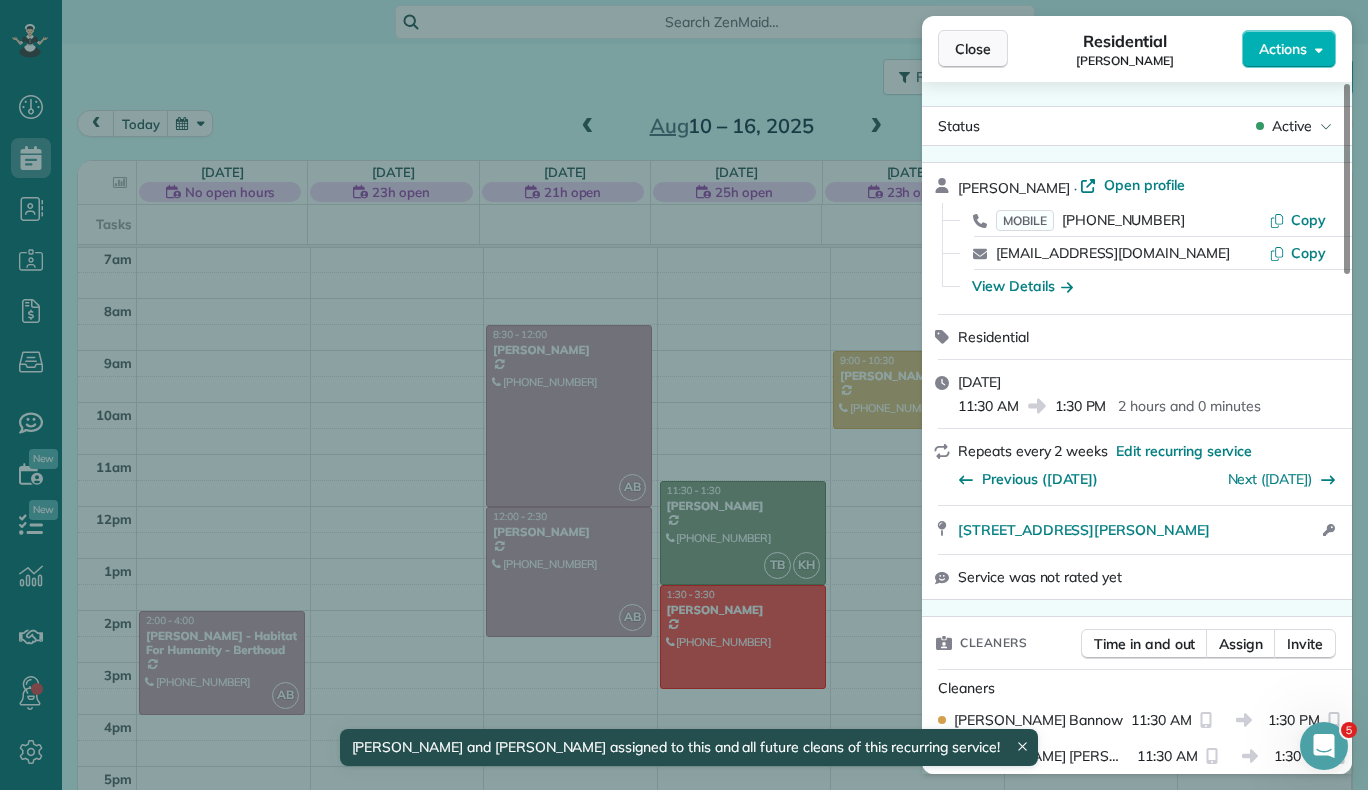 click on "Close" at bounding box center [973, 49] 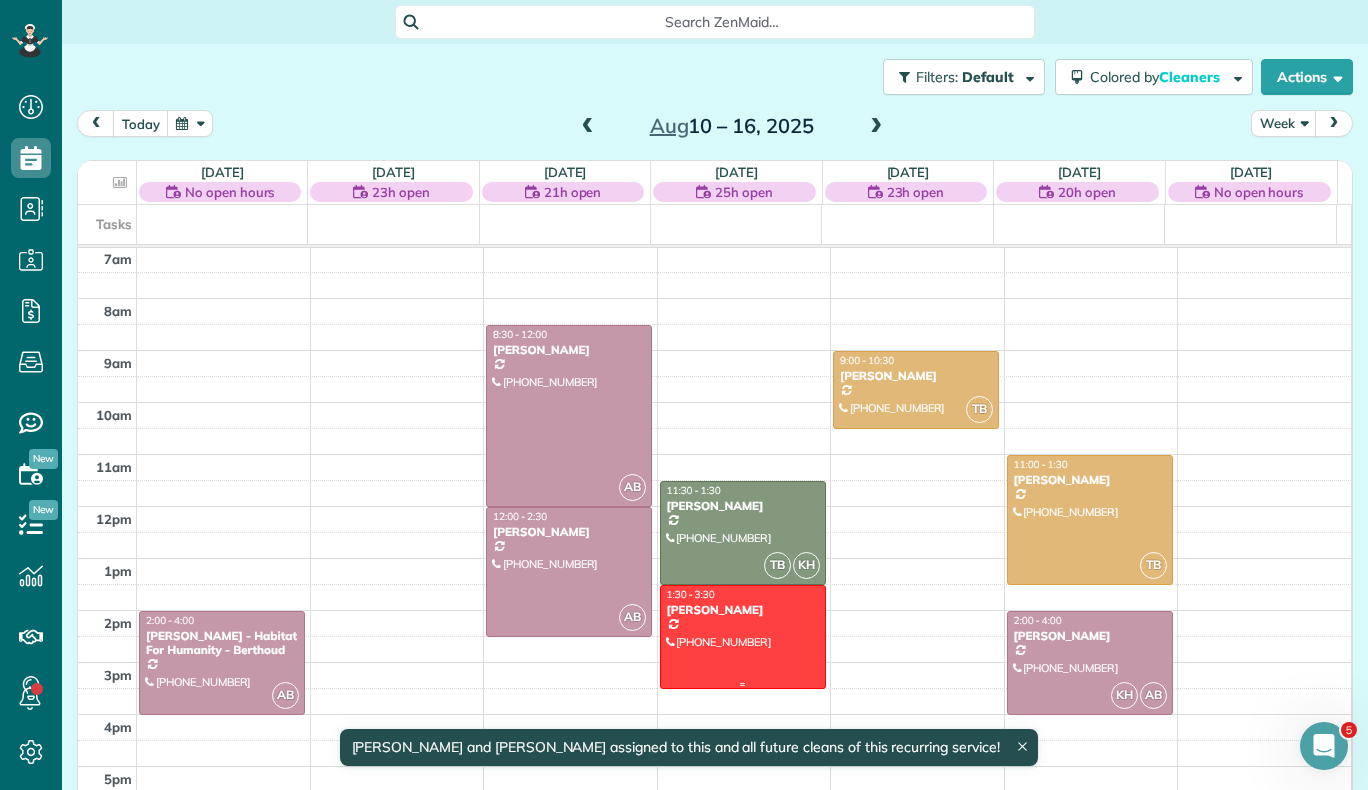 click on "[PERSON_NAME]" at bounding box center [743, 610] 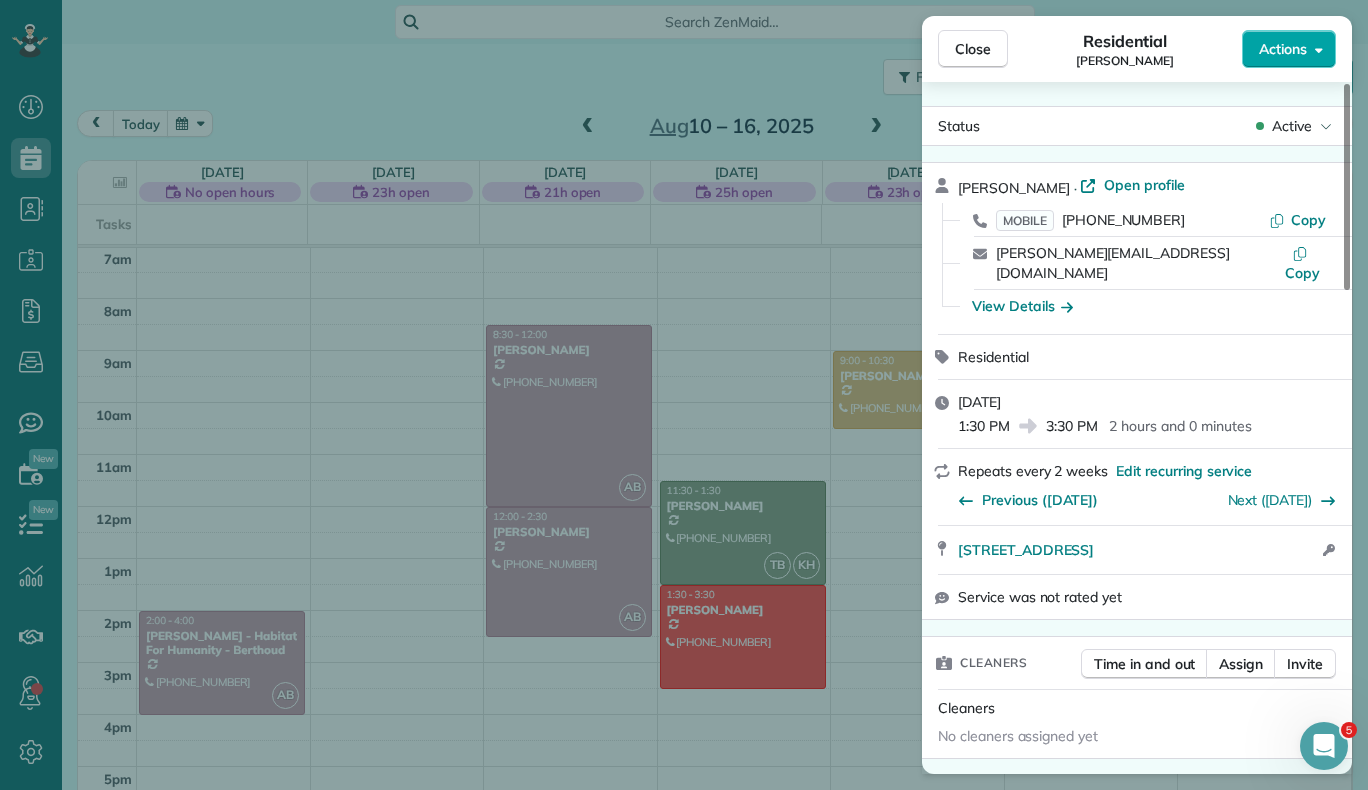 click on "Actions" at bounding box center [1283, 49] 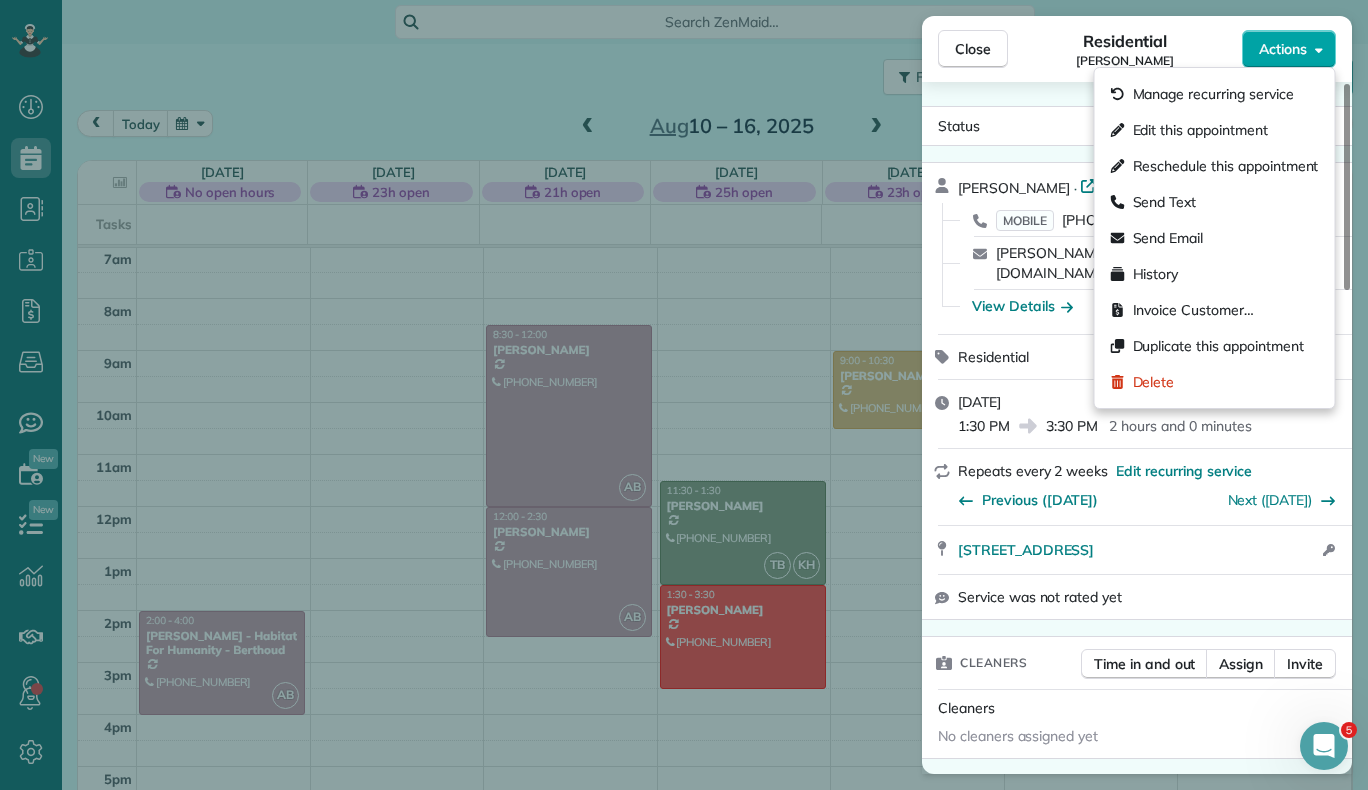 click on "Actions" at bounding box center (1283, 49) 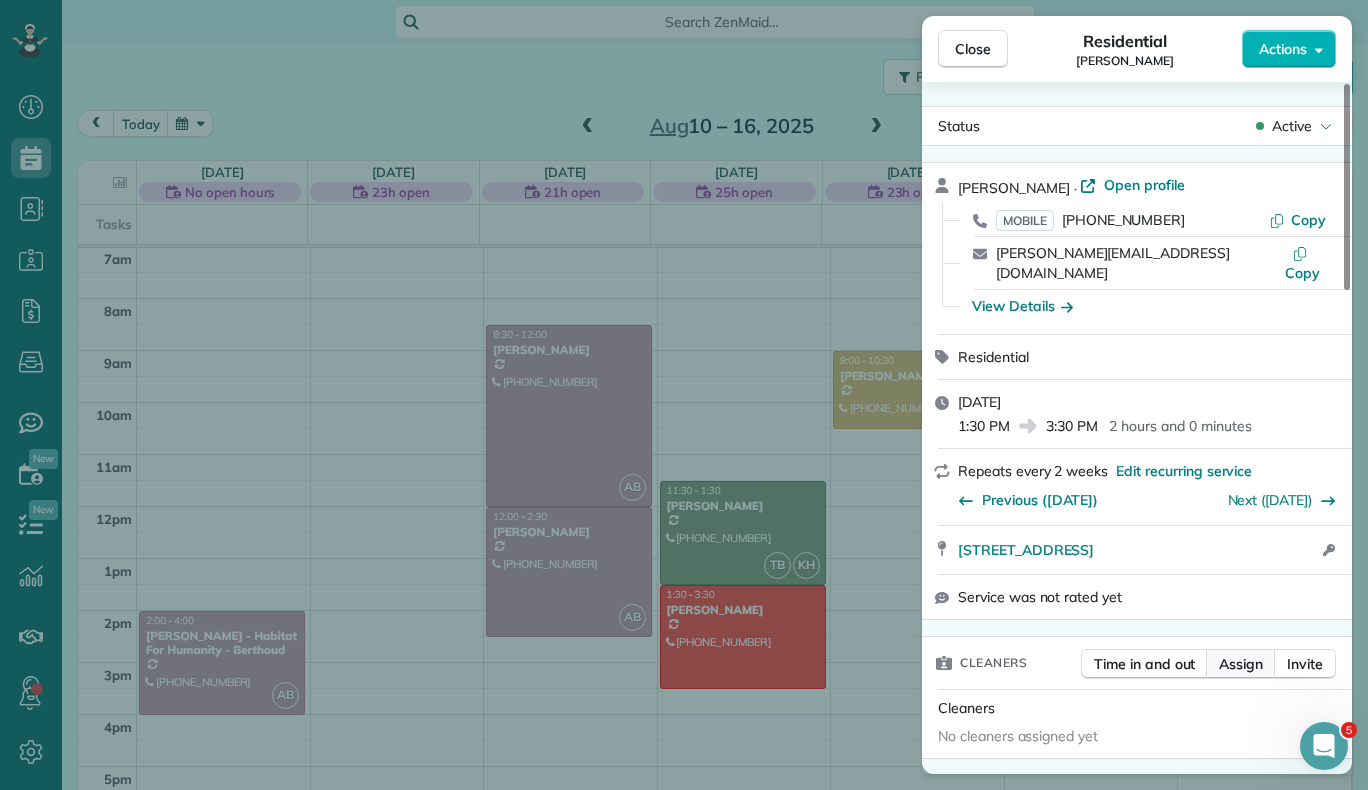 click on "Assign" at bounding box center [1241, 664] 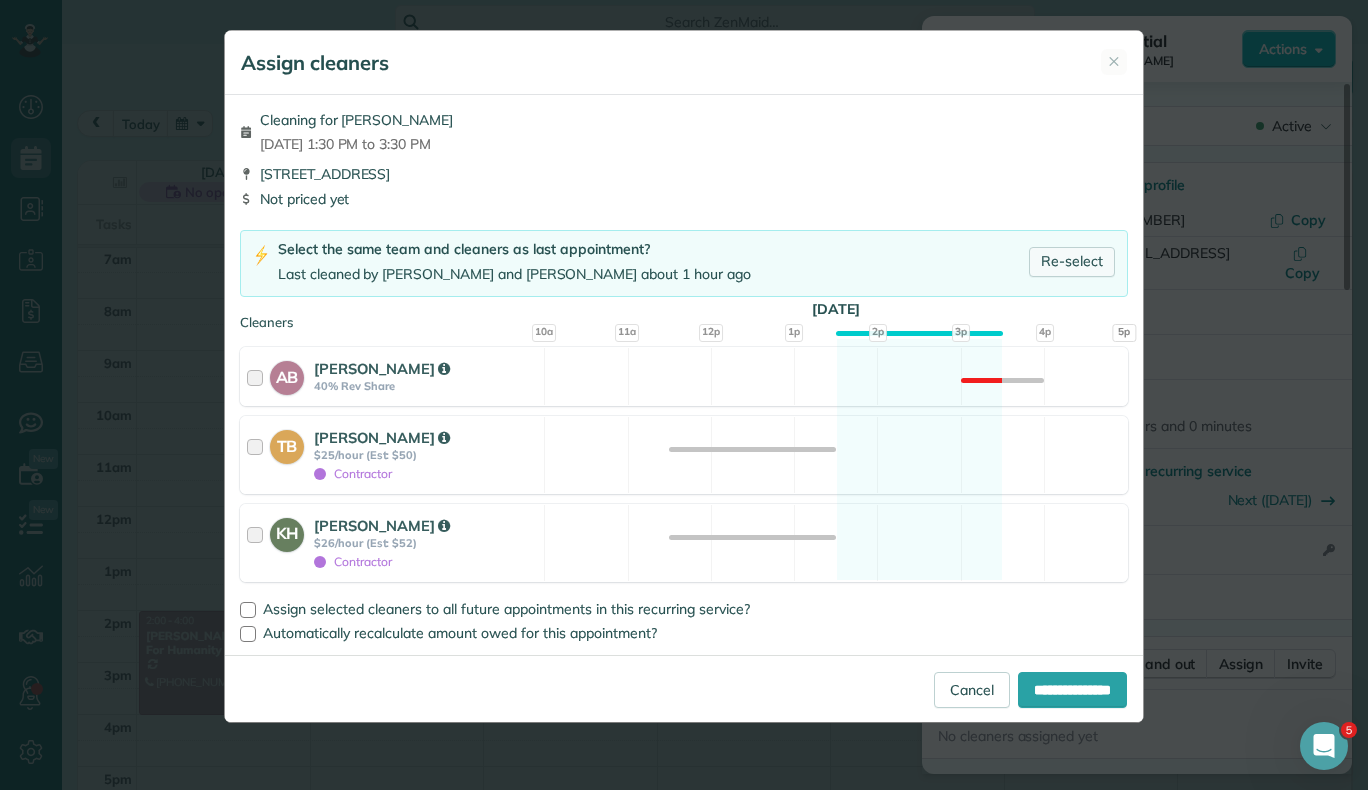 click on "Re-select" at bounding box center (1072, 262) 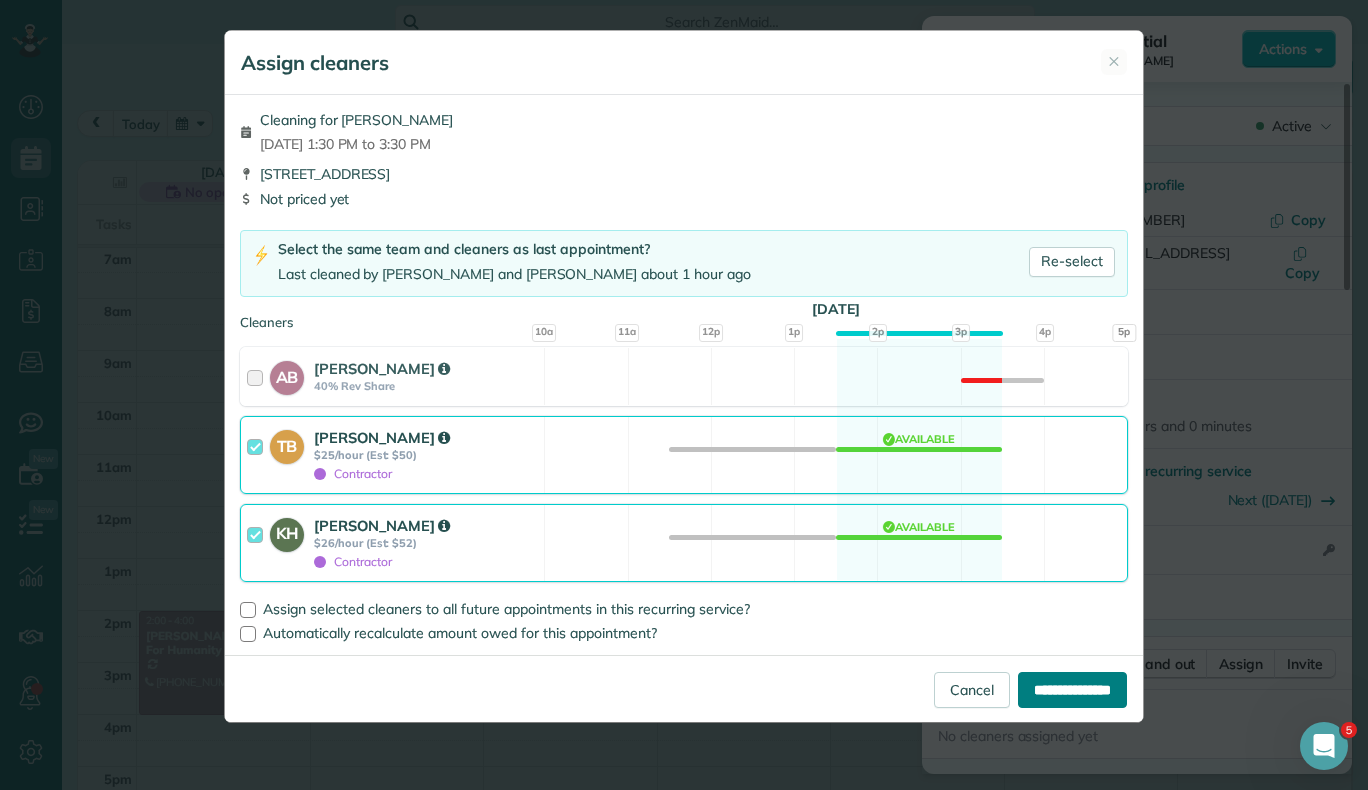 click on "**********" at bounding box center (1072, 690) 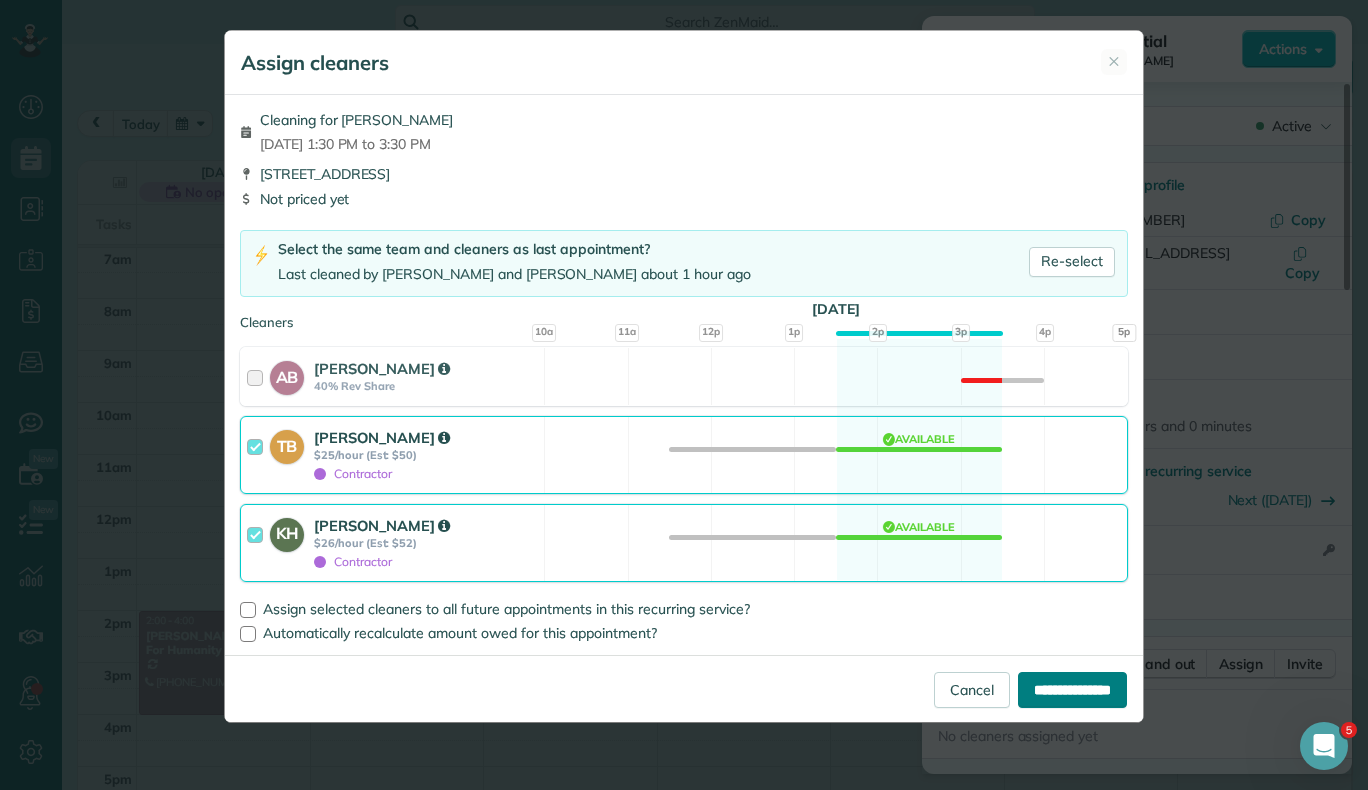 type on "**********" 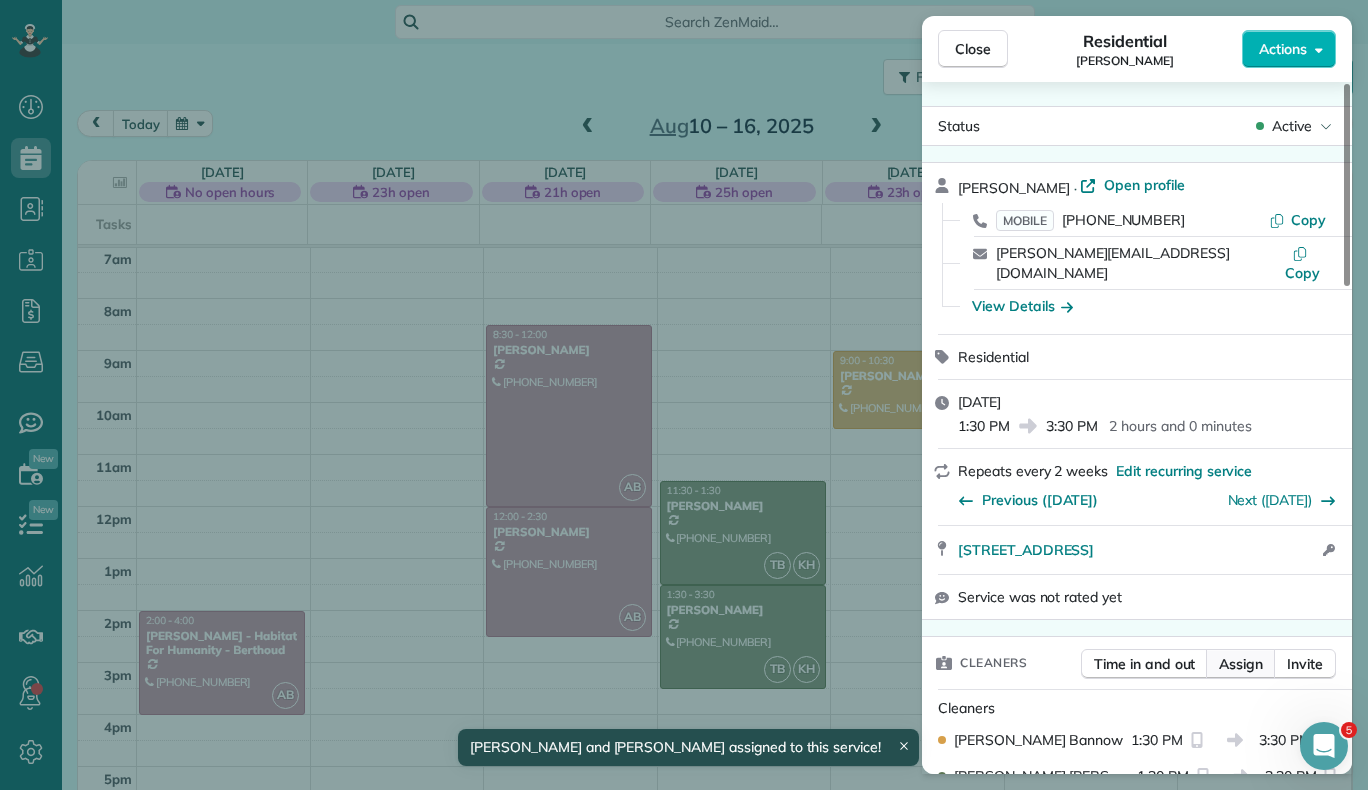 click on "Assign" at bounding box center [1241, 664] 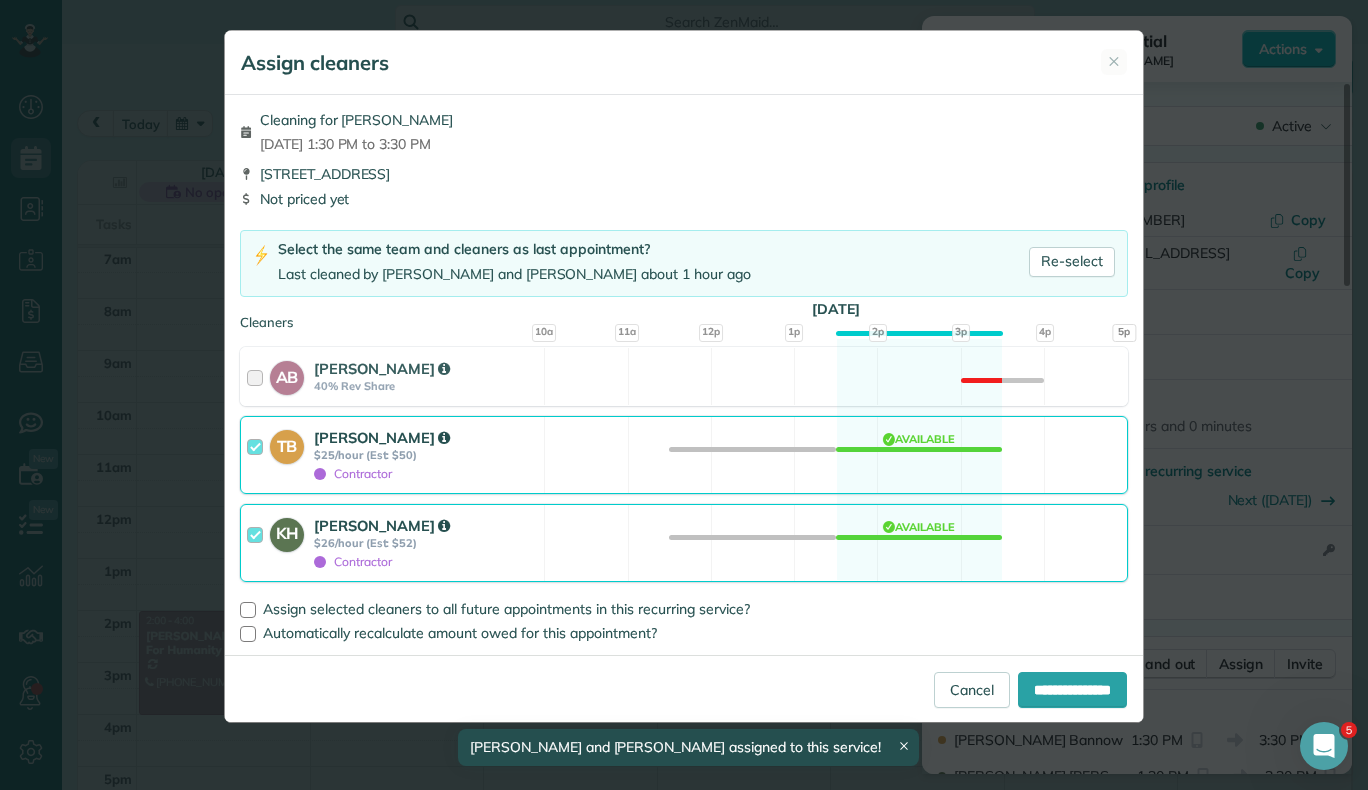 click on "Assign selected cleaners to all future appointments in this recurring service?
Automatically recalculate amount owed for this appointment?" at bounding box center [684, 616] 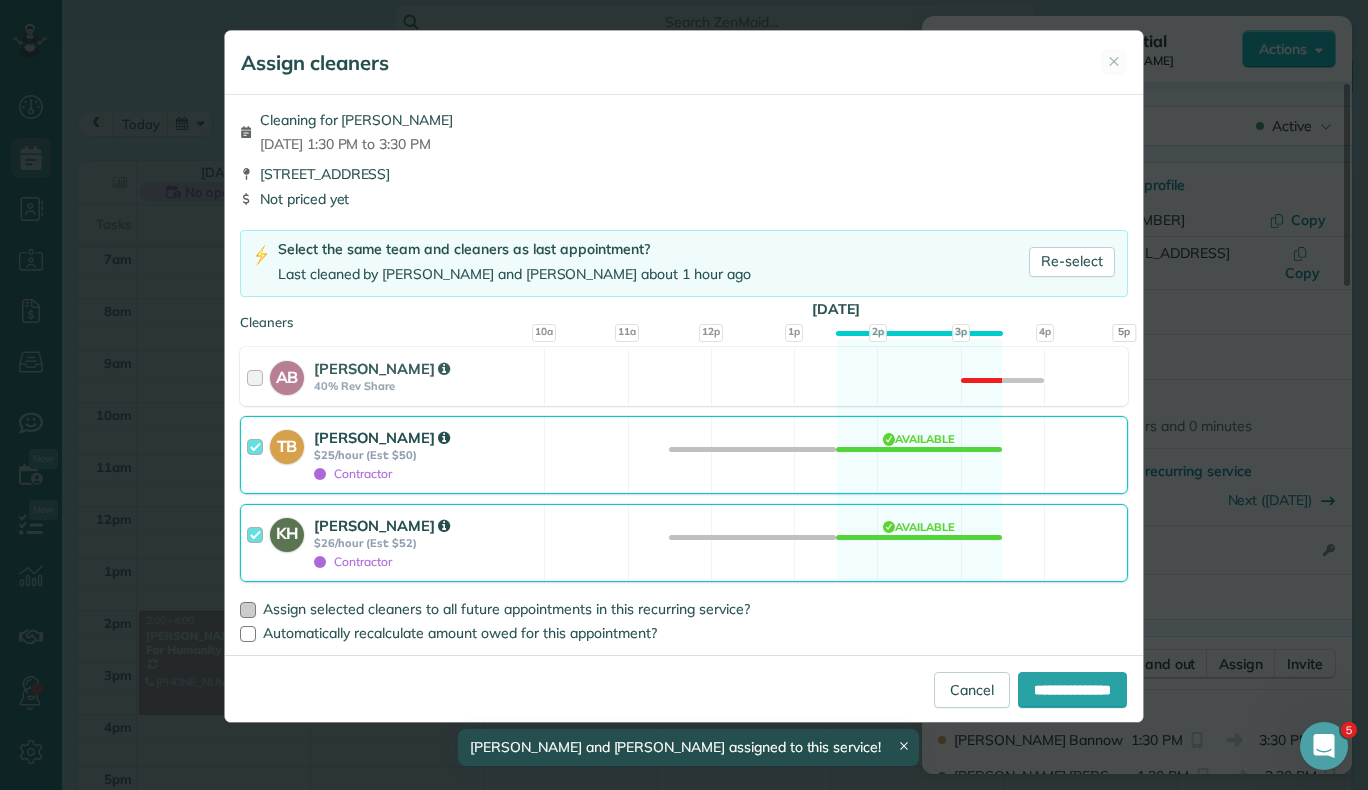 click at bounding box center (248, 610) 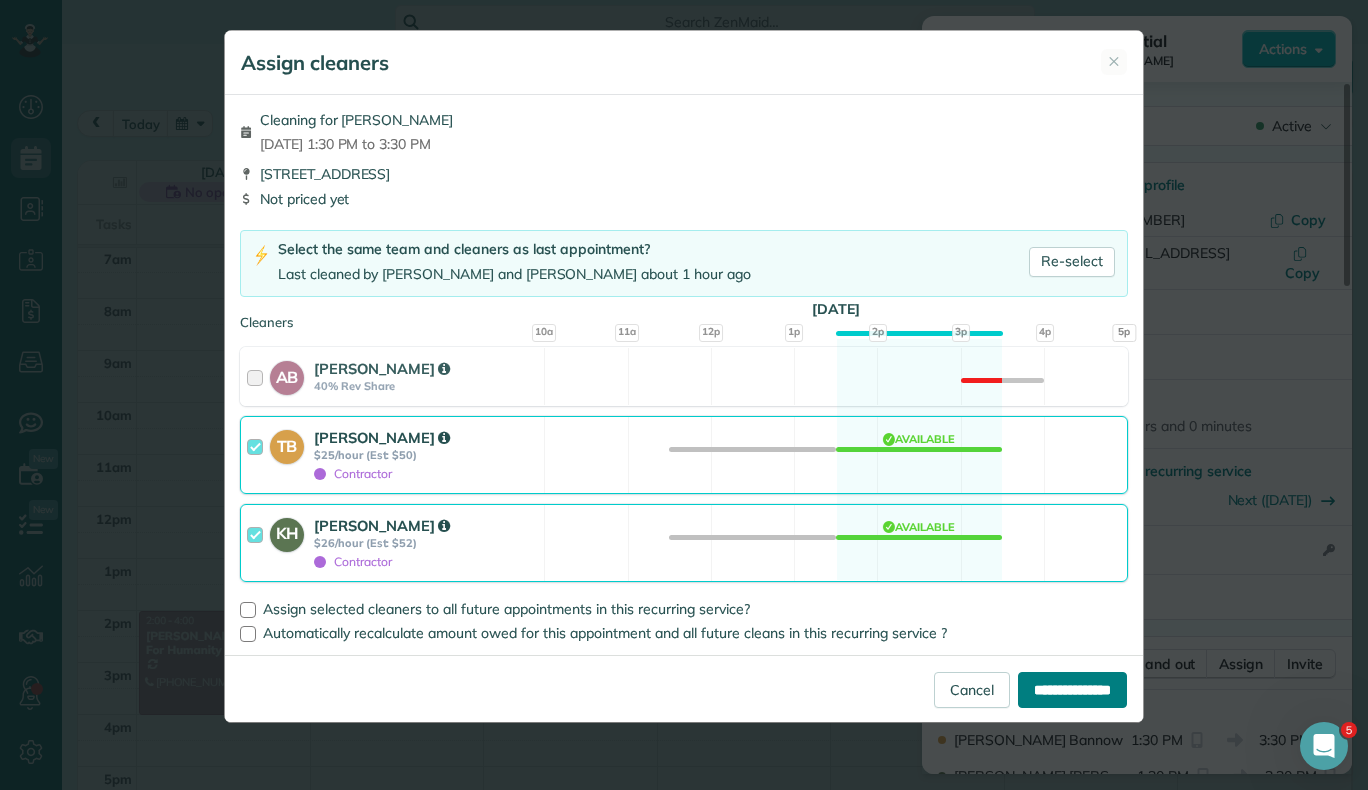 click on "**********" at bounding box center [1072, 690] 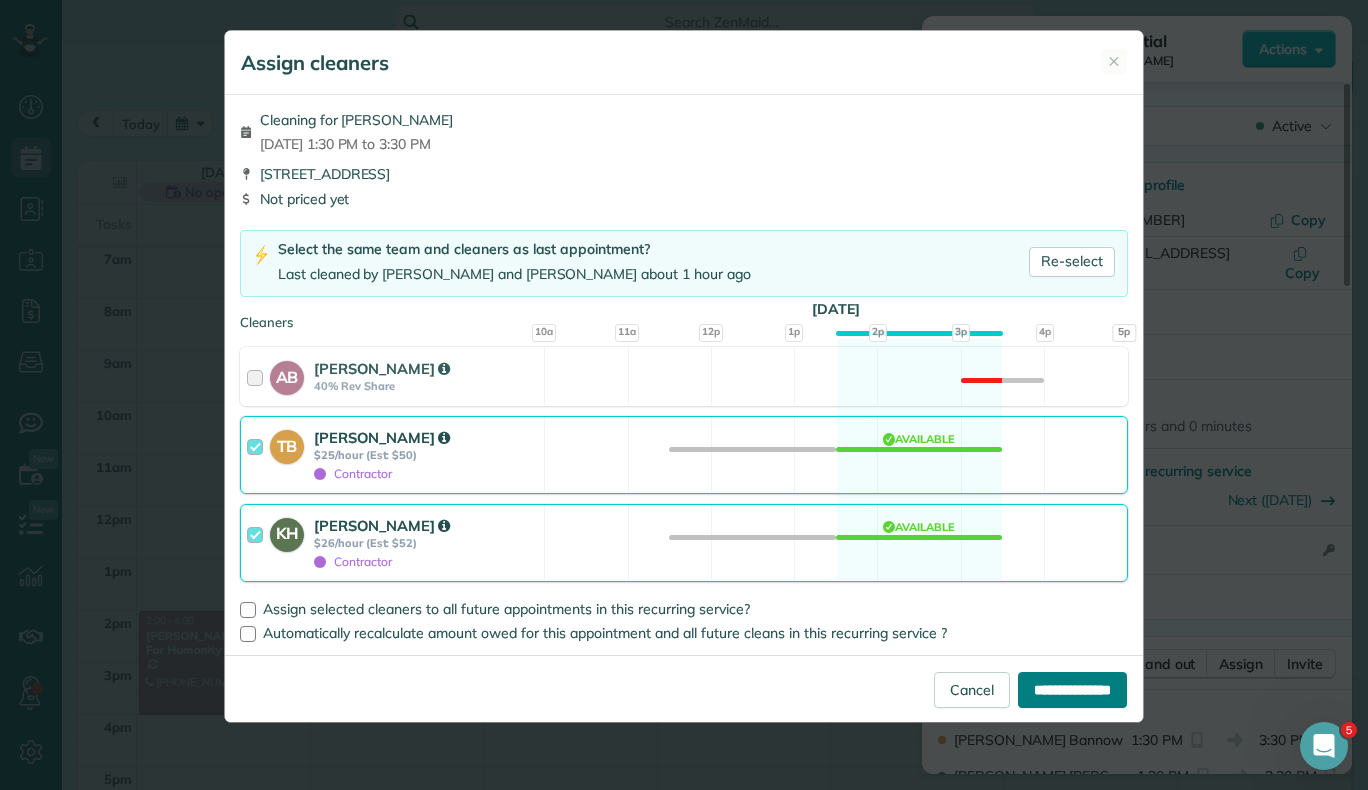 type on "**********" 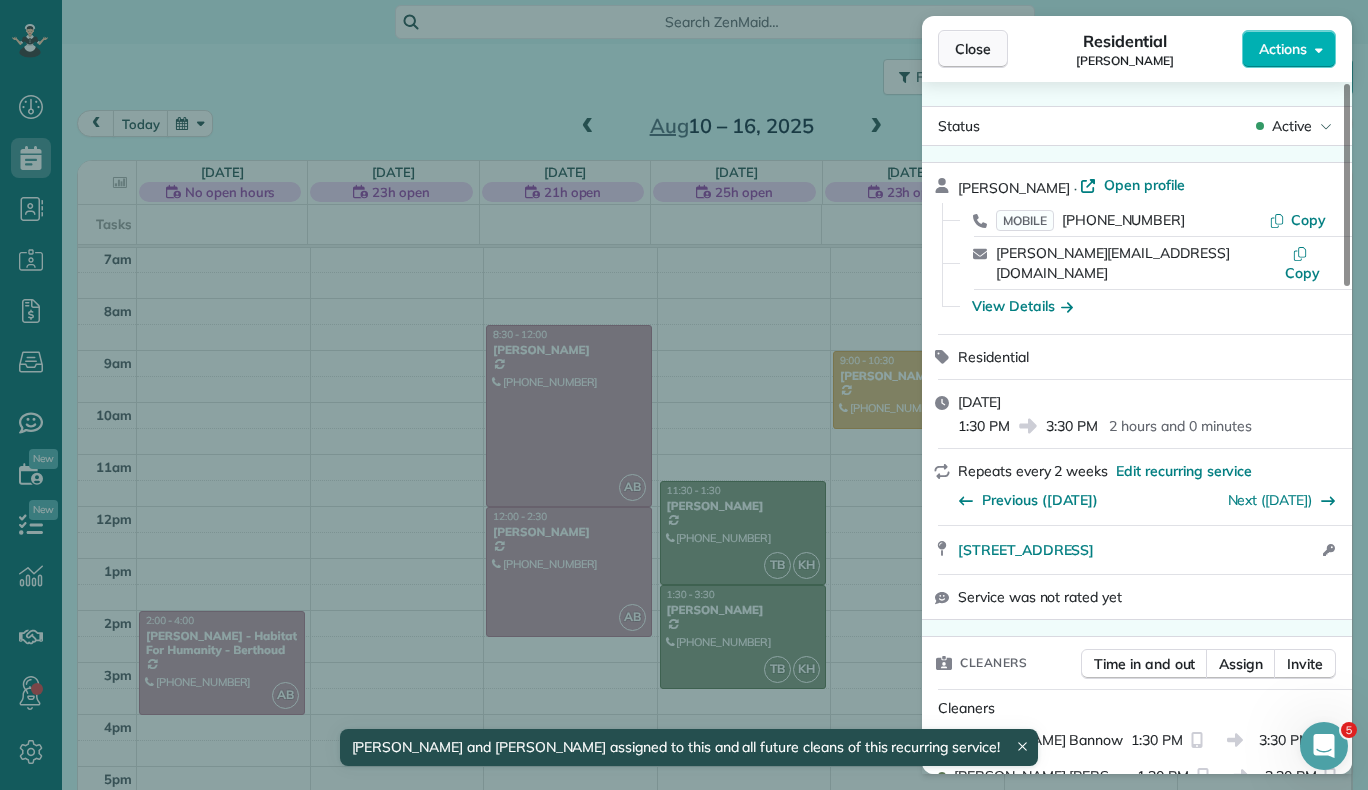 click on "Close" at bounding box center (973, 49) 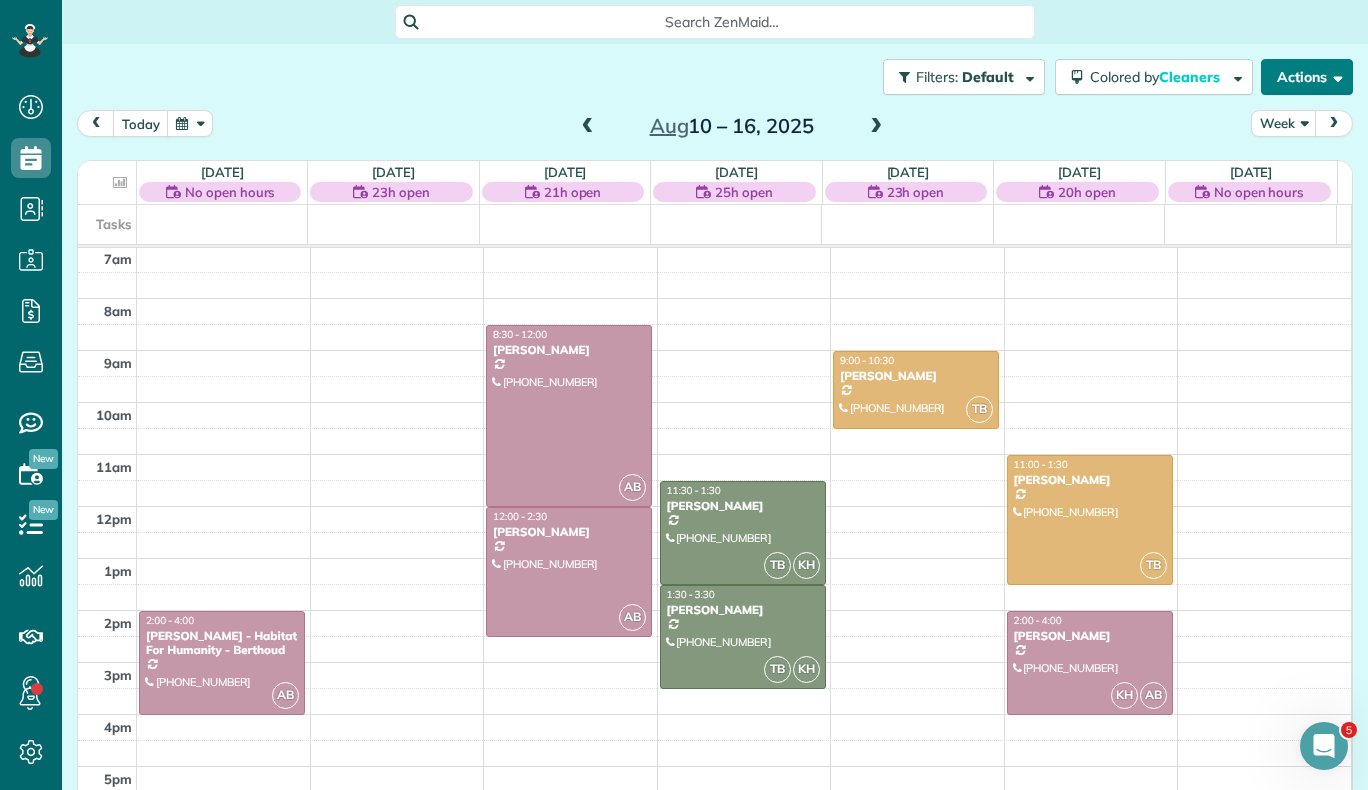 click on "Actions" at bounding box center (1307, 77) 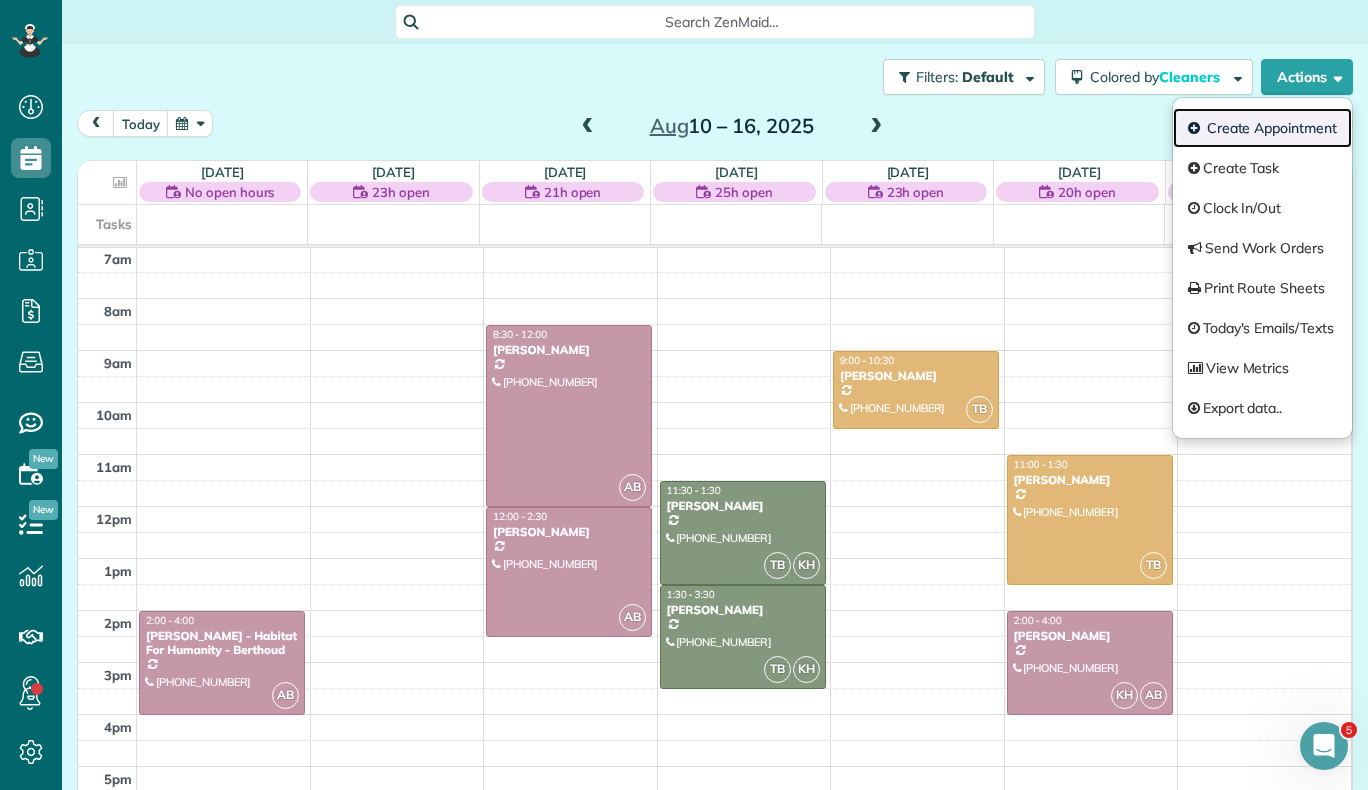 click on "Create Appointment" at bounding box center [1262, 128] 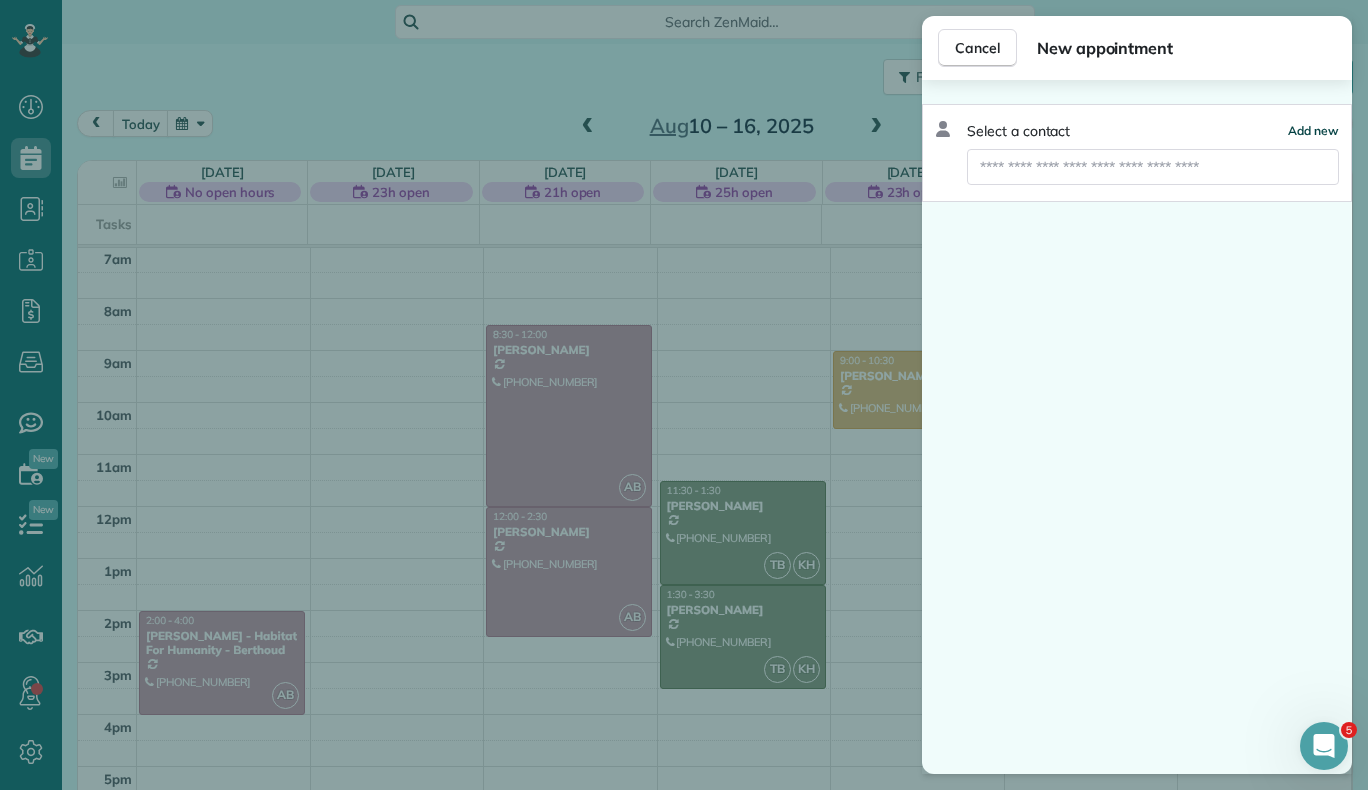click on "Add new" at bounding box center [1313, 130] 